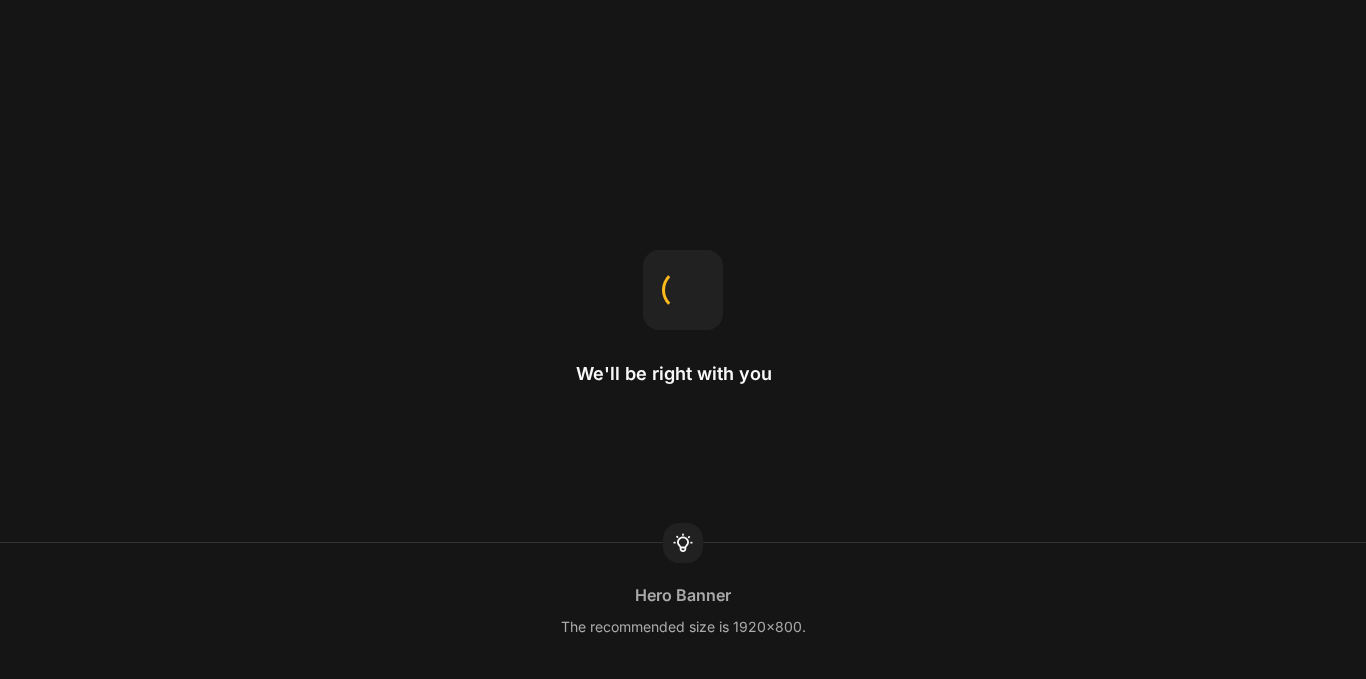 scroll, scrollTop: 0, scrollLeft: 0, axis: both 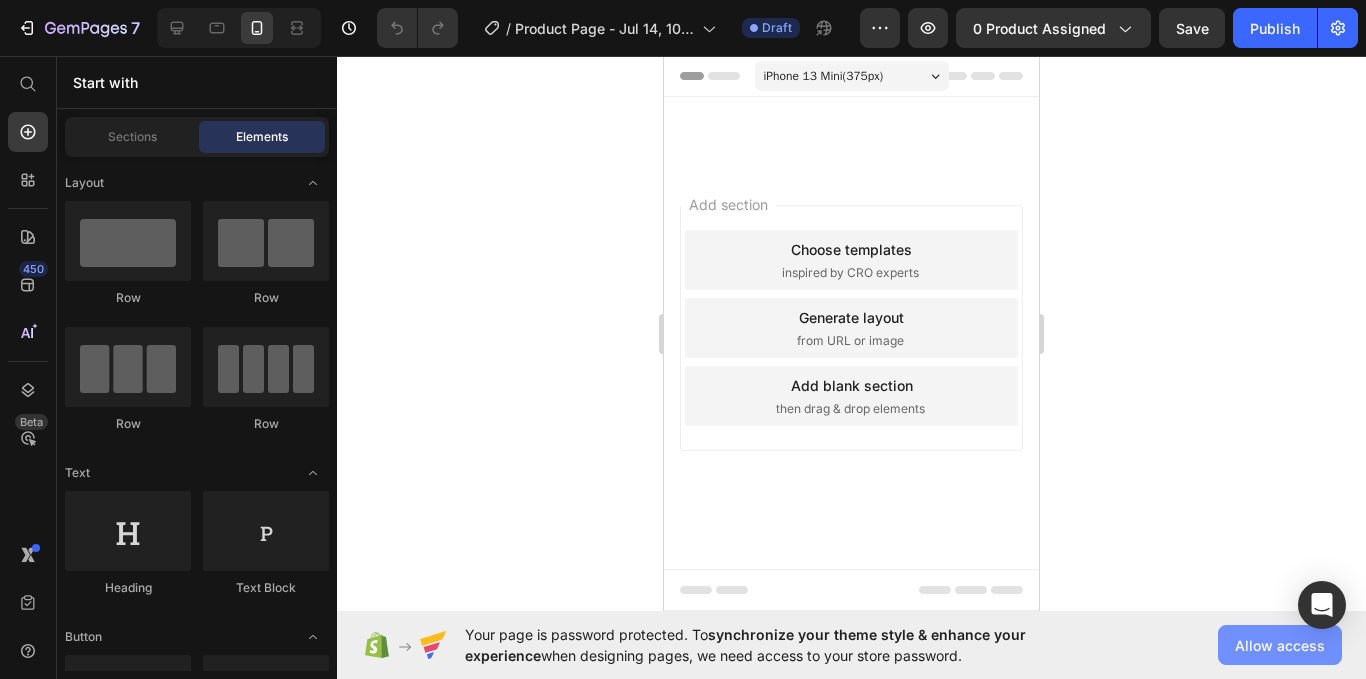 click on "Allow access" 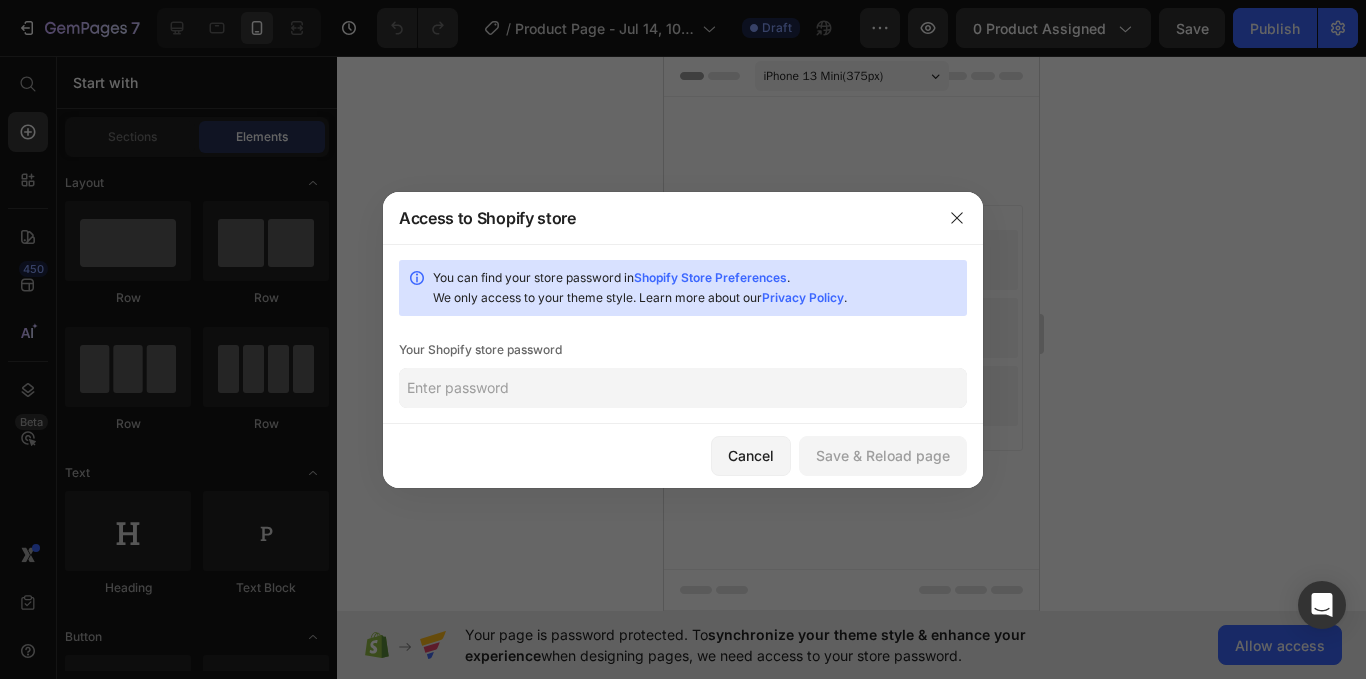 click 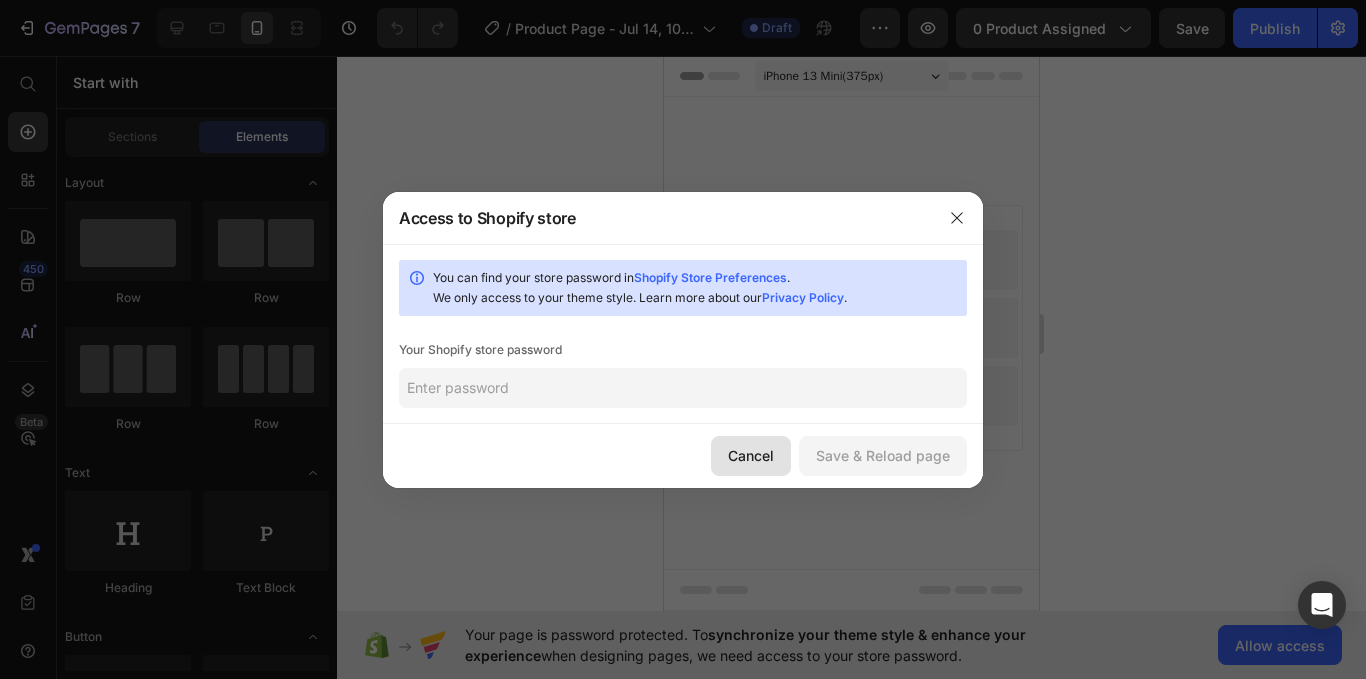 click on "Cancel" at bounding box center [751, 455] 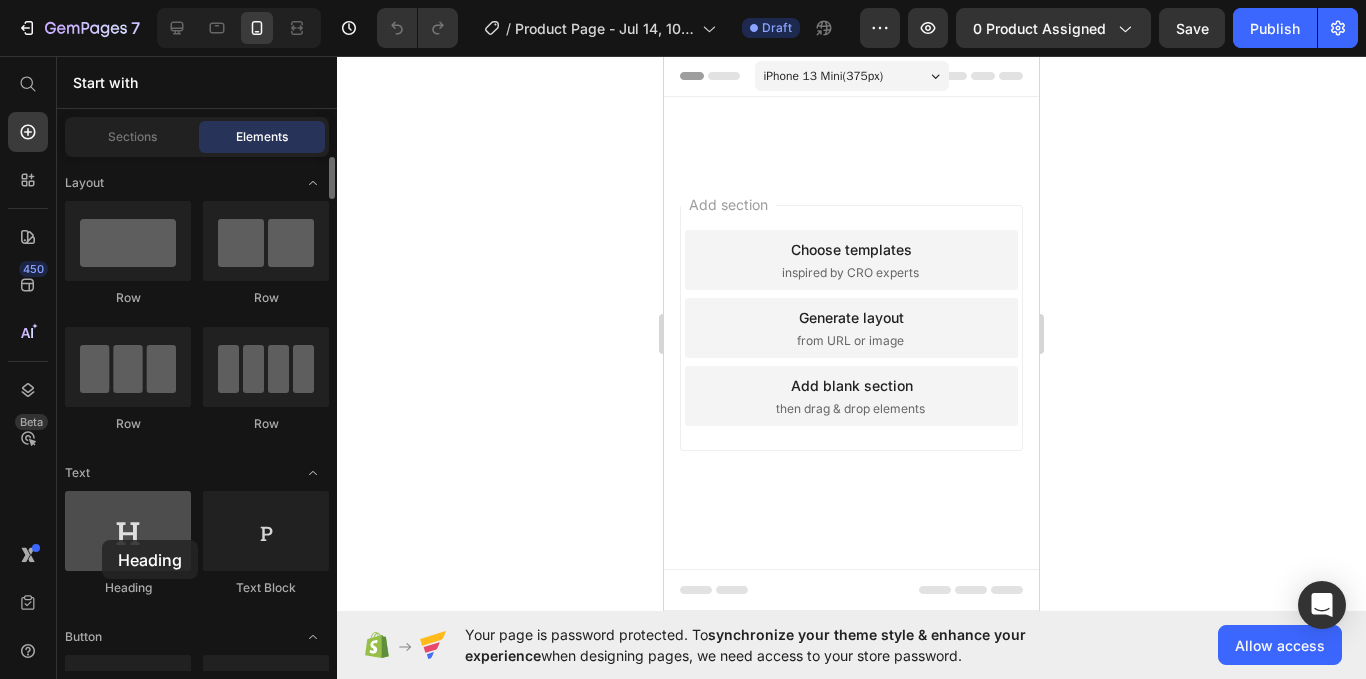 drag, startPoint x: 126, startPoint y: 525, endPoint x: 100, endPoint y: 539, distance: 29.529646 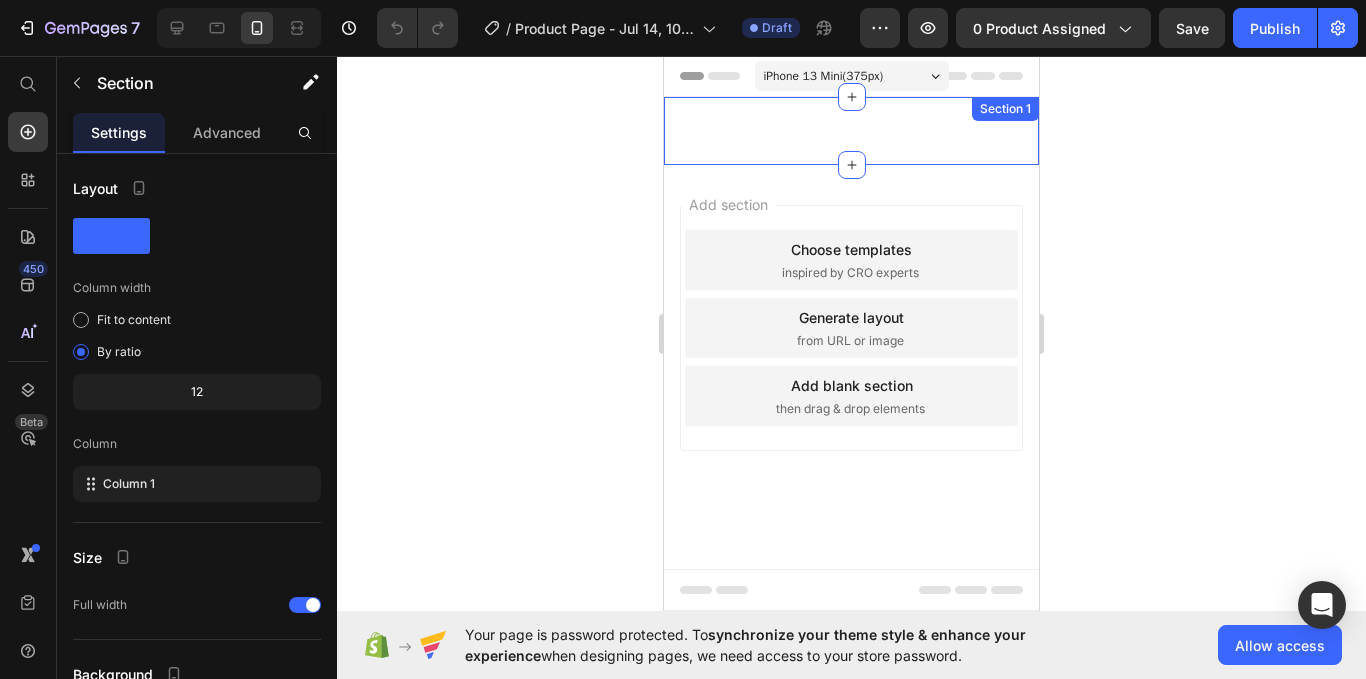 click on "Heading Row Section 1" at bounding box center (851, 131) 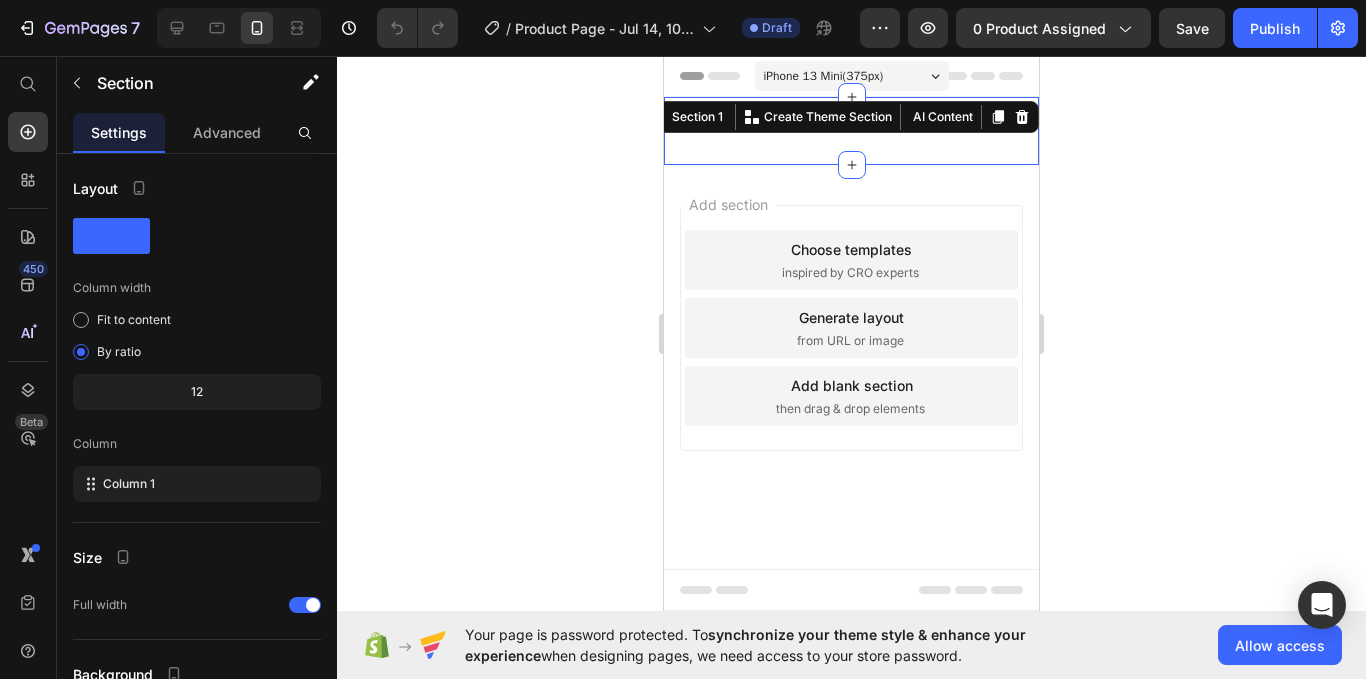 click 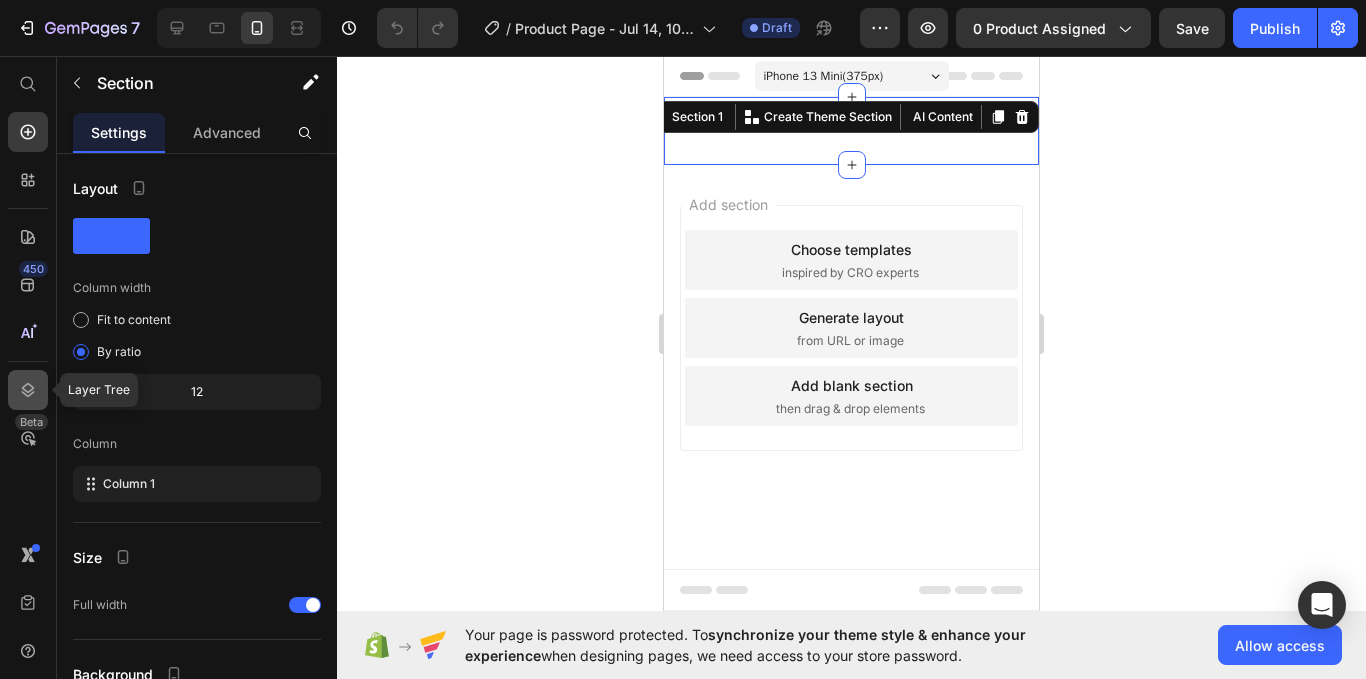 click 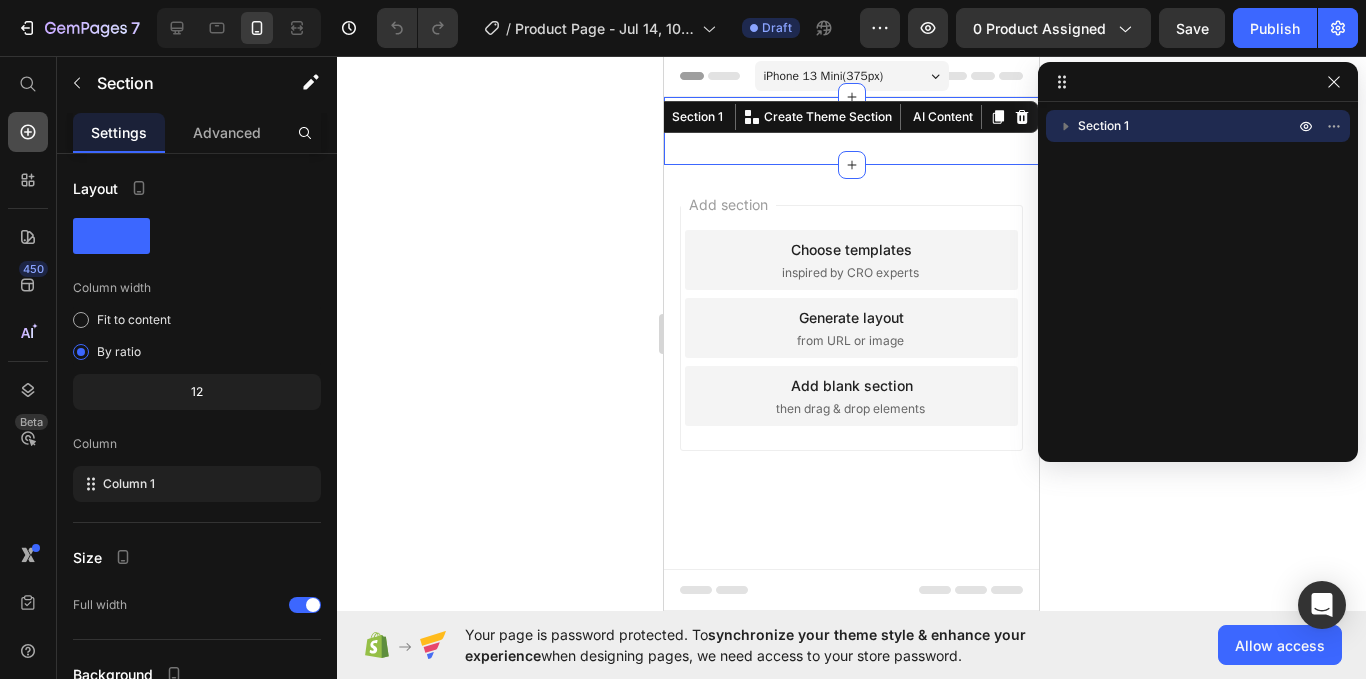 click 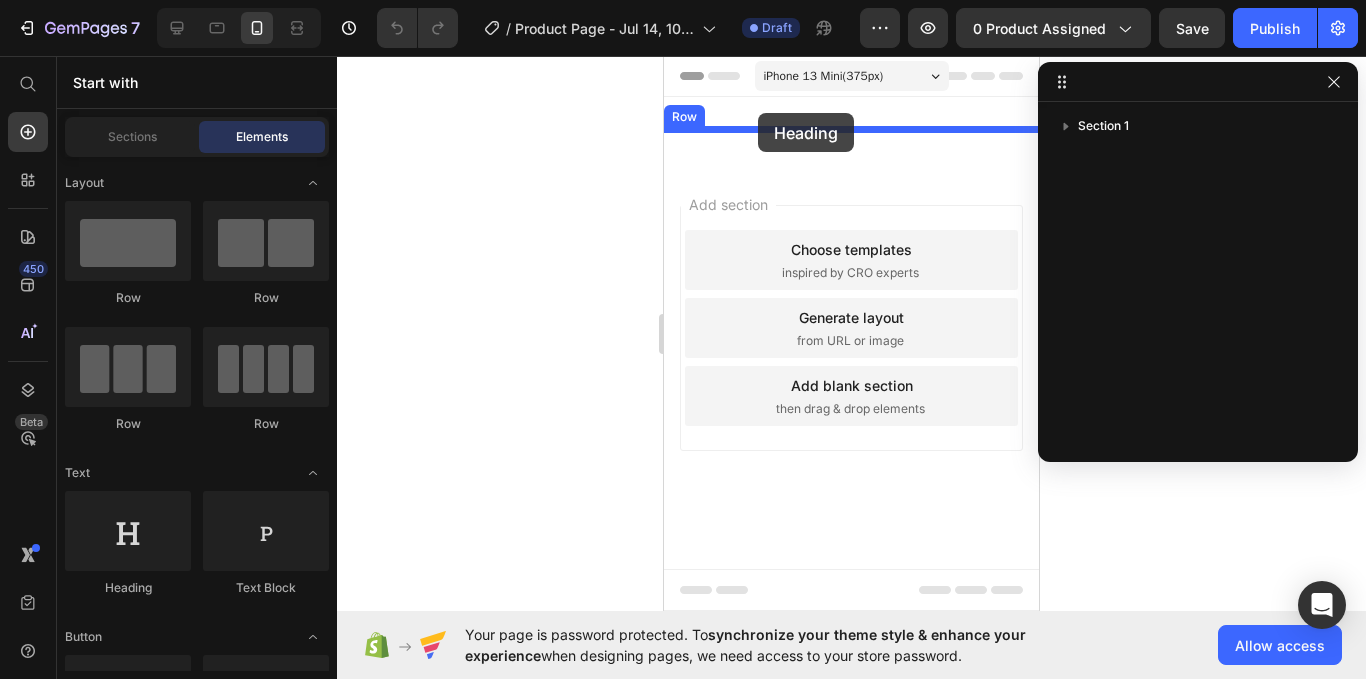 drag, startPoint x: 776, startPoint y: 606, endPoint x: 769, endPoint y: 107, distance: 499.0491 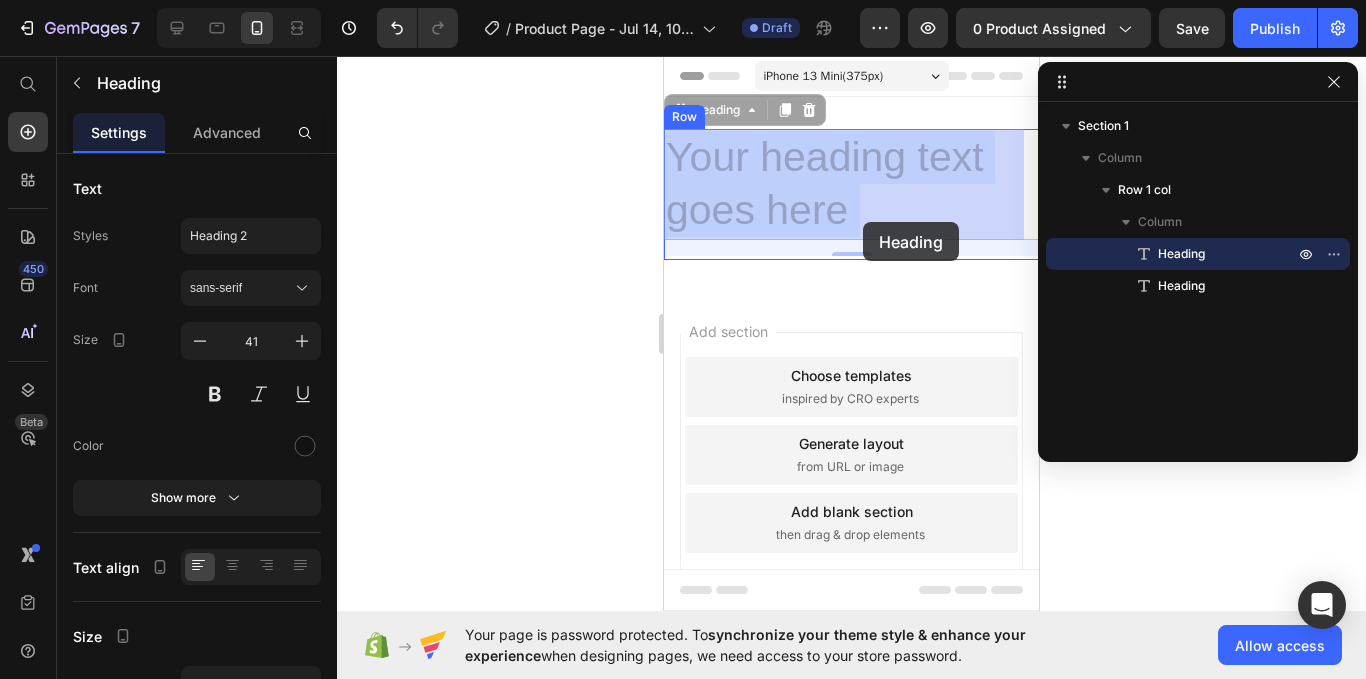 drag, startPoint x: 844, startPoint y: 156, endPoint x: 899, endPoint y: 178, distance: 59.236813 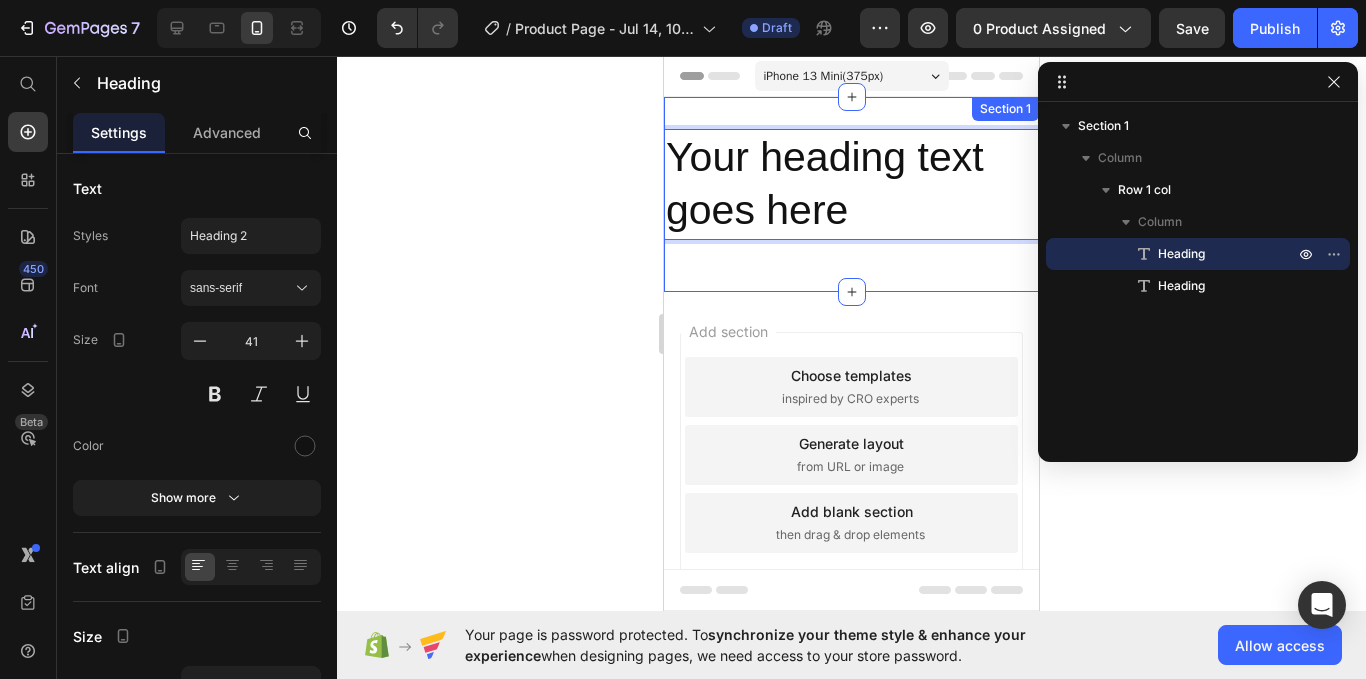 click on "Your heading text goes here Heading   16 Heading Row Section 1" at bounding box center [851, 194] 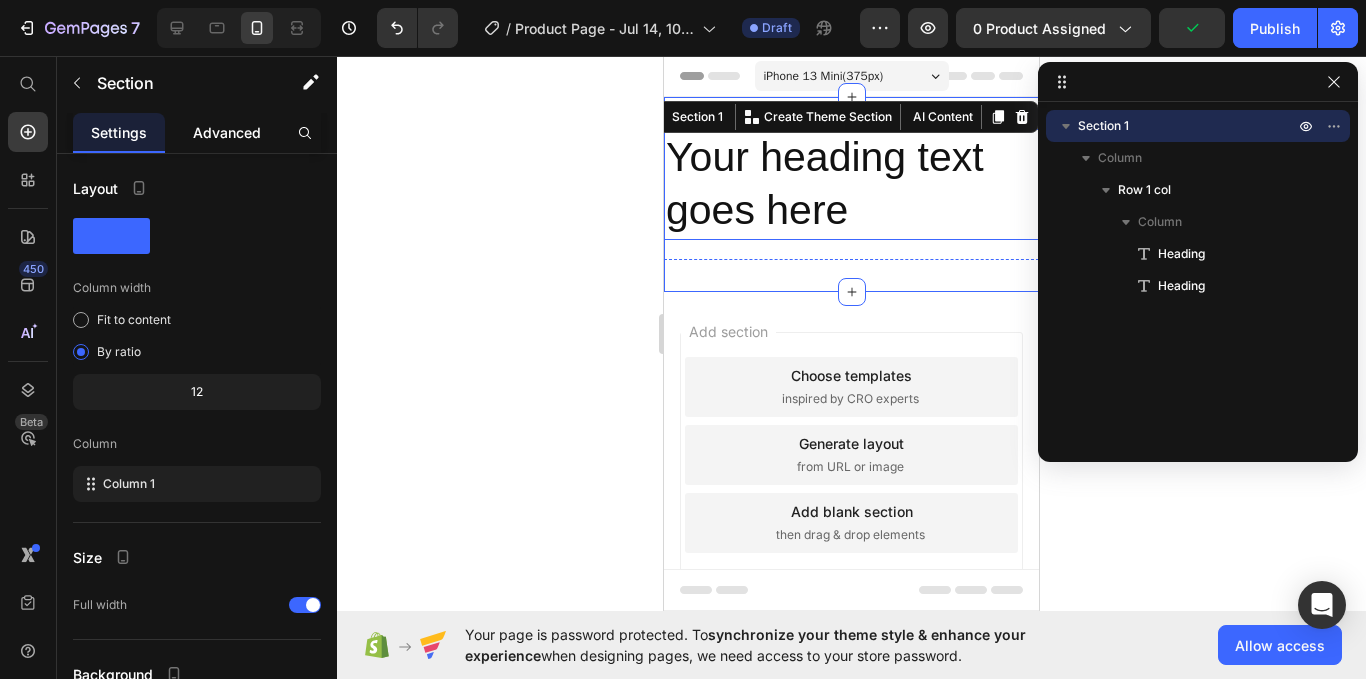 click on "Advanced" at bounding box center [227, 132] 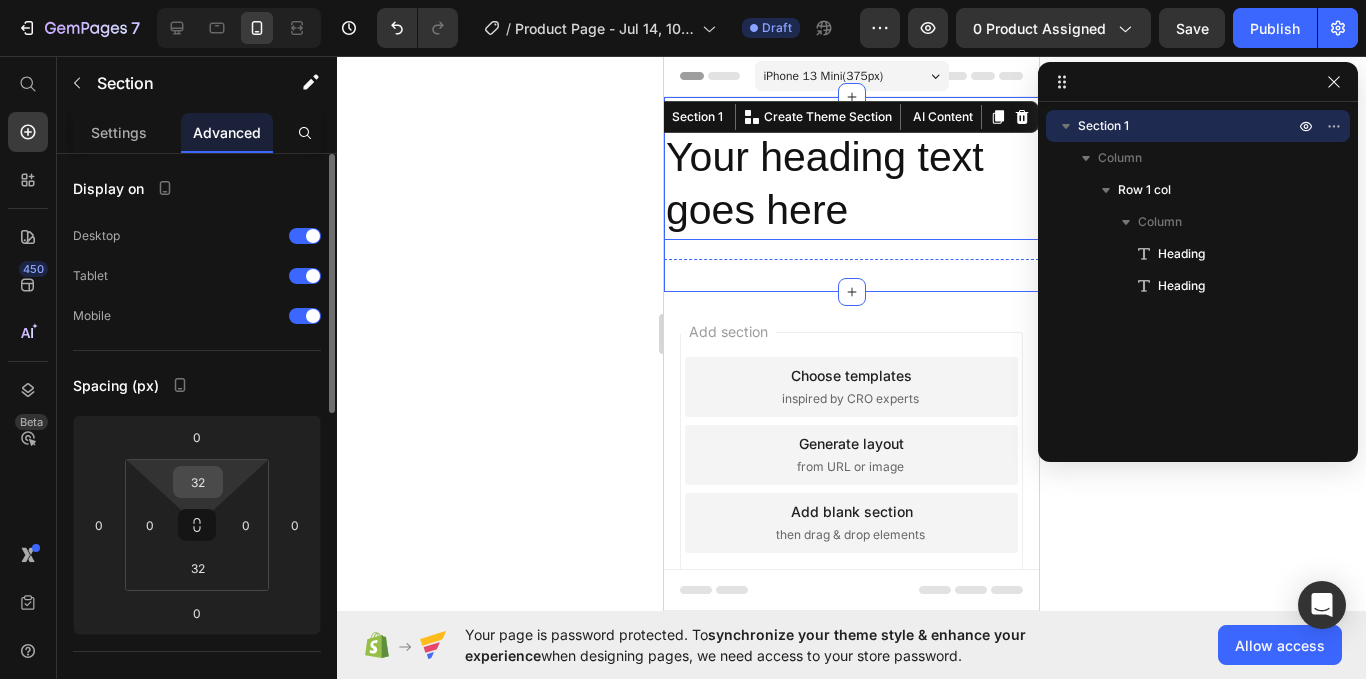 click on "32" at bounding box center (198, 482) 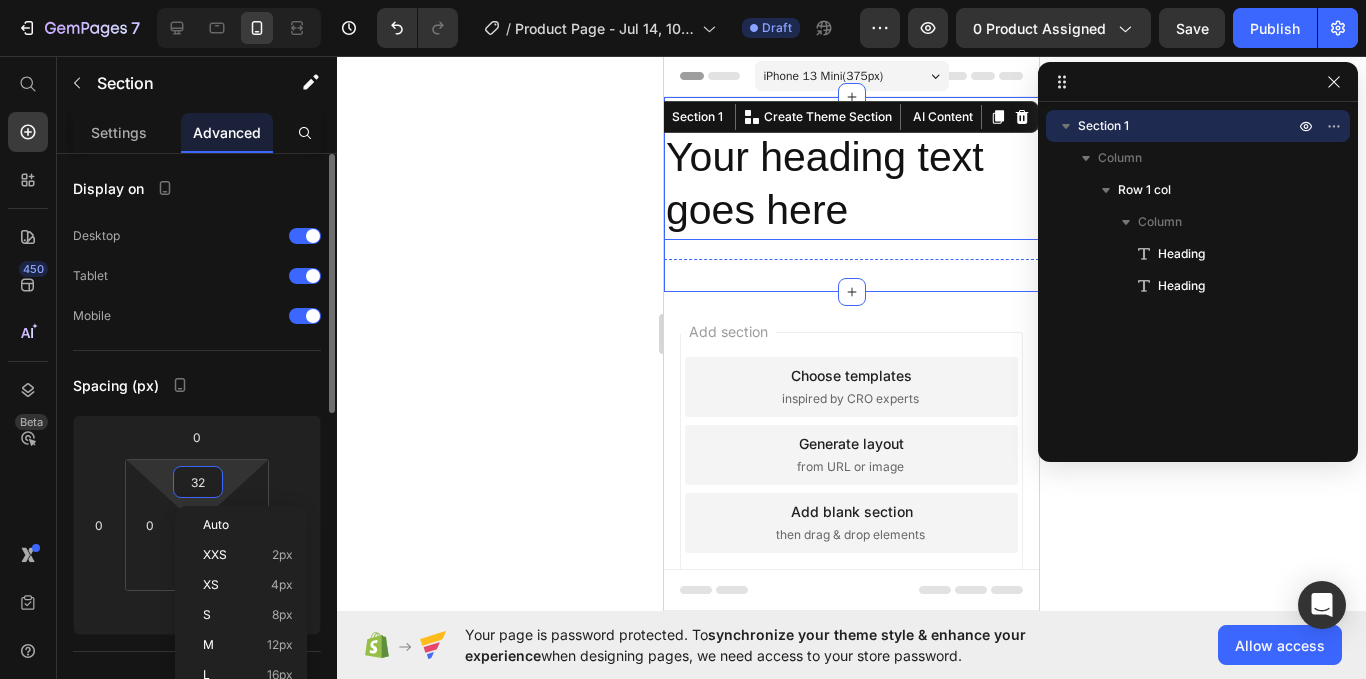 click on "32" at bounding box center (198, 482) 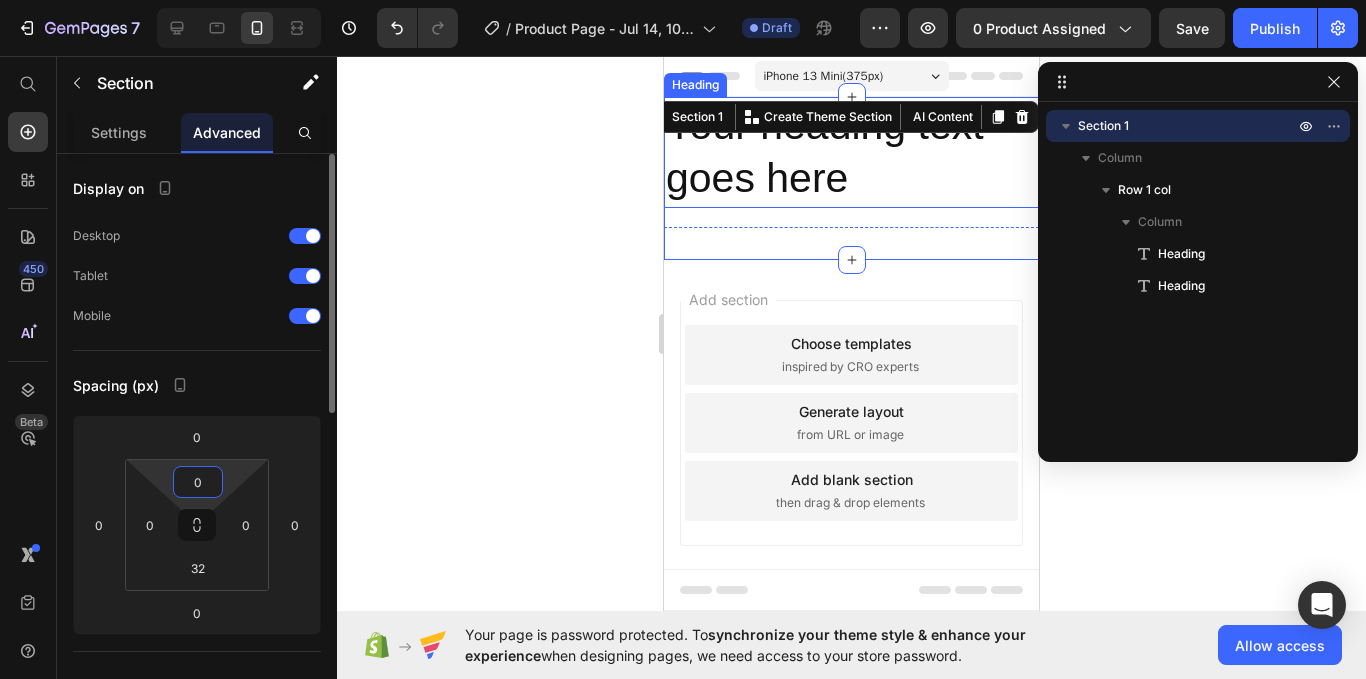 type on "0" 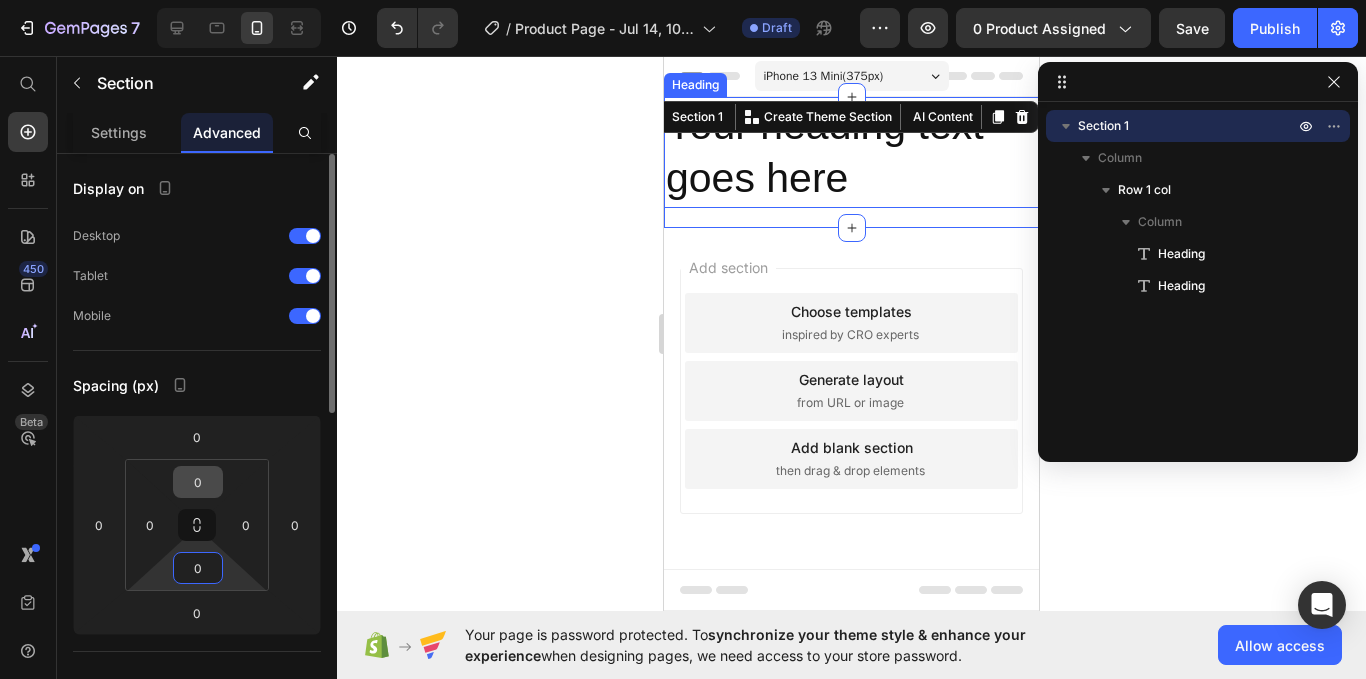 type on "0" 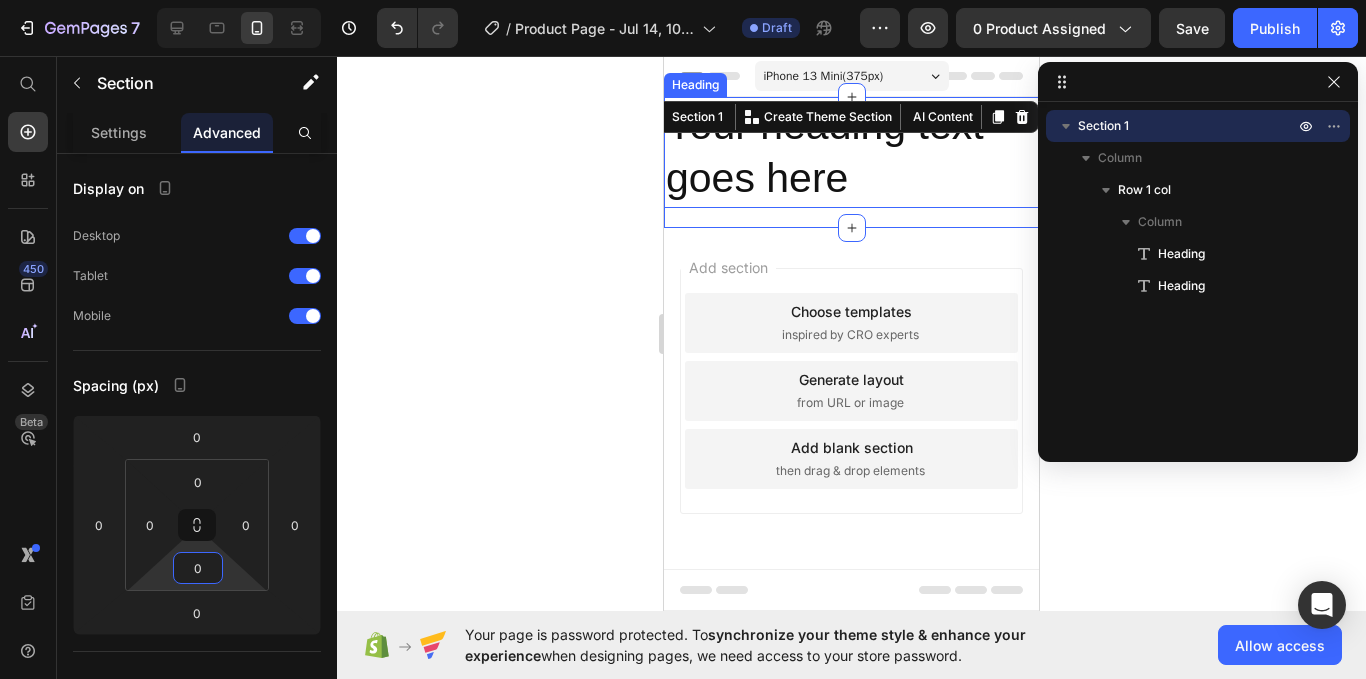 click on "Your heading text goes here" at bounding box center (851, 152) 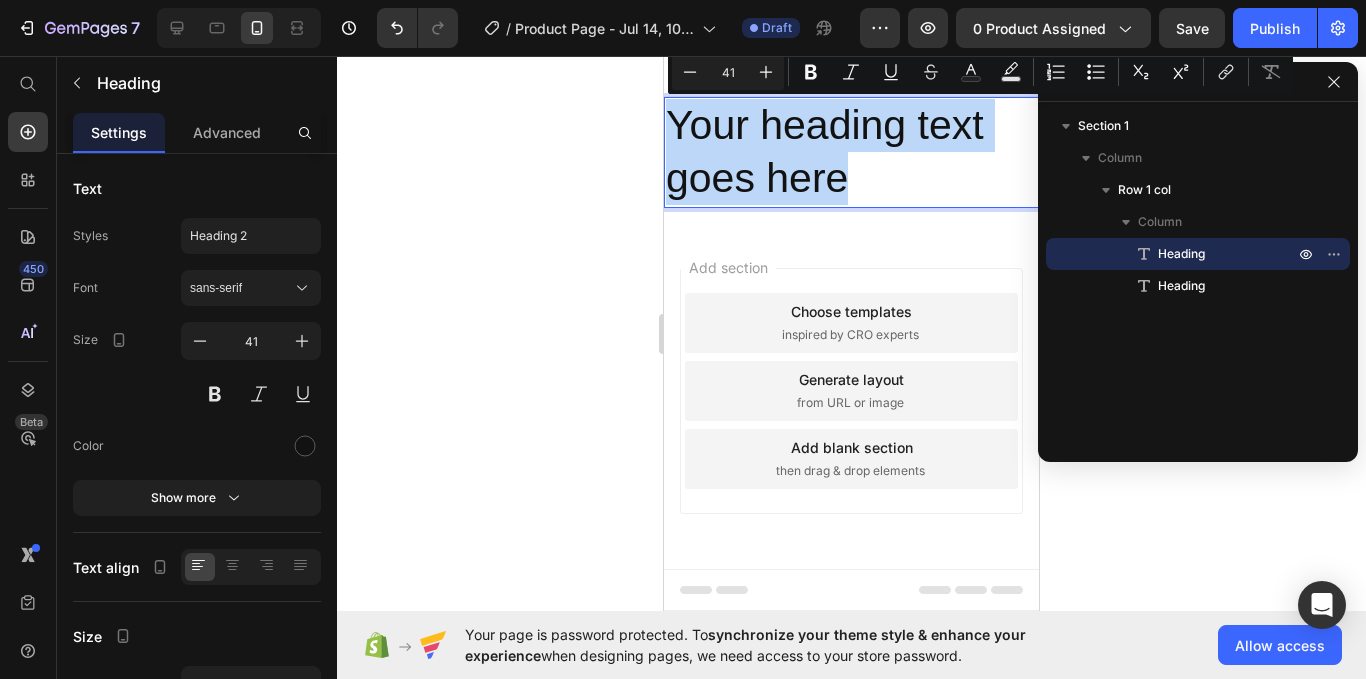 click on "Your heading text goes here" at bounding box center (851, 152) 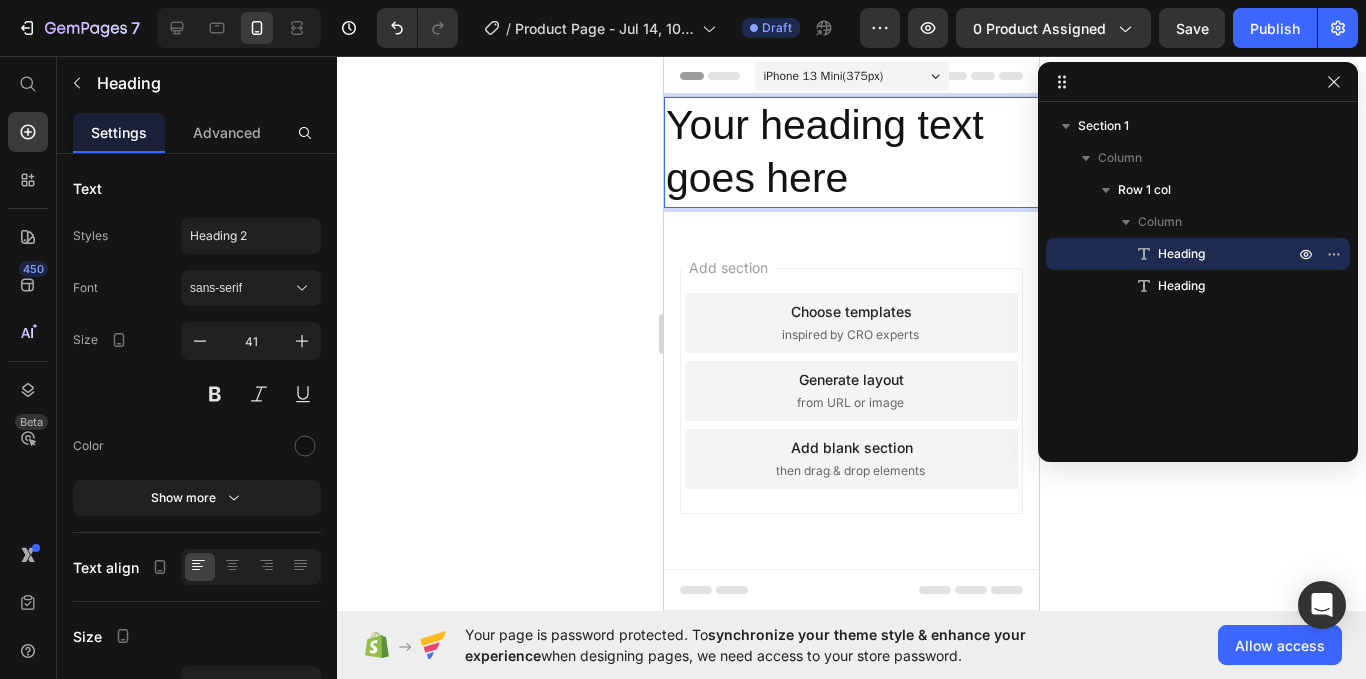 click on "Your heading text goes here" at bounding box center (851, 152) 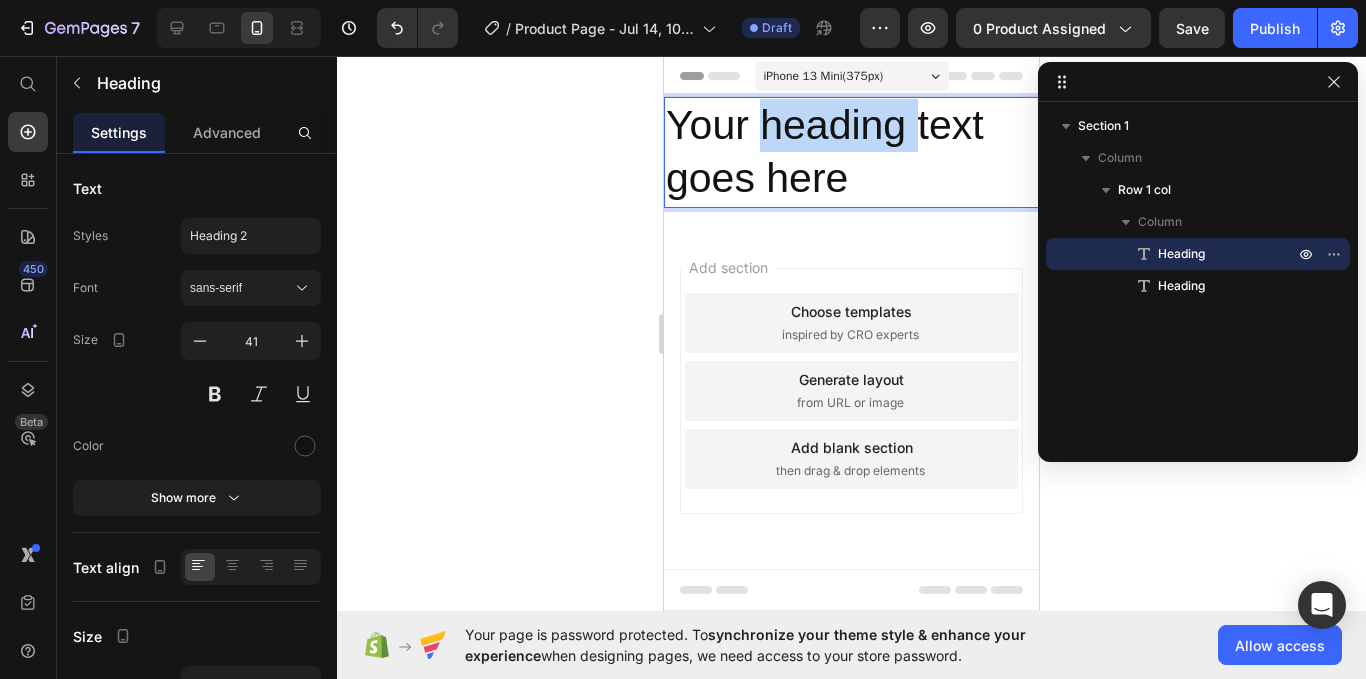 click on "Your heading text goes here" at bounding box center [851, 152] 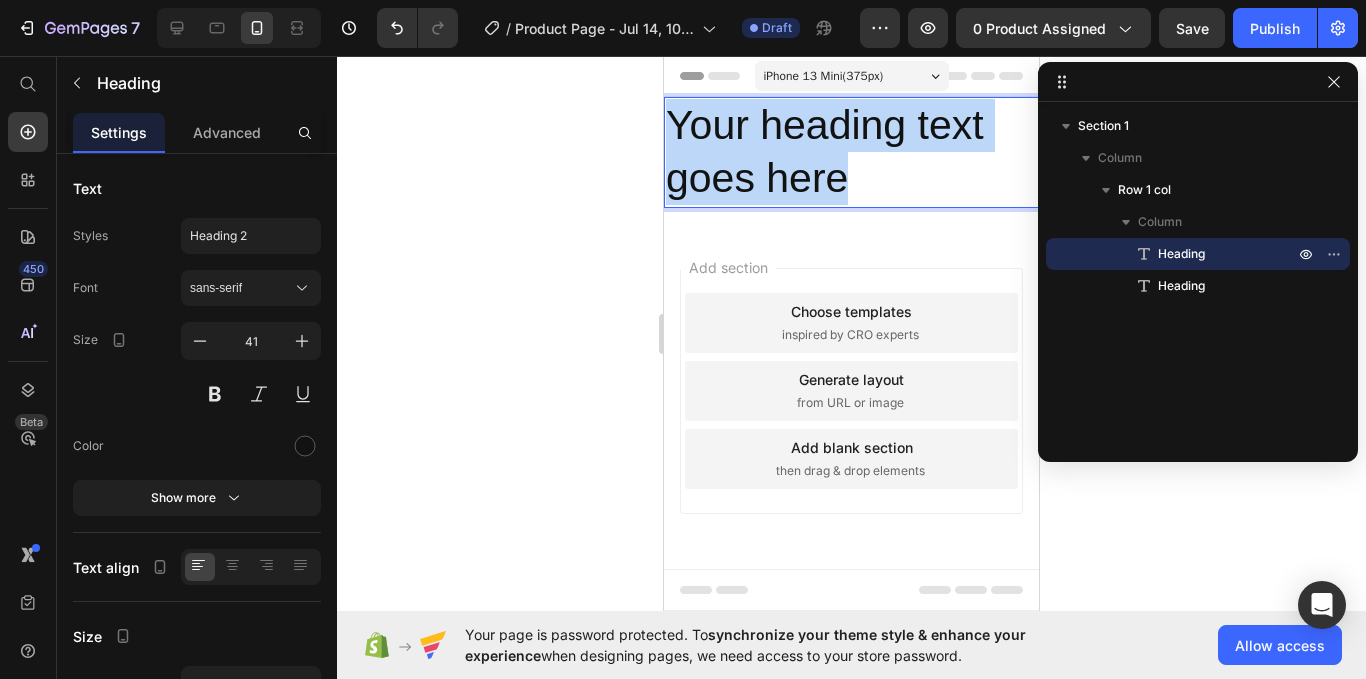 click on "Your heading text goes here" at bounding box center (851, 152) 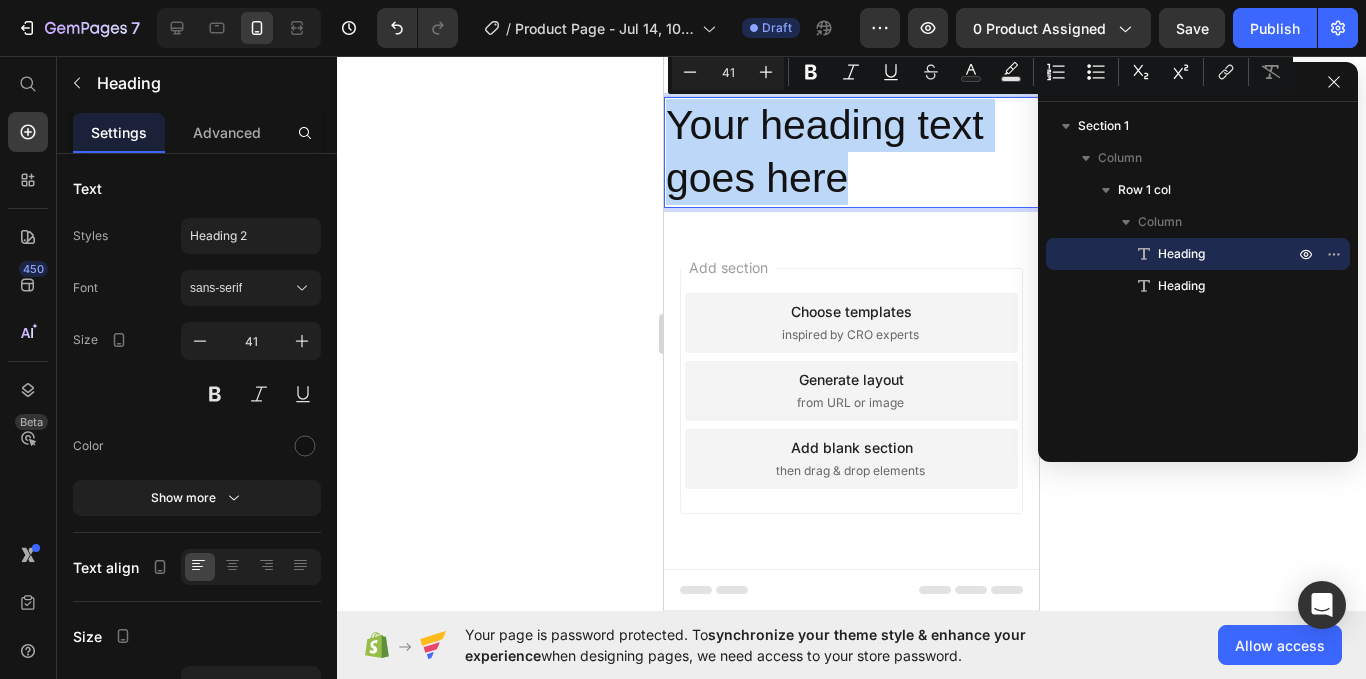 type on "11" 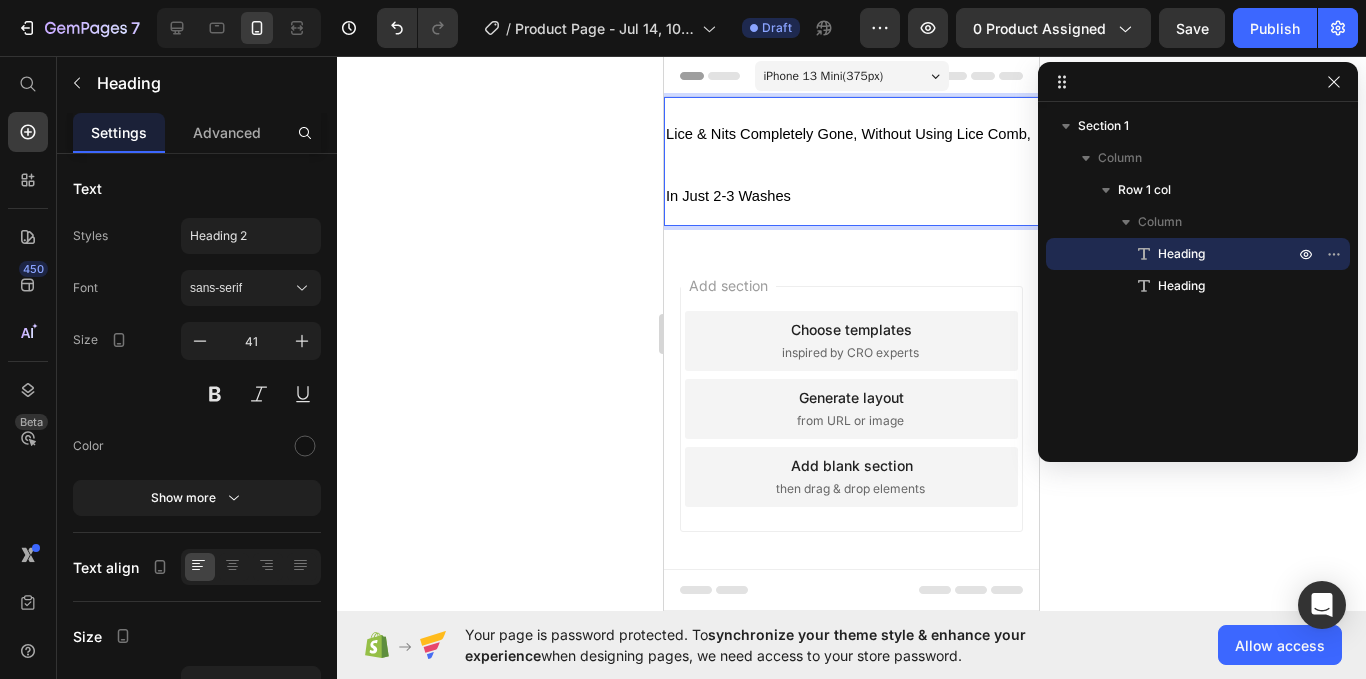 click on "Lice & Nits Completely Gone, Without Using Lice Comb, In Just 2-3 Washes" at bounding box center [851, 161] 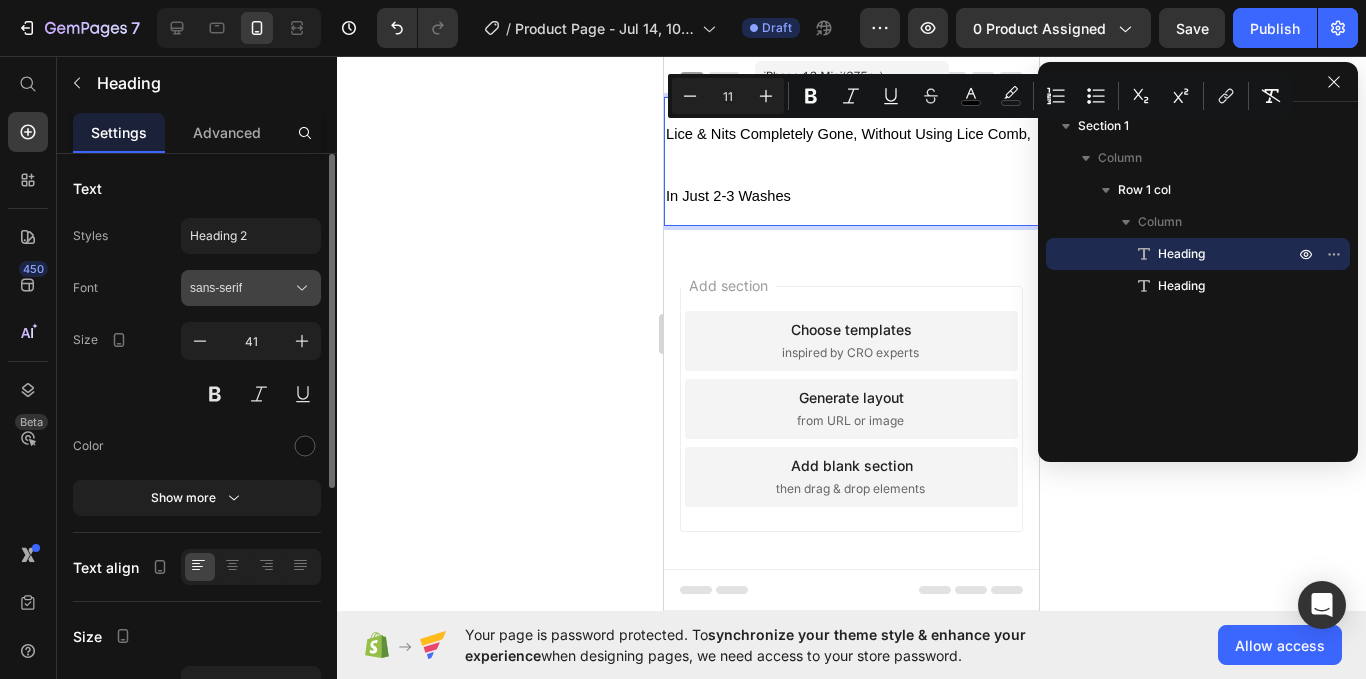 click on "sans-serif" at bounding box center (241, 288) 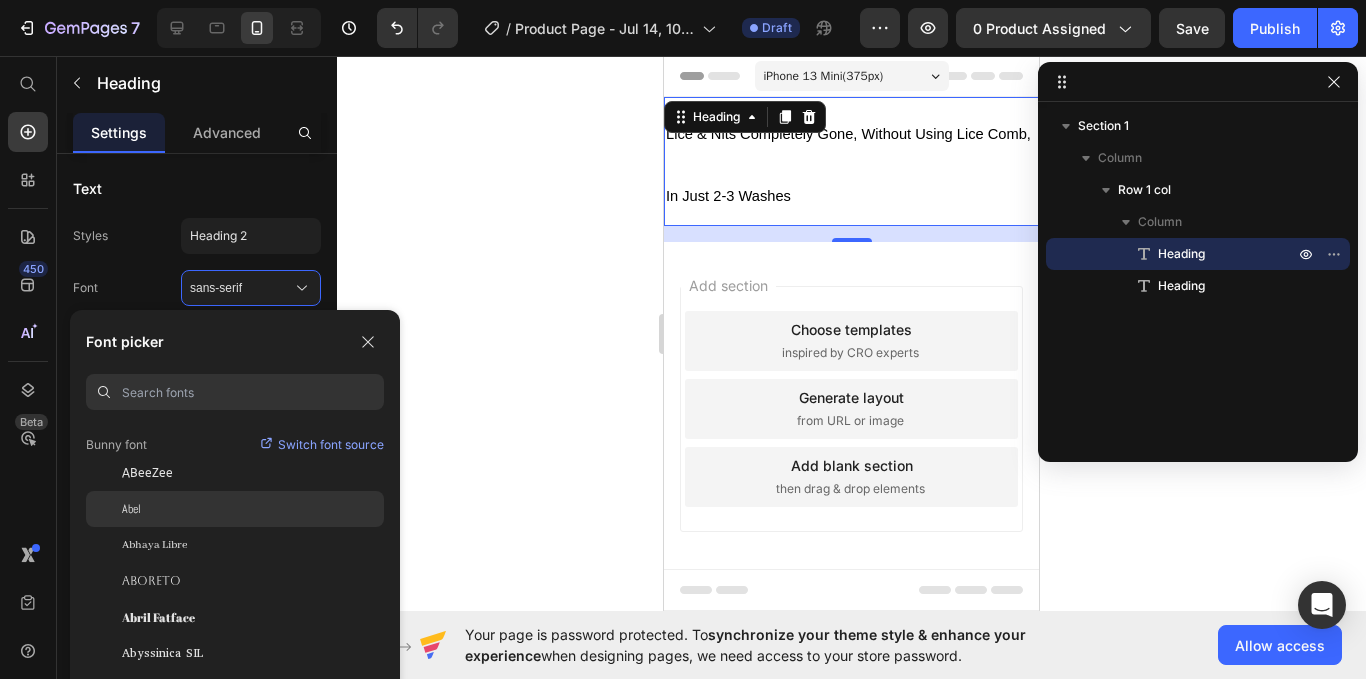 scroll, scrollTop: 0, scrollLeft: 0, axis: both 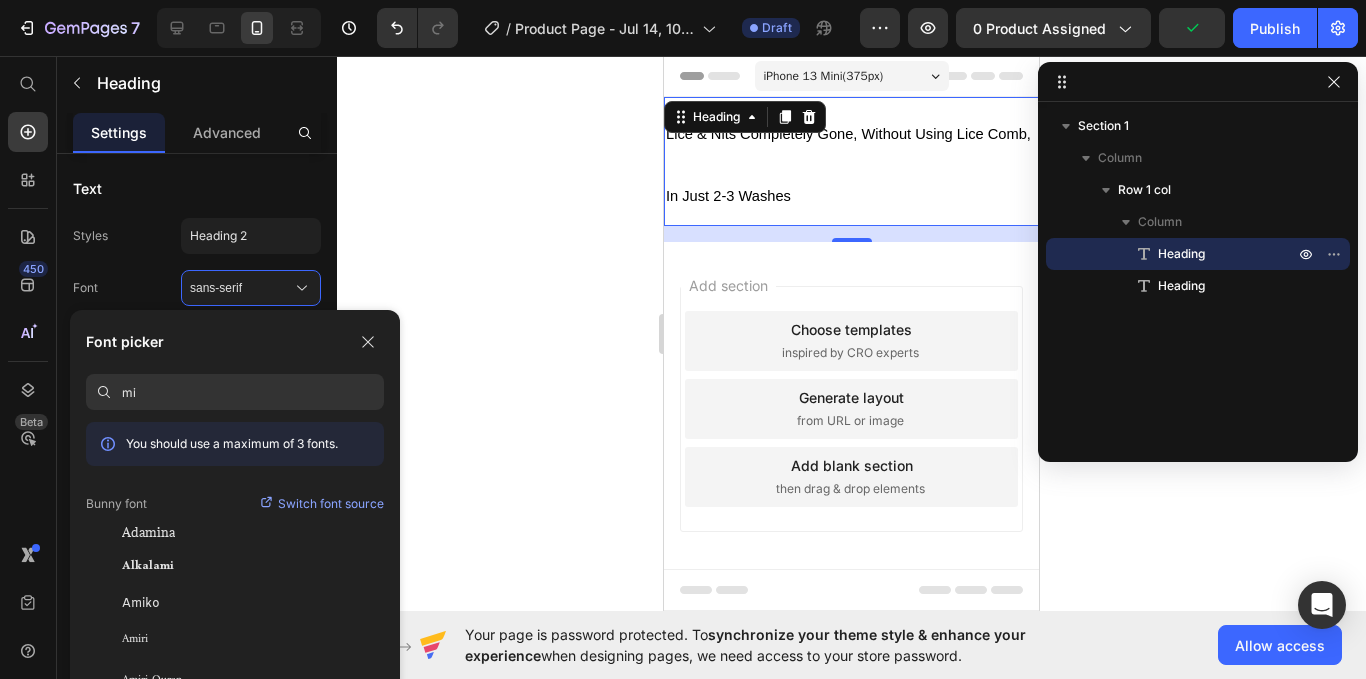type on "m" 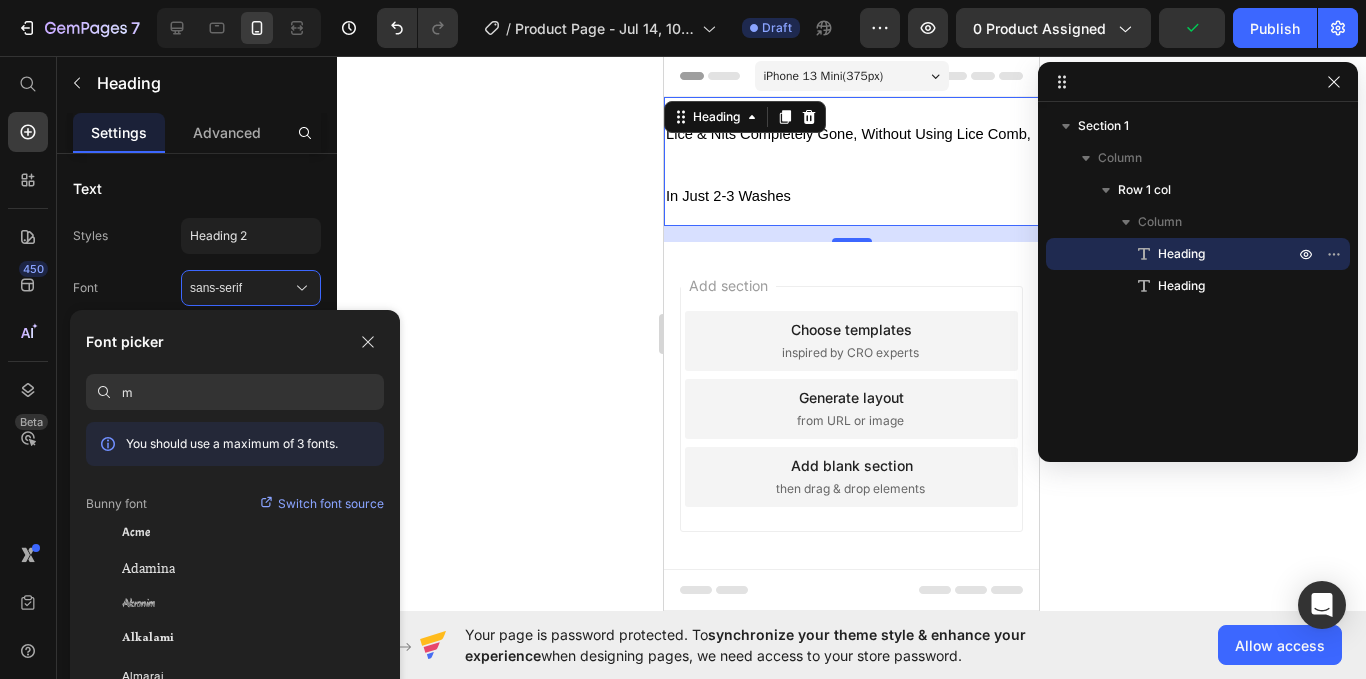 type 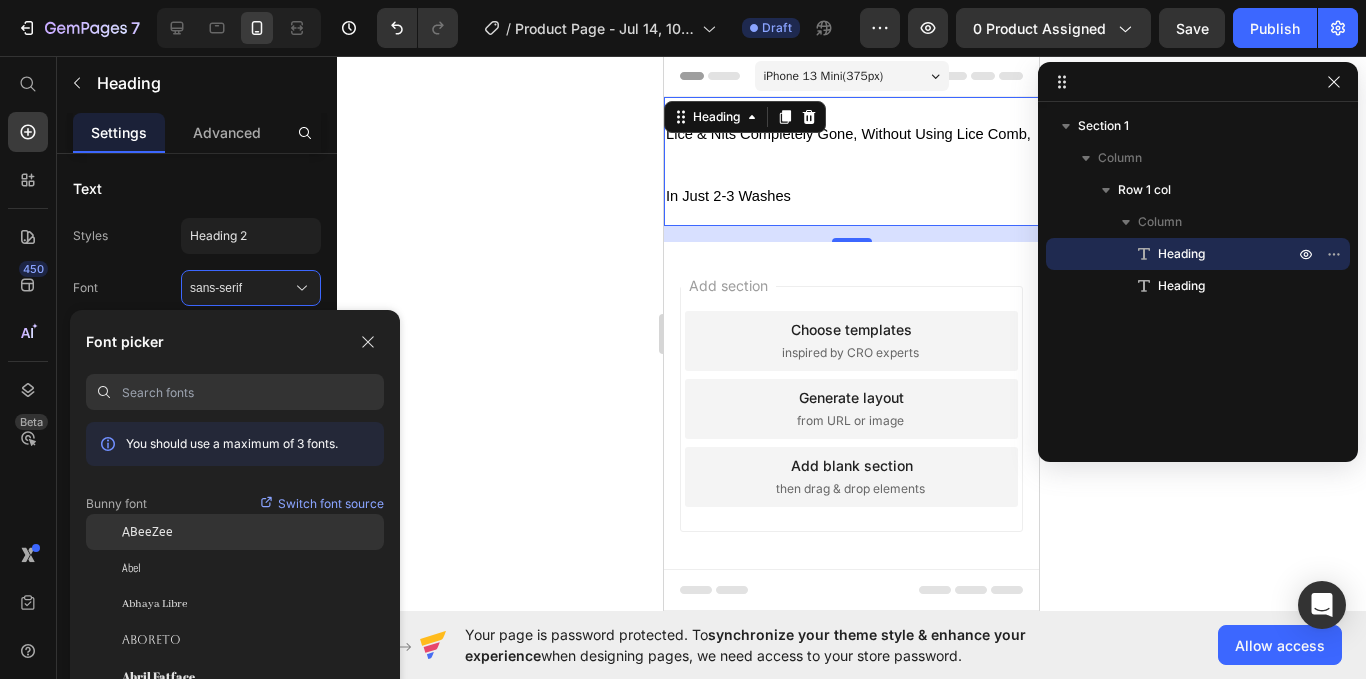 click on "ABeeZee" 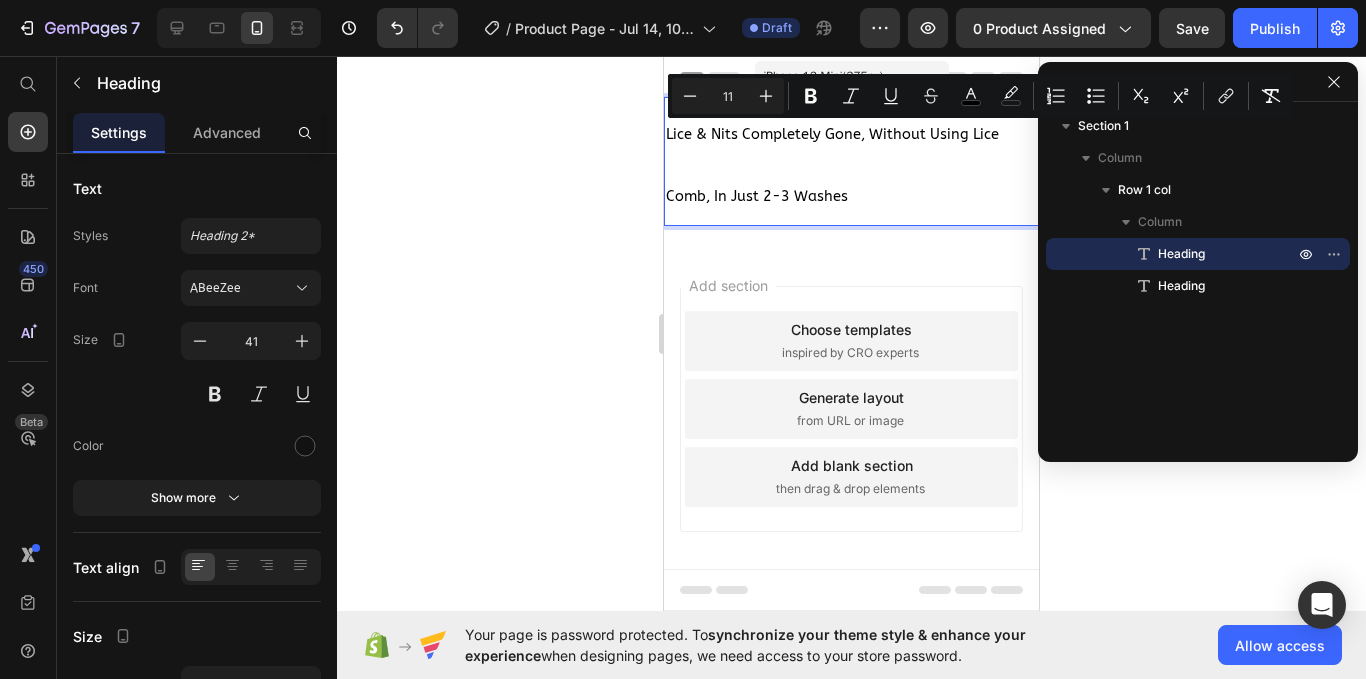 click 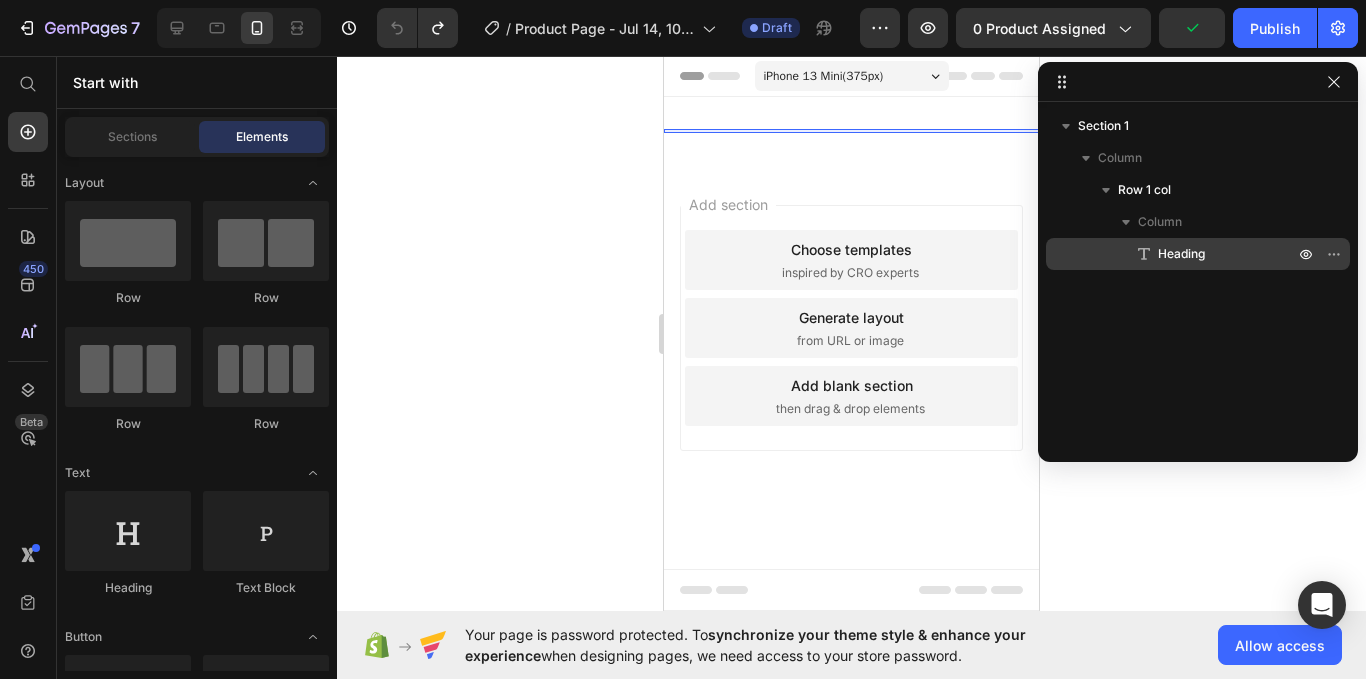 click on "Heading" at bounding box center (1181, 254) 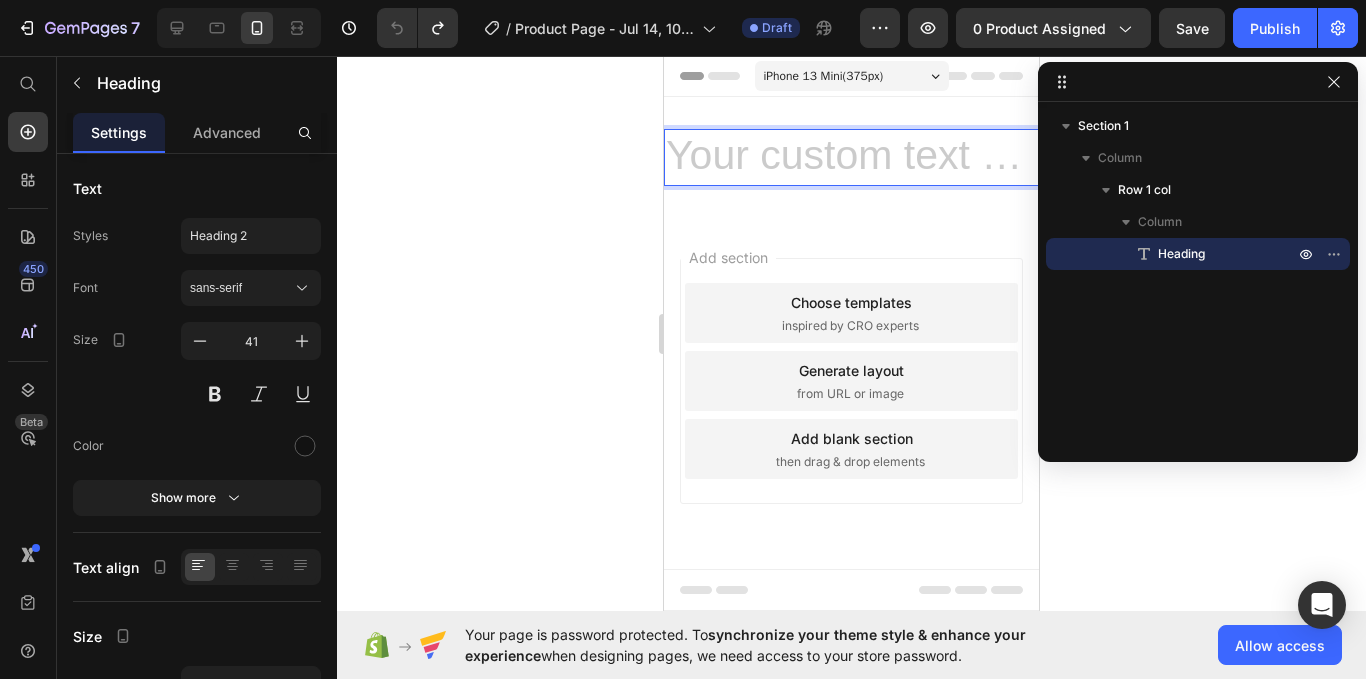 click at bounding box center (851, 157) 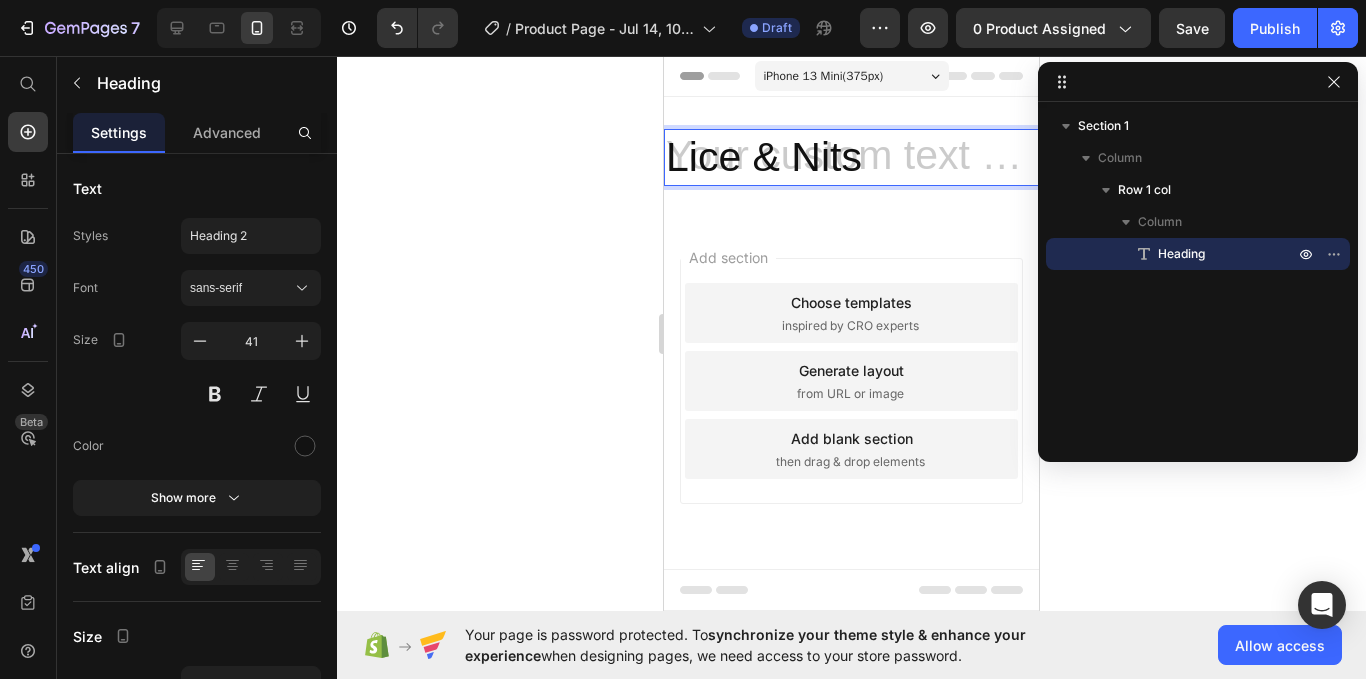 click on "Lice & Nits" at bounding box center [851, 157] 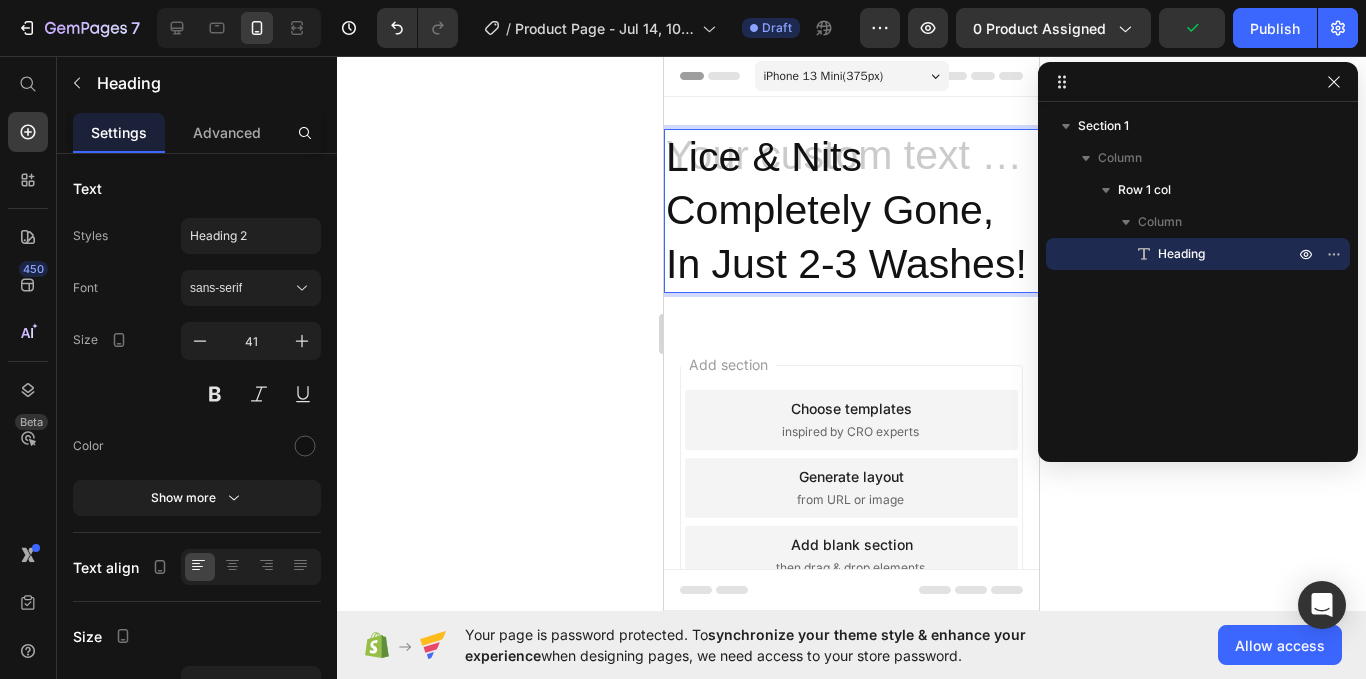 click on "Lice & Nits Completely Gone, In Just 2-3 Washes!" at bounding box center (851, 211) 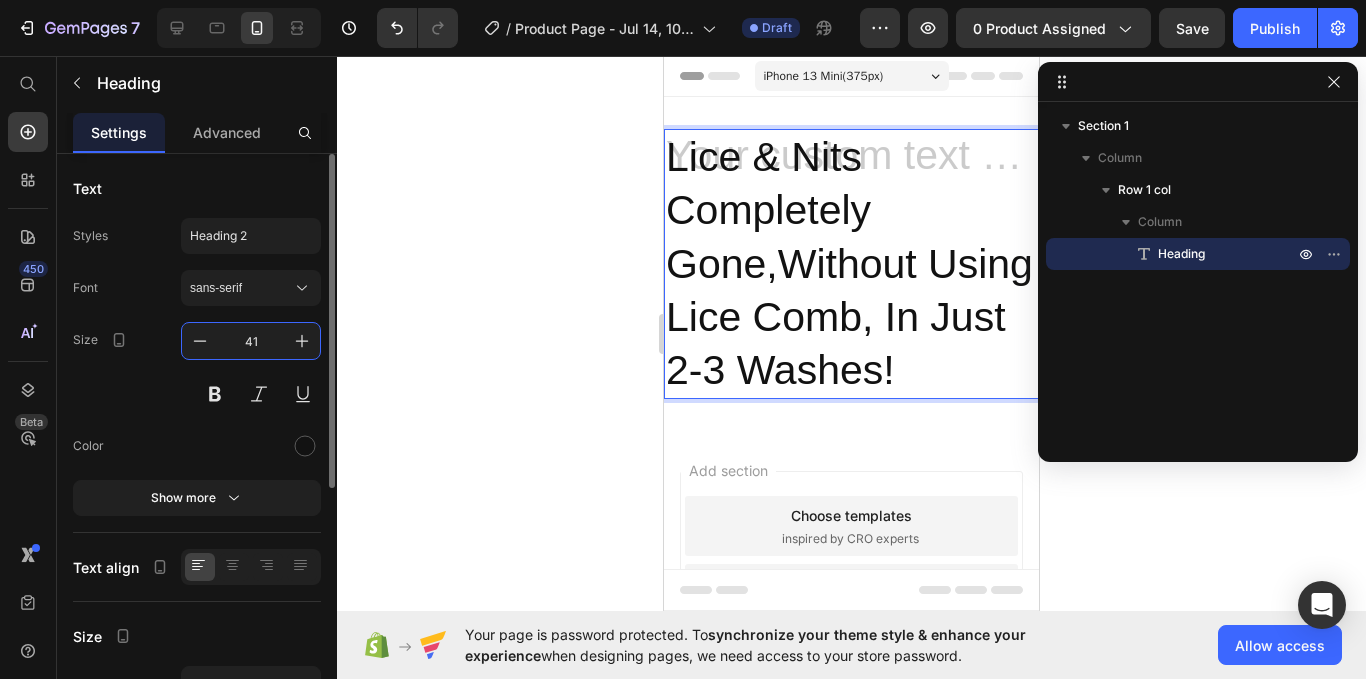 click on "41" at bounding box center (251, 341) 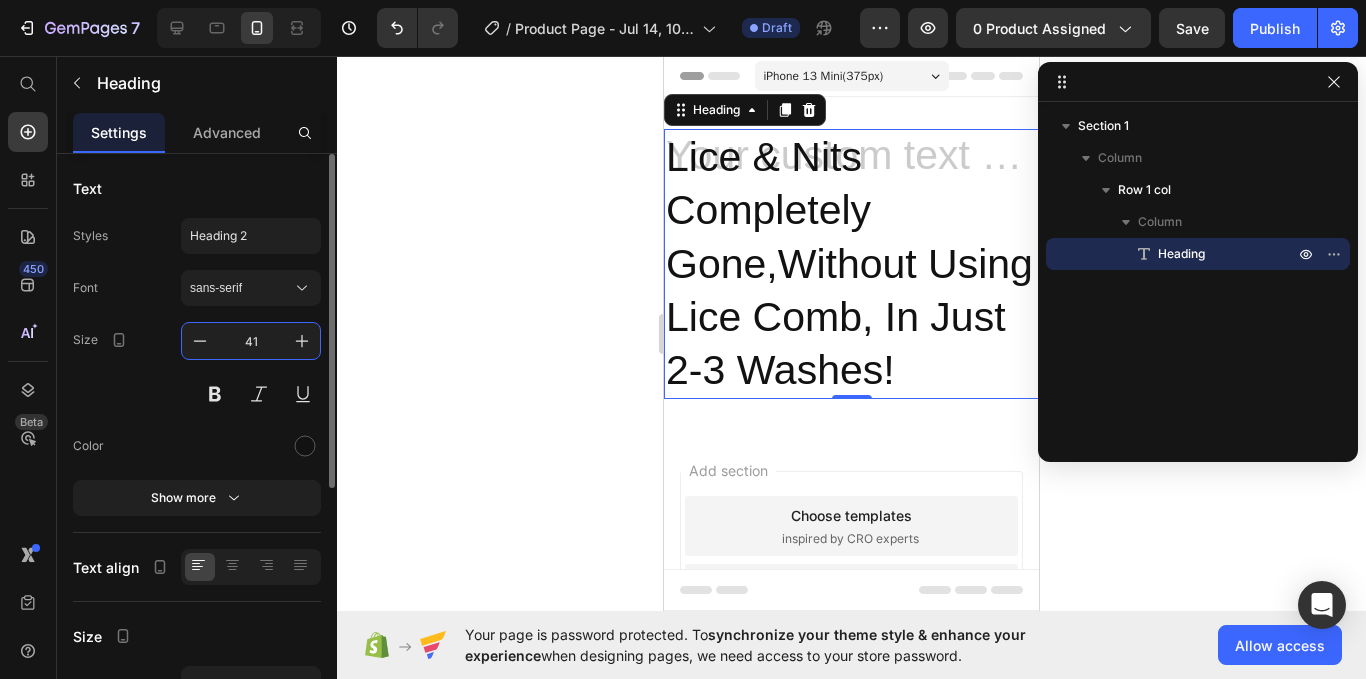 click on "41" at bounding box center (251, 341) 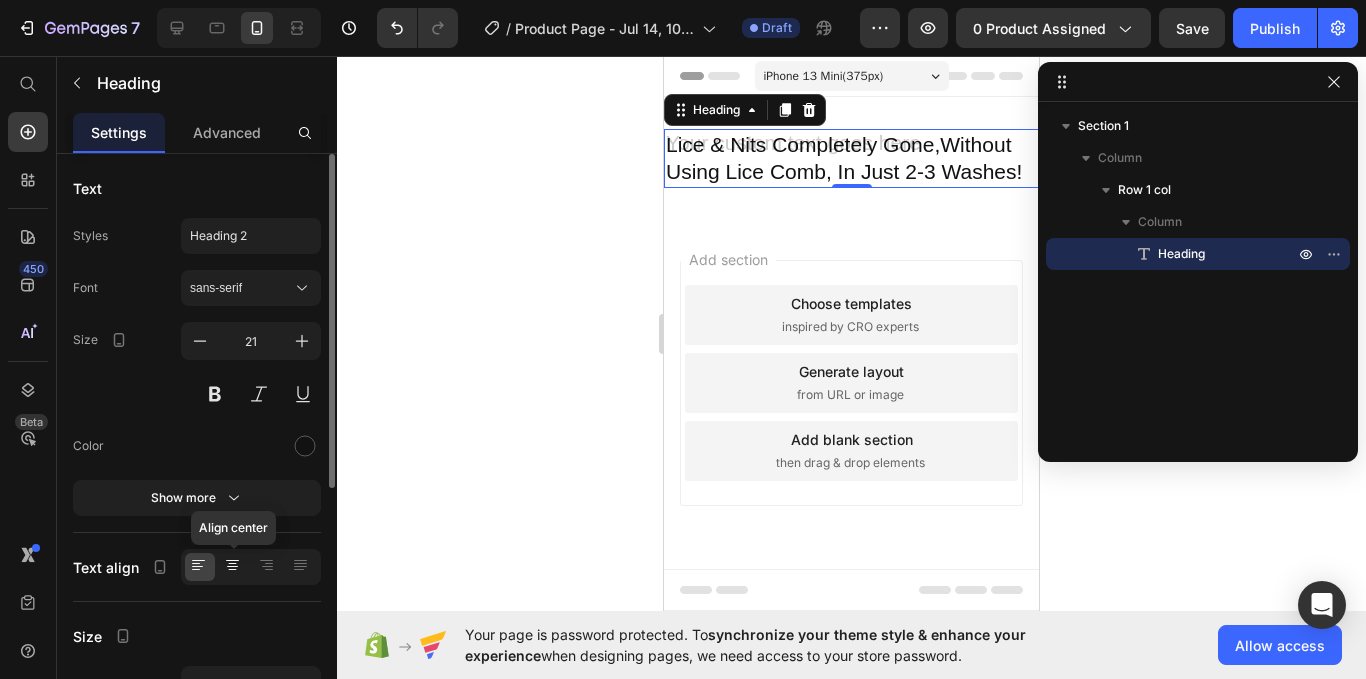 click 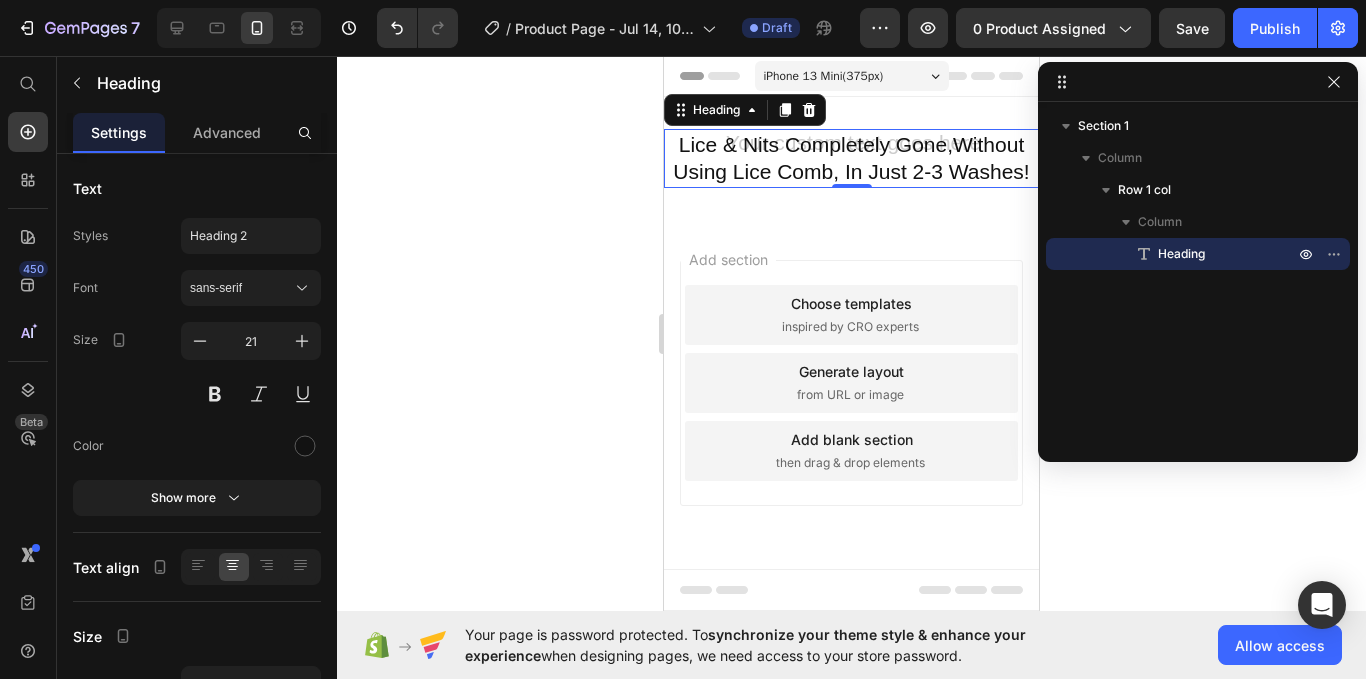 click on "Lice & Nits Completely Gone,Without Using Lice Comb, In Just 2-3 Washes!" at bounding box center (851, 158) 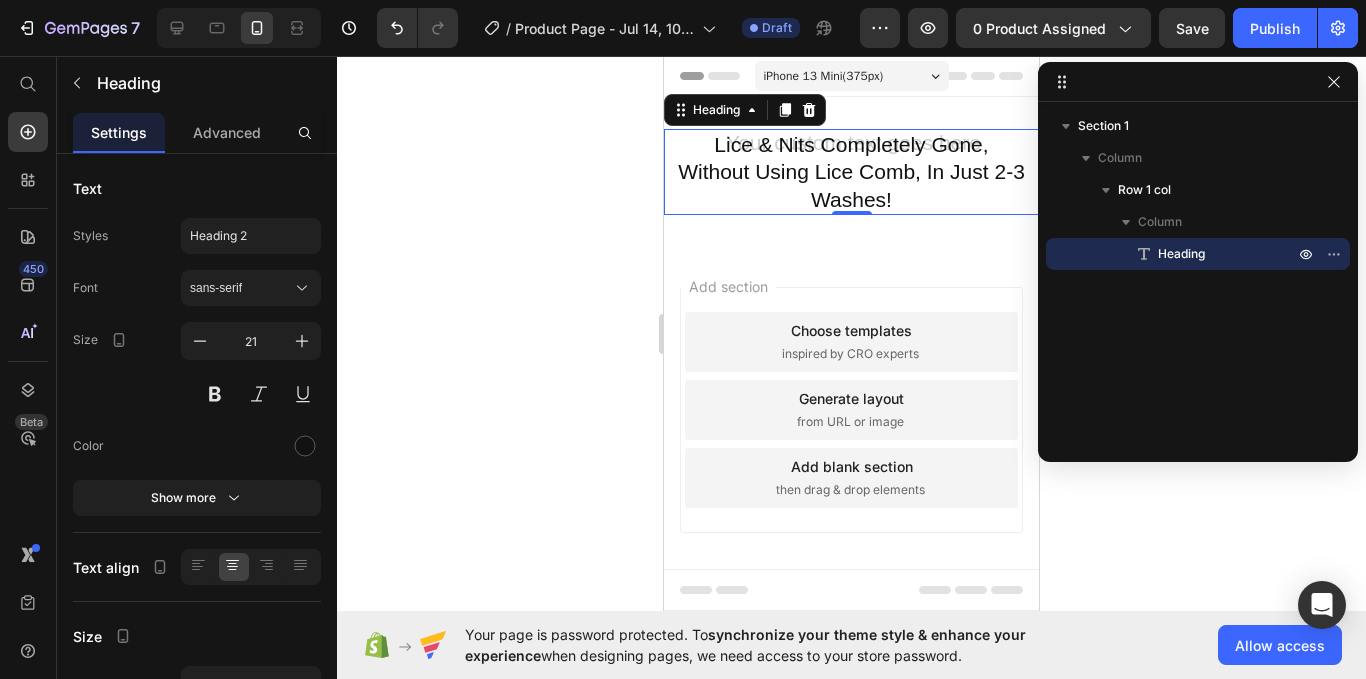 click on "Lice & Nits Completely Gone, Without Using Lice Comb, In Just 2-3 Washes!" at bounding box center (851, 172) 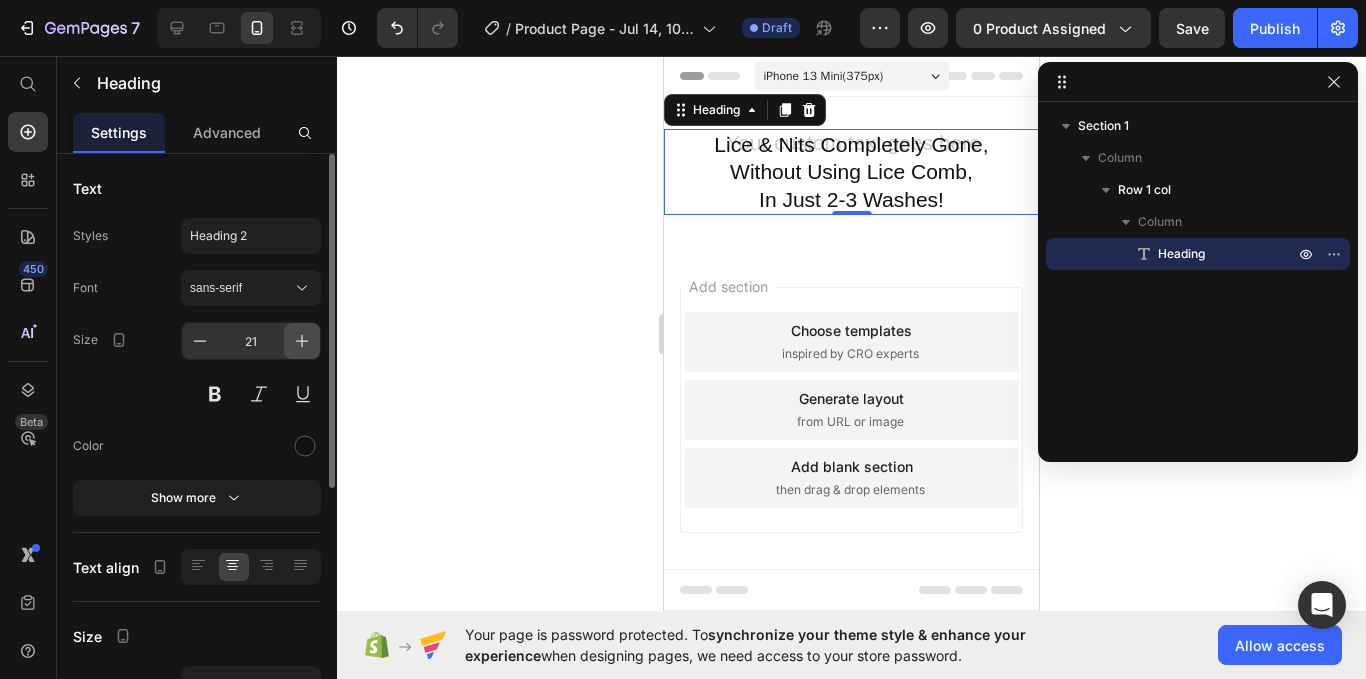 click at bounding box center (302, 341) 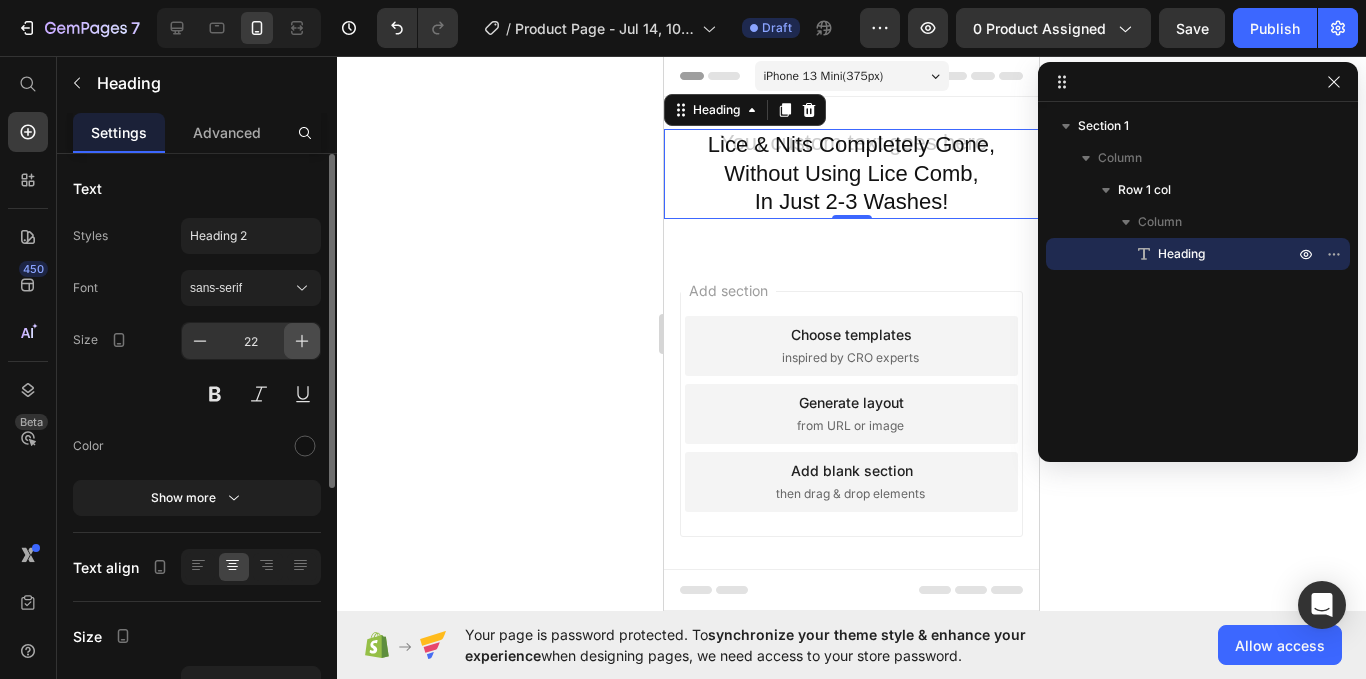 click at bounding box center [302, 341] 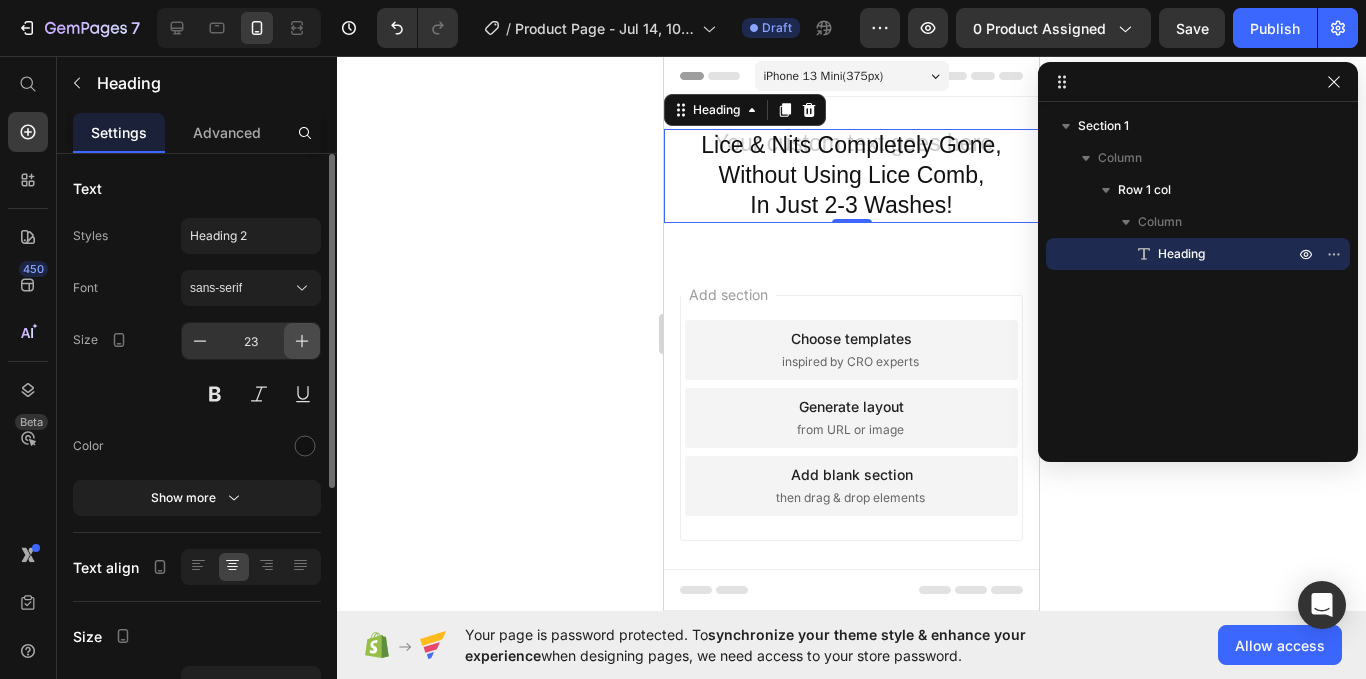click at bounding box center [302, 341] 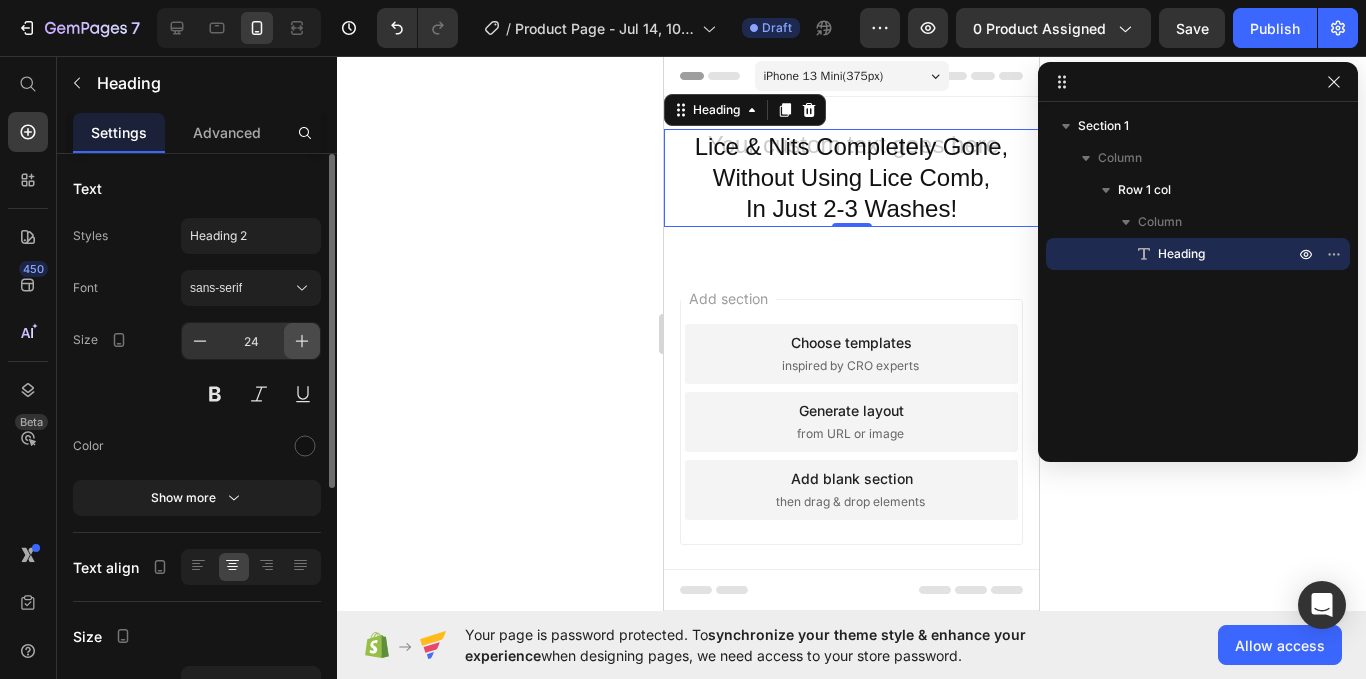click at bounding box center (302, 341) 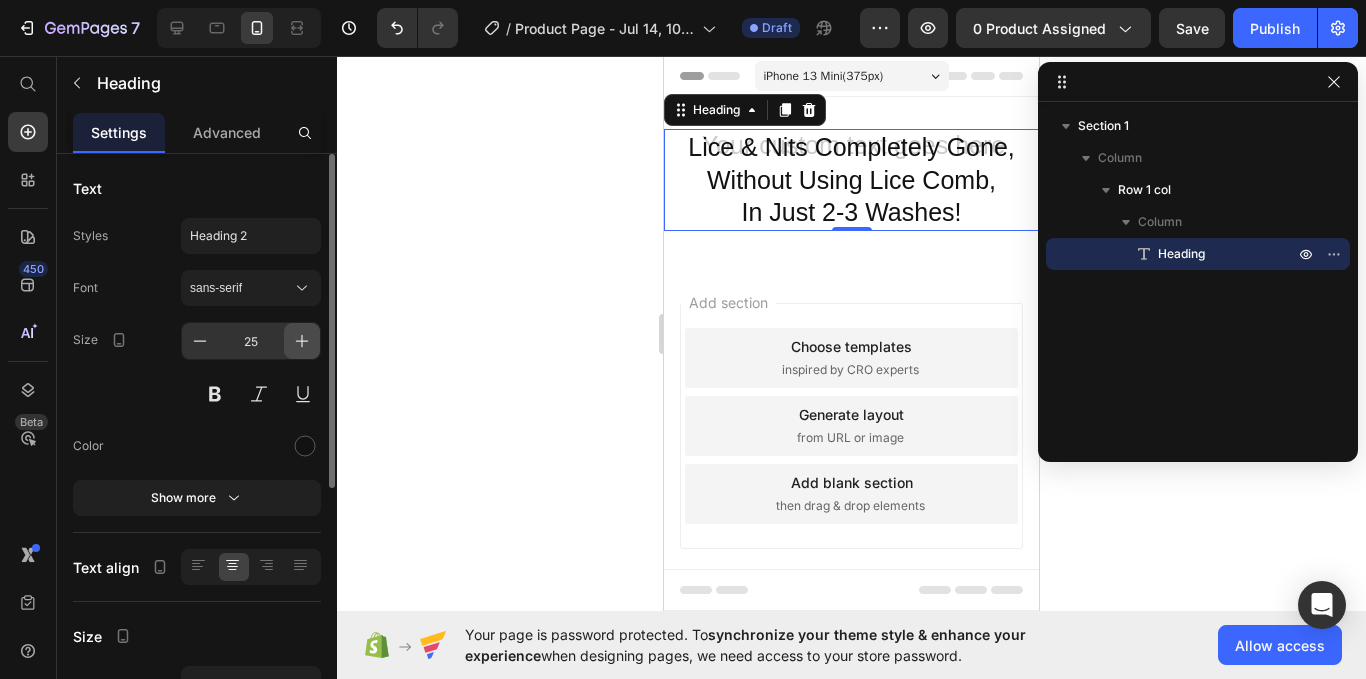 click at bounding box center (302, 341) 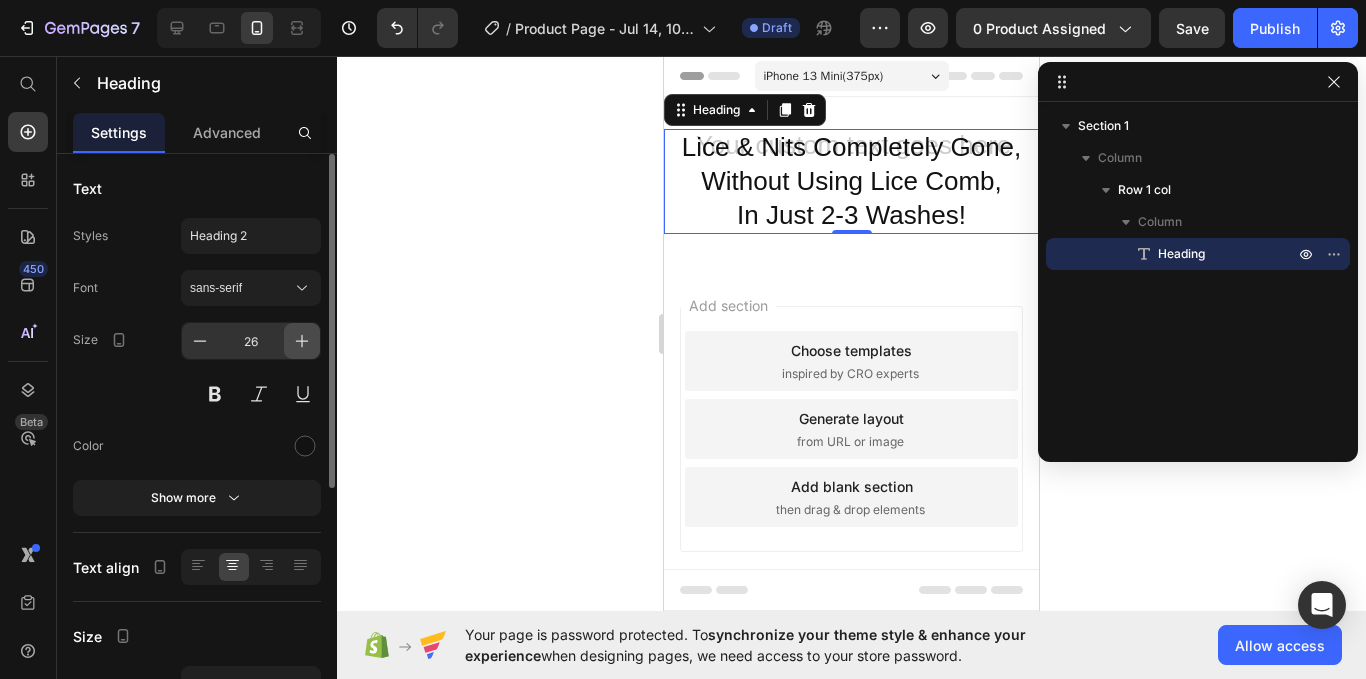 click at bounding box center [302, 341] 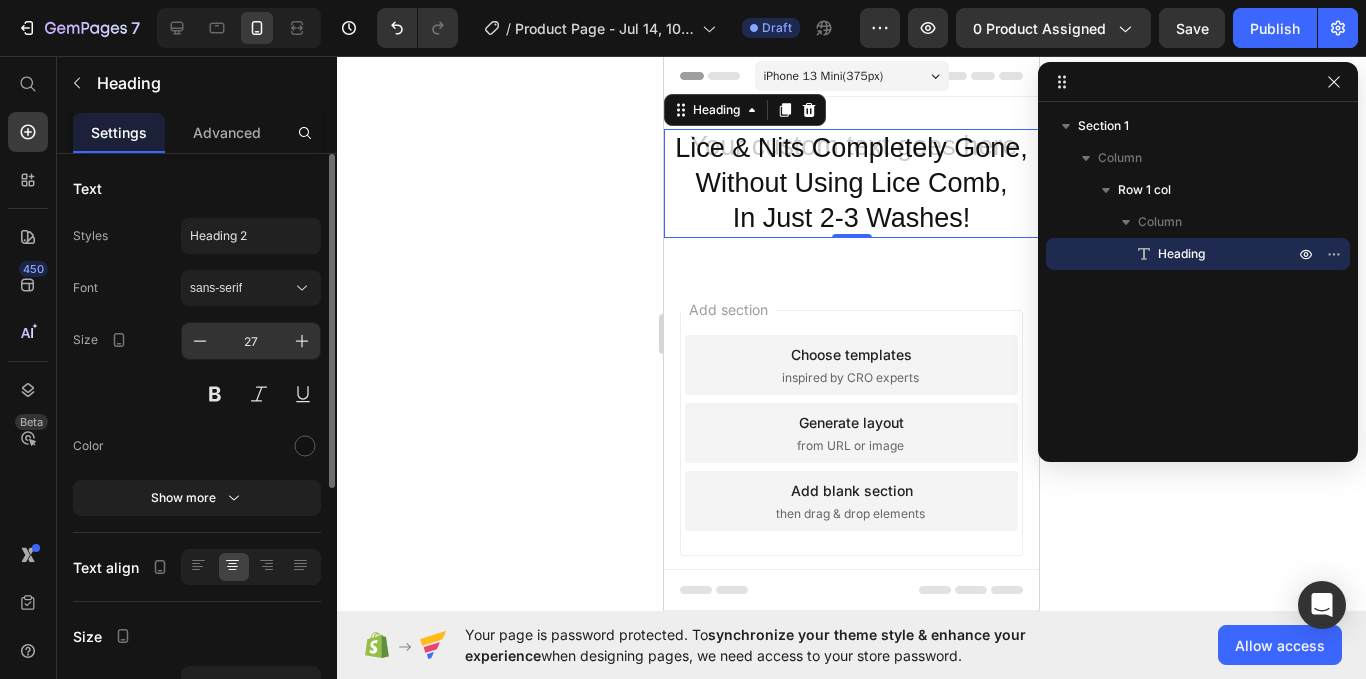 click on "27" at bounding box center [251, 341] 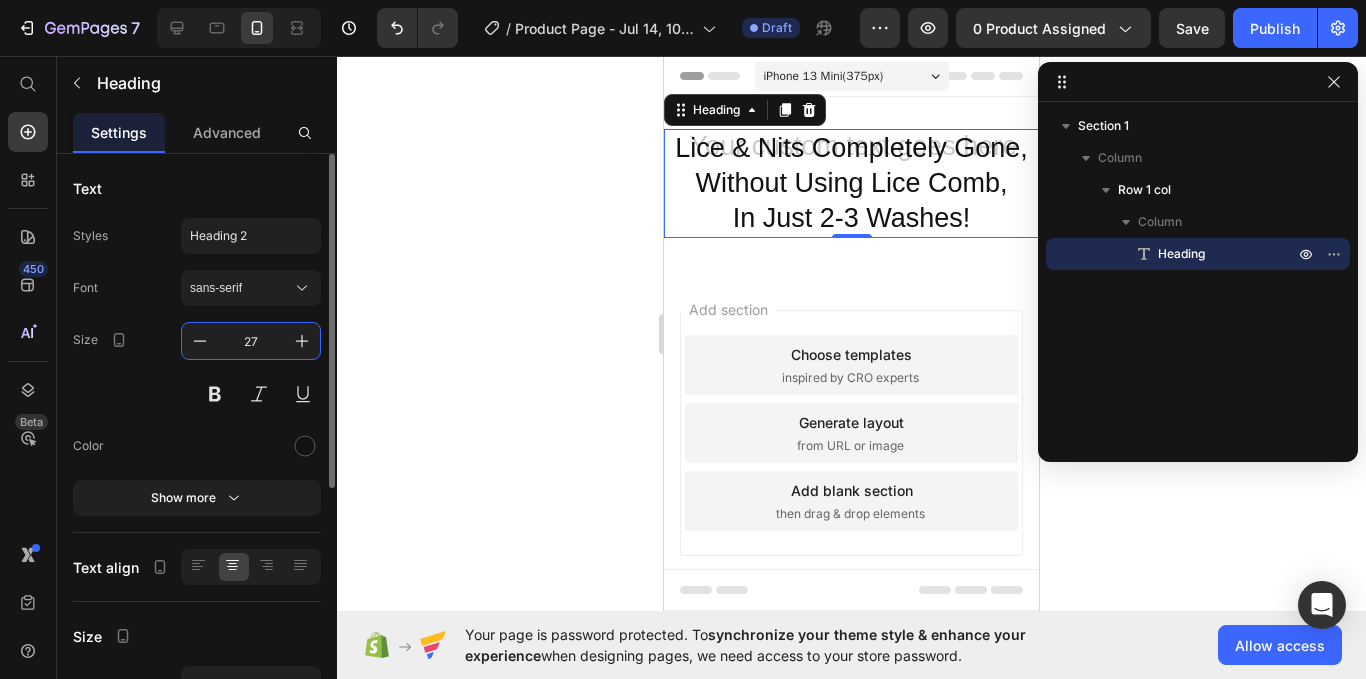 click on "27" at bounding box center [251, 341] 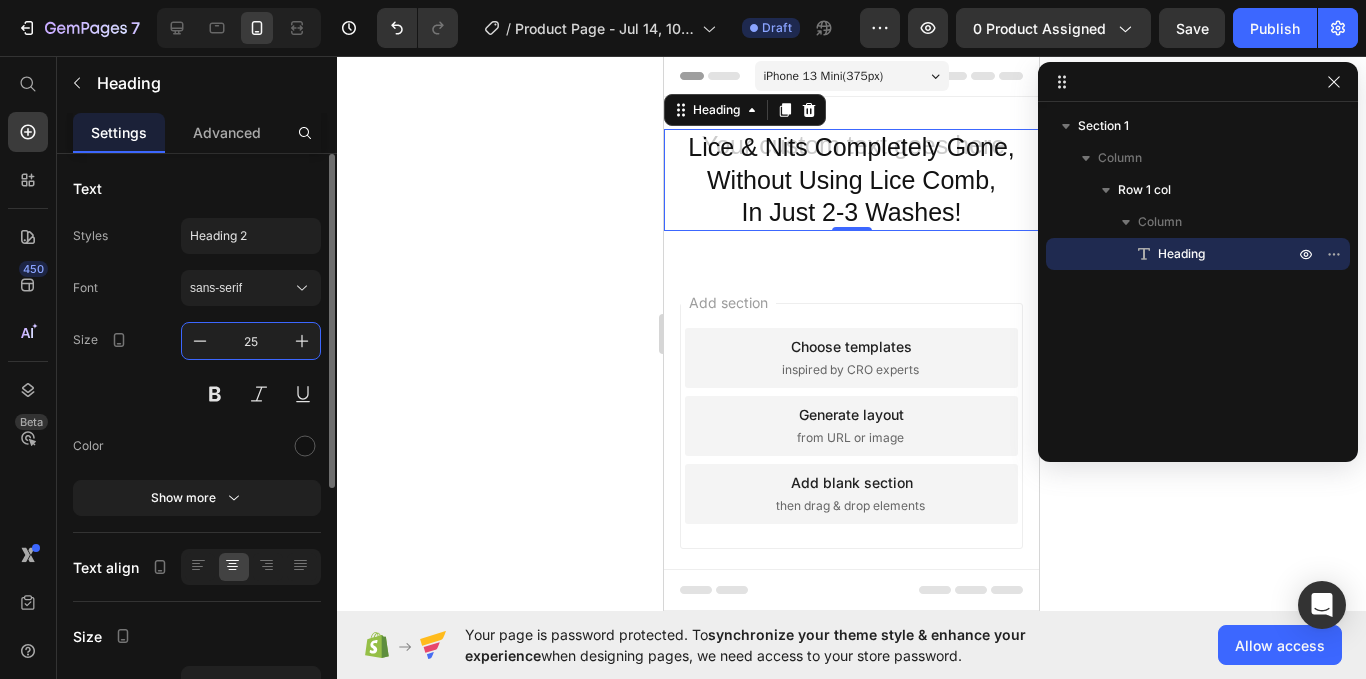 click on "25" at bounding box center [251, 341] 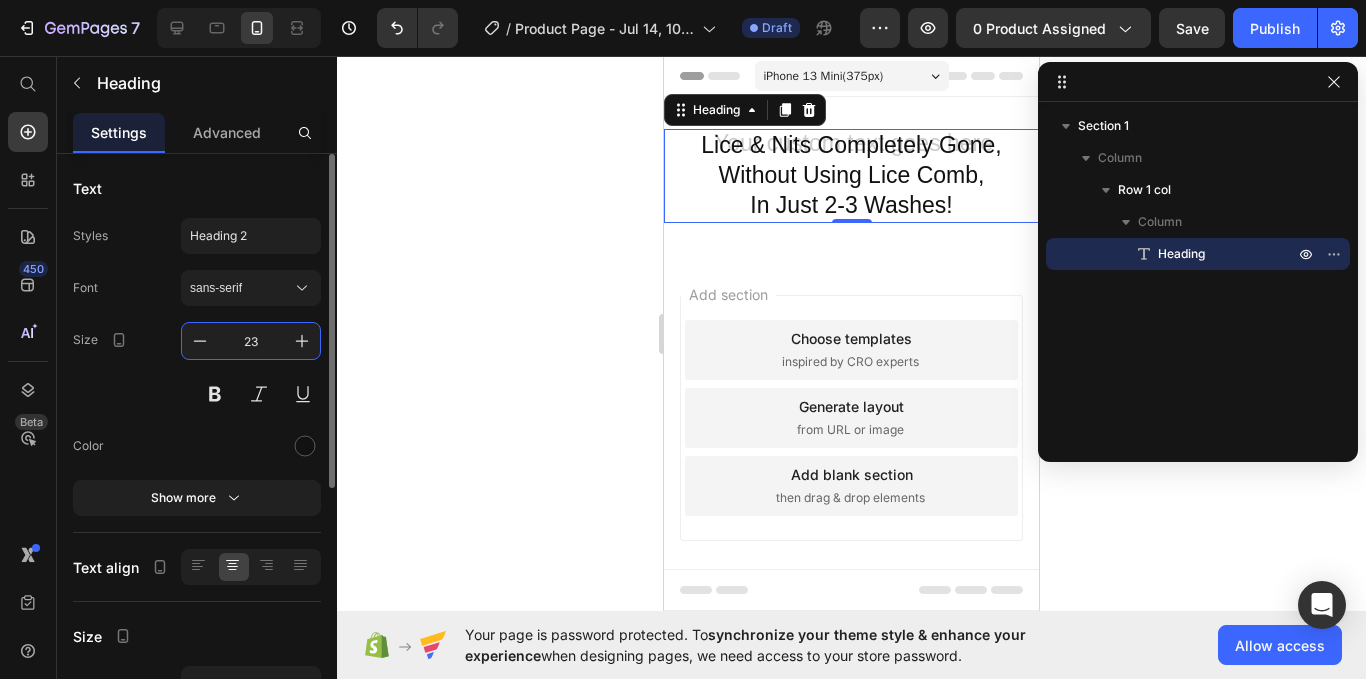 click on "23" at bounding box center [251, 341] 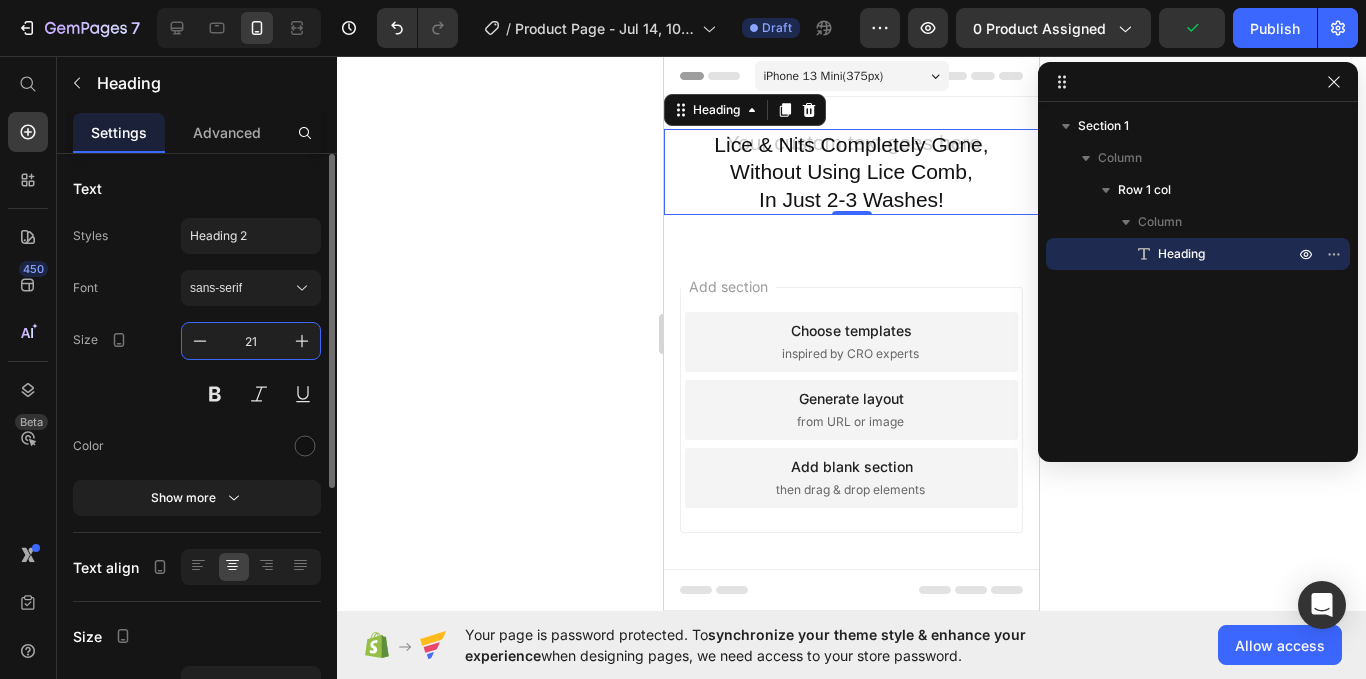 click on "21" at bounding box center [251, 341] 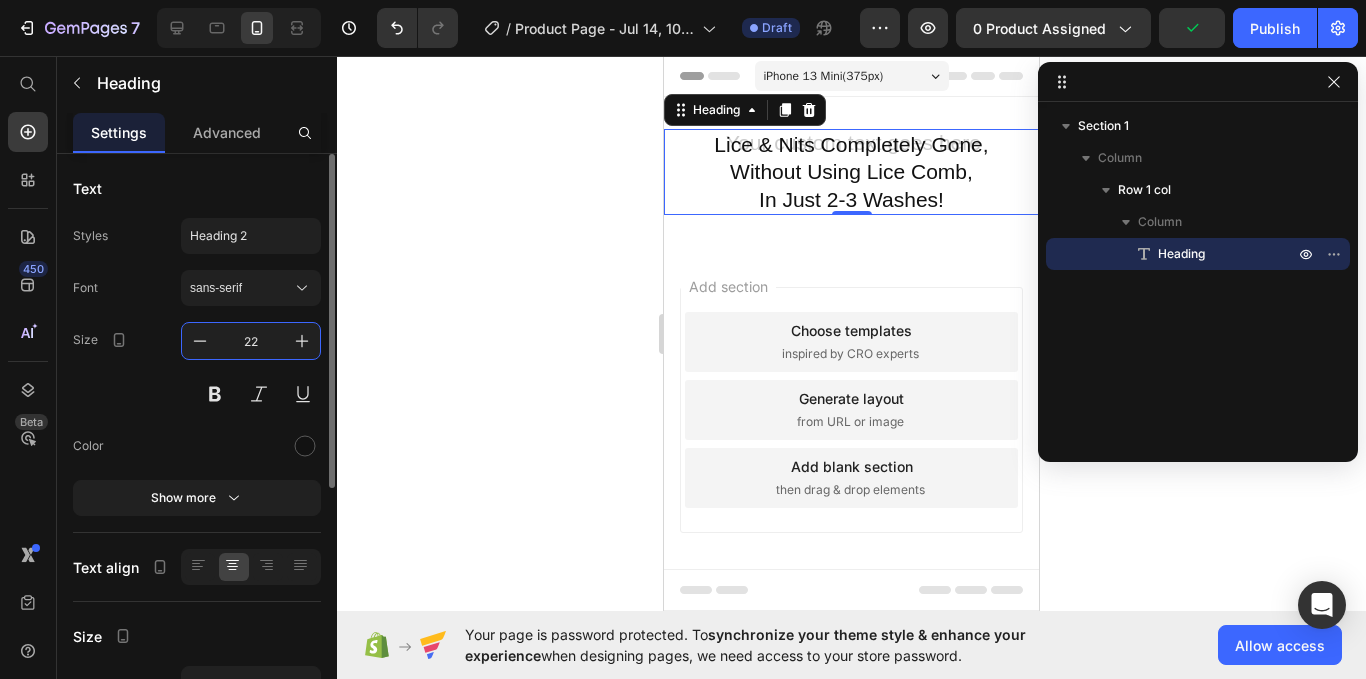 type on "22" 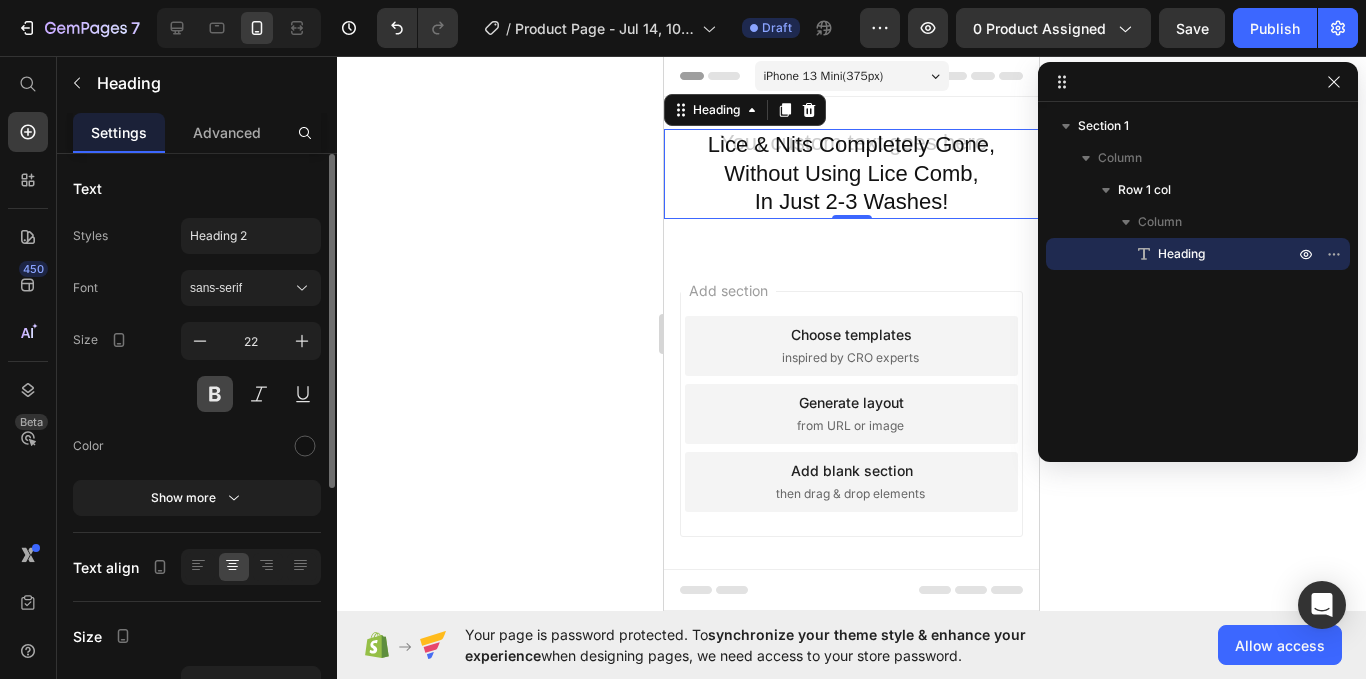 click at bounding box center [215, 394] 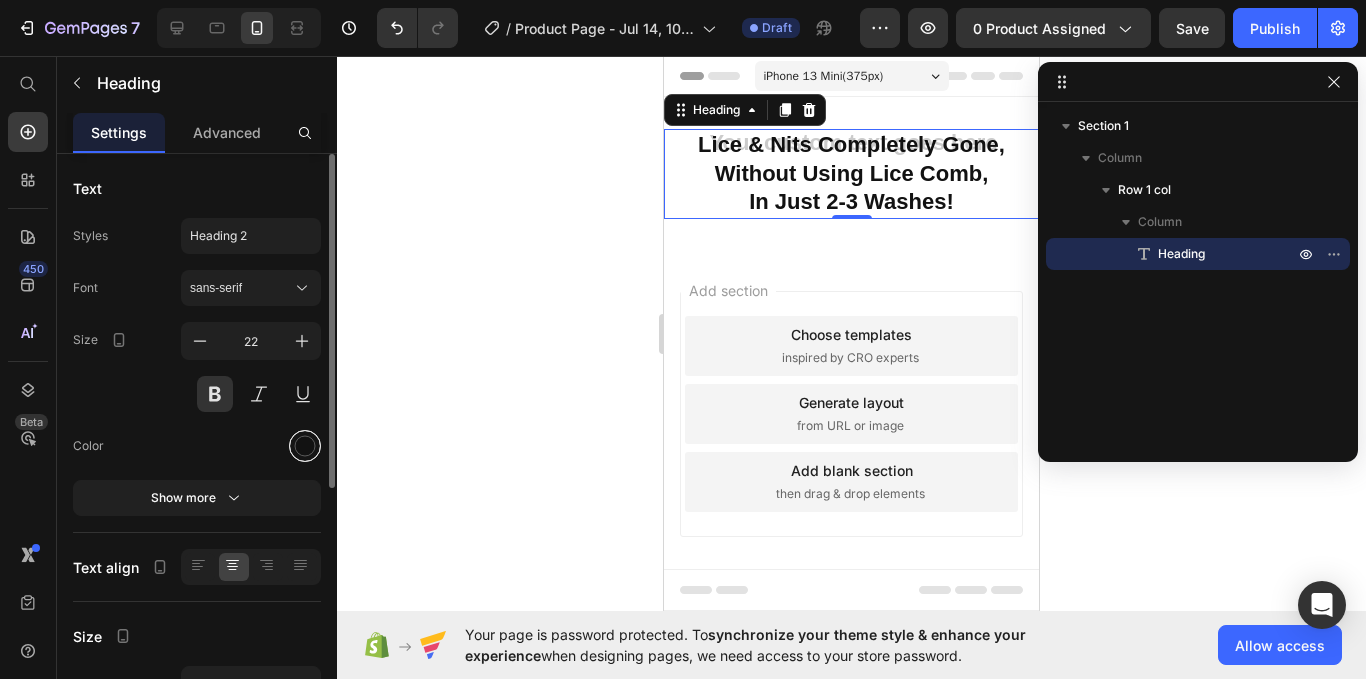 click at bounding box center (305, 446) 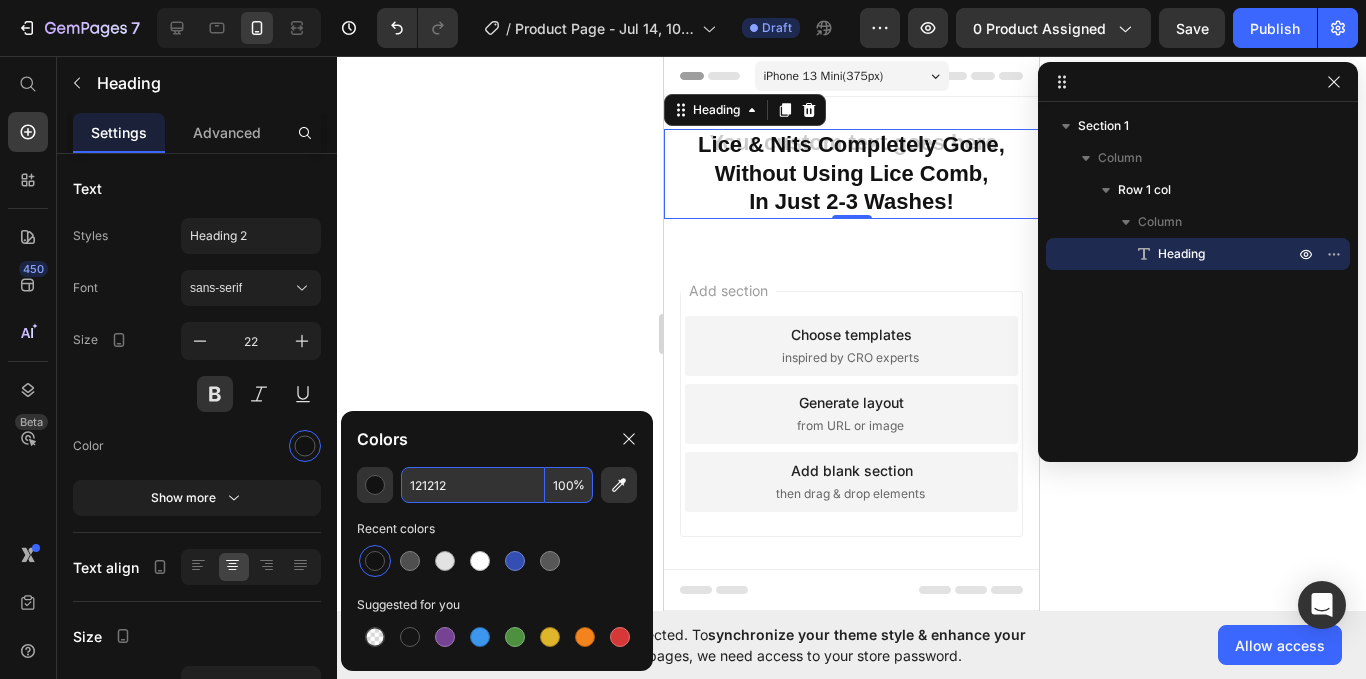 click on "121212" at bounding box center (473, 485) 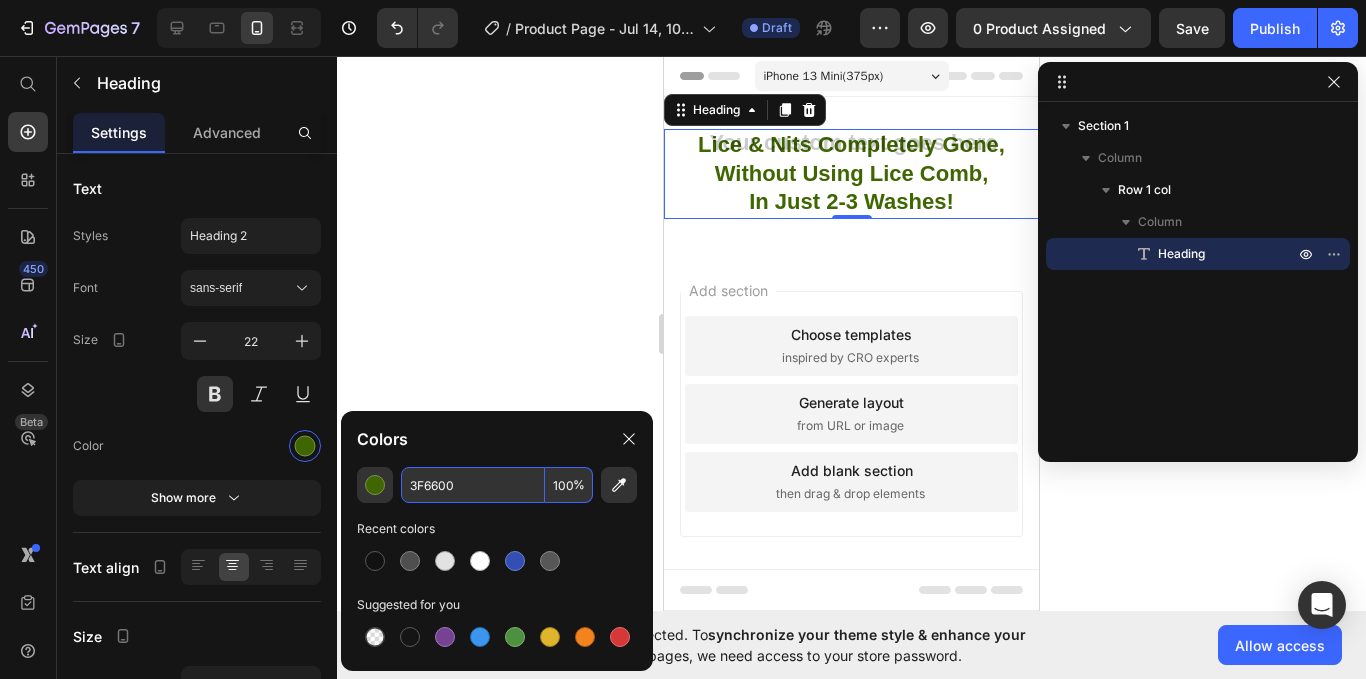 type on "3F6600" 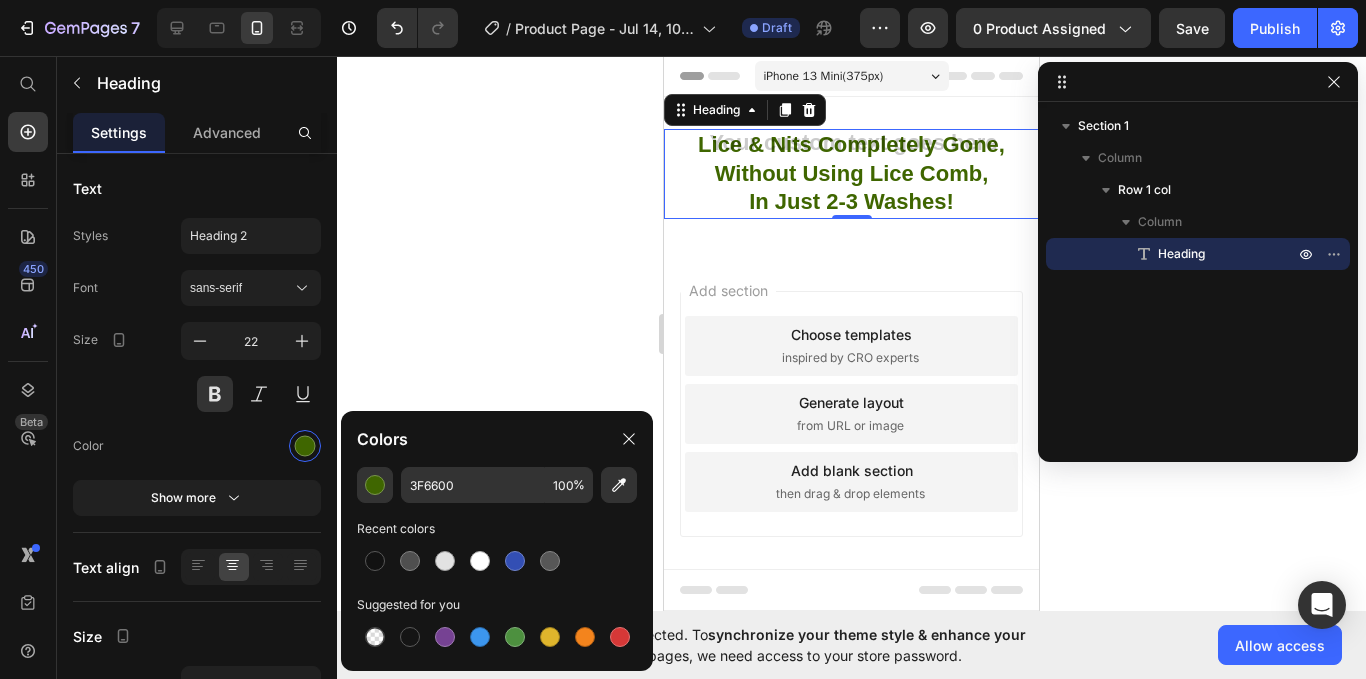 click on "Lice & Nits Completely Gone, Without Using Lice Comb,  In Just 2-3 Washes!" at bounding box center [851, 174] 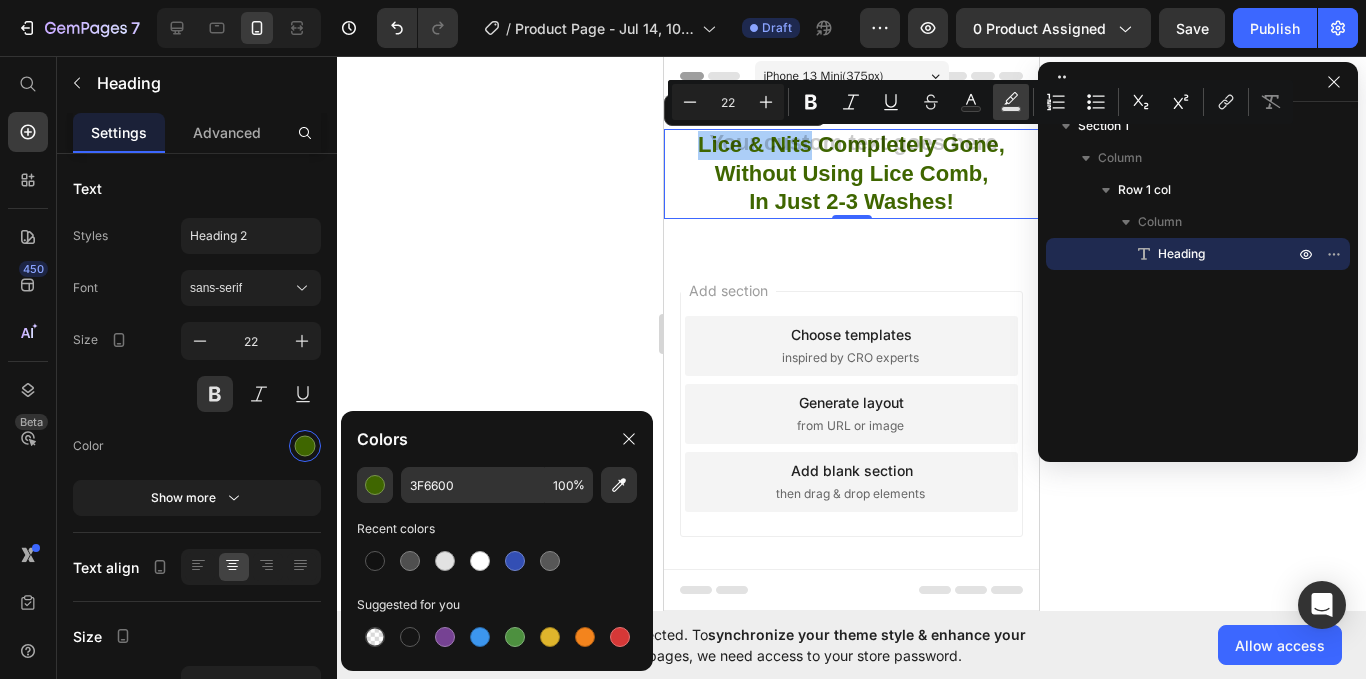 click on "Text Background Color" at bounding box center (1011, 102) 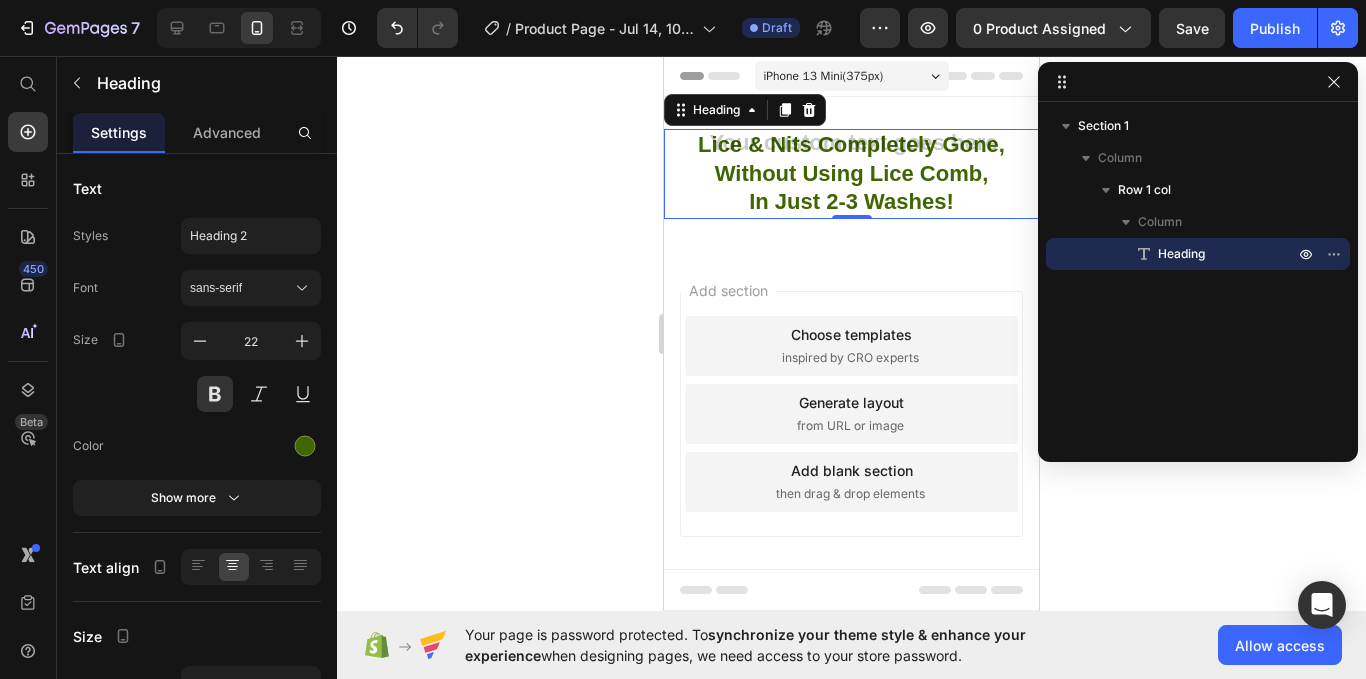 click on "Lice & Nits Completely Gone, Without Using Lice Comb,  In Just 2-3 Washes!" at bounding box center [851, 174] 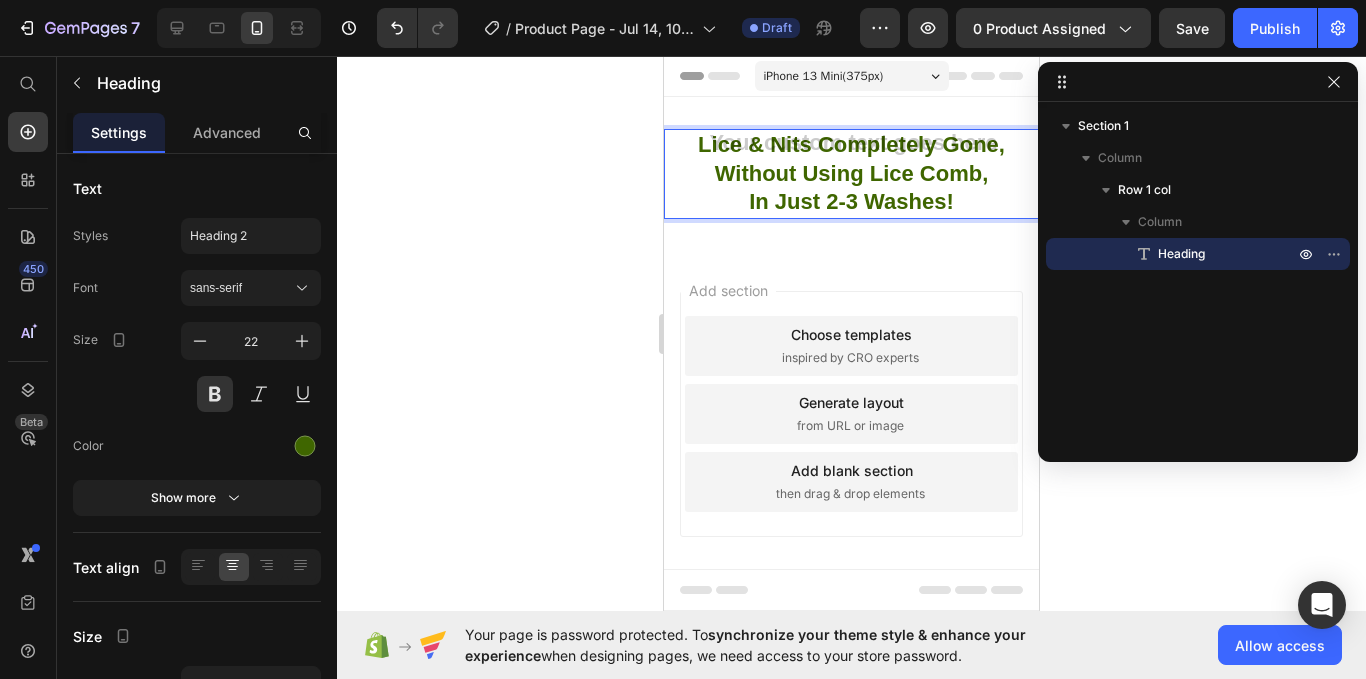 click on "Lice & Nits Completely Gone, Without Using Lice Comb,  In Just 2-3 Washes!" at bounding box center [851, 174] 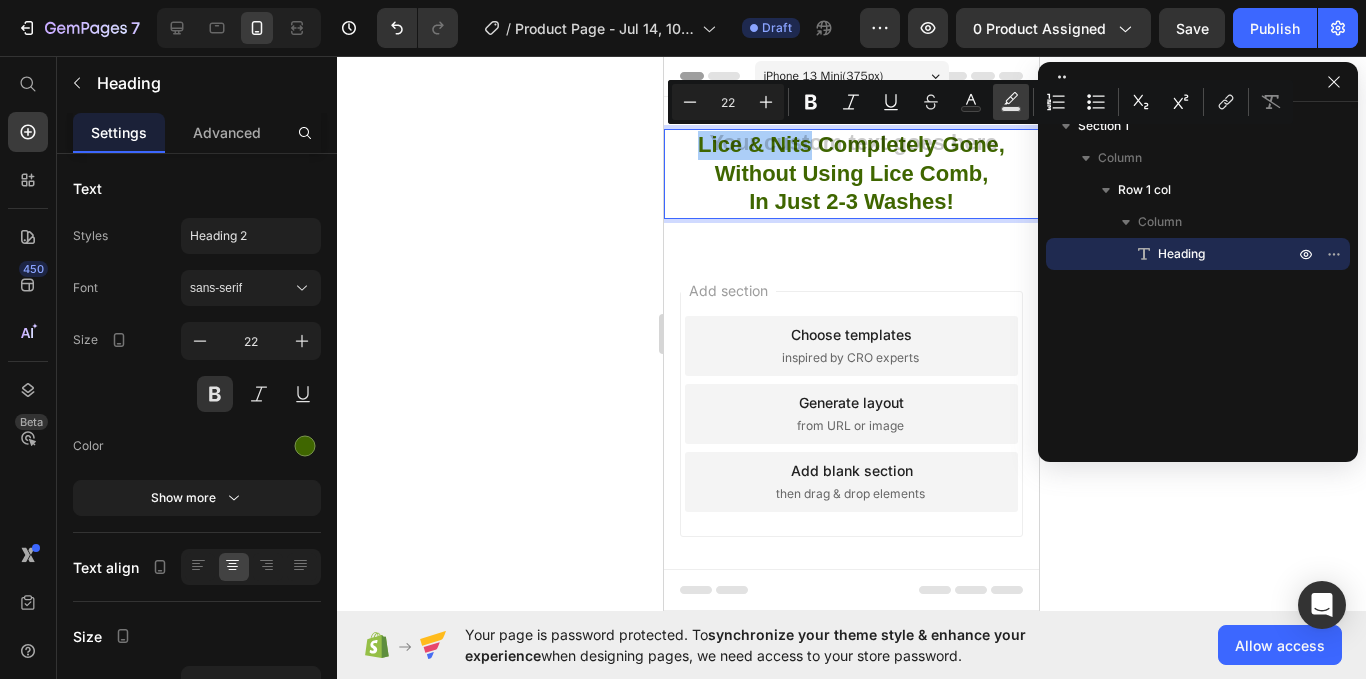 click 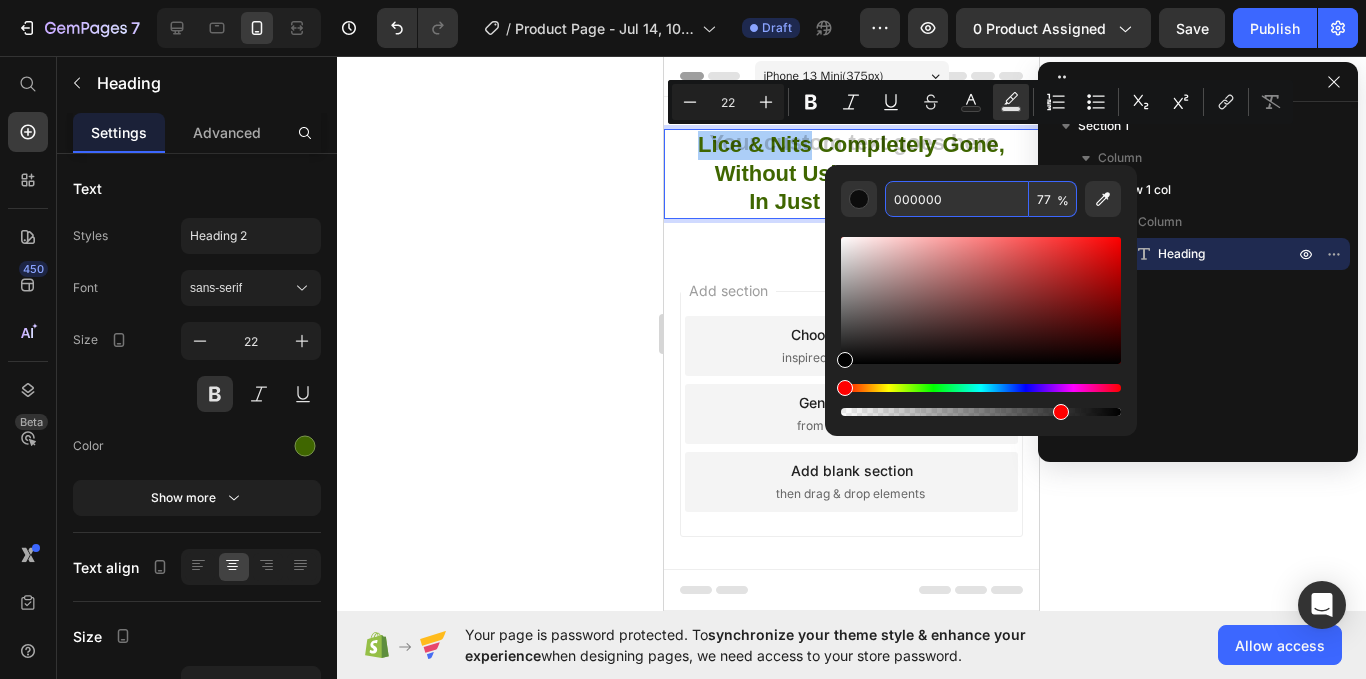 click on "000000" at bounding box center [957, 199] 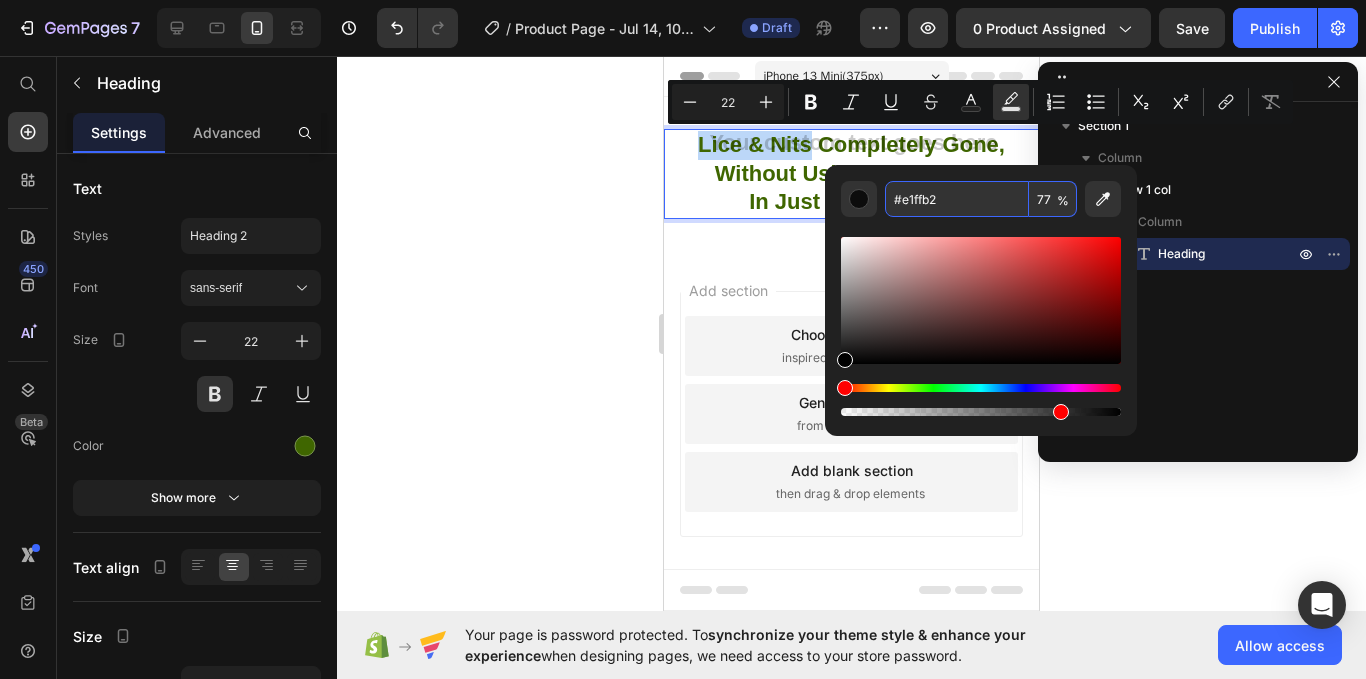 type on "E1FFB2" 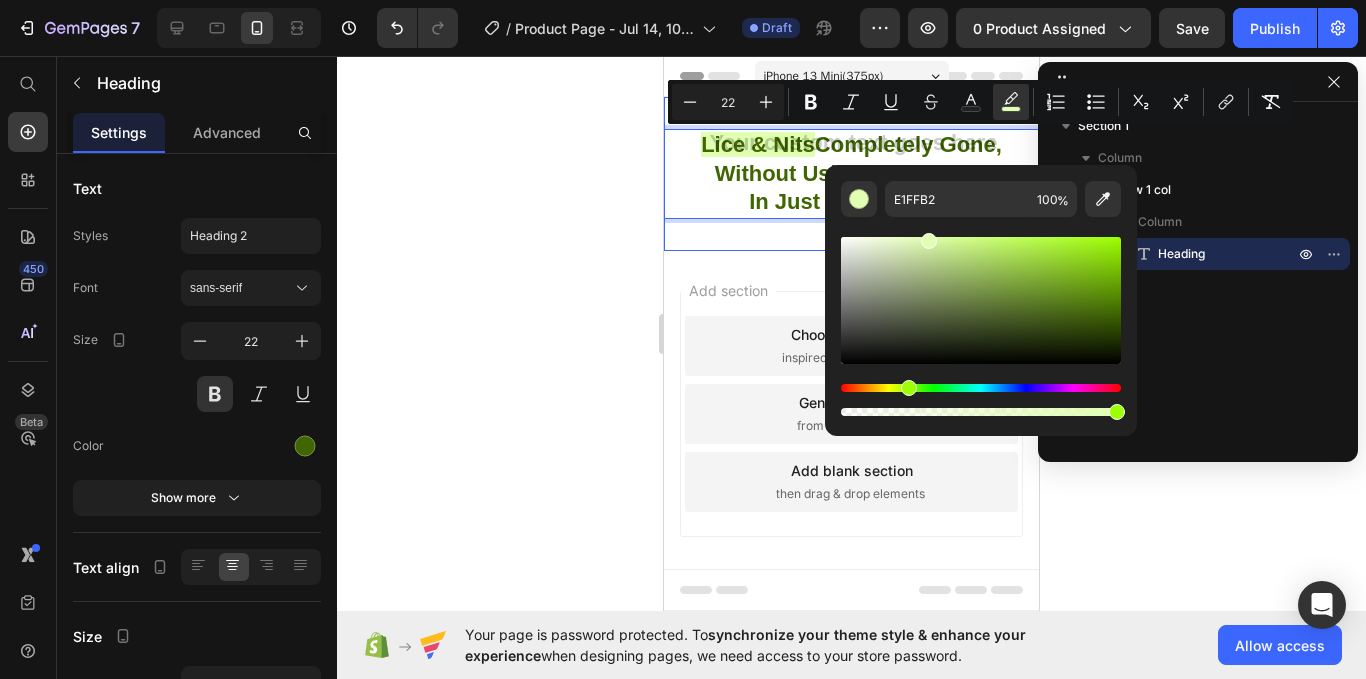 click on "Lice & Nits  Completely Gone, Without Using Lice Comb,  In Just 2-3 Washes! Heading   0 Row Section 1" at bounding box center (851, 174) 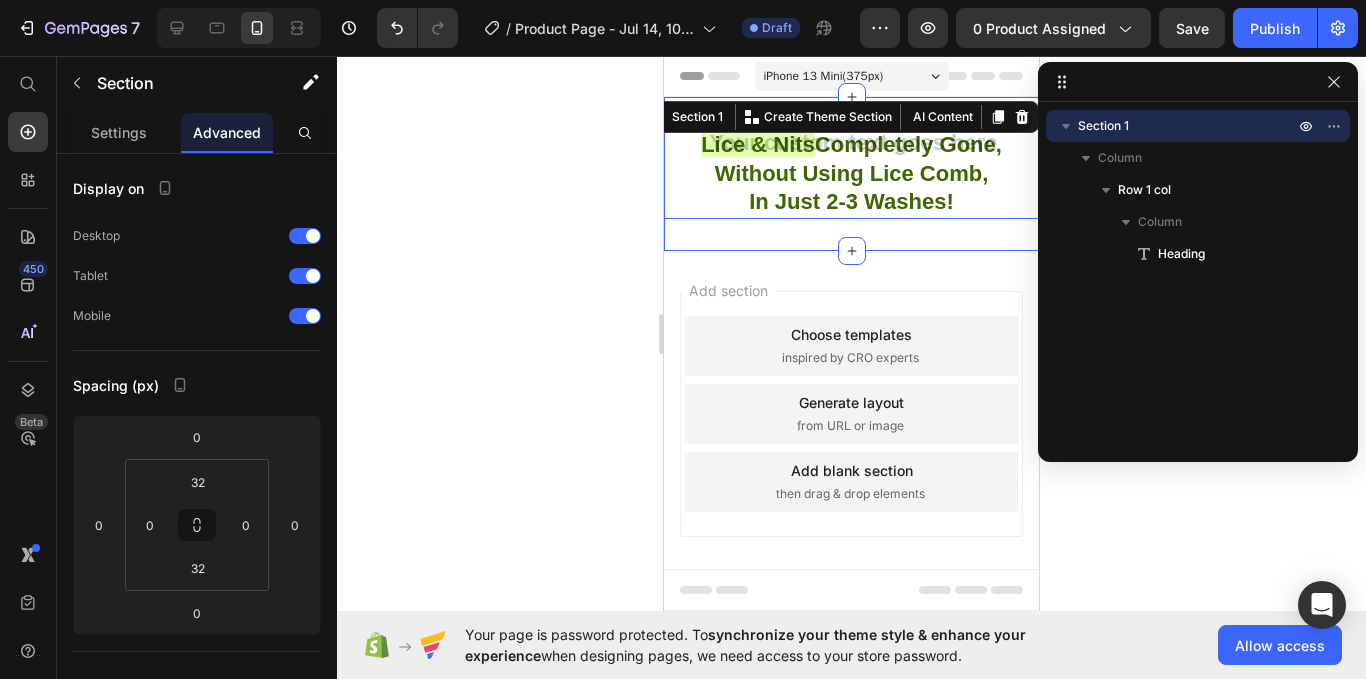click on "⁠⁠⁠⁠⁠⁠⁠ Lice & Nits  Completely Gone, Without Using Lice Comb,  In Just 2-3 Washes!" at bounding box center (851, 174) 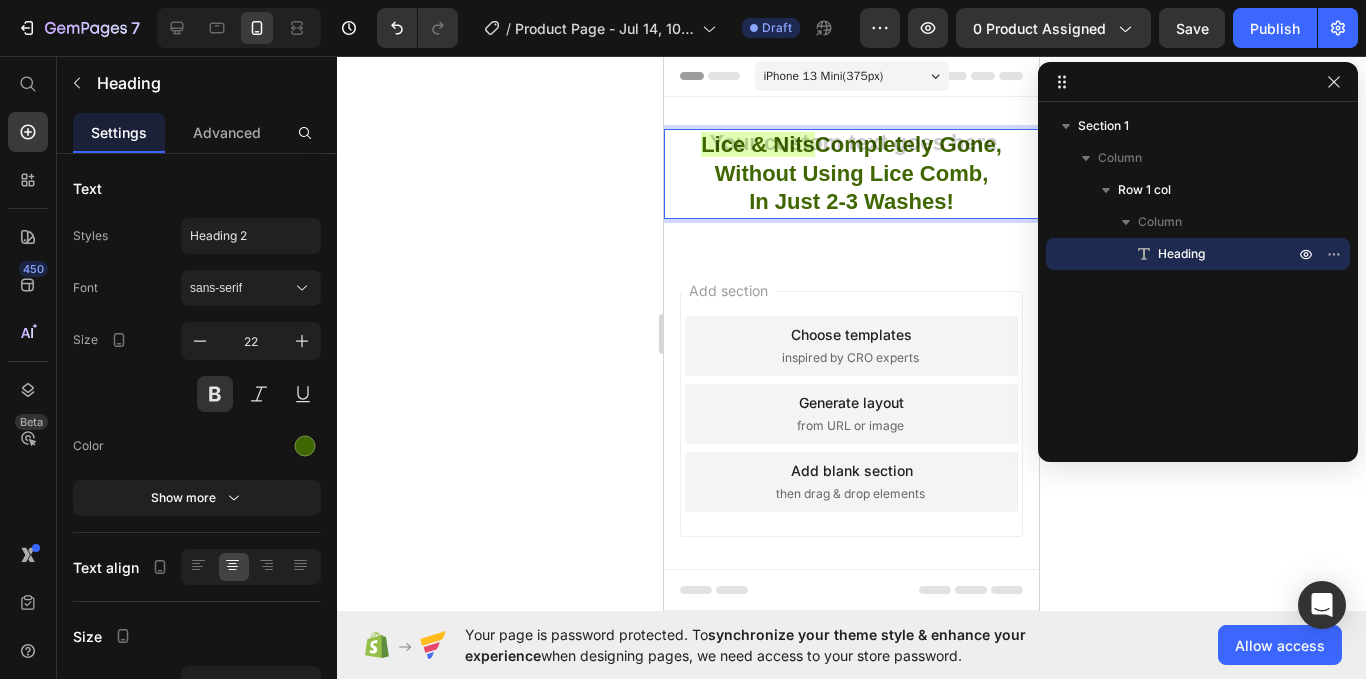 drag, startPoint x: 709, startPoint y: 180, endPoint x: 778, endPoint y: 175, distance: 69.18092 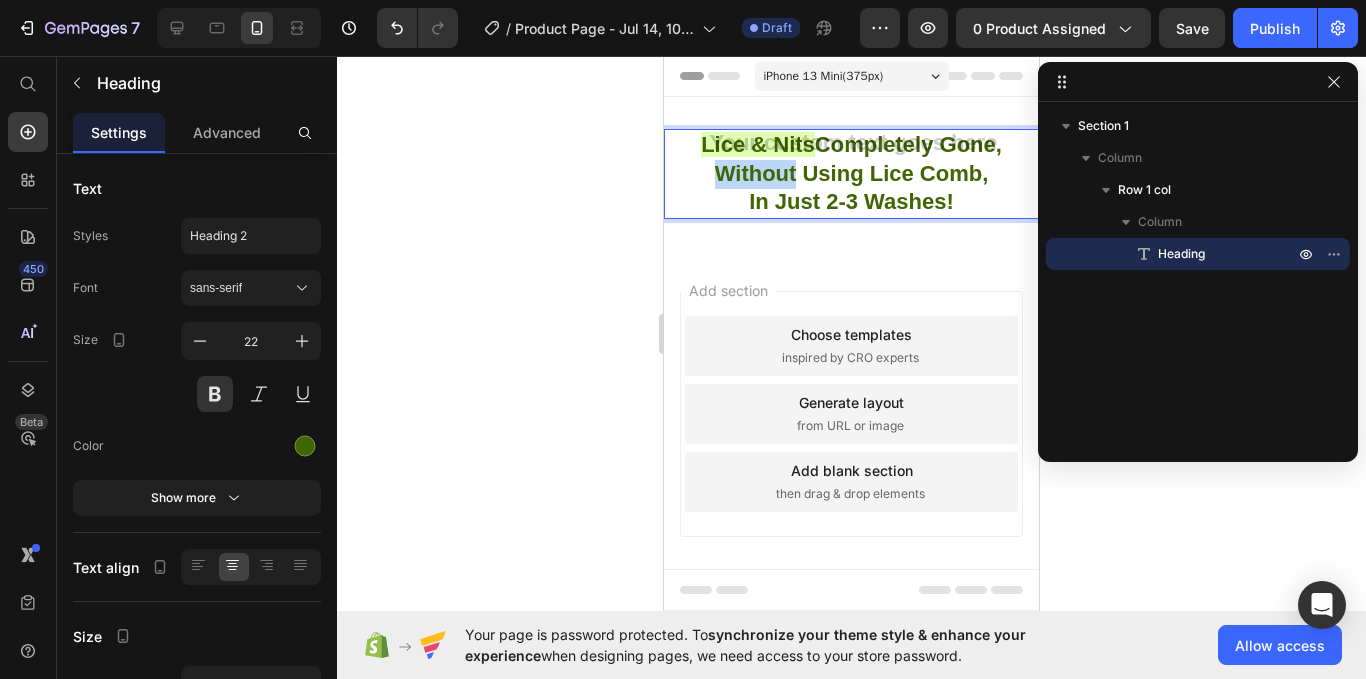 drag, startPoint x: 785, startPoint y: 175, endPoint x: 708, endPoint y: 174, distance: 77.00649 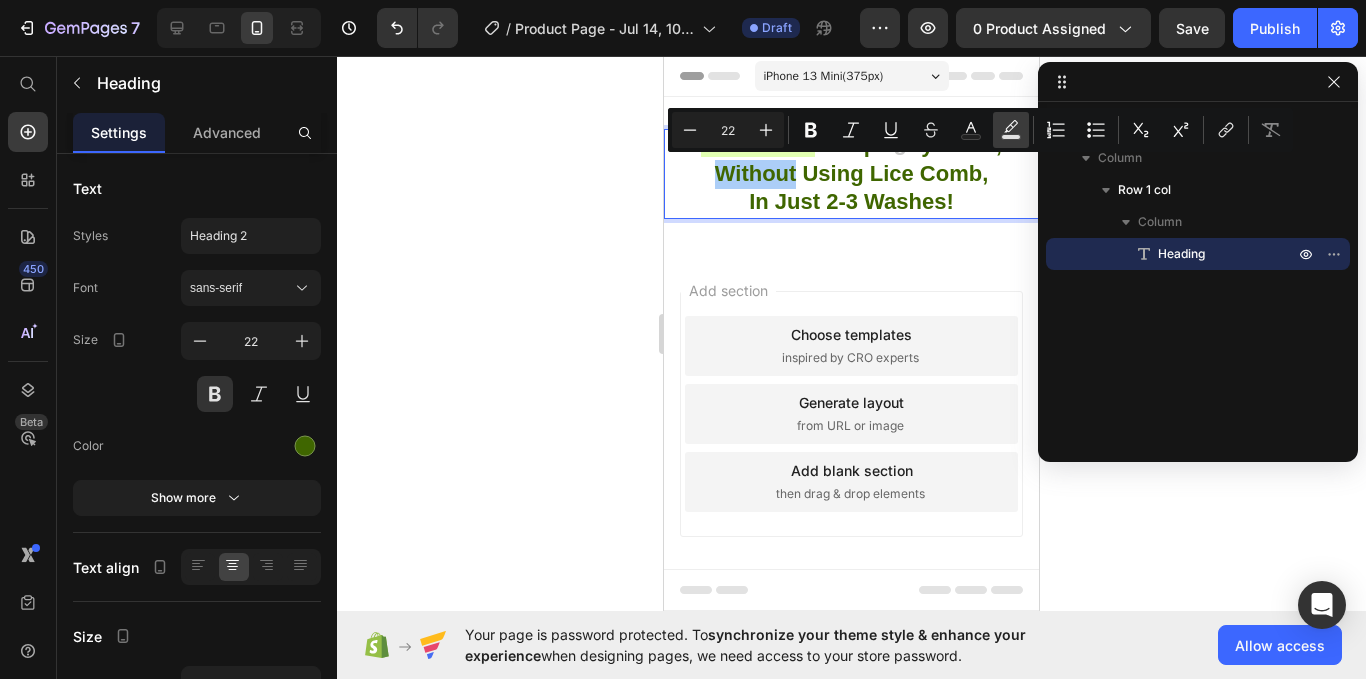 click 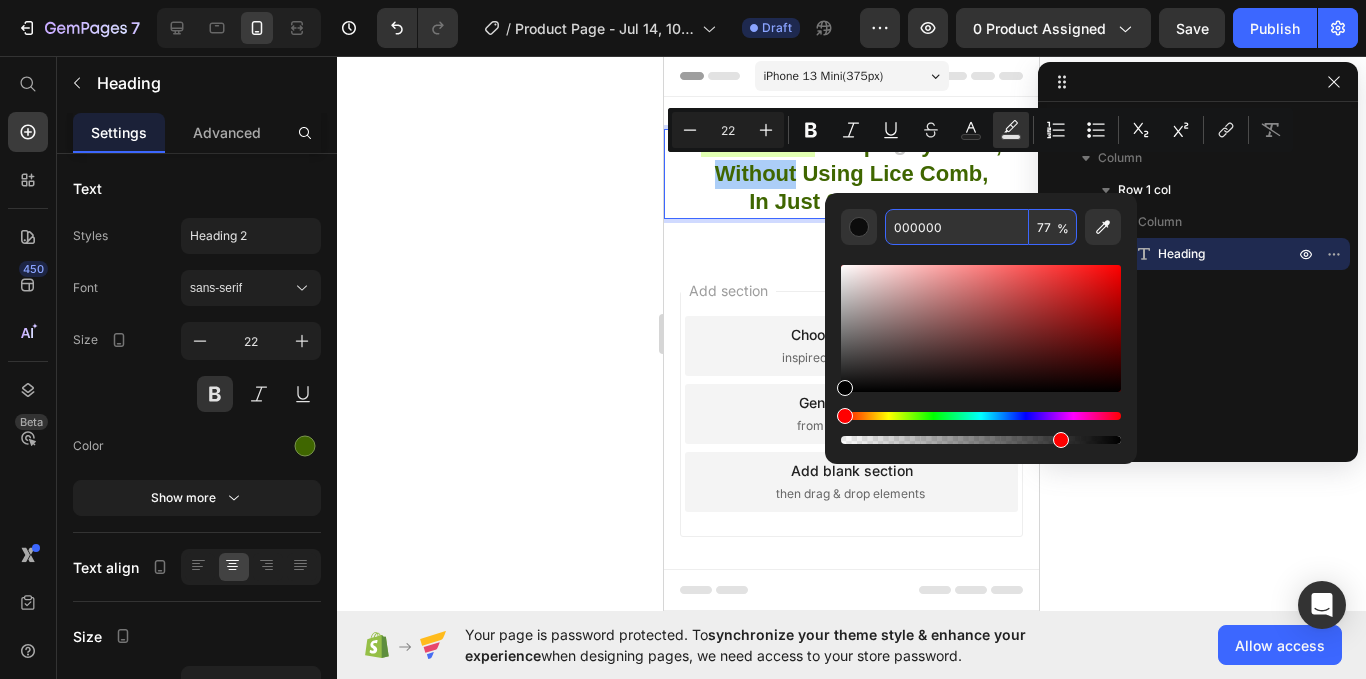 click on "000000" at bounding box center (957, 227) 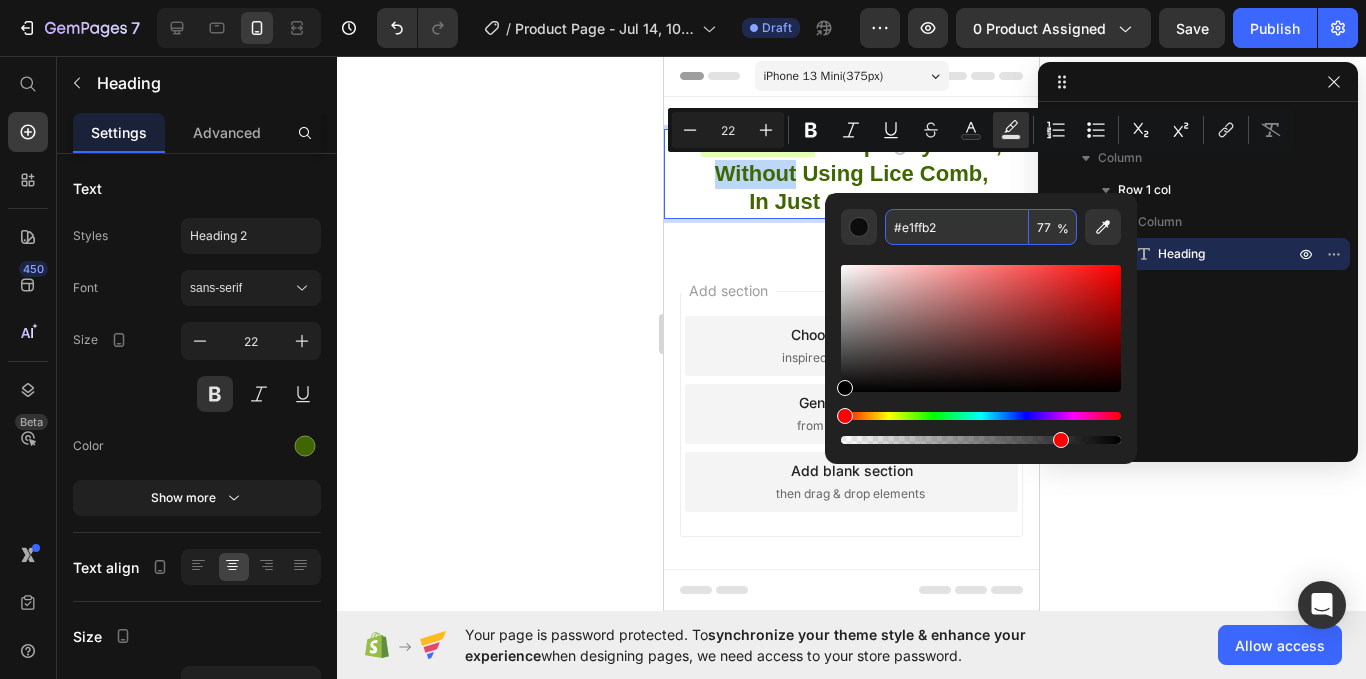 type on "E1FFB2" 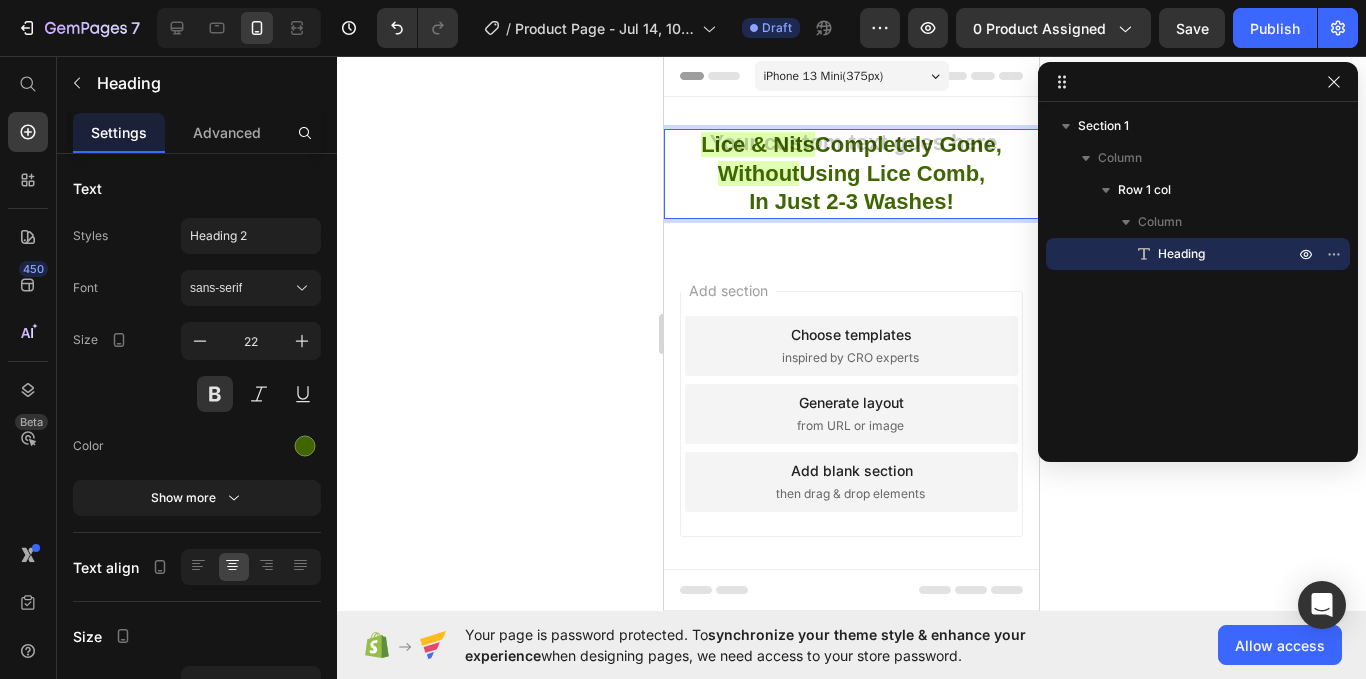 click on "Lice & Nits  Completely Gone, Without  Using Lice Comb,  In Just 2-3 Washes!" at bounding box center [851, 174] 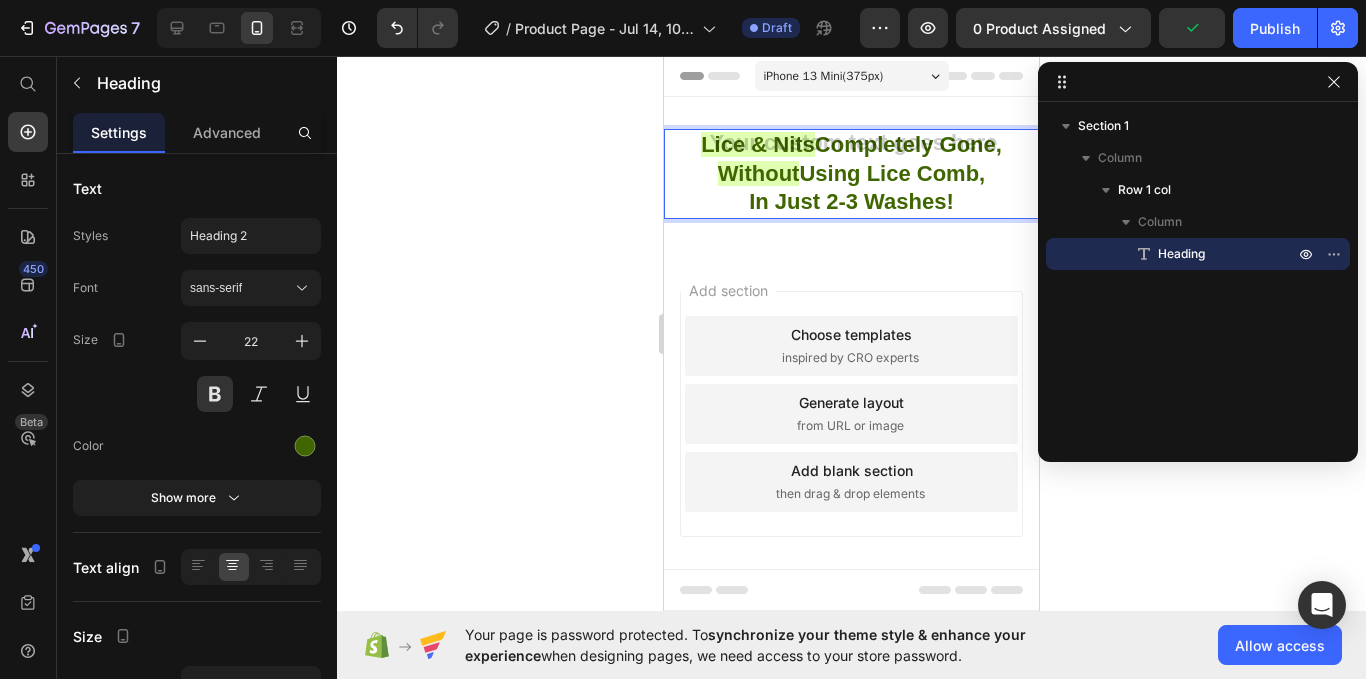 drag, startPoint x: 863, startPoint y: 177, endPoint x: 979, endPoint y: 178, distance: 116.00431 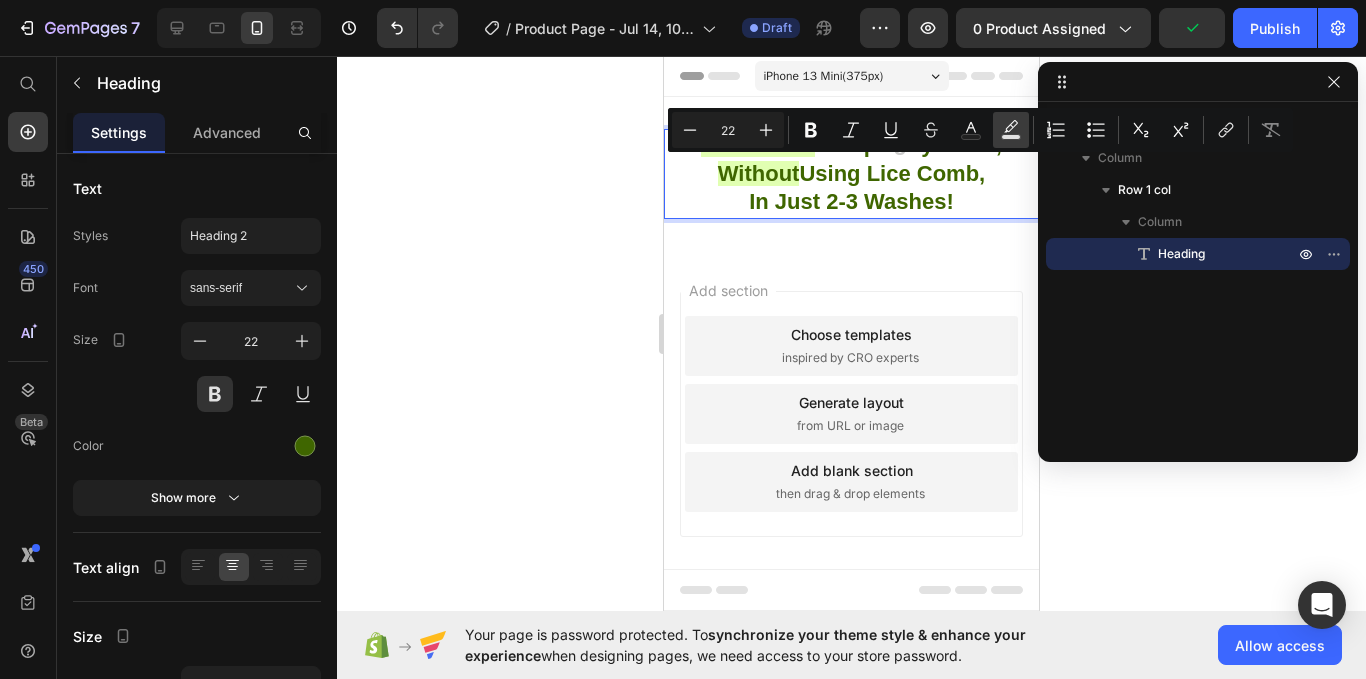 click on "color" at bounding box center [1011, 130] 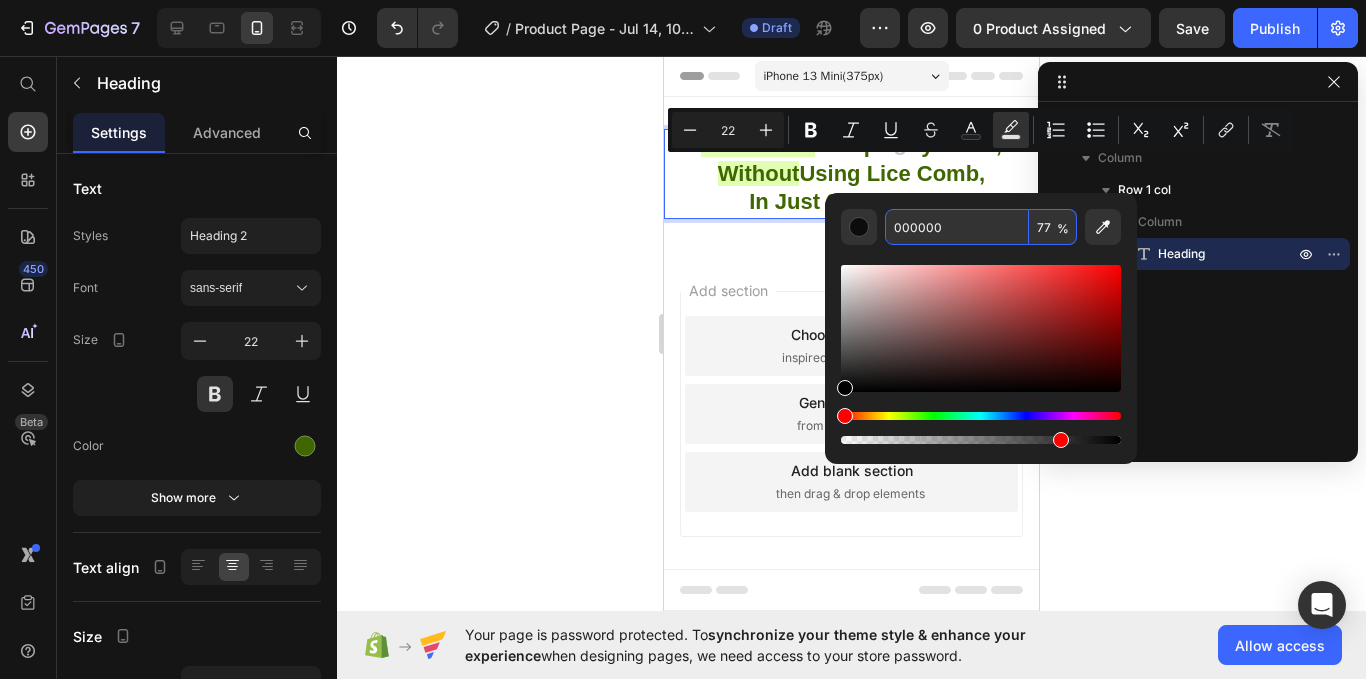 click on "000000" at bounding box center (957, 227) 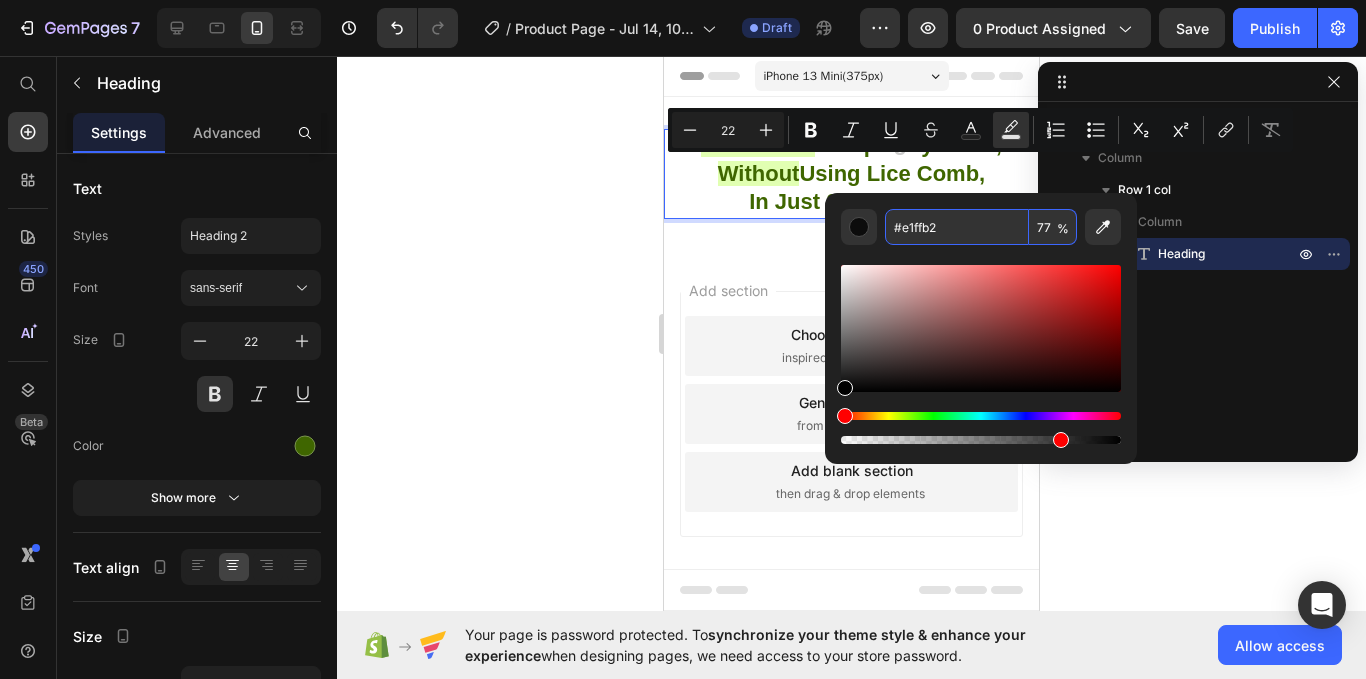 type on "E1FFB2" 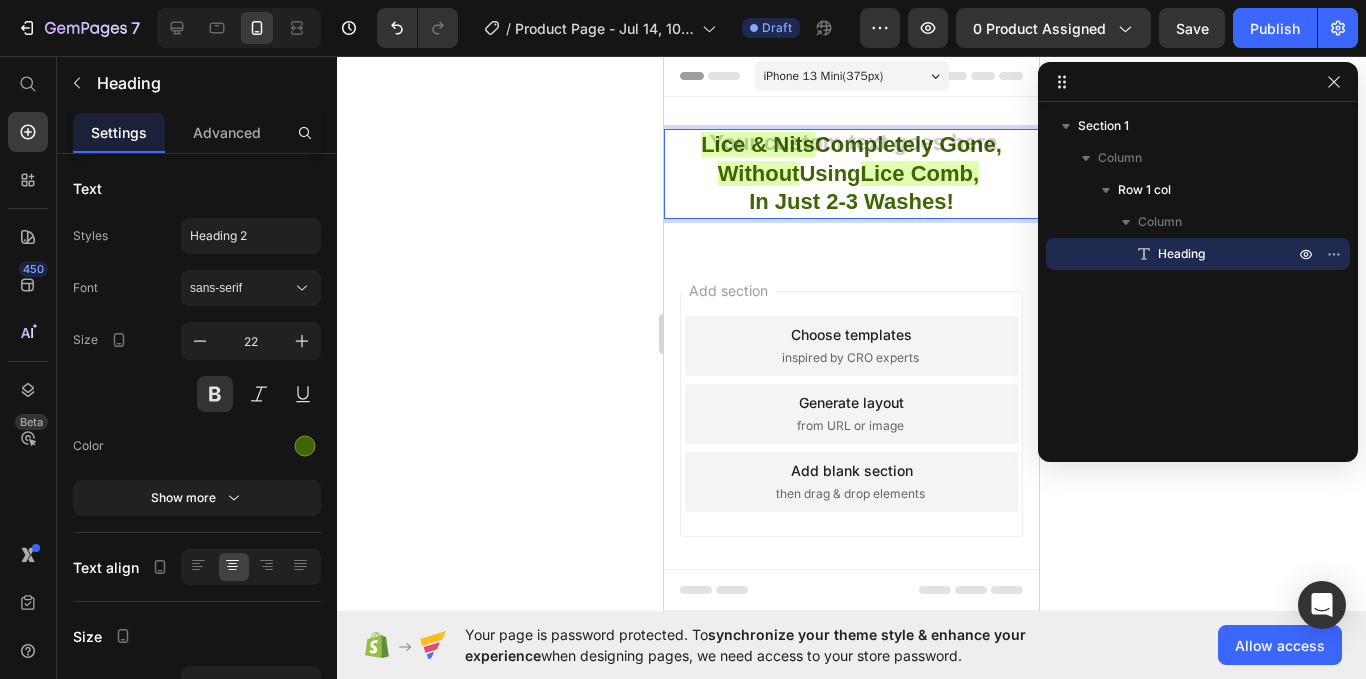 click on "Lice & Nits  Completely Gone, Without  Using  Lice Comb,   In Just 2-3 Washes!" at bounding box center [851, 174] 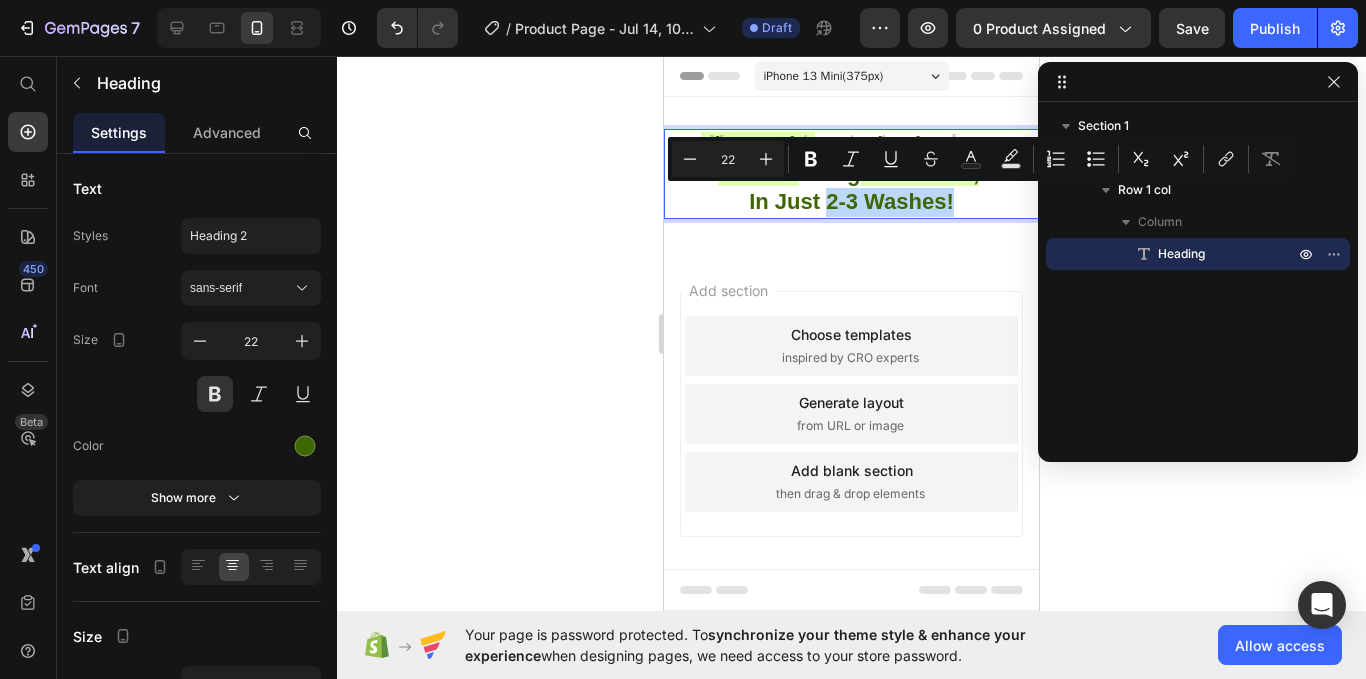 drag, startPoint x: 822, startPoint y: 202, endPoint x: 952, endPoint y: 209, distance: 130.18832 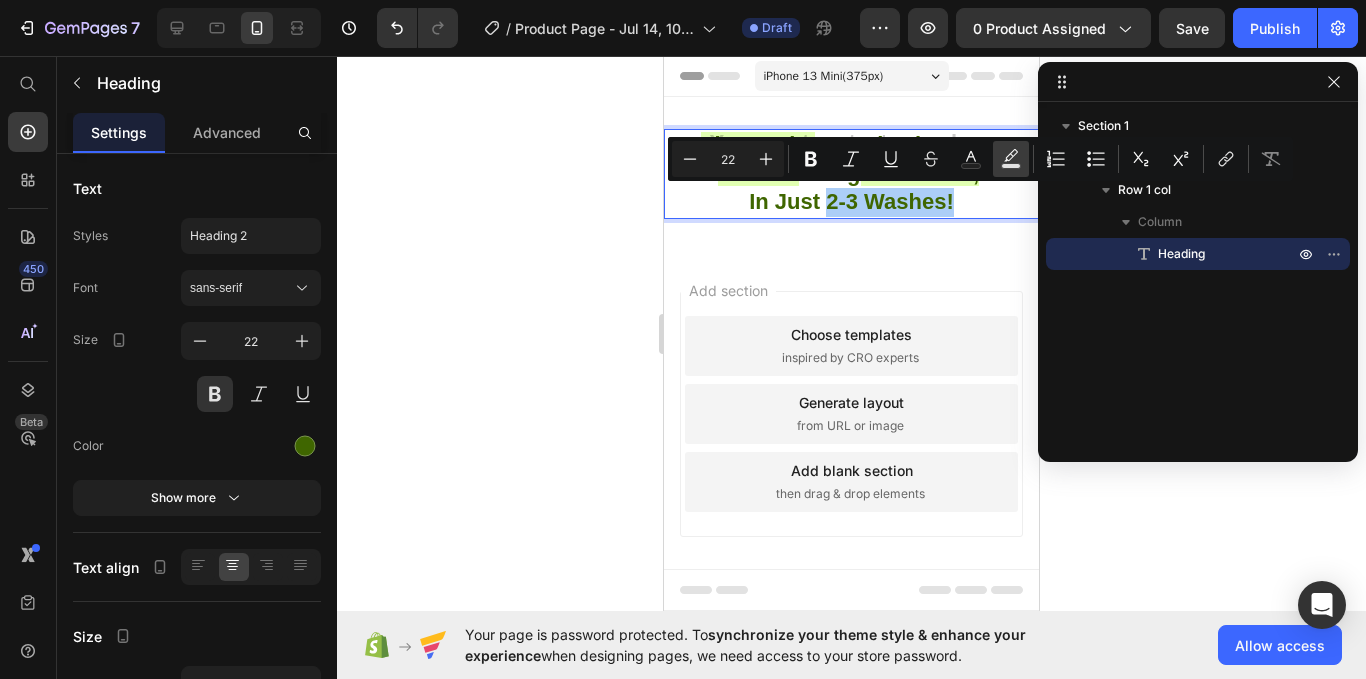 click 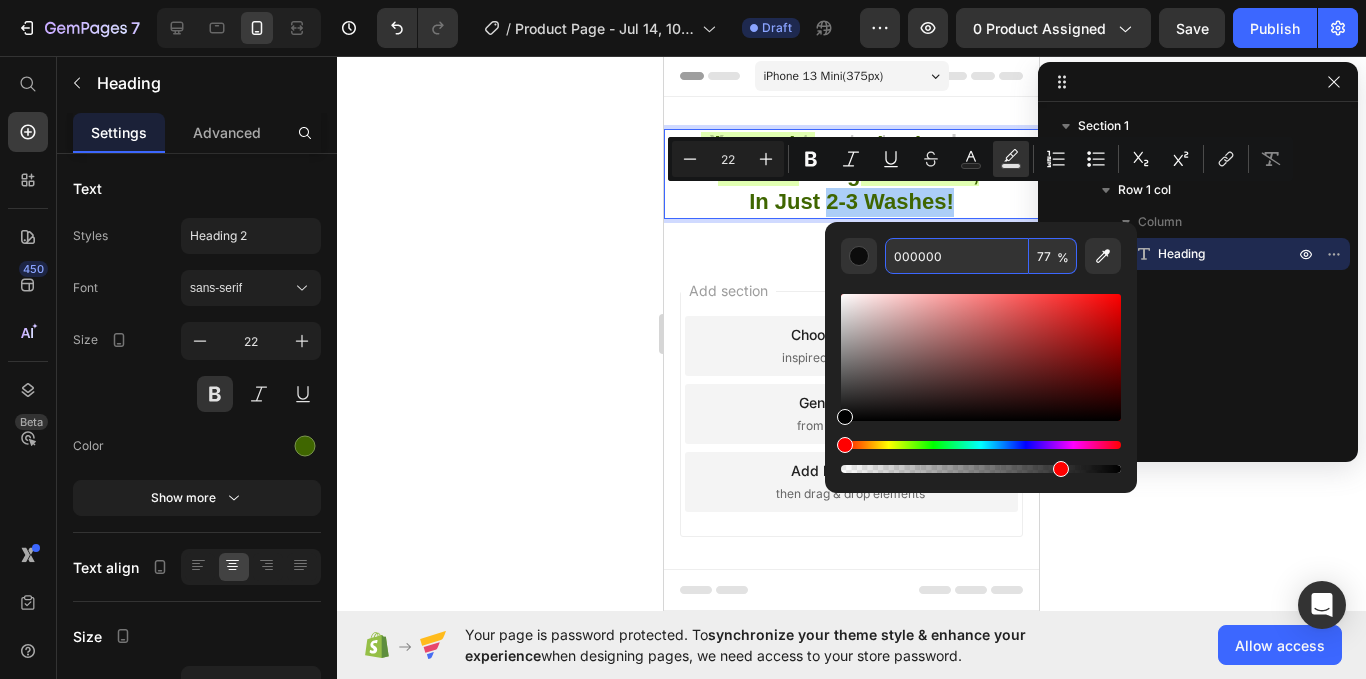 click on "000000" at bounding box center [957, 256] 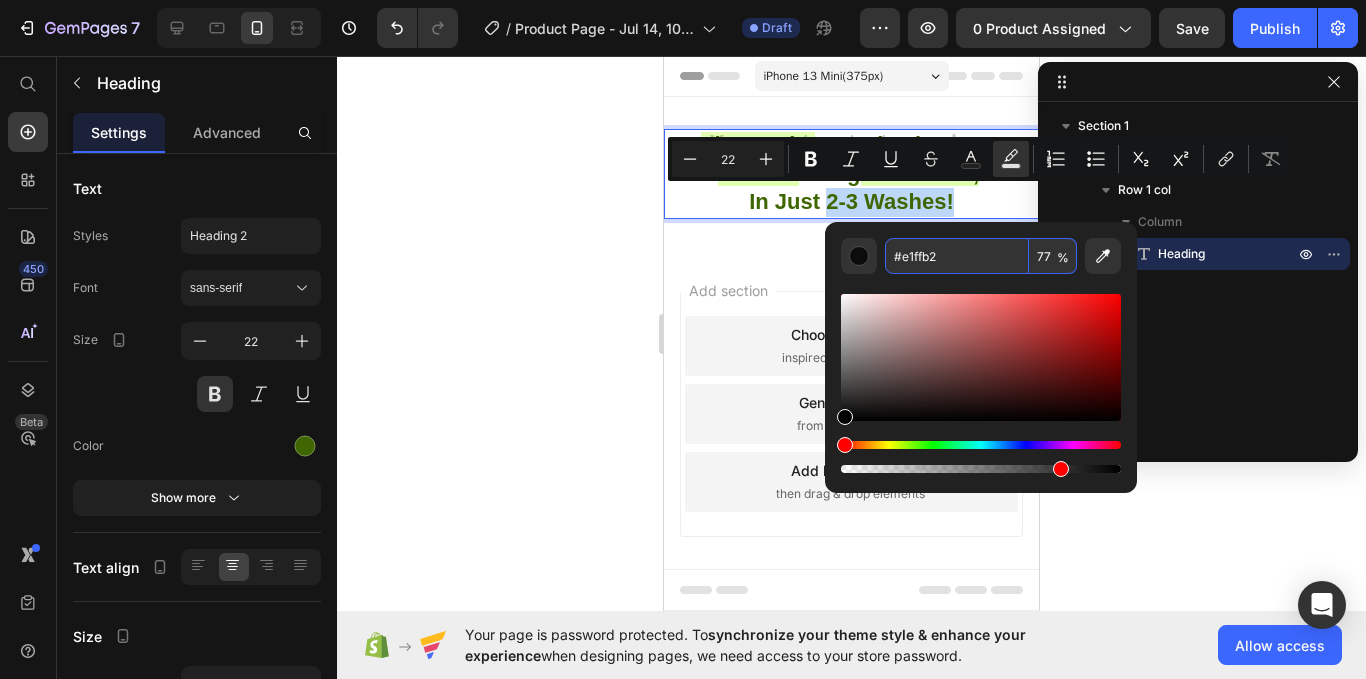 type on "E1FFB2" 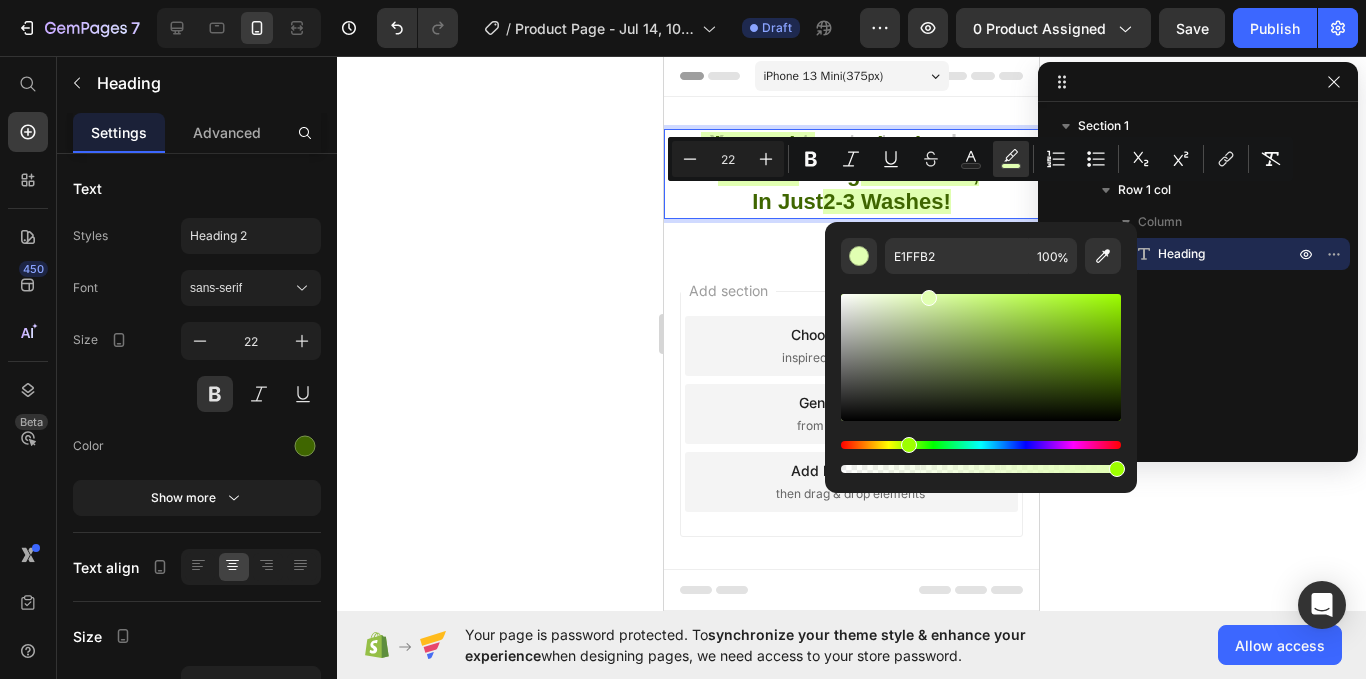 click 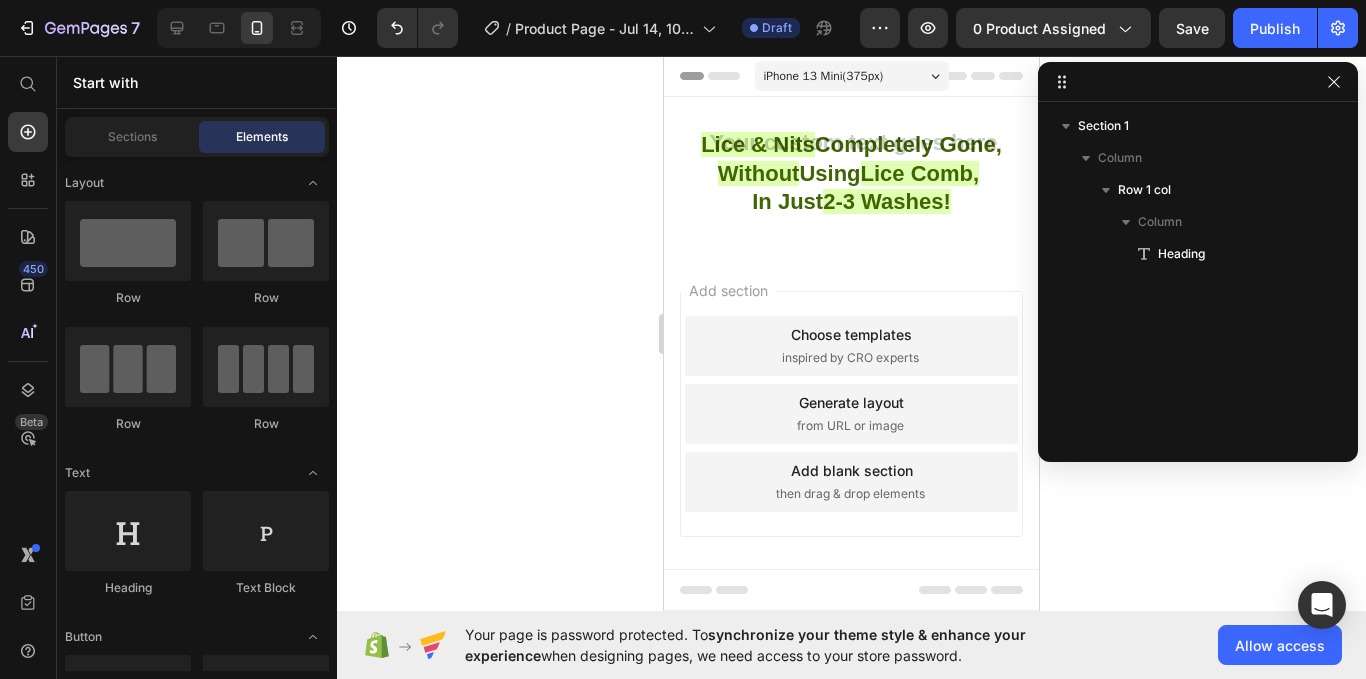 click 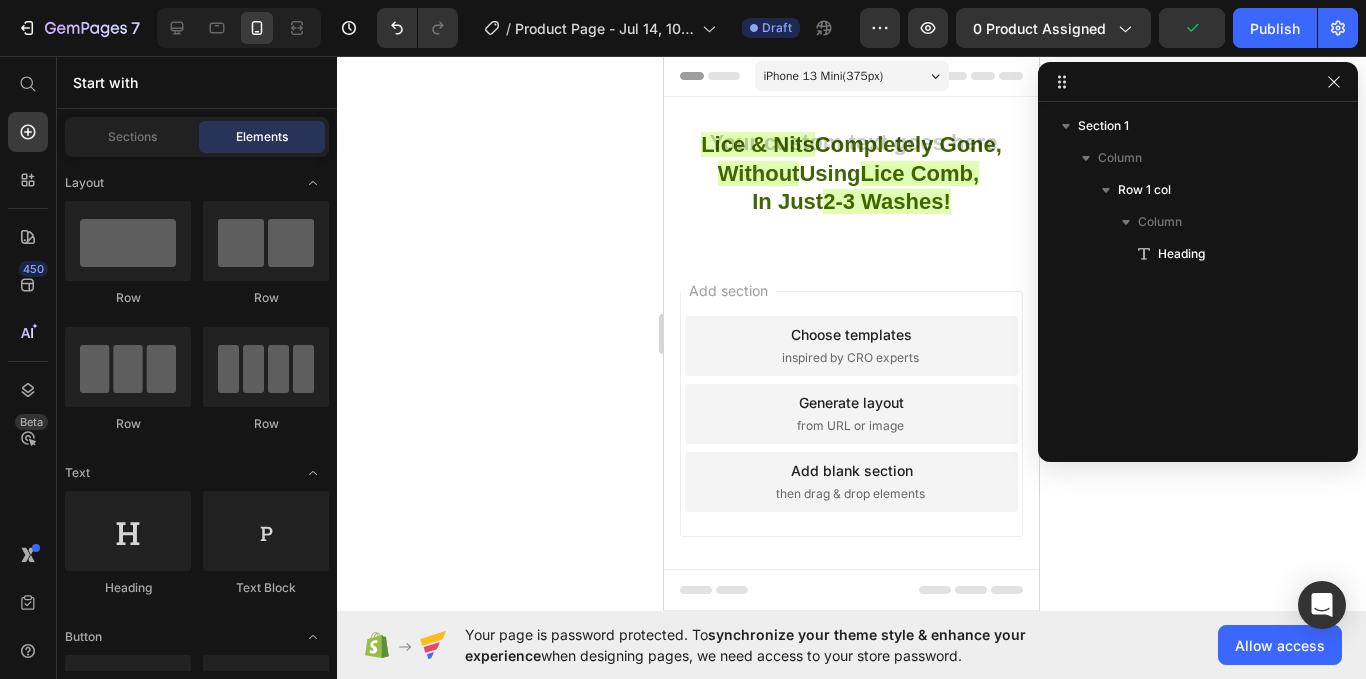 click on "Choose templates inspired by CRO experts" at bounding box center [851, 346] 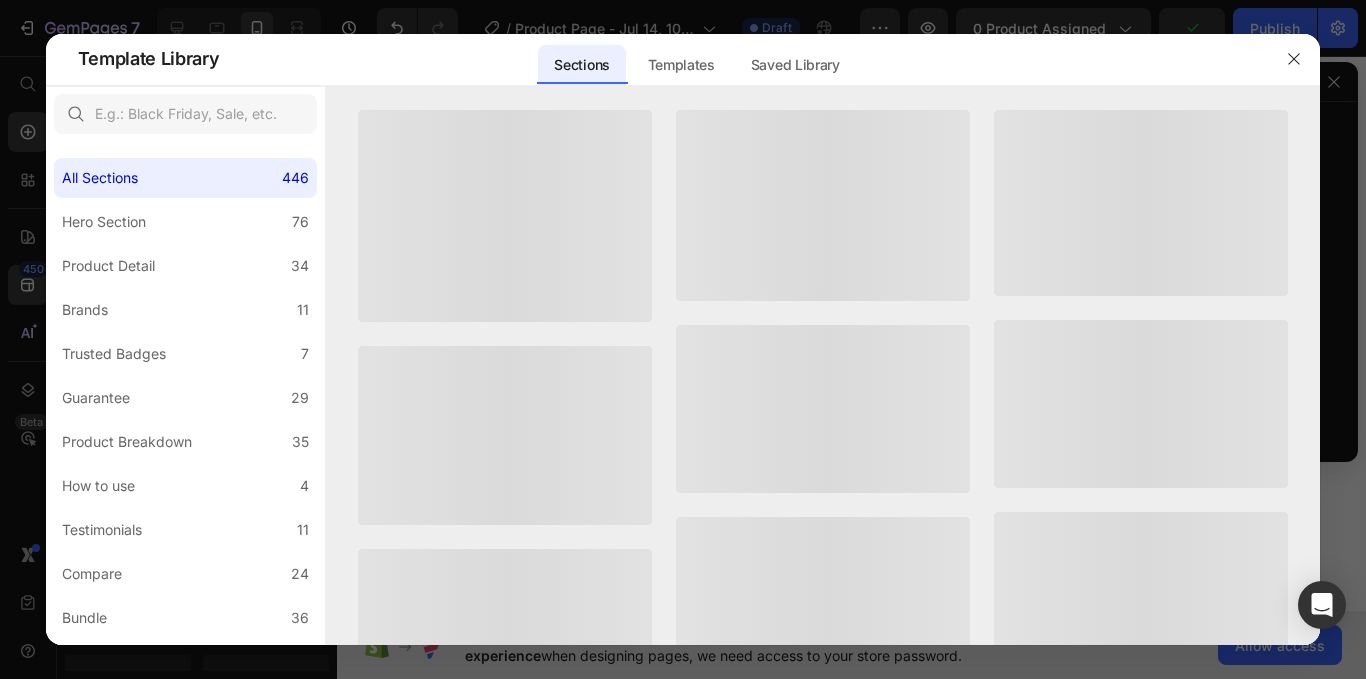 click at bounding box center (823, 205) 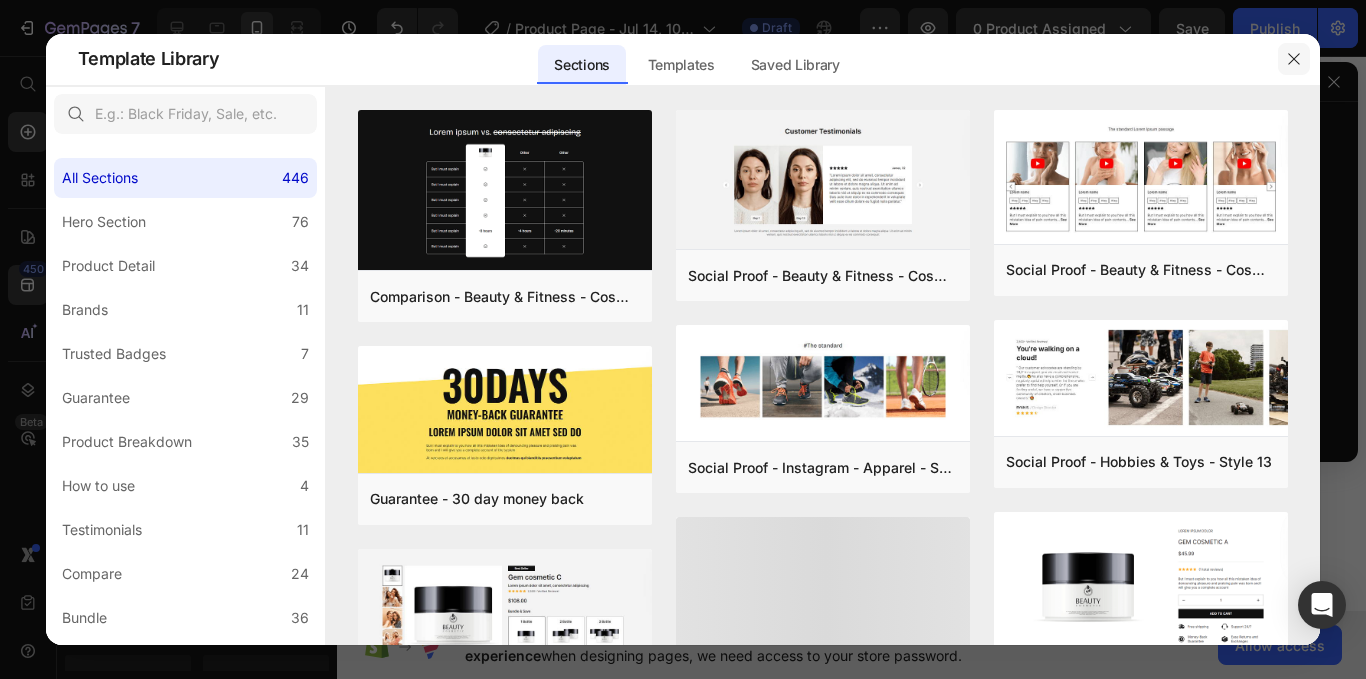 click 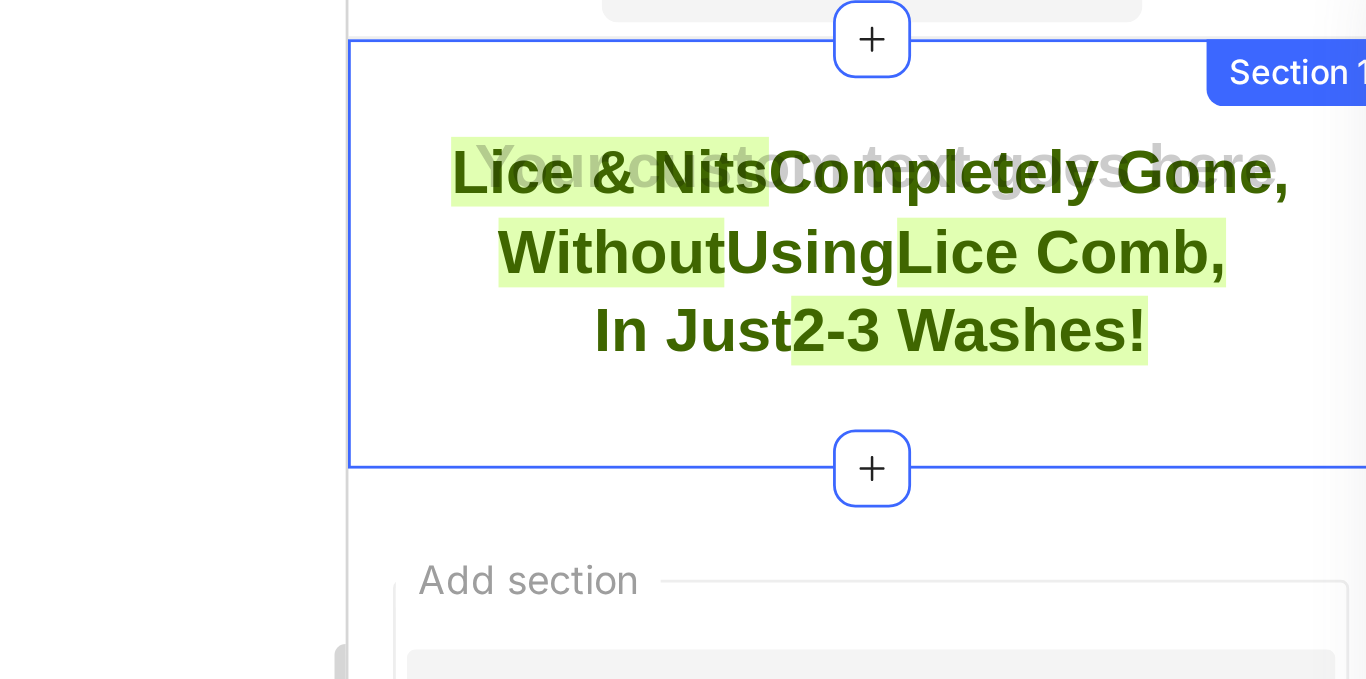 click on "⁠⁠⁠⁠⁠⁠⁠ Lice & Nits  Completely Gone, Without  Using  Lice Comb,   In Just  2-3 Washes! Heading Row Section 1" at bounding box center [535, 43] 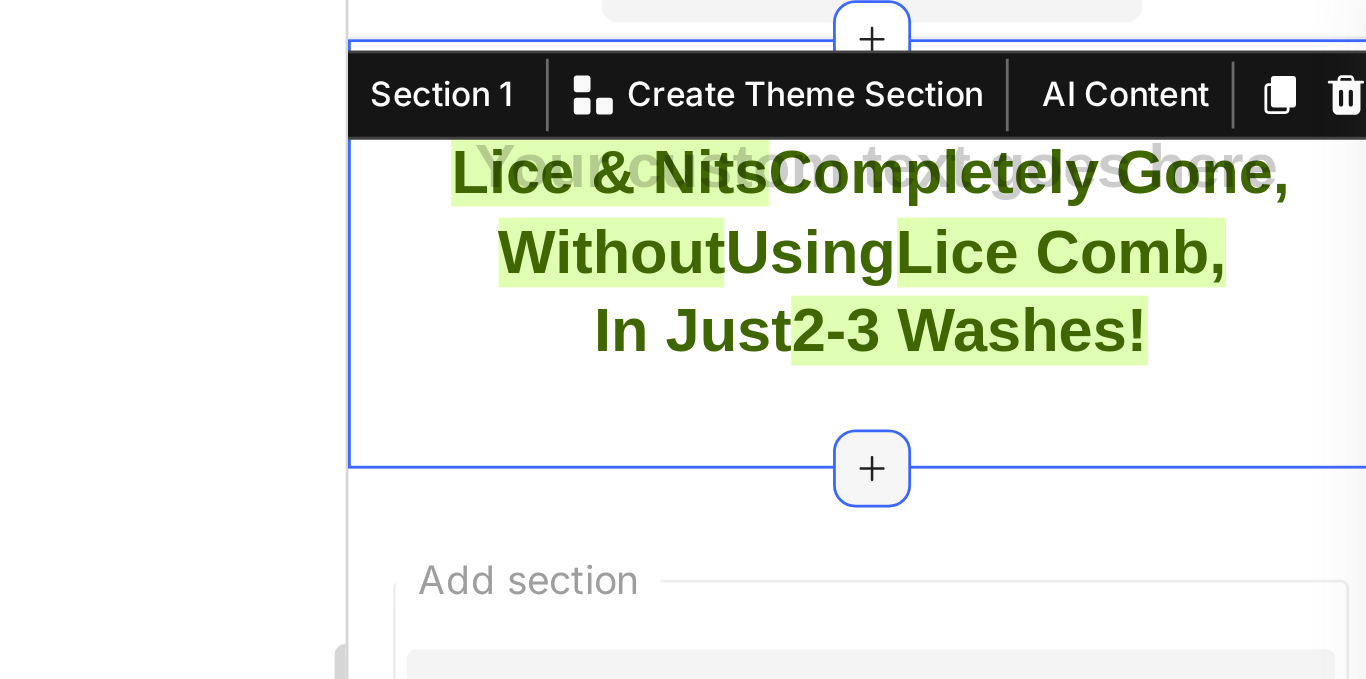 click 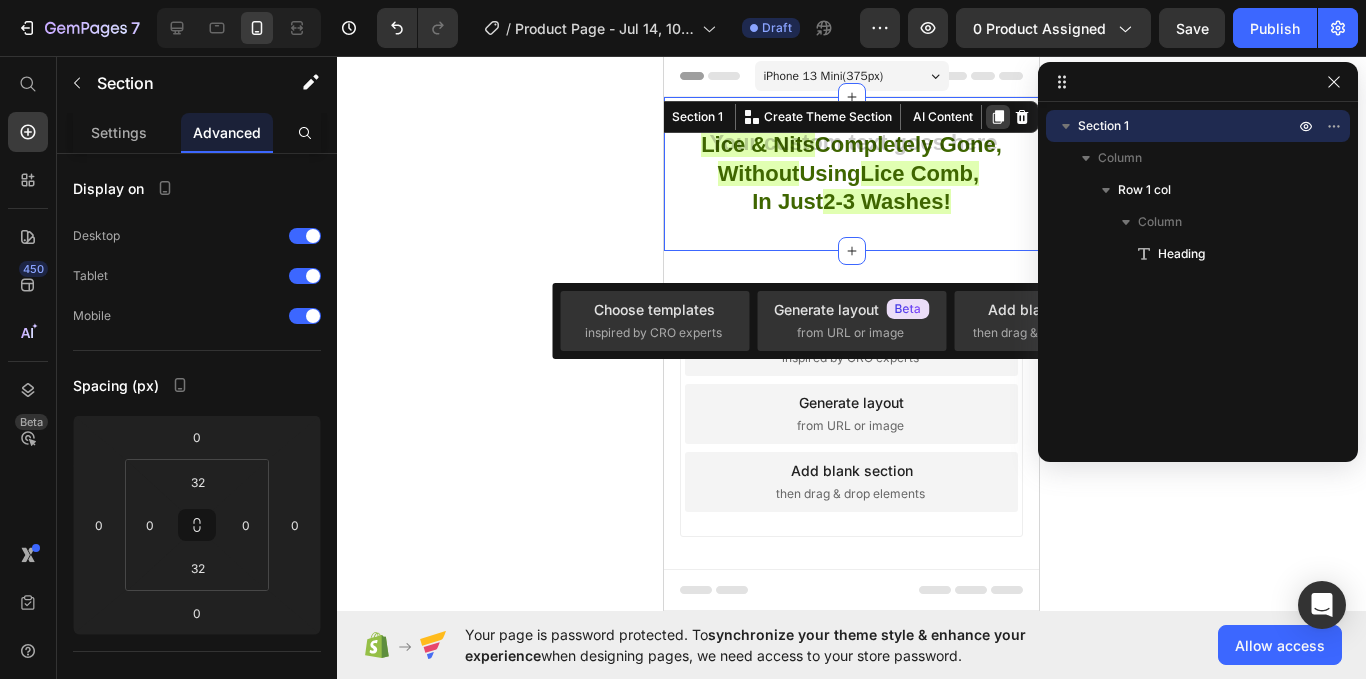 click 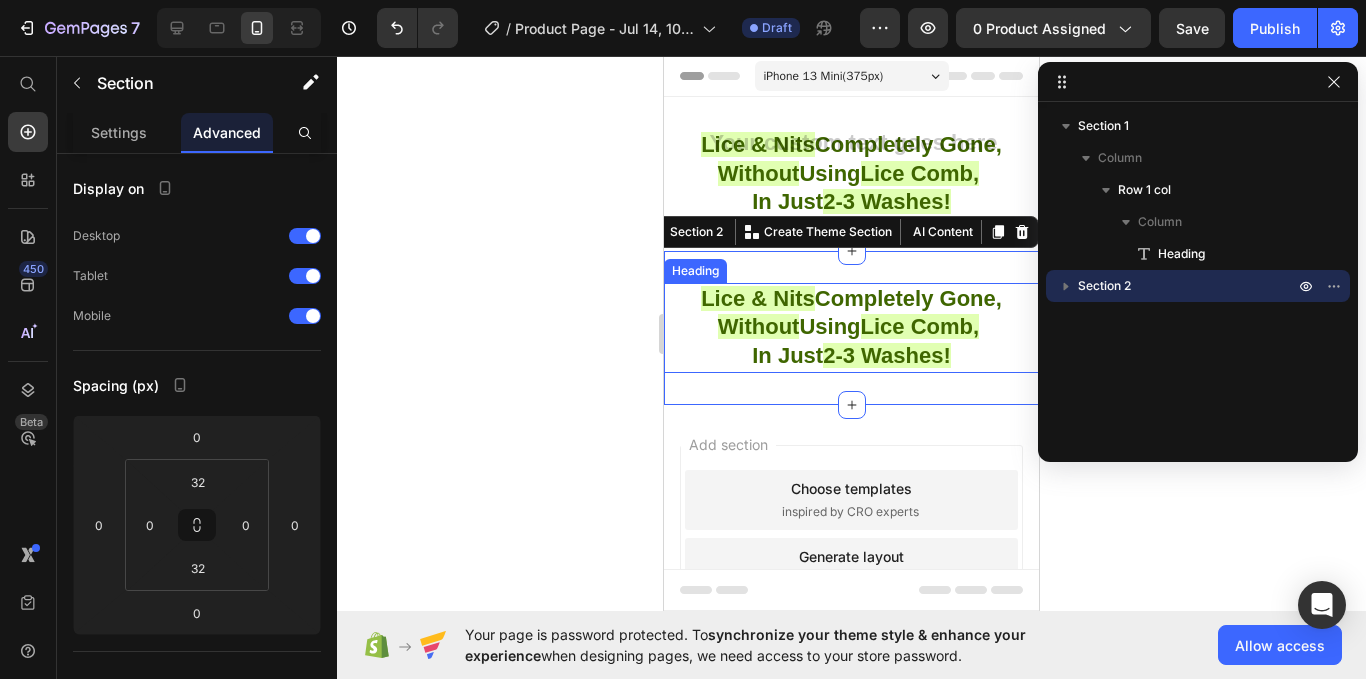 click on "Lice & Nits  Completely Gone, Without  Using  Lice Comb,   In Just  2-3 Washes!" at bounding box center (851, 328) 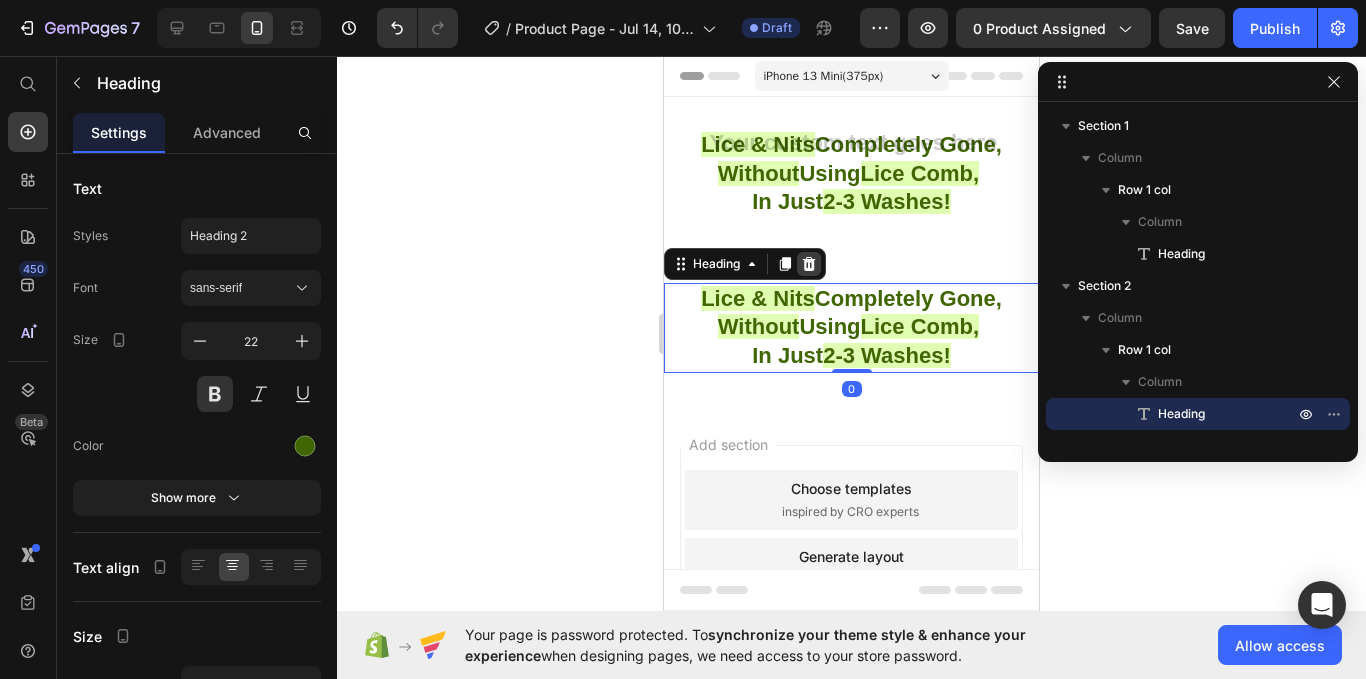 click at bounding box center [809, 264] 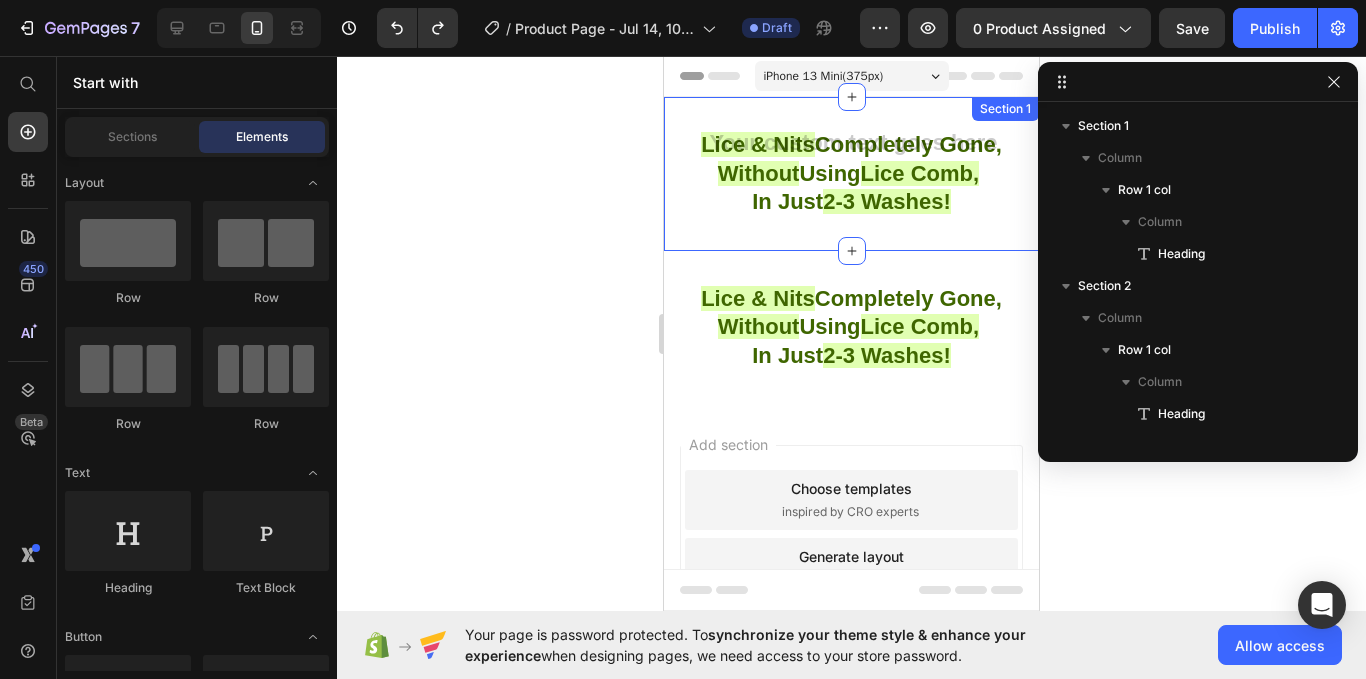 click on "Section 1" at bounding box center [1005, 109] 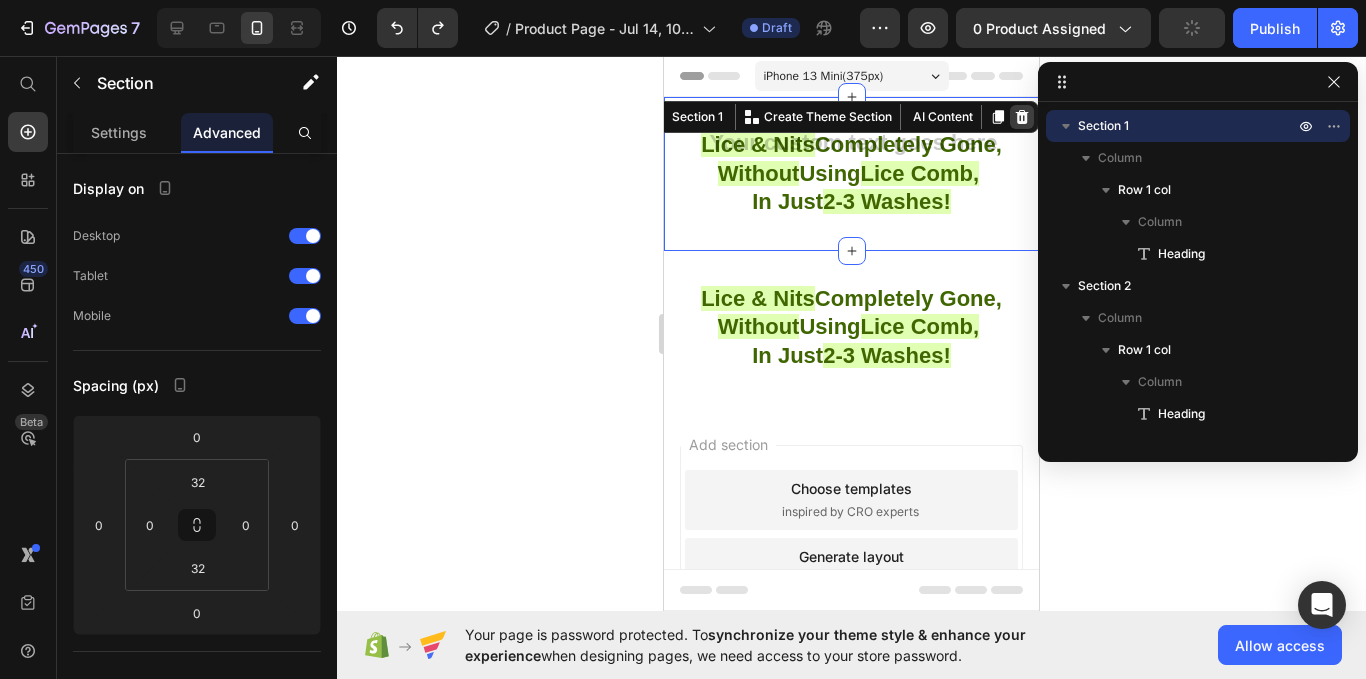 click 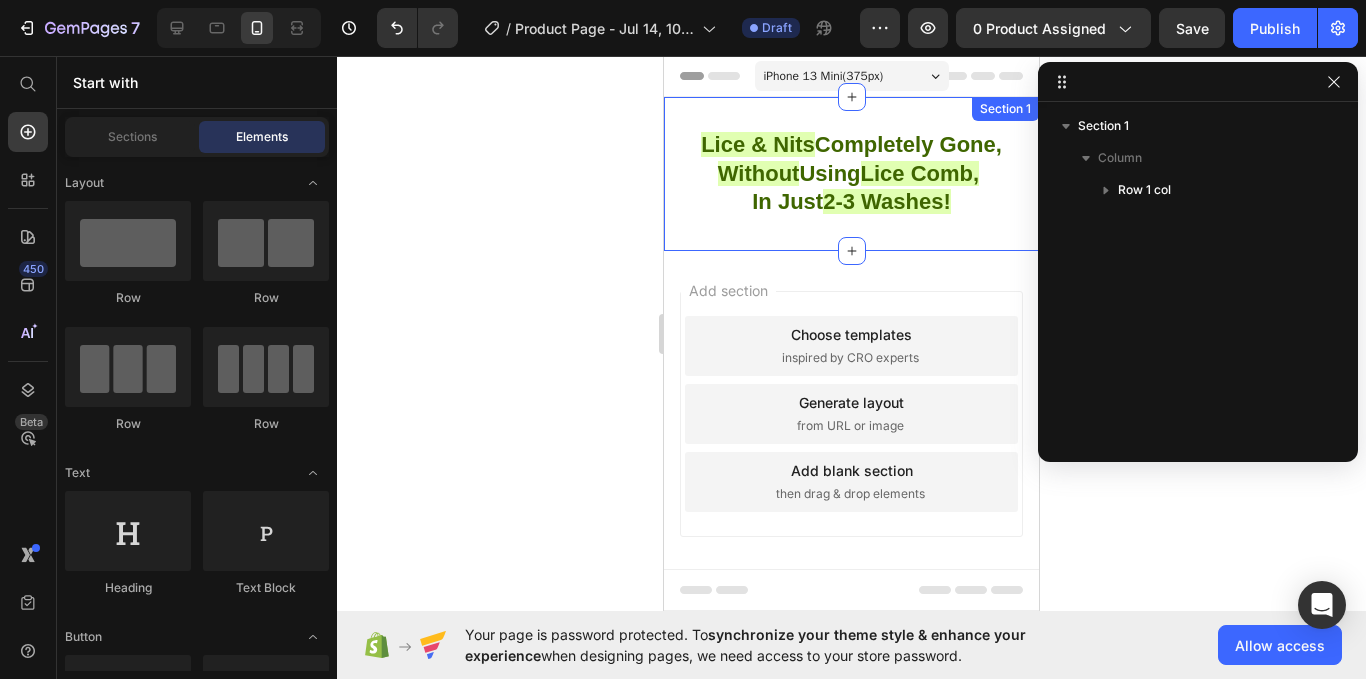 click on "Lice & Nits  Completely Gone, Without  Using  Lice Comb,   In Just  2-3 Washes! Heading Row Section 1" at bounding box center (851, 174) 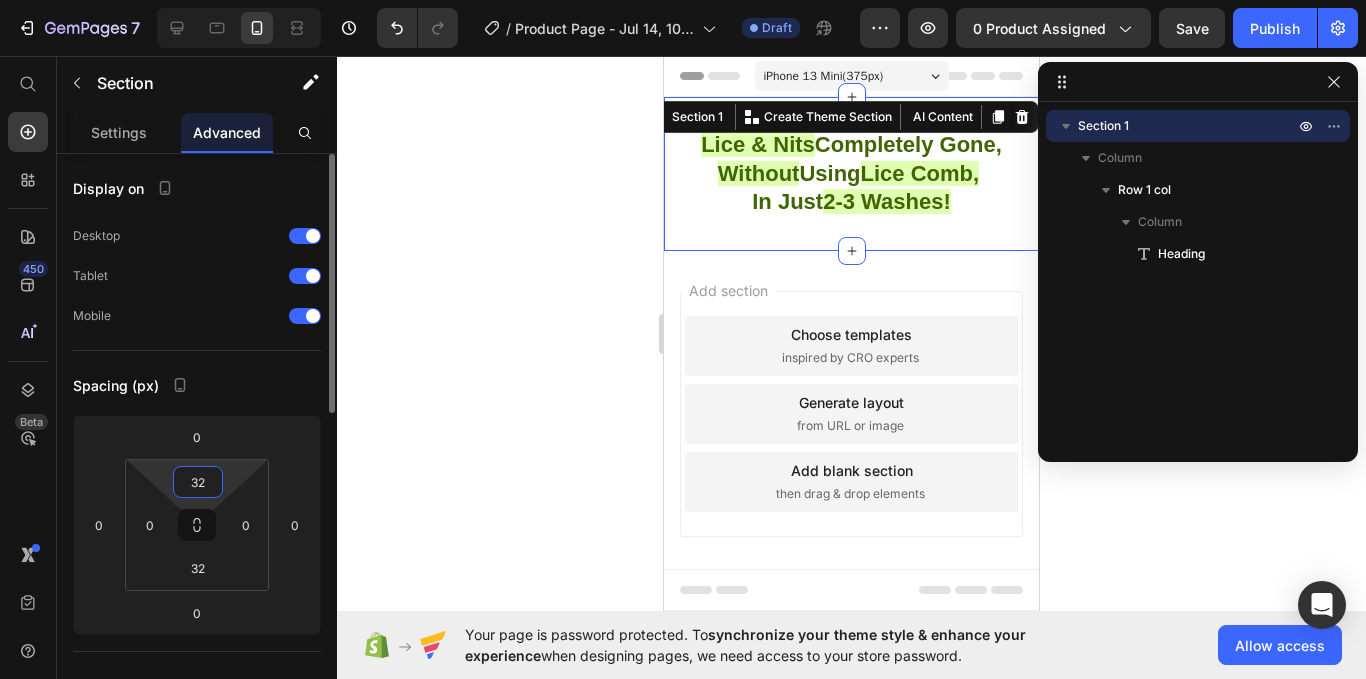 click on "32" at bounding box center (198, 482) 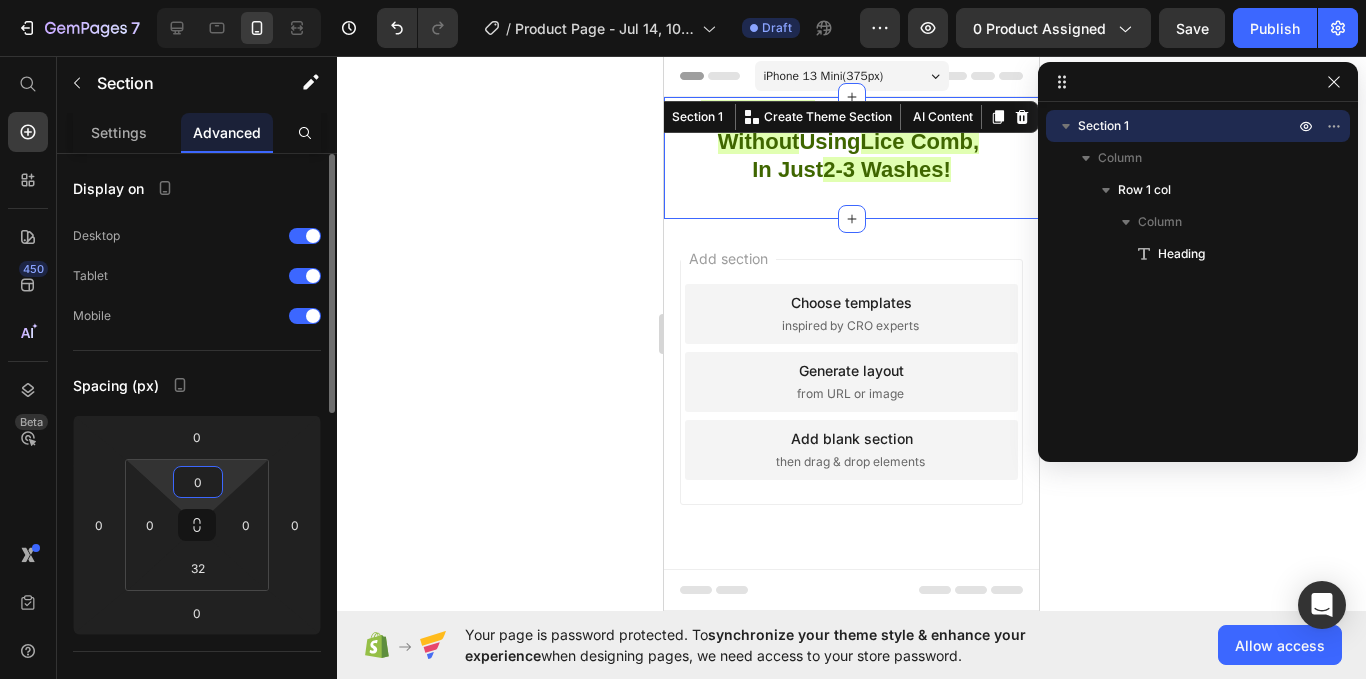 type on "0" 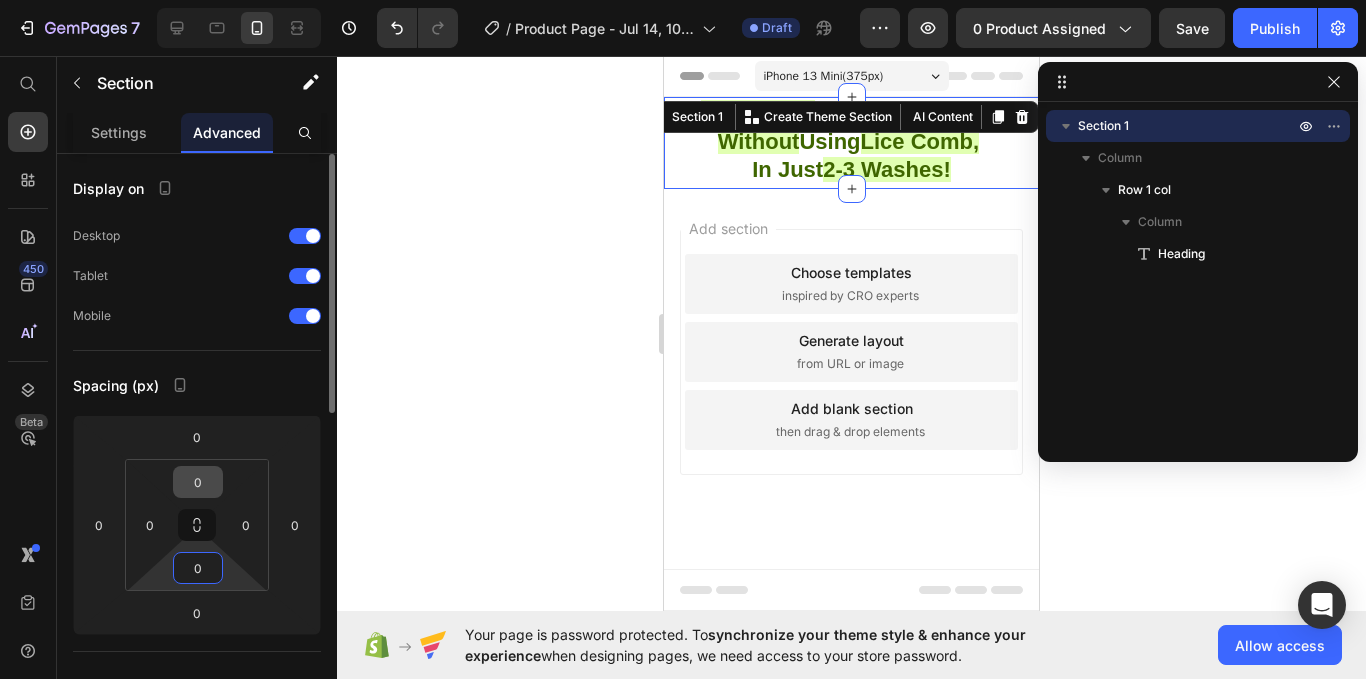 type on "0" 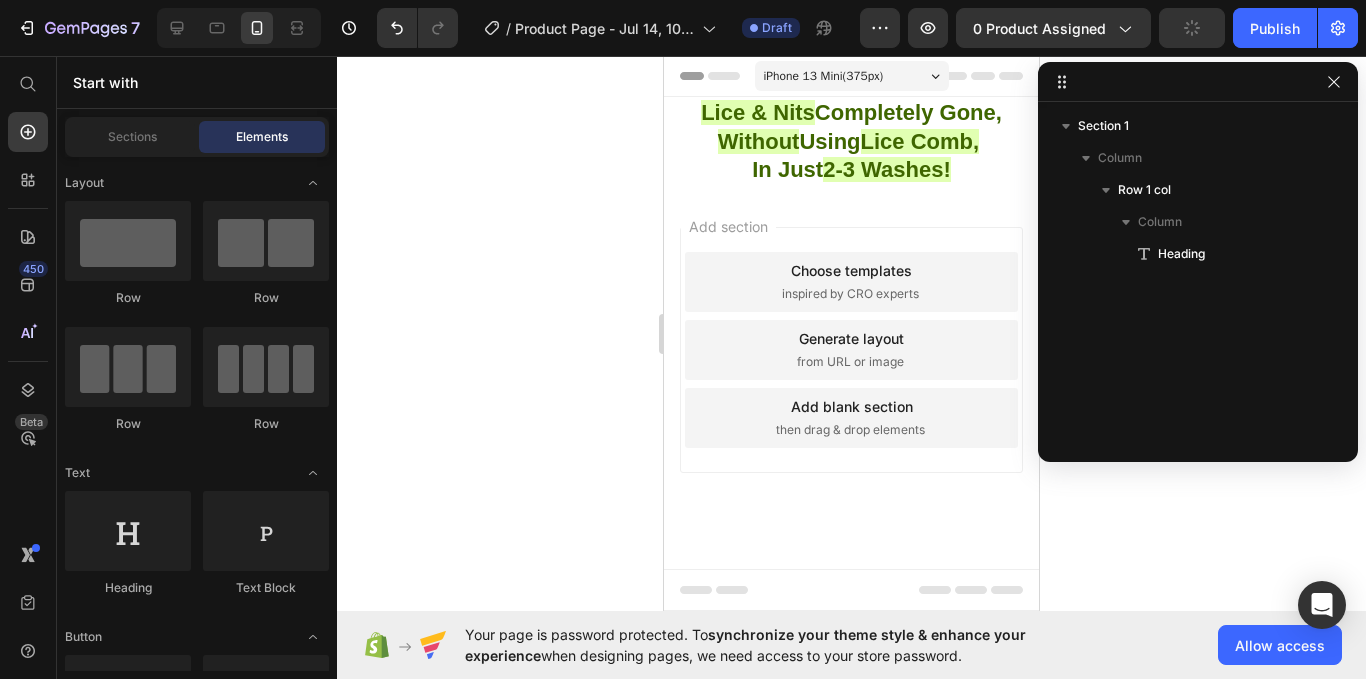 click on "Add section Choose templates inspired by CRO experts Generate layout from URL or image Add blank section then drag & drop elements" at bounding box center [851, 378] 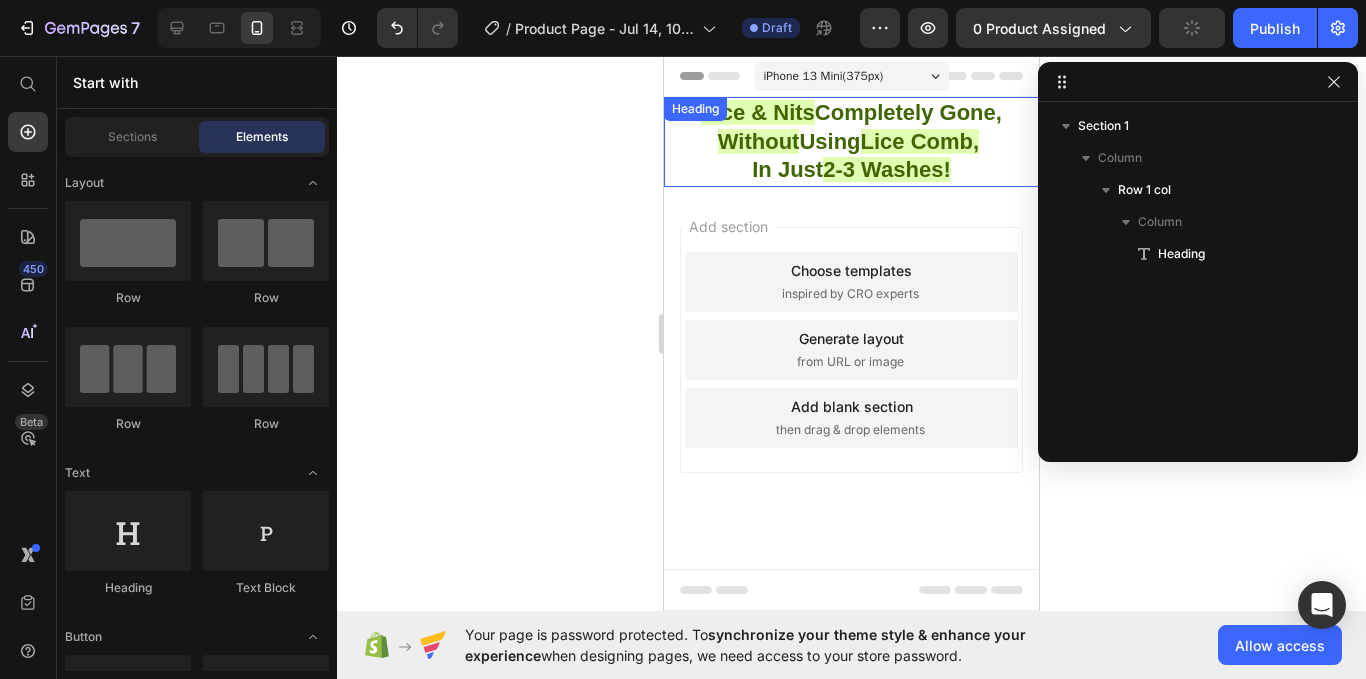 click on "Lice & Nits  Completely Gone, Without  Using  Lice Comb,   In Just  2-3 Washes!" at bounding box center (851, 142) 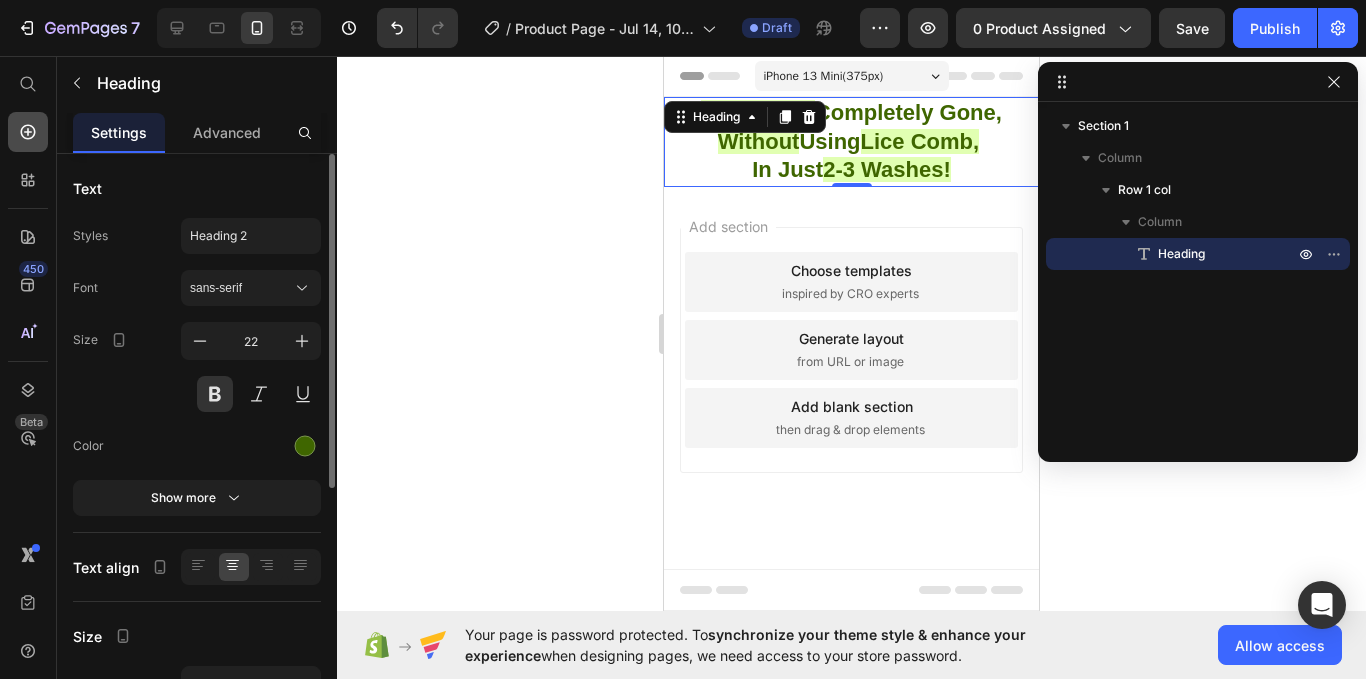 click 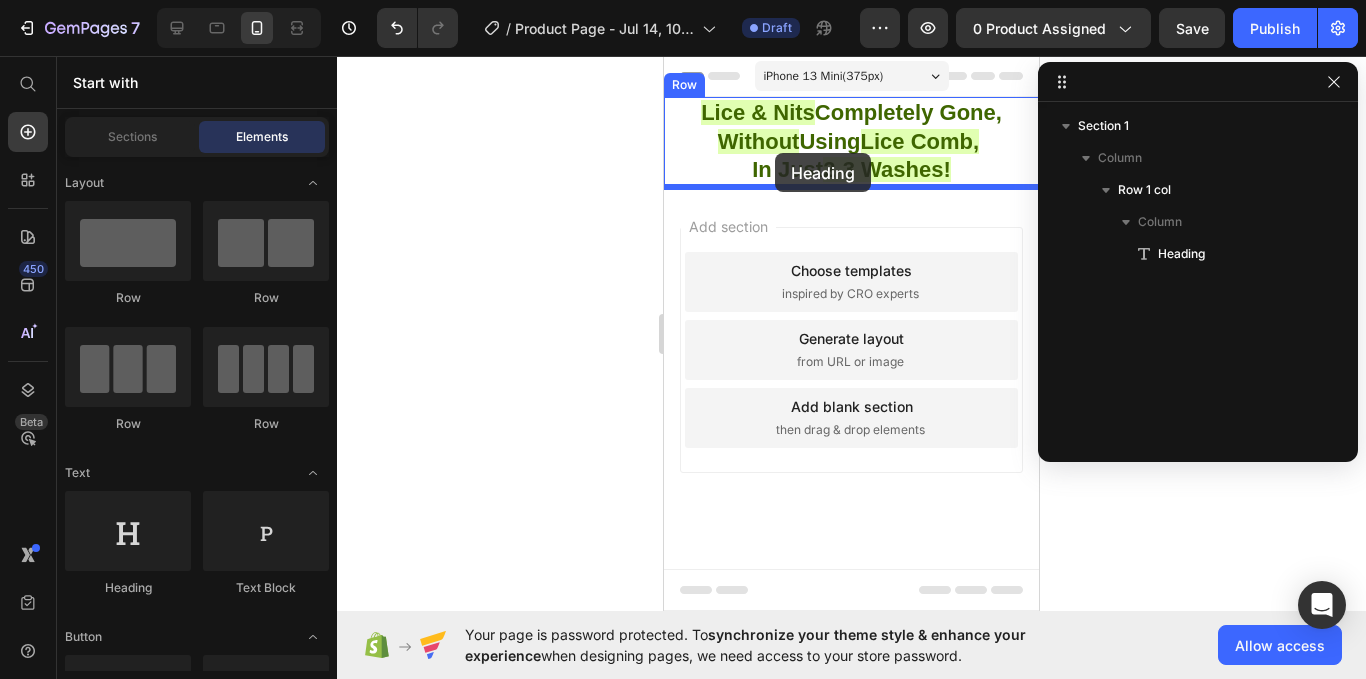 drag, startPoint x: 779, startPoint y: 586, endPoint x: 775, endPoint y: 153, distance: 433.01846 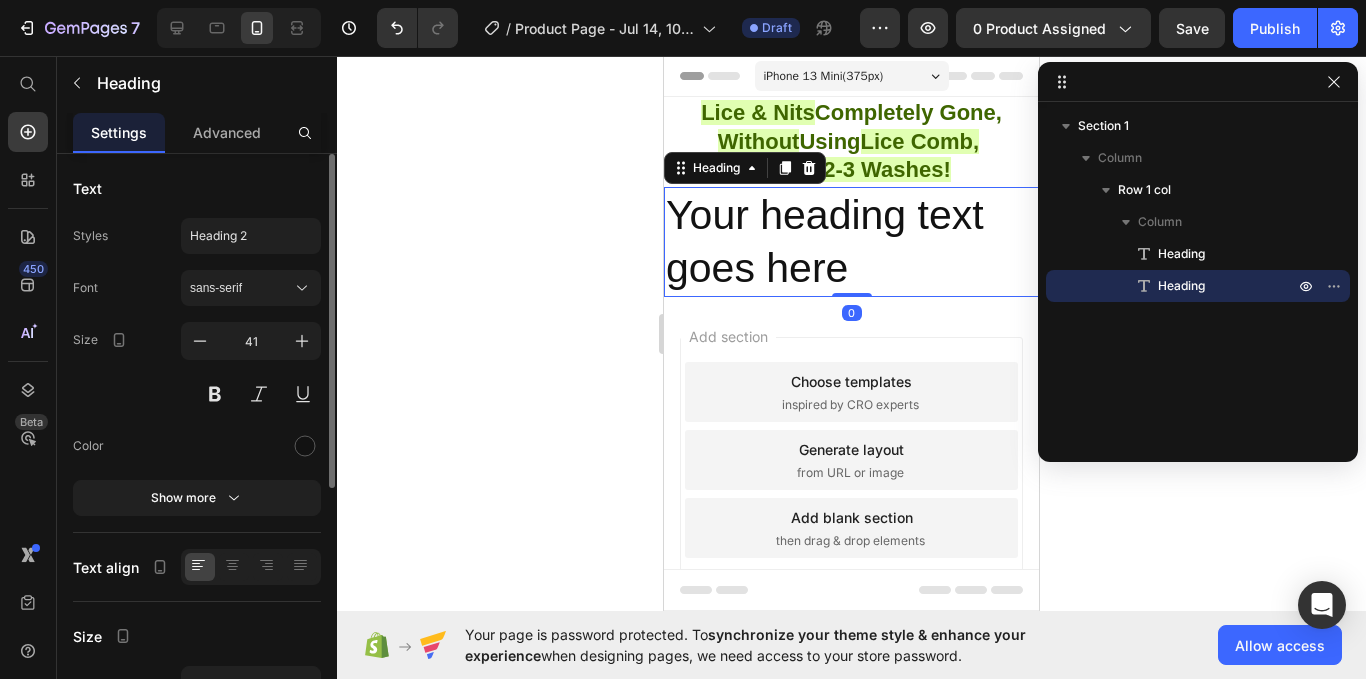 click on "Your heading text goes here" at bounding box center (851, 242) 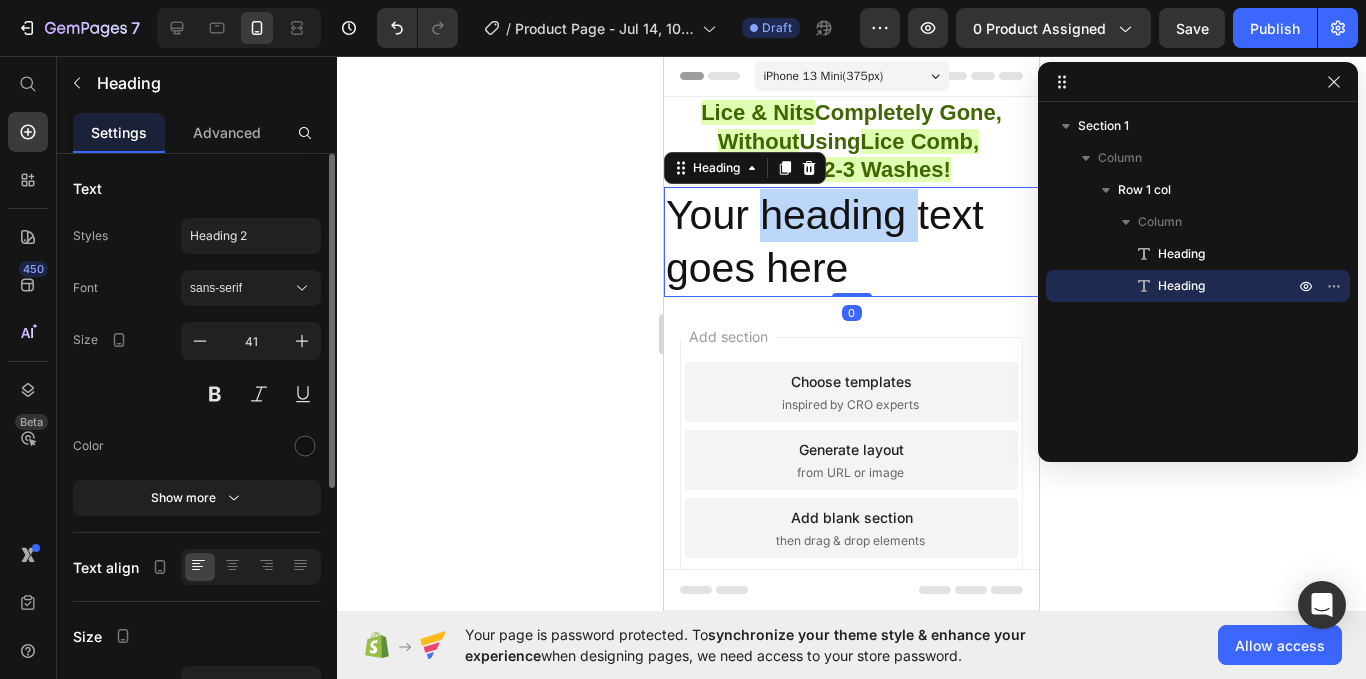 click on "Your heading text goes here" at bounding box center [851, 242] 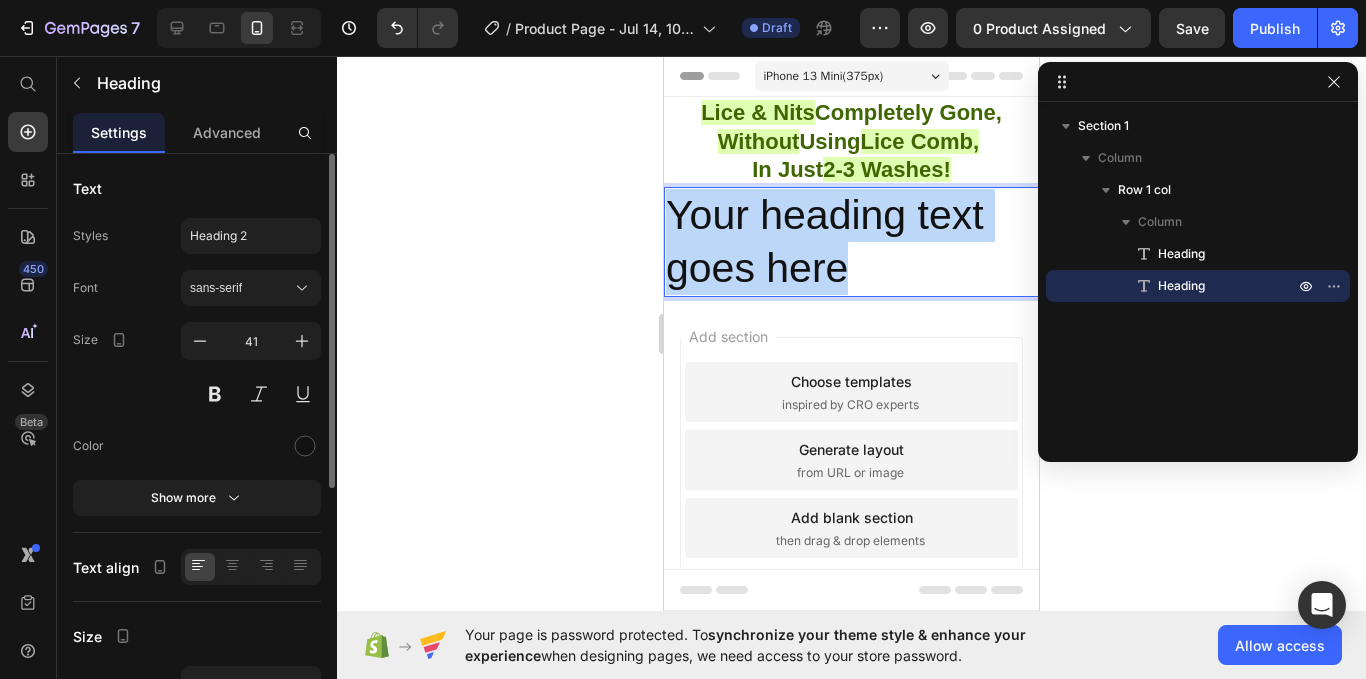 click on "Your heading text goes here" at bounding box center [851, 242] 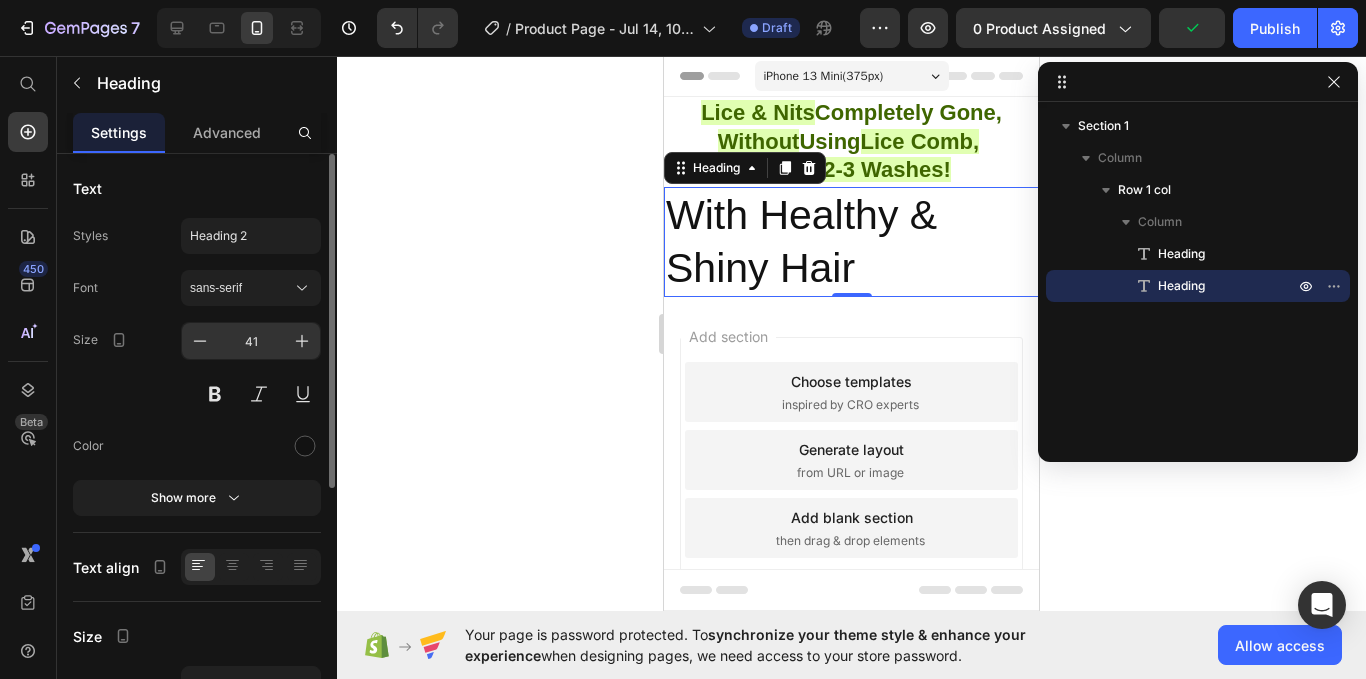 click on "41" at bounding box center [251, 341] 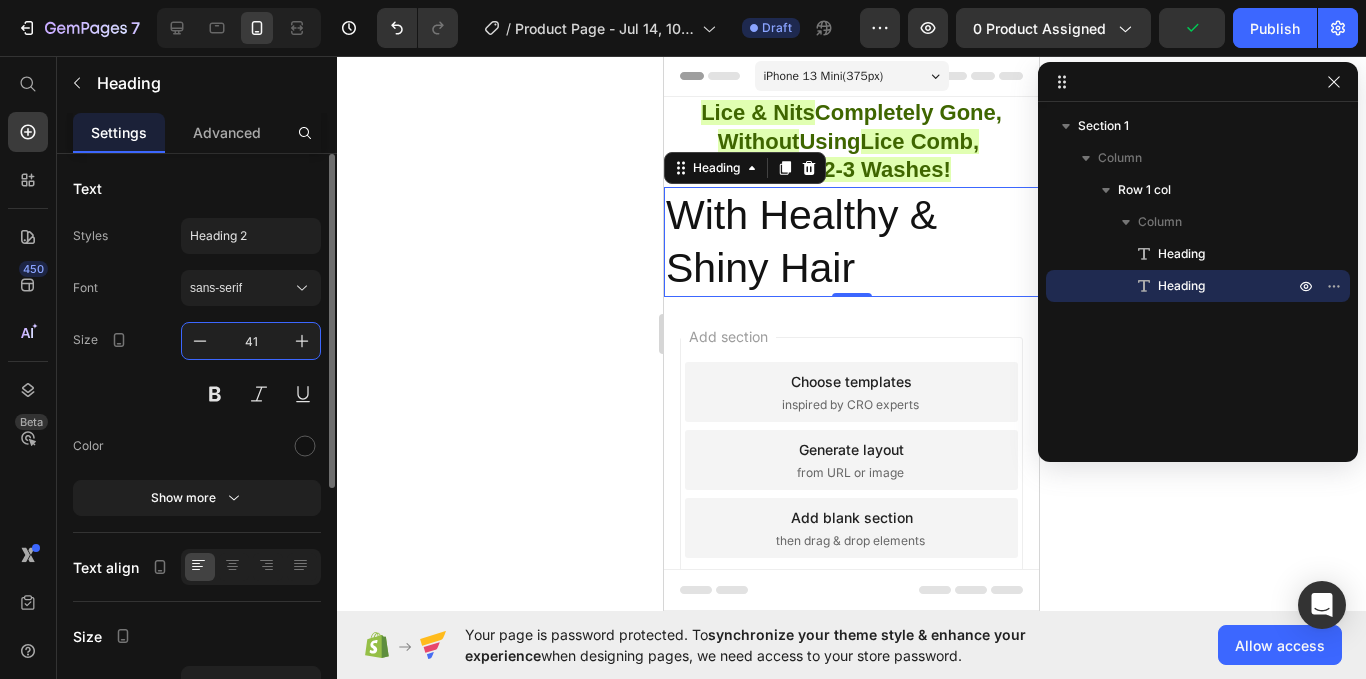 click on "41" at bounding box center (251, 341) 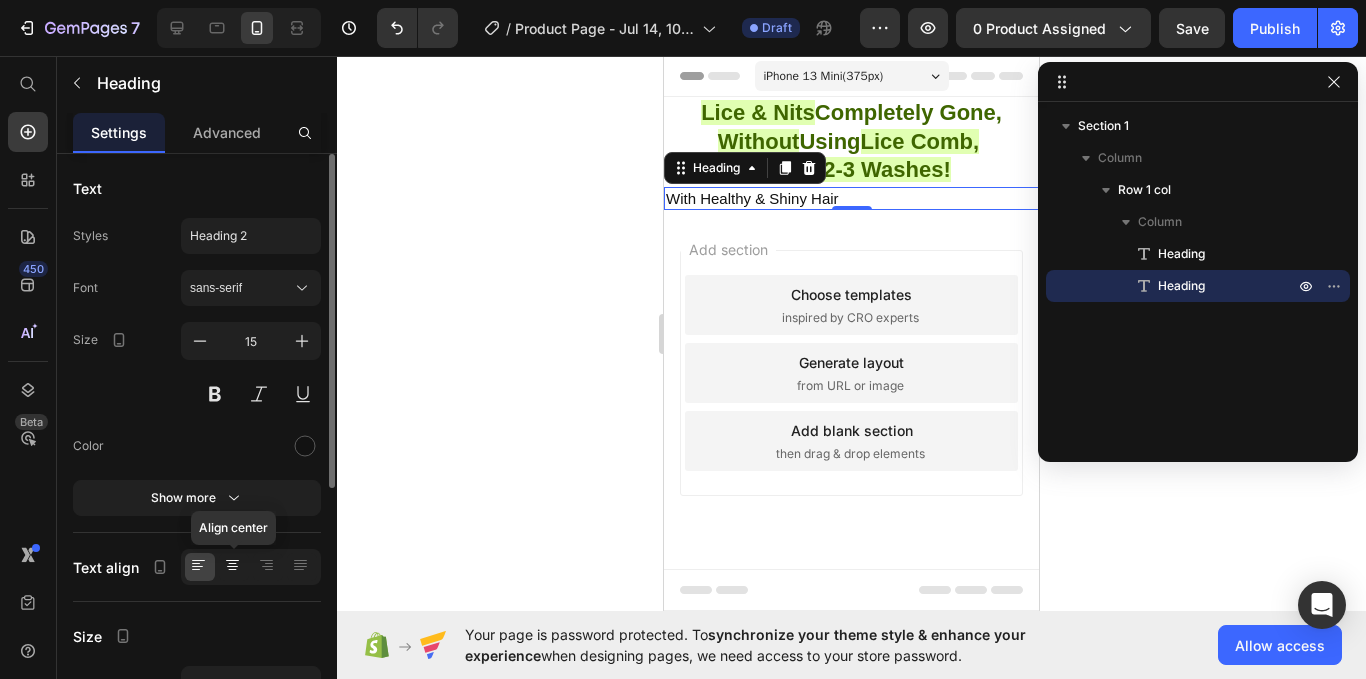 click 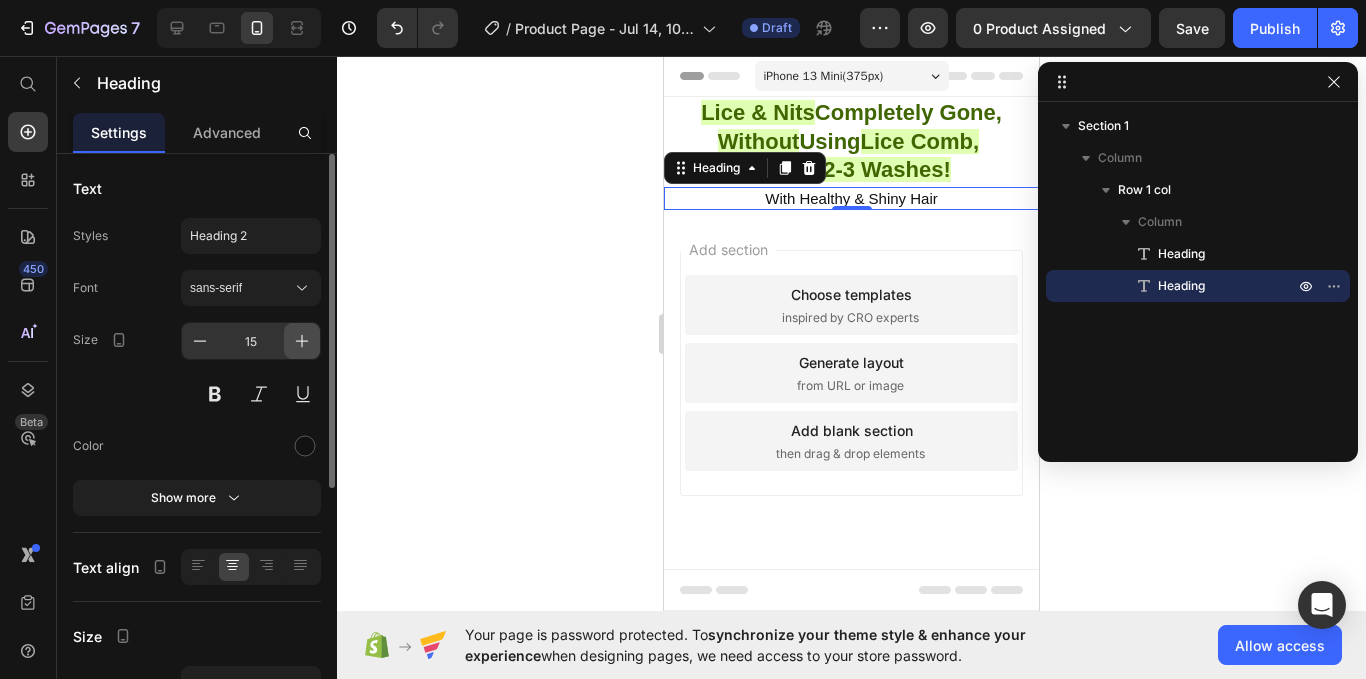 click 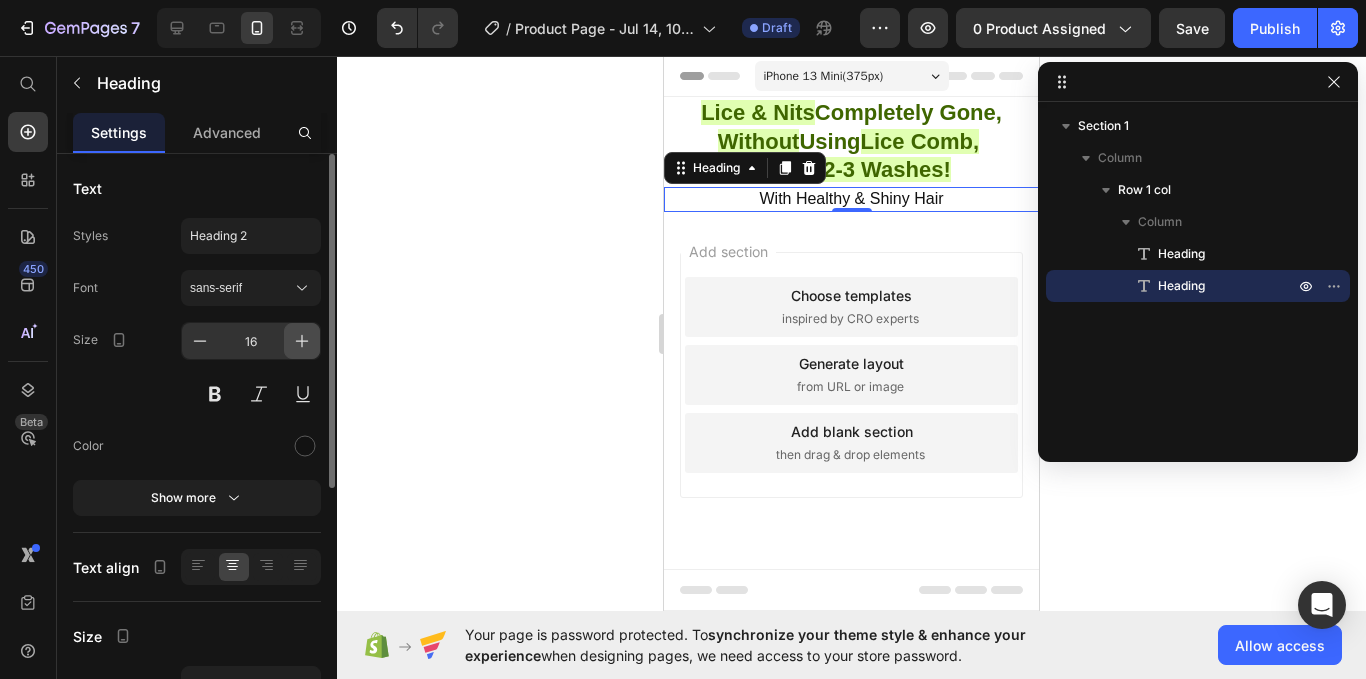 click 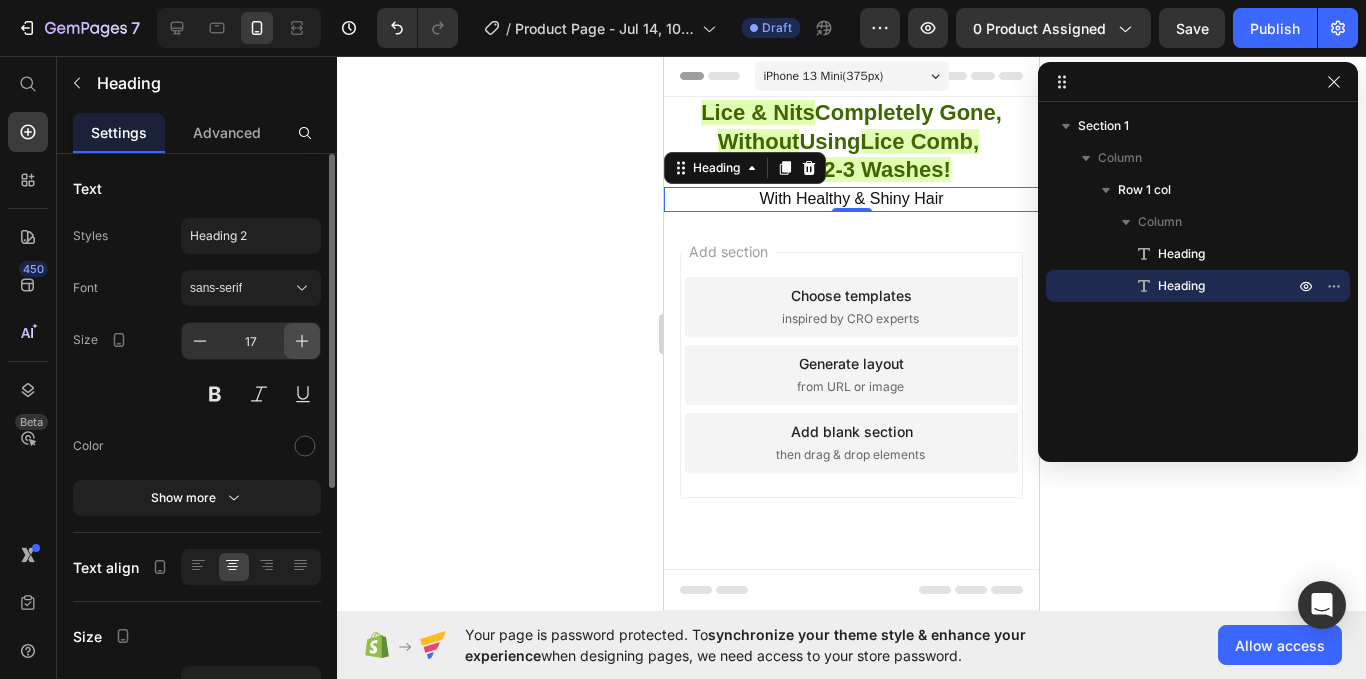 click 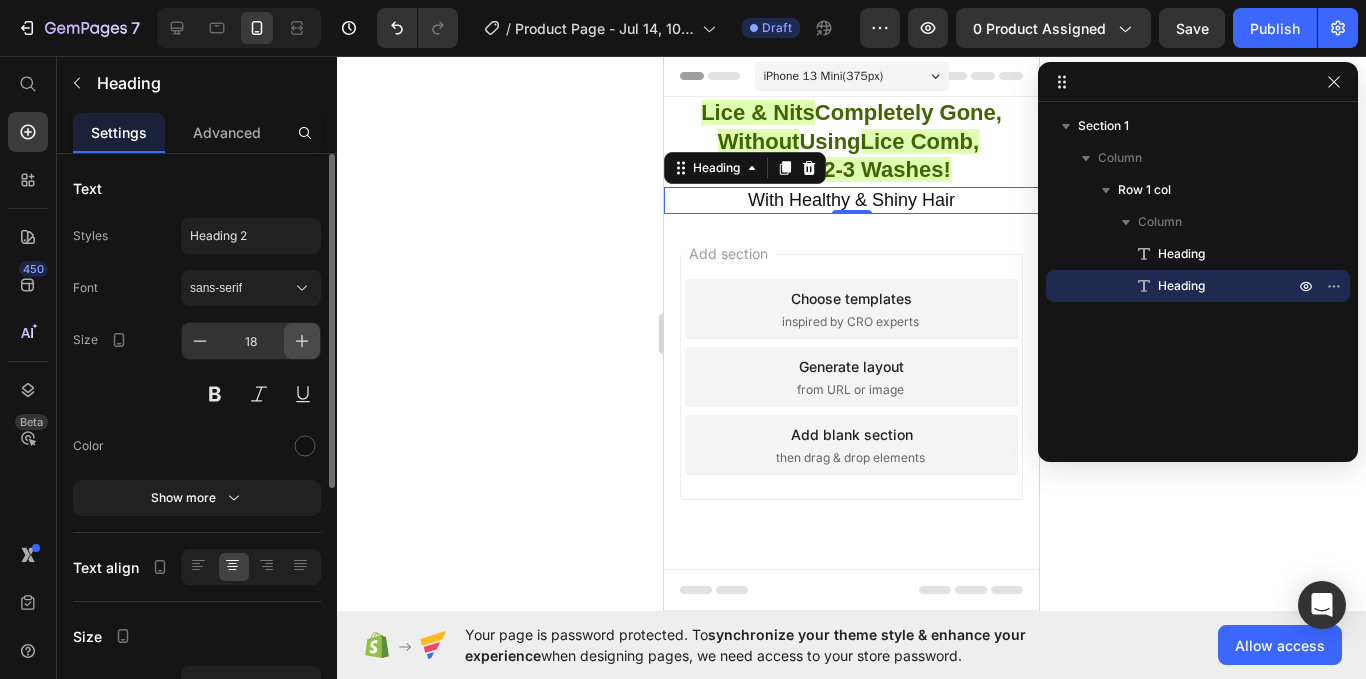 click 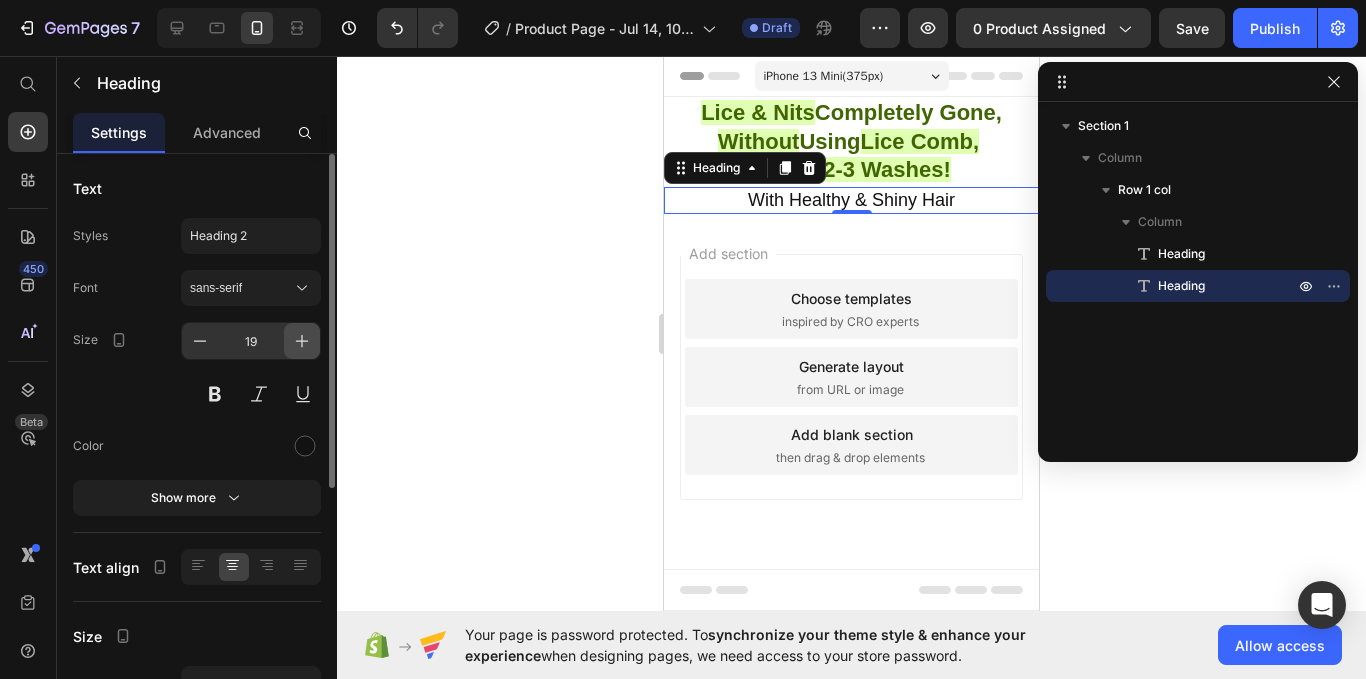 click 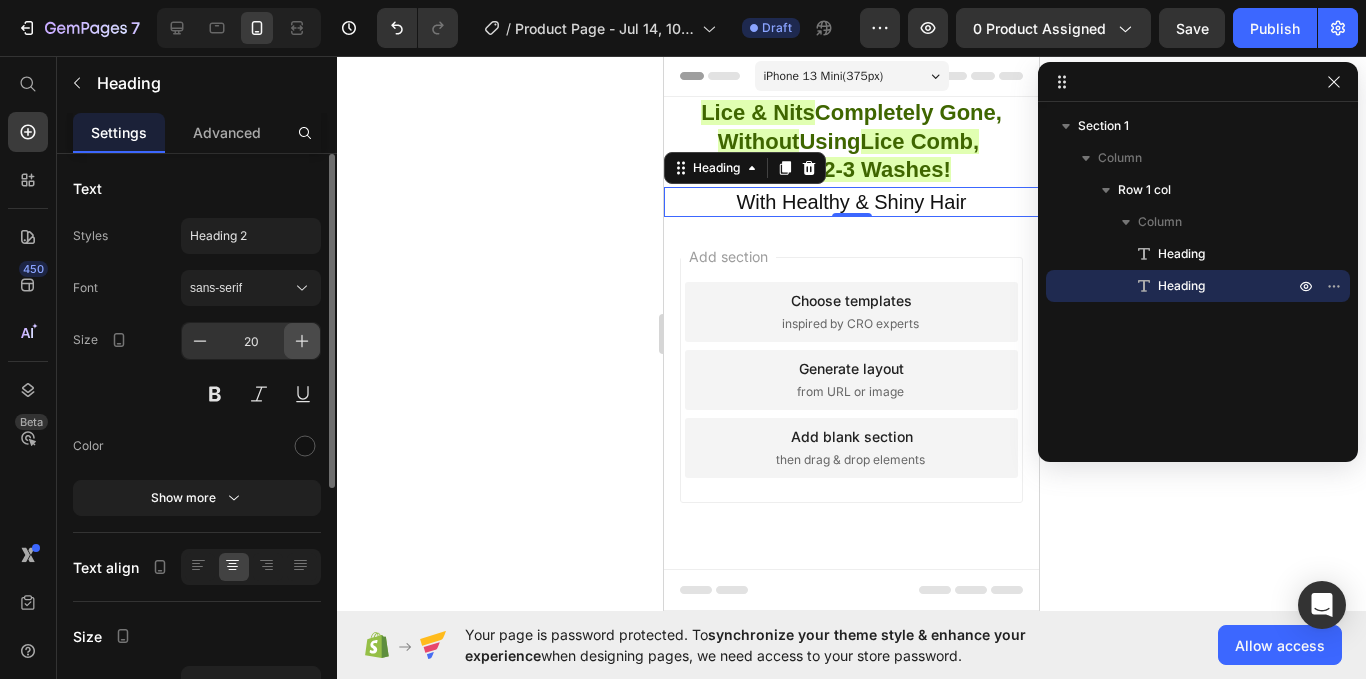 click 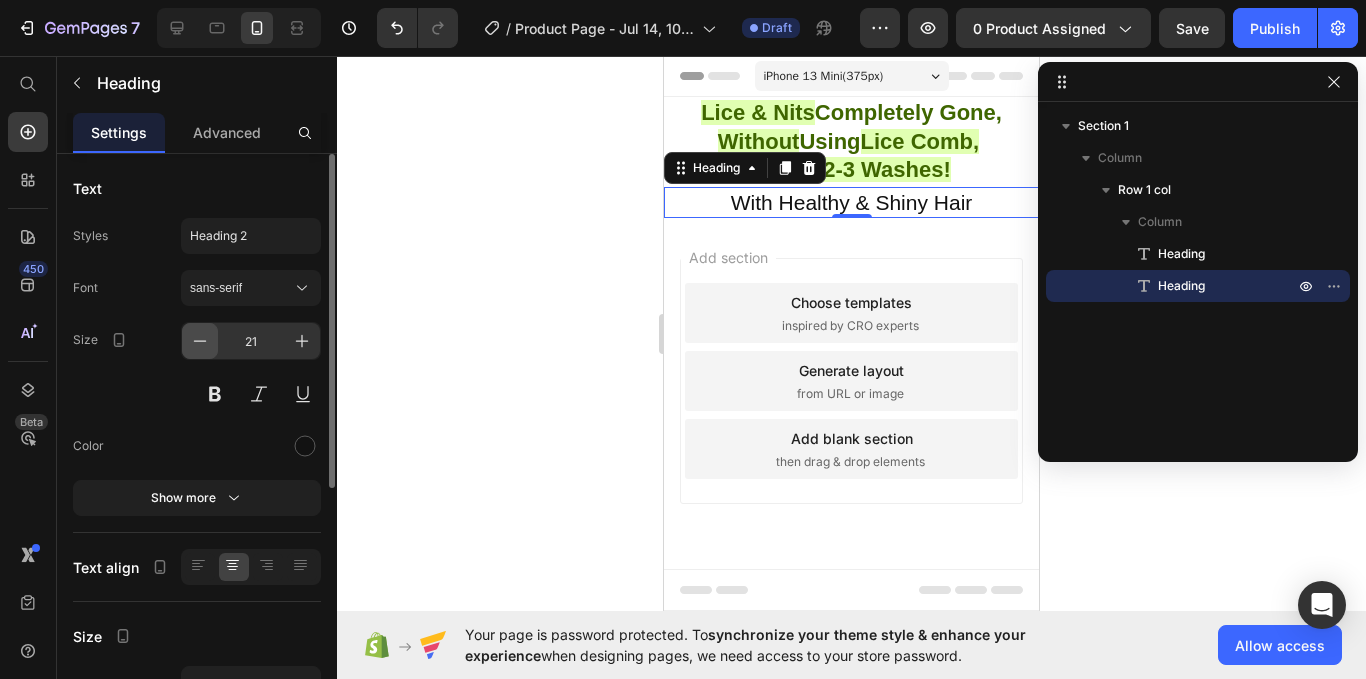 click at bounding box center (200, 341) 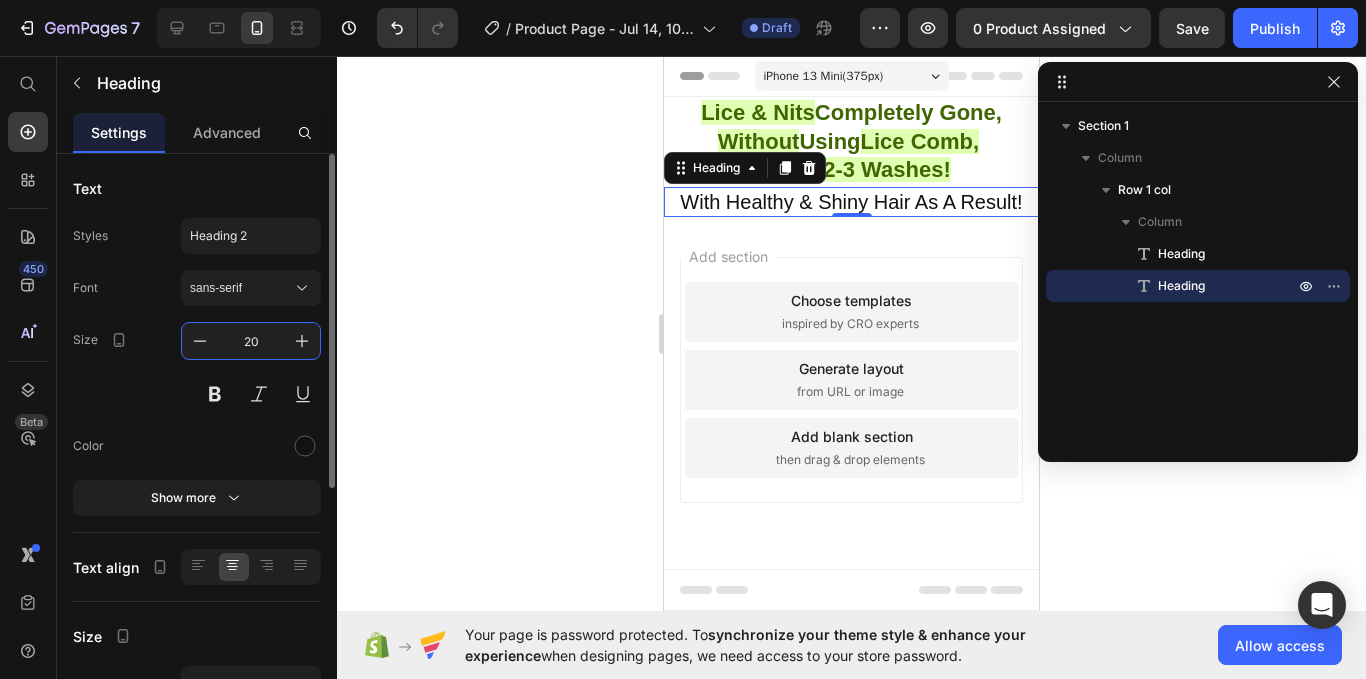 click on "20" at bounding box center (251, 341) 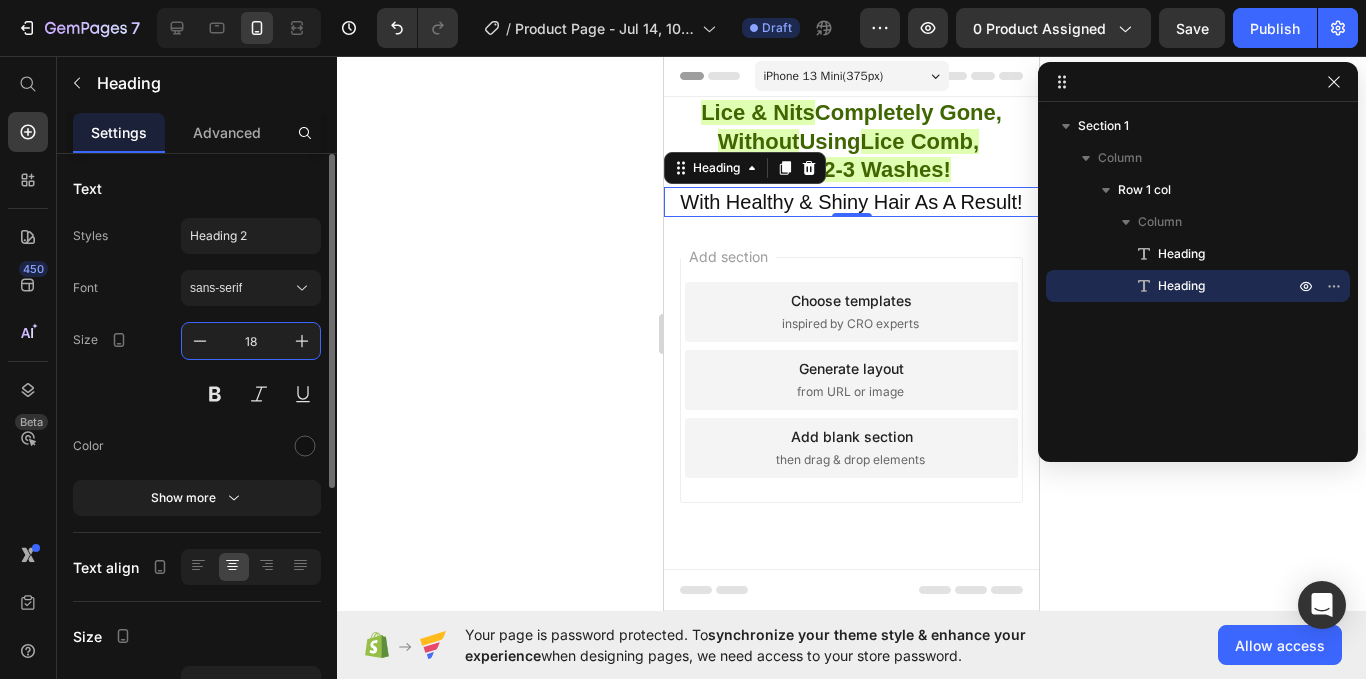 type on "18" 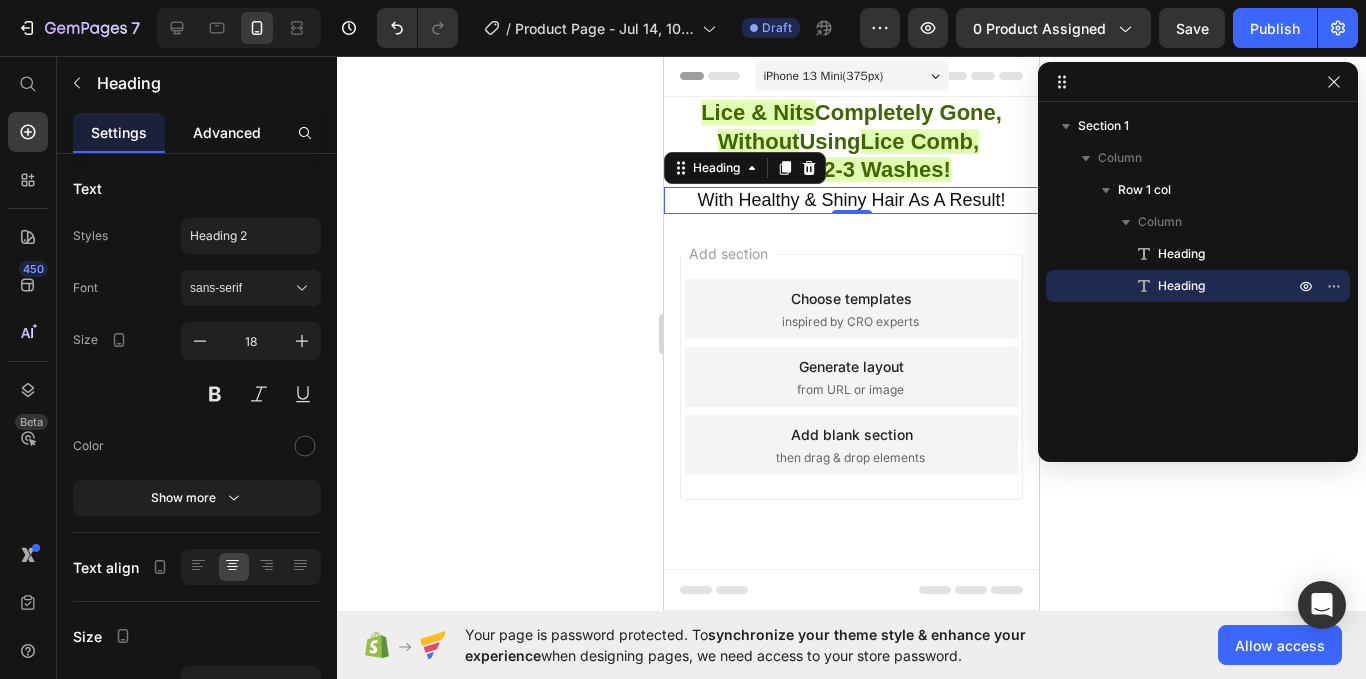 click on "Advanced" at bounding box center (227, 132) 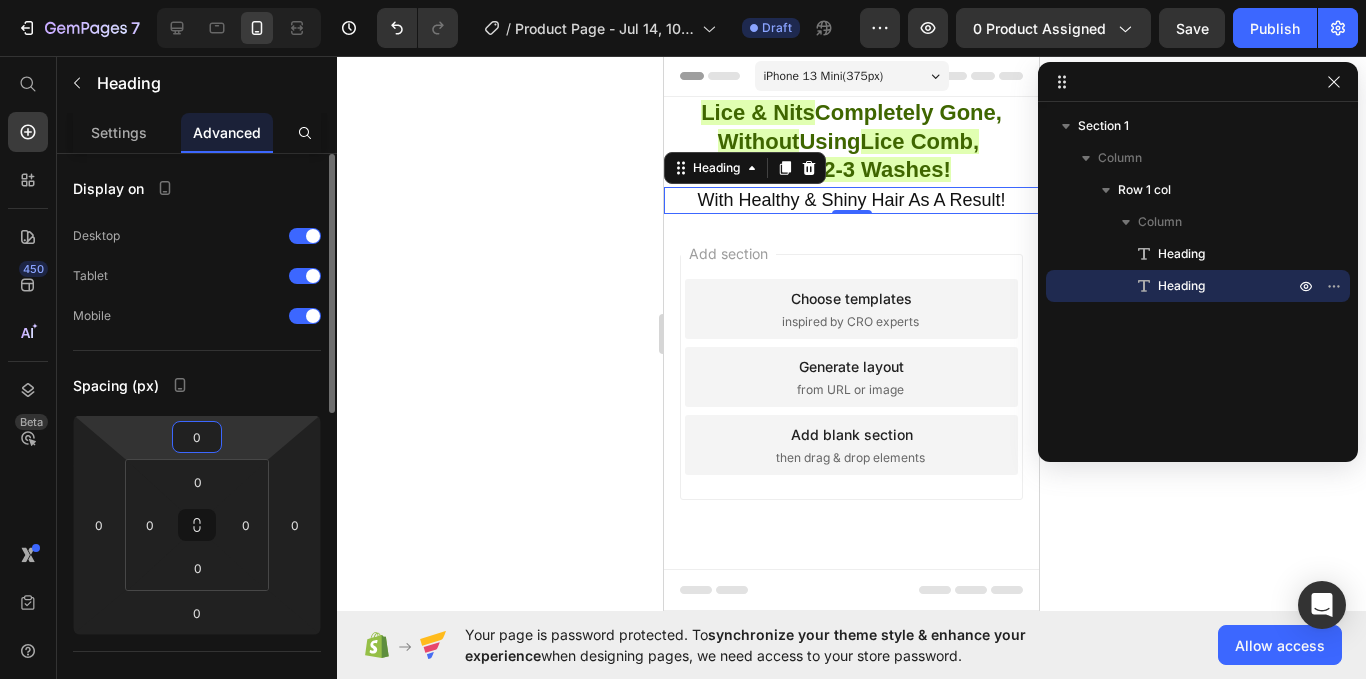click on "0" at bounding box center (197, 437) 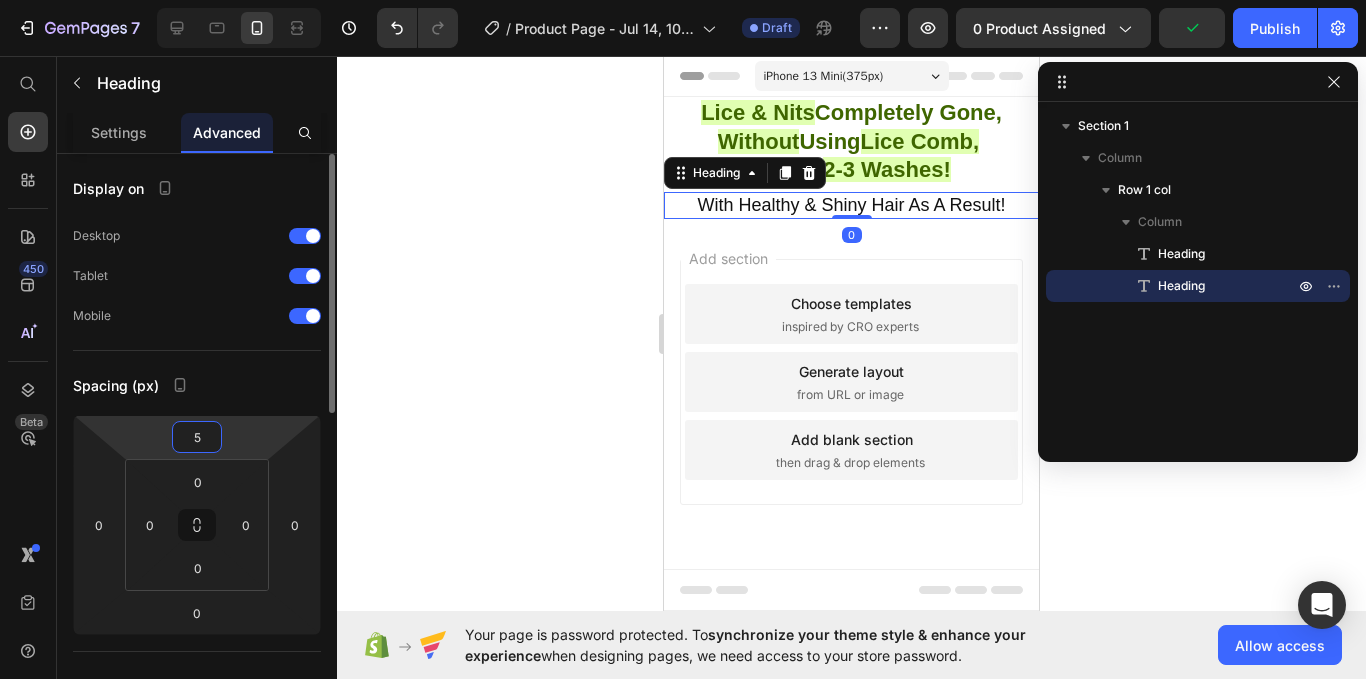 click on "5" at bounding box center (197, 437) 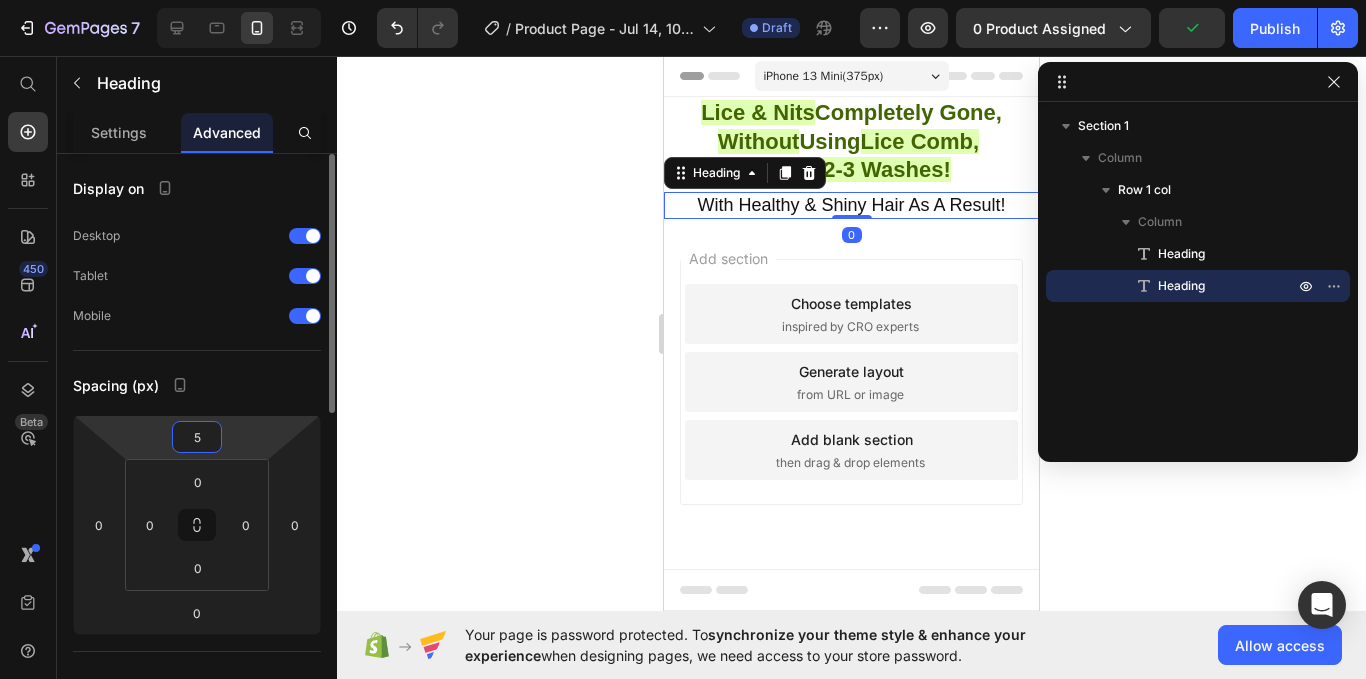 click on "5" at bounding box center [197, 437] 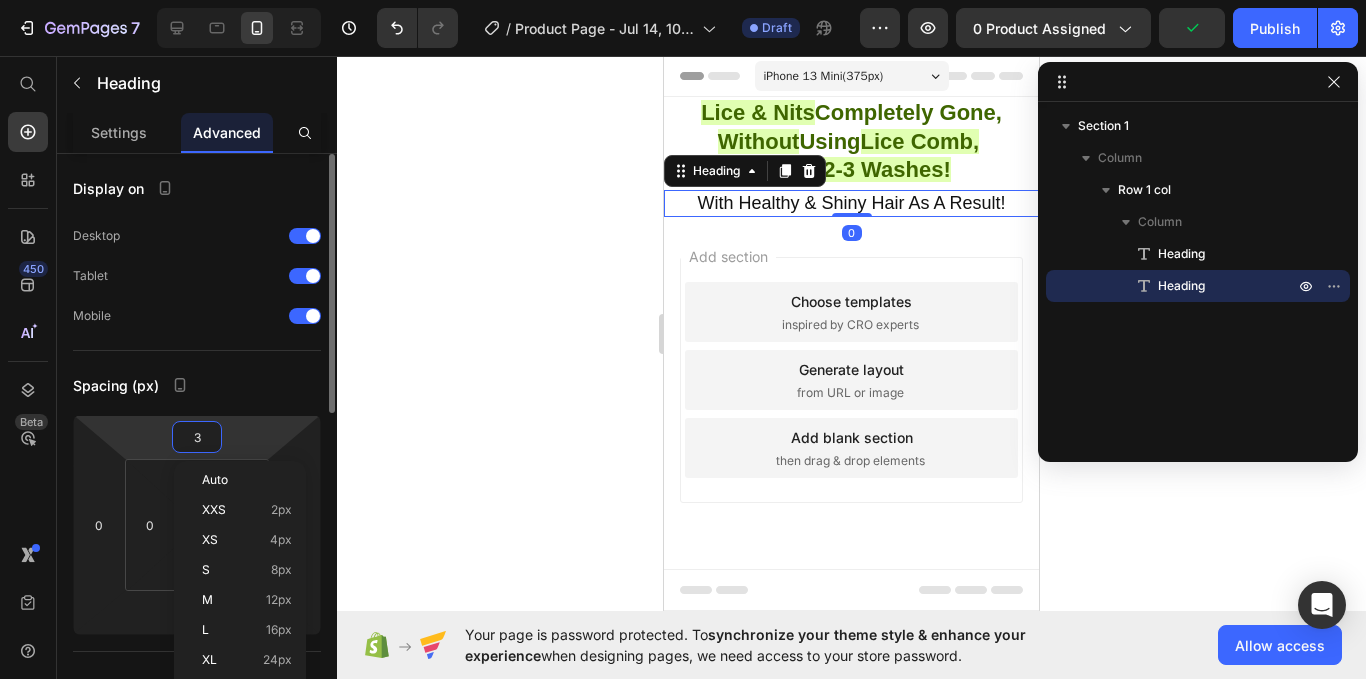 click on "3" at bounding box center (197, 437) 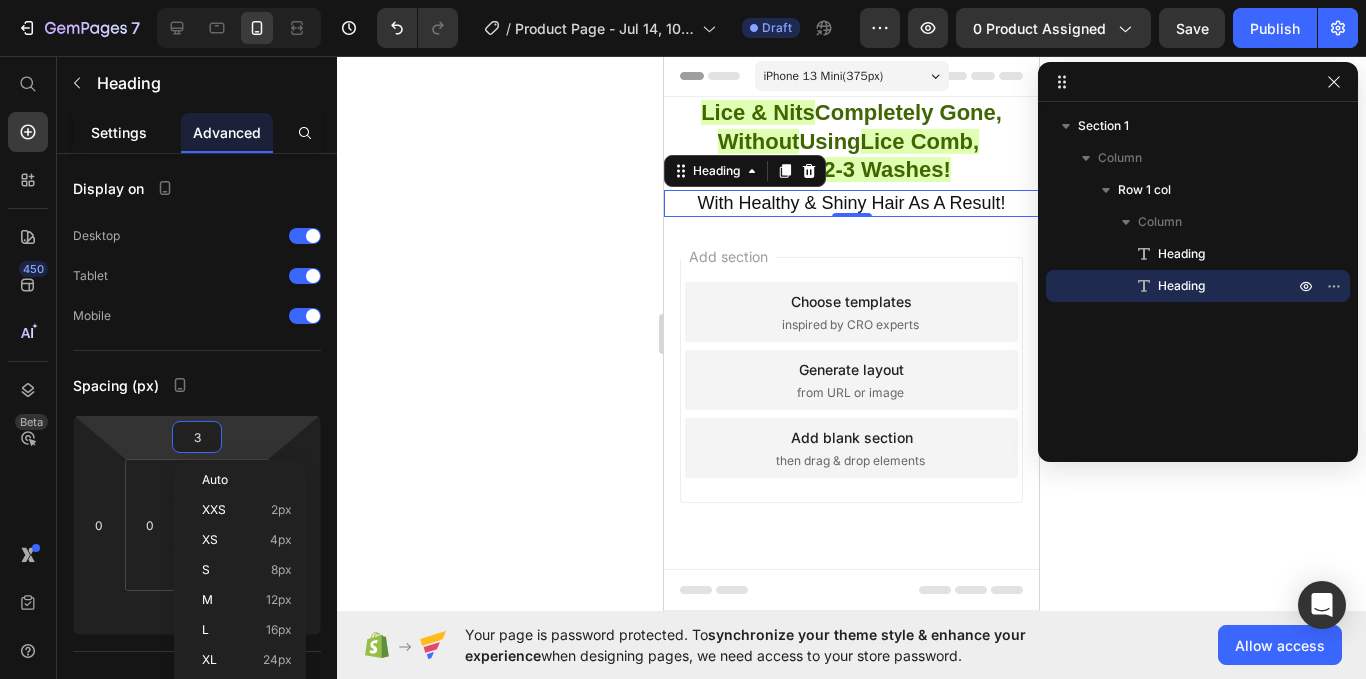 type on "3" 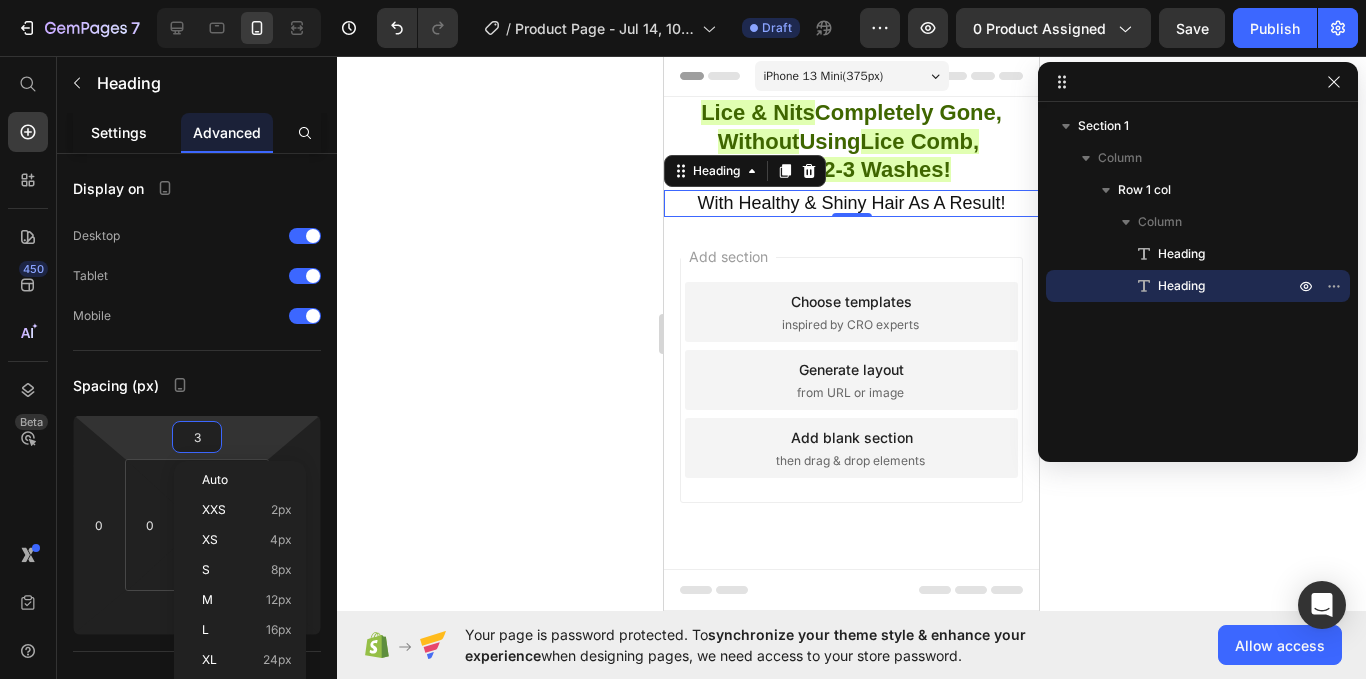 click on "Settings" at bounding box center (119, 132) 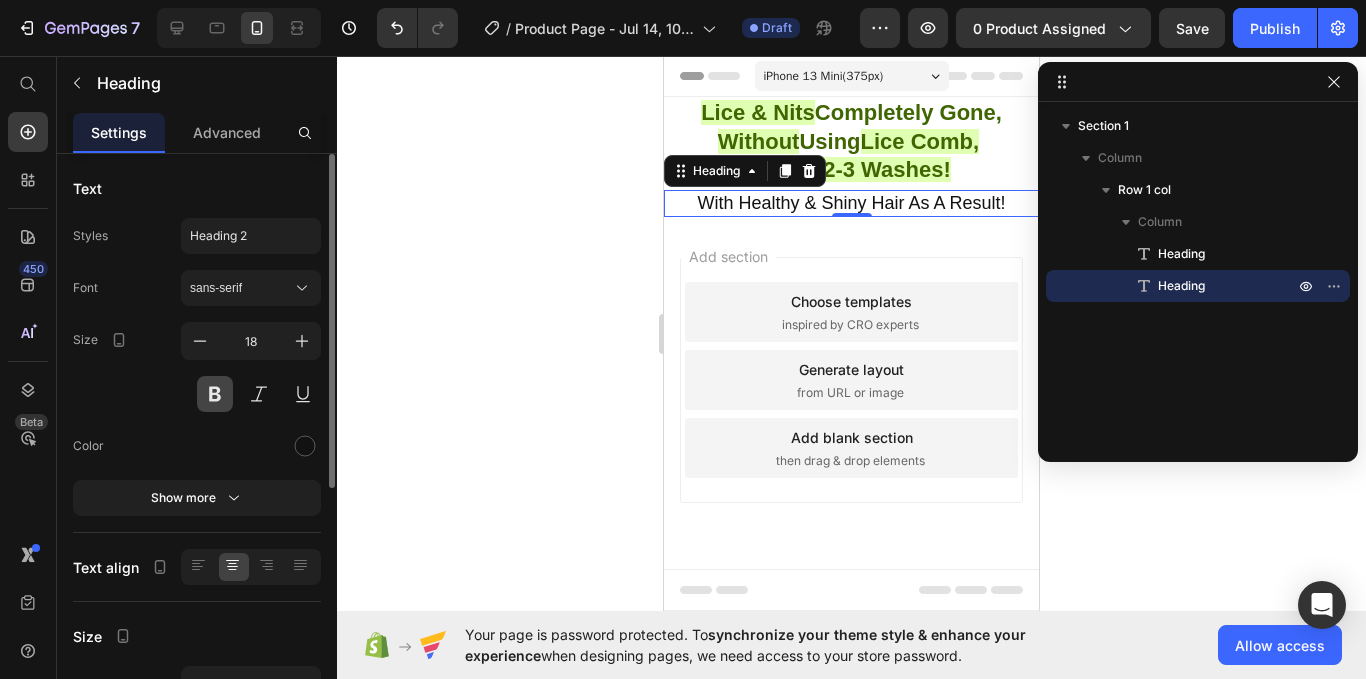 click at bounding box center (215, 394) 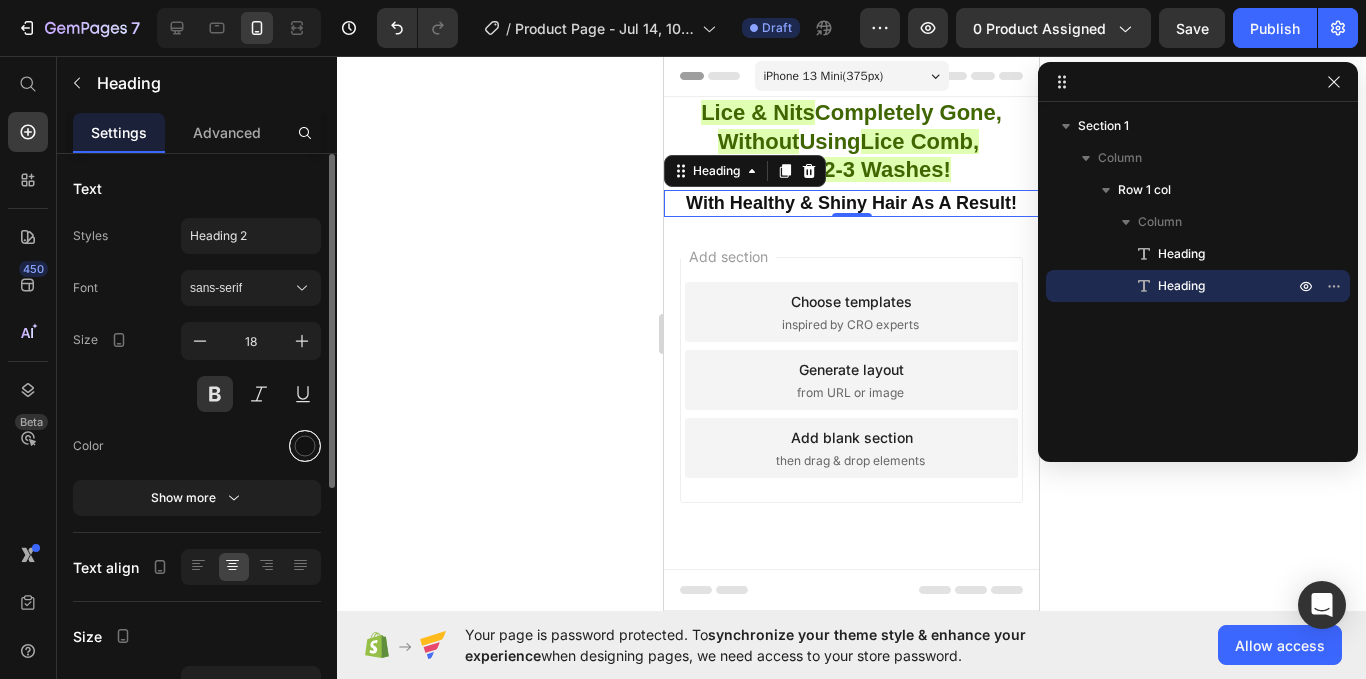 click at bounding box center [305, 446] 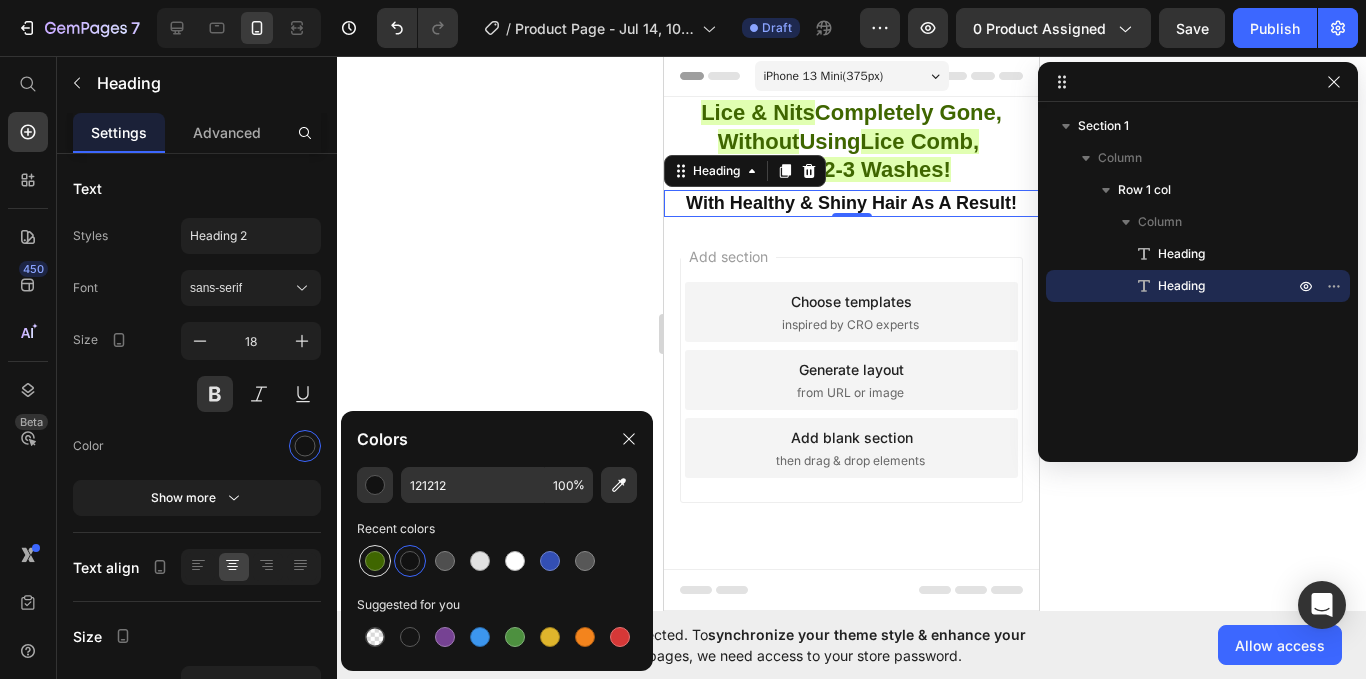 click at bounding box center (375, 561) 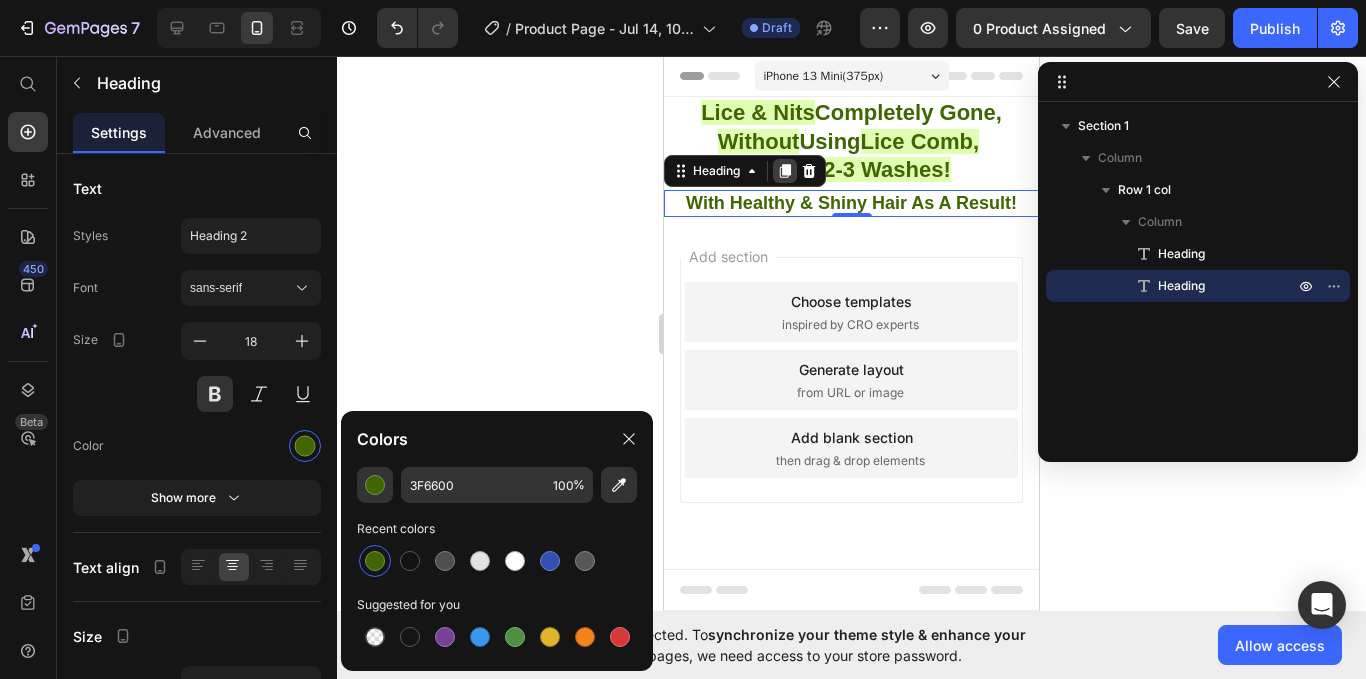 click 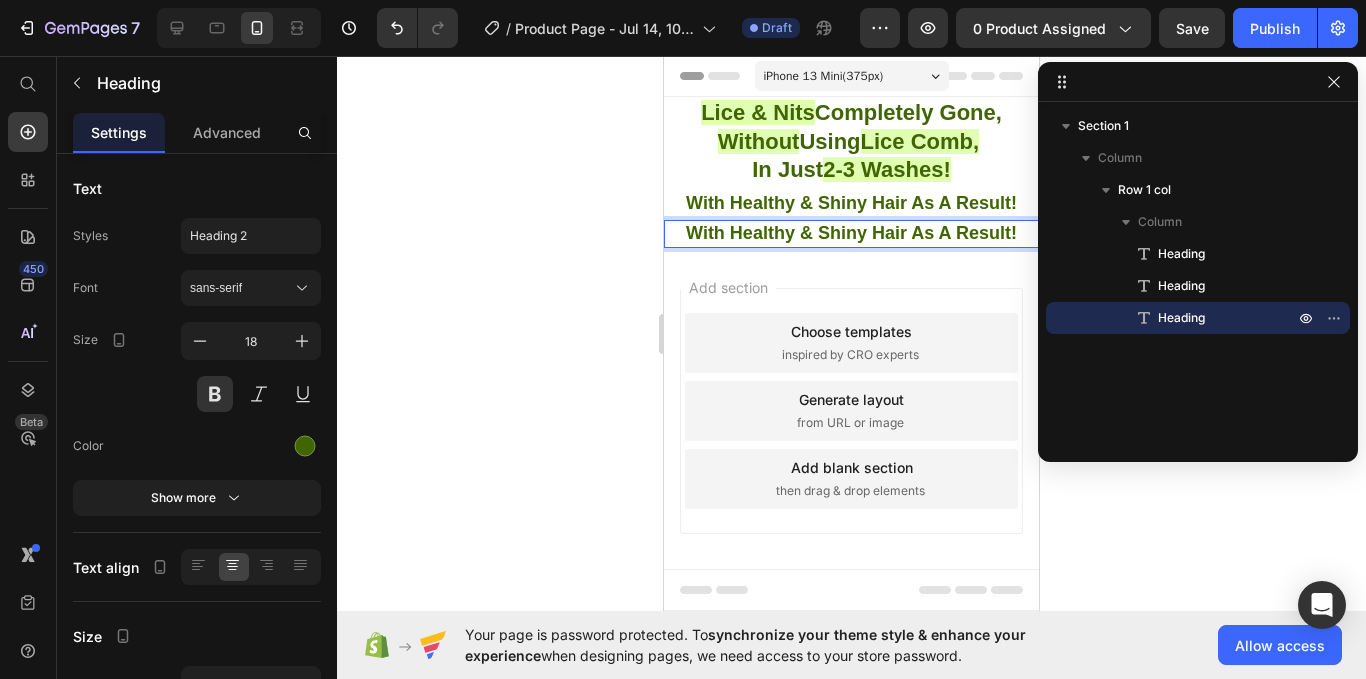click on "With Healthy & Shiny Hair As A Result!" at bounding box center (851, 233) 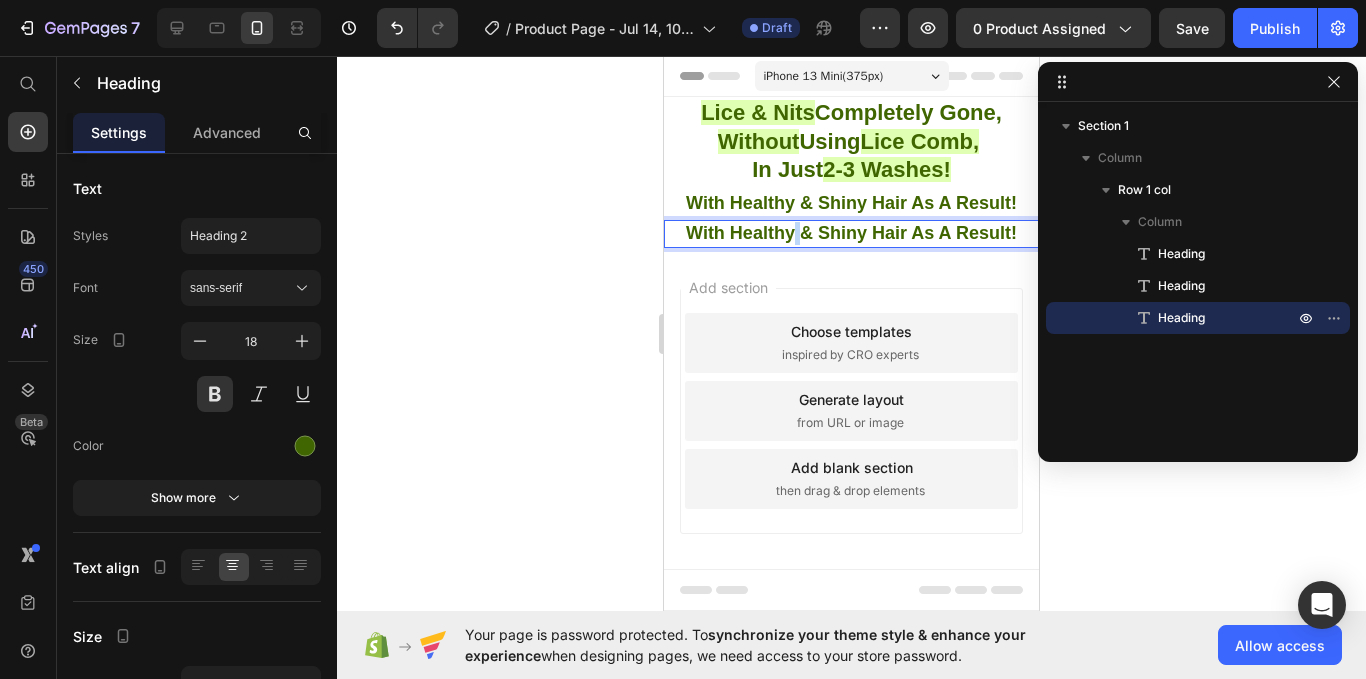 click on "With Healthy & Shiny Hair As A Result!" at bounding box center [851, 233] 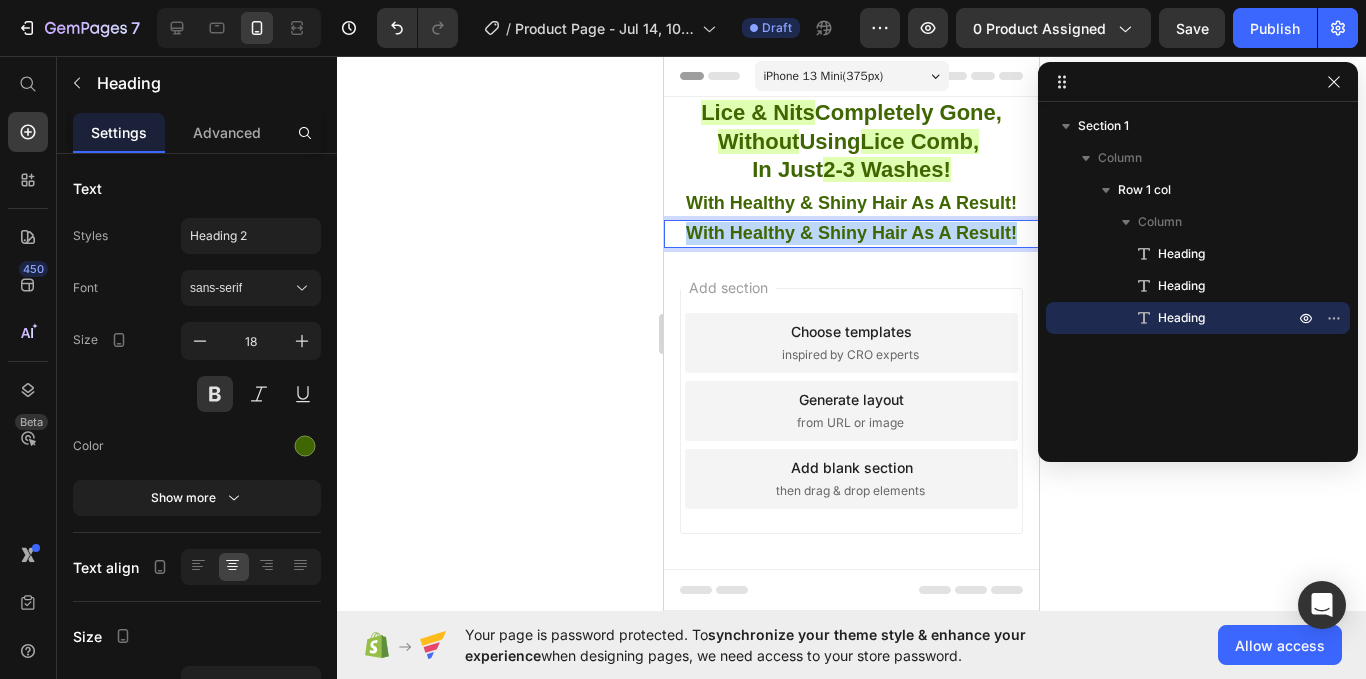 click on "With Healthy & Shiny Hair As A Result!" at bounding box center (851, 233) 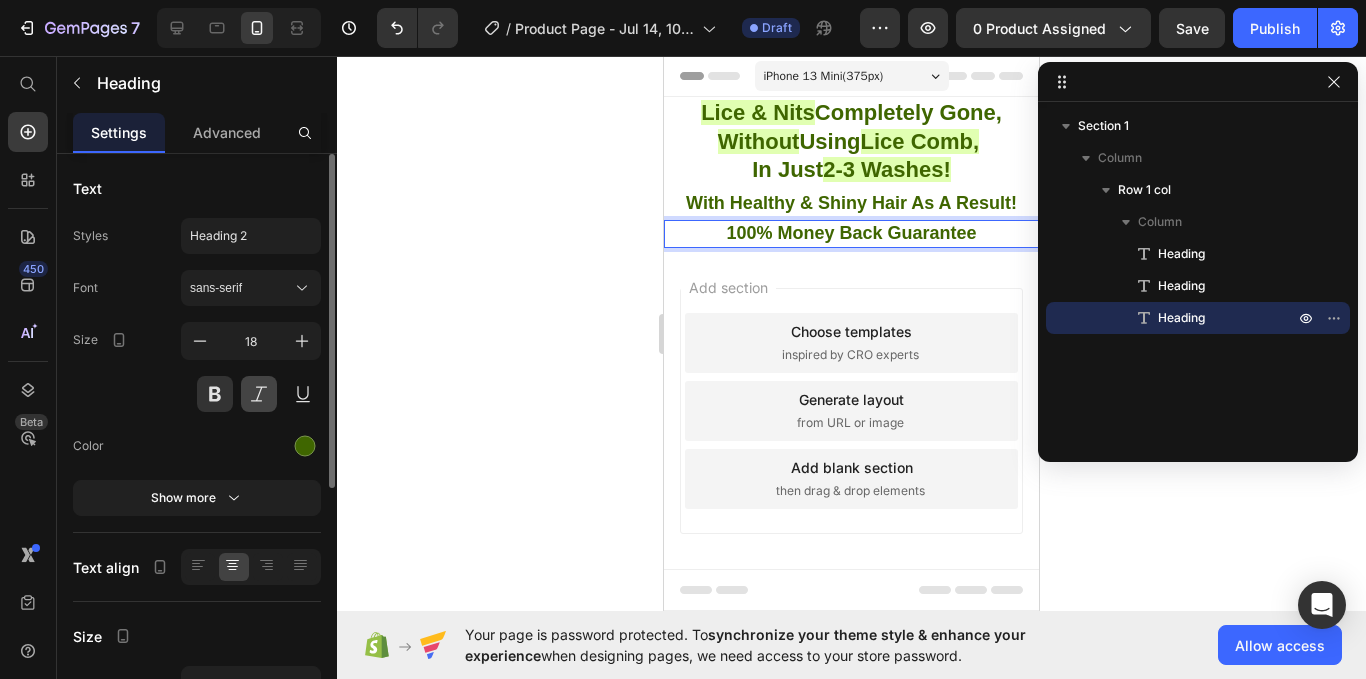 click at bounding box center (259, 394) 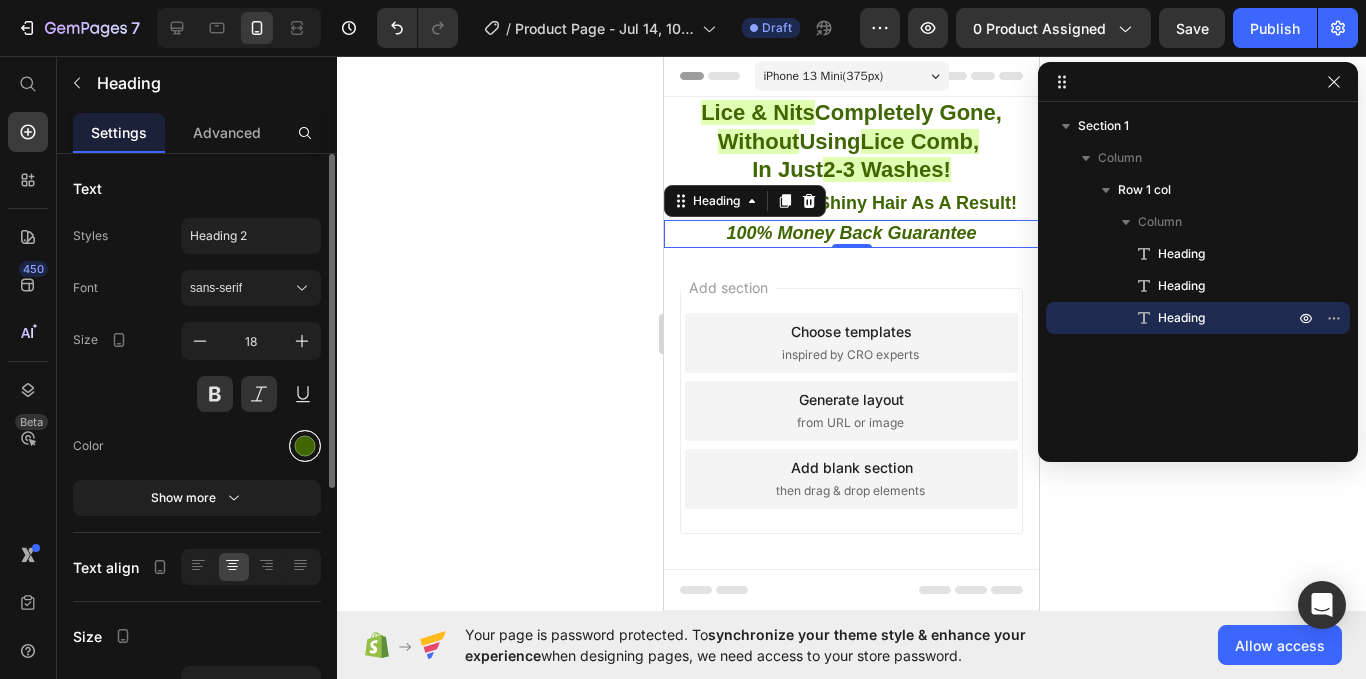 click at bounding box center (305, 446) 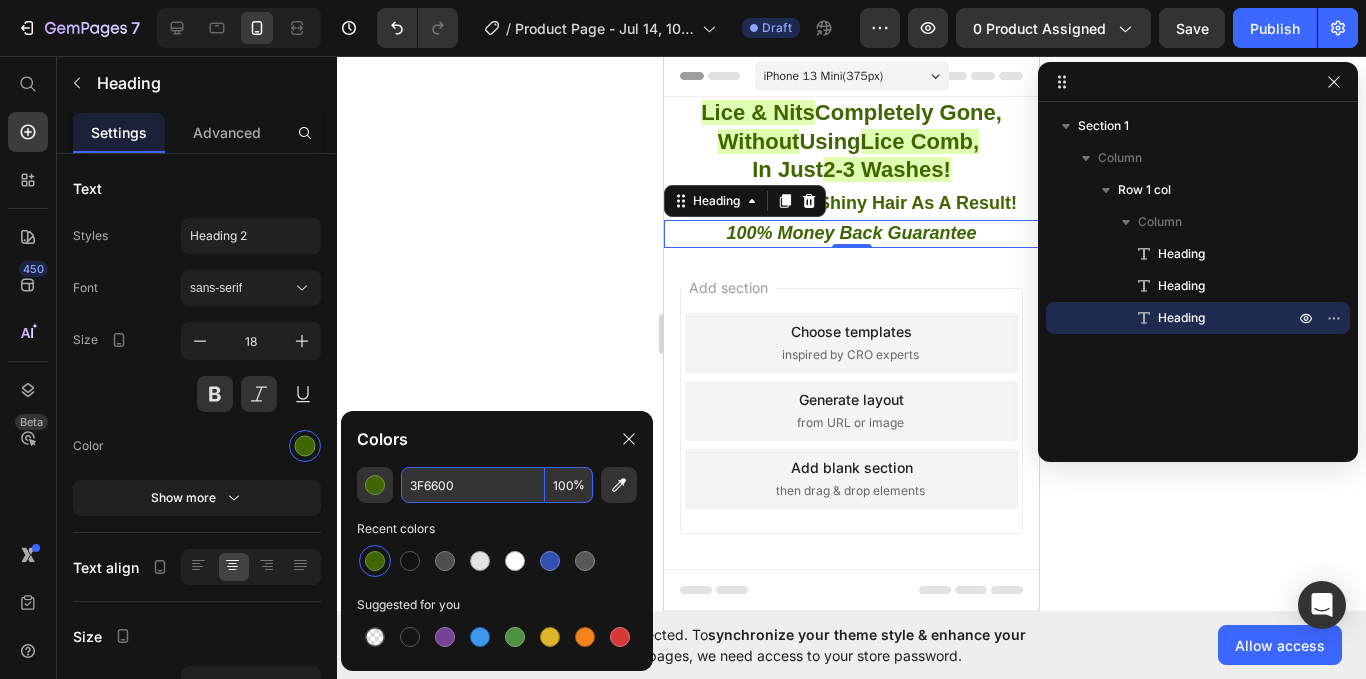 click on "3F6600" at bounding box center (473, 485) 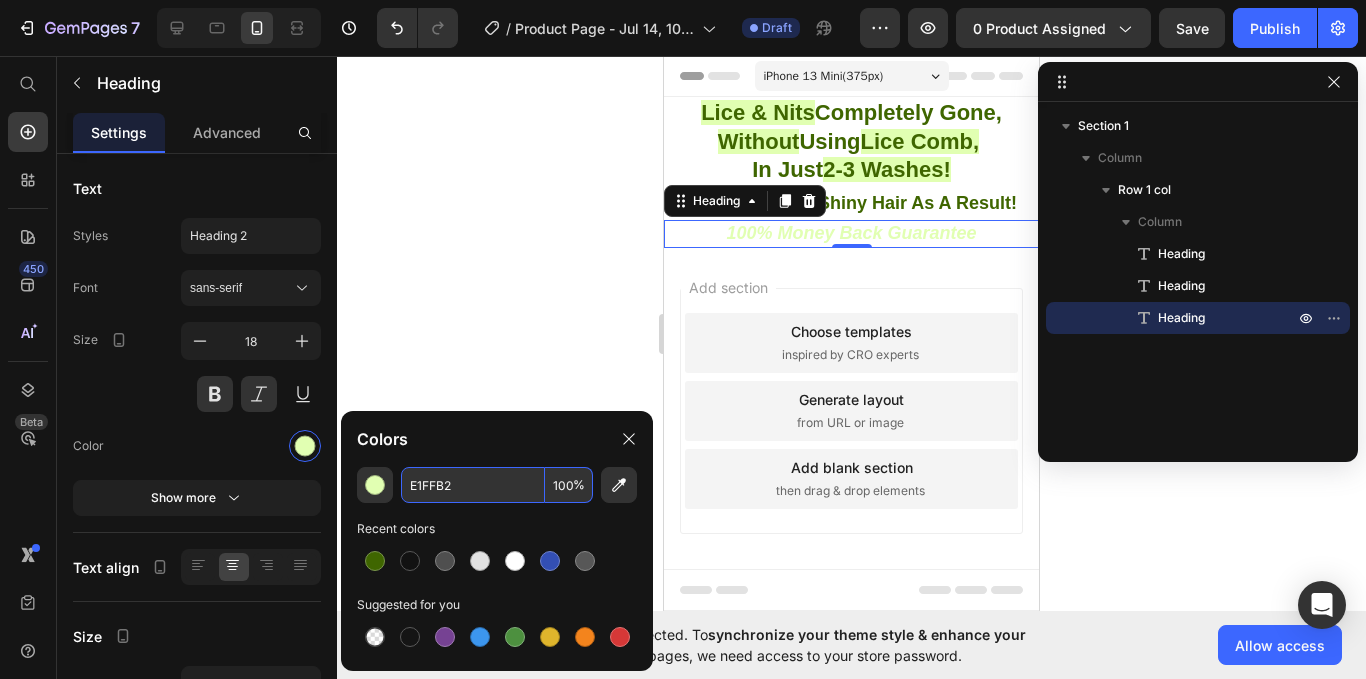type on "E1FFB2" 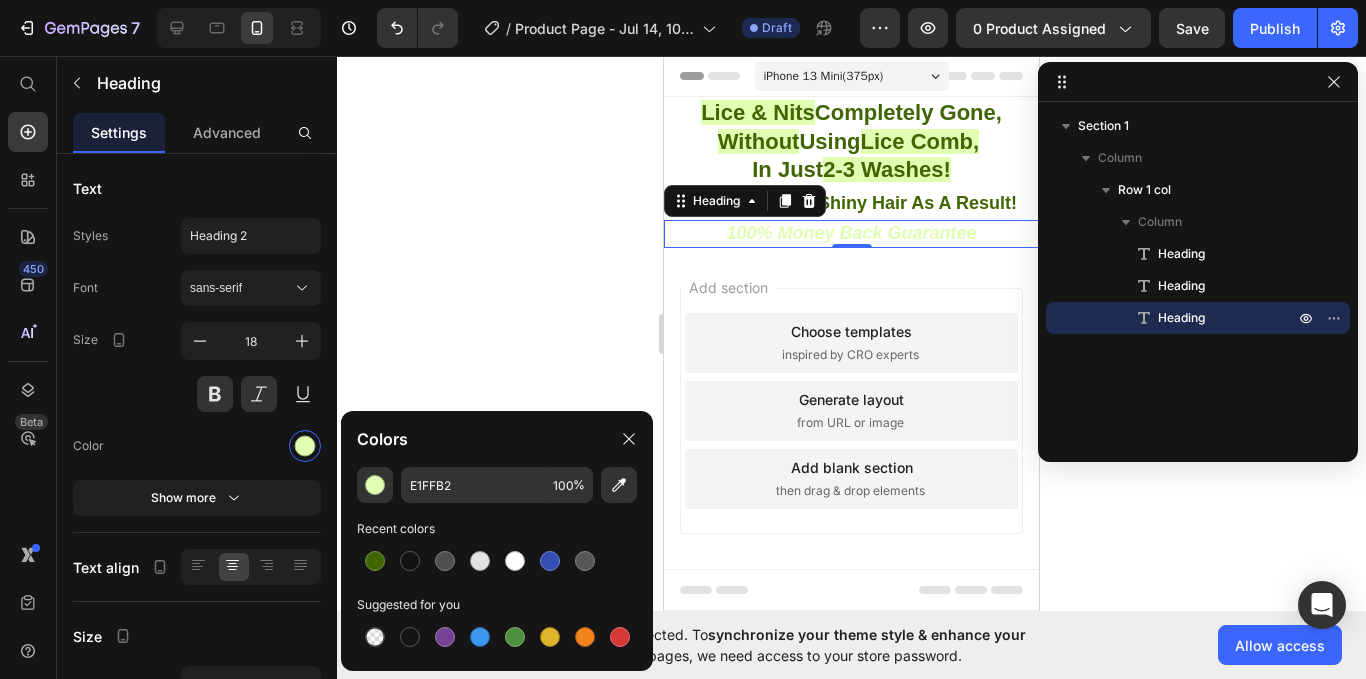 click on "100% Money Back Guarantee" at bounding box center [851, 233] 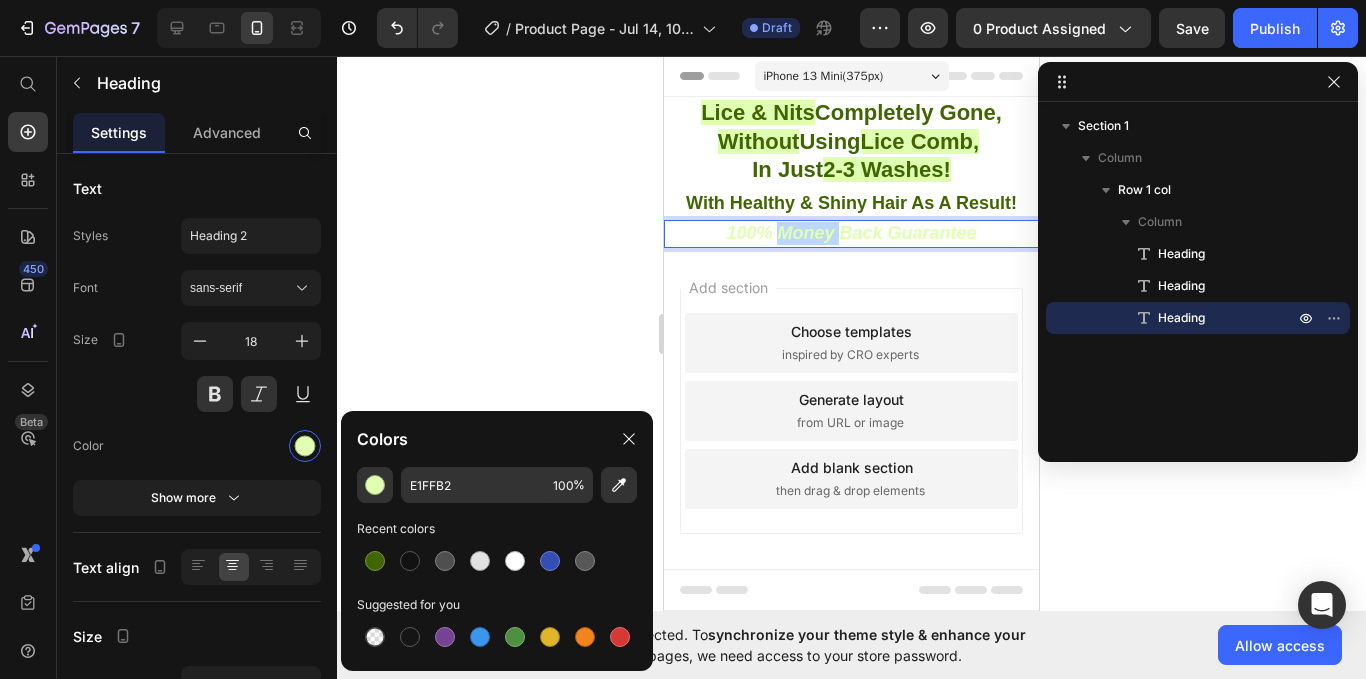 click on "100% Money Back Guarantee" at bounding box center [851, 233] 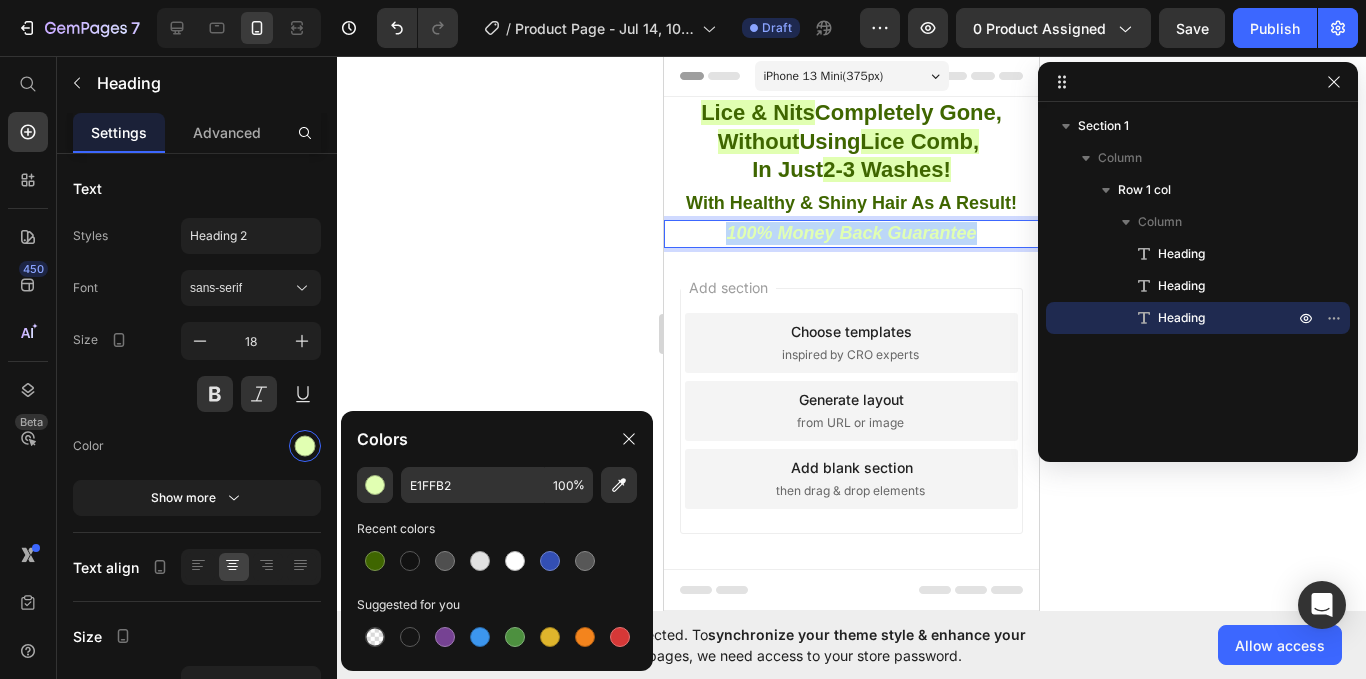 click on "100% Money Back Guarantee" at bounding box center [851, 233] 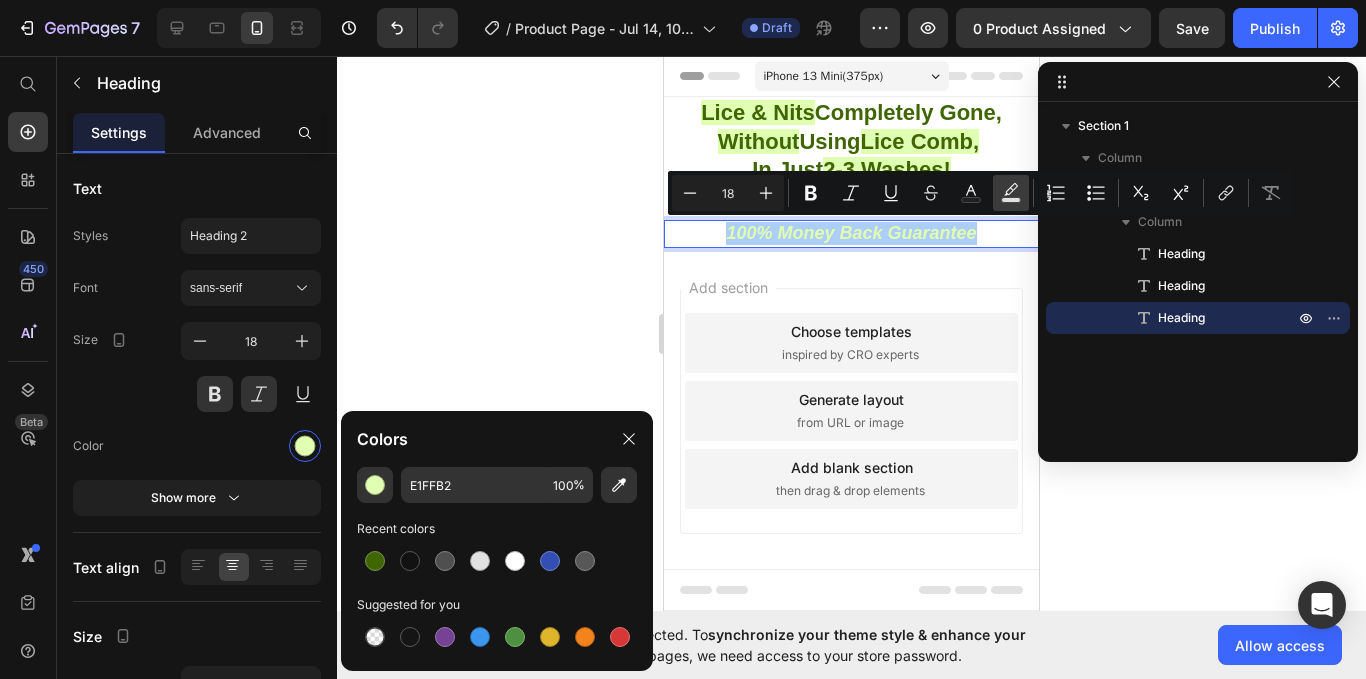click 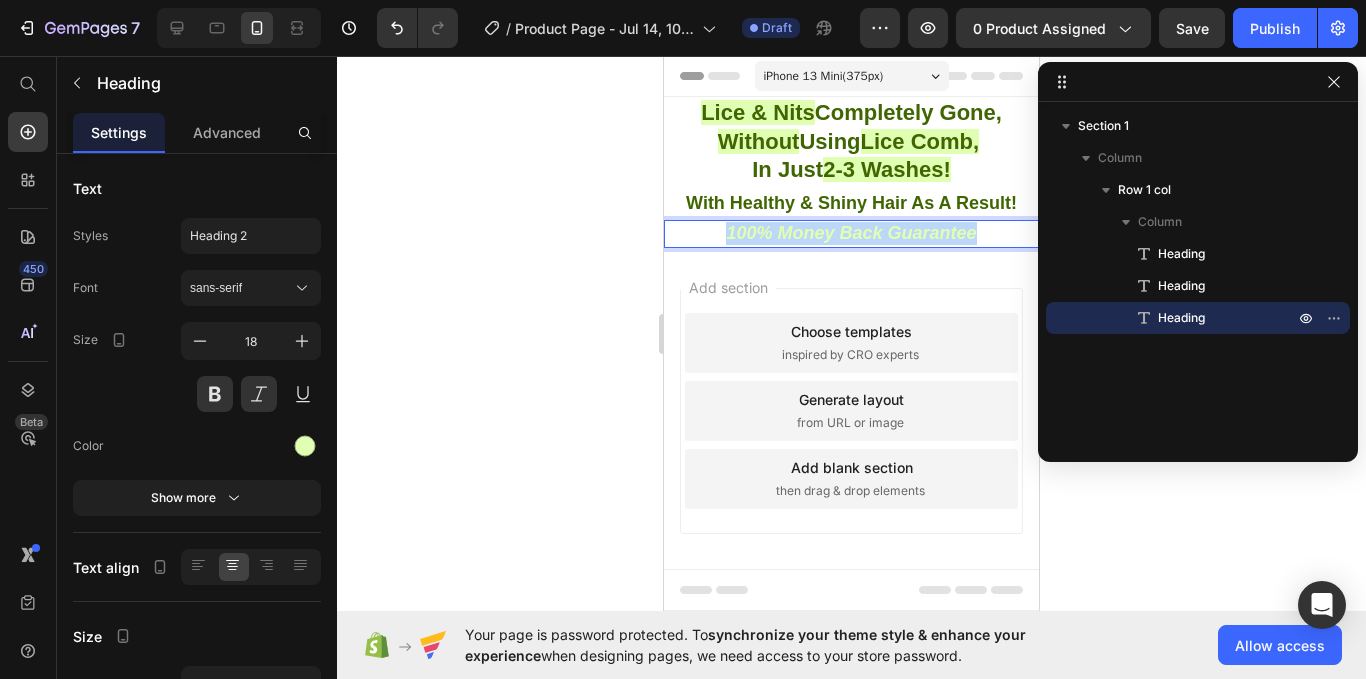 click on "100% Money Back Guarantee" at bounding box center [851, 233] 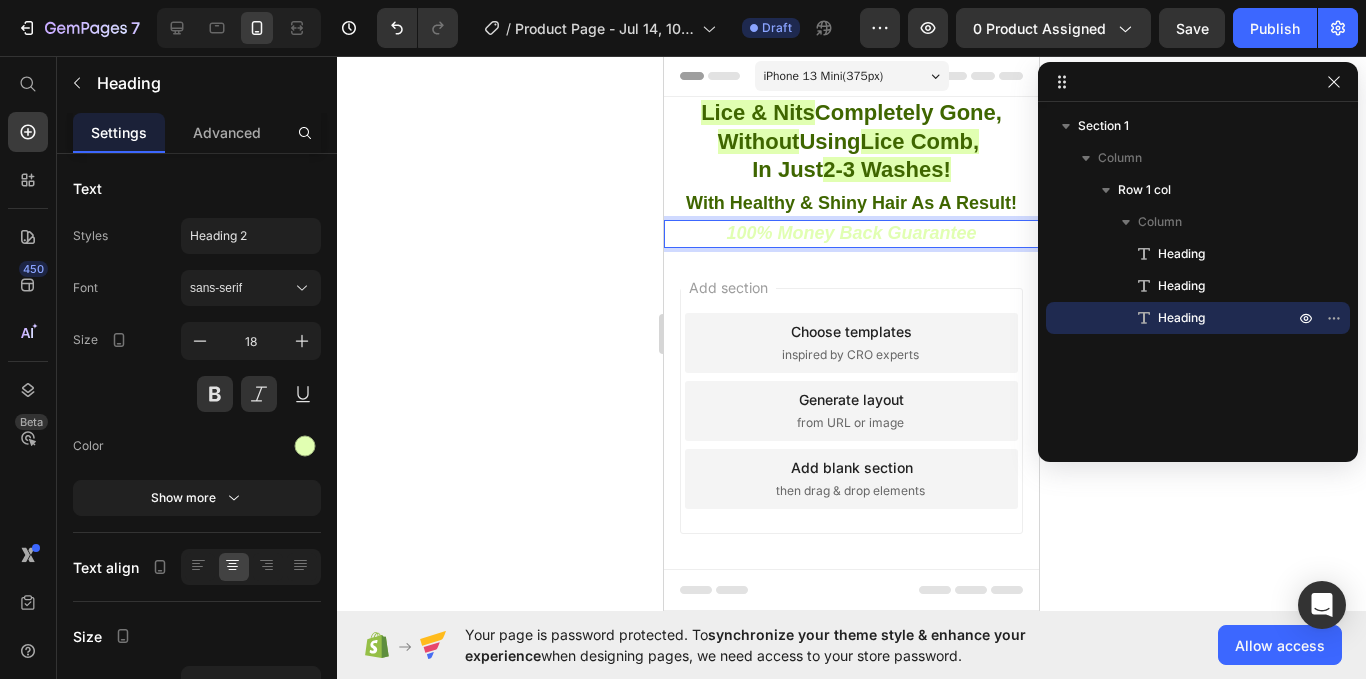 click on "100% Money Back Guarantee" at bounding box center [851, 233] 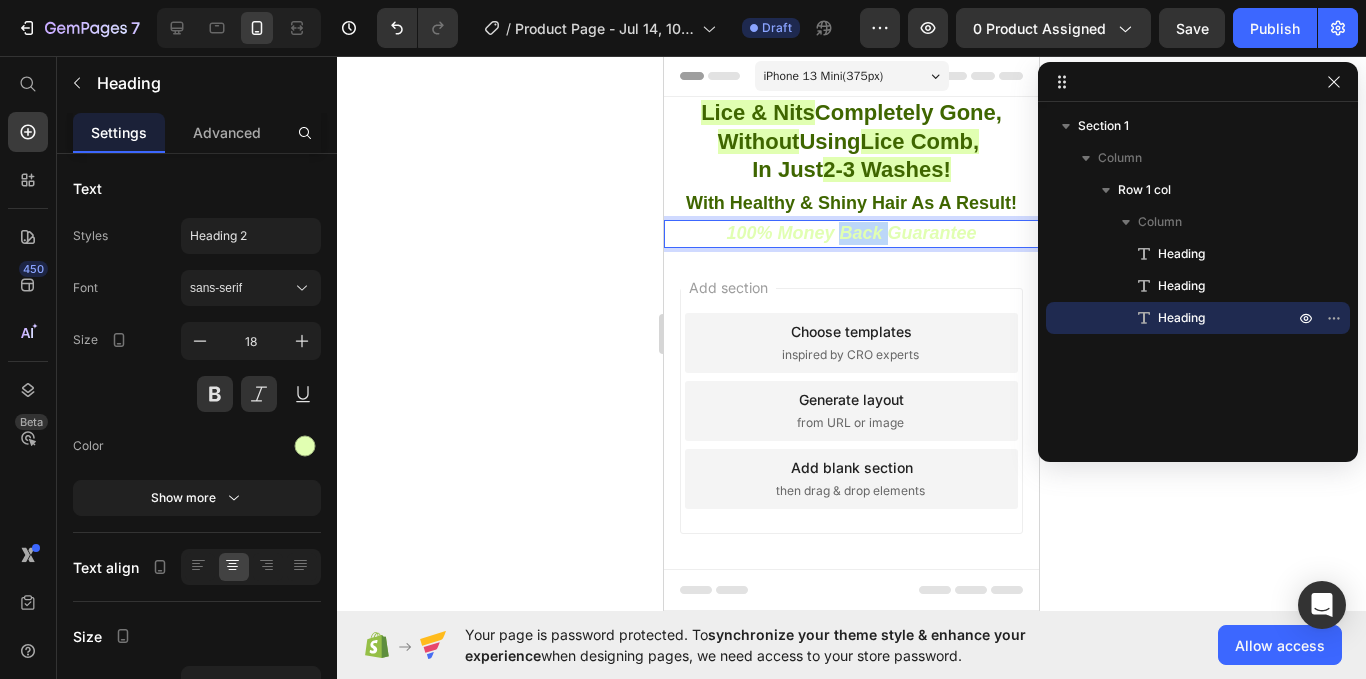 click on "100% Money Back Guarantee" at bounding box center (851, 233) 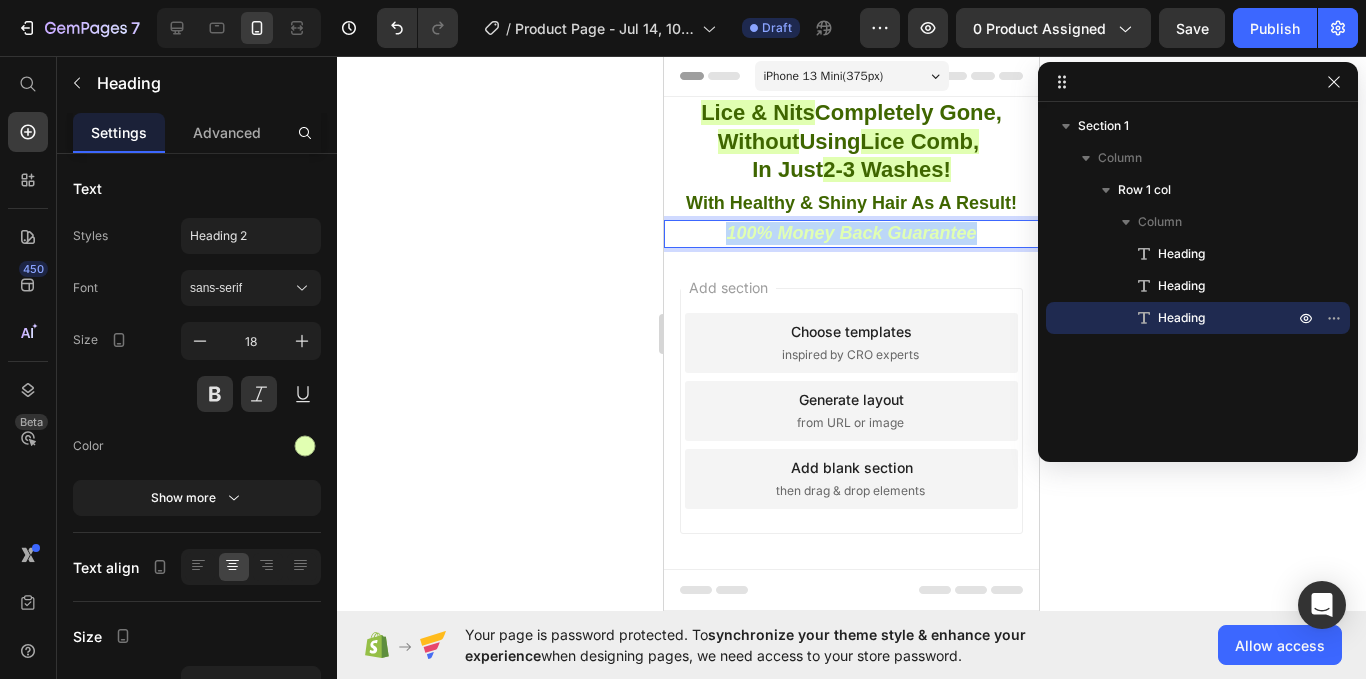 click on "100% Money Back Guarantee" at bounding box center (851, 233) 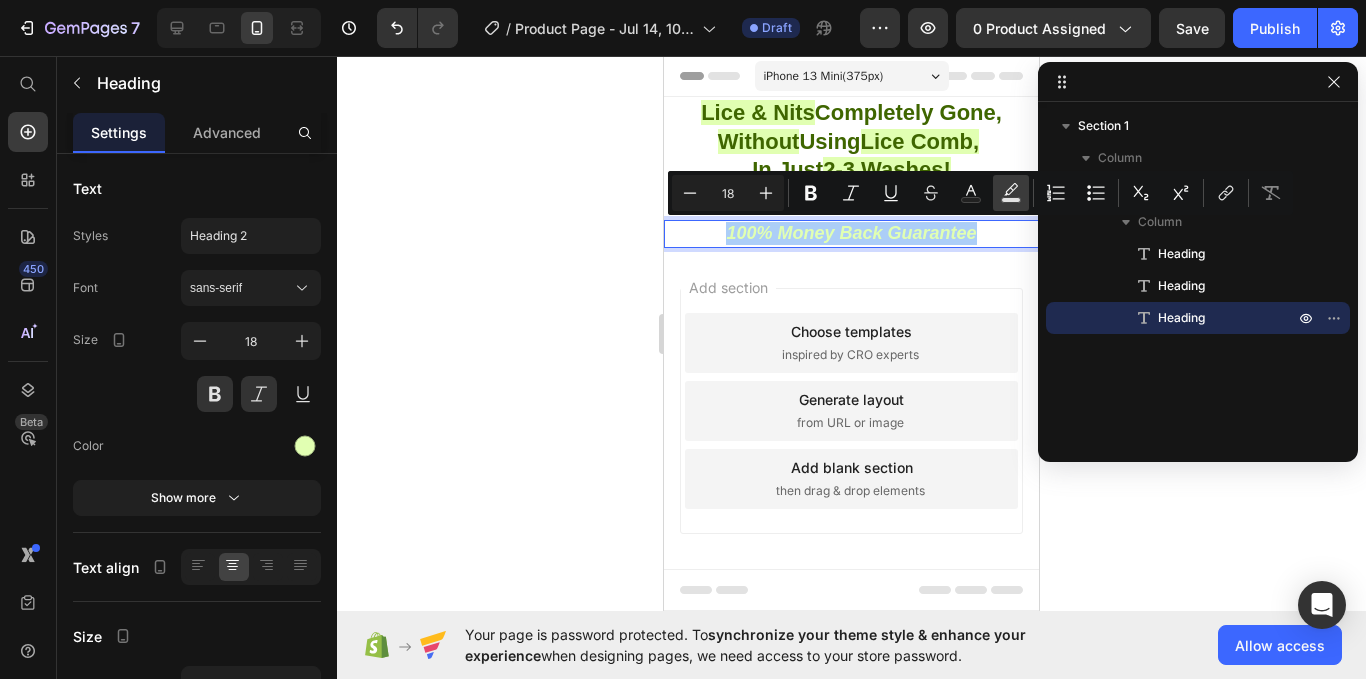 click 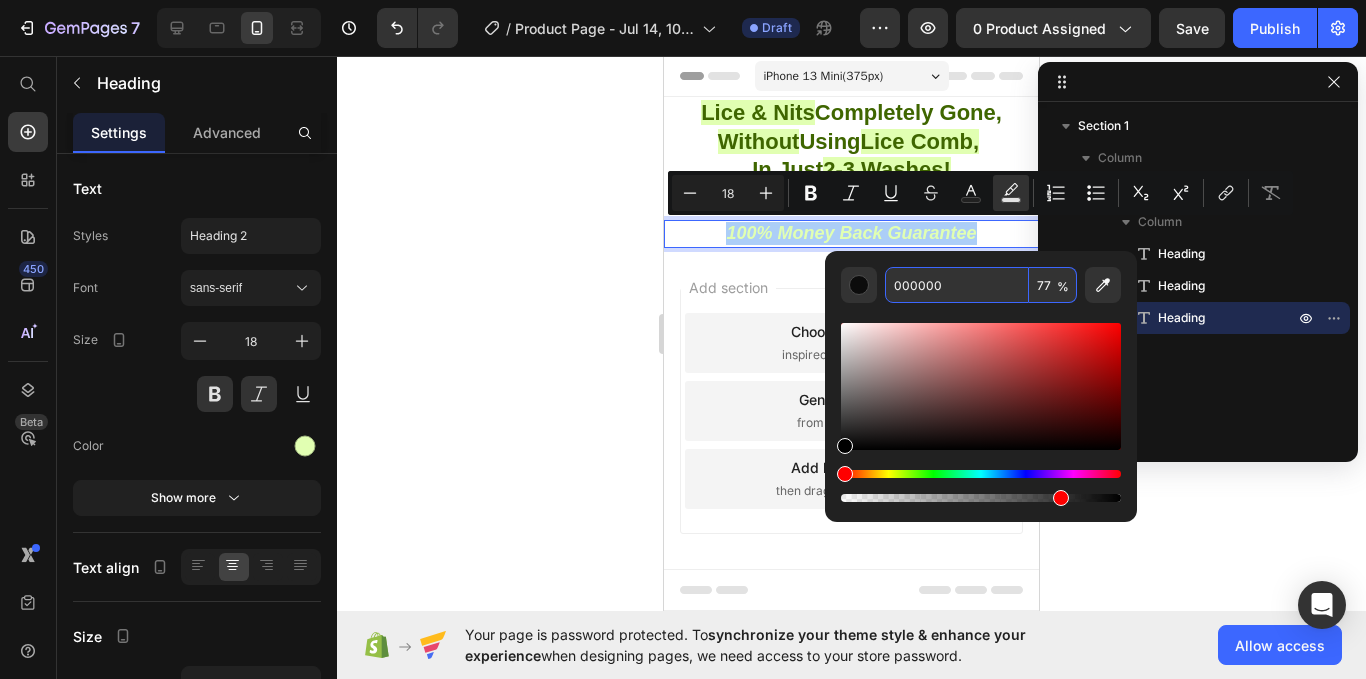 click on "000000" at bounding box center [957, 285] 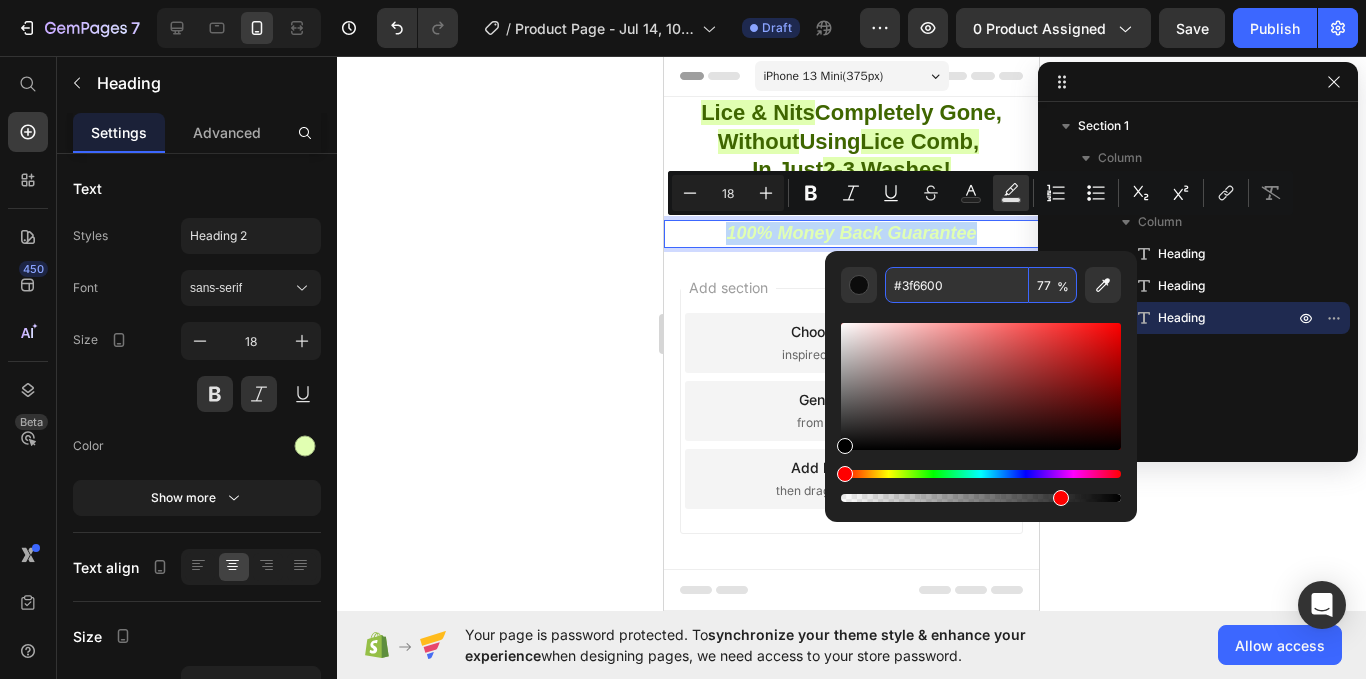 type on "3F6600" 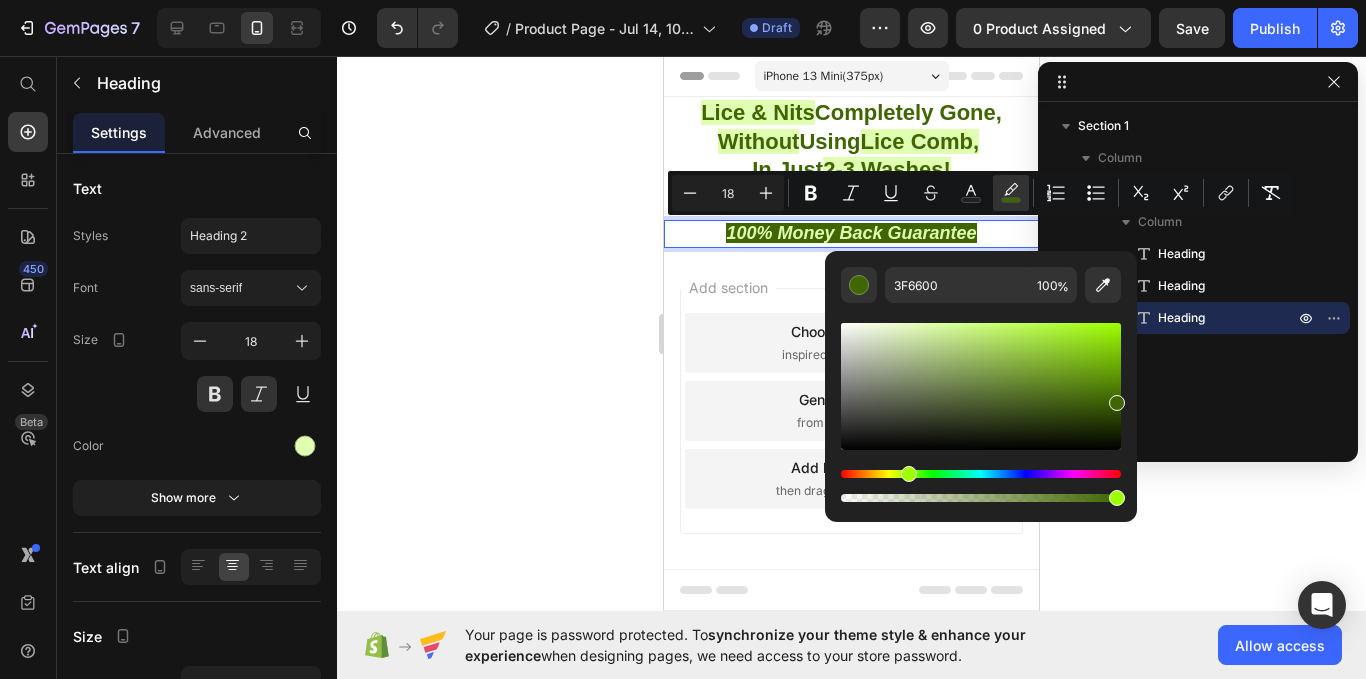click 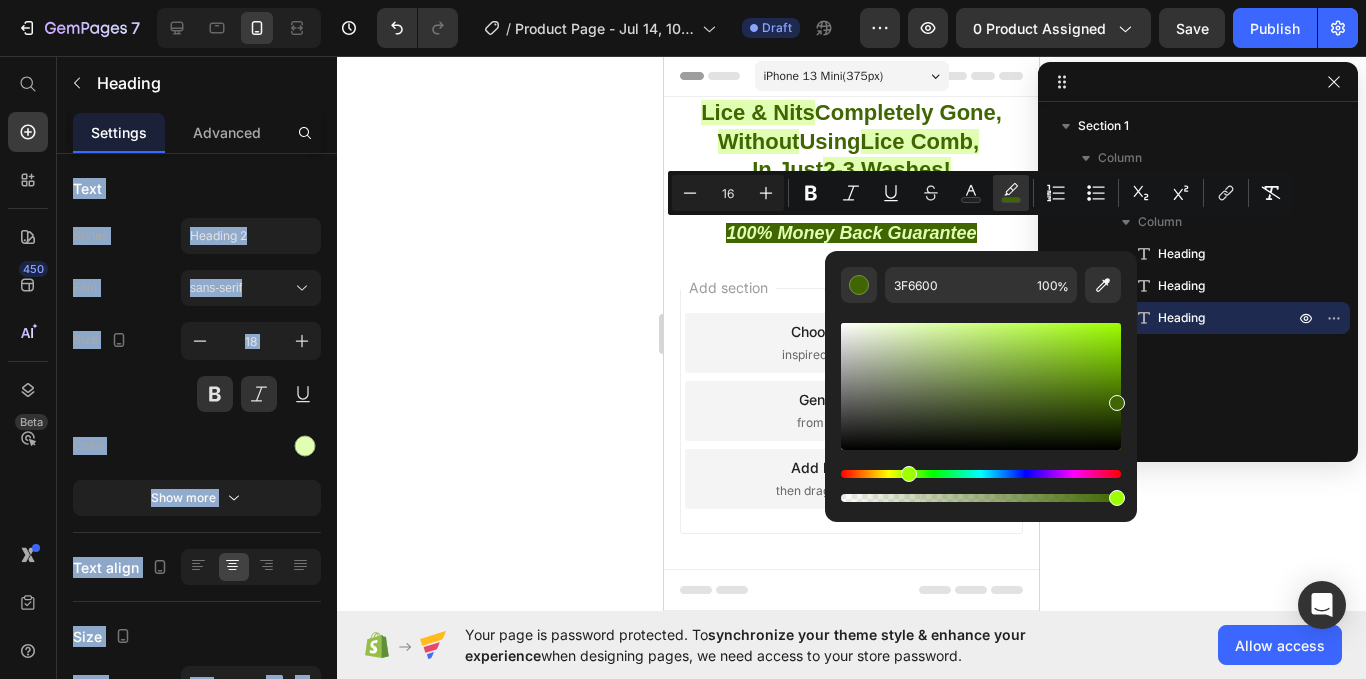 click 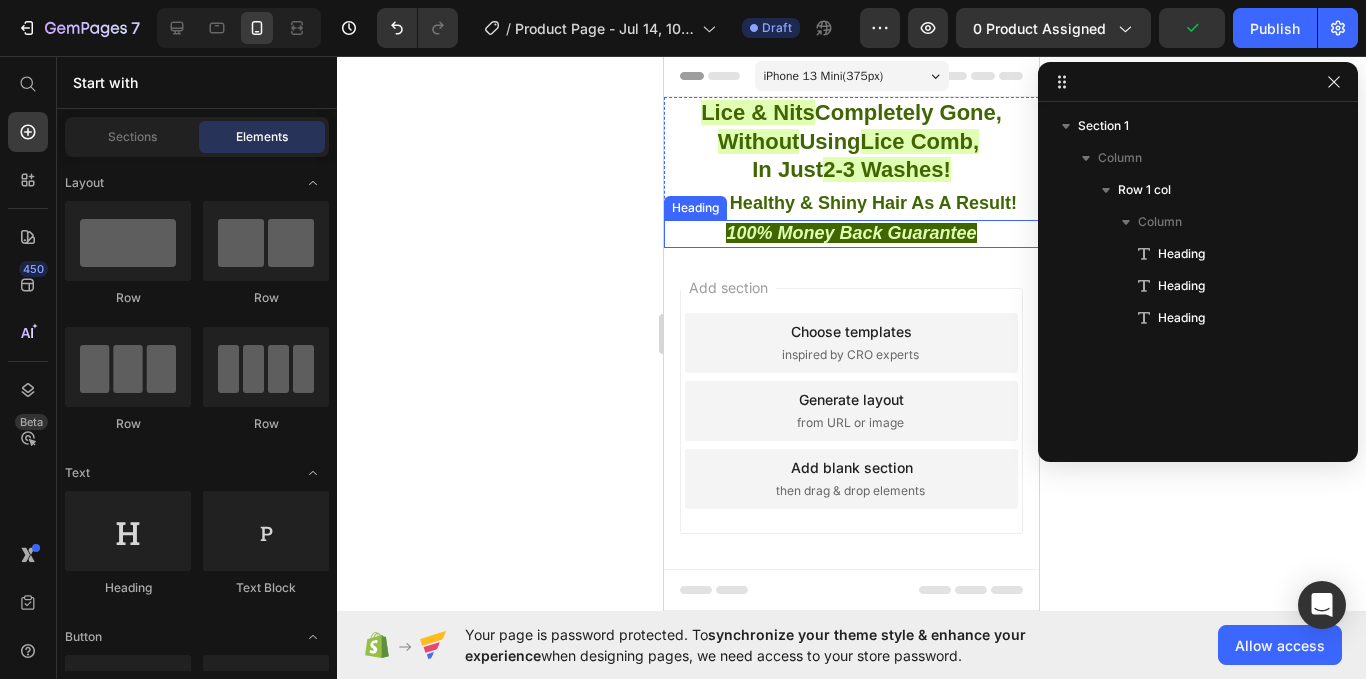 click on "100% Money Back Guarantee" at bounding box center [851, 233] 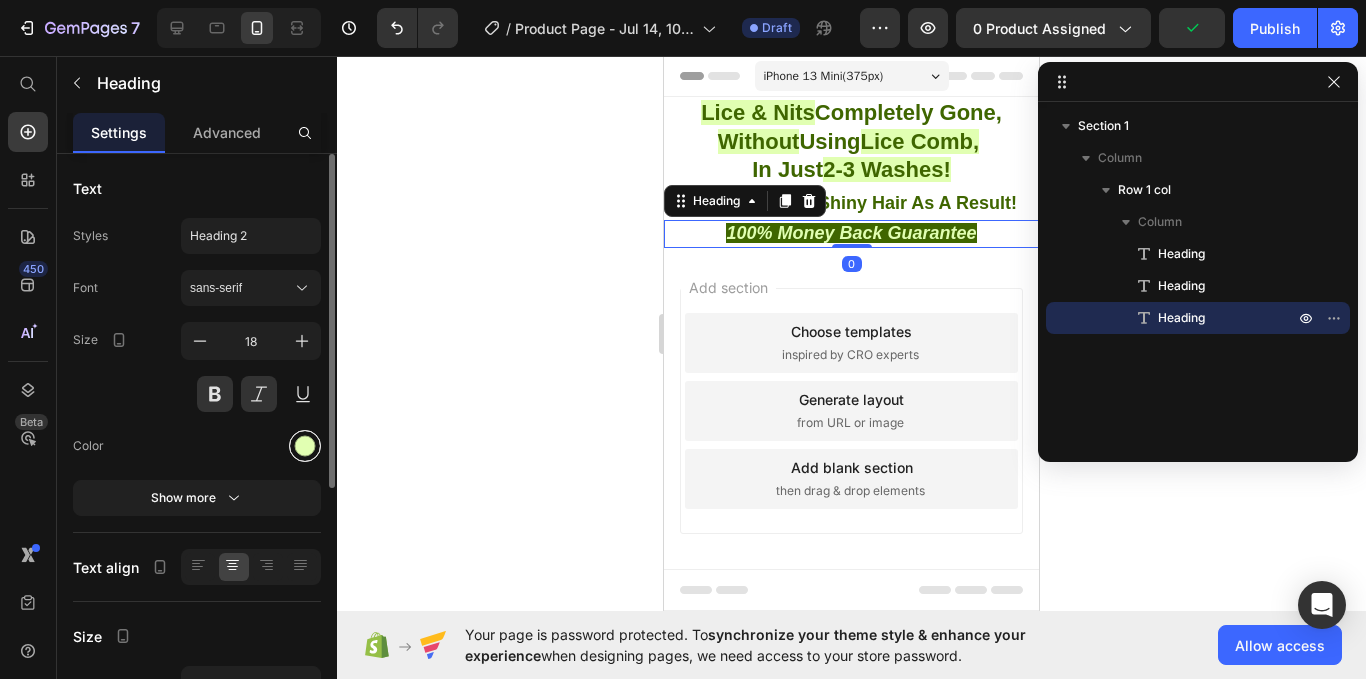 click at bounding box center [305, 446] 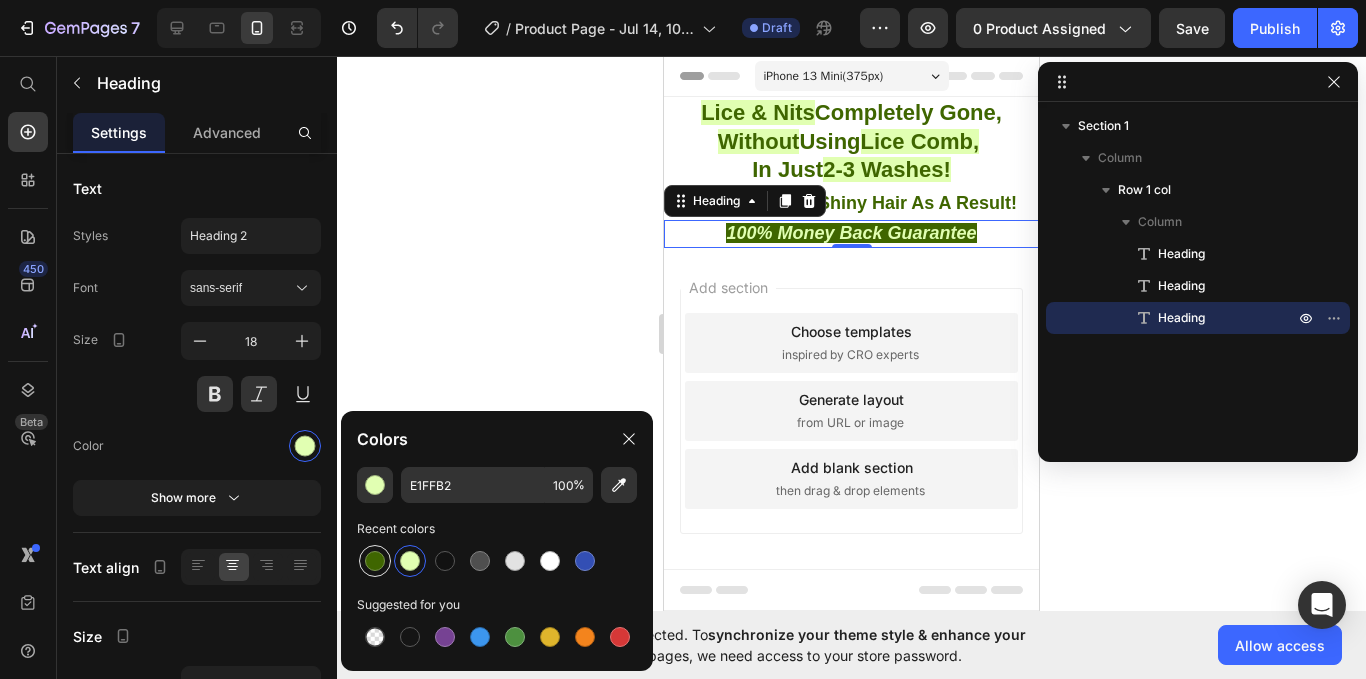 click at bounding box center [375, 561] 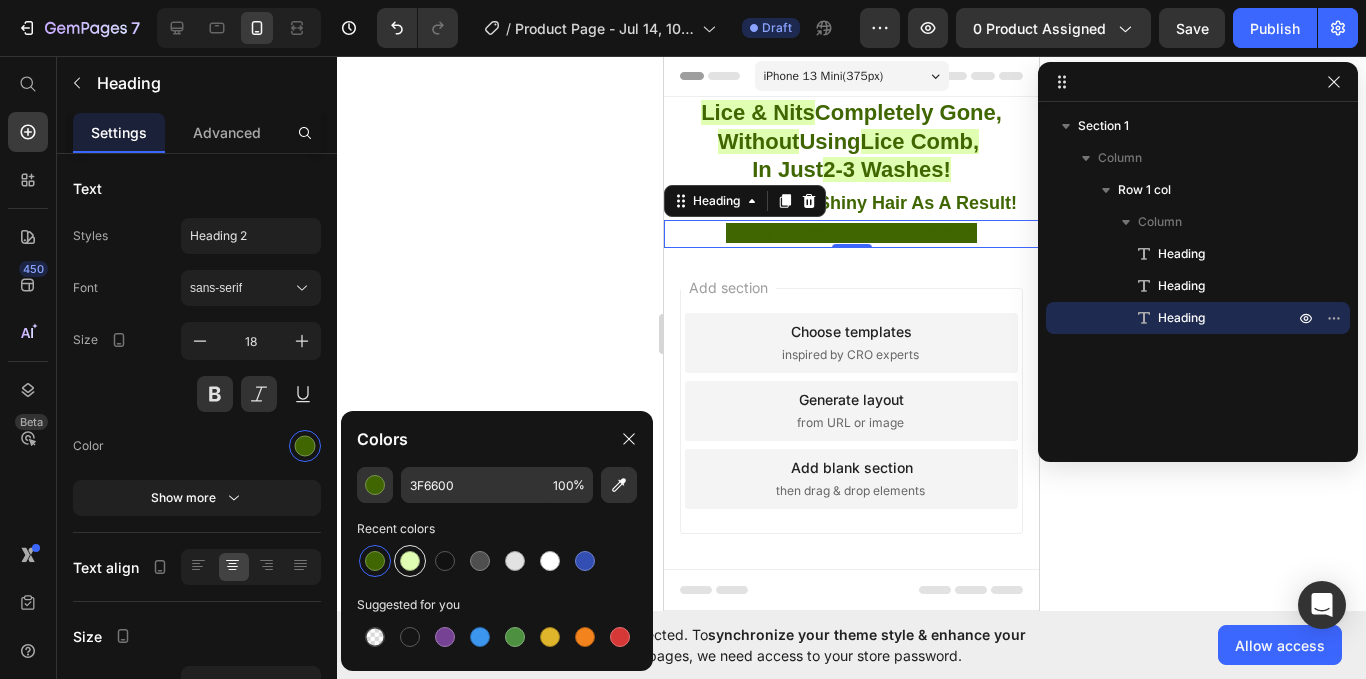 click at bounding box center [410, 561] 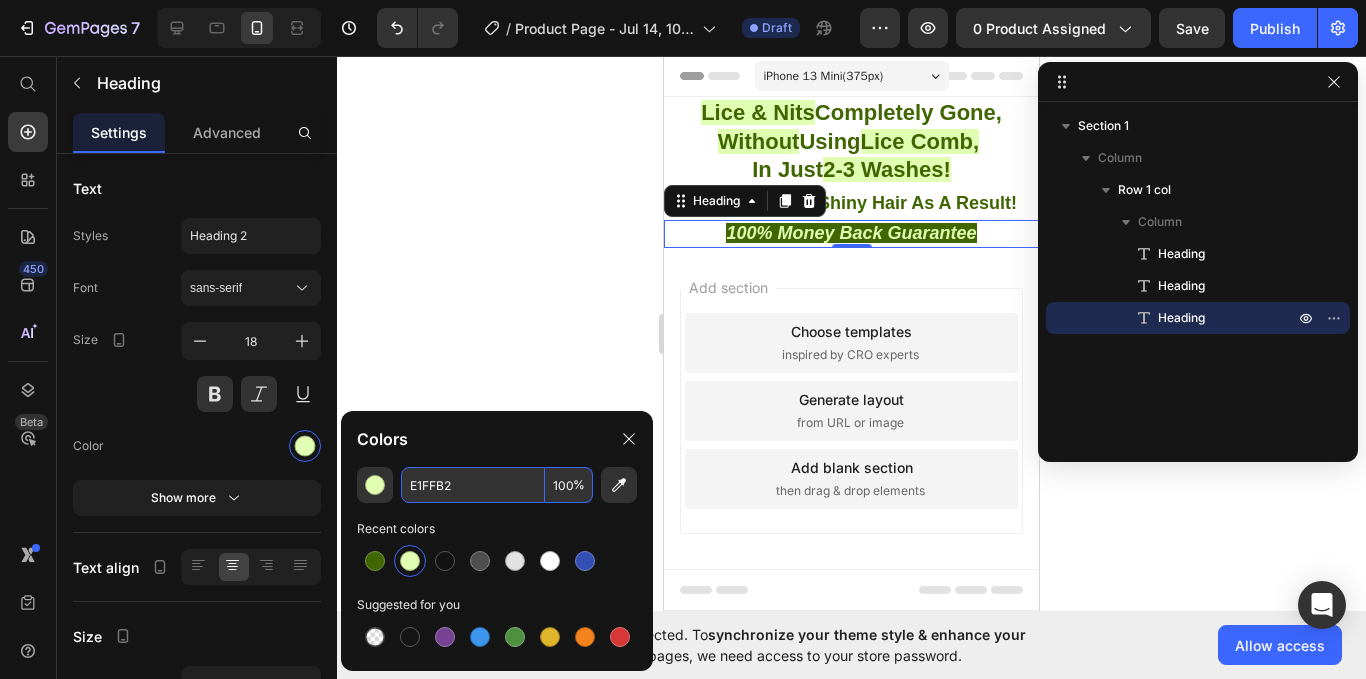 click on "E1FFB2" at bounding box center (473, 485) 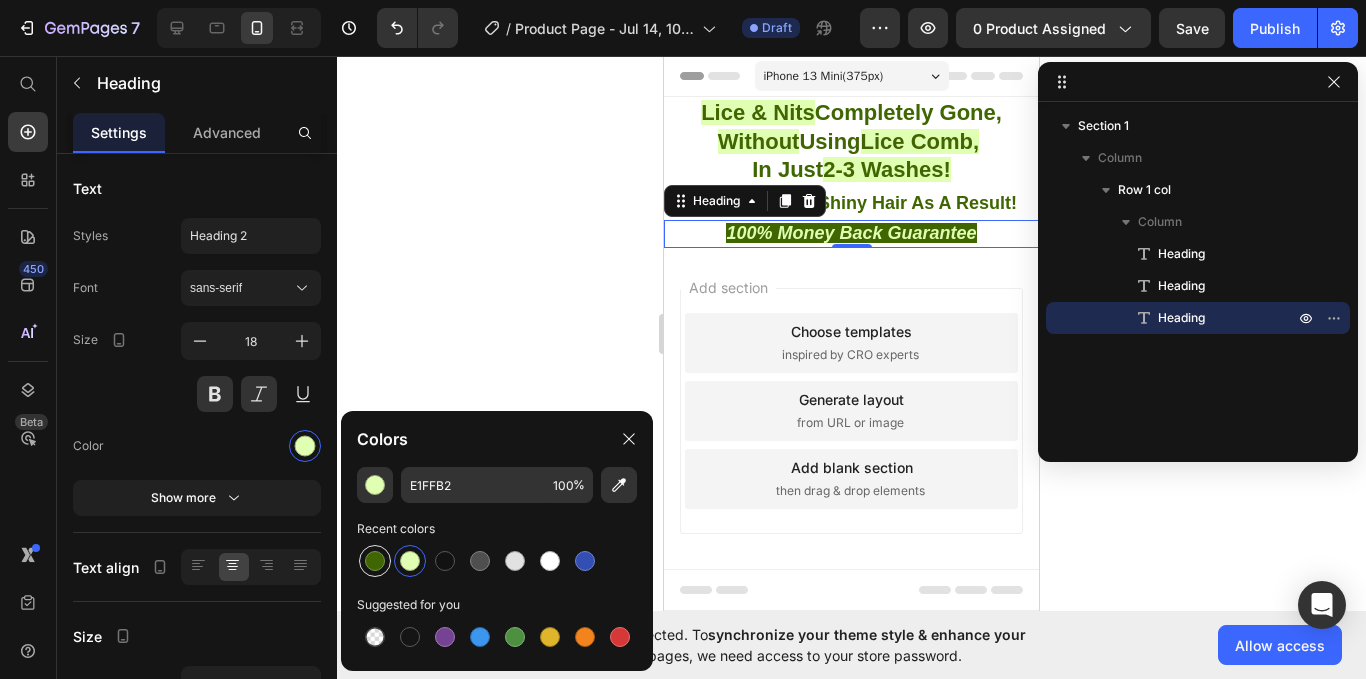click at bounding box center [375, 561] 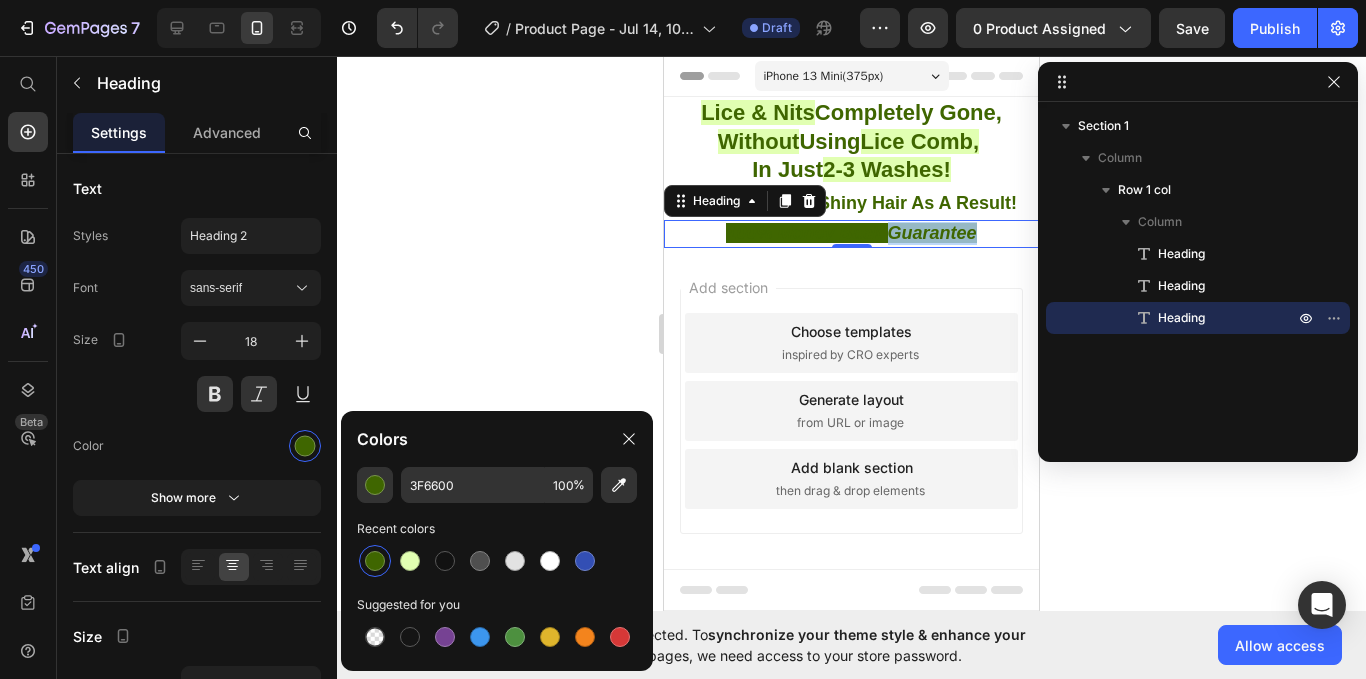 click on "100% Money Back Guarantee" at bounding box center [851, 233] 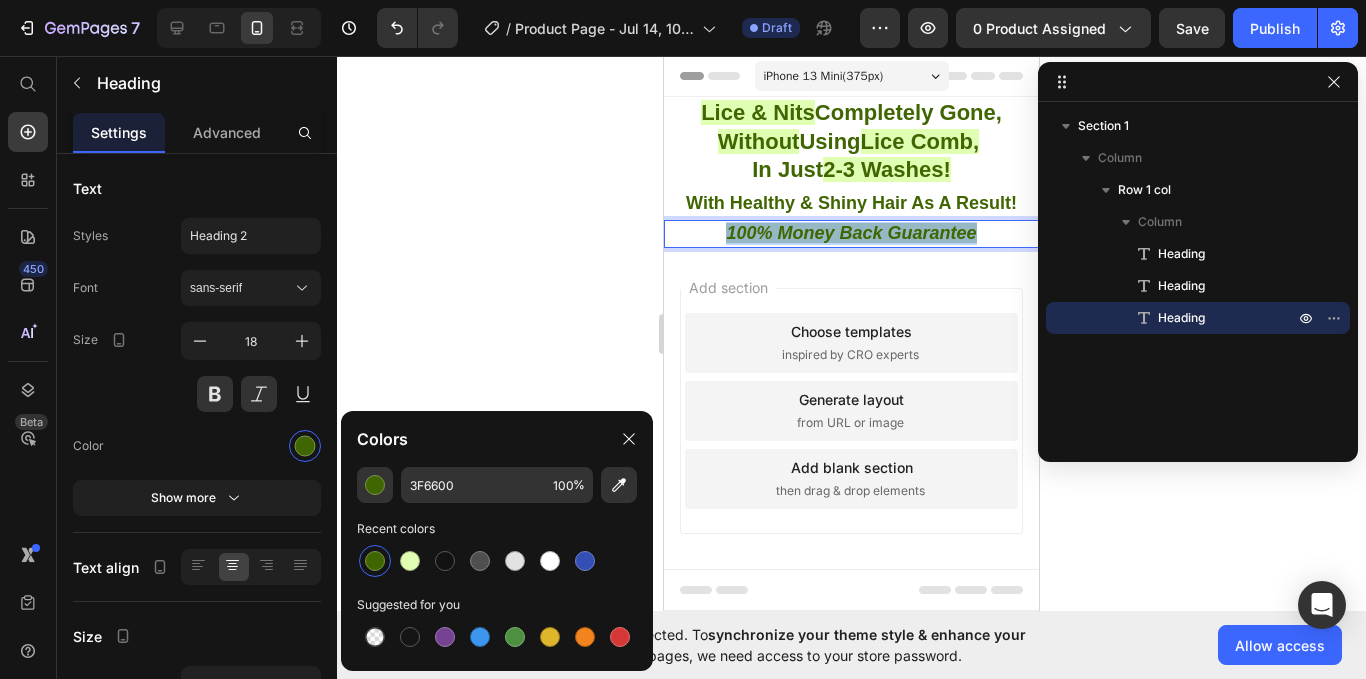 click on "100% Money Back Guarantee" at bounding box center [851, 233] 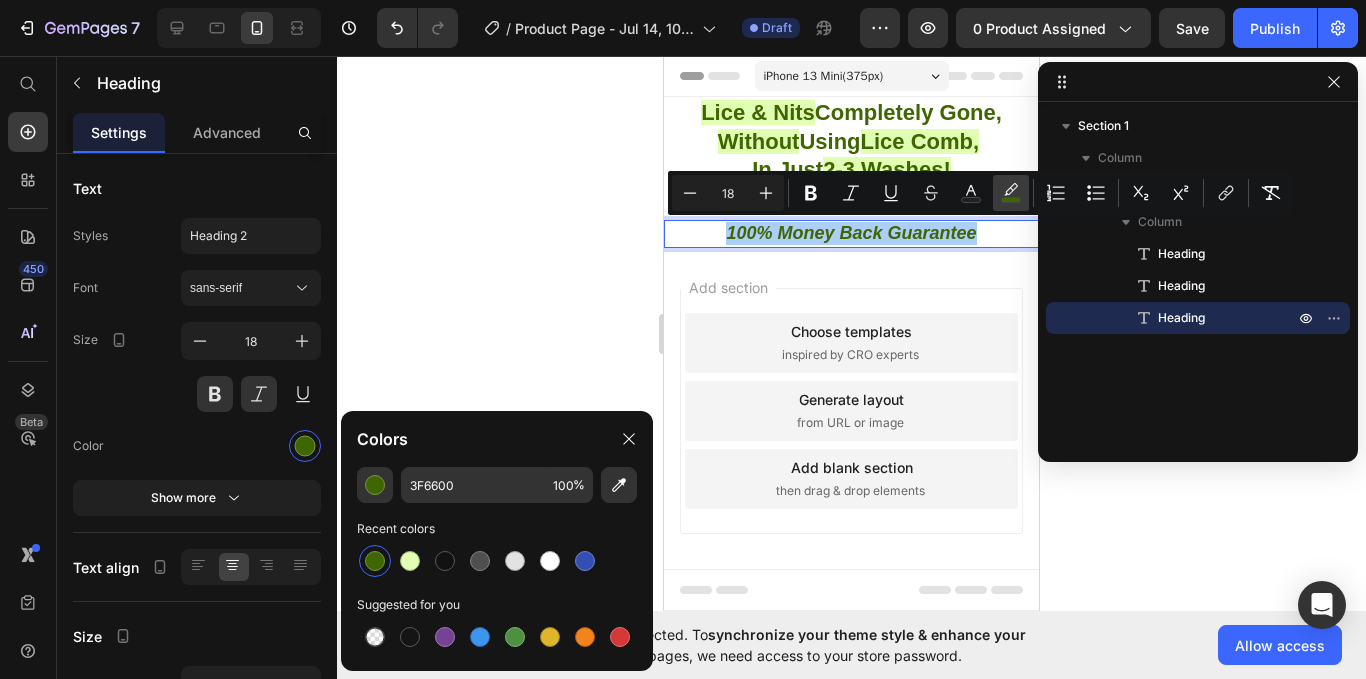 click on "color" at bounding box center [1011, 193] 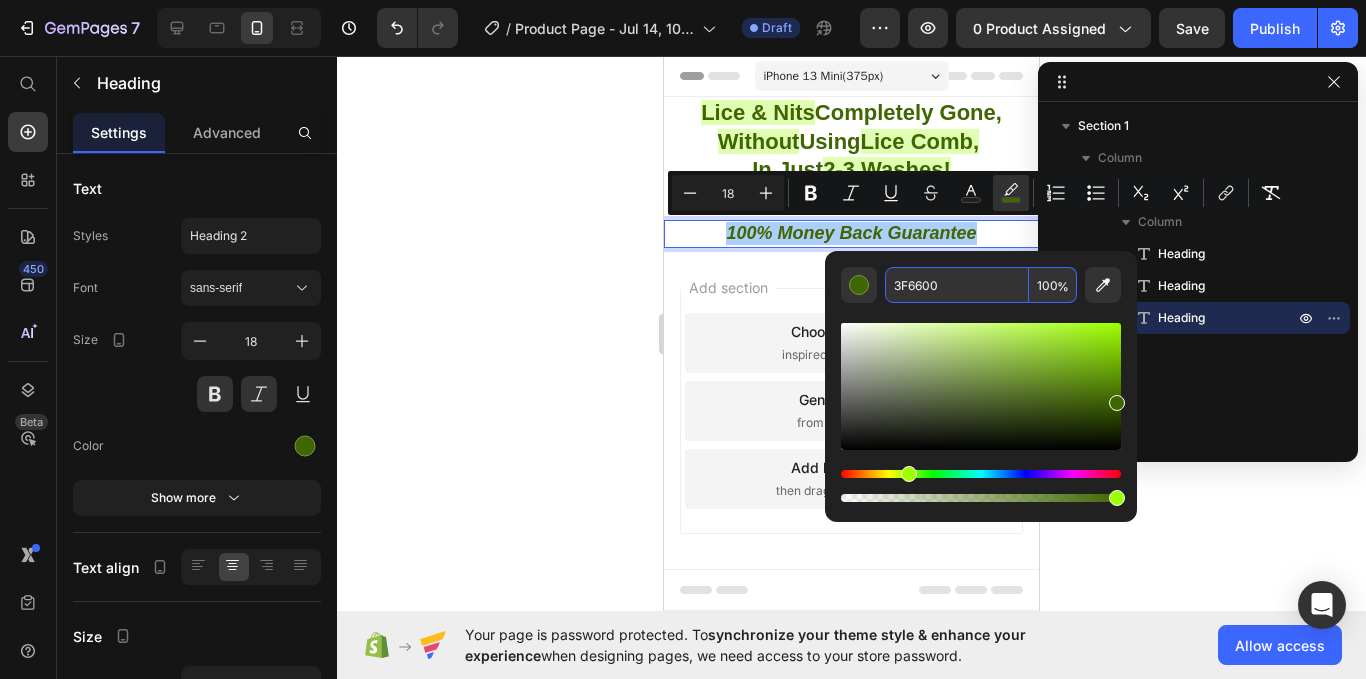 click on "3F6600" at bounding box center (957, 285) 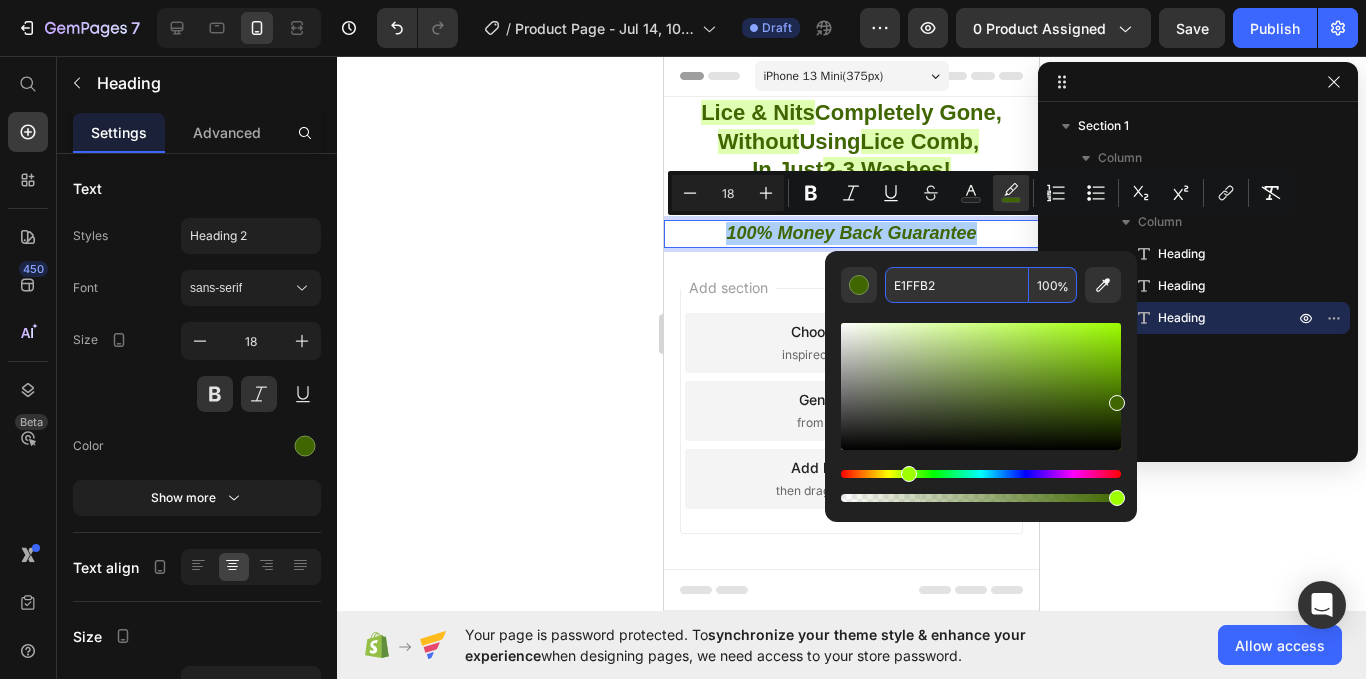 type on "E1FFB2" 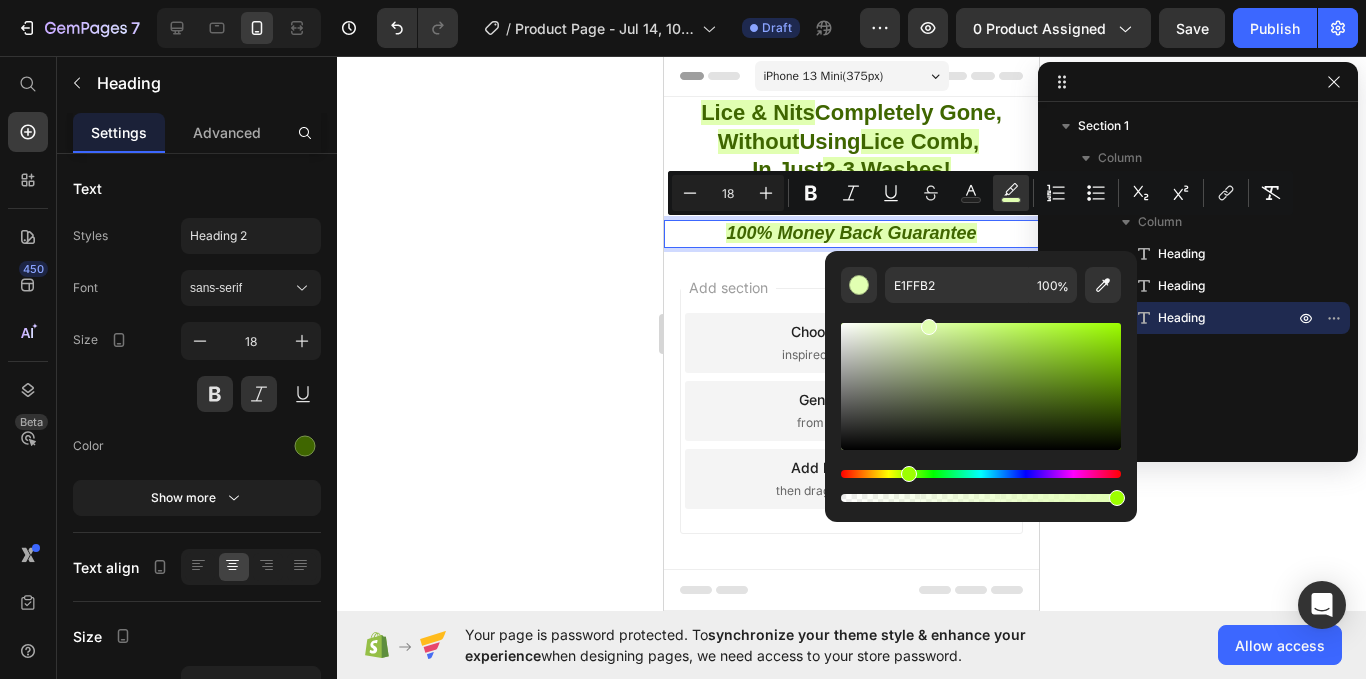 click 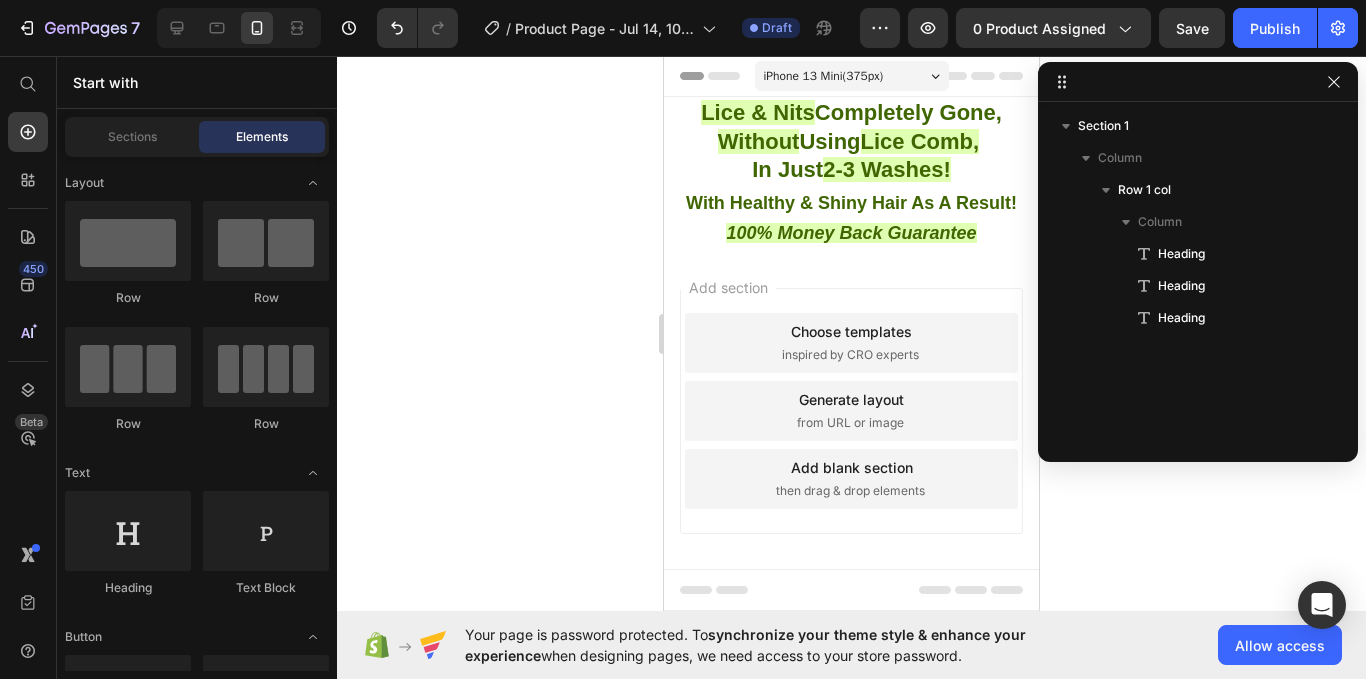 click 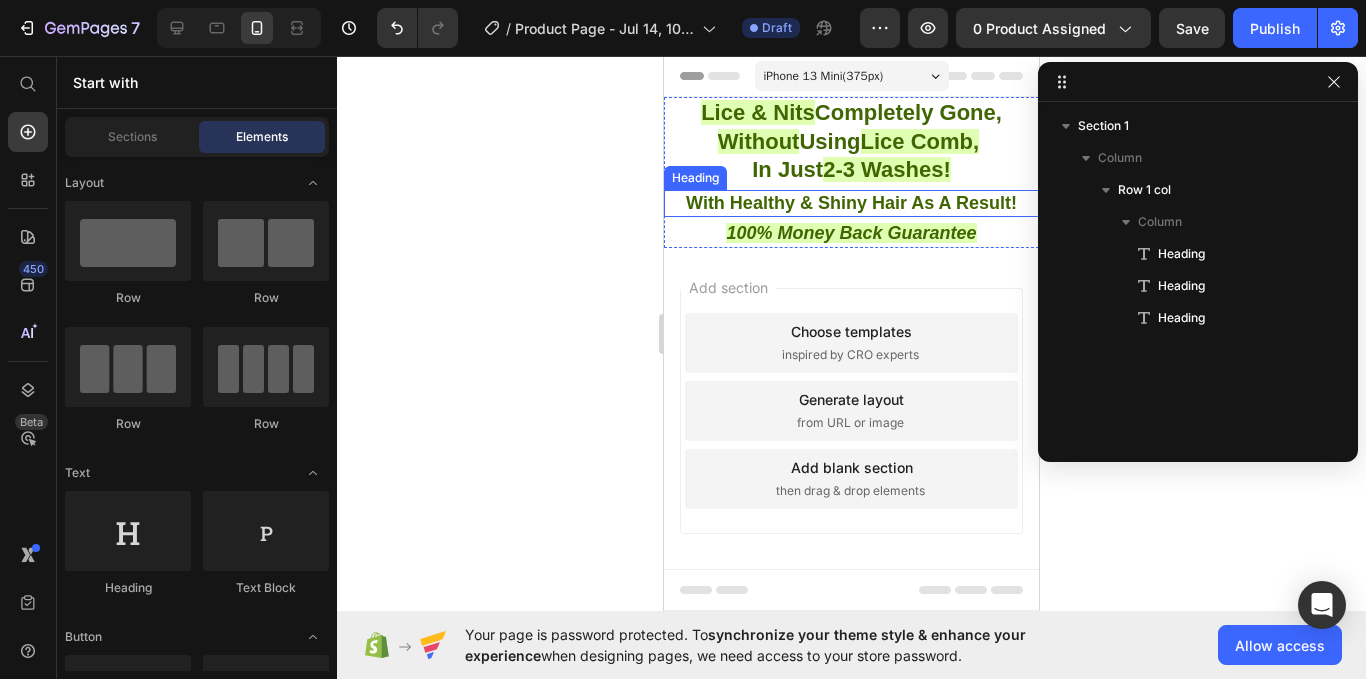 click on "With Healthy & Shiny Hair As A Result!" at bounding box center (851, 203) 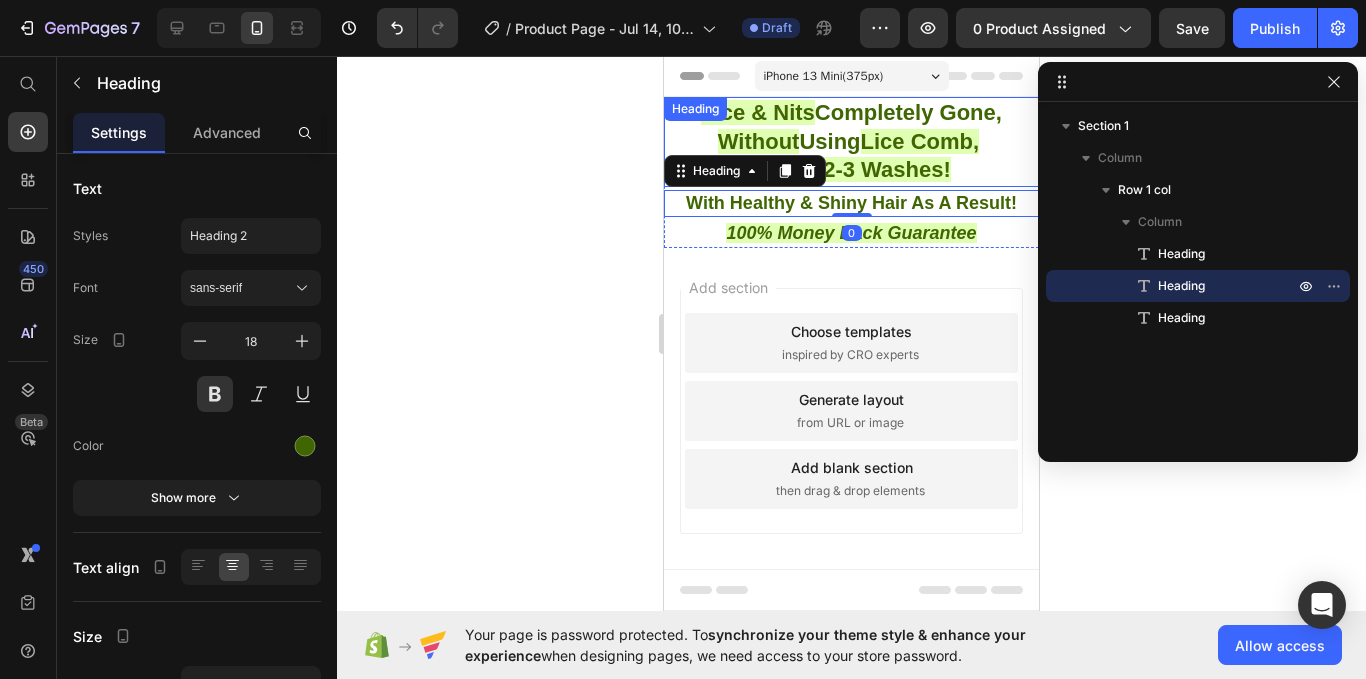 click on "2-3 Washes!" at bounding box center [887, 169] 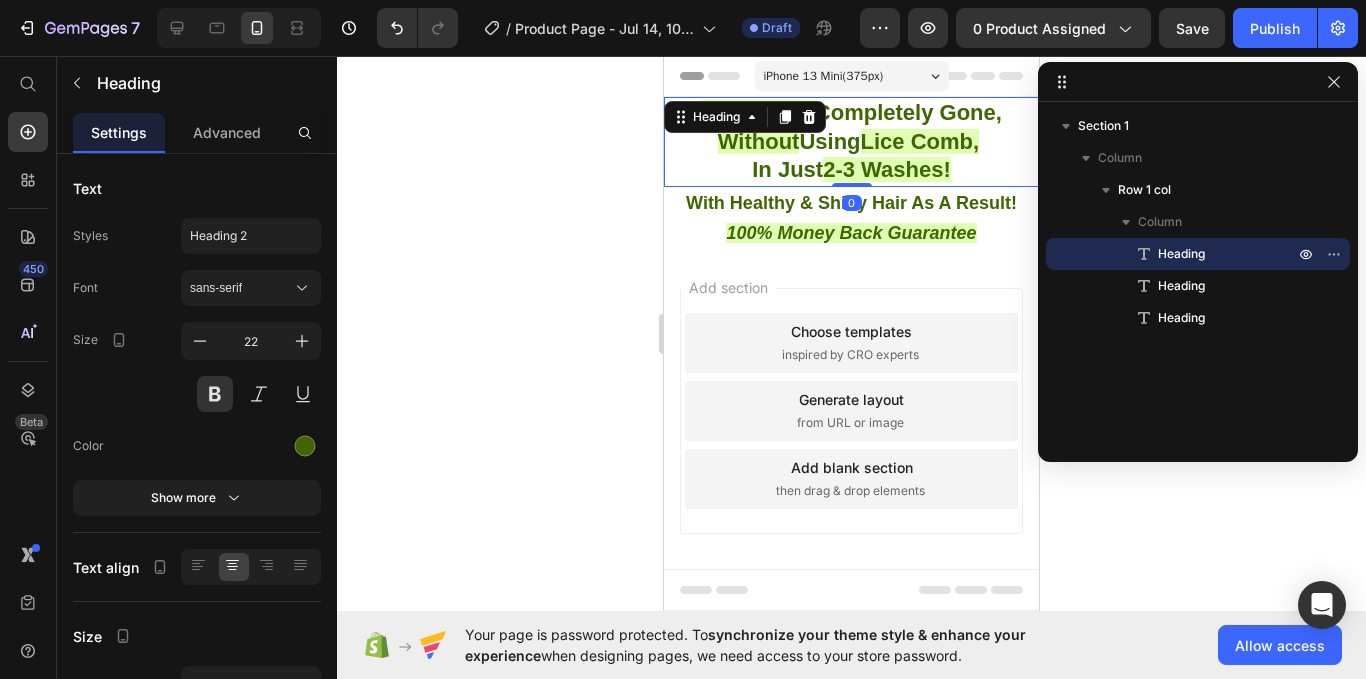 drag, startPoint x: 856, startPoint y: 186, endPoint x: 854, endPoint y: 172, distance: 14.142136 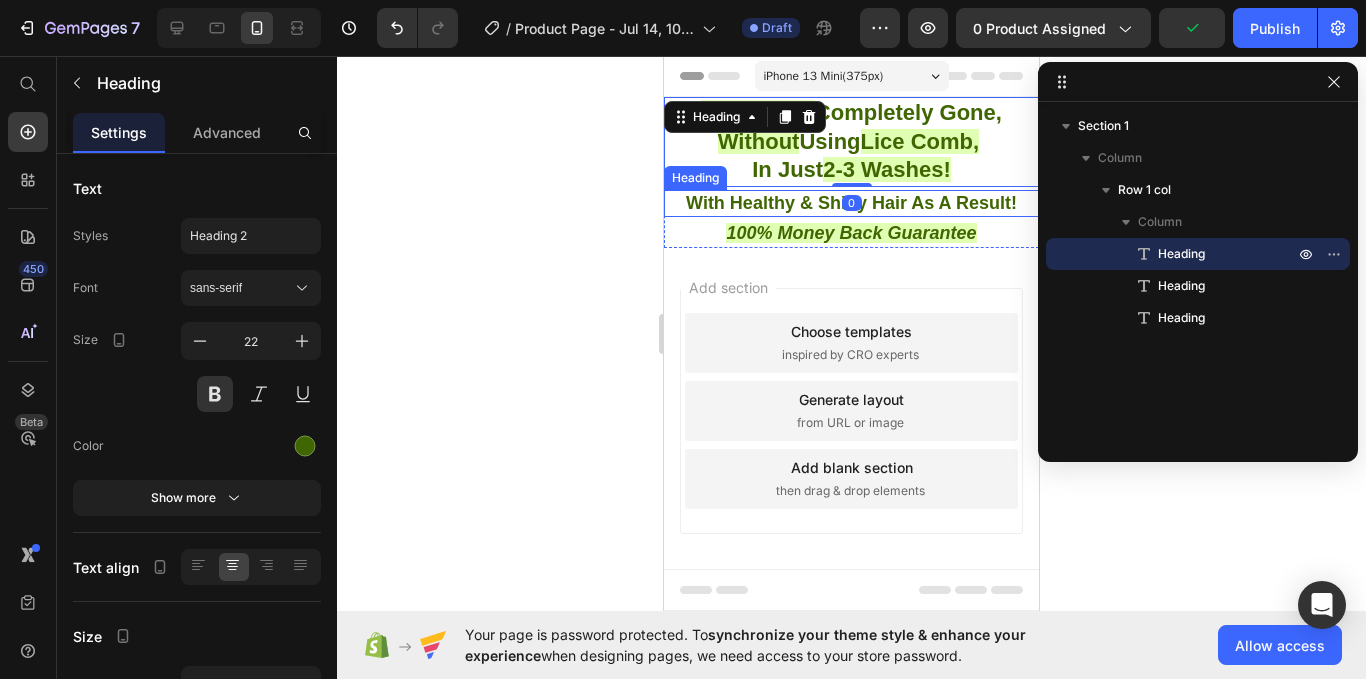 click on "With Healthy & Shiny Hair As A Result!" at bounding box center (851, 203) 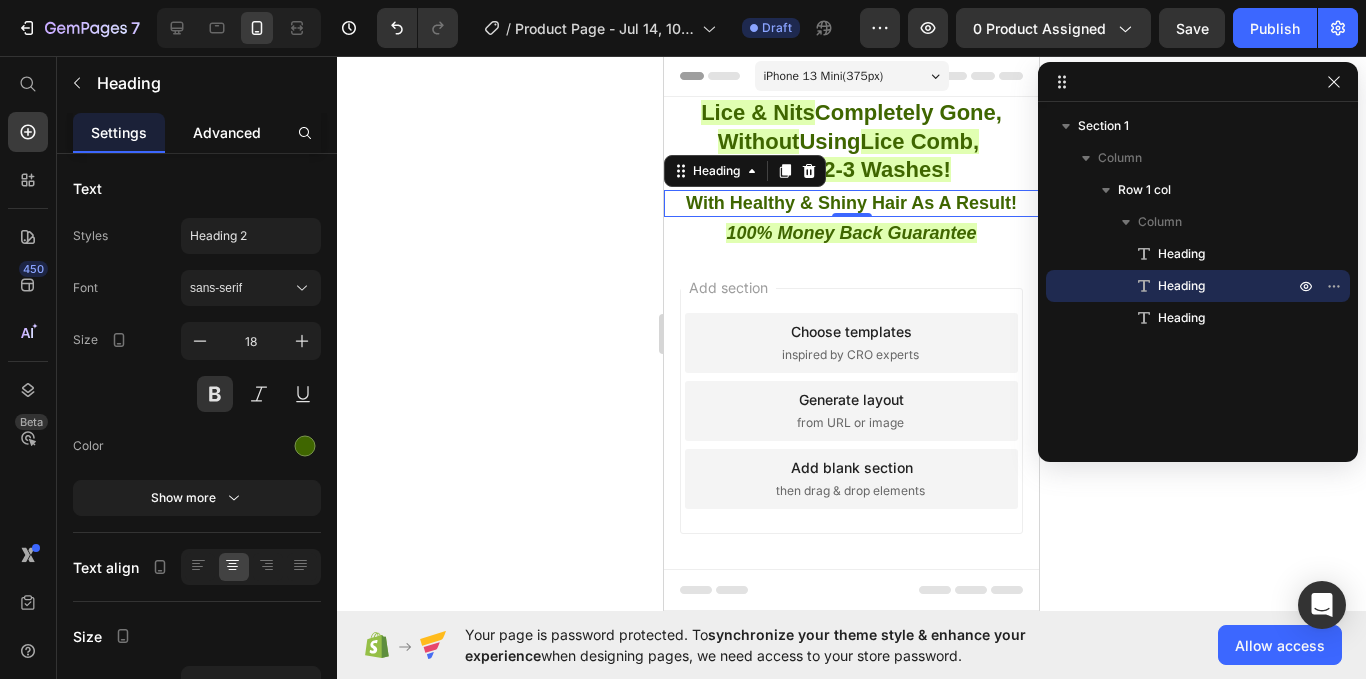 click on "Advanced" 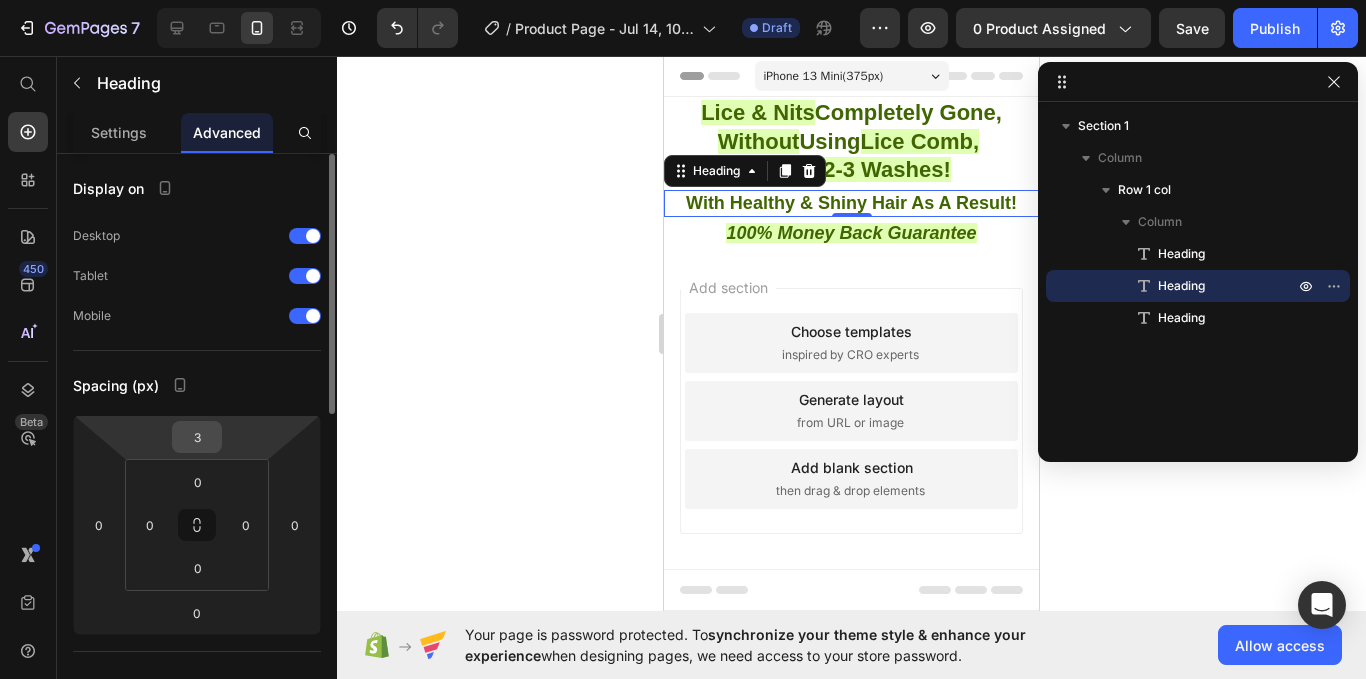 click on "3" at bounding box center [197, 437] 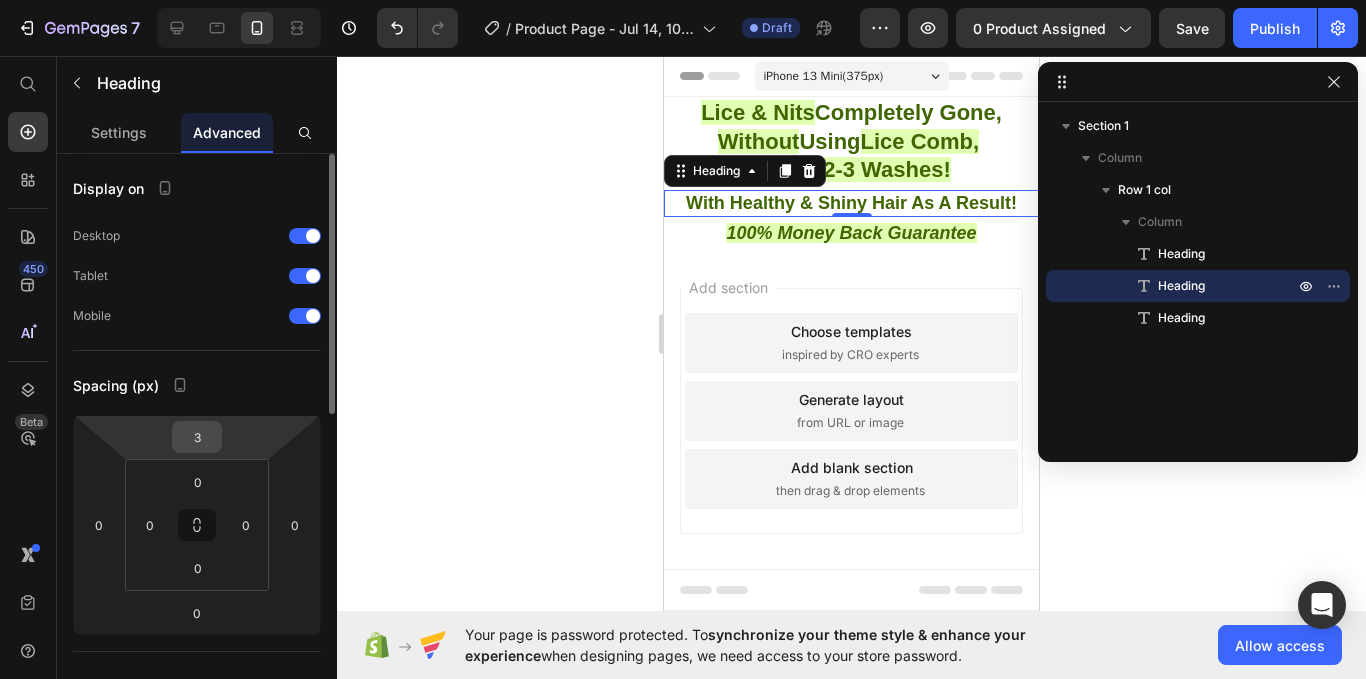 click on "3" at bounding box center [197, 437] 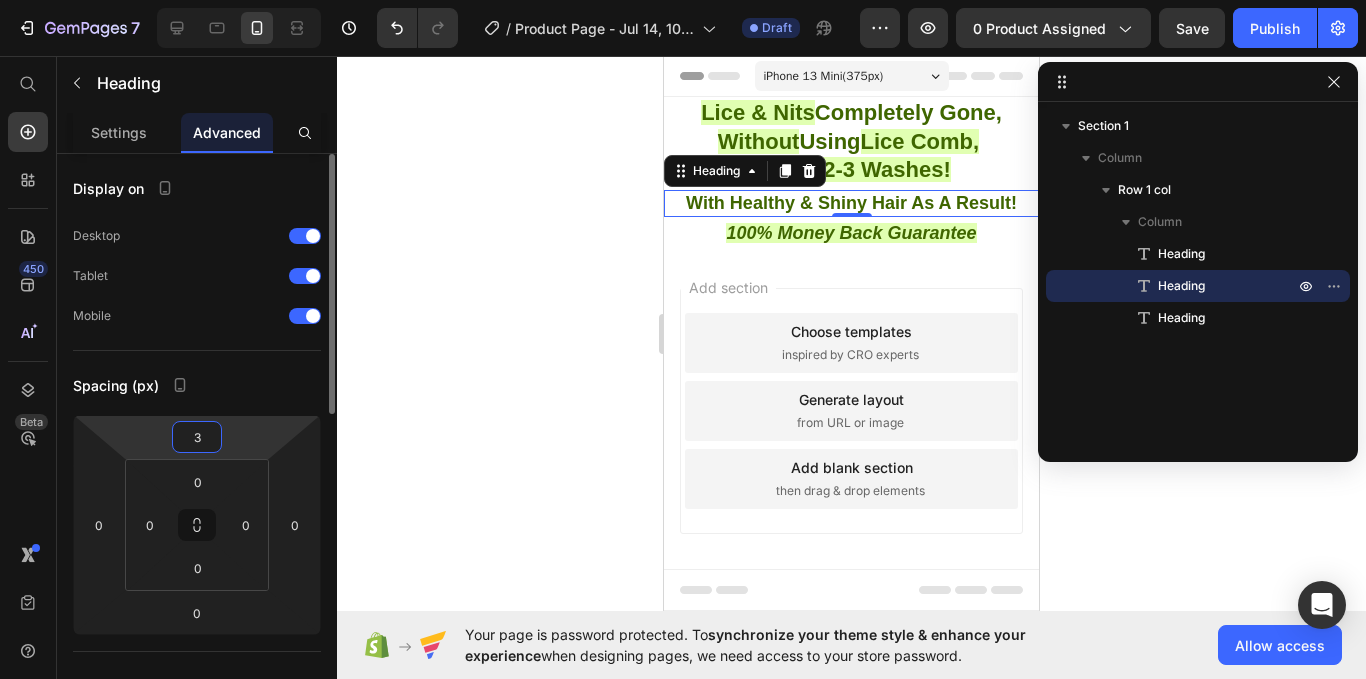 click on "3" at bounding box center [197, 437] 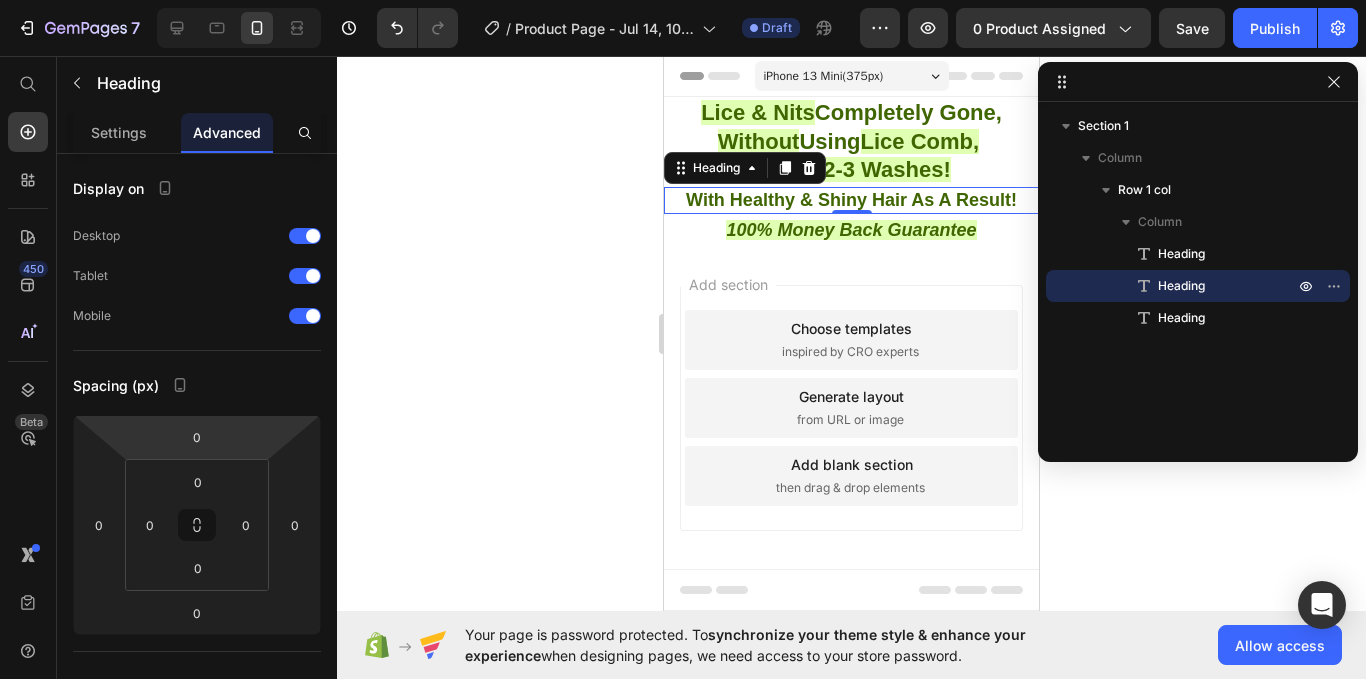 click 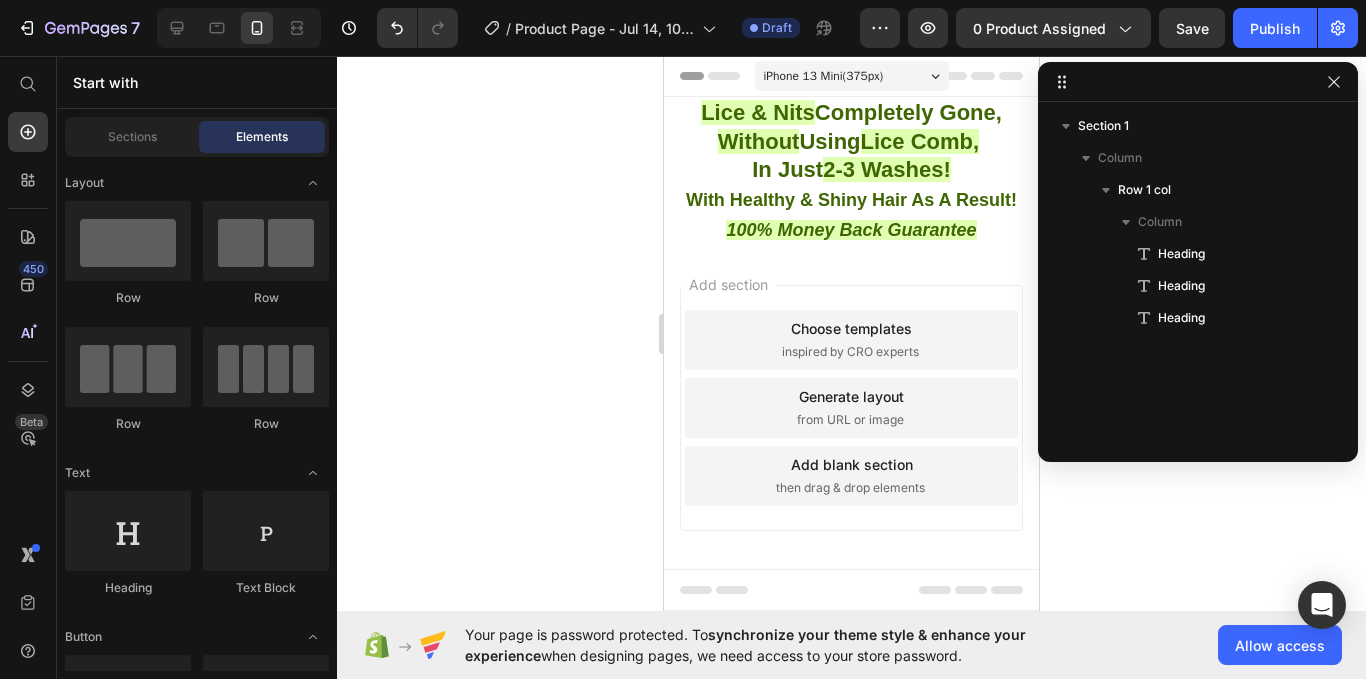 click 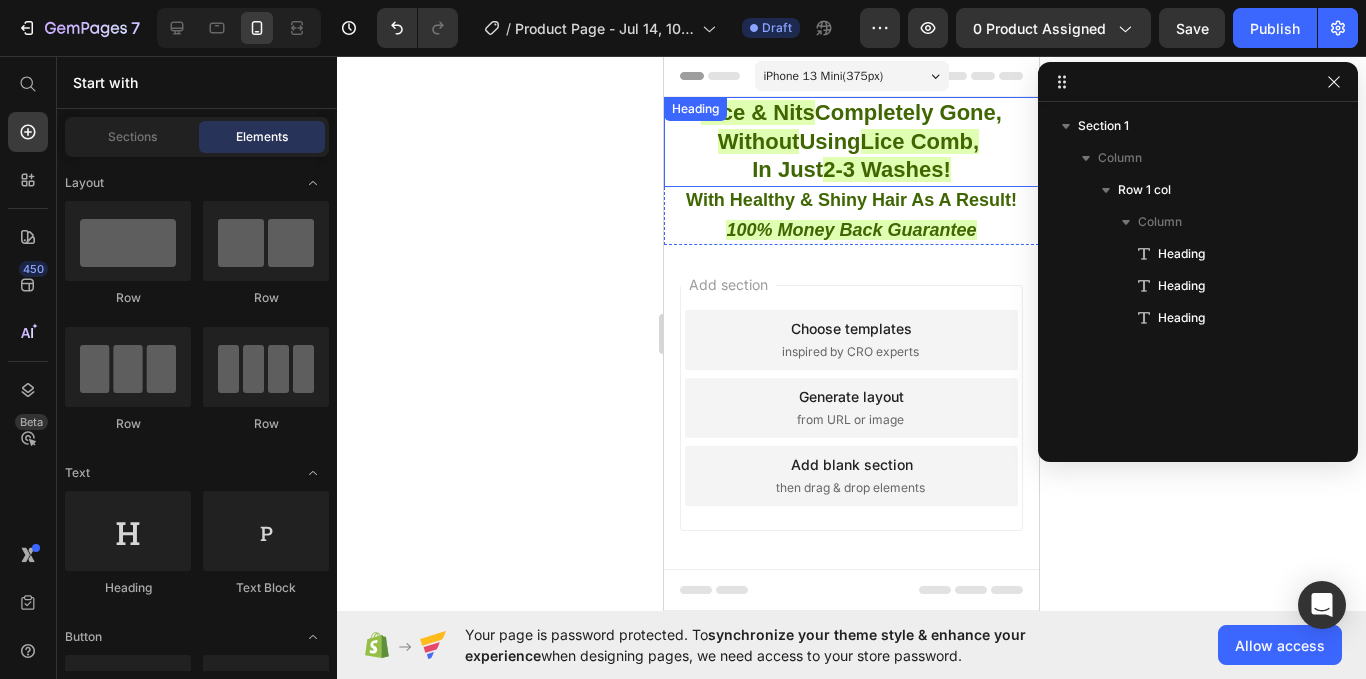 click on "Lice Comb," at bounding box center [920, 141] 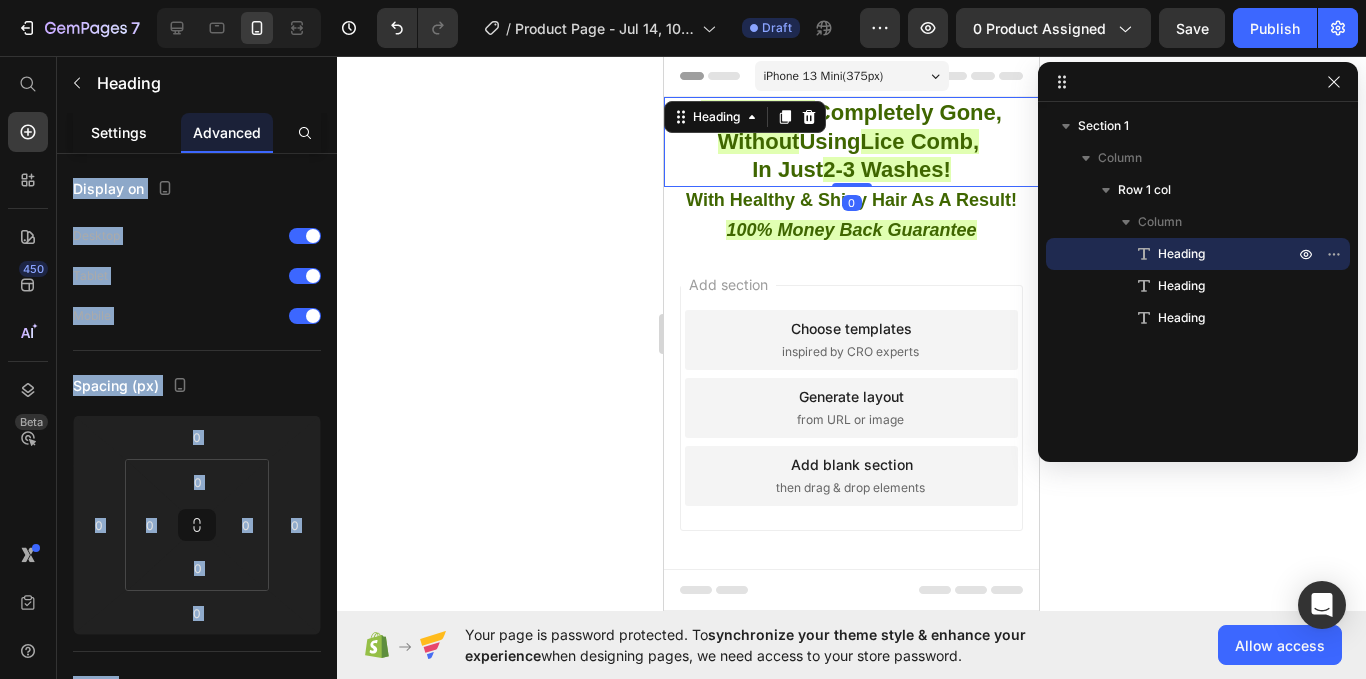 click on "Settings" at bounding box center (119, 132) 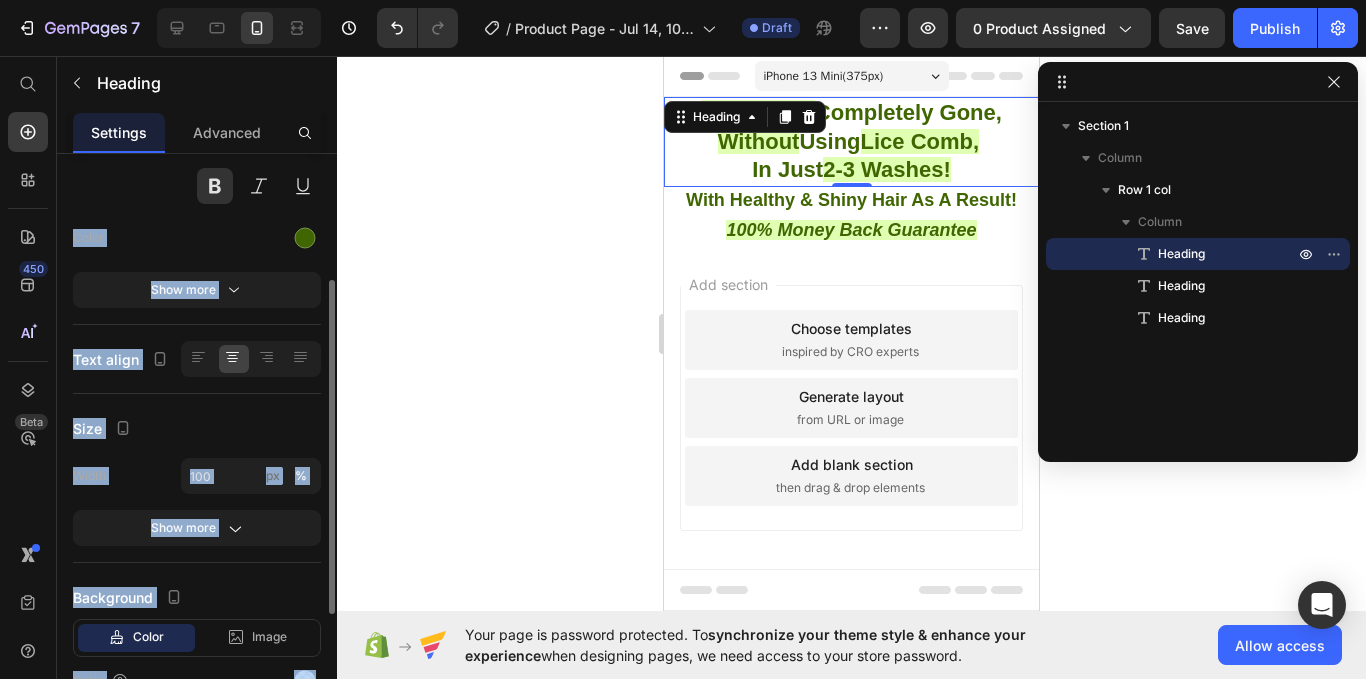 scroll, scrollTop: 212, scrollLeft: 0, axis: vertical 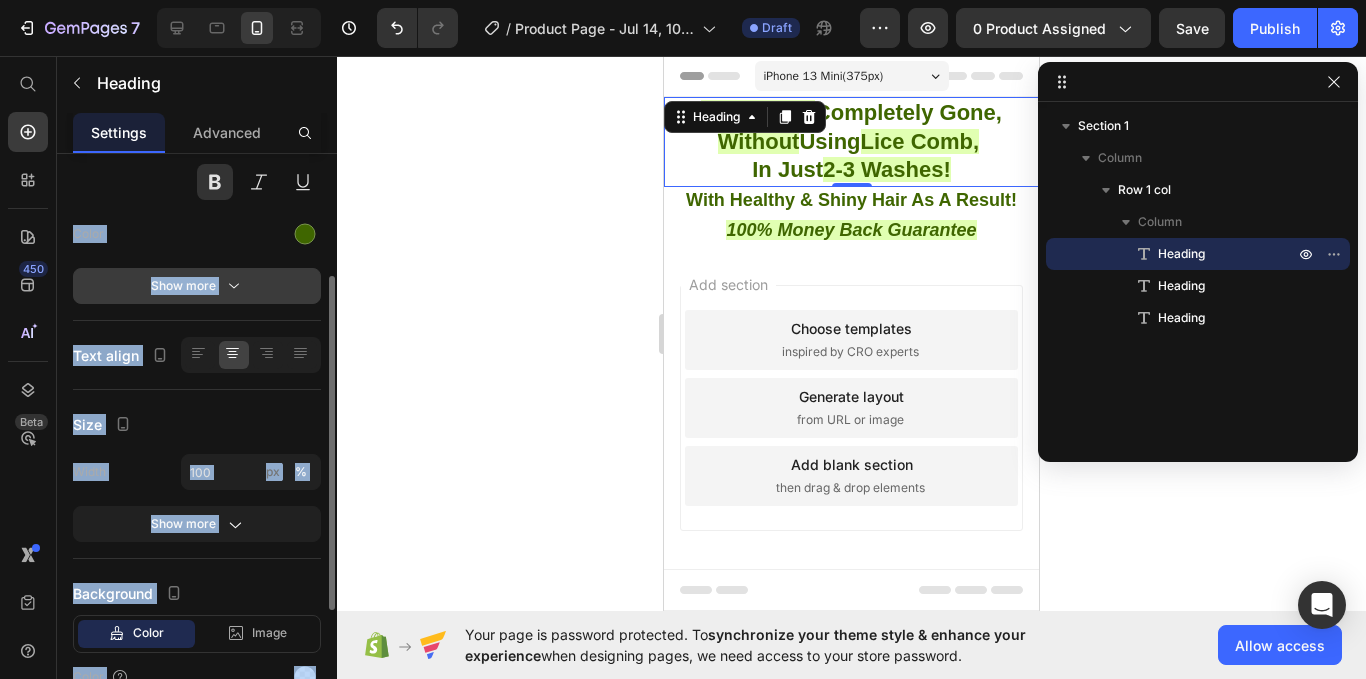 click on "Show more" at bounding box center (197, 286) 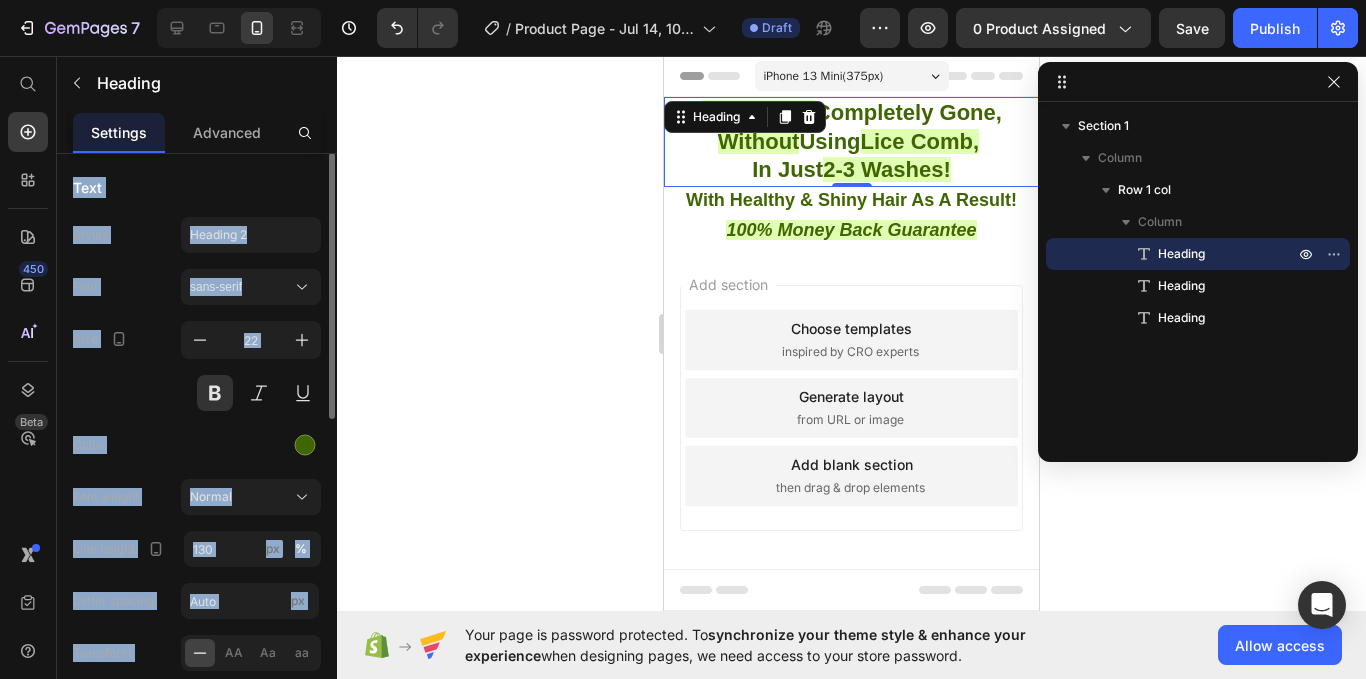 scroll, scrollTop: 0, scrollLeft: 0, axis: both 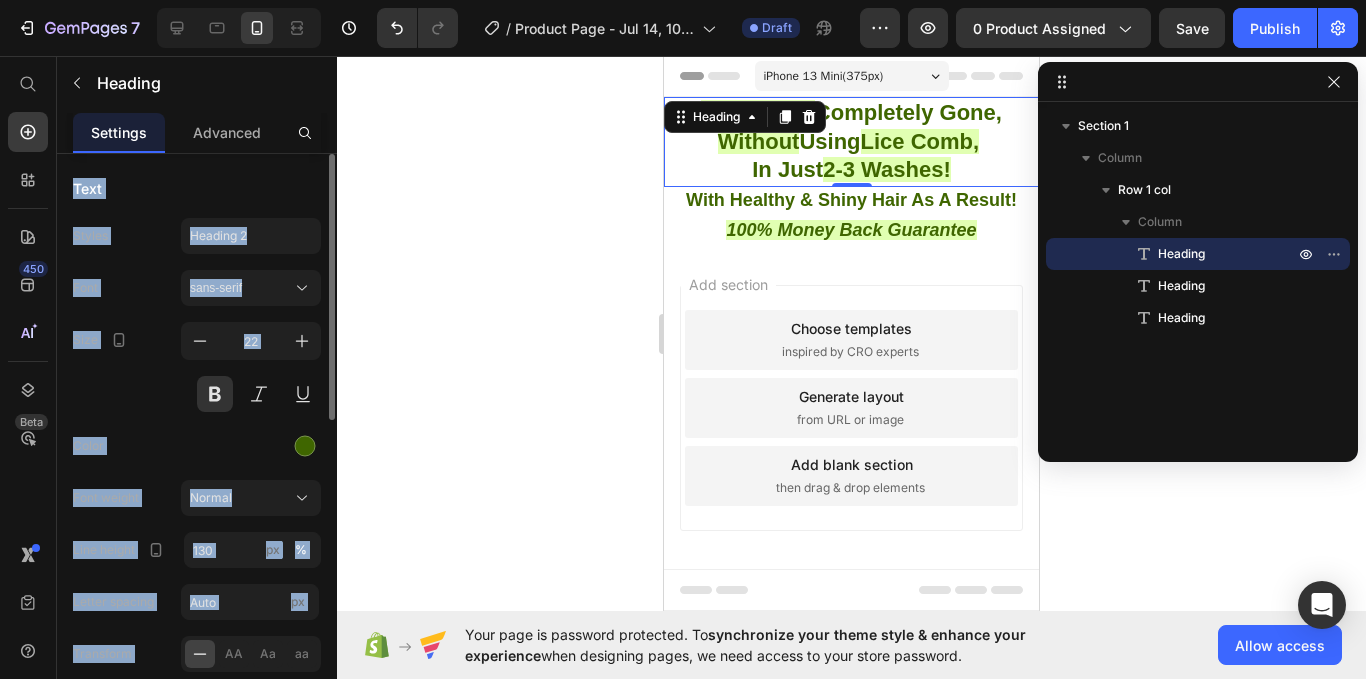 click on "Size 22" at bounding box center (197, 367) 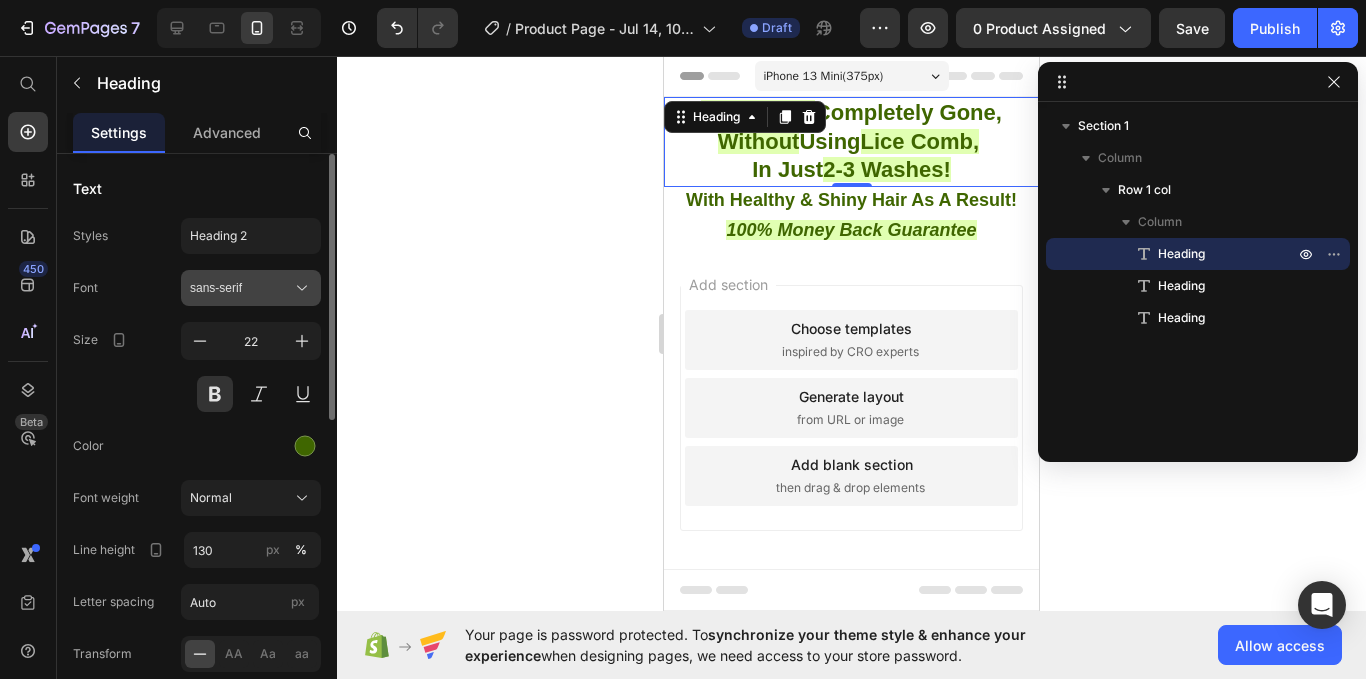 click on "sans-serif" at bounding box center [241, 288] 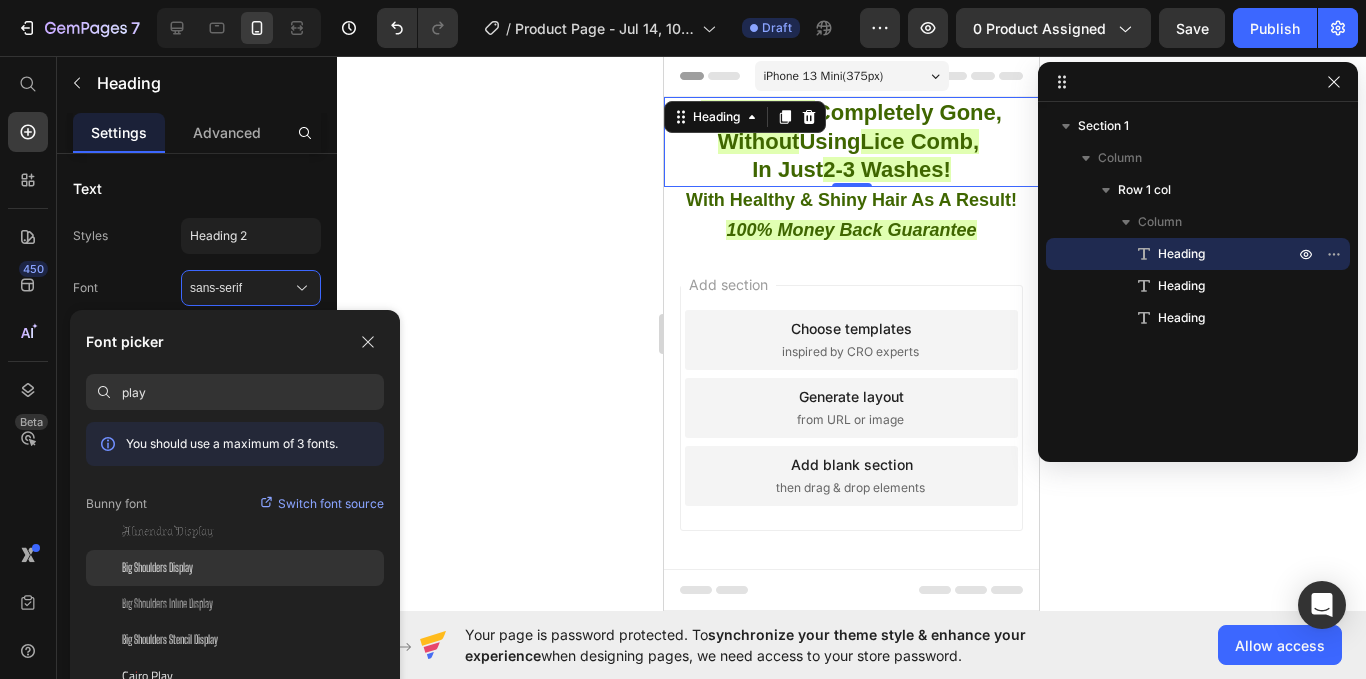 click on "Big Shoulders Display" 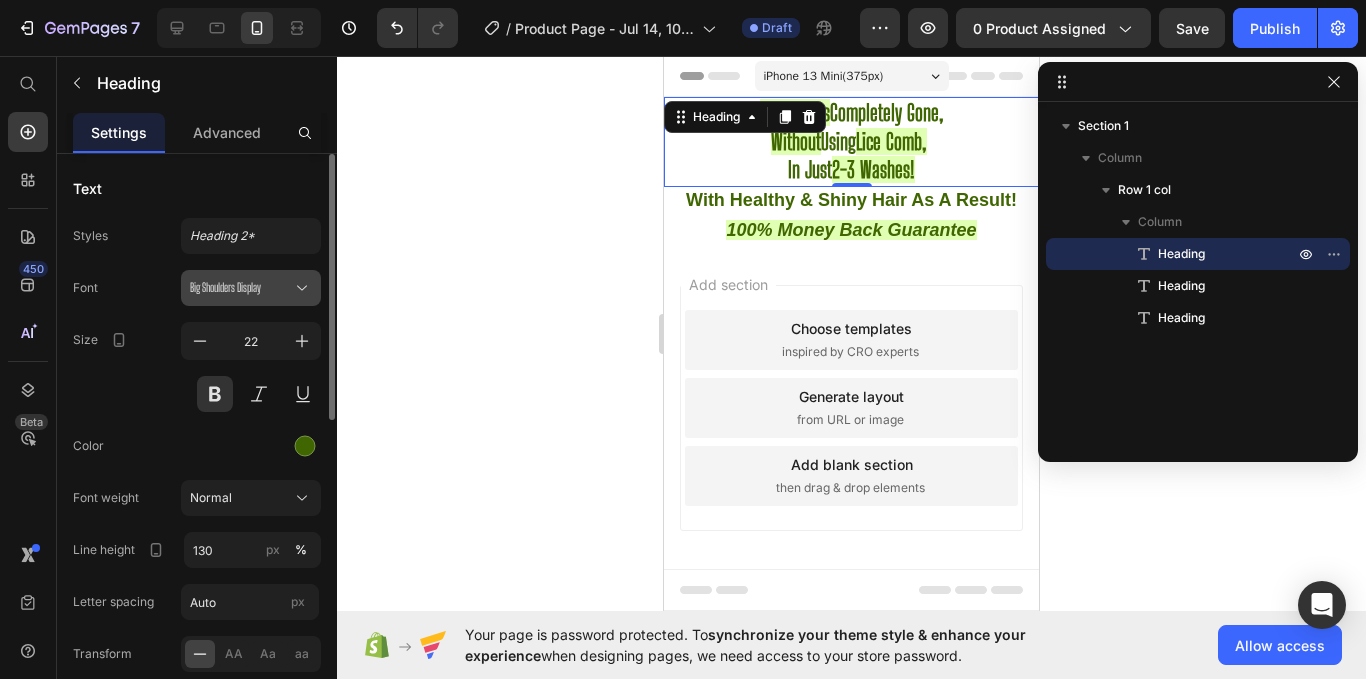 click on "Big Shoulders Display" at bounding box center (241, 288) 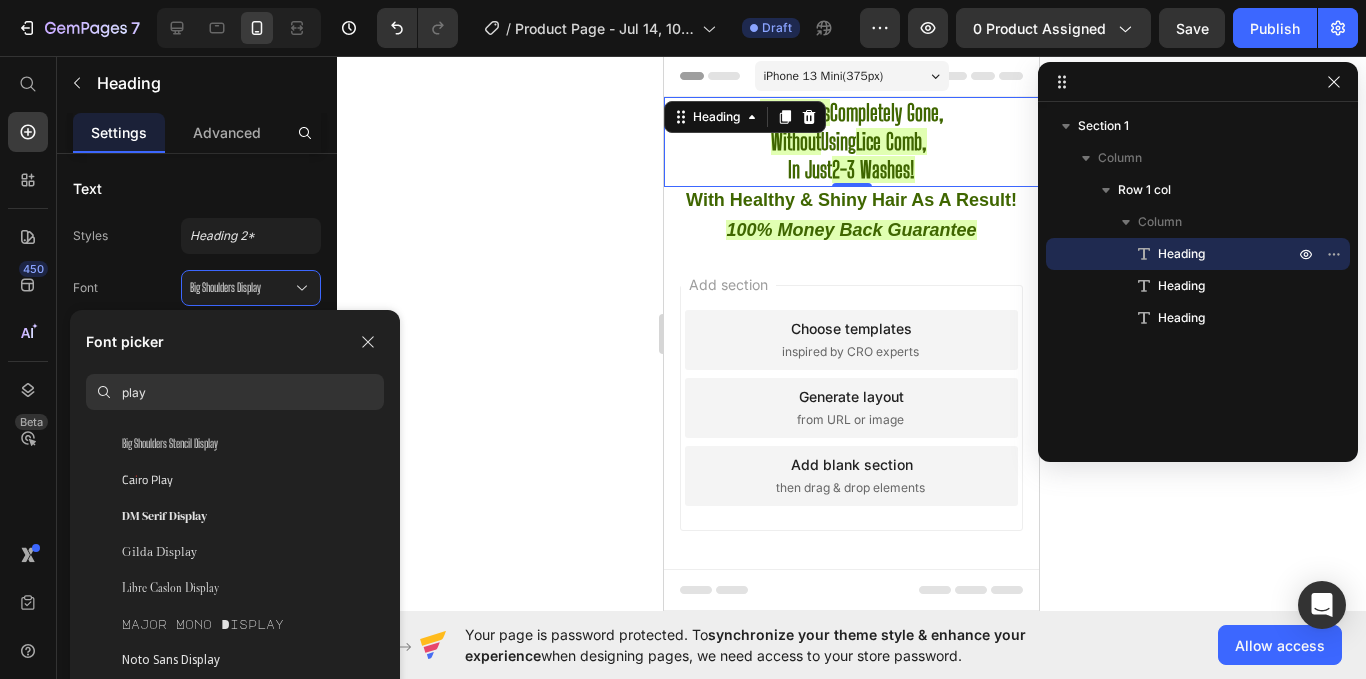 scroll, scrollTop: 0, scrollLeft: 0, axis: both 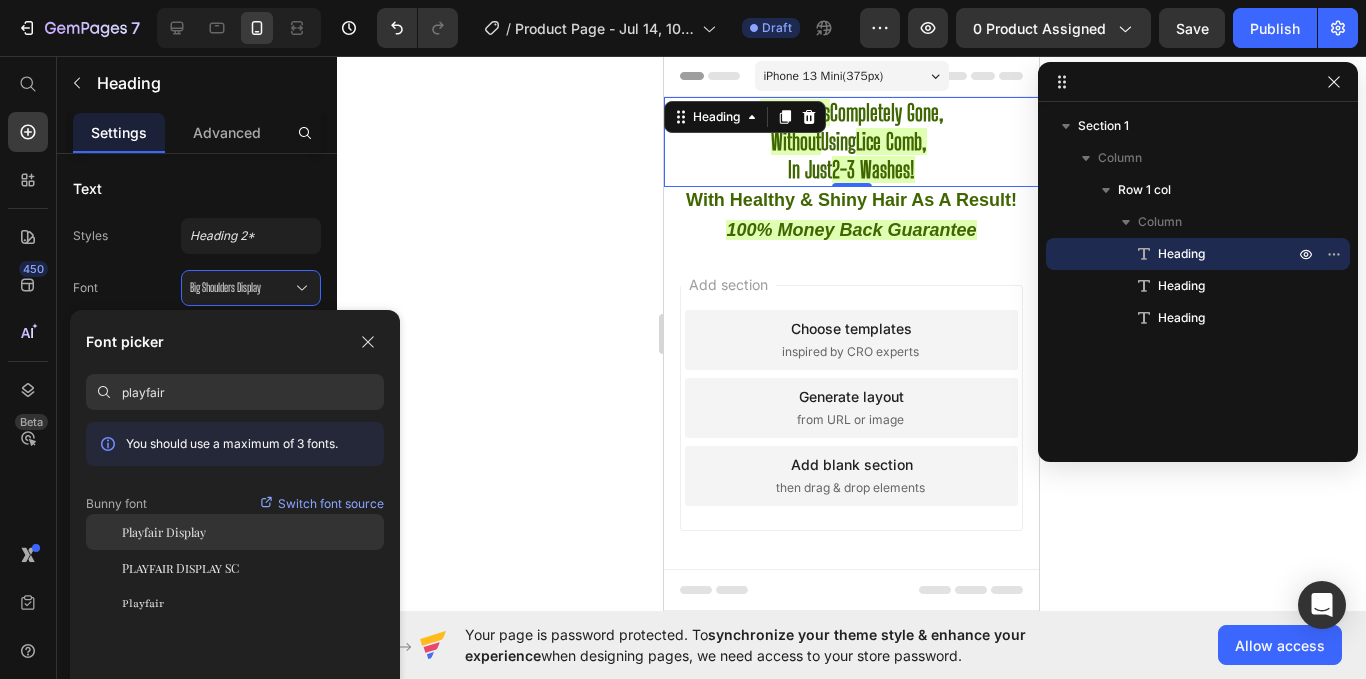 click on "Playfair Display" 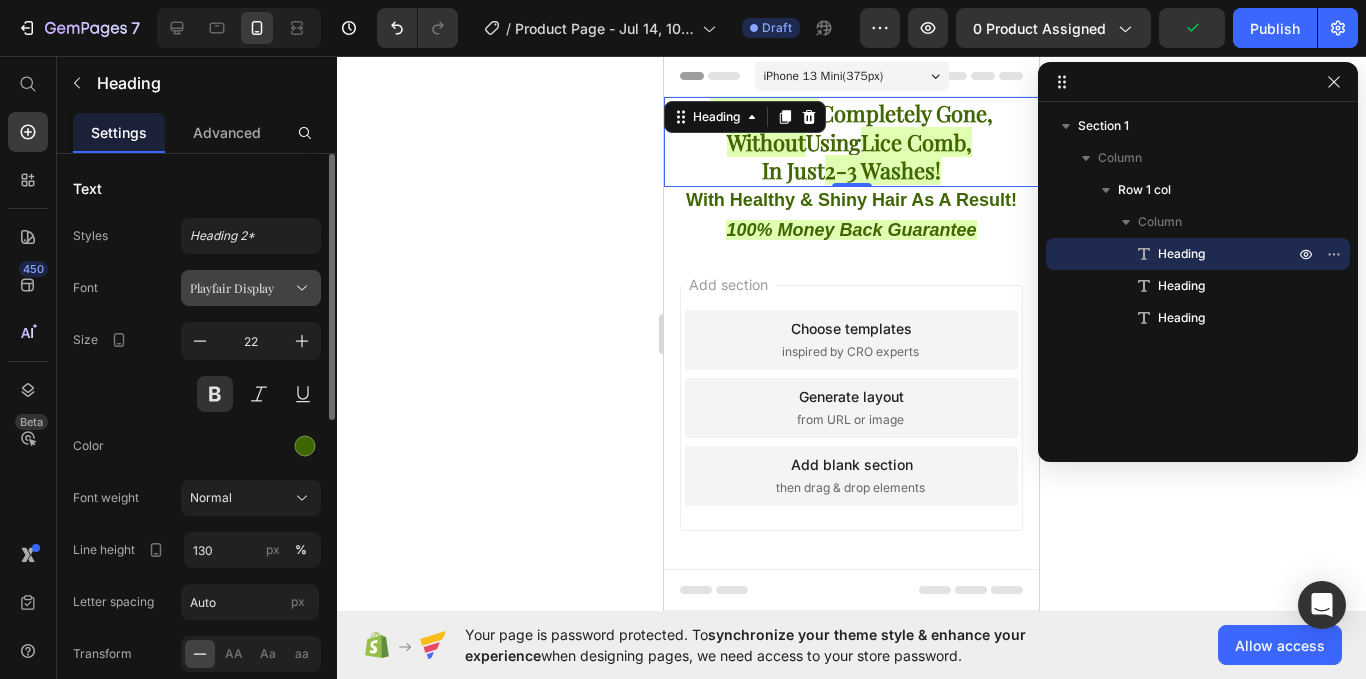 click on "Playfair Display" at bounding box center [241, 288] 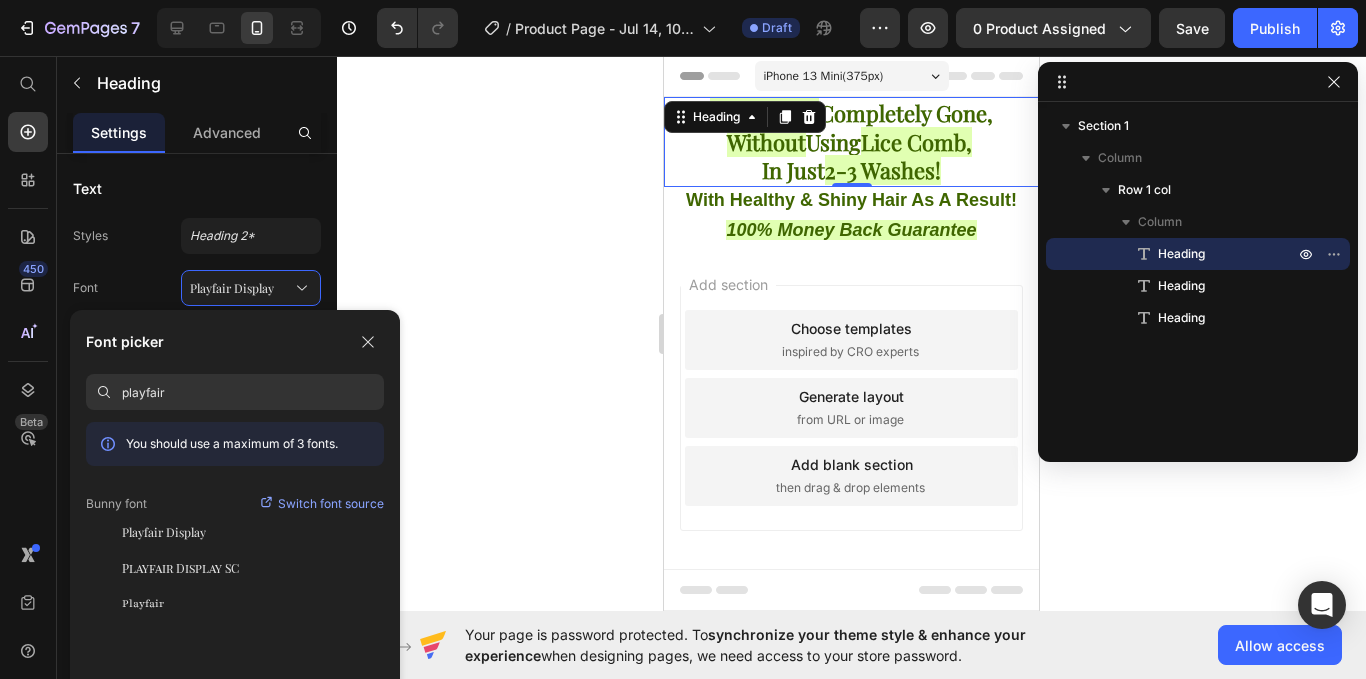 click on "playfair" at bounding box center [253, 392] 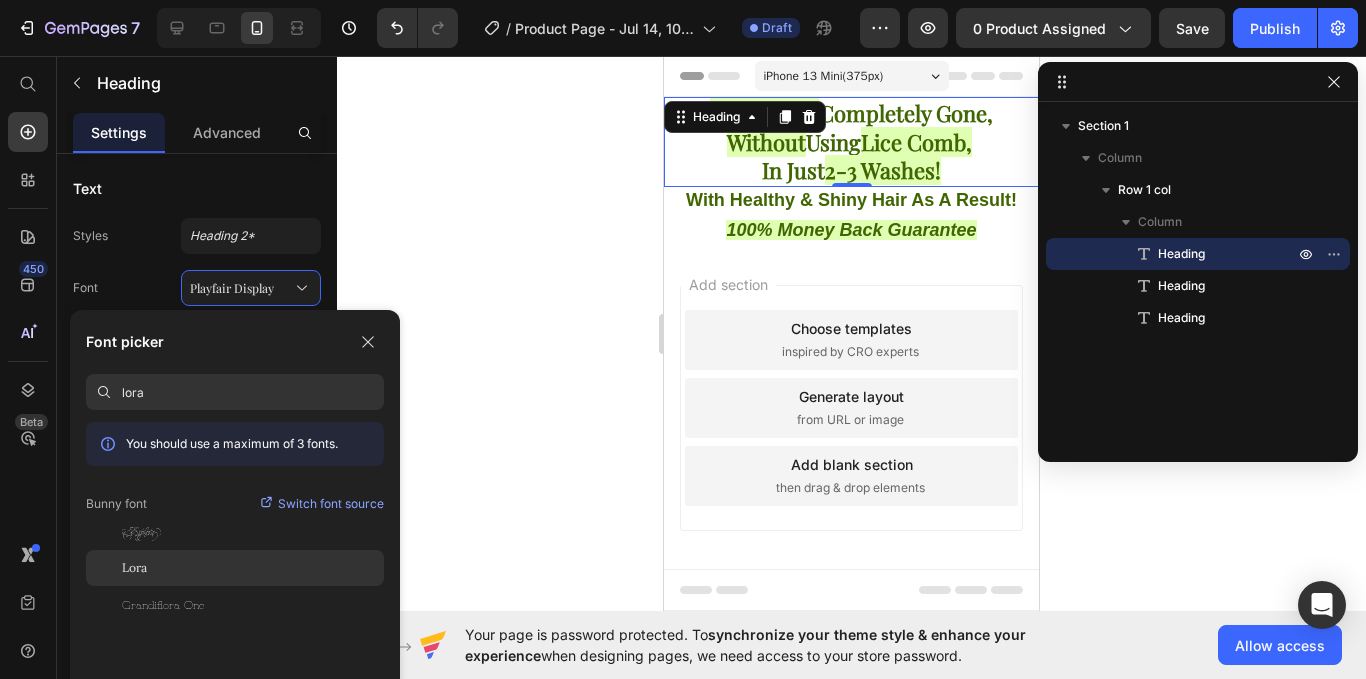 type on "lora" 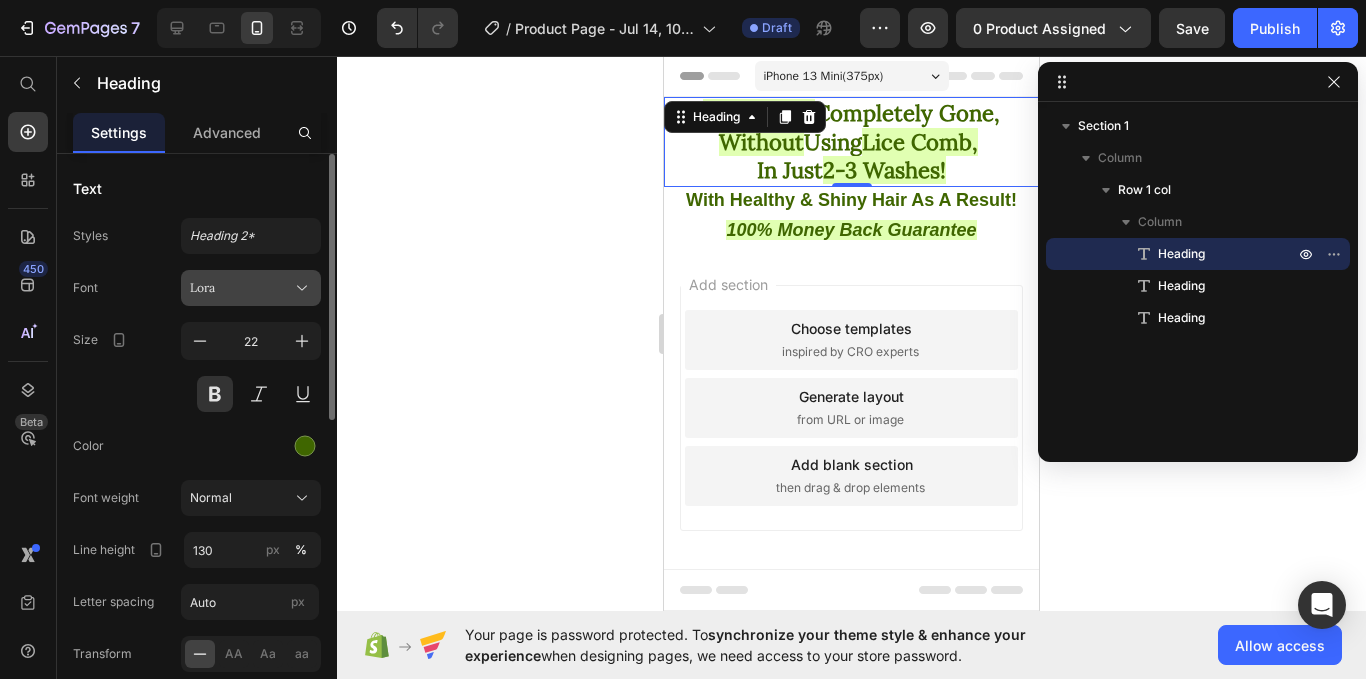 click on "Lora" at bounding box center [241, 288] 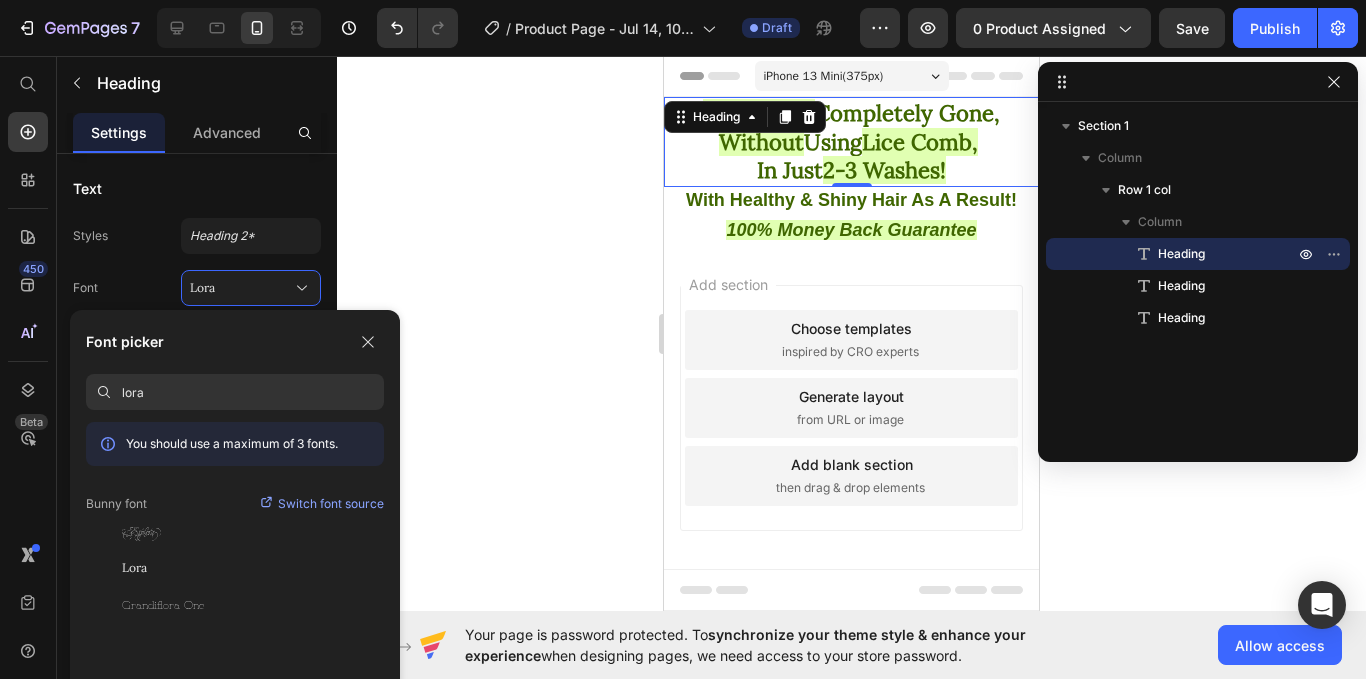 click on "lora" at bounding box center (253, 392) 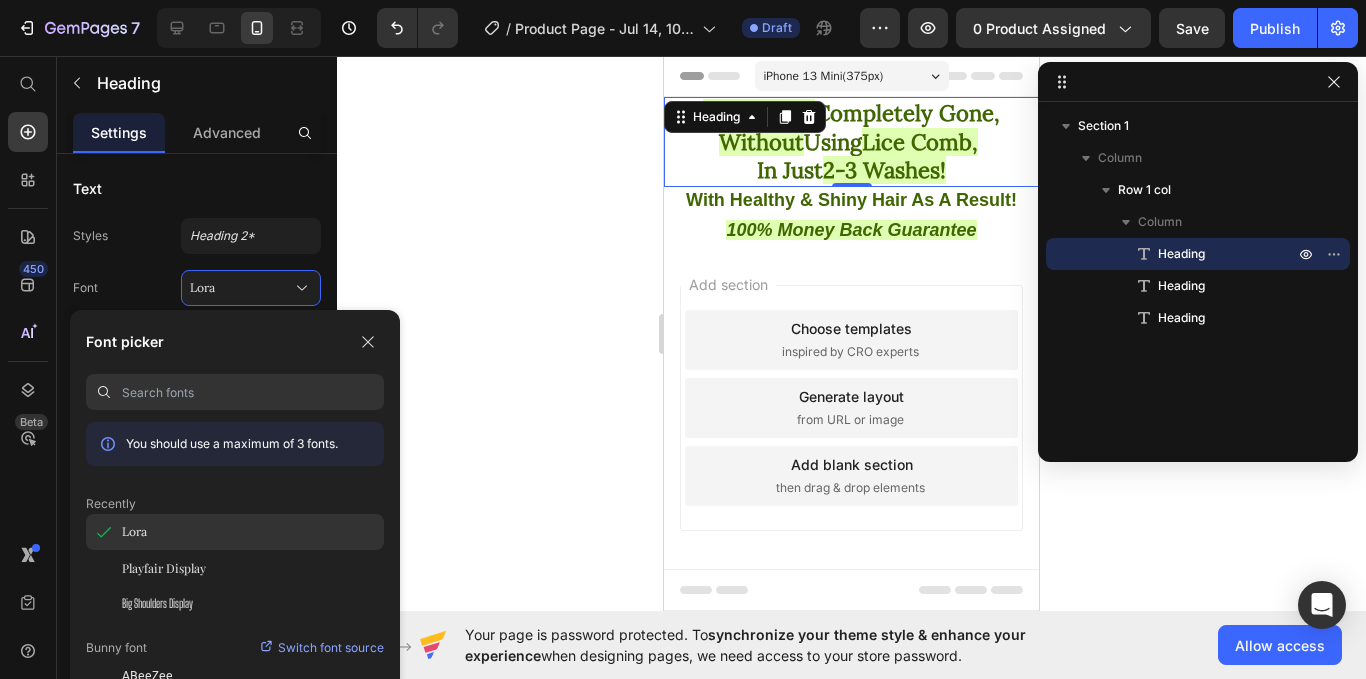 click on "Lora" 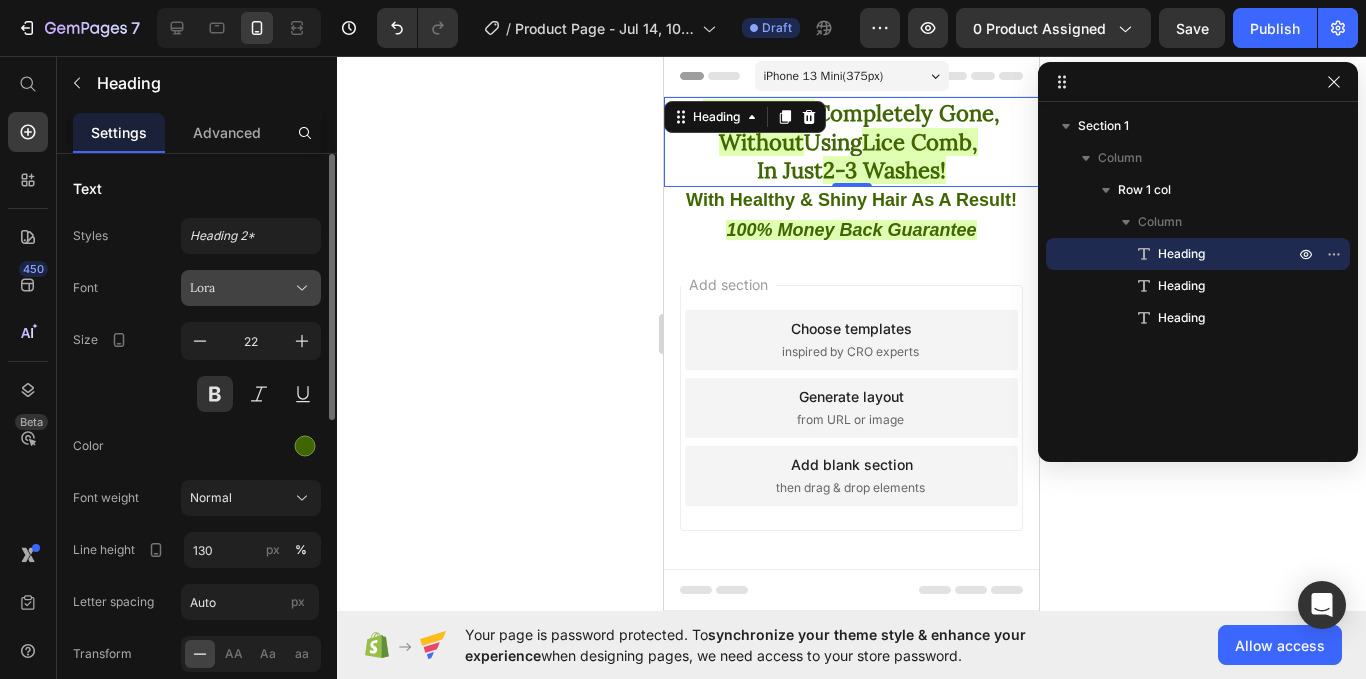 click on "Lora" at bounding box center [251, 288] 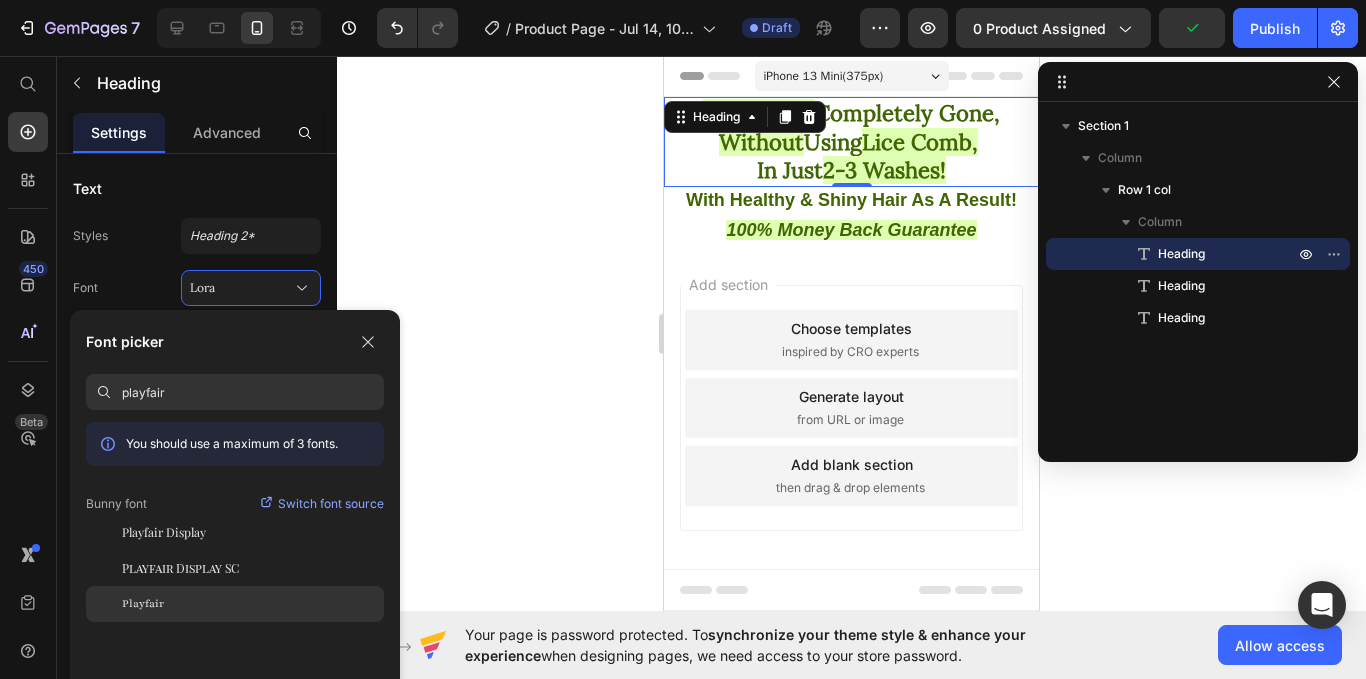 type on "playfair" 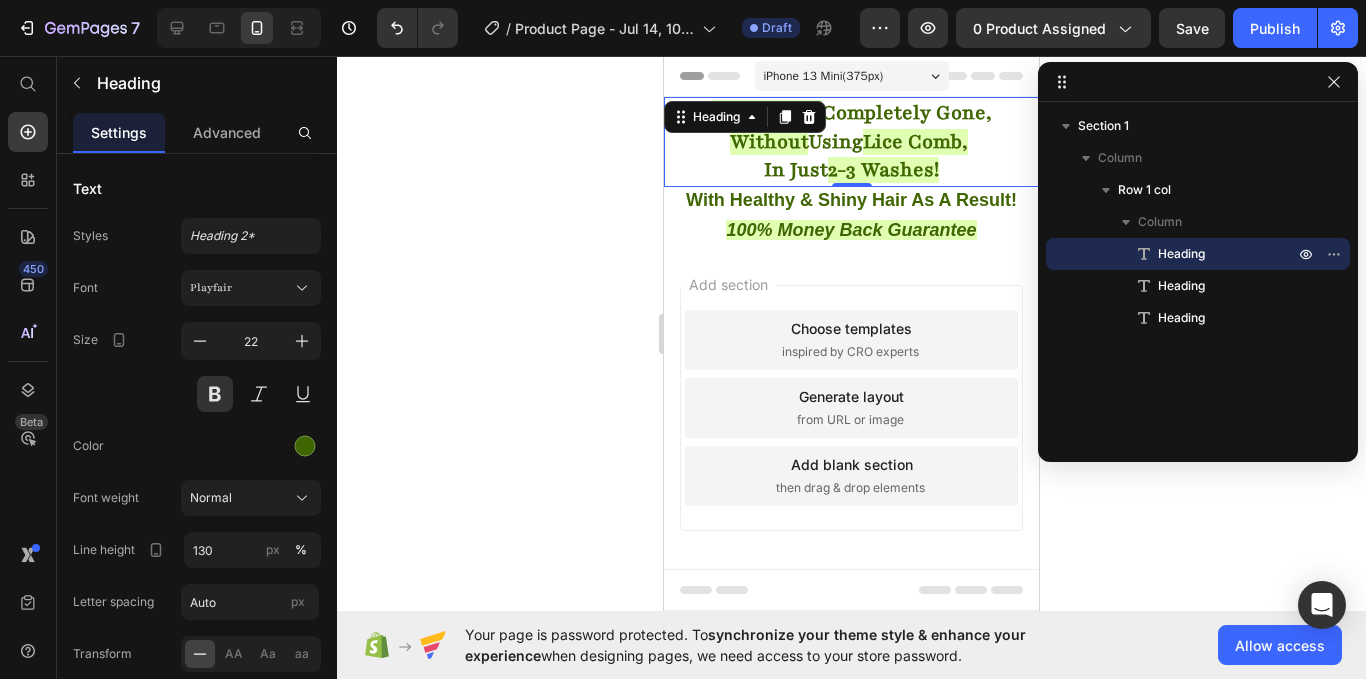 click 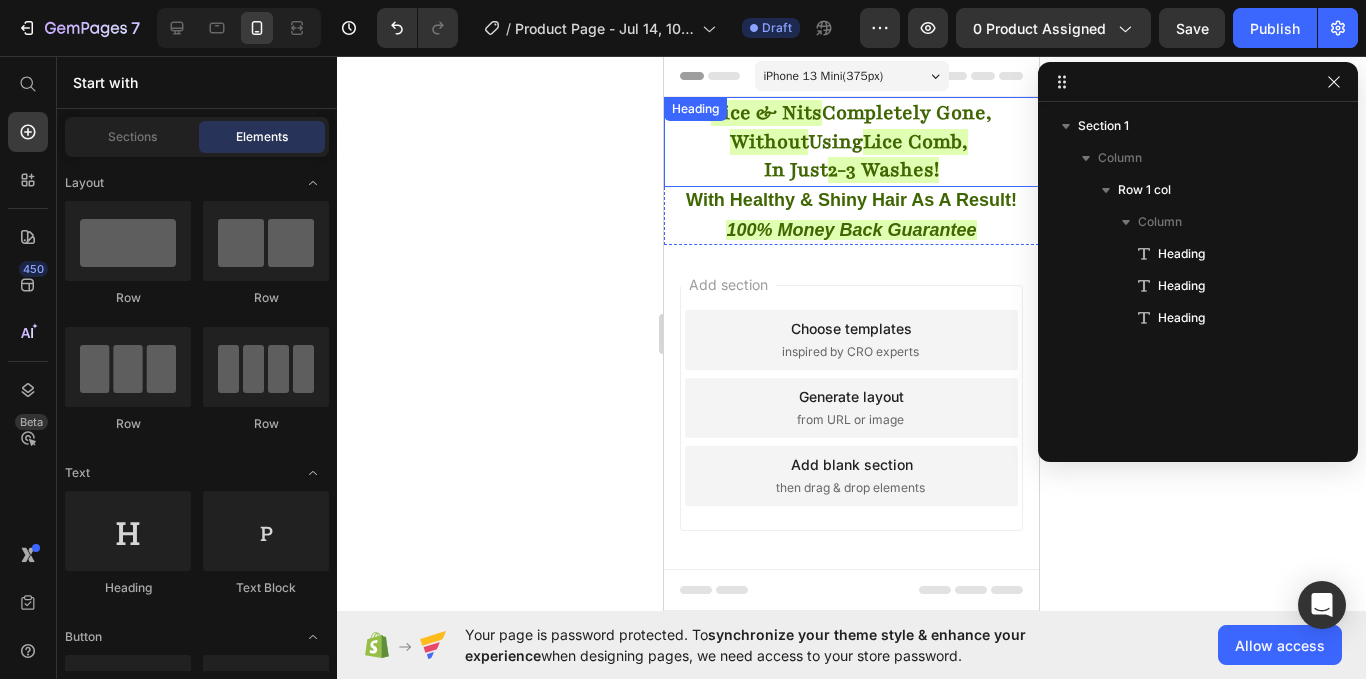 click on "Lice & Nits  Completely Gone, Without  Using  Lice Comb,   In Just  2-3 Washes!" at bounding box center [851, 142] 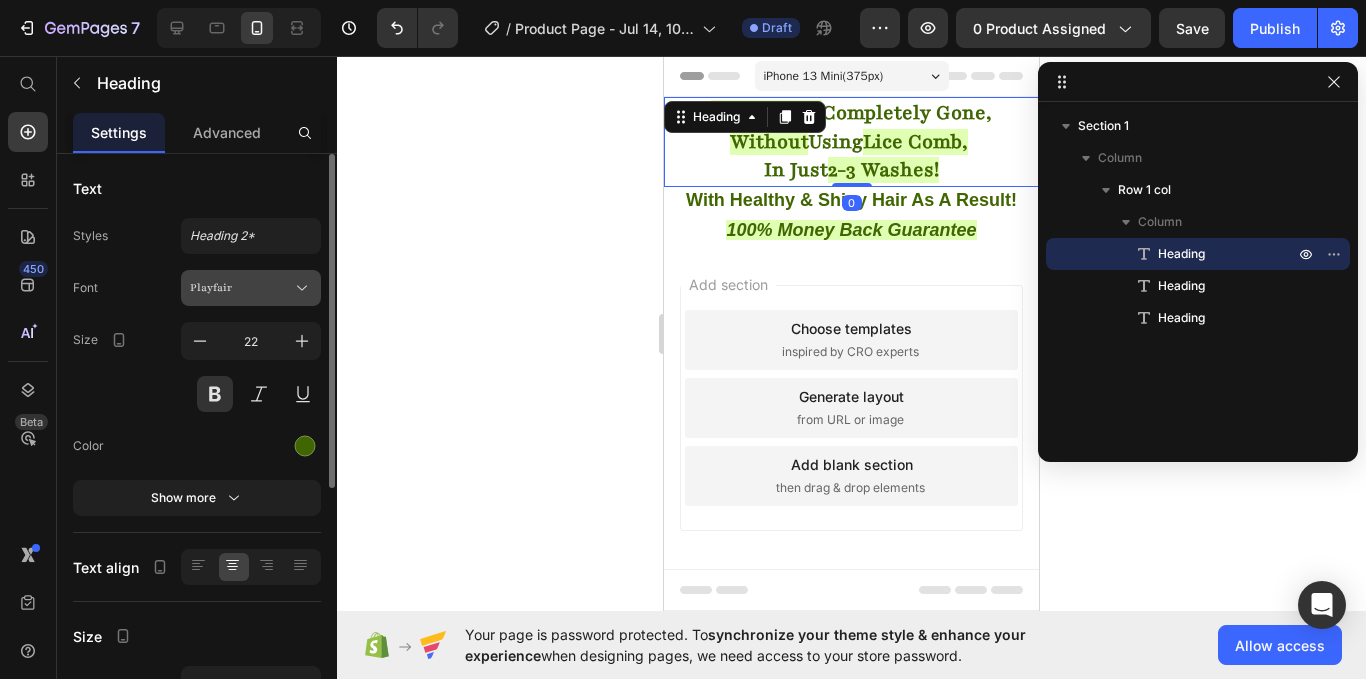click on "Playfair" at bounding box center [241, 288] 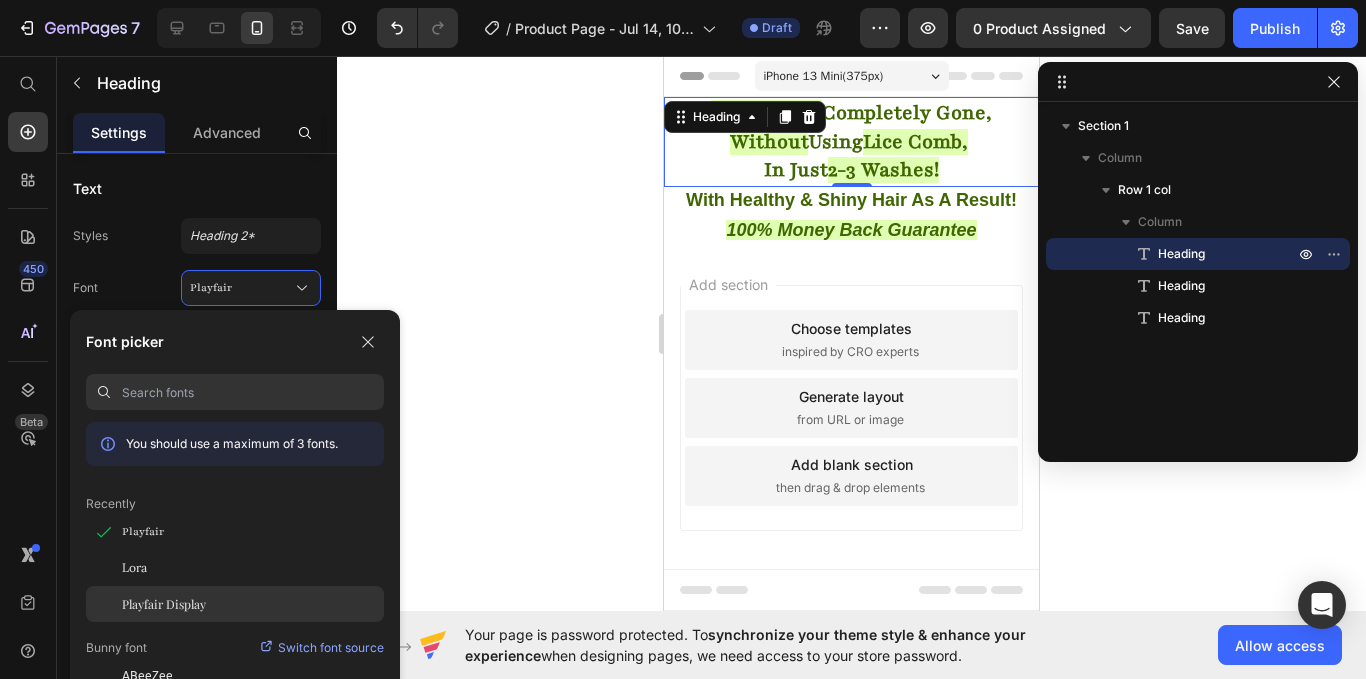 click on "Playfair Display" at bounding box center [164, 604] 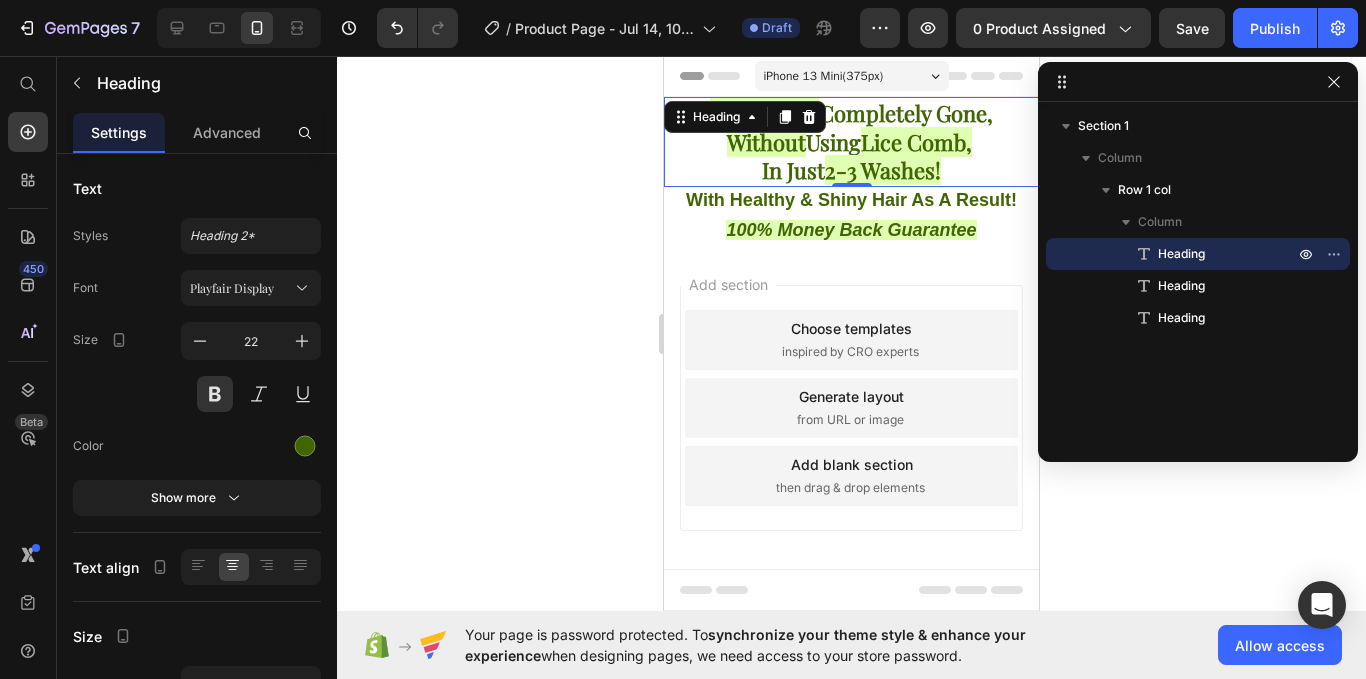 click 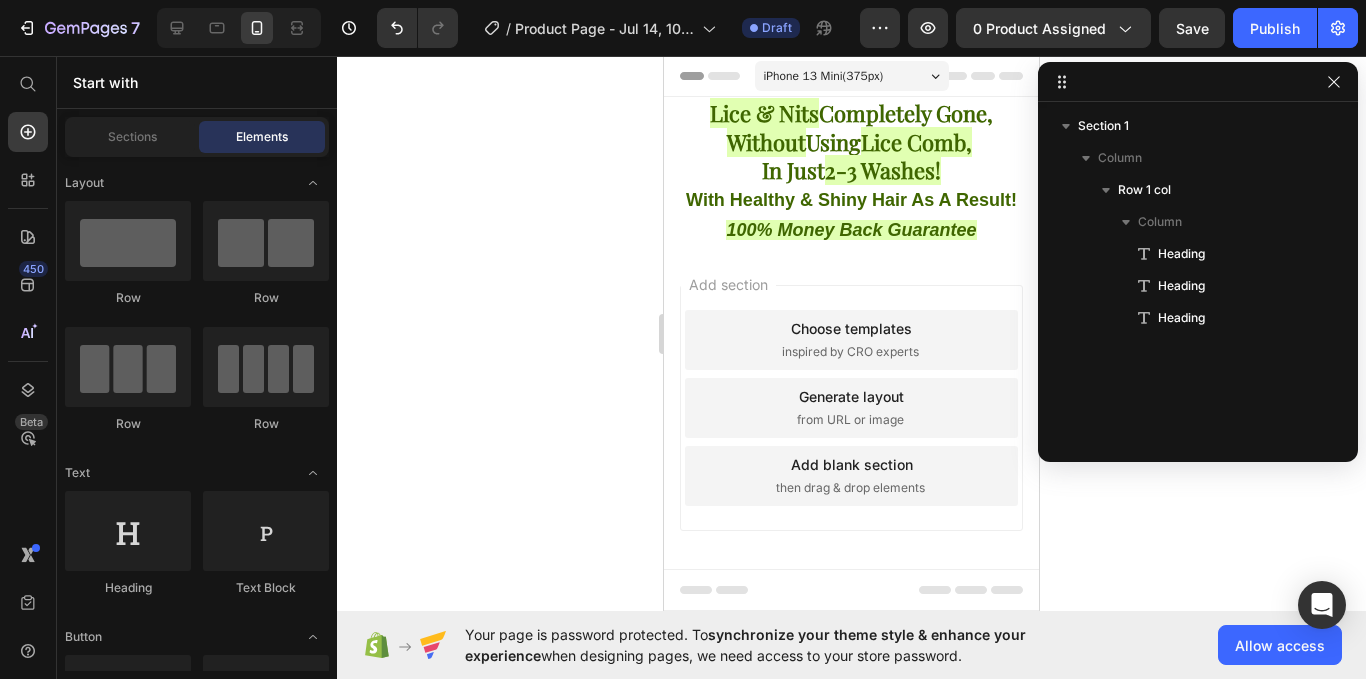 click 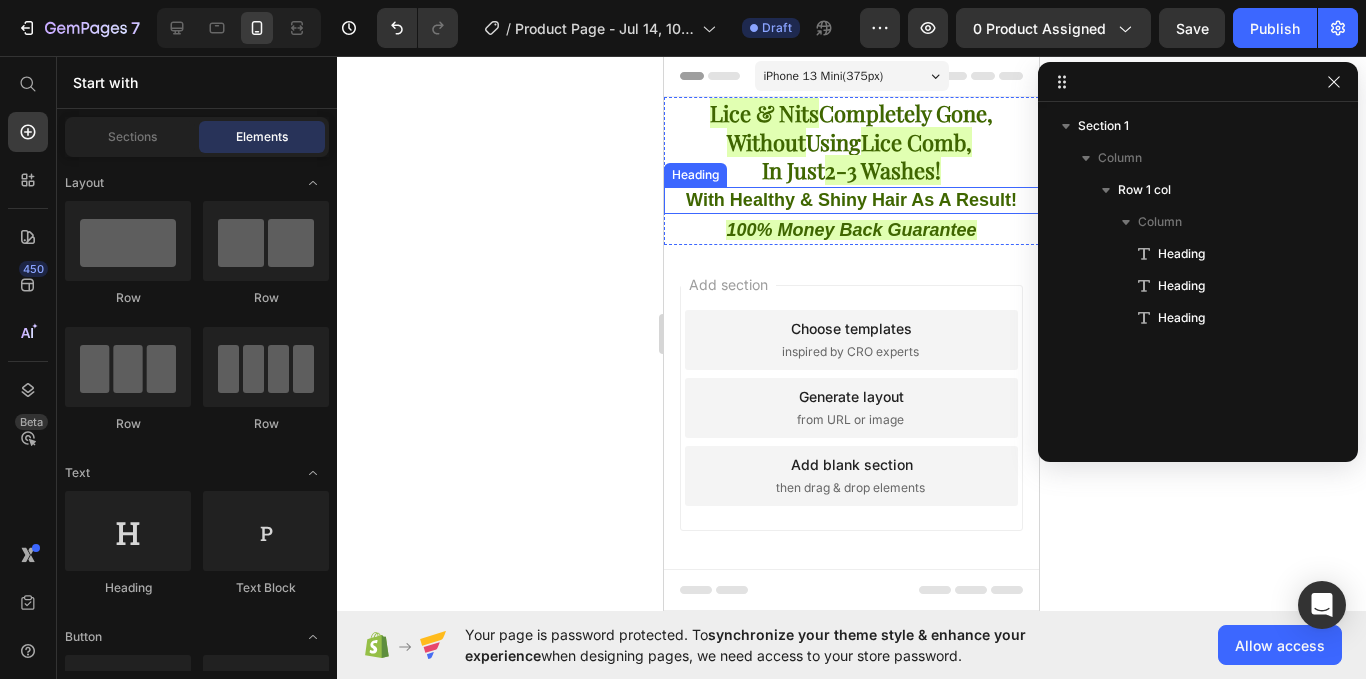 click on "With Healthy & Shiny Hair As A Result!" at bounding box center [851, 200] 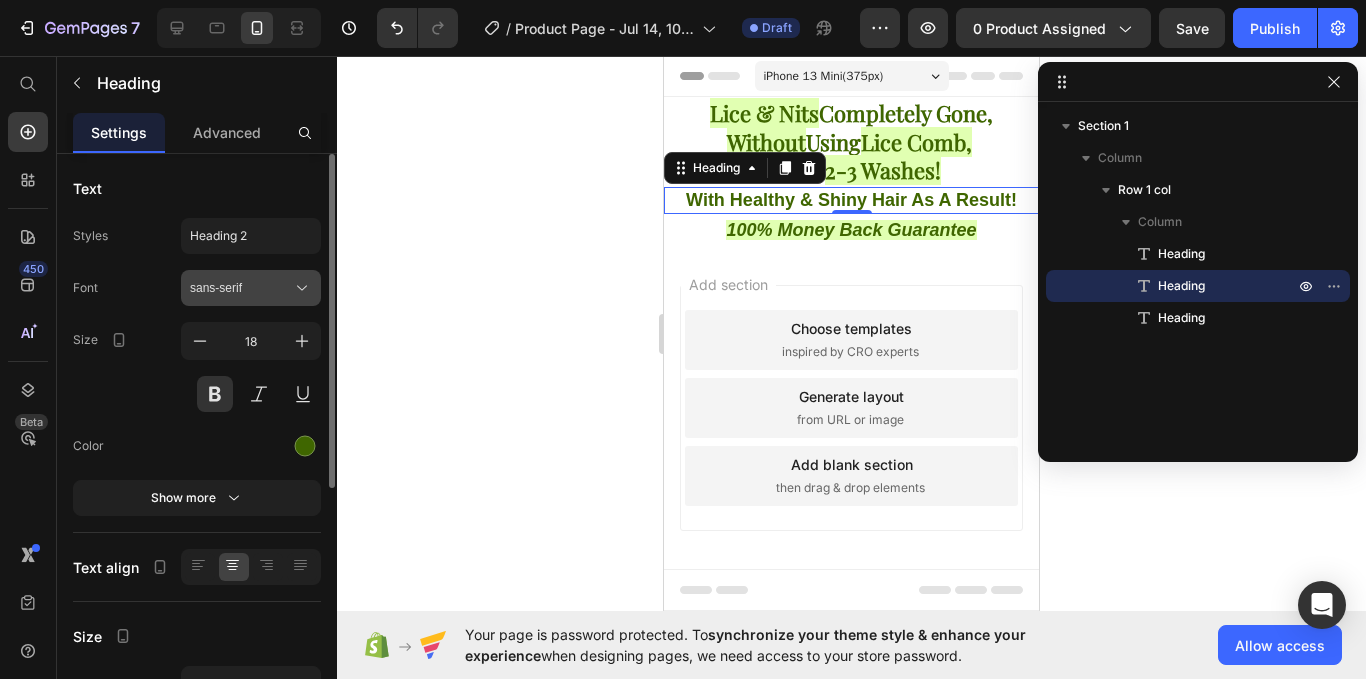 click on "sans-serif" at bounding box center [241, 288] 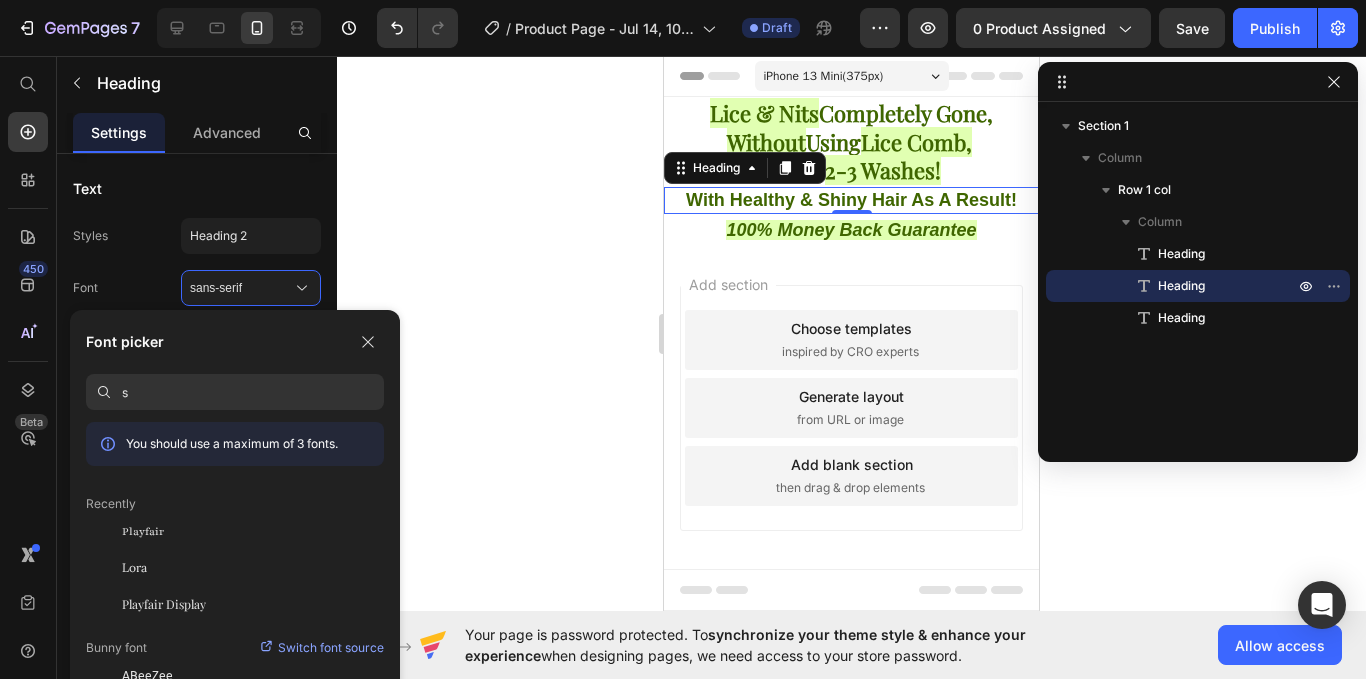 click on "s" at bounding box center [253, 392] 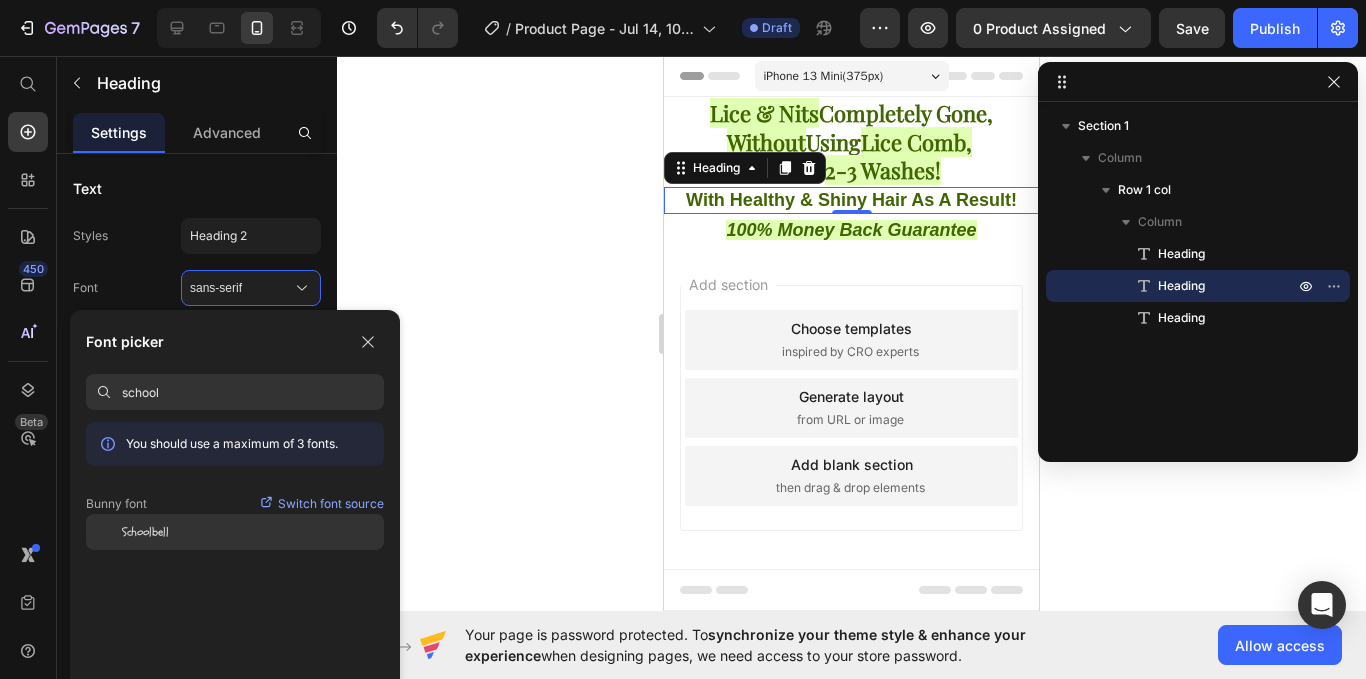 type on "school" 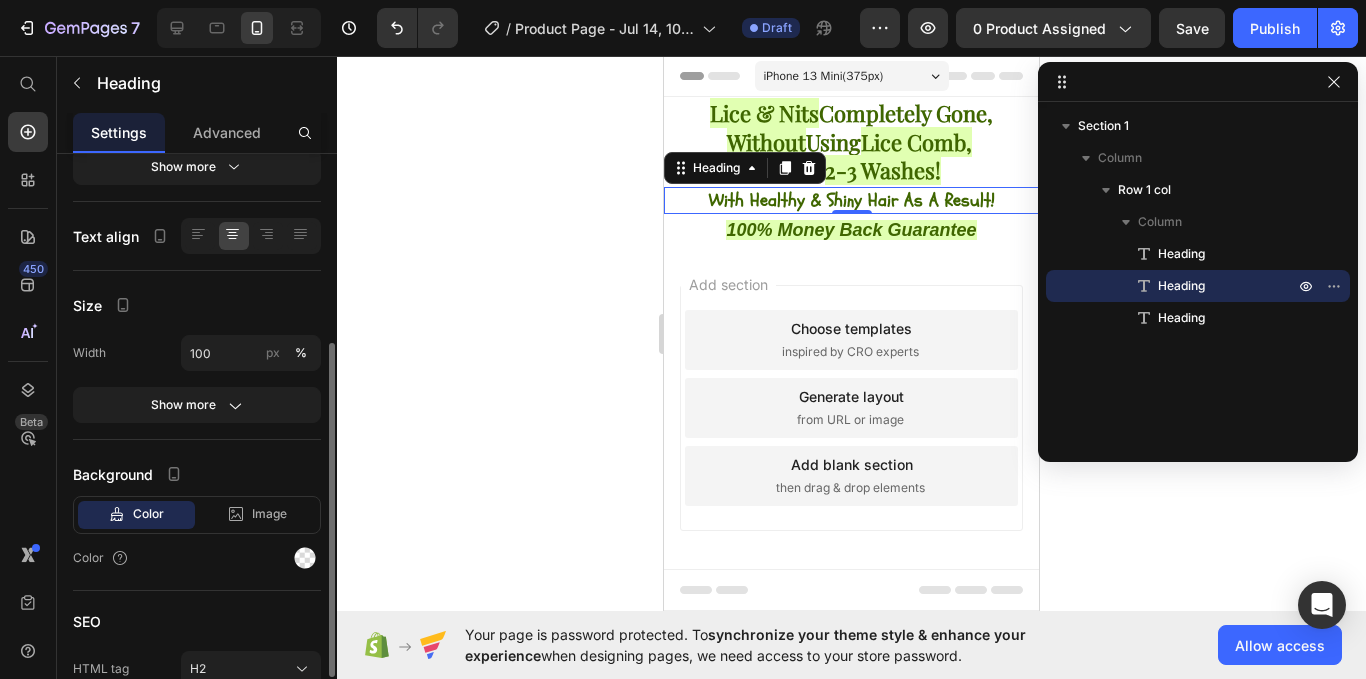 scroll, scrollTop: 329, scrollLeft: 0, axis: vertical 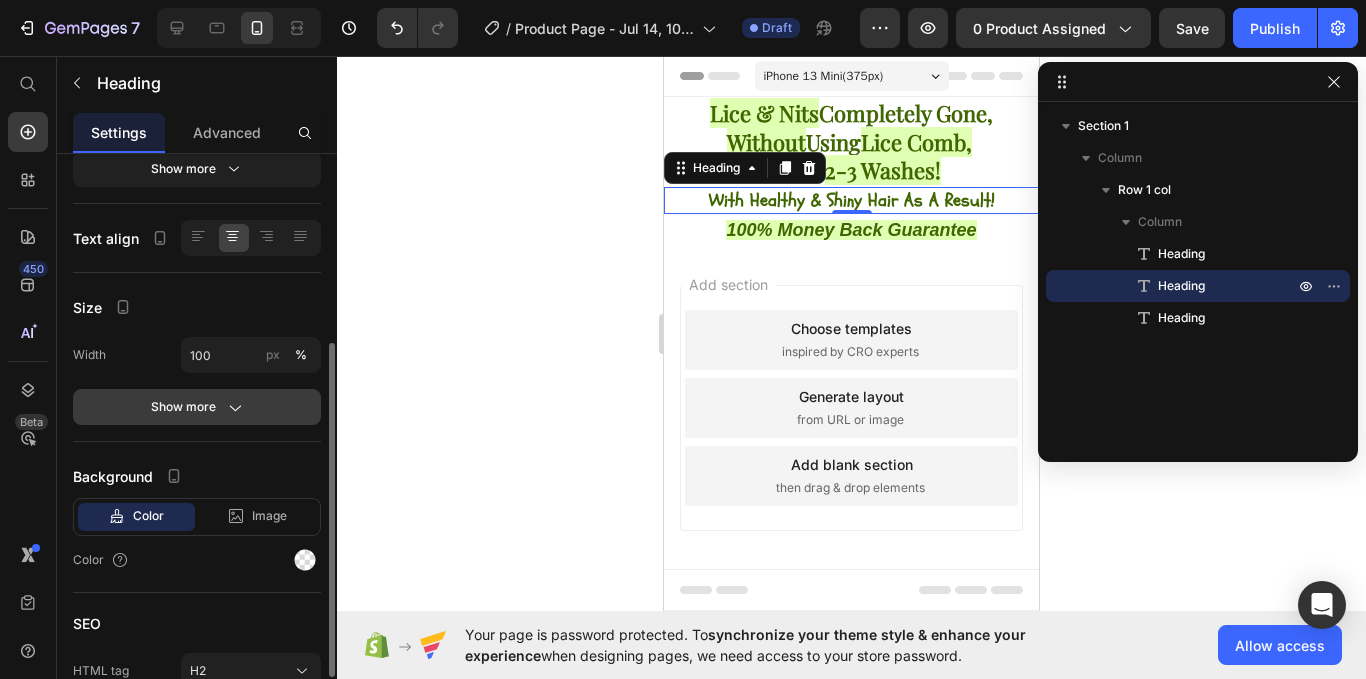 click on "Show more" at bounding box center (197, 407) 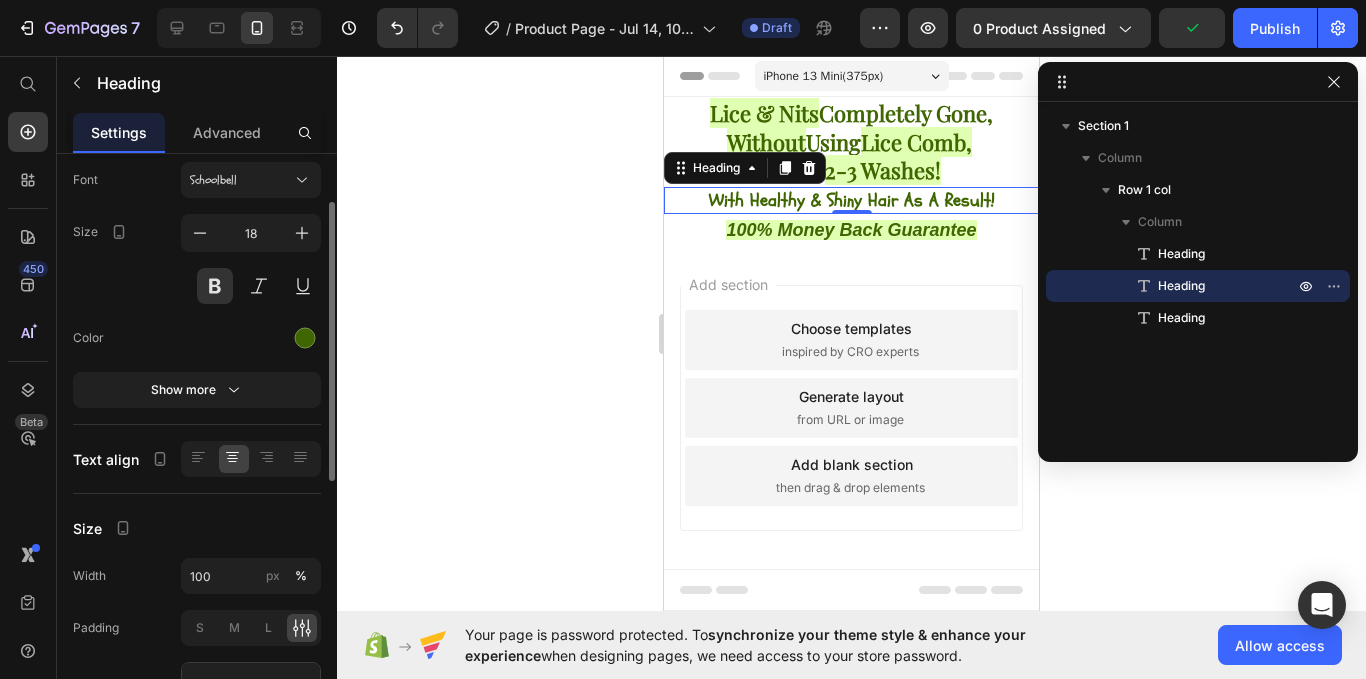 scroll, scrollTop: 105, scrollLeft: 0, axis: vertical 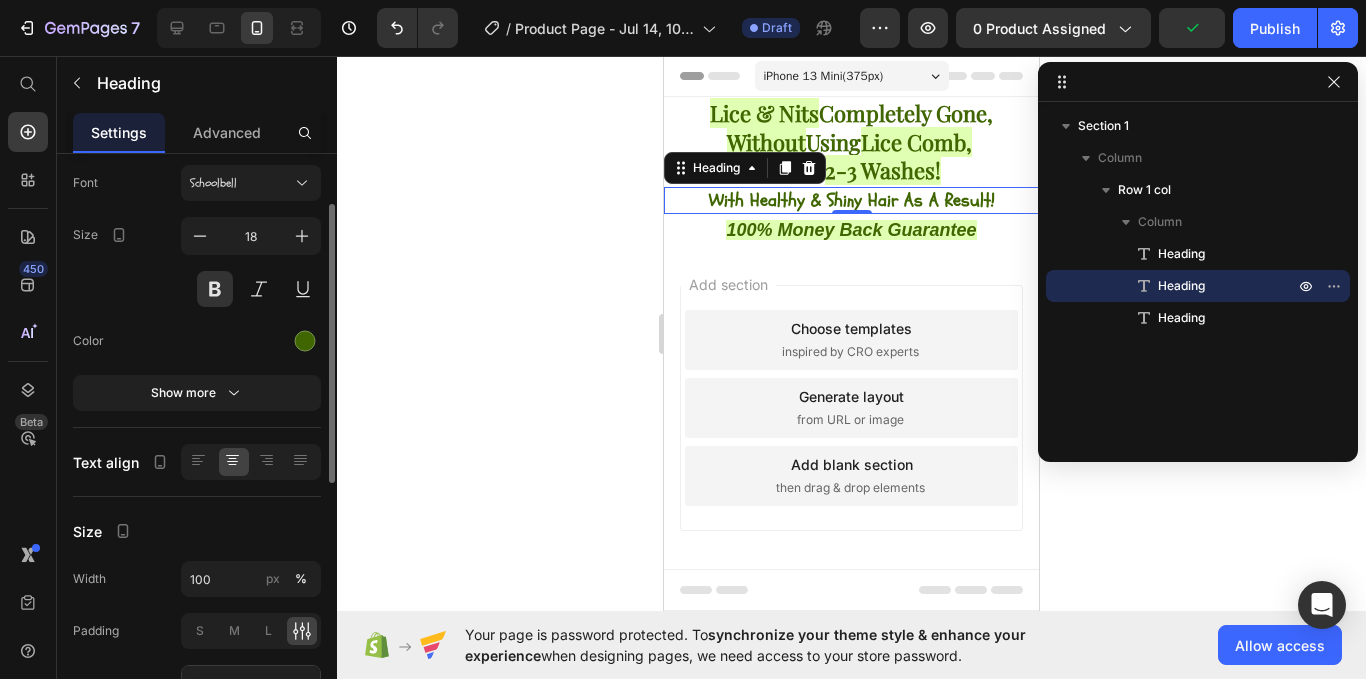click on "Show more" at bounding box center [197, 393] 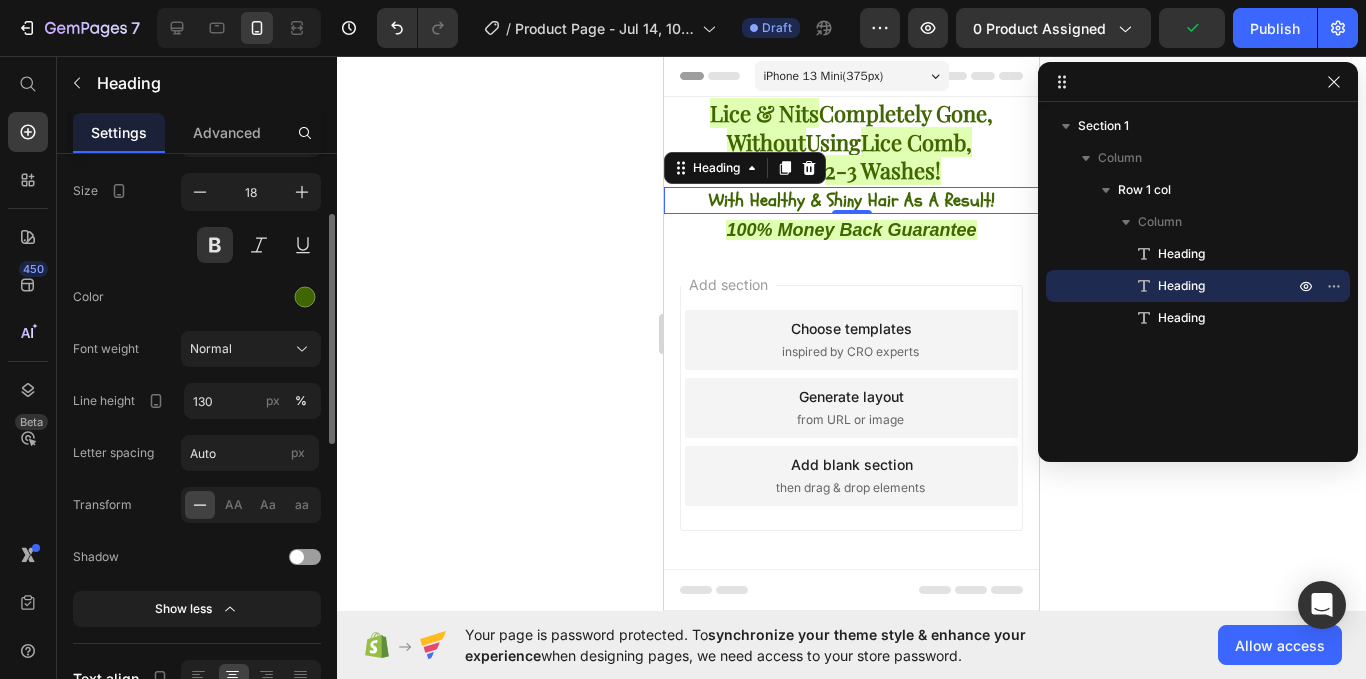 scroll, scrollTop: 150, scrollLeft: 0, axis: vertical 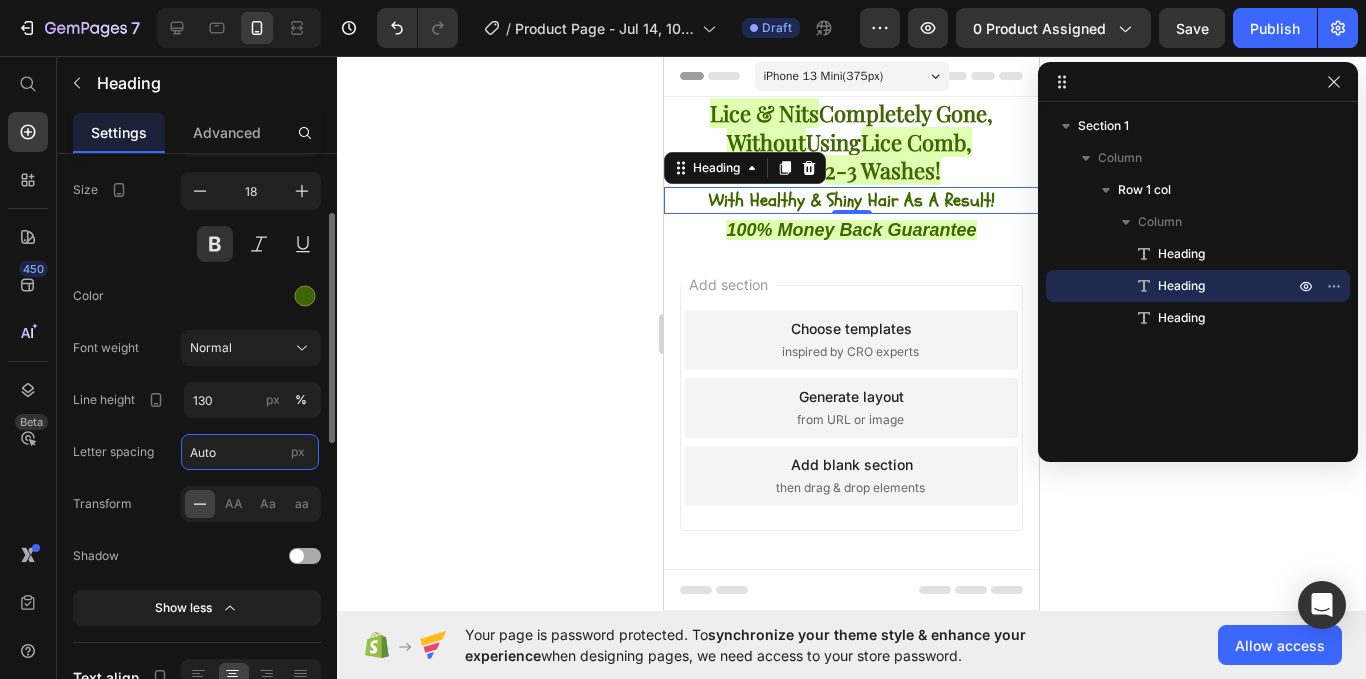 click on "Auto" at bounding box center (250, 452) 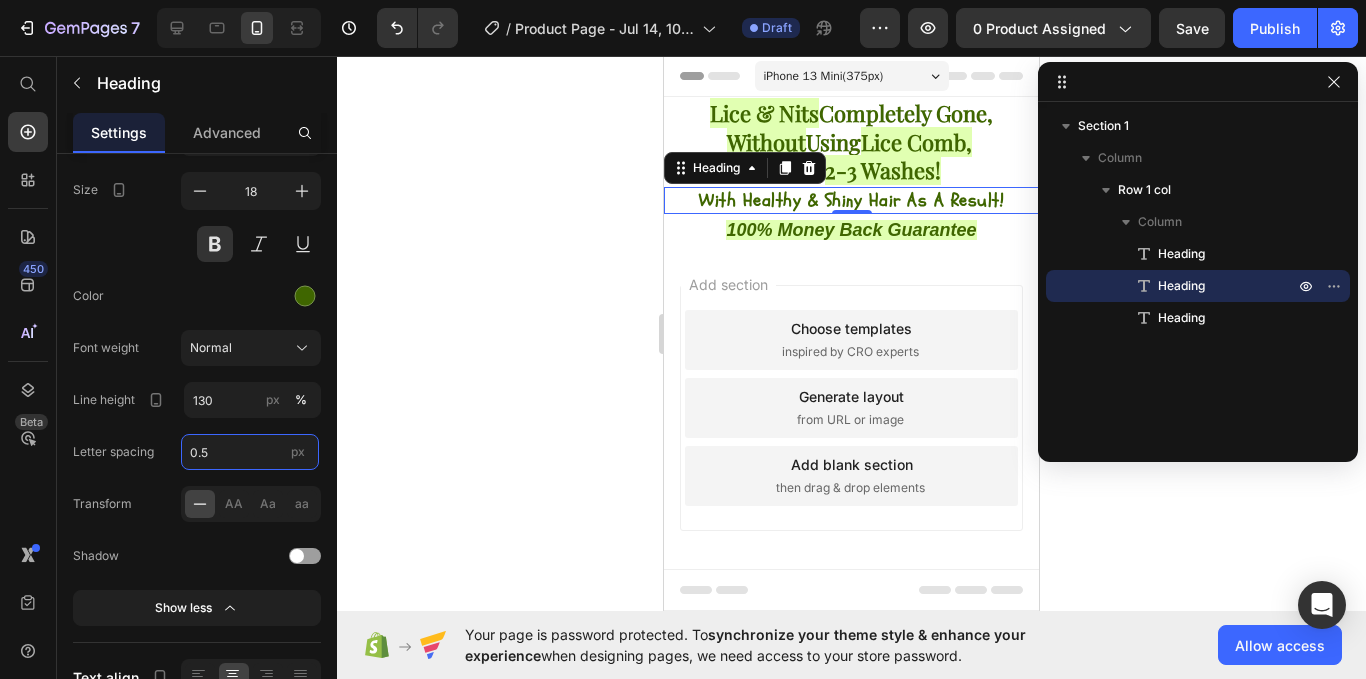 type on "0.5" 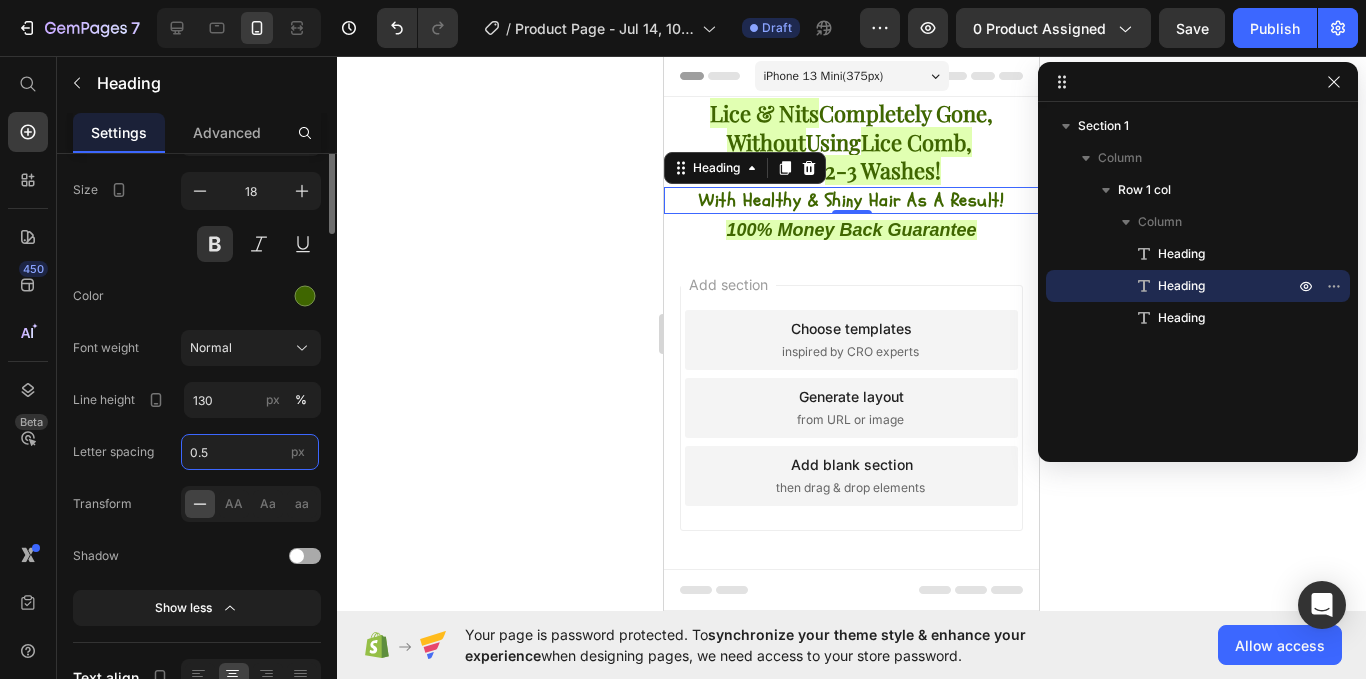 scroll, scrollTop: 0, scrollLeft: 0, axis: both 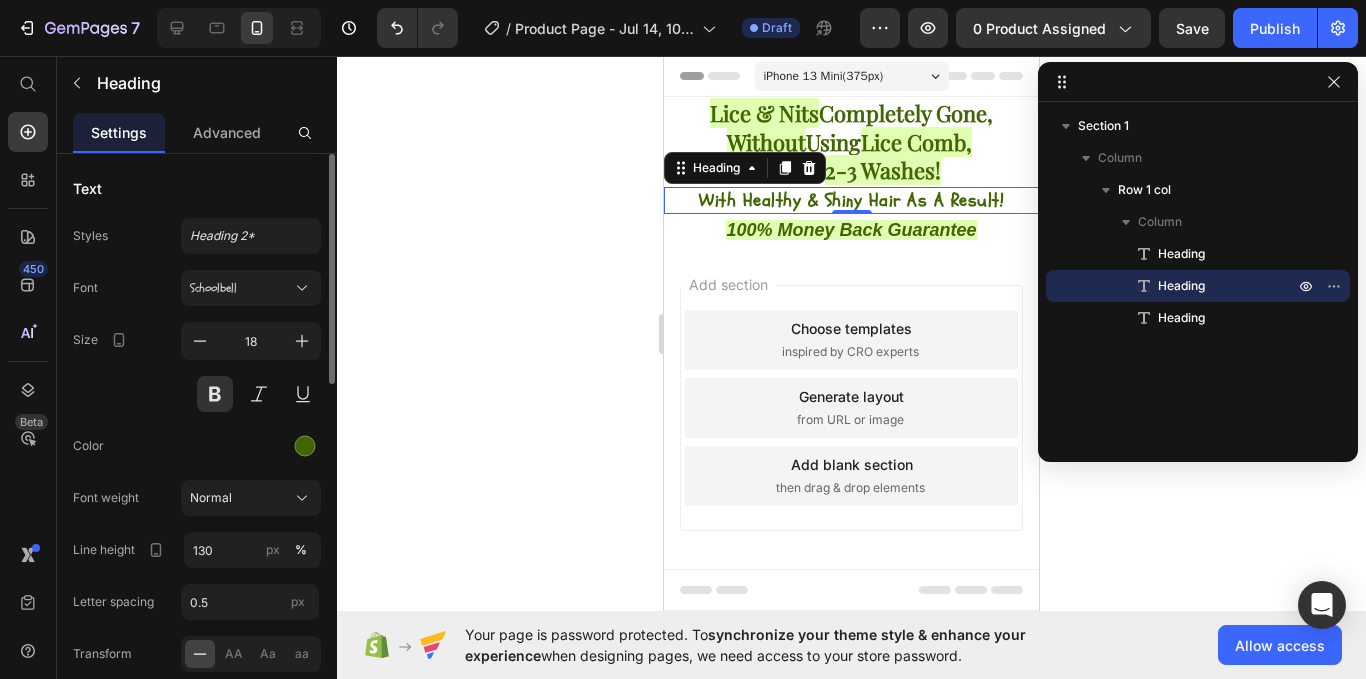 click on "Schoolbell" at bounding box center [251, 288] 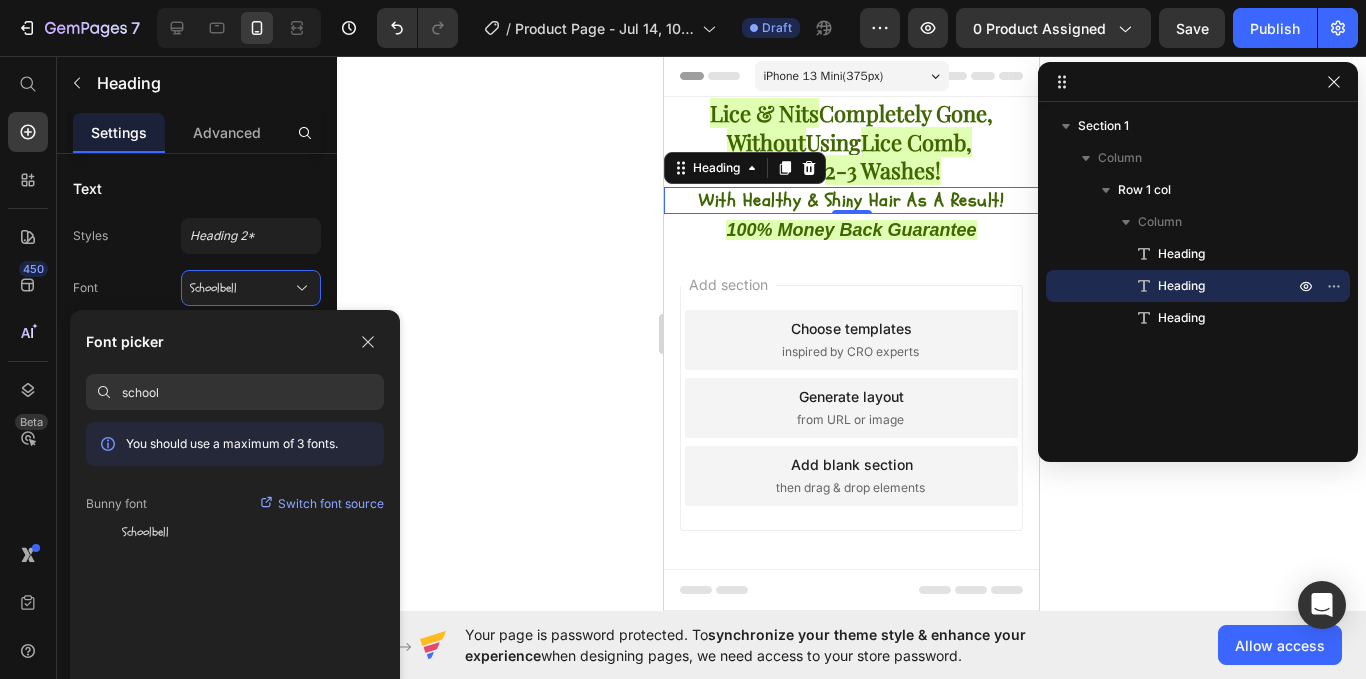 click on "school" at bounding box center [253, 392] 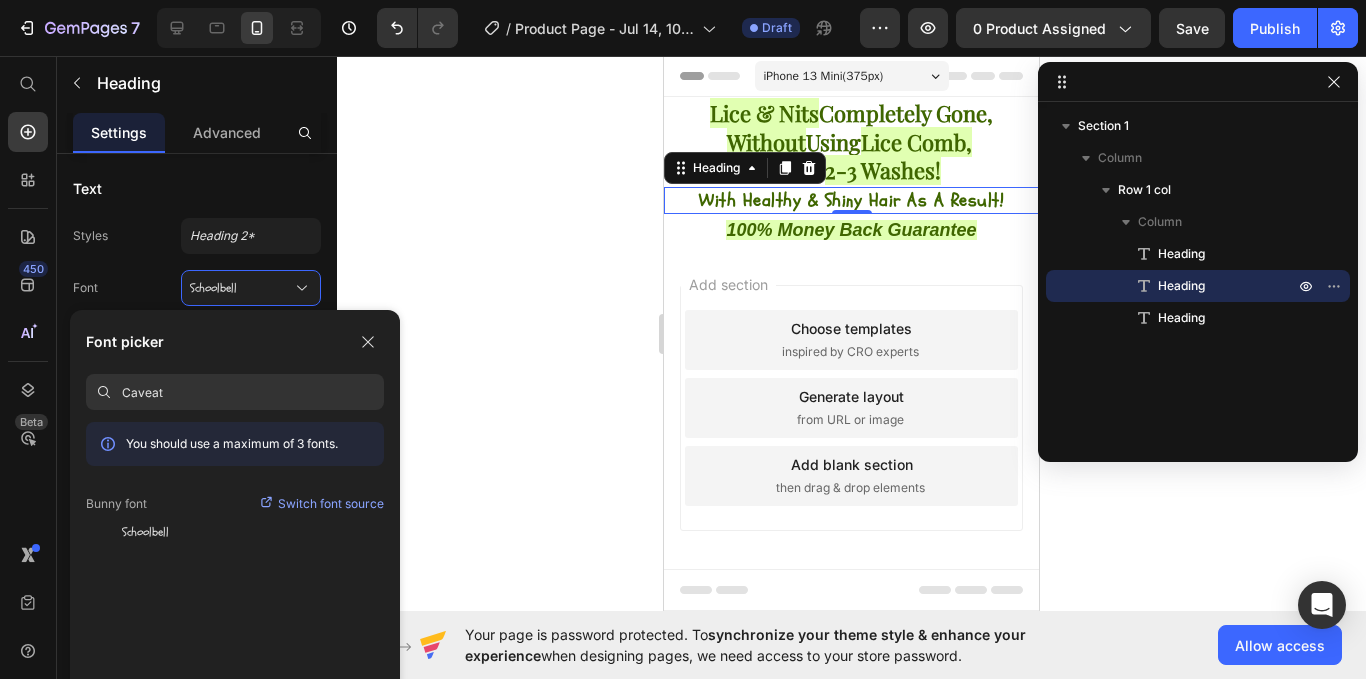 click on "Caveat" at bounding box center [253, 392] 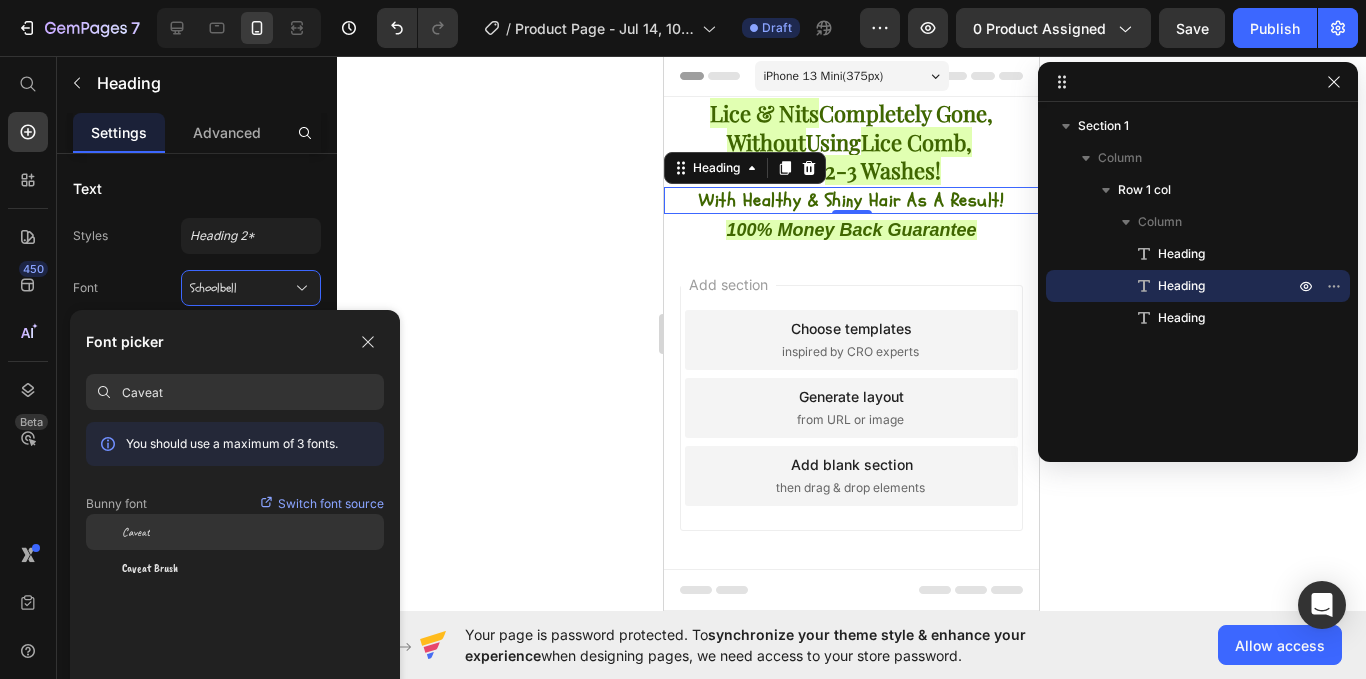 type on "Caveat" 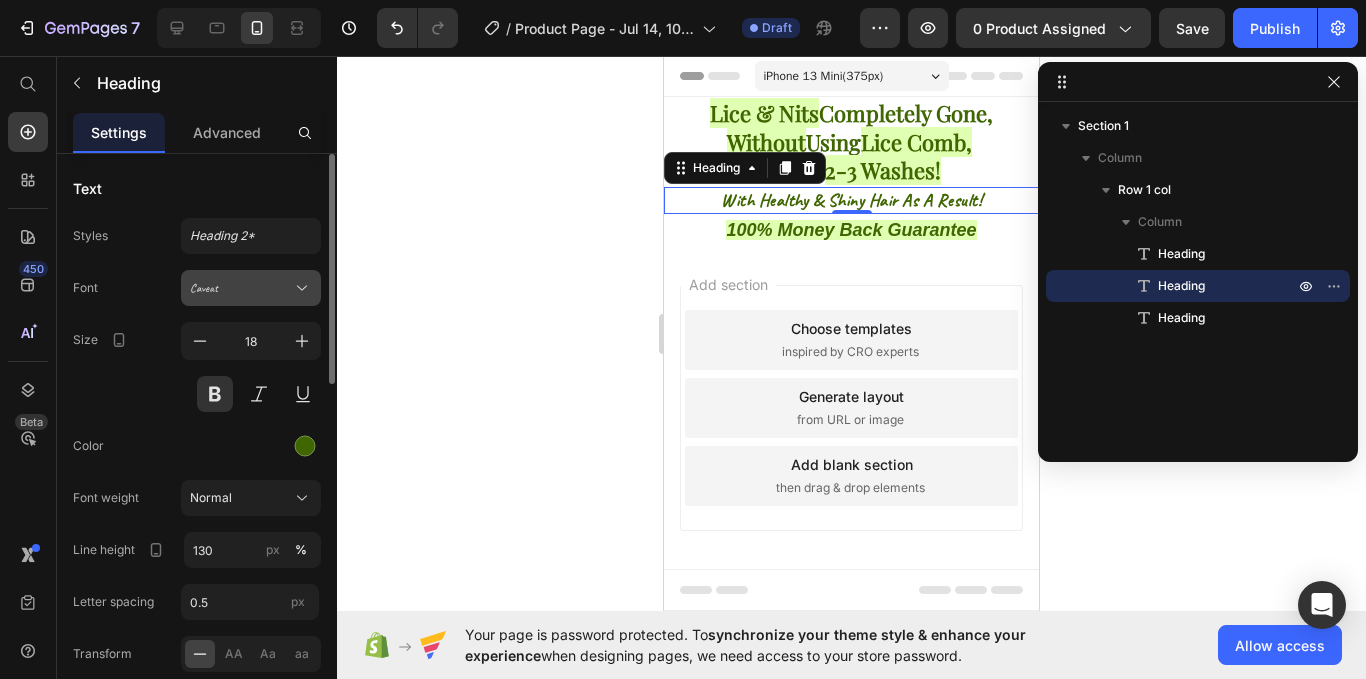 click on "Caveat" at bounding box center (251, 288) 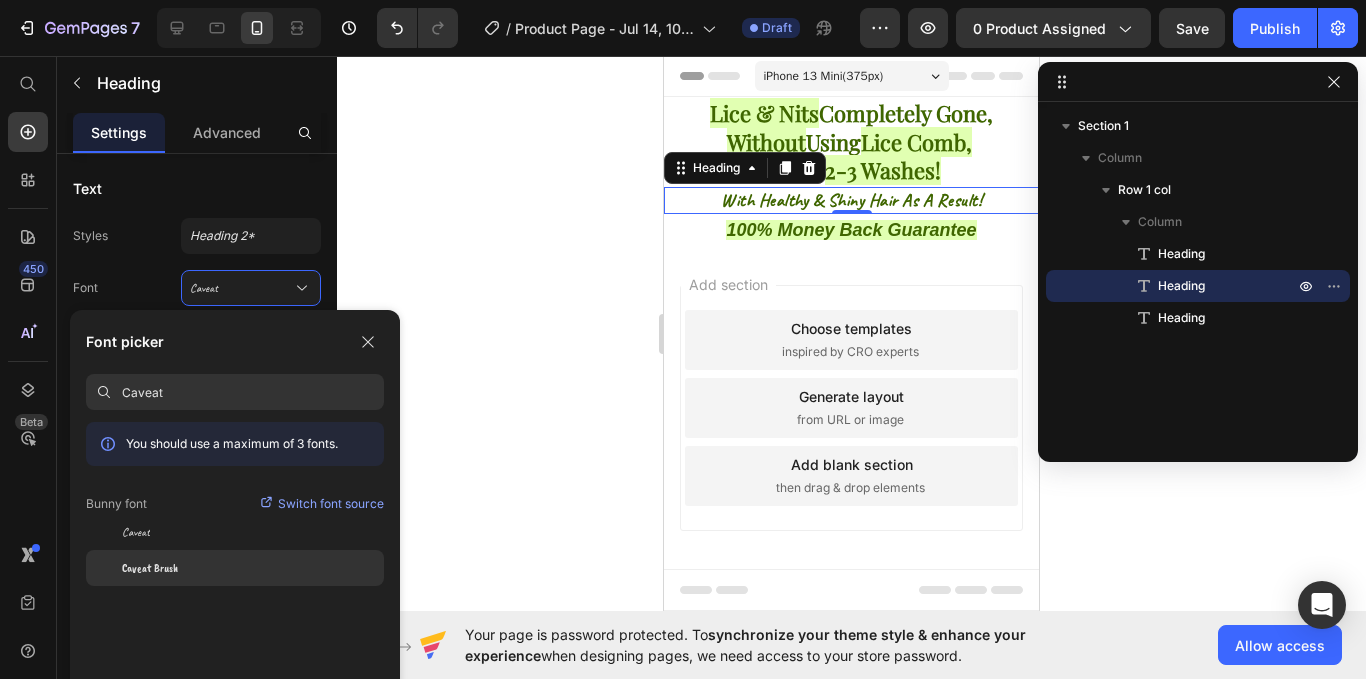 click on "Caveat Brush" 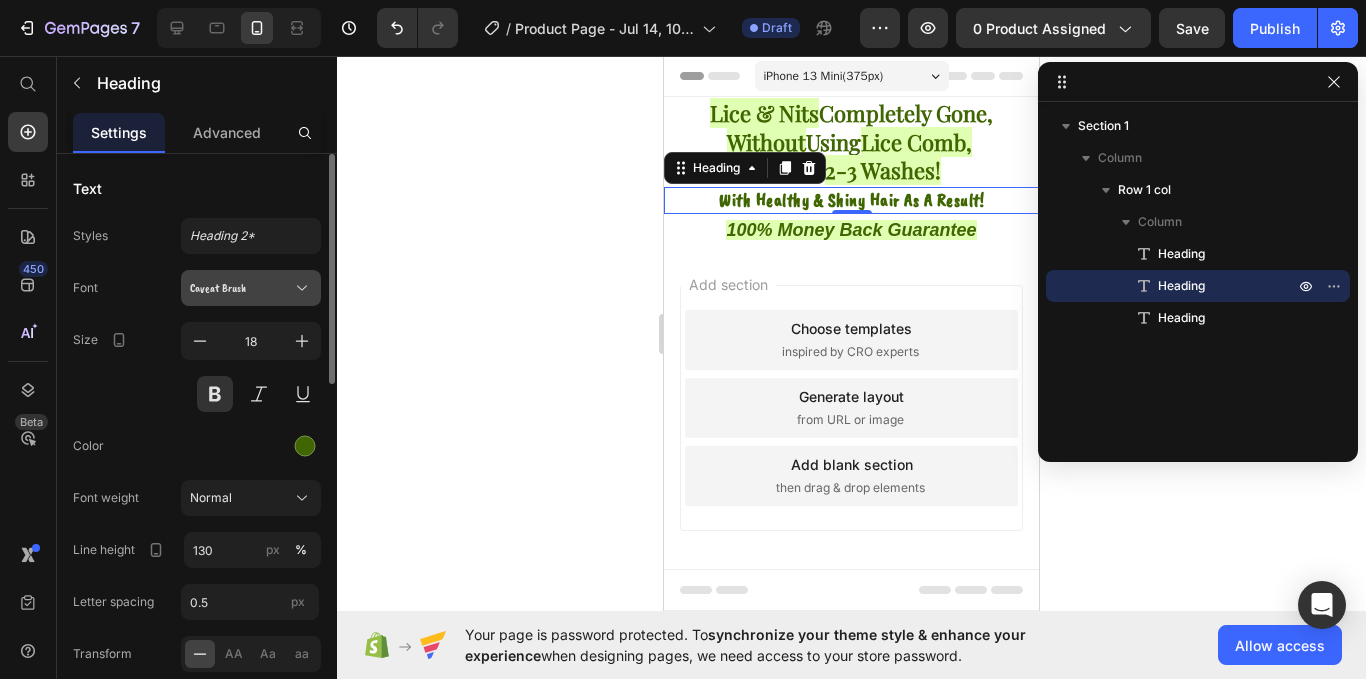 click on "Caveat Brush" at bounding box center (241, 288) 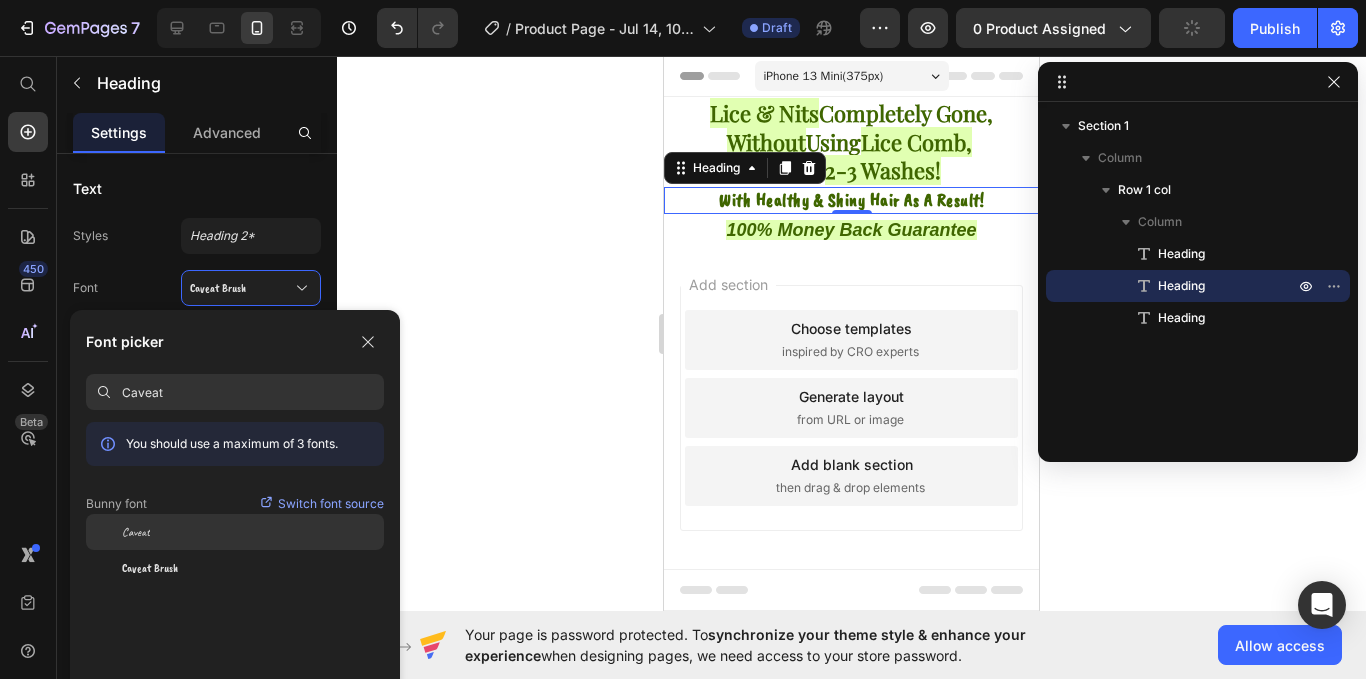 click on "Caveat" 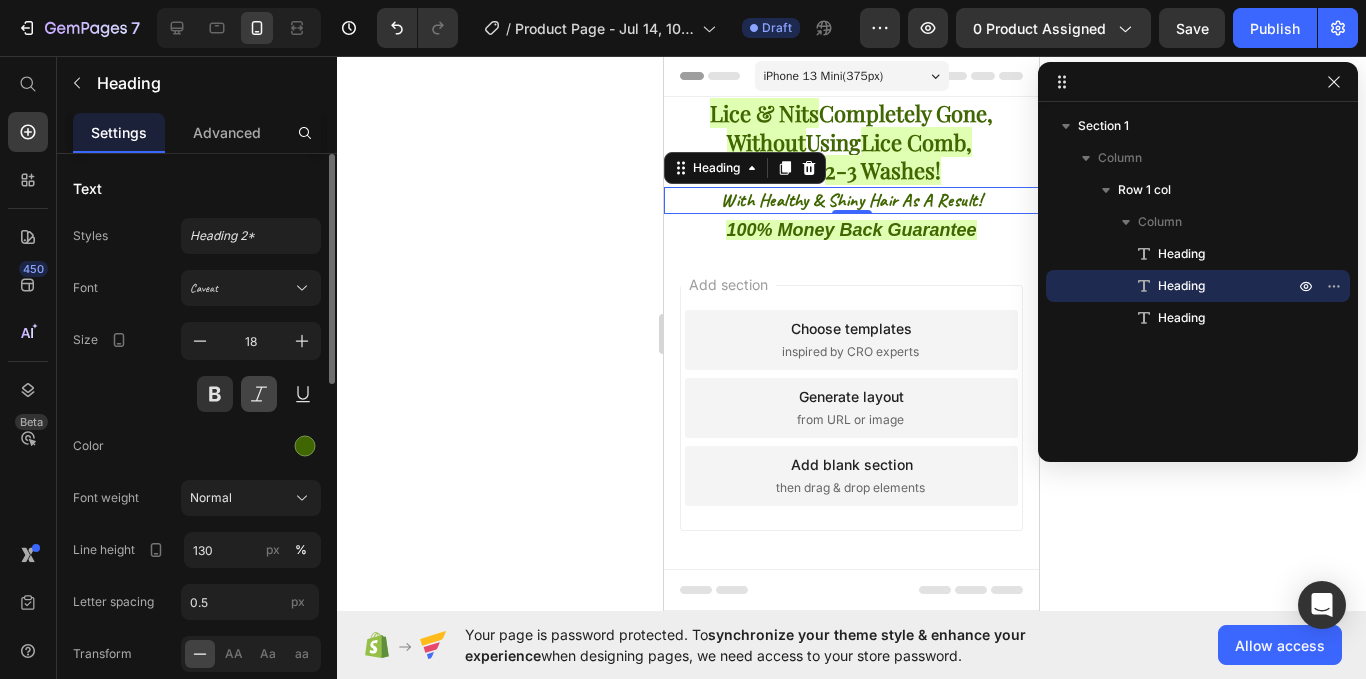 click at bounding box center (259, 394) 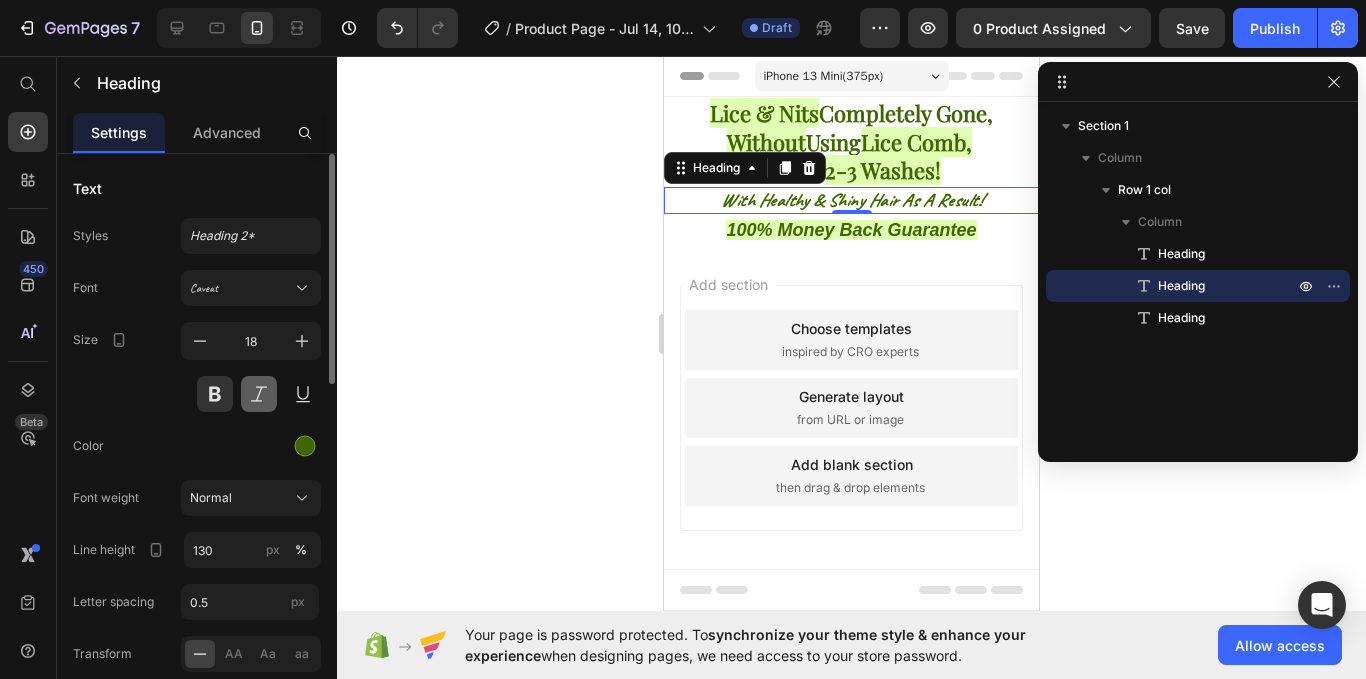 click at bounding box center (259, 394) 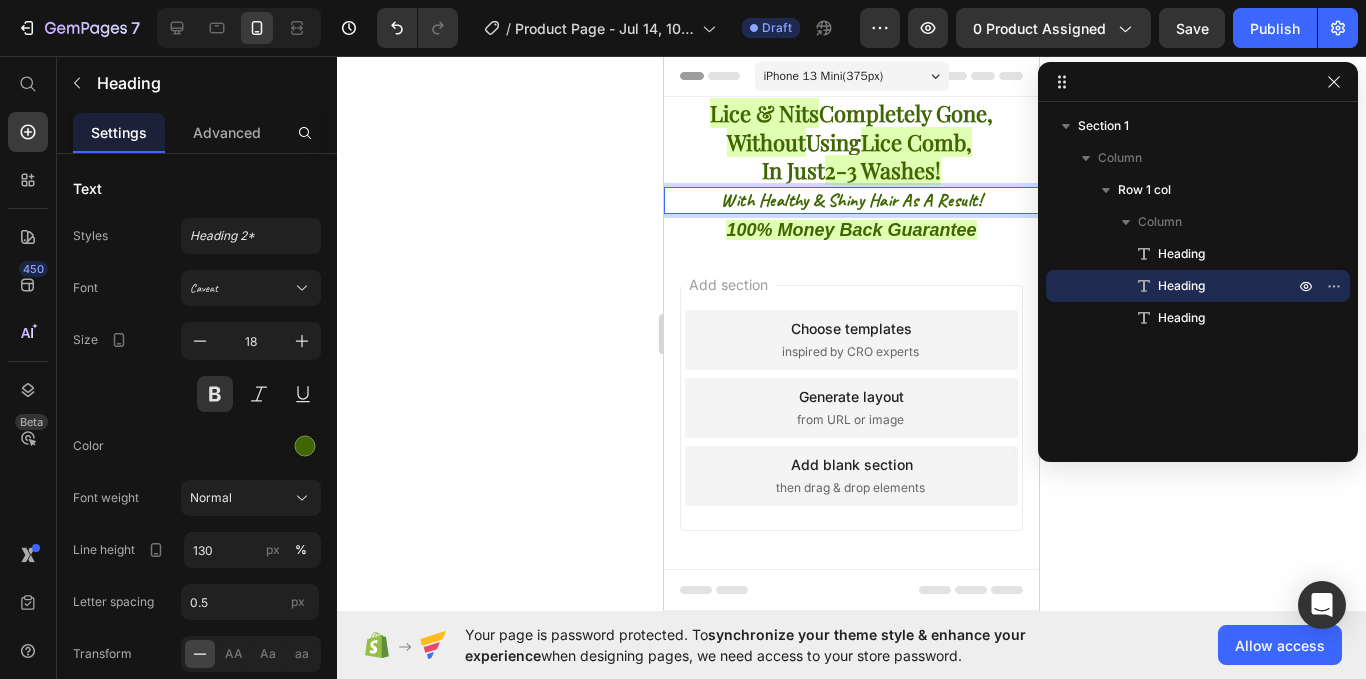 click 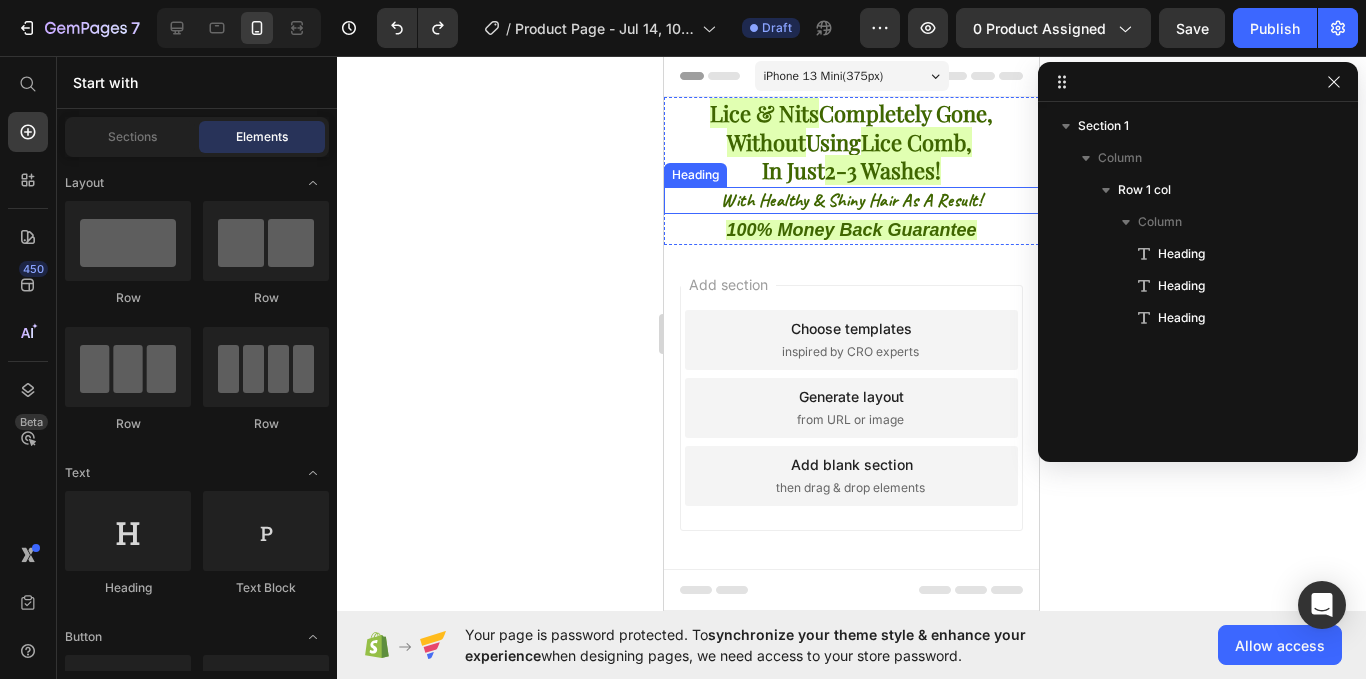 click on "With Healthy & Shiny Hair As A Result!" at bounding box center (851, 200) 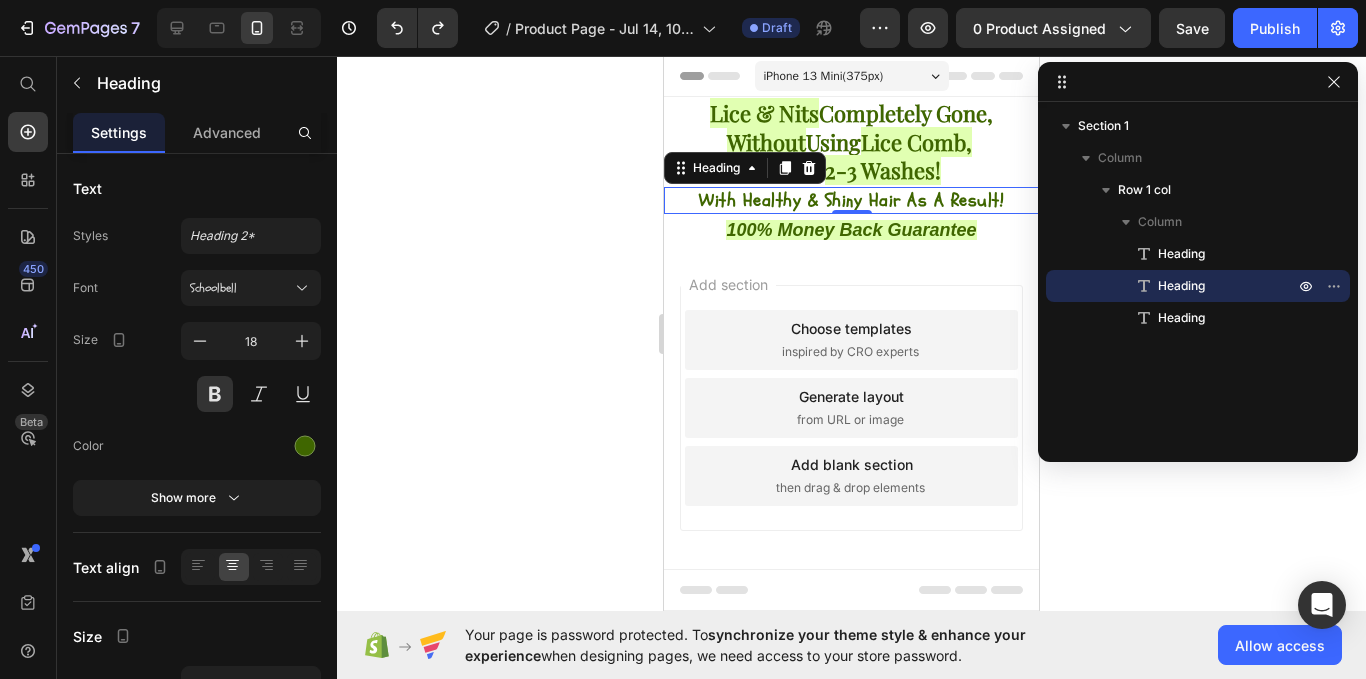 click 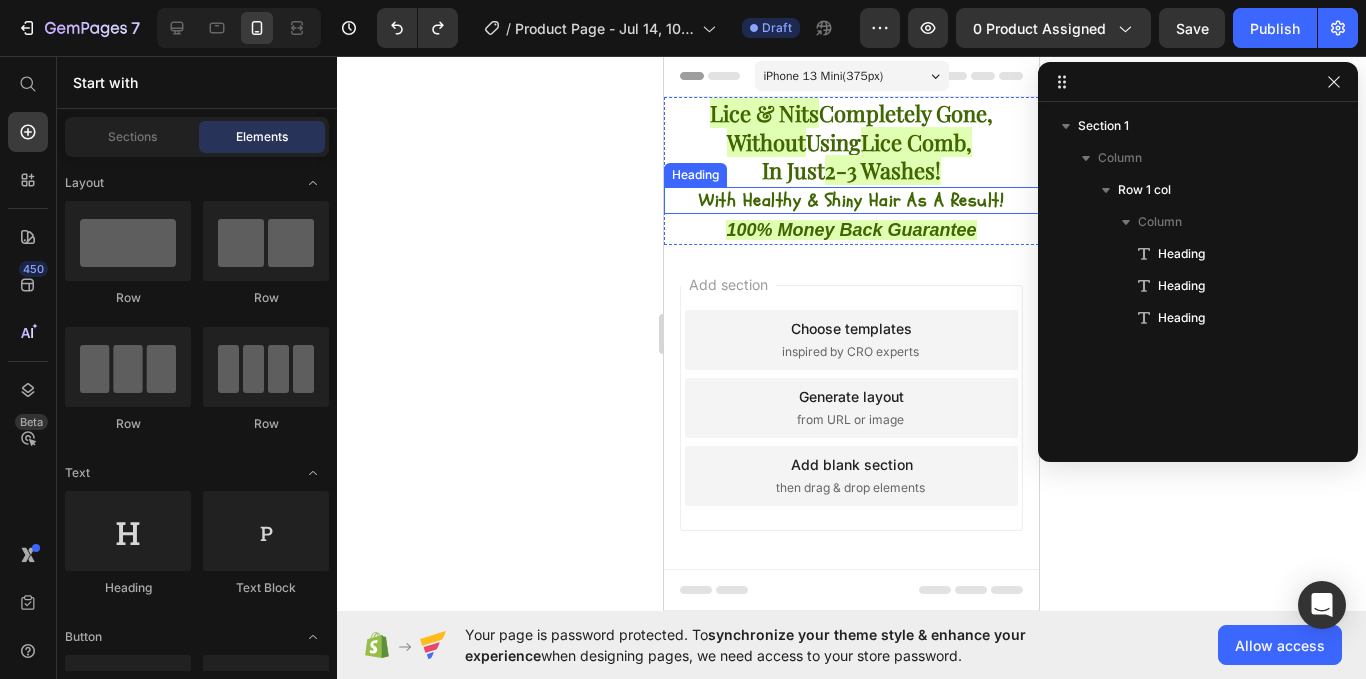 click on "With Healthy & Shiny Hair As A Result!" at bounding box center [851, 200] 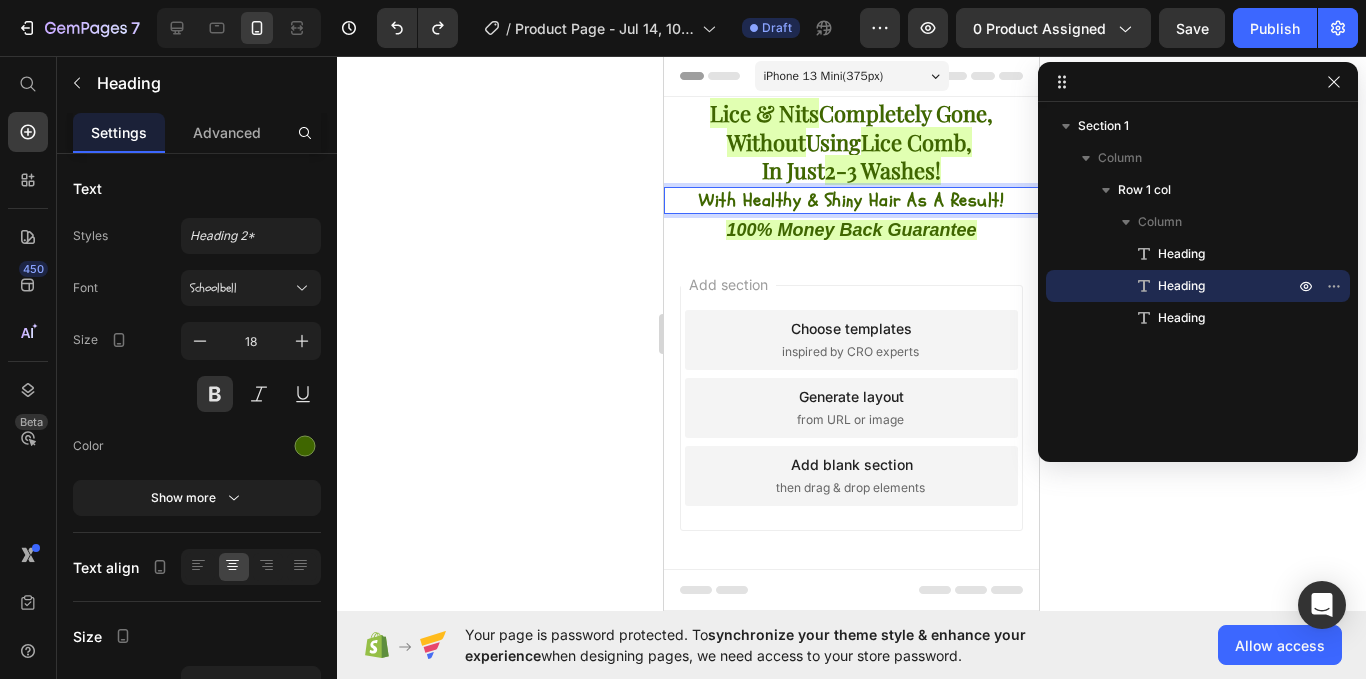 click on "With Healthy & Shiny Hair As A Result!" at bounding box center (851, 200) 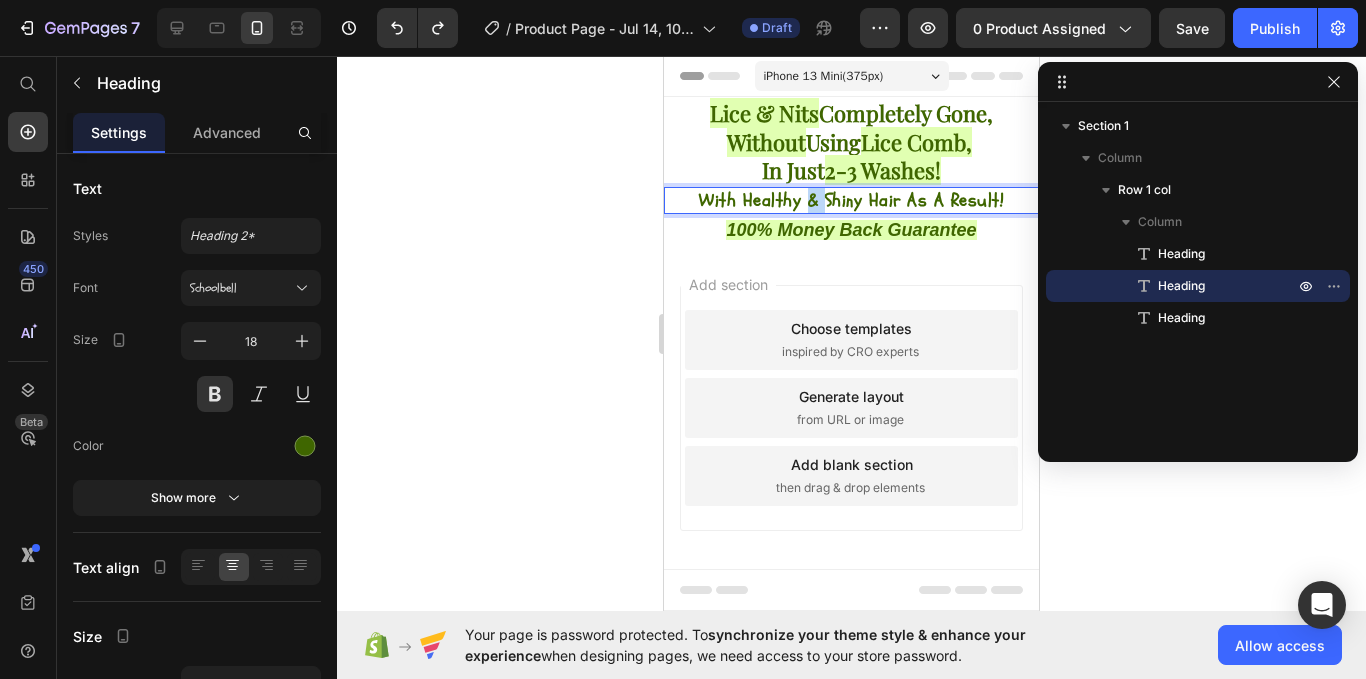 click on "With Healthy & Shiny Hair As A Result!" at bounding box center [851, 200] 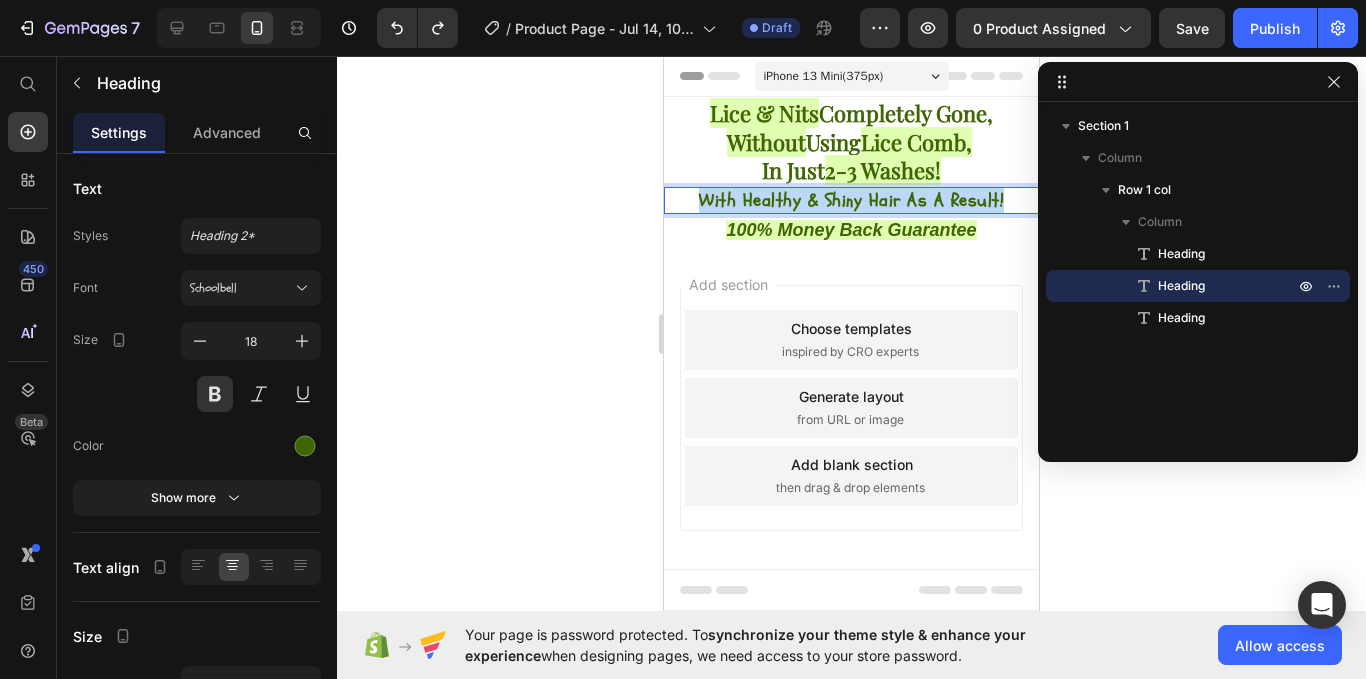 click on "With Healthy & Shiny Hair As A Result!" at bounding box center [851, 200] 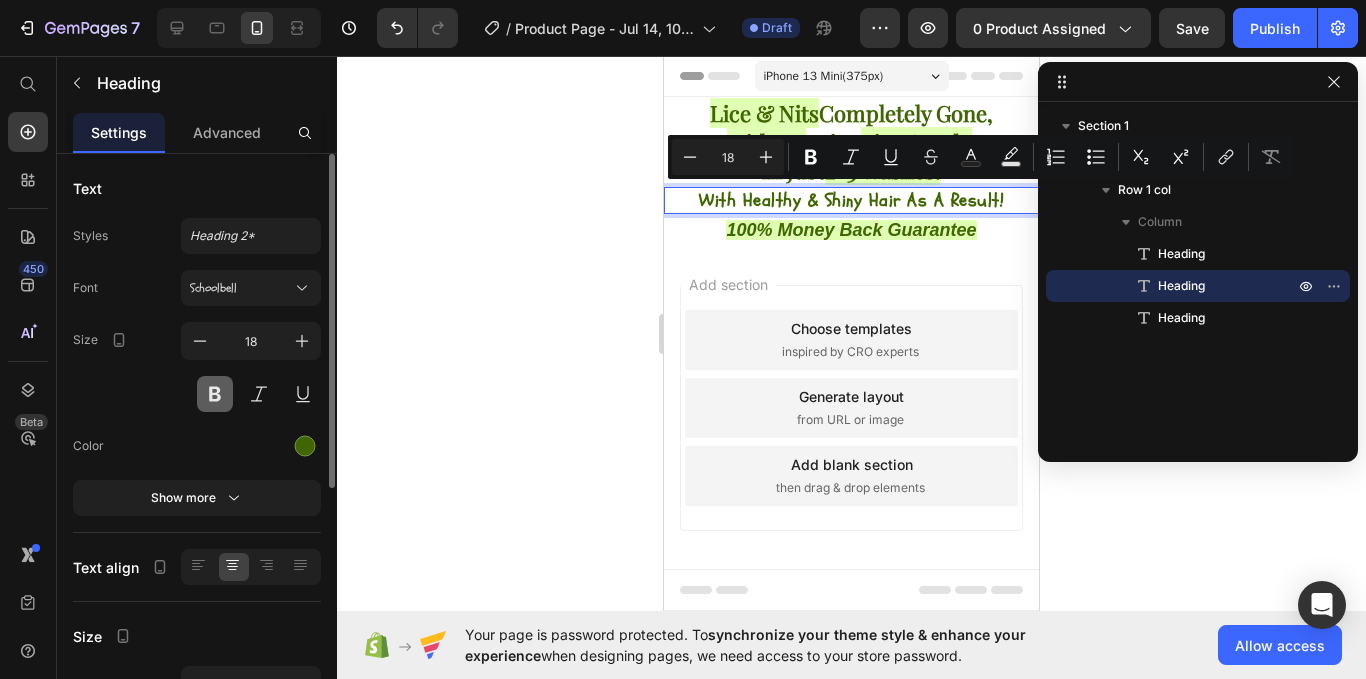 click at bounding box center [215, 394] 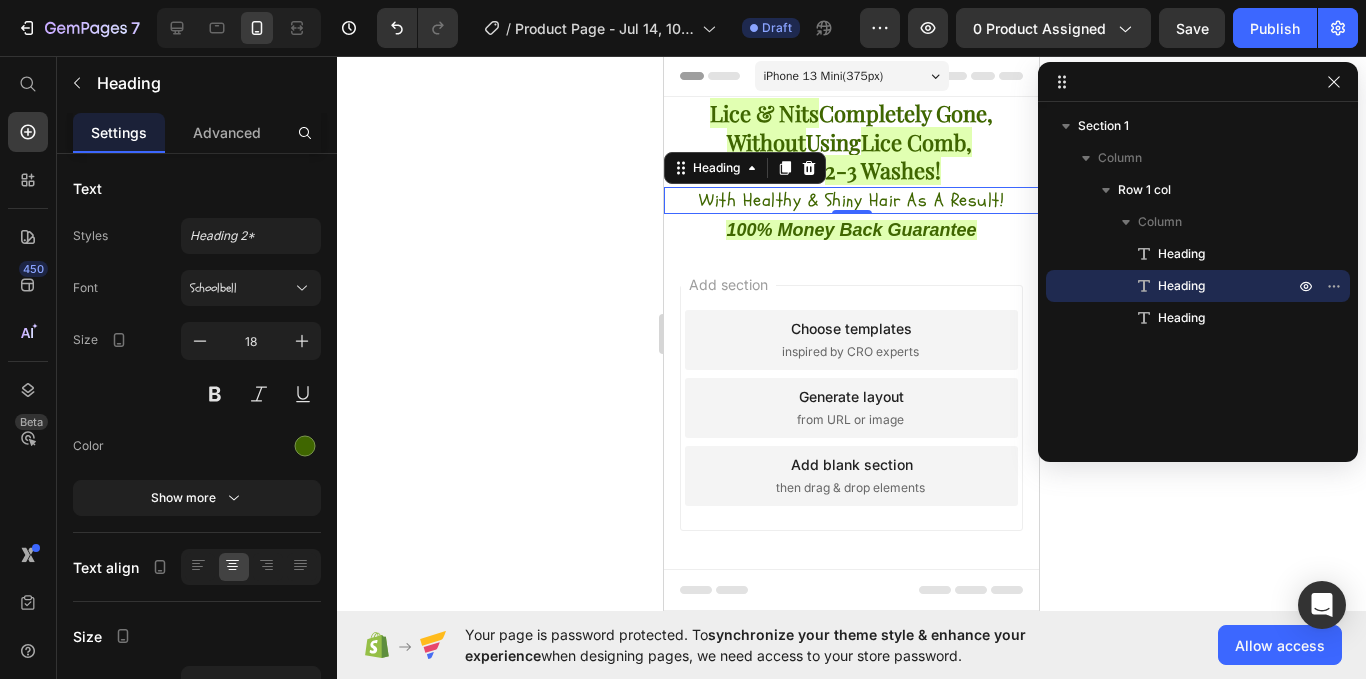 click 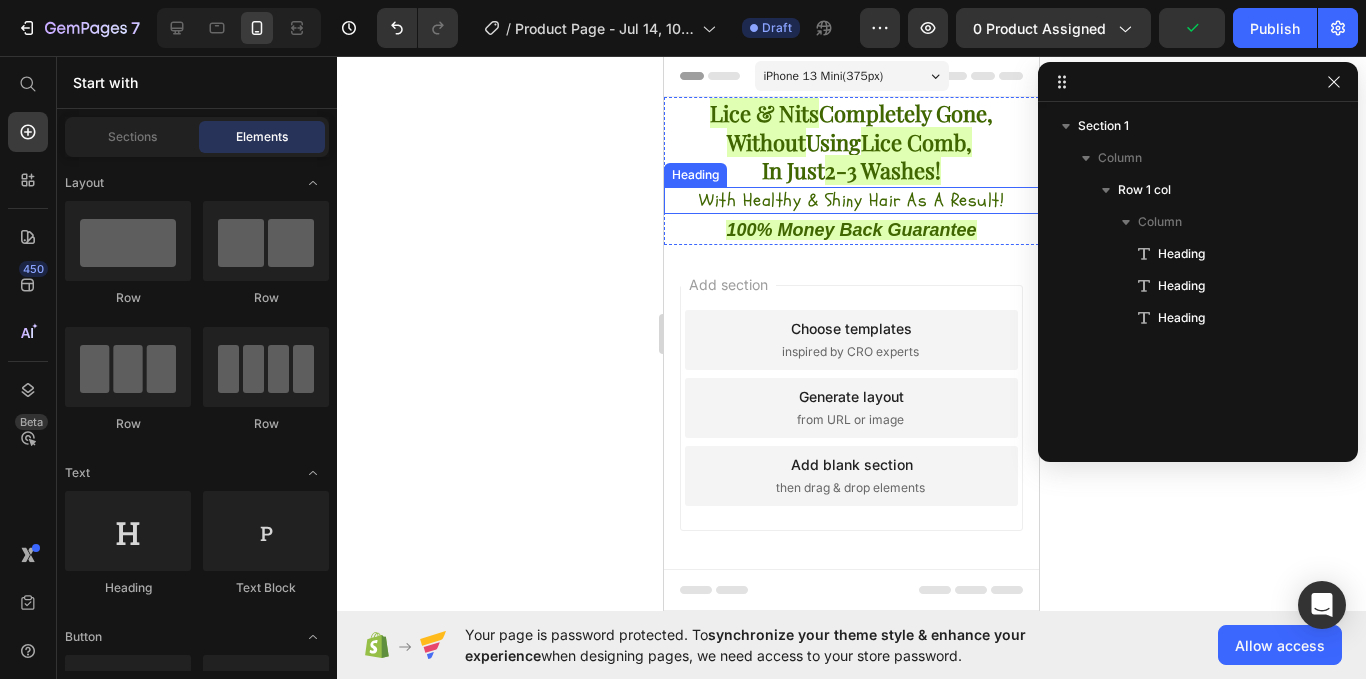 click on "With Healthy & Shiny Hair As A Result!" at bounding box center [851, 200] 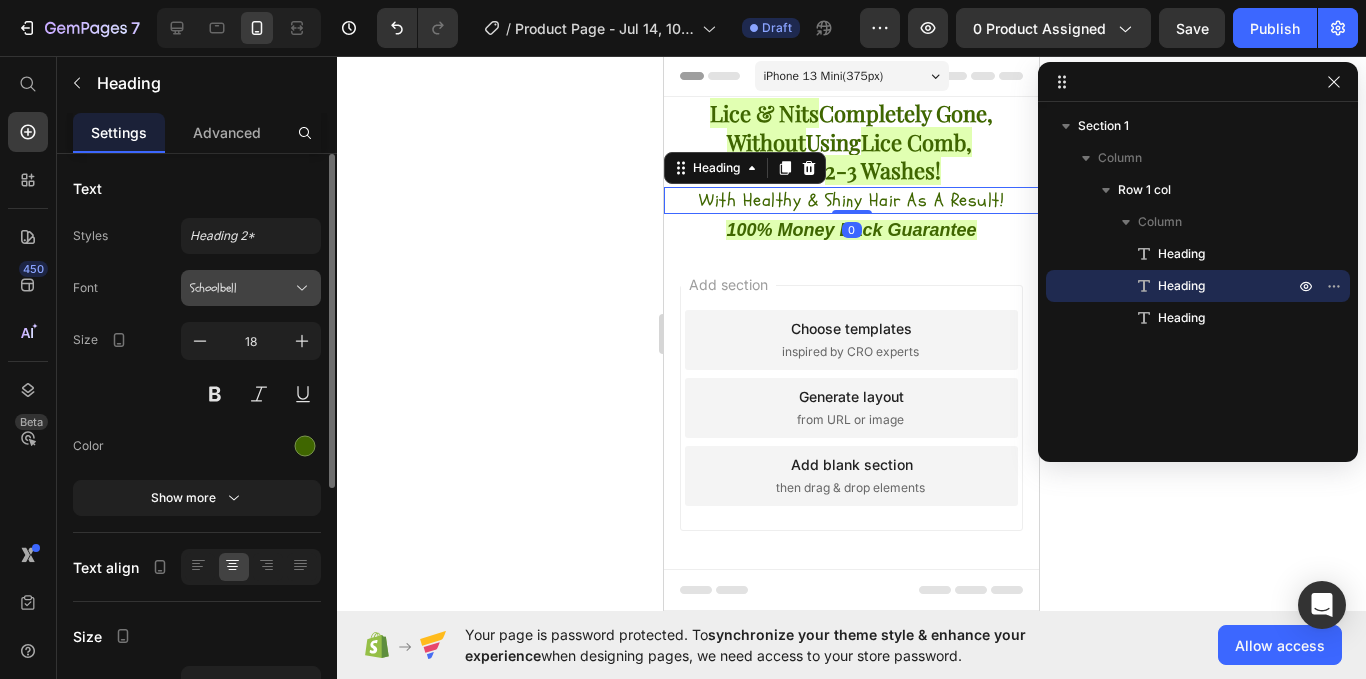 click on "Schoolbell" at bounding box center [241, 288] 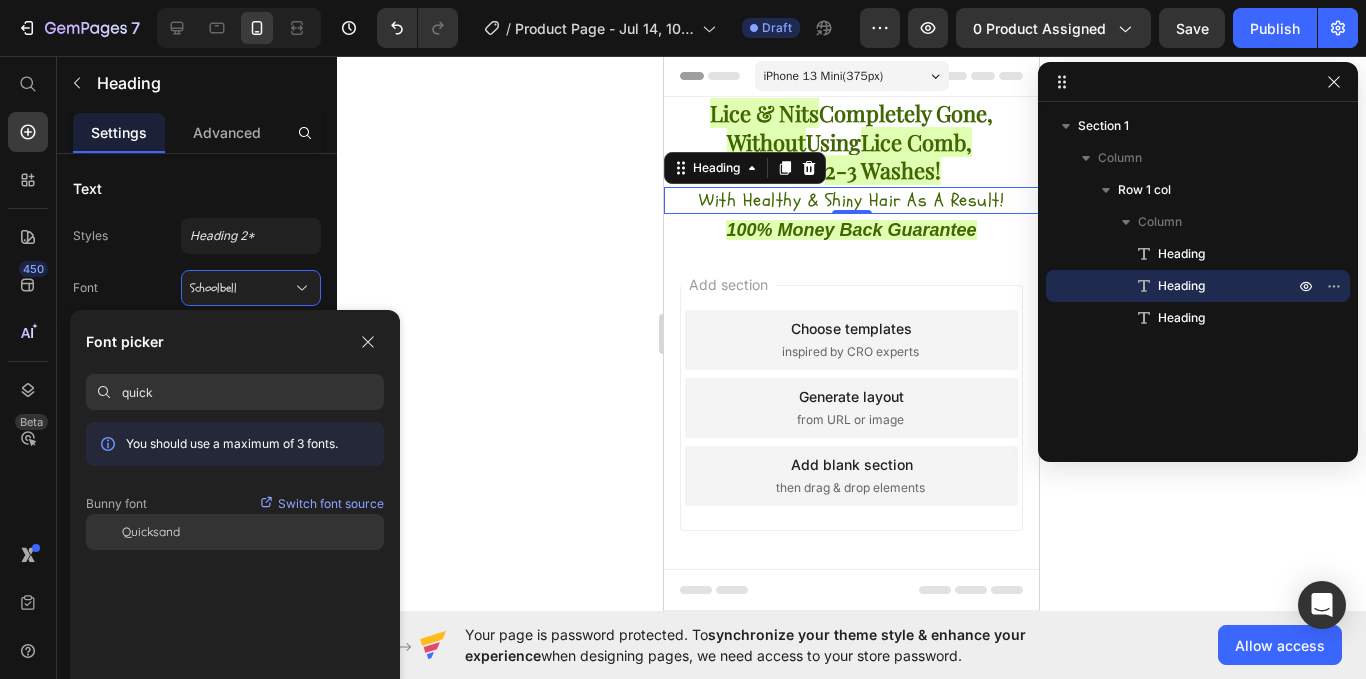type on "quick" 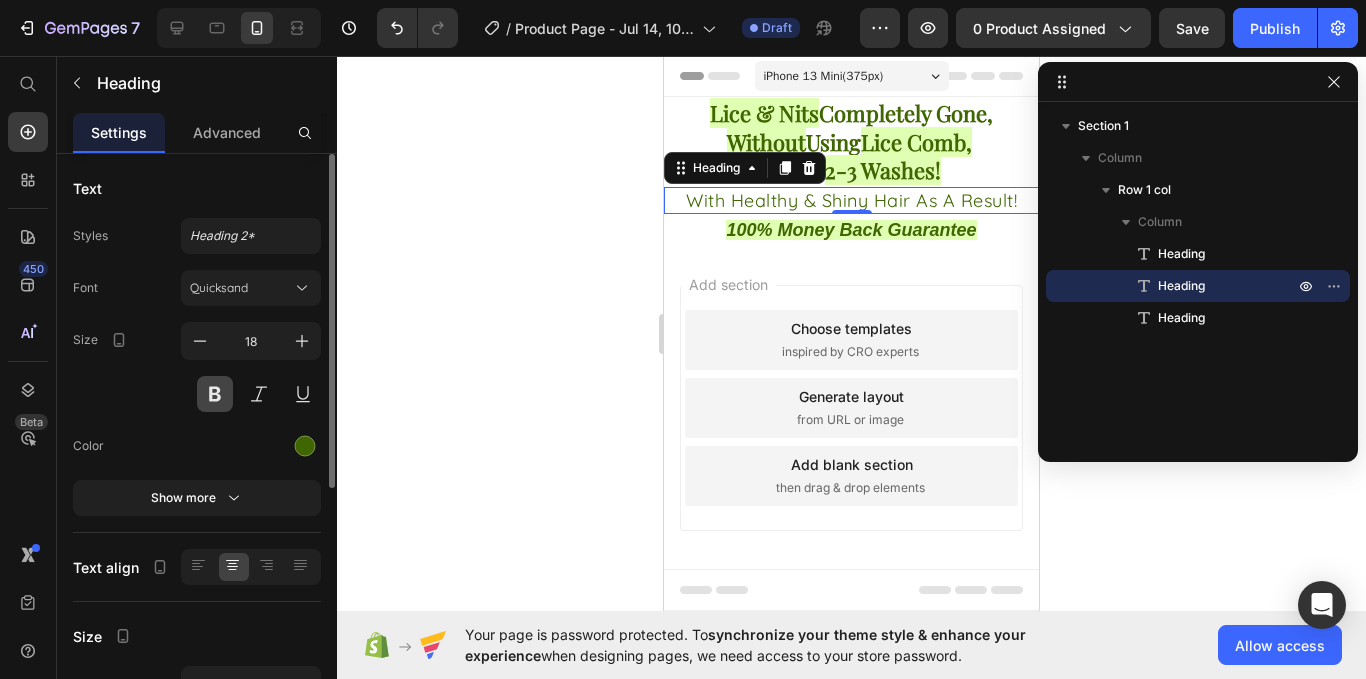 click at bounding box center [215, 394] 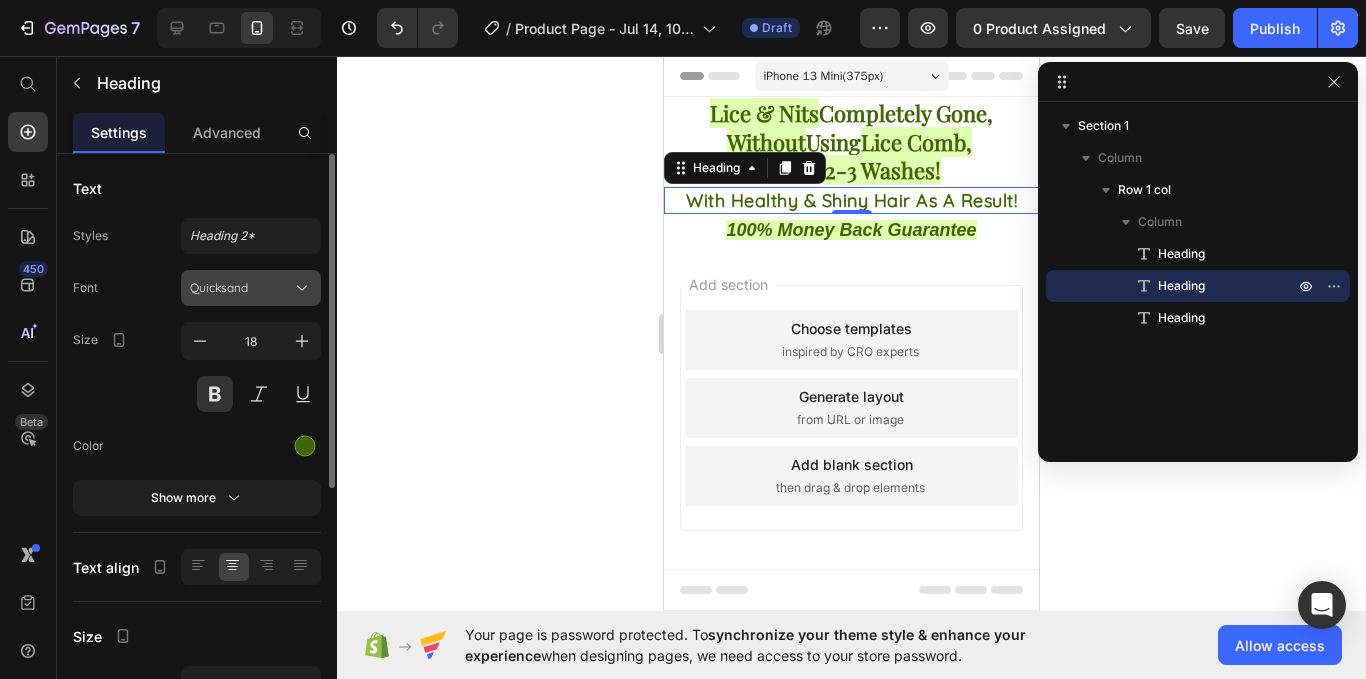 click on "Quicksand" at bounding box center (241, 288) 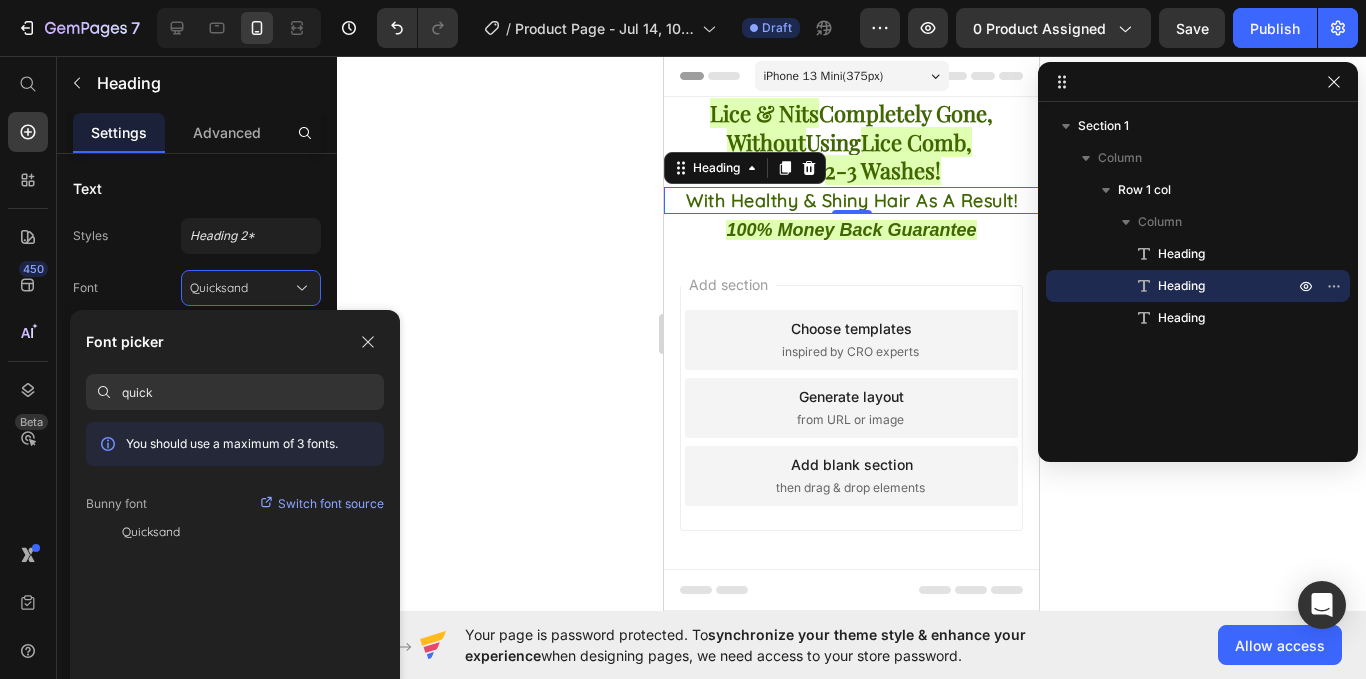 click on "quick" at bounding box center [253, 392] 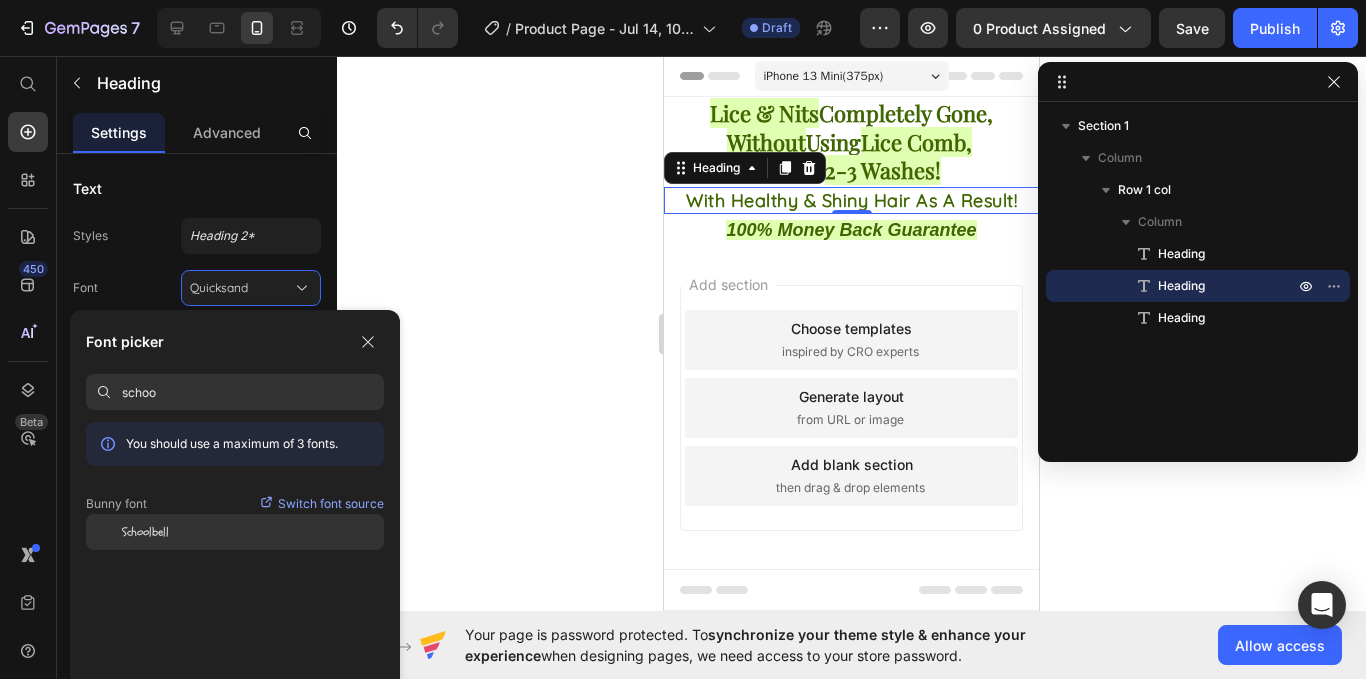 type on "schoo" 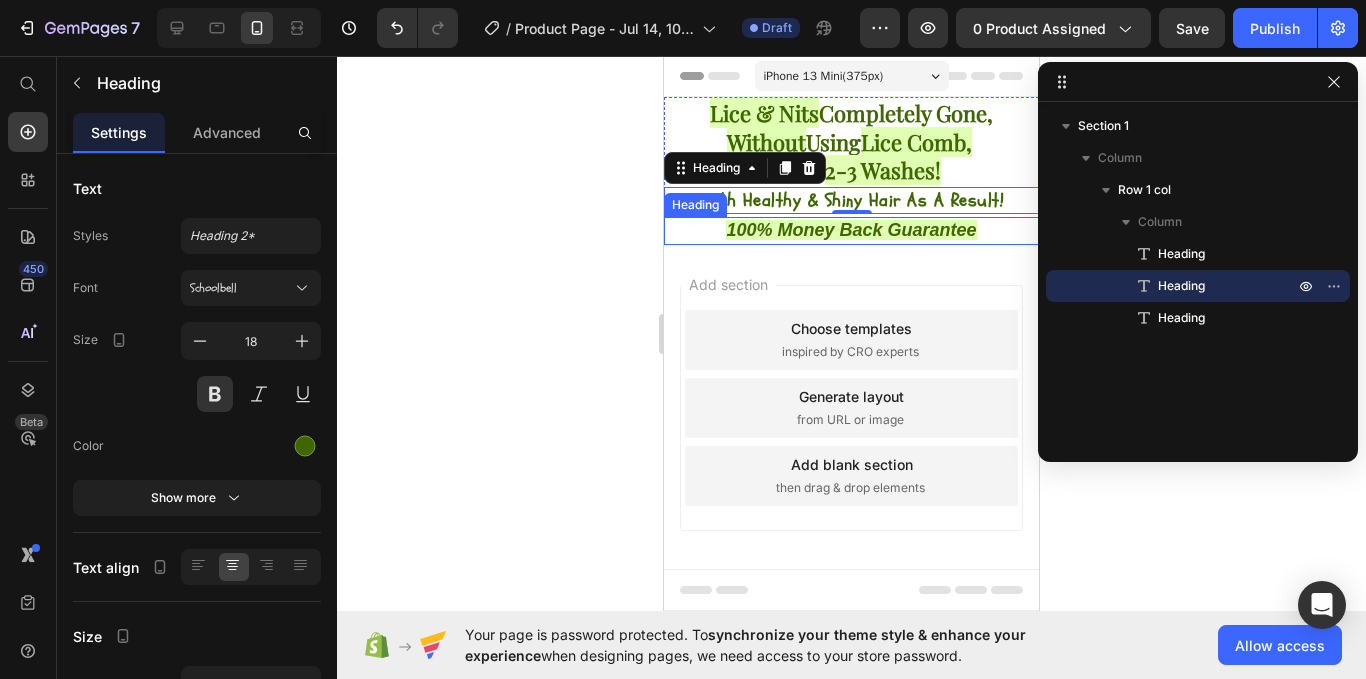 click on "100% Money Back Guarantee" at bounding box center (851, 230) 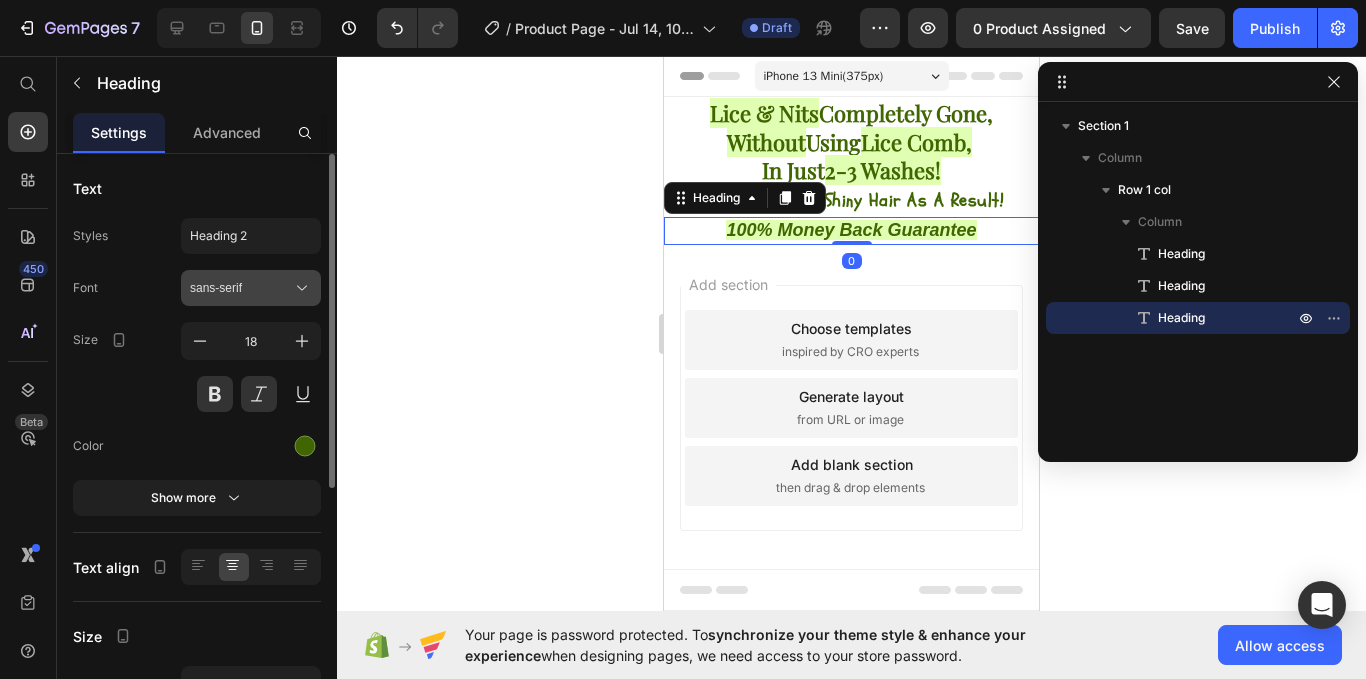click on "sans-serif" at bounding box center (251, 288) 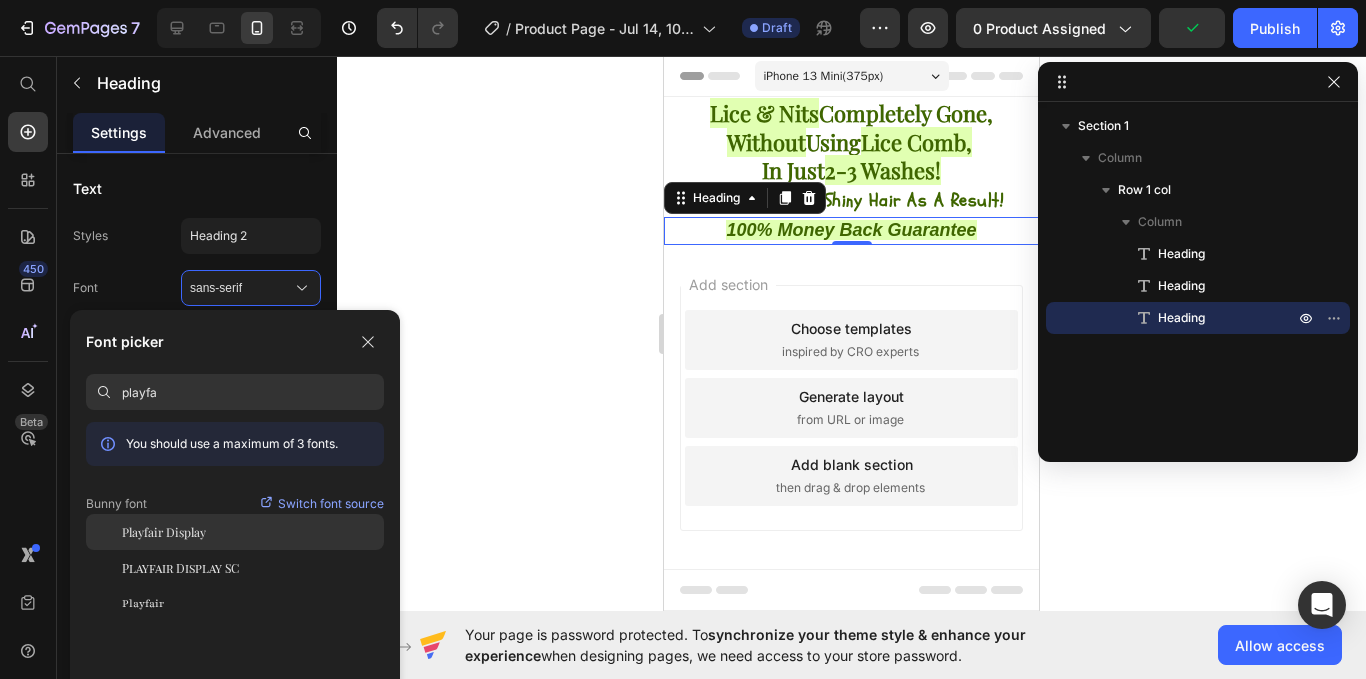 type on "playfa" 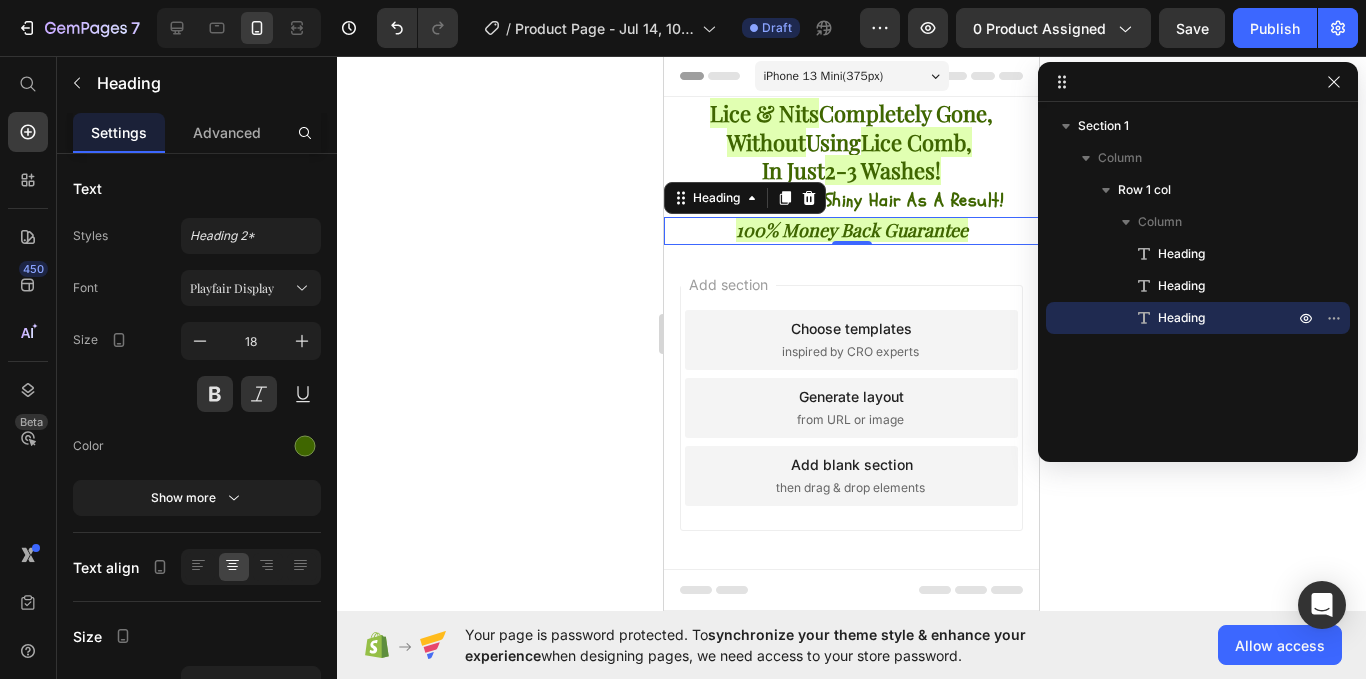 click 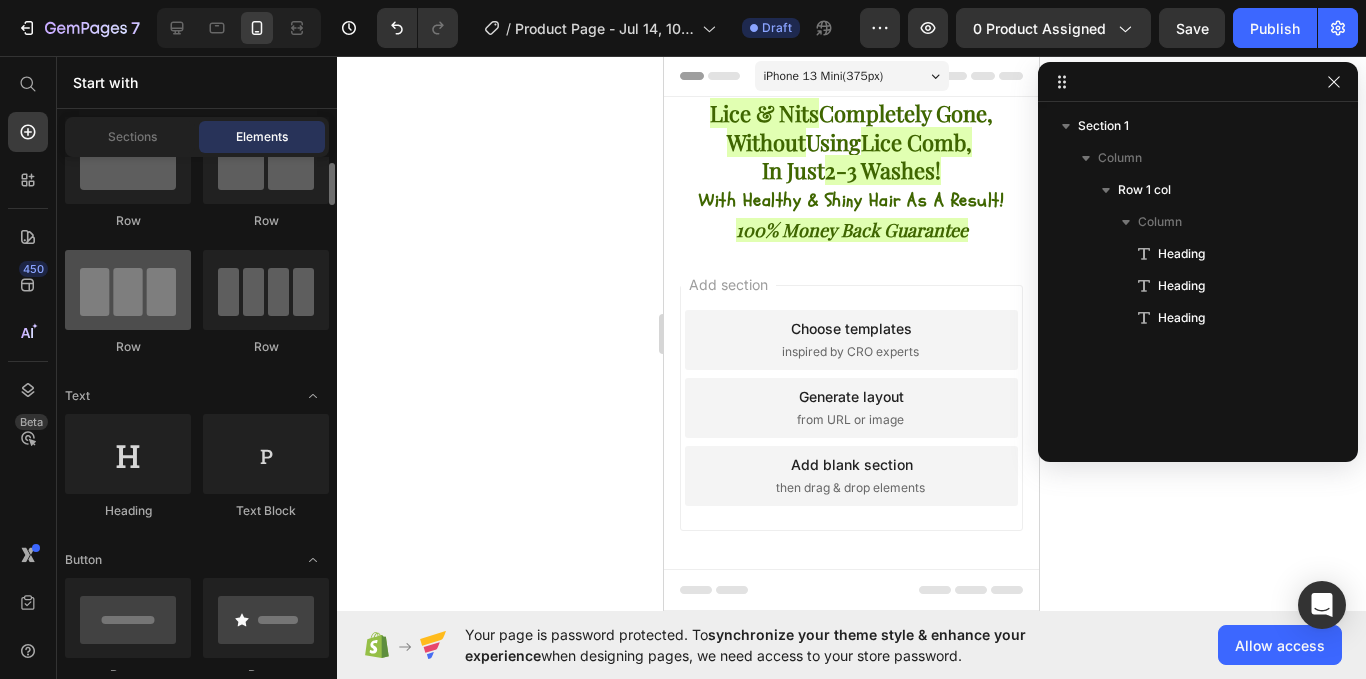 scroll, scrollTop: 0, scrollLeft: 0, axis: both 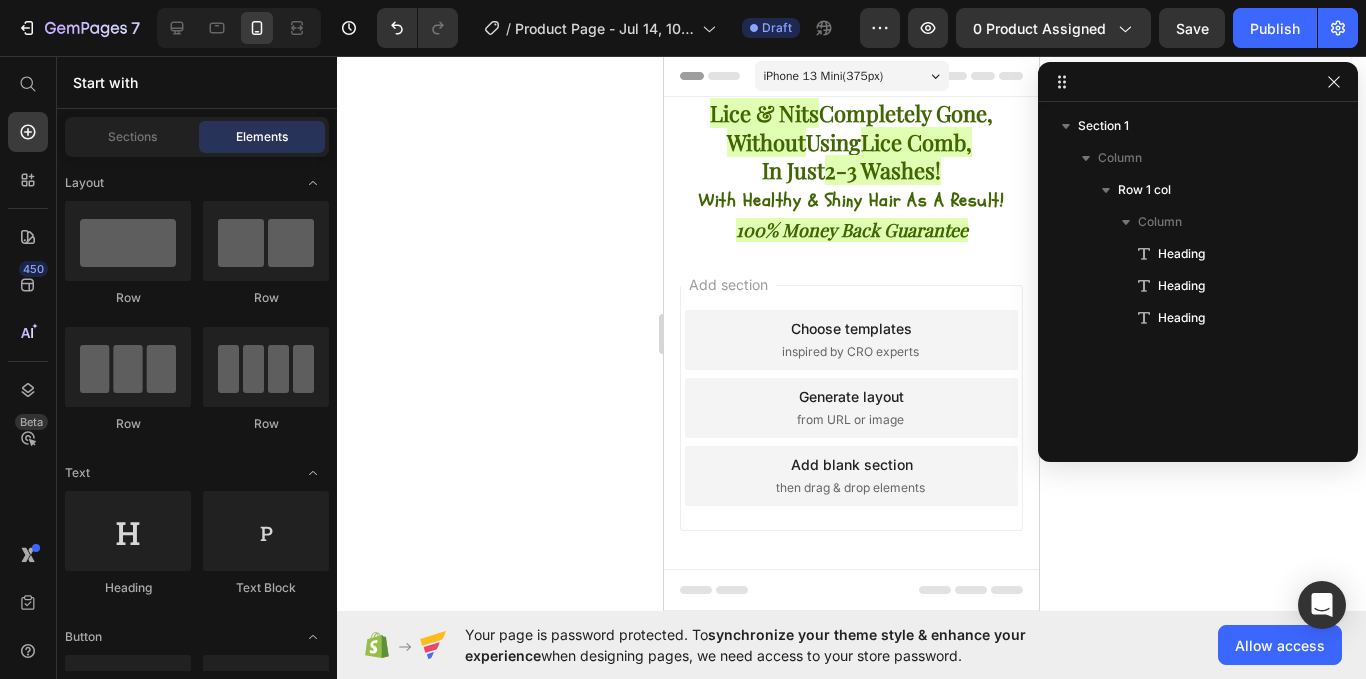 click on "450 Beta" at bounding box center (28, 299) 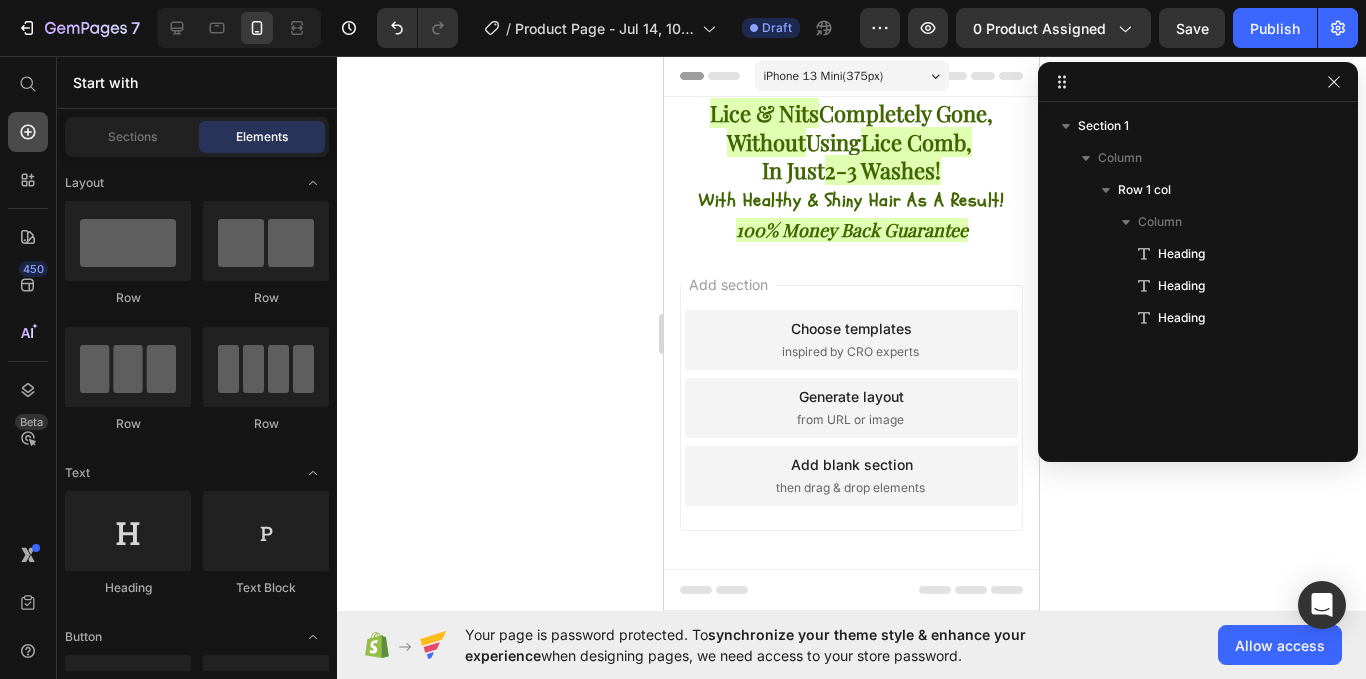 click 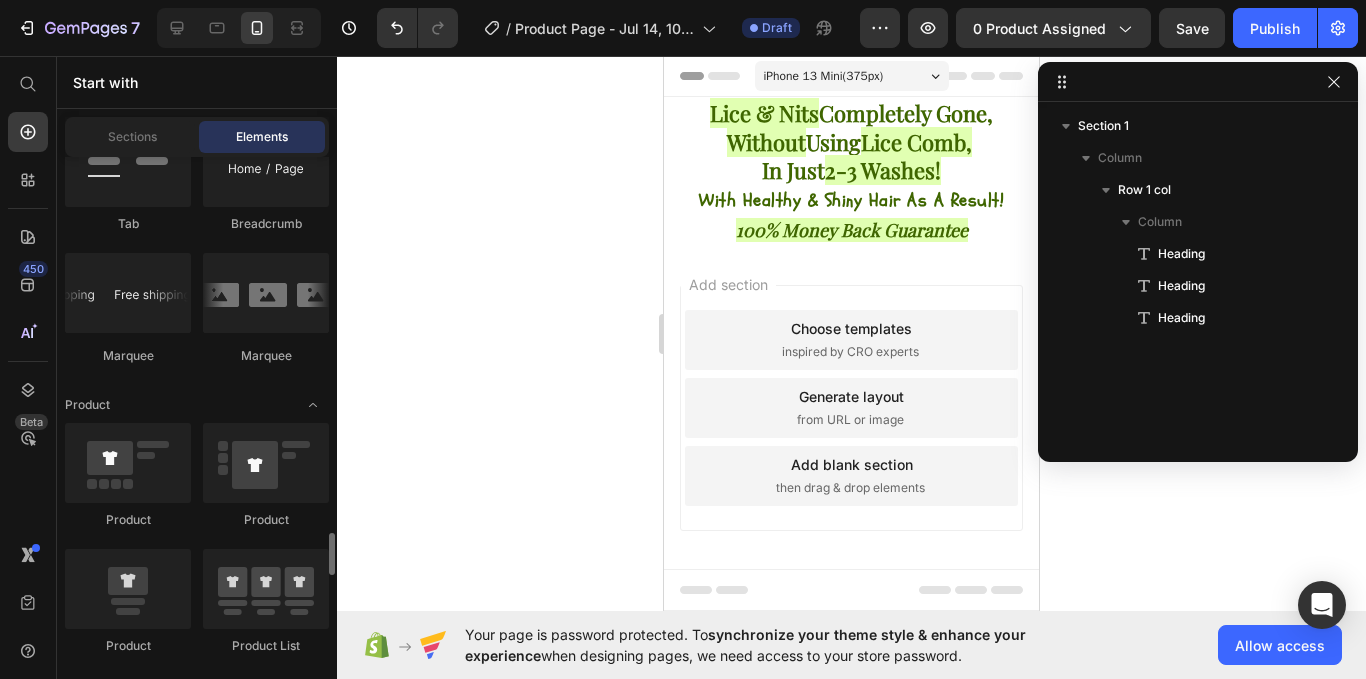 scroll, scrollTop: 2610, scrollLeft: 0, axis: vertical 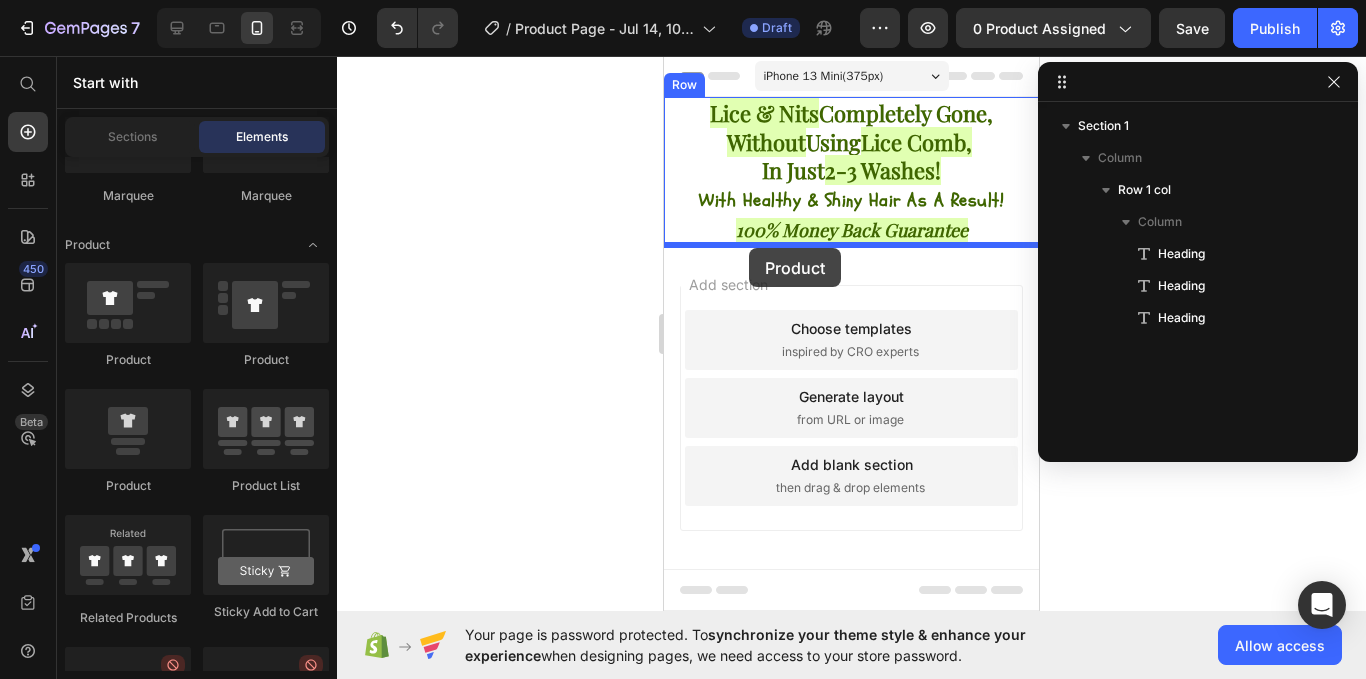 drag, startPoint x: 767, startPoint y: 380, endPoint x: 749, endPoint y: 248, distance: 133.22162 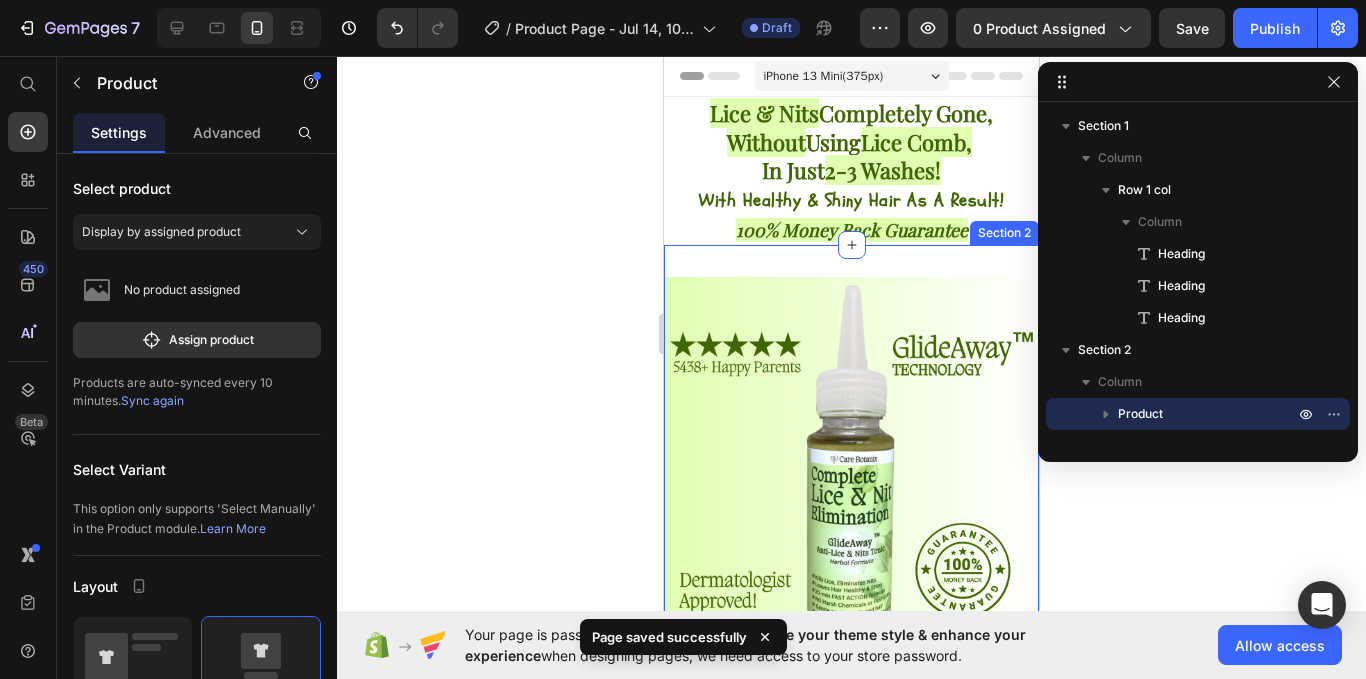 click on "Product Images GlideAway™ - Anti Lice & Nits Tonic Product Title Rs.999.00 Product Price Rs.1,400.00 Product Price Row This product does not have a description Product Description This product has only default variant Product Variants & Swatches Quantity Text Block 1 Product Quantity
Add to cart Add to Cart Buy it now Dynamic Checkout Product Section 2" at bounding box center [851, 741] 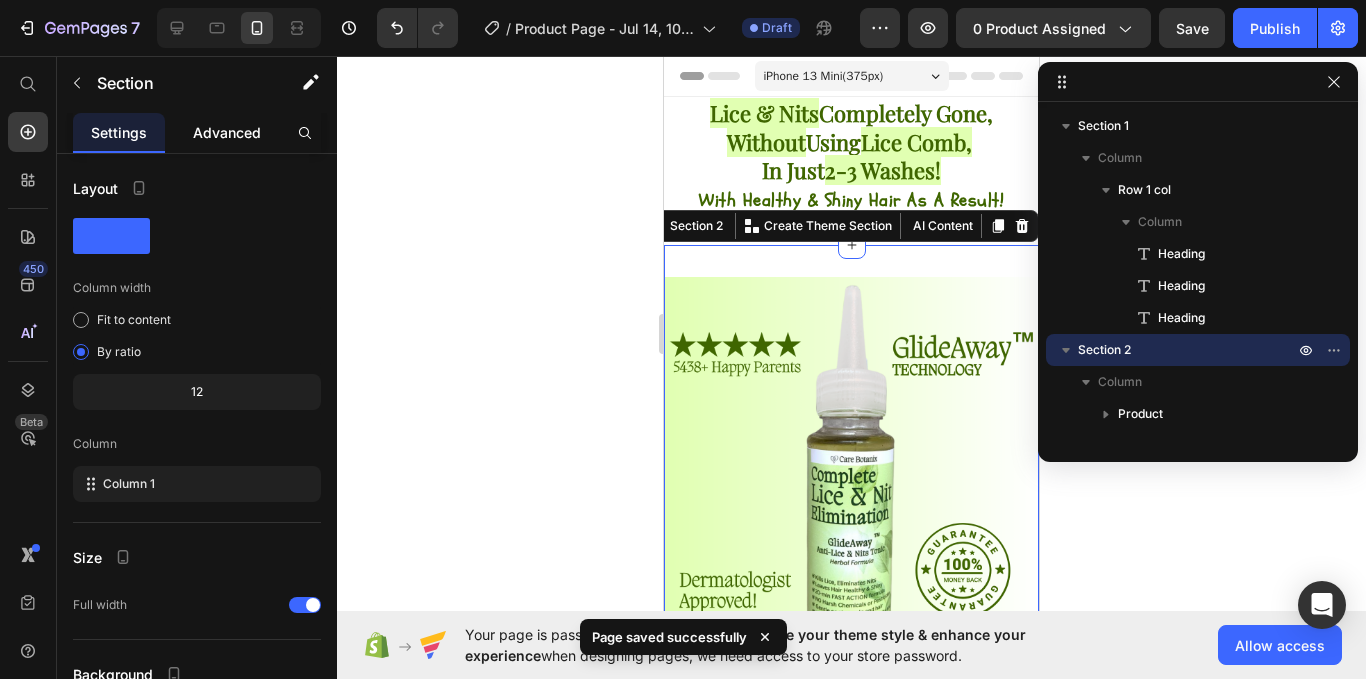 click on "Advanced" at bounding box center [227, 132] 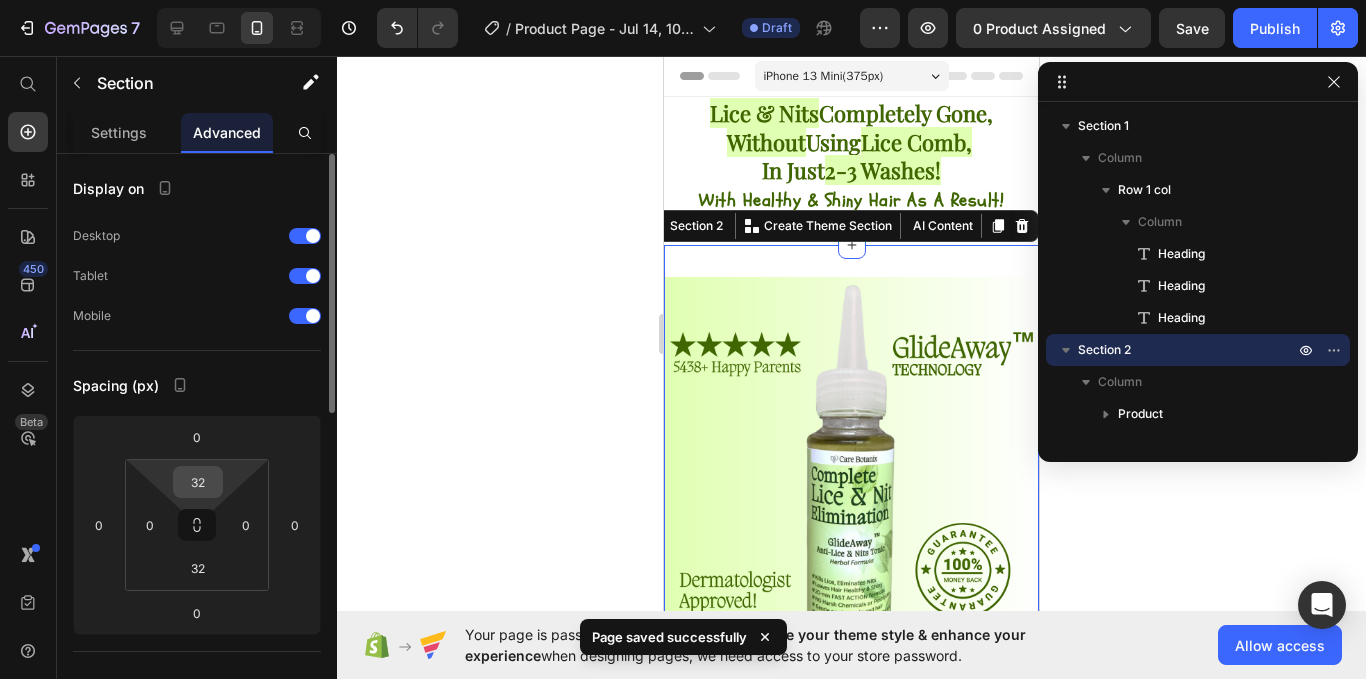 click on "32" at bounding box center (198, 482) 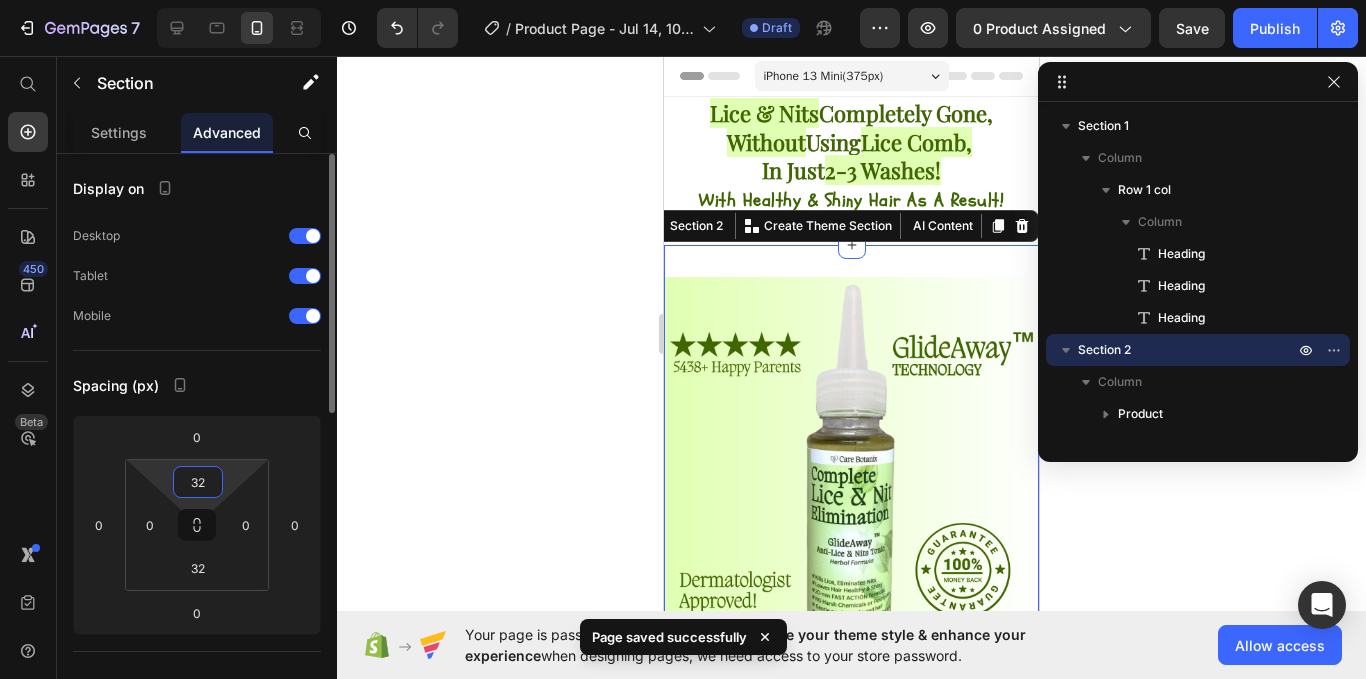 click on "32" at bounding box center [198, 482] 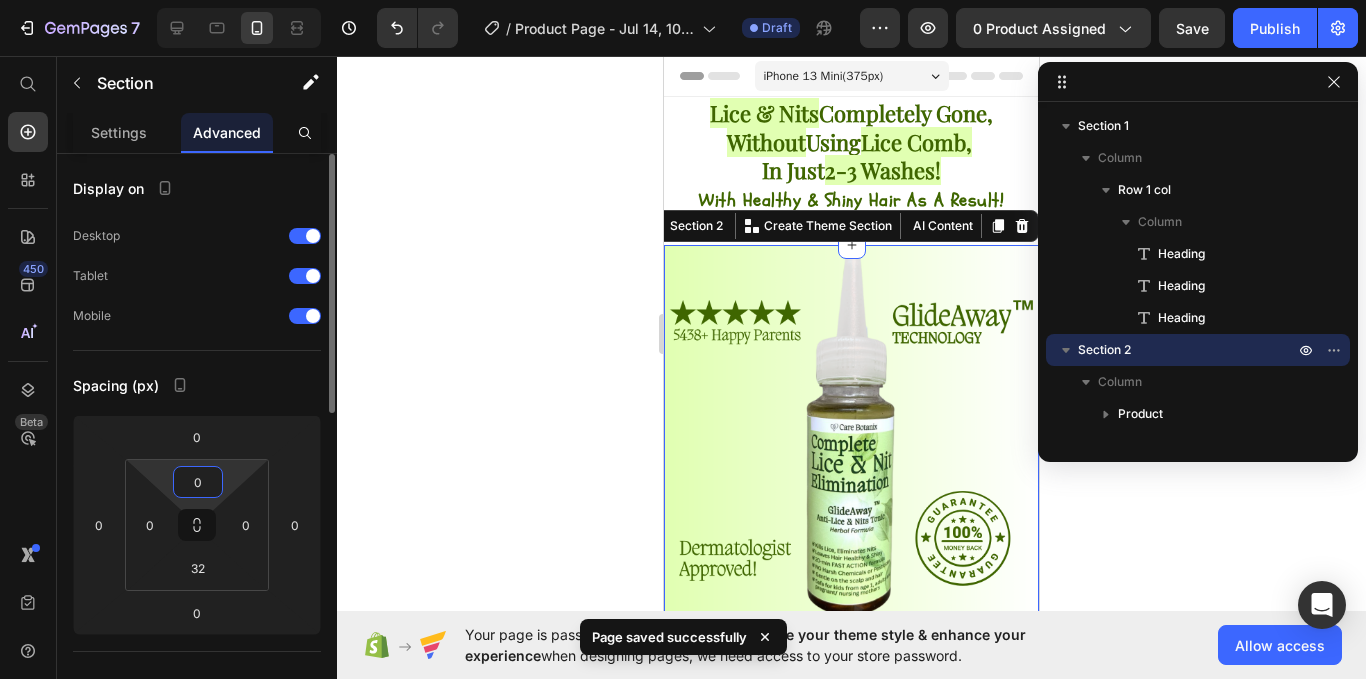 type on "0" 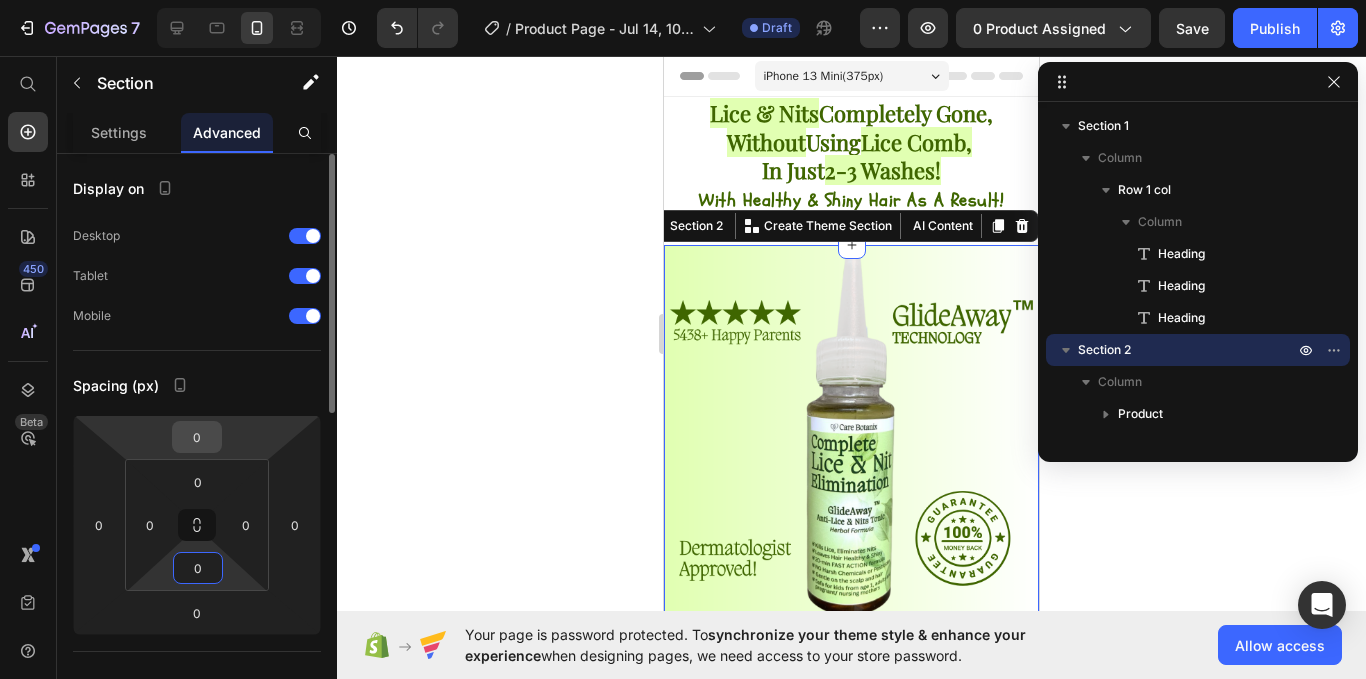 type on "0" 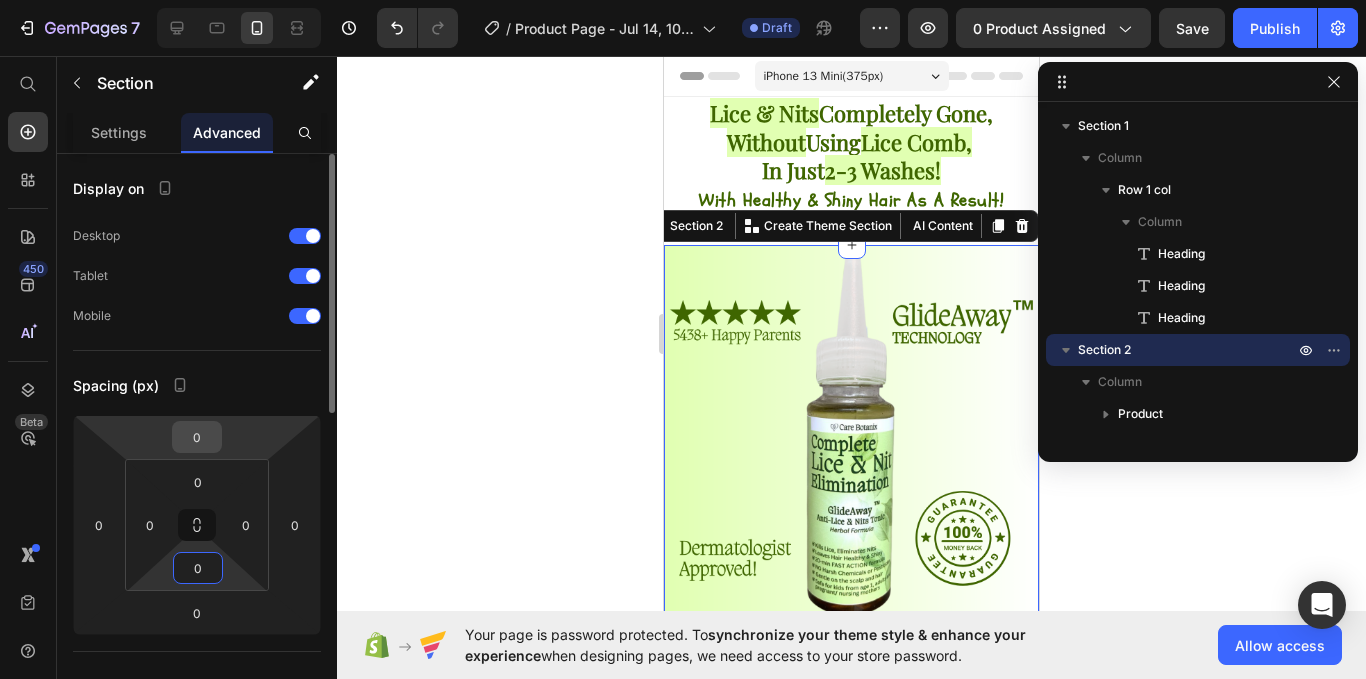 click on "0" at bounding box center (197, 437) 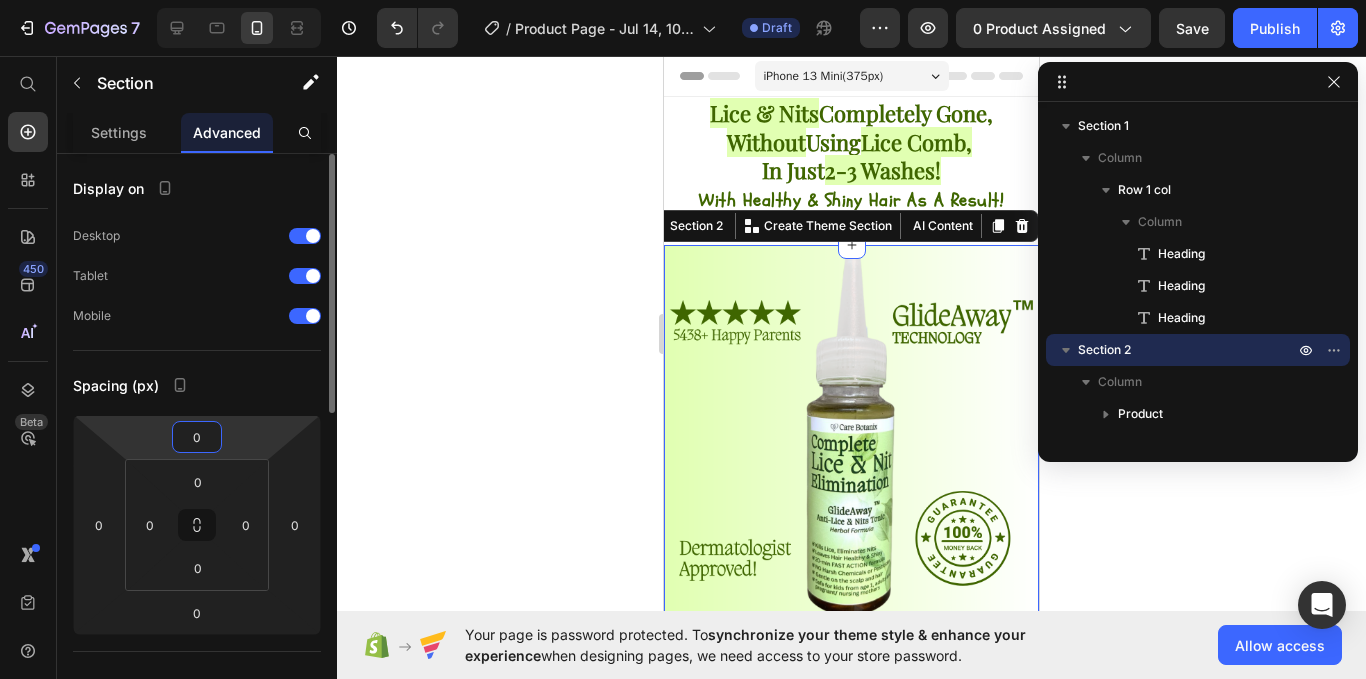 click on "0" at bounding box center [197, 437] 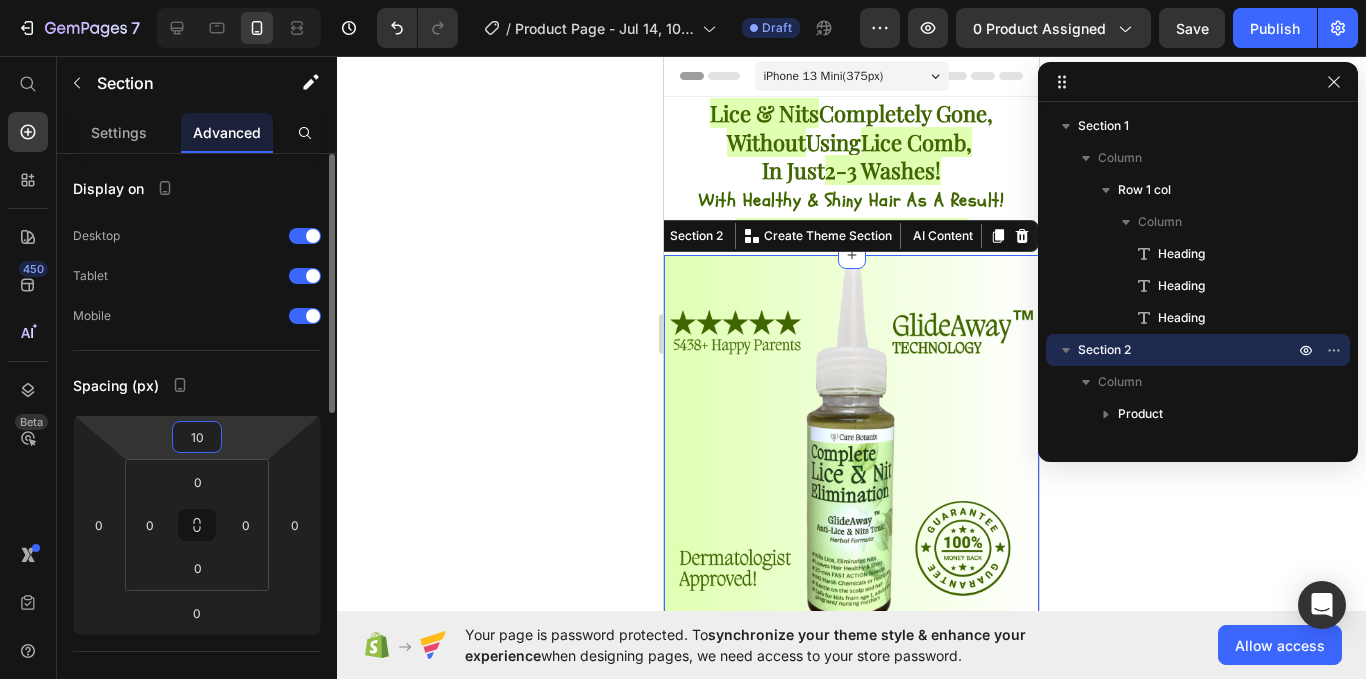 type on "10" 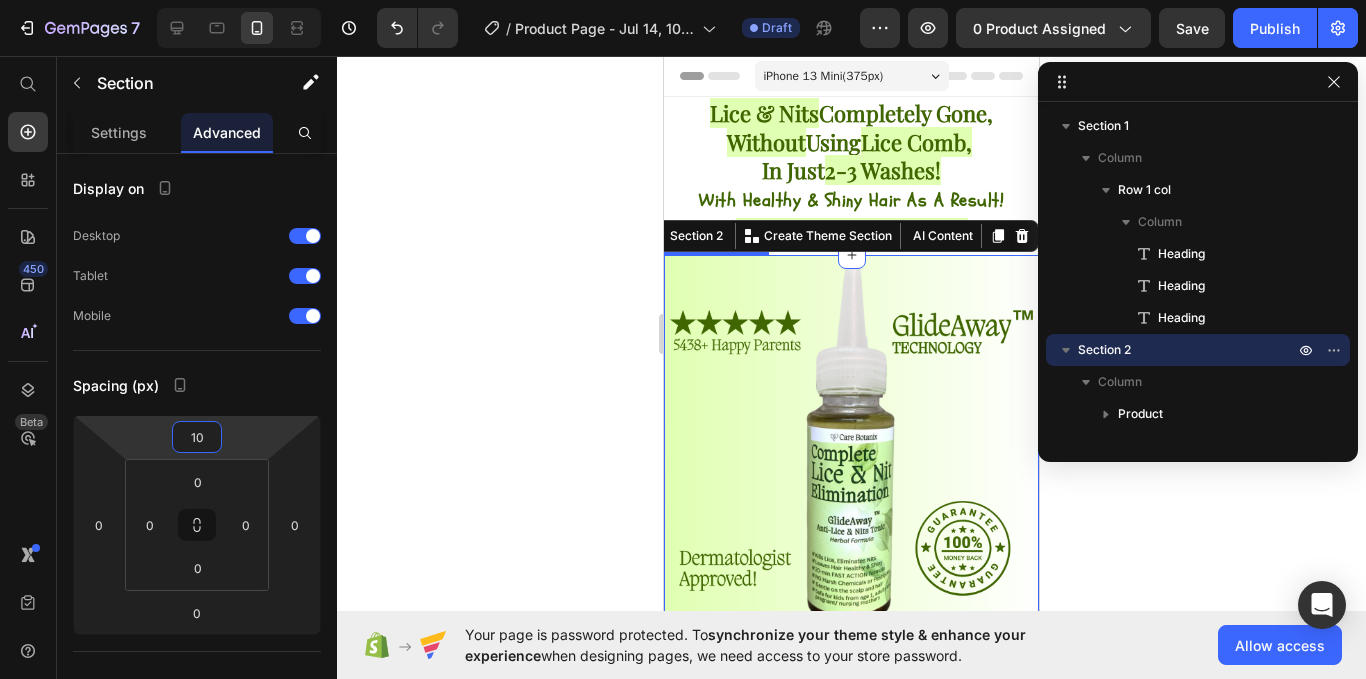 click at bounding box center [851, 442] 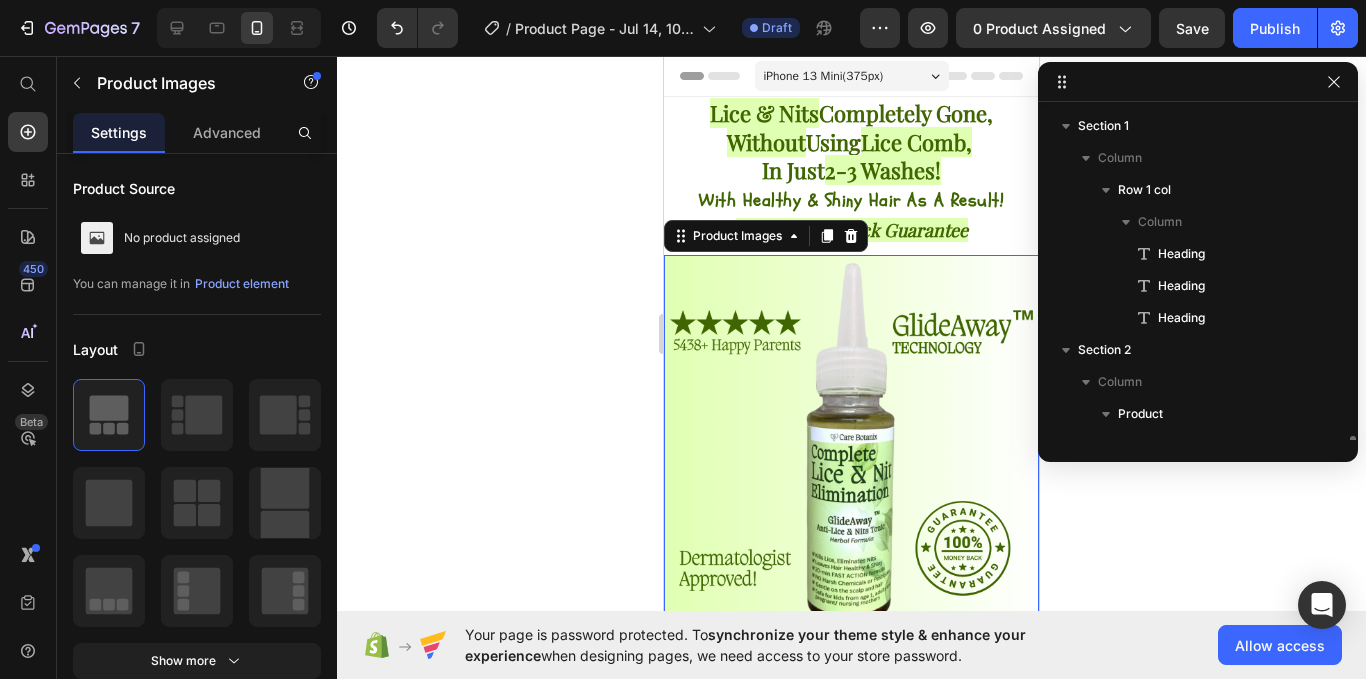 scroll, scrollTop: 219, scrollLeft: 0, axis: vertical 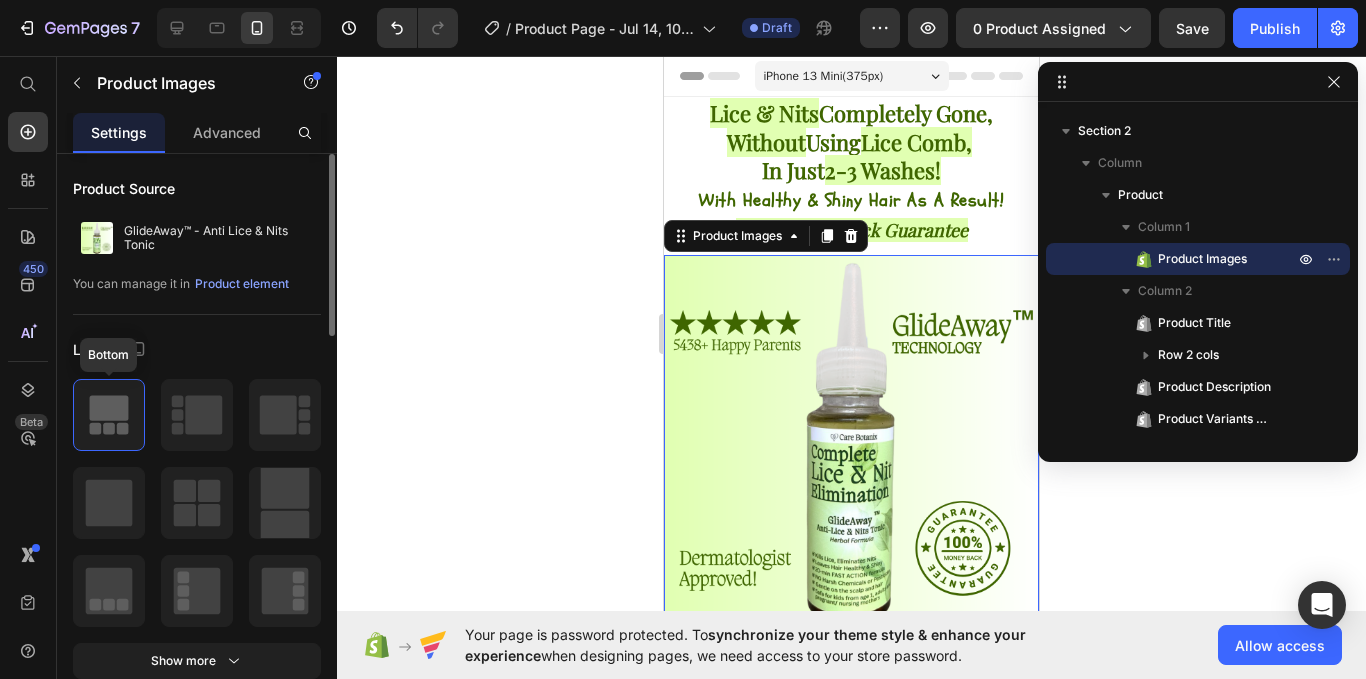 click 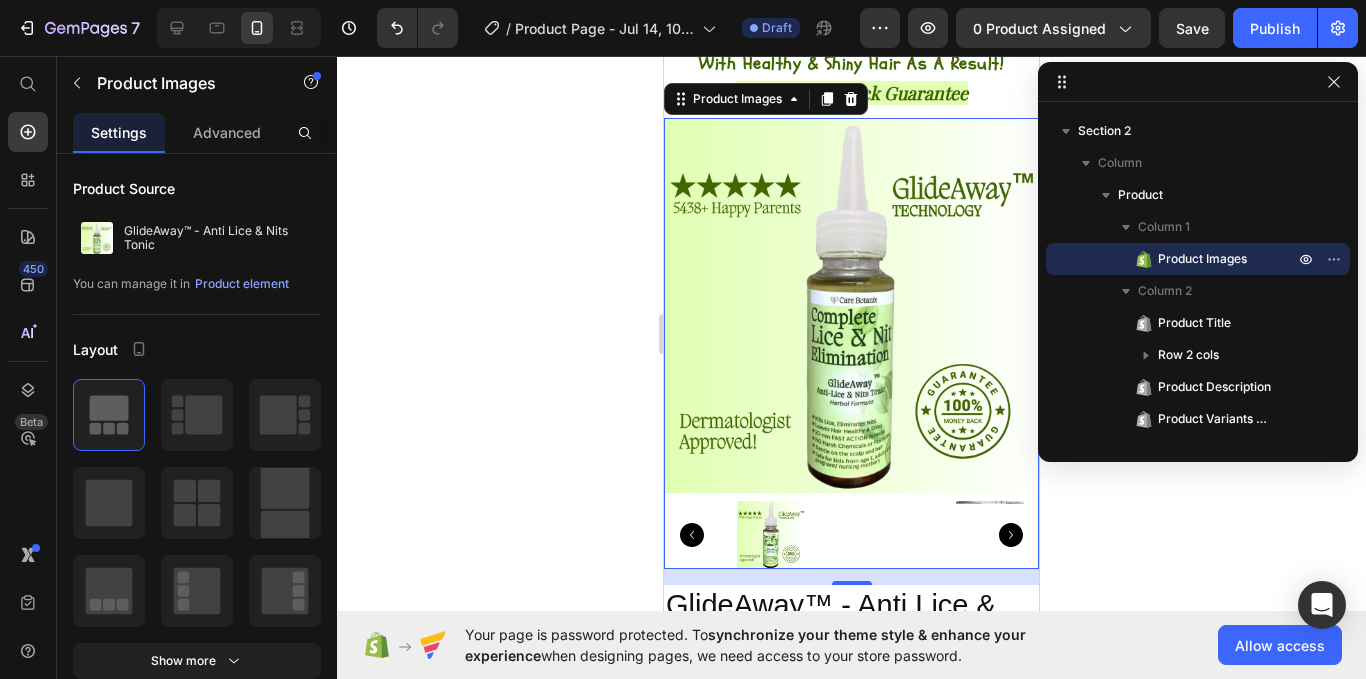 scroll, scrollTop: 46, scrollLeft: 0, axis: vertical 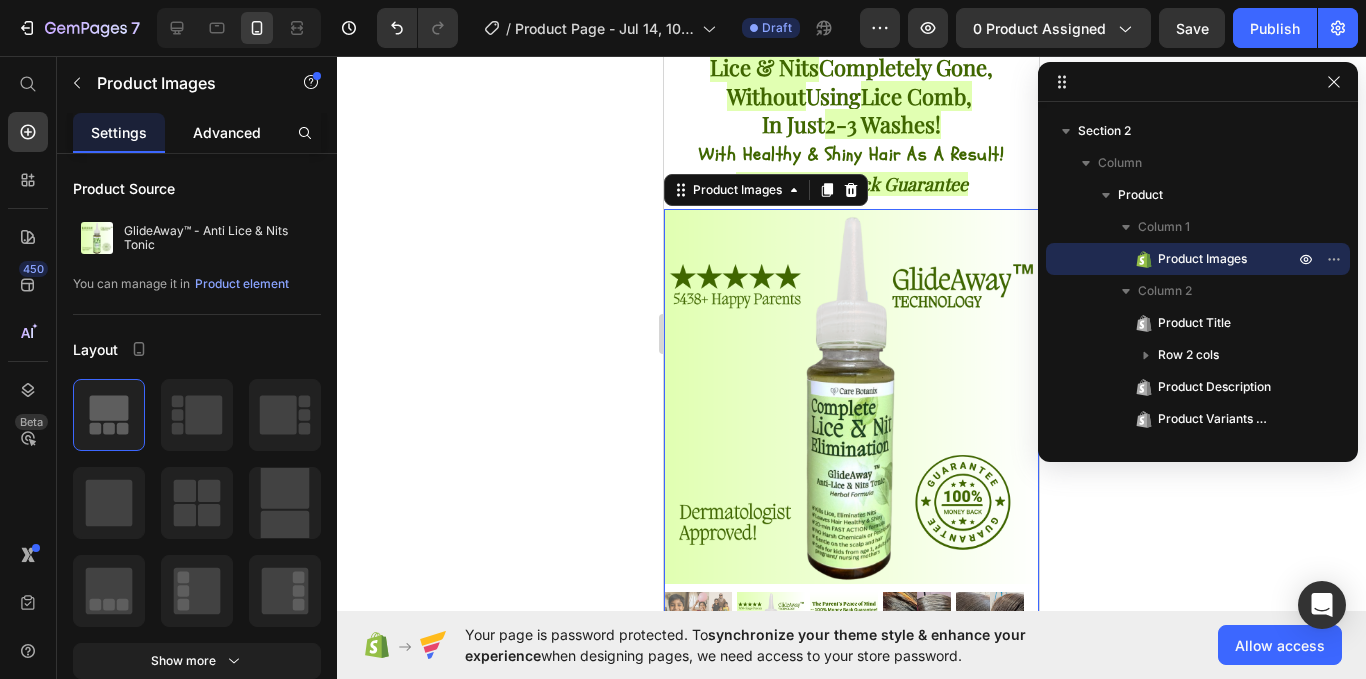 click on "Advanced" at bounding box center (227, 132) 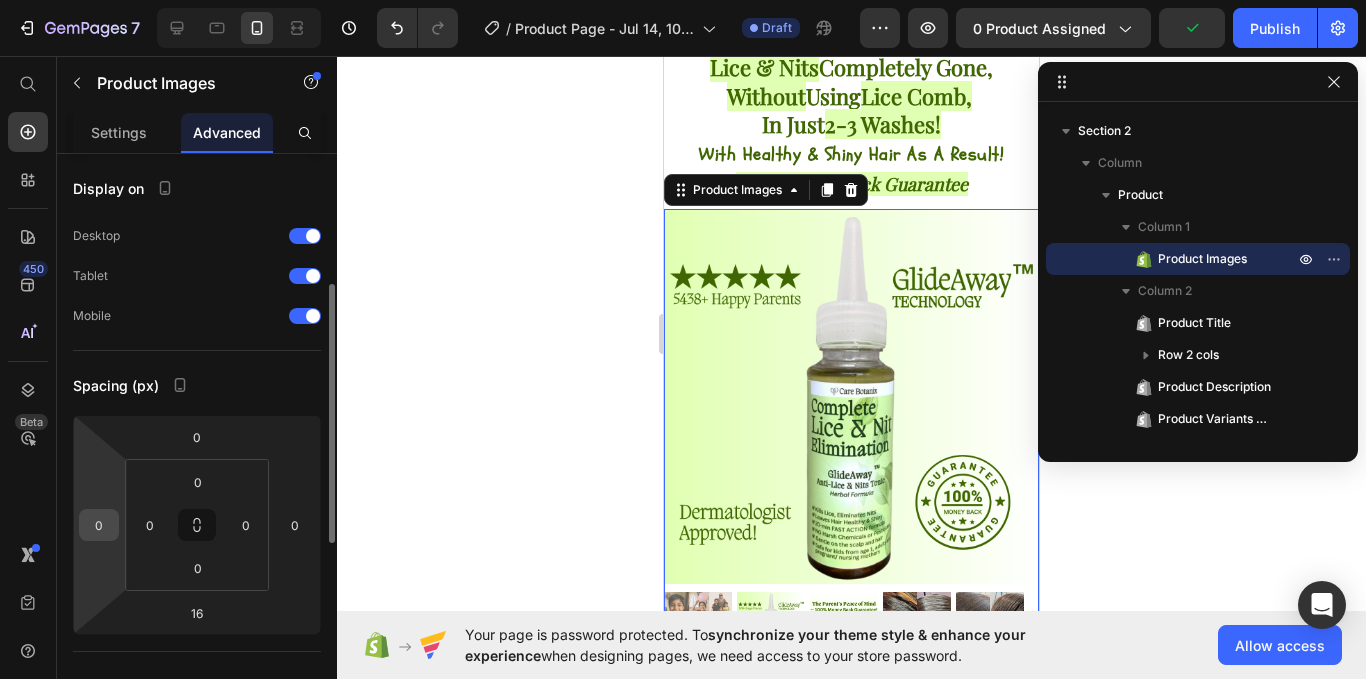 scroll, scrollTop: 90, scrollLeft: 0, axis: vertical 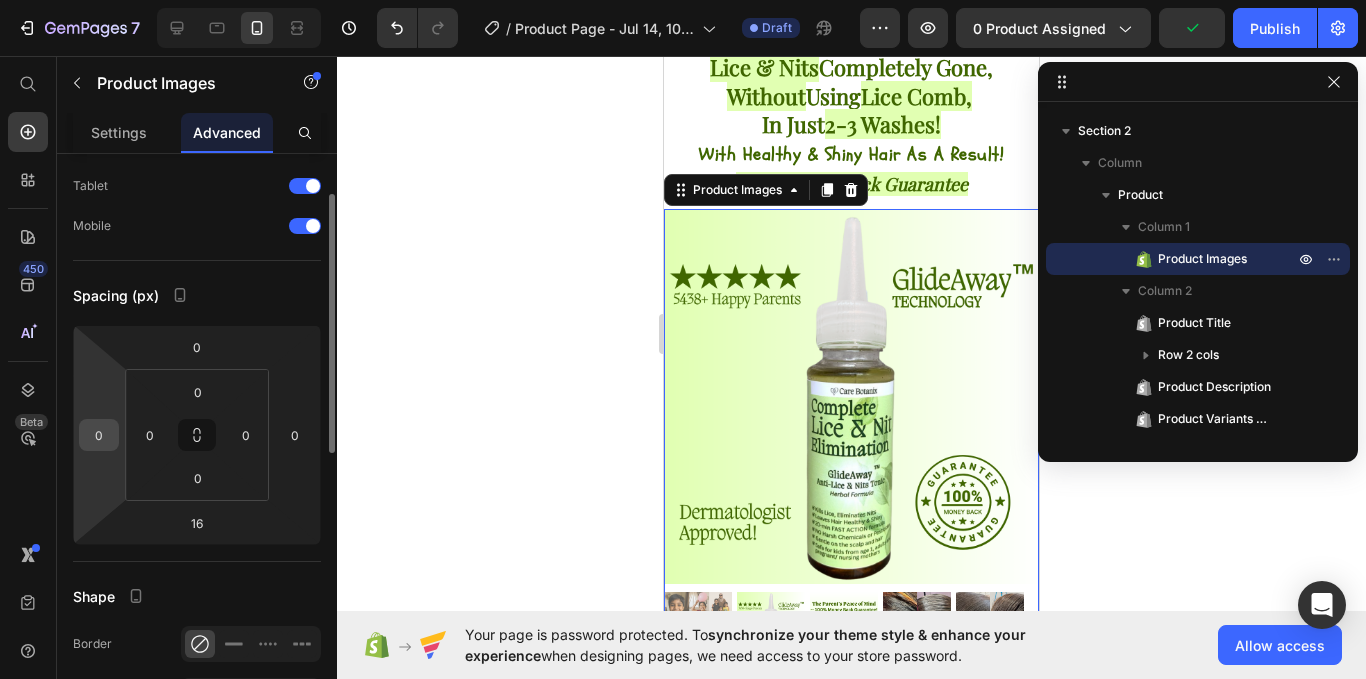 click on "0" at bounding box center [99, 435] 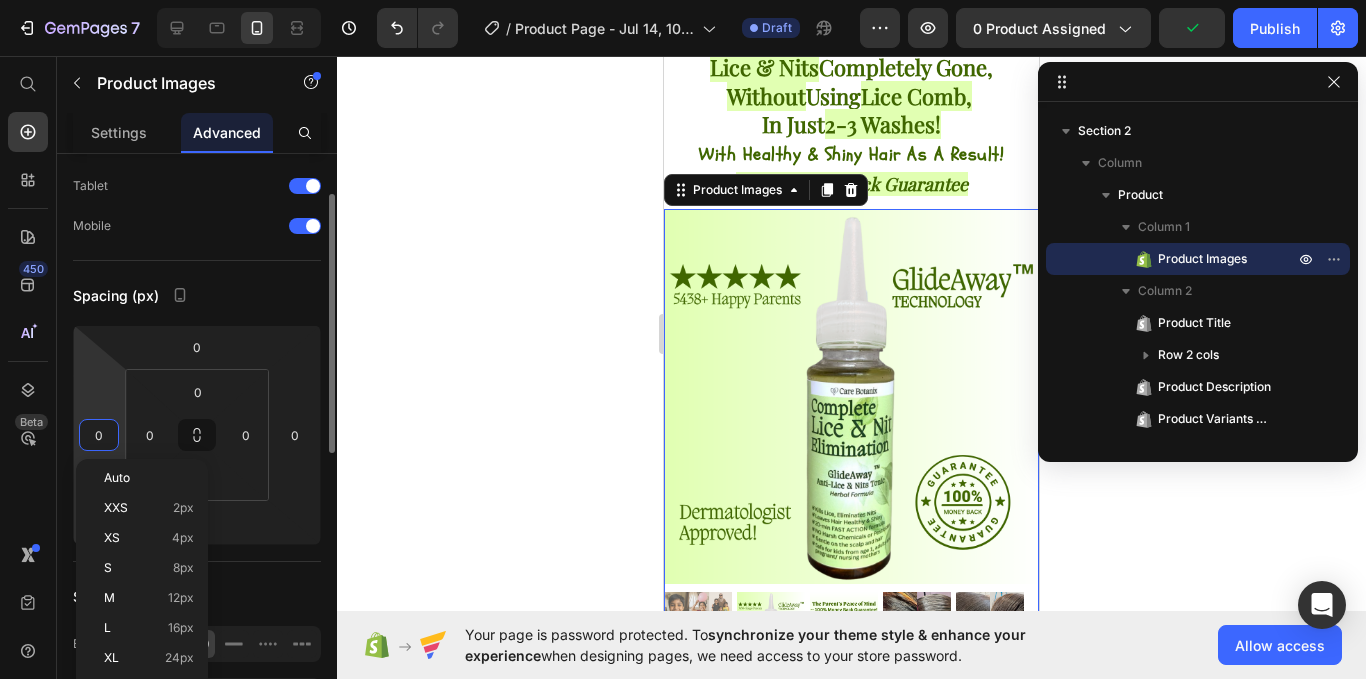 click on "0" at bounding box center [99, 435] 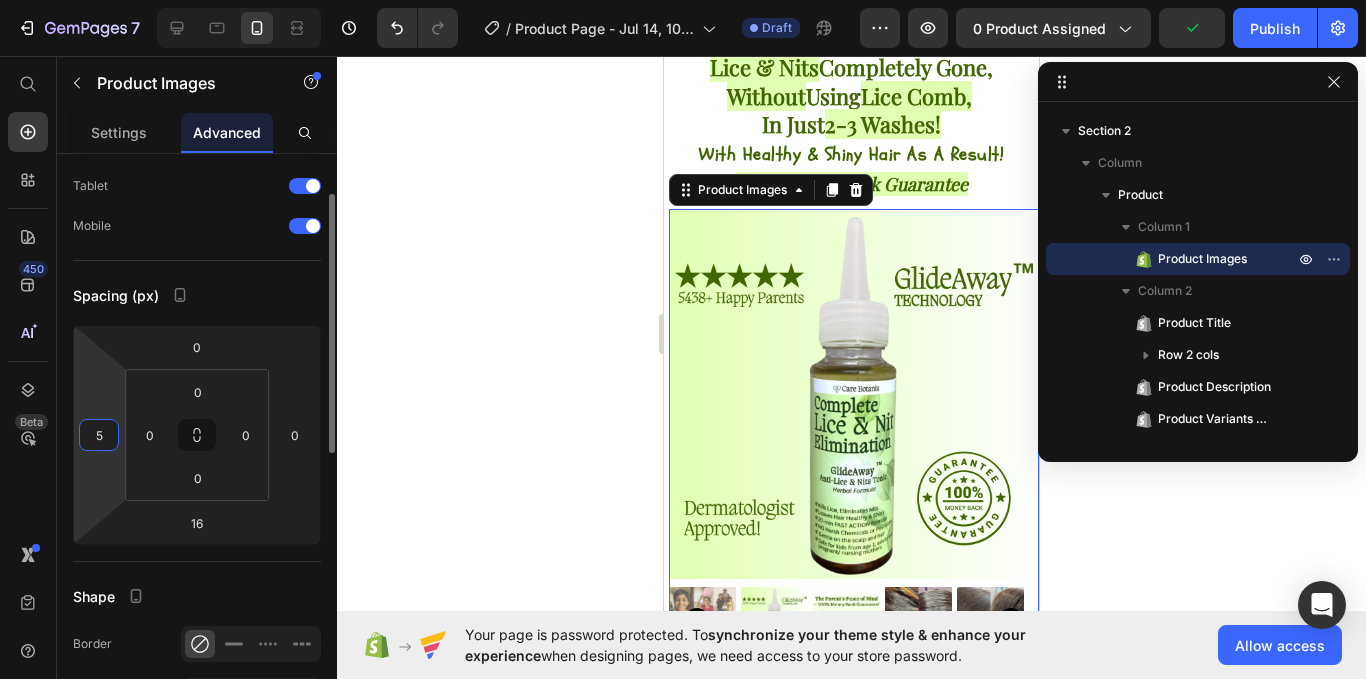 type on "5" 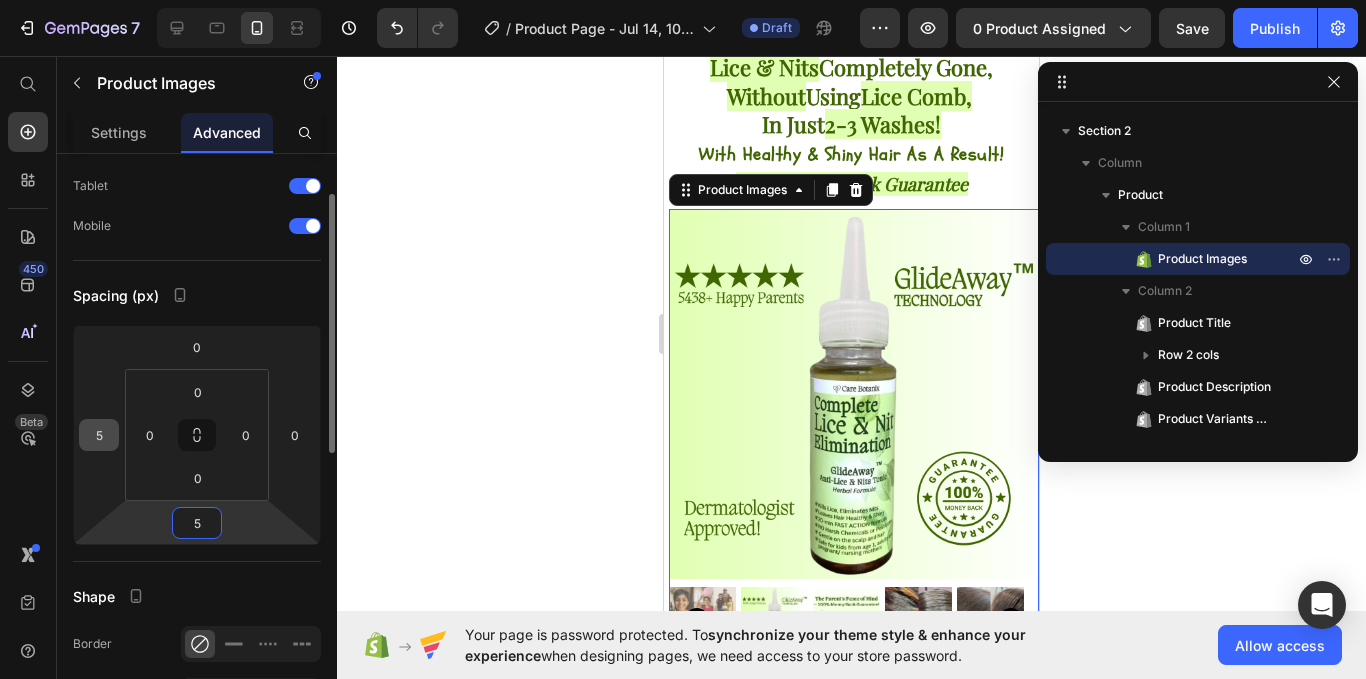 type on "5" 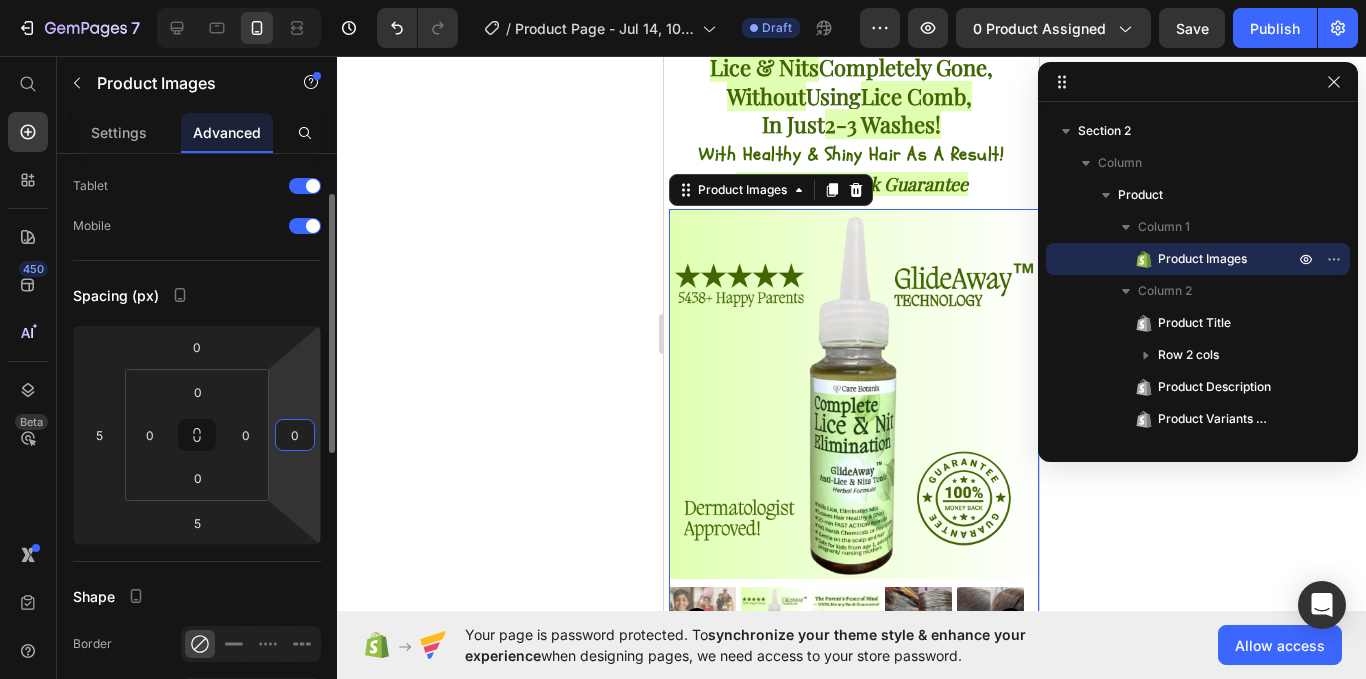 click on "0" at bounding box center [295, 435] 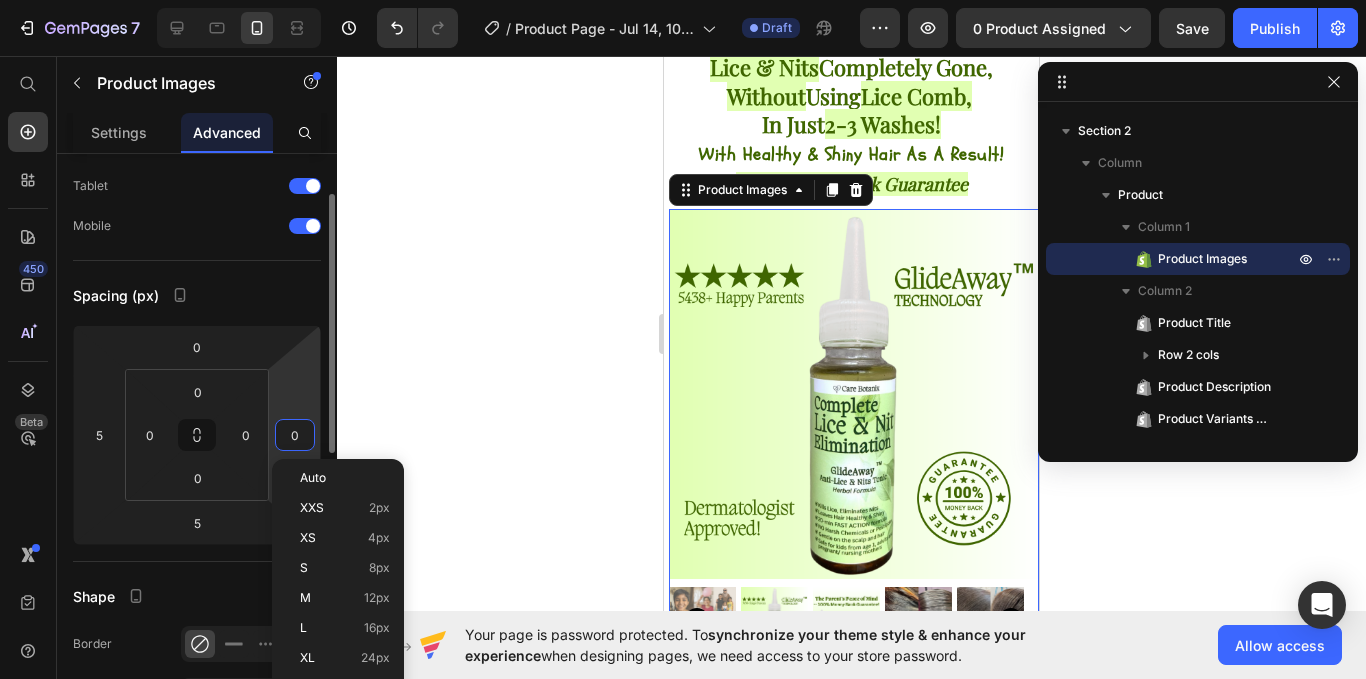 click on "0" at bounding box center (295, 435) 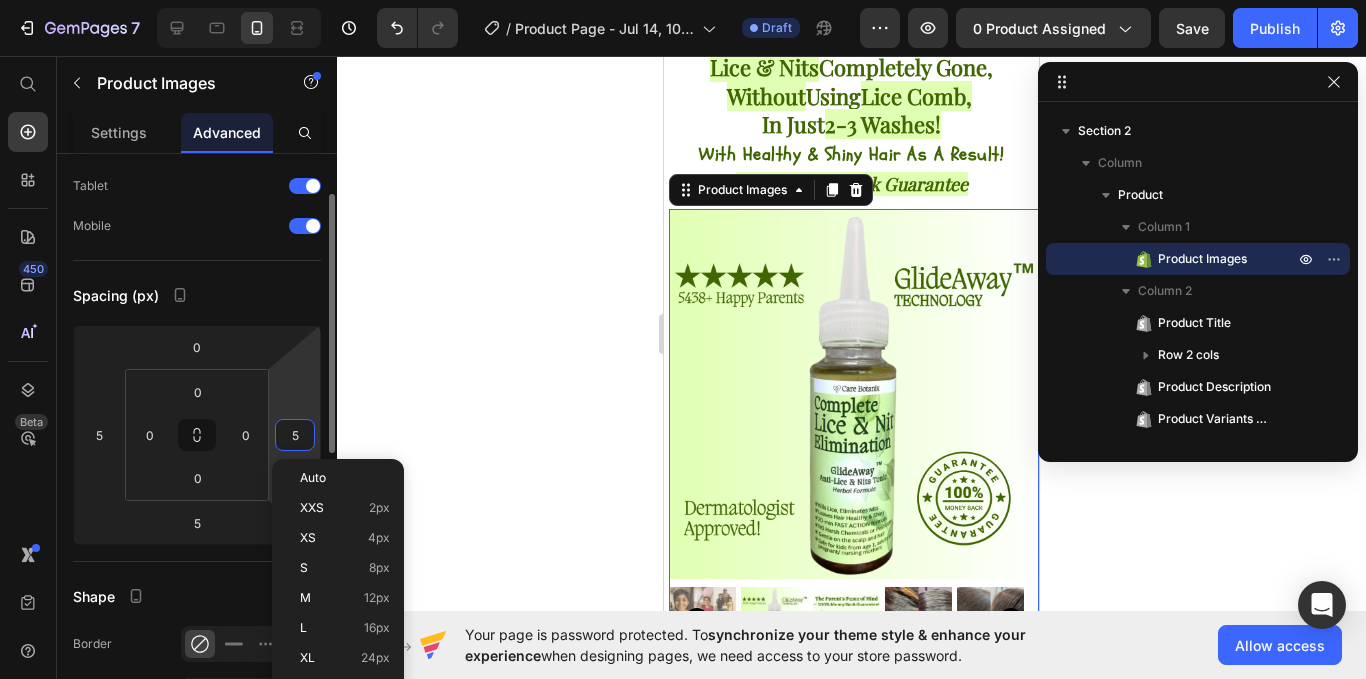 click on "5" at bounding box center [295, 435] 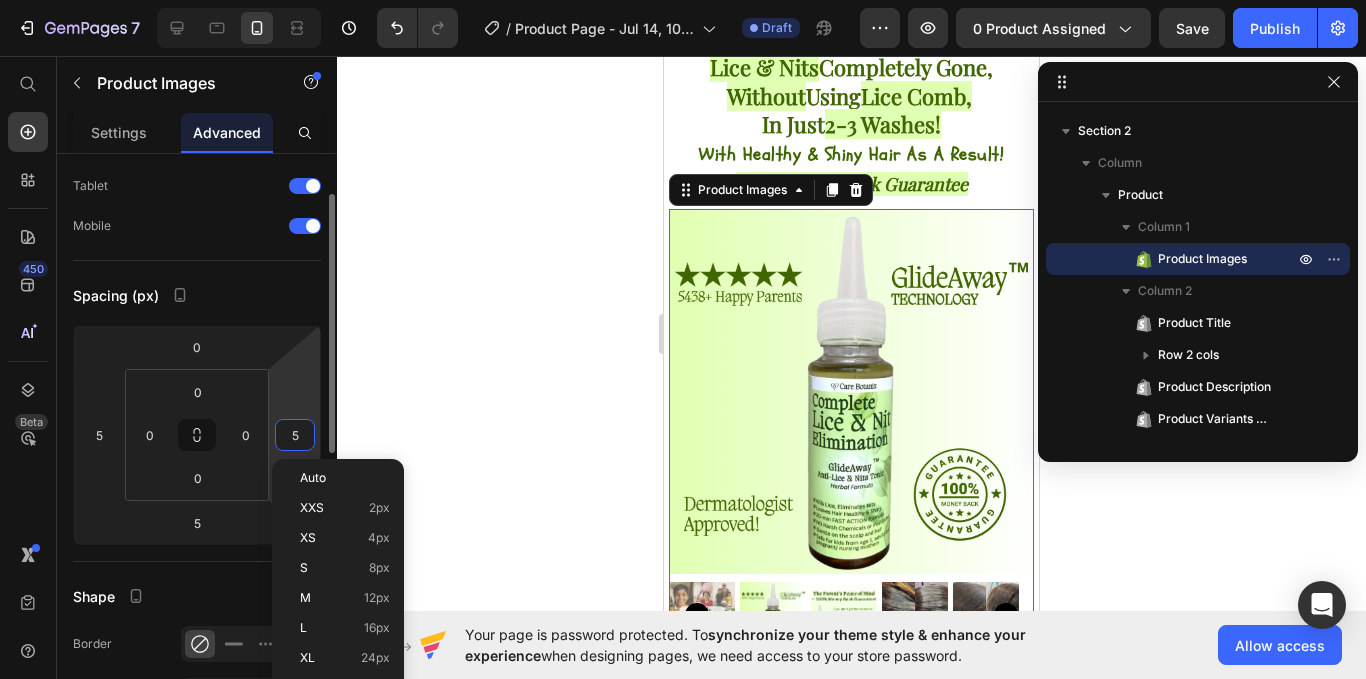 type on "5" 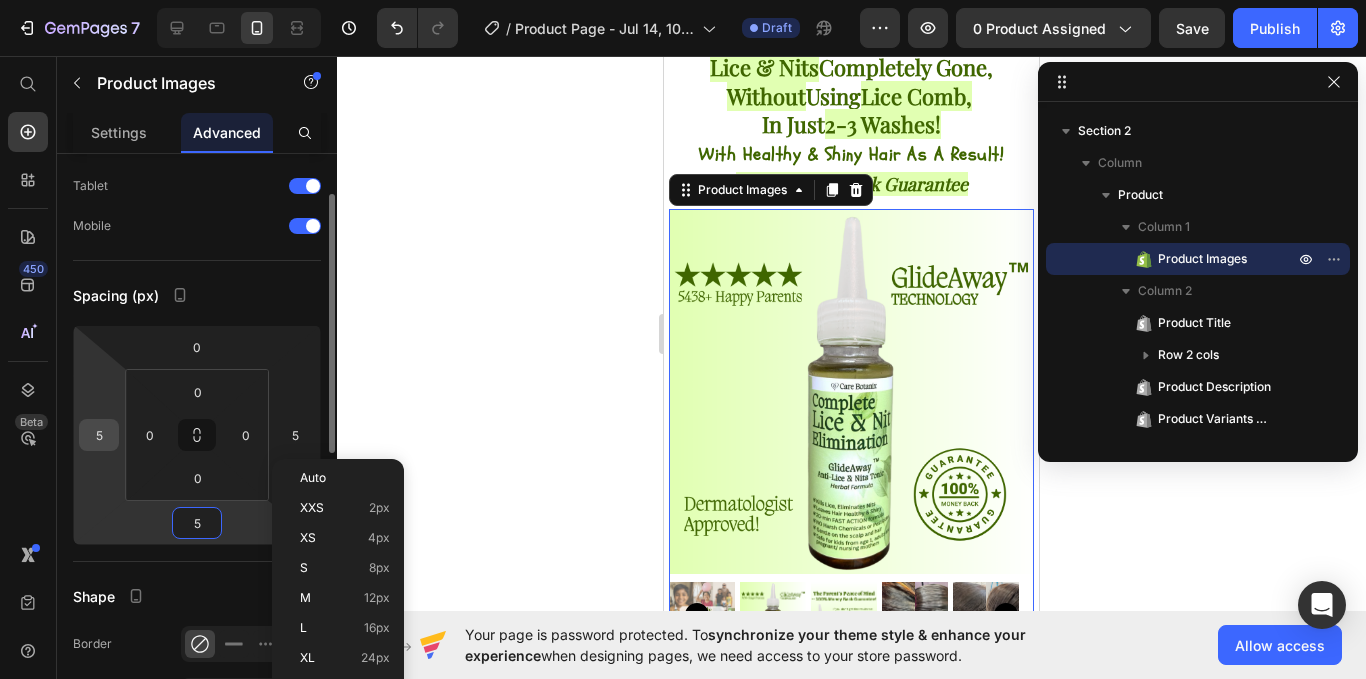 click on "5" at bounding box center [99, 435] 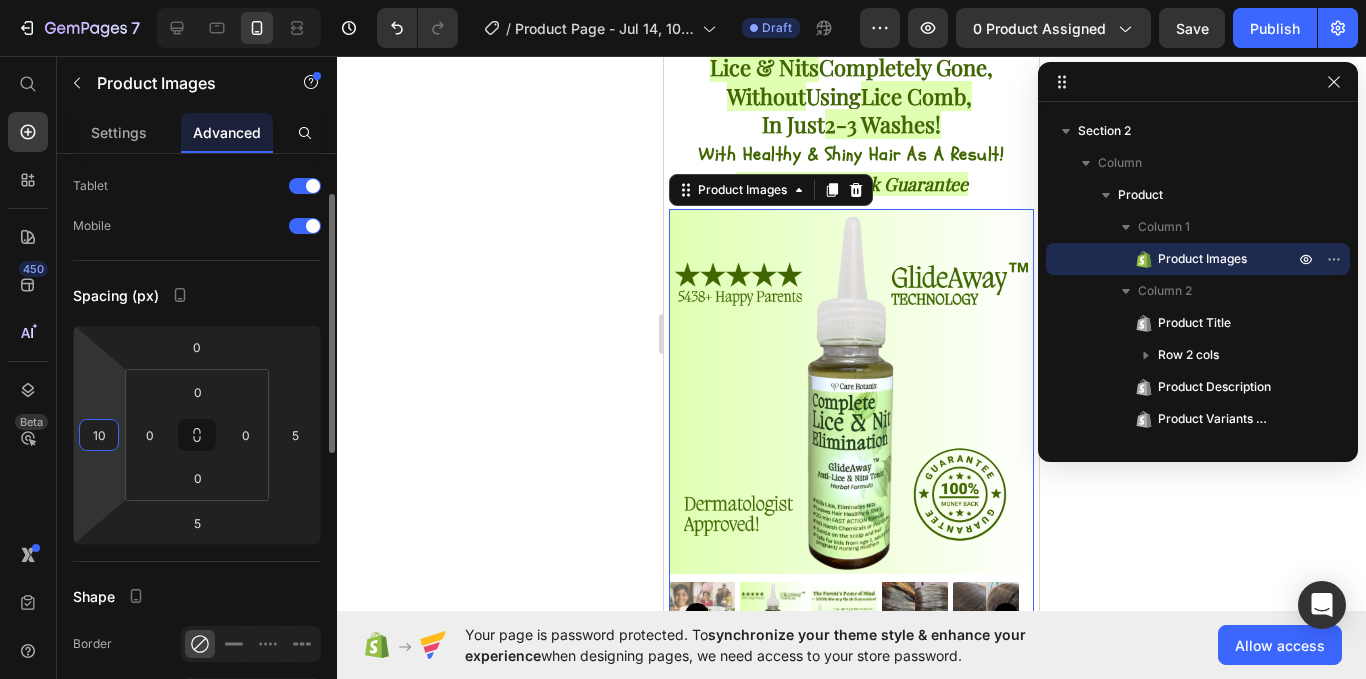 type on "10" 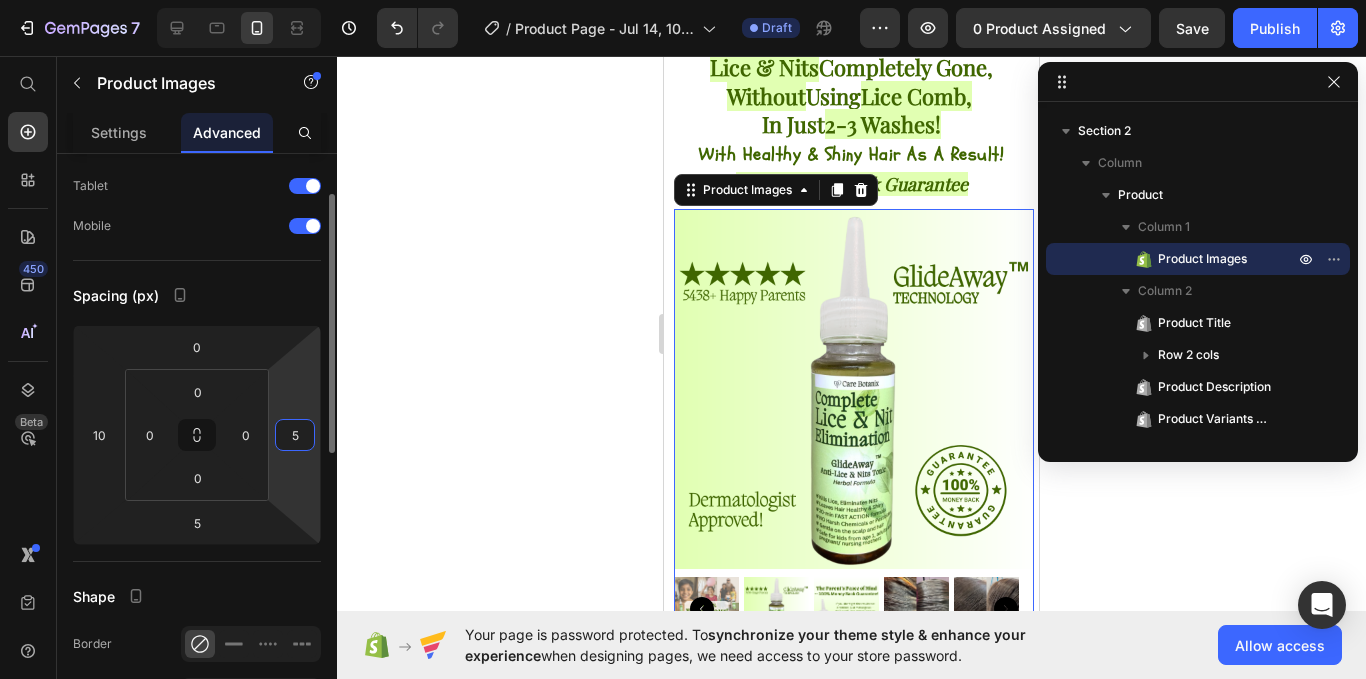 click on "5" at bounding box center (295, 435) 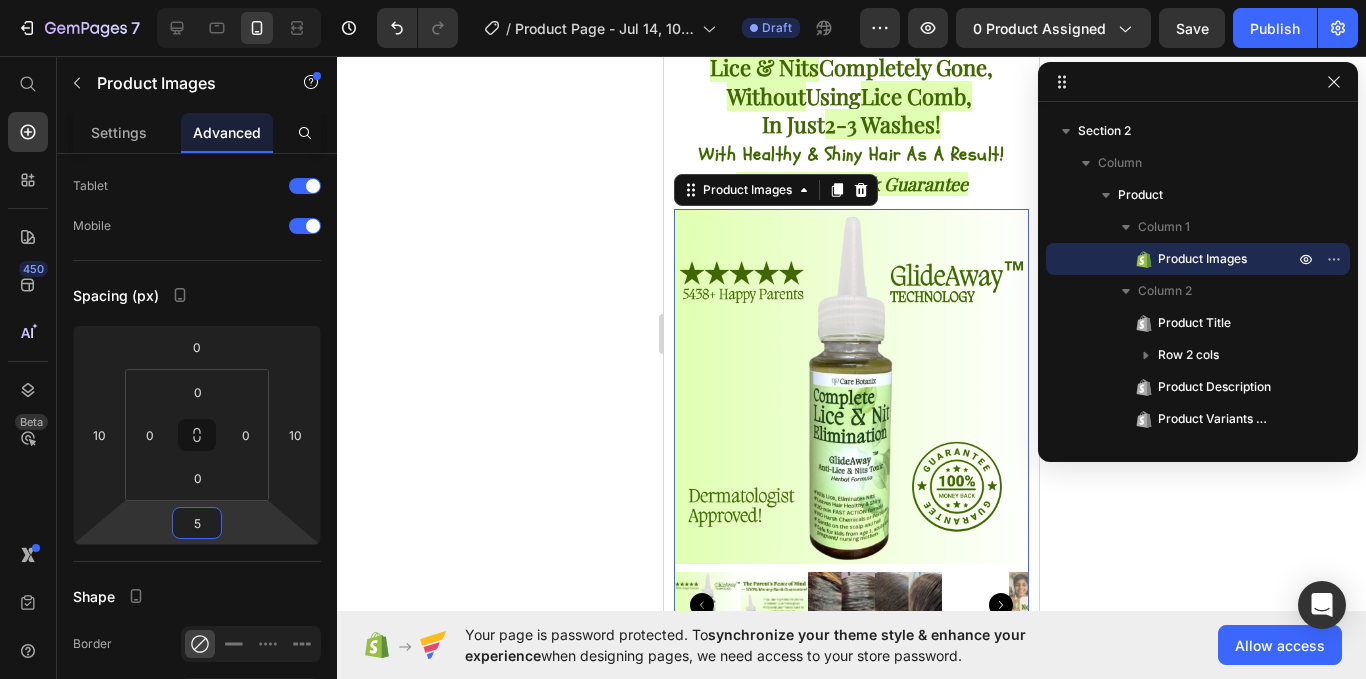 click 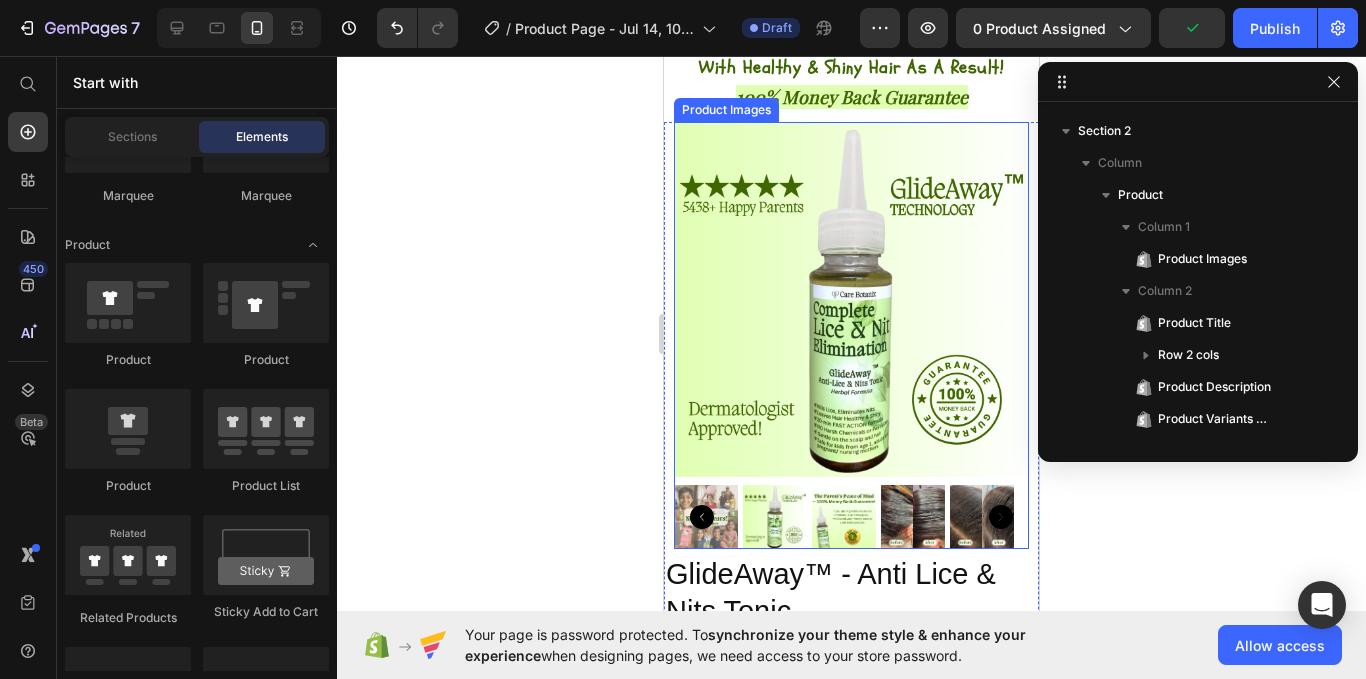 scroll, scrollTop: 134, scrollLeft: 0, axis: vertical 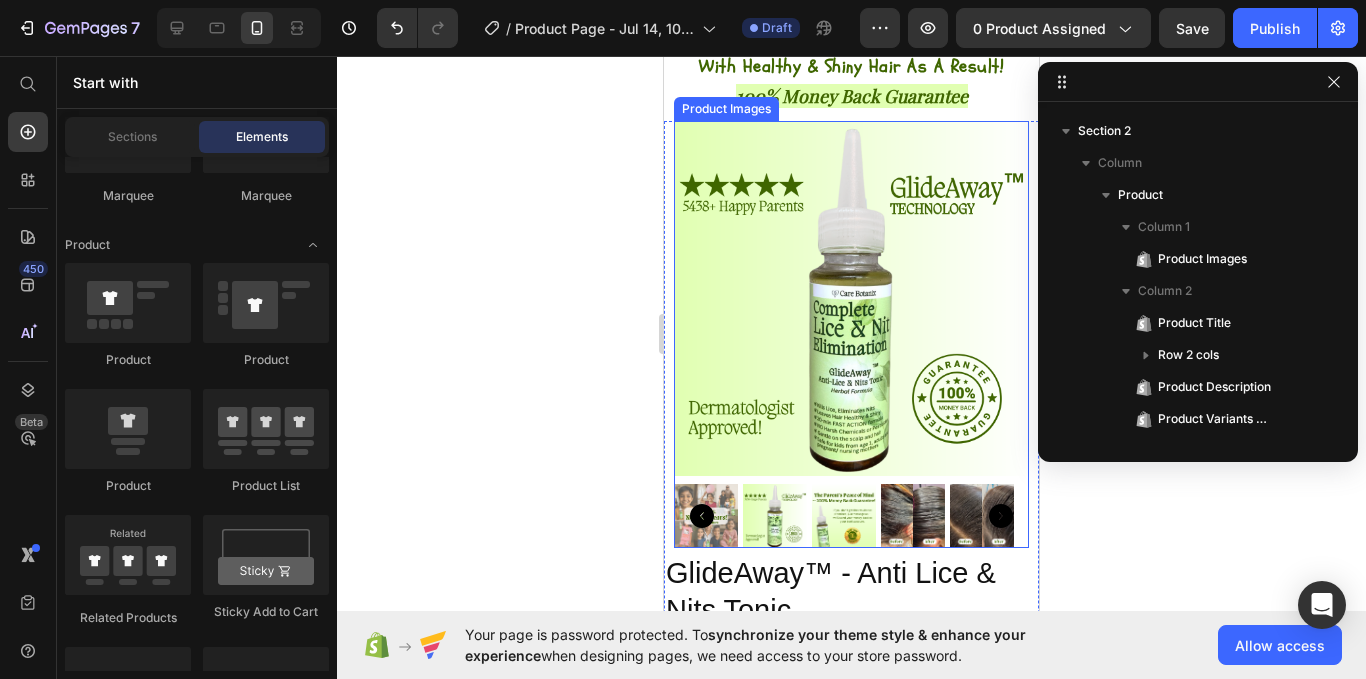 click 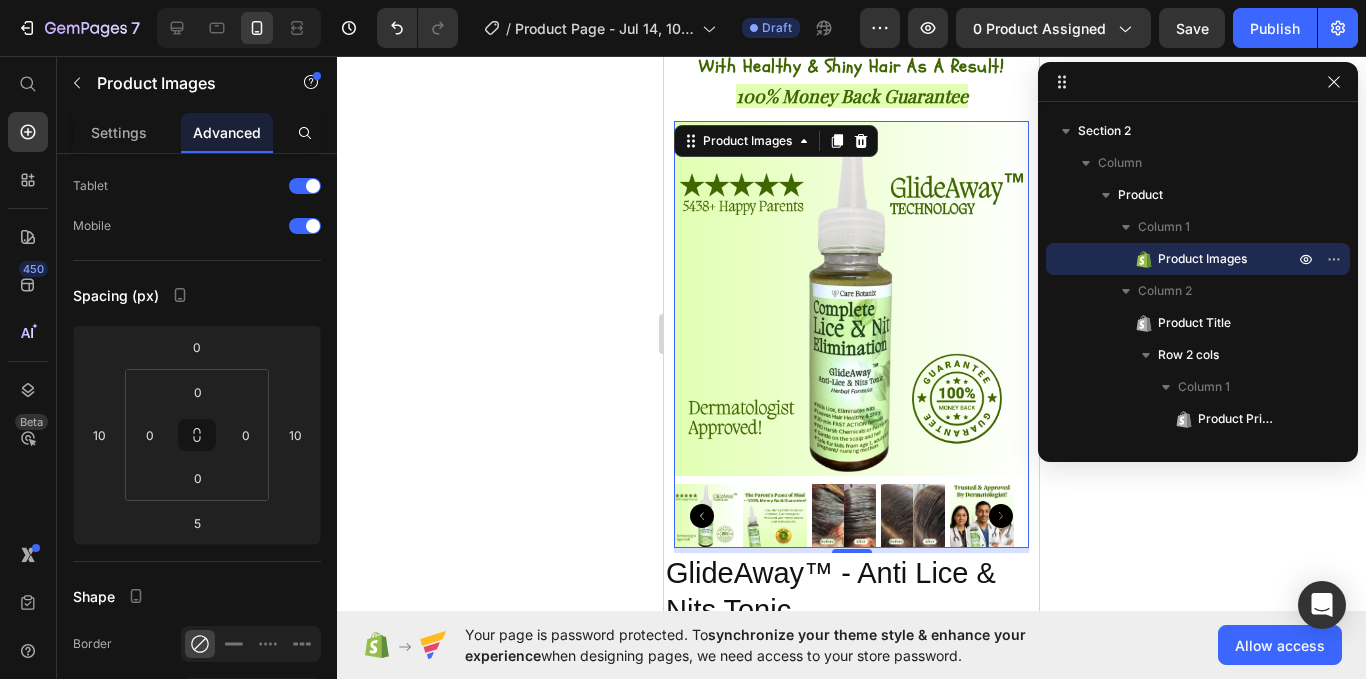 click 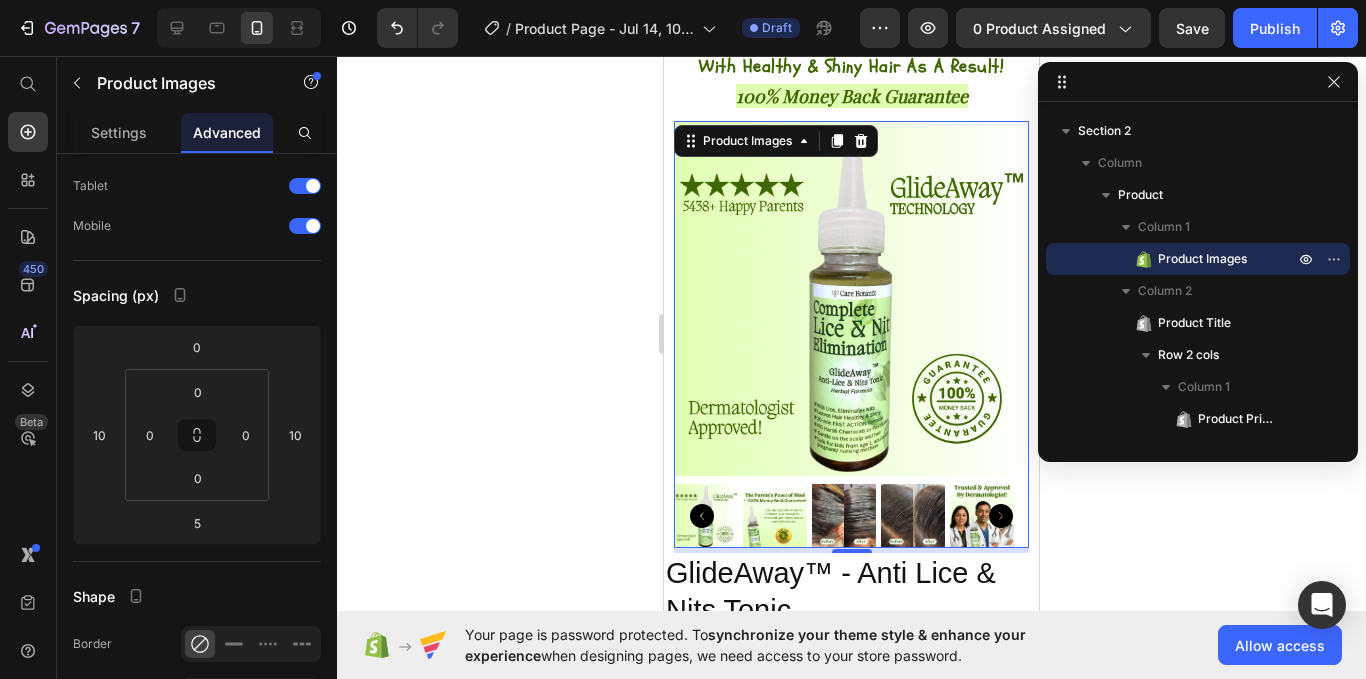 click 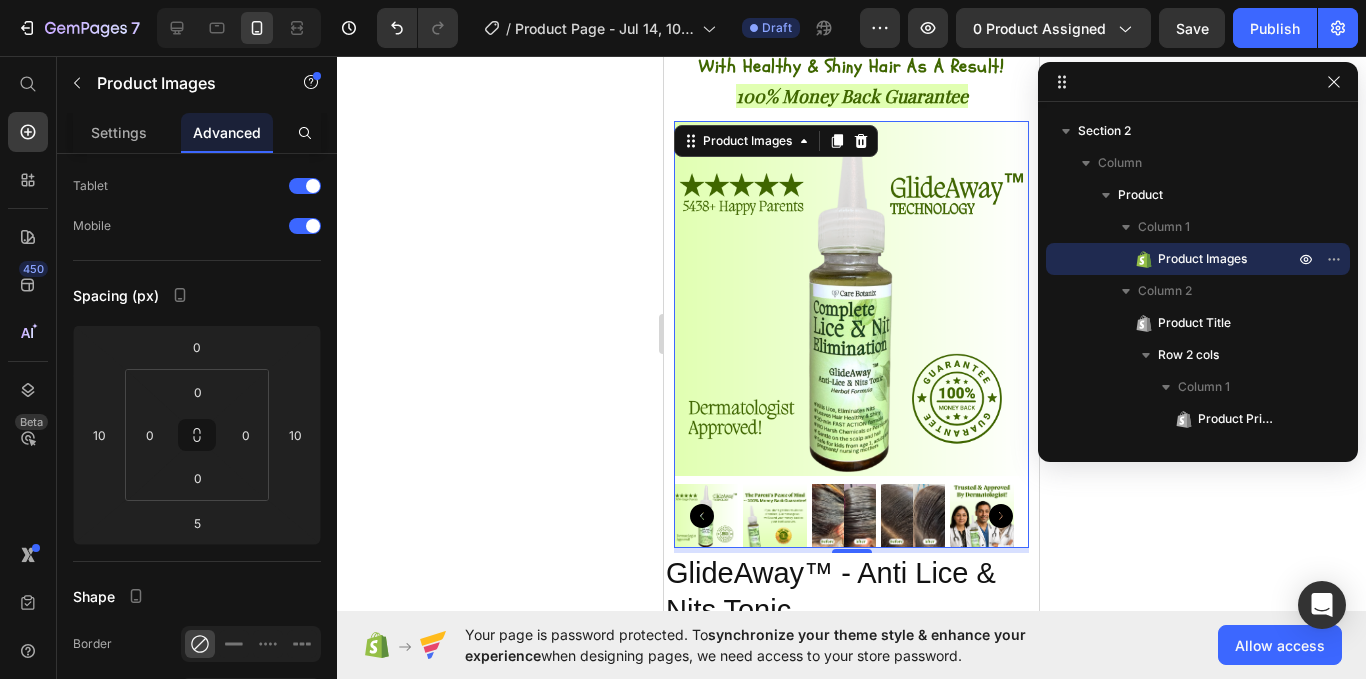 click 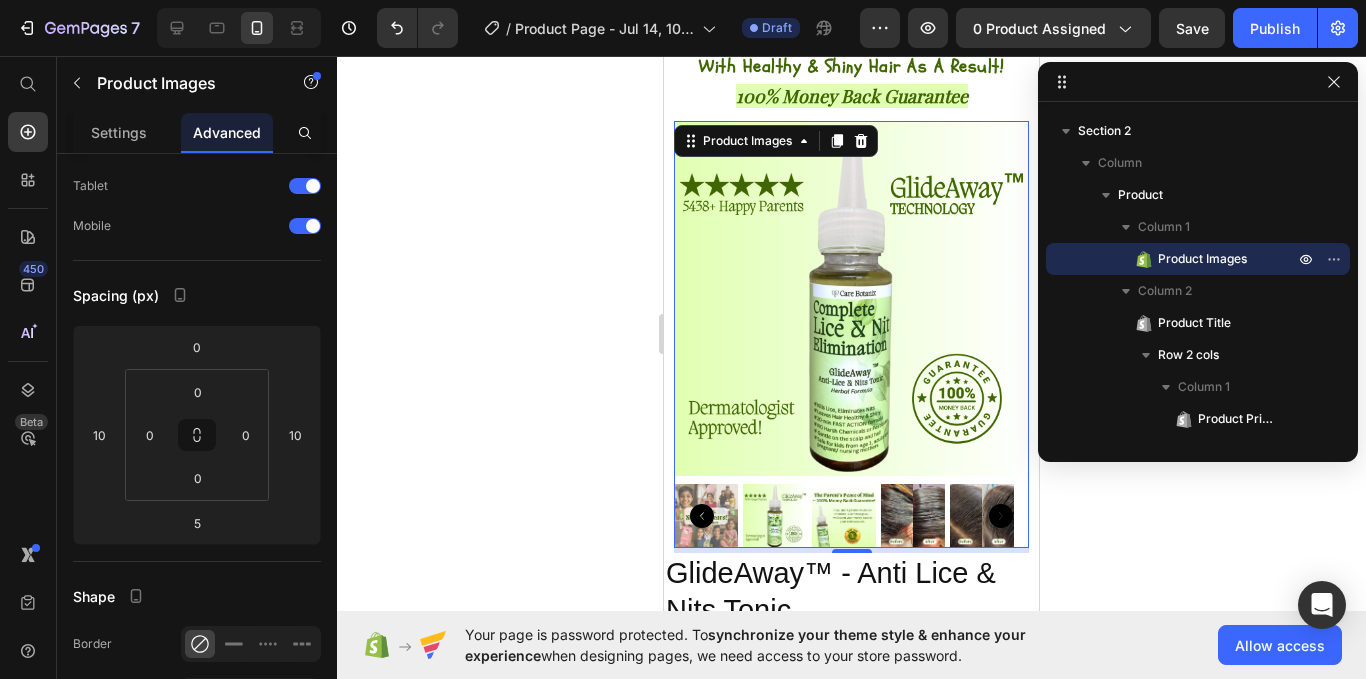 click 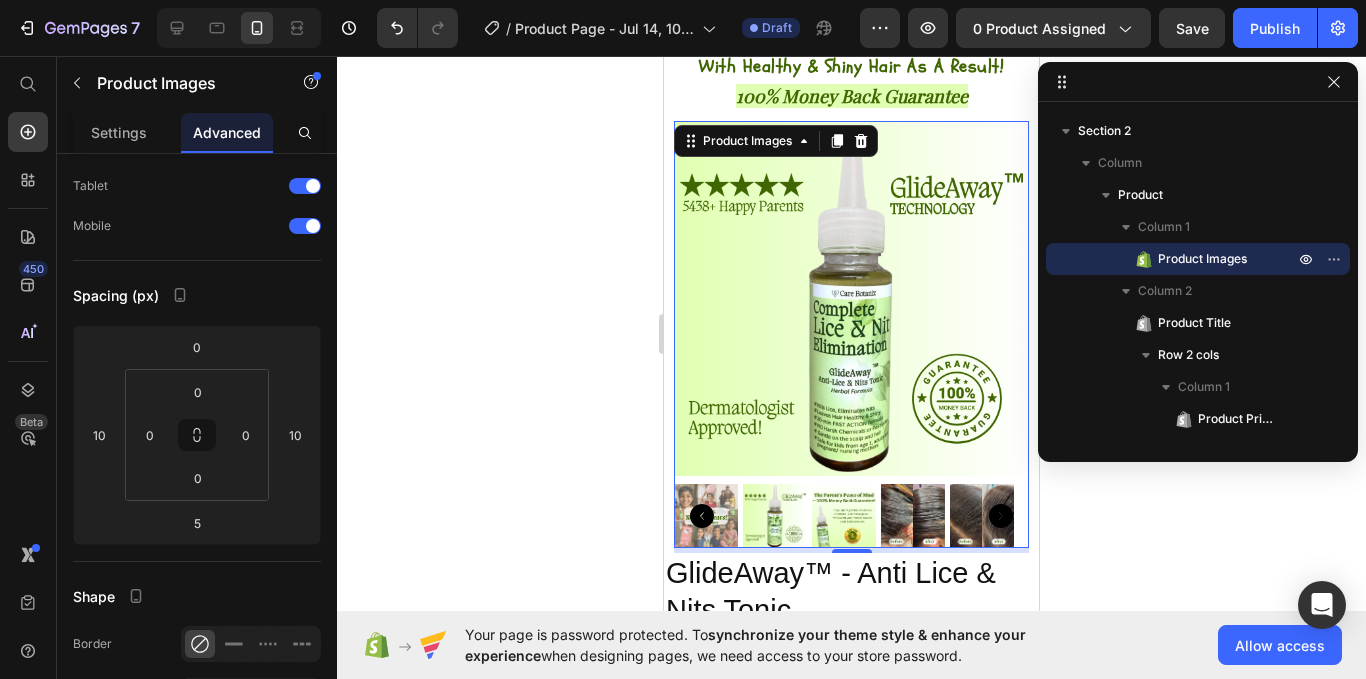 click 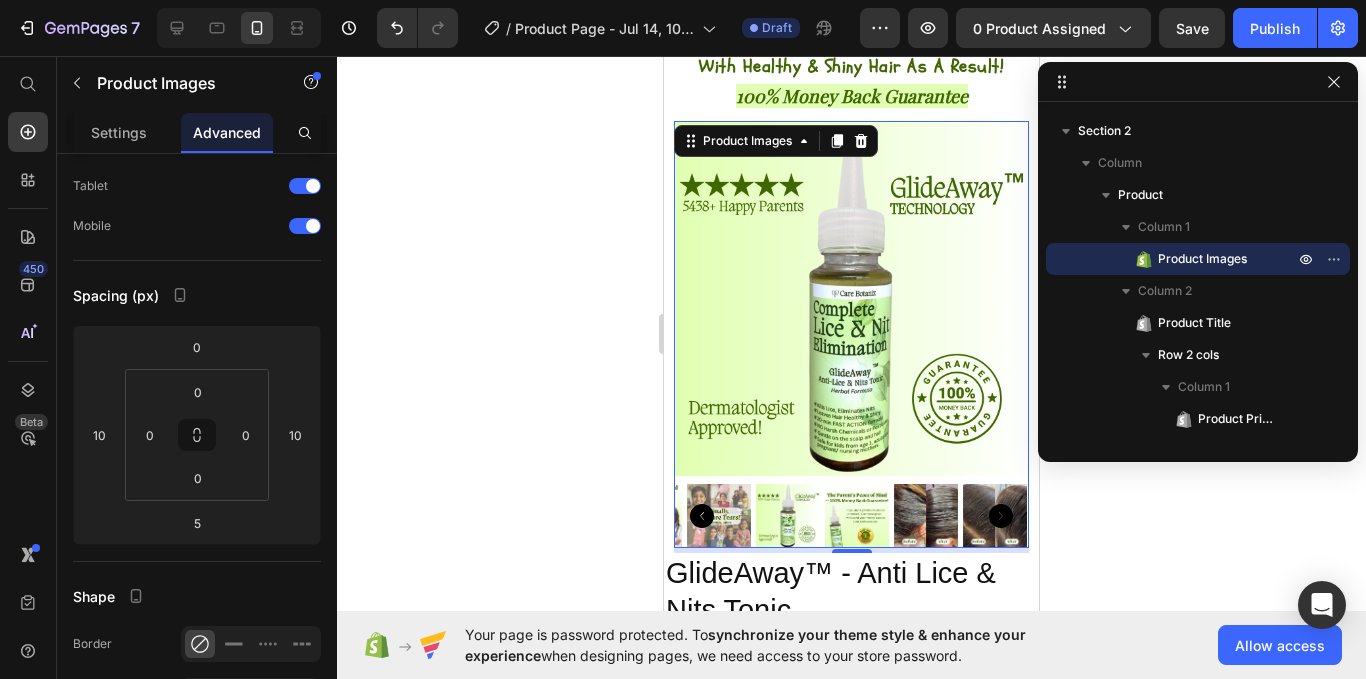 click 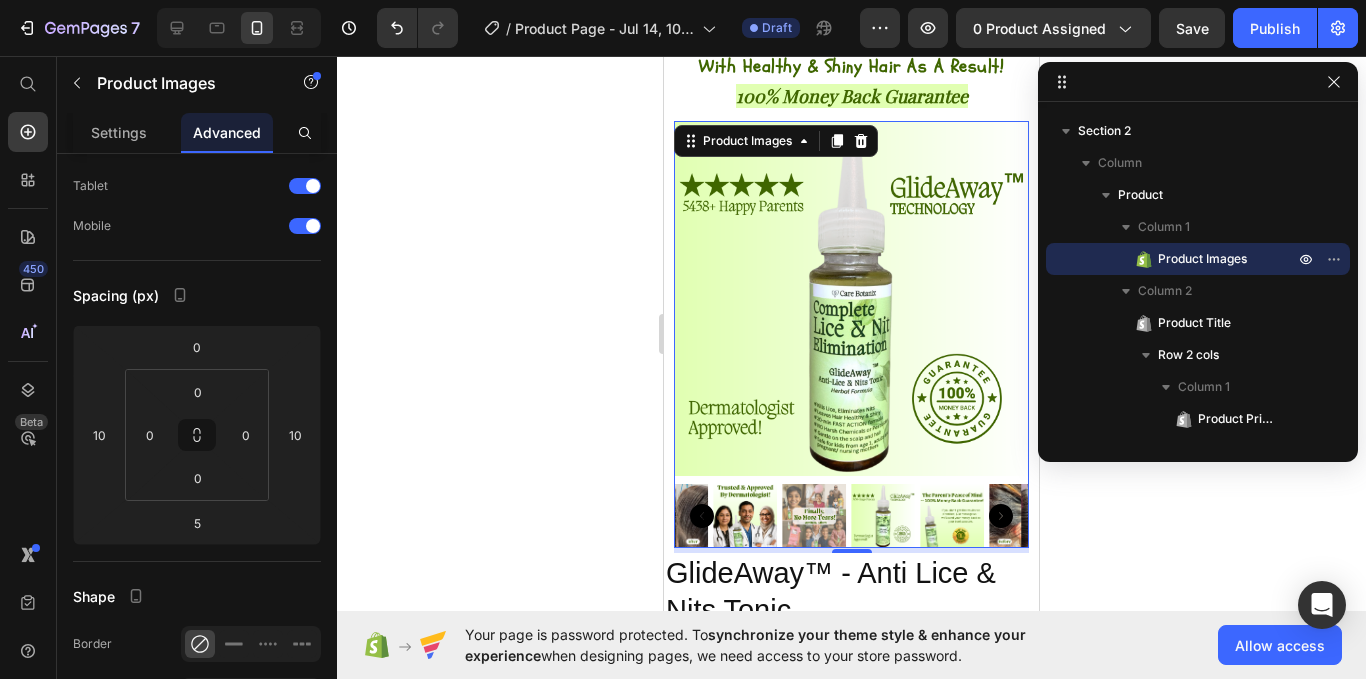 click 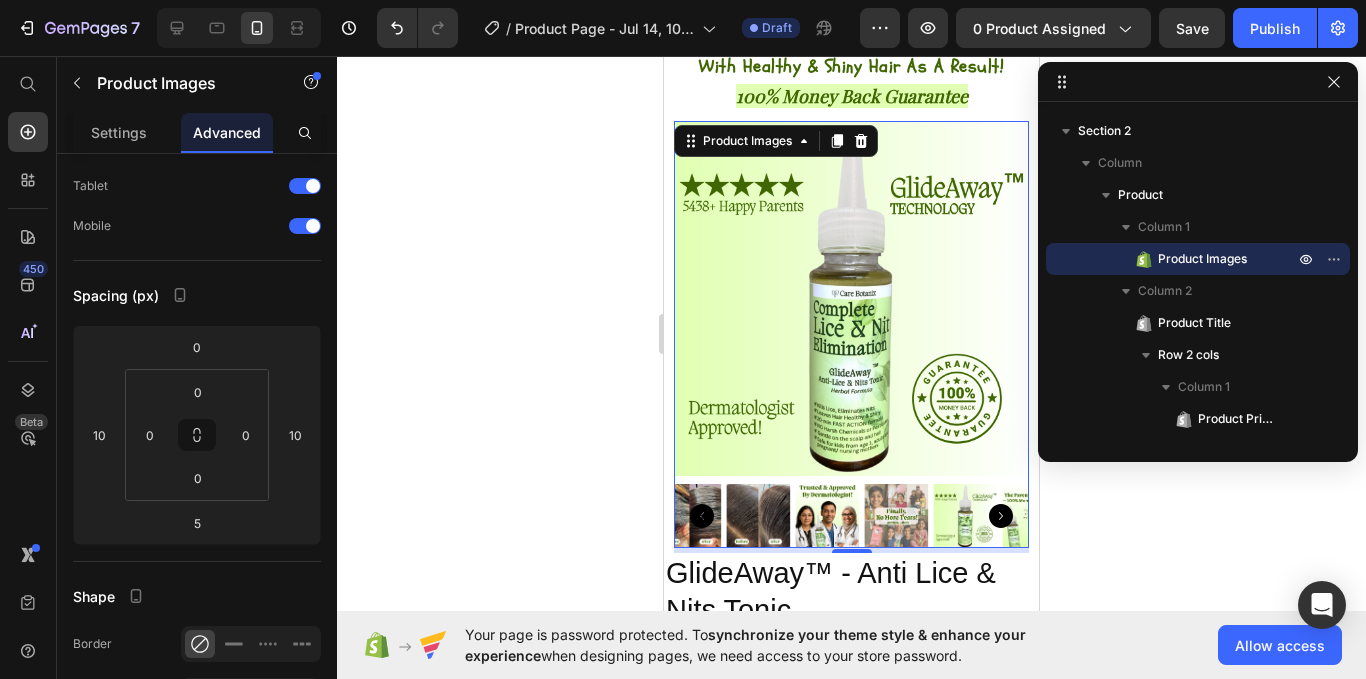 click 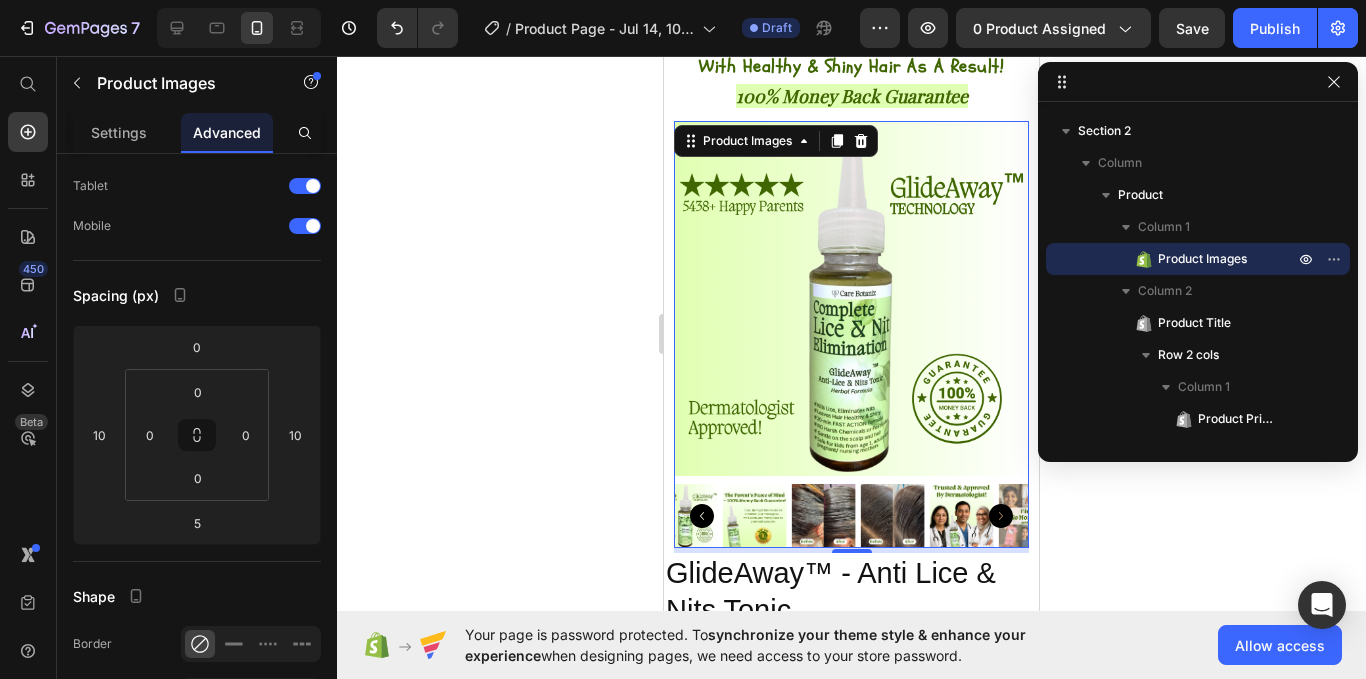 click 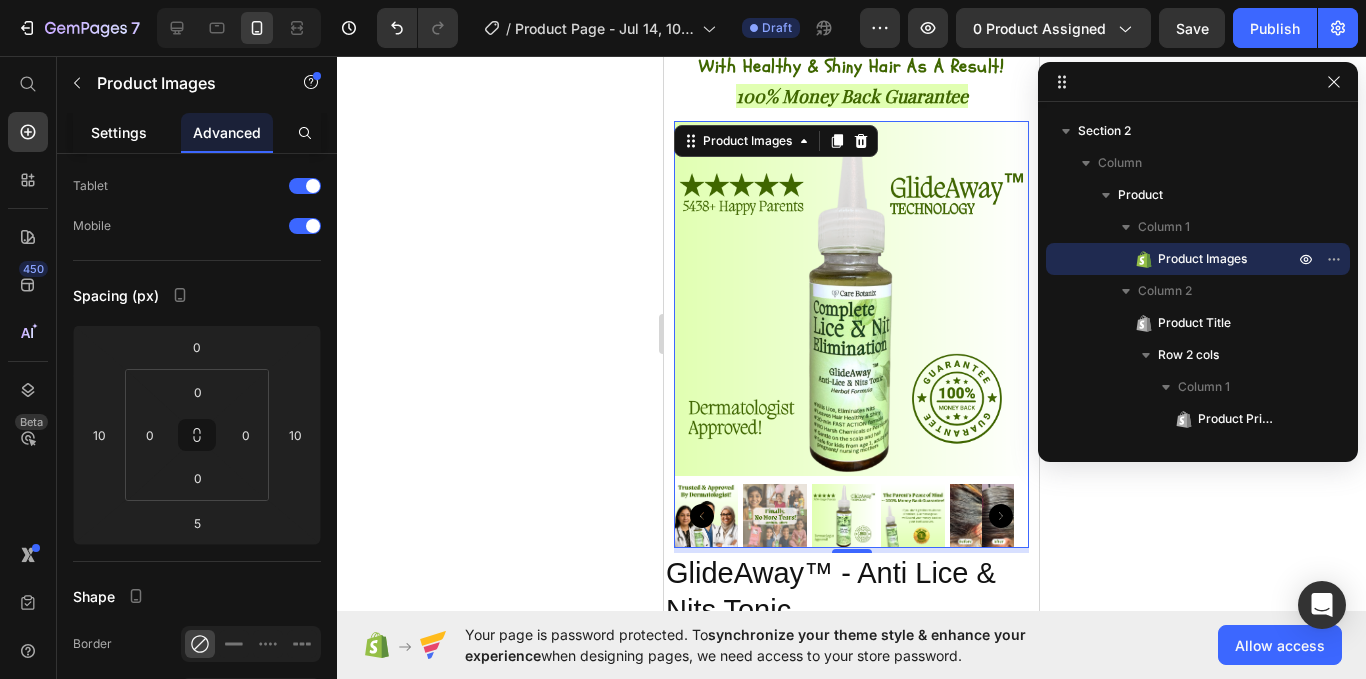 click on "Settings" at bounding box center (119, 132) 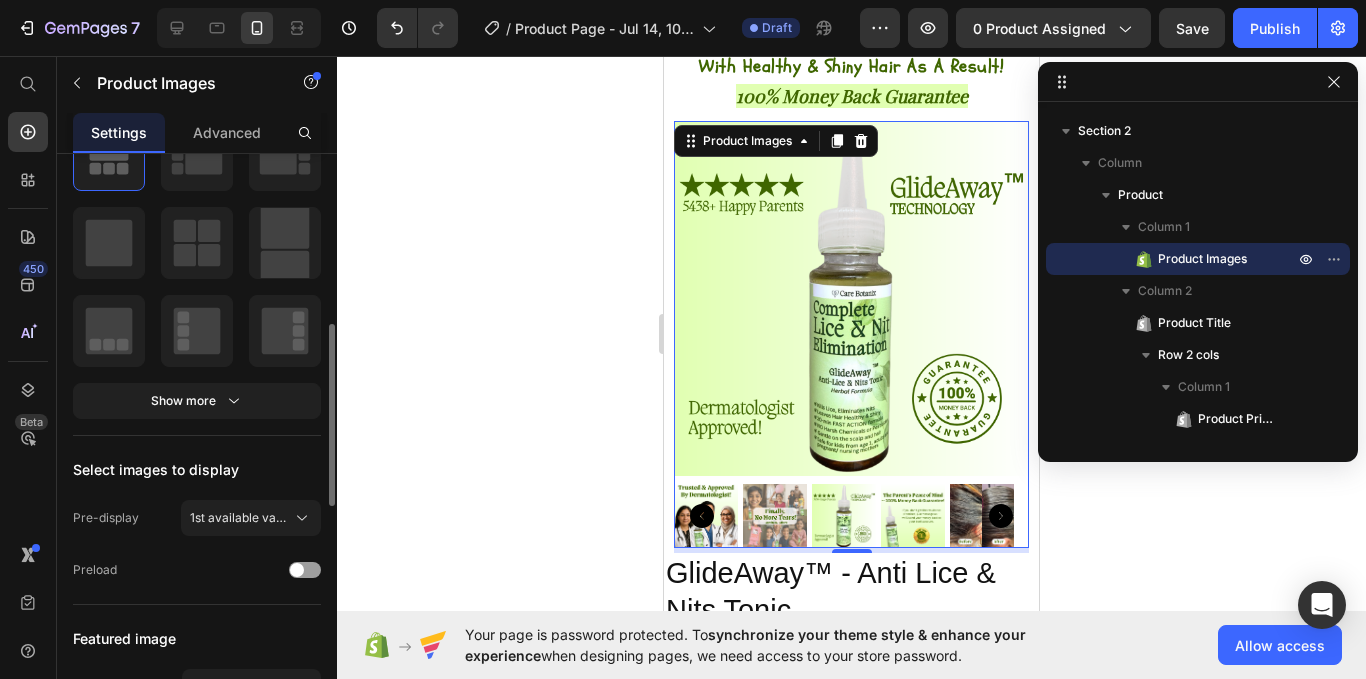 scroll, scrollTop: 330, scrollLeft: 0, axis: vertical 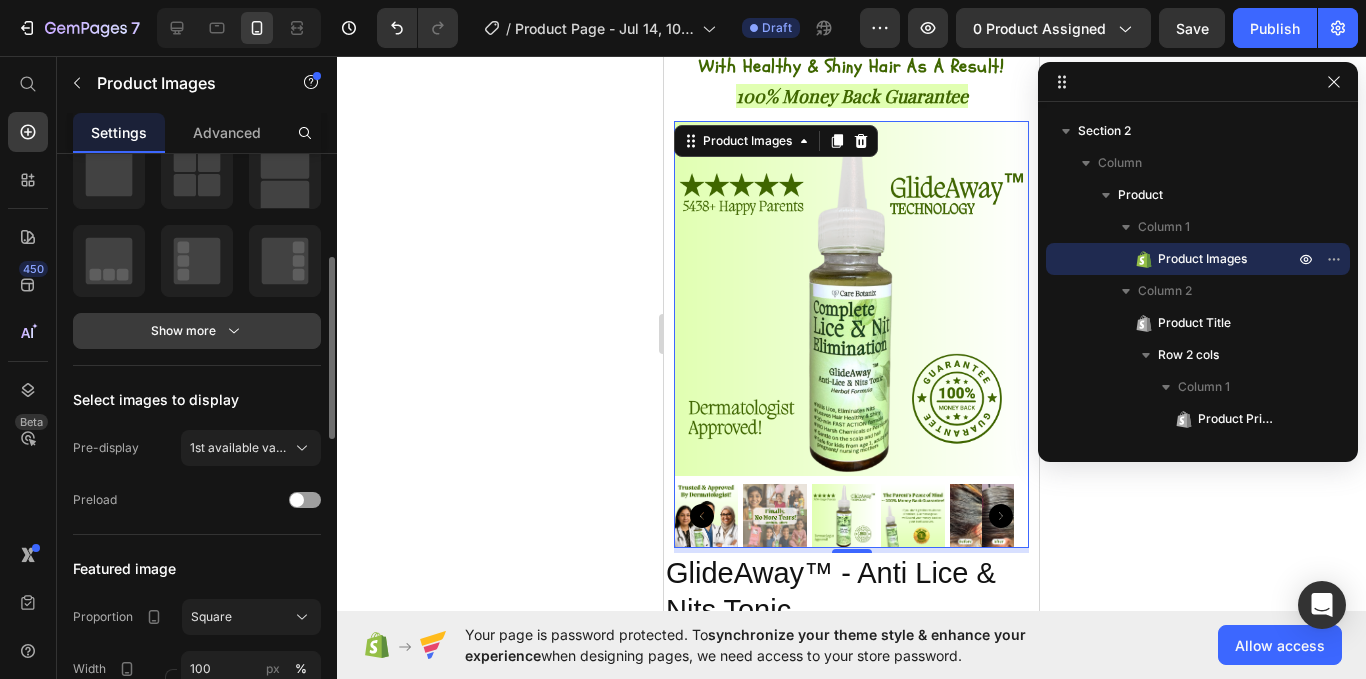 click on "Show more" at bounding box center (197, 331) 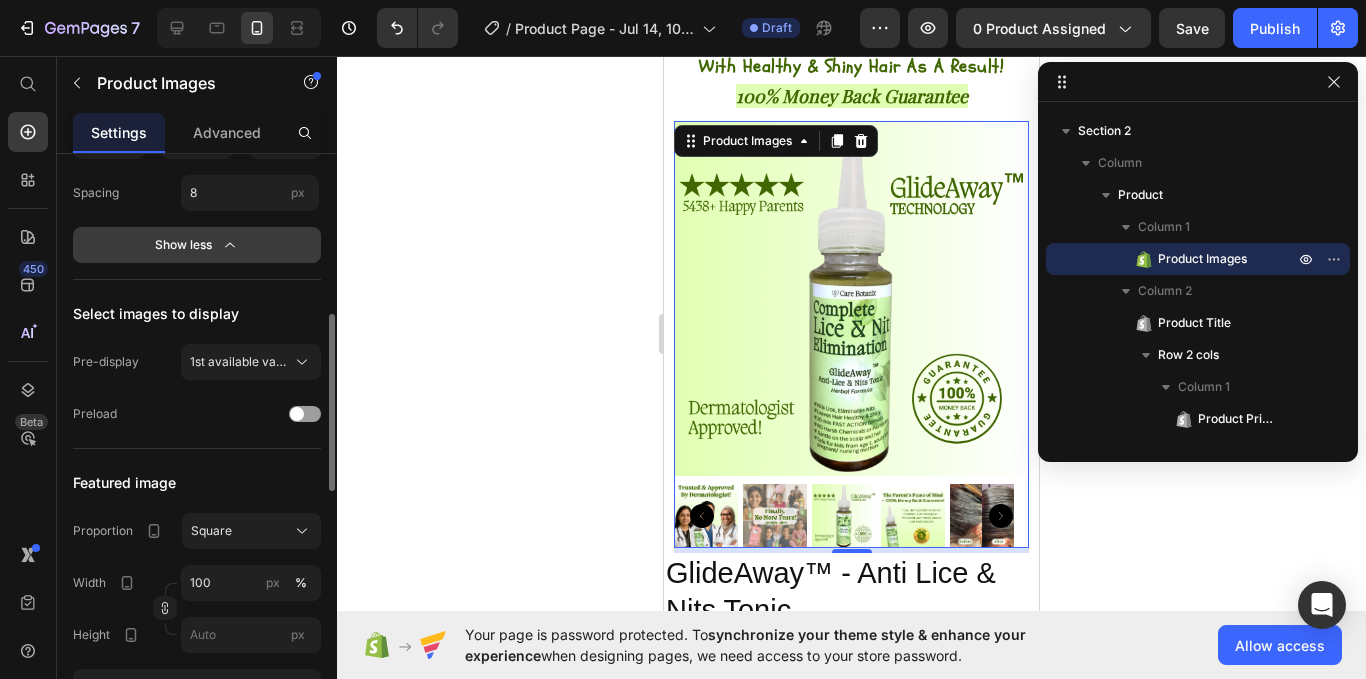 scroll, scrollTop: 488, scrollLeft: 0, axis: vertical 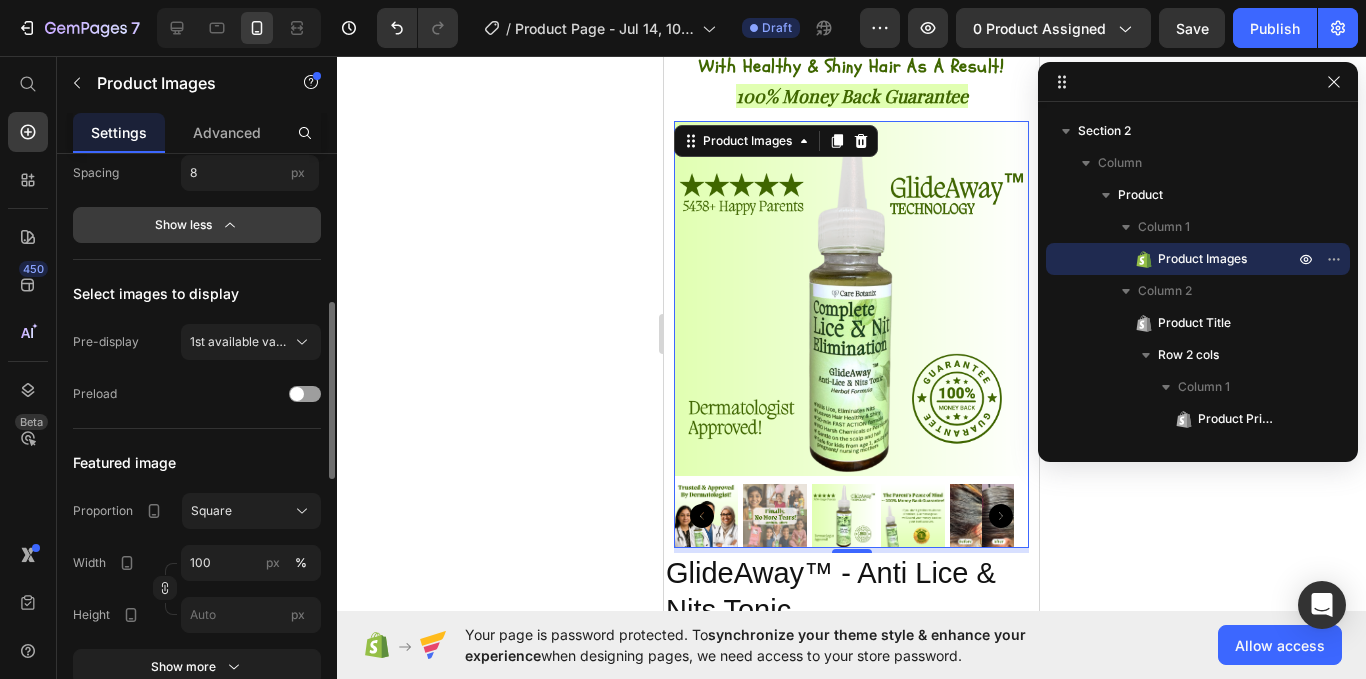 click on "1st available variant" at bounding box center (239, 342) 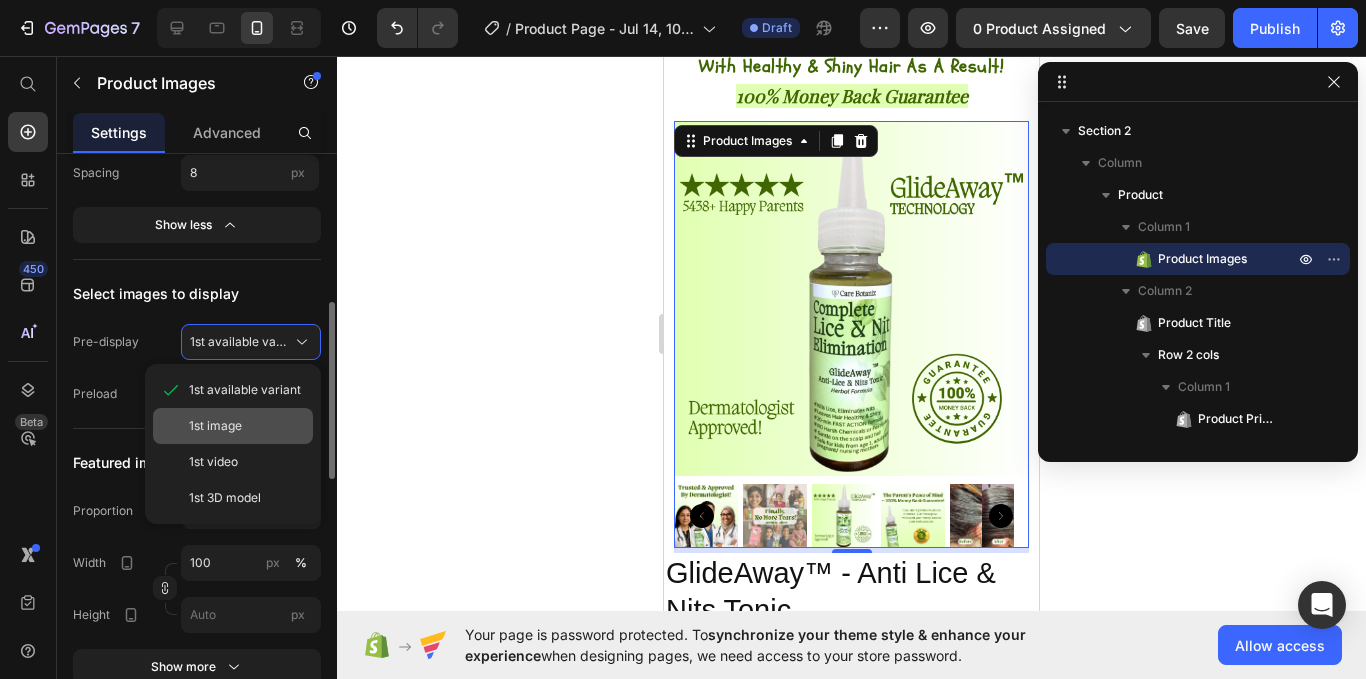 click on "1st image" at bounding box center (247, 426) 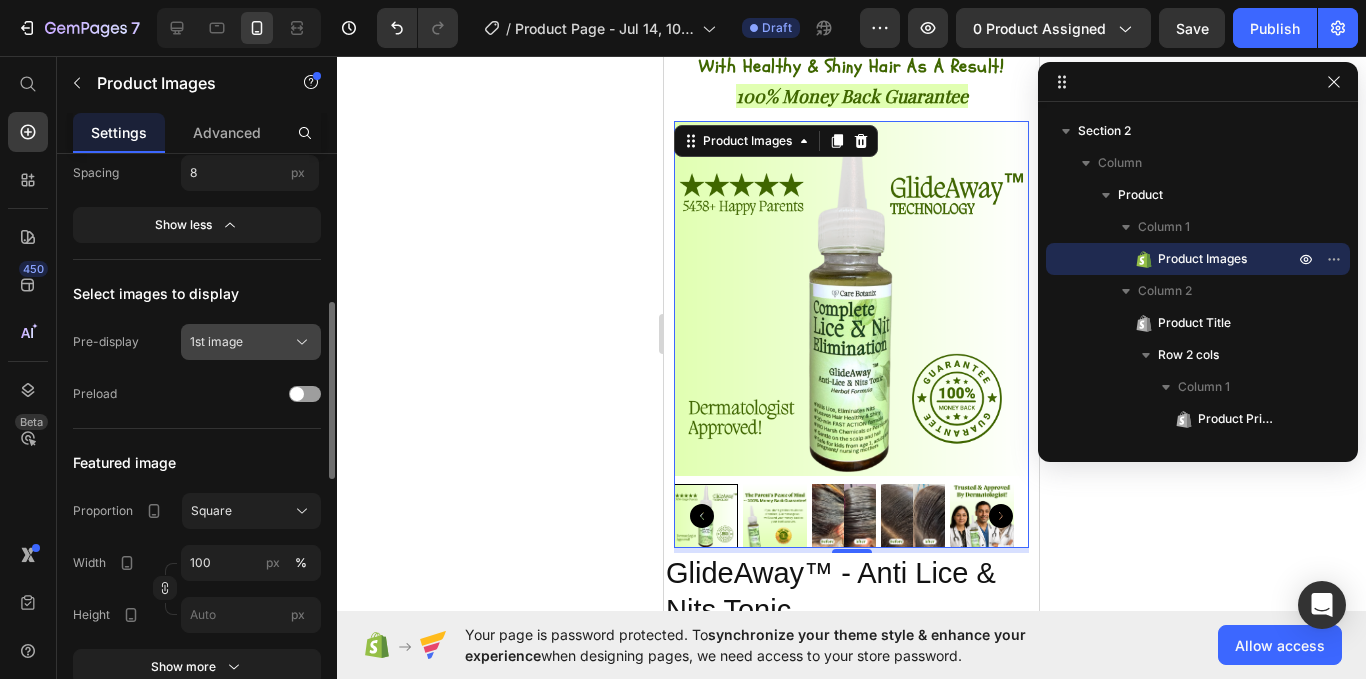 click on "1st image" 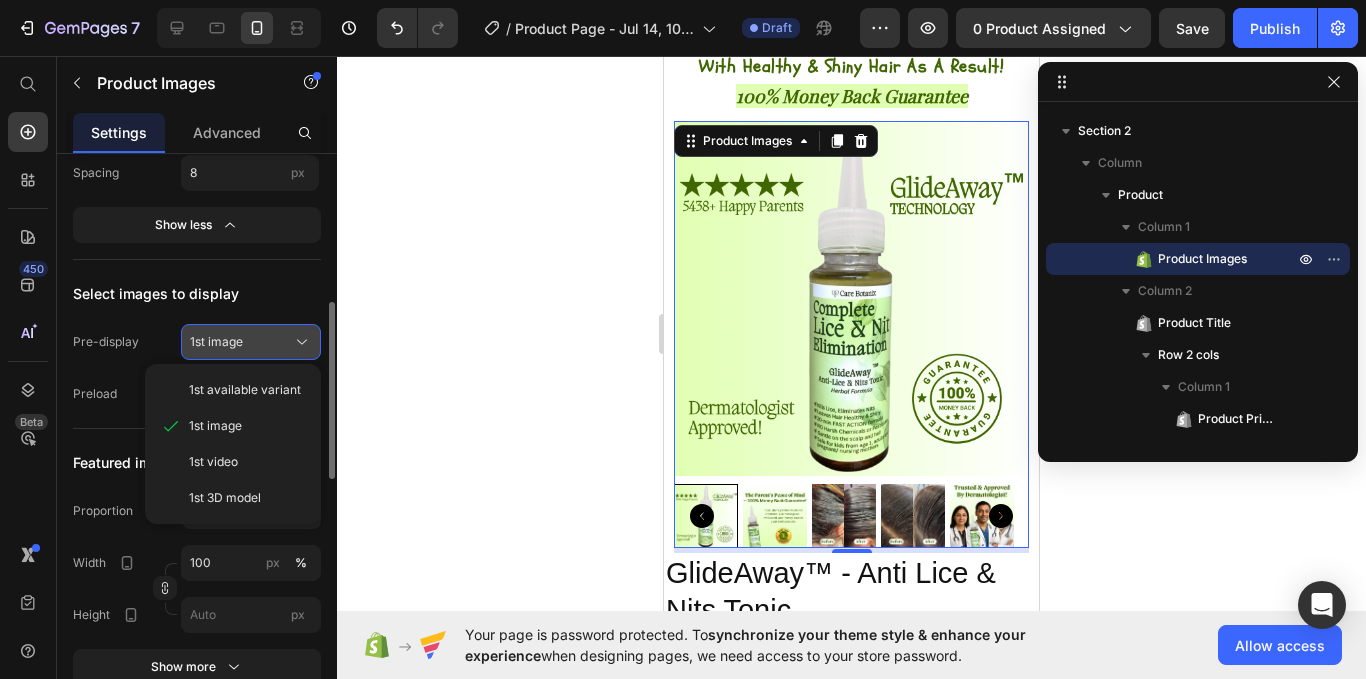 click on "1st image" 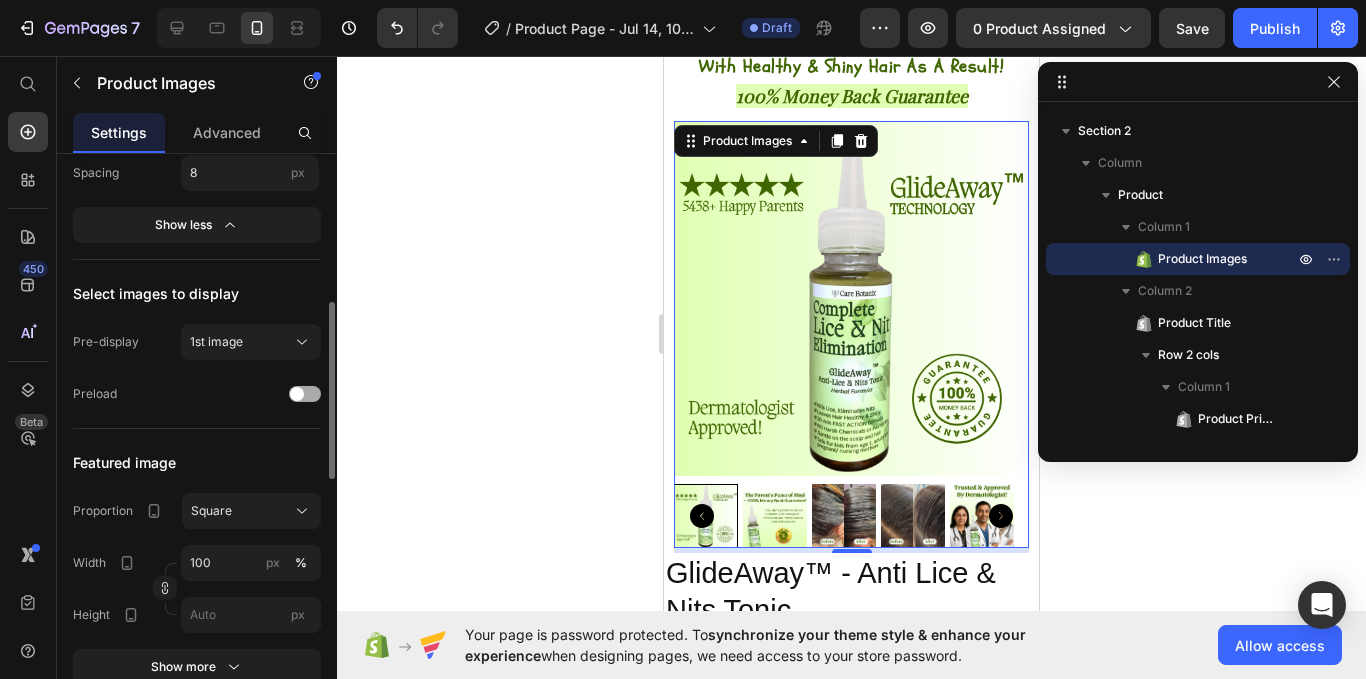 click at bounding box center (297, 394) 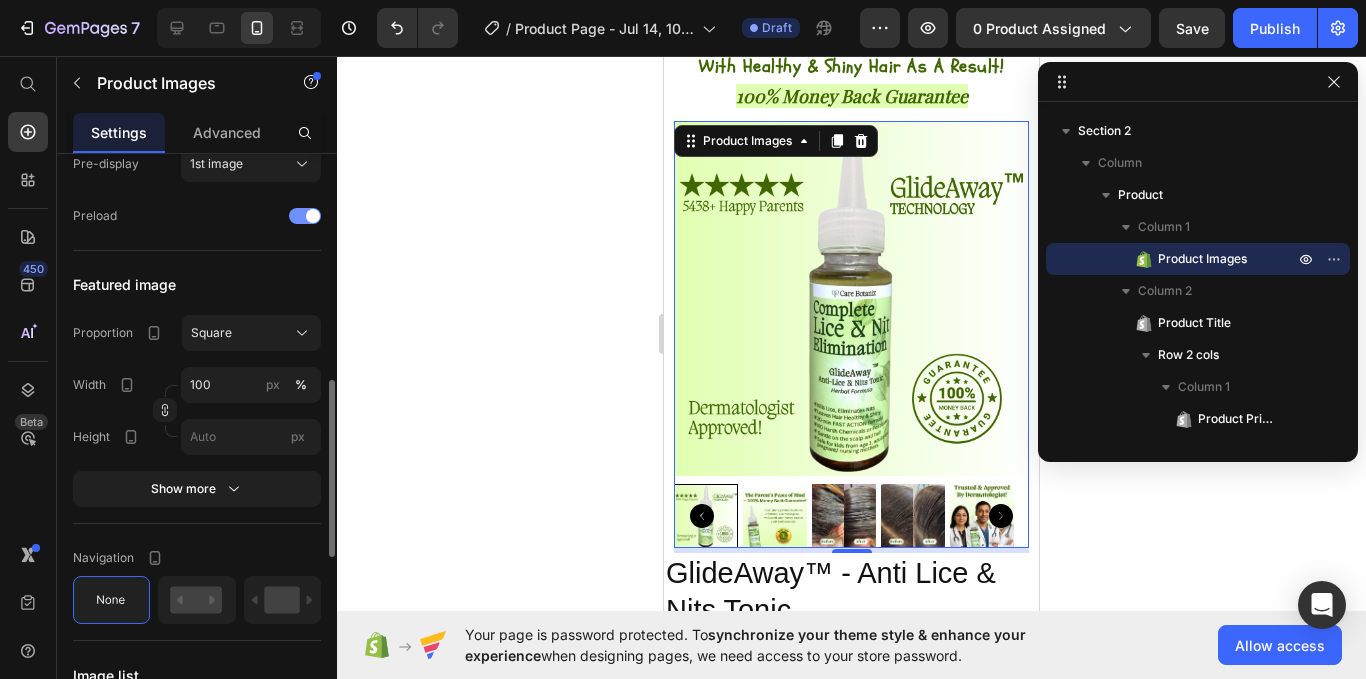 scroll, scrollTop: 685, scrollLeft: 0, axis: vertical 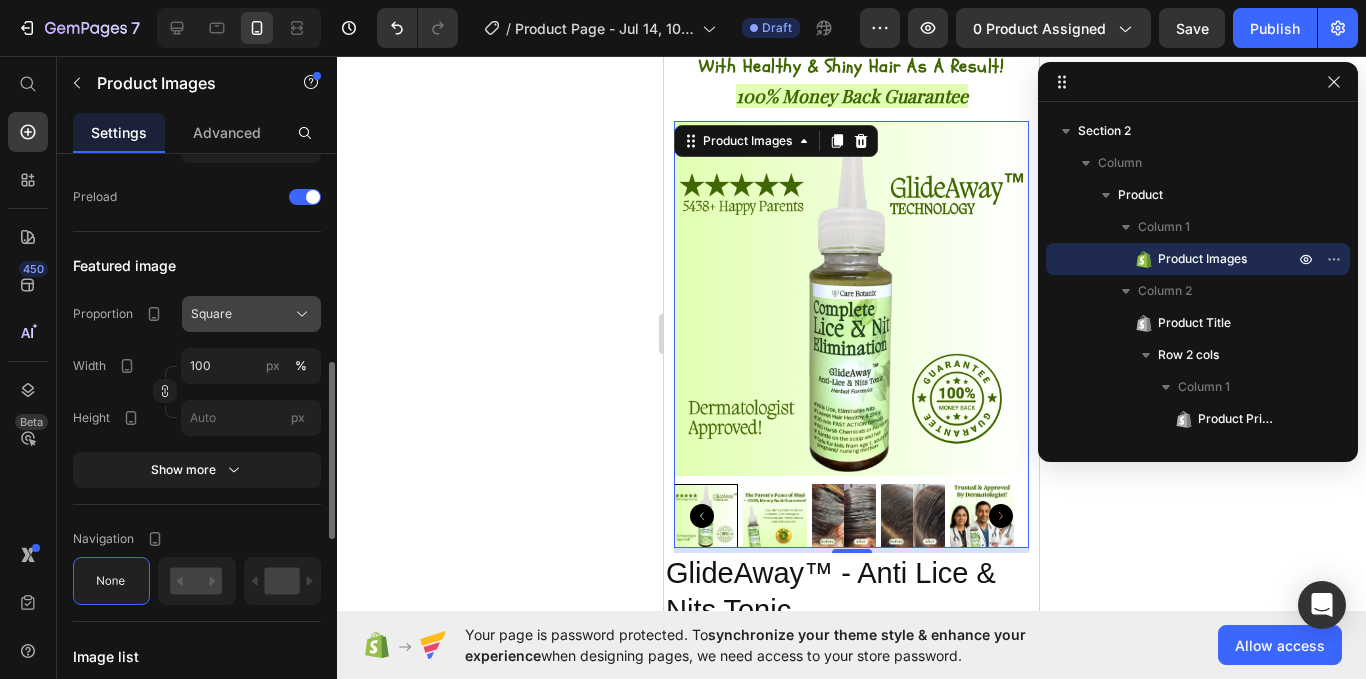 click on "Square" 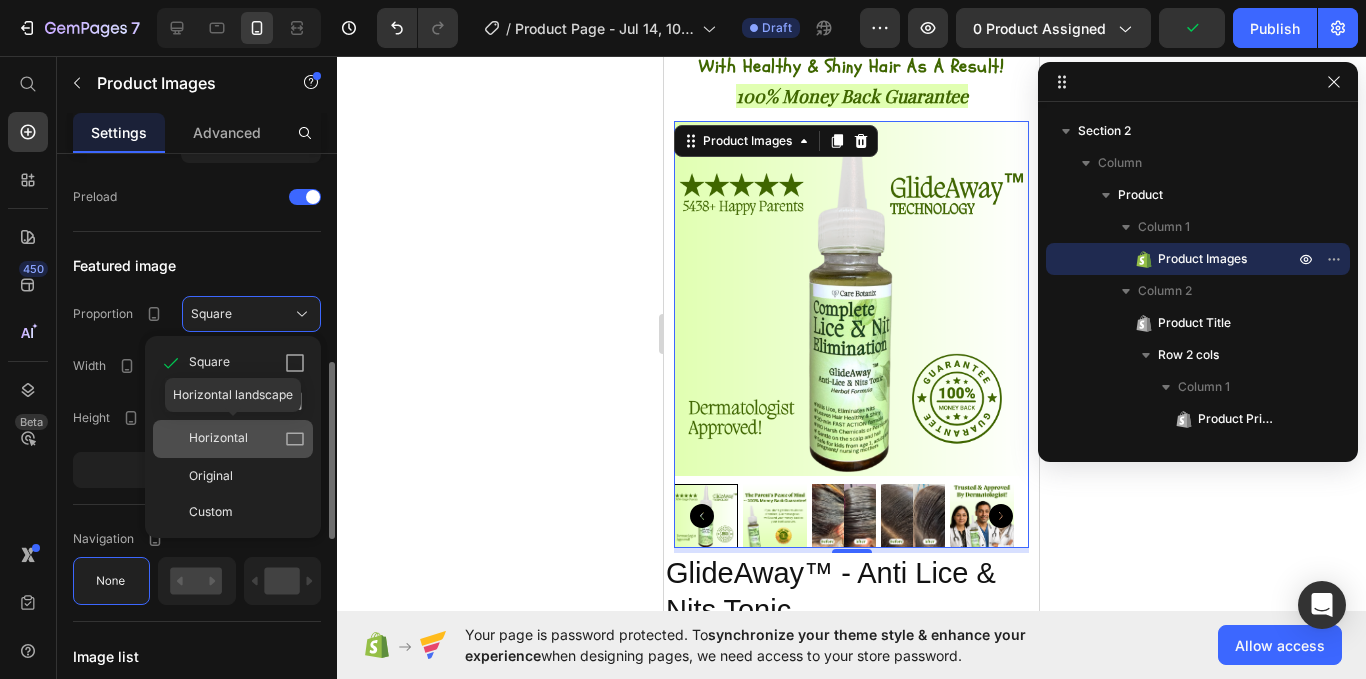 click on "Horizontal" 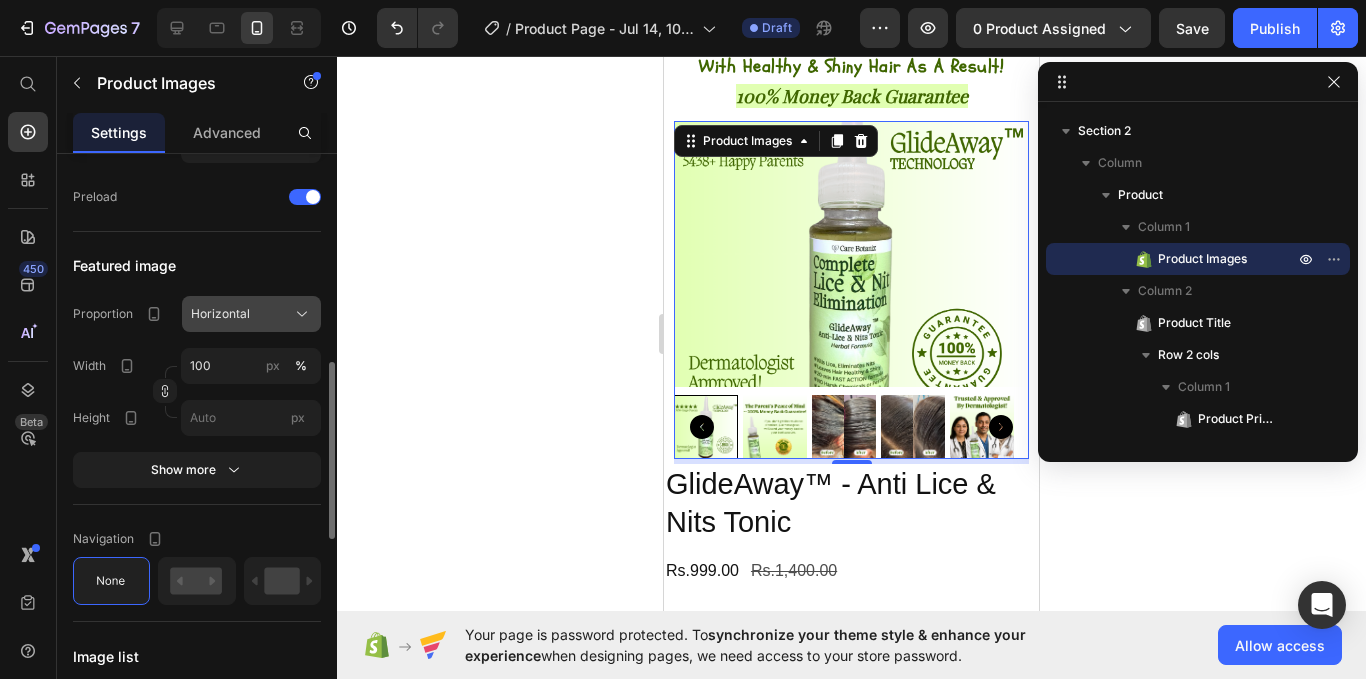 click on "Horizontal" 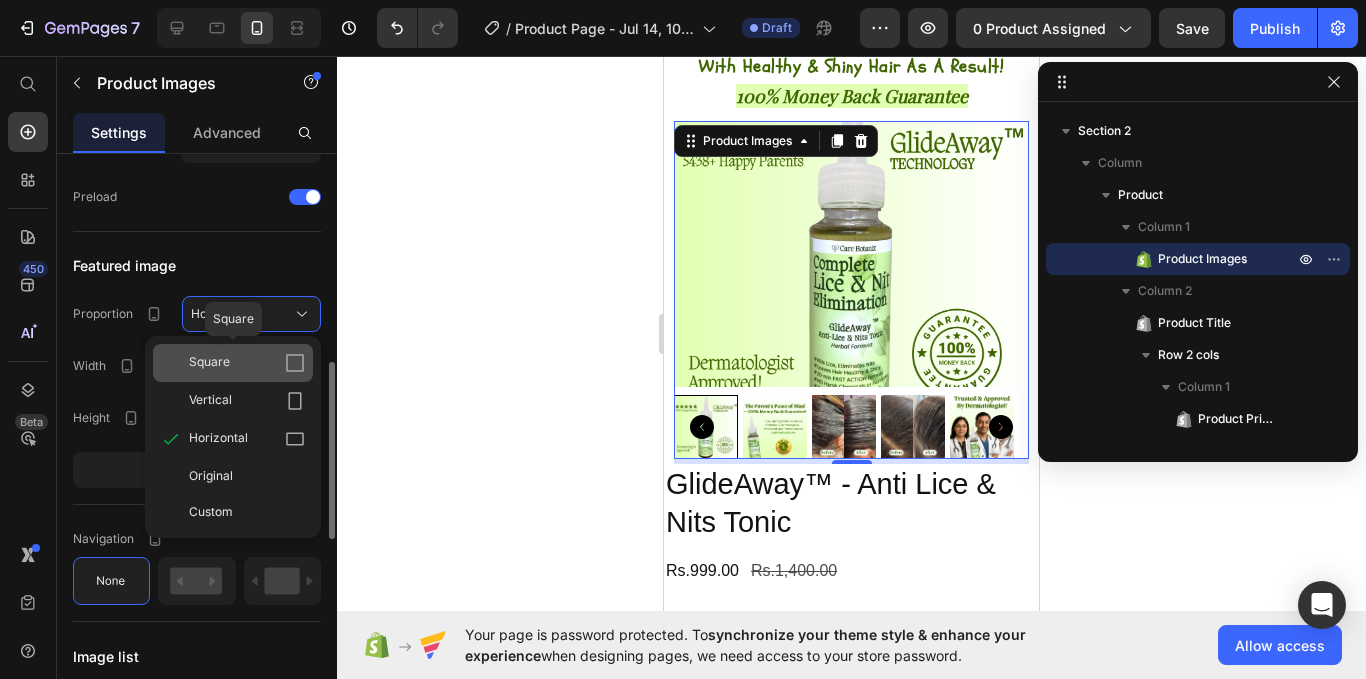 click on "Square" at bounding box center (247, 363) 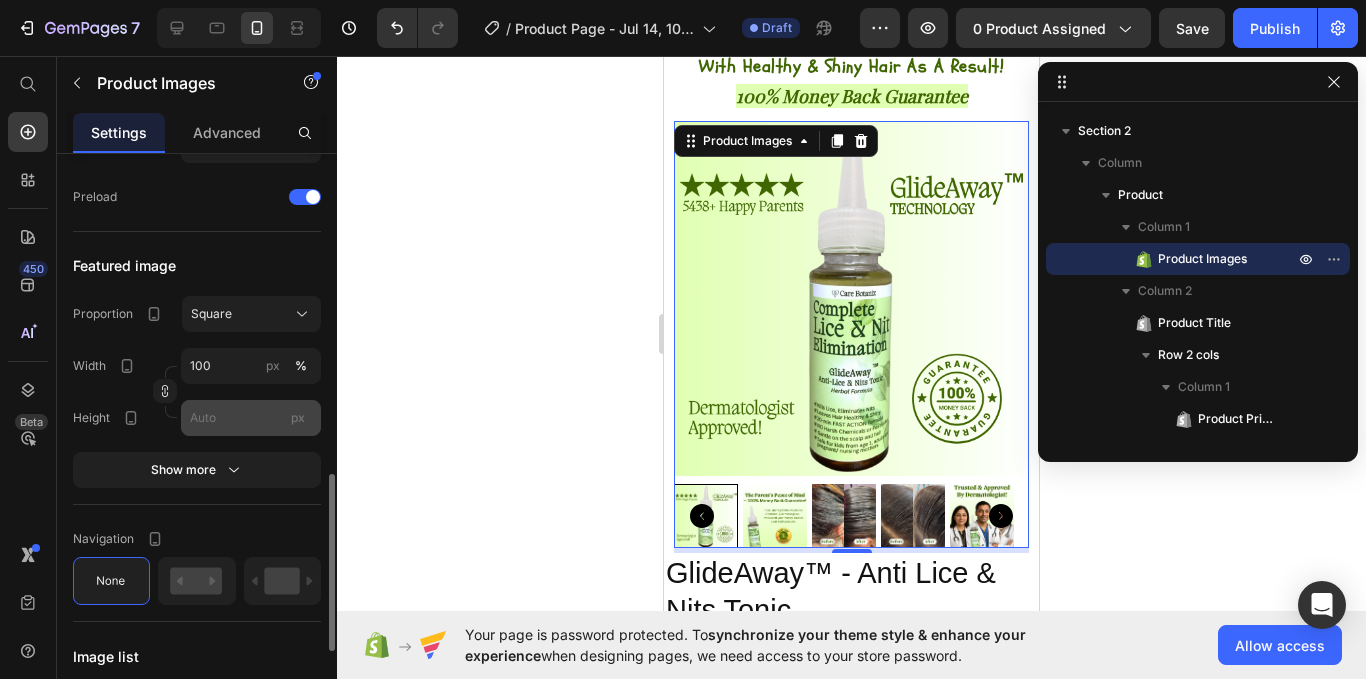 scroll, scrollTop: 772, scrollLeft: 0, axis: vertical 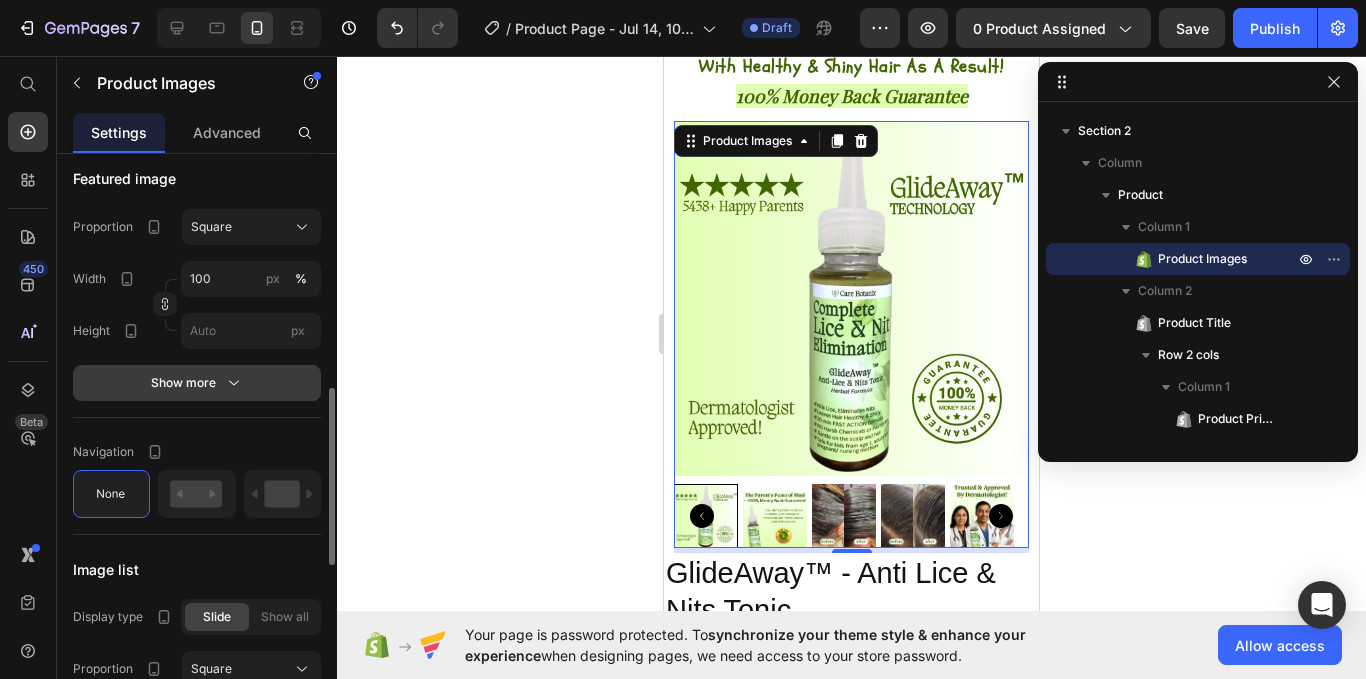 click on "Show more" at bounding box center [197, 383] 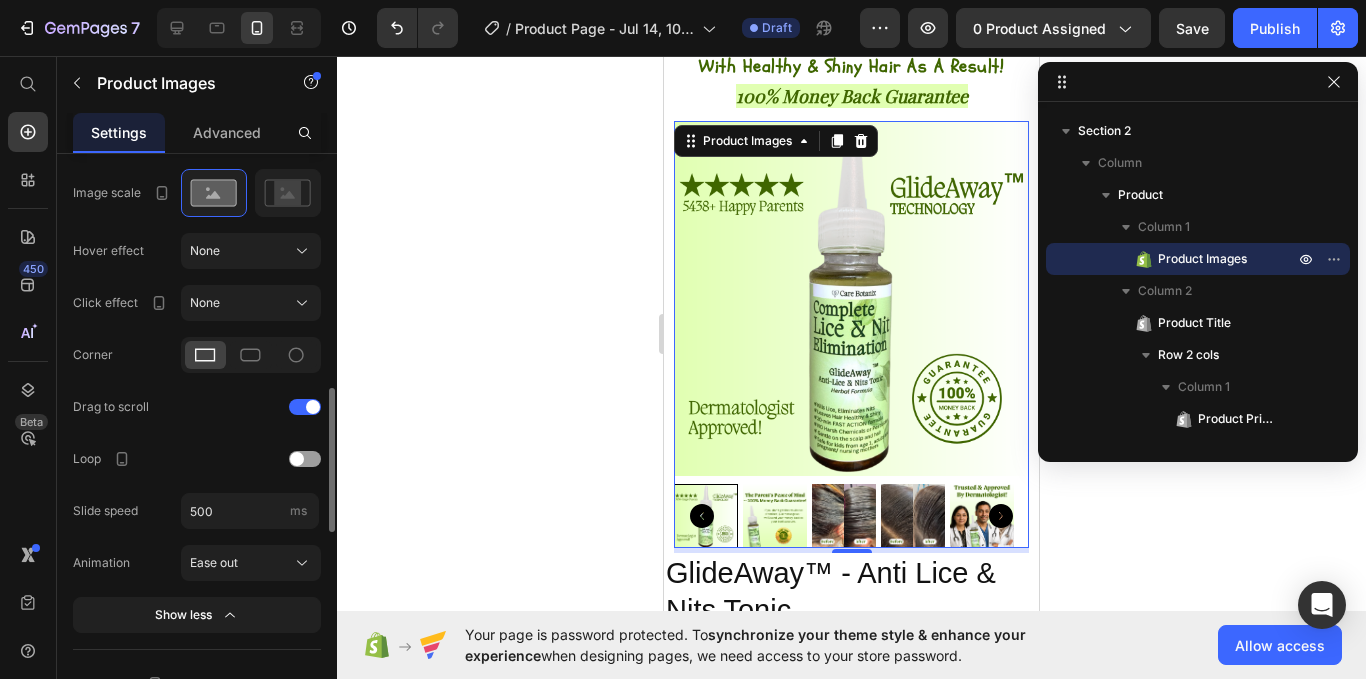scroll, scrollTop: 971, scrollLeft: 0, axis: vertical 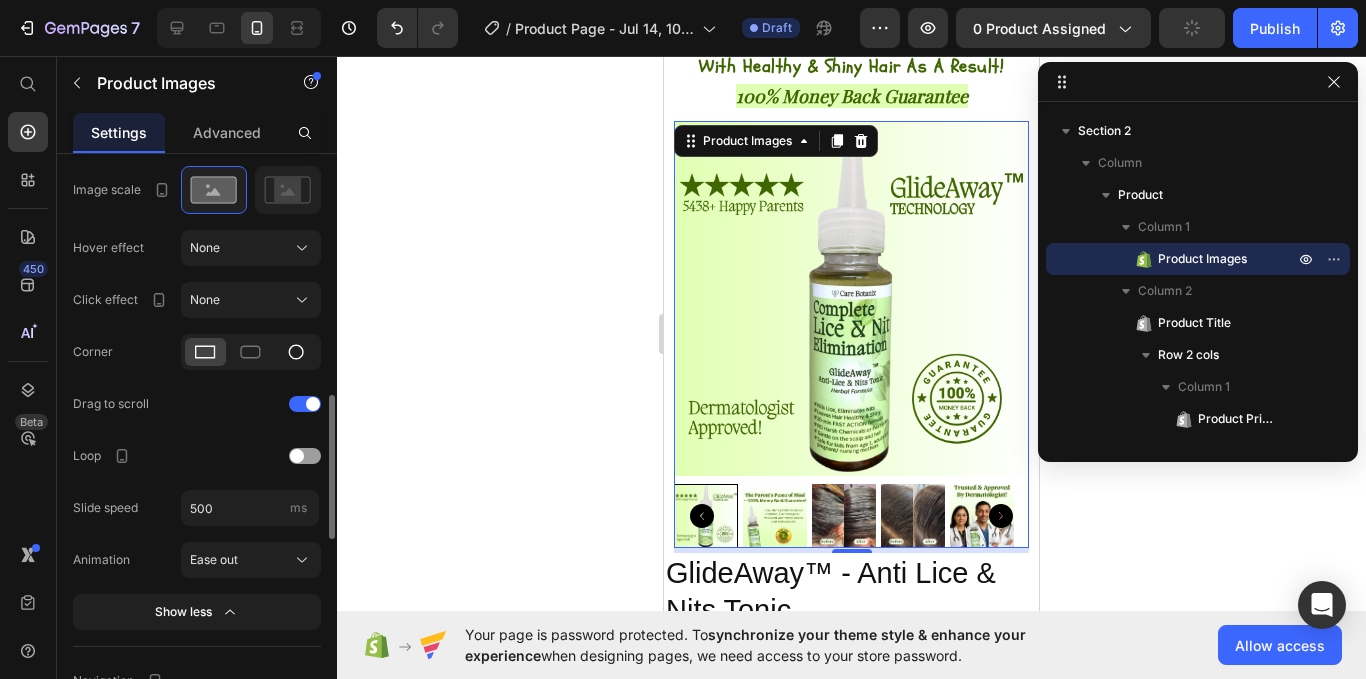 click 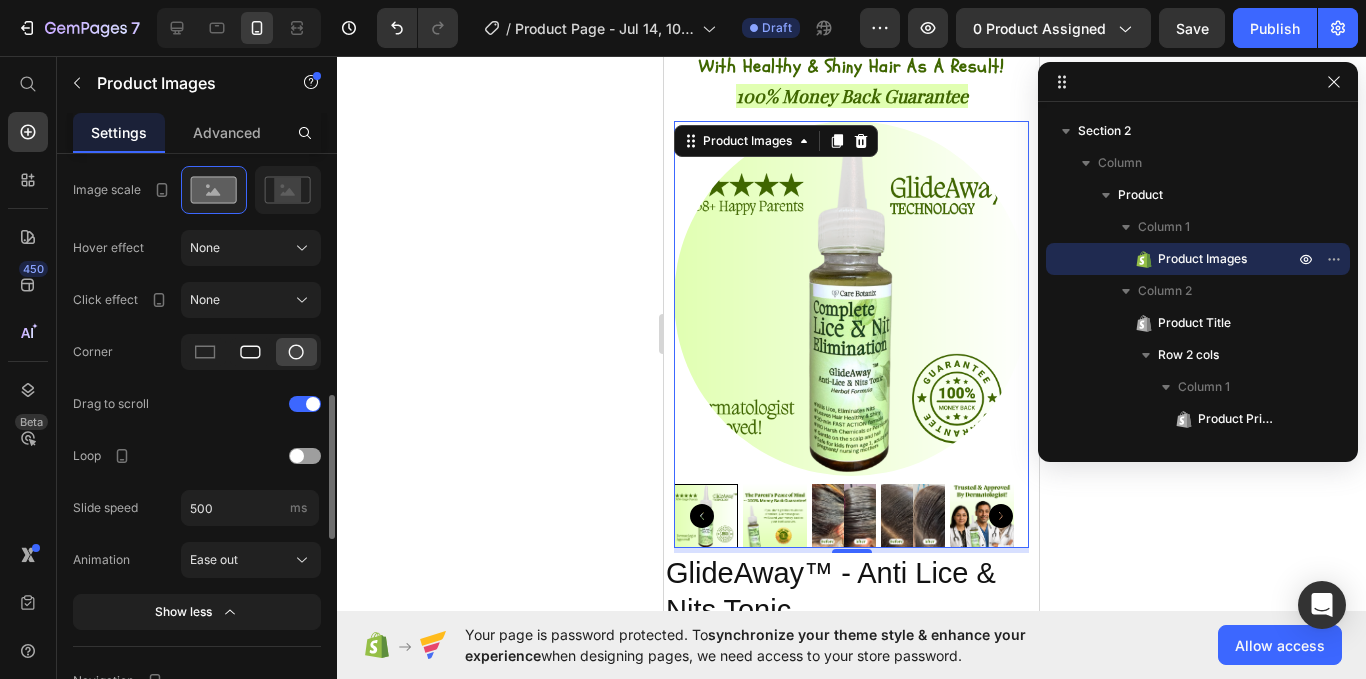 click 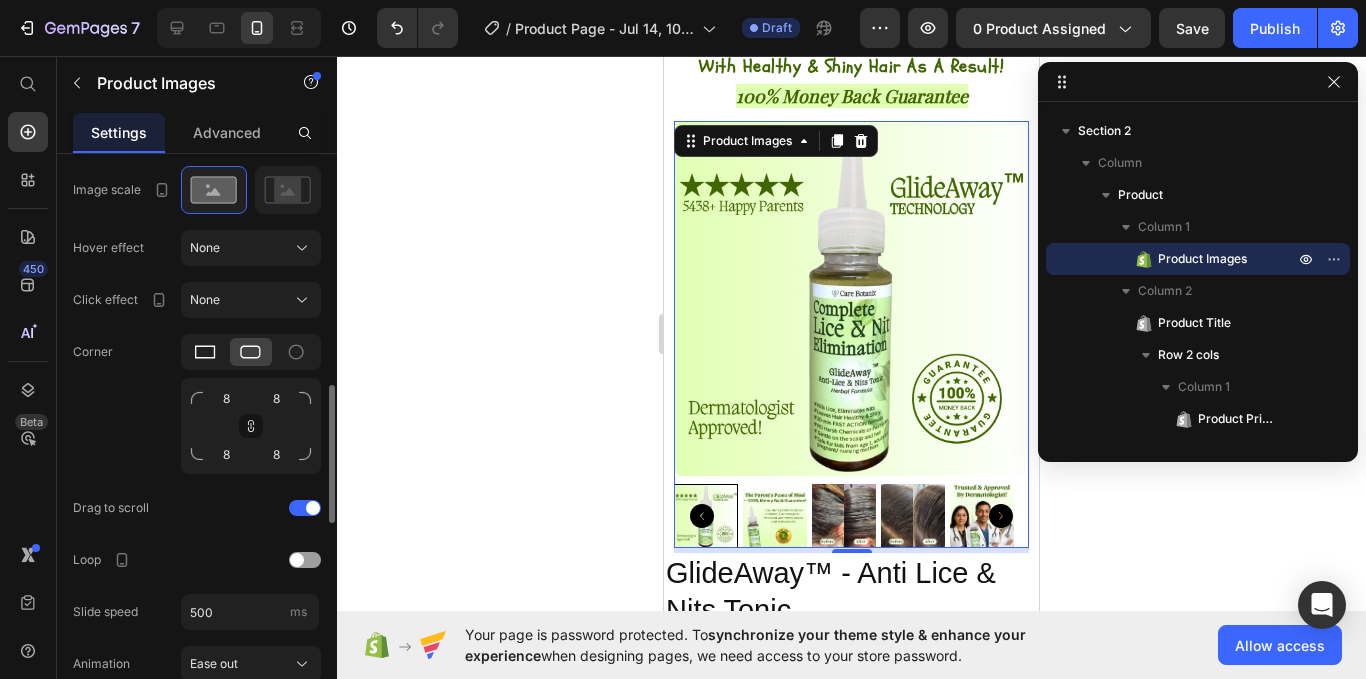 click 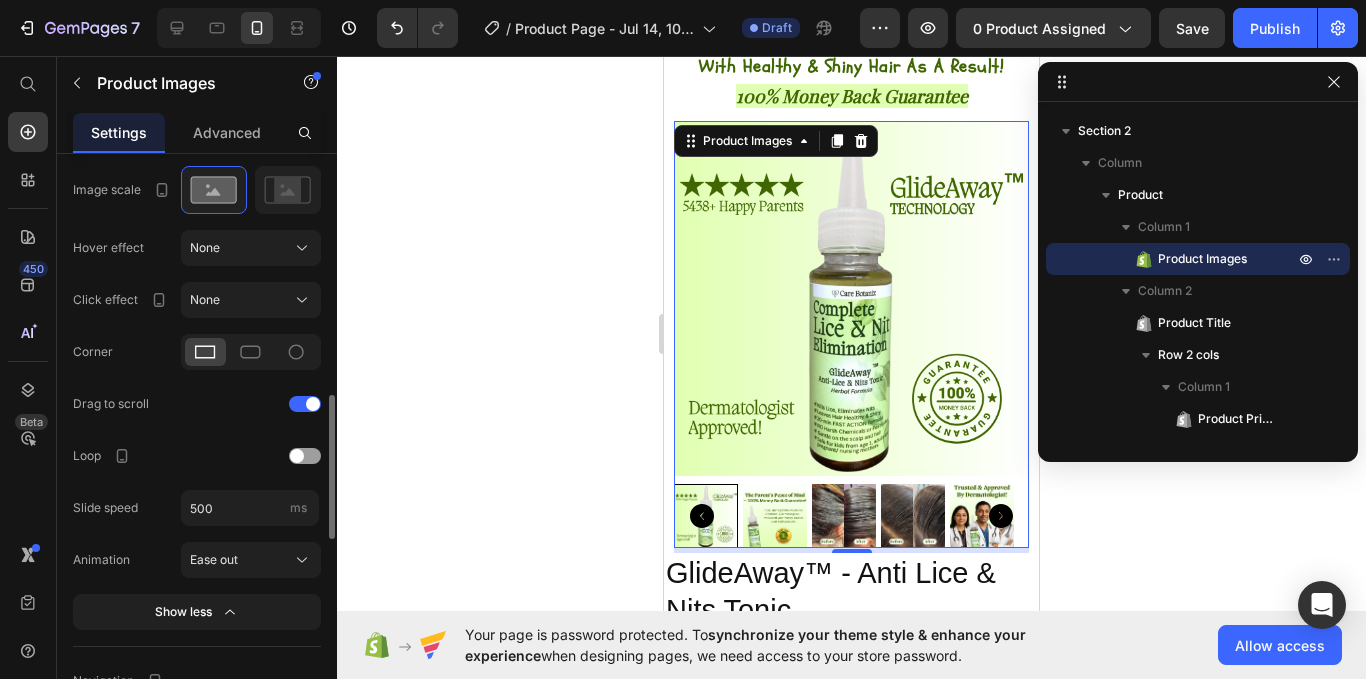 click 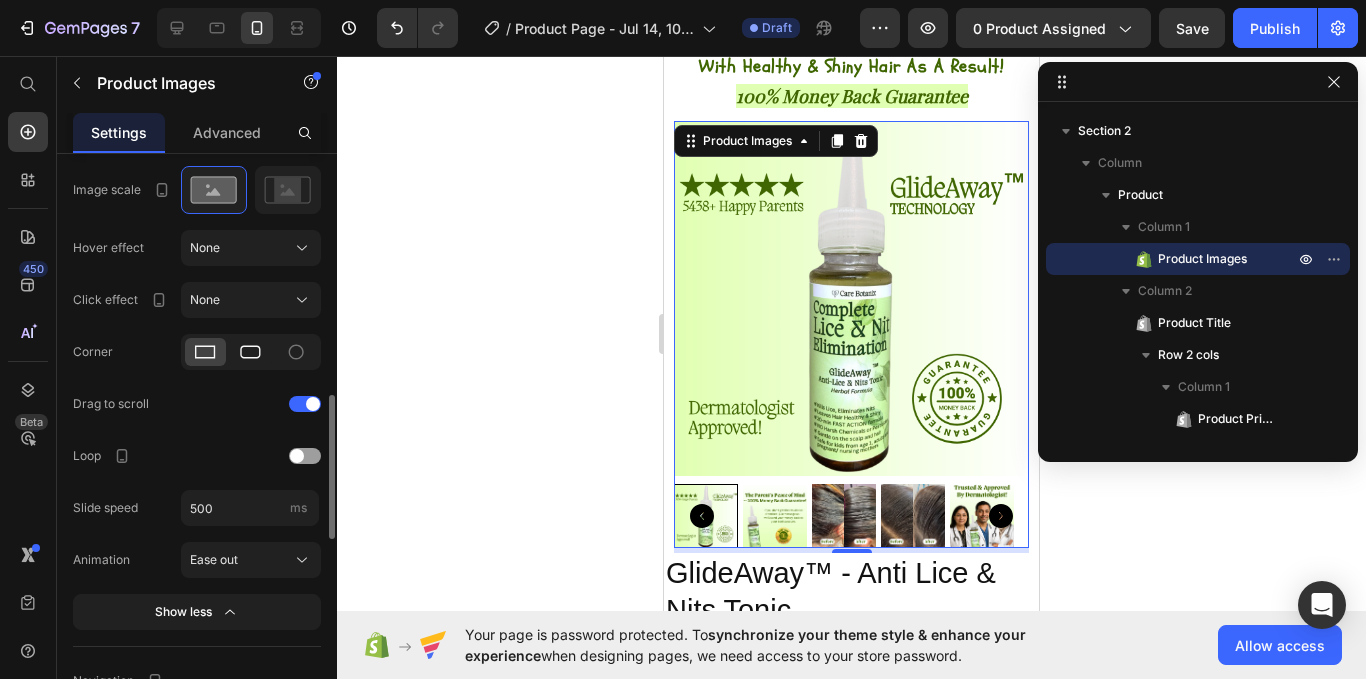 click 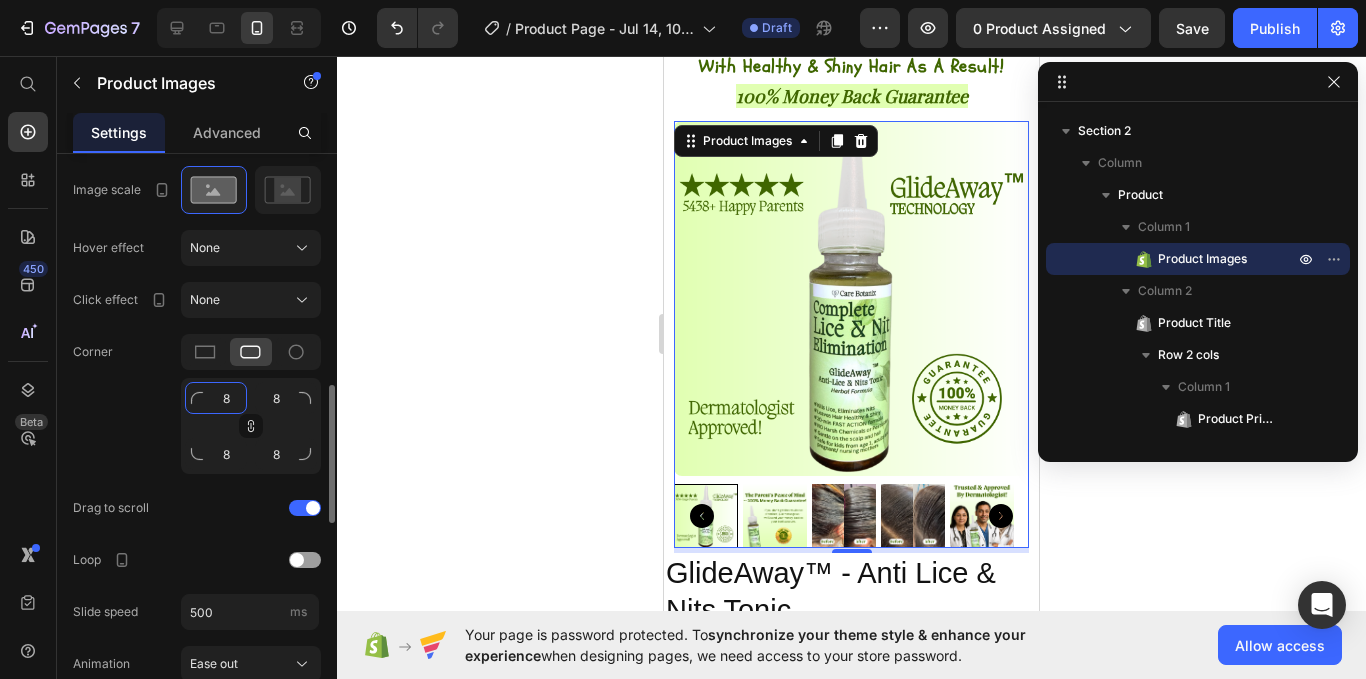 click on "8" 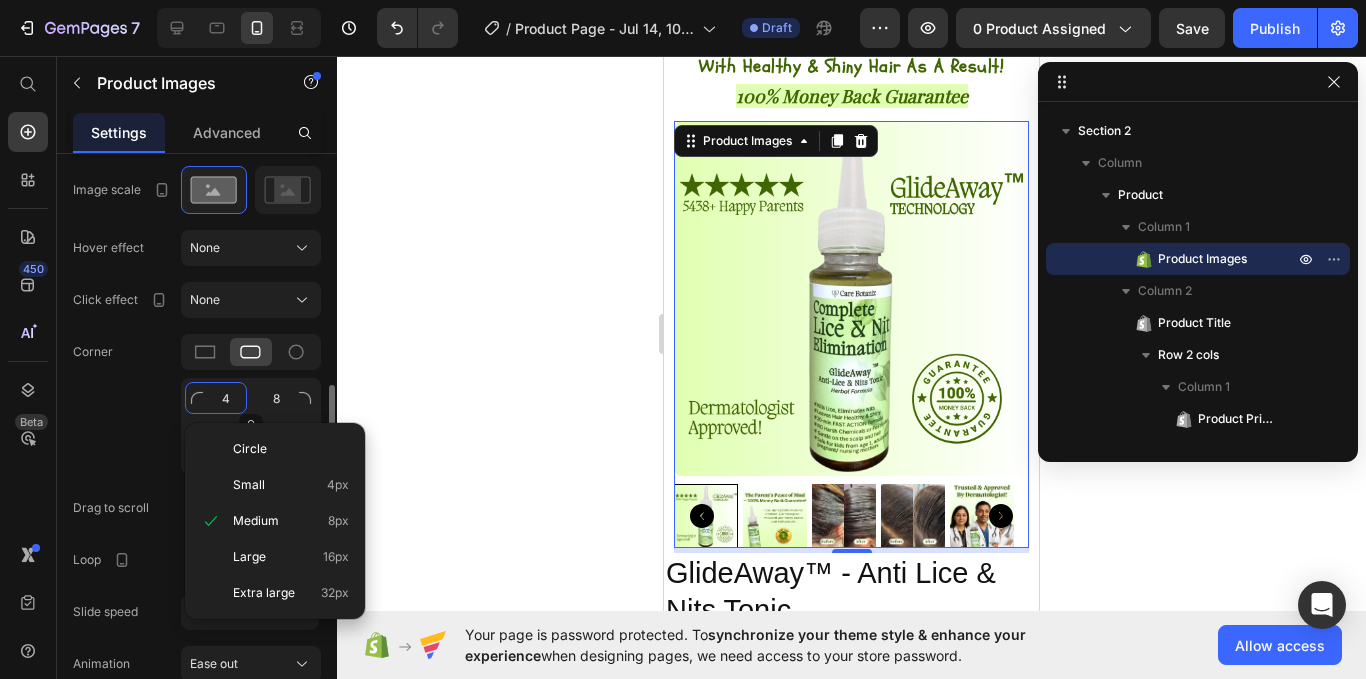 type on "40" 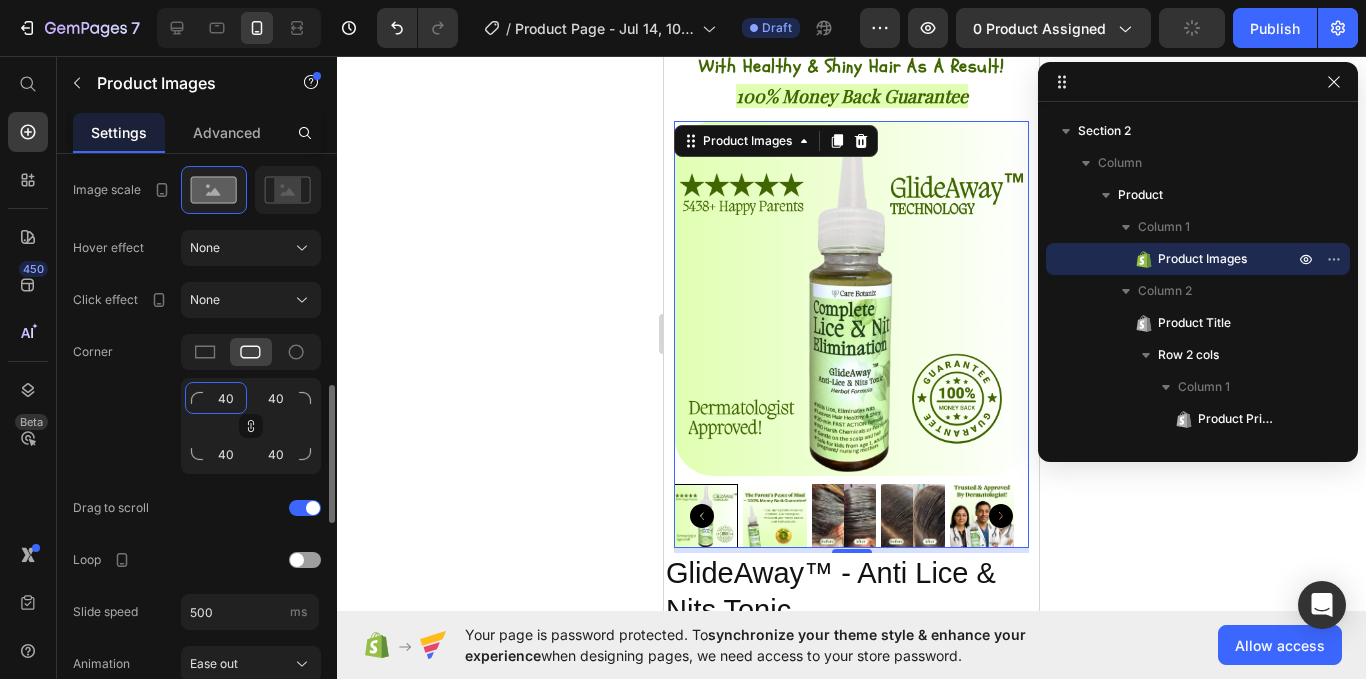 type on "40" 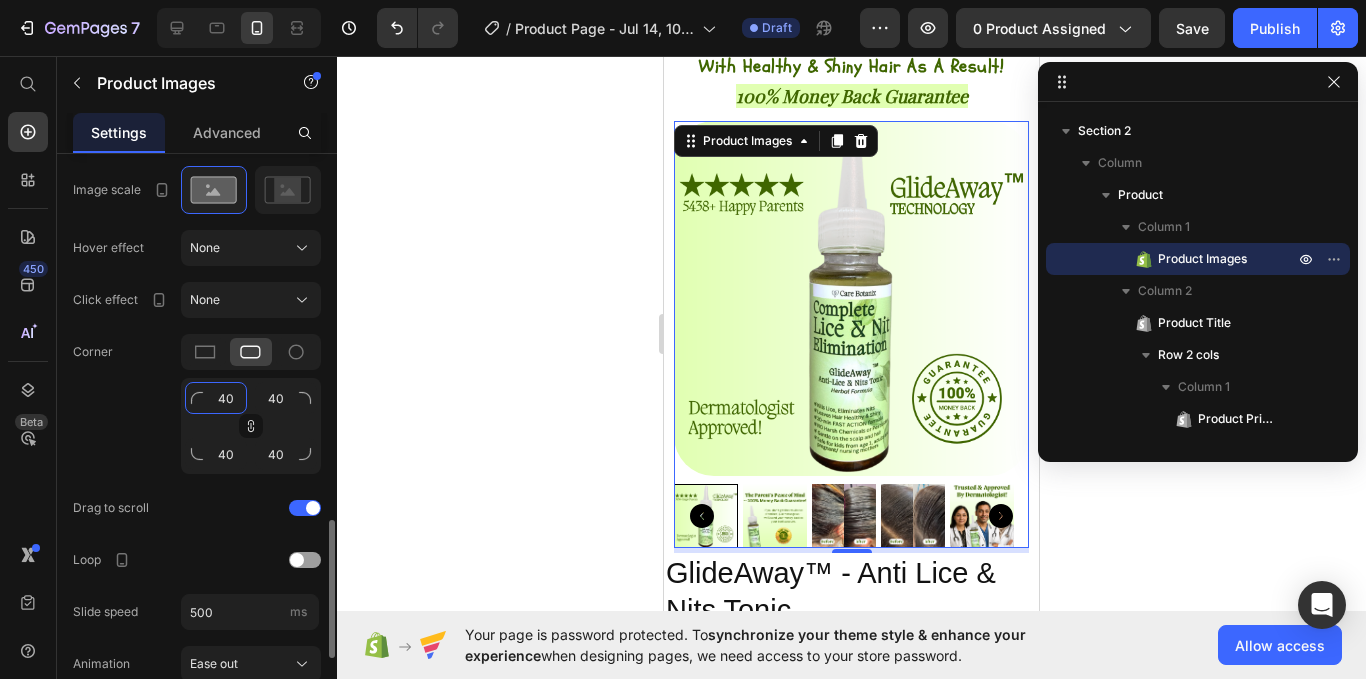scroll, scrollTop: 1085, scrollLeft: 0, axis: vertical 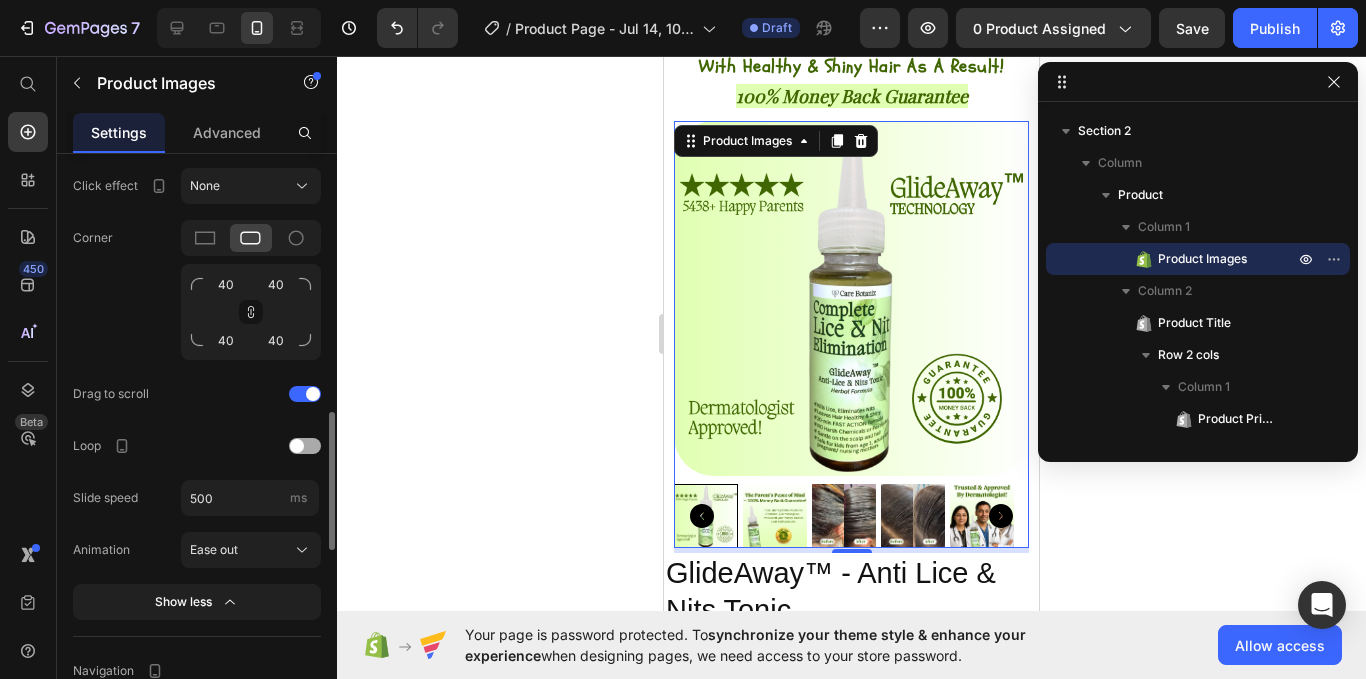 click at bounding box center [297, 446] 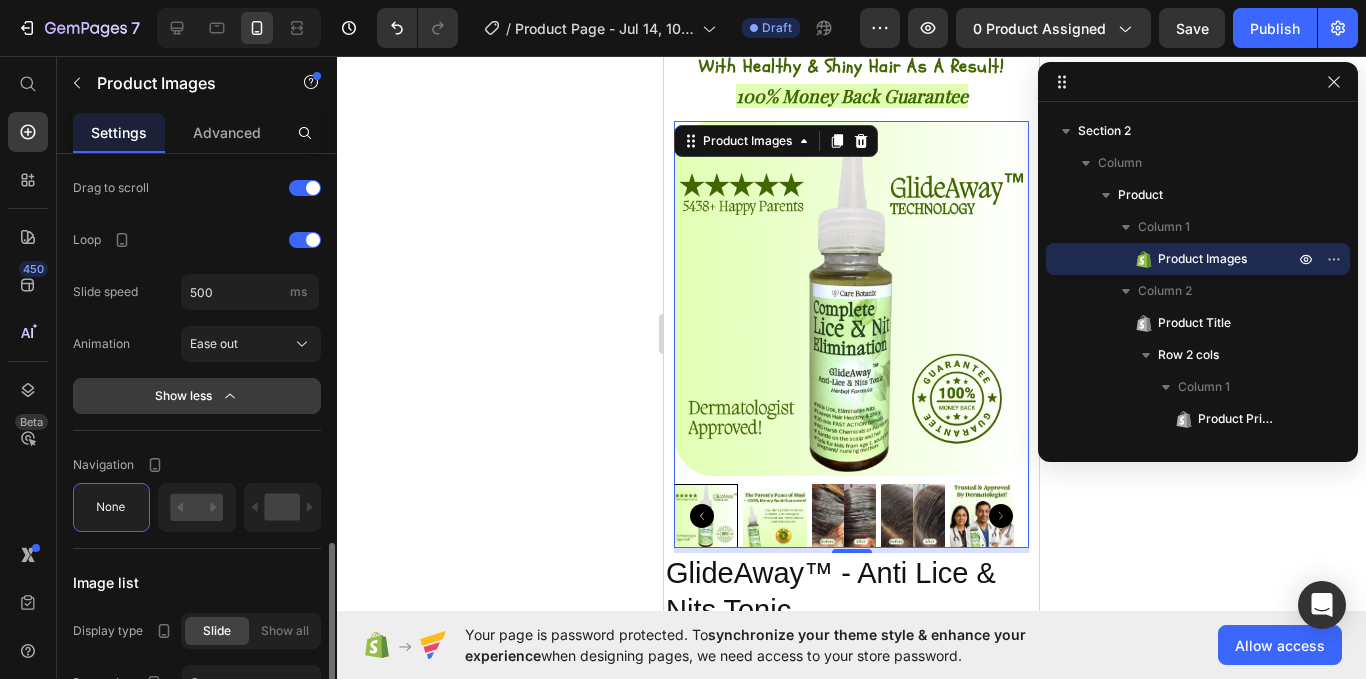 scroll, scrollTop: 1357, scrollLeft: 0, axis: vertical 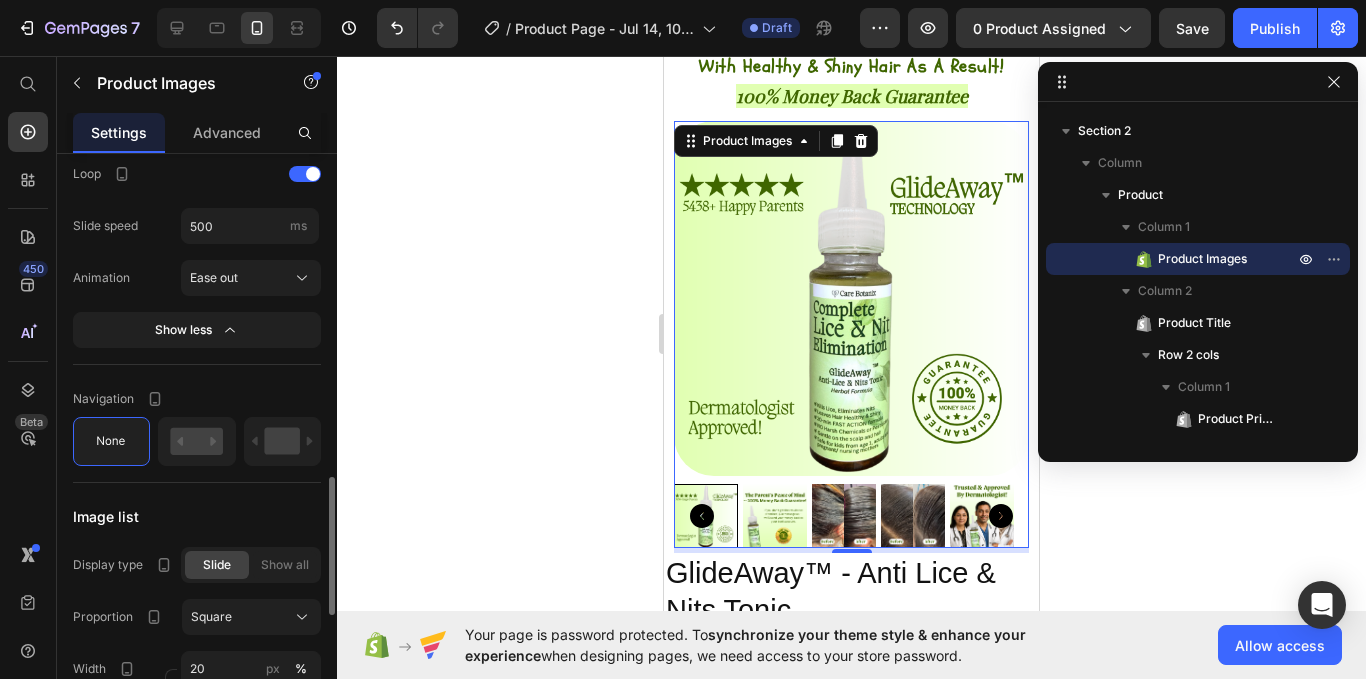 click on "Navigation" 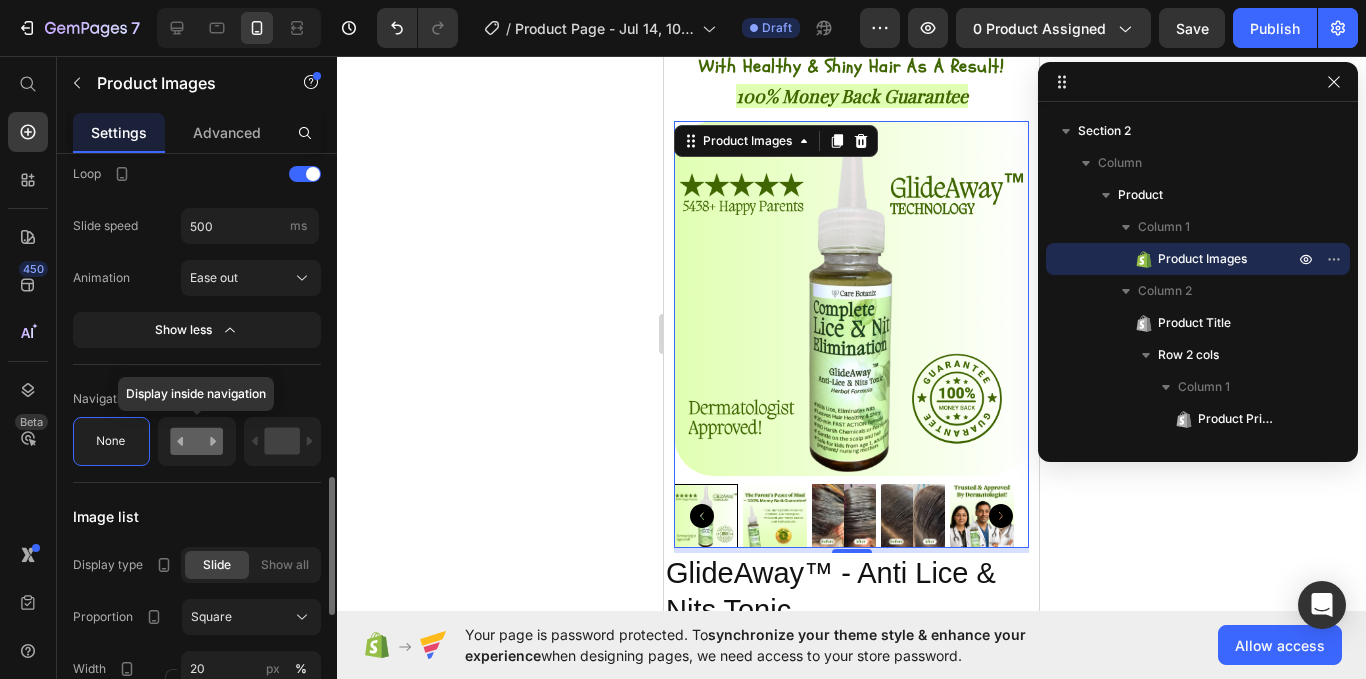 click 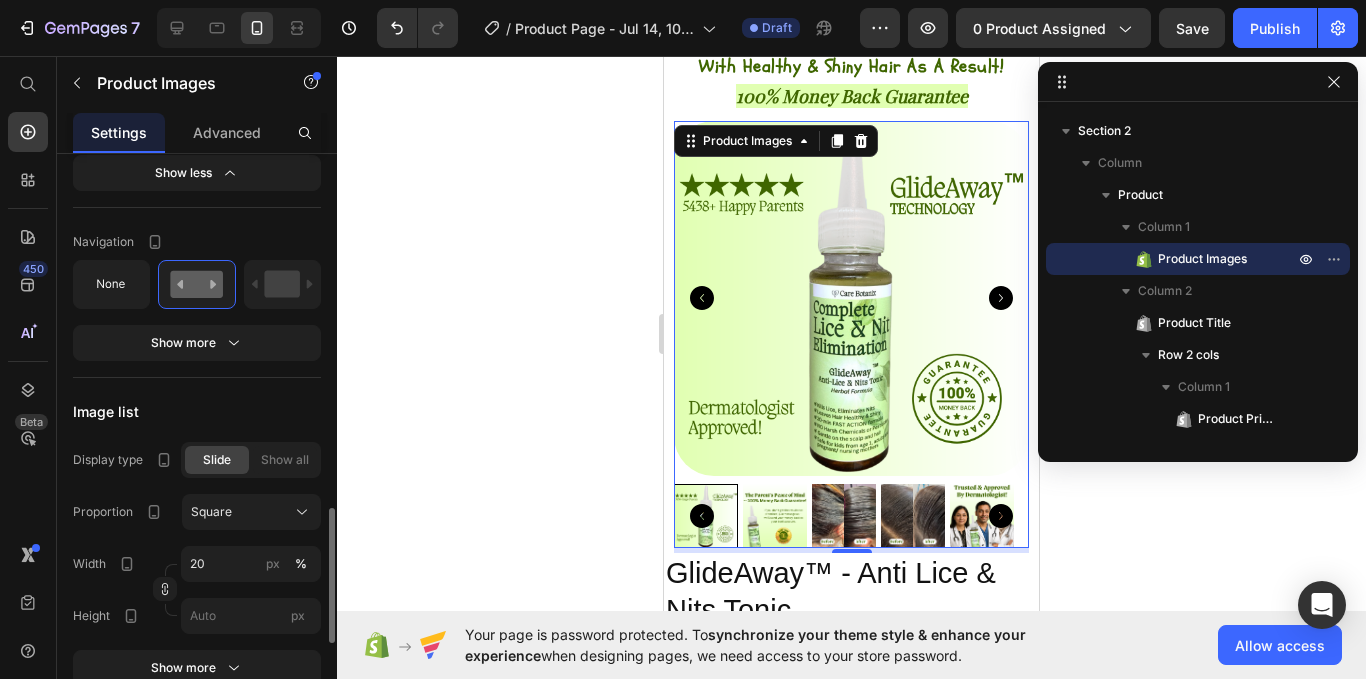 scroll, scrollTop: 1515, scrollLeft: 0, axis: vertical 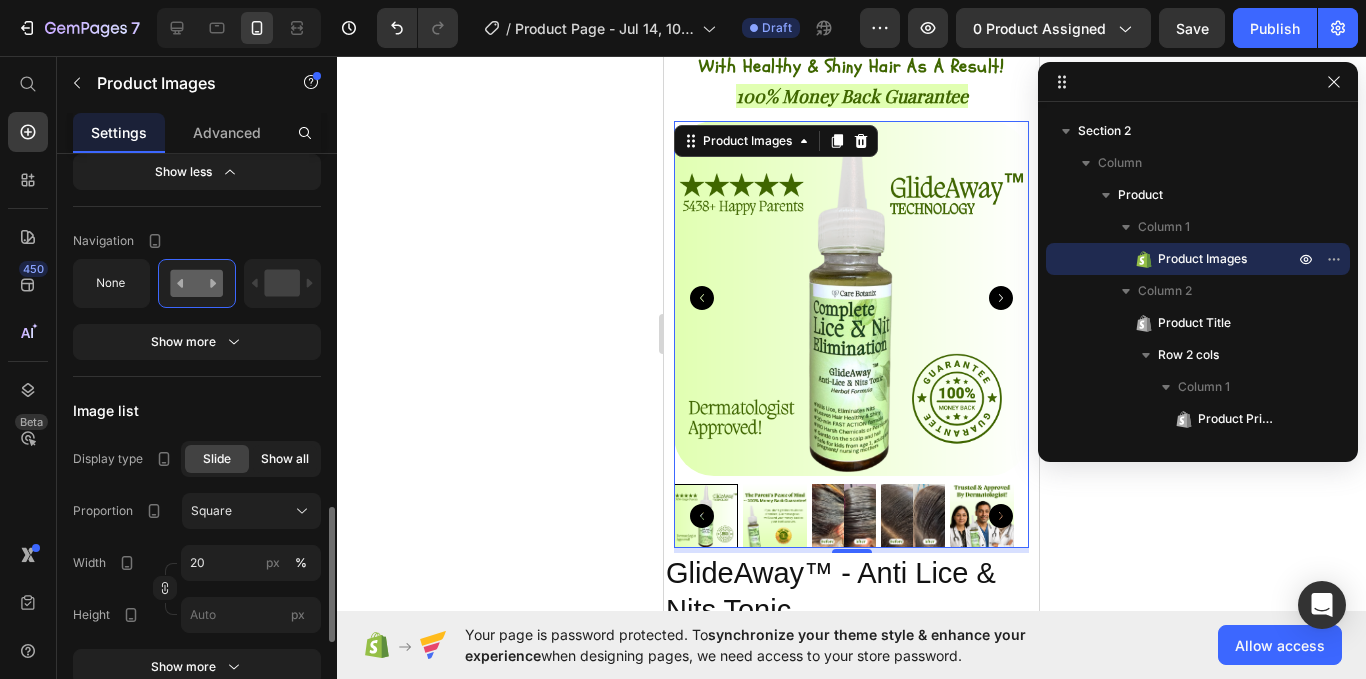 click on "Show all" 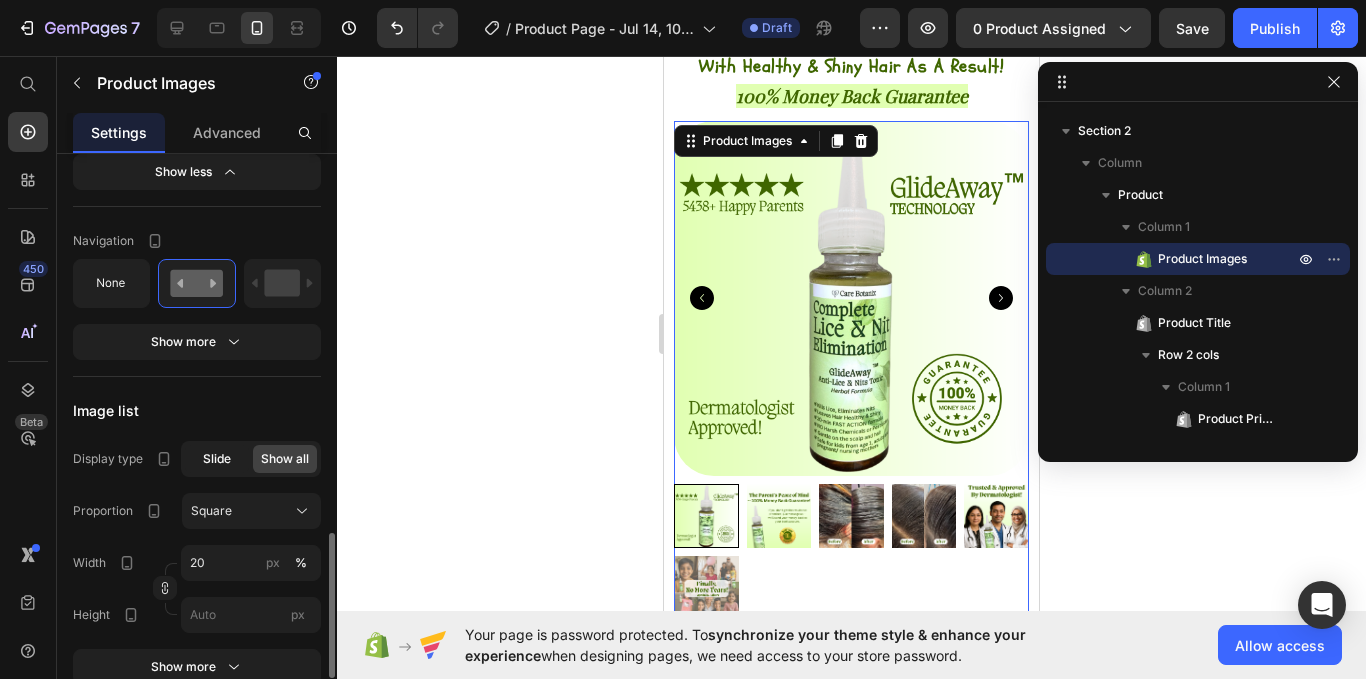 click on "Slide" 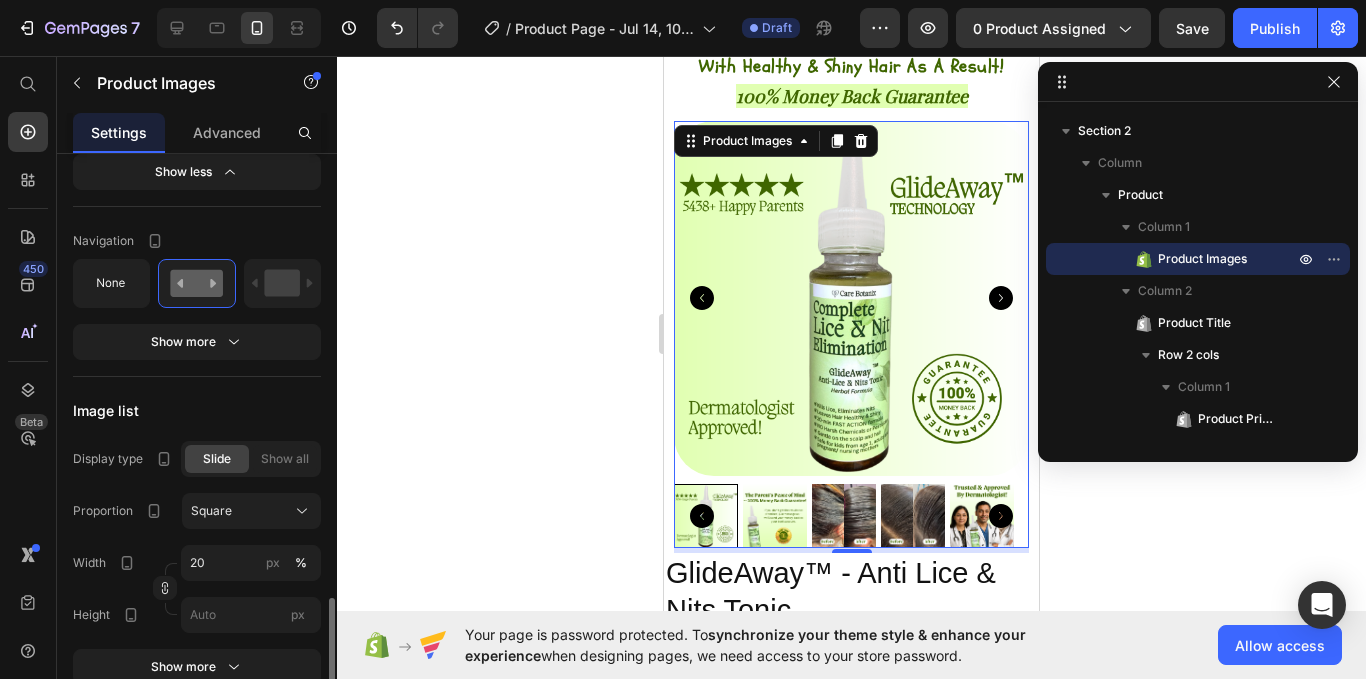 scroll, scrollTop: 1589, scrollLeft: 0, axis: vertical 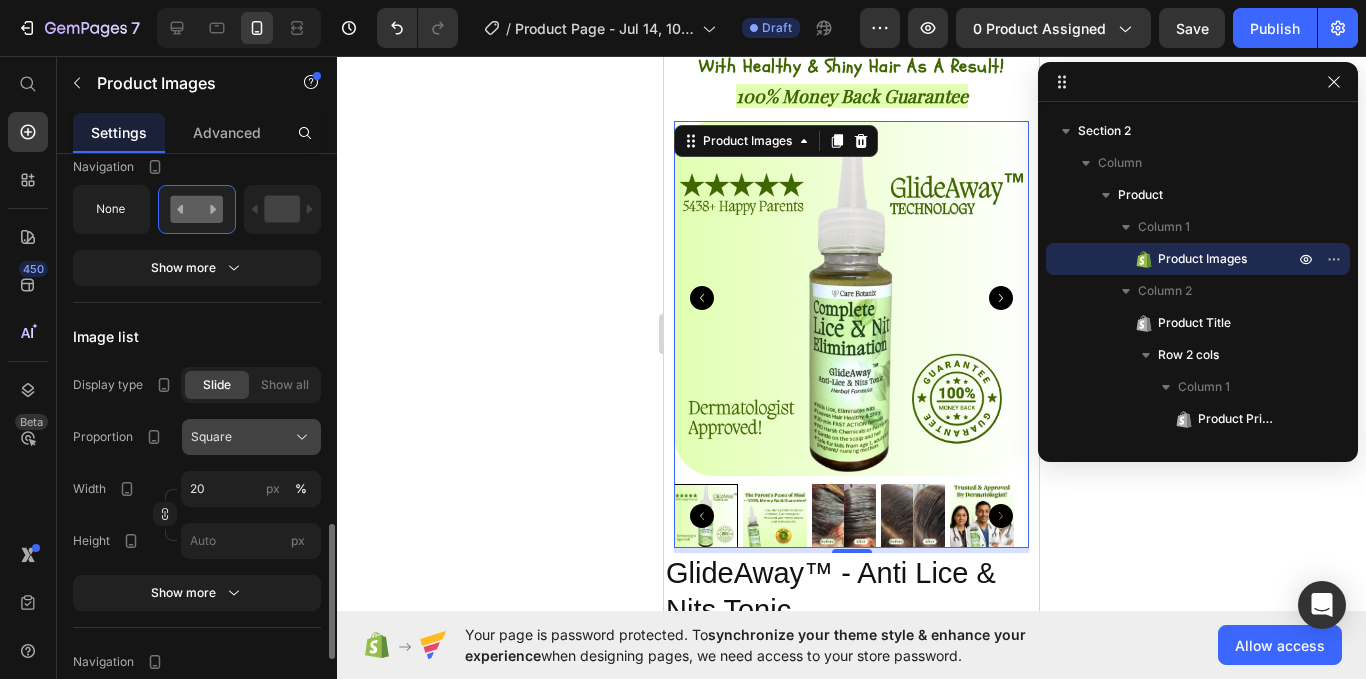 click on "Square" 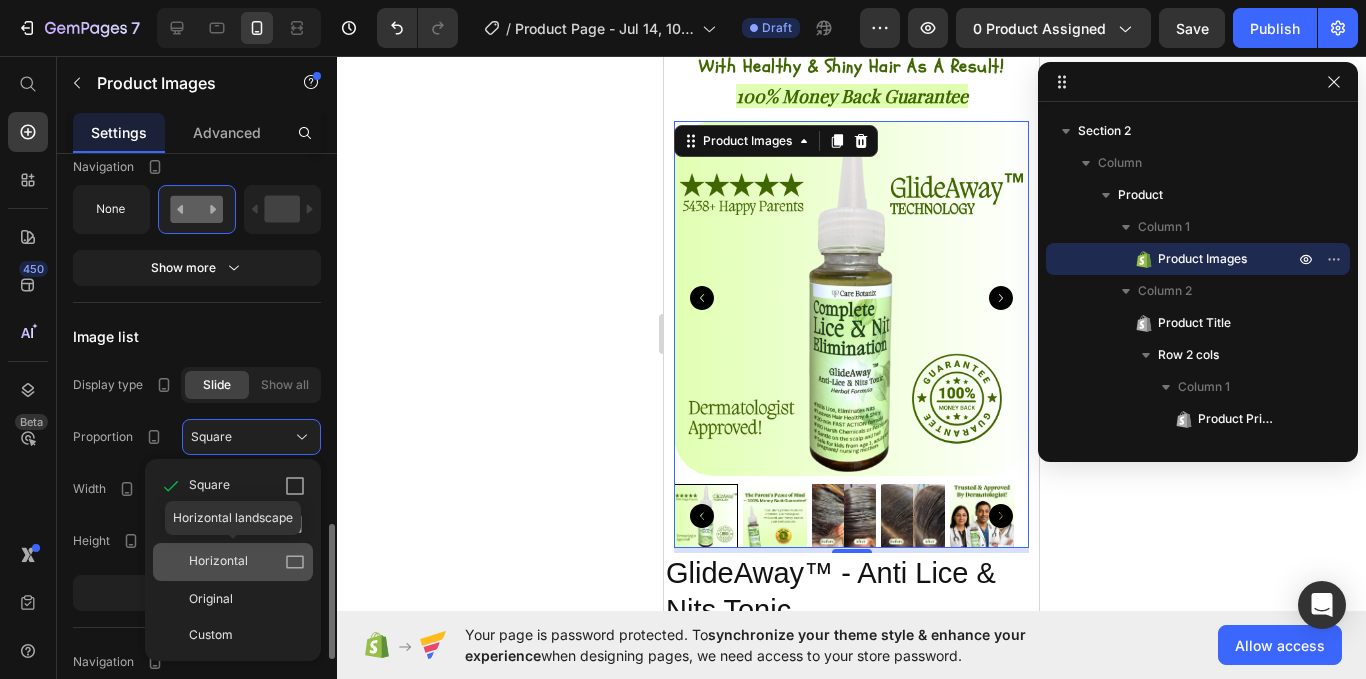click on "Horizontal" at bounding box center (218, 562) 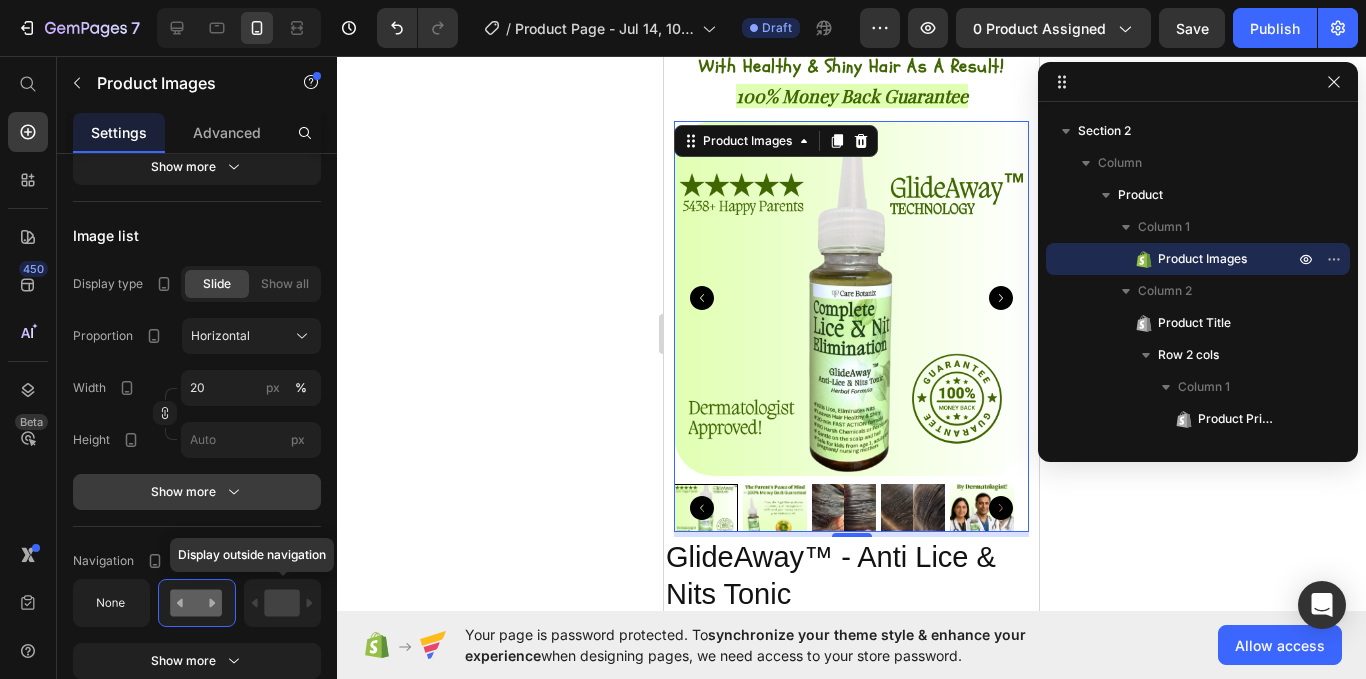 scroll, scrollTop: 1799, scrollLeft: 0, axis: vertical 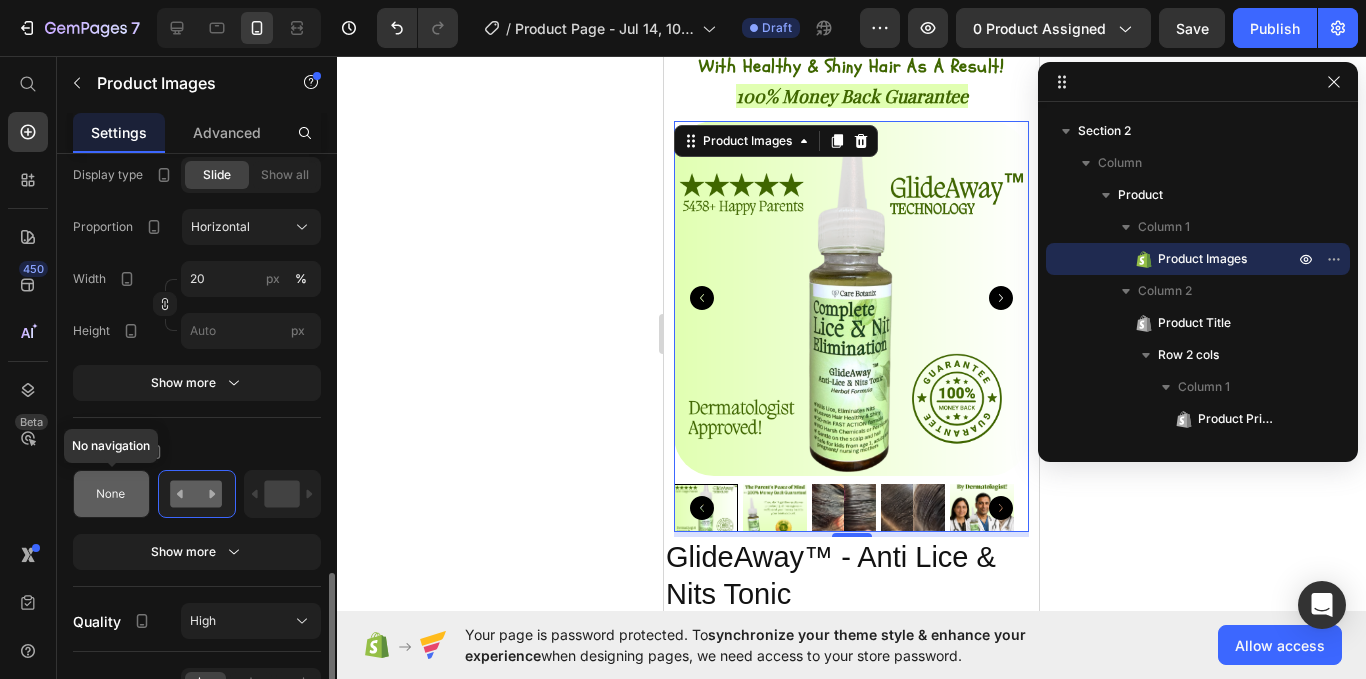 click 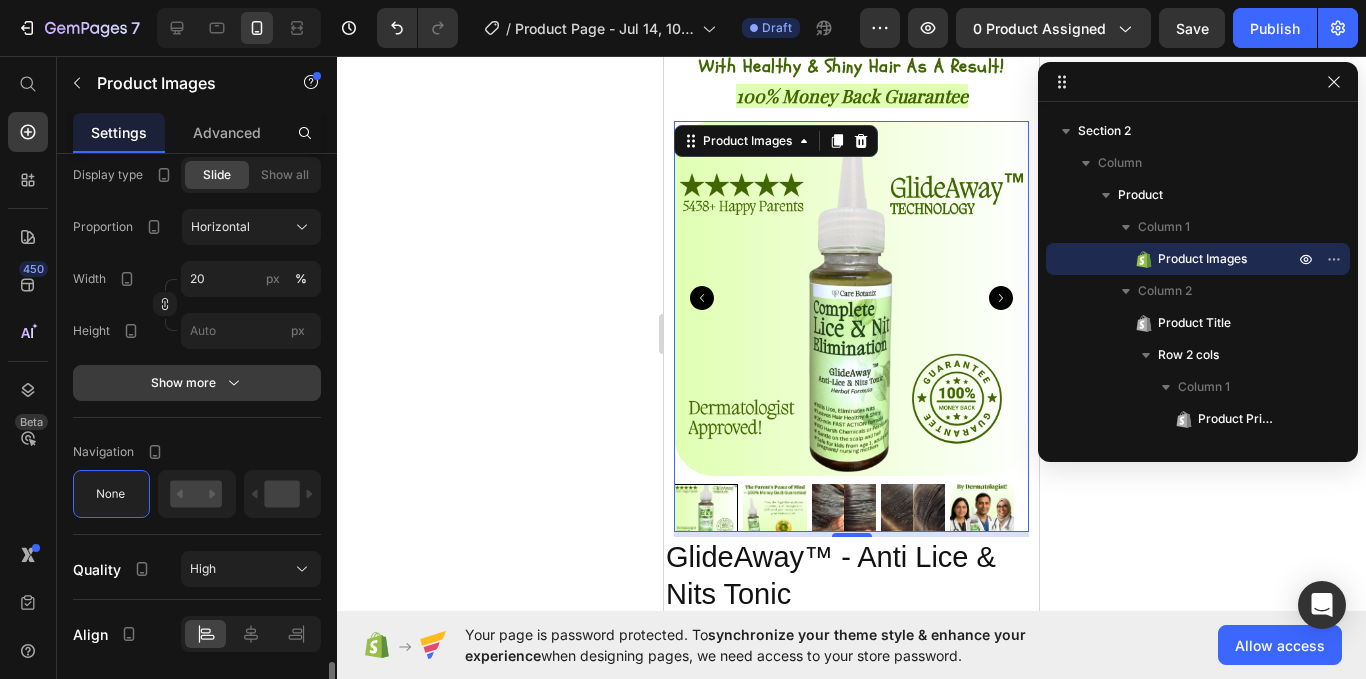 scroll, scrollTop: 1863, scrollLeft: 0, axis: vertical 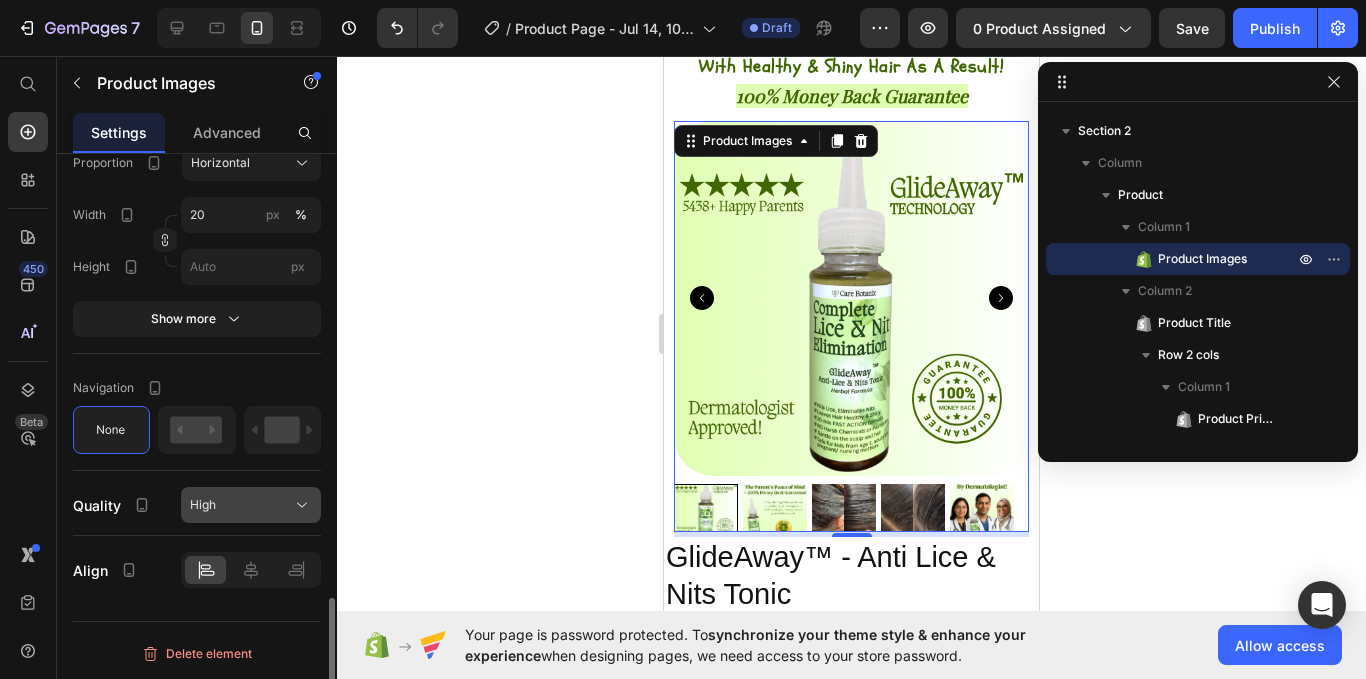 click on "High" 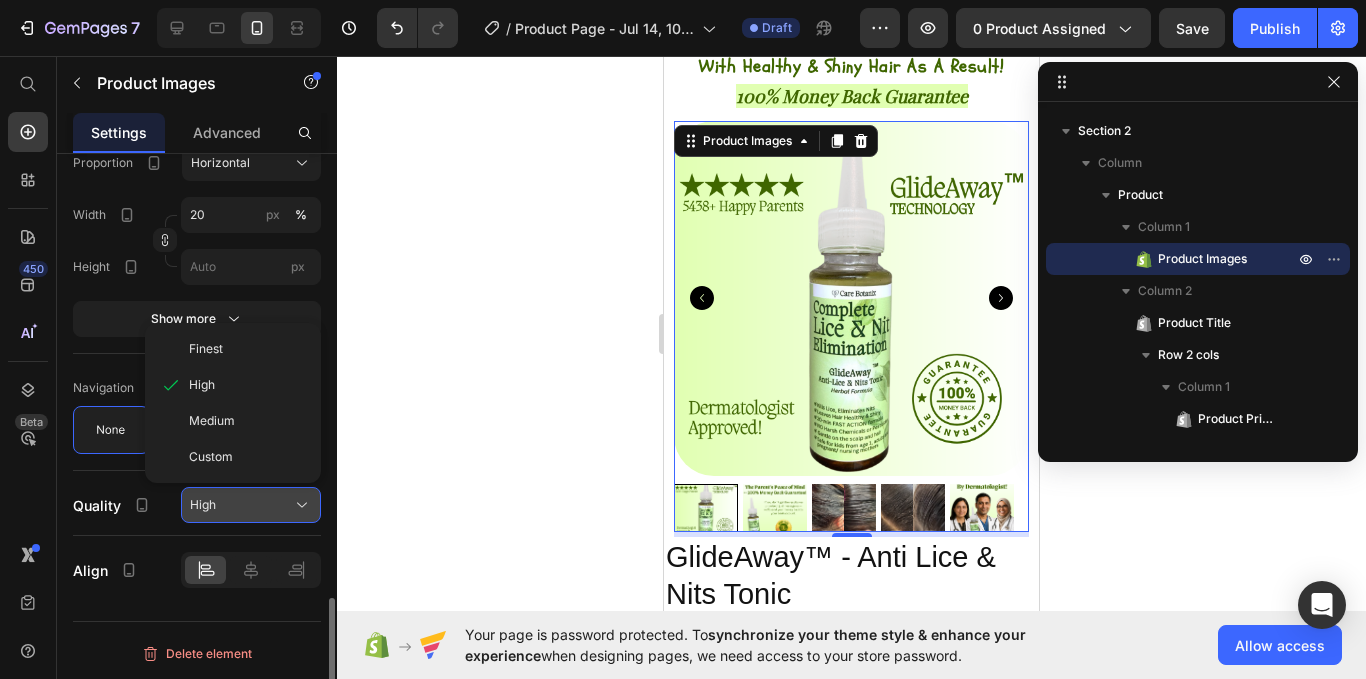 click on "High" 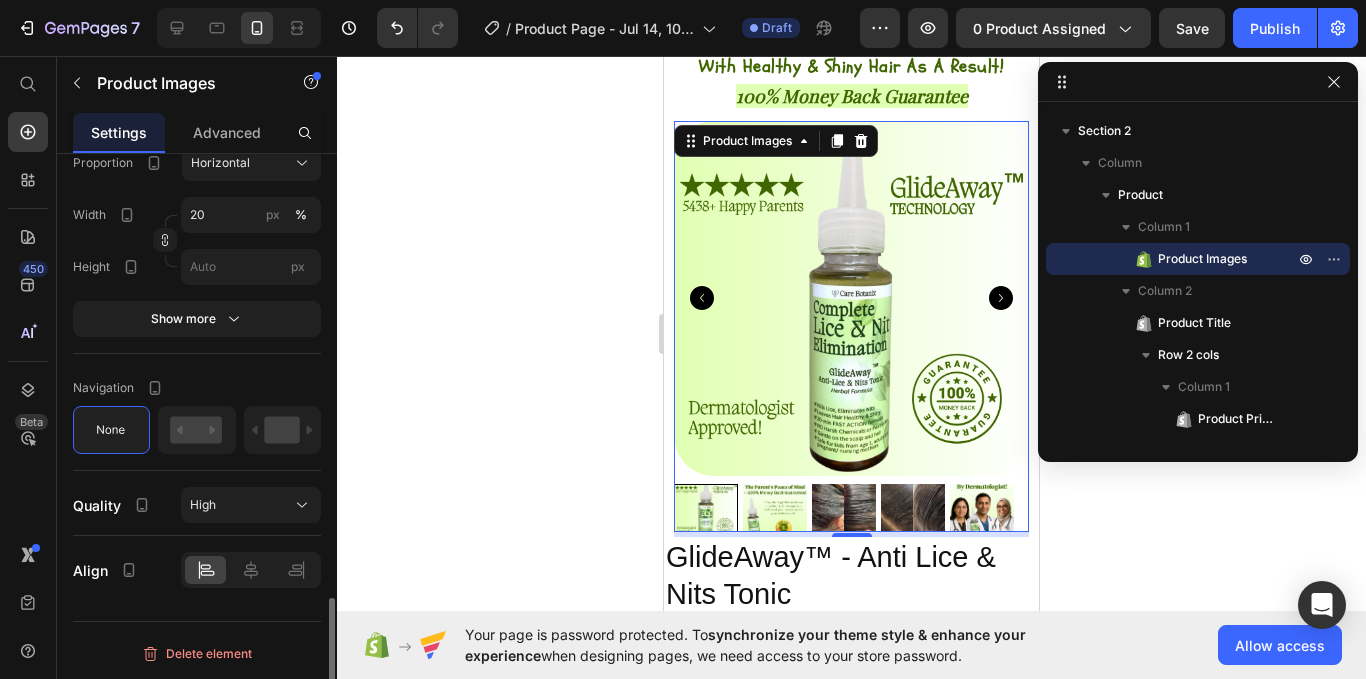 click on "Product Source GlideAway™ - Anti Lice & Nits Tonic  You can manage it in   Product element  Layout Spacing 8 px Show less Select images to display Pre-display 1st image Preload Featured image Proportion Square Width 100 px % Height px Image scale Hover effect None Click effect None Corner 40 40 40 40 Drag to scroll Loop Slide speed 500 ms Animation Ease out Show less Navigation Show more Image list Display type Slide Show all Proportion Horizontal Width 20 px % Height px Show more Navigation Quality High Align" at bounding box center (197, -536) 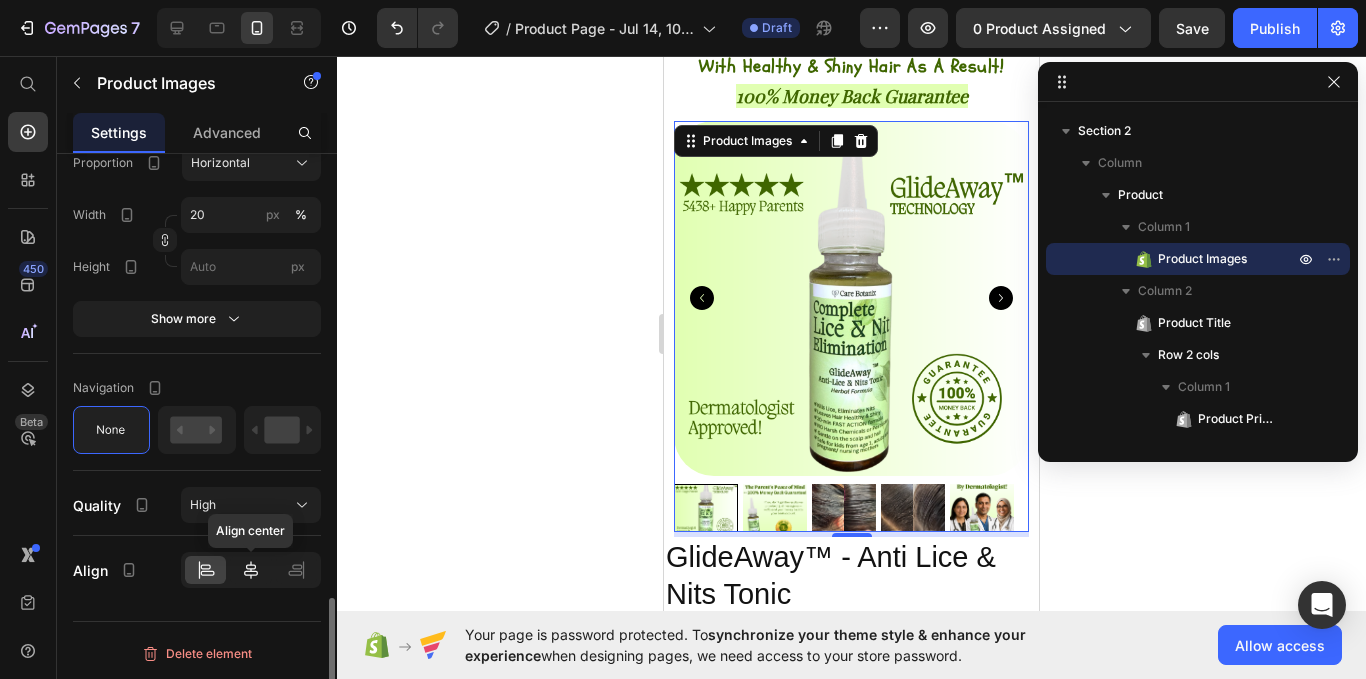 click 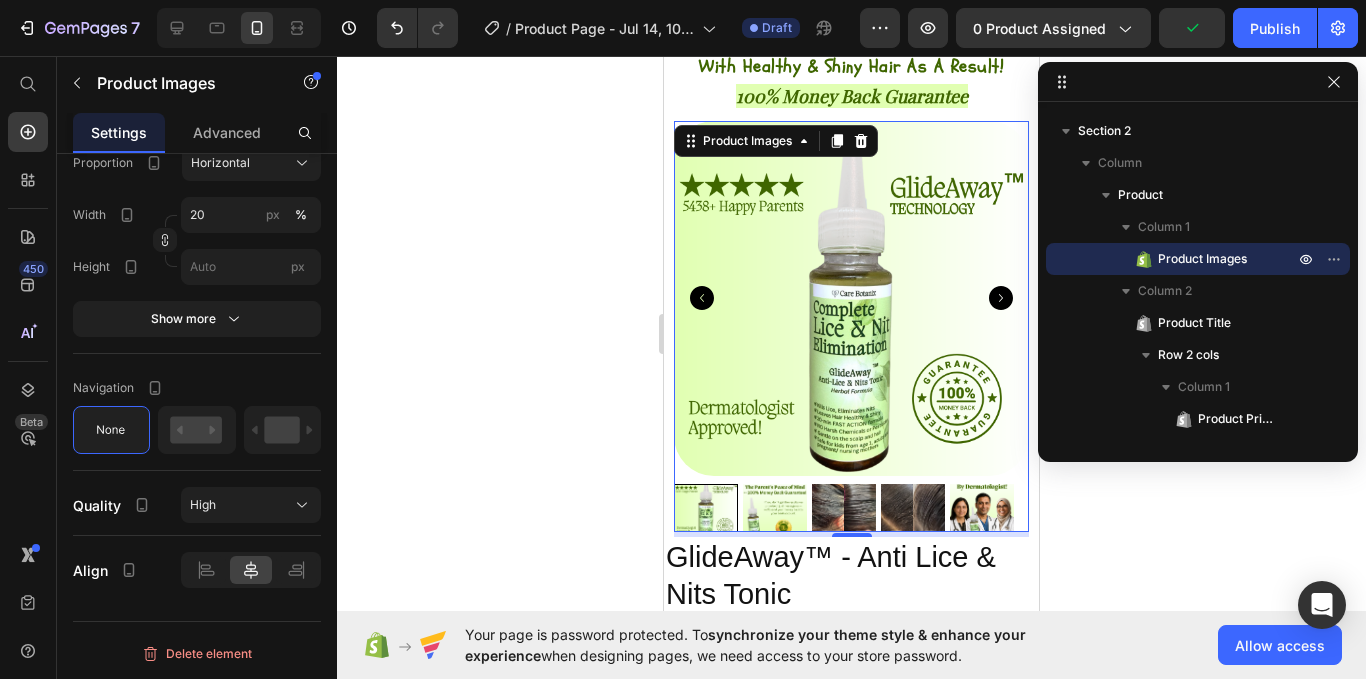 scroll, scrollTop: 0, scrollLeft: 0, axis: both 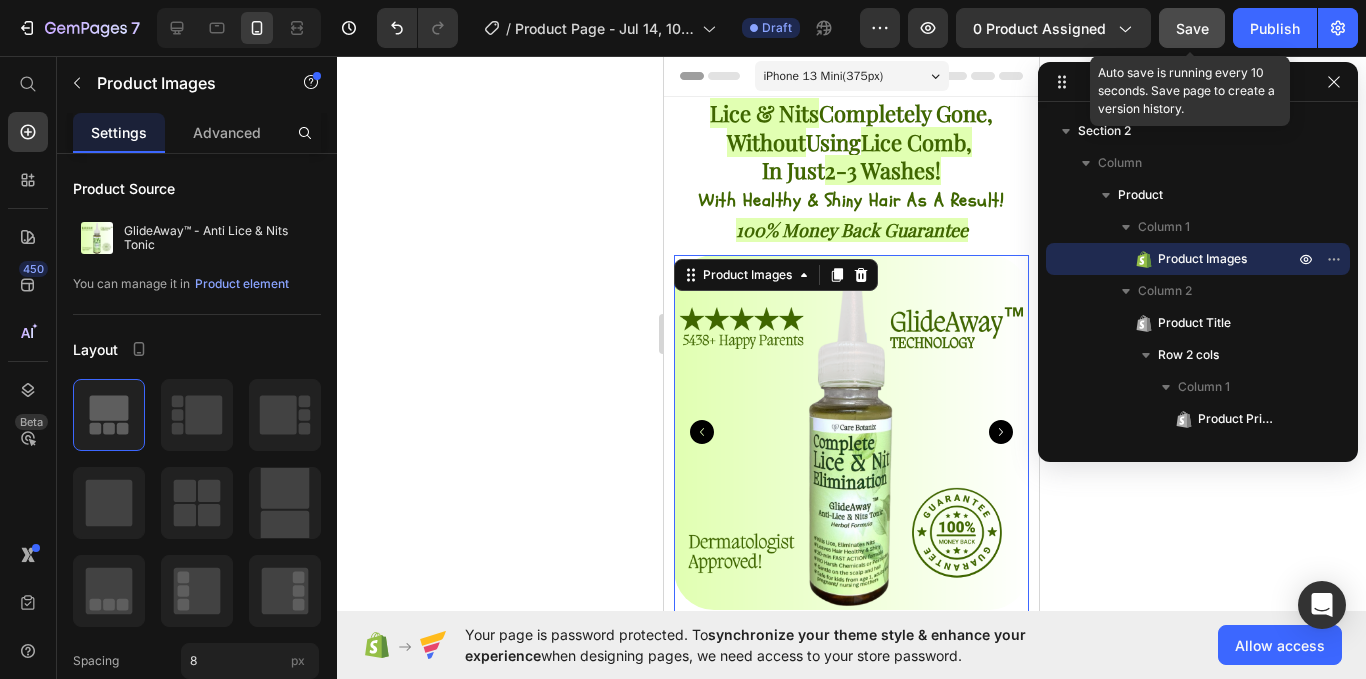click on "Save" at bounding box center (1192, 28) 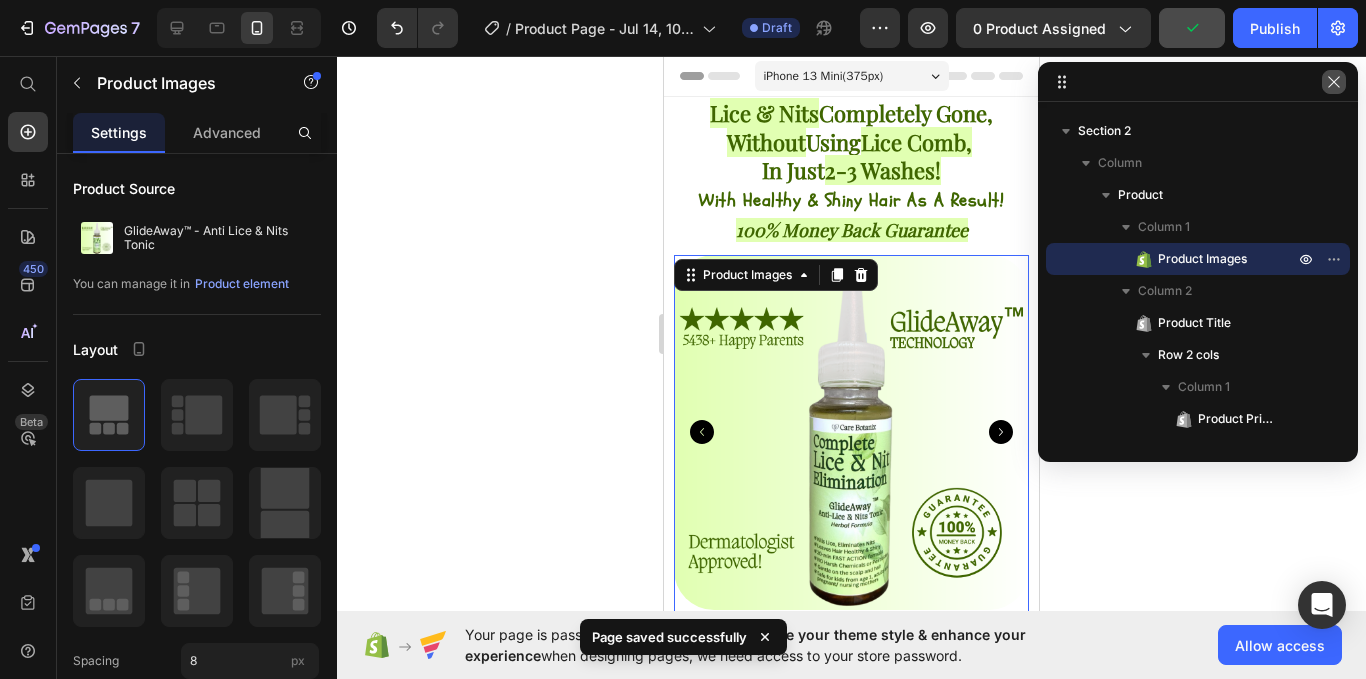 click 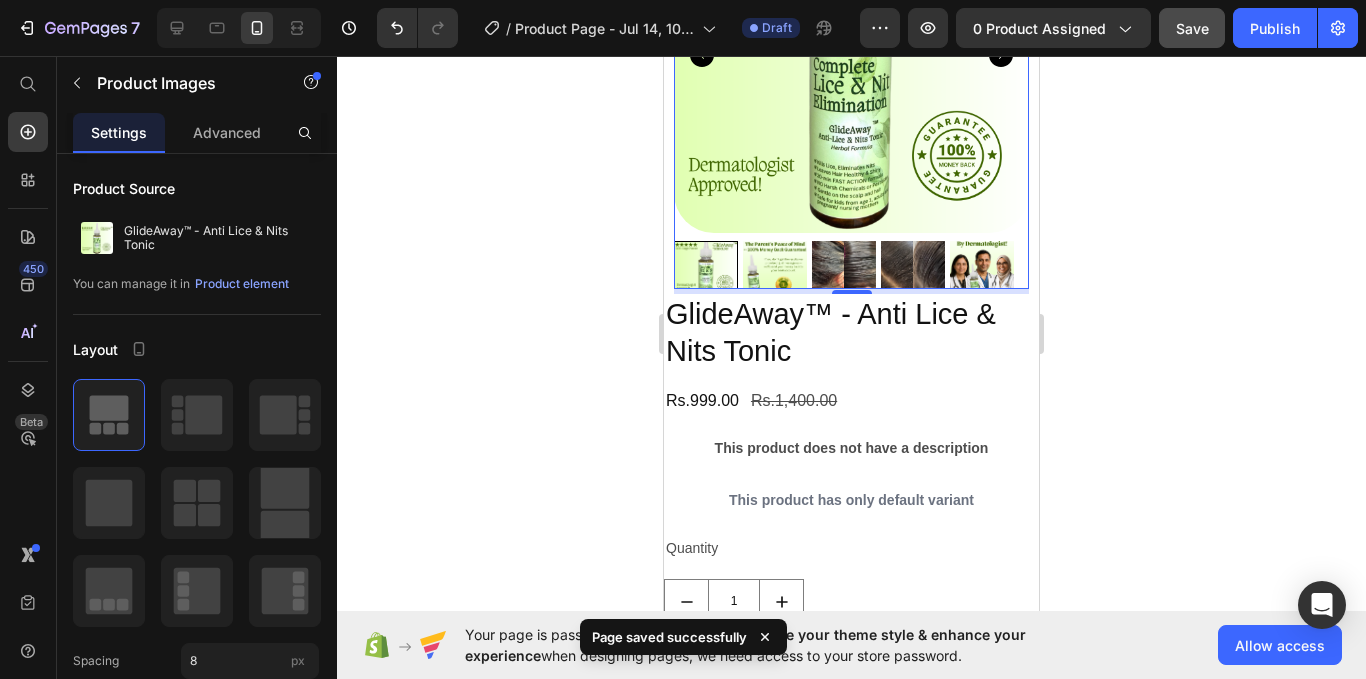 scroll, scrollTop: 387, scrollLeft: 0, axis: vertical 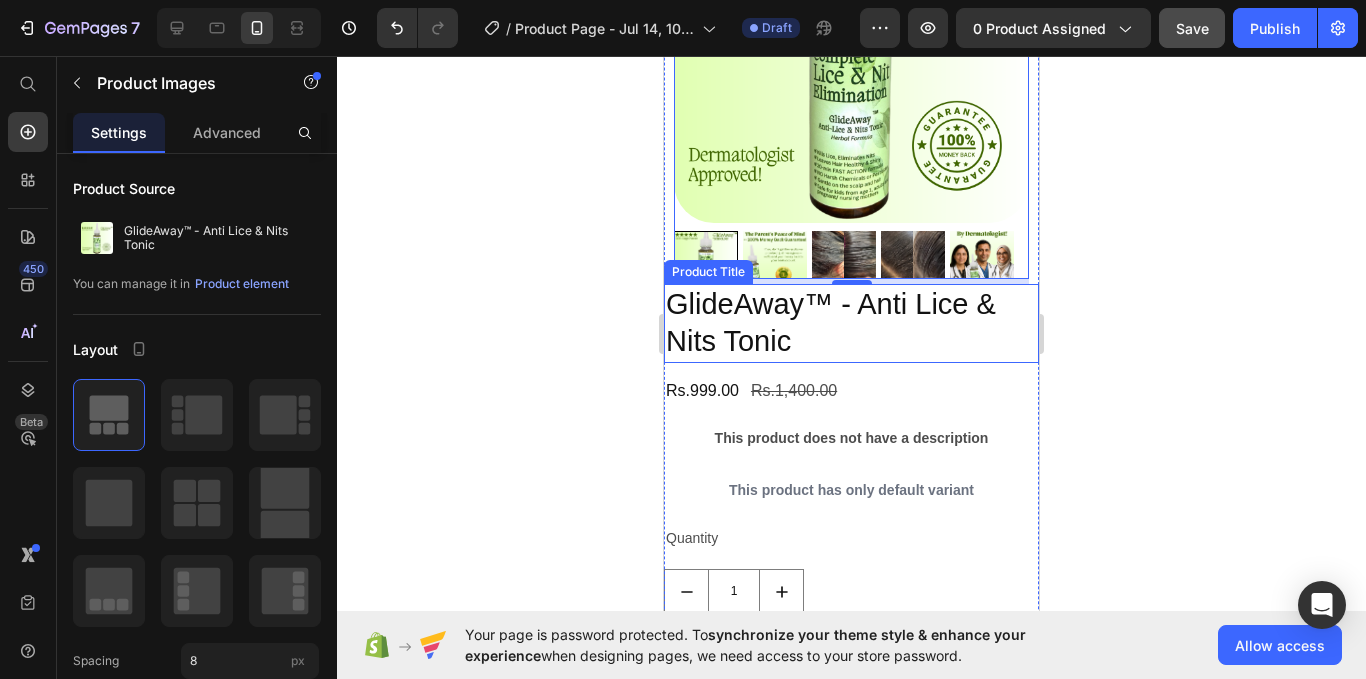 click on "GlideAway™ - Anti Lice & Nits Tonic" at bounding box center [851, 323] 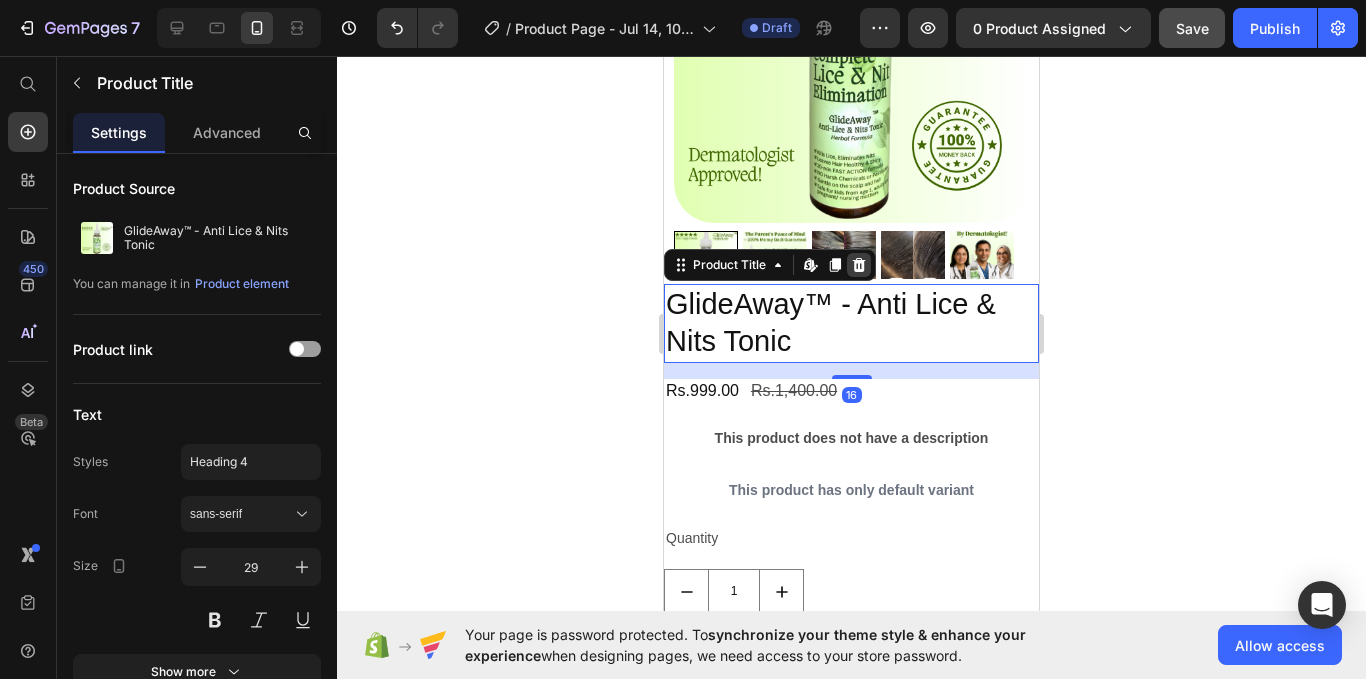 click 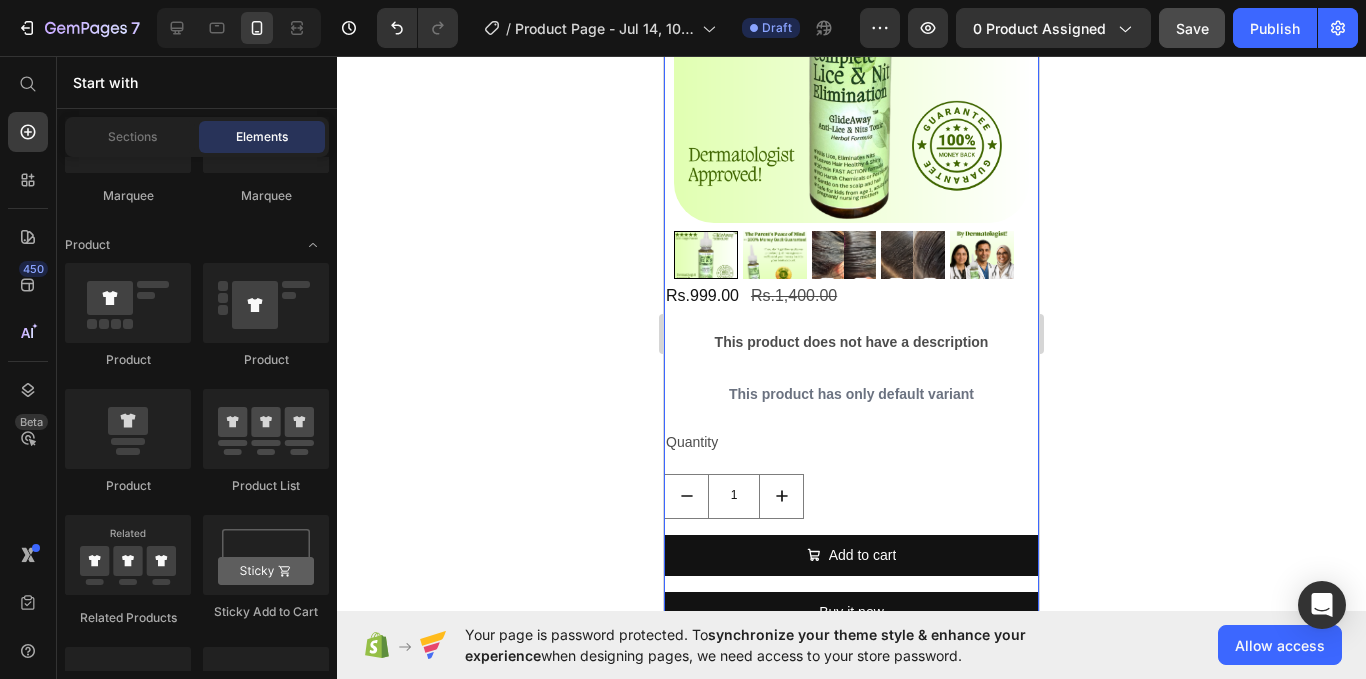 click on "Rs.999.00 Product Price Rs.1,400.00 Product Price Row This product does not have a description Product Description This product has only default variant Product Variants & Swatches Quantity Text Block 1 Product Quantity
Add to cart Add to Cart Buy it now Dynamic Checkout" at bounding box center (851, 466) 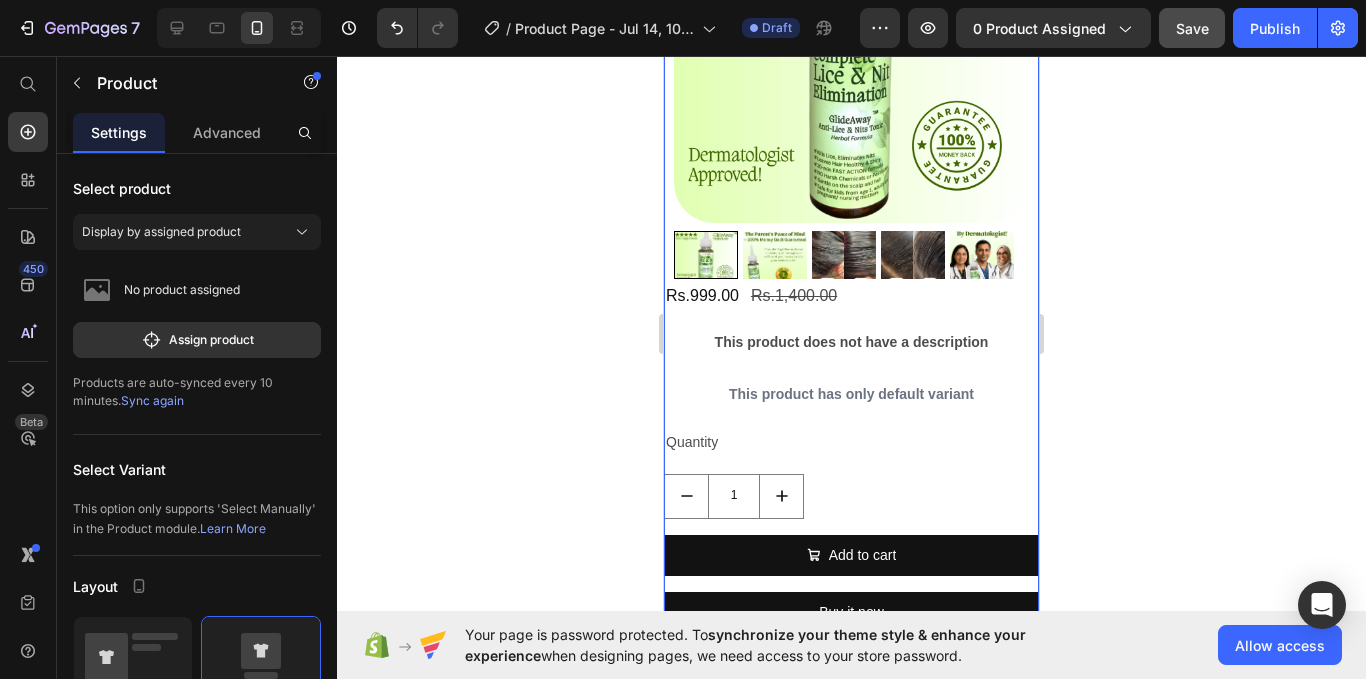 click on "Rs.999.00" at bounding box center (702, 296) 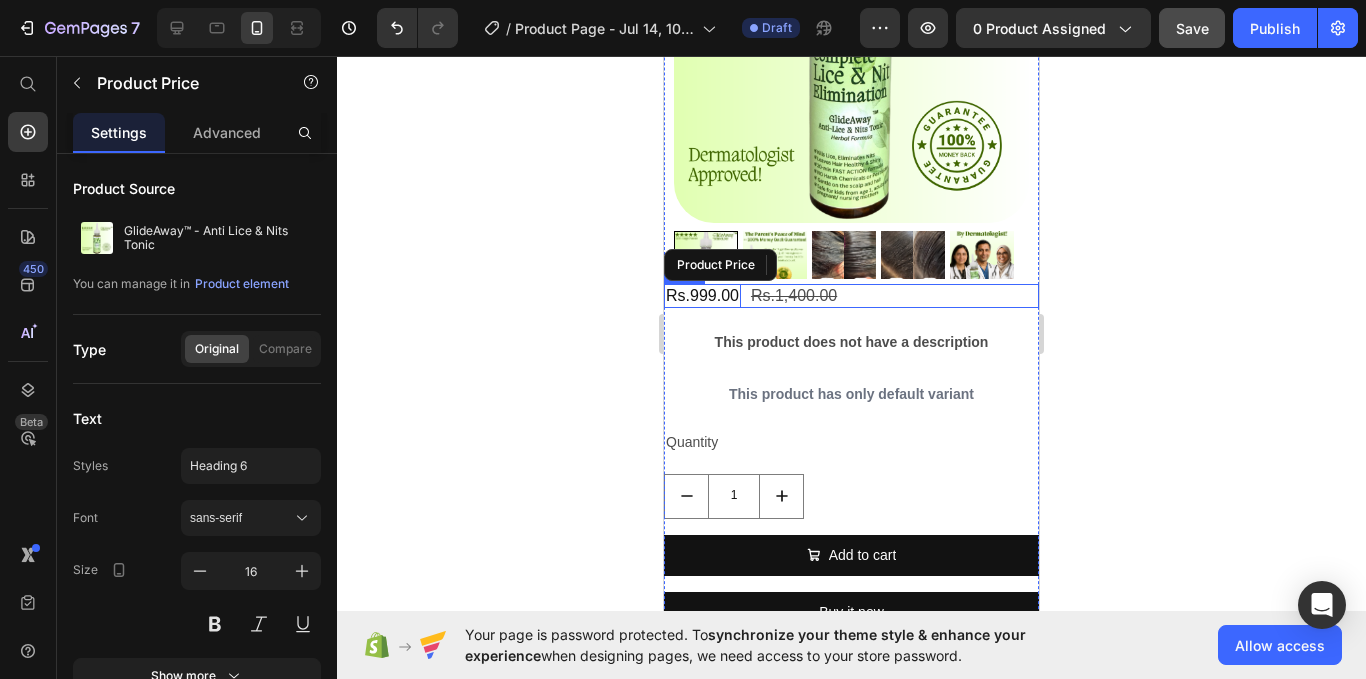 click on "Rs.999.00 Product Price Rs.1,400.00 Product Price Row" at bounding box center (851, 296) 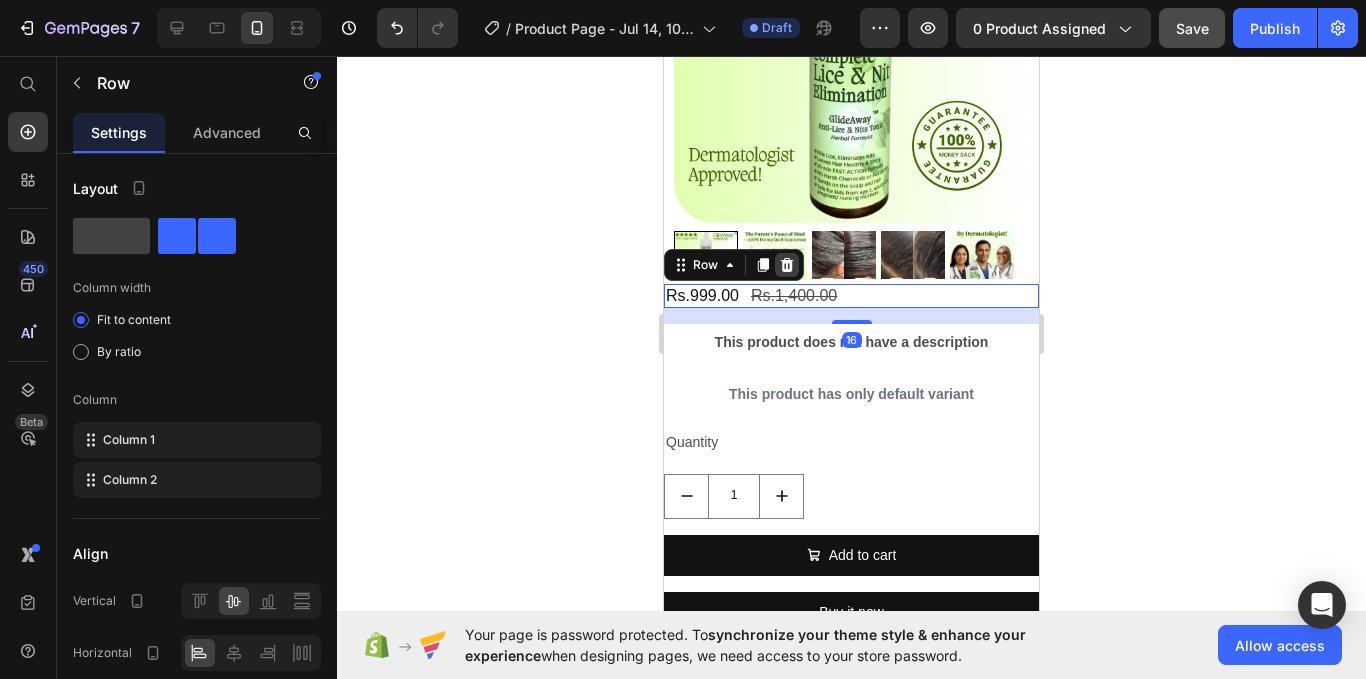click 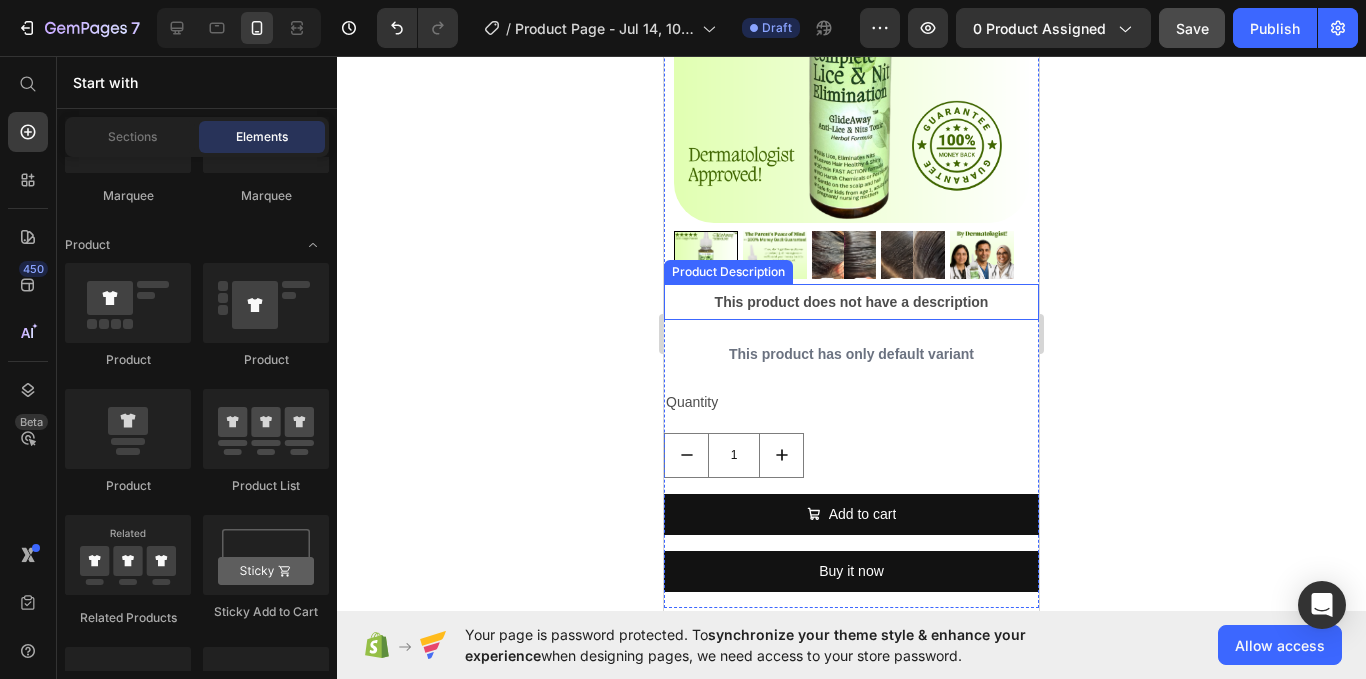 click on "This product does not have a description" at bounding box center [851, 302] 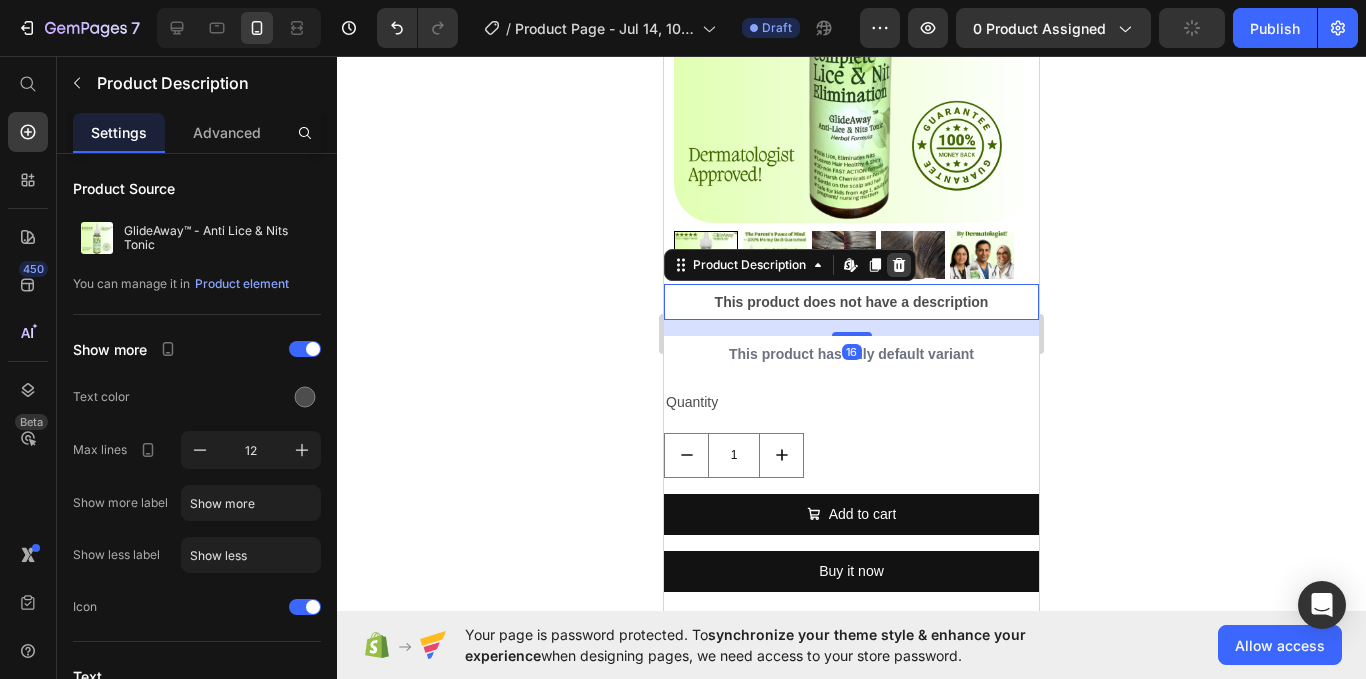 click 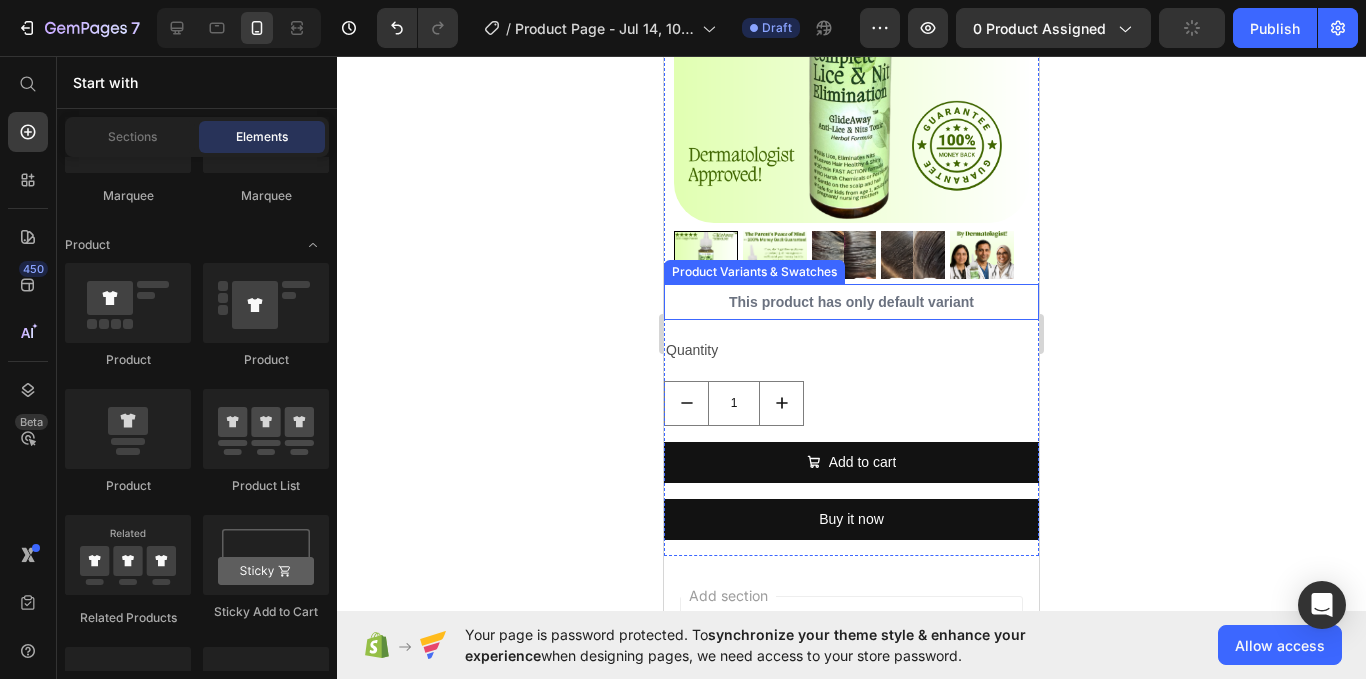 click on "This product has only default variant" at bounding box center (851, 302) 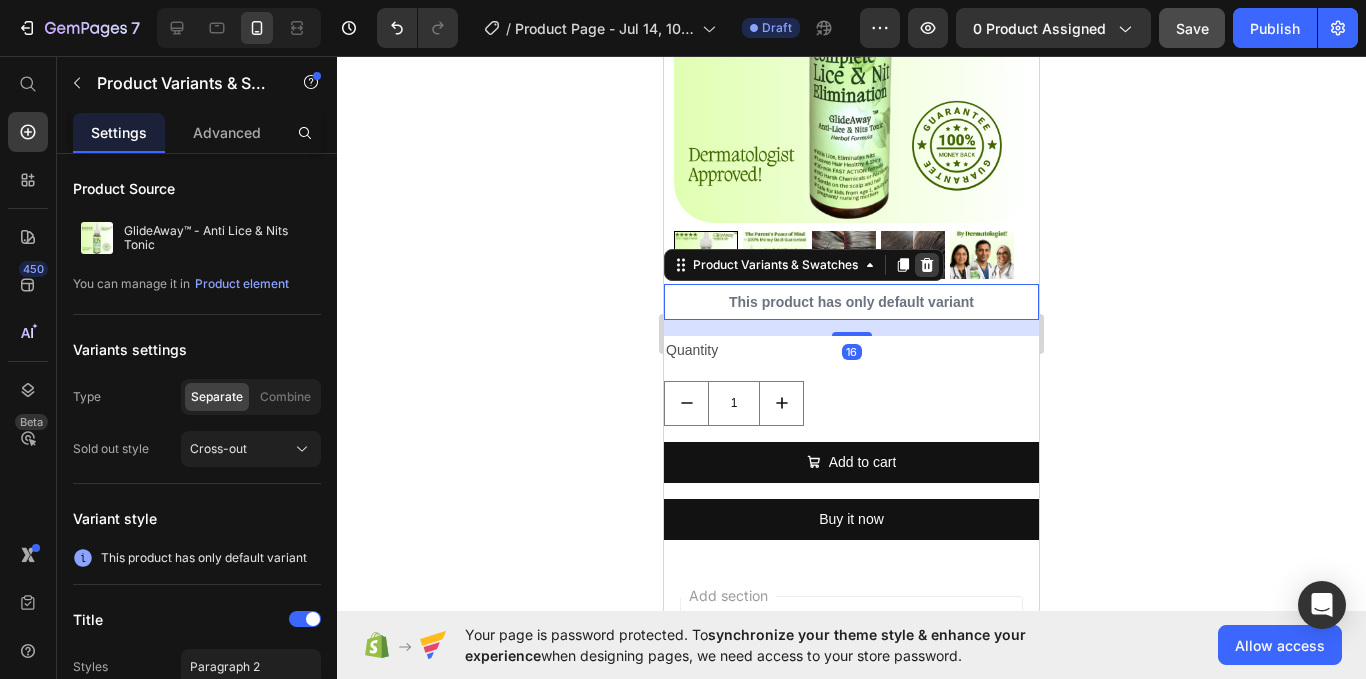 click at bounding box center [927, 265] 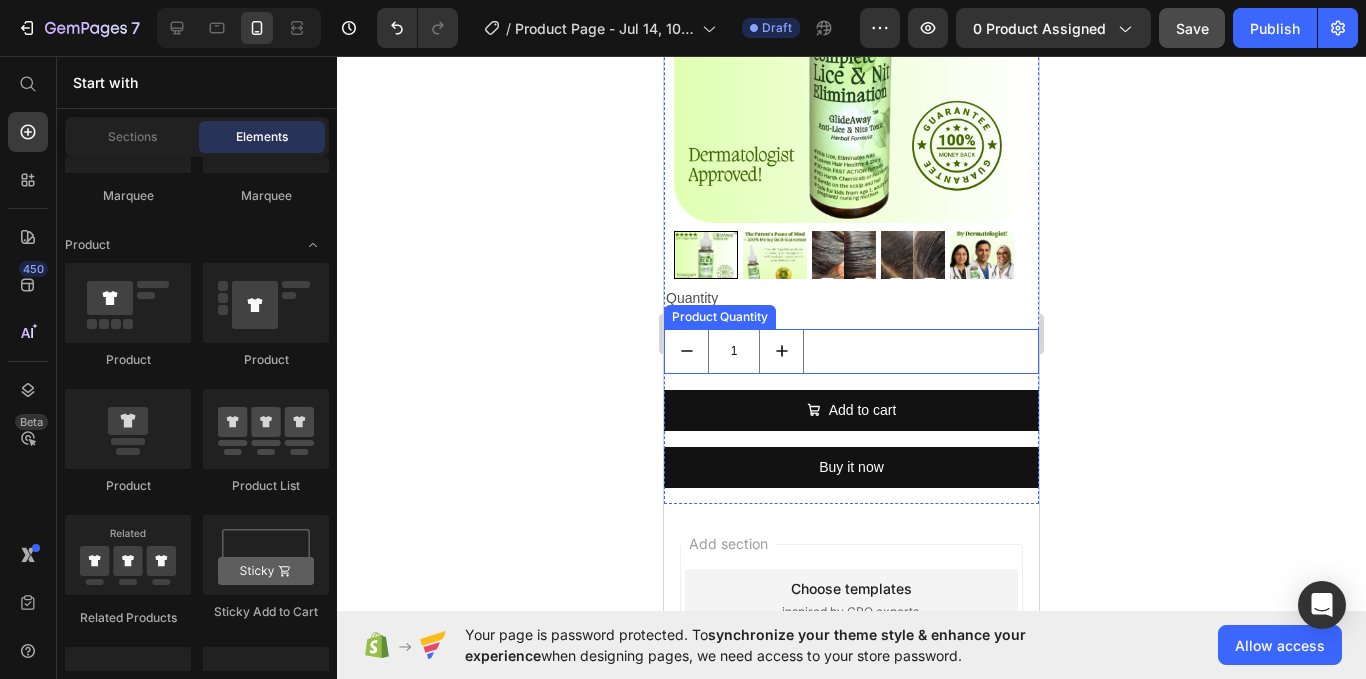 click on "1" at bounding box center [851, 351] 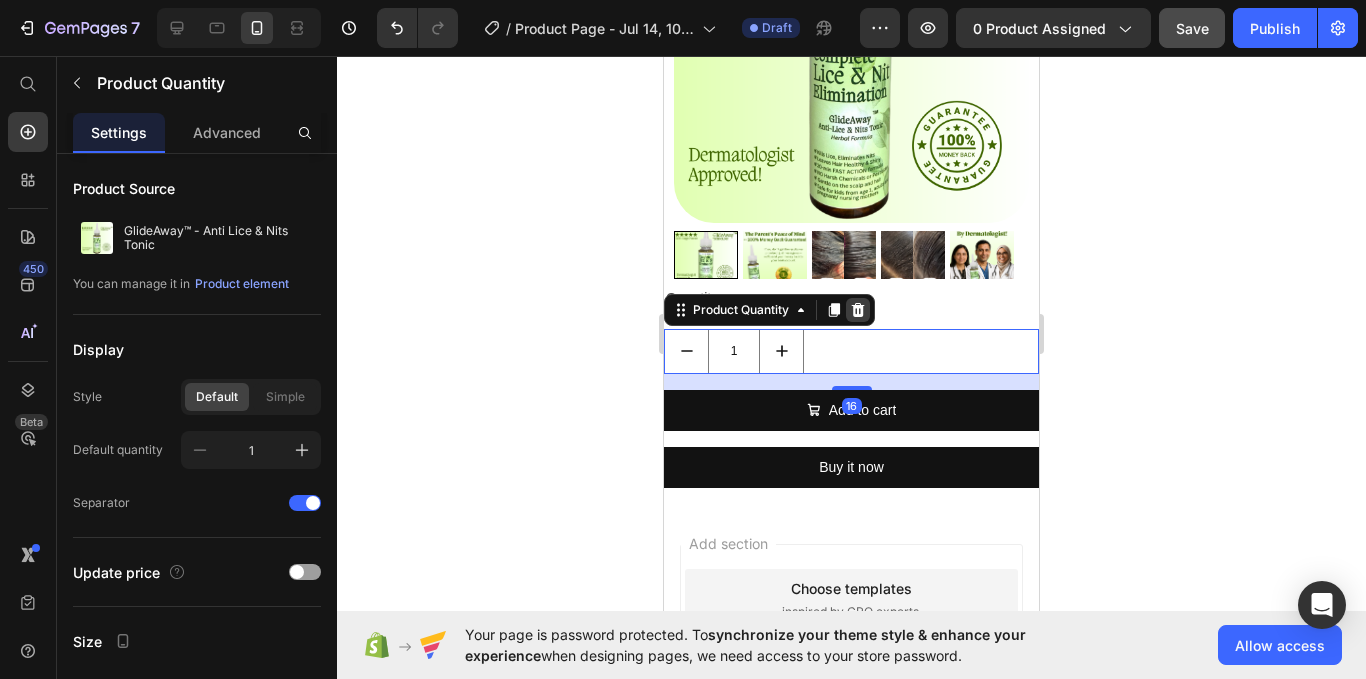 click 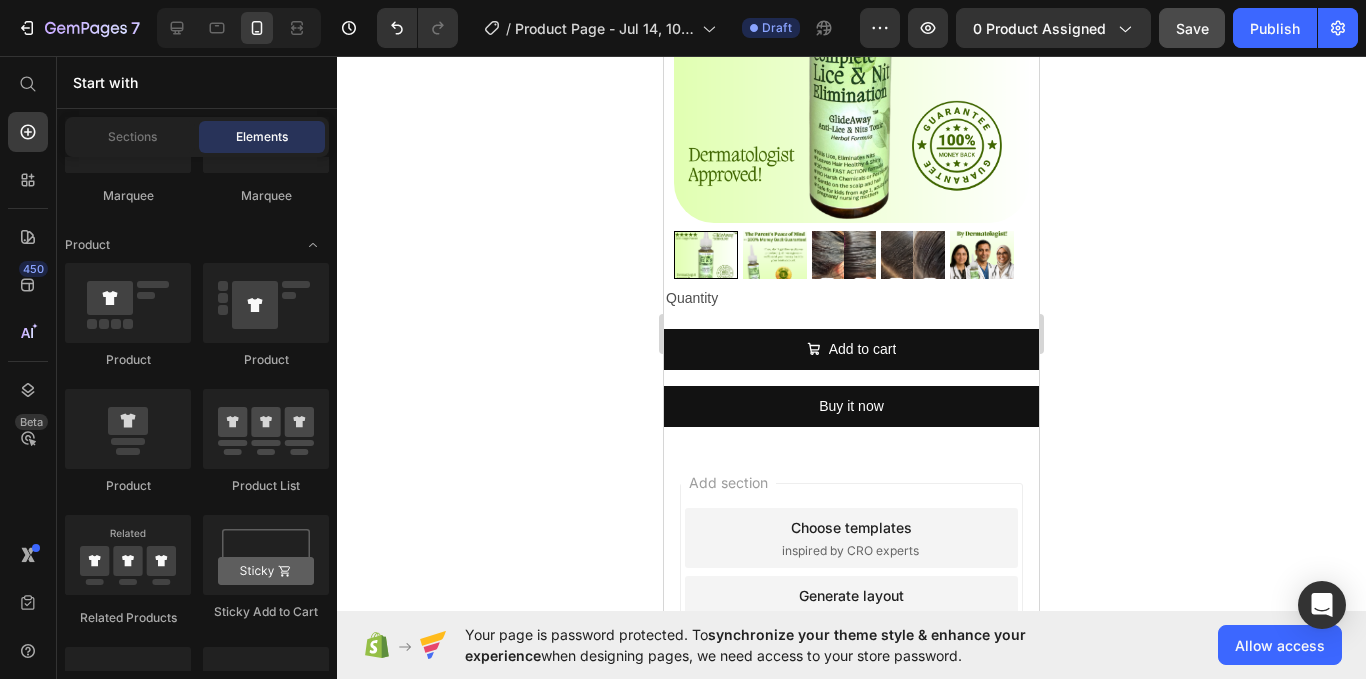 click on "Quantity" at bounding box center [851, 298] 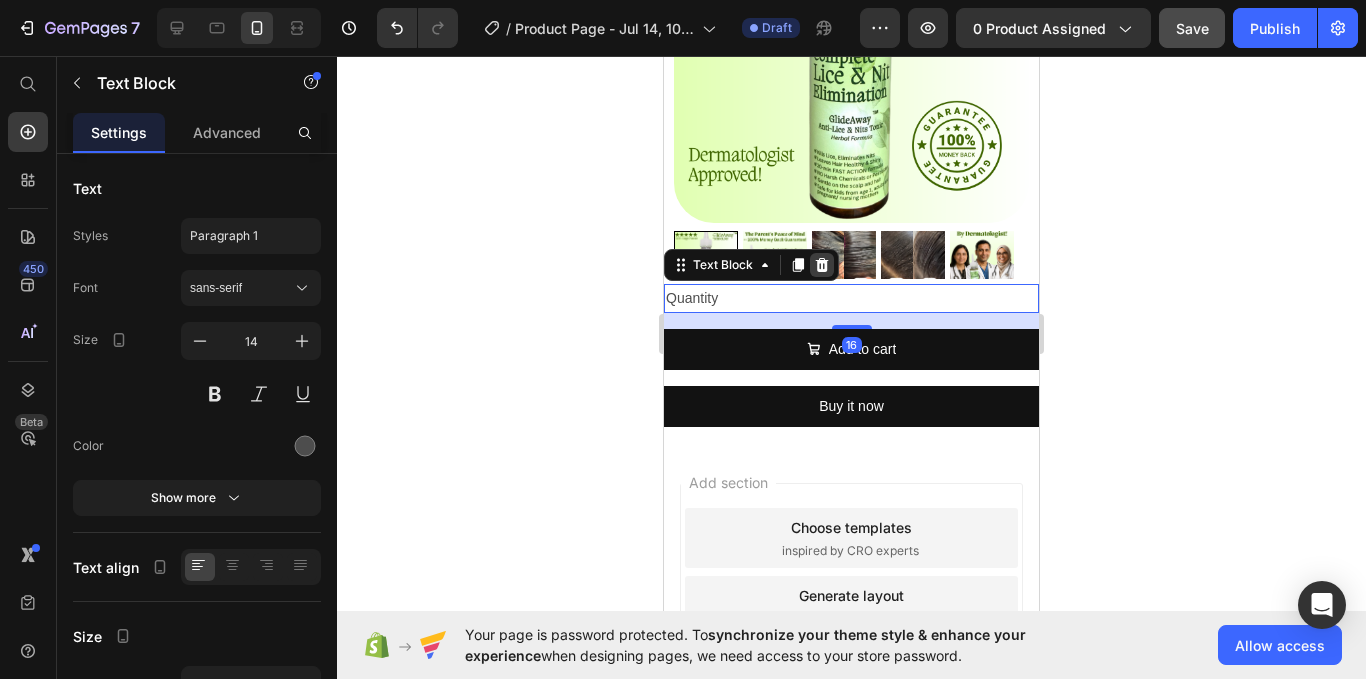 click 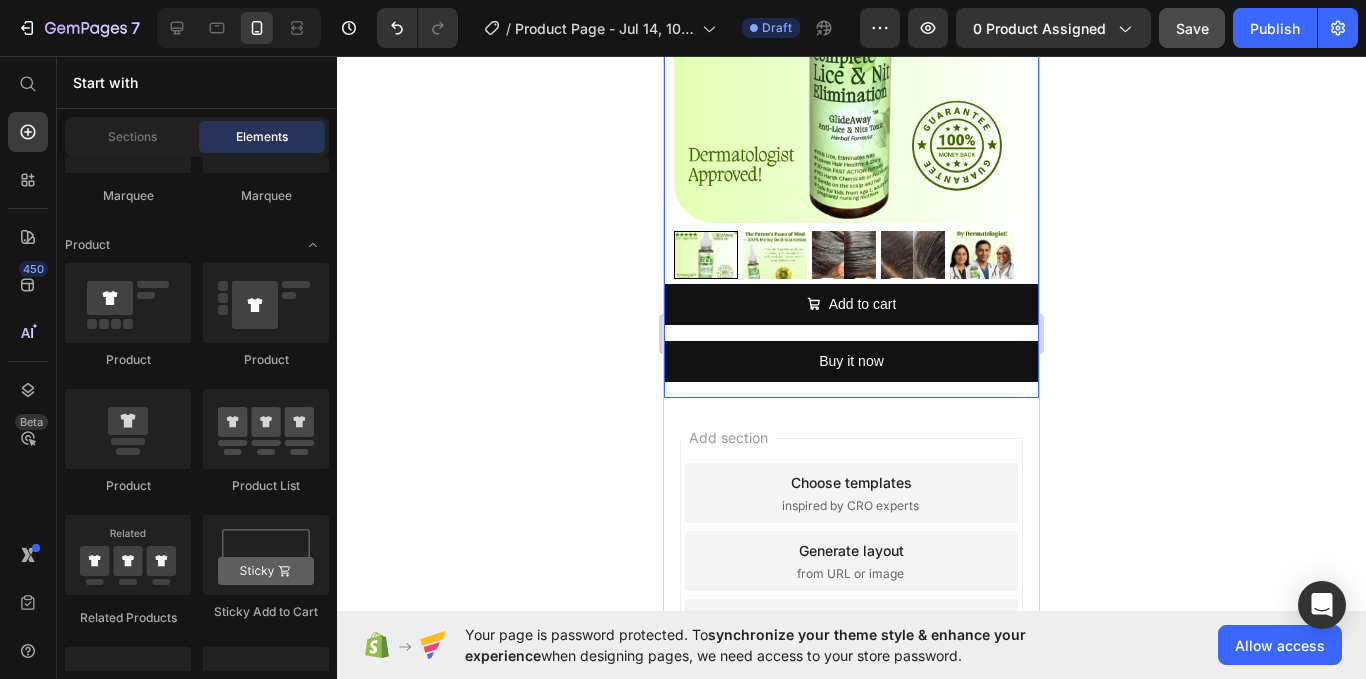 click on "Add to cart Add to Cart Buy it now Dynamic Checkout" at bounding box center (851, 341) 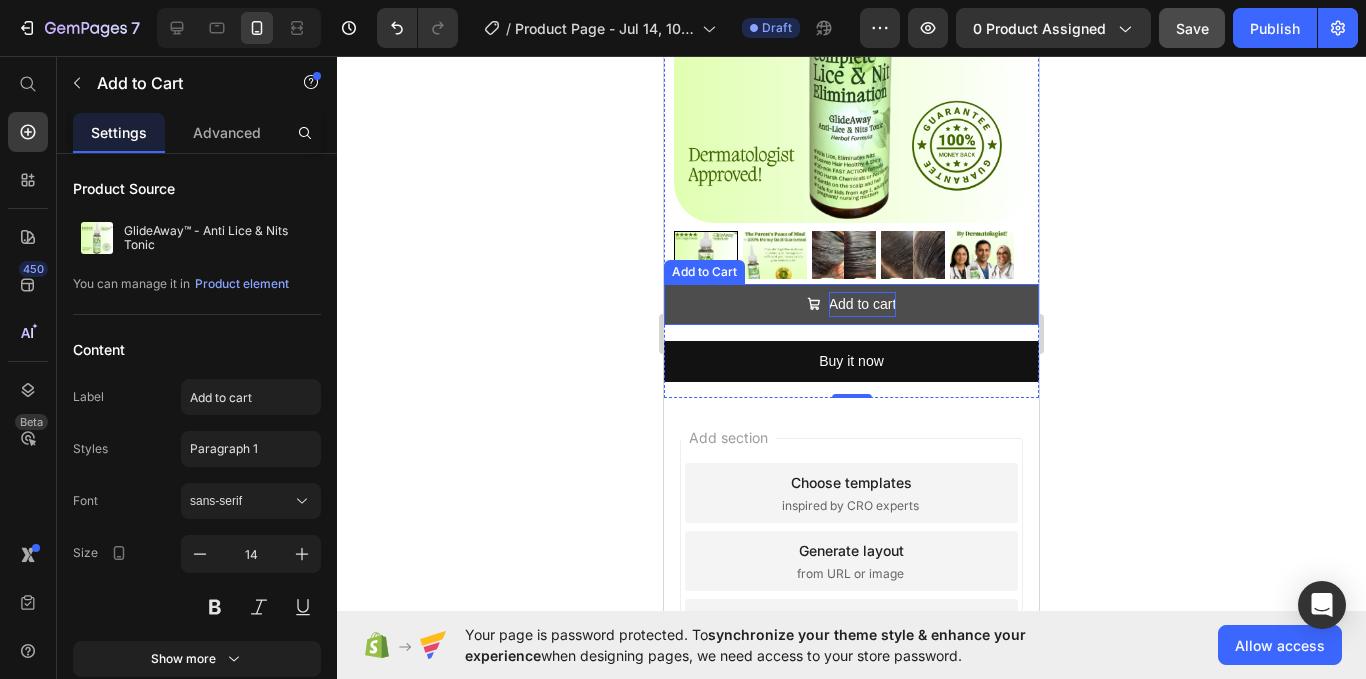 click on "Add to cart" at bounding box center [863, 304] 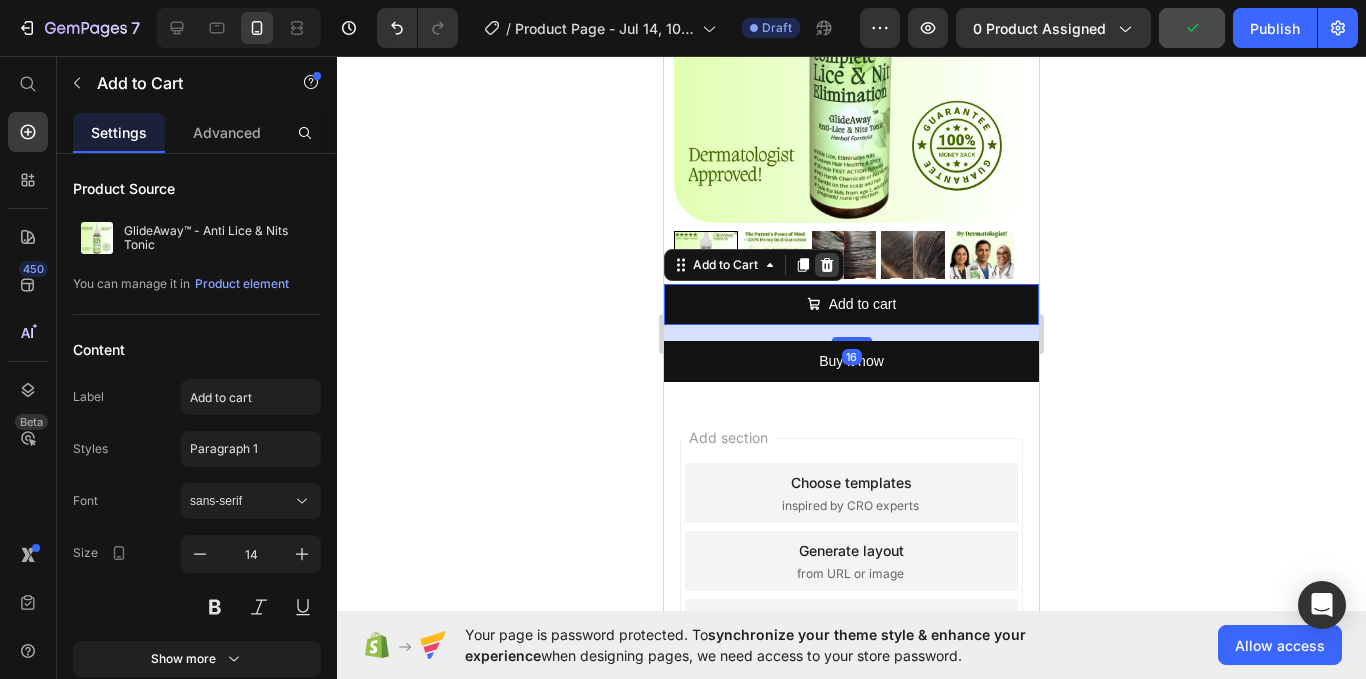 click 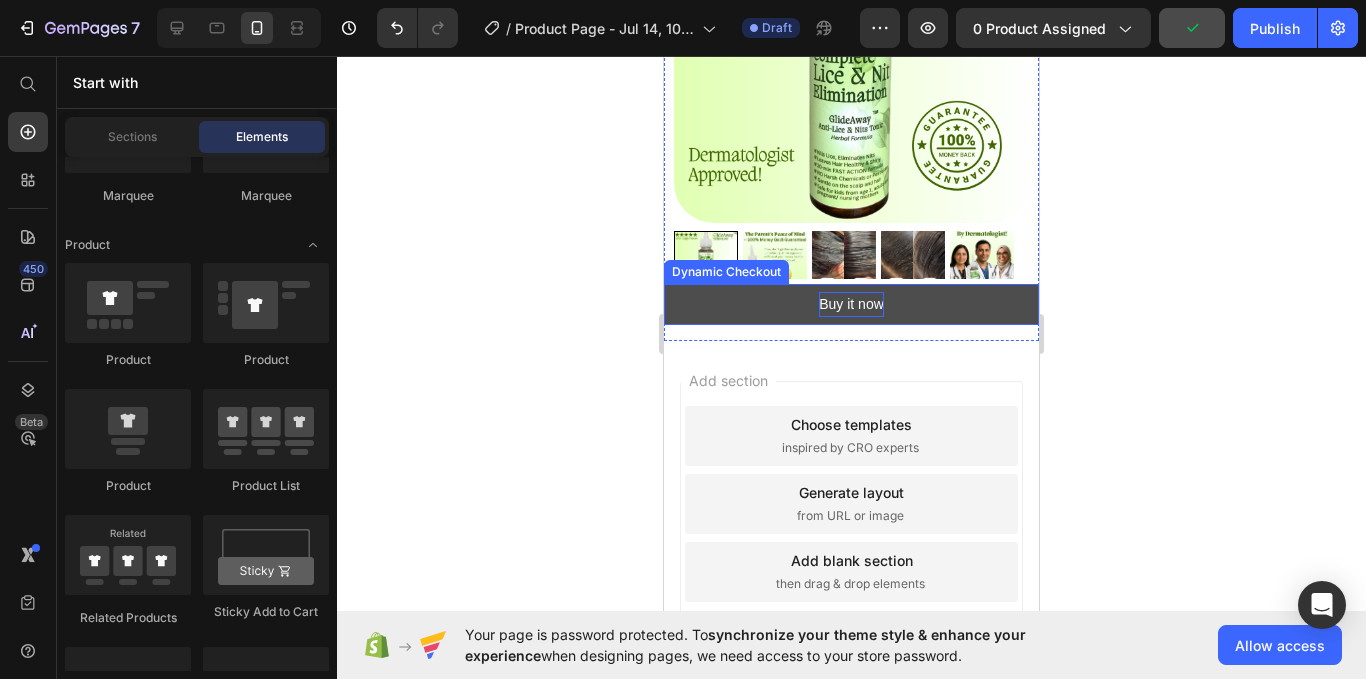 click on "Buy it now" at bounding box center (851, 304) 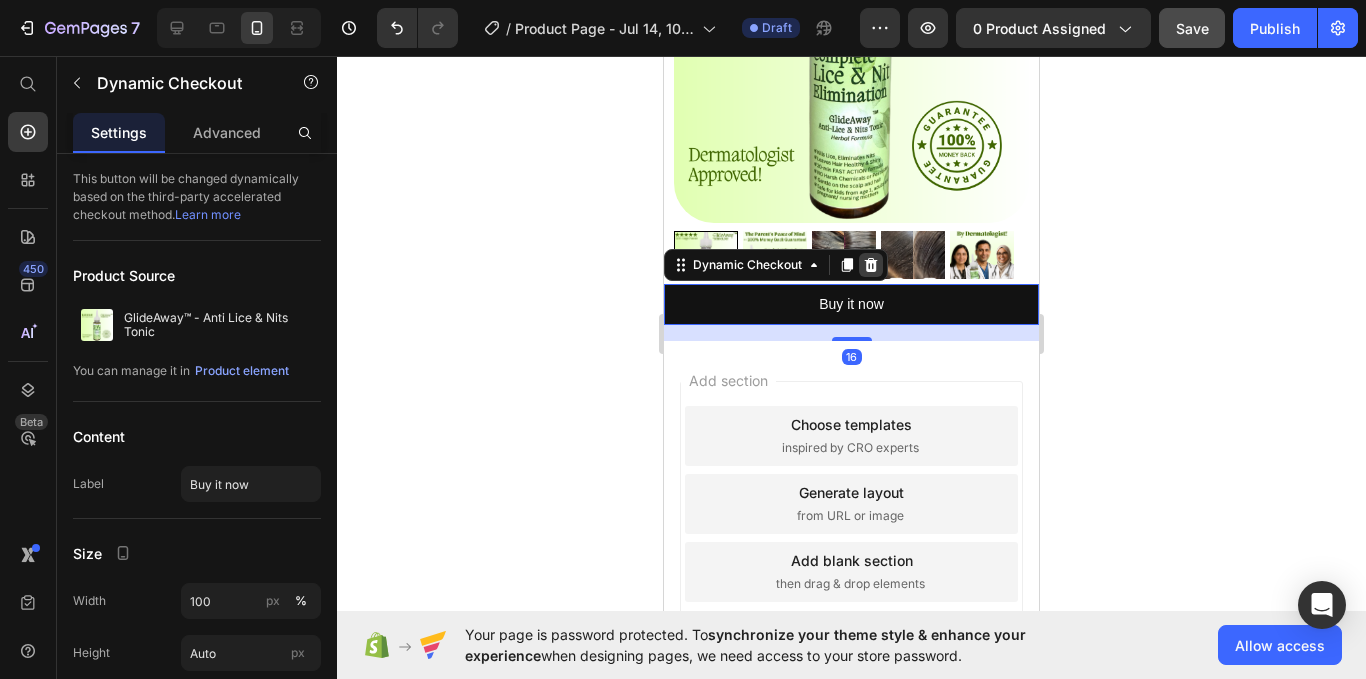 click 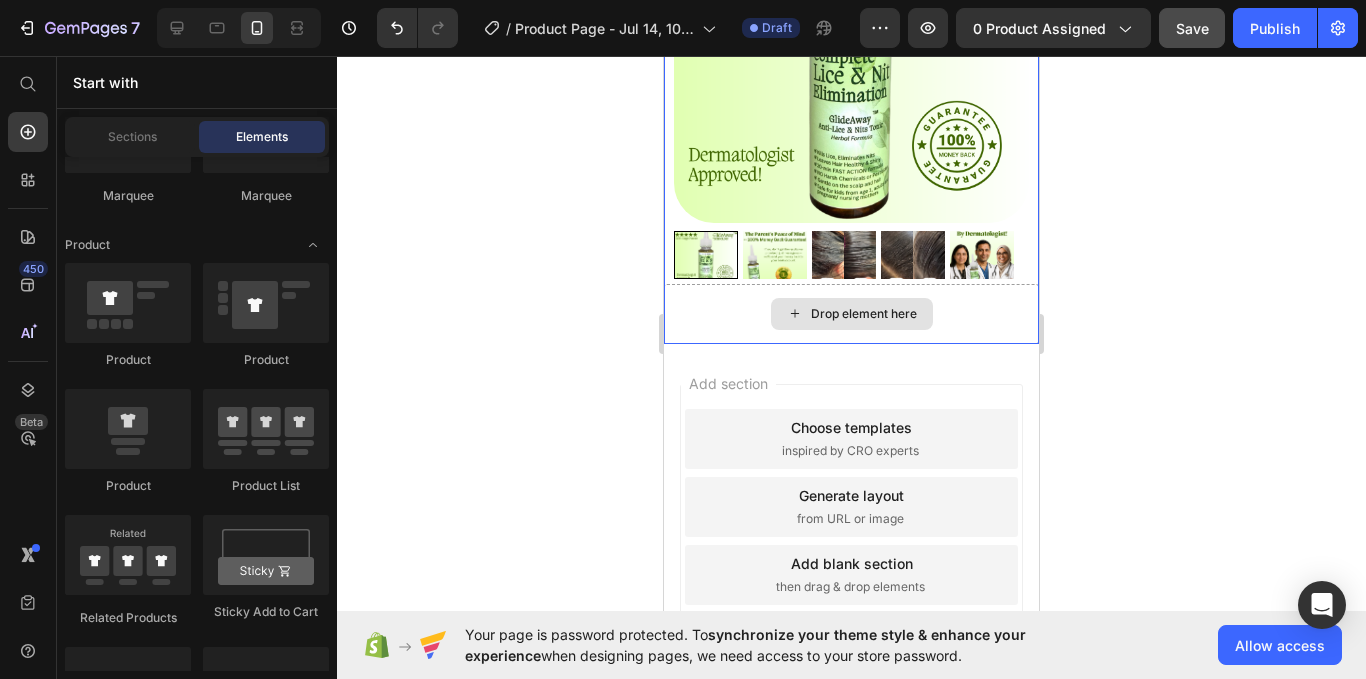 click on "Drop element here" at bounding box center (851, 314) 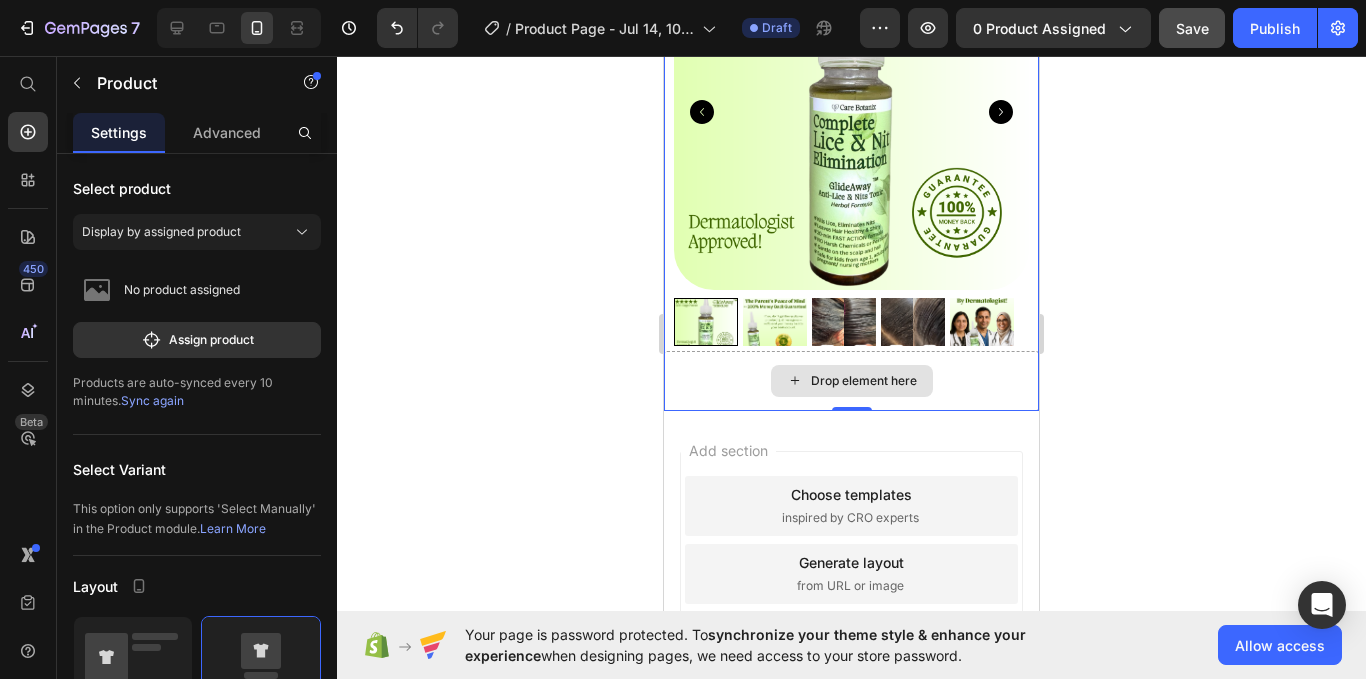 scroll, scrollTop: 0, scrollLeft: 0, axis: both 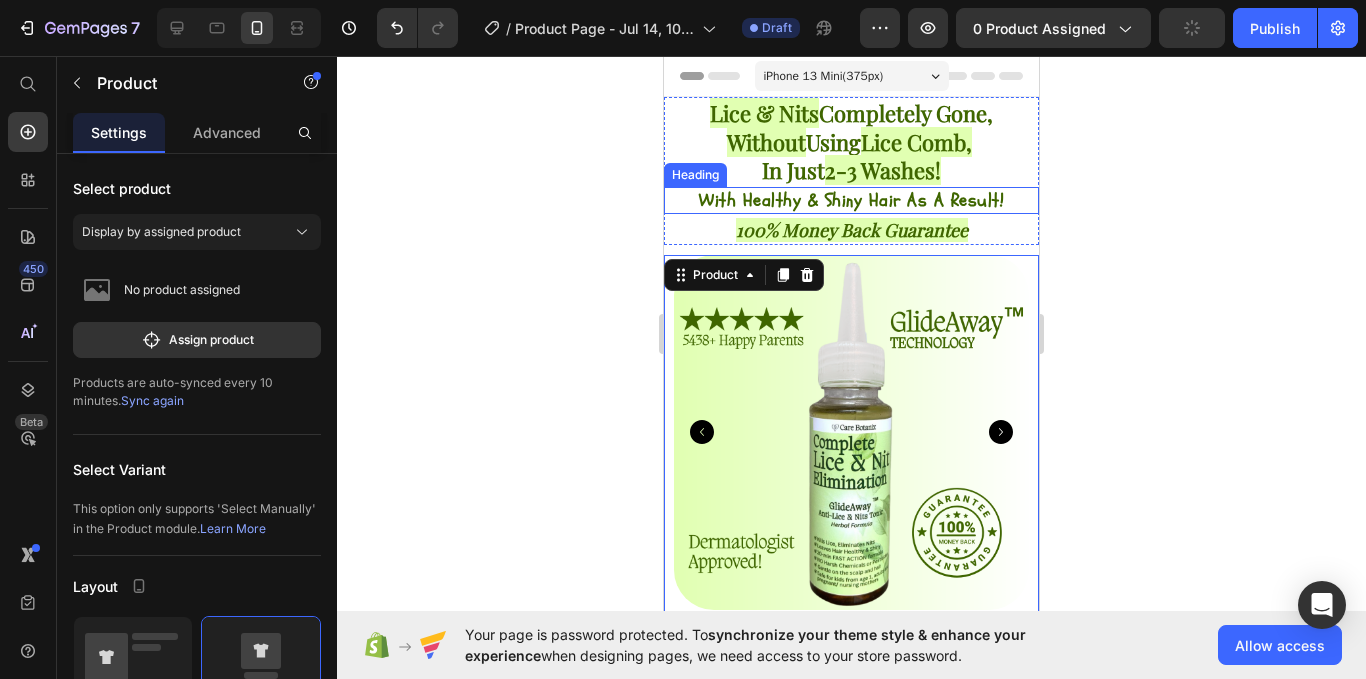 click on "With Healthy & Shiny Hair As A Result!" at bounding box center [851, 200] 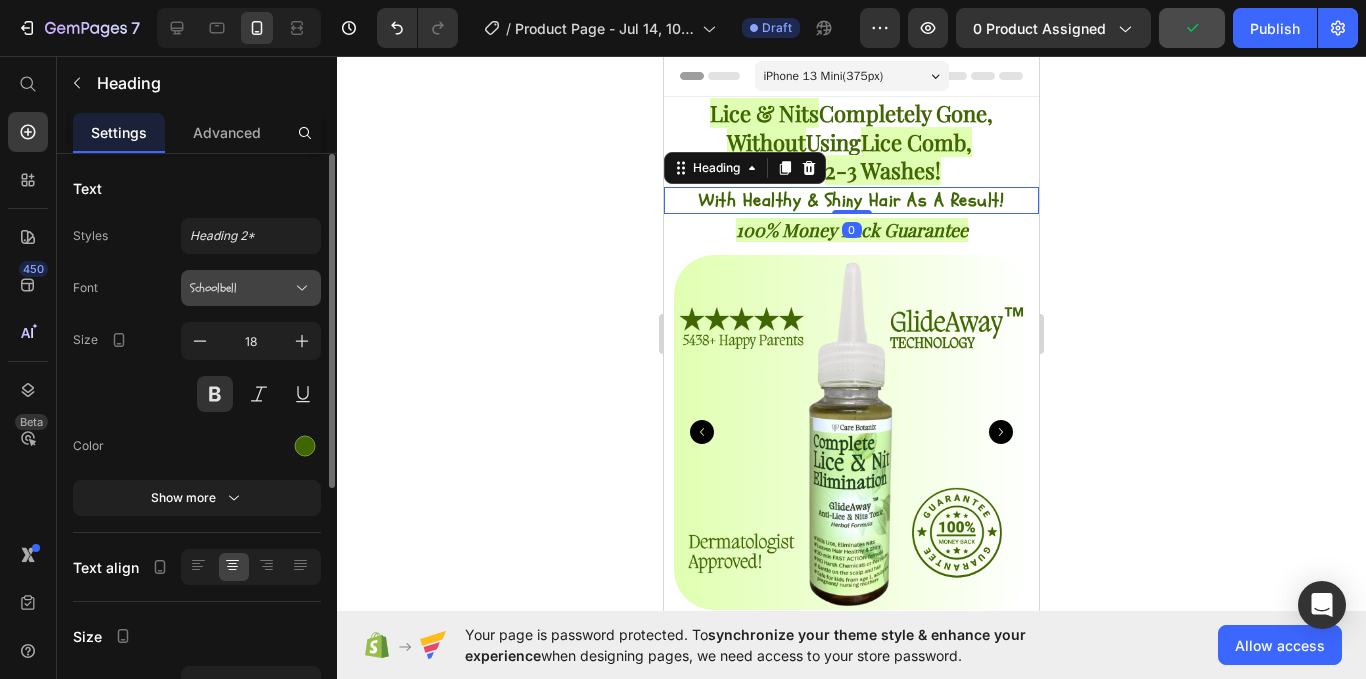 click on "Schoolbell" at bounding box center (241, 288) 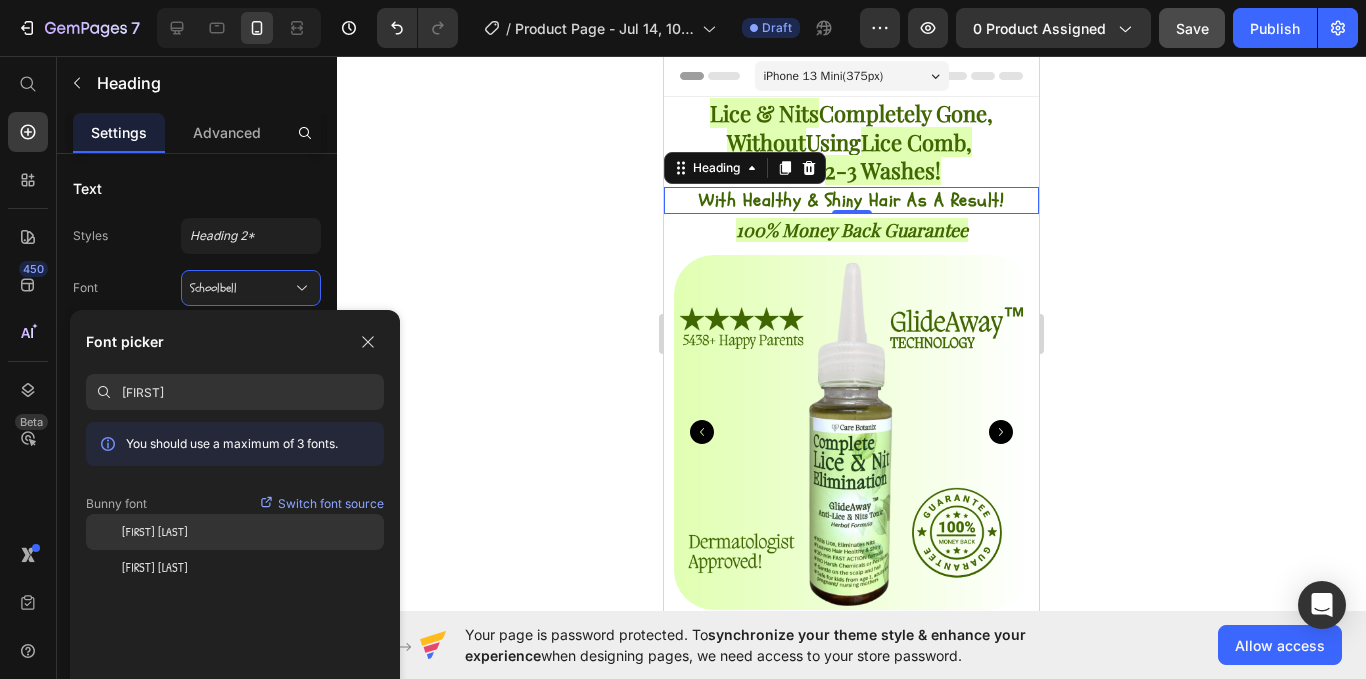 click on "Patrick Hand" 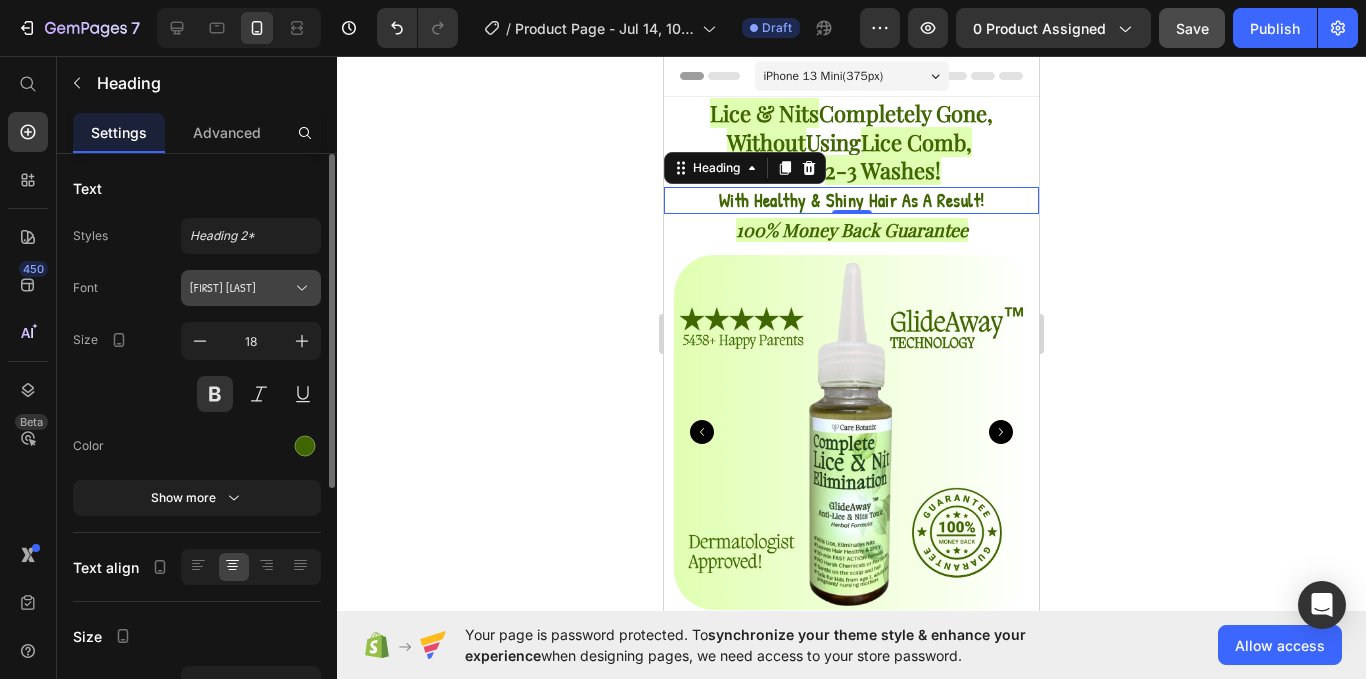 click on "Patrick Hand" at bounding box center (251, 288) 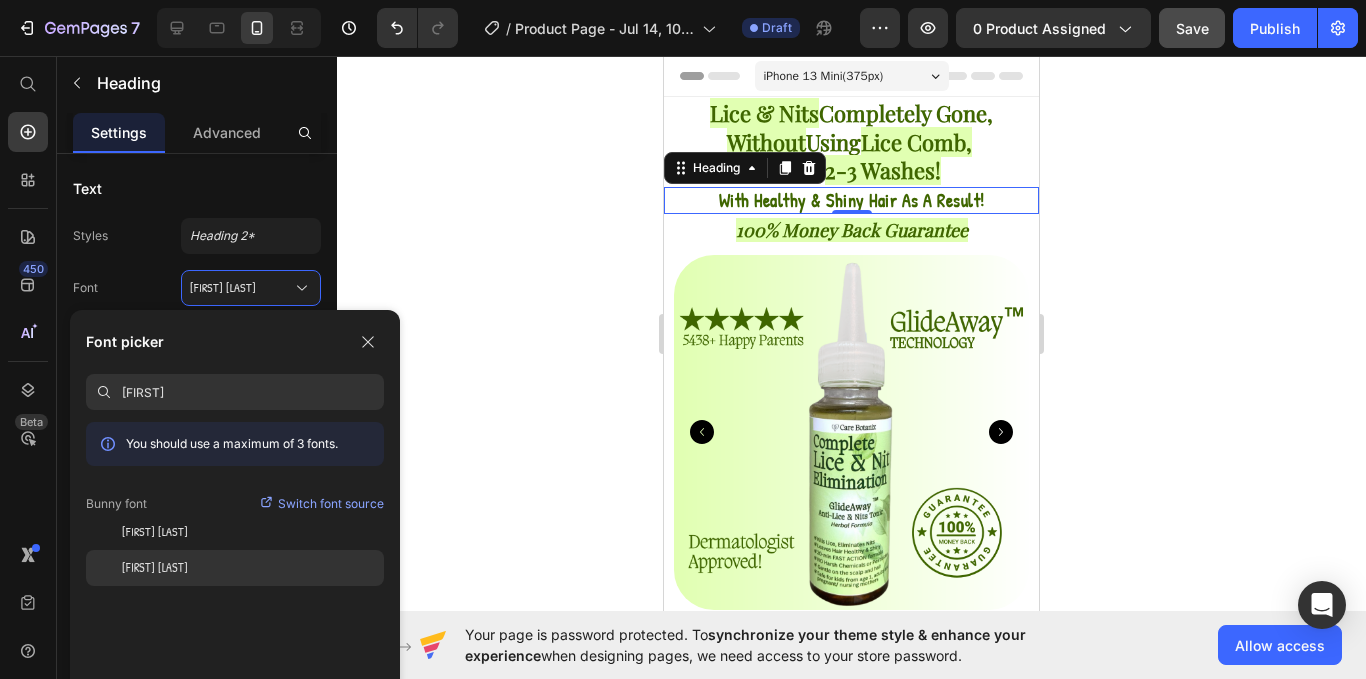 click on "Patrick Hand SC" at bounding box center [155, 568] 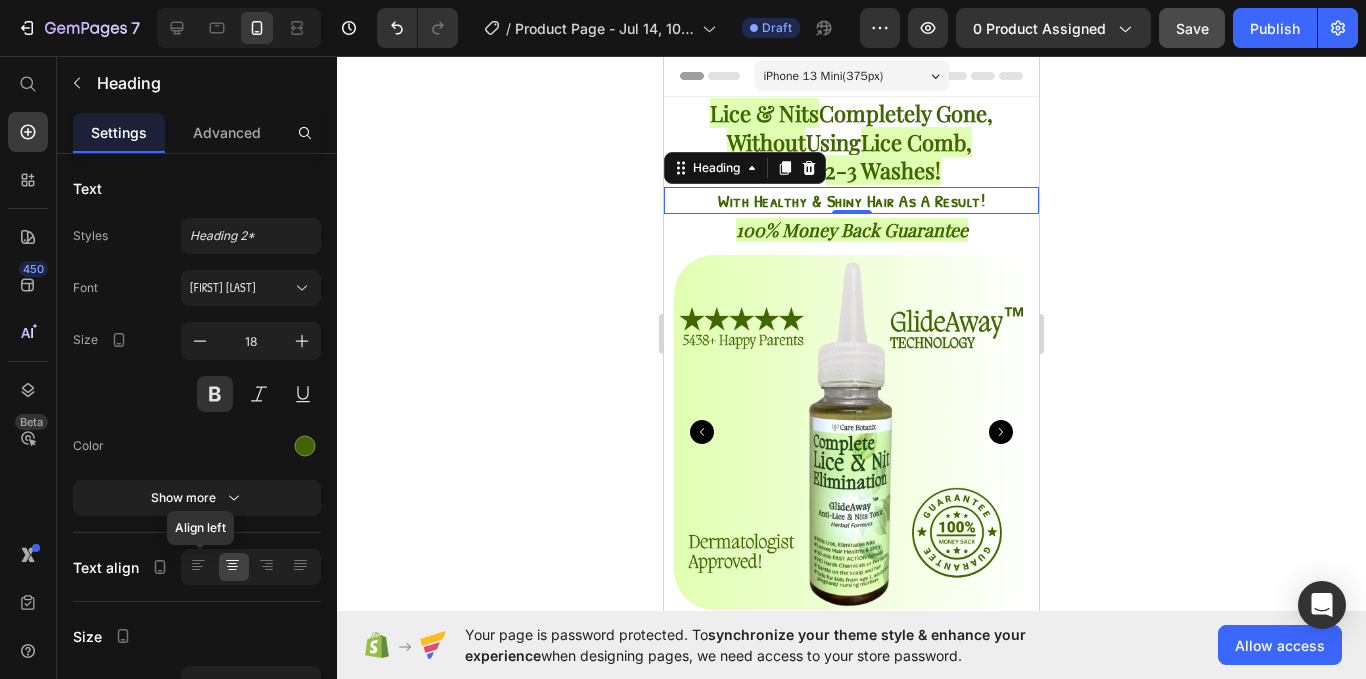 type on "patr" 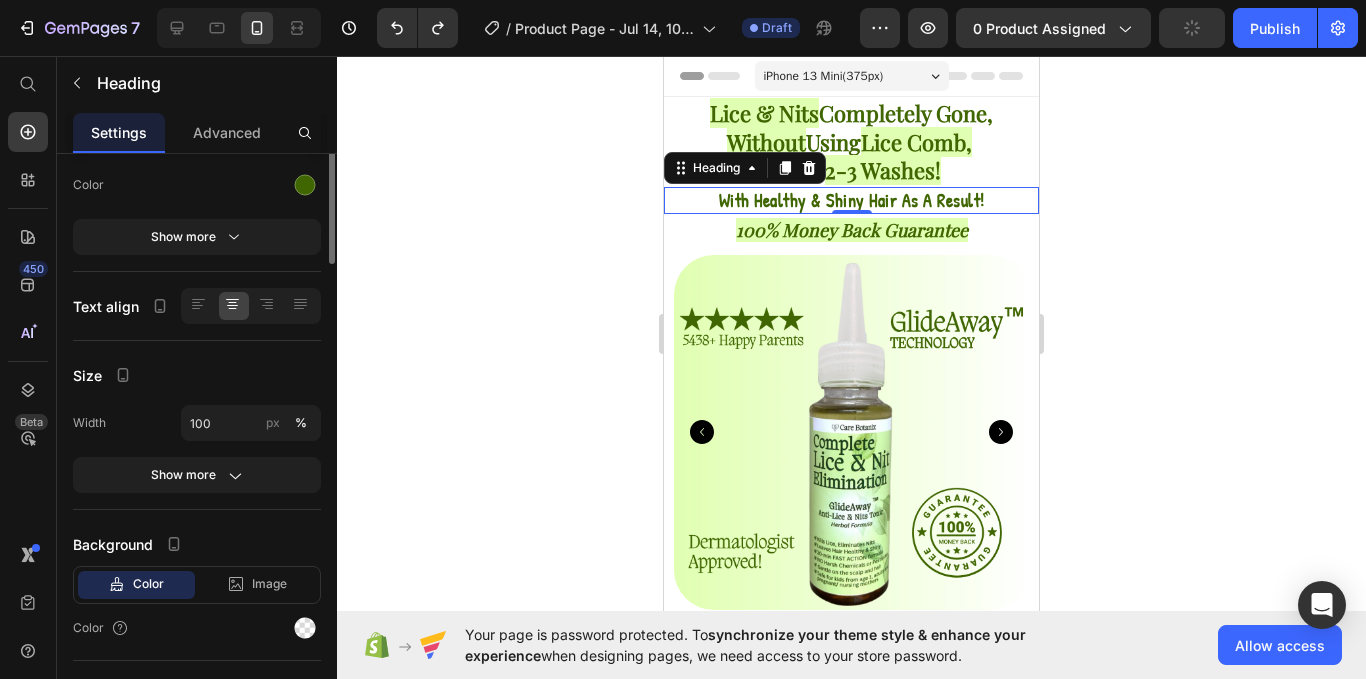 scroll, scrollTop: 23, scrollLeft: 0, axis: vertical 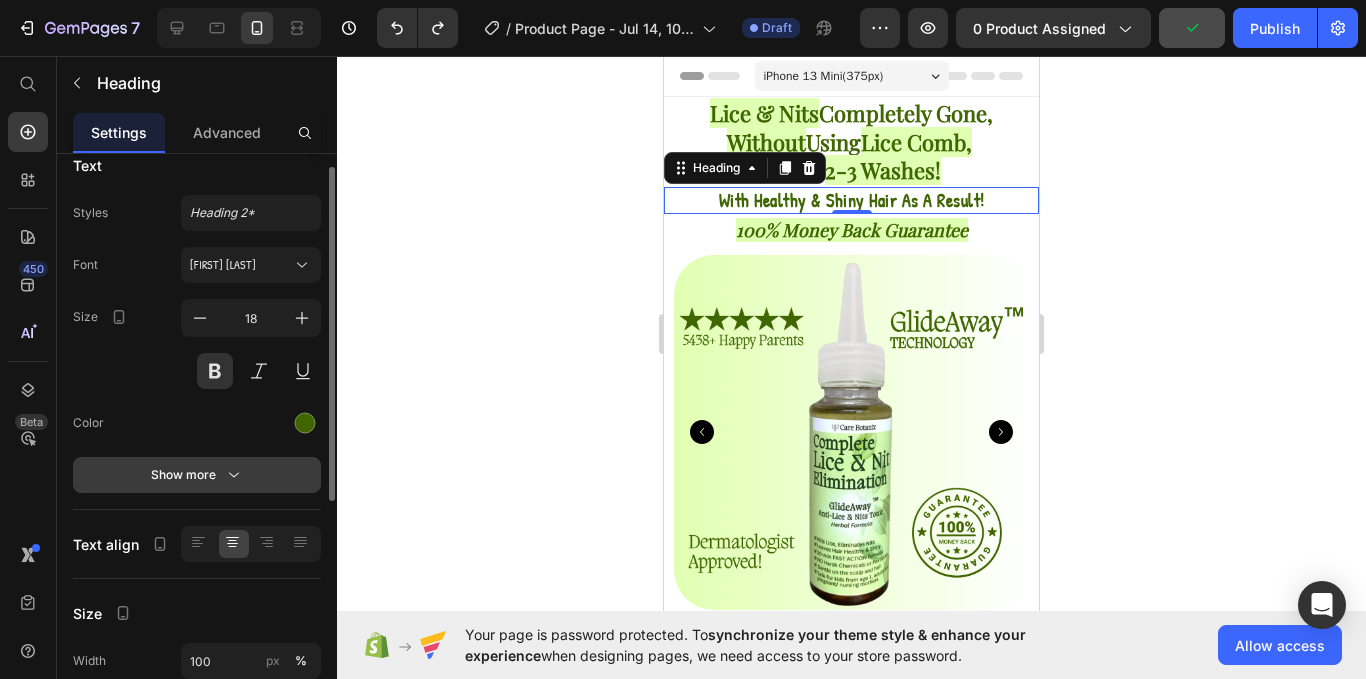 click on "Show more" at bounding box center (197, 475) 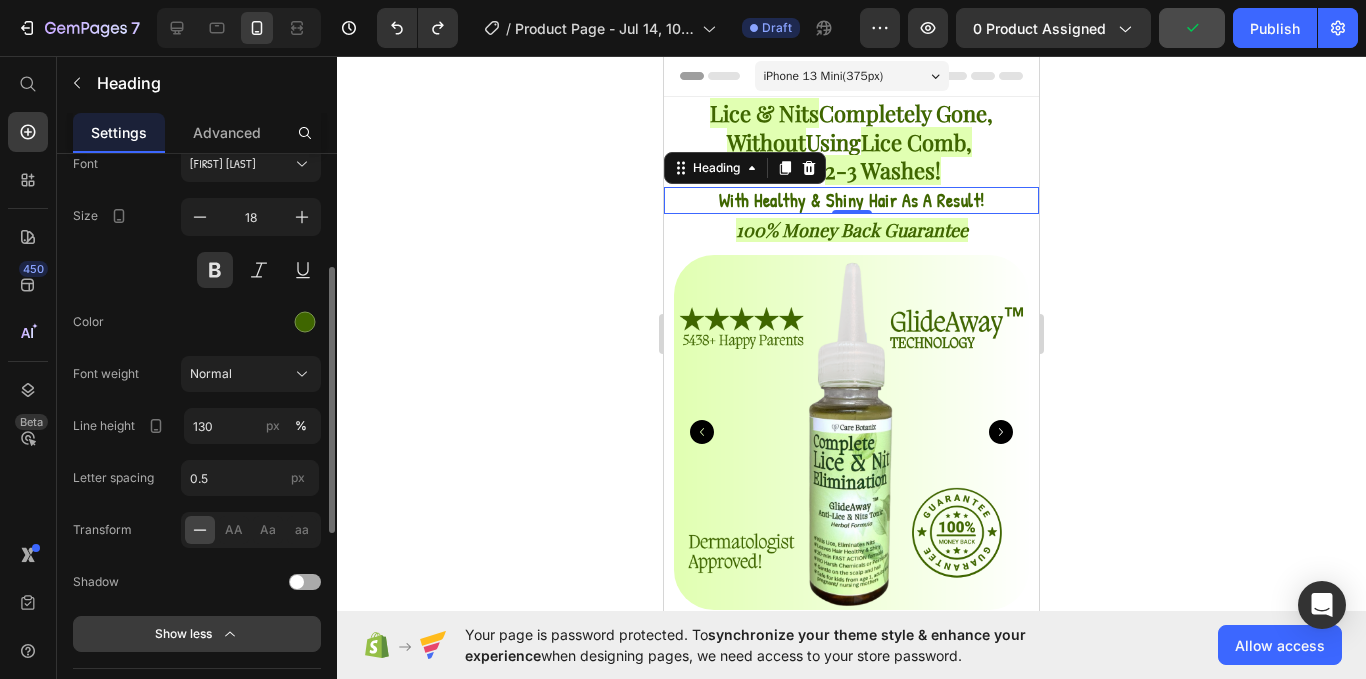 scroll, scrollTop: 163, scrollLeft: 0, axis: vertical 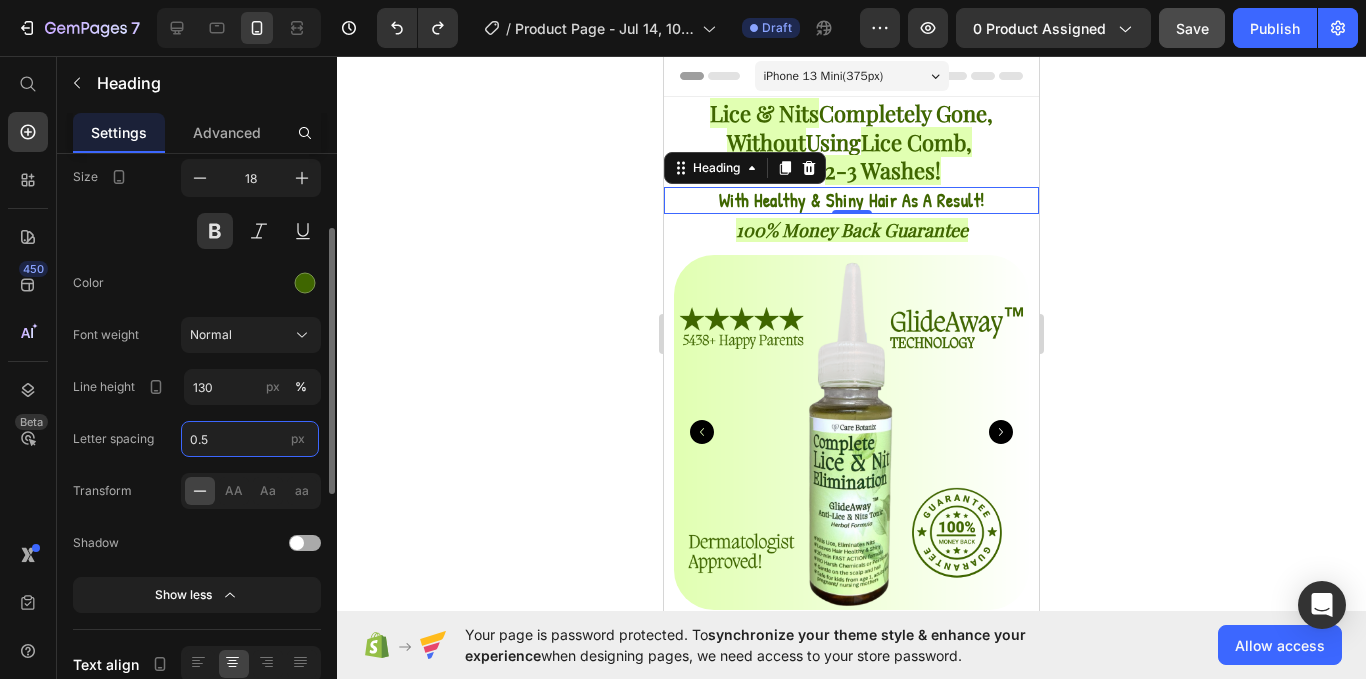click on "0.5" at bounding box center [250, 439] 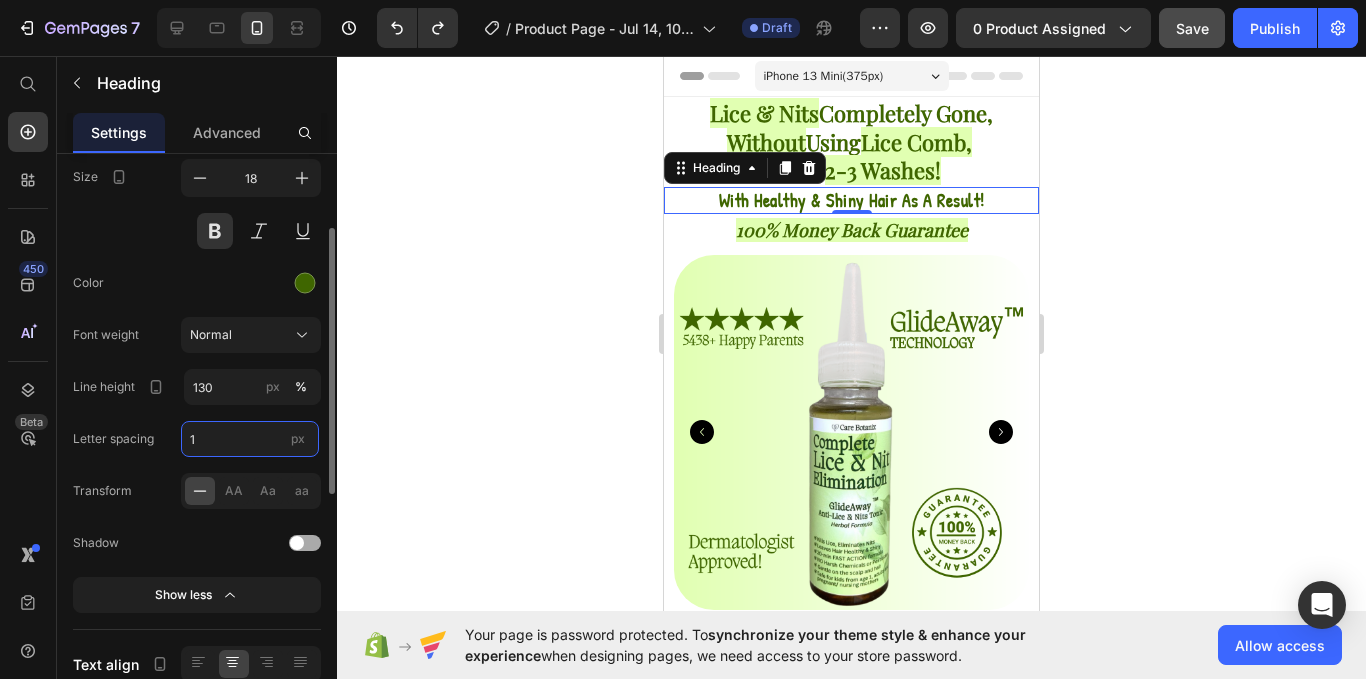 click on "1" at bounding box center (250, 439) 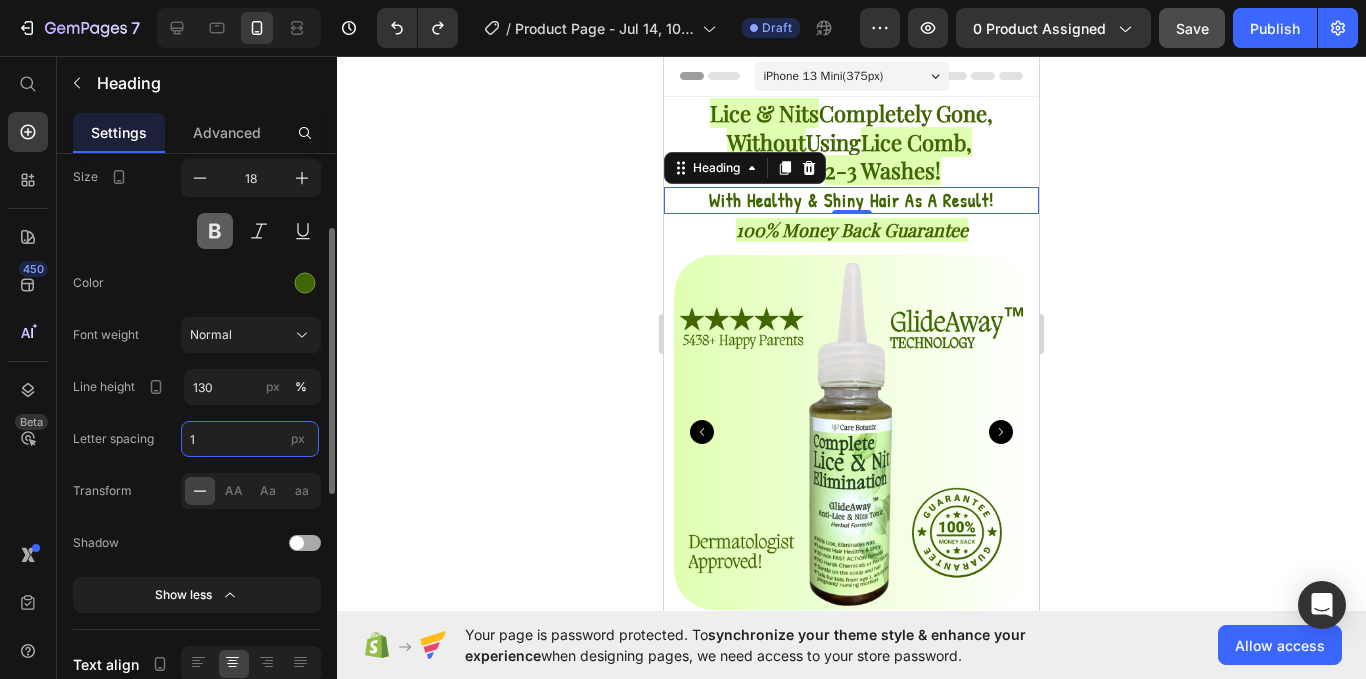 type on "1" 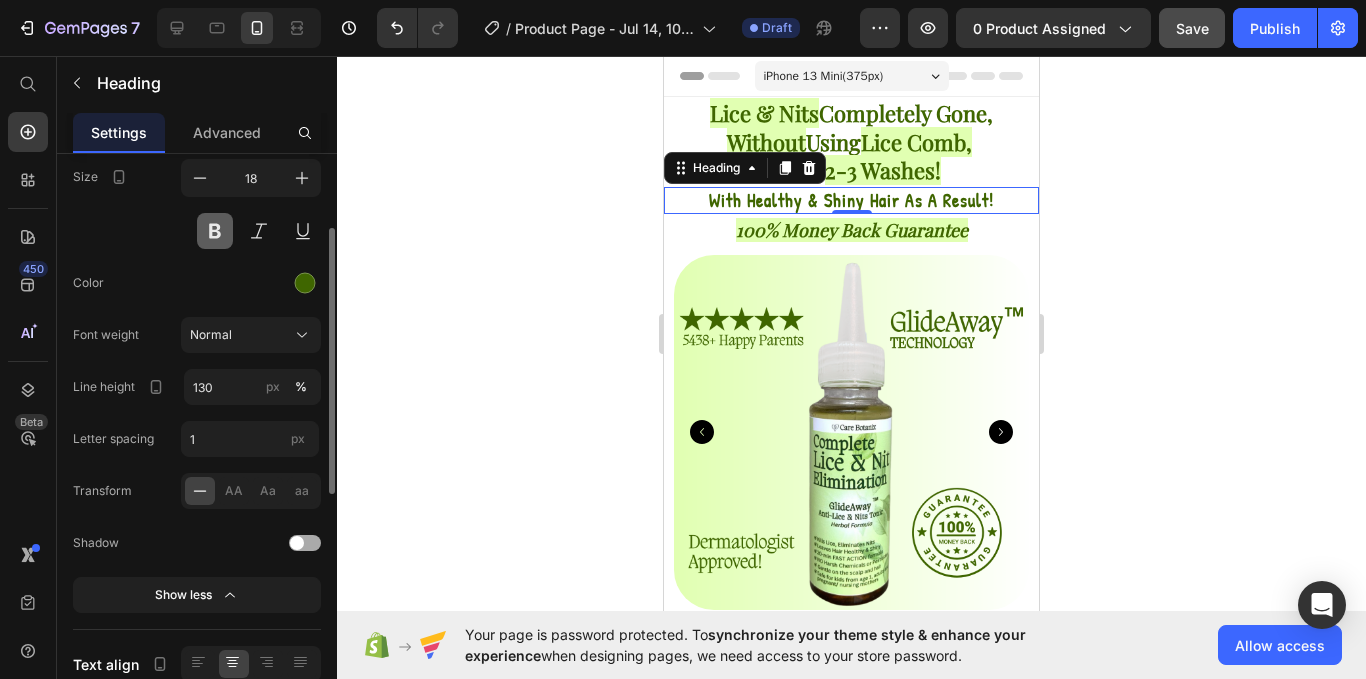 click at bounding box center [215, 231] 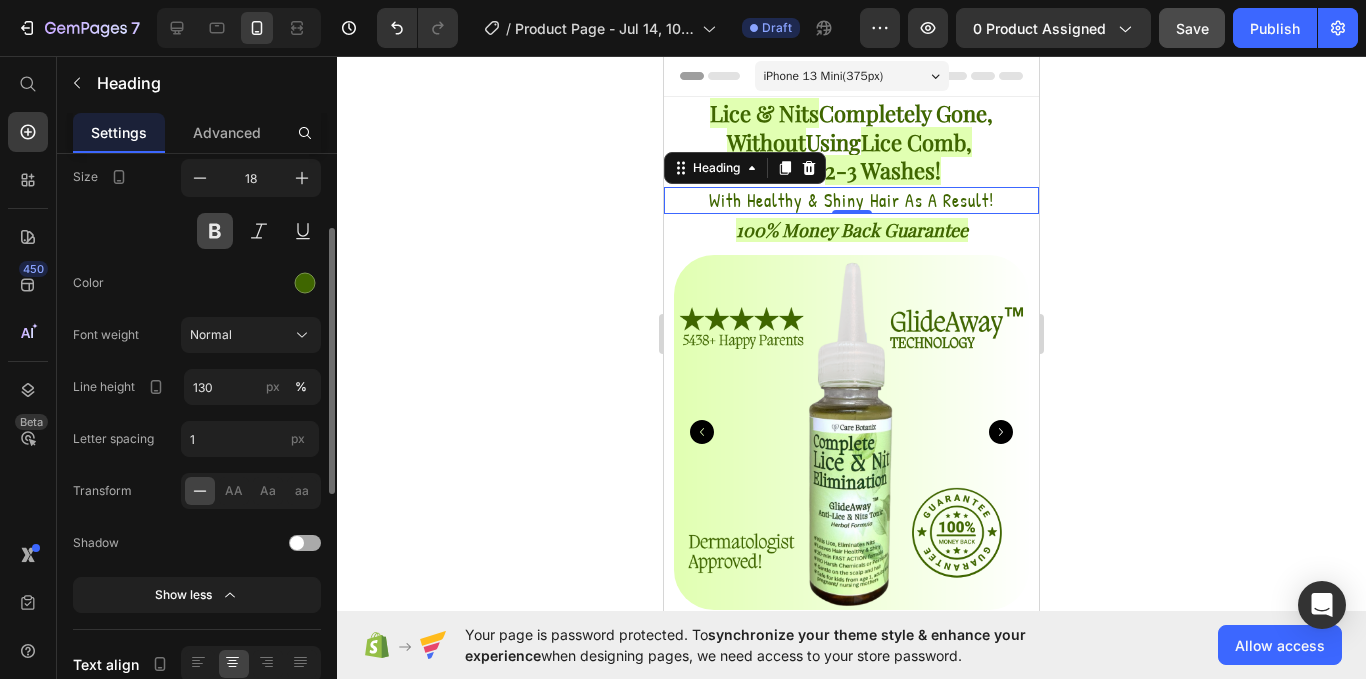 click at bounding box center (215, 231) 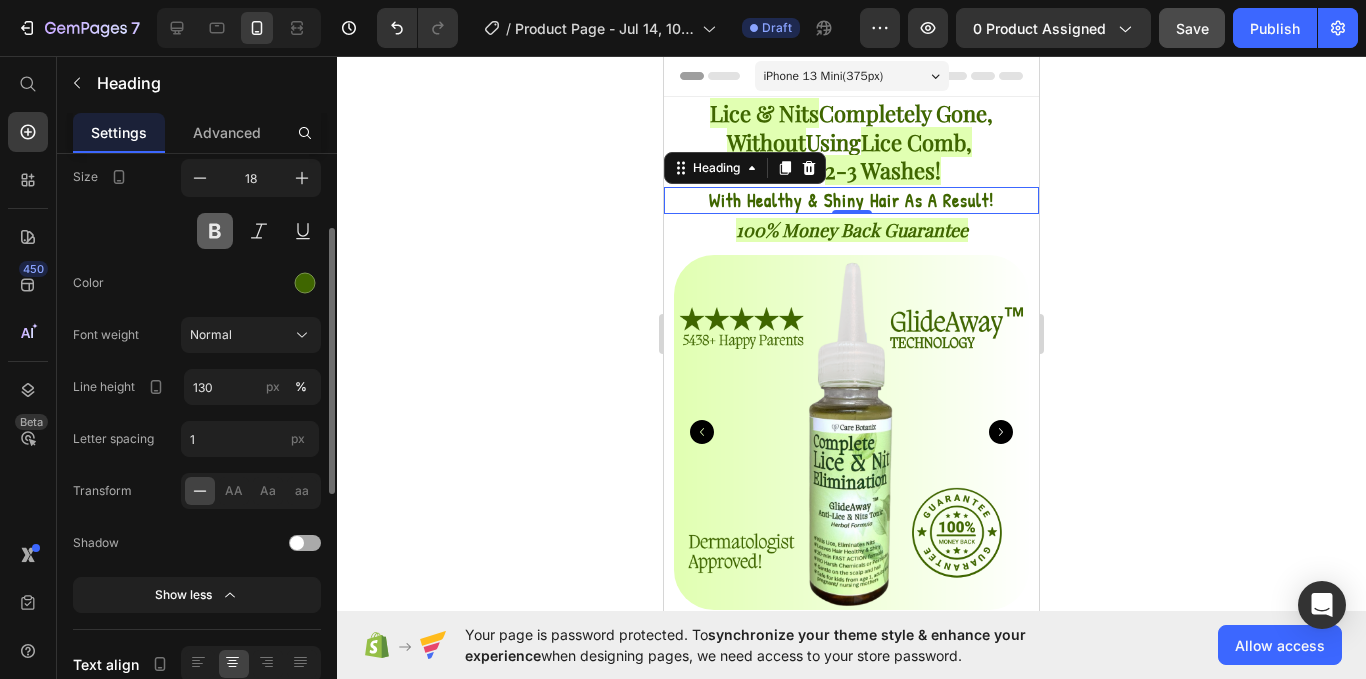 click at bounding box center [215, 231] 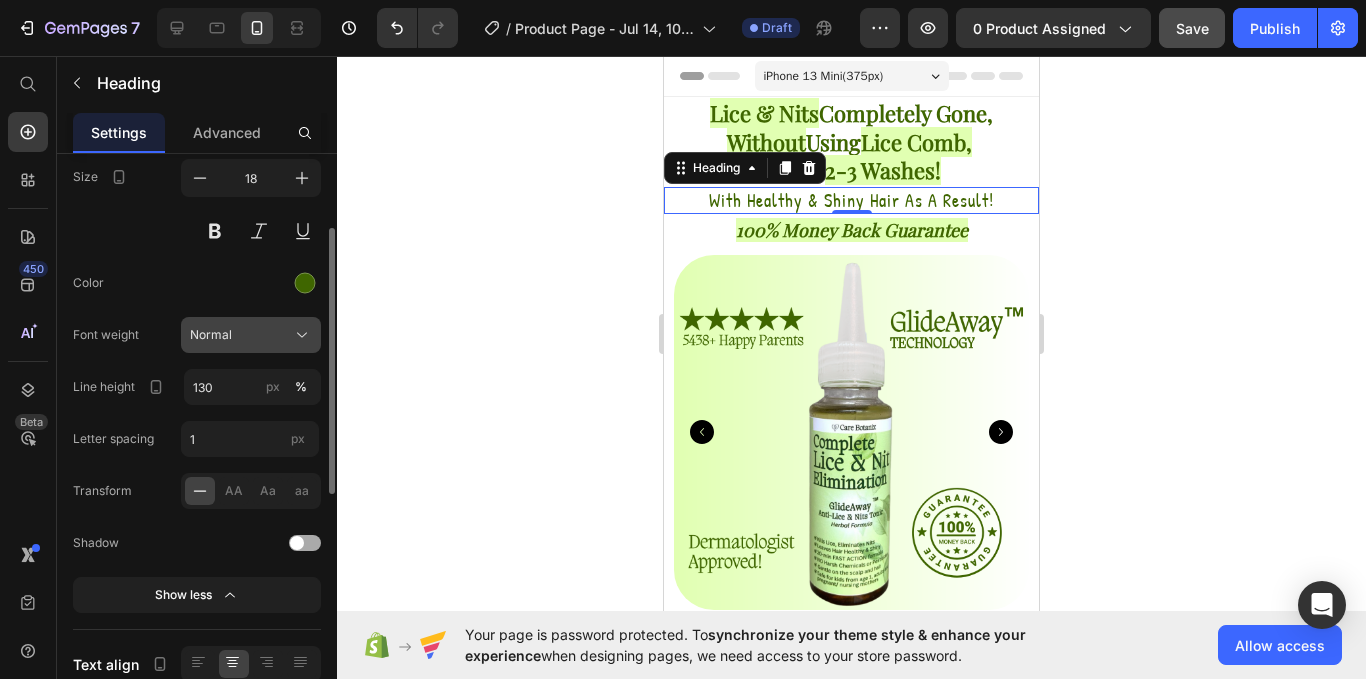 click on "Normal" at bounding box center [251, 335] 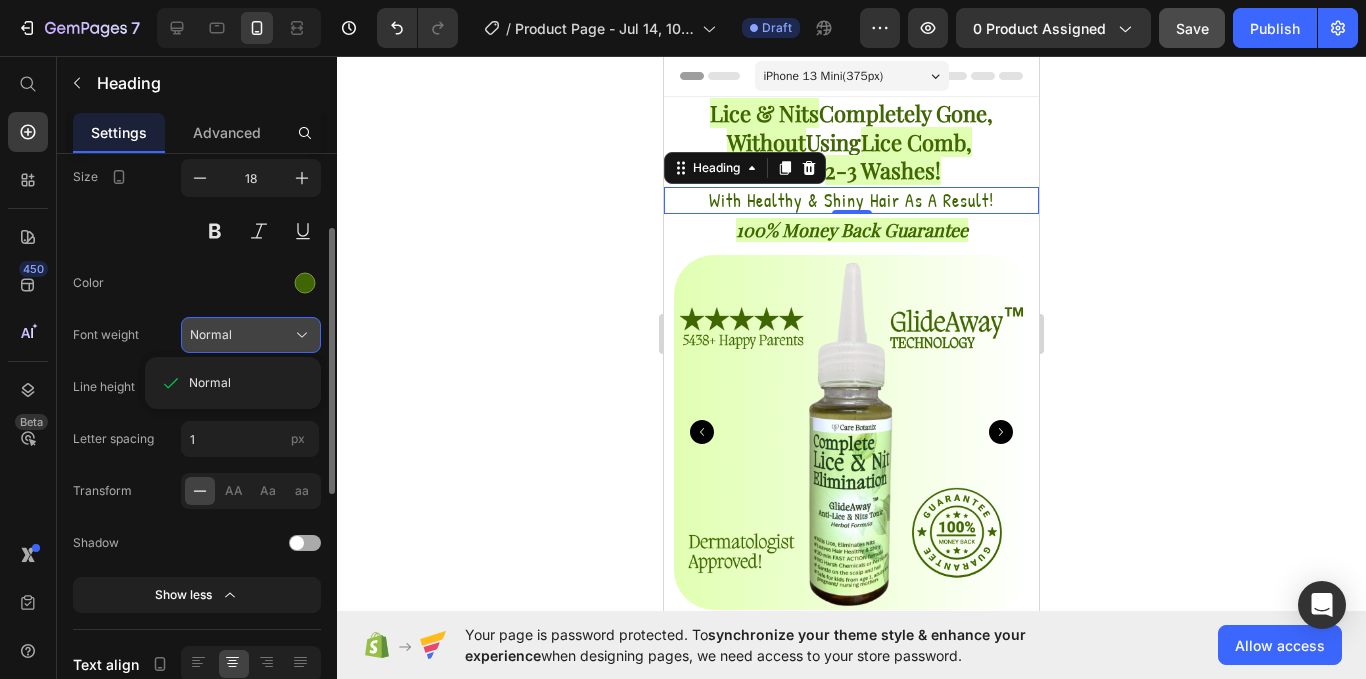 click on "Normal" at bounding box center [251, 335] 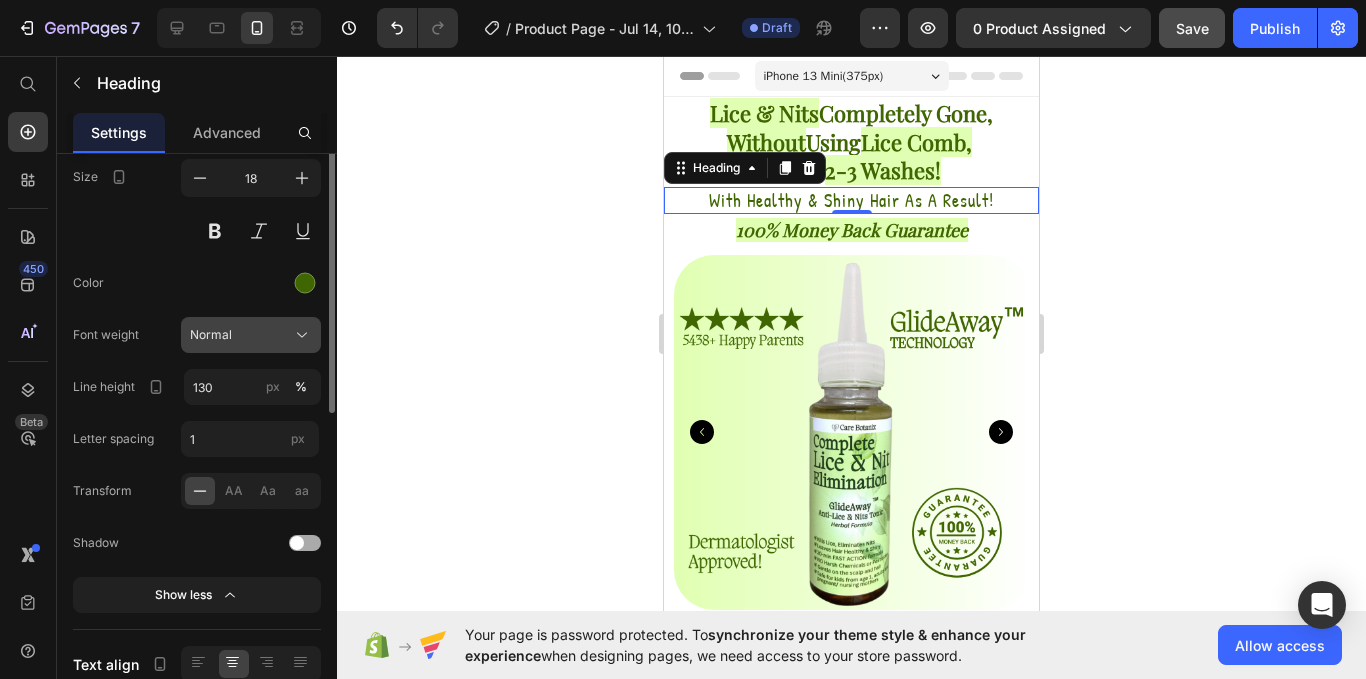 scroll, scrollTop: 105, scrollLeft: 0, axis: vertical 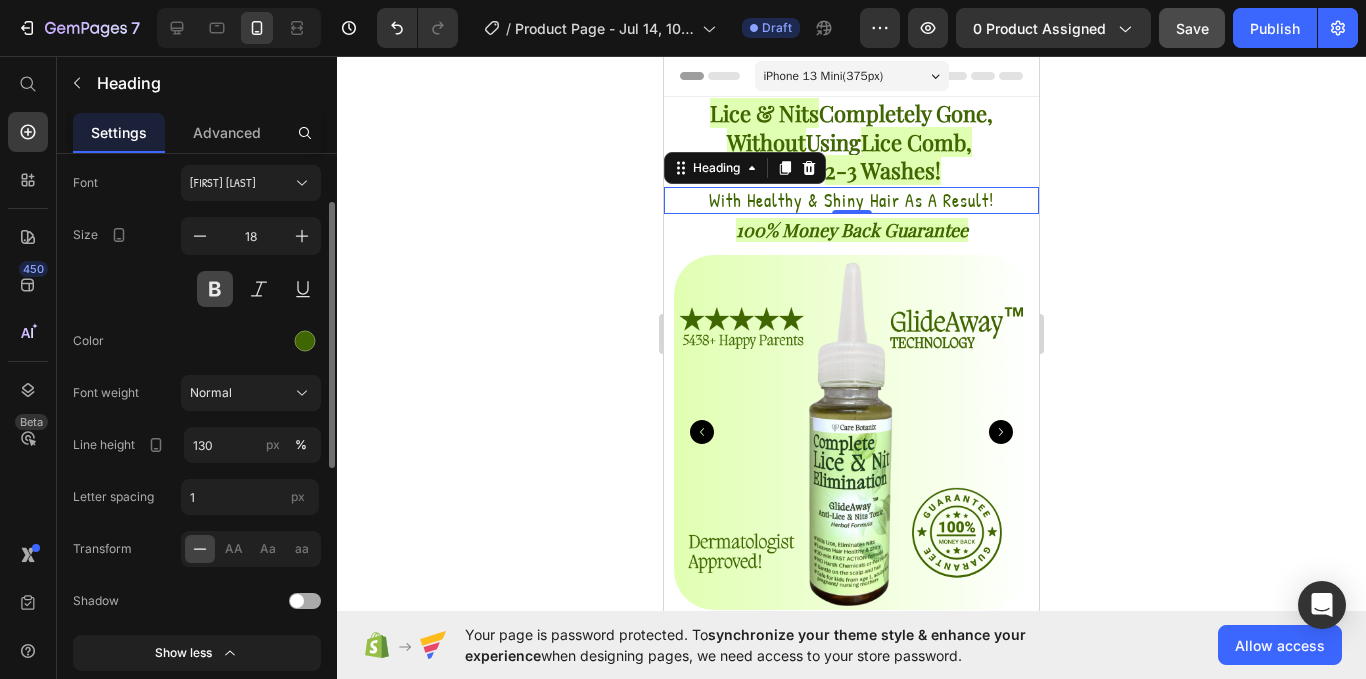 click at bounding box center (215, 289) 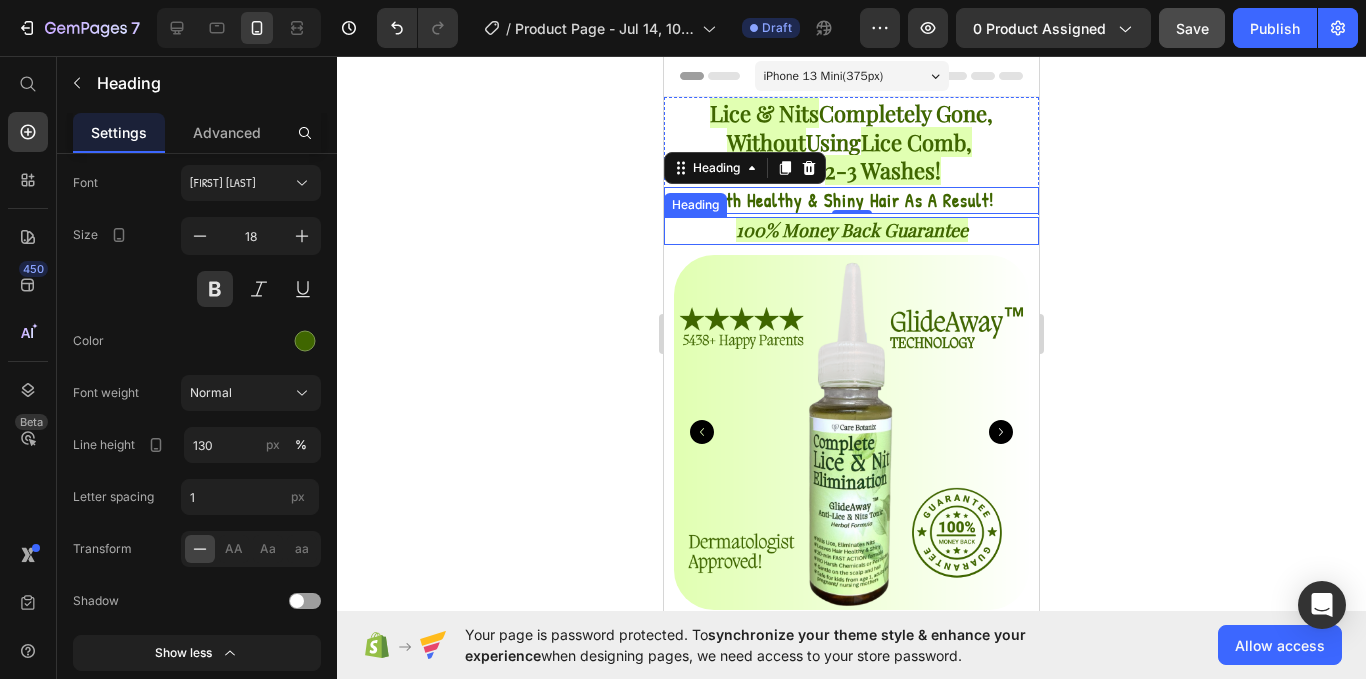 click on "100% Money Back Guarantee" at bounding box center (852, 230) 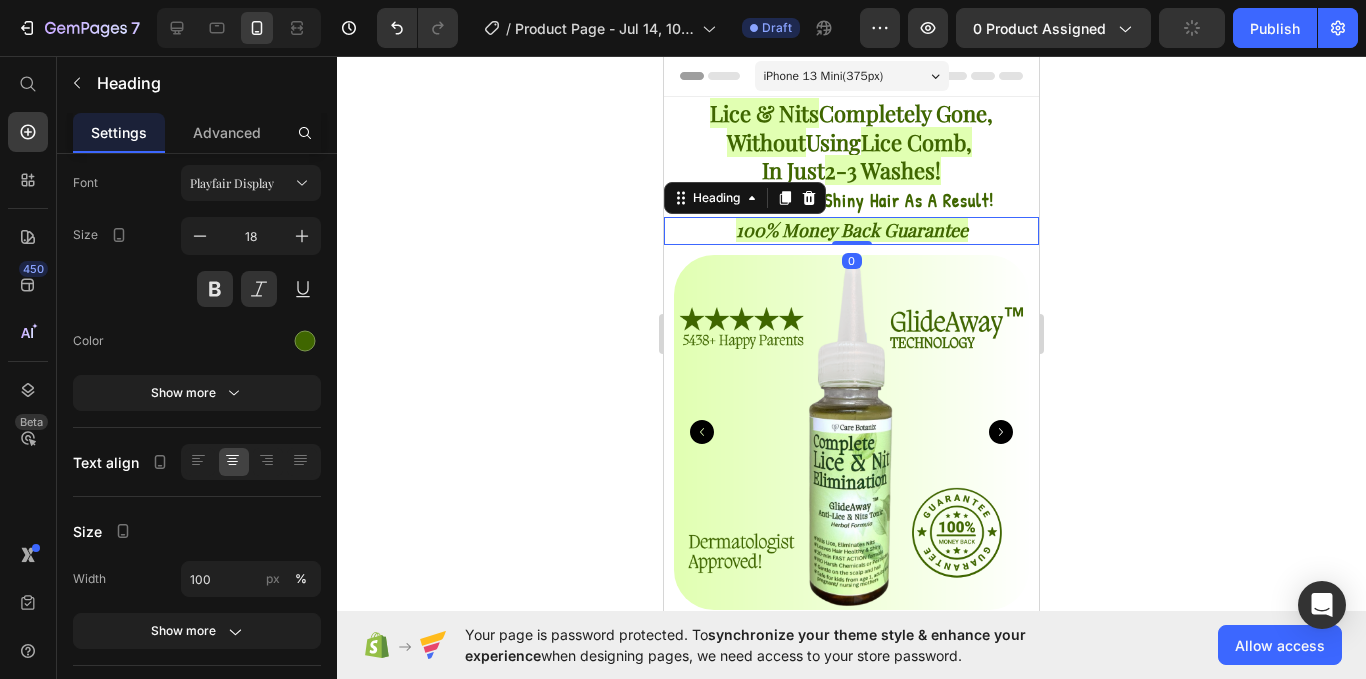 click 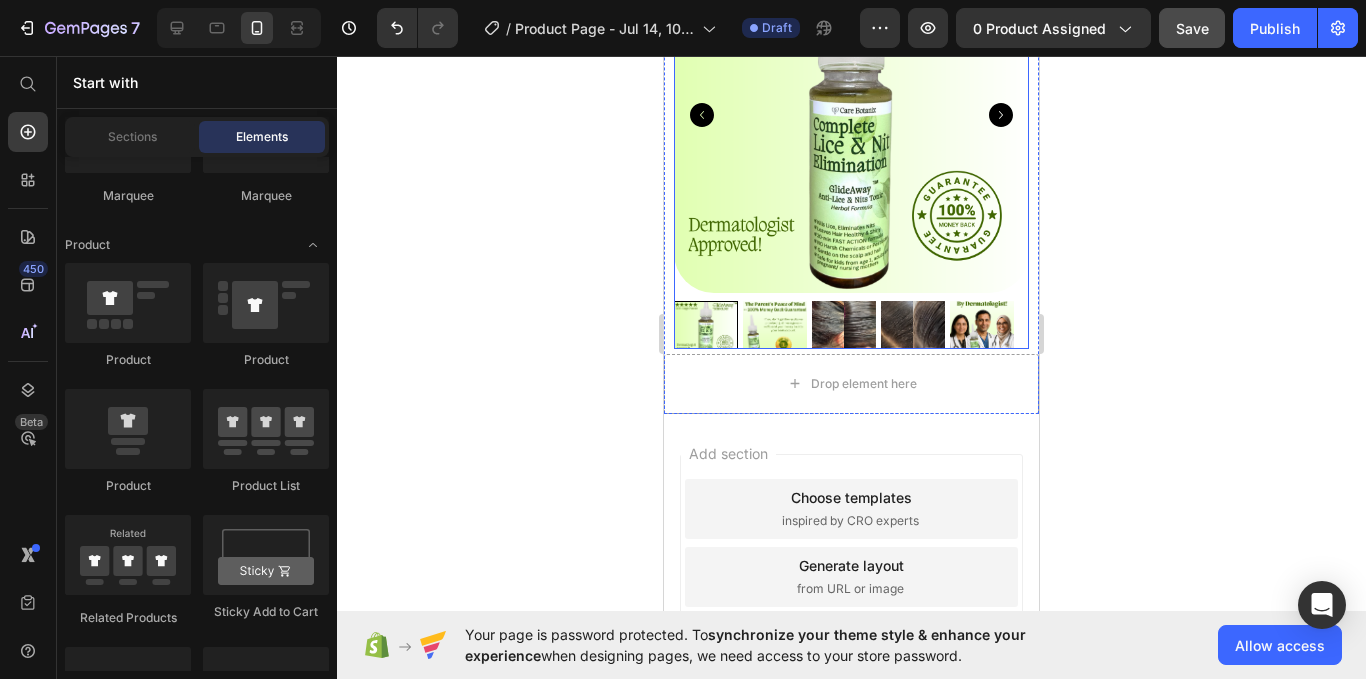 scroll, scrollTop: 529, scrollLeft: 0, axis: vertical 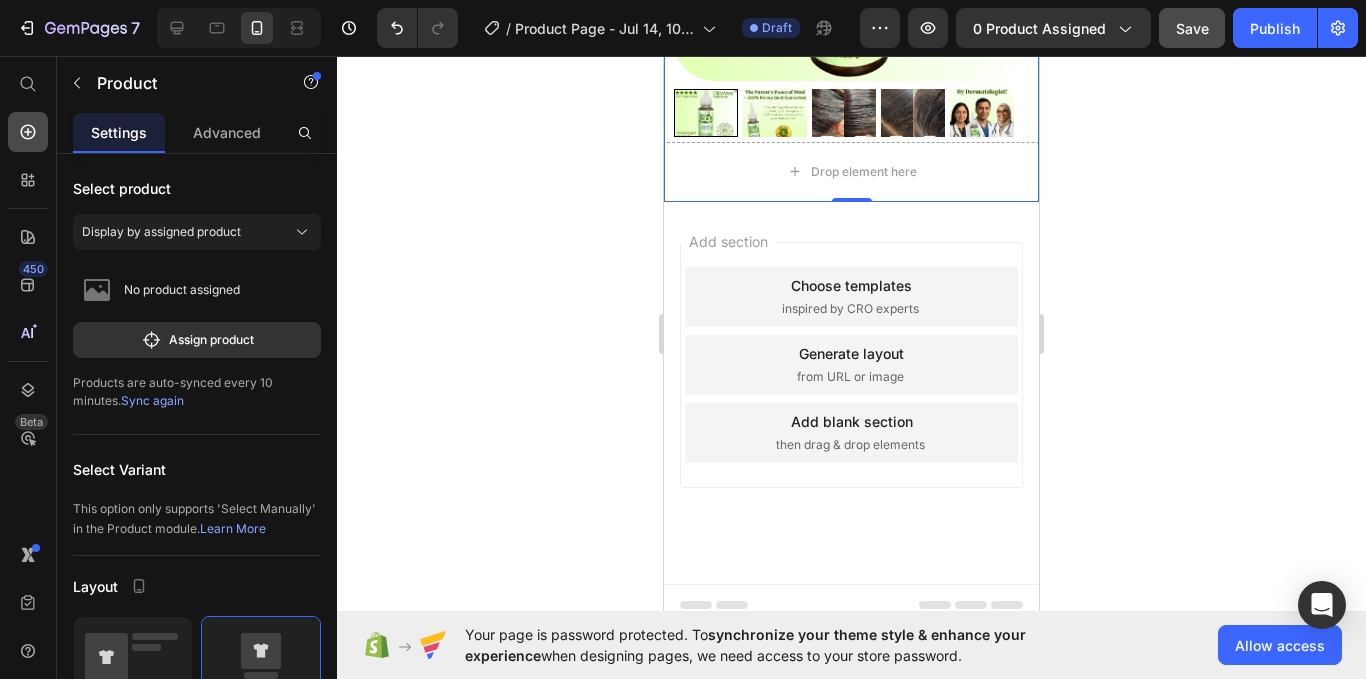 click 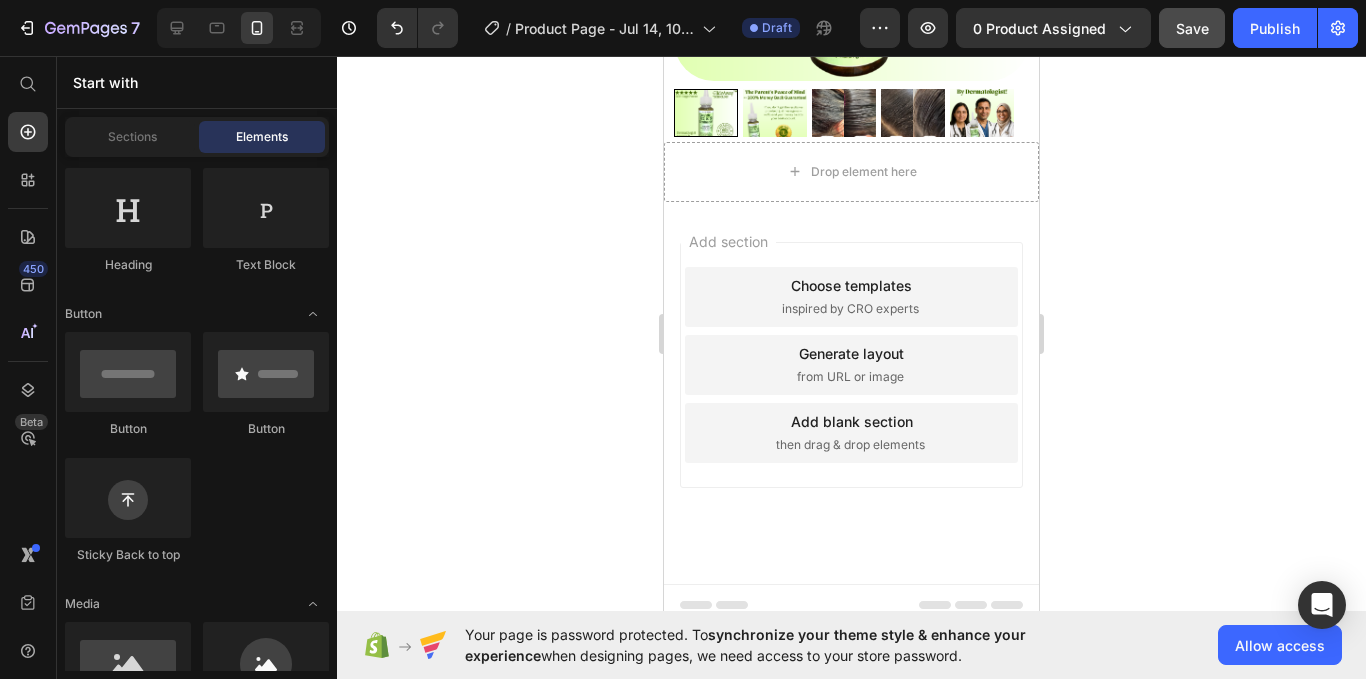 scroll, scrollTop: 87, scrollLeft: 0, axis: vertical 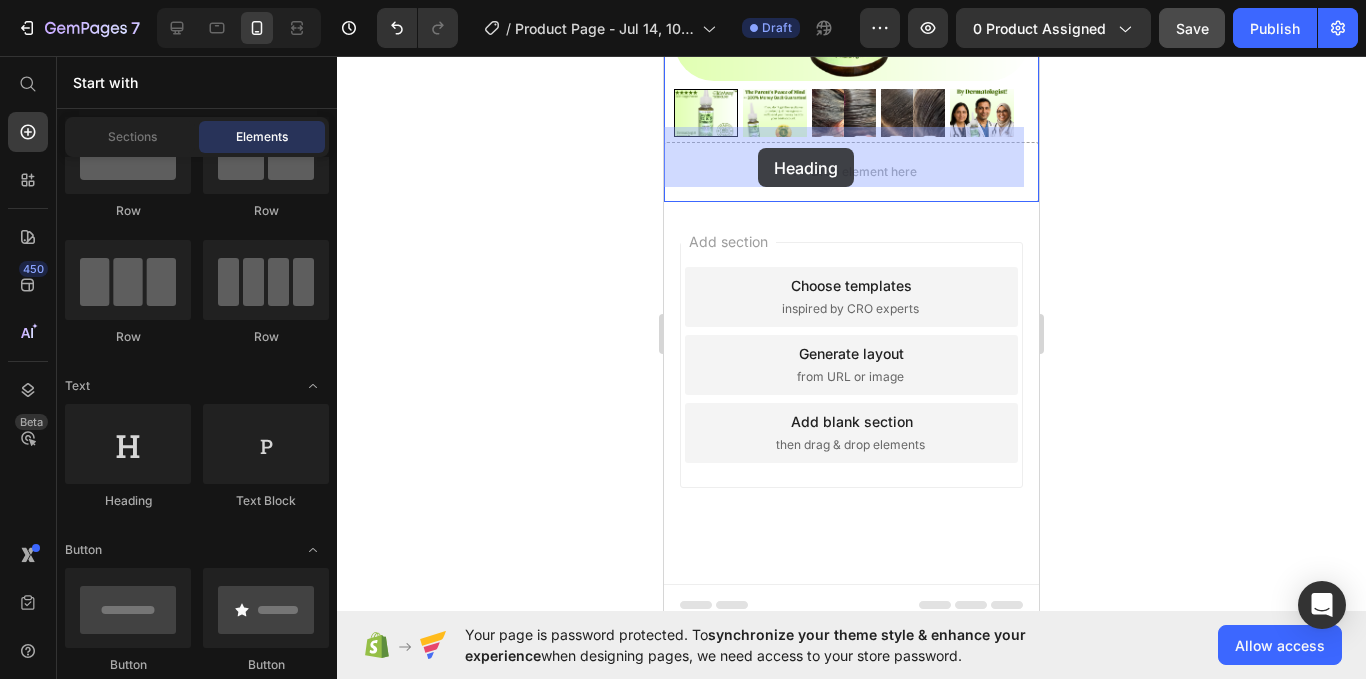 drag, startPoint x: 798, startPoint y: 519, endPoint x: 726, endPoint y: 144, distance: 381.84946 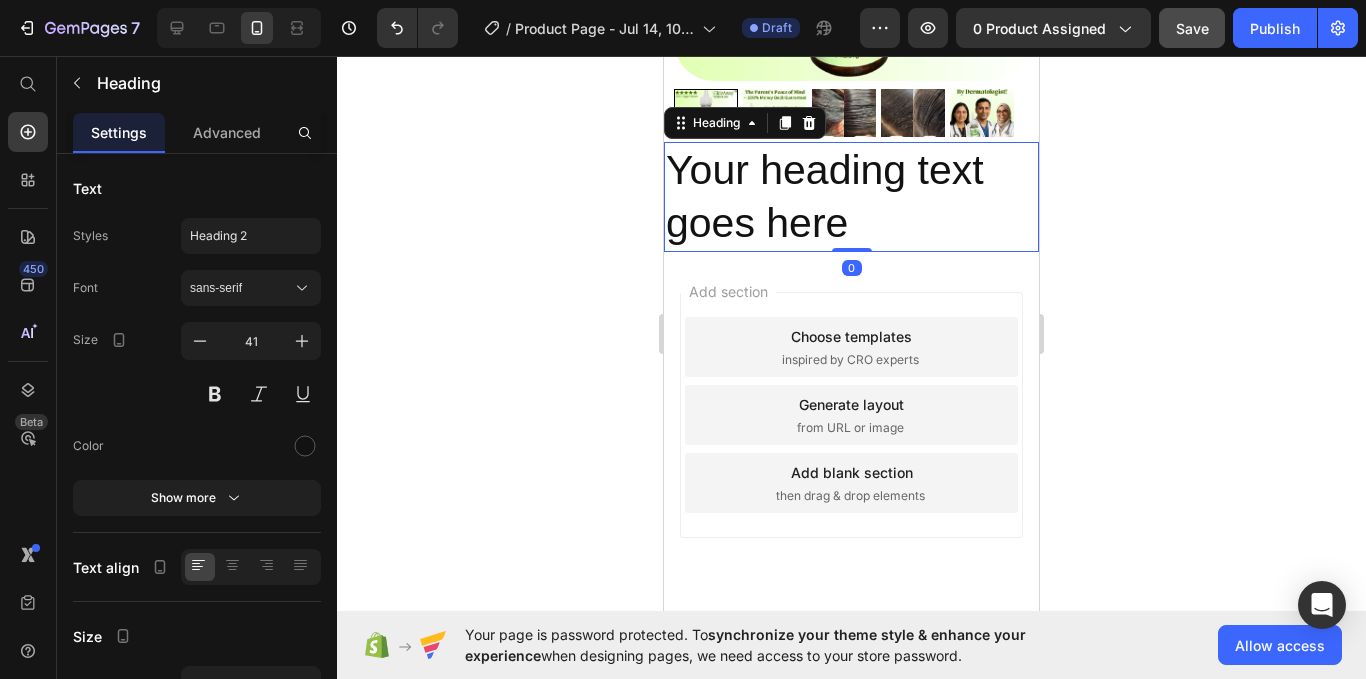click on "Your heading text goes here" at bounding box center [851, 197] 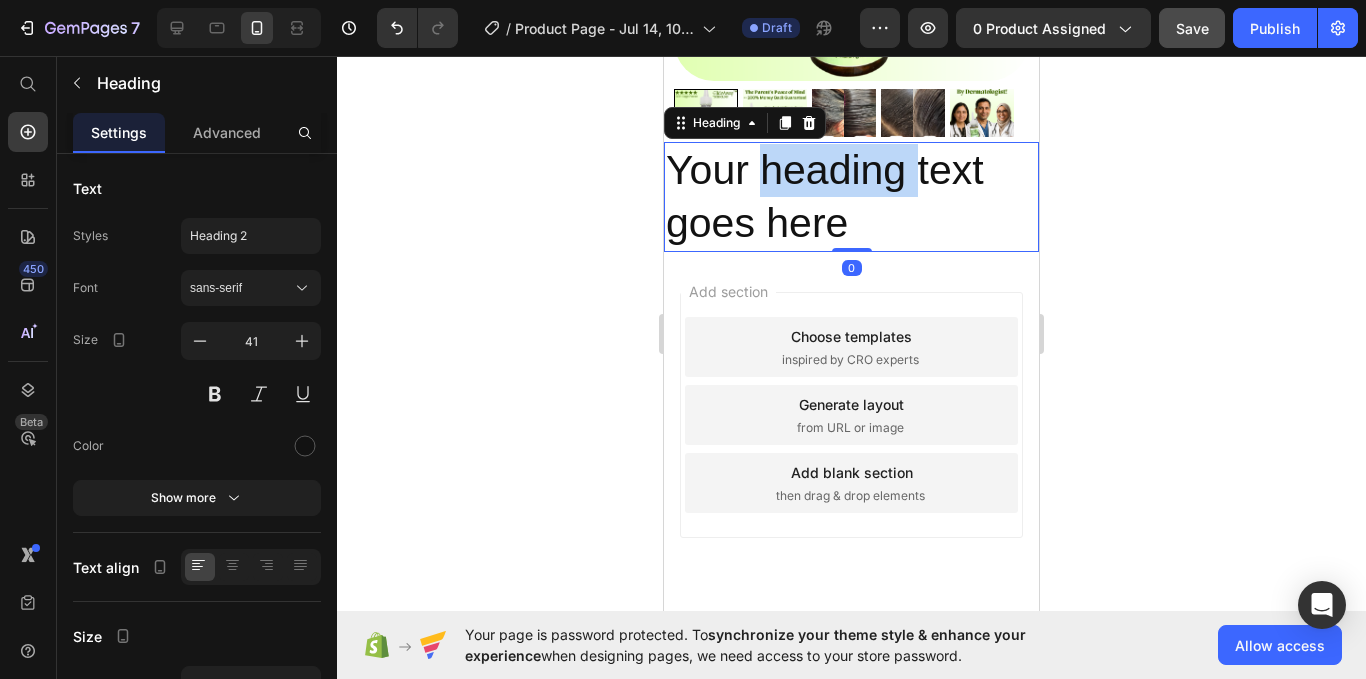 click on "Your heading text goes here" at bounding box center [851, 197] 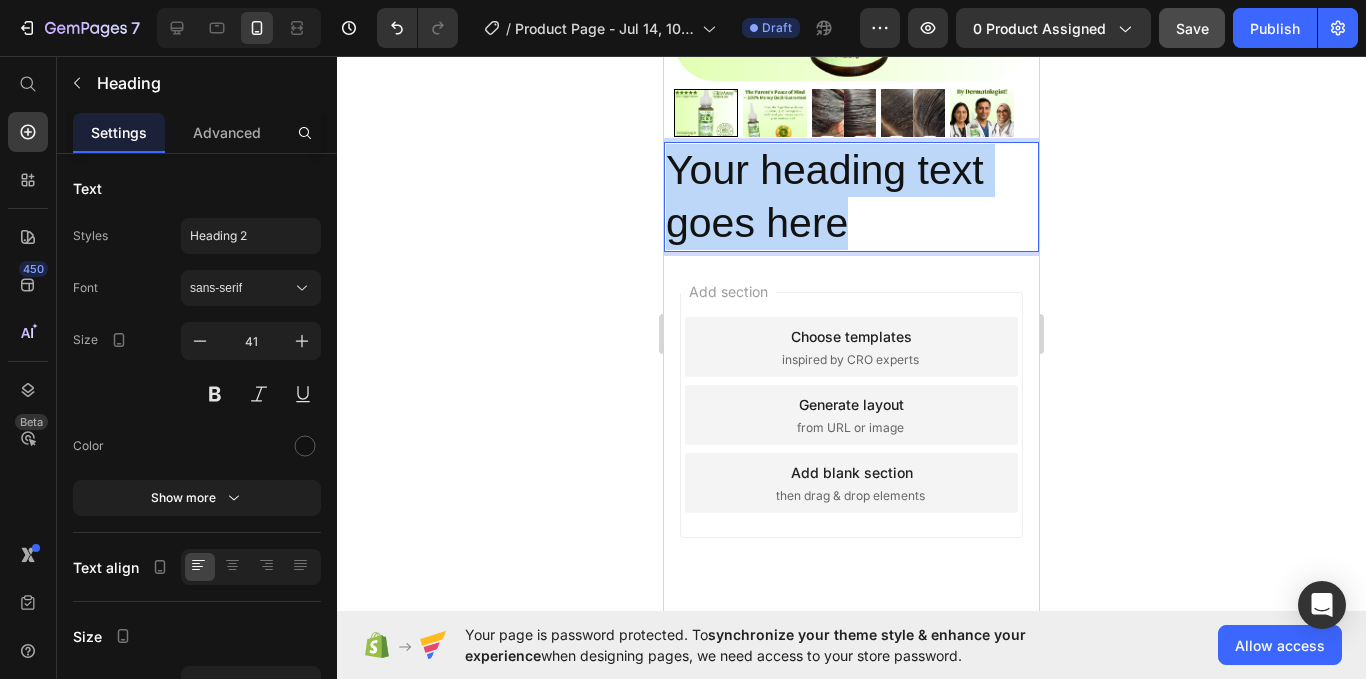 click on "Your heading text goes here" at bounding box center (851, 197) 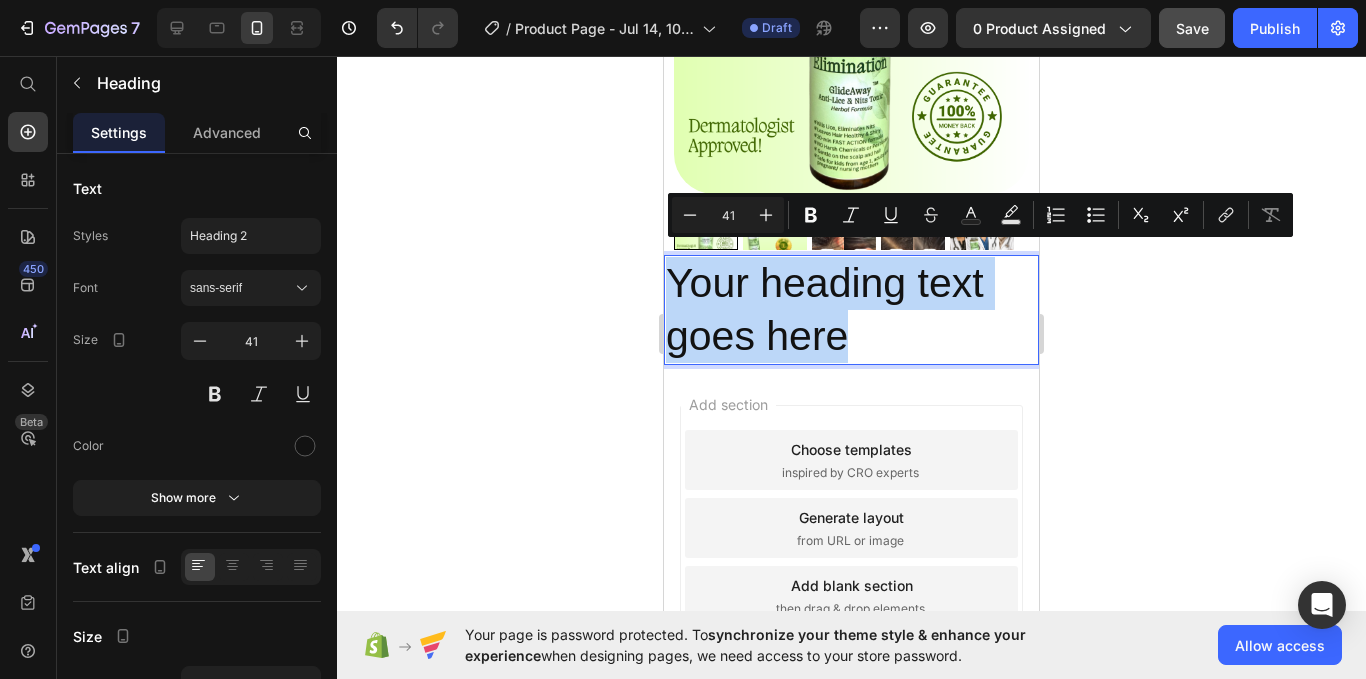 scroll, scrollTop: 415, scrollLeft: 0, axis: vertical 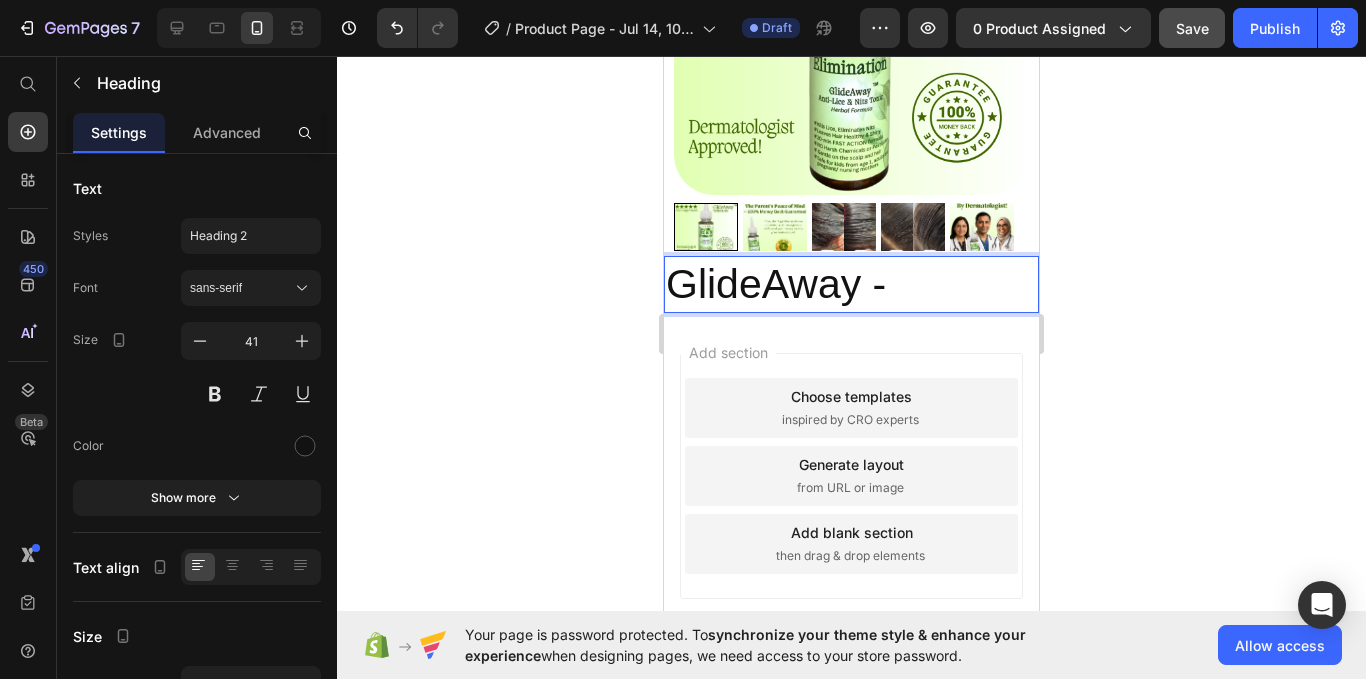 click on "GlideAway -" at bounding box center [851, 284] 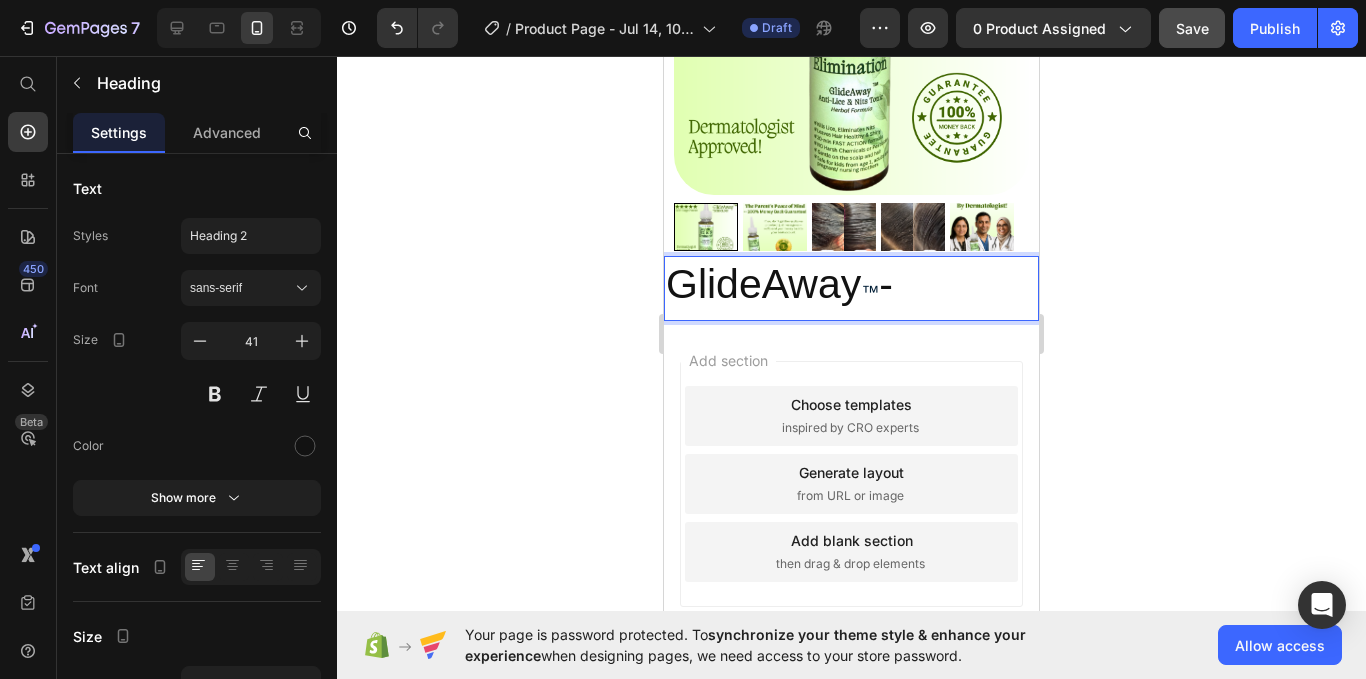 click on "GlideAway ™  -" at bounding box center (851, 288) 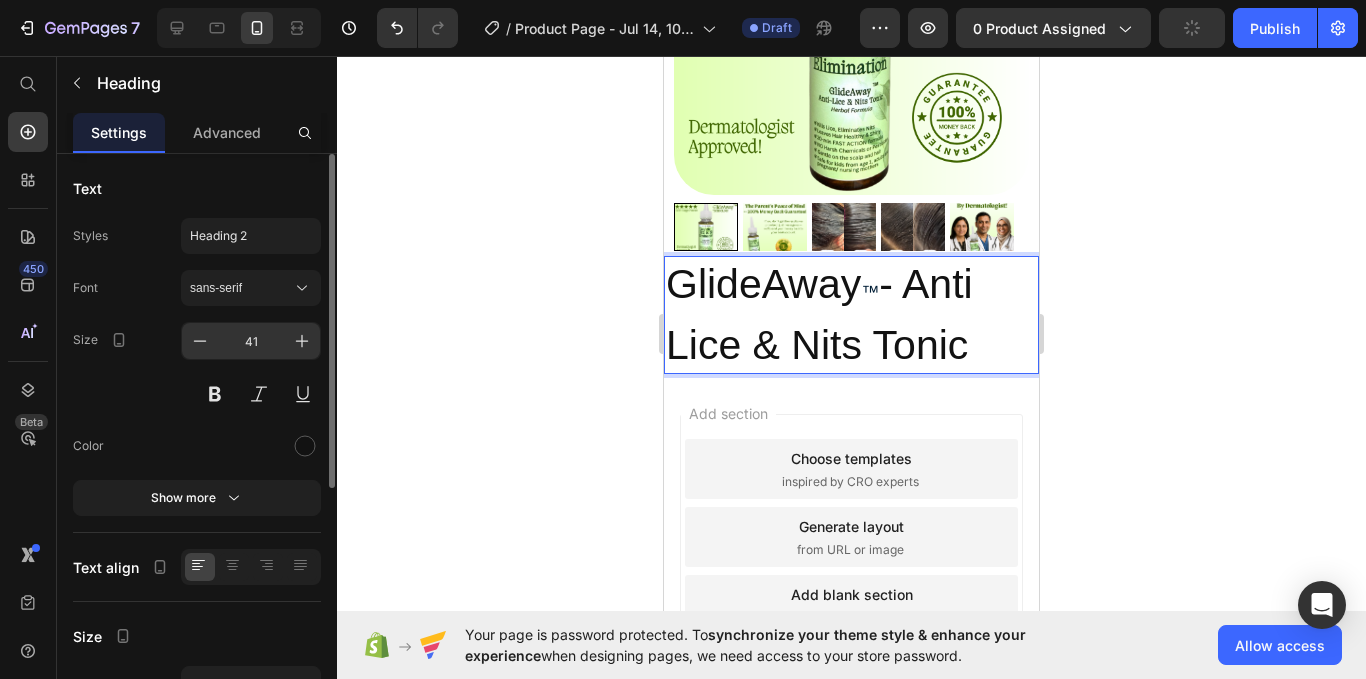 drag, startPoint x: 271, startPoint y: 324, endPoint x: 256, endPoint y: 338, distance: 20.518284 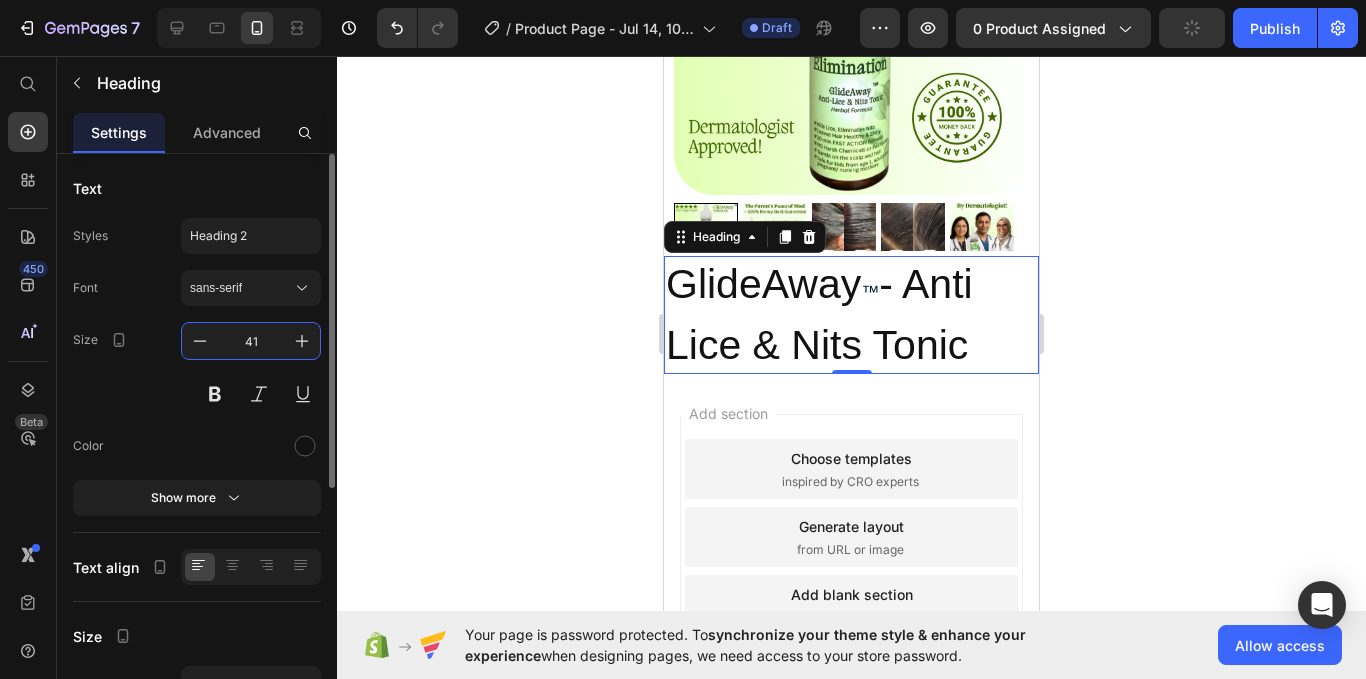 click on "41" at bounding box center [251, 341] 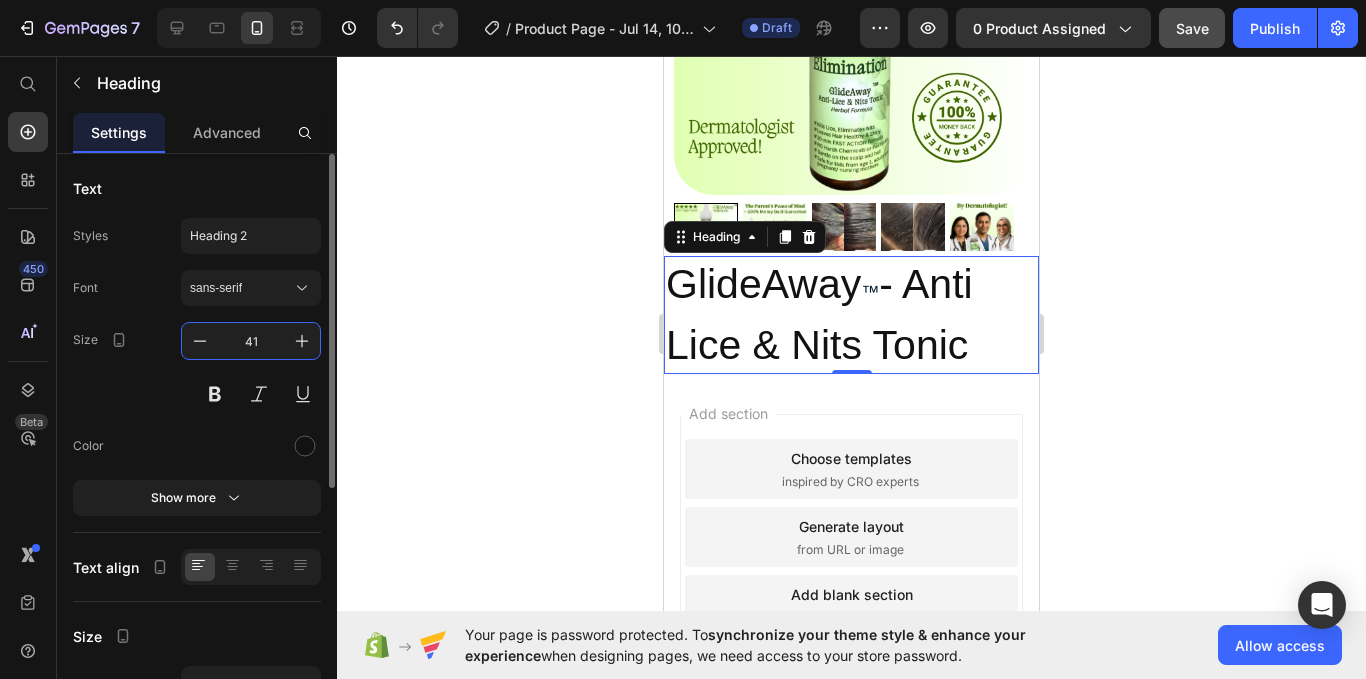 click on "41" at bounding box center [251, 341] 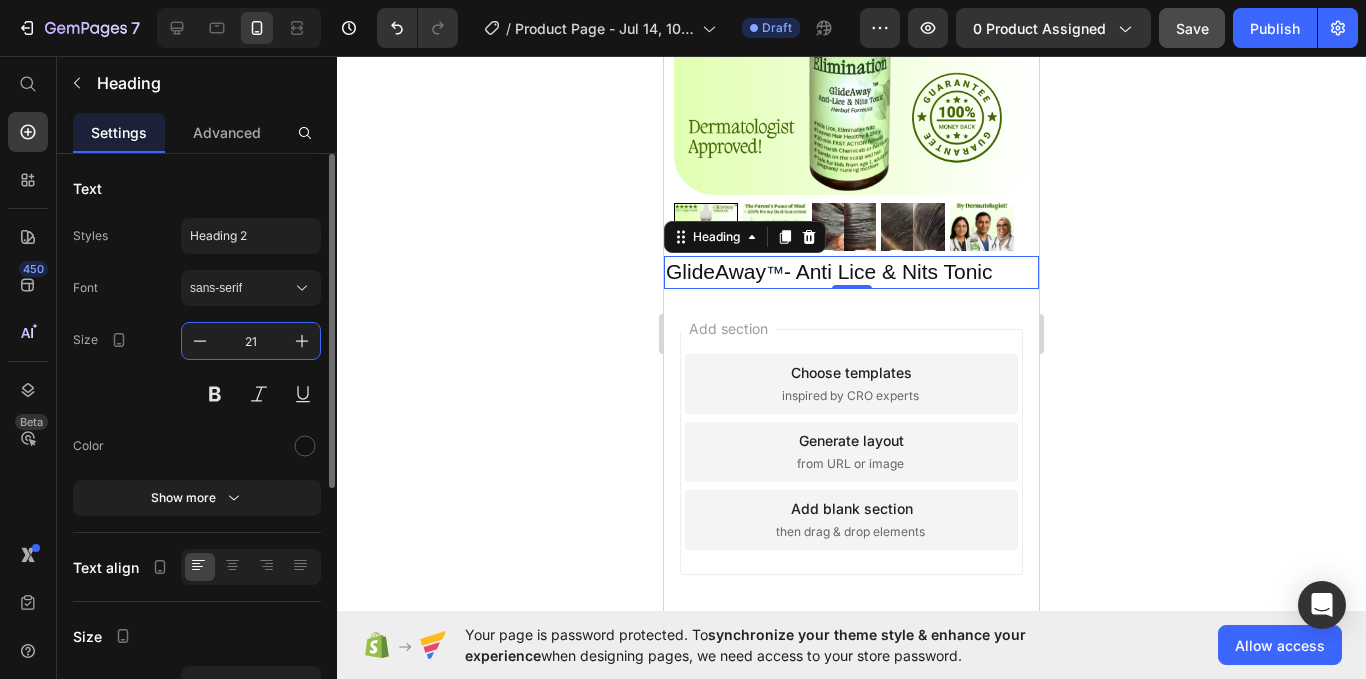 click on "21" at bounding box center [251, 341] 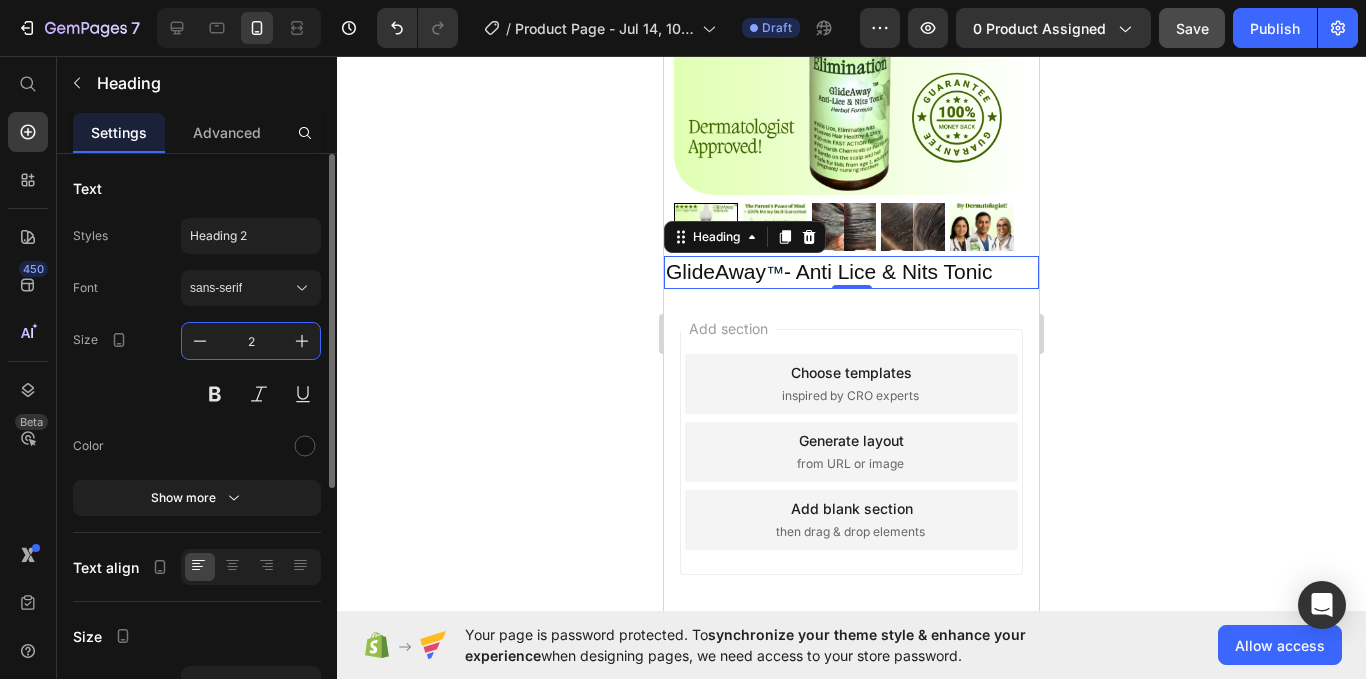 click on "2" at bounding box center [251, 341] 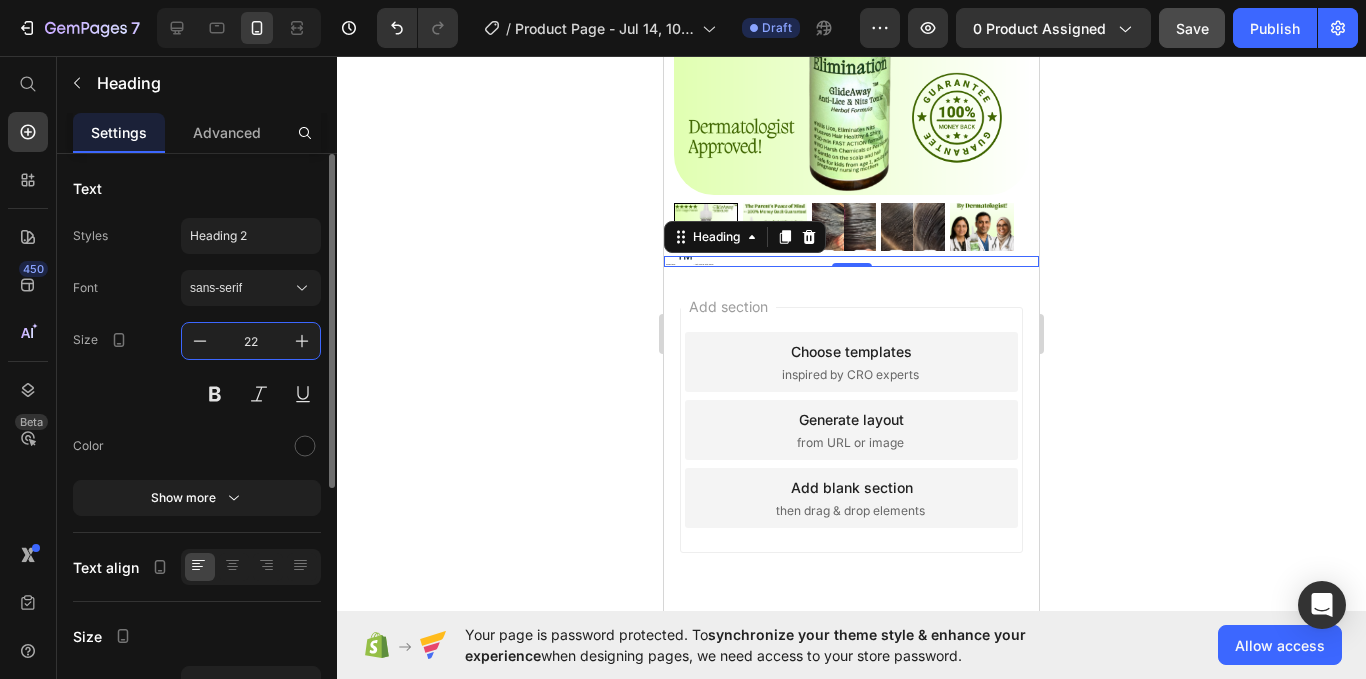 type on "22" 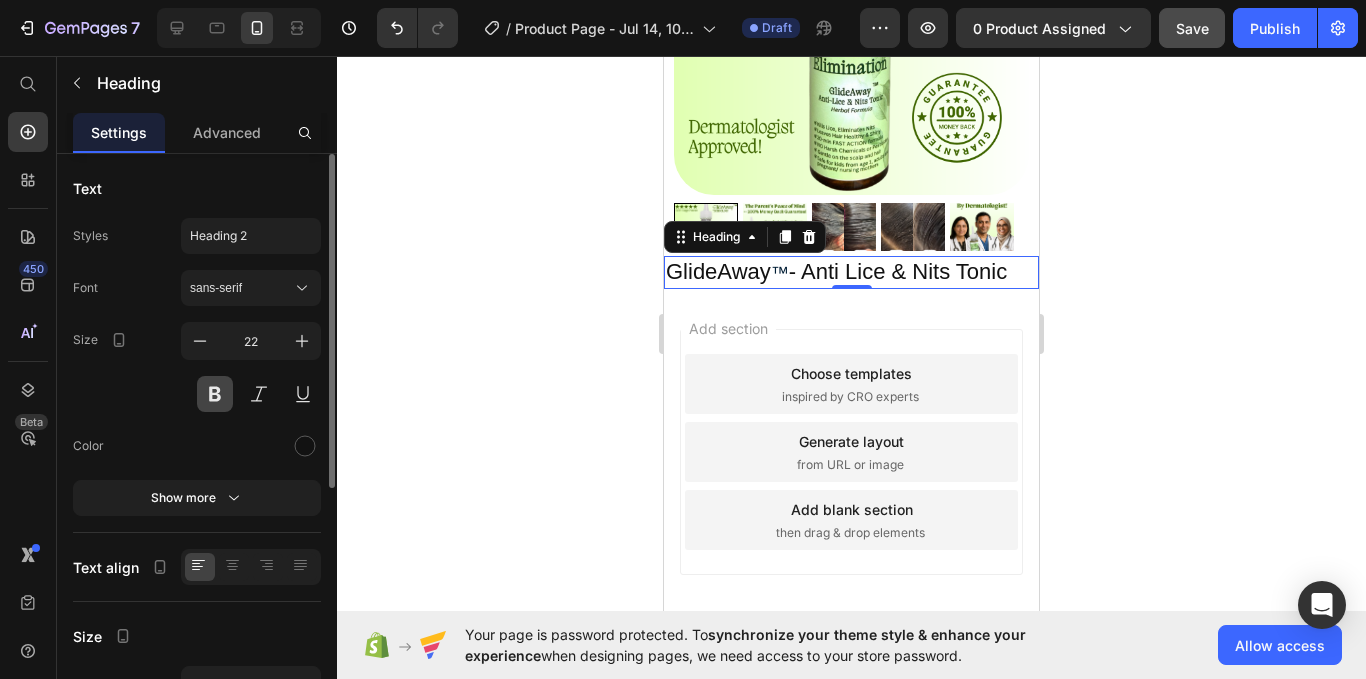 click at bounding box center (215, 394) 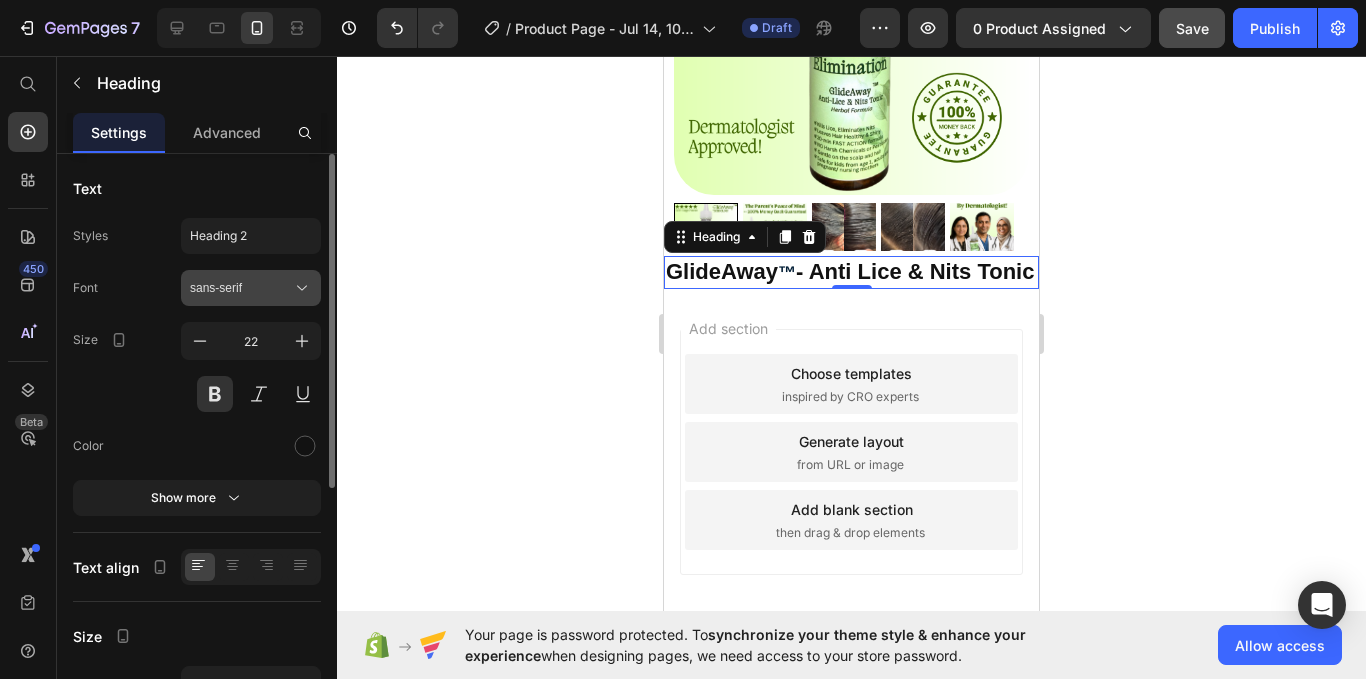 click on "sans-serif" at bounding box center [251, 288] 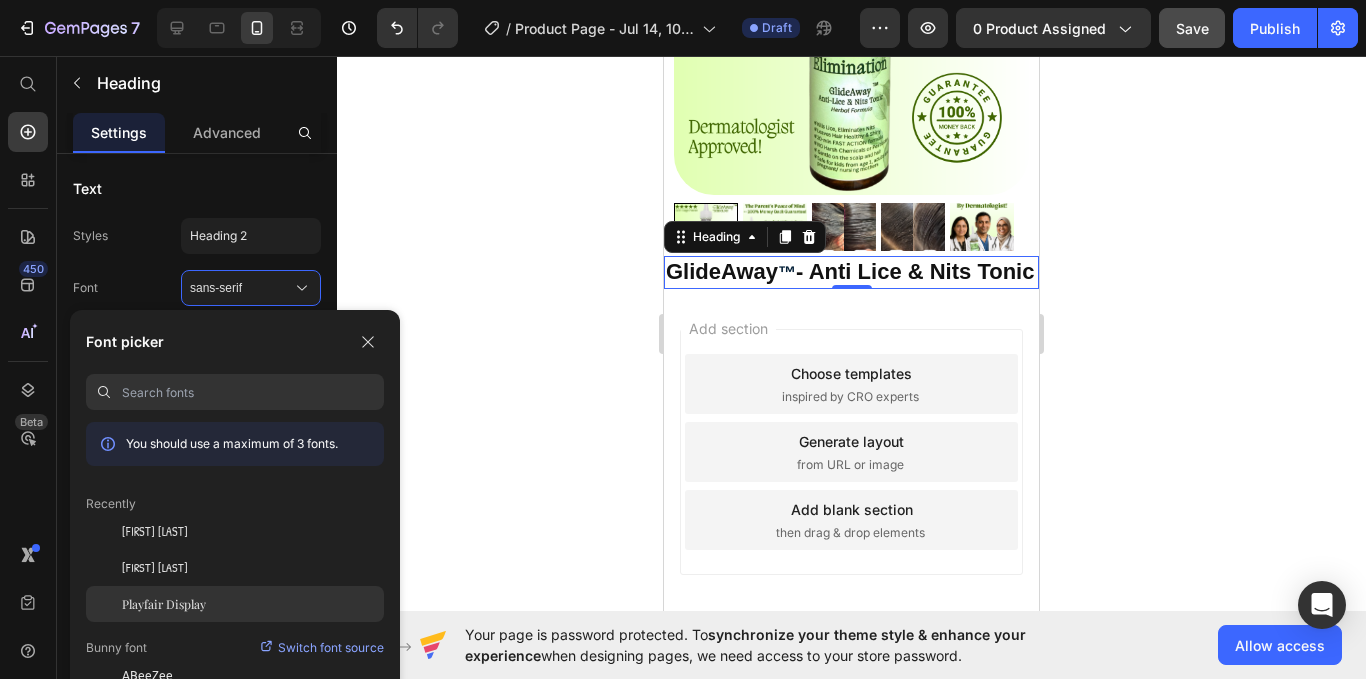 click on "Playfair Display" at bounding box center [164, 604] 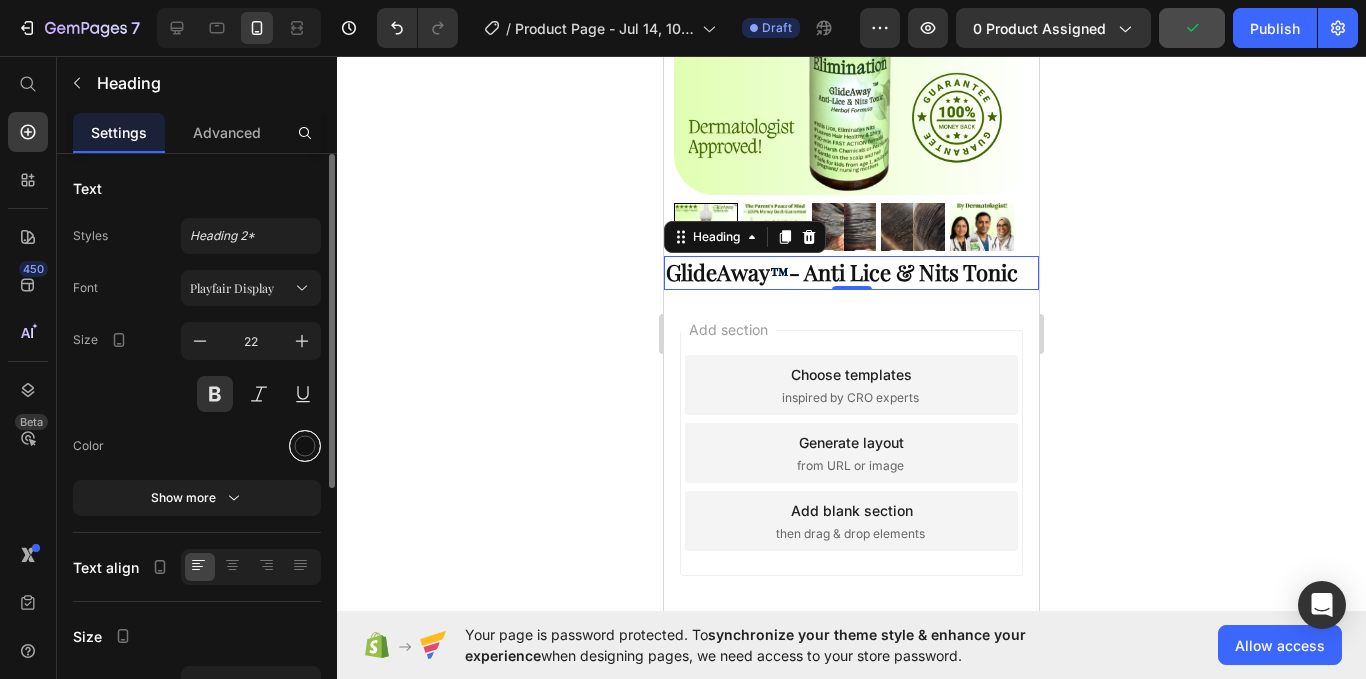 click at bounding box center [305, 446] 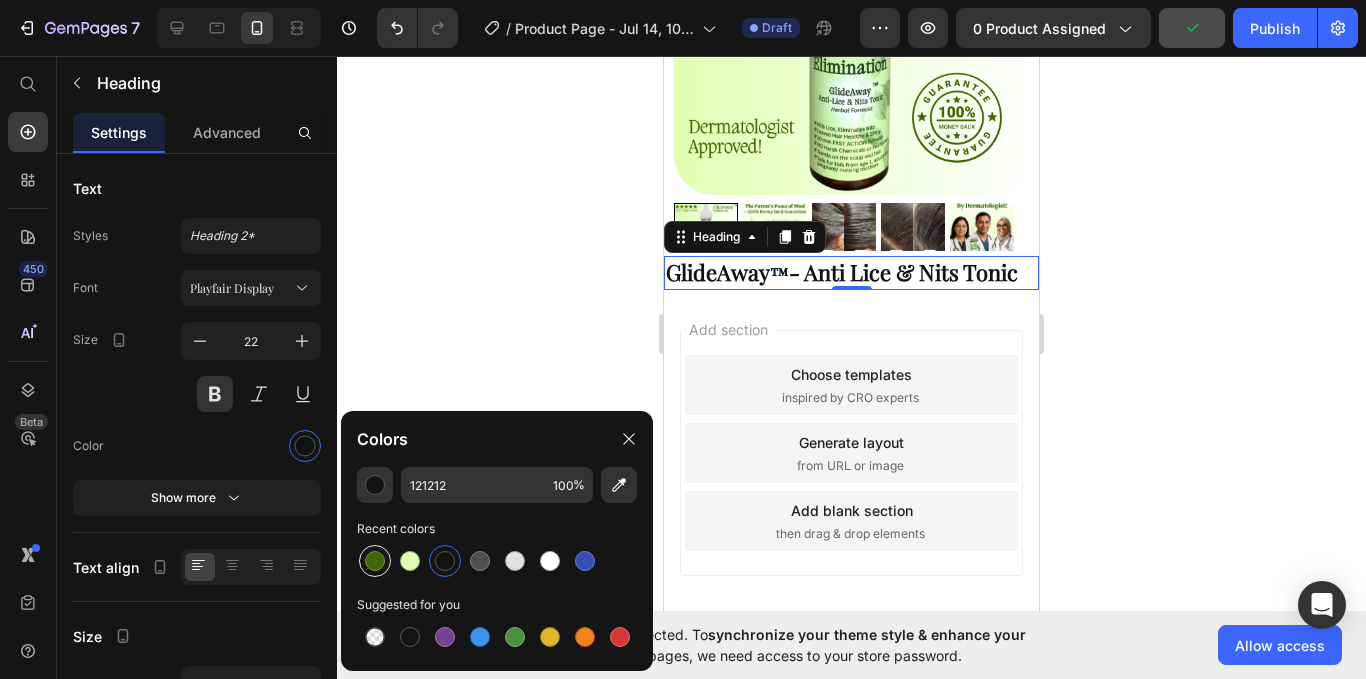click at bounding box center [375, 561] 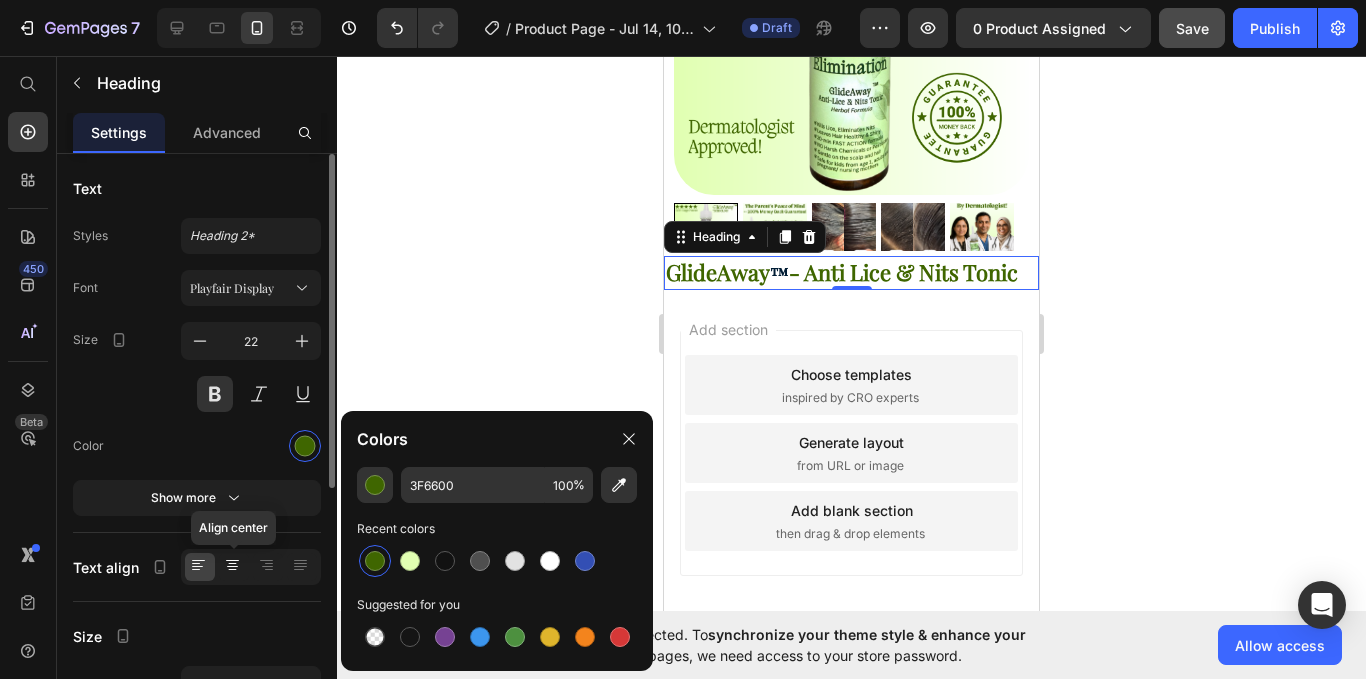 click 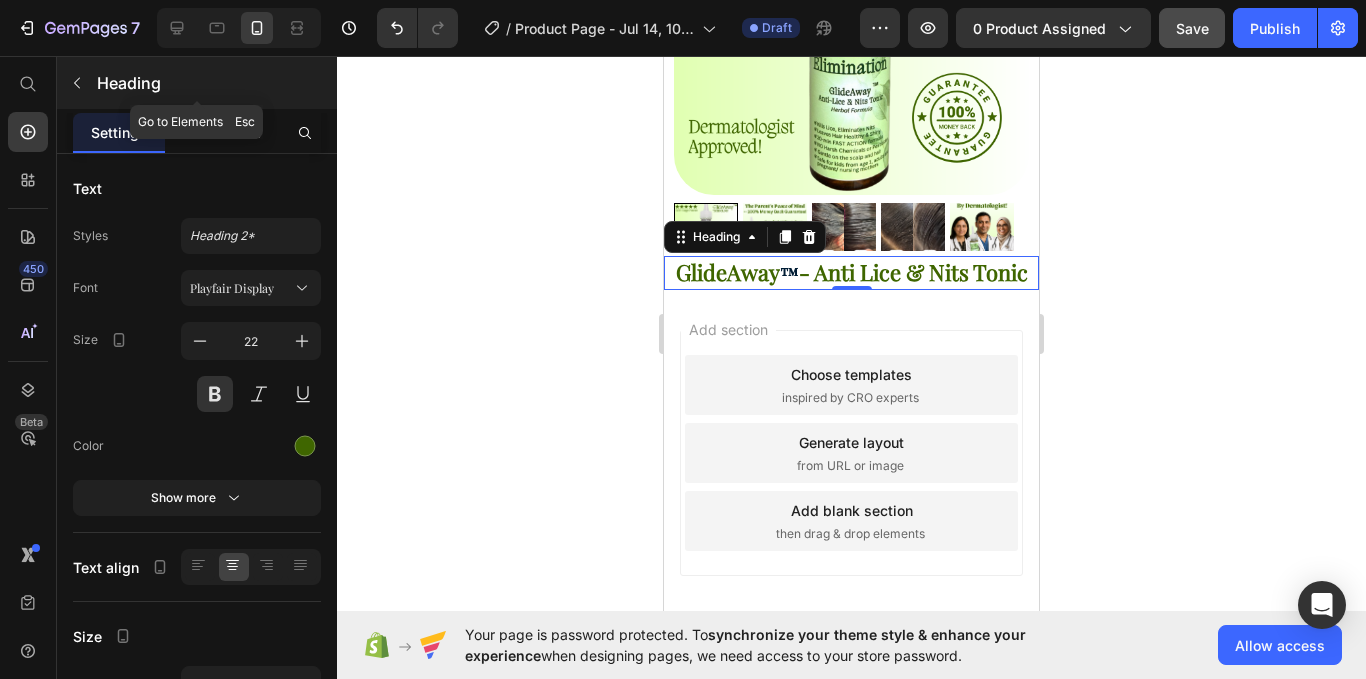 click 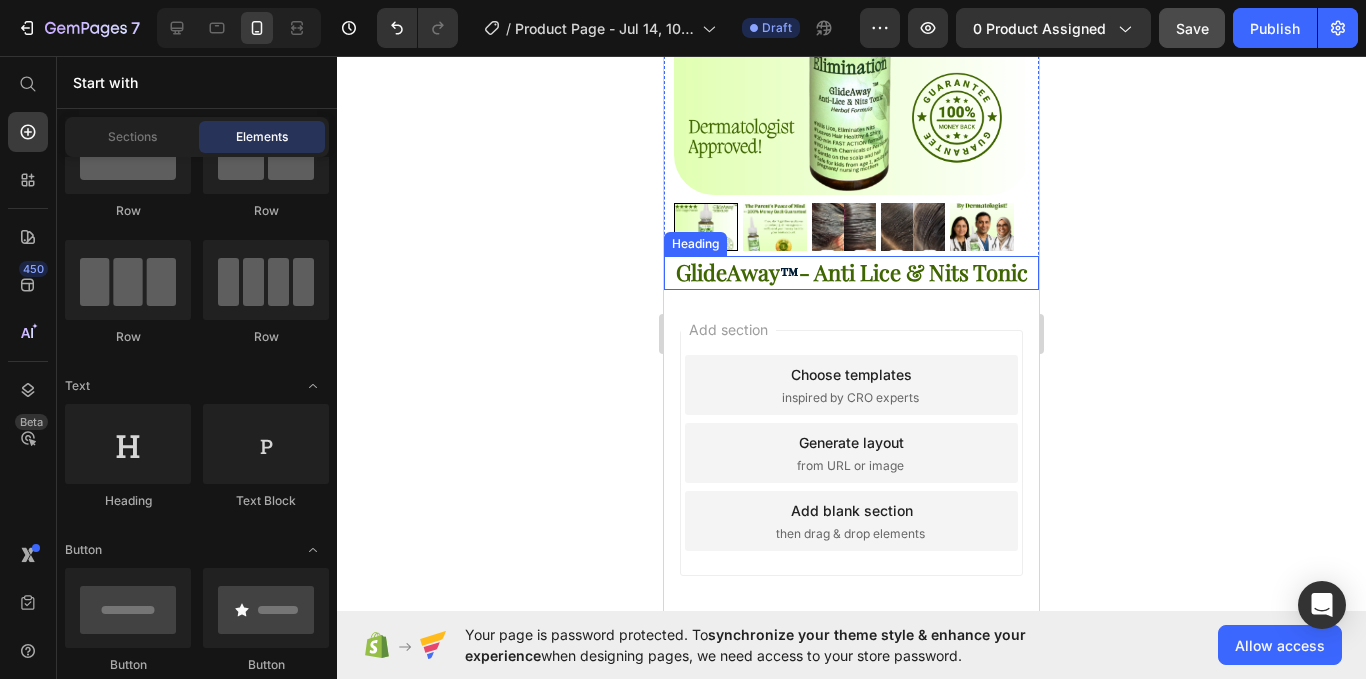 click on "™" at bounding box center [789, 274] 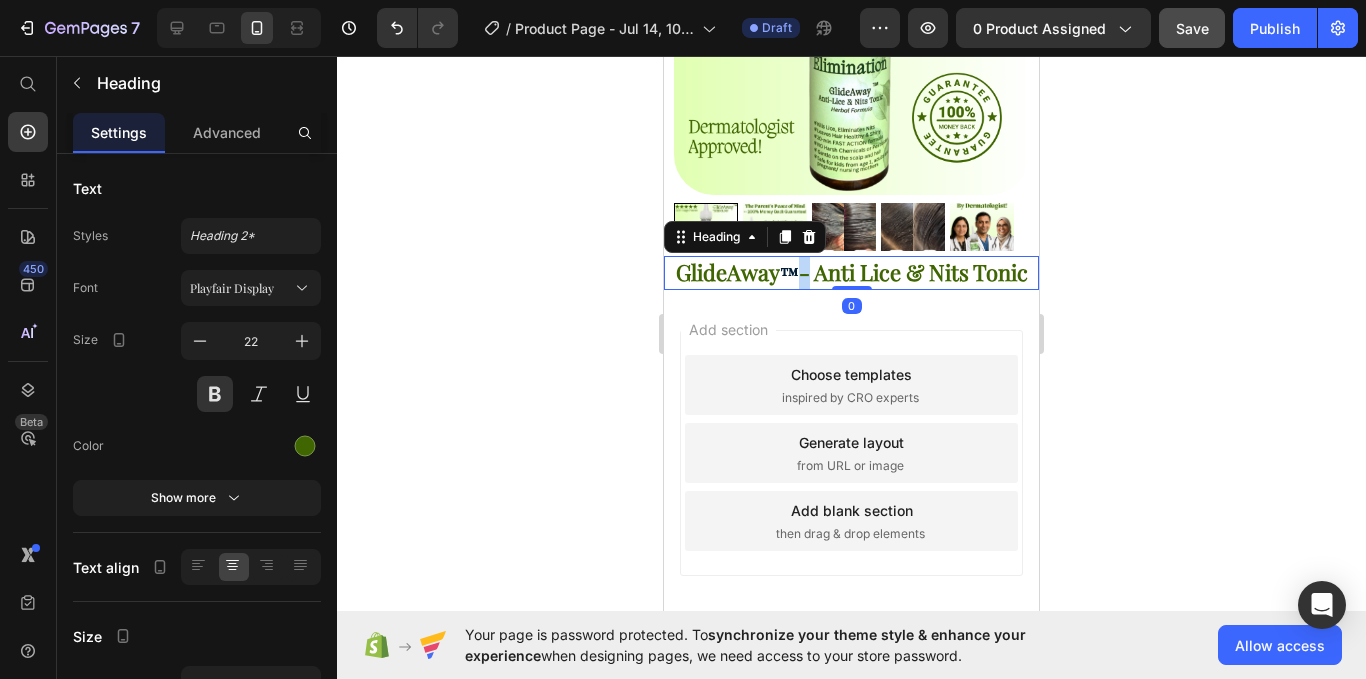 click on "™" at bounding box center (789, 274) 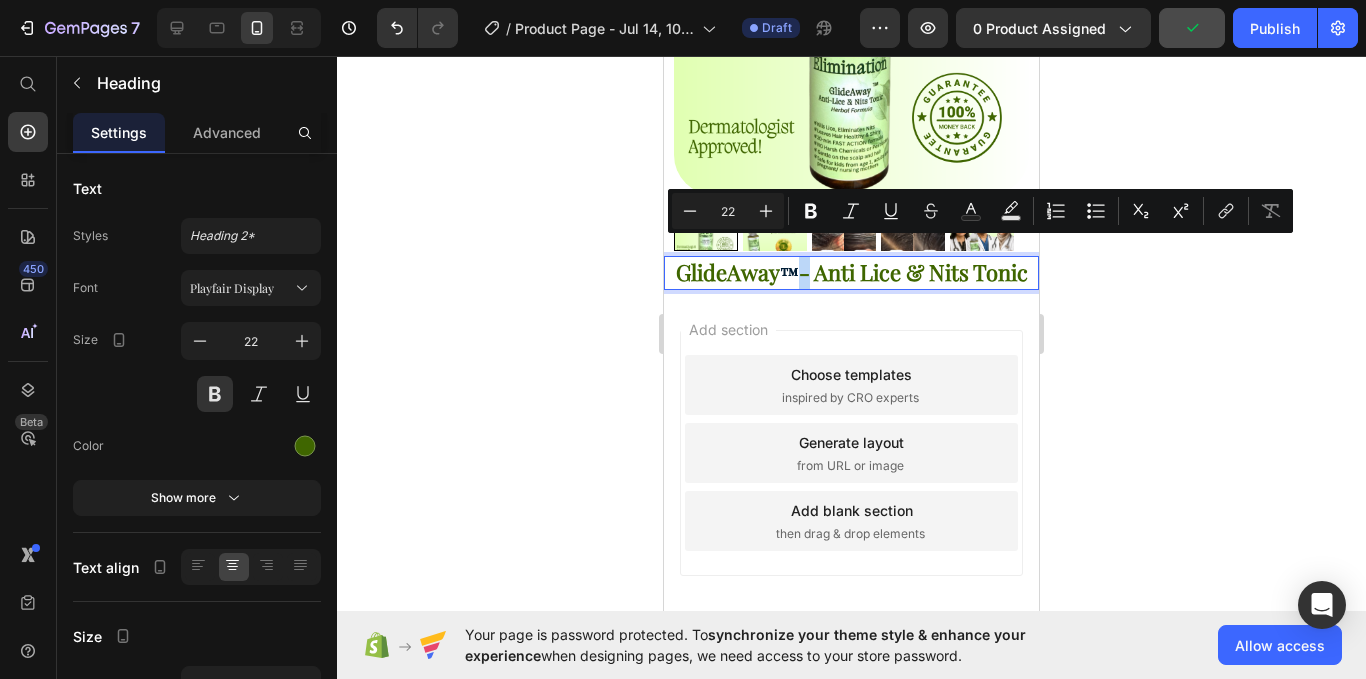 click on "™" at bounding box center (789, 274) 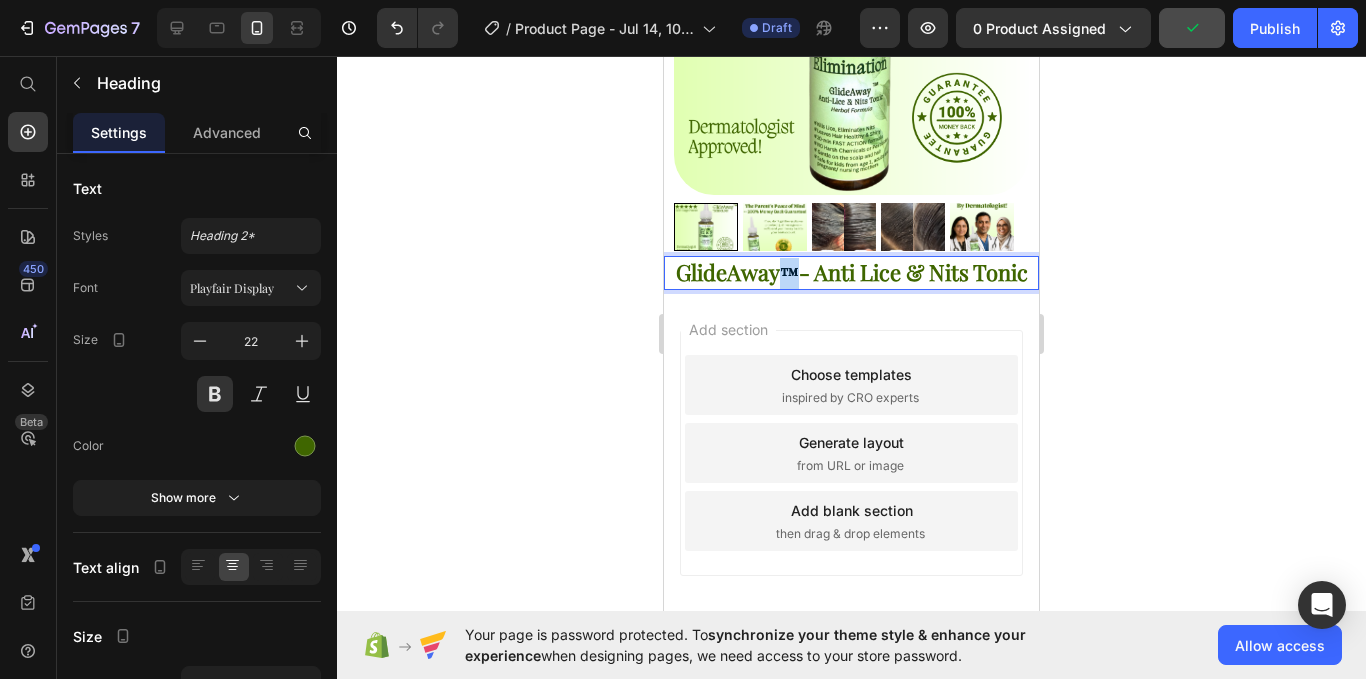 drag, startPoint x: 817, startPoint y: 256, endPoint x: 800, endPoint y: 256, distance: 17 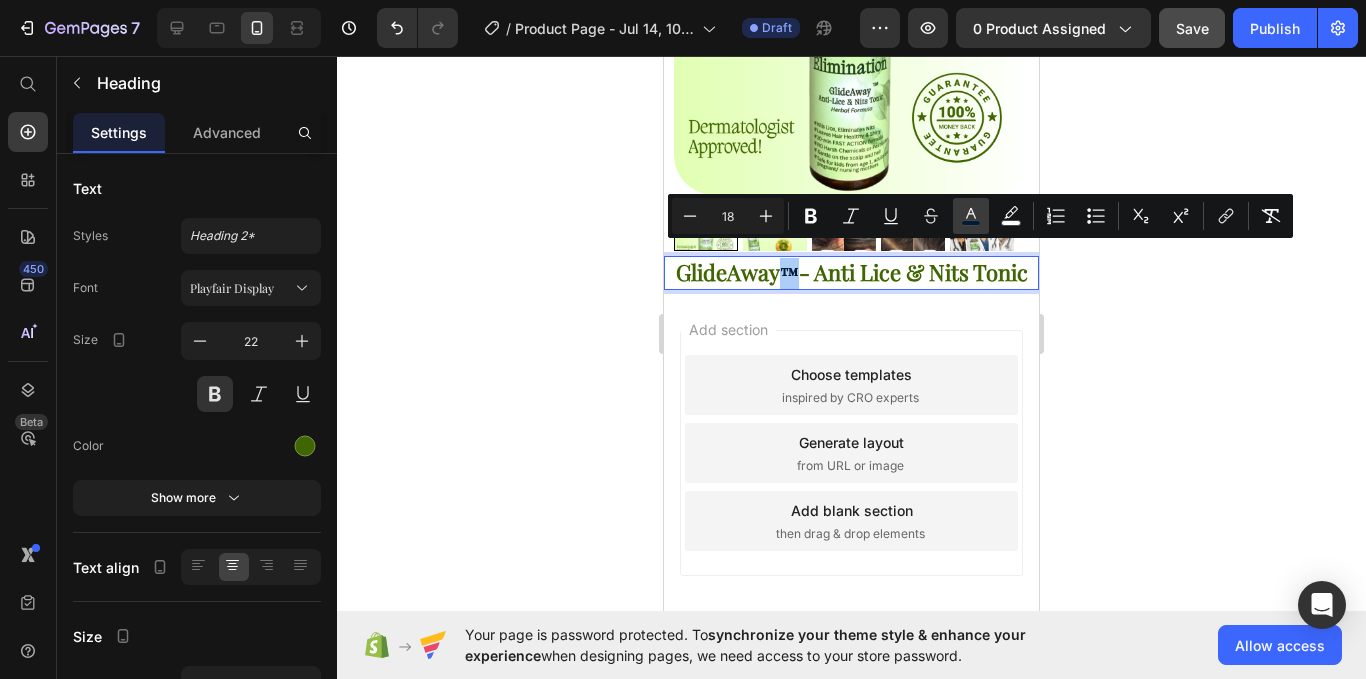 click 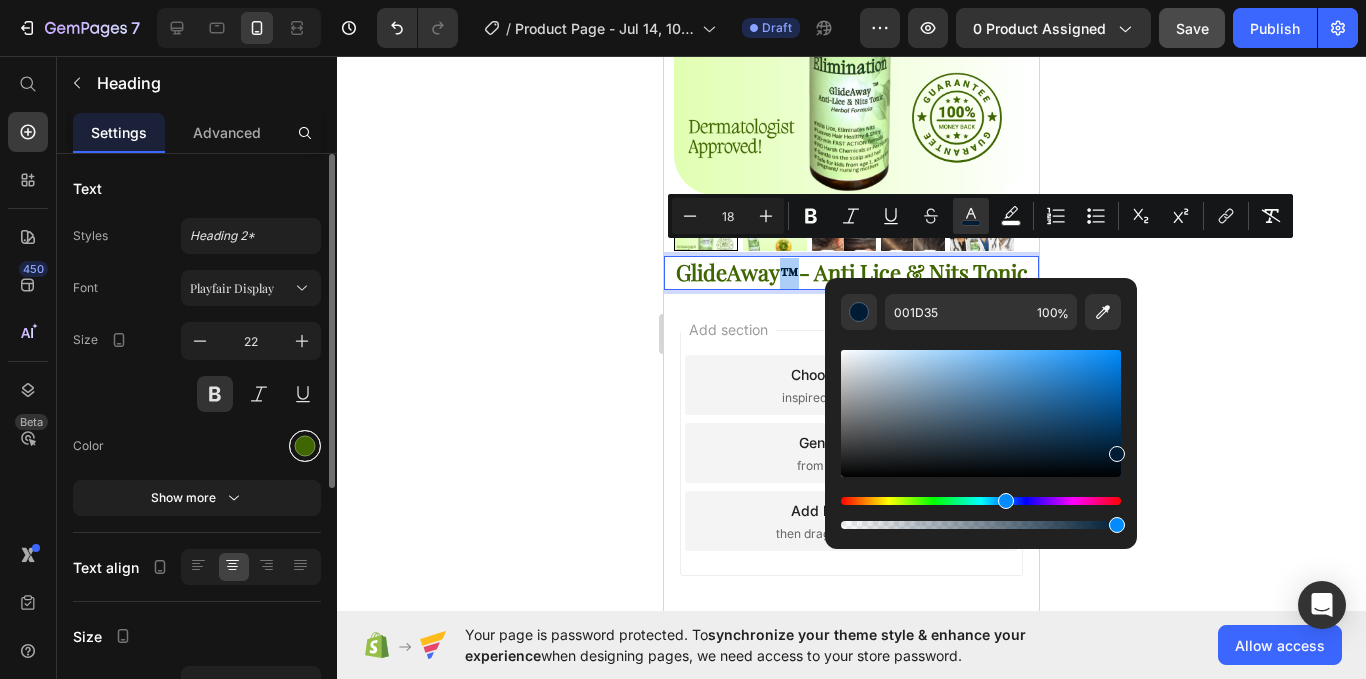 click at bounding box center [305, 446] 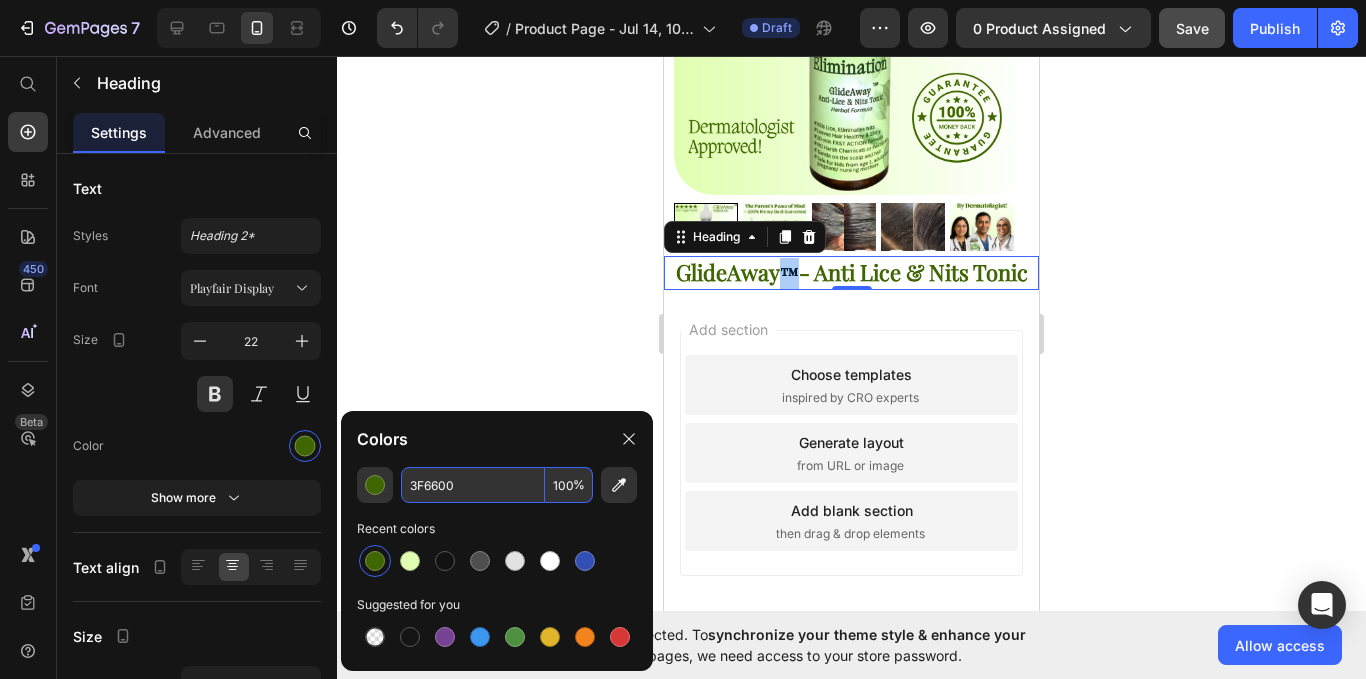 click on "3F6600" at bounding box center [473, 485] 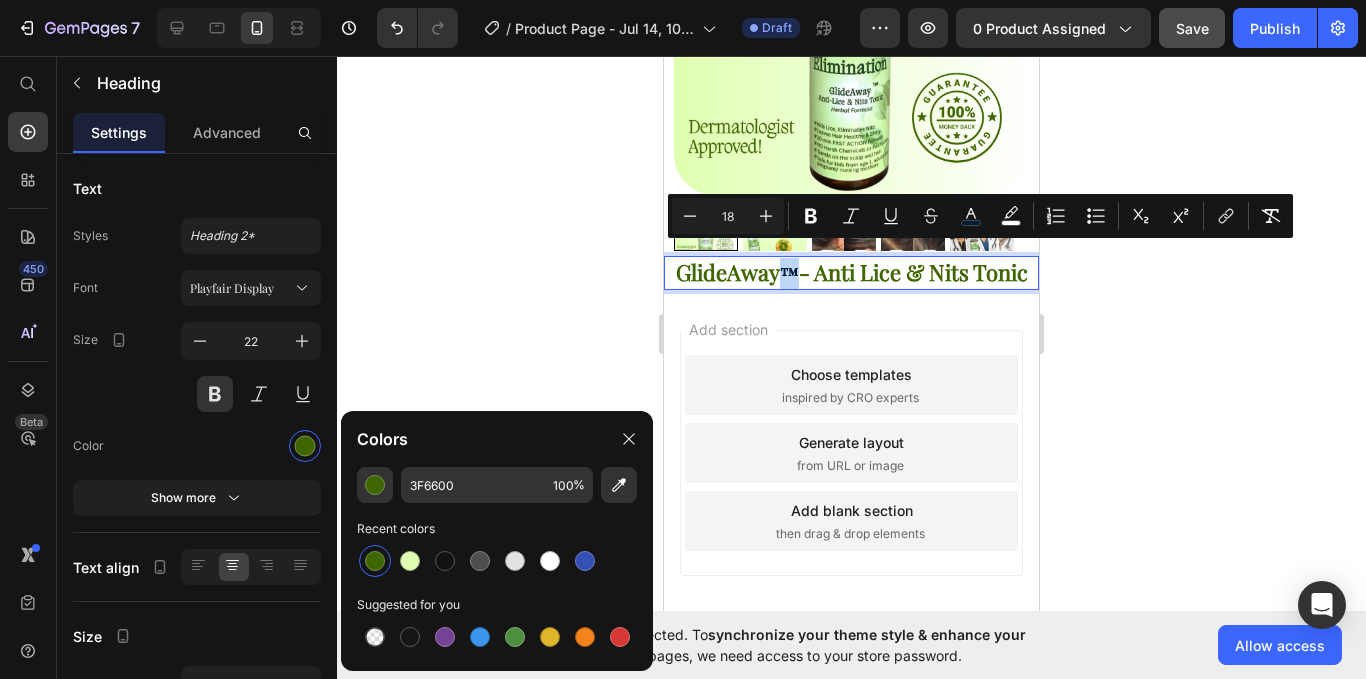 click on "™" at bounding box center (789, 274) 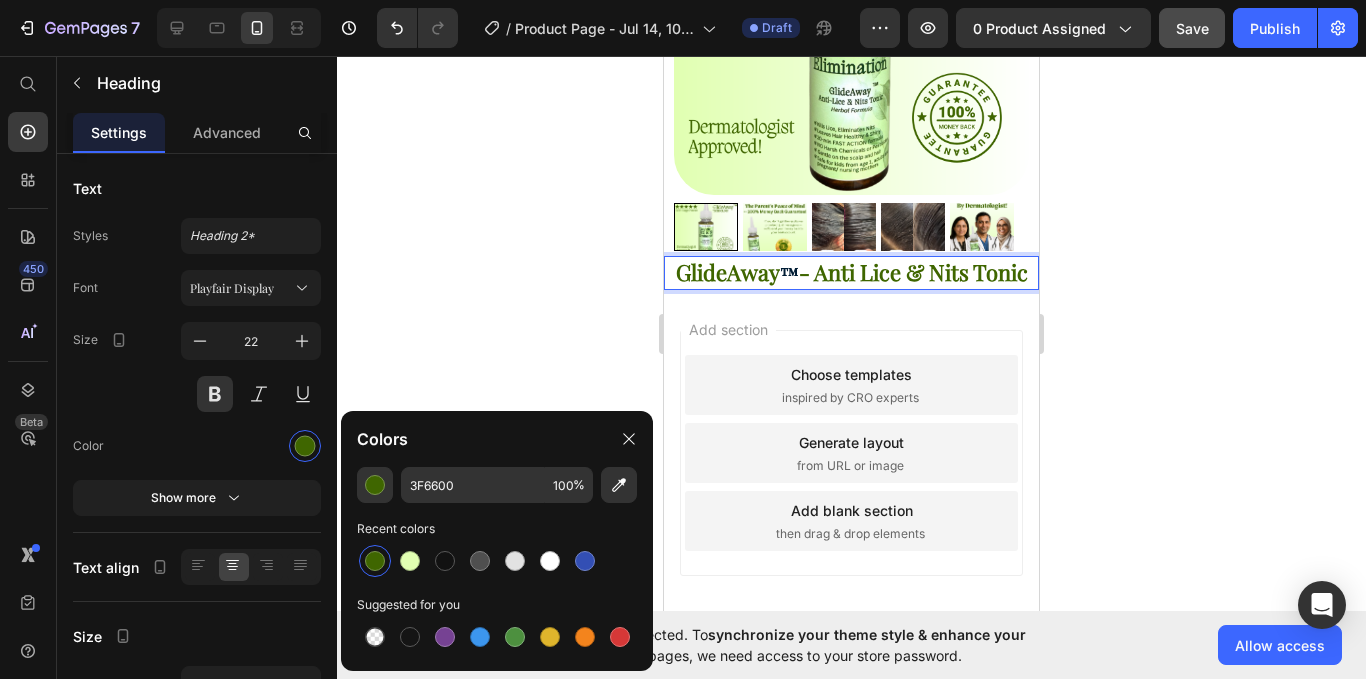click on "™" at bounding box center (789, 274) 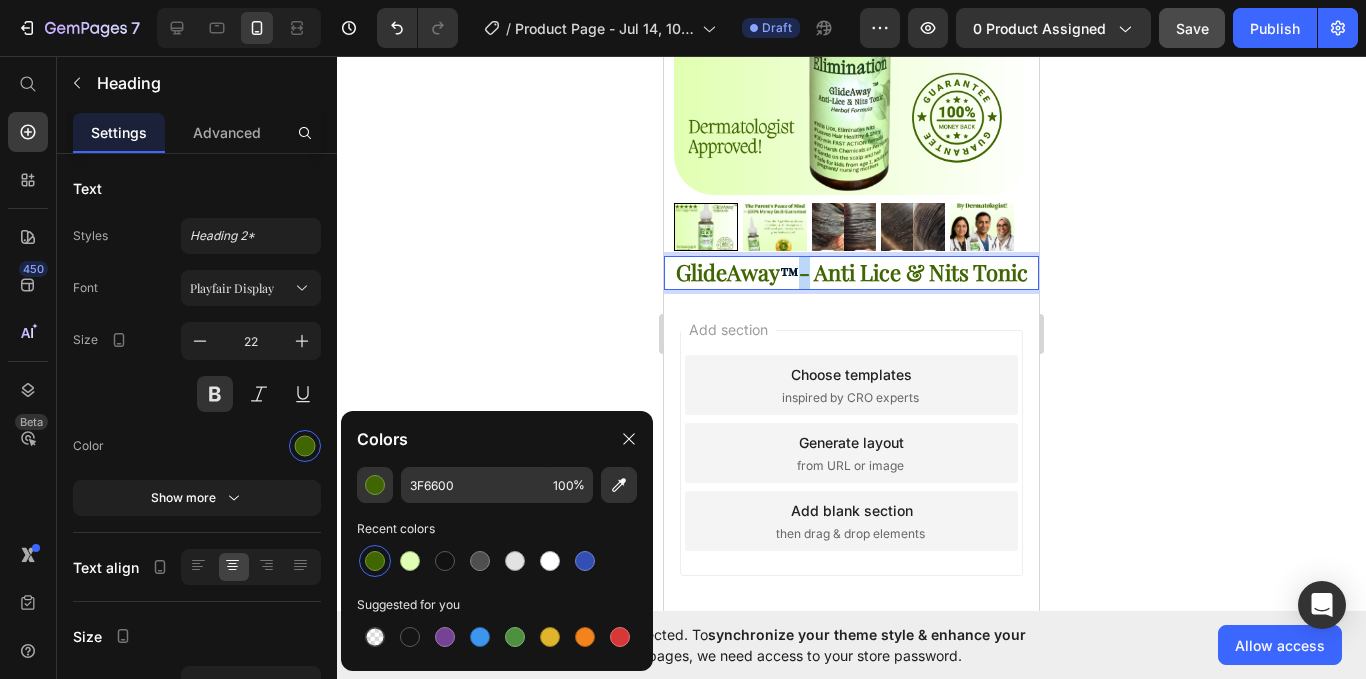 click on "™" at bounding box center (789, 274) 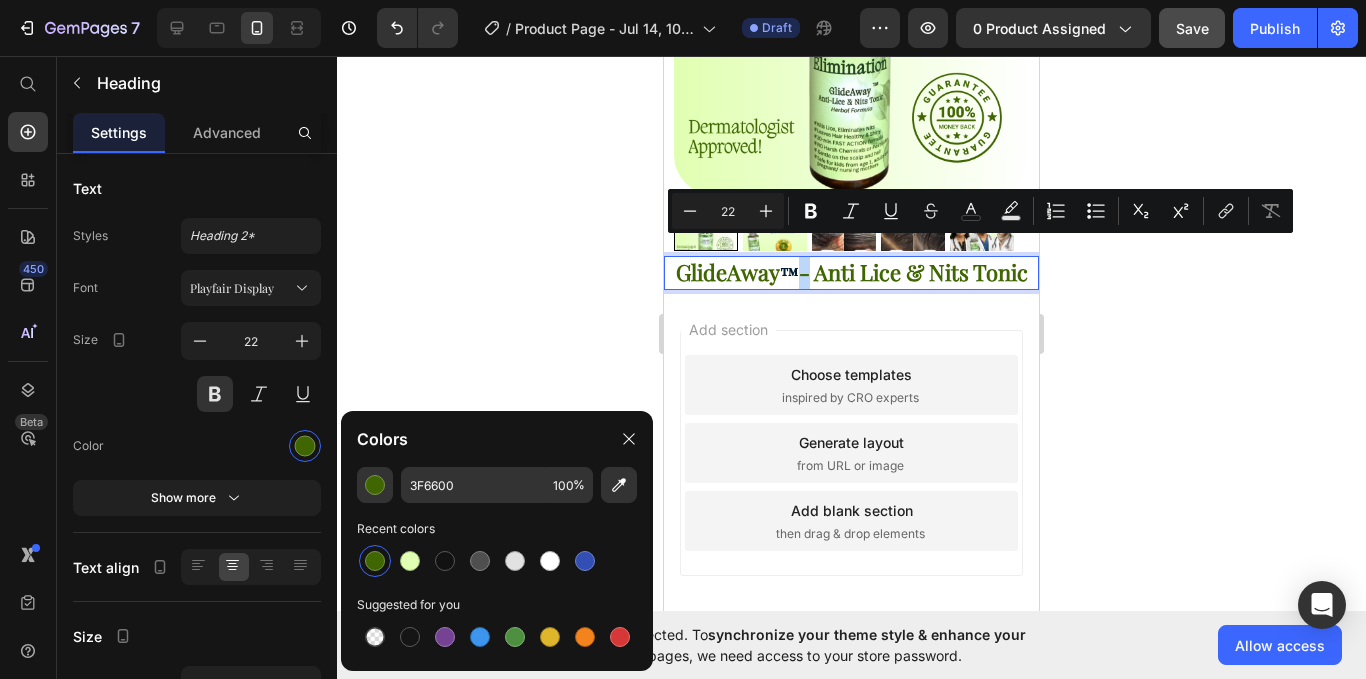 click on "™" at bounding box center [789, 274] 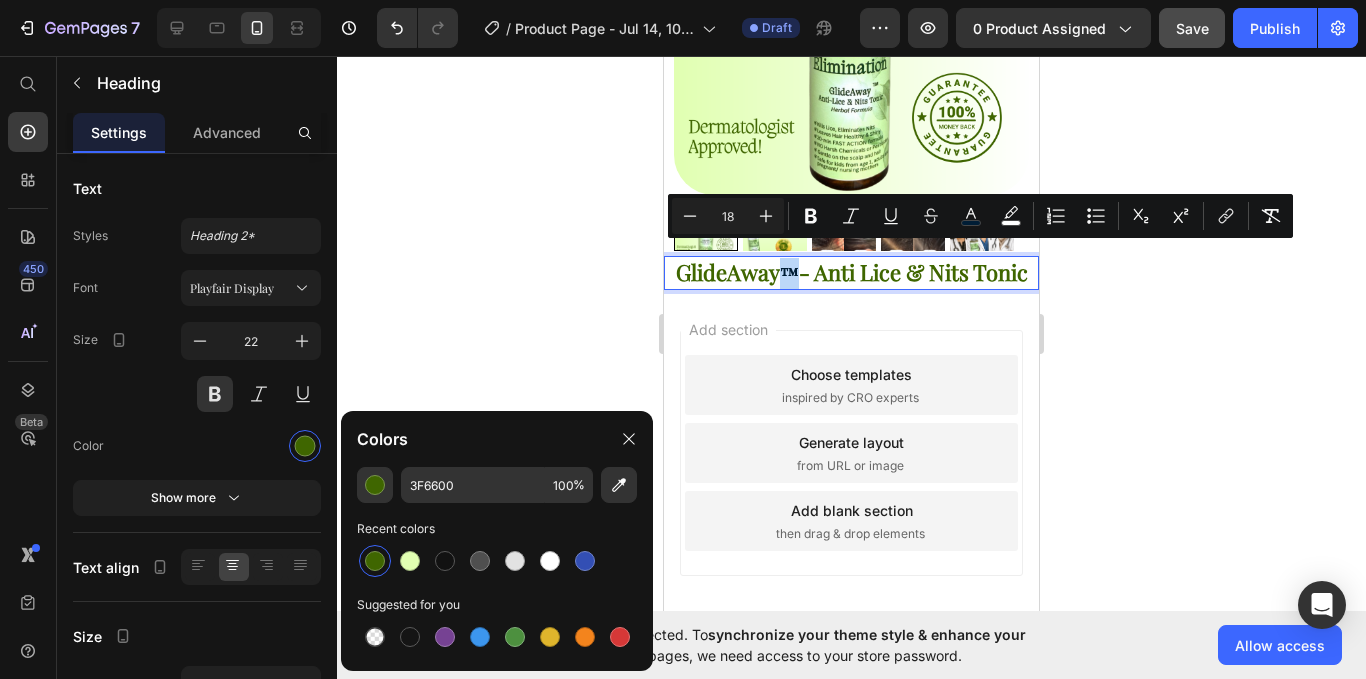 click on "™" at bounding box center (789, 274) 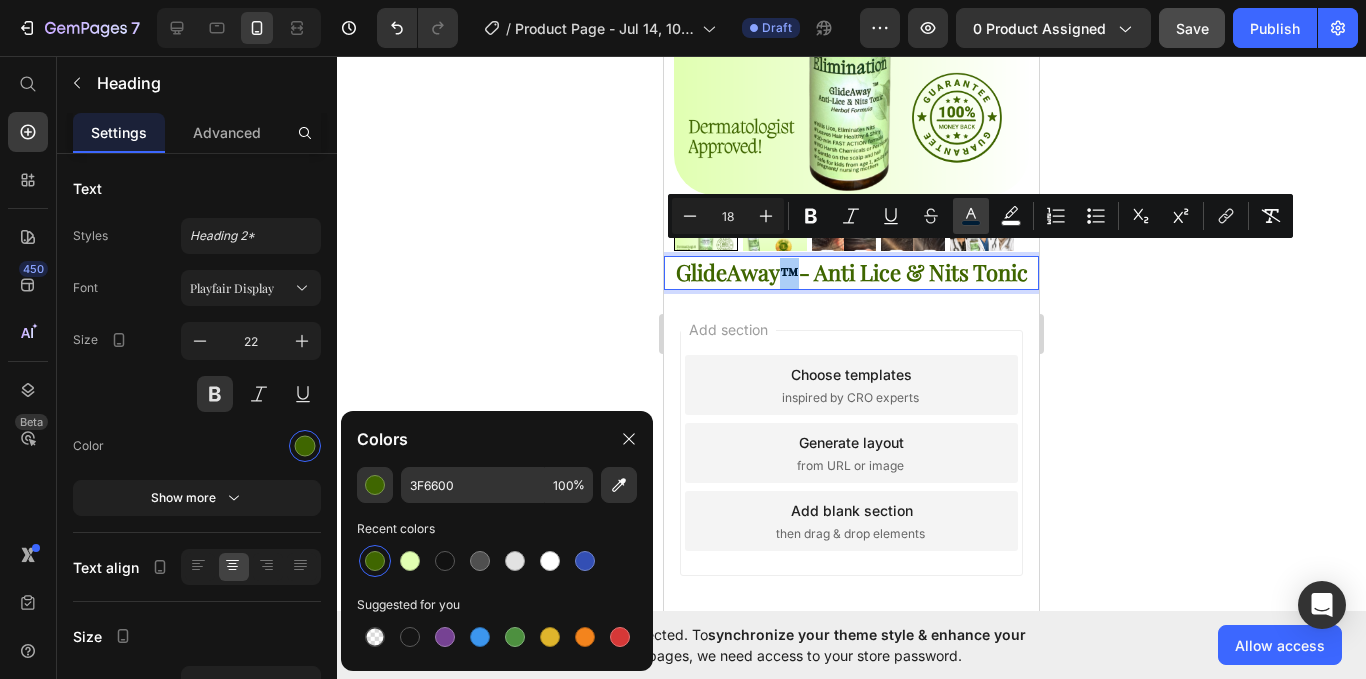 click 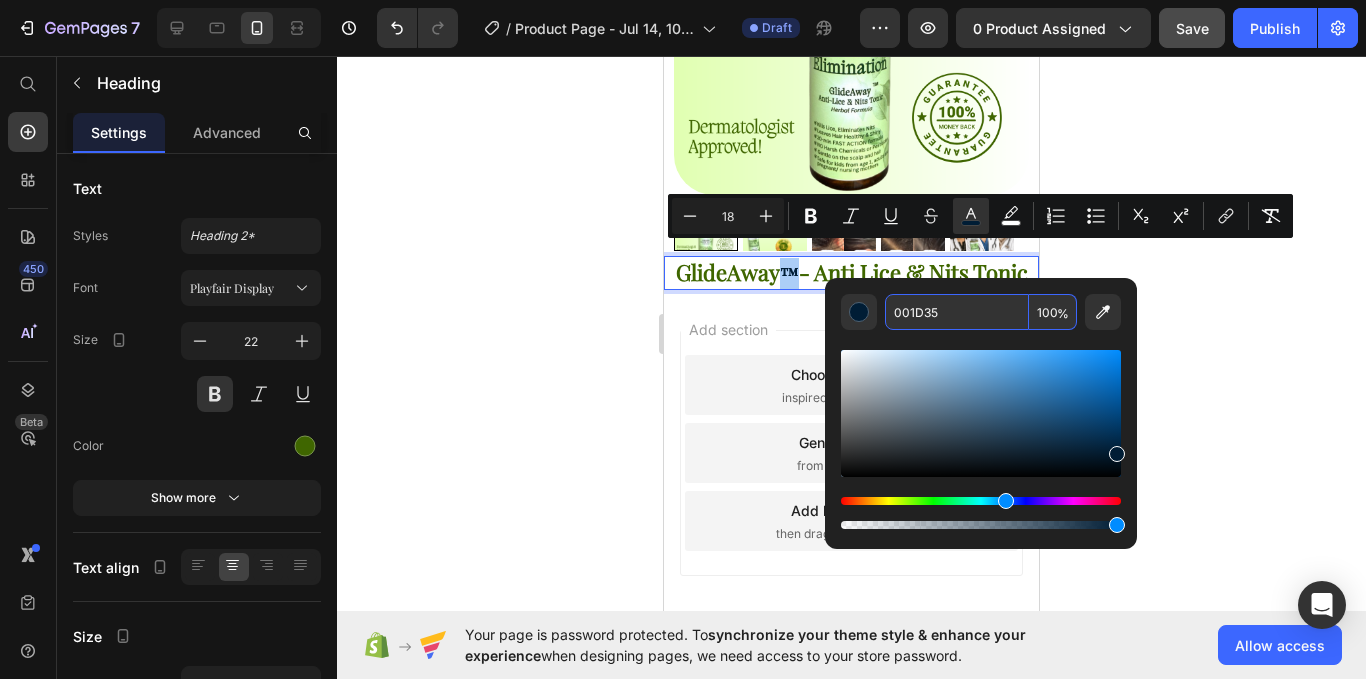 click on "001D35" at bounding box center (957, 312) 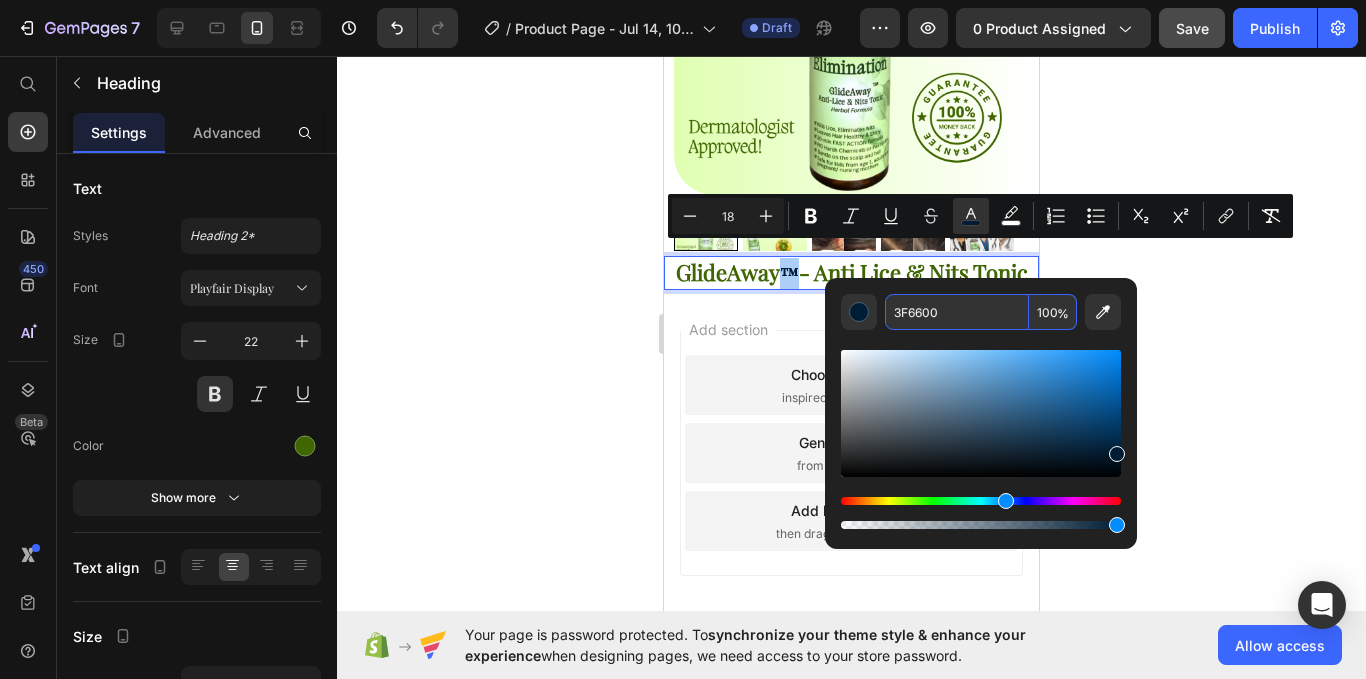 type on "3F6600" 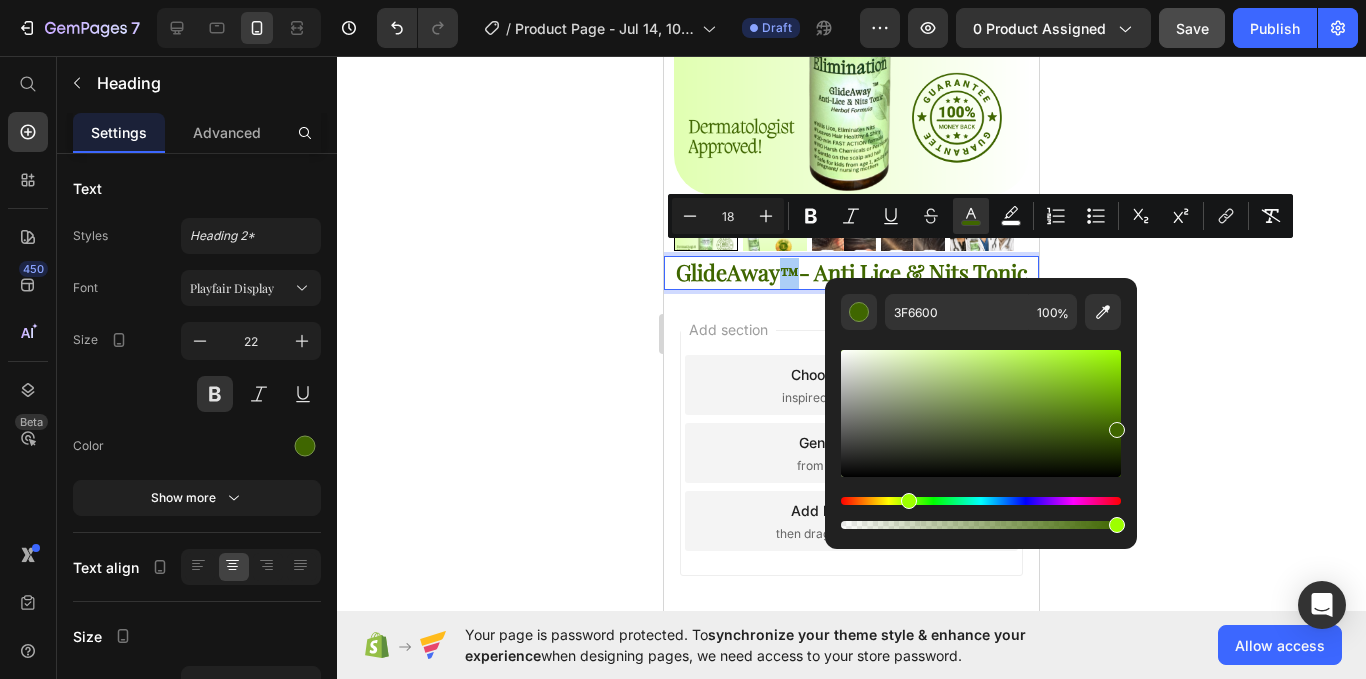 click 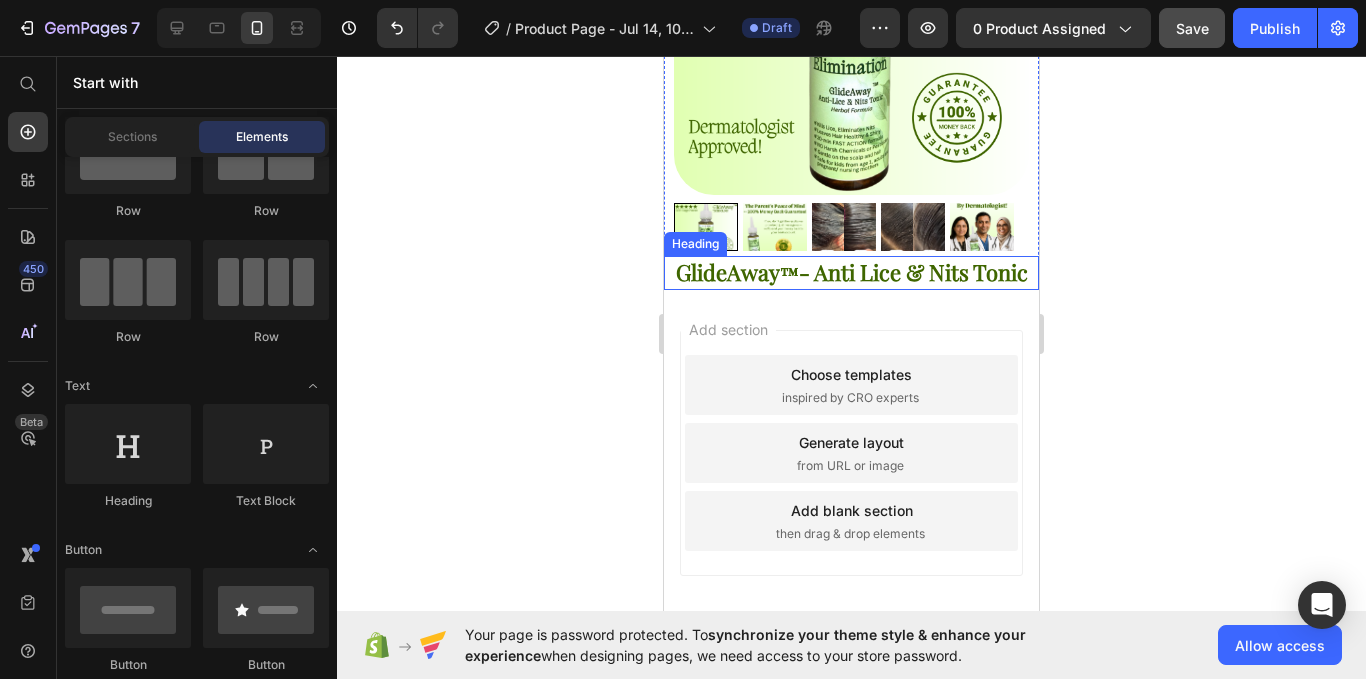 click on "™" at bounding box center [789, 274] 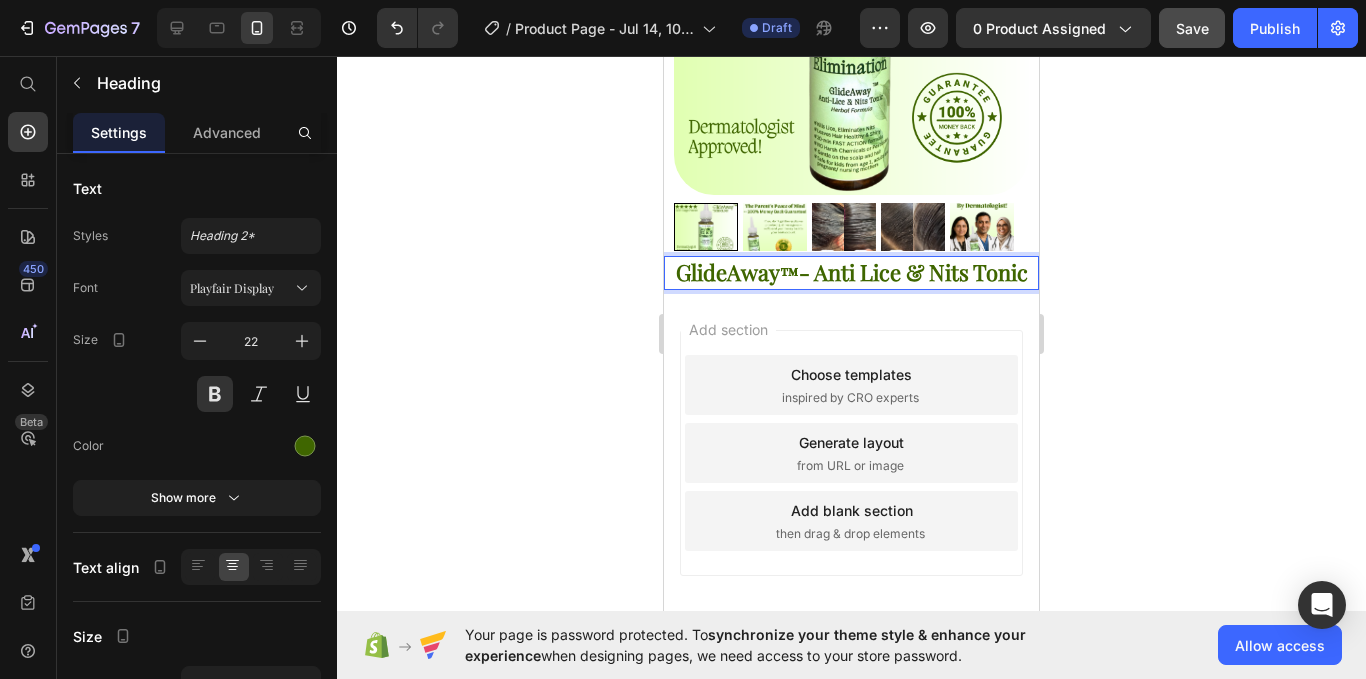 click on "™" at bounding box center (789, 274) 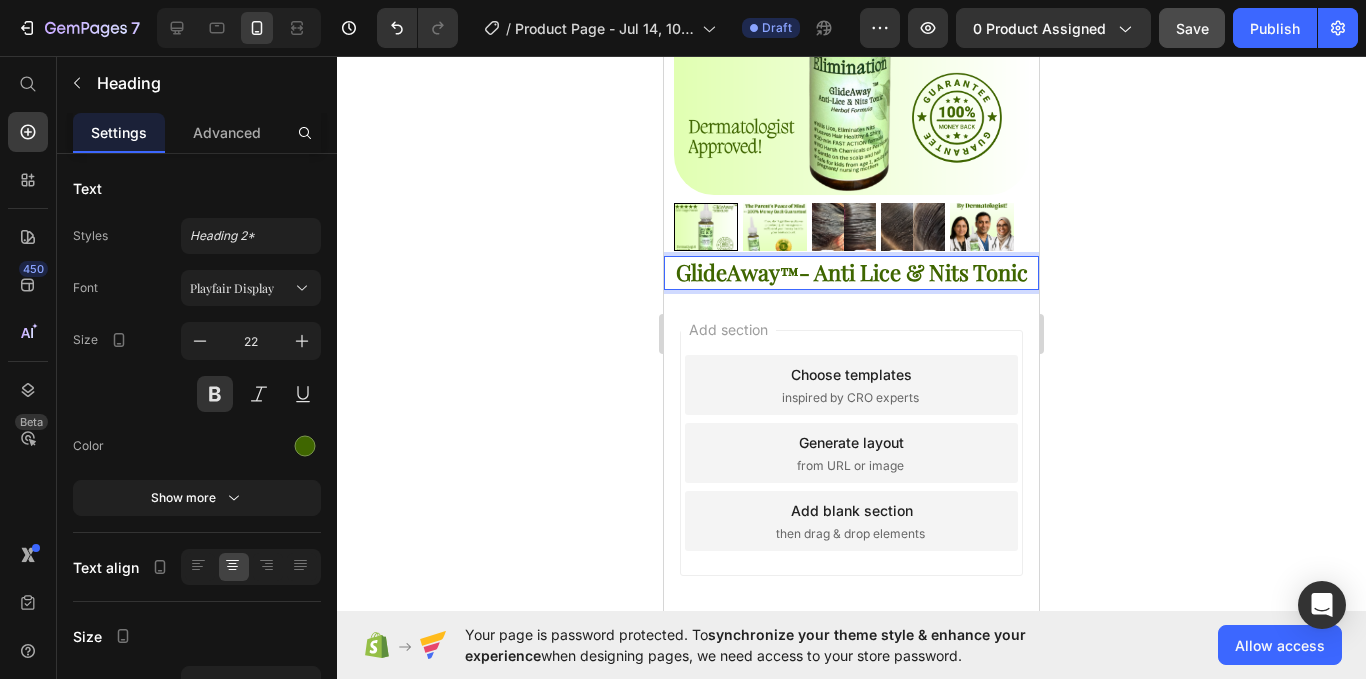 click 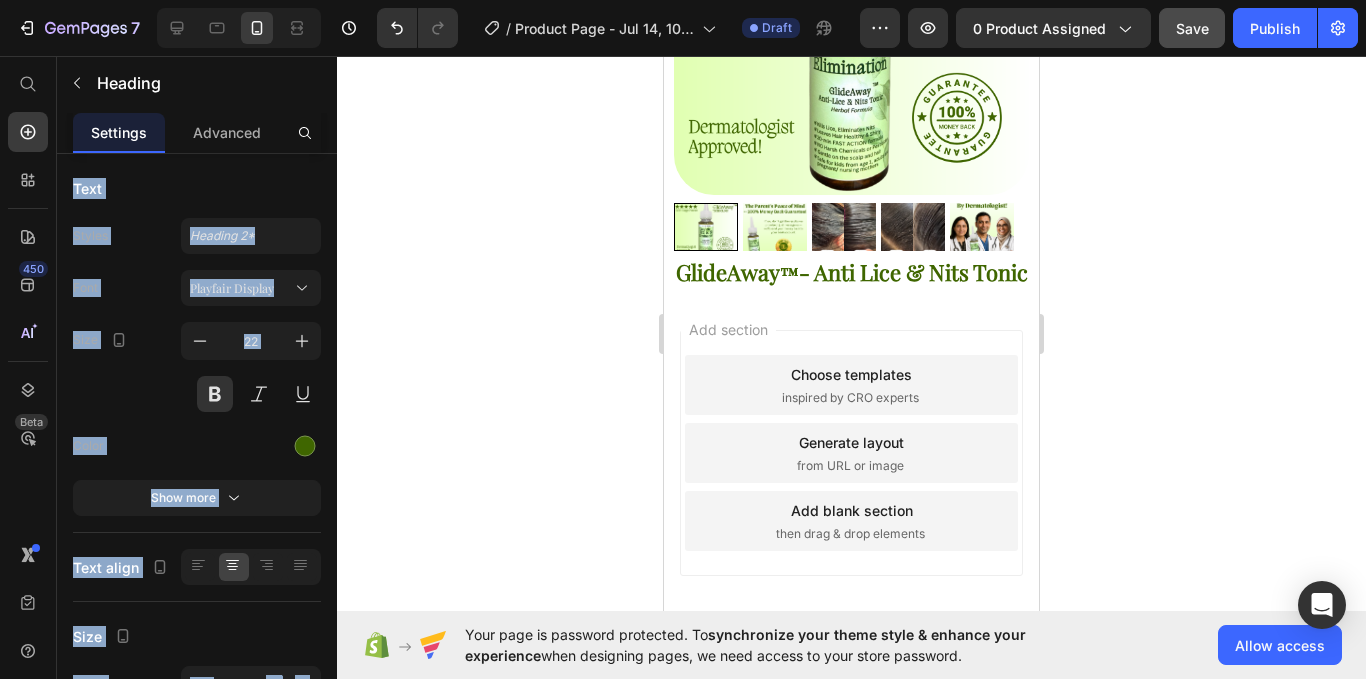 click 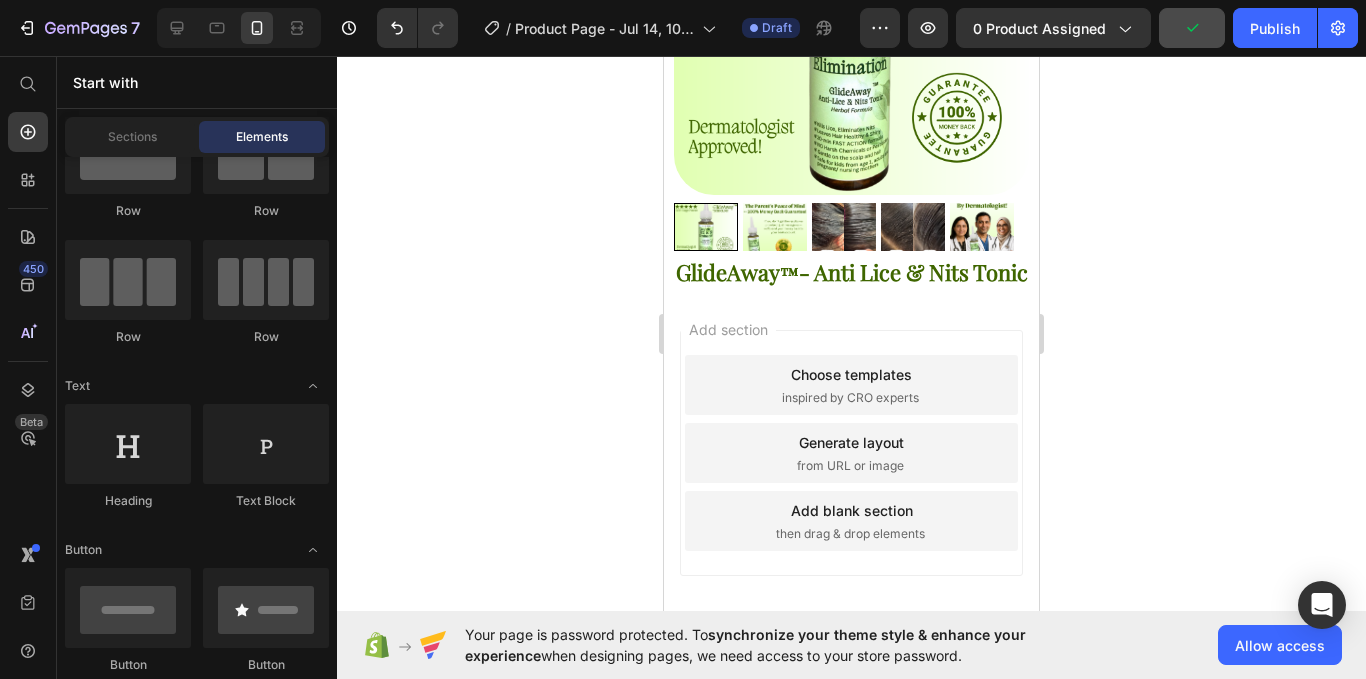 click on "GlideAway  ™  - Anti Lice & Nits Tonic" at bounding box center [851, 273] 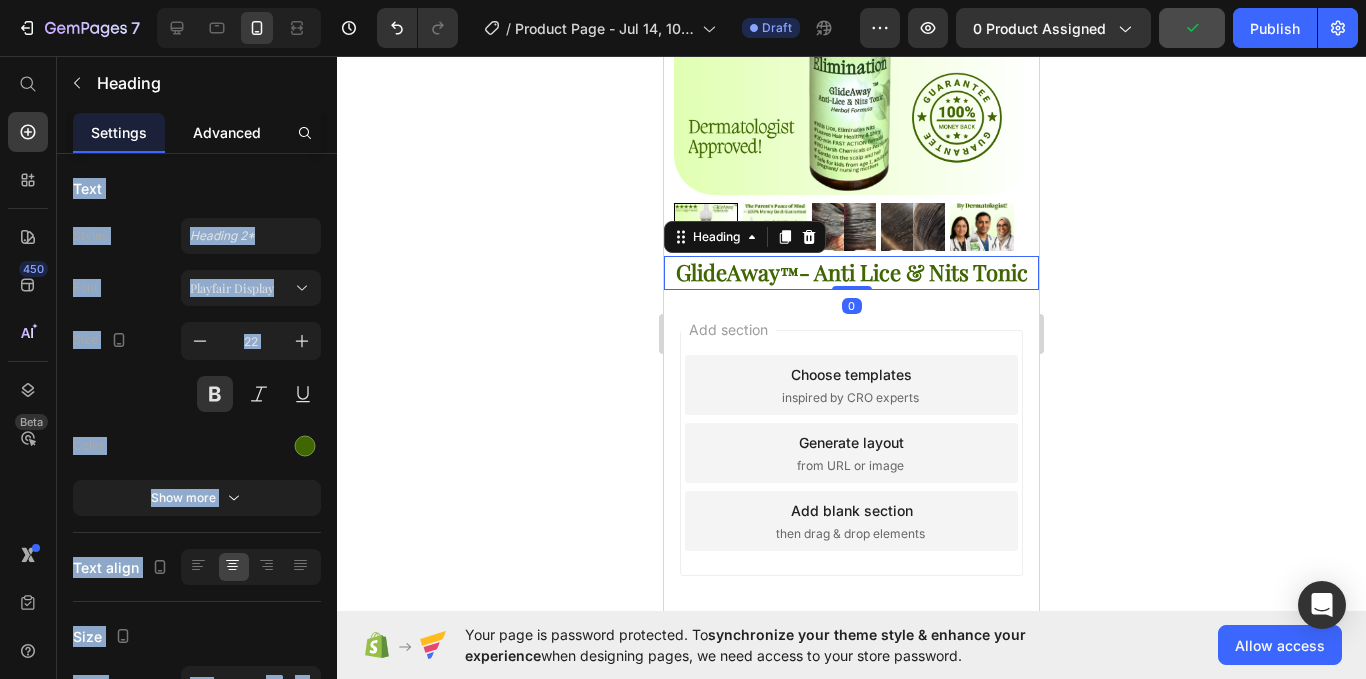 click on "Advanced" 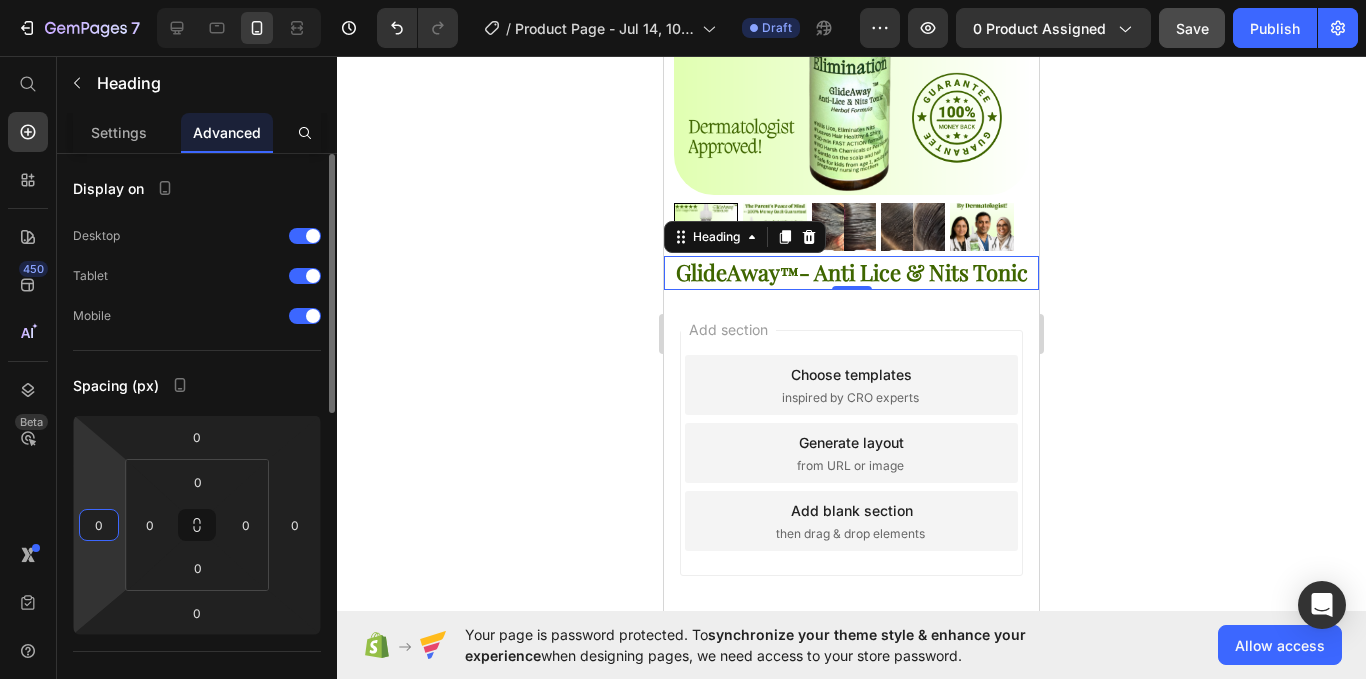 click on "0" at bounding box center [99, 525] 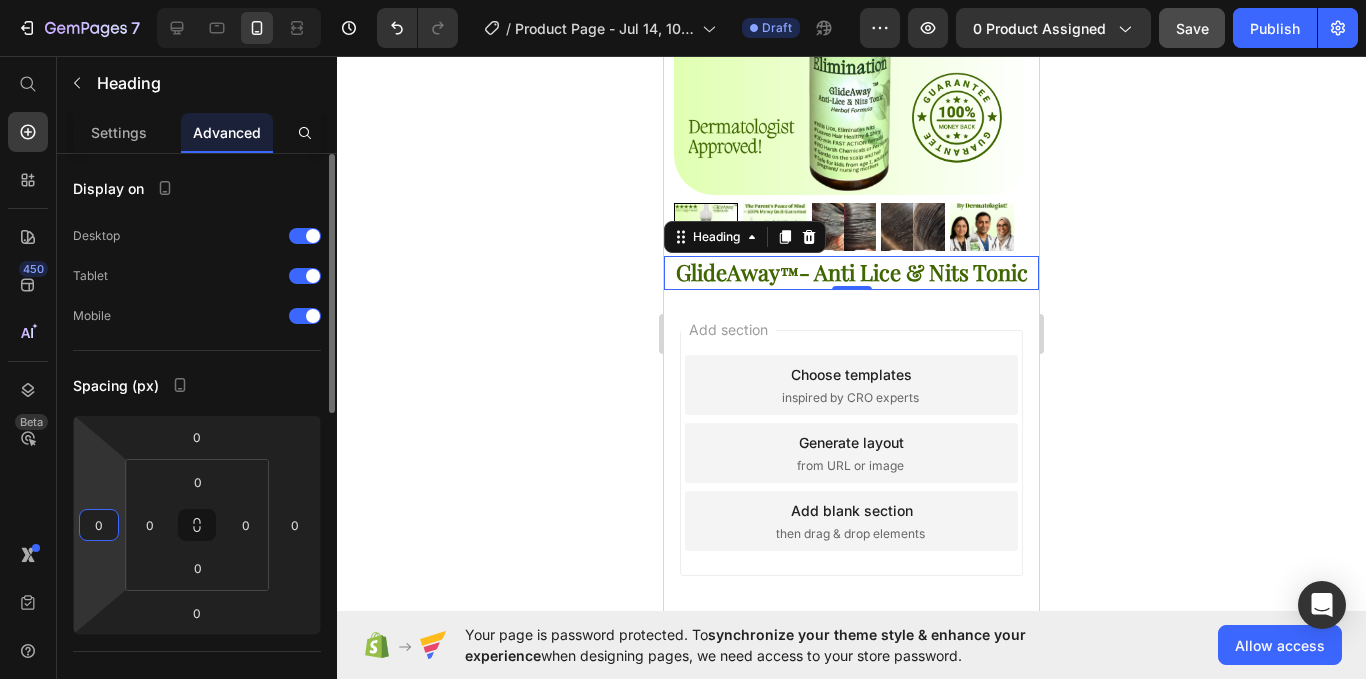 click on "0" at bounding box center [99, 525] 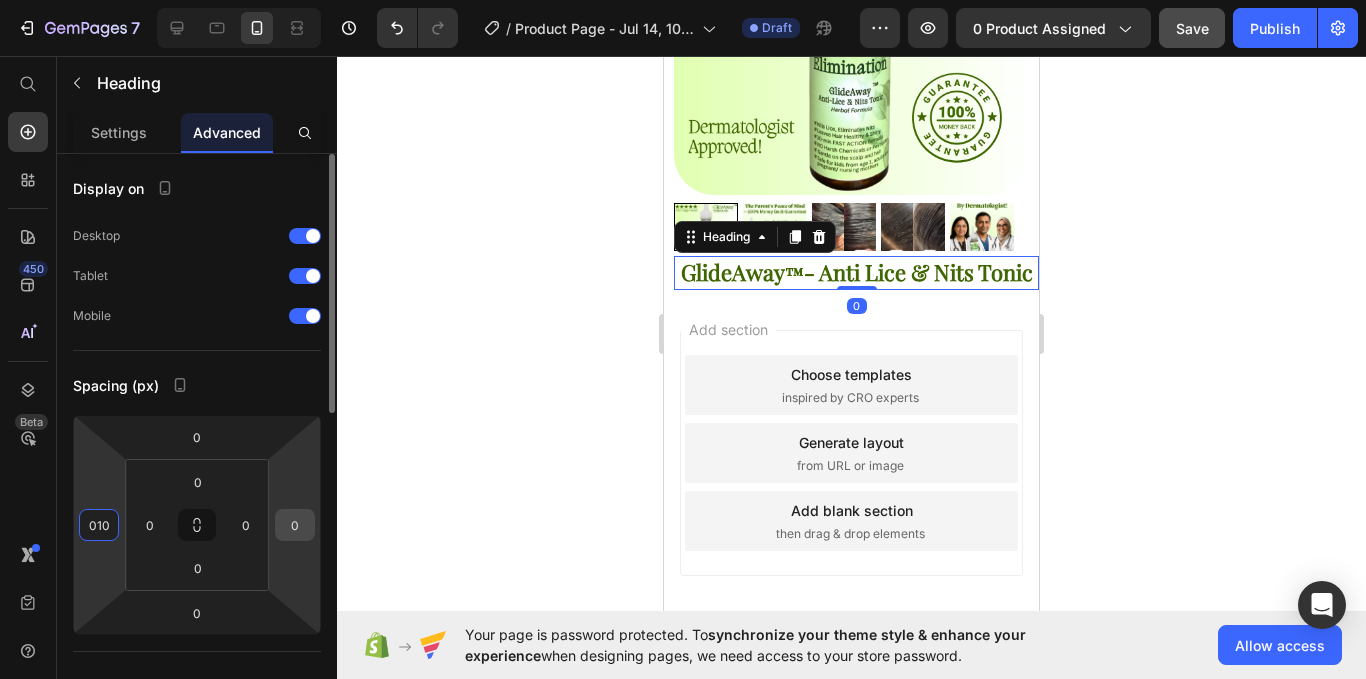 type on "10" 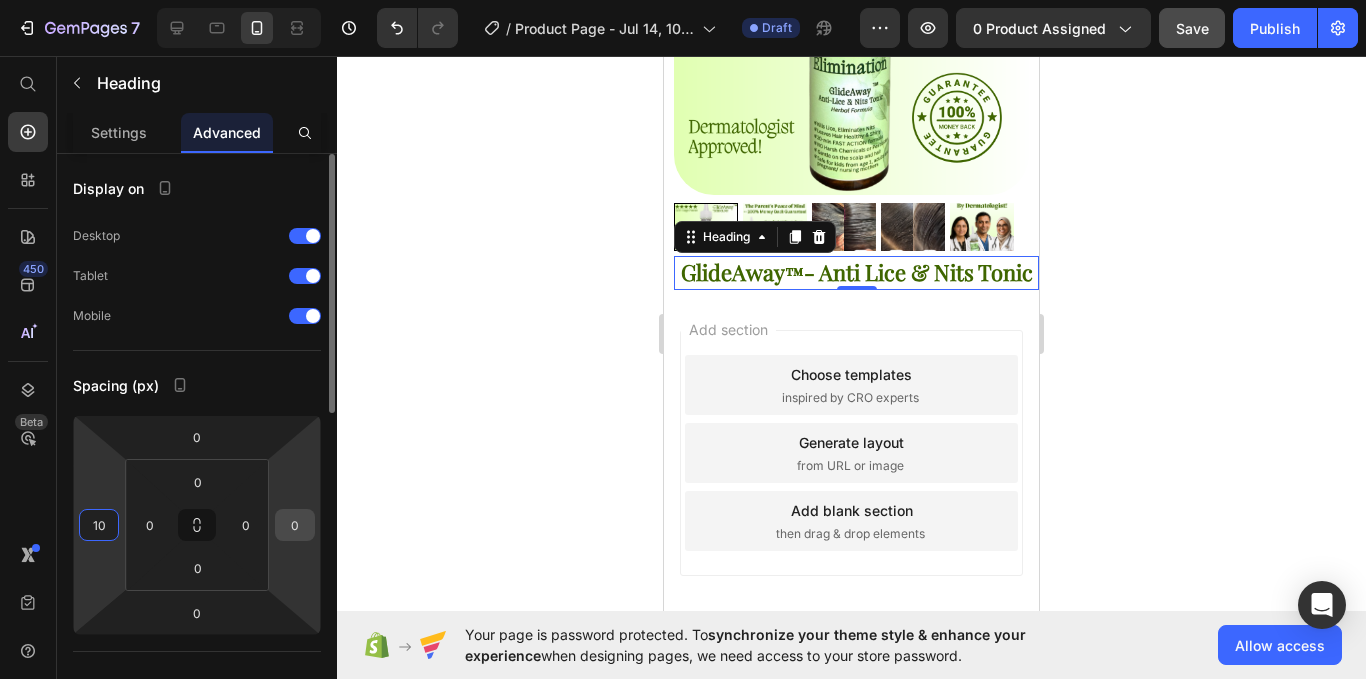 click on "0" at bounding box center (295, 525) 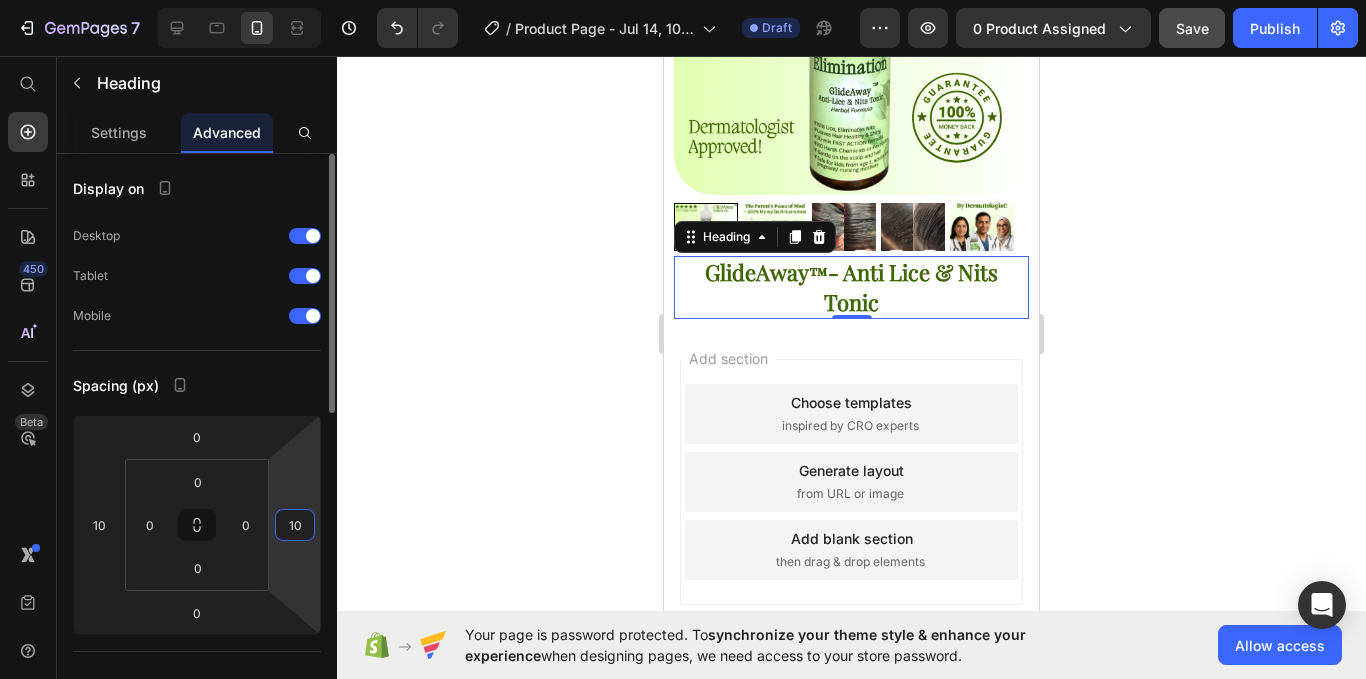 type on "10" 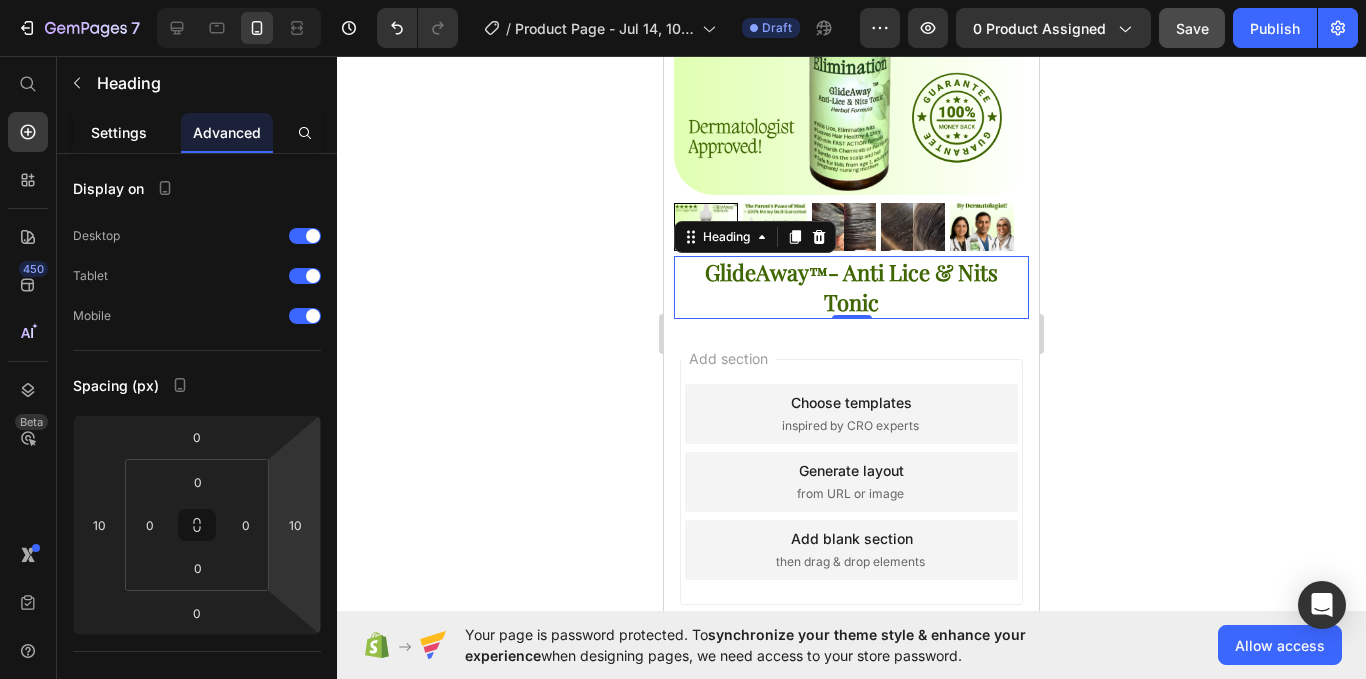 click on "Settings" 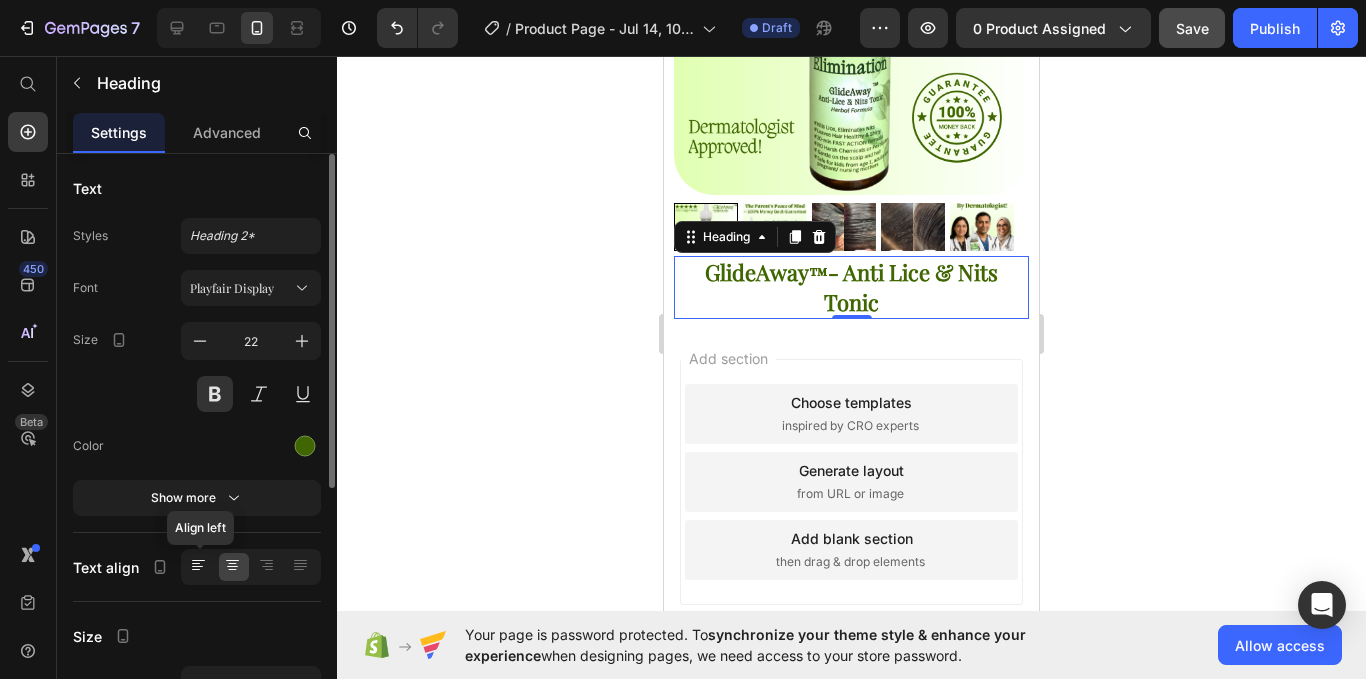 click 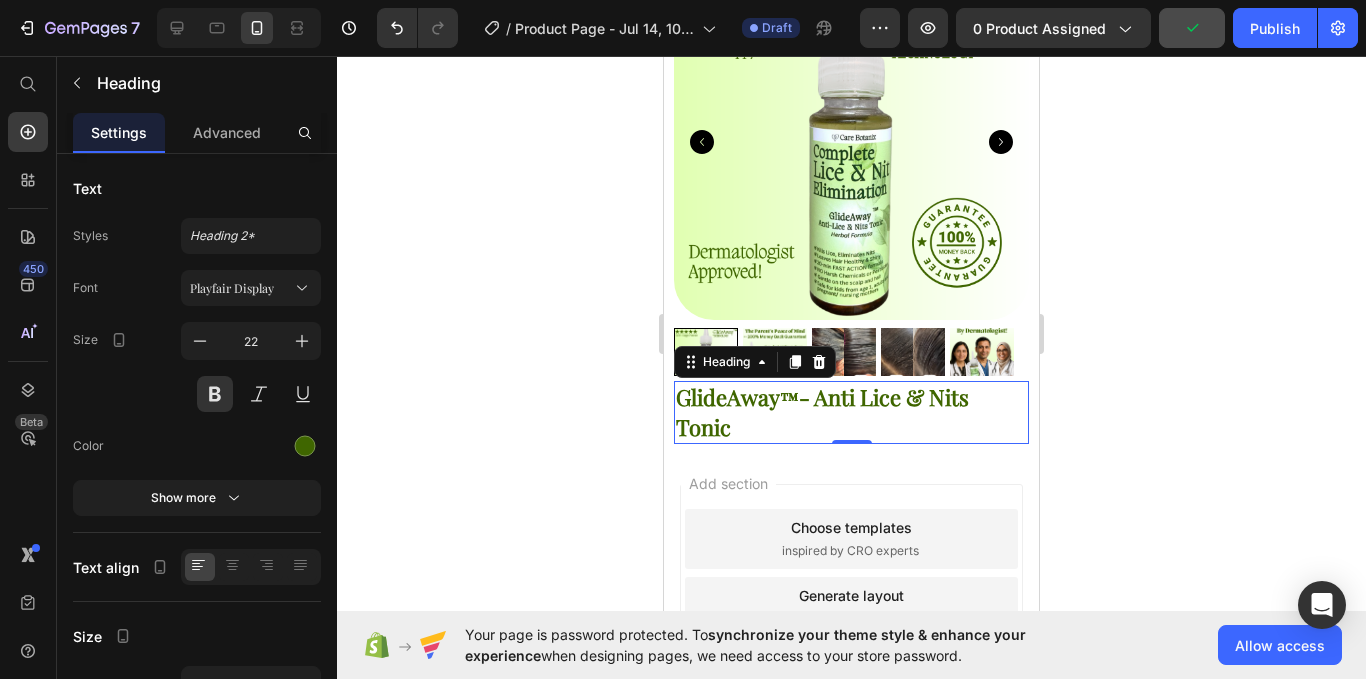 scroll, scrollTop: 275, scrollLeft: 0, axis: vertical 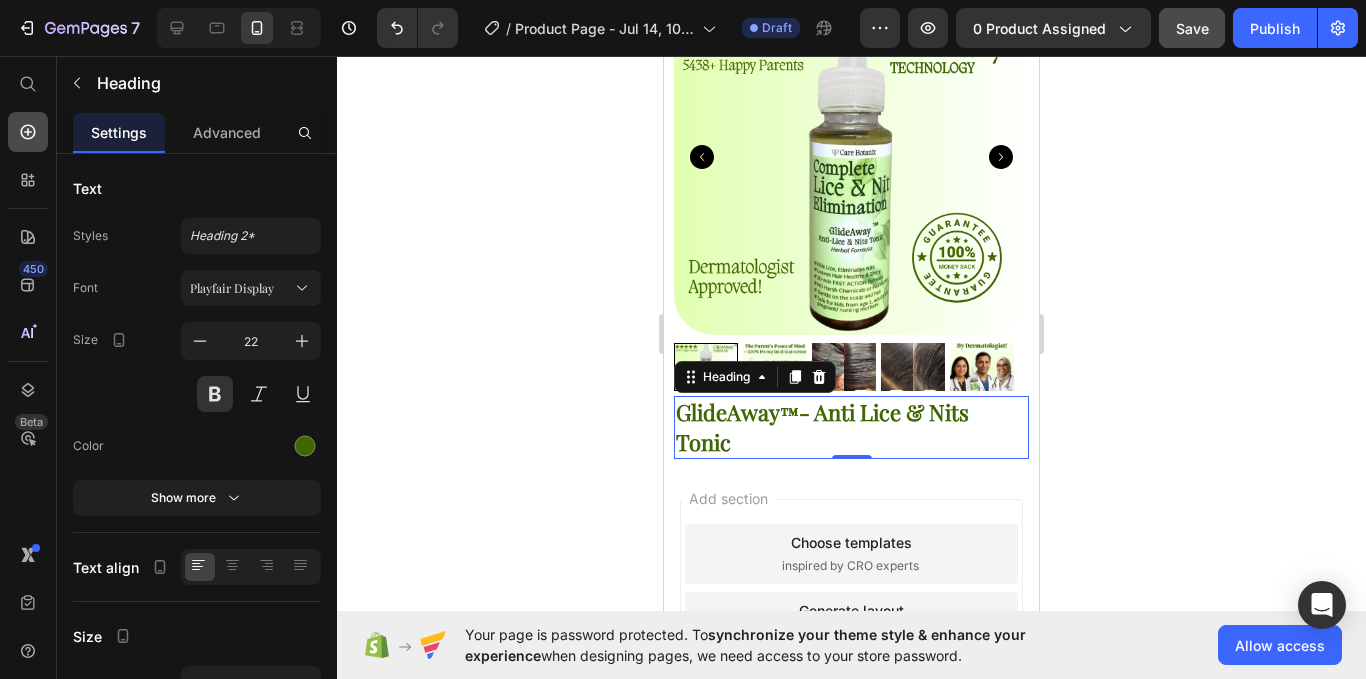 click 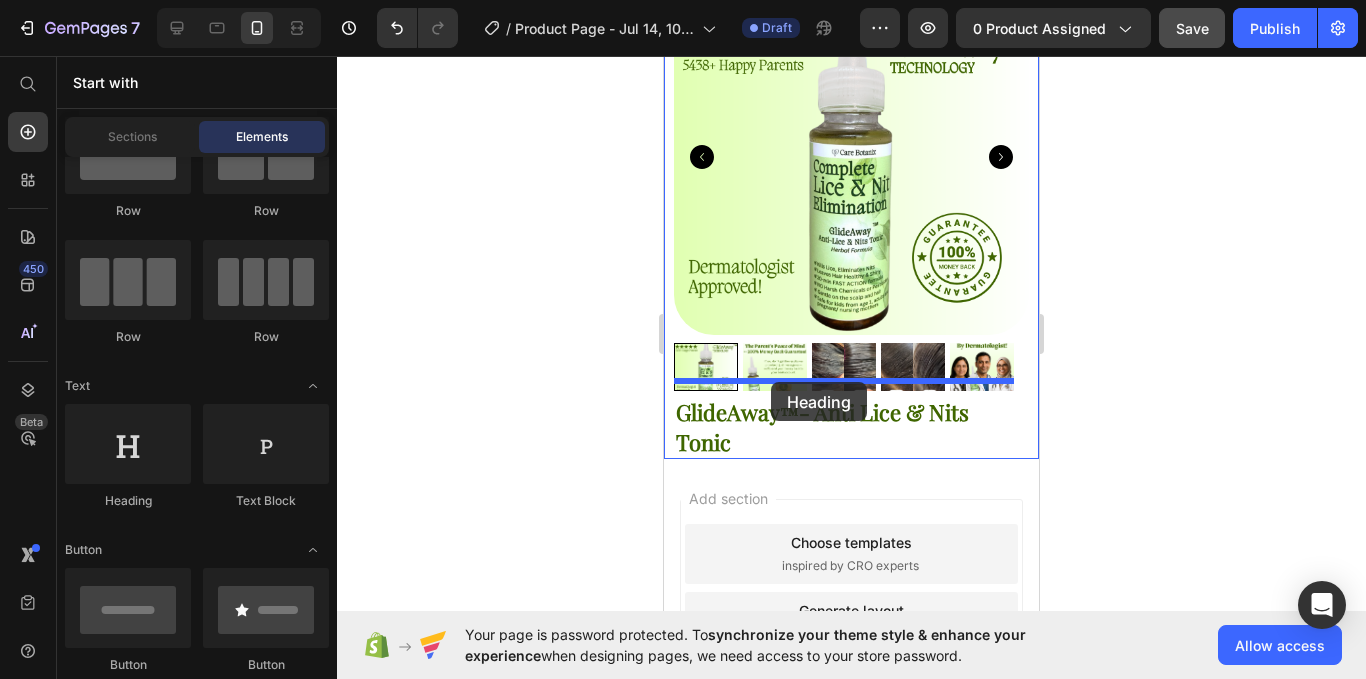 drag, startPoint x: 790, startPoint y: 534, endPoint x: 771, endPoint y: 382, distance: 153.18289 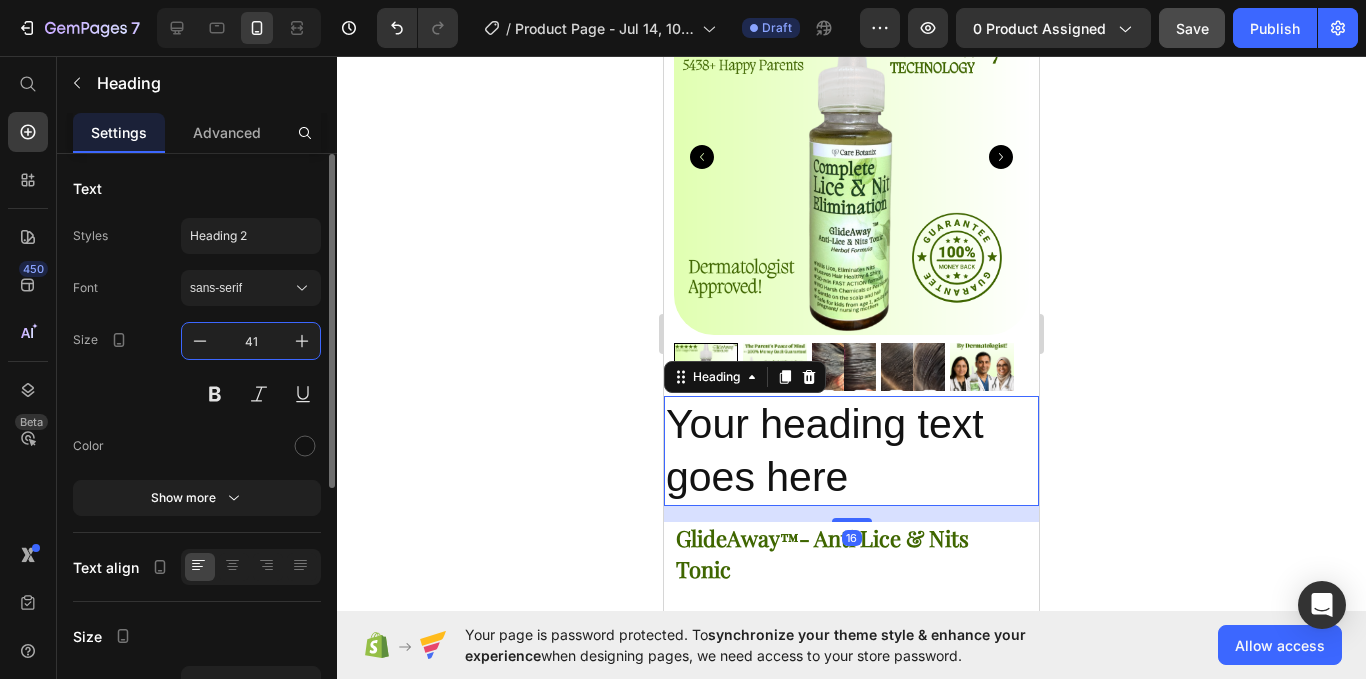 click on "41" at bounding box center (251, 341) 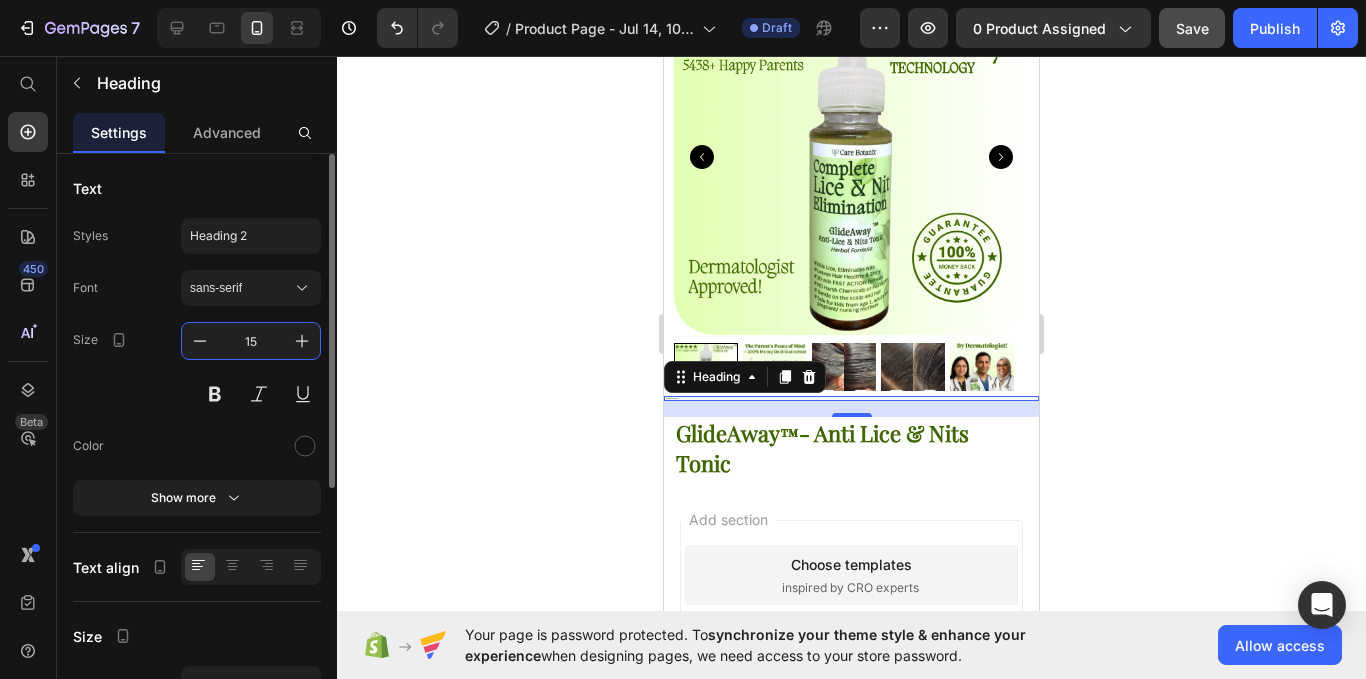 type on "15" 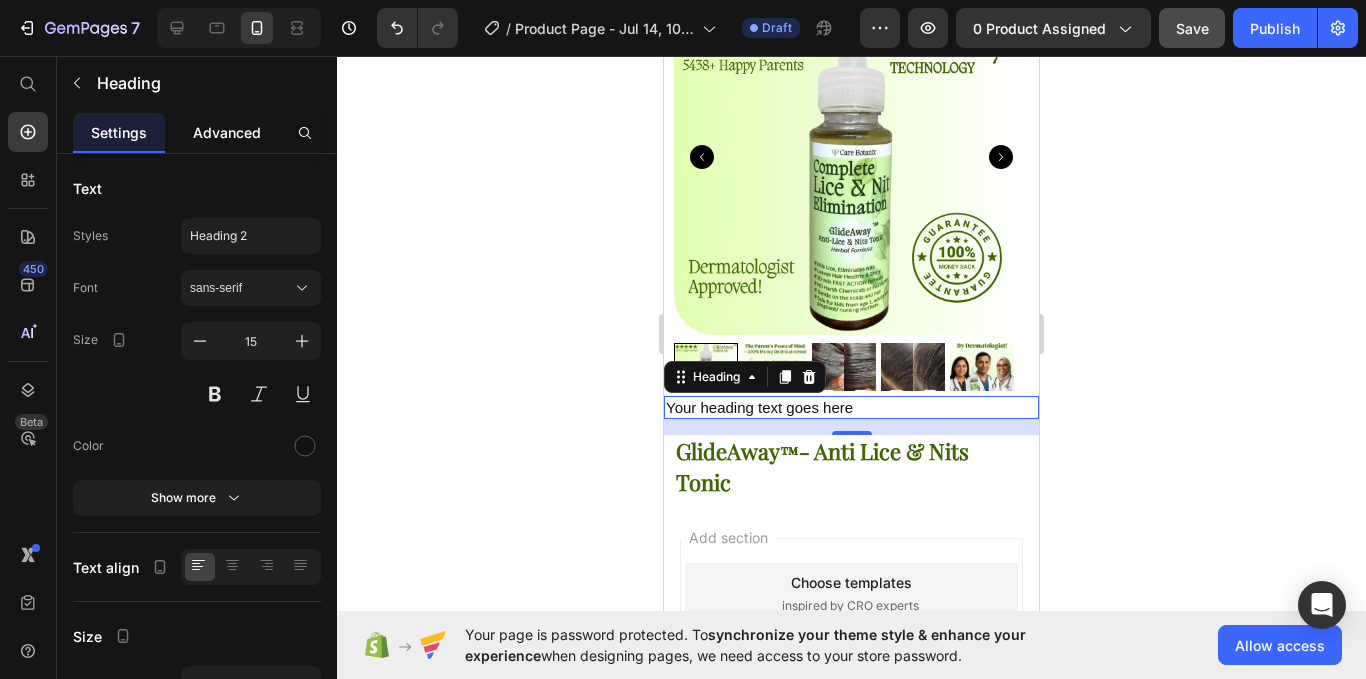 click on "Advanced" at bounding box center (227, 132) 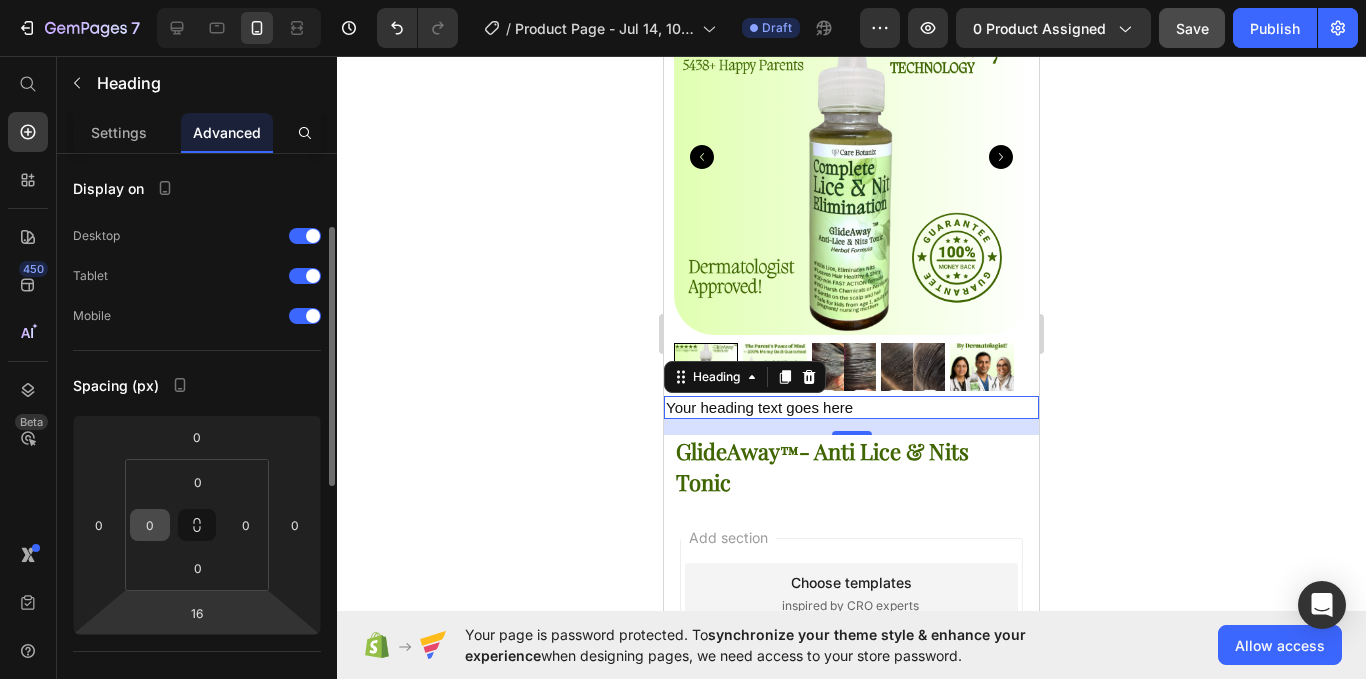 scroll, scrollTop: 51, scrollLeft: 0, axis: vertical 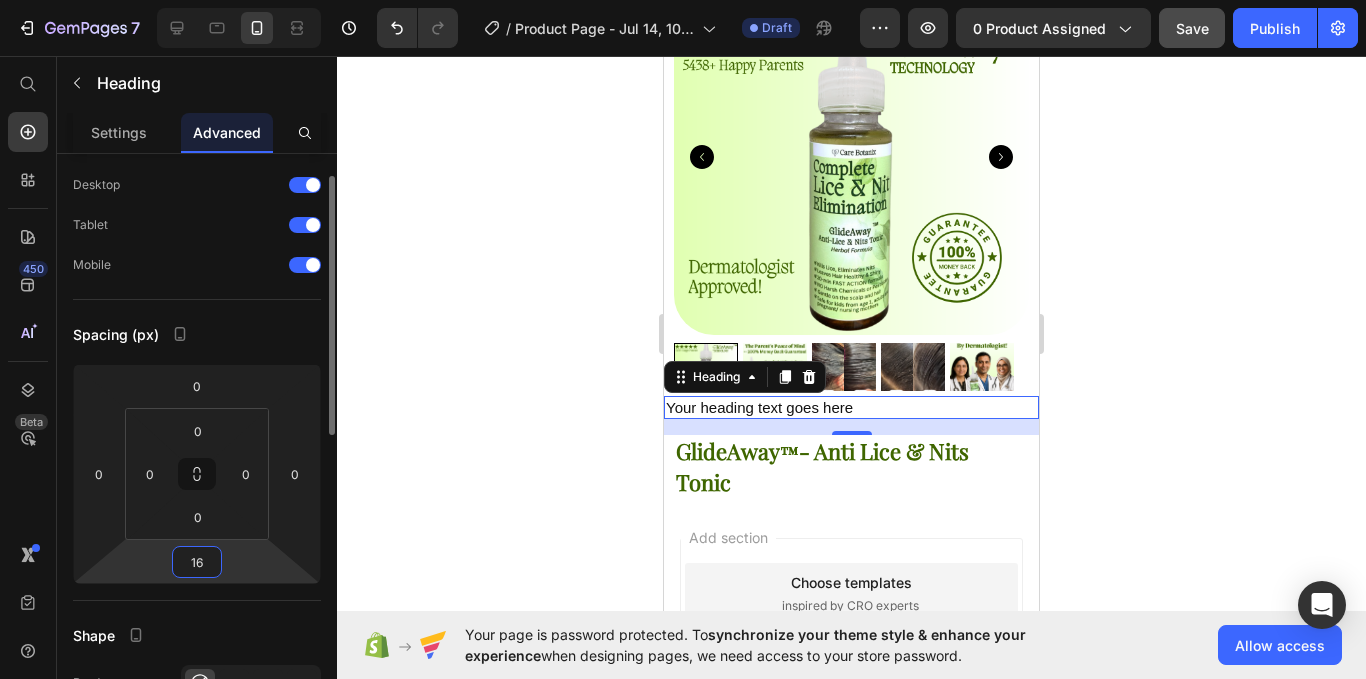click on "16" at bounding box center [197, 562] 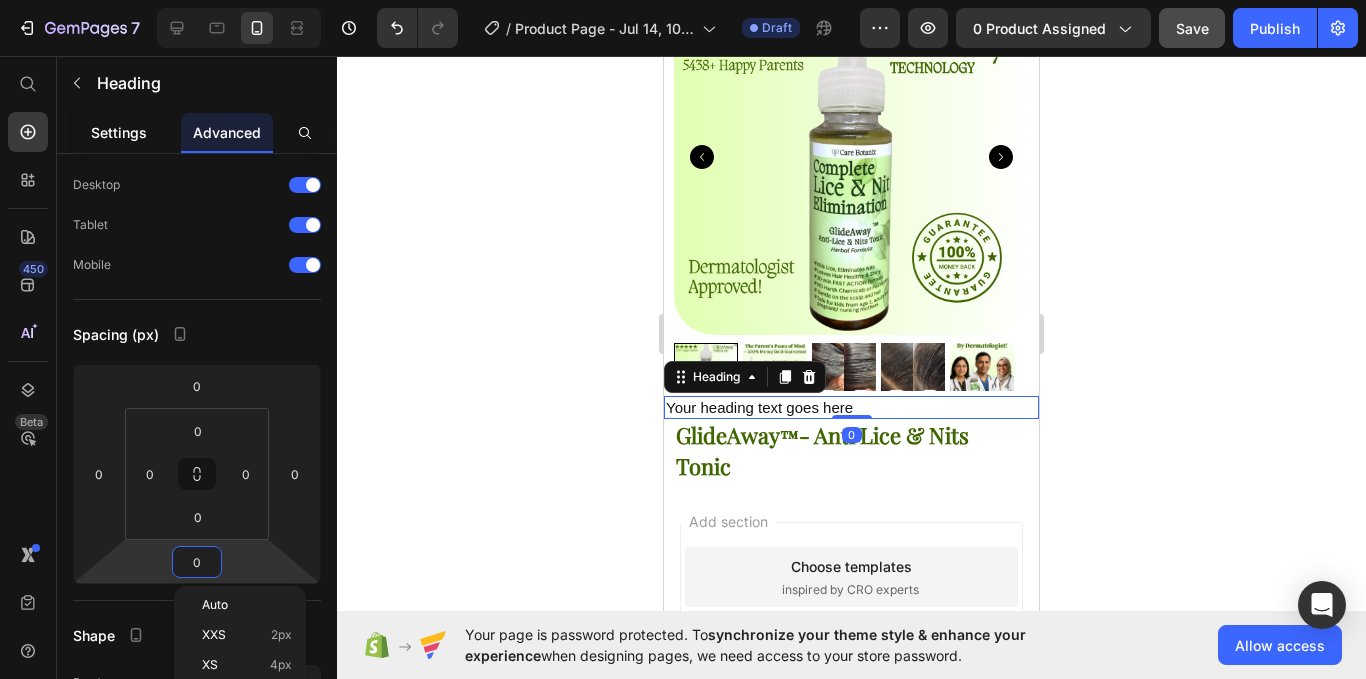 click on "Settings" at bounding box center [119, 132] 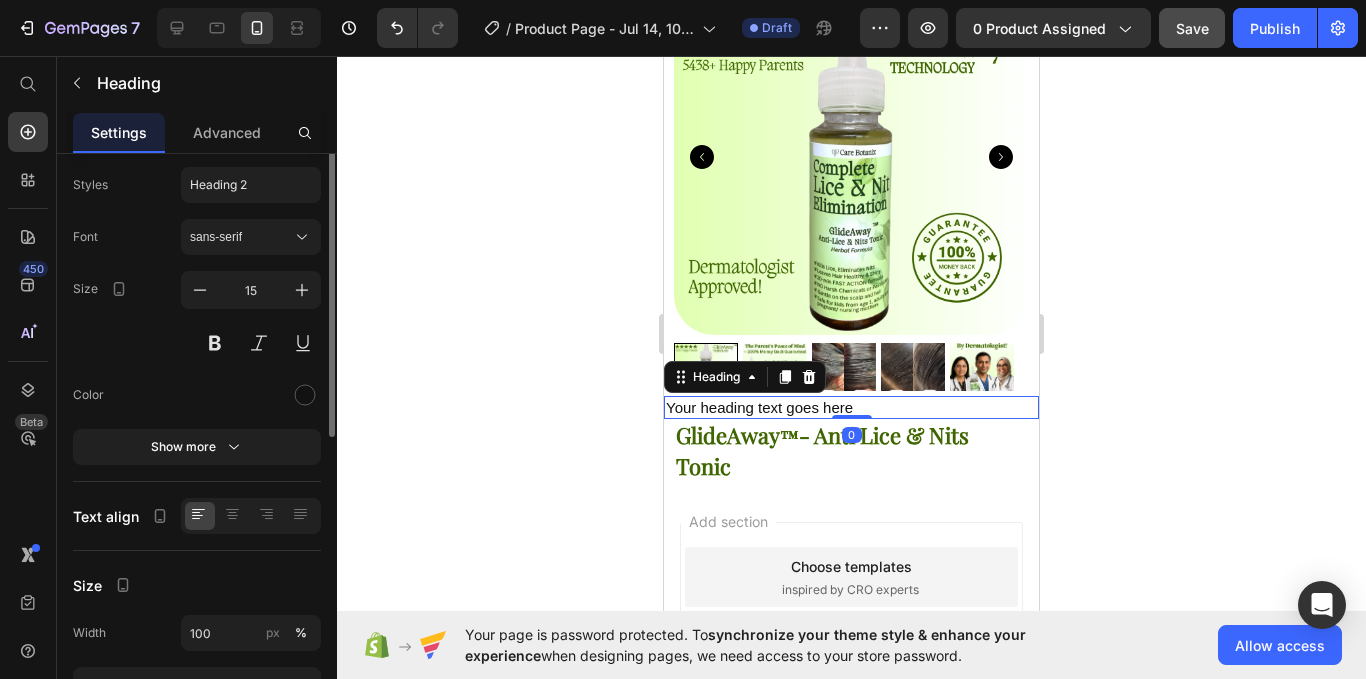 scroll, scrollTop: 0, scrollLeft: 0, axis: both 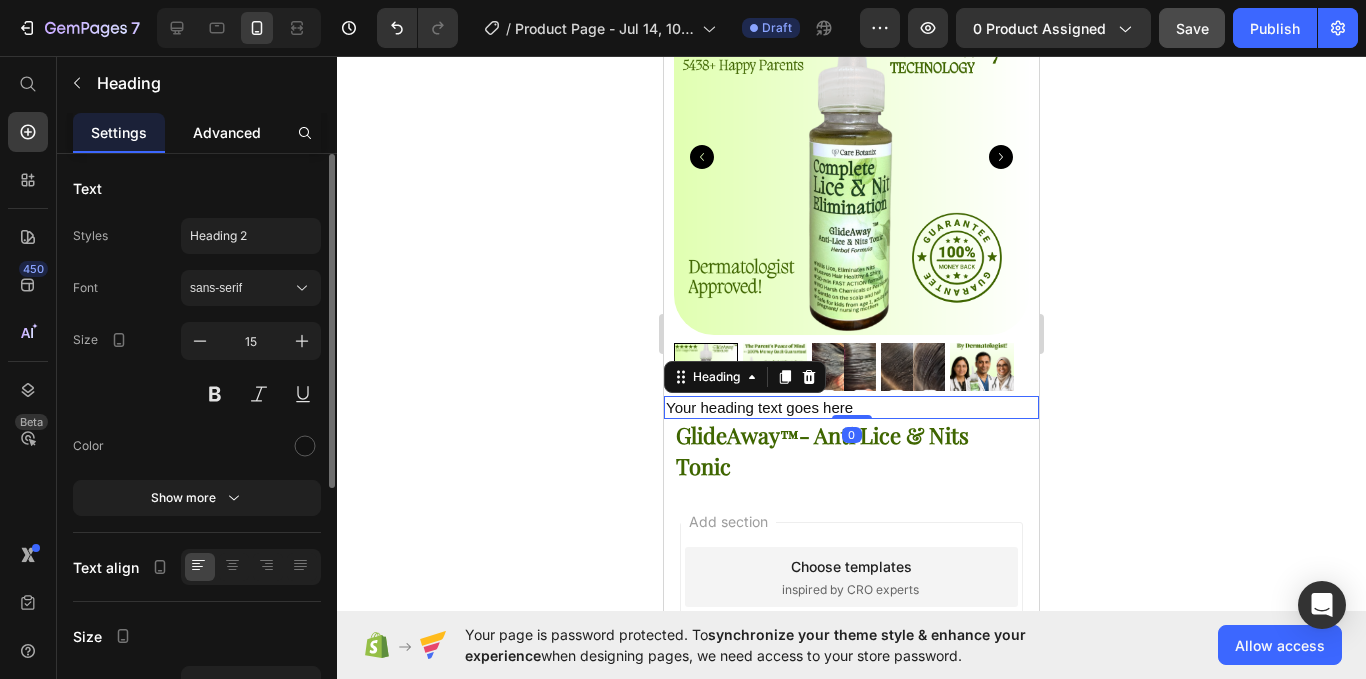 click on "Advanced" at bounding box center [227, 132] 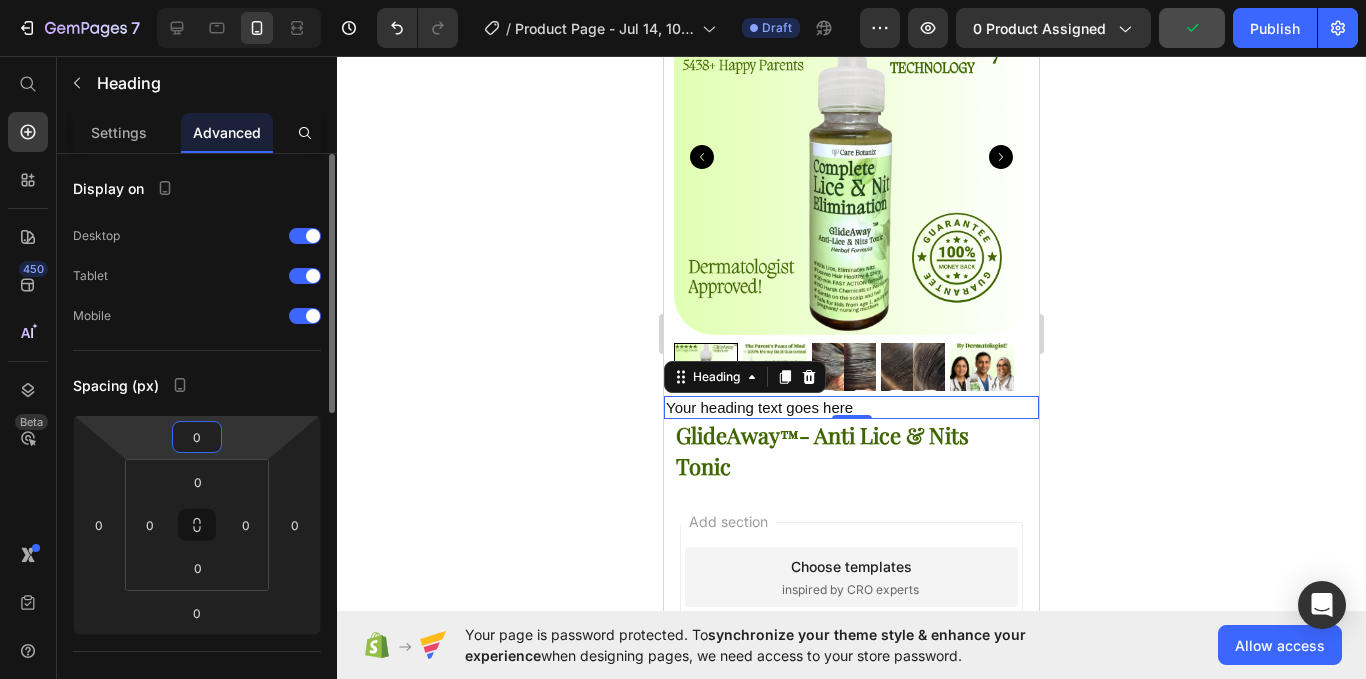click on "0" at bounding box center [197, 437] 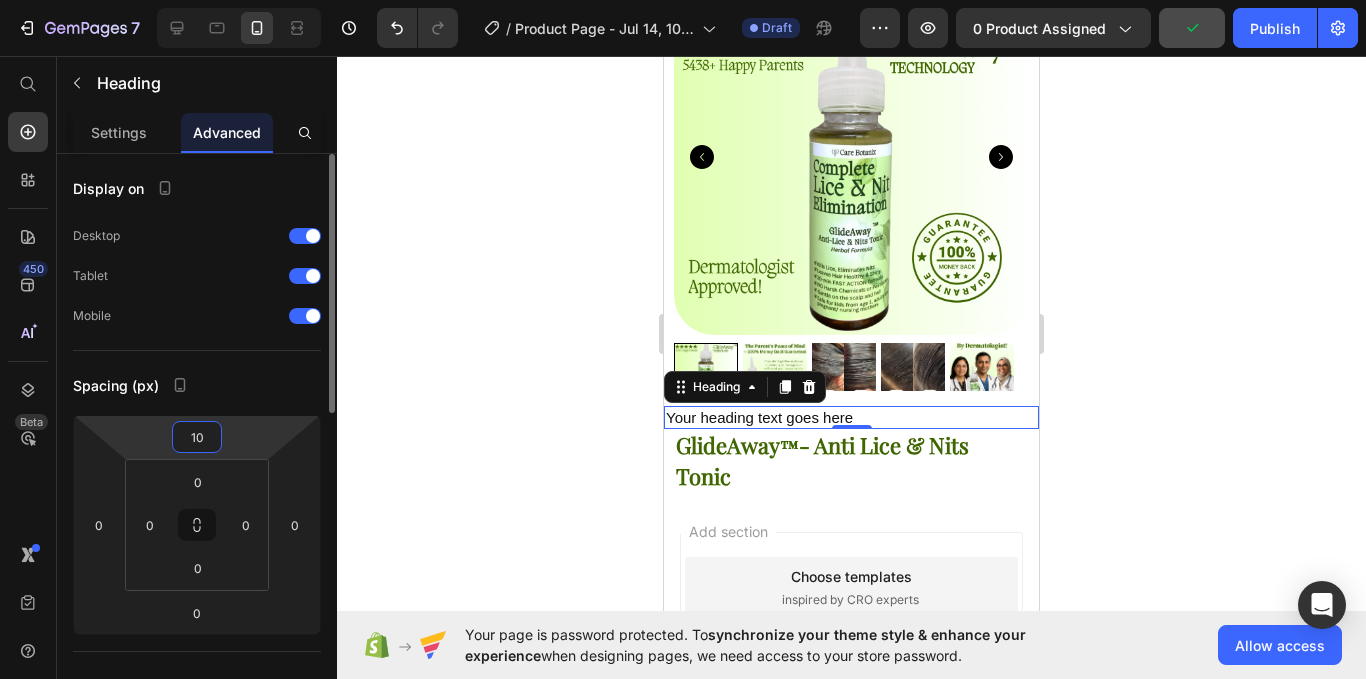 type on "10" 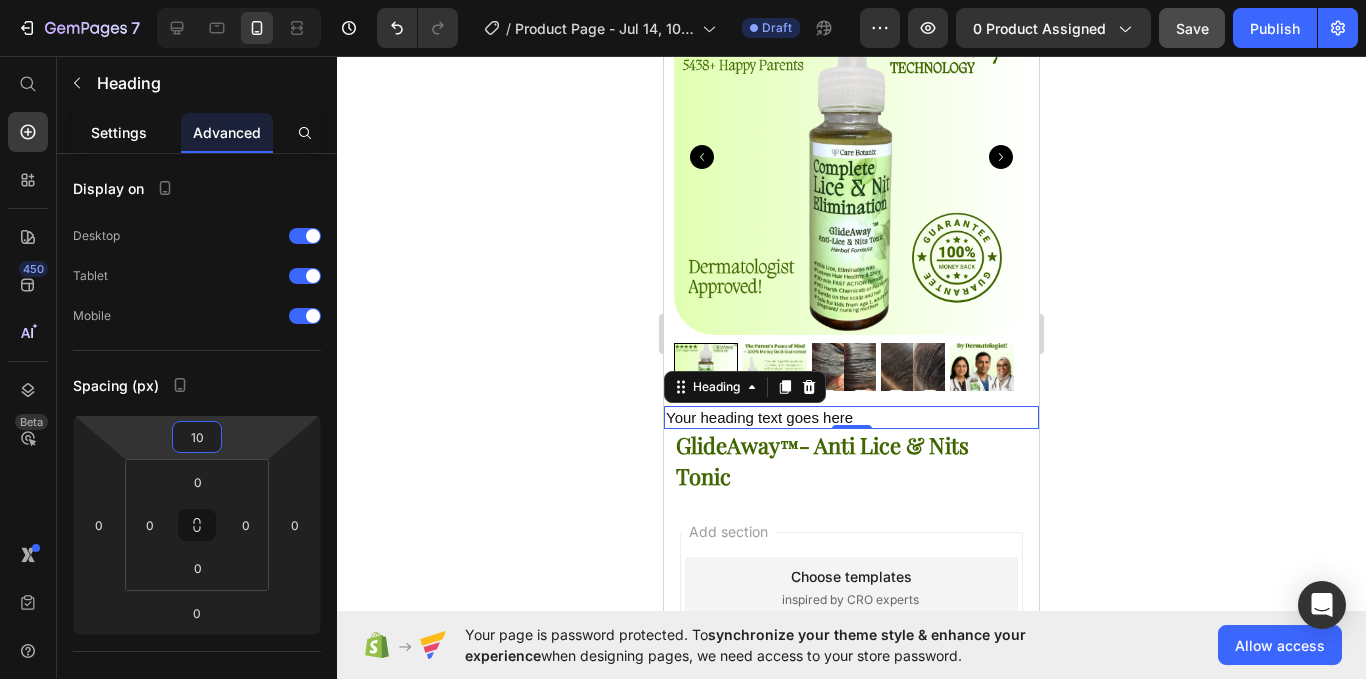 click on "Settings" at bounding box center [119, 132] 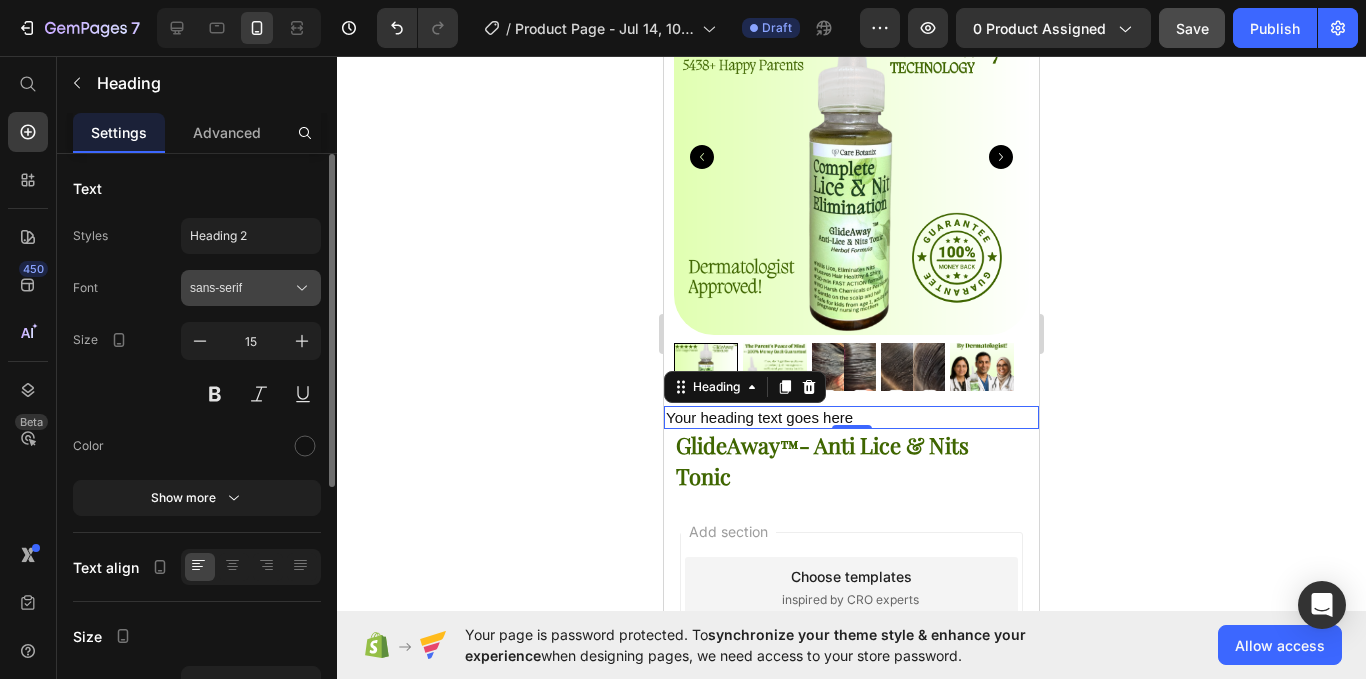 click on "sans-serif" at bounding box center [241, 288] 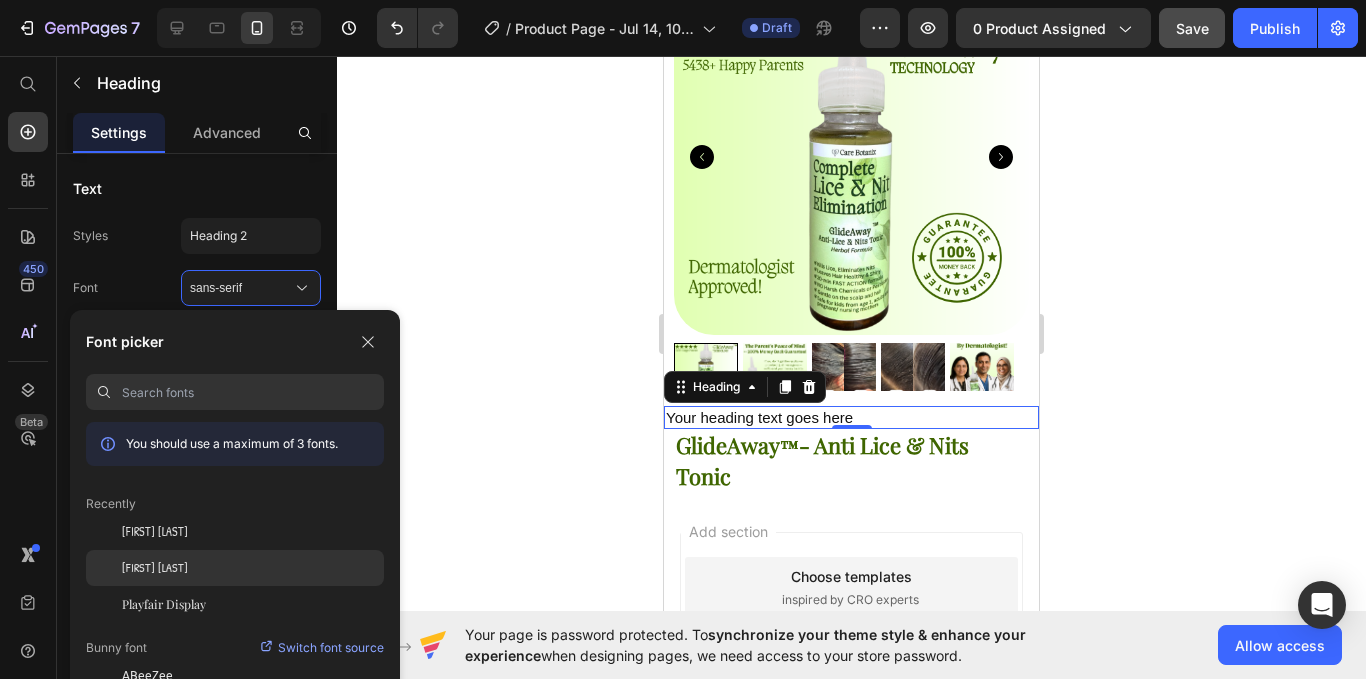 click on "Patrick Hand" at bounding box center (155, 568) 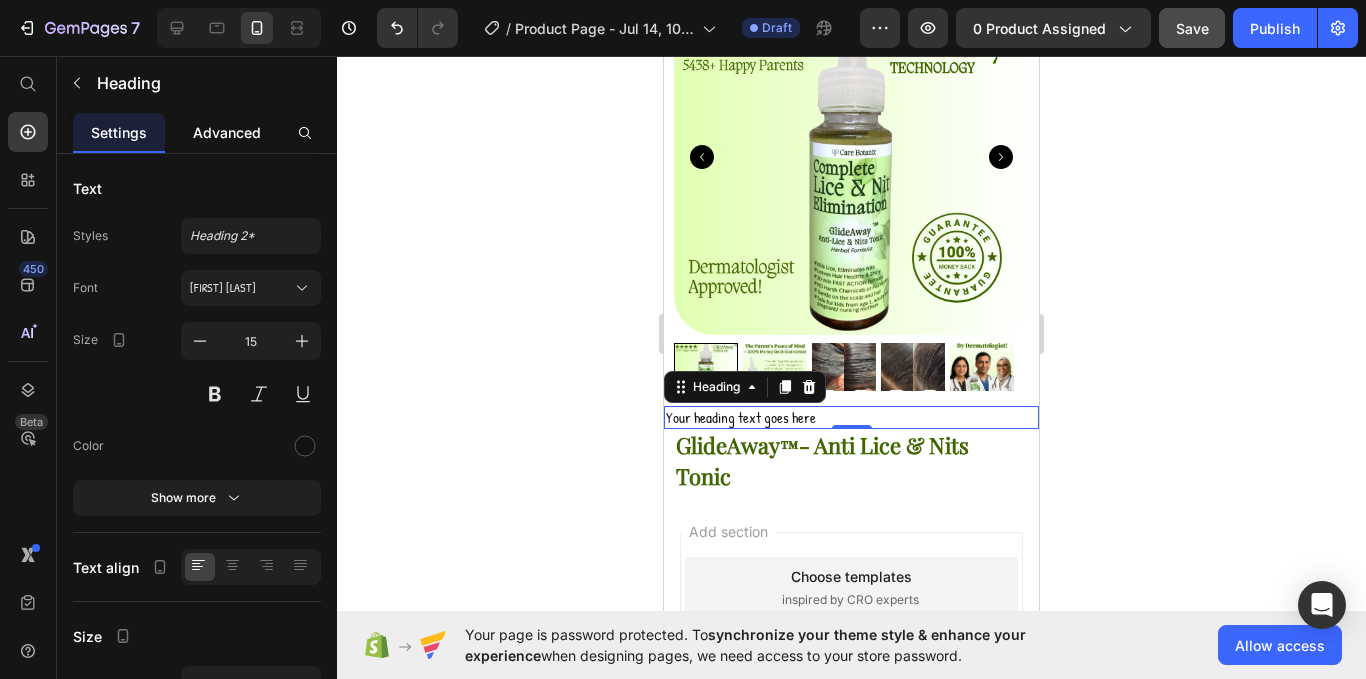 click on "Advanced" at bounding box center (227, 132) 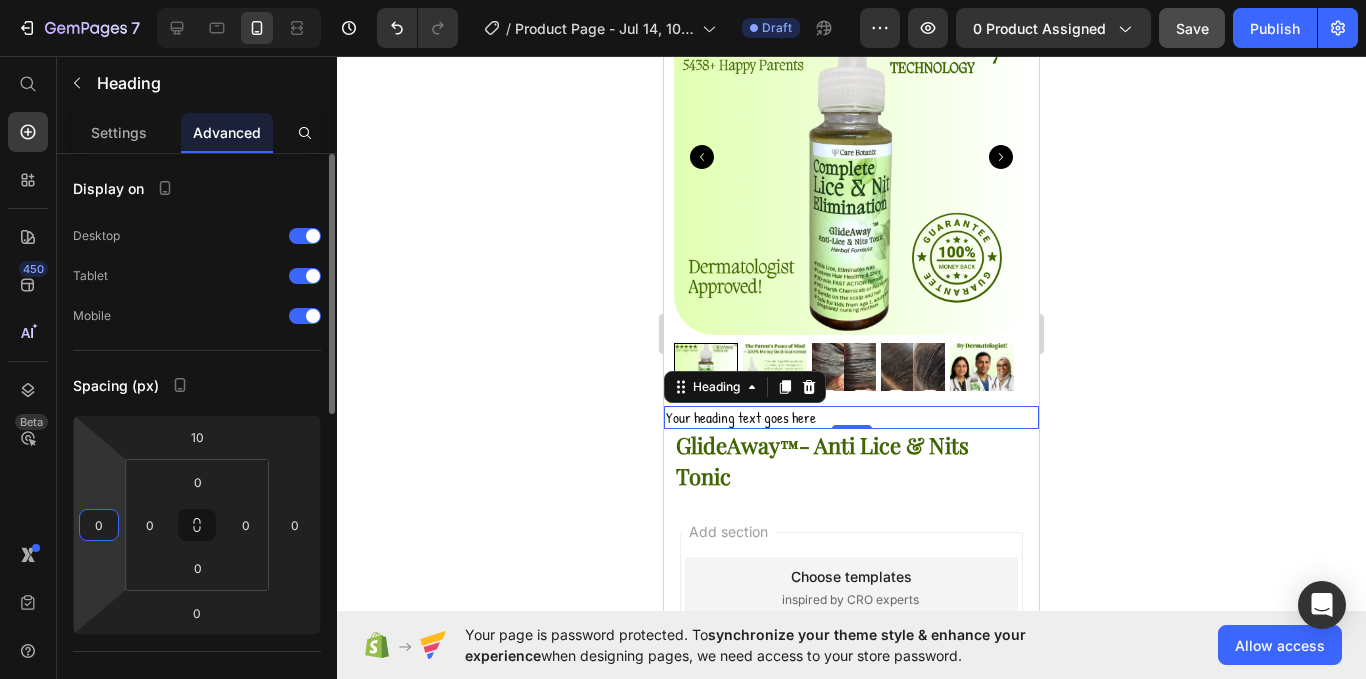 click on "0" at bounding box center (99, 525) 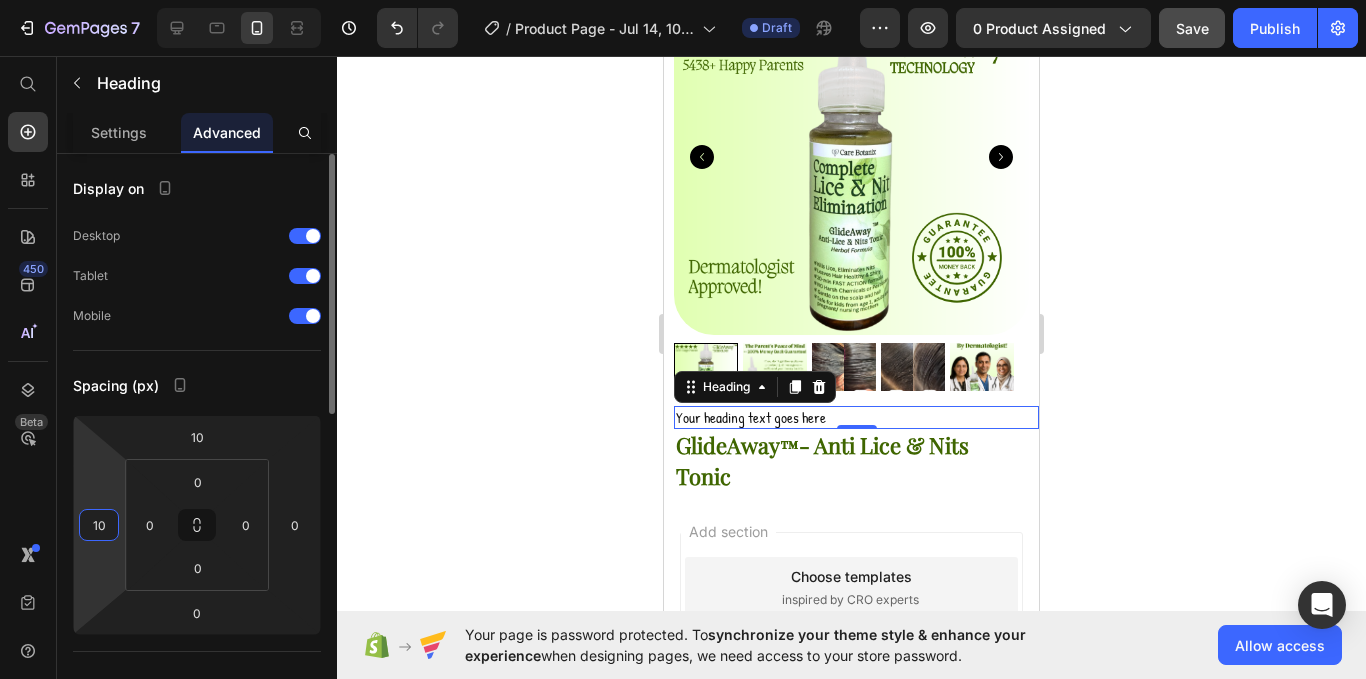 type on "10" 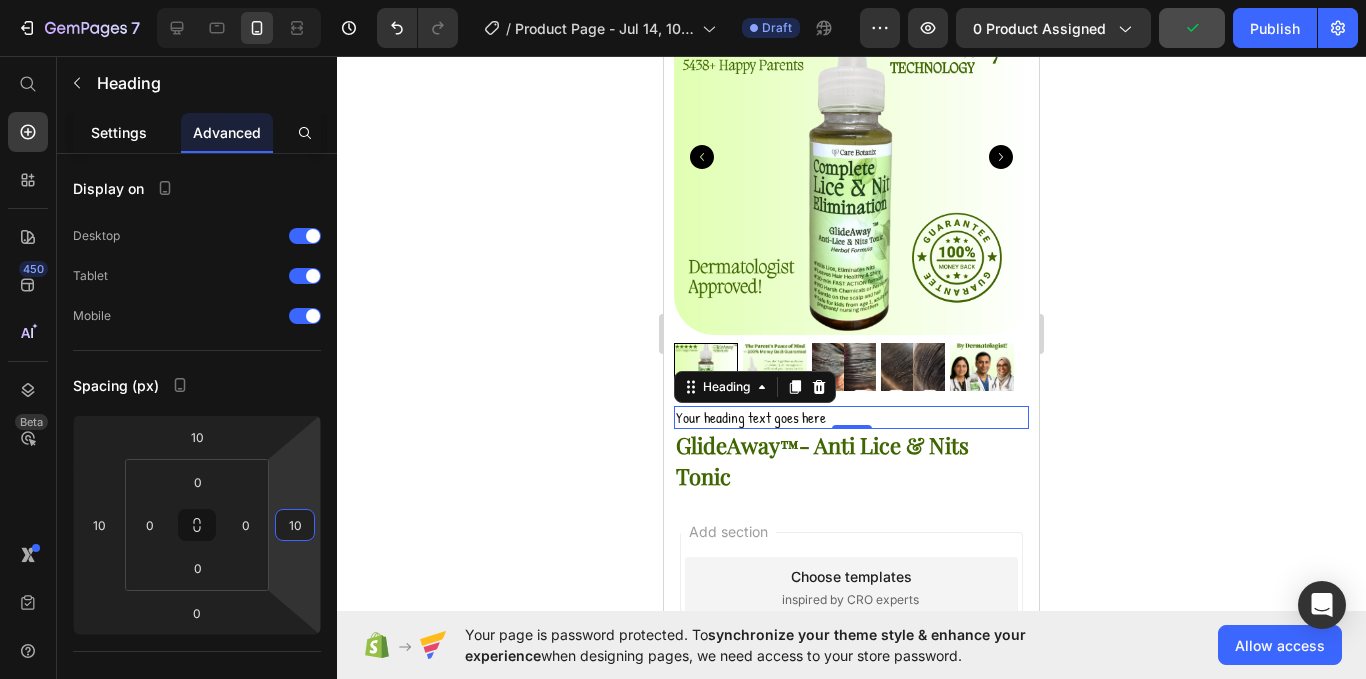 type on "10" 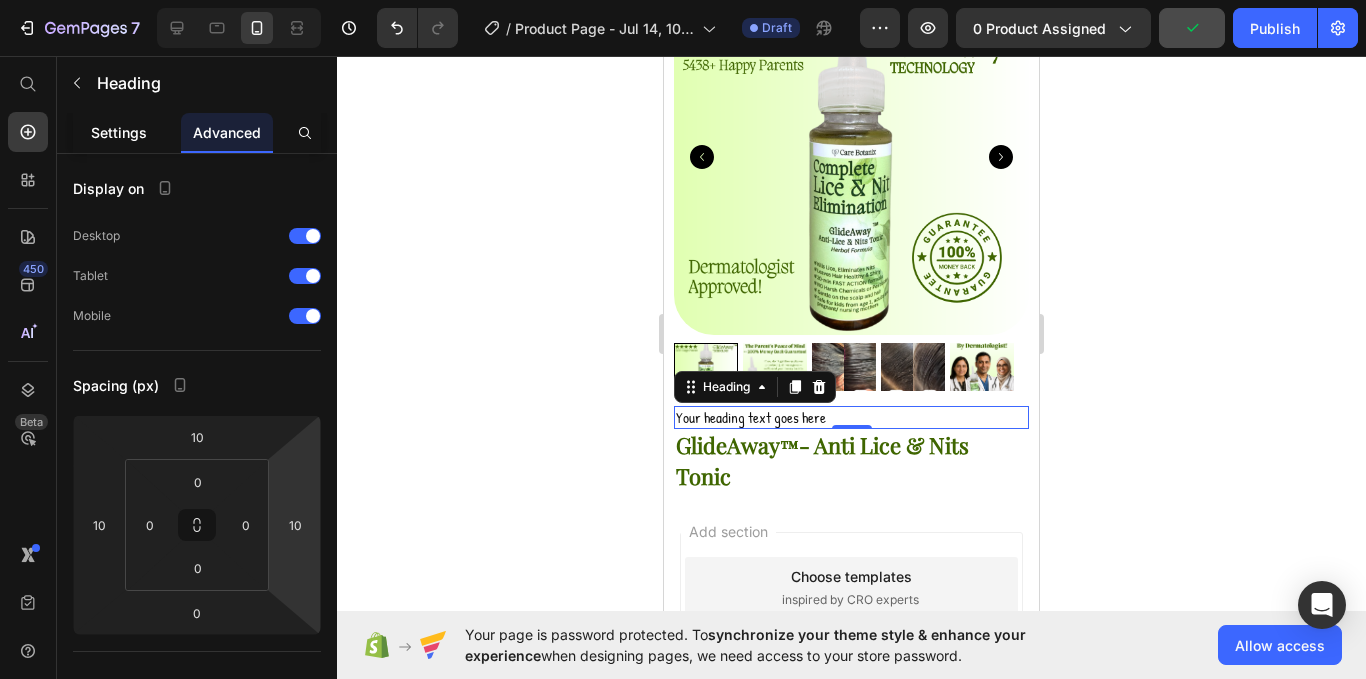 click on "Settings" at bounding box center [119, 132] 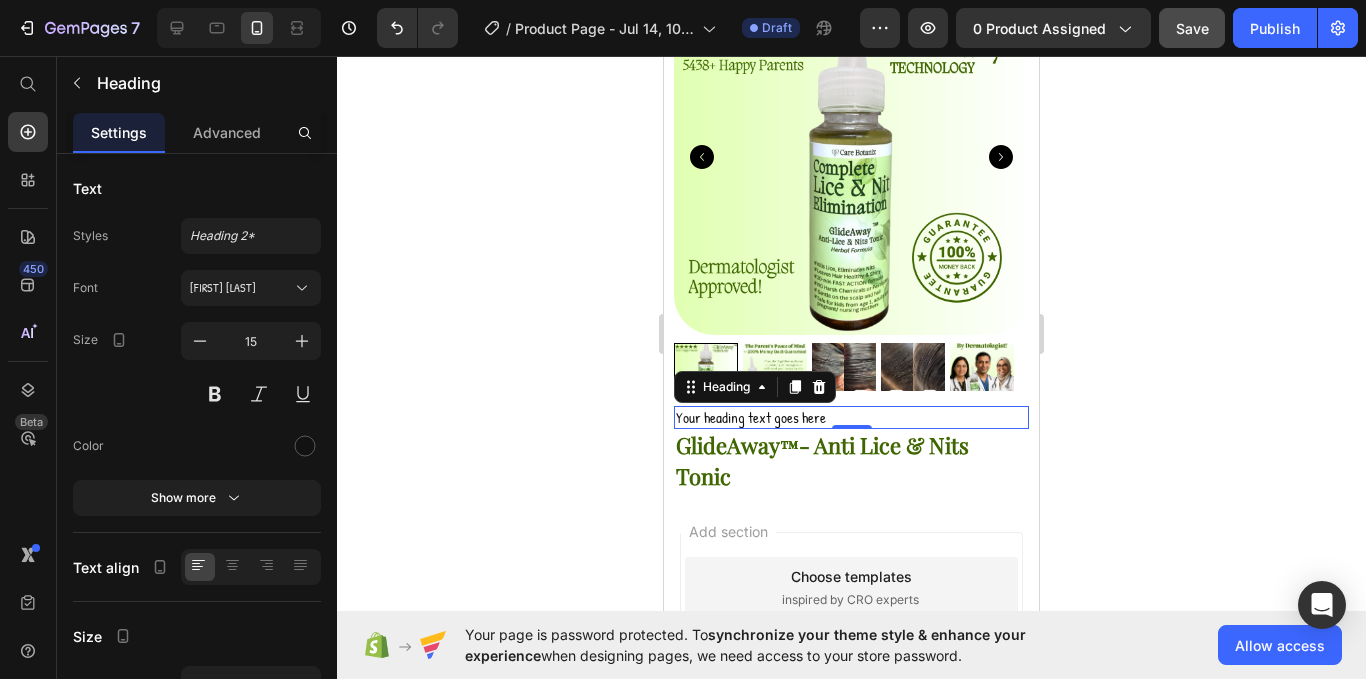 click on "Your heading text goes here" at bounding box center [851, 418] 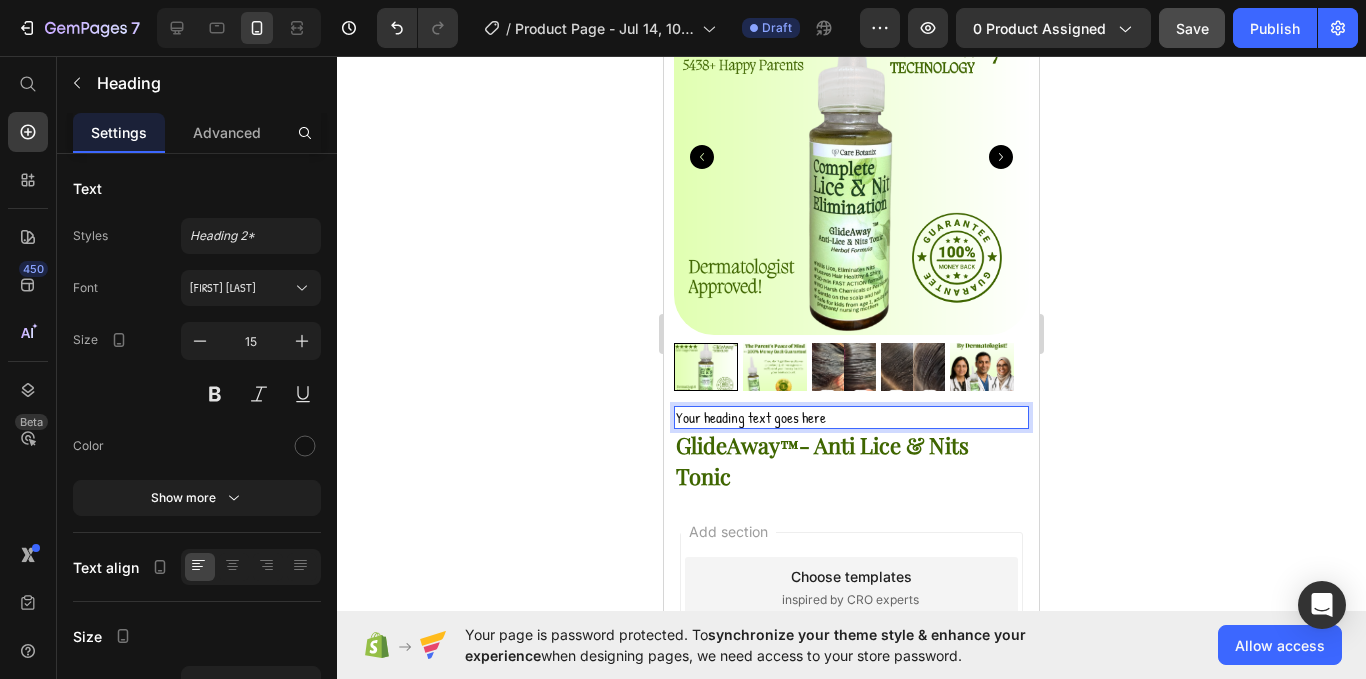 click on "Your heading text goes here" at bounding box center (851, 418) 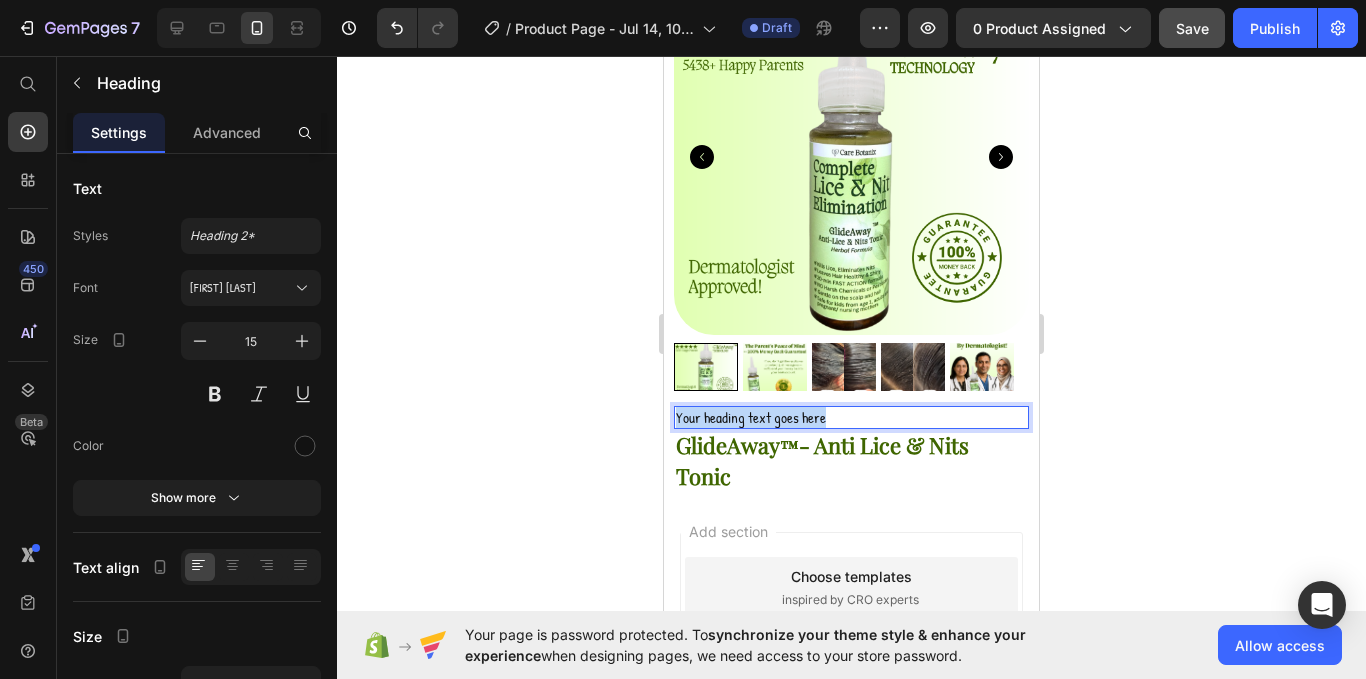 click on "Your heading text goes here" at bounding box center (851, 418) 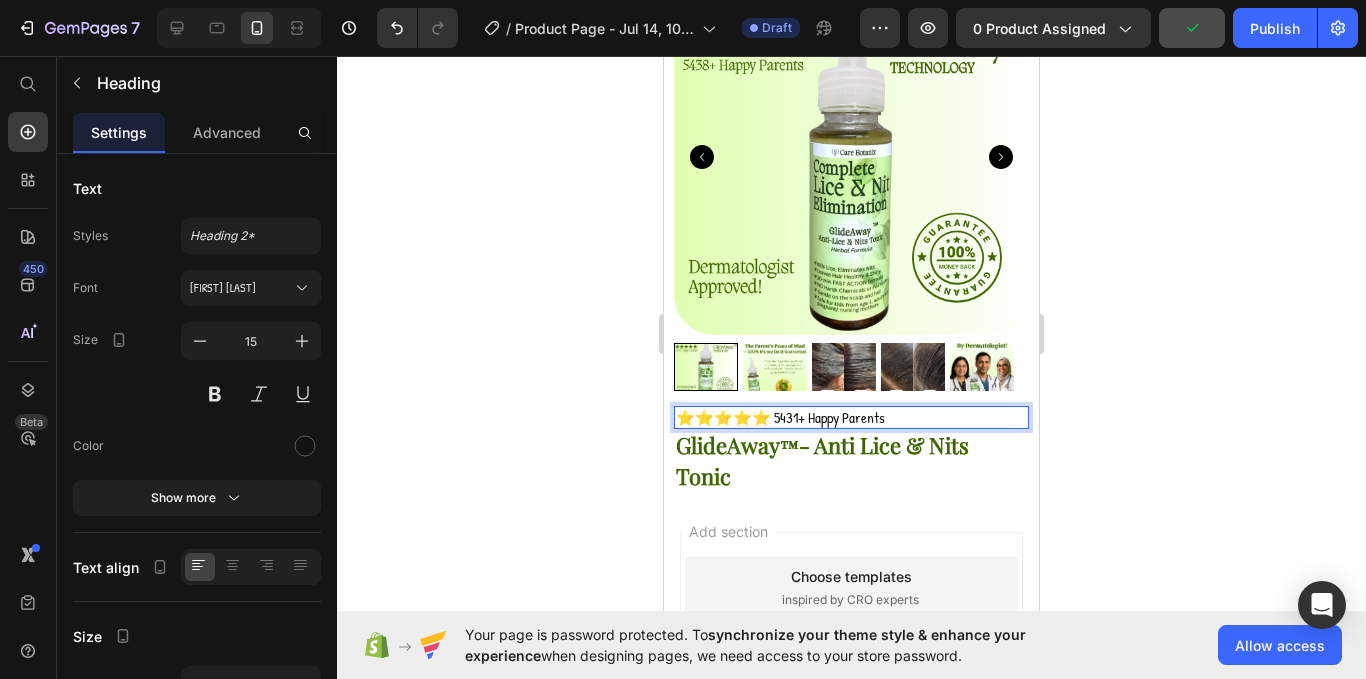 click on "⭐⭐⭐⭐⭐ 5431+ Happy Parents" at bounding box center [851, 418] 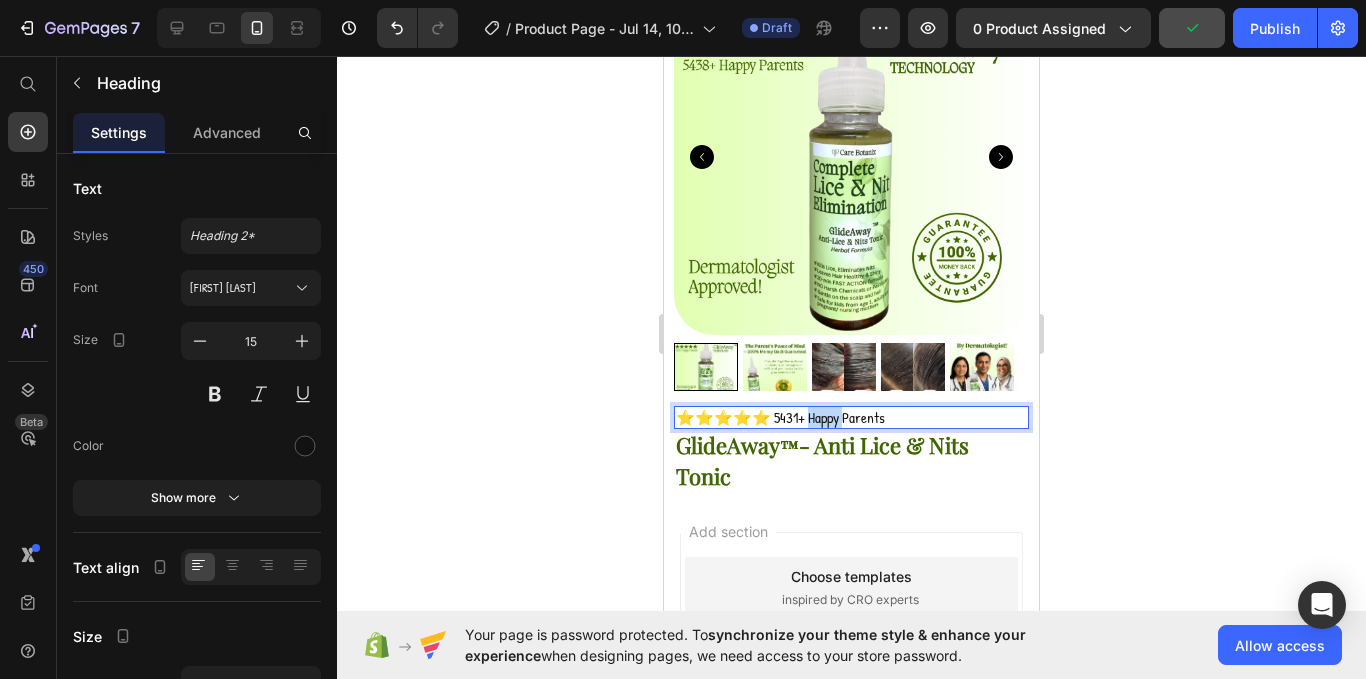 click on "⭐⭐⭐⭐⭐ 5431+ Happy Parents" at bounding box center (851, 418) 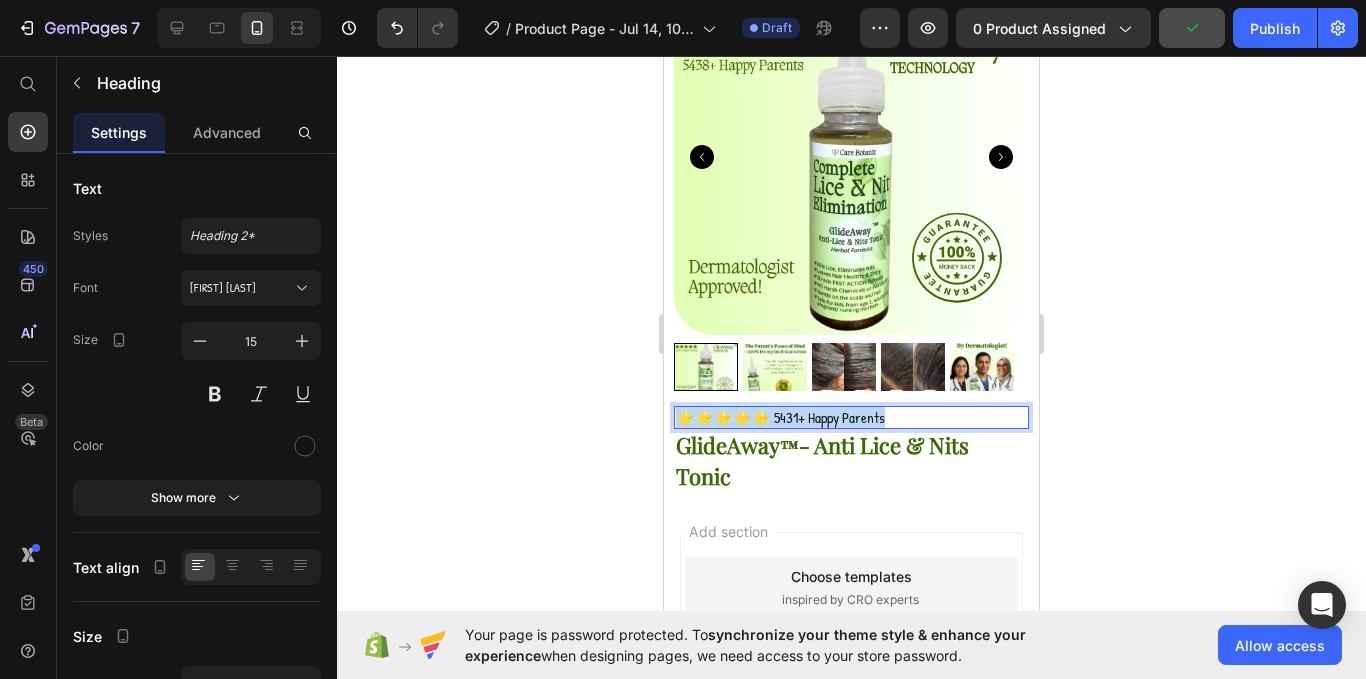 click on "⭐⭐⭐⭐⭐ 5431+ Happy Parents" at bounding box center (851, 418) 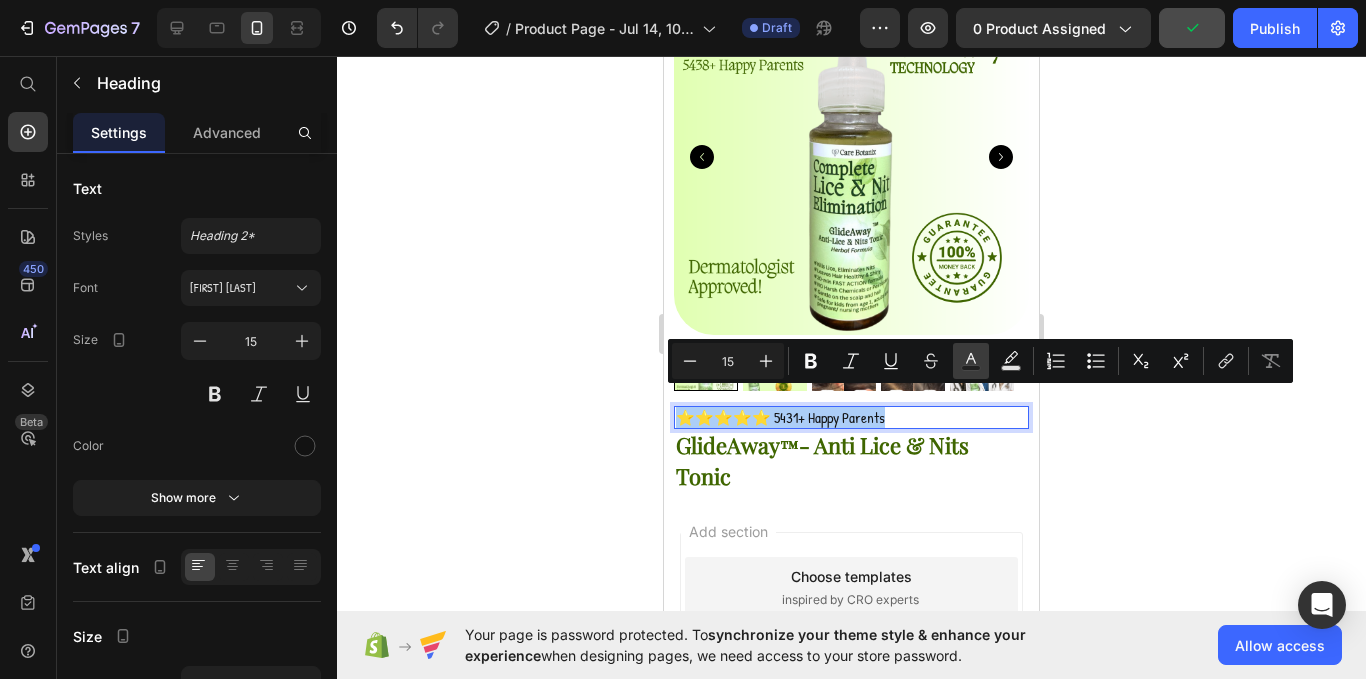 click 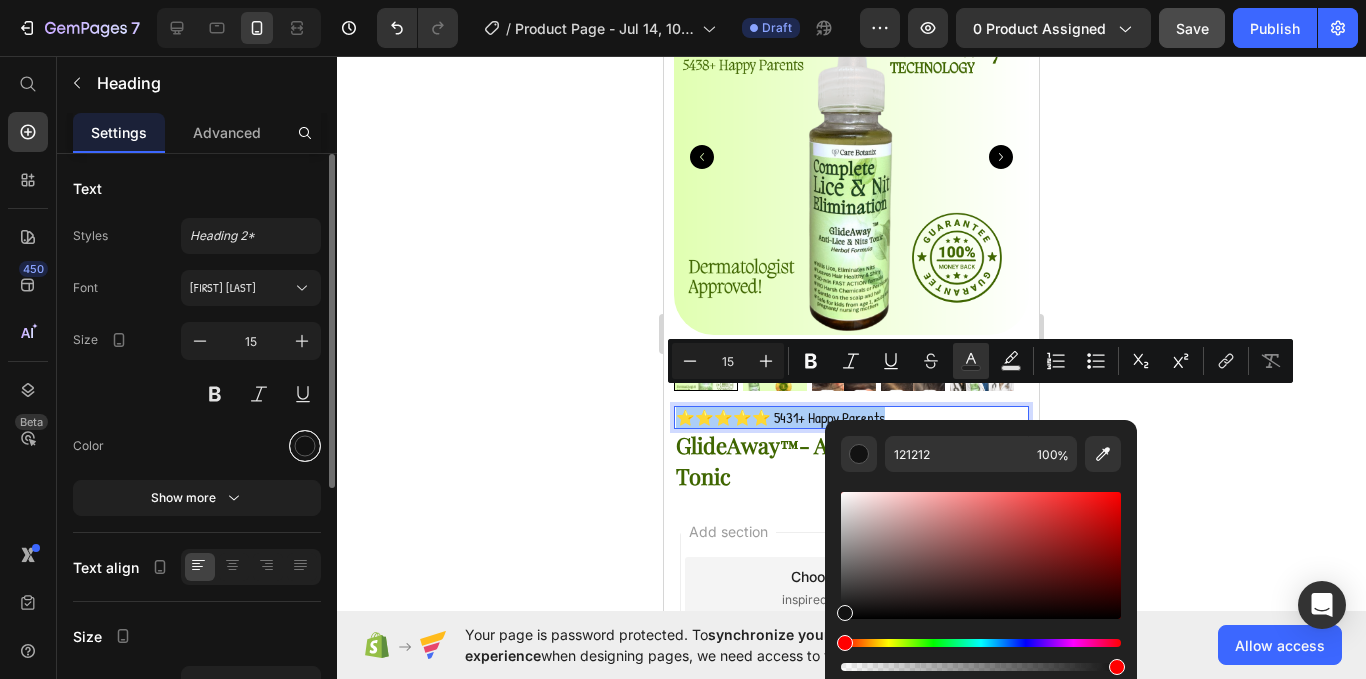 click at bounding box center [305, 446] 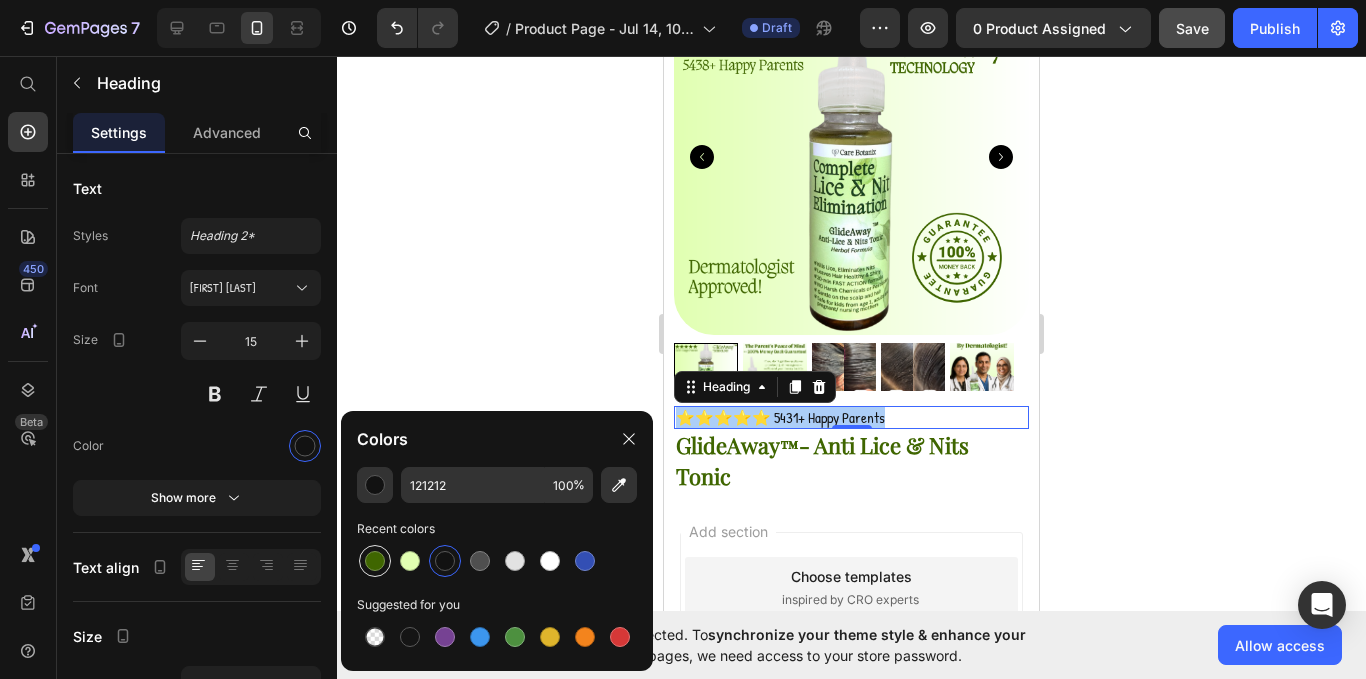 click at bounding box center (375, 561) 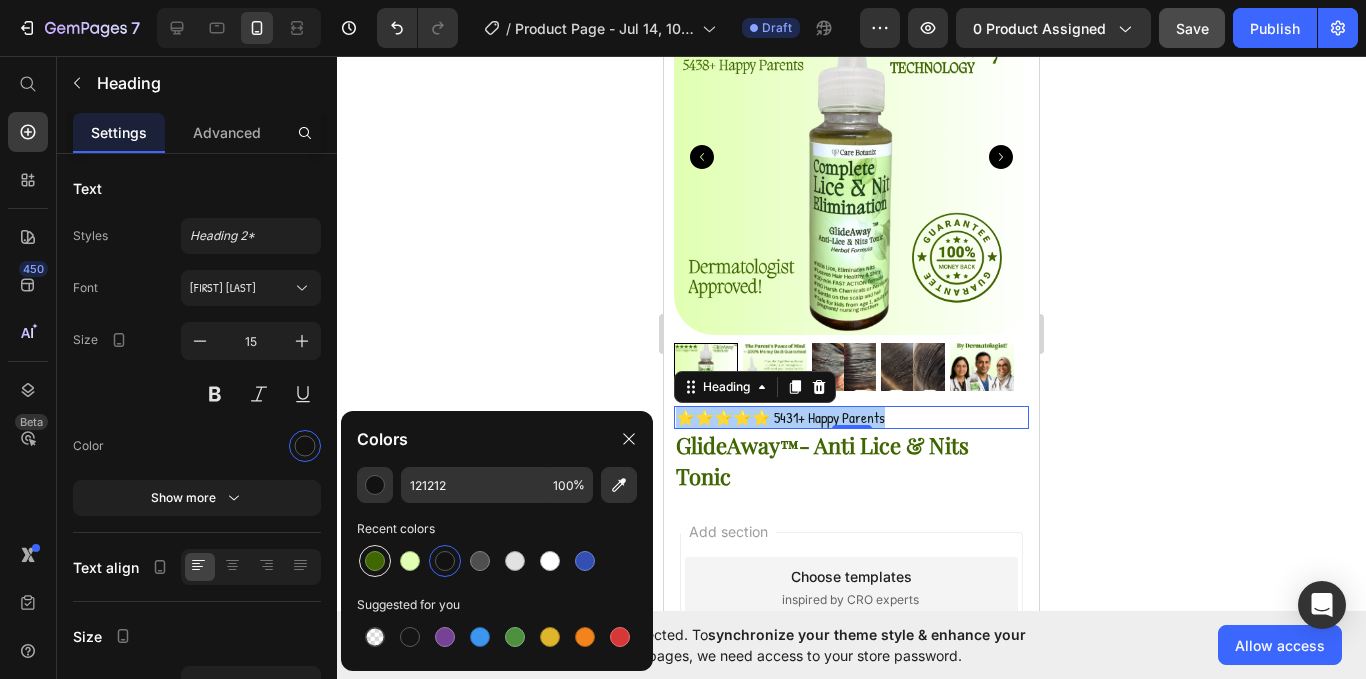 type on "3F6600" 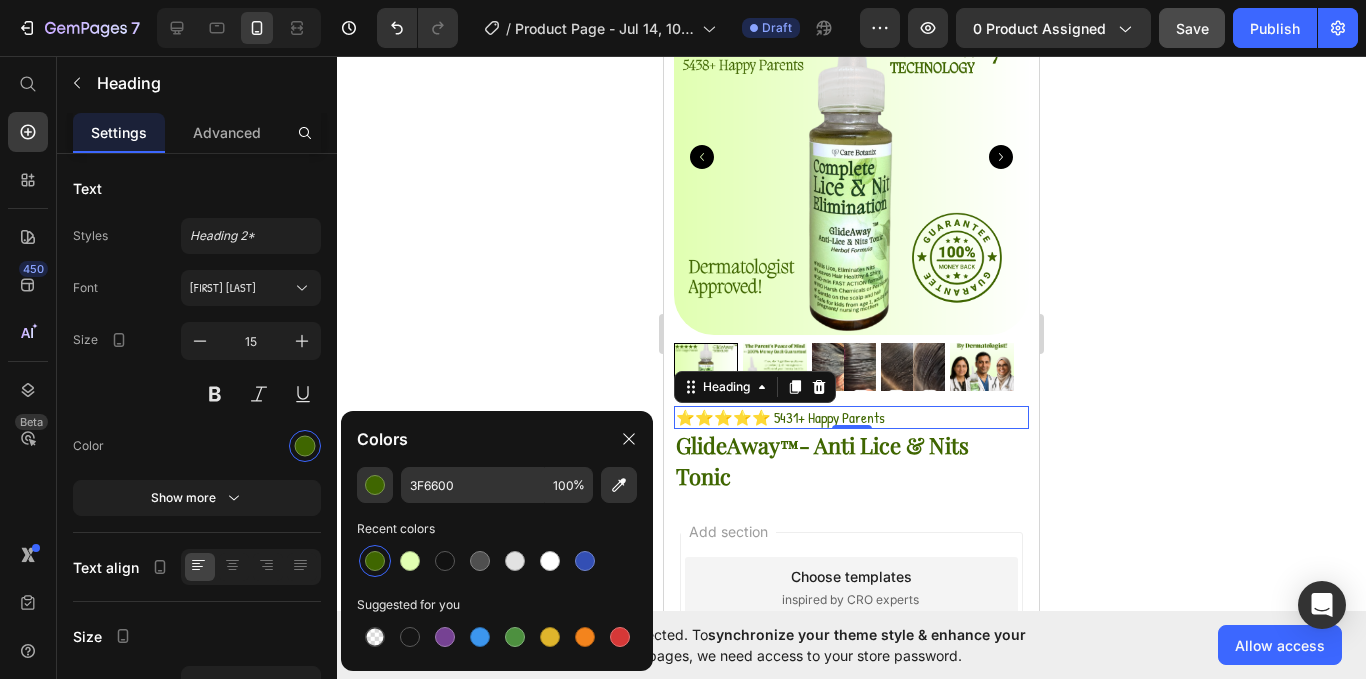 click 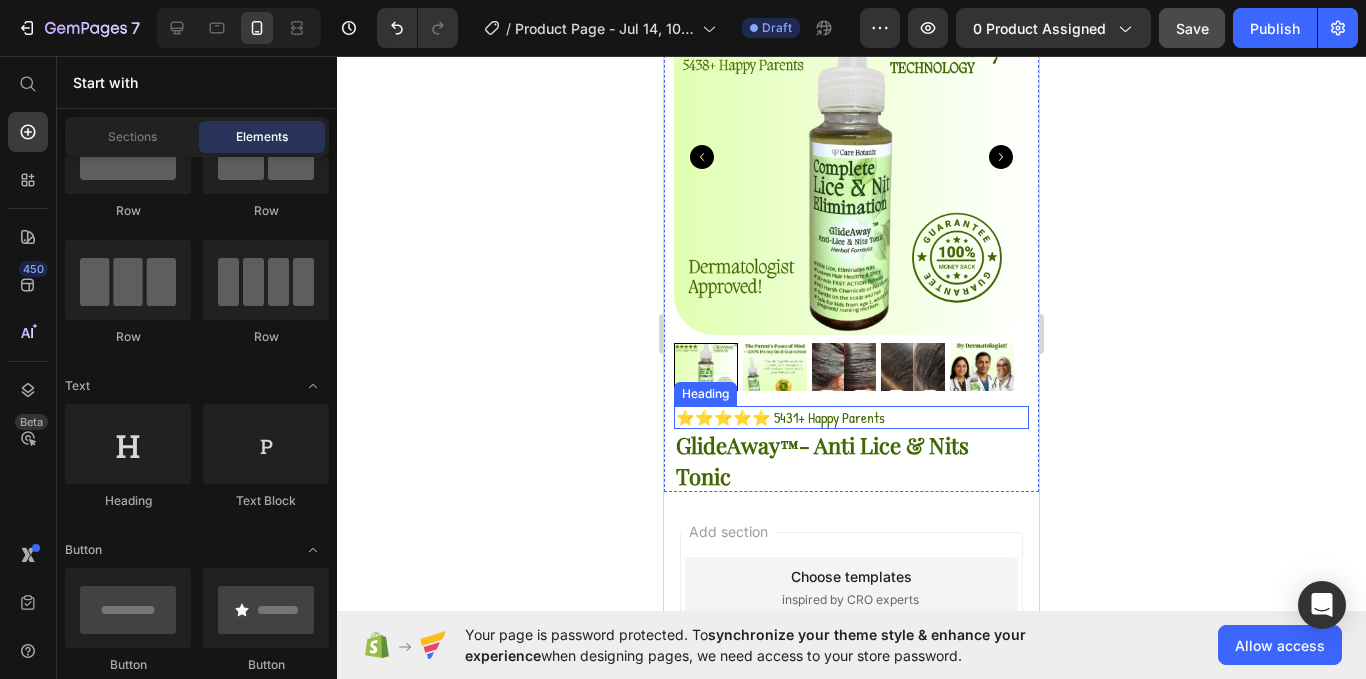 click on "⭐⭐⭐⭐⭐ 5431+ Happy Parents" at bounding box center (851, 418) 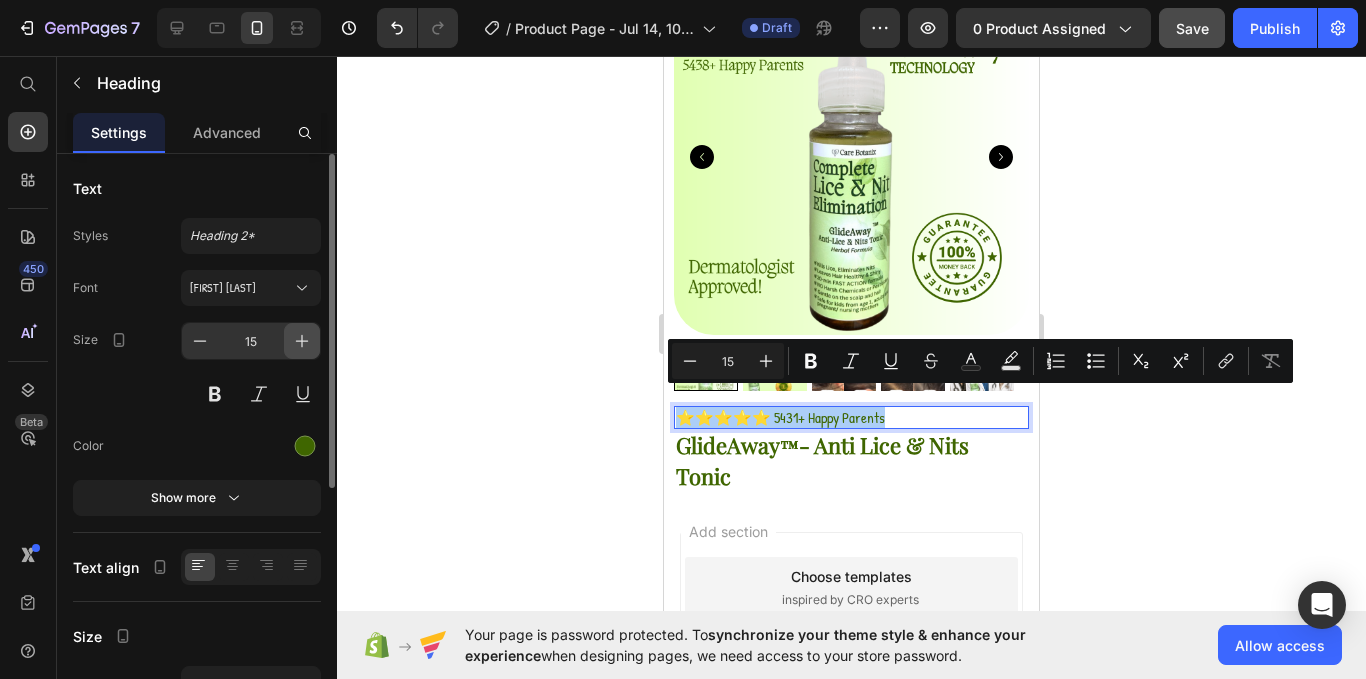 click at bounding box center (302, 341) 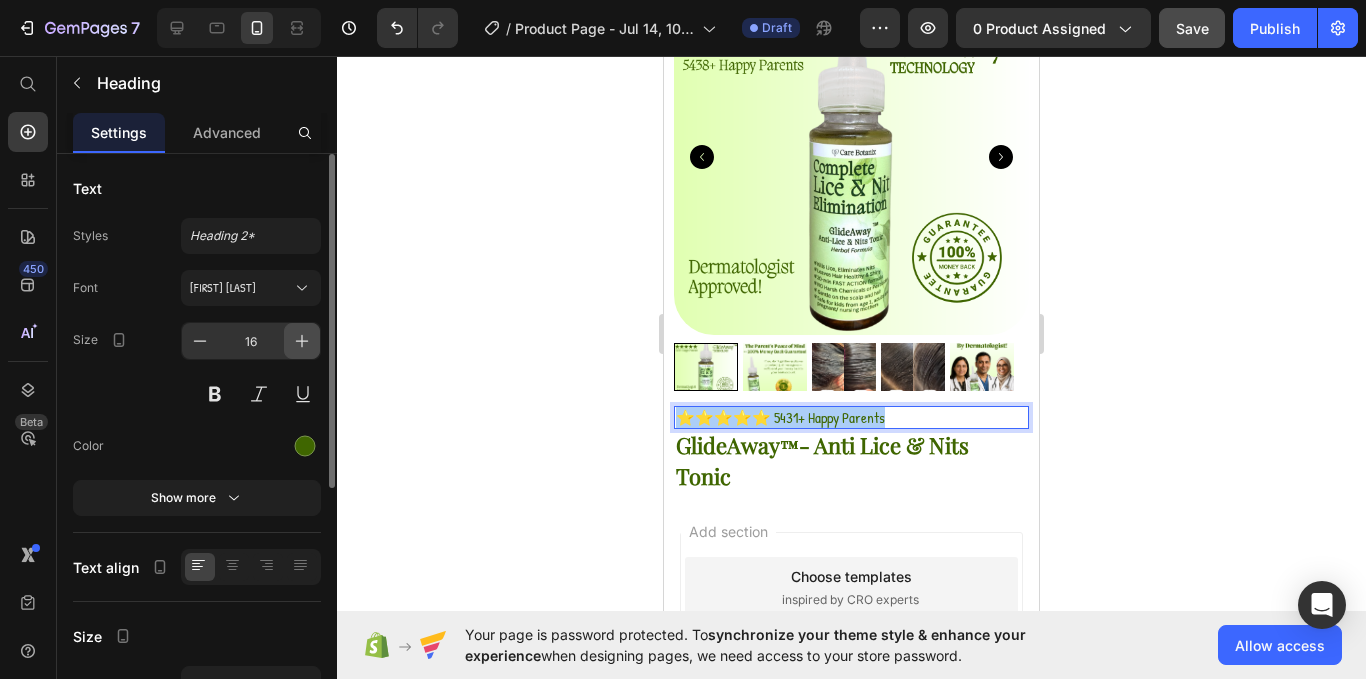click at bounding box center [302, 341] 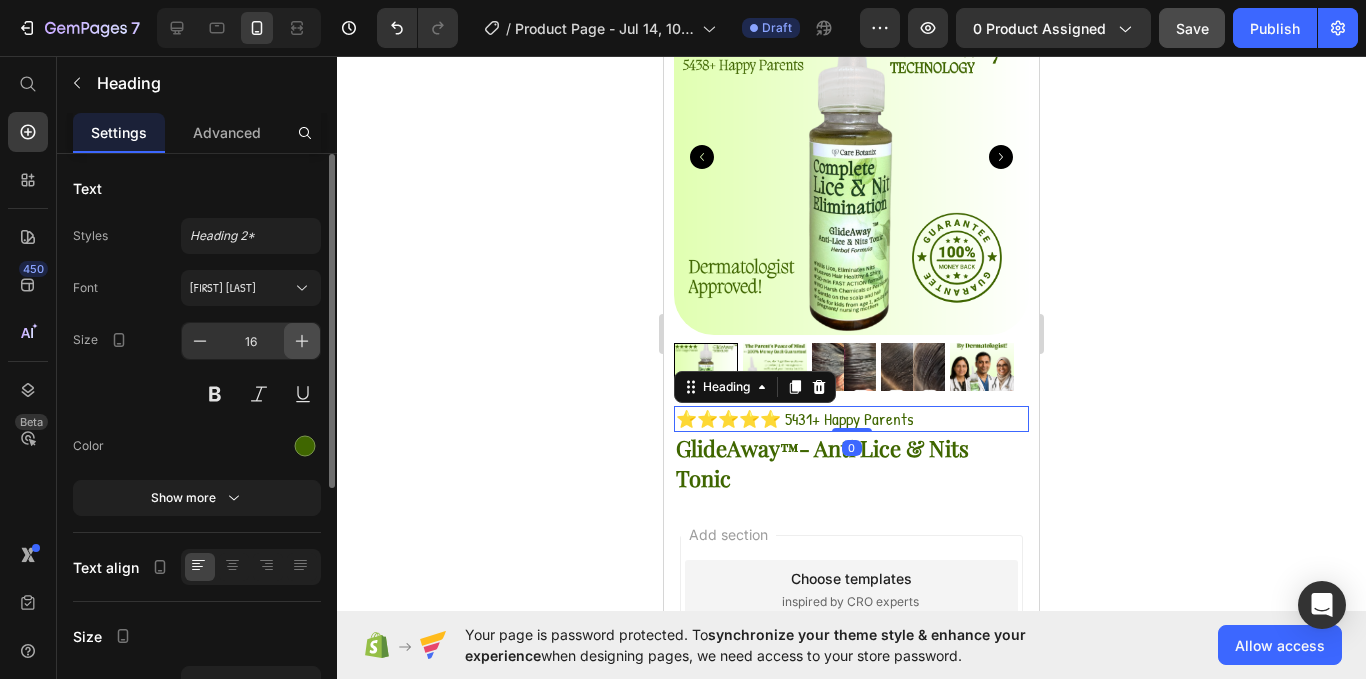 type on "17" 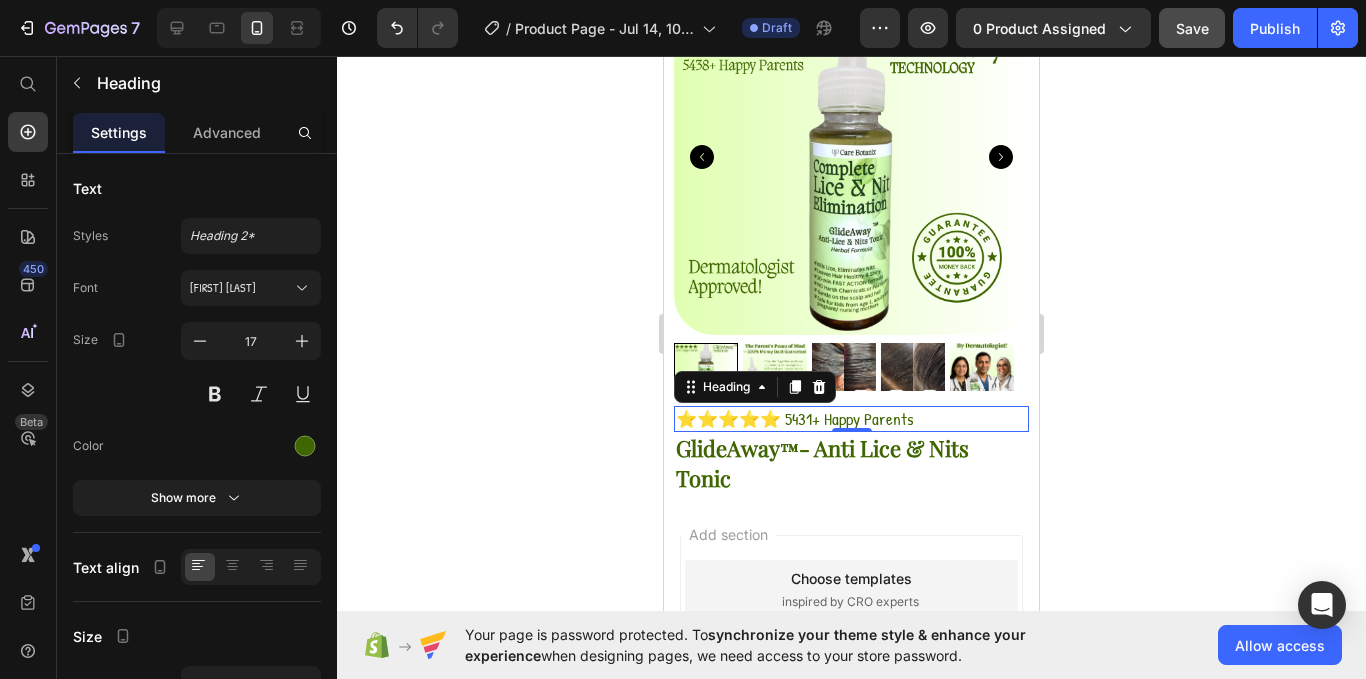 click 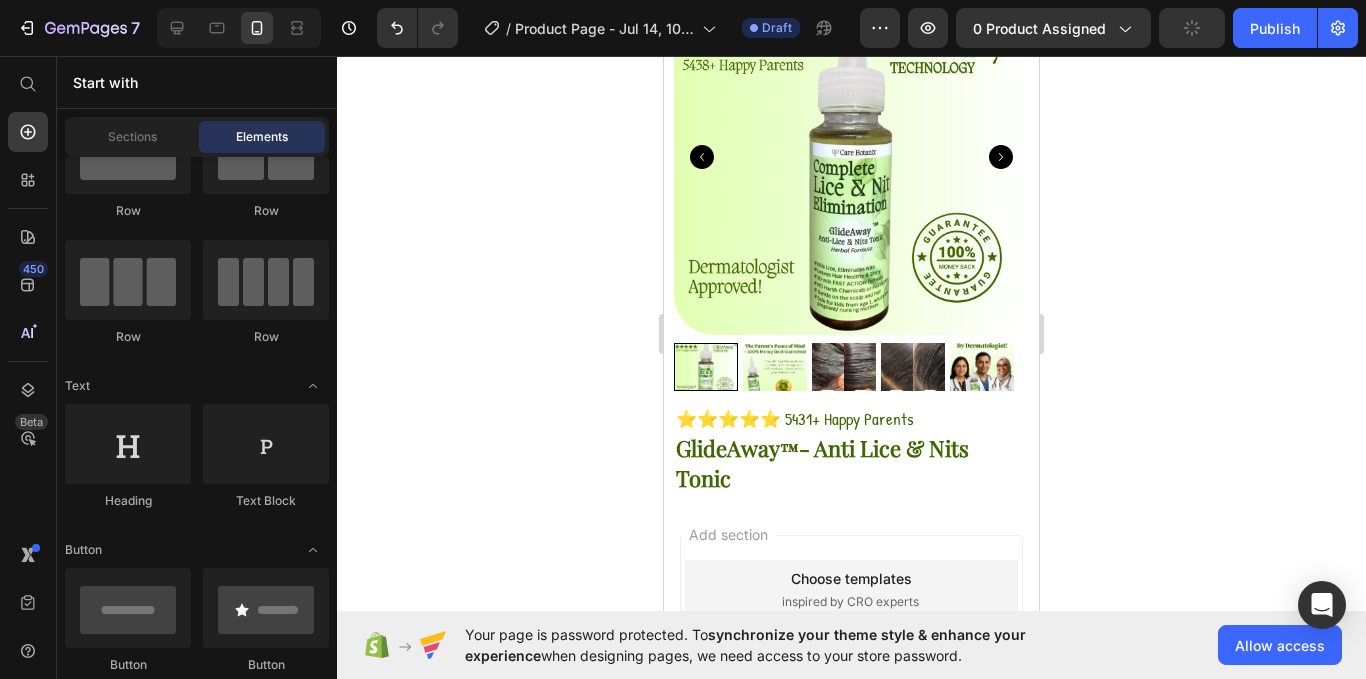 click 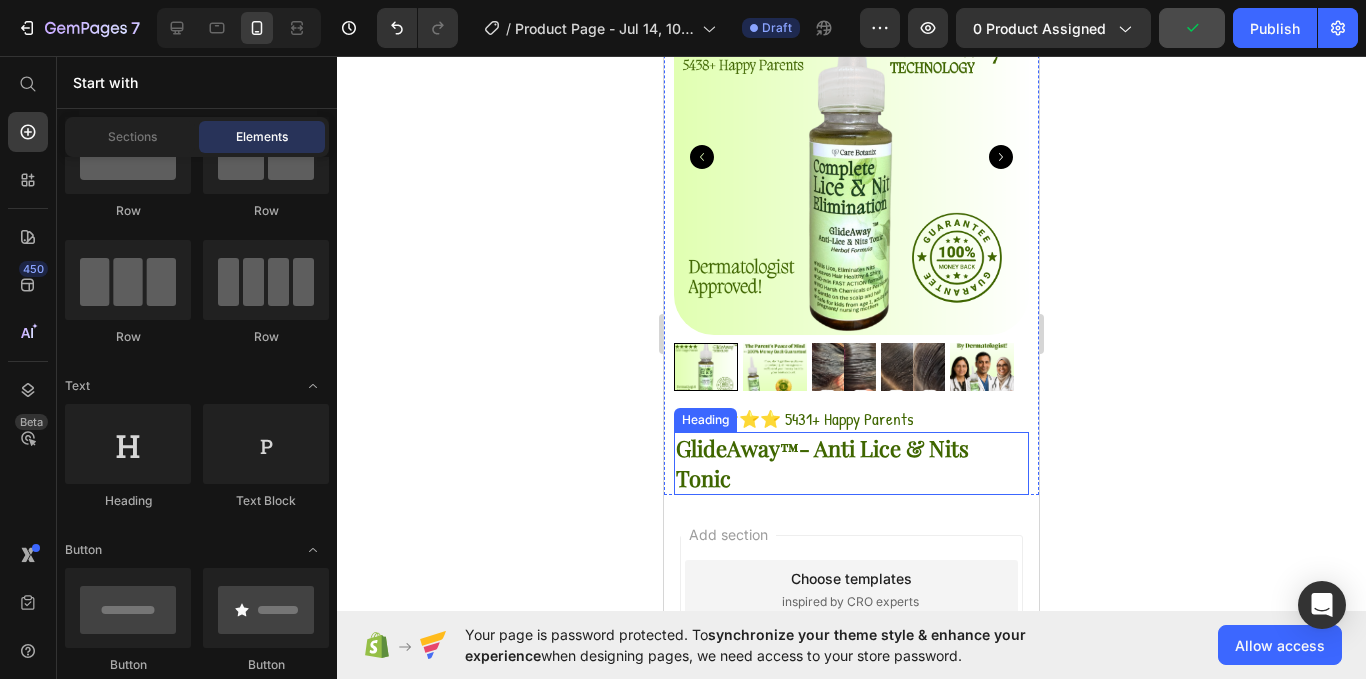 click on "GlideAway  ™  - Anti Lice & Nits Tonic" at bounding box center [851, 463] 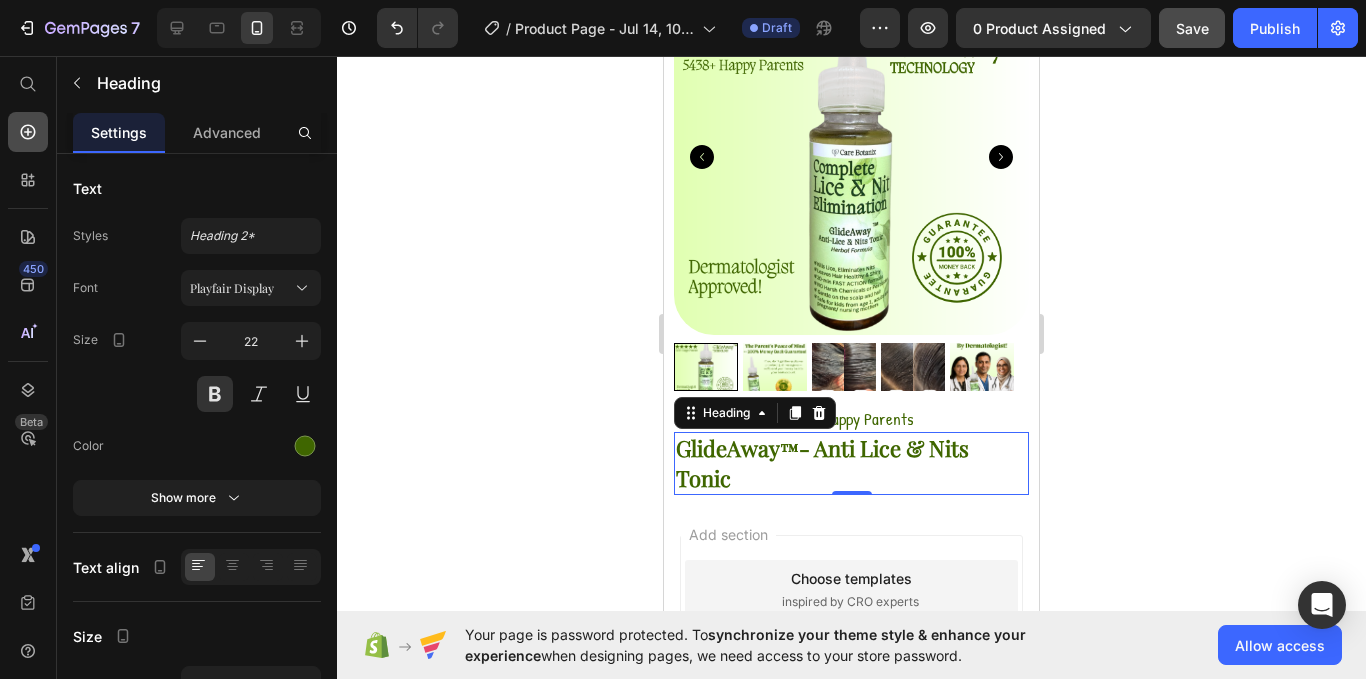 click 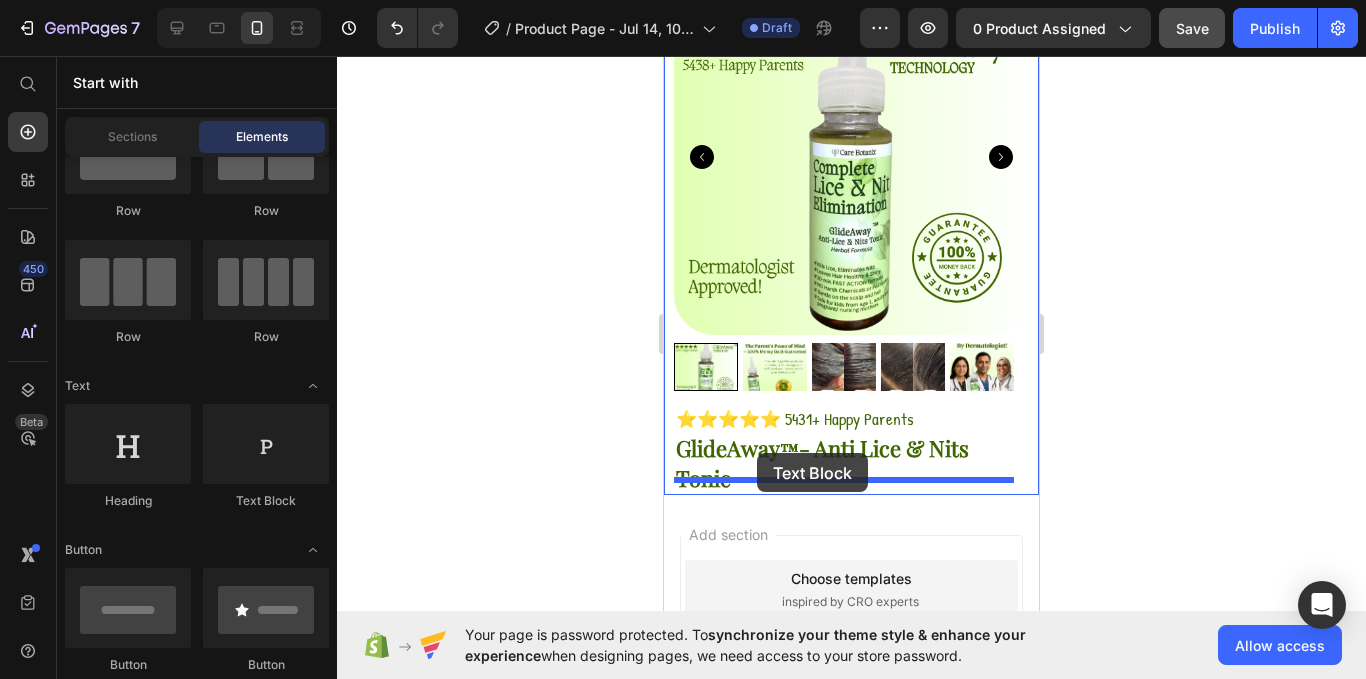drag, startPoint x: 940, startPoint y: 495, endPoint x: 757, endPoint y: 453, distance: 187.75783 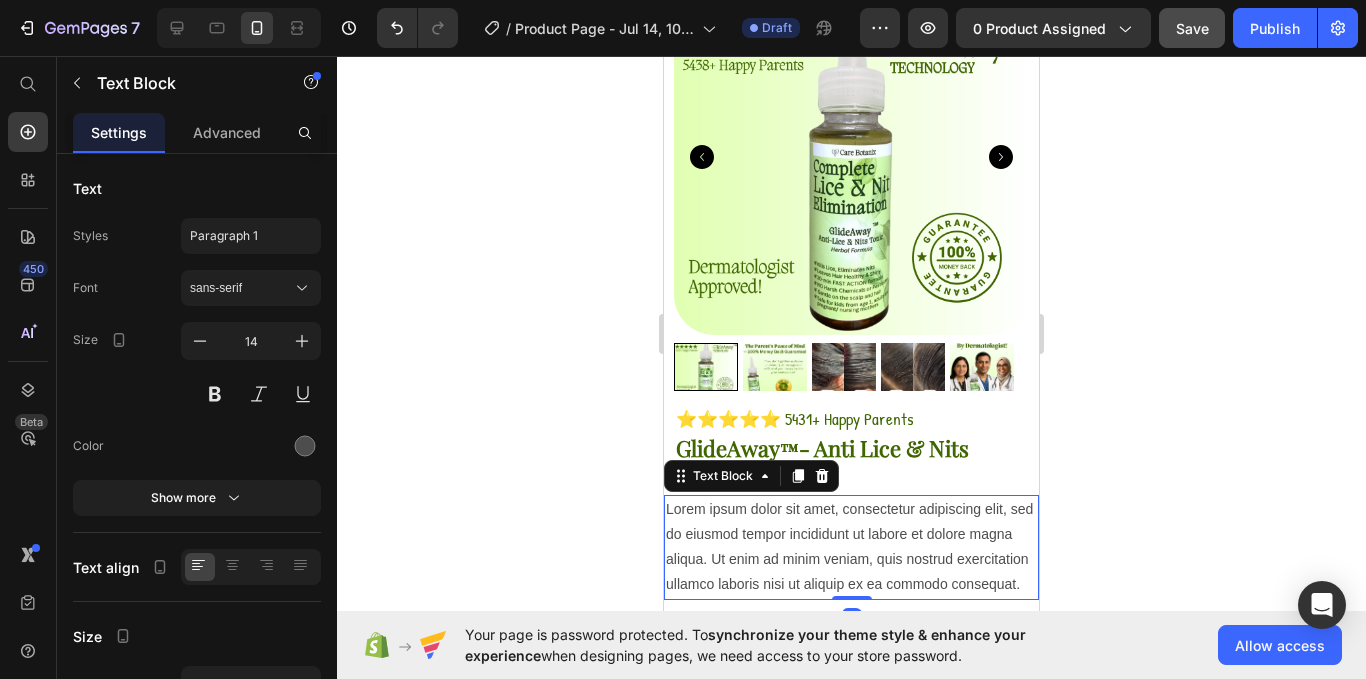 scroll, scrollTop: 360, scrollLeft: 0, axis: vertical 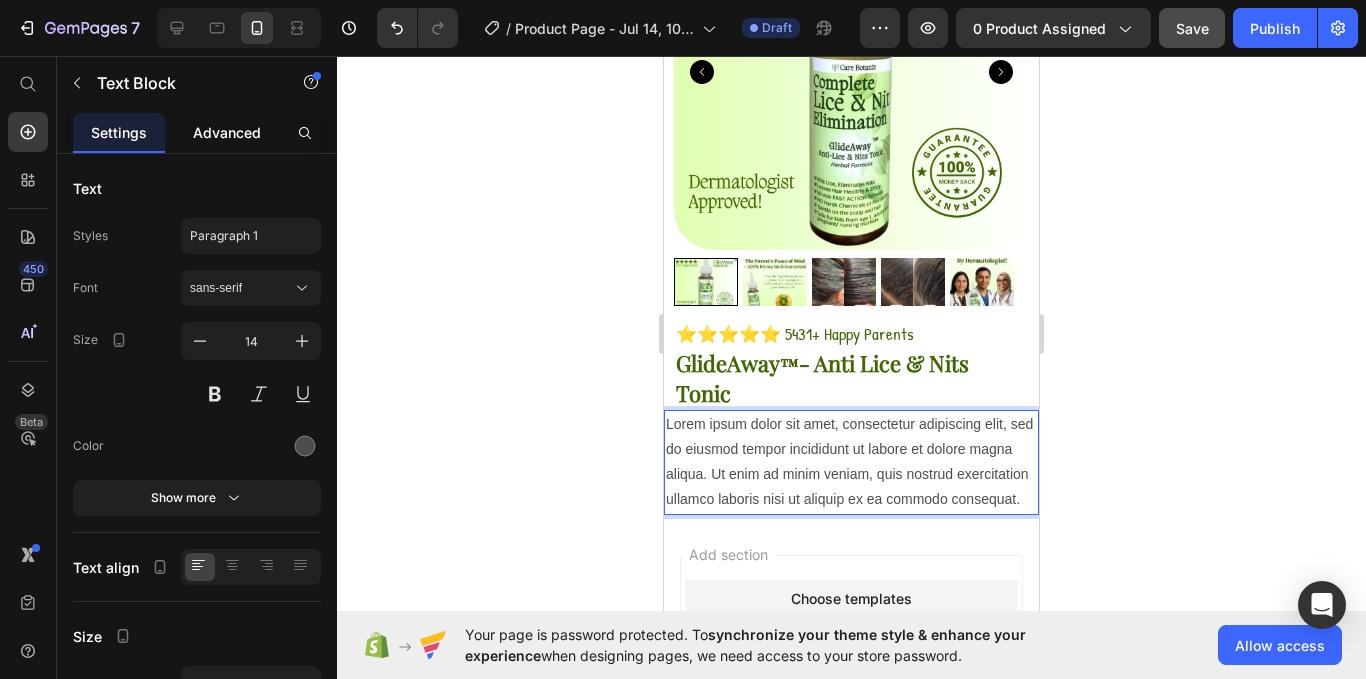 click on "Advanced" at bounding box center [227, 132] 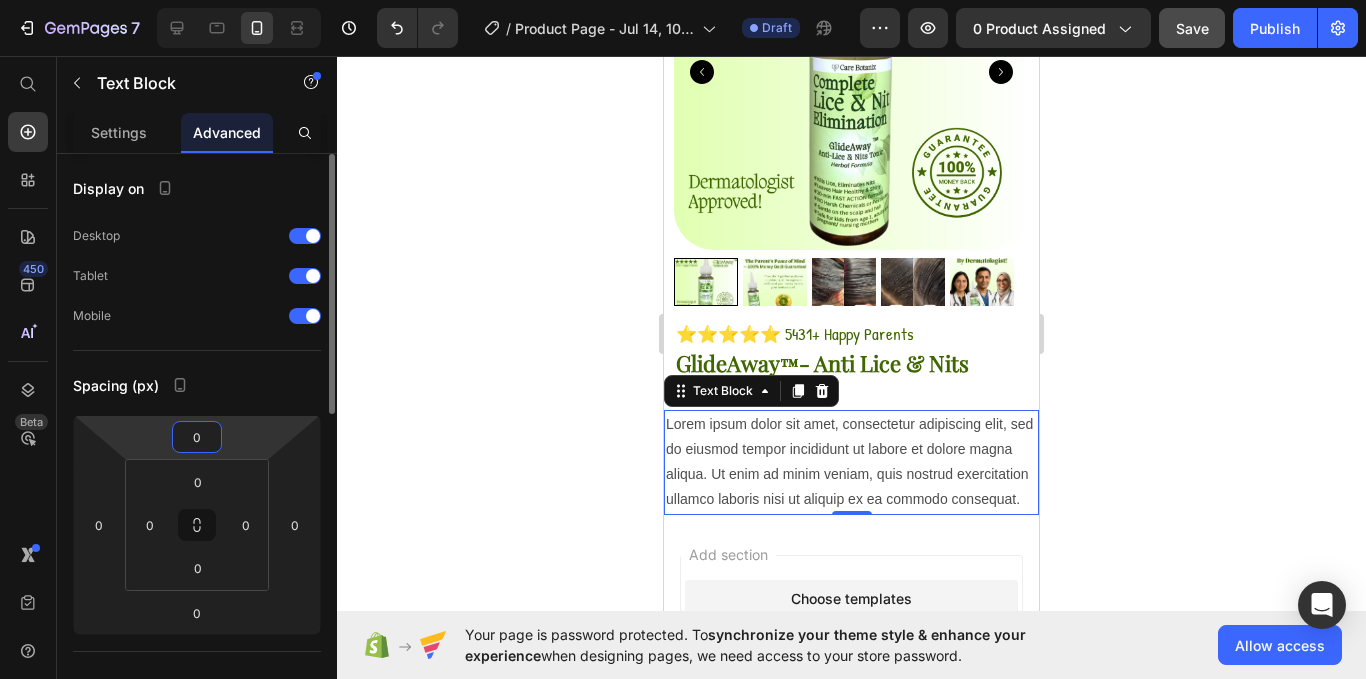 click on "0" at bounding box center (197, 437) 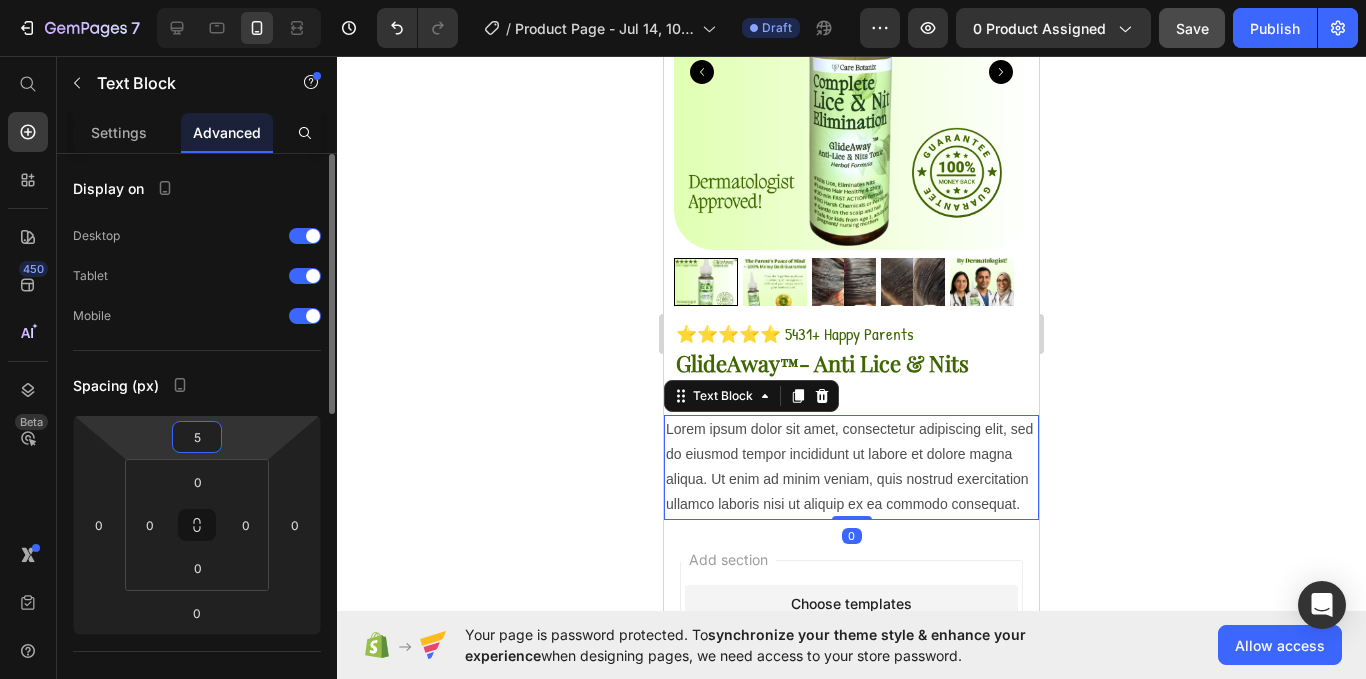 type on "5" 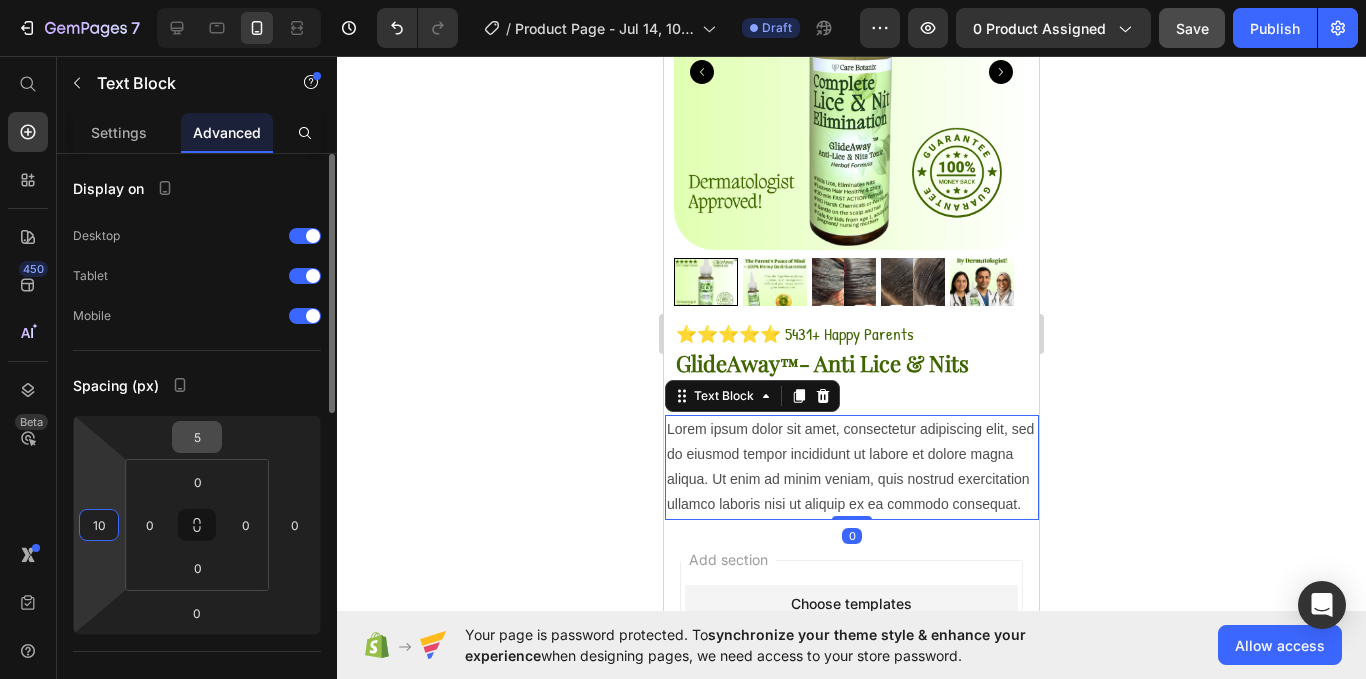 type on "10" 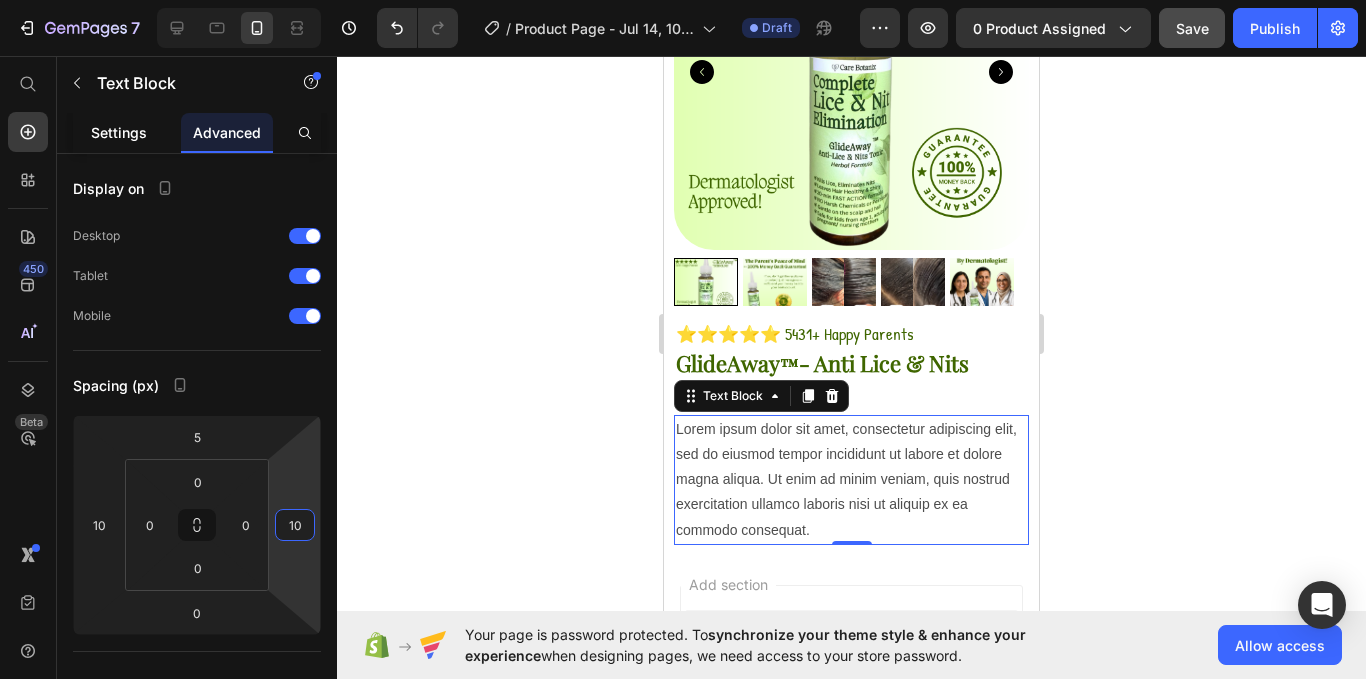 type on "10" 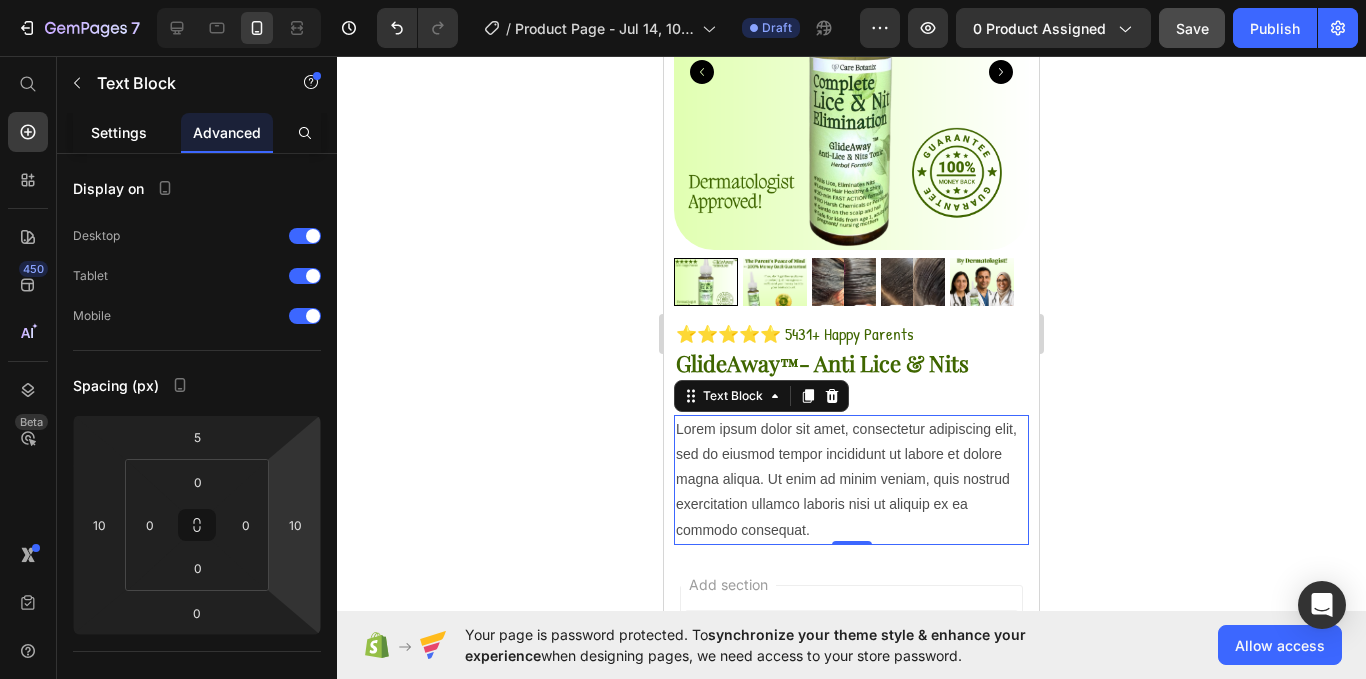 click on "Settings" 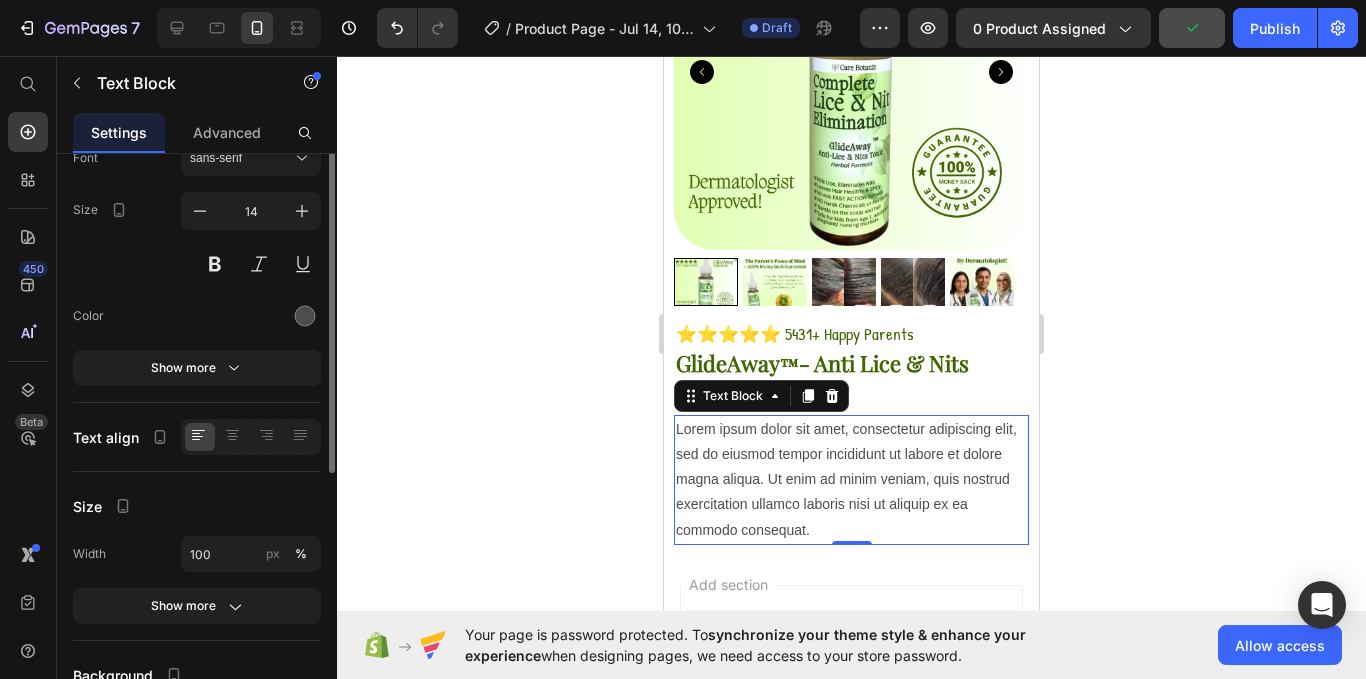 scroll, scrollTop: 43, scrollLeft: 0, axis: vertical 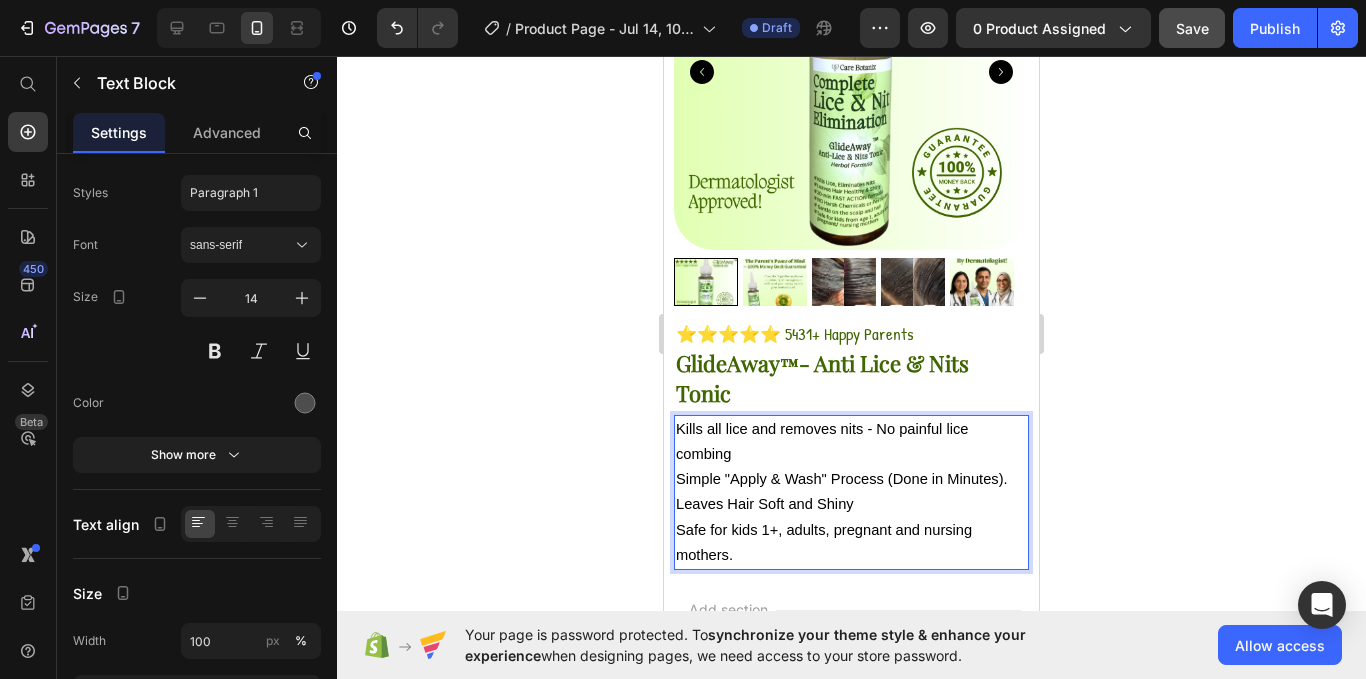 click on "Kills all lice and removes nits - No painful lice combing" at bounding box center (822, 441) 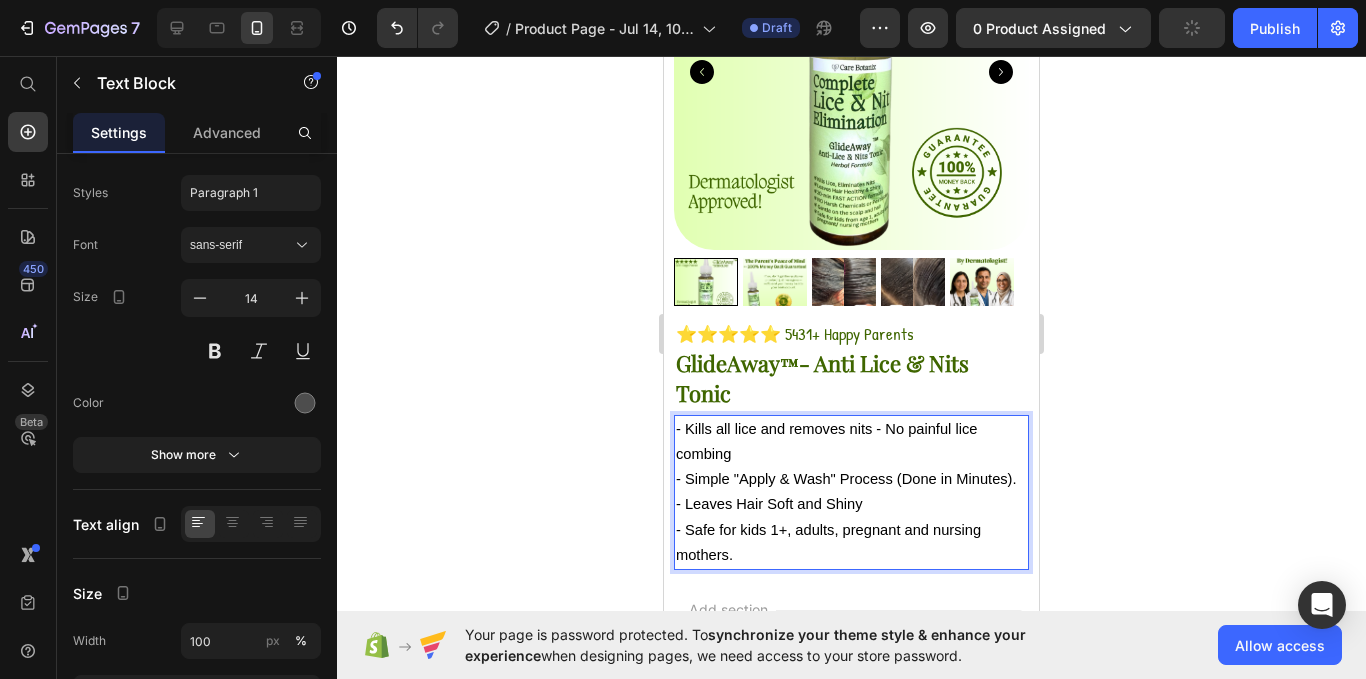 click on "- Safe for kids 1+, adults, pregnant and nursing mothers." at bounding box center (828, 542) 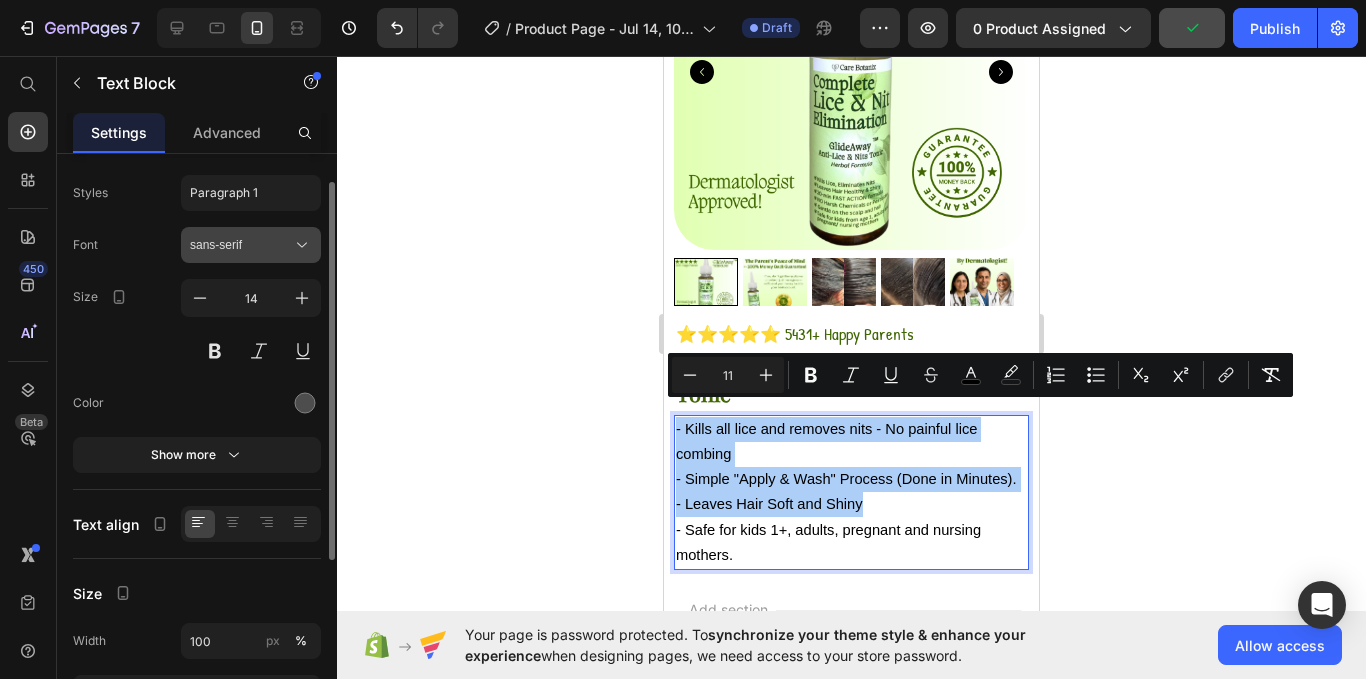 click on "sans-serif" at bounding box center (251, 245) 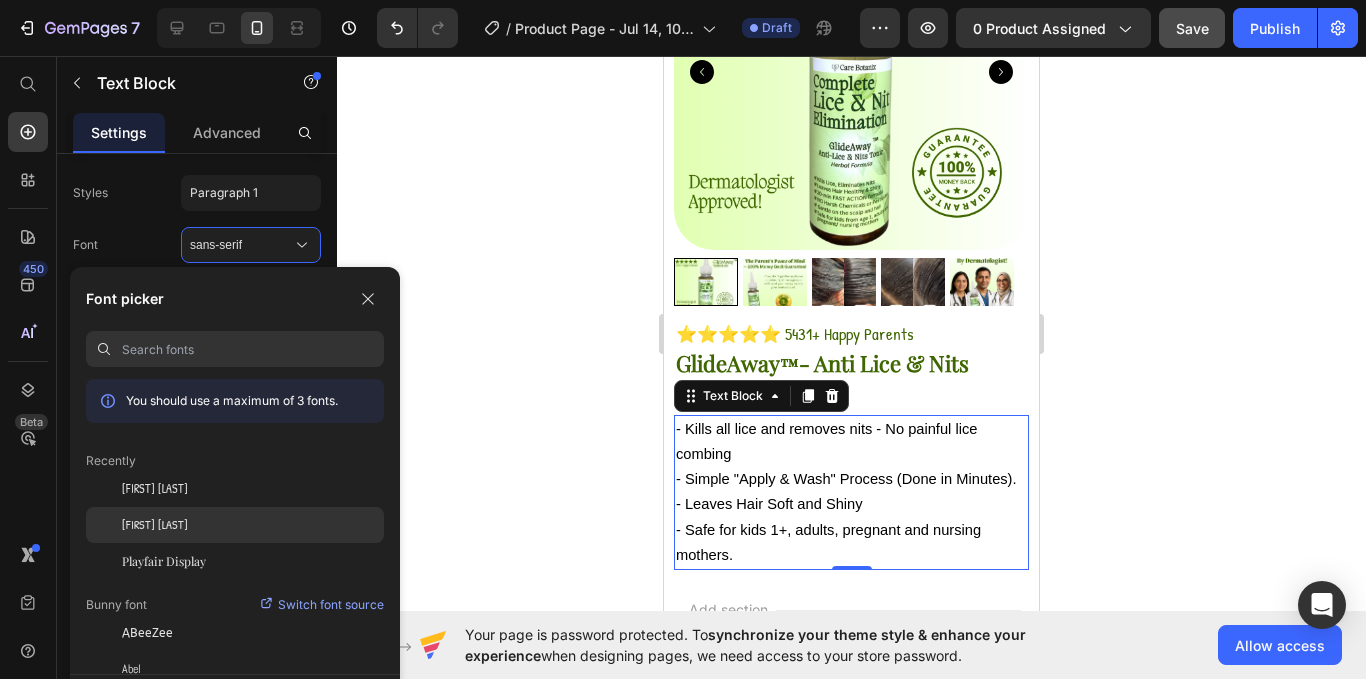 click on "Patrick Hand" 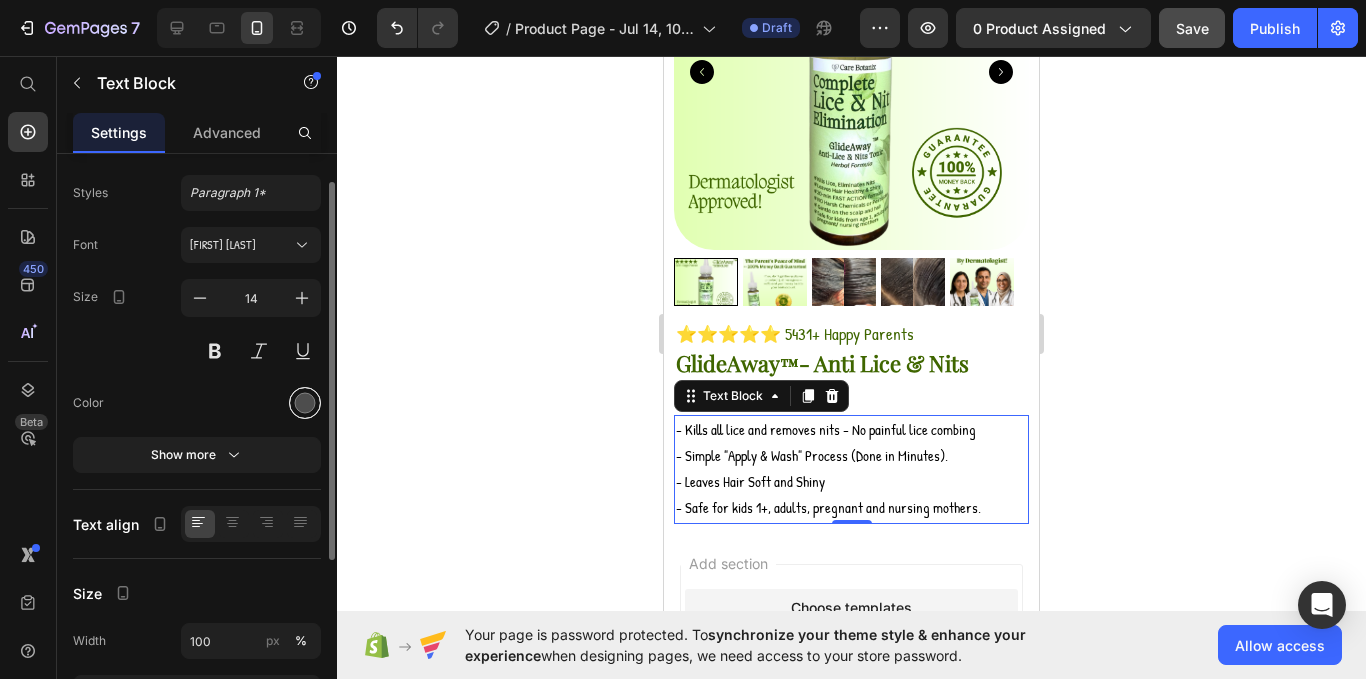 click at bounding box center [305, 403] 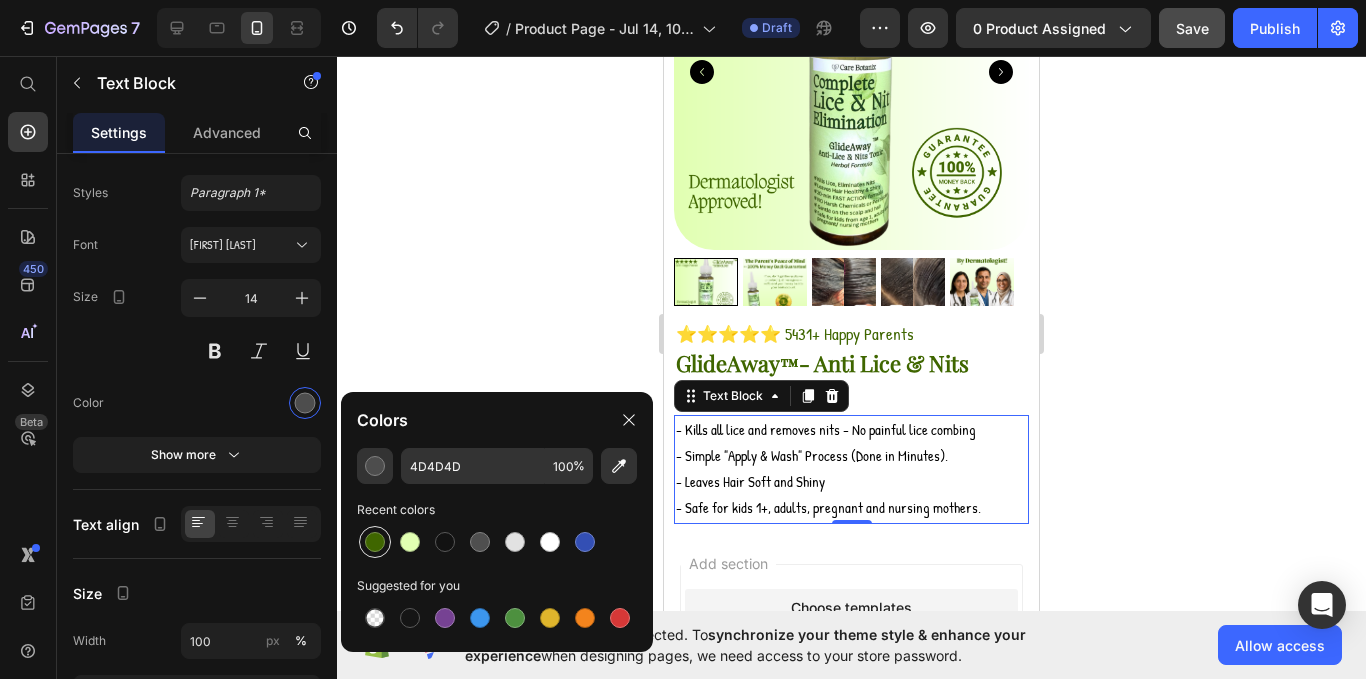 click at bounding box center (375, 542) 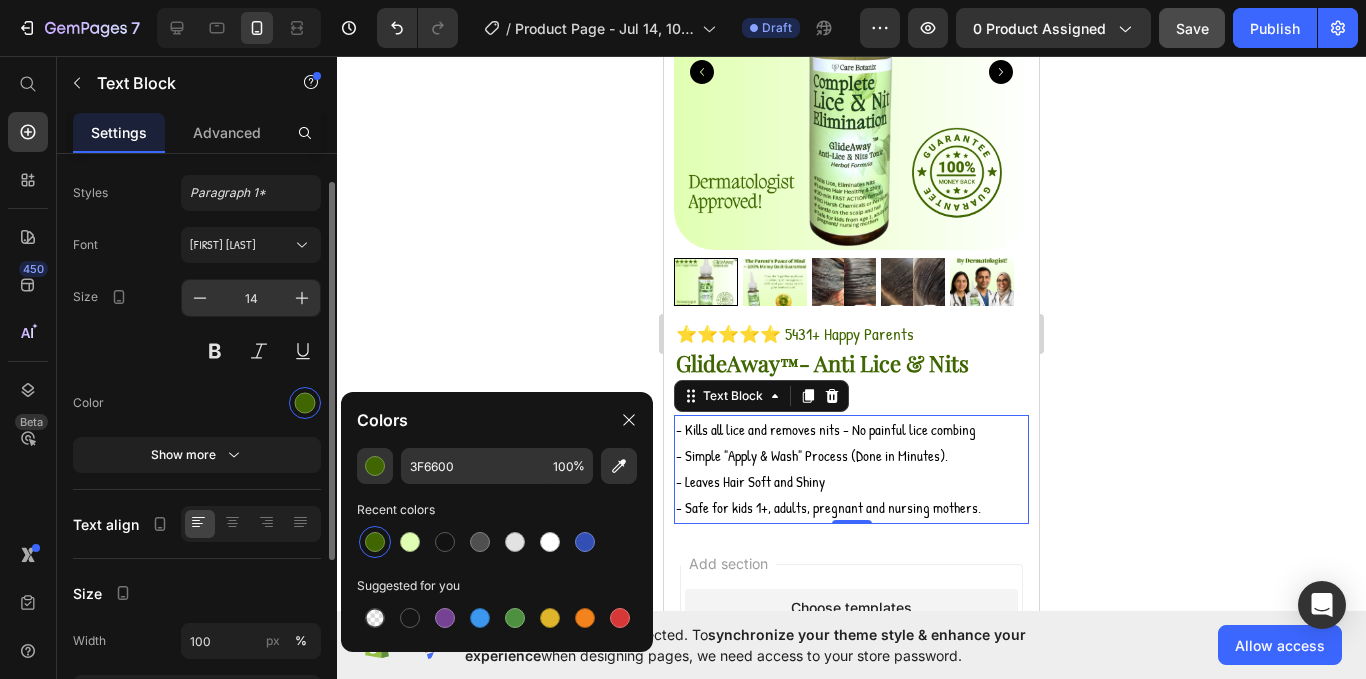 click on "14" at bounding box center [251, 298] 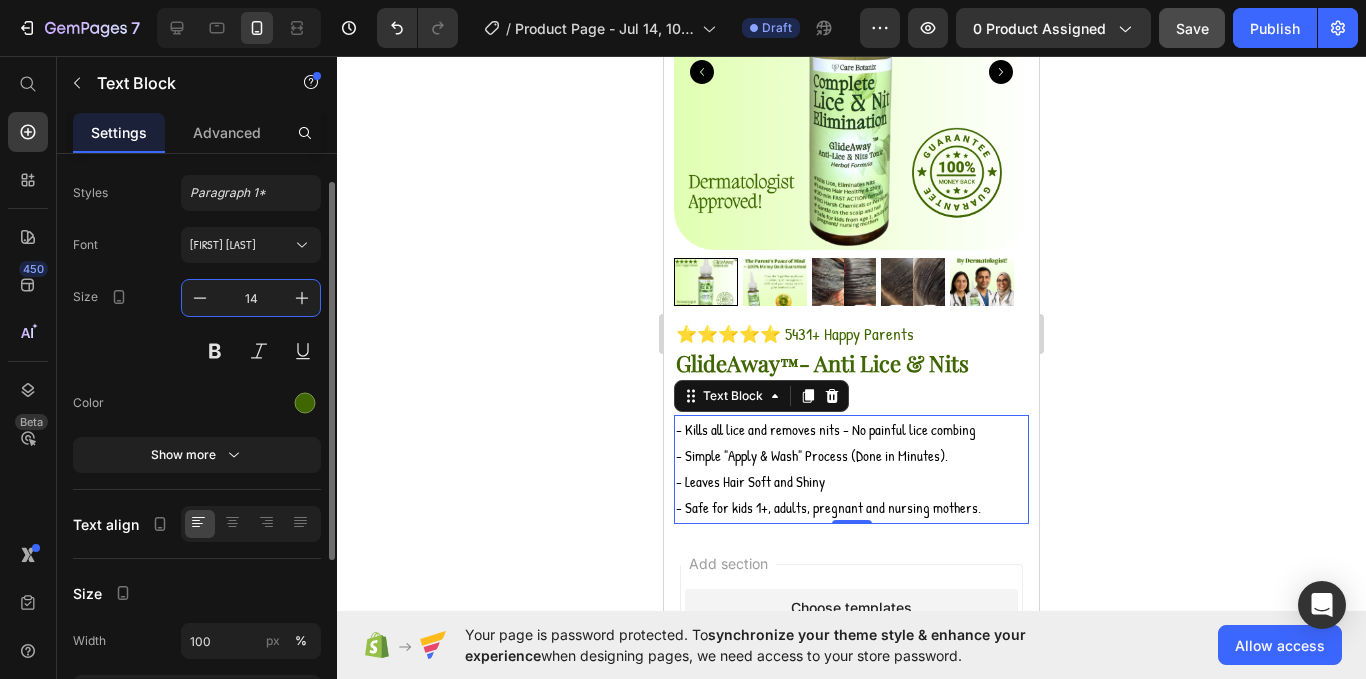 click on "14" at bounding box center [251, 298] 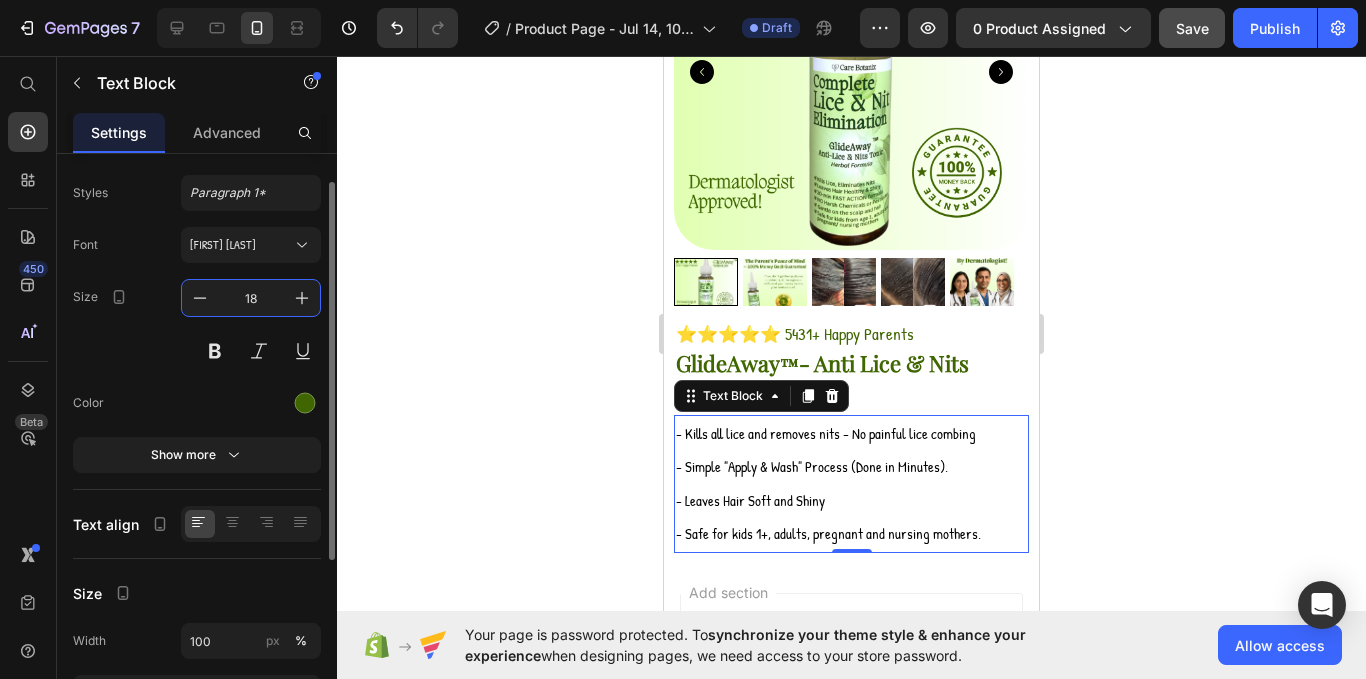 click on "18" at bounding box center (251, 298) 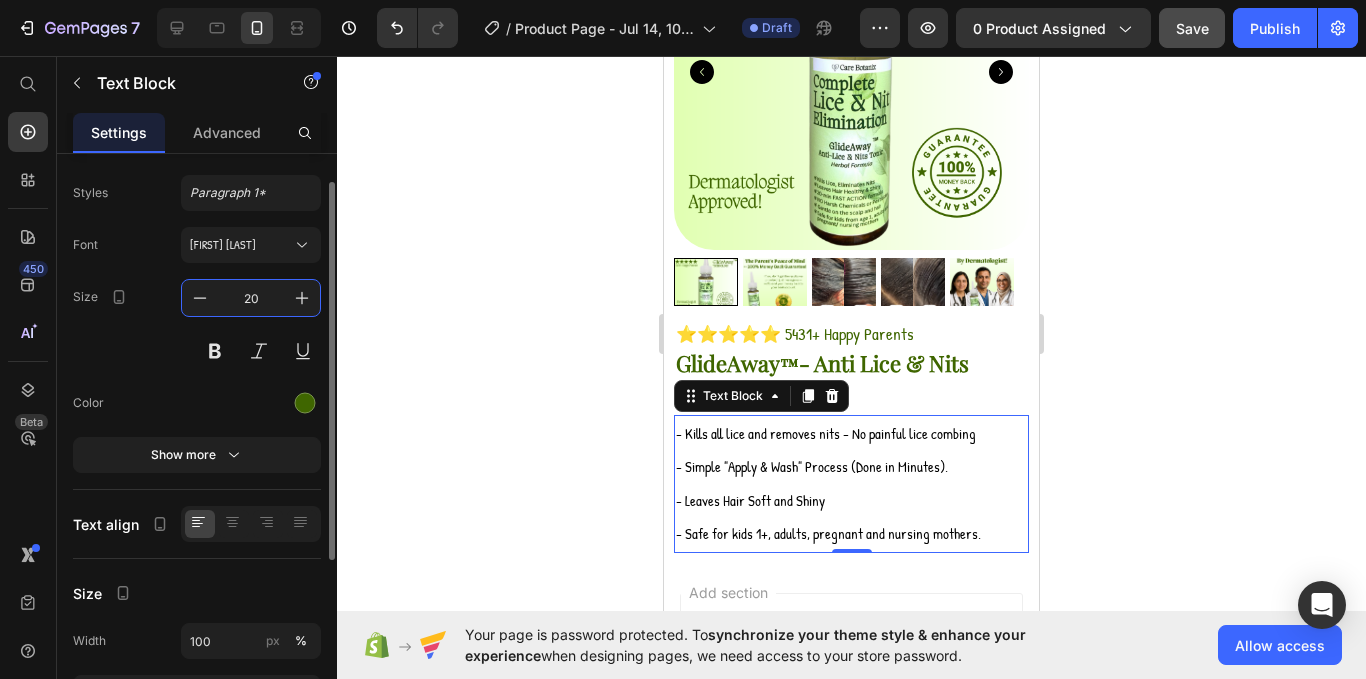 type on "20" 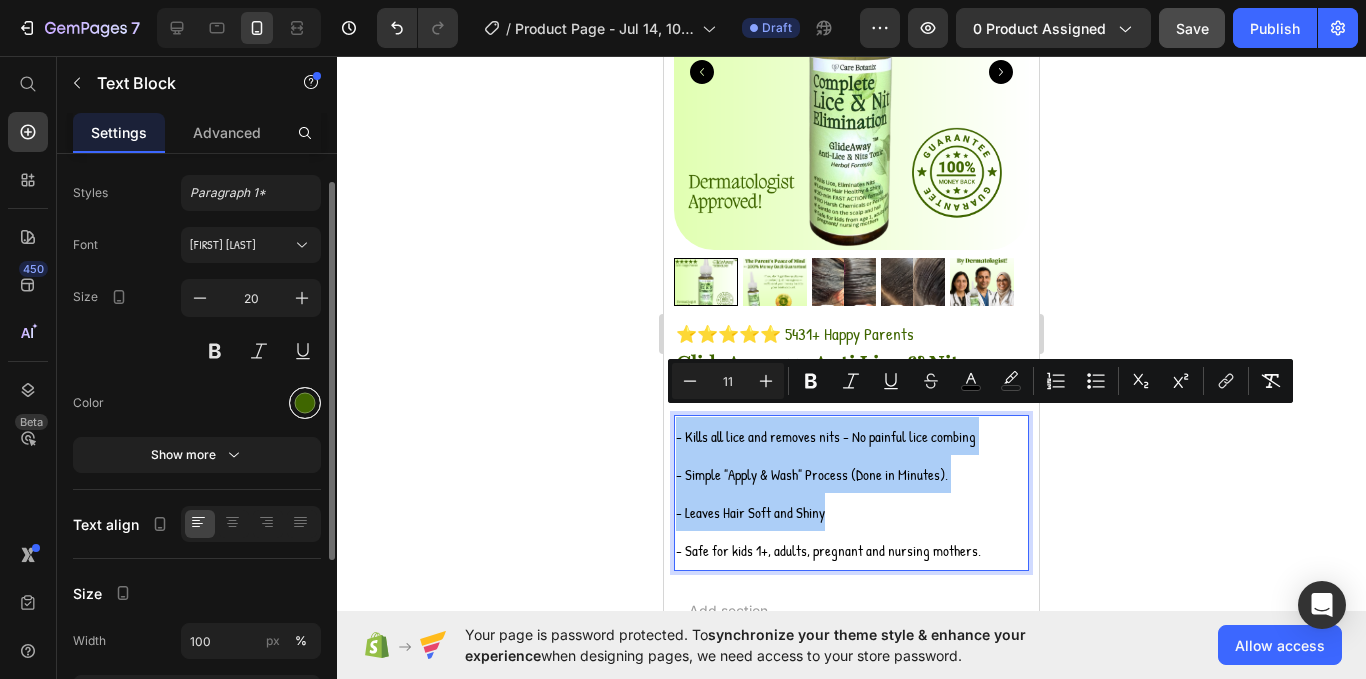 drag, startPoint x: 315, startPoint y: 383, endPoint x: 309, endPoint y: 400, distance: 18.027756 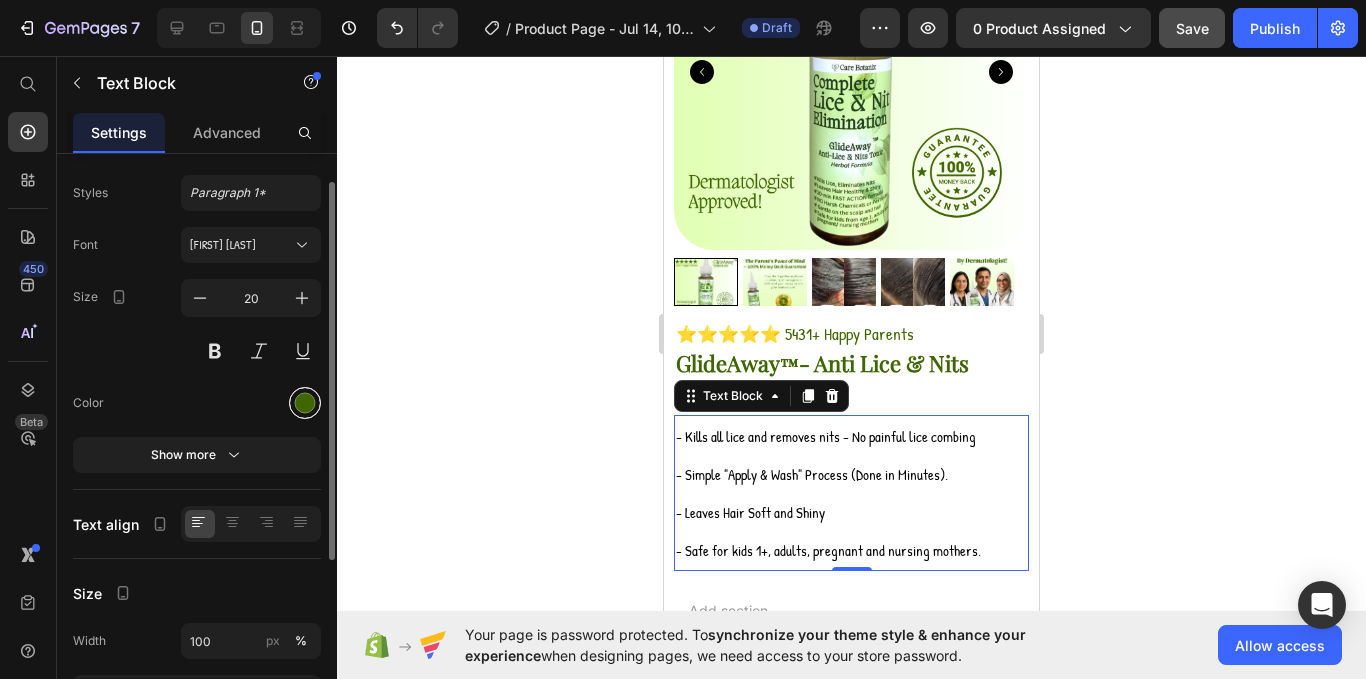 click at bounding box center (305, 403) 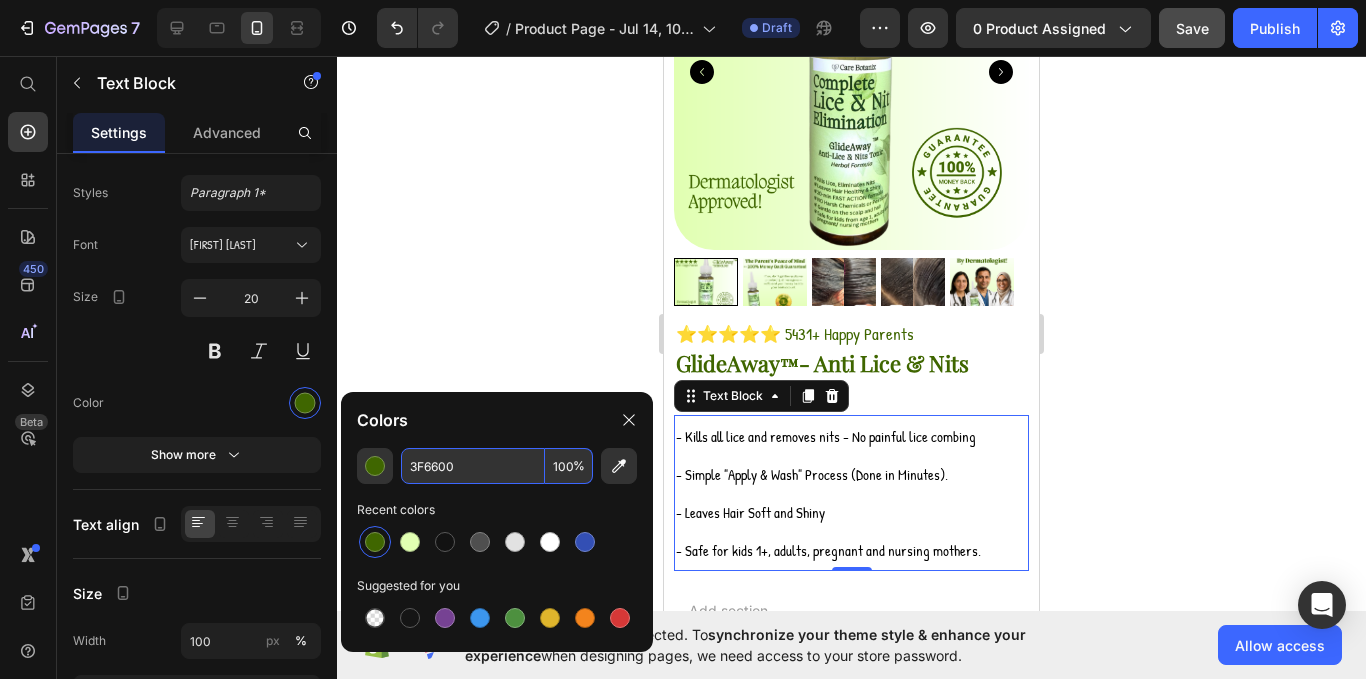 click on "3F6600" at bounding box center (473, 466) 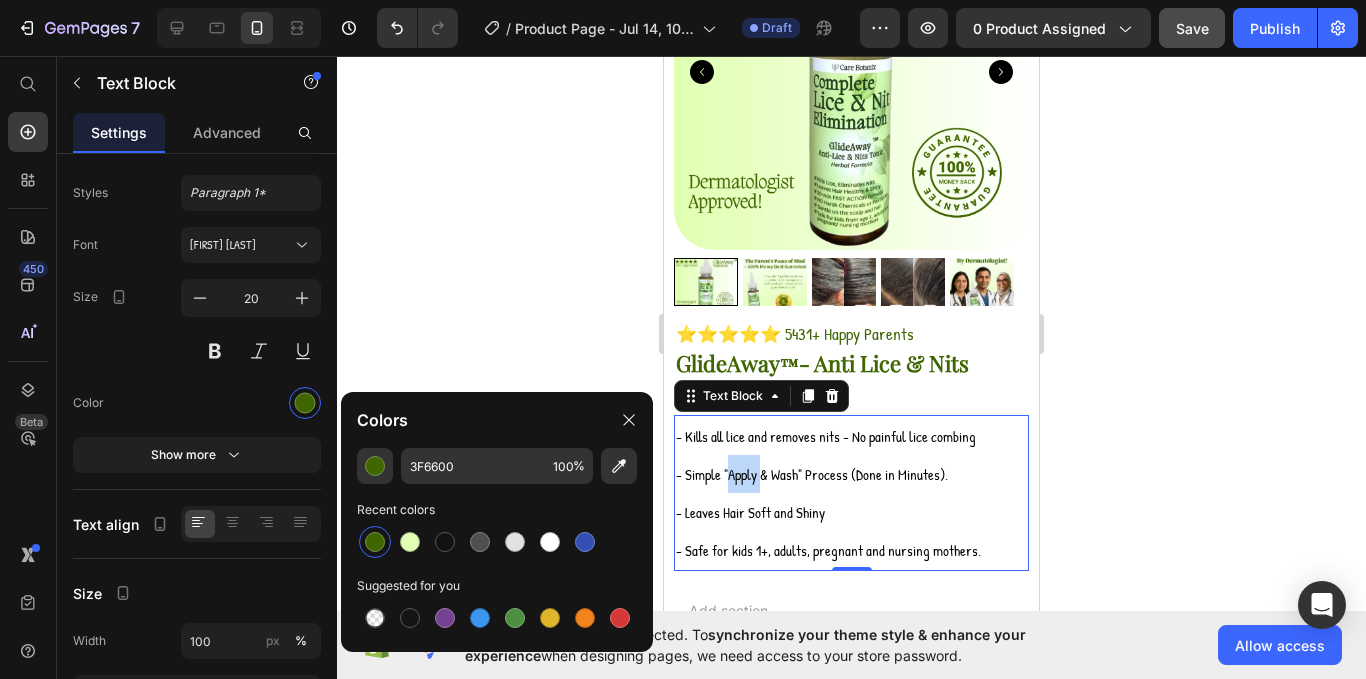 click on "- Simple "Apply & Wash" Process (Done in Minutes)." at bounding box center [812, 475] 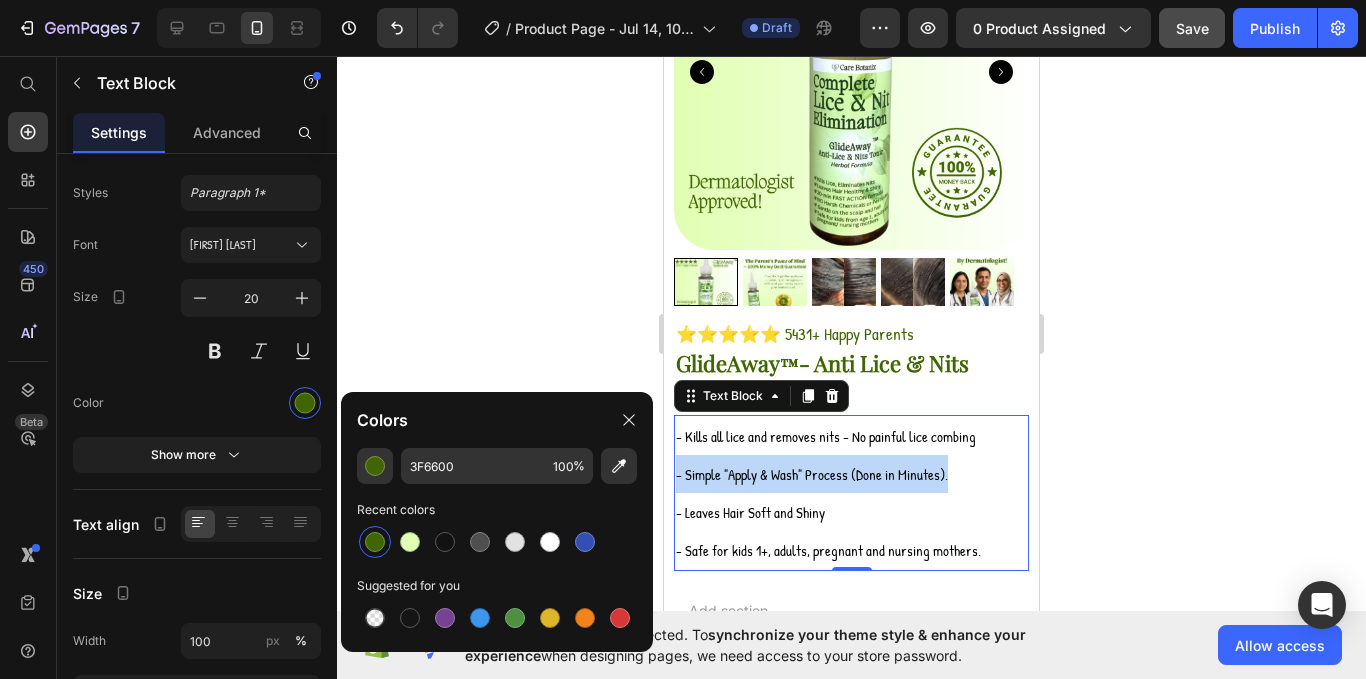 click on "- Simple "Apply & Wash" Process (Done in Minutes)." at bounding box center (812, 475) 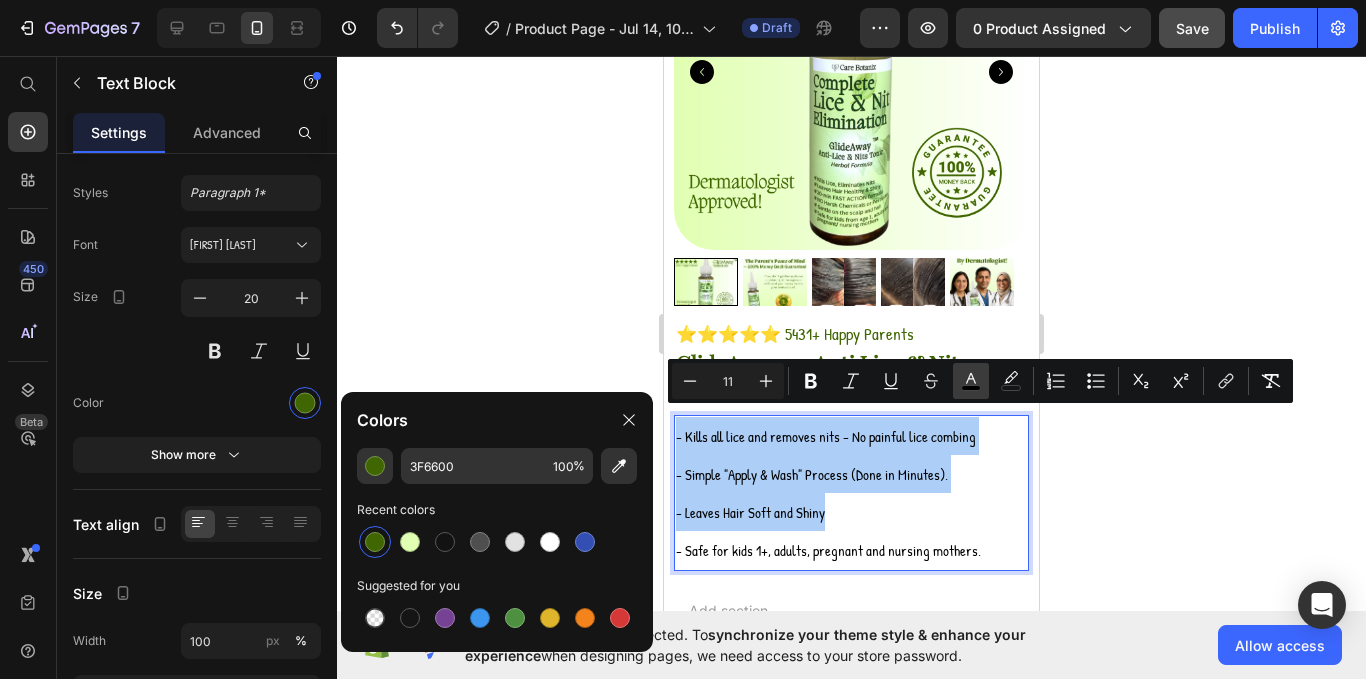click 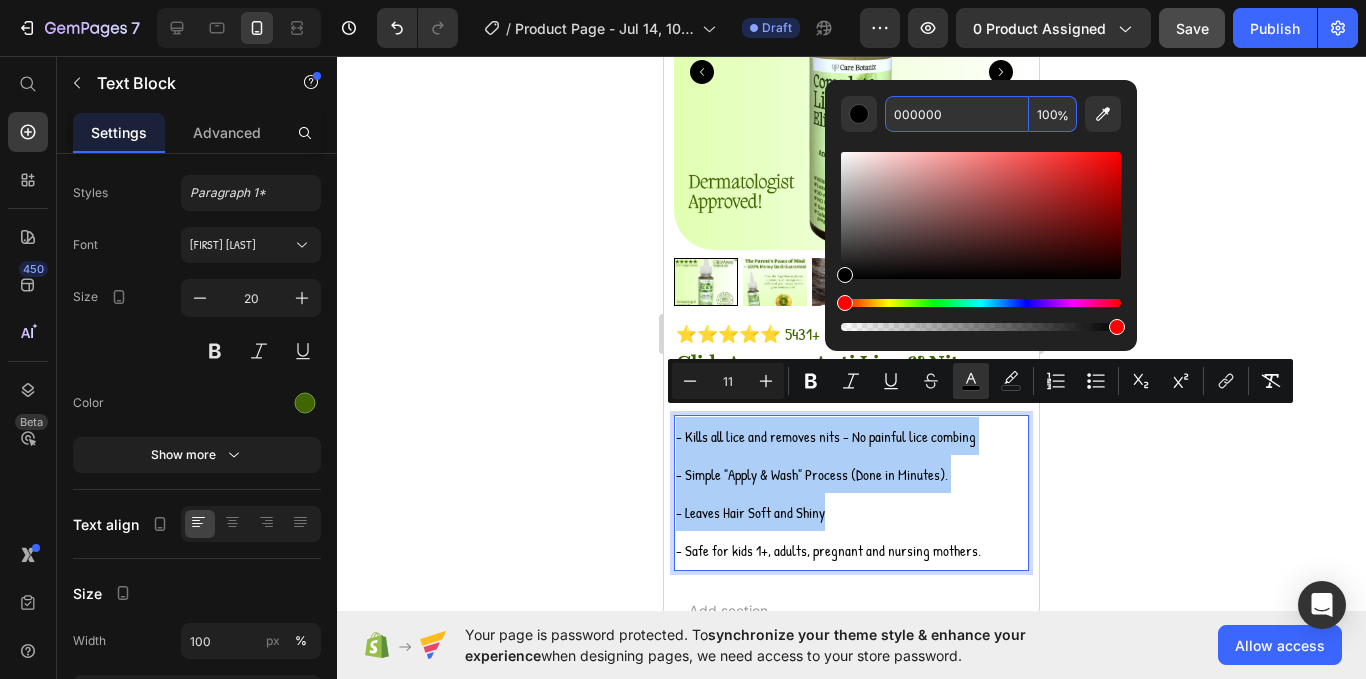 click on "000000" at bounding box center [957, 114] 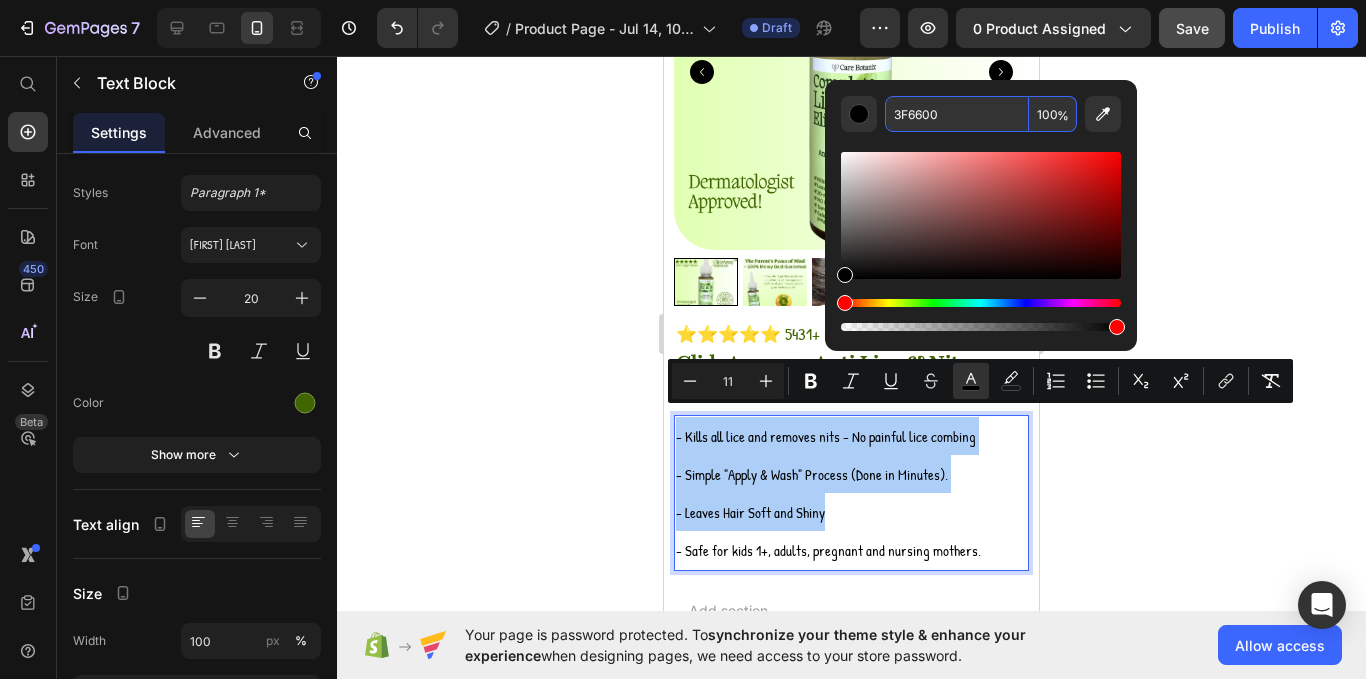 type on "3F6600" 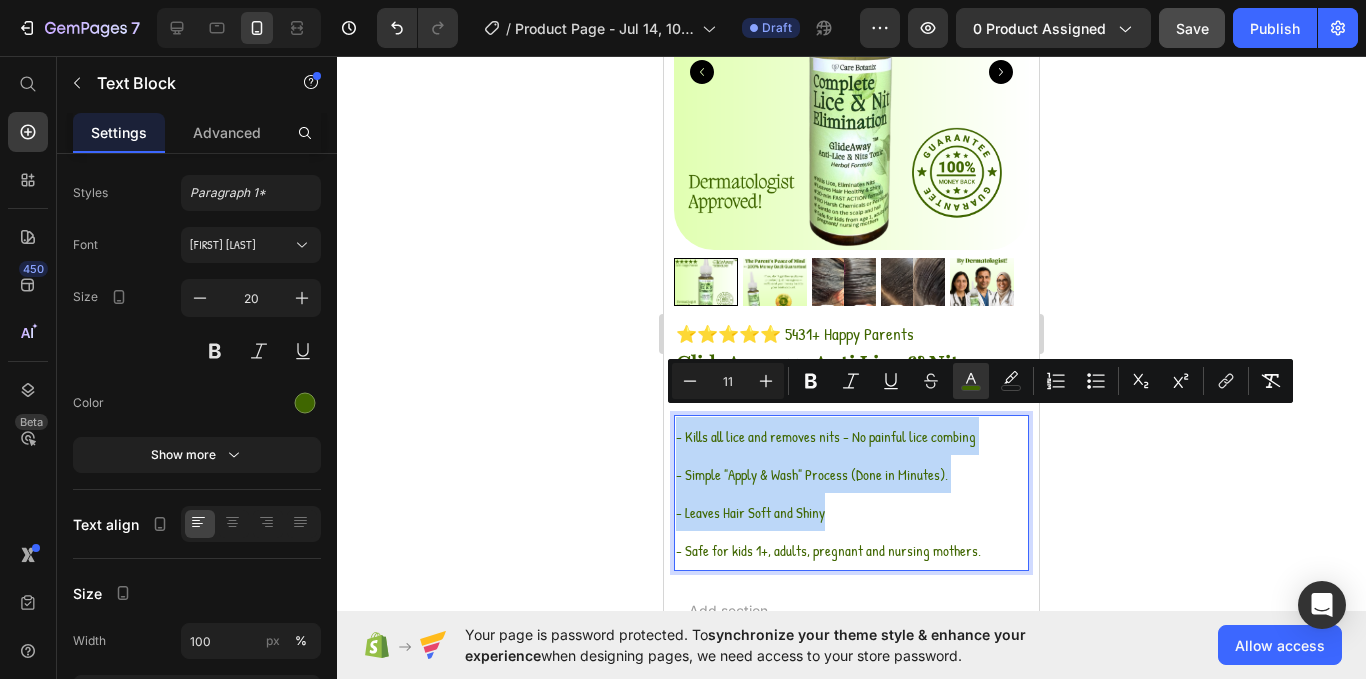 click on "- Simple "Apply & Wash" Process (Done in Minutes)." at bounding box center [812, 475] 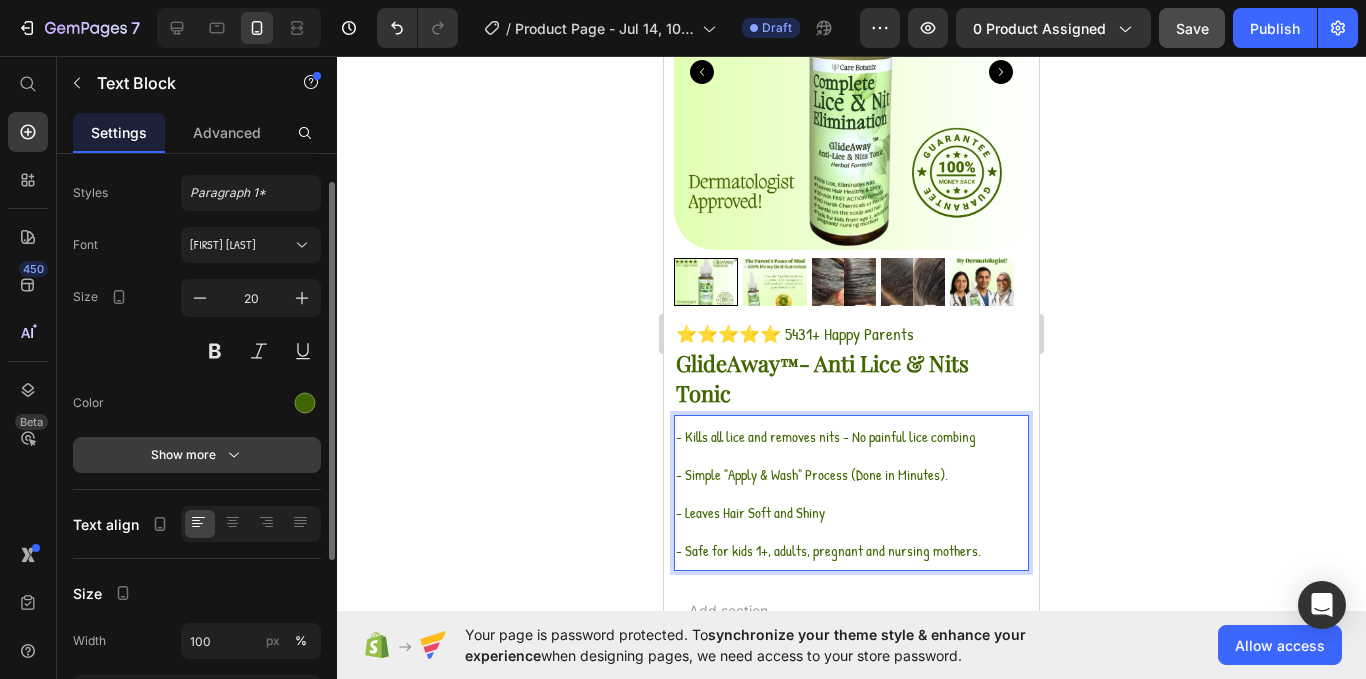click 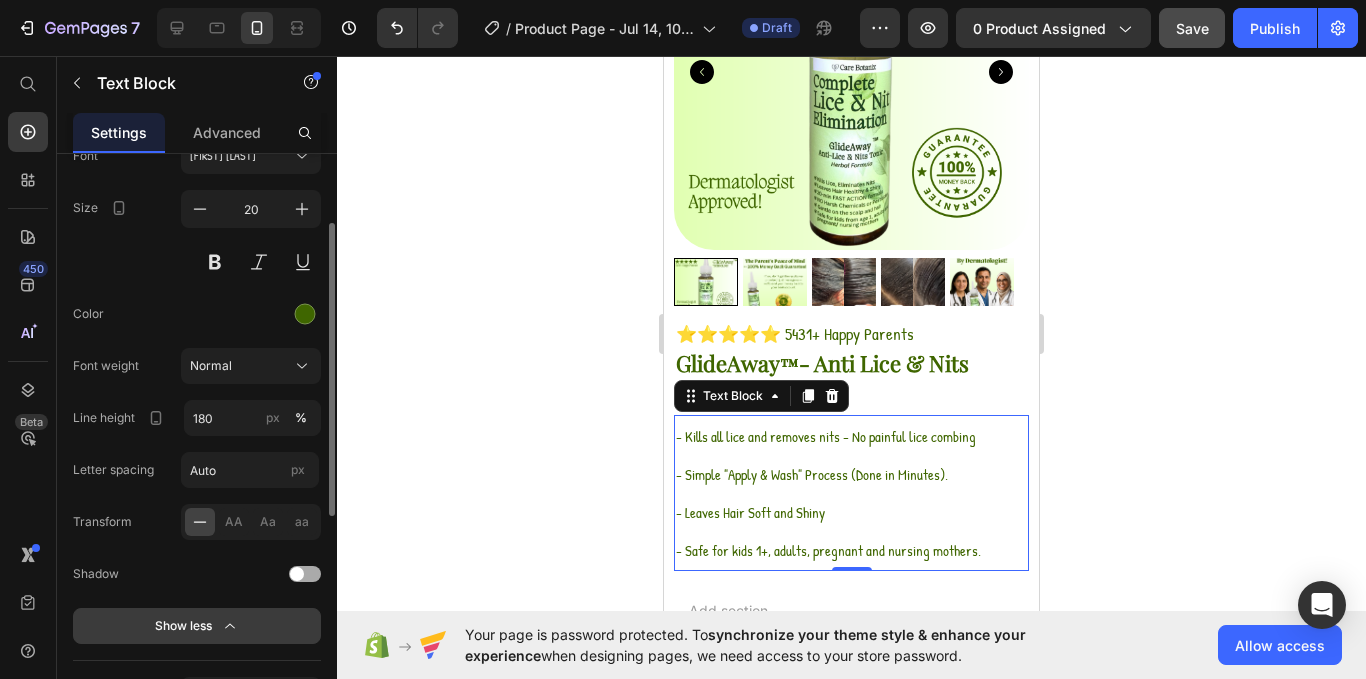 scroll, scrollTop: 136, scrollLeft: 0, axis: vertical 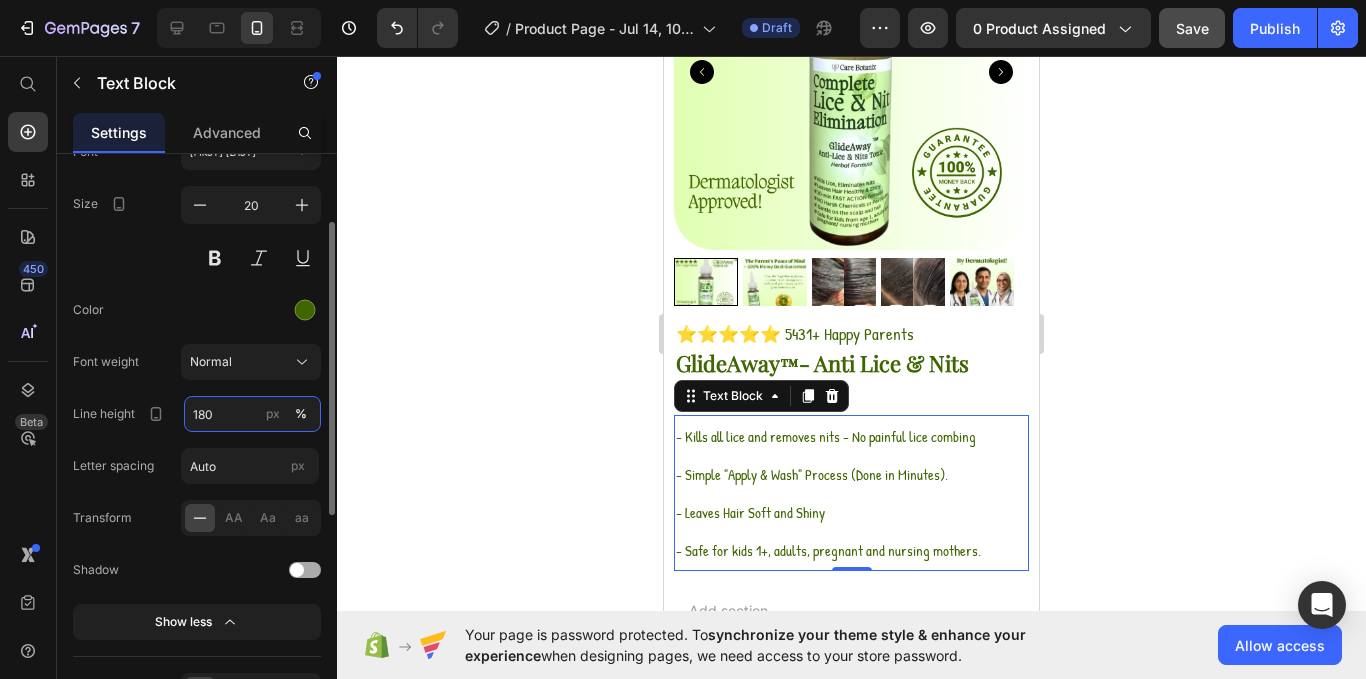 click on "180" at bounding box center (252, 414) 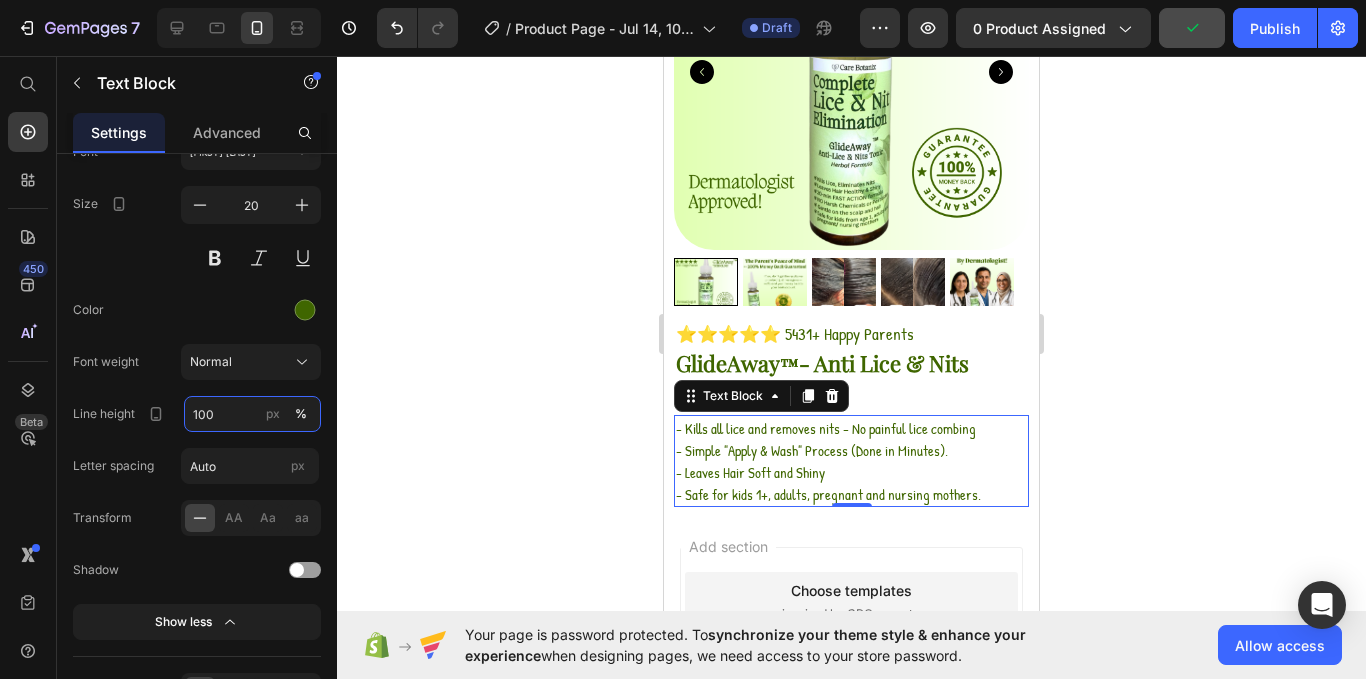 type on "100" 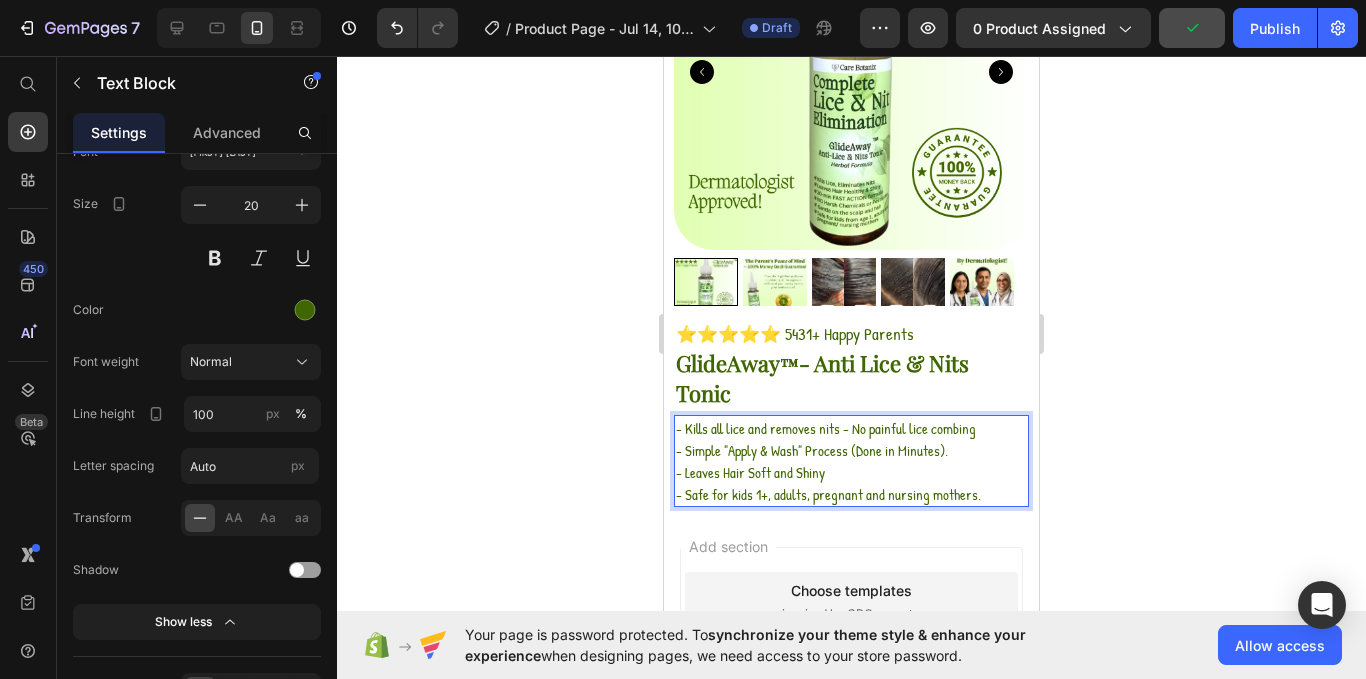 click on "- Simple "Apply & Wash" Process (Done in Minutes)." at bounding box center [812, 451] 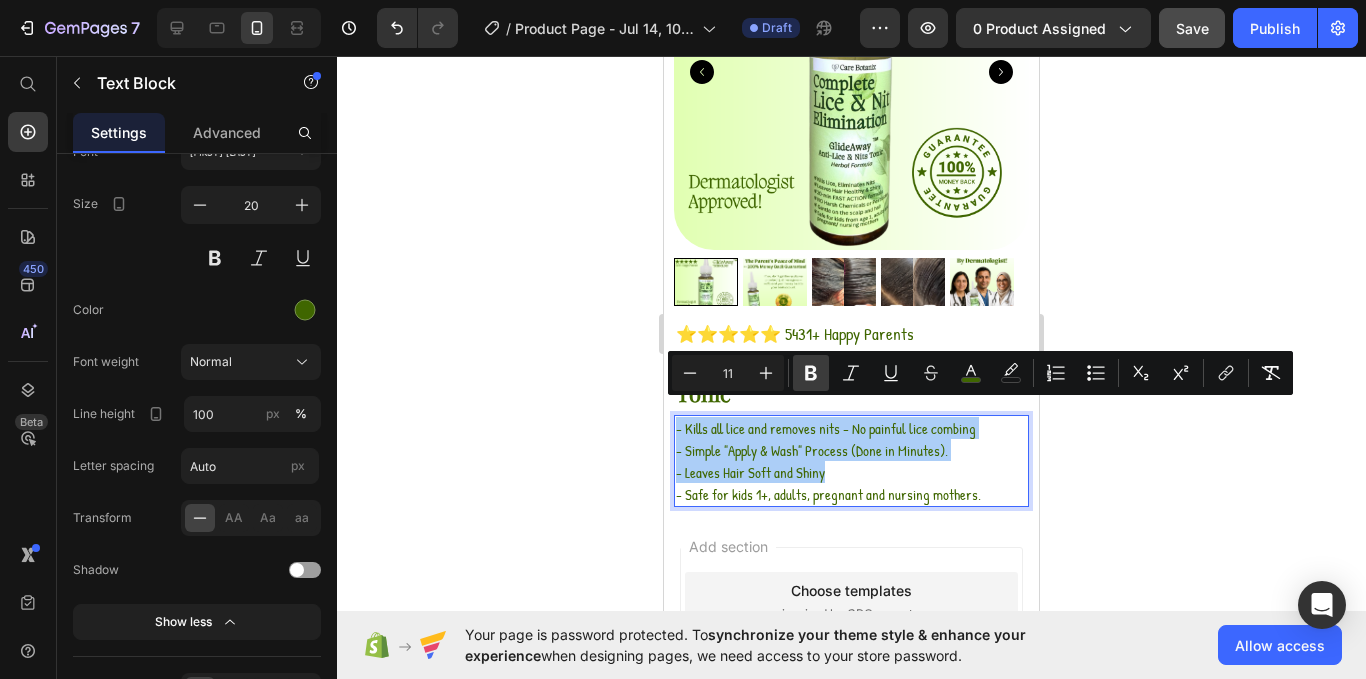 click 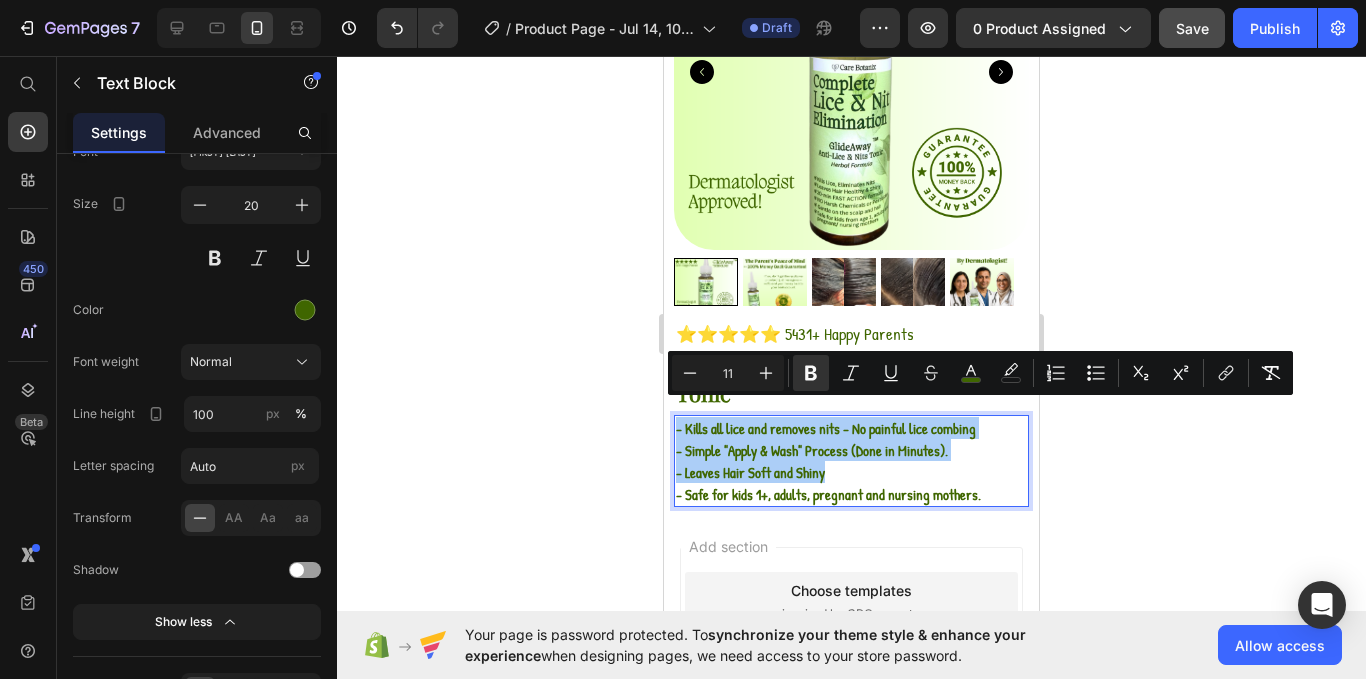 click 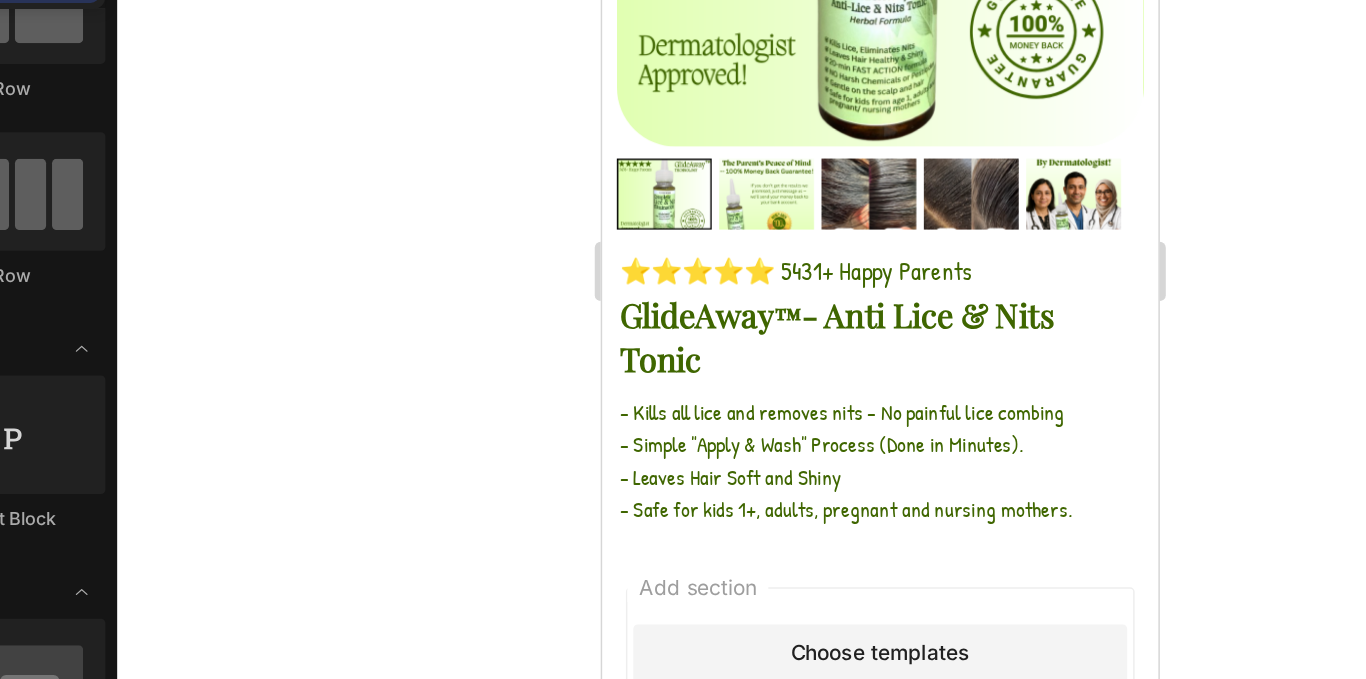 click 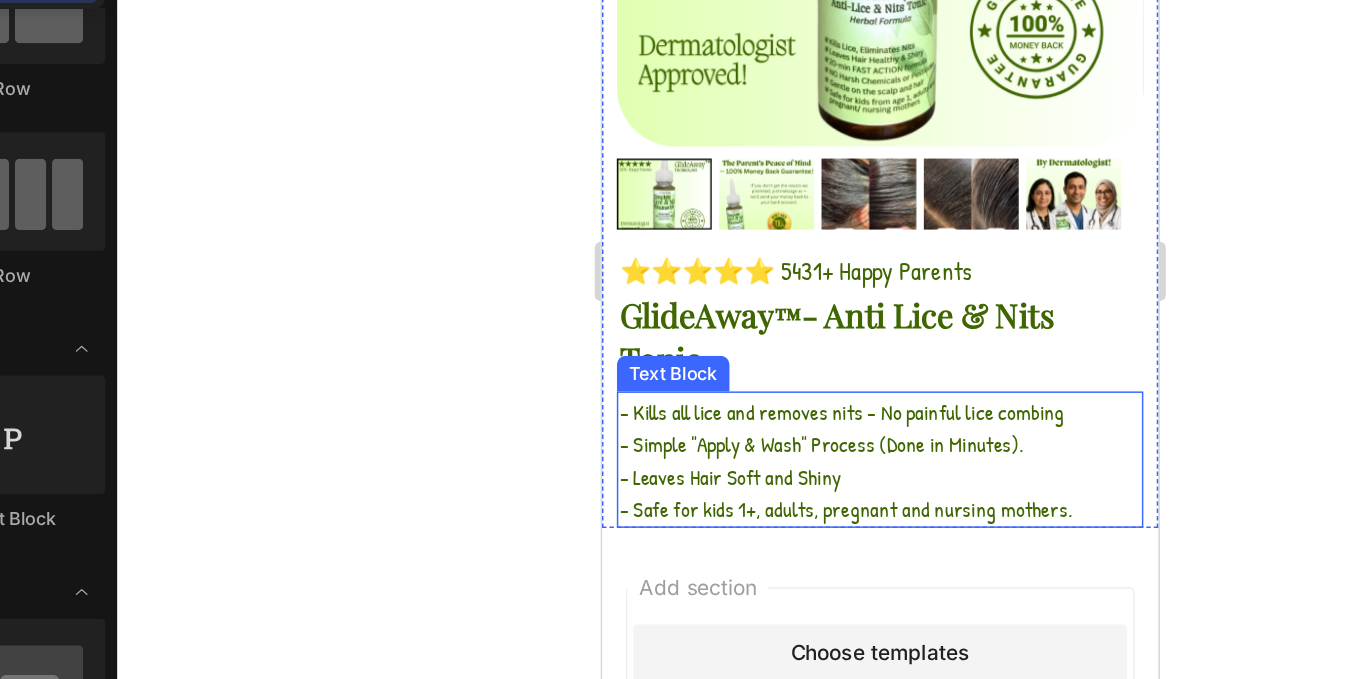 click on "- Safe for kids 1+, adults, pregnant and nursing mothers." at bounding box center (766, 299) 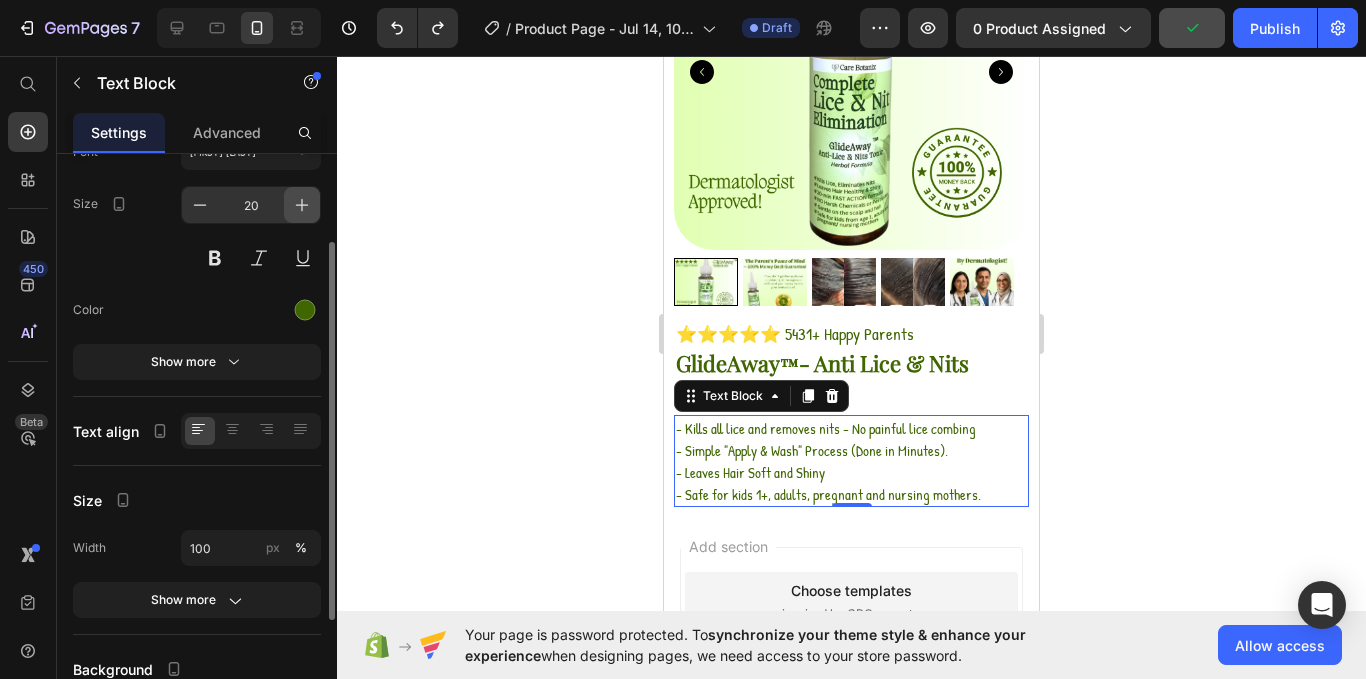 click 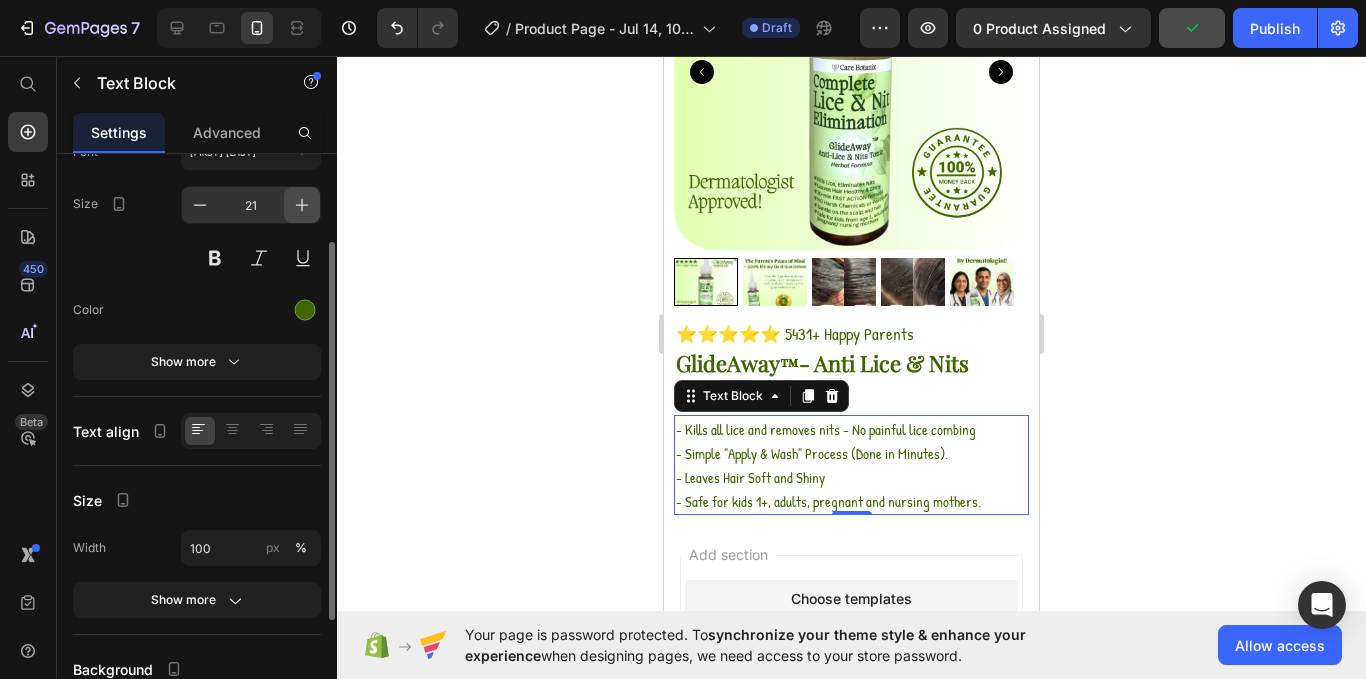click 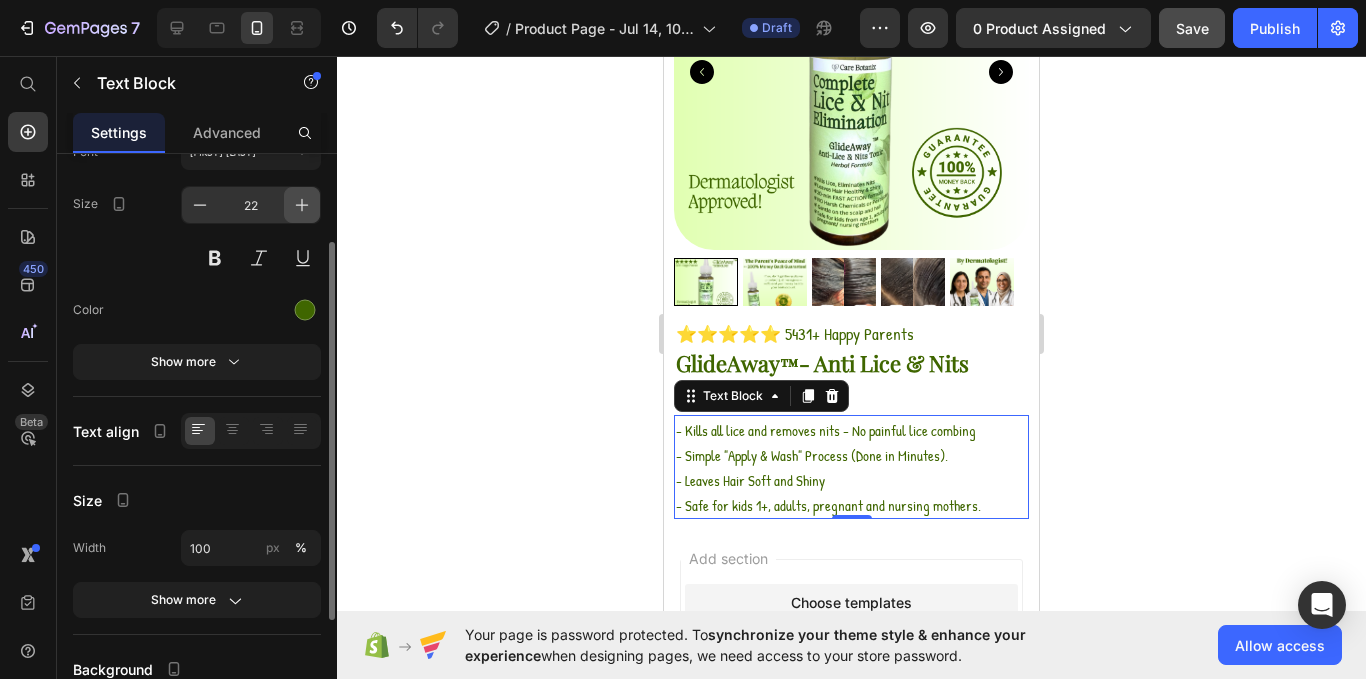 click 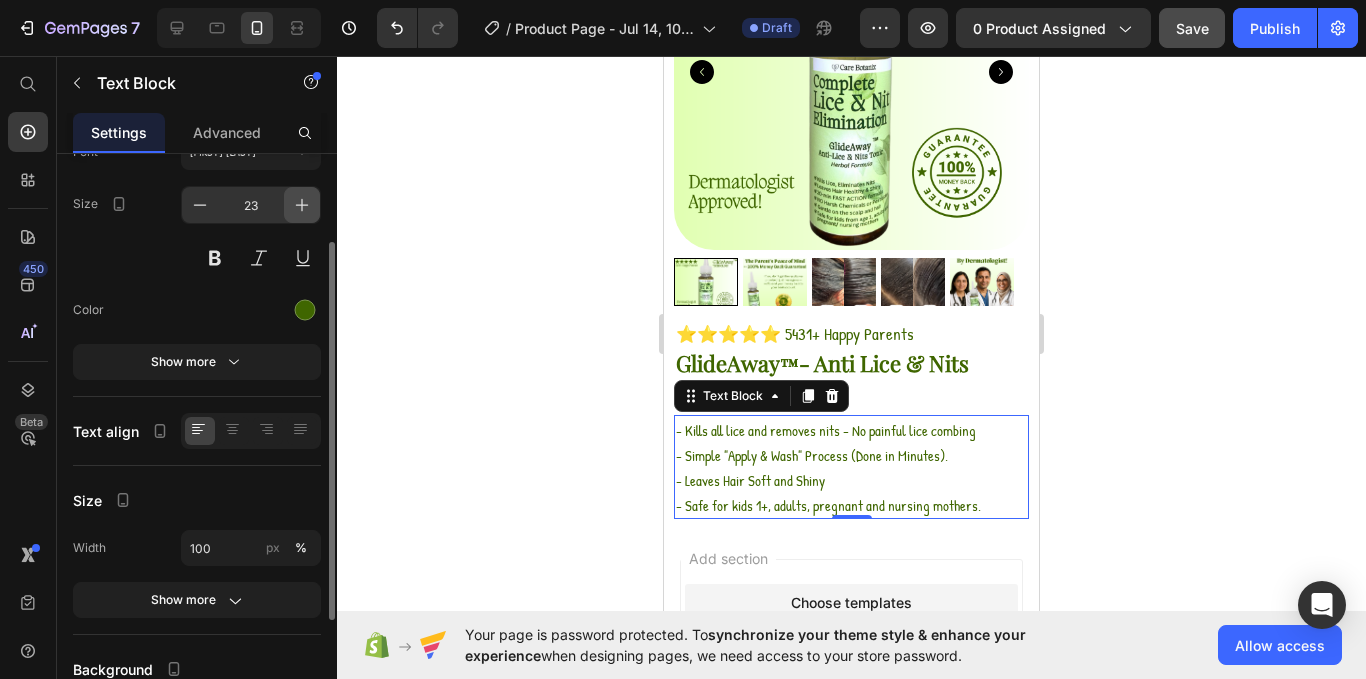 click 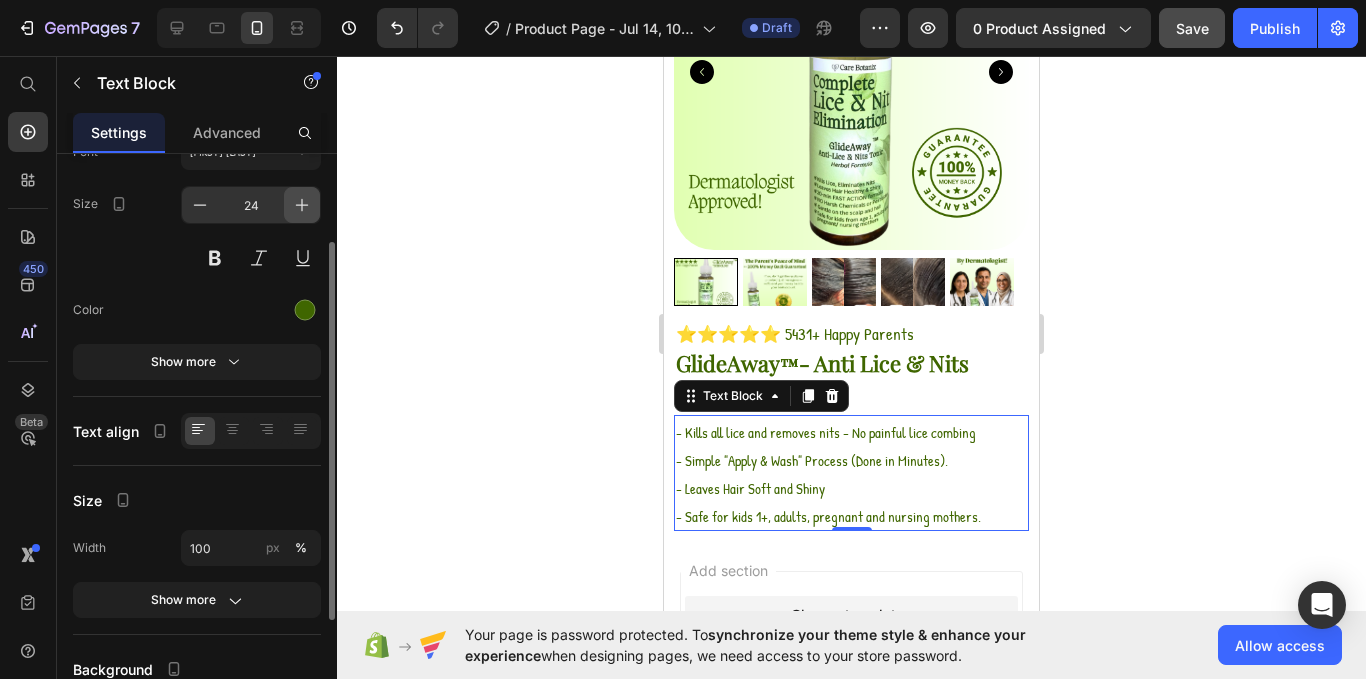 type 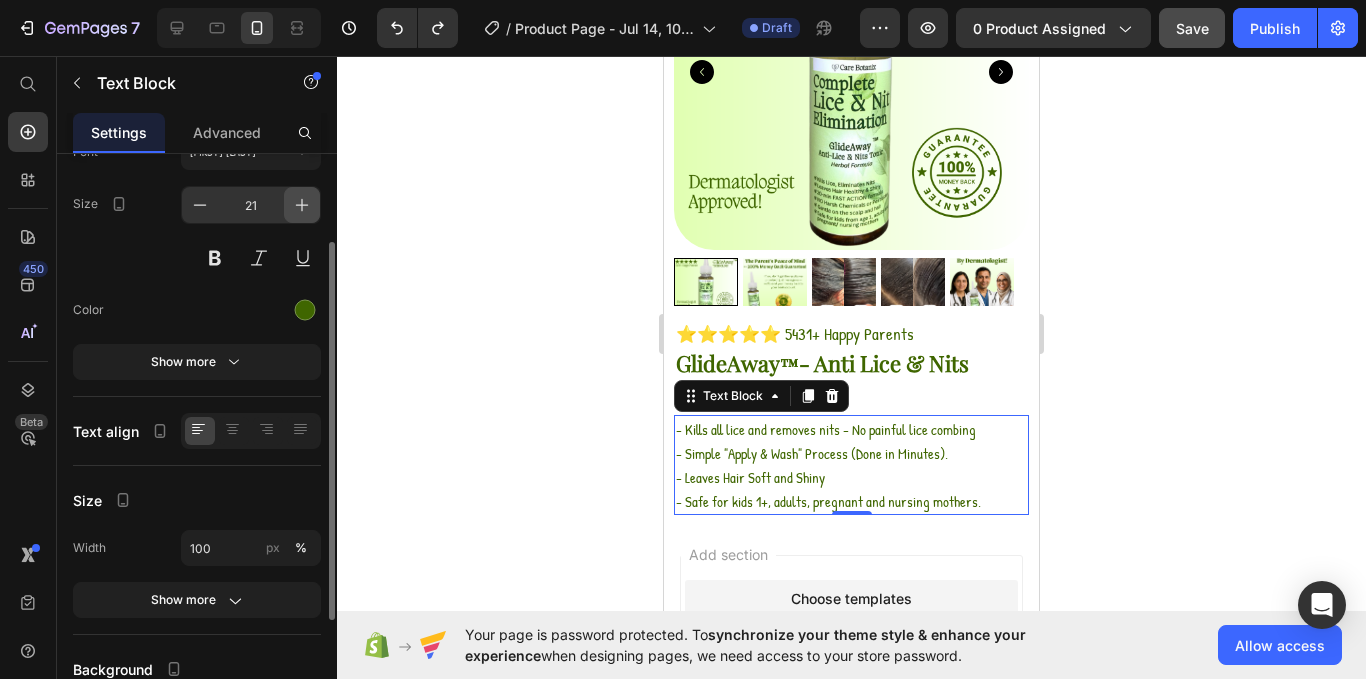 type on "20" 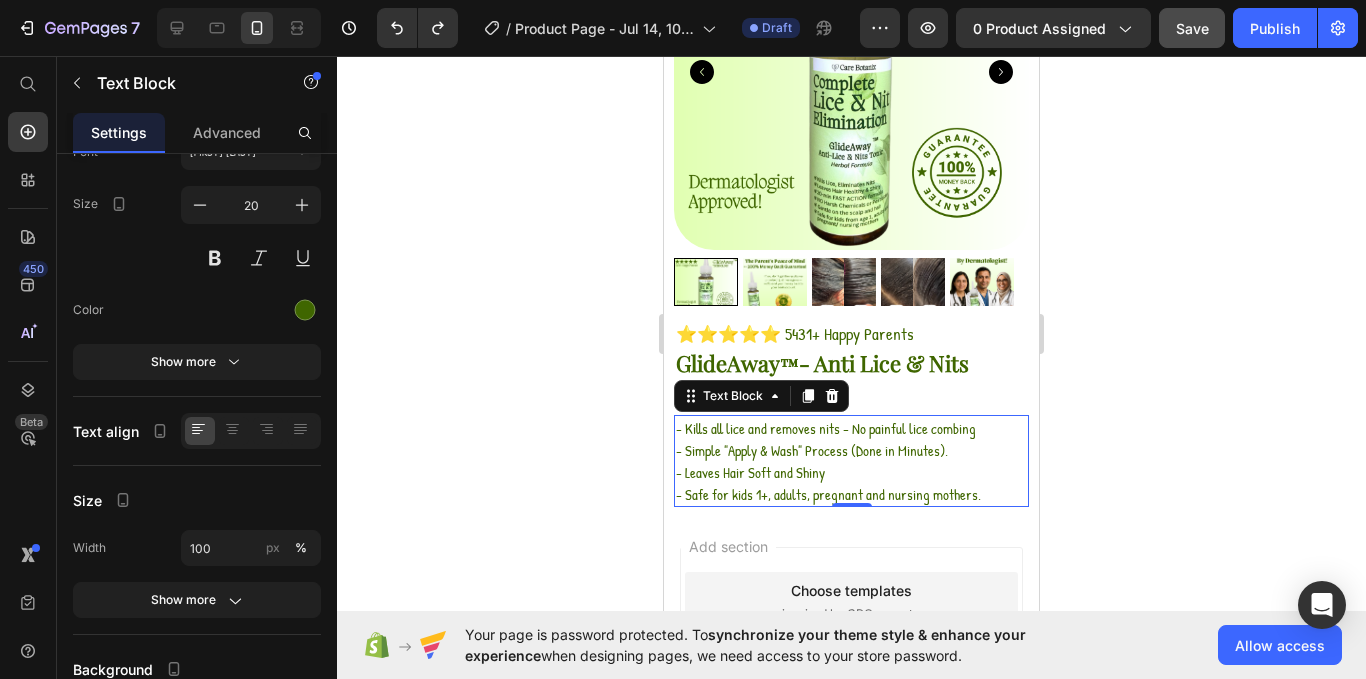 click on "- Leaves Hair Soft and Shiny" at bounding box center [851, 472] 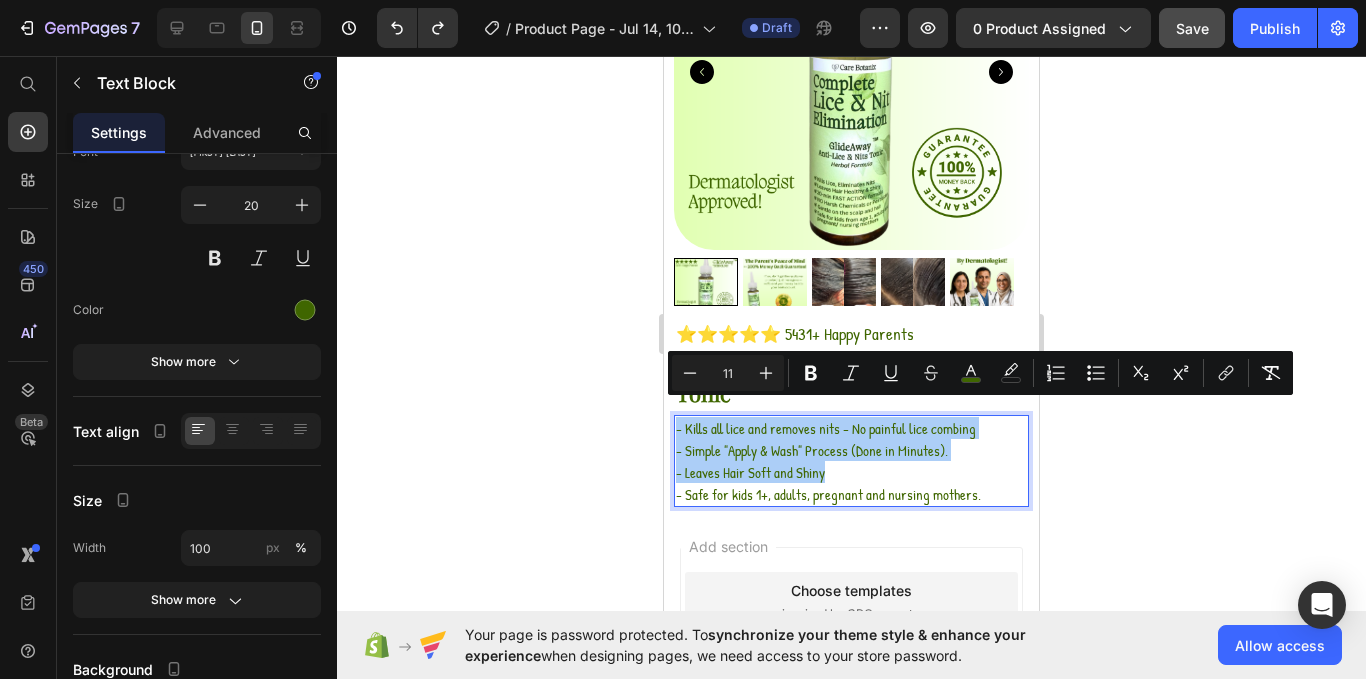 click on "11" at bounding box center [728, 373] 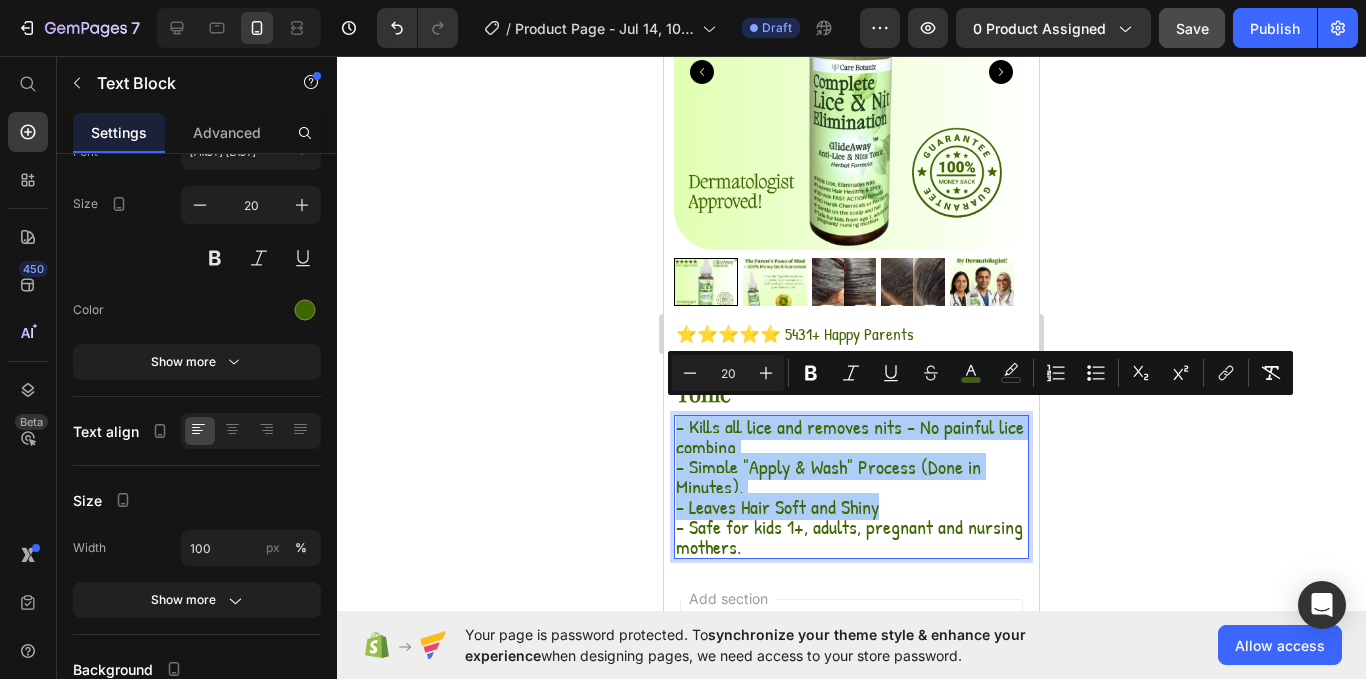 click on "20" at bounding box center [728, 373] 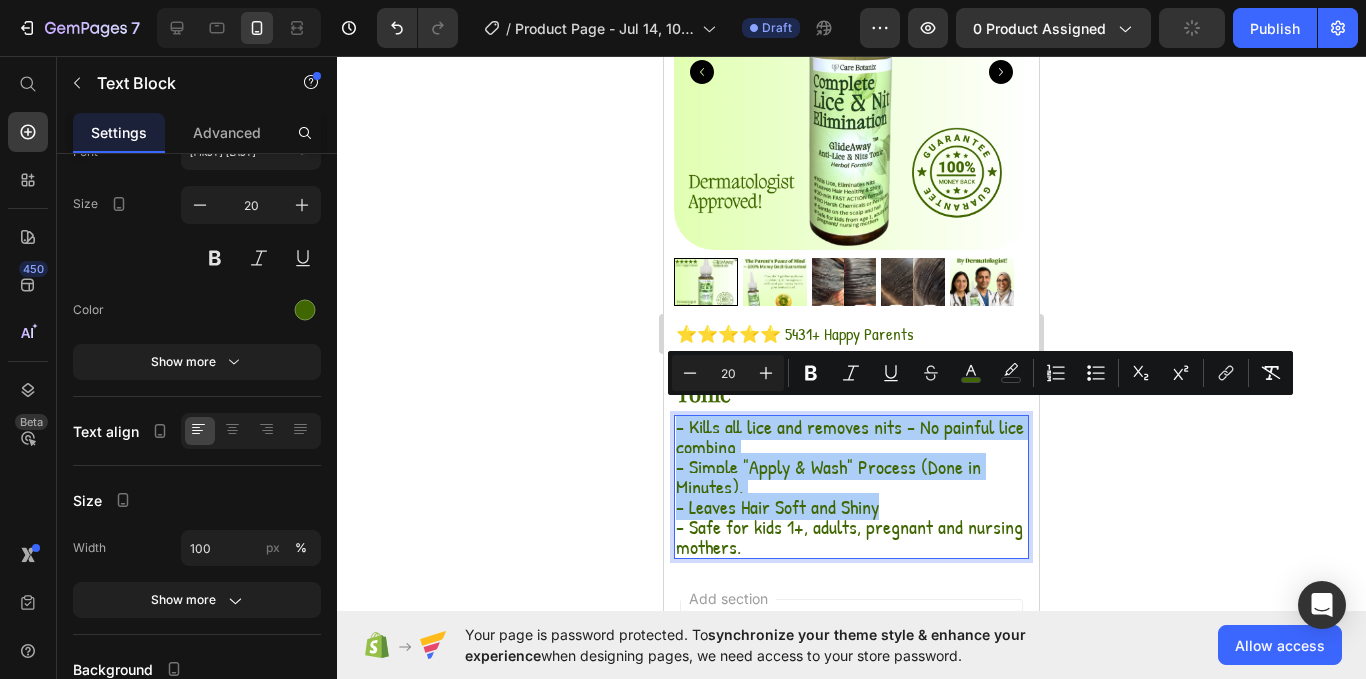 click on "20" at bounding box center (728, 373) 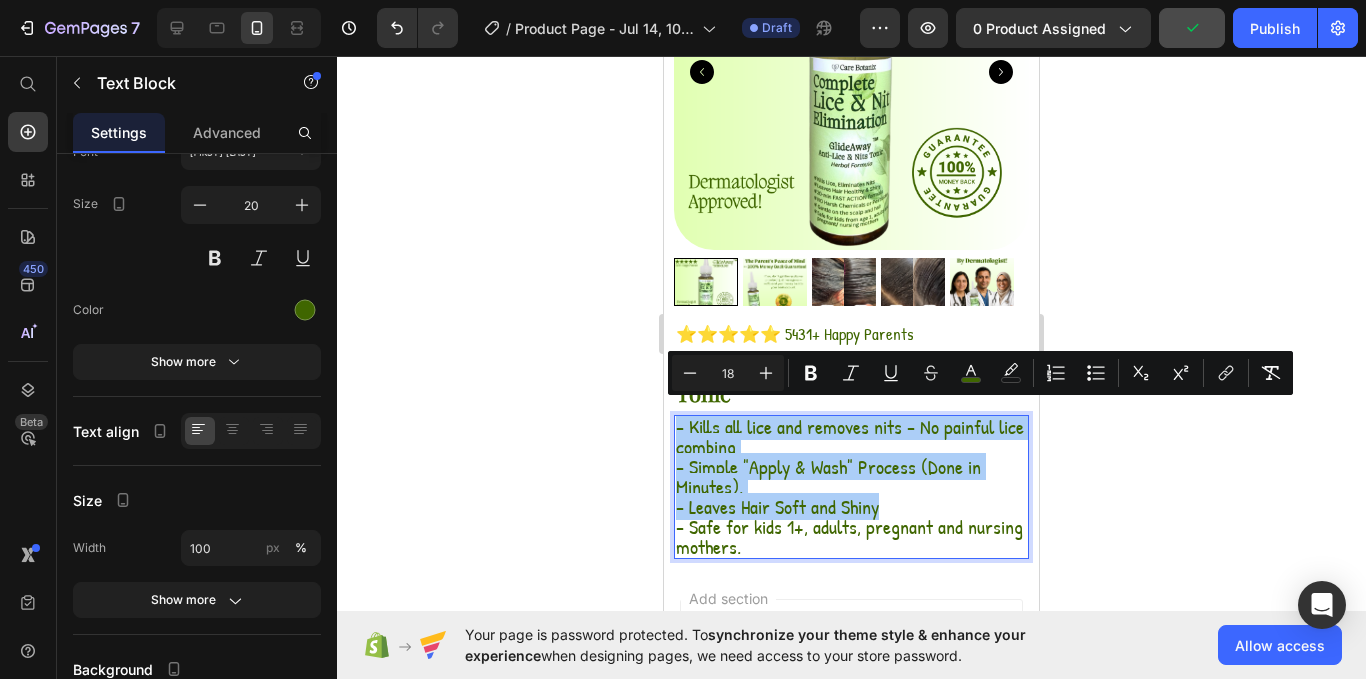 type on "18" 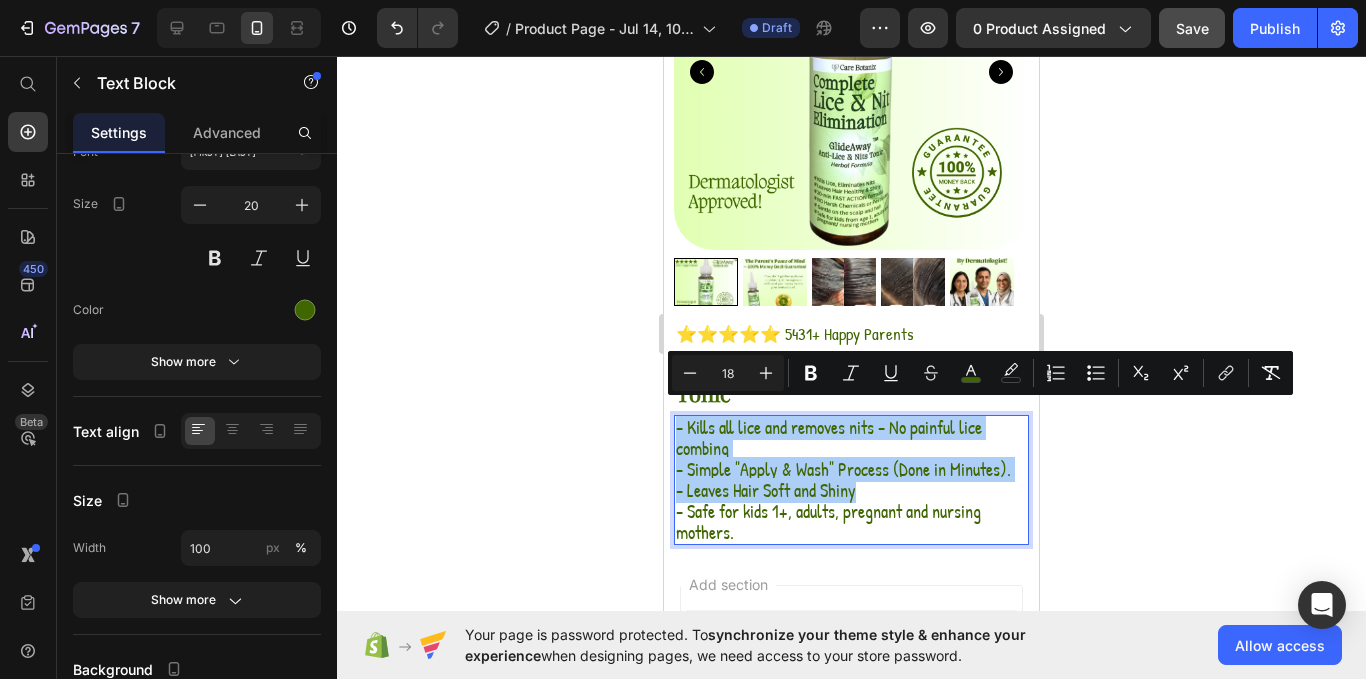 click 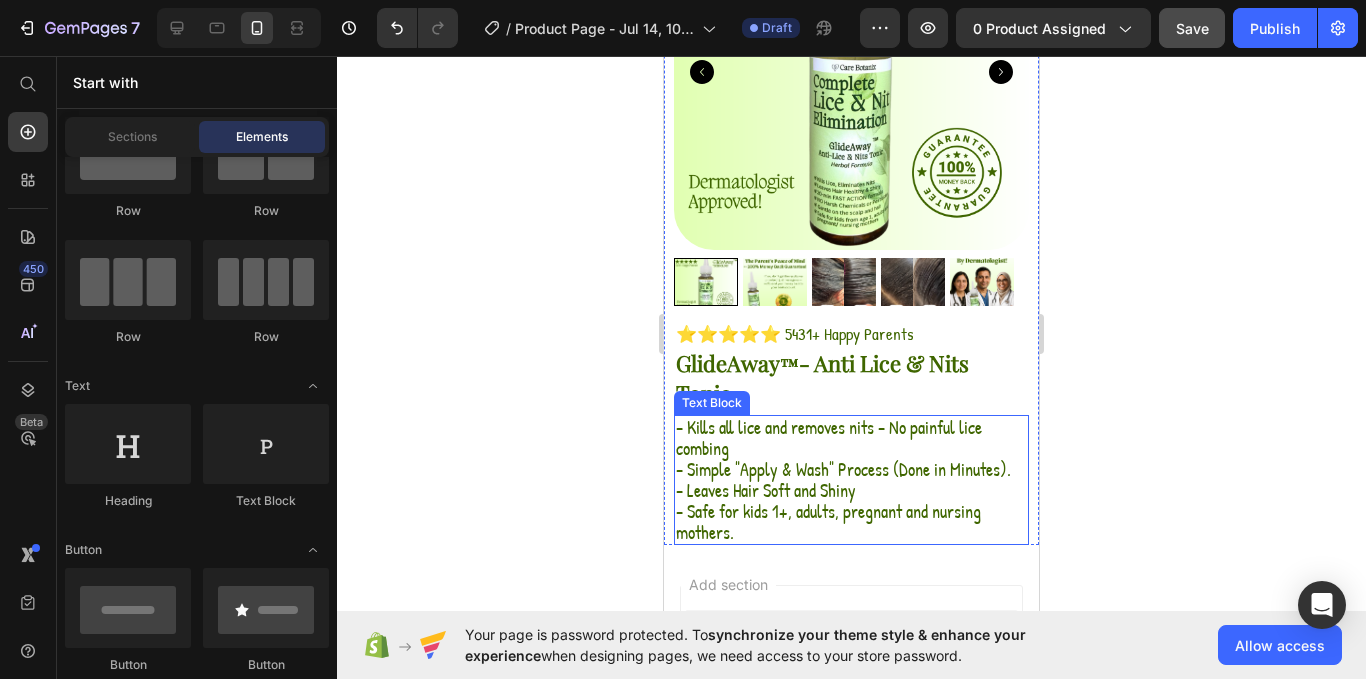 click on "- Kills all lice and removes nits - No painful lice combing" at bounding box center [829, 438] 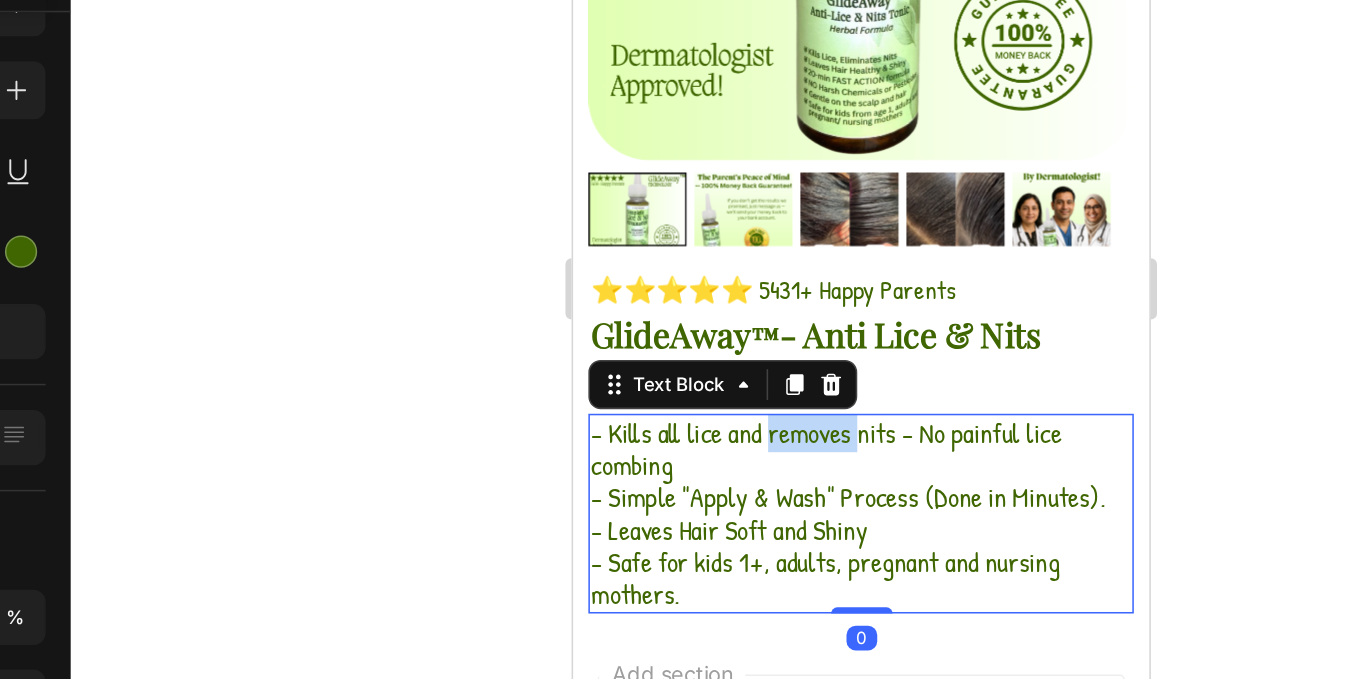 click on "- Kills all lice and removes nits - No painful lice combing" at bounding box center (738, 244) 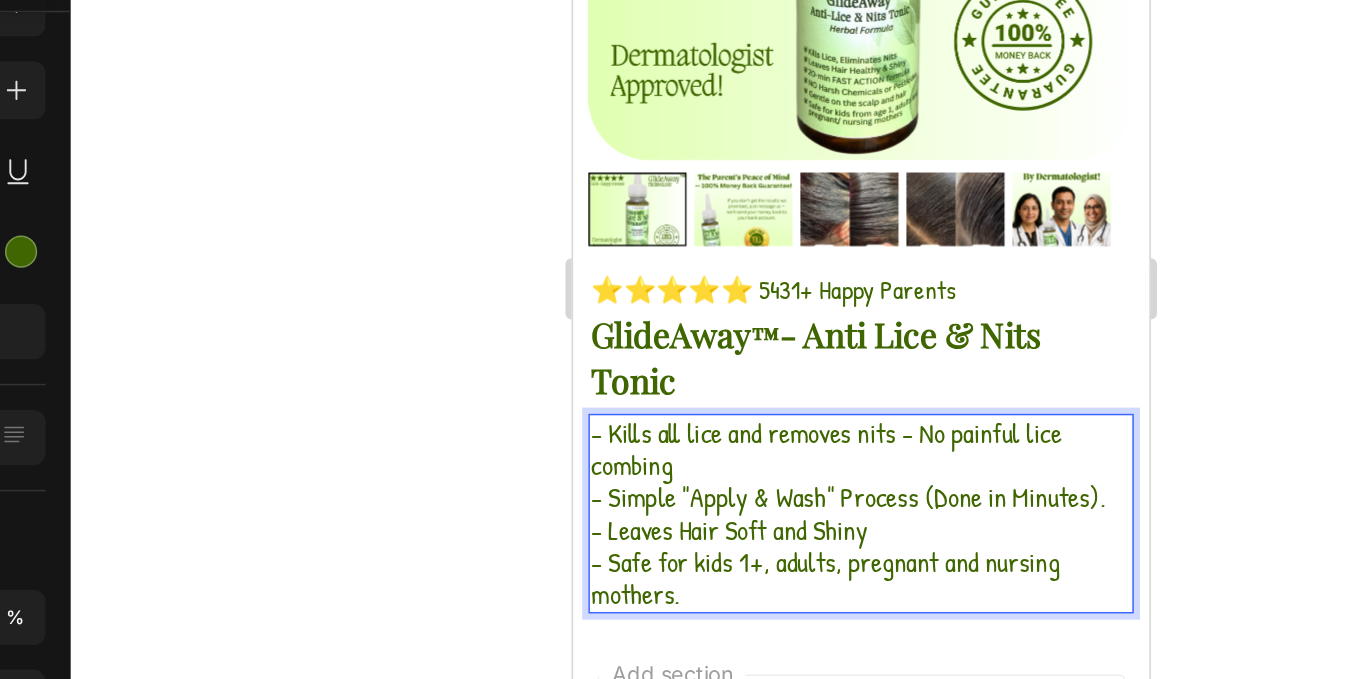 click on "- Kills all lice and removes nits - No painful lice combing" at bounding box center (738, 244) 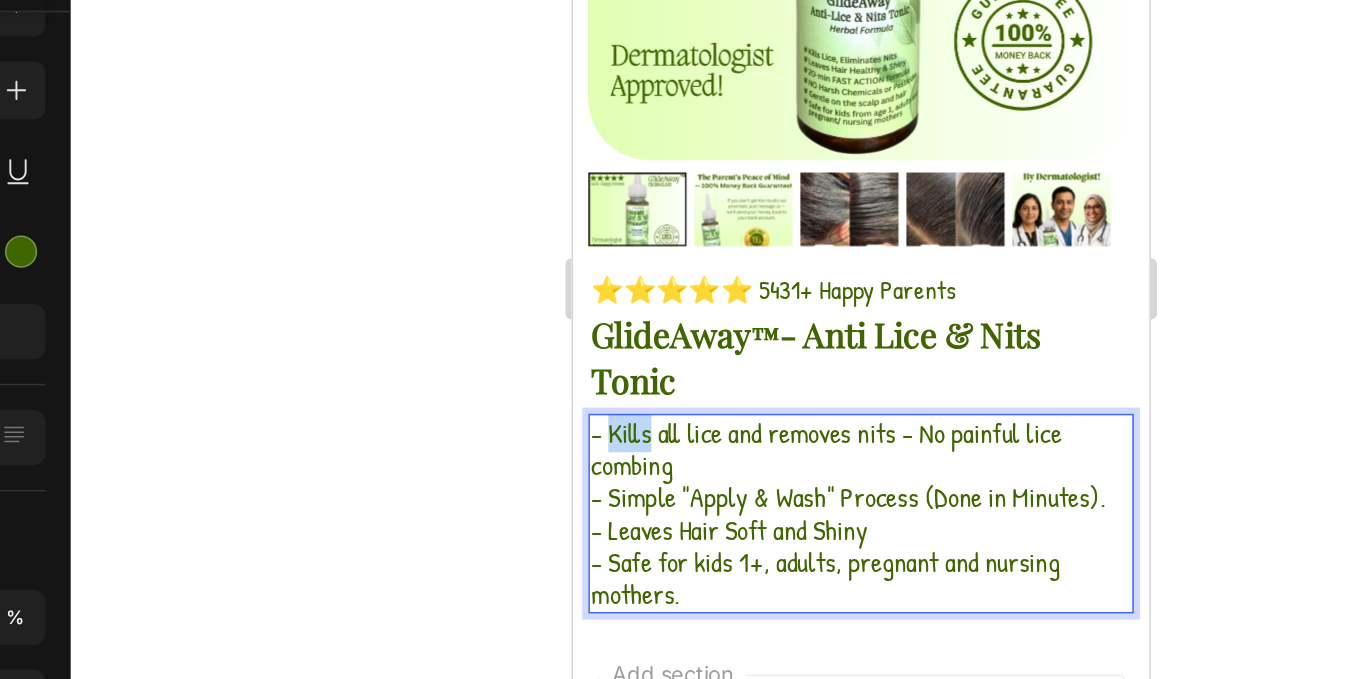 drag, startPoint x: 595, startPoint y: 220, endPoint x: 624, endPoint y: 220, distance: 29 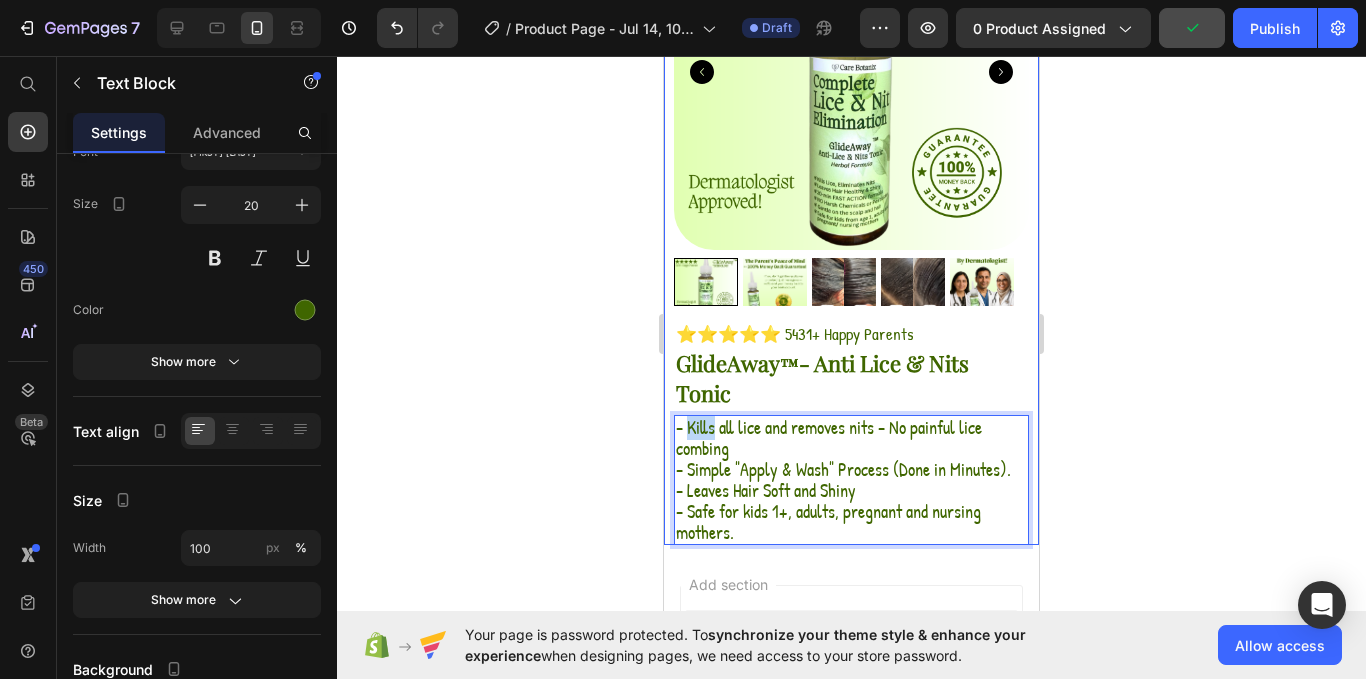 scroll, scrollTop: 0, scrollLeft: 0, axis: both 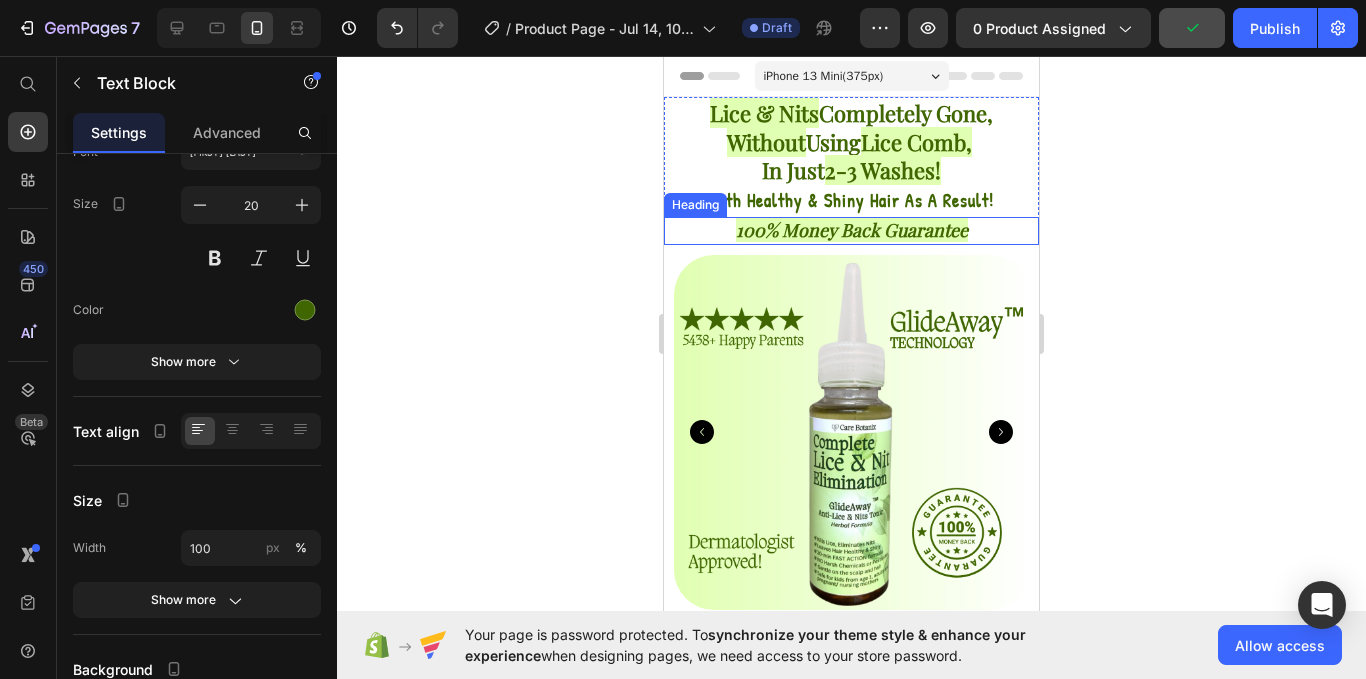 click on "100% Money Back Guarantee" at bounding box center (852, 230) 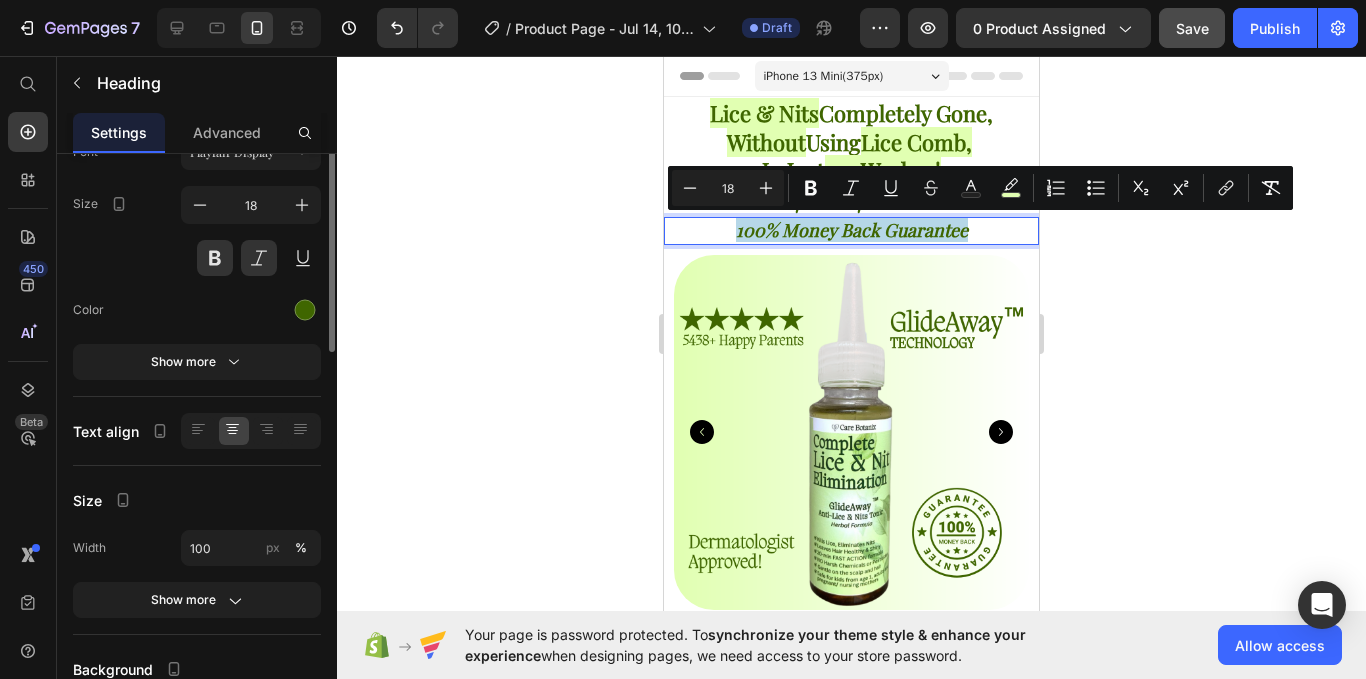 scroll, scrollTop: 0, scrollLeft: 0, axis: both 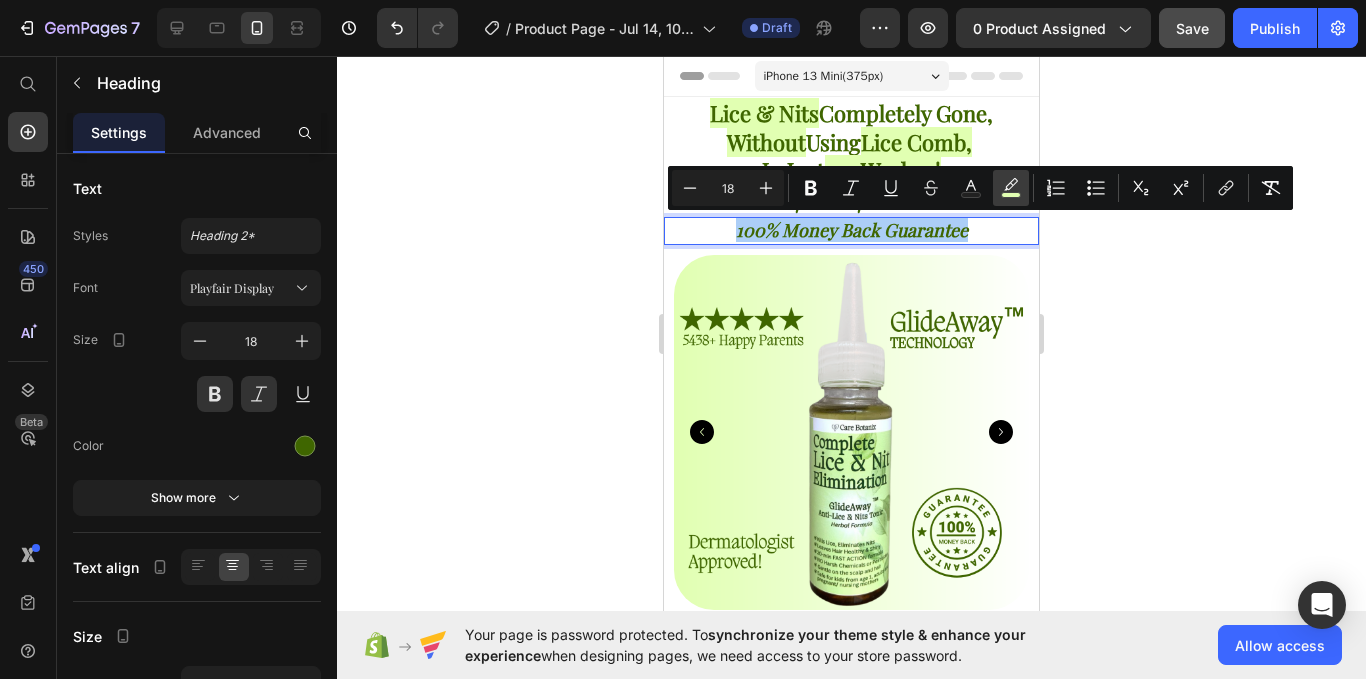click 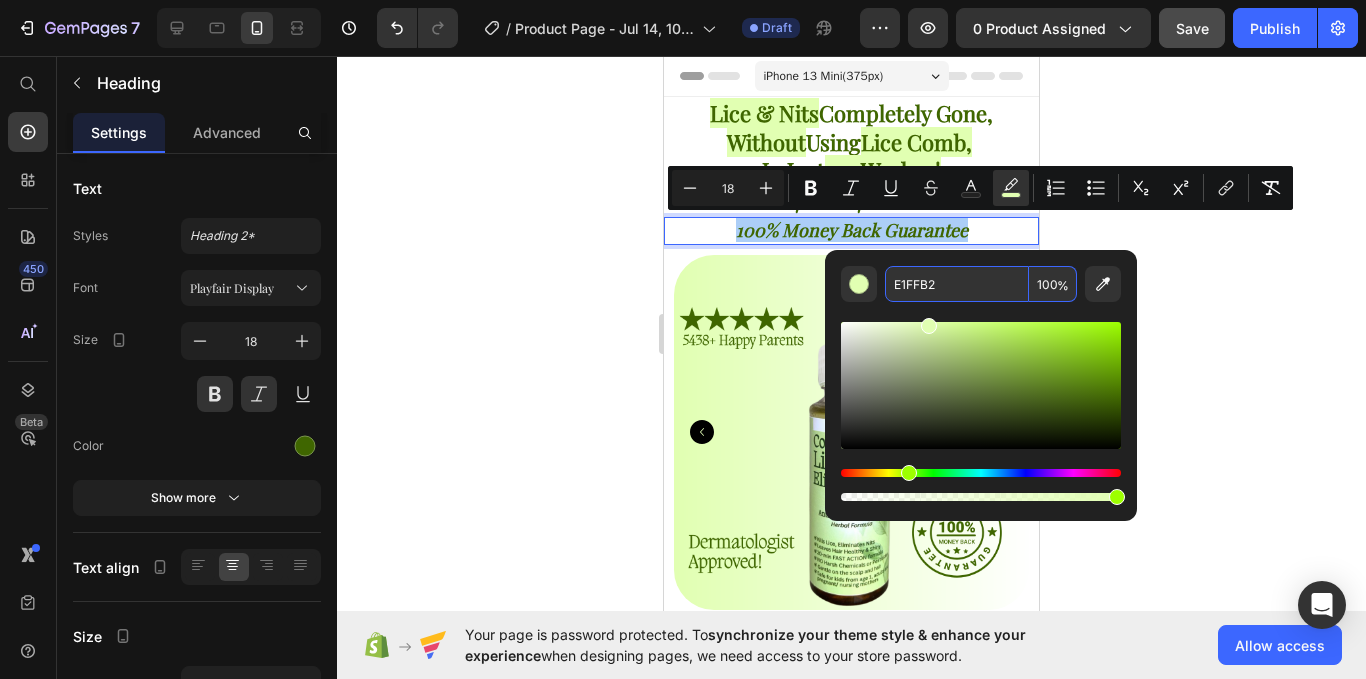 click on "E1FFB2" at bounding box center (957, 284) 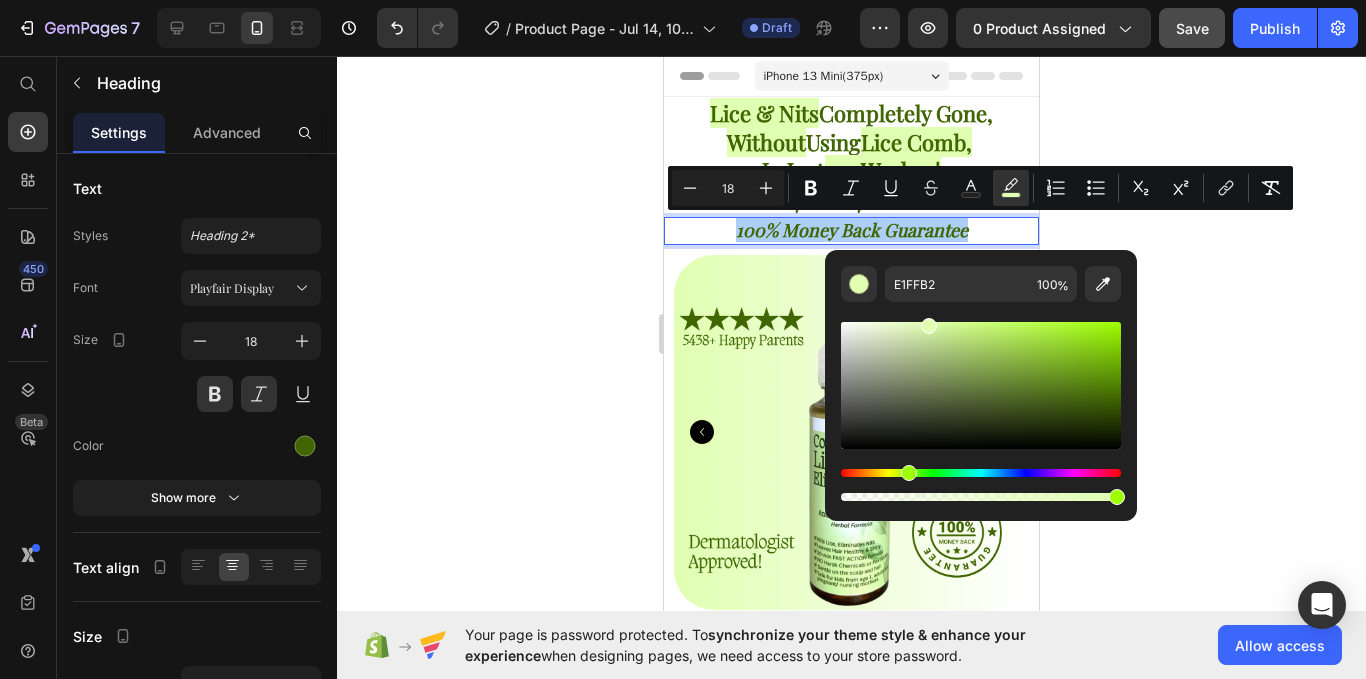 click 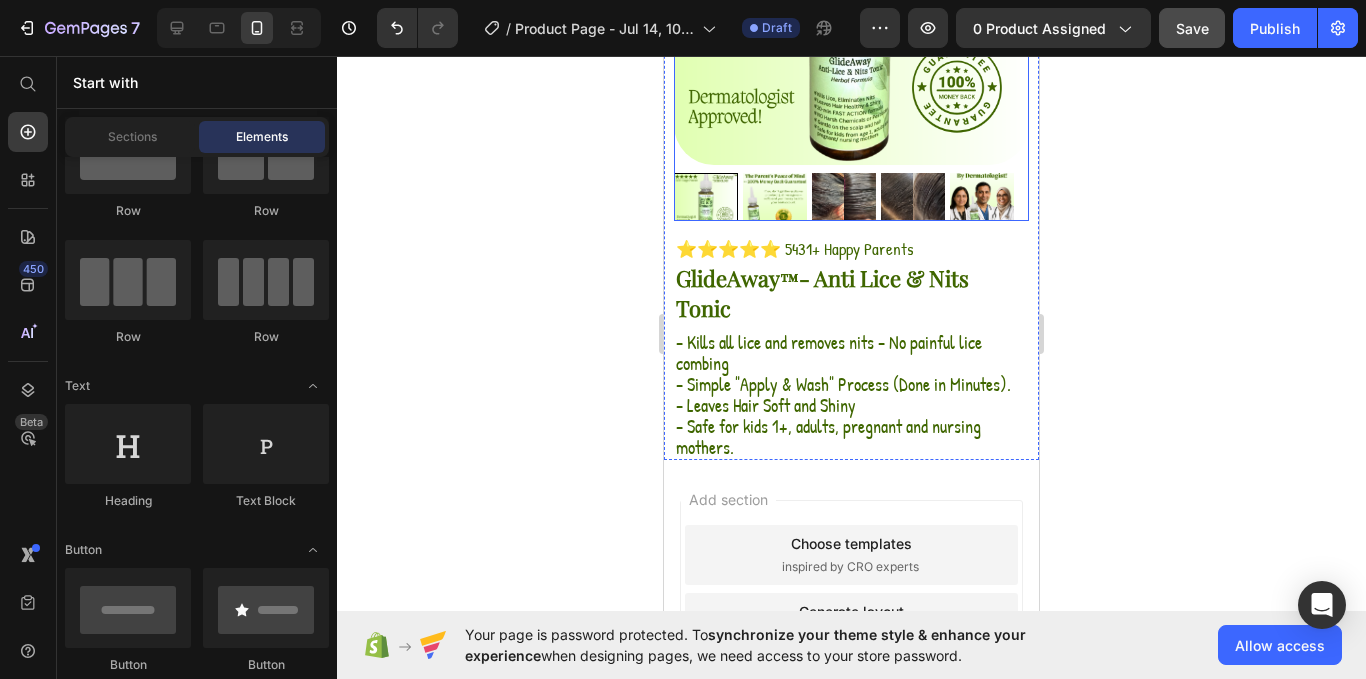 scroll, scrollTop: 453, scrollLeft: 0, axis: vertical 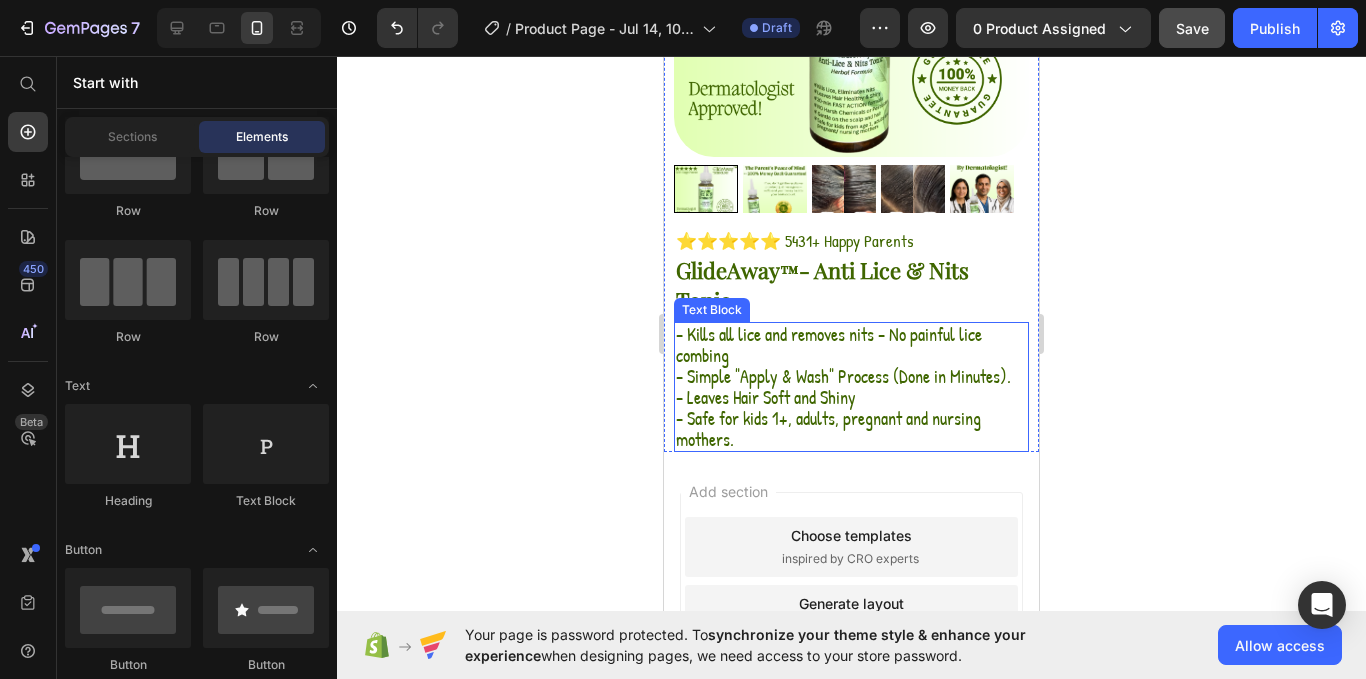 click on "- Kills all lice and removes nits - No painful lice combing" at bounding box center (829, 345) 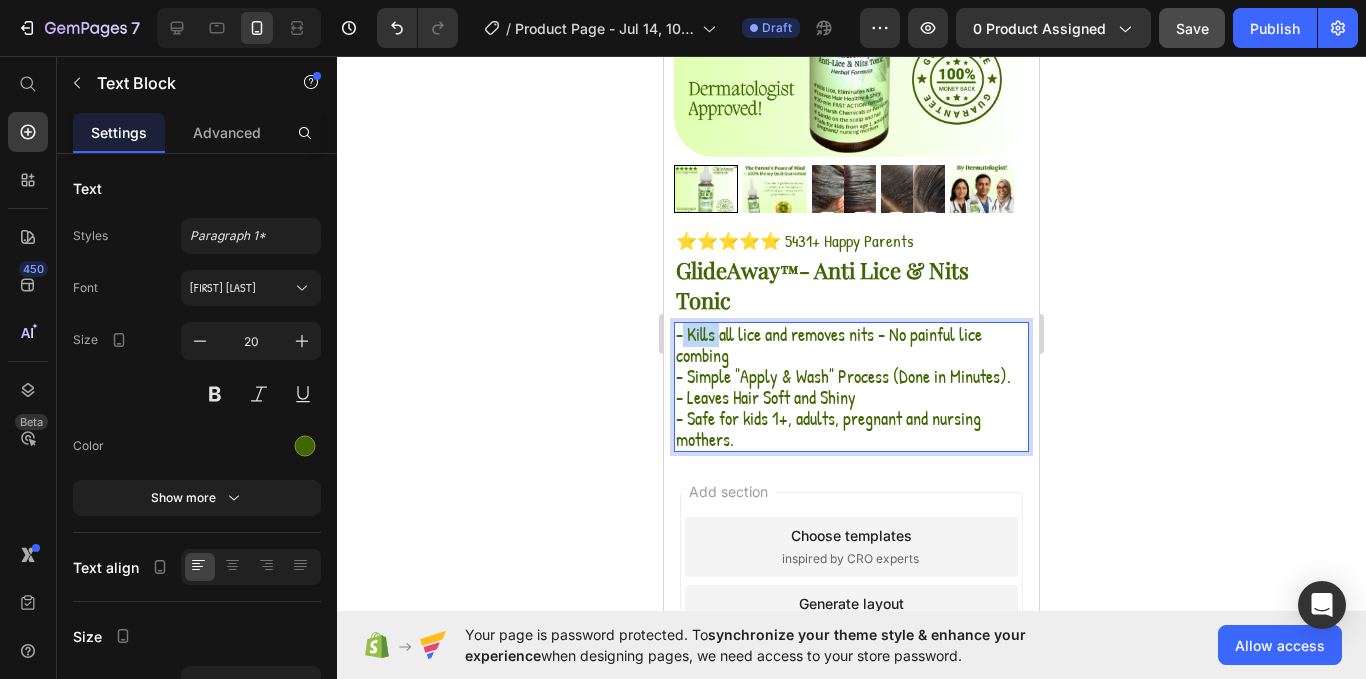 drag, startPoint x: 684, startPoint y: 316, endPoint x: 718, endPoint y: 321, distance: 34.36568 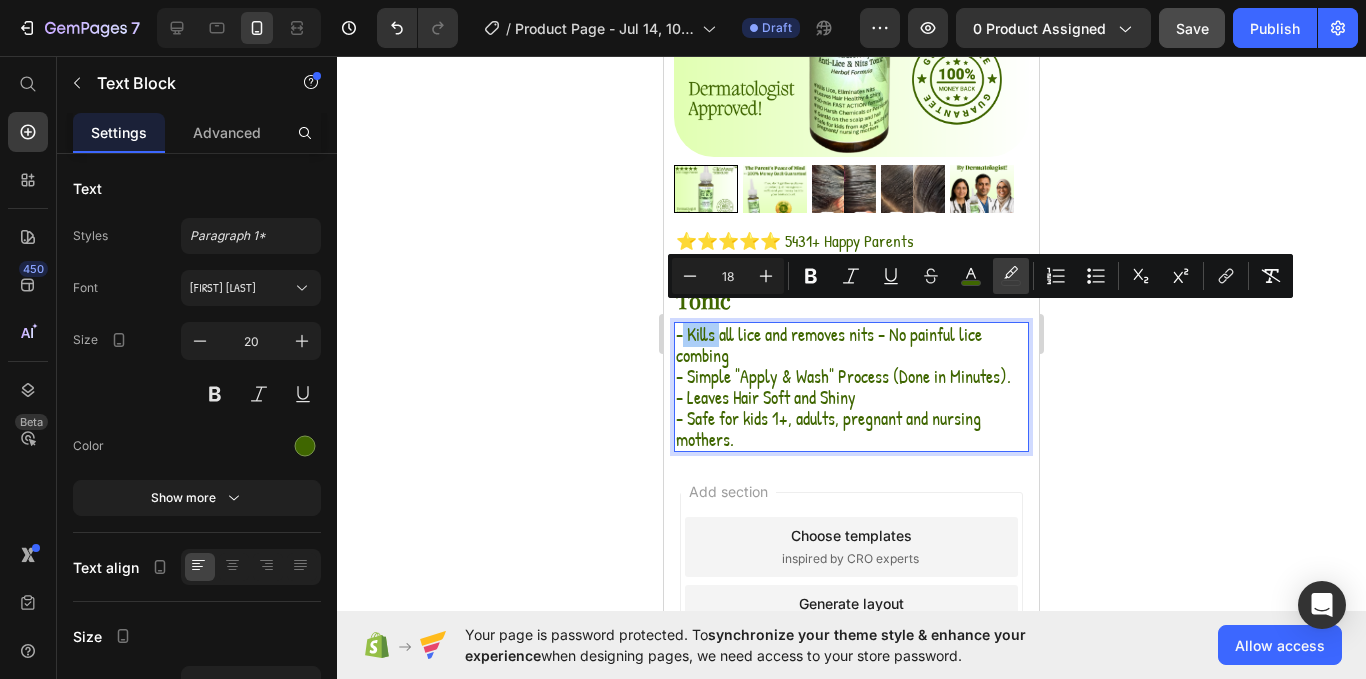 click on "color" at bounding box center [1011, 276] 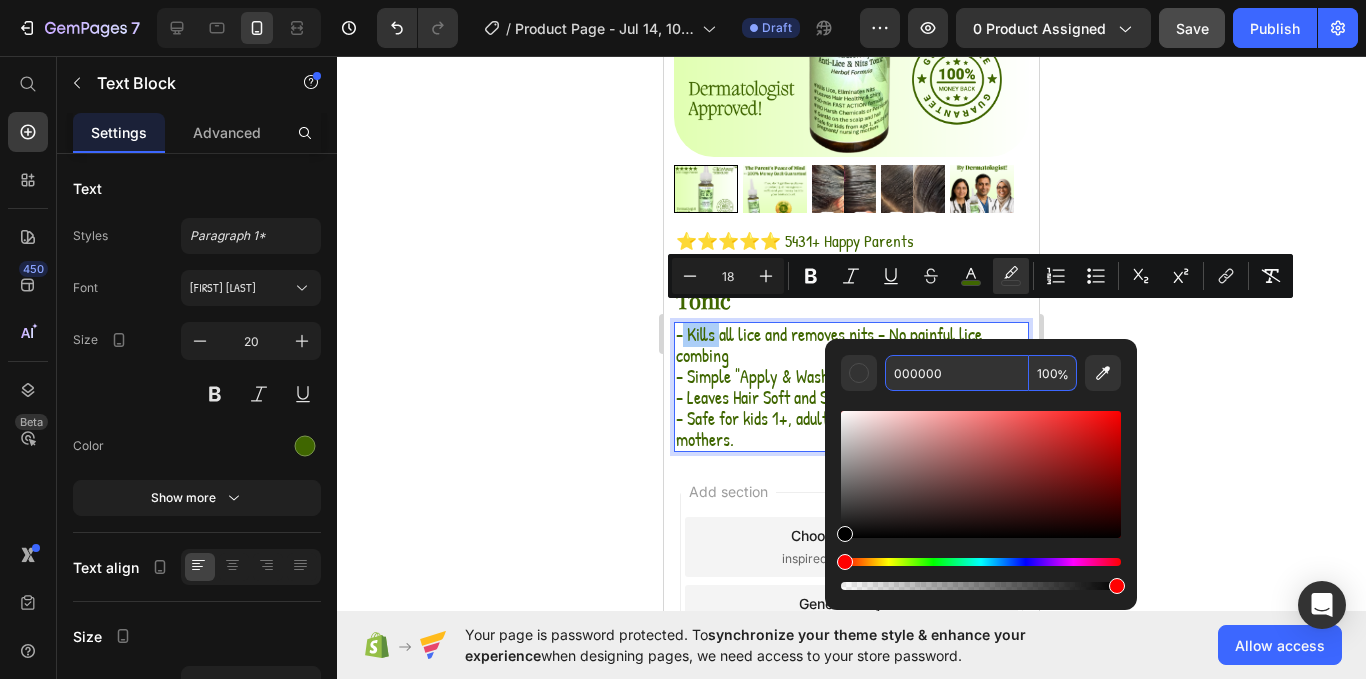 click on "000000" at bounding box center (957, 373) 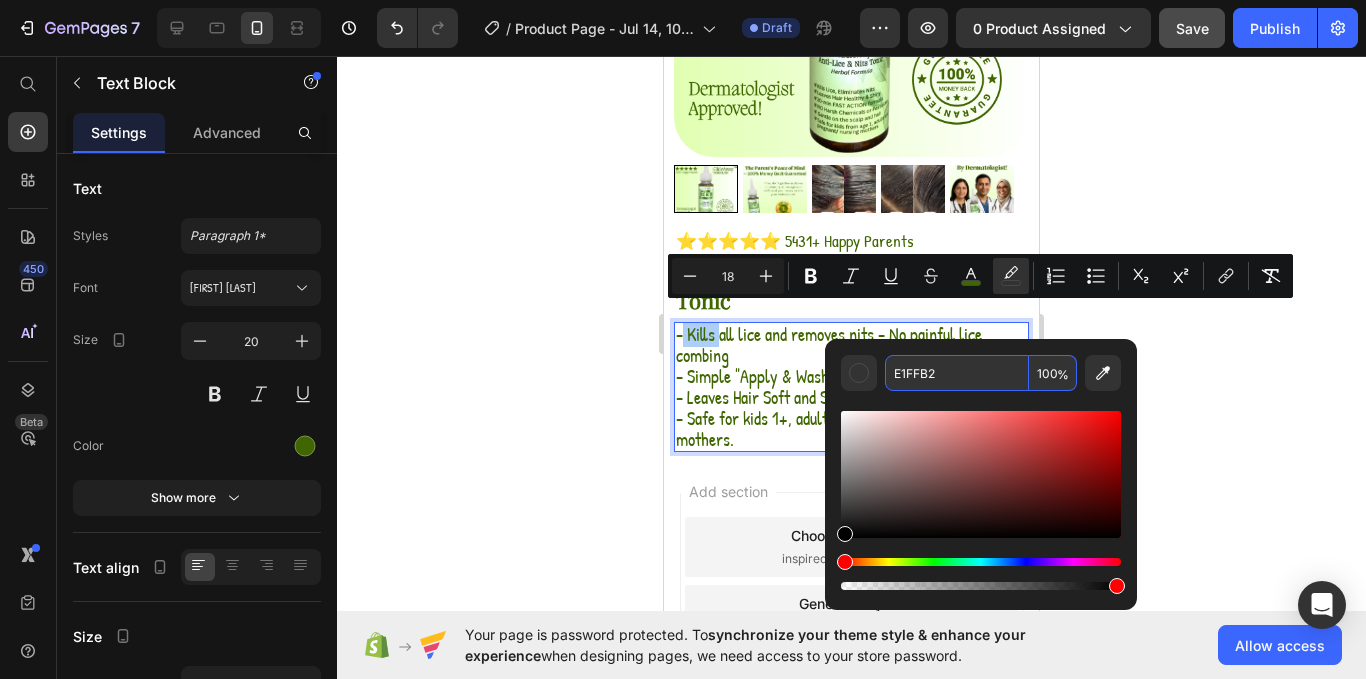 click on "E1FFB2" at bounding box center [957, 373] 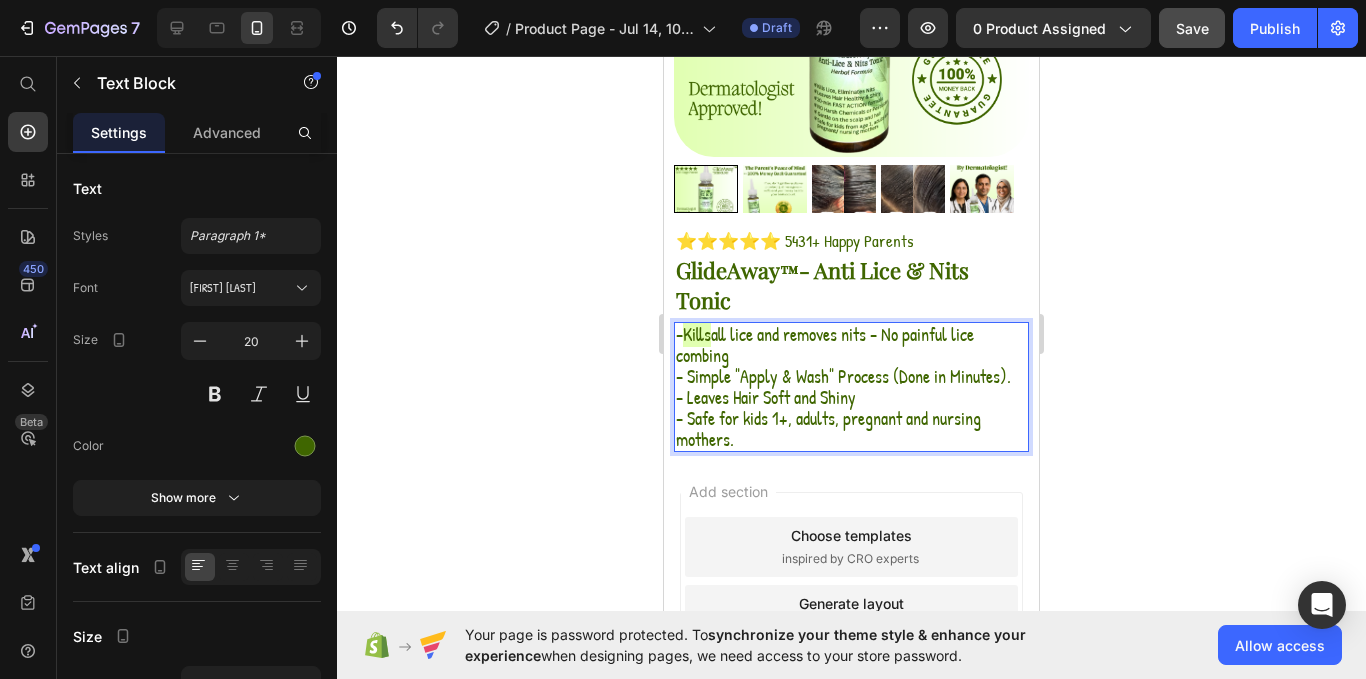 click on "all lice and removes nits - No painful lice combing" at bounding box center (825, 345) 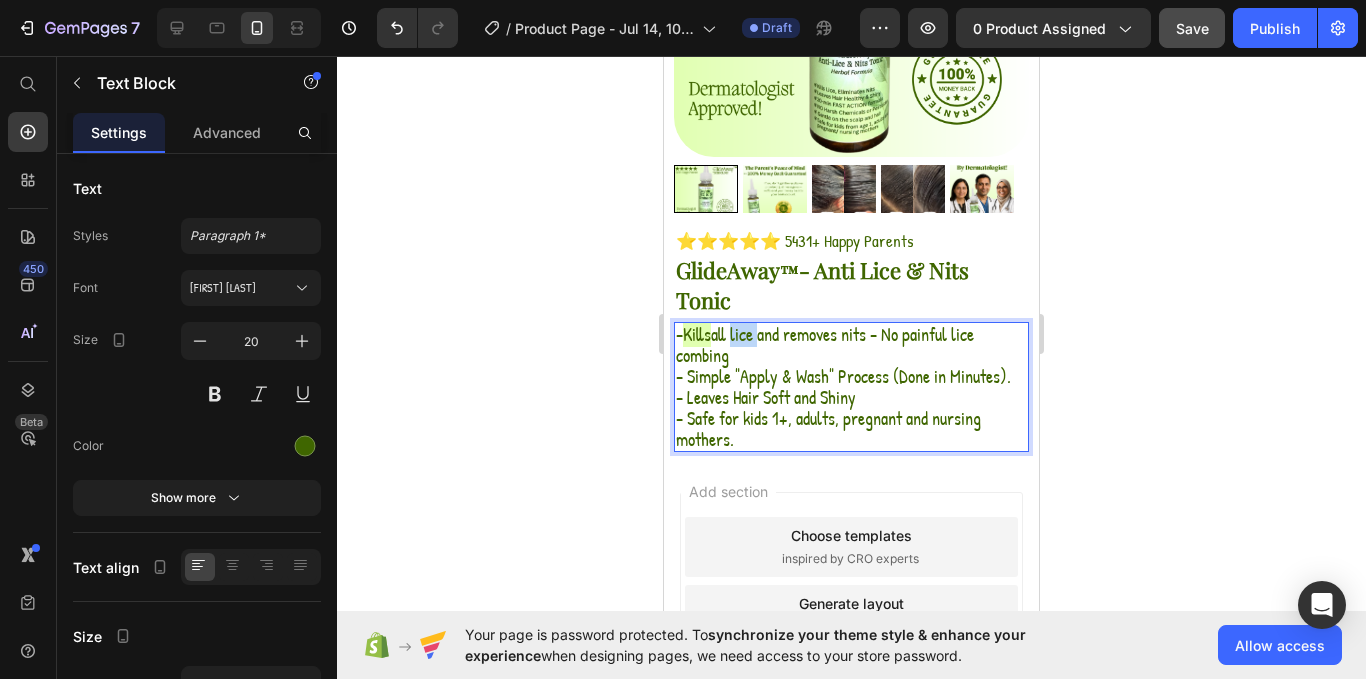 drag, startPoint x: 739, startPoint y: 322, endPoint x: 764, endPoint y: 322, distance: 25 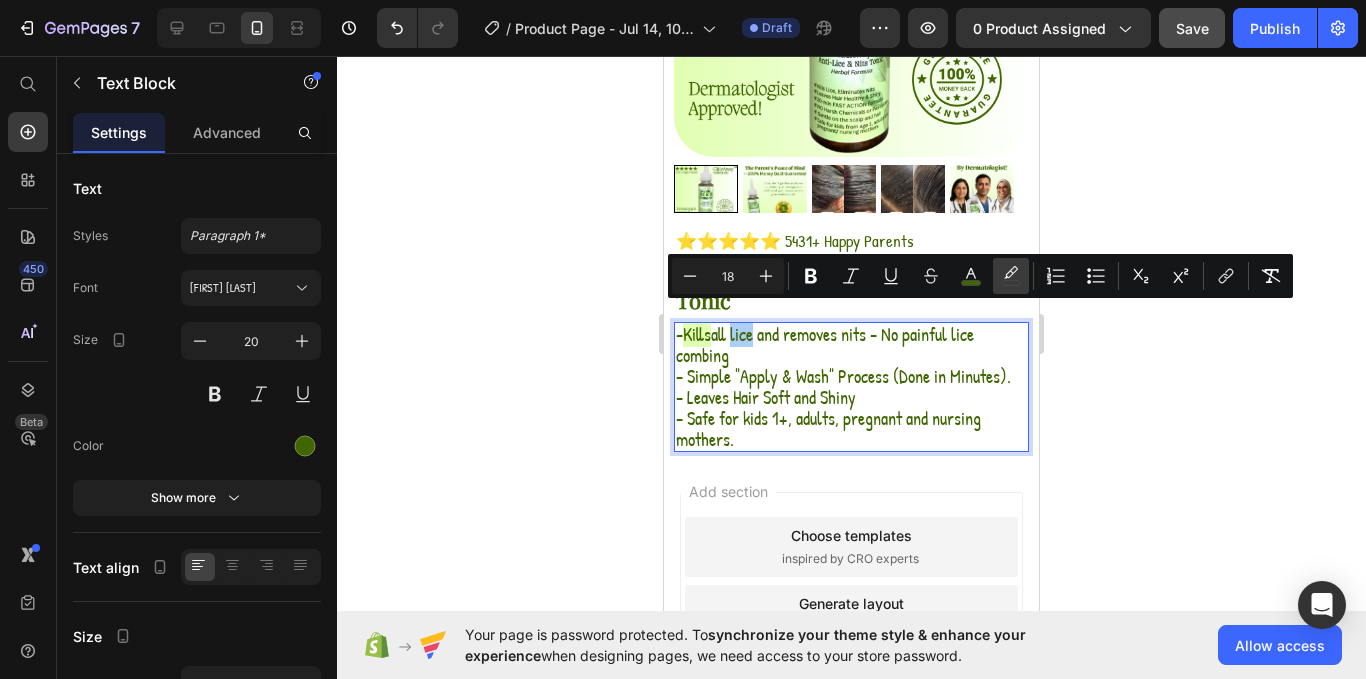drag, startPoint x: 1012, startPoint y: 289, endPoint x: 294, endPoint y: 266, distance: 718.3683 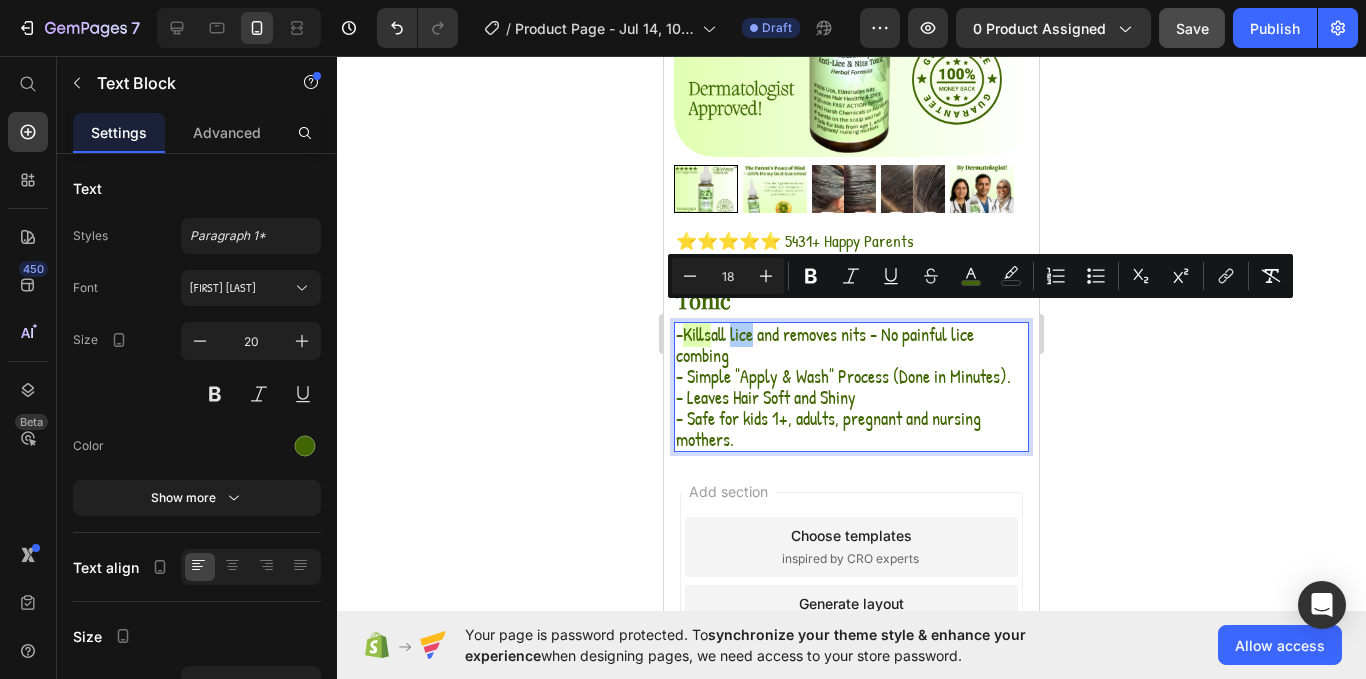 type on "000000" 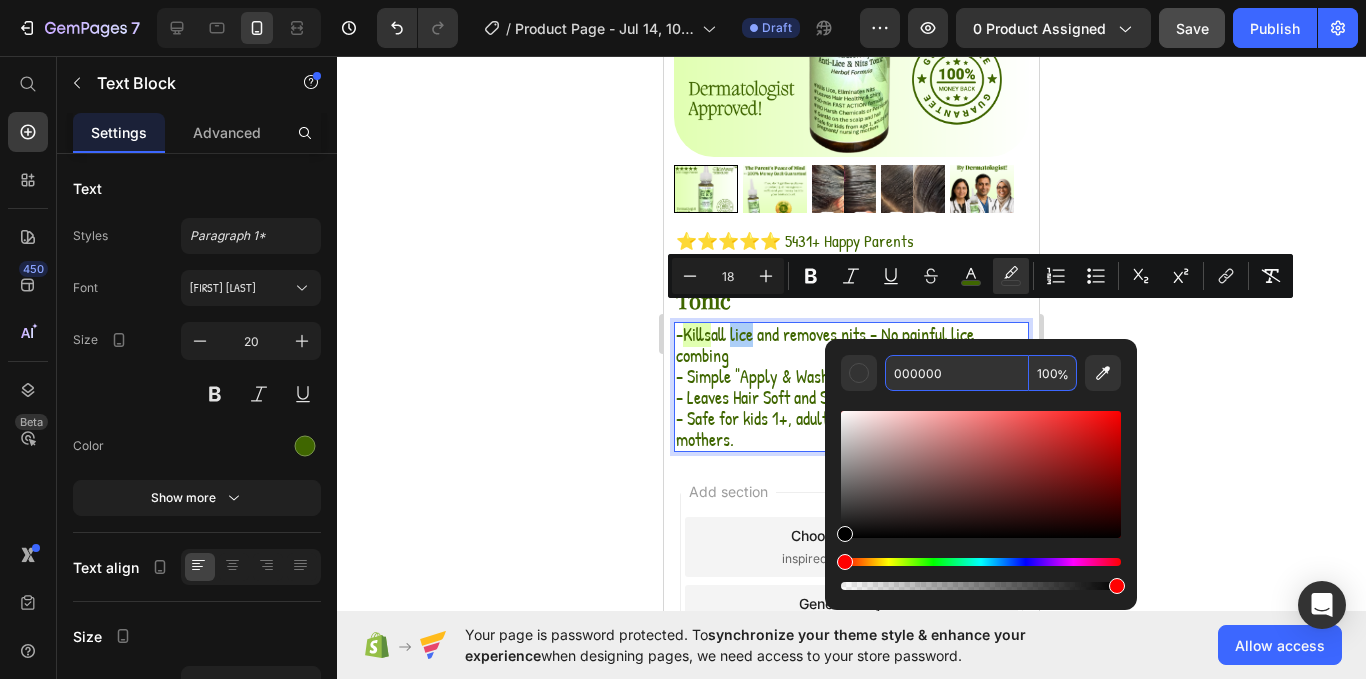 click on "000000" at bounding box center (957, 373) 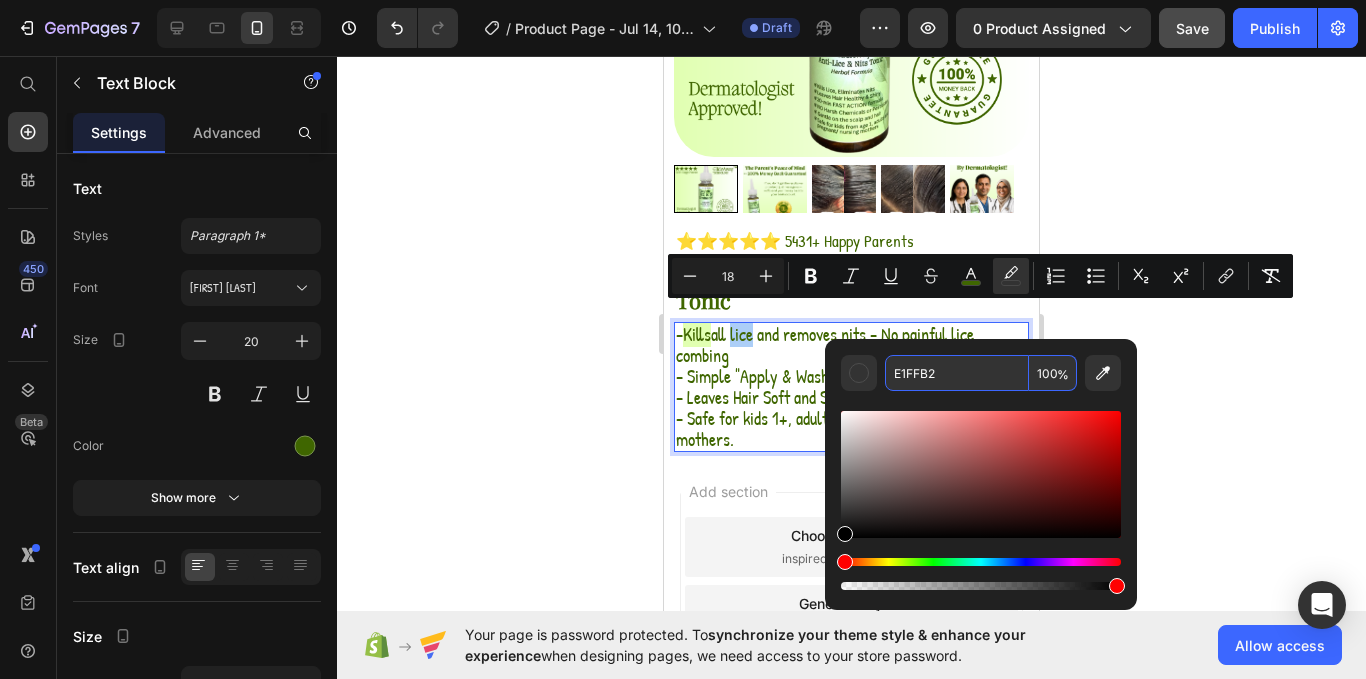 click on "E1FFB2" at bounding box center [957, 373] 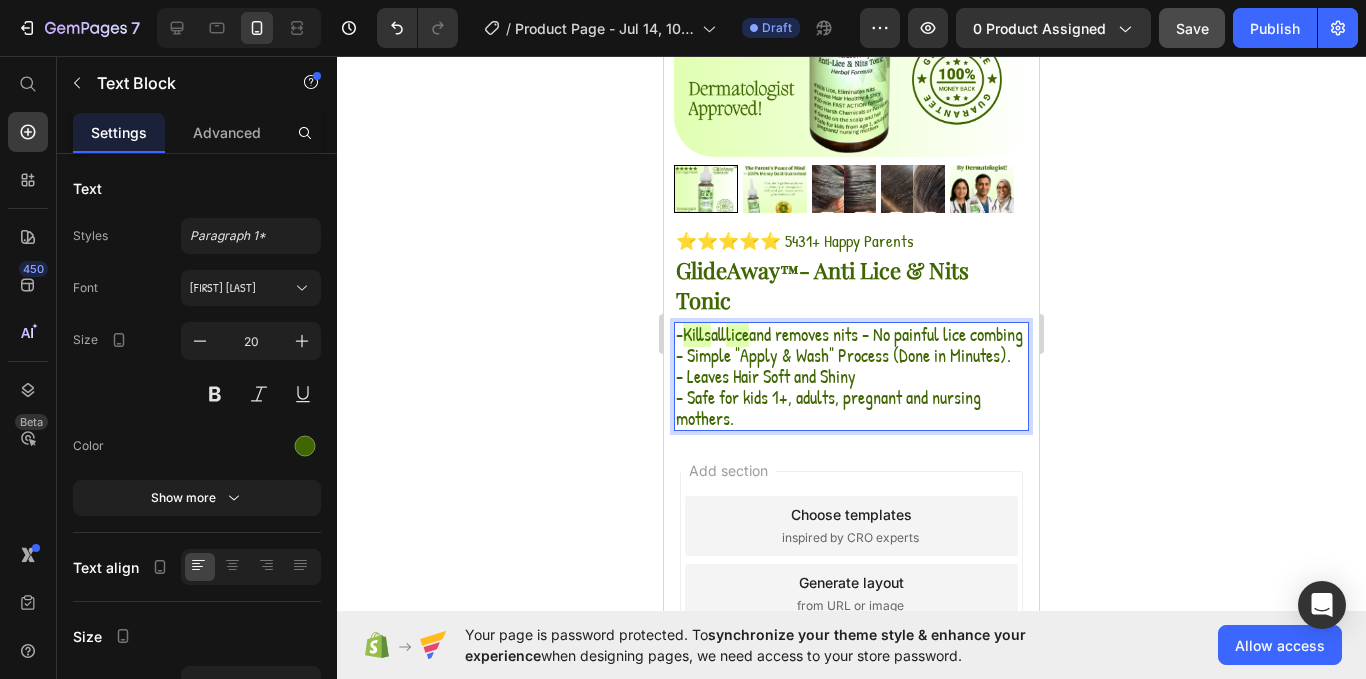 click on "and removes nits - No painful lice combing" at bounding box center (886, 334) 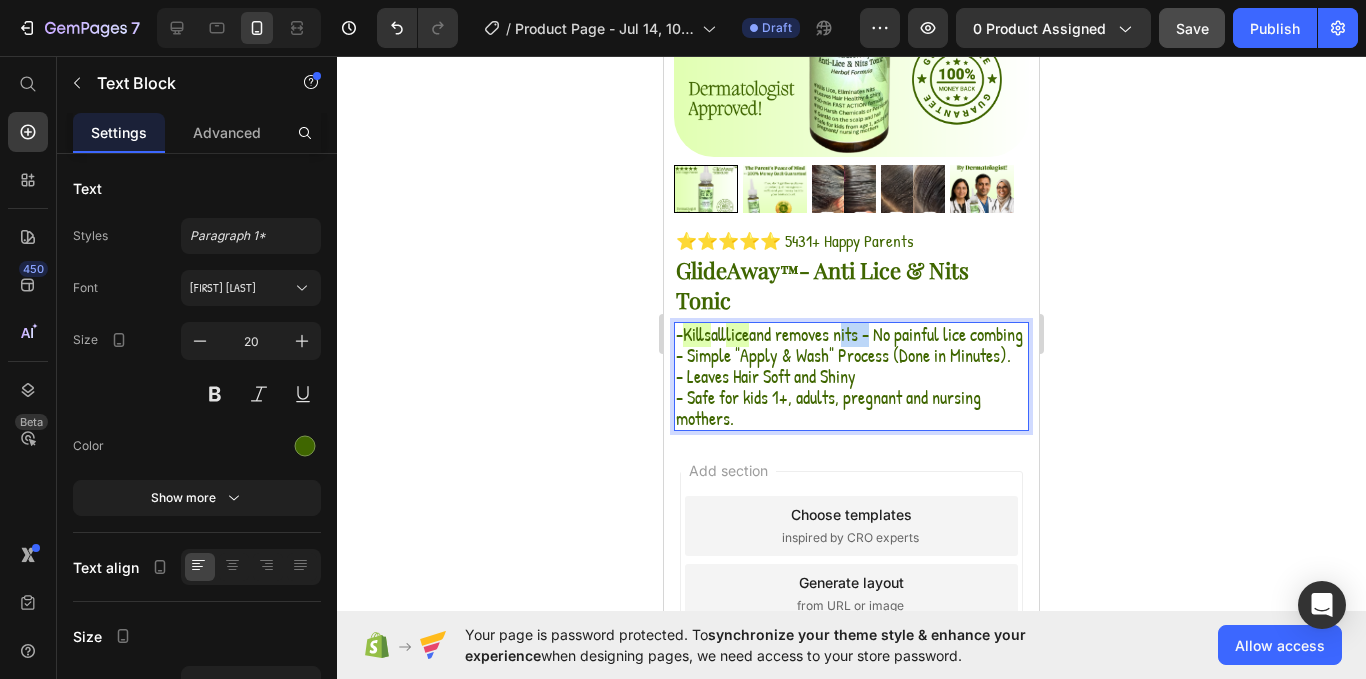 drag, startPoint x: 851, startPoint y: 328, endPoint x: 879, endPoint y: 324, distance: 28.284271 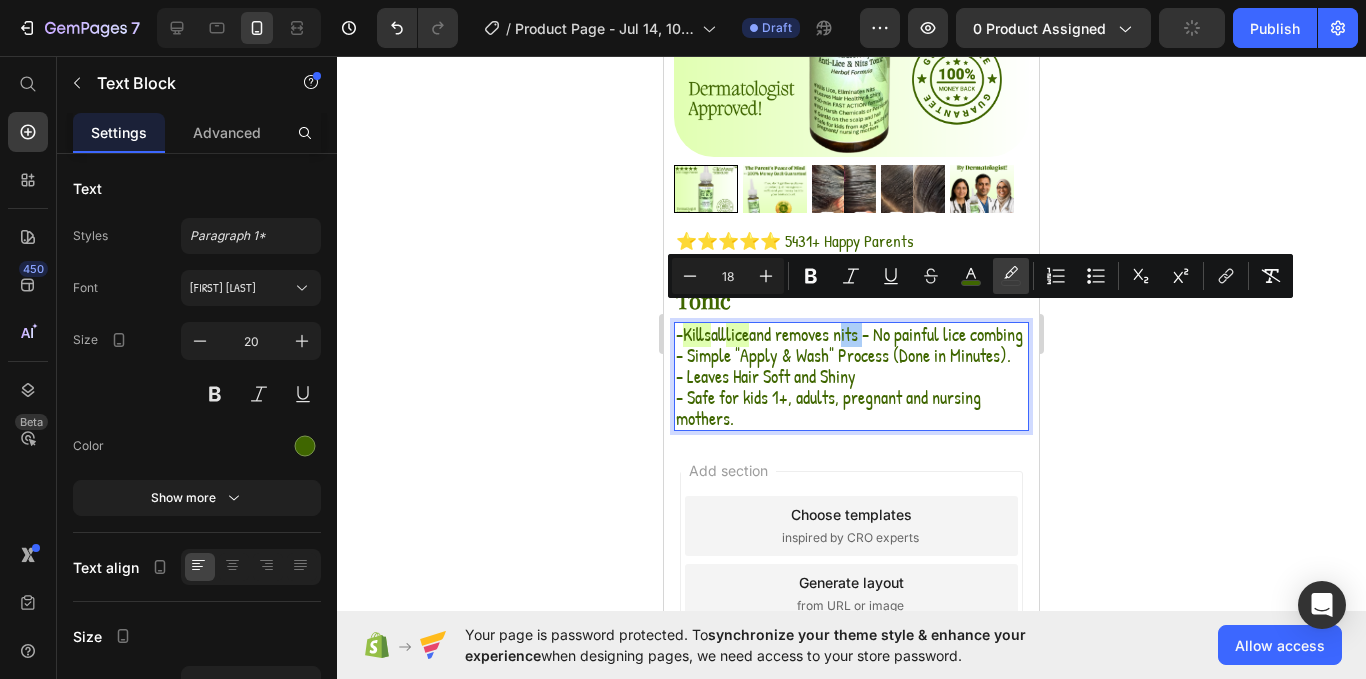 click 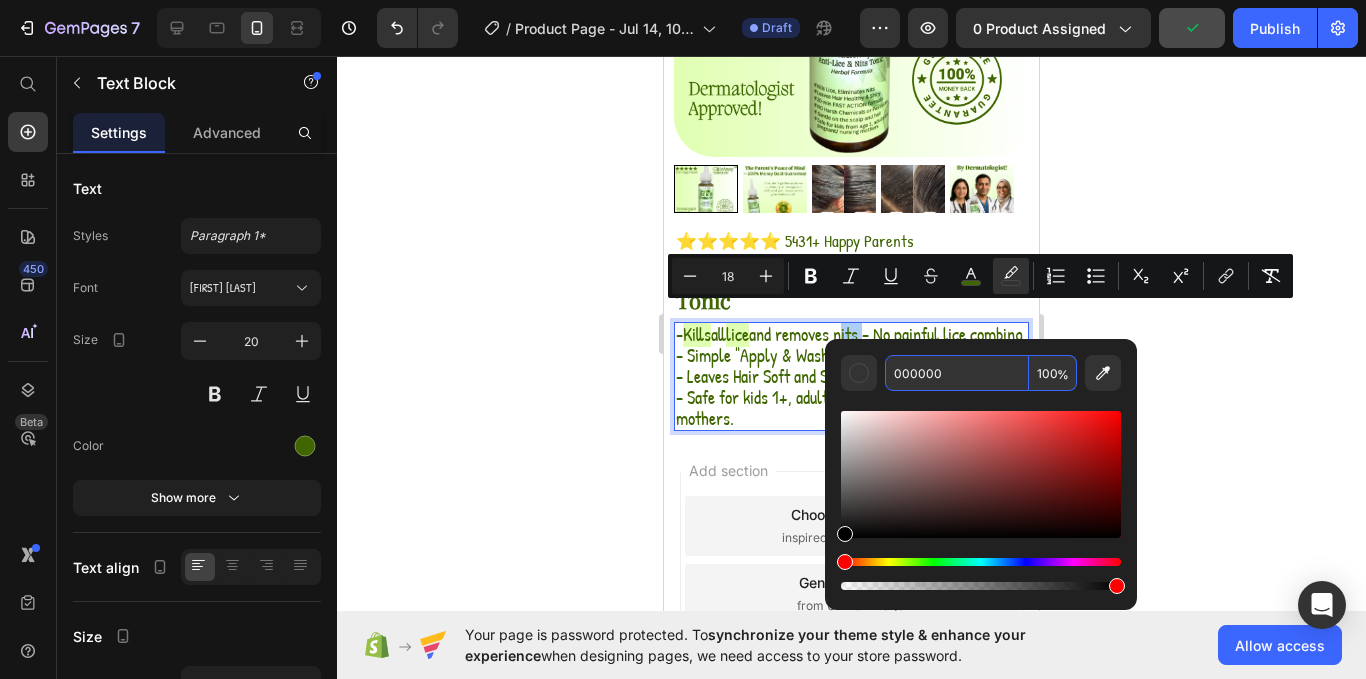click on "000000" at bounding box center [957, 373] 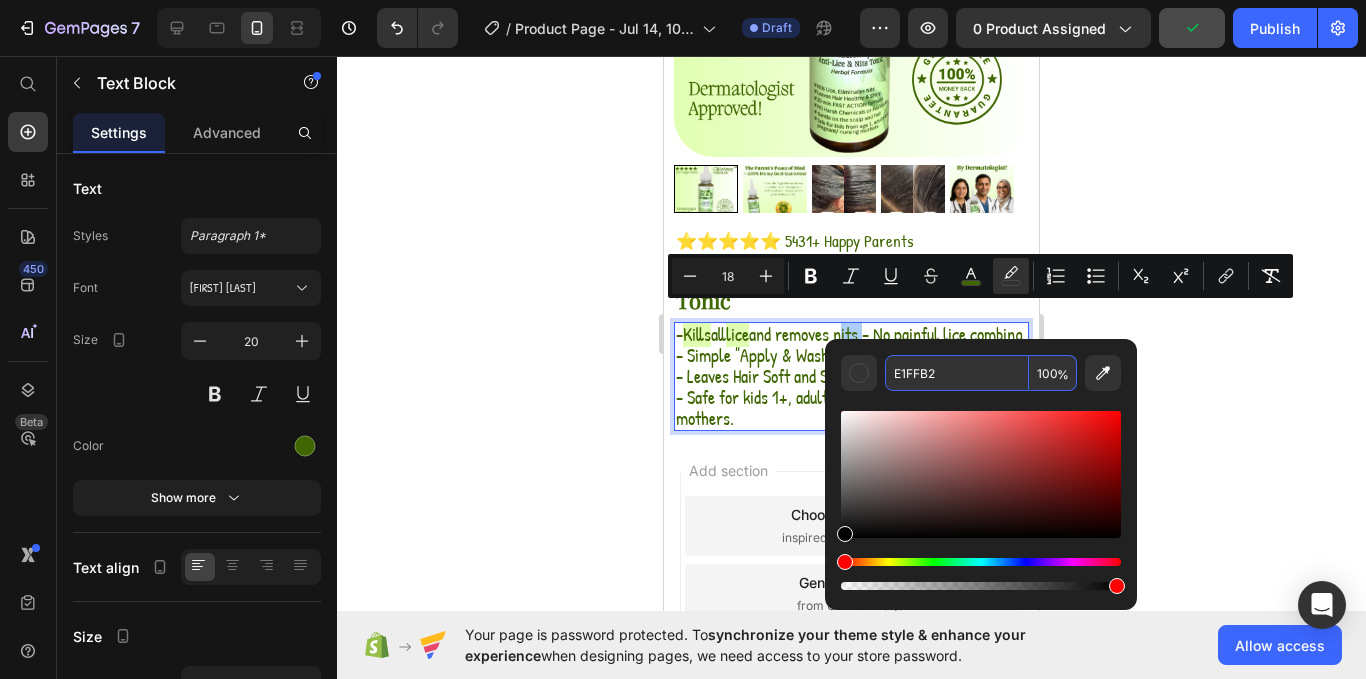 click on "E1FFB2" at bounding box center (957, 373) 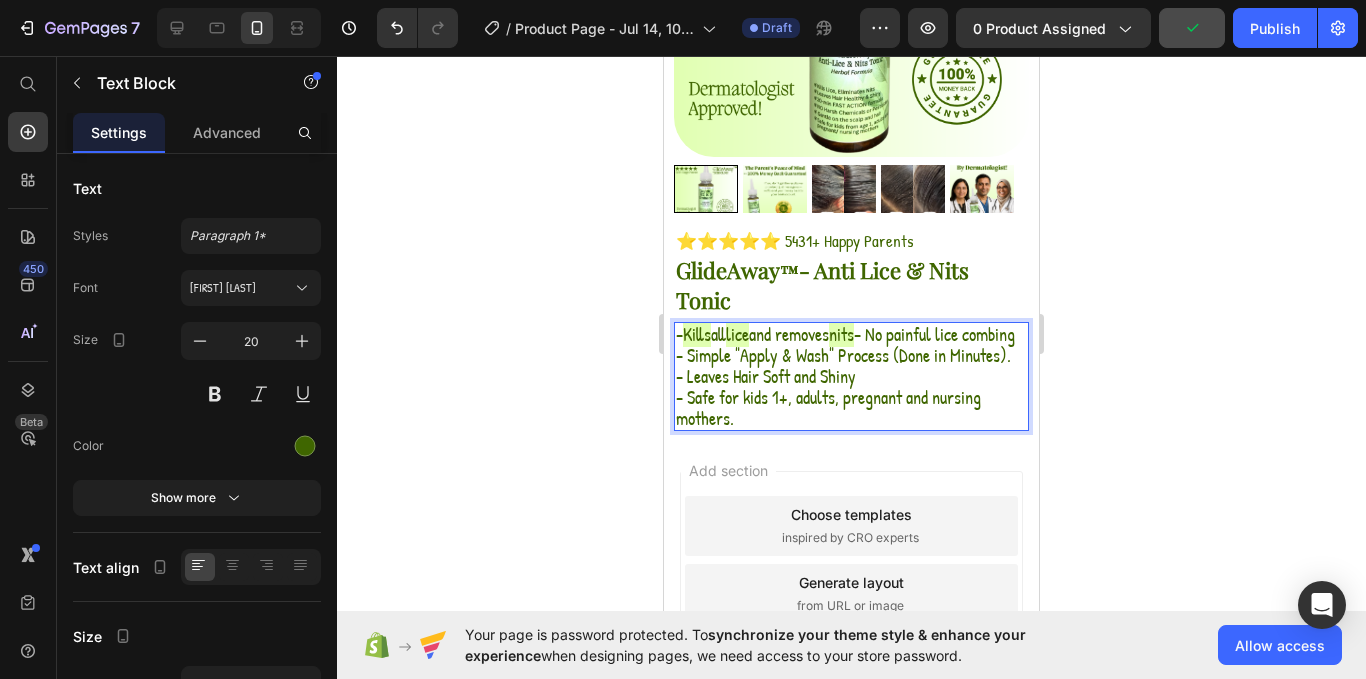 click on "-  Kills  all  lice  and removes  nits  - No painful lice combing" at bounding box center (851, 334) 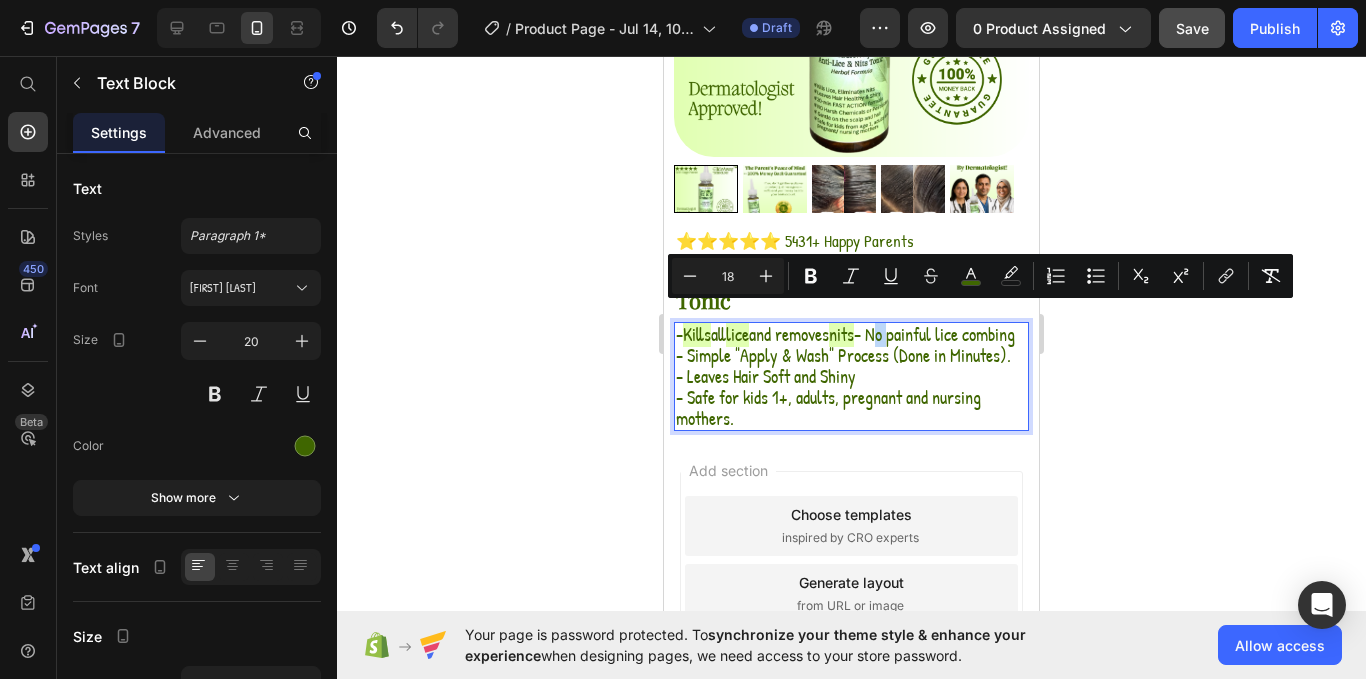 drag, startPoint x: 894, startPoint y: 319, endPoint x: 907, endPoint y: 319, distance: 13 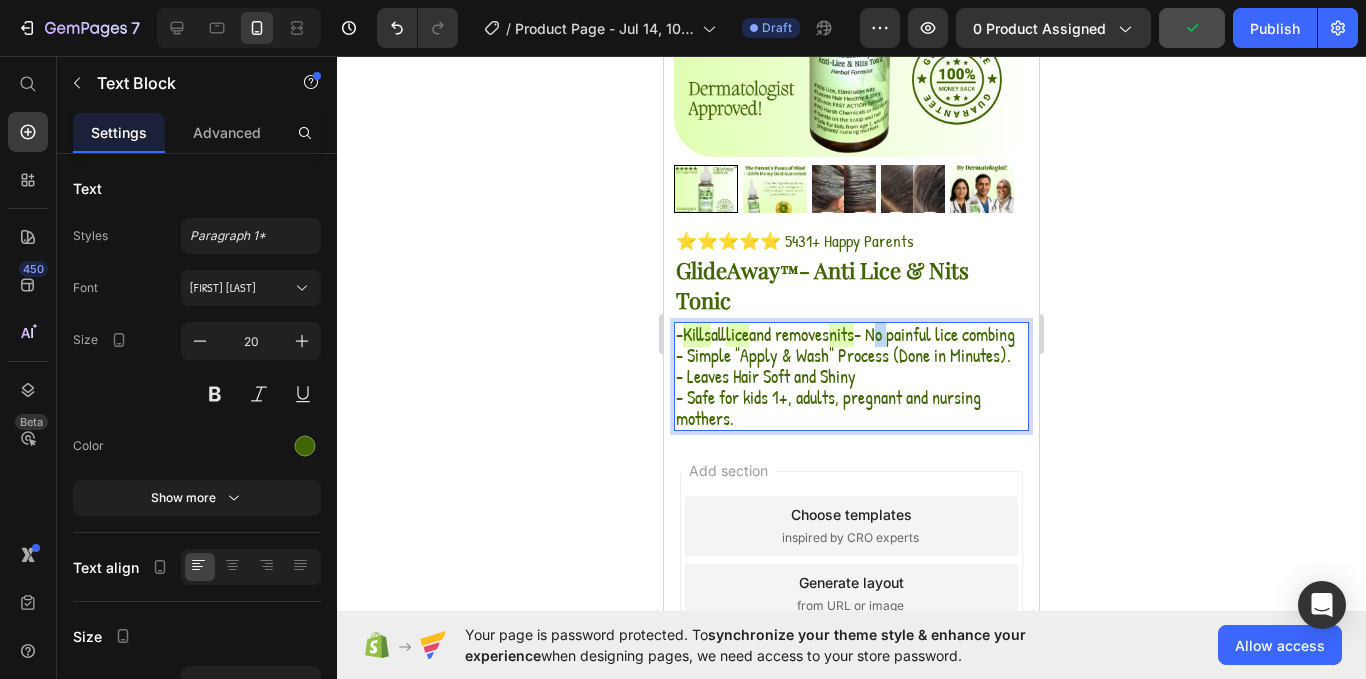 drag, startPoint x: 894, startPoint y: 323, endPoint x: 907, endPoint y: 322, distance: 13.038404 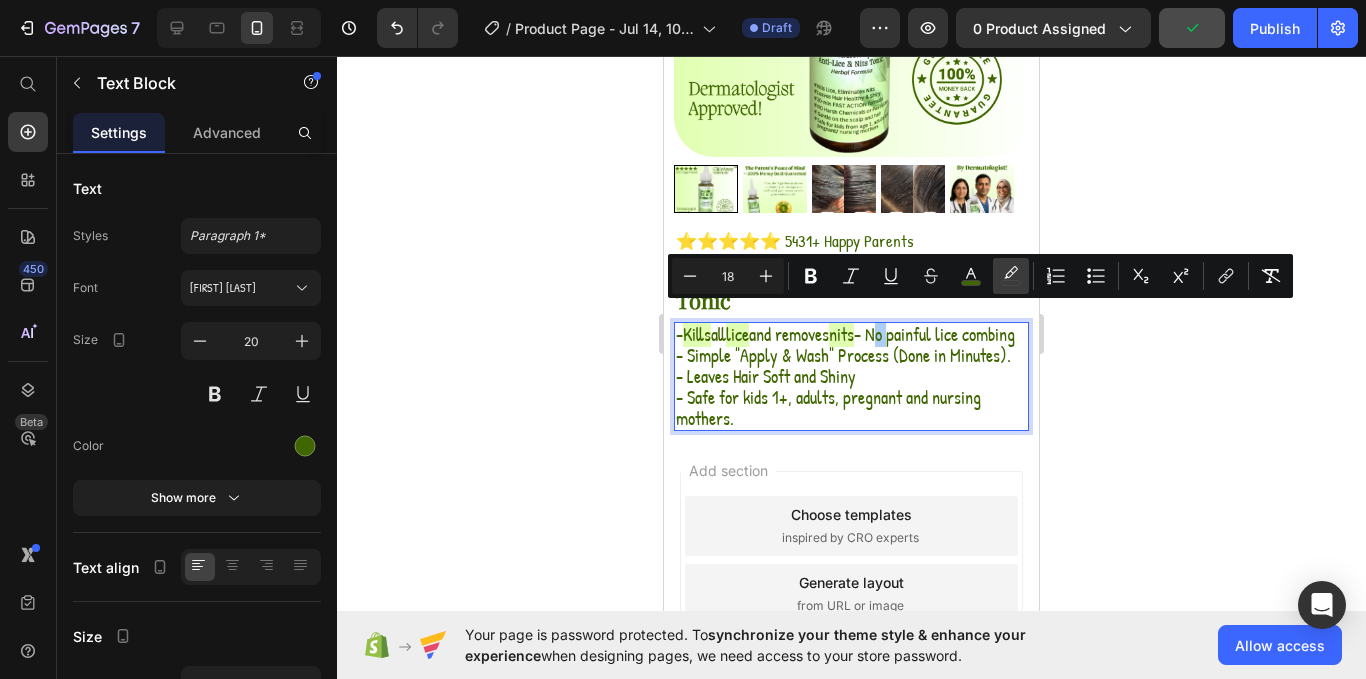 click on "color" at bounding box center (1011, 276) 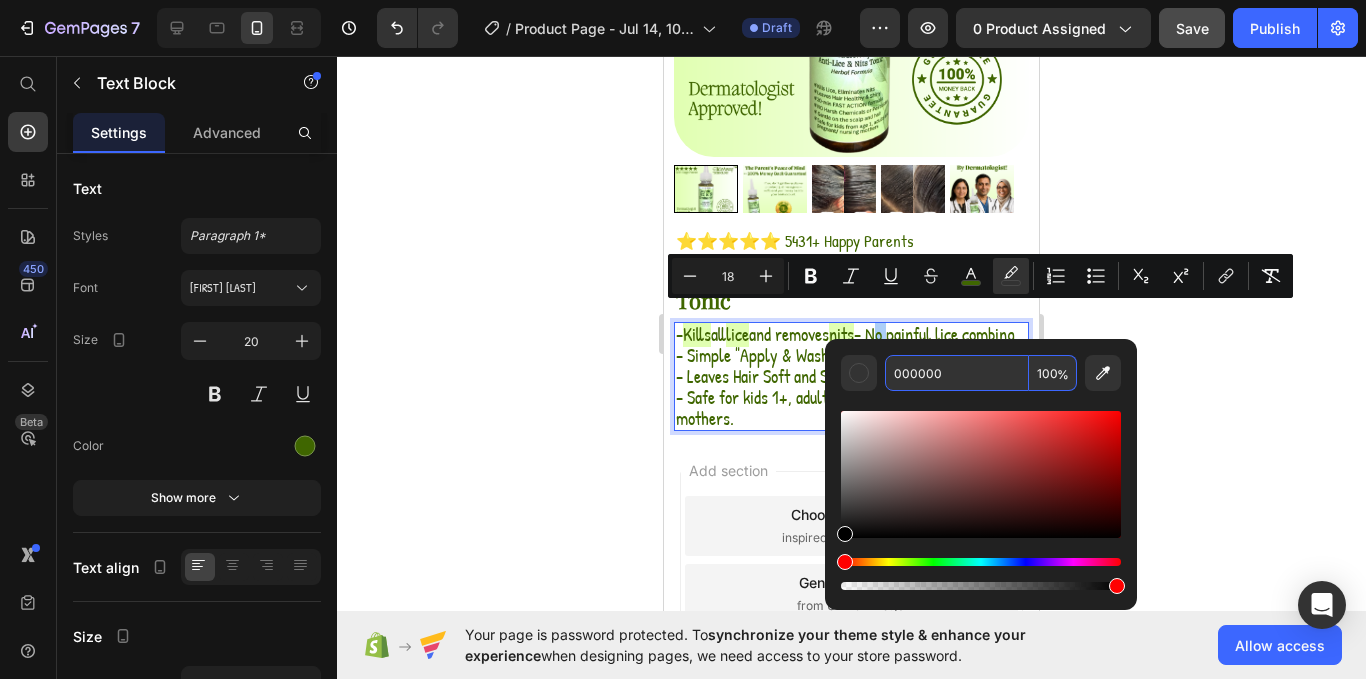 click on "000000" at bounding box center (957, 373) 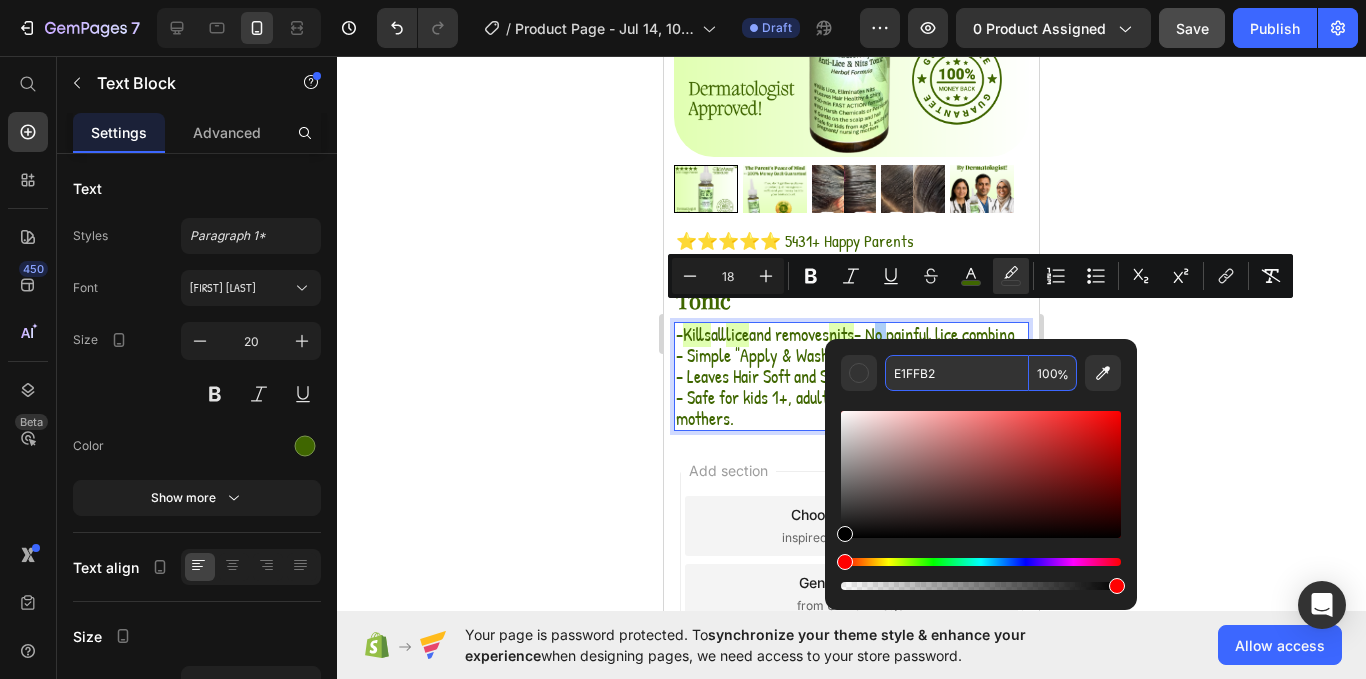 click on "E1FFB2" at bounding box center (957, 373) 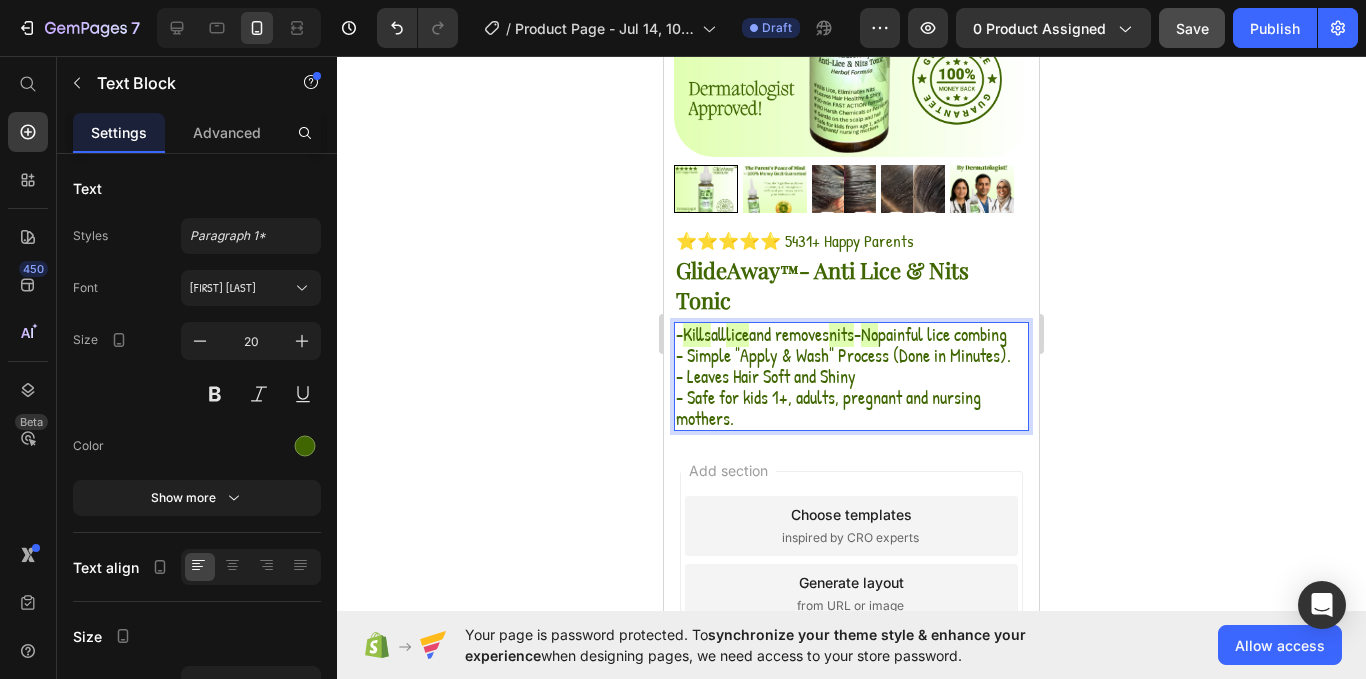 click on "painful lice combing" at bounding box center [942, 334] 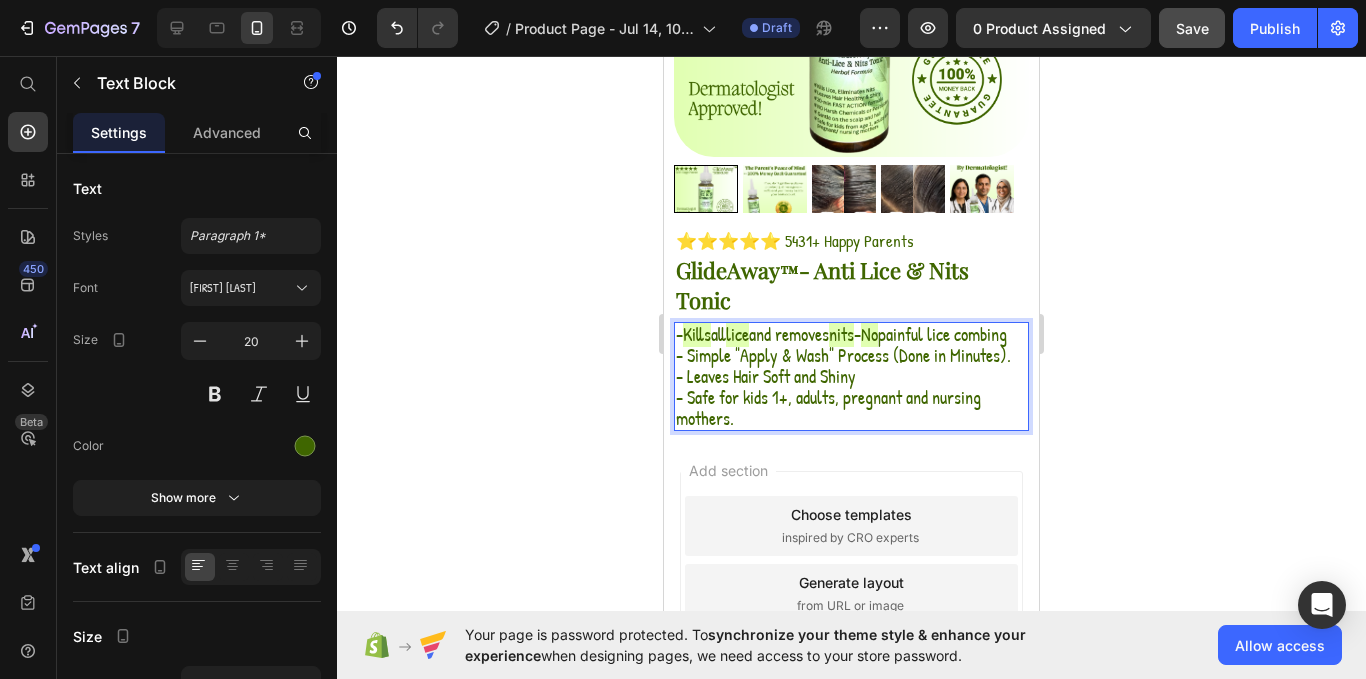 drag, startPoint x: 961, startPoint y: 320, endPoint x: 964, endPoint y: 337, distance: 17.262676 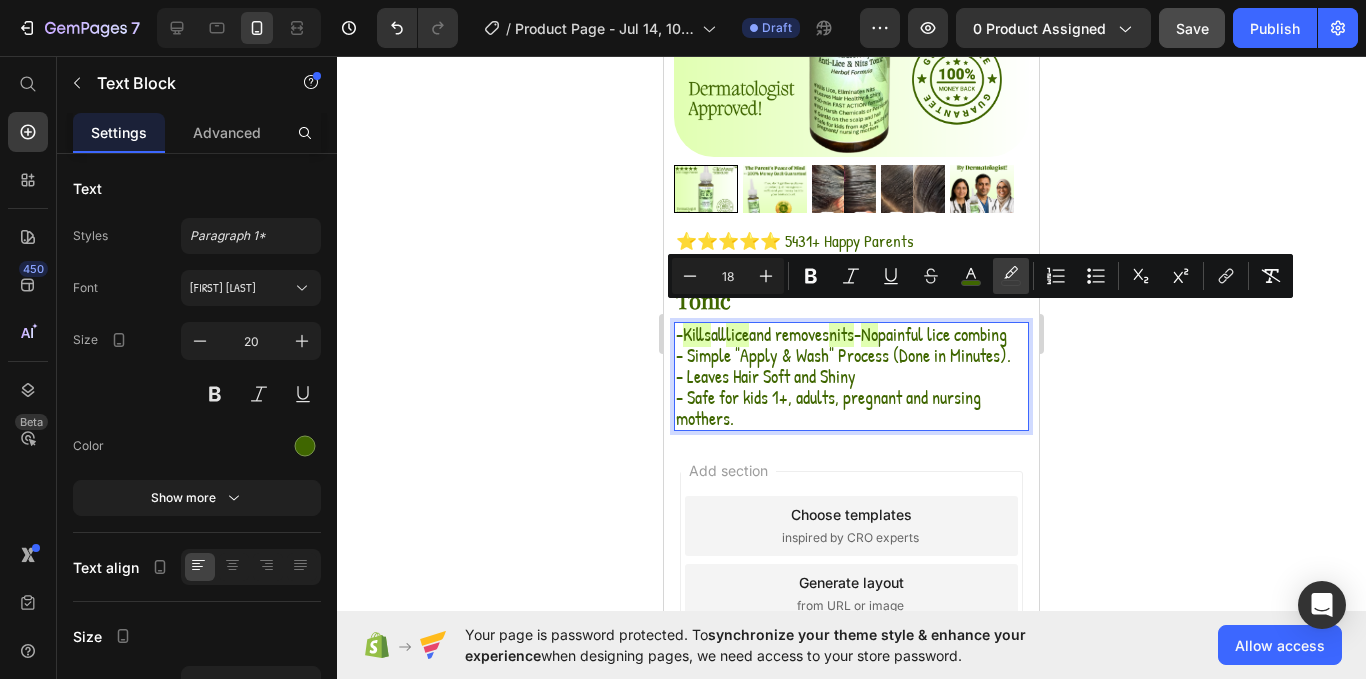 click 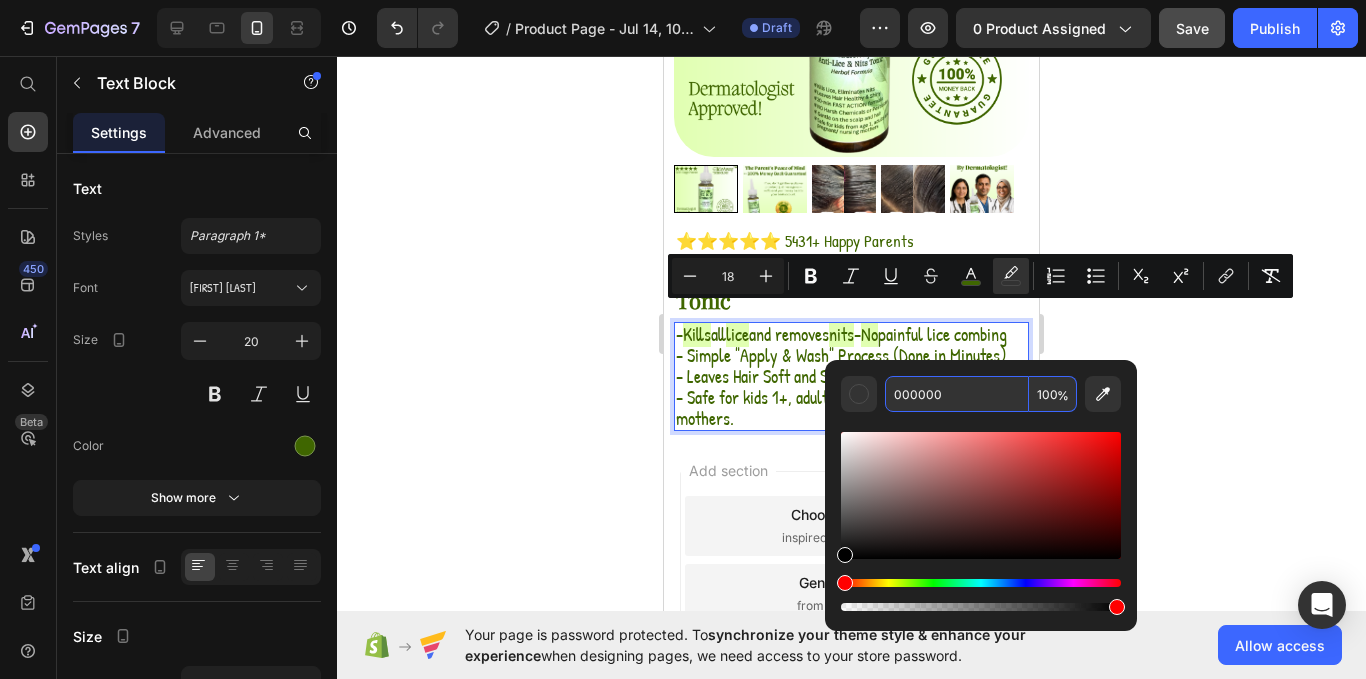 click on "000000" at bounding box center (957, 394) 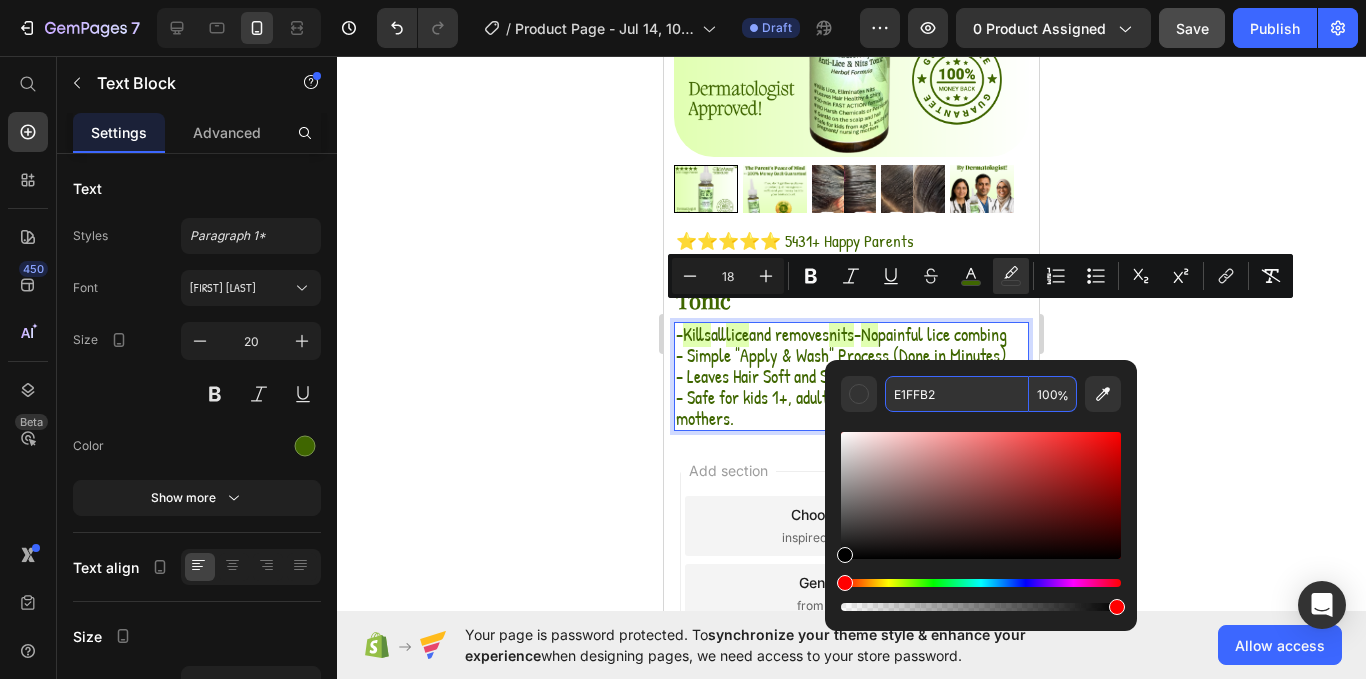 click on "E1FFB2" at bounding box center [957, 394] 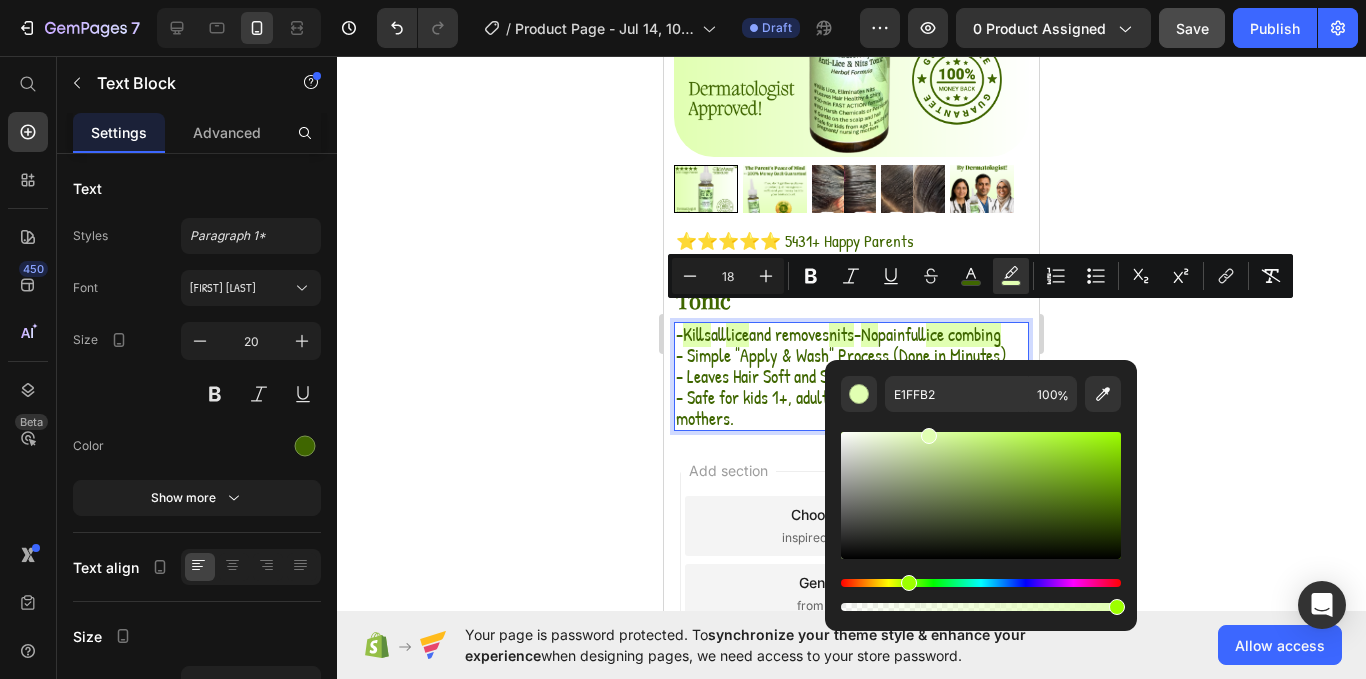 click on "- Leaves Hair Soft and Shiny" at bounding box center [766, 376] 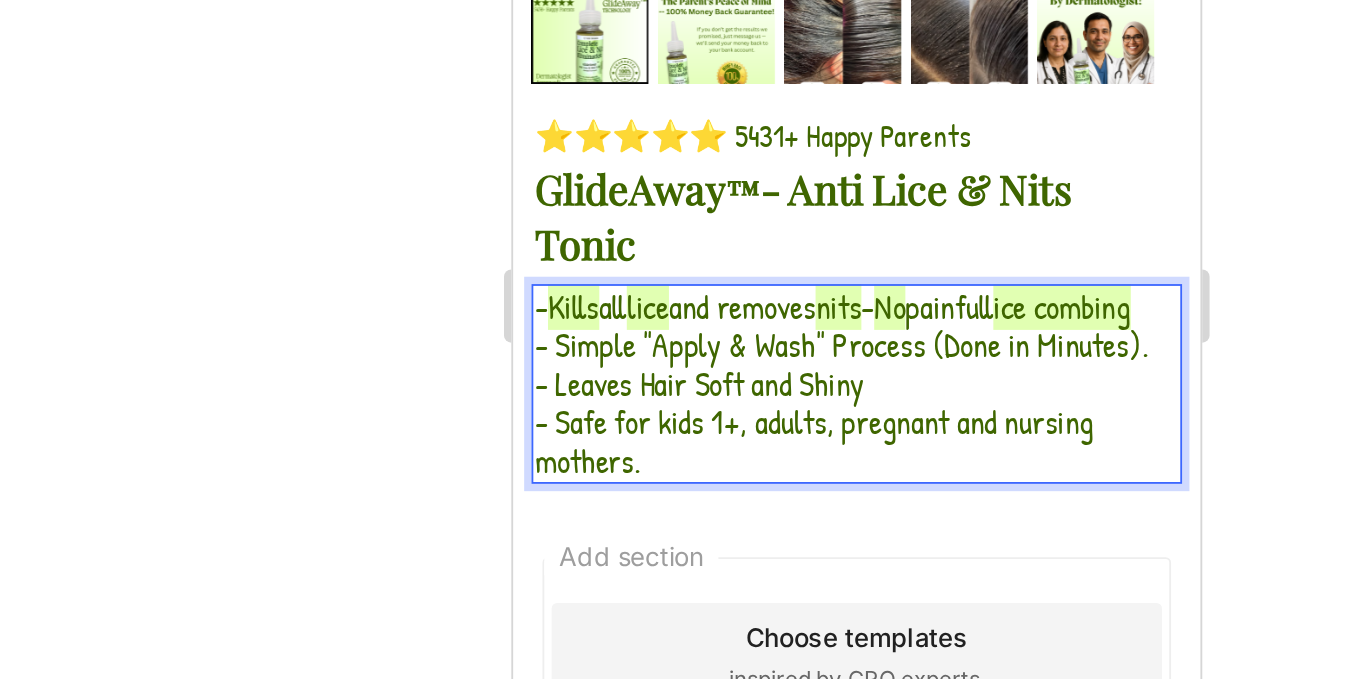 click on "- Simple "Apply & Wash" Process (Done in Minutes)." at bounding box center [692, 96] 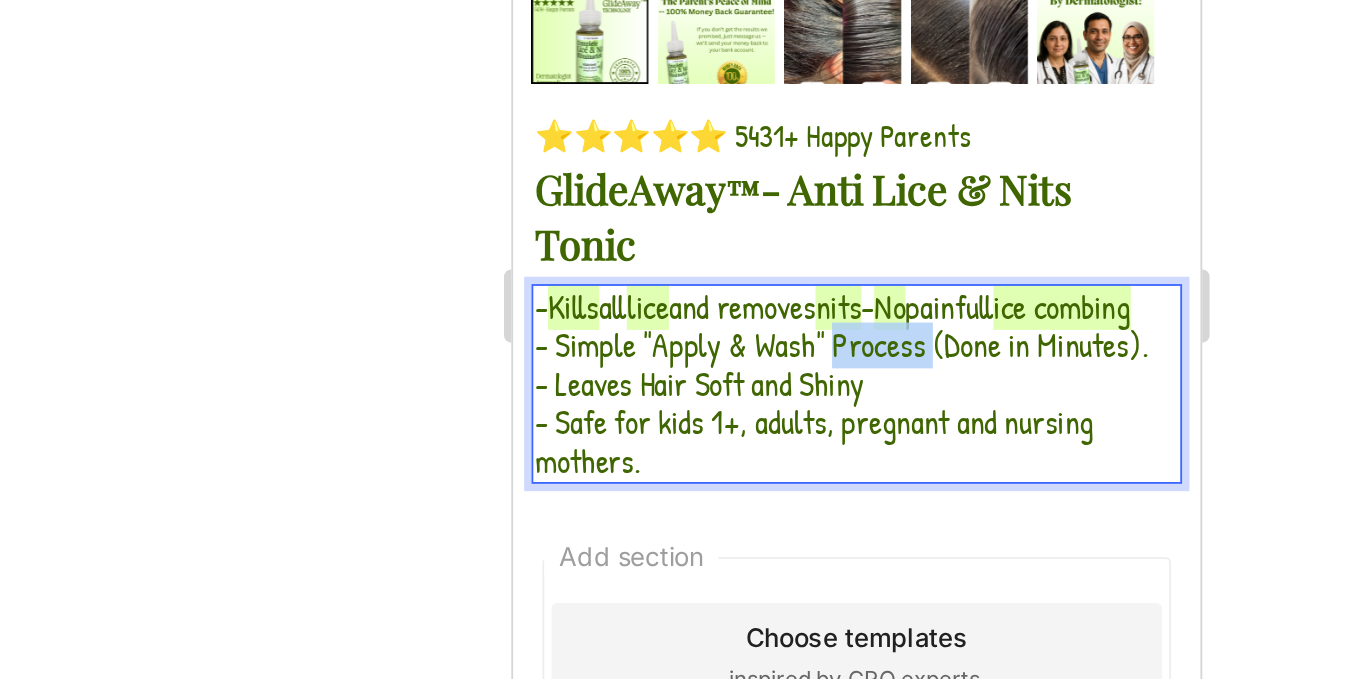 click on "- Simple "Apply & Wash" Process (Done in Minutes)." at bounding box center [692, 96] 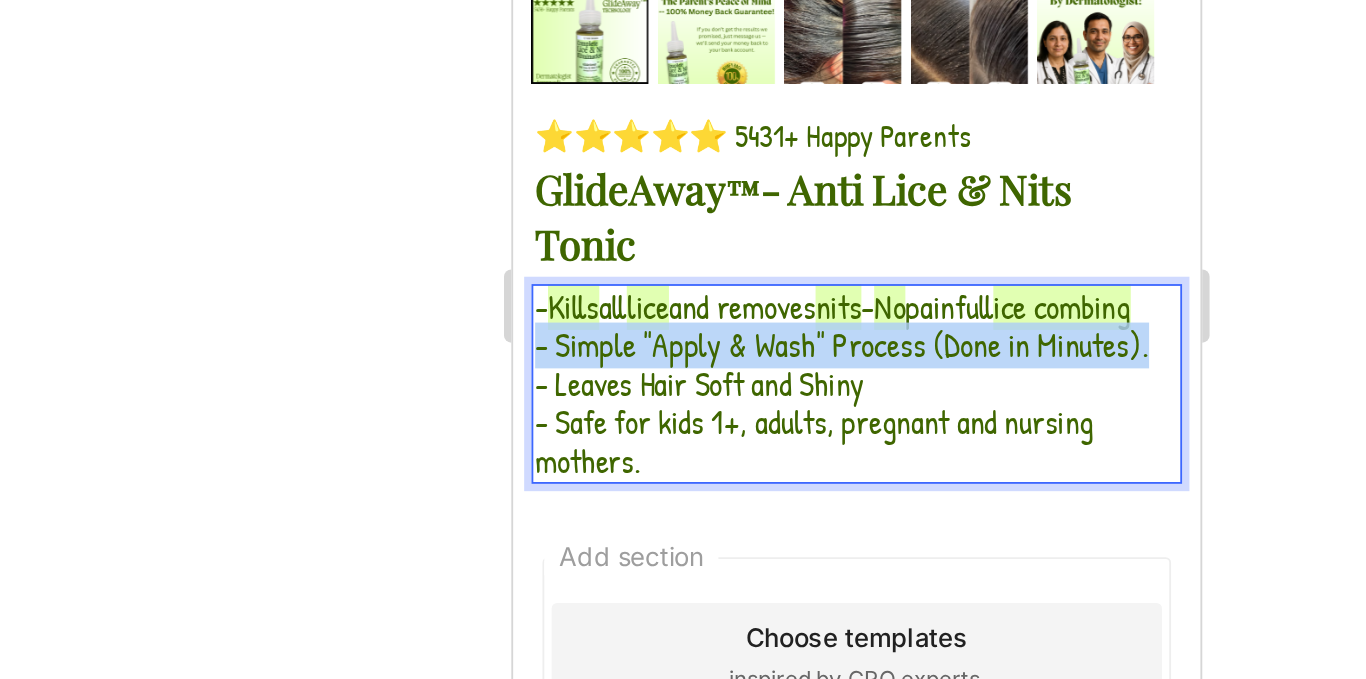 click on "- Simple "Apply & Wash" Process (Done in Minutes)." at bounding box center [692, 96] 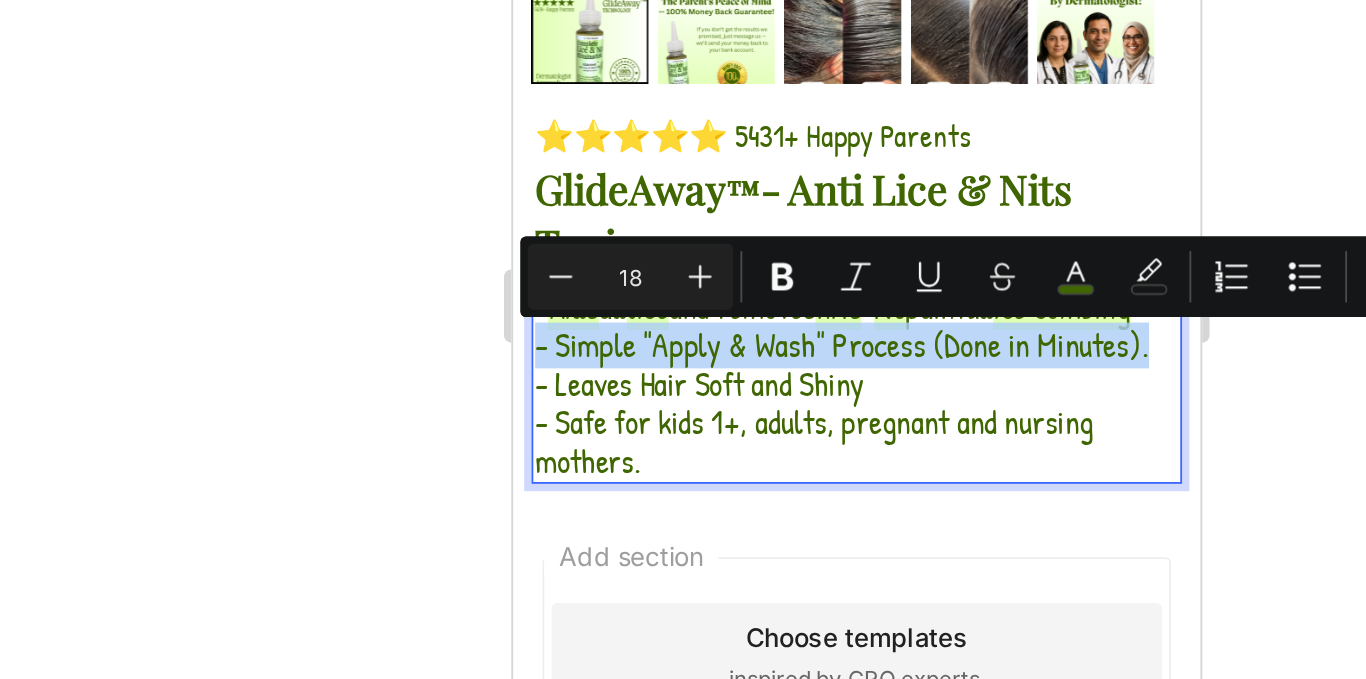 click on "- Simple "Apply & Wash" Process (Done in Minutes)." at bounding box center [692, 96] 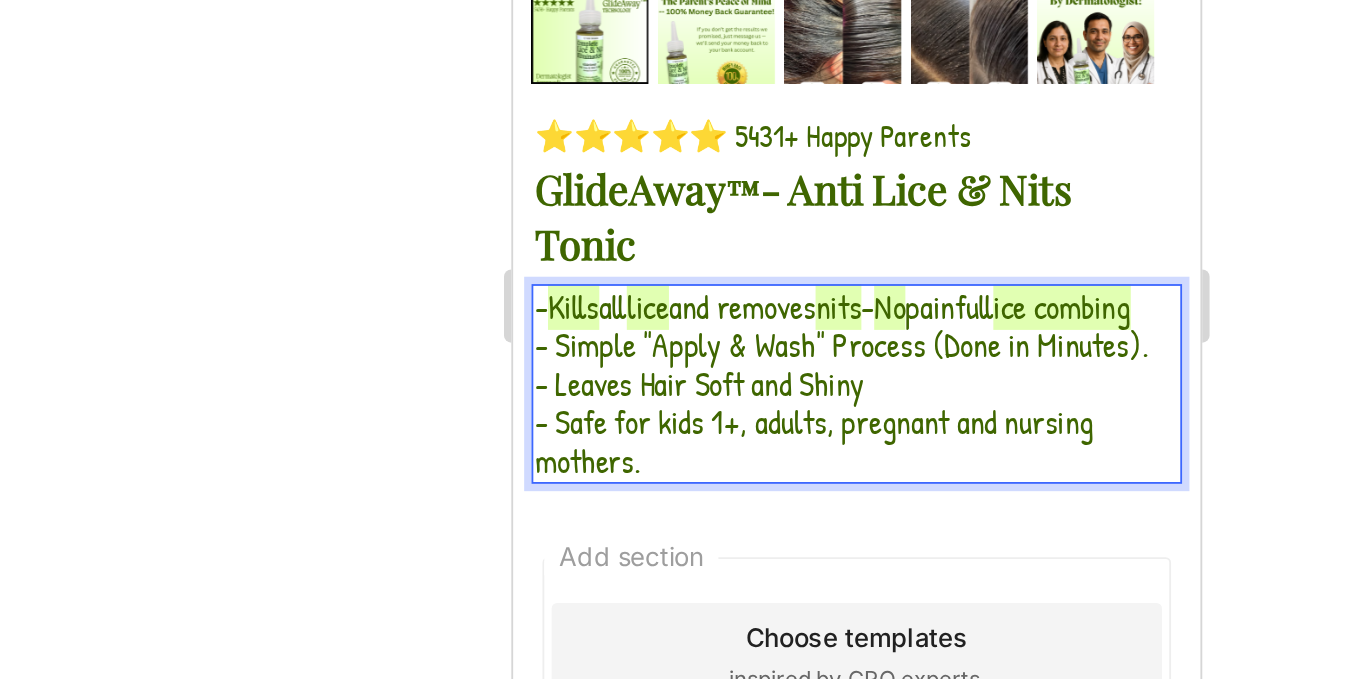 click on "- Simple "Apply & Wash" Process (Done in Minutes)." at bounding box center (692, 96) 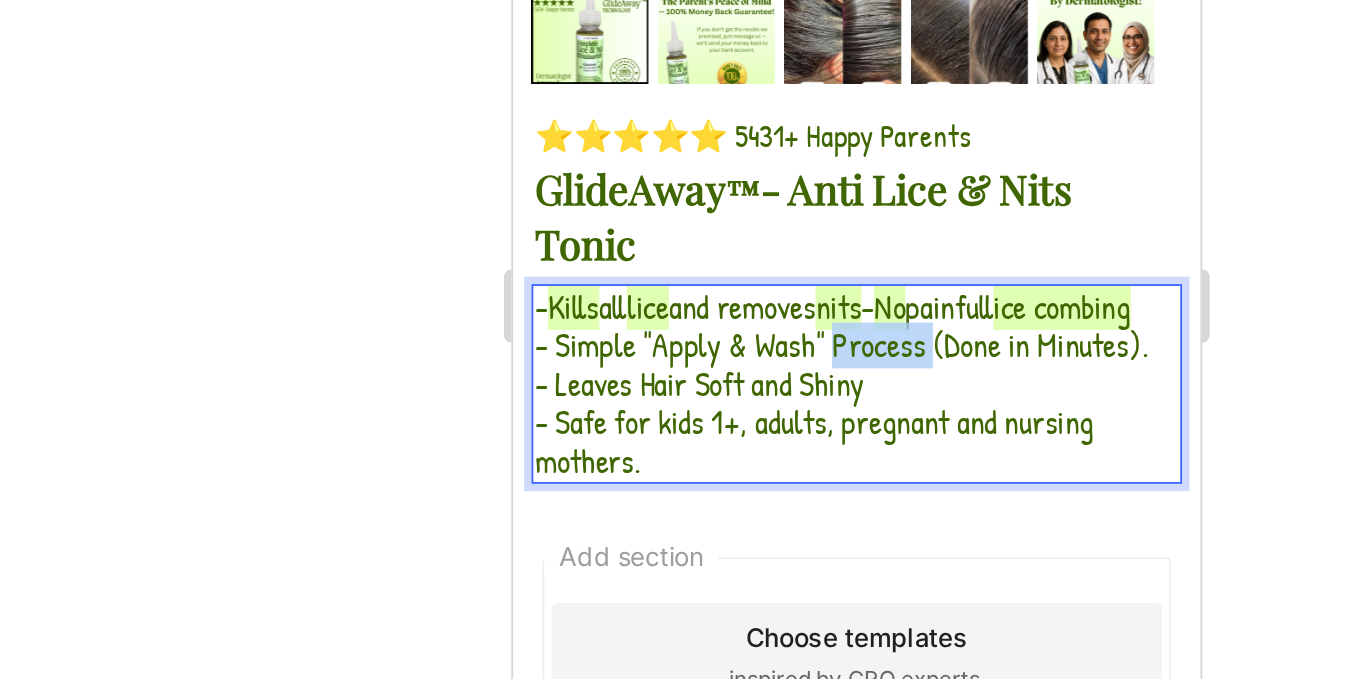 click on "- Simple "Apply & Wash" Process (Done in Minutes)." at bounding box center (692, 96) 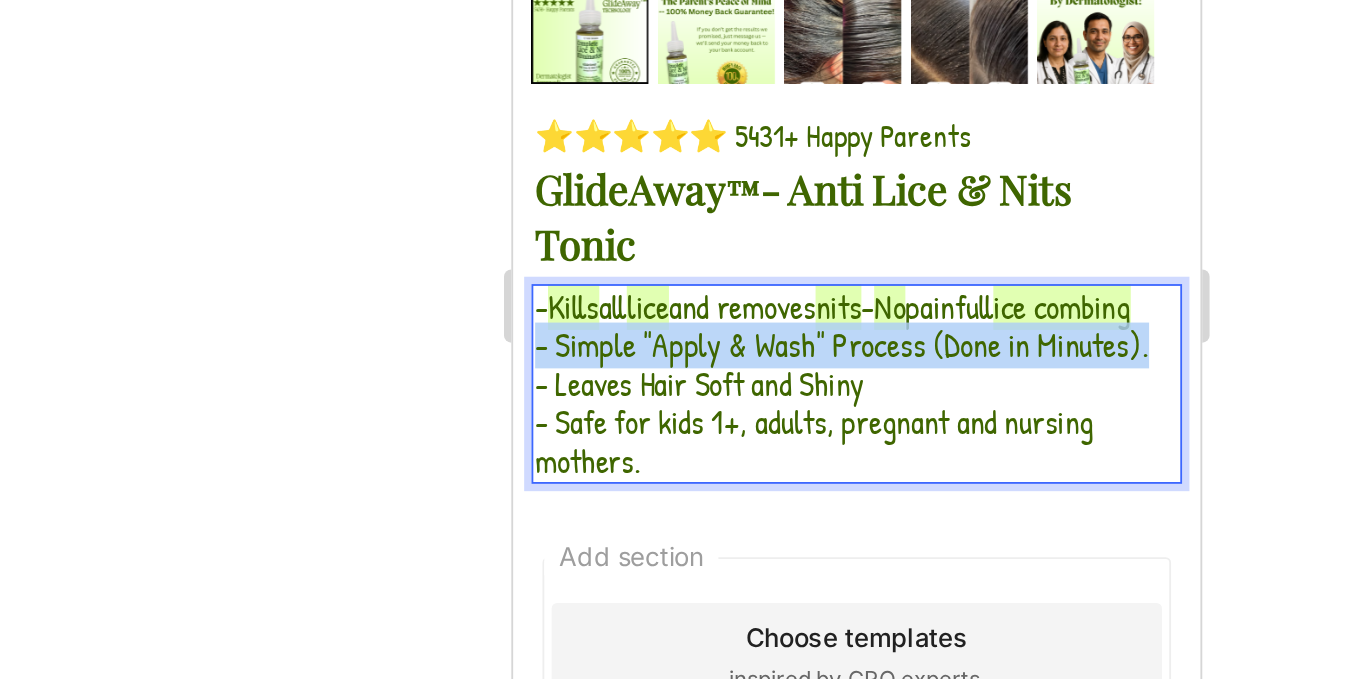click on "- Simple "Apply & Wash" Process (Done in Minutes)." at bounding box center (692, 96) 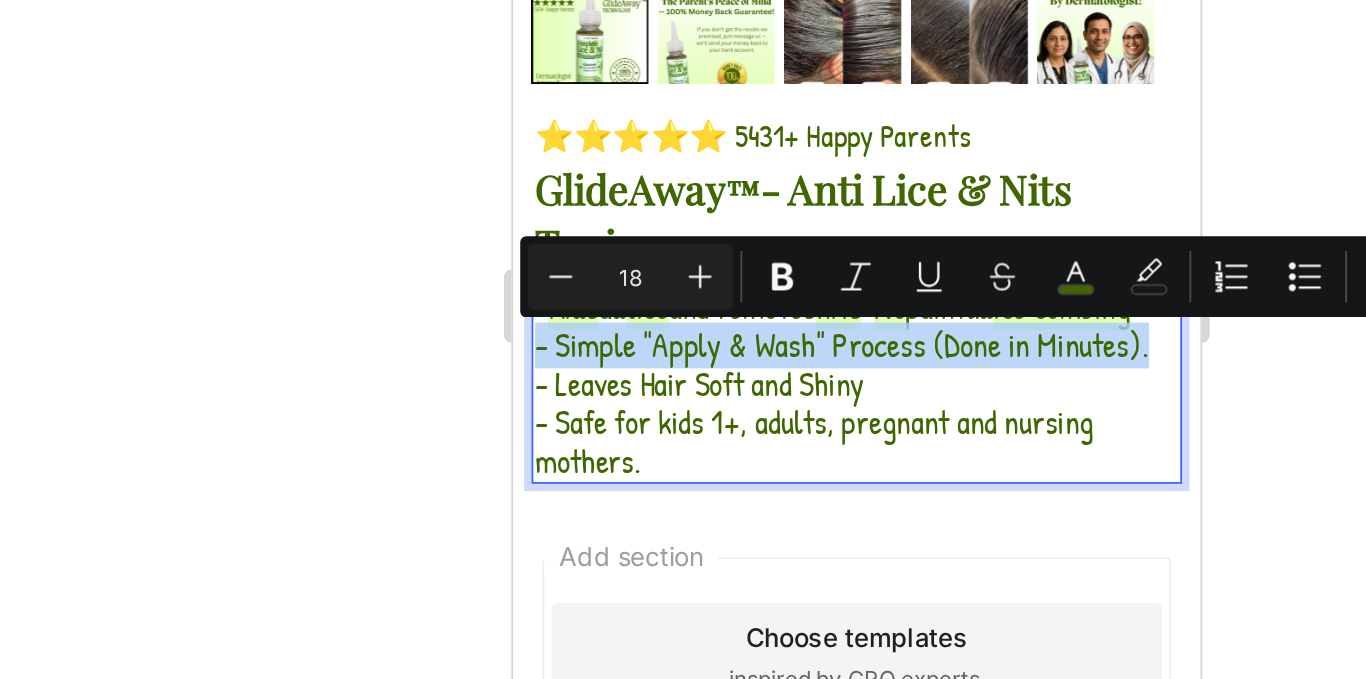 click on "- Simple "Apply & Wash" Process (Done in Minutes)." at bounding box center (692, 96) 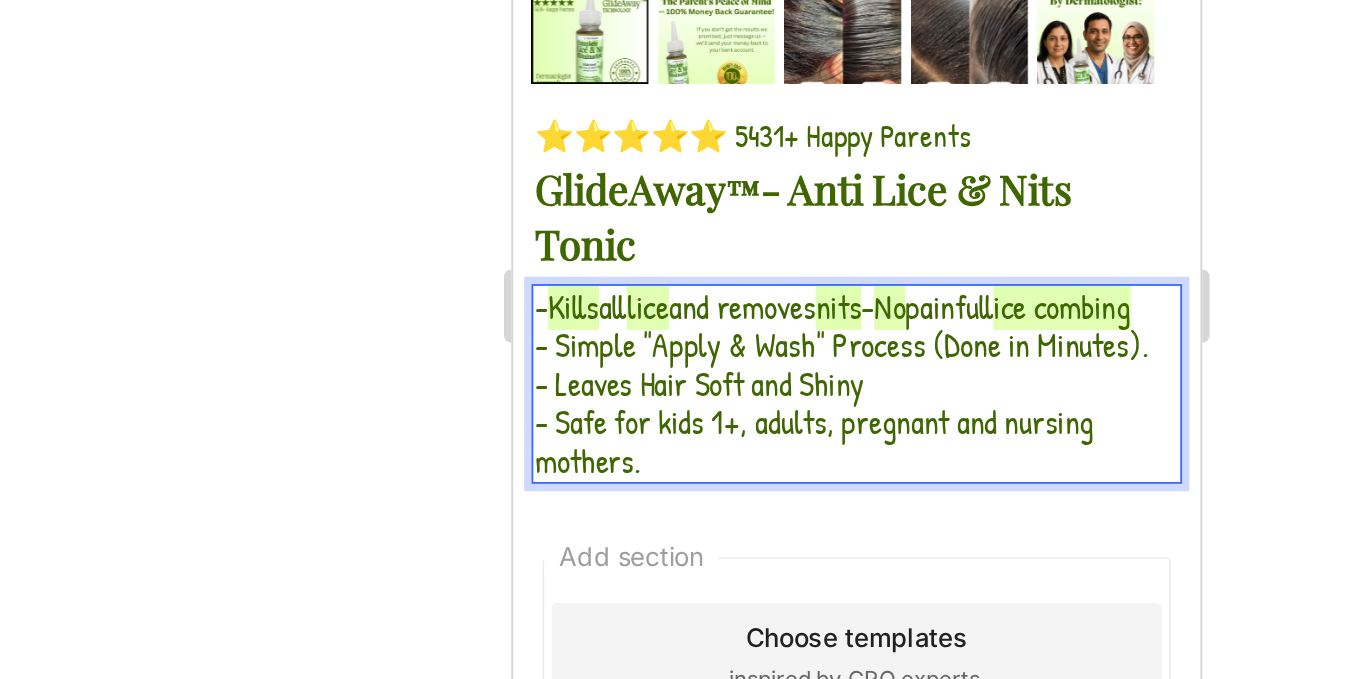 click on "- Simple "Apply & Wash" Process (Done in Minutes)." at bounding box center (692, 96) 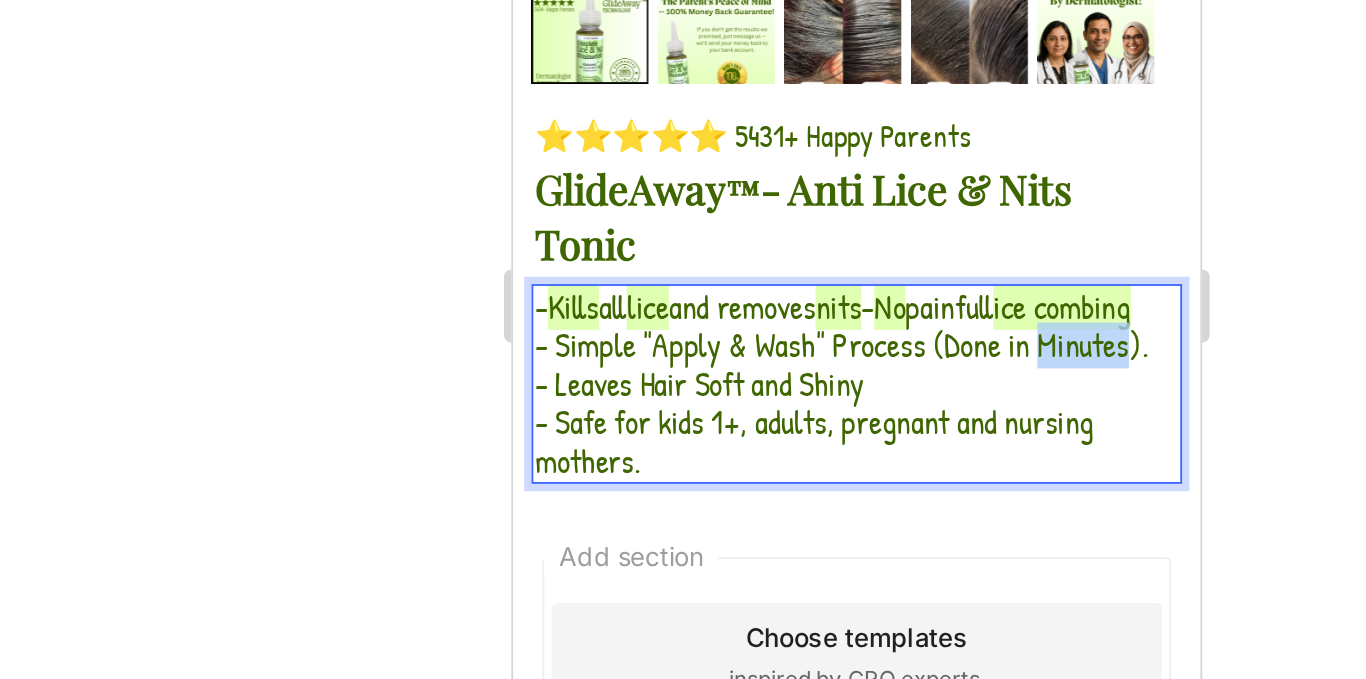drag, startPoint x: 801, startPoint y: 99, endPoint x: 850, endPoint y: 105, distance: 49.365982 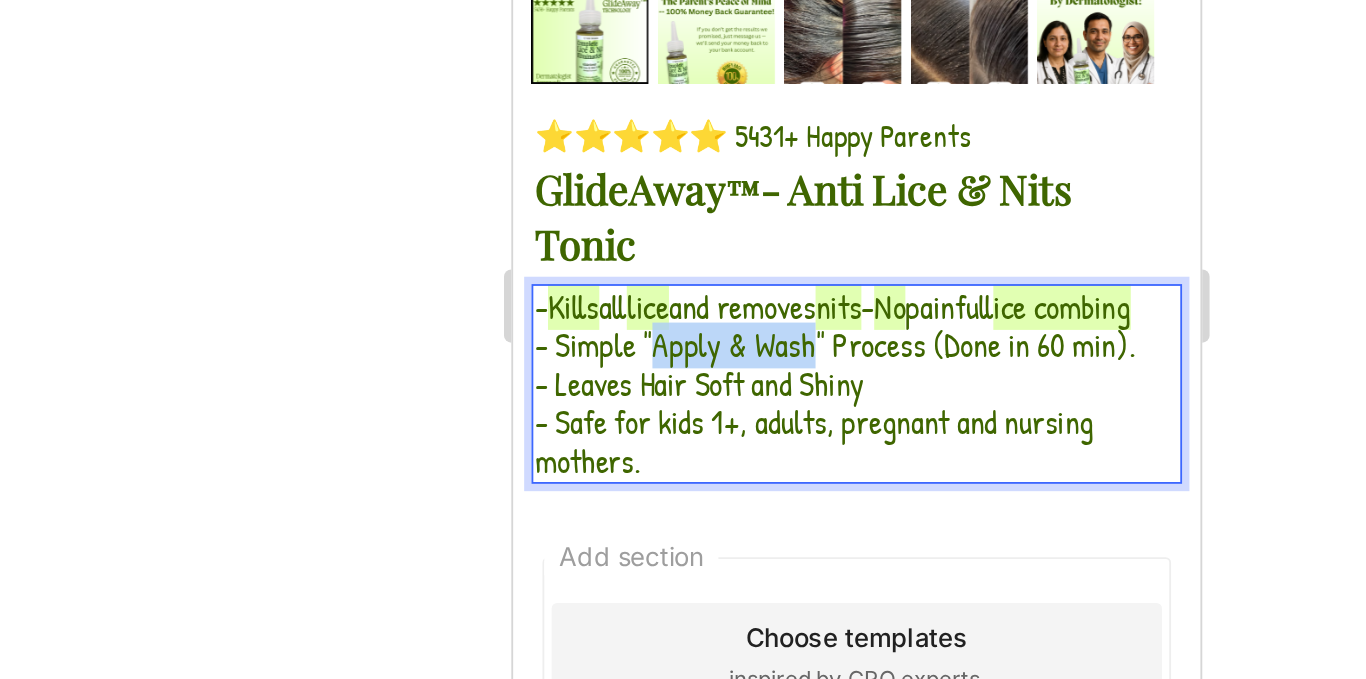 drag, startPoint x: 592, startPoint y: 102, endPoint x: 677, endPoint y: 98, distance: 85.09406 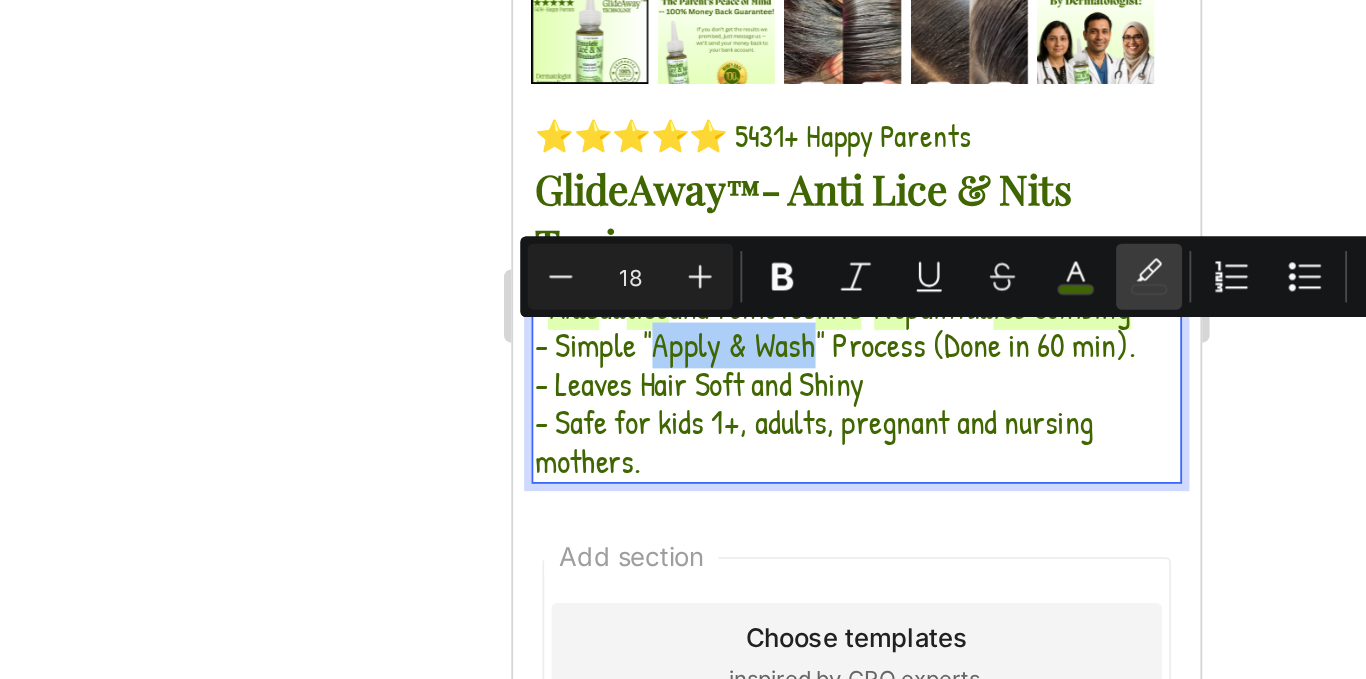 click 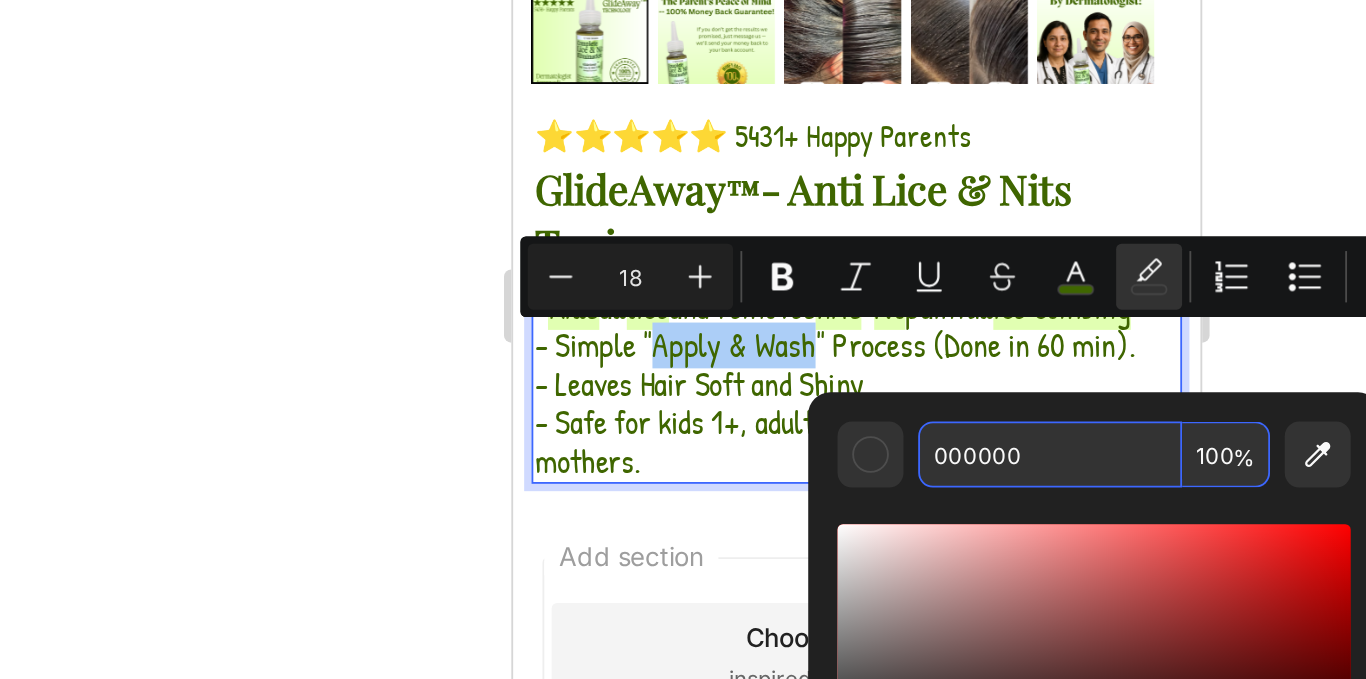 click on "000000" at bounding box center (957, 415) 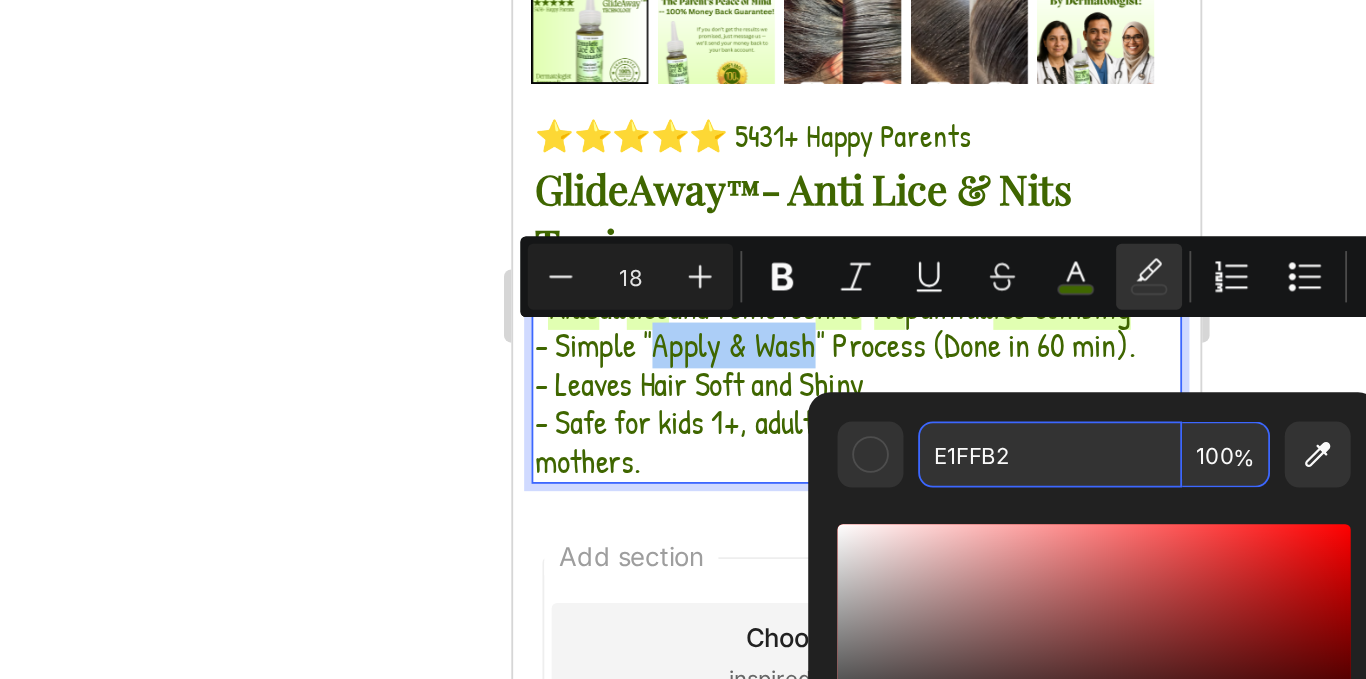 type on "E1FFB2" 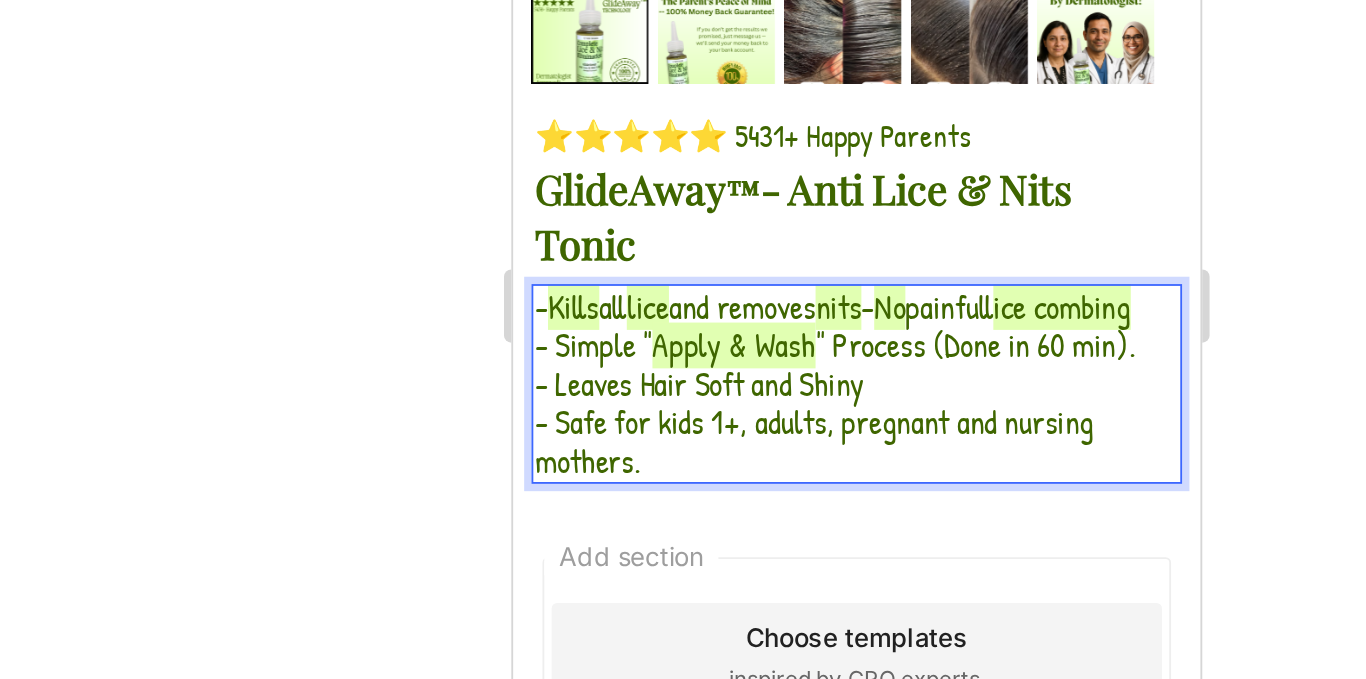 click on "" Process (Done in 60 min)." at bounding box center [765, 96] 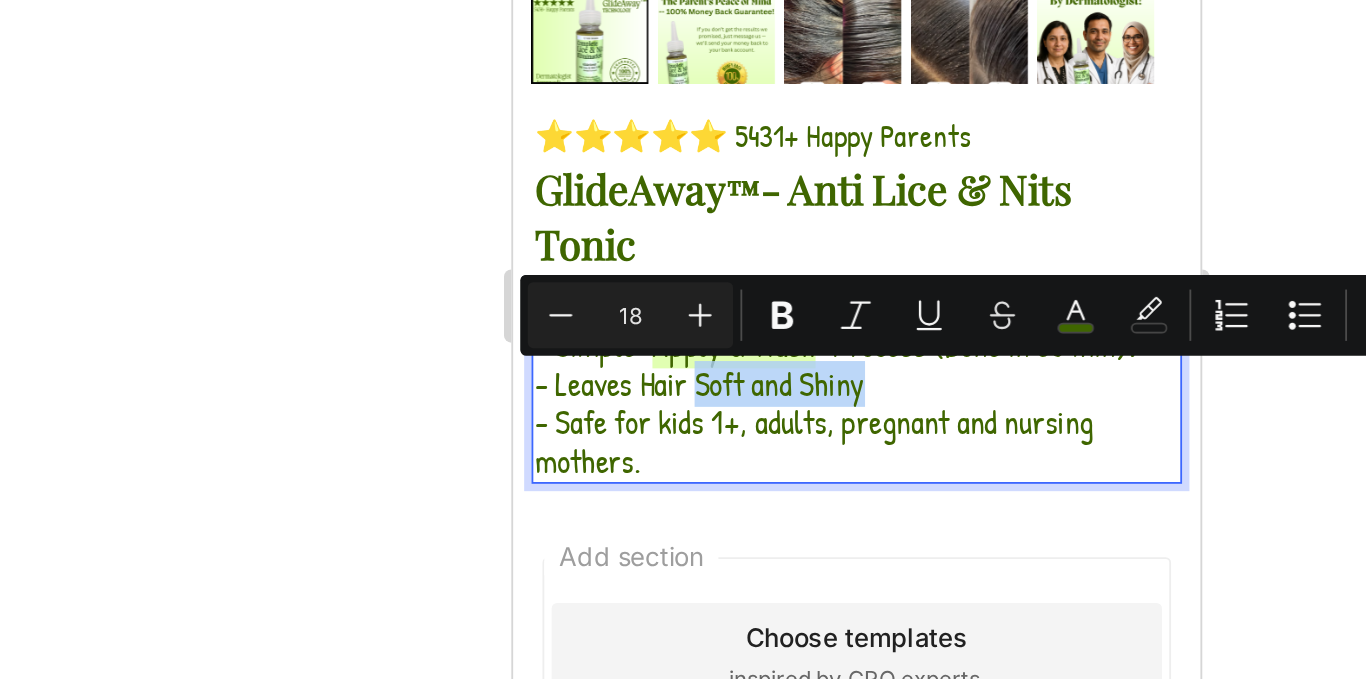 drag, startPoint x: 614, startPoint y: 125, endPoint x: 705, endPoint y: 125, distance: 91 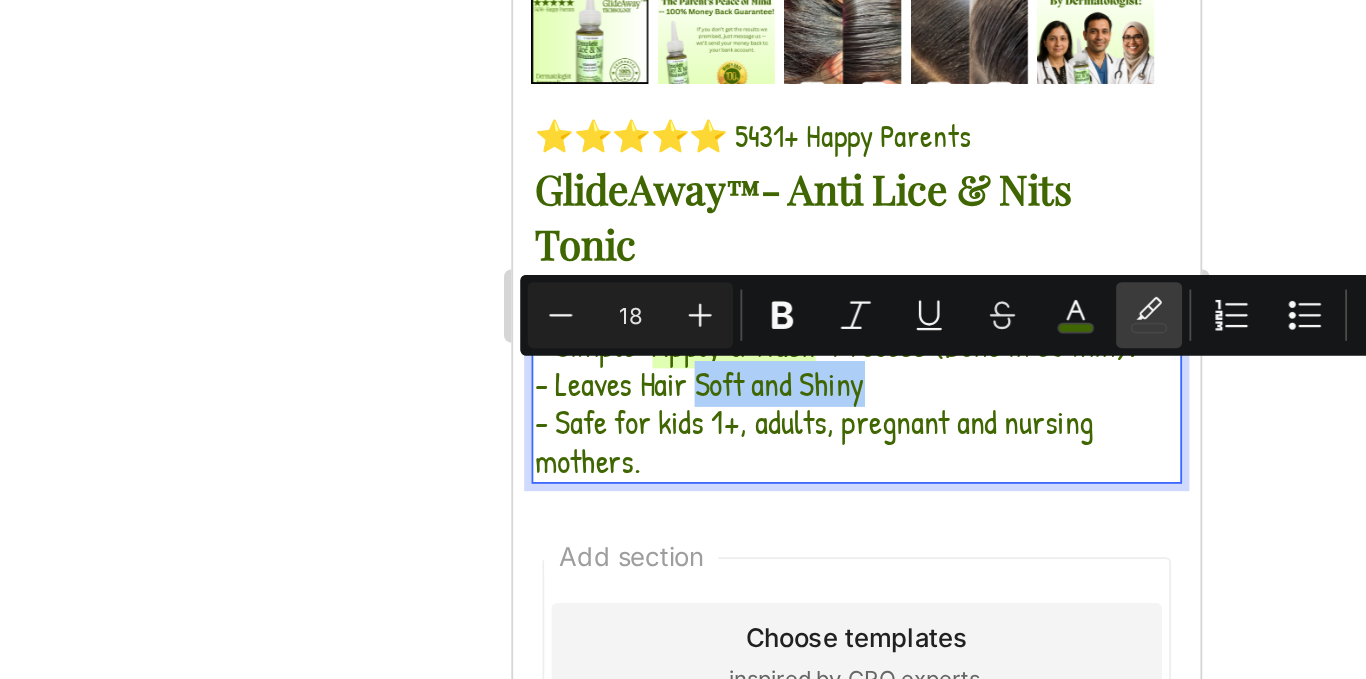 click 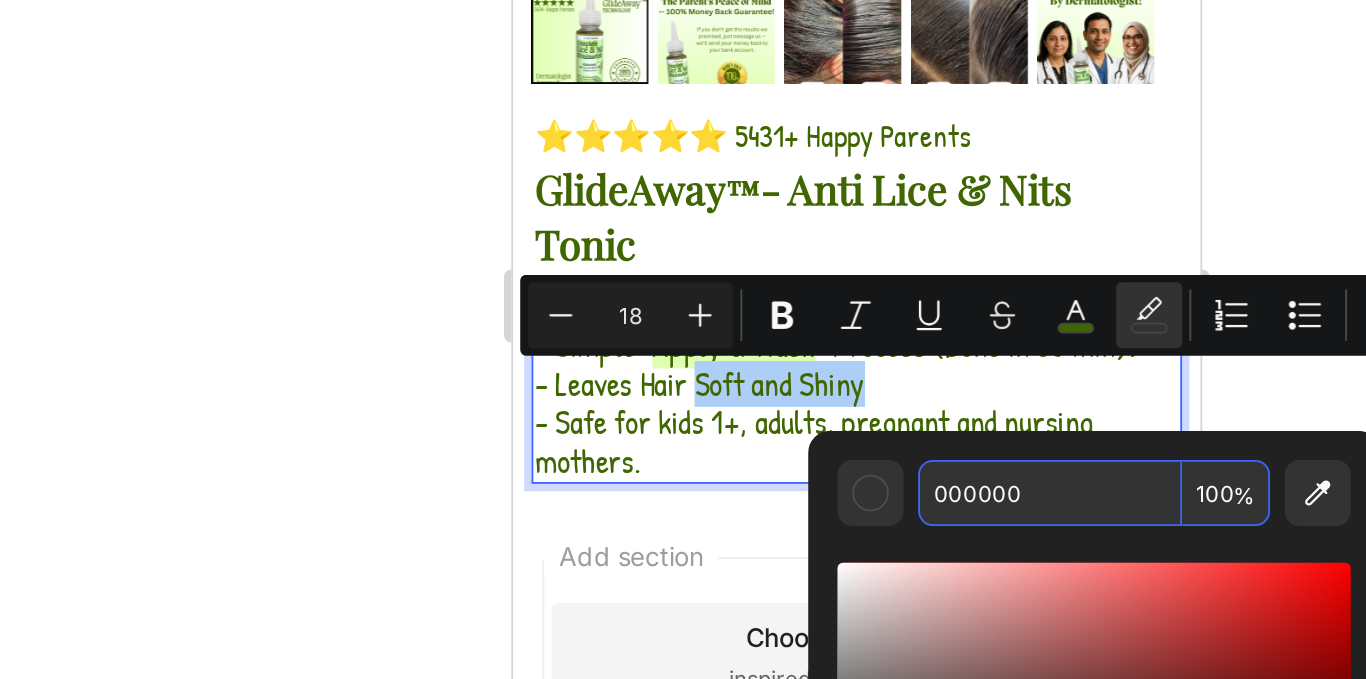 click on "000000" at bounding box center [957, 436] 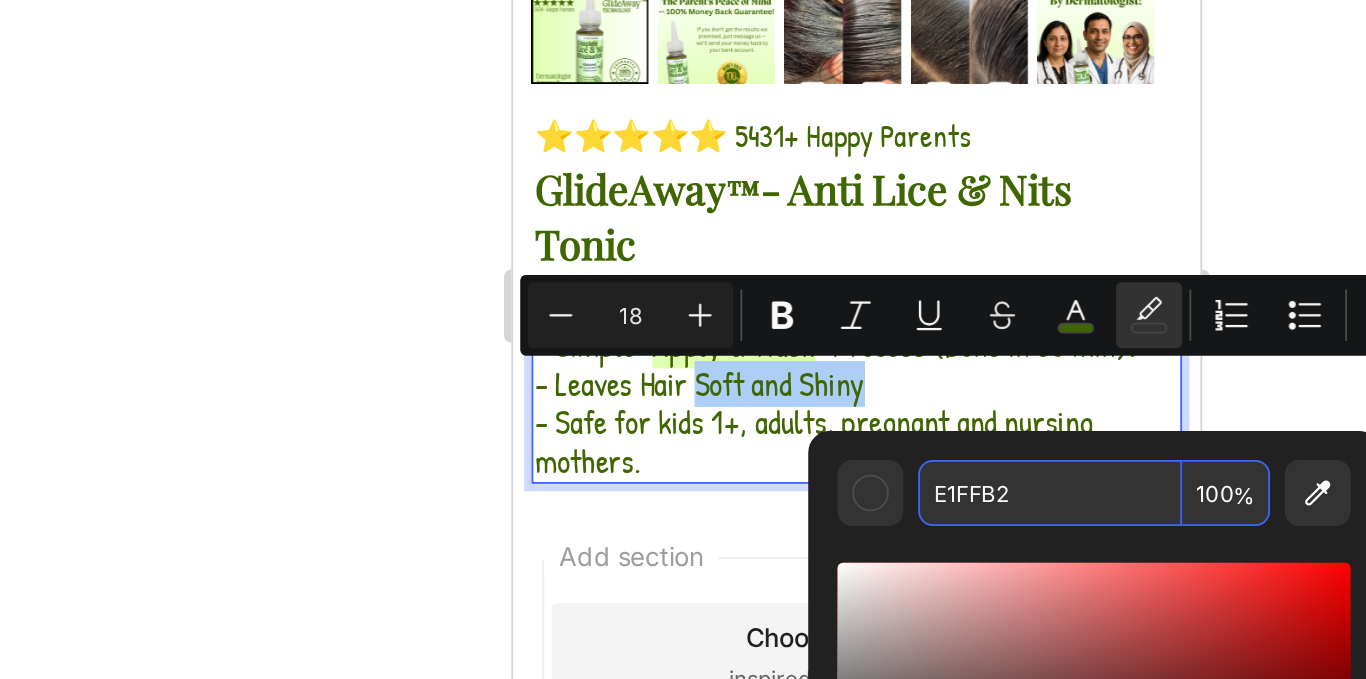 type on "E1FFB2" 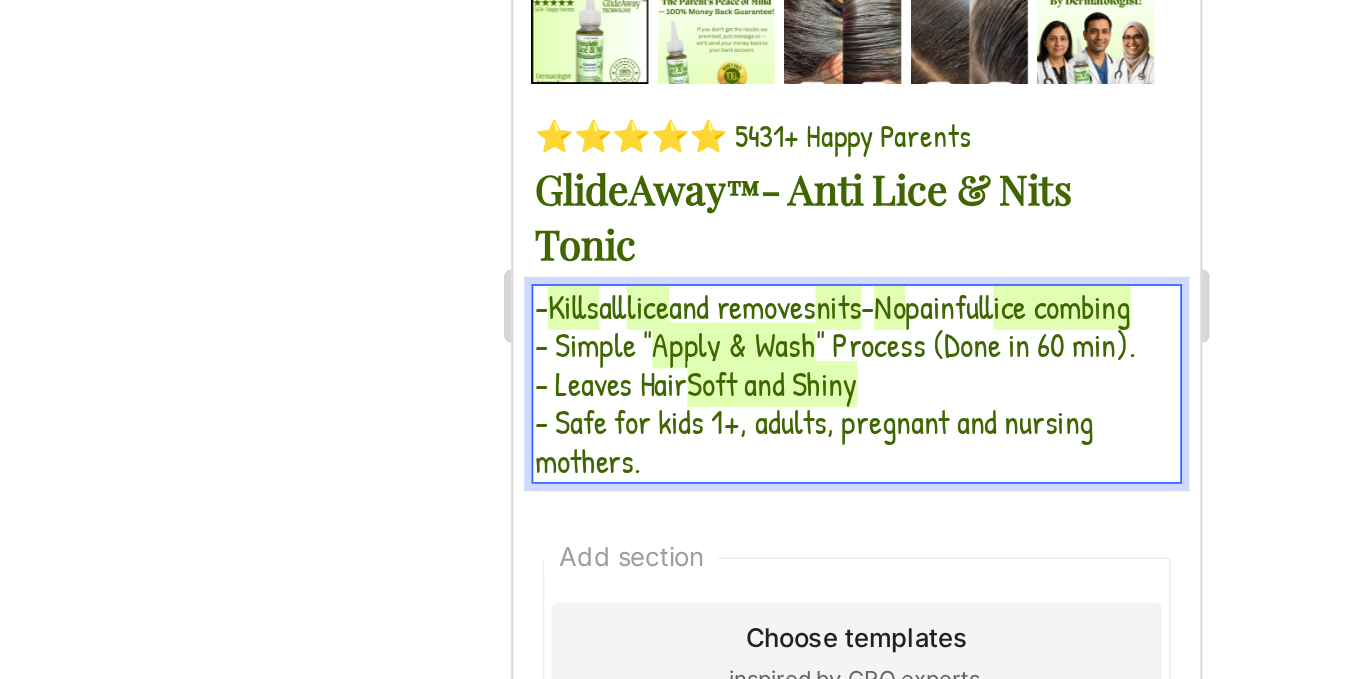 click on "- Safe for kids 1+, adults, pregnant and nursing mothers." at bounding box center (677, 149) 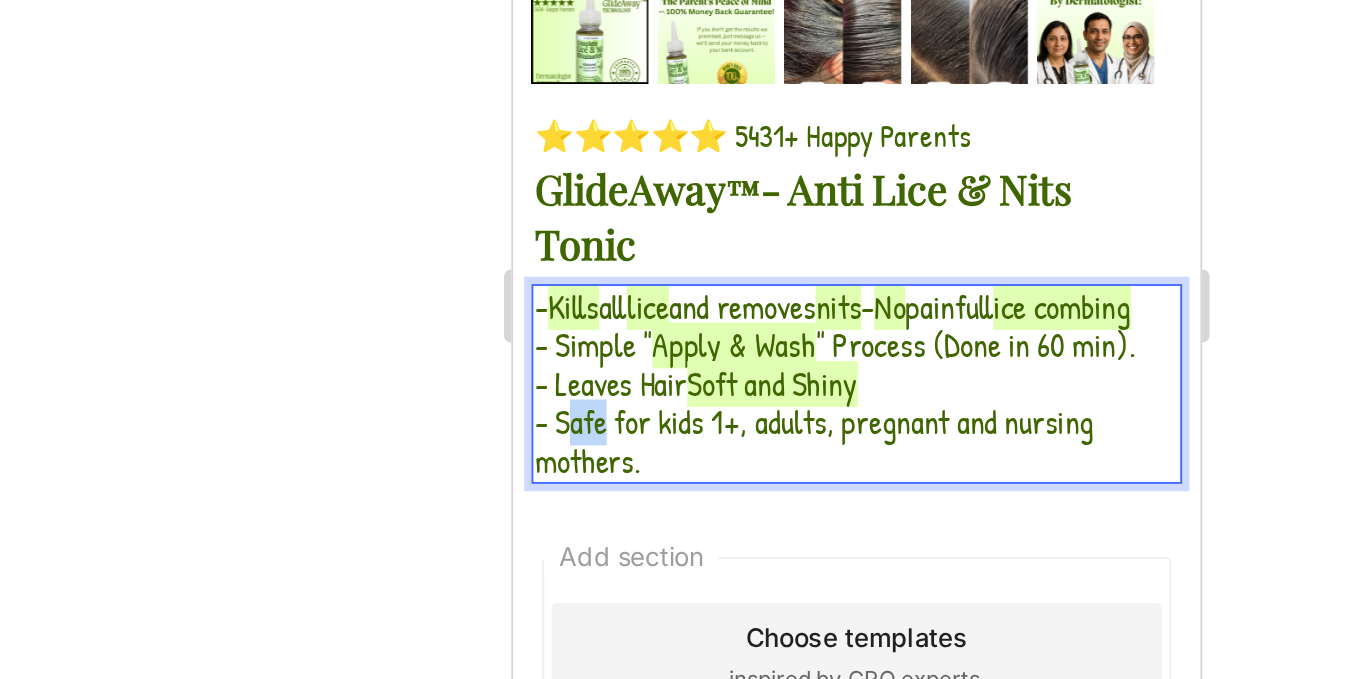 drag, startPoint x: 542, startPoint y: 150, endPoint x: 566, endPoint y: 150, distance: 24 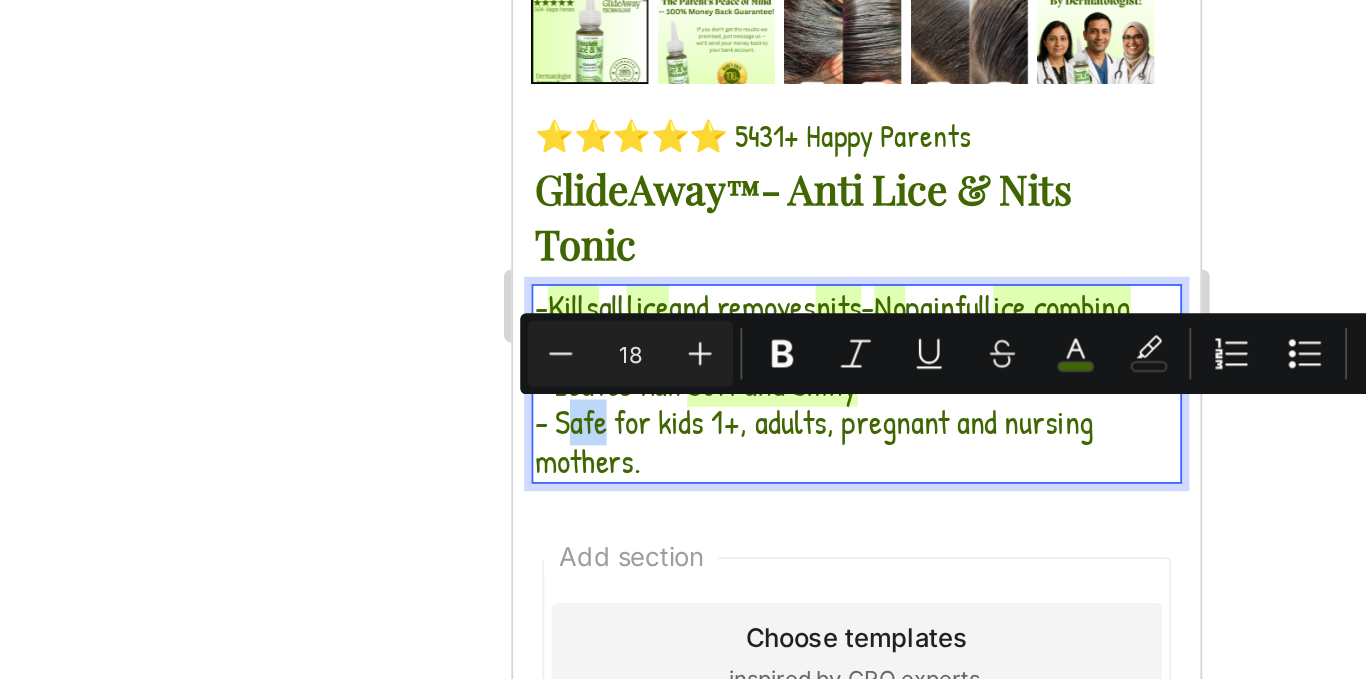 click on "- Safe for kids 1+, adults, pregnant and nursing mothers." at bounding box center (677, 149) 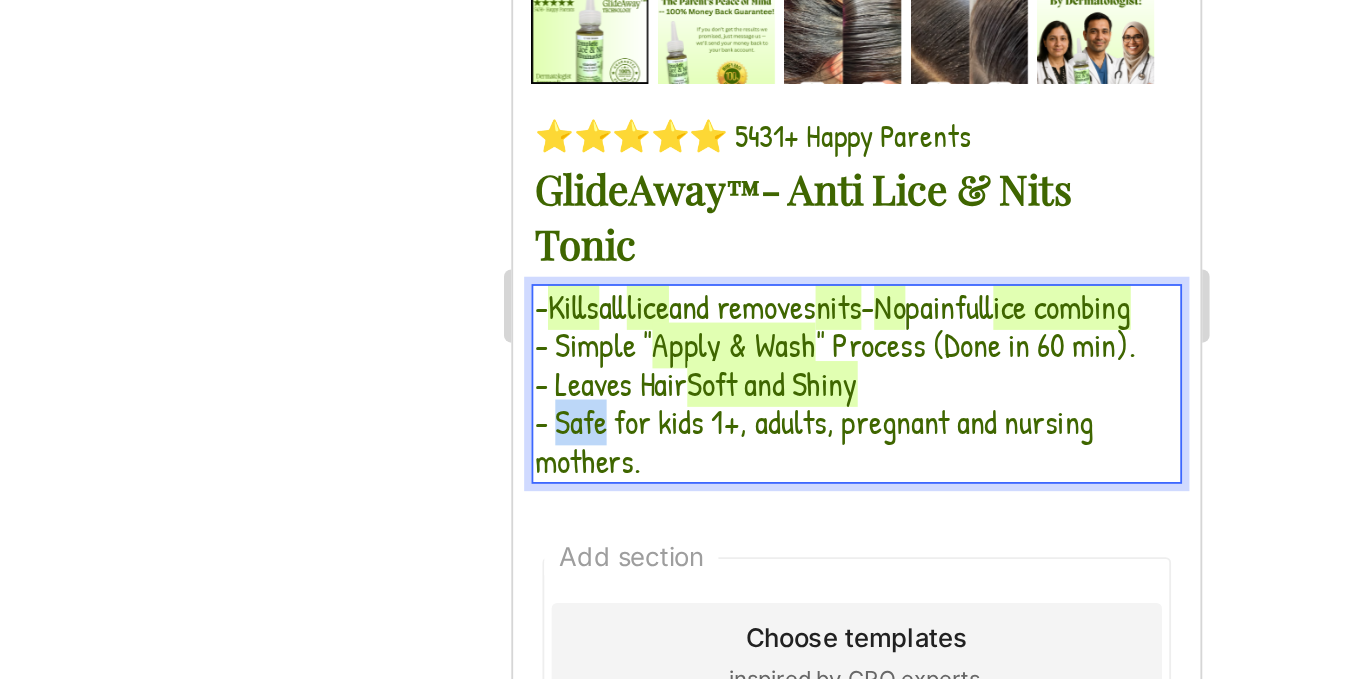 drag, startPoint x: 564, startPoint y: 145, endPoint x: 540, endPoint y: 146, distance: 24.020824 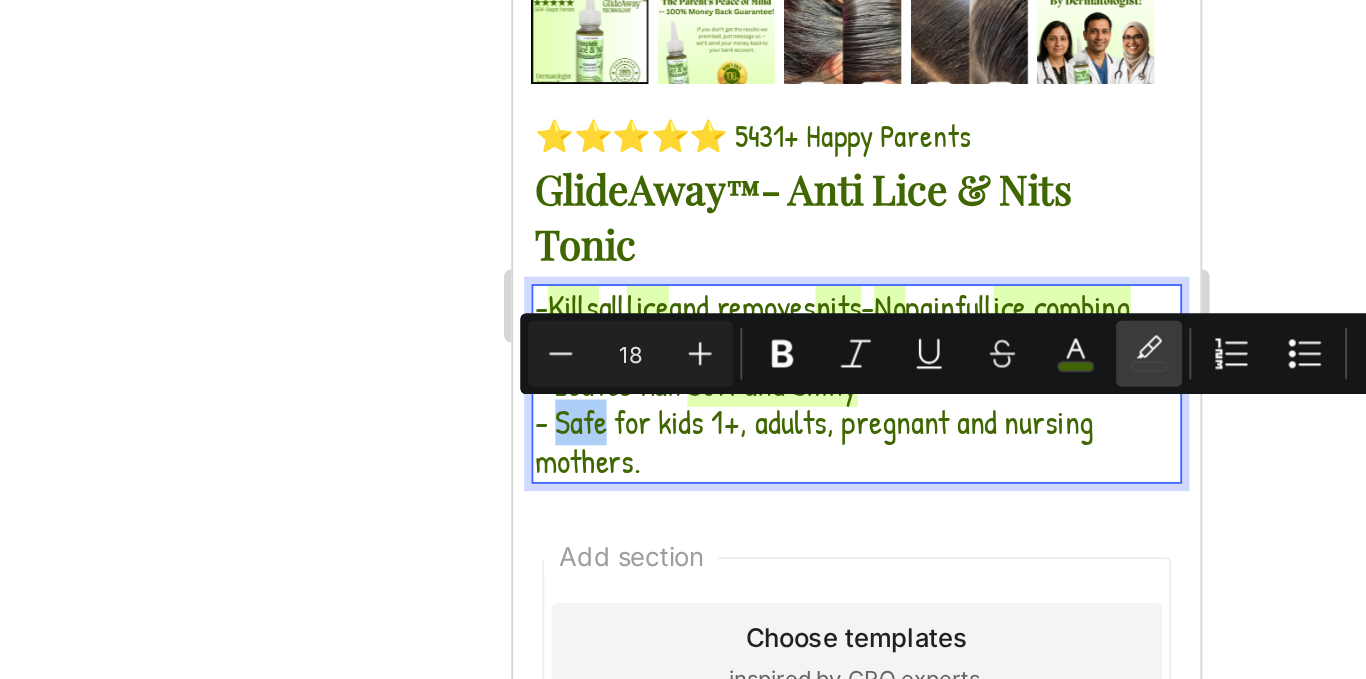 click on "color" at bounding box center [1011, 360] 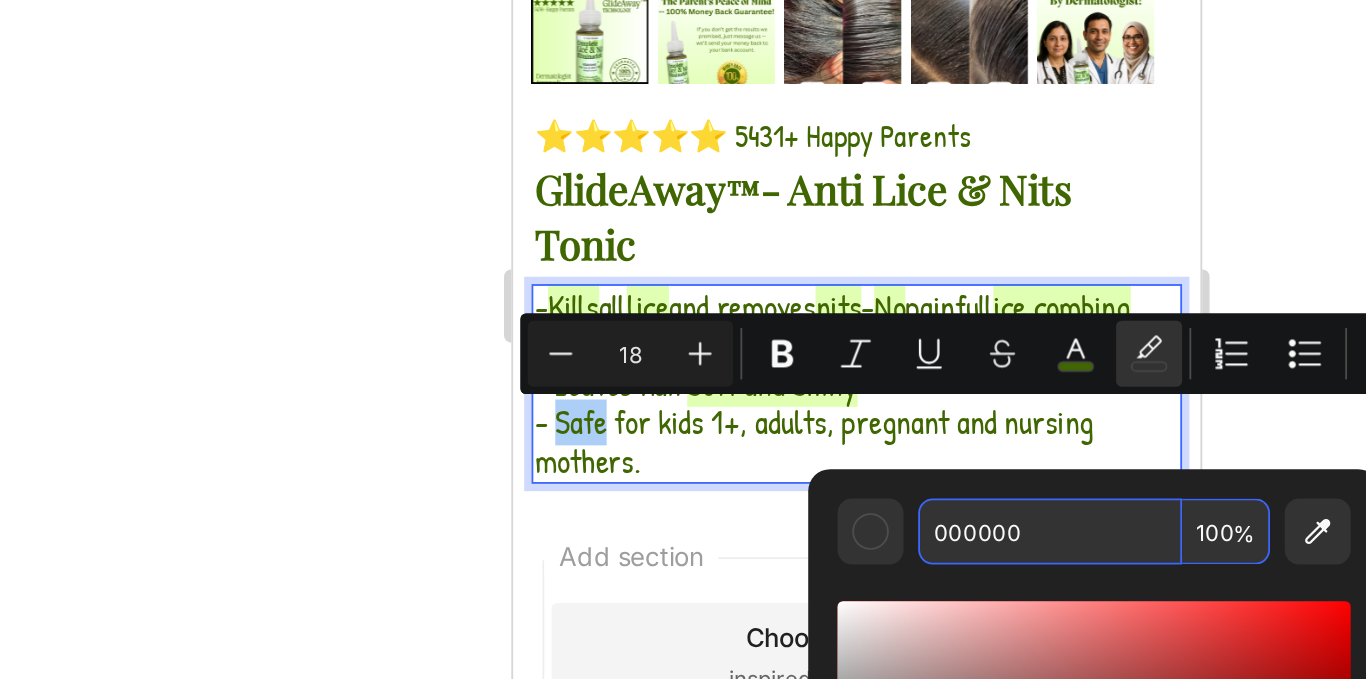 click on "000000" at bounding box center (957, 457) 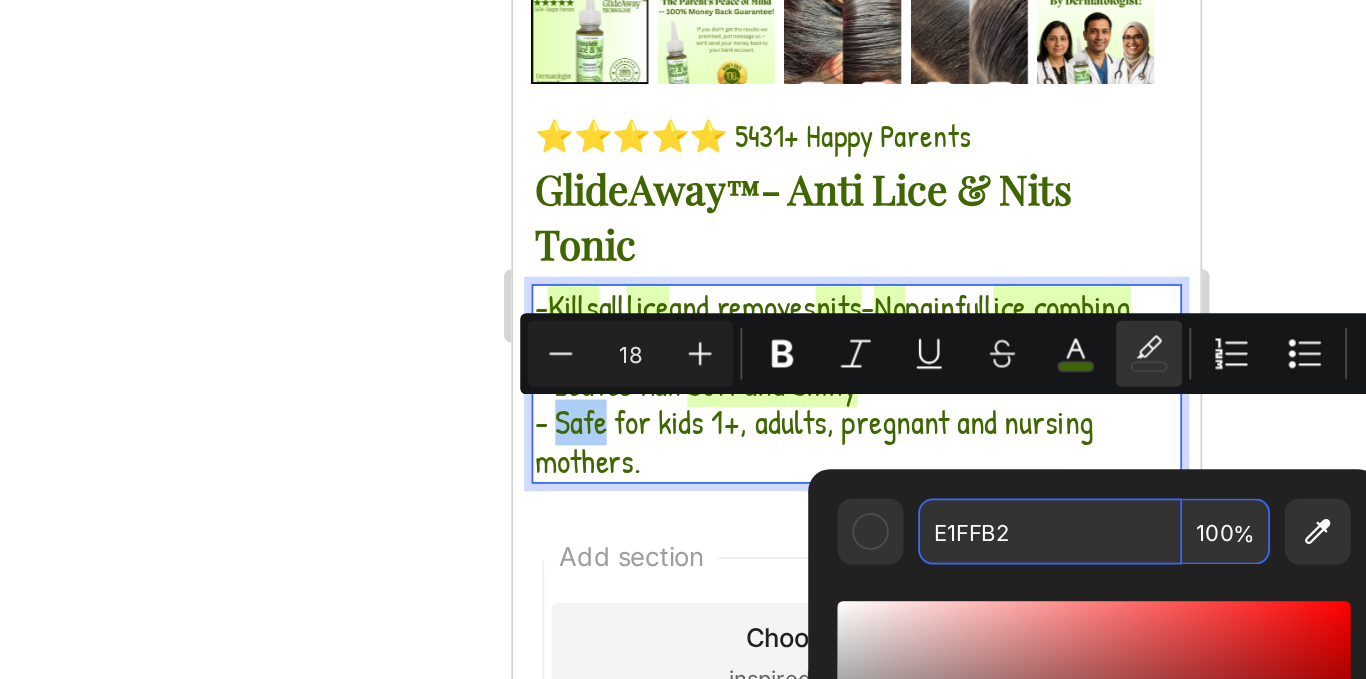 type on "E1FFB2" 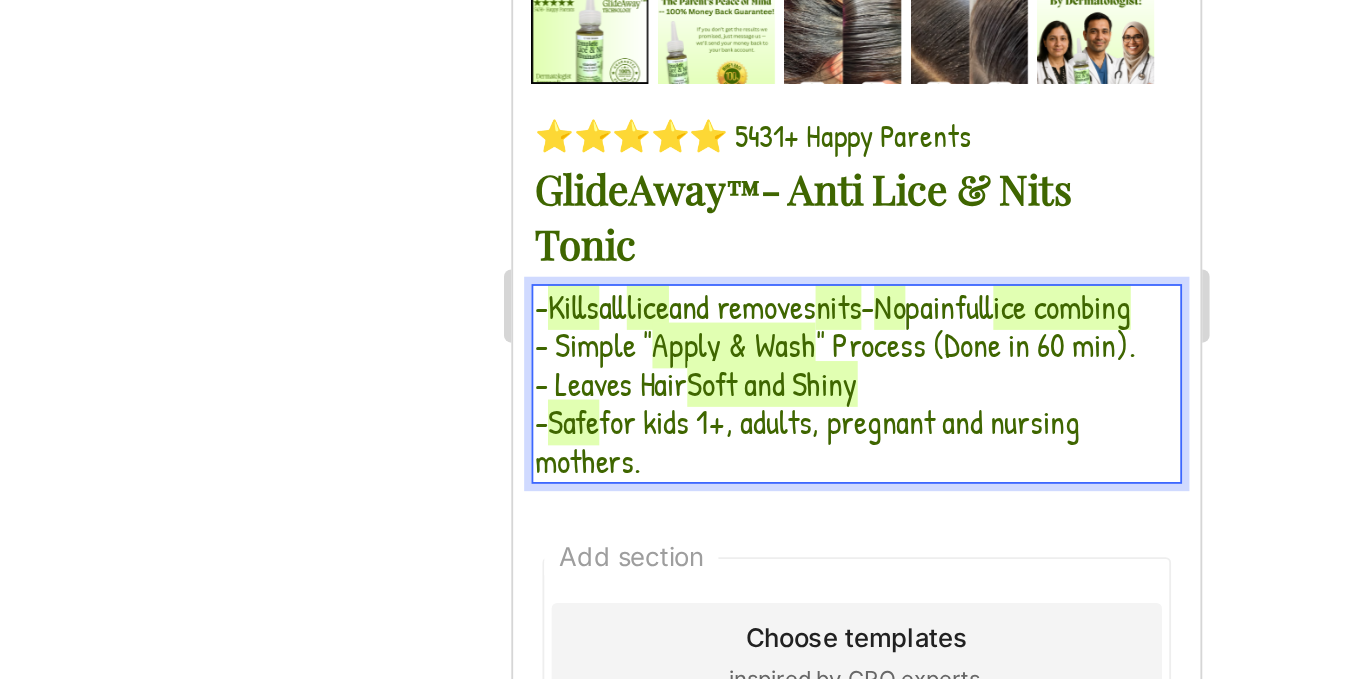 click on "for kids 1+, adults, pregnant and nursing mothers." at bounding box center [673, 149] 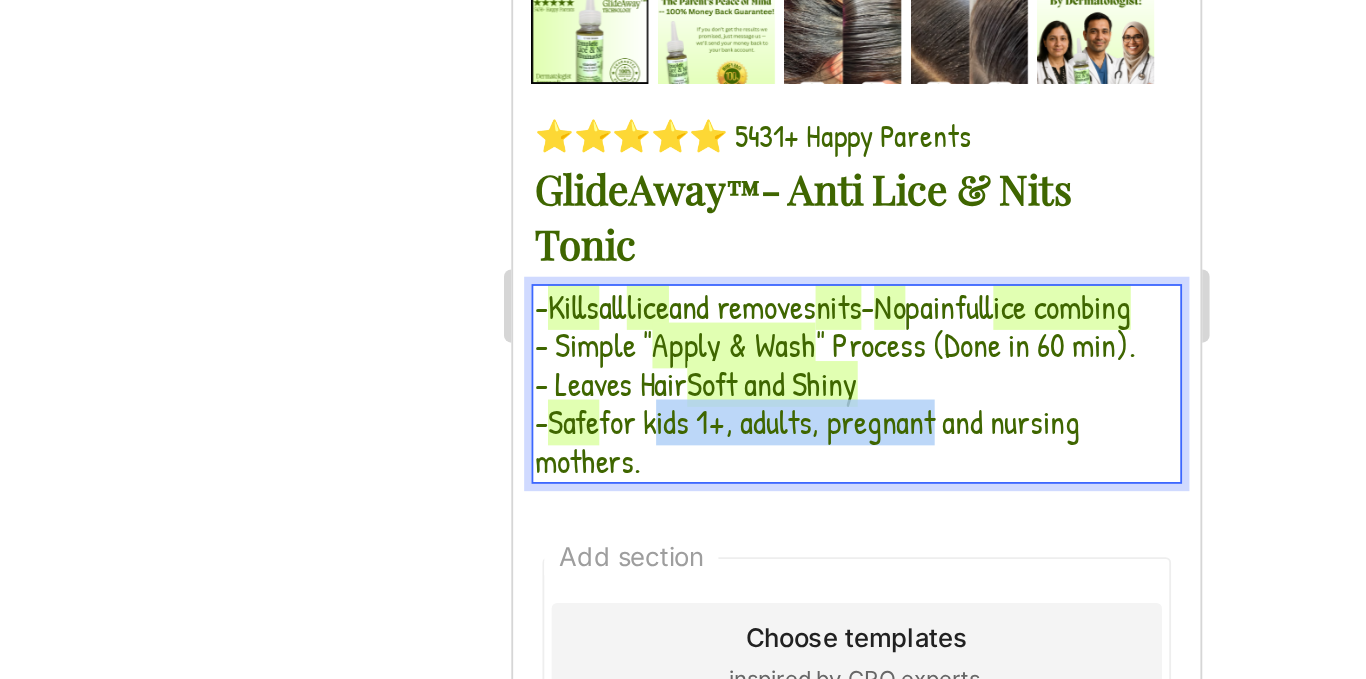 drag, startPoint x: 593, startPoint y: 147, endPoint x: 749, endPoint y: 145, distance: 156.01282 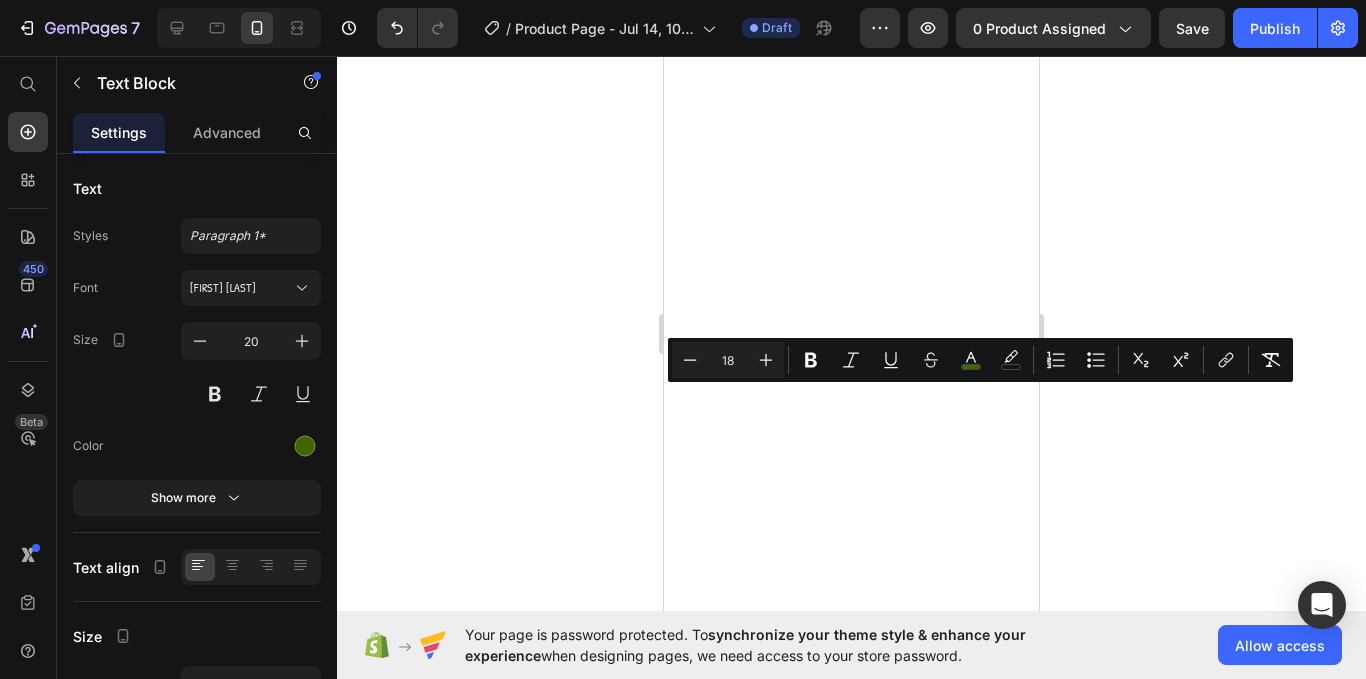 click on "color" at bounding box center (1011, 360) 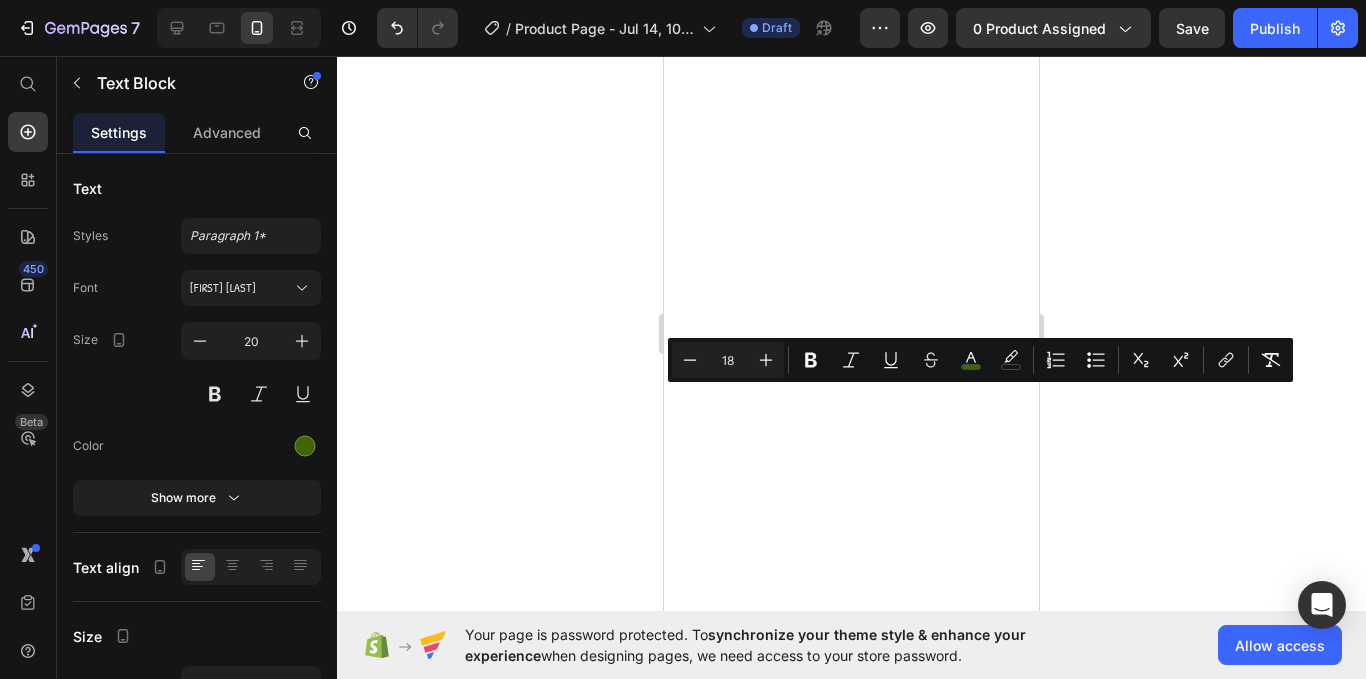 type on "000000" 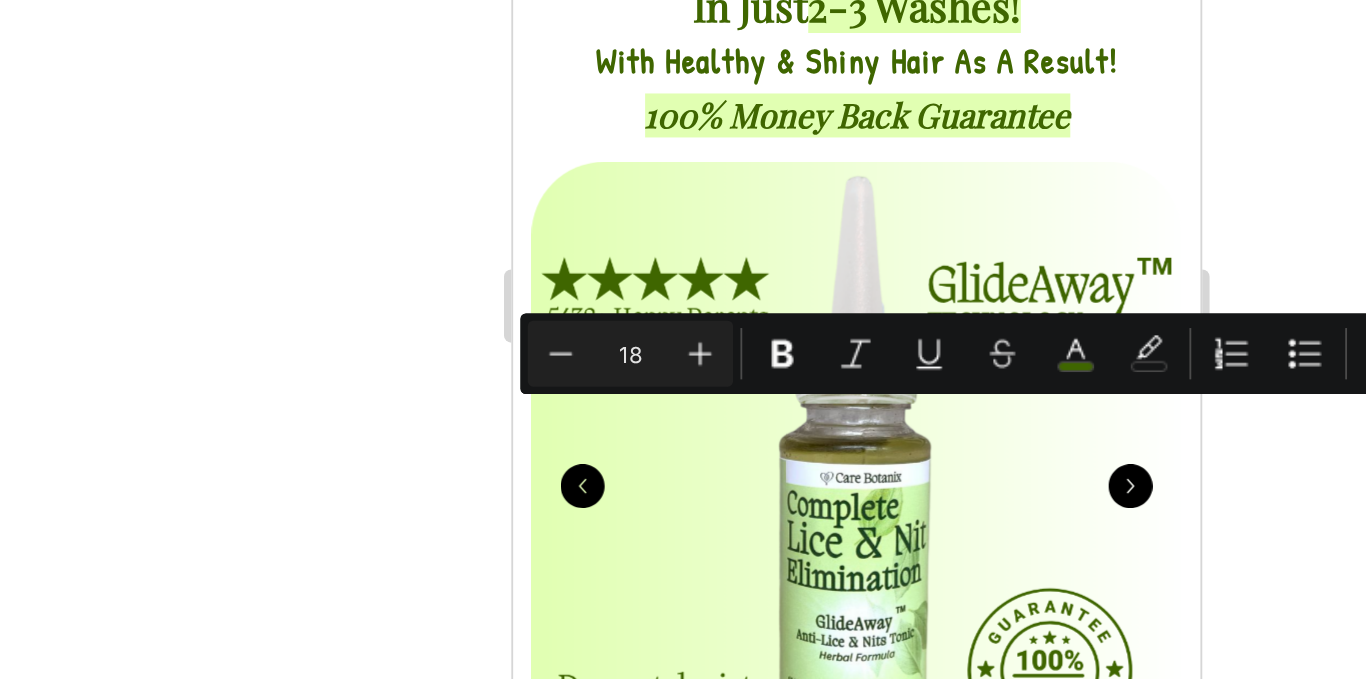 scroll, scrollTop: 453, scrollLeft: 0, axis: vertical 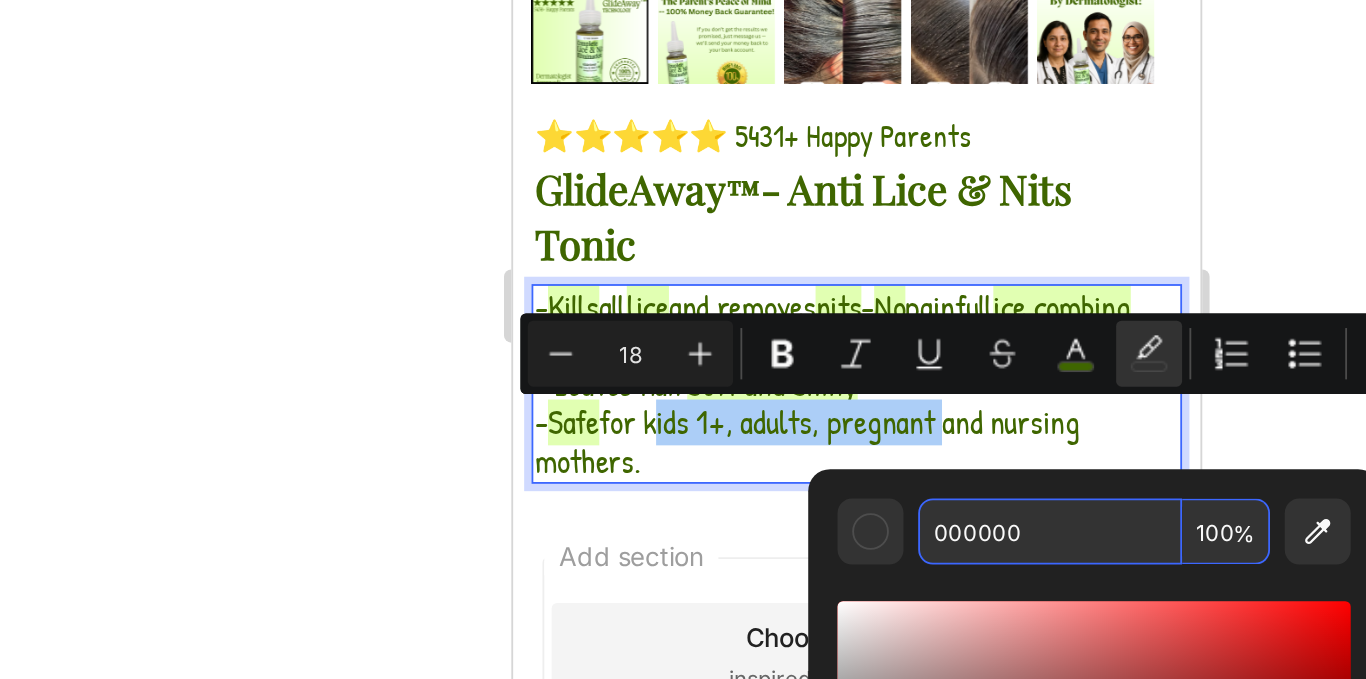 click on "000000" at bounding box center (957, 457) 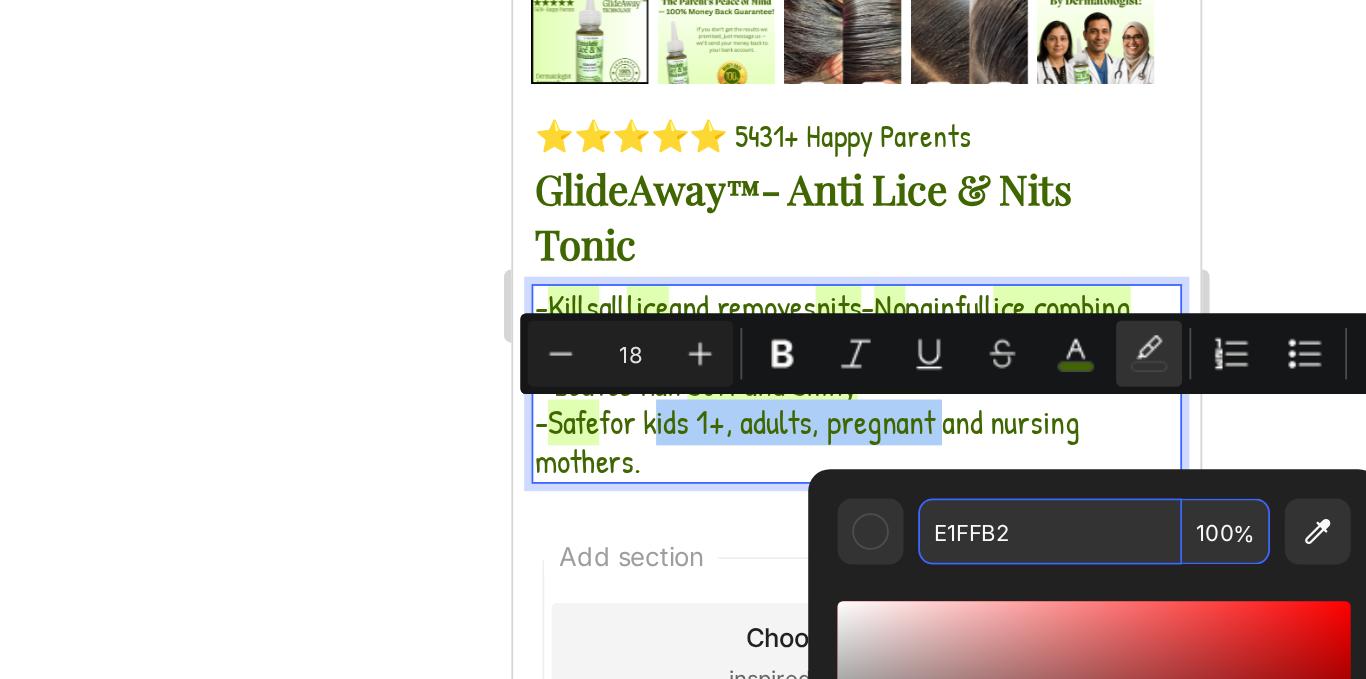click on "E1FFB2" at bounding box center [957, 457] 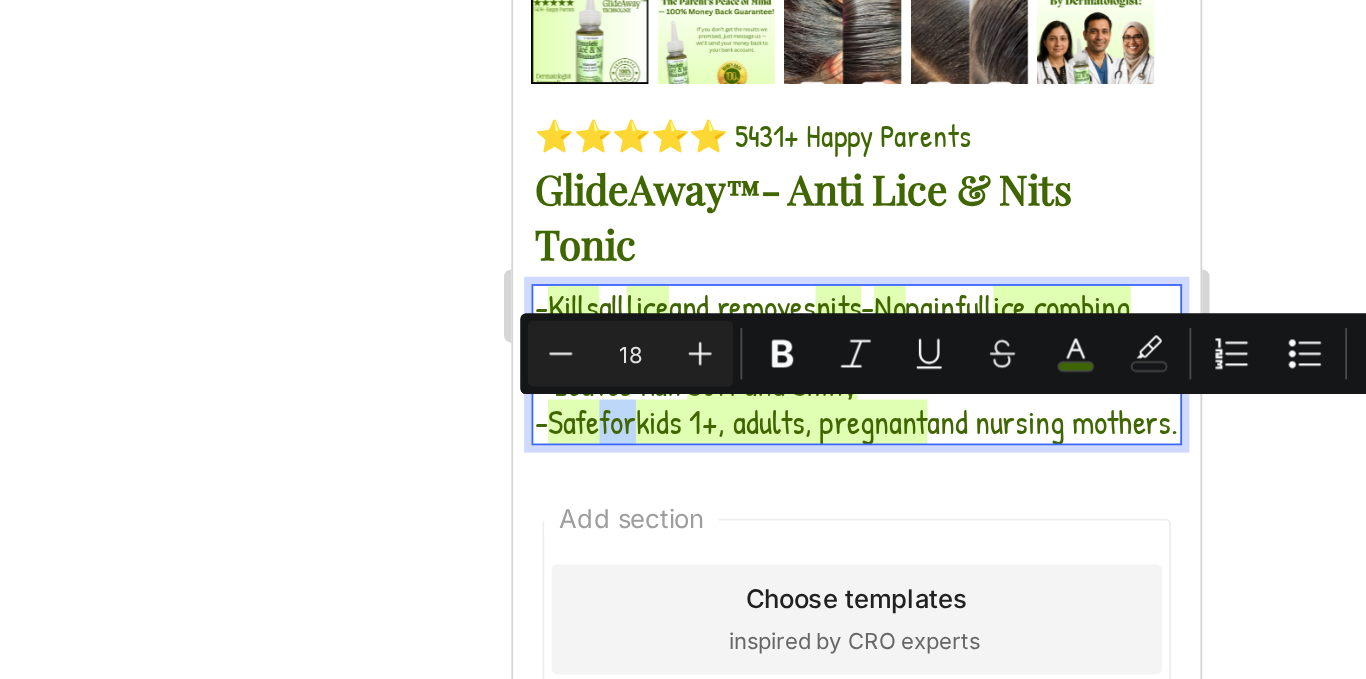 drag, startPoint x: 785, startPoint y: 150, endPoint x: 791, endPoint y: 167, distance: 18.027756 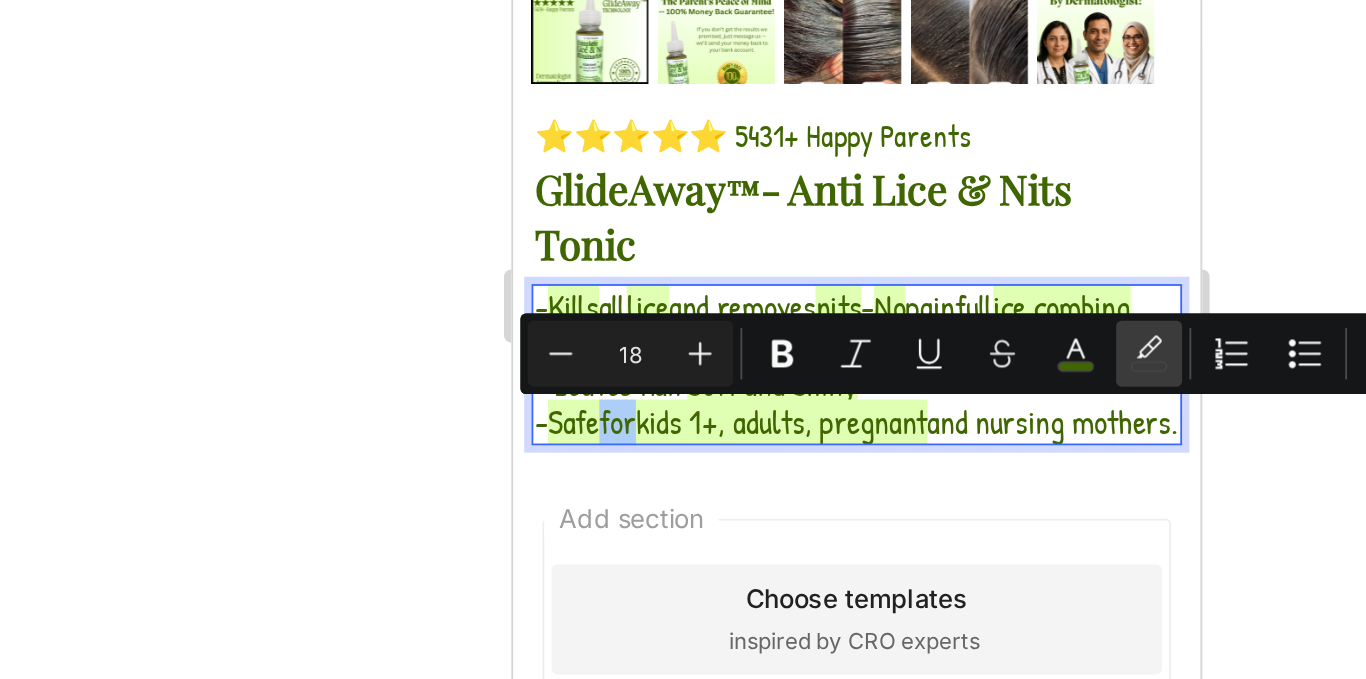 click 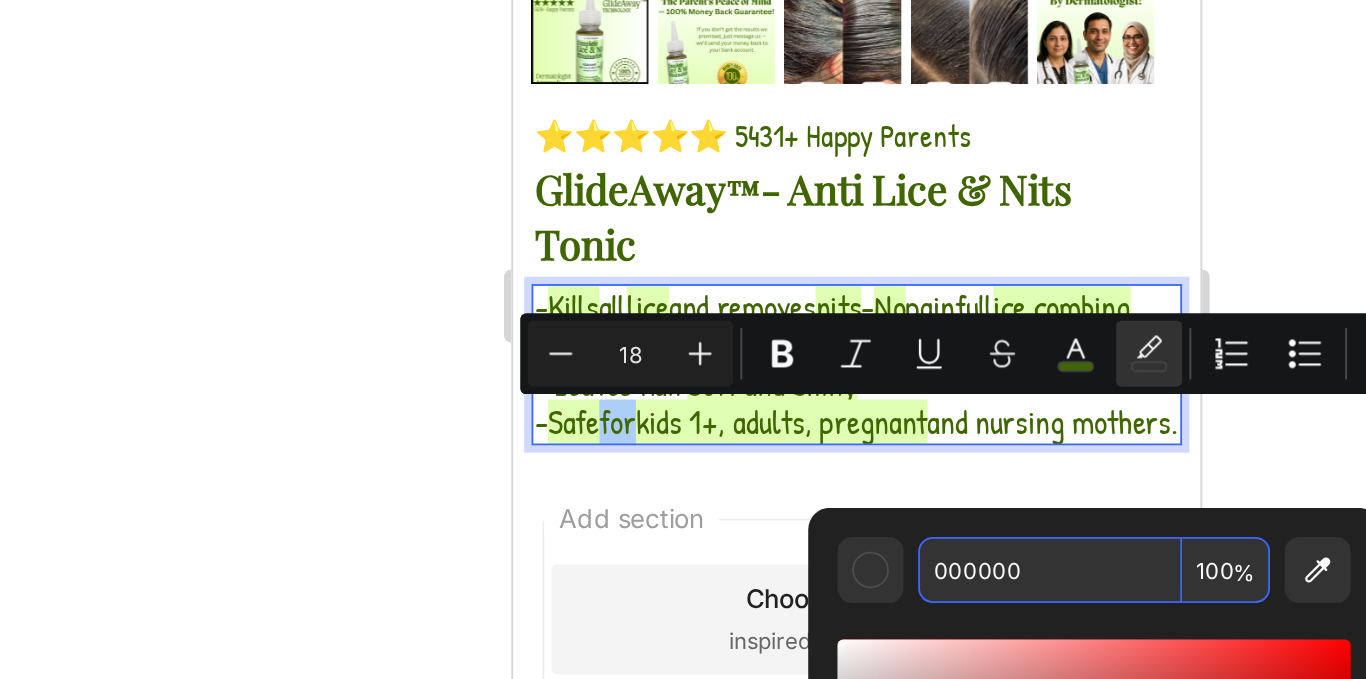 click on "000000" at bounding box center (957, 478) 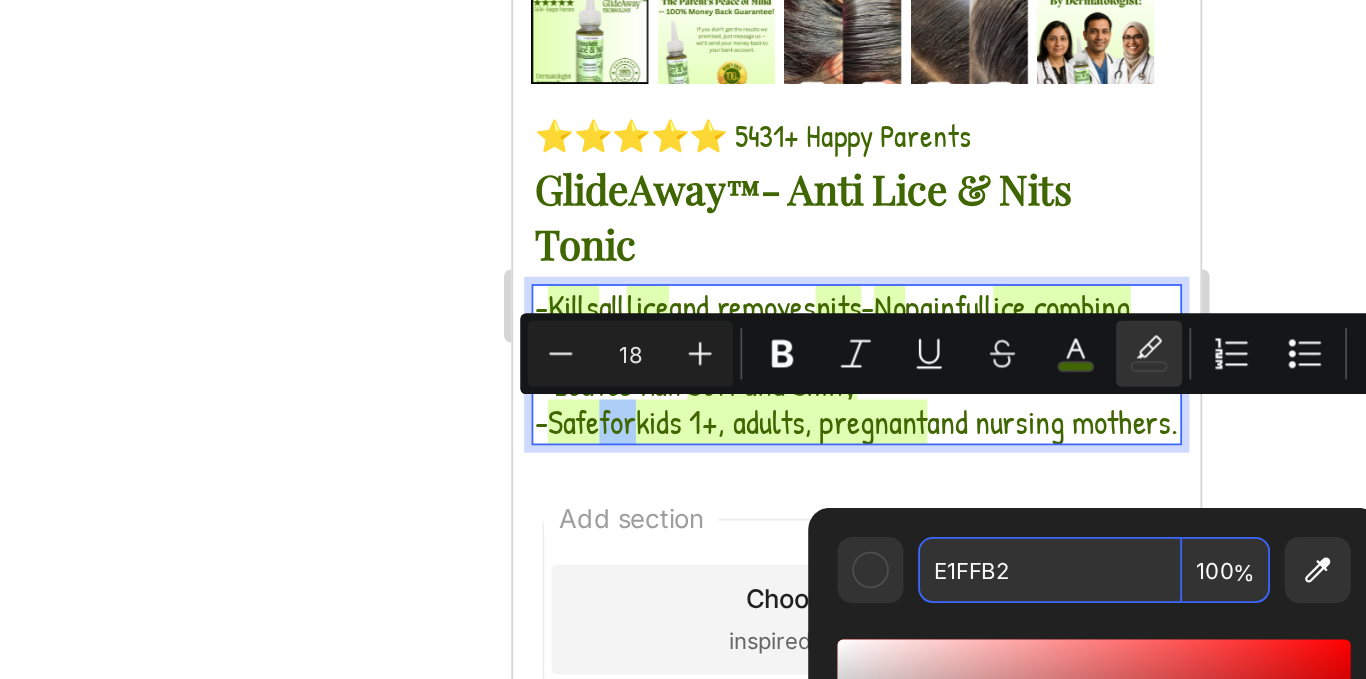 type on "E1FFB2" 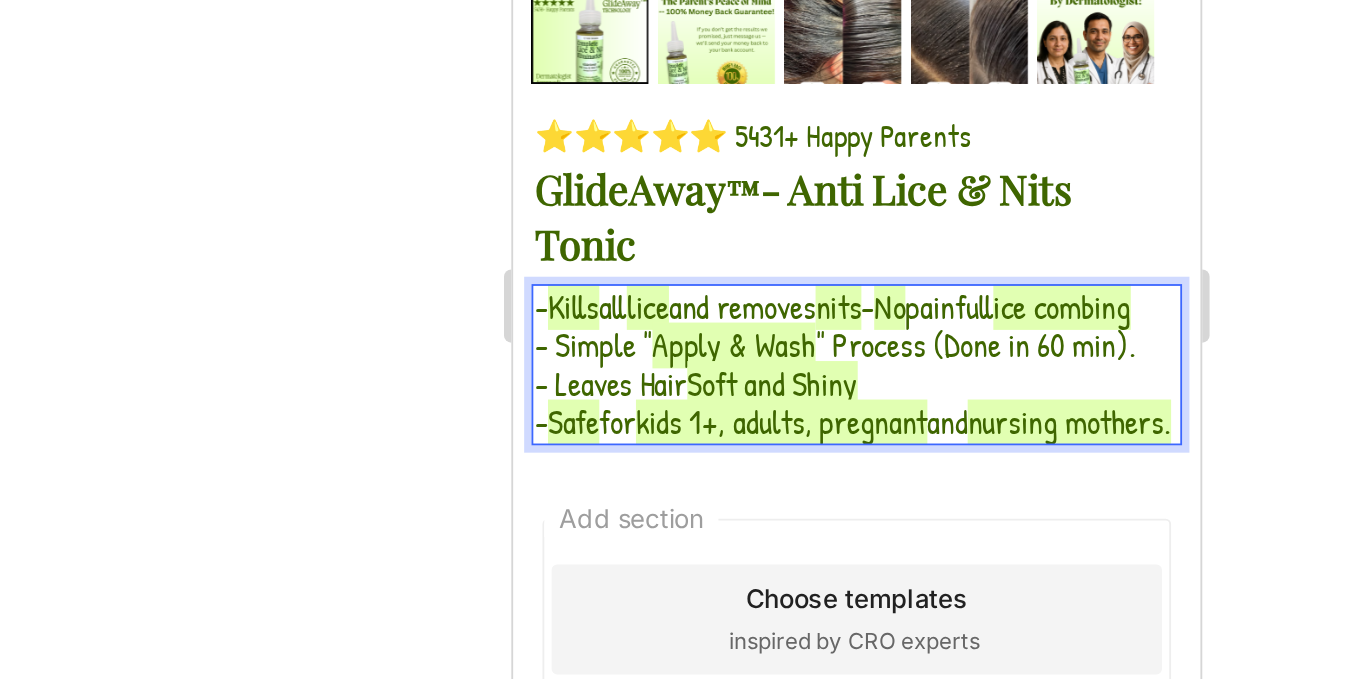 click on "kids 1+, adults, pregnant" at bounding box center [659, 138] 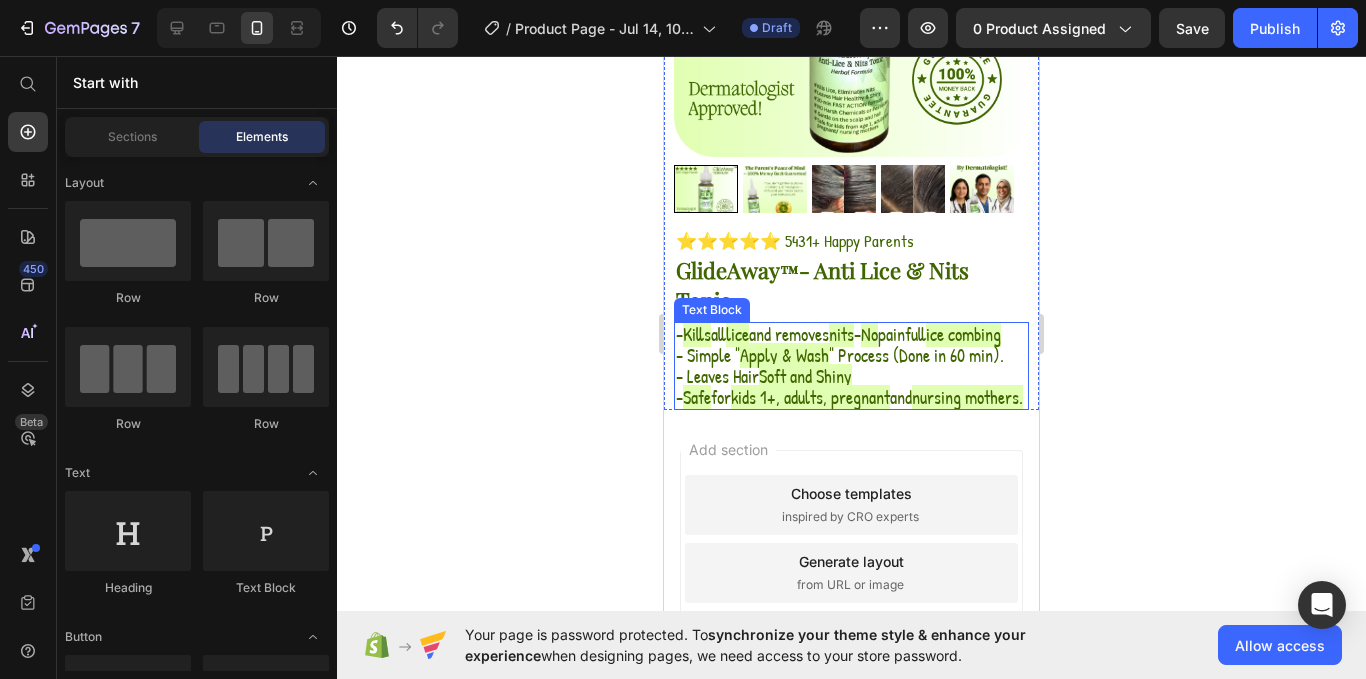 click on "- Leaves Hair" at bounding box center [717, 376] 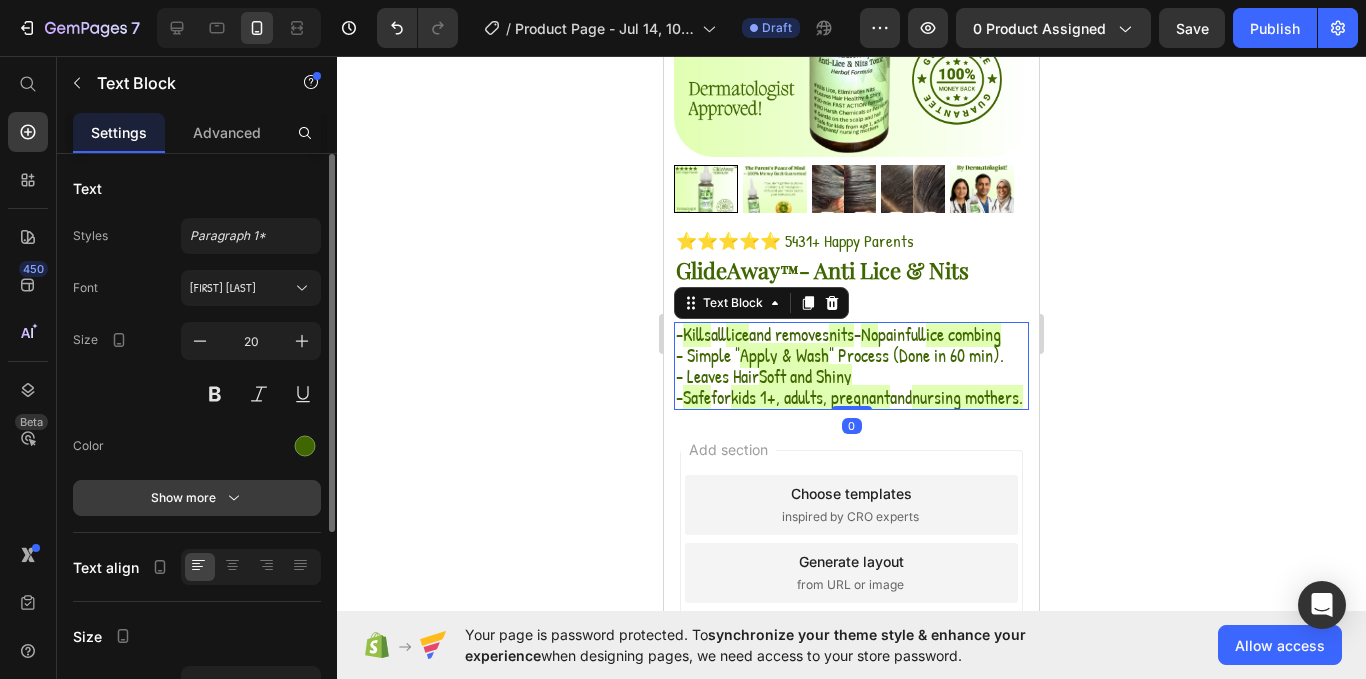 click on "Show more" at bounding box center [197, 498] 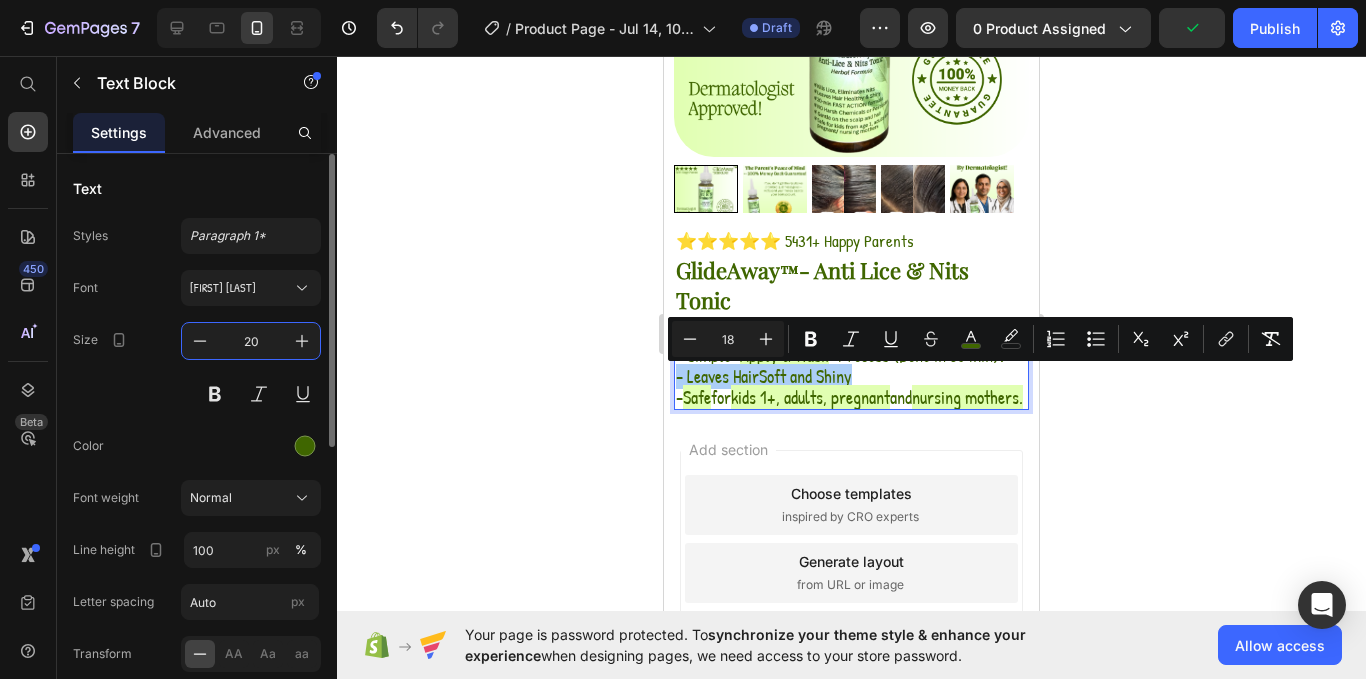 click on "20" at bounding box center (251, 341) 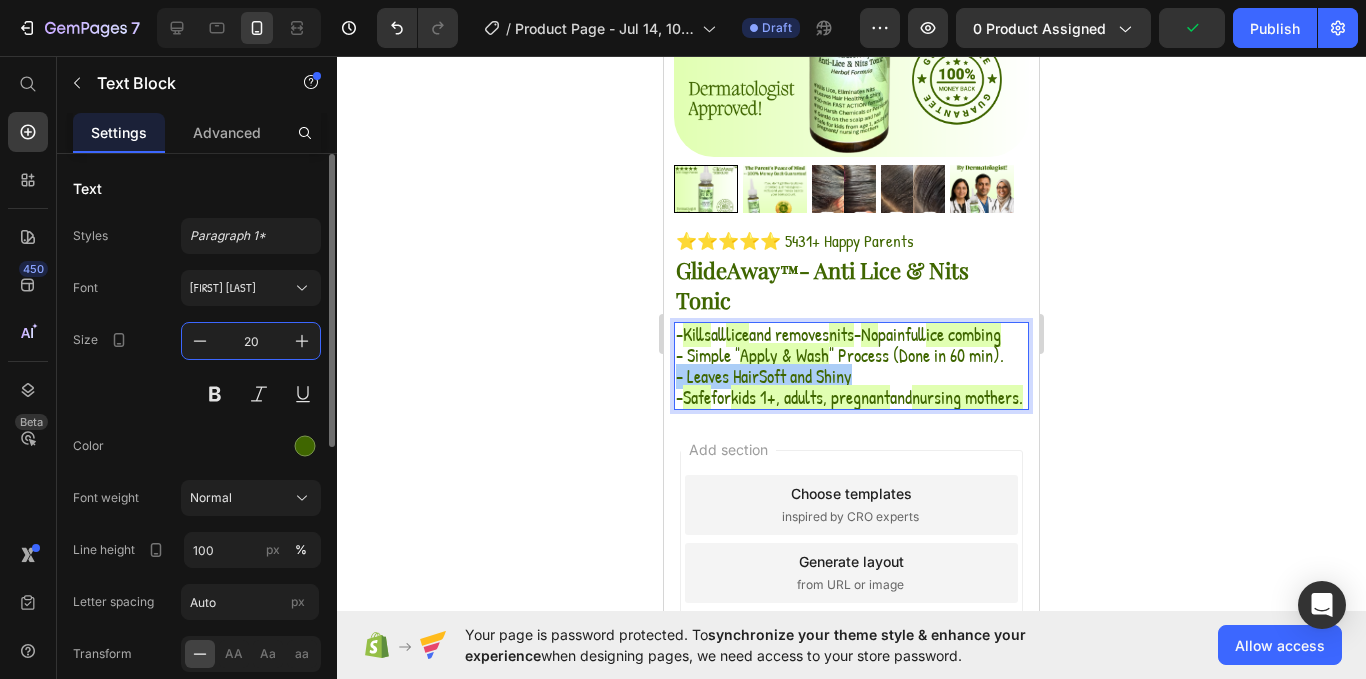 click on "20" at bounding box center [251, 341] 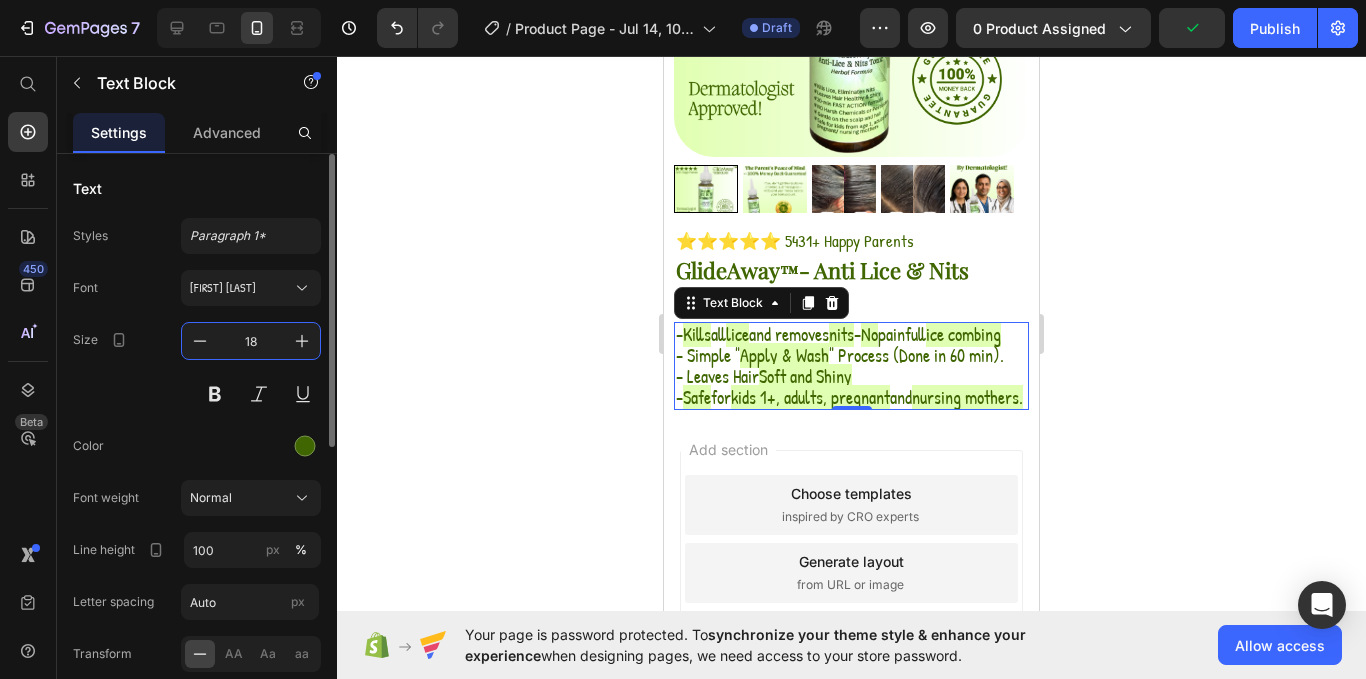 type on "18" 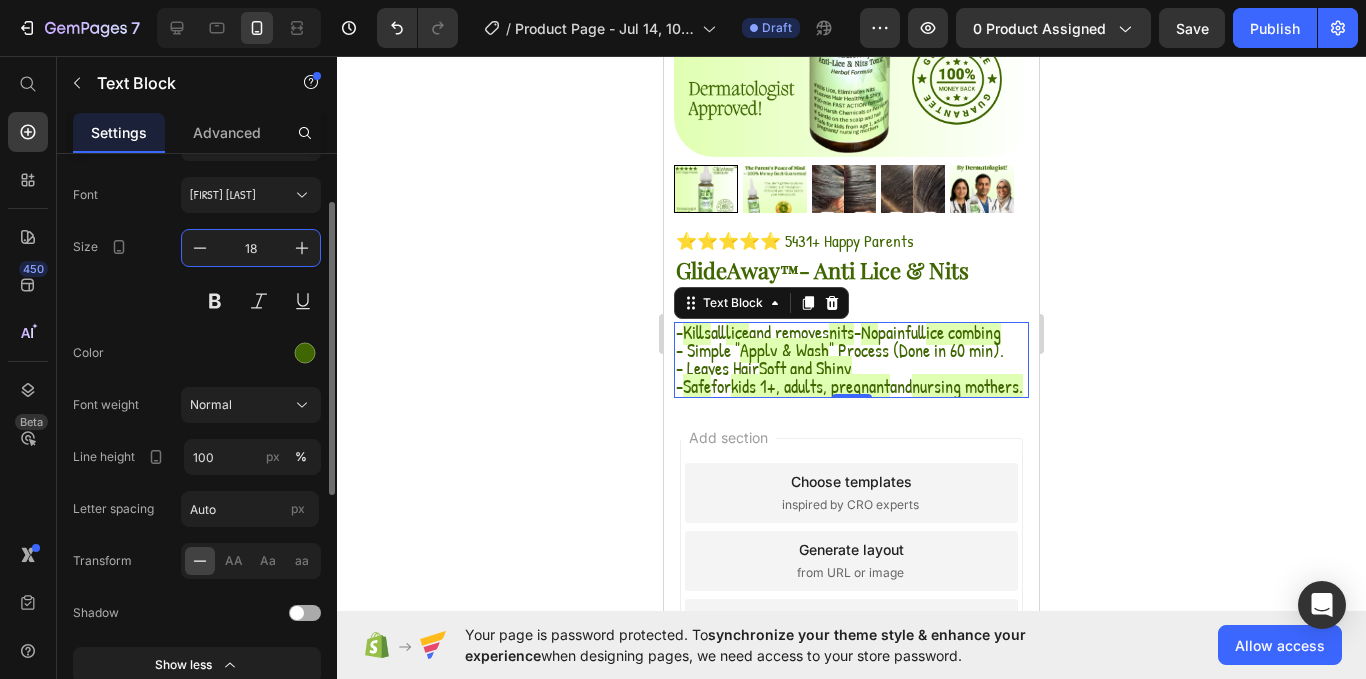 scroll, scrollTop: 94, scrollLeft: 0, axis: vertical 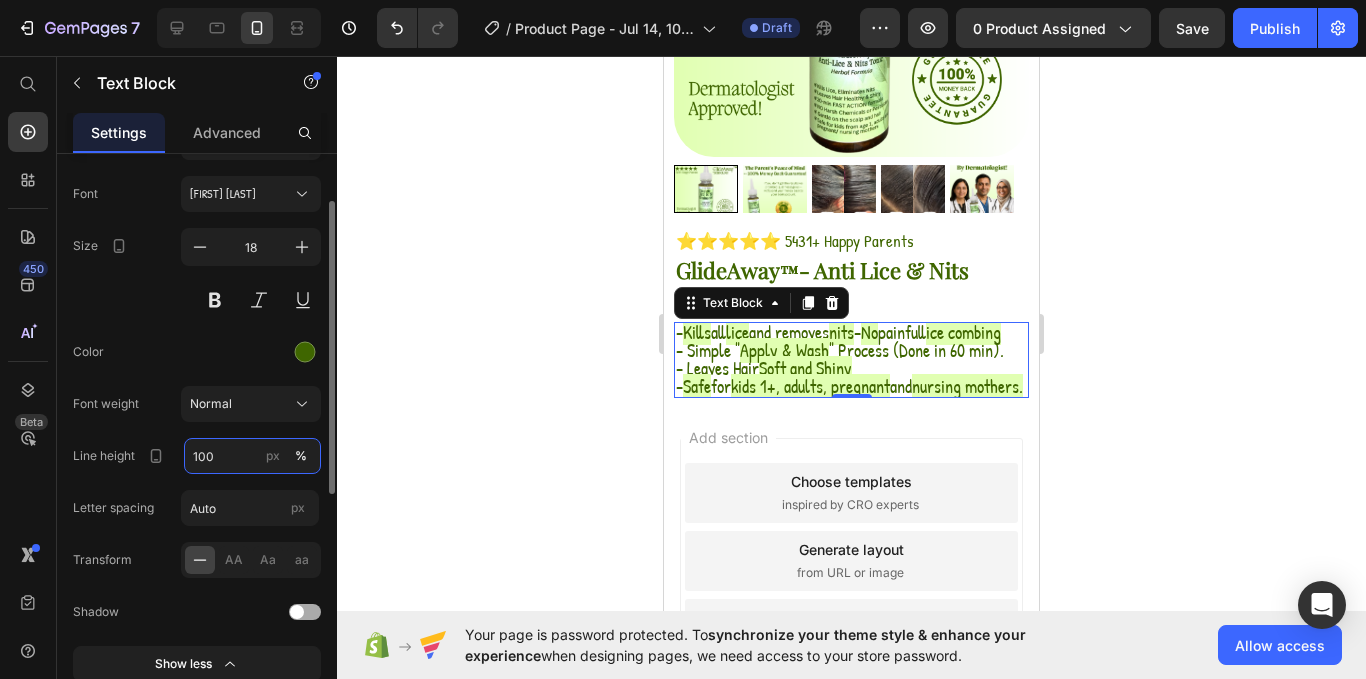 click on "100" at bounding box center [252, 456] 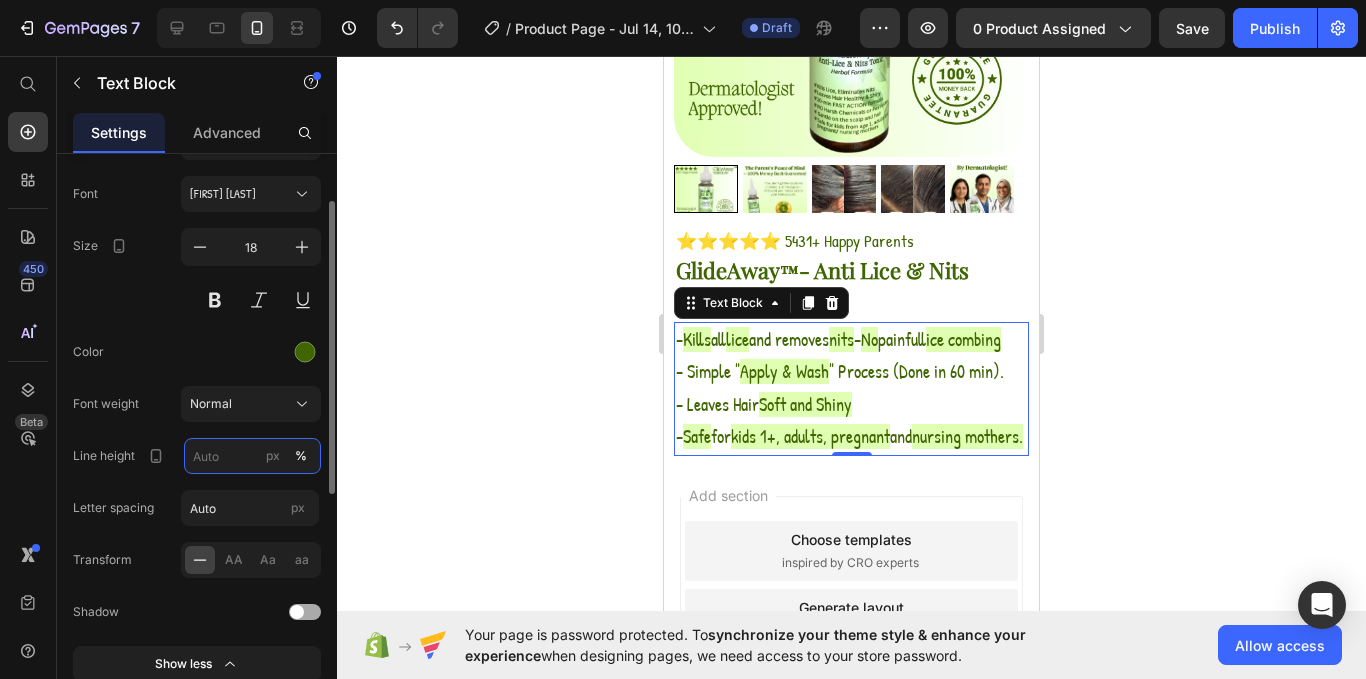 click on "px %" at bounding box center [252, 456] 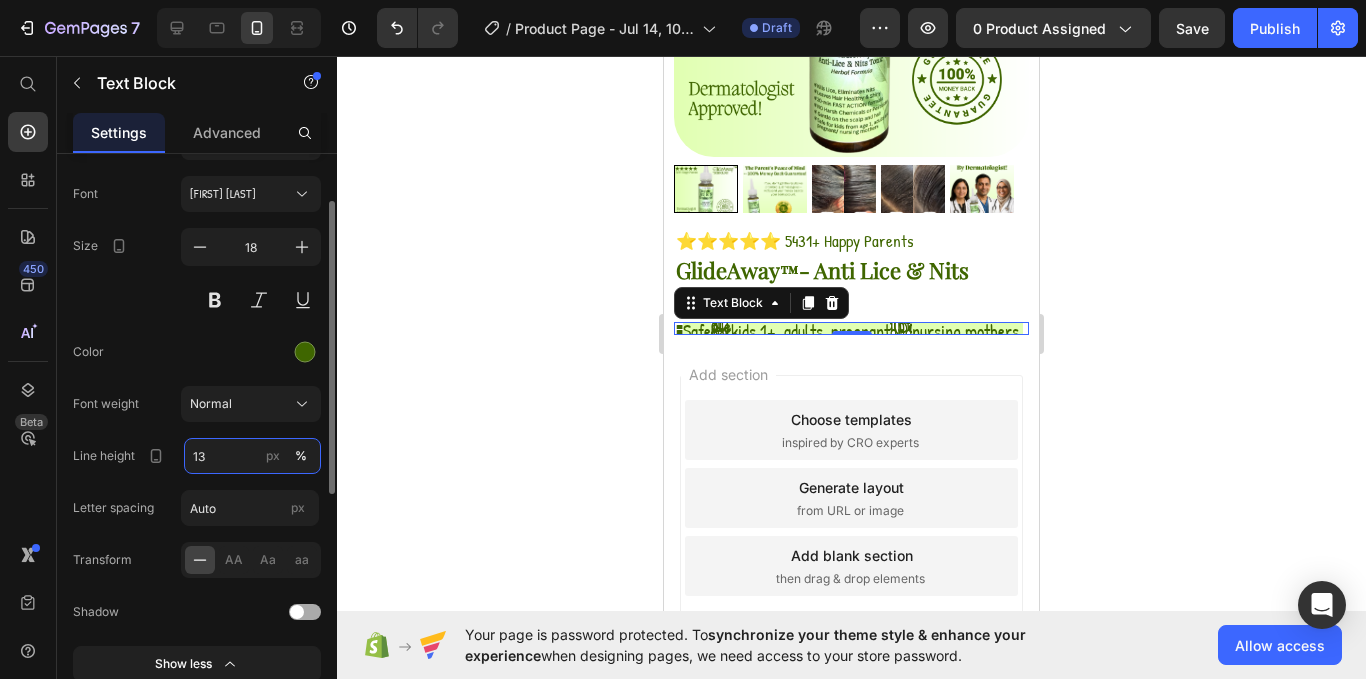 type on "130" 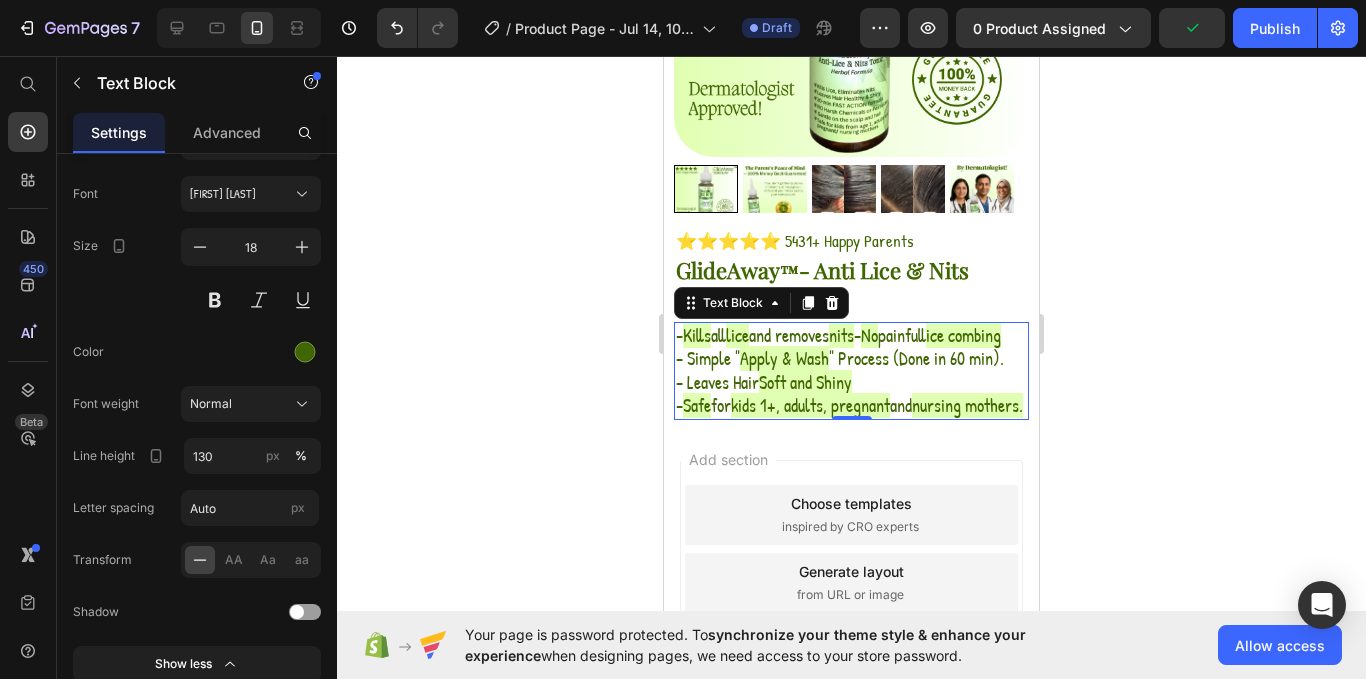 click 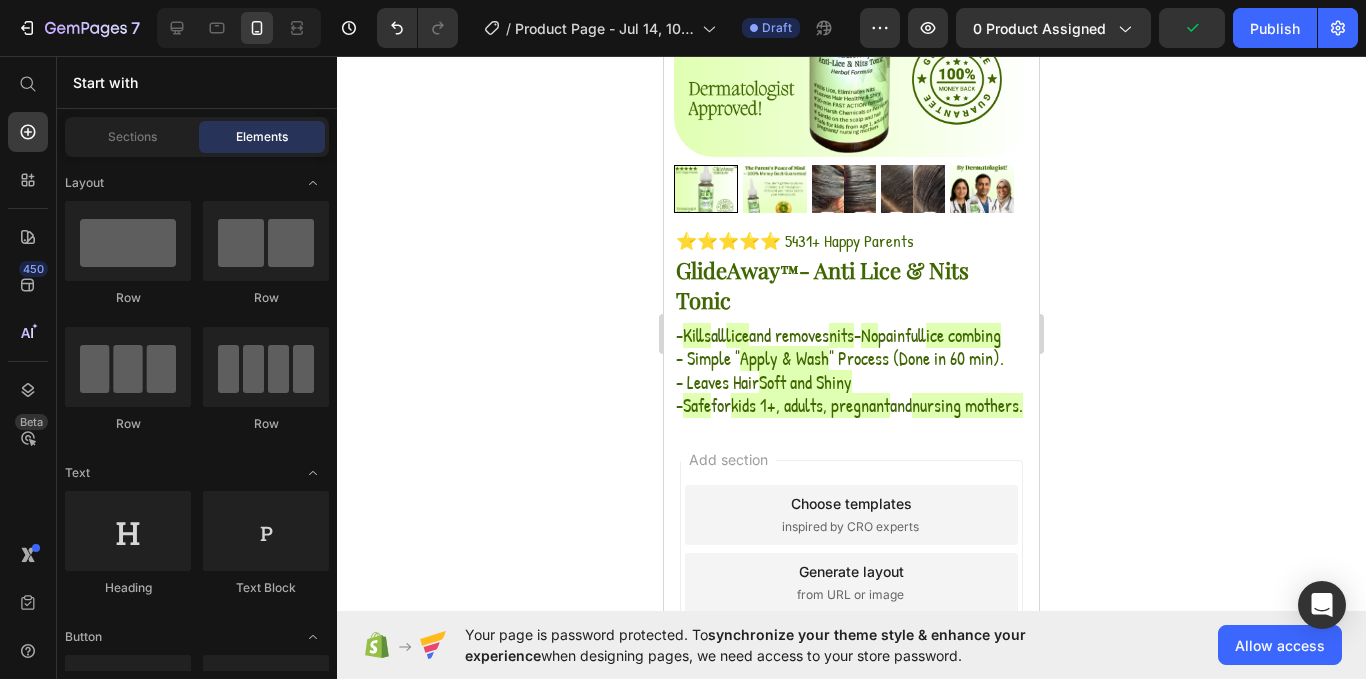 click 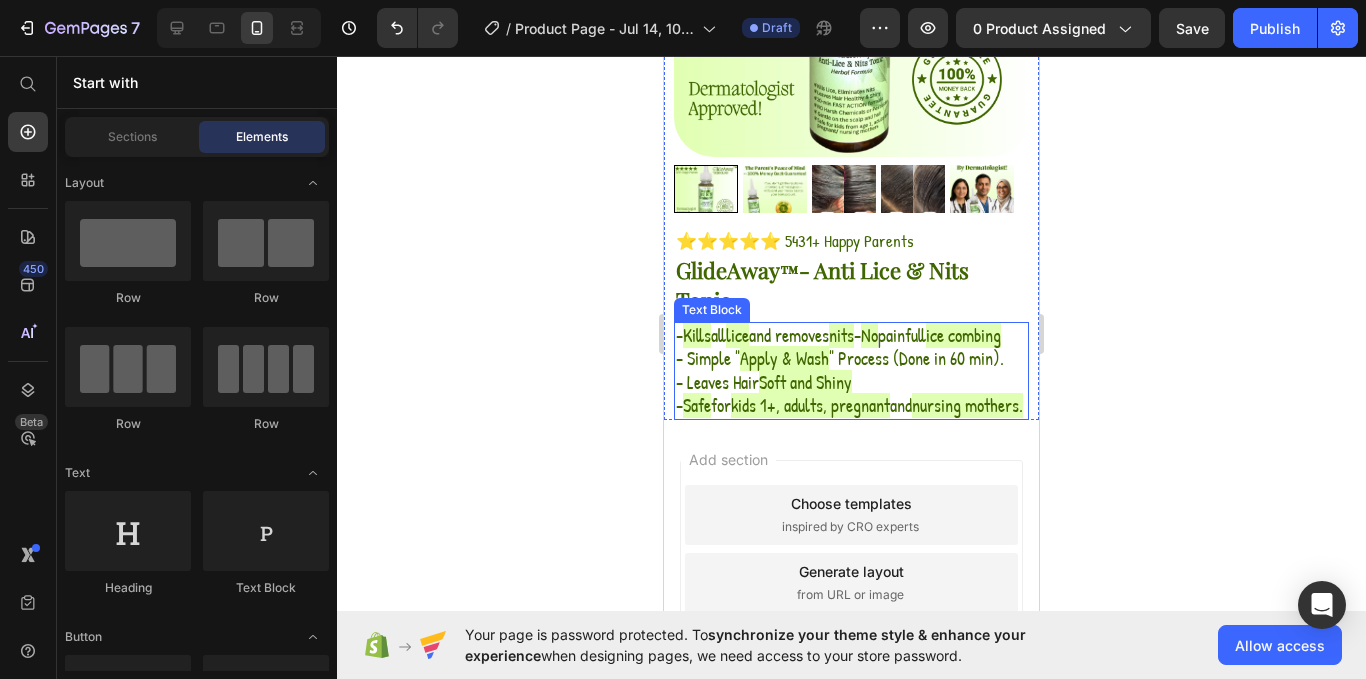 click on "Soft and Shiny" at bounding box center [805, 382] 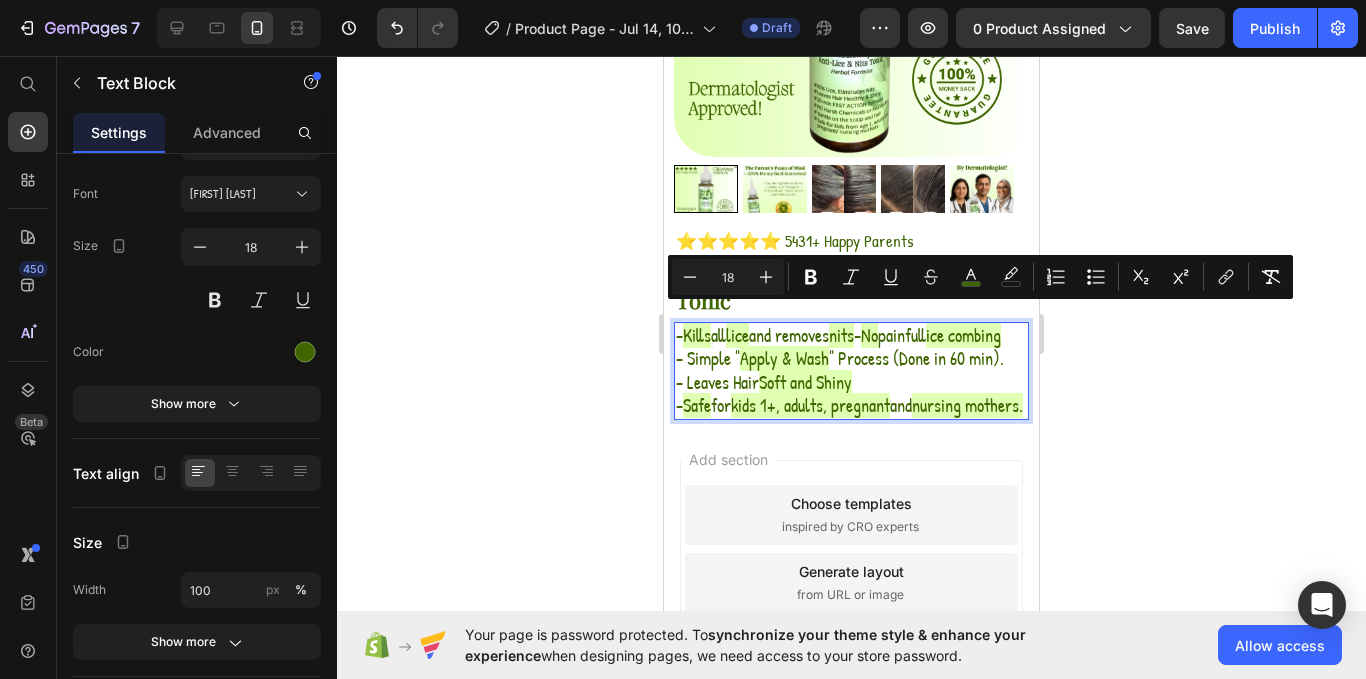 click on "18" at bounding box center (728, 277) 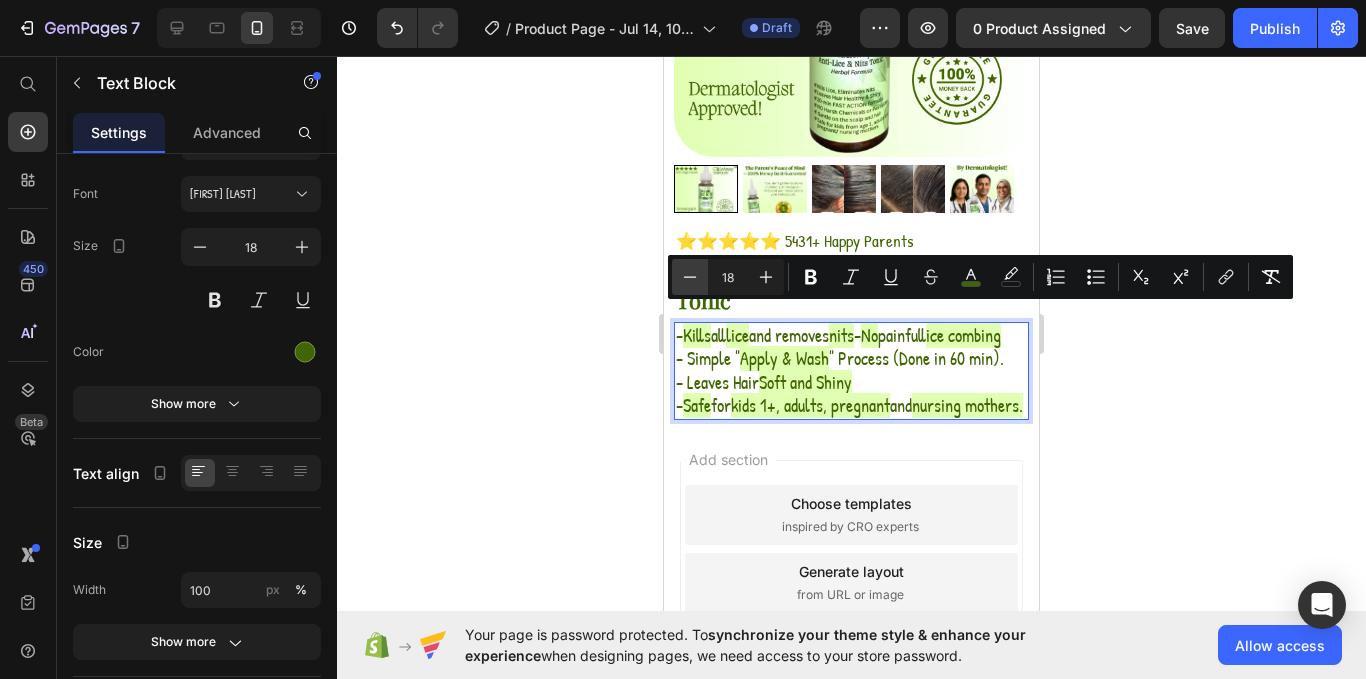 click 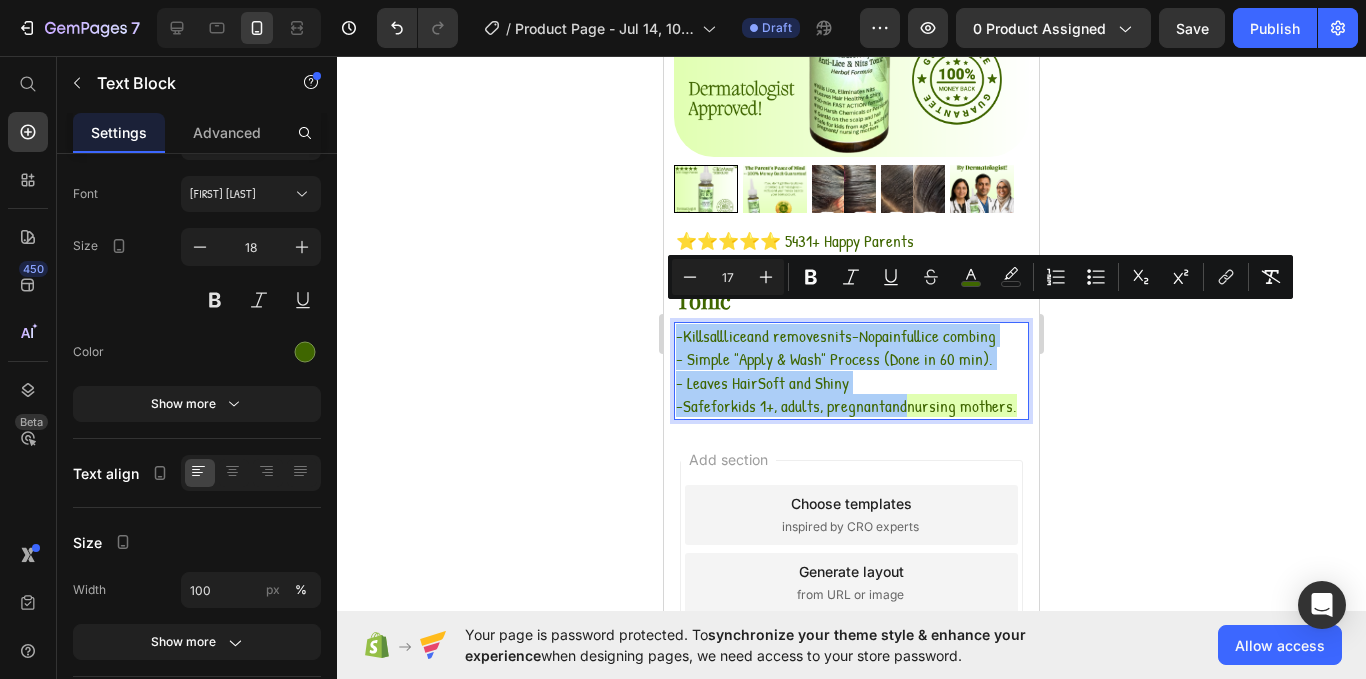 click 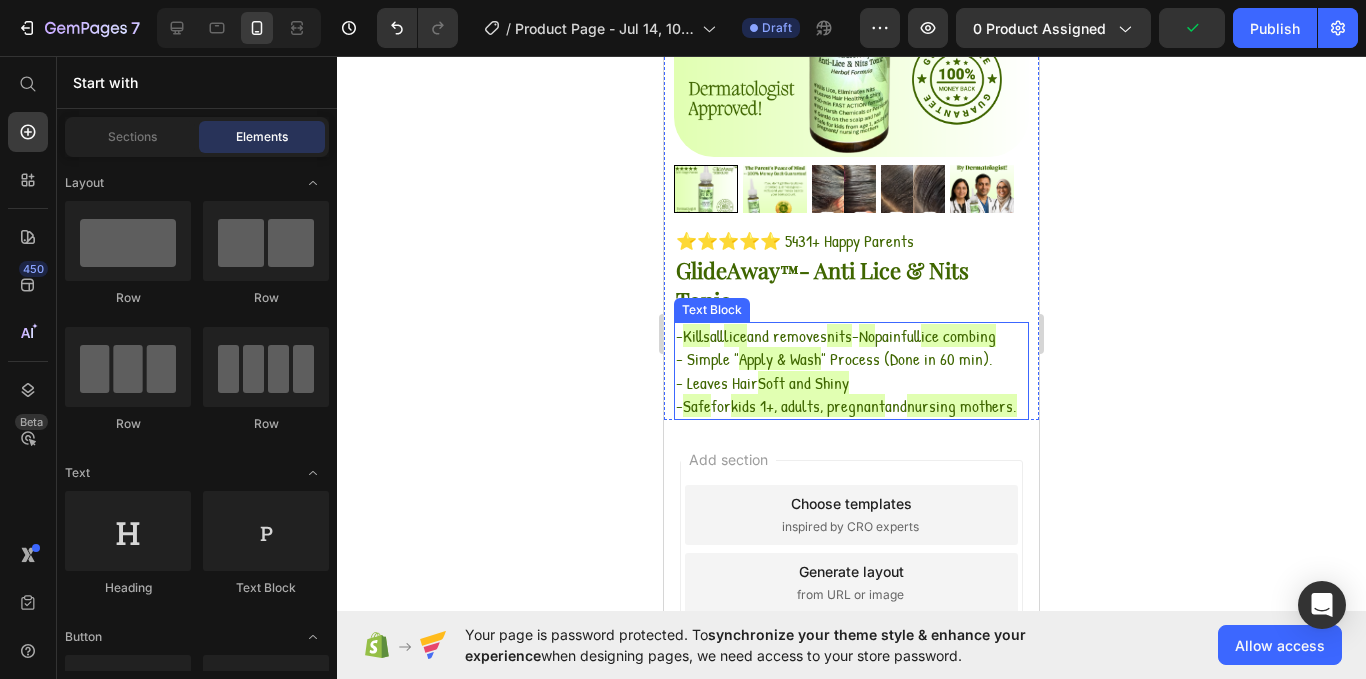 click on "Apply & Wash" at bounding box center (780, 358) 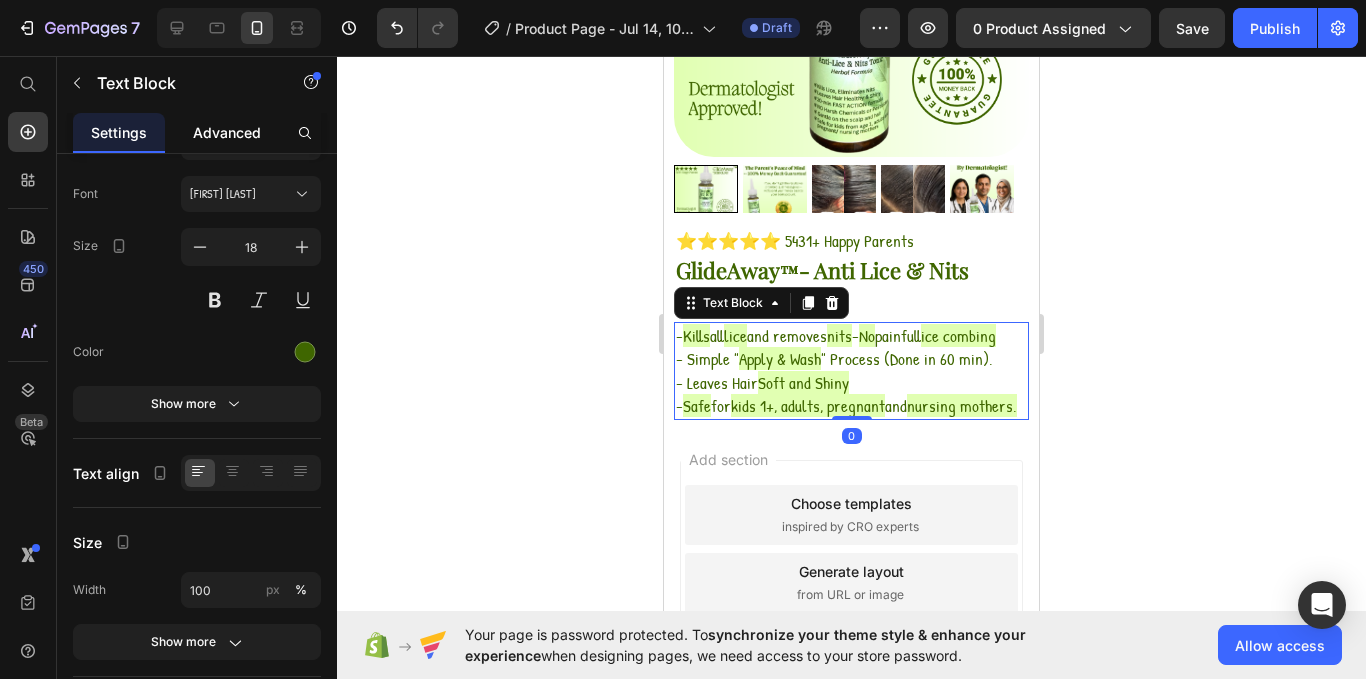 click on "Advanced" 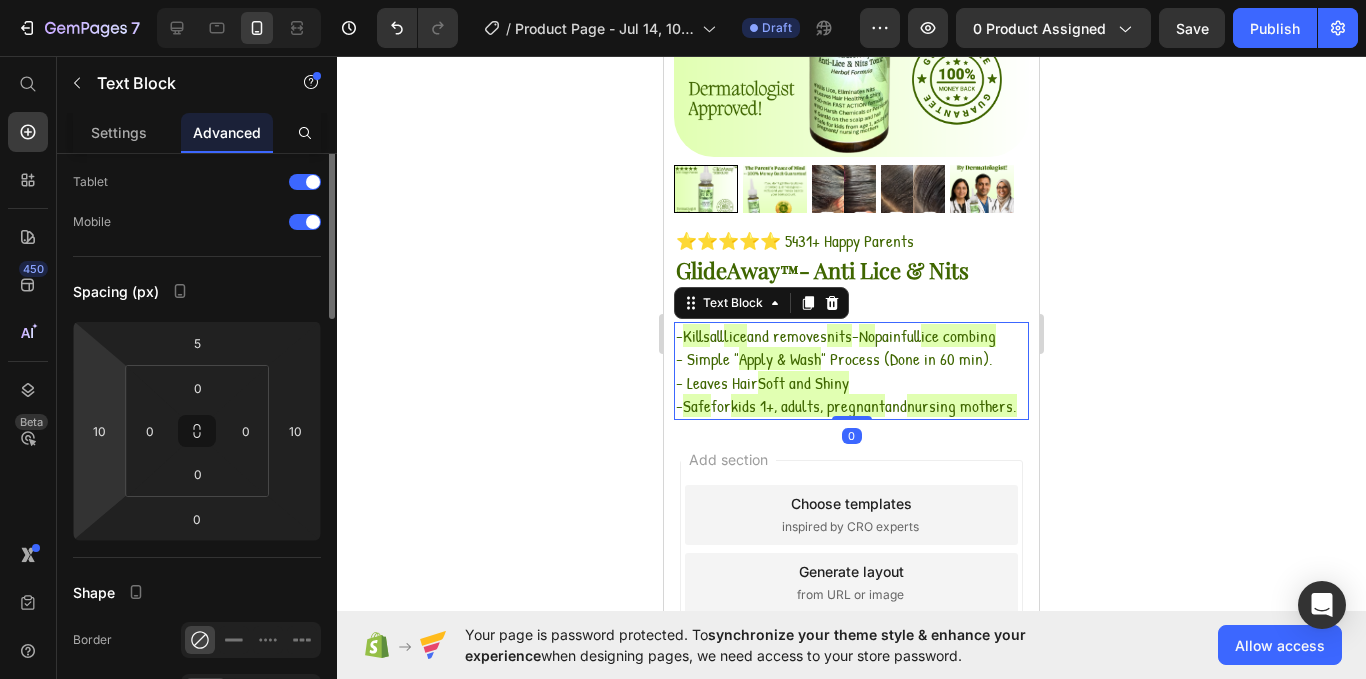 scroll, scrollTop: 0, scrollLeft: 0, axis: both 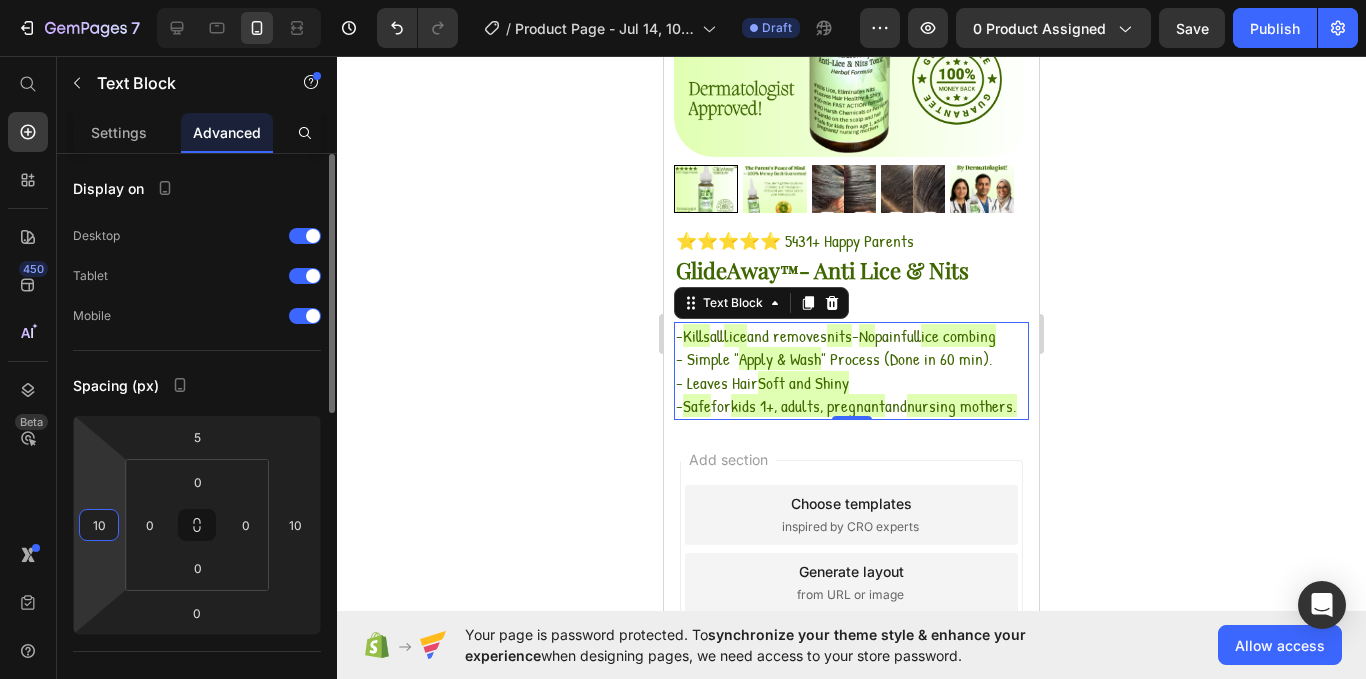 click on "10" at bounding box center (99, 525) 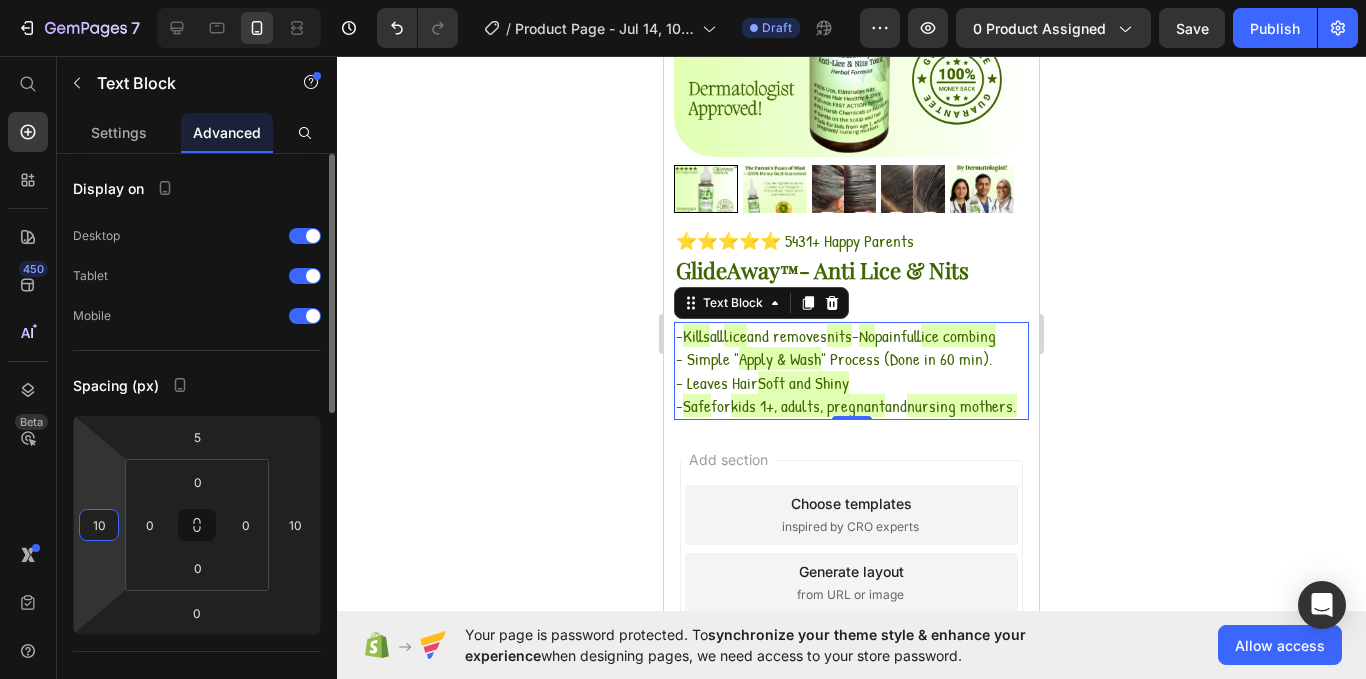 click on "10" at bounding box center (99, 525) 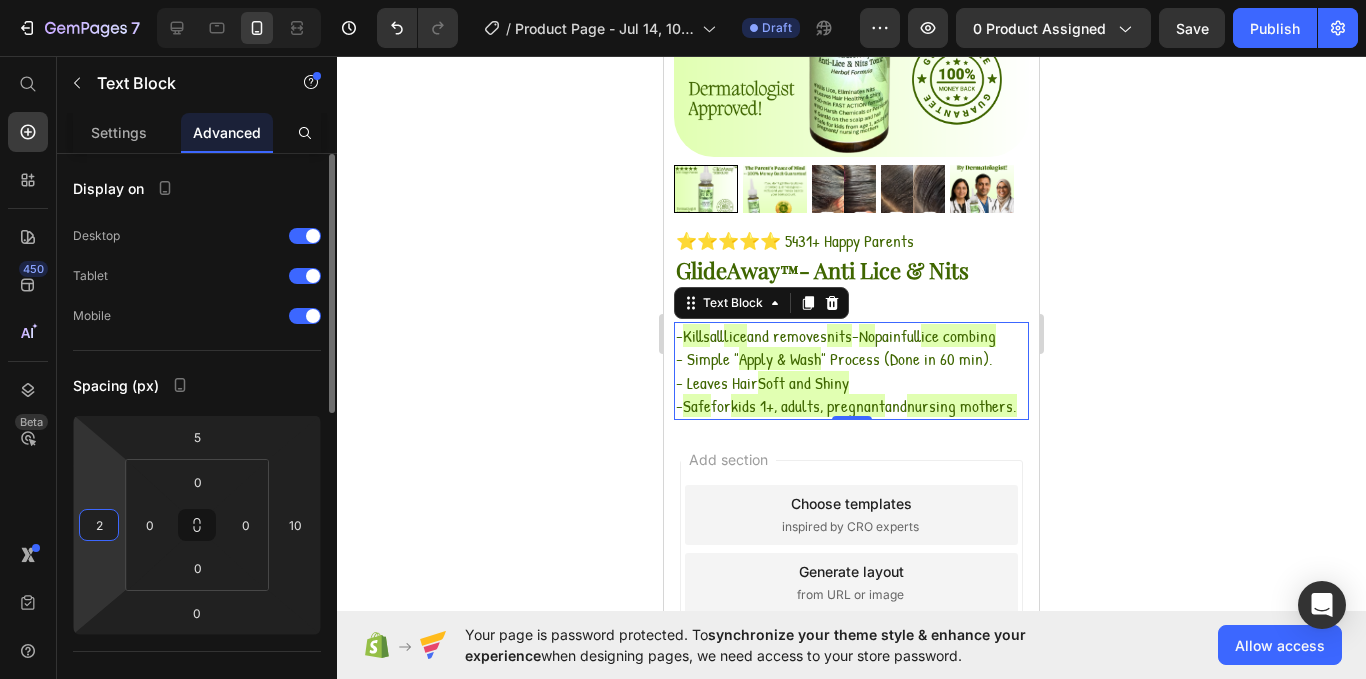 type on "20" 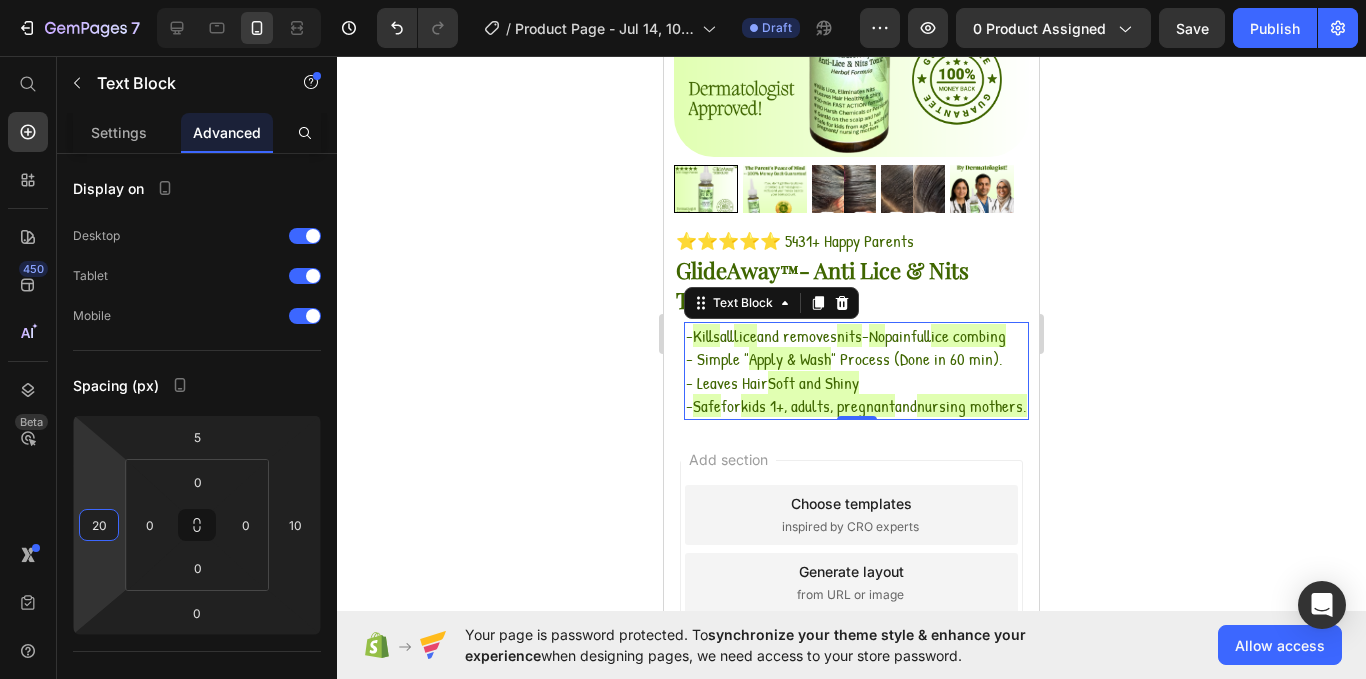 click 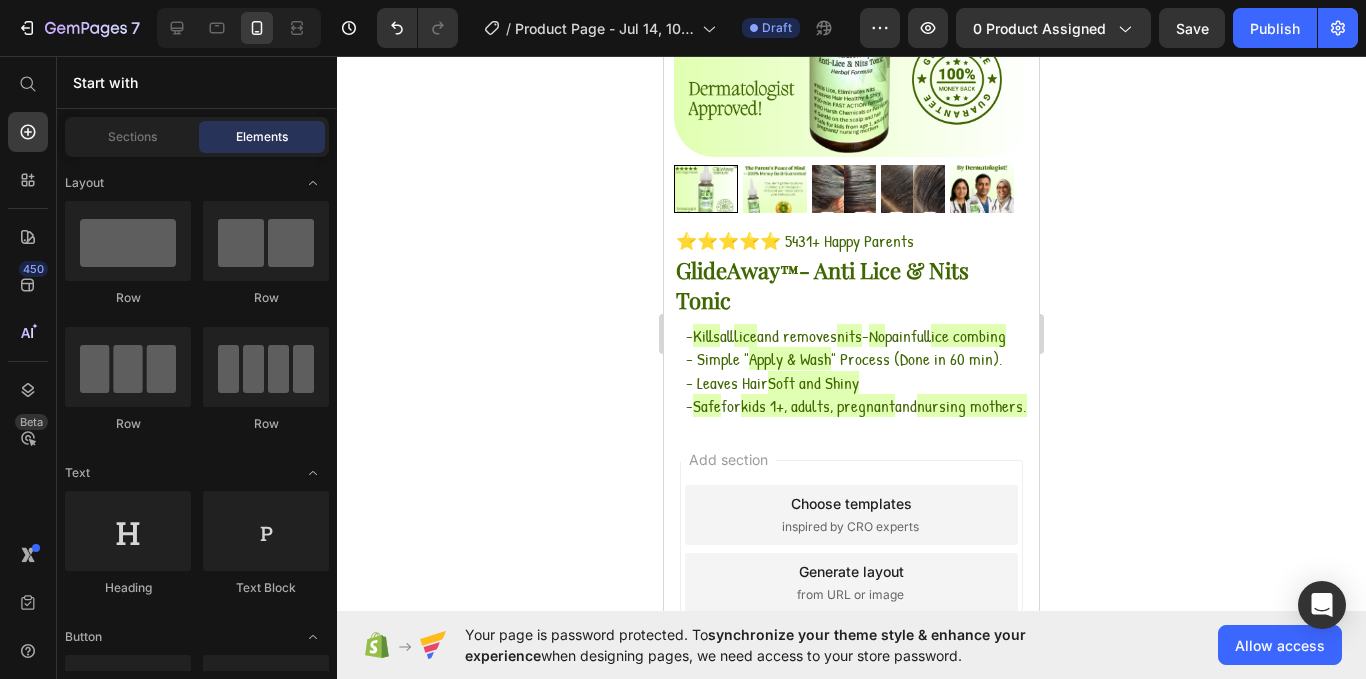 click 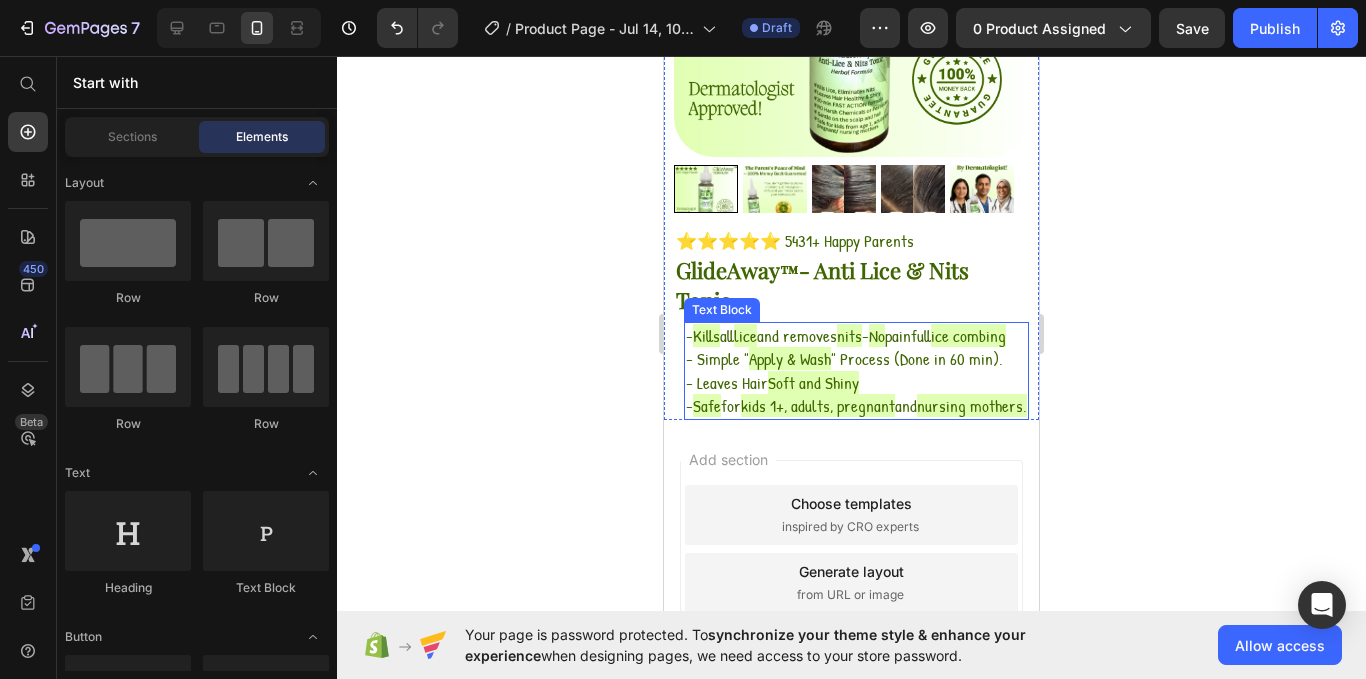 click on "Apply & Wash" at bounding box center (790, 358) 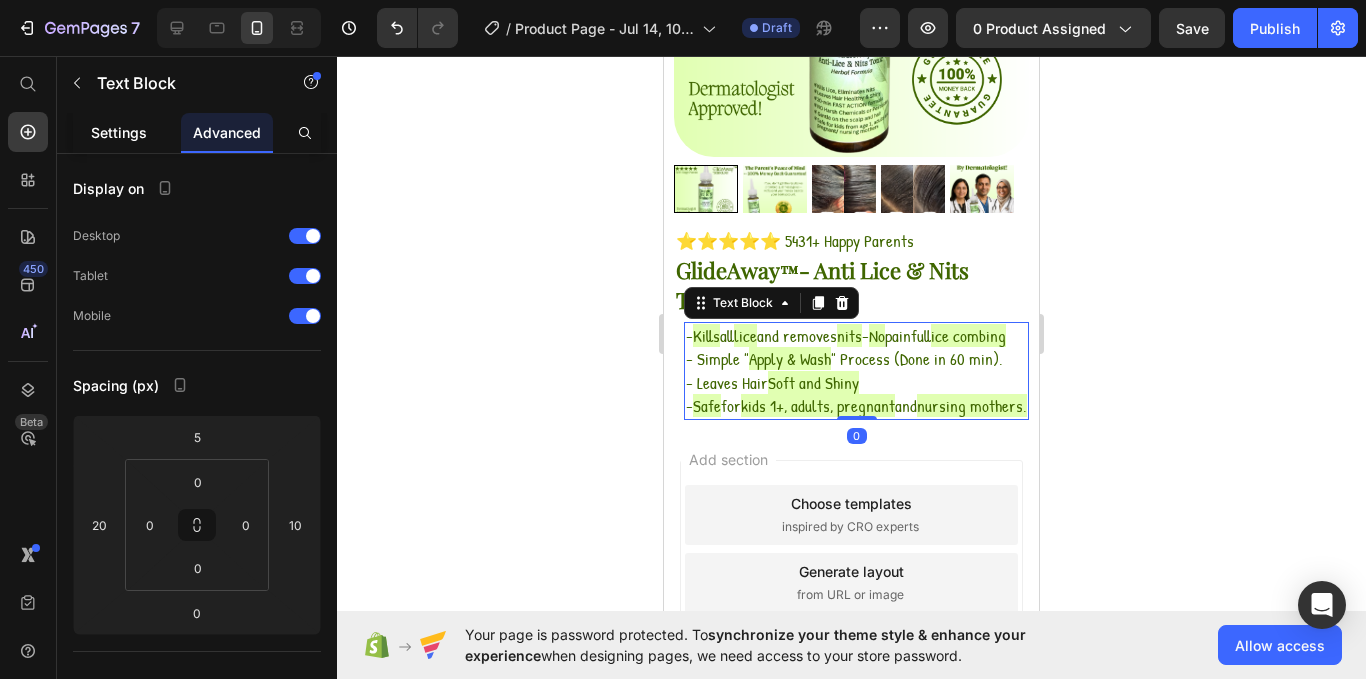 click on "Settings" 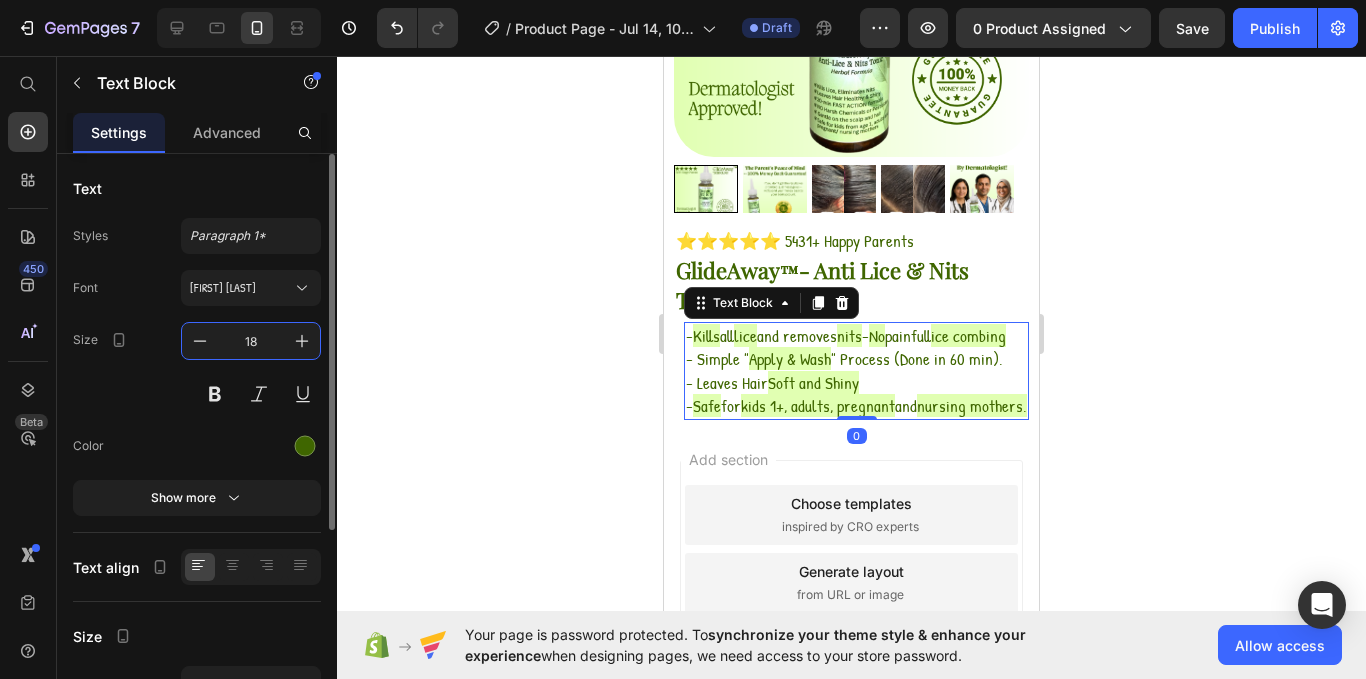 click on "18" at bounding box center (251, 341) 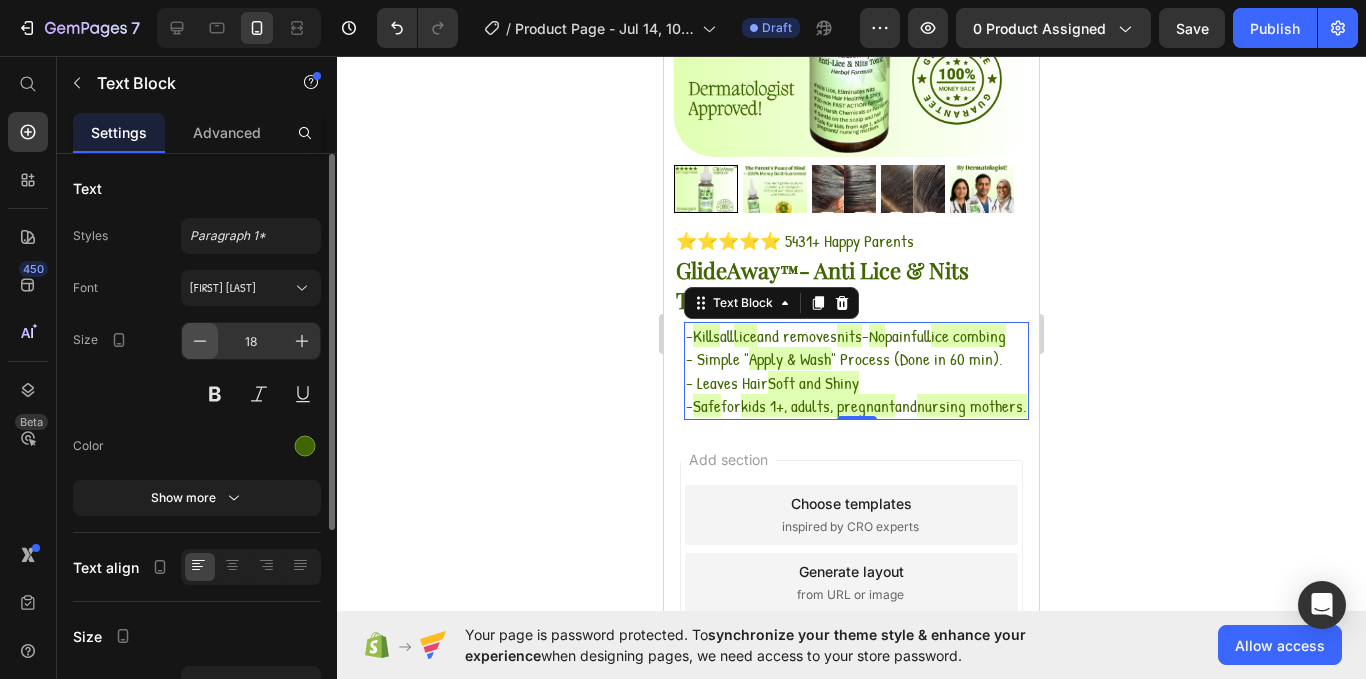 click 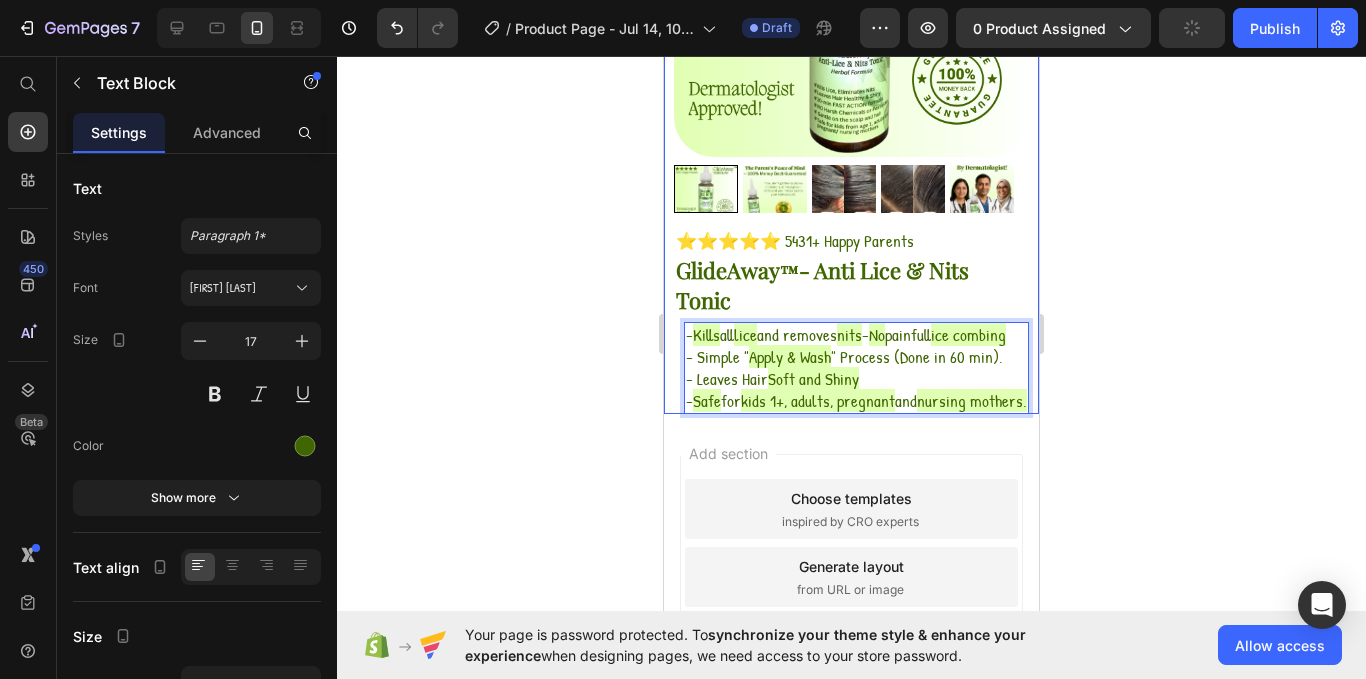 click 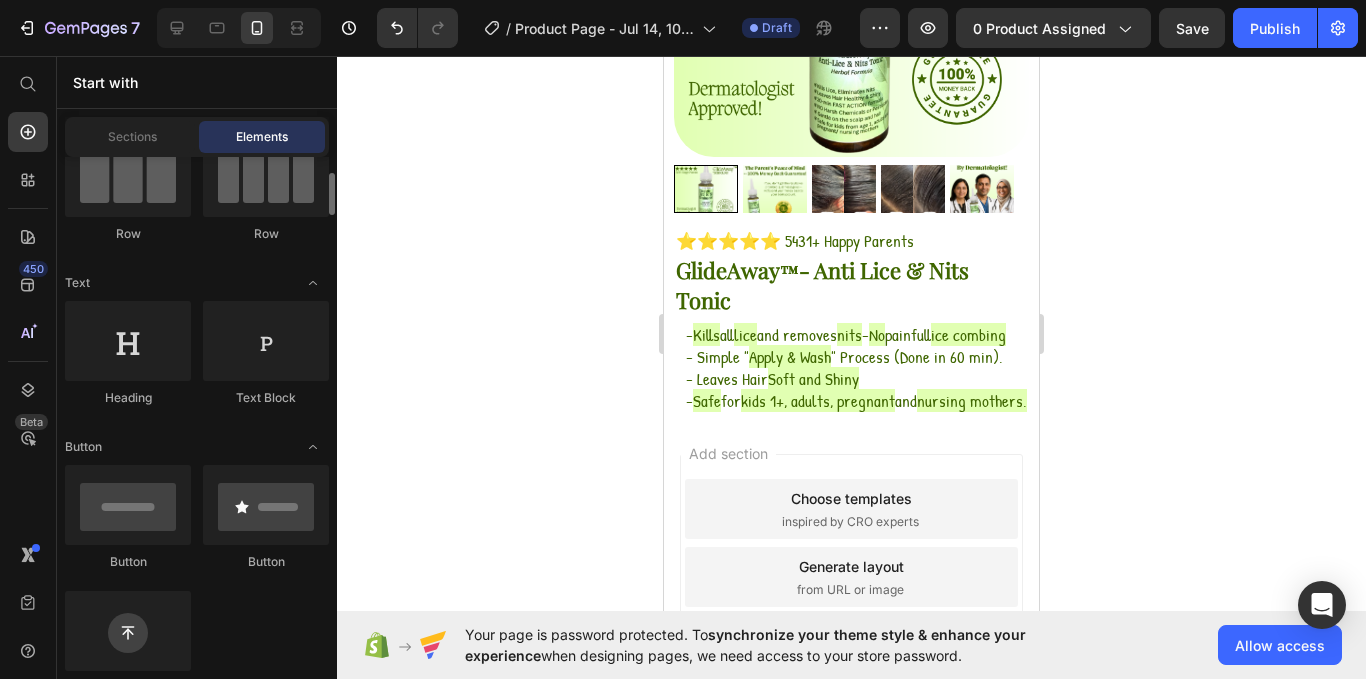 scroll, scrollTop: 191, scrollLeft: 0, axis: vertical 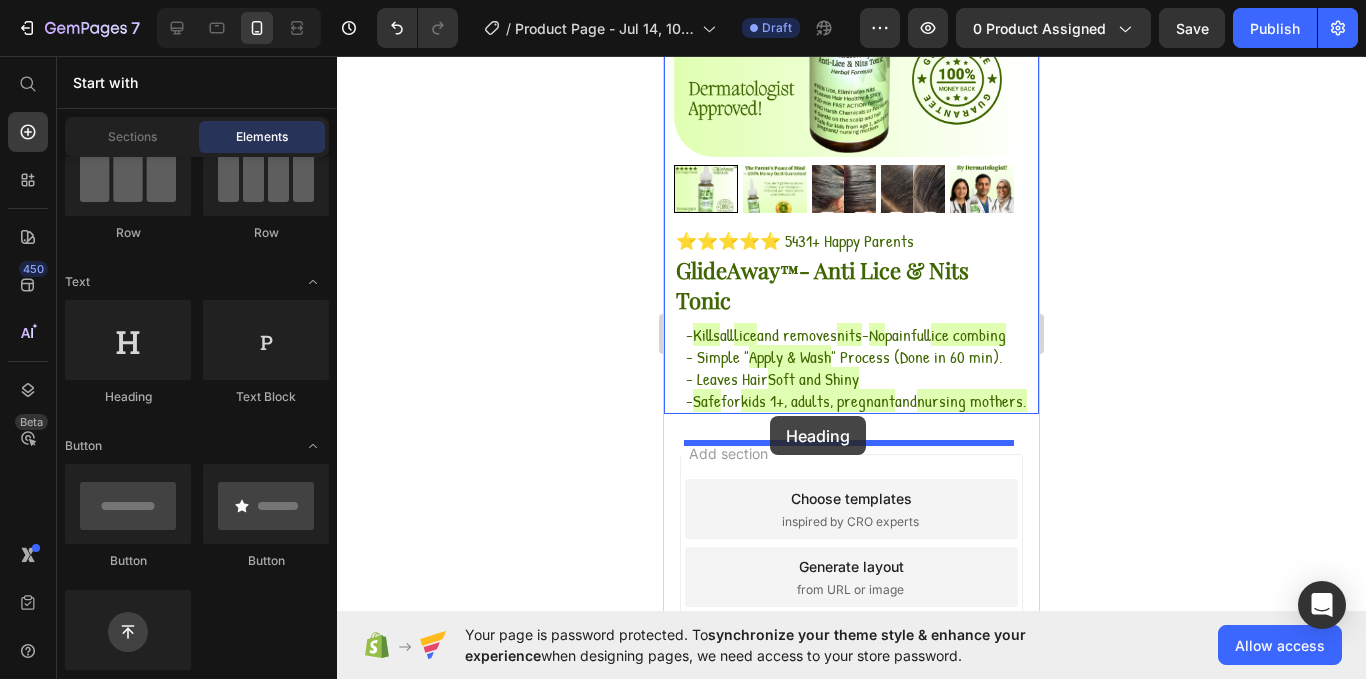 drag, startPoint x: 740, startPoint y: 375, endPoint x: 770, endPoint y: 416, distance: 50.803543 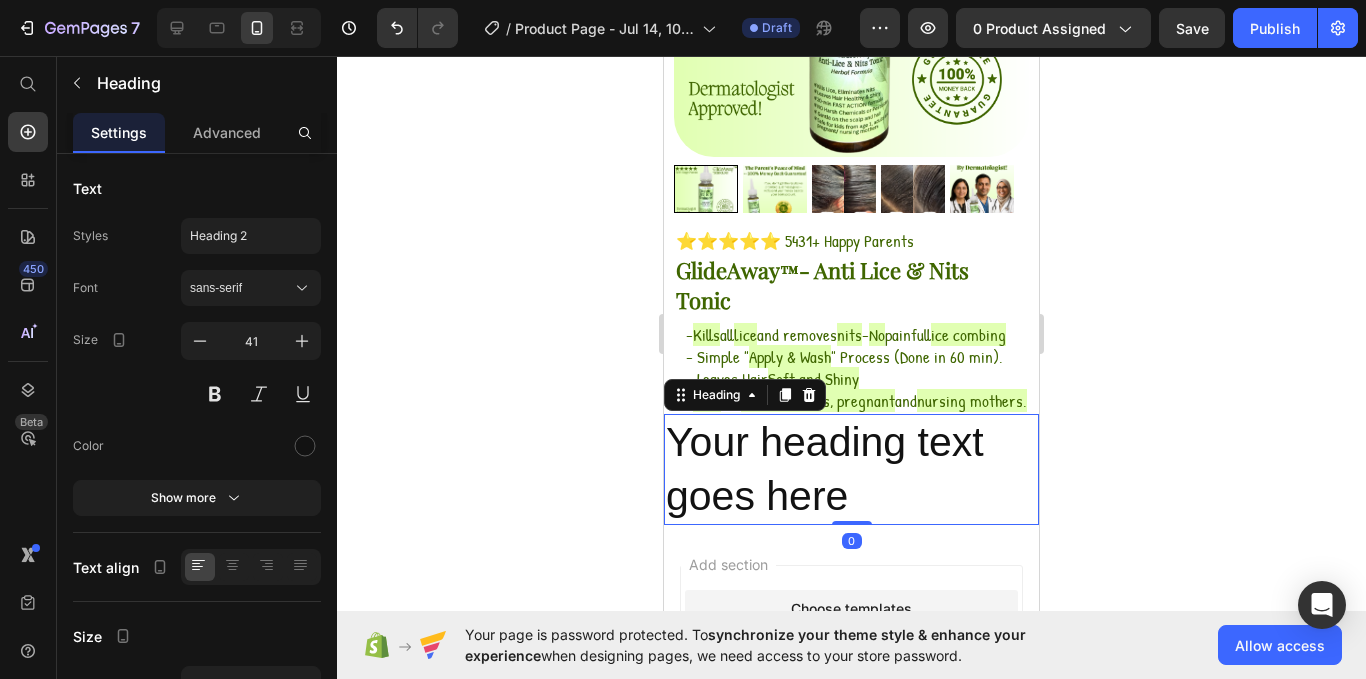 click on "Your heading text goes here" at bounding box center [851, 469] 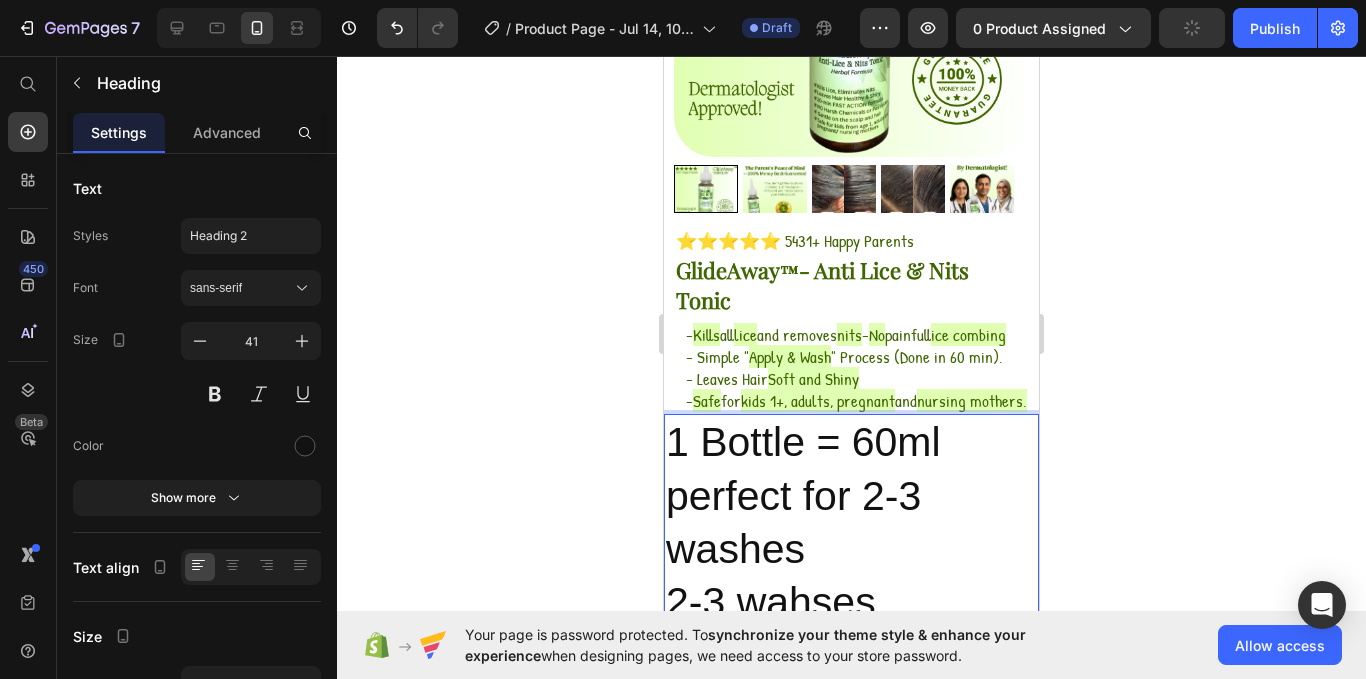 scroll, scrollTop: 623, scrollLeft: 0, axis: vertical 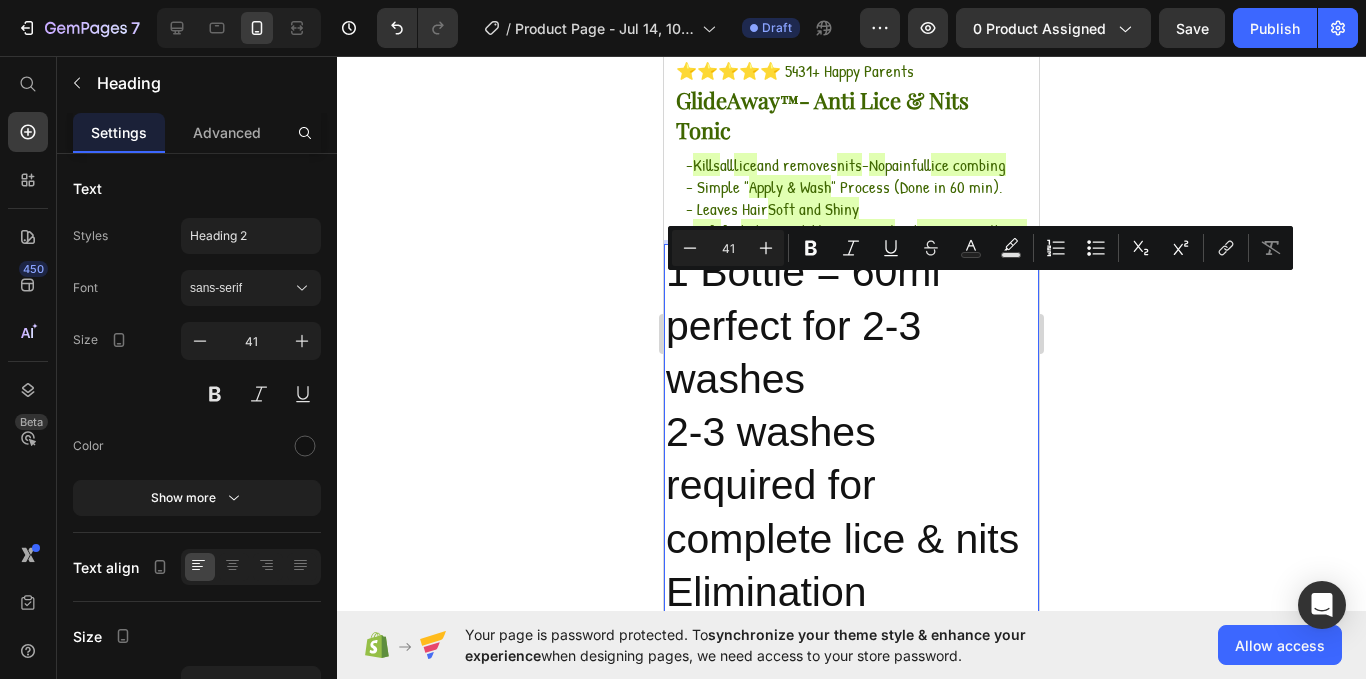 click on "41" at bounding box center (728, 248) 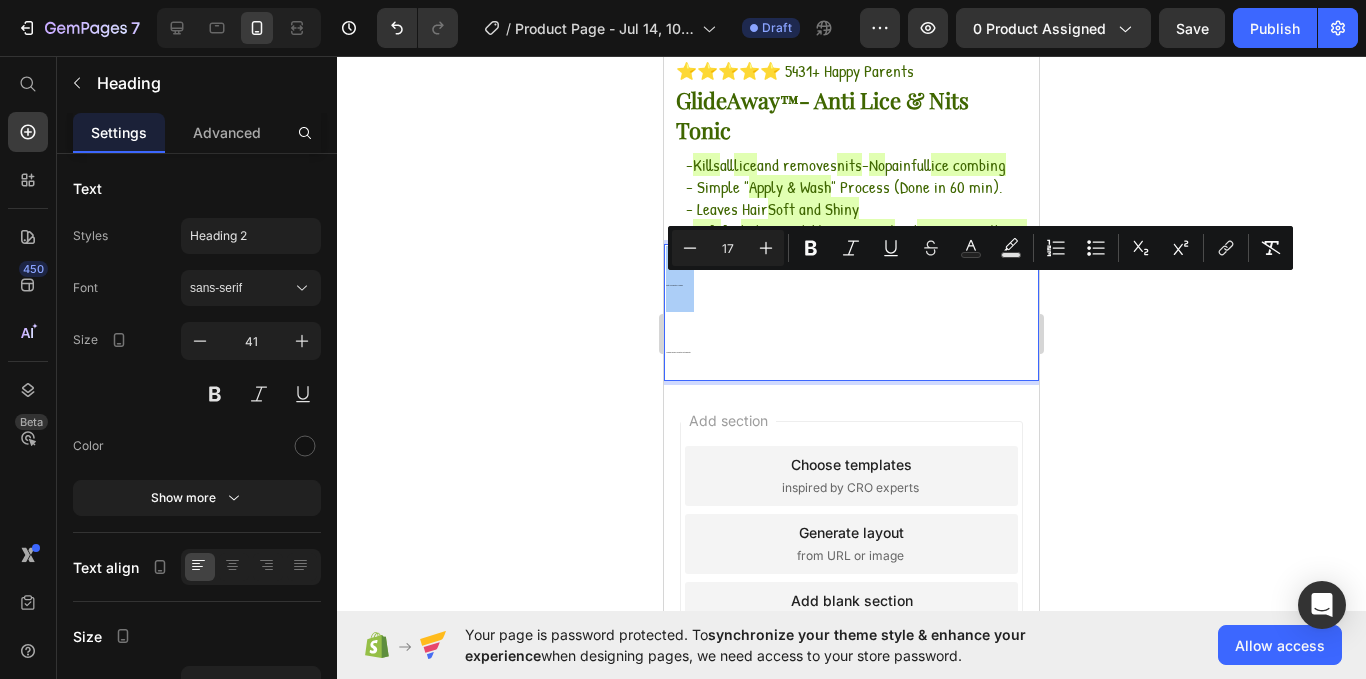 type on "17" 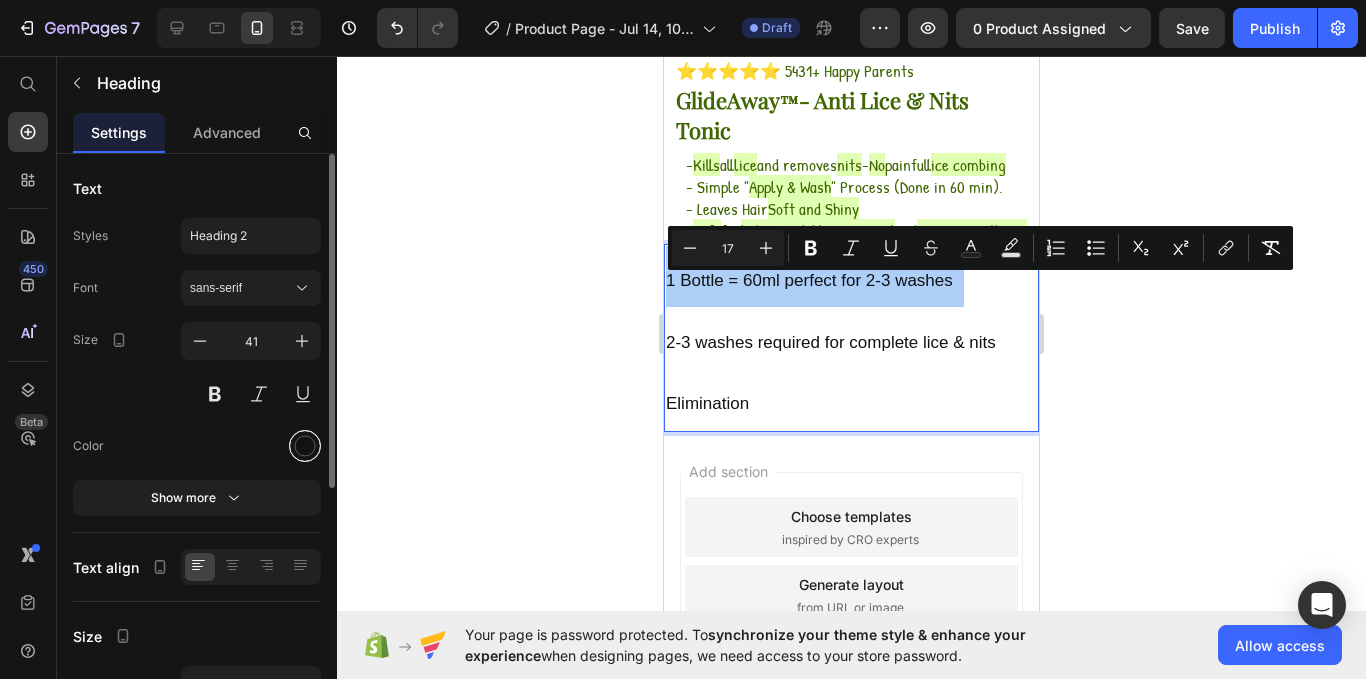 click at bounding box center [305, 446] 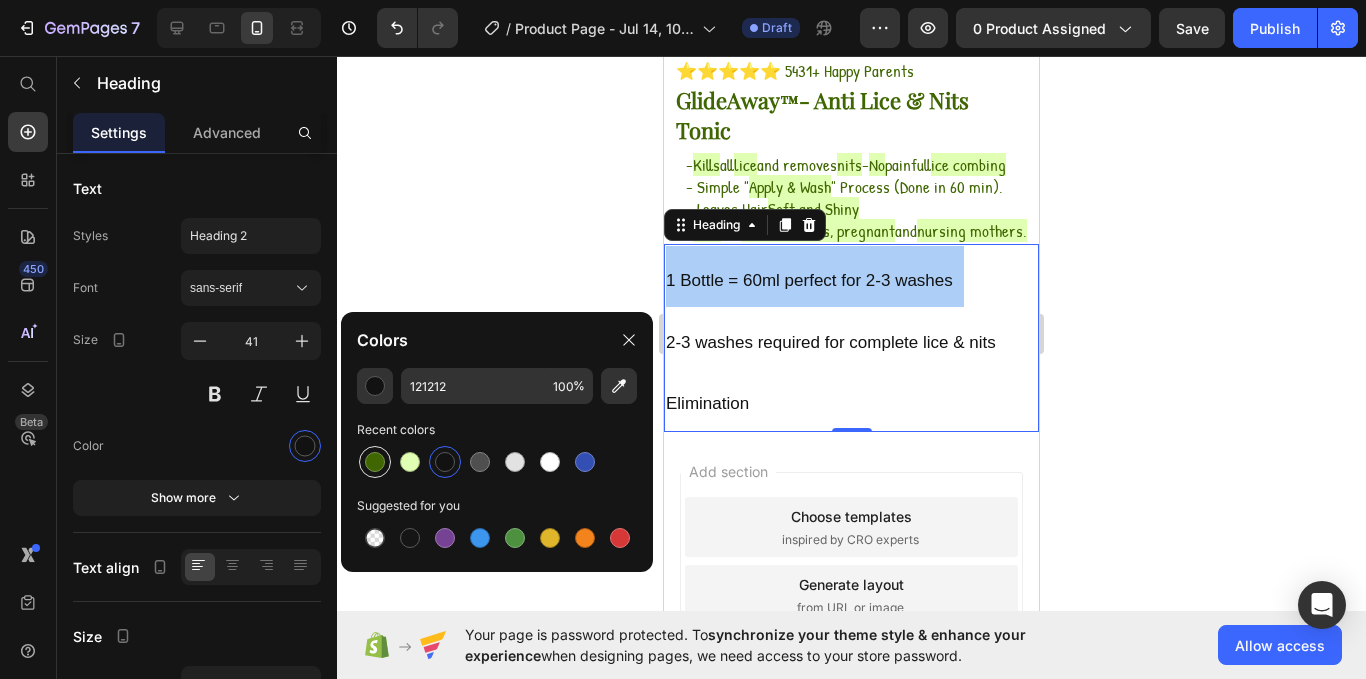 click at bounding box center (375, 462) 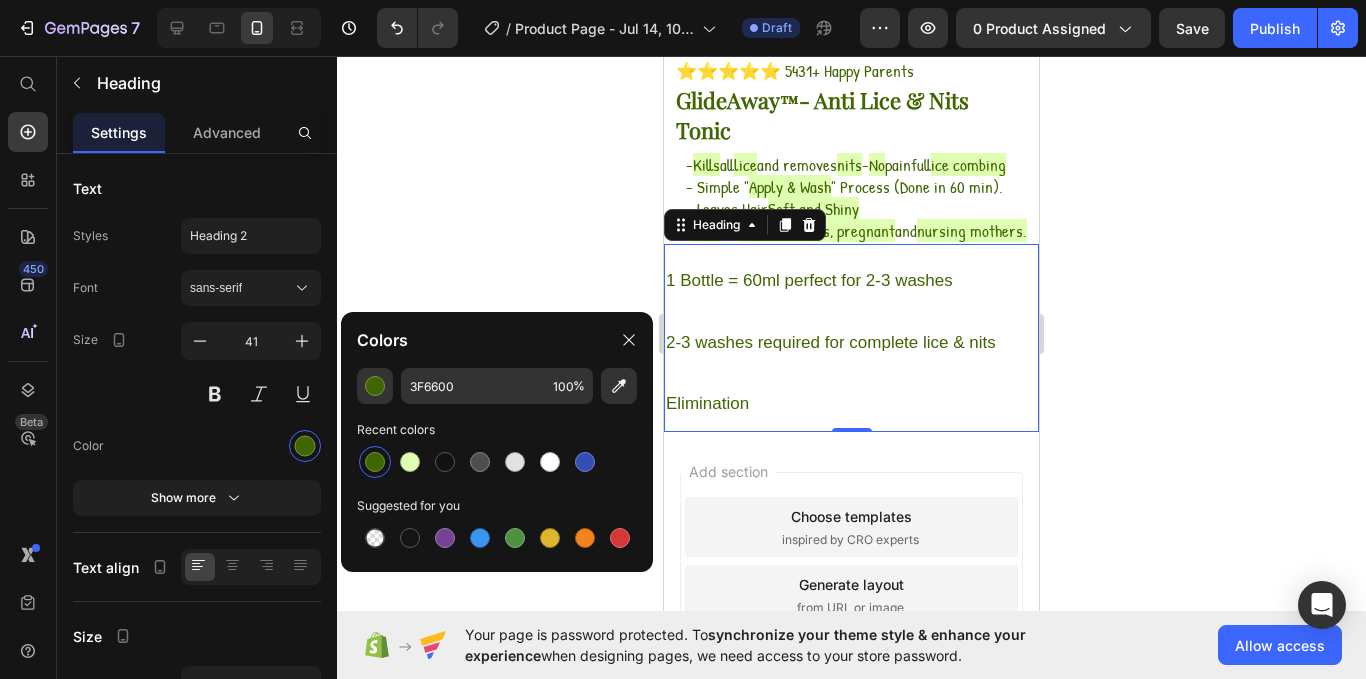click on "1 Bottle = 60ml perfect for 2-3 washes 2-3 wahses required for completel lice & nits Elimination" at bounding box center [851, 338] 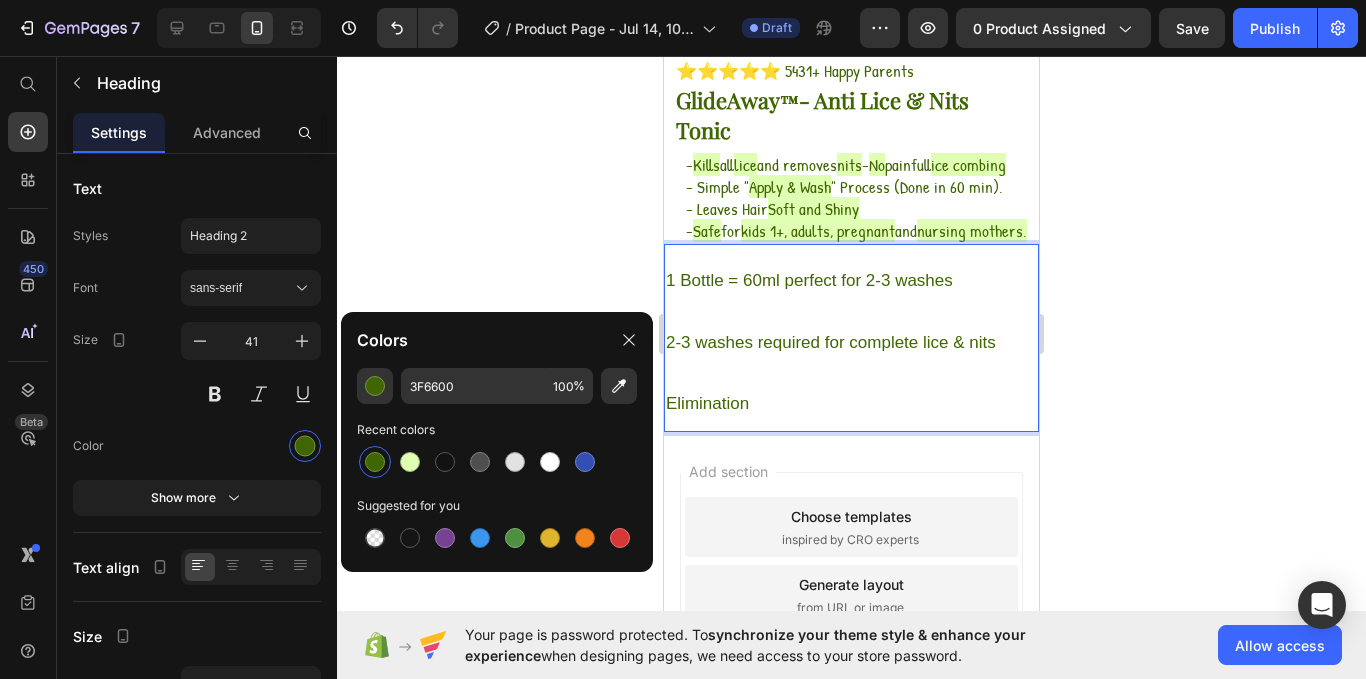 click on "1 Bottle = 60ml perfect for 2-3 washes 2-3 wahses required for completel lice & nits Elimination" at bounding box center (851, 338) 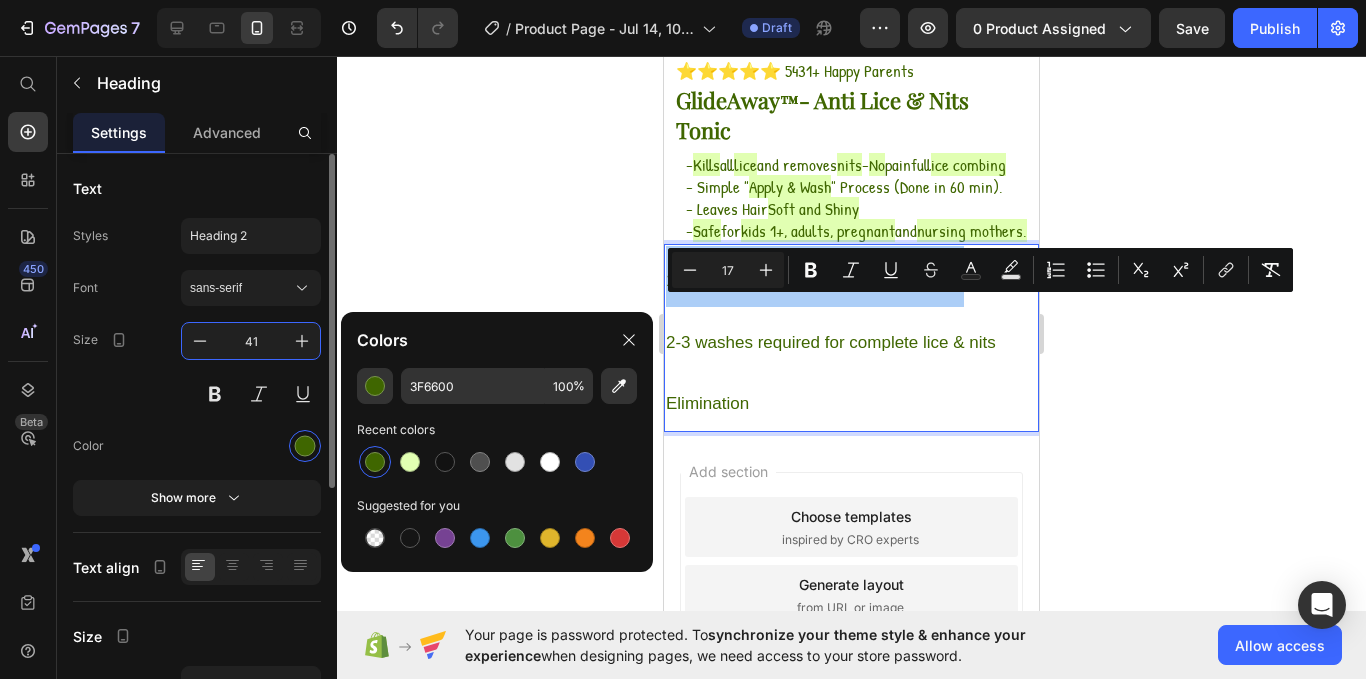 click on "41" at bounding box center (251, 341) 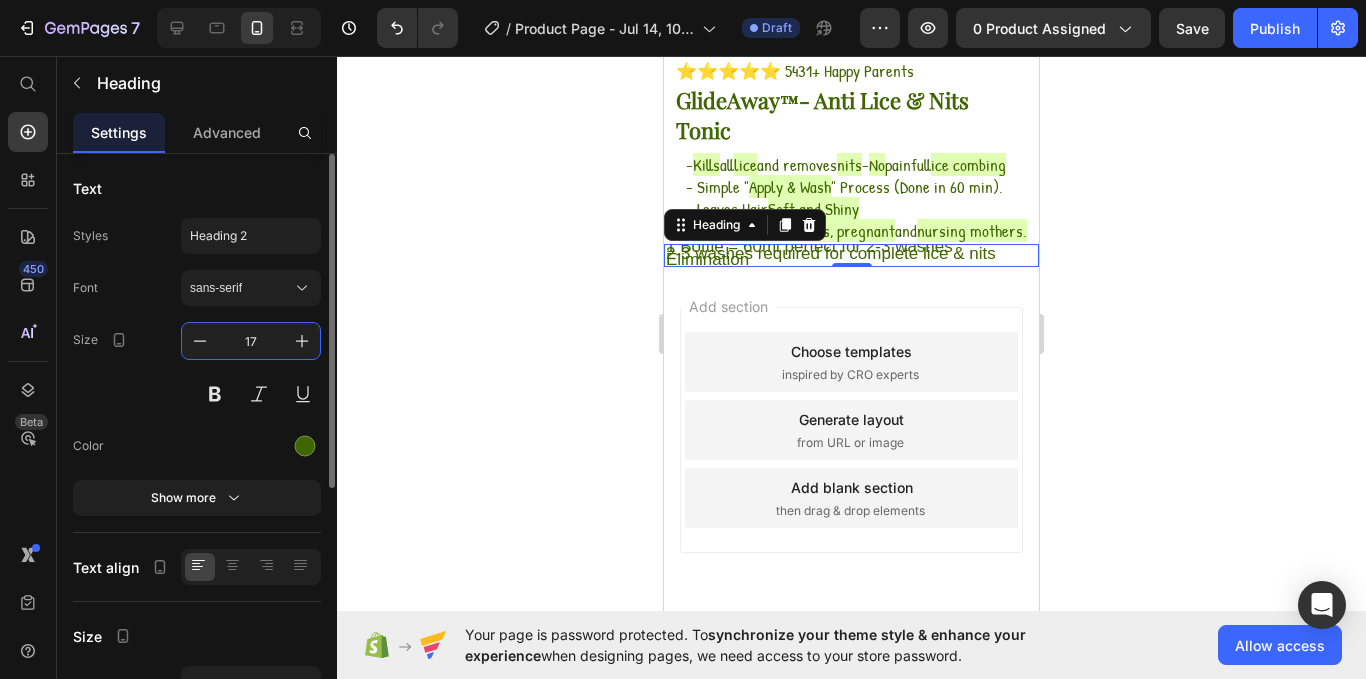 type on "17" 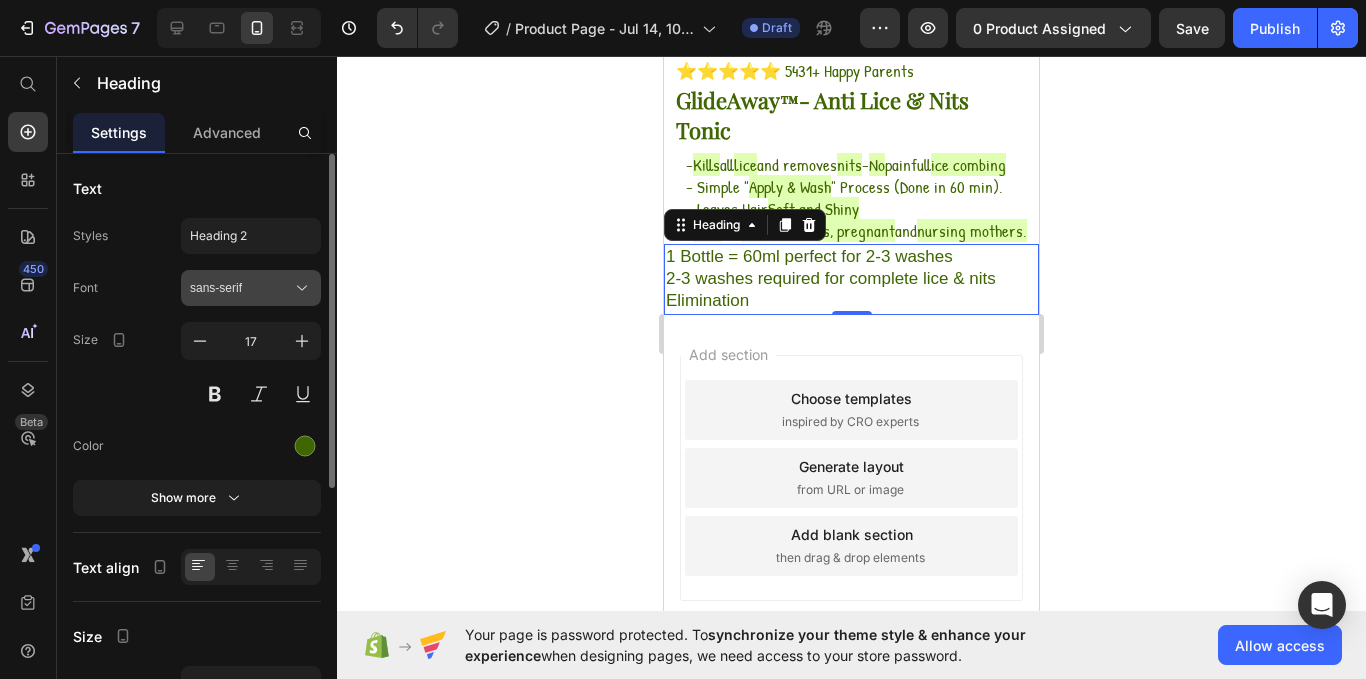click on "sans-serif" at bounding box center [241, 288] 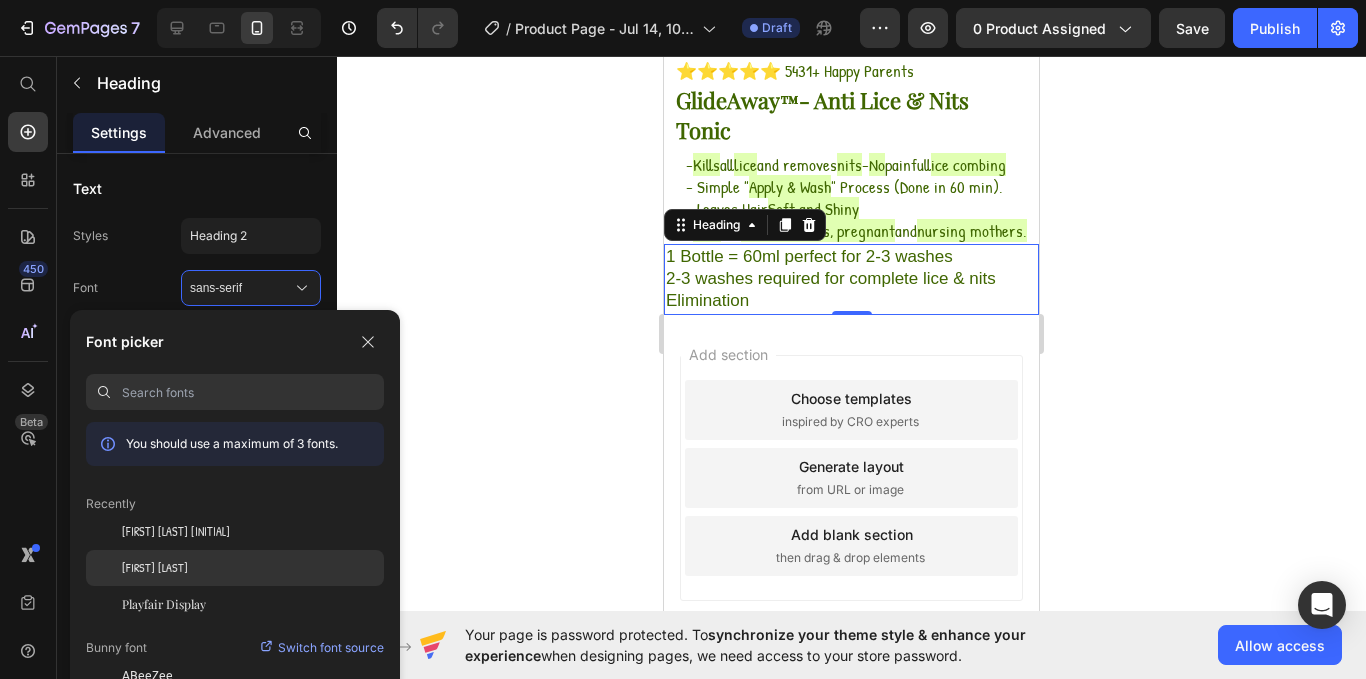 click on "Patrick Hand" at bounding box center (155, 568) 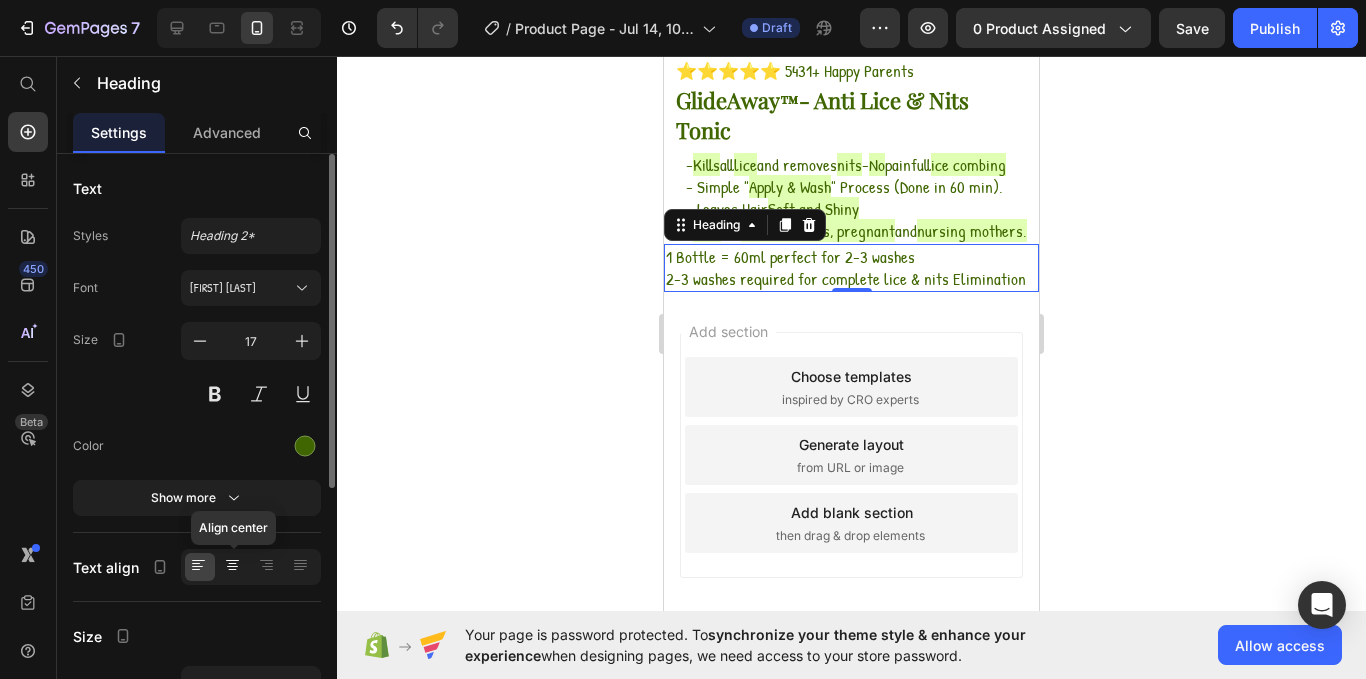 click 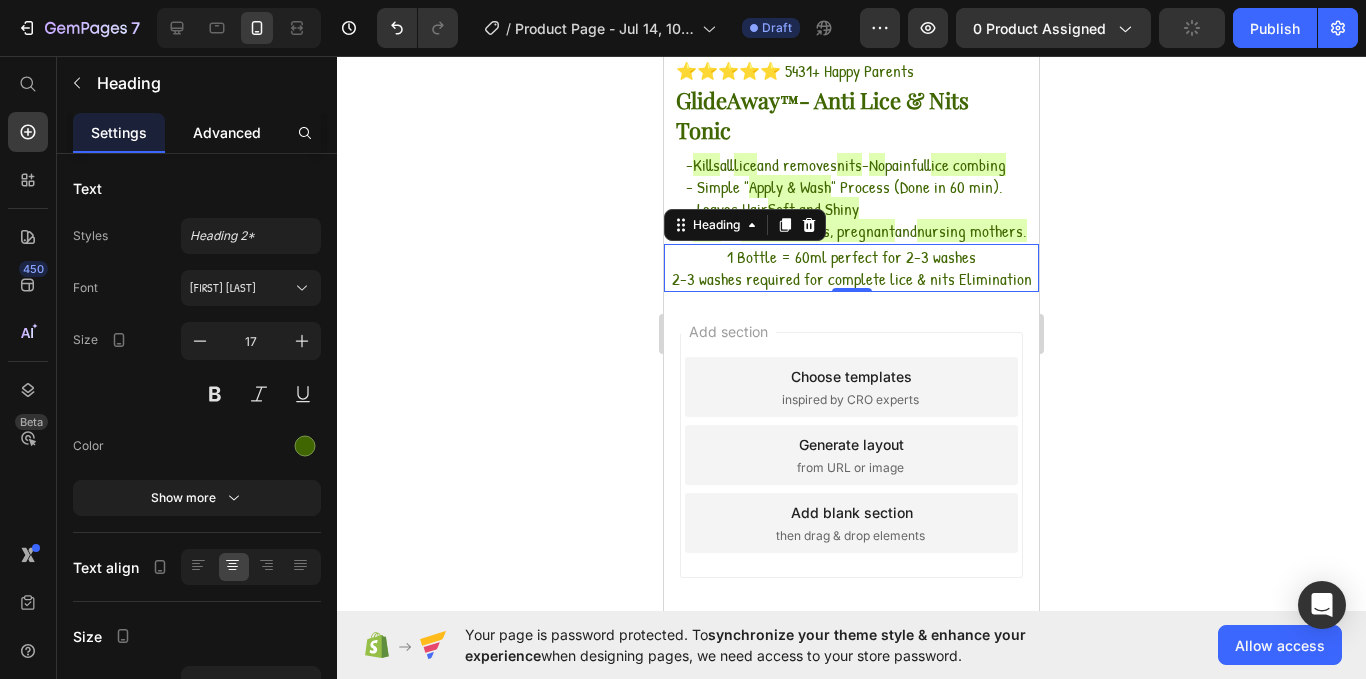 click on "Advanced" 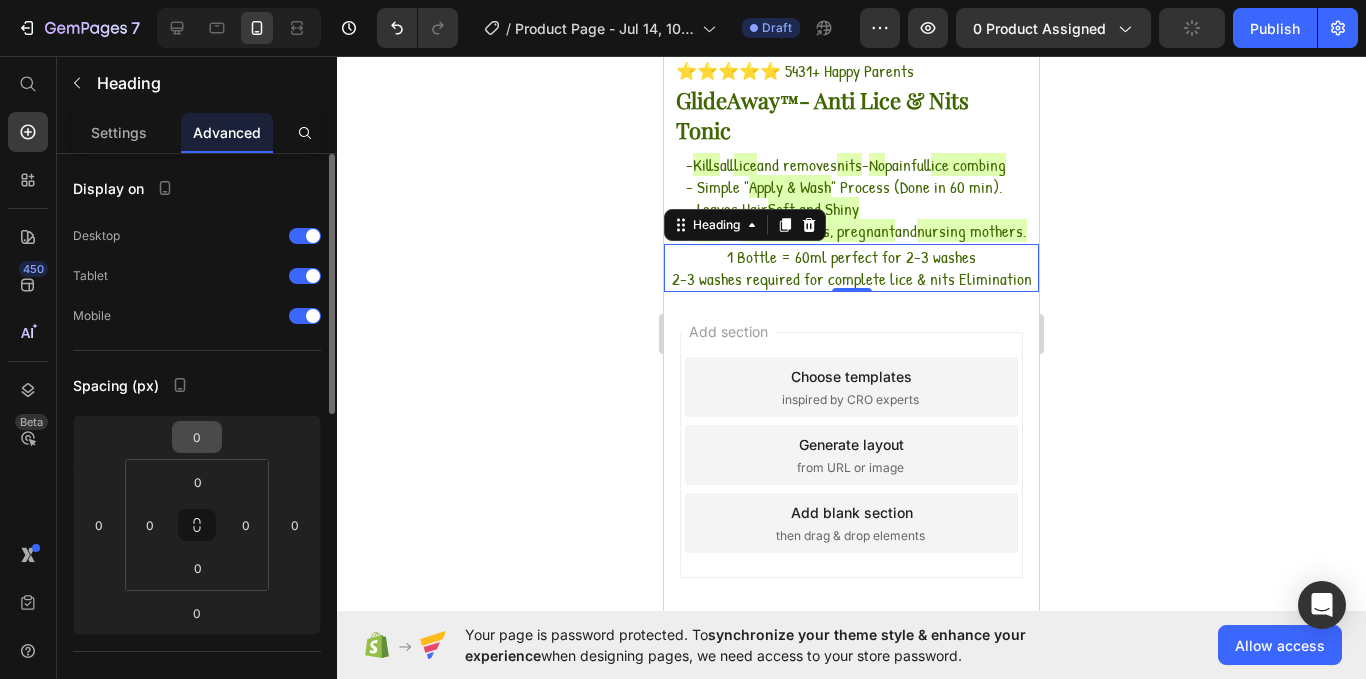 scroll, scrollTop: 0, scrollLeft: 0, axis: both 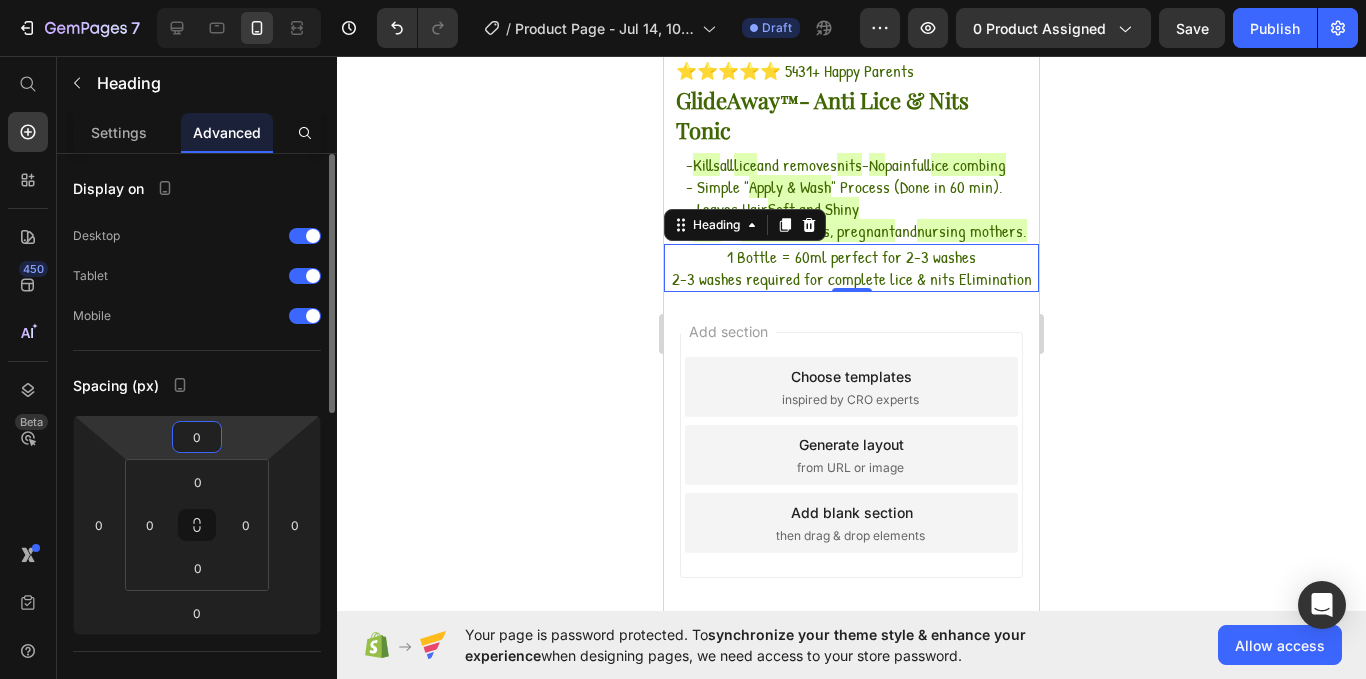 click on "0" at bounding box center [197, 437] 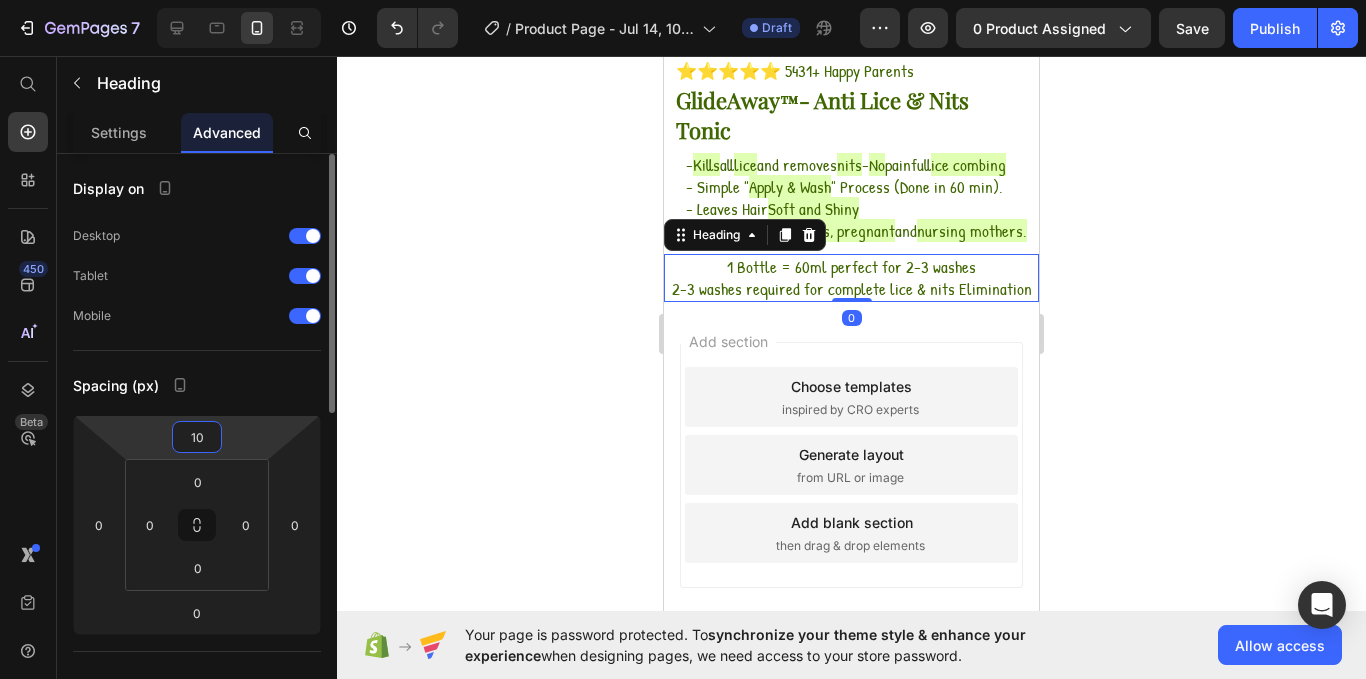 type on "10" 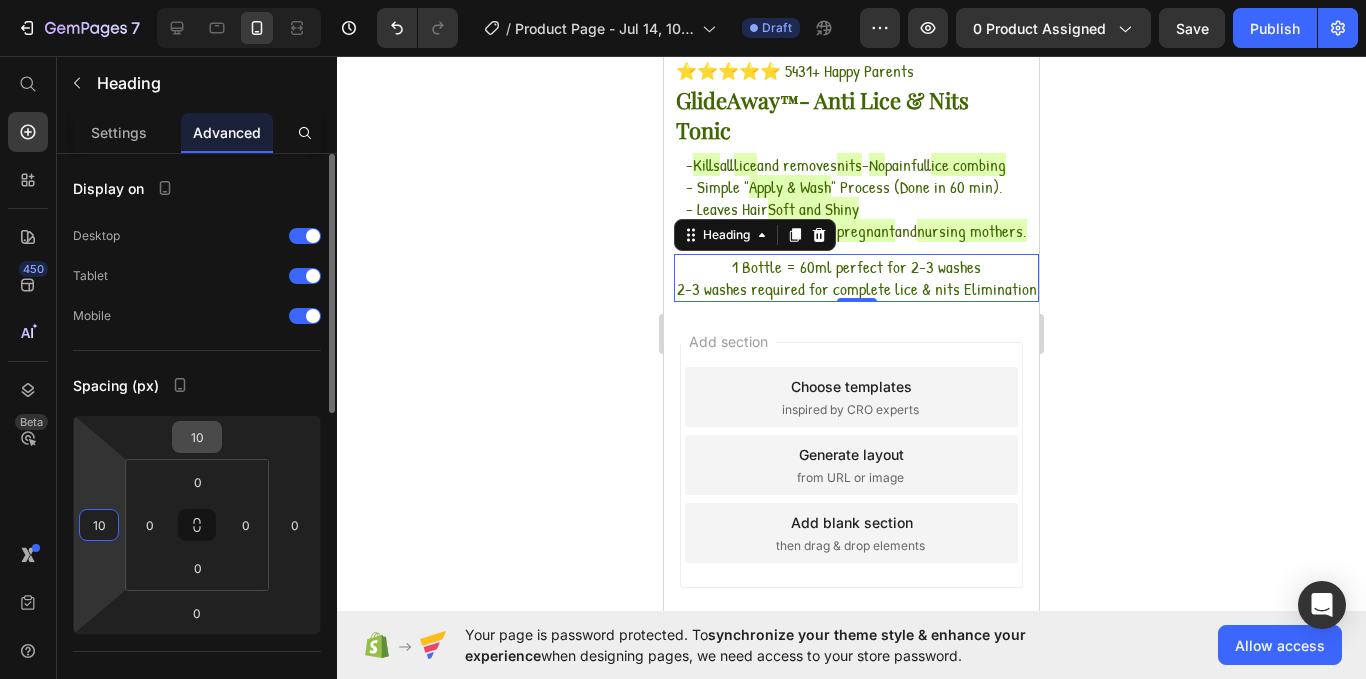 type on "10" 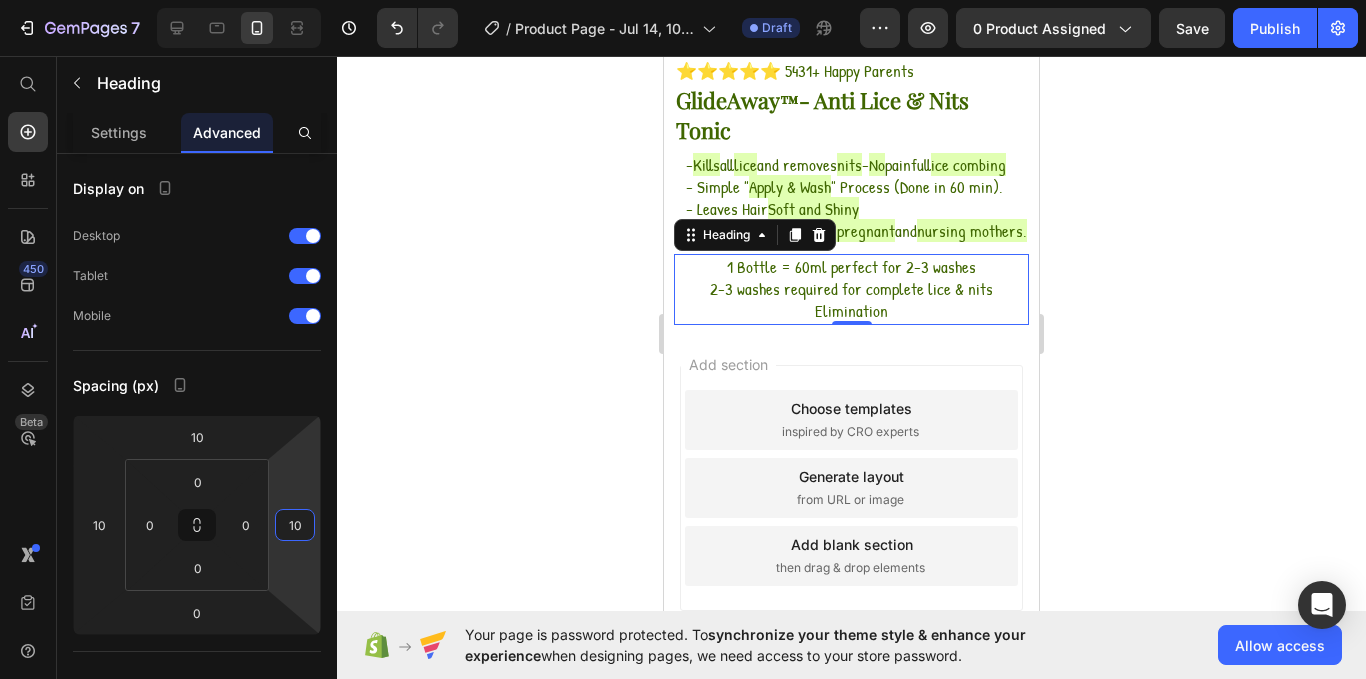 type on "10" 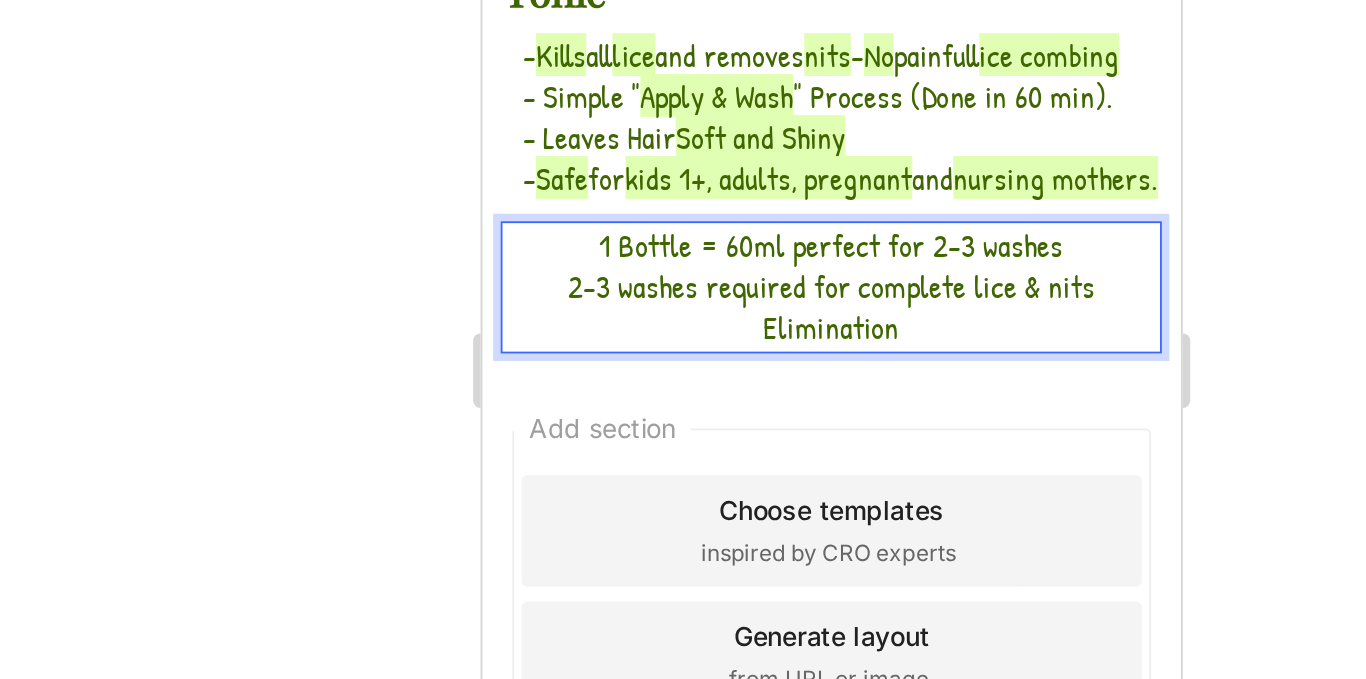 click on "1 Bottle = 60ml perfect for 2-3 washes" at bounding box center [669, 63] 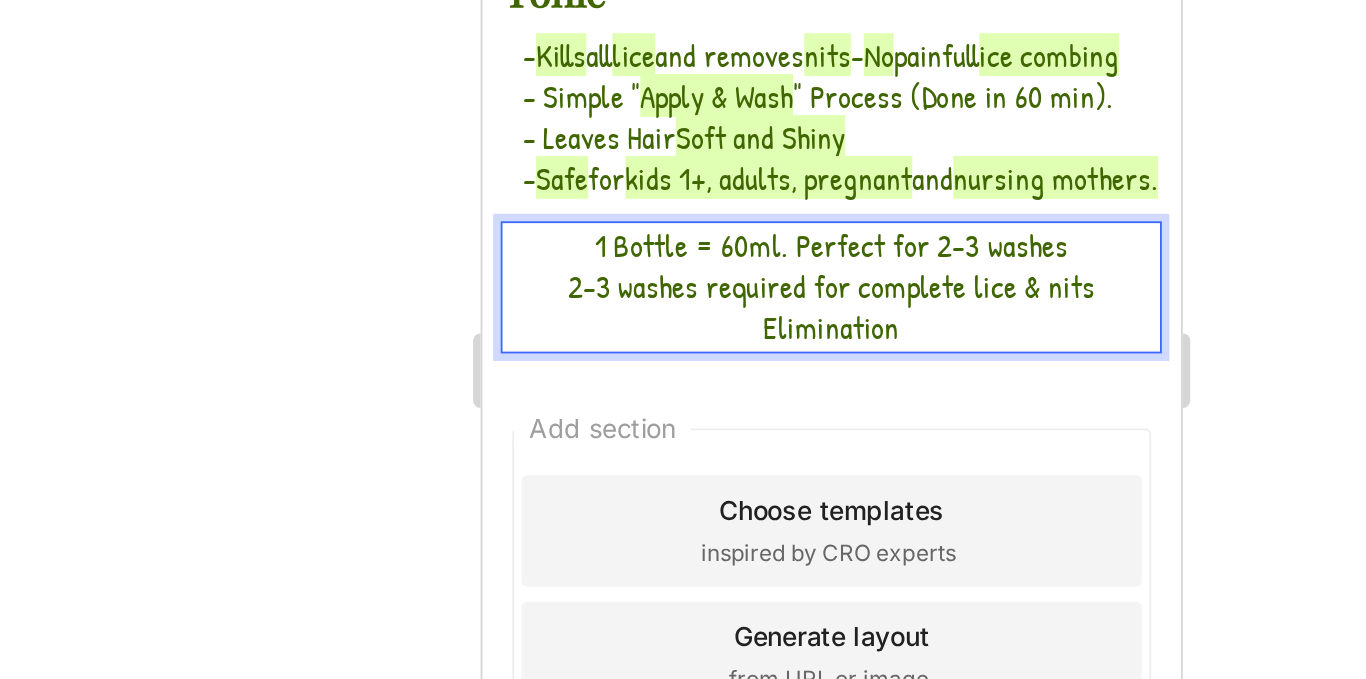 click on "1 Bottle = 60ml. Perfect for 2-3 washes 2-3 wahses required for completel lice & nits Elimination" at bounding box center (669, 86) 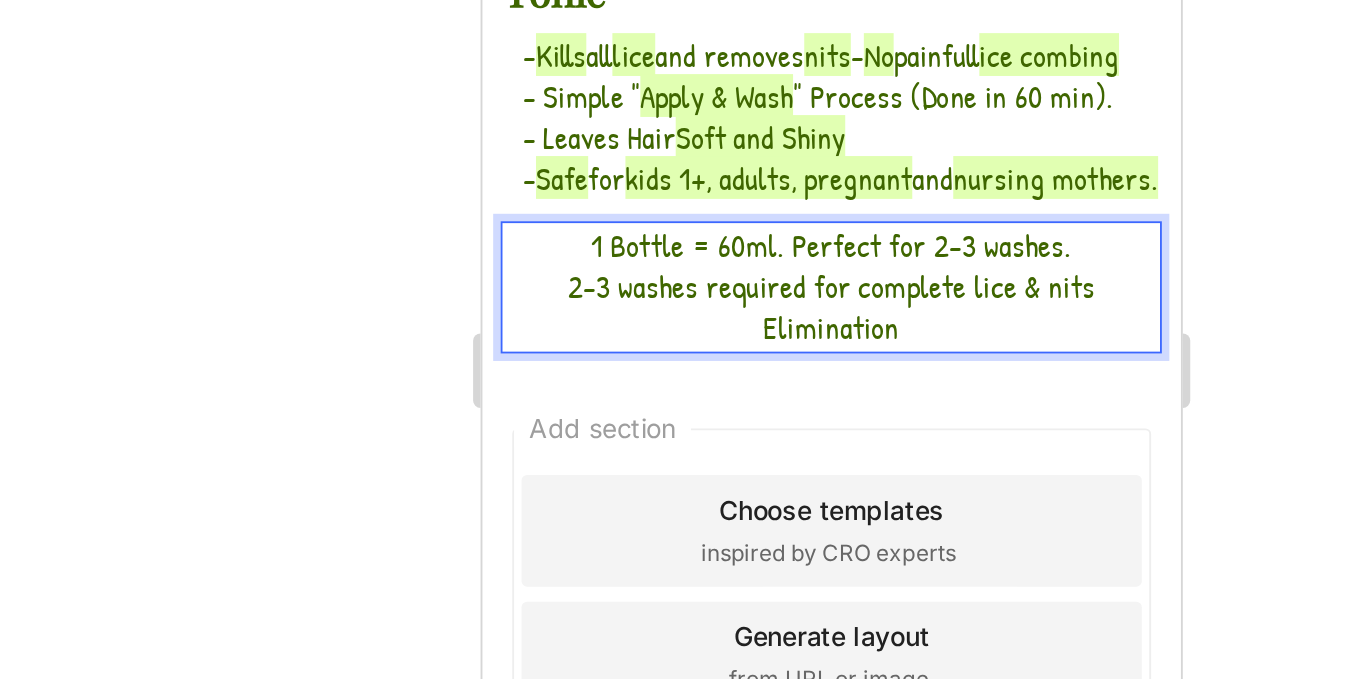 click on "1 Bottle = 60ml. Perfect for 2-3 washes.  2-3 wahses required for completel lice & nits Elimination" at bounding box center (669, 86) 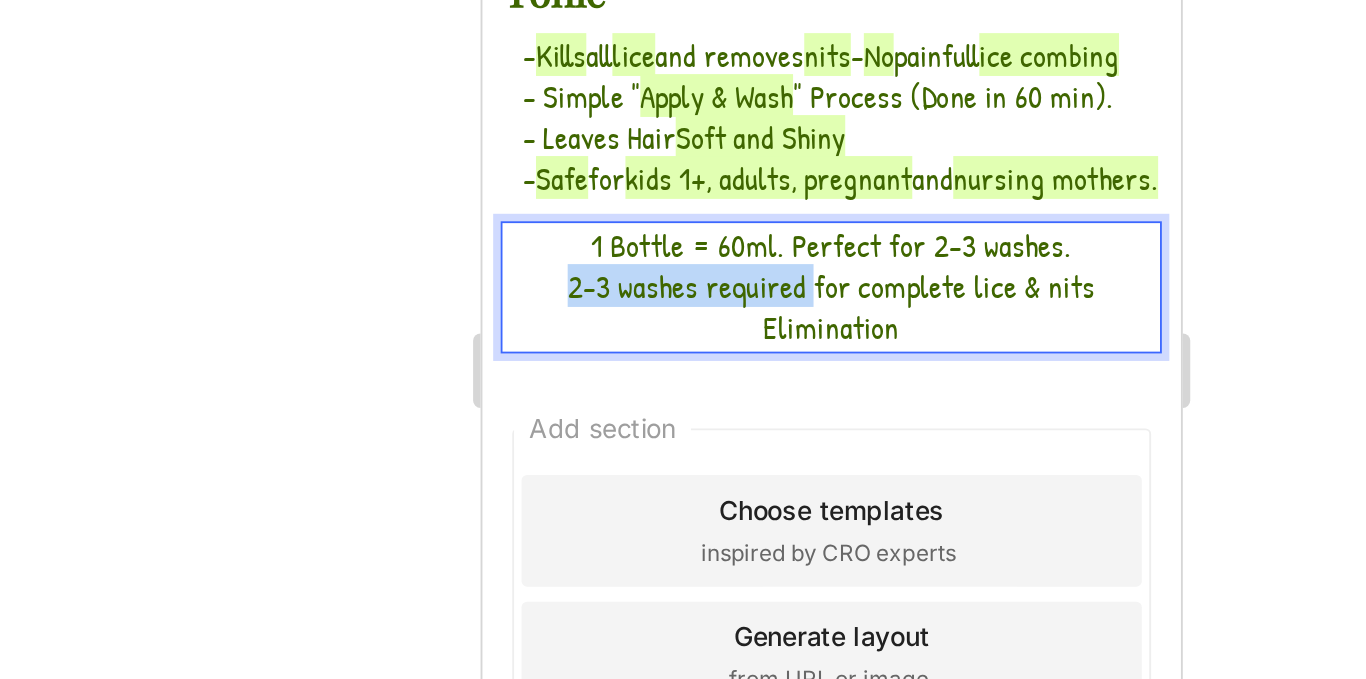 drag, startPoint x: 651, startPoint y: 113, endPoint x: 525, endPoint y: 114, distance: 126.00397 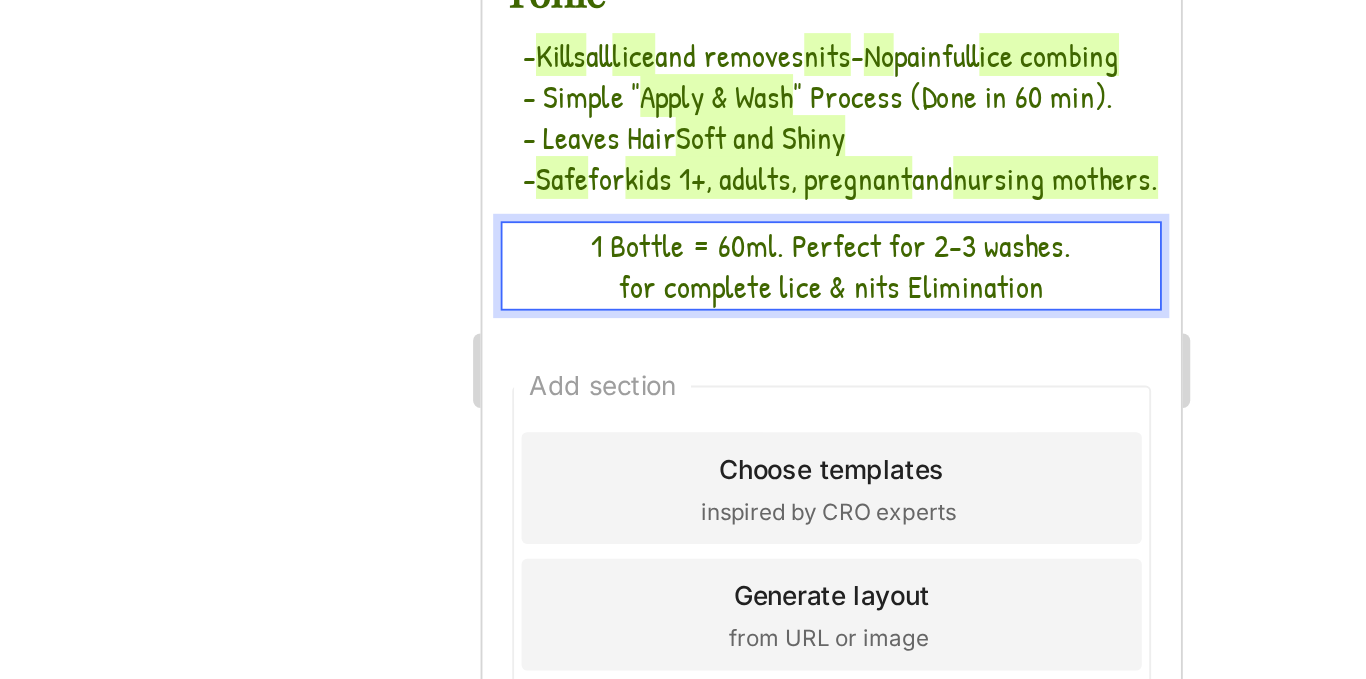 click on "1 Bottle = 60ml. Perfect for 2-3 washes.  for completel lice & nits Elimination" at bounding box center (669, 75) 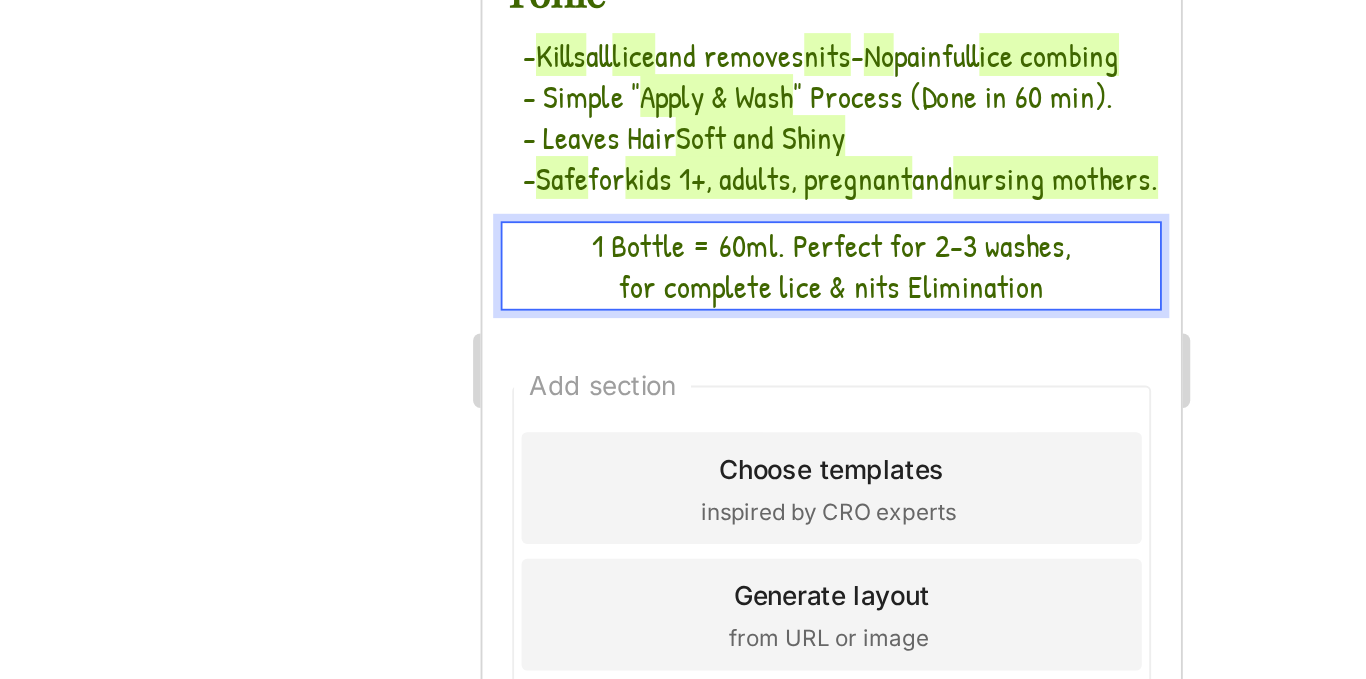 drag, startPoint x: 780, startPoint y: 115, endPoint x: 734, endPoint y: 119, distance: 46.173584 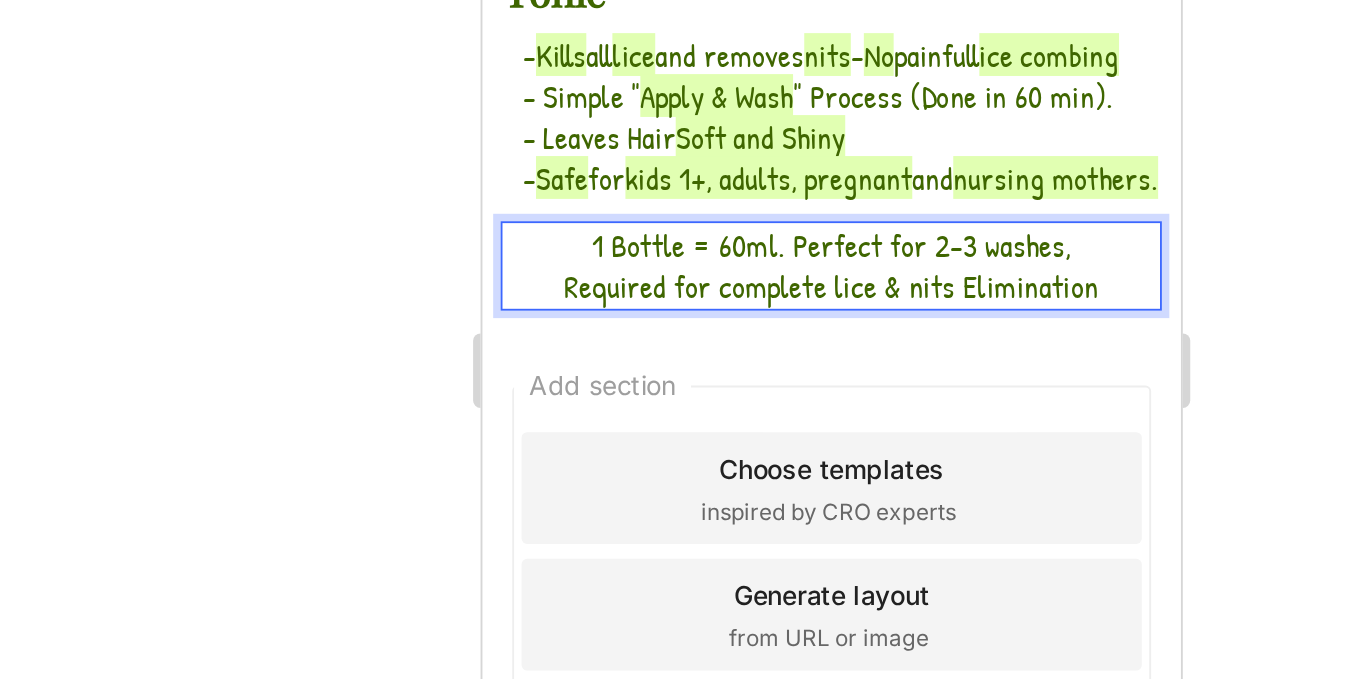 click on "Required for completel lice & nits Elimination" at bounding box center [669, 85] 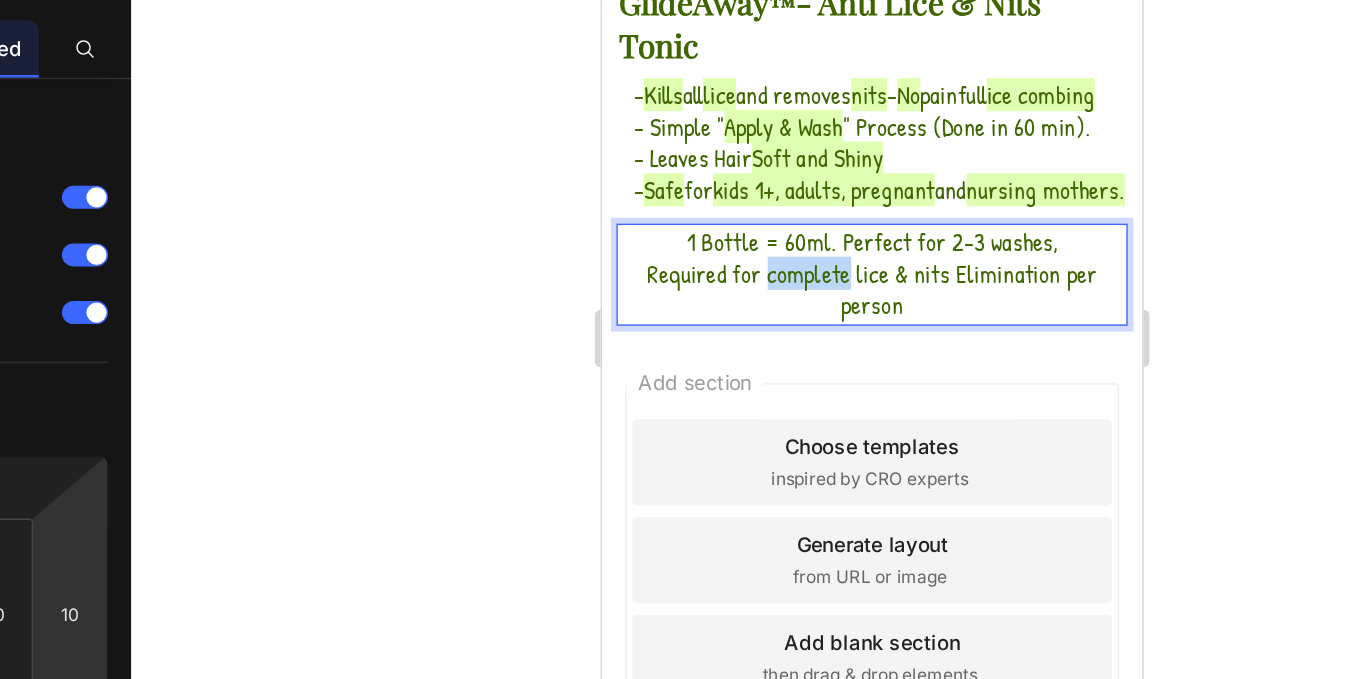 drag, startPoint x: 766, startPoint y: 206, endPoint x: 715, endPoint y: 208, distance: 51.0392 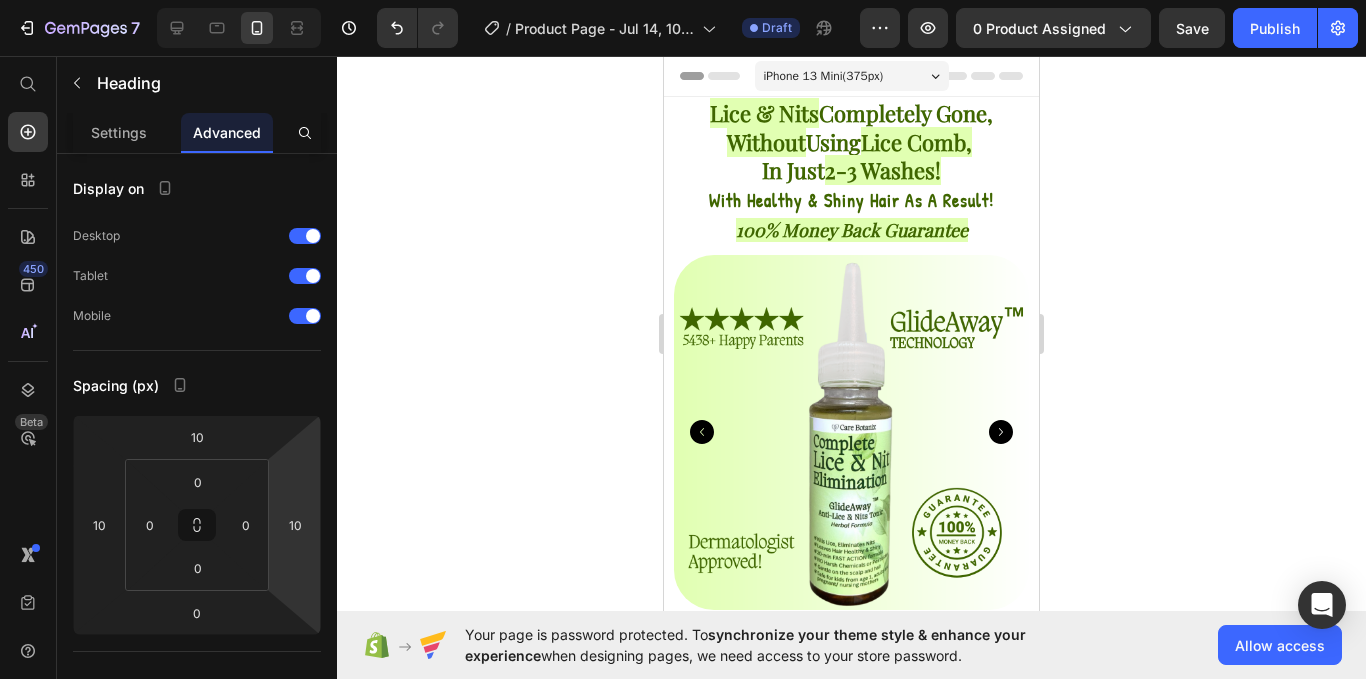 scroll, scrollTop: 687, scrollLeft: 0, axis: vertical 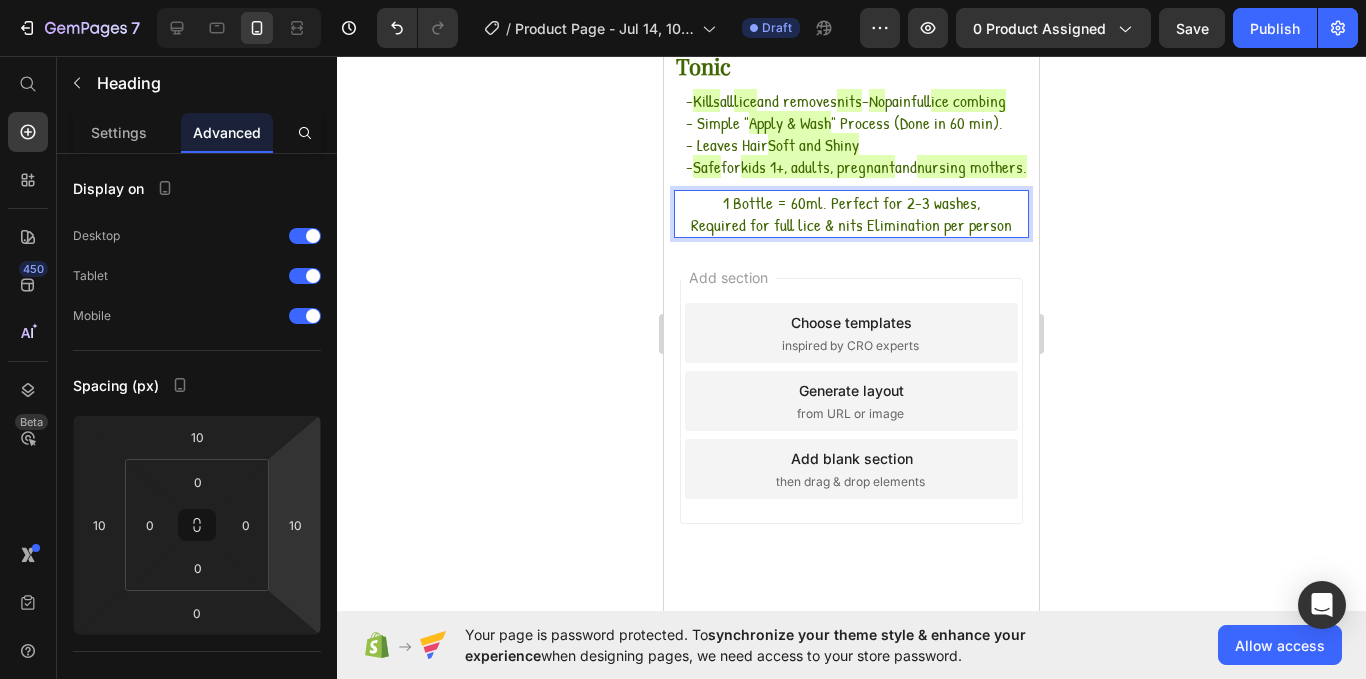 click 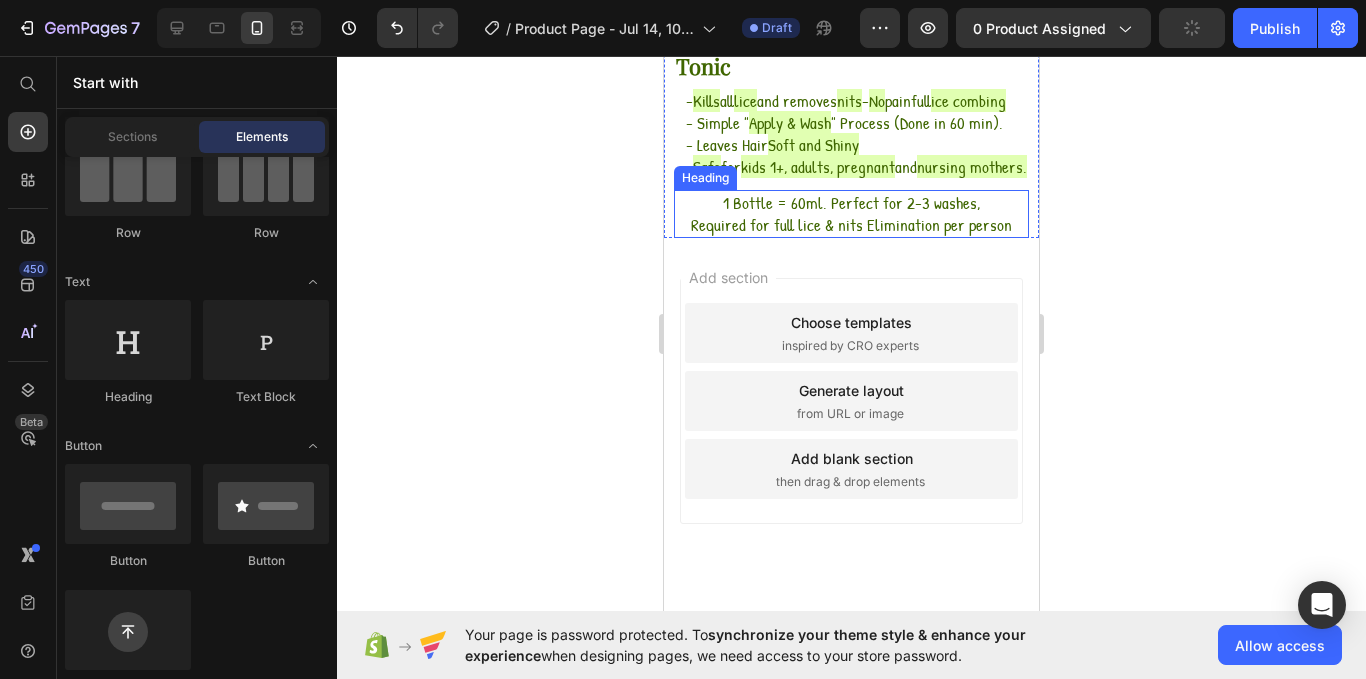 click on "1 Bottle = 60ml. Perfect for 2-3 washes," at bounding box center [851, 202] 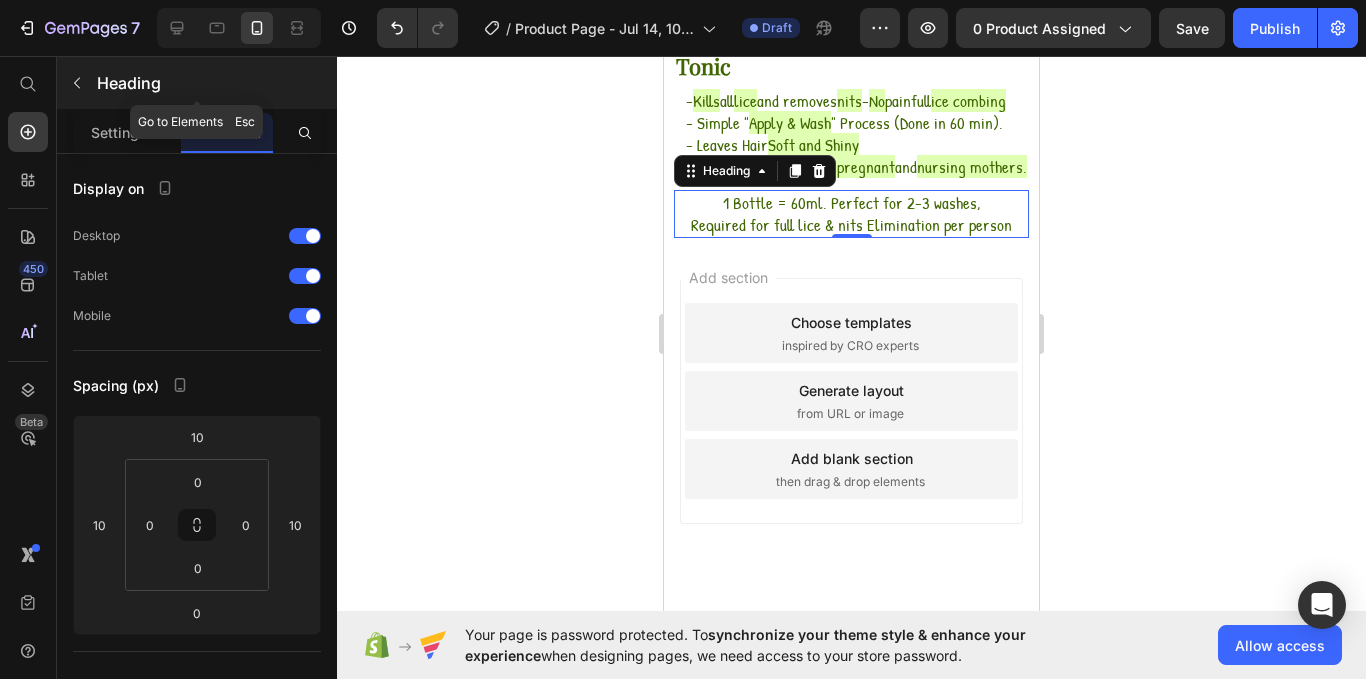 click 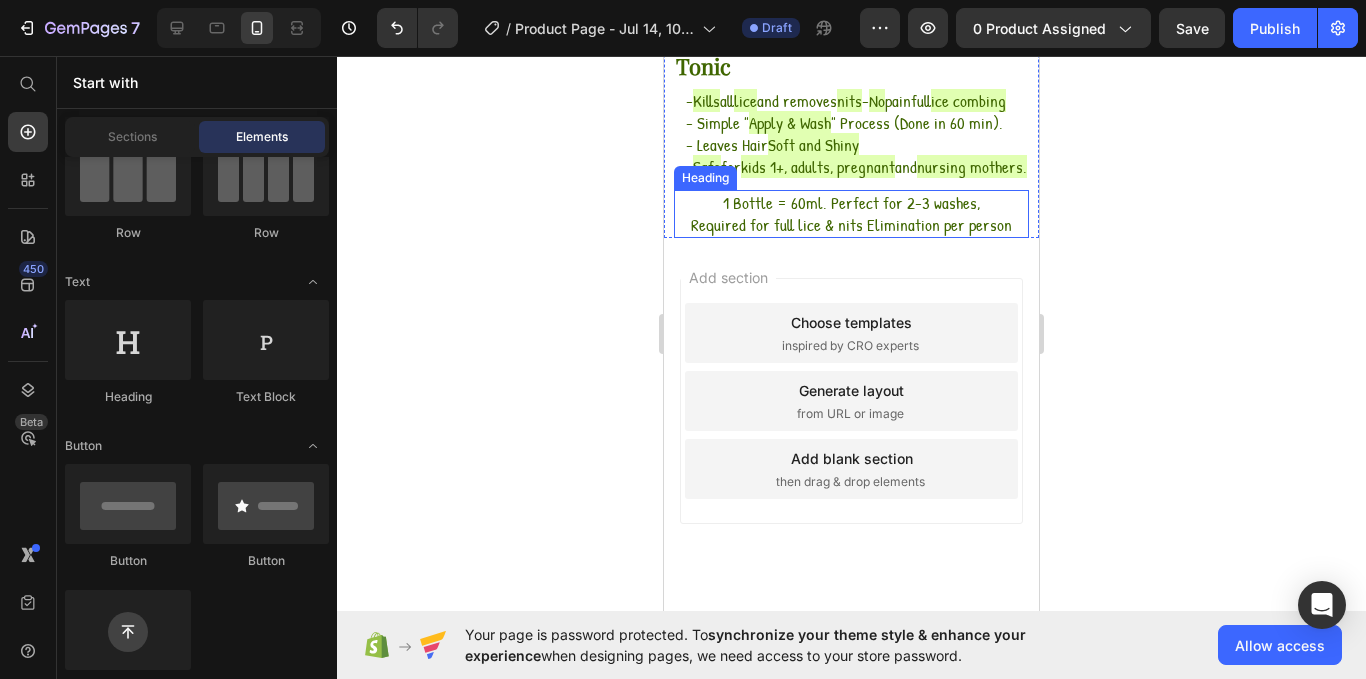 click on "1 Bottle = 60ml. Perfect for 2-3 washes," at bounding box center (851, 202) 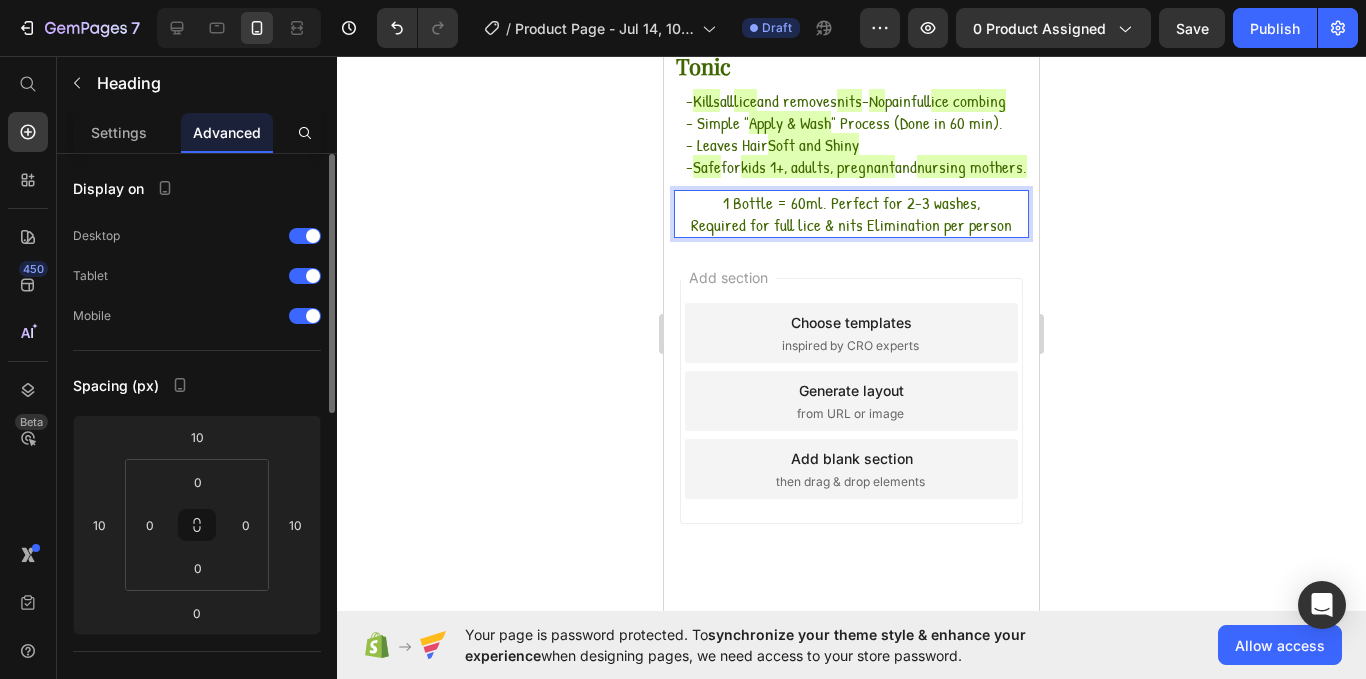 click on "Display on Desktop Tablet Mobile Spacing (px) 10 10 0 10 0 0 0 0 Shape Border Corner Shadow Position Opacity 100 % Animation Upgrade to Build plan  to unlock Animation & other premium features. Interaction Upgrade to Optimize plan  to unlock Interaction & other premium features. CSS class  Delete element" at bounding box center (197, 806) 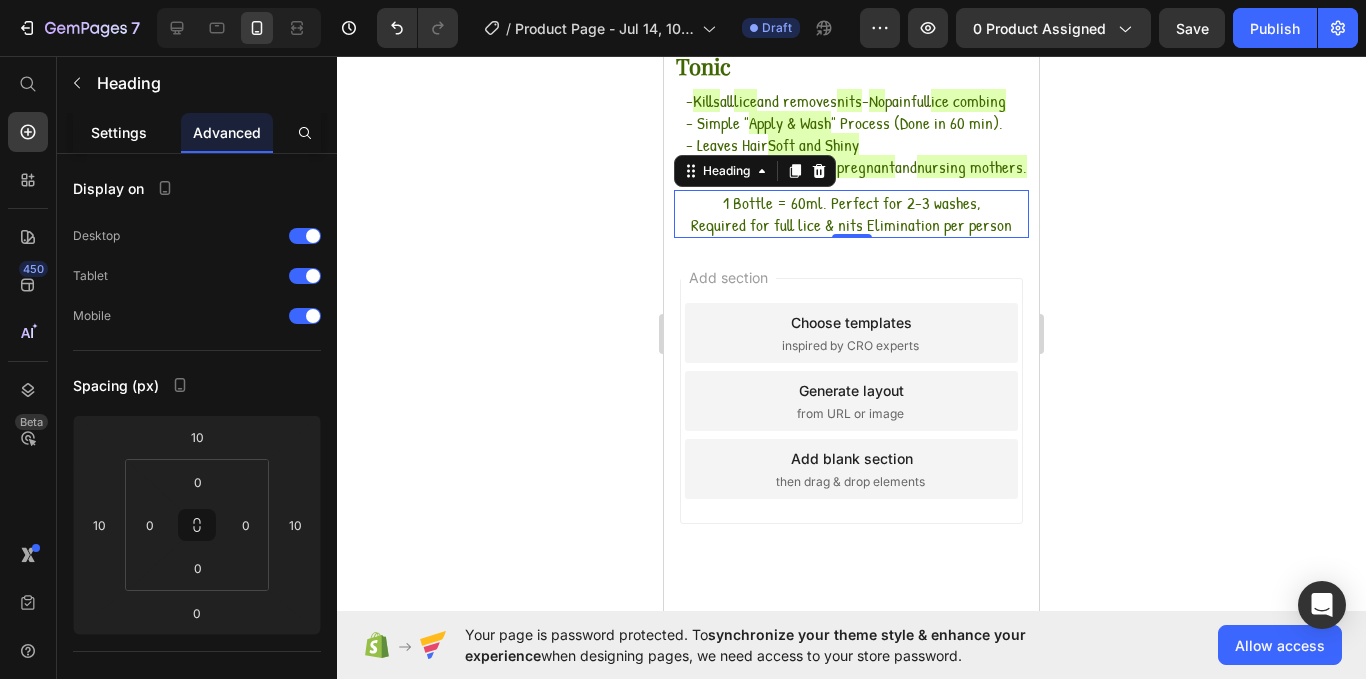 click on "Settings" 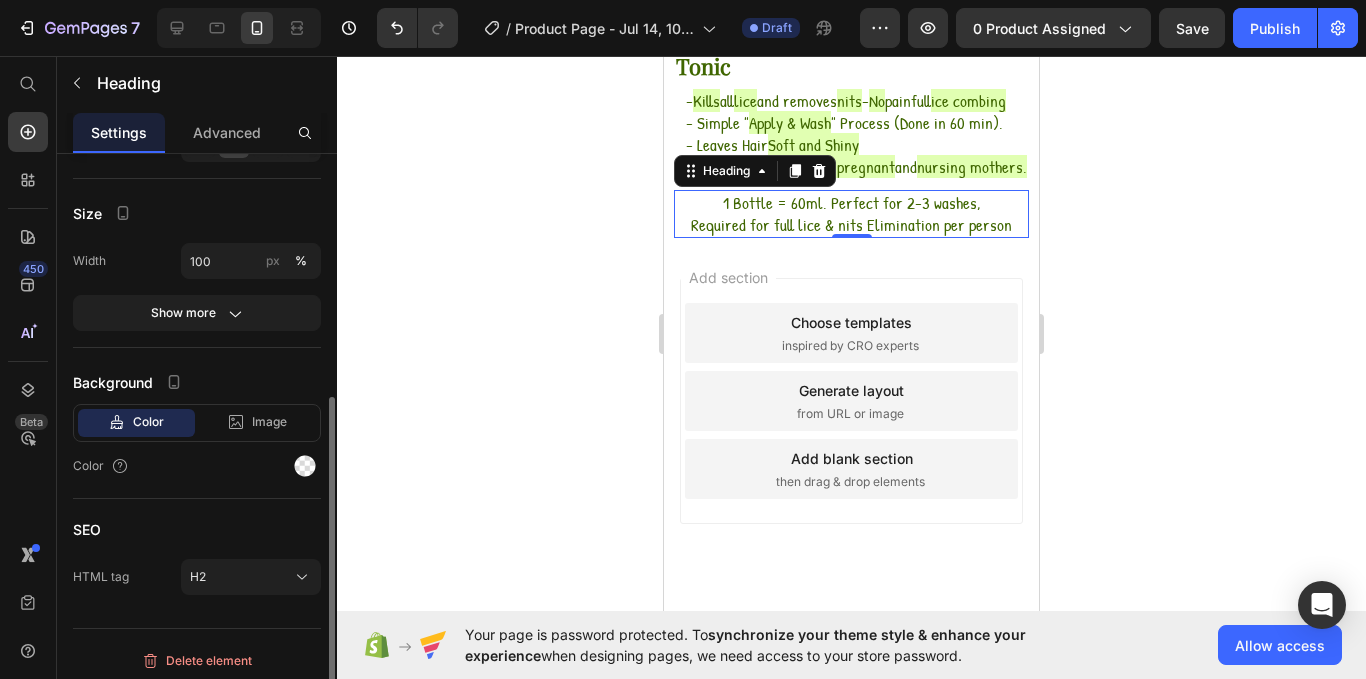 scroll, scrollTop: 430, scrollLeft: 0, axis: vertical 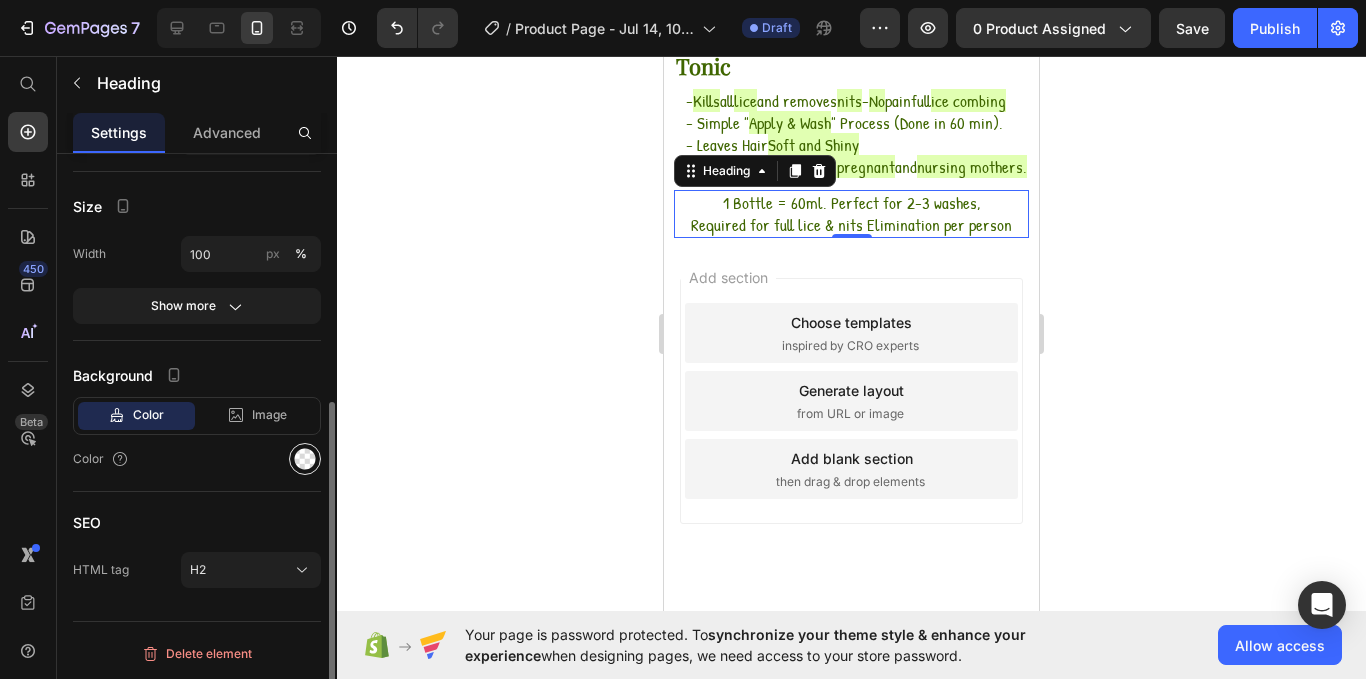 click at bounding box center [305, 459] 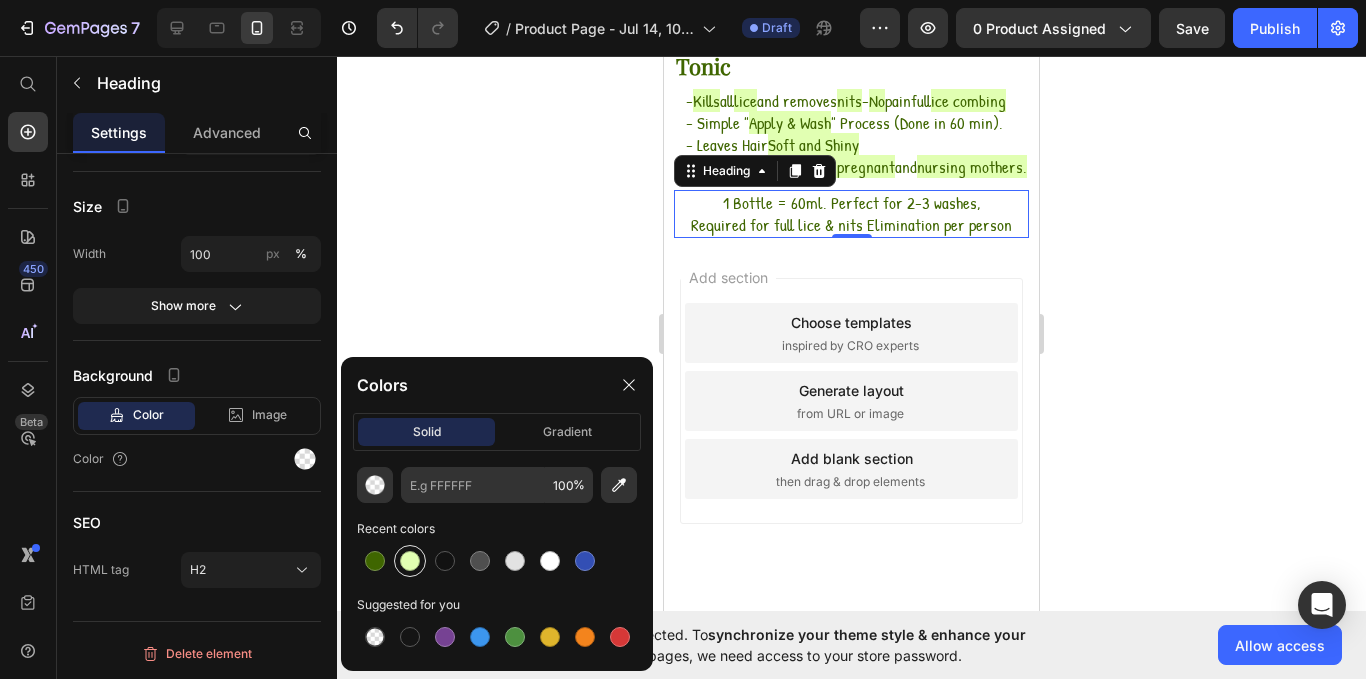 click at bounding box center [410, 561] 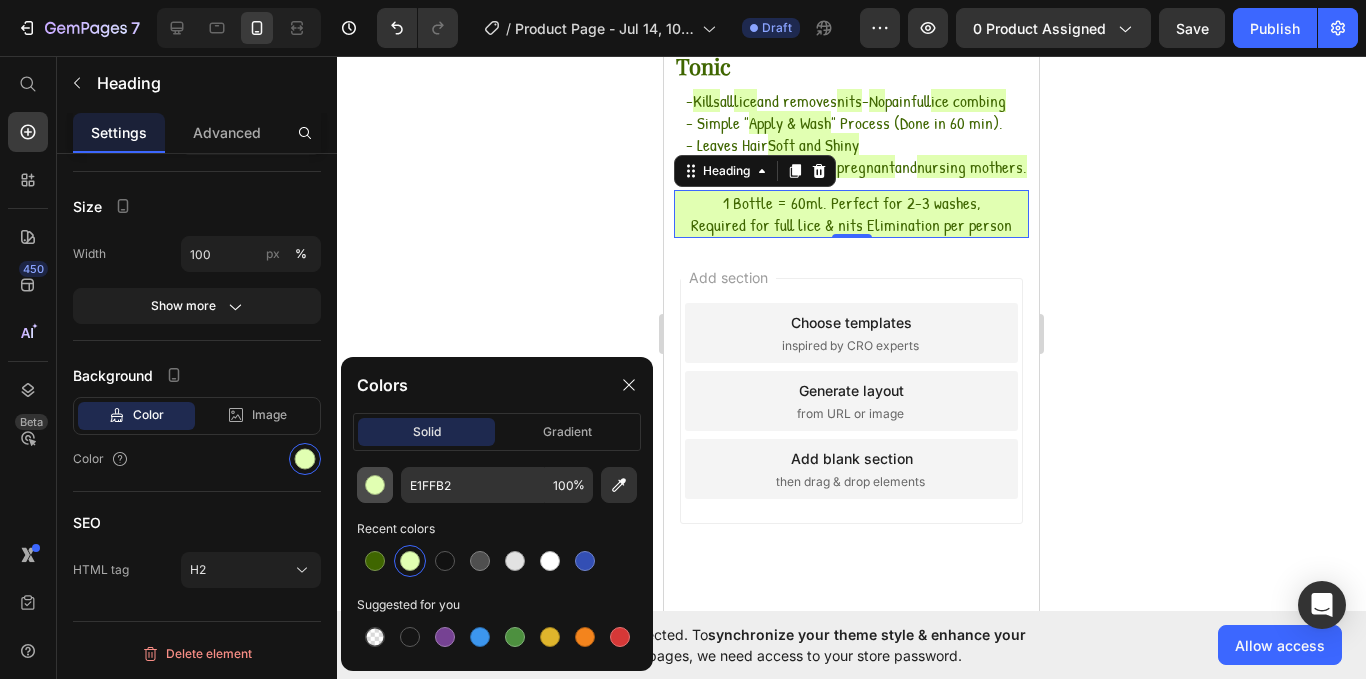 click at bounding box center [375, 485] 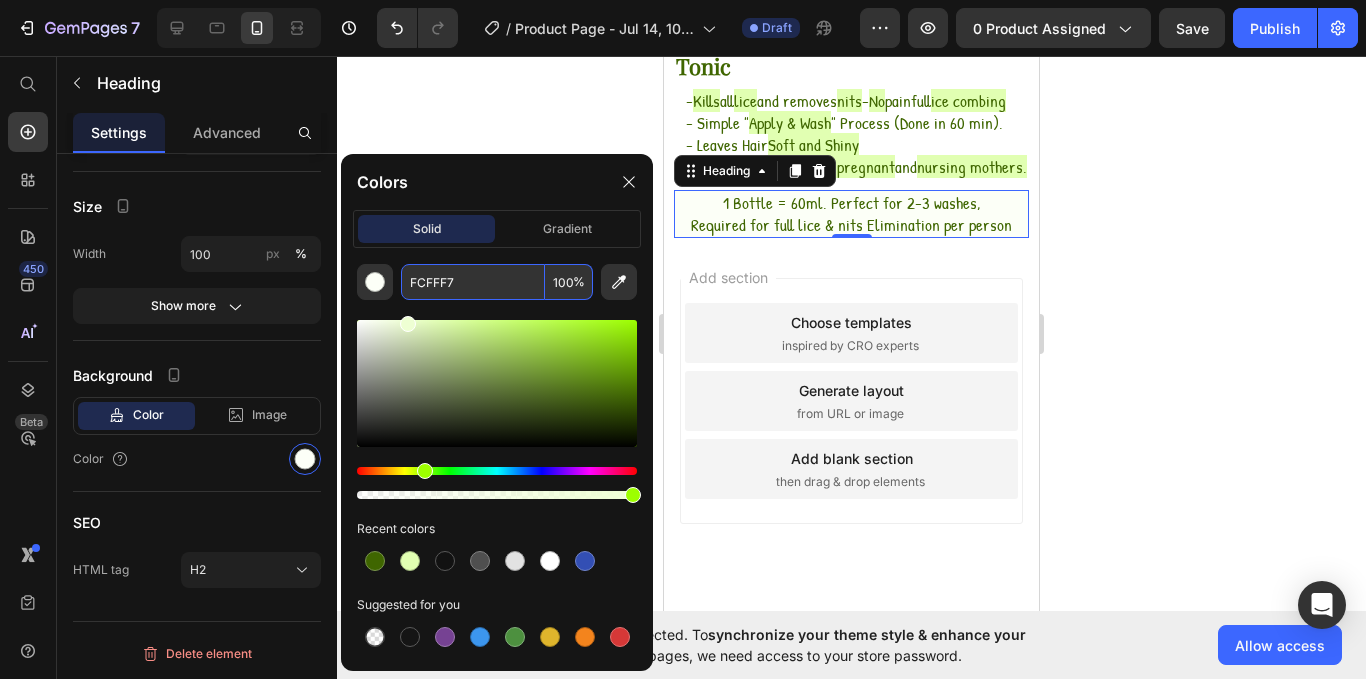 type on "EEFFD3" 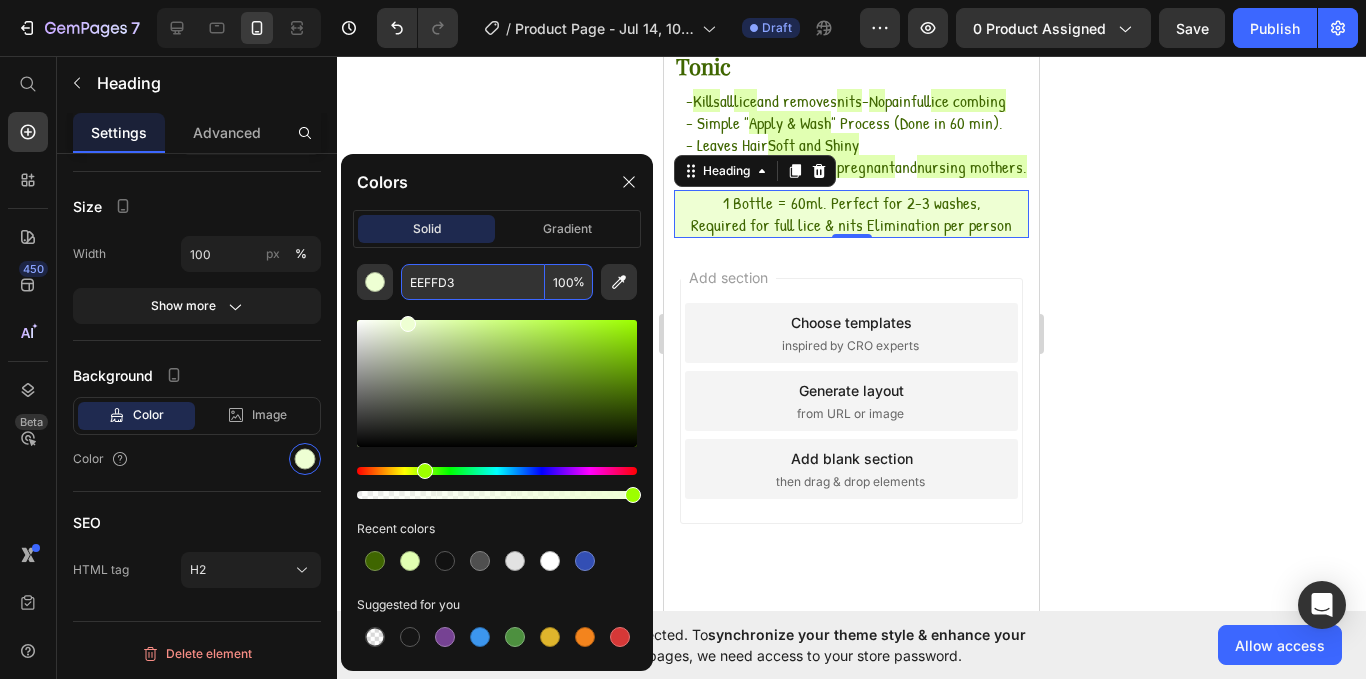 drag, startPoint x: 444, startPoint y: 320, endPoint x: 406, endPoint y: 289, distance: 49.0408 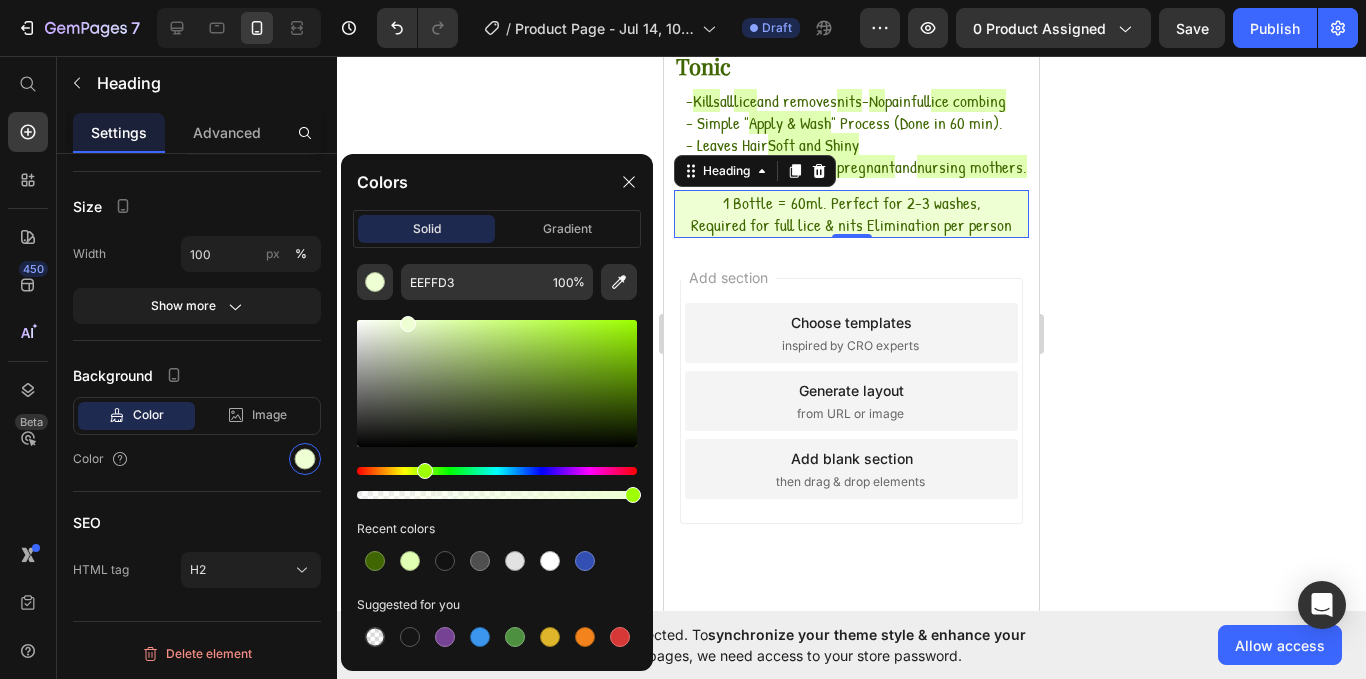 click 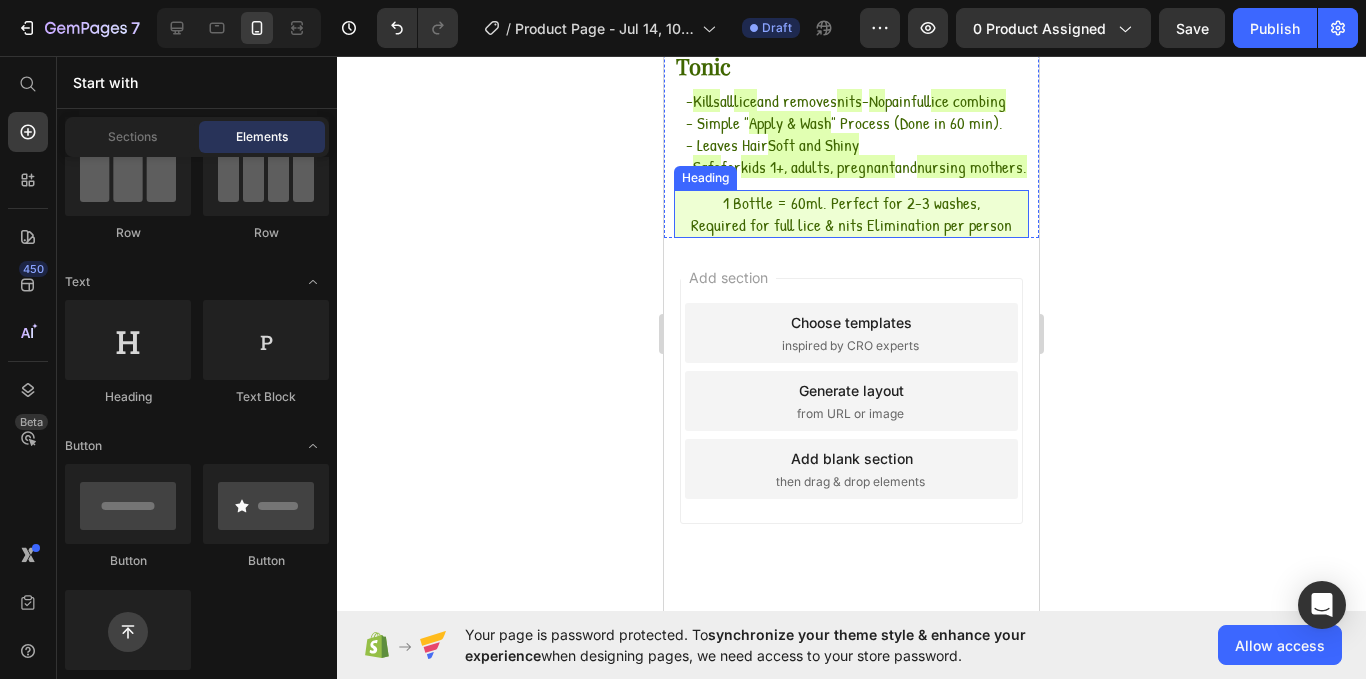 click on "1 Bottle = 60ml. Perfect for 2-3 washes," at bounding box center [851, 202] 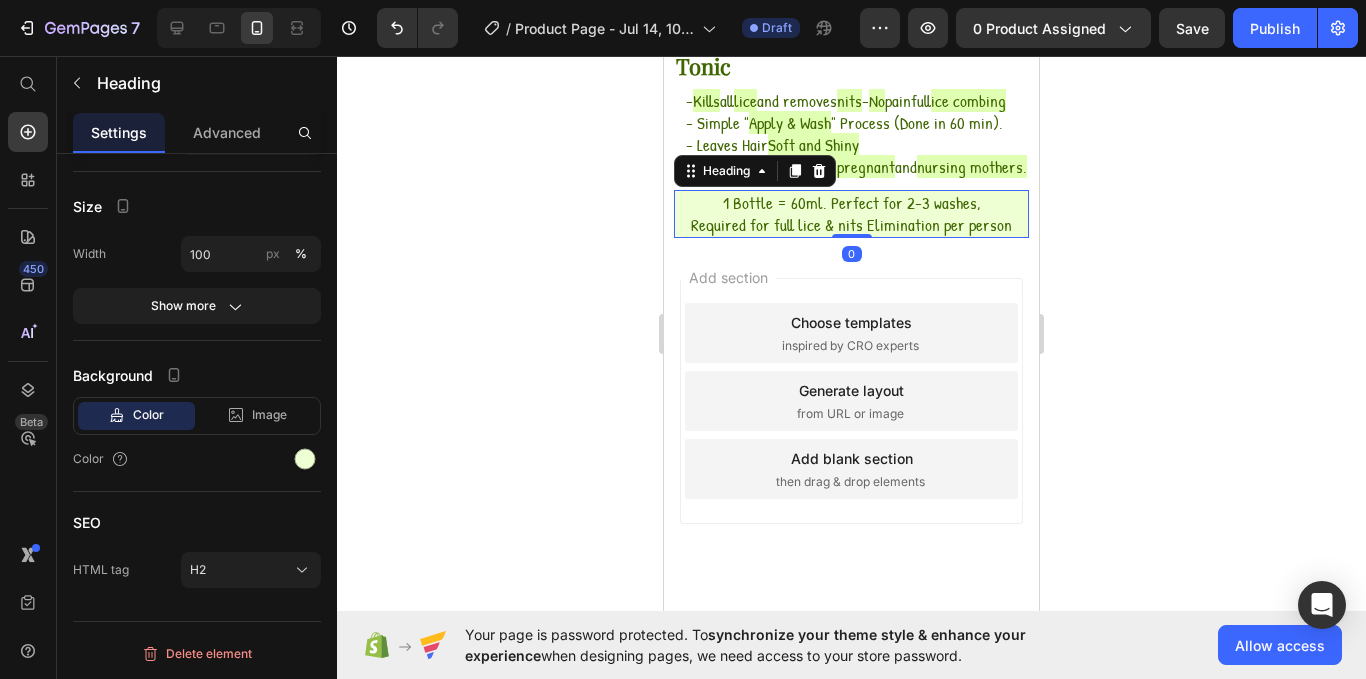 click on "1 Bottle = 60ml. Perfect for 2-3 washes," at bounding box center (851, 202) 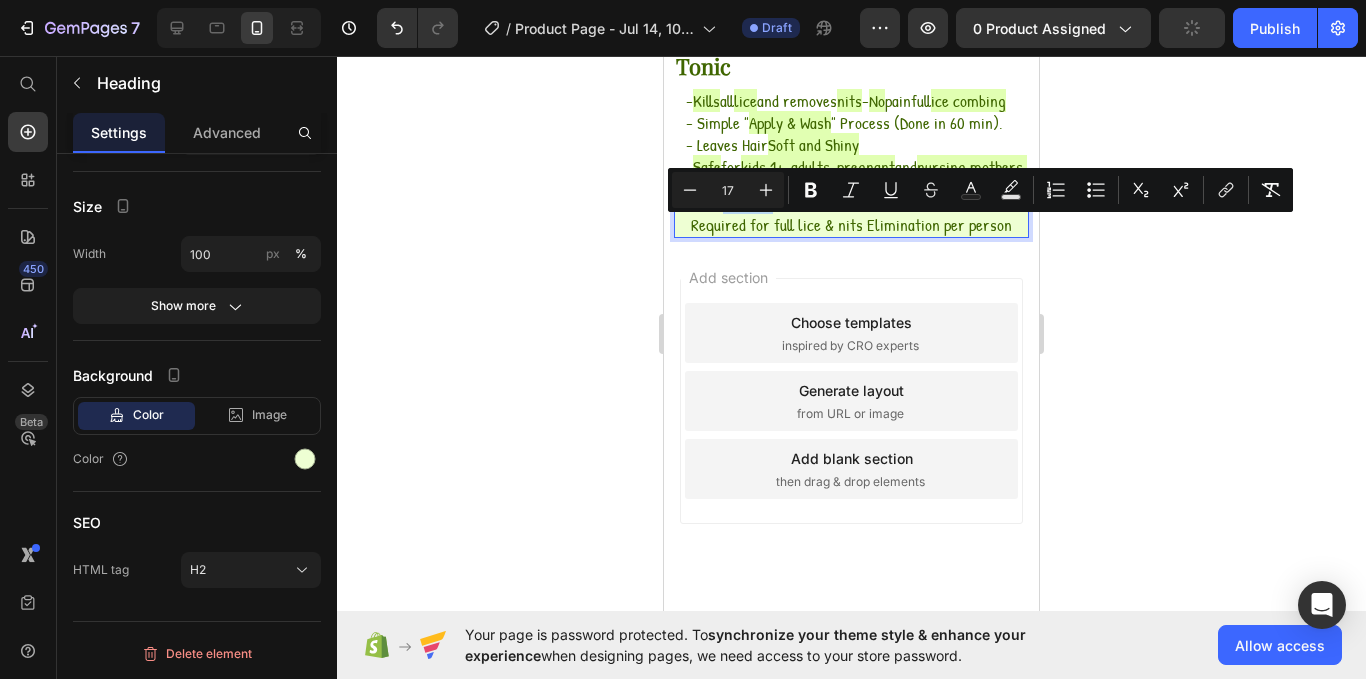 drag, startPoint x: 764, startPoint y: 235, endPoint x: 720, endPoint y: 236, distance: 44.011364 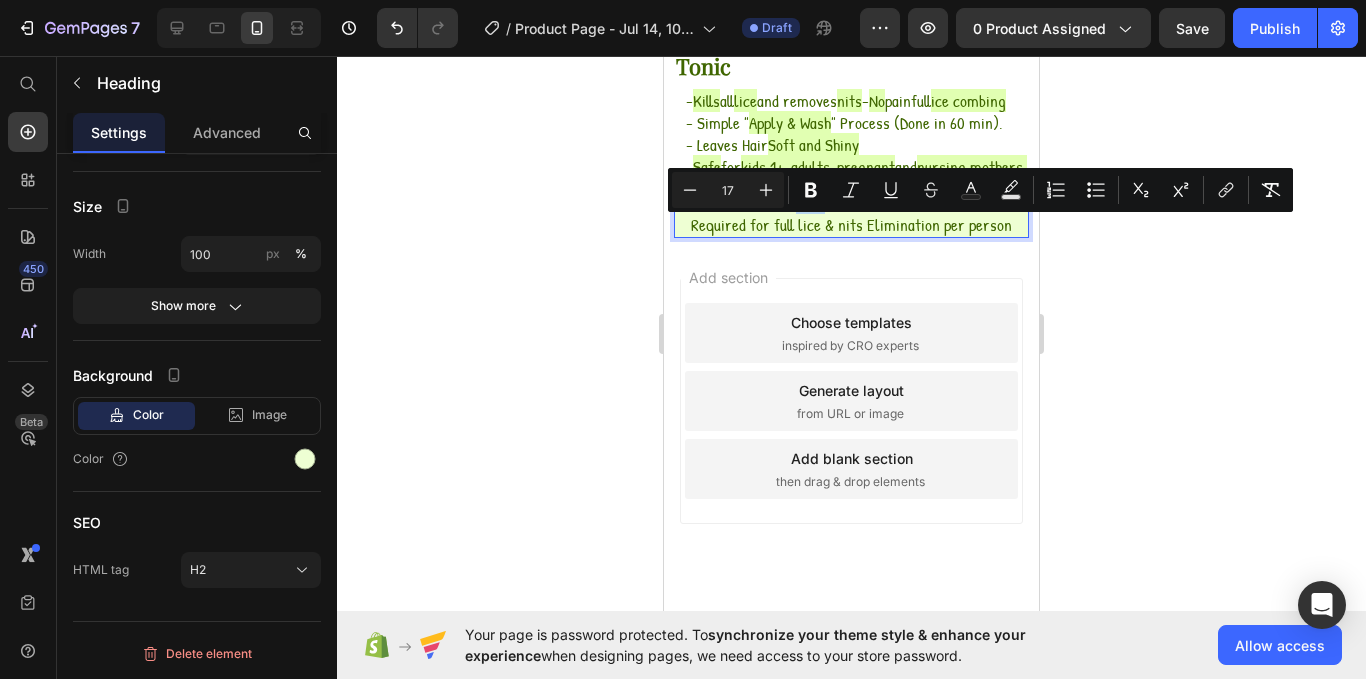 drag, startPoint x: 815, startPoint y: 233, endPoint x: 786, endPoint y: 233, distance: 29 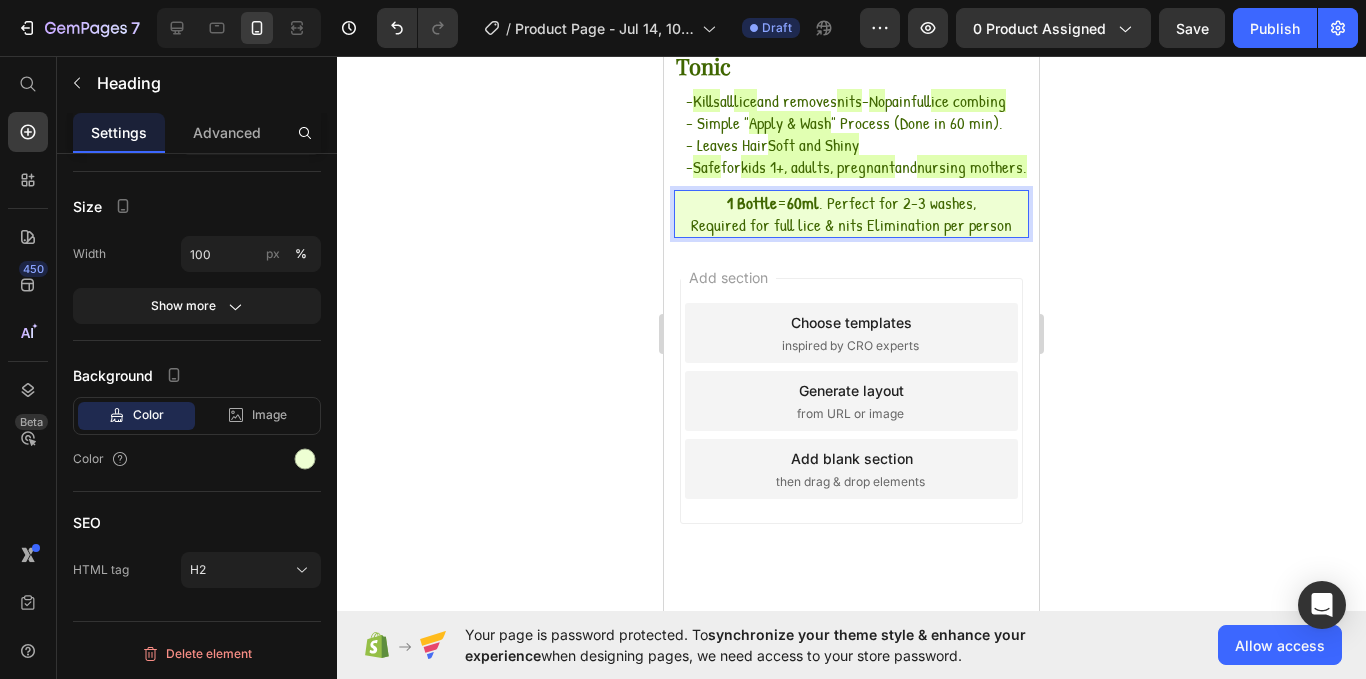 click on "1 Bottle  =  60ml . Perfect for 2-3 washes," at bounding box center [851, 202] 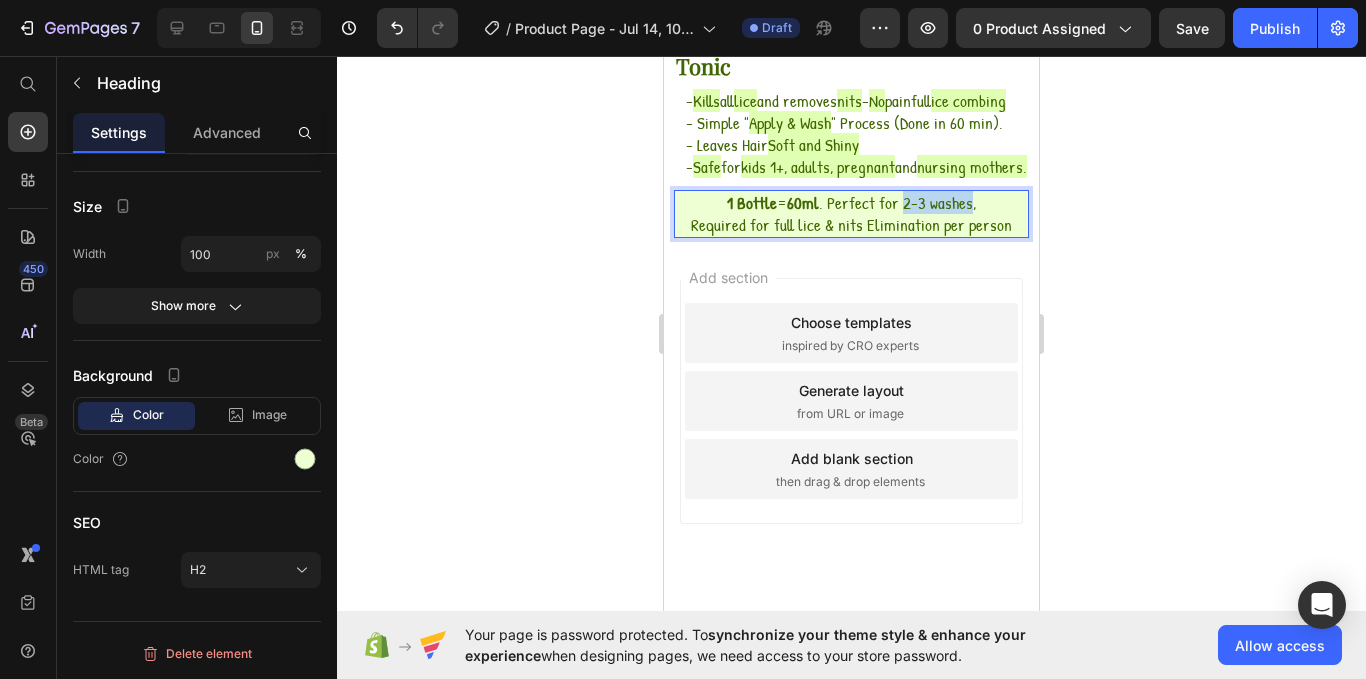 drag, startPoint x: 895, startPoint y: 231, endPoint x: 965, endPoint y: 233, distance: 70.028564 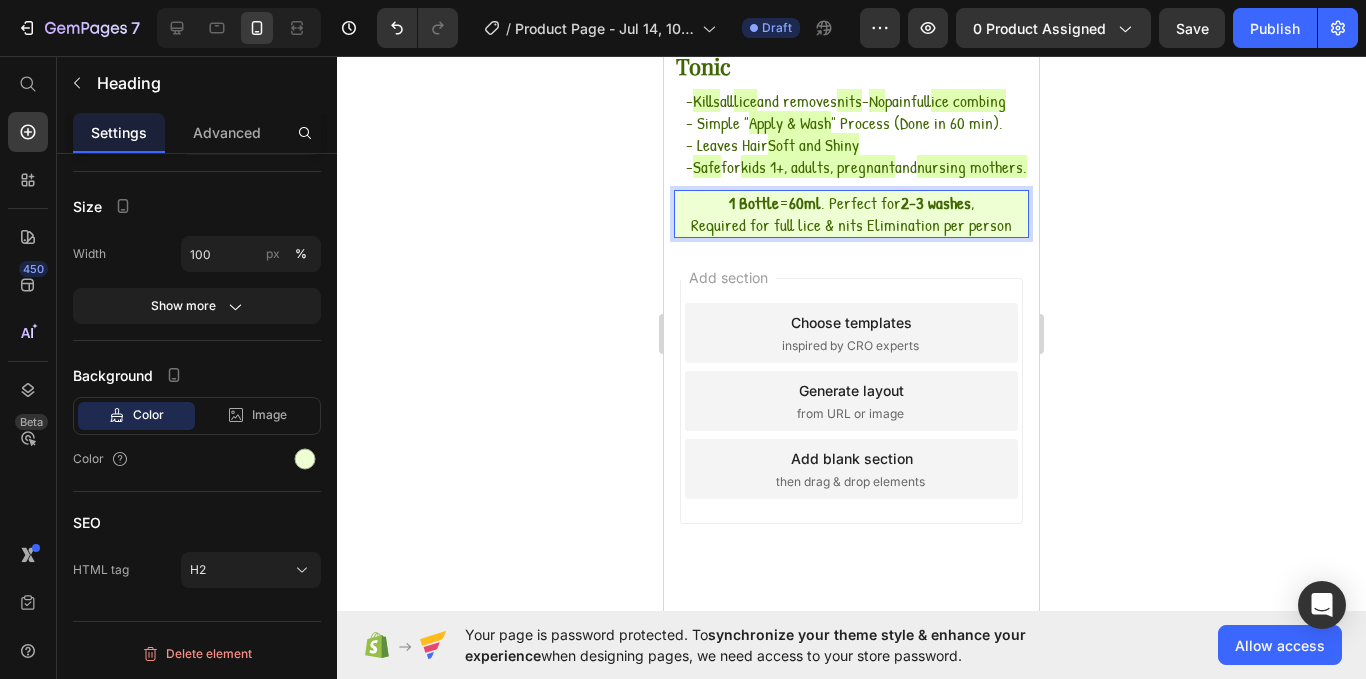 click on "Required for full lice & nits Elimination per person" at bounding box center [851, 224] 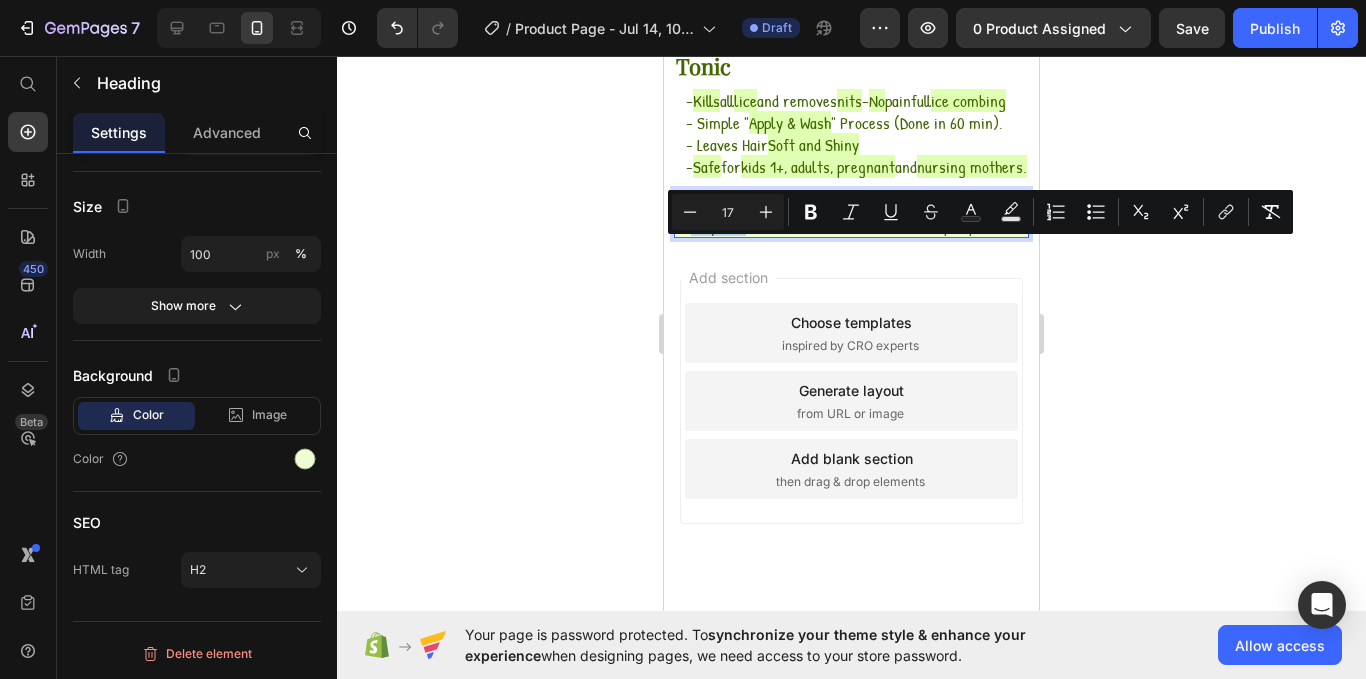 drag, startPoint x: 691, startPoint y: 262, endPoint x: 742, endPoint y: 261, distance: 51.009804 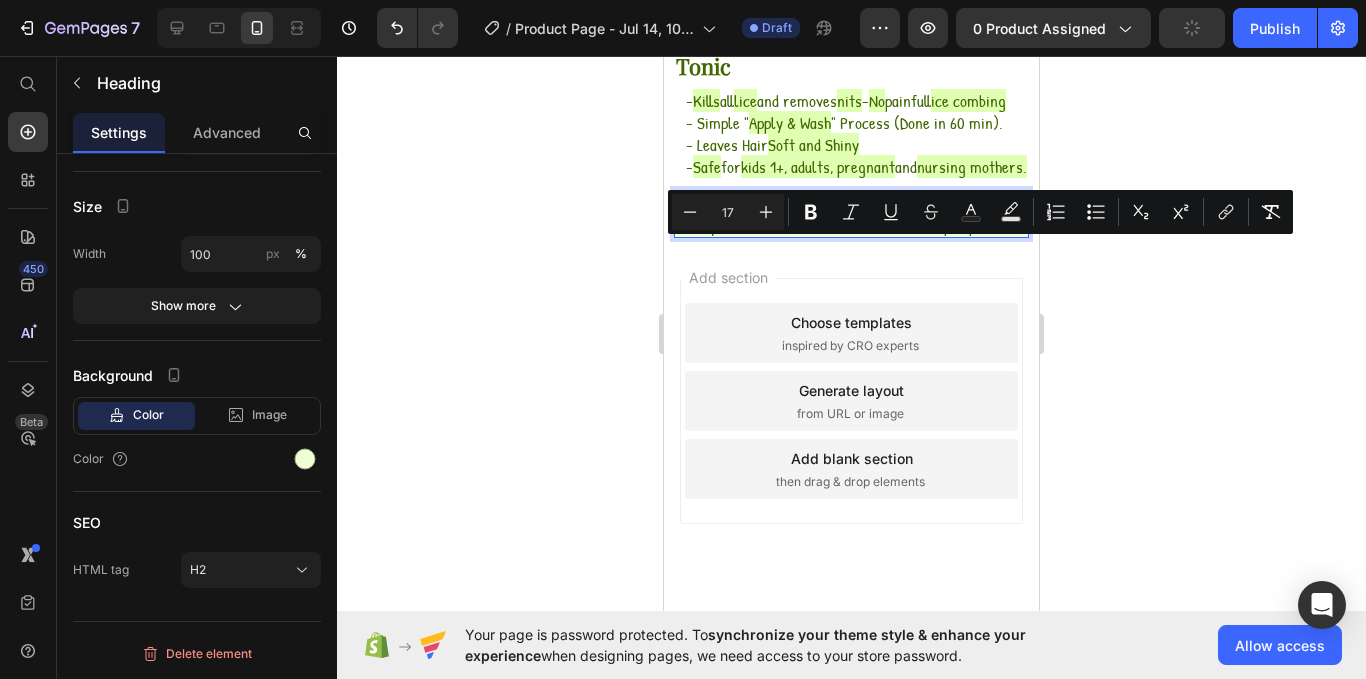 click on "Required for full lice & nits Elimination per person" at bounding box center (851, 224) 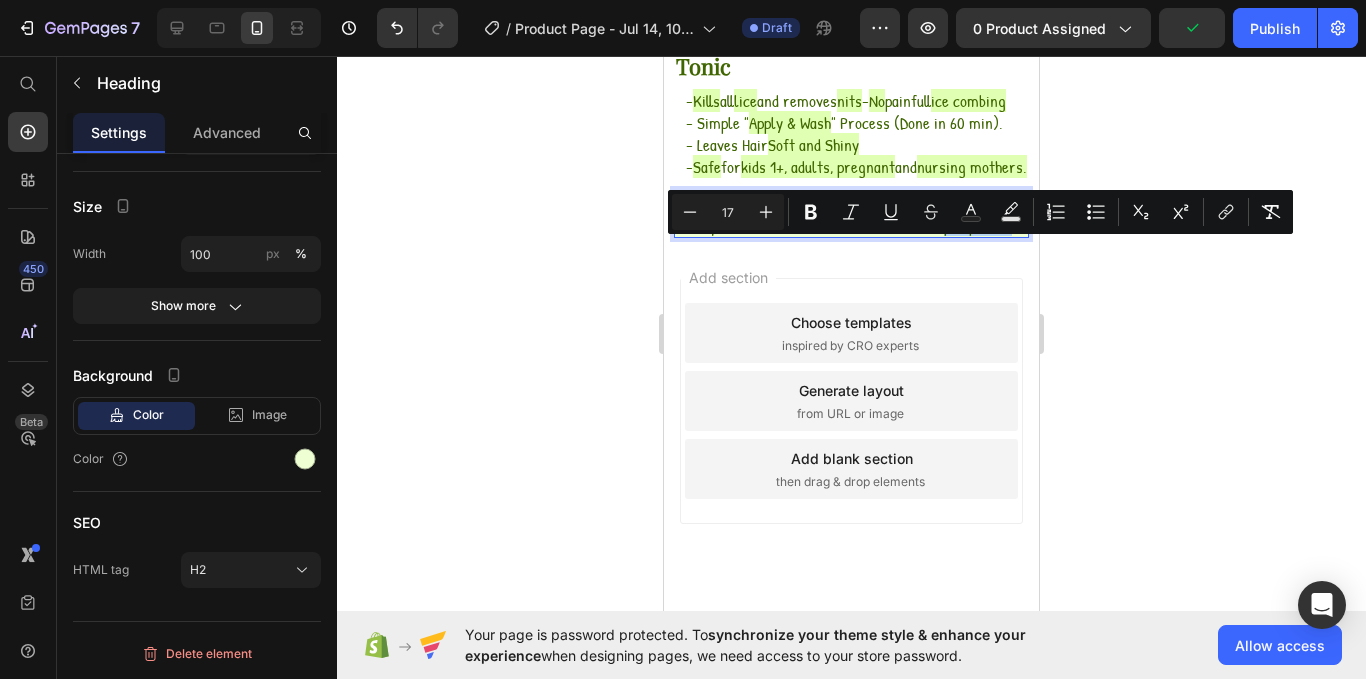 drag, startPoint x: 999, startPoint y: 253, endPoint x: 935, endPoint y: 265, distance: 65.11528 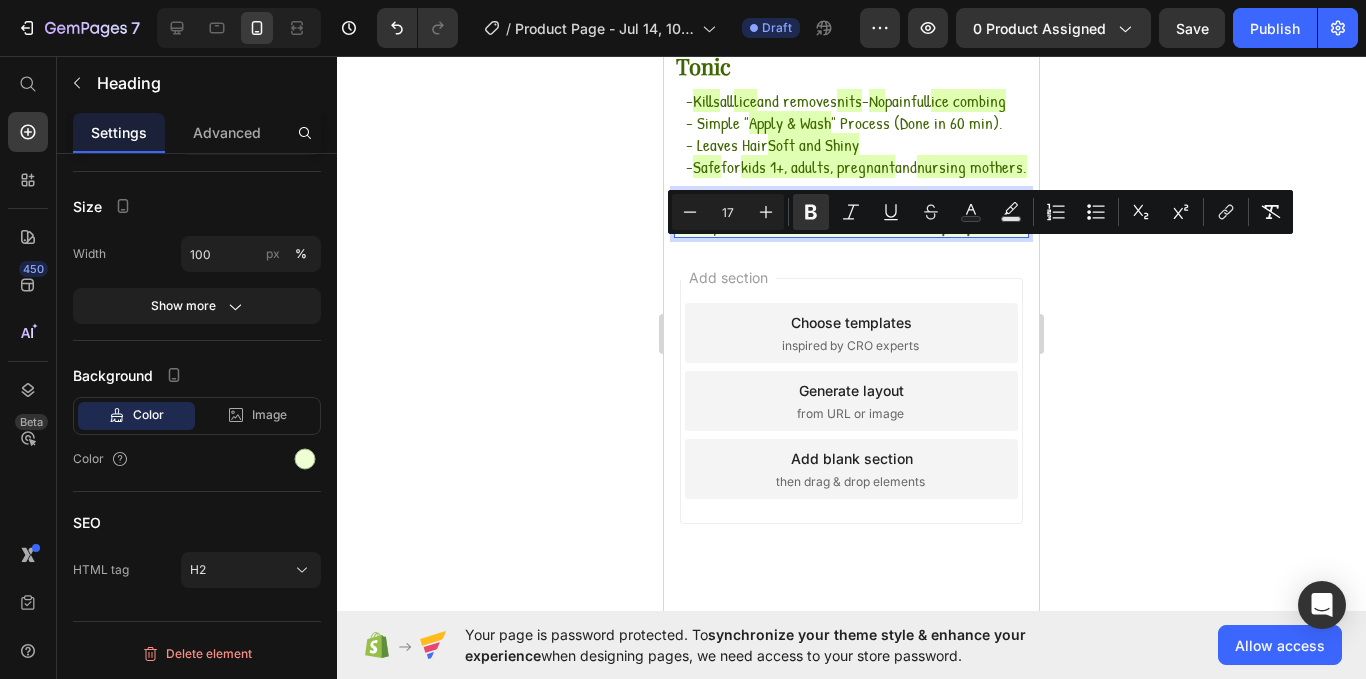 click 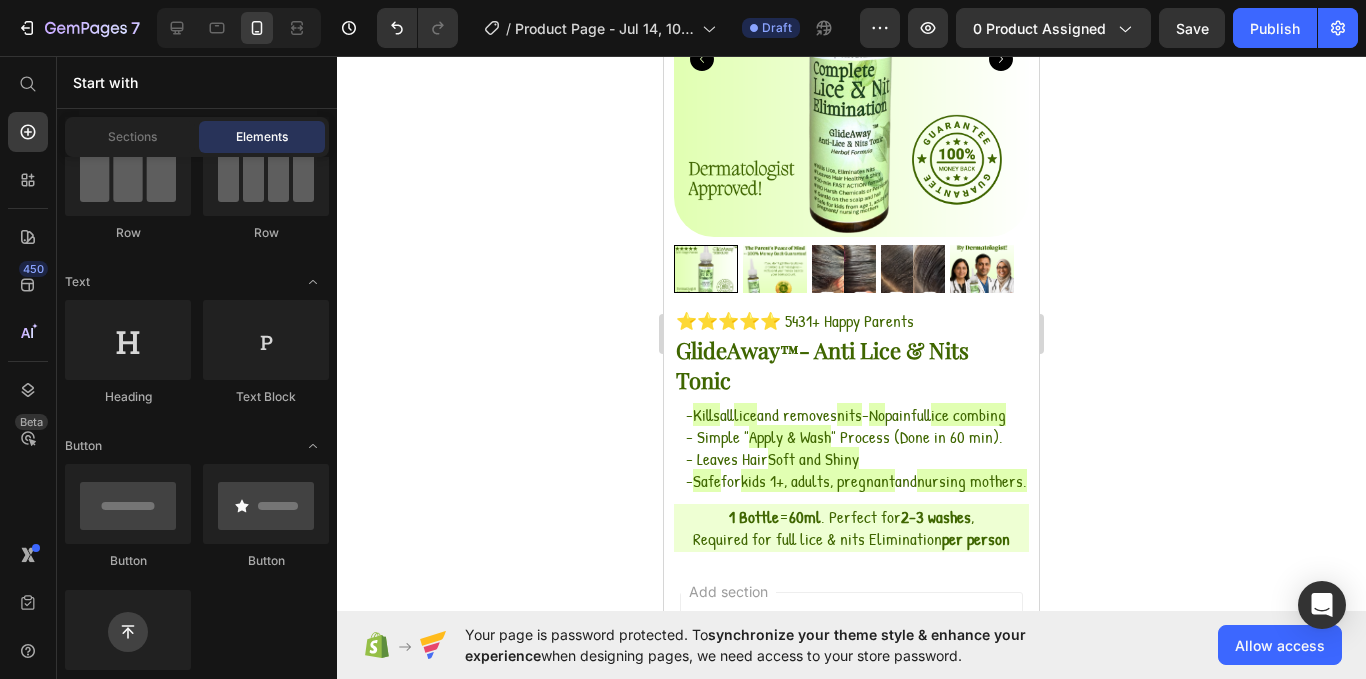 scroll, scrollTop: 372, scrollLeft: 0, axis: vertical 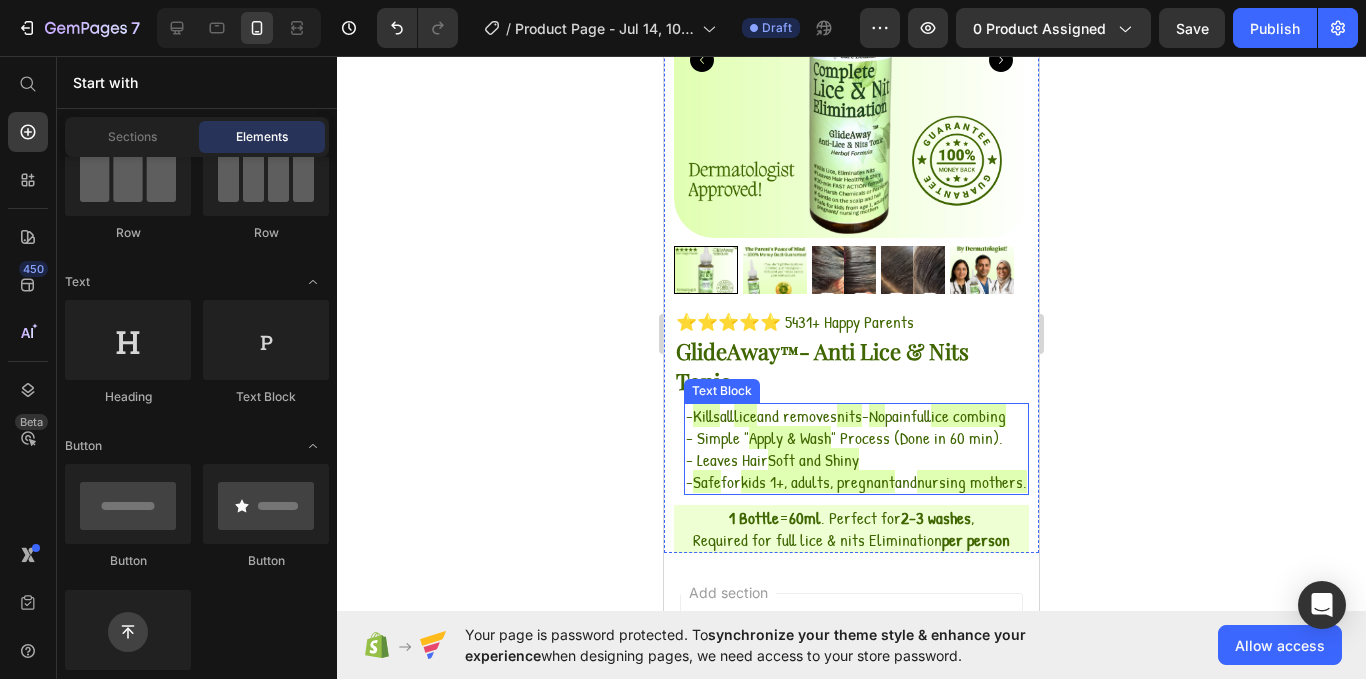 click on "" Process (Done in 60 min)." at bounding box center [917, 437] 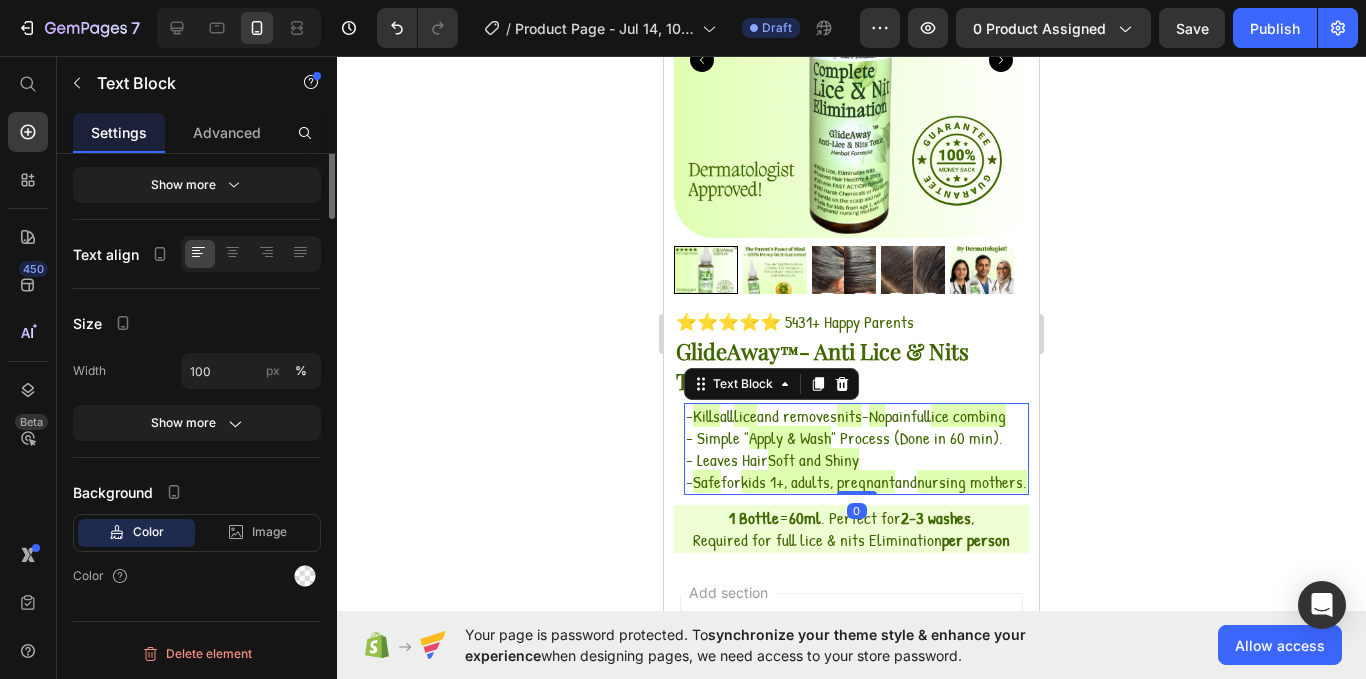 scroll, scrollTop: 0, scrollLeft: 0, axis: both 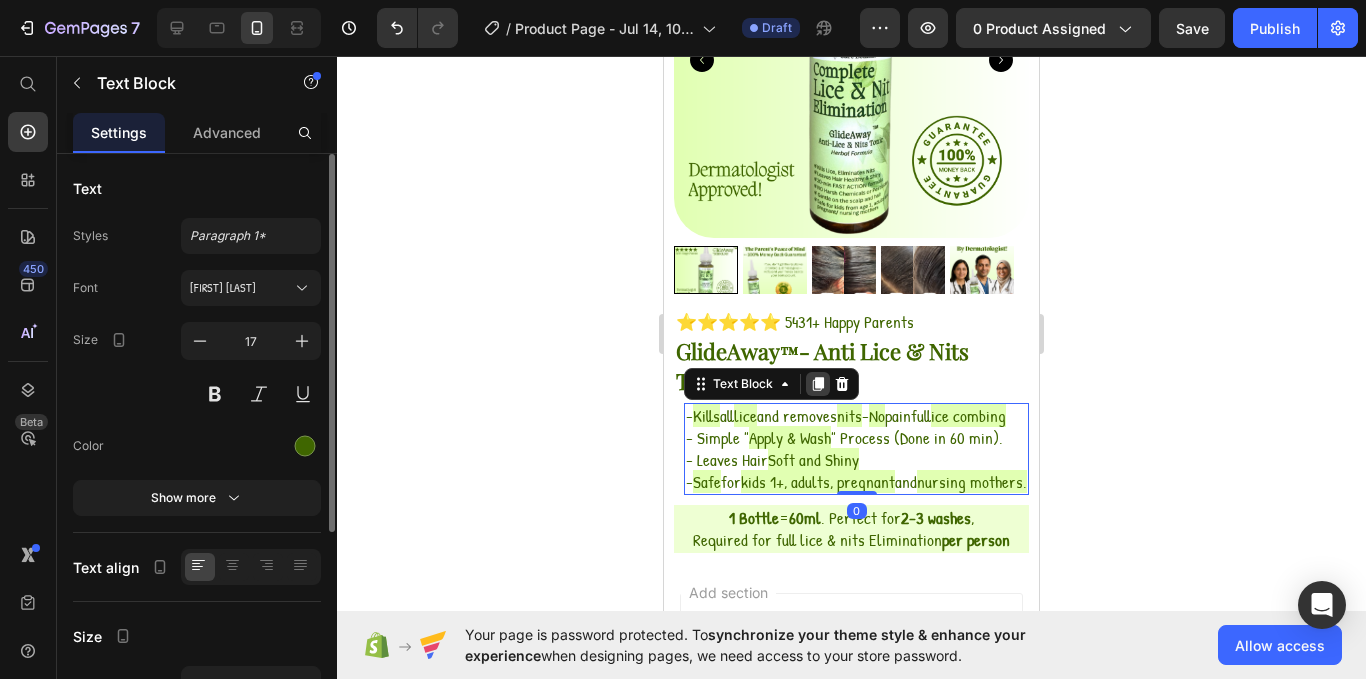 click 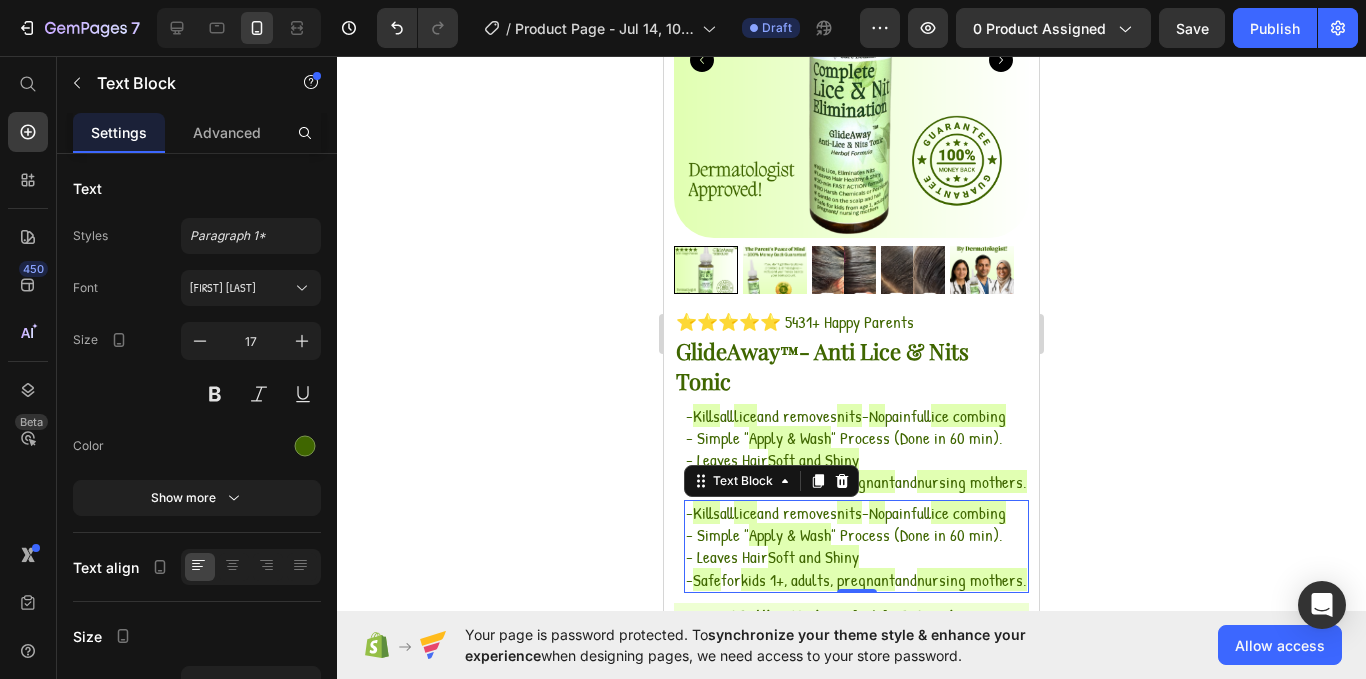 scroll, scrollTop: 775, scrollLeft: 0, axis: vertical 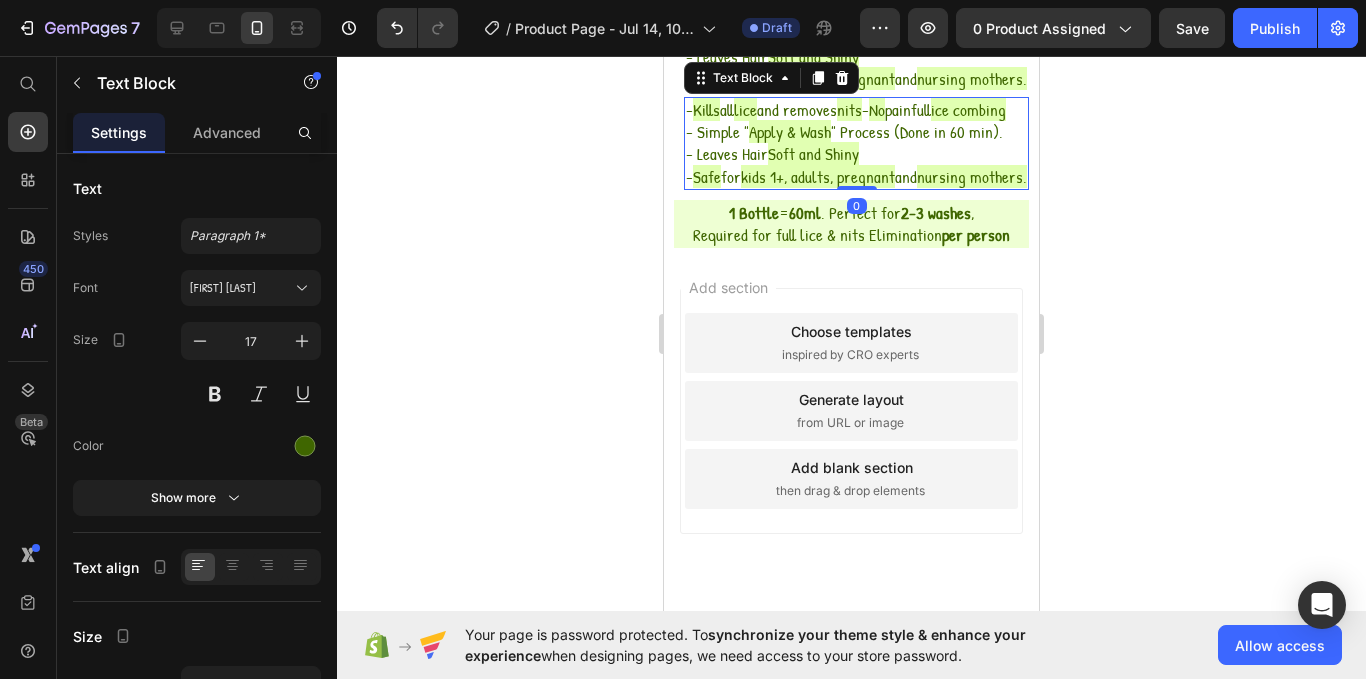 click on "- Leaves Hair" at bounding box center [727, 153] 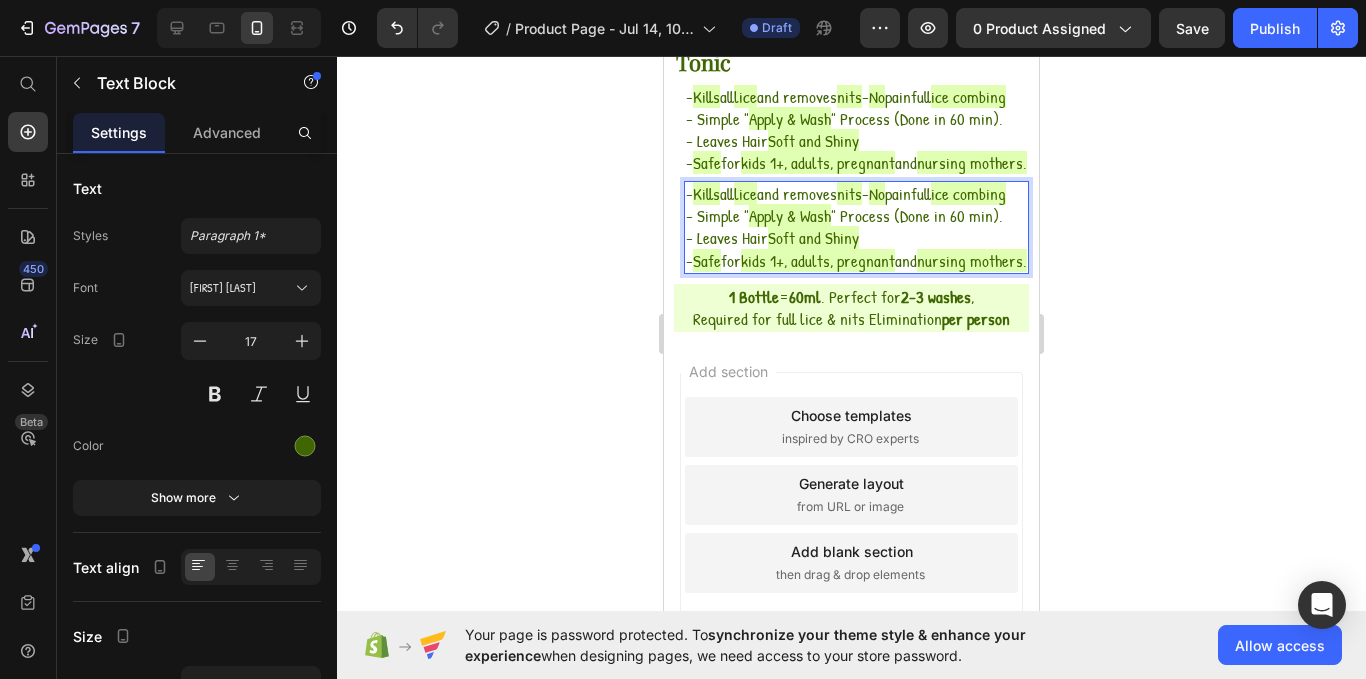 scroll, scrollTop: 670, scrollLeft: 0, axis: vertical 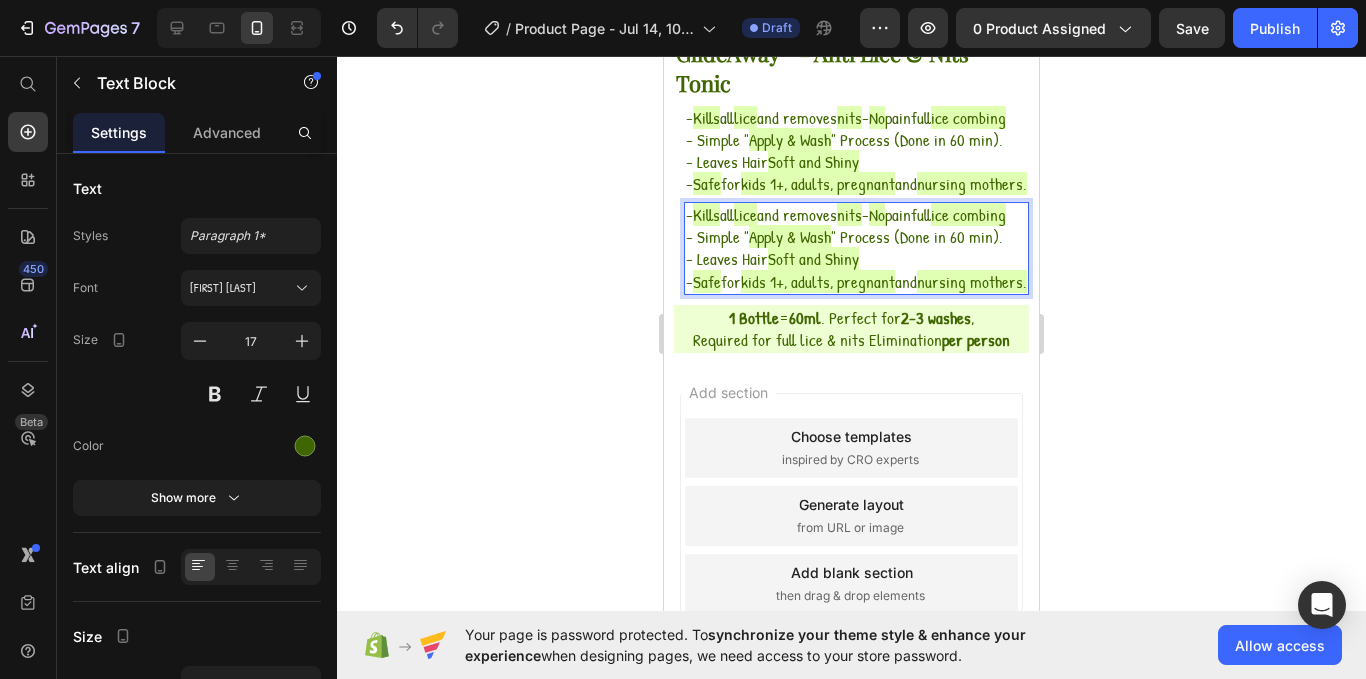drag, startPoint x: 724, startPoint y: 246, endPoint x: 694, endPoint y: 250, distance: 30.265491 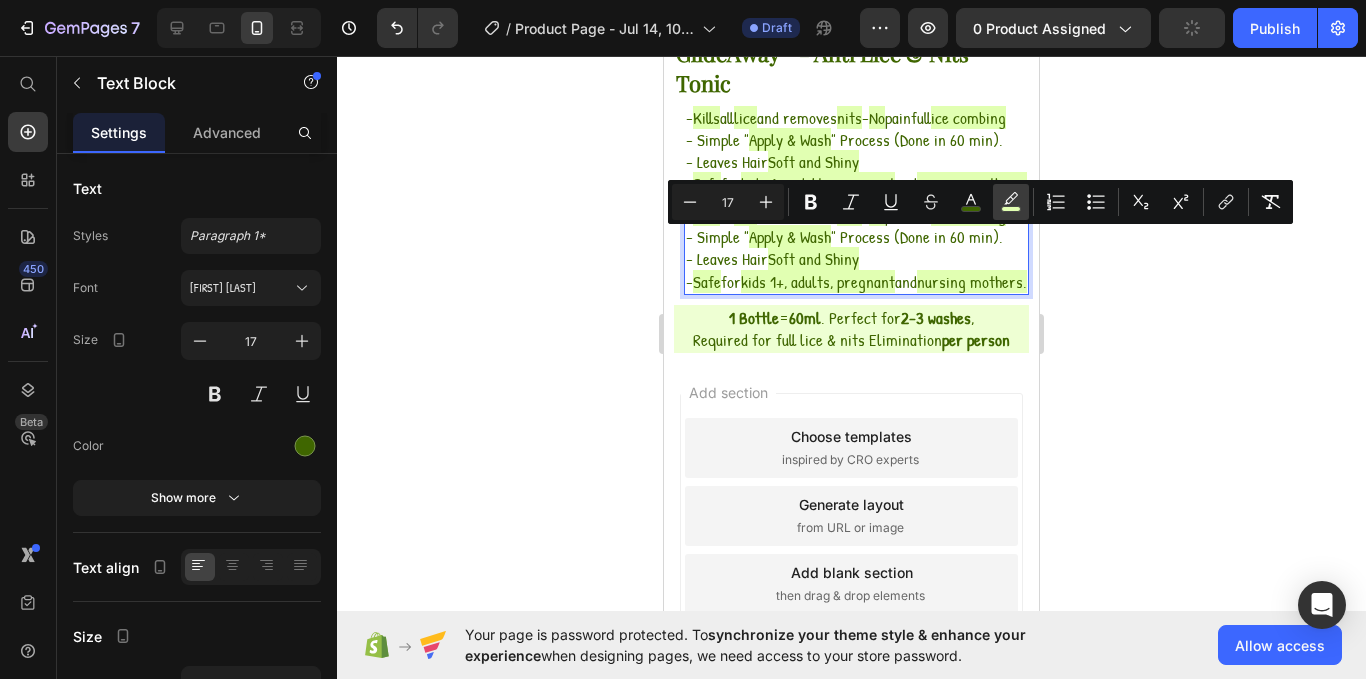 click on "color" at bounding box center [1011, 202] 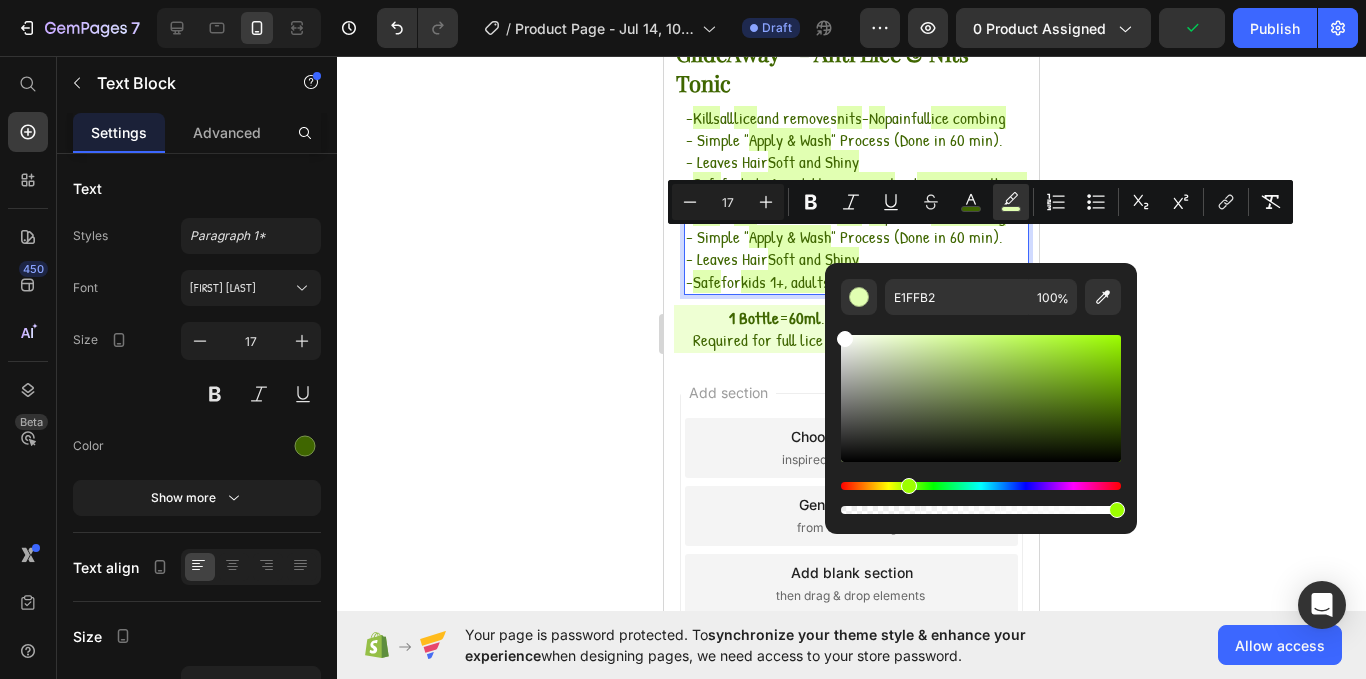 drag, startPoint x: 1595, startPoint y: 396, endPoint x: 818, endPoint y: 318, distance: 780.9053 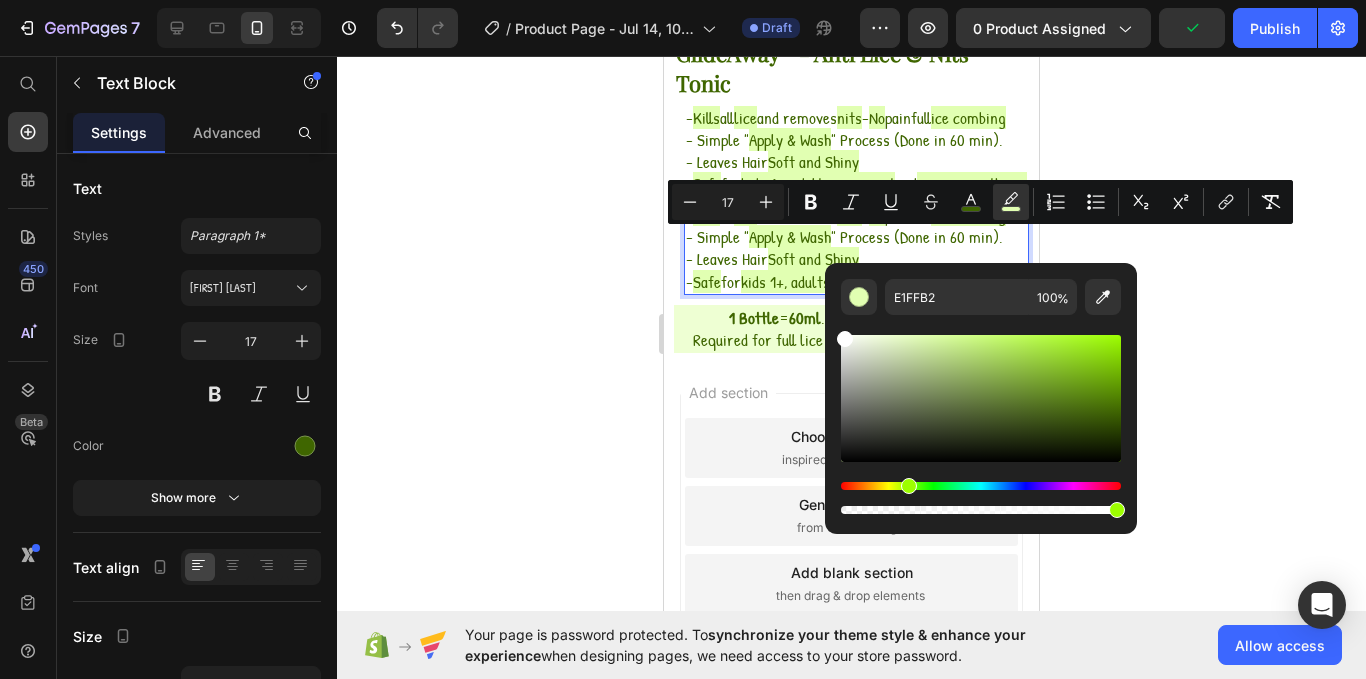 type on "FFFFFF" 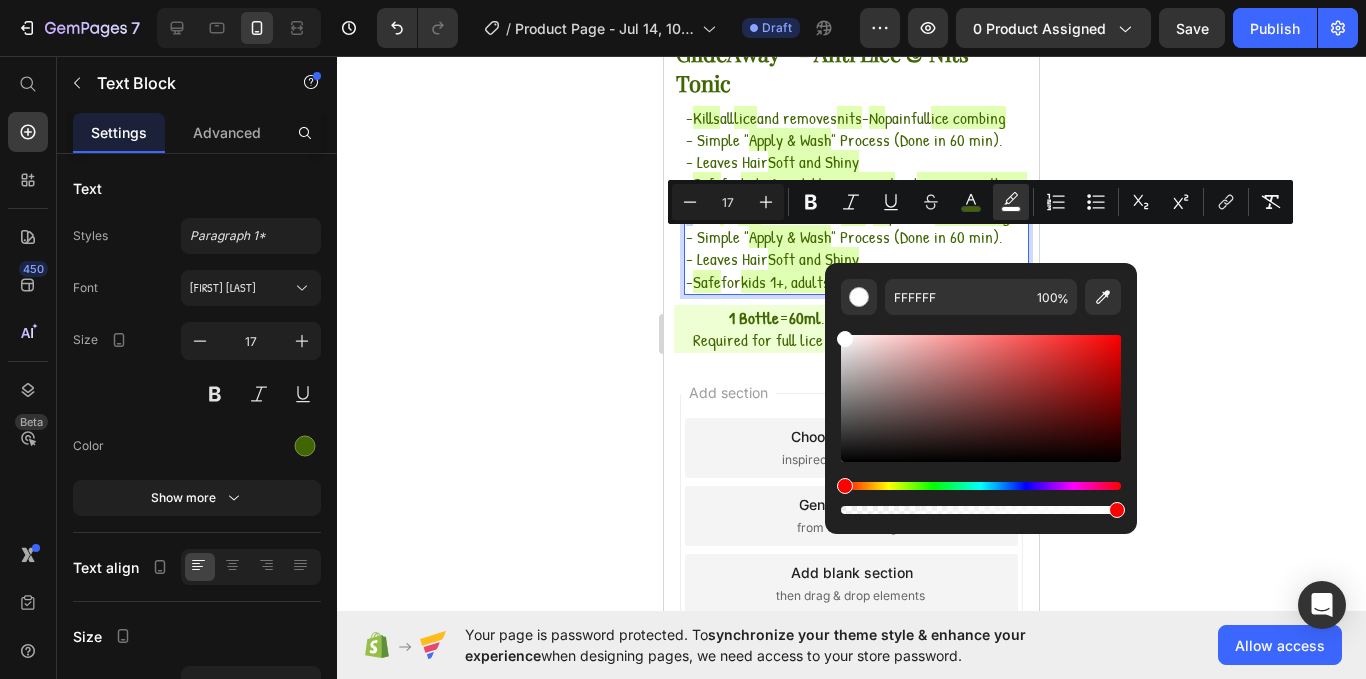 click on "Kills" at bounding box center [706, 214] 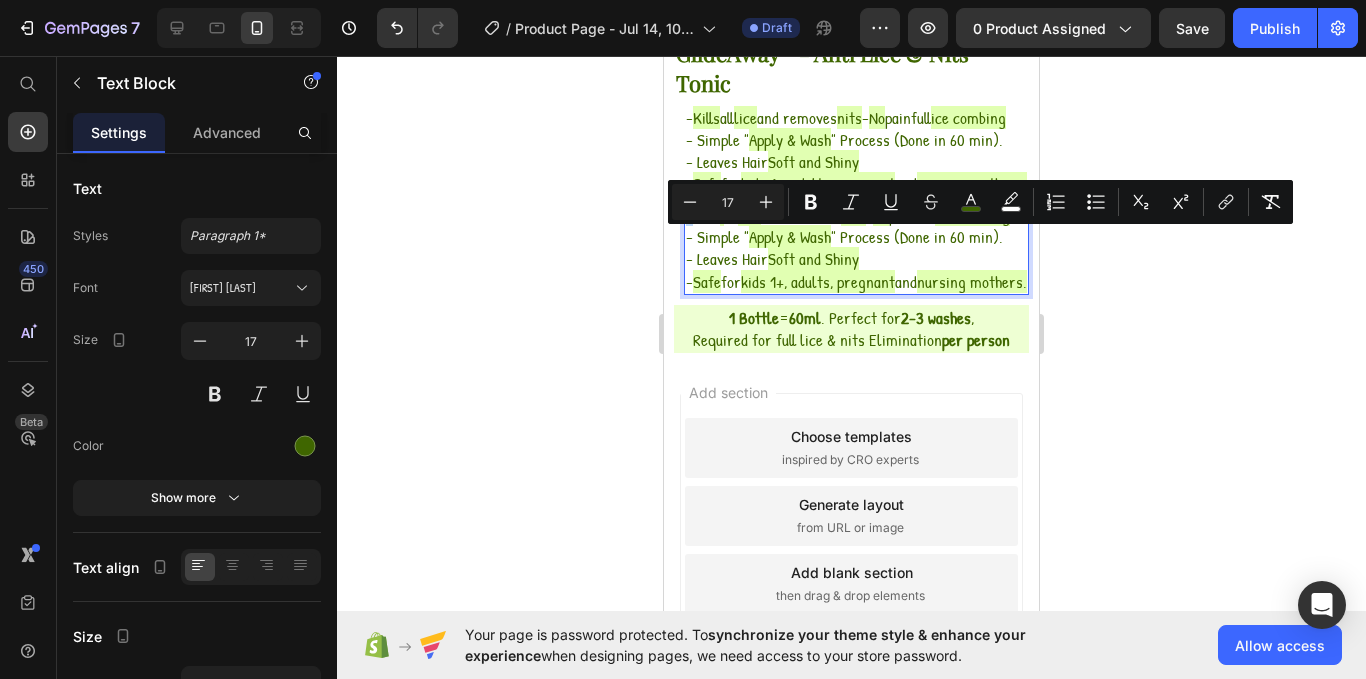 drag, startPoint x: 723, startPoint y: 246, endPoint x: 700, endPoint y: 248, distance: 23.086792 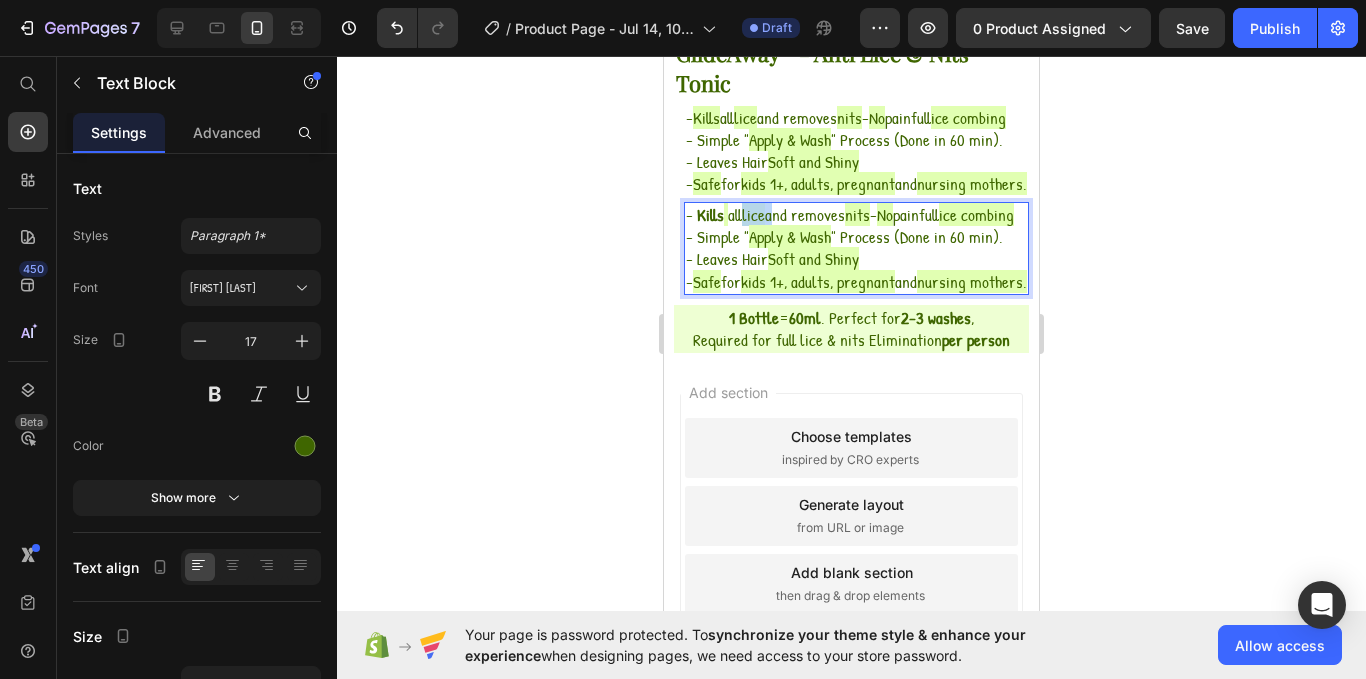 drag, startPoint x: 772, startPoint y: 245, endPoint x: 747, endPoint y: 250, distance: 25.495098 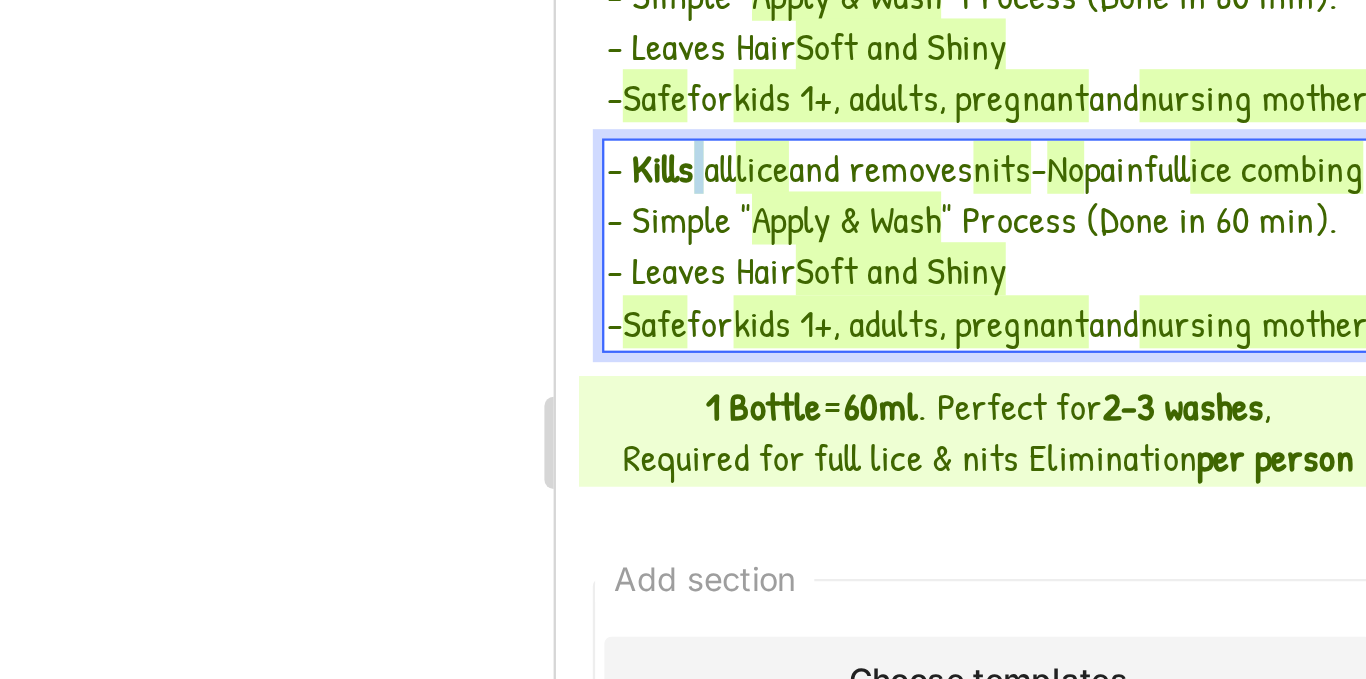 click on "-   Kills   all  lice  and removes  nits  -  No  painful  lice combing" at bounding box center (747, -39) 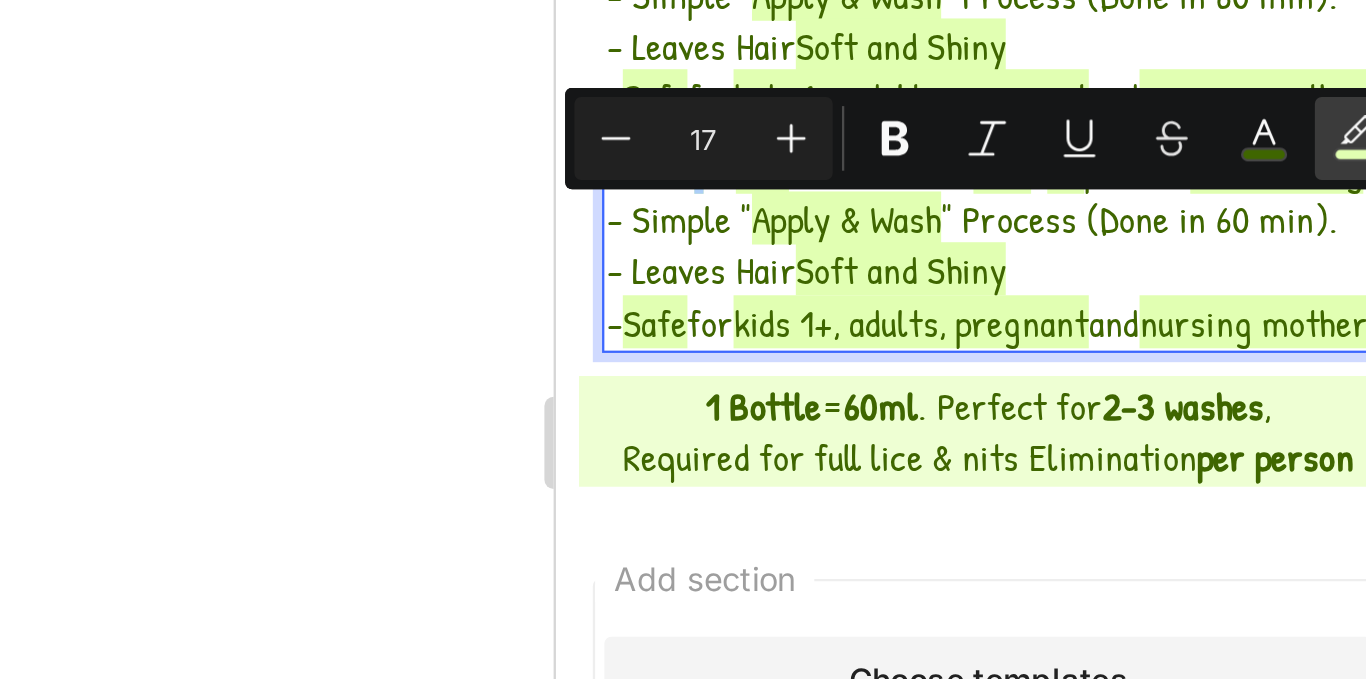 click 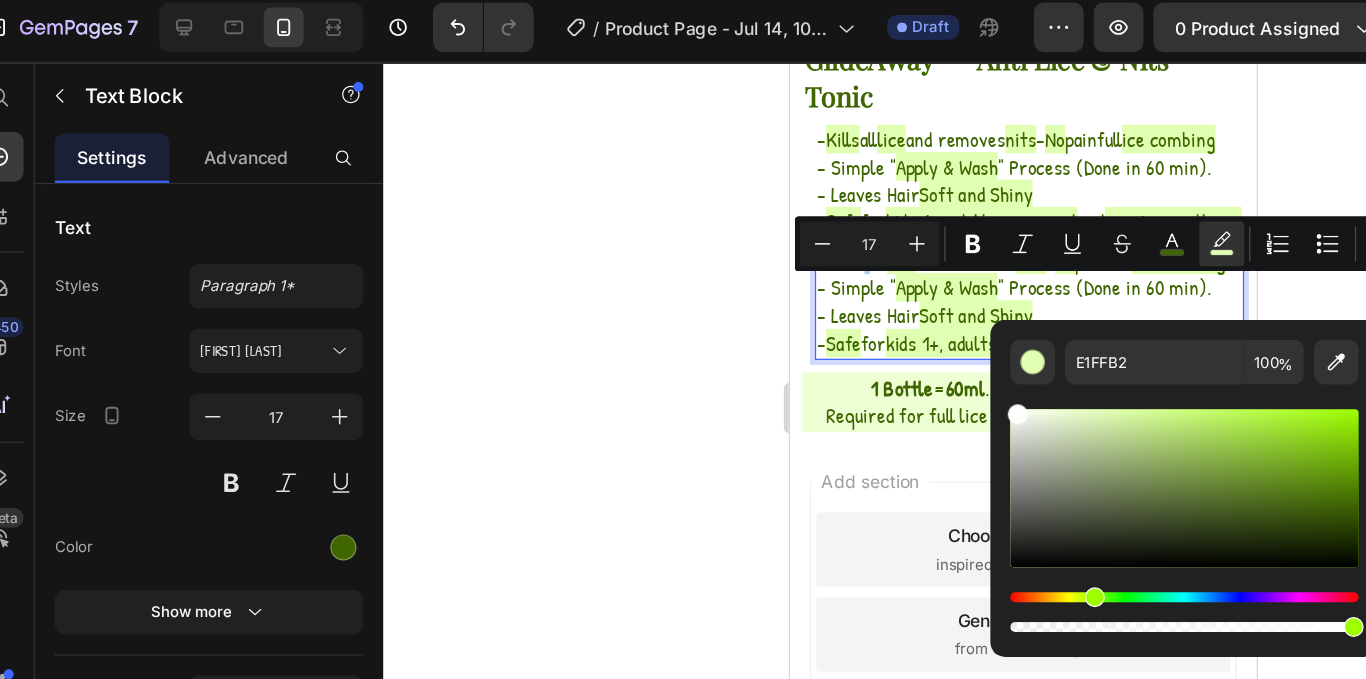 drag, startPoint x: 937, startPoint y: 341, endPoint x: 837, endPoint y: 332, distance: 100.40418 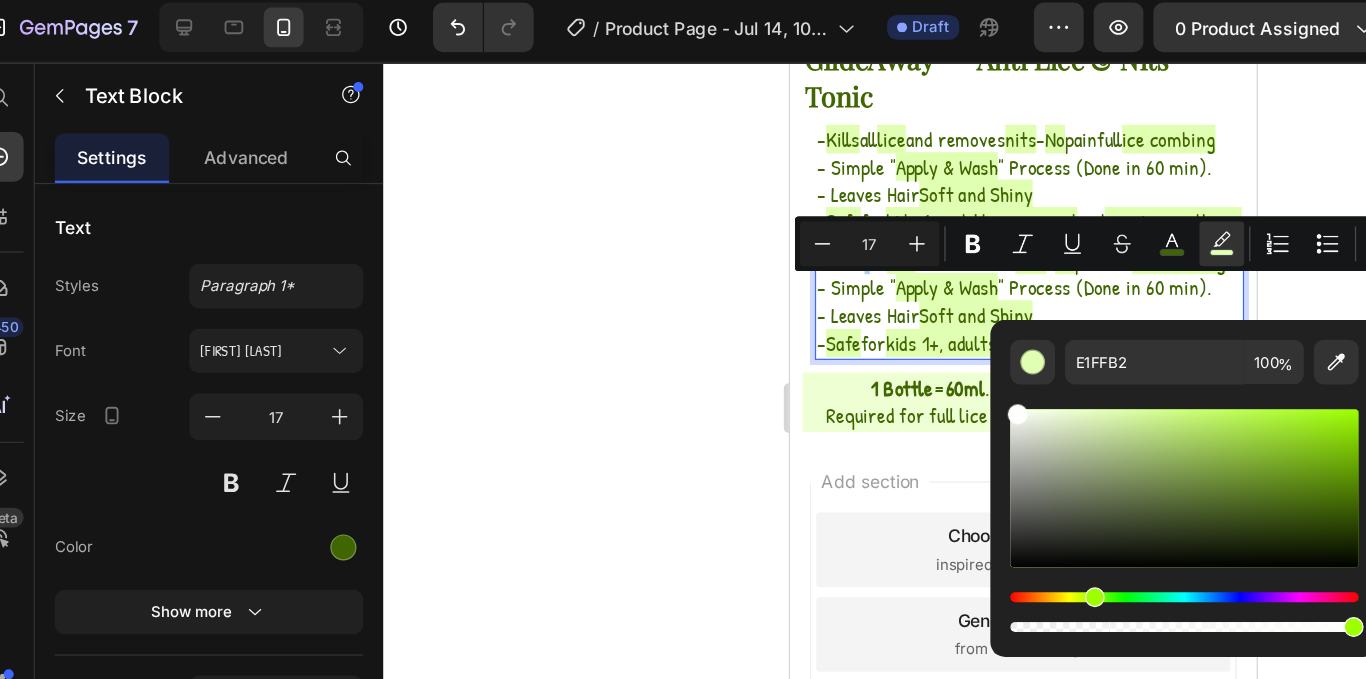 click on "E1FFB2 100 %" at bounding box center [981, 390] 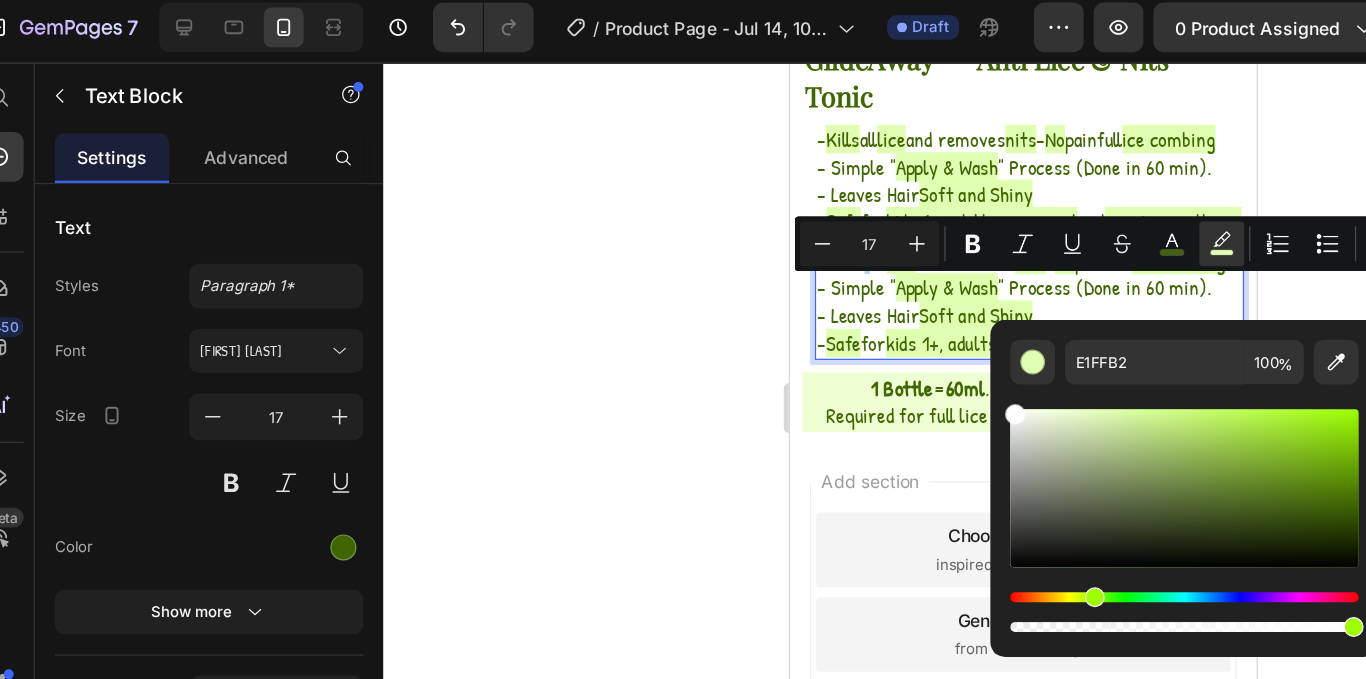 type on "FFFFFF" 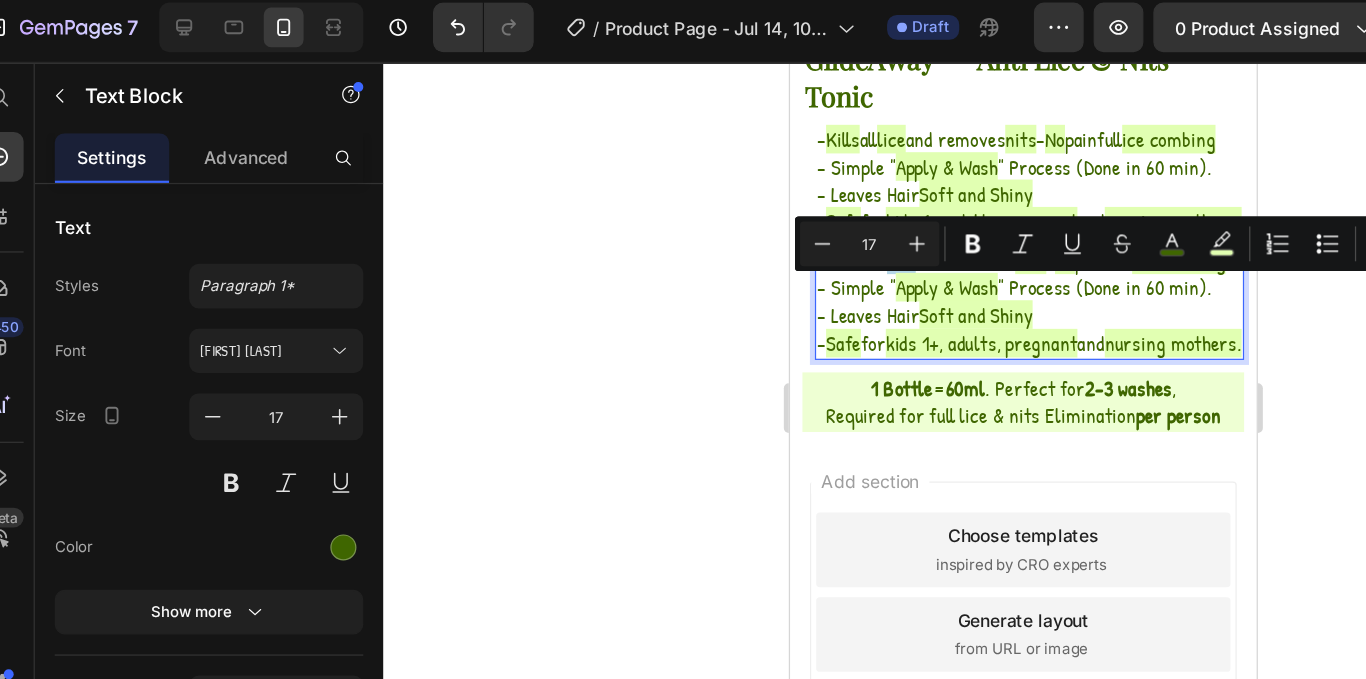 drag, startPoint x: 892, startPoint y: 252, endPoint x: 872, endPoint y: 254, distance: 20.09975 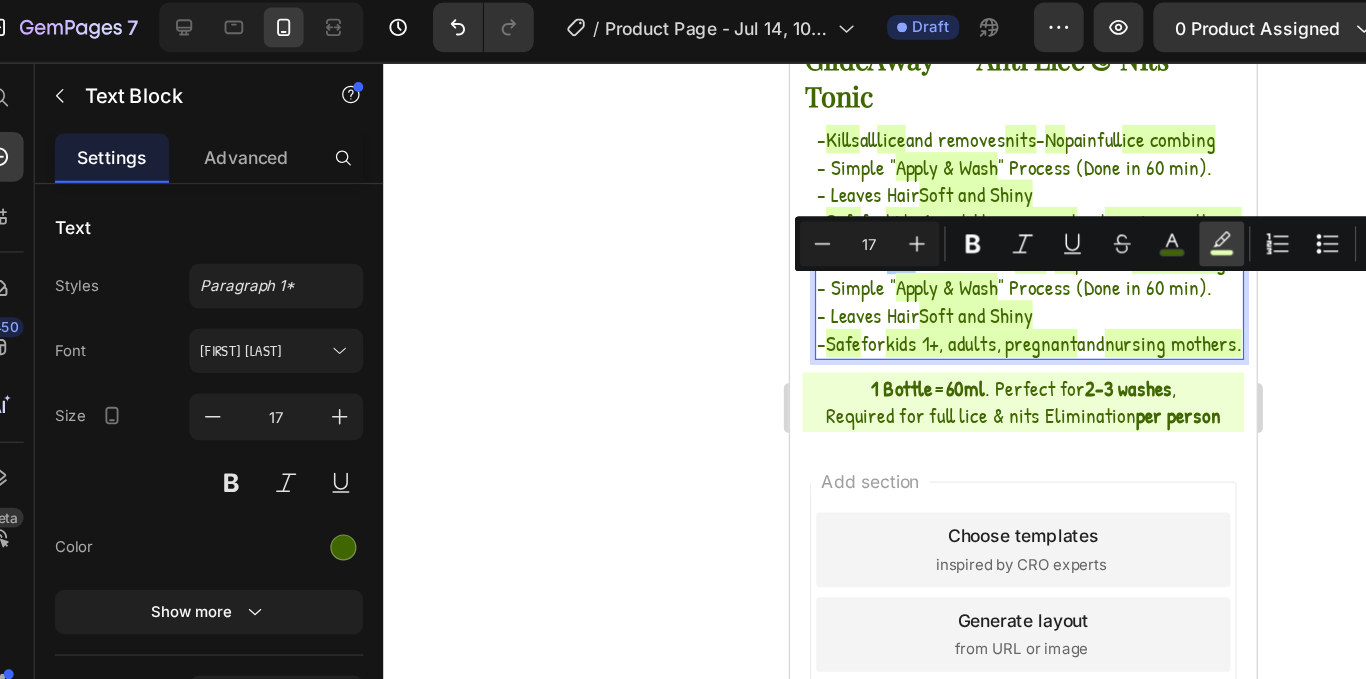 click 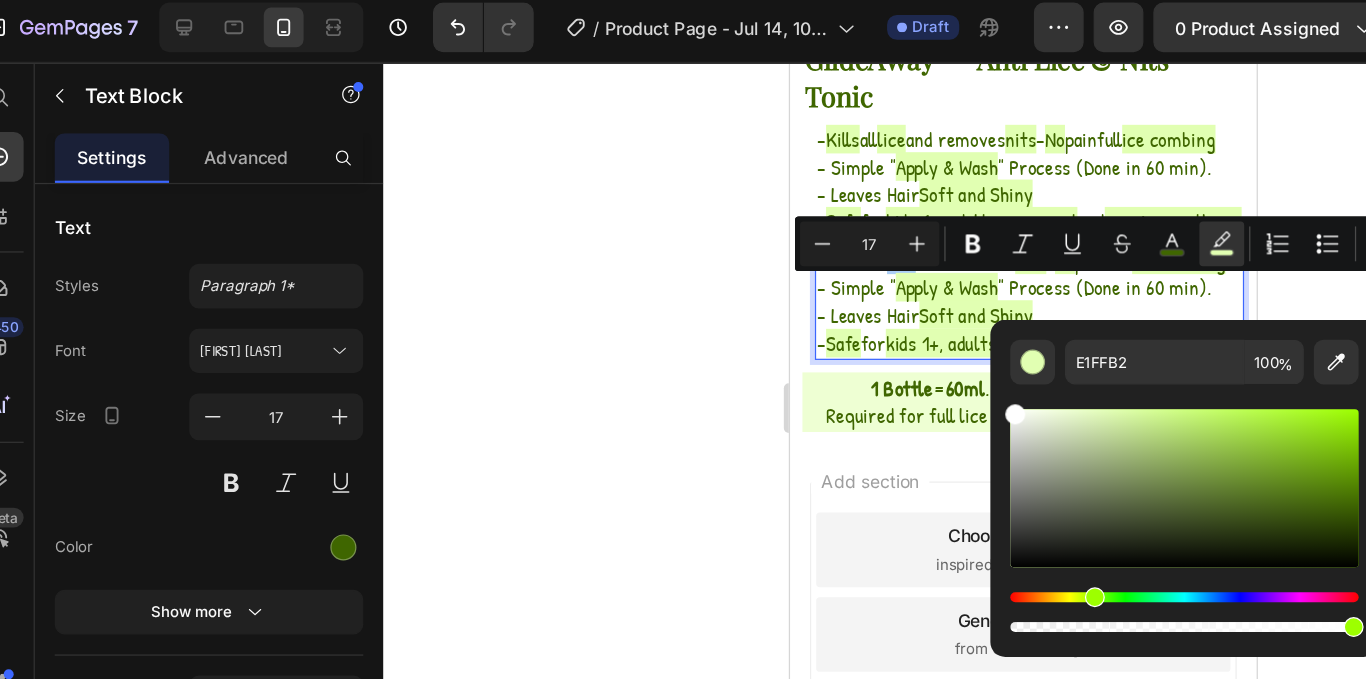 drag, startPoint x: 934, startPoint y: 350, endPoint x: 827, endPoint y: 325, distance: 109.88175 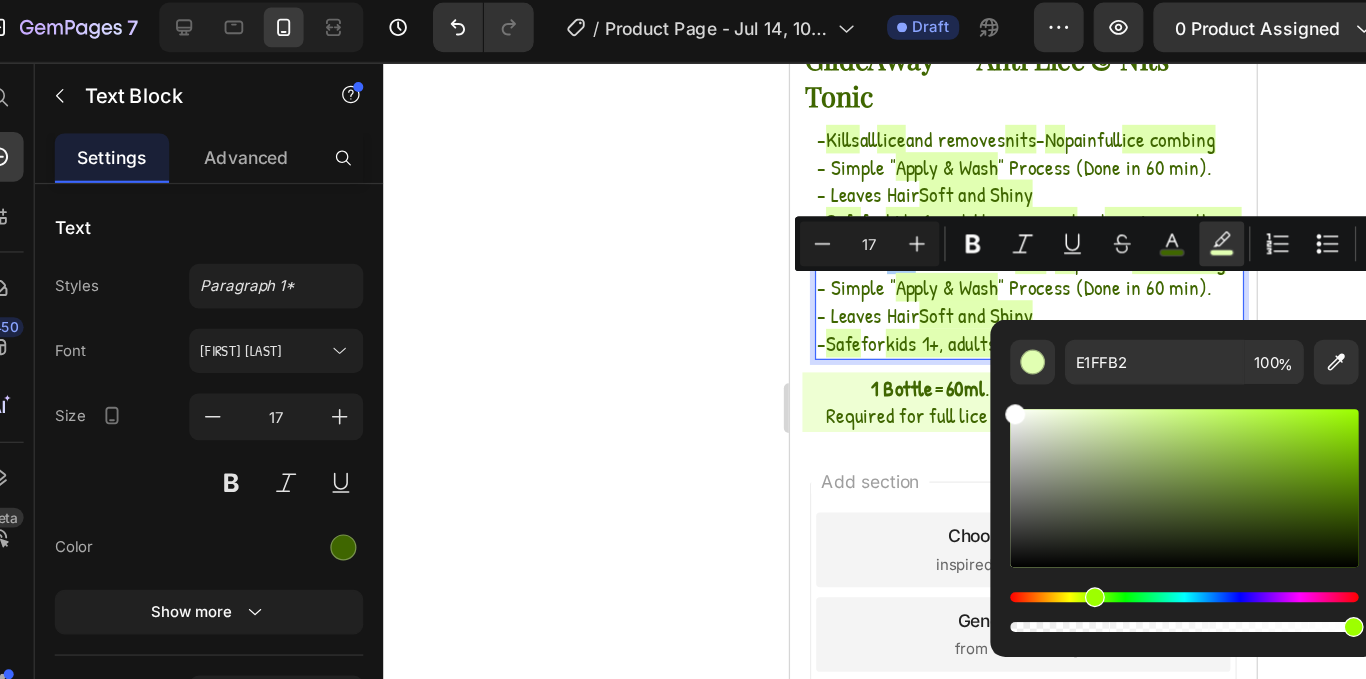 click on "E1FFB2 100 %" at bounding box center [981, 390] 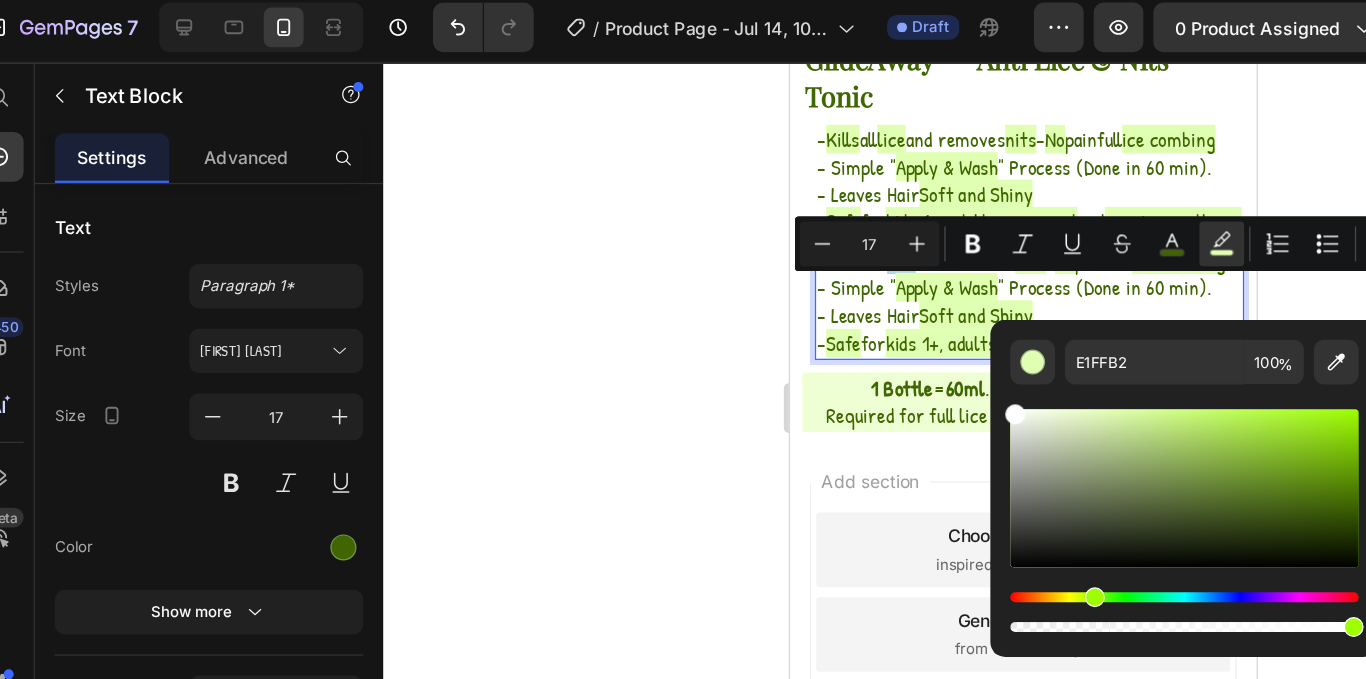 type on "FFFFFF" 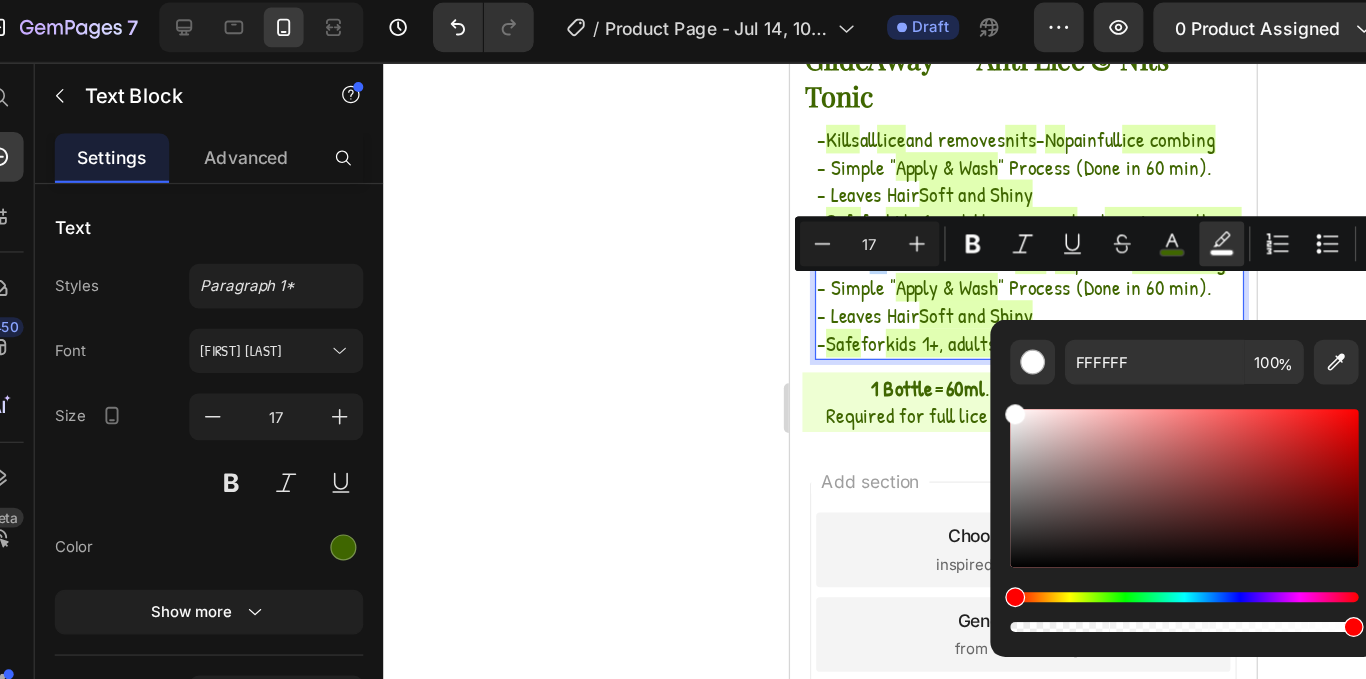 click on "lice" at bounding box center (879, 220) 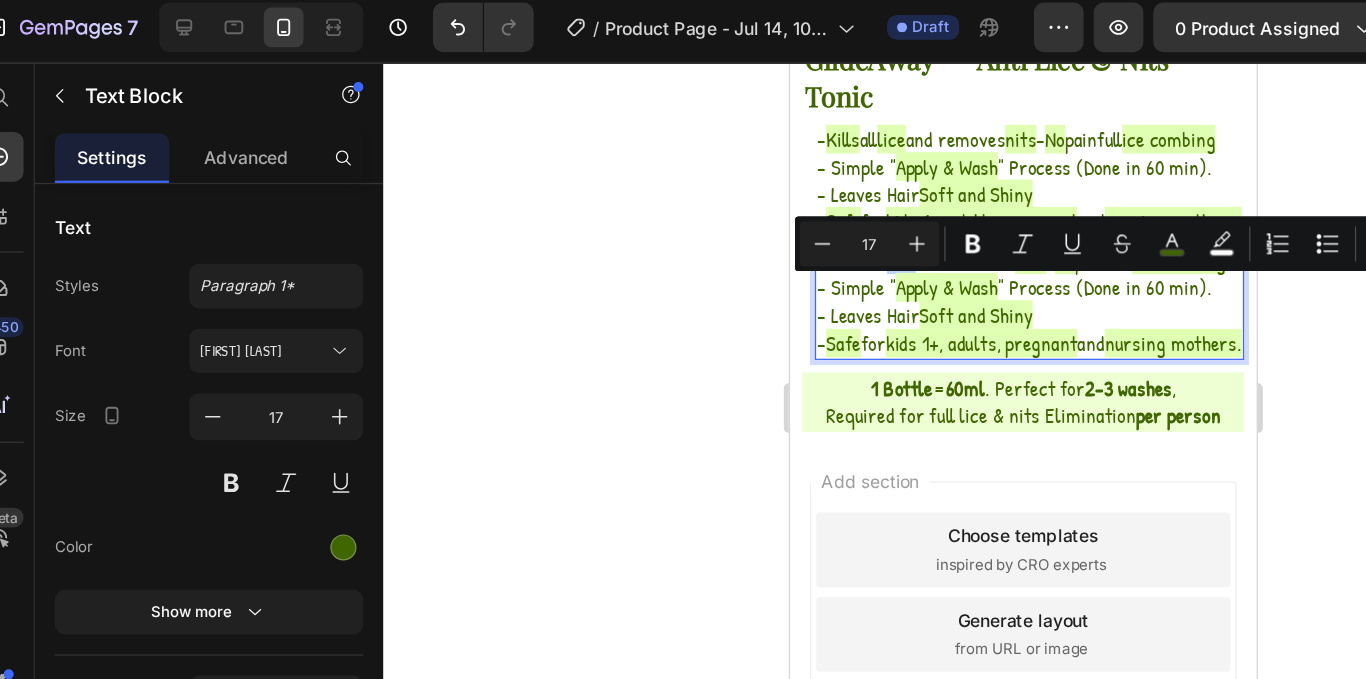 drag, startPoint x: 892, startPoint y: 250, endPoint x: 871, endPoint y: 255, distance: 21.587032 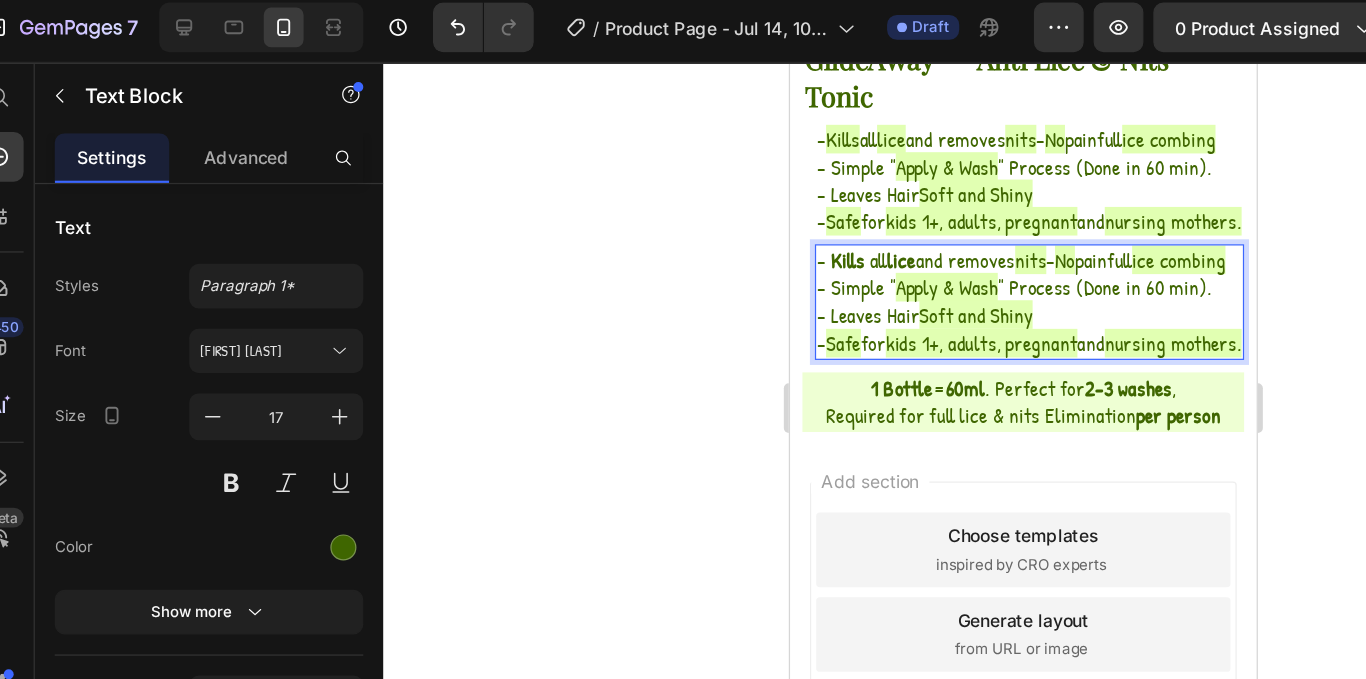 click on "nits" at bounding box center [983, 220] 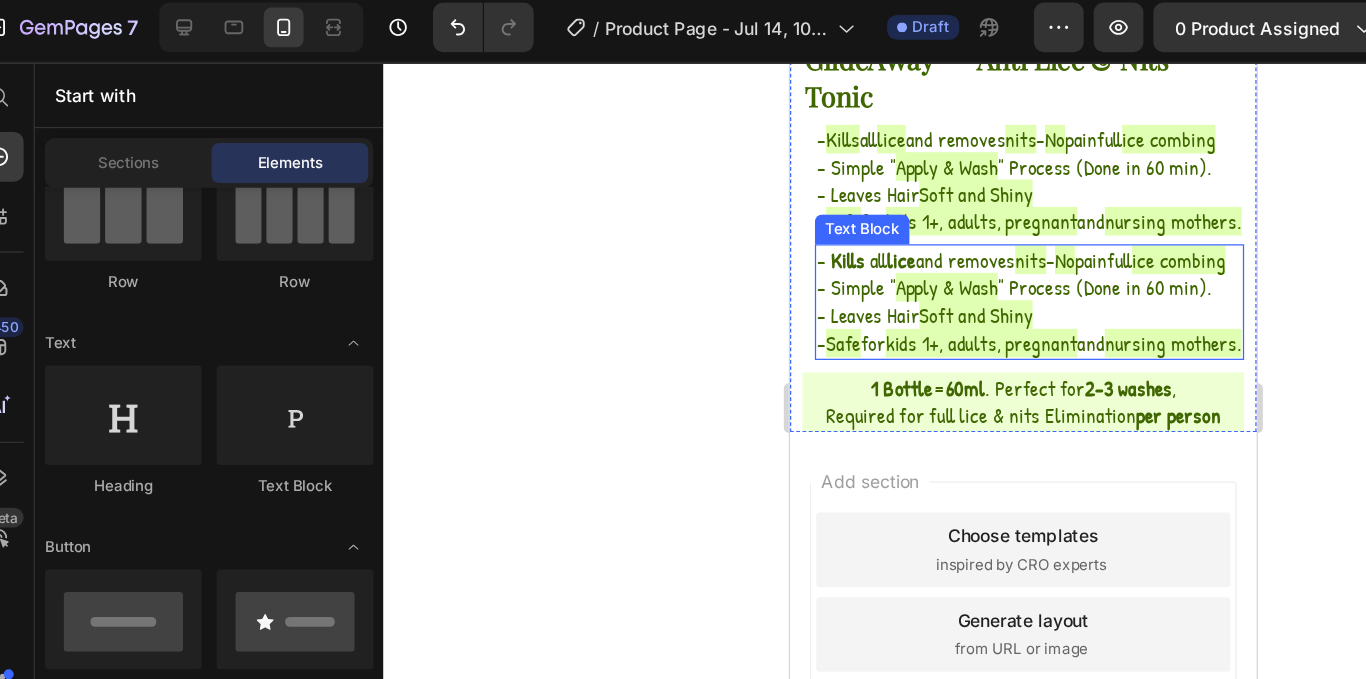 click on "-   Kills   all  lice  and removes  nits  -  No  painful  lice combing" at bounding box center [982, 221] 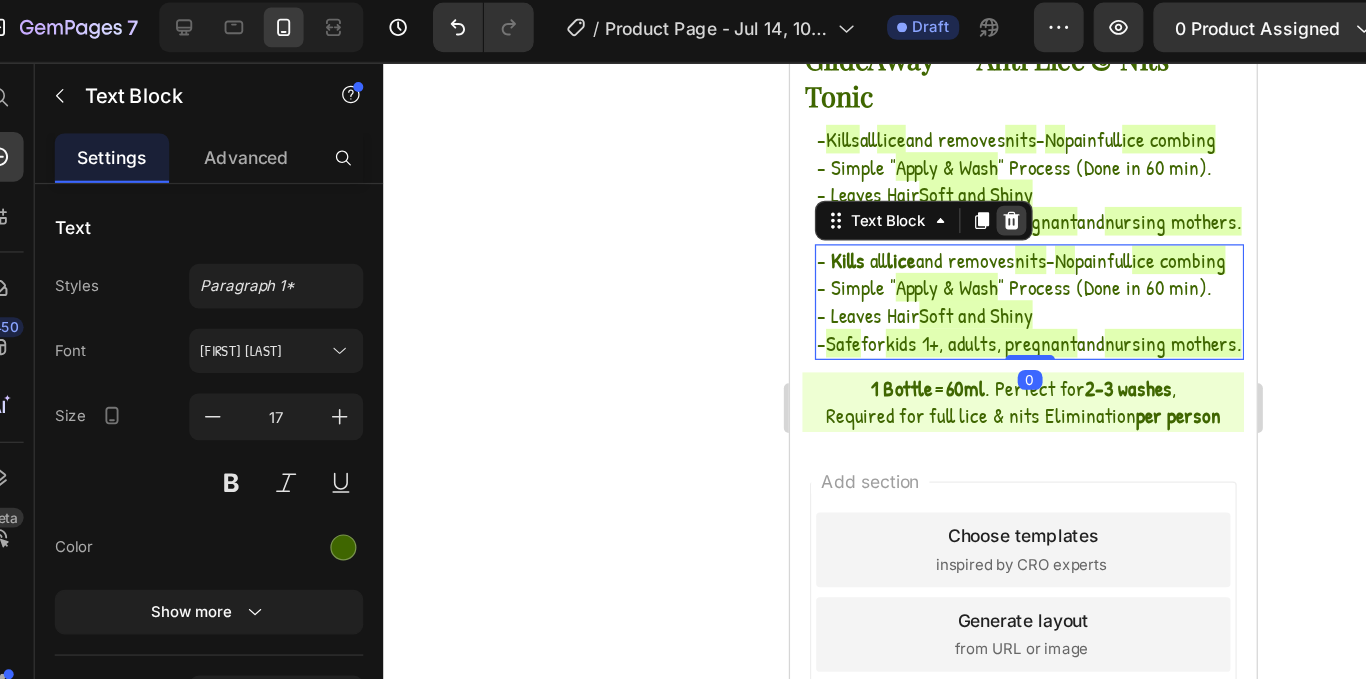 click 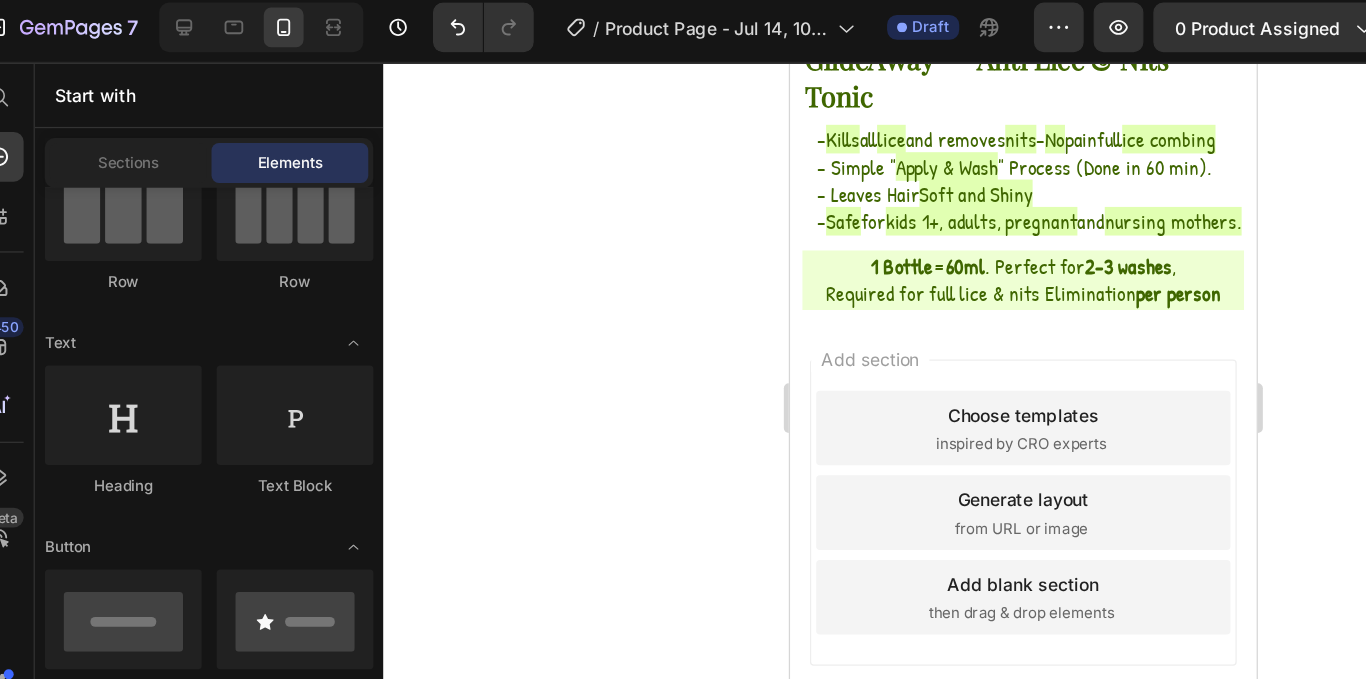 click 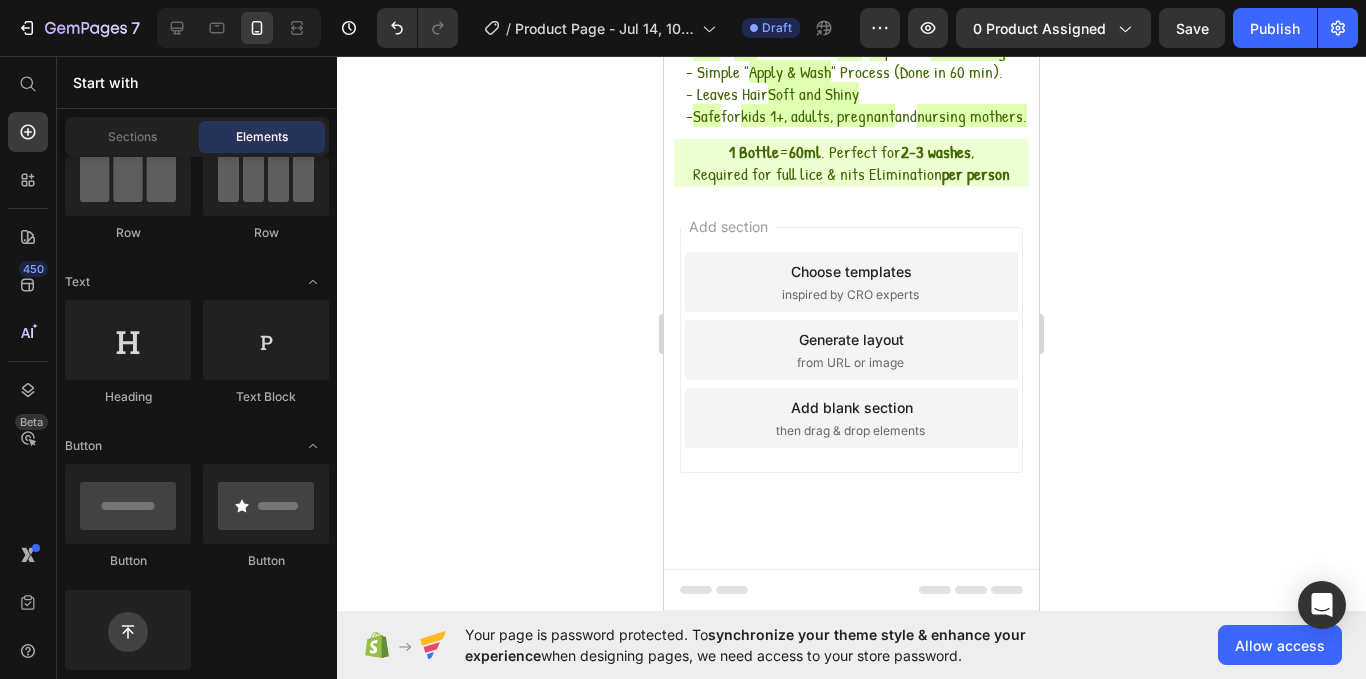 scroll, scrollTop: 747, scrollLeft: 0, axis: vertical 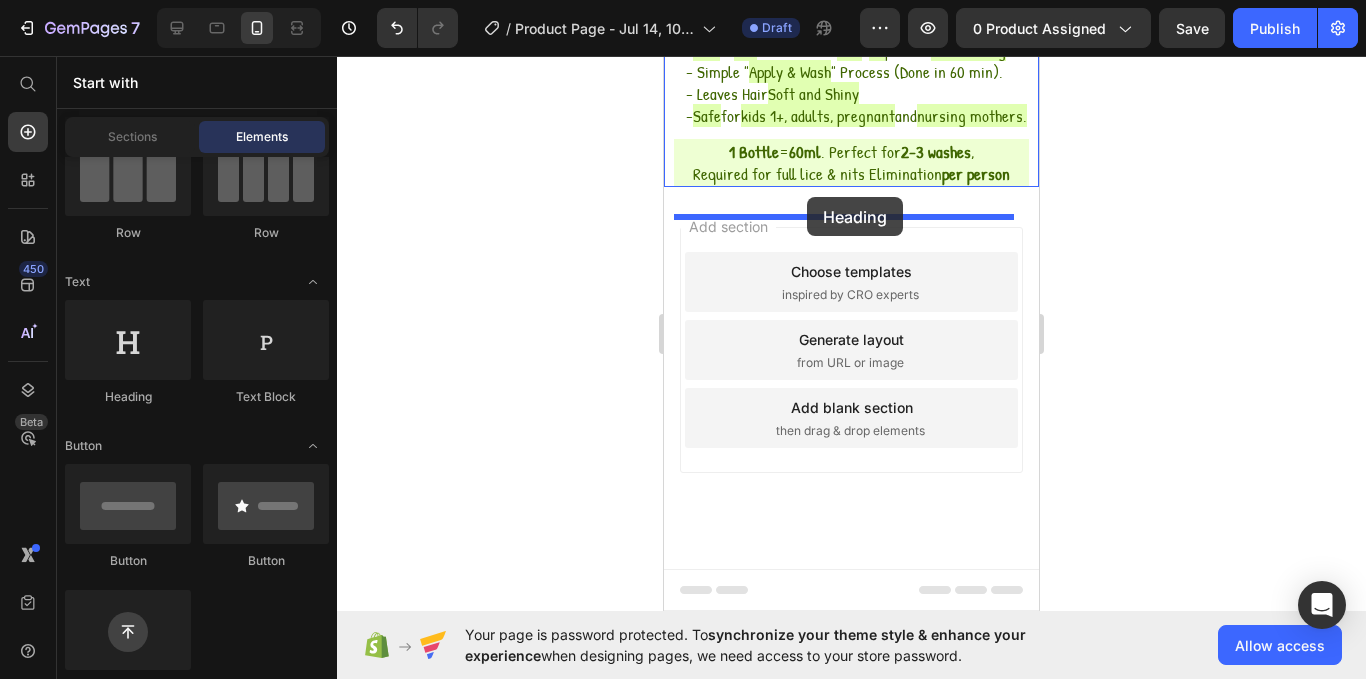 drag, startPoint x: 793, startPoint y: 434, endPoint x: 806, endPoint y: 198, distance: 236.35777 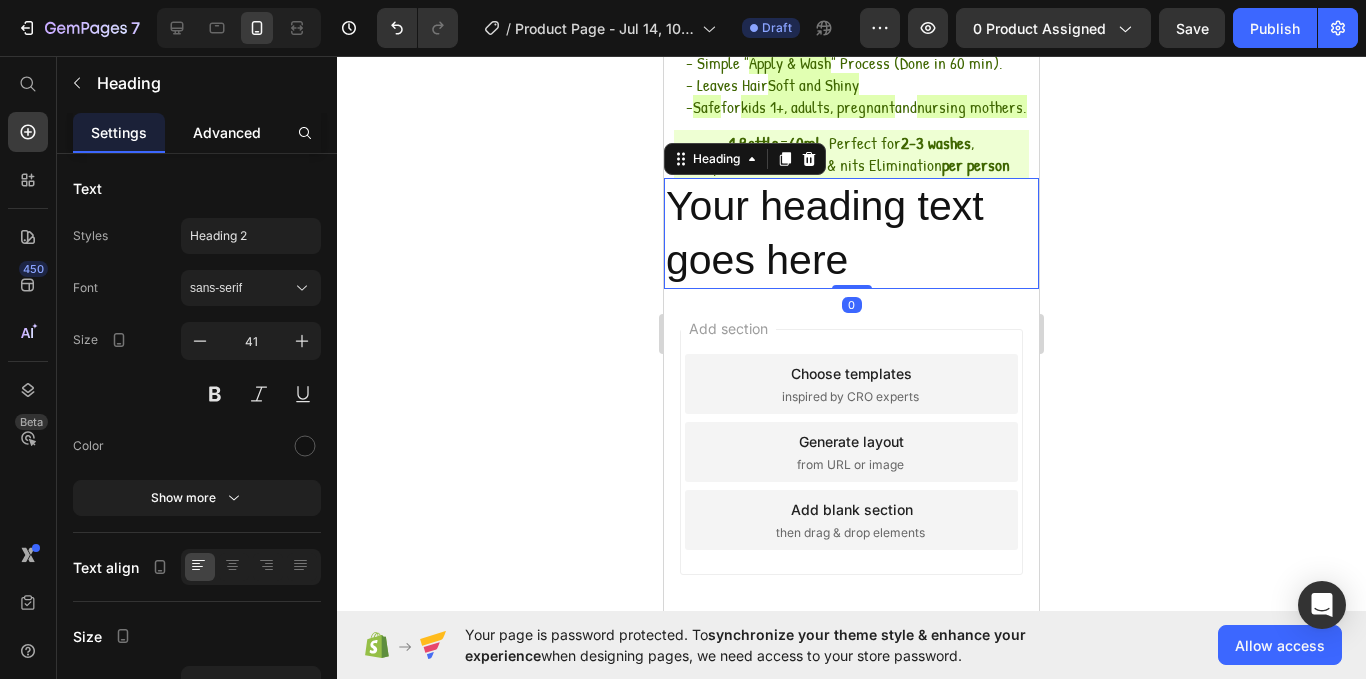 click on "Advanced" at bounding box center [227, 132] 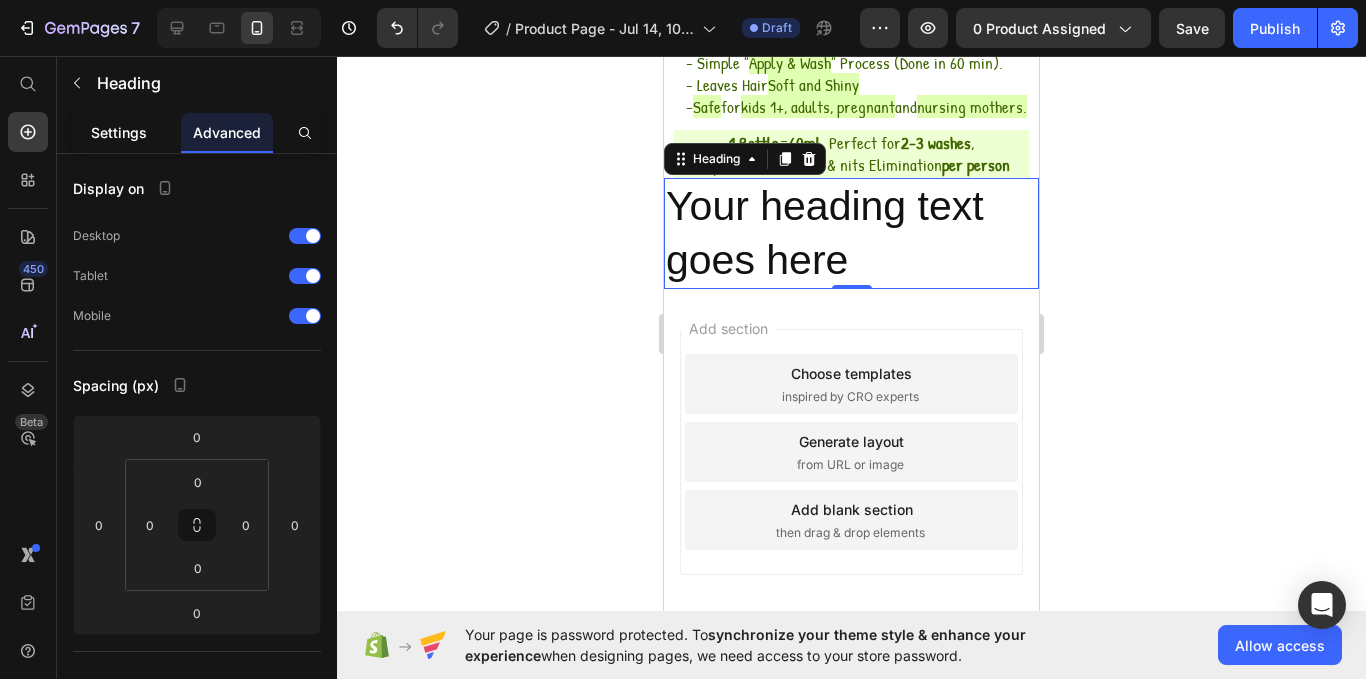 click on "Settings" at bounding box center [119, 132] 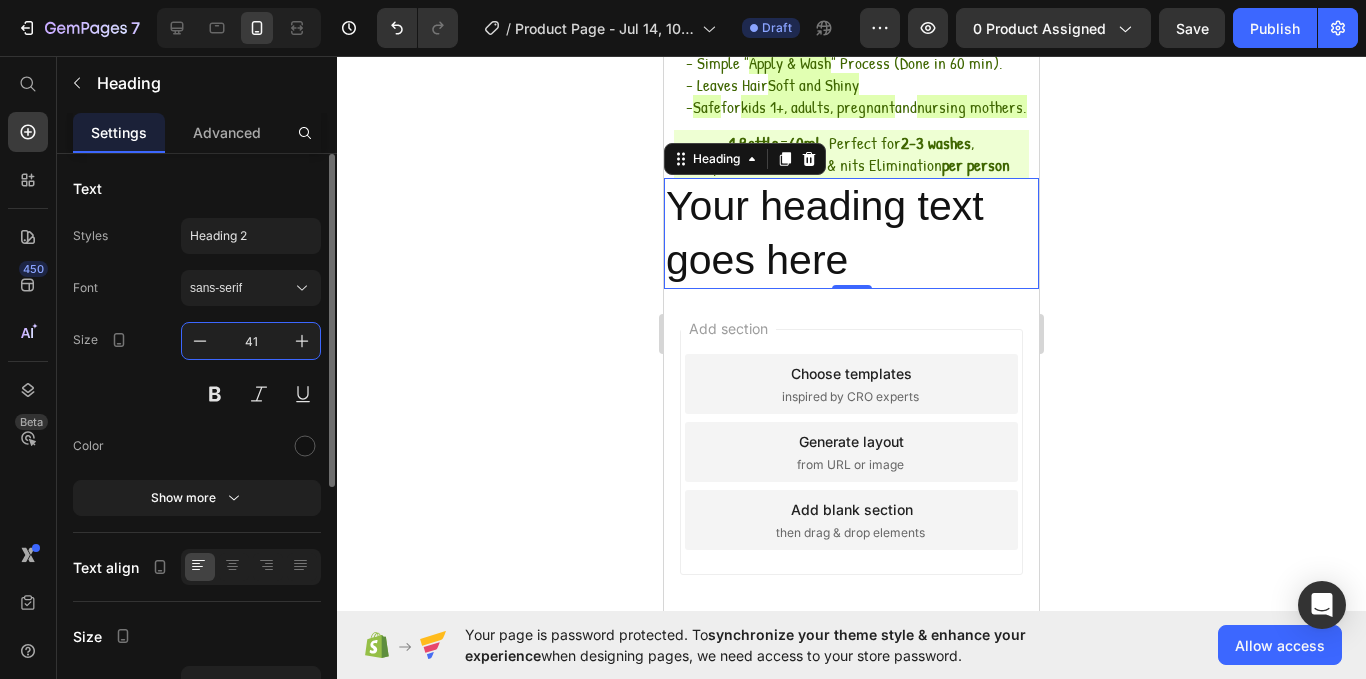 click on "41" at bounding box center (251, 341) 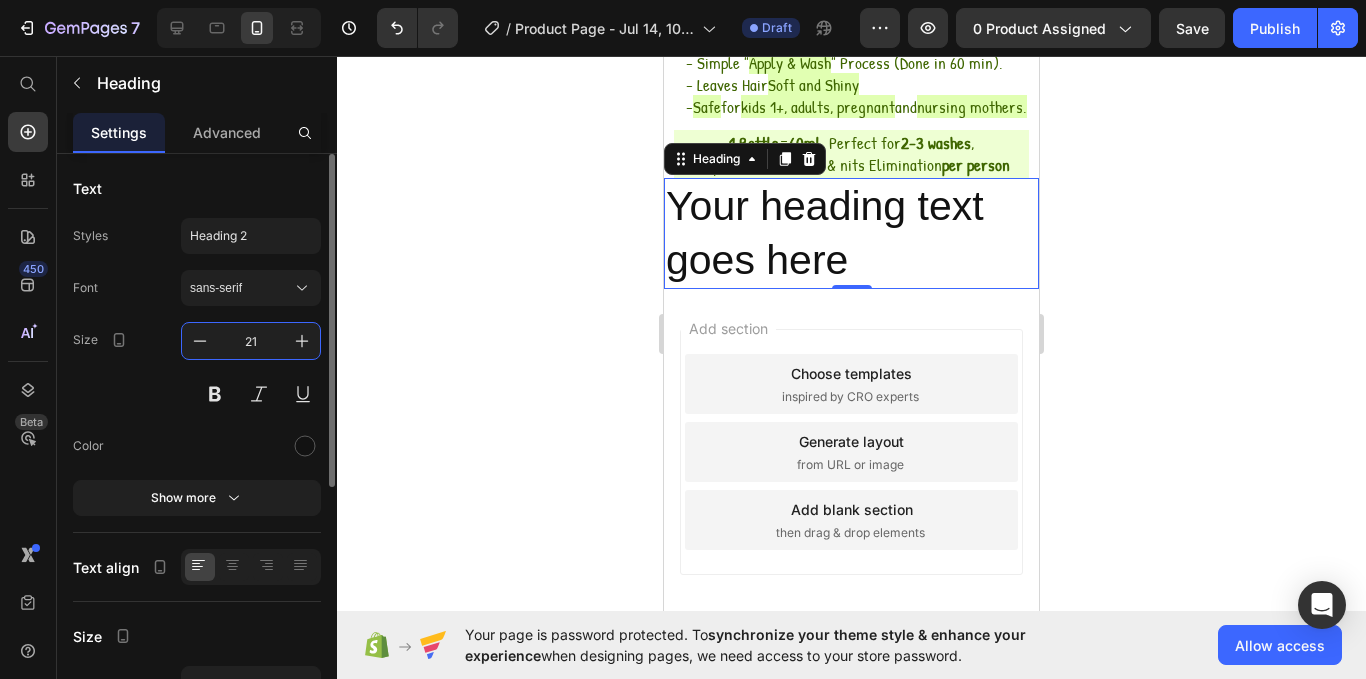 type on "21" 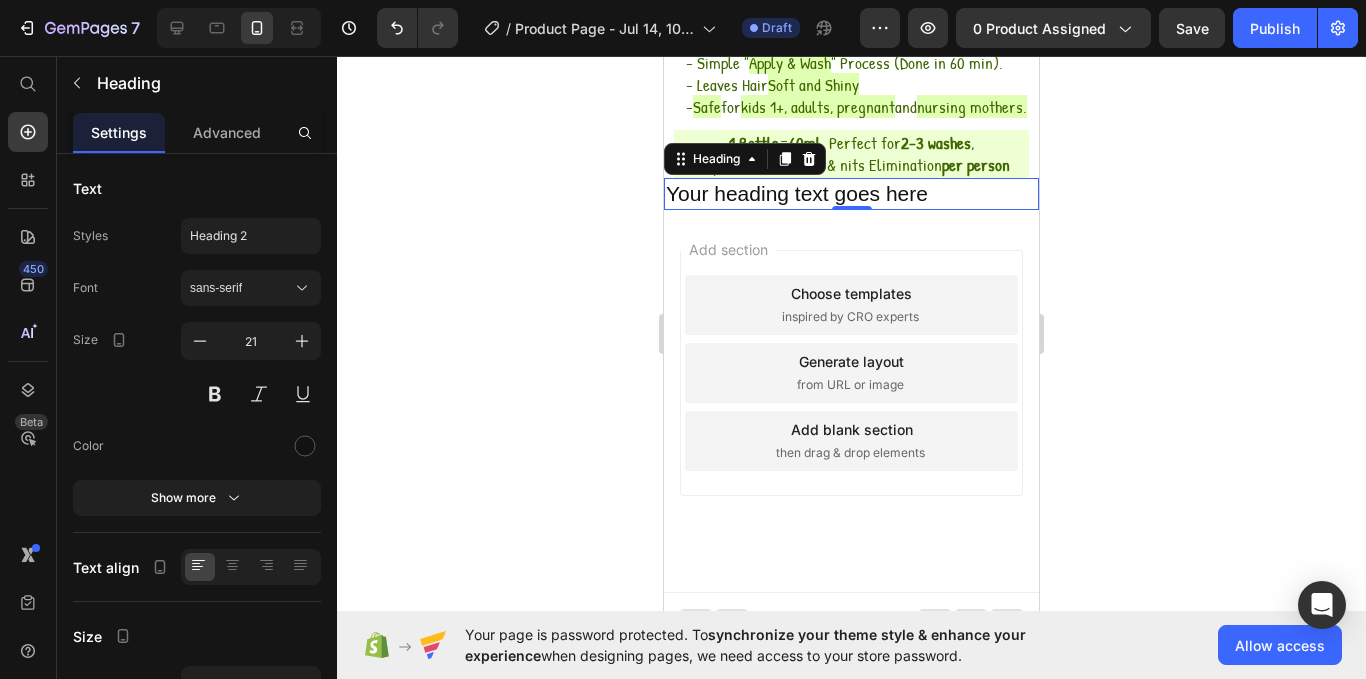 click on "Your heading text goes here" at bounding box center [851, 193] 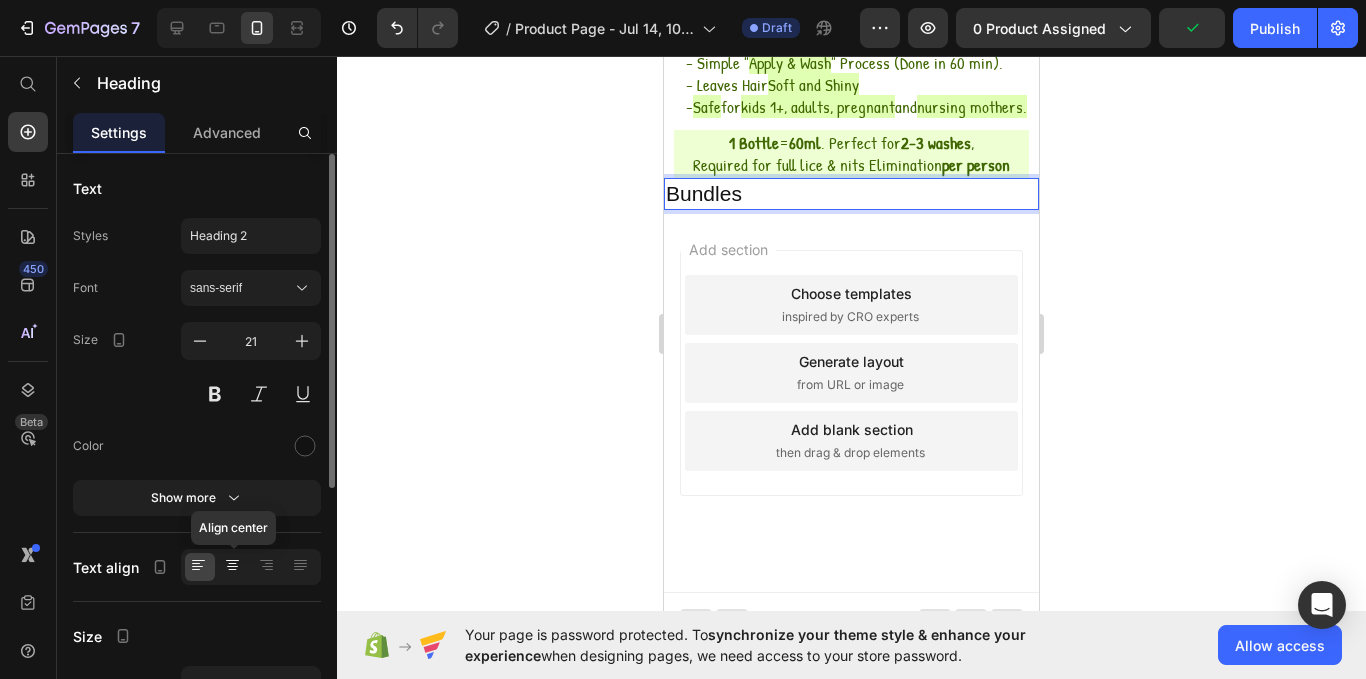 click 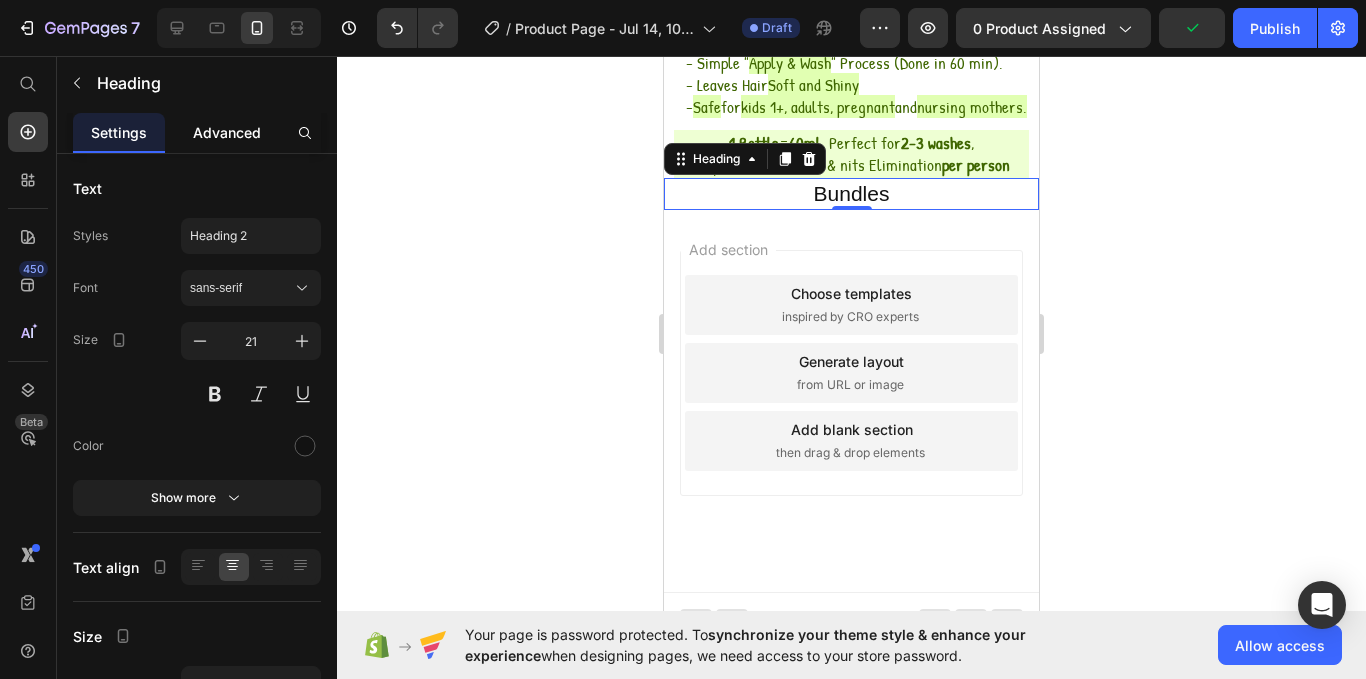 click on "Advanced" at bounding box center (227, 132) 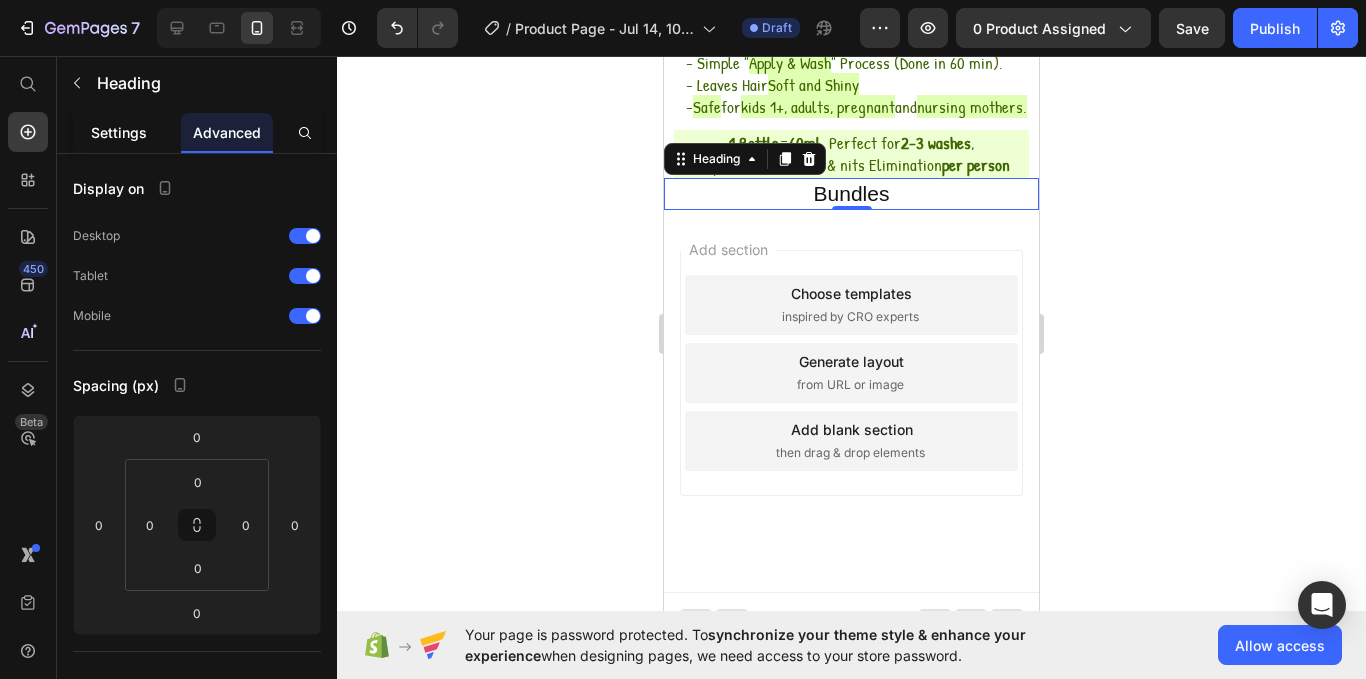 click on "Settings" at bounding box center [119, 132] 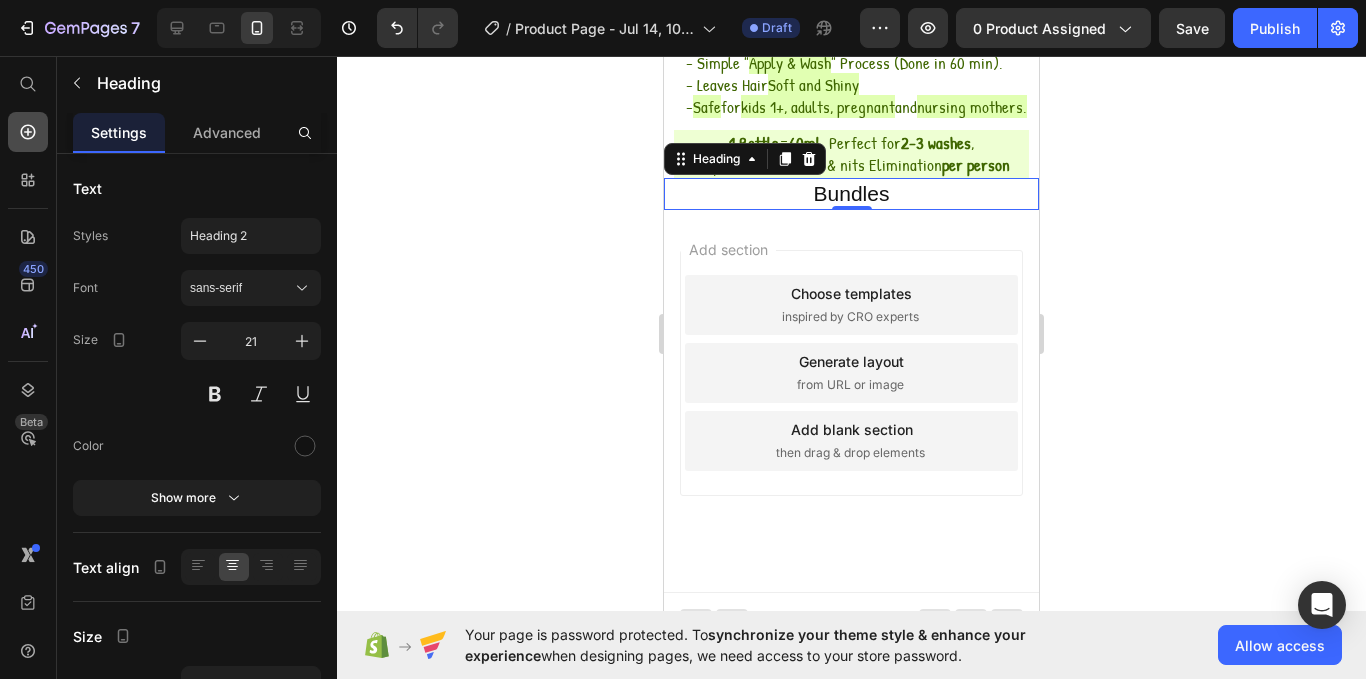 click 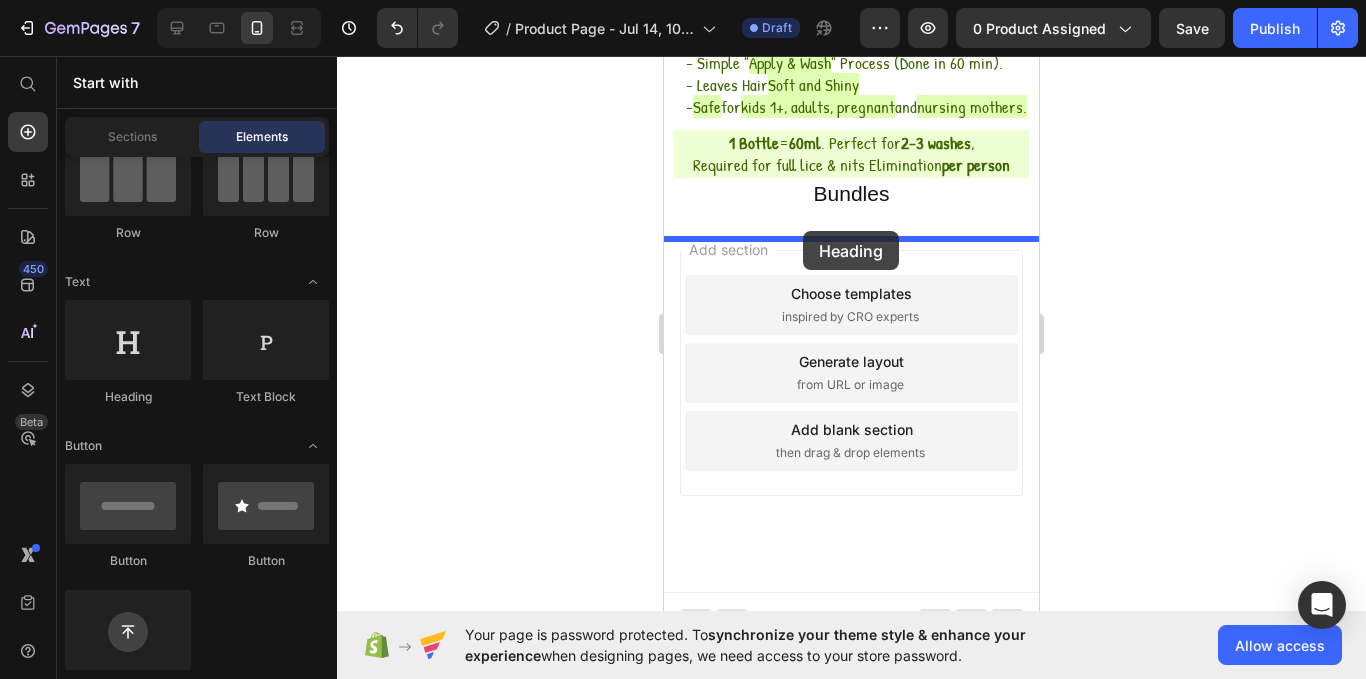 drag, startPoint x: 786, startPoint y: 242, endPoint x: 892, endPoint y: 204, distance: 112.60551 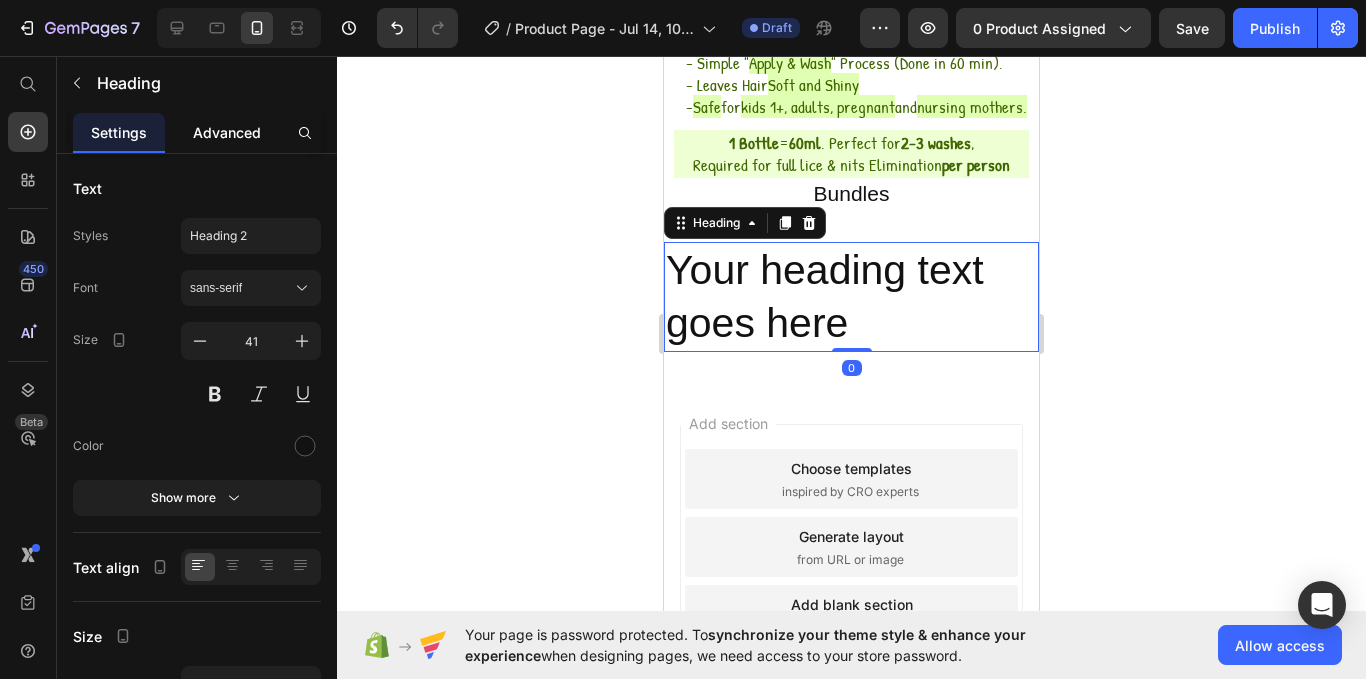 click on "Advanced" at bounding box center (227, 132) 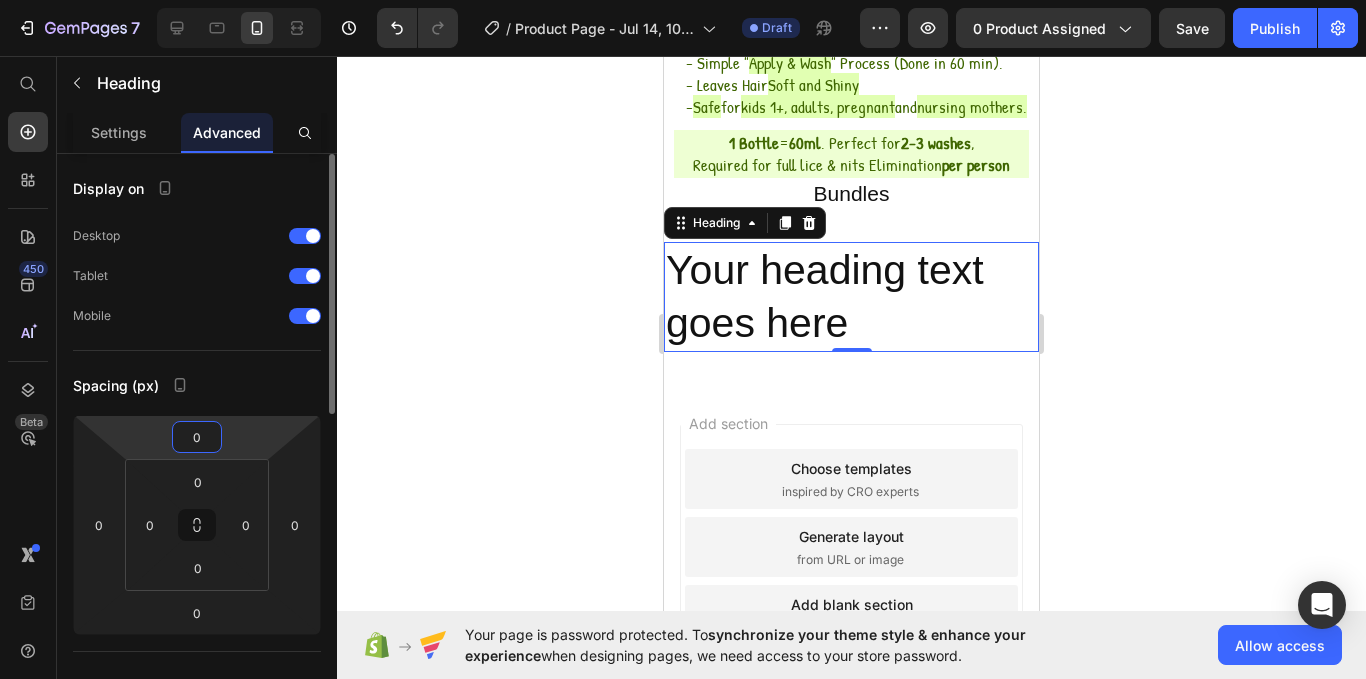 click on "0" at bounding box center [197, 437] 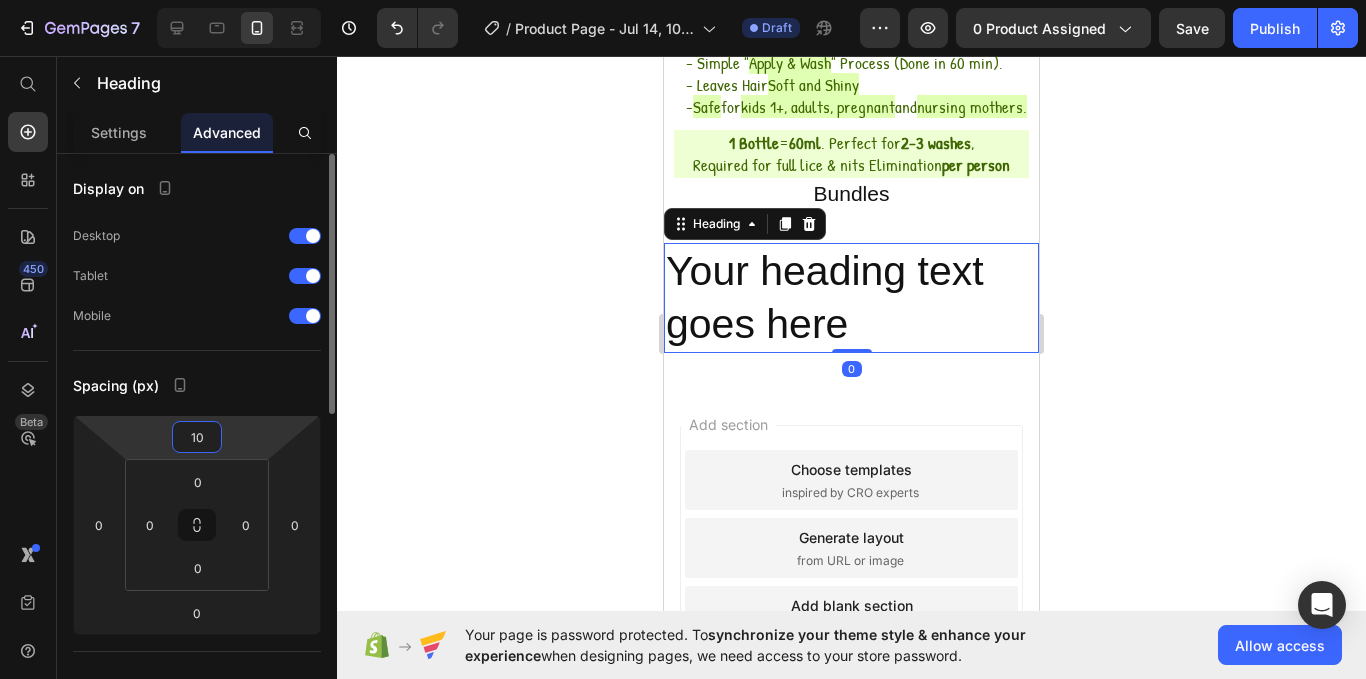 type on "10" 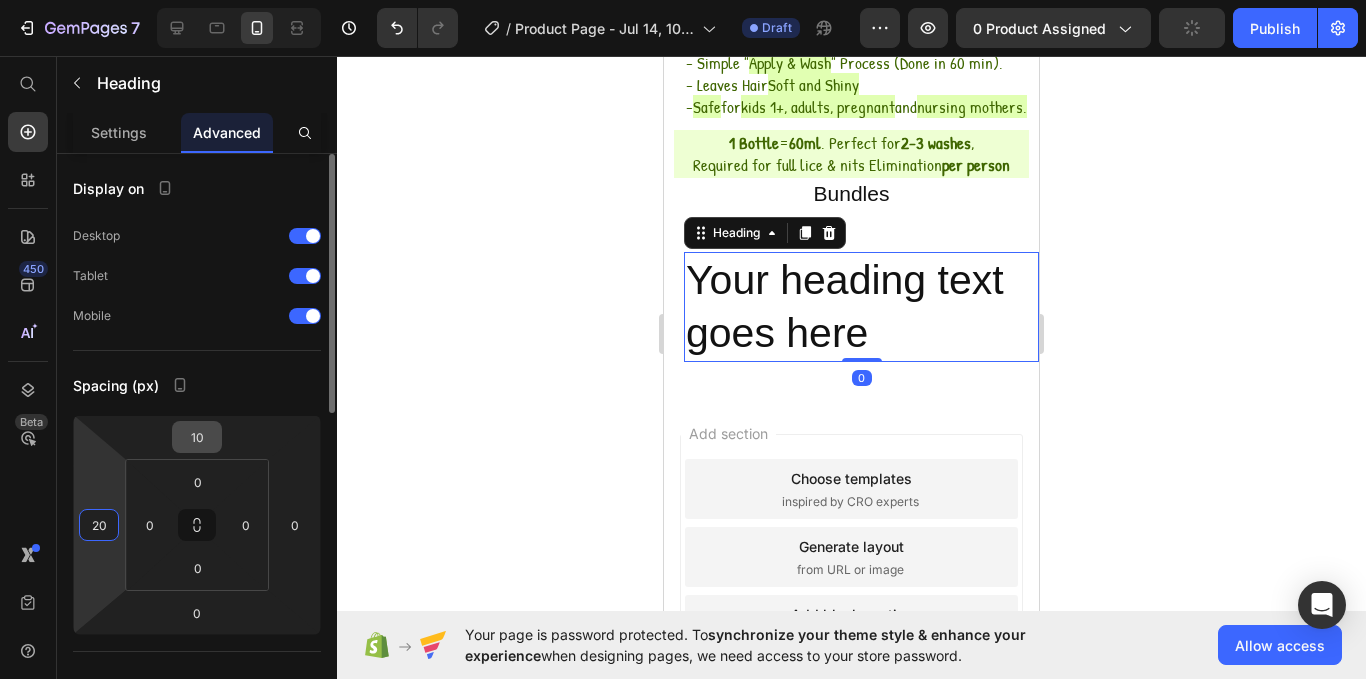 type on "20" 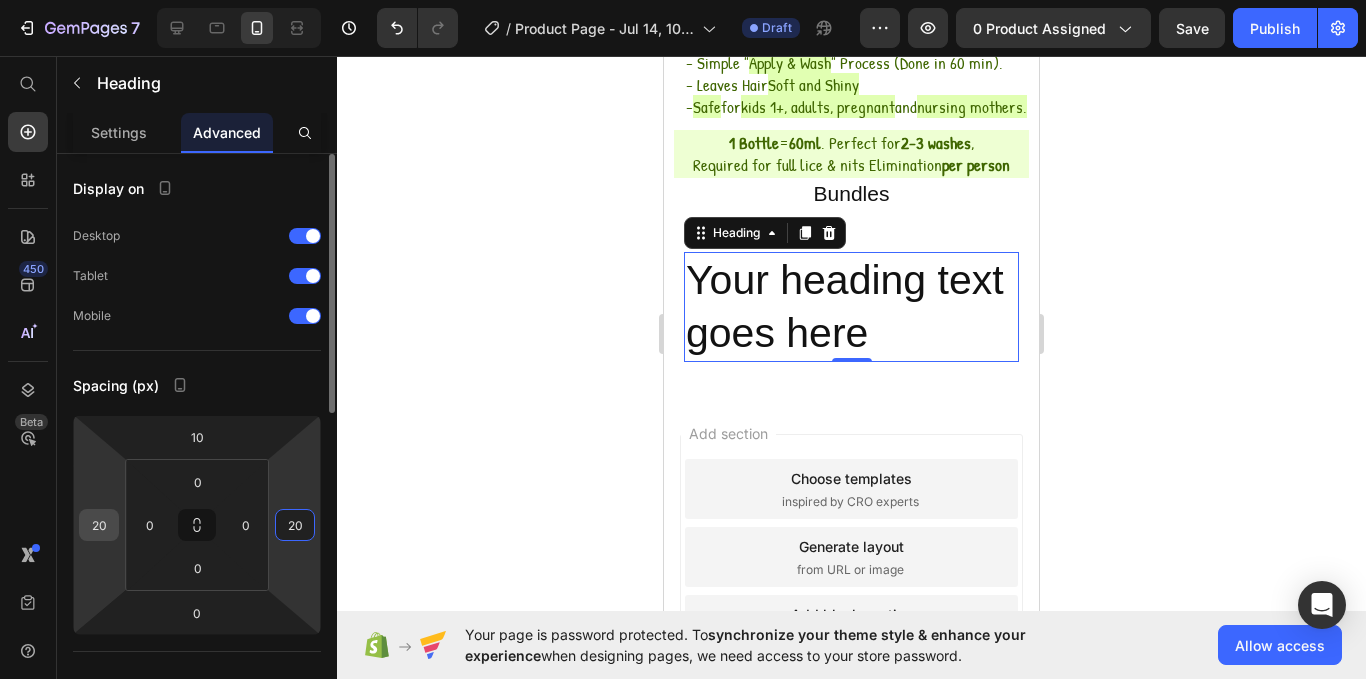 type on "20" 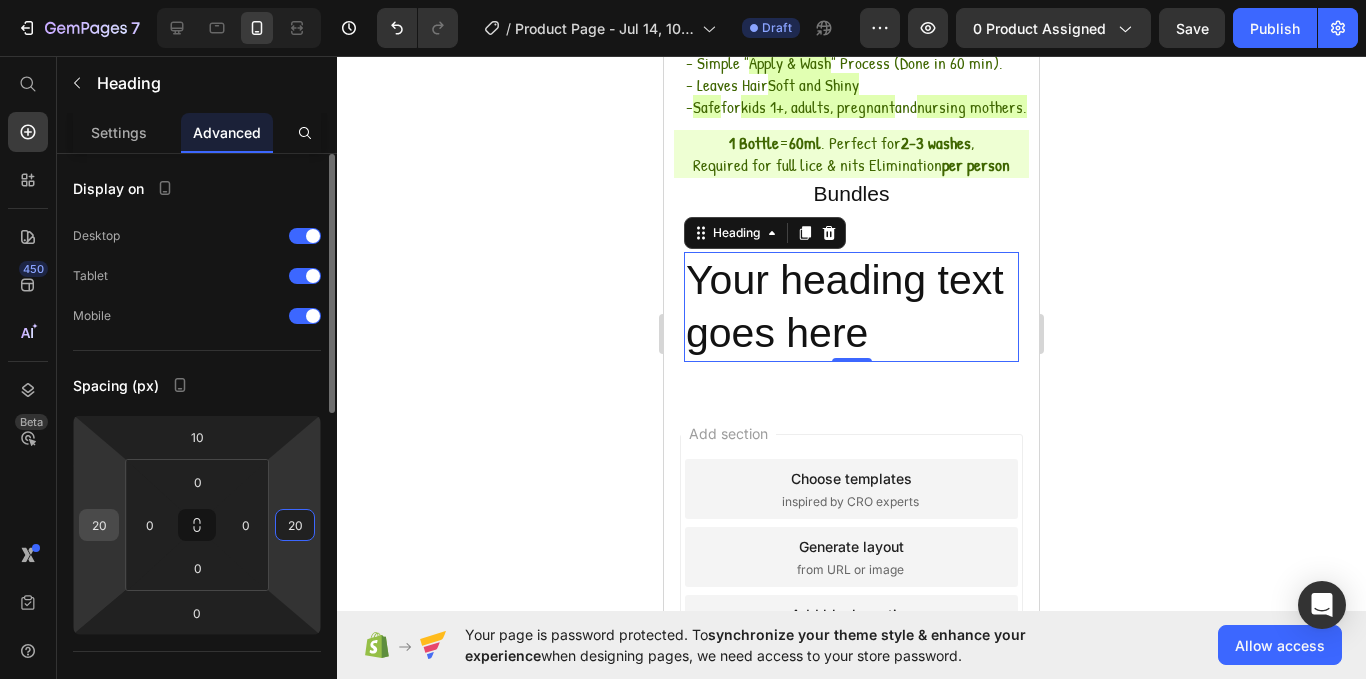 click on "20" at bounding box center [99, 525] 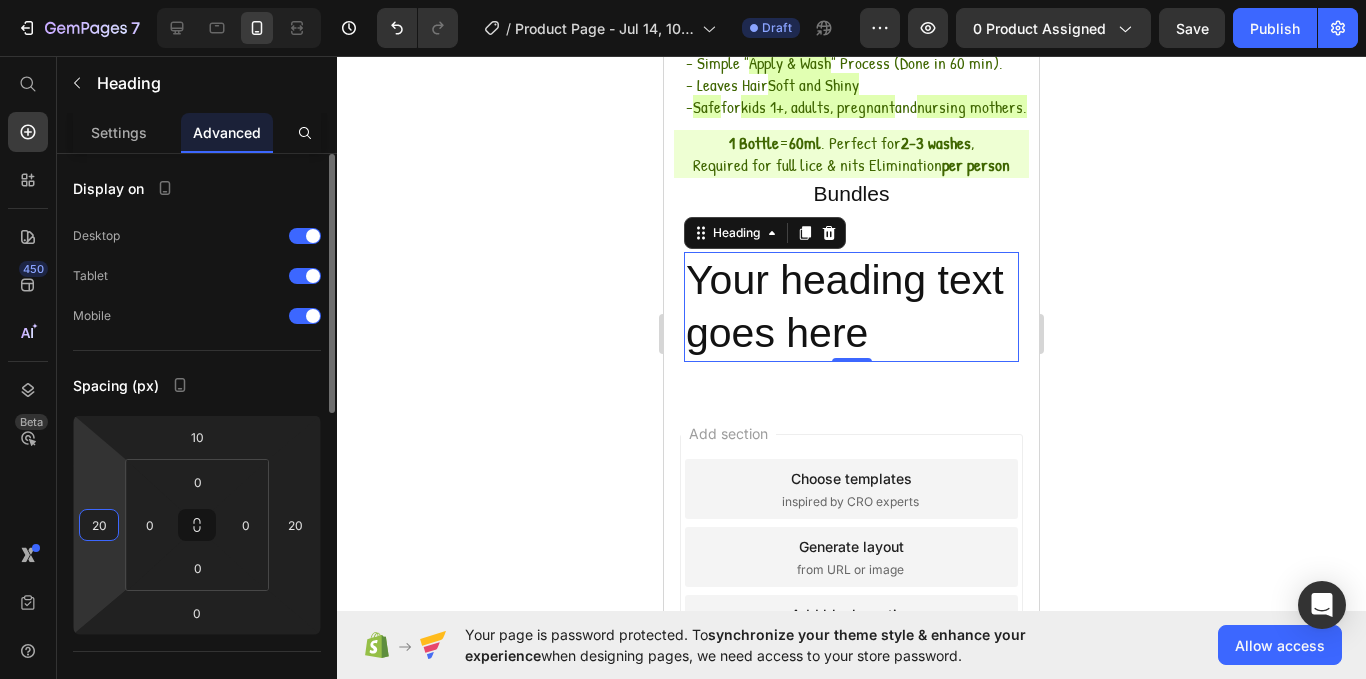 click on "20" at bounding box center [99, 525] 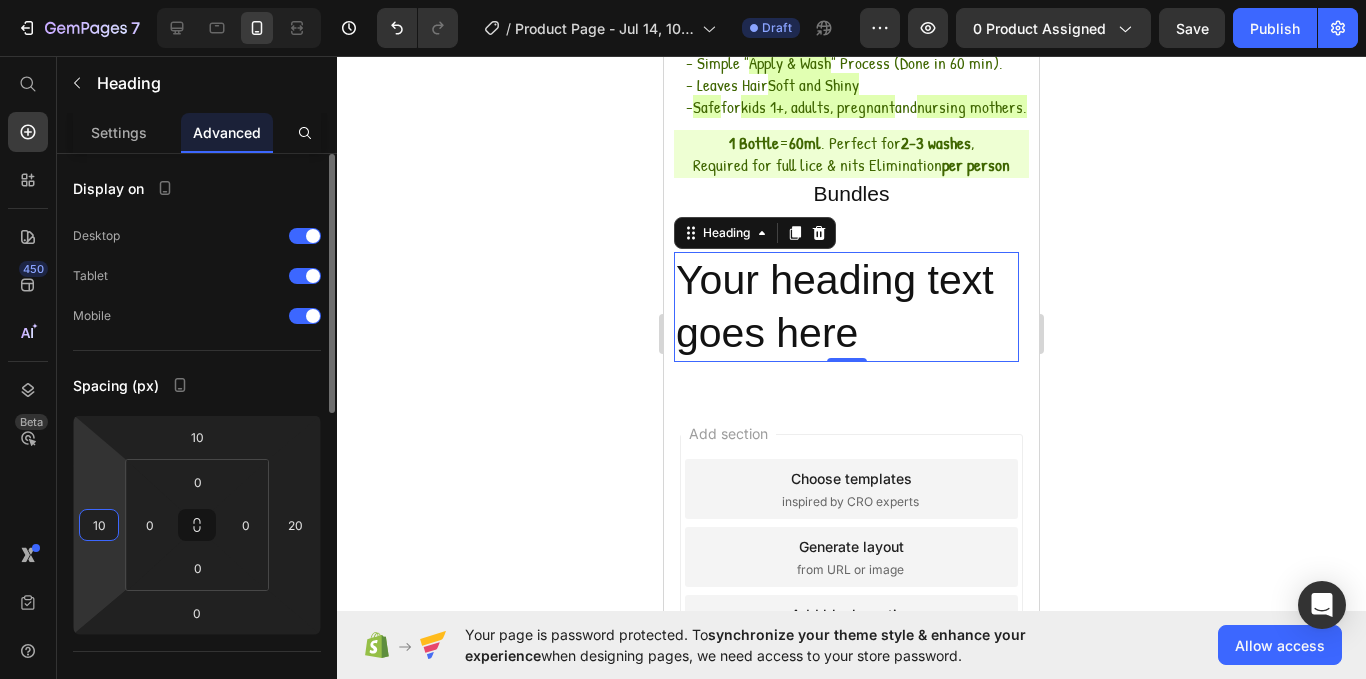 type on "10" 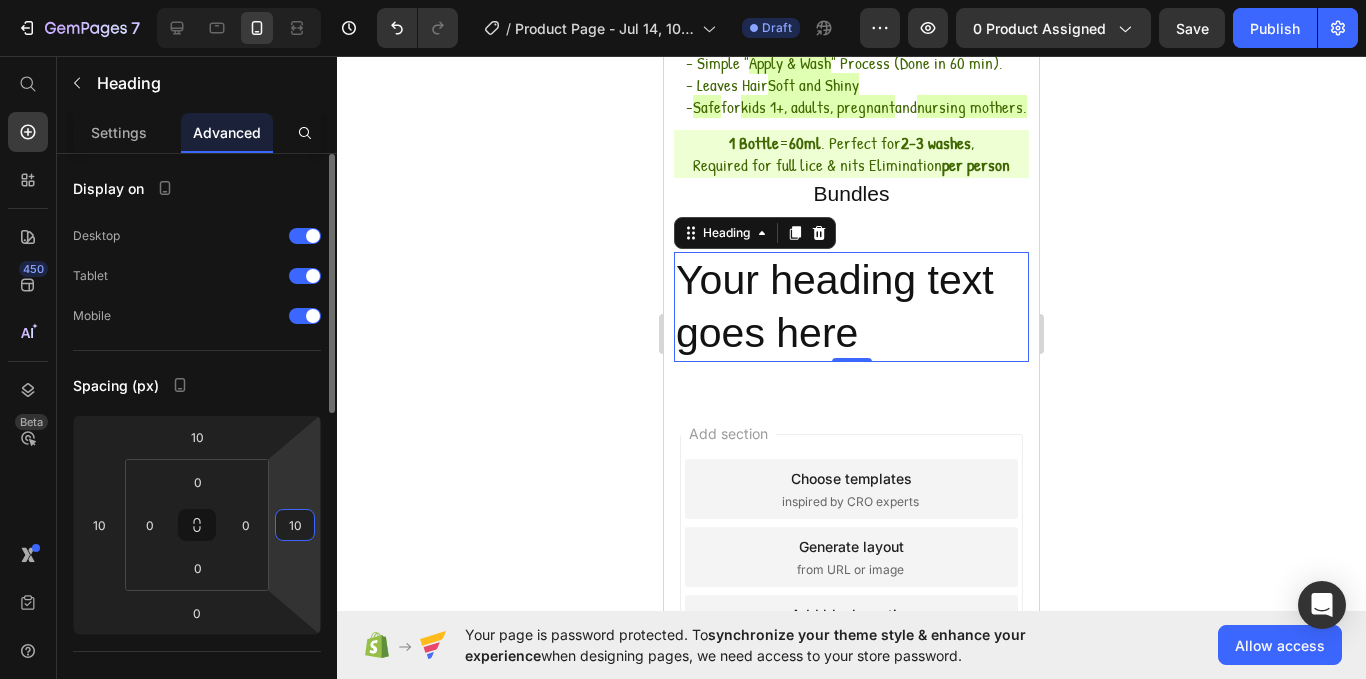 type on "10" 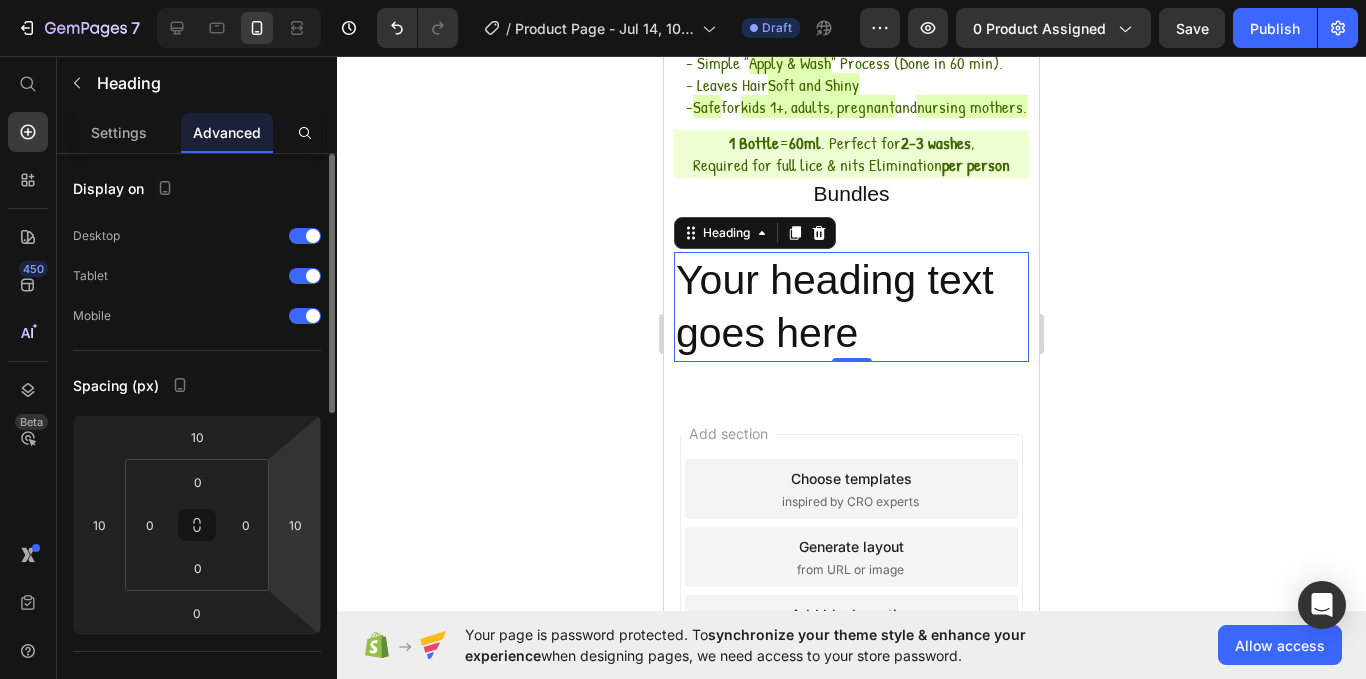 click on "Display on Desktop Tablet Mobile Spacing (px) 10 10 0 10 0 0 0 0 Shape Border Corner Shadow Position Opacity 100 % Animation Upgrade to Build plan  to unlock Animation & other premium features. Interaction Upgrade to Optimize plan  to unlock Interaction & other premium features. CSS class  Delete element" at bounding box center (197, 806) 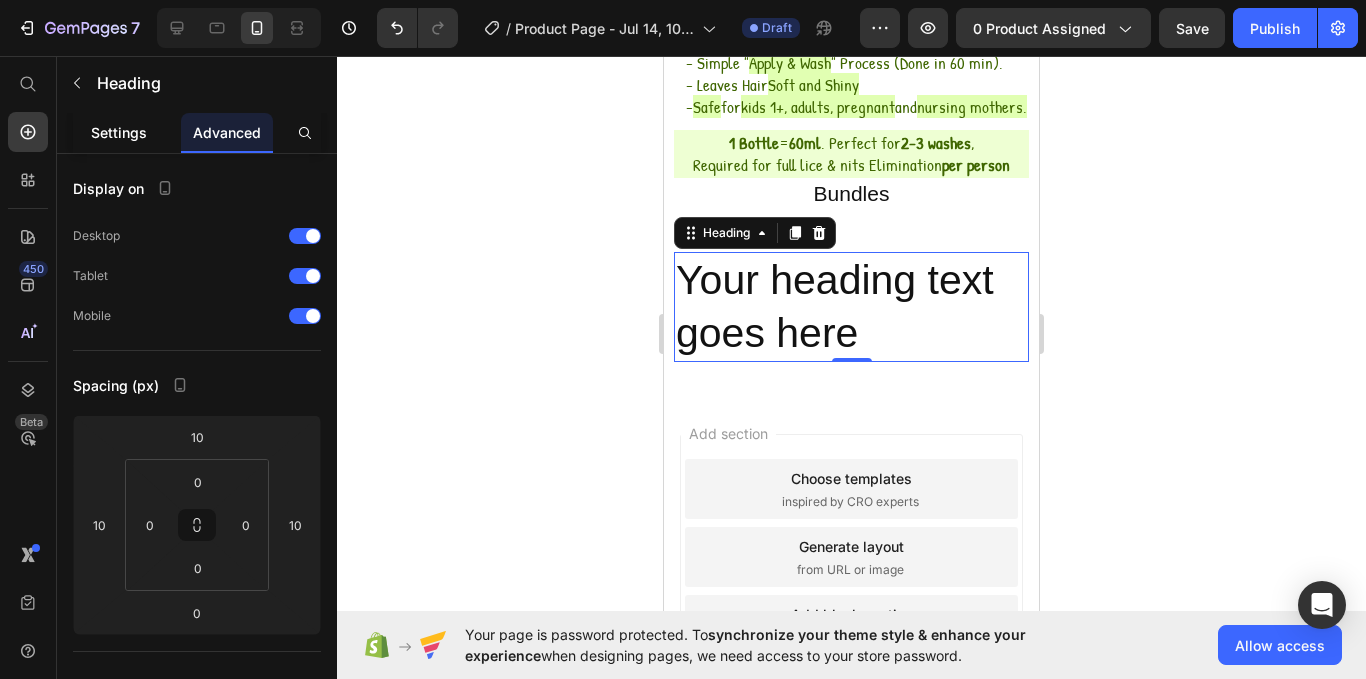 click on "Settings" at bounding box center (119, 132) 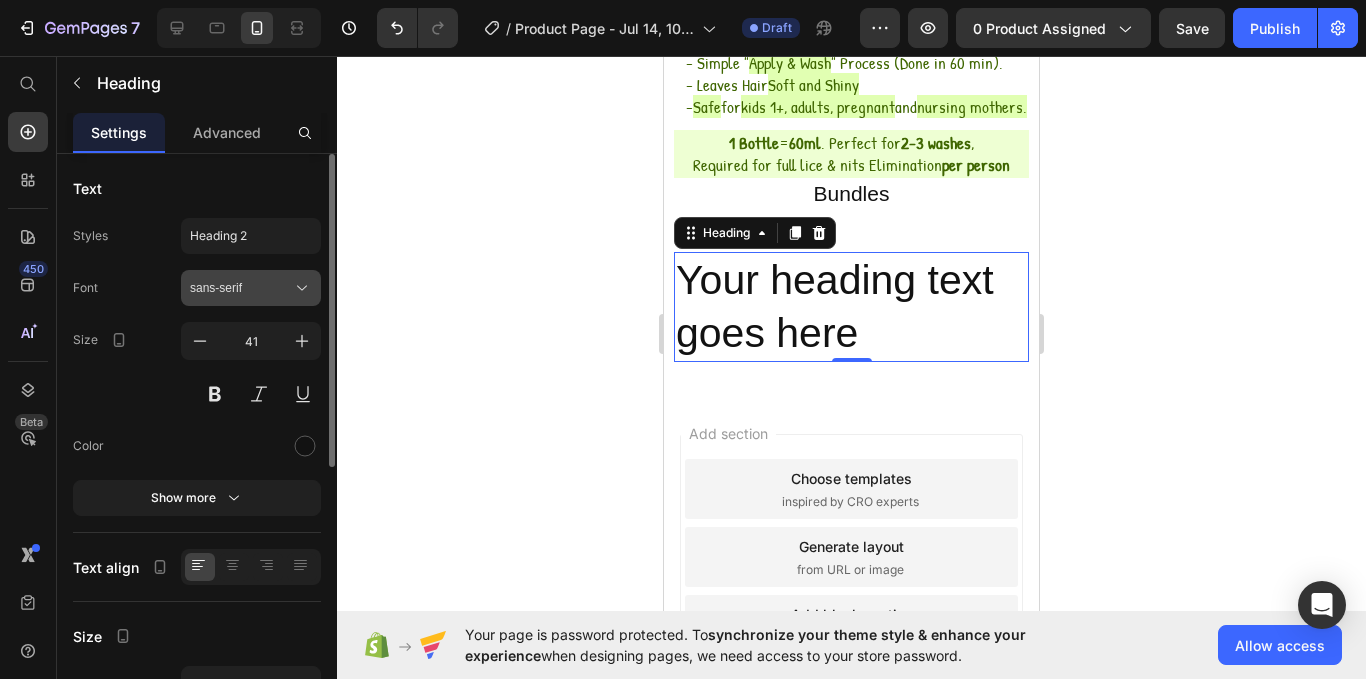 click on "sans-serif" at bounding box center [251, 288] 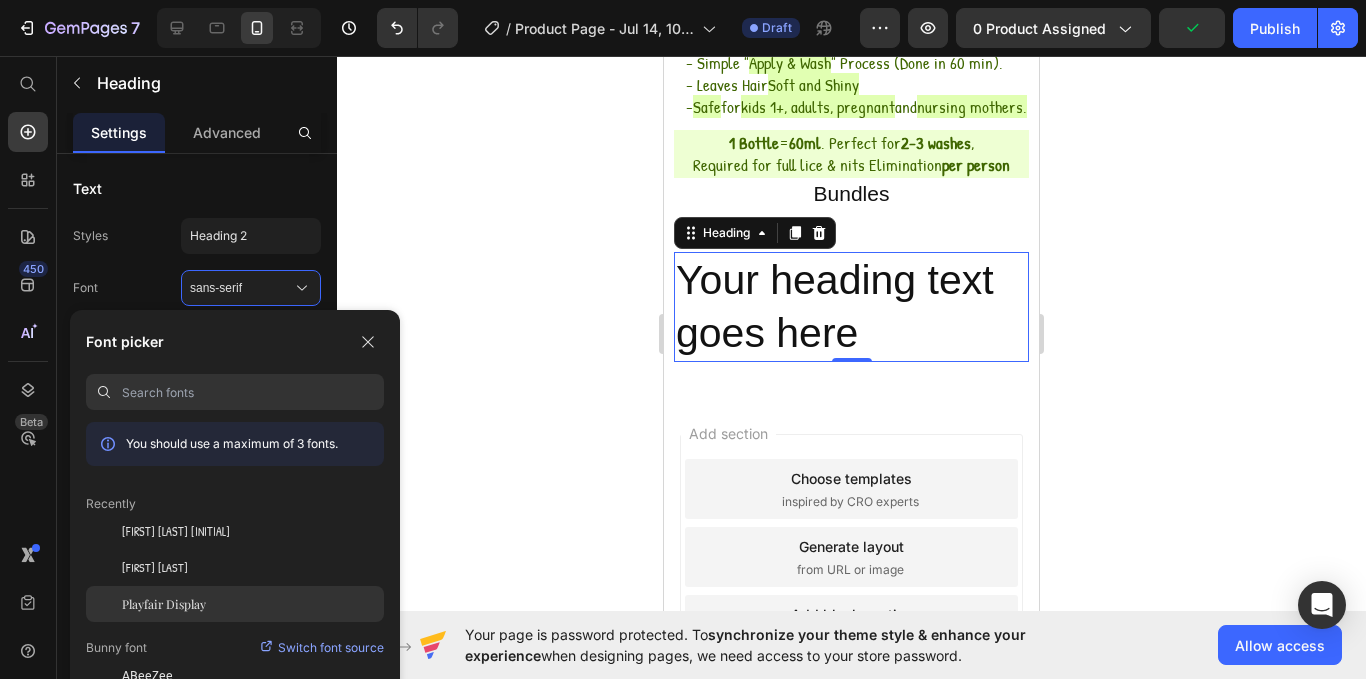 click on "Playfair Display" at bounding box center (164, 604) 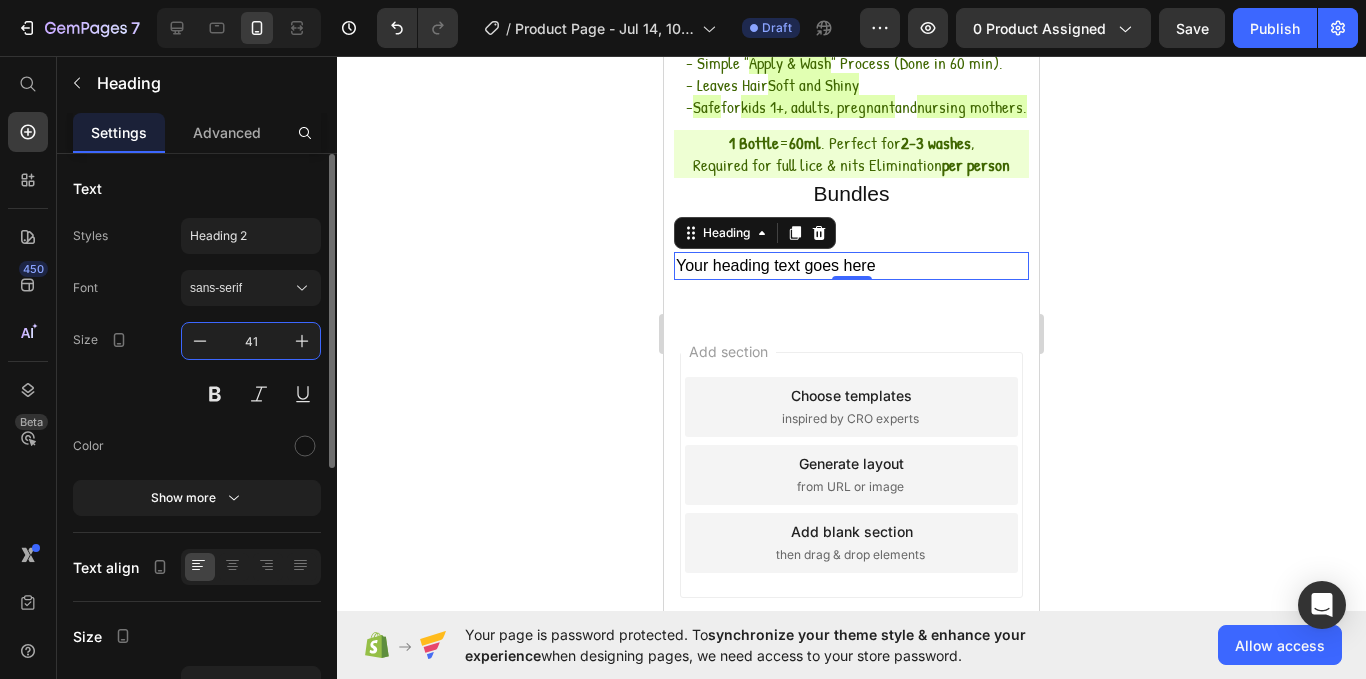 click on "41" at bounding box center (251, 341) 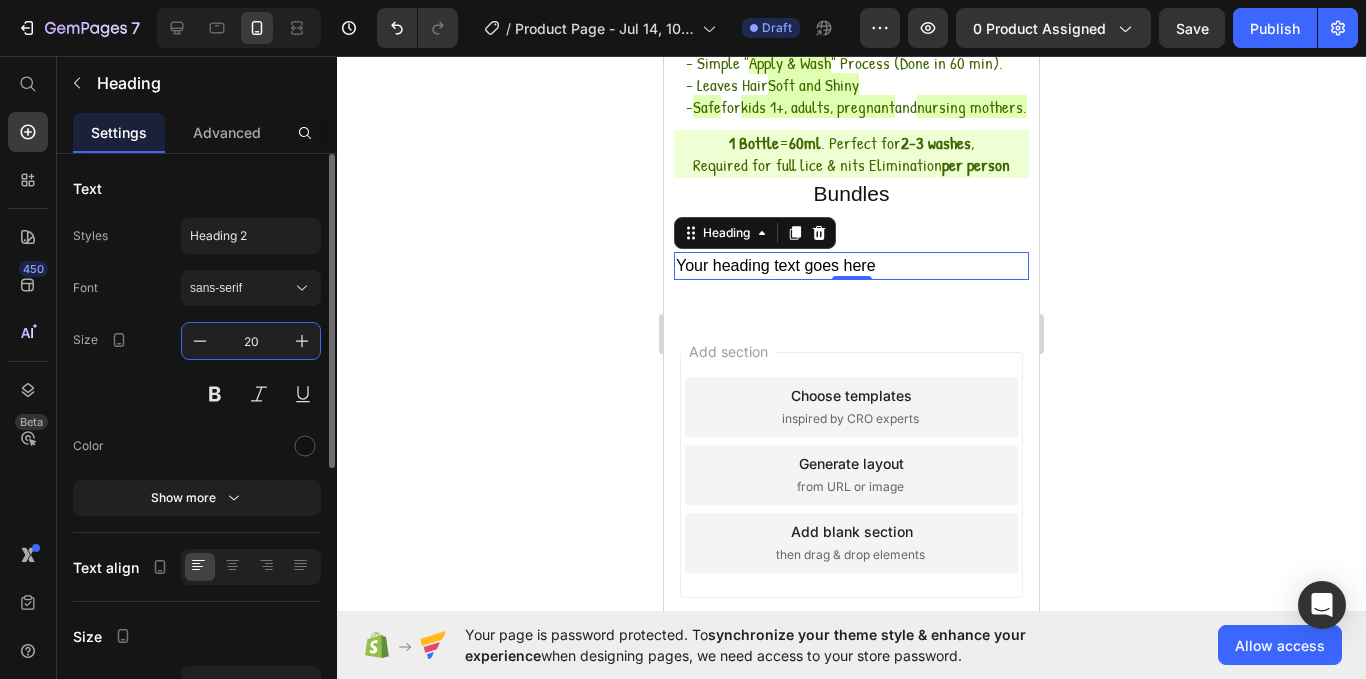 type on "20" 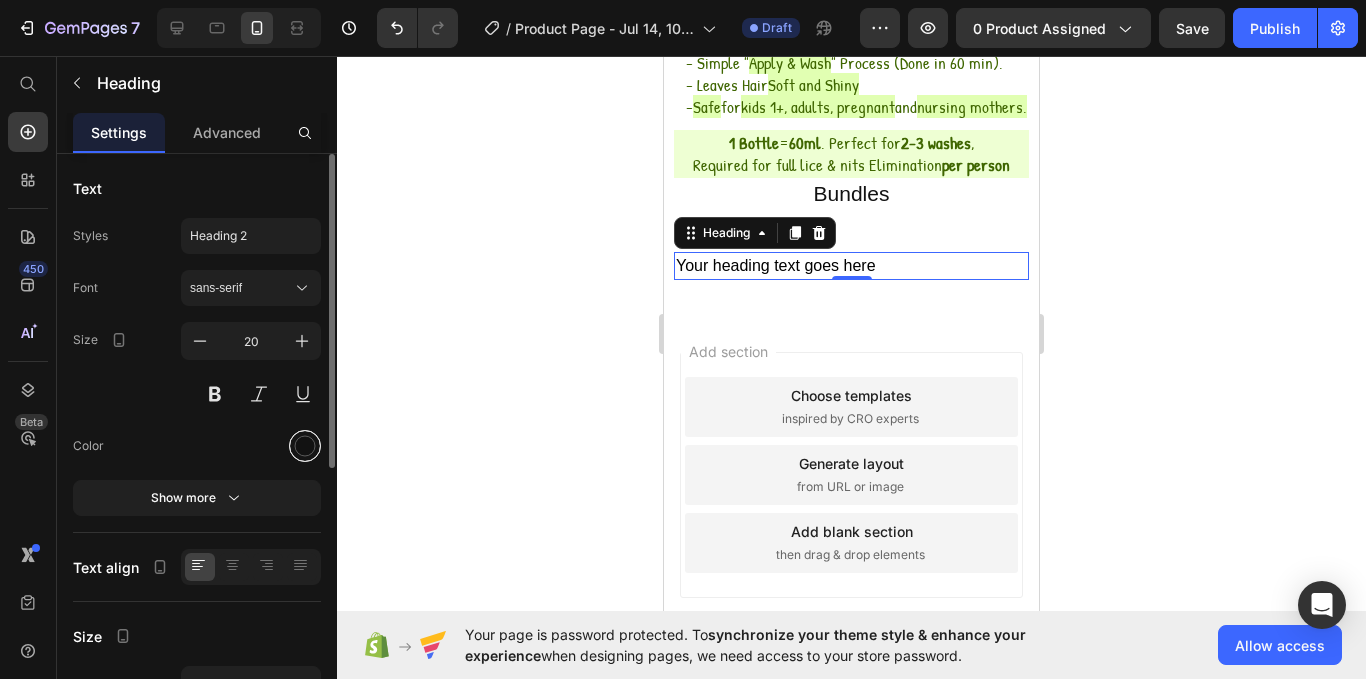 click at bounding box center [305, 446] 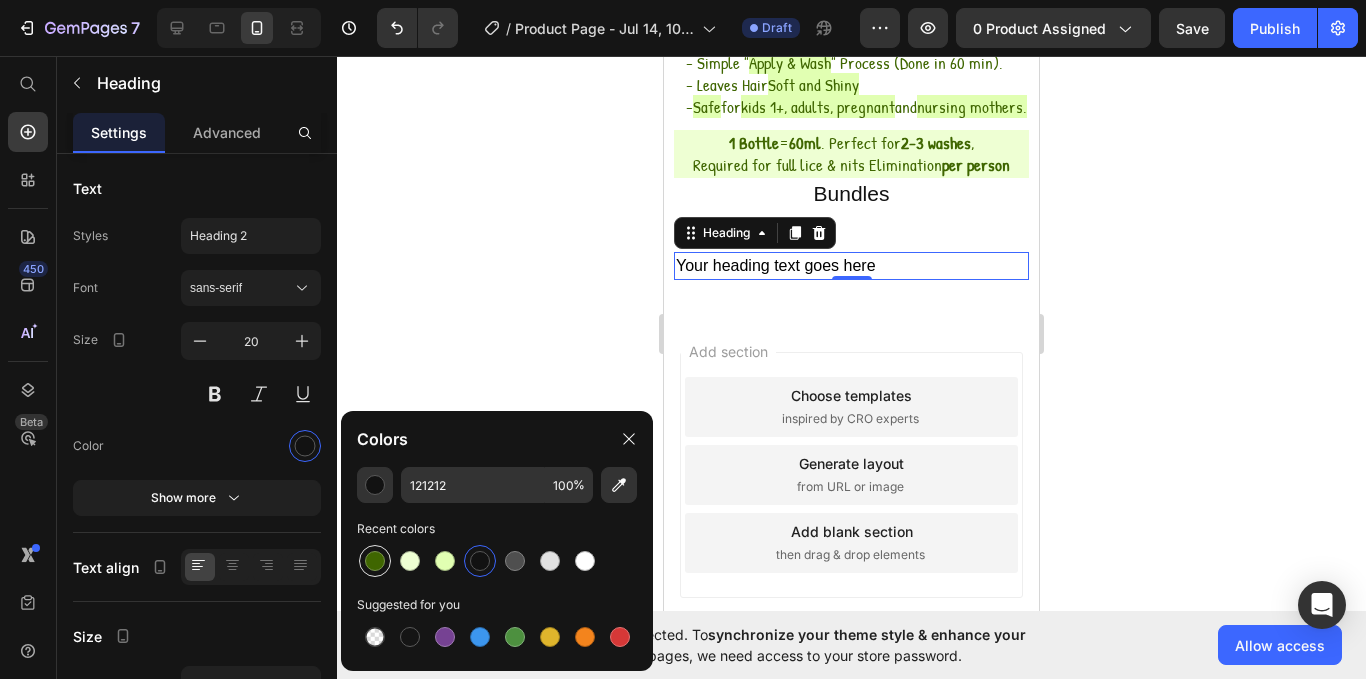 click at bounding box center [375, 561] 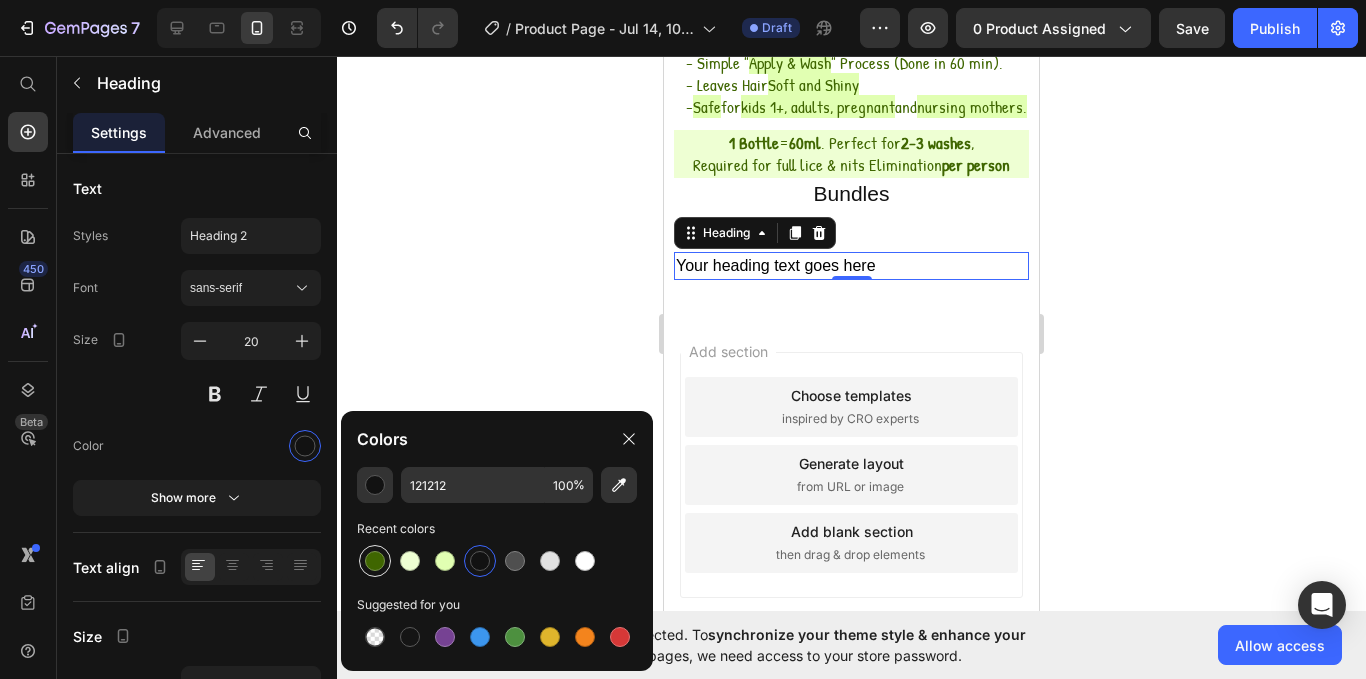 click at bounding box center (375, 561) 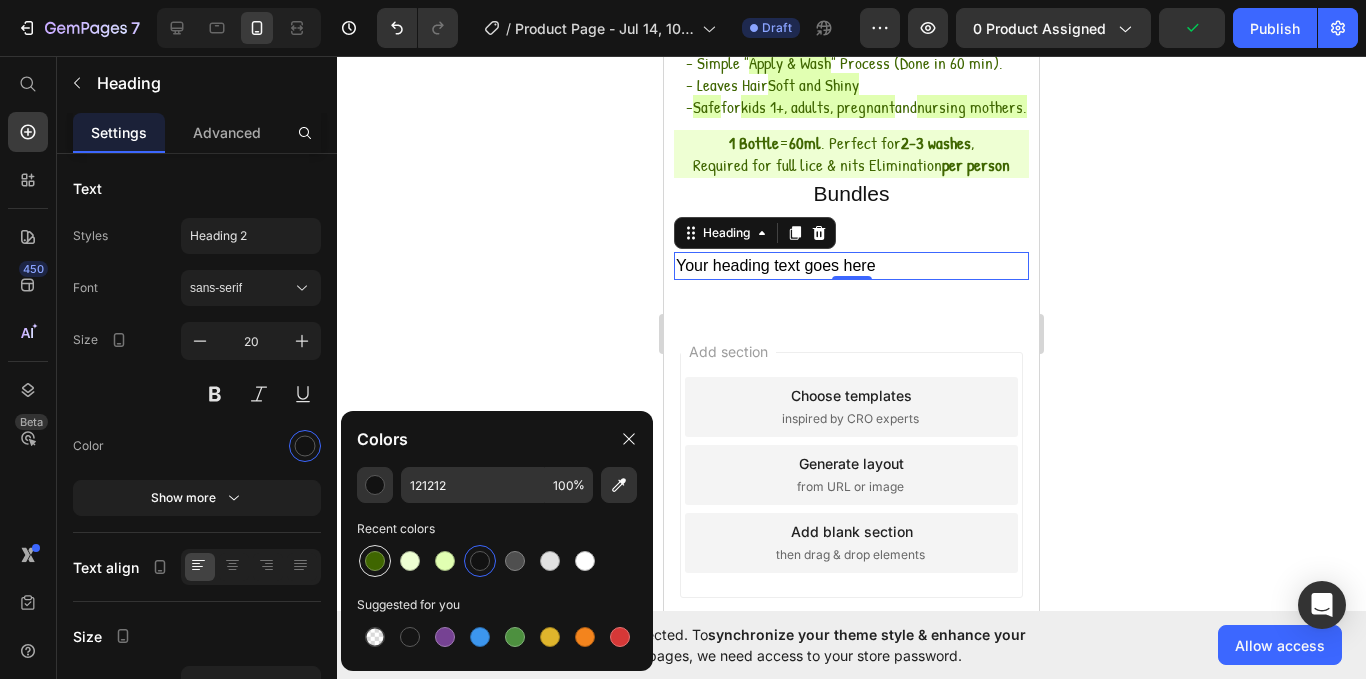 click at bounding box center [375, 561] 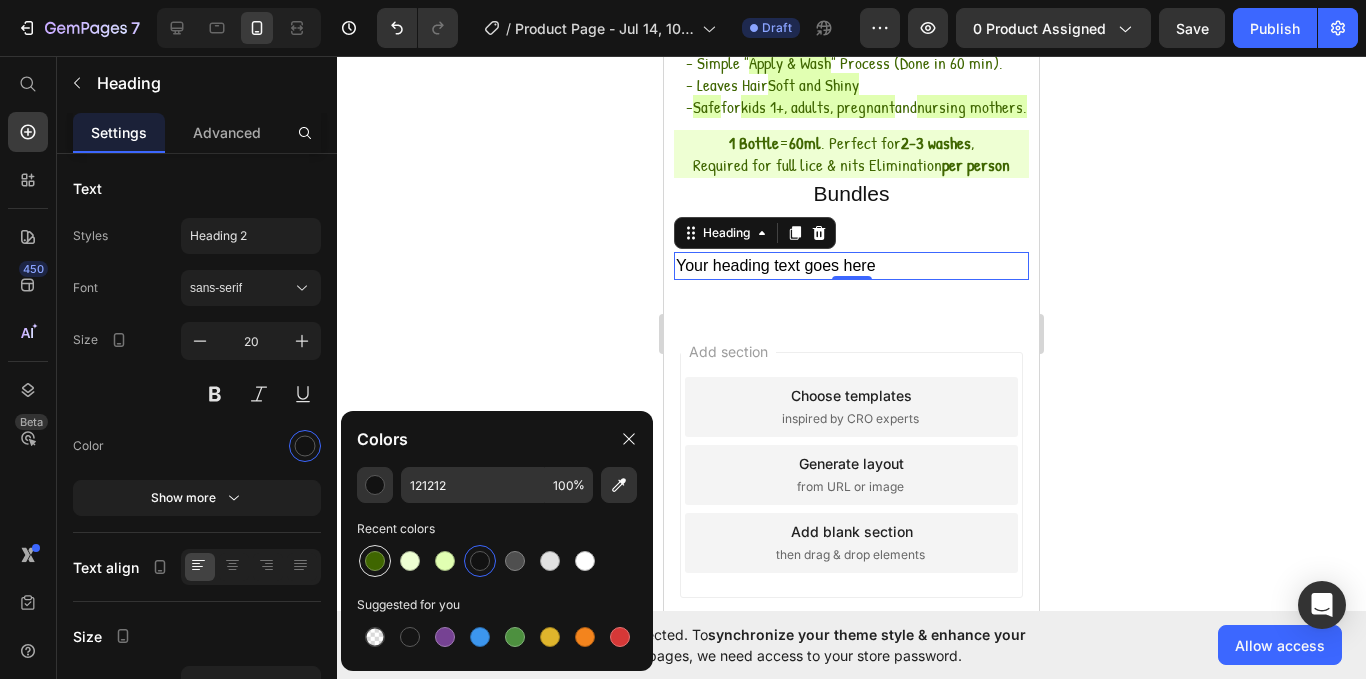 click at bounding box center [375, 561] 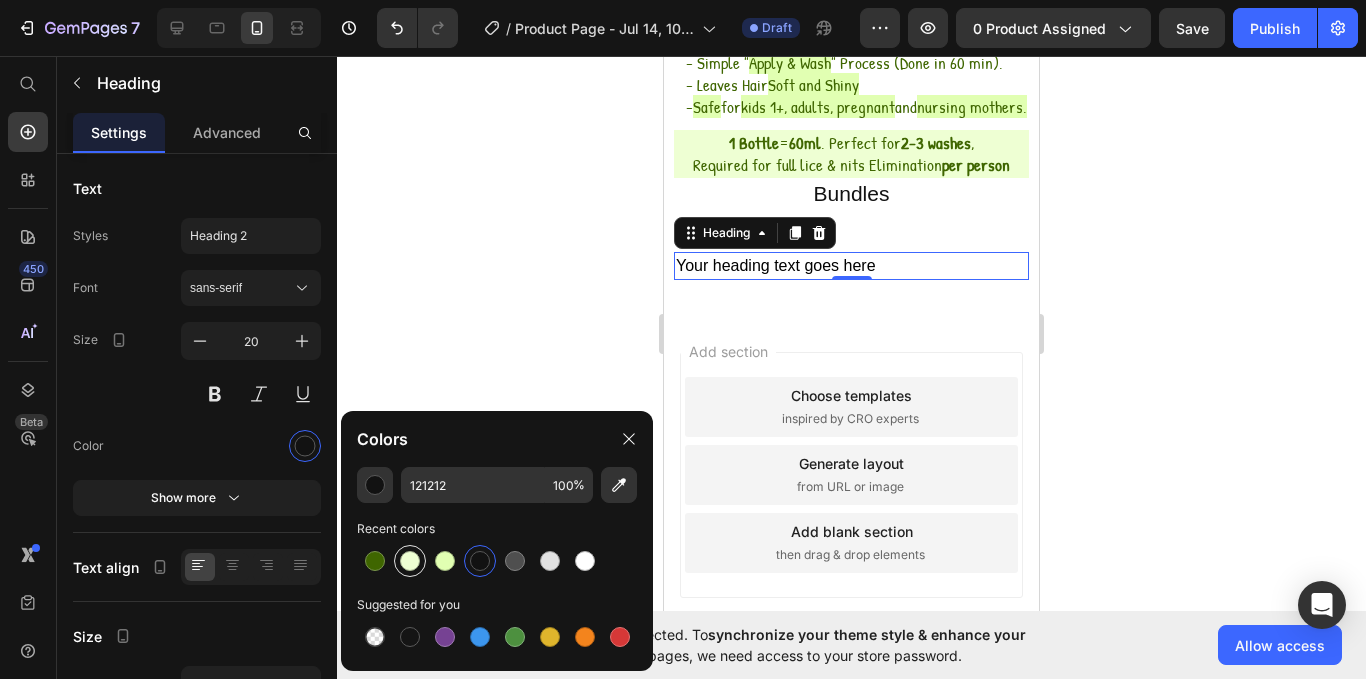 click at bounding box center (410, 561) 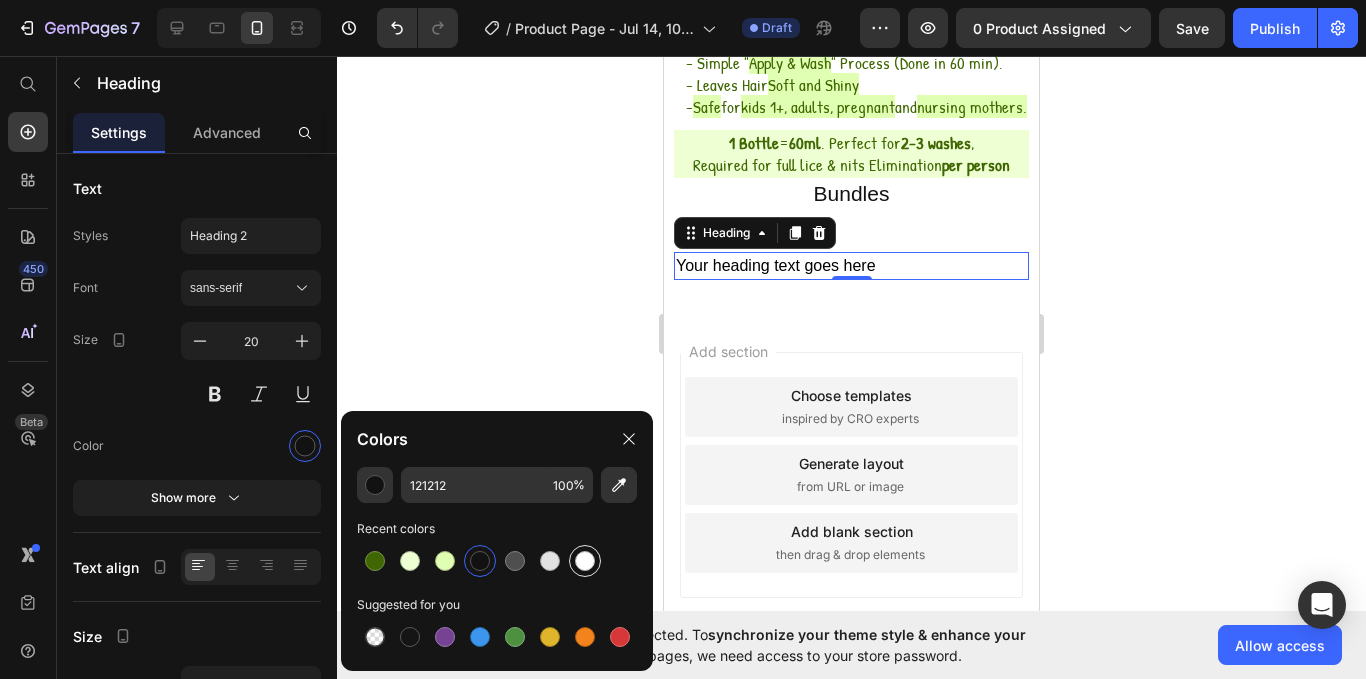 click at bounding box center [585, 561] 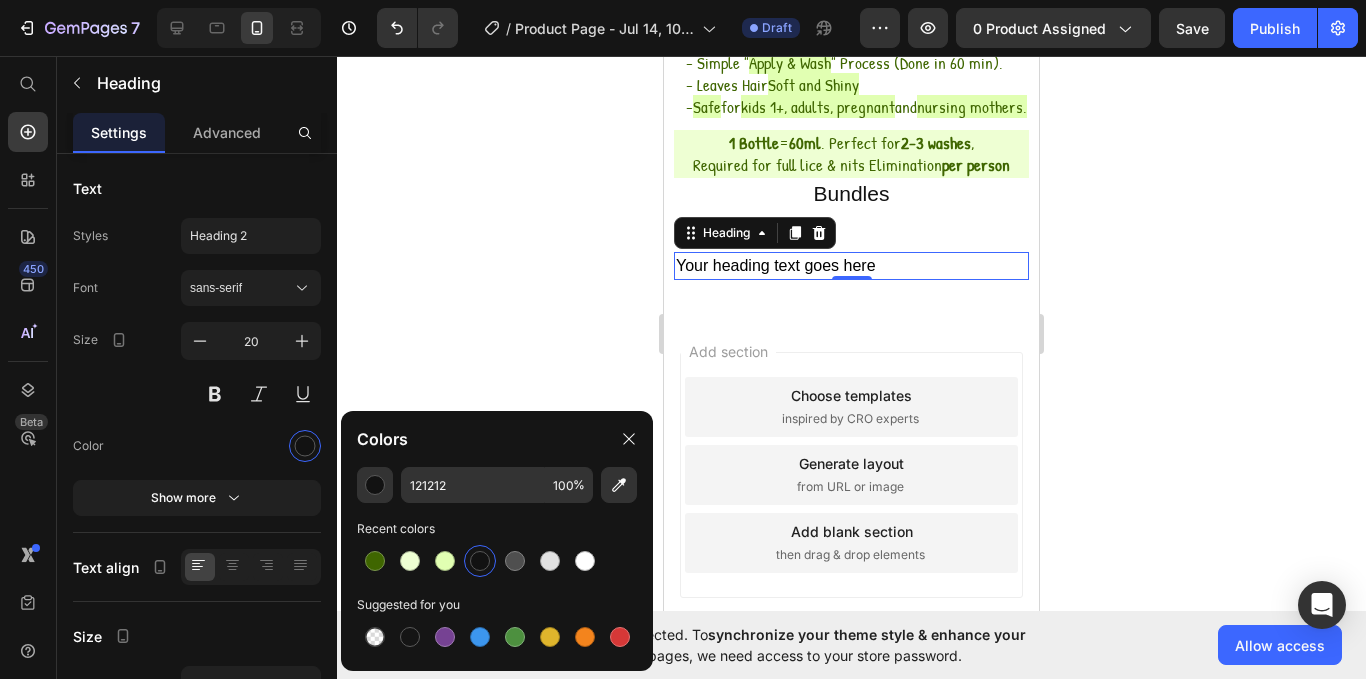 click on "Your heading text goes here" at bounding box center (851, 266) 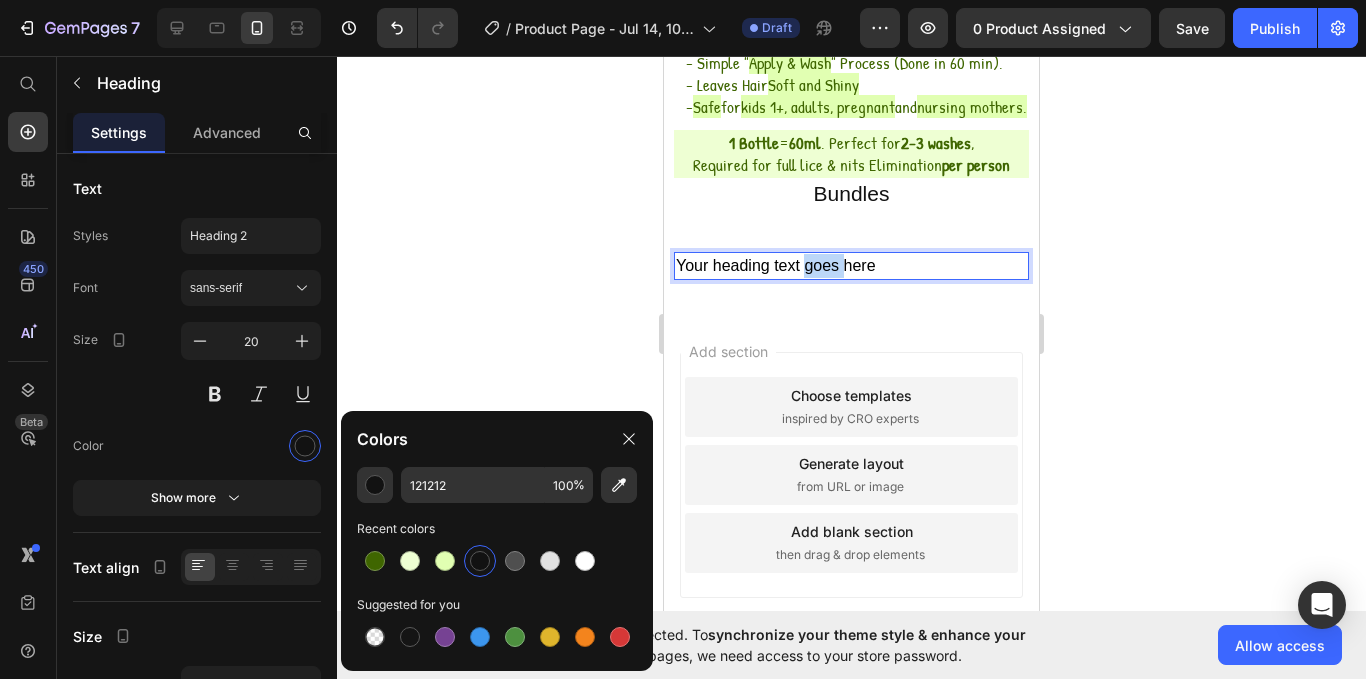 click on "Your heading text goes here" at bounding box center [851, 266] 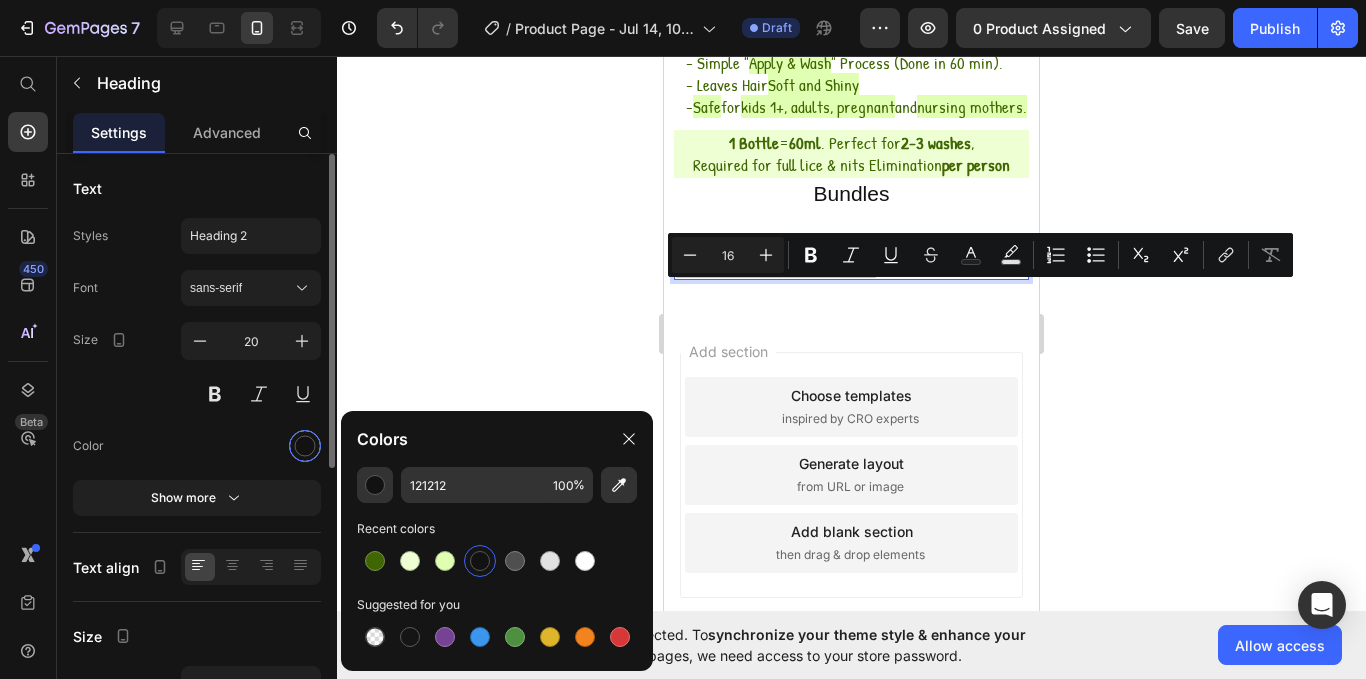 click at bounding box center [305, 446] 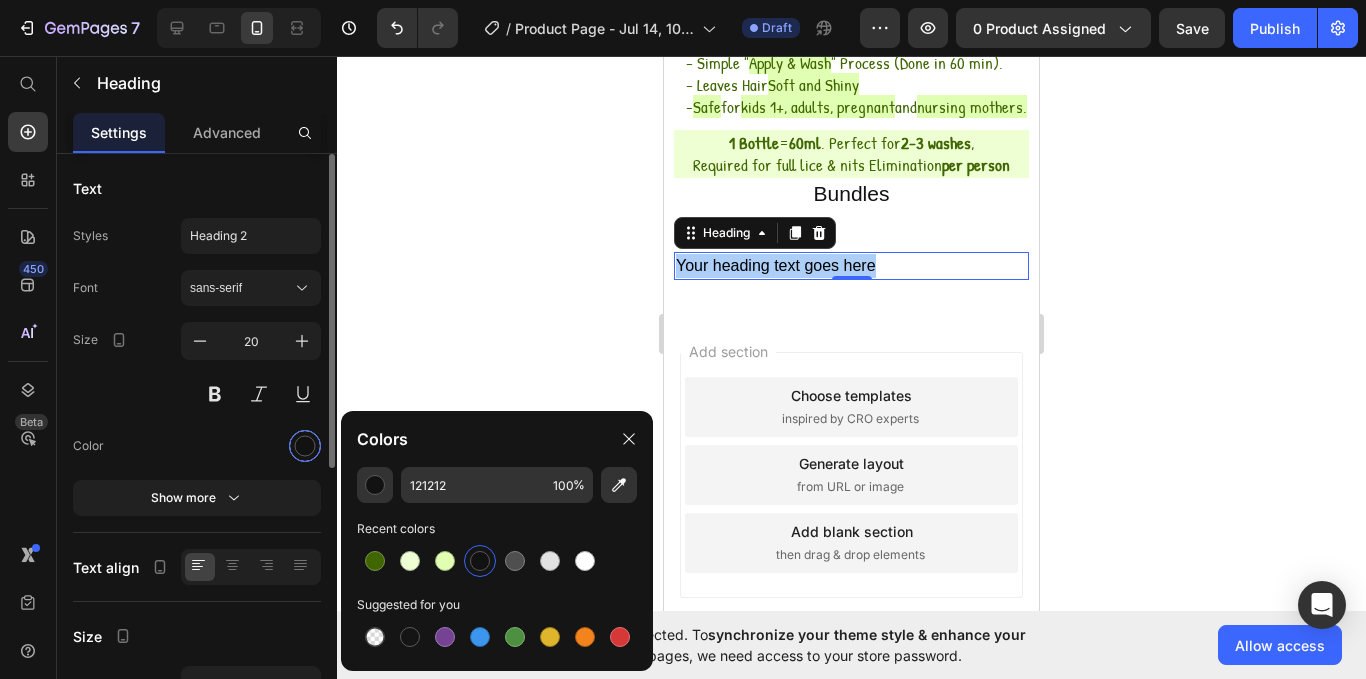 click at bounding box center [305, 446] 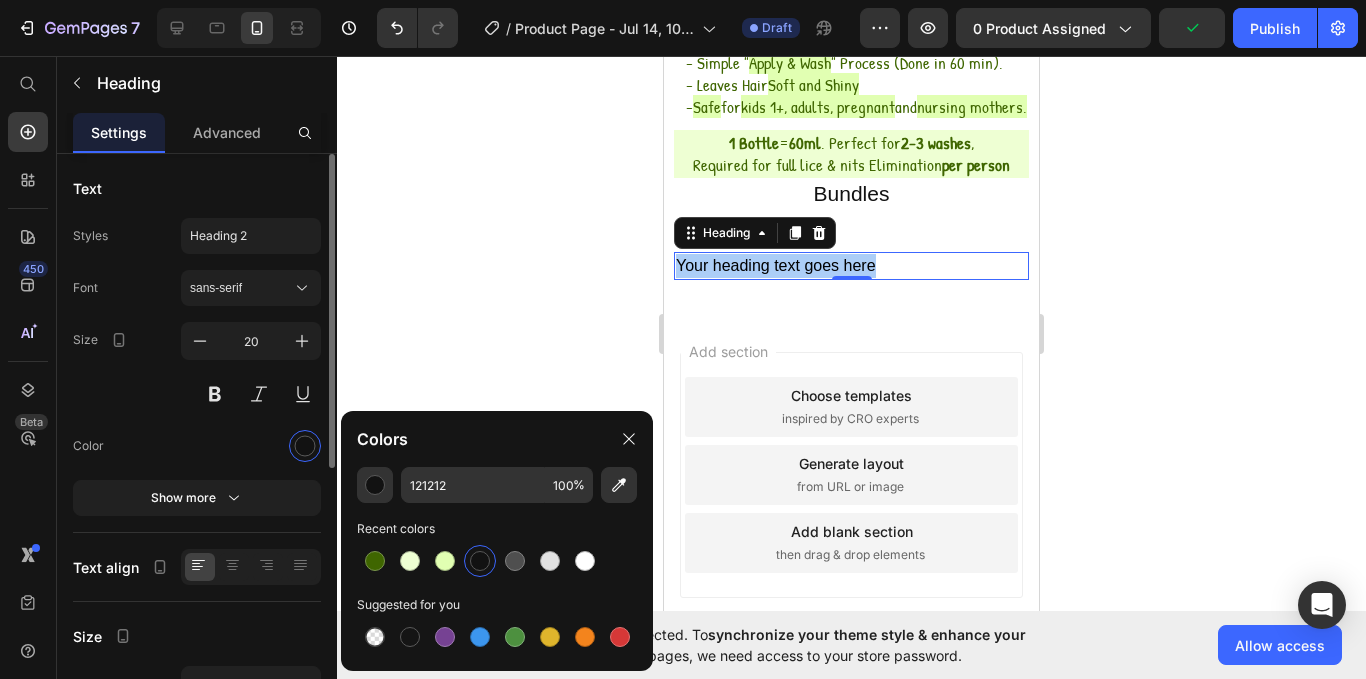 click at bounding box center (251, 446) 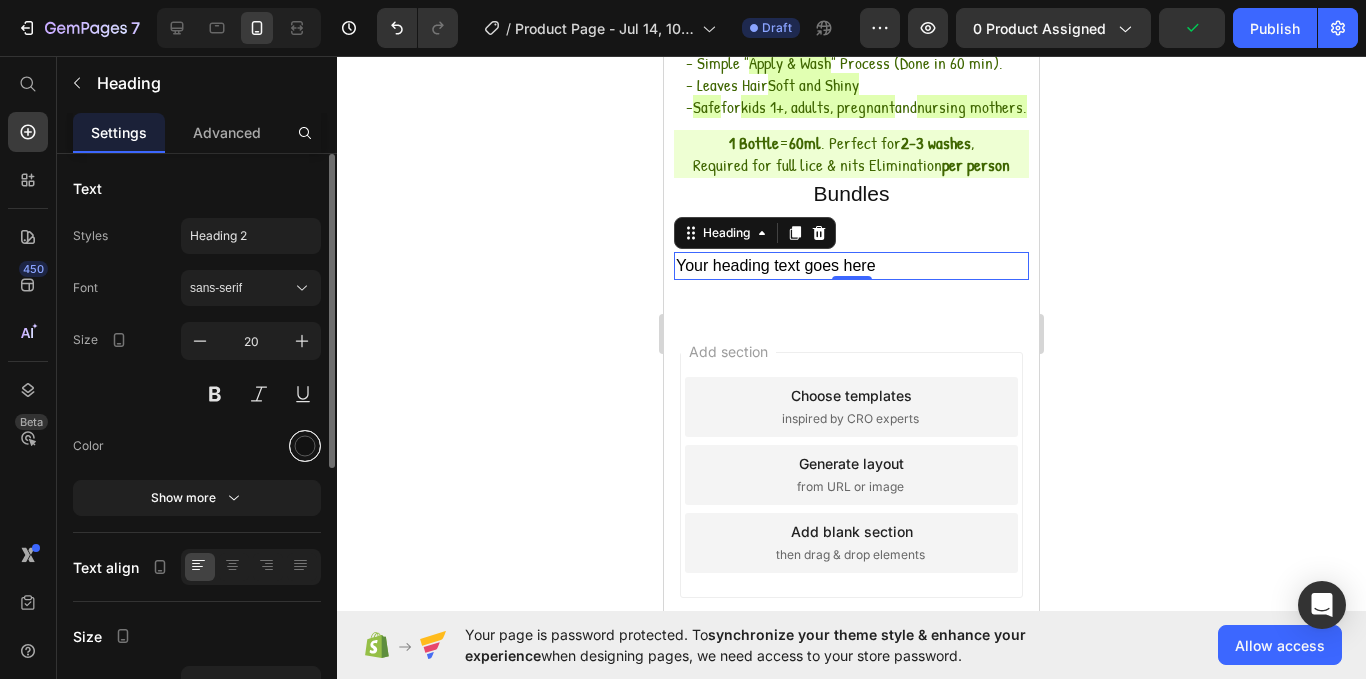 click at bounding box center (305, 446) 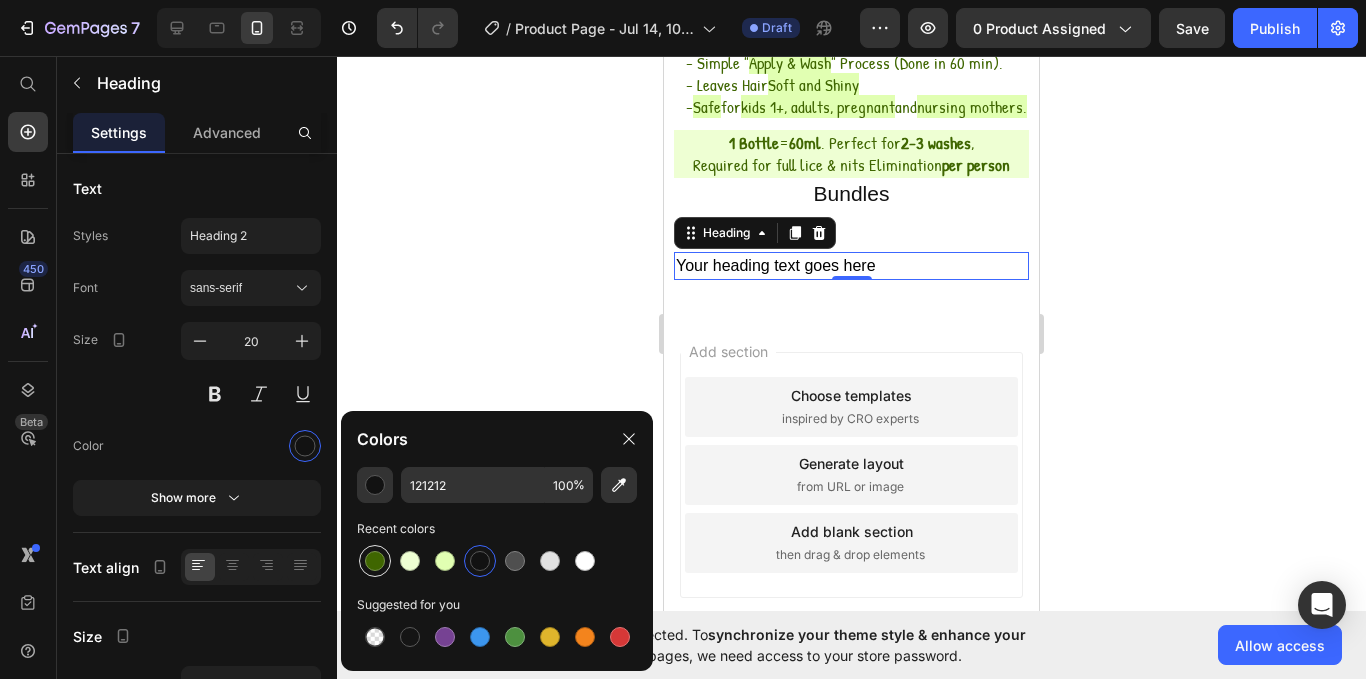 click at bounding box center (375, 561) 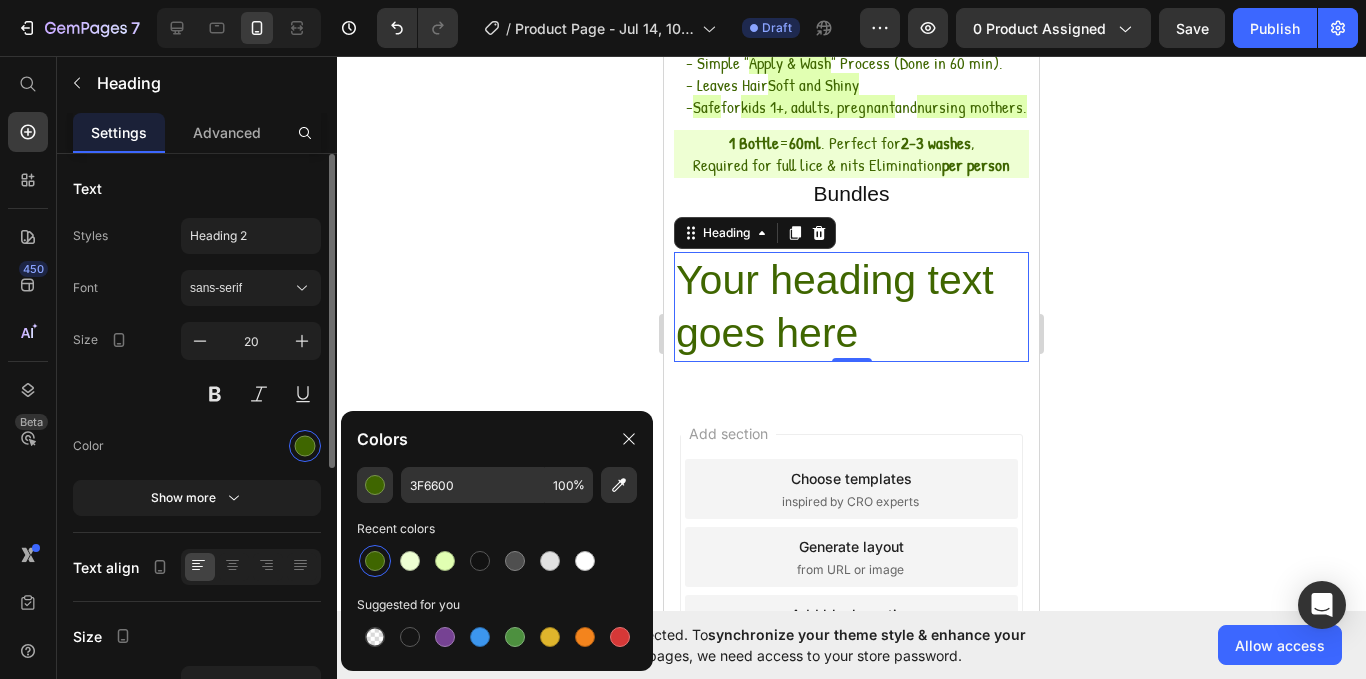 click on "Font sans-serif Size 20 Color Show more" at bounding box center (197, 393) 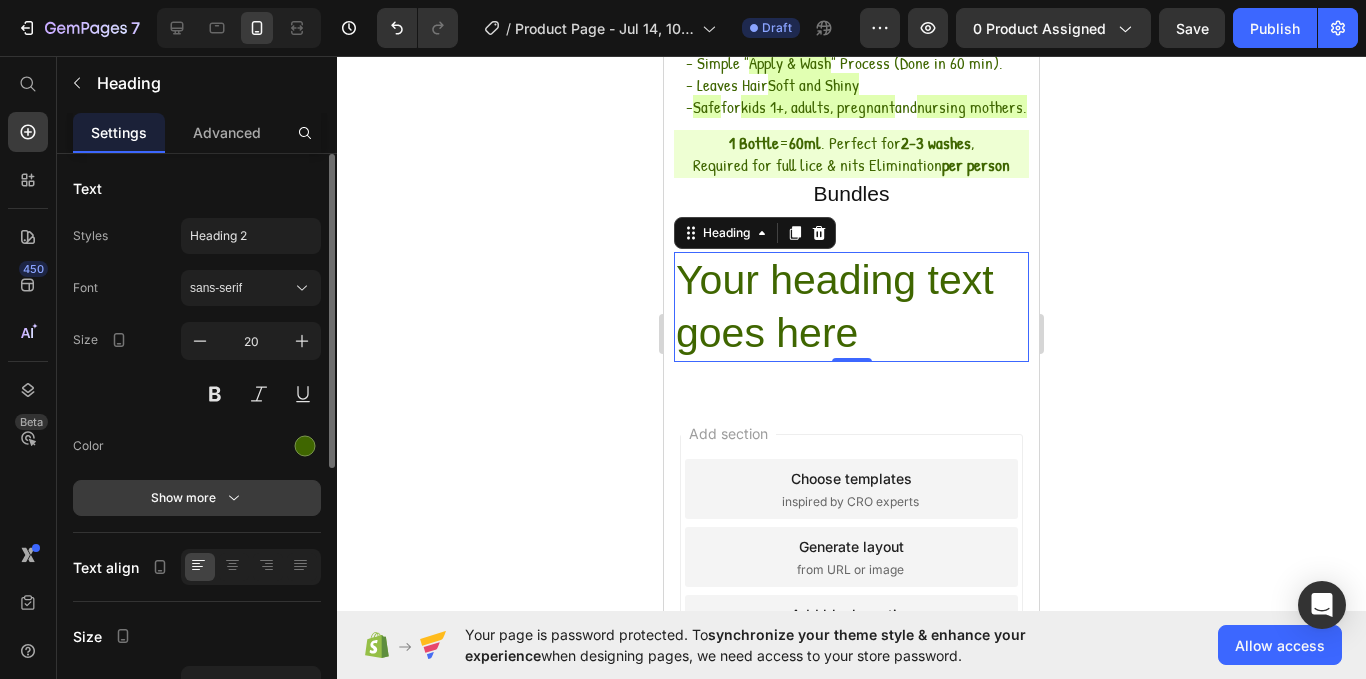 drag, startPoint x: 138, startPoint y: 474, endPoint x: 145, endPoint y: 491, distance: 18.384777 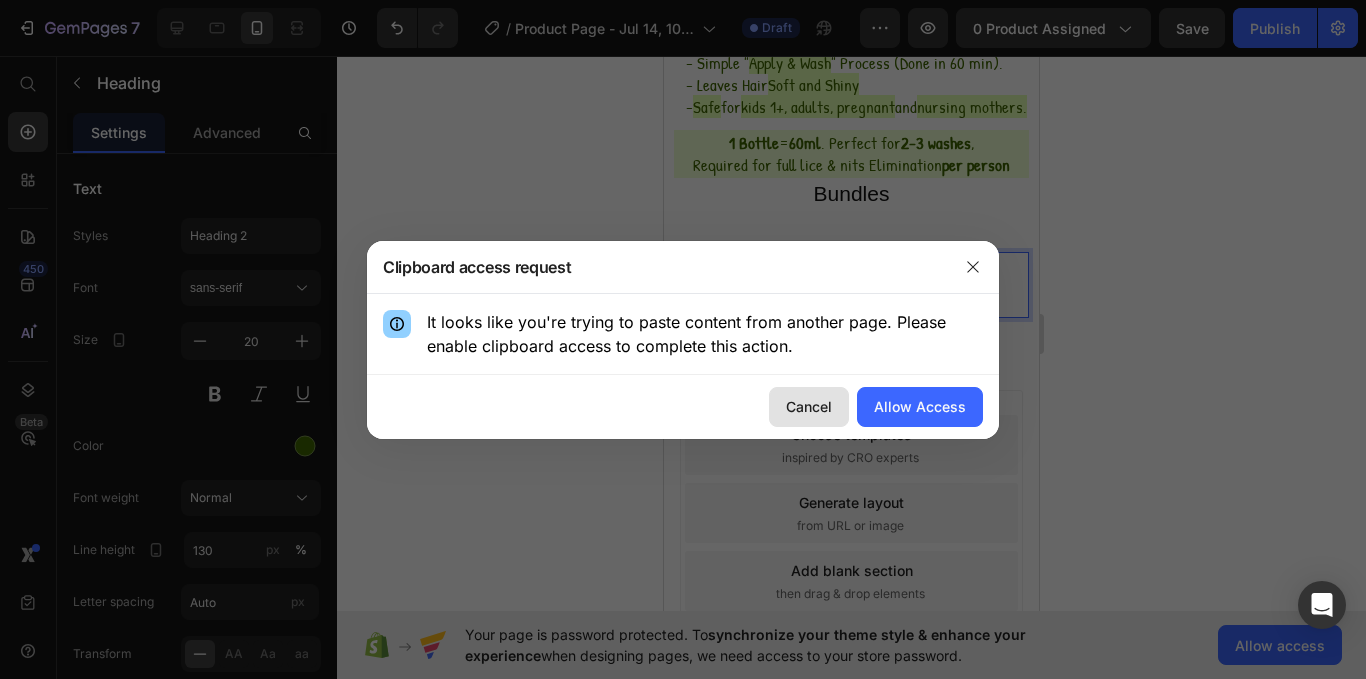 click on "Cancel" at bounding box center (809, 406) 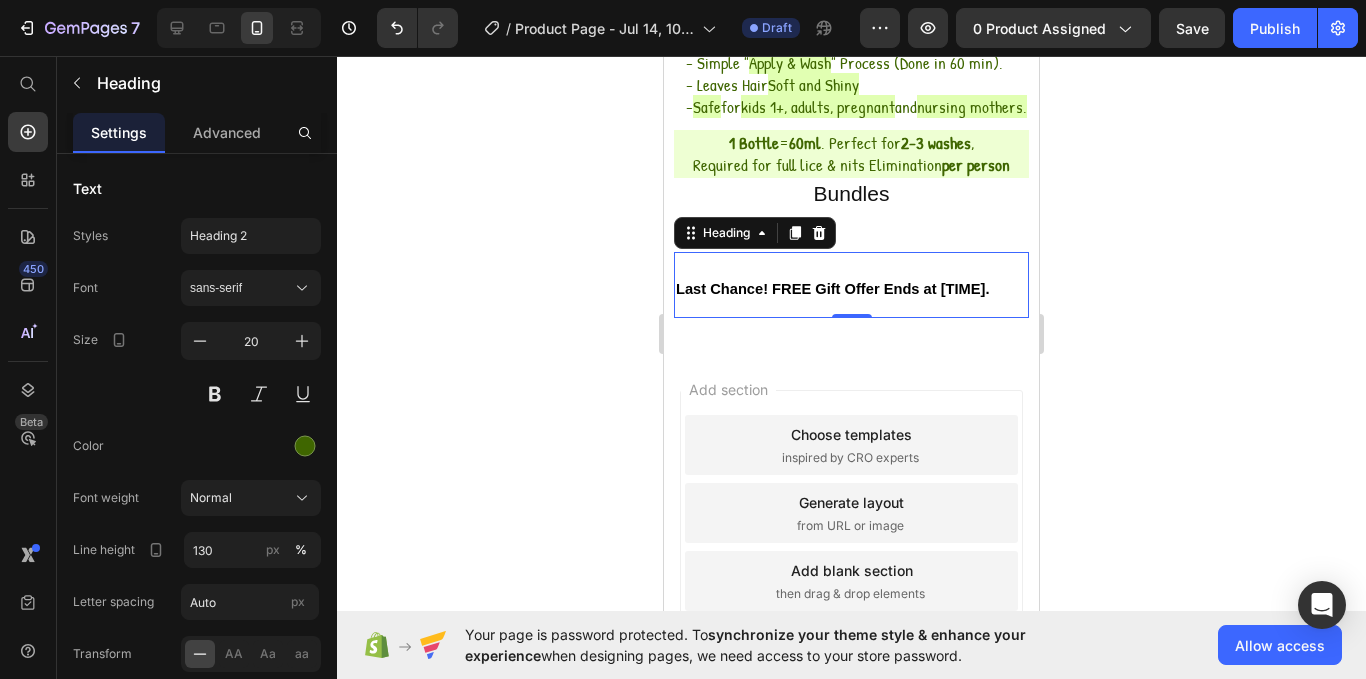 click on "Last Chance! FREE Gift Offer Ends at 12:52 PM." at bounding box center [833, 289] 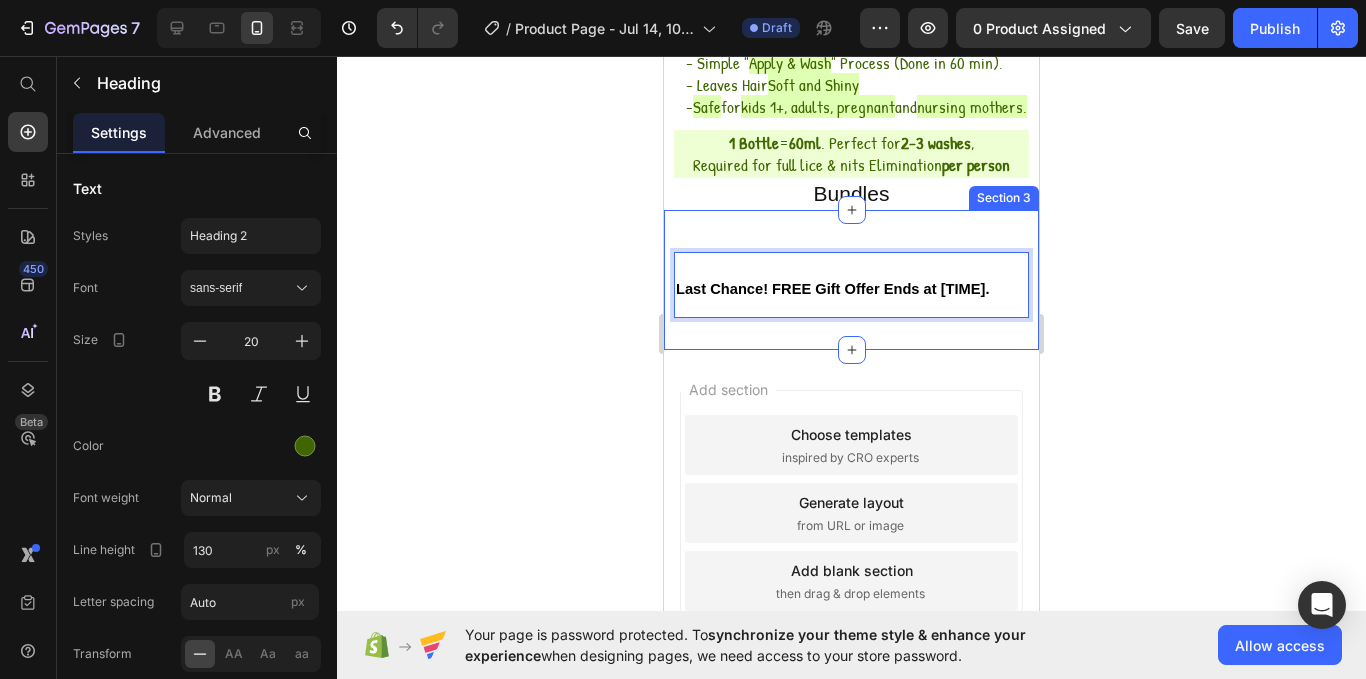 click on "Last Chance! FREE Gift Offer Ends at 12:52 PM. Heading   0 Section 3" at bounding box center (851, 280) 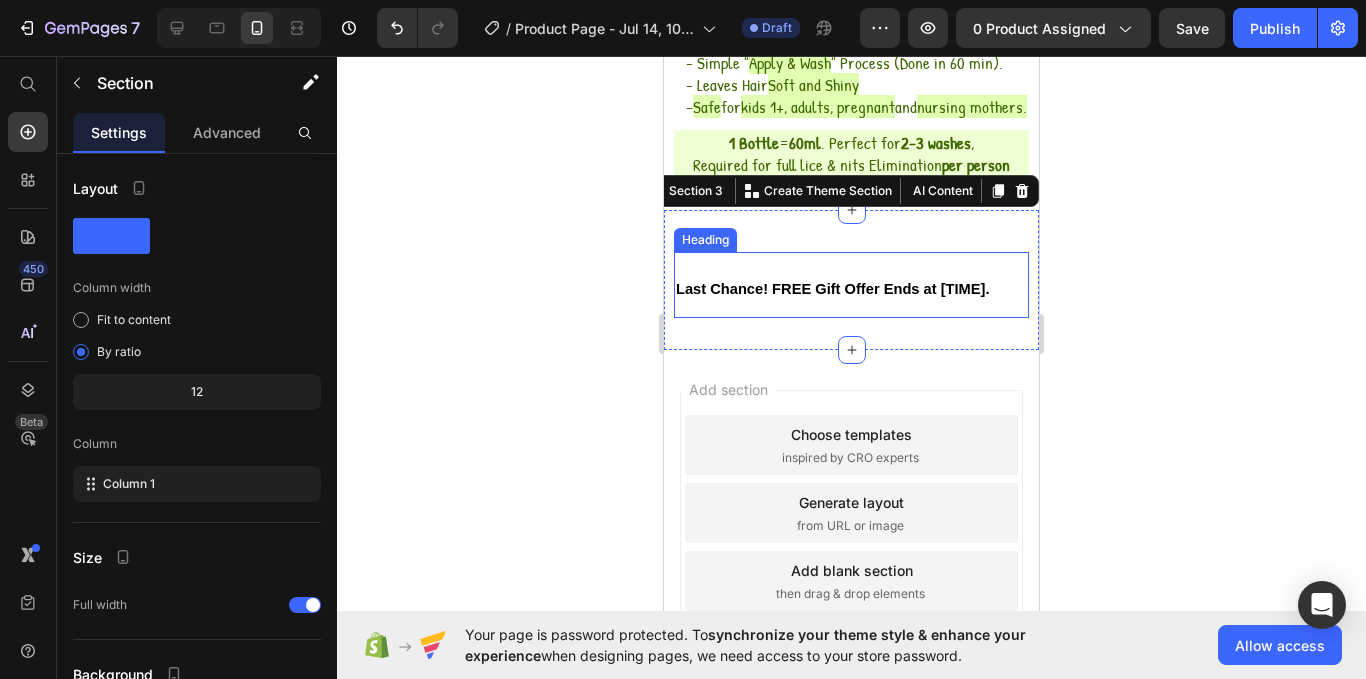 click on "⁠⁠⁠⁠⁠⁠⁠ Last Chance! FREE Gift Offer Ends at 12:52 PM." at bounding box center (851, 285) 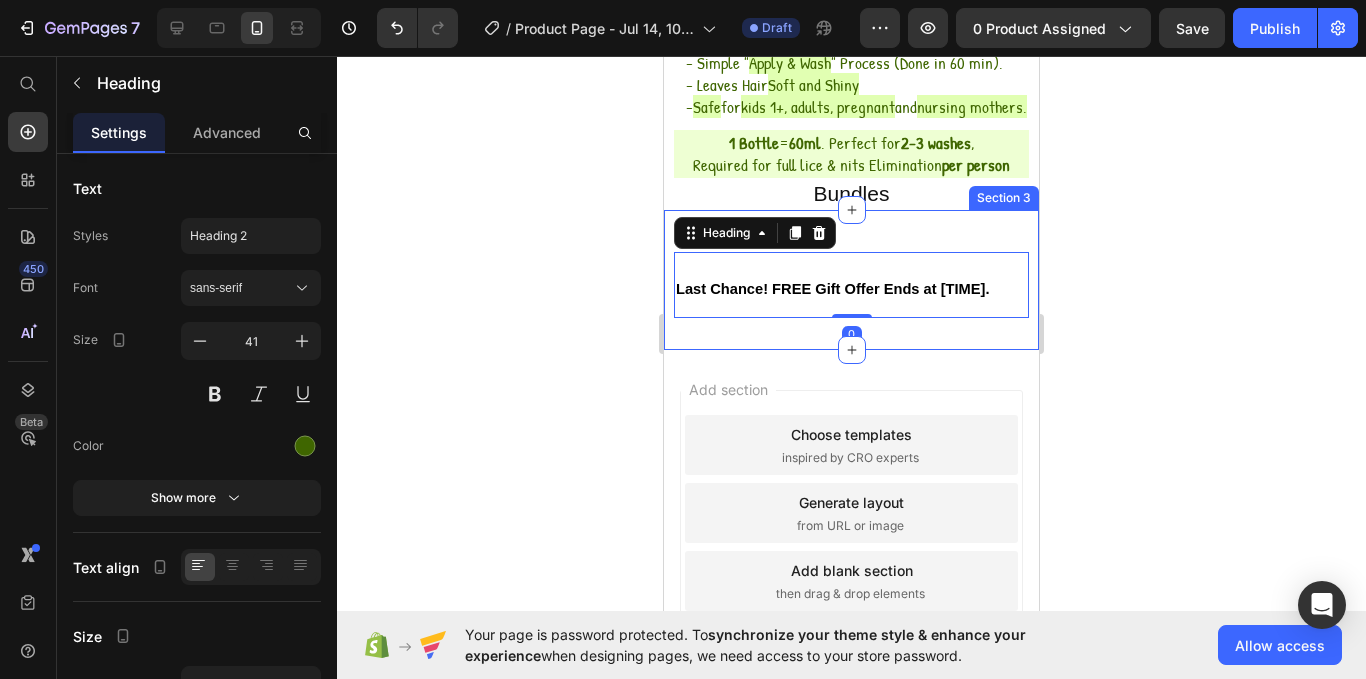 drag, startPoint x: 770, startPoint y: 327, endPoint x: 741, endPoint y: 294, distance: 43.931767 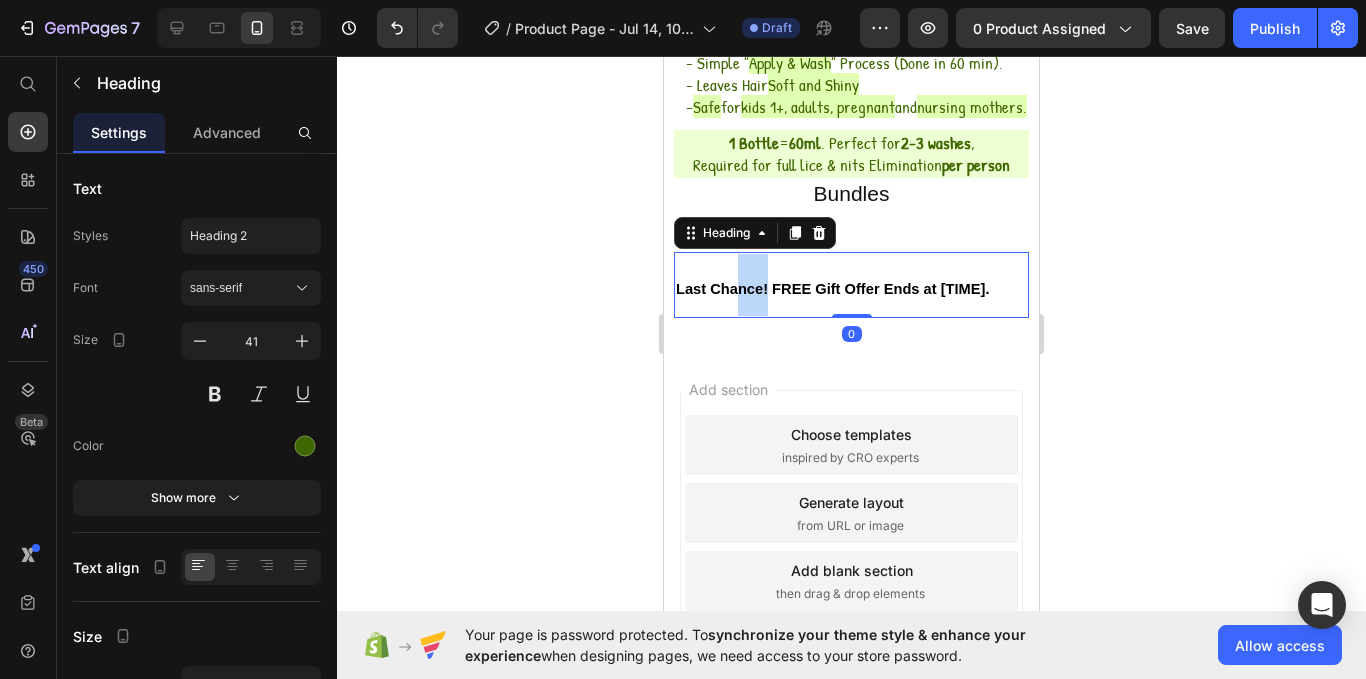 click on "Last Chance! FREE Gift Offer Ends at 12:52 PM." at bounding box center (851, 285) 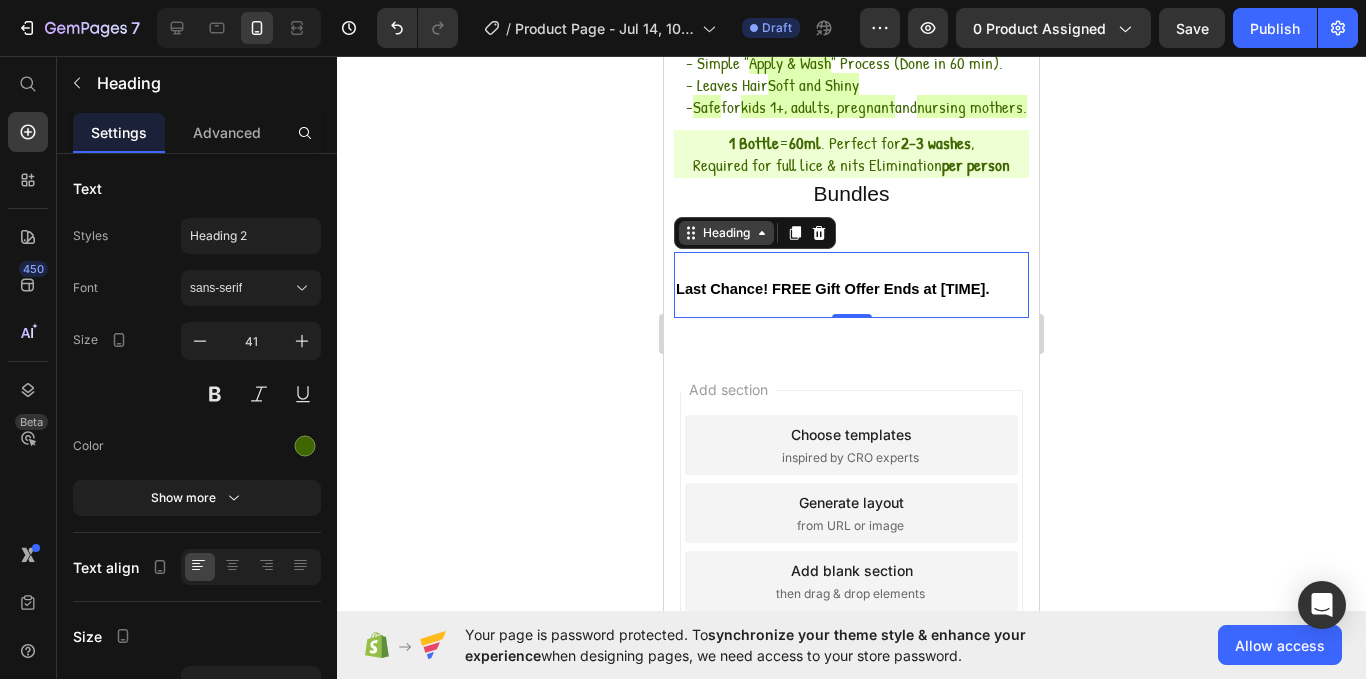 click on "Heading" at bounding box center [726, 233] 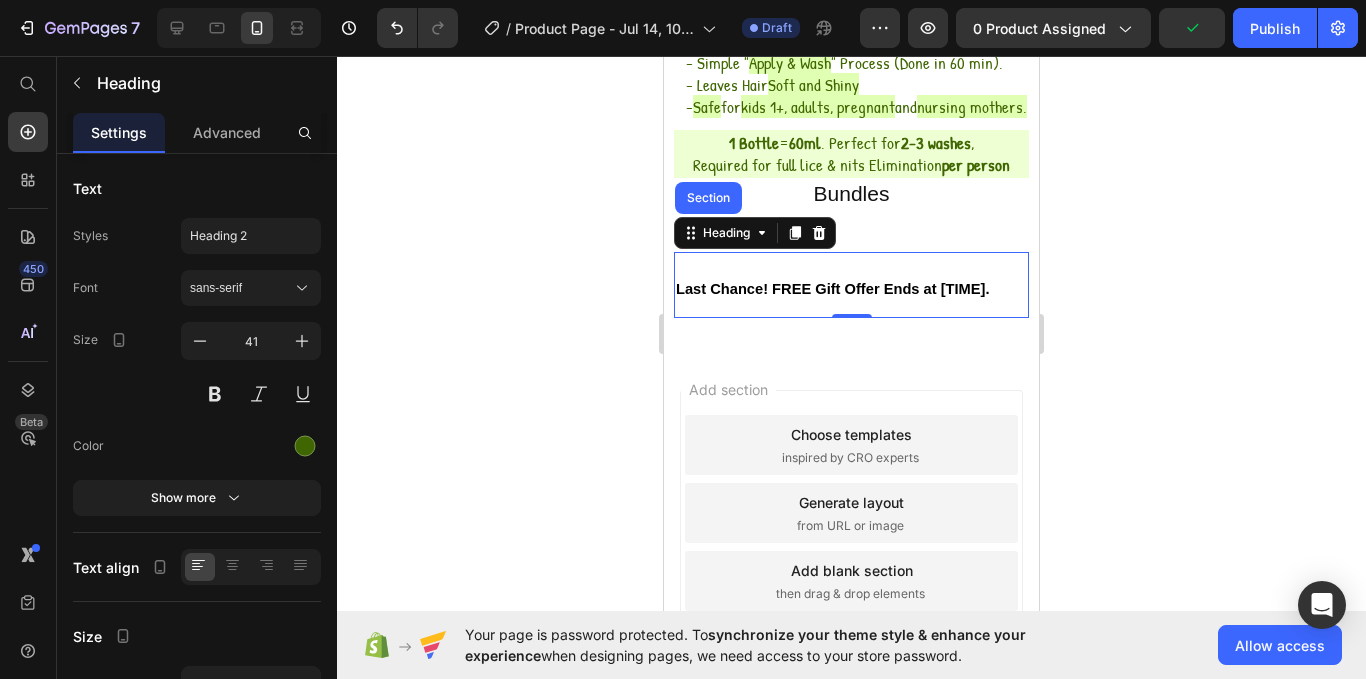 drag, startPoint x: 729, startPoint y: 261, endPoint x: 808, endPoint y: 305, distance: 90.426765 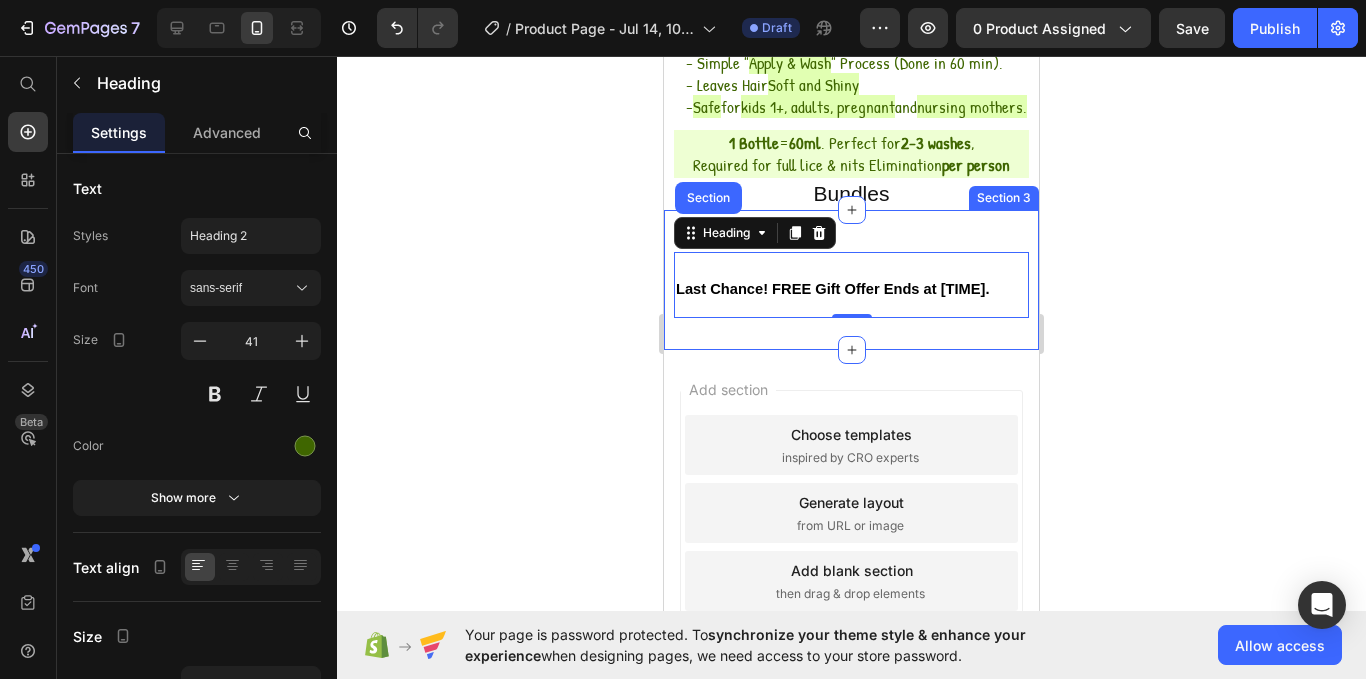 drag, startPoint x: 733, startPoint y: 260, endPoint x: 825, endPoint y: 349, distance: 128.0039 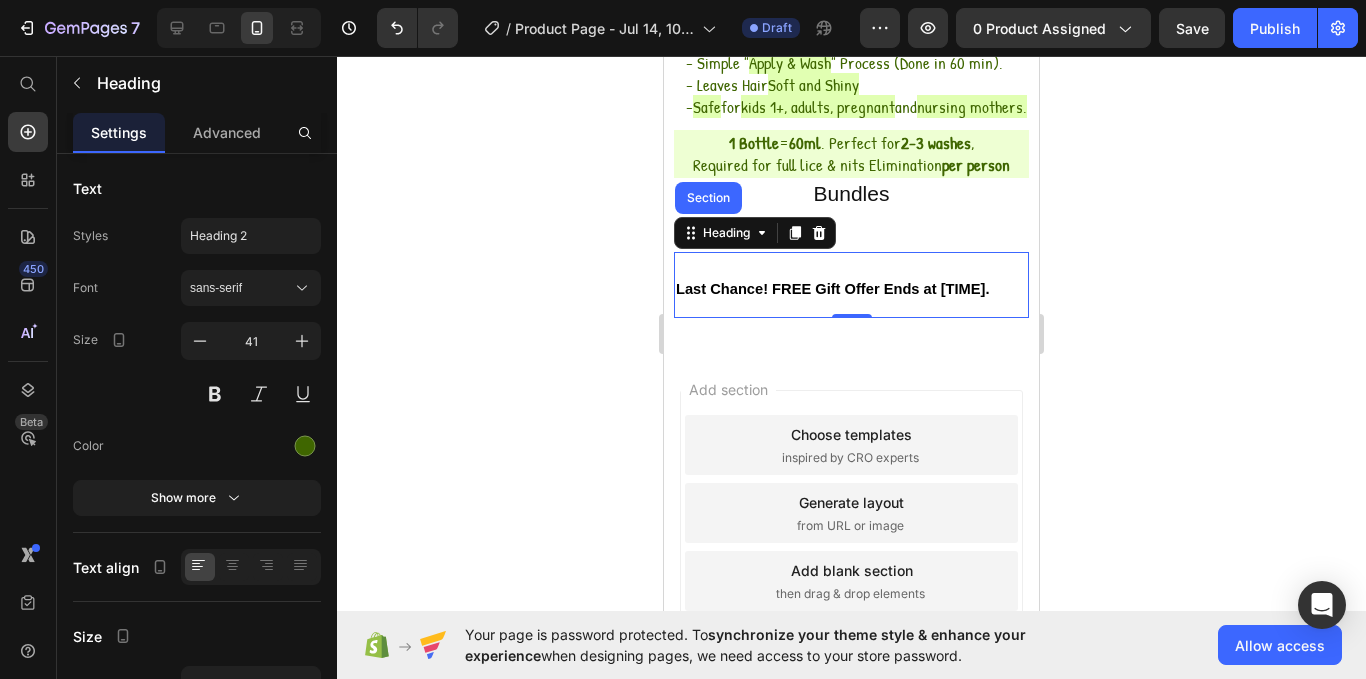 click 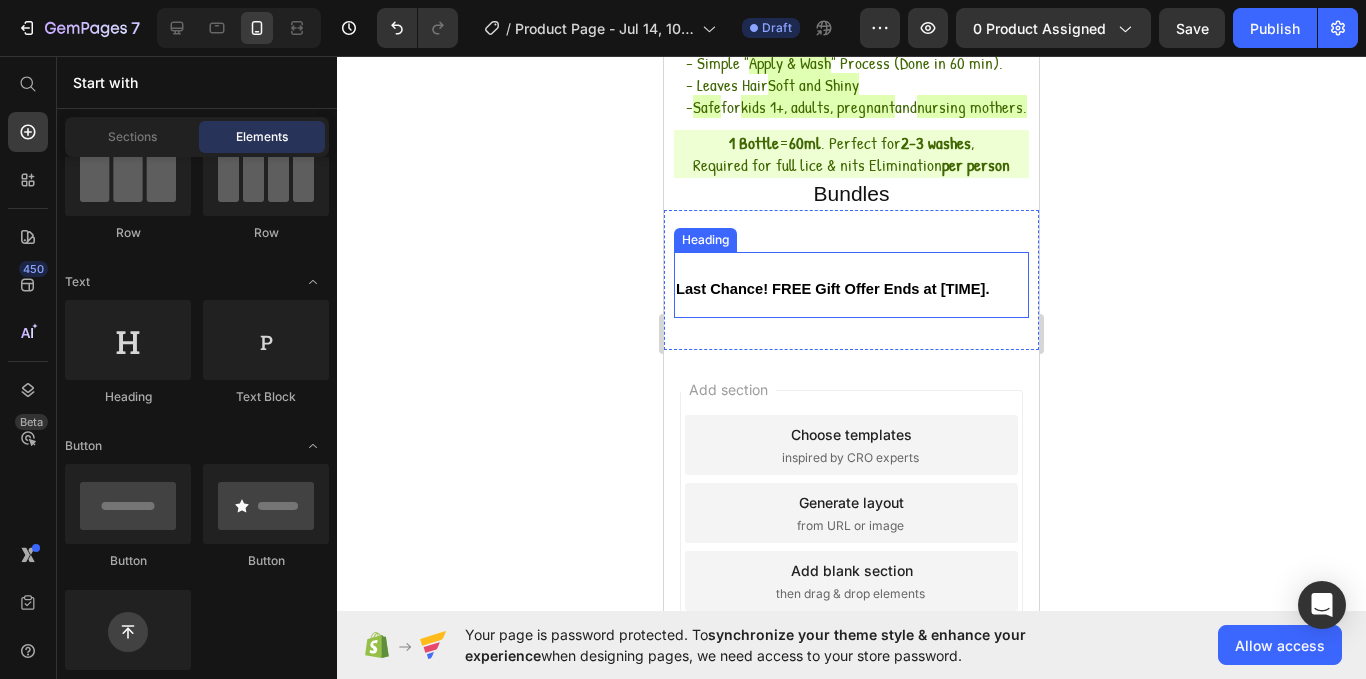 click on "⁠⁠⁠⁠⁠⁠⁠ Last Chance! FREE Gift Offer Ends at 12:52 PM." at bounding box center (851, 285) 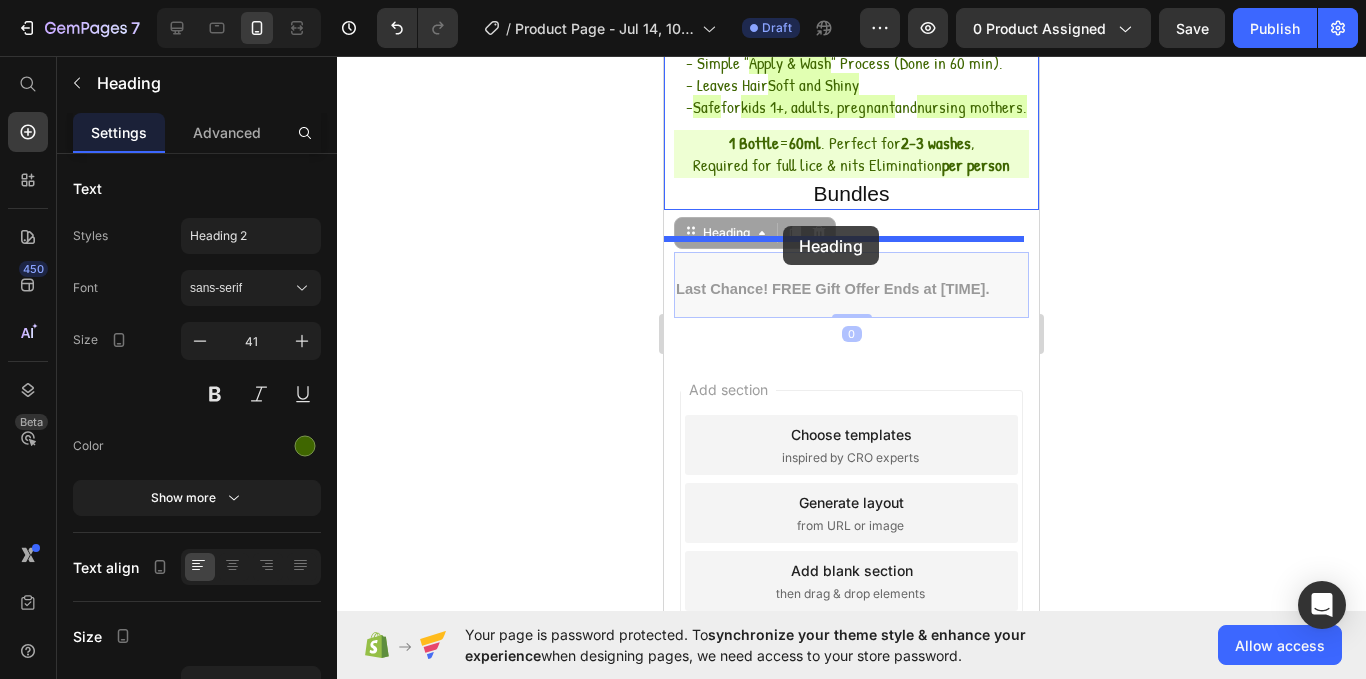 drag, startPoint x: 713, startPoint y: 261, endPoint x: 783, endPoint y: 226, distance: 78.26238 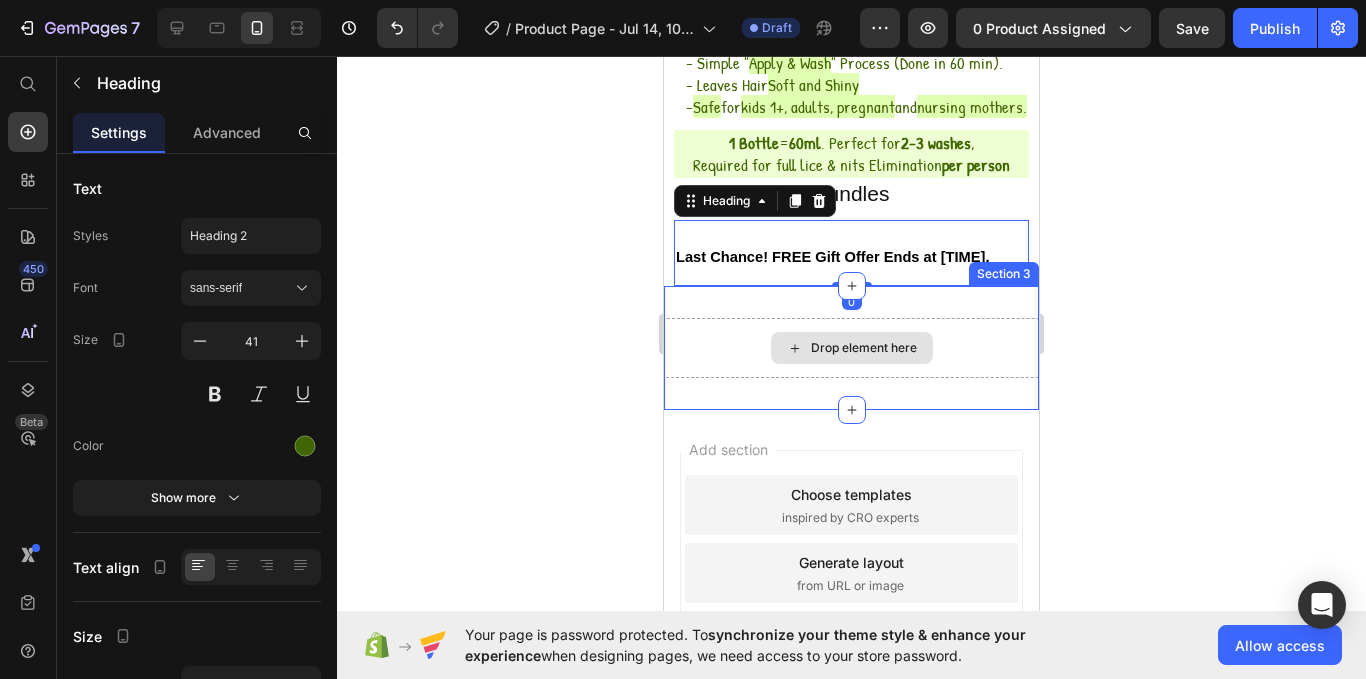click on "Drop element here" at bounding box center (851, 348) 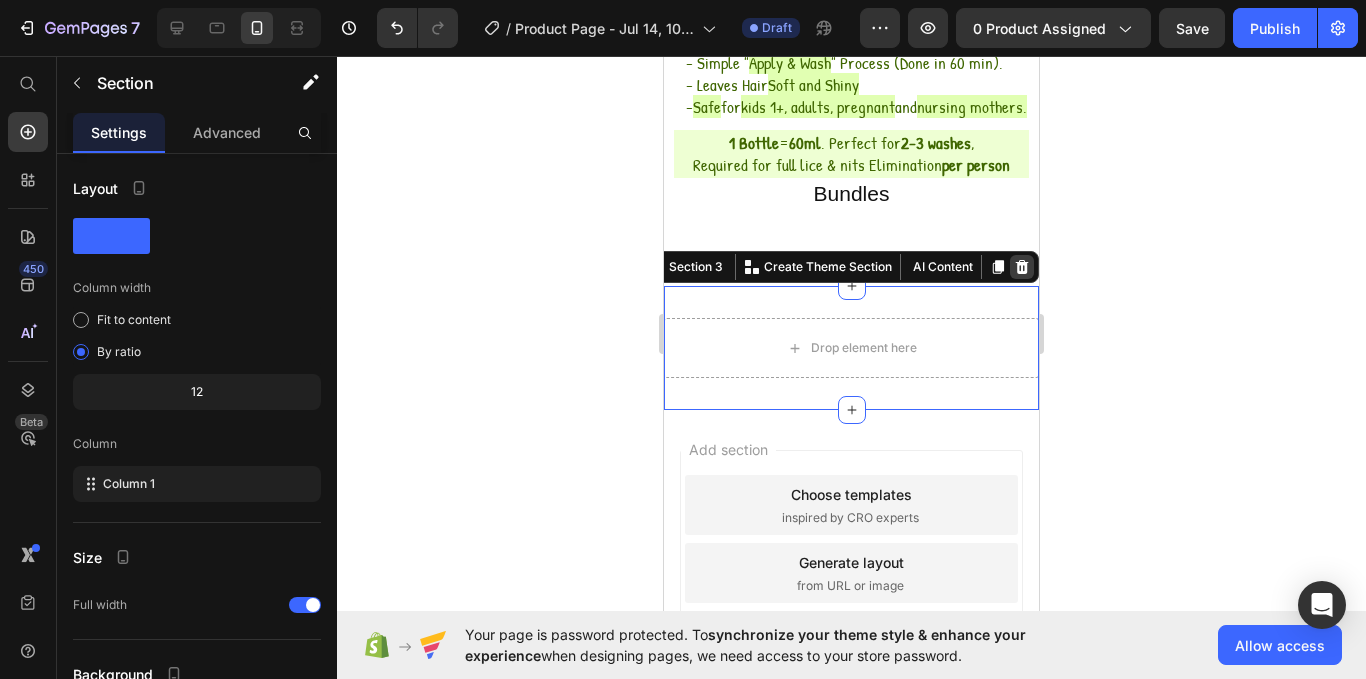 click 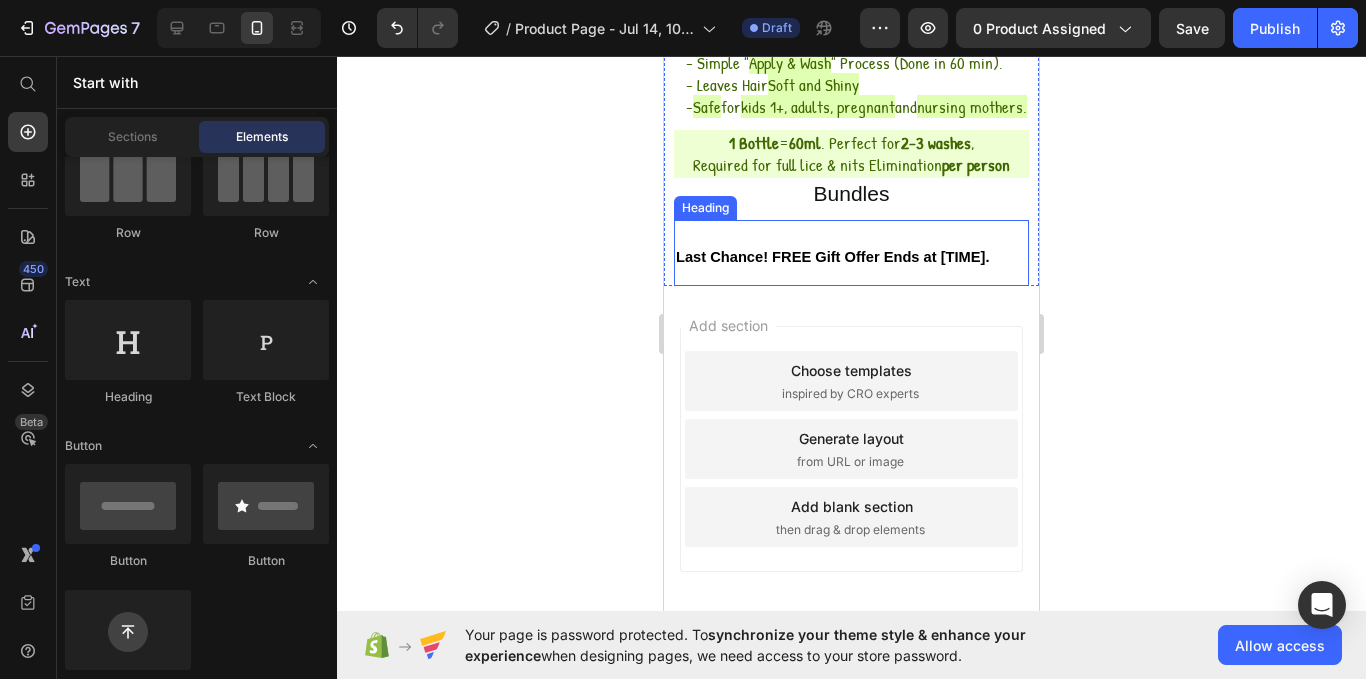 click on "Last Chance! FREE Gift Offer Ends at 12:52 PM." at bounding box center (851, 253) 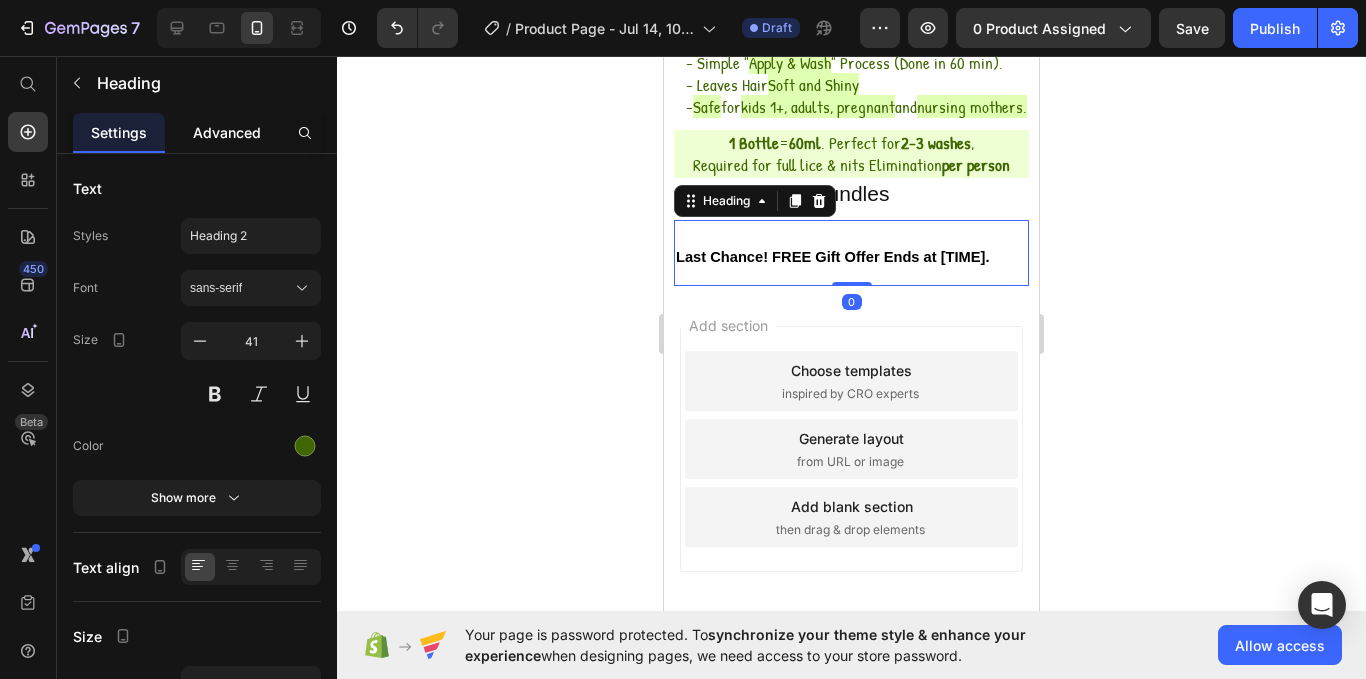 click on "Advanced" 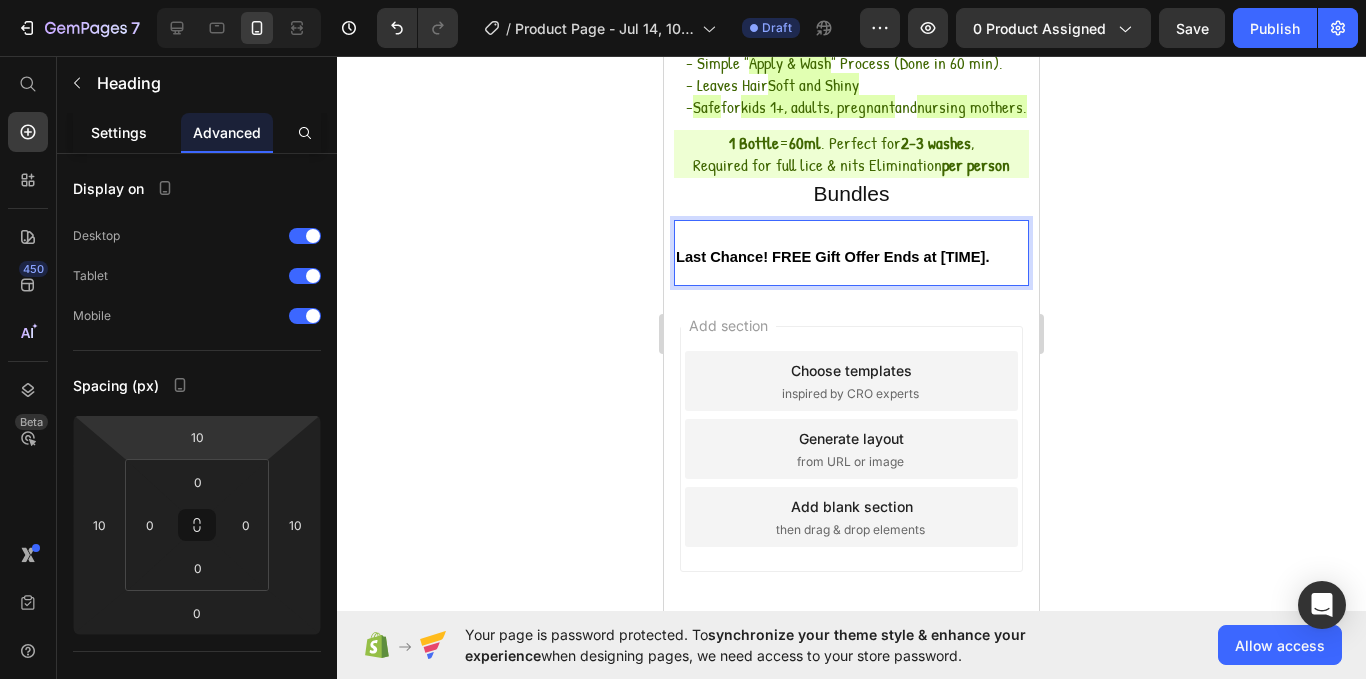 click on "Settings" at bounding box center [119, 132] 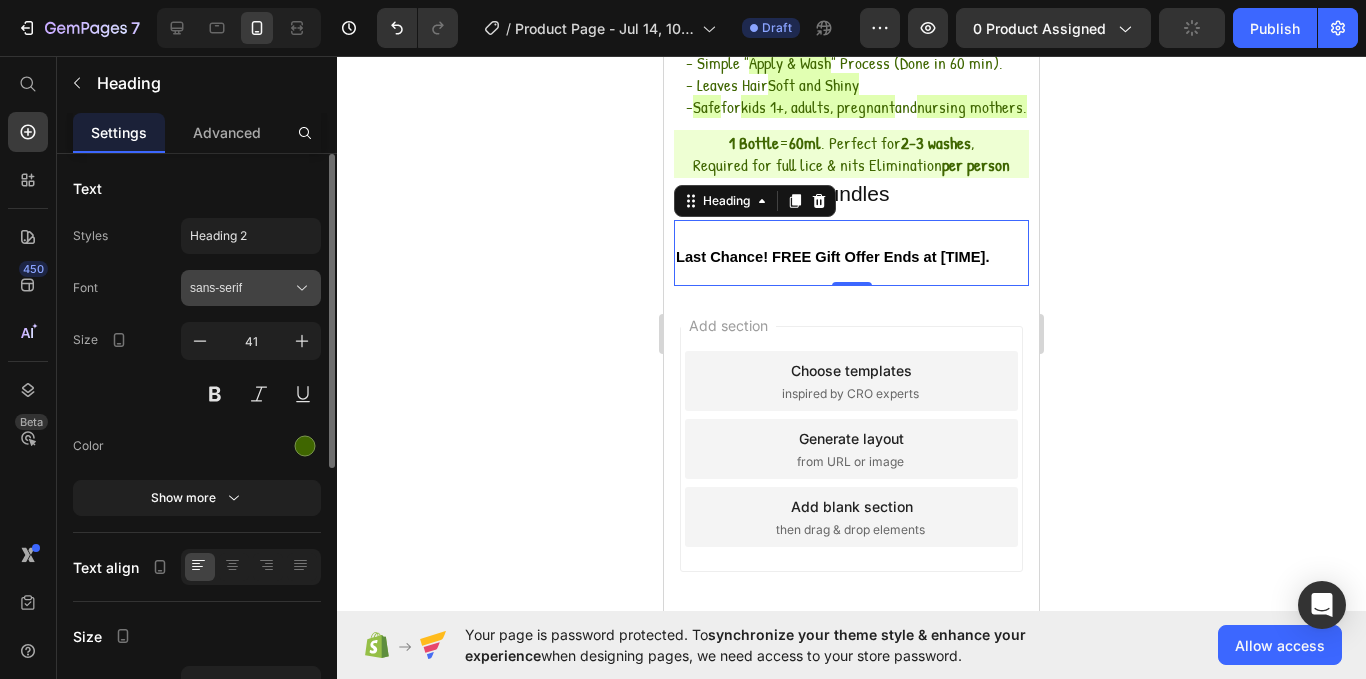 click on "sans-serif" at bounding box center [251, 288] 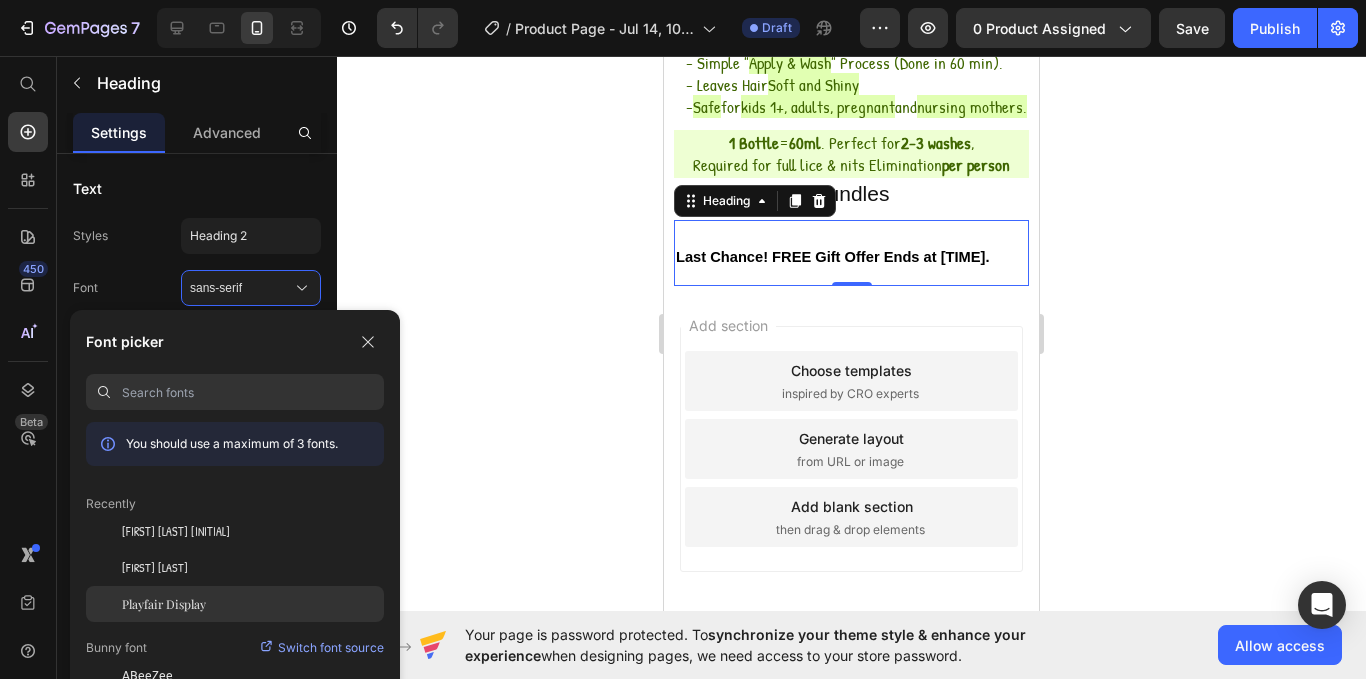 click on "Playfair Display" at bounding box center (164, 604) 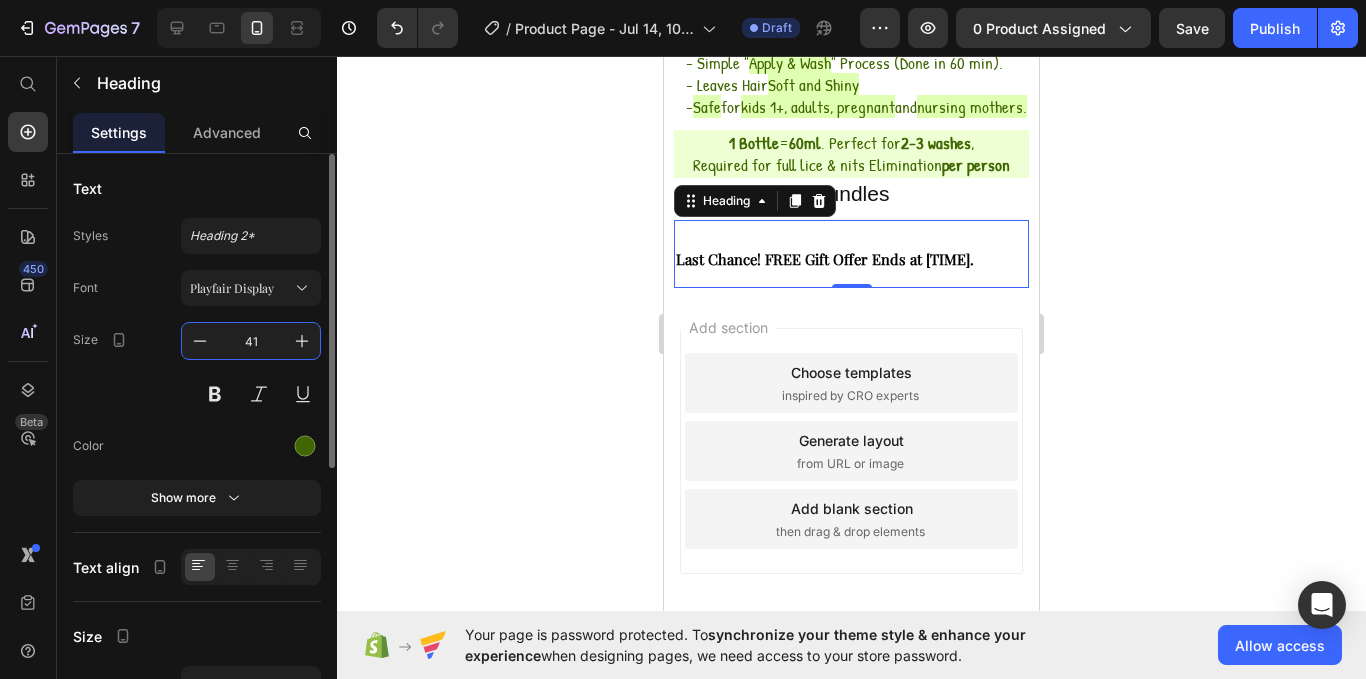 click on "41" at bounding box center [251, 341] 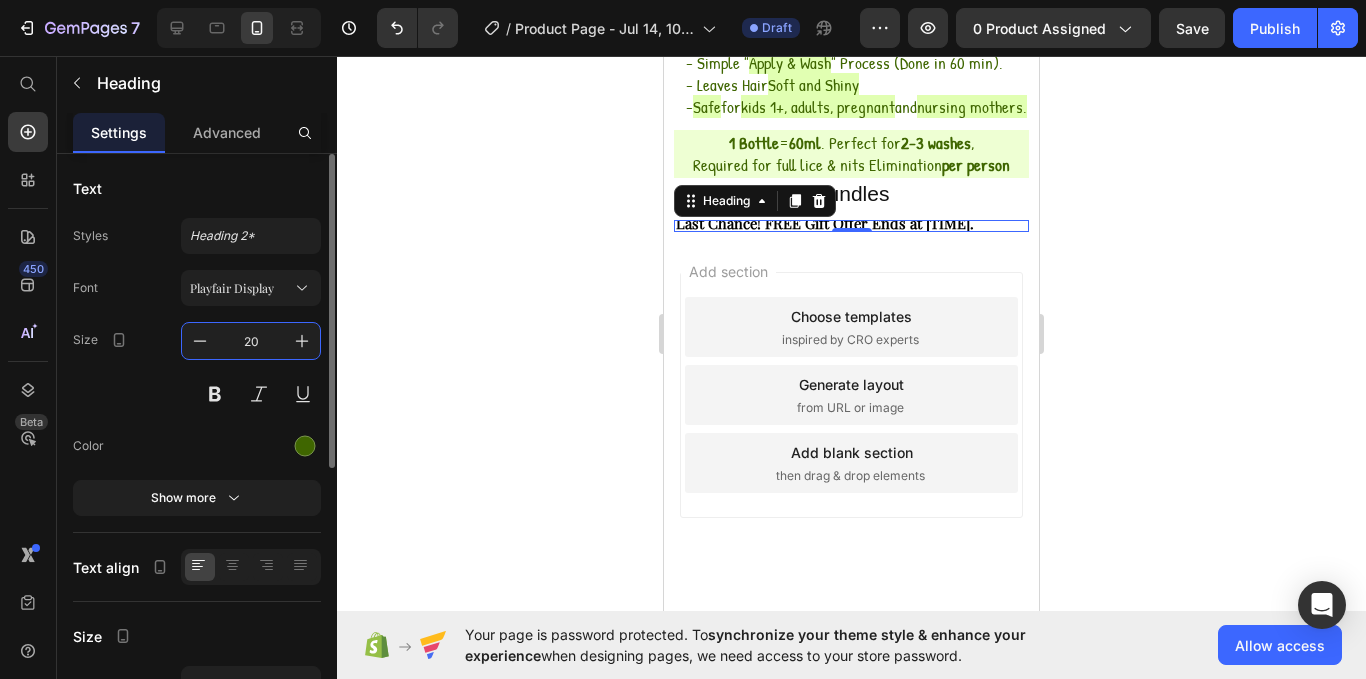 type on "20" 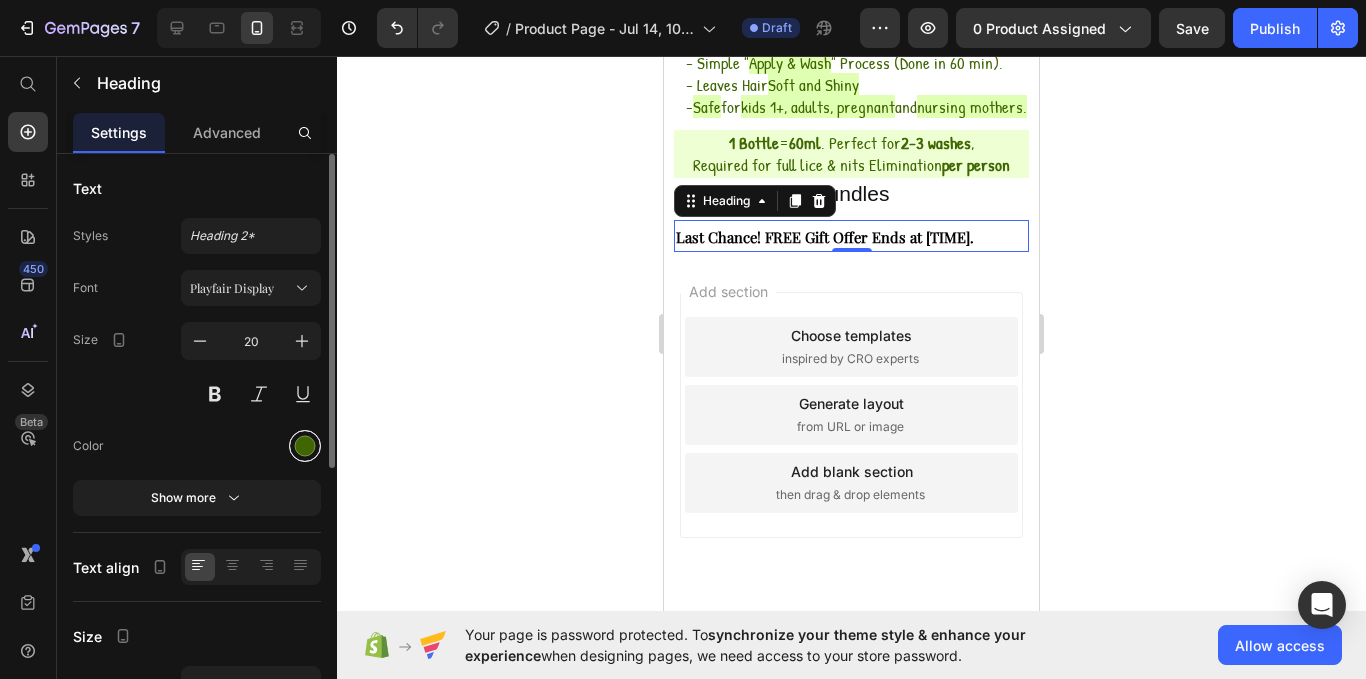 click at bounding box center [305, 446] 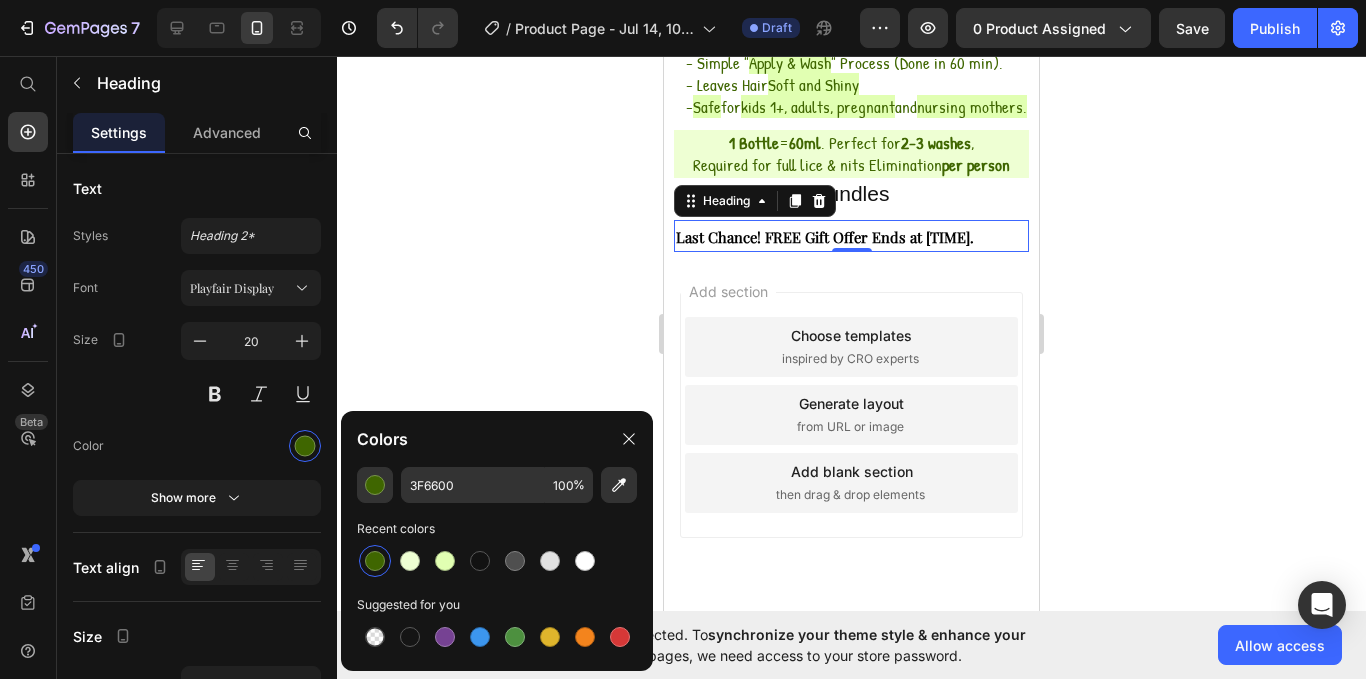 click at bounding box center [375, 561] 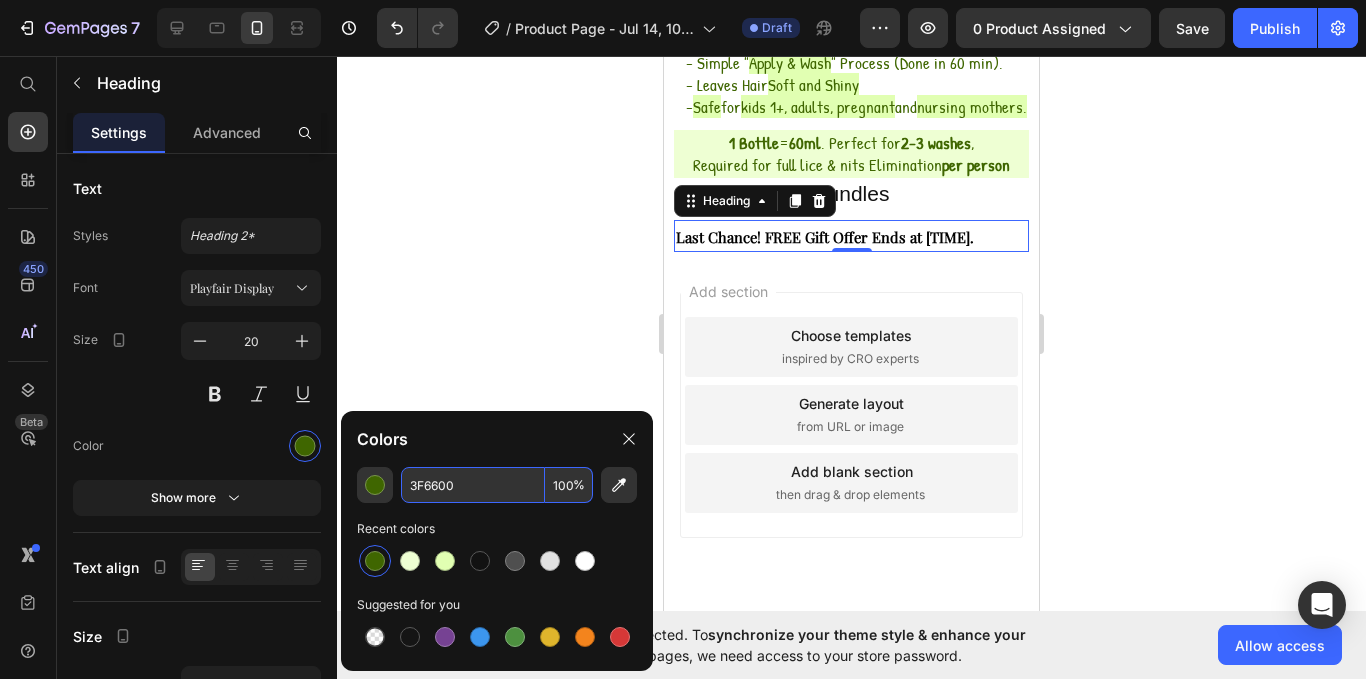 click on "3F6600" at bounding box center (473, 485) 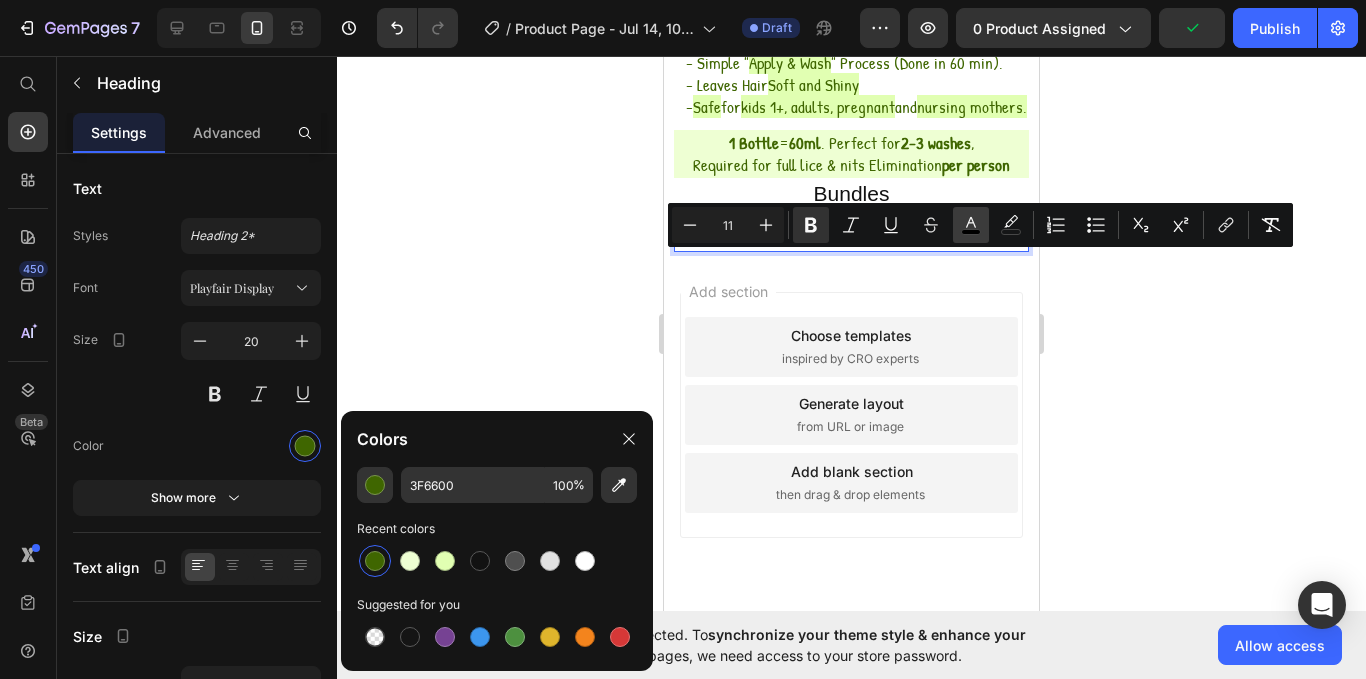 click on "color" at bounding box center (971, 225) 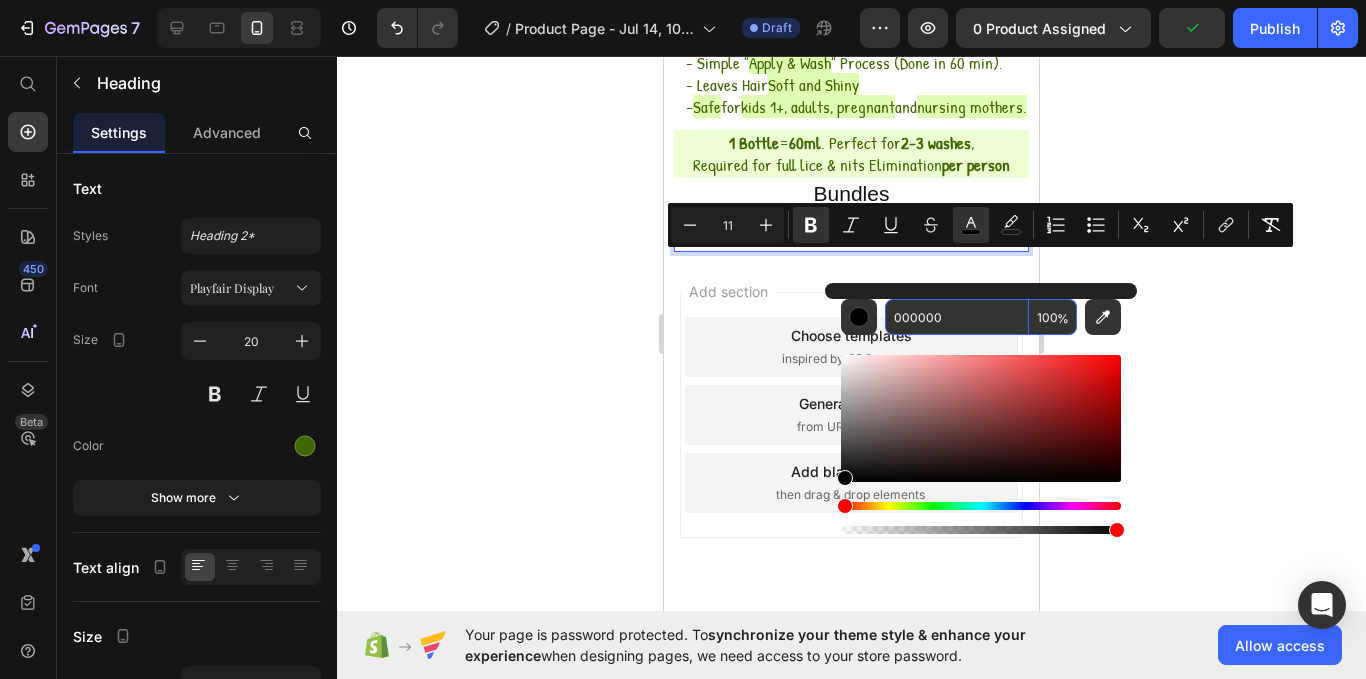 click on "000000" at bounding box center (957, 317) 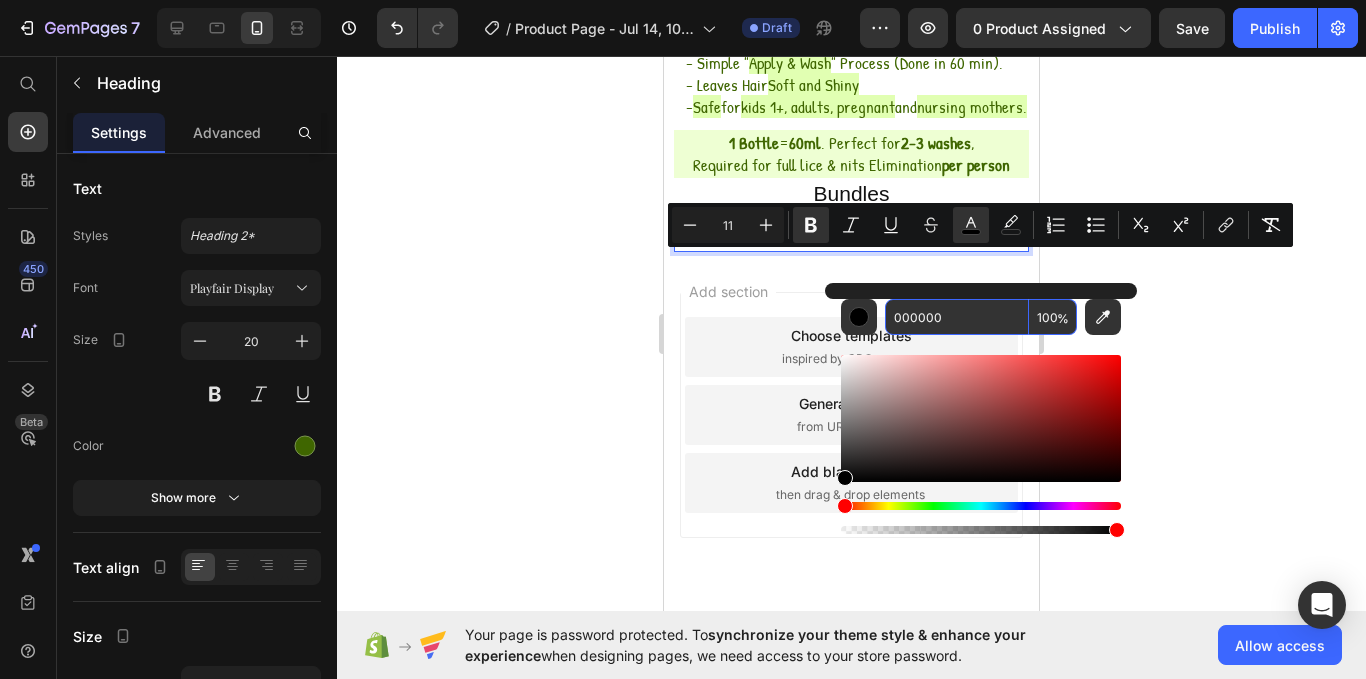 paste on "3F66" 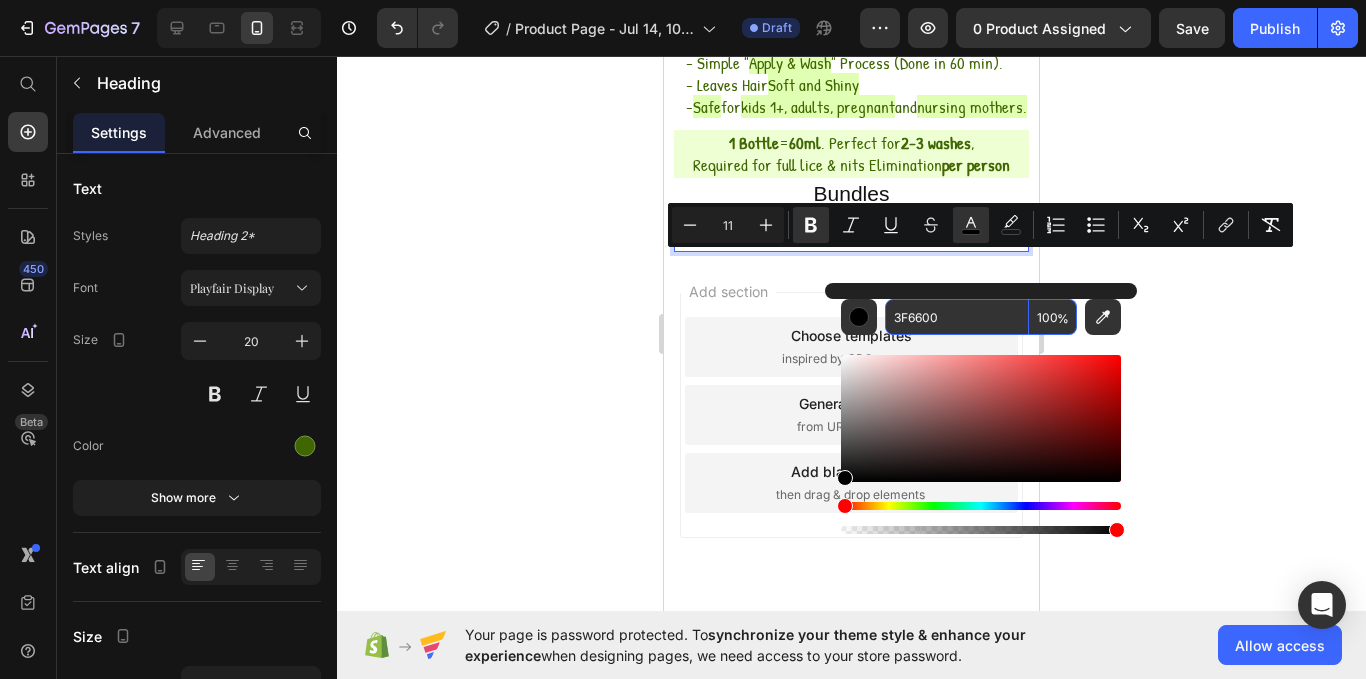 type on "3F6600" 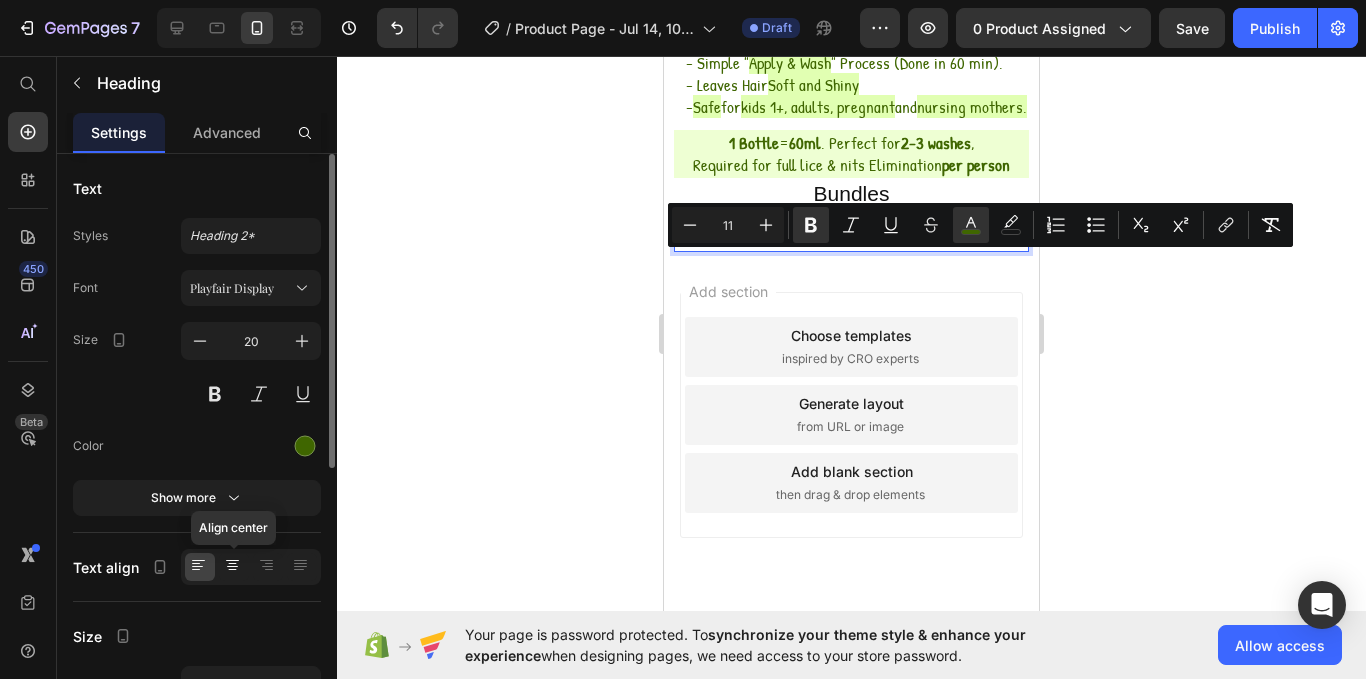 click 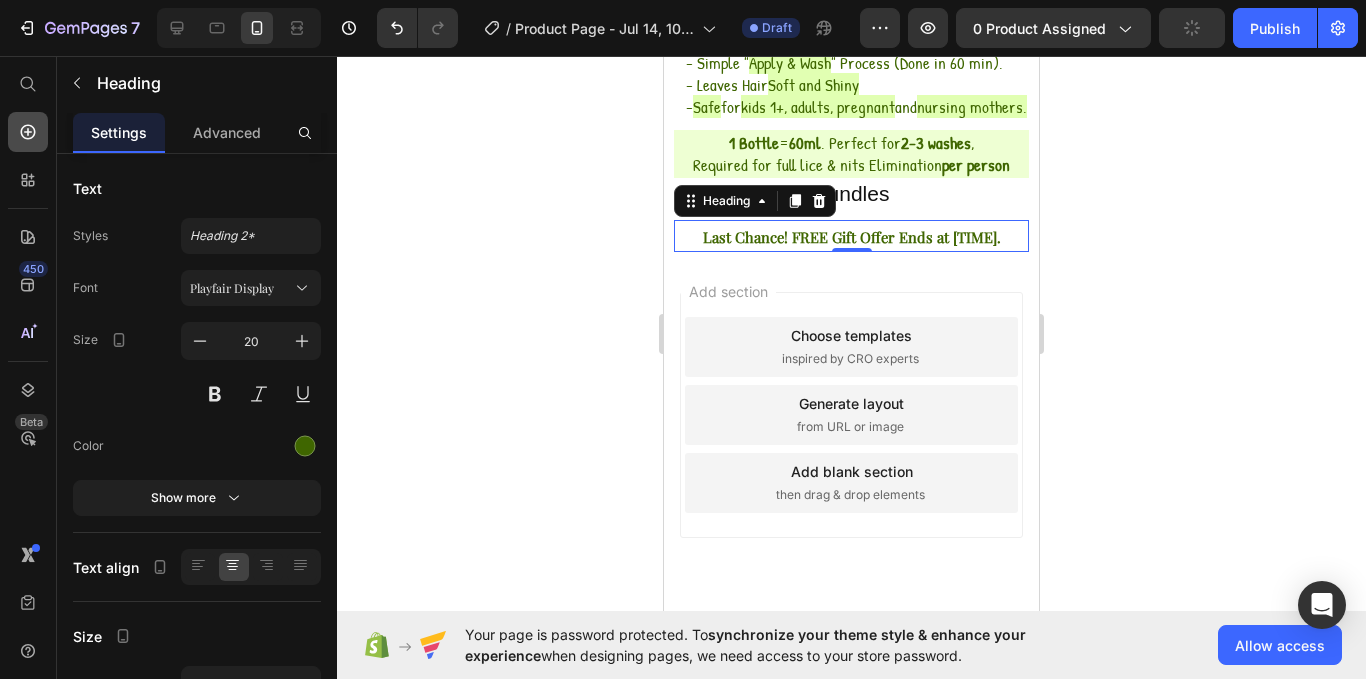 click 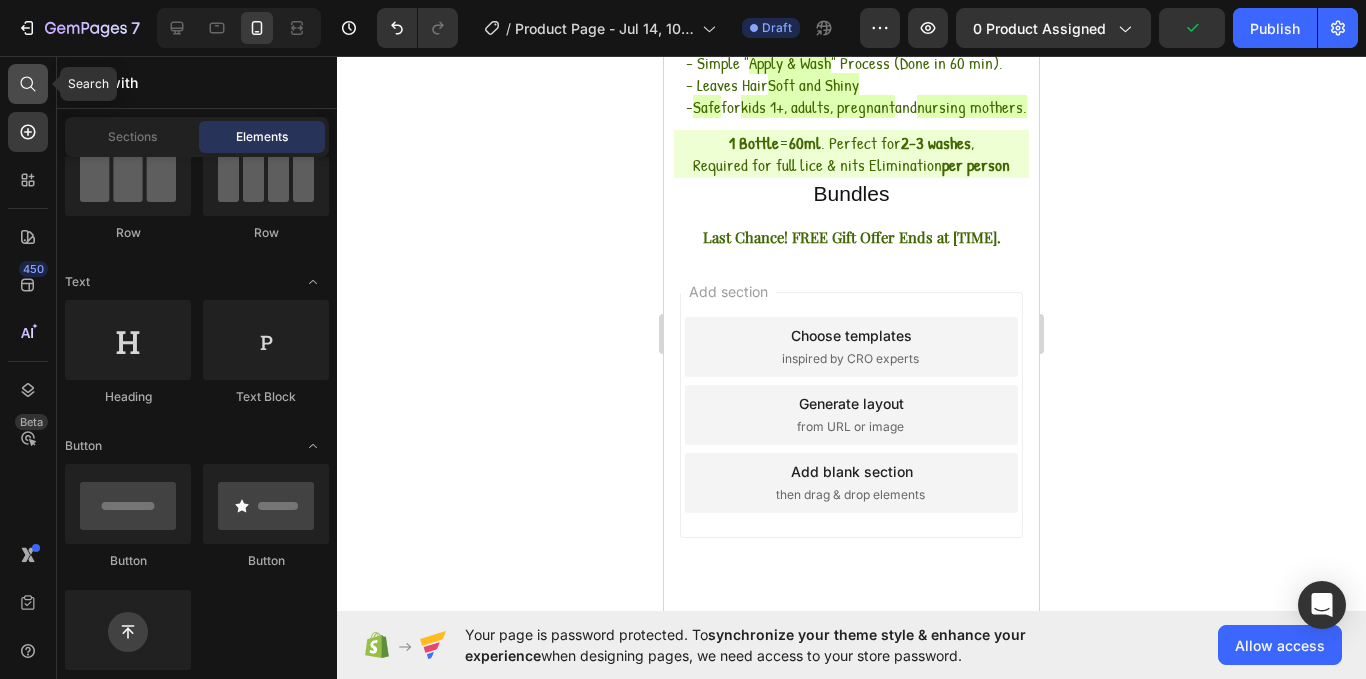 click 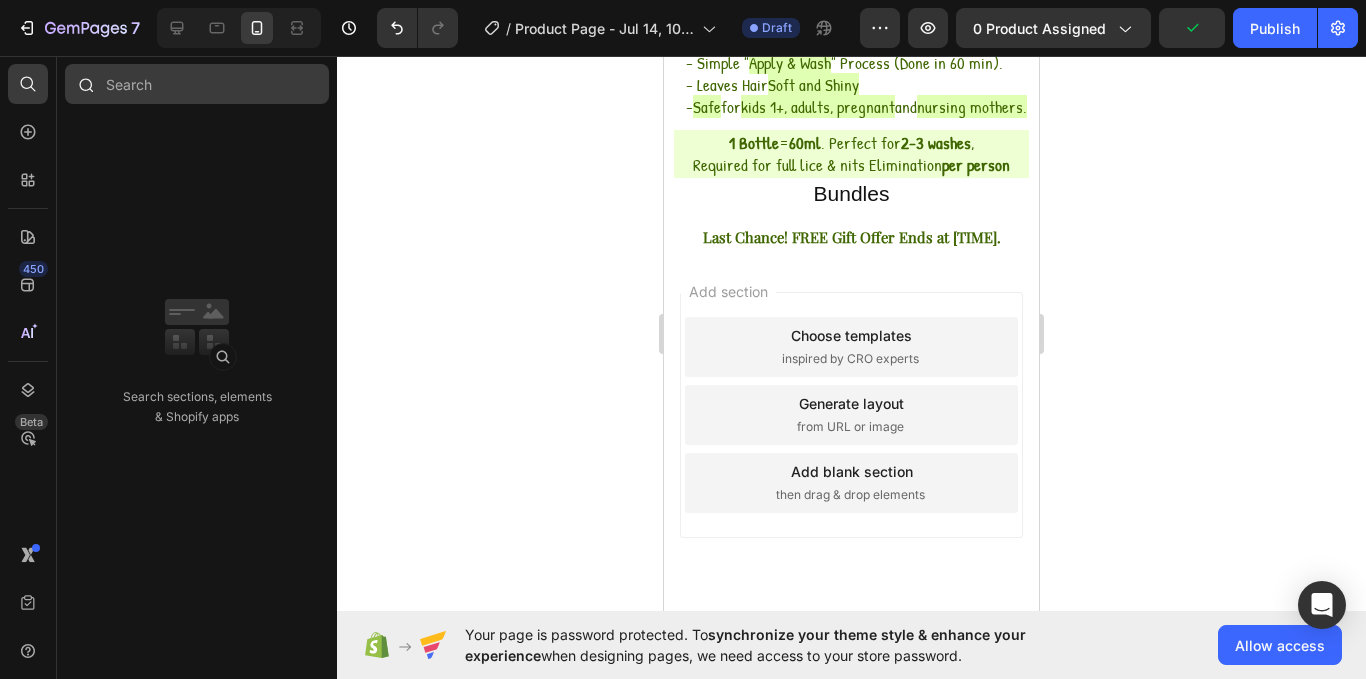 click at bounding box center (197, 84) 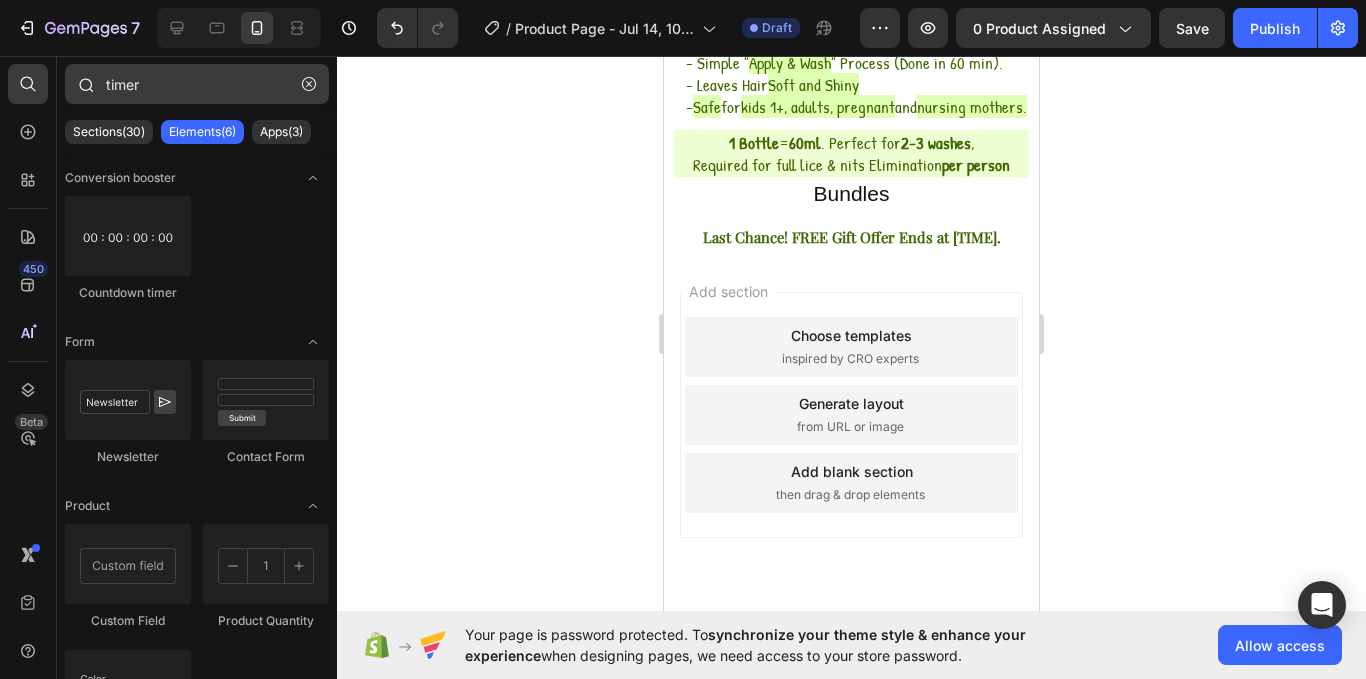 type on "timer" 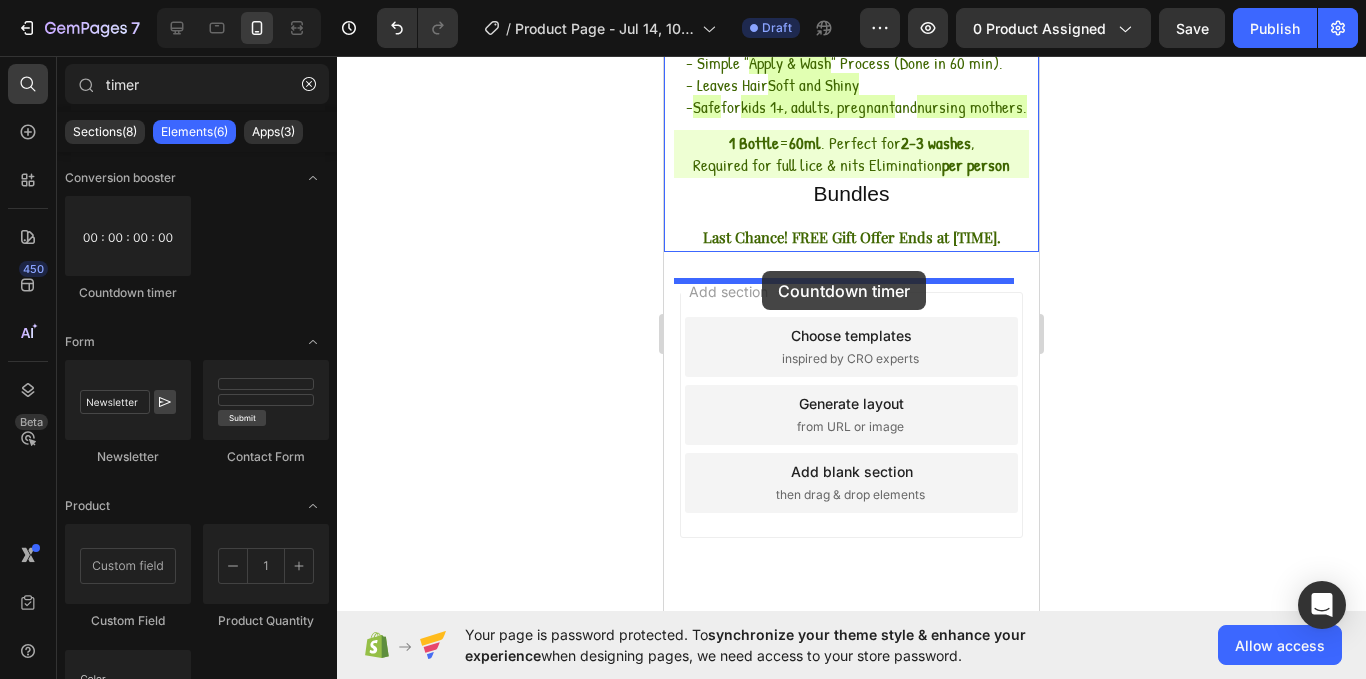 drag, startPoint x: 776, startPoint y: 292, endPoint x: 761, endPoint y: 271, distance: 25.806976 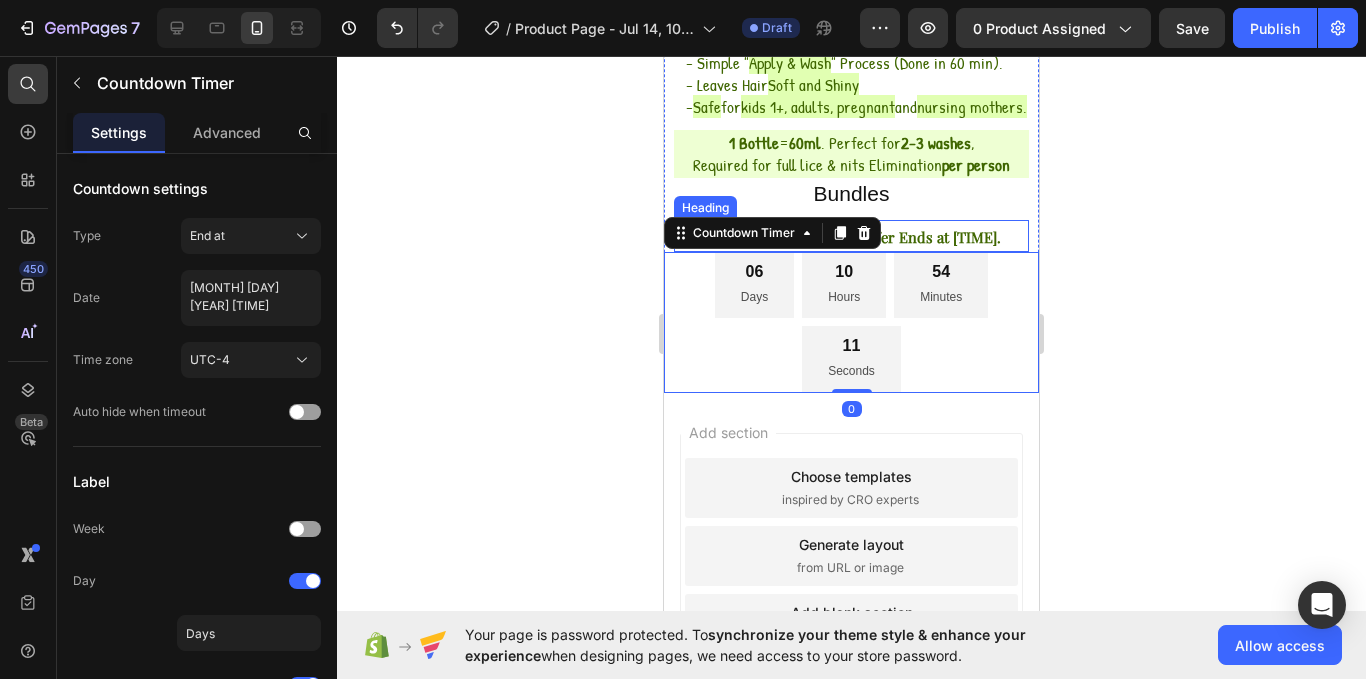click on "Last Chance! FREE Gift Offer Ends at 12:52 PM." at bounding box center [852, 237] 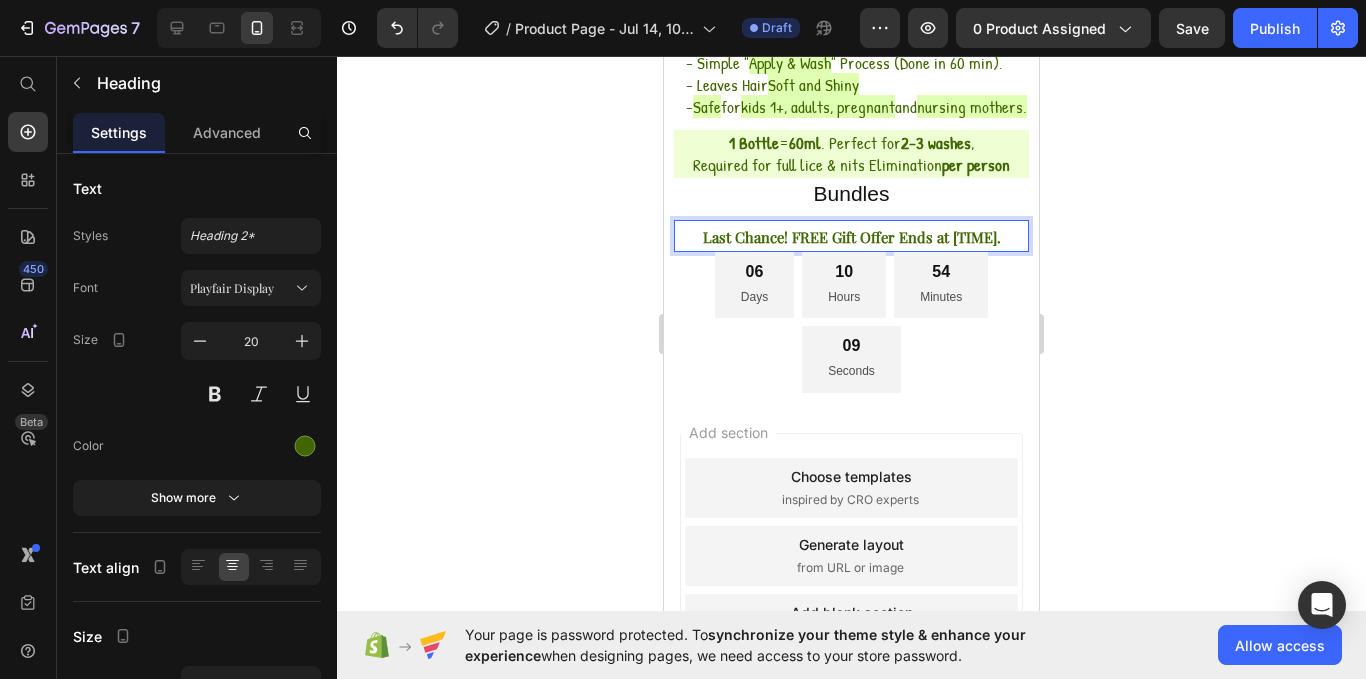 drag, startPoint x: 997, startPoint y: 261, endPoint x: 920, endPoint y: 275, distance: 78.26238 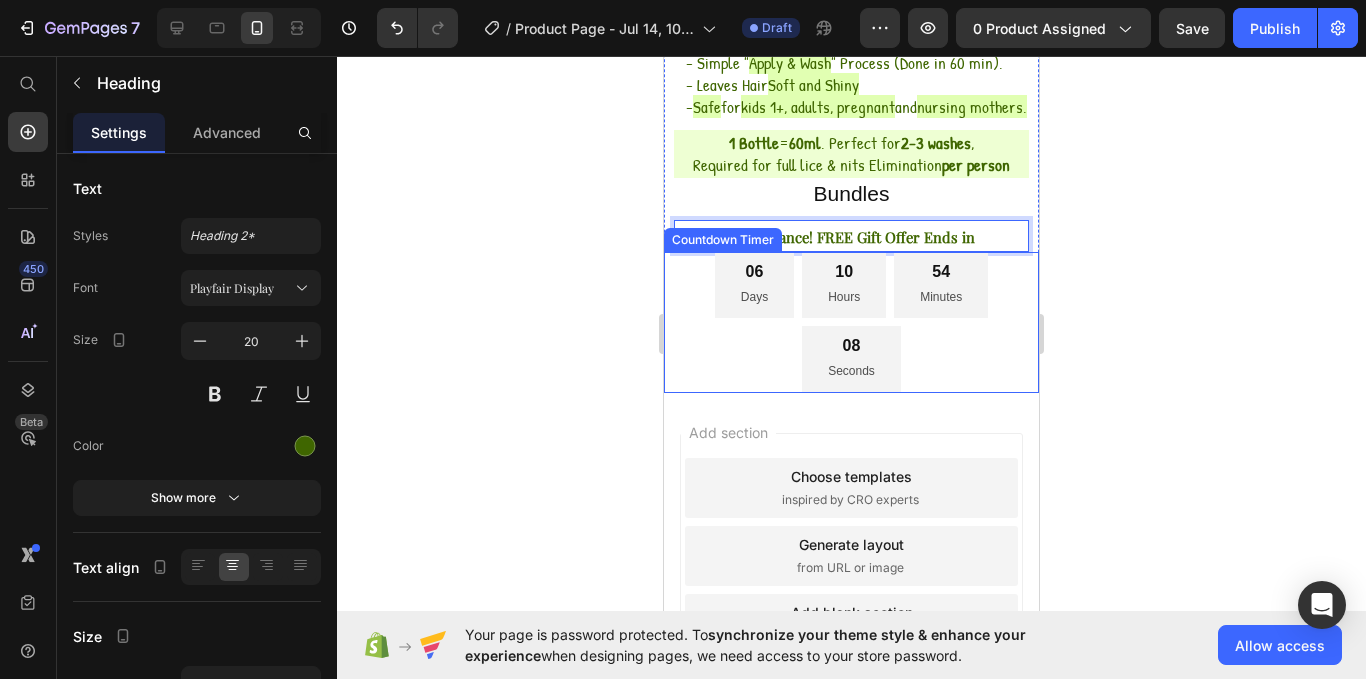 click on "06 Days" at bounding box center (754, 285) 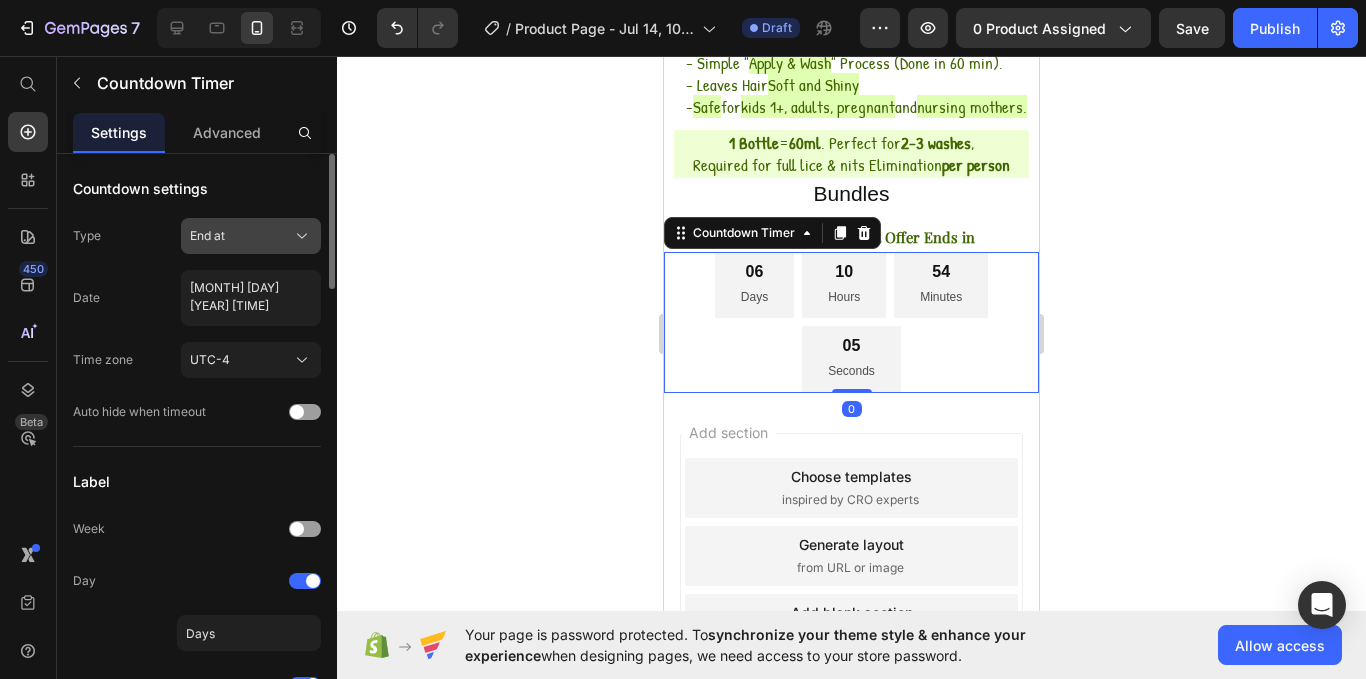 click on "End at" 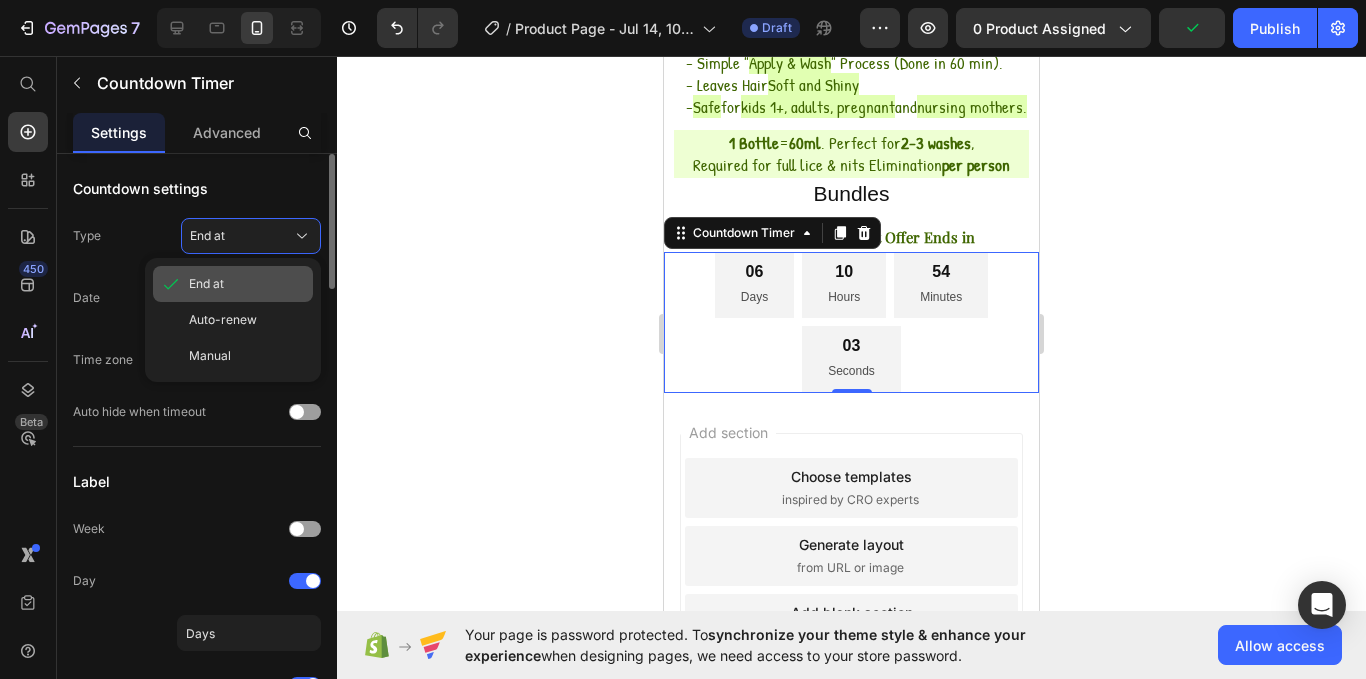 click on "End at" at bounding box center [247, 284] 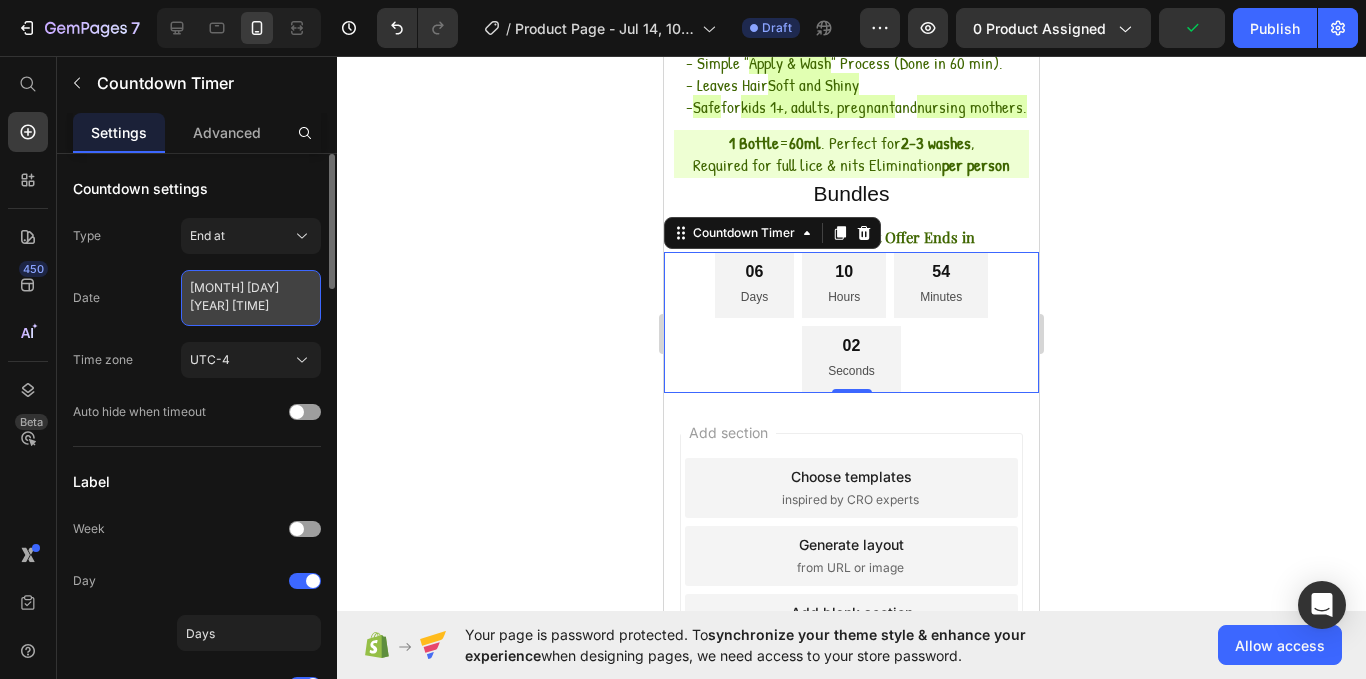 click on "July 20 2025 12:47 PM" at bounding box center [251, 298] 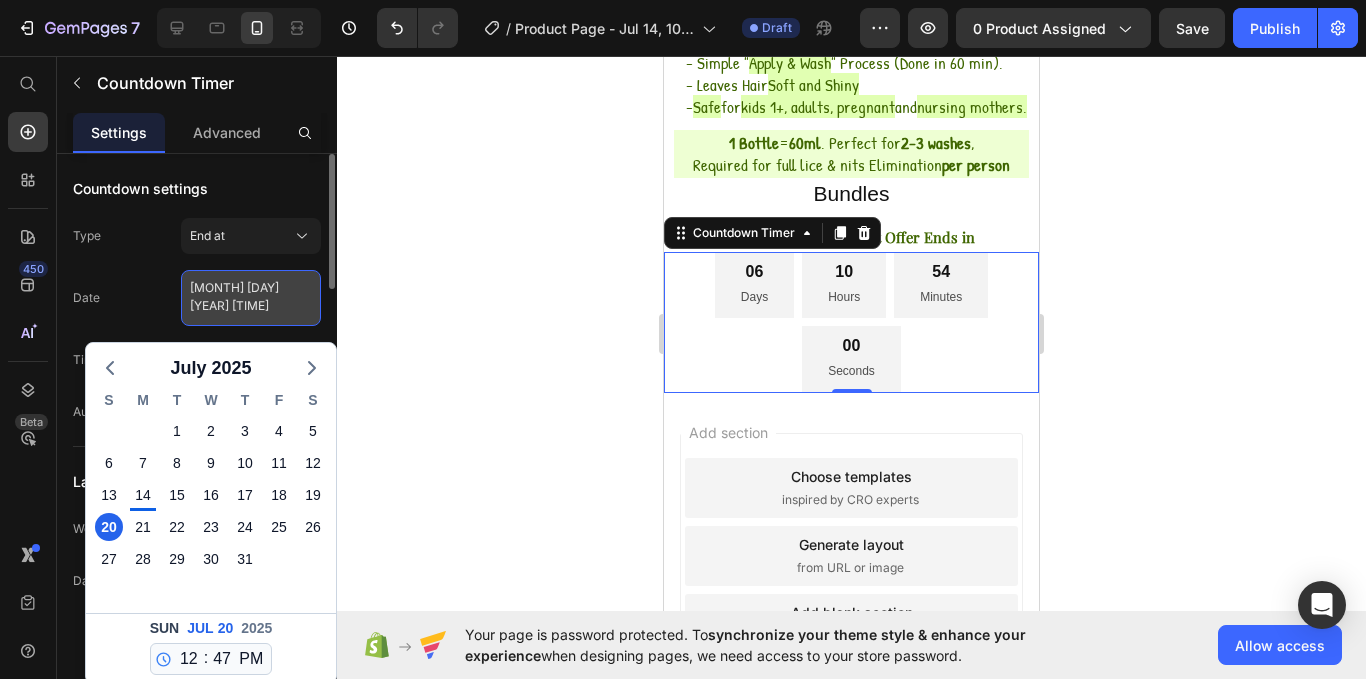 click on "July 20 2025 12:47 PM" at bounding box center (251, 298) 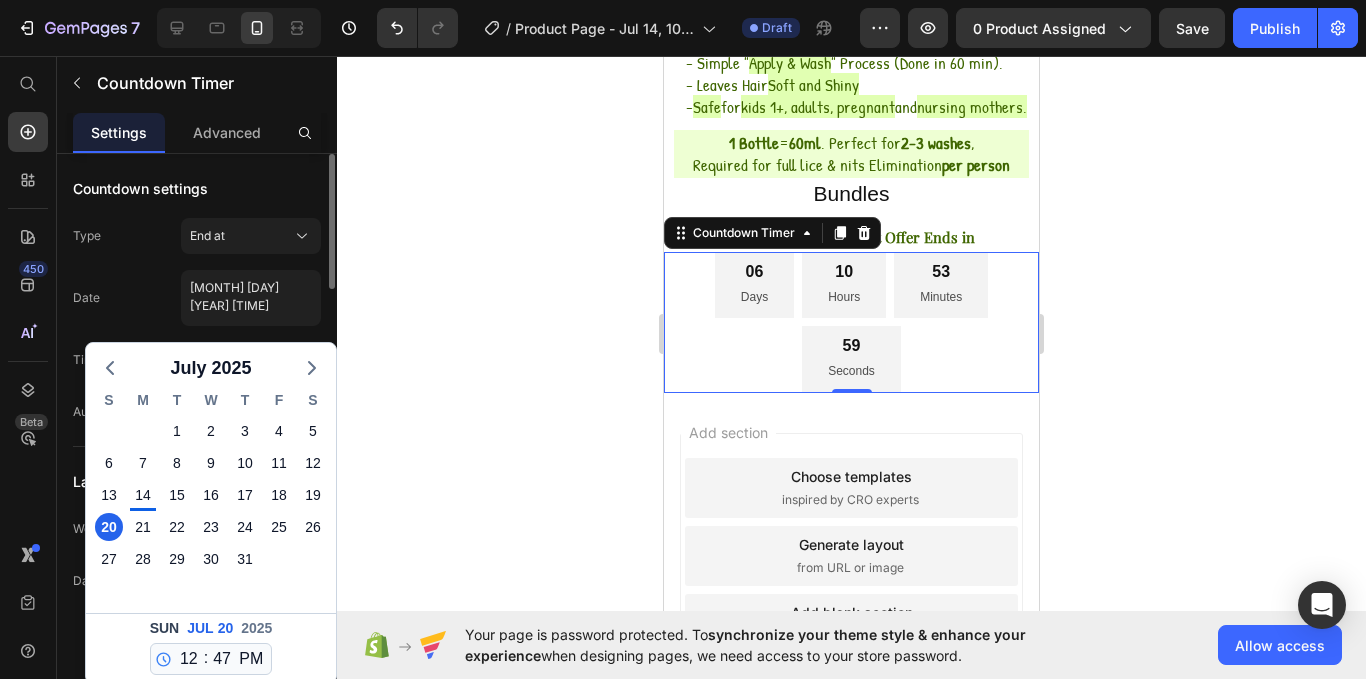 click on "Date July 20 2025 12:47 PM July 2025 S M T W T F S 29 30 1 2 3 4 5 6 7 8 9 10 11 12 13 14 15 16 17 18 19 20 21 22 23 24 25 26 27 28 29 30 31 1 2 3 4 5 6 7 8 9 Sun Jul 20 2025 12 1 2 3 4 5 6 7 8 9 10 11 : 00 01 02 03 04 05 06 07 08 09 10 11 12 13 14 15 16 17 18 19 20 21 22 23 24 25 26 27 28 29 30 31 32 33 34 35 36 37 38 39 40 41 42 43 44 45 46 47 48 49 50 51 52 53 54 55 56 57 58 59 AM PM" 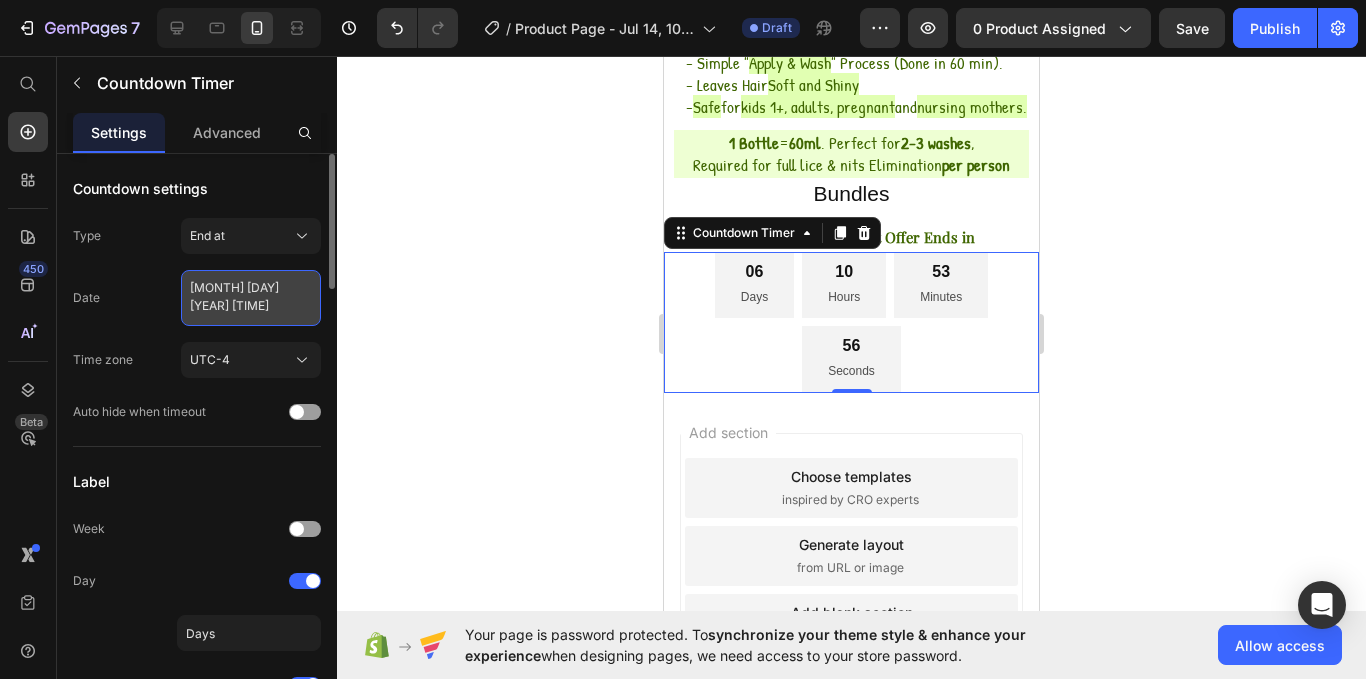 click on "July 20 2025 12:47 PM" at bounding box center (251, 298) 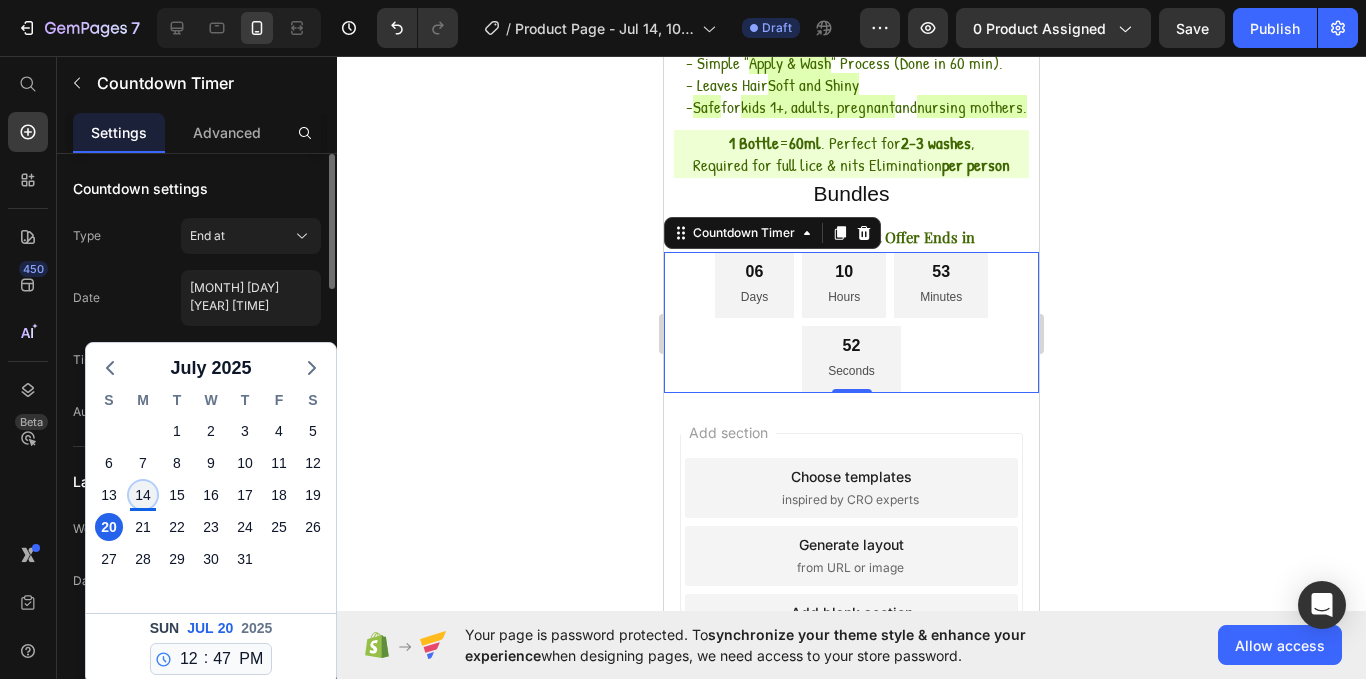 click on "14" 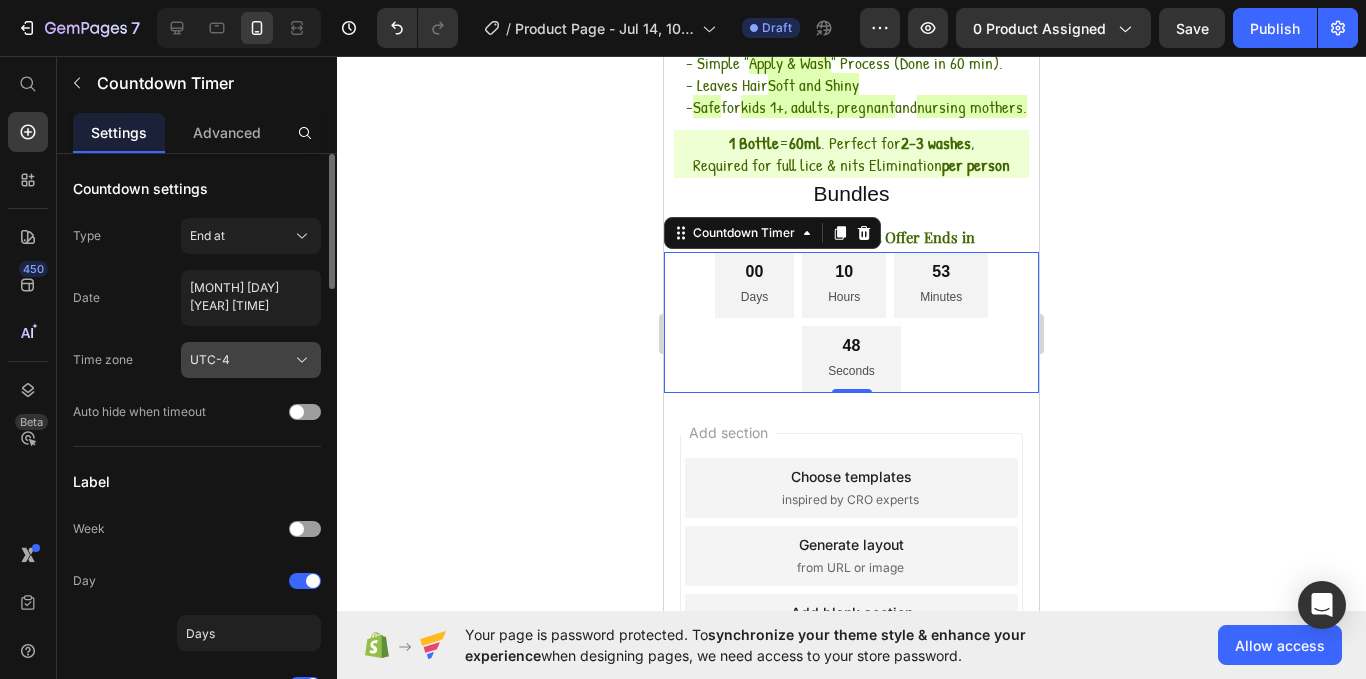 click on "UTC-4" at bounding box center (251, 360) 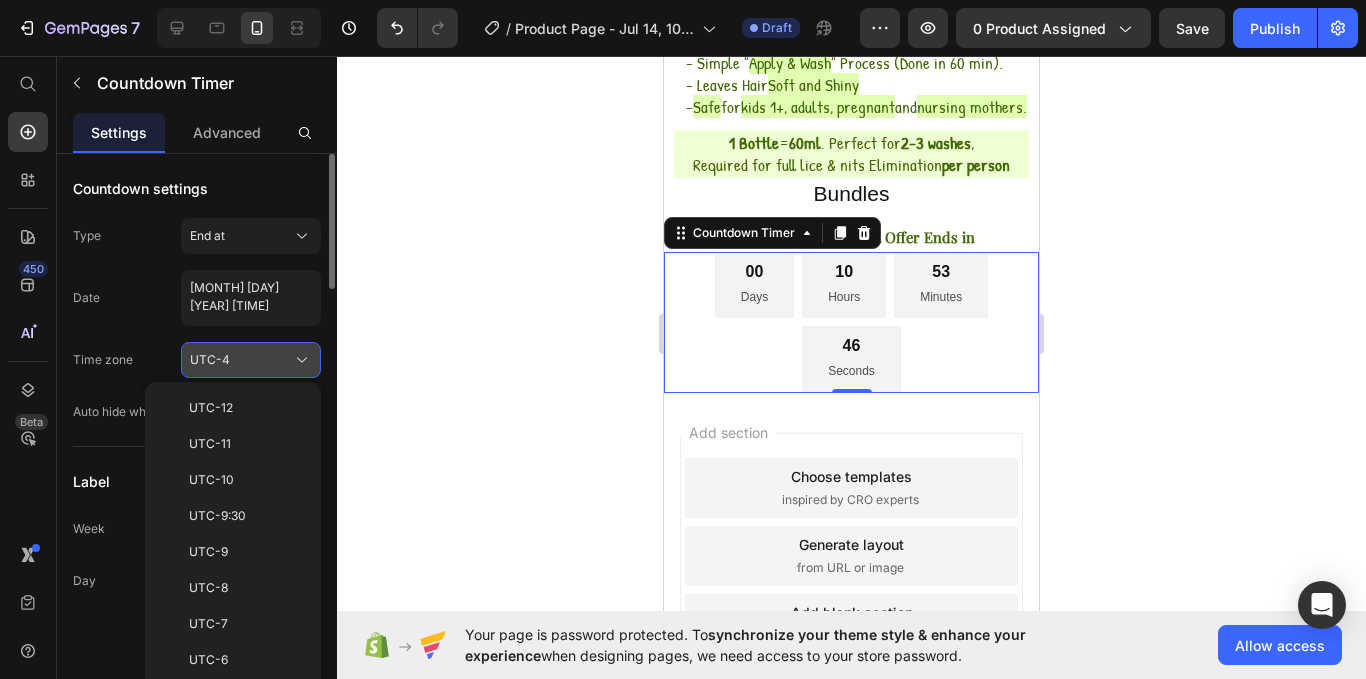 type 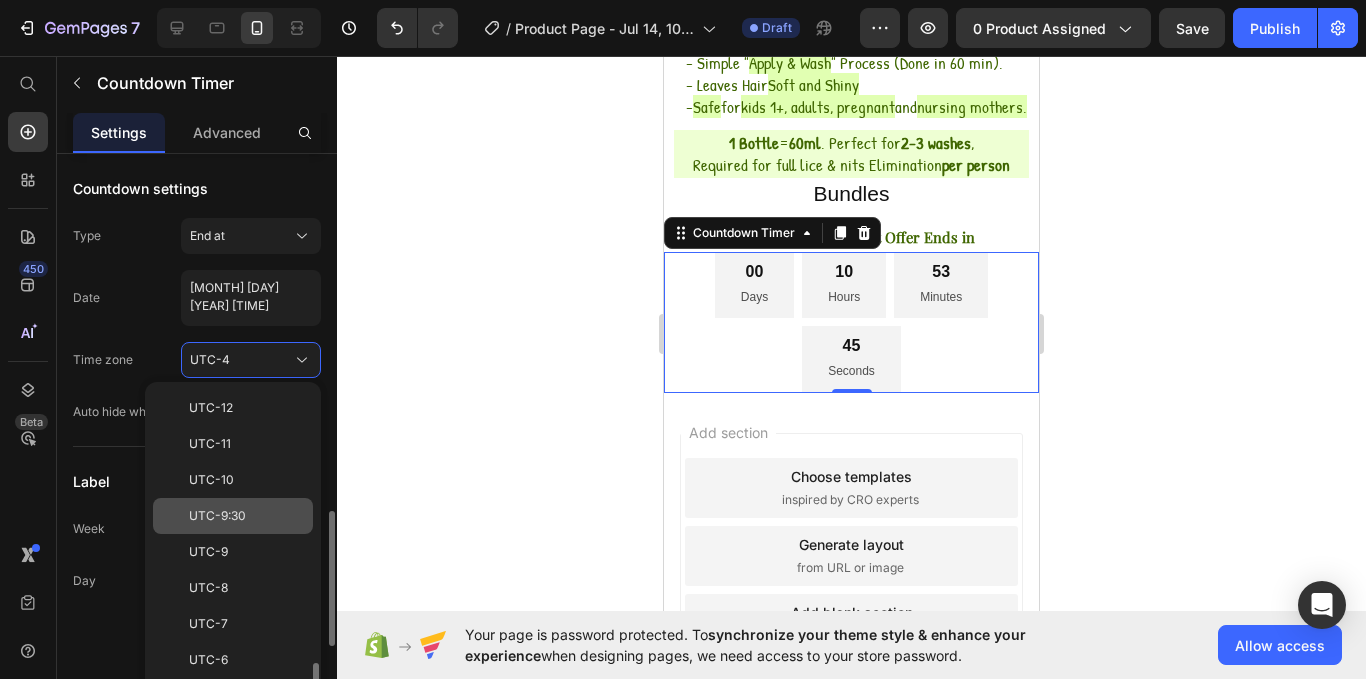 scroll, scrollTop: 160, scrollLeft: 0, axis: vertical 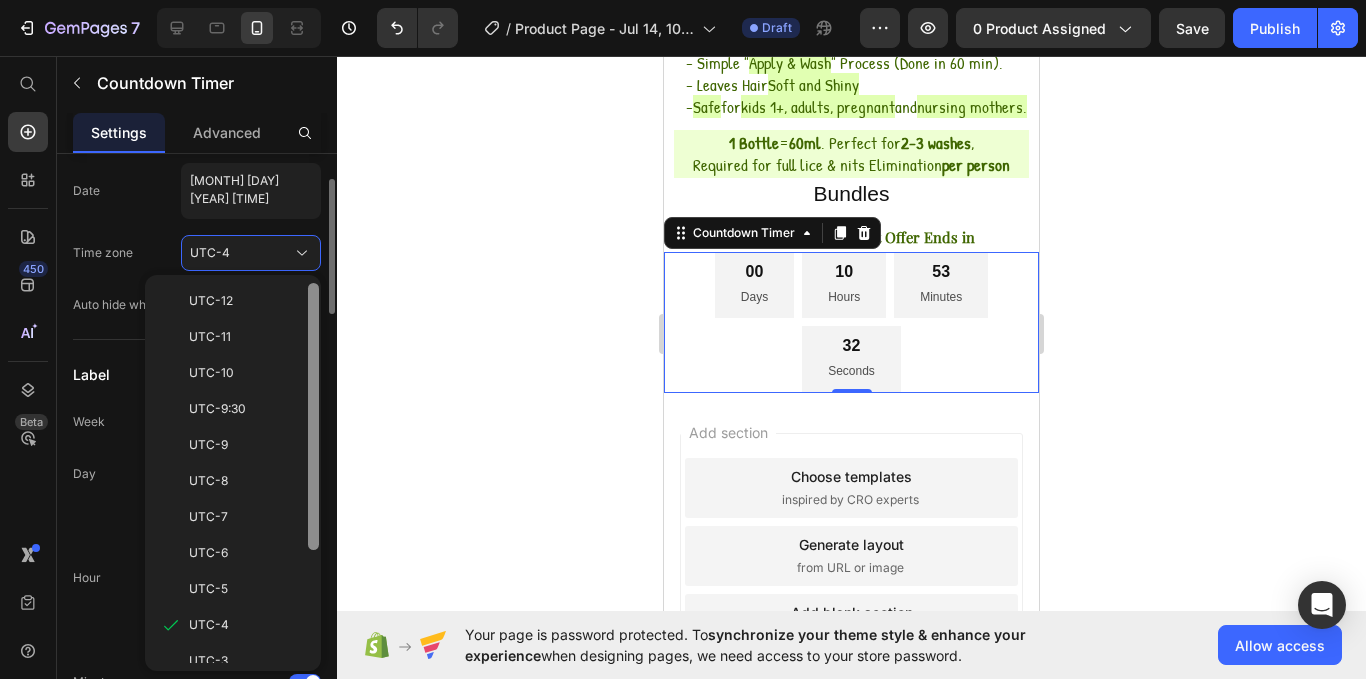drag, startPoint x: 318, startPoint y: 352, endPoint x: 314, endPoint y: 312, distance: 40.1995 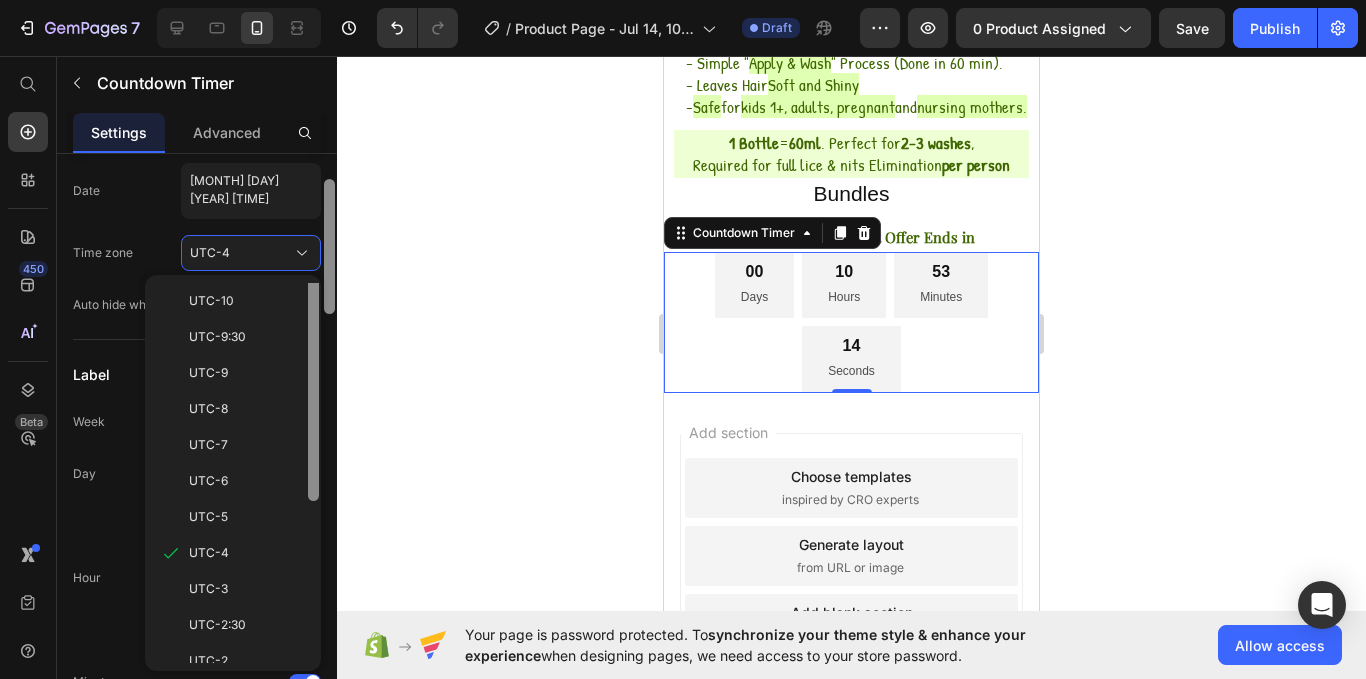 scroll, scrollTop: 0, scrollLeft: 0, axis: both 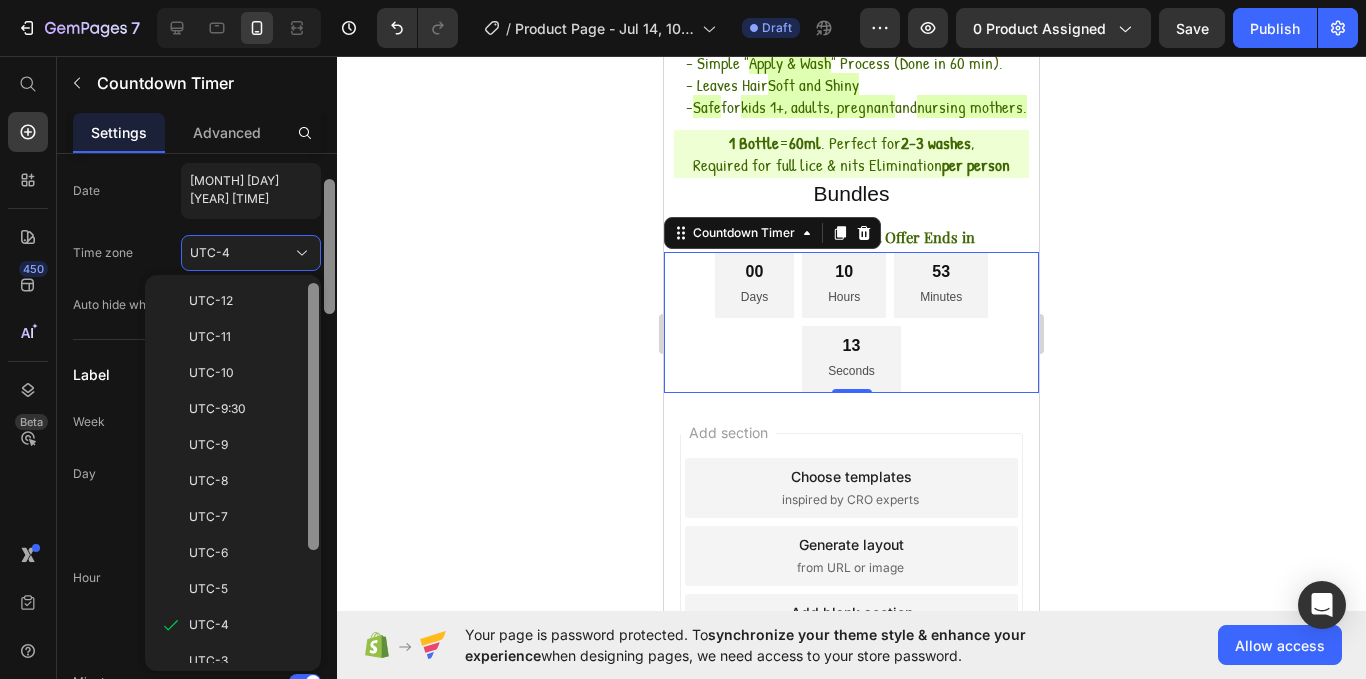 drag, startPoint x: 314, startPoint y: 330, endPoint x: 325, endPoint y: 297, distance: 34.785053 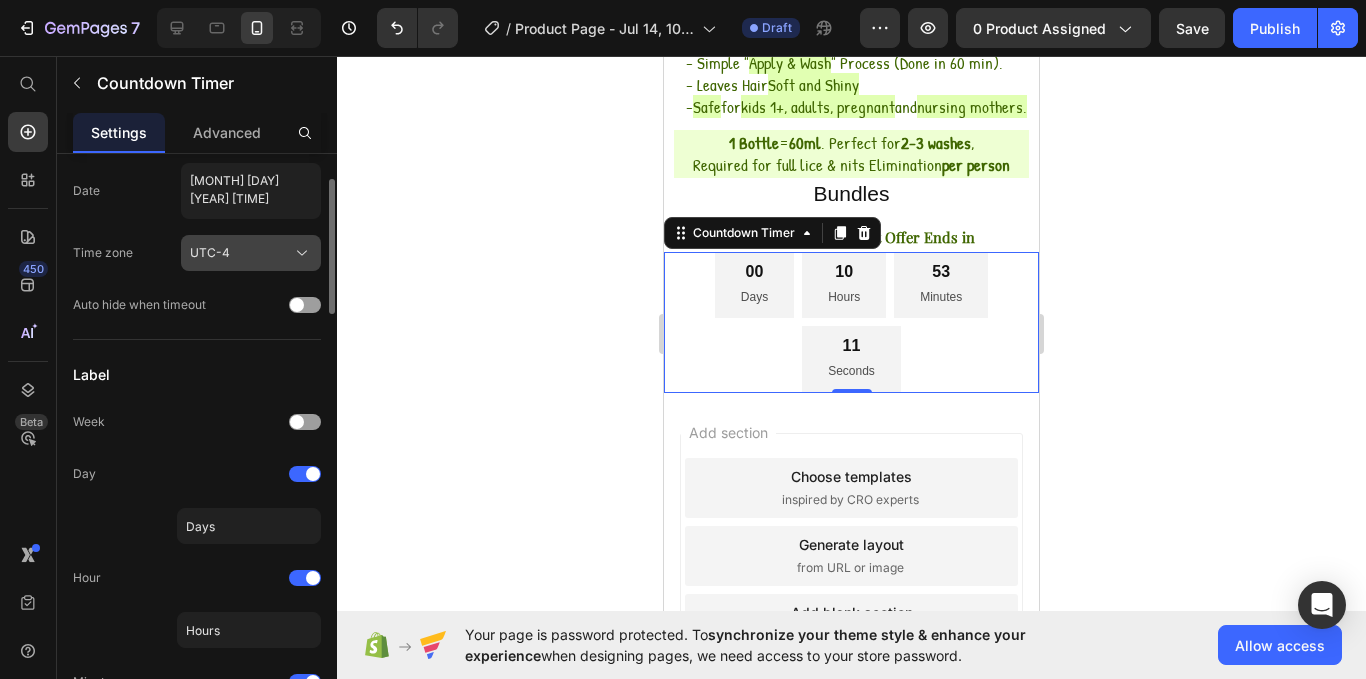 click on "UTC-4" 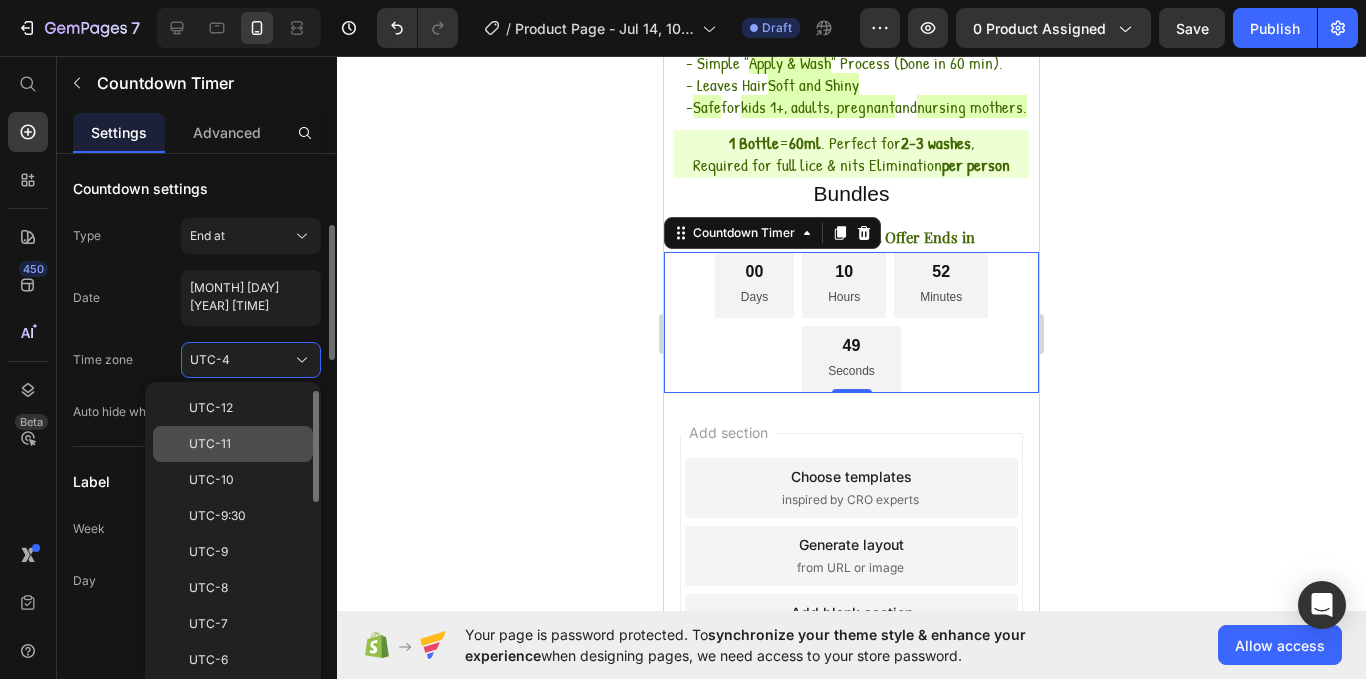 scroll, scrollTop: 58, scrollLeft: 0, axis: vertical 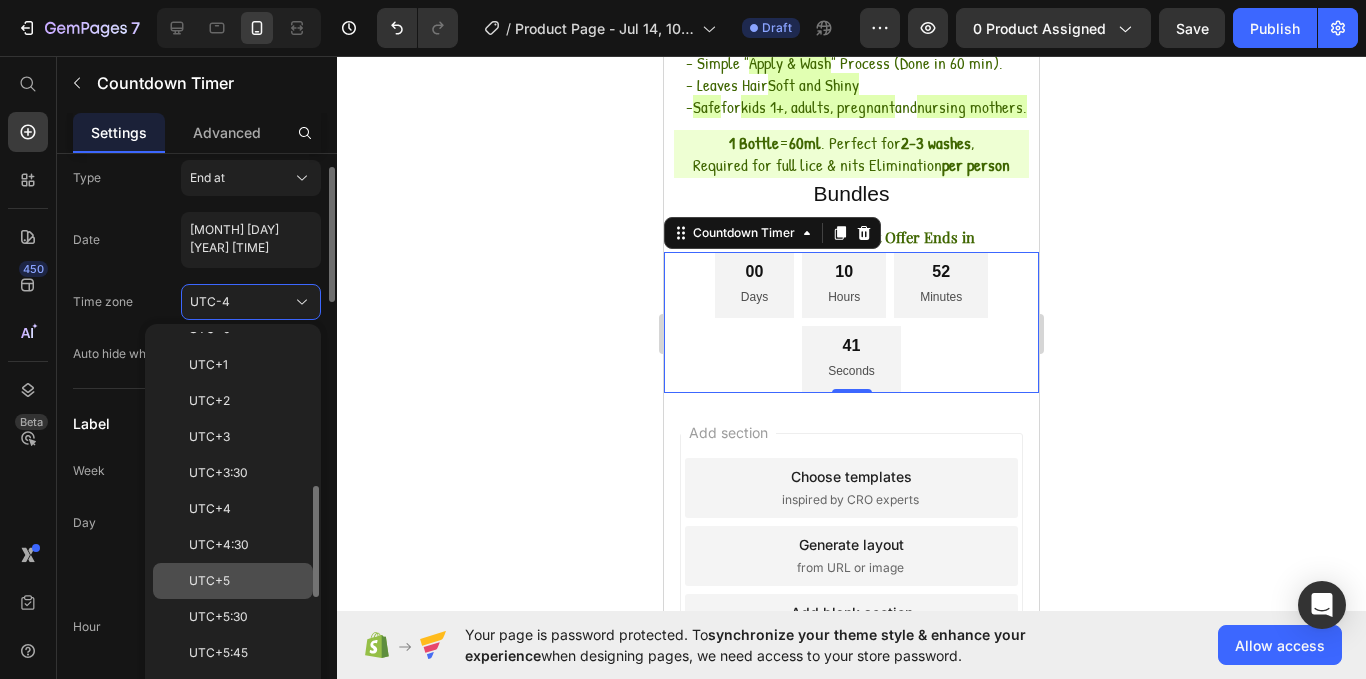 click on "UTC+5" at bounding box center (209, 581) 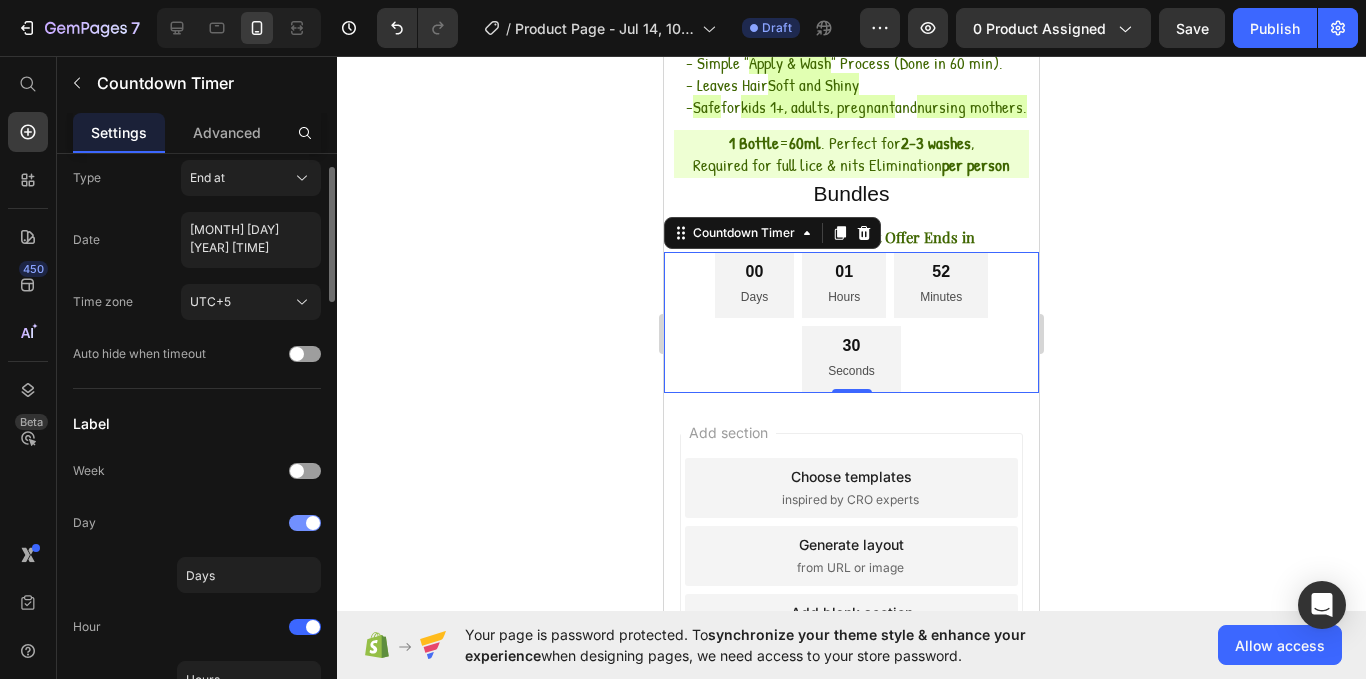click at bounding box center (313, 523) 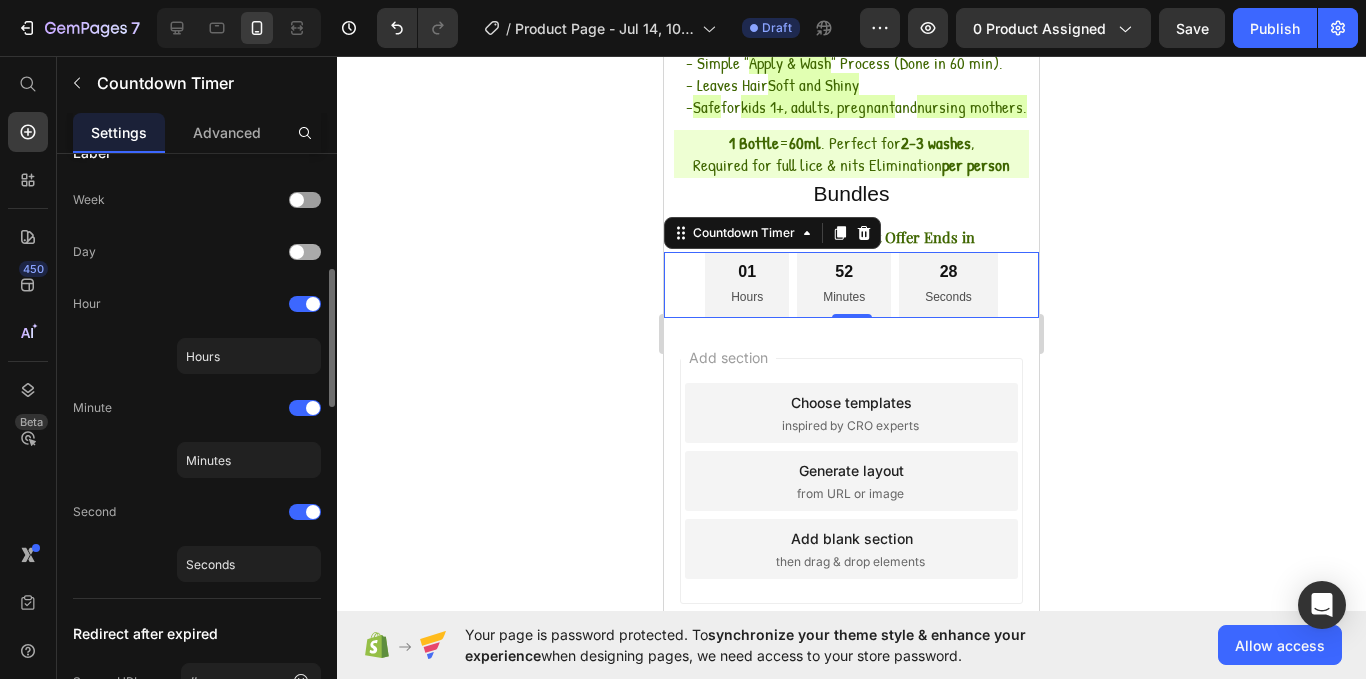 scroll, scrollTop: 366, scrollLeft: 0, axis: vertical 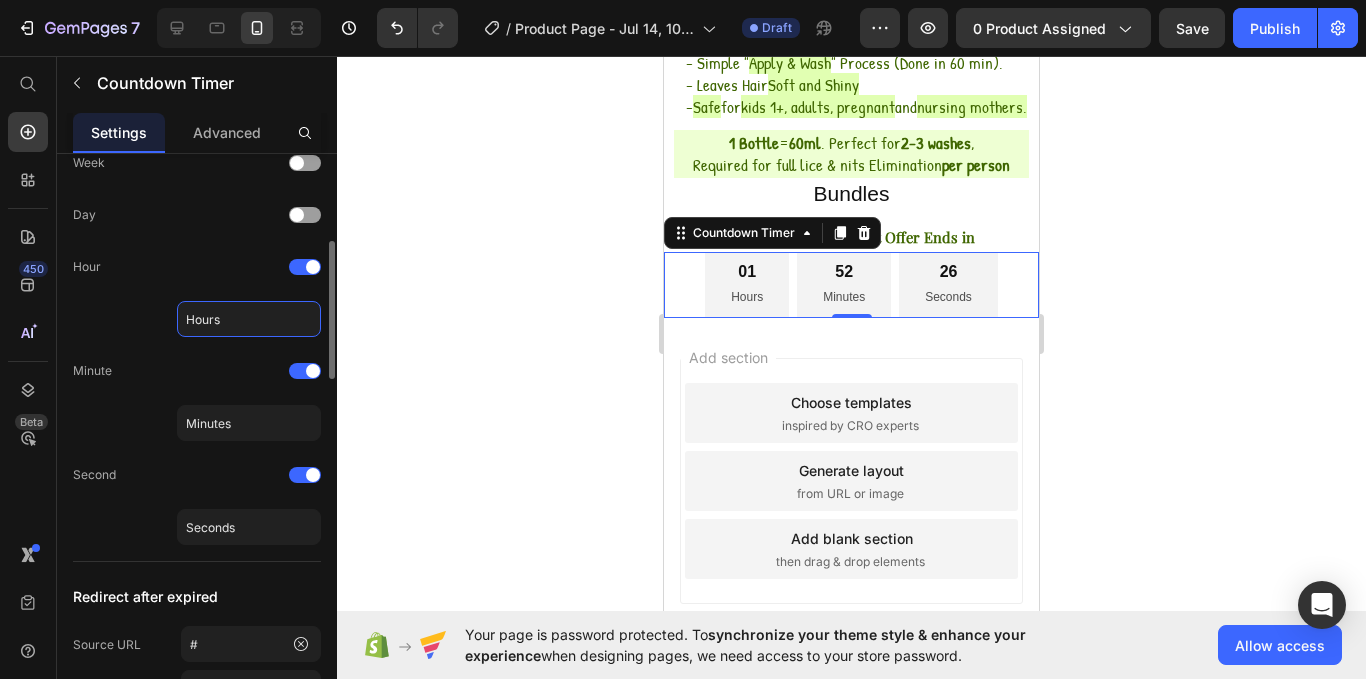 click on "Hours" 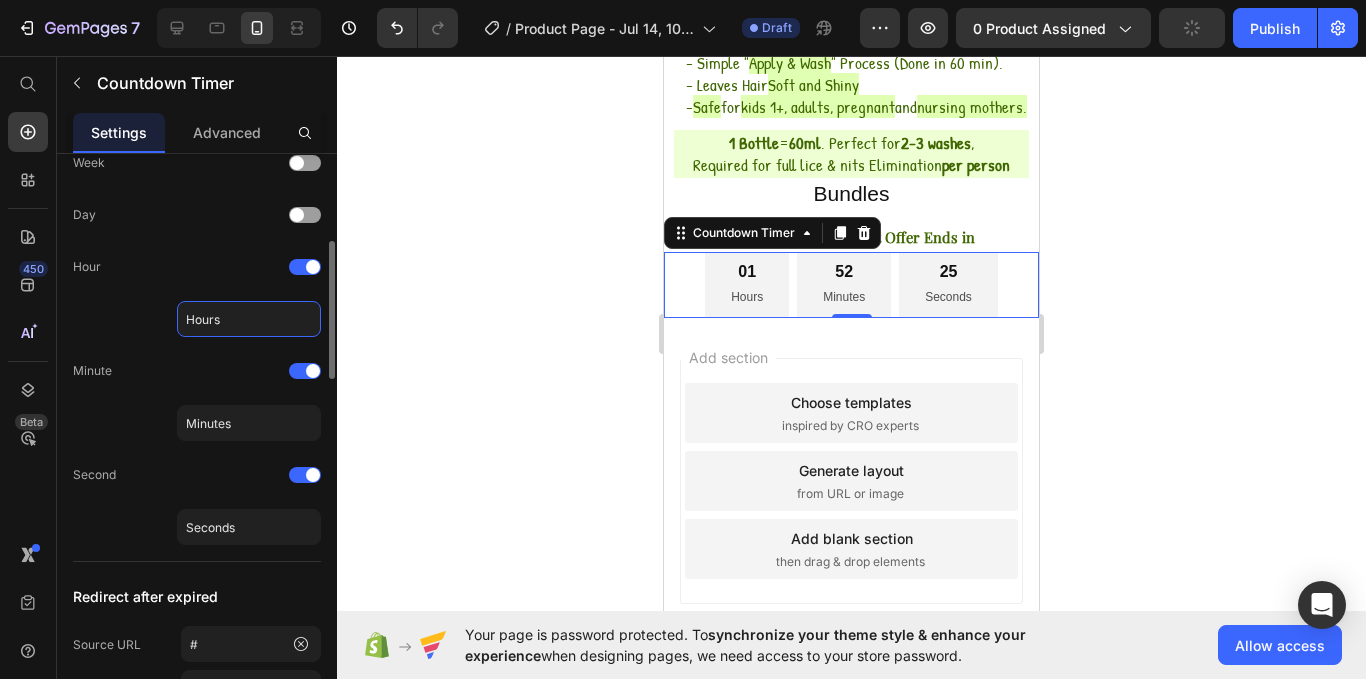 type 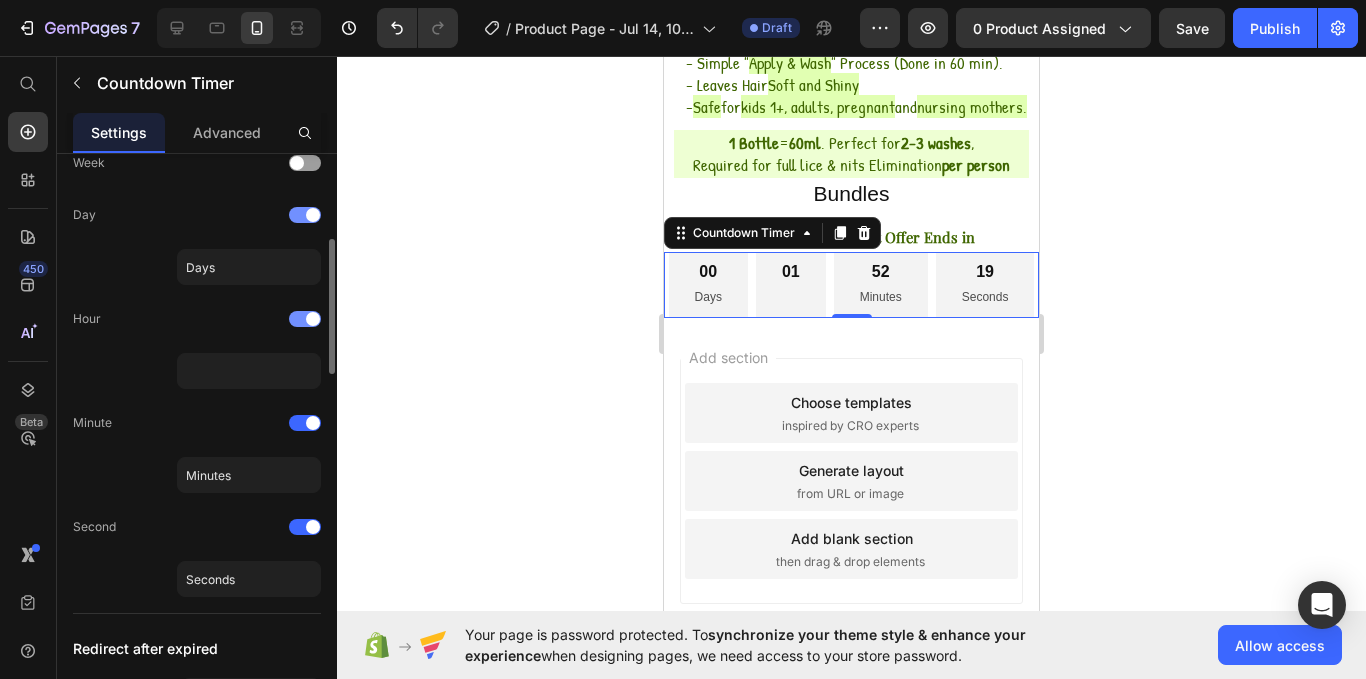 click at bounding box center (305, 215) 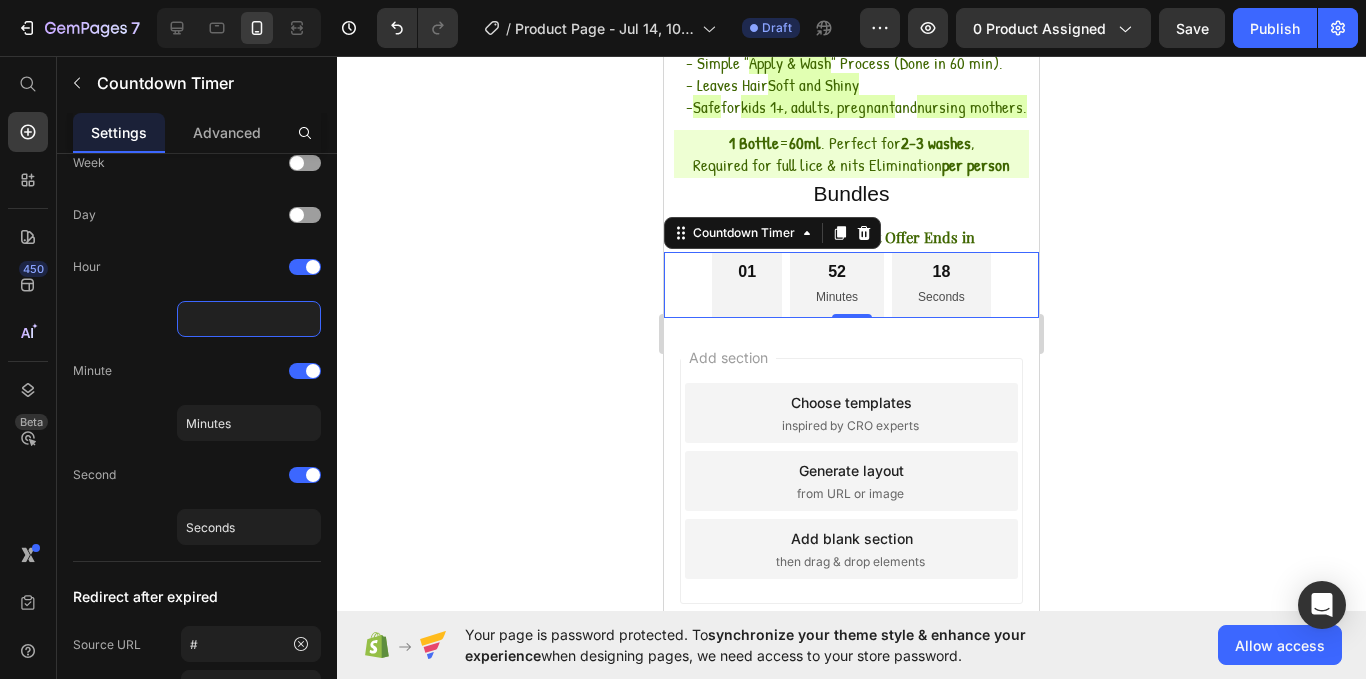click 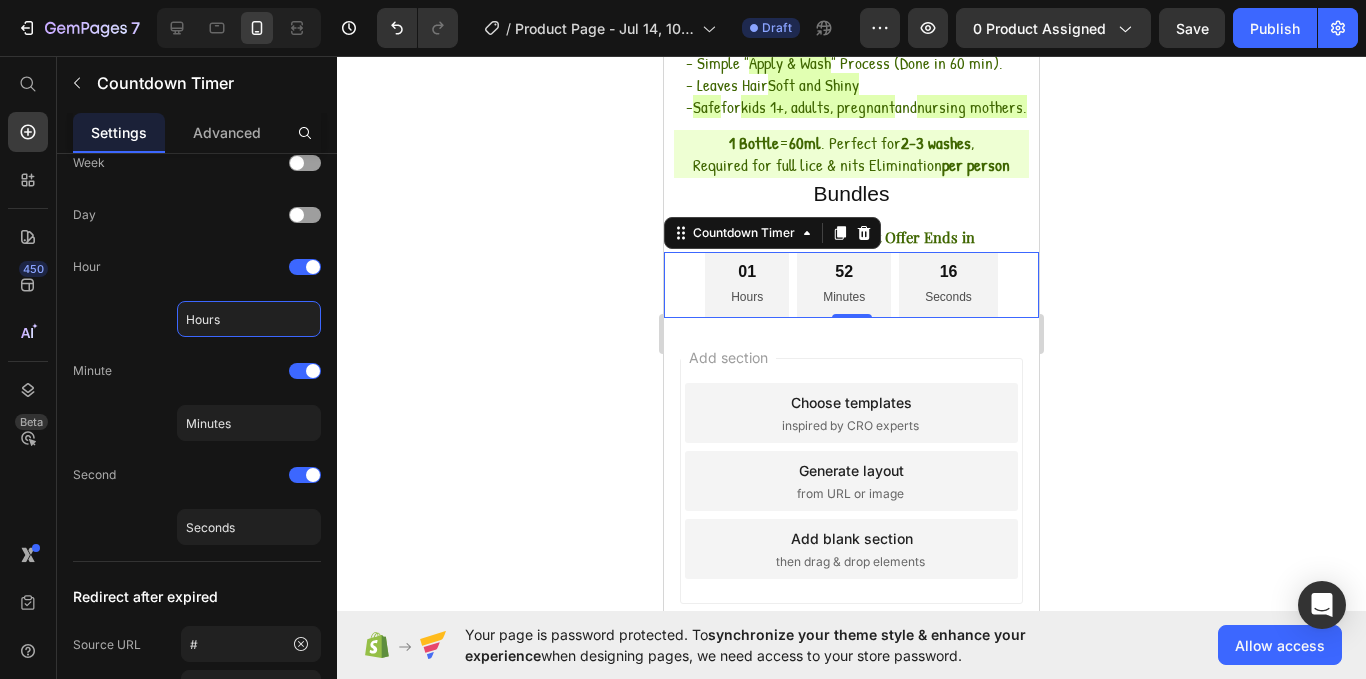 type on "Hours" 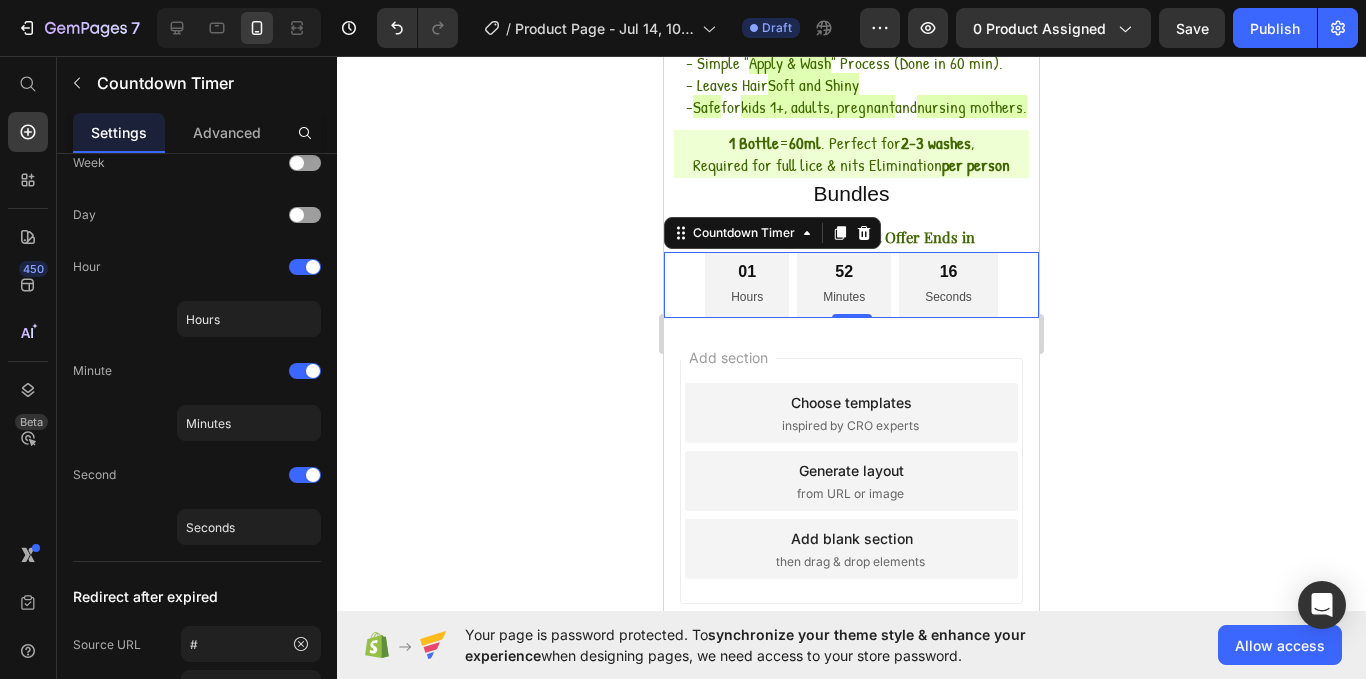 click on "Hours" 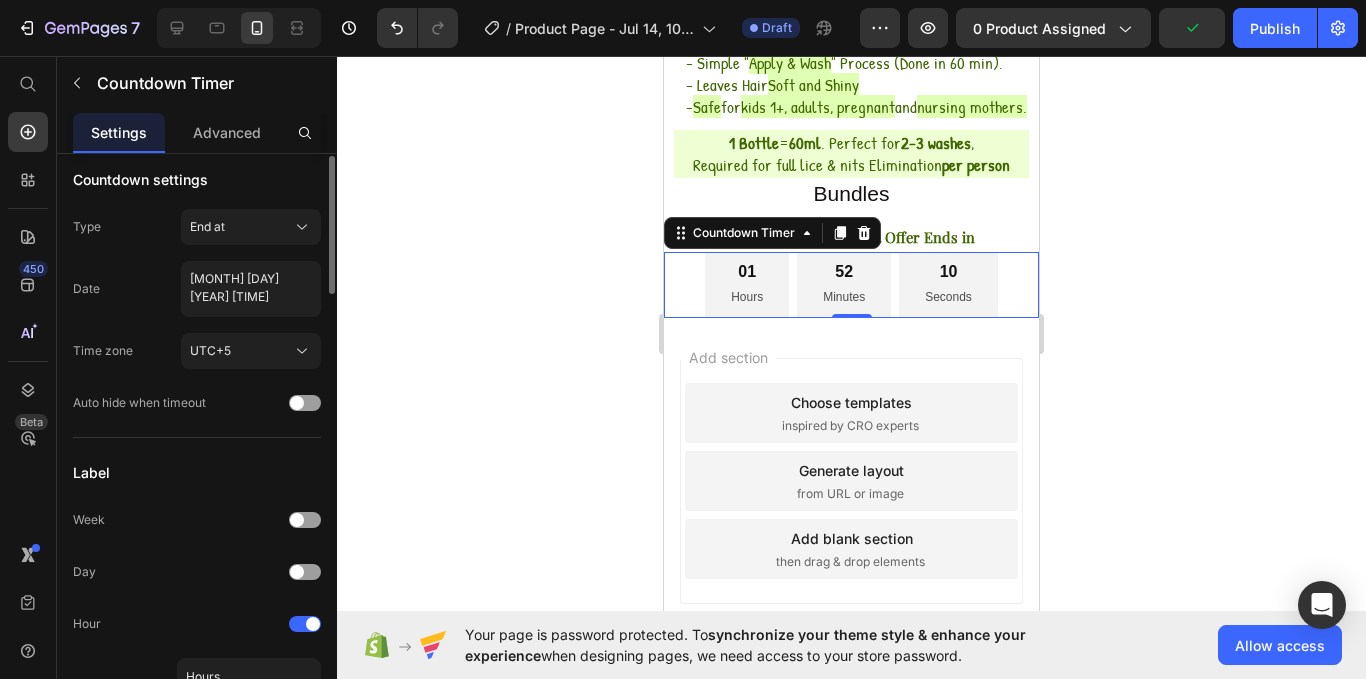 scroll, scrollTop: 0, scrollLeft: 0, axis: both 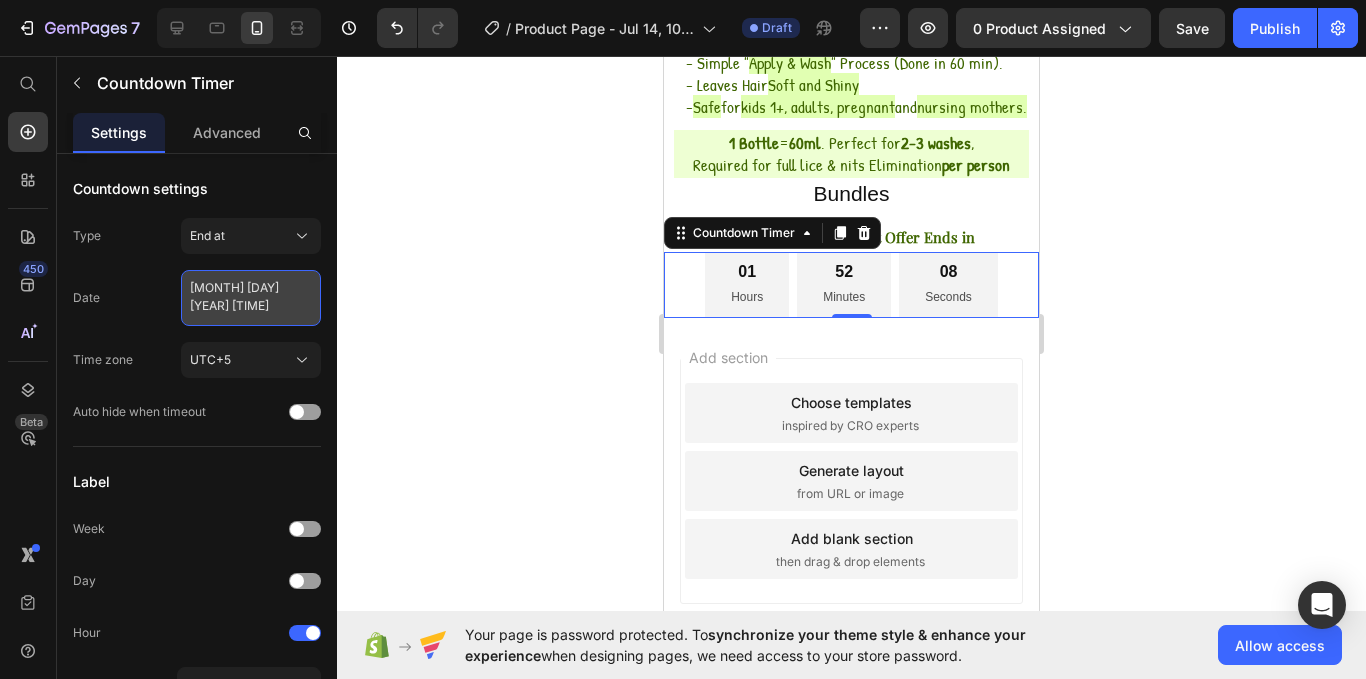 click on "July 14 2025 12:47 PM" at bounding box center (251, 298) 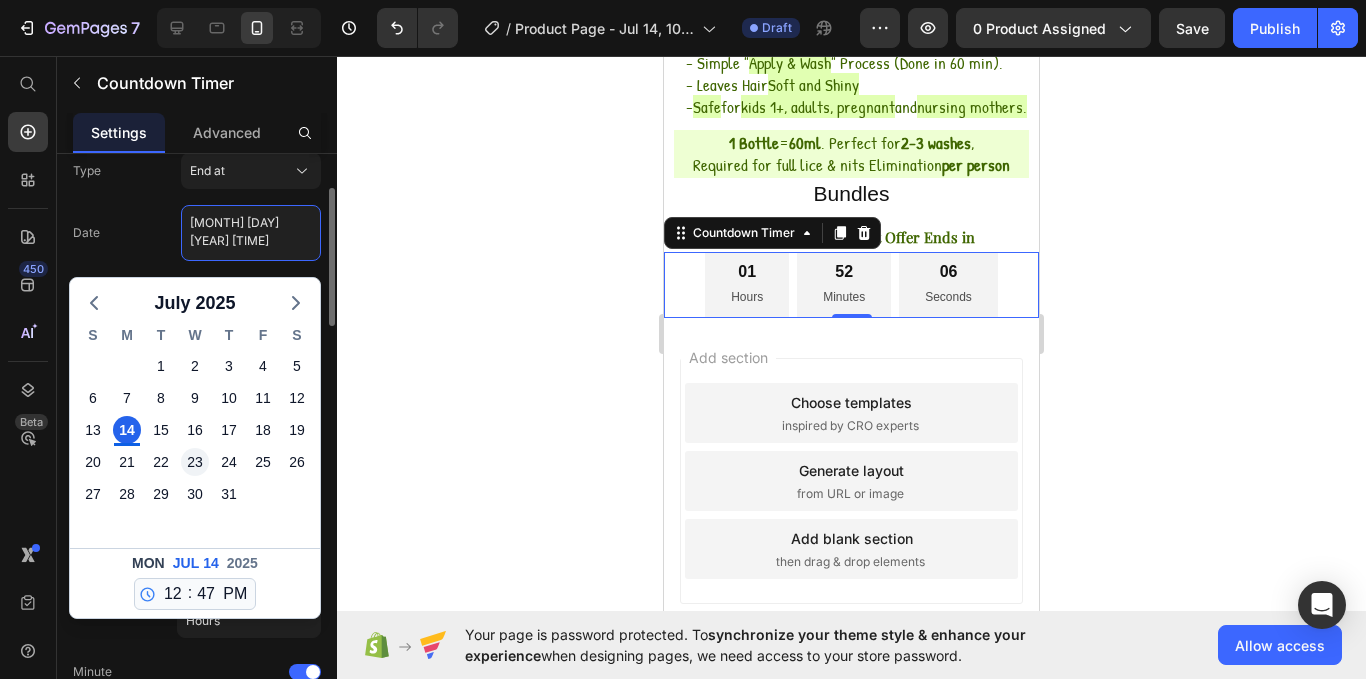 scroll, scrollTop: 81, scrollLeft: 0, axis: vertical 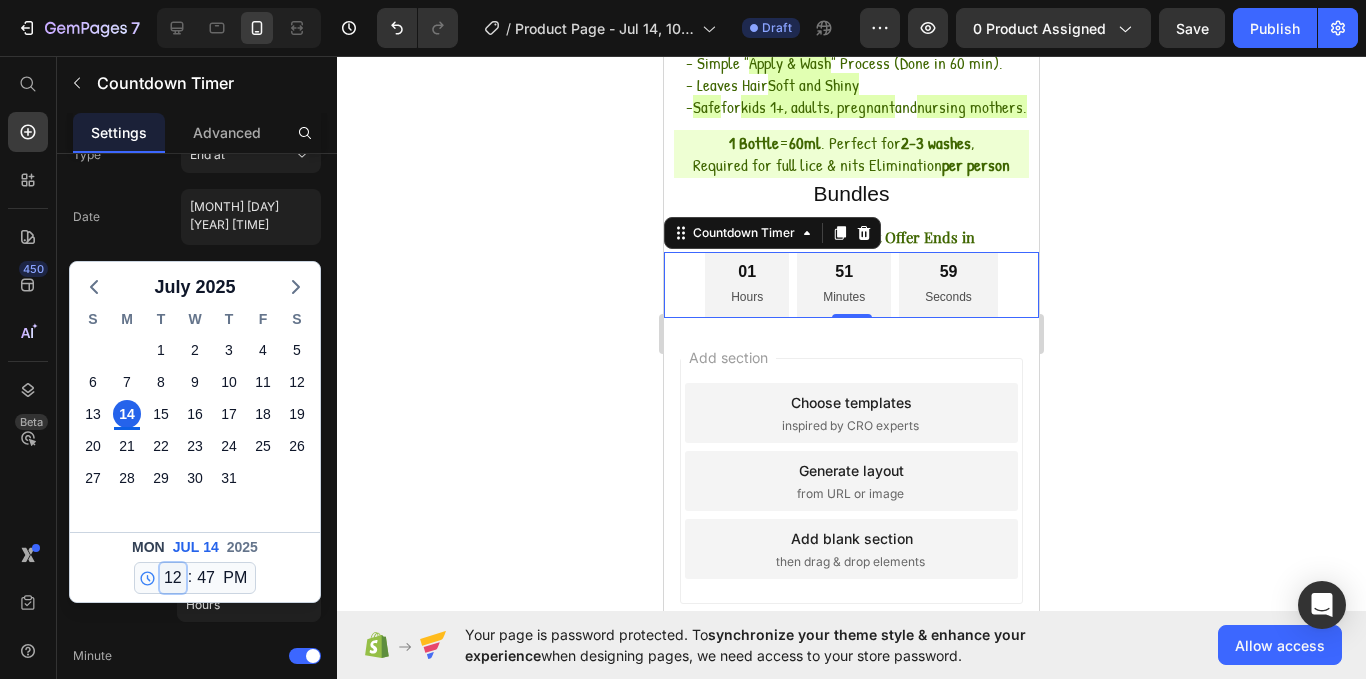 click on "12 1 2 3 4 5 6 7 8 9 10 11" at bounding box center (173, 578) 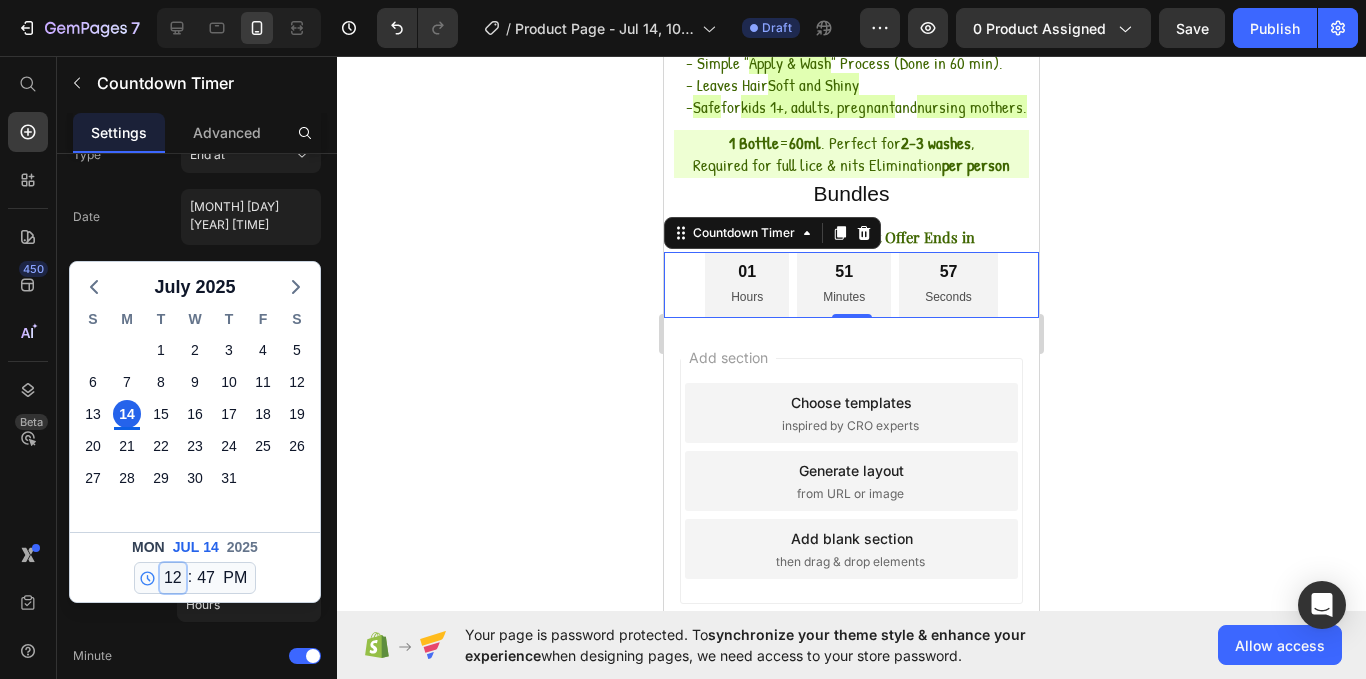 select on "23" 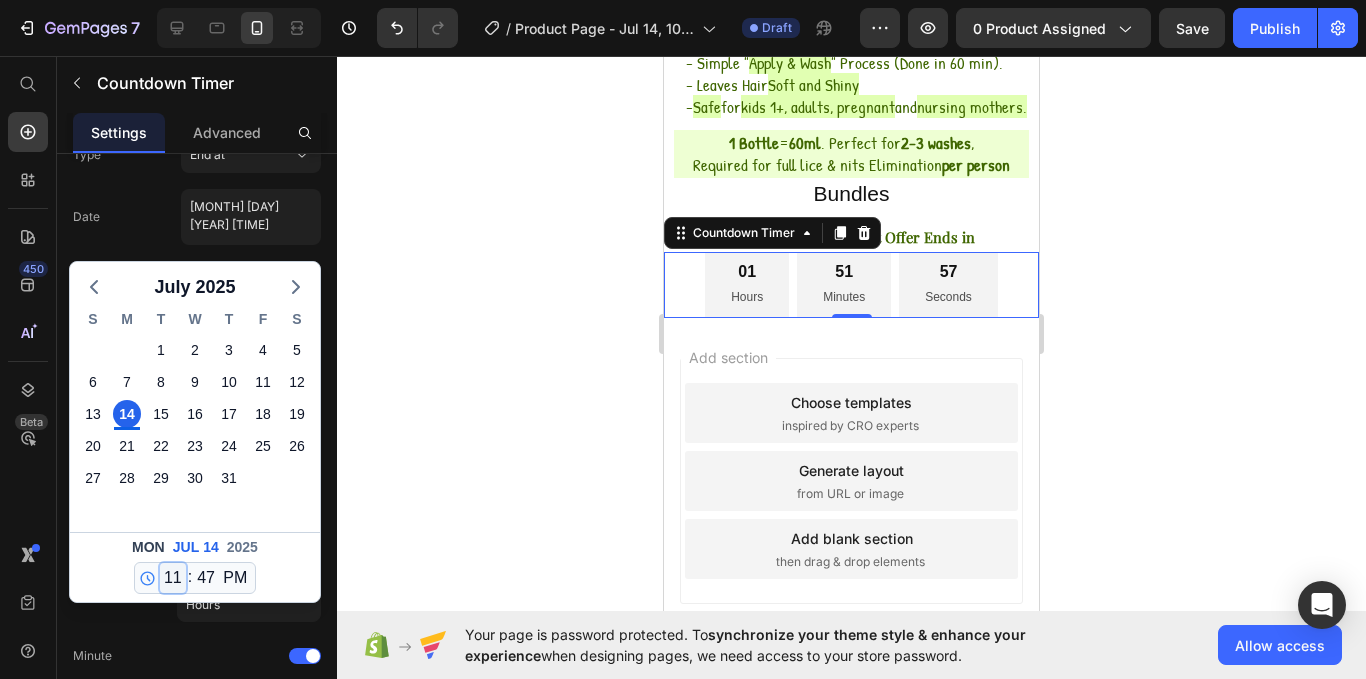 click on "12 1 2 3 4 5 6 7 8 9 10 11" at bounding box center [173, 578] 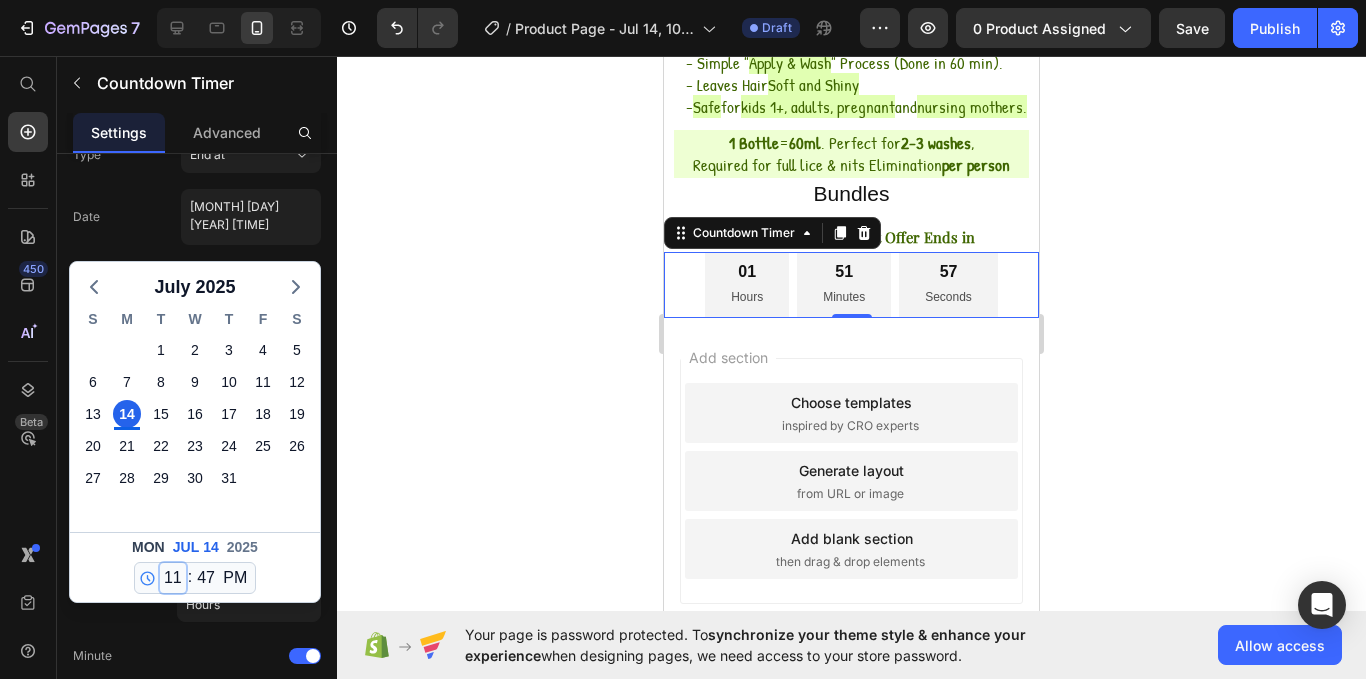 type on "July 14 2025 11:47 PM" 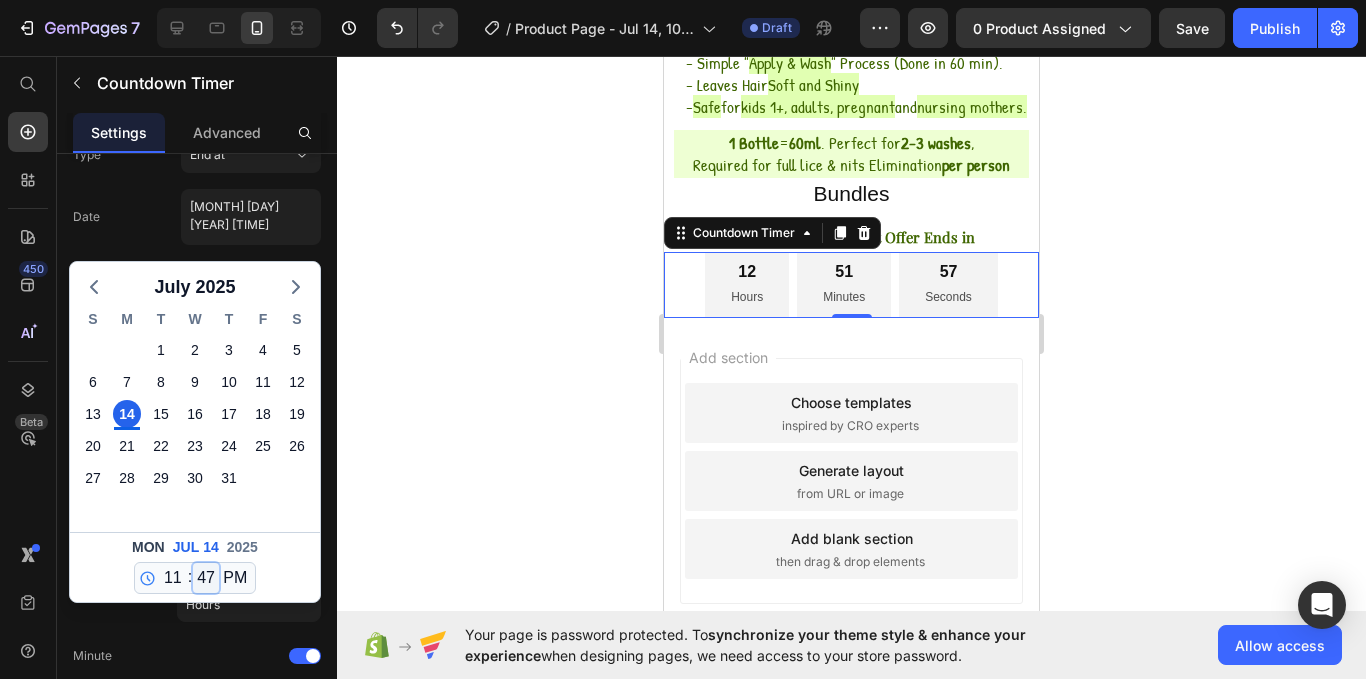 click on "00 01 02 03 04 05 06 07 08 09 10 11 12 13 14 15 16 17 18 19 20 21 22 23 24 25 26 27 28 29 30 31 32 33 34 35 36 37 38 39 40 41 42 43 44 45 46 47 48 49 50 51 52 53 54 55 56 57 58 59" at bounding box center (206, 578) 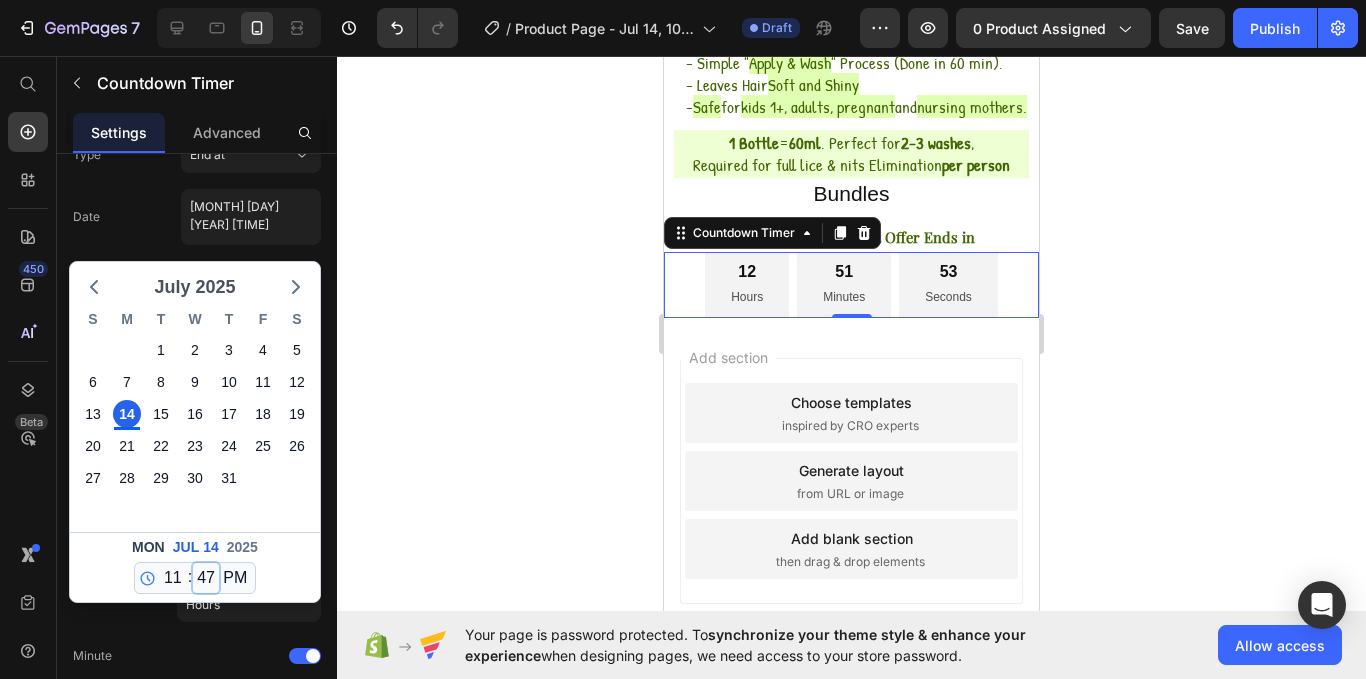 select on "55" 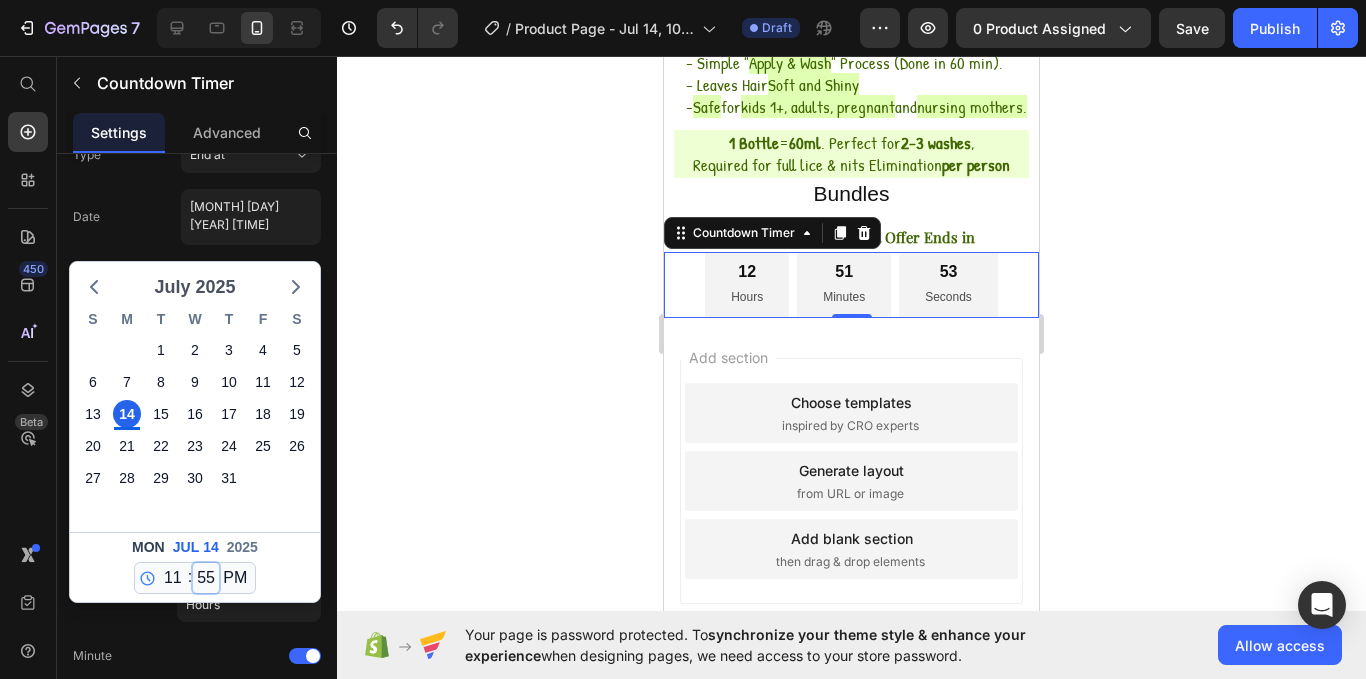 click on "00 01 02 03 04 05 06 07 08 09 10 11 12 13 14 15 16 17 18 19 20 21 22 23 24 25 26 27 28 29 30 31 32 33 34 35 36 37 38 39 40 41 42 43 44 45 46 47 48 49 50 51 52 53 54 55 56 57 58 59" at bounding box center [206, 578] 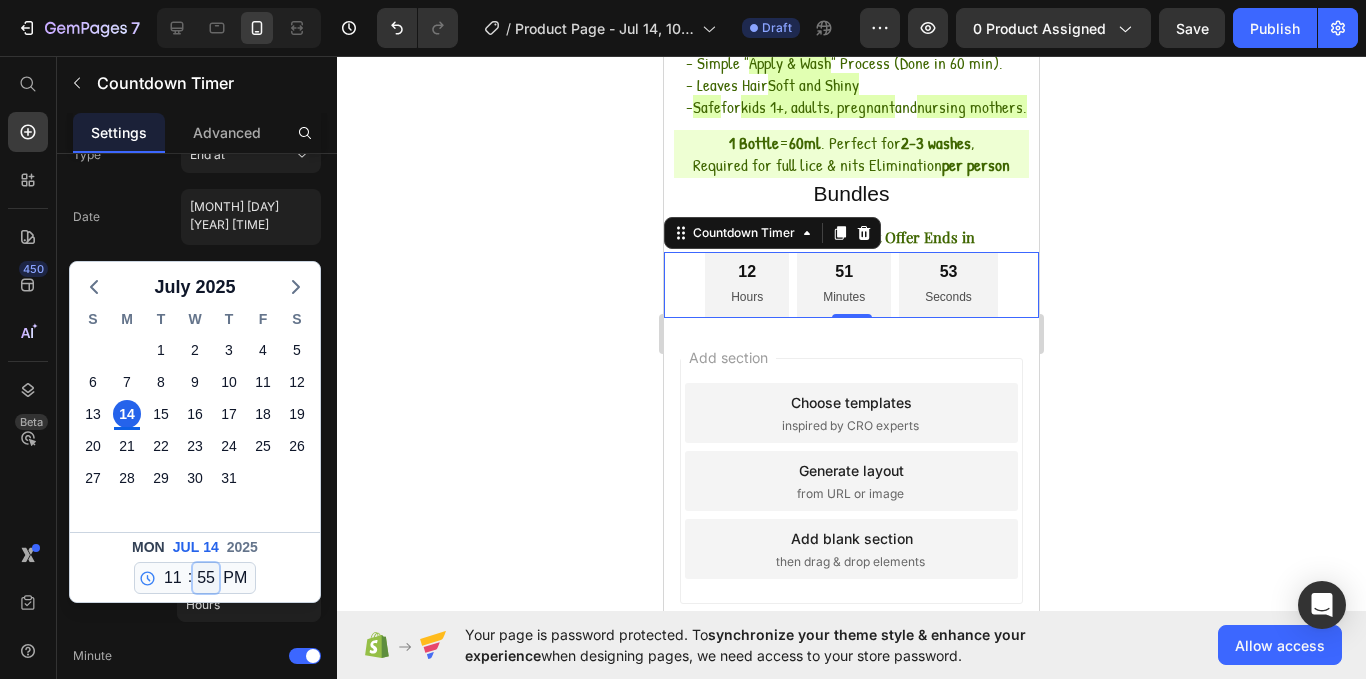 type on "July 14 2025 11:55 PM" 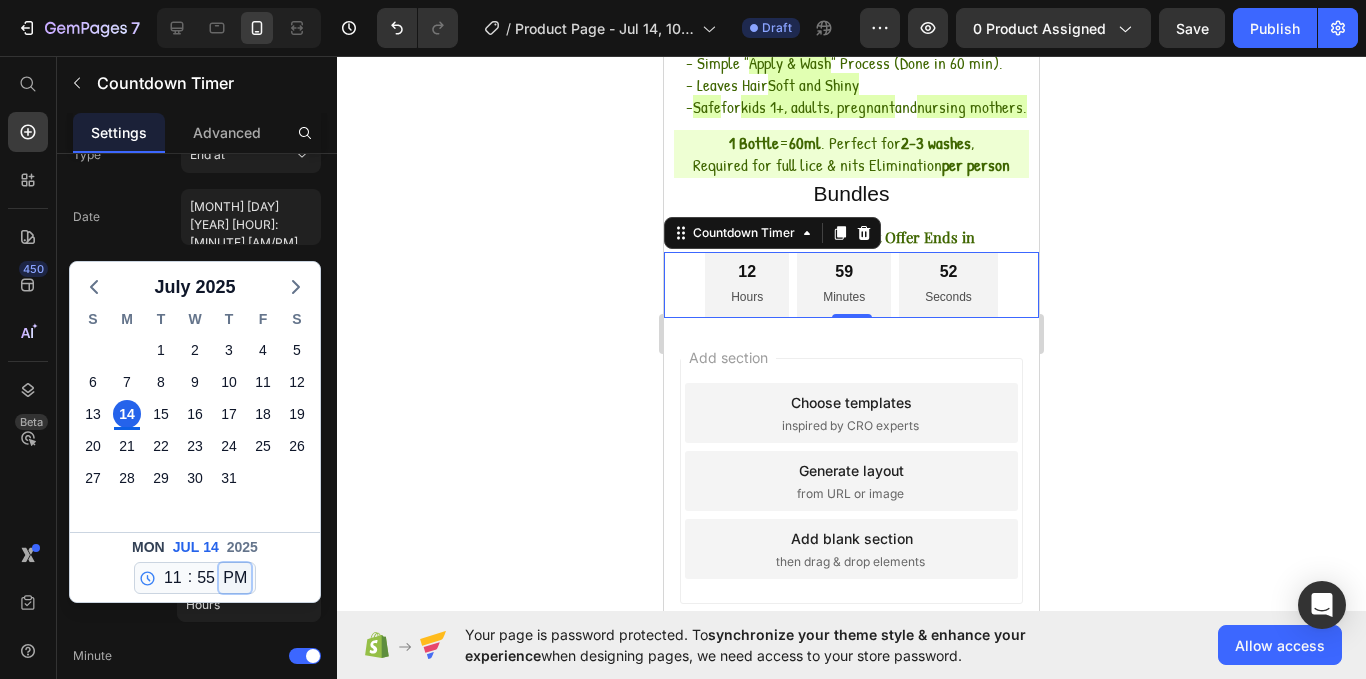 click on "AM PM" at bounding box center [235, 578] 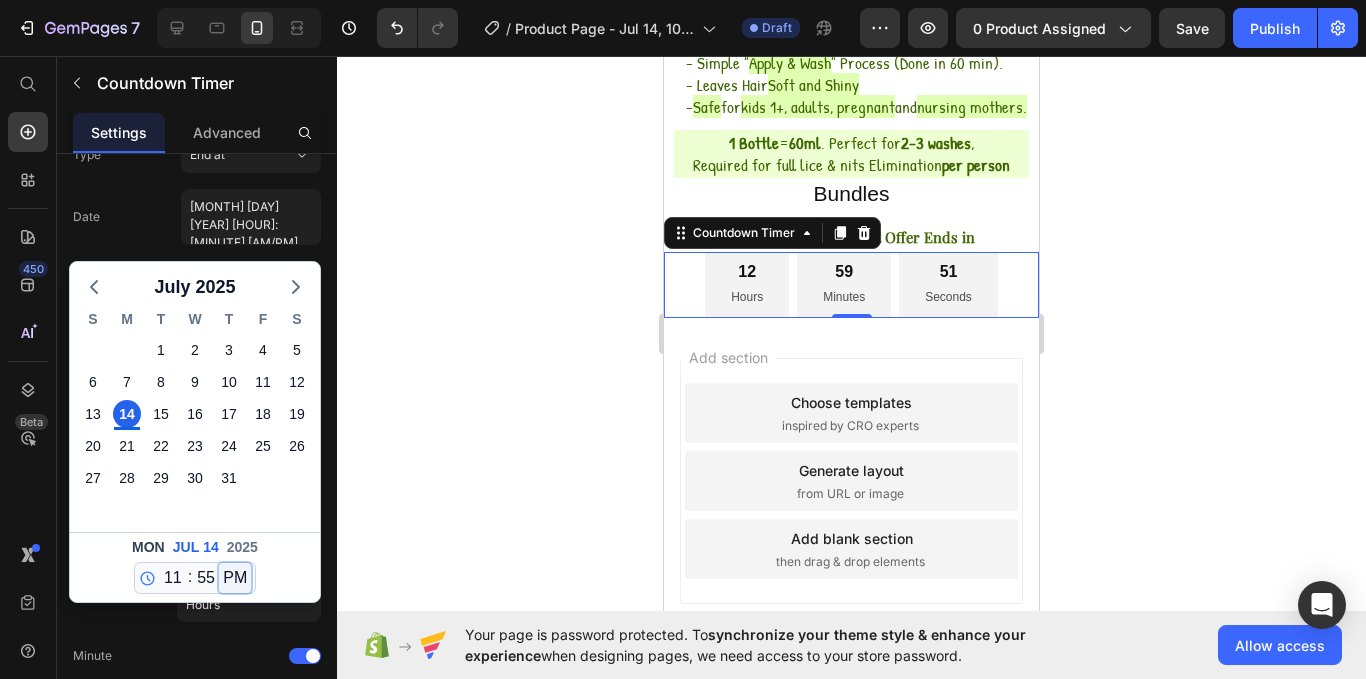 select on "true" 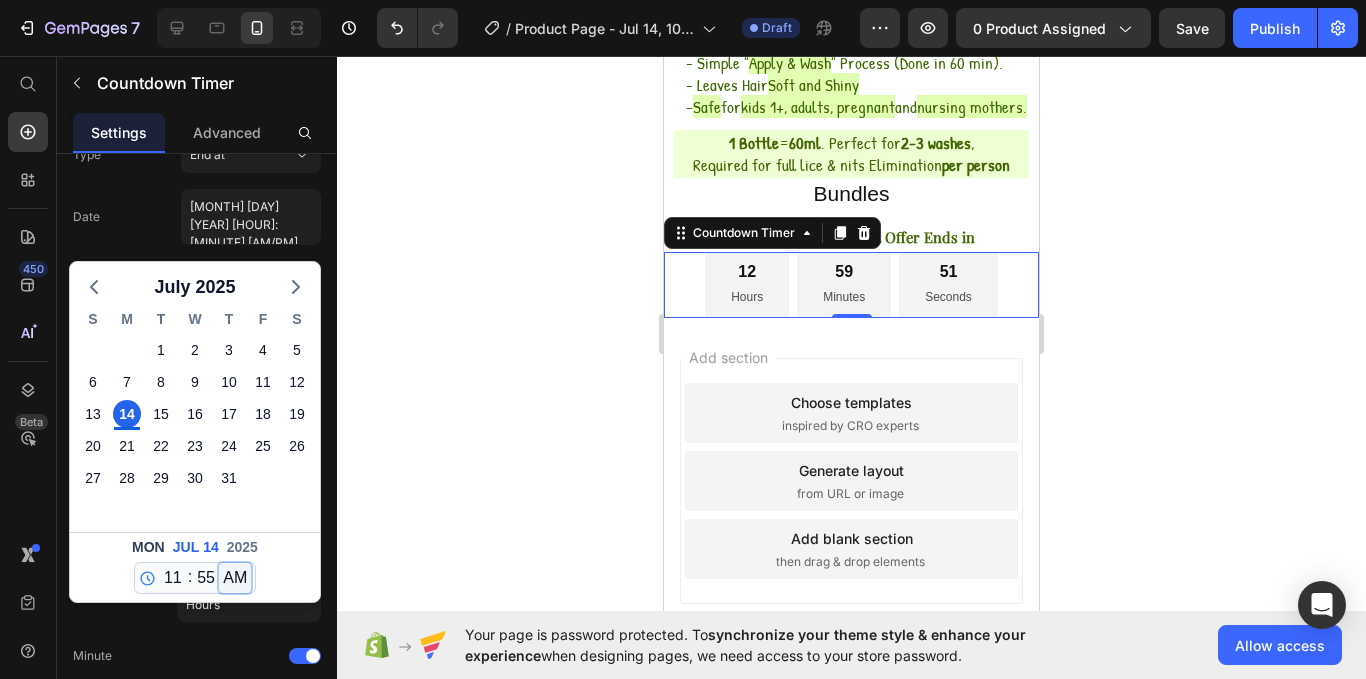 click on "AM PM" at bounding box center (235, 578) 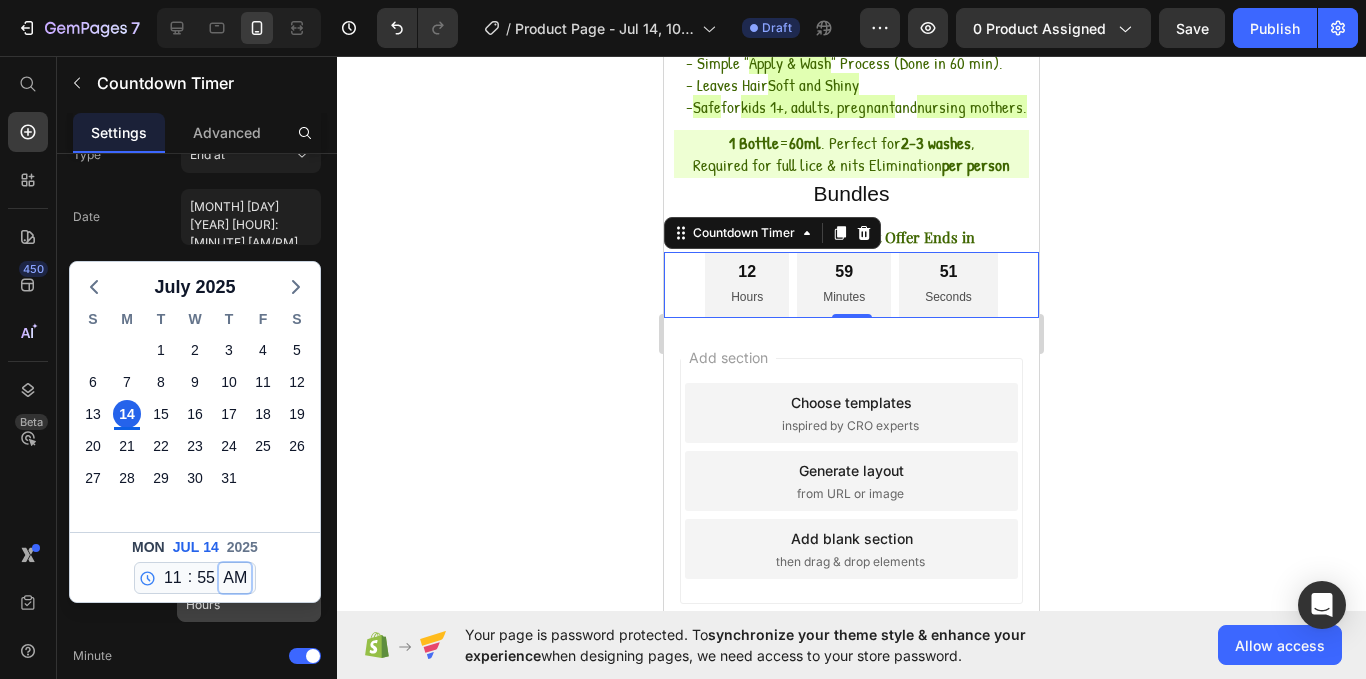 type on "July 14 2025 11:55 AM" 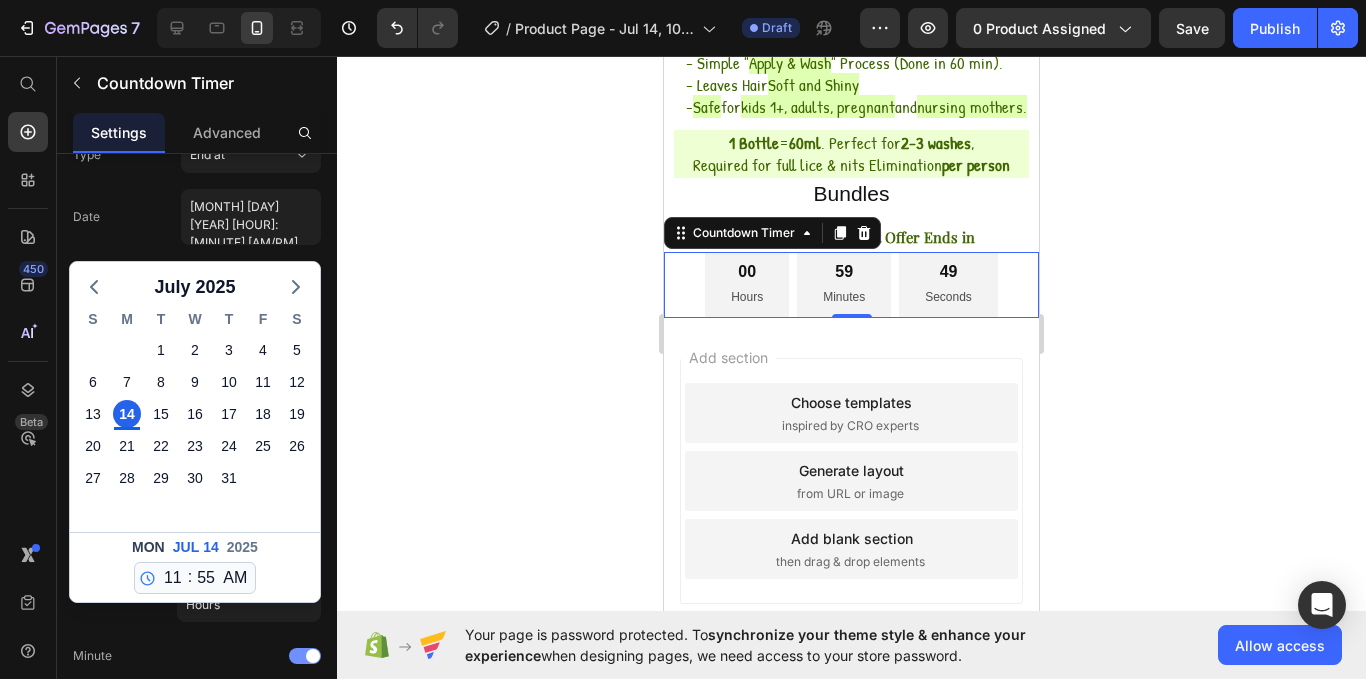 click on "Minute" 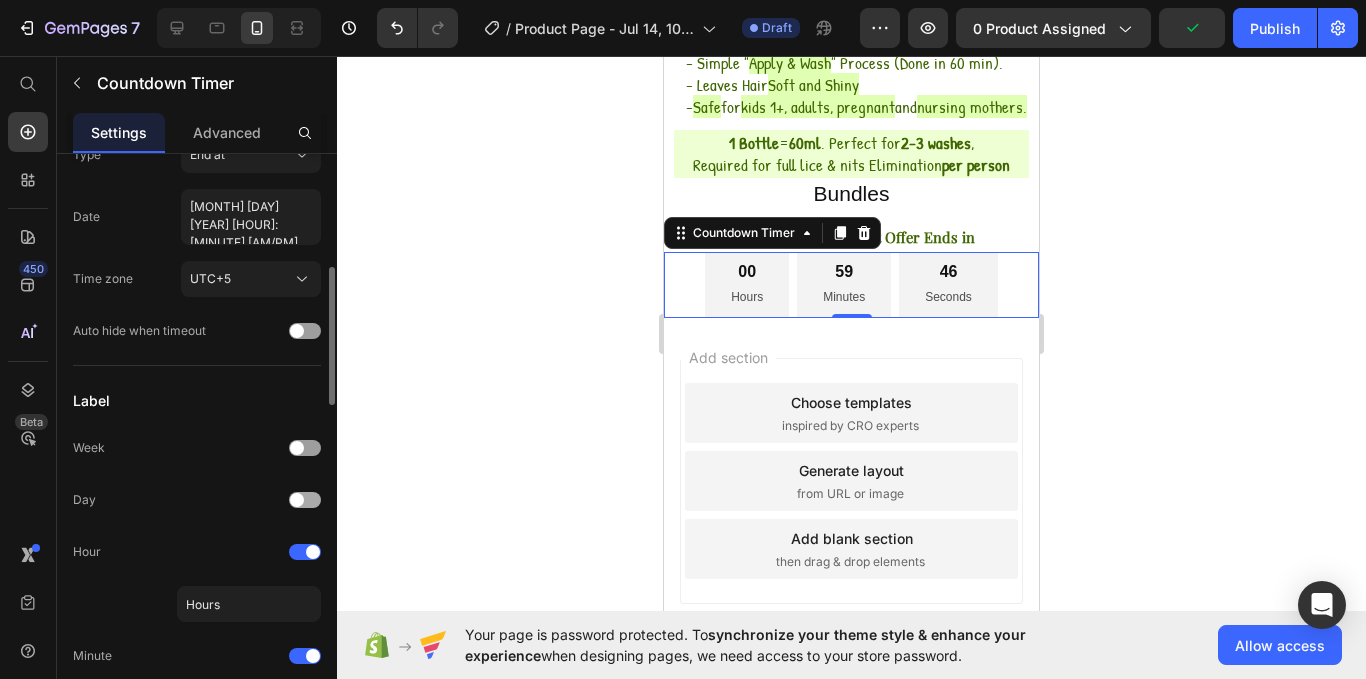 scroll, scrollTop: 158, scrollLeft: 0, axis: vertical 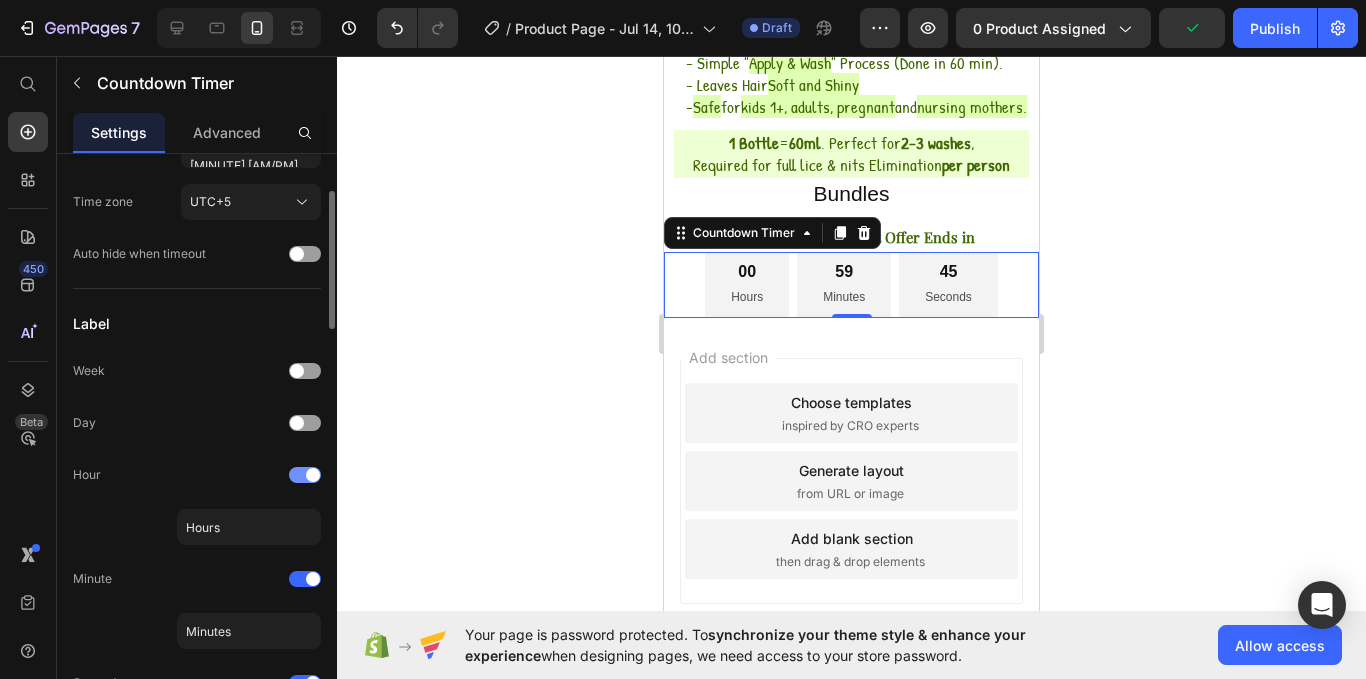 click on "Hour" 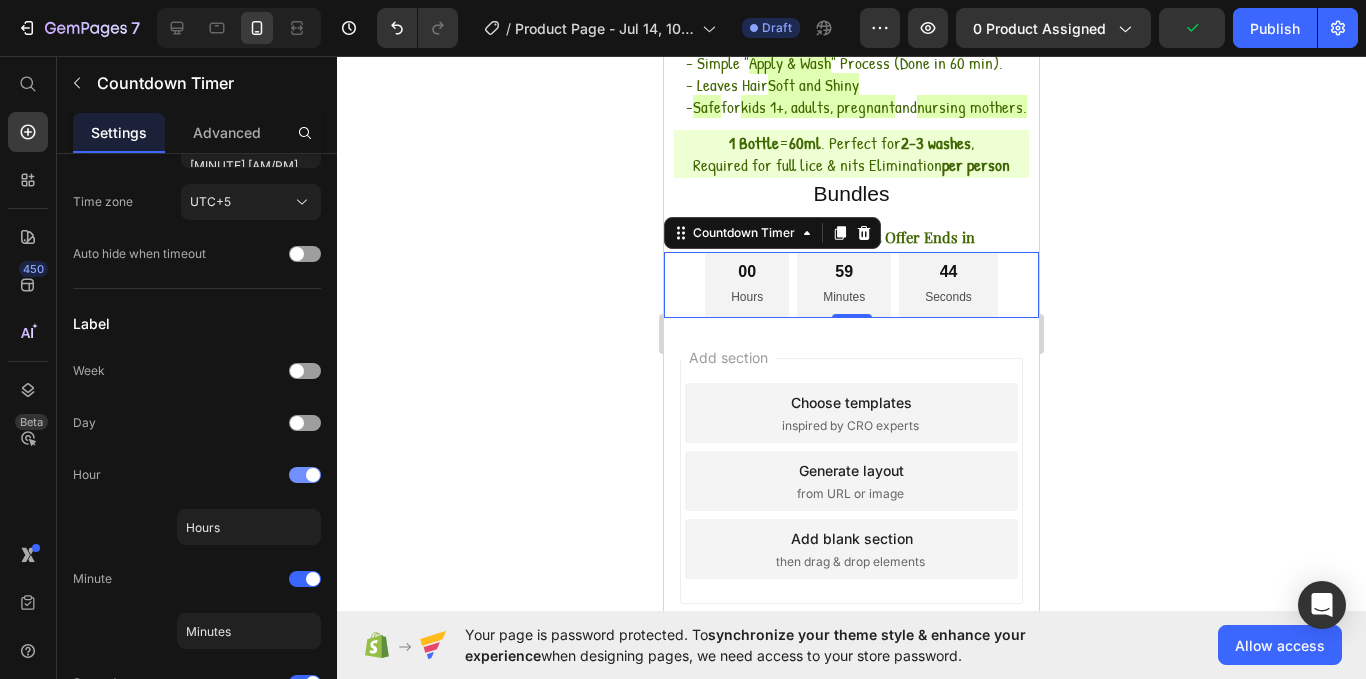 click on "Hour" 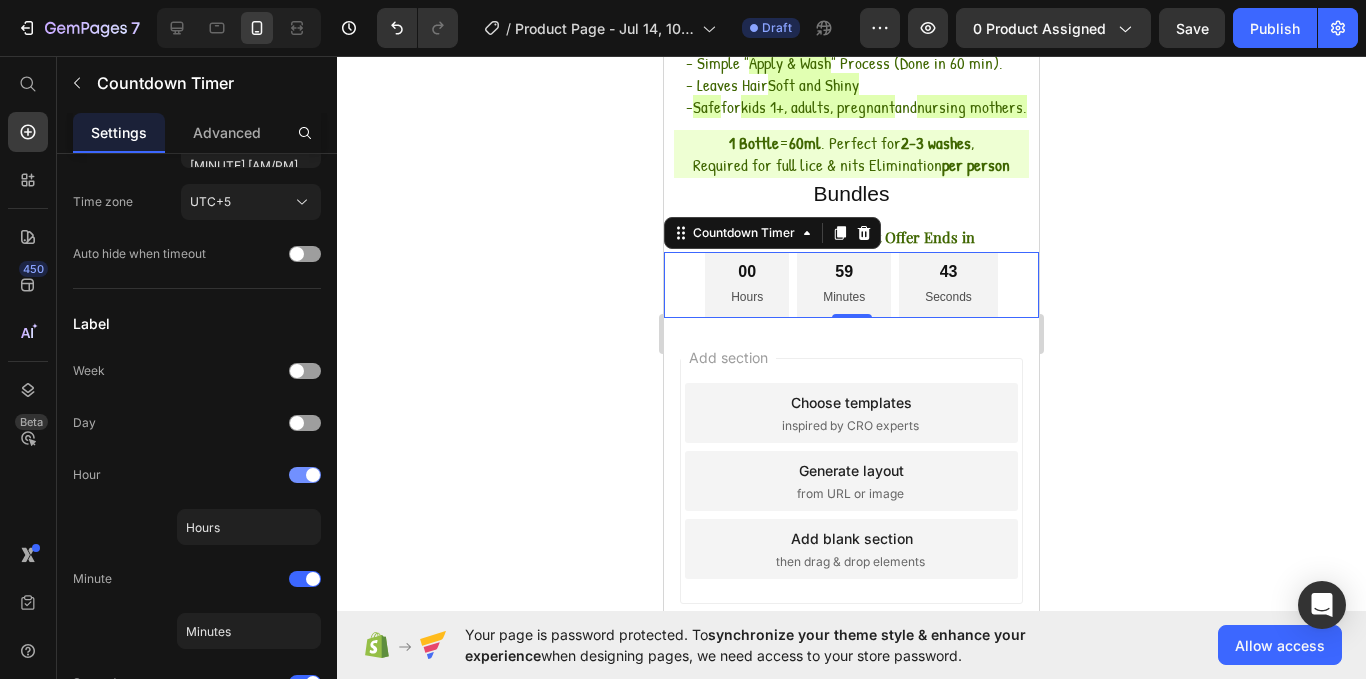 click at bounding box center (313, 475) 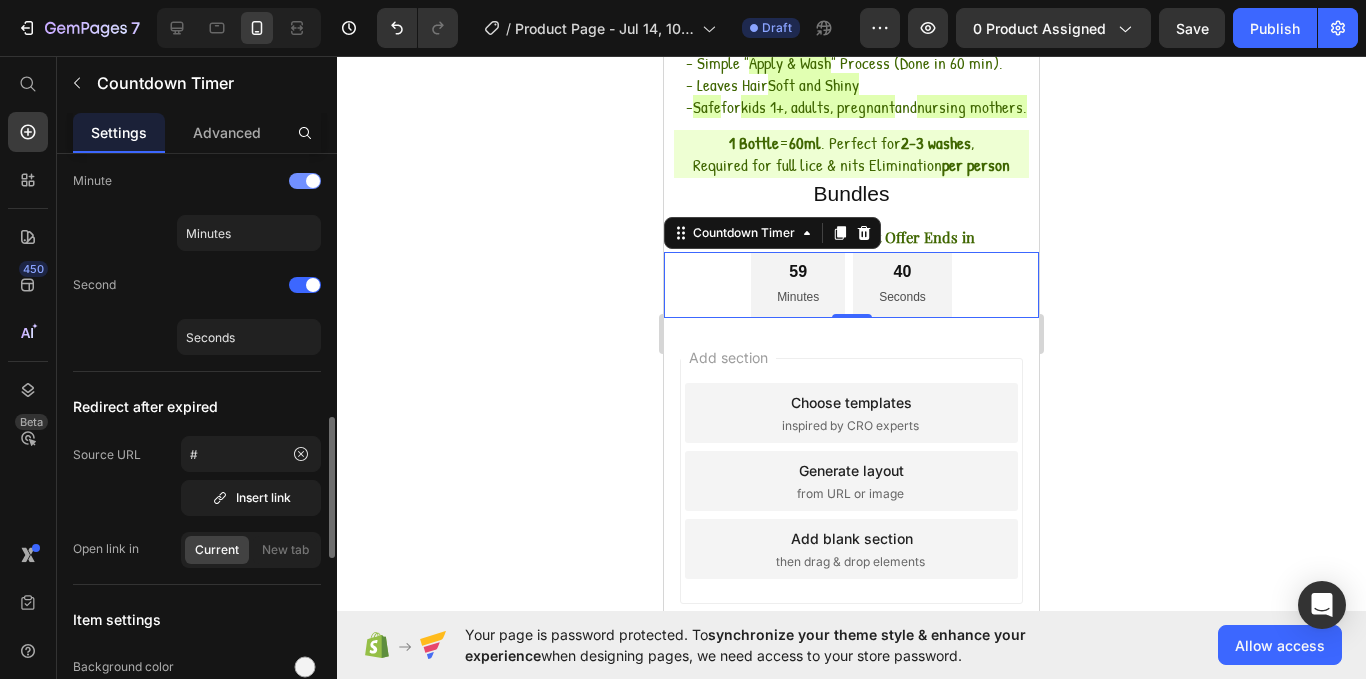 scroll, scrollTop: 650, scrollLeft: 0, axis: vertical 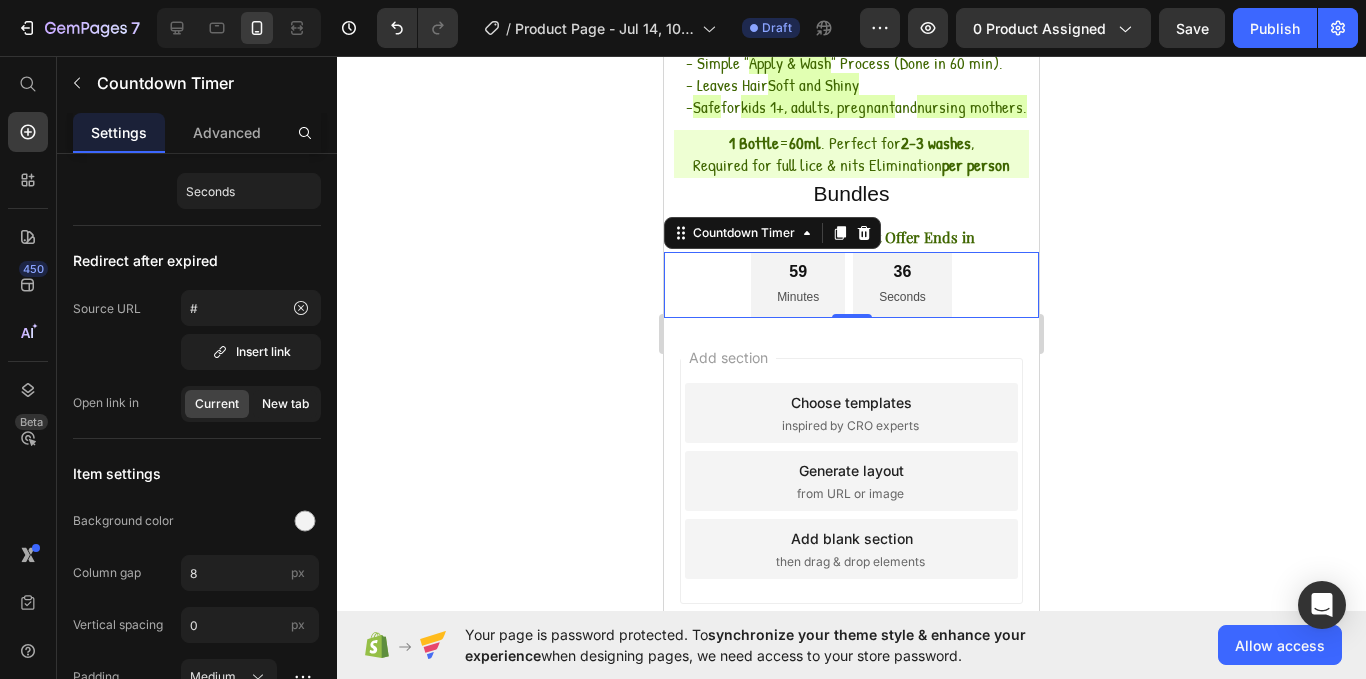 click on "New tab" 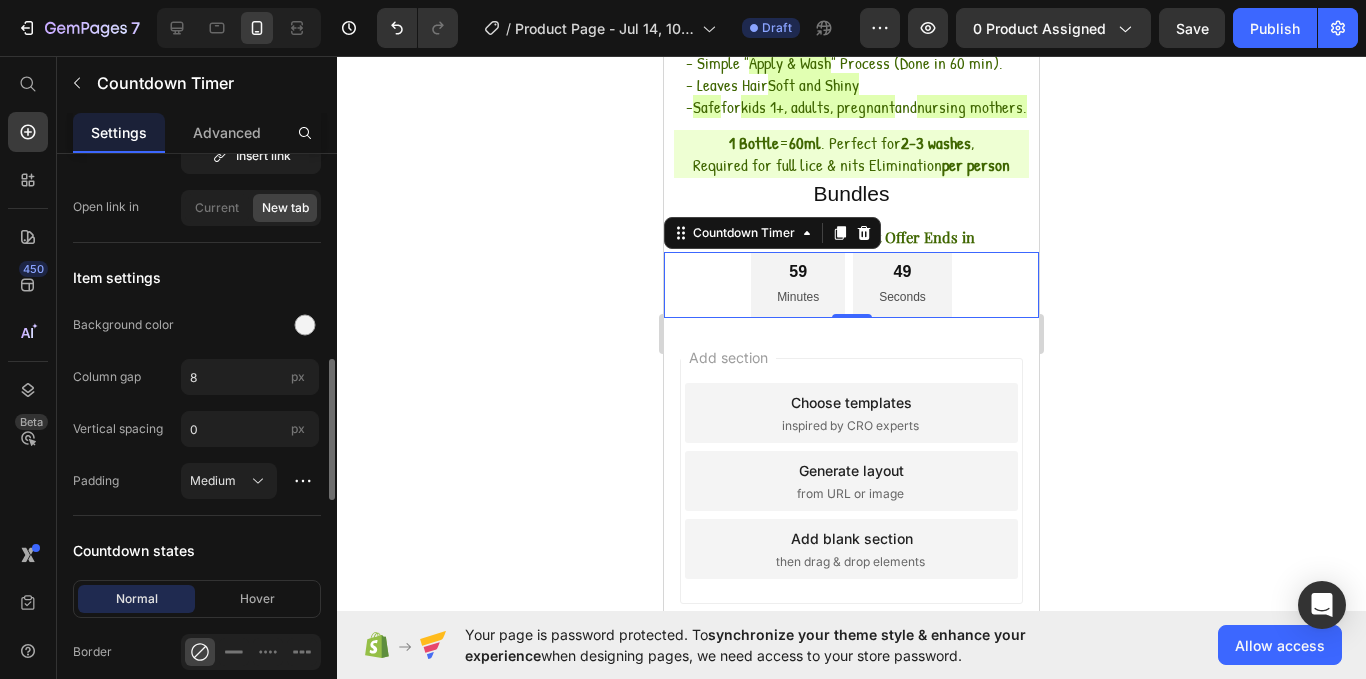 scroll, scrollTop: 847, scrollLeft: 0, axis: vertical 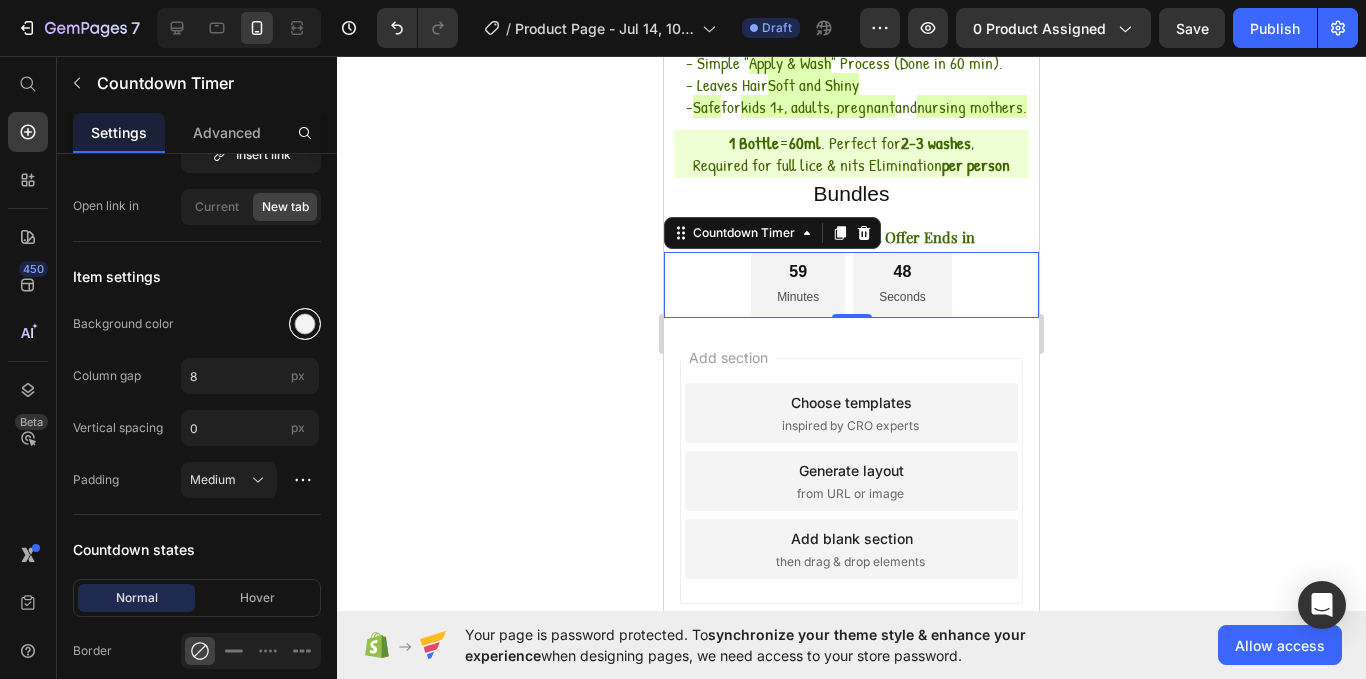 click at bounding box center (305, 324) 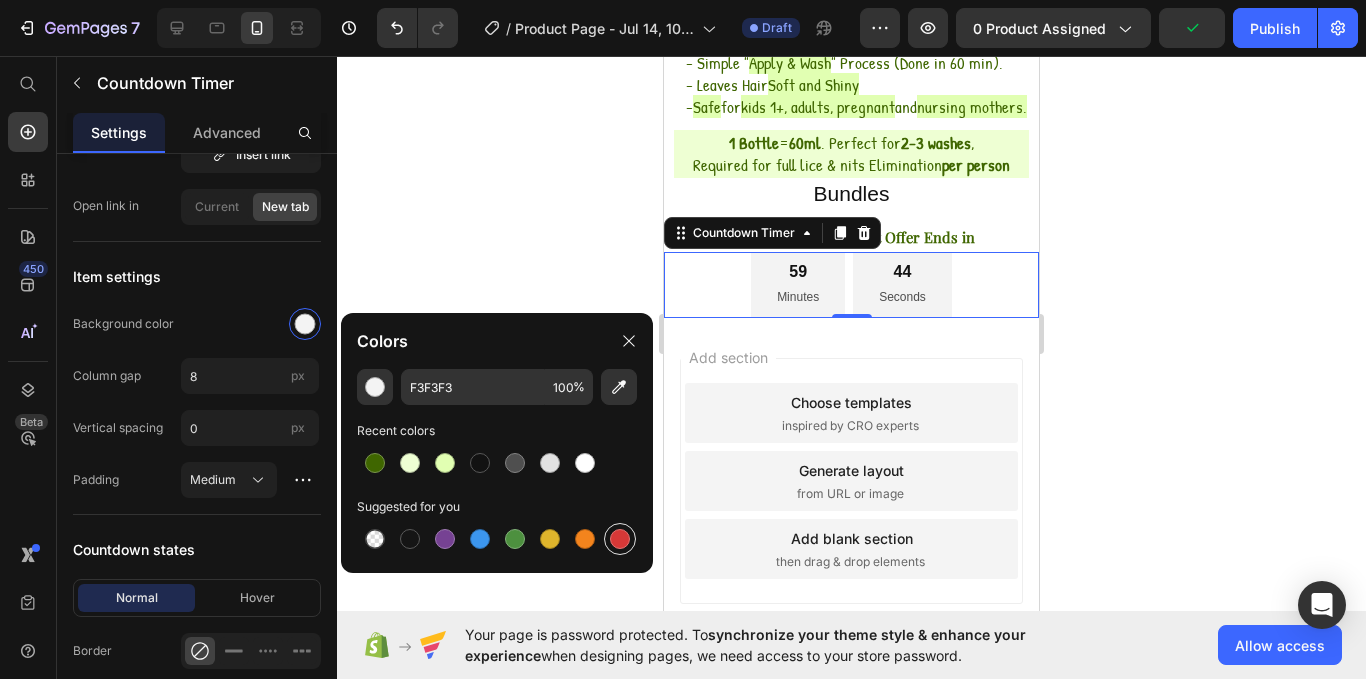 click at bounding box center (620, 539) 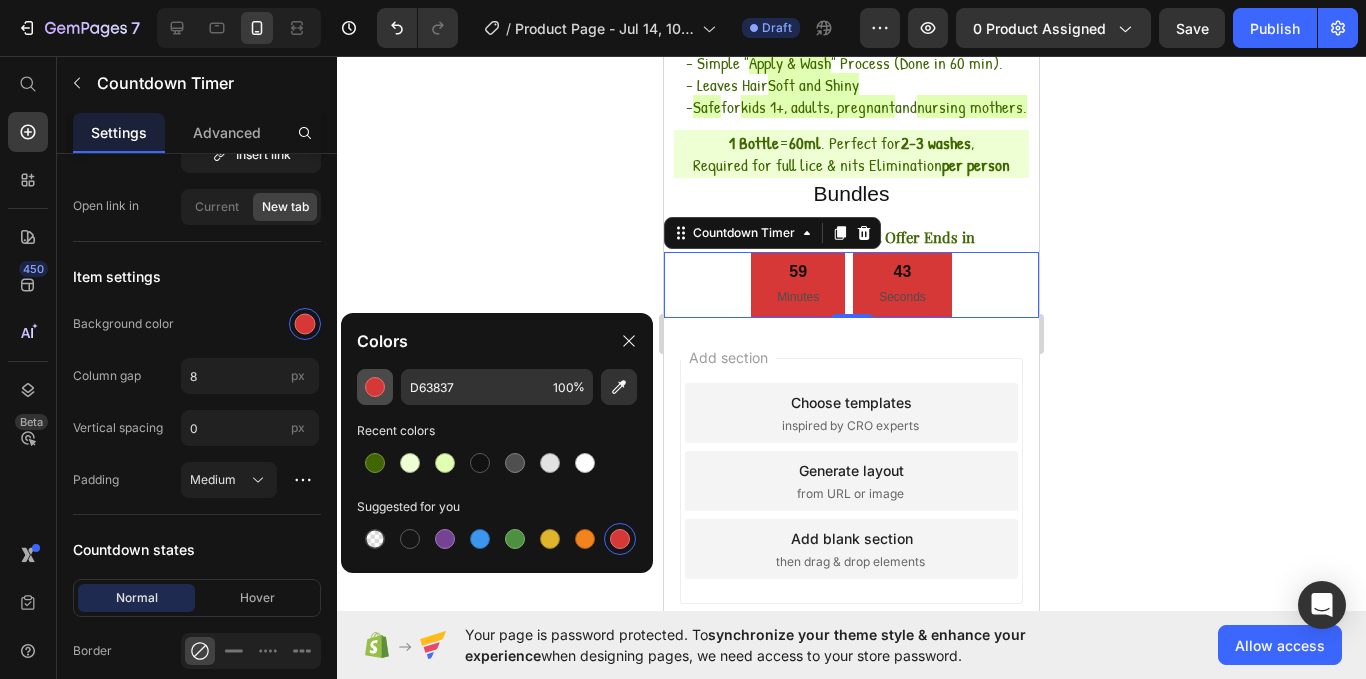 click at bounding box center (375, 387) 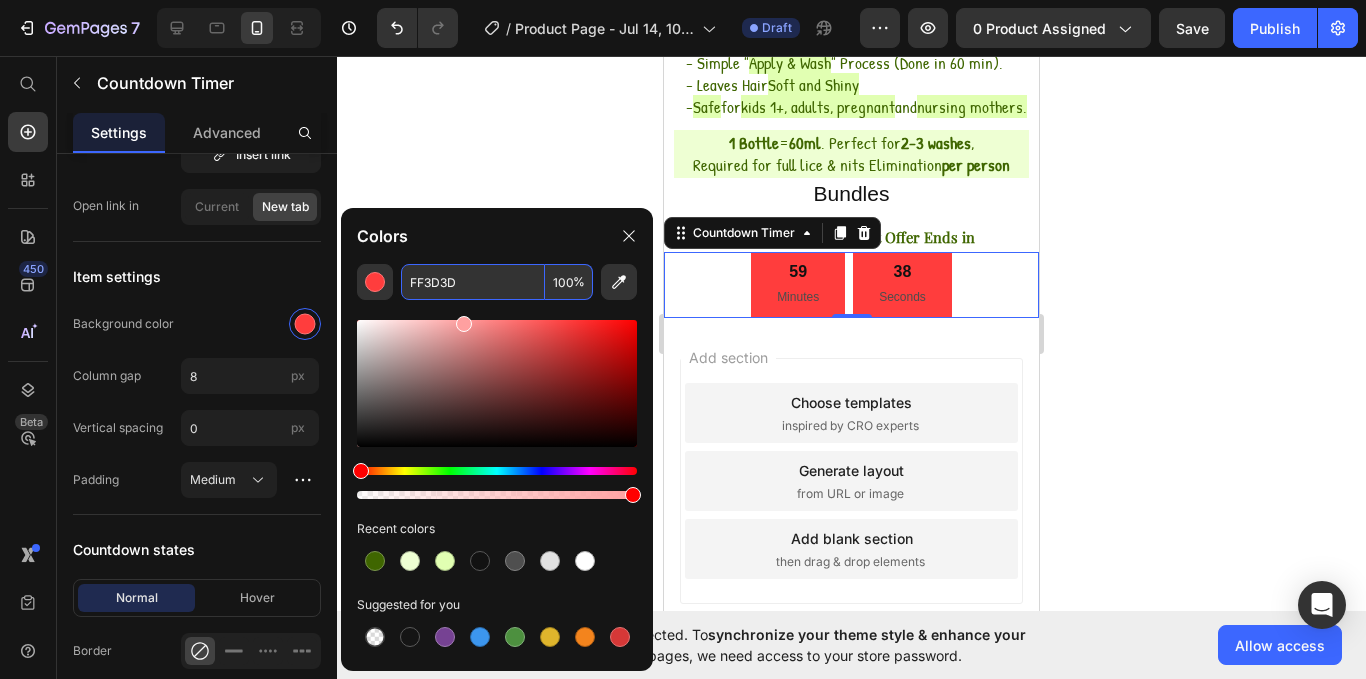 drag, startPoint x: 567, startPoint y: 353, endPoint x: 463, endPoint y: 298, distance: 117.64778 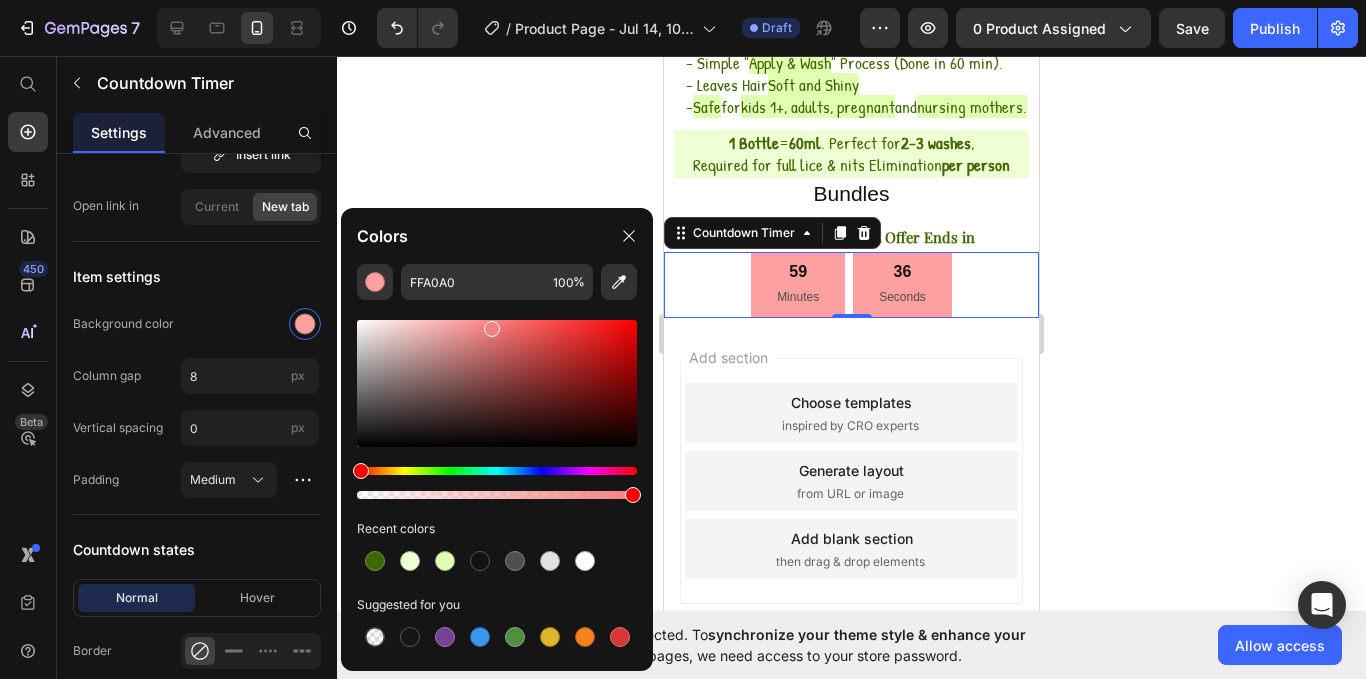 drag, startPoint x: 464, startPoint y: 324, endPoint x: 489, endPoint y: 324, distance: 25 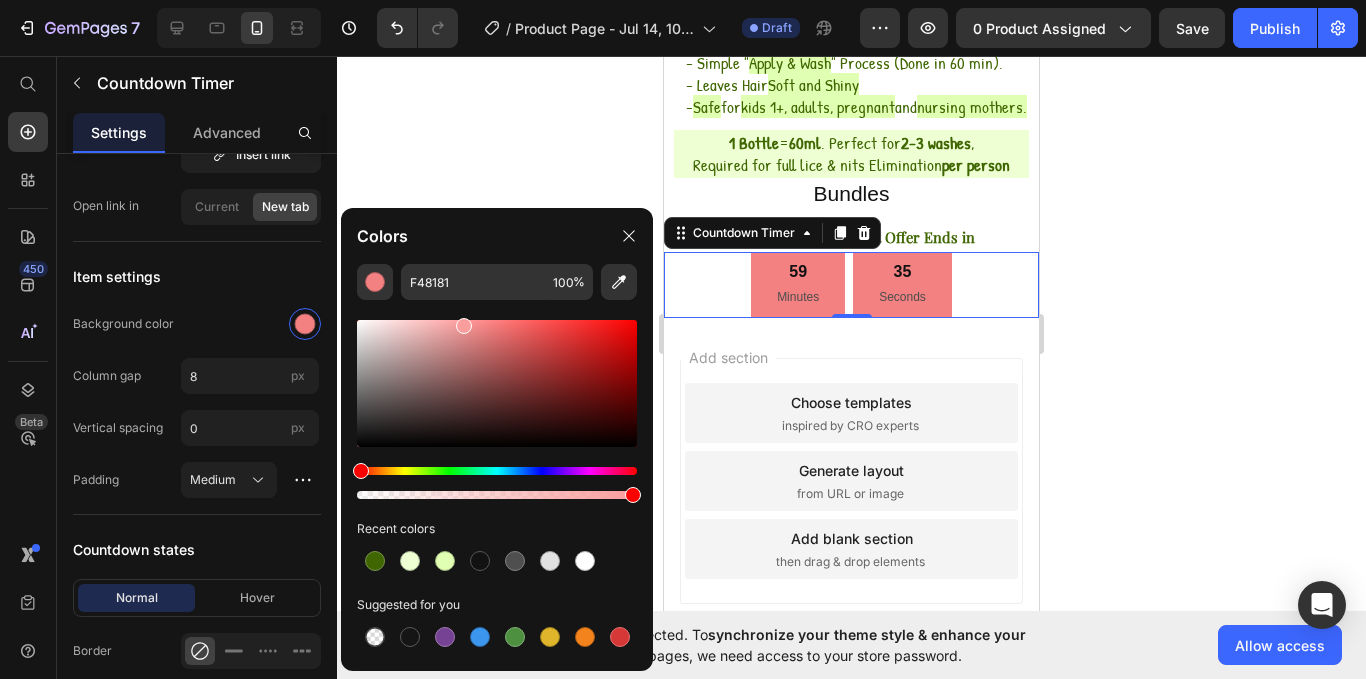 drag, startPoint x: 489, startPoint y: 324, endPoint x: 460, endPoint y: 322, distance: 29.068884 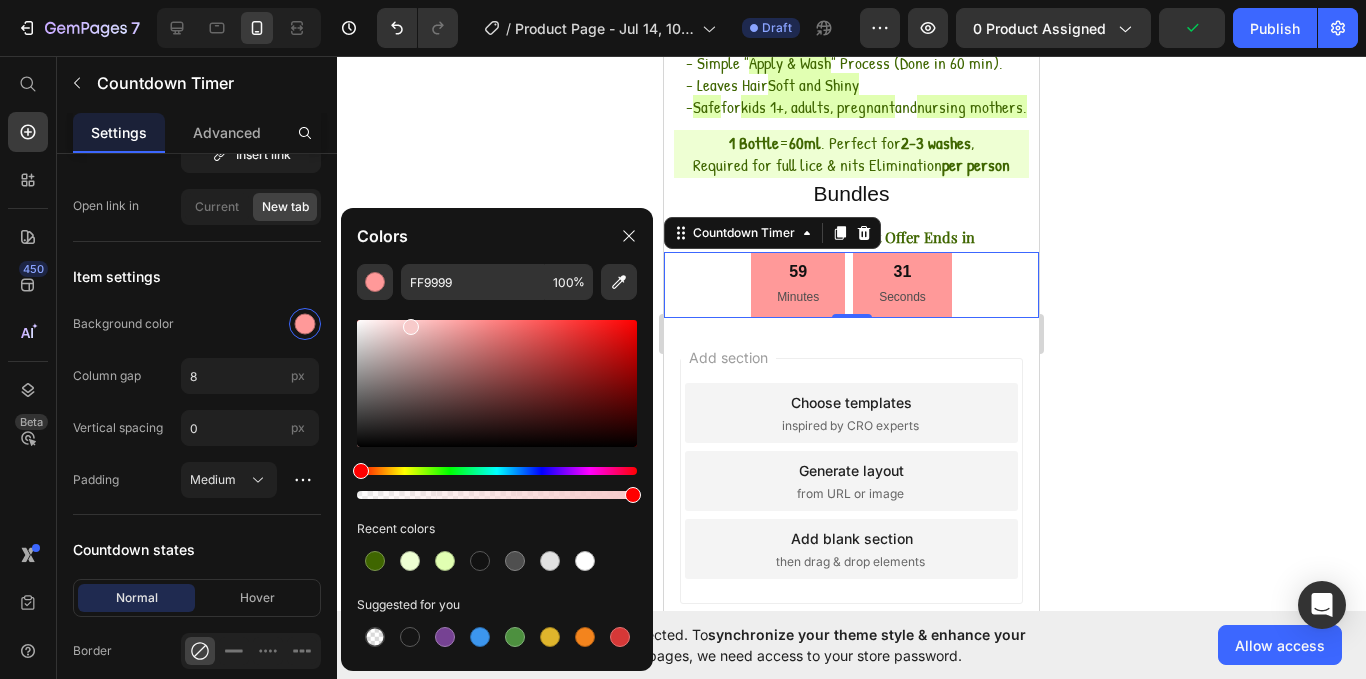 drag, startPoint x: 460, startPoint y: 322, endPoint x: 401, endPoint y: 322, distance: 59 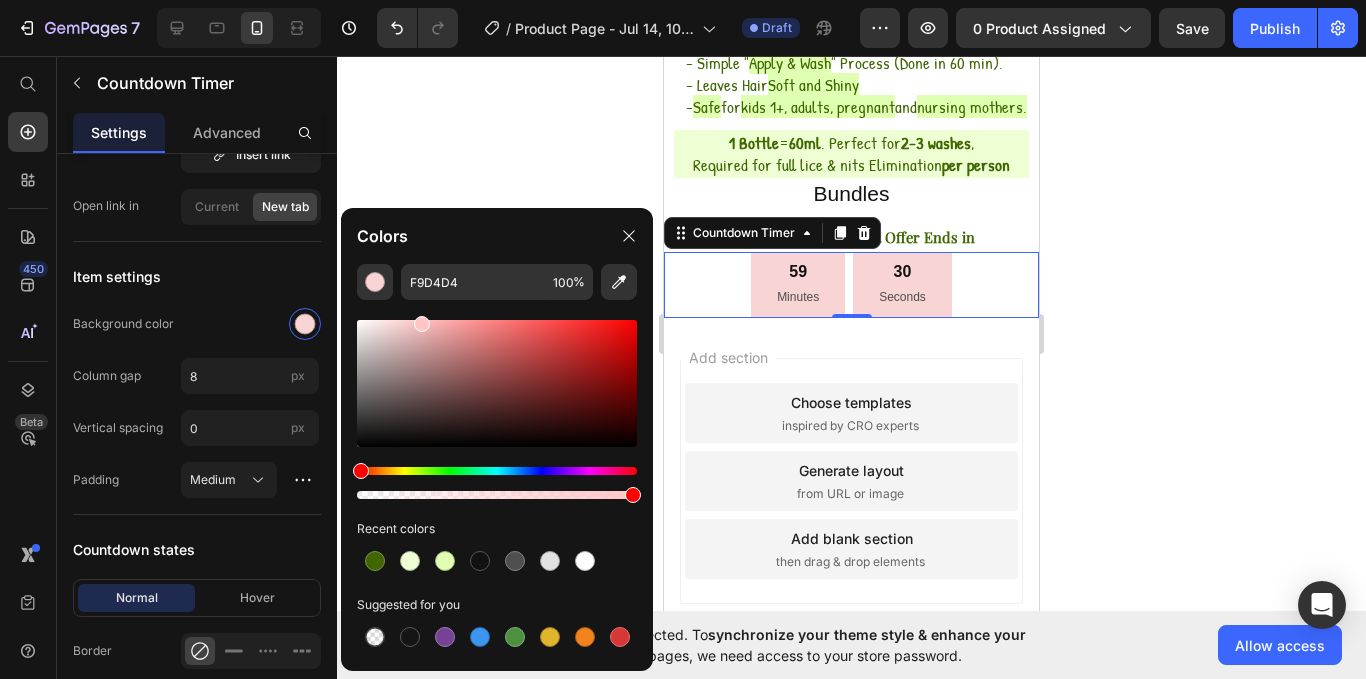 drag, startPoint x: 402, startPoint y: 323, endPoint x: 445, endPoint y: 318, distance: 43.289722 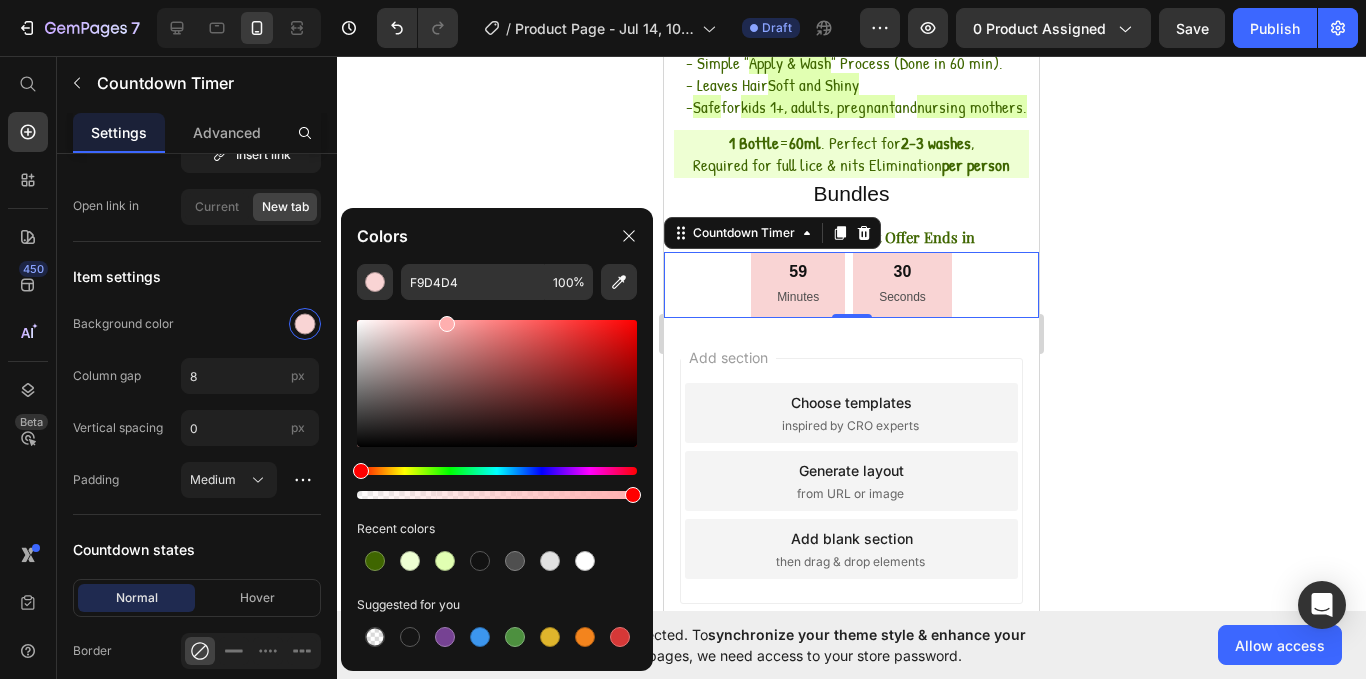 type on "FFAFAF" 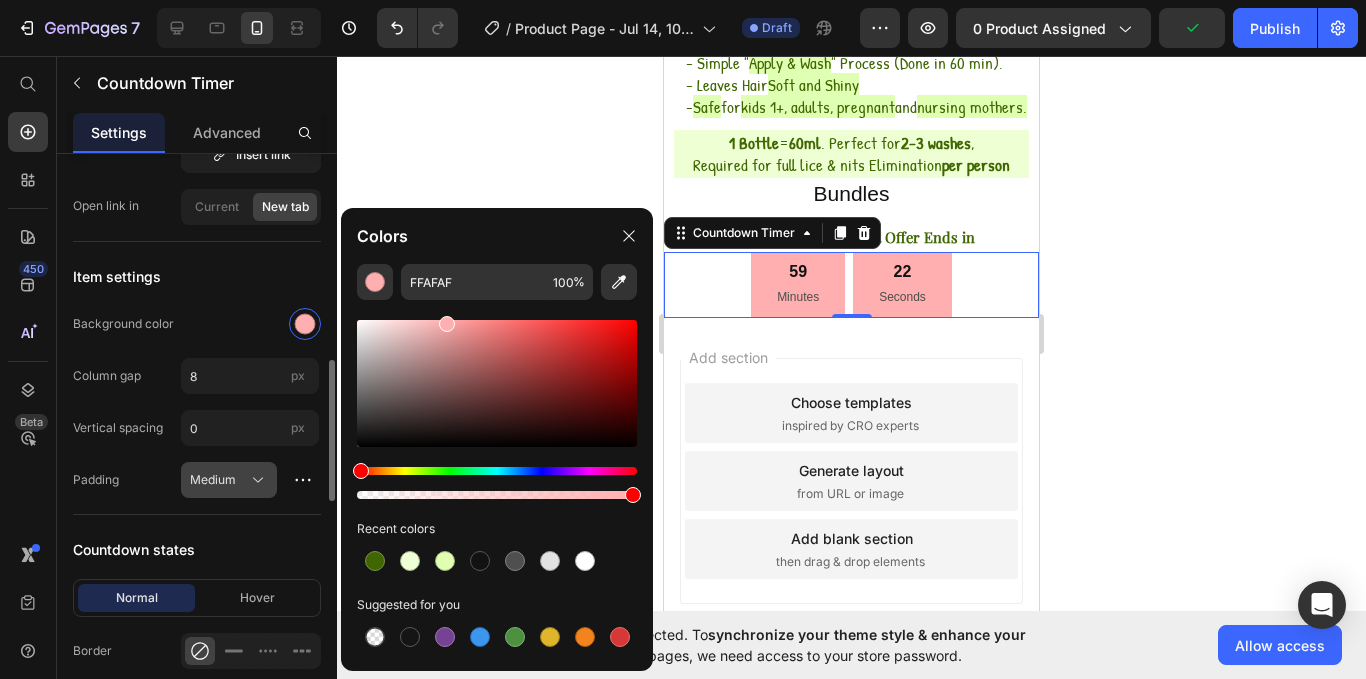 click on "Medium" at bounding box center [217, 480] 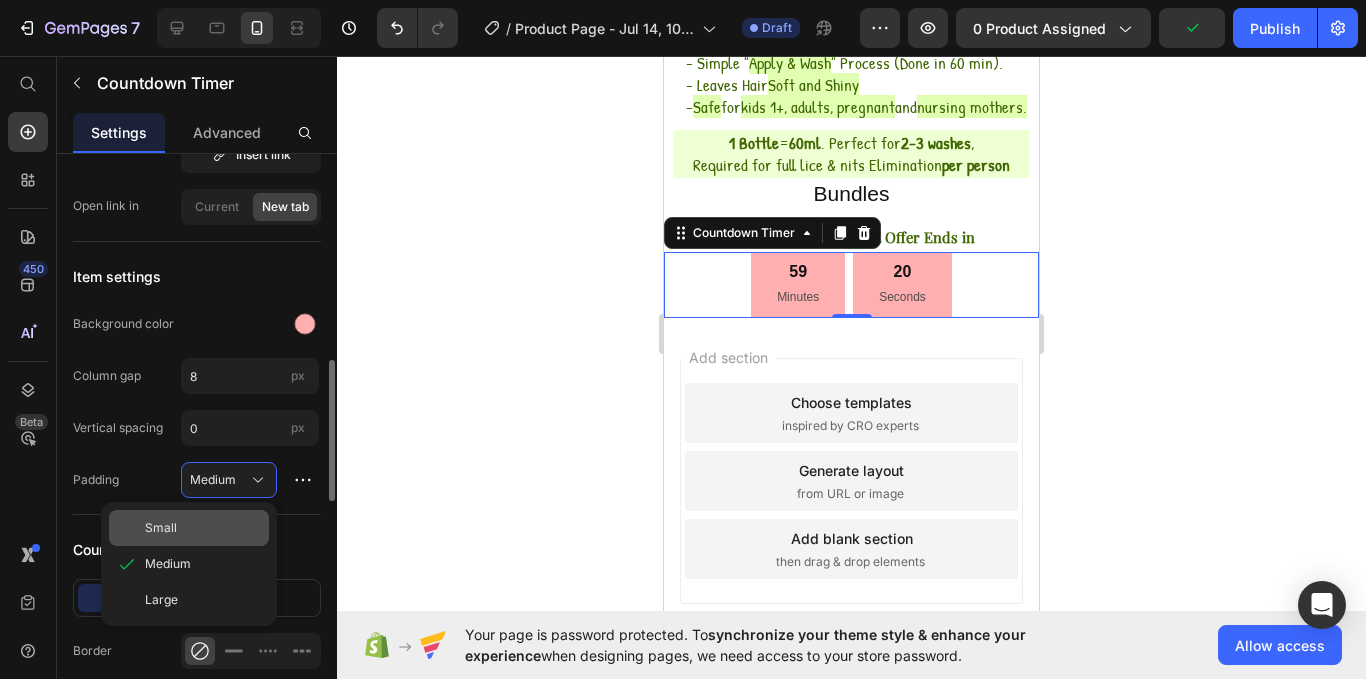 click on "Small" at bounding box center (203, 528) 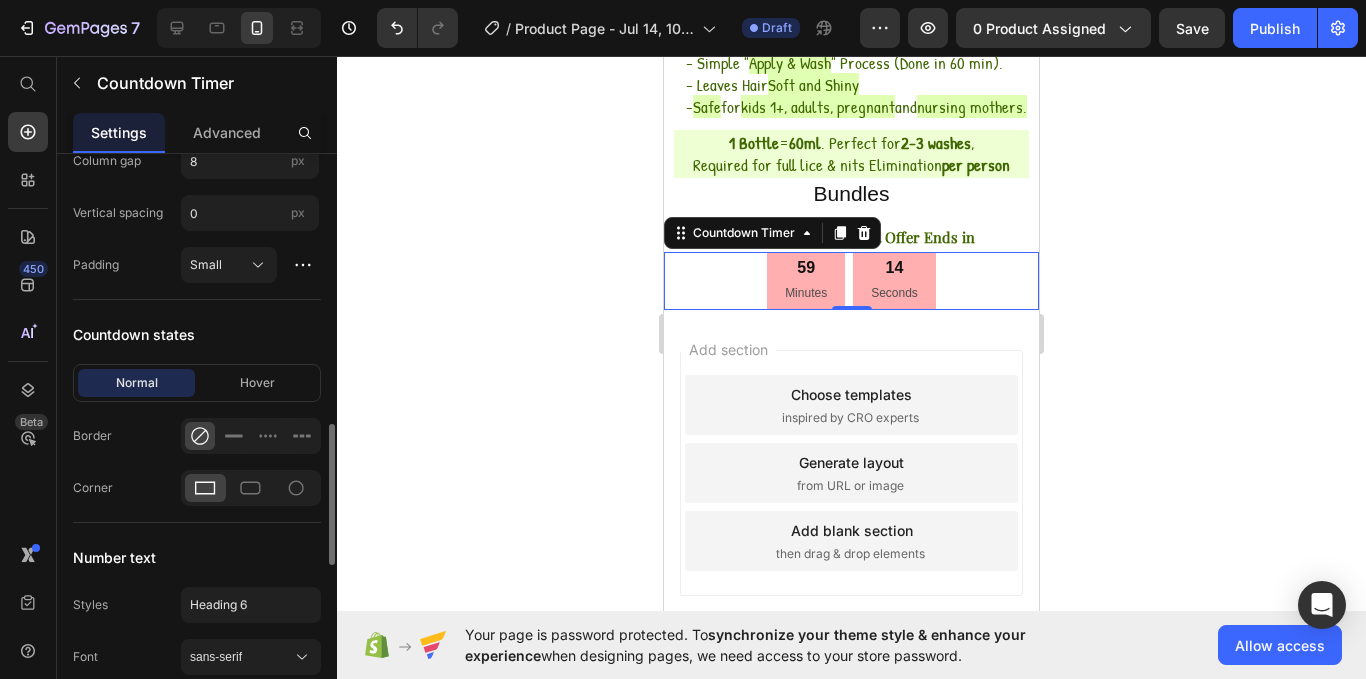 scroll, scrollTop: 1071, scrollLeft: 0, axis: vertical 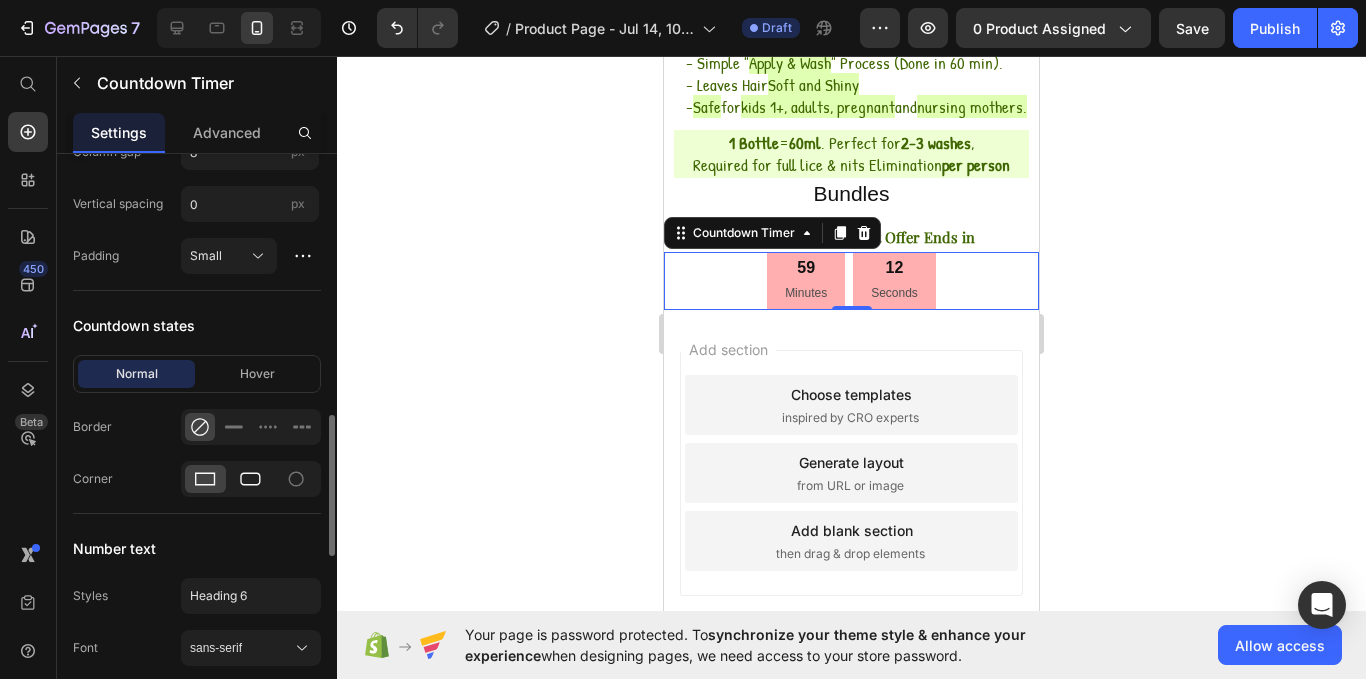click 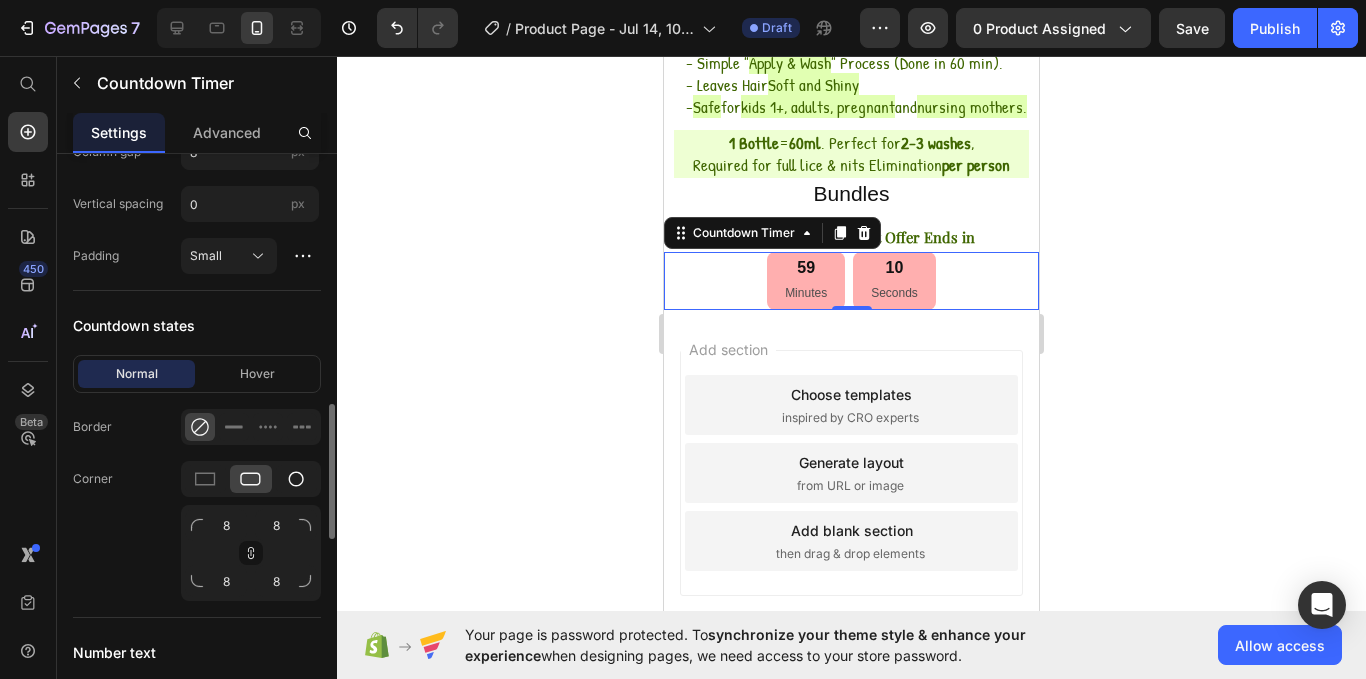 click 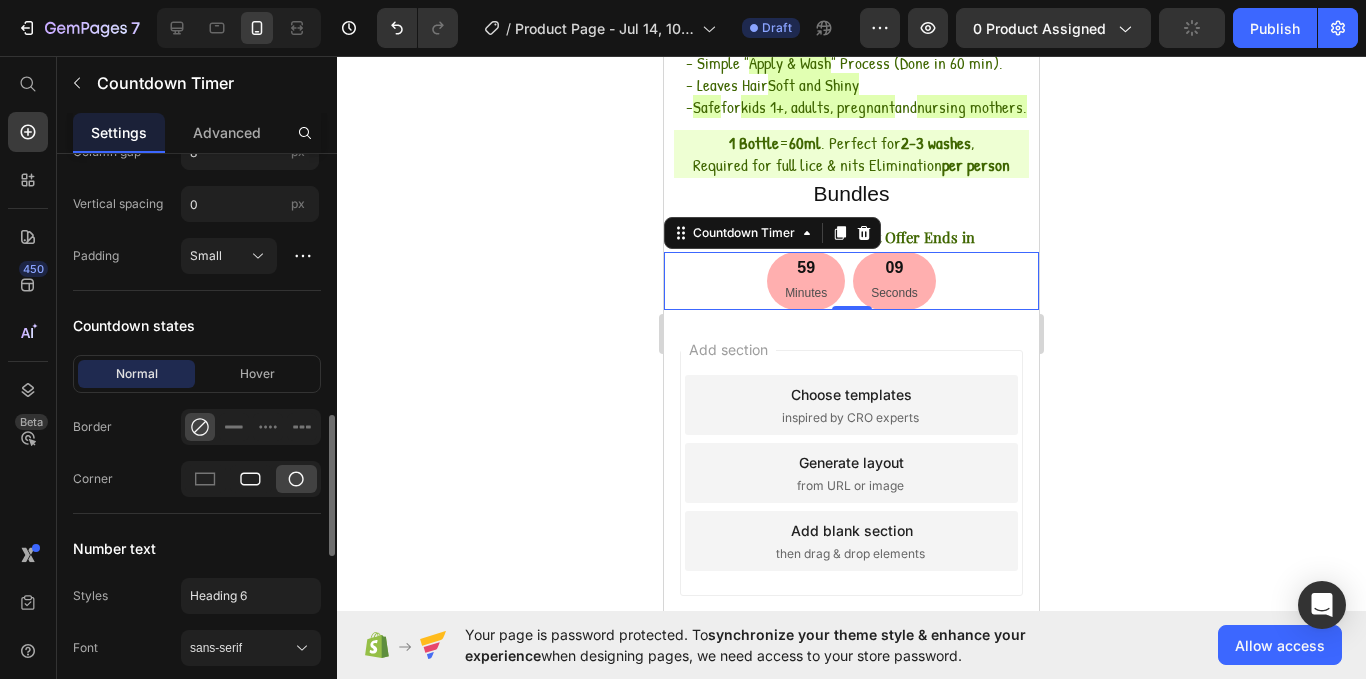 click 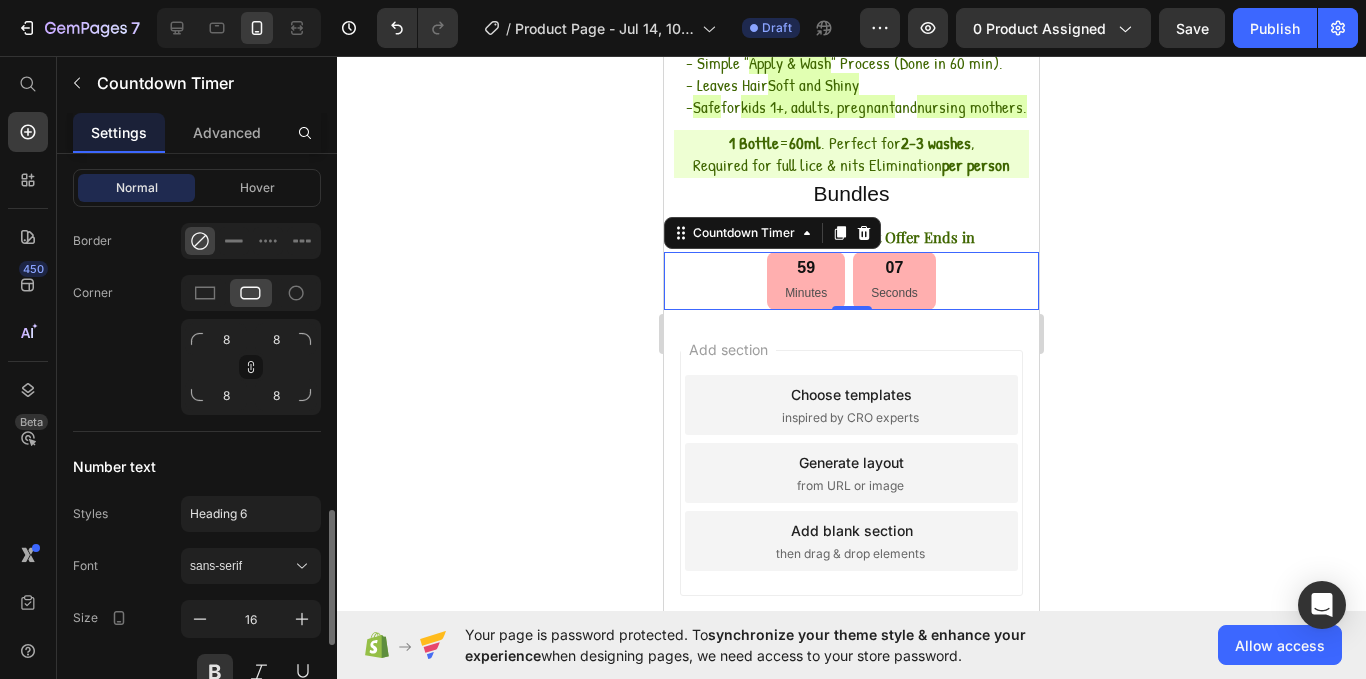 scroll, scrollTop: 1308, scrollLeft: 0, axis: vertical 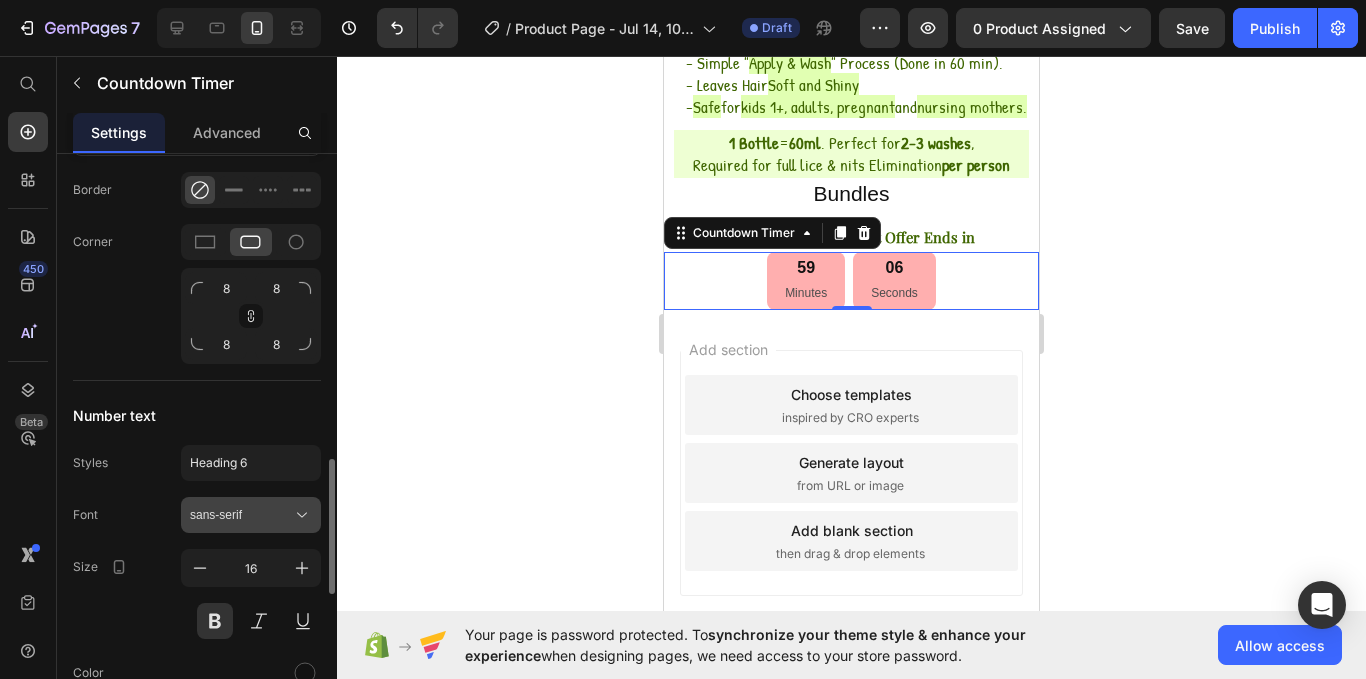 click on "sans-serif" at bounding box center (241, 515) 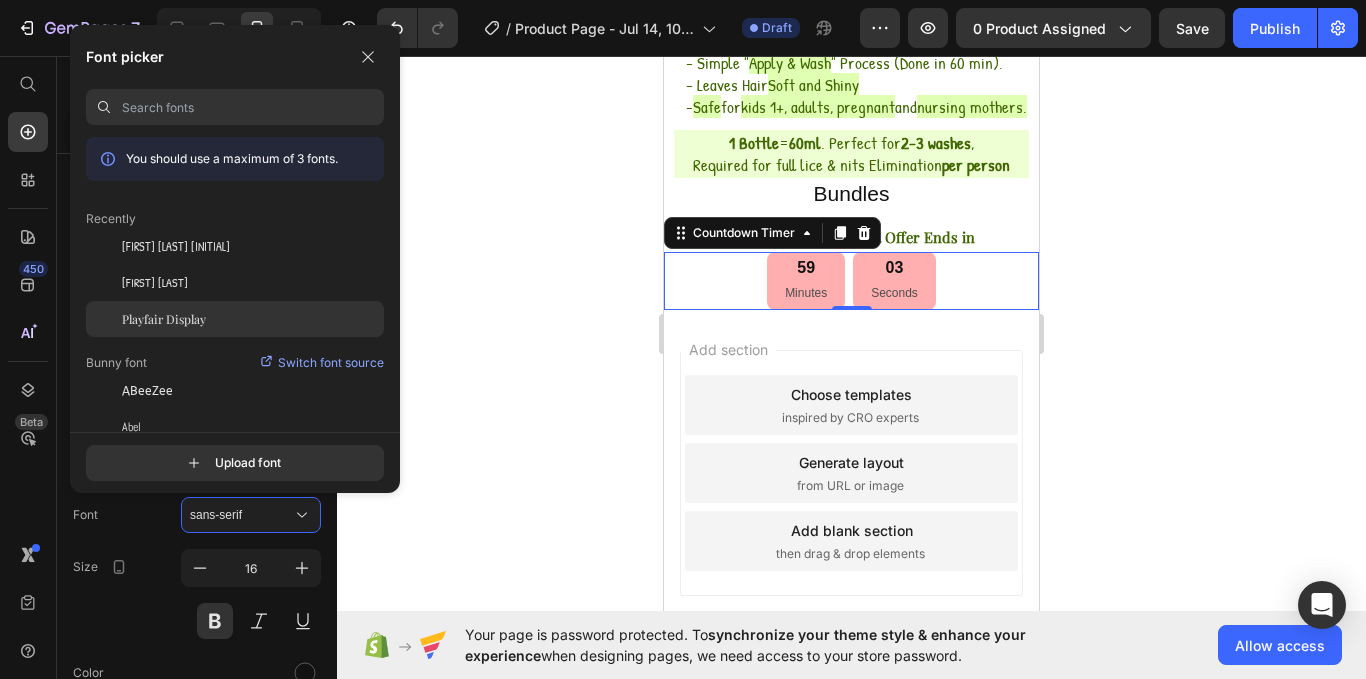 click on "Playfair Display" at bounding box center [164, 319] 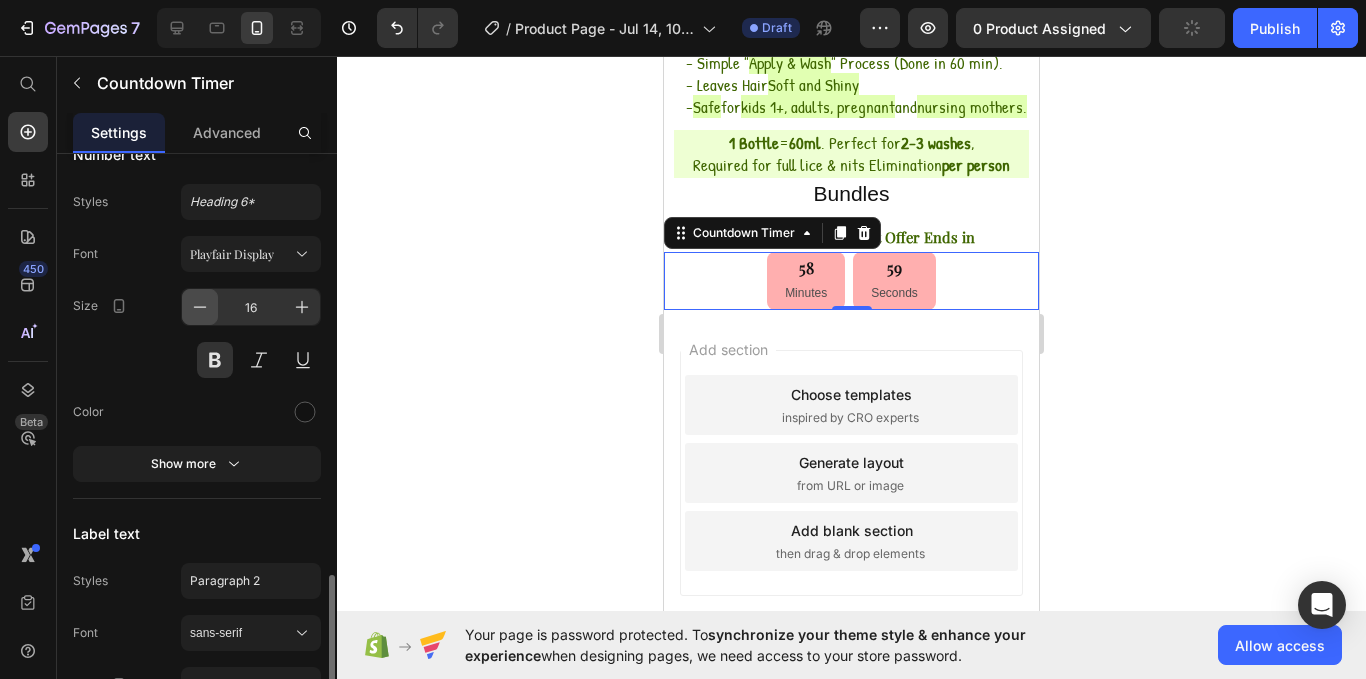 scroll, scrollTop: 1614, scrollLeft: 0, axis: vertical 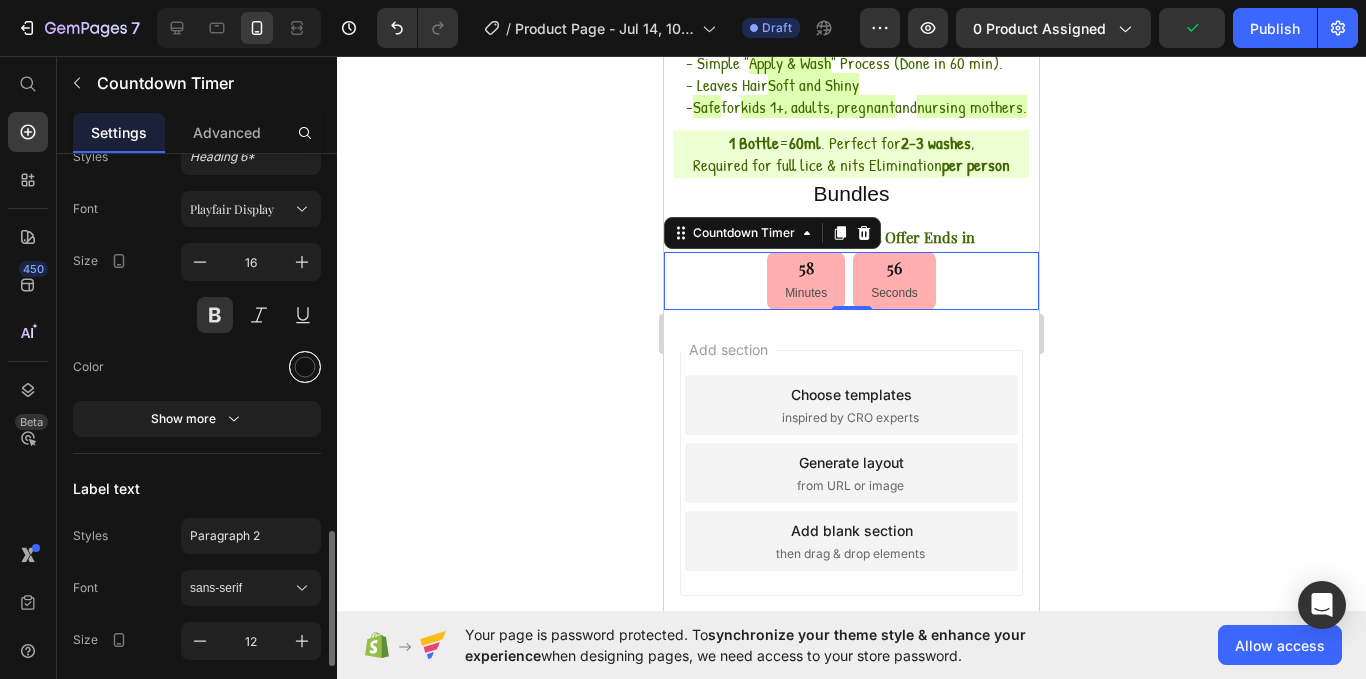 click at bounding box center [305, 367] 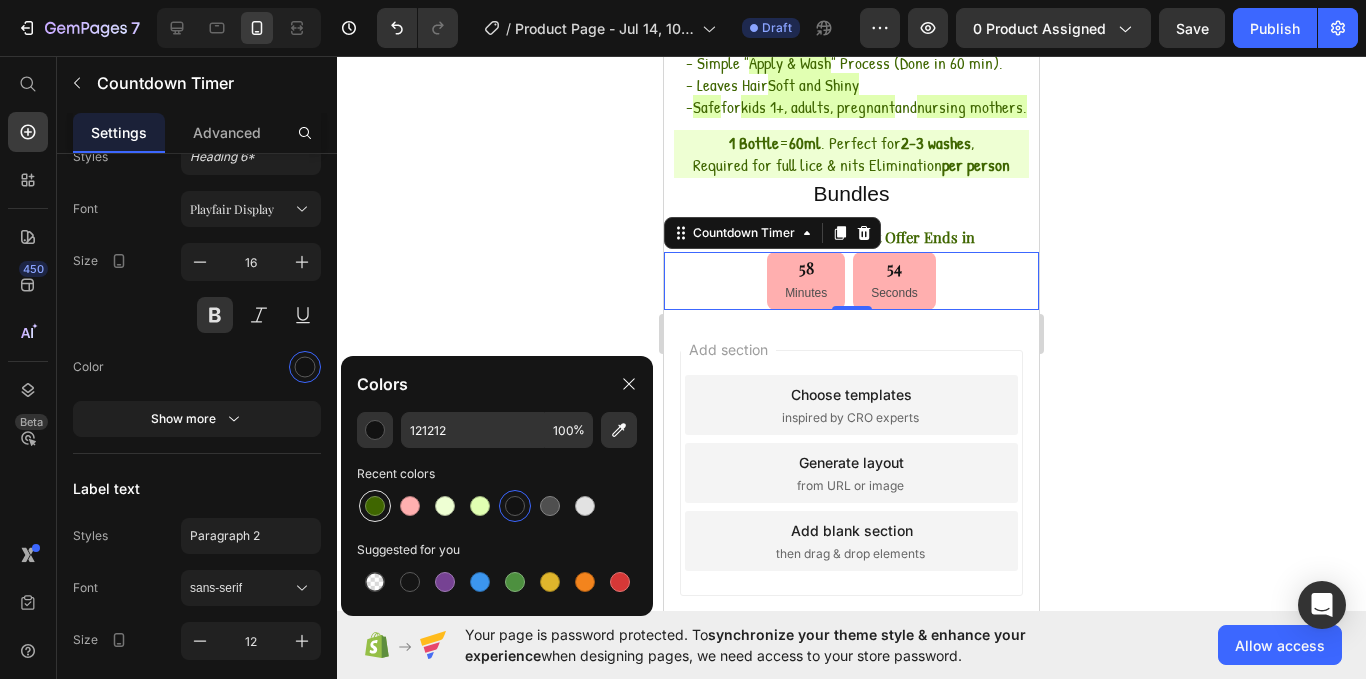 click at bounding box center [375, 506] 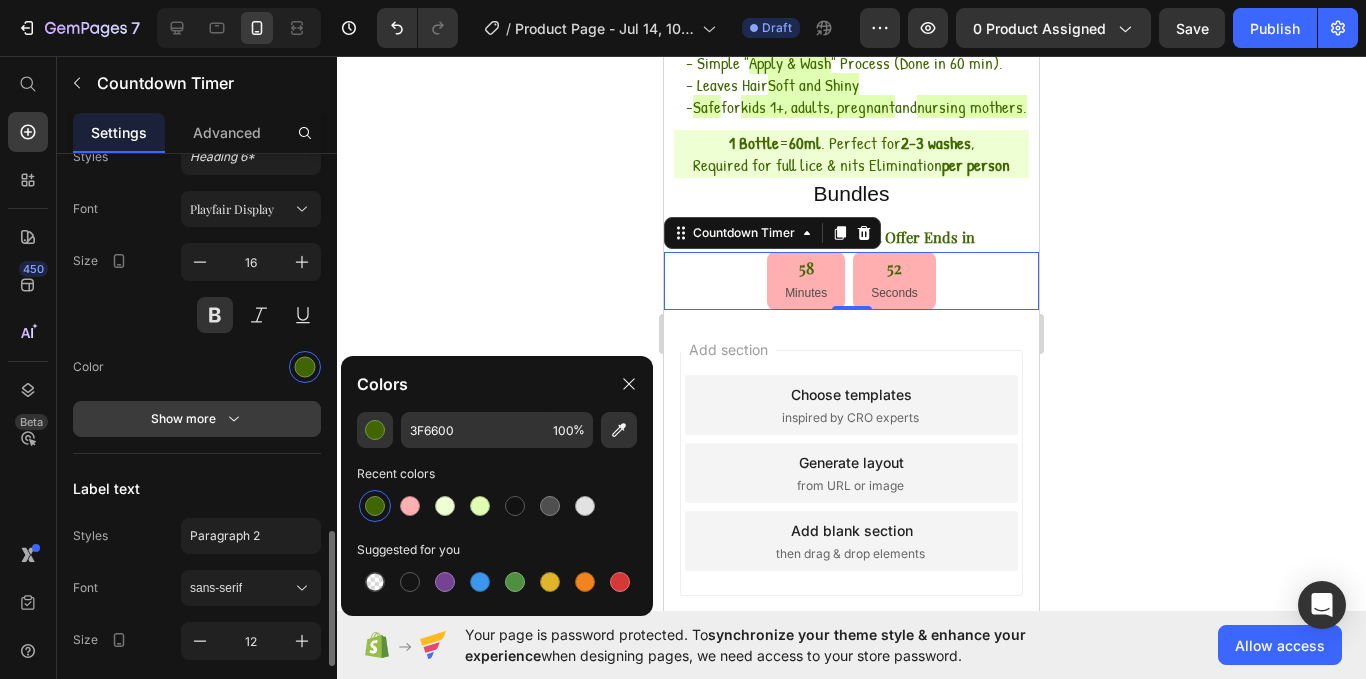 click on "Show more" at bounding box center [197, 419] 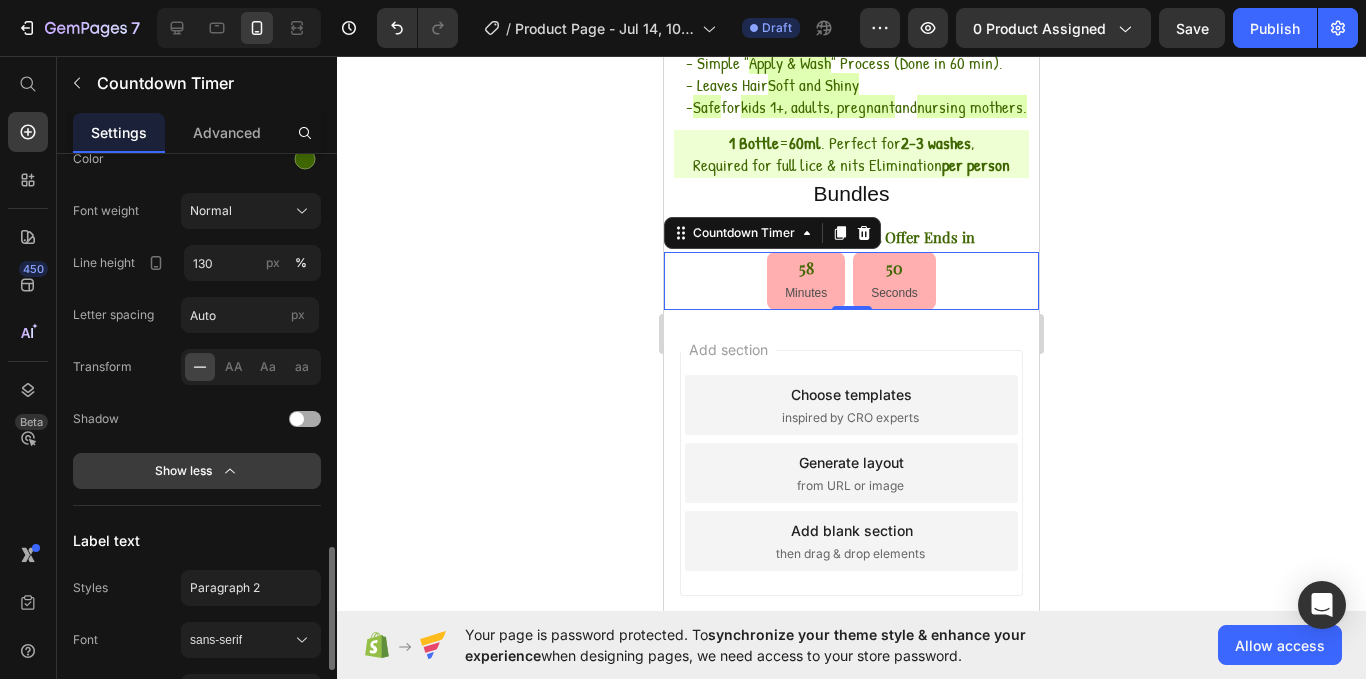 scroll, scrollTop: 1830, scrollLeft: 0, axis: vertical 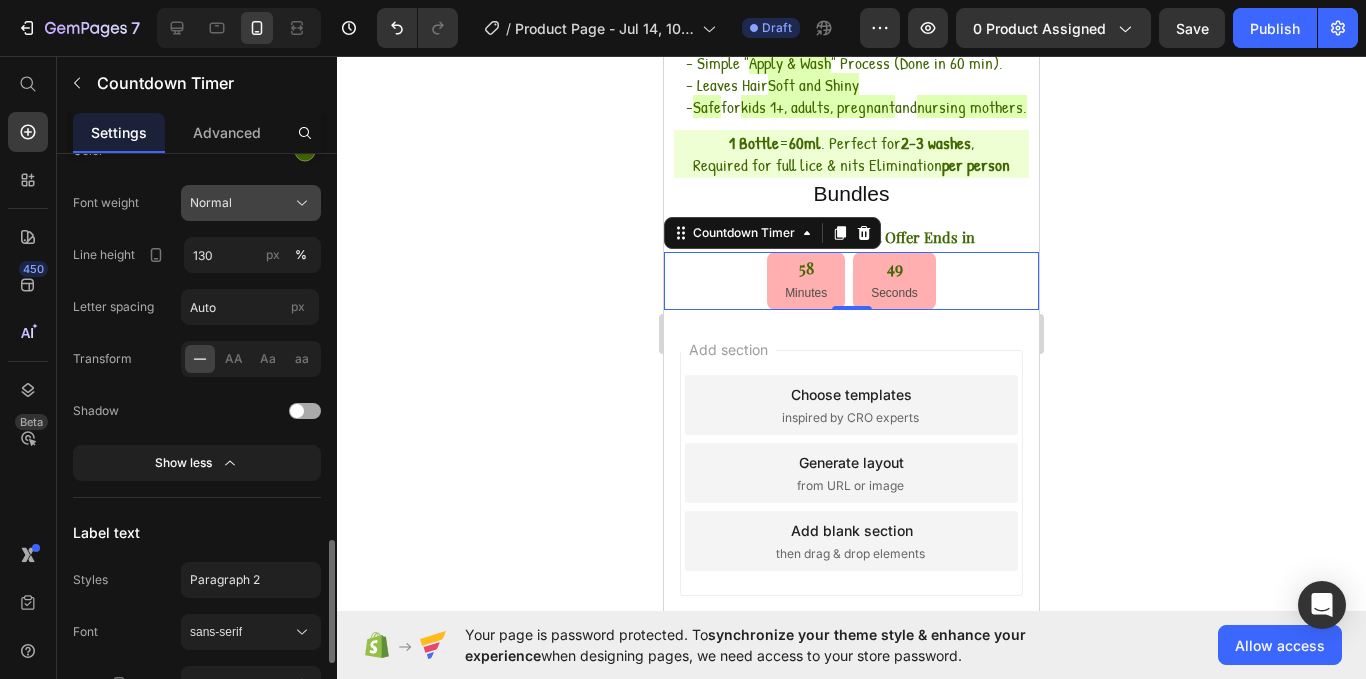 click on "Normal" 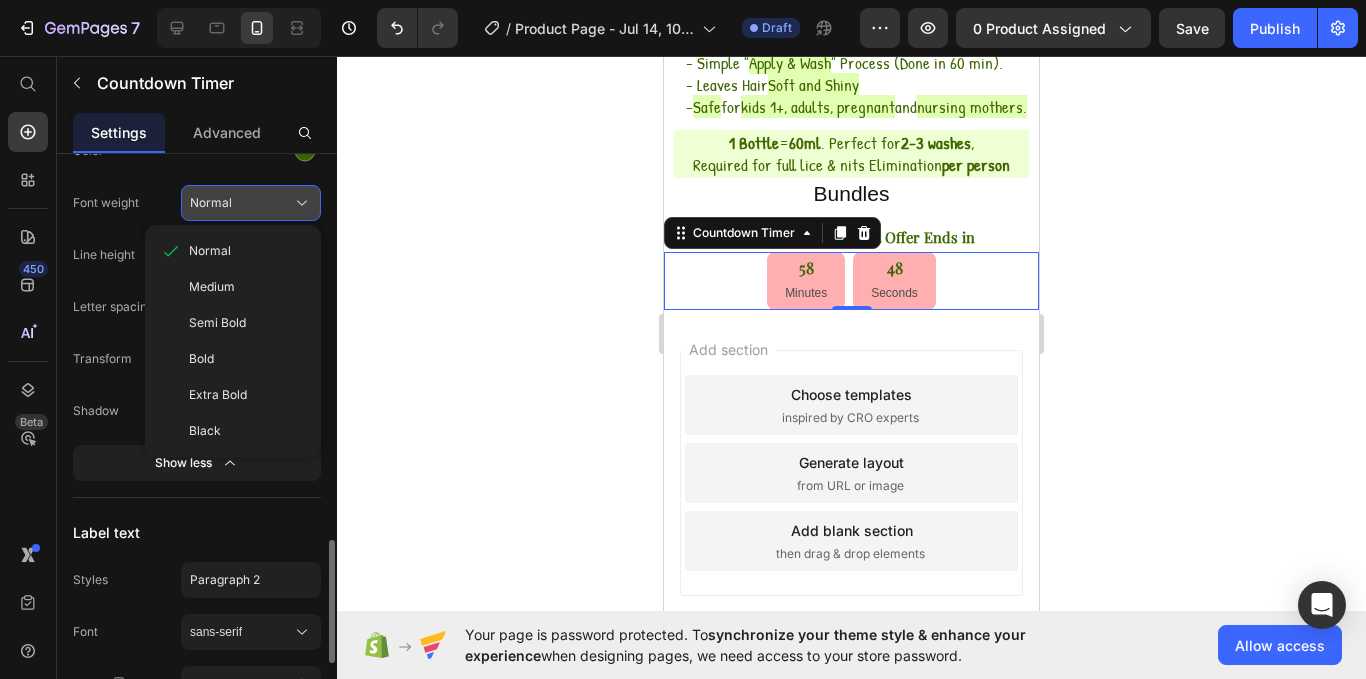 click on "Normal" 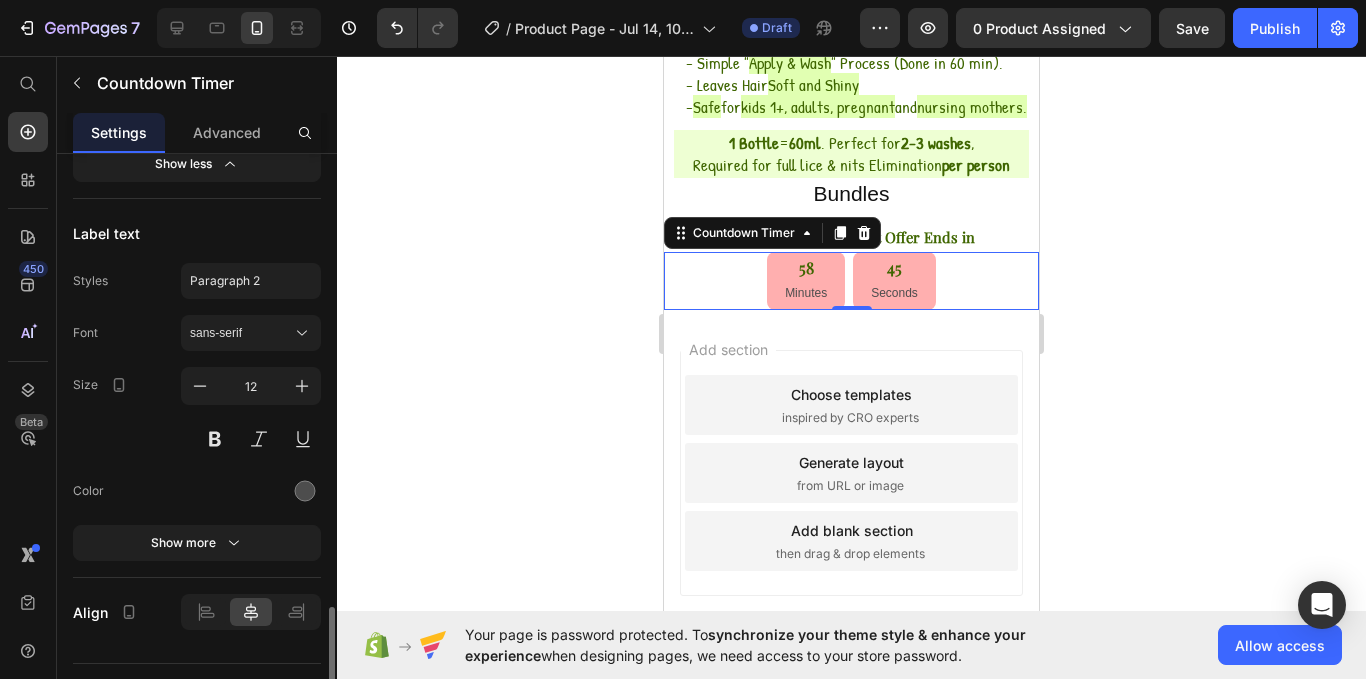 scroll, scrollTop: 2133, scrollLeft: 0, axis: vertical 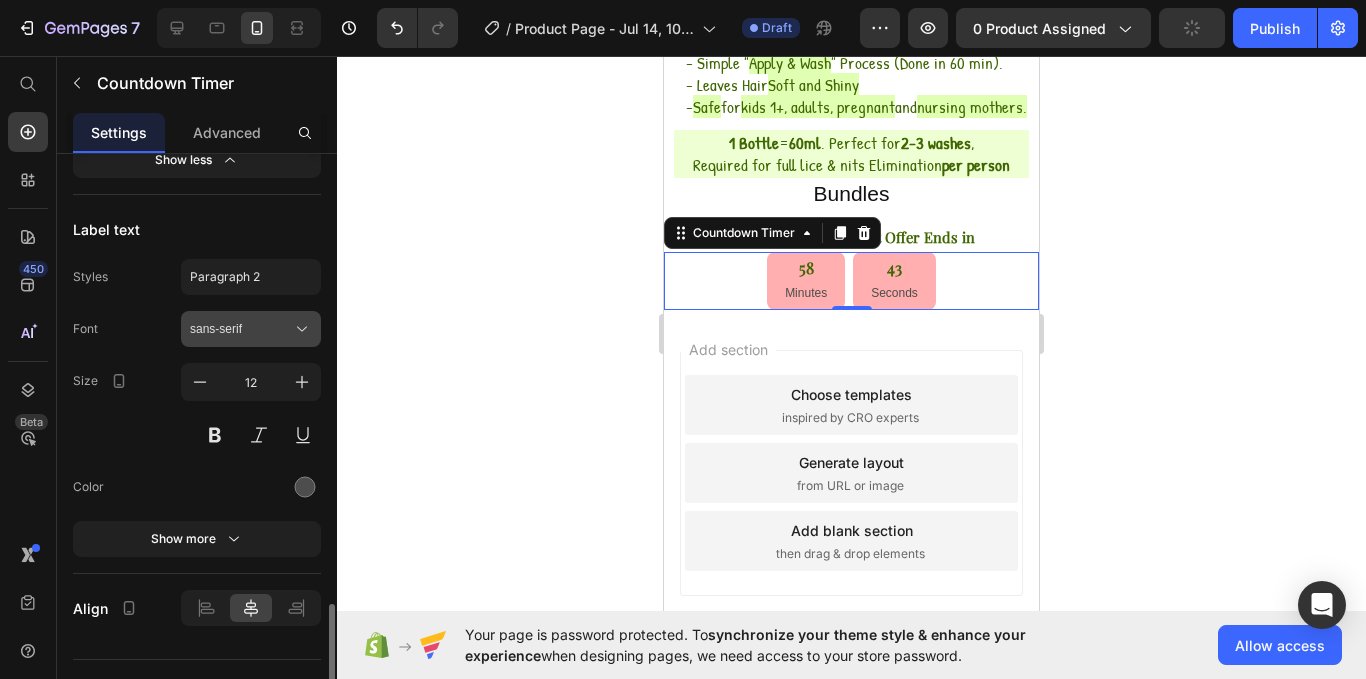 click on "sans-serif" at bounding box center (241, 329) 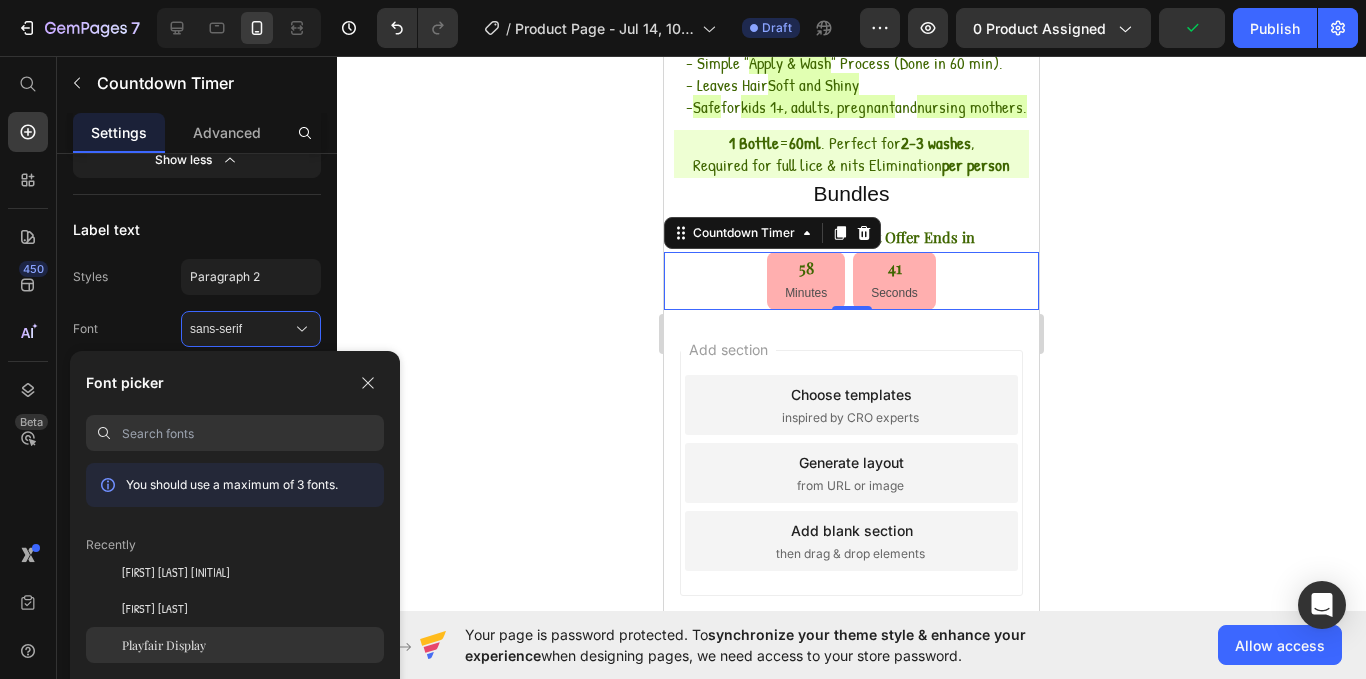 click on "Playfair Display" at bounding box center (164, 645) 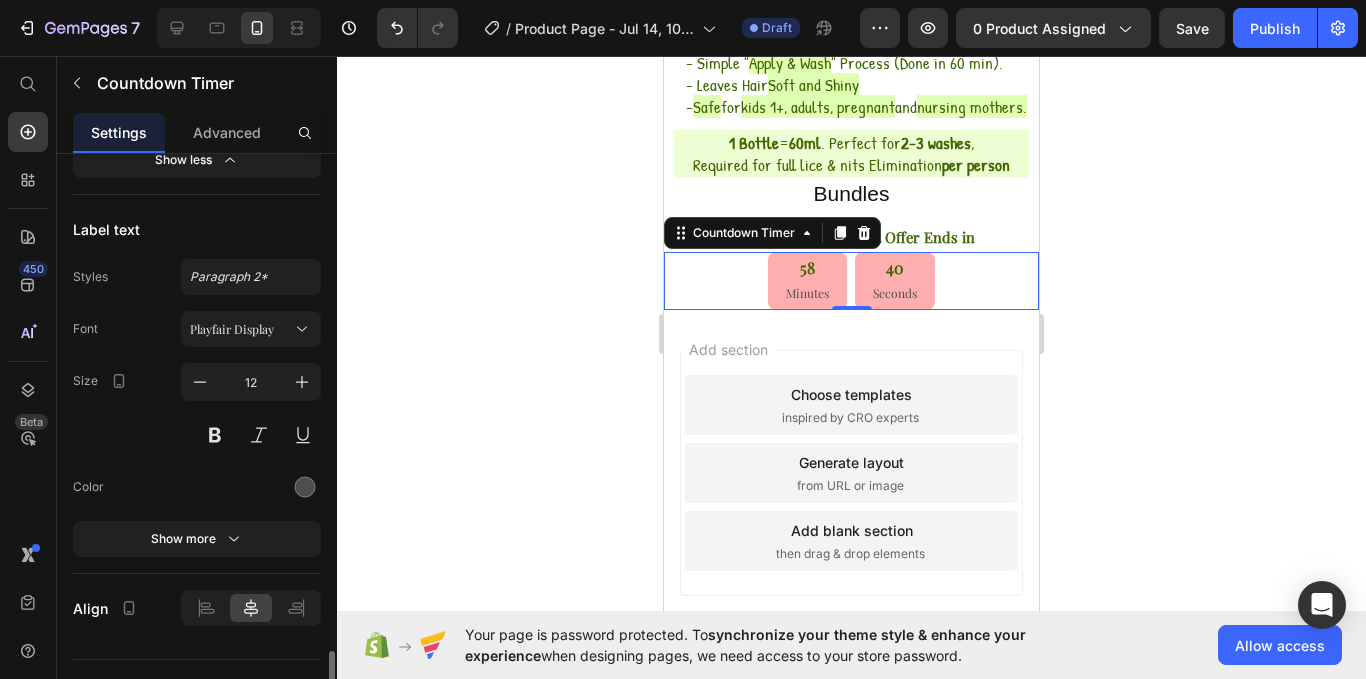 scroll, scrollTop: 2171, scrollLeft: 0, axis: vertical 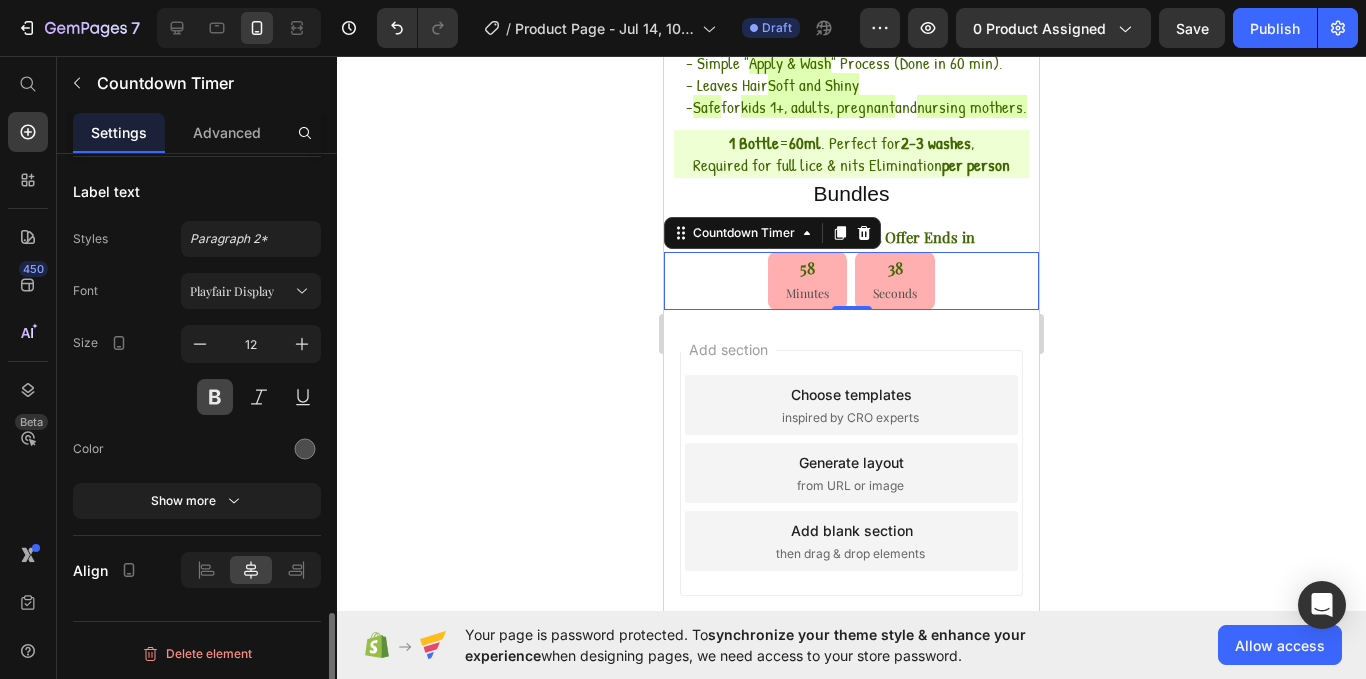 click at bounding box center [215, 397] 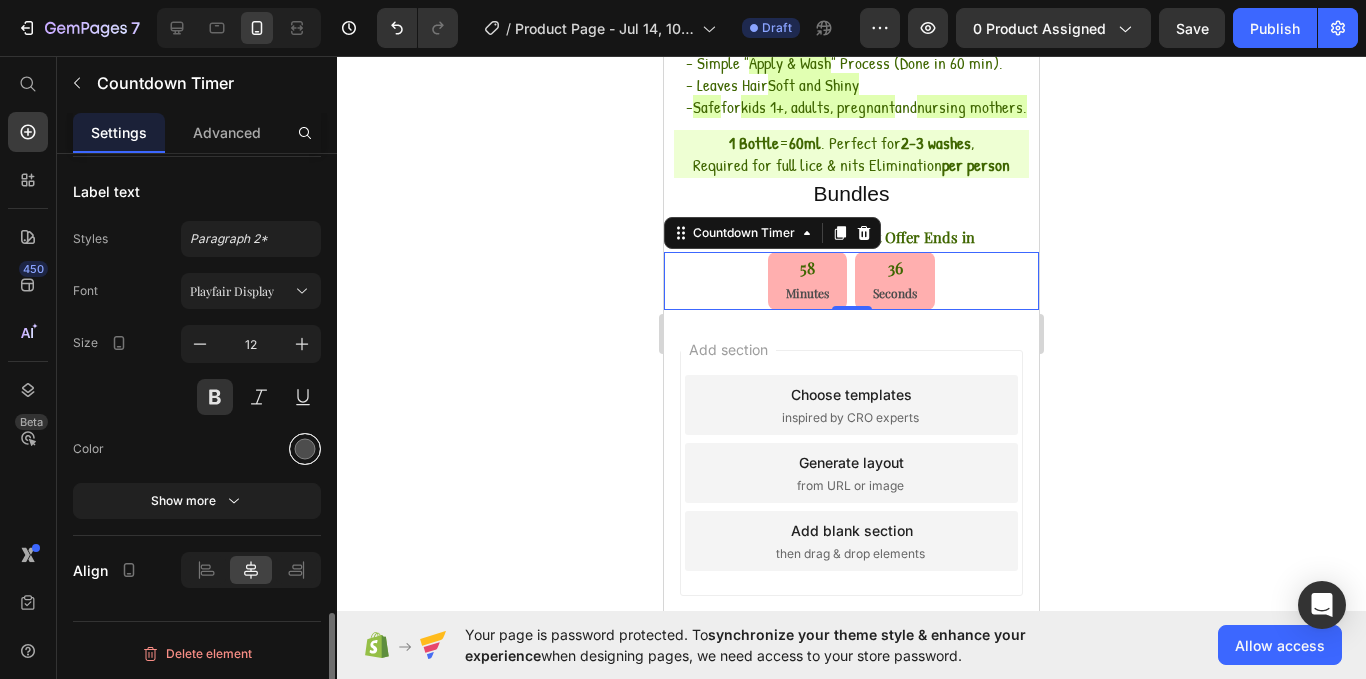 click at bounding box center (305, 449) 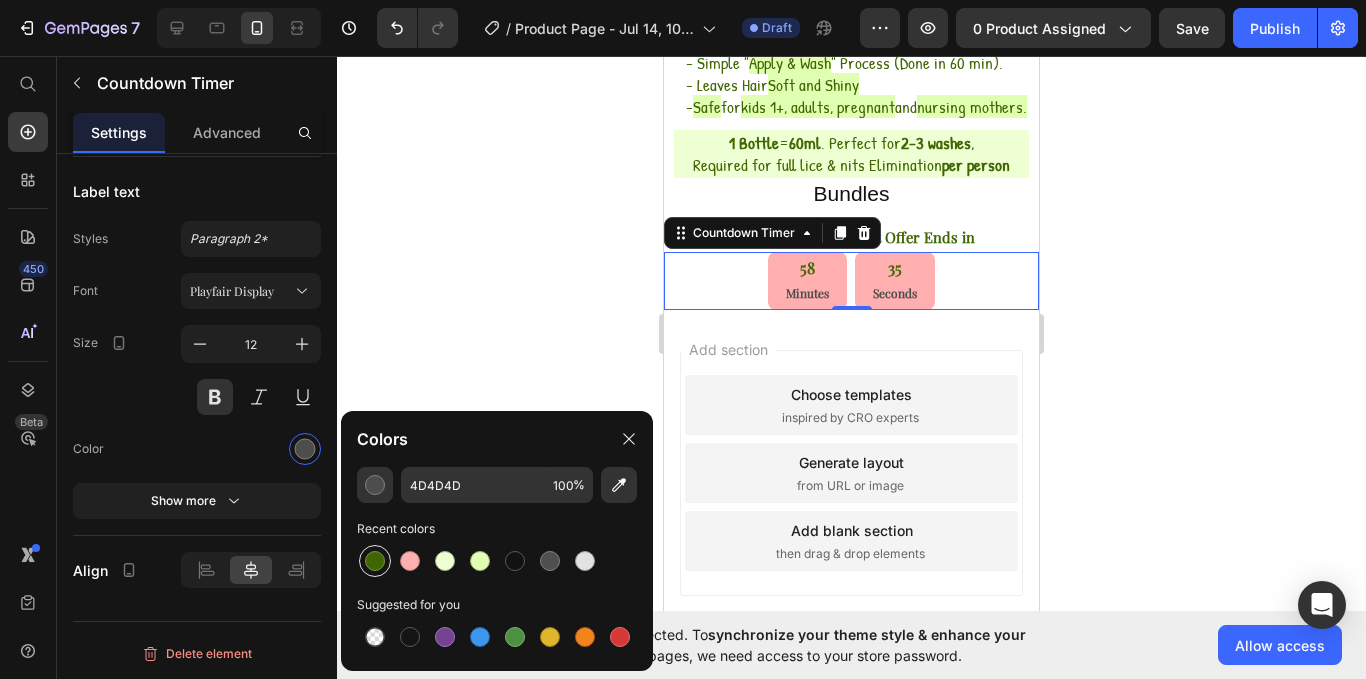 click at bounding box center [375, 561] 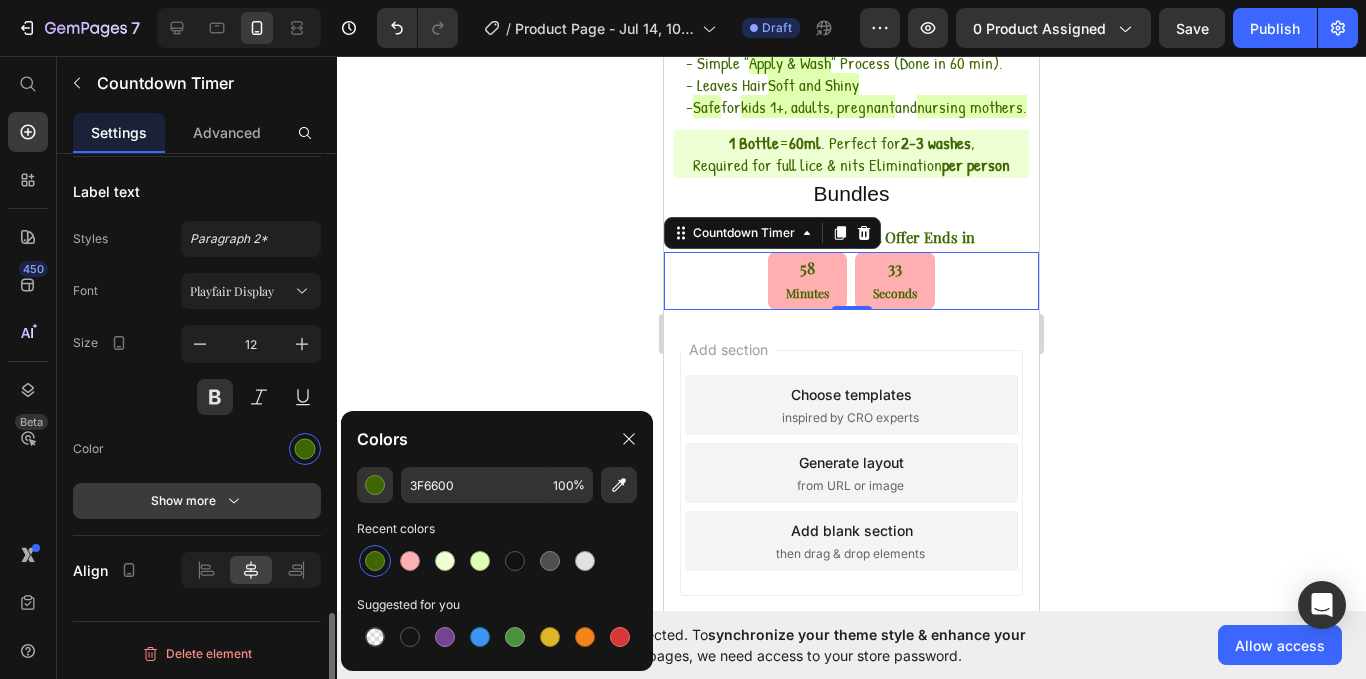 click on "Show more" at bounding box center [197, 501] 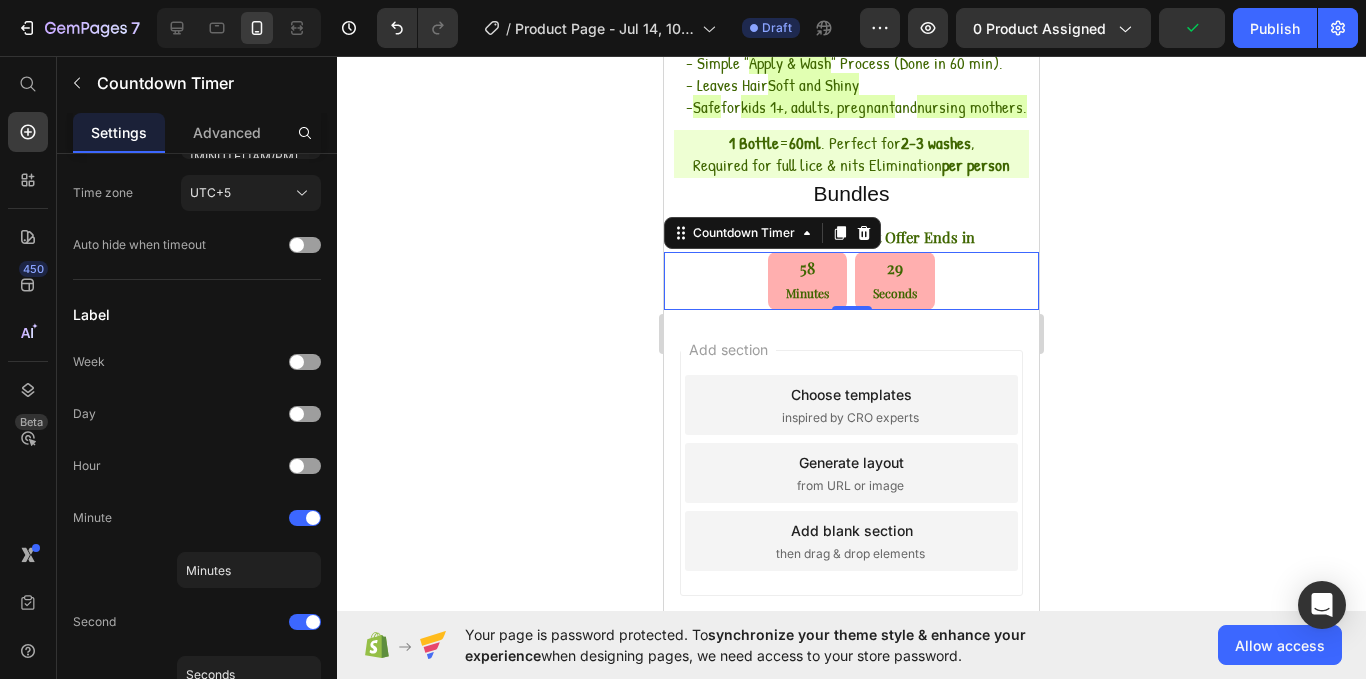 scroll, scrollTop: 0, scrollLeft: 0, axis: both 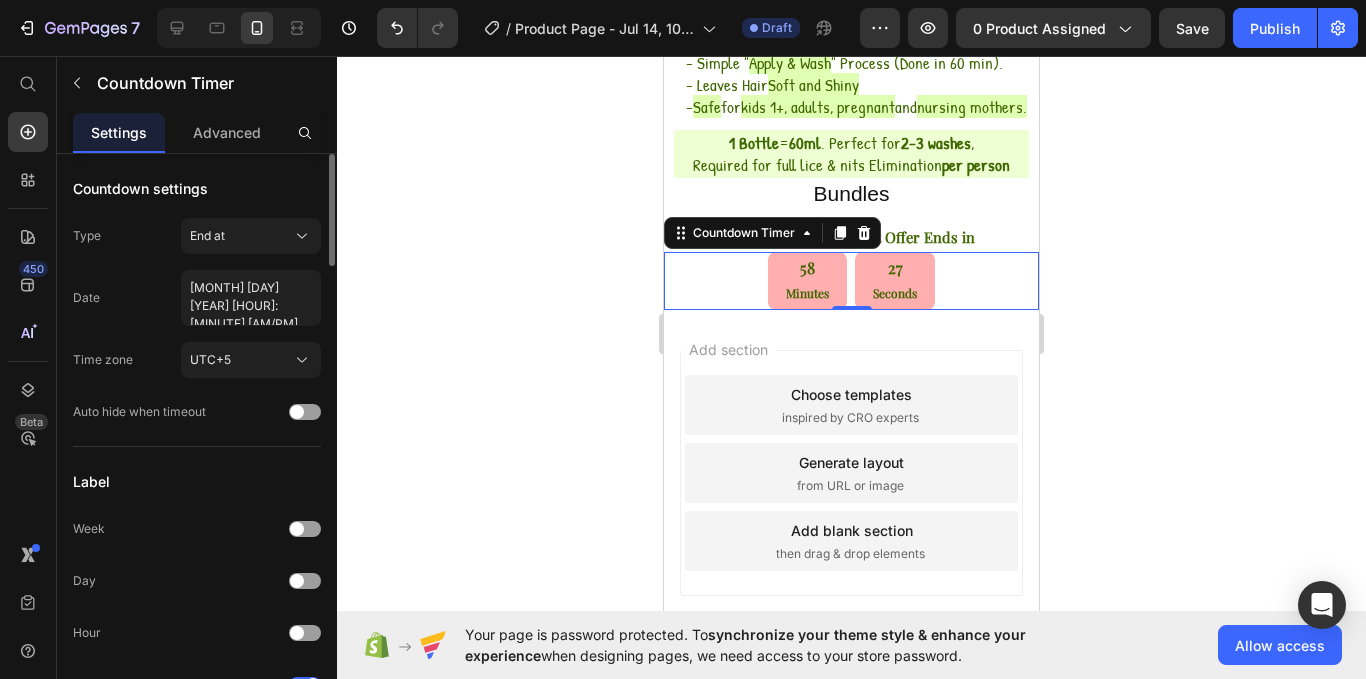 click 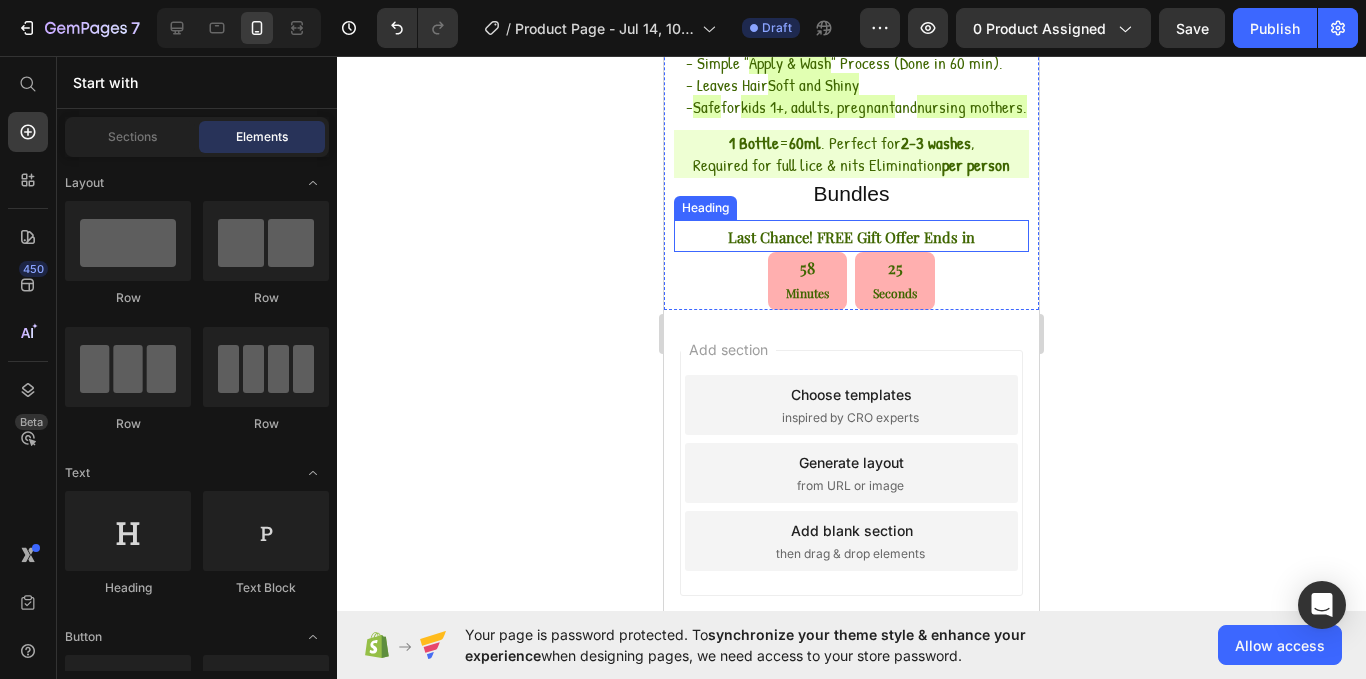 click on "⁠⁠⁠⁠⁠⁠⁠ Last Chance! FREE Gift Offer Ends in" at bounding box center (851, 236) 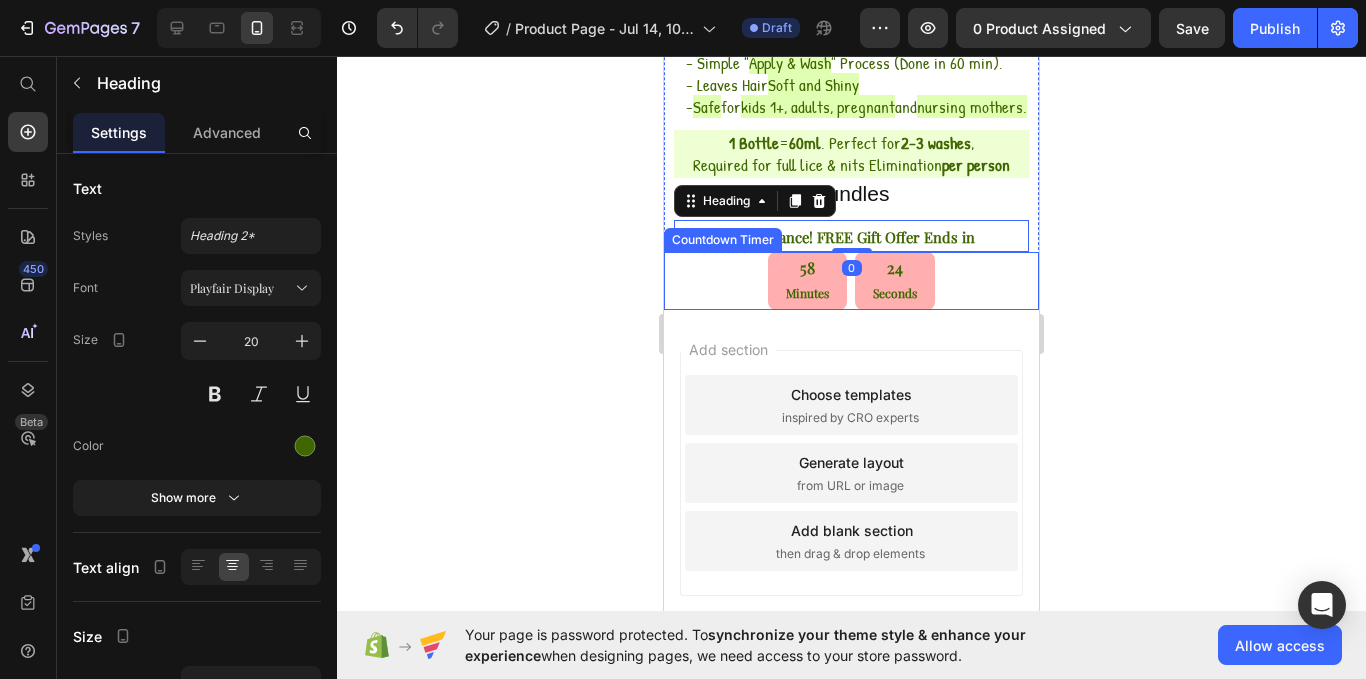 click on "58 Minutes 24 Seconds" at bounding box center [851, 281] 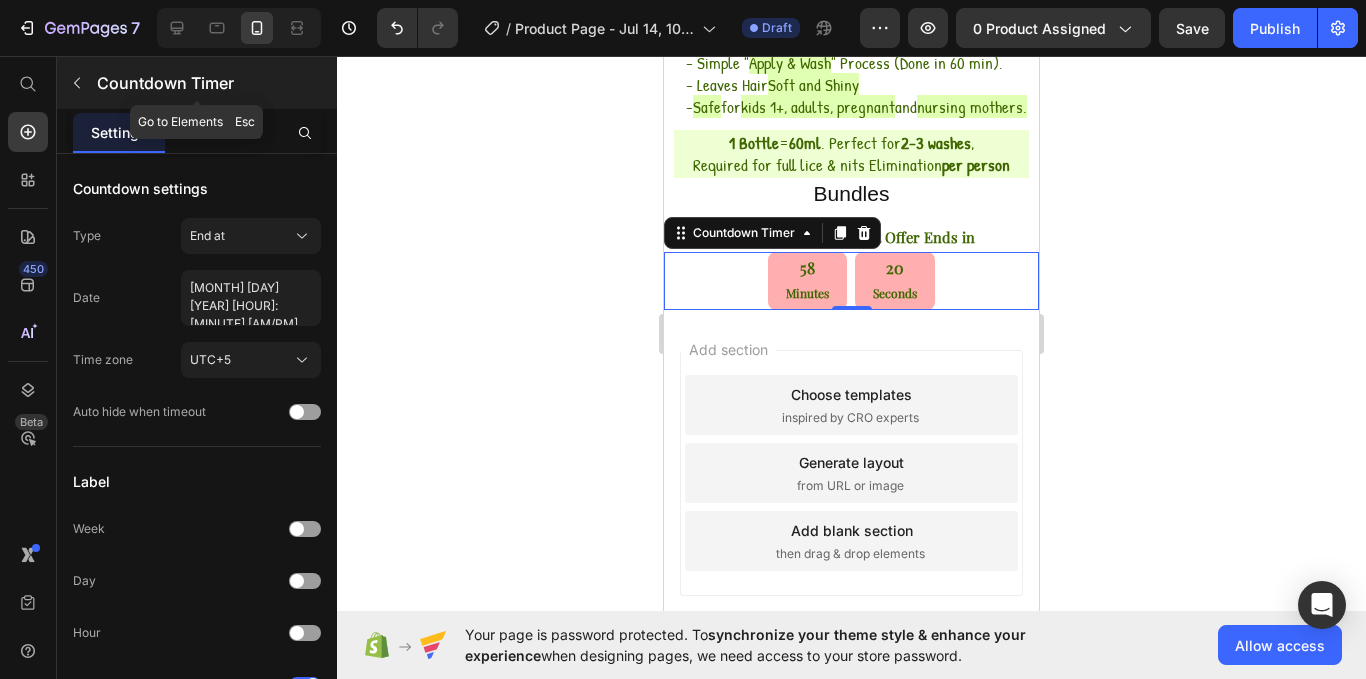 click on "Countdown Timer" at bounding box center [197, 83] 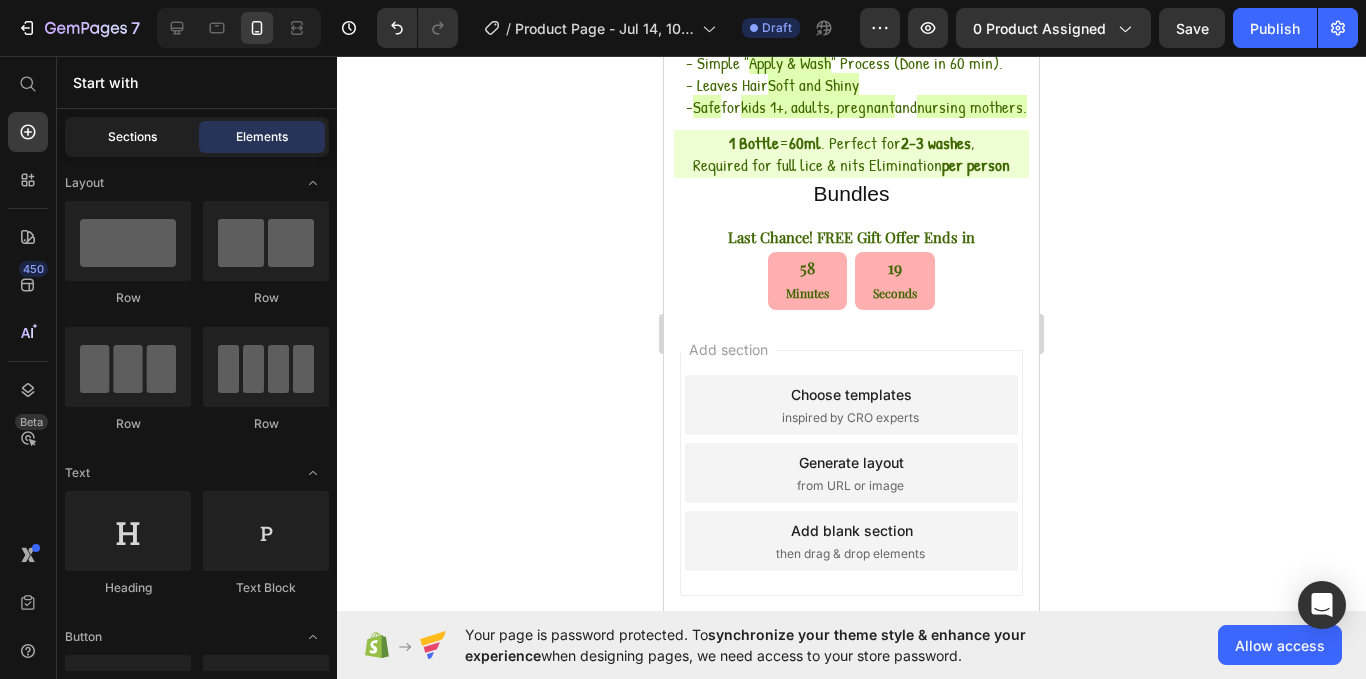 click on "Sections" 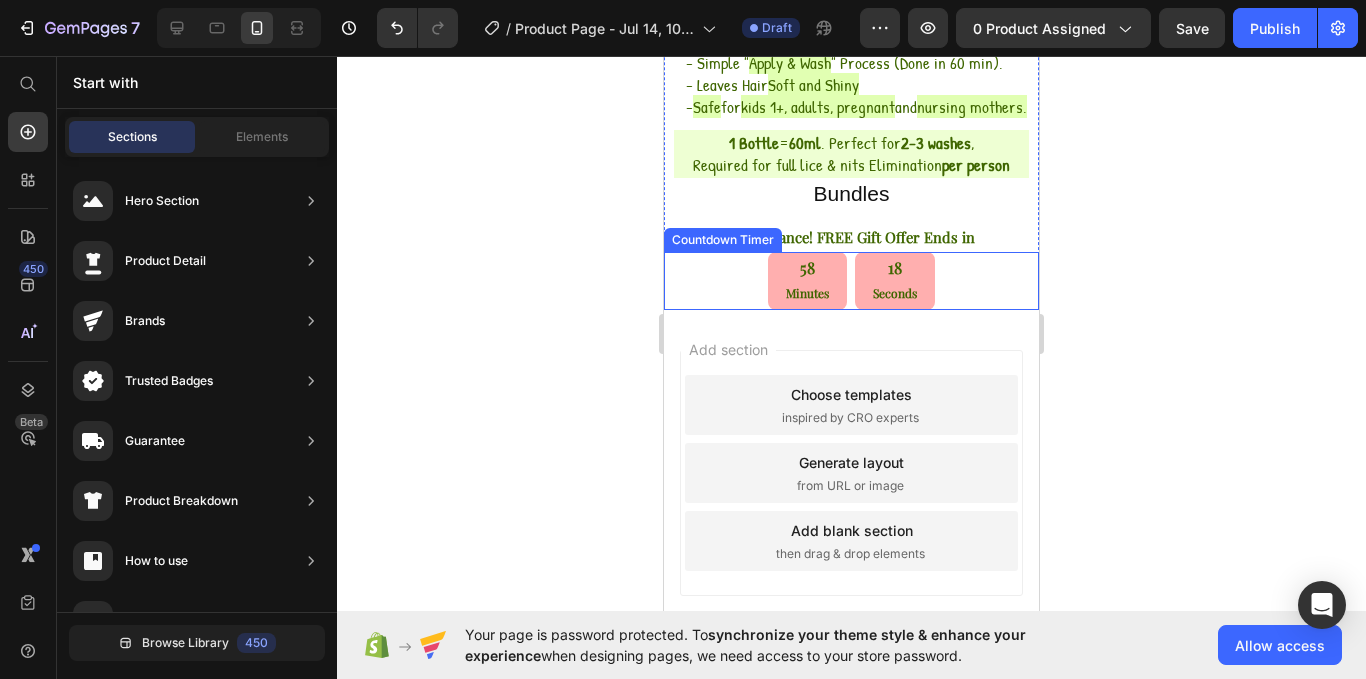 click on "58 Minutes 18 Seconds" at bounding box center (851, 281) 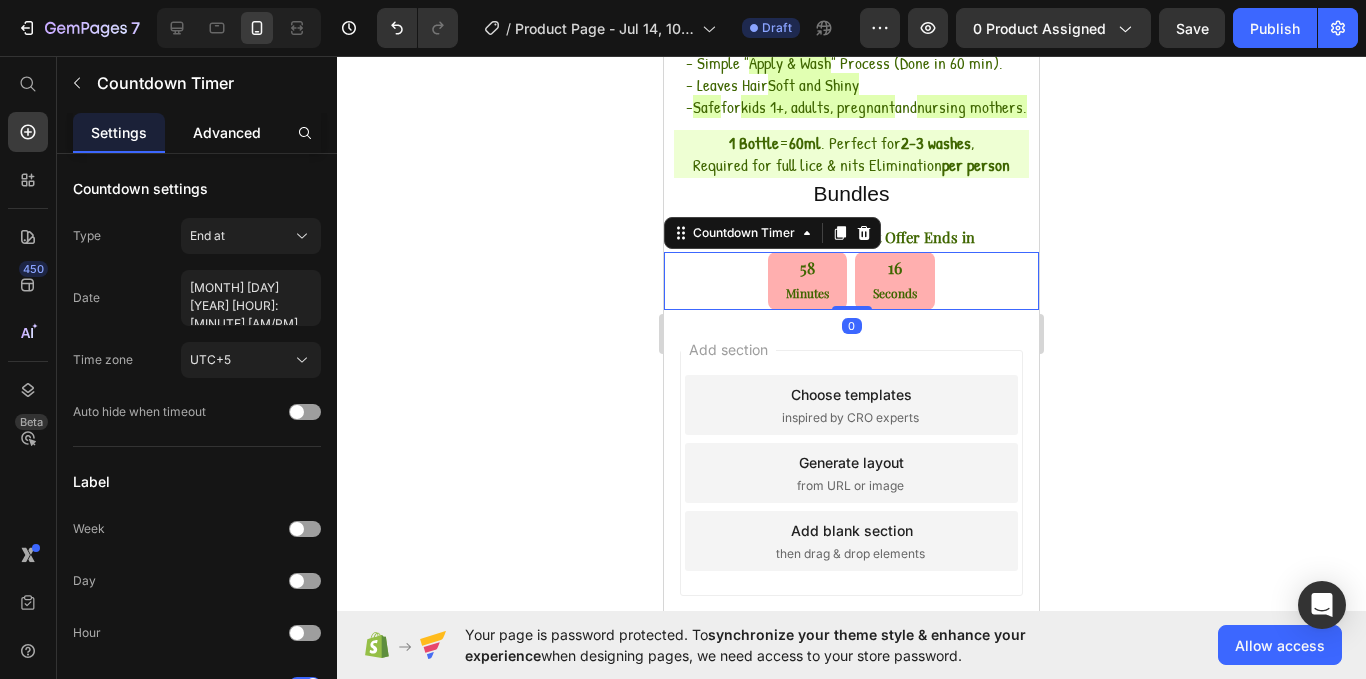 click on "Advanced" at bounding box center (227, 132) 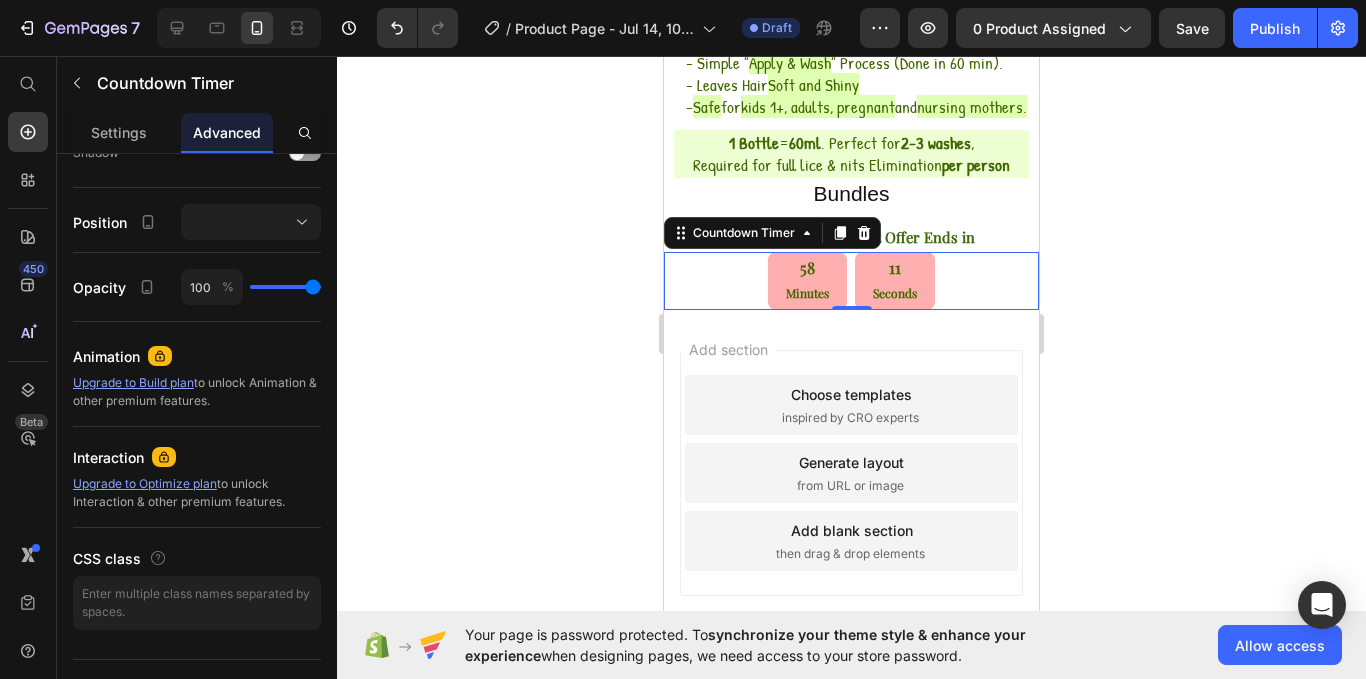 scroll, scrollTop: 0, scrollLeft: 0, axis: both 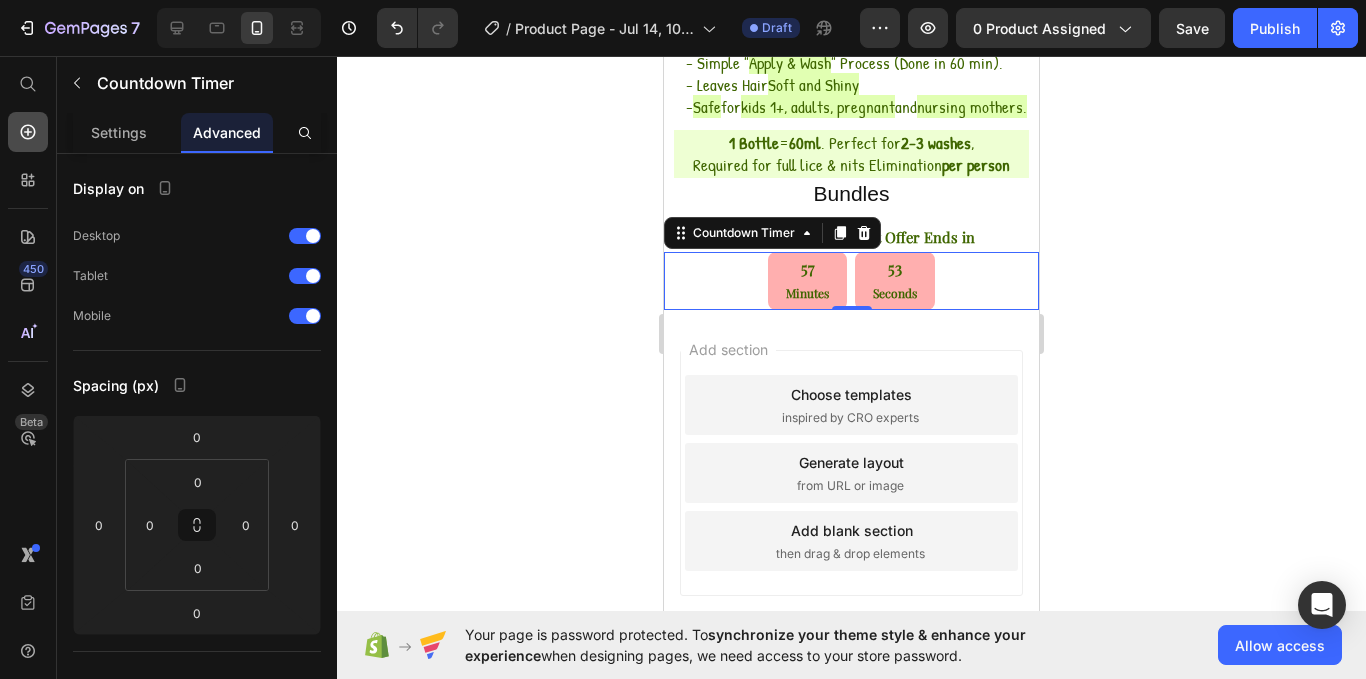 click 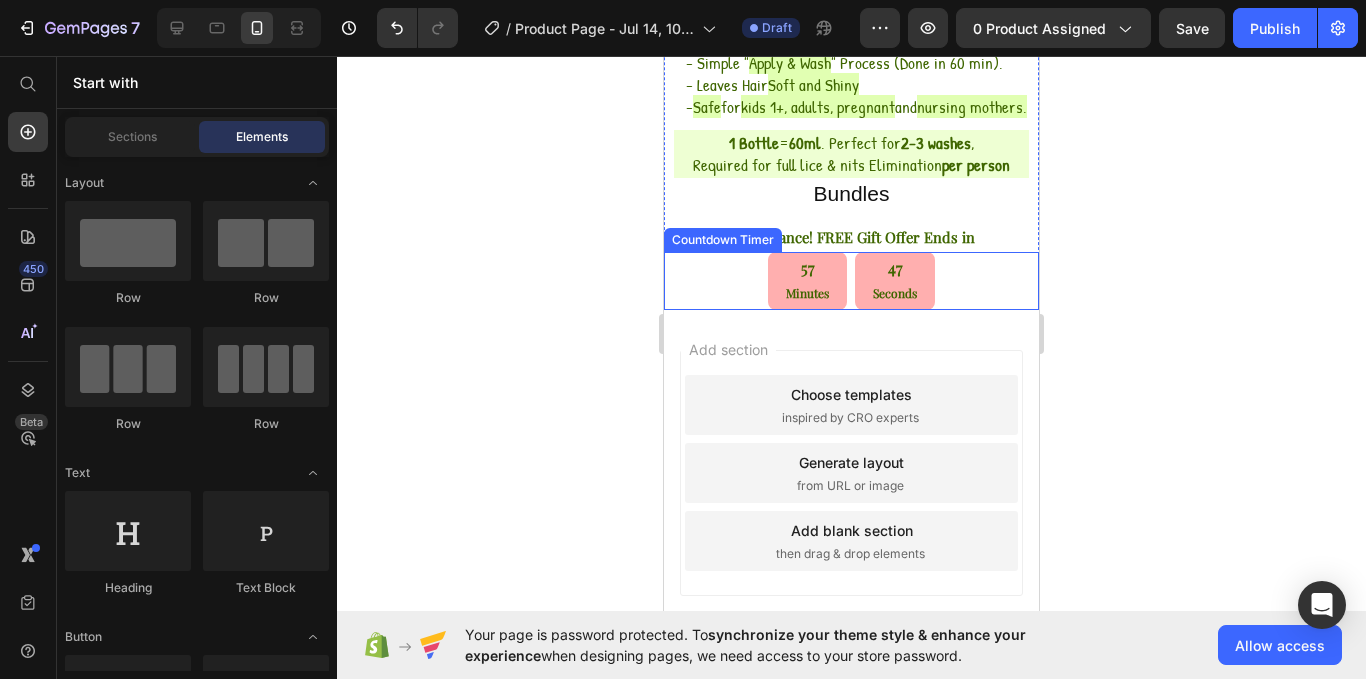 click on "57 Minutes 47 Seconds" at bounding box center (851, 281) 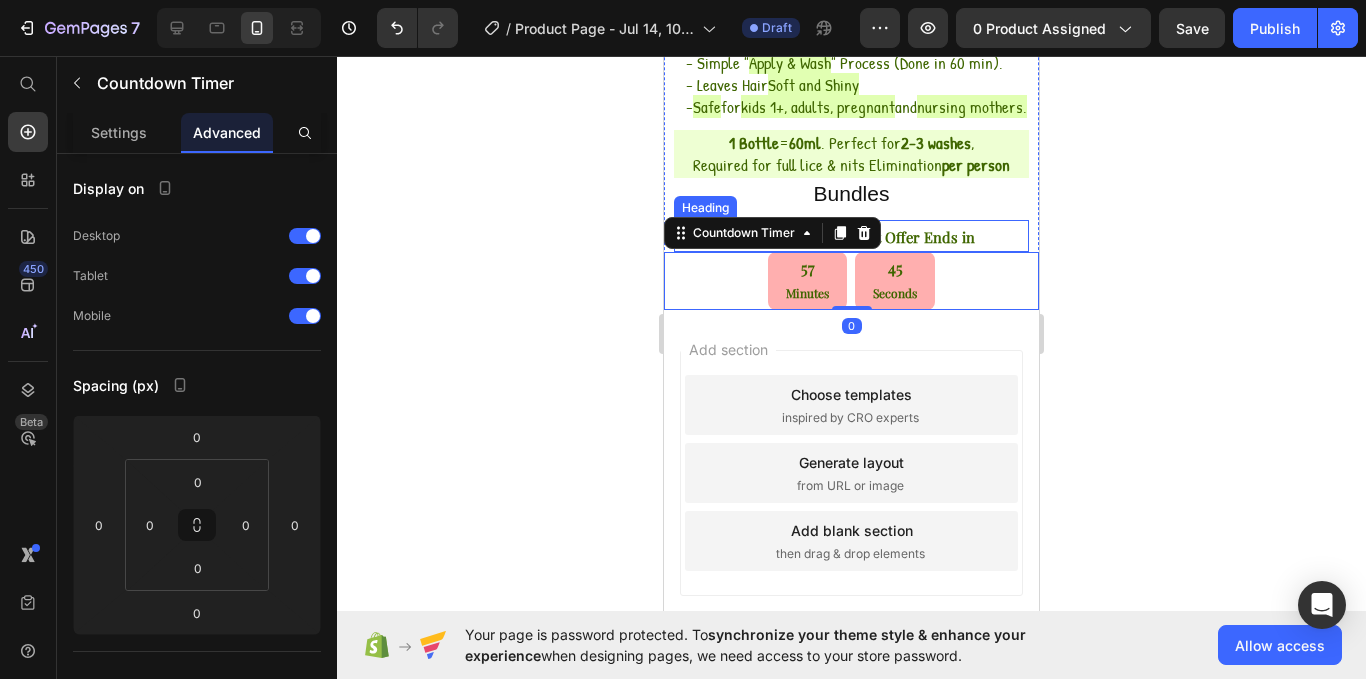 click on "Last Chance! FREE Gift Offer Ends in" at bounding box center [851, 237] 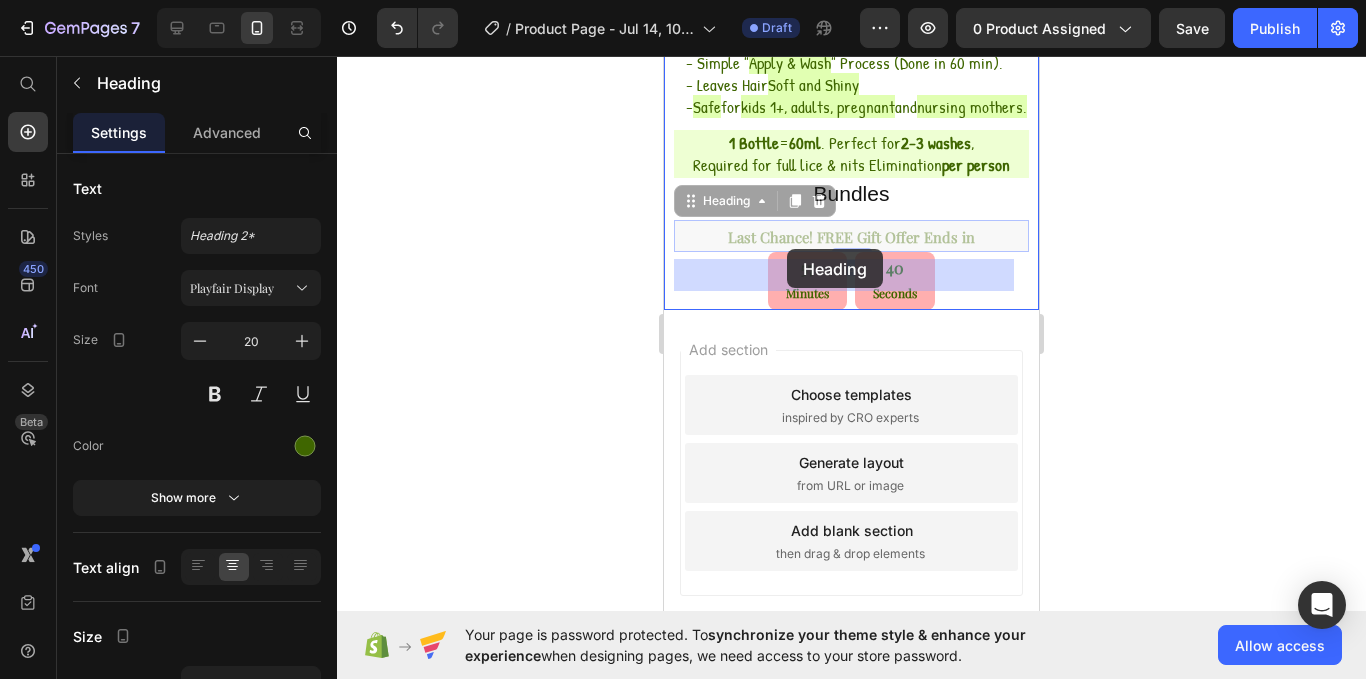 drag, startPoint x: 718, startPoint y: 240, endPoint x: 788, endPoint y: 251, distance: 70.85902 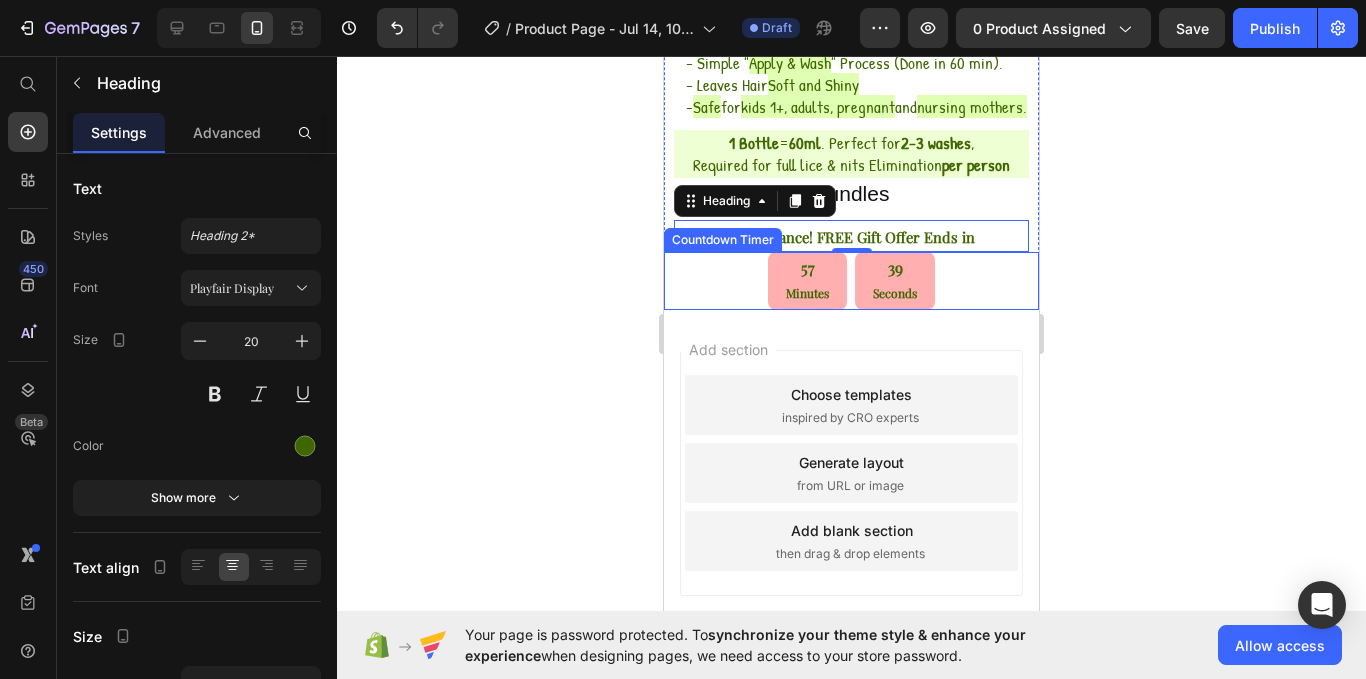 click on "57 Minutes 39 Seconds" at bounding box center (851, 281) 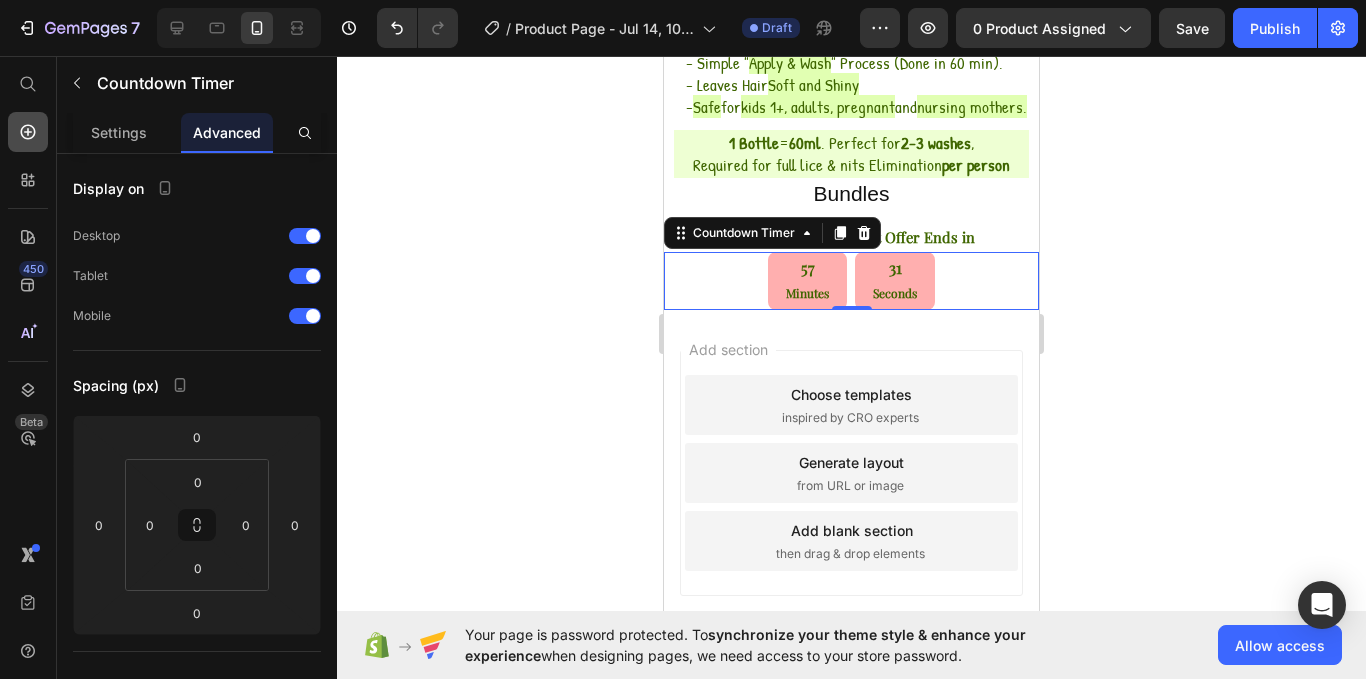 click 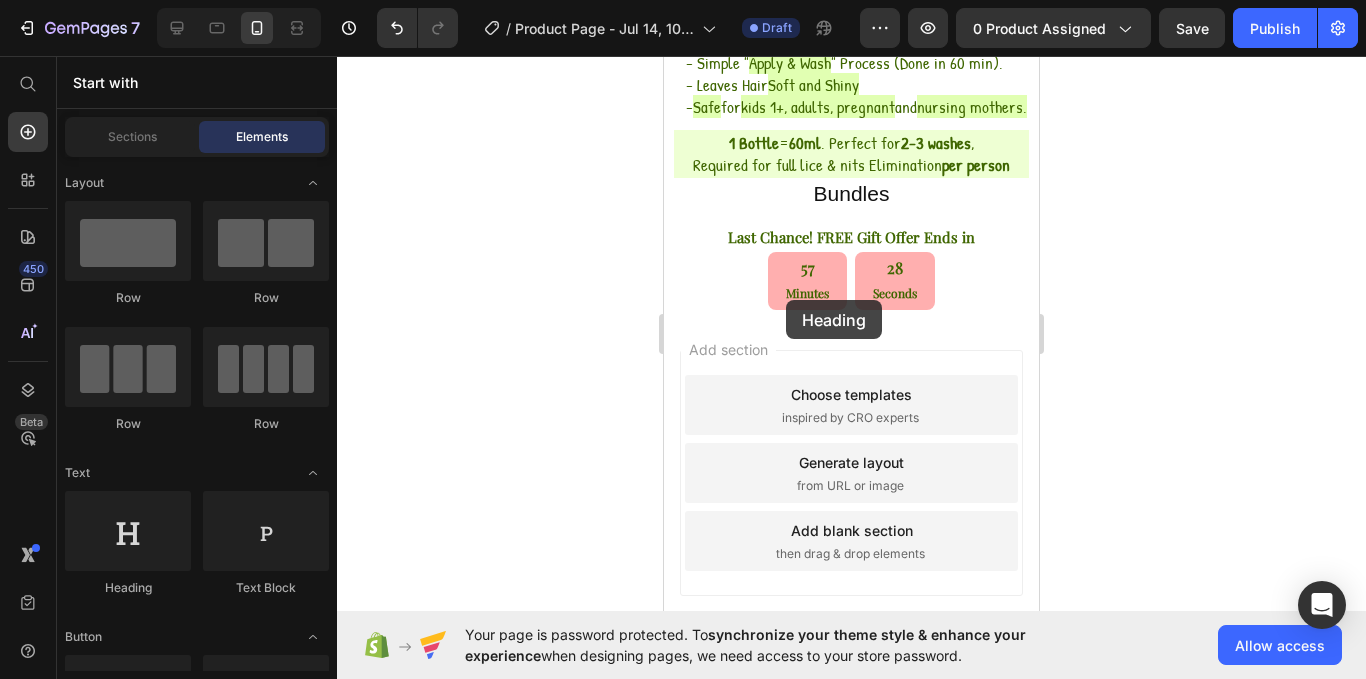 scroll, scrollTop: 799, scrollLeft: 0, axis: vertical 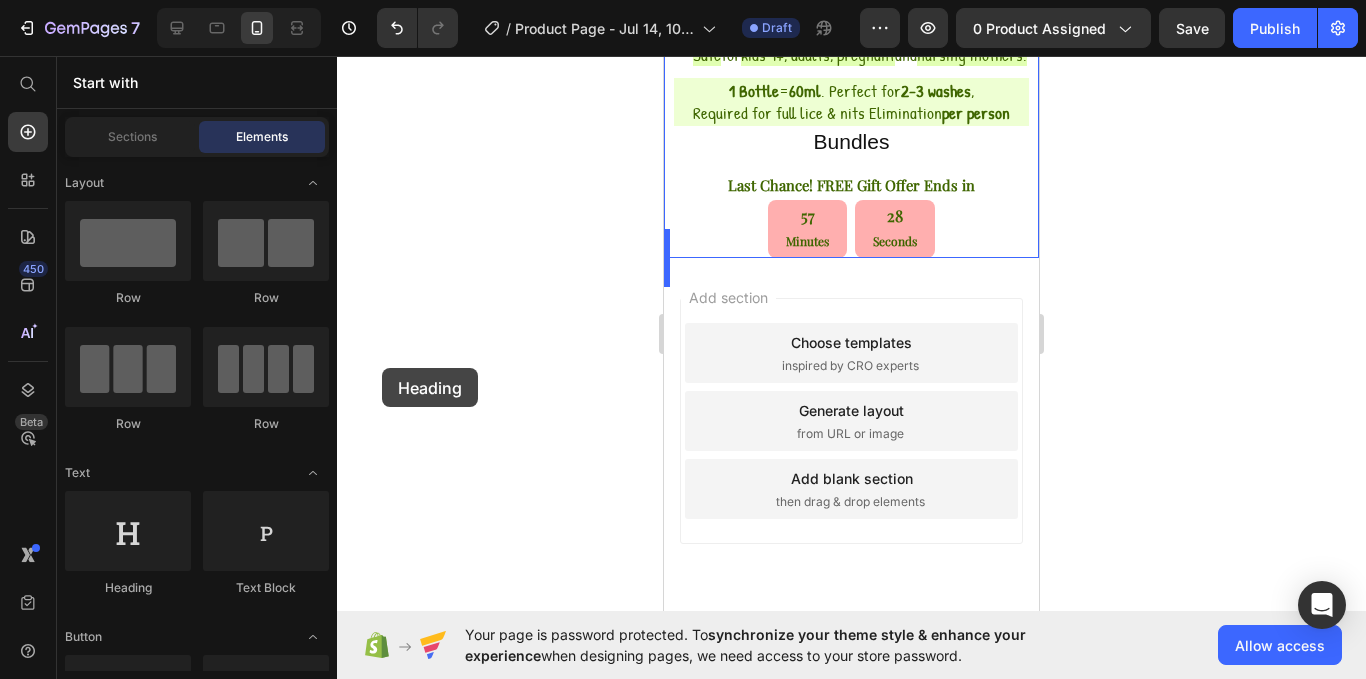 drag, startPoint x: 136, startPoint y: 522, endPoint x: 365, endPoint y: 377, distance: 271.0461 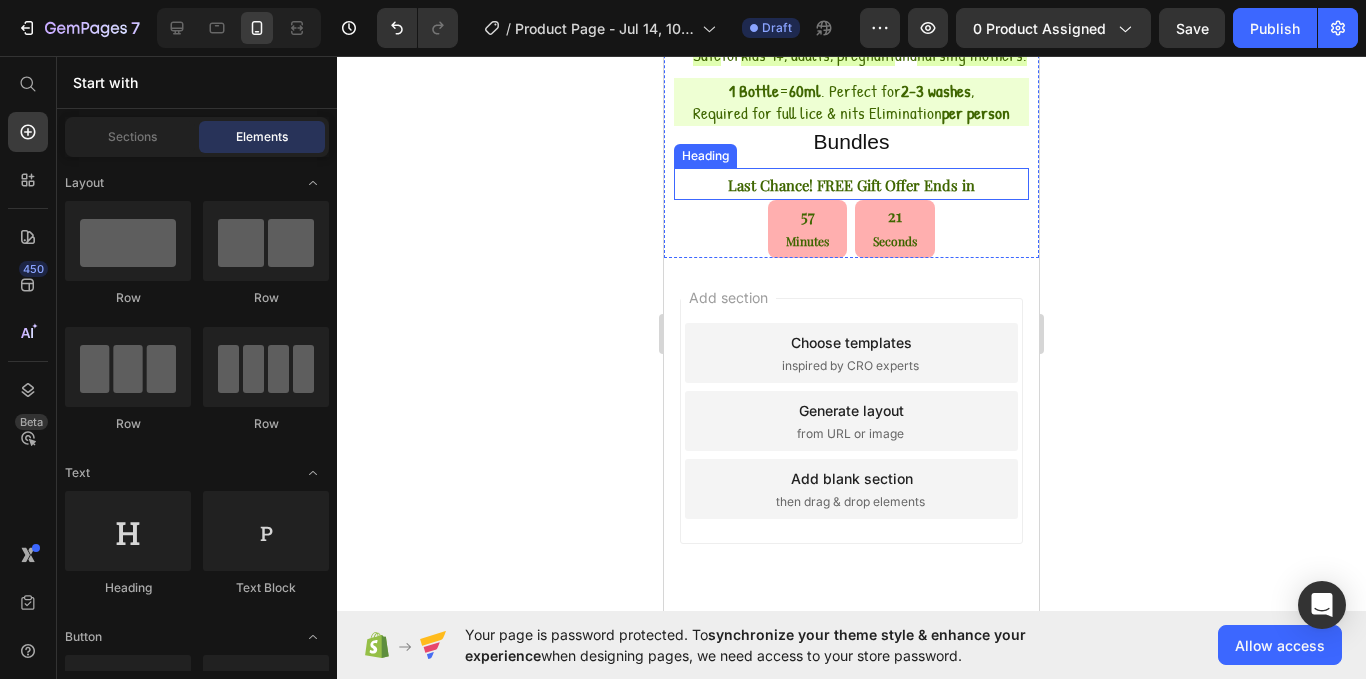 click on "⁠⁠⁠⁠⁠⁠⁠ Last Chance! FREE Gift Offer Ends in" at bounding box center [851, 184] 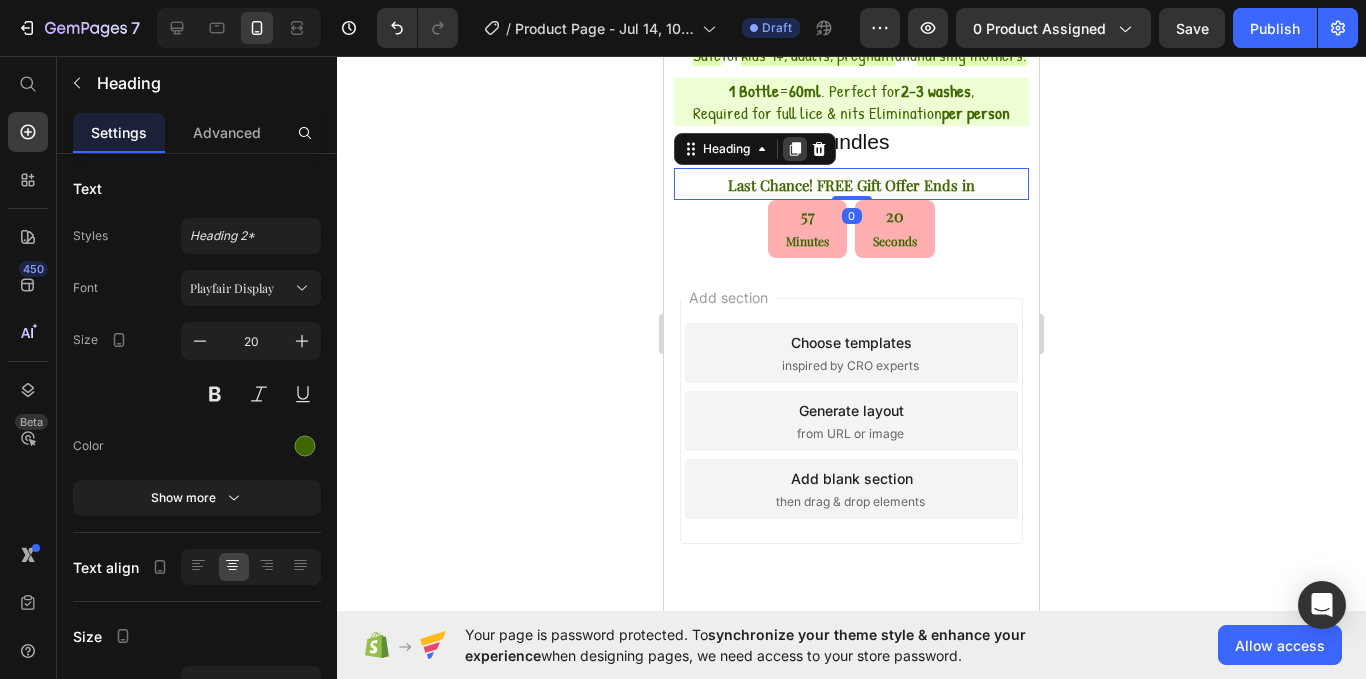 click 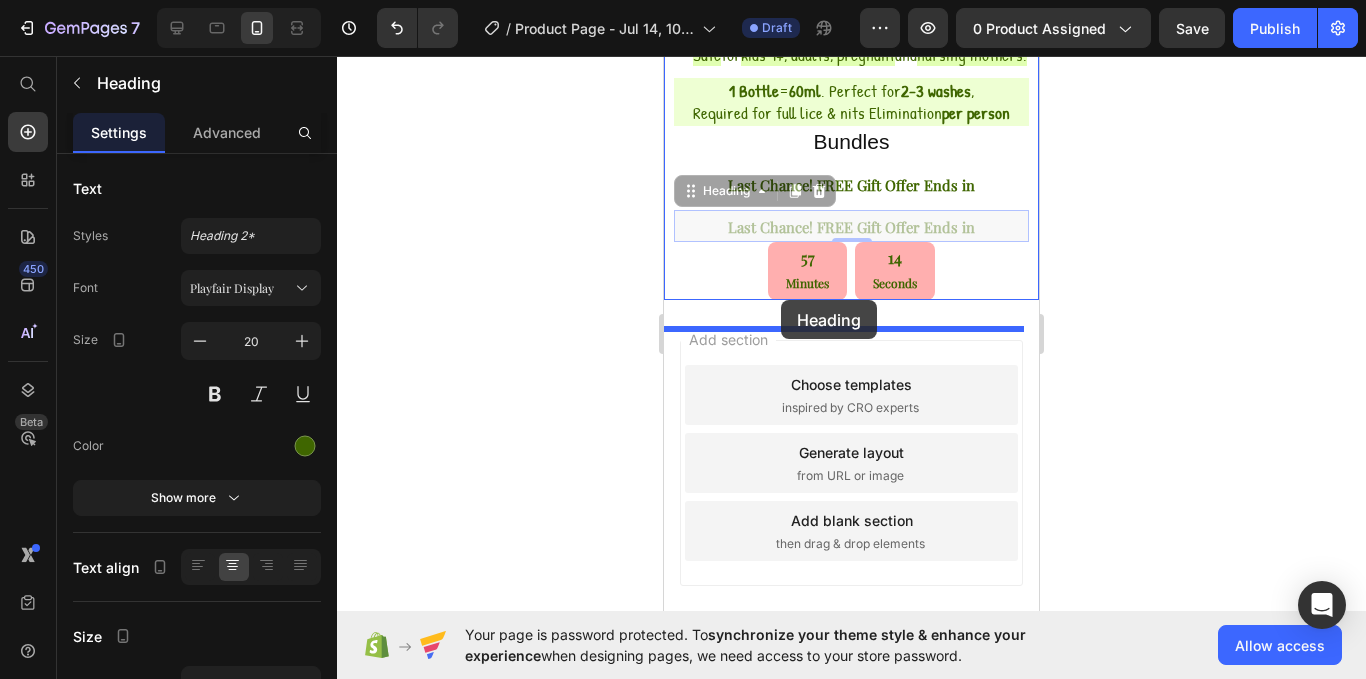drag, startPoint x: 731, startPoint y: 213, endPoint x: 781, endPoint y: 300, distance: 100.344406 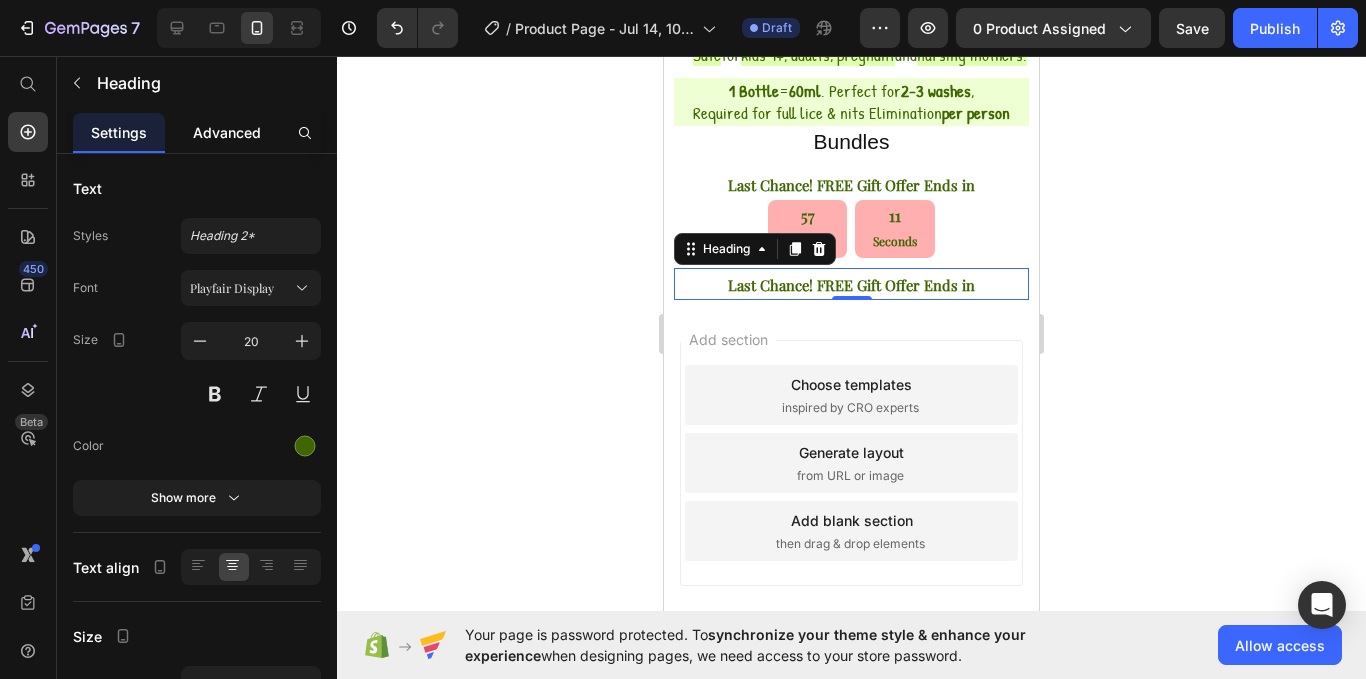 click on "Advanced" at bounding box center (227, 132) 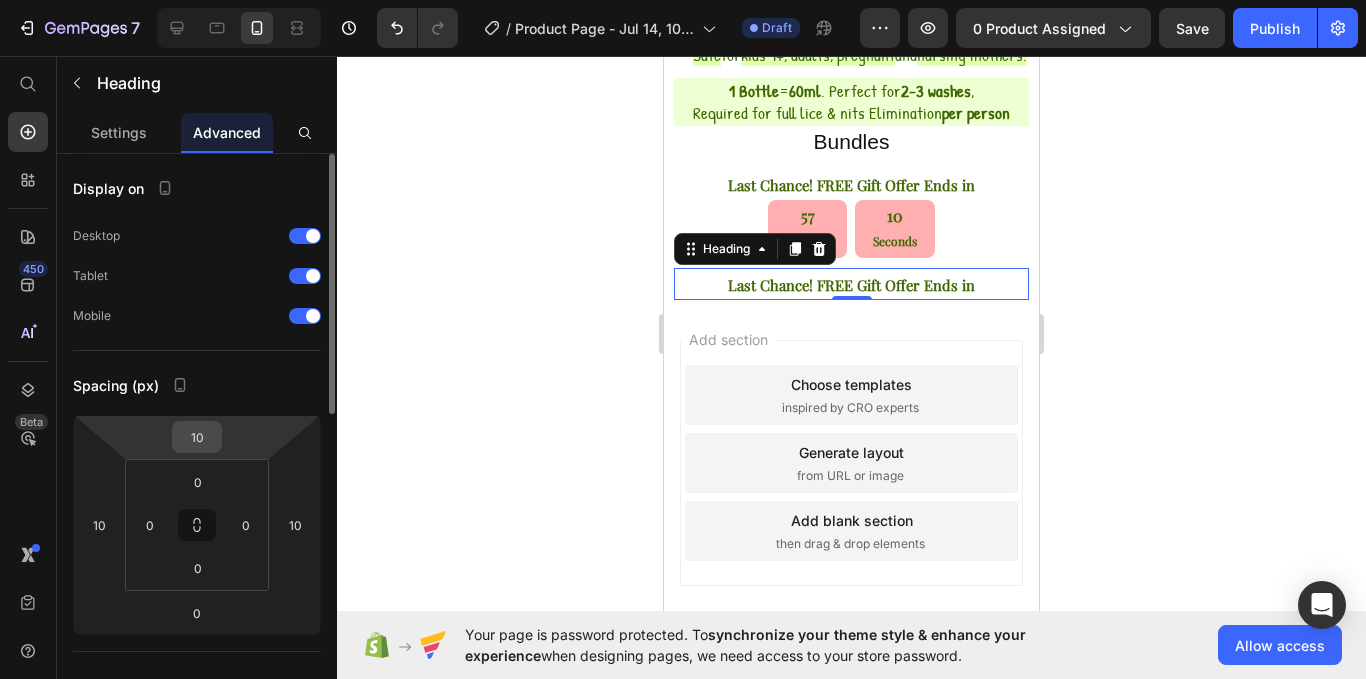 click on "10" at bounding box center [197, 437] 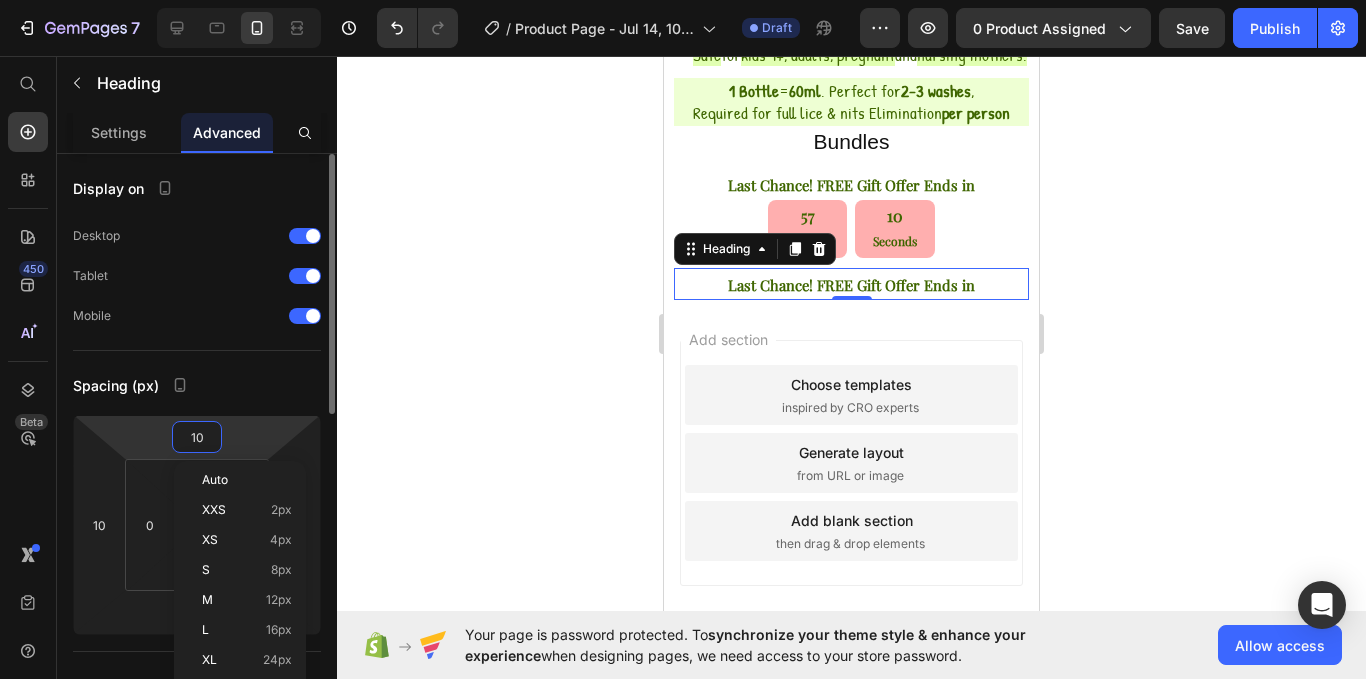 click on "10" at bounding box center (197, 437) 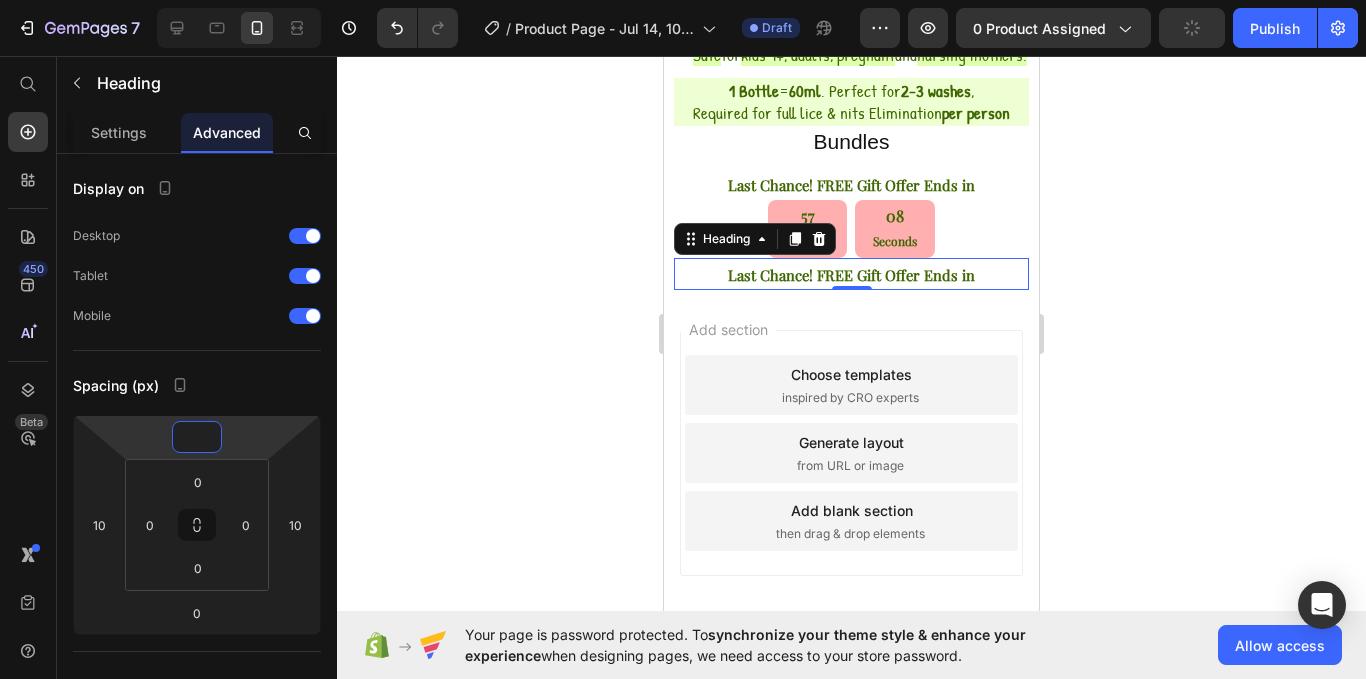 type on "0" 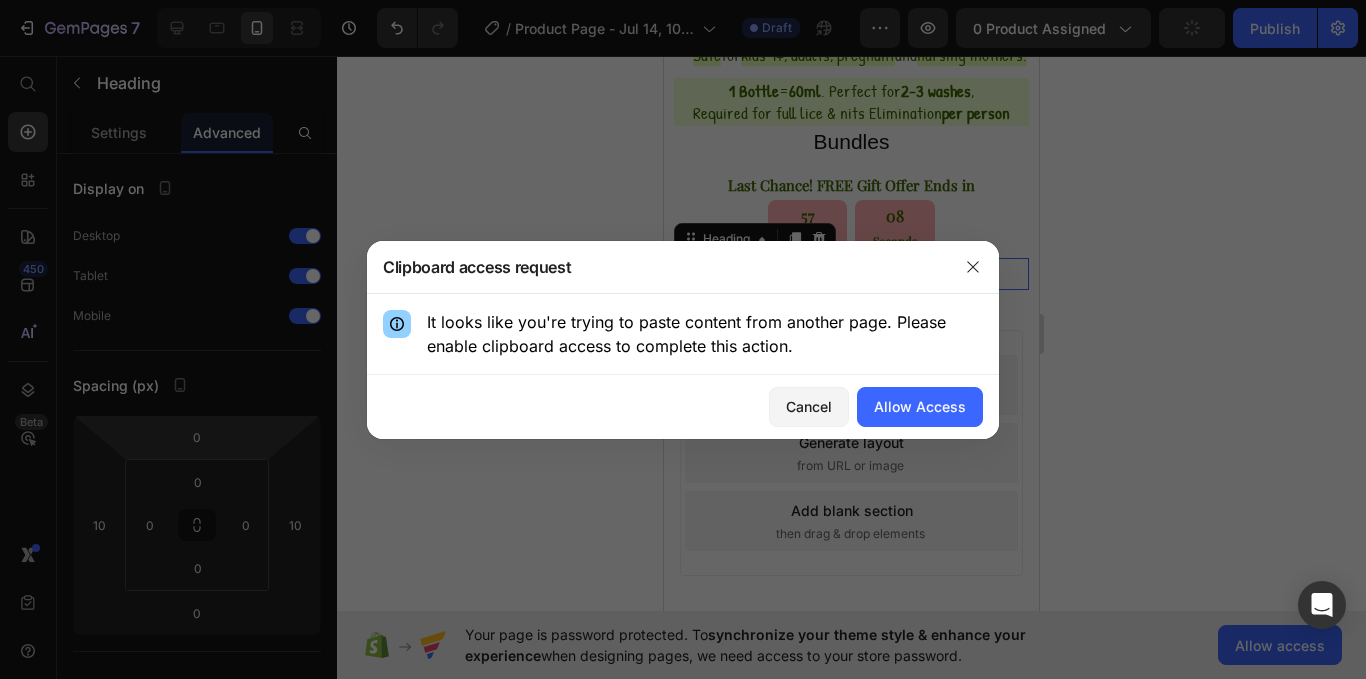 click on "Allow Access" at bounding box center (920, 406) 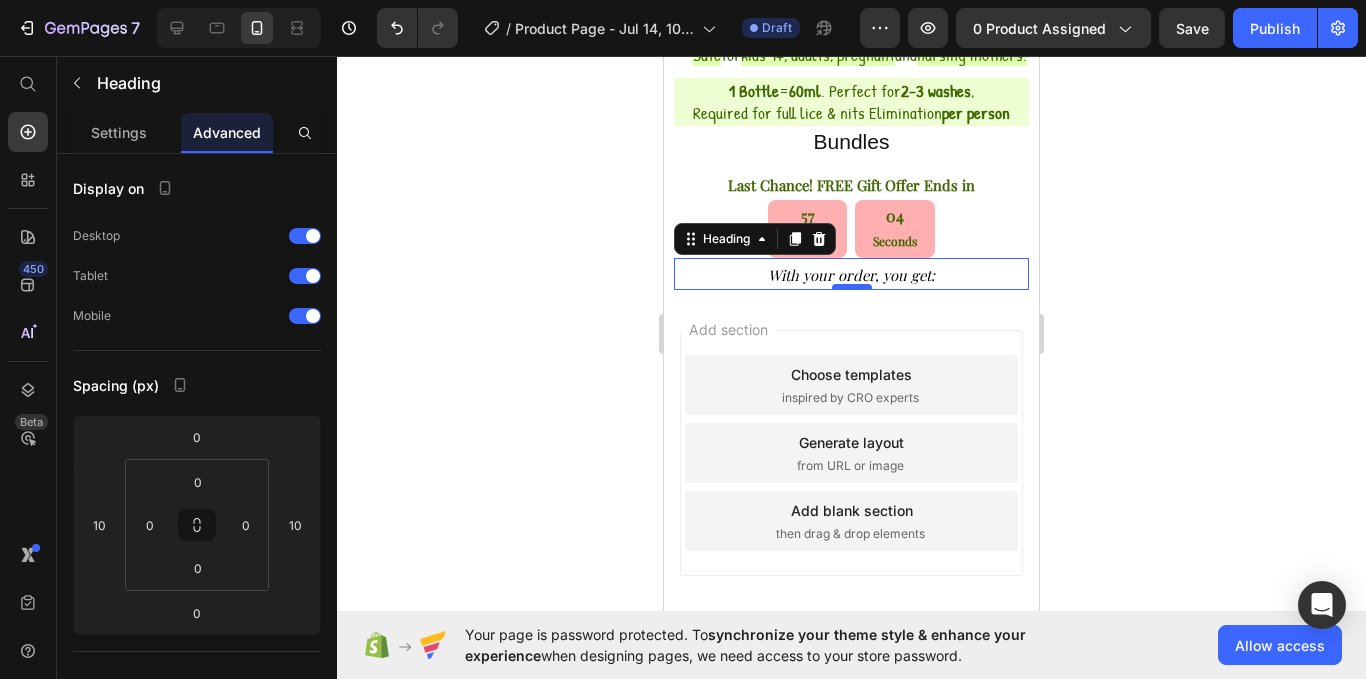 click at bounding box center [852, 287] 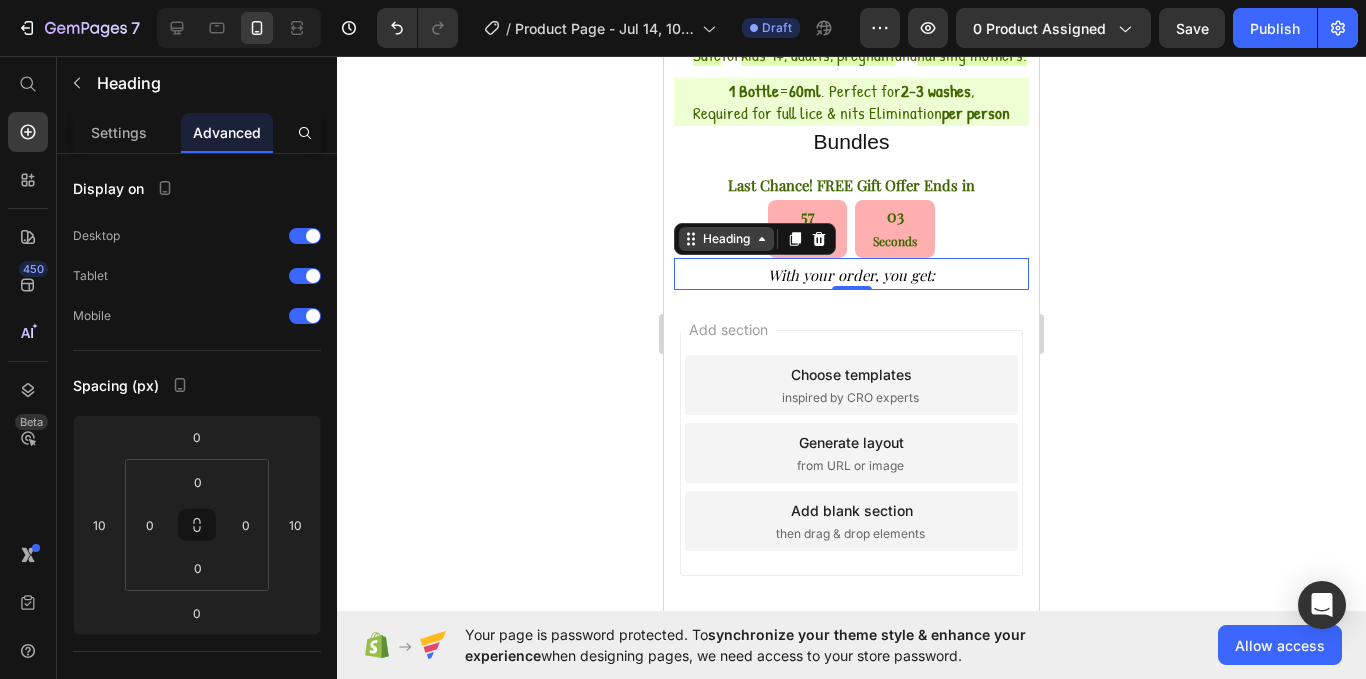click on "Heading" at bounding box center [726, 239] 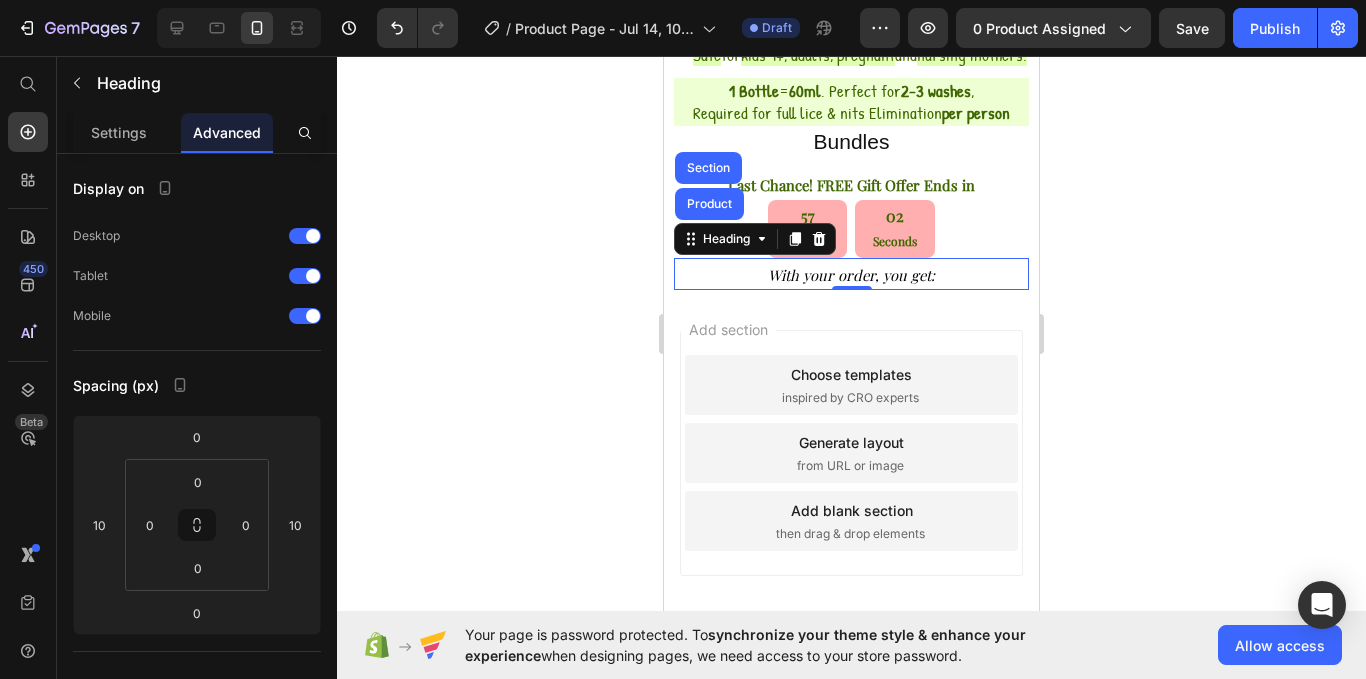 click on "With your order, you get:" at bounding box center [851, 274] 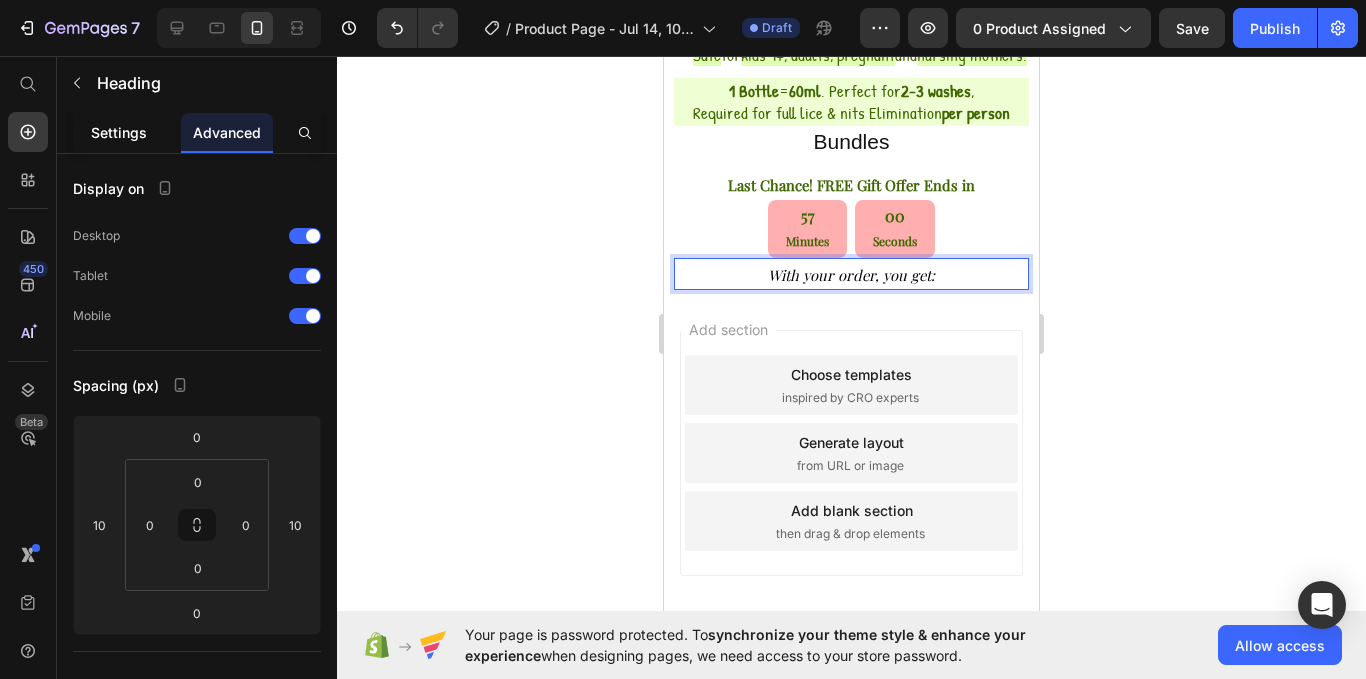 click on "Settings" at bounding box center (119, 132) 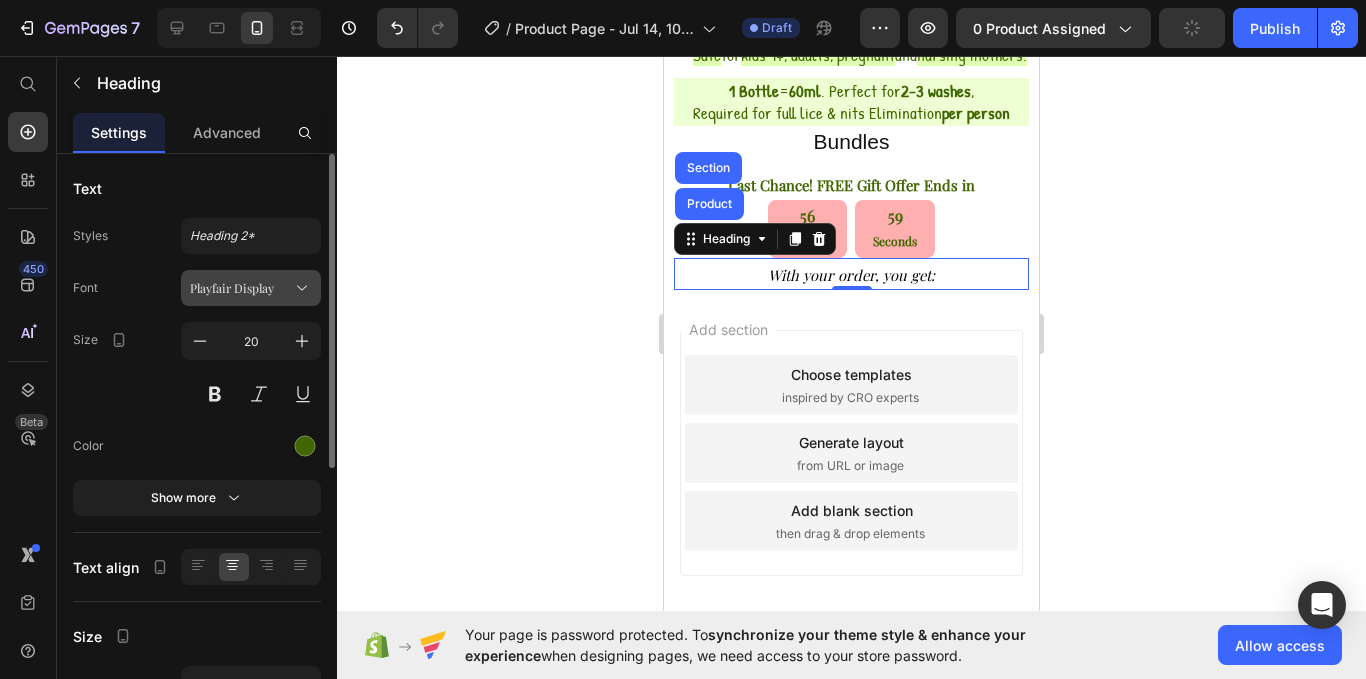 click on "Playfair Display" at bounding box center [241, 288] 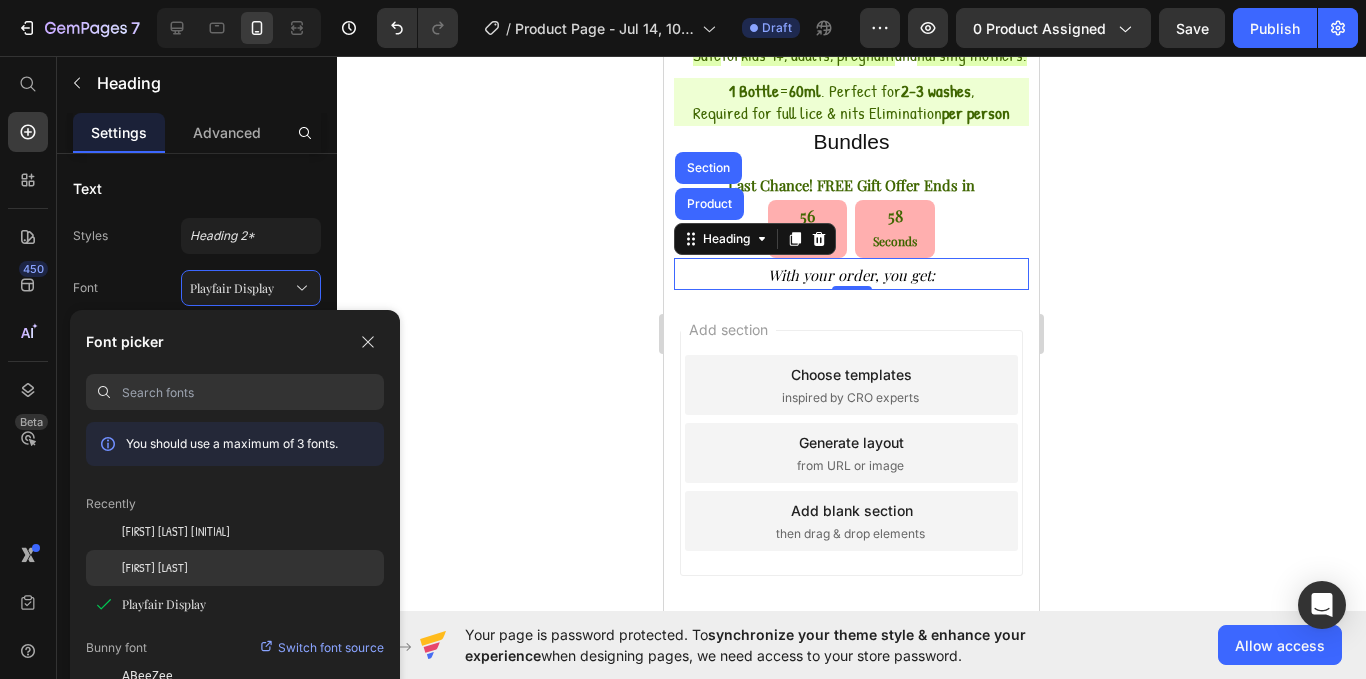 click on "Patrick Hand" at bounding box center [155, 568] 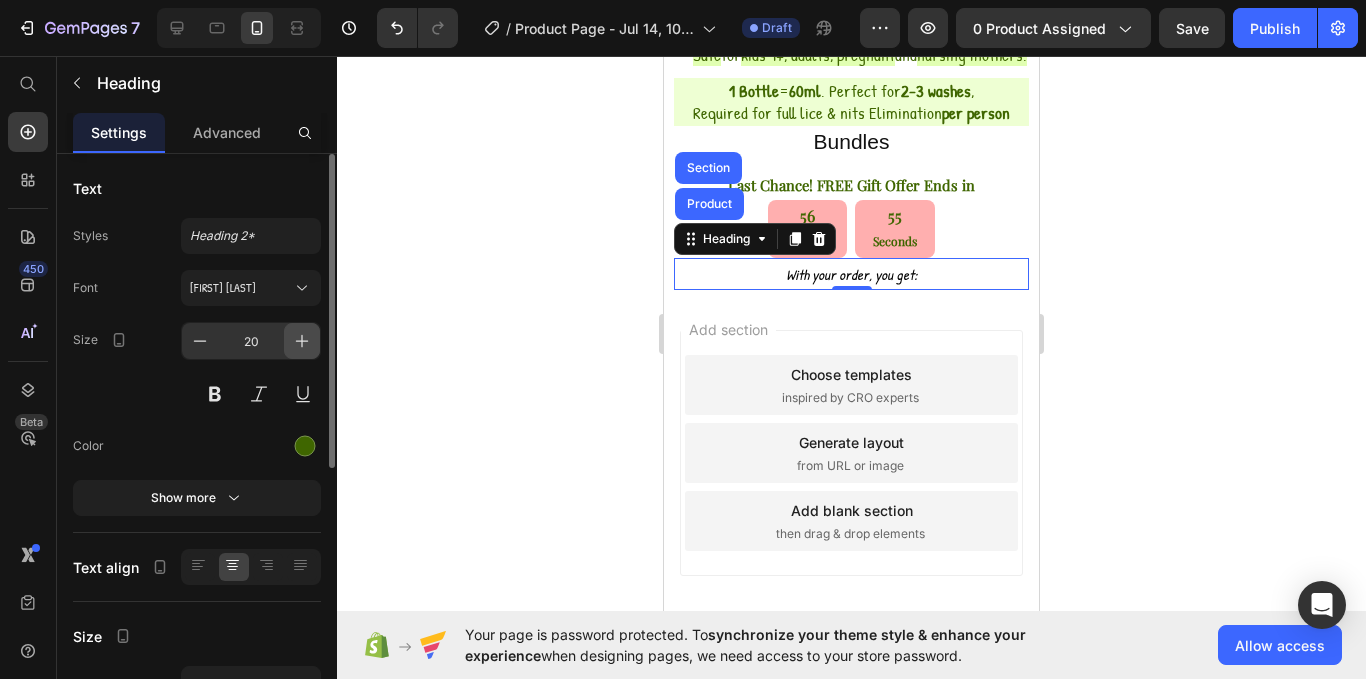 click 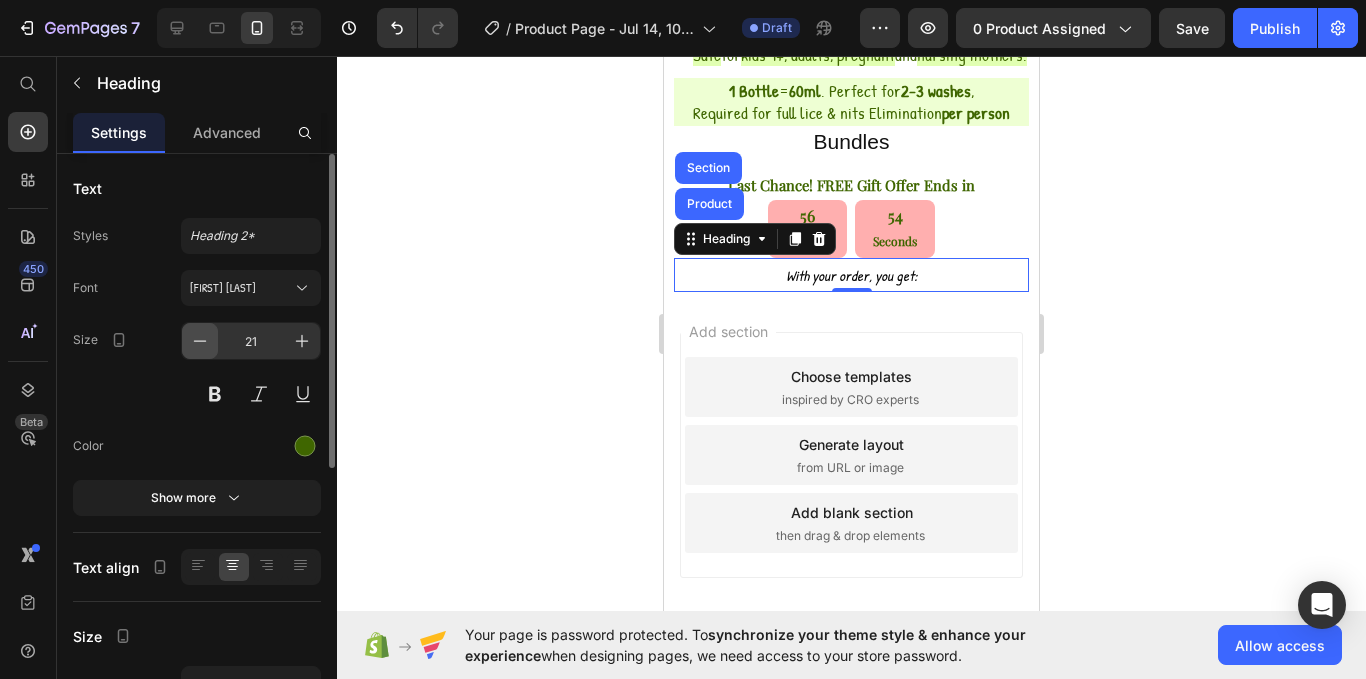 click at bounding box center (200, 341) 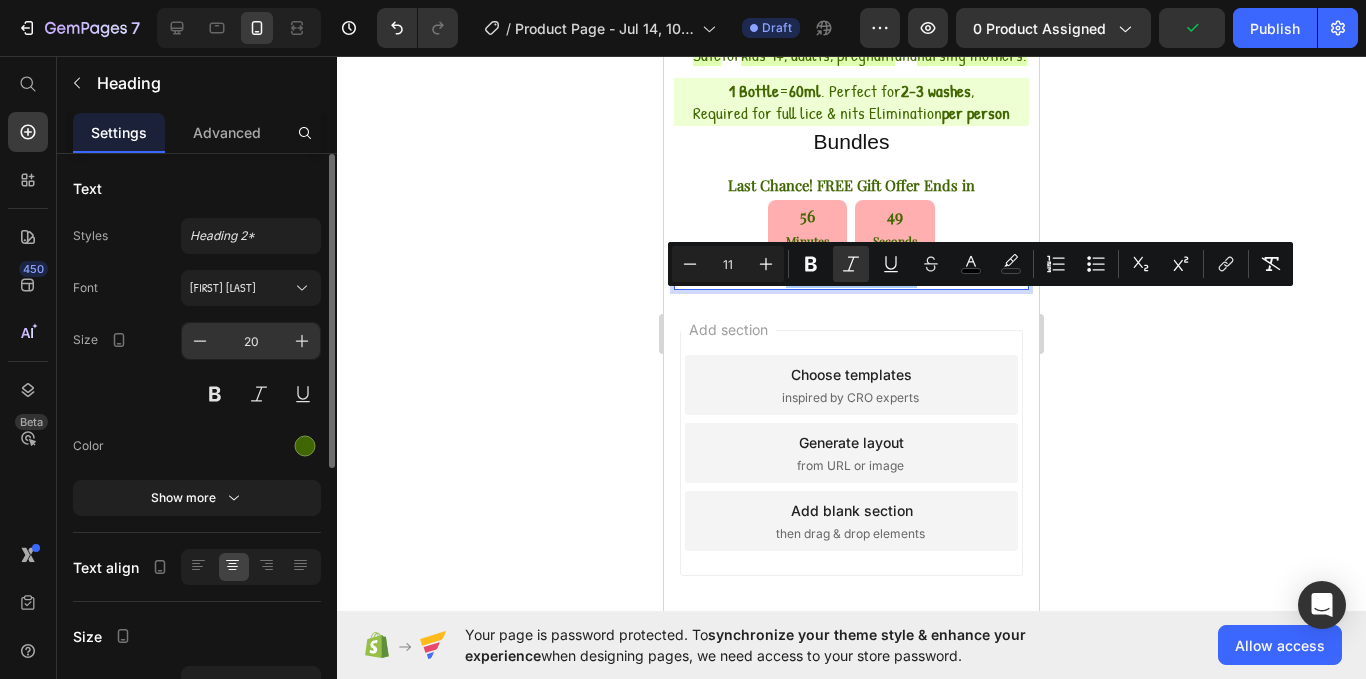 click on "20" at bounding box center [251, 341] 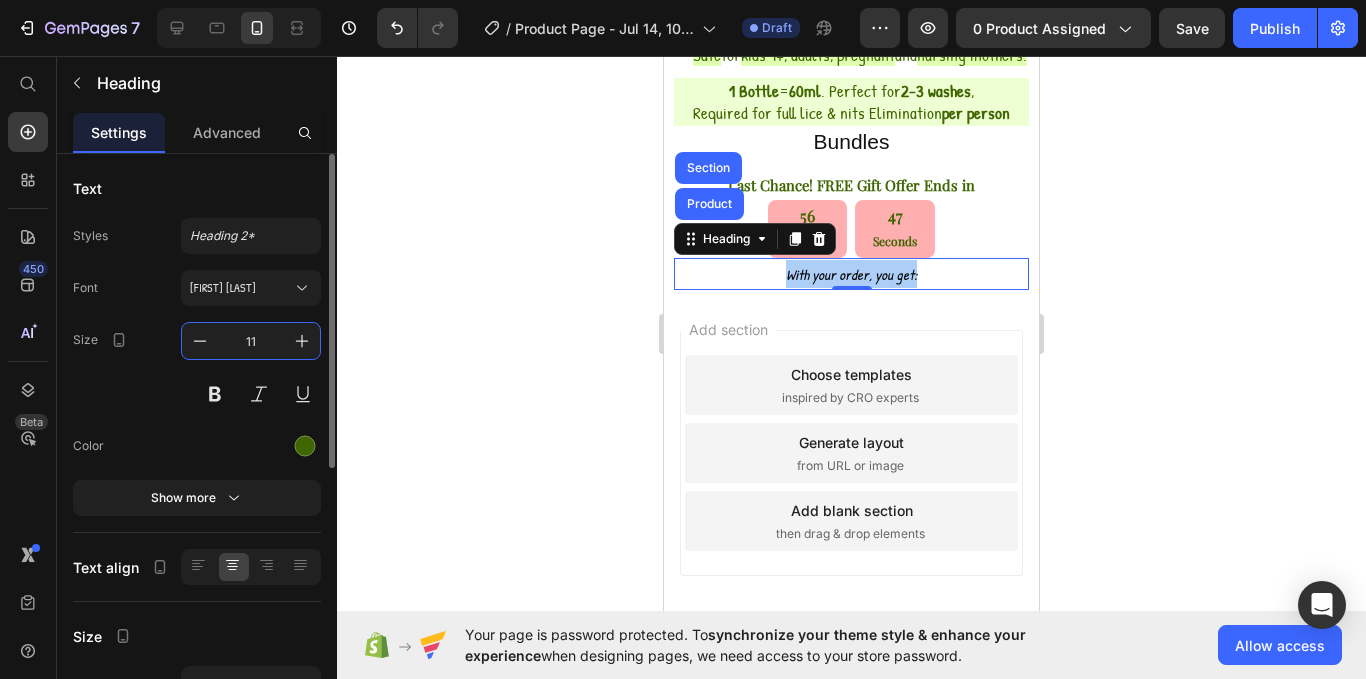 type on "11" 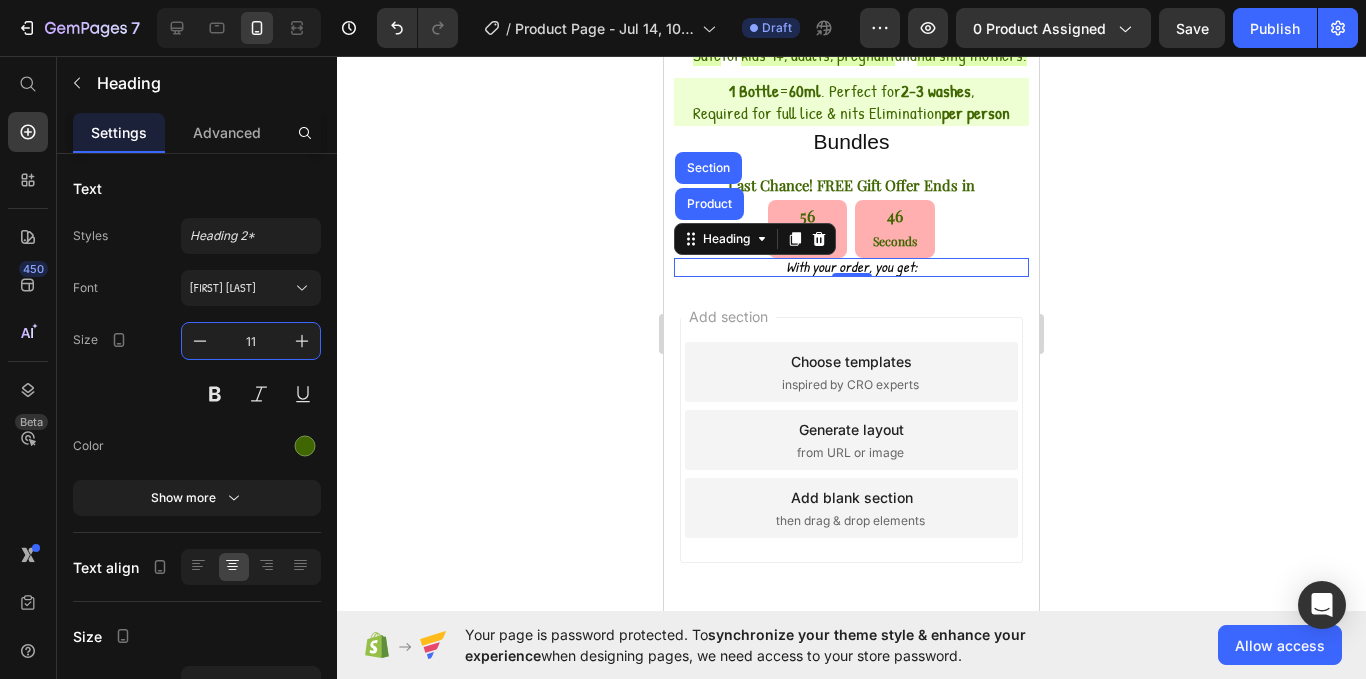 click on "With your order, you get:" at bounding box center (851, 267) 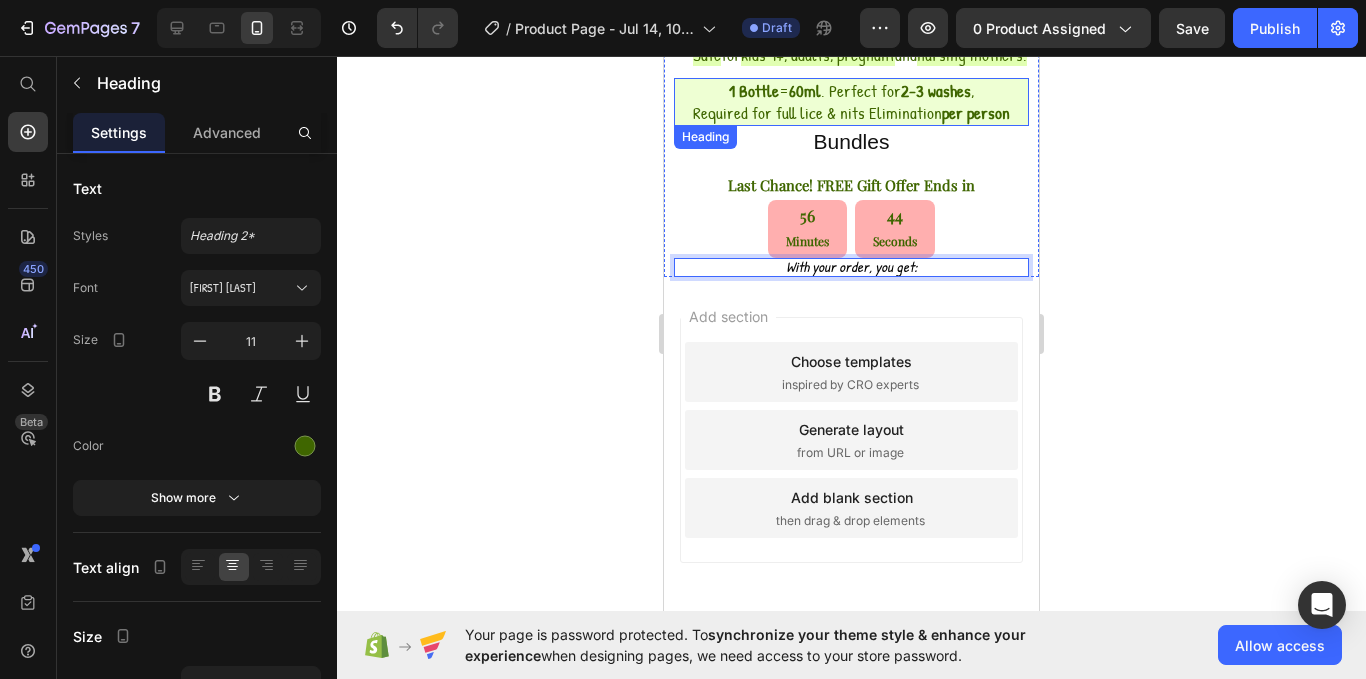 click on "Required for full lice & nits Elimination  per person" at bounding box center [851, 112] 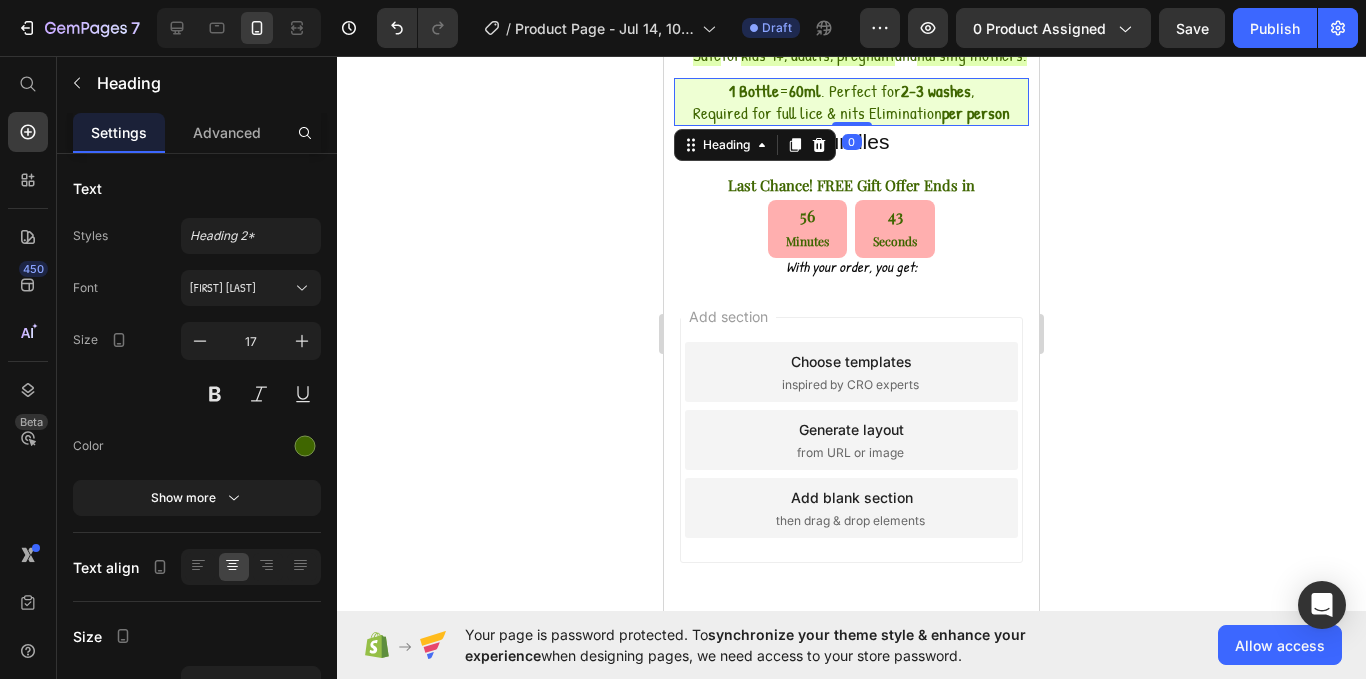 scroll, scrollTop: 692, scrollLeft: 0, axis: vertical 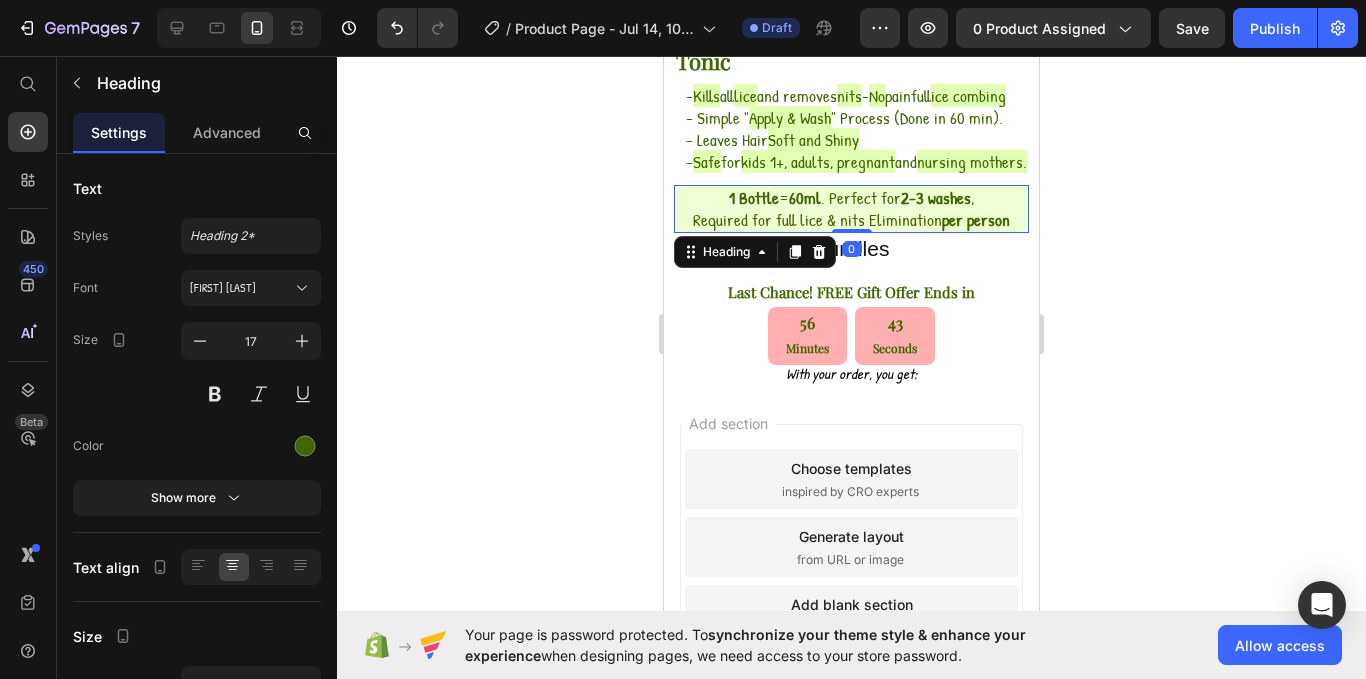 click on "- Leaves Hair  Soft and Shiny" at bounding box center (856, 140) 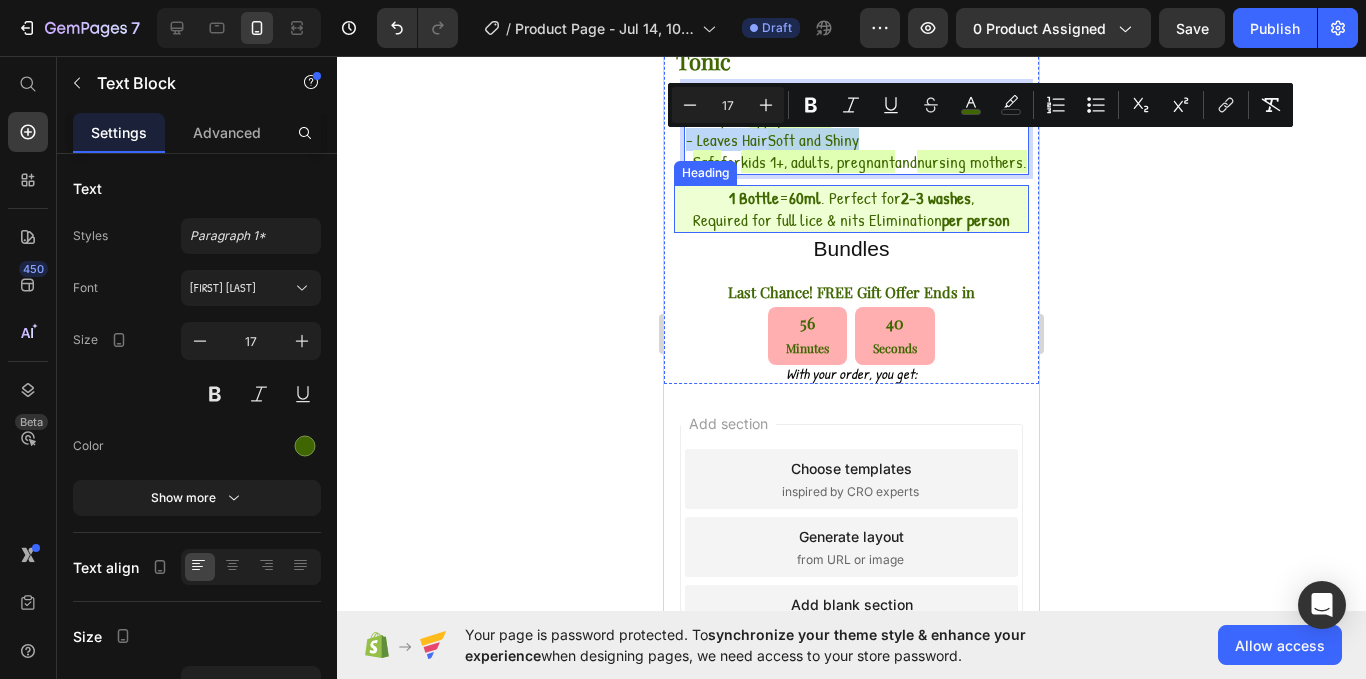 click on "Required for full lice & nits Elimination  per person" at bounding box center (851, 219) 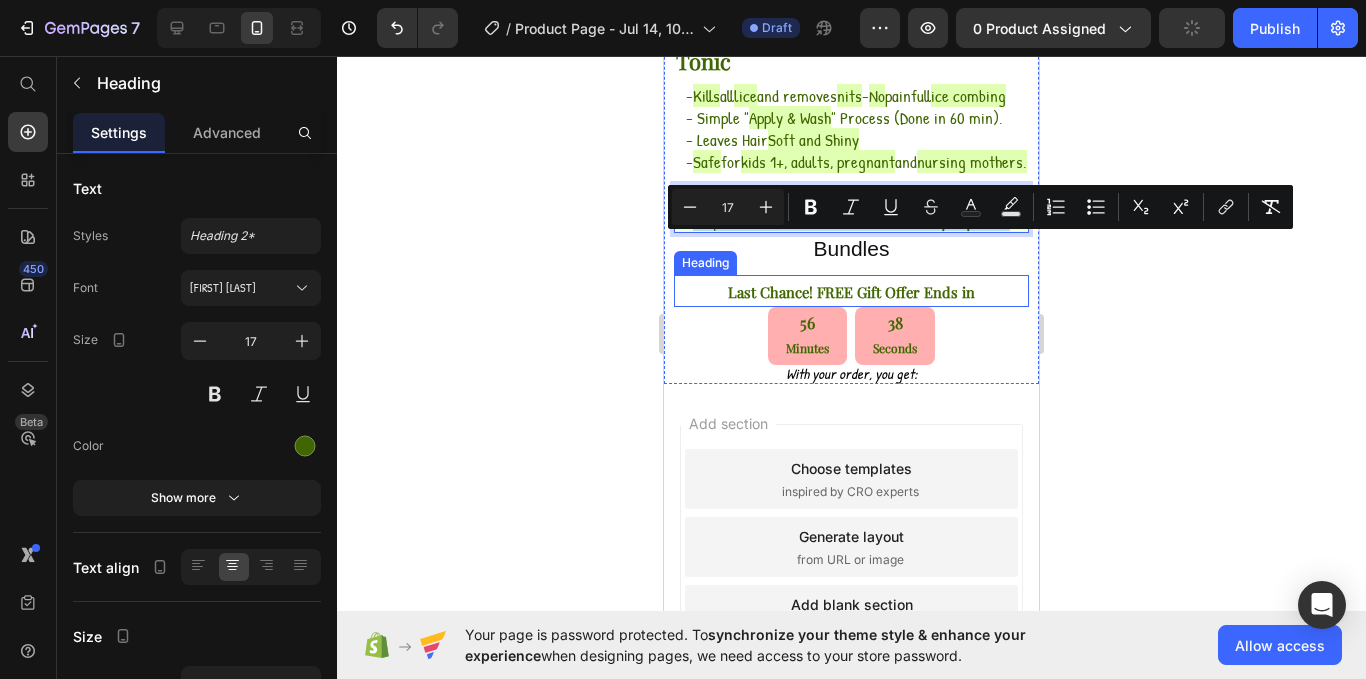 click on "Last Chance! FREE Gift Offer Ends in" at bounding box center (851, 292) 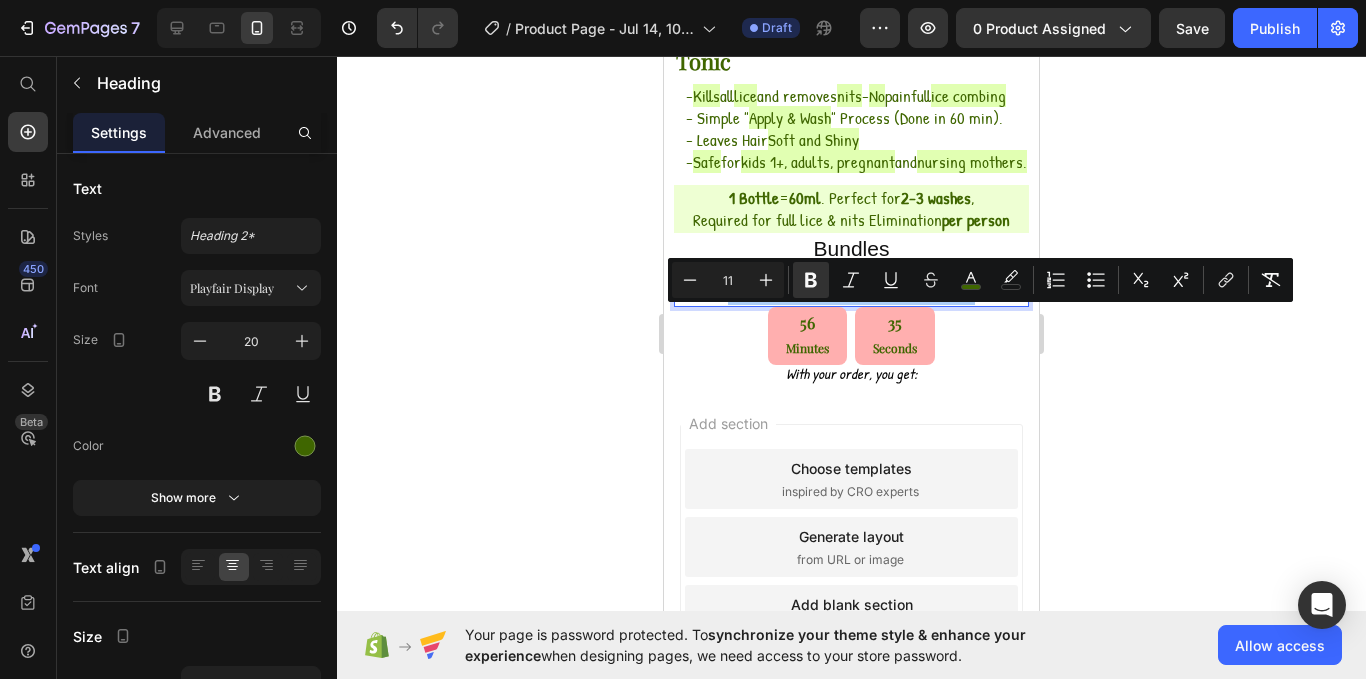 click on "11" at bounding box center (728, 280) 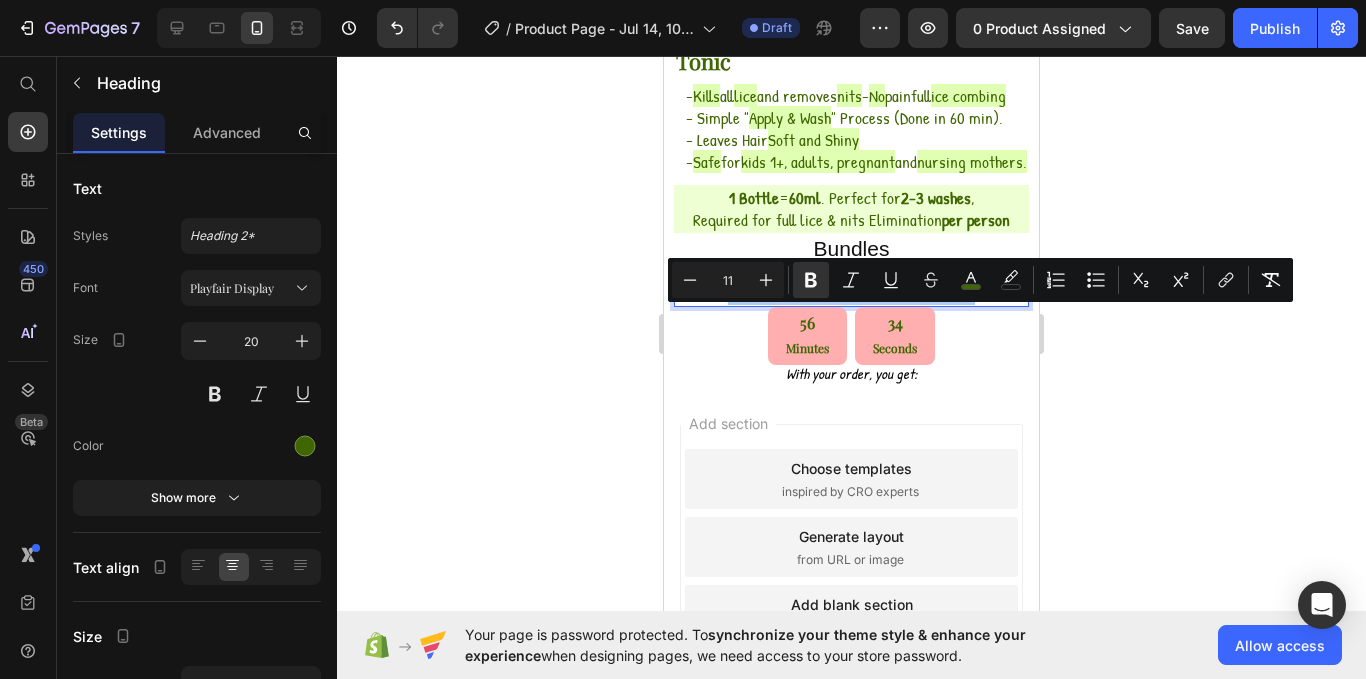 click on "11" at bounding box center (728, 280) 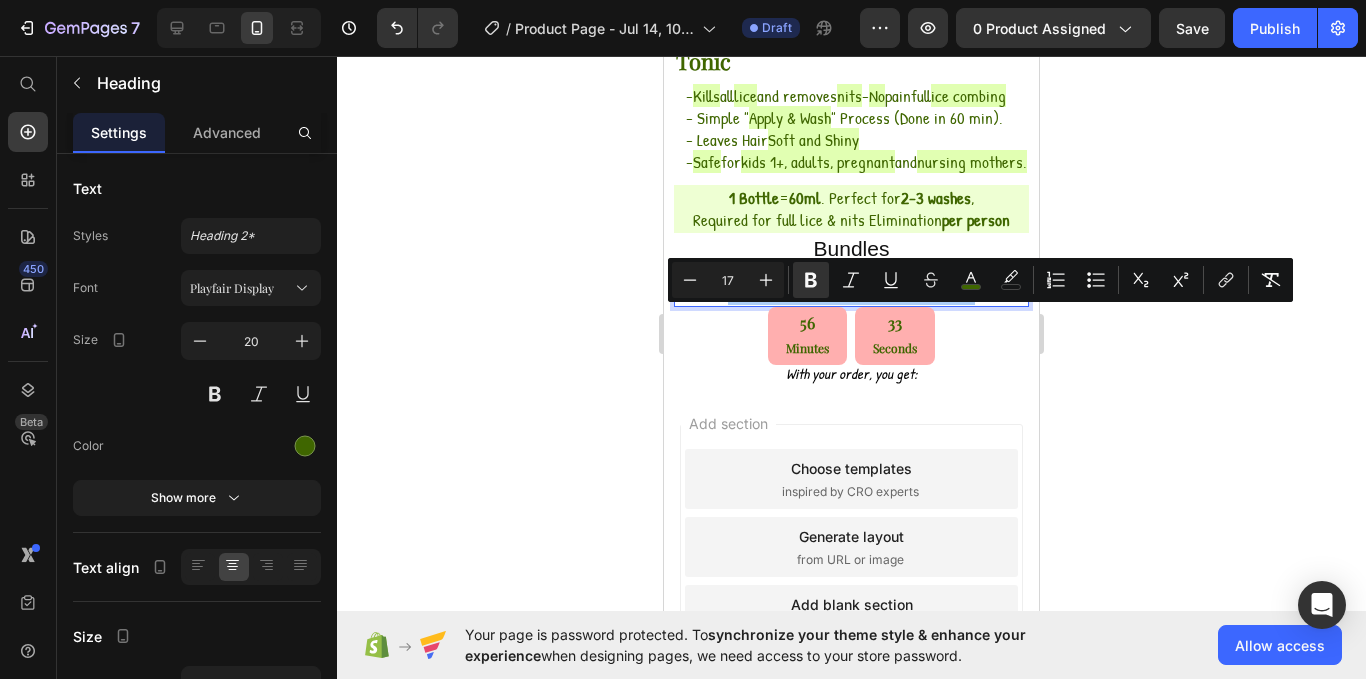 type on "17" 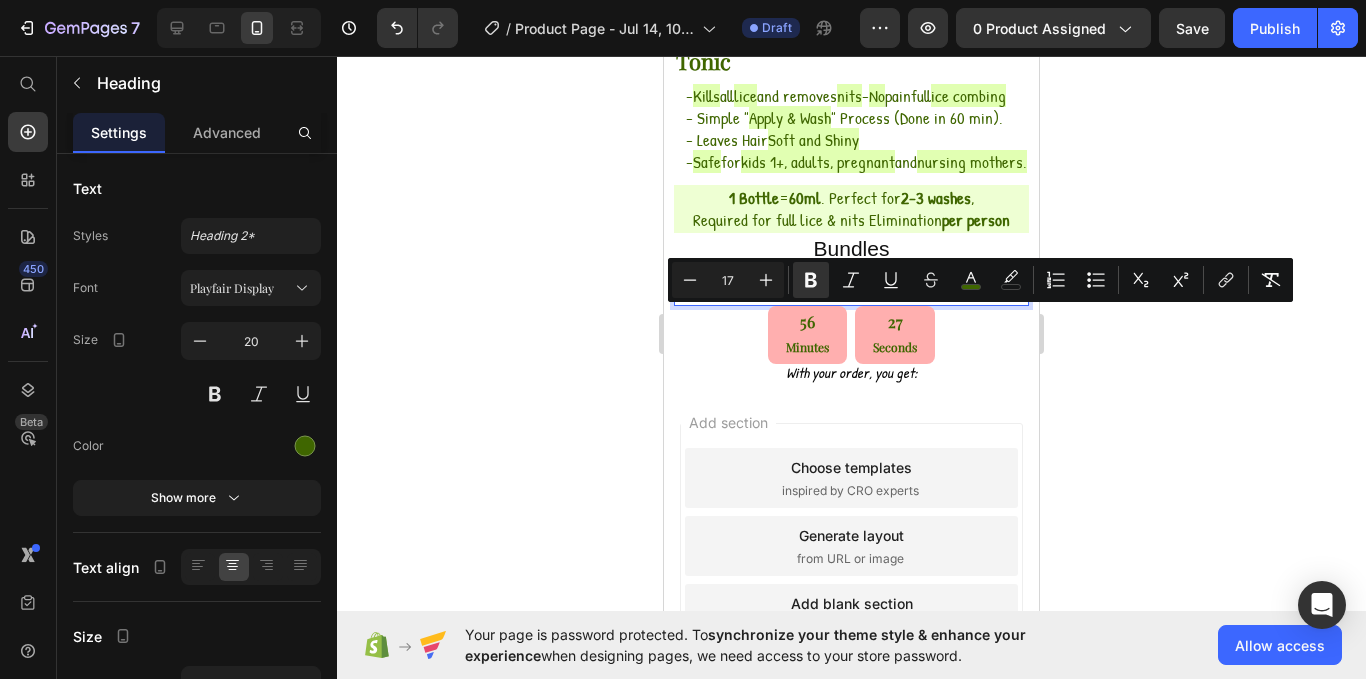 click 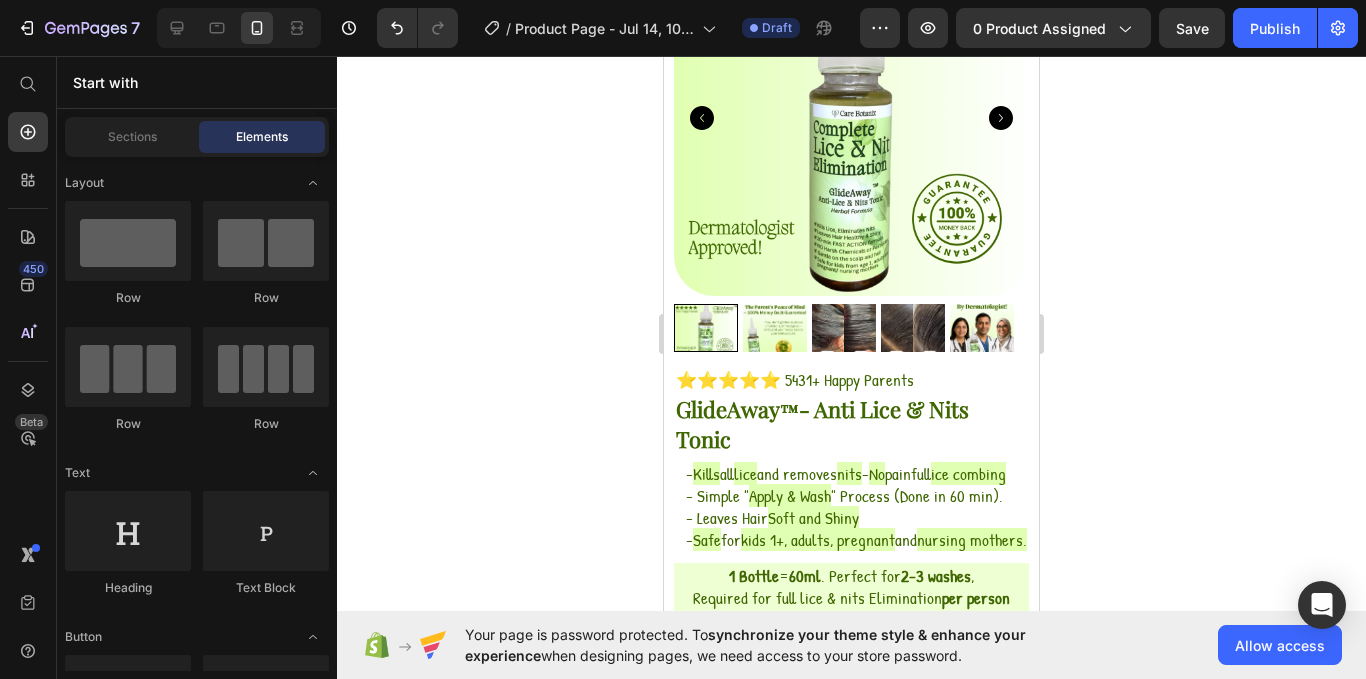 scroll, scrollTop: 184, scrollLeft: 0, axis: vertical 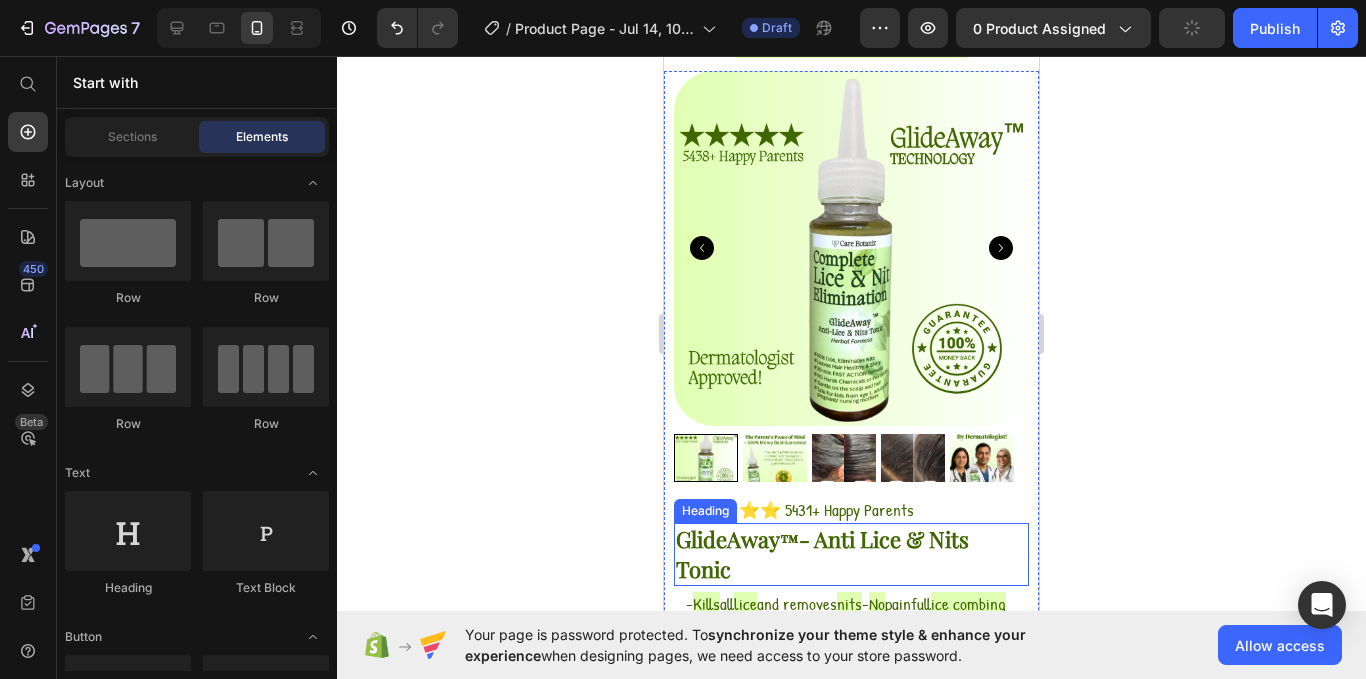 click on "GlideAway  ™  - Anti Lice & Nits Tonic" at bounding box center (851, 554) 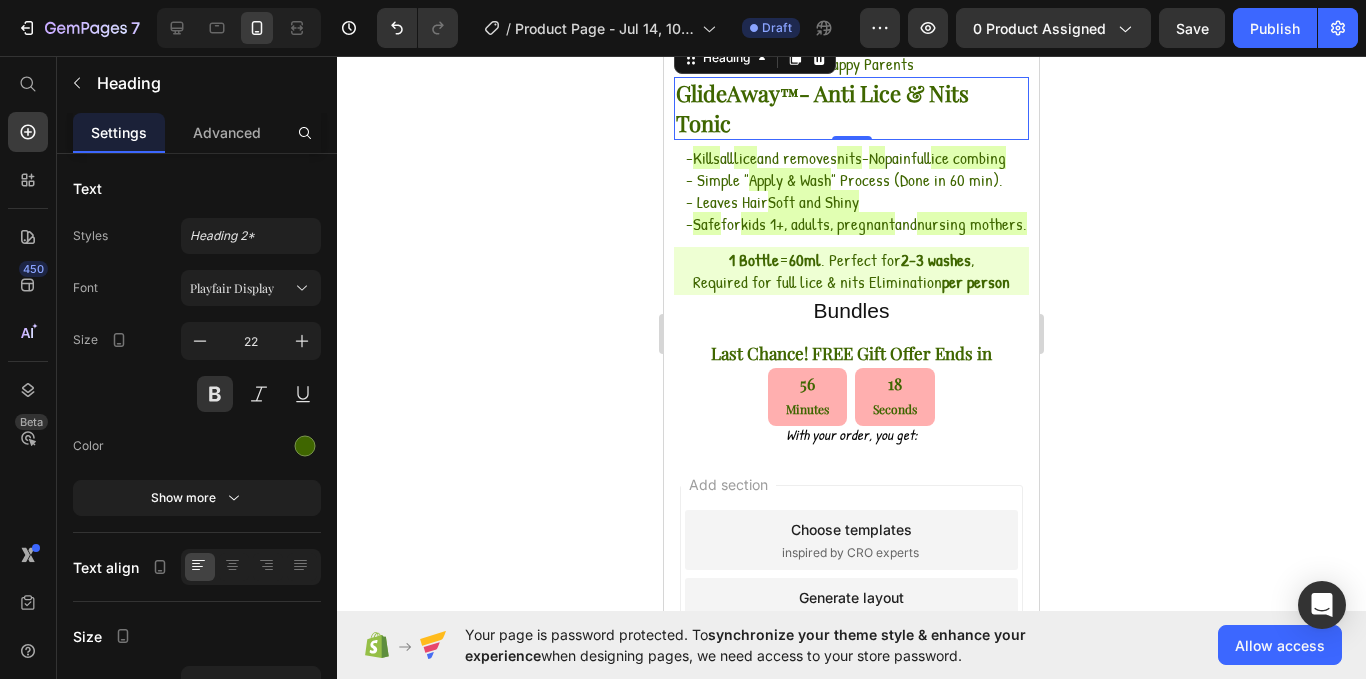 scroll, scrollTop: 625, scrollLeft: 0, axis: vertical 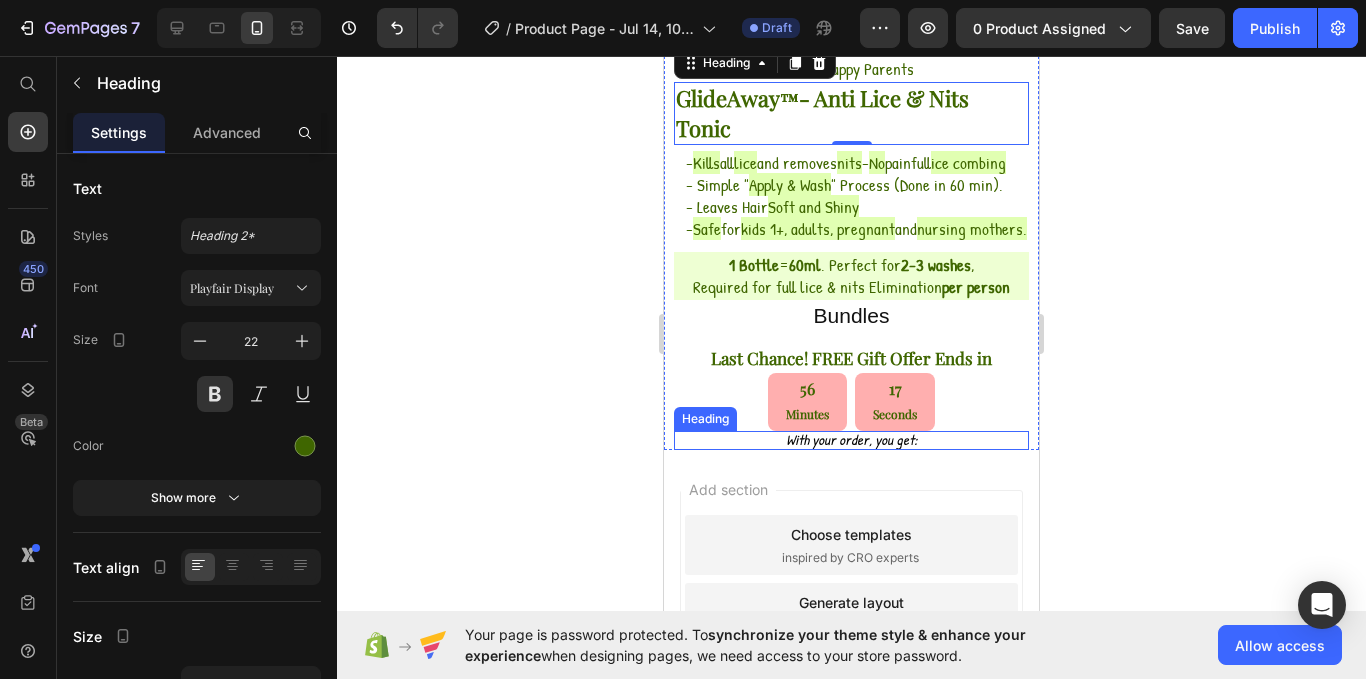 click on "With your order, you get:" at bounding box center (851, 440) 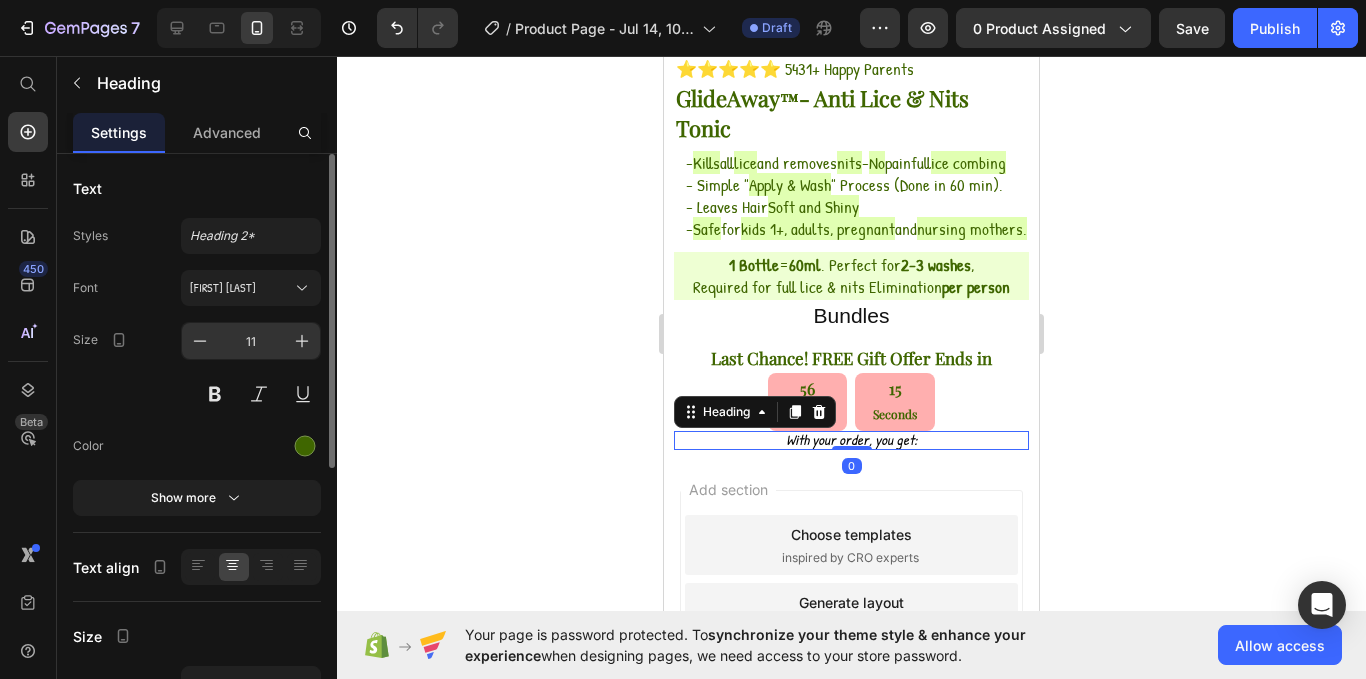 click on "11" at bounding box center (251, 341) 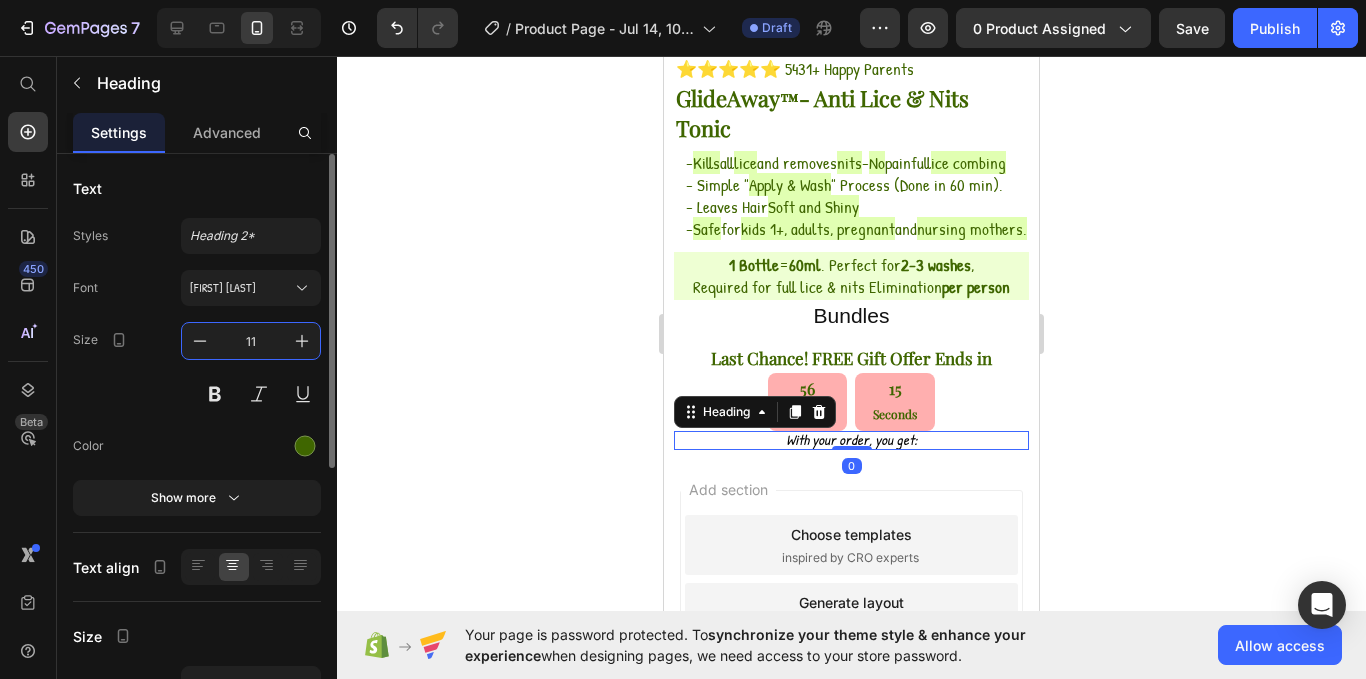 click on "11" at bounding box center (251, 341) 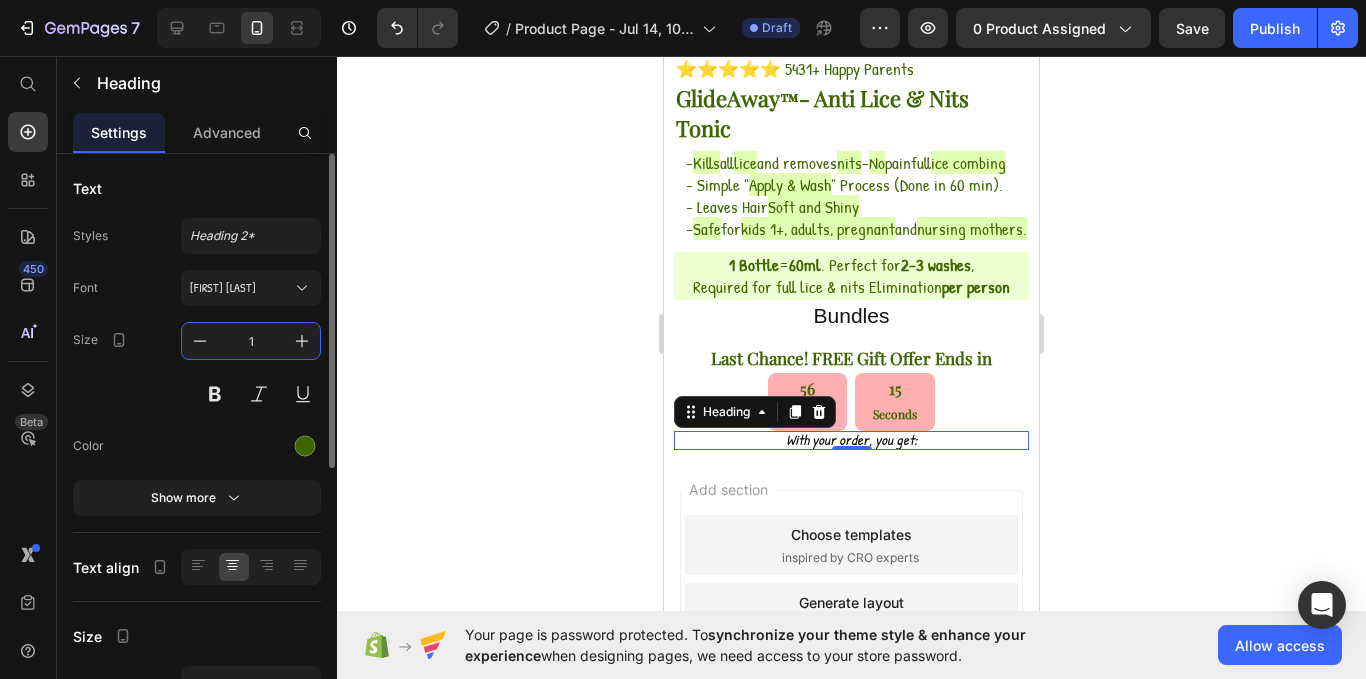 click on "1" at bounding box center [251, 341] 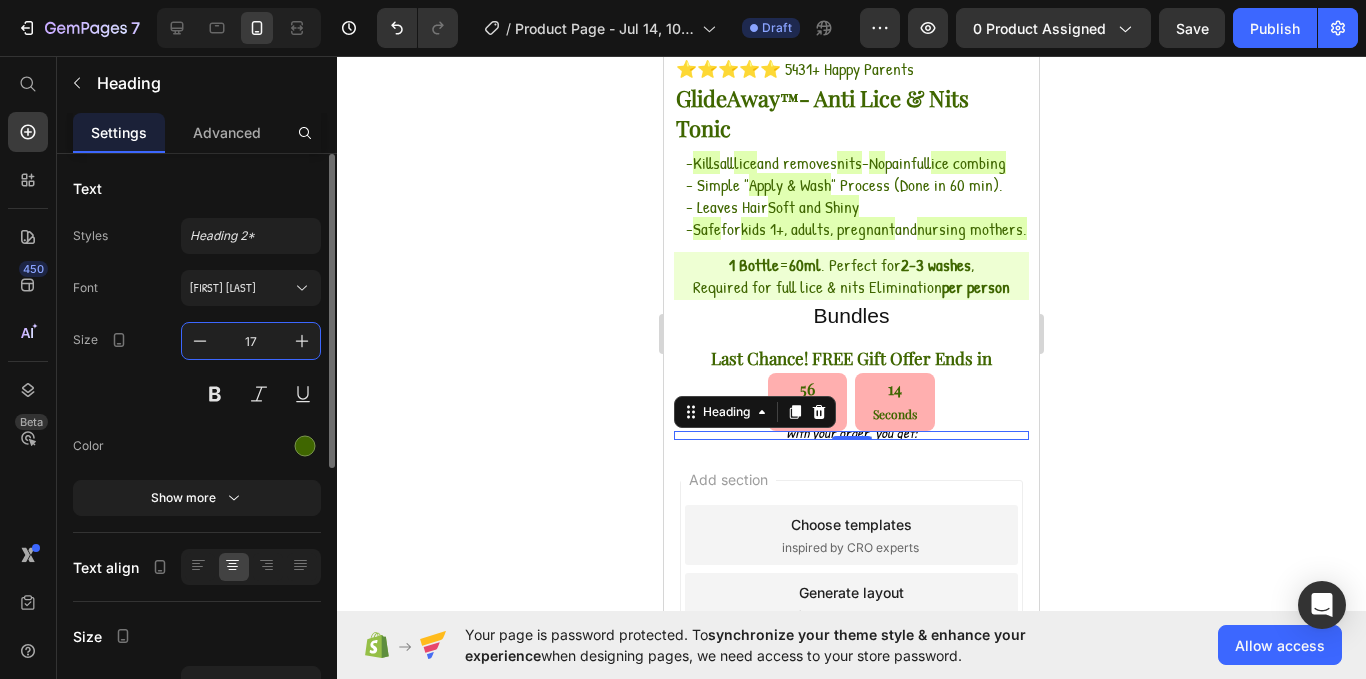 type on "17" 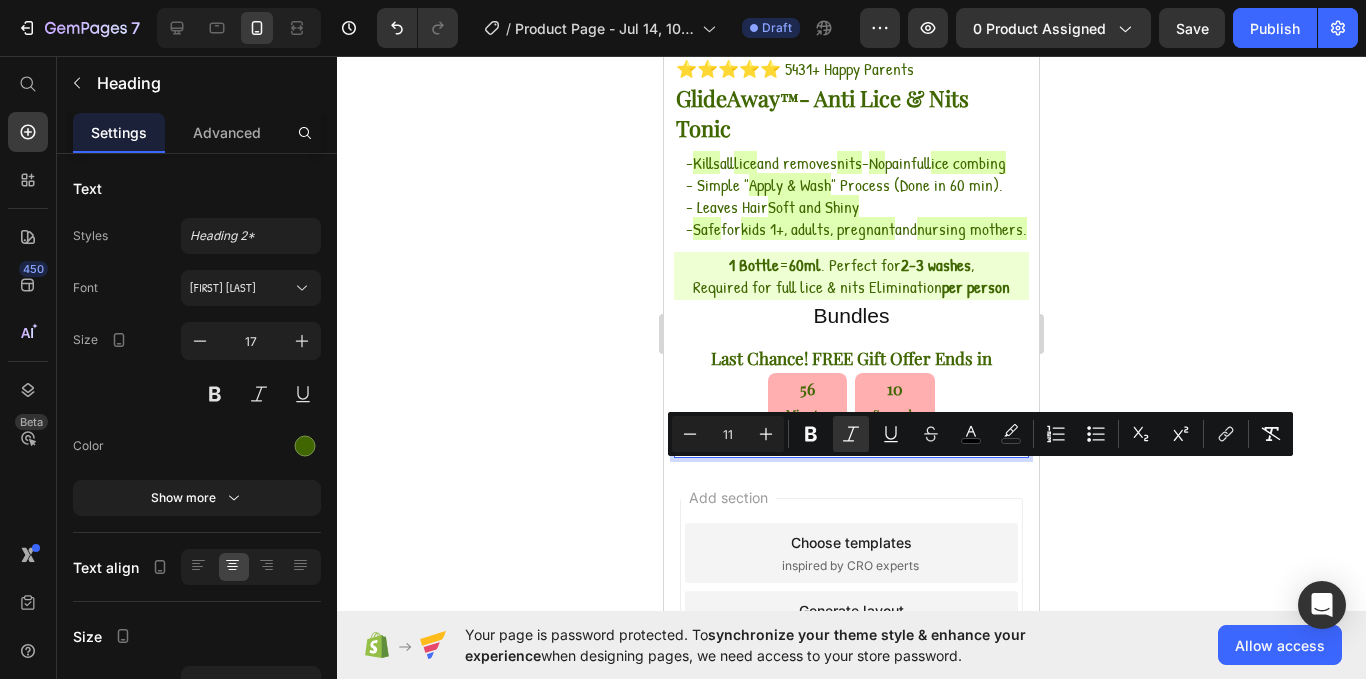 click on "11" at bounding box center (728, 434) 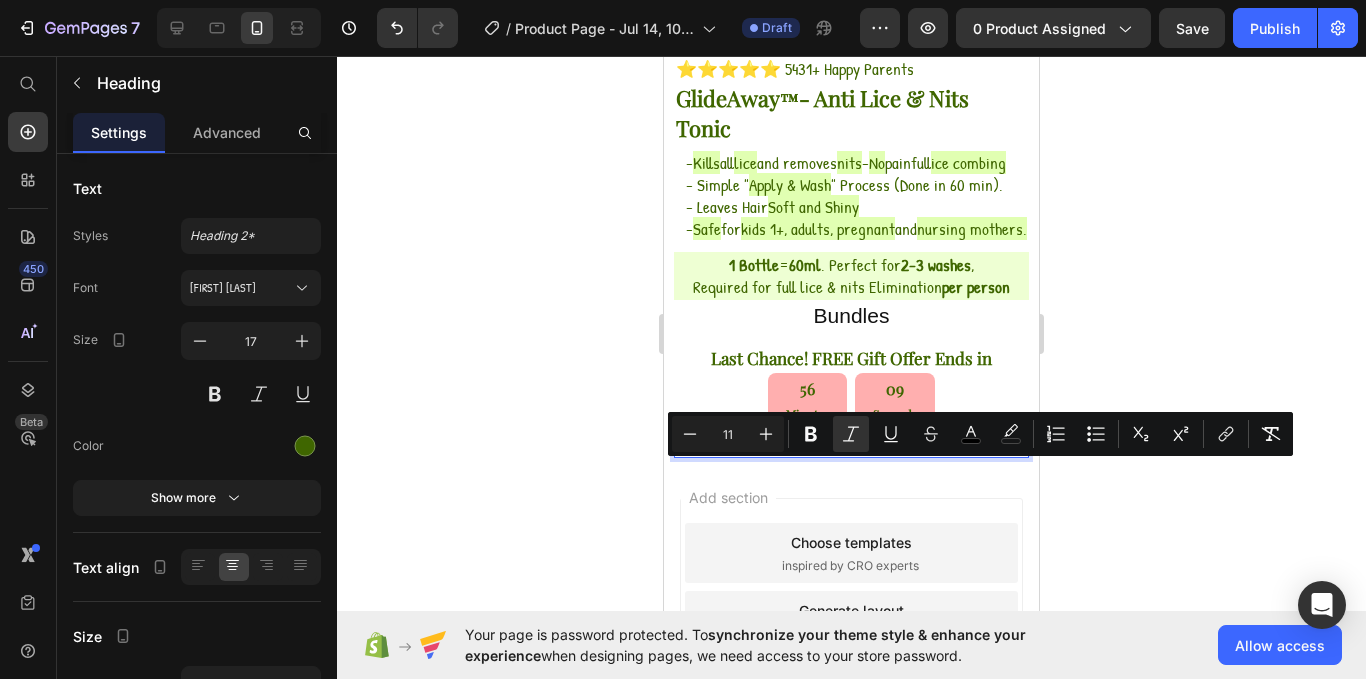 click on "11" at bounding box center (728, 434) 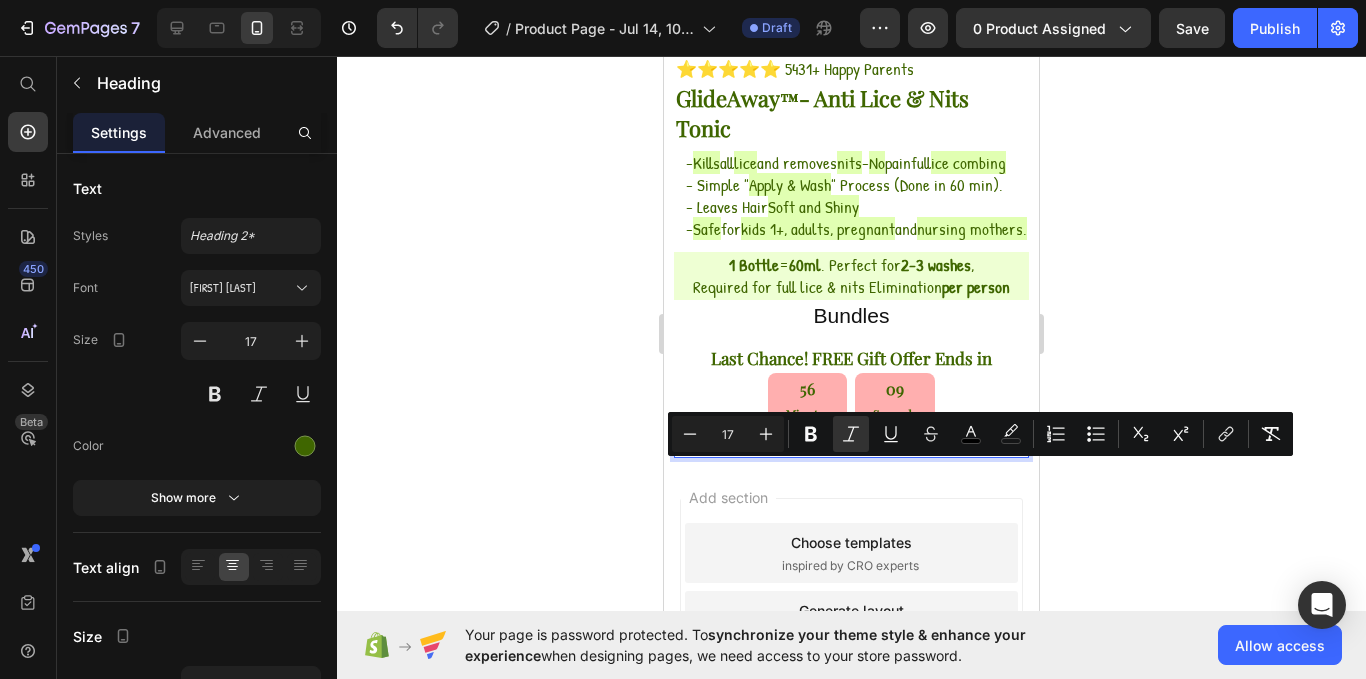 type on "17" 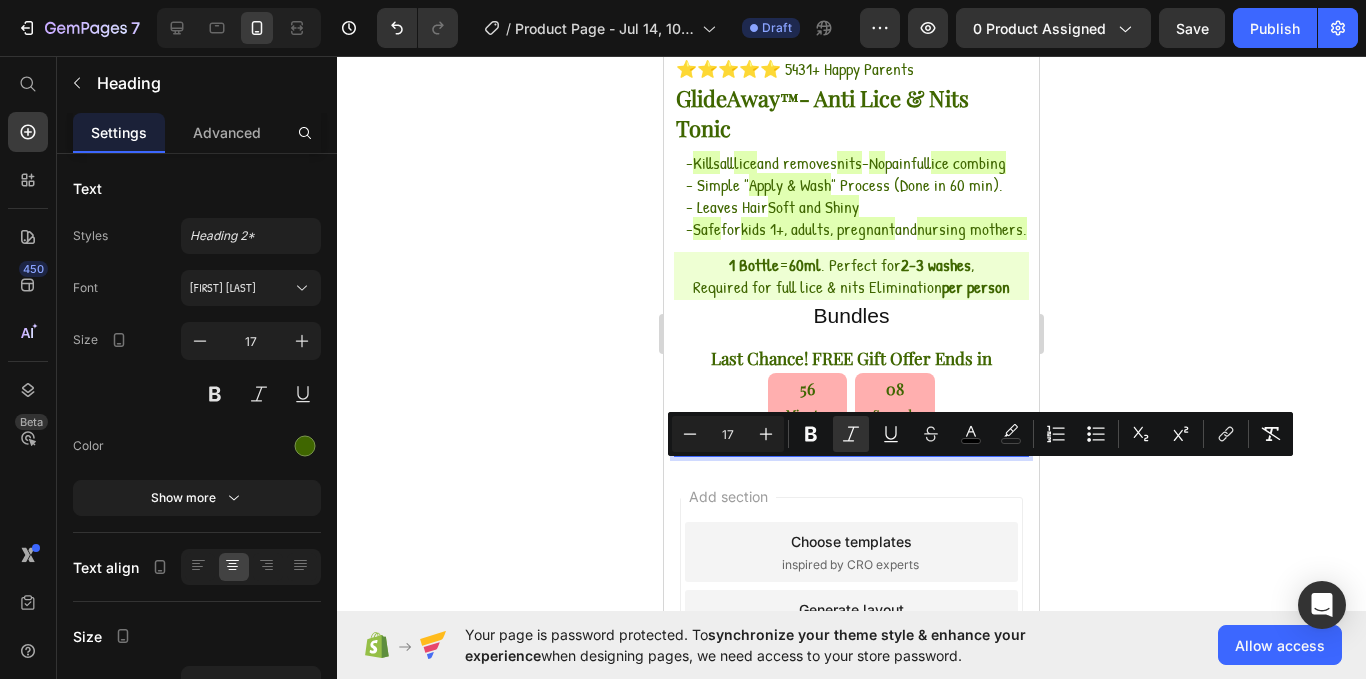 click 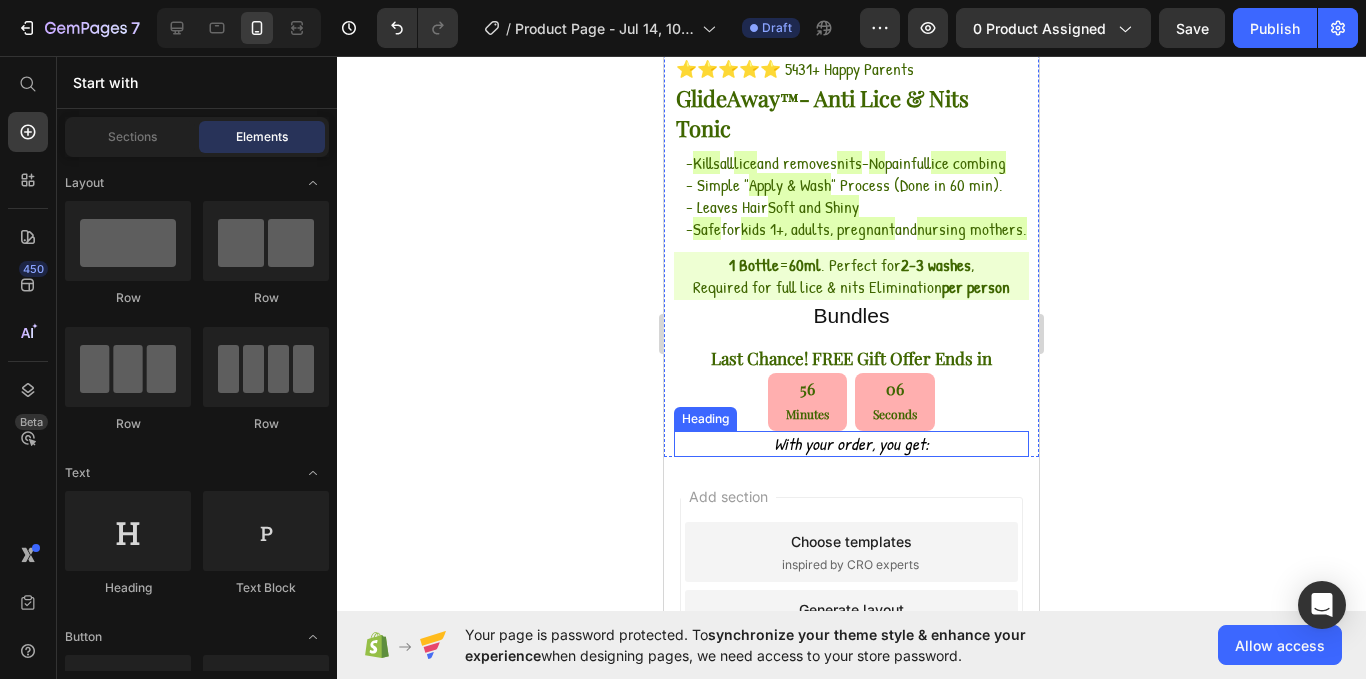 click on "With your order, you get:" at bounding box center (851, 443) 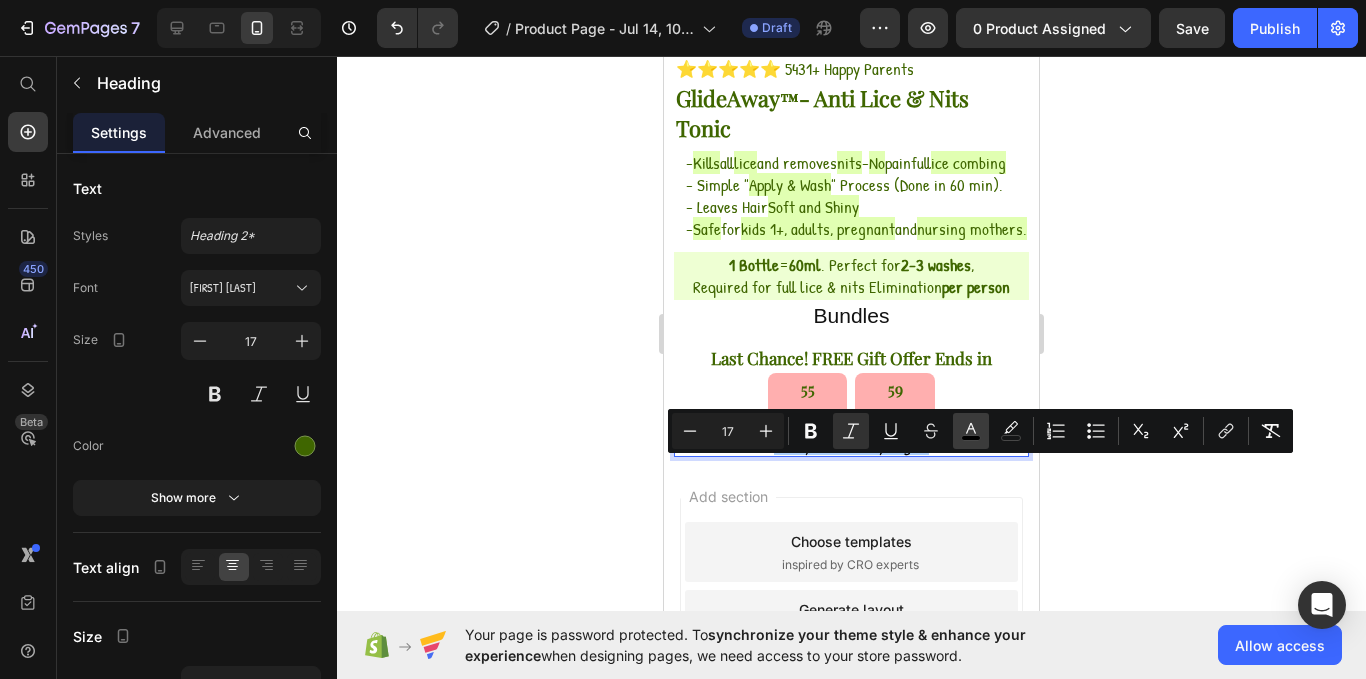 click 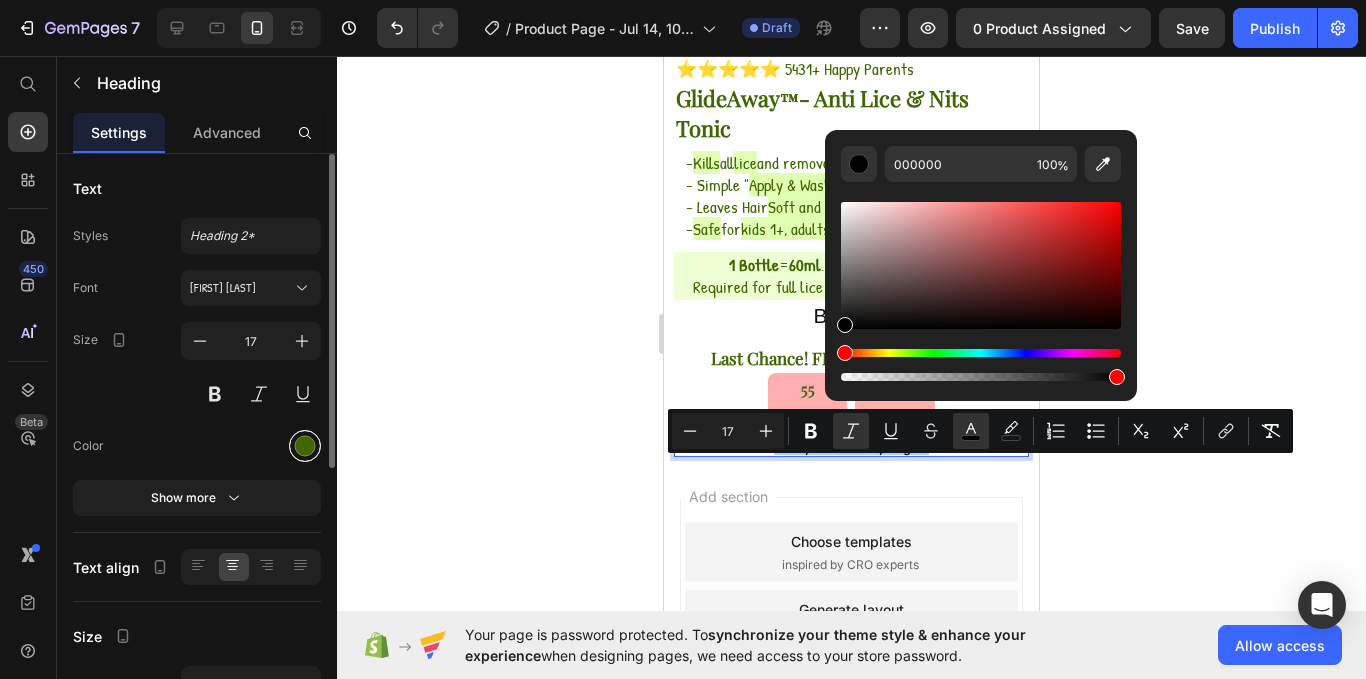 click at bounding box center (305, 446) 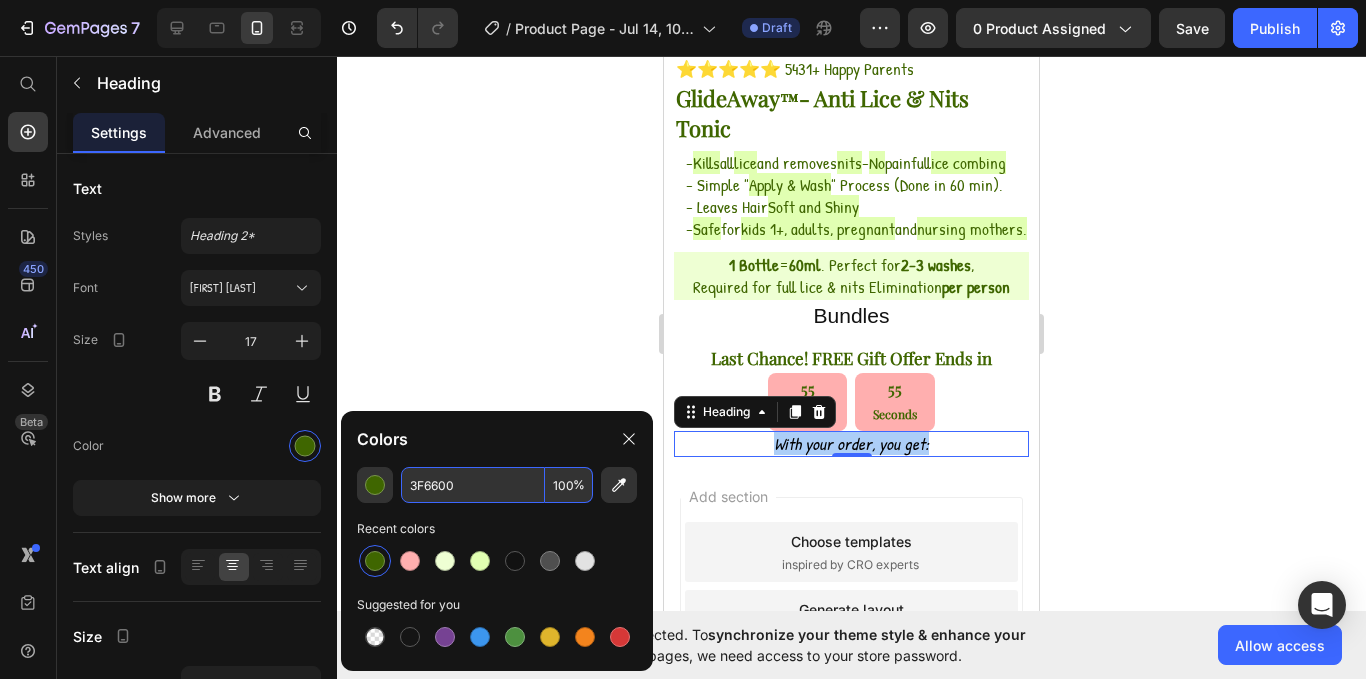 click on "3F6600" at bounding box center [473, 485] 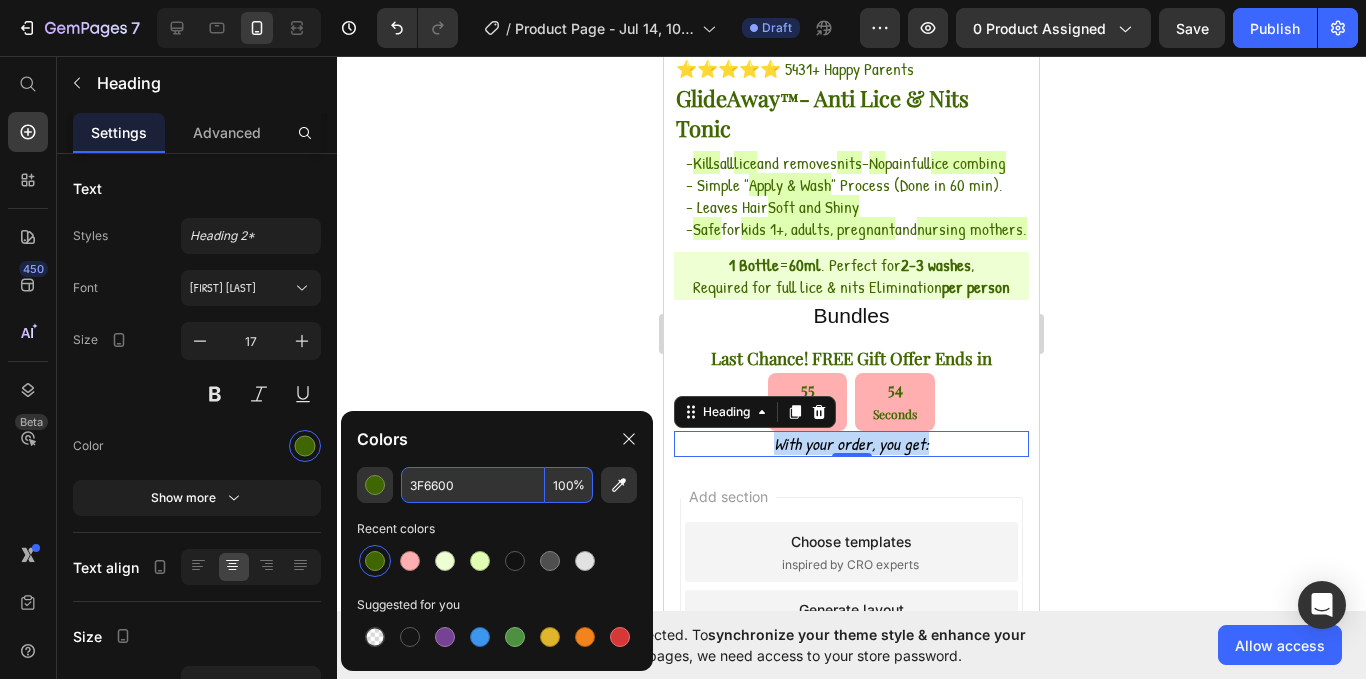 click on "With your order, you get:" at bounding box center (851, 443) 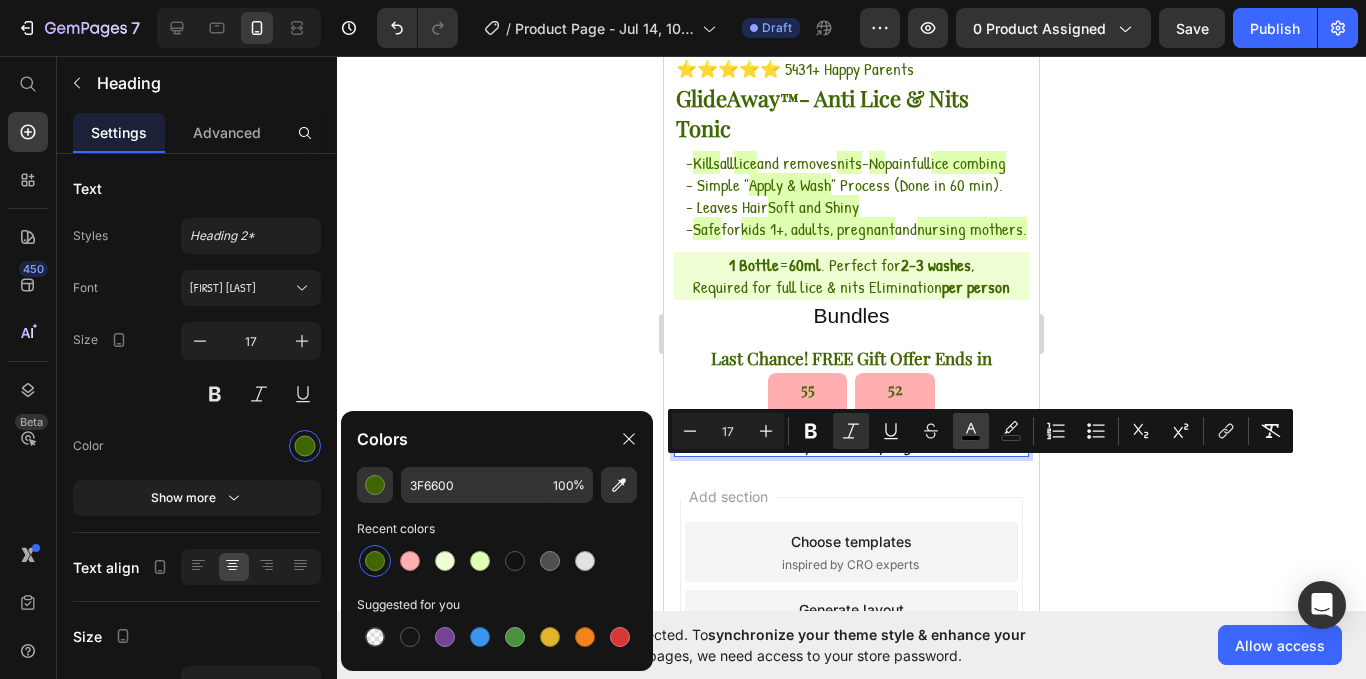 click 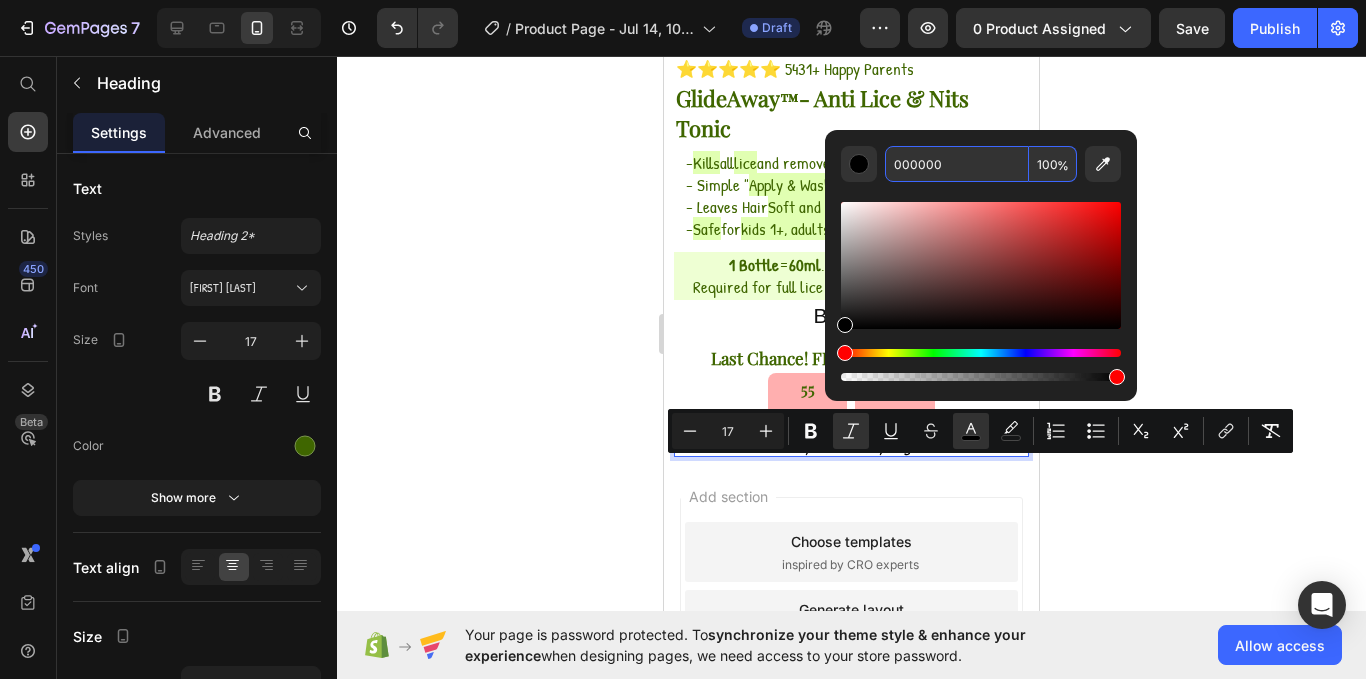 click on "000000" at bounding box center [957, 164] 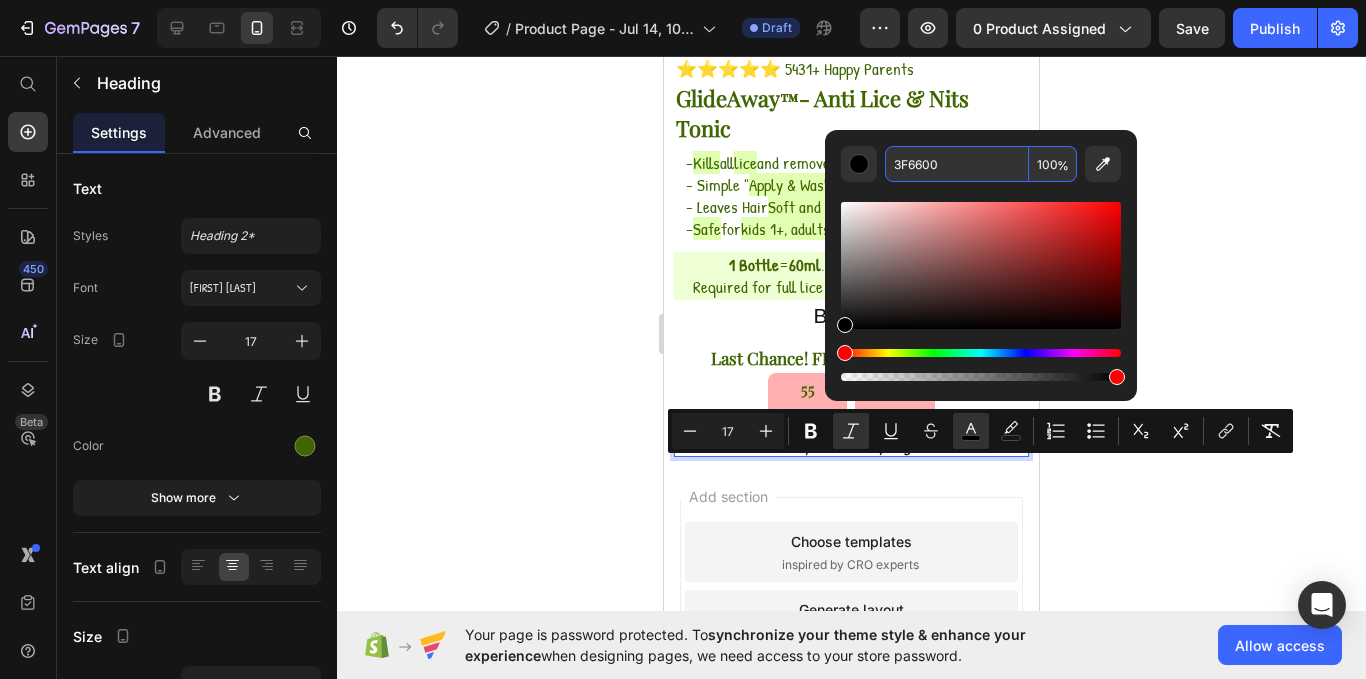 click on "3F6600" at bounding box center (957, 164) 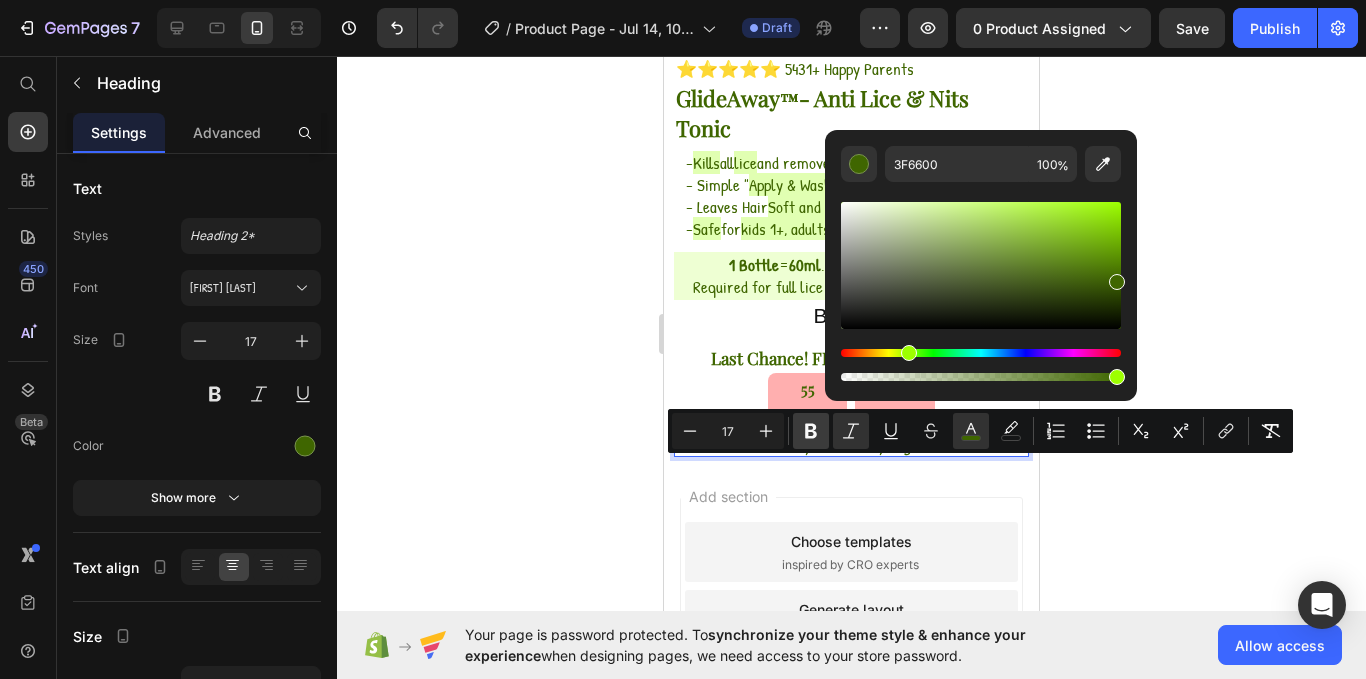 click 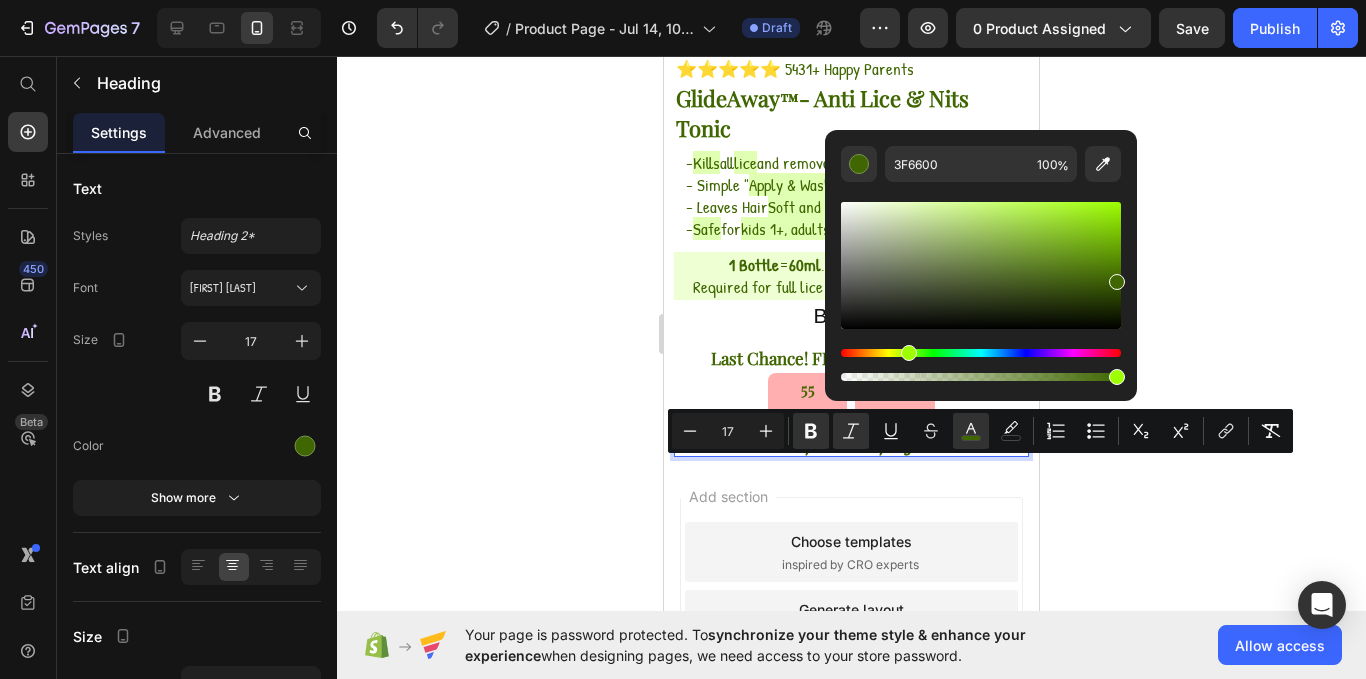 click 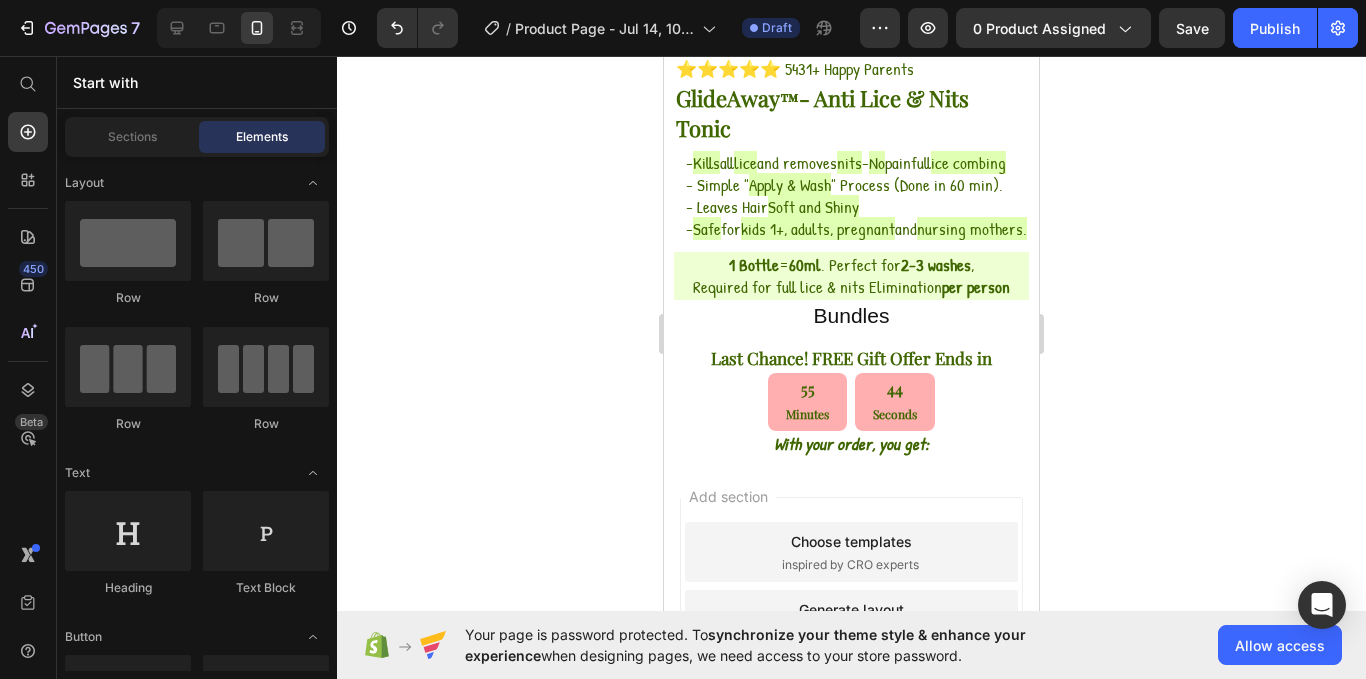 scroll, scrollTop: 739, scrollLeft: 0, axis: vertical 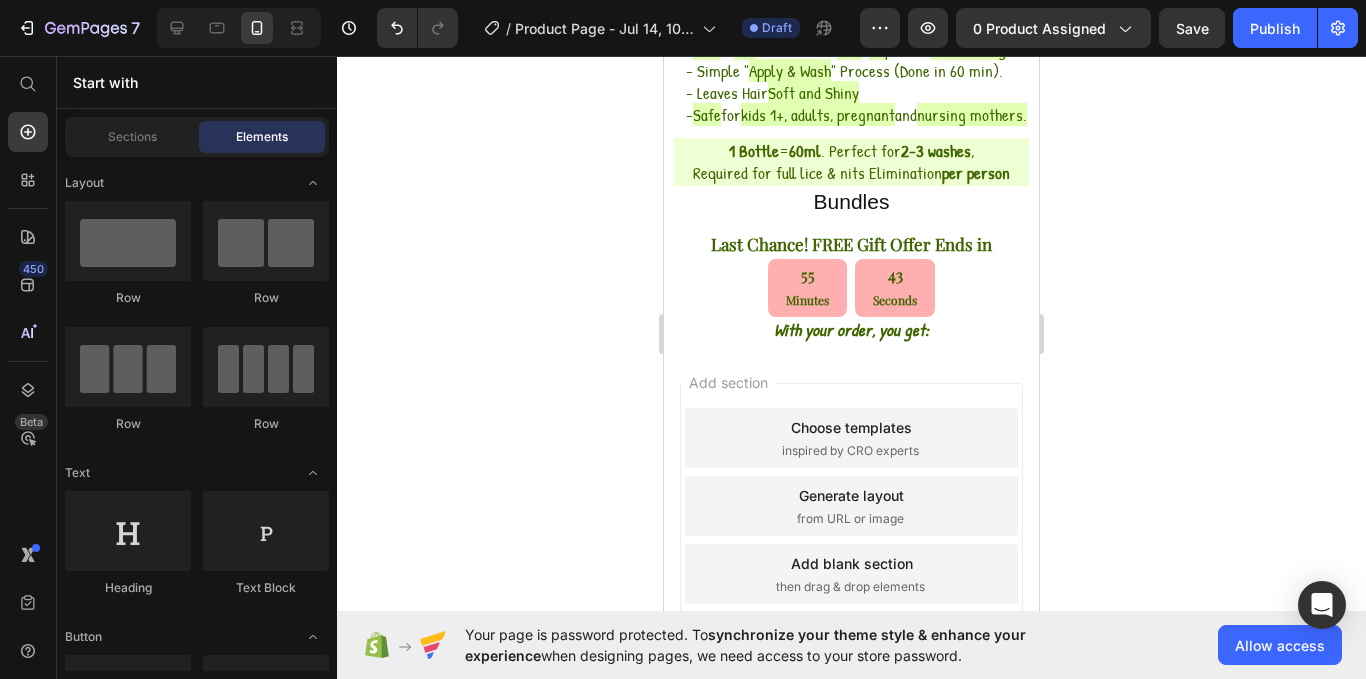 click on "450 Beta" at bounding box center [28, 367] 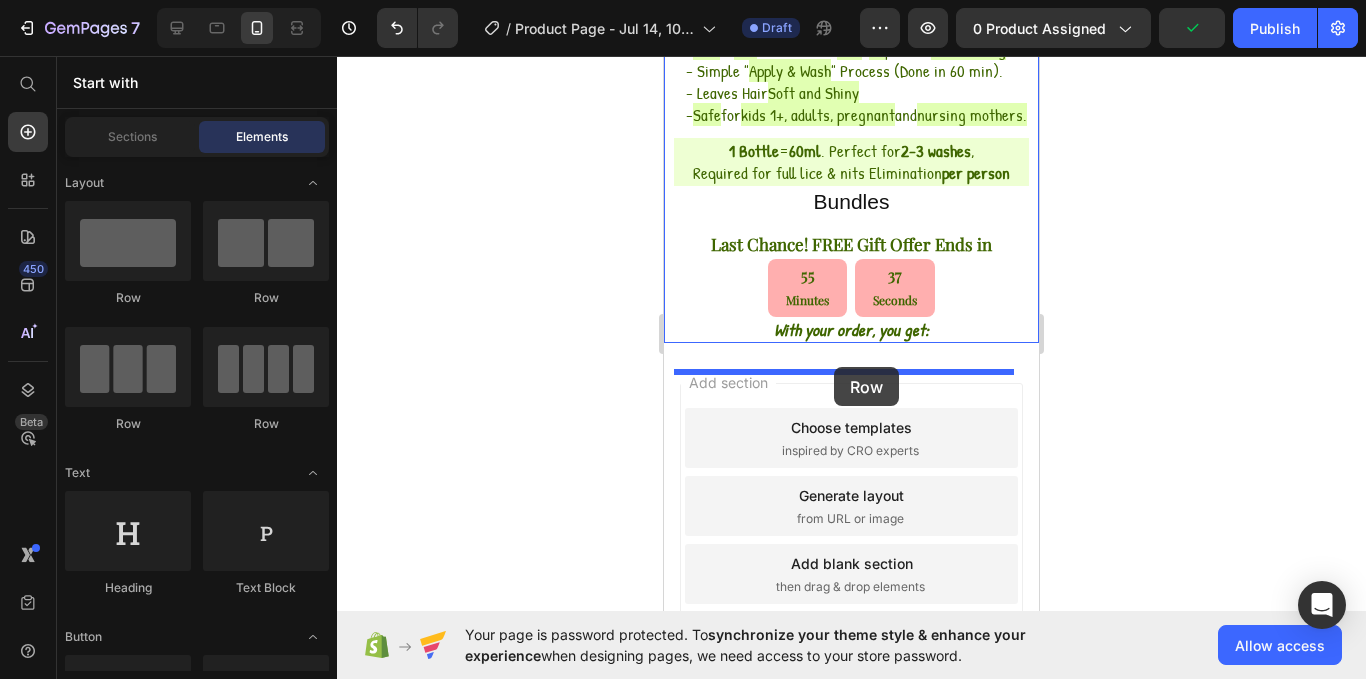drag, startPoint x: 929, startPoint y: 425, endPoint x: 834, endPoint y: 367, distance: 111.305885 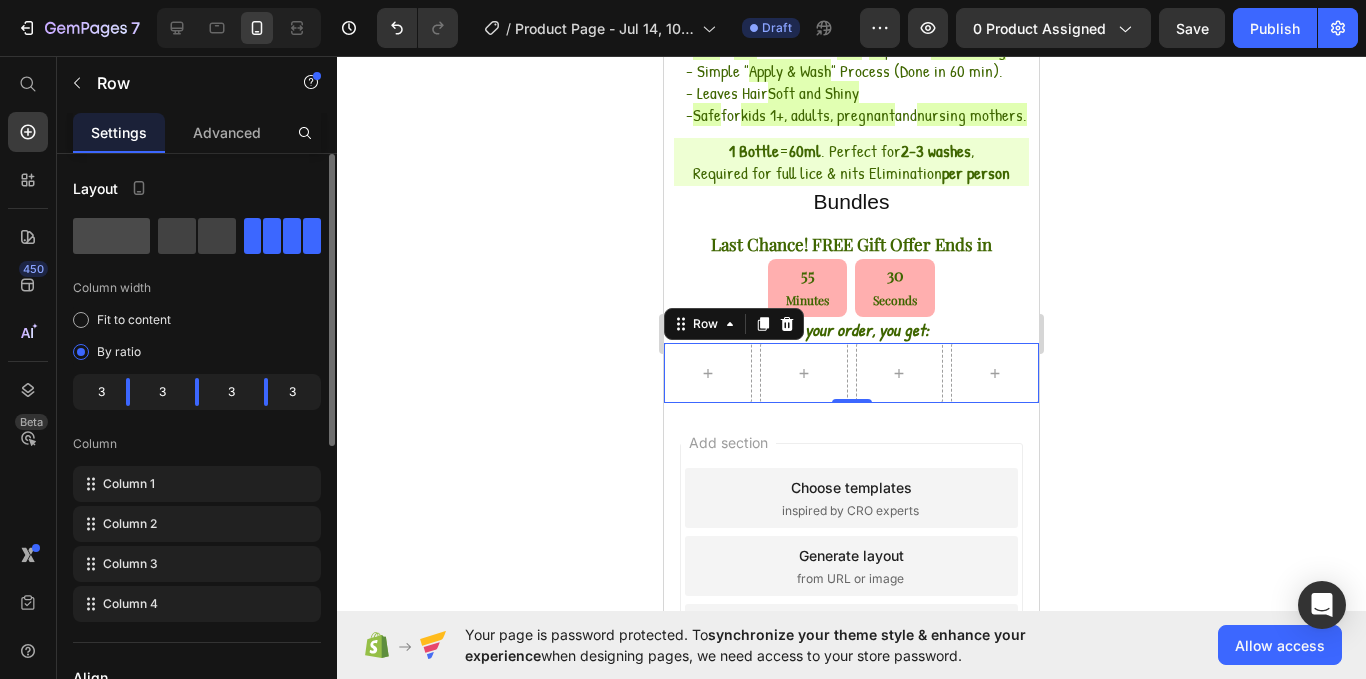 drag, startPoint x: 230, startPoint y: 398, endPoint x: 106, endPoint y: 241, distance: 200.06248 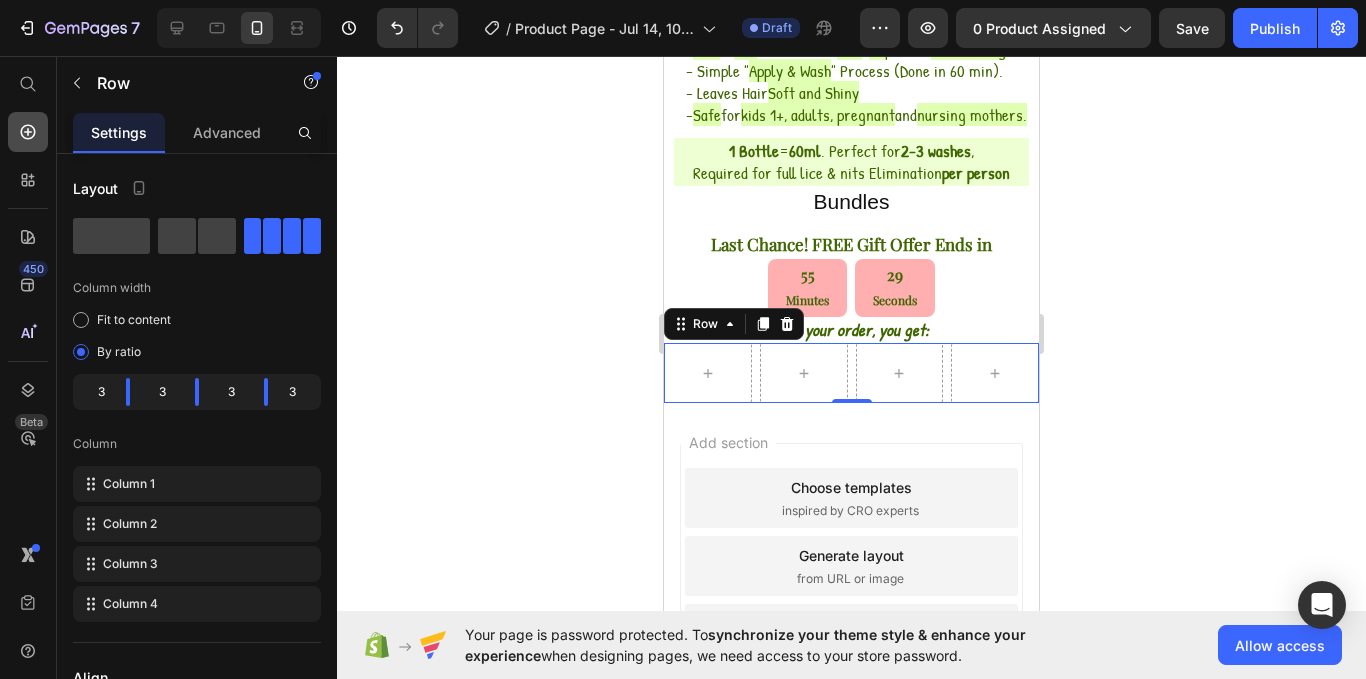 click 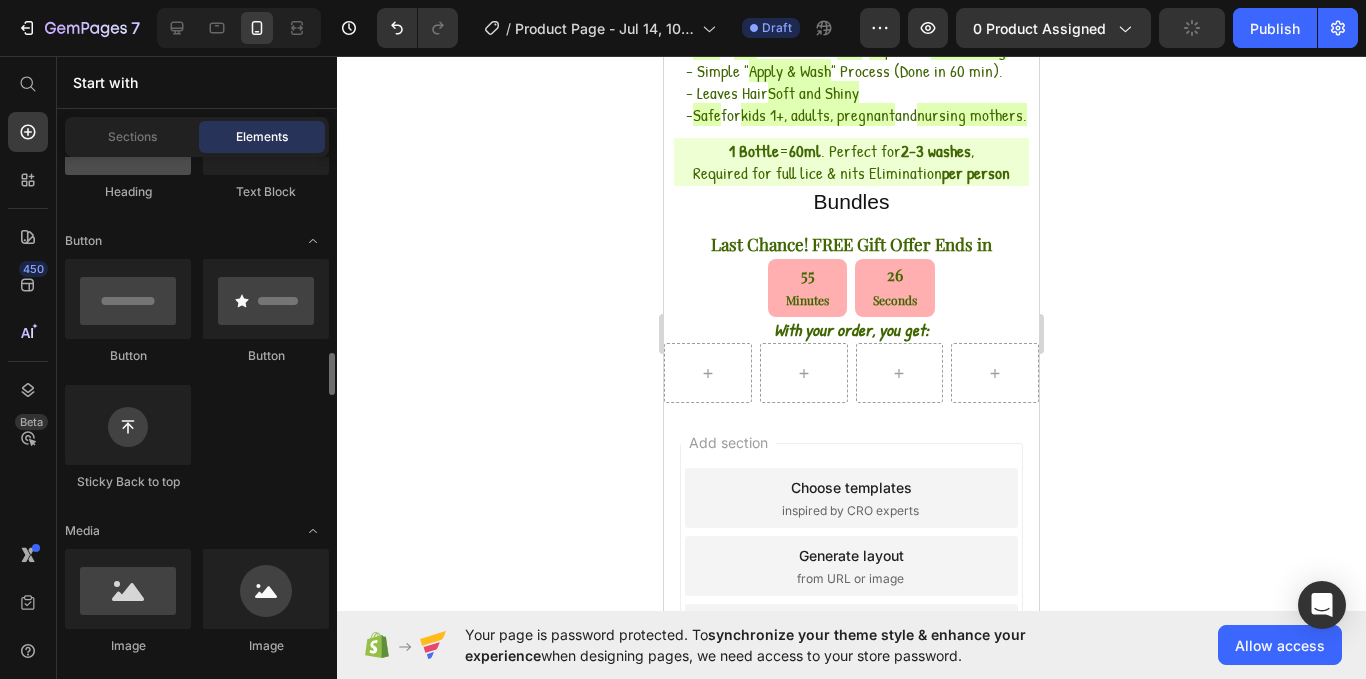 scroll, scrollTop: 547, scrollLeft: 0, axis: vertical 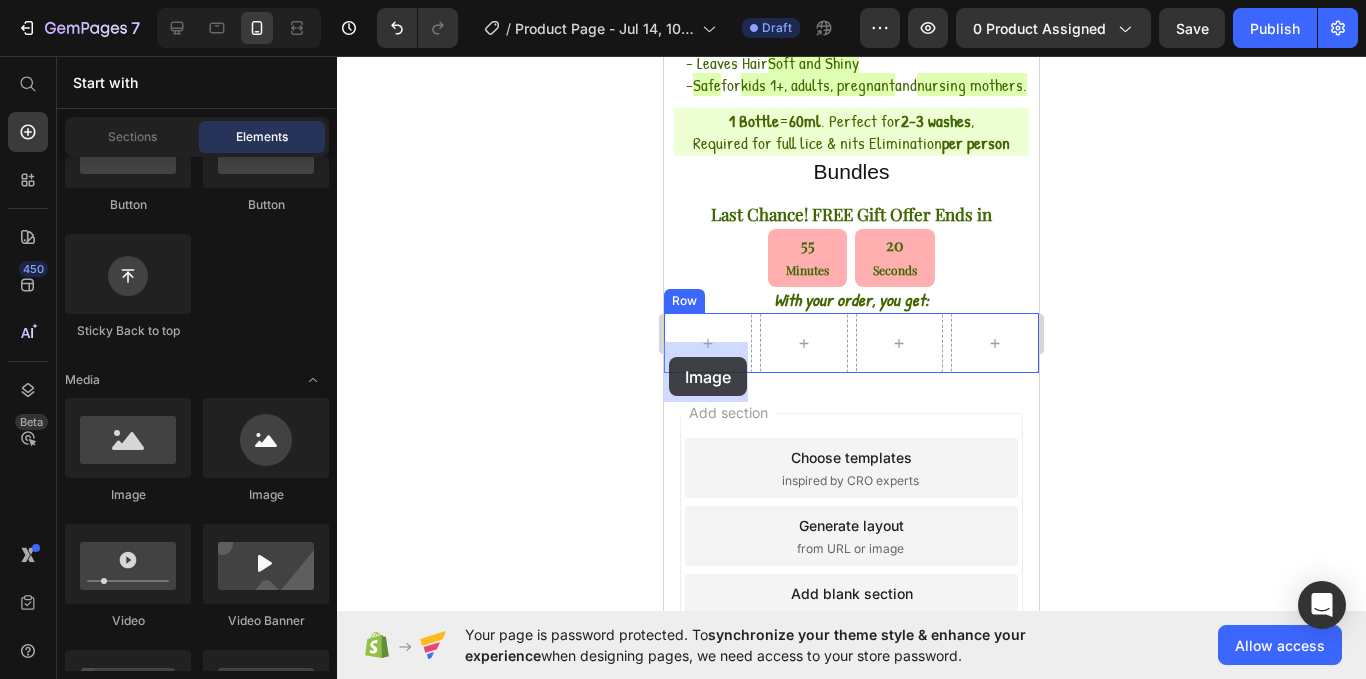 drag, startPoint x: 798, startPoint y: 522, endPoint x: 669, endPoint y: 356, distance: 210.23082 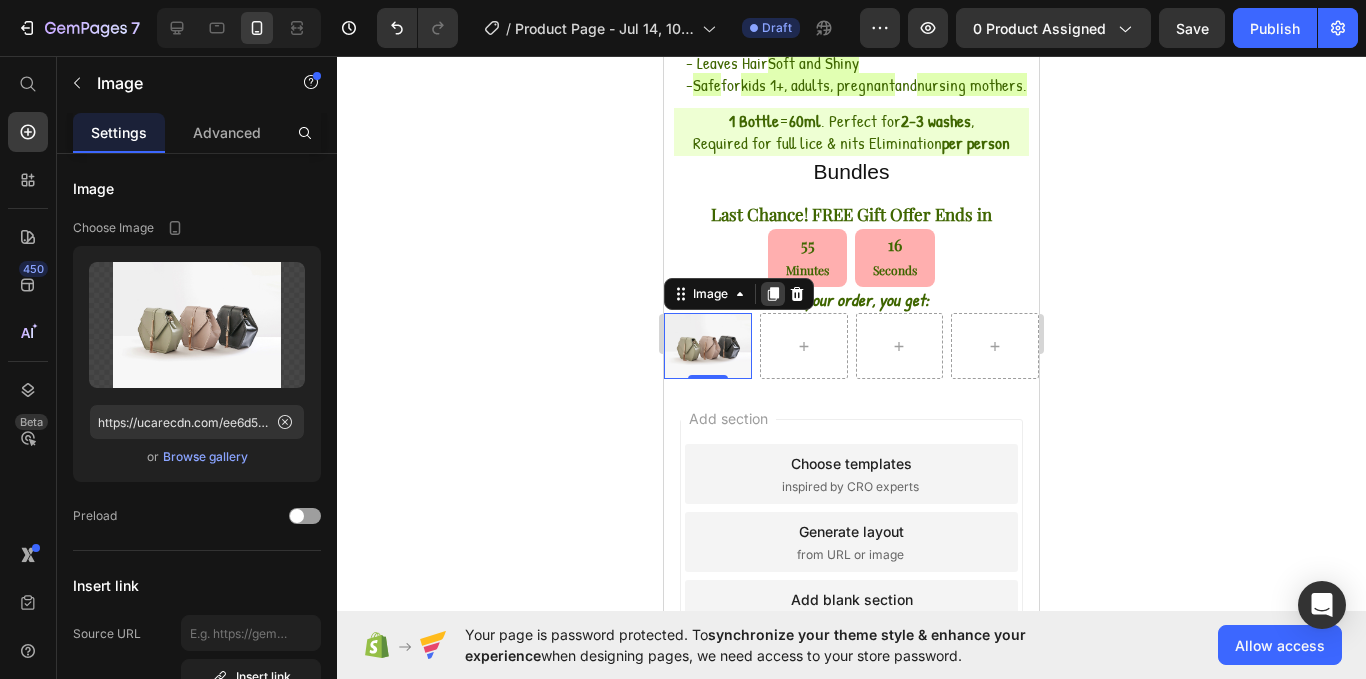 click 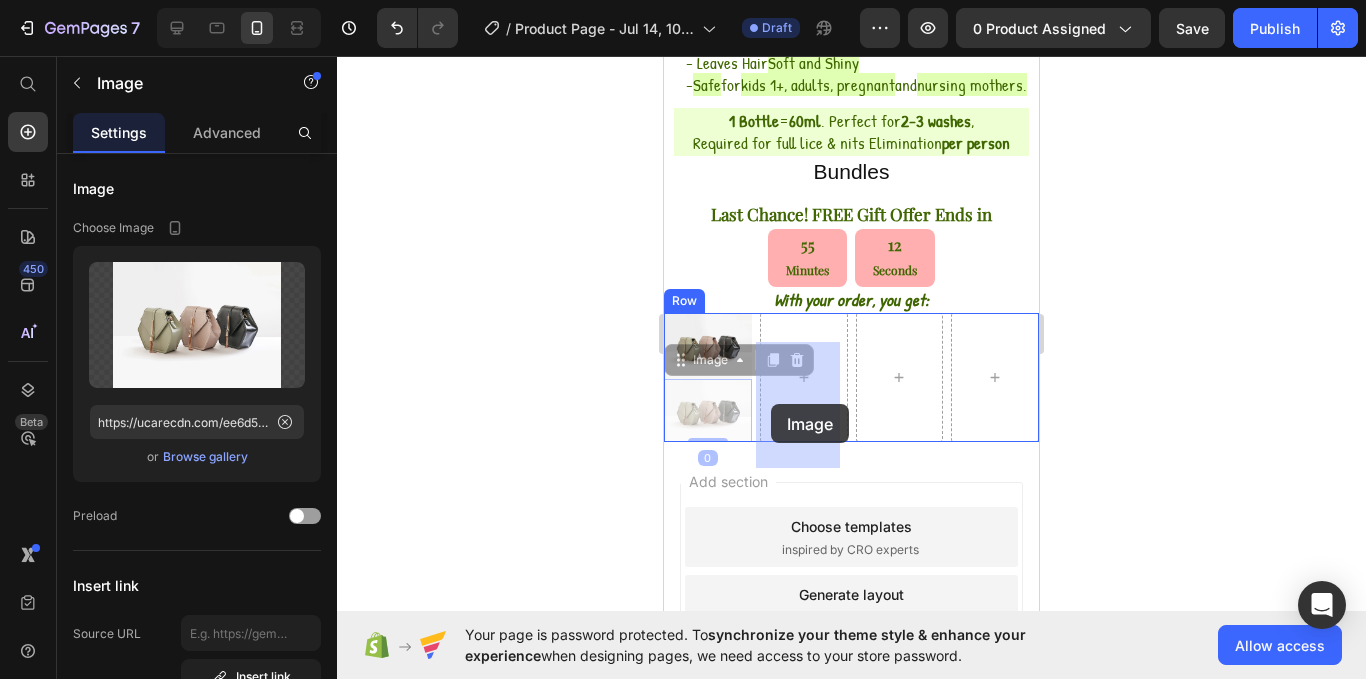 drag, startPoint x: 700, startPoint y: 426, endPoint x: 770, endPoint y: 403, distance: 73.68175 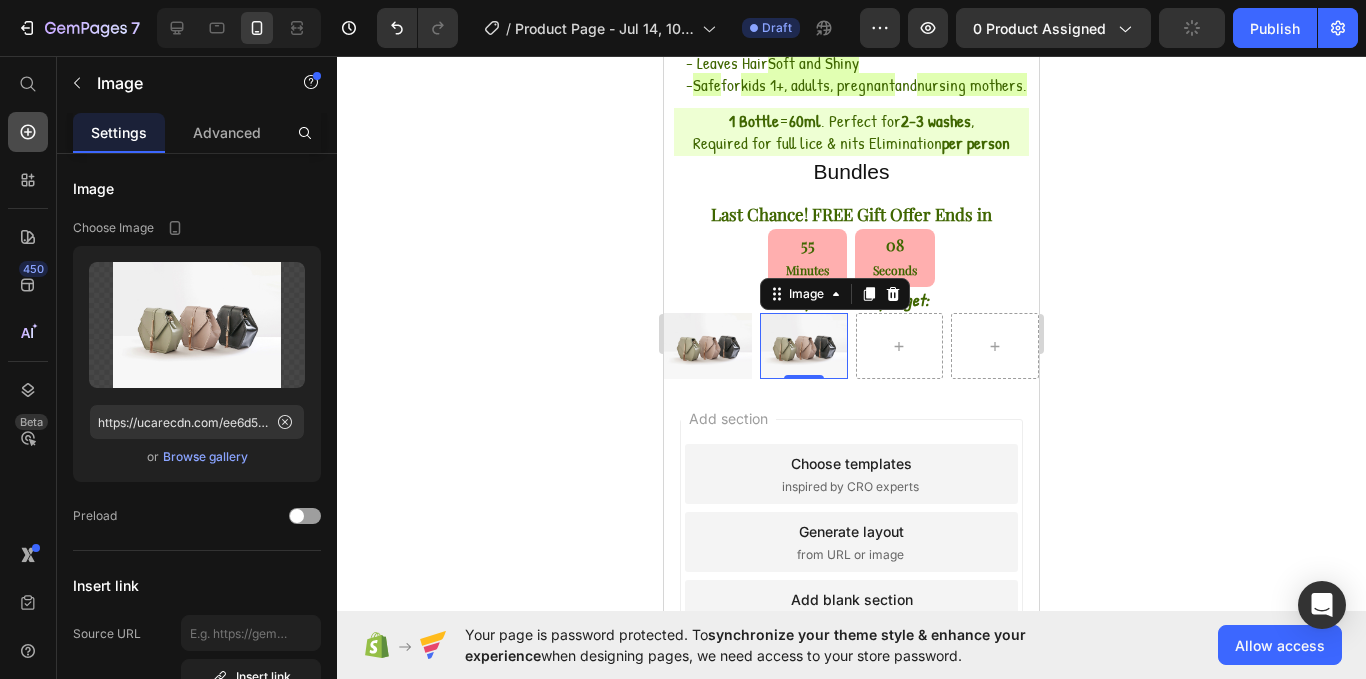 click 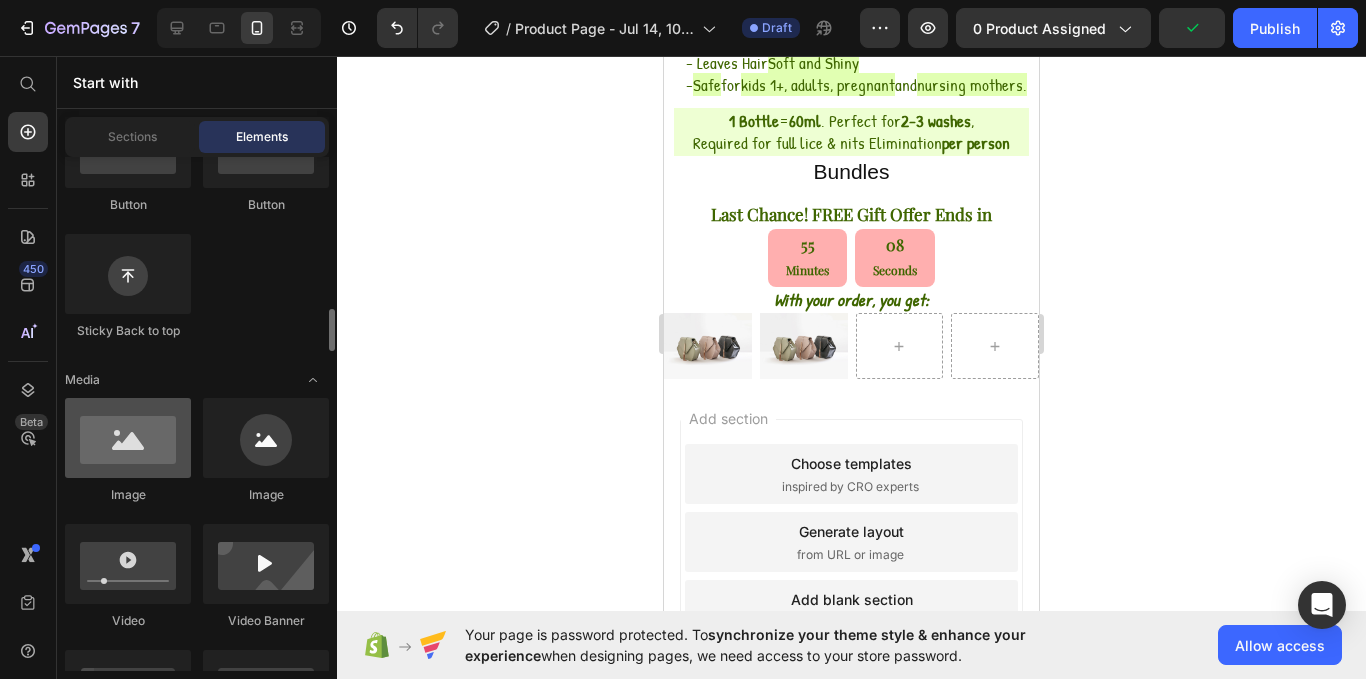 scroll, scrollTop: 646, scrollLeft: 0, axis: vertical 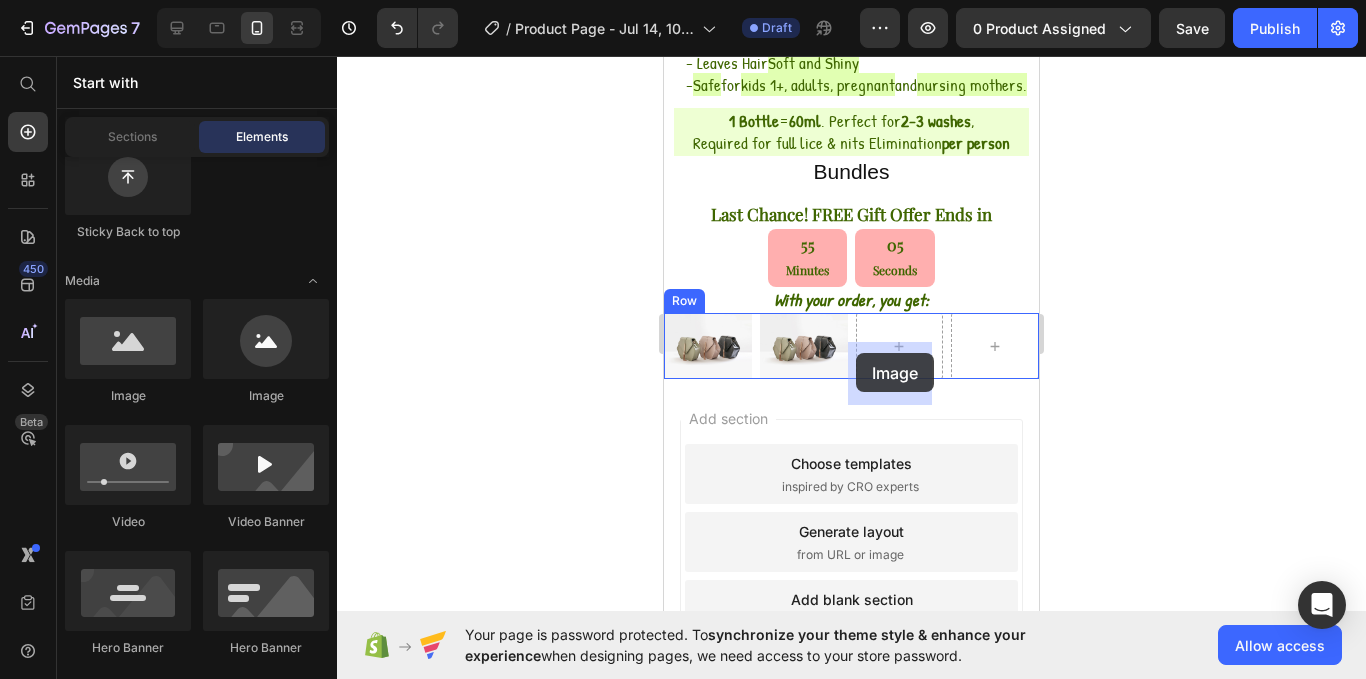 drag, startPoint x: 793, startPoint y: 346, endPoint x: 854, endPoint y: 353, distance: 61.400326 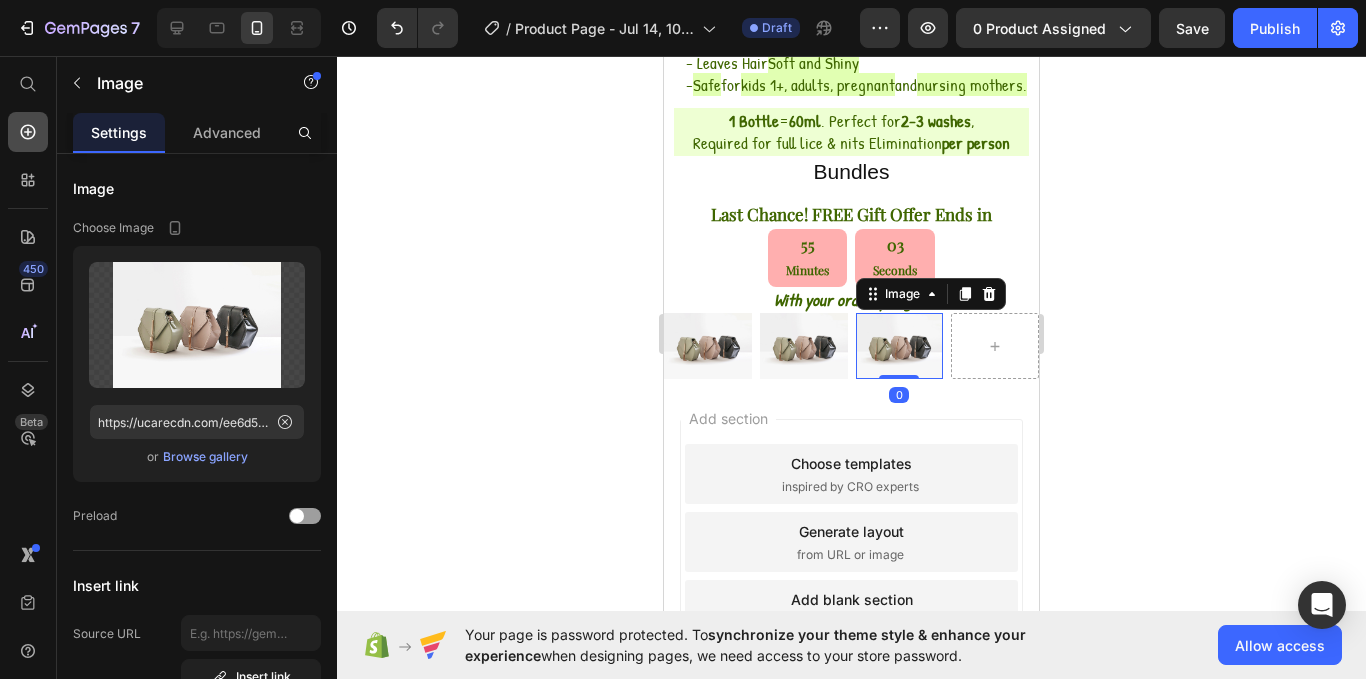 click 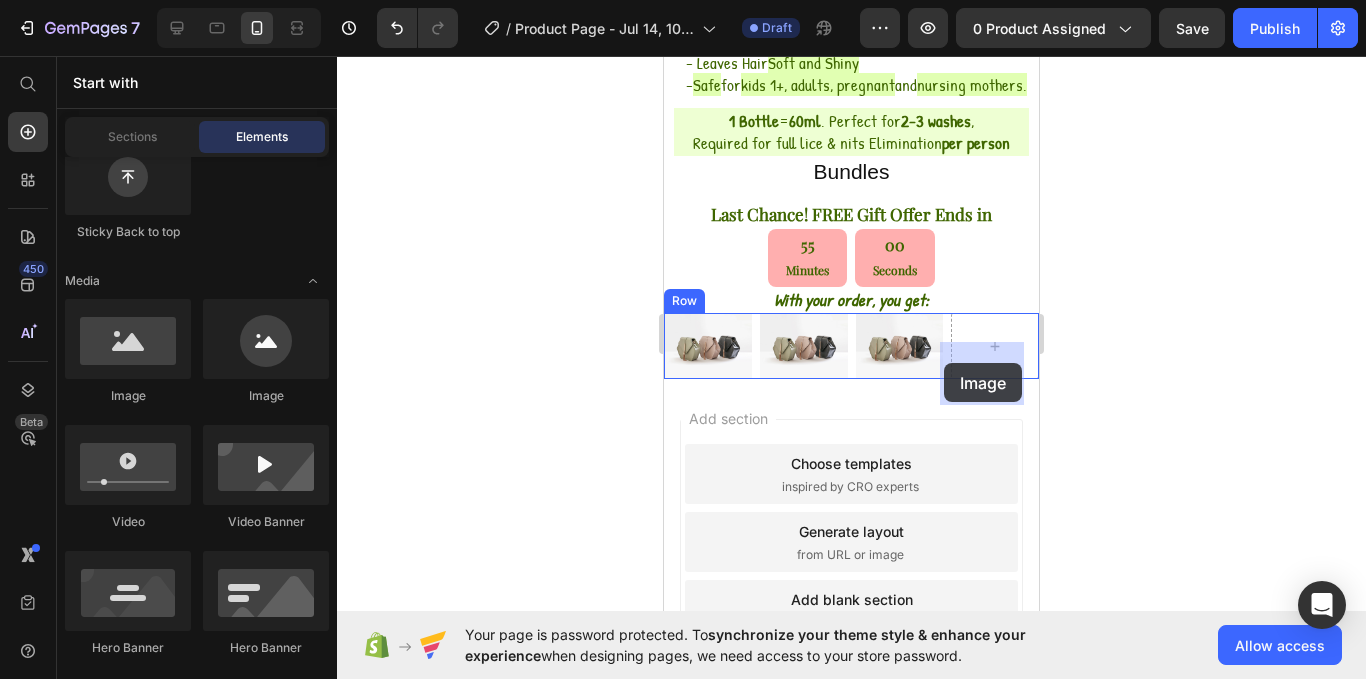 drag, startPoint x: 755, startPoint y: 402, endPoint x: 944, endPoint y: 363, distance: 192.98186 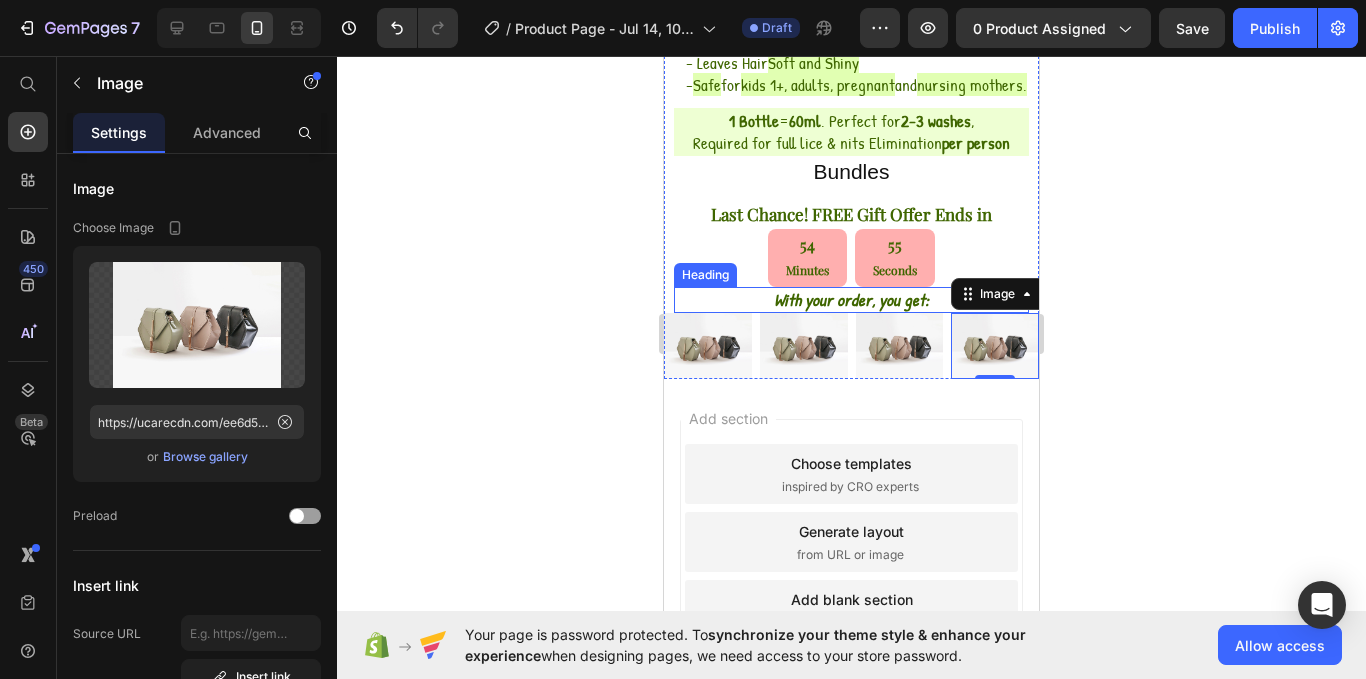 click on "⁠⁠⁠⁠⁠⁠⁠ With your order, you get:" at bounding box center [851, 300] 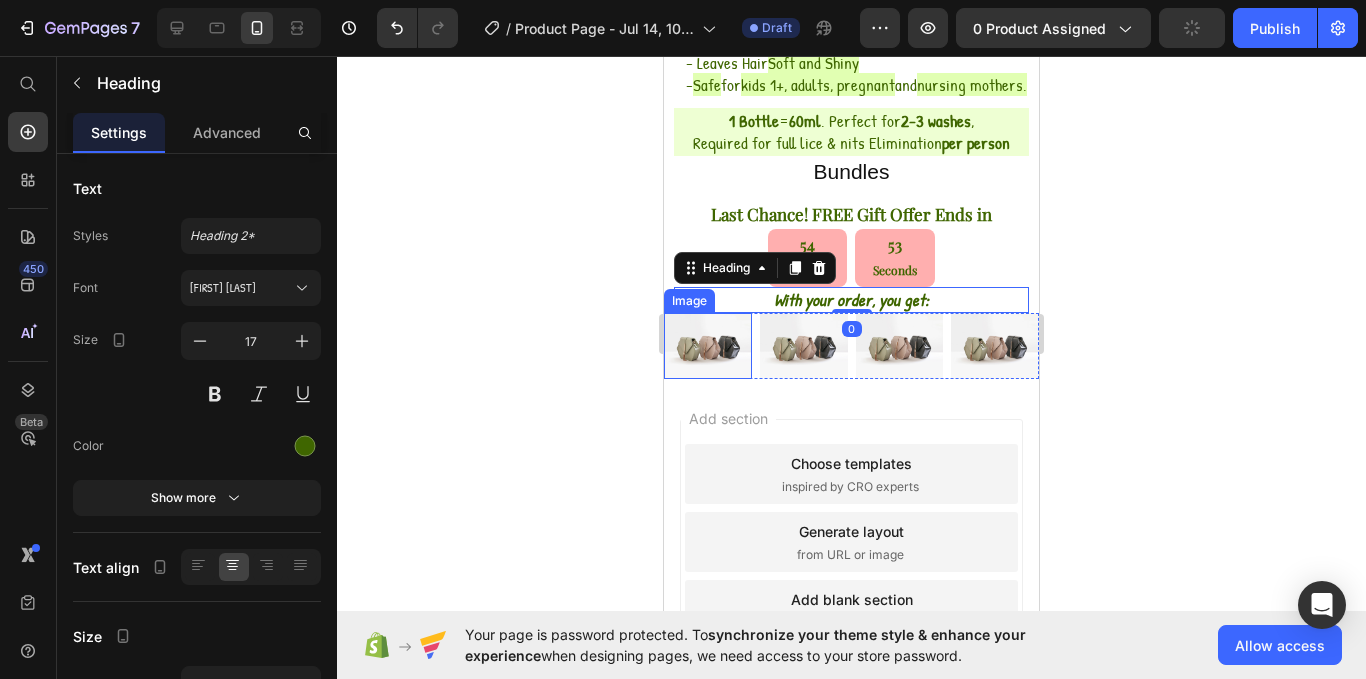 click on "Image" at bounding box center (689, 301) 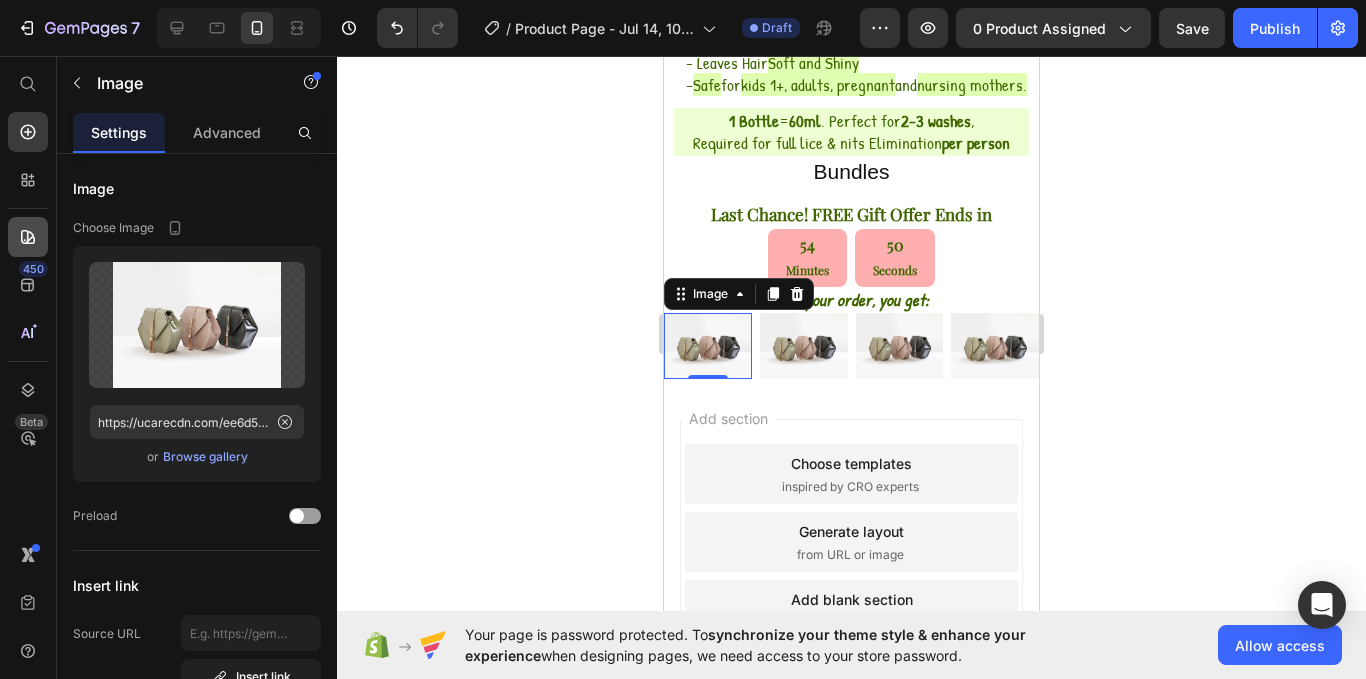 click on "450 Beta" at bounding box center [28, 299] 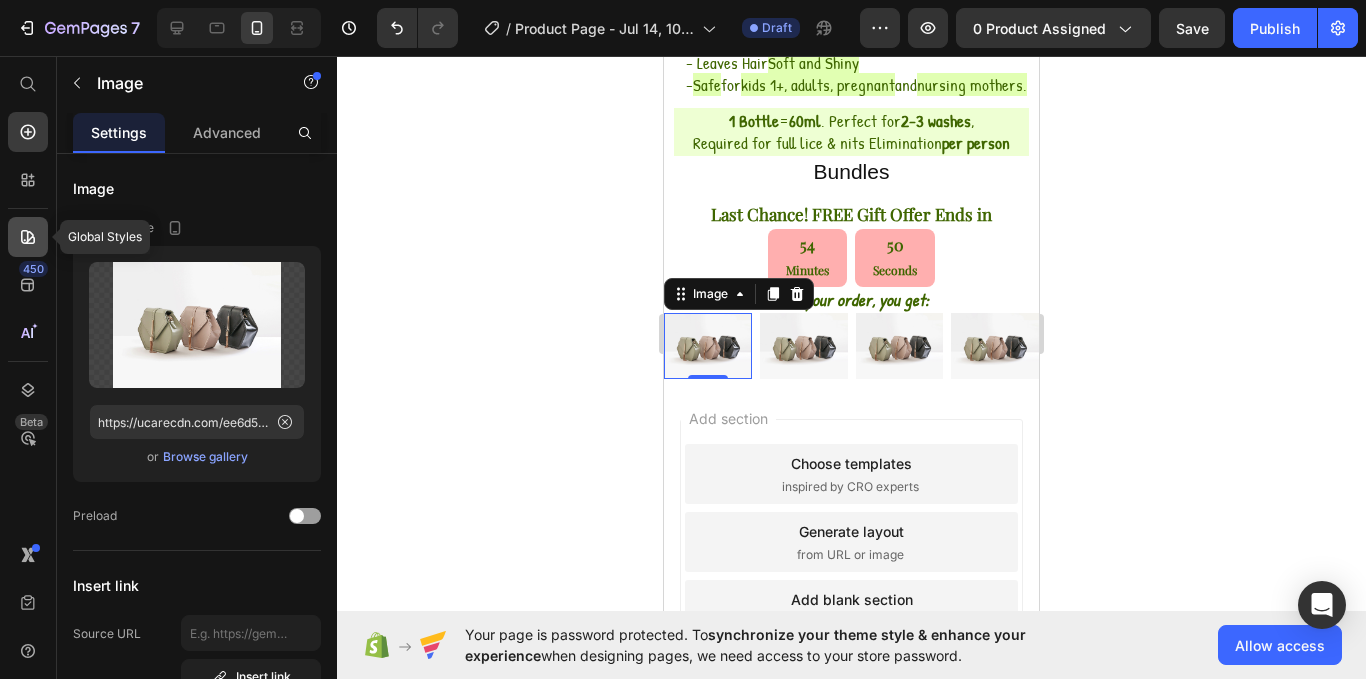 drag, startPoint x: 28, startPoint y: 220, endPoint x: 285, endPoint y: 277, distance: 263.24515 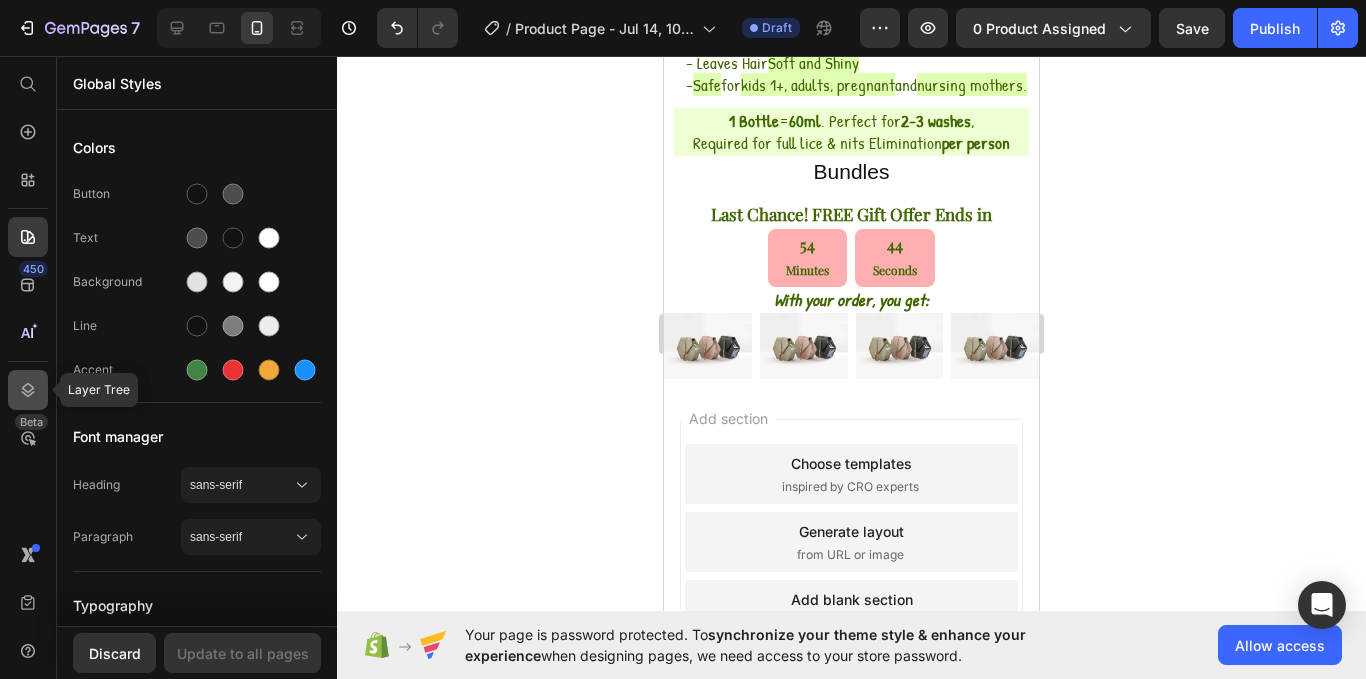 click 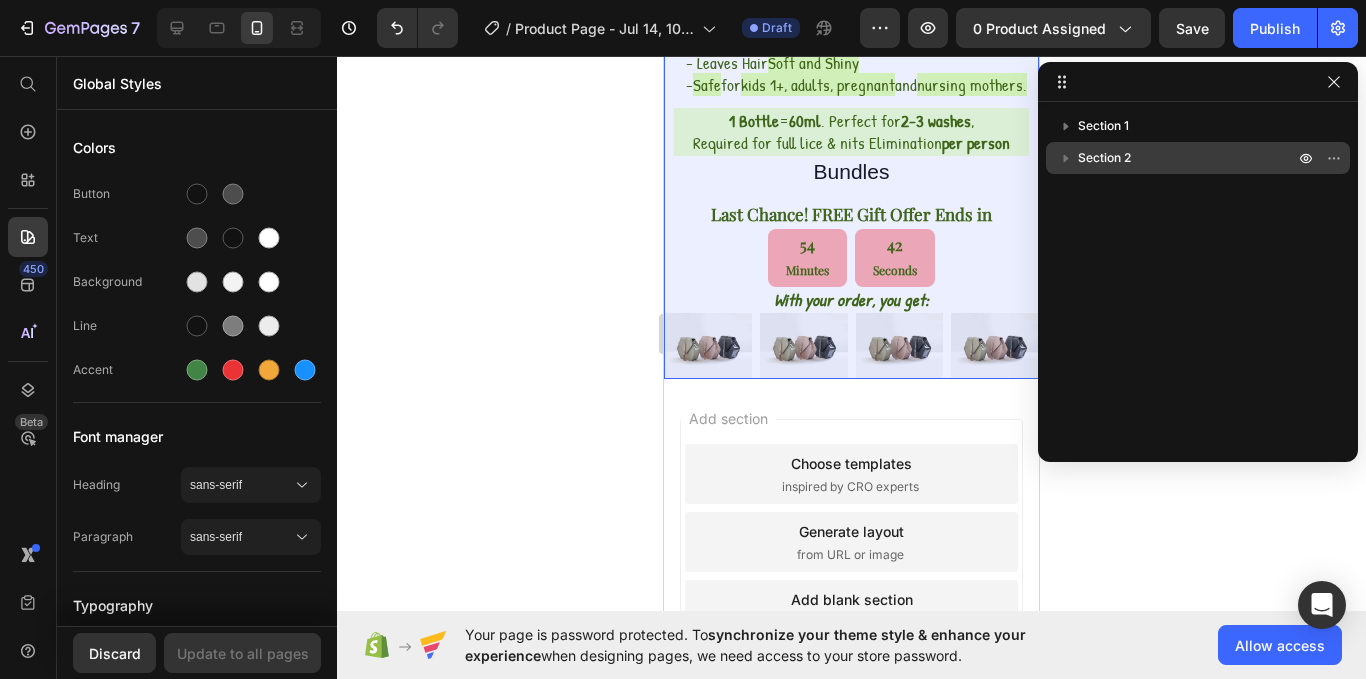 click 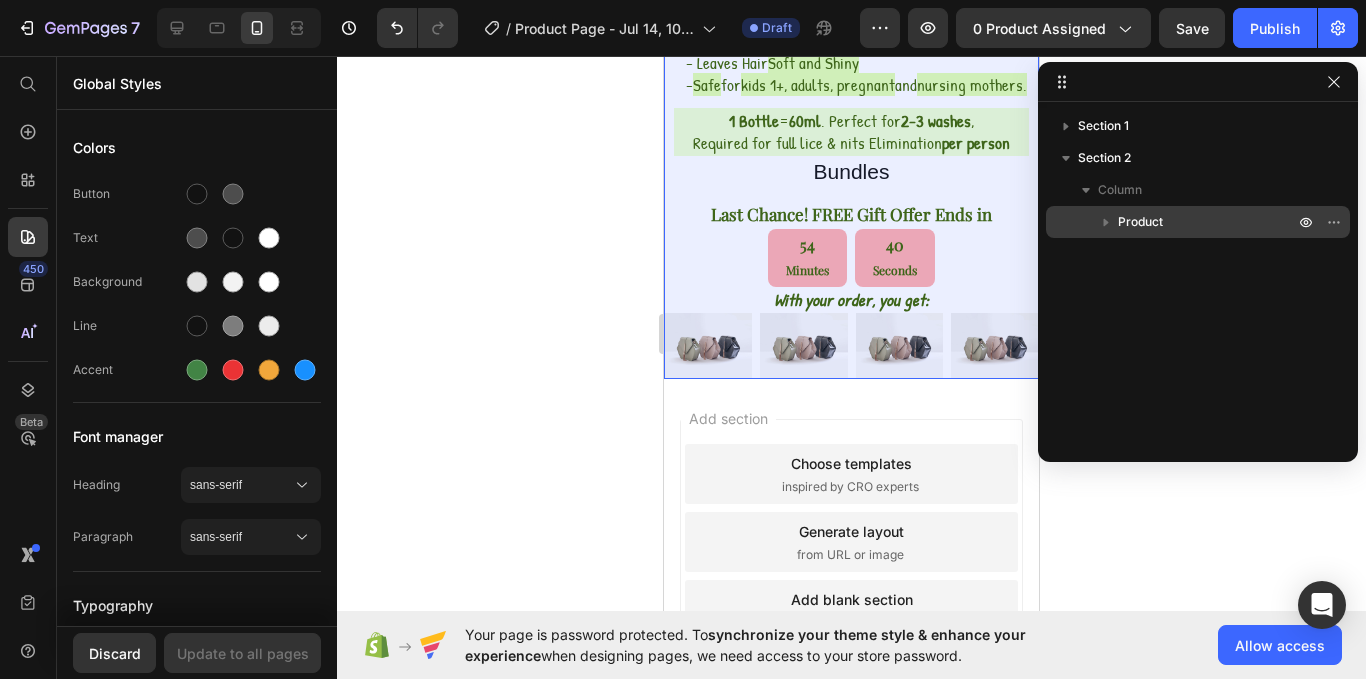 click 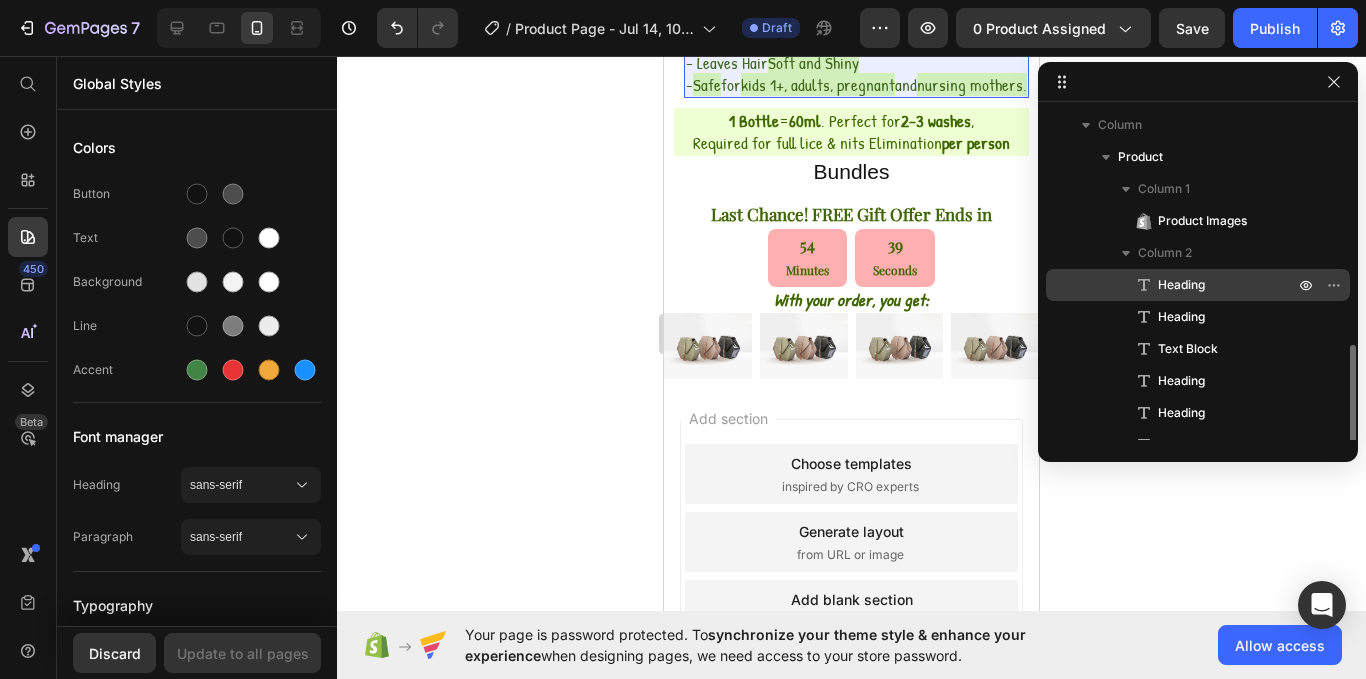 scroll, scrollTop: 182, scrollLeft: 0, axis: vertical 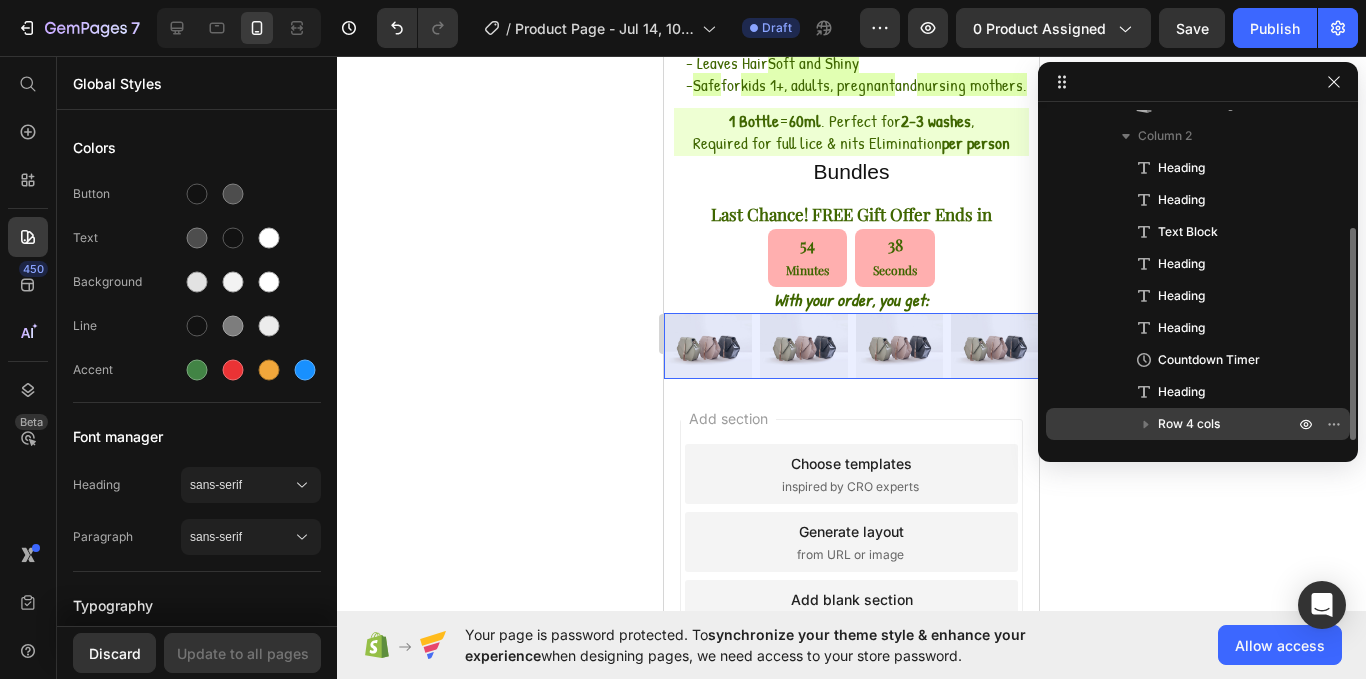 click on "Row 4 cols" at bounding box center (1189, 424) 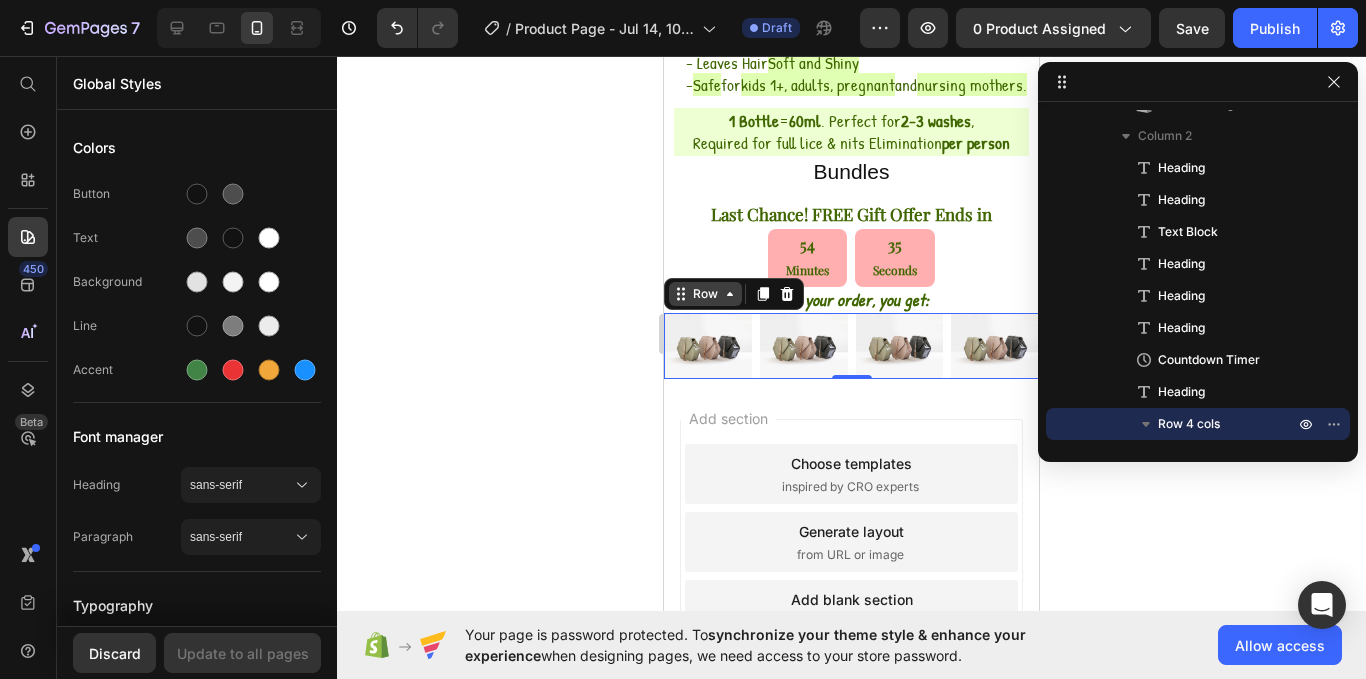 click on "Row" at bounding box center (705, 294) 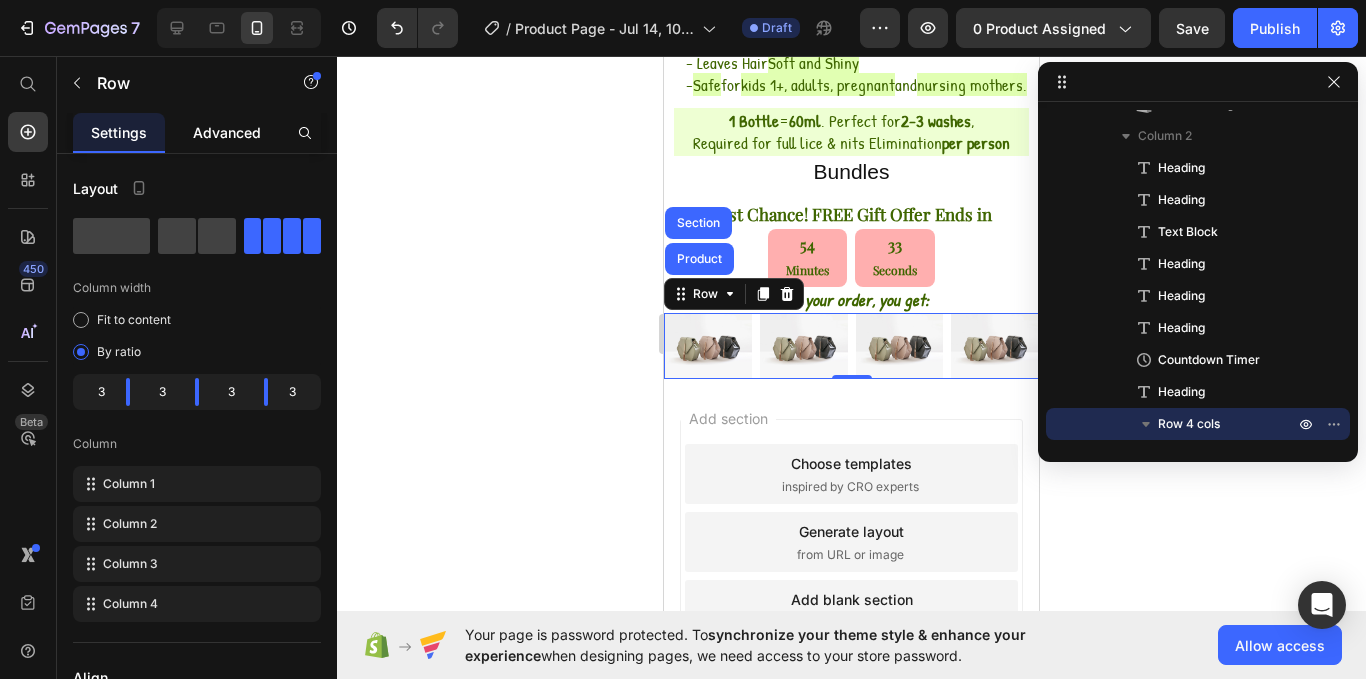 click on "Advanced" at bounding box center (227, 132) 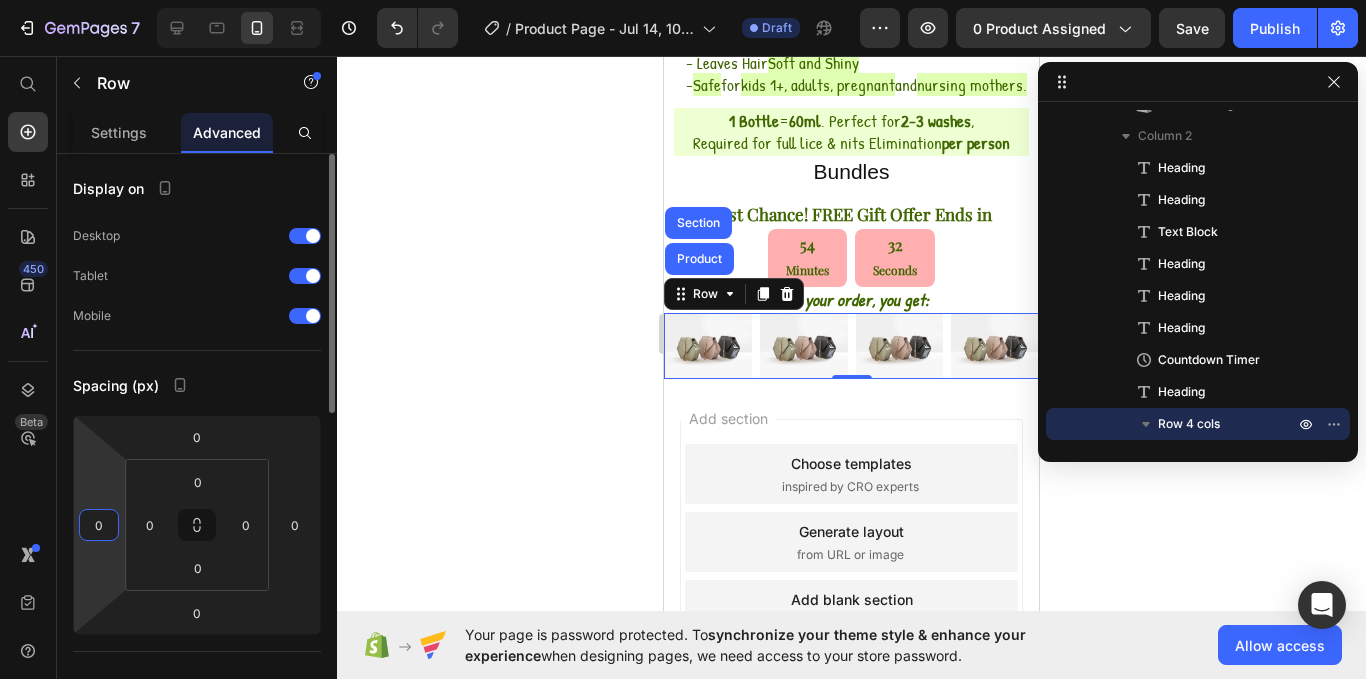 click on "0" at bounding box center [99, 525] 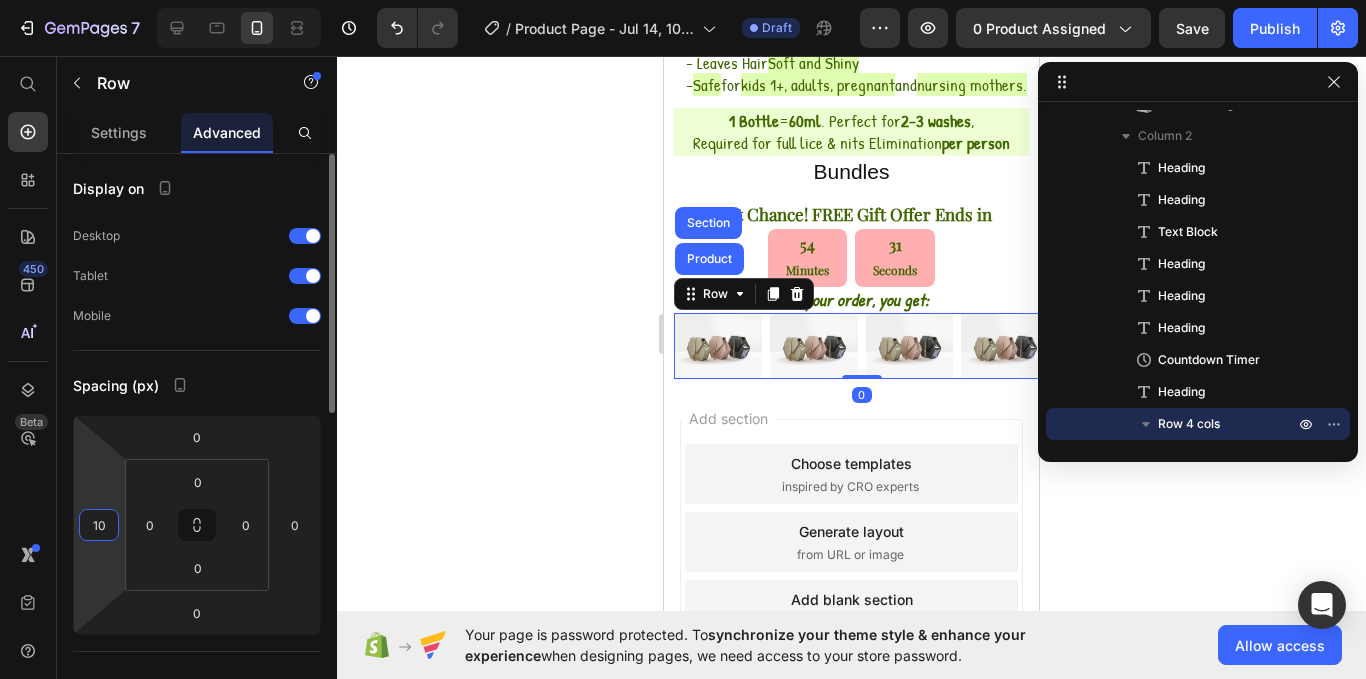 type on "10" 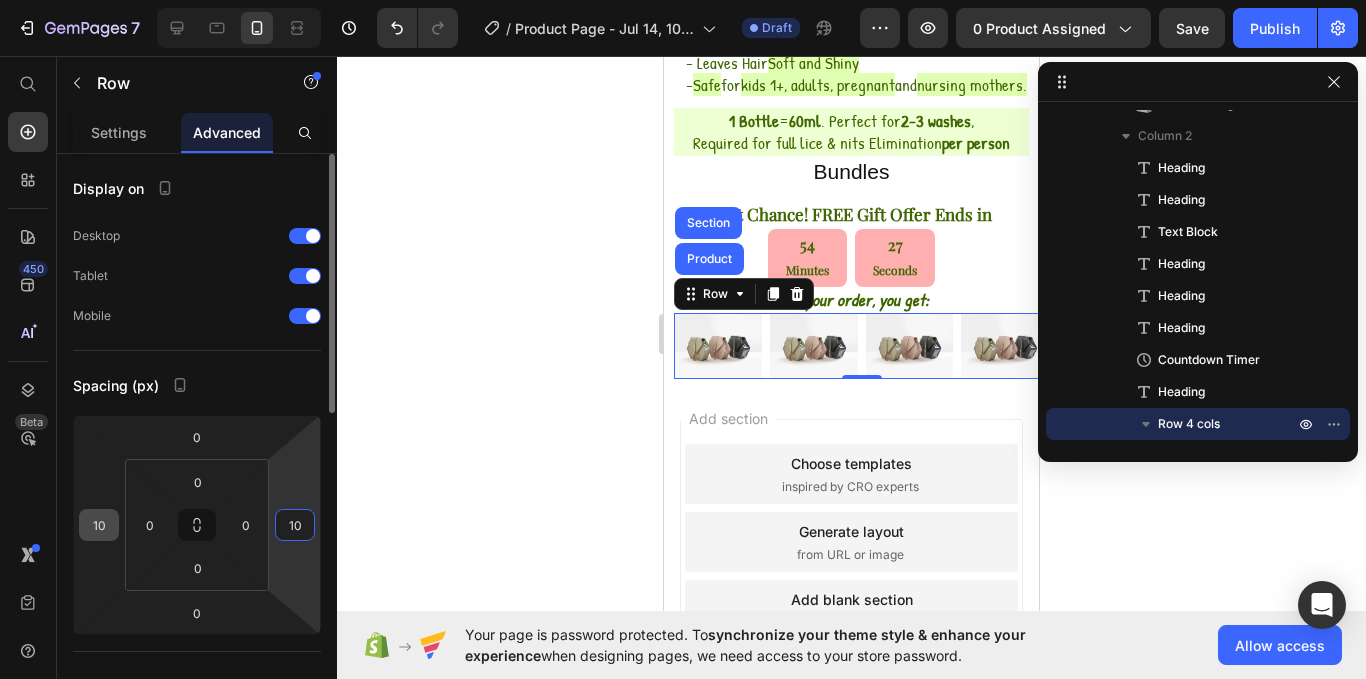 type on "1" 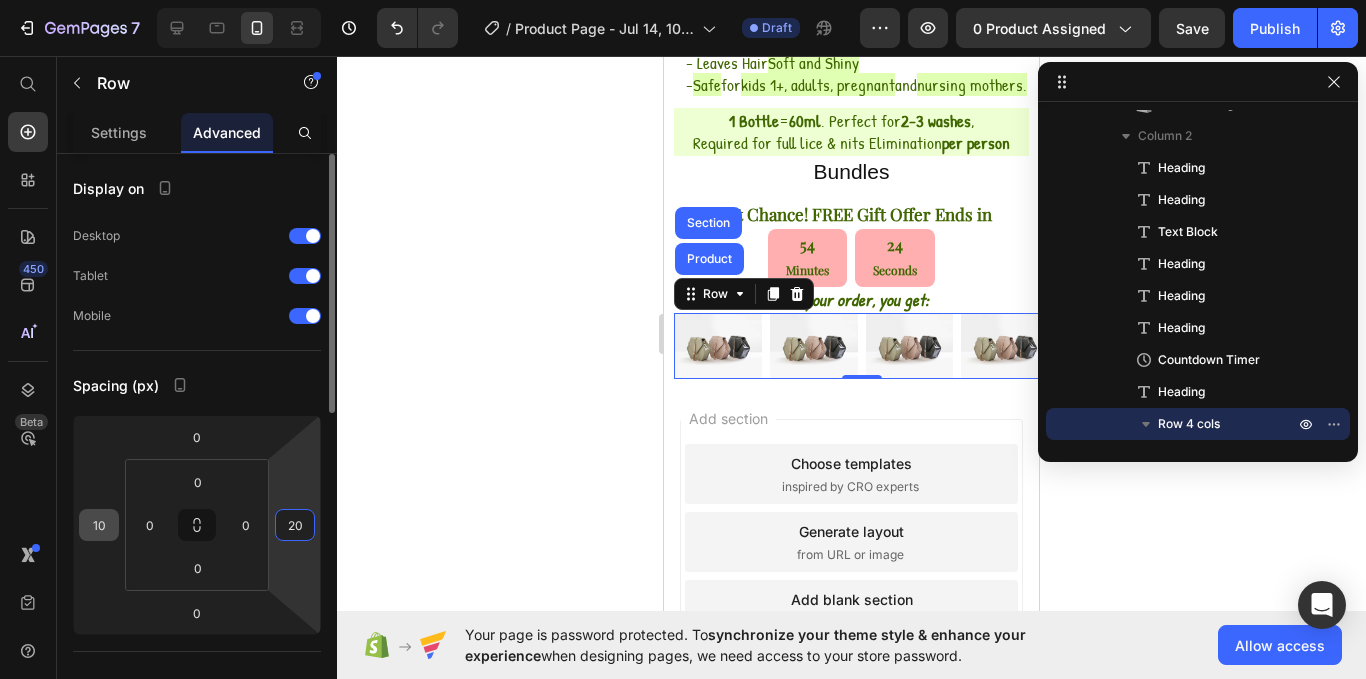 type on "20" 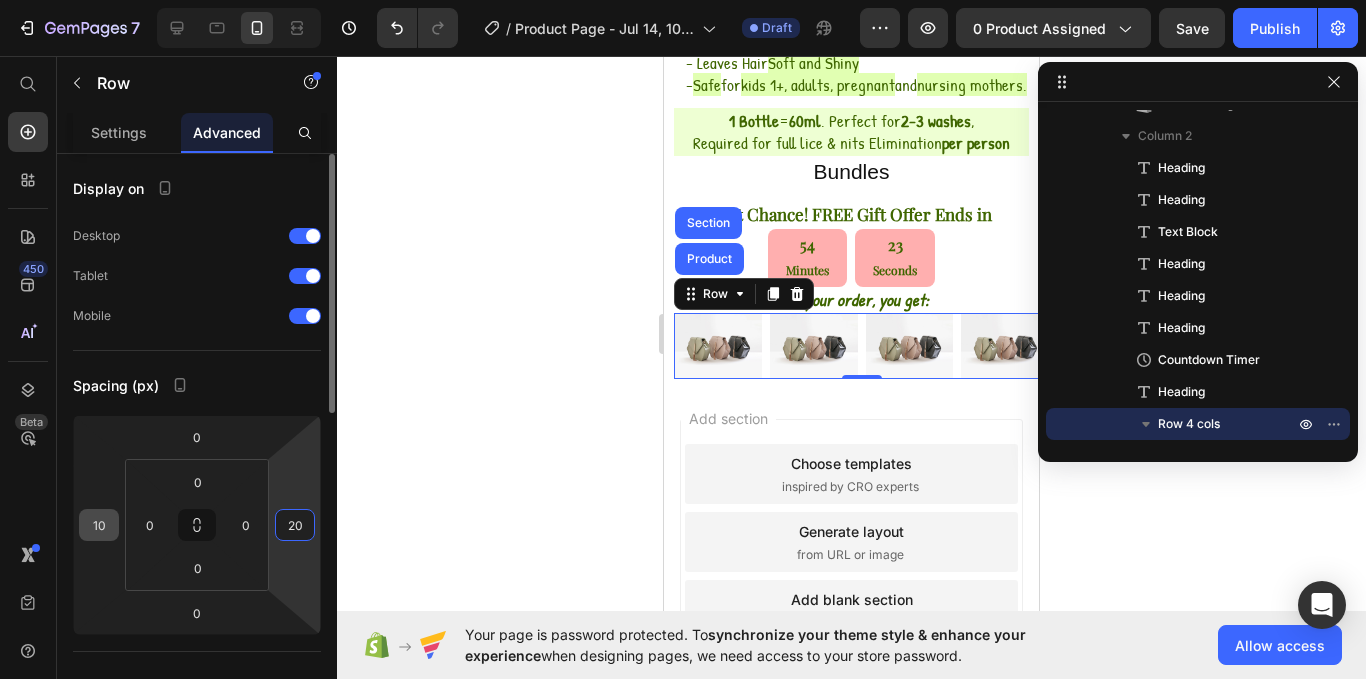 click on "10" at bounding box center [99, 525] 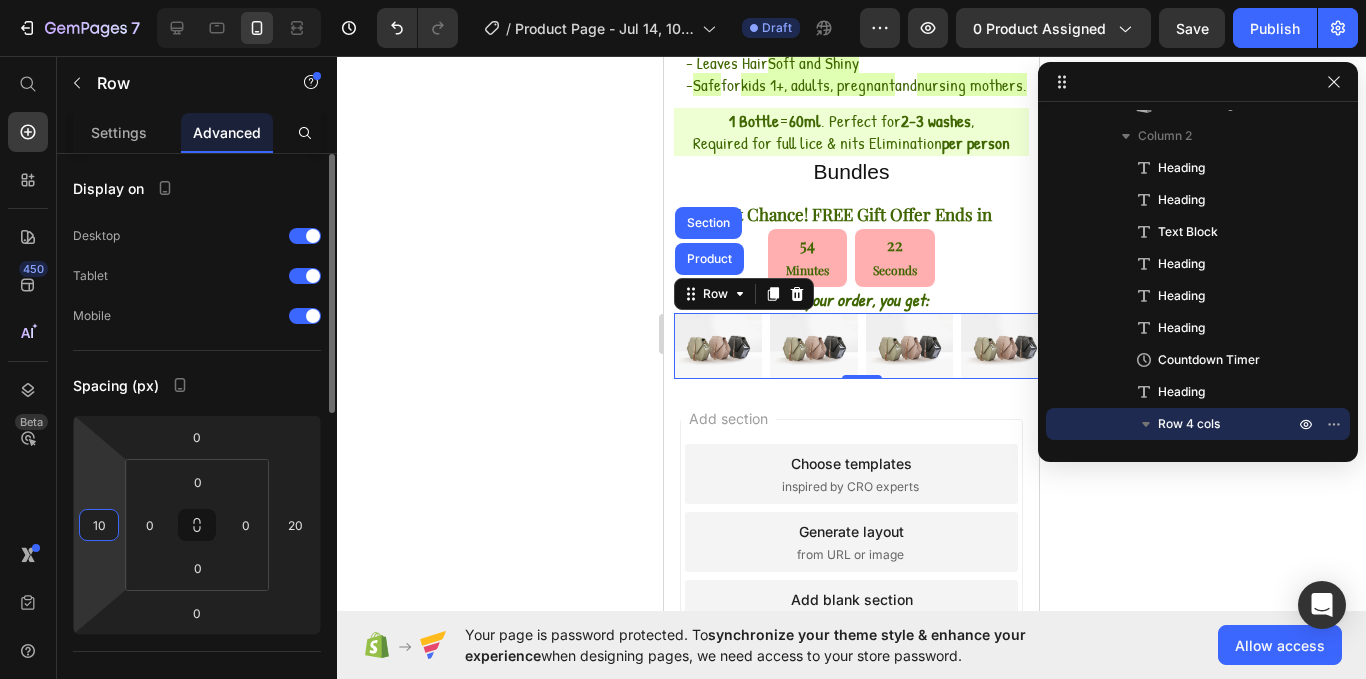 click on "10" at bounding box center [99, 525] 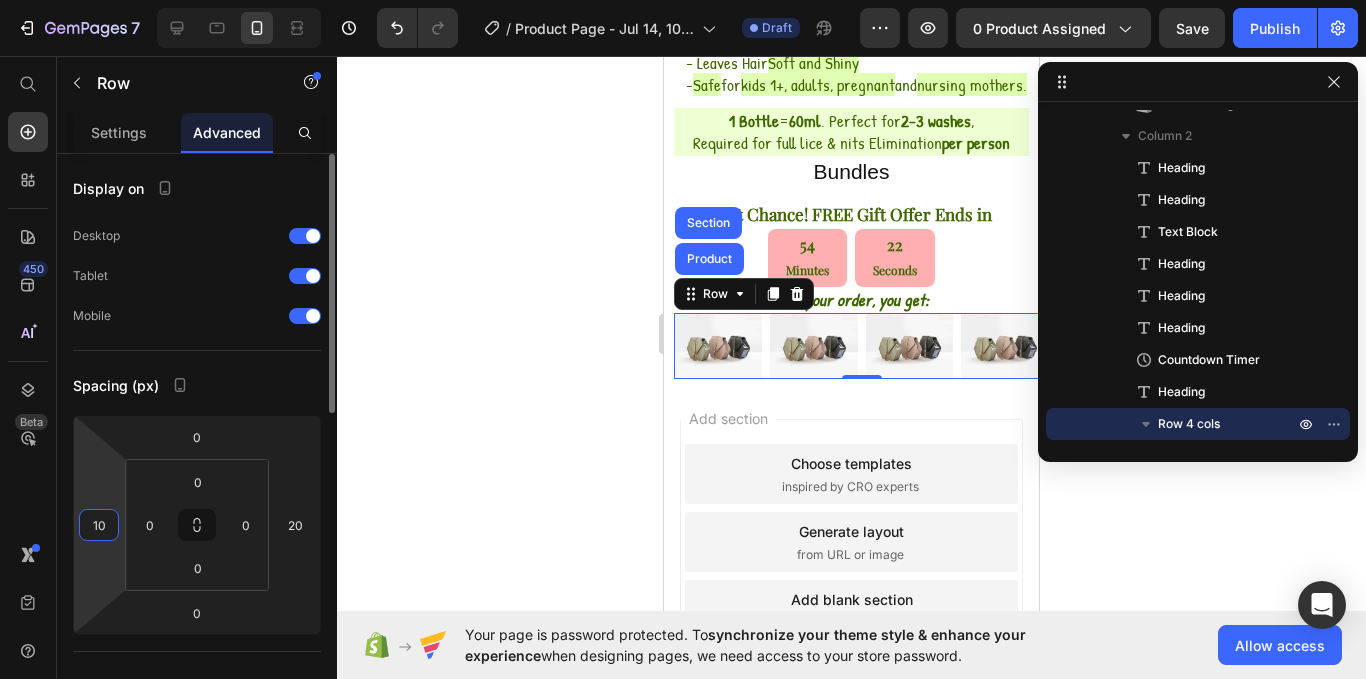 click on "10" at bounding box center (99, 525) 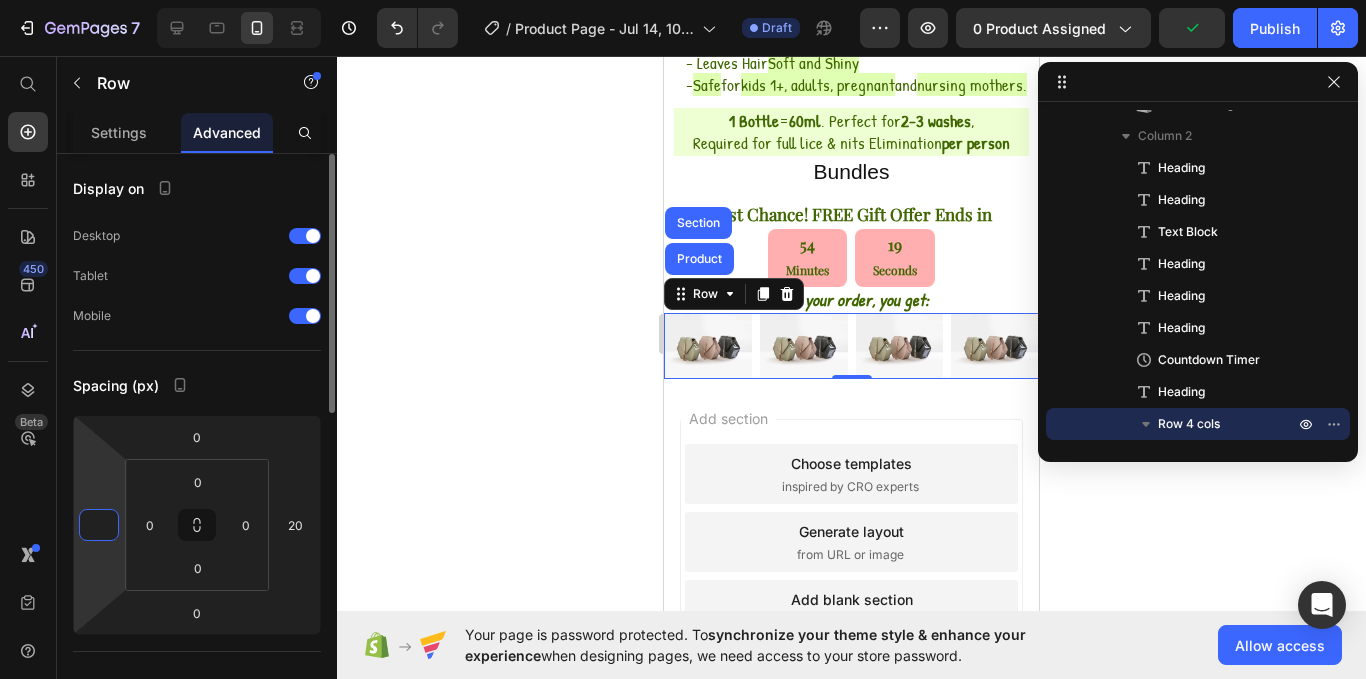 type on "5" 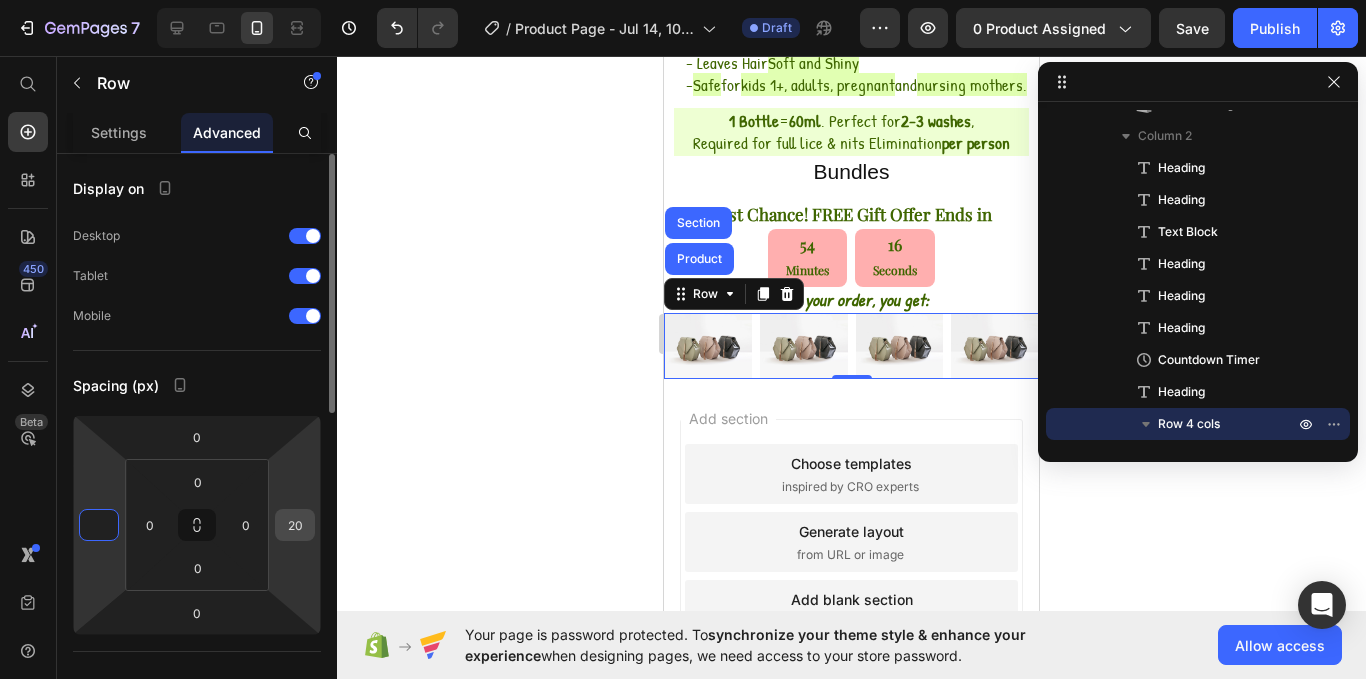 type on "0" 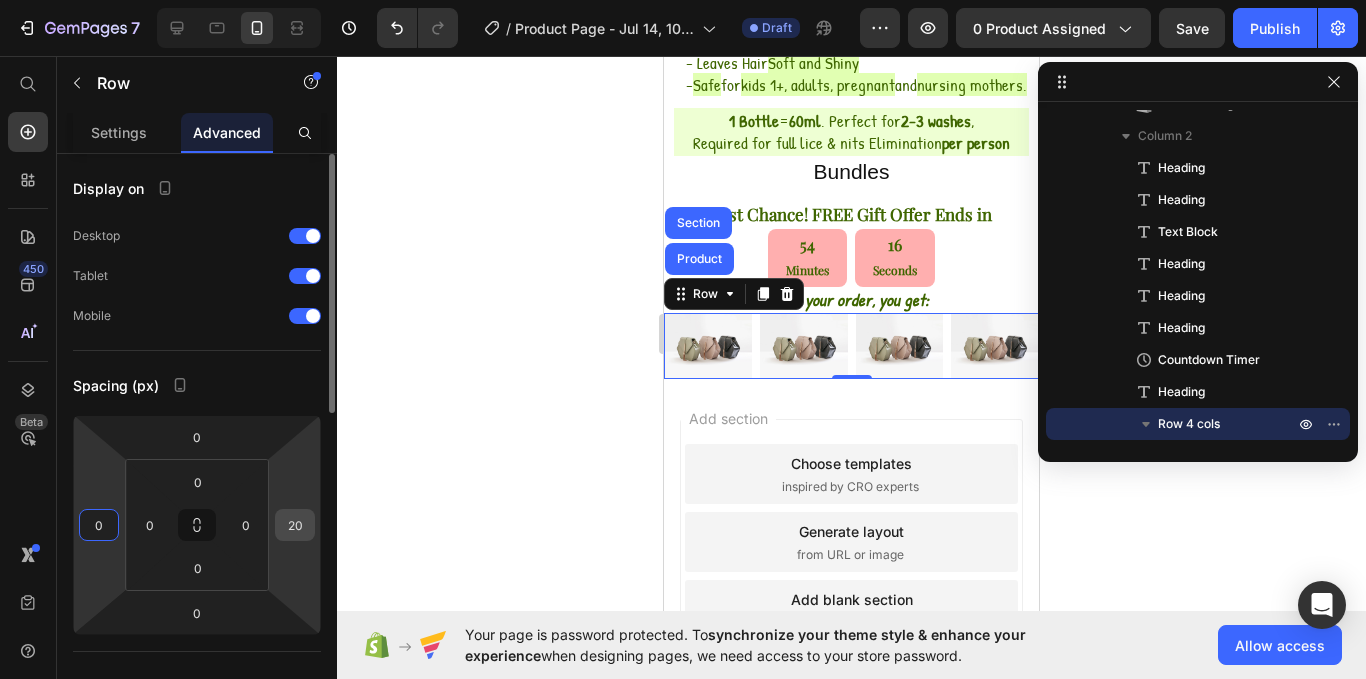 click on "20" at bounding box center [295, 525] 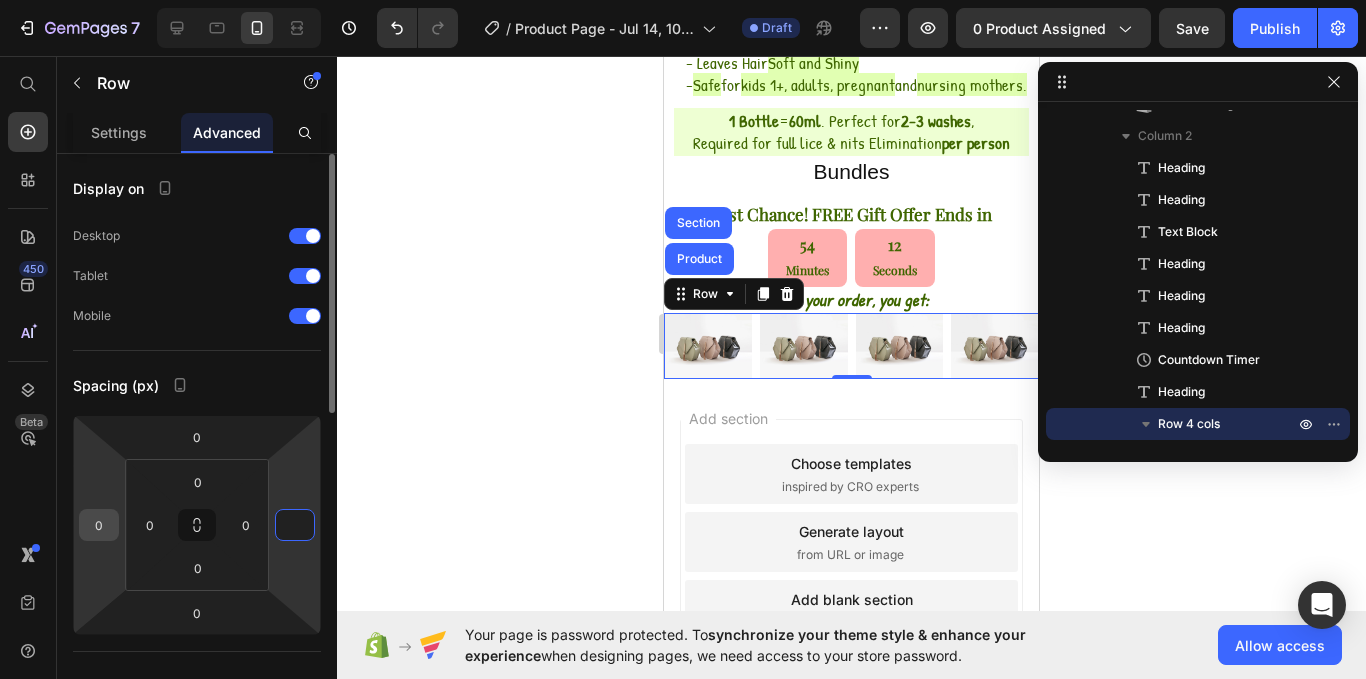 type on "0" 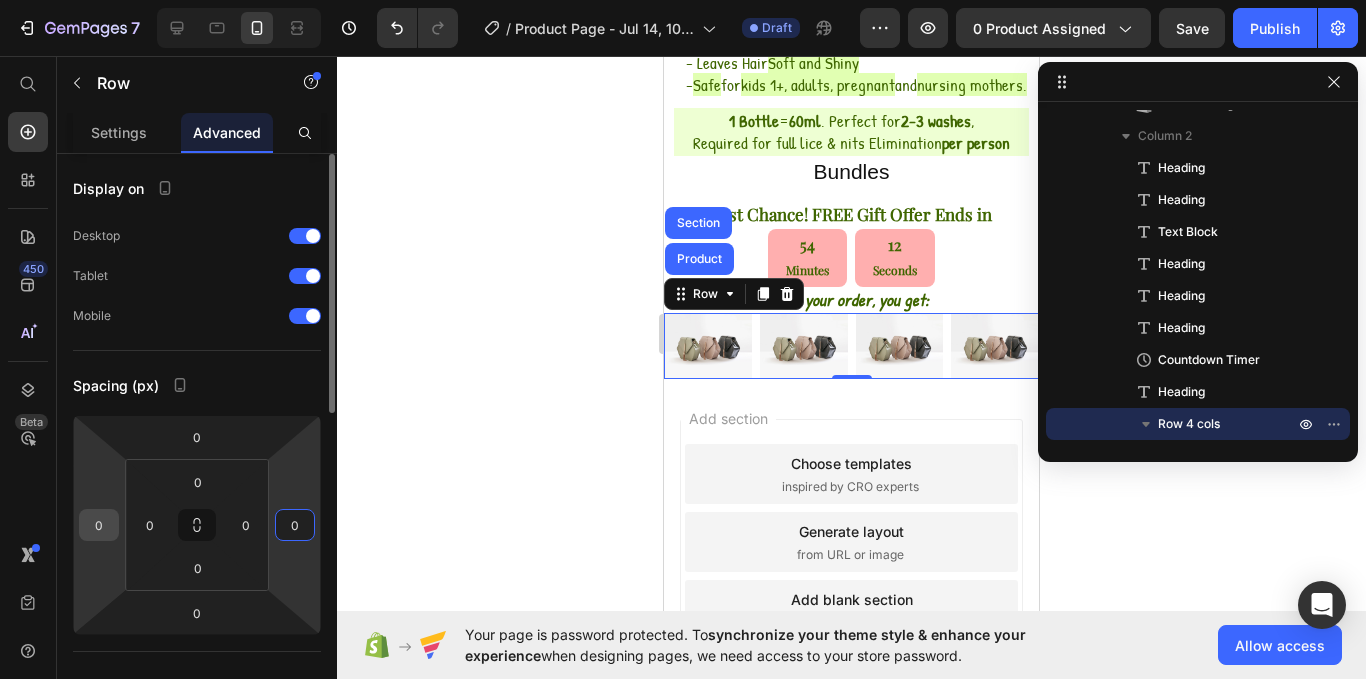 click on "0" at bounding box center [99, 525] 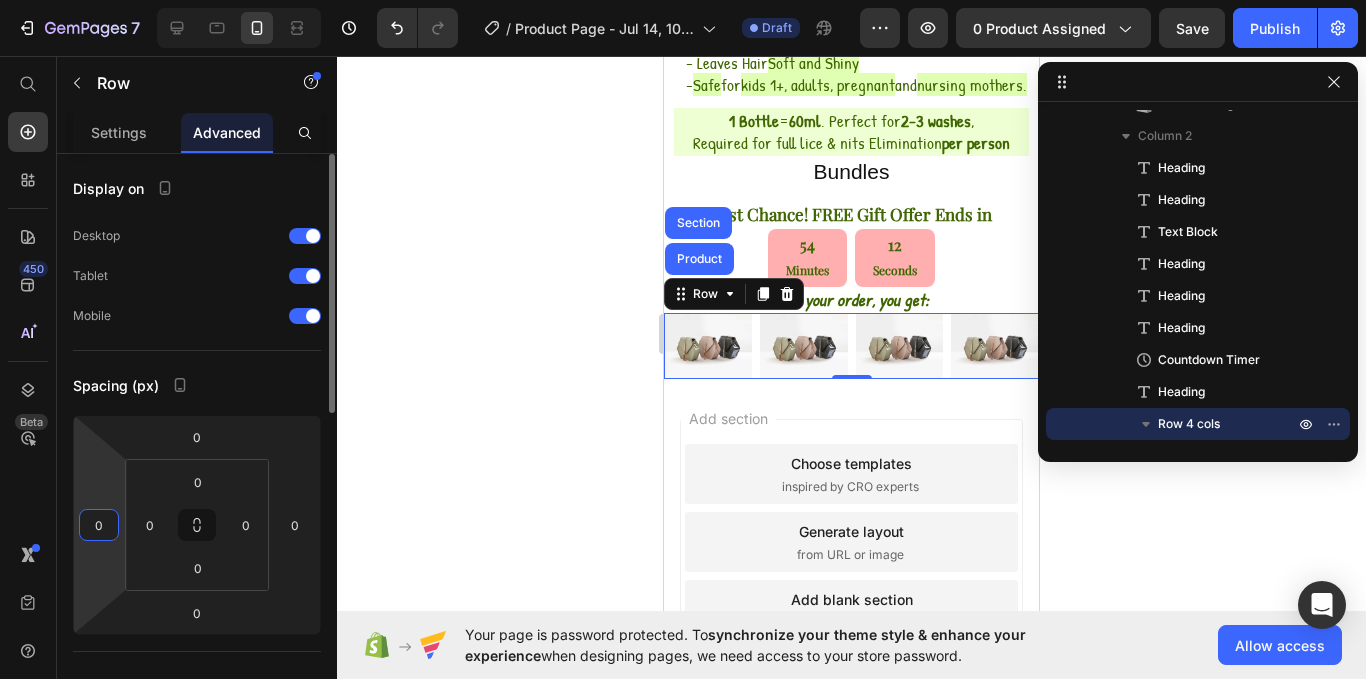 click on "0" at bounding box center [99, 525] 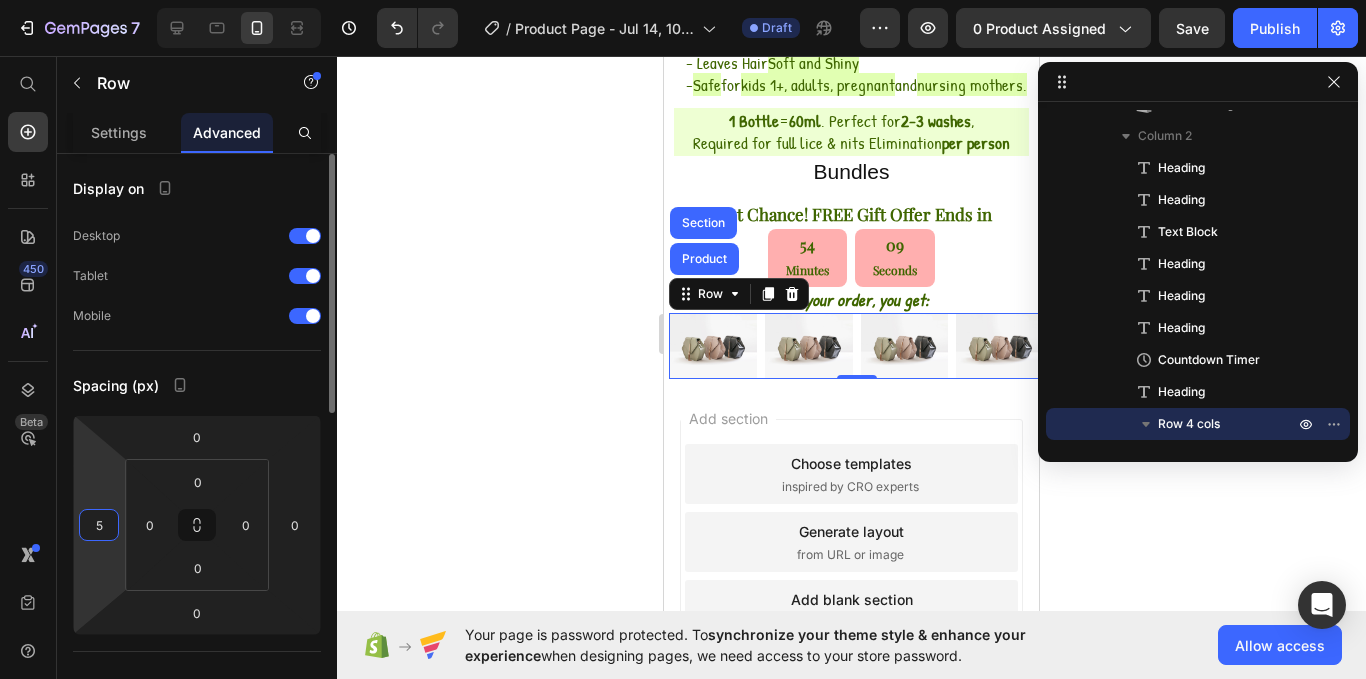 type on "5" 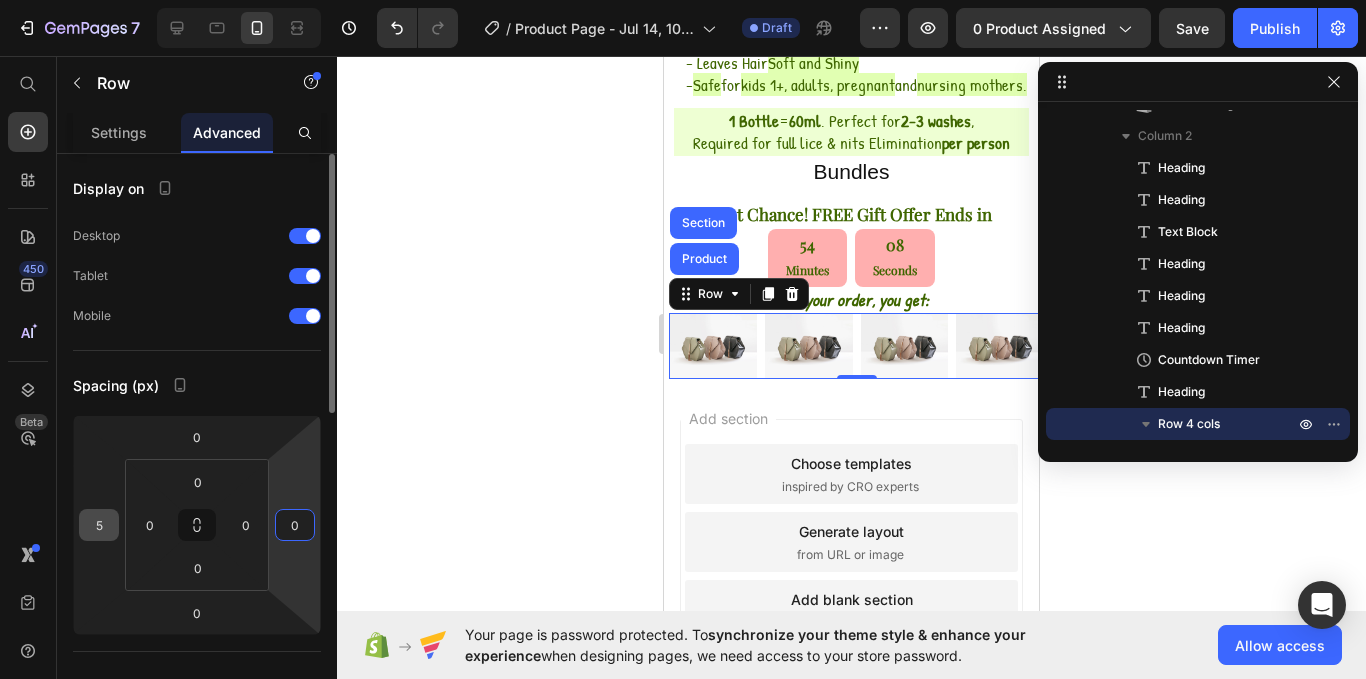 type 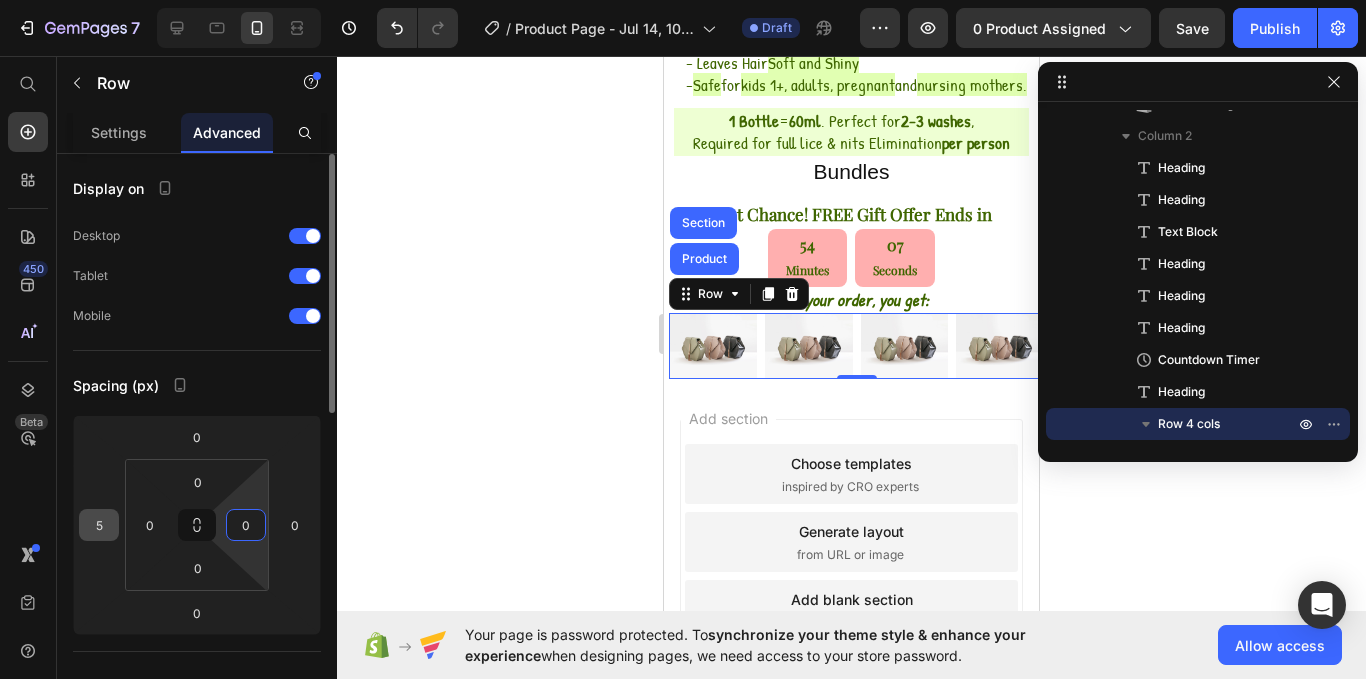 type 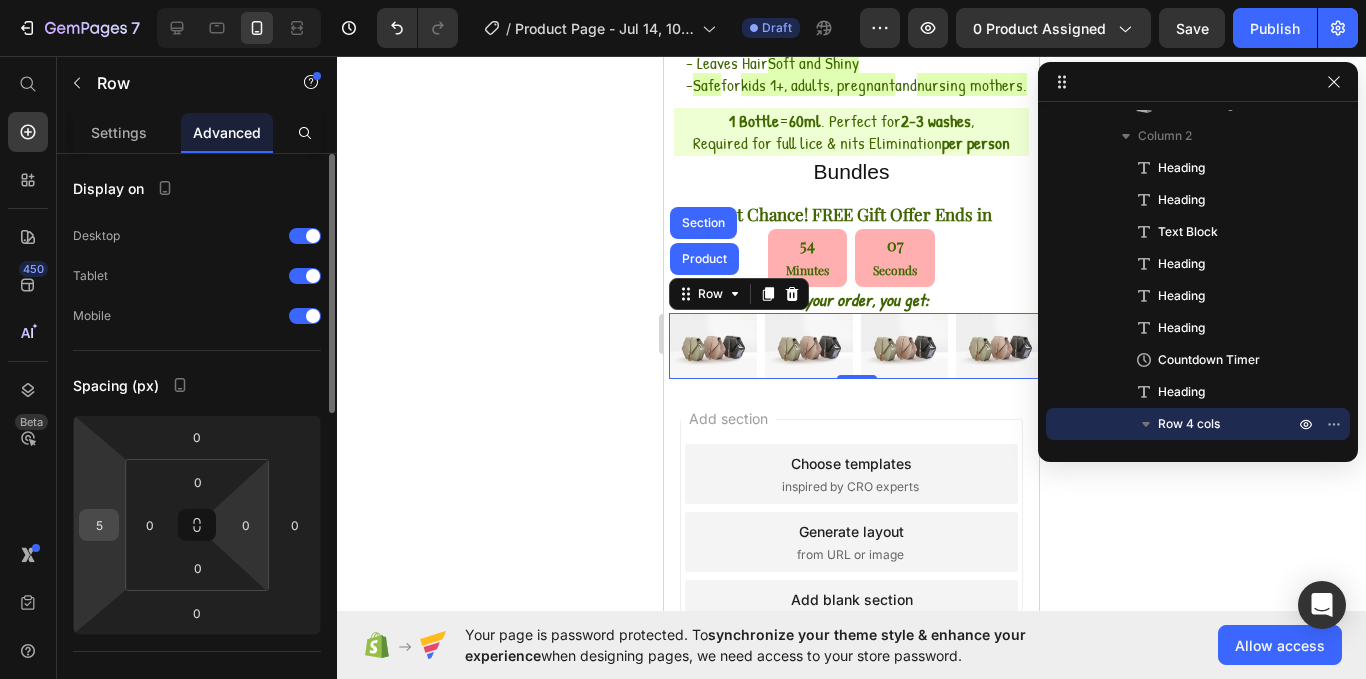 scroll, scrollTop: 19, scrollLeft: 0, axis: vertical 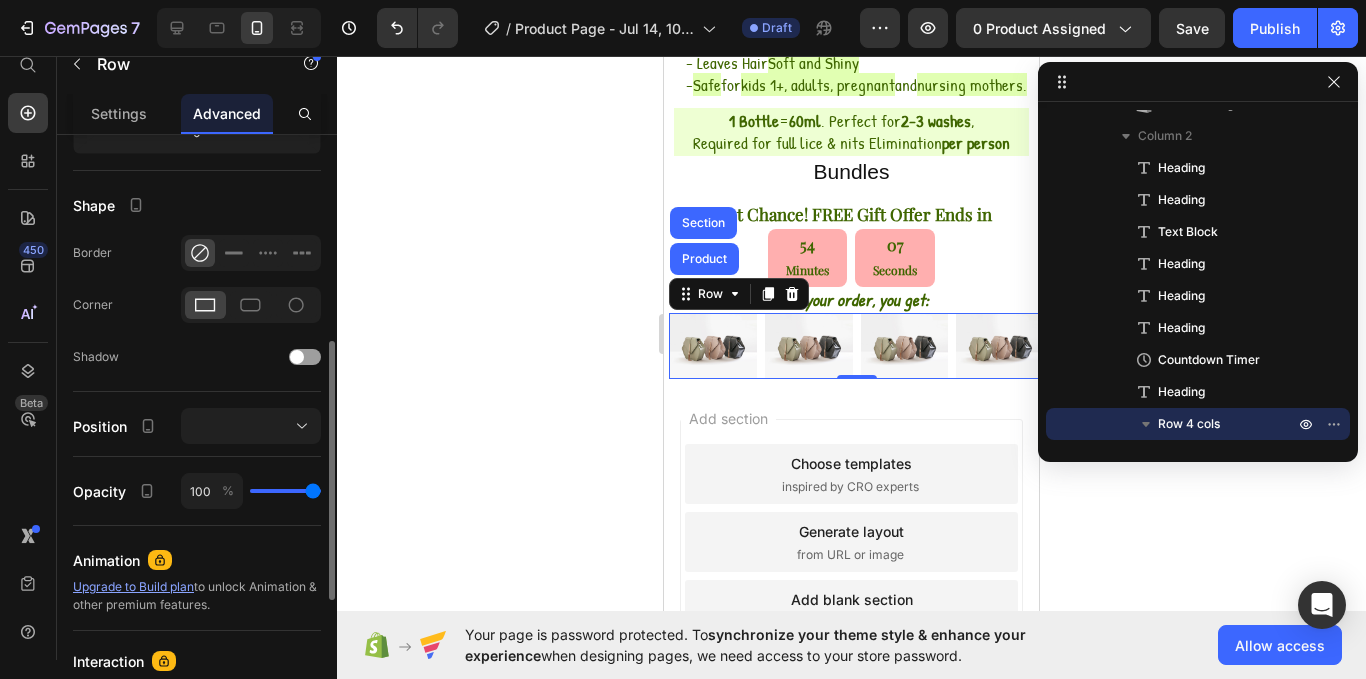 type 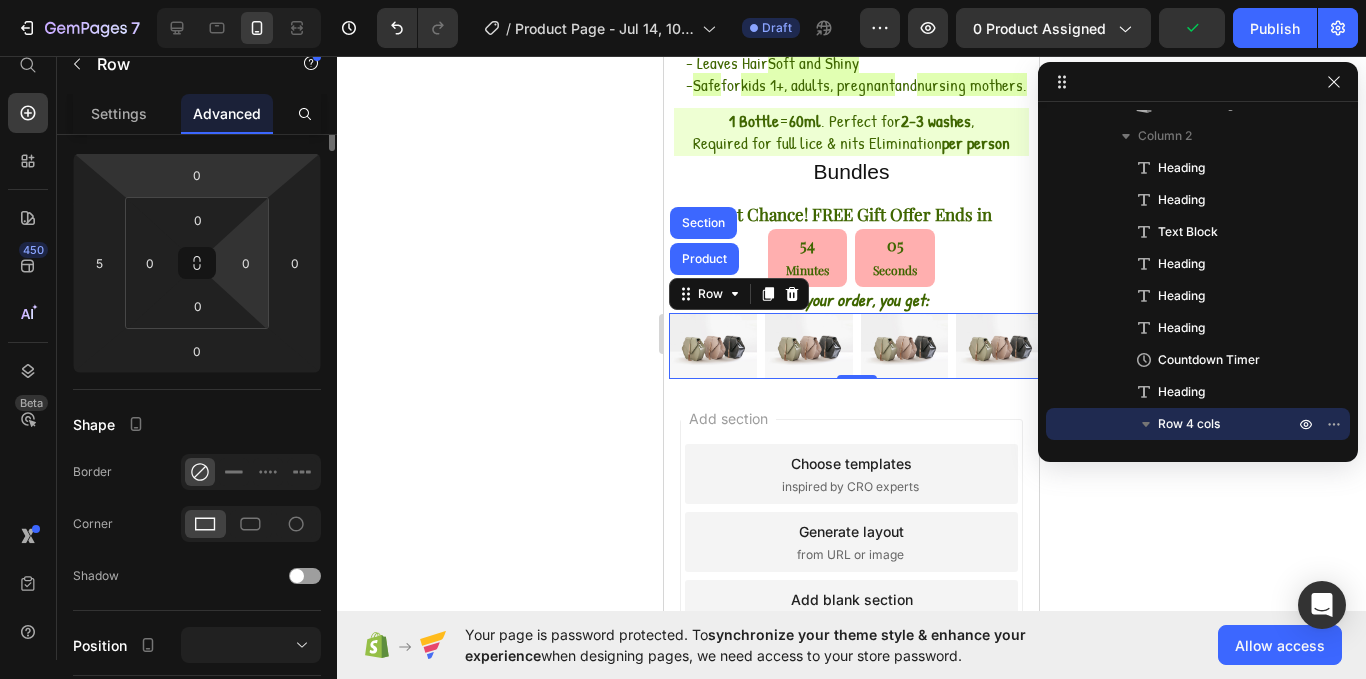 scroll, scrollTop: 0, scrollLeft: 0, axis: both 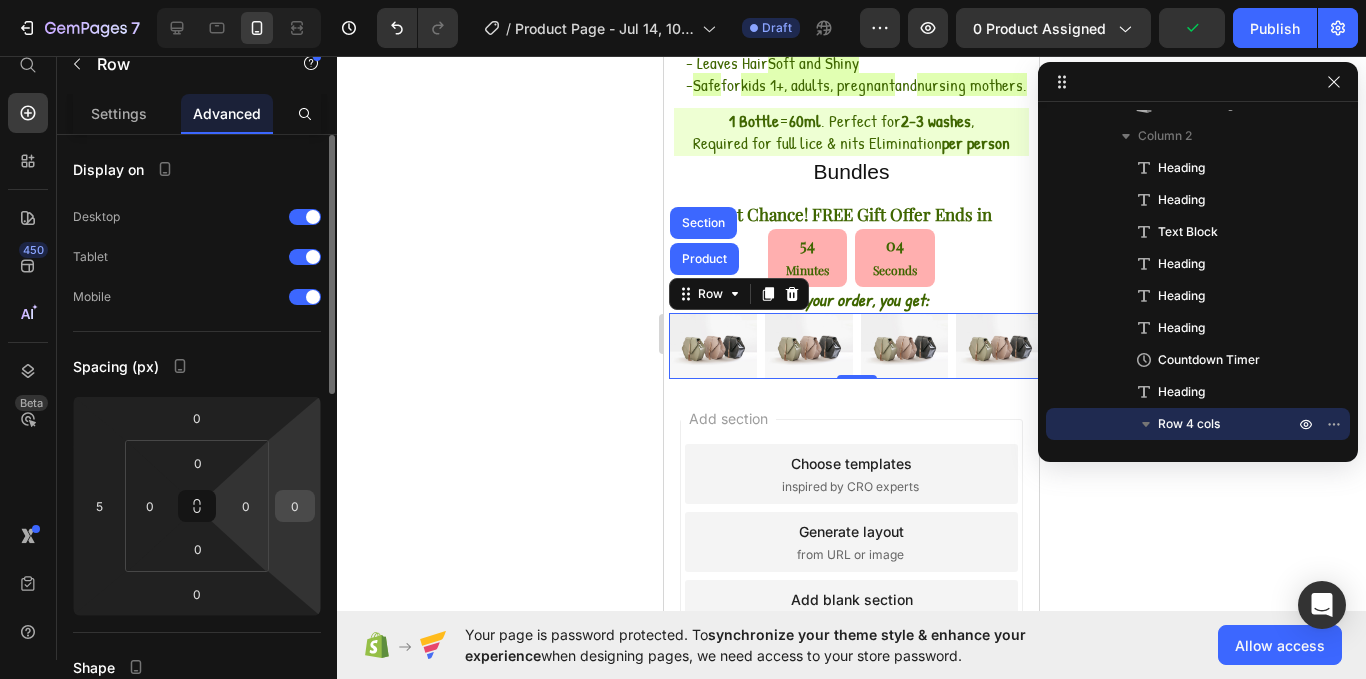 click on "0" at bounding box center (295, 506) 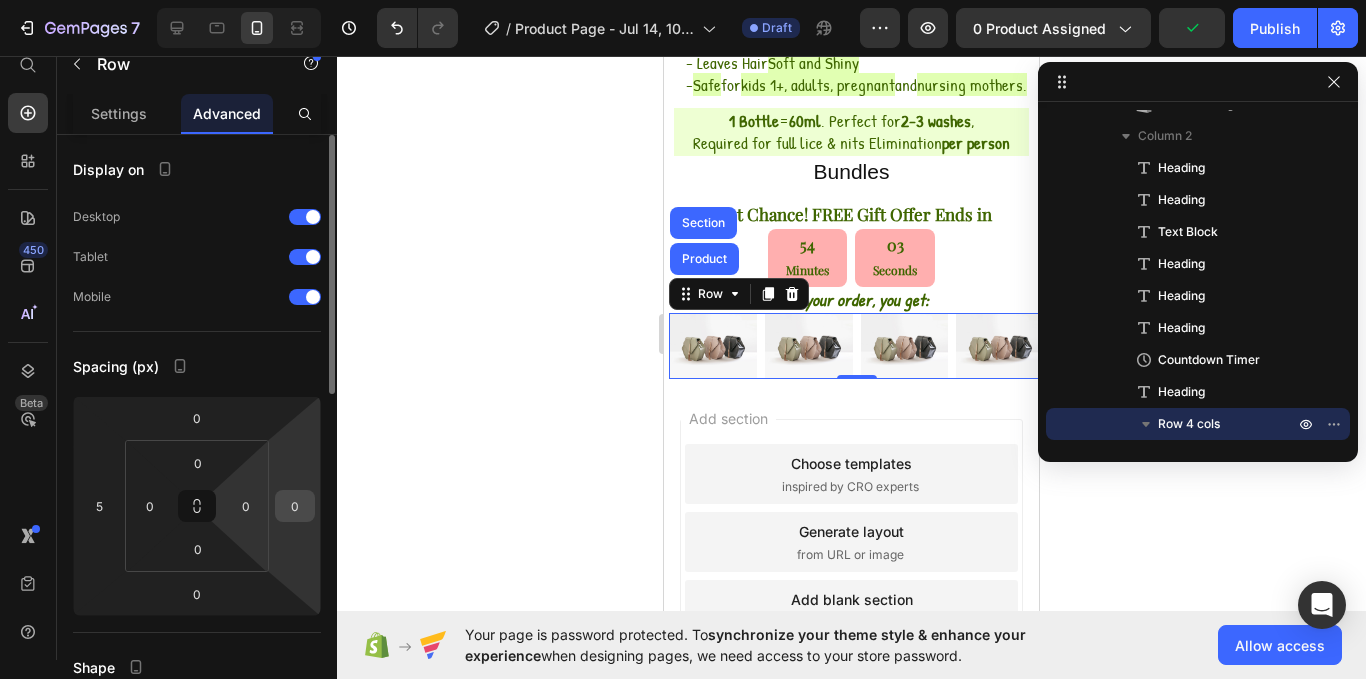 click on "0" at bounding box center (295, 506) 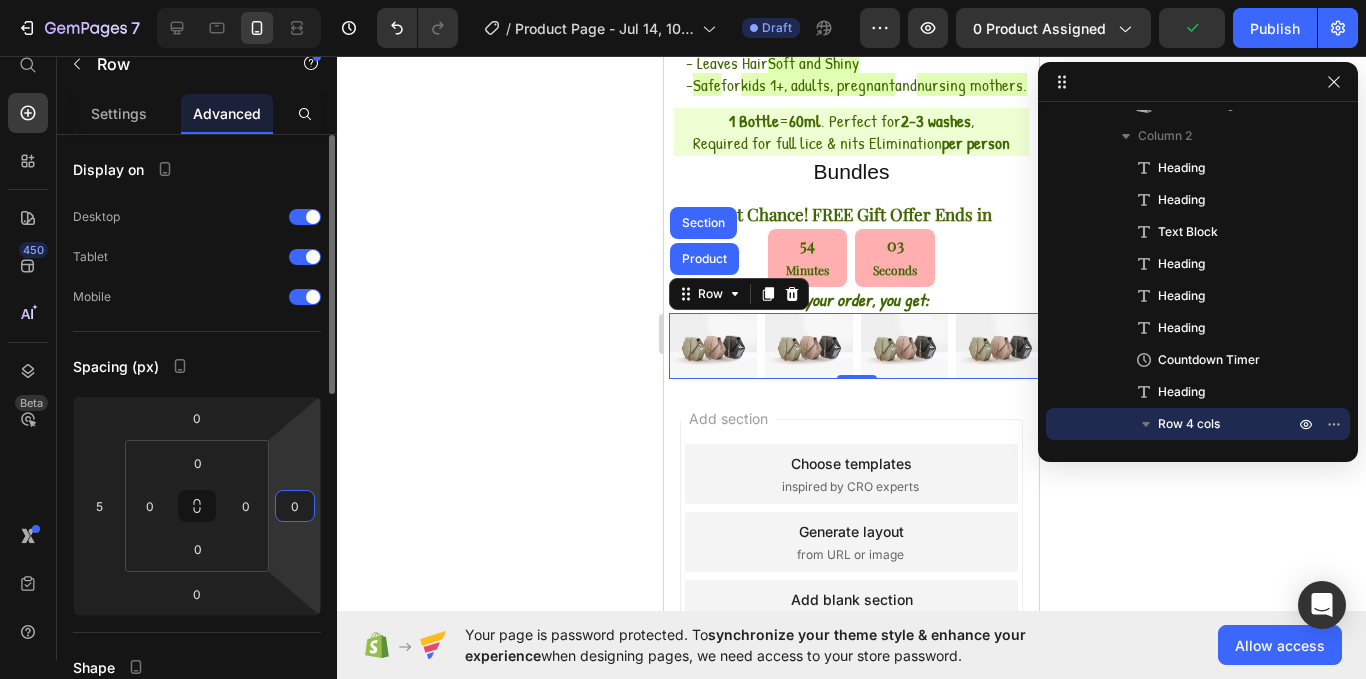 click on "0" at bounding box center [295, 506] 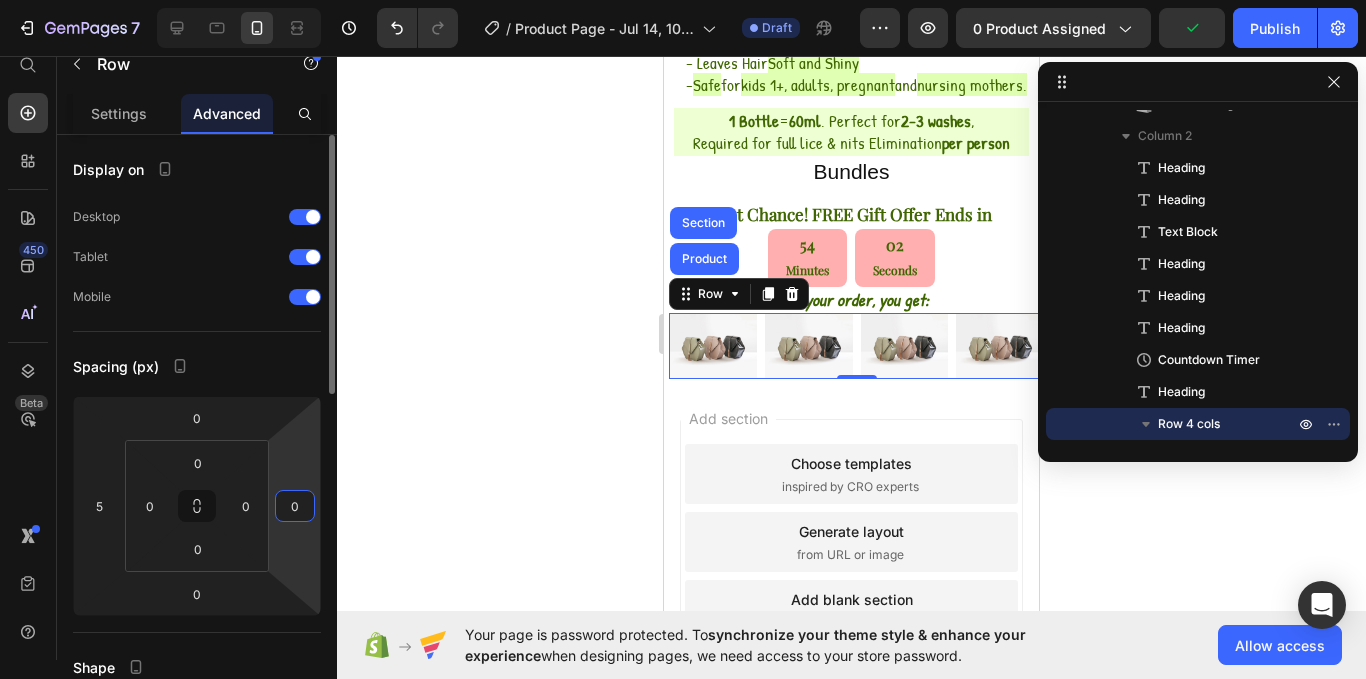 click on "0" at bounding box center (295, 506) 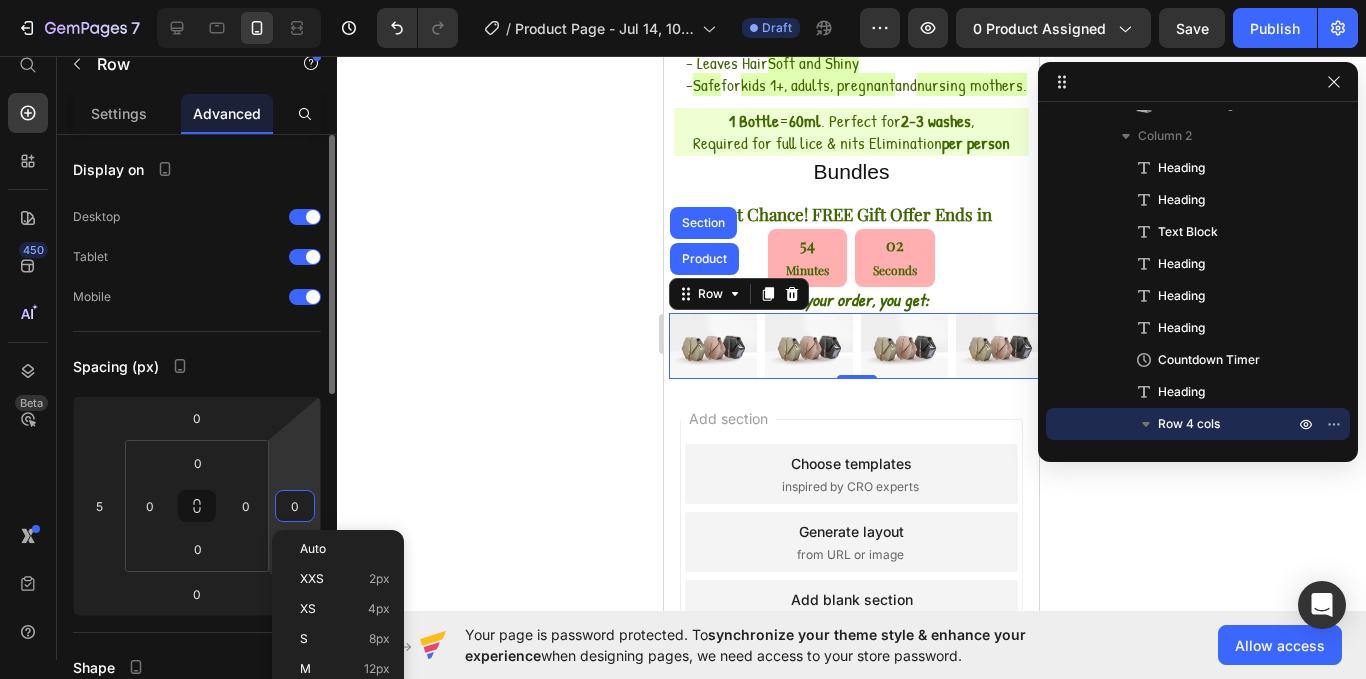 type on "5" 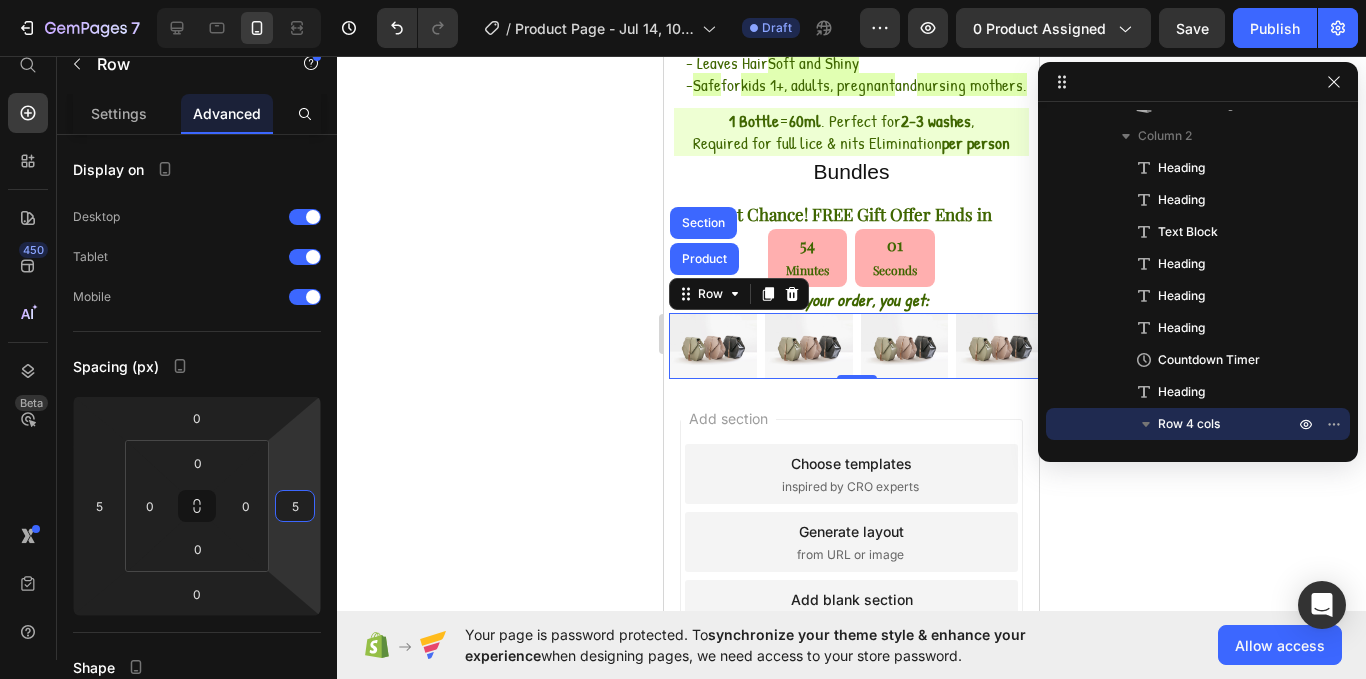 click 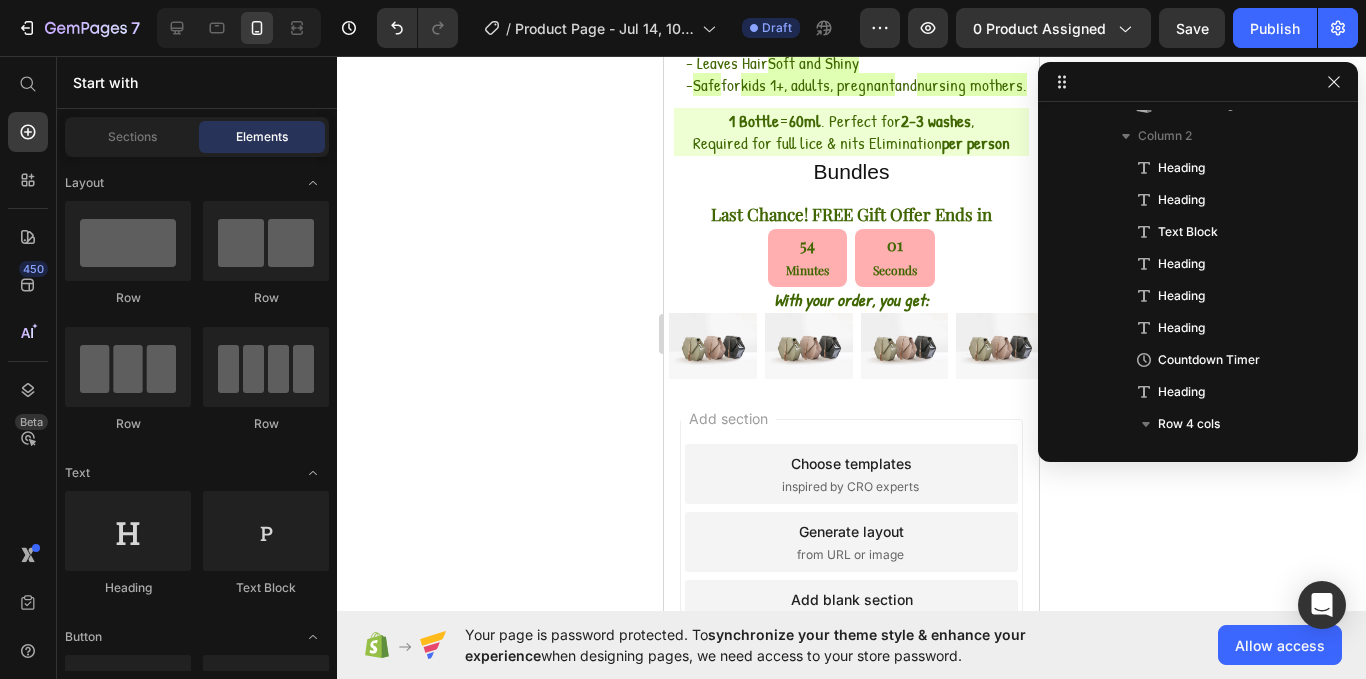scroll, scrollTop: 0, scrollLeft: 0, axis: both 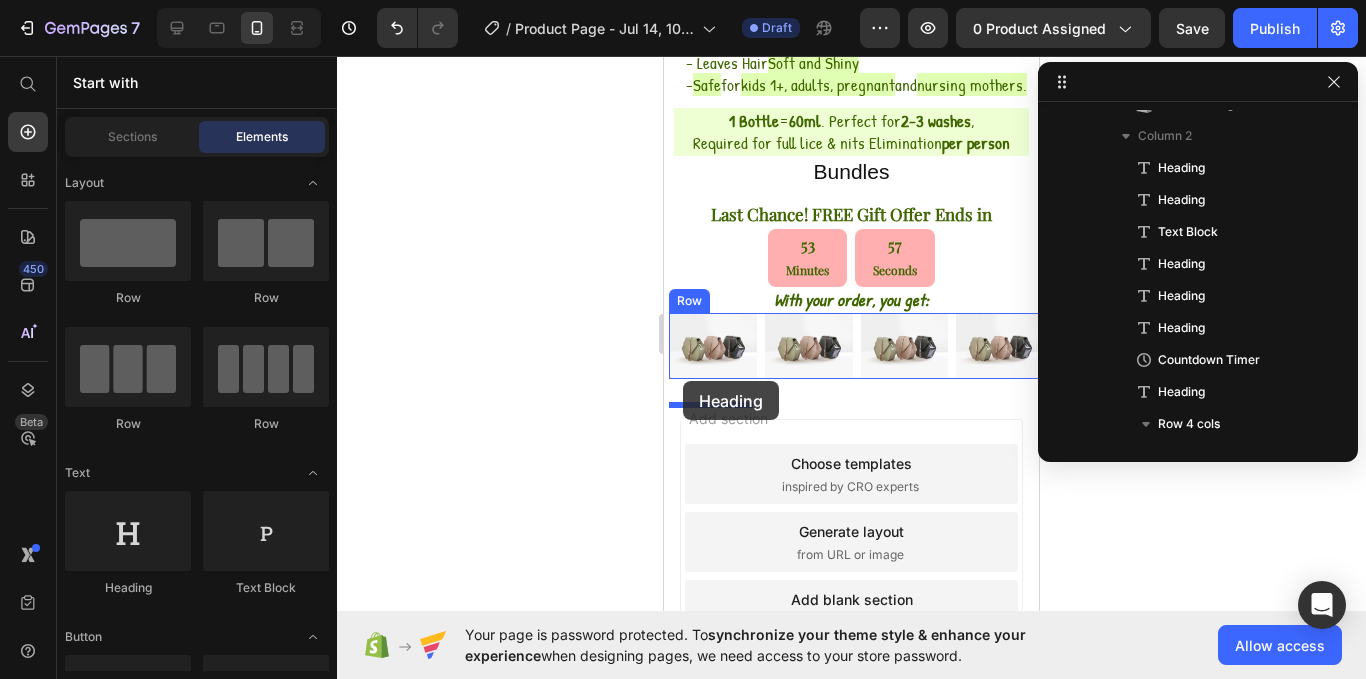drag, startPoint x: 787, startPoint y: 600, endPoint x: 683, endPoint y: 381, distance: 242.43968 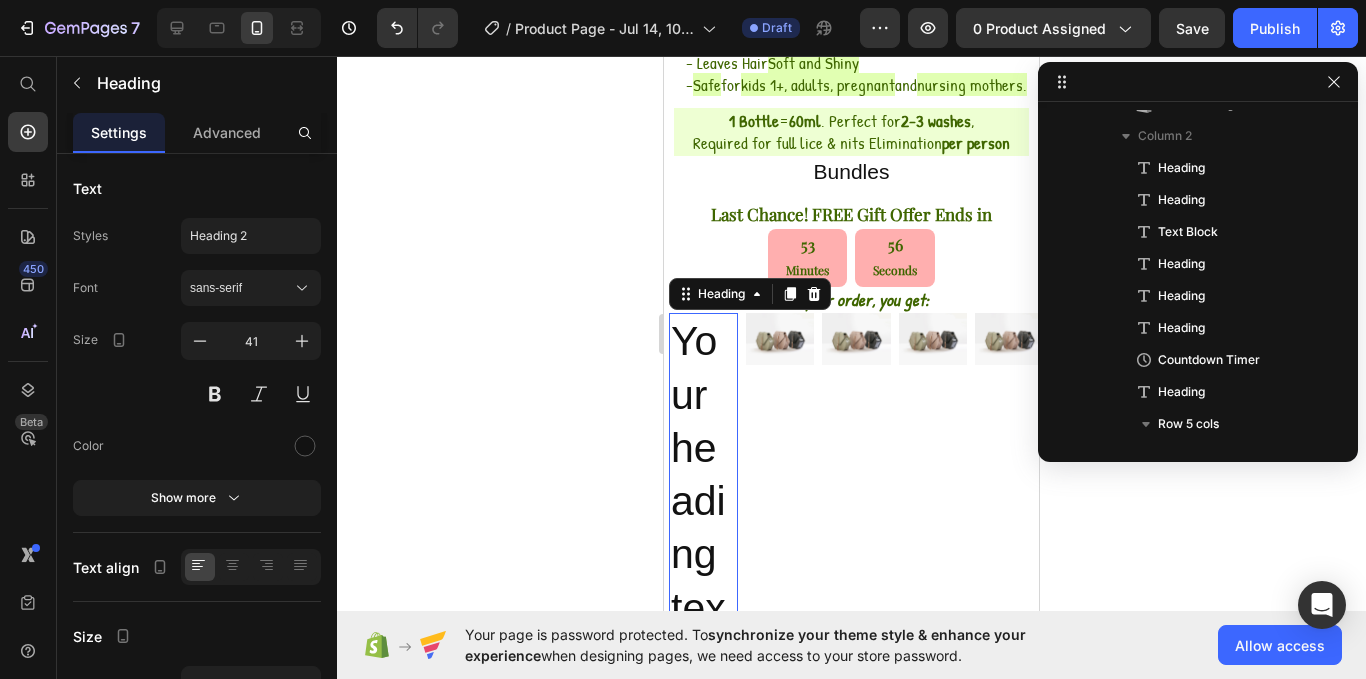scroll, scrollTop: 411, scrollLeft: 0, axis: vertical 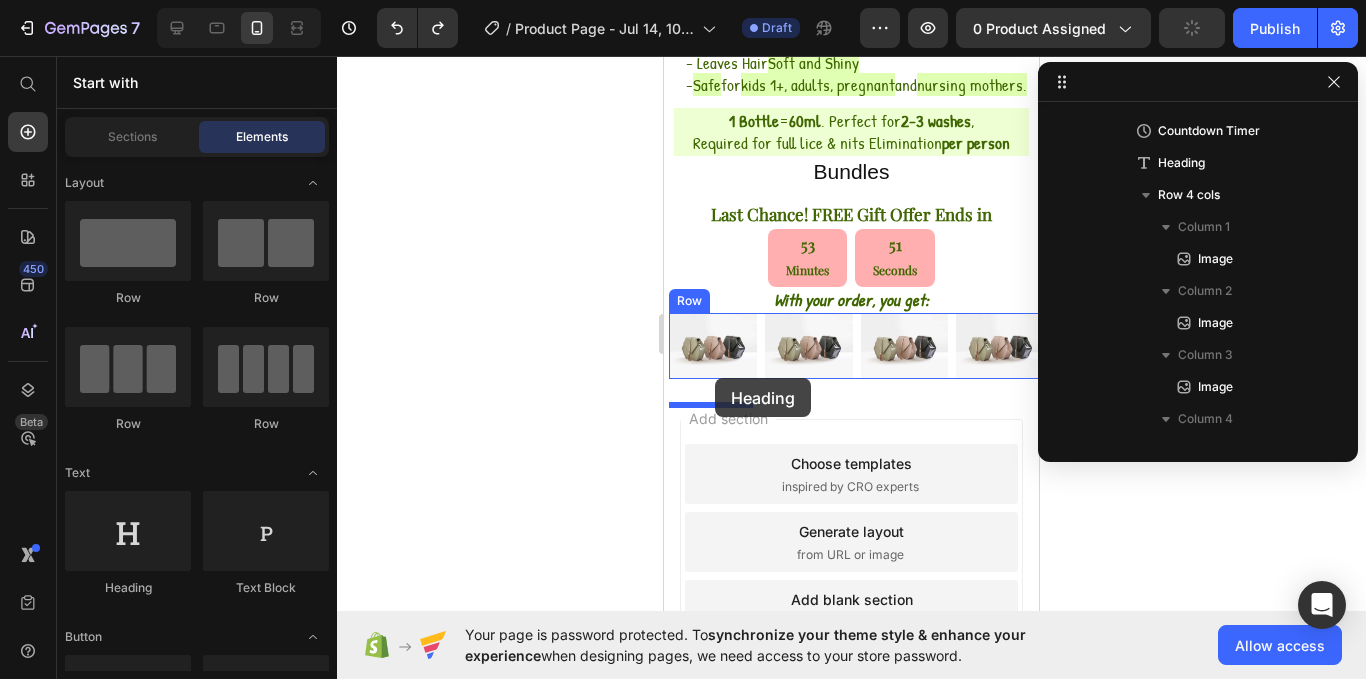 drag, startPoint x: 677, startPoint y: 340, endPoint x: 715, endPoint y: 378, distance: 53.740116 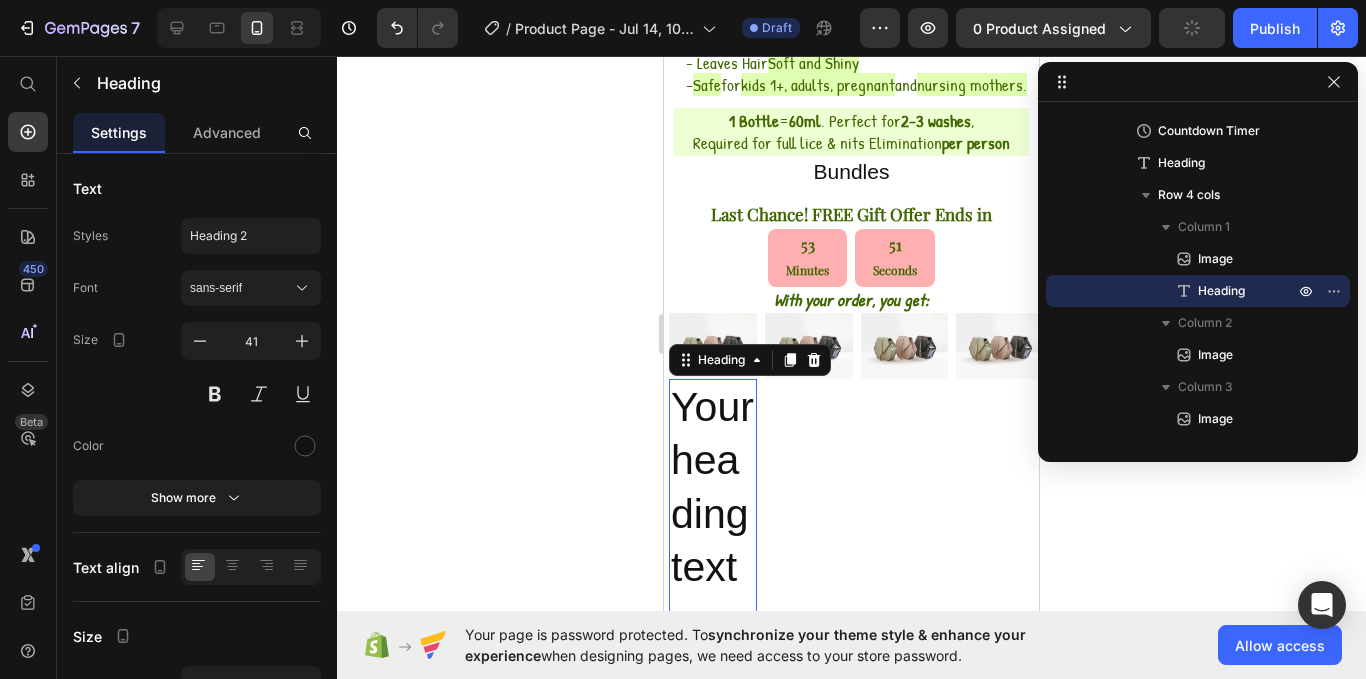 click on "Your heading text goes here" at bounding box center (713, 567) 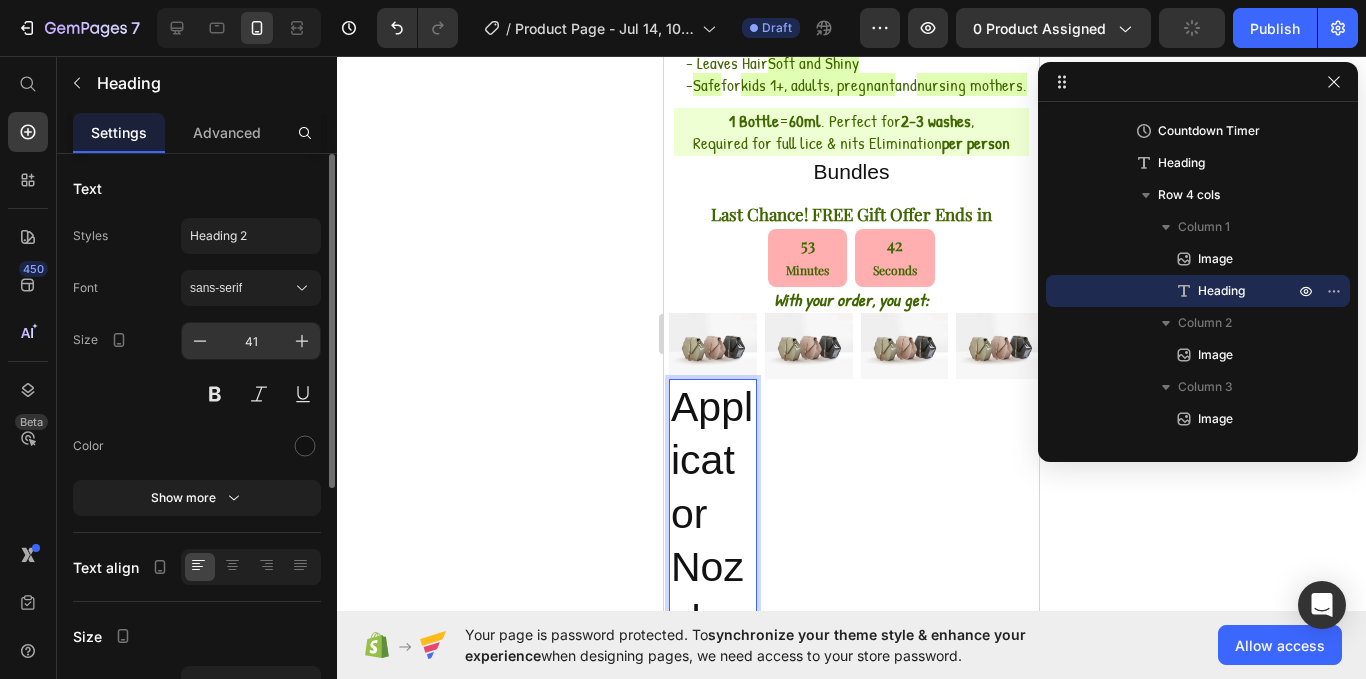 click on "41" at bounding box center (251, 341) 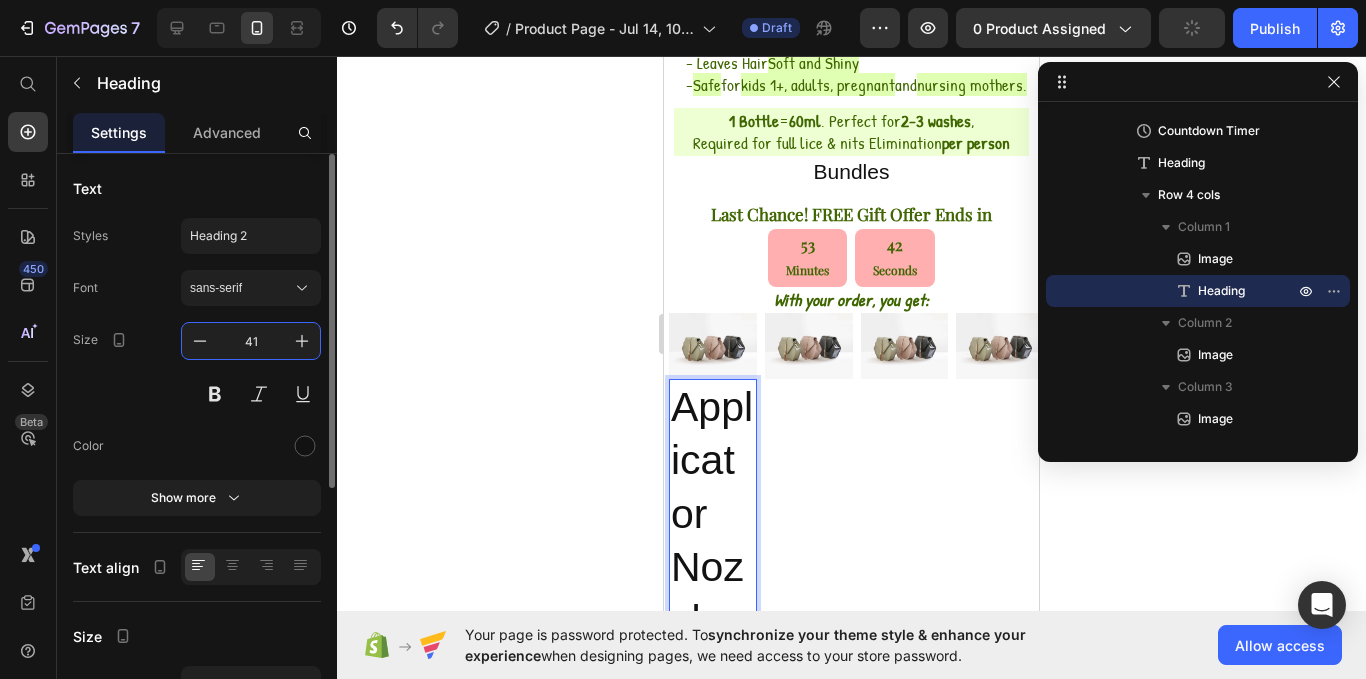 click on "41" at bounding box center (251, 341) 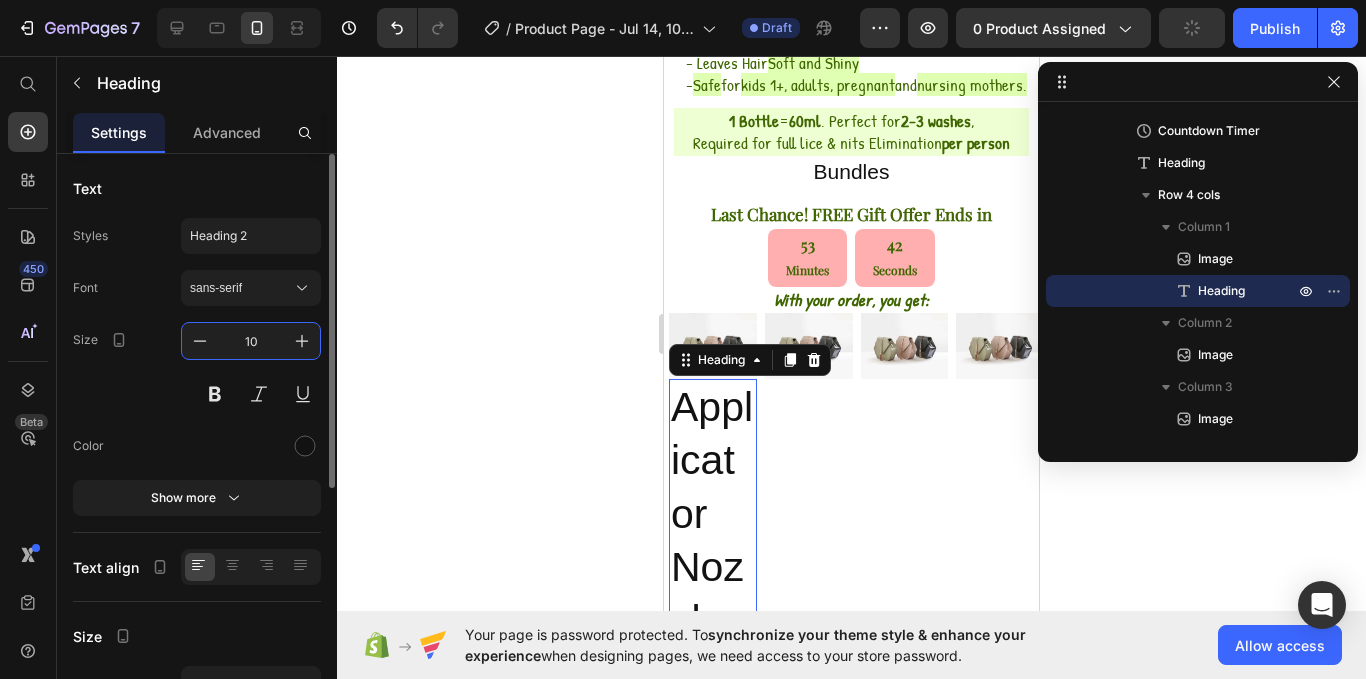 type on "10" 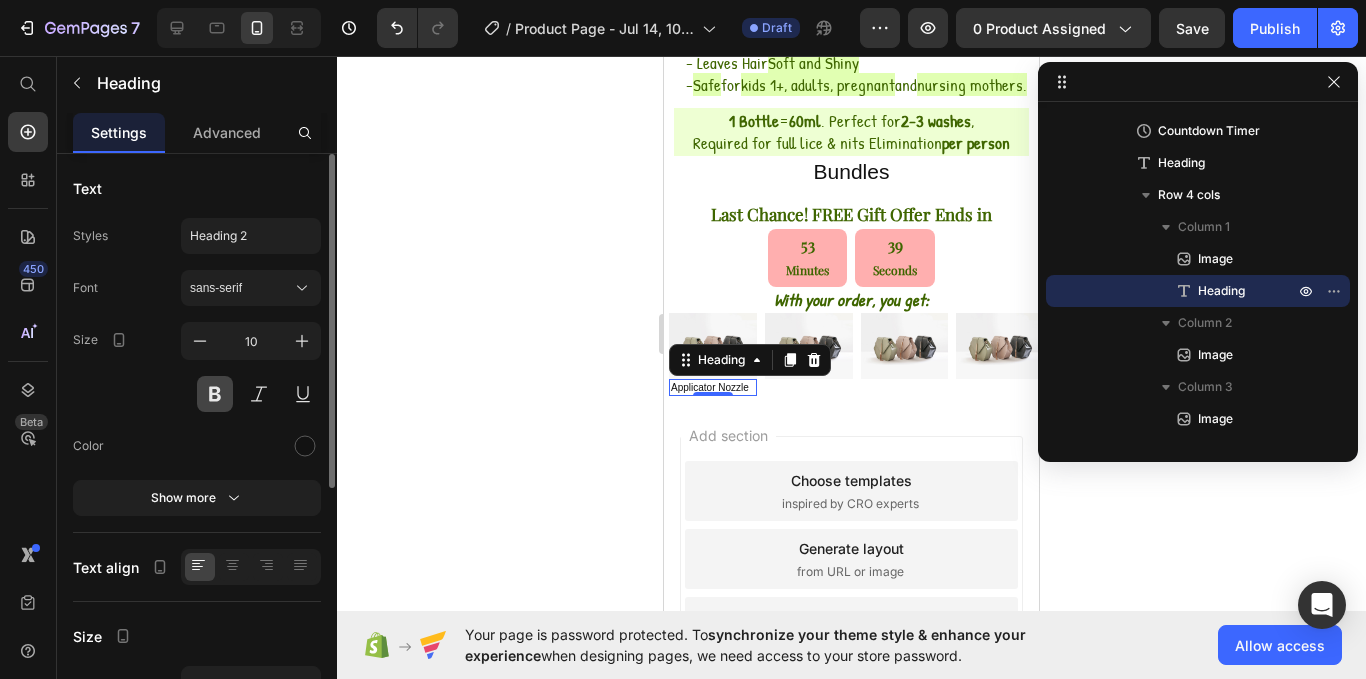 click at bounding box center (215, 394) 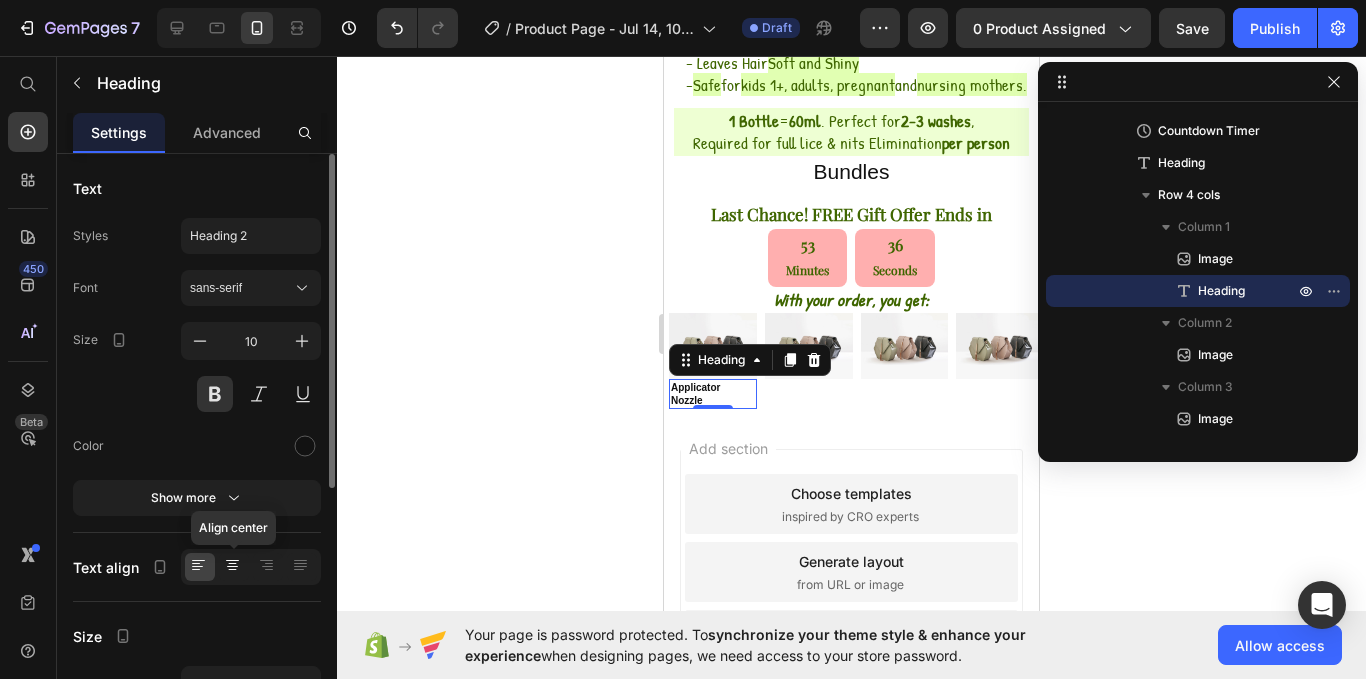 click 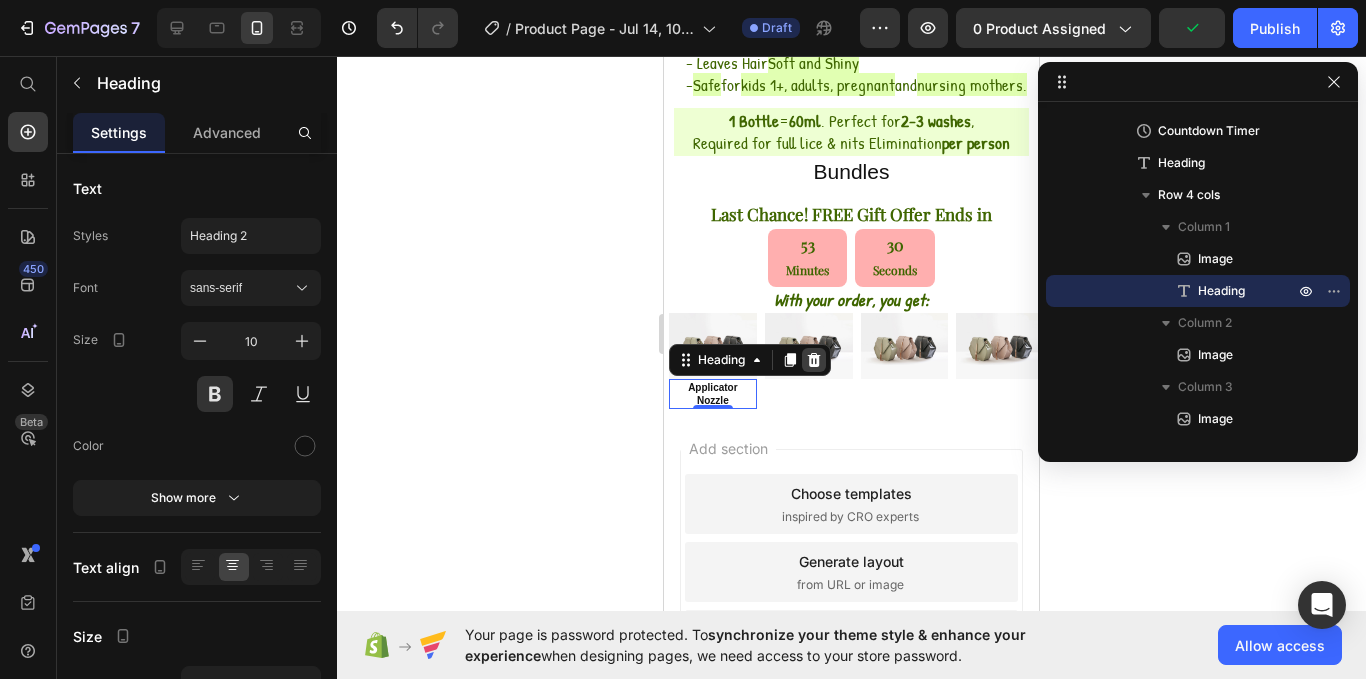 click 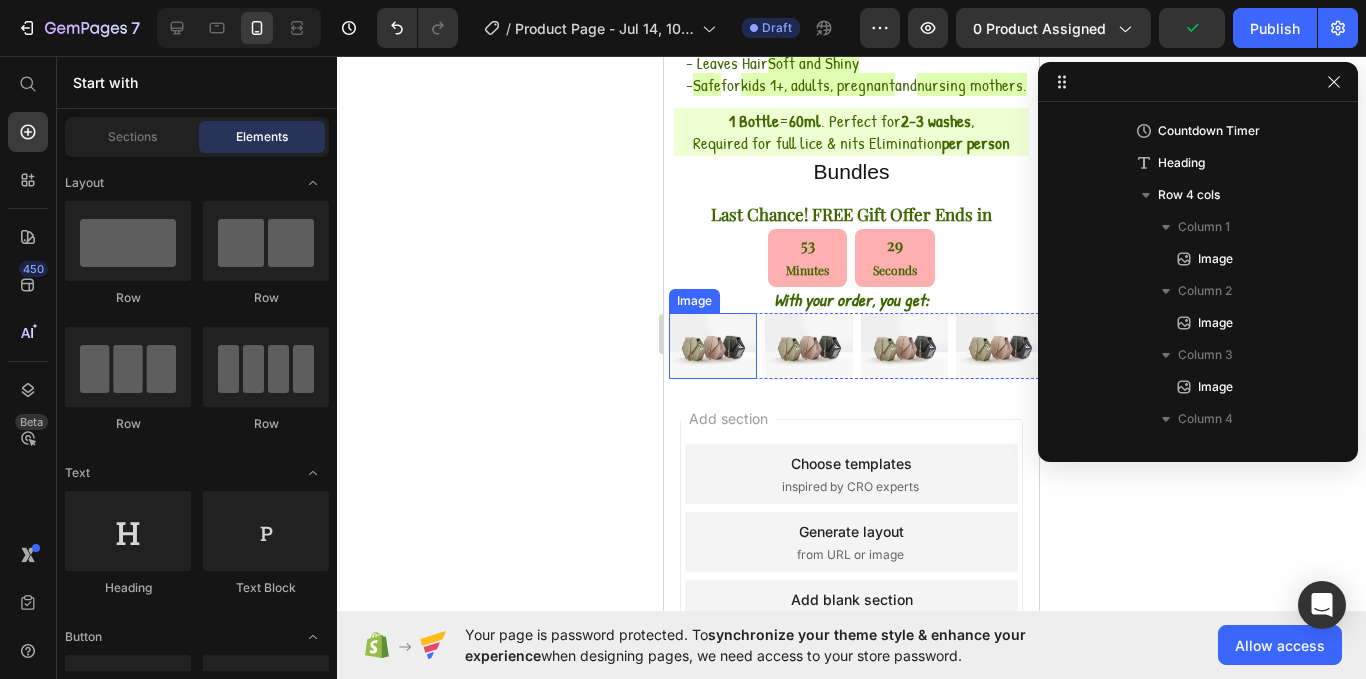 click at bounding box center [713, 346] 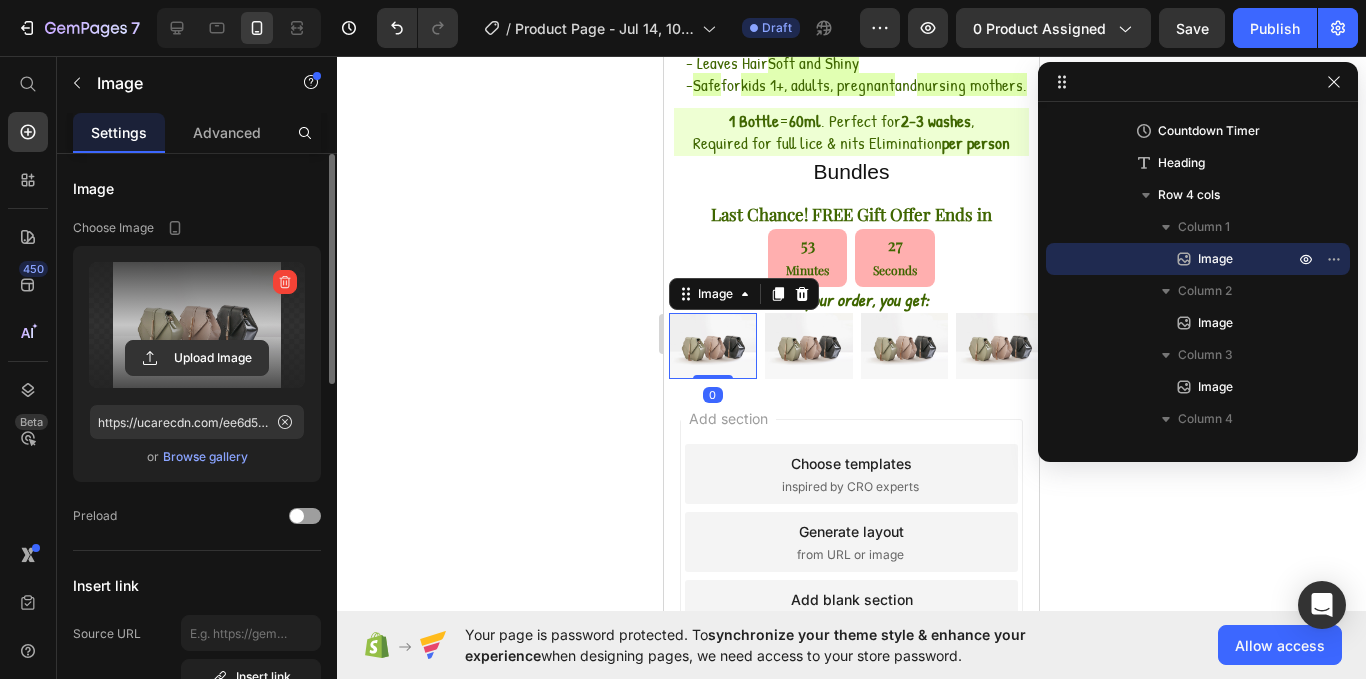 click at bounding box center [197, 325] 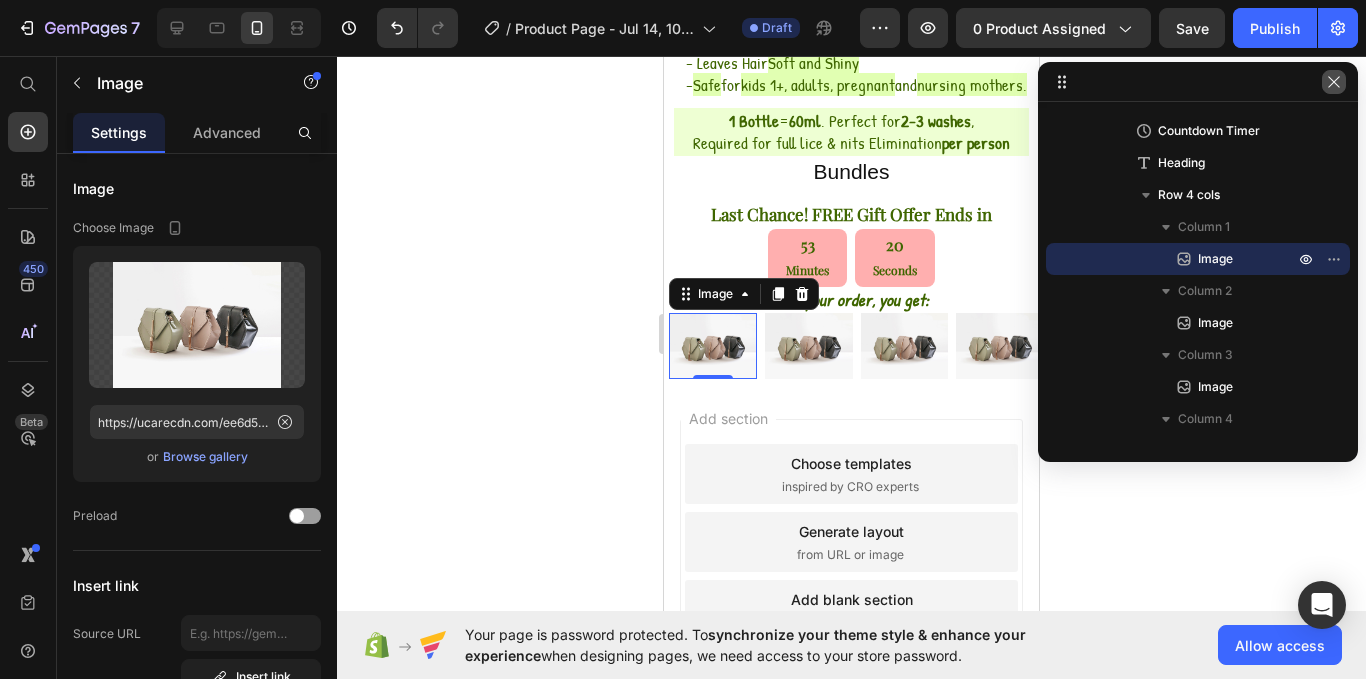 click 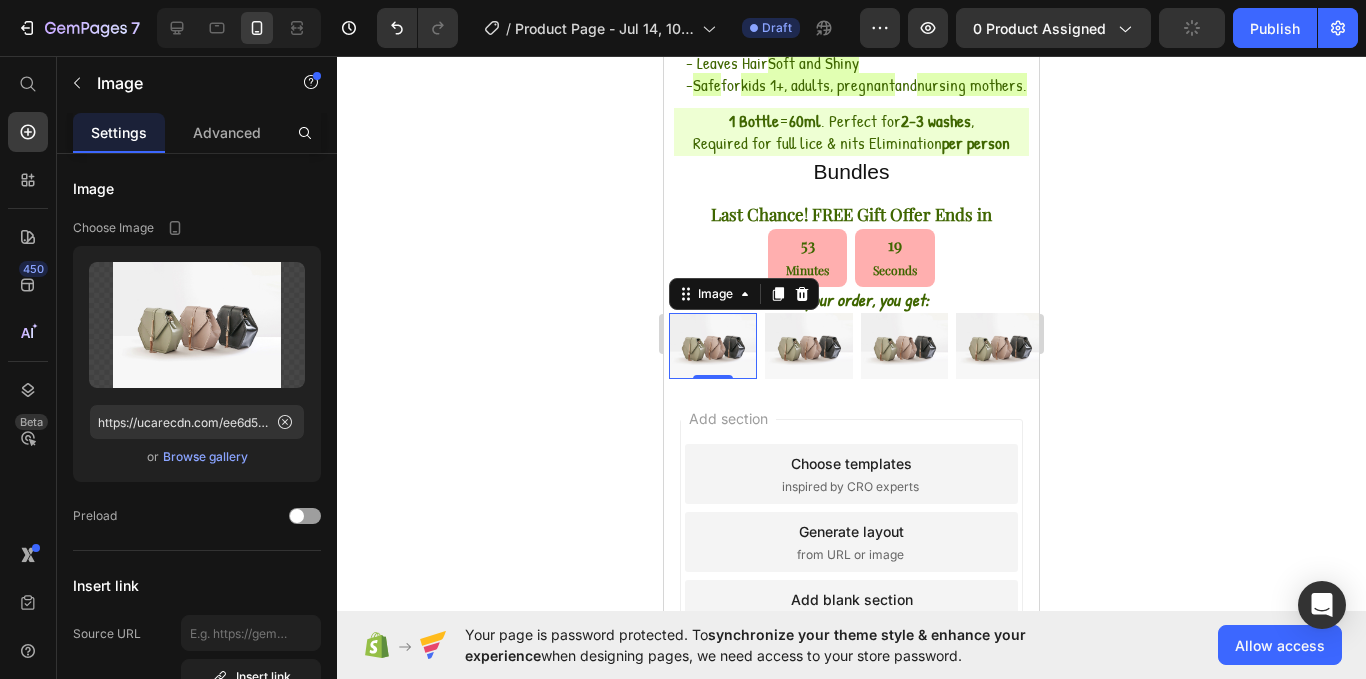 scroll, scrollTop: 542, scrollLeft: 0, axis: vertical 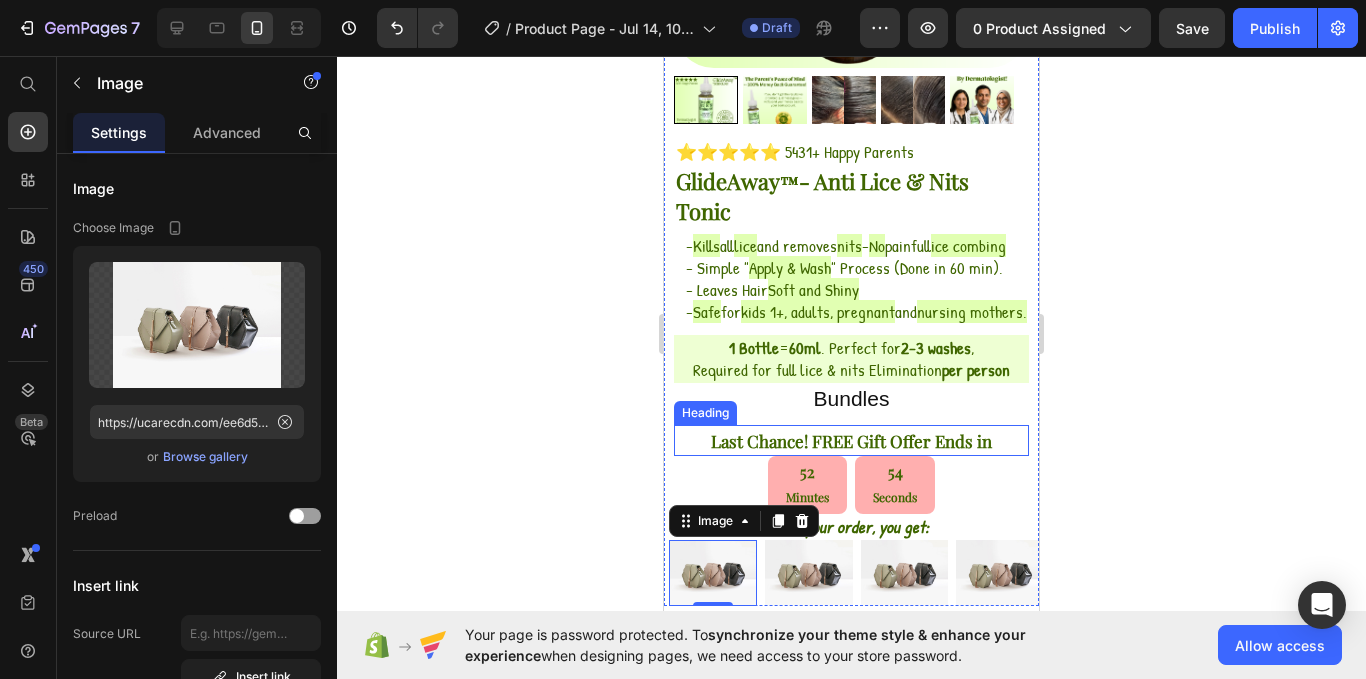 click on "Last Chance! FREE Gift Offer Ends in" at bounding box center (851, 441) 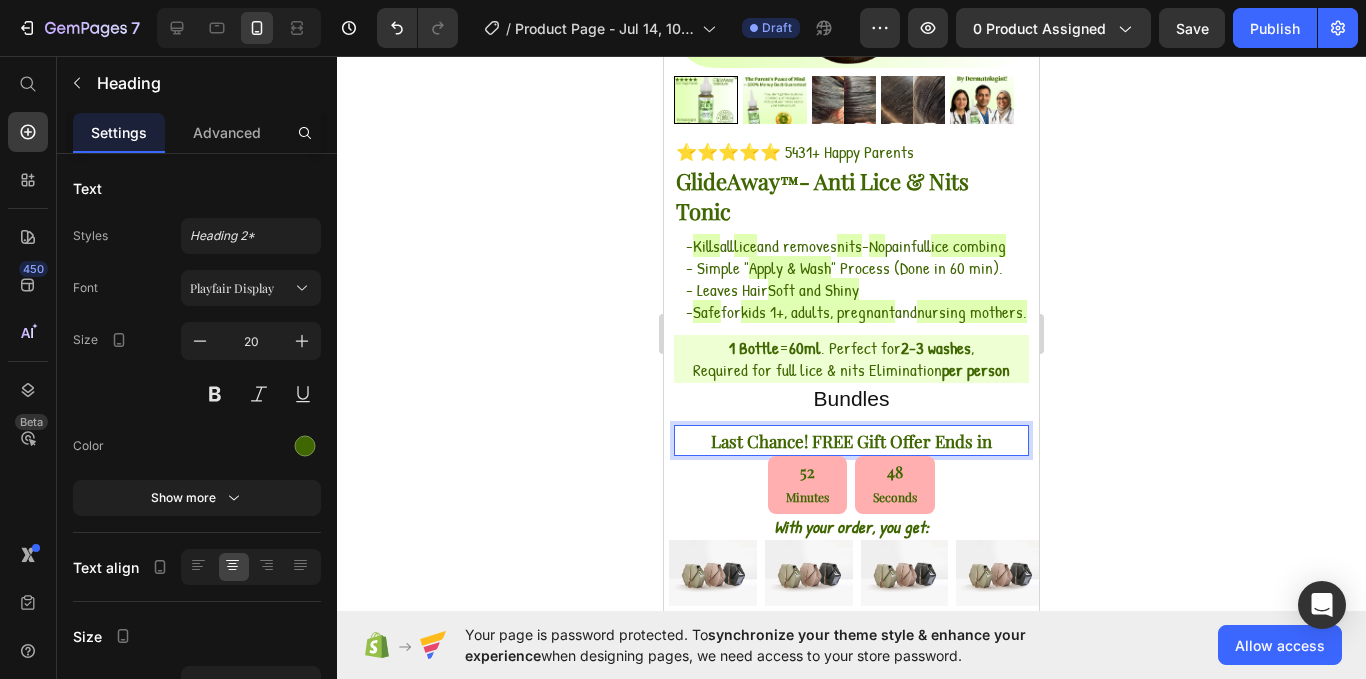 click on "Last Chance! FREE Gift Offer Ends in" at bounding box center [851, 441] 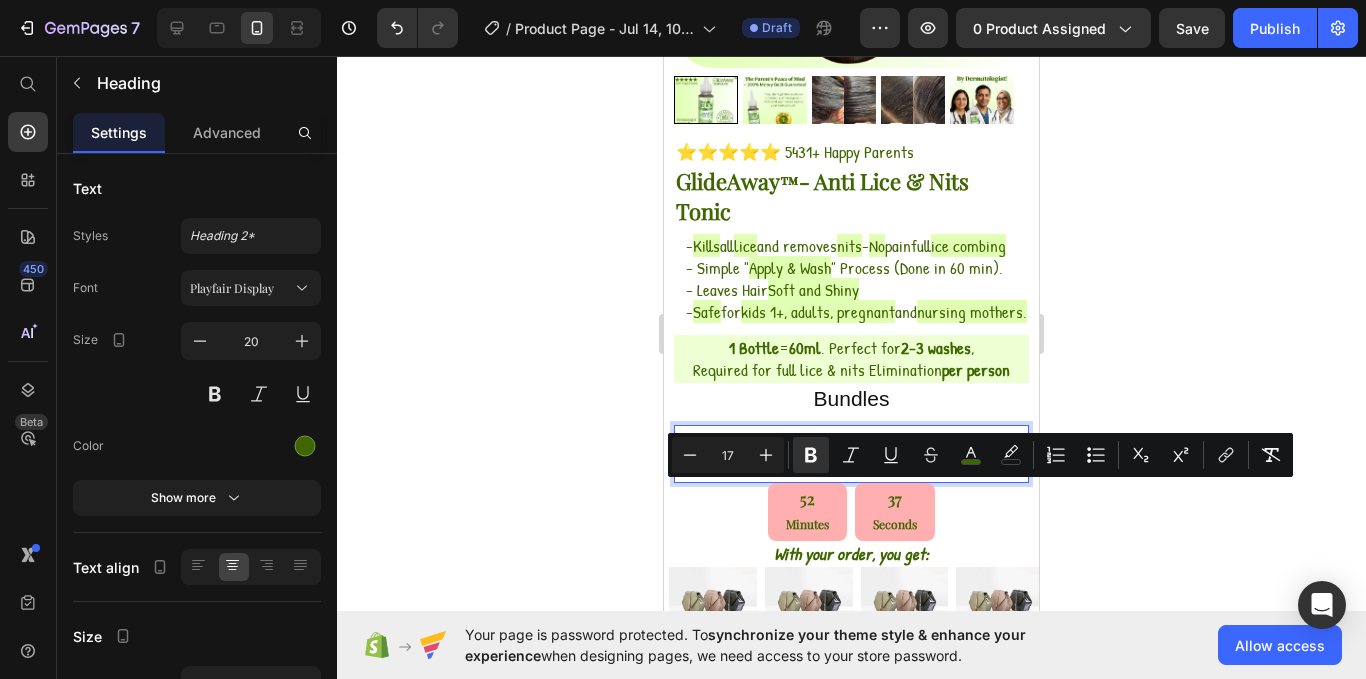 click on "17" at bounding box center (728, 455) 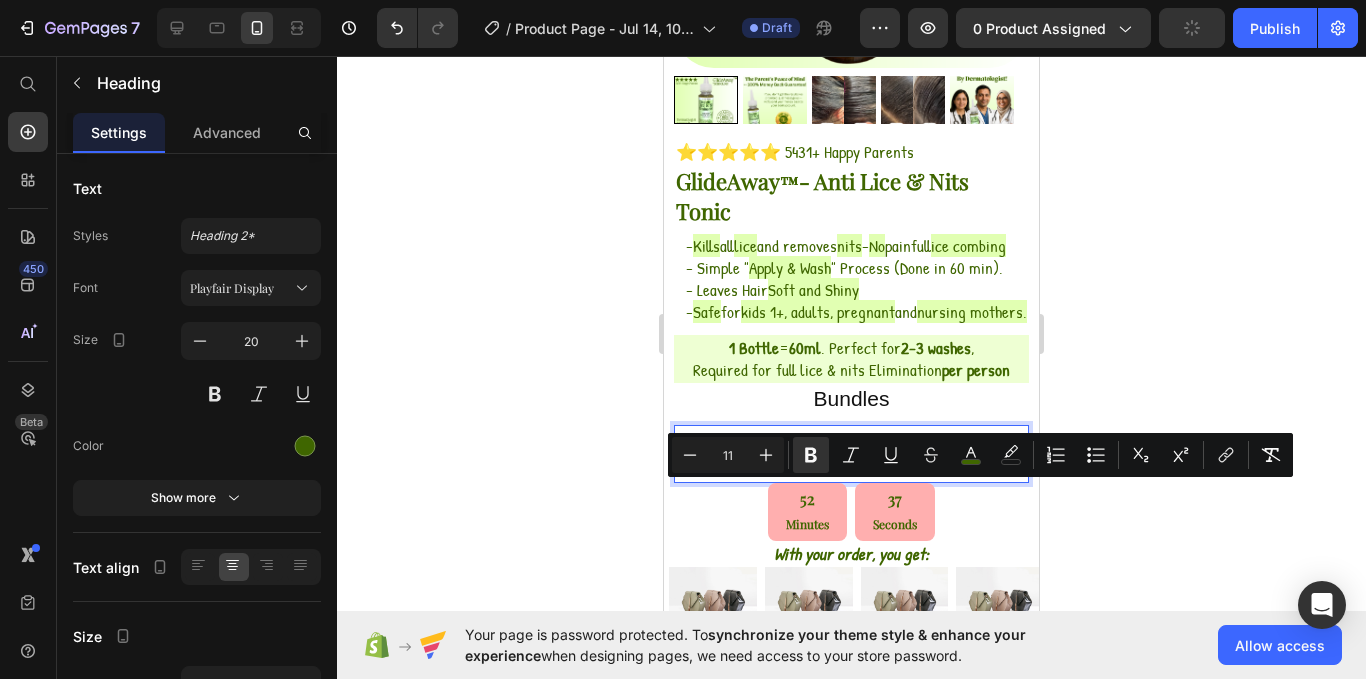 type on "11" 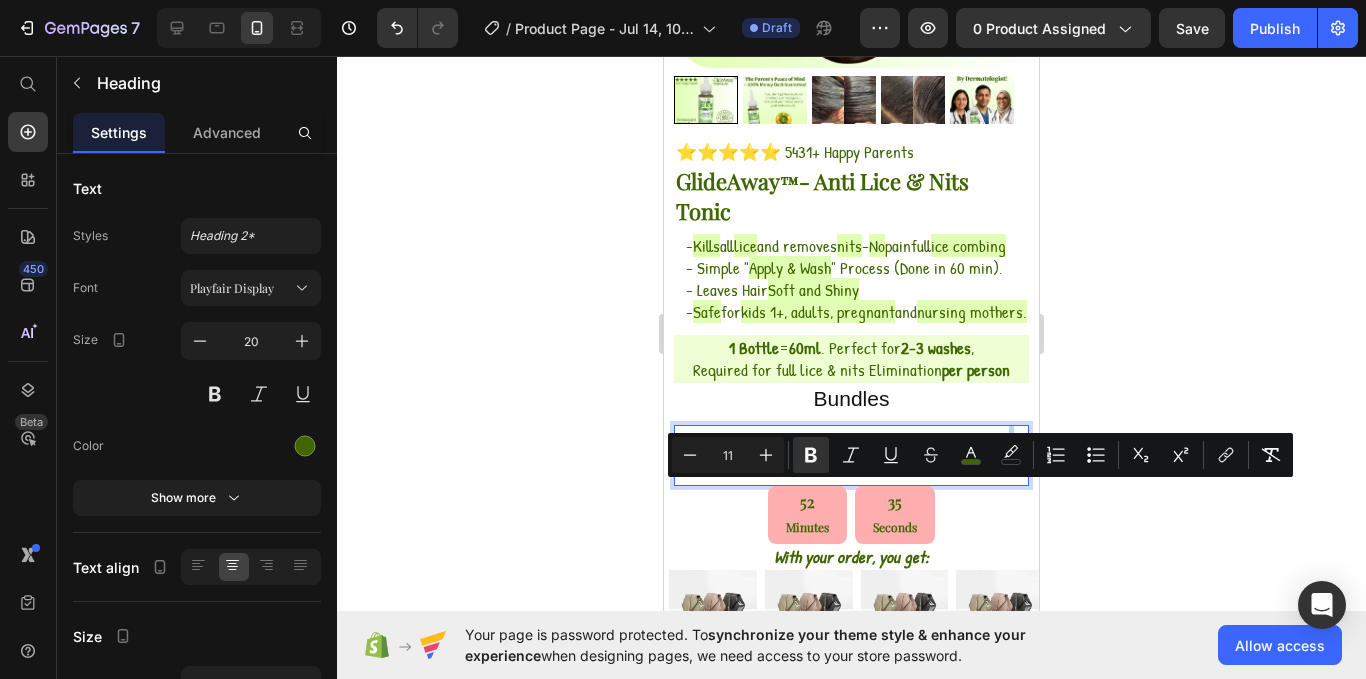 click on "Last Chance! FREE Gift With Every Order  Offer Ends in" at bounding box center (851, 455) 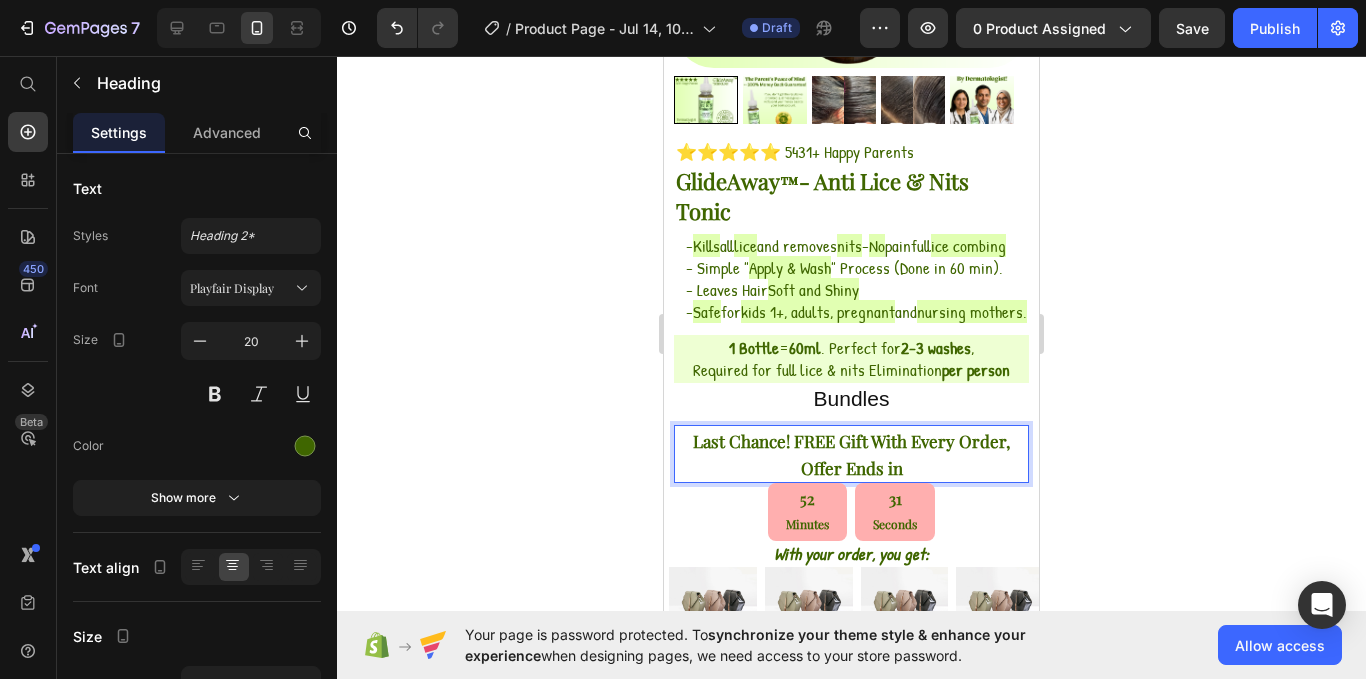scroll, scrollTop: 592, scrollLeft: 0, axis: vertical 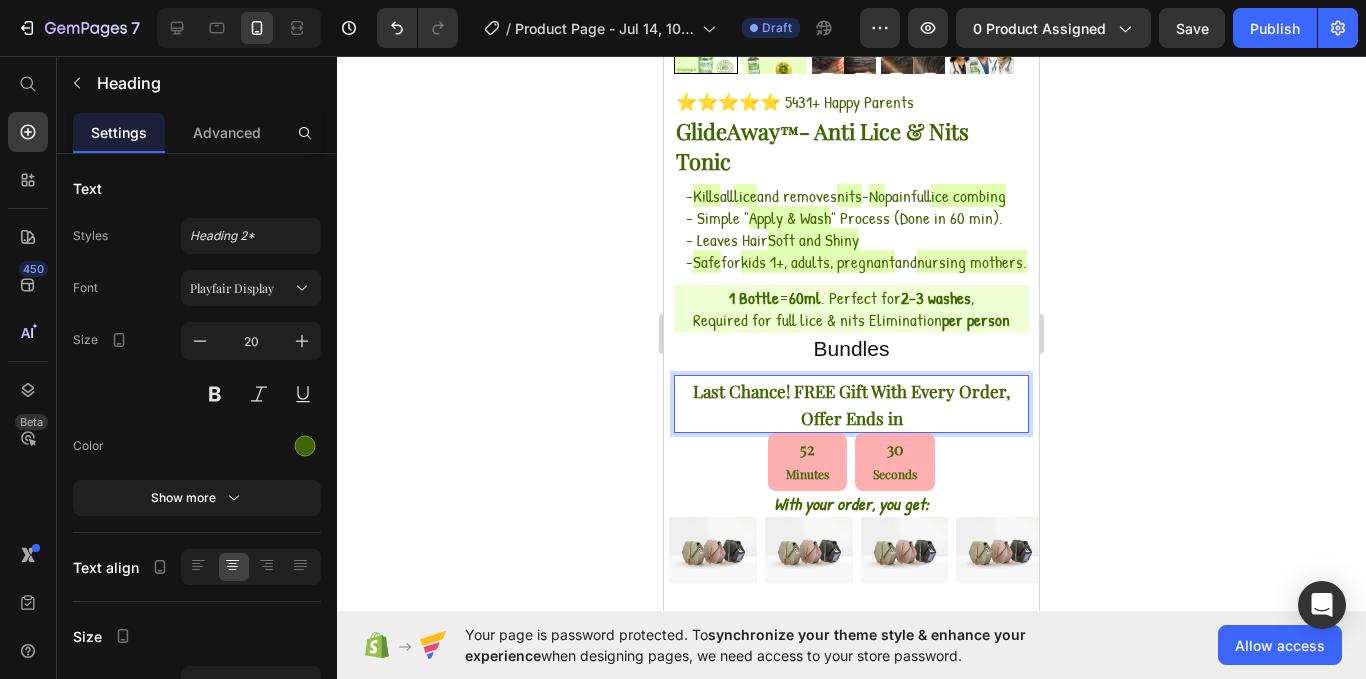 click on "Last Chance! FREE Gift With Every Order, Offer Ends in" at bounding box center [851, 404] 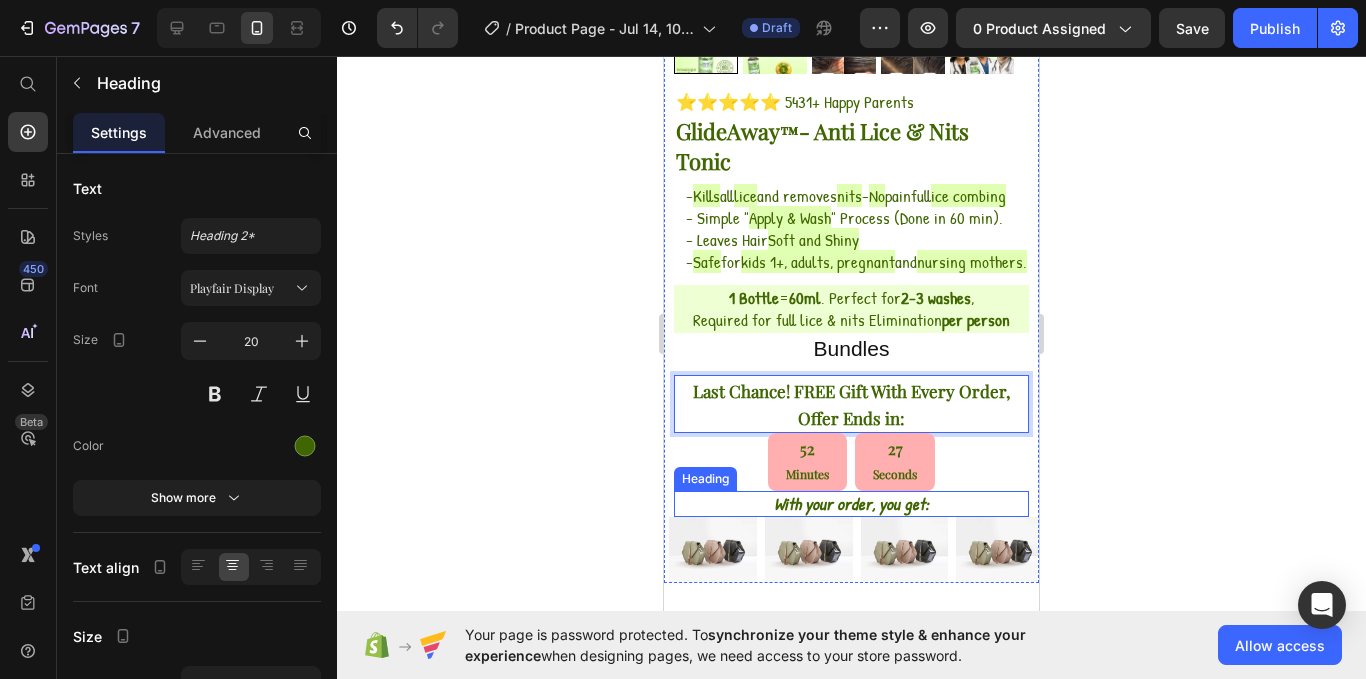 click on "⁠⁠⁠⁠⁠⁠⁠ With your order, you get:" at bounding box center (851, 504) 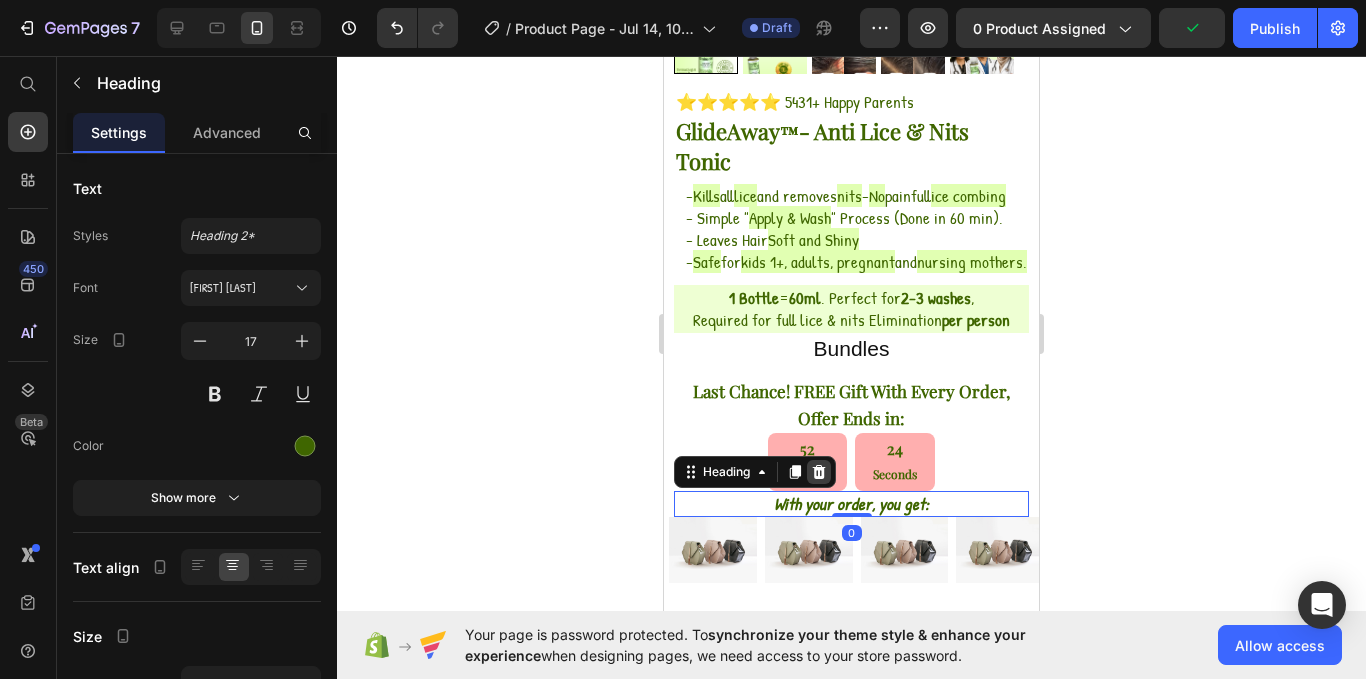 click 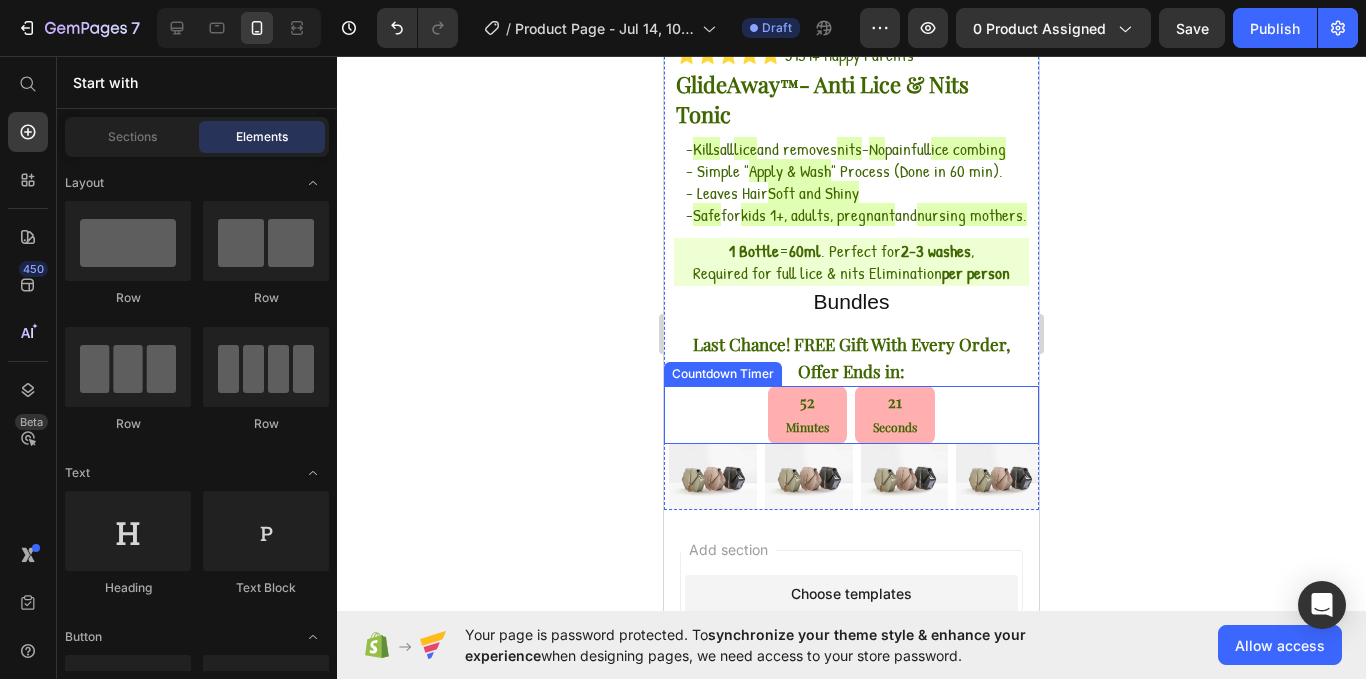scroll, scrollTop: 652, scrollLeft: 0, axis: vertical 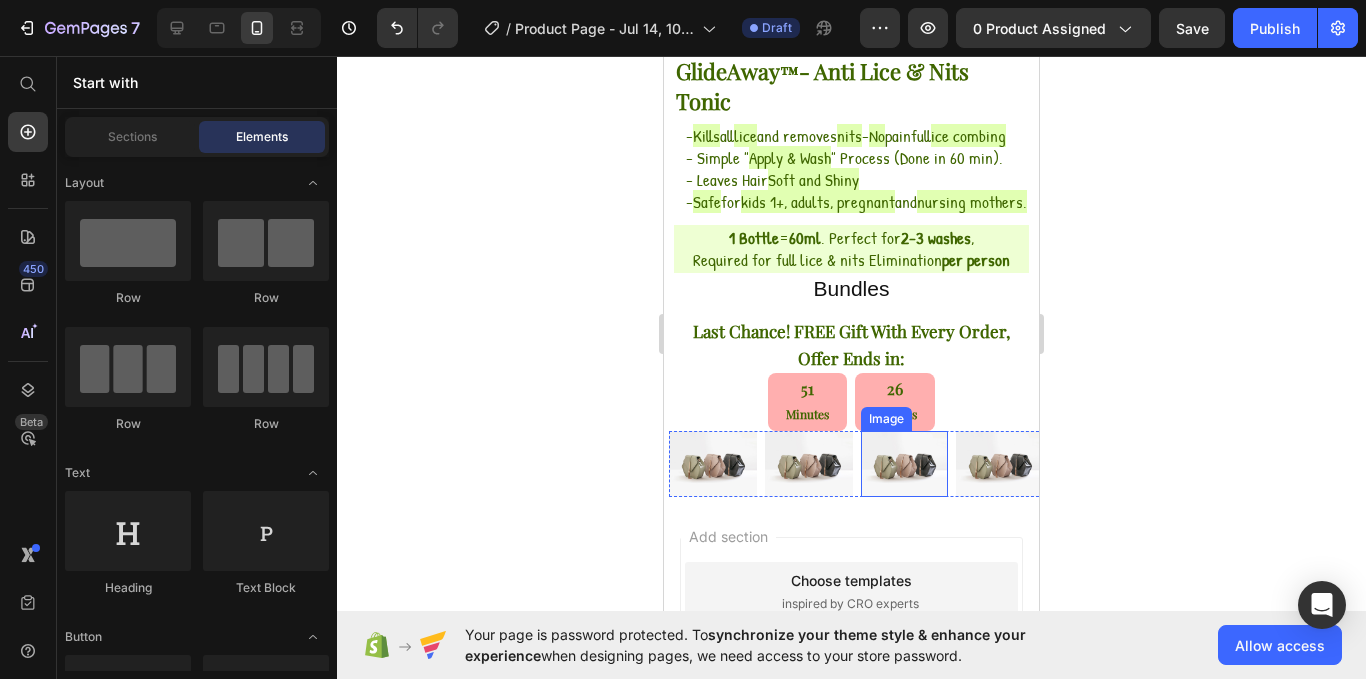 drag, startPoint x: 879, startPoint y: 500, endPoint x: 766, endPoint y: 489, distance: 113.534134 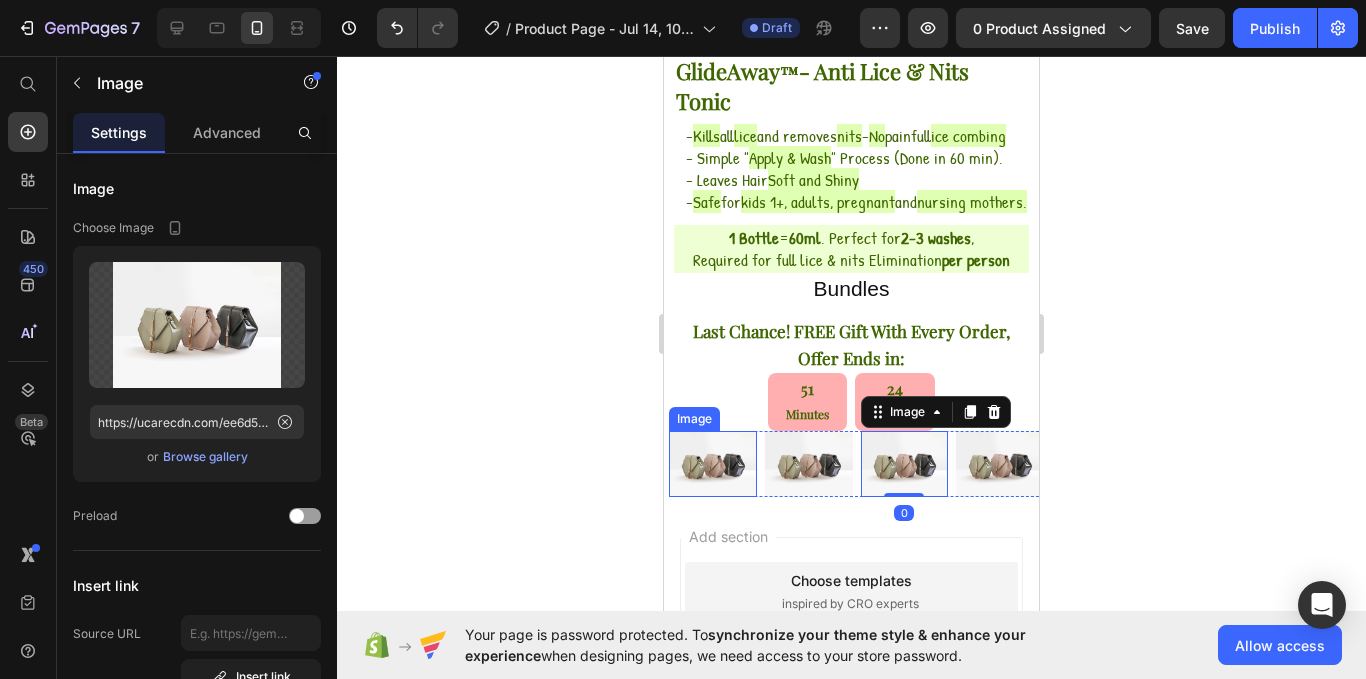 click on "Image" at bounding box center [694, 419] 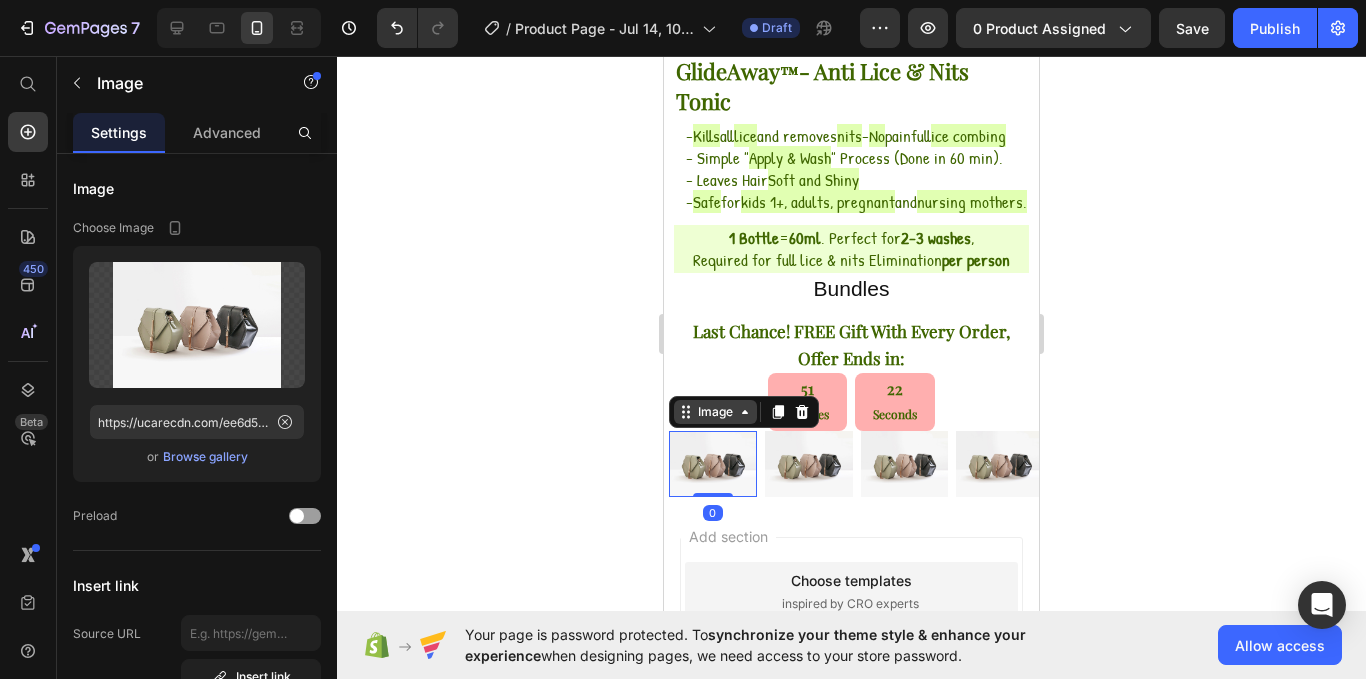 click on "Image" at bounding box center [715, 412] 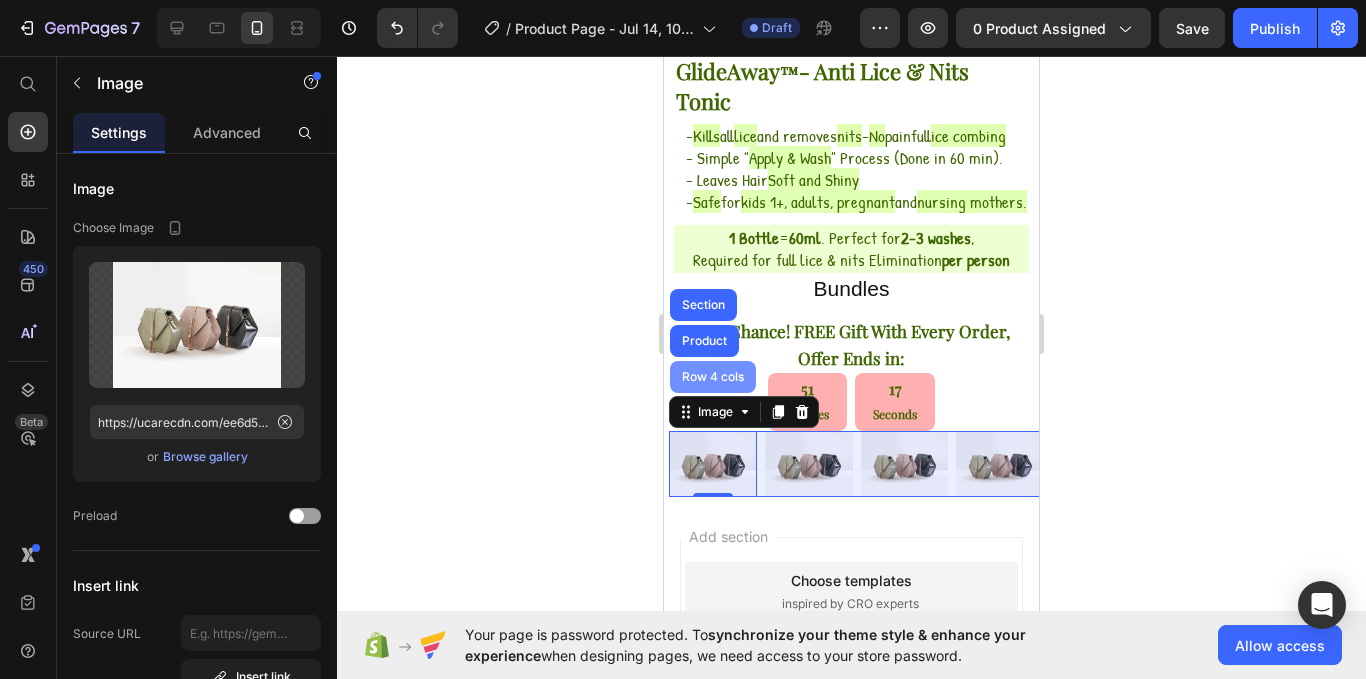 click on "Row 4 cols" at bounding box center (713, 377) 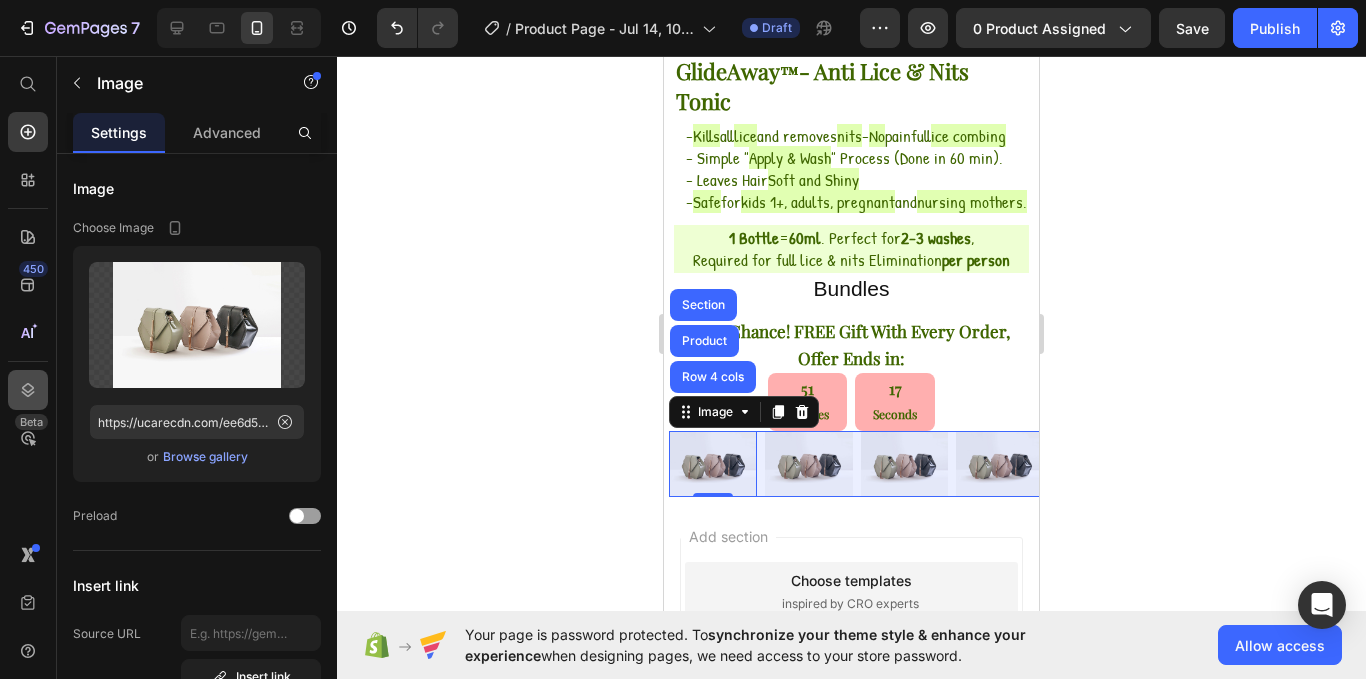 click 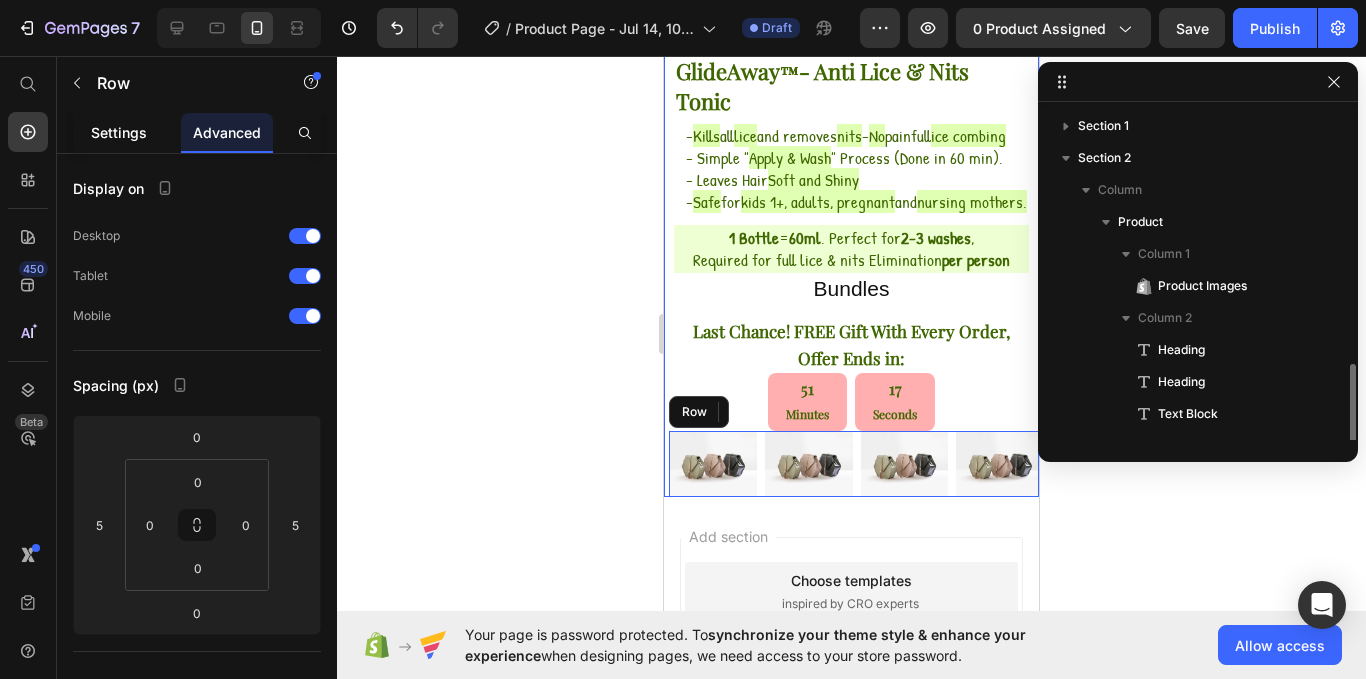 click on "Settings" at bounding box center [119, 132] 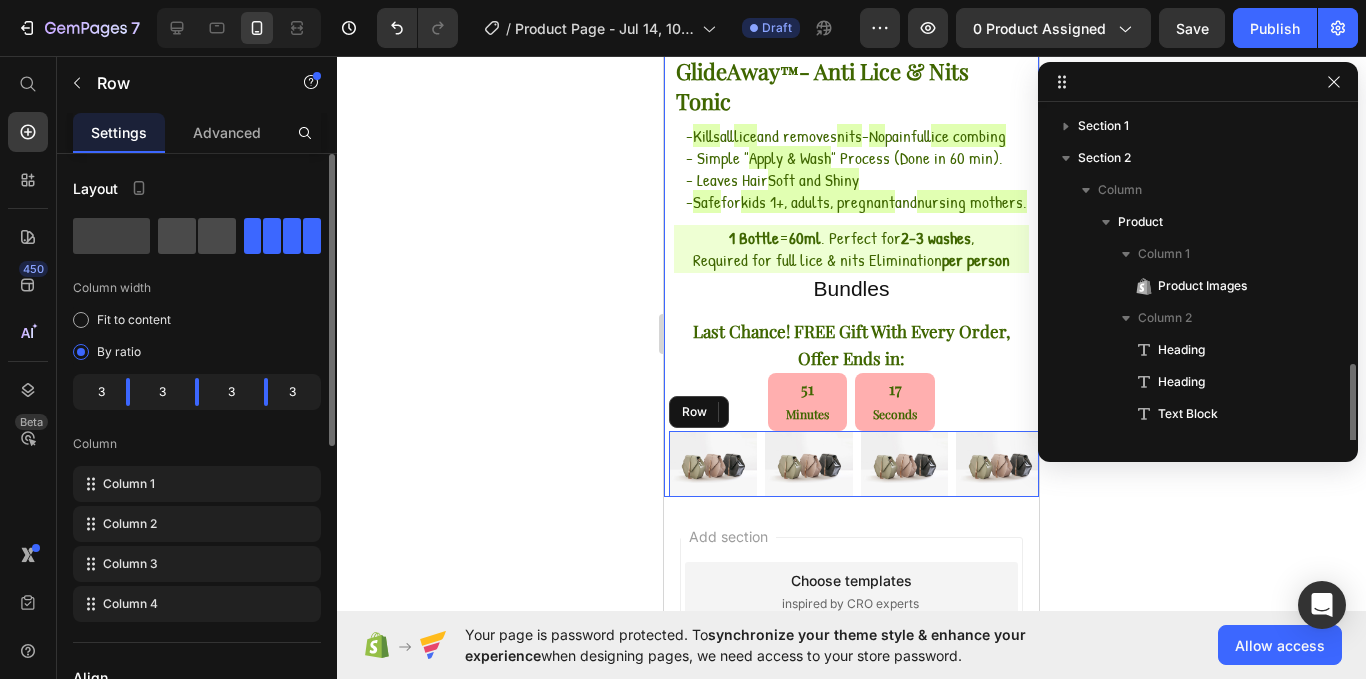 click 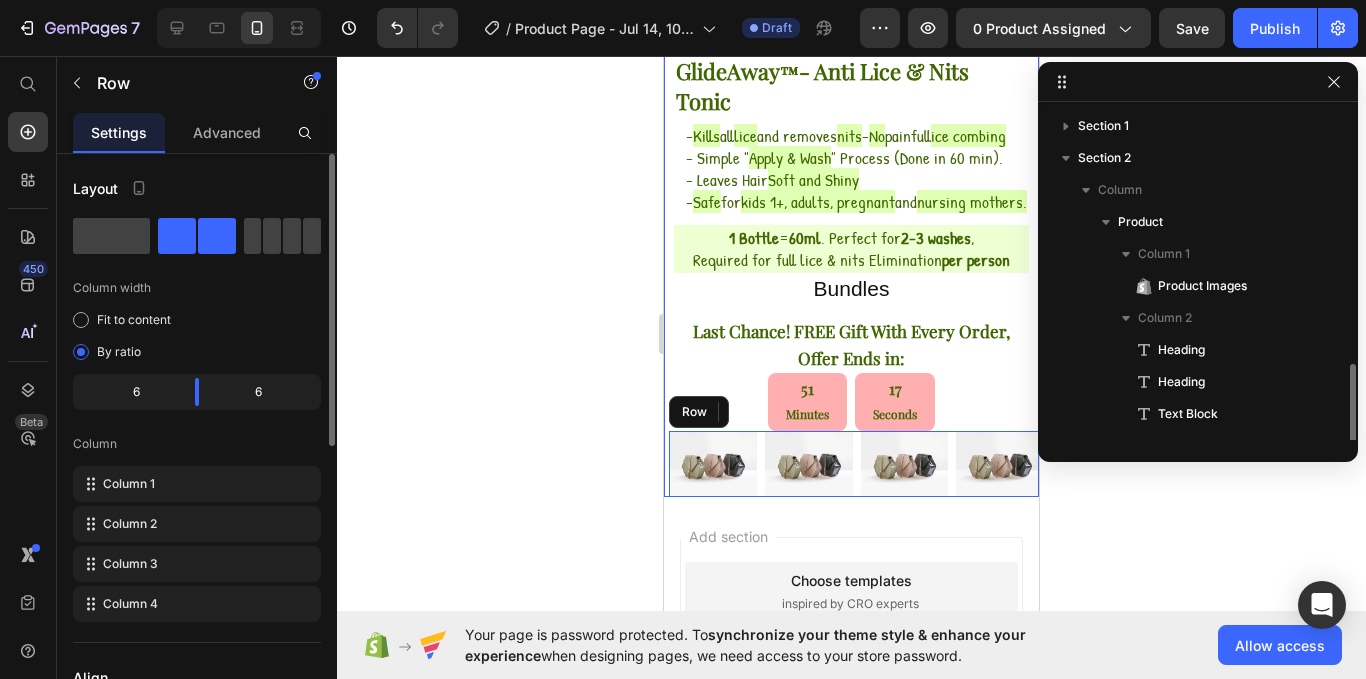 click on "Layout Column width Fit to content By ratio 6 6 Column Column 1 Column 2 Column 3 Column 4" 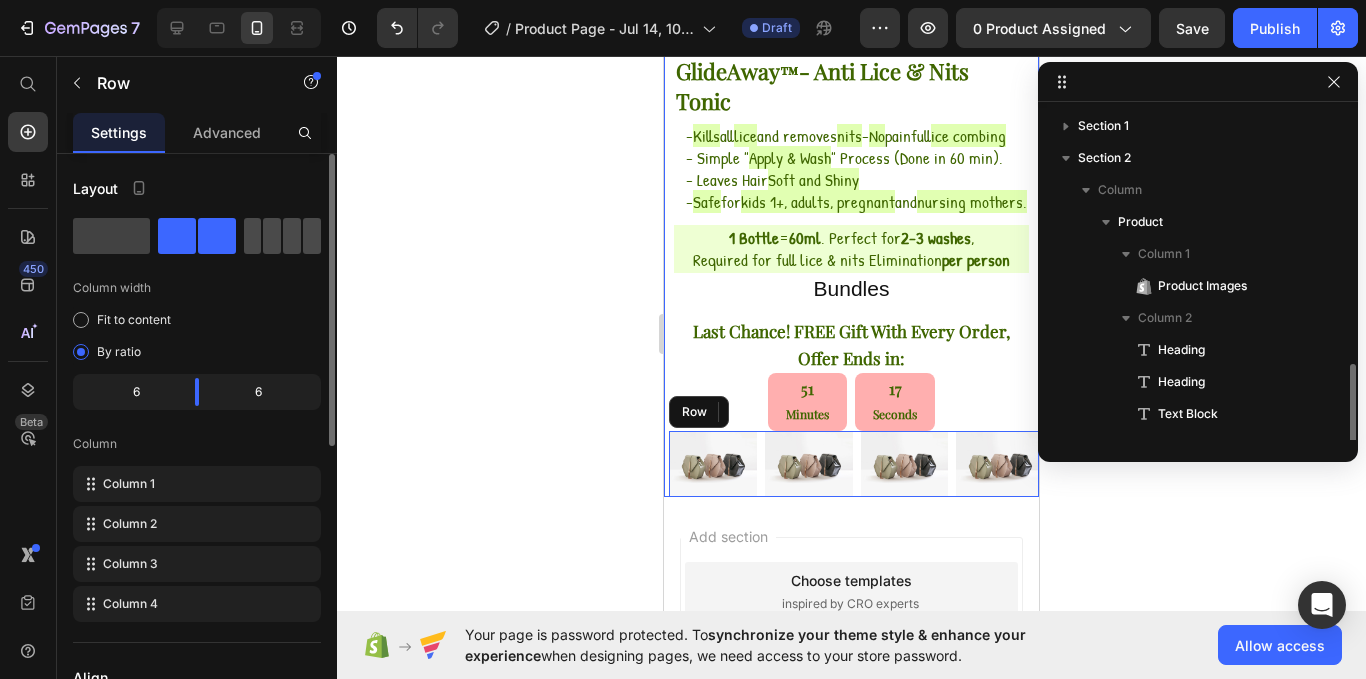 click 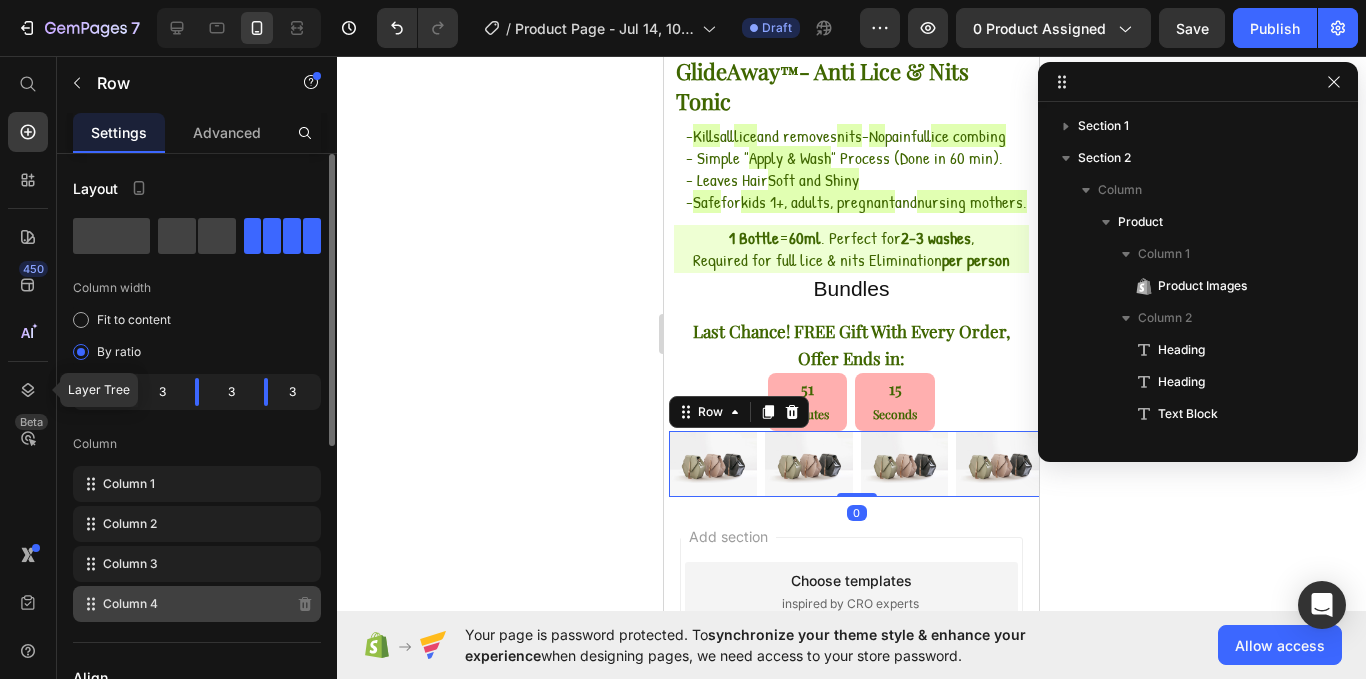 scroll, scrollTop: 150, scrollLeft: 0, axis: vertical 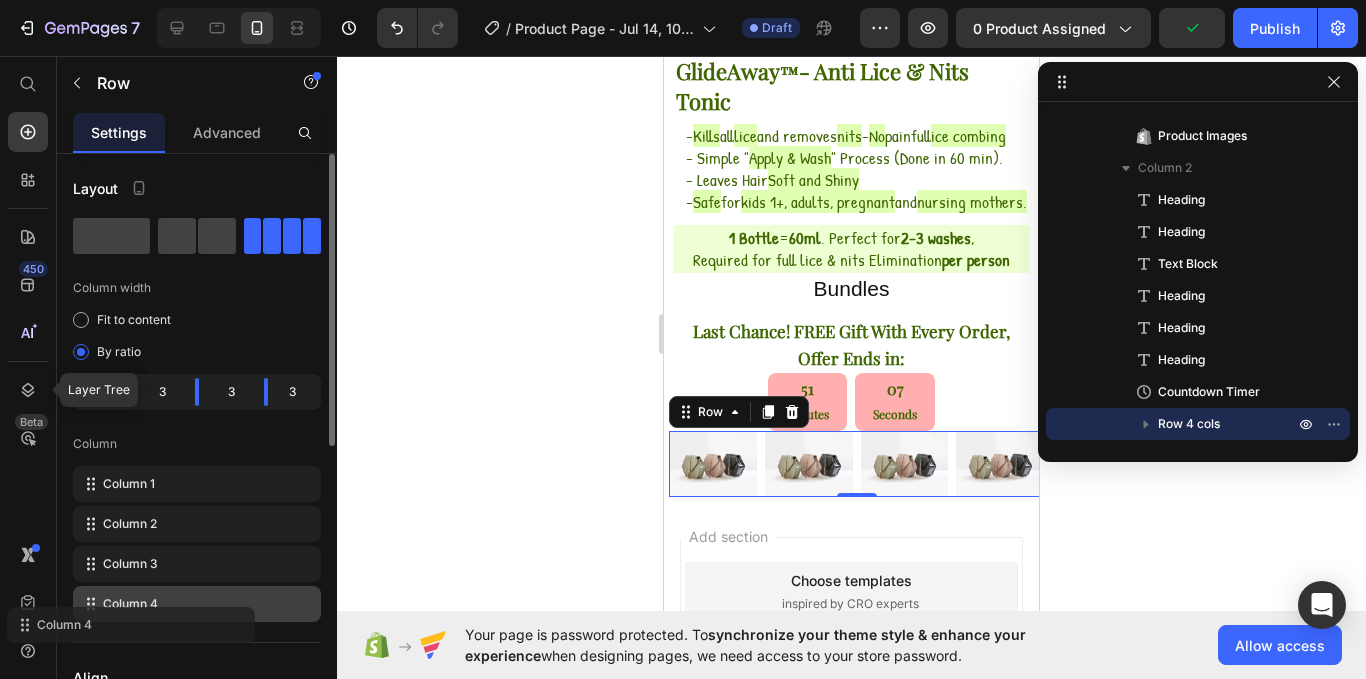 click on "Column 1 Column 2 Column 3 Column 4" at bounding box center (197, 544) 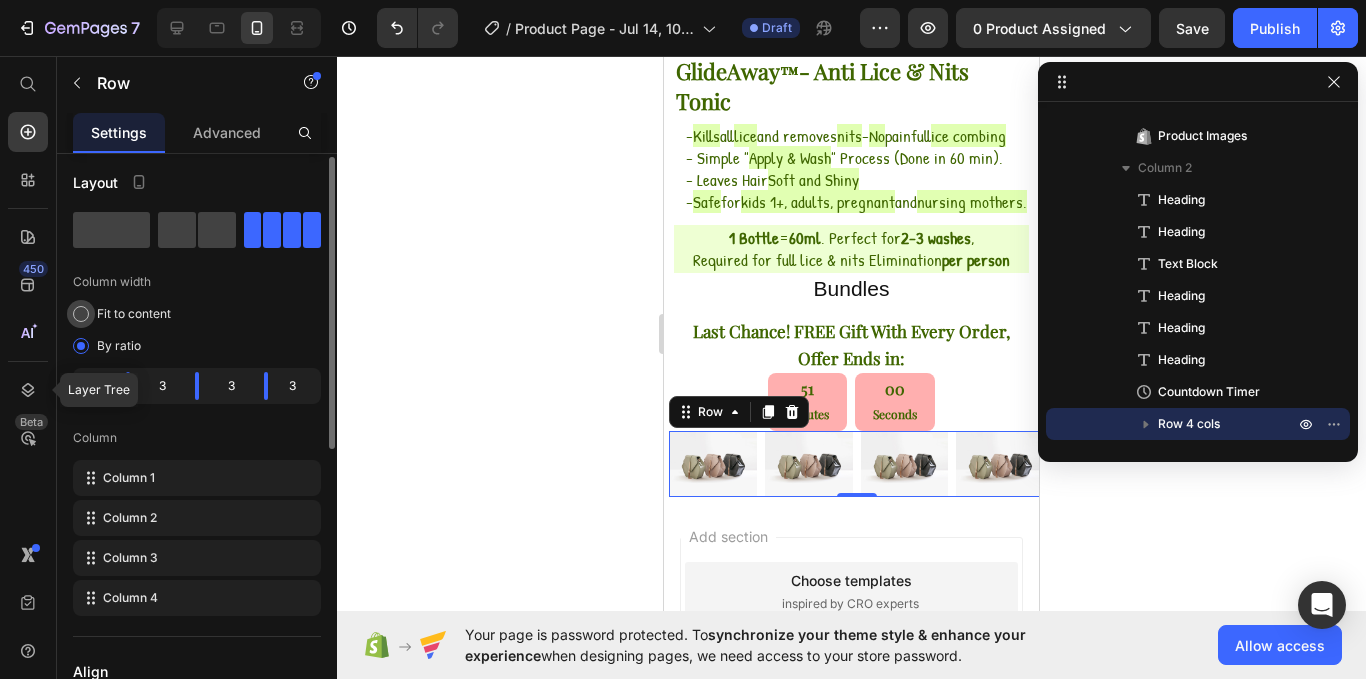 scroll, scrollTop: 0, scrollLeft: 0, axis: both 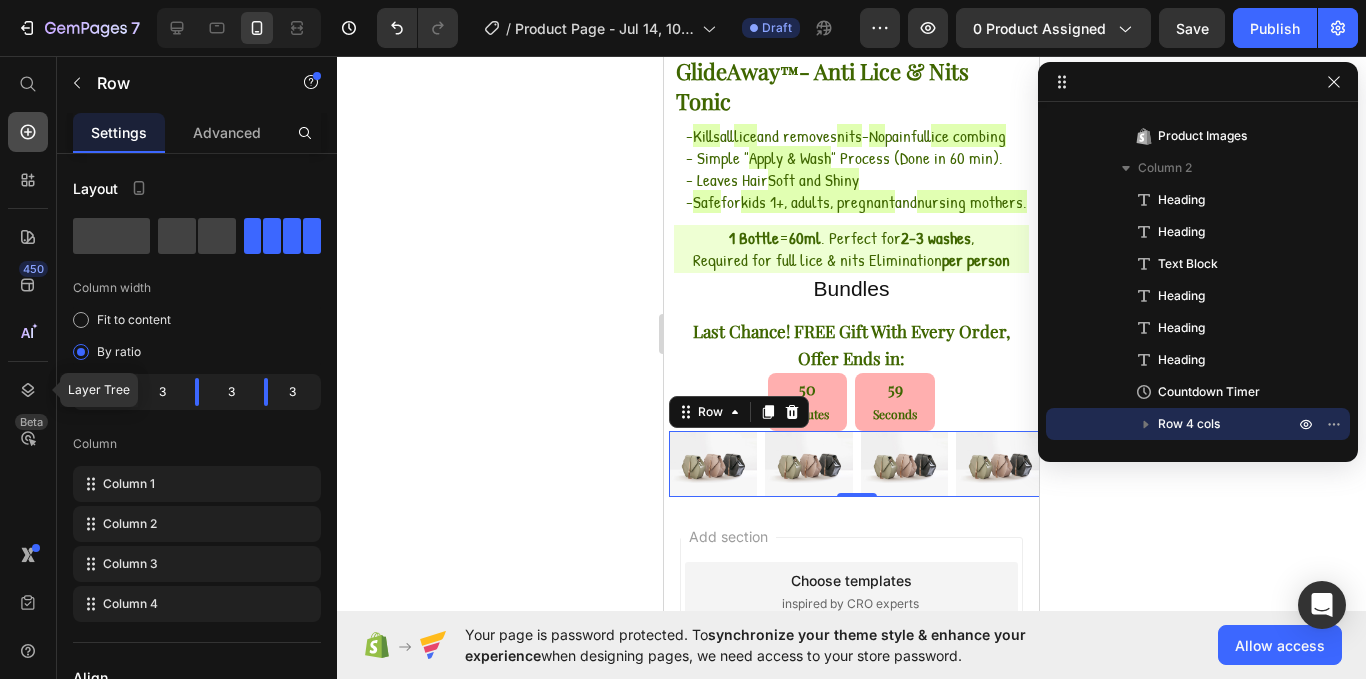 click 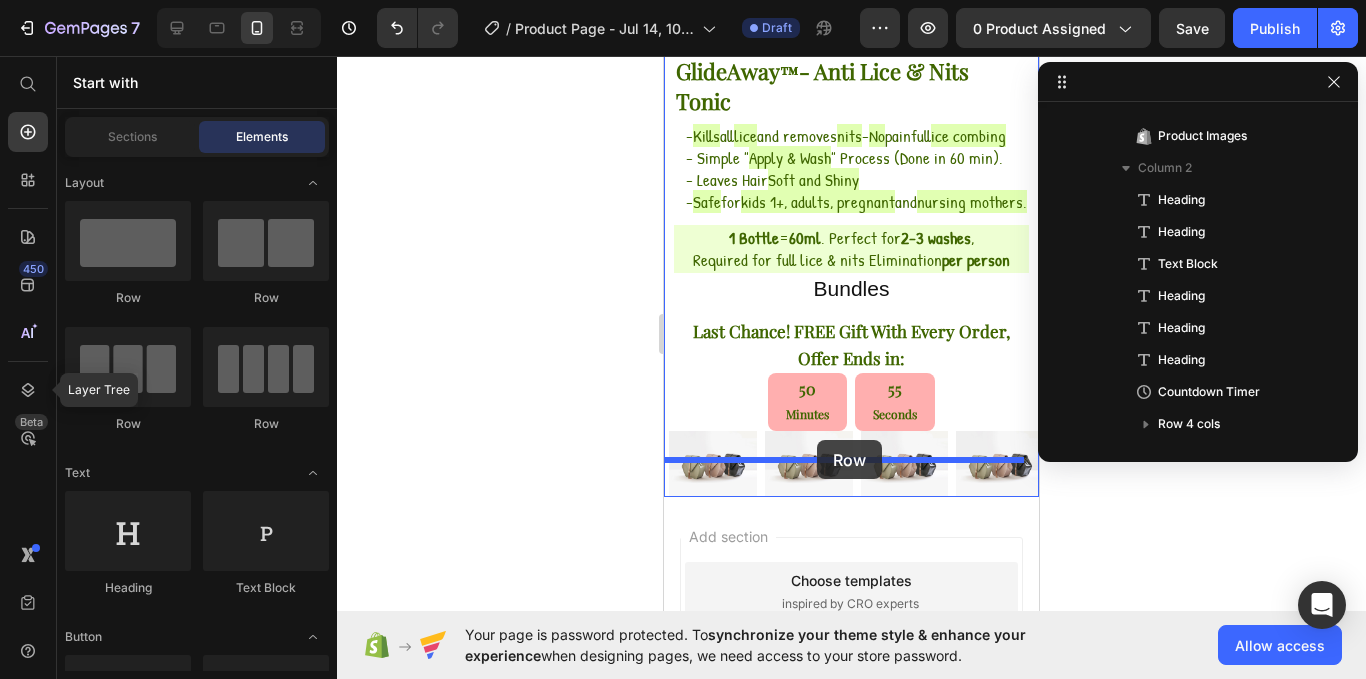 drag, startPoint x: 845, startPoint y: 464, endPoint x: 817, endPoint y: 440, distance: 36.878178 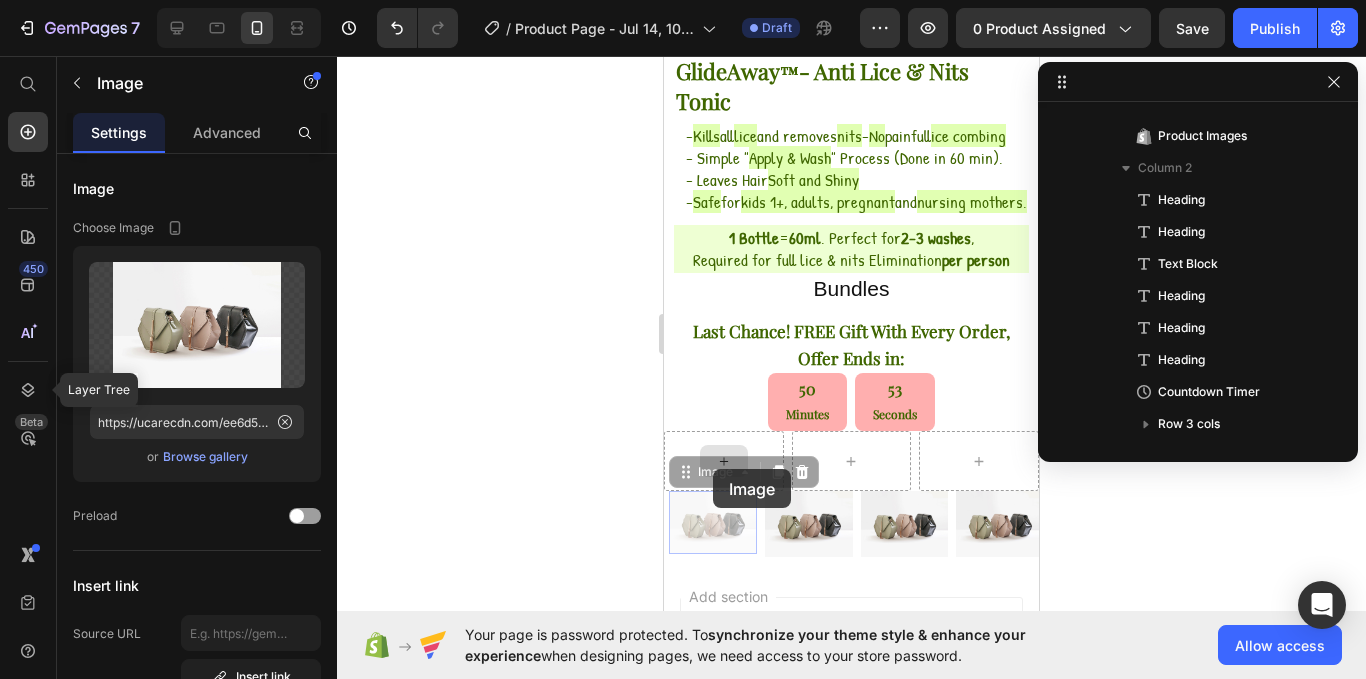 scroll, scrollTop: 411, scrollLeft: 0, axis: vertical 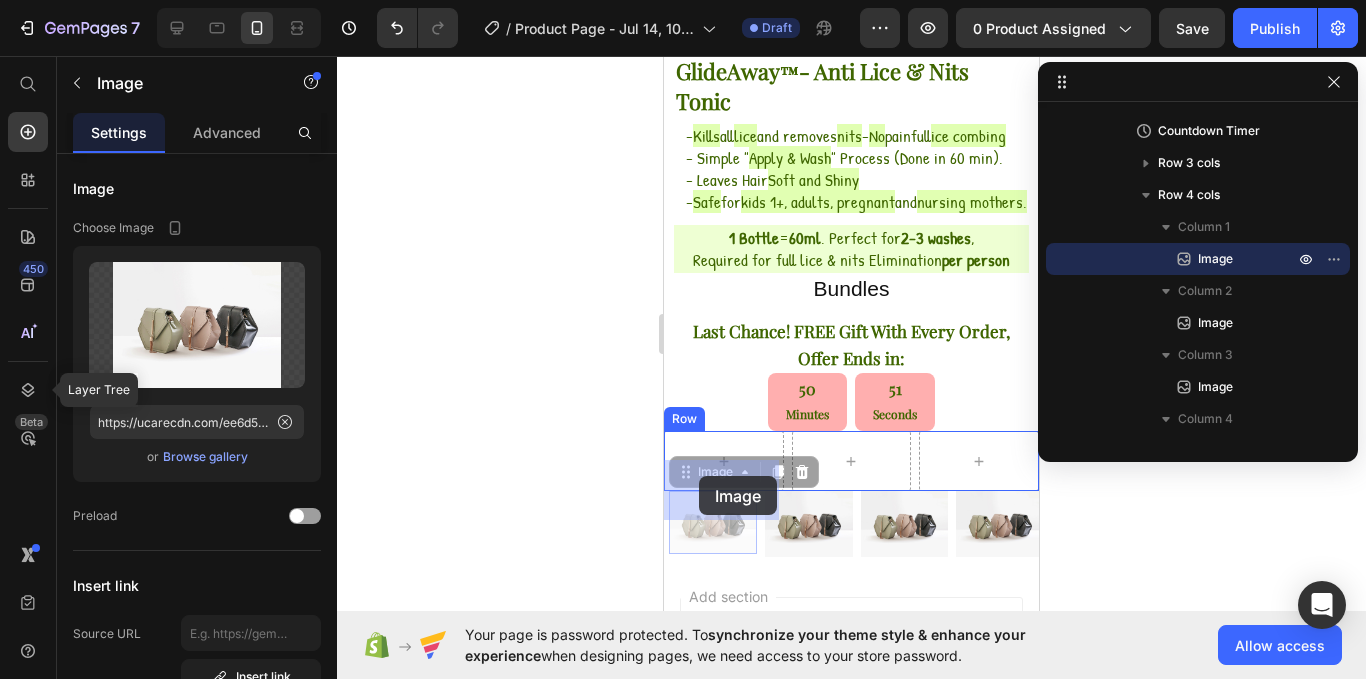 drag, startPoint x: 707, startPoint y: 546, endPoint x: 698, endPoint y: 476, distance: 70.5762 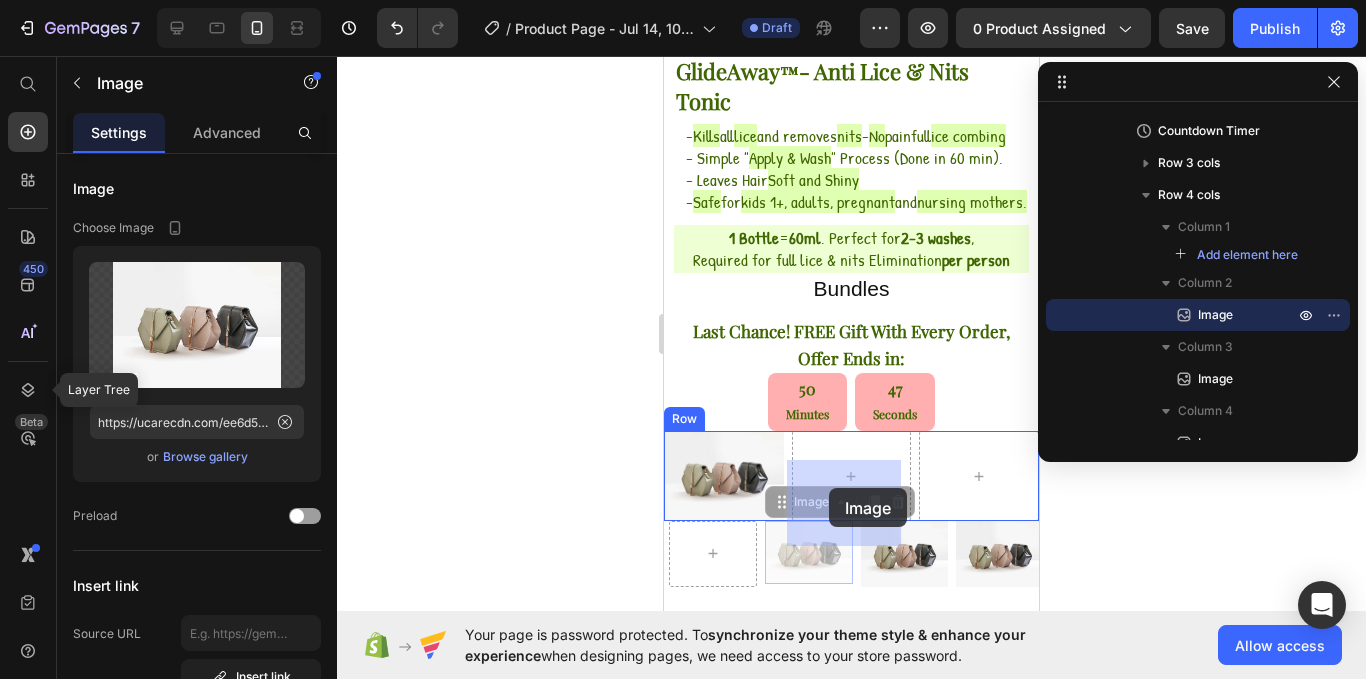 drag, startPoint x: 802, startPoint y: 575, endPoint x: 829, endPoint y: 488, distance: 91.09336 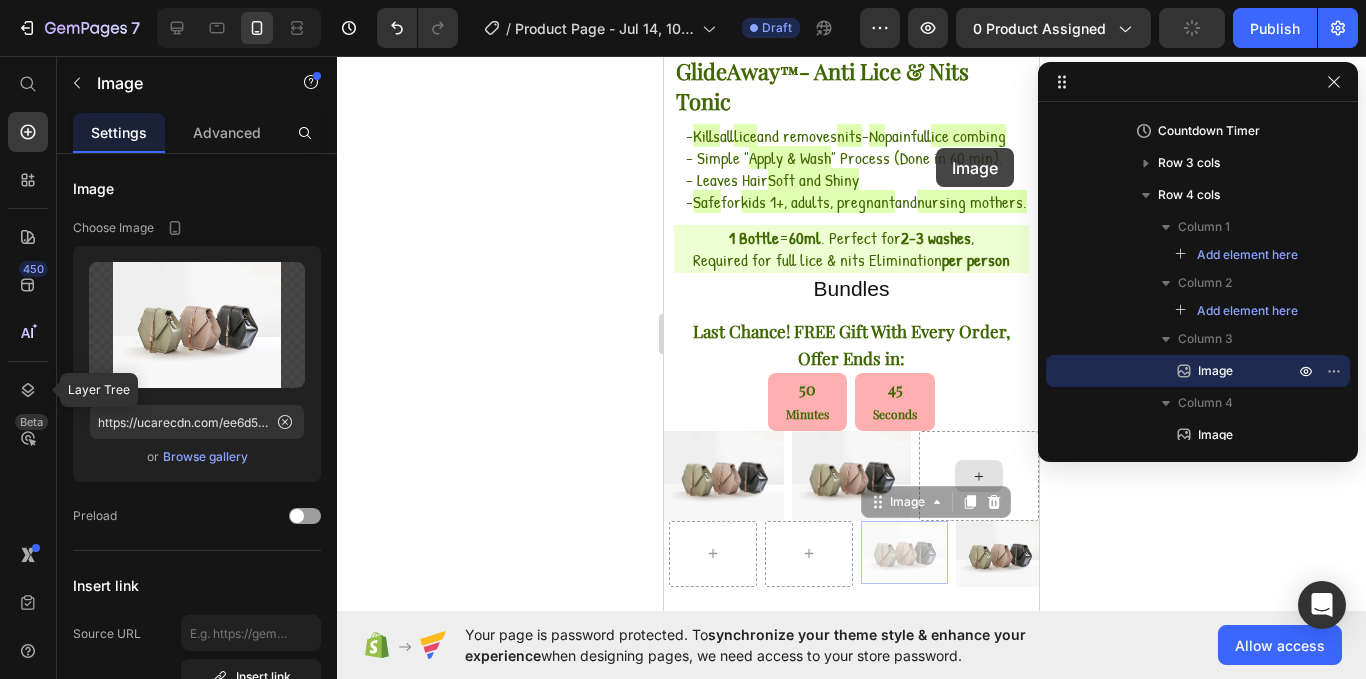 drag, startPoint x: 900, startPoint y: 591, endPoint x: 936, endPoint y: 148, distance: 444.46036 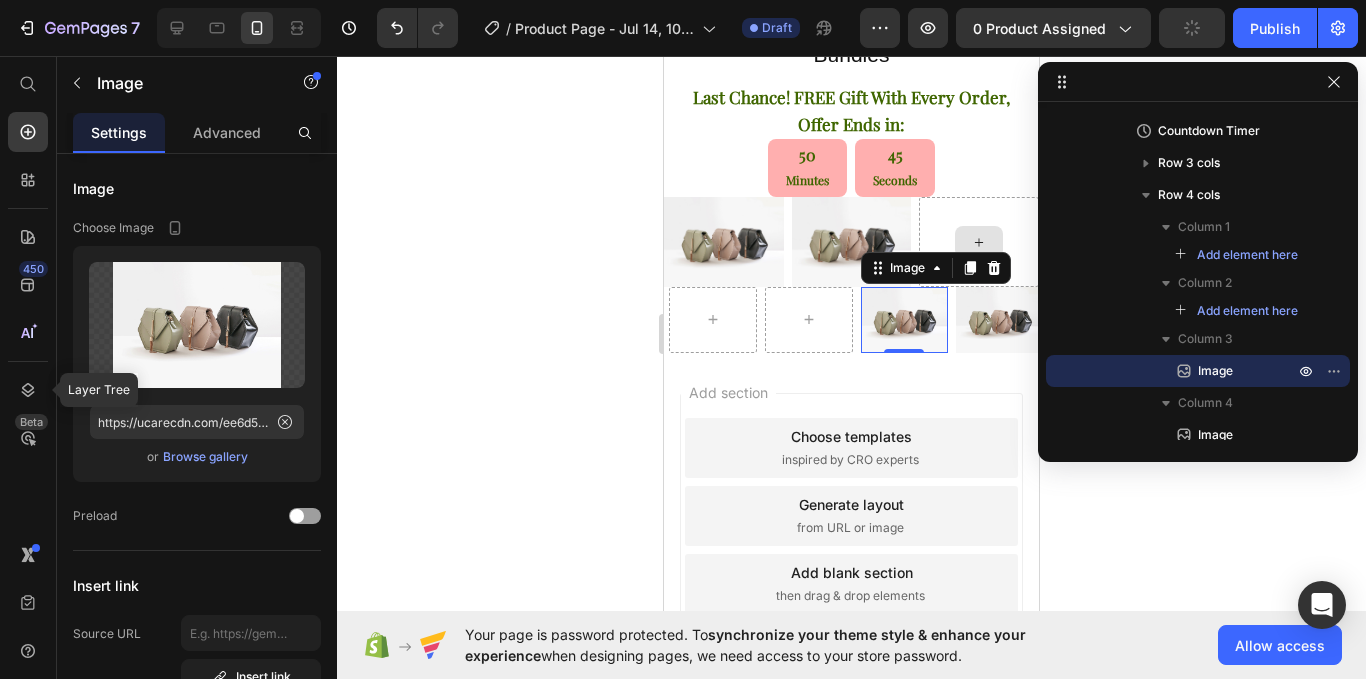 drag, startPoint x: 945, startPoint y: 501, endPoint x: 964, endPoint y: 469, distance: 37.215588 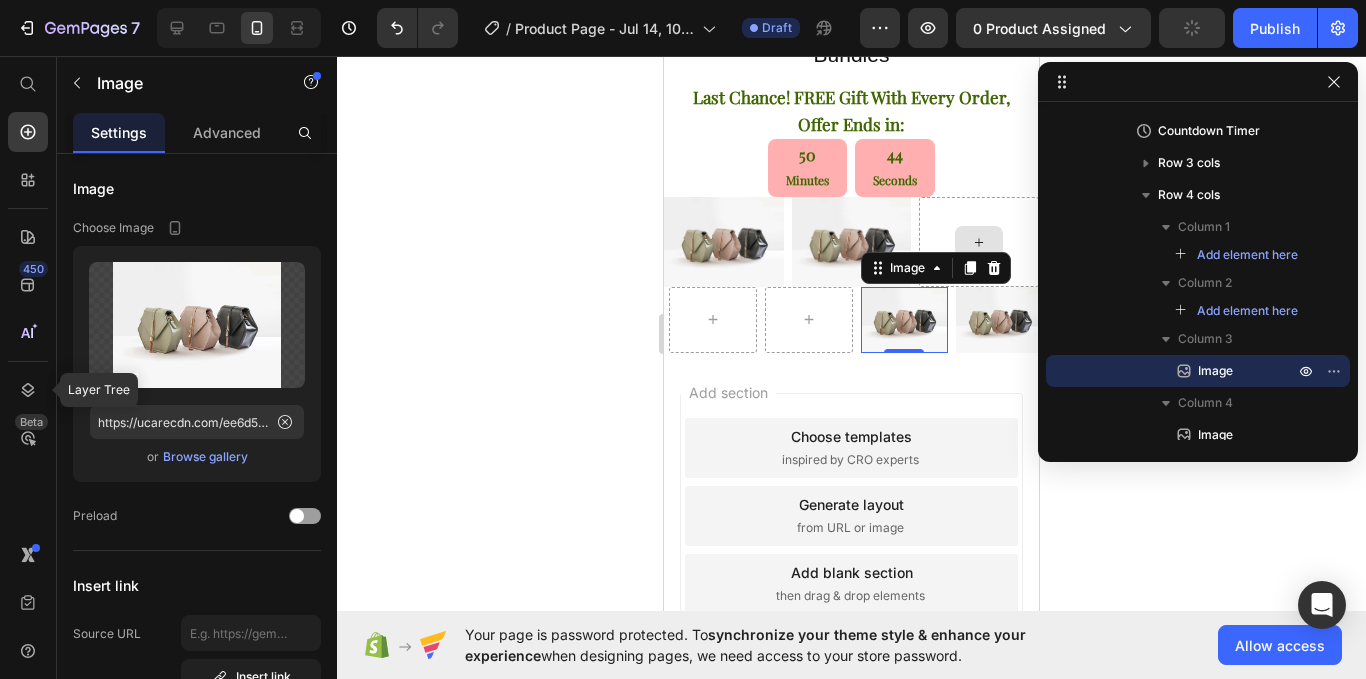 drag, startPoint x: 899, startPoint y: 554, endPoint x: 963, endPoint y: 469, distance: 106.400185 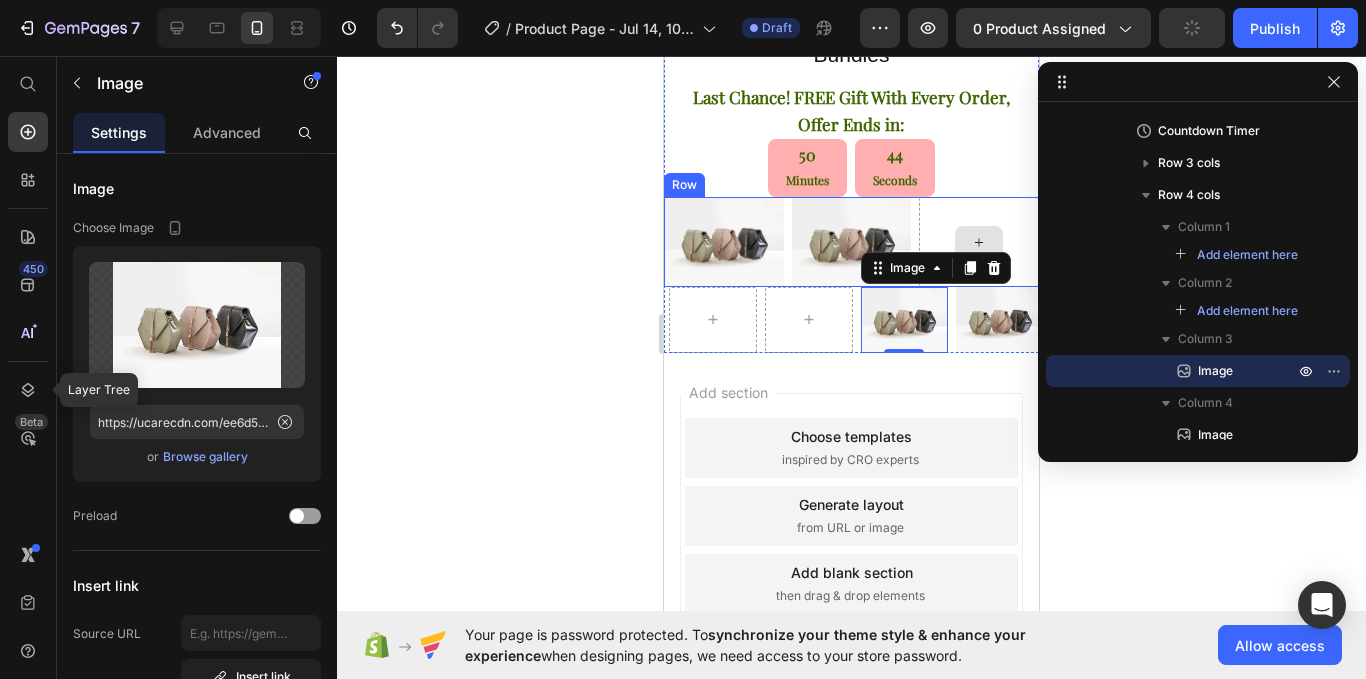 drag, startPoint x: 878, startPoint y: 565, endPoint x: 1027, endPoint y: 500, distance: 162.56076 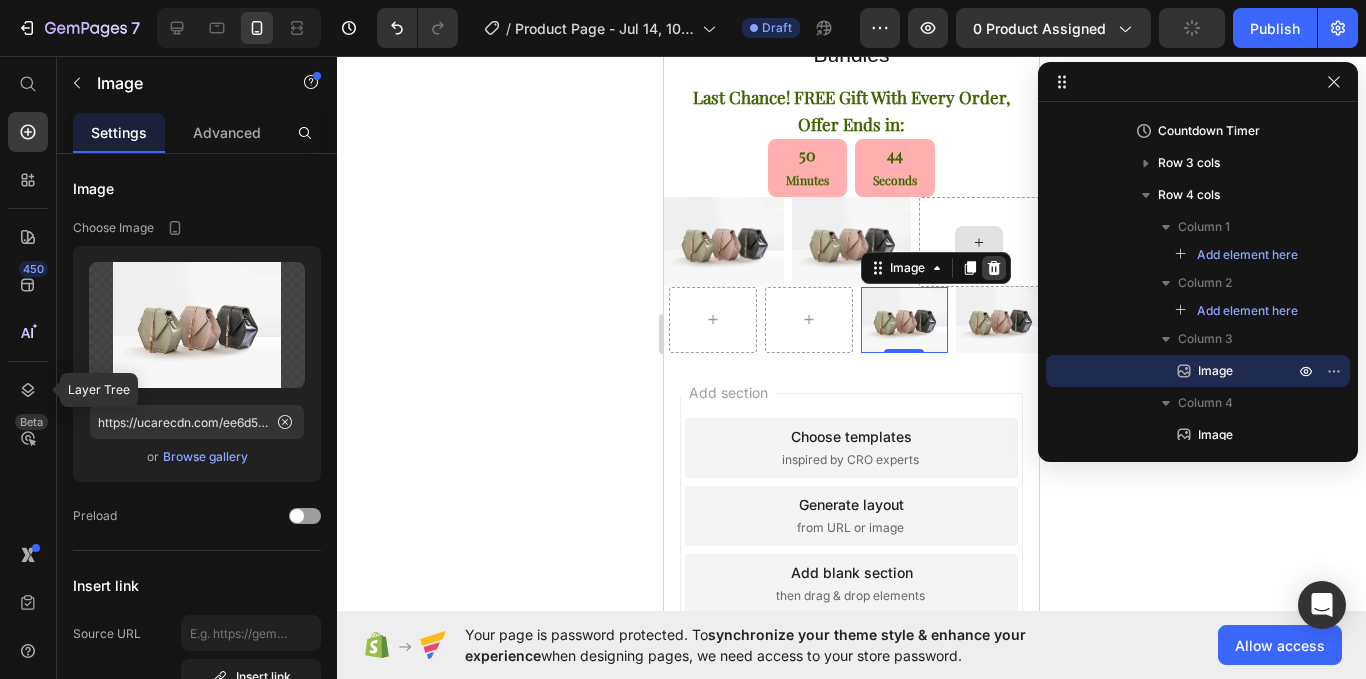 click 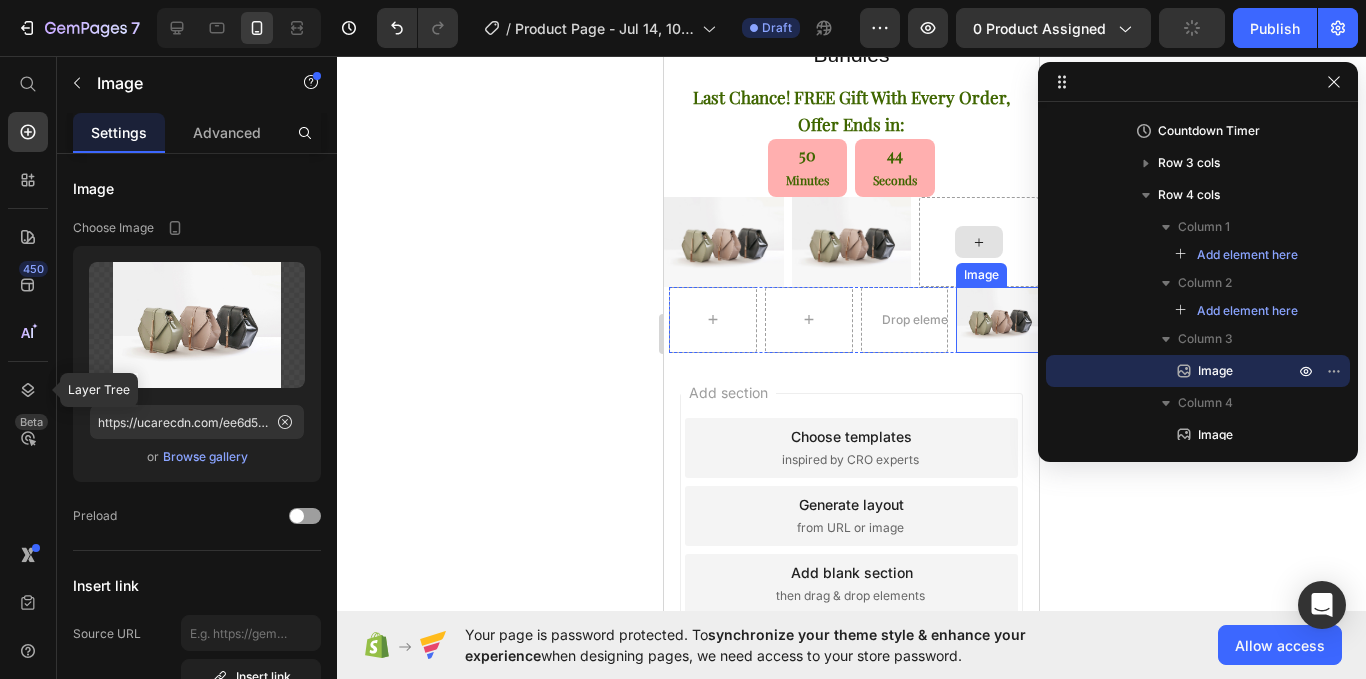 click at bounding box center (1000, 320) 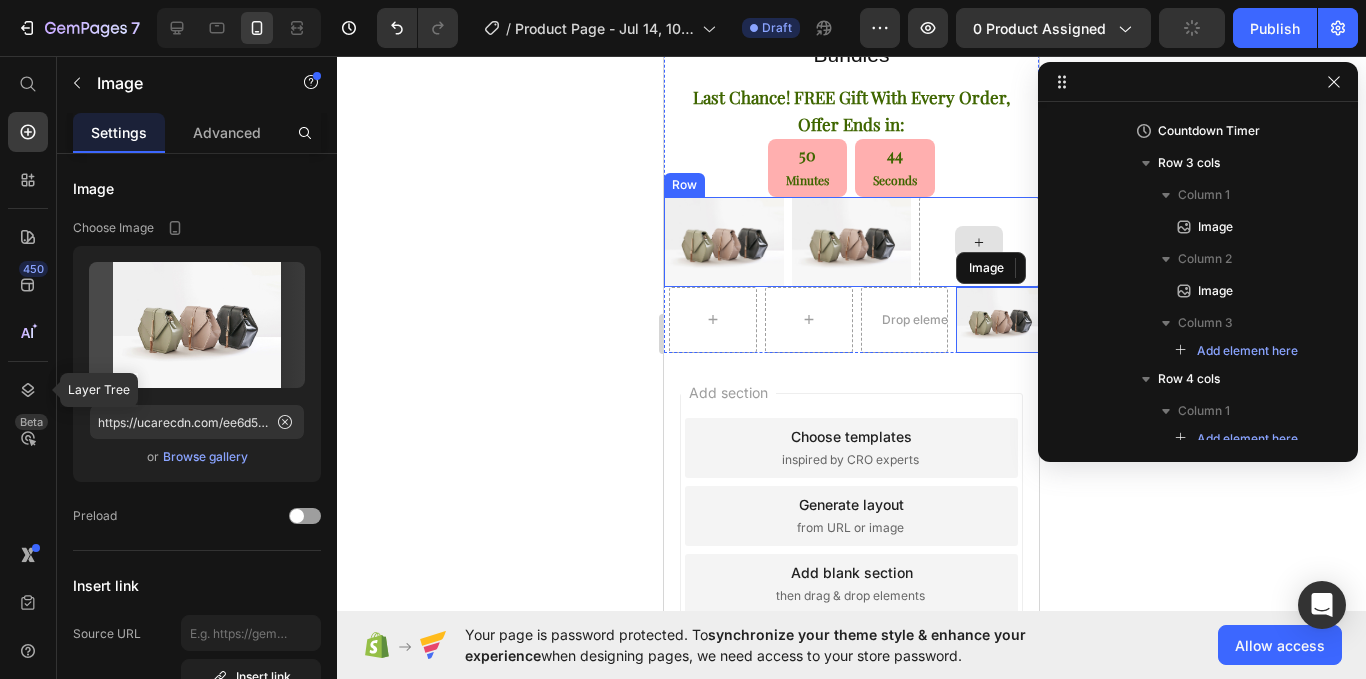 drag, startPoint x: 985, startPoint y: 516, endPoint x: 951, endPoint y: 472, distance: 55.605755 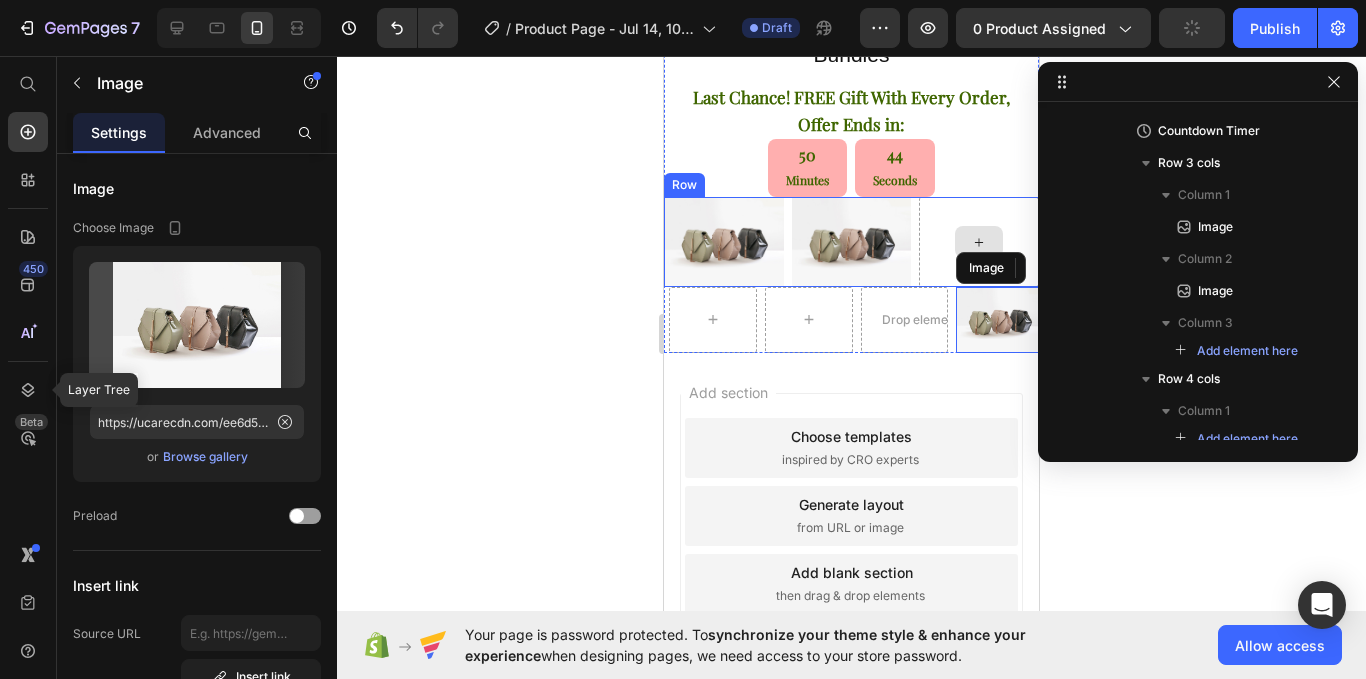 click on "⭐⭐⭐⭐⭐ 5431+ Happy Parents Heading GlideAway  ™  - Anti Lice & Nits Tonic Heading -  Kills  all  lice  and removes  nits  -  No  painful  lice combing - Simple " Apply & Wash " Process (Done in 60 min). - Leaves Hair  Soft and Shiny -  Safe  for  kids 1+, adults, pregnant  and  nursing mothers. Text Block ⁠⁠⁠⁠⁠⁠⁠ 1 Bottle  =  60ml . Perfect for  2-3 washes ,  Required for full lice & nits Elimination  per person Heading Bundles Heading ⁠⁠⁠⁠⁠⁠⁠ Last Chance! FREE Gift With Every Order, Offer Ends in: Heading 50 Minutes 44 Seconds Countdown Timer Image Image
Row
Drop element here Image Row" at bounding box center (851, 69) 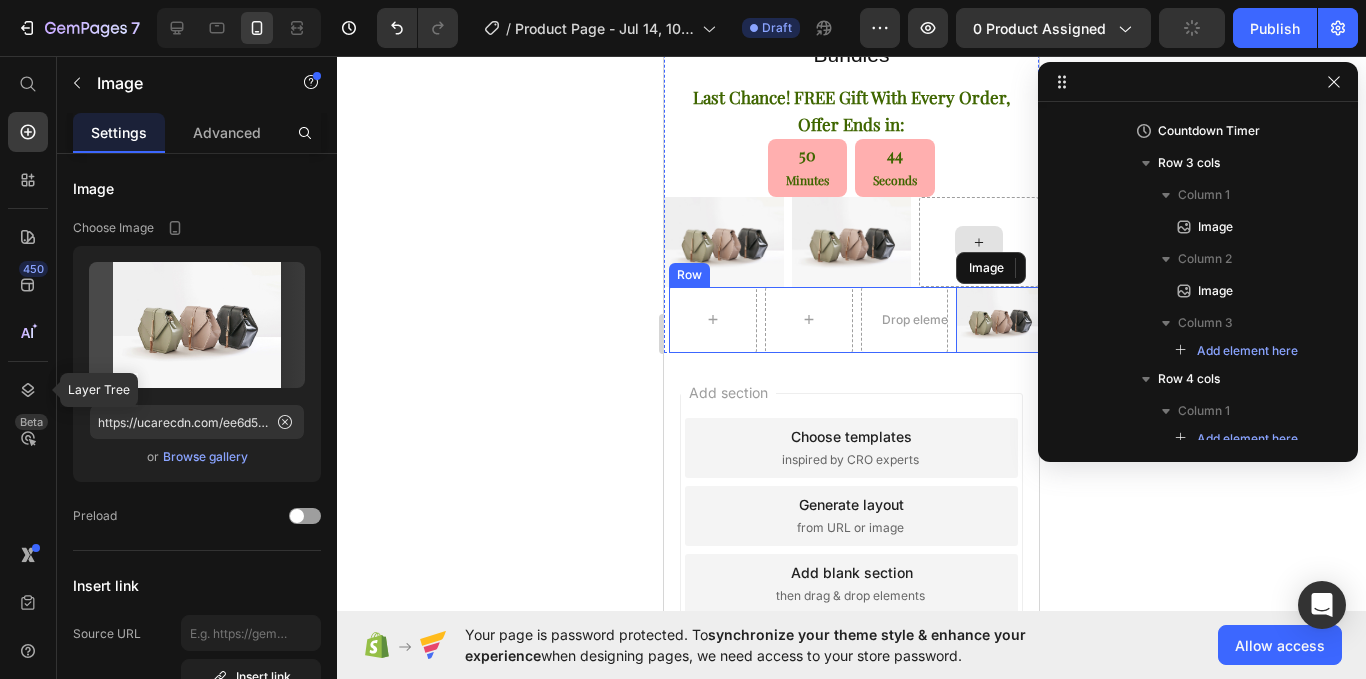 drag, startPoint x: 981, startPoint y: 515, endPoint x: 988, endPoint y: 496, distance: 20.248457 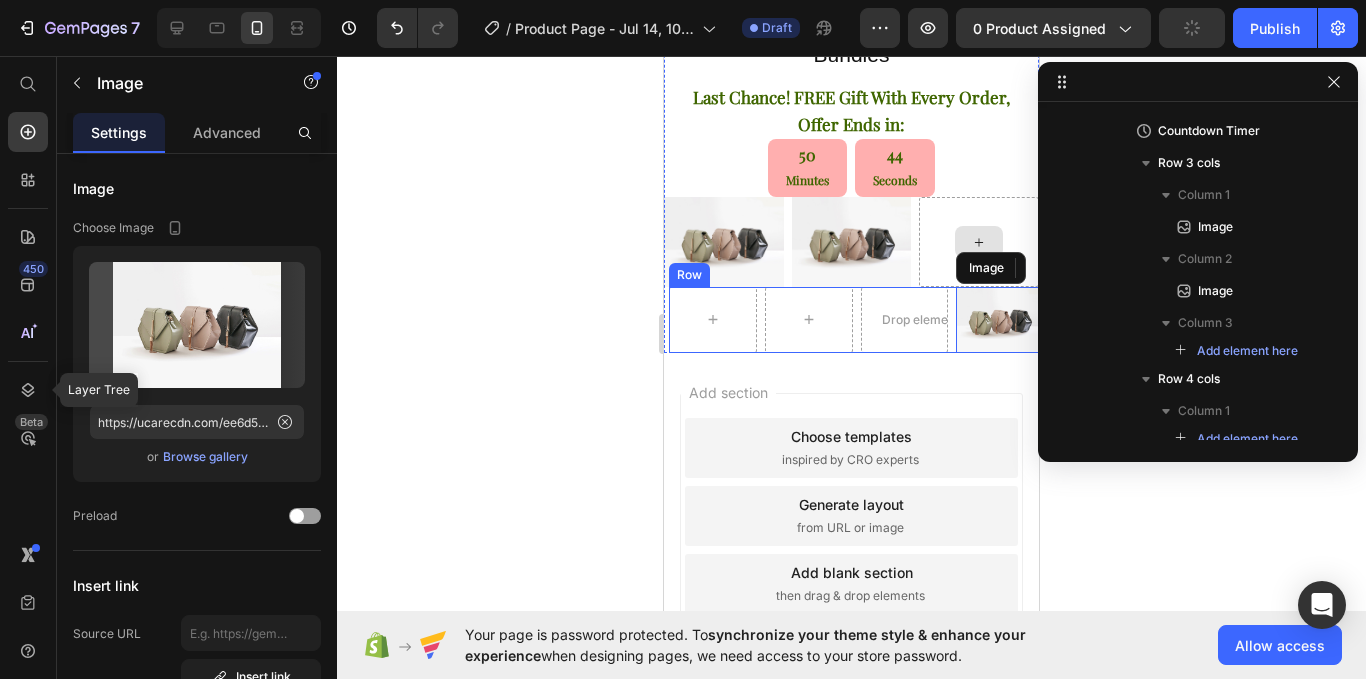 click on "⭐⭐⭐⭐⭐ 5431+ Happy Parents Heading GlideAway  ™  - Anti Lice & Nits Tonic Heading -  Kills  all  lice  and removes  nits  -  No  painful  lice combing - Simple " Apply & Wash " Process (Done in 60 min). - Leaves Hair  Soft and Shiny -  Safe  for  kids 1+, adults, pregnant  and  nursing mothers. Text Block ⁠⁠⁠⁠⁠⁠⁠ 1 Bottle  =  60ml . Perfect for  2-3 washes ,  Required for full lice & nits Elimination  per person Heading Bundles Heading ⁠⁠⁠⁠⁠⁠⁠ Last Chance! FREE Gift With Every Order, Offer Ends in: Heading 50 Minutes 44 Seconds Countdown Timer Image Image
Row
Drop element here Image Row" at bounding box center (851, 69) 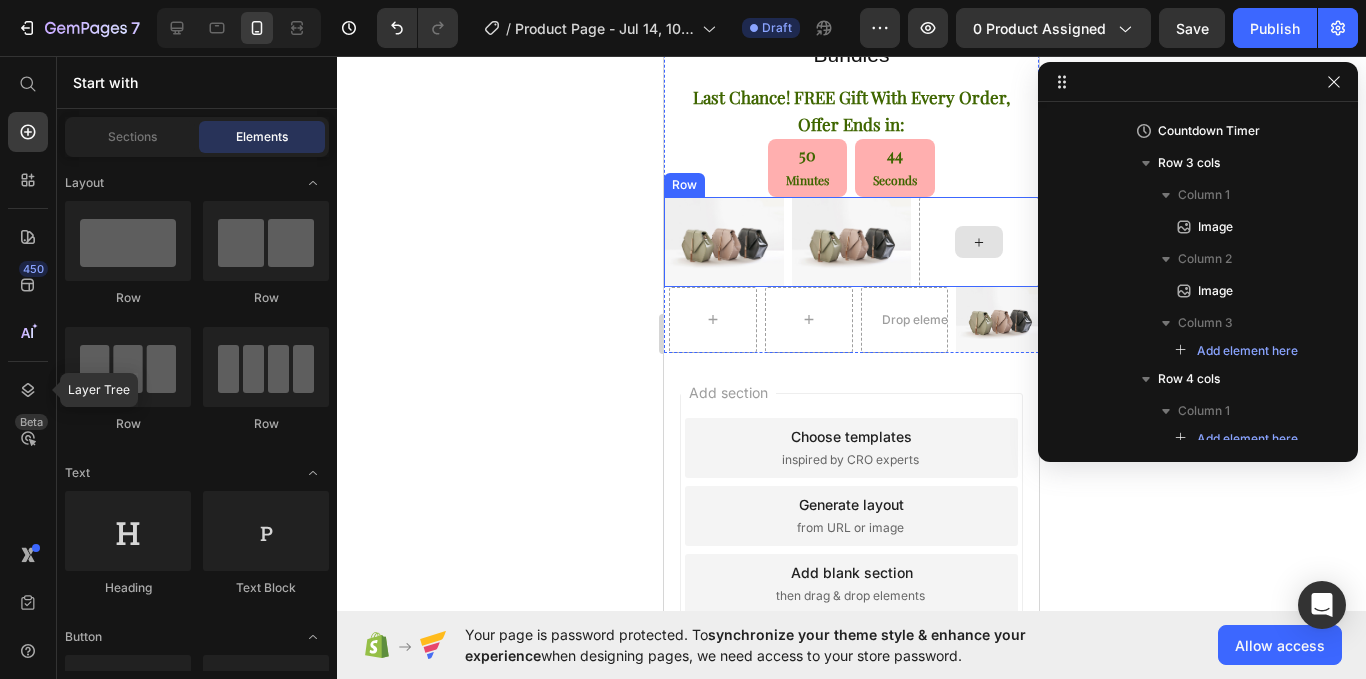 click at bounding box center (979, 242) 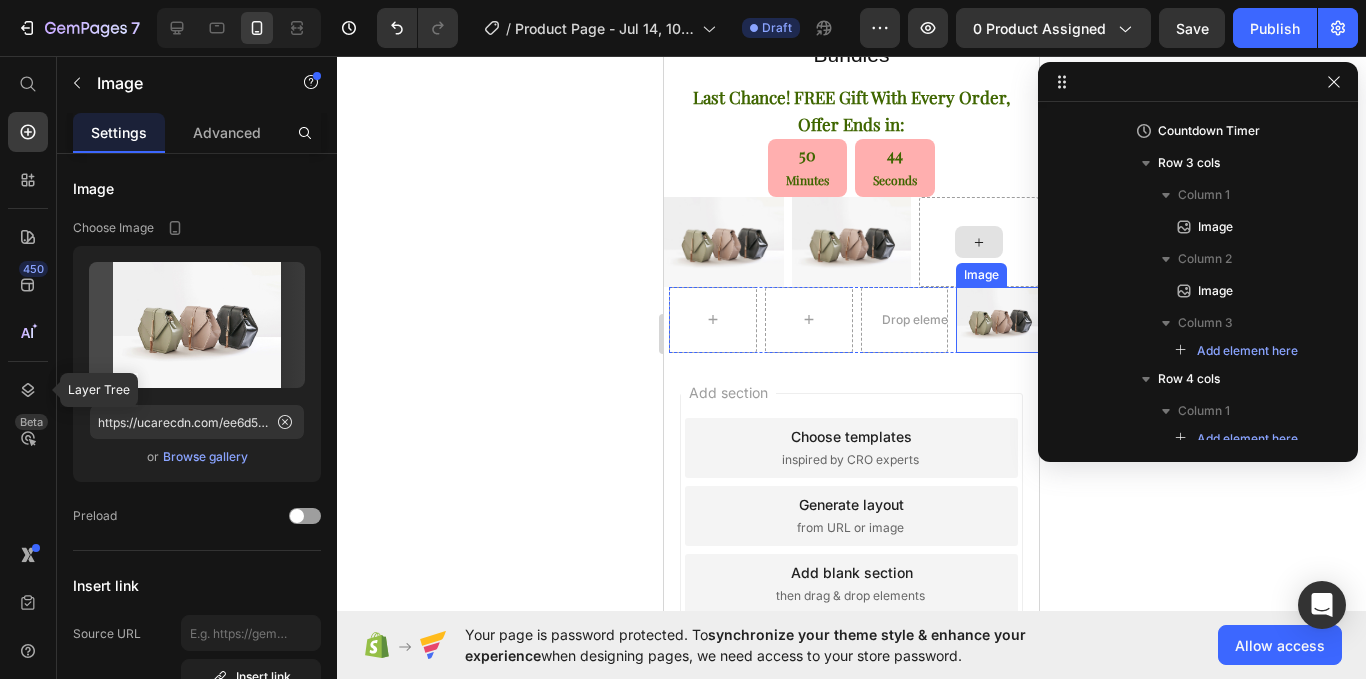 click at bounding box center (1000, 320) 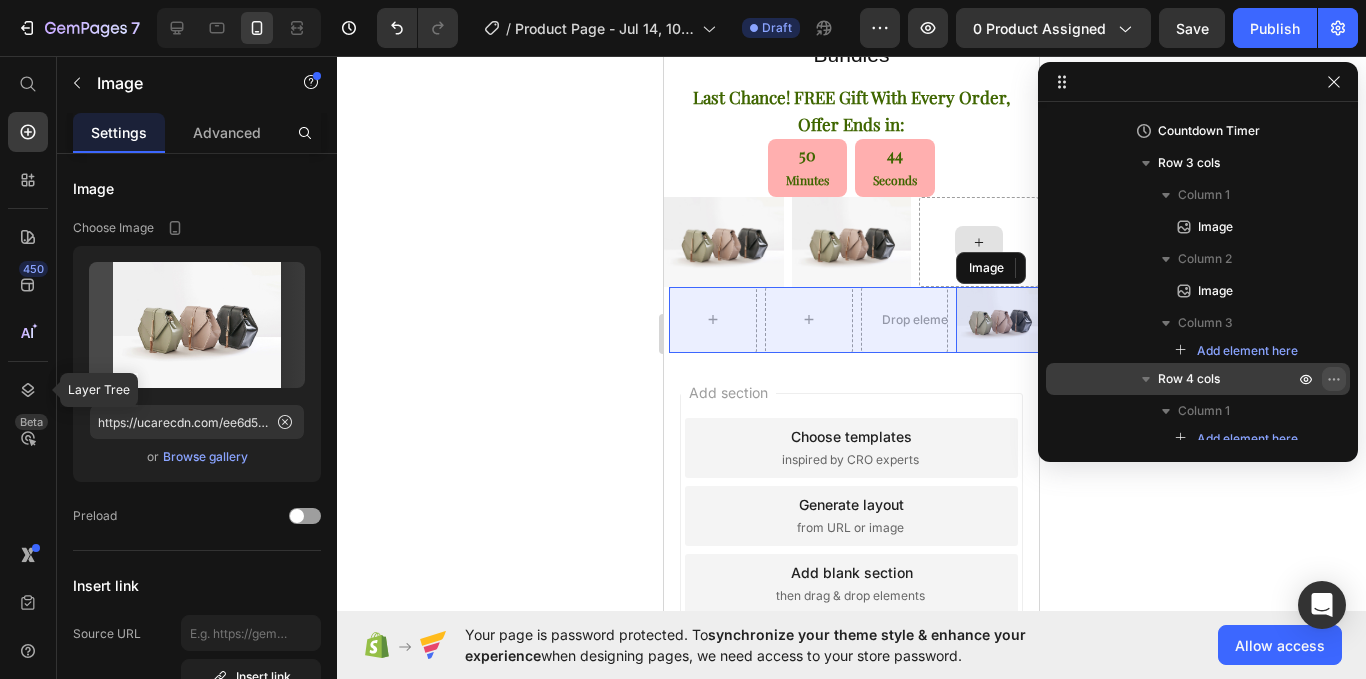 click 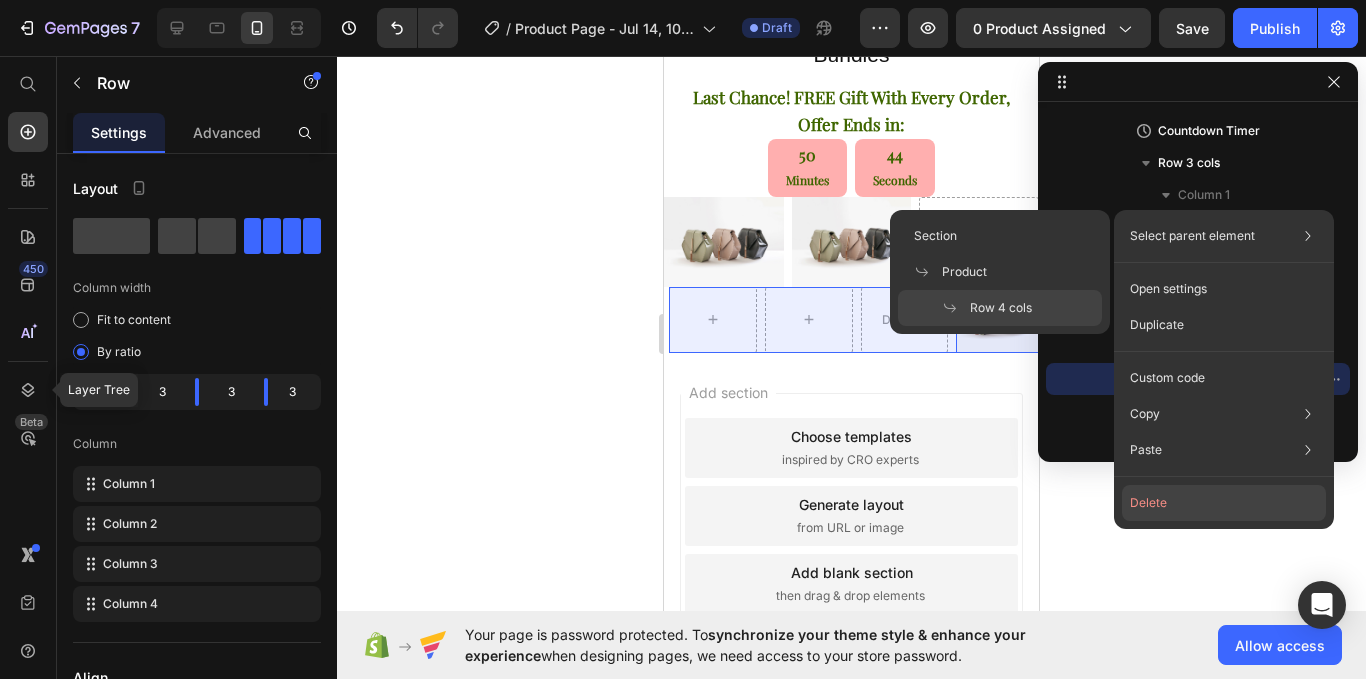 drag, startPoint x: 1219, startPoint y: 508, endPoint x: 331, endPoint y: 470, distance: 888.8127 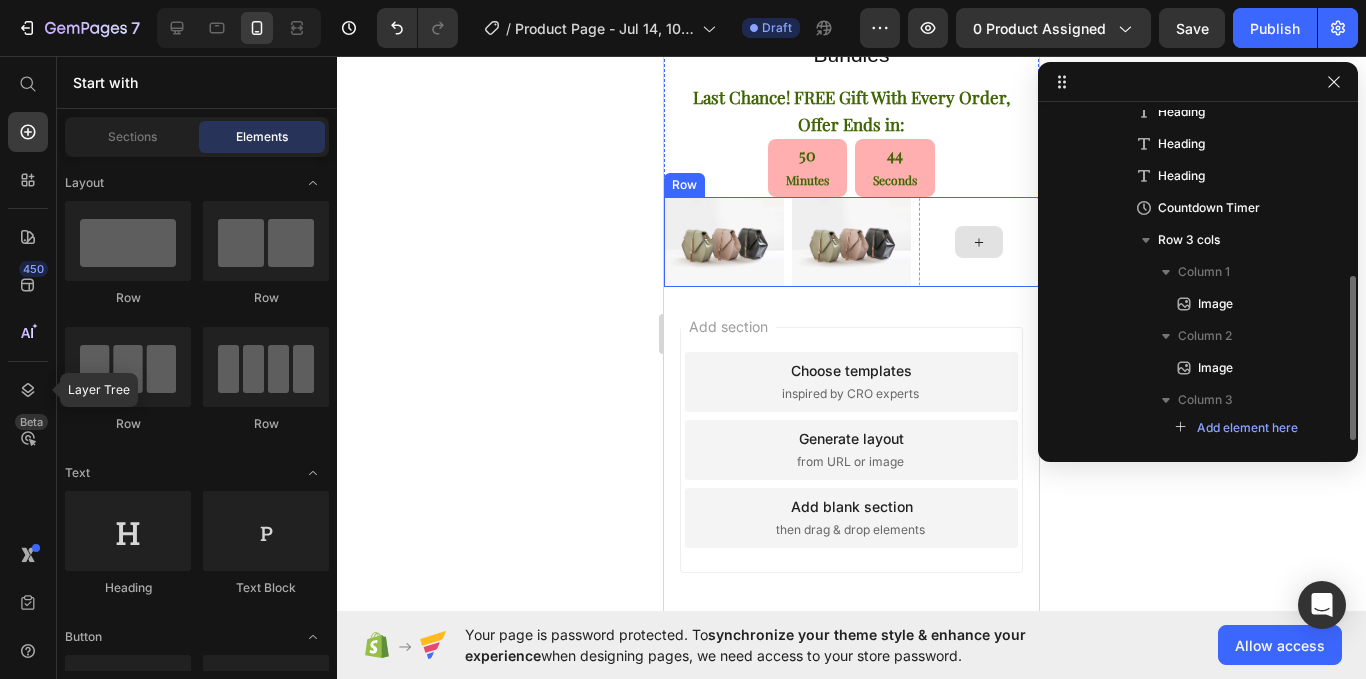 drag, startPoint x: 931, startPoint y: 514, endPoint x: 935, endPoint y: 487, distance: 27.294687 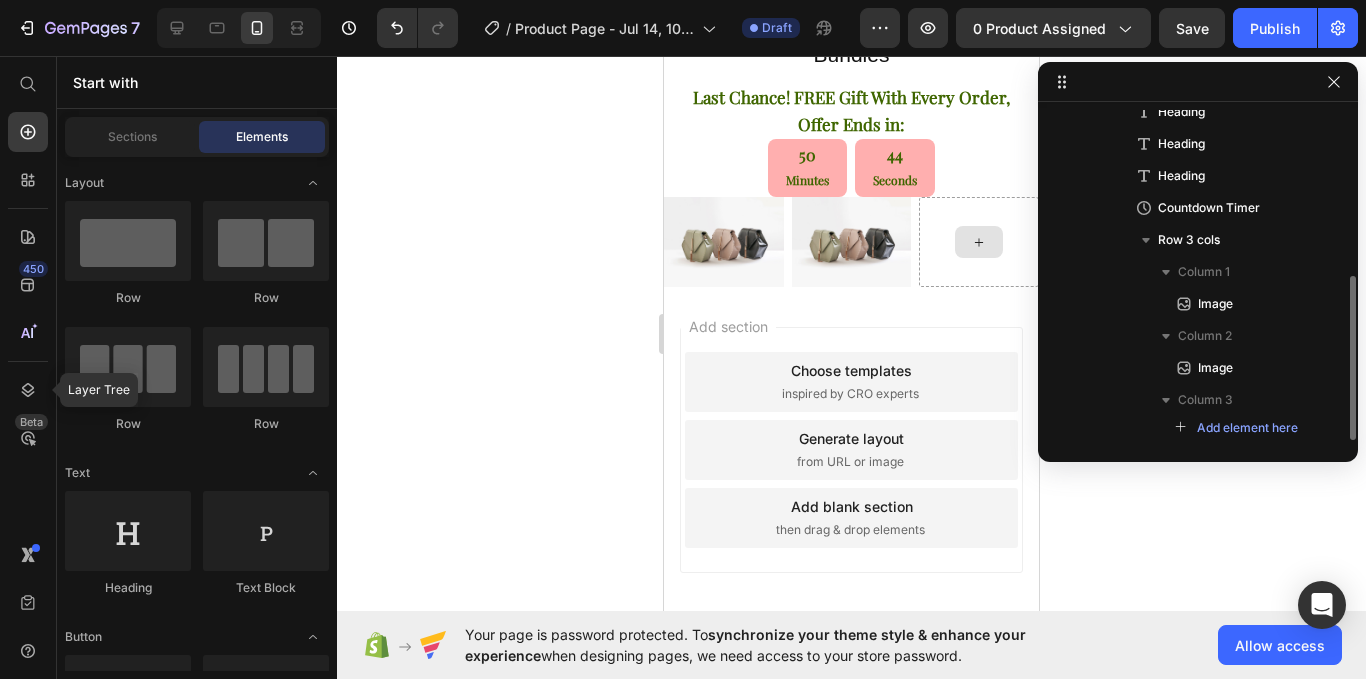 drag, startPoint x: 137, startPoint y: 459, endPoint x: 459, endPoint y: 442, distance: 322.44846 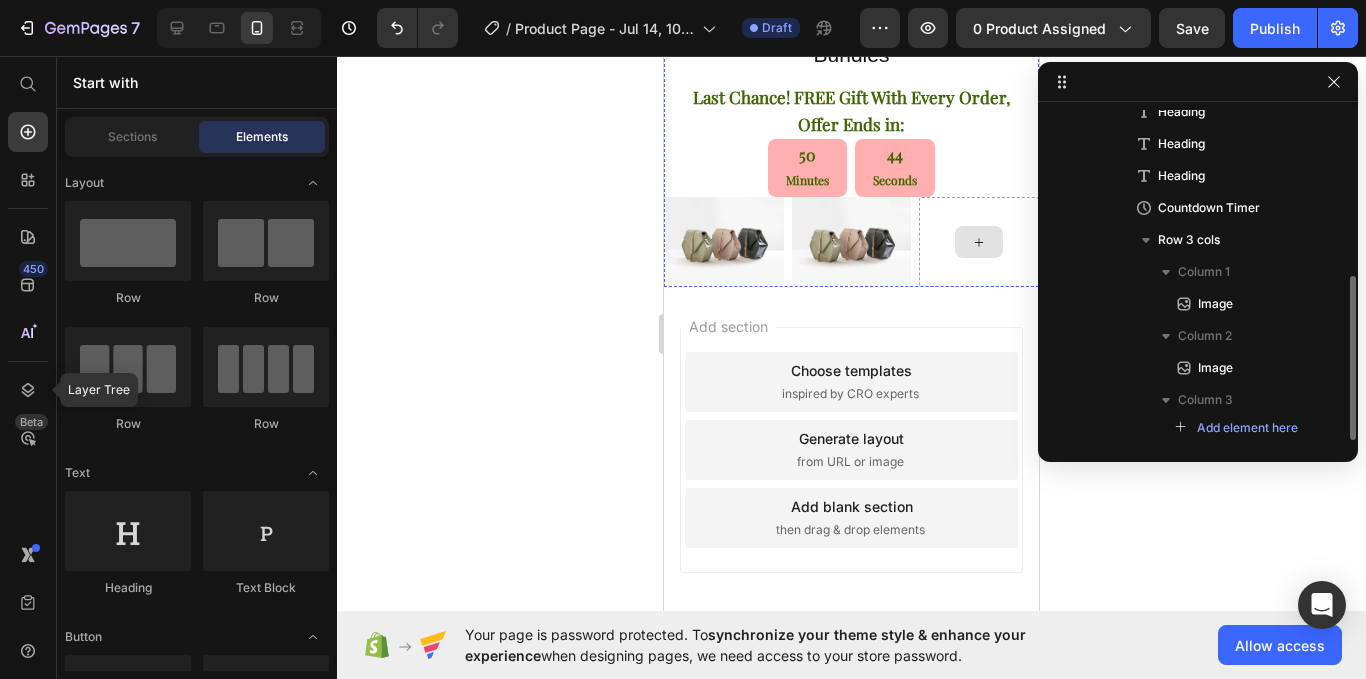 click 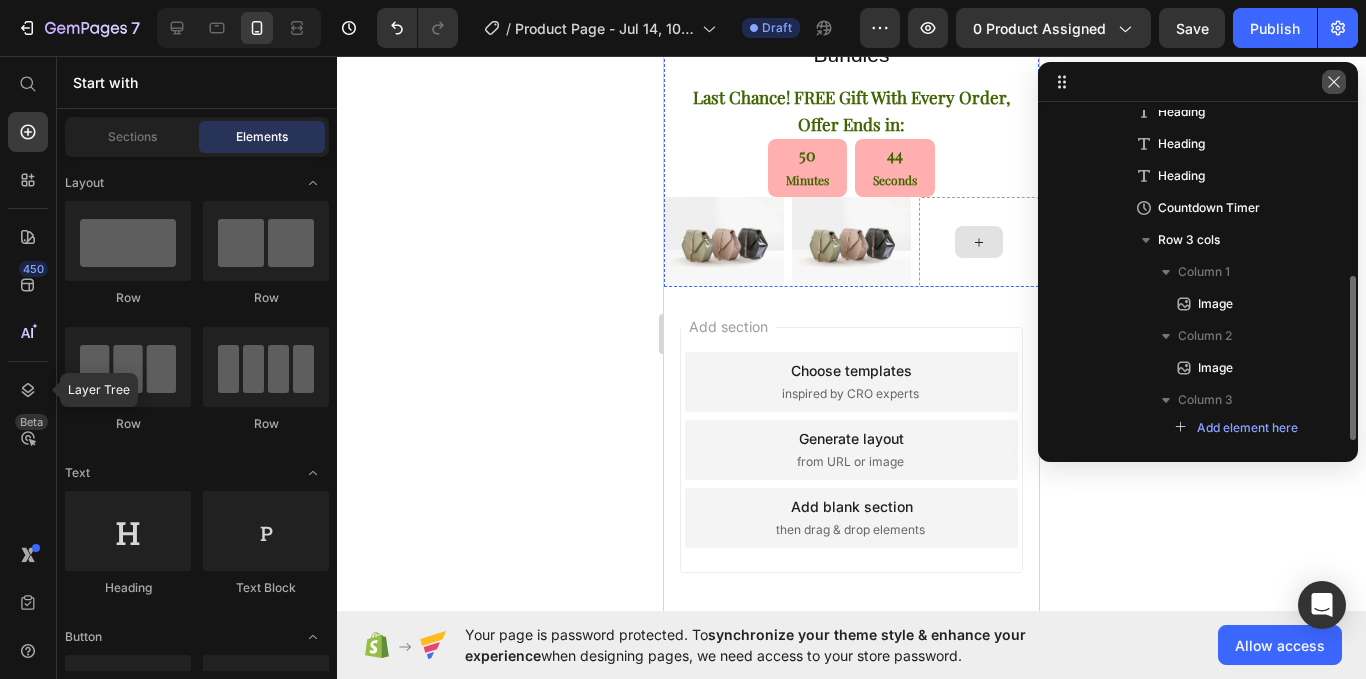click 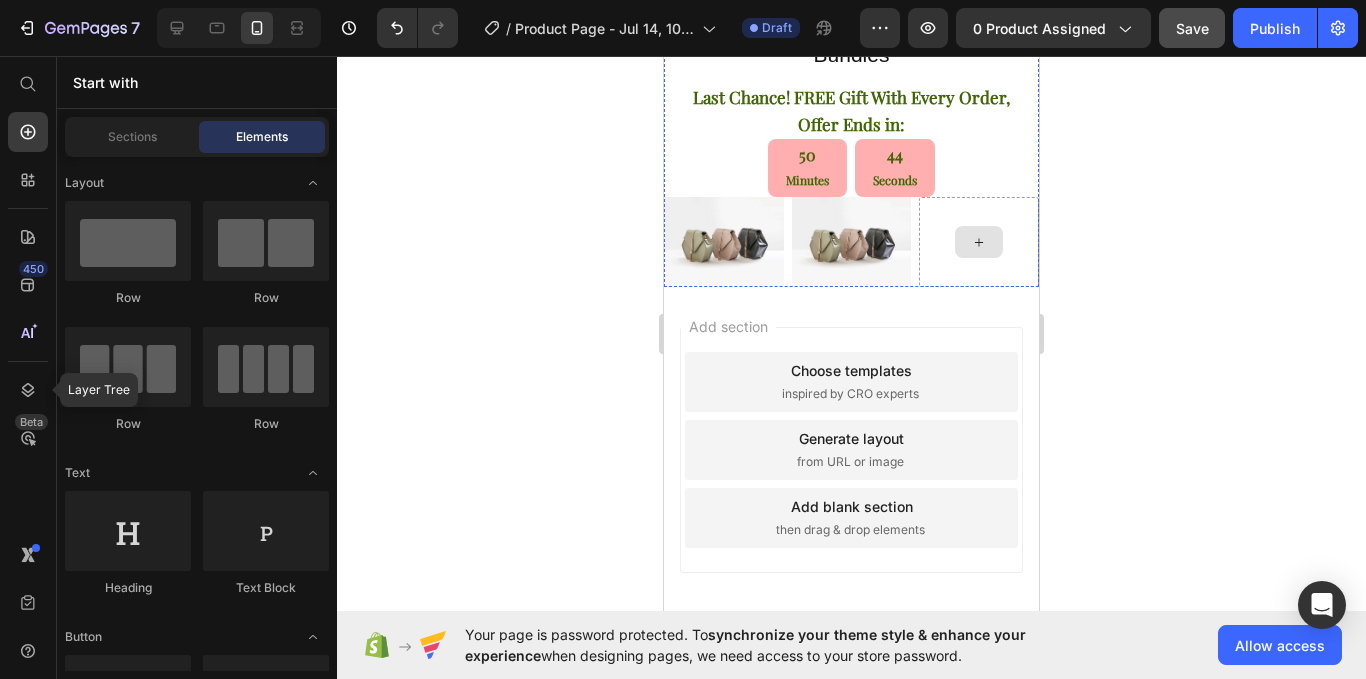click on "Save" at bounding box center [1192, 28] 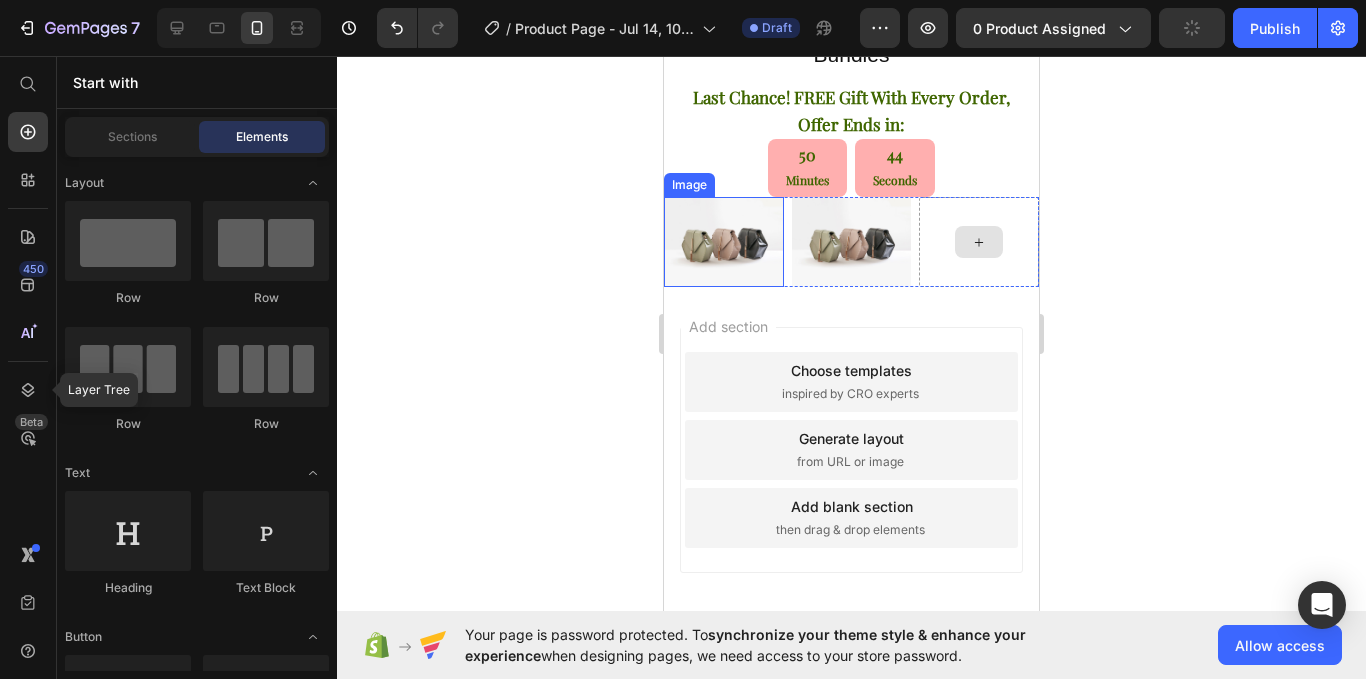 drag, startPoint x: 782, startPoint y: 522, endPoint x: 715, endPoint y: 492, distance: 73.409805 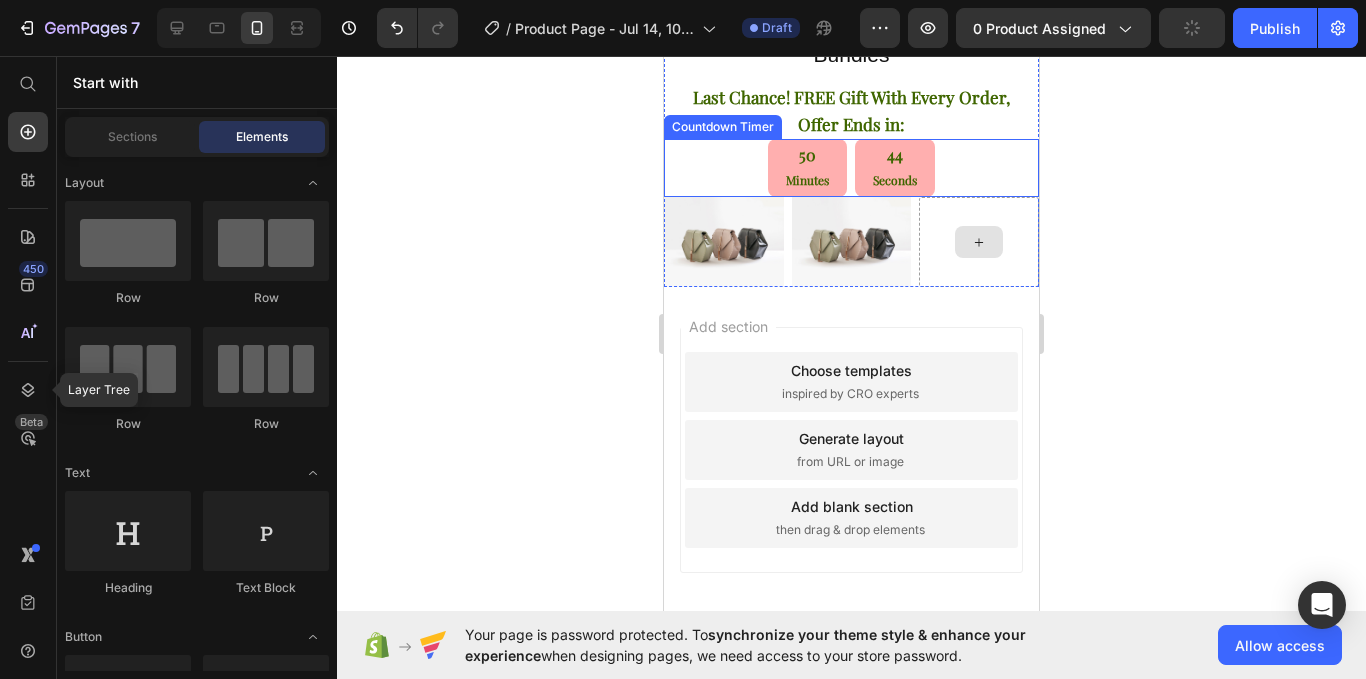 drag, startPoint x: 580, startPoint y: 442, endPoint x: 40, endPoint y: 380, distance: 543.5476 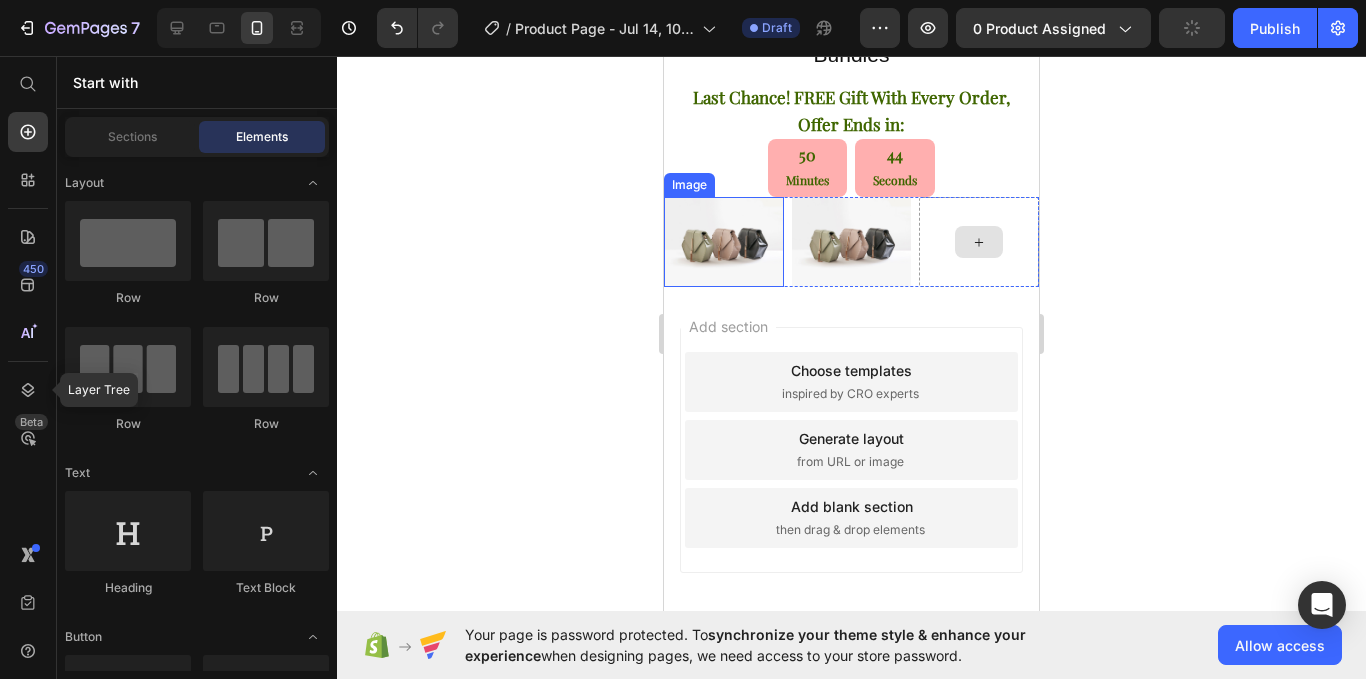 click on "Image" at bounding box center [689, 185] 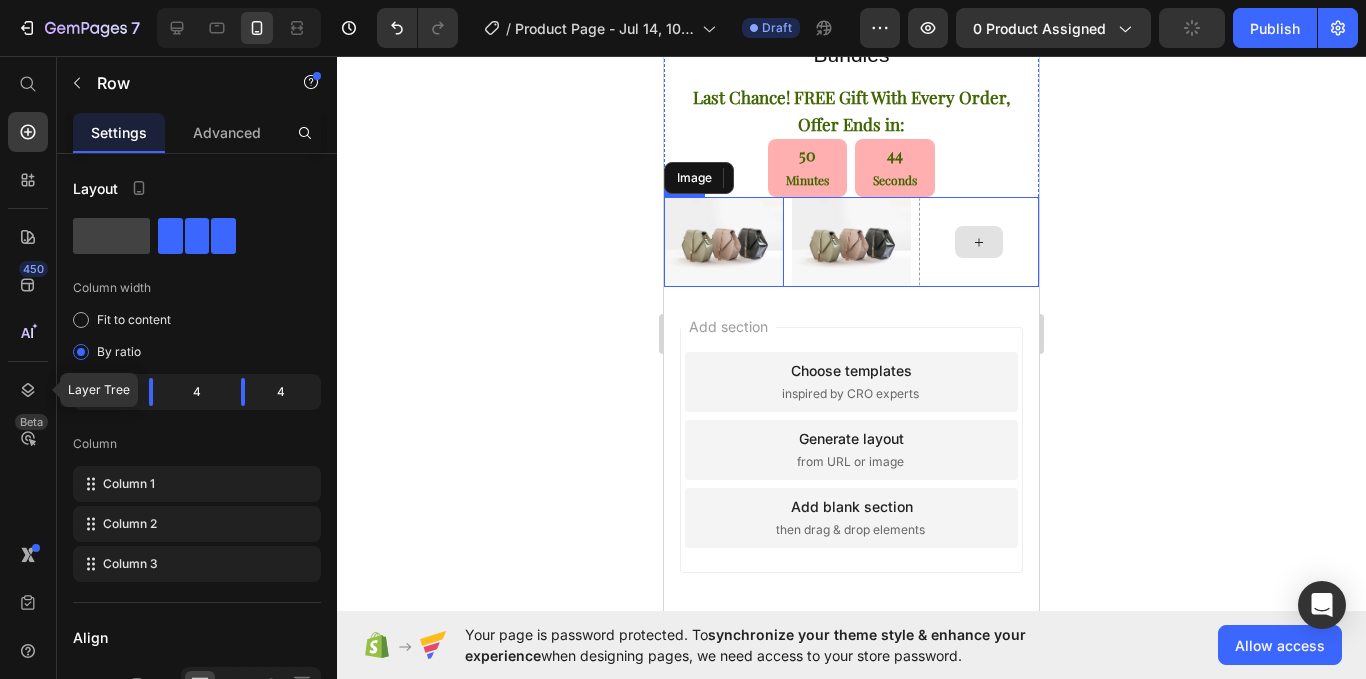 click on "Image Image
Row" at bounding box center [851, 242] 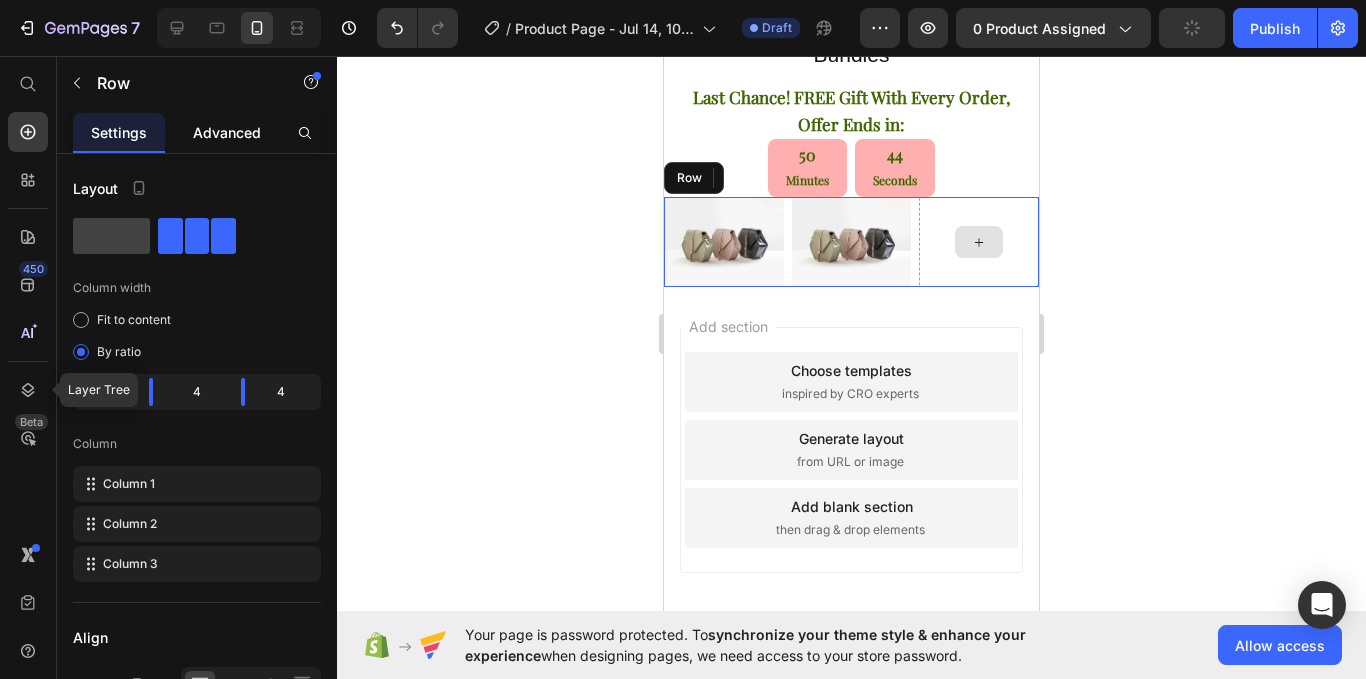 click on "Advanced" at bounding box center [227, 132] 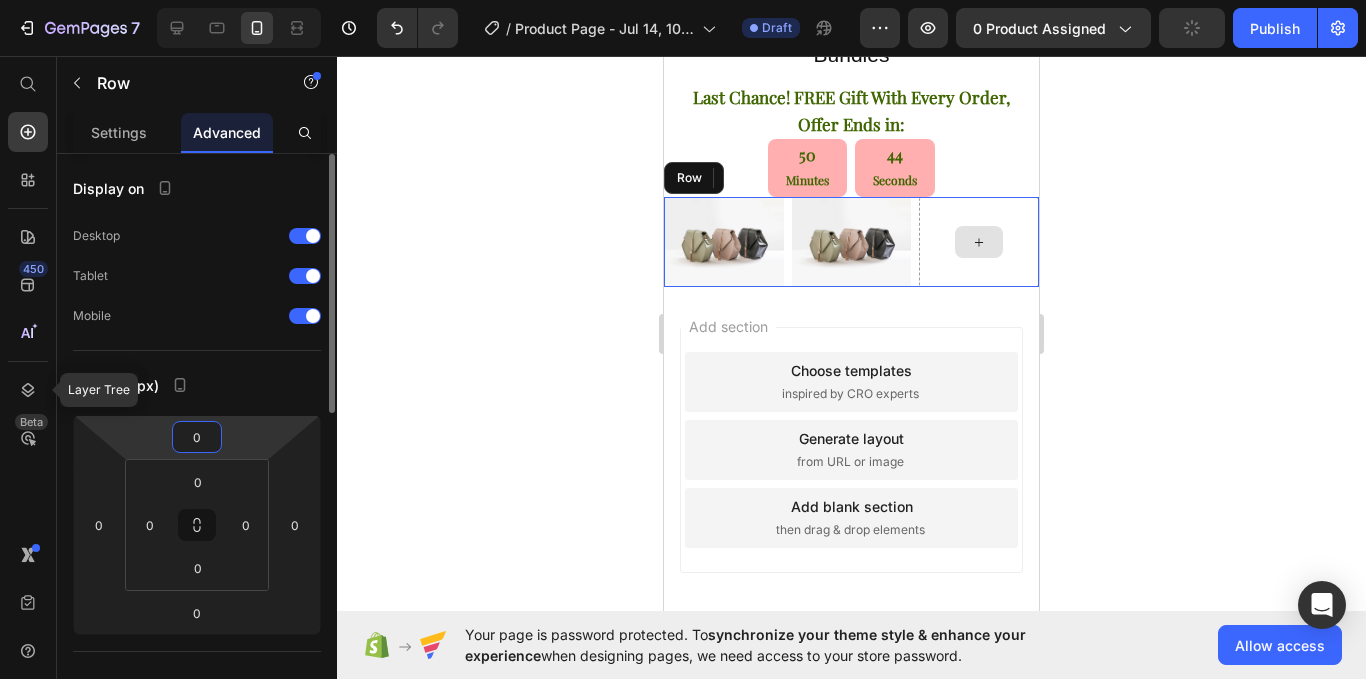 click on "0" at bounding box center [197, 437] 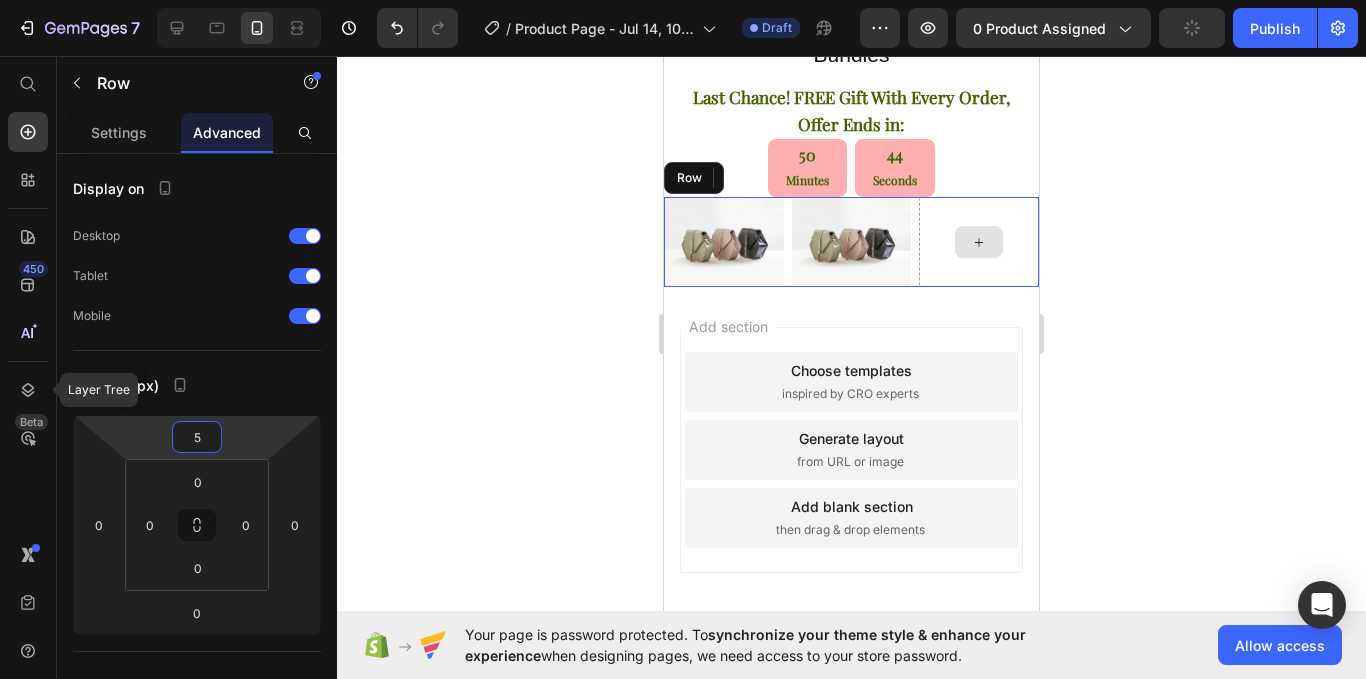 click 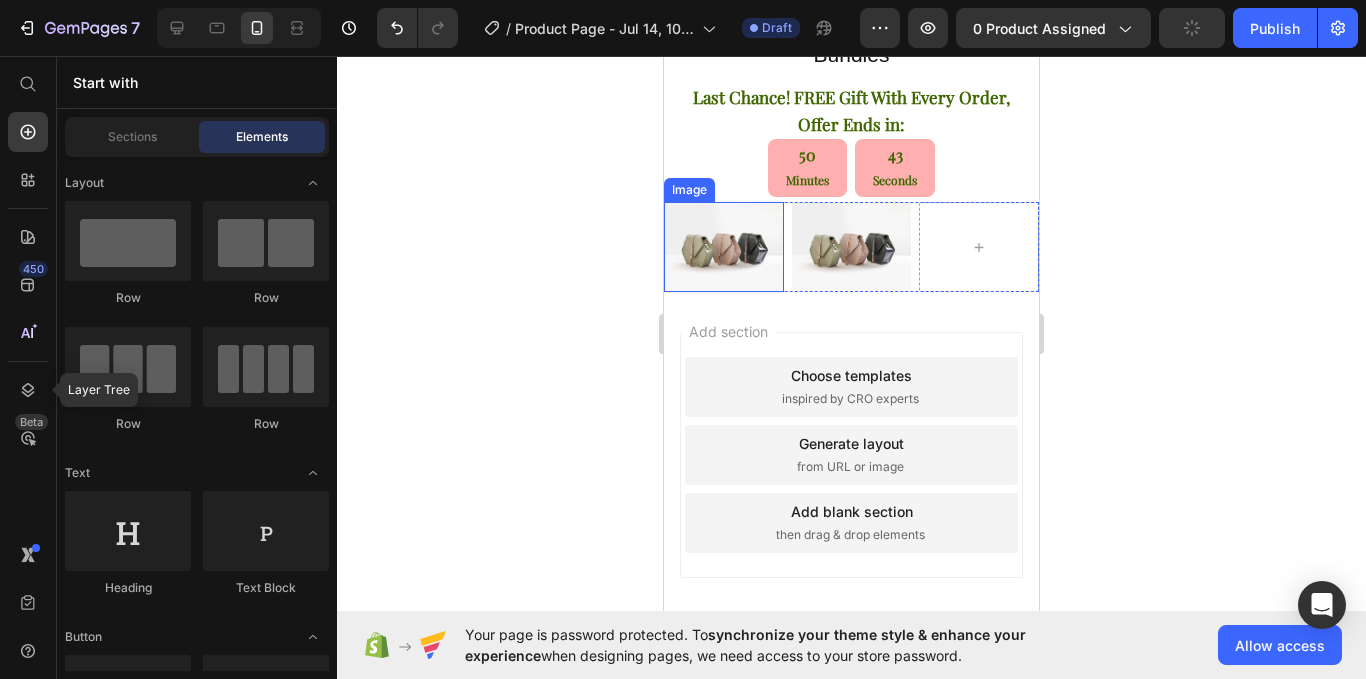 drag, startPoint x: 773, startPoint y: 516, endPoint x: 894, endPoint y: 492, distance: 123.35721 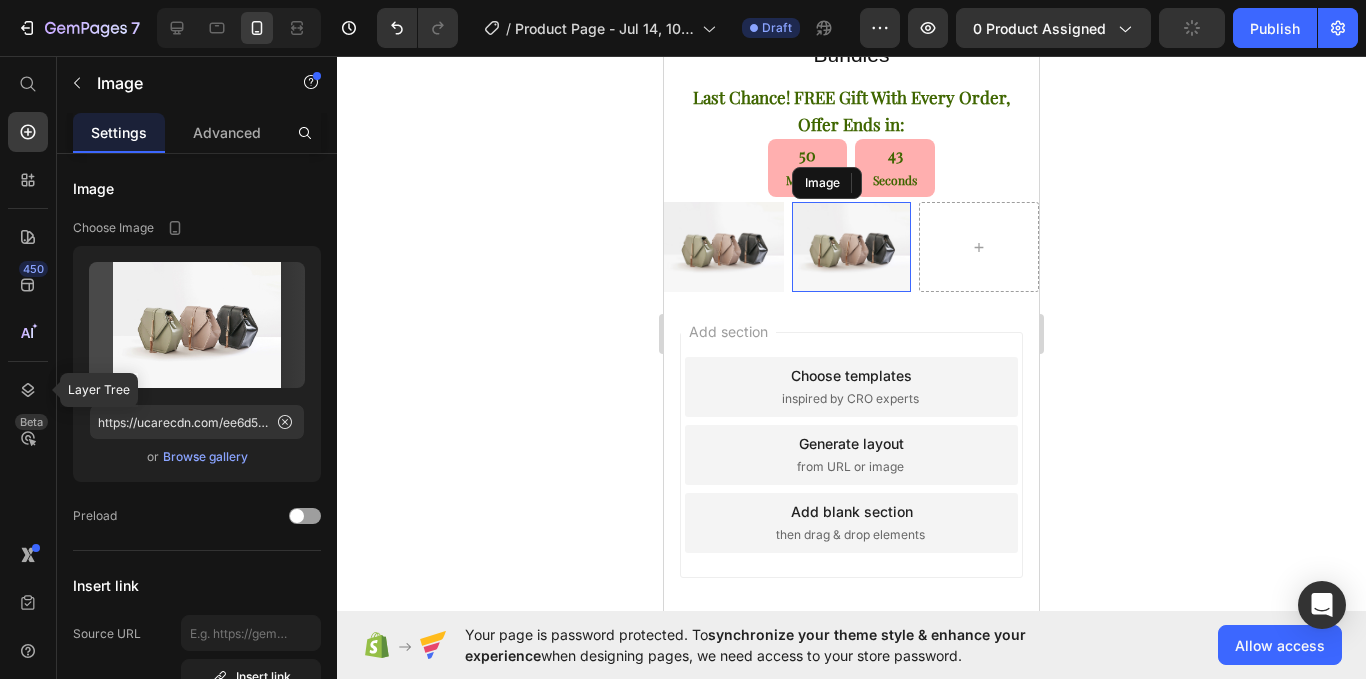 click at bounding box center (852, 247) 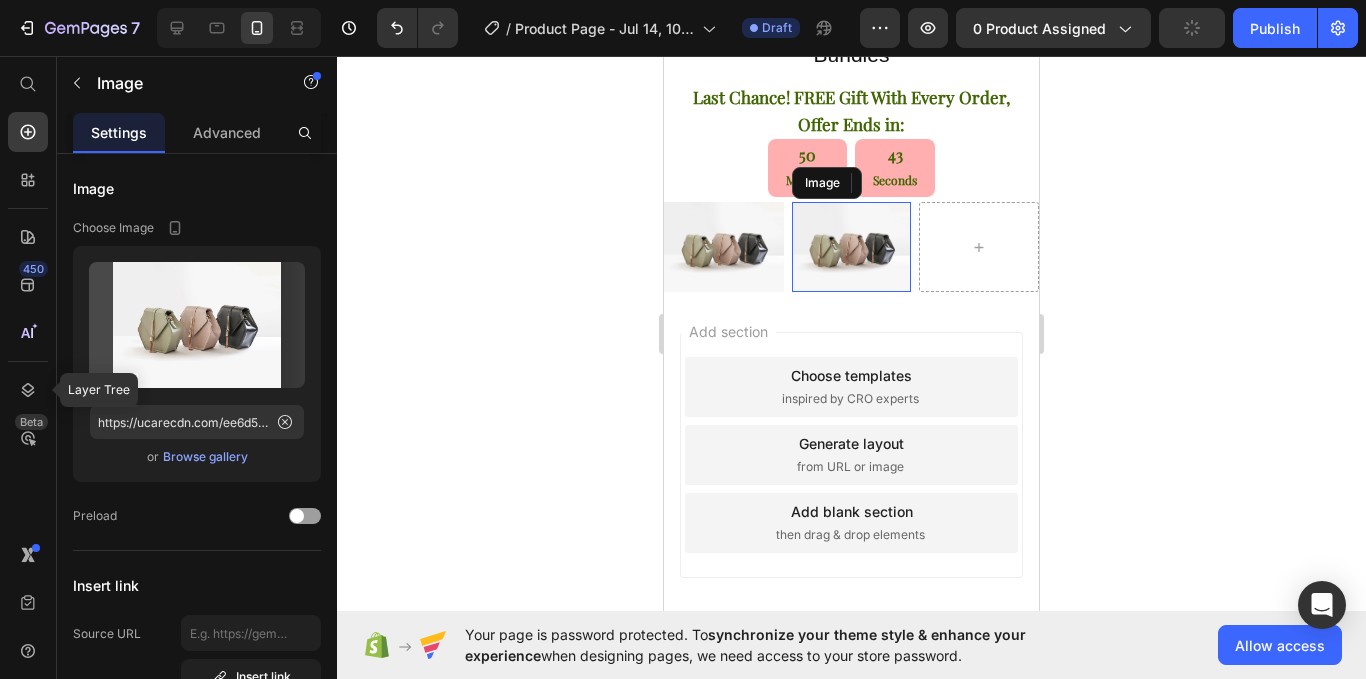 click on "Image Image
Row" at bounding box center [851, 247] 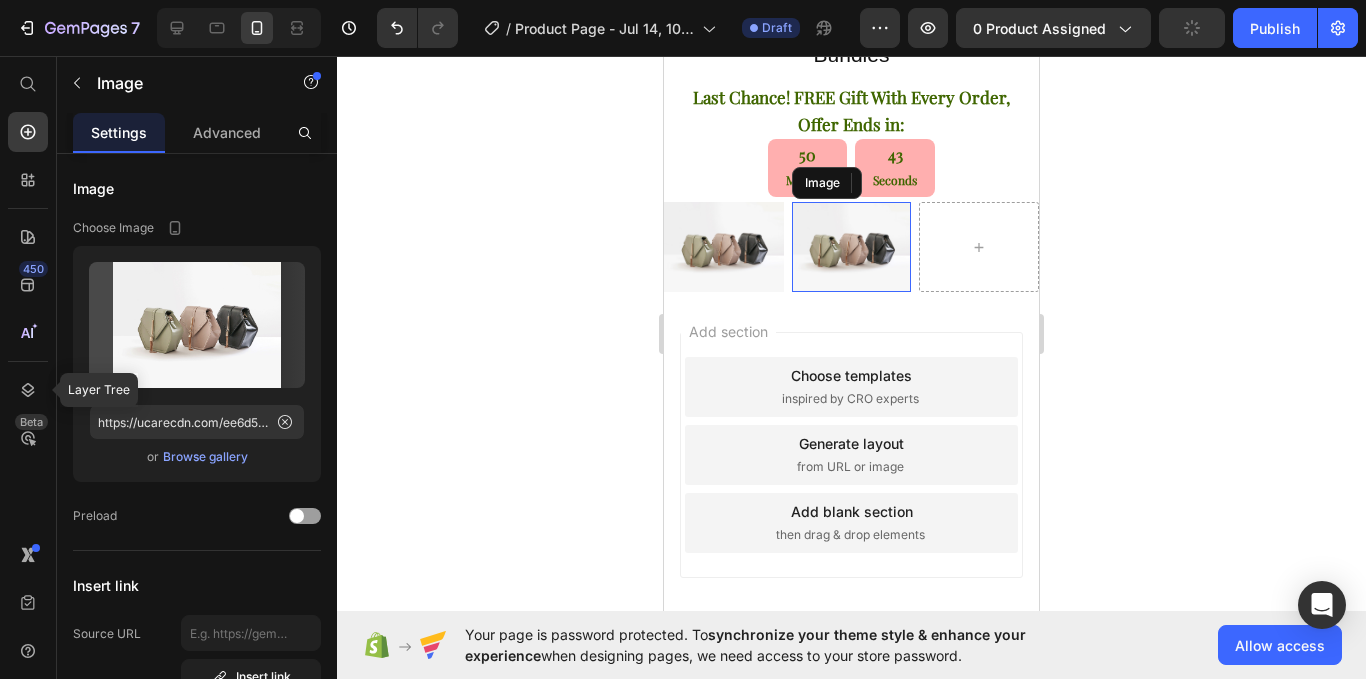 click at bounding box center (852, 247) 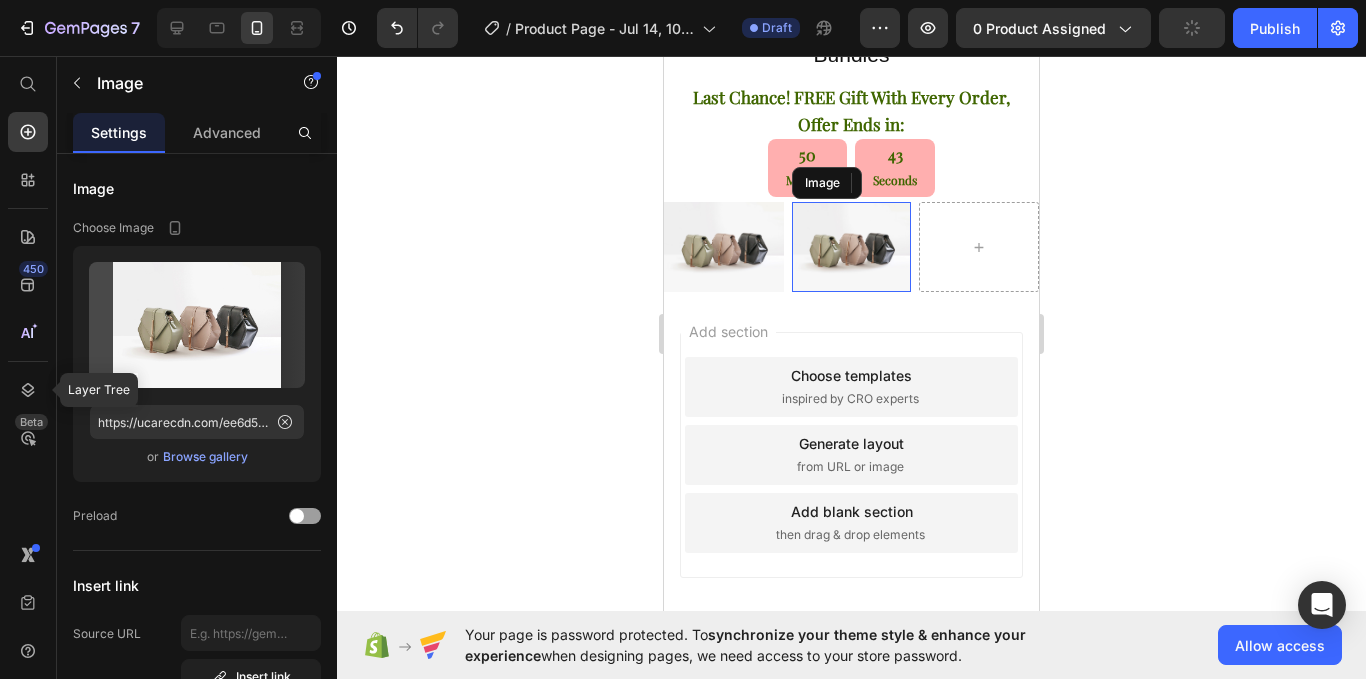 scroll, scrollTop: 666, scrollLeft: 0, axis: vertical 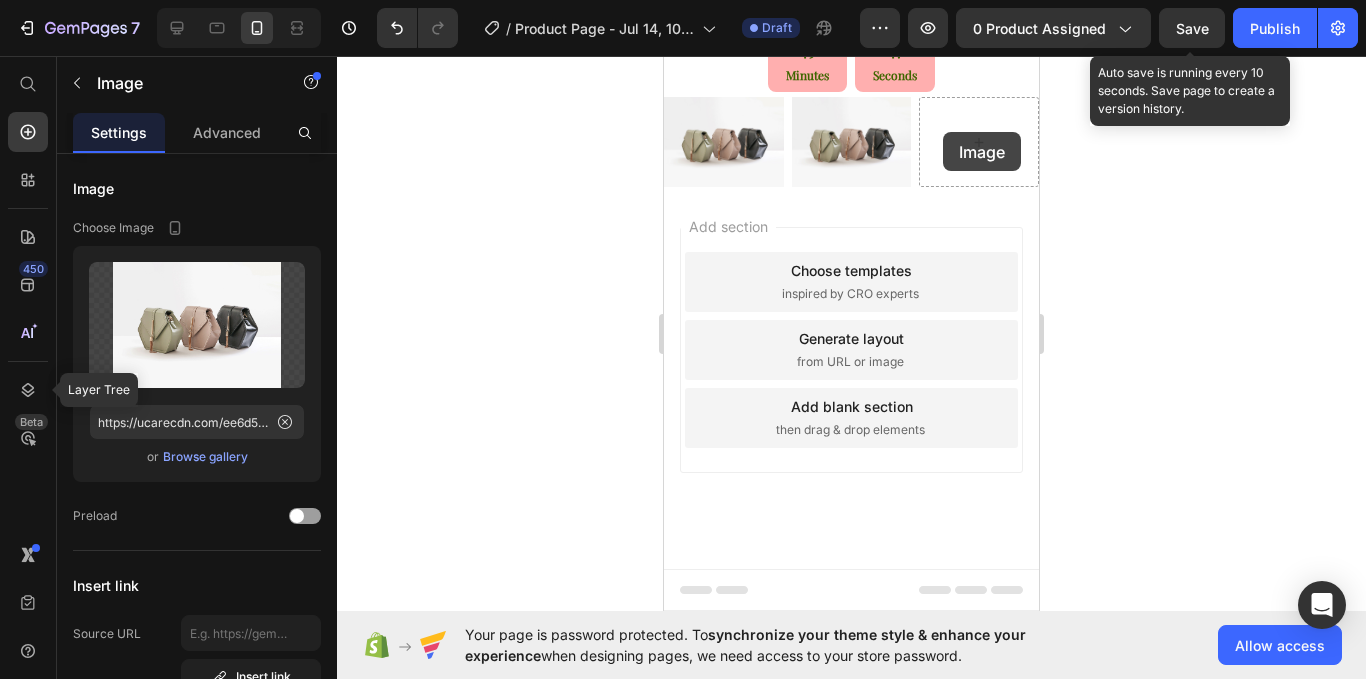 click at bounding box center [851, -162] 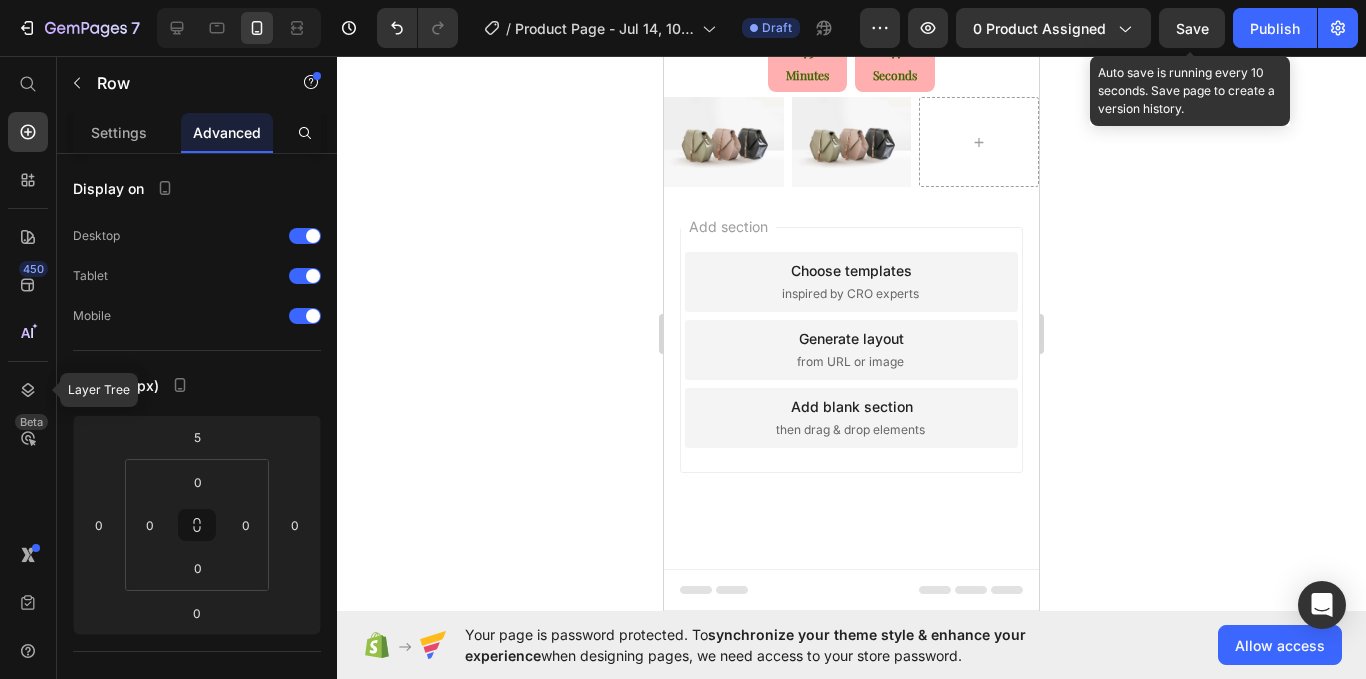 click at bounding box center (979, 142) 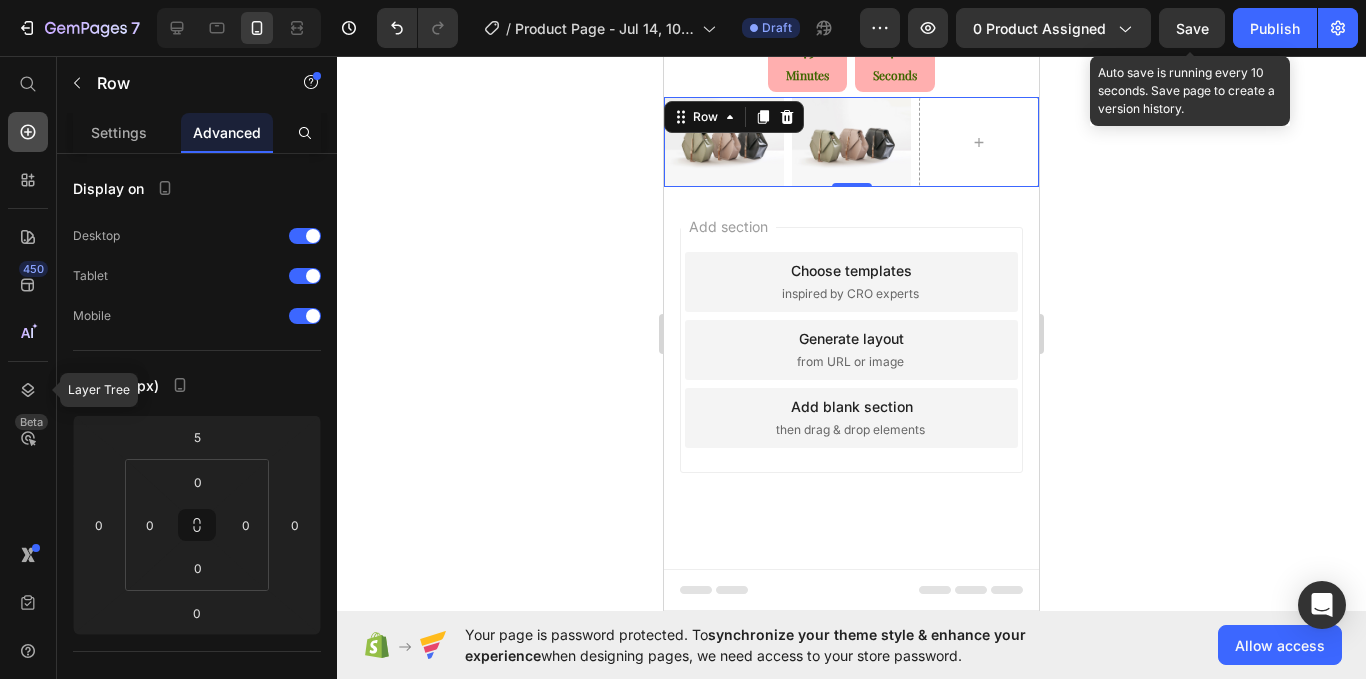 click 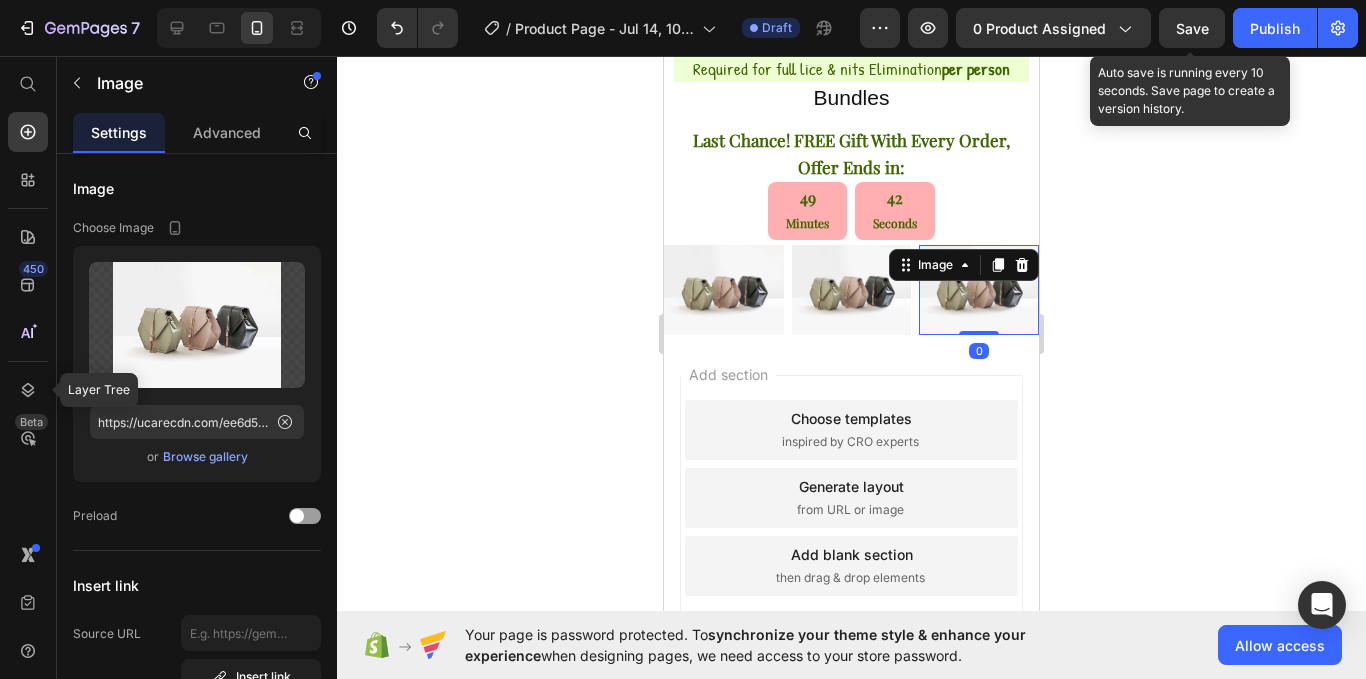 scroll, scrollTop: 826, scrollLeft: 0, axis: vertical 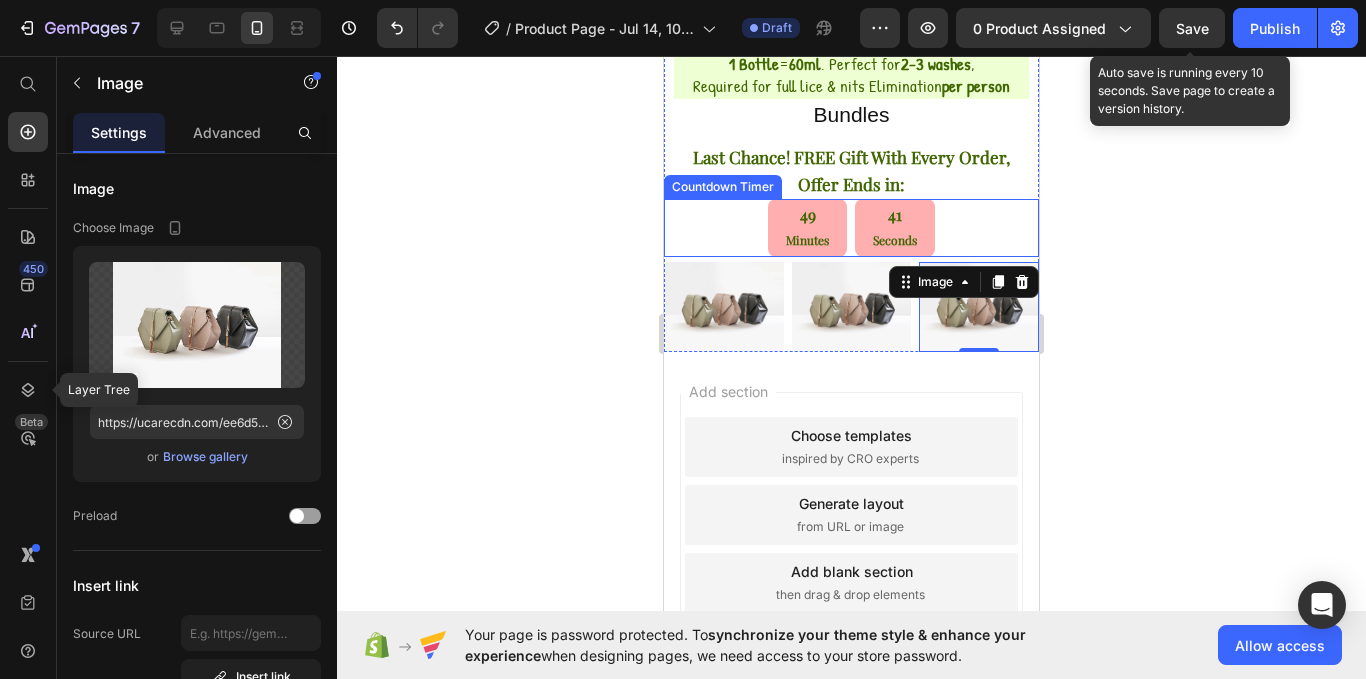 click on "49 Minutes 41 Seconds" at bounding box center (851, 228) 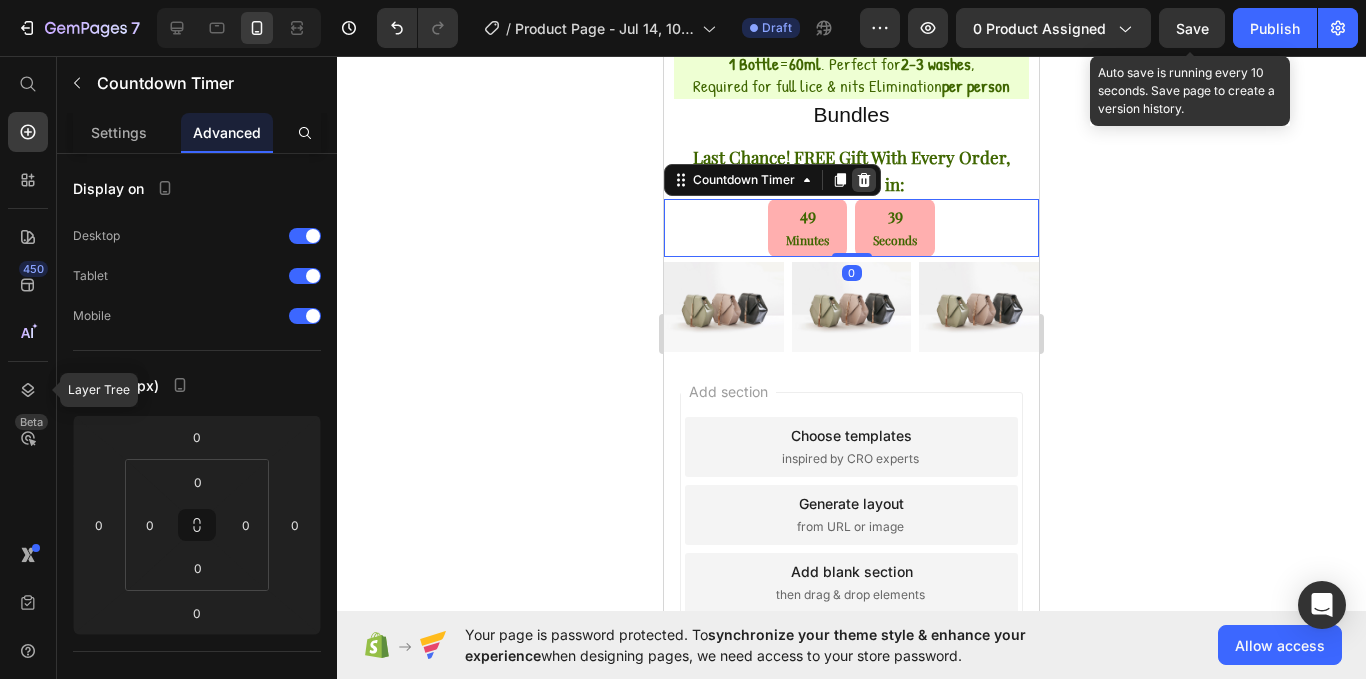 click 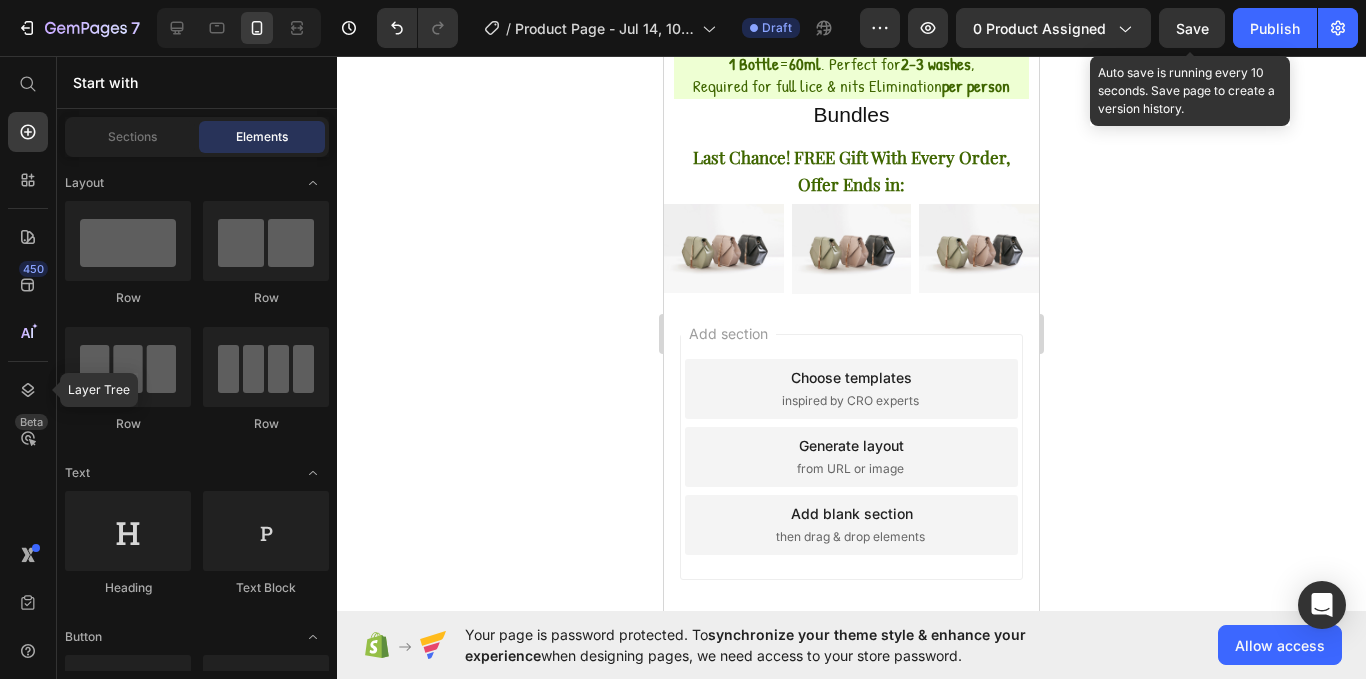 click on "Last Chance! FREE Gift With Every Order, Offer Ends in:" at bounding box center [851, 170] 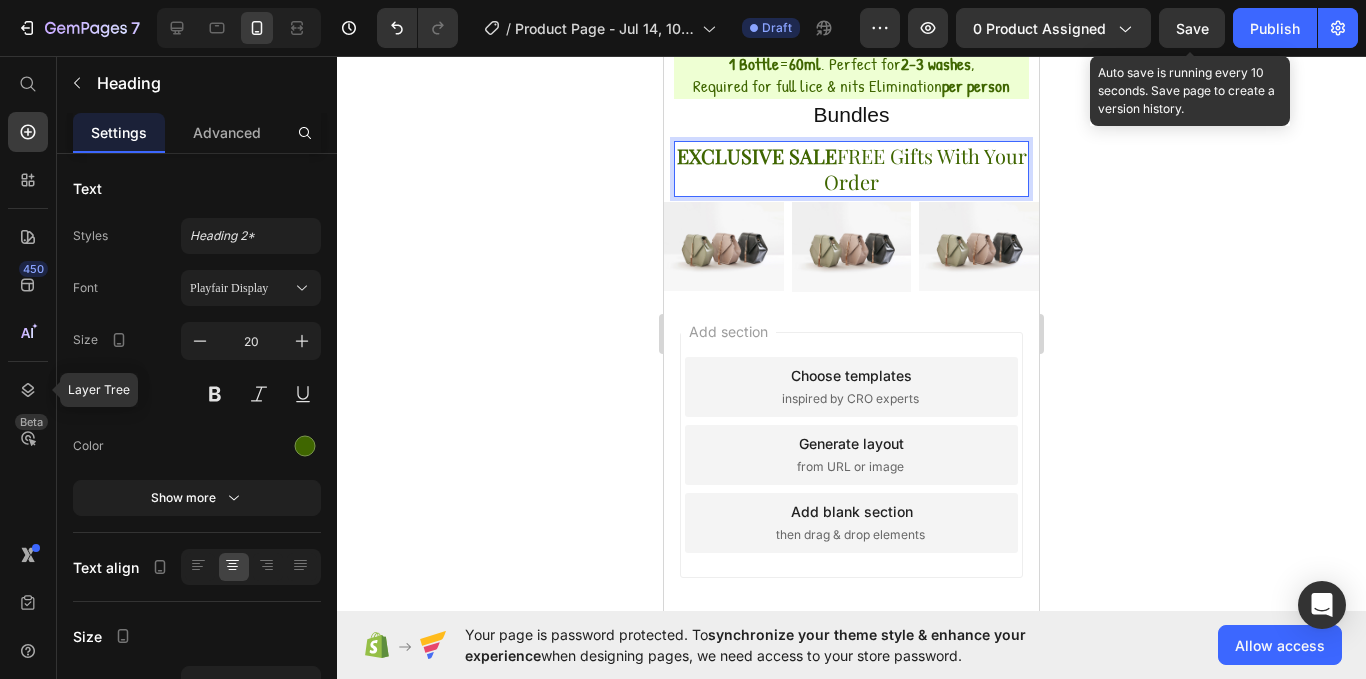 click on "EXCLUSIVE SALE" at bounding box center (757, 155) 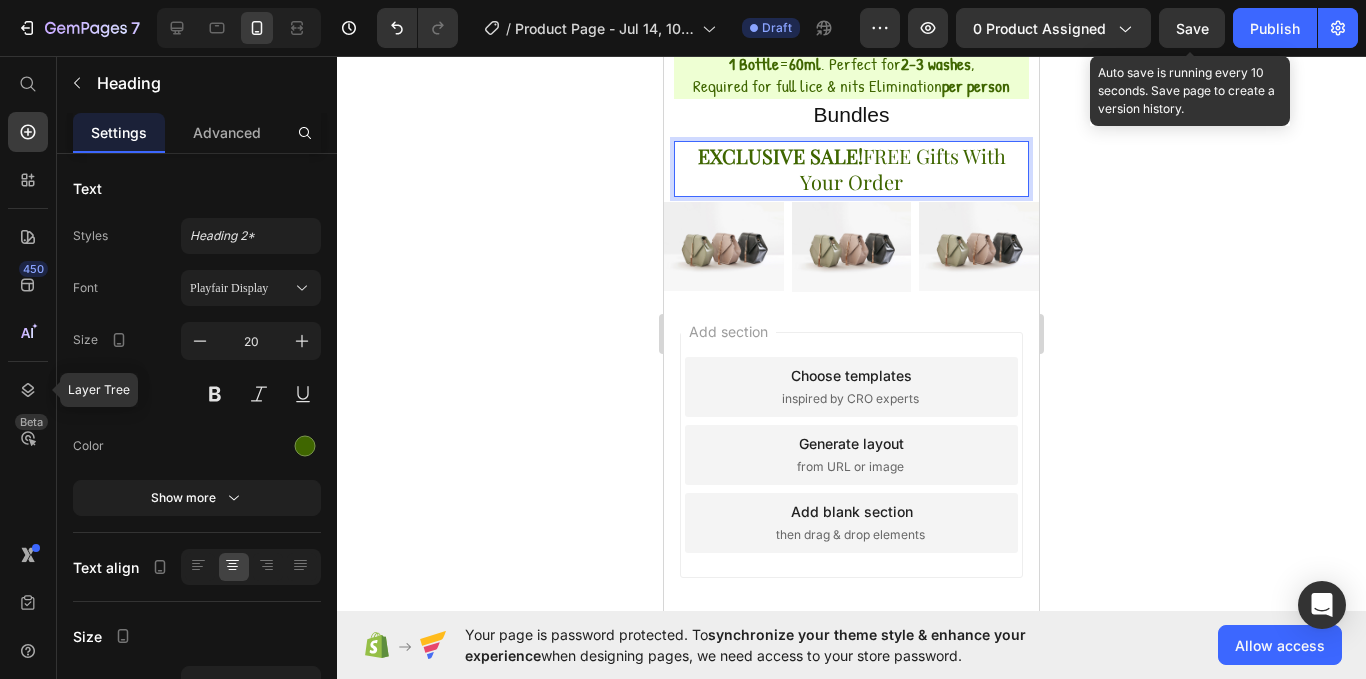 click on "EXCLUSIVE SALE!  FREE Gifts With Your Order" at bounding box center (851, 169) 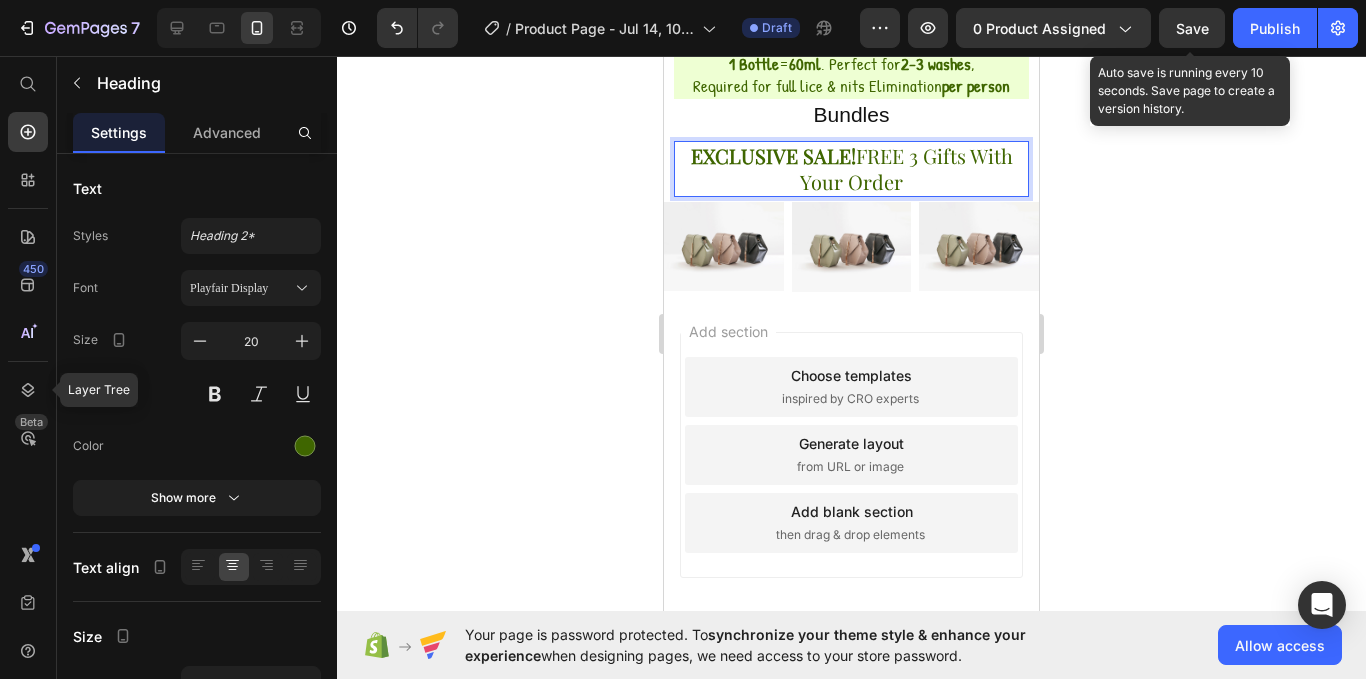 click on "EXCLUSIVE SALE!  FREE 3 Gifts With Your Order" at bounding box center (851, 169) 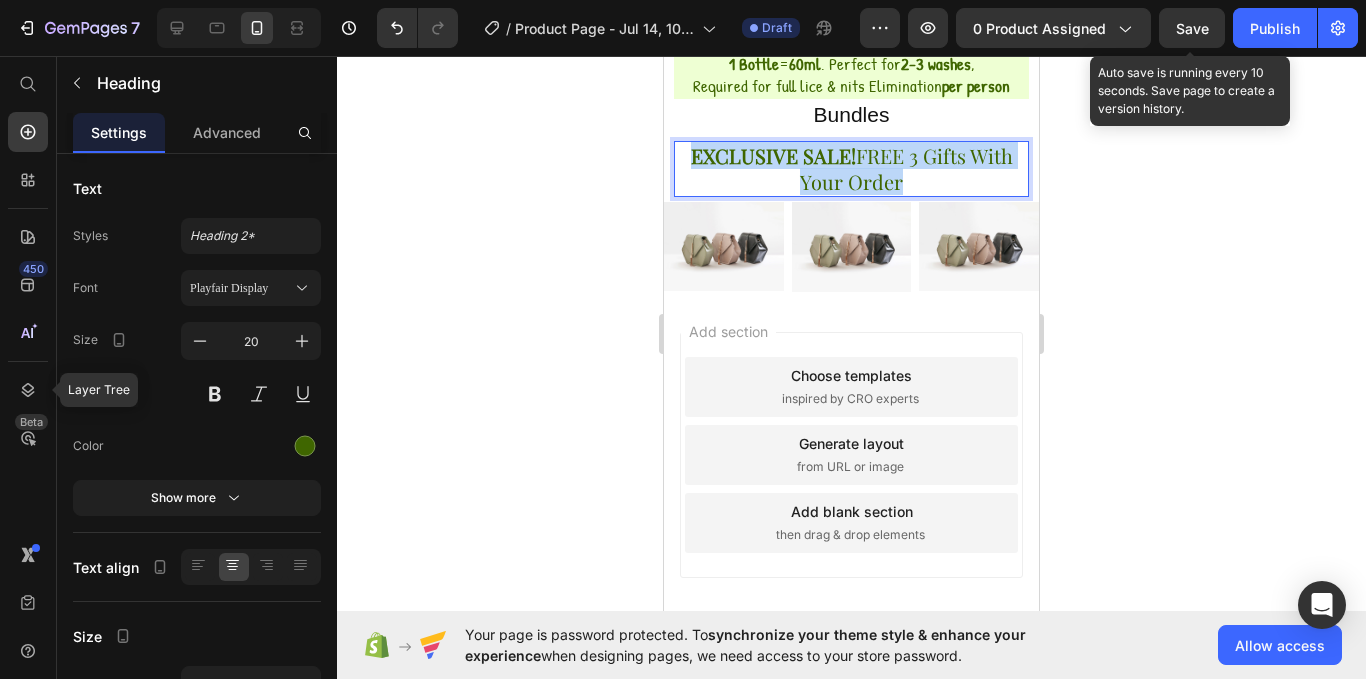 click on "EXCLUSIVE SALE!  FREE 3 Gifts With Your Order" at bounding box center [851, 169] 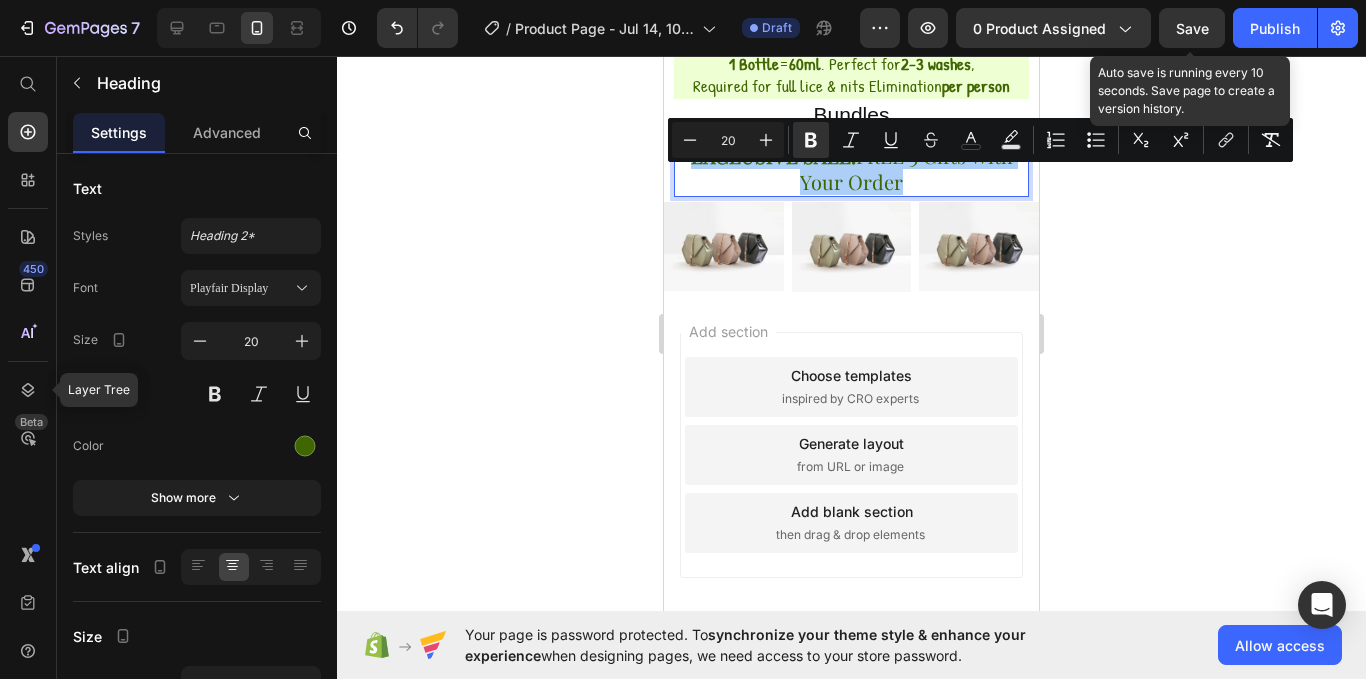 click on "20" at bounding box center (728, 140) 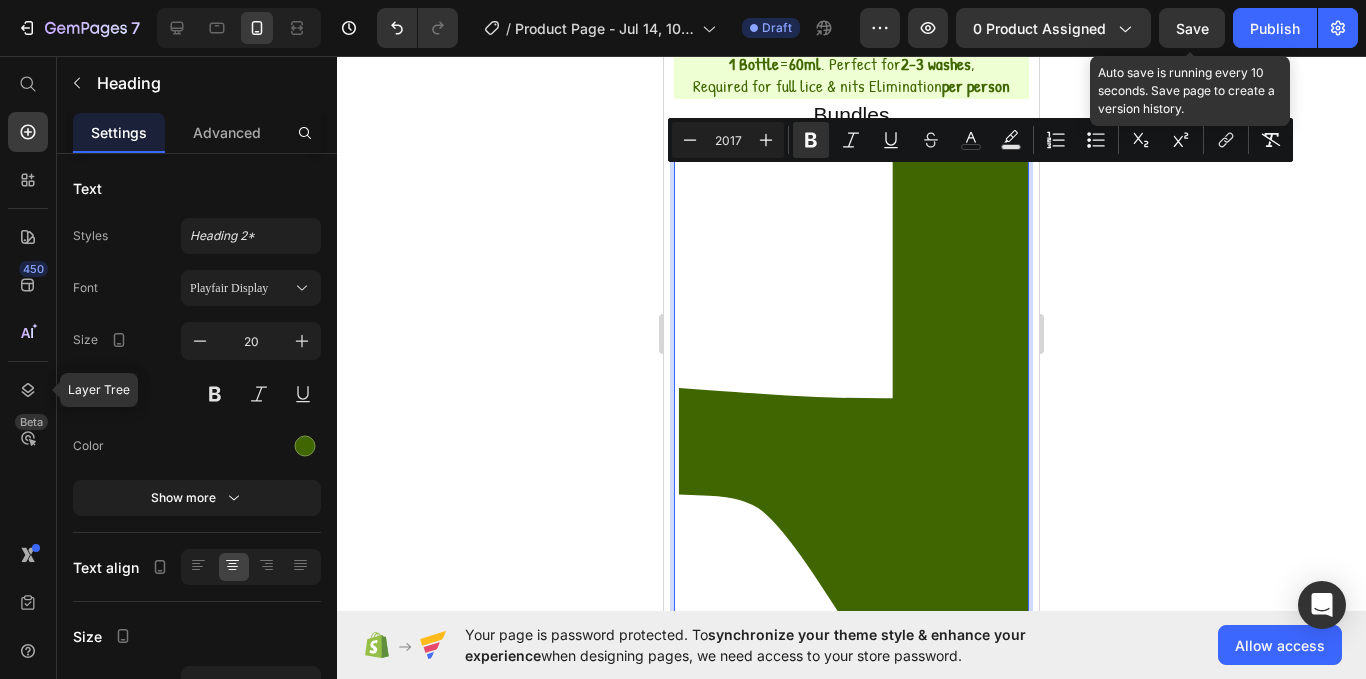click on "2017" at bounding box center [728, 140] 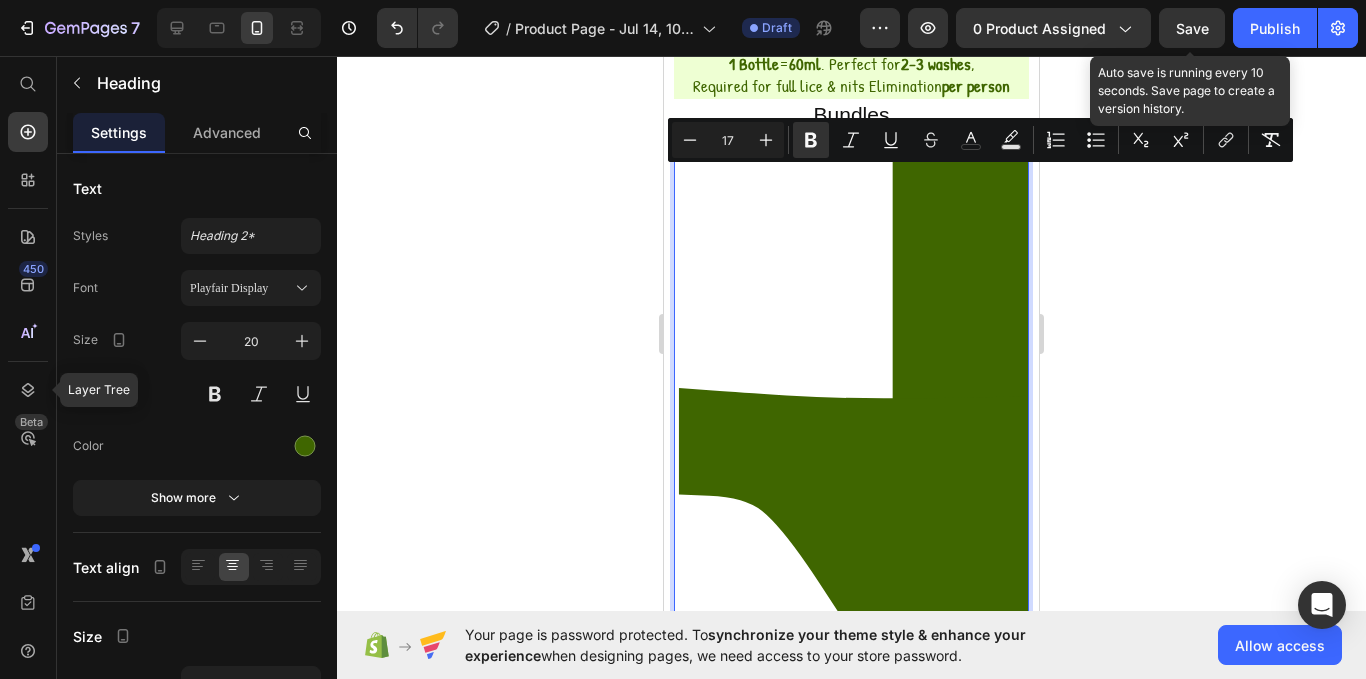 type on "17" 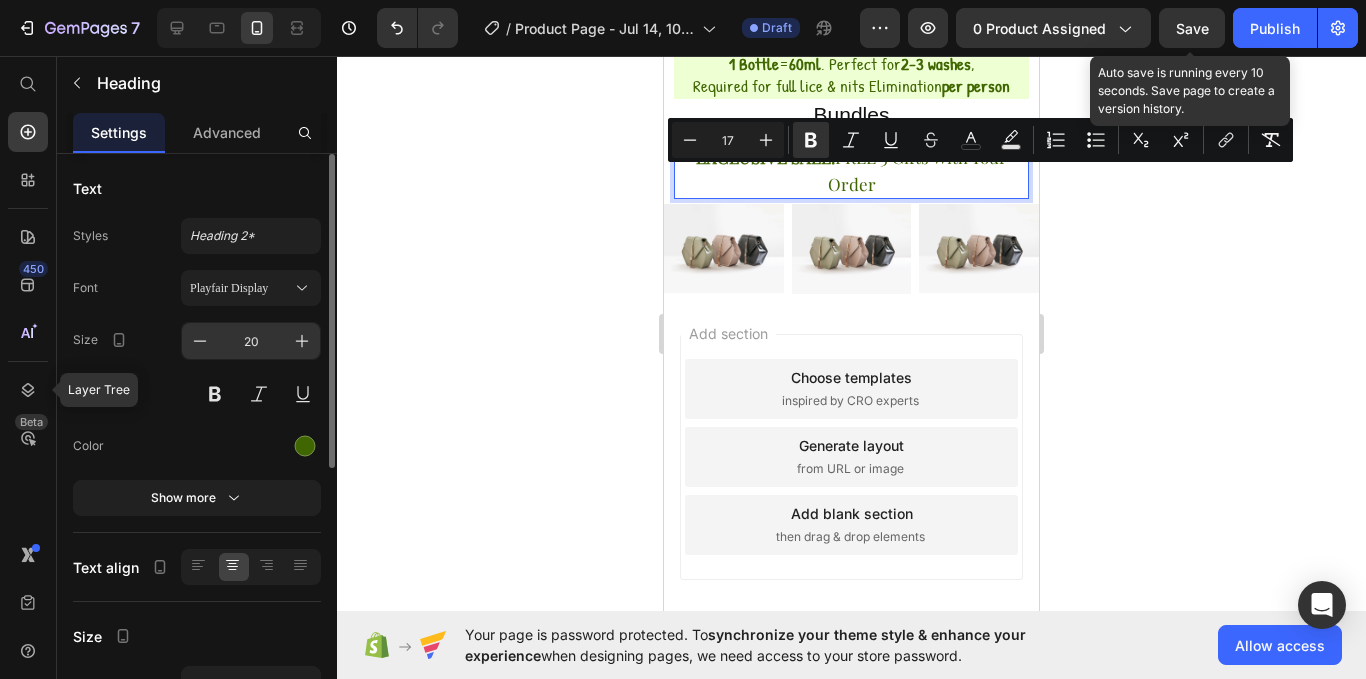 click on "20" at bounding box center (251, 341) 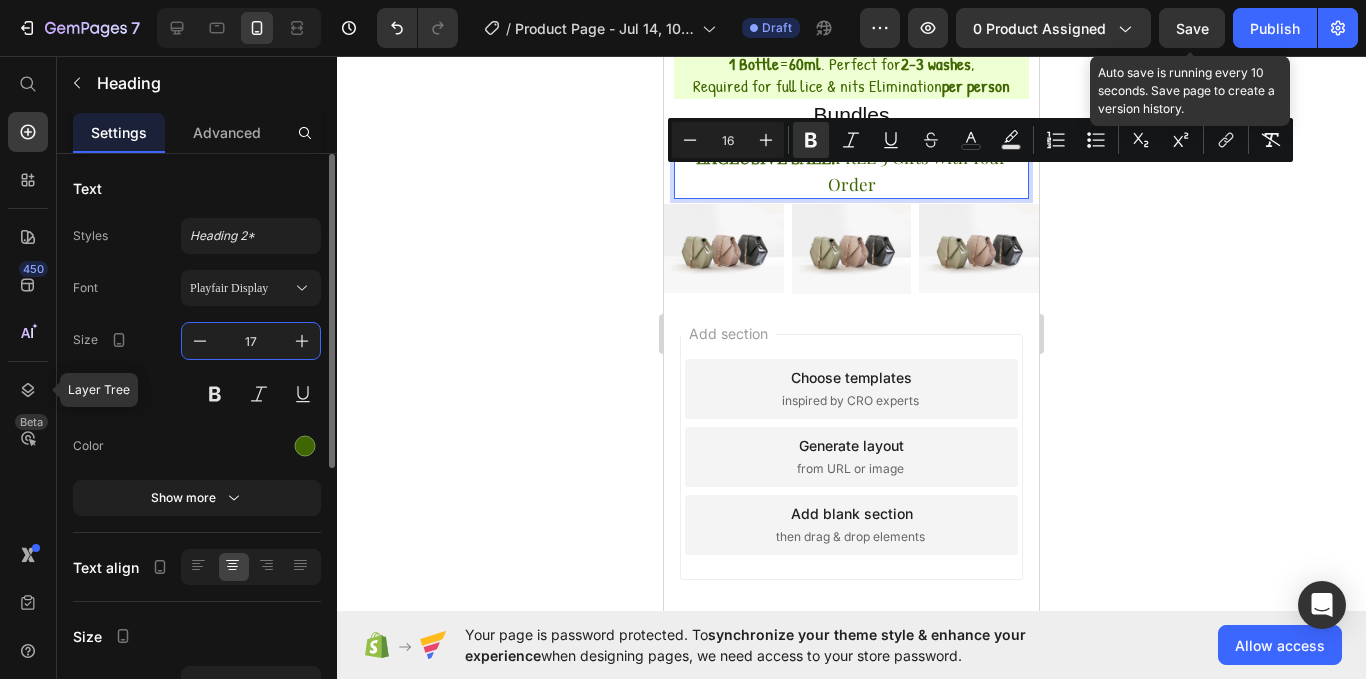 type on "17" 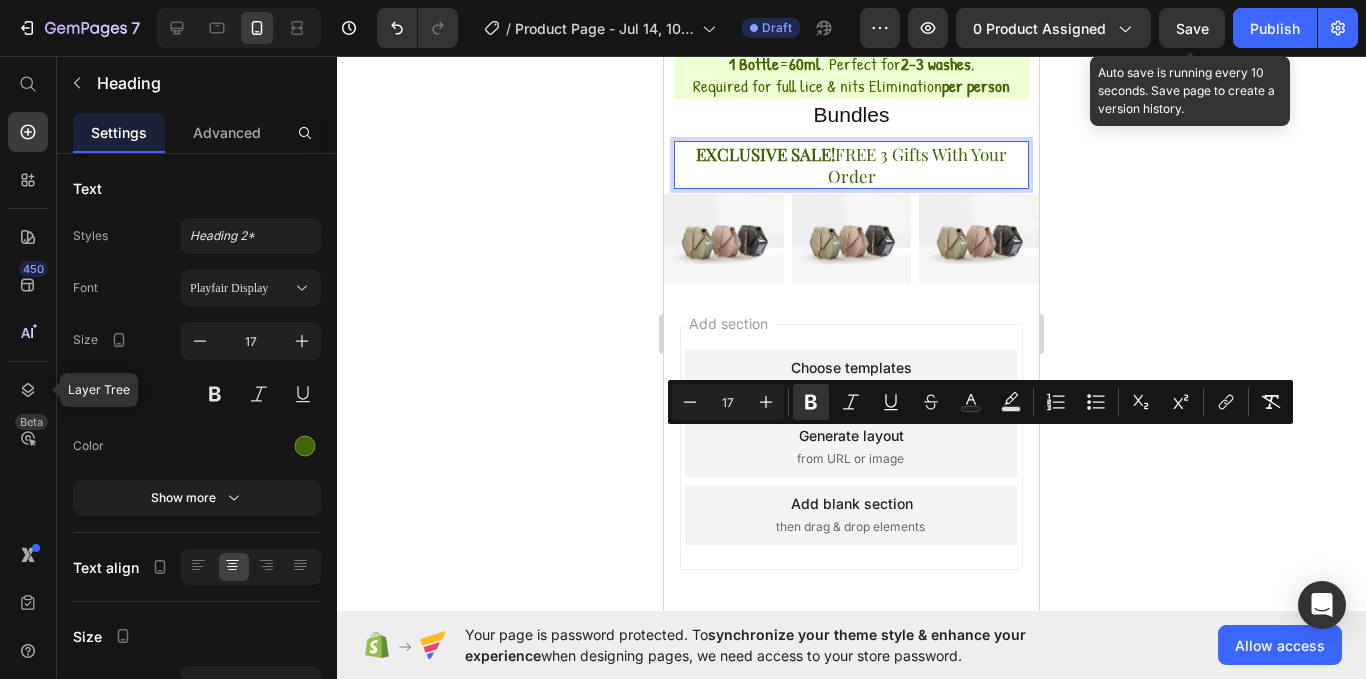 drag, startPoint x: 107, startPoint y: 142, endPoint x: 163, endPoint y: 226, distance: 100.95544 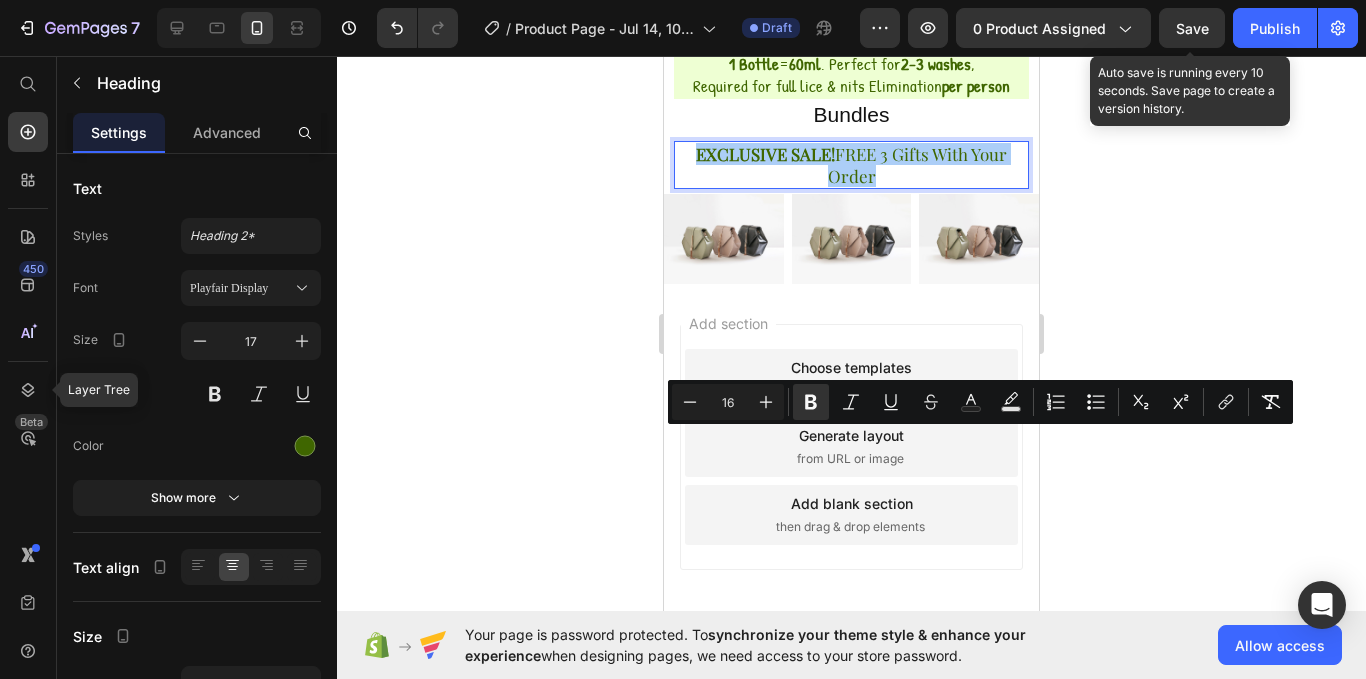 scroll, scrollTop: 565, scrollLeft: 0, axis: vertical 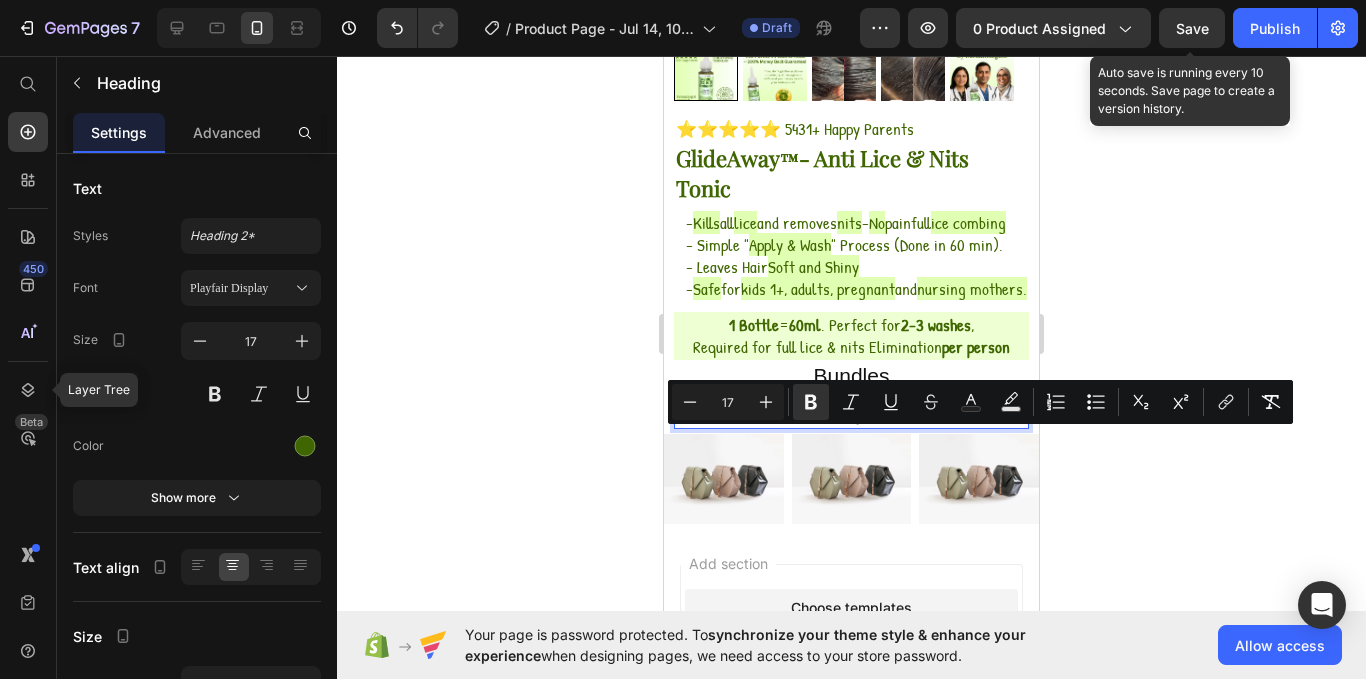 type on "17" 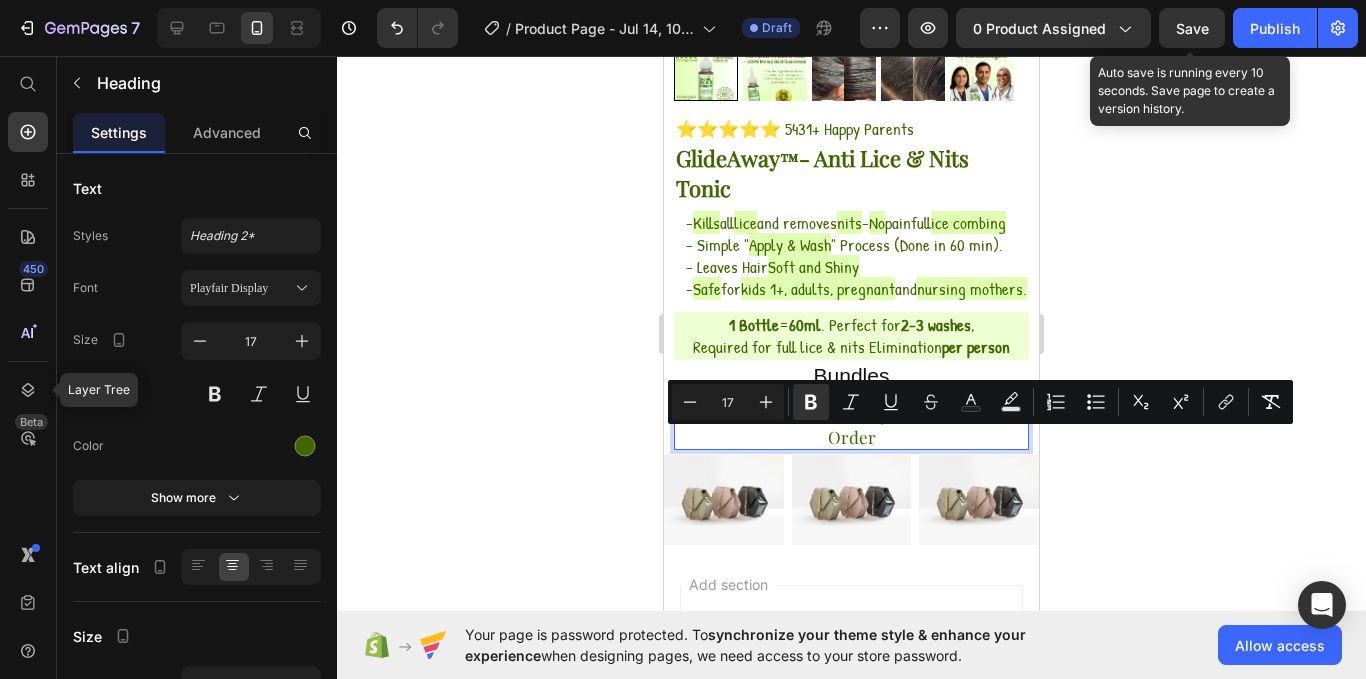 click on "EXCLUSIVE SALE!  FREE 3 Gifts With Your Order" at bounding box center (851, 426) 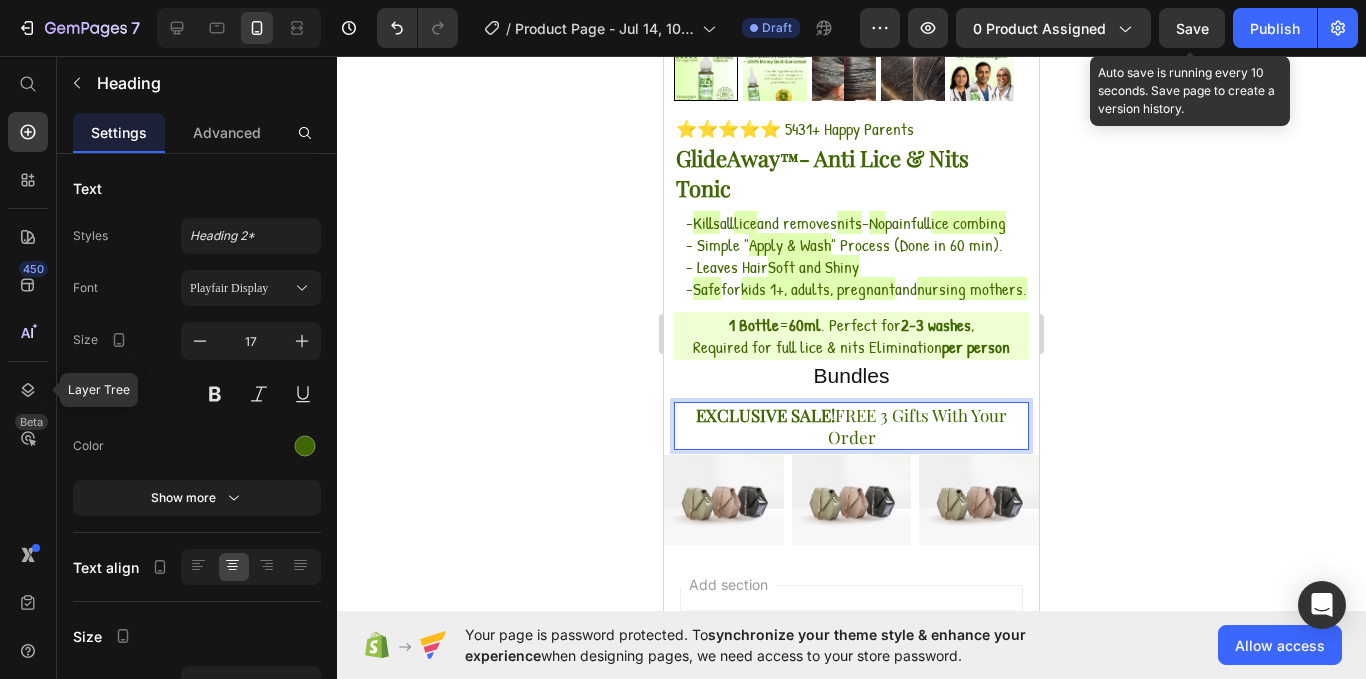 click on "EXCLUSIVE SALE!  FREE 3 Gifts With Your Order" at bounding box center [851, 426] 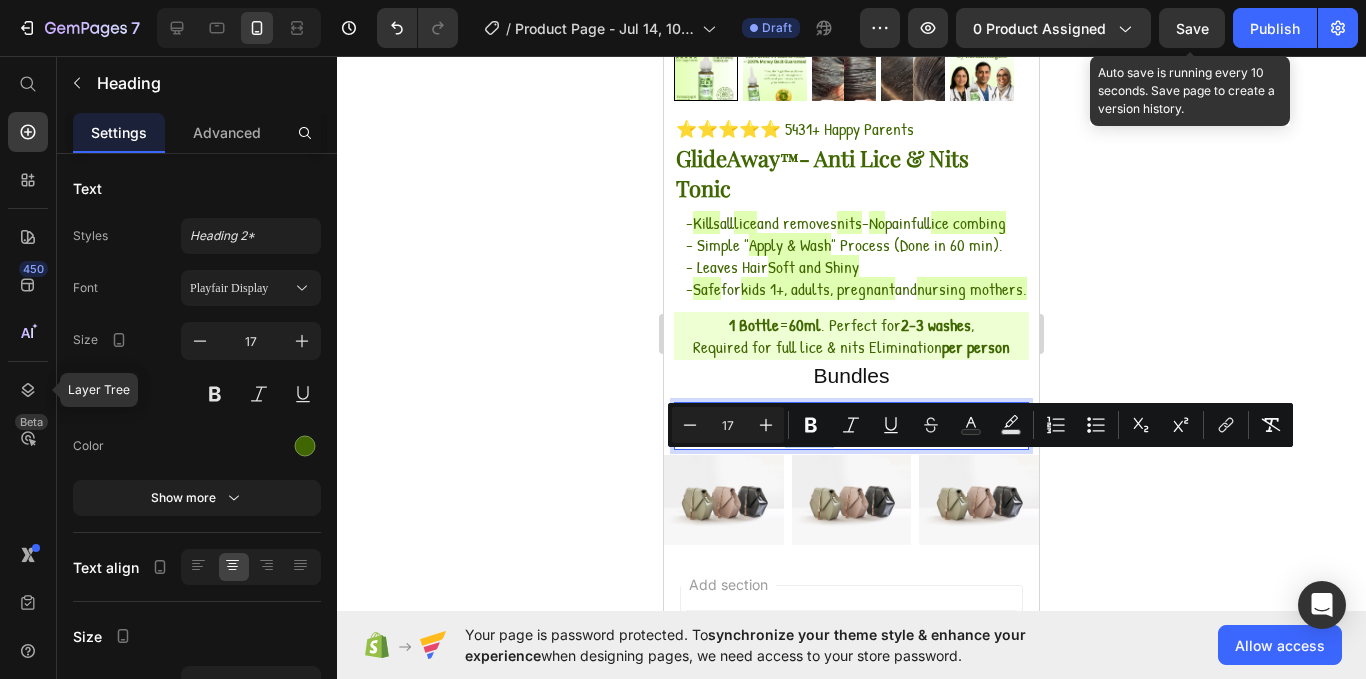 drag, startPoint x: 778, startPoint y: 469, endPoint x: 826, endPoint y: 473, distance: 48.166378 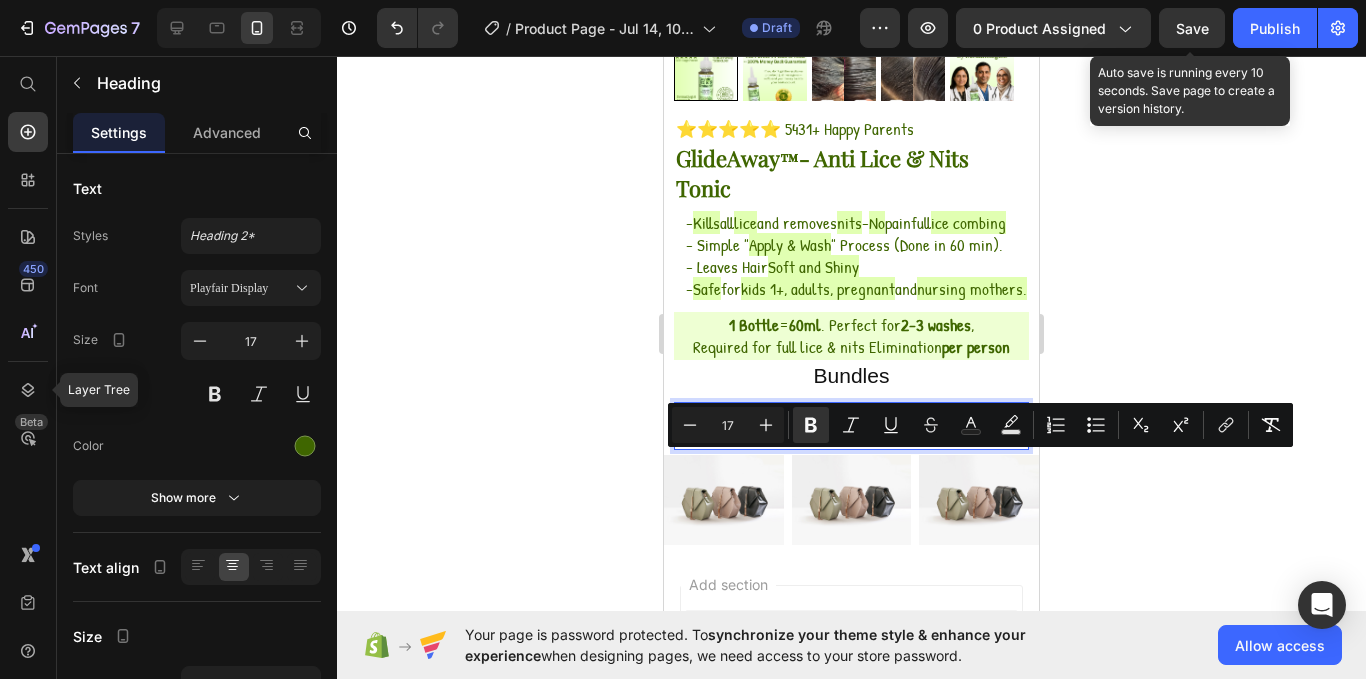 click on "3 Gifts" at bounding box center (808, 437) 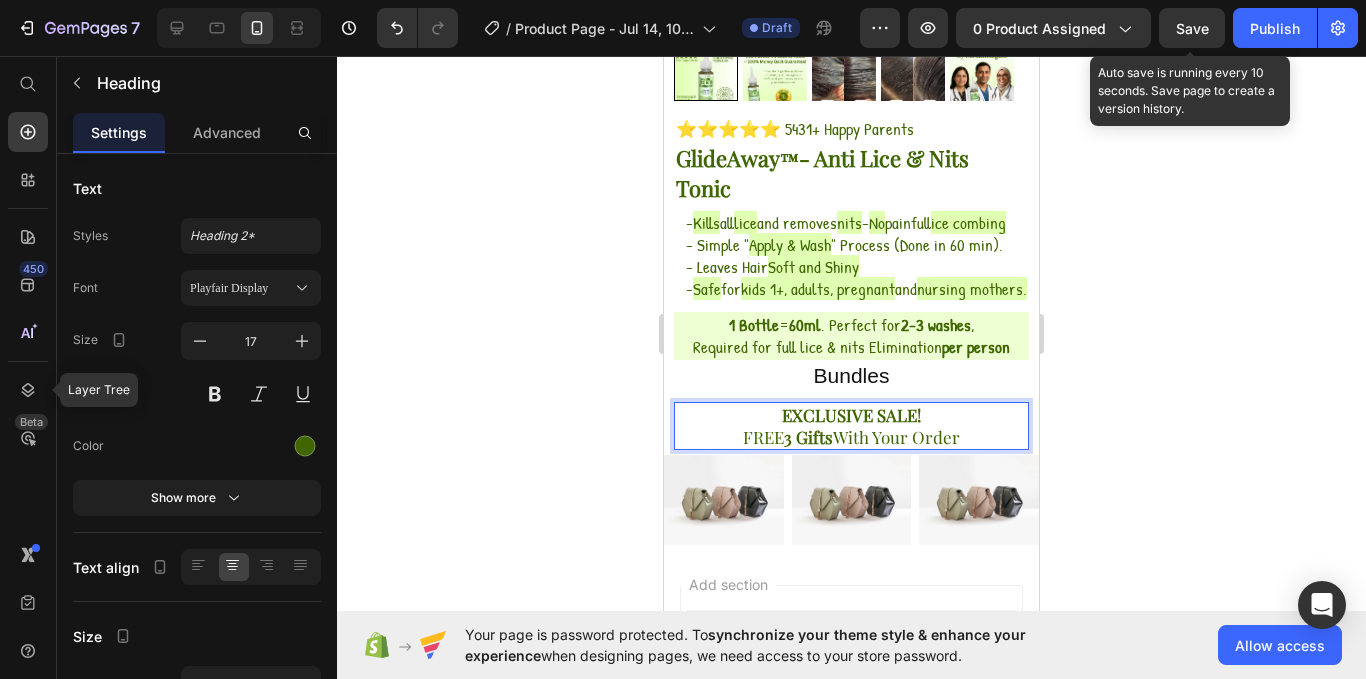 click 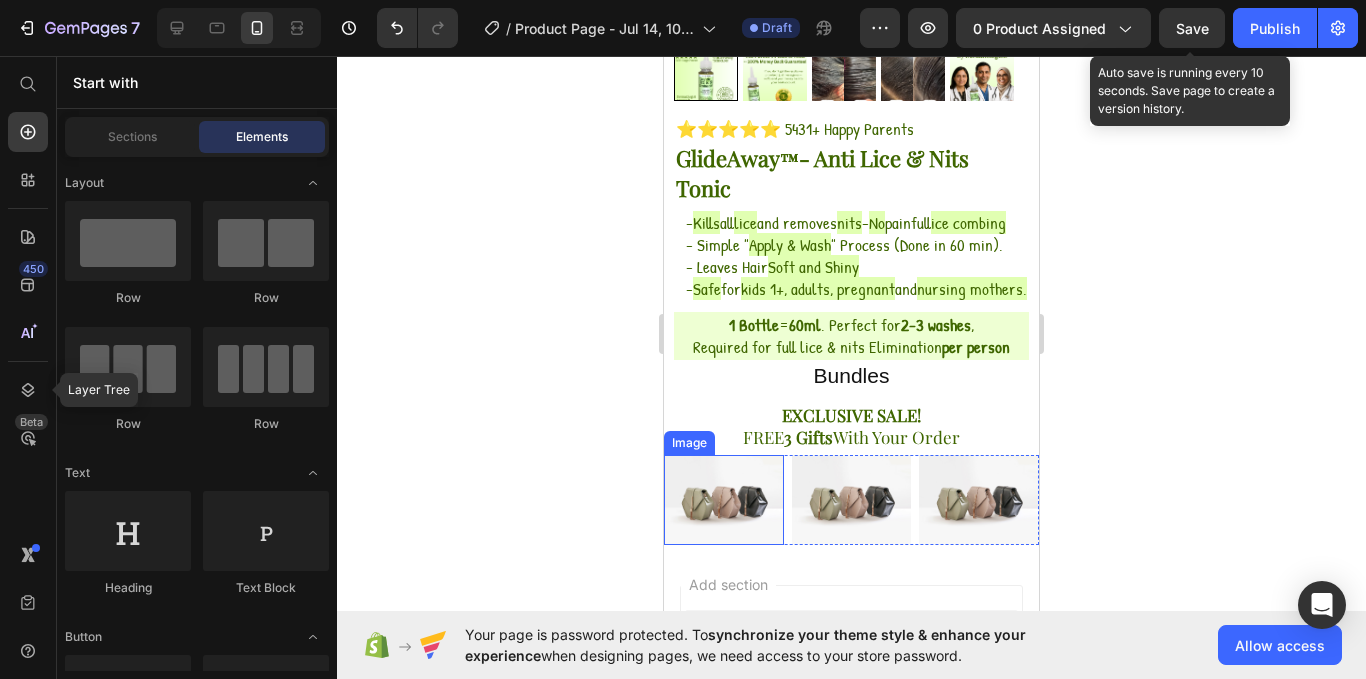 click at bounding box center (724, 500) 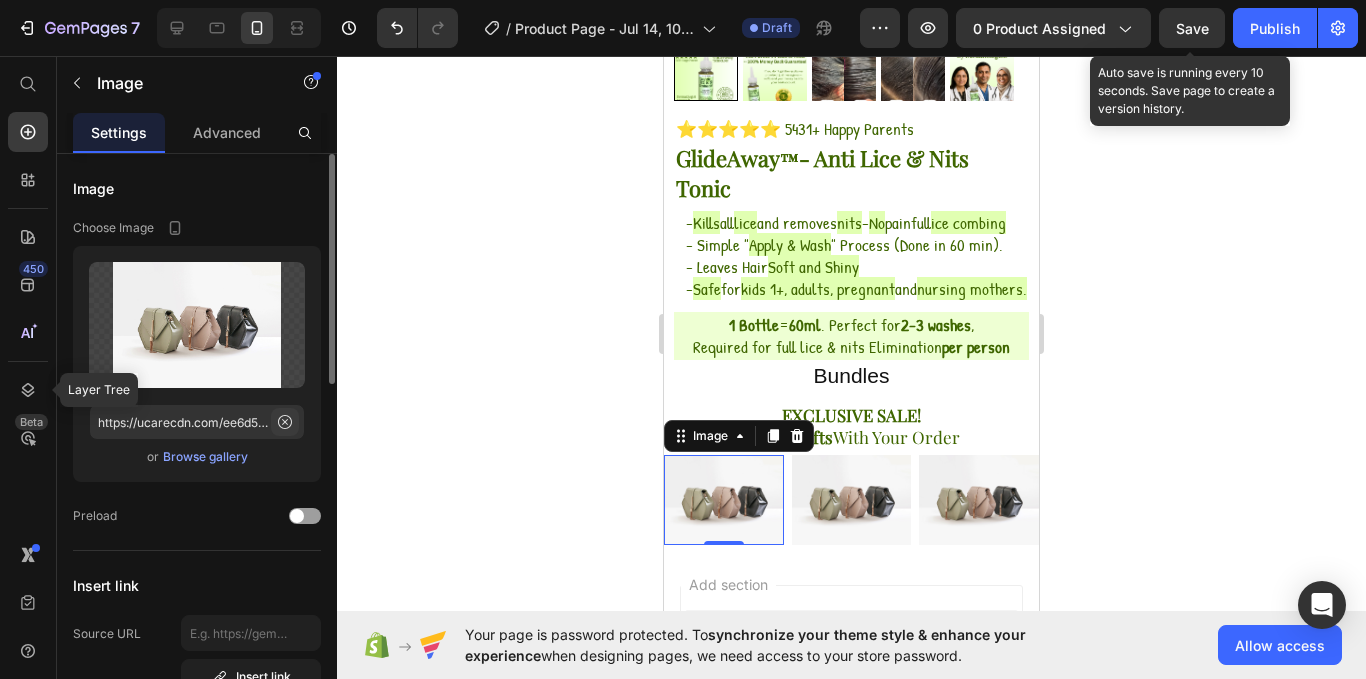 click 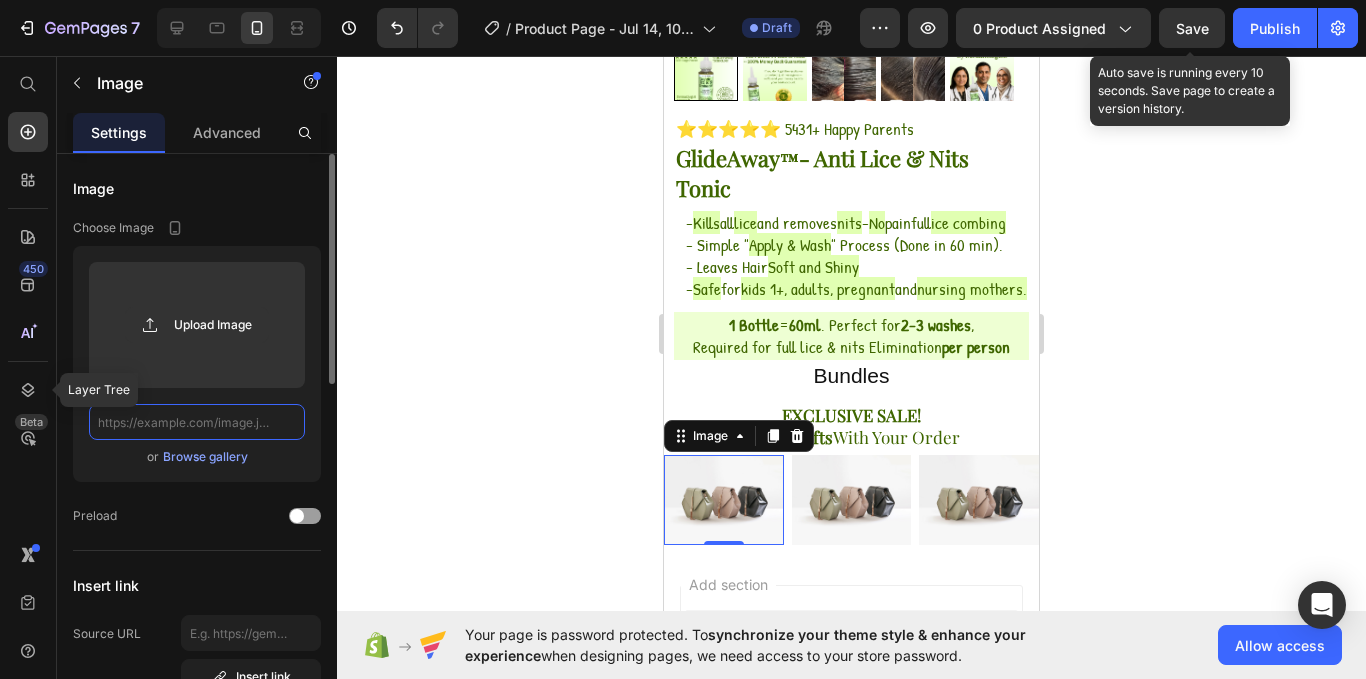 scroll, scrollTop: 0, scrollLeft: 0, axis: both 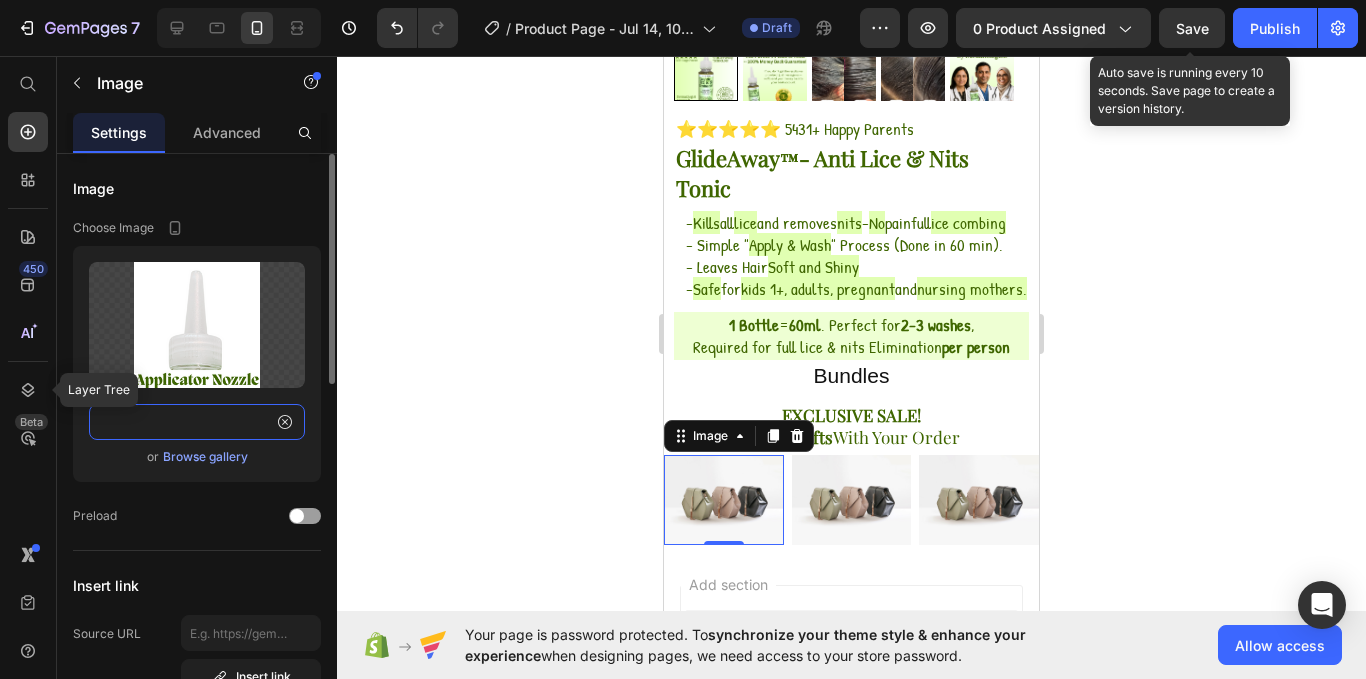 type on "https://cdn.shopify.com/s/files/1/0756/1995/9038/files/8.png?v=1752473798" 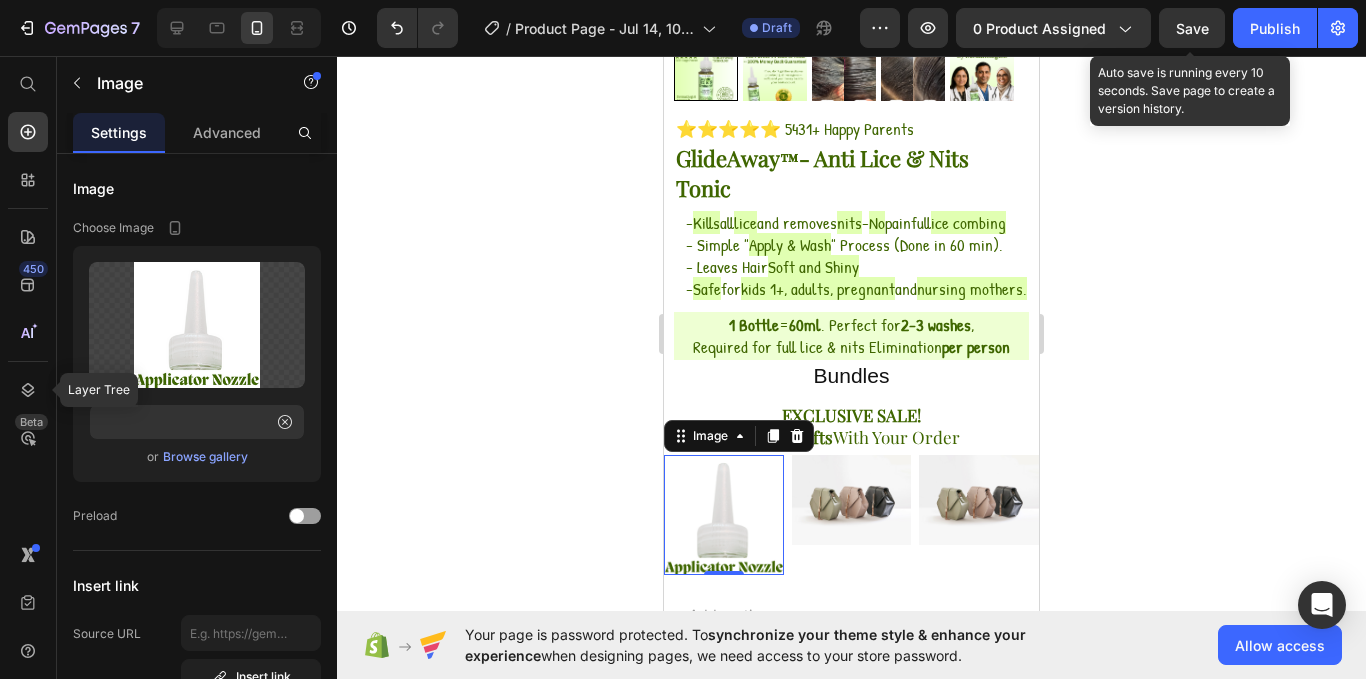 scroll, scrollTop: 0, scrollLeft: 0, axis: both 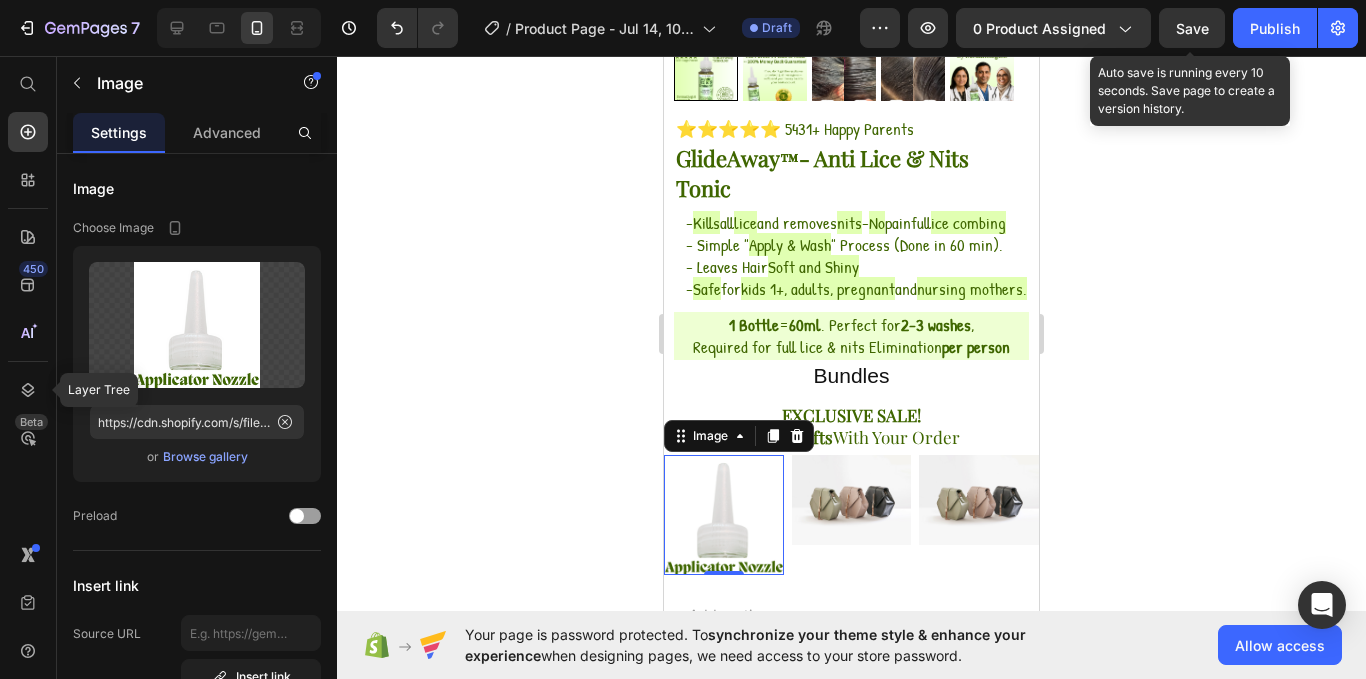 click 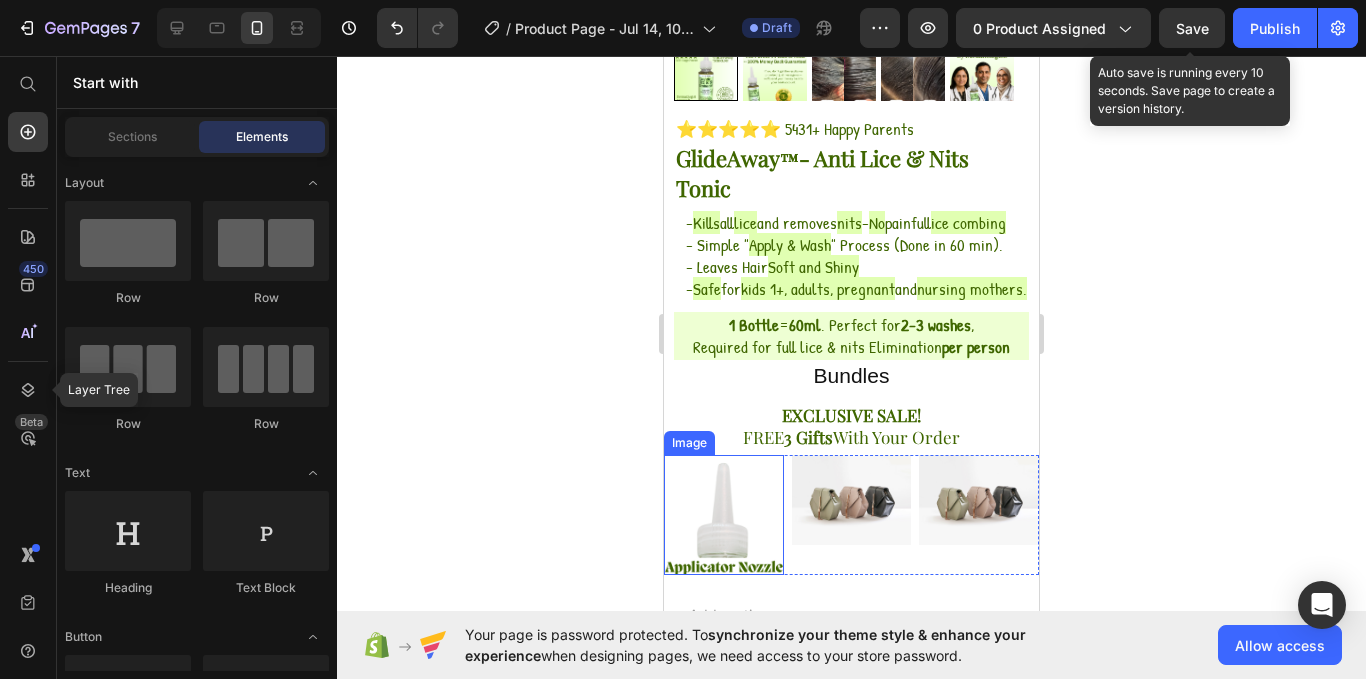 click at bounding box center [724, 515] 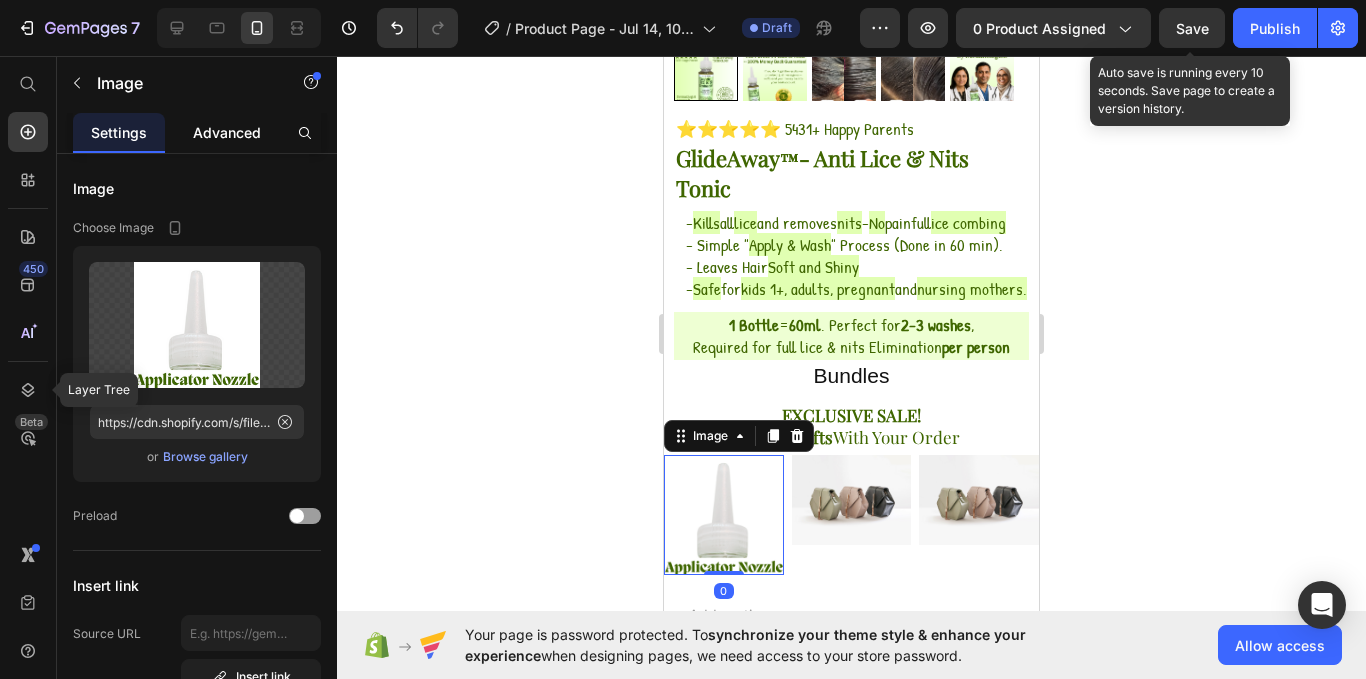 drag, startPoint x: 238, startPoint y: 153, endPoint x: 218, endPoint y: 124, distance: 35.22783 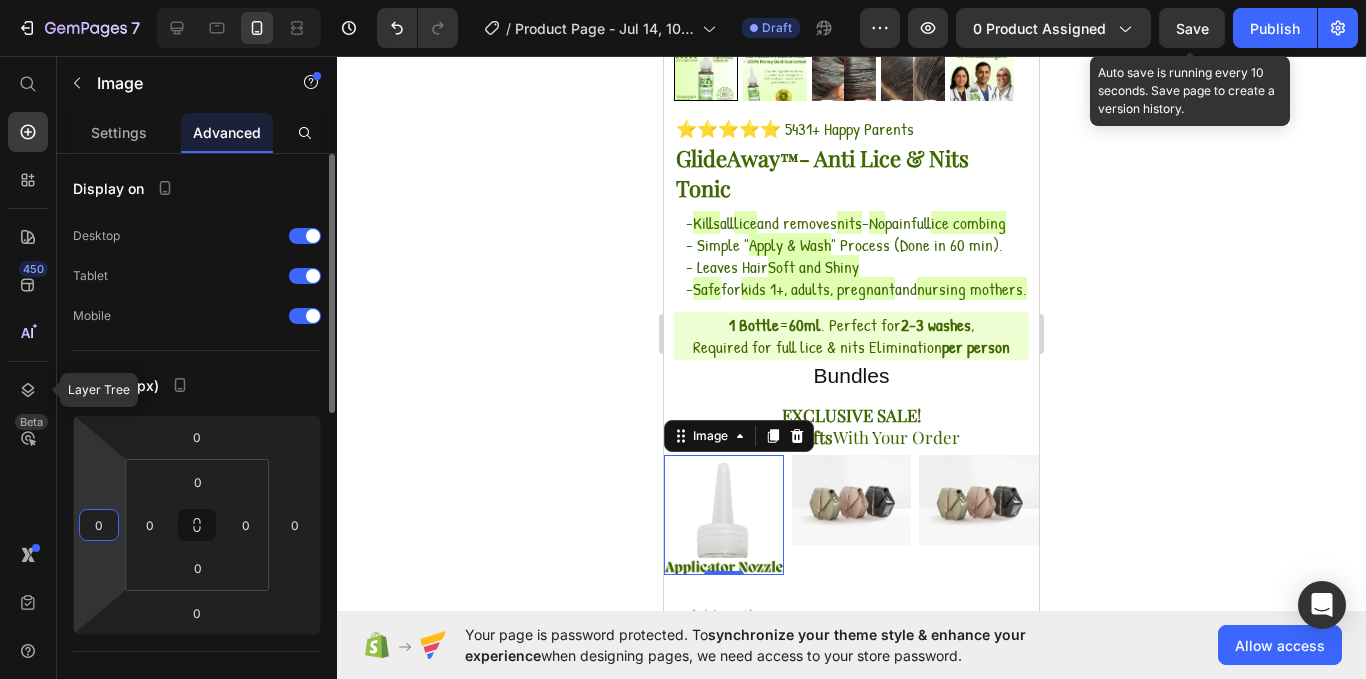 click on "0" at bounding box center [99, 525] 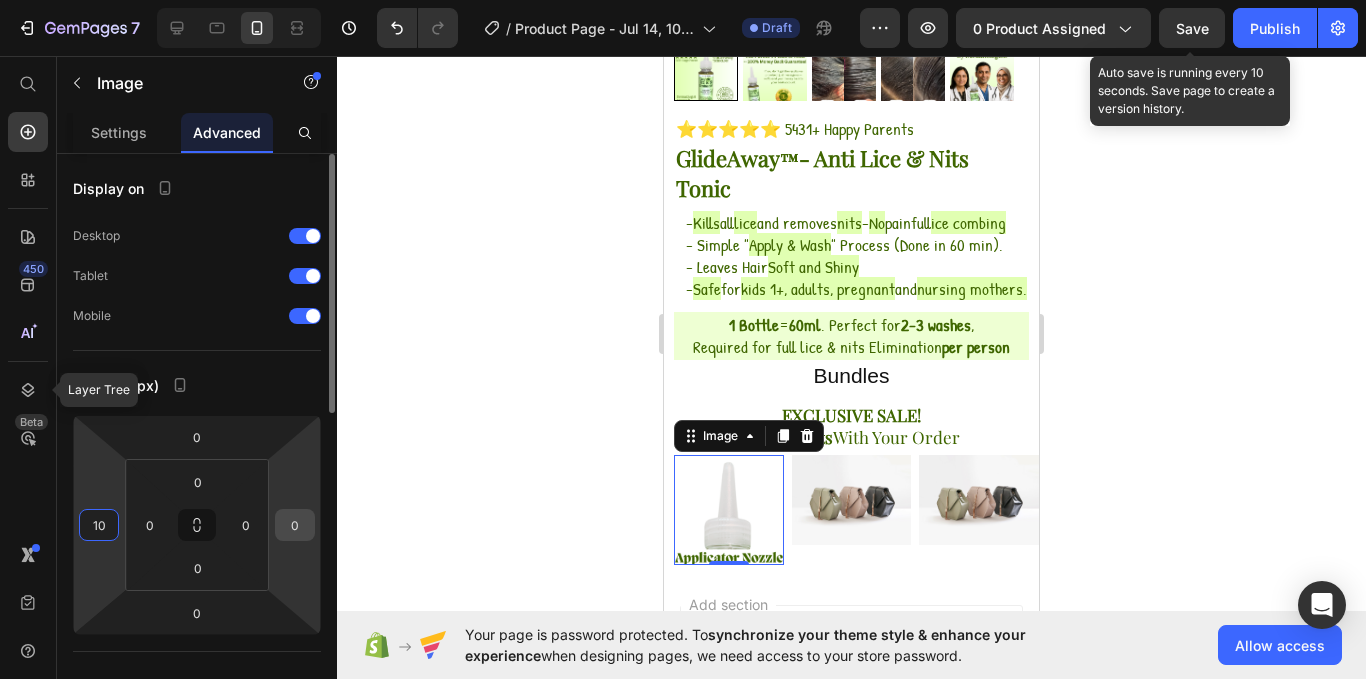 type on "10" 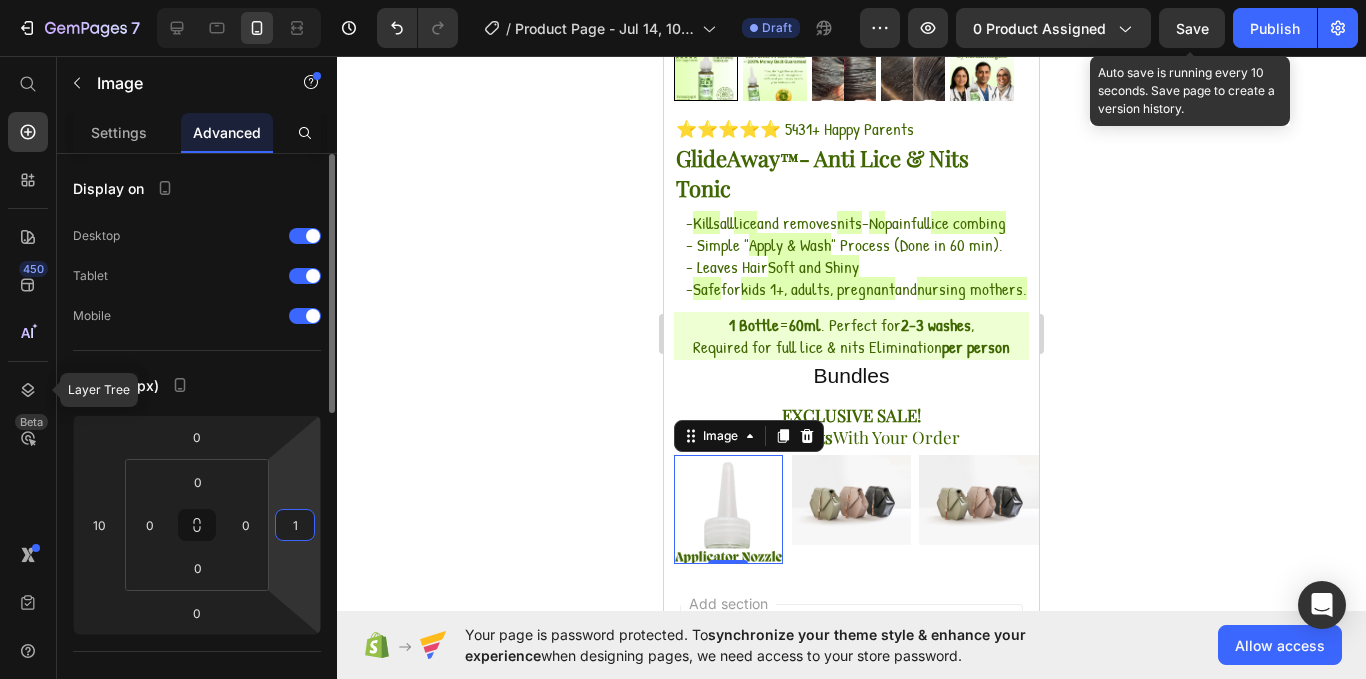 type on "10" 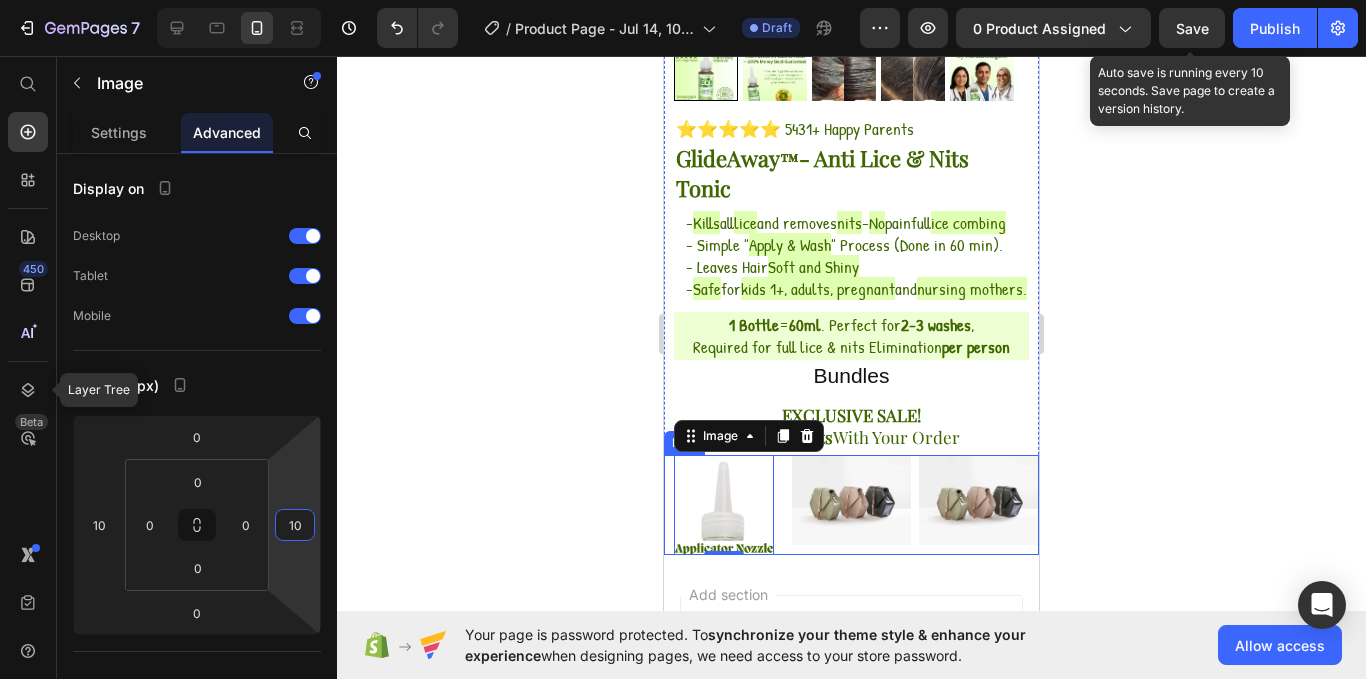 click on "Image   0 Image Image Row" at bounding box center [851, 505] 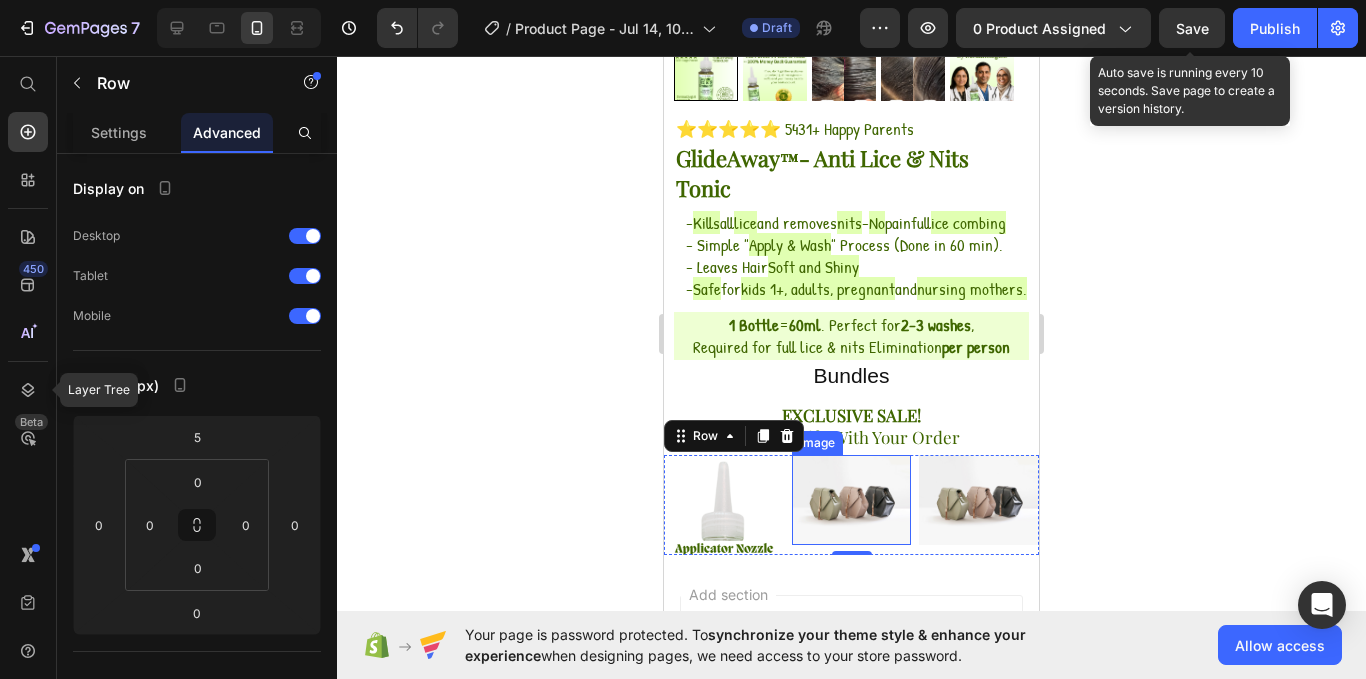 click at bounding box center [852, 500] 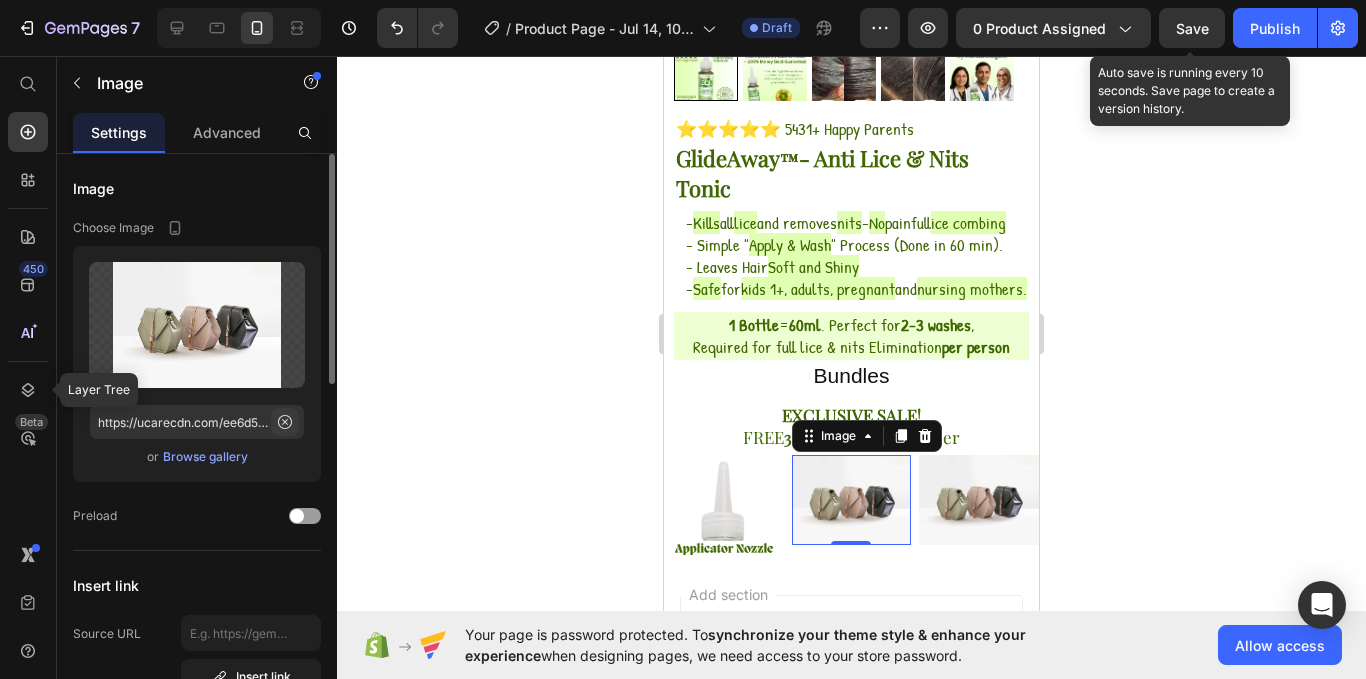 click 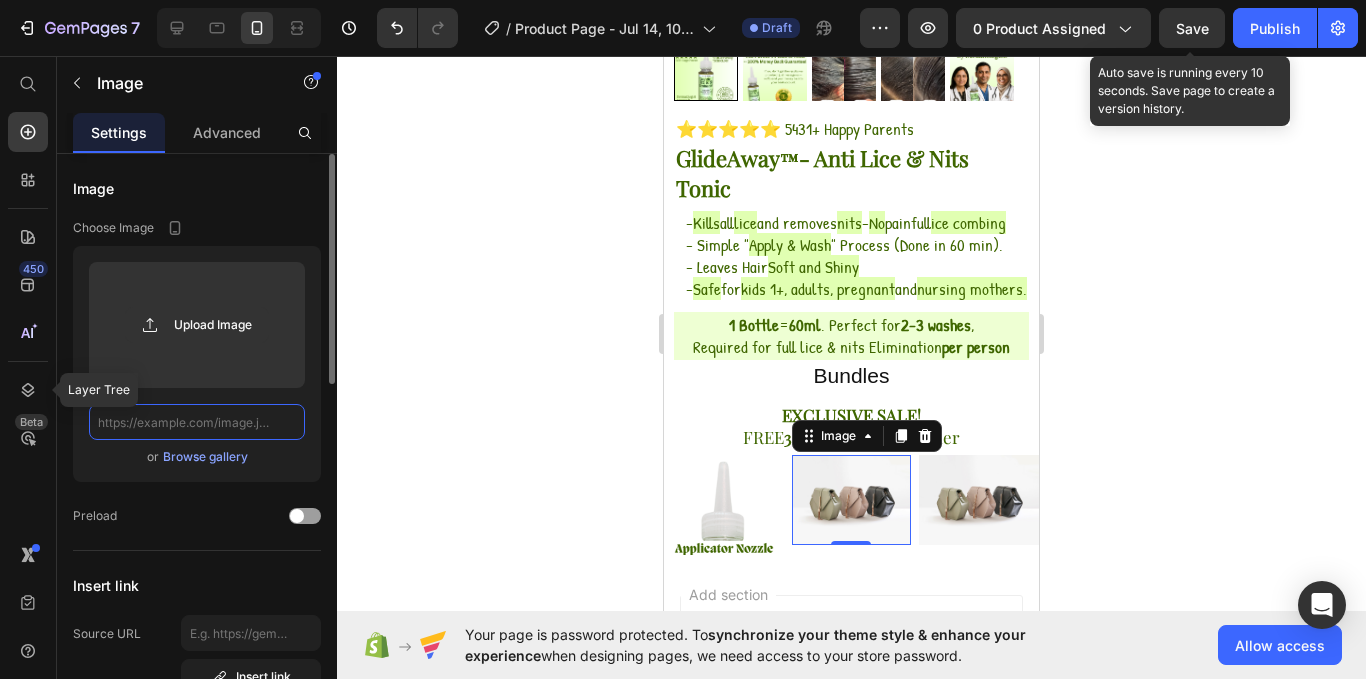scroll, scrollTop: 0, scrollLeft: 0, axis: both 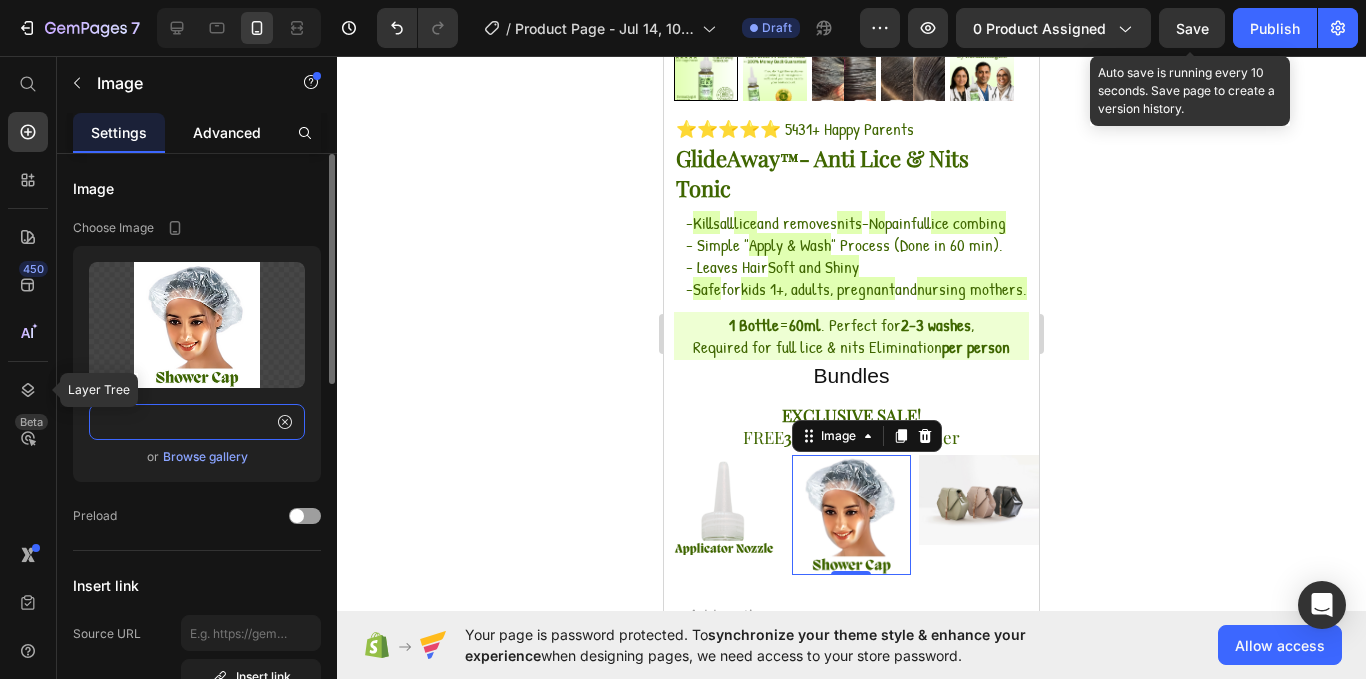 type on "https://cdn.shopify.com/s/files/1/0756/1995/9038/files/9.png?v=1752473799" 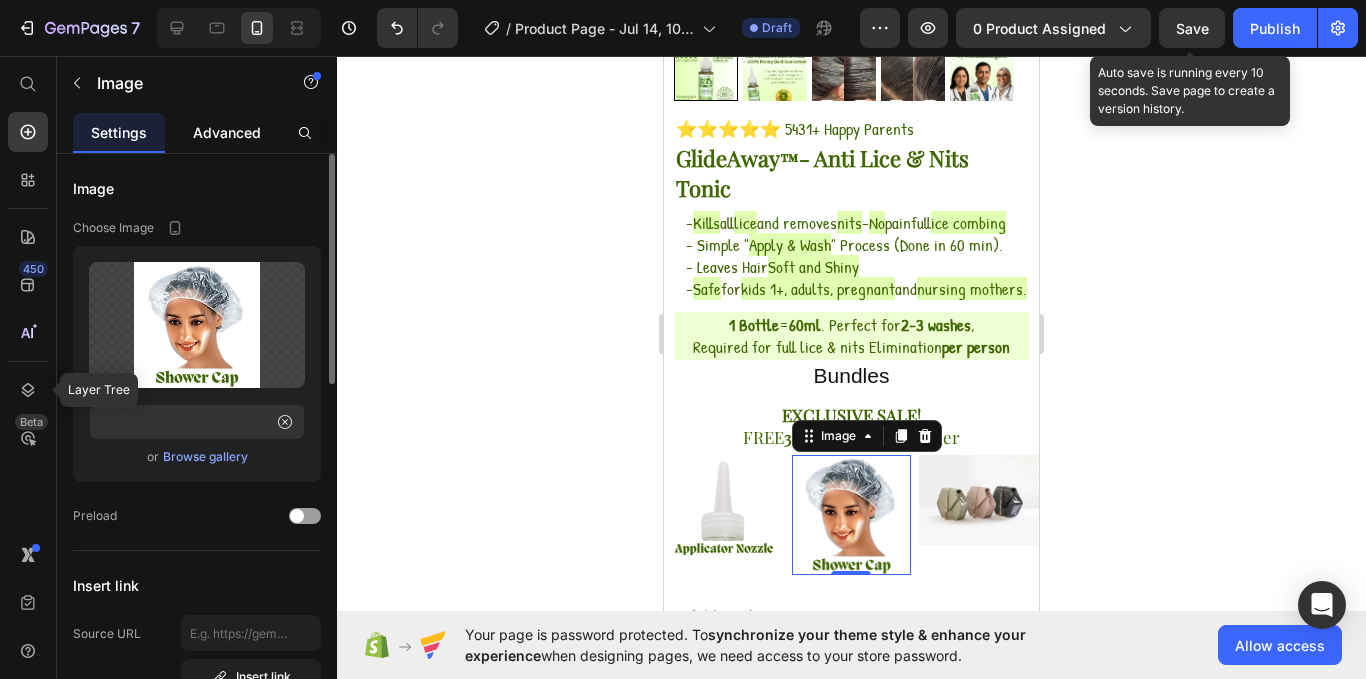 scroll, scrollTop: 0, scrollLeft: 0, axis: both 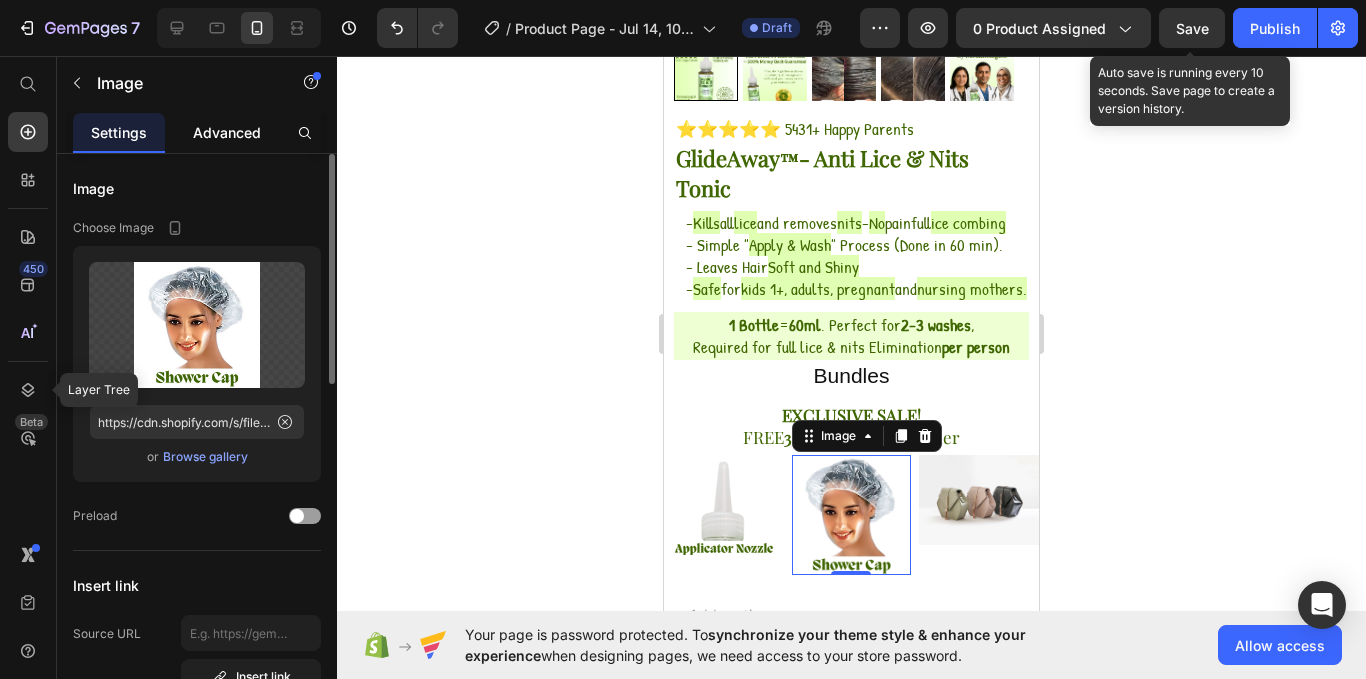 click on "Advanced" 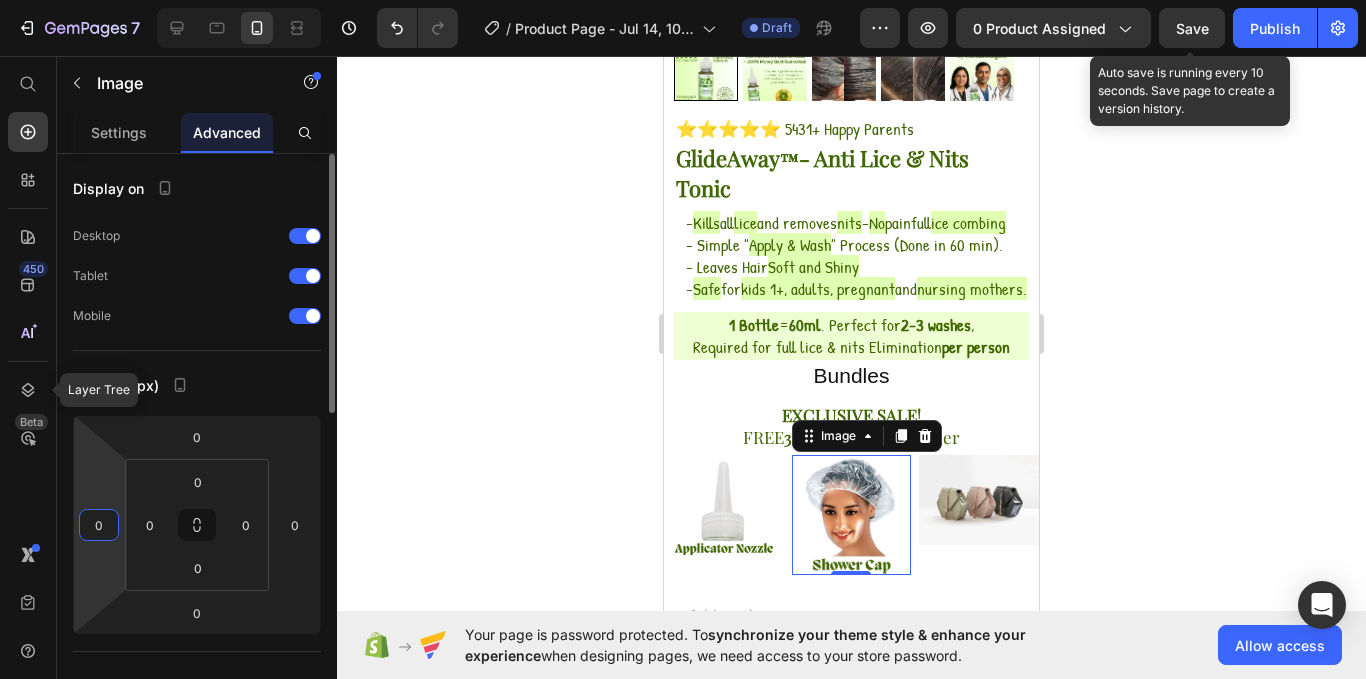 click on "0" at bounding box center [99, 525] 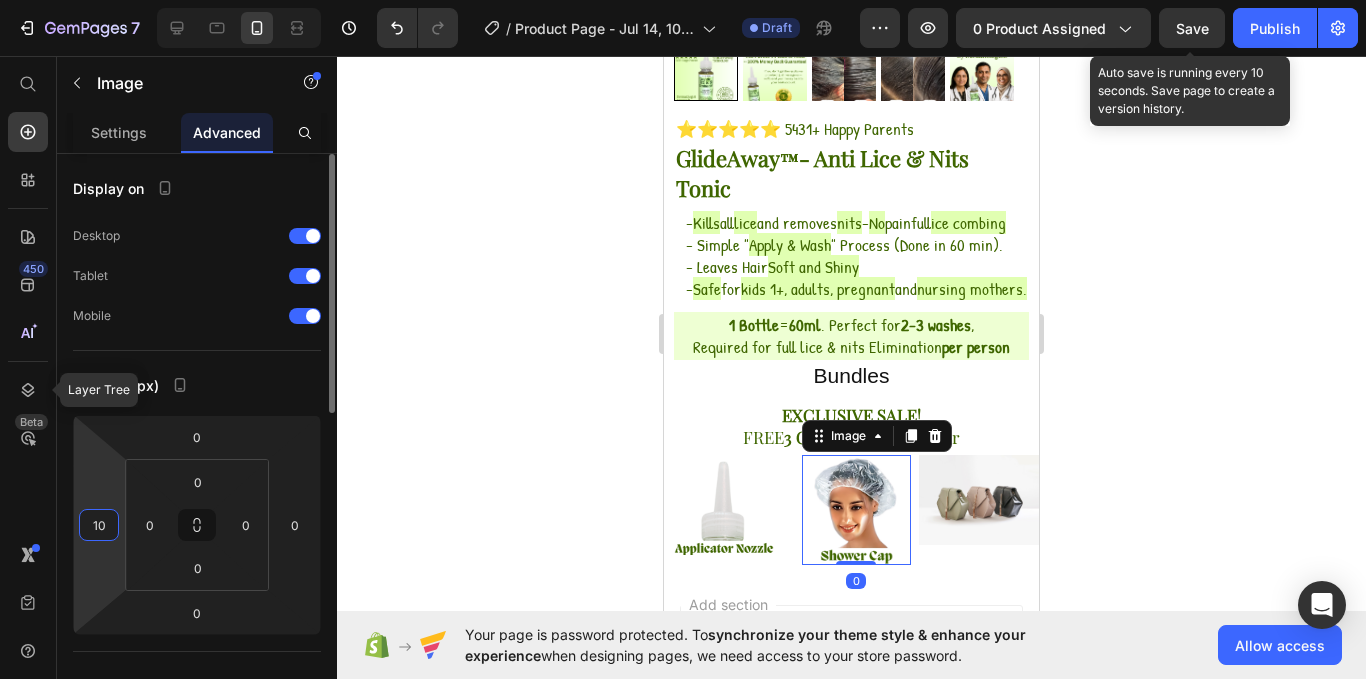 type on "10" 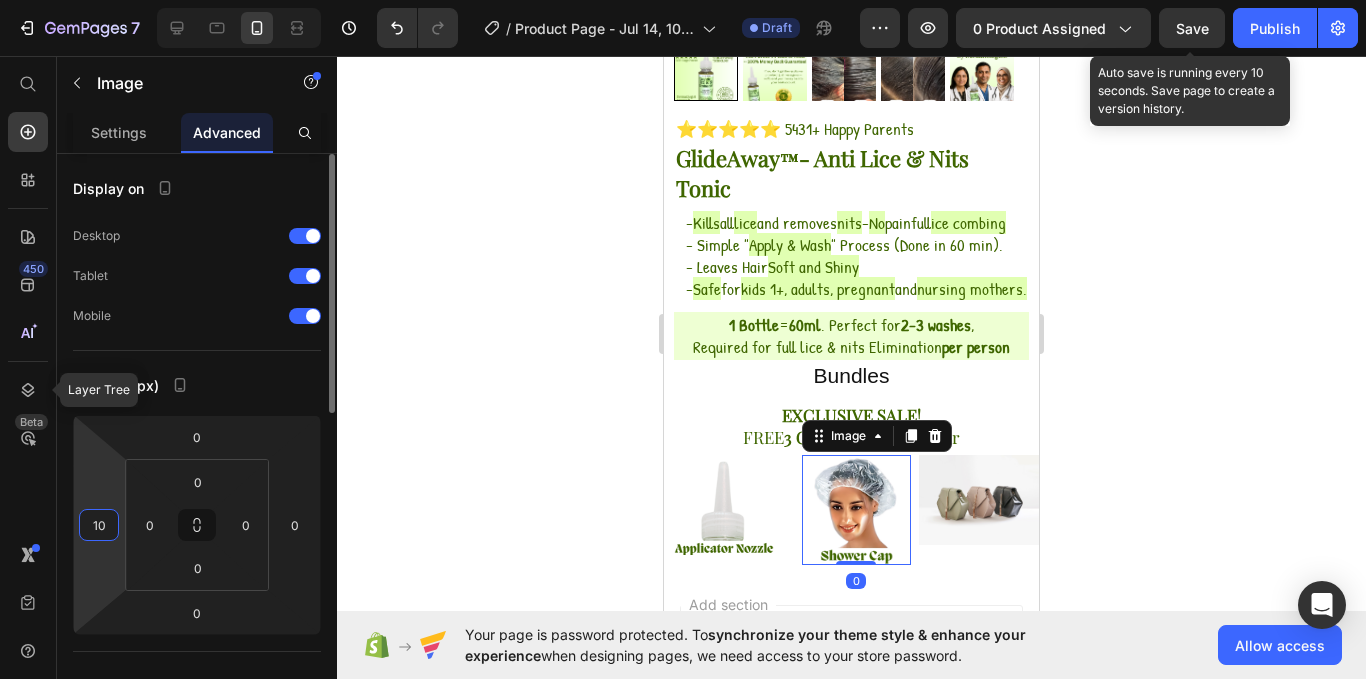 type on "1" 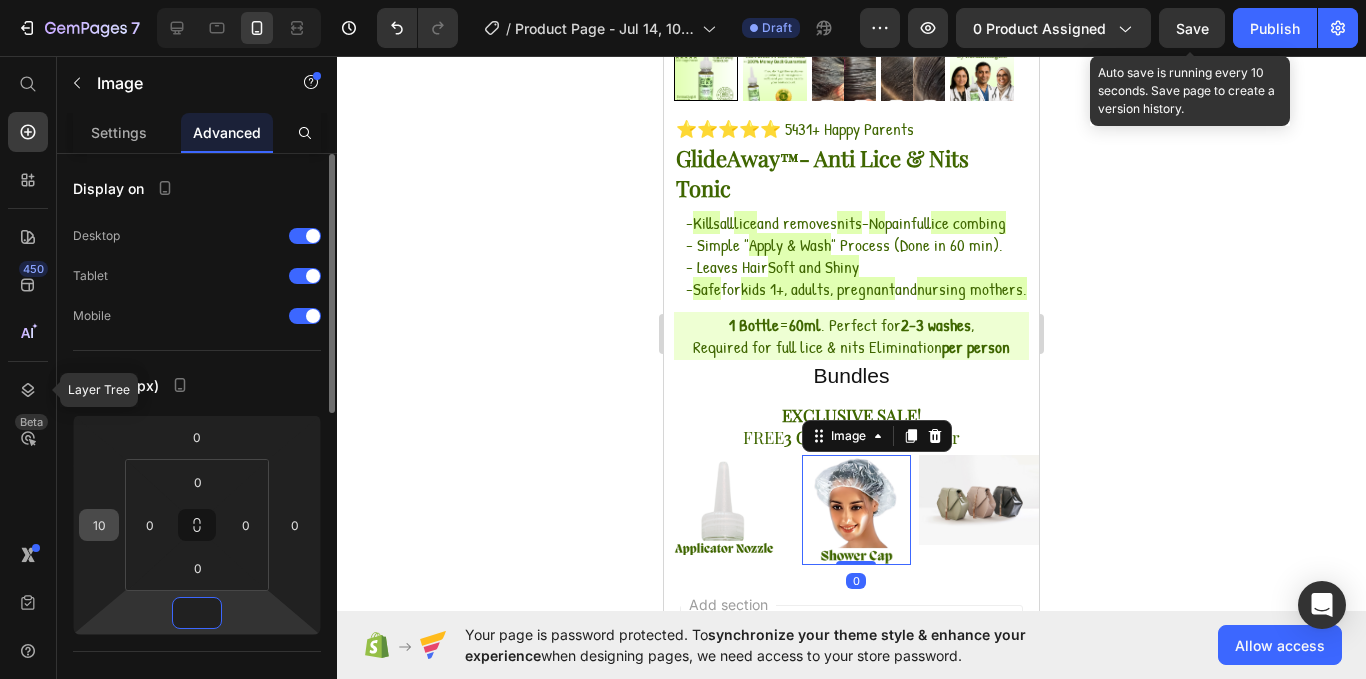 type on "0" 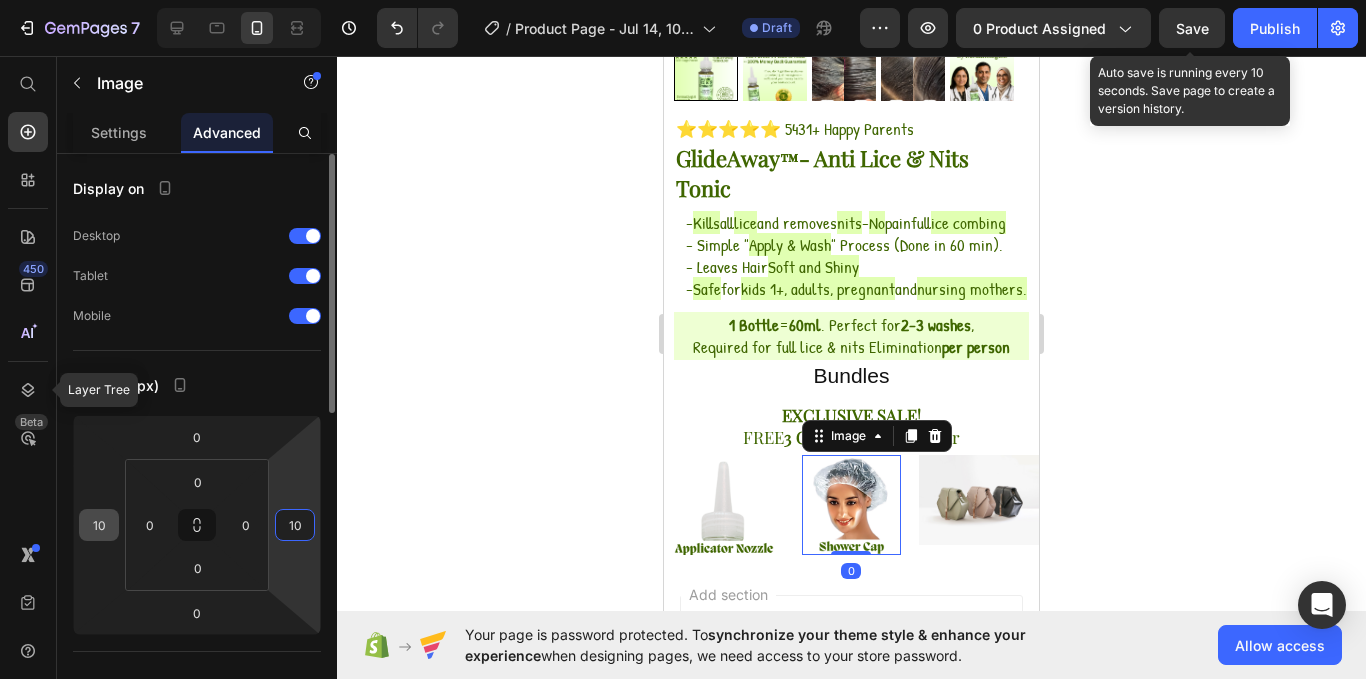 type on "10" 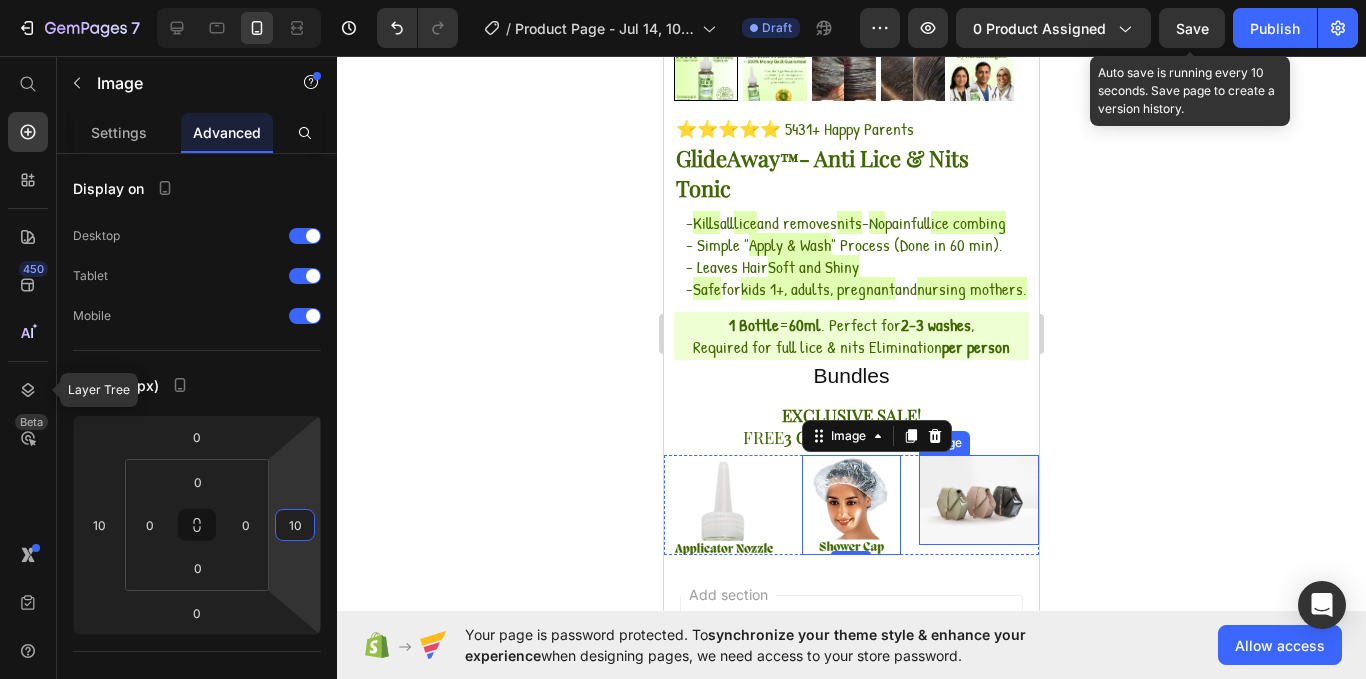 click at bounding box center (979, 500) 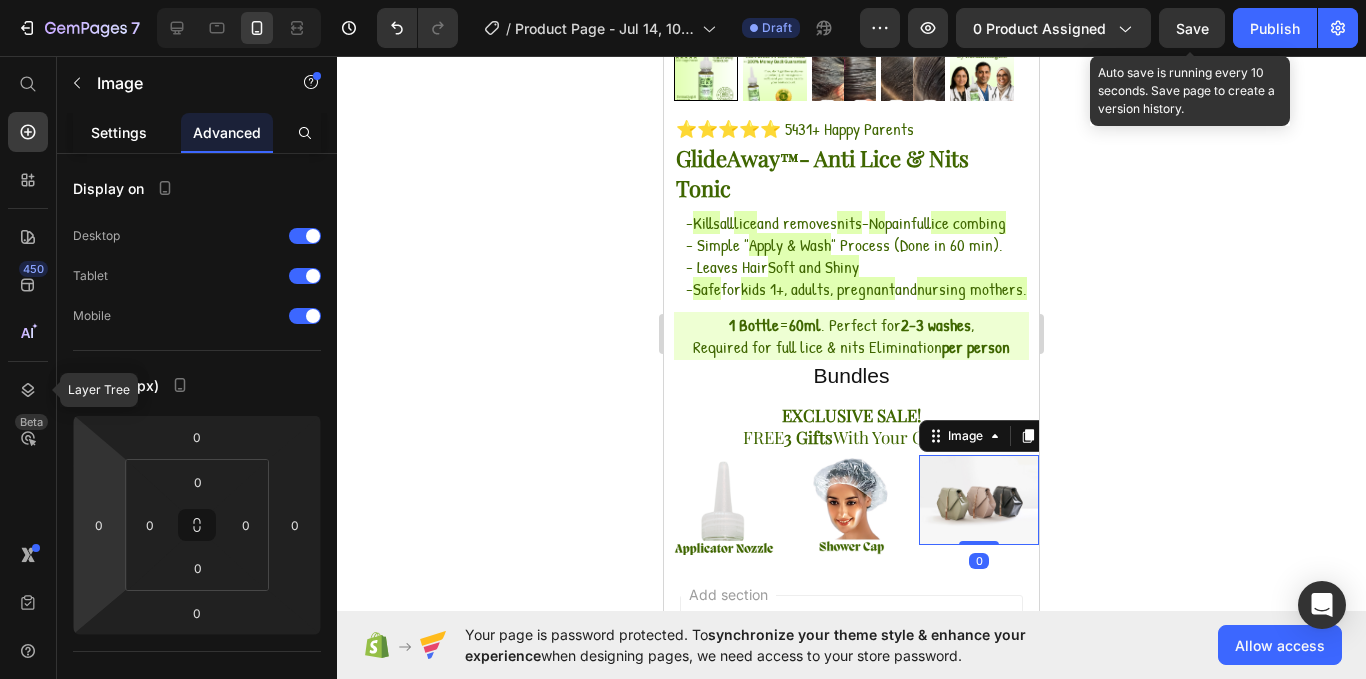 click on "Settings" at bounding box center [119, 132] 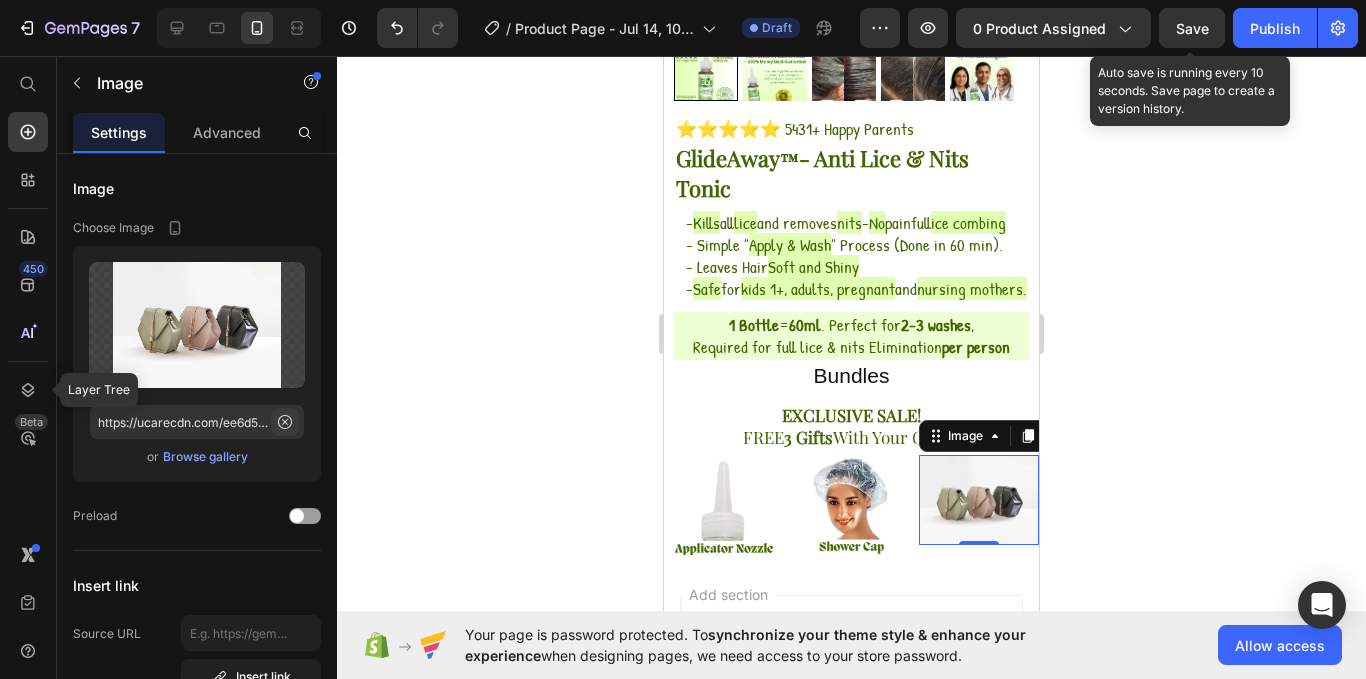 click 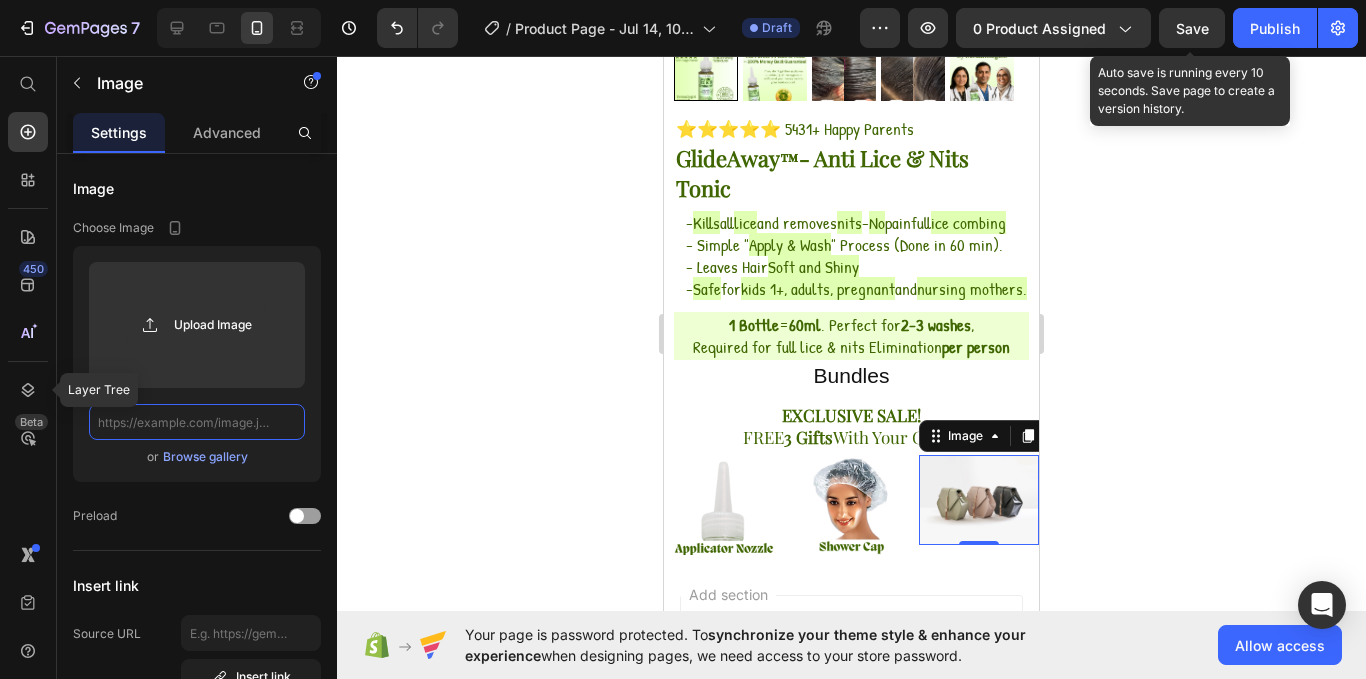 scroll, scrollTop: 0, scrollLeft: 0, axis: both 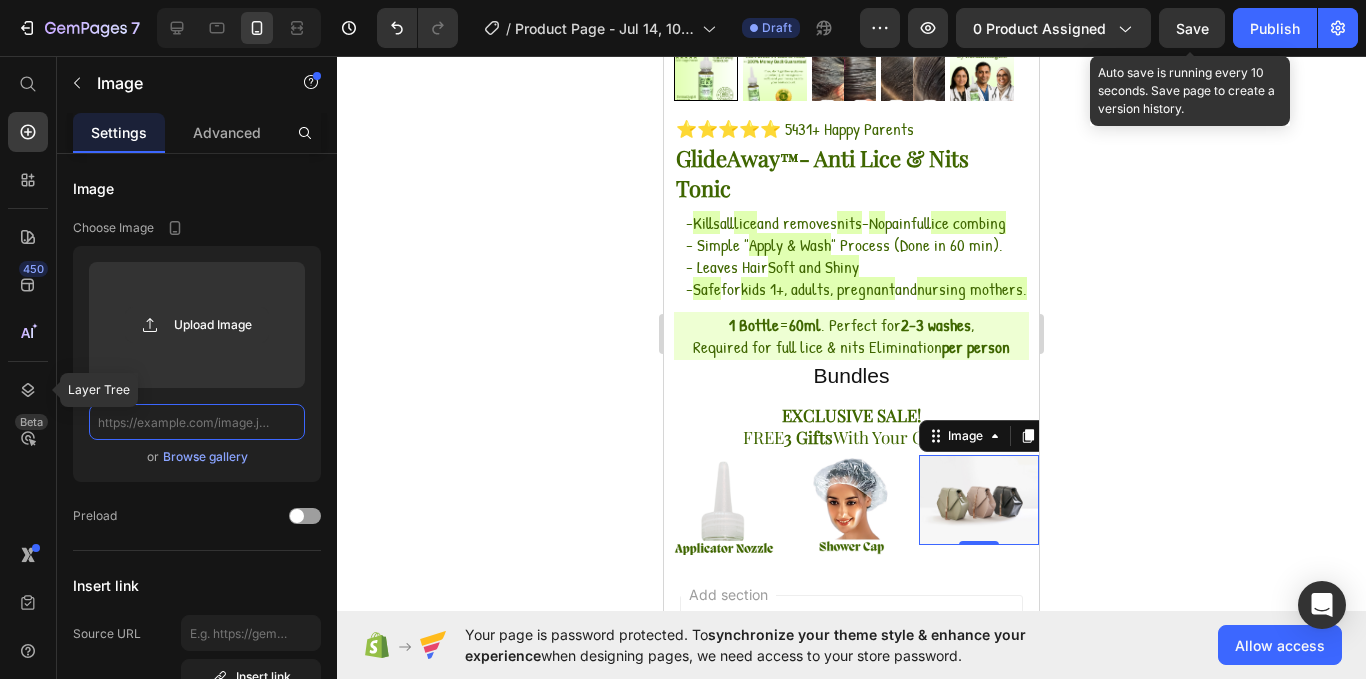 paste on "https://cdn.shopify.com/s/files/1/0756/1995/9038/files/11.png?v=1752473798" 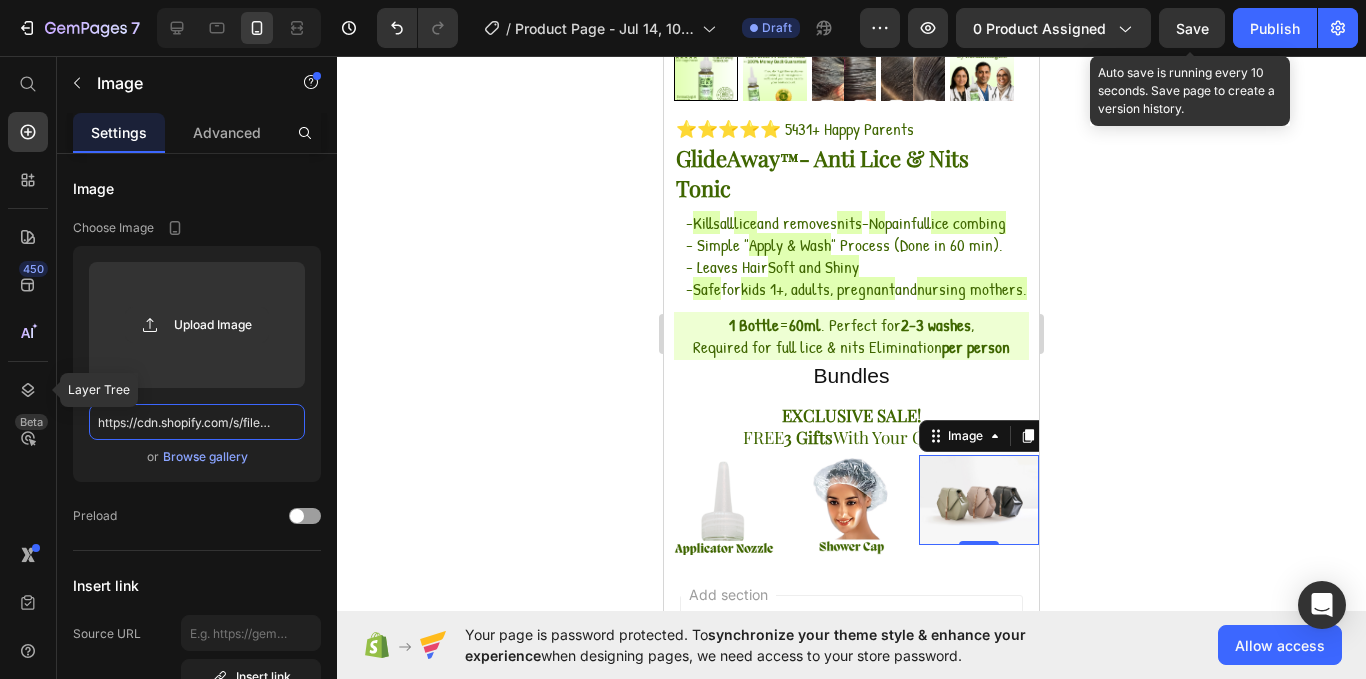 scroll, scrollTop: 0, scrollLeft: 263, axis: horizontal 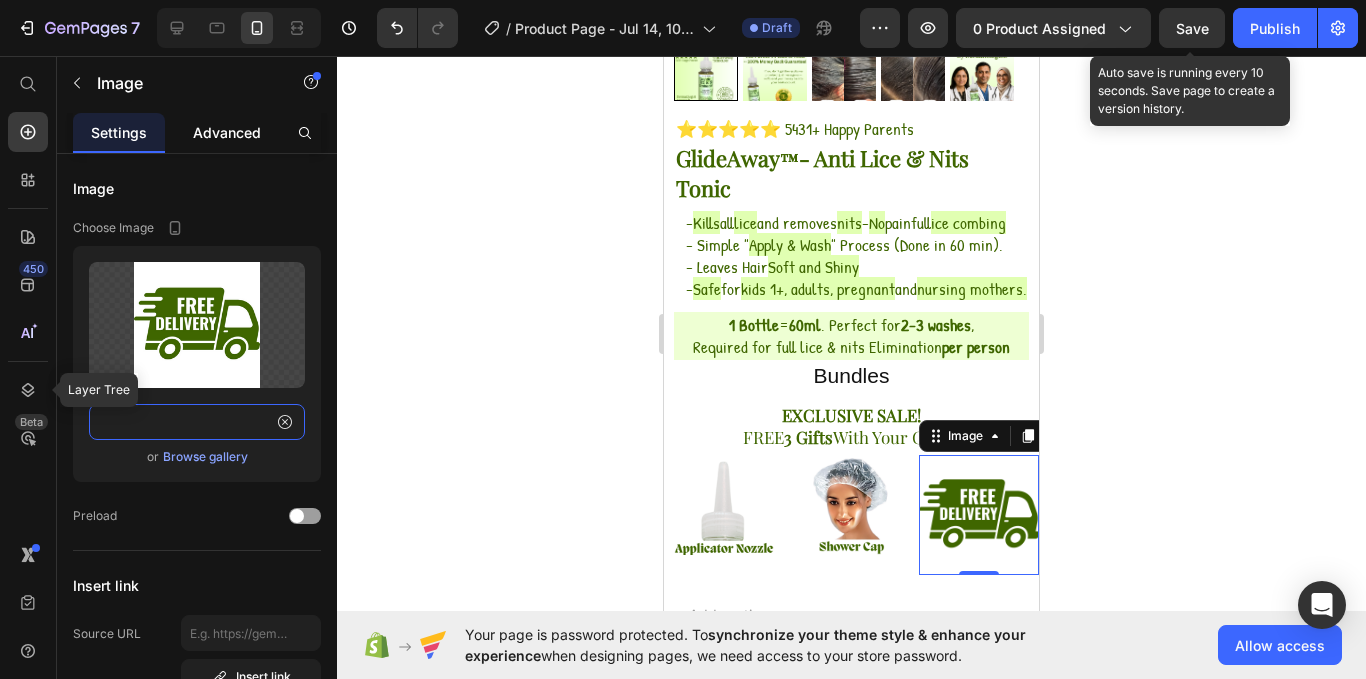 type on "https://cdn.shopify.com/s/files/1/0756/1995/9038/files/11.png?v=1752473798" 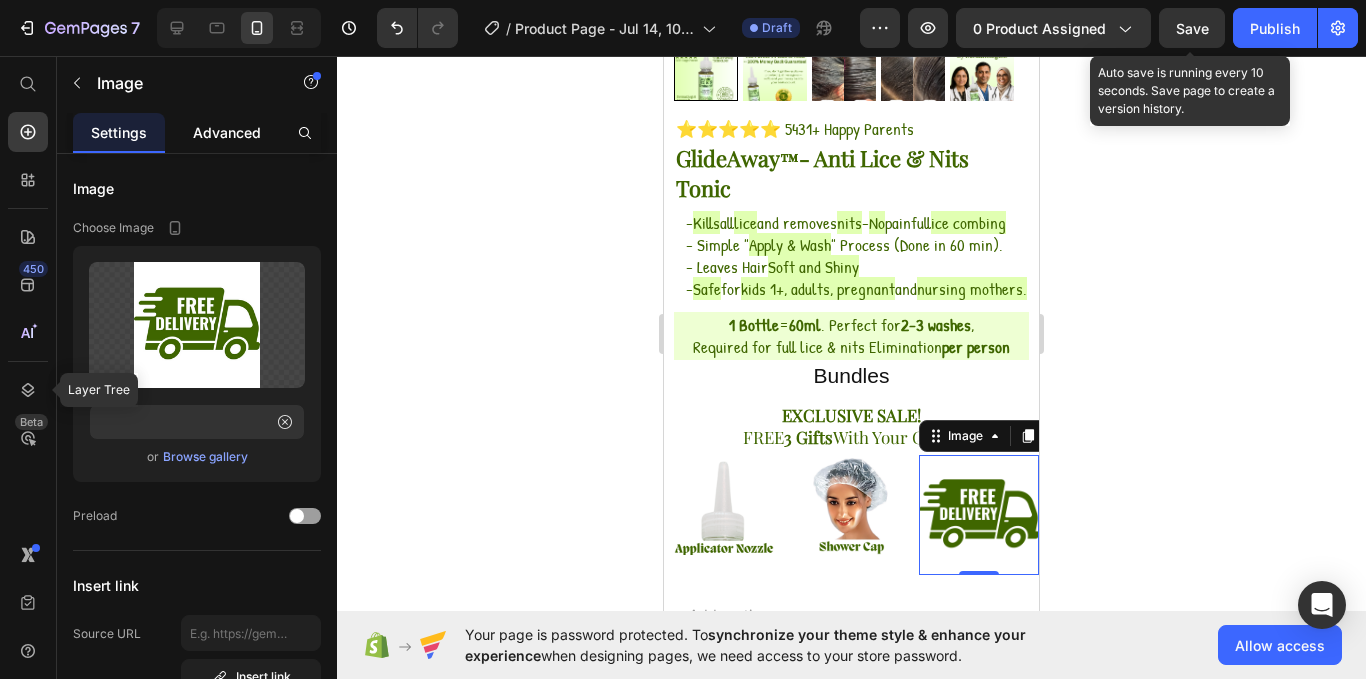 scroll, scrollTop: 0, scrollLeft: 0, axis: both 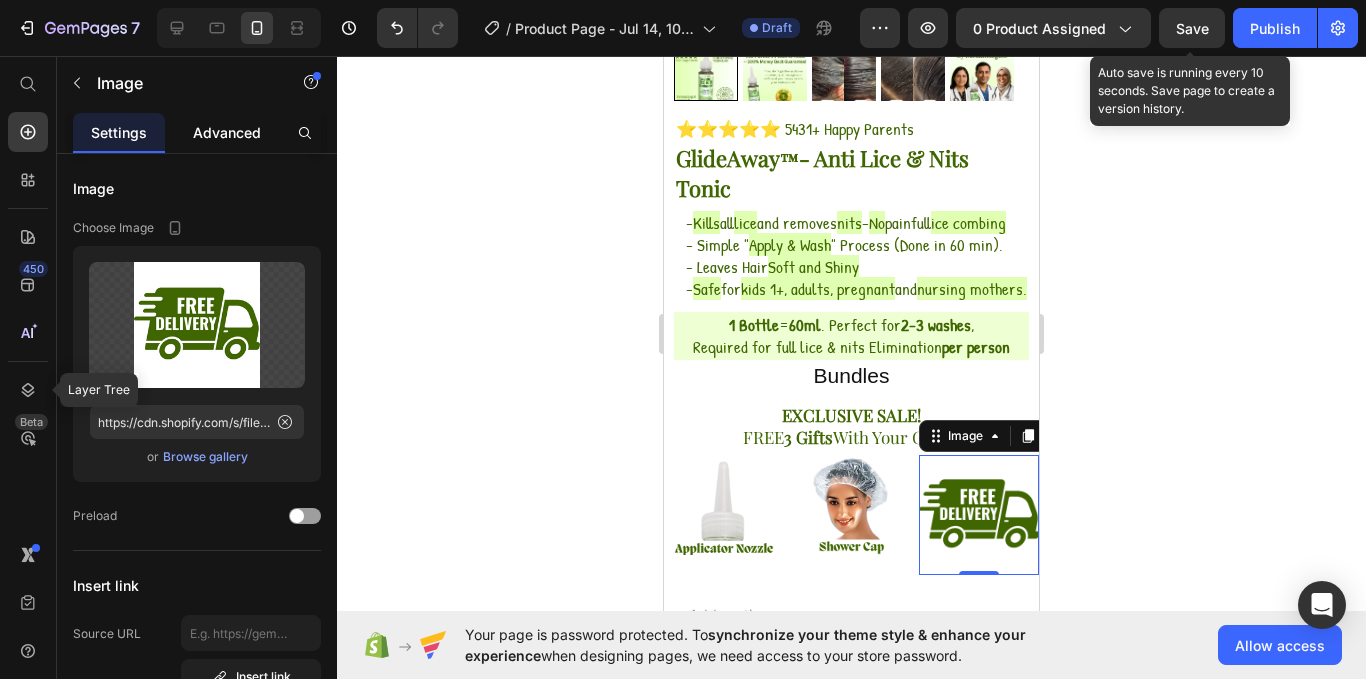 click on "Advanced" at bounding box center [227, 132] 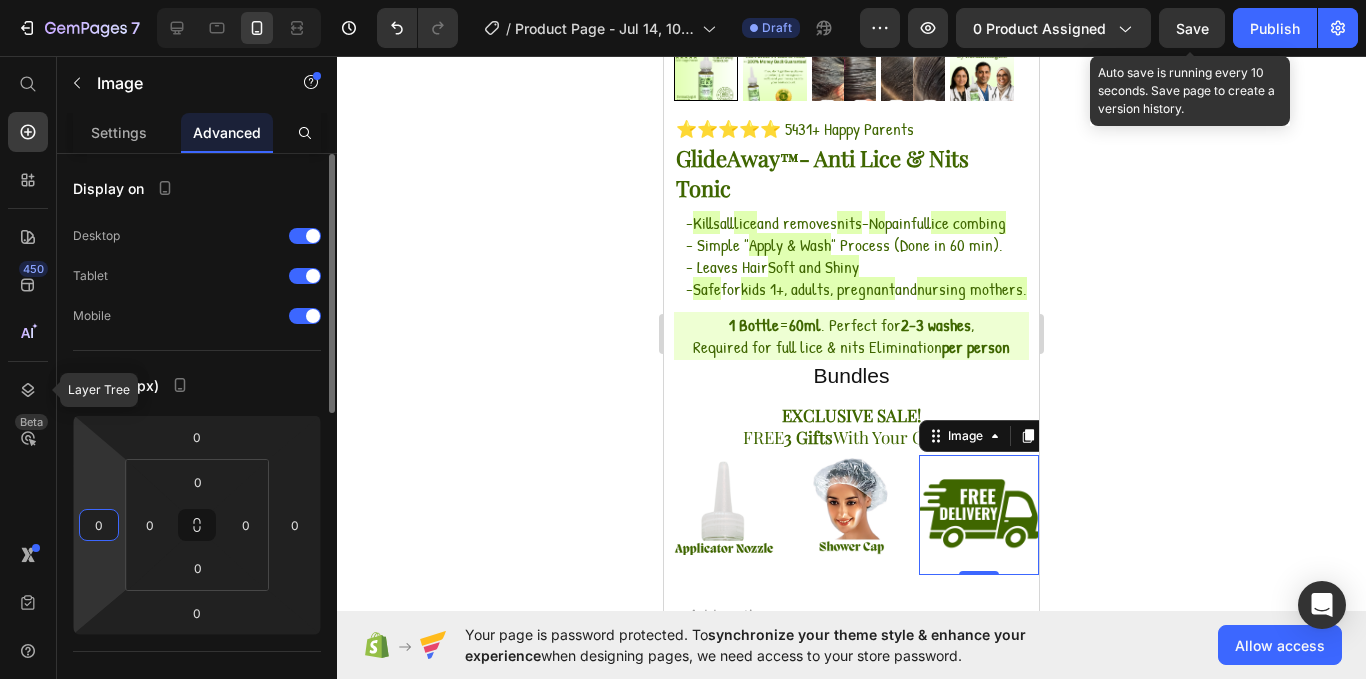 click on "0" at bounding box center (99, 525) 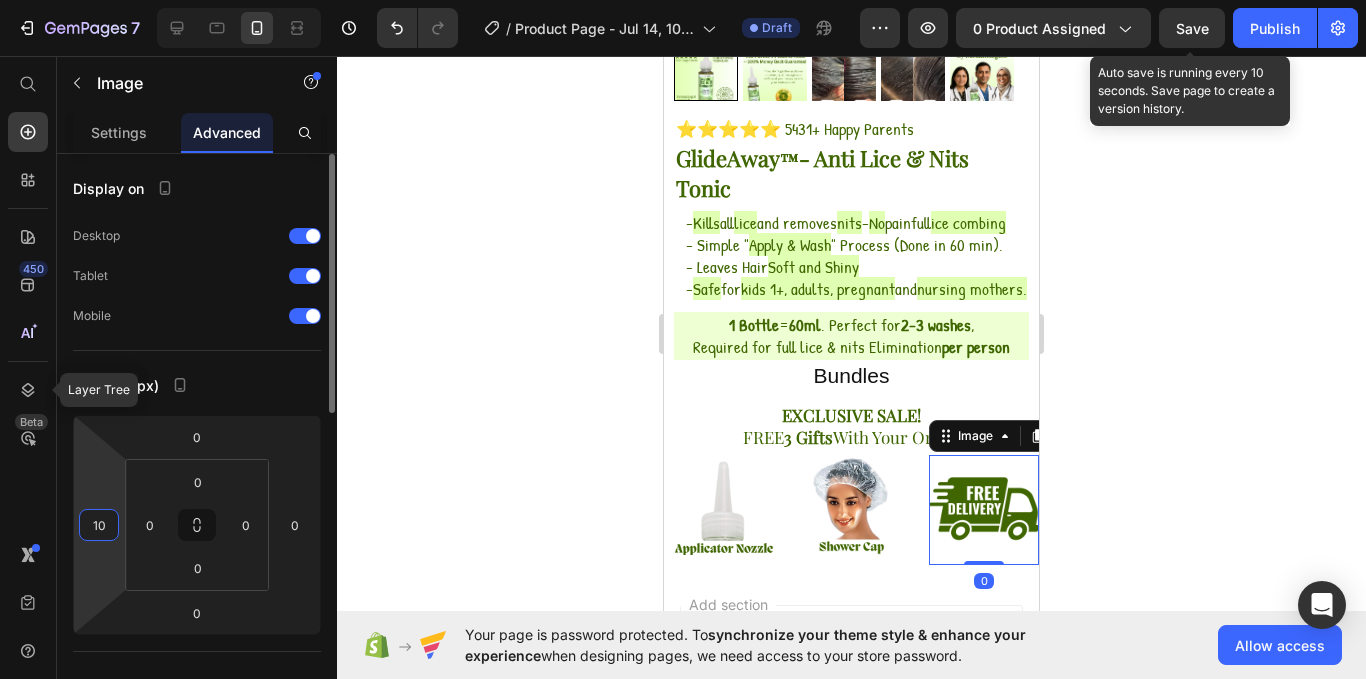 type on "10" 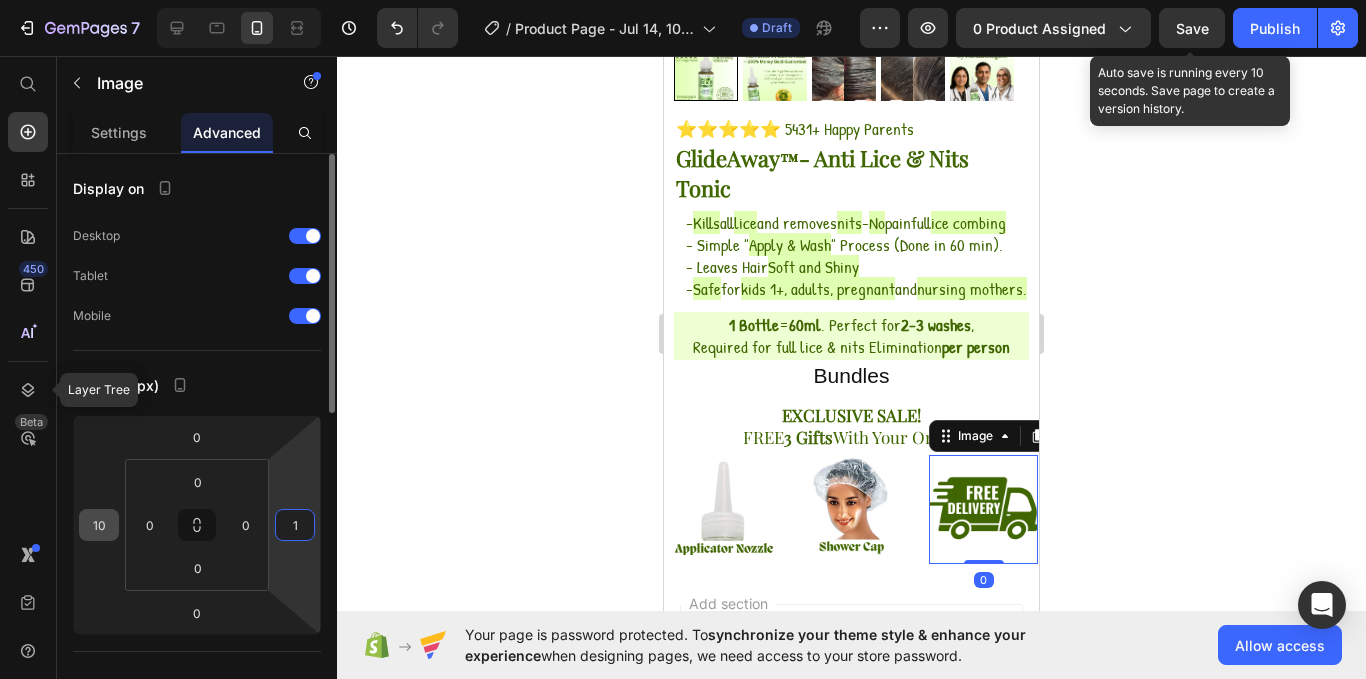 type on "10" 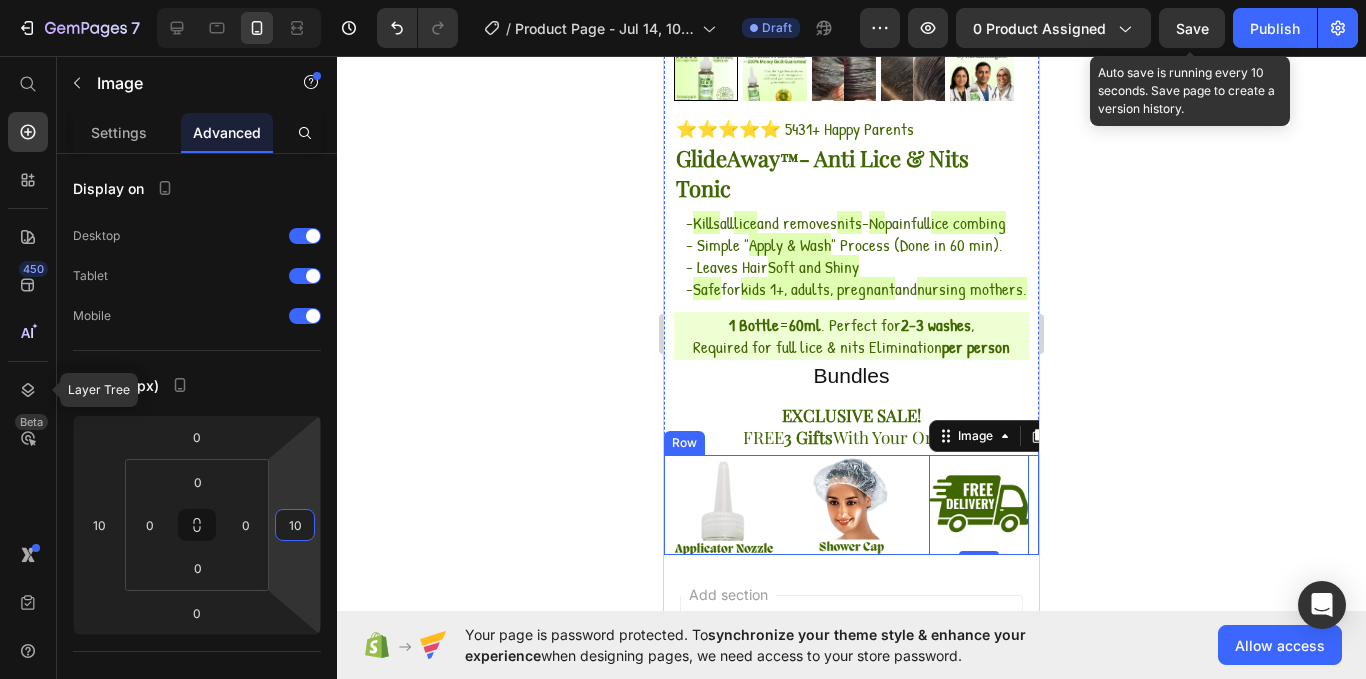click on "Image Image Image   0 Row" at bounding box center [851, 505] 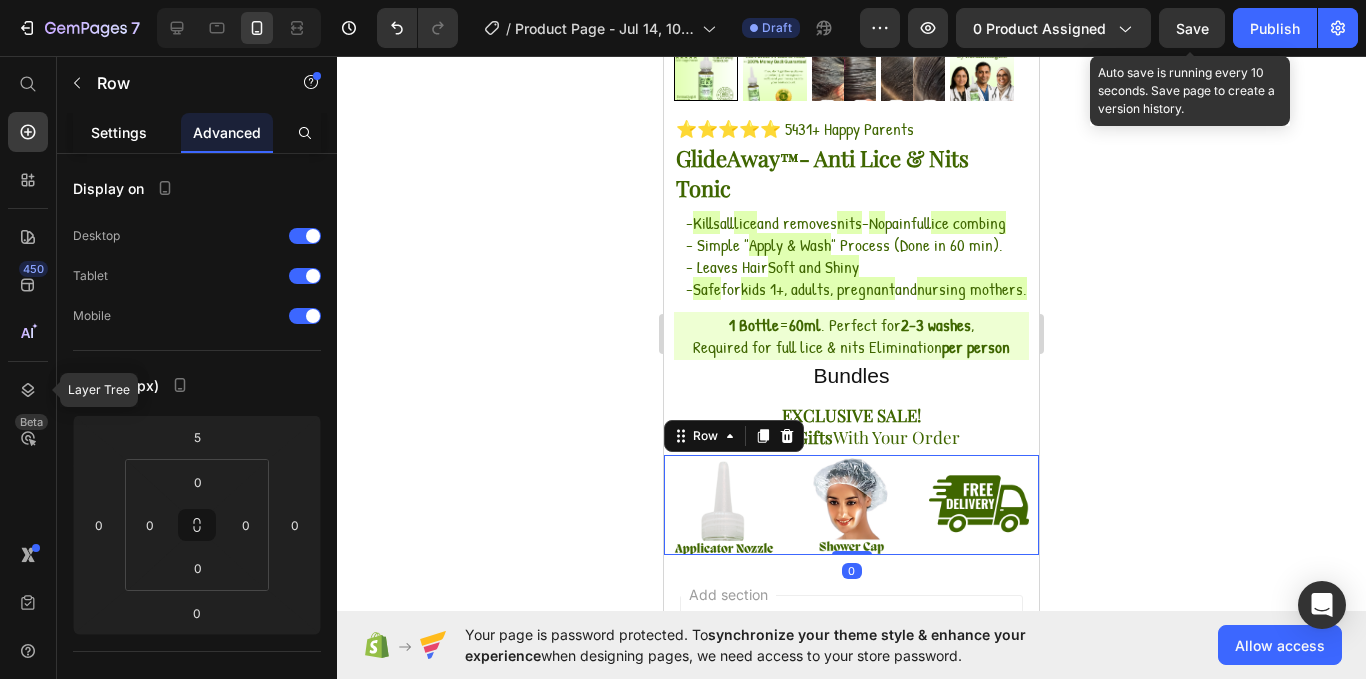 click on "Settings" 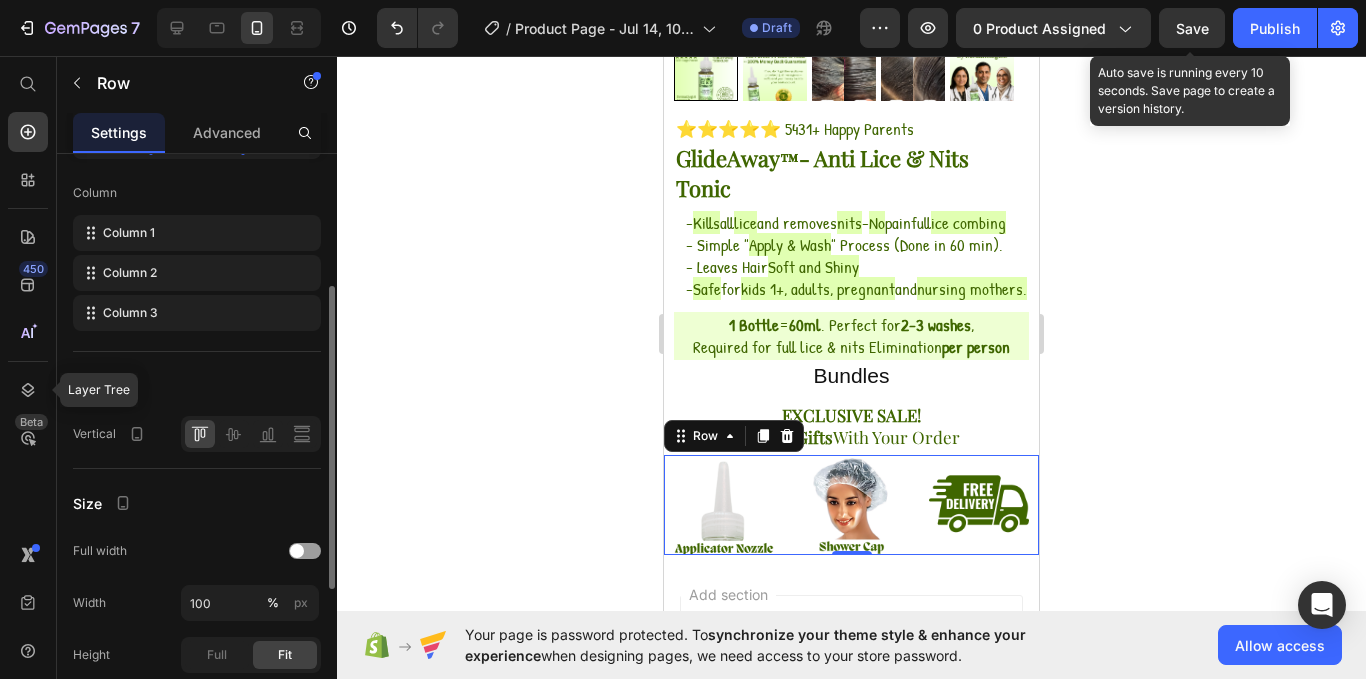 scroll, scrollTop: 252, scrollLeft: 0, axis: vertical 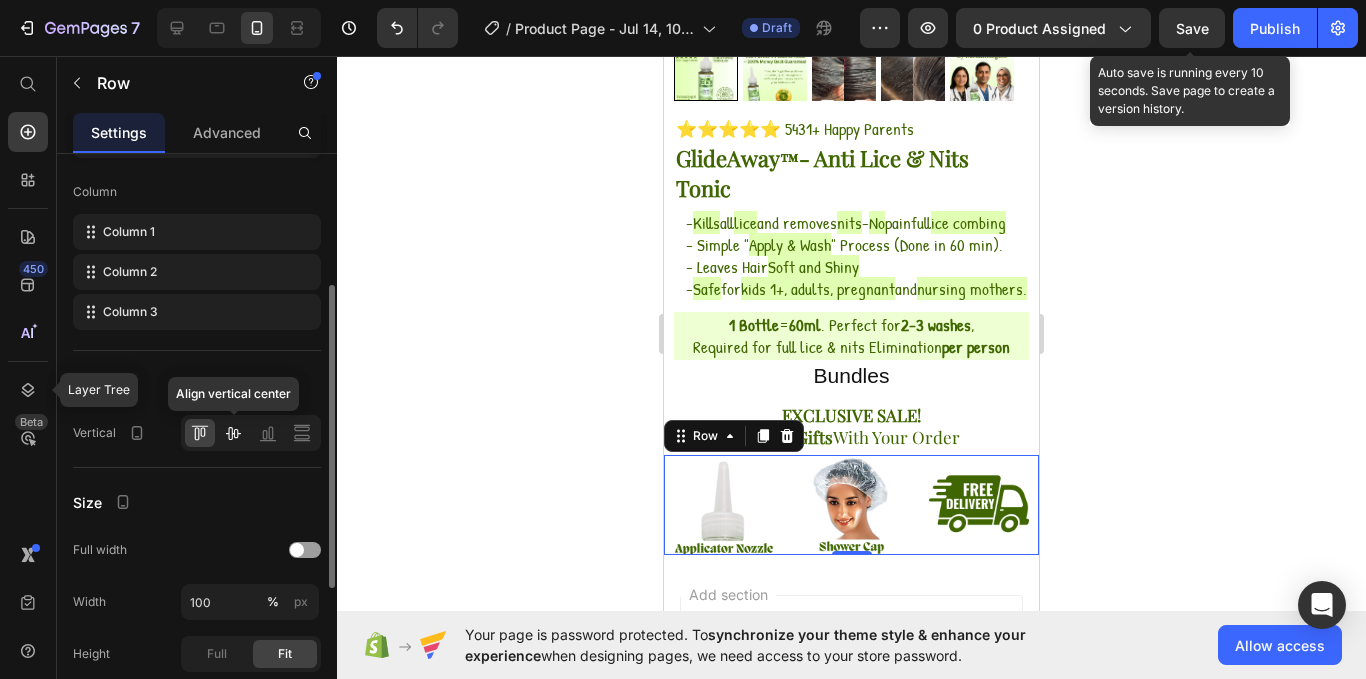 click 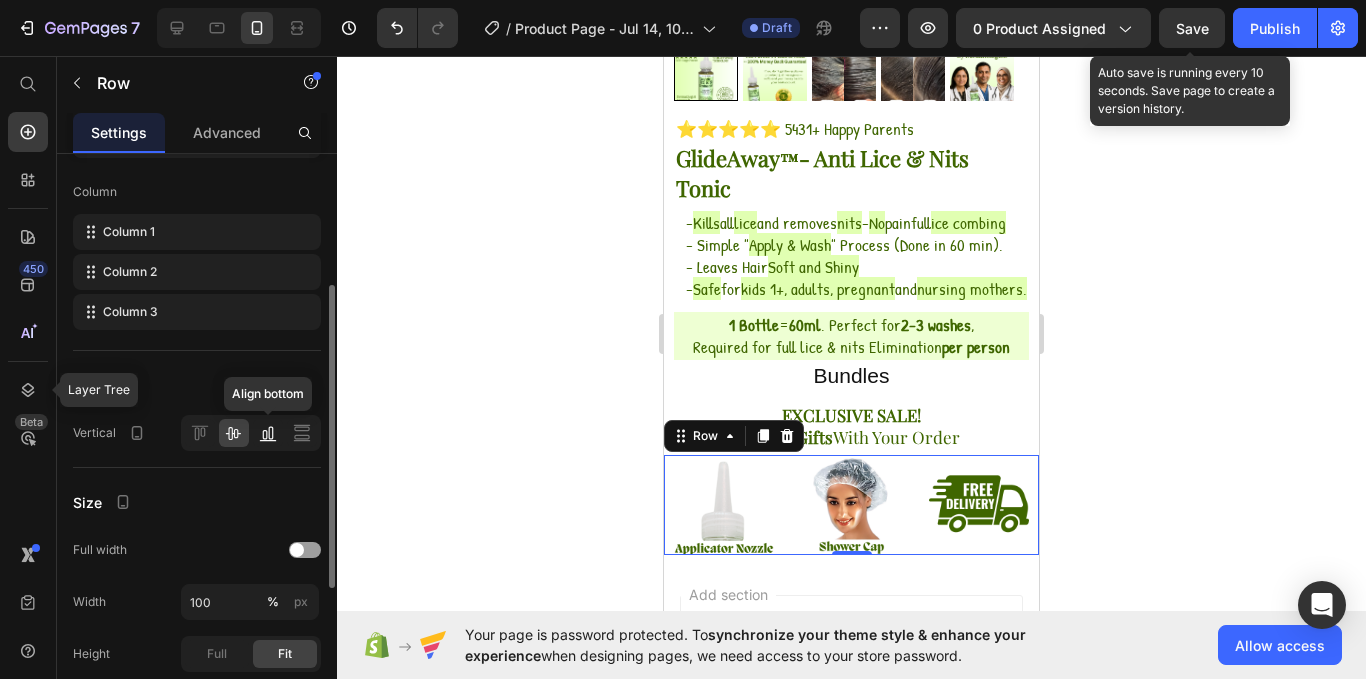 click 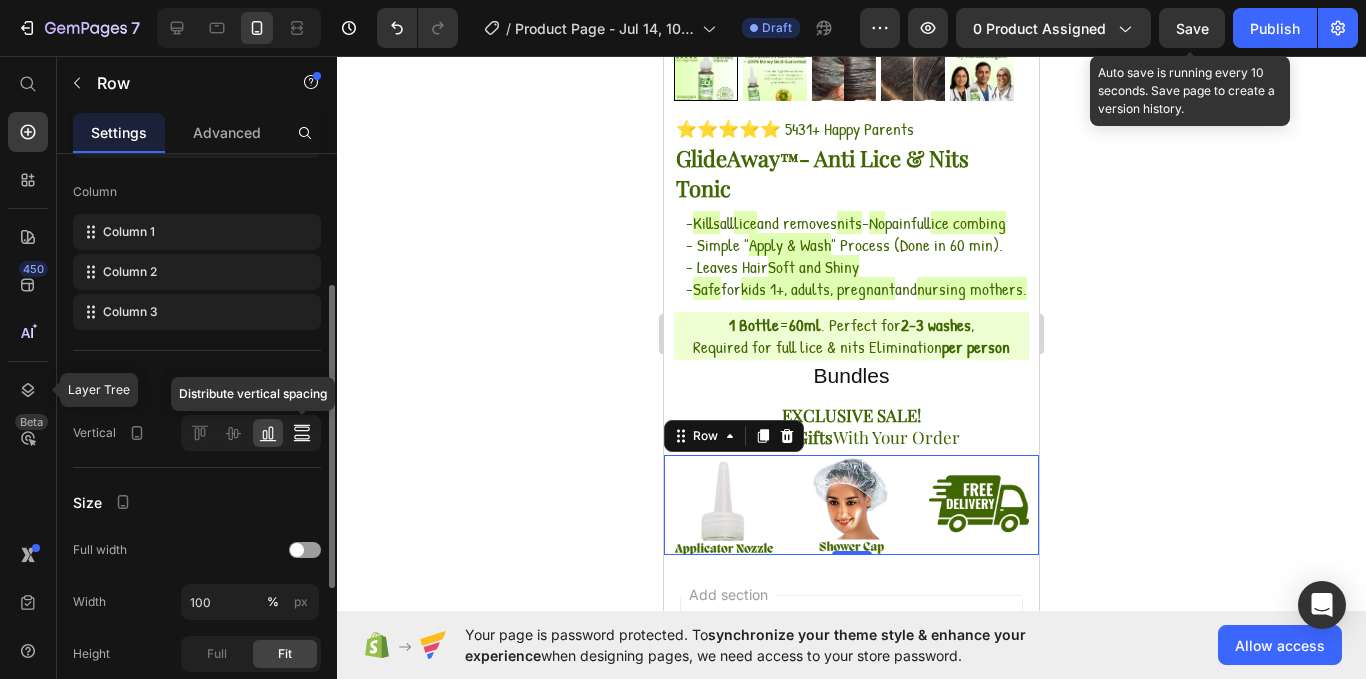 click 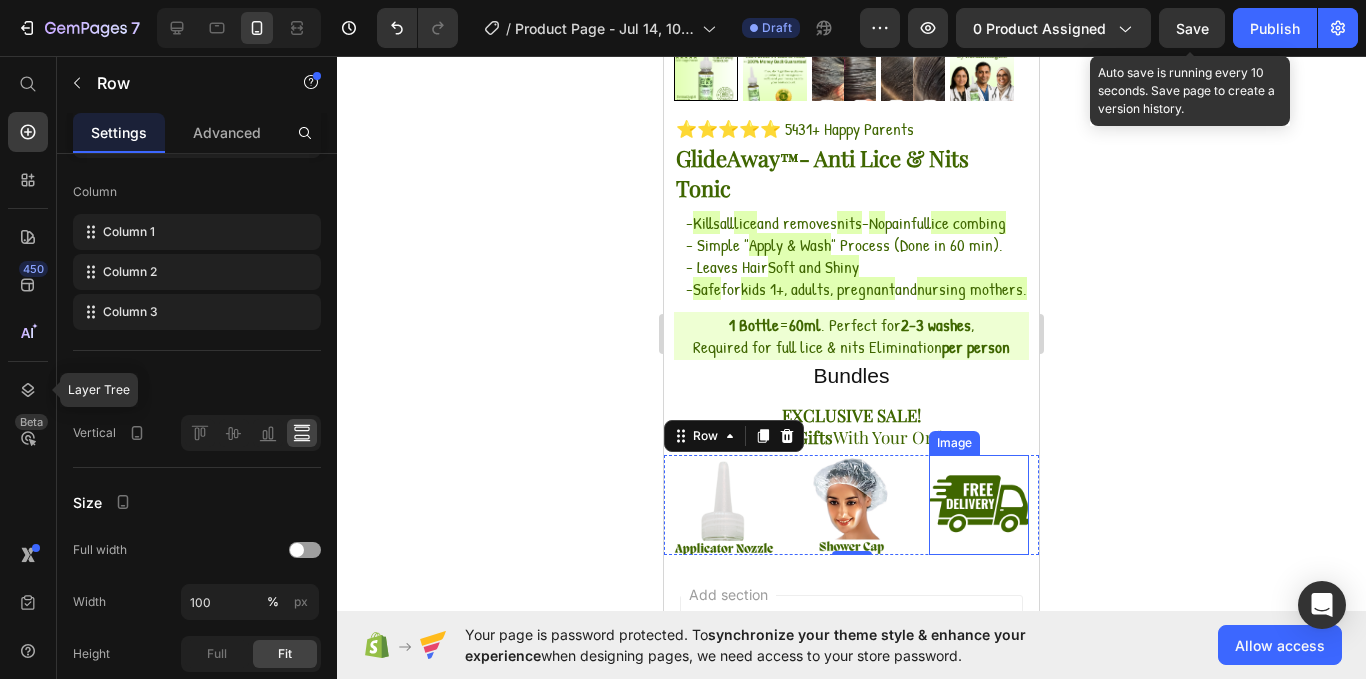 click at bounding box center [979, 505] 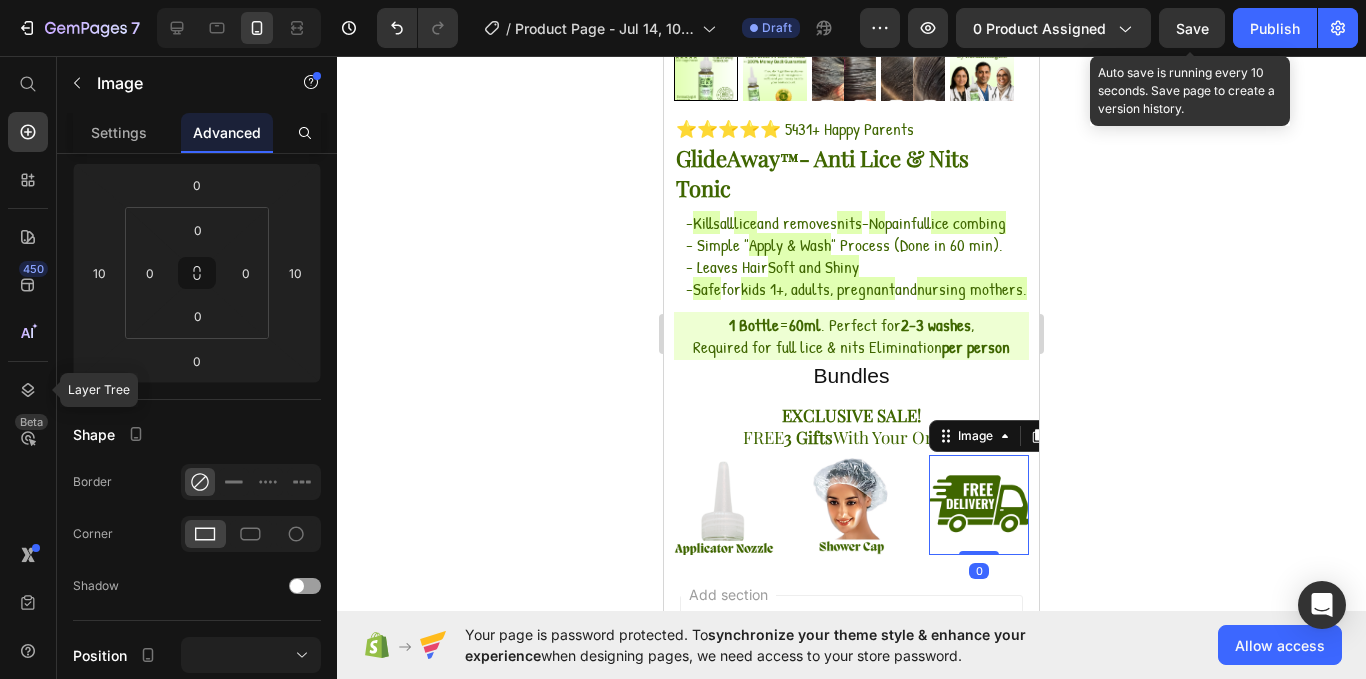 scroll, scrollTop: 0, scrollLeft: 0, axis: both 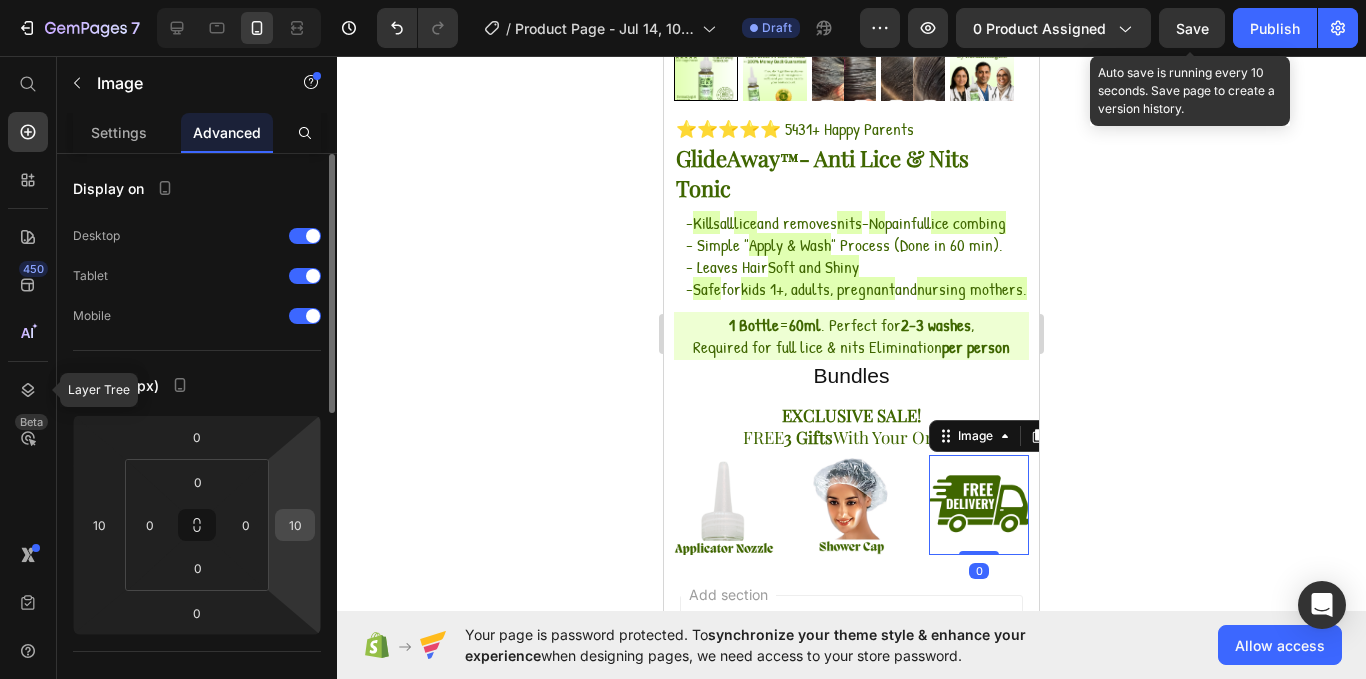 click on "10" at bounding box center [295, 525] 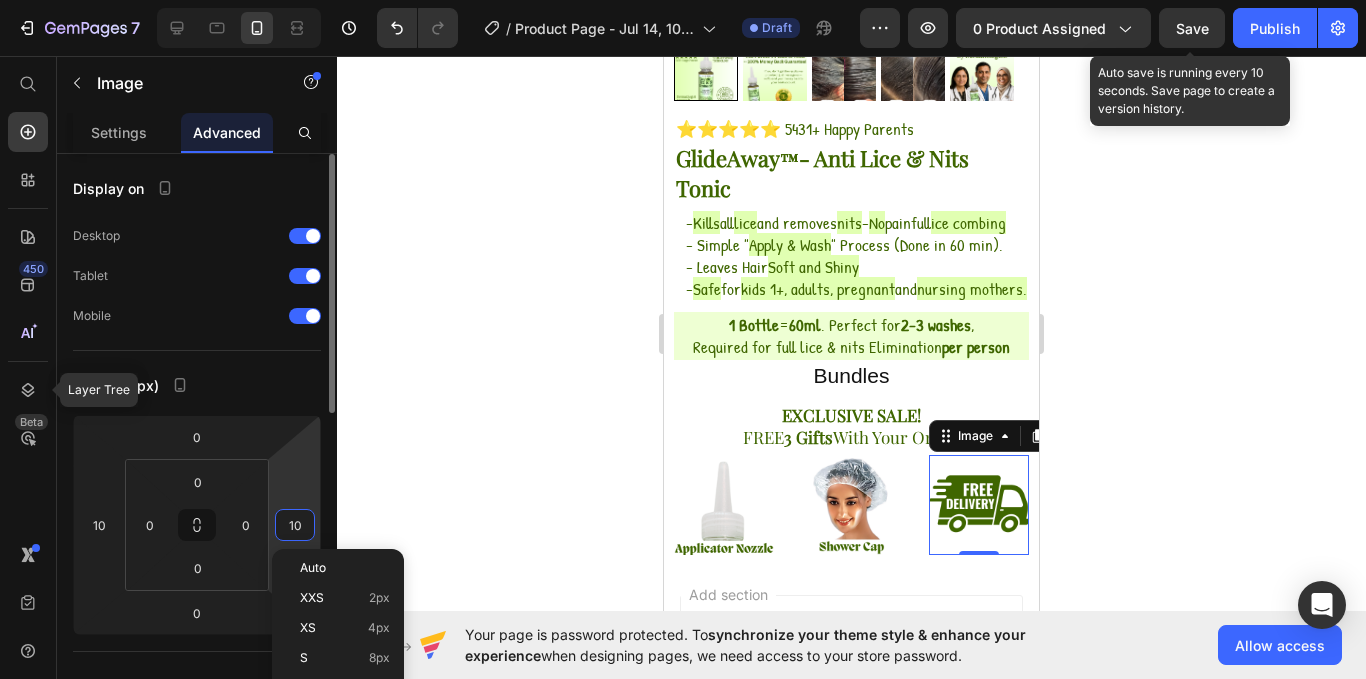 click on "10" at bounding box center [295, 525] 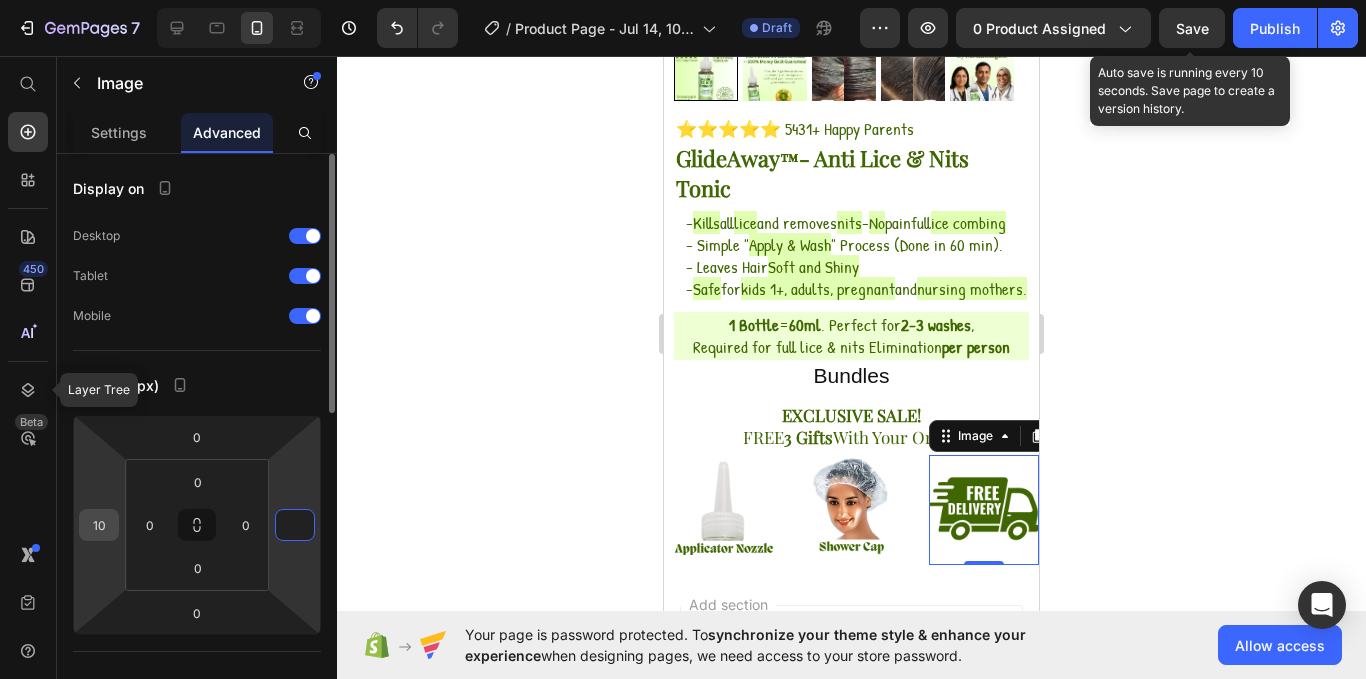 type on "0" 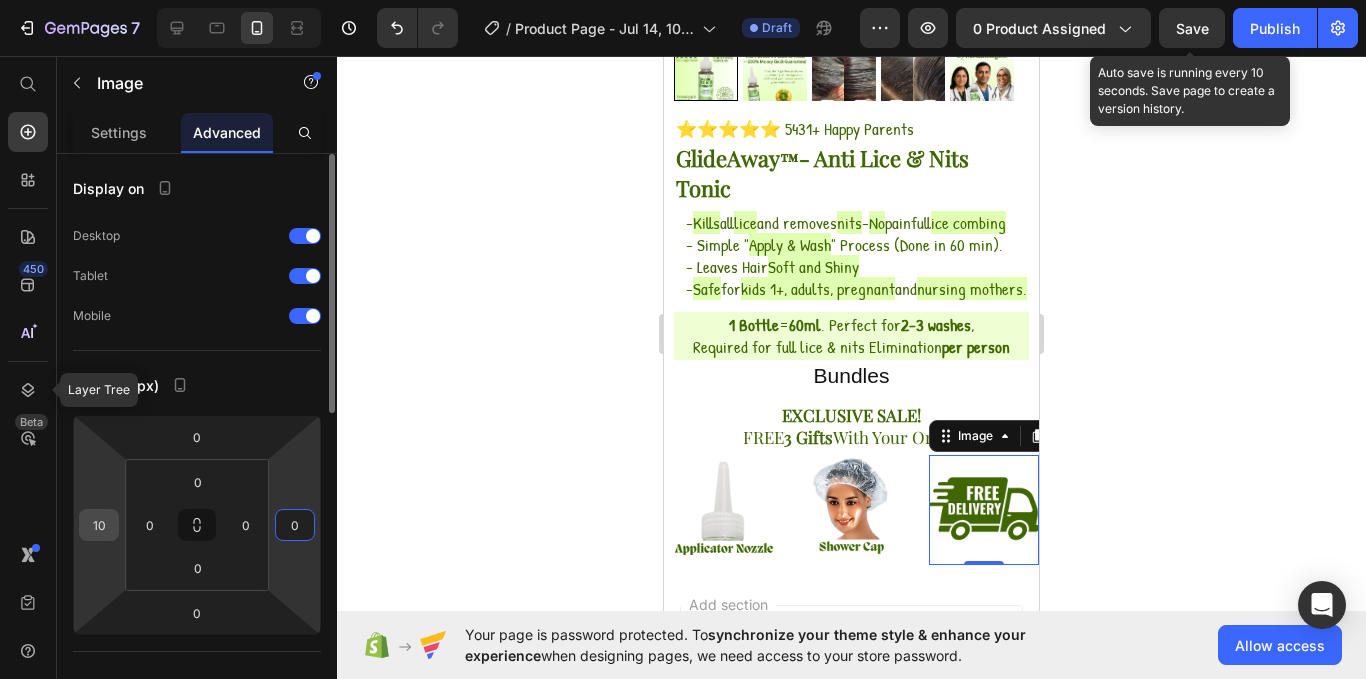 click on "10" at bounding box center (99, 525) 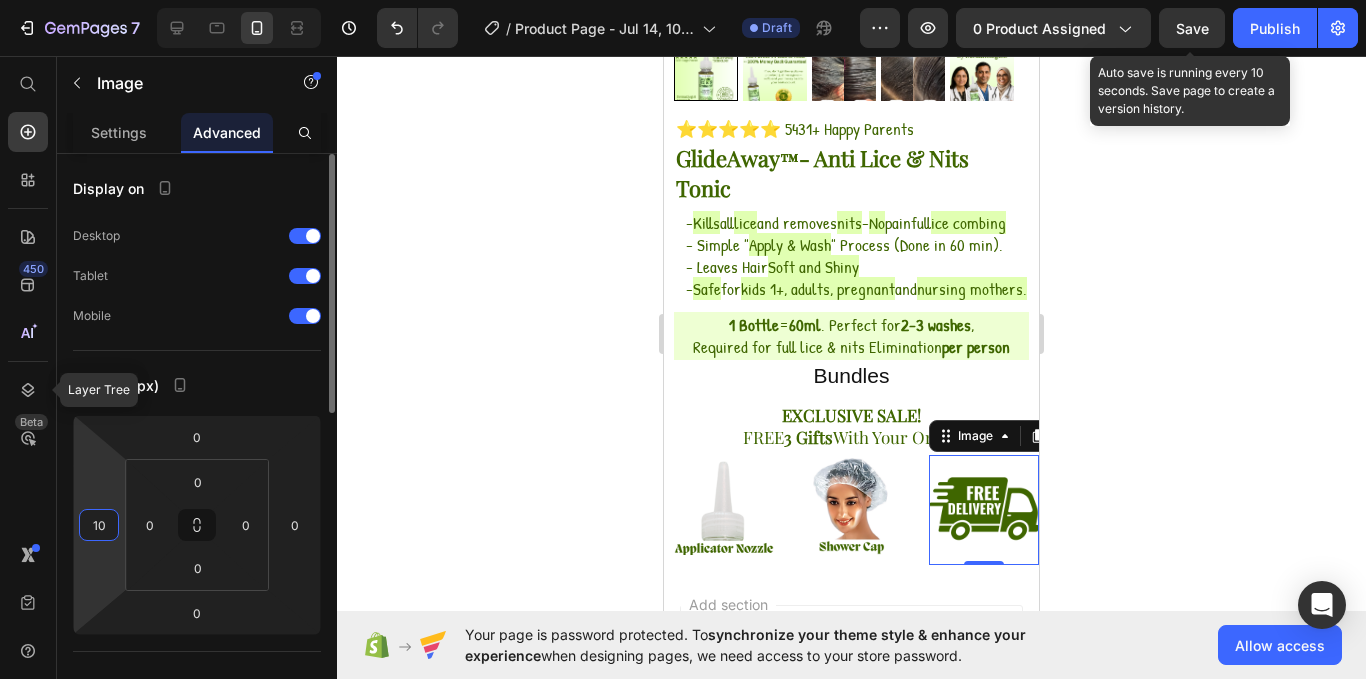 click on "10" at bounding box center [99, 525] 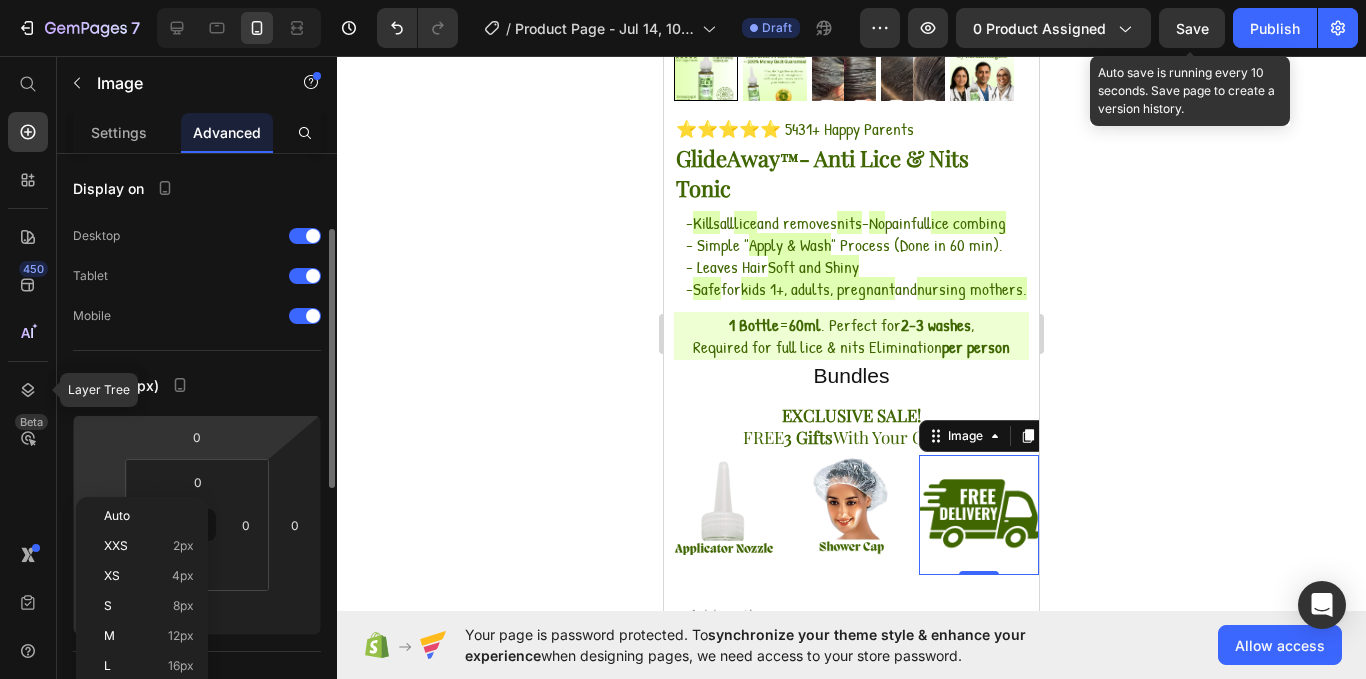 scroll, scrollTop: 52, scrollLeft: 0, axis: vertical 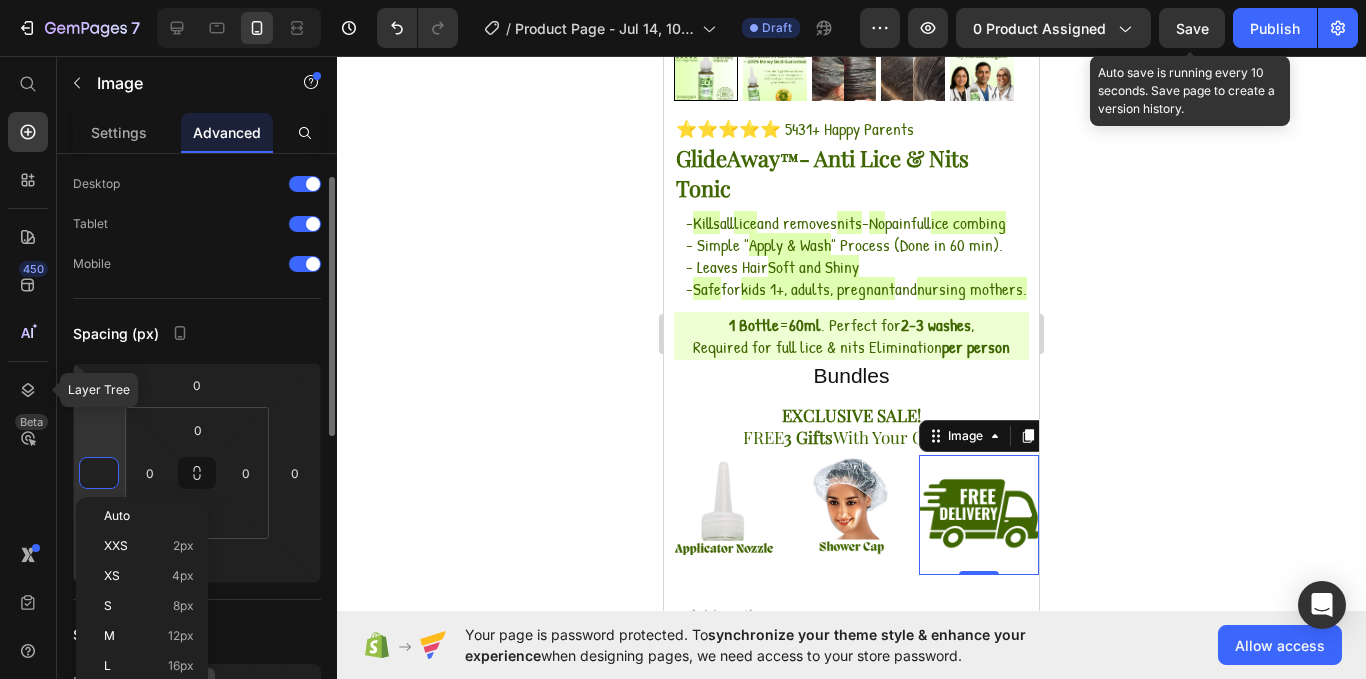 type on "0" 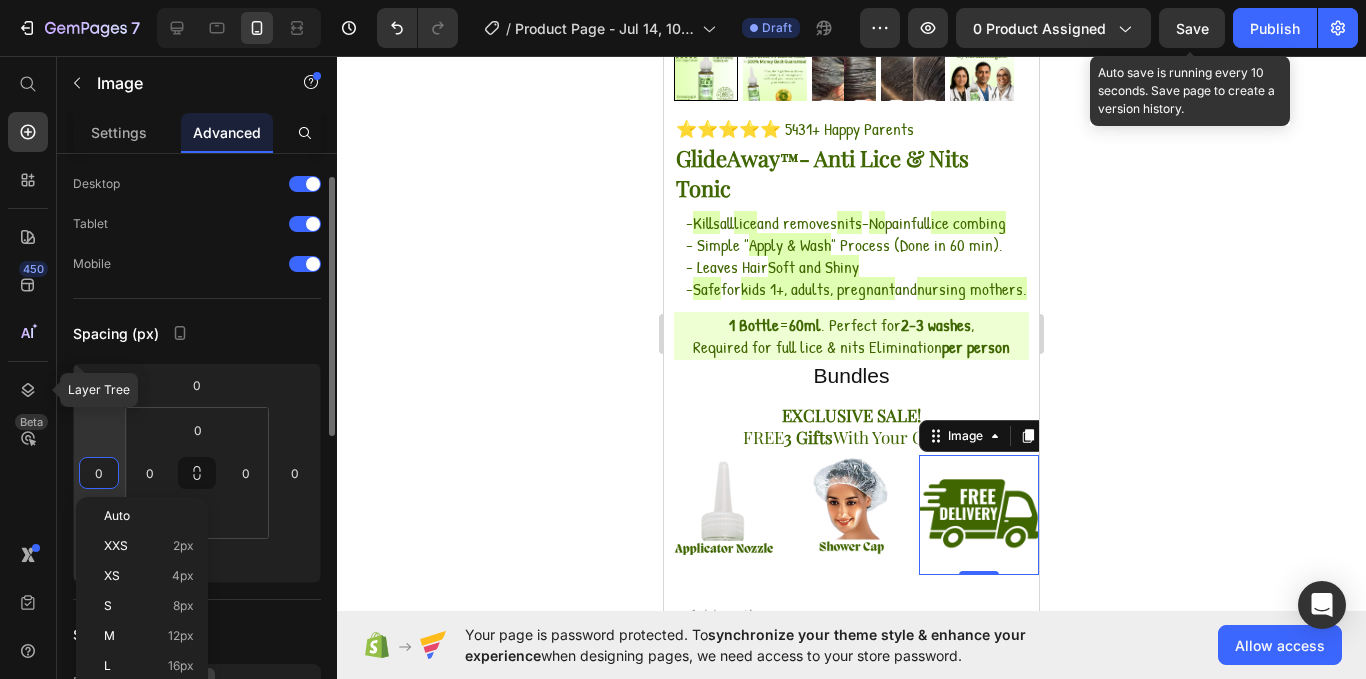 click on "Display on Desktop Tablet Mobile" 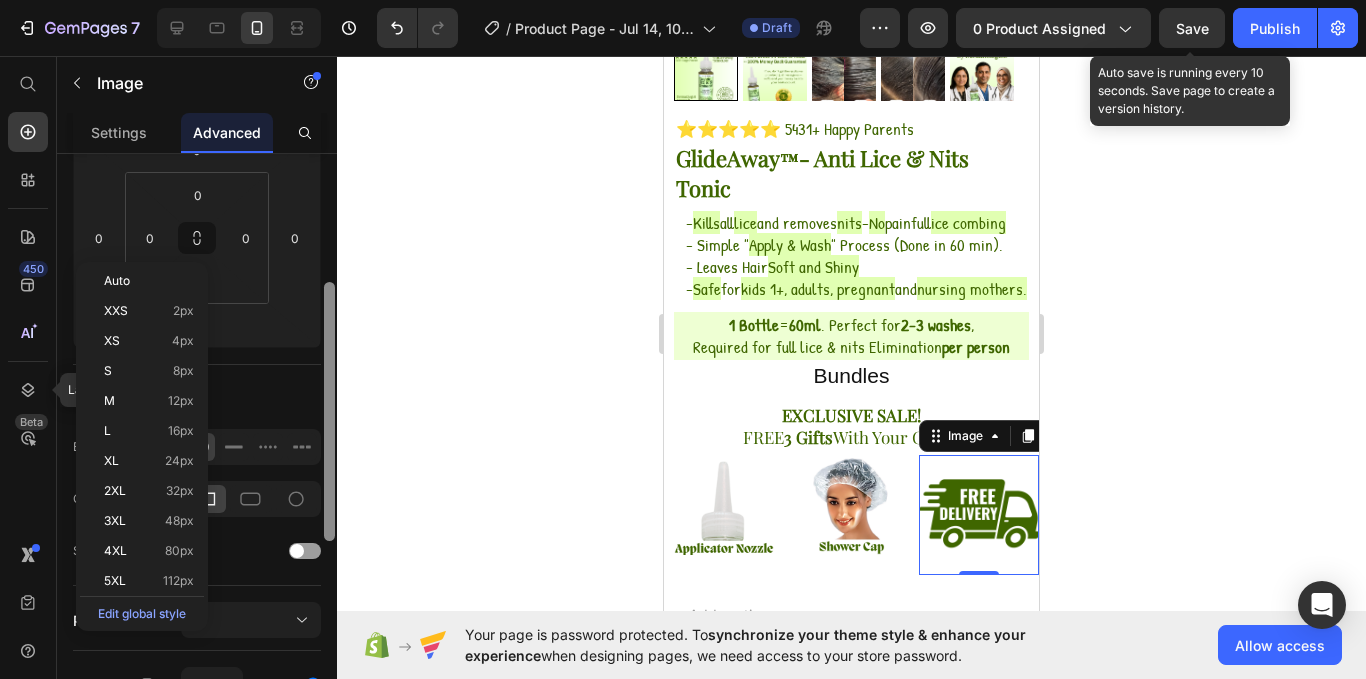scroll, scrollTop: 0, scrollLeft: 0, axis: both 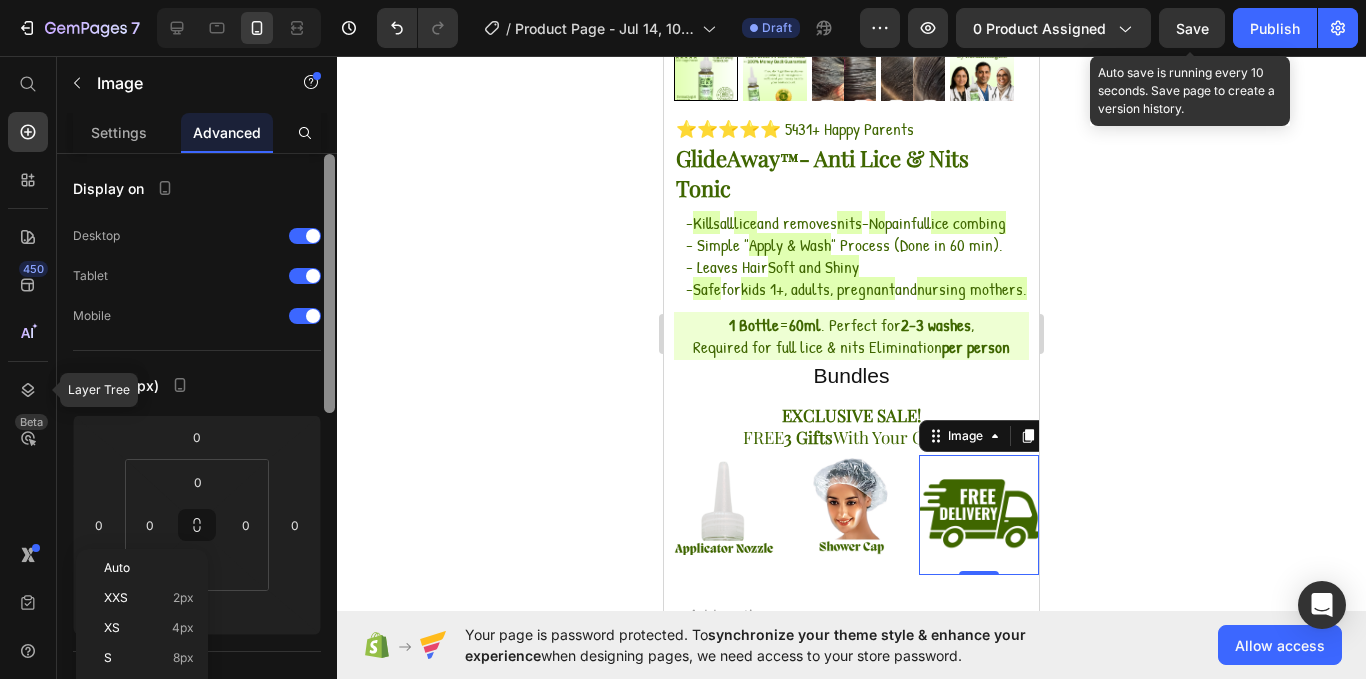 click at bounding box center (329, 445) 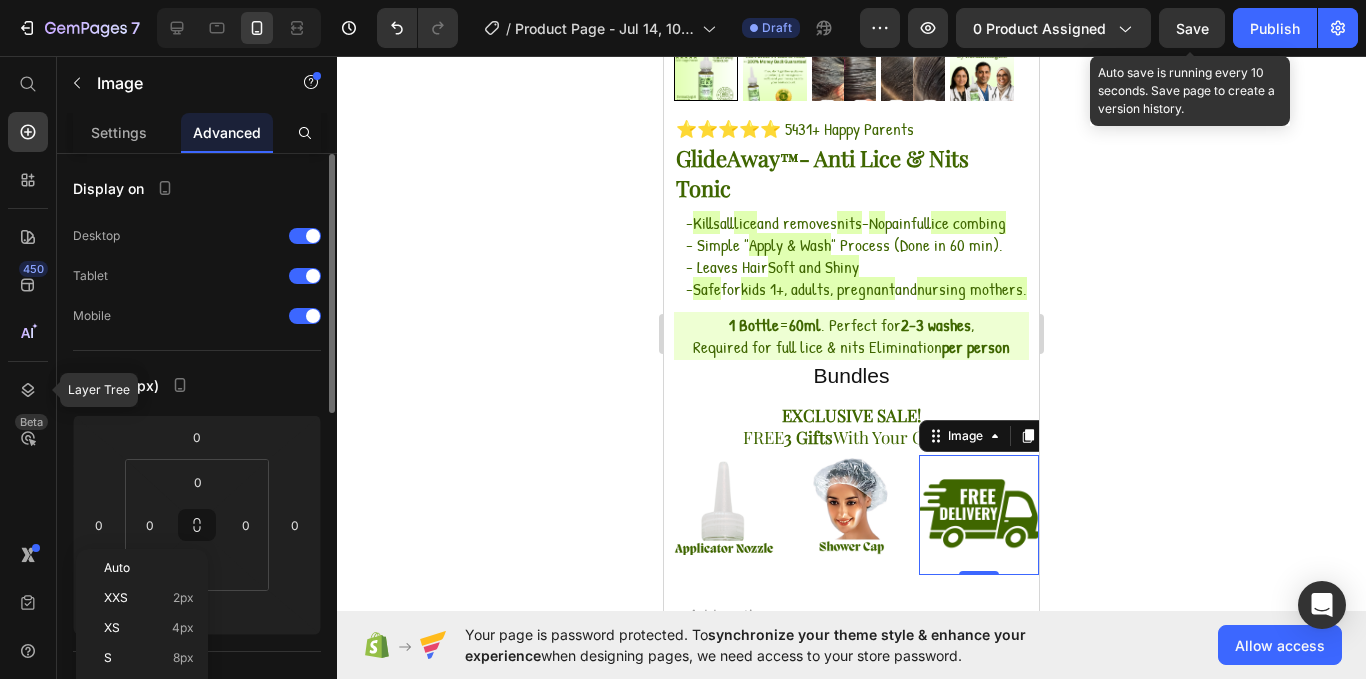 click on "Spacing (px)" at bounding box center (197, 385) 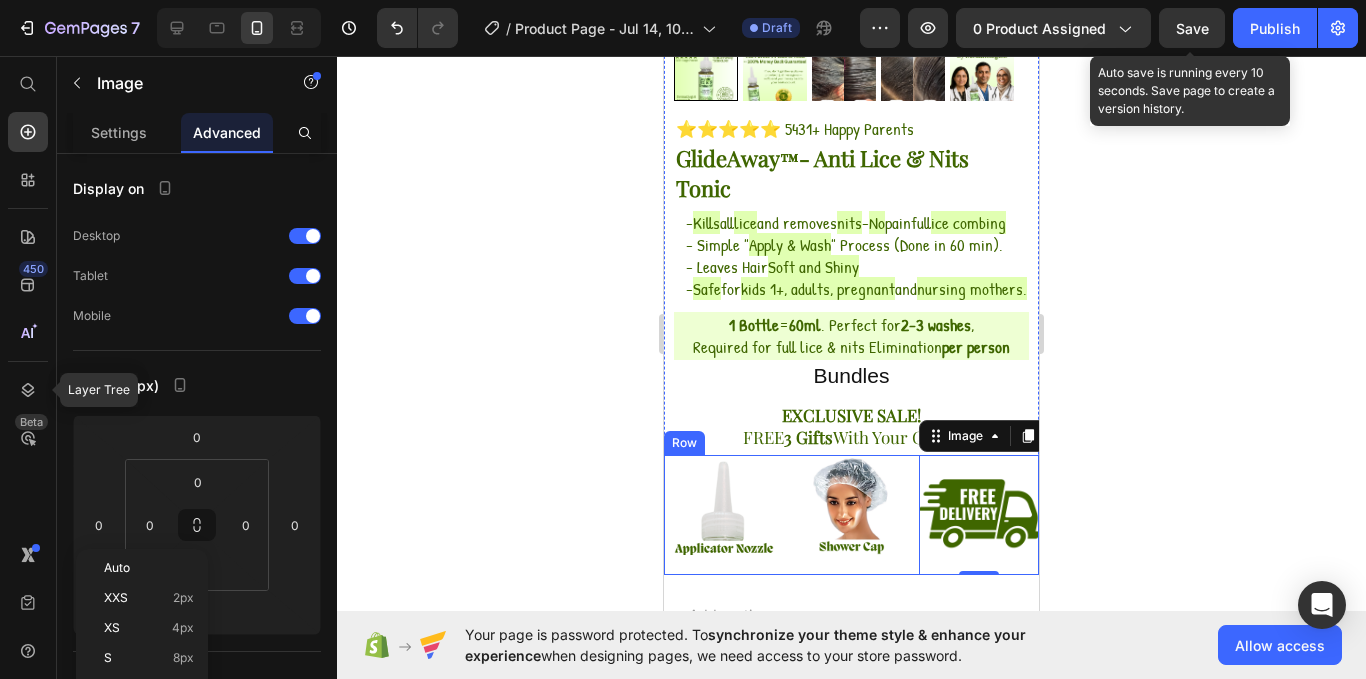 click on "Image Image Image   0 Row" at bounding box center [851, 515] 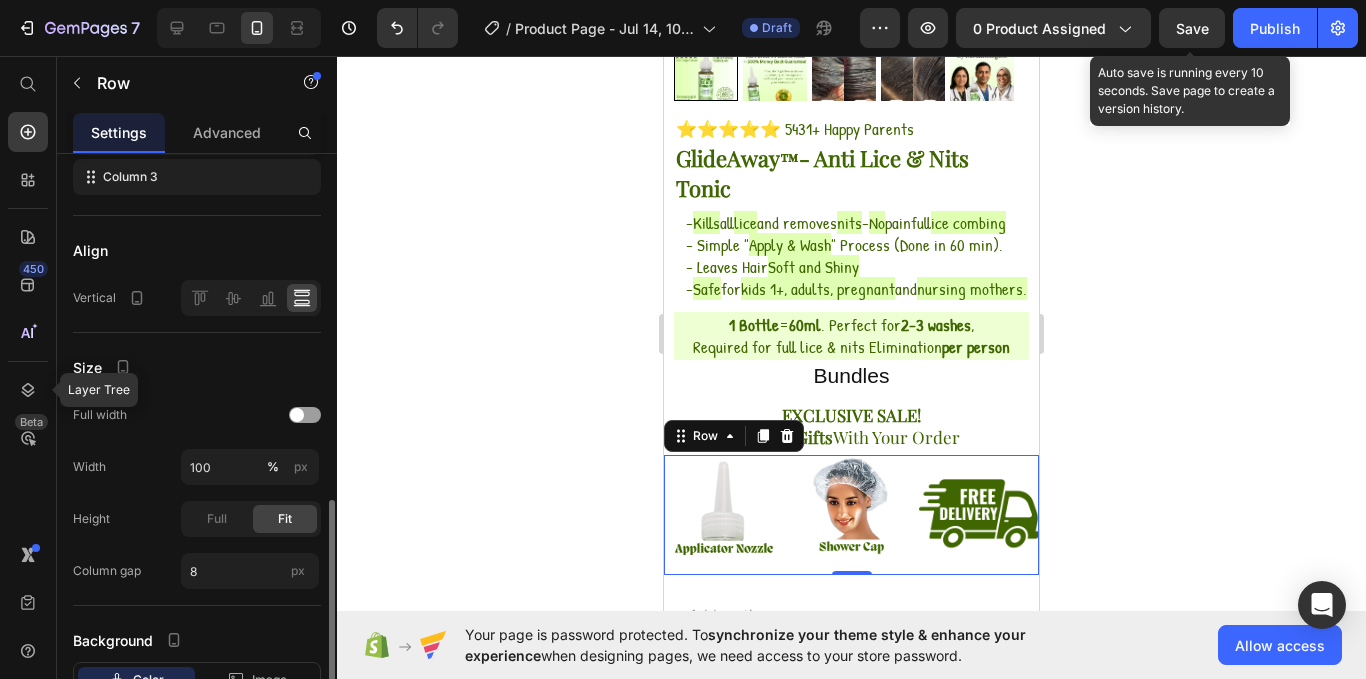 scroll, scrollTop: 483, scrollLeft: 0, axis: vertical 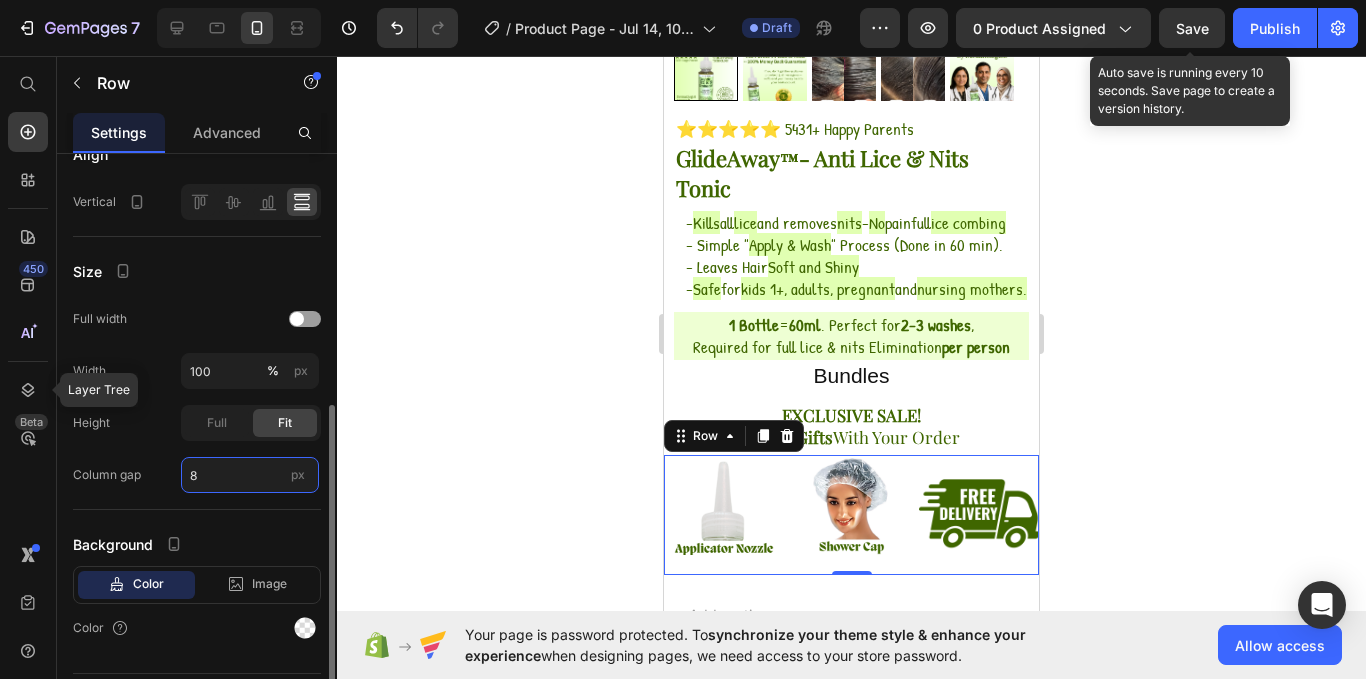 click on "8" at bounding box center [250, 475] 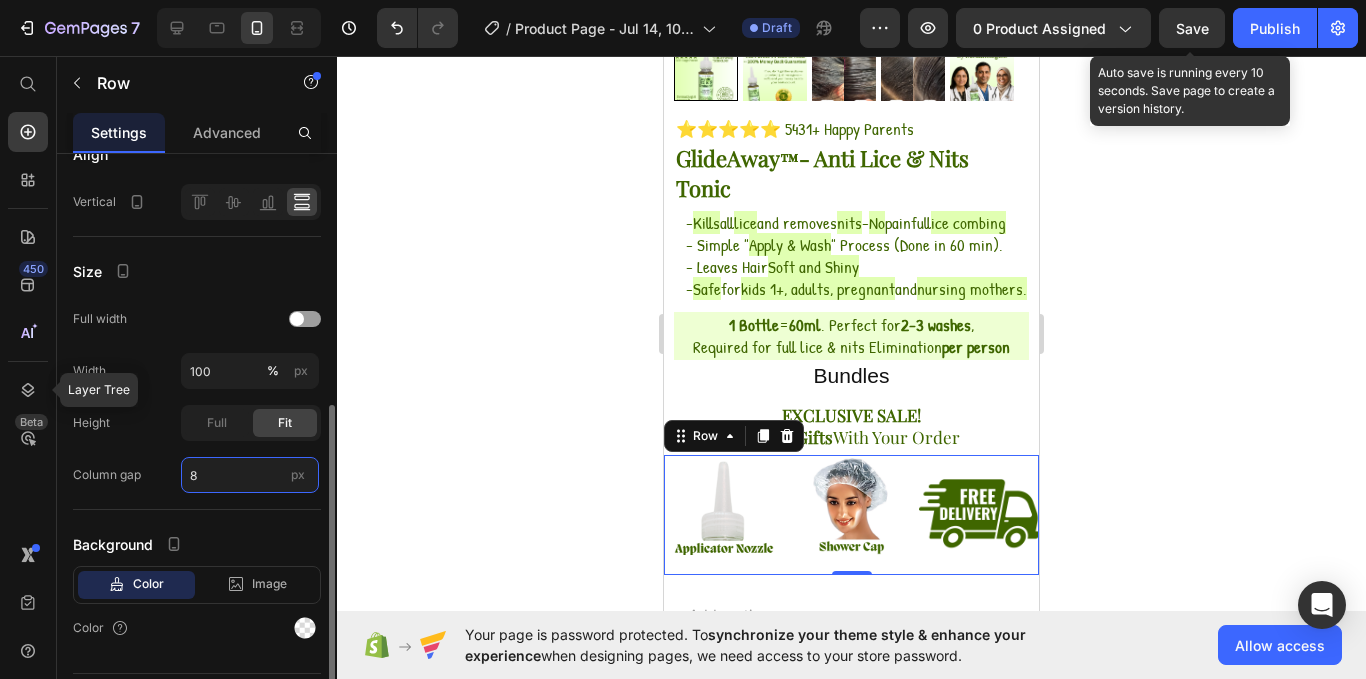 click on "8" at bounding box center (250, 475) 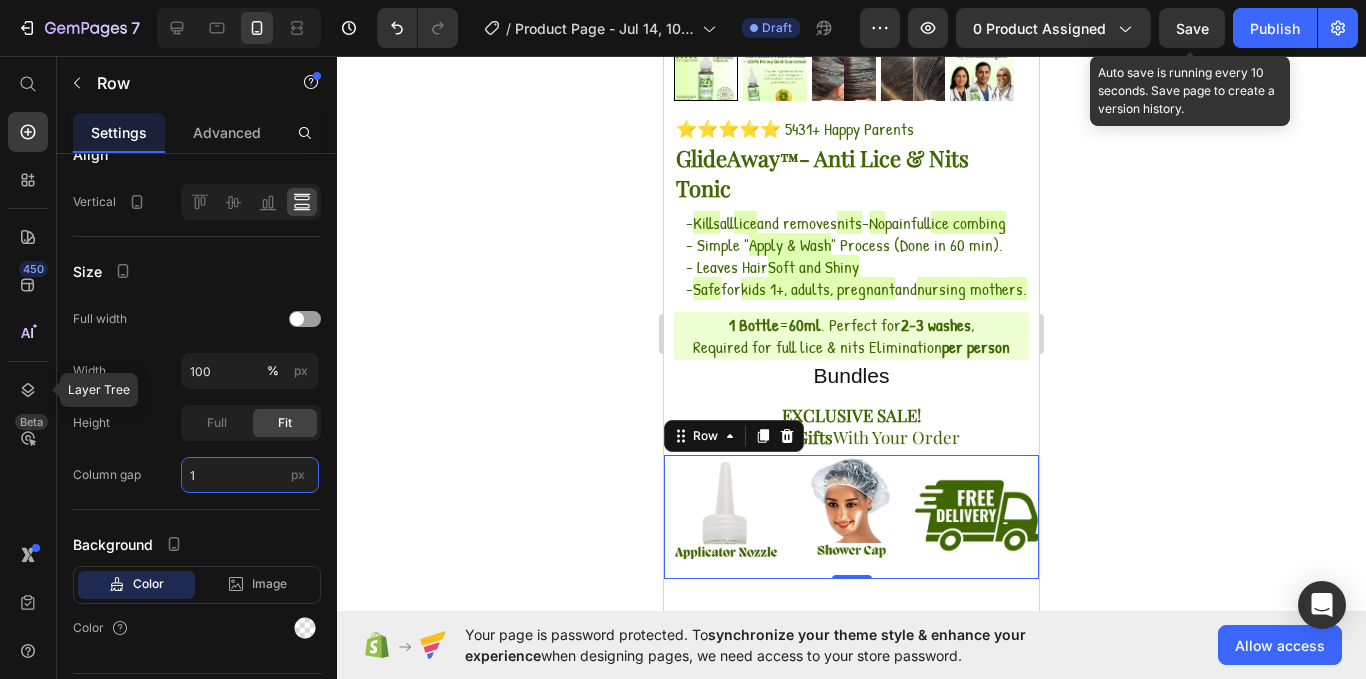 type on "1" 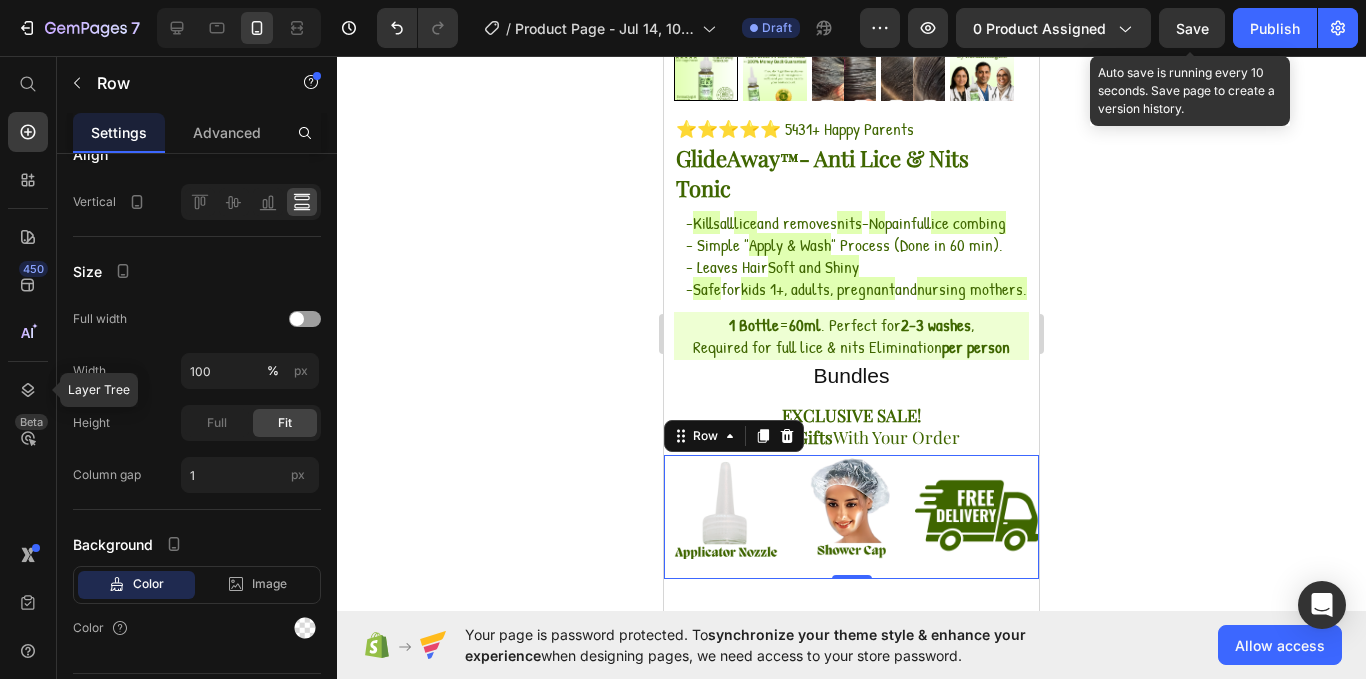 click on "Image" at bounding box center (851, 517) 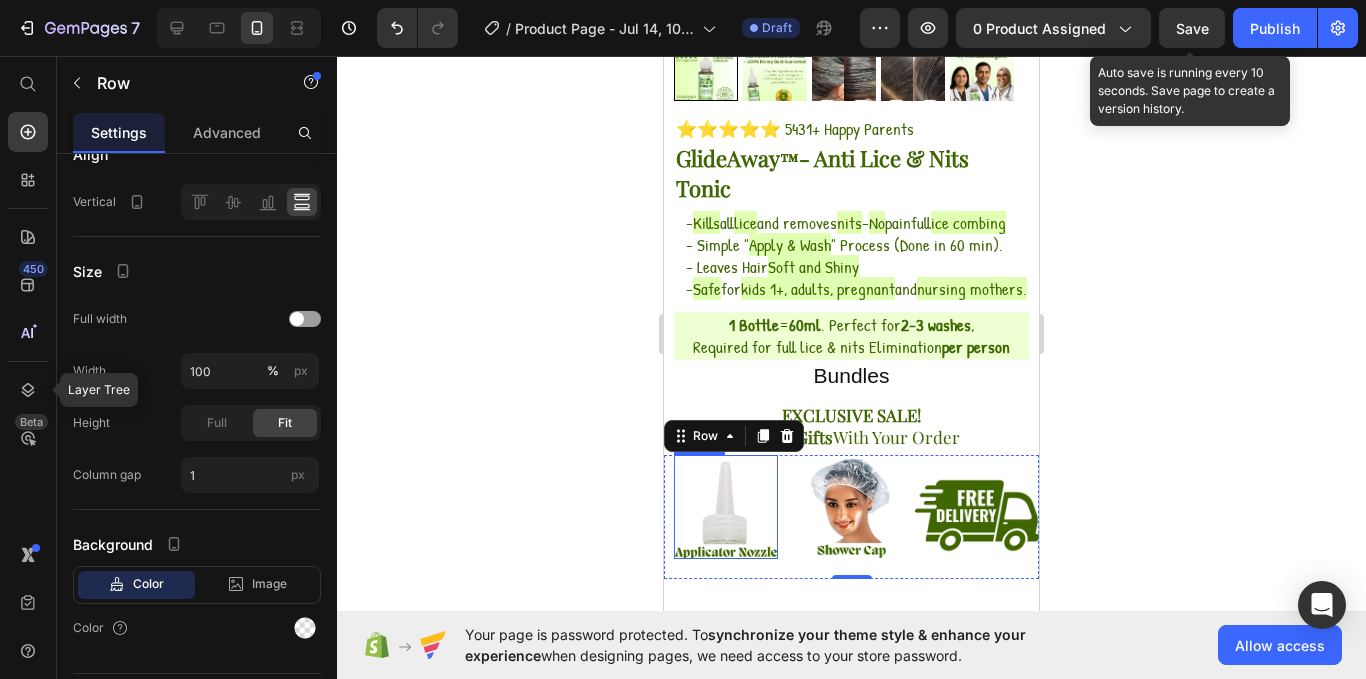 click at bounding box center (726, 507) 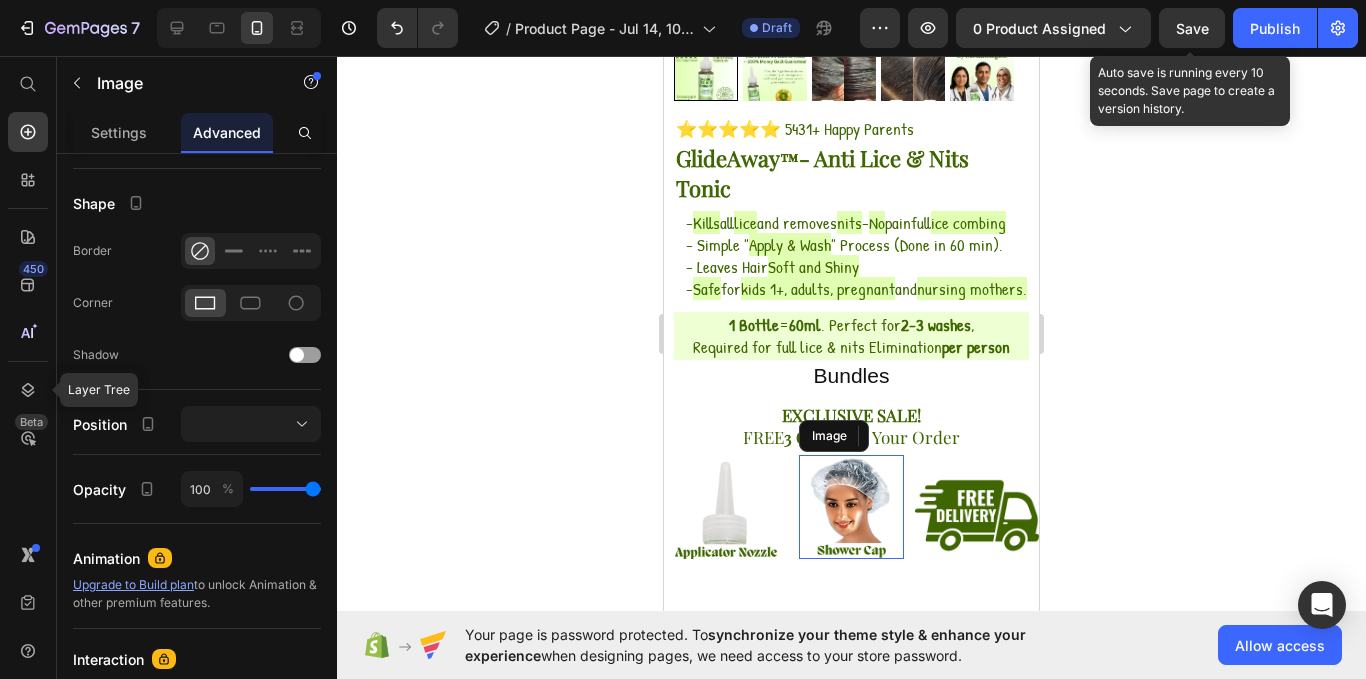 click at bounding box center (851, 507) 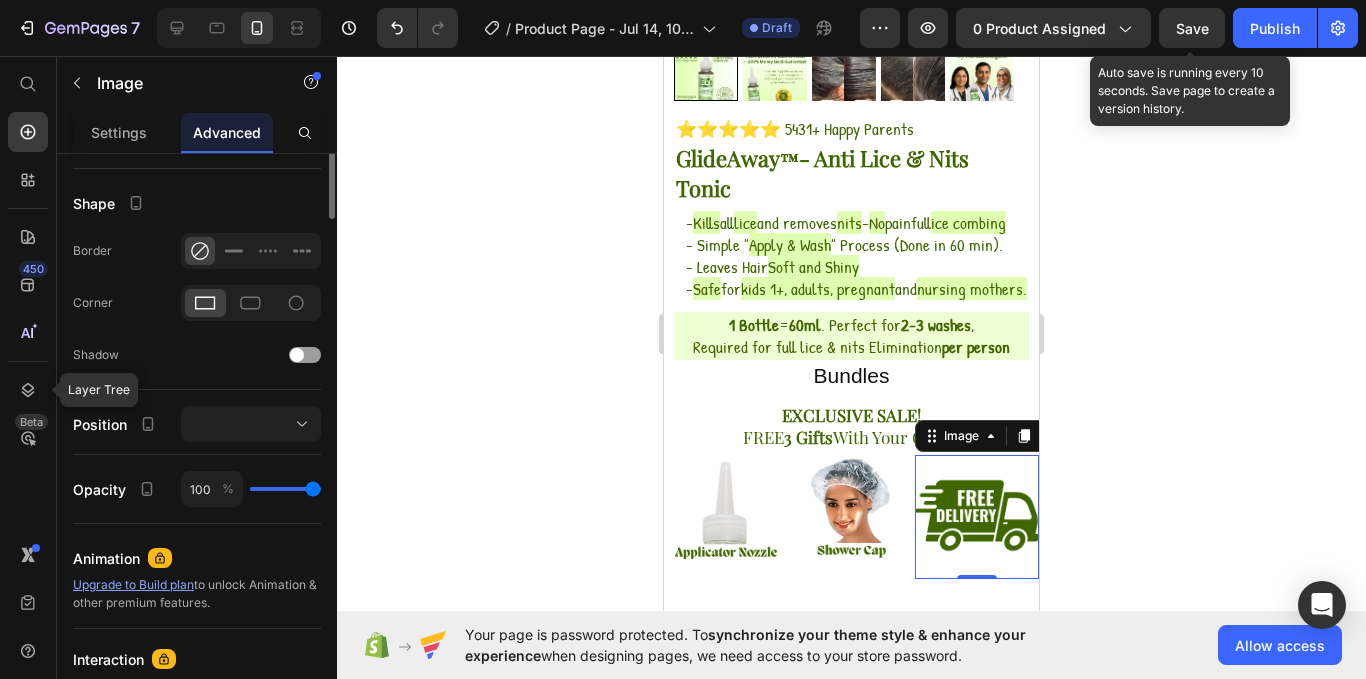 scroll, scrollTop: 200, scrollLeft: 0, axis: vertical 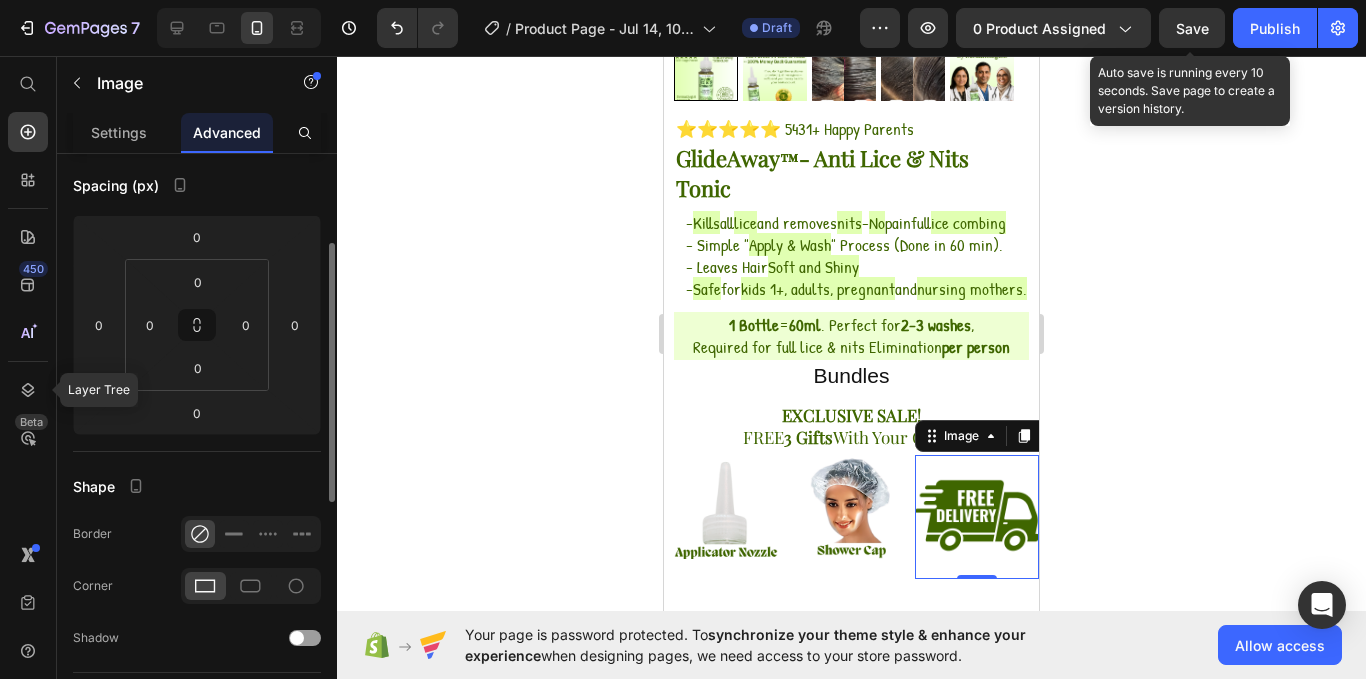 click 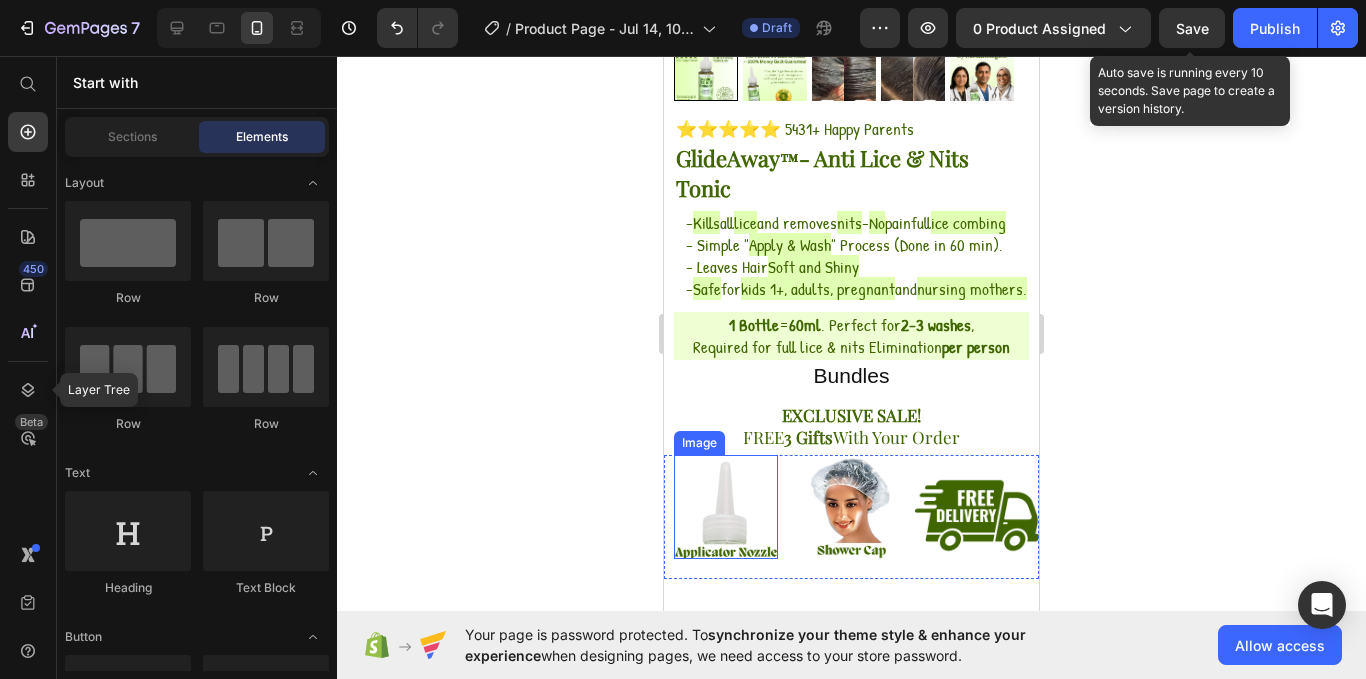 scroll, scrollTop: 808, scrollLeft: 0, axis: vertical 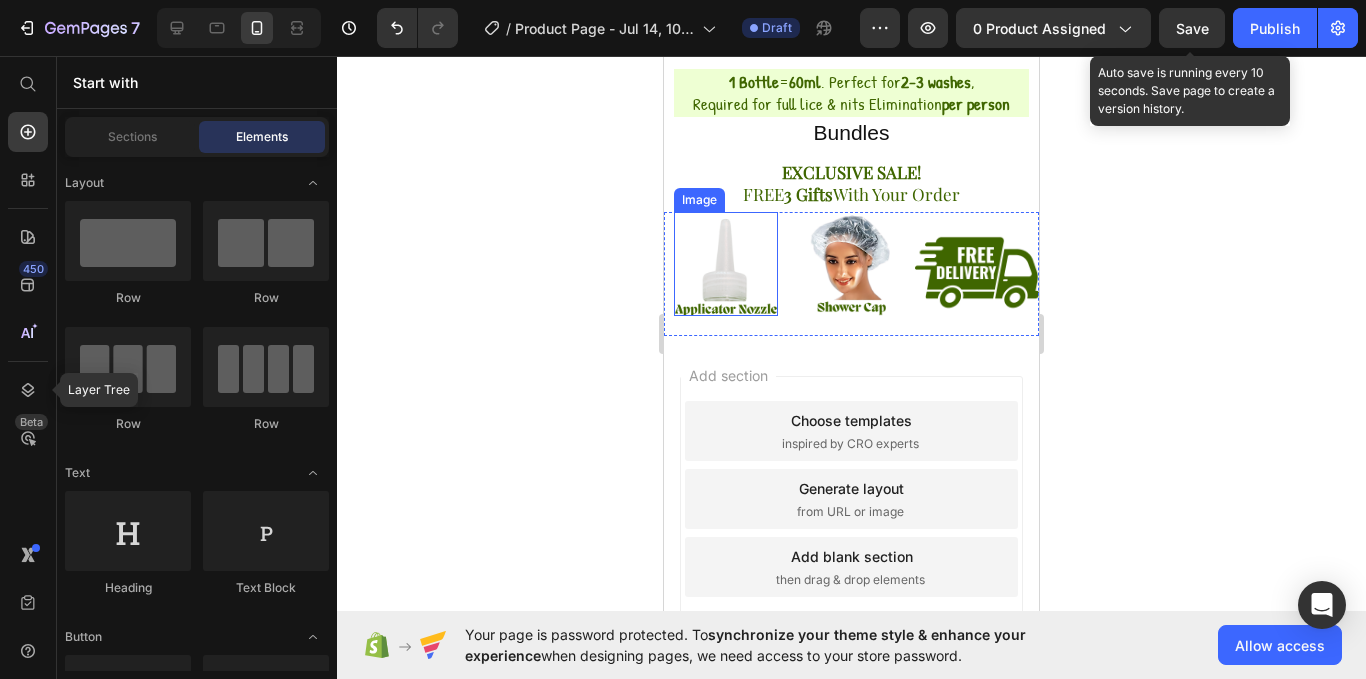 click at bounding box center (726, 264) 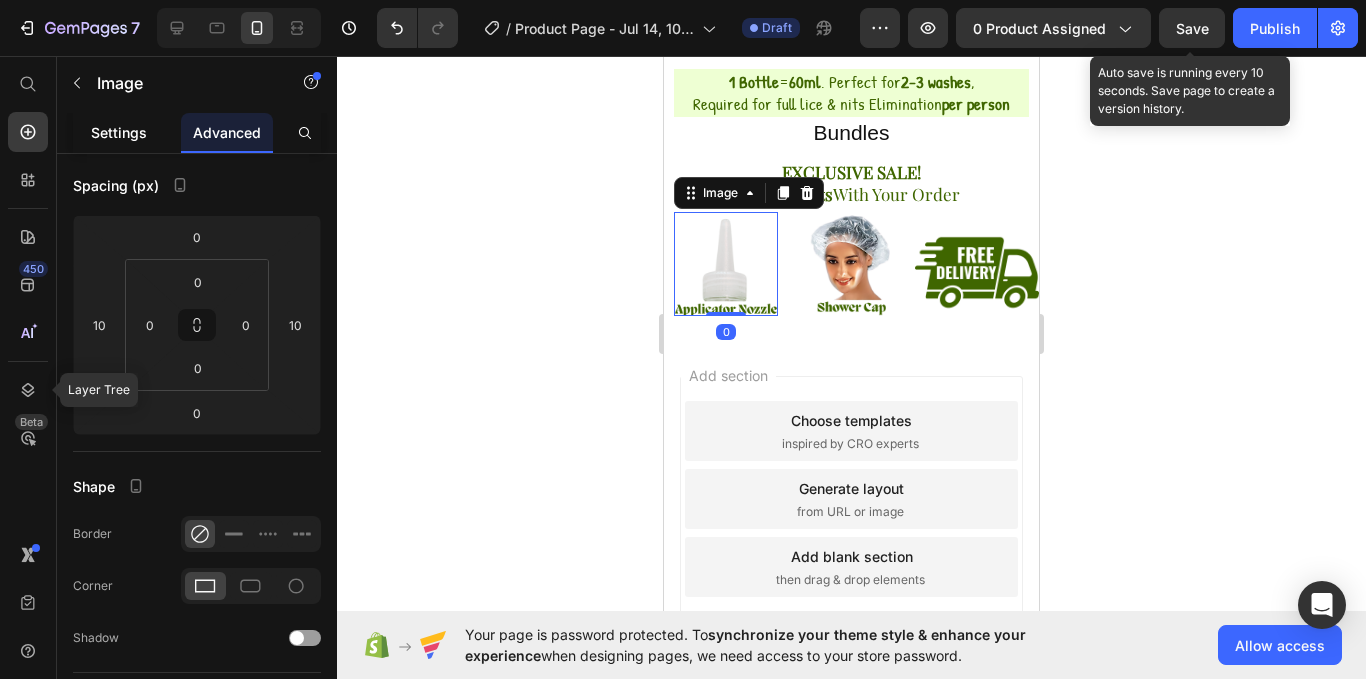 click on "Settings" 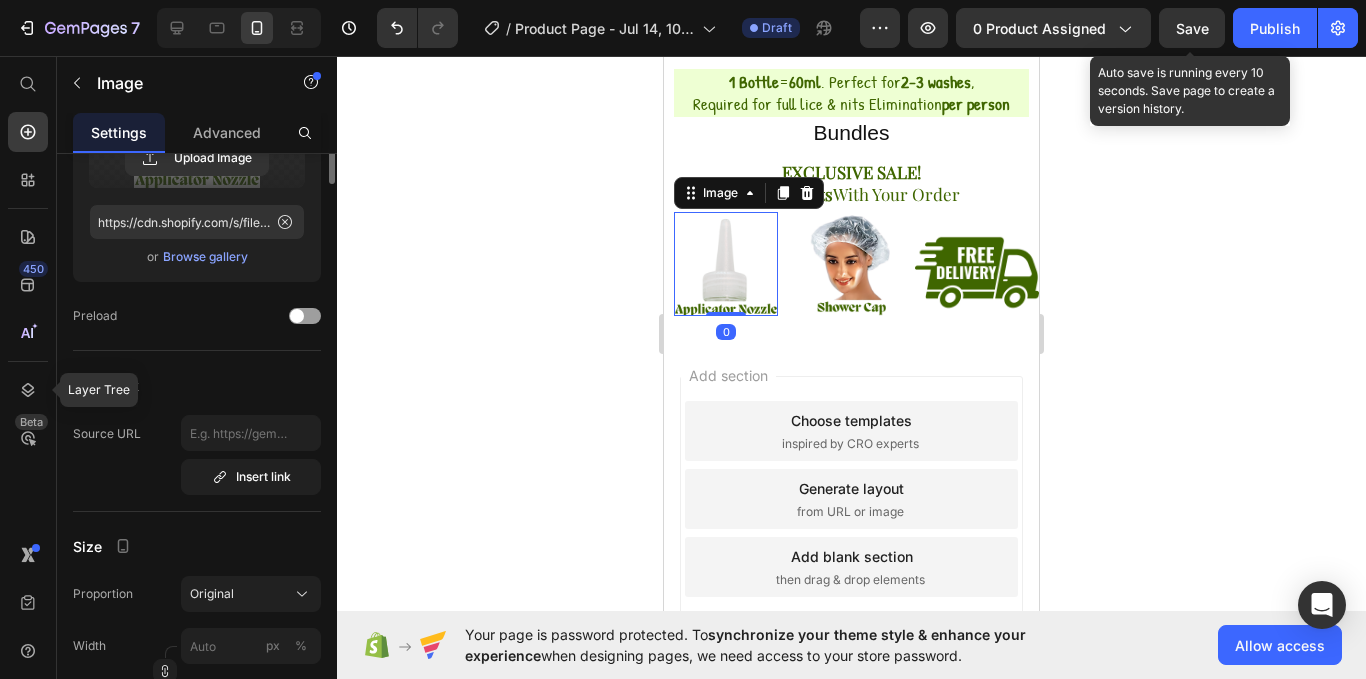 scroll, scrollTop: 0, scrollLeft: 0, axis: both 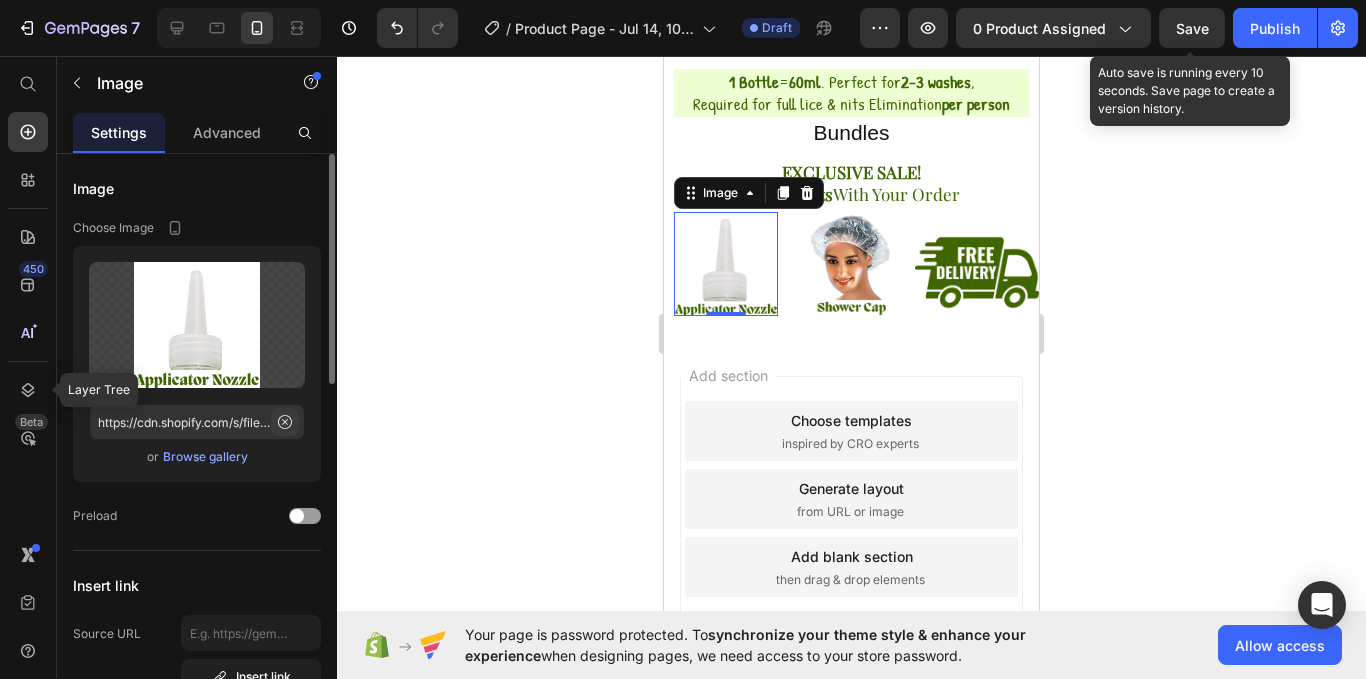 click 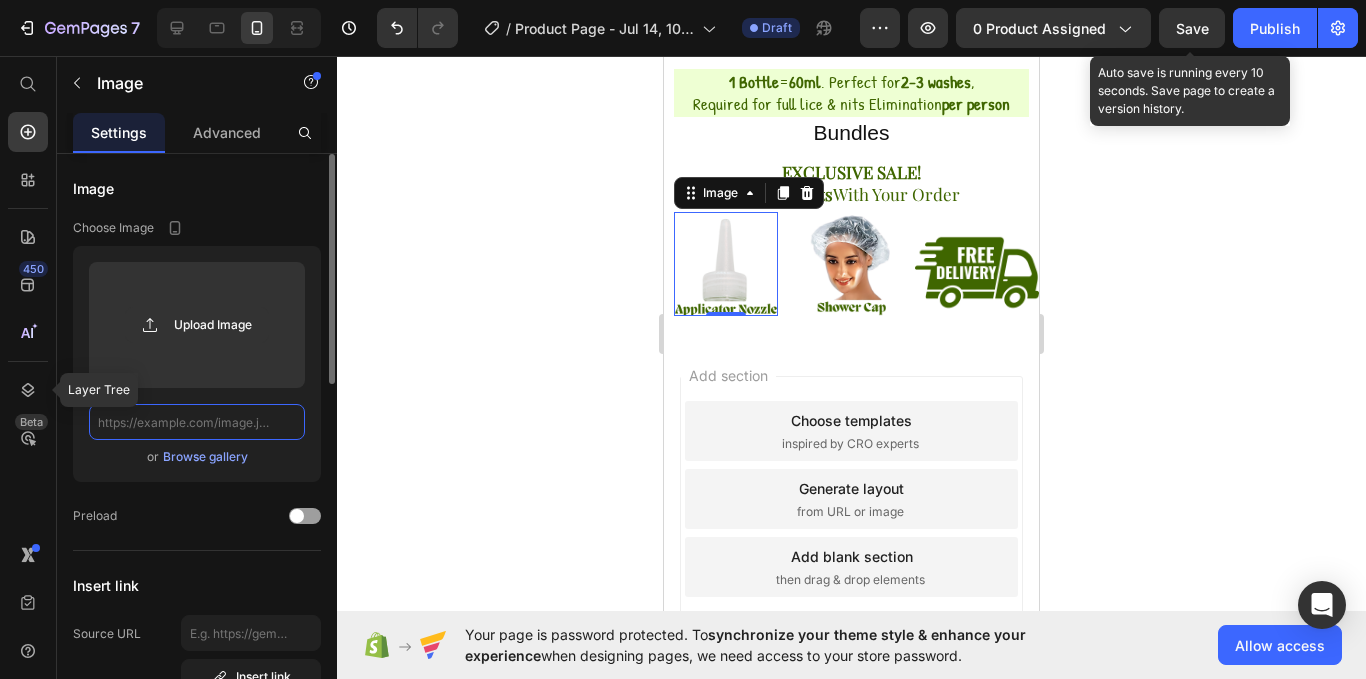 scroll, scrollTop: 0, scrollLeft: 0, axis: both 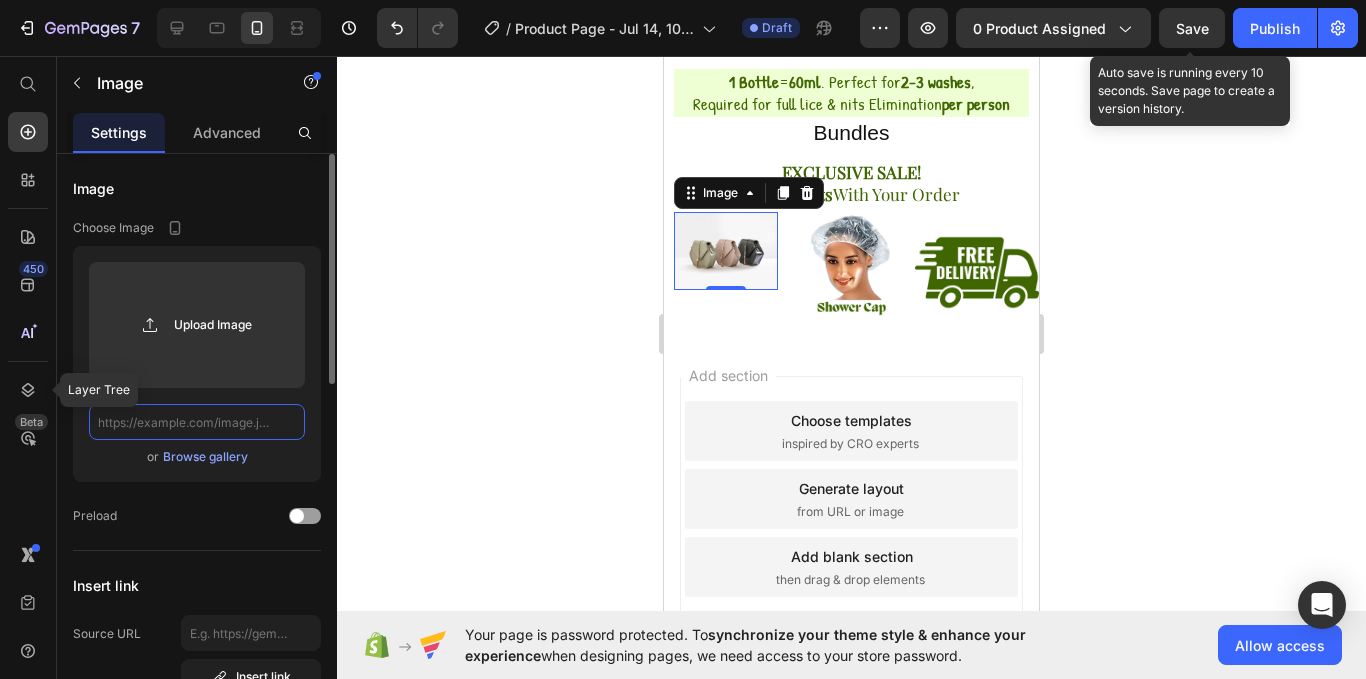 paste on "https://cdn.shopify.com/s/files/1/0756/1995/9038/files/Care_Botanix_1.png?v=1752474332" 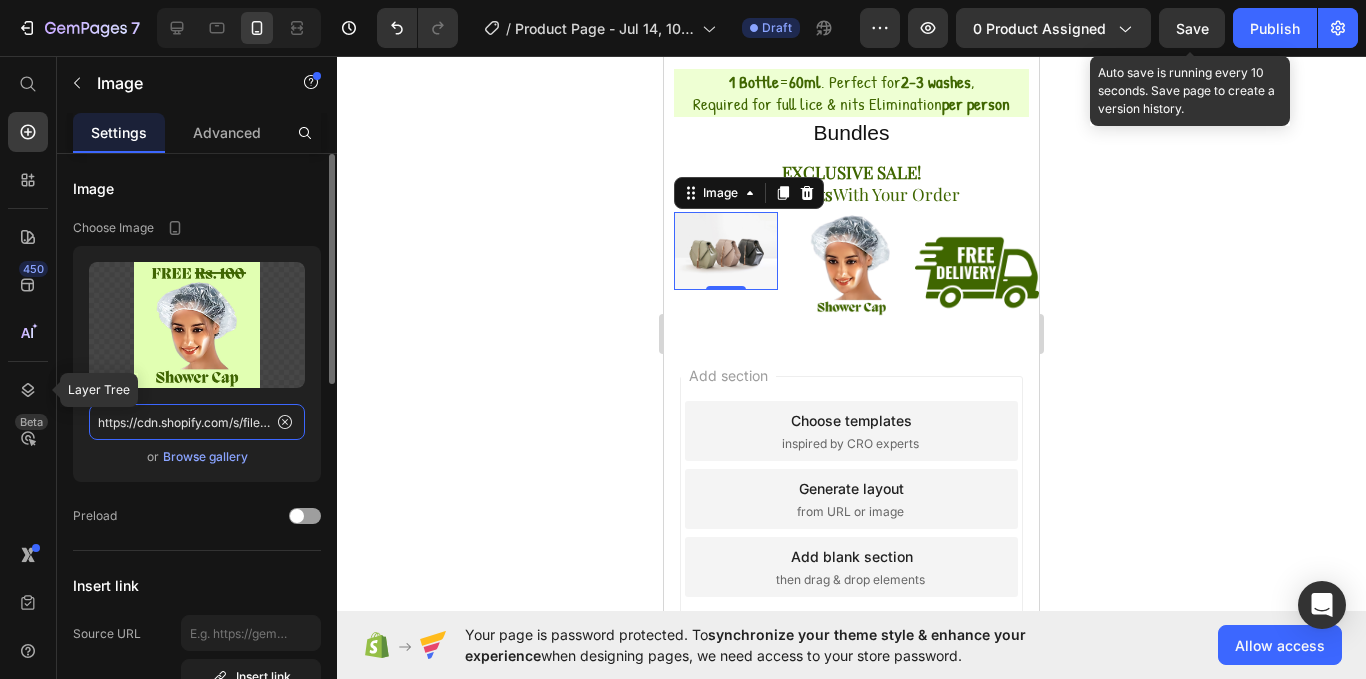 scroll, scrollTop: 0, scrollLeft: 338, axis: horizontal 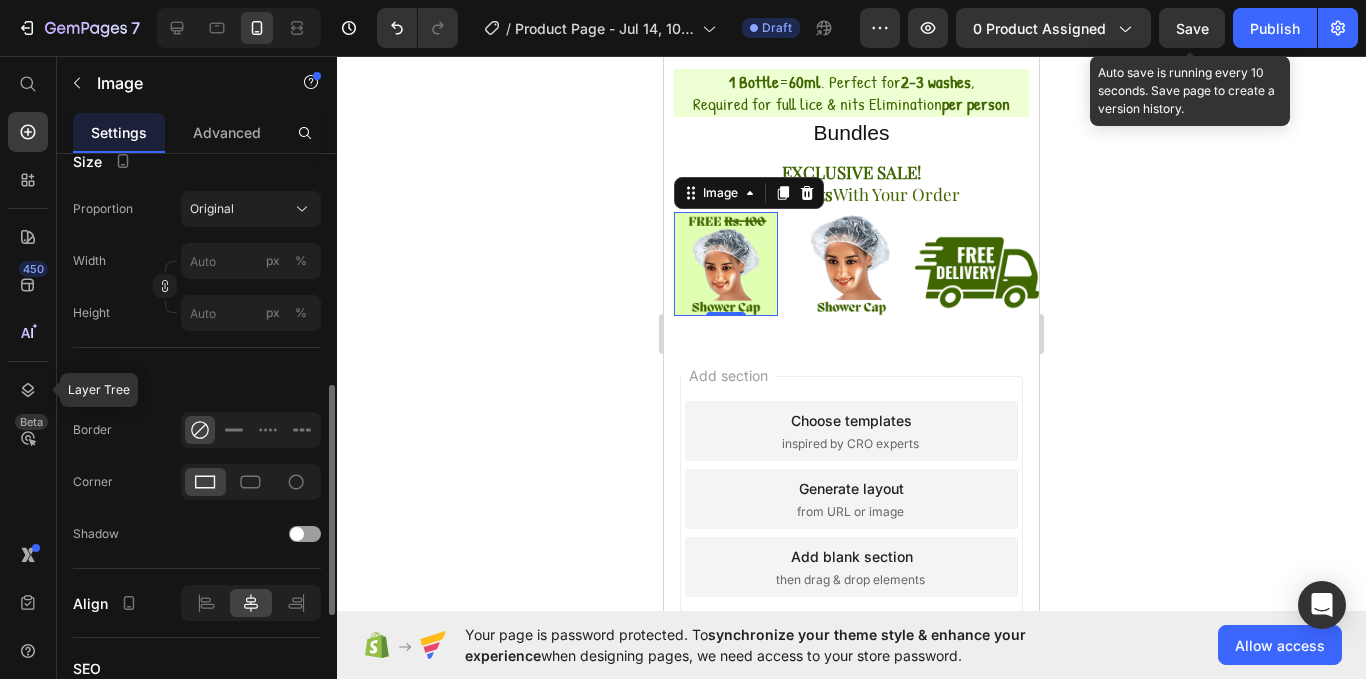 type on "https://cdn.shopify.com/s/files/1/0756/1995/9038/files/Care_Botanix_1.png?v=1752474332" 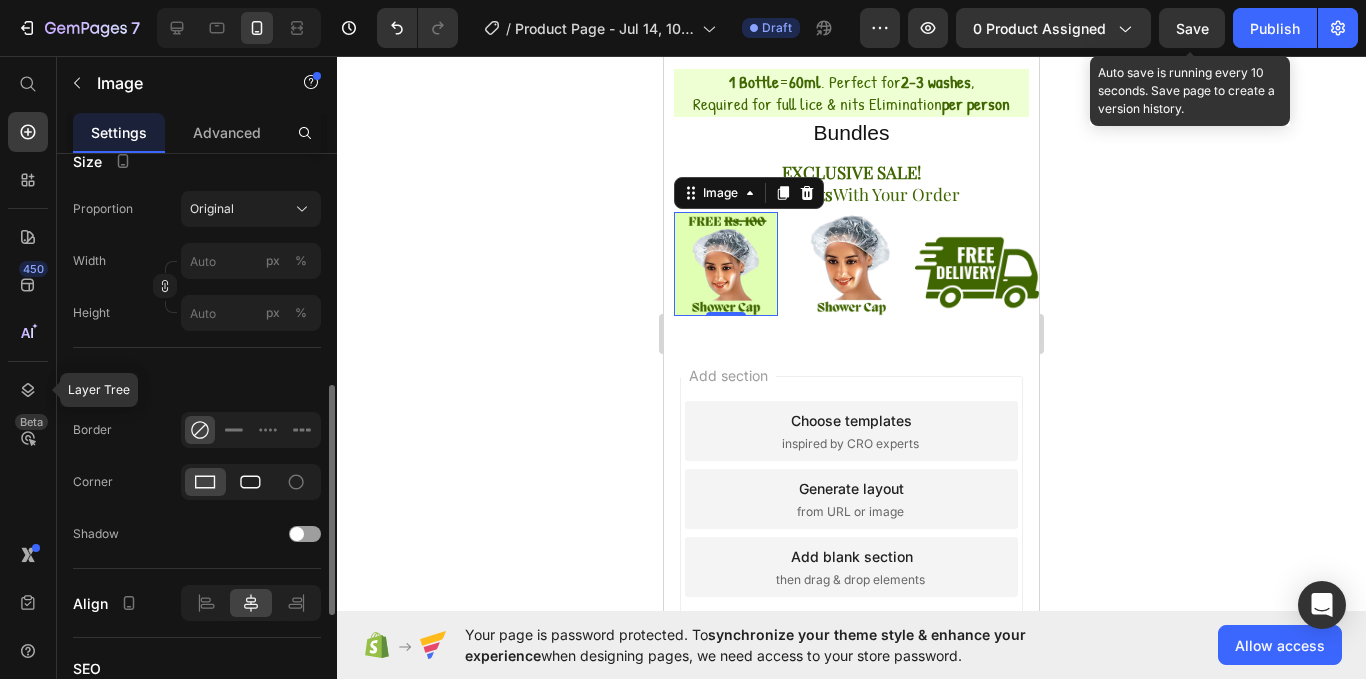 drag, startPoint x: 246, startPoint y: 462, endPoint x: 253, endPoint y: 481, distance: 20.248457 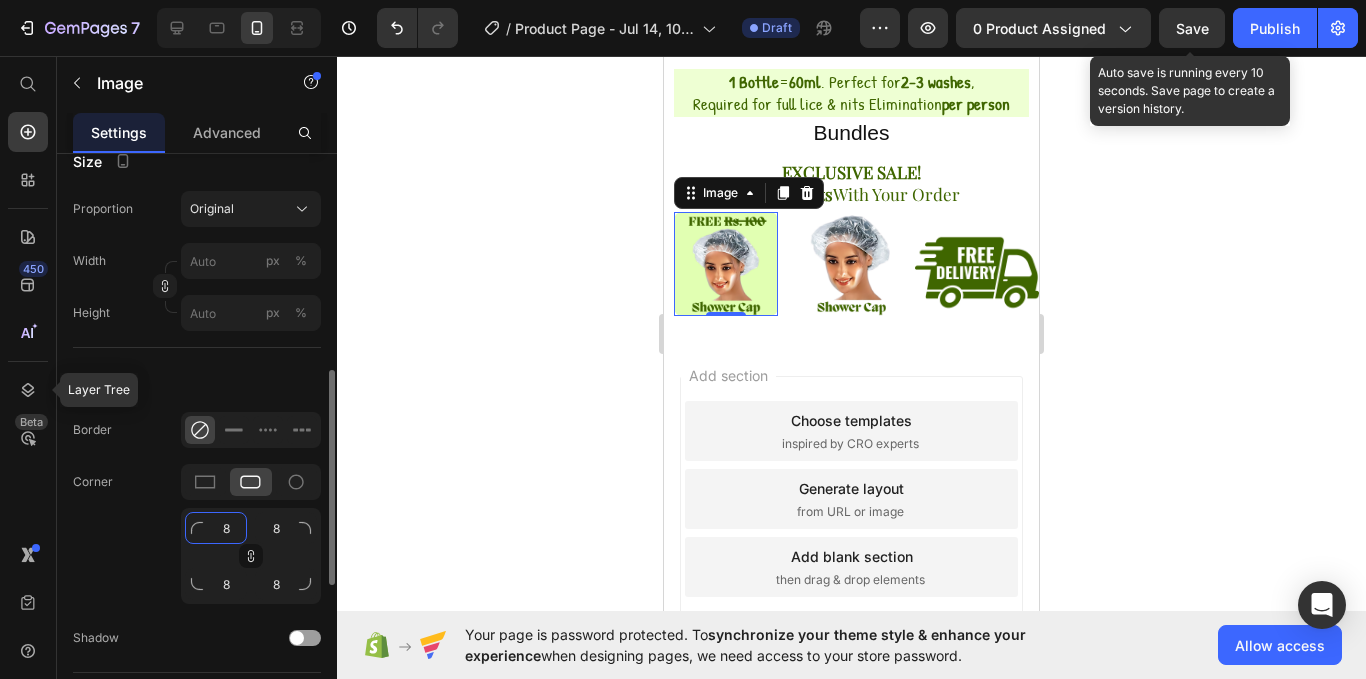 click on "8" 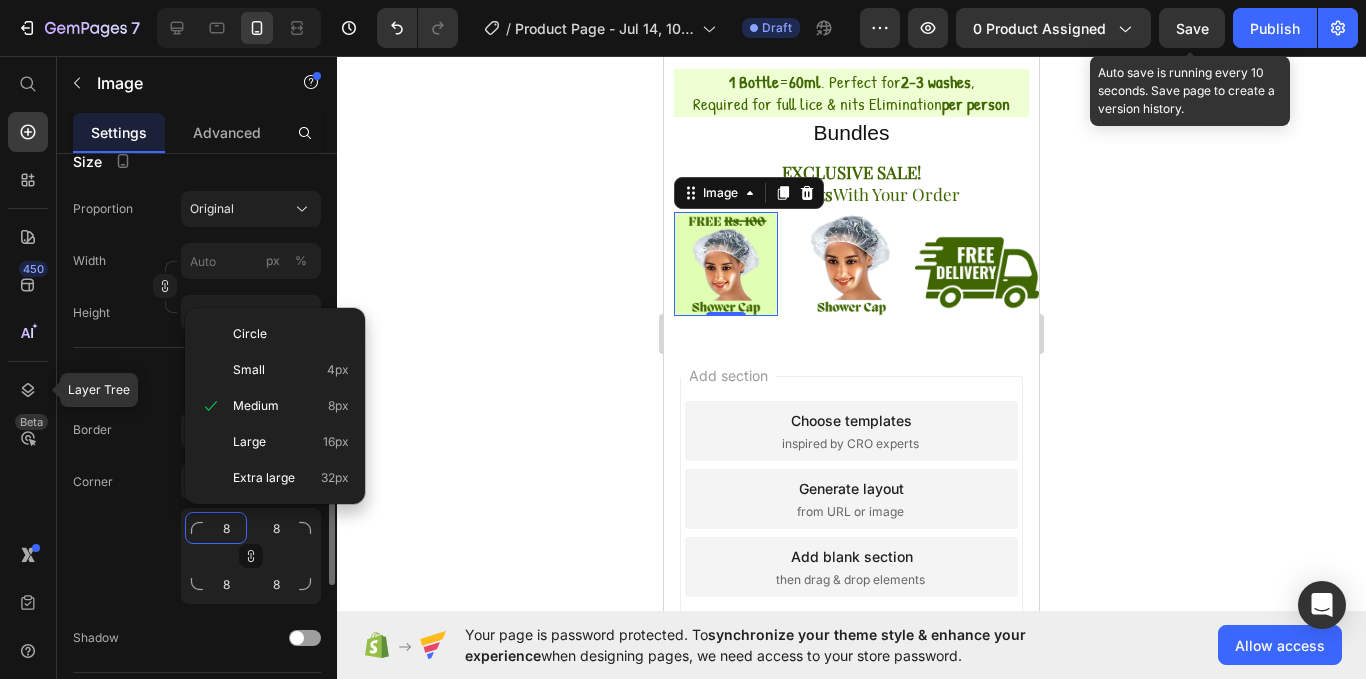 type on "4" 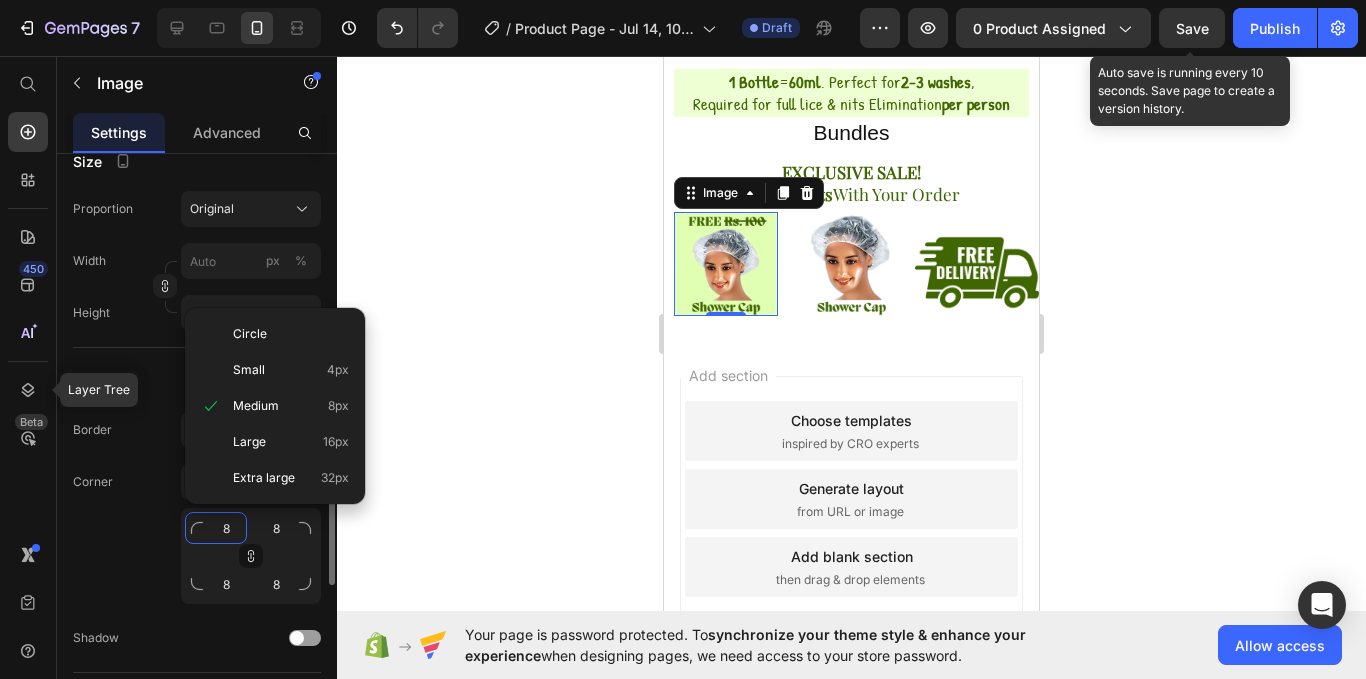 type on "4" 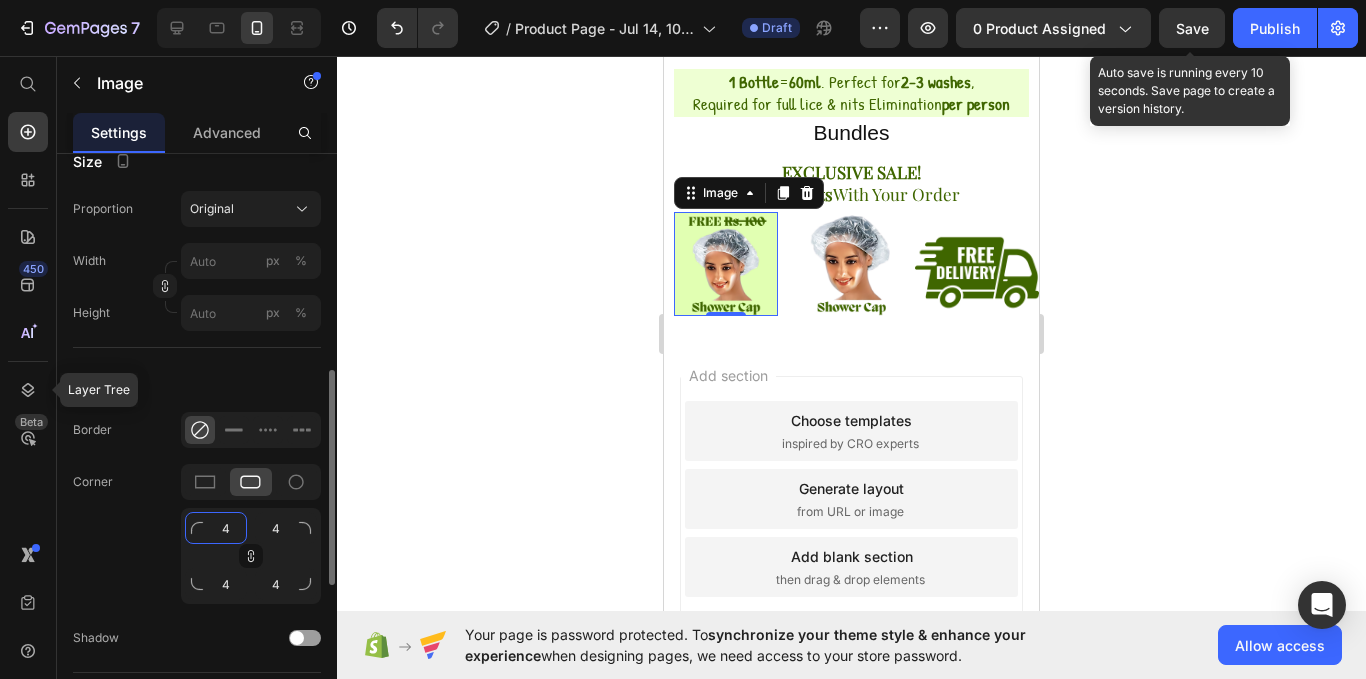 type on "40" 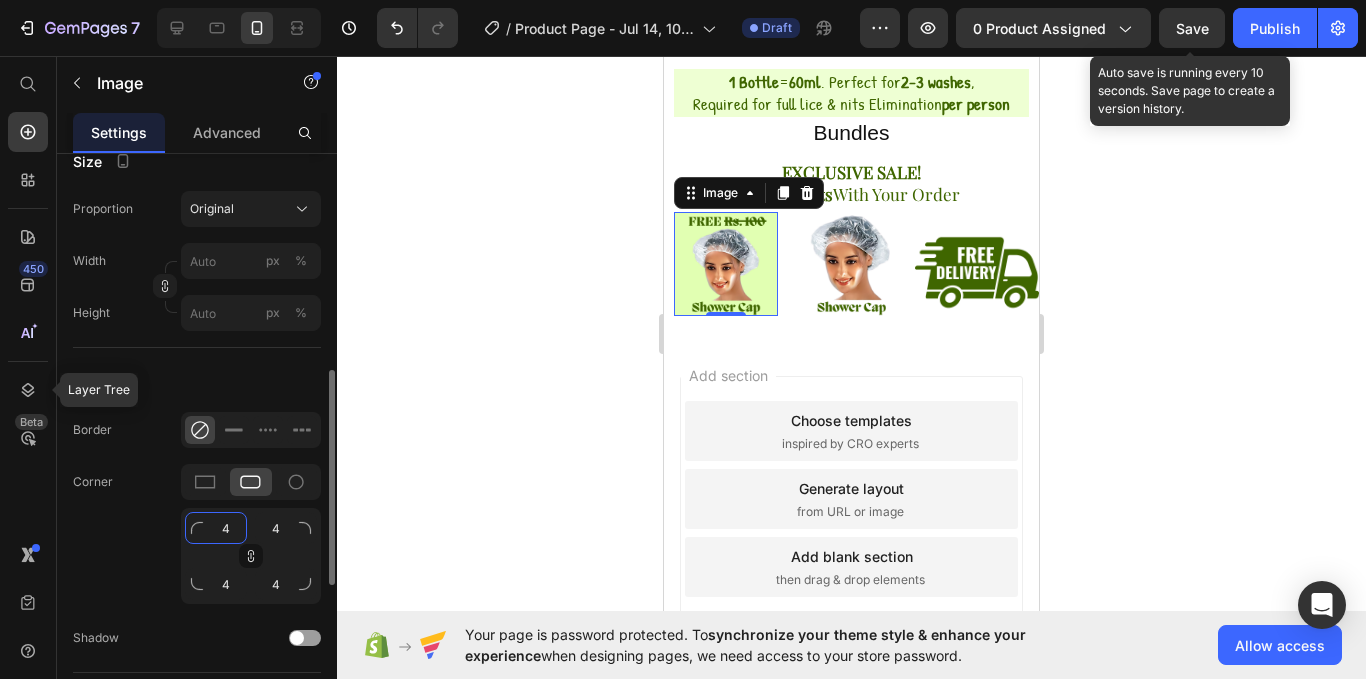 type on "40" 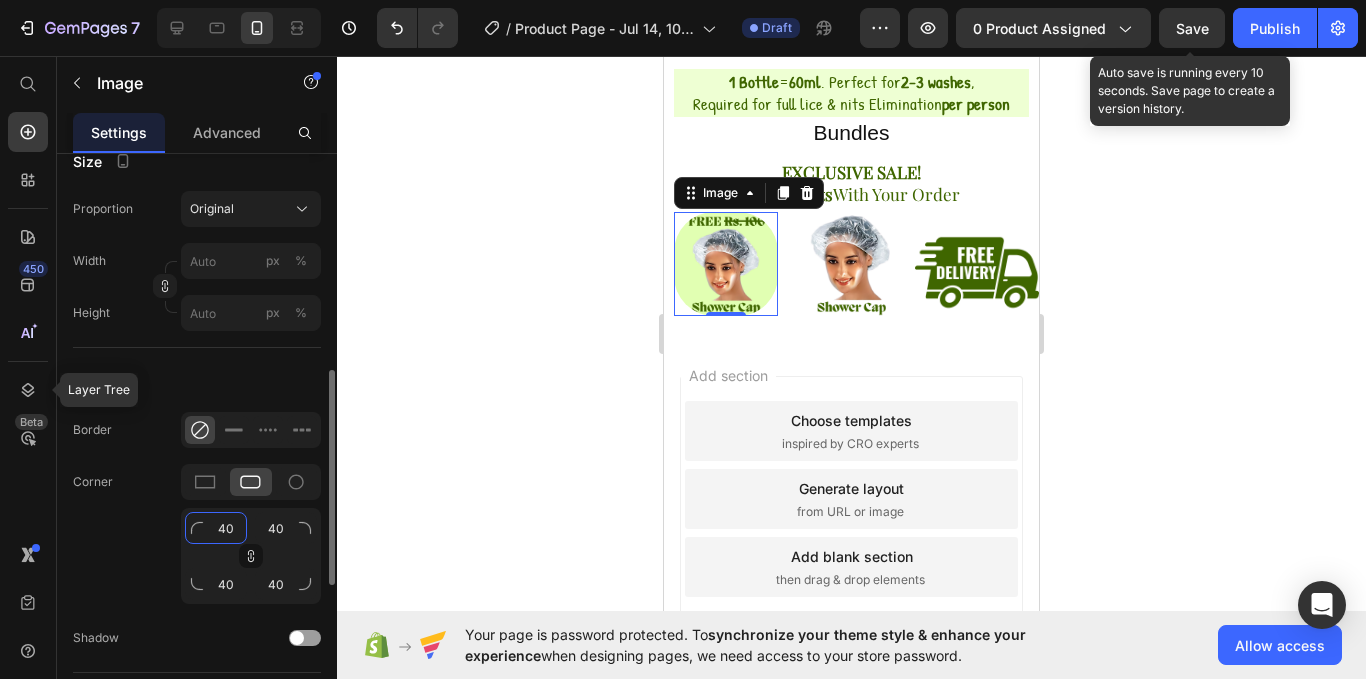 type on "4" 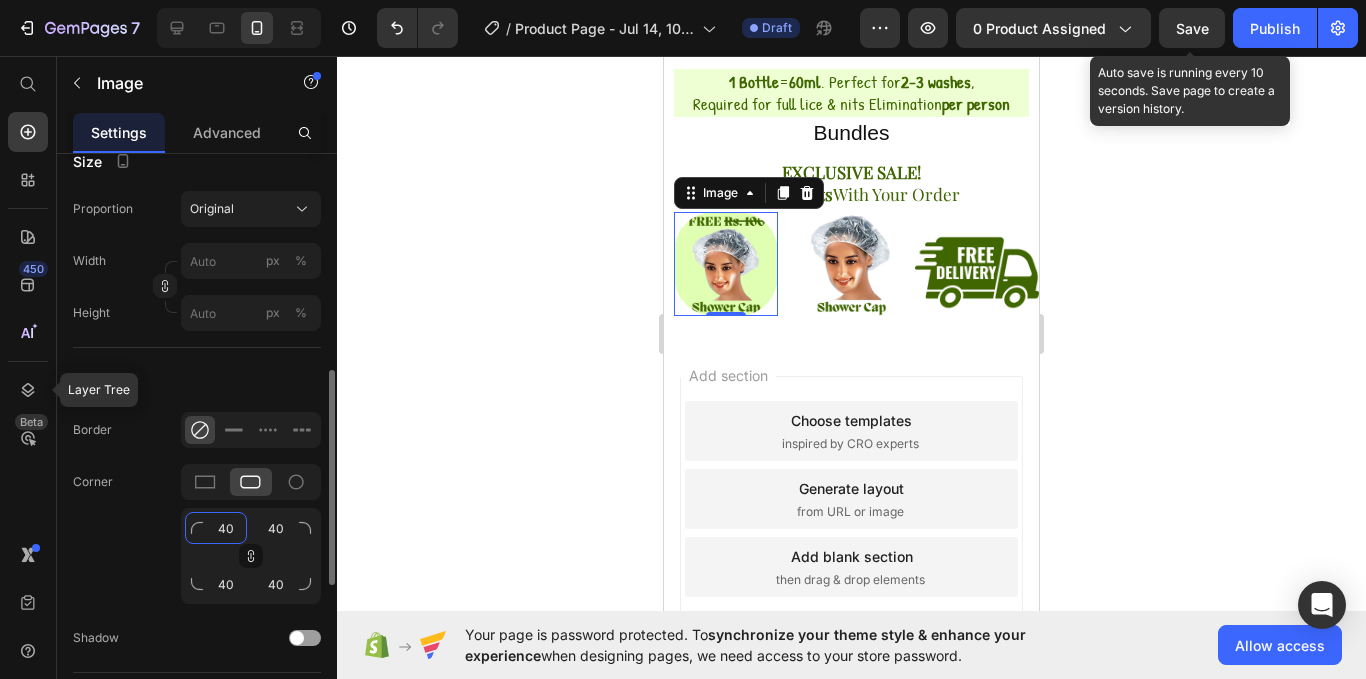 type on "4" 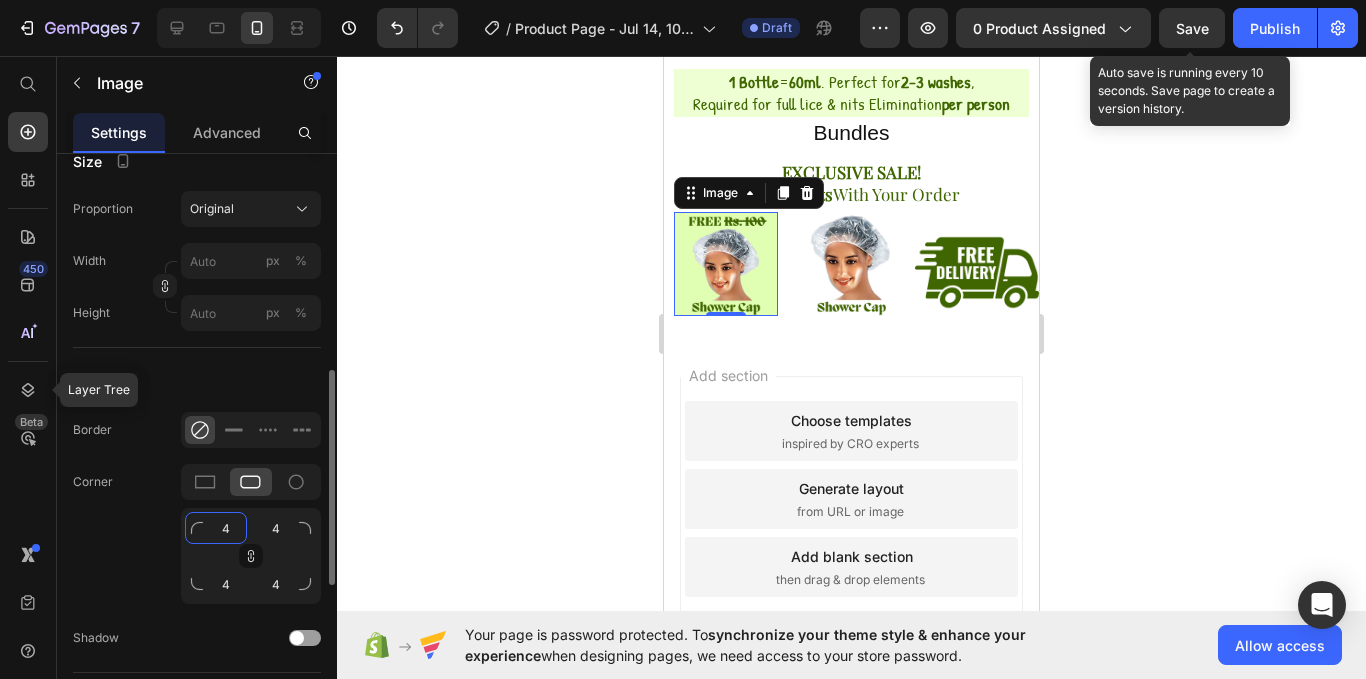 type 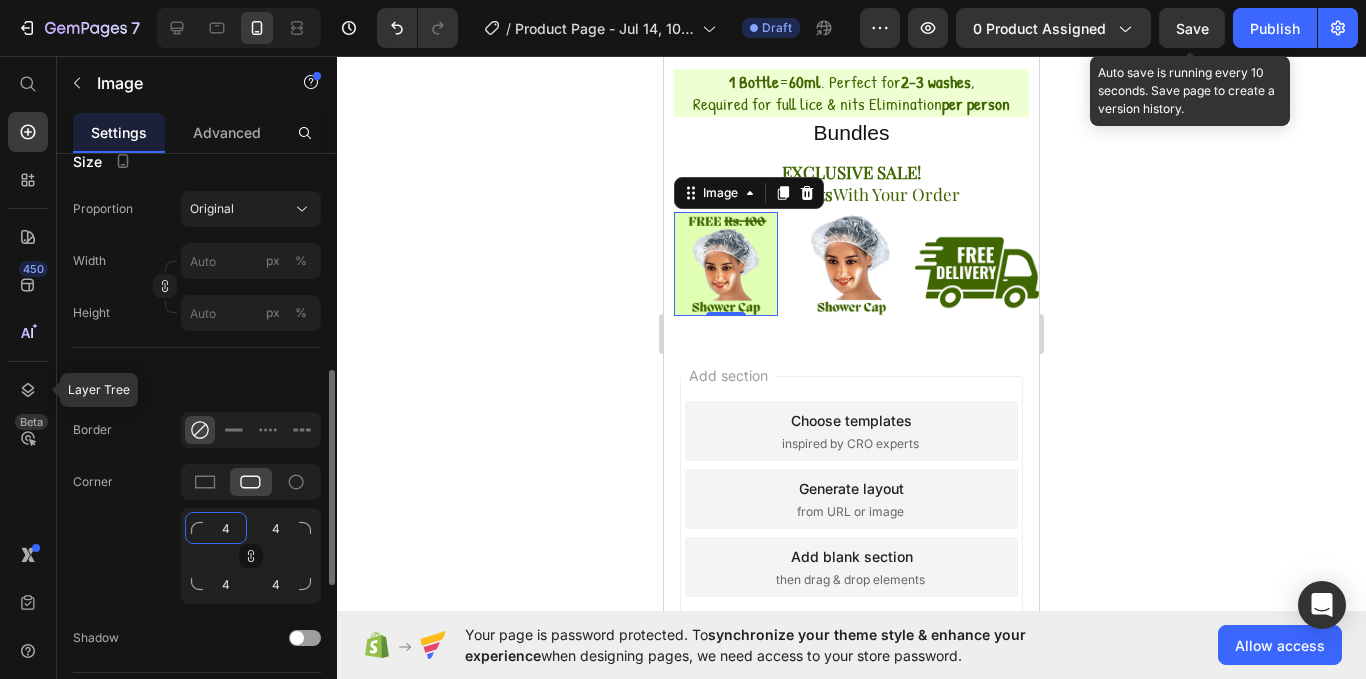 type 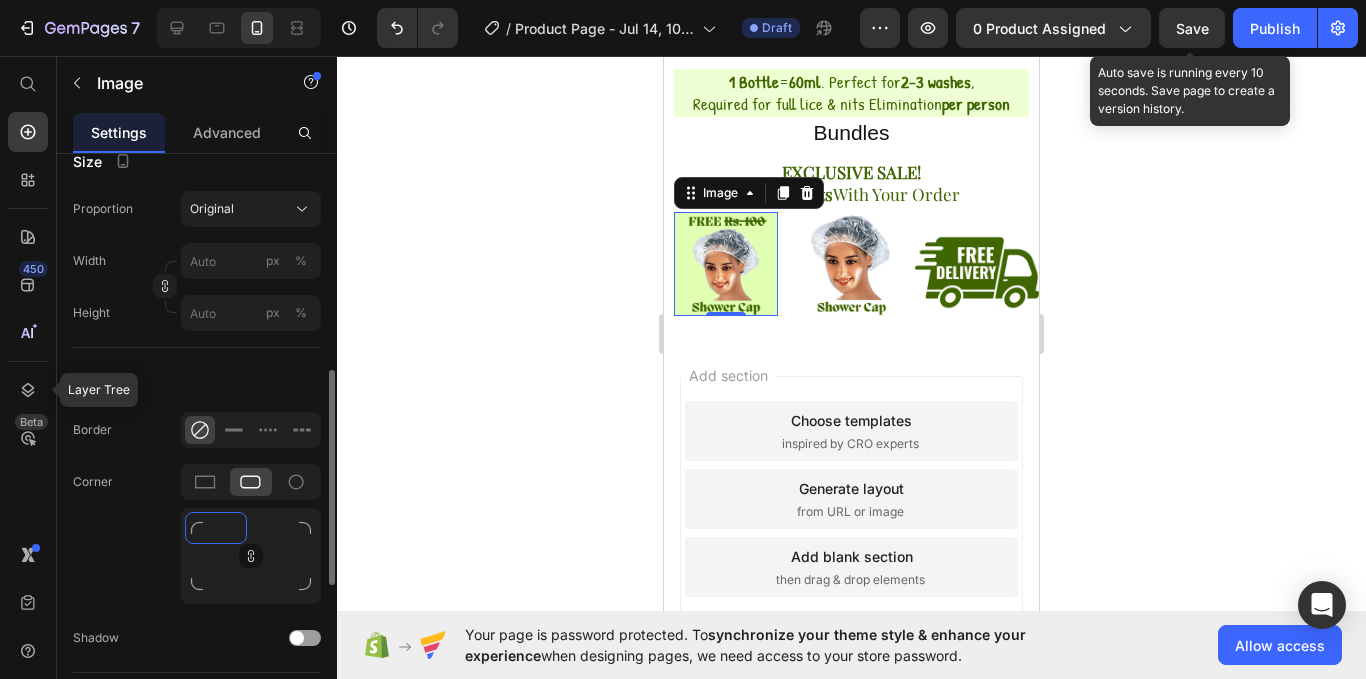 type on "2" 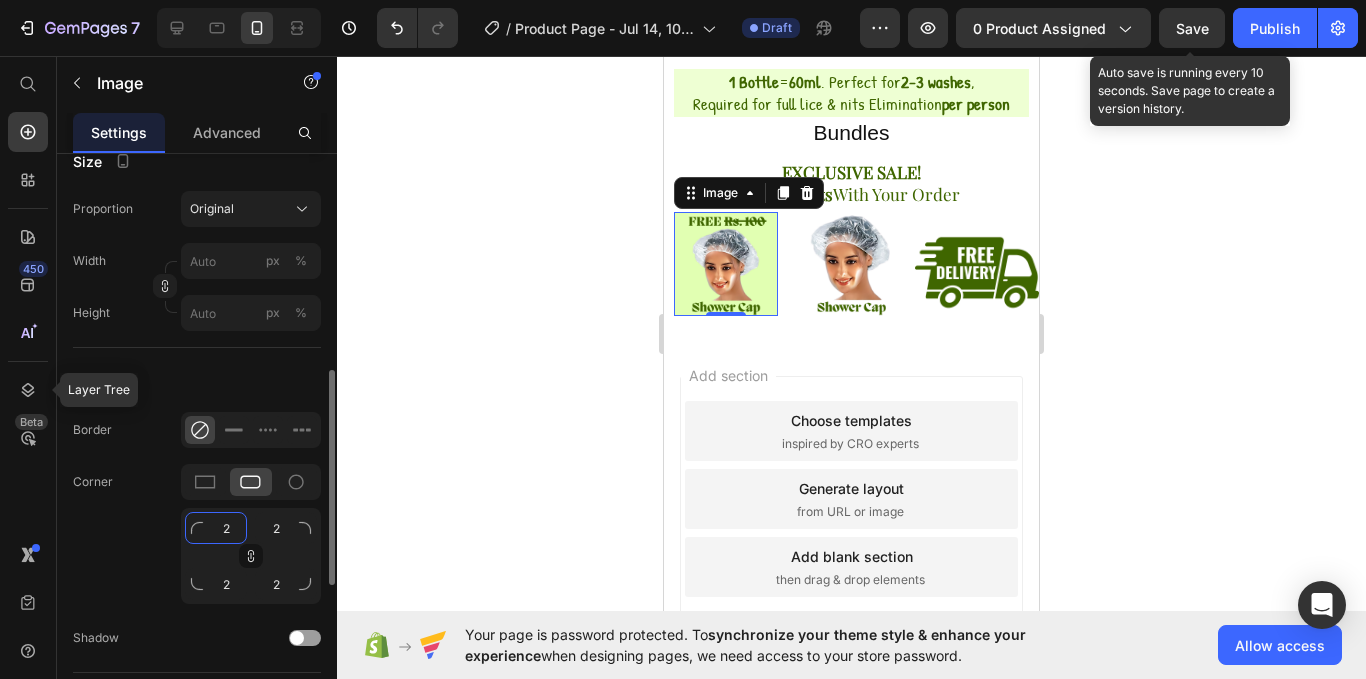 type on "20" 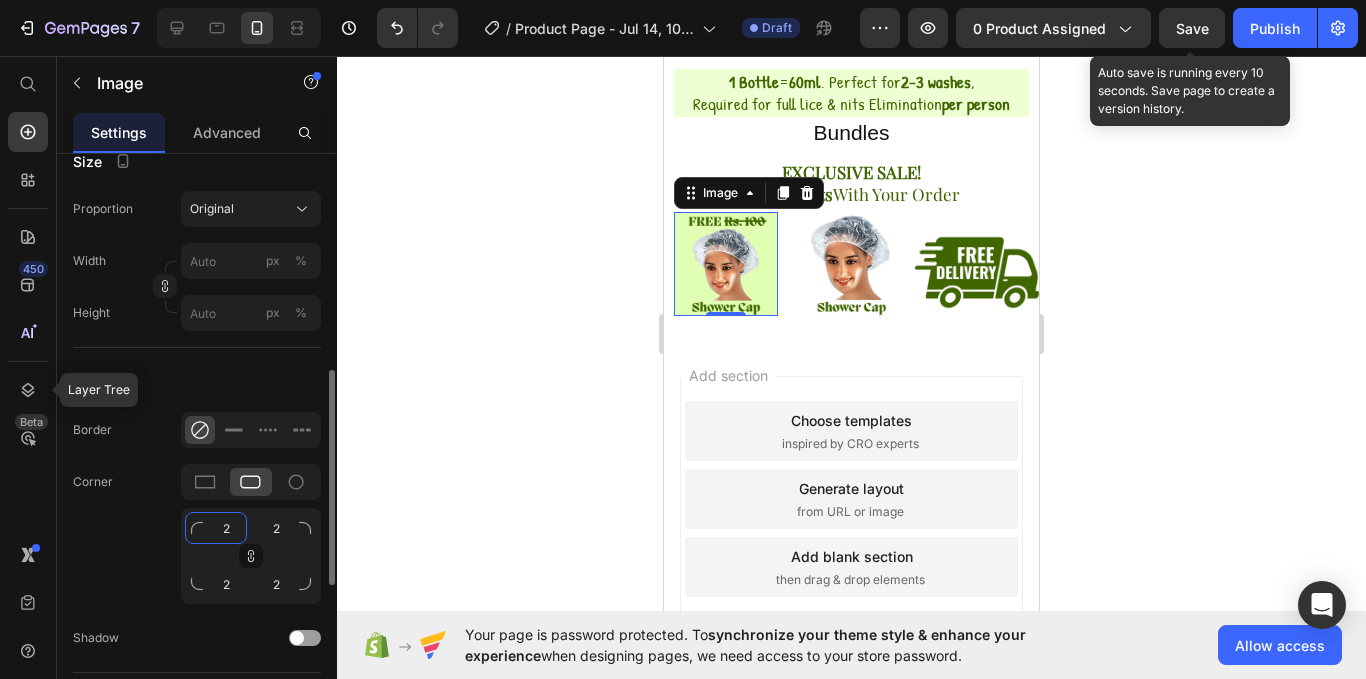type on "20" 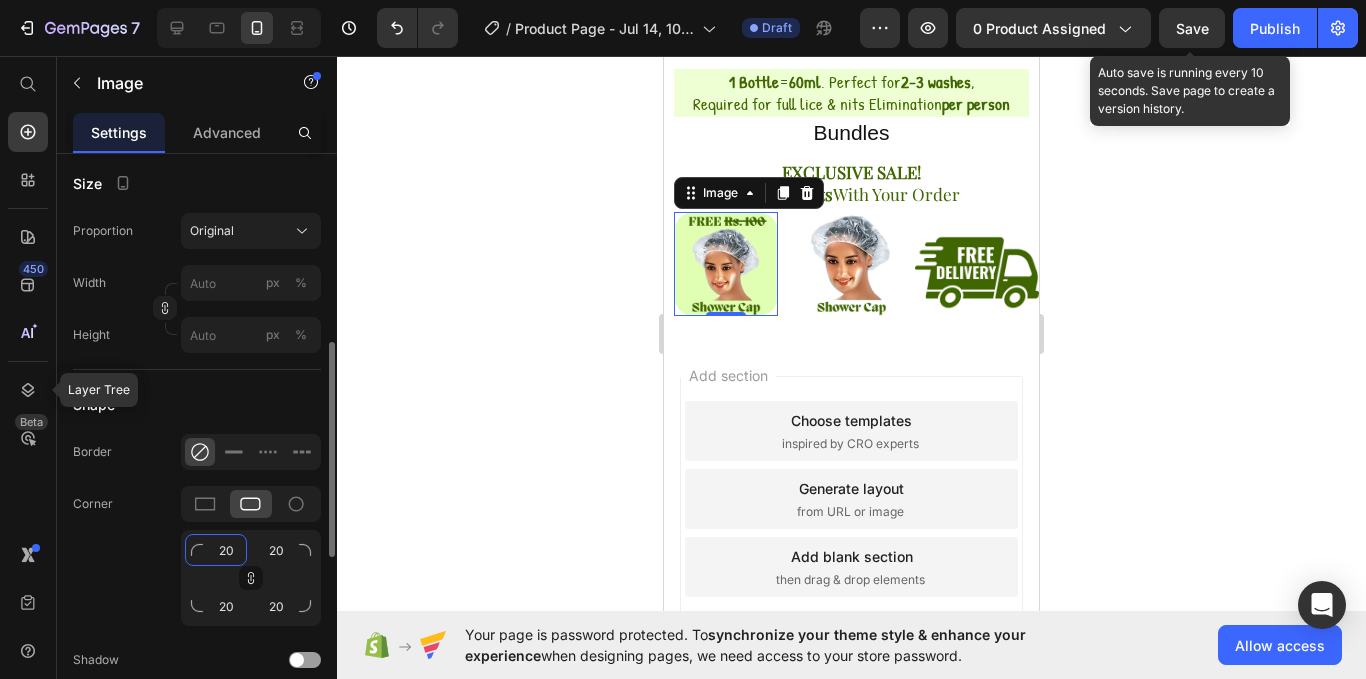 scroll, scrollTop: 549, scrollLeft: 0, axis: vertical 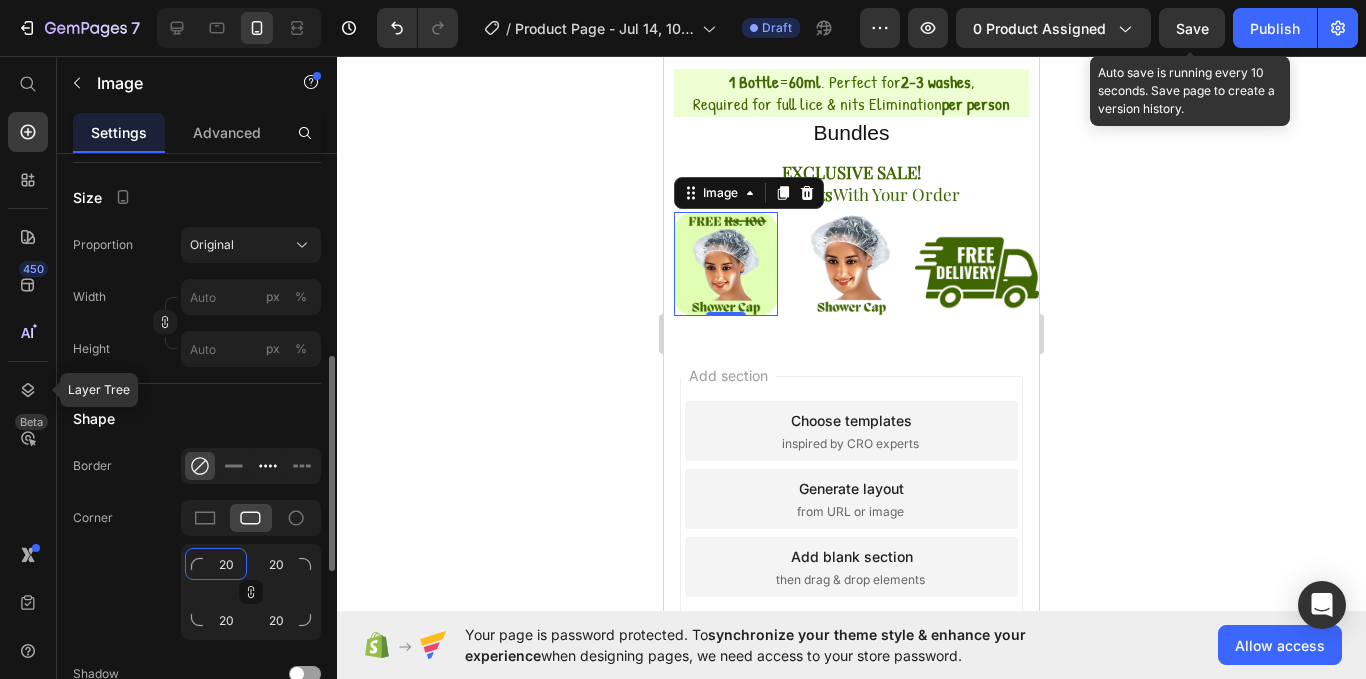 type on "20" 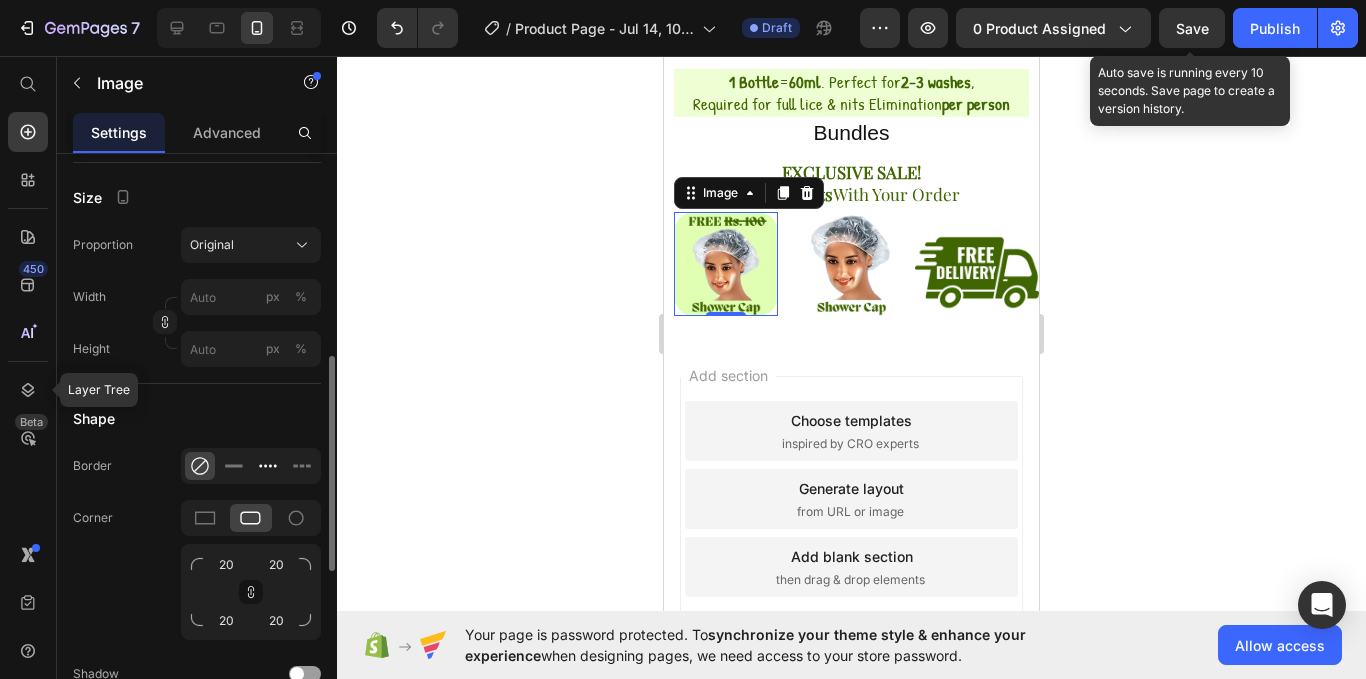 click 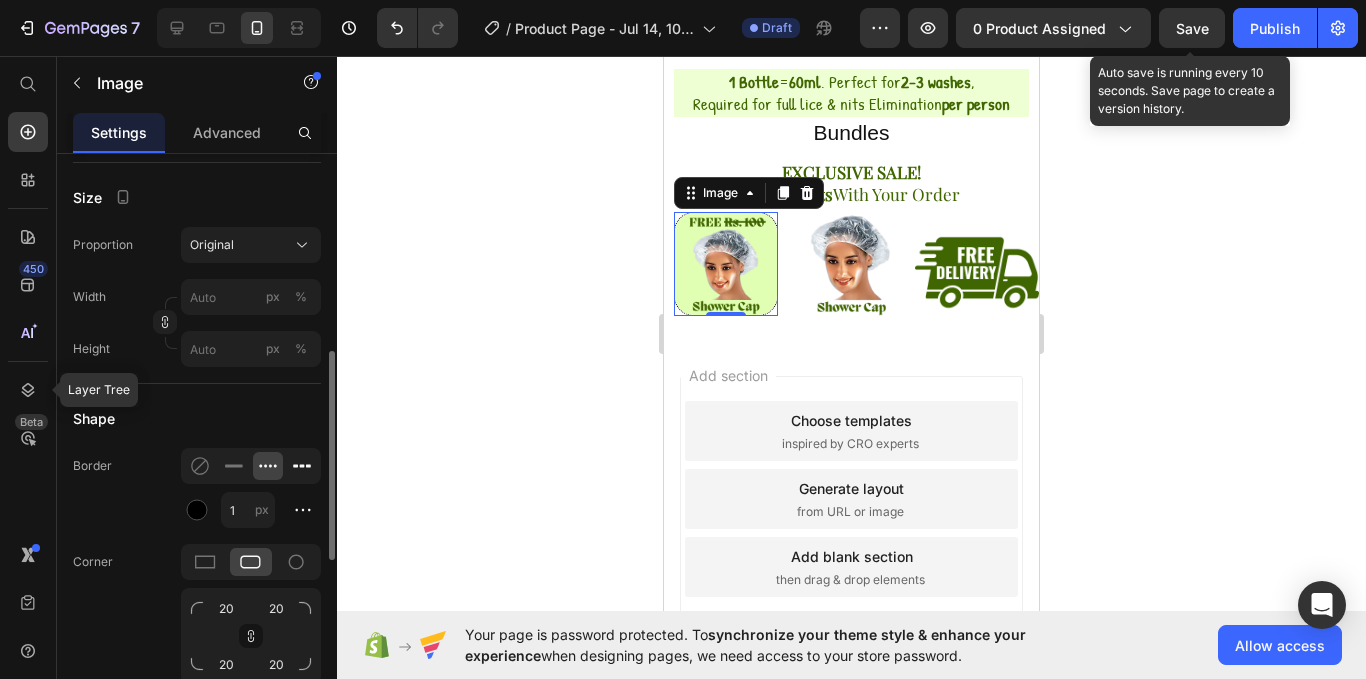 click 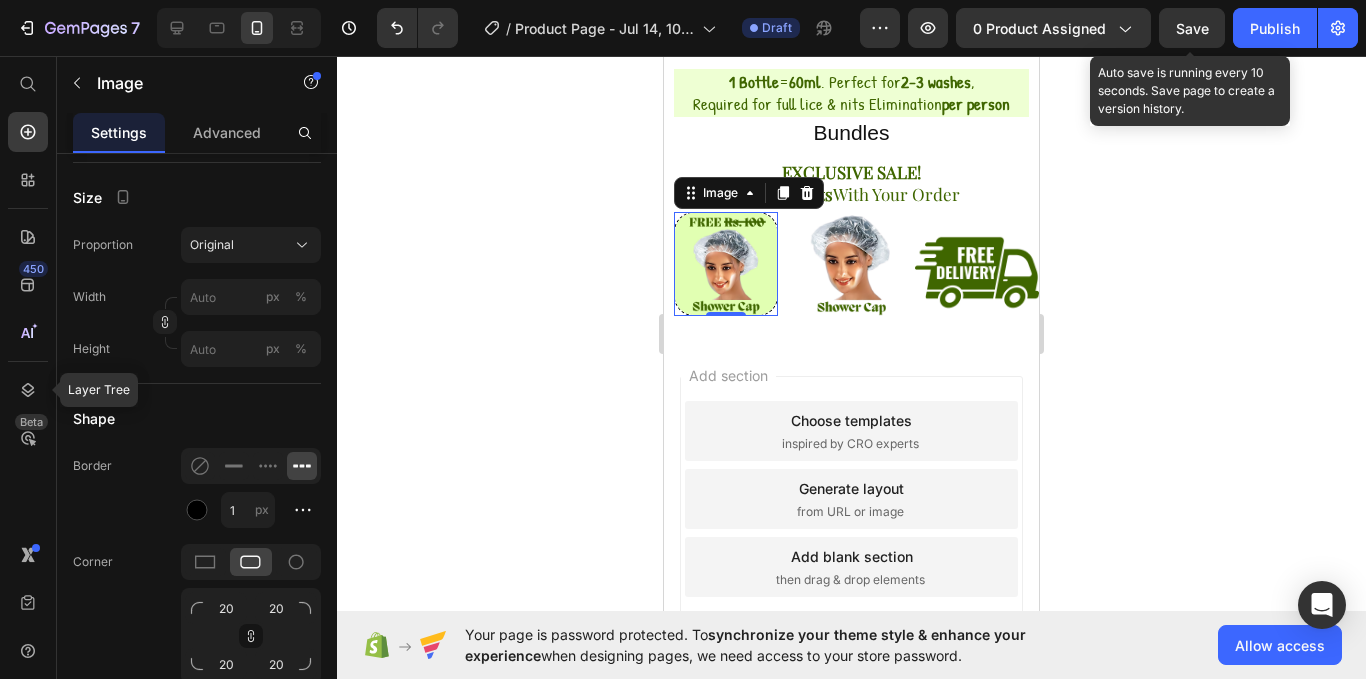 click 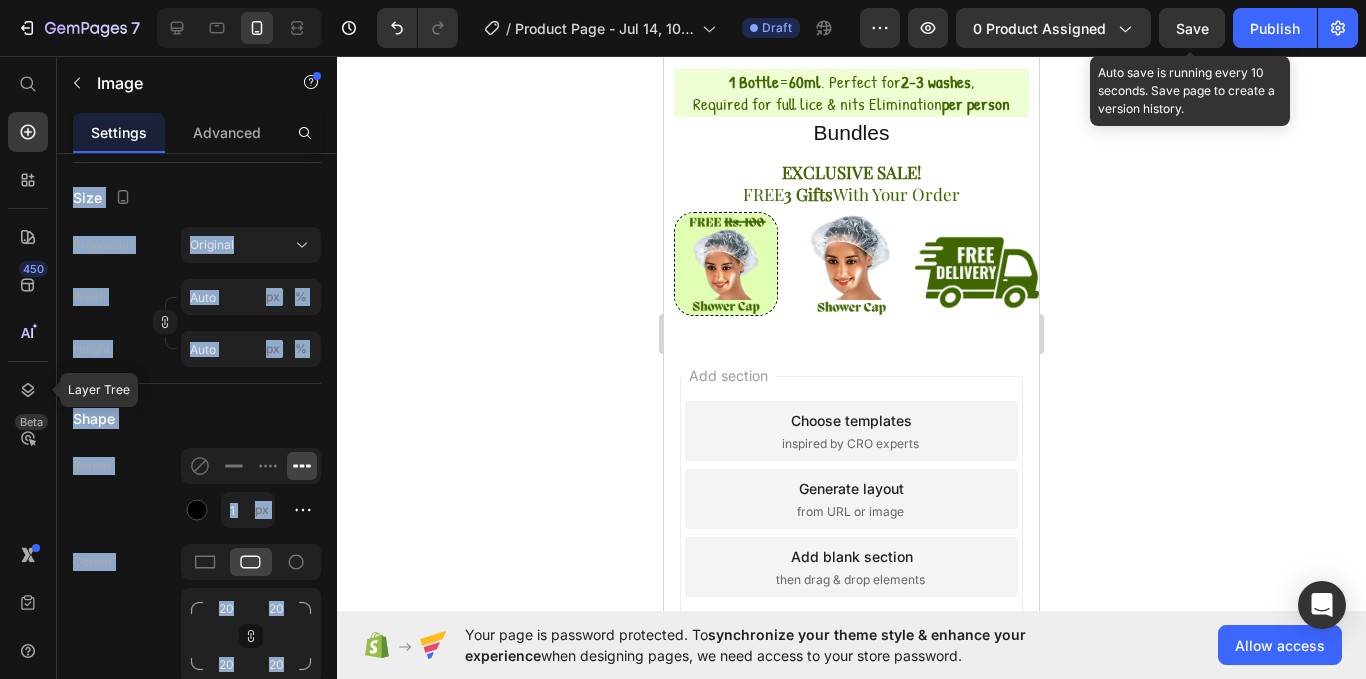 click 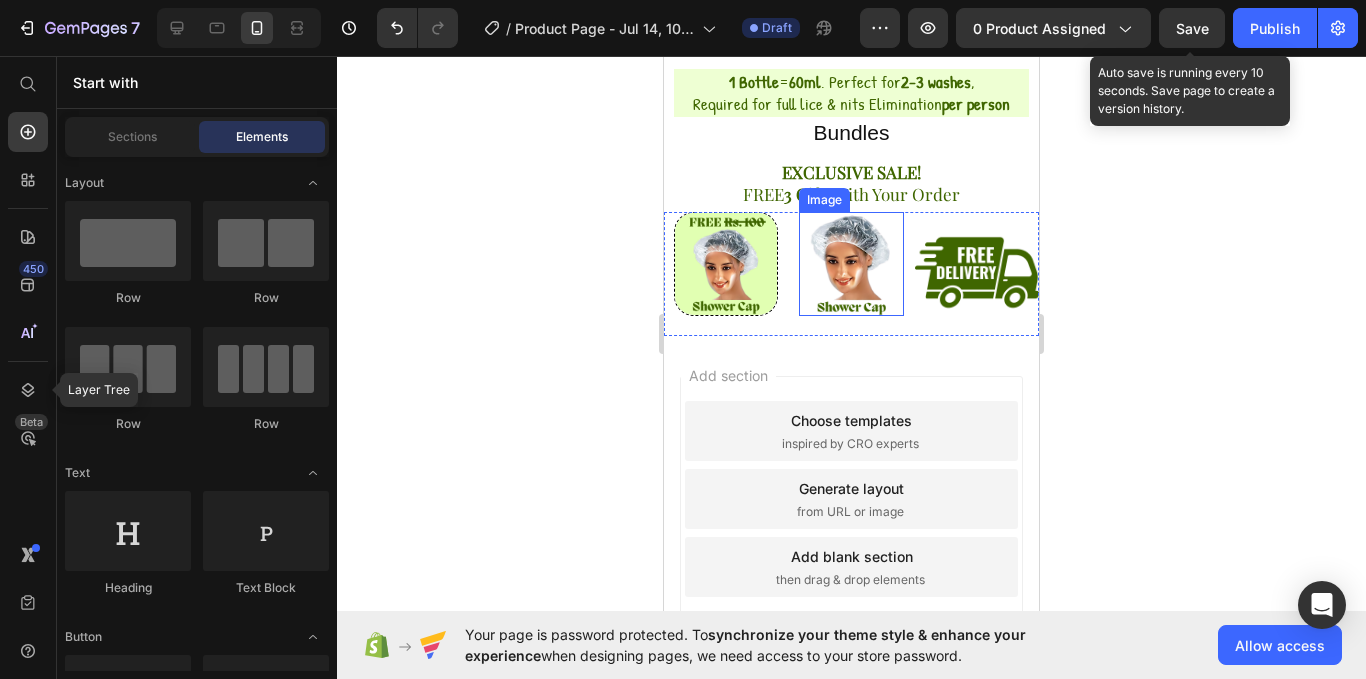 click at bounding box center (851, 264) 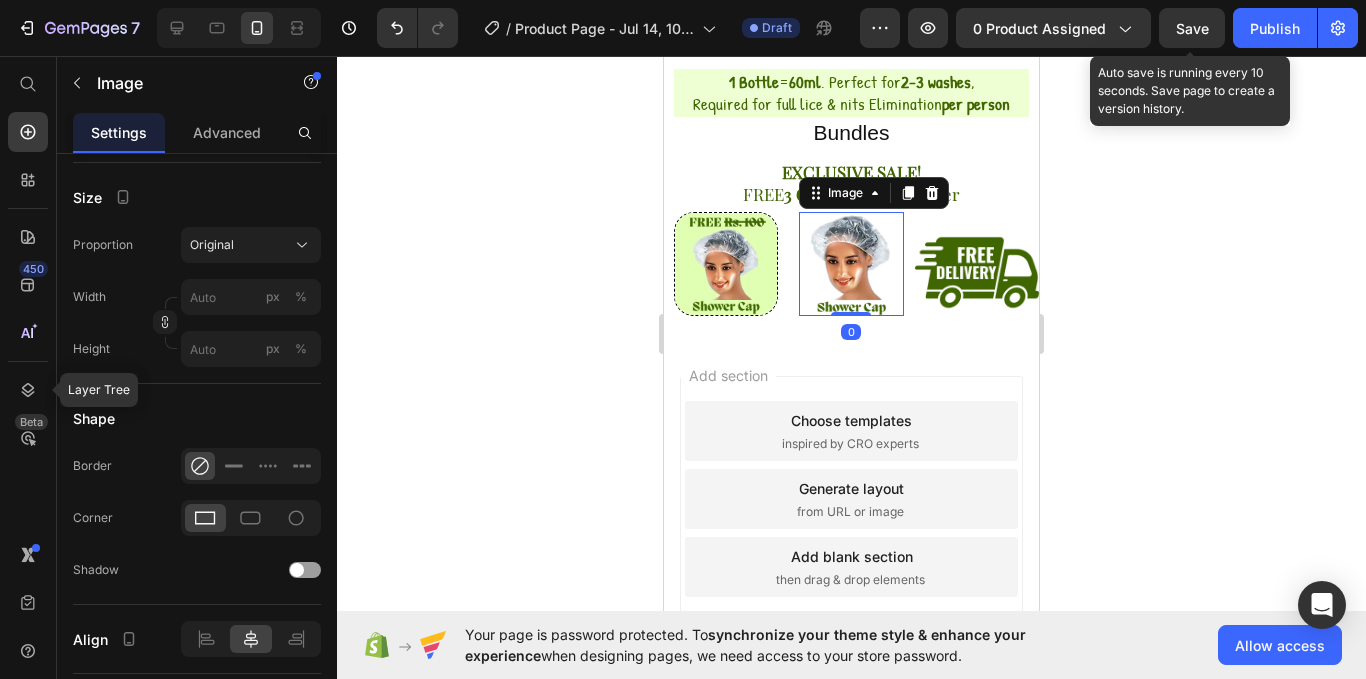 scroll, scrollTop: 0, scrollLeft: 0, axis: both 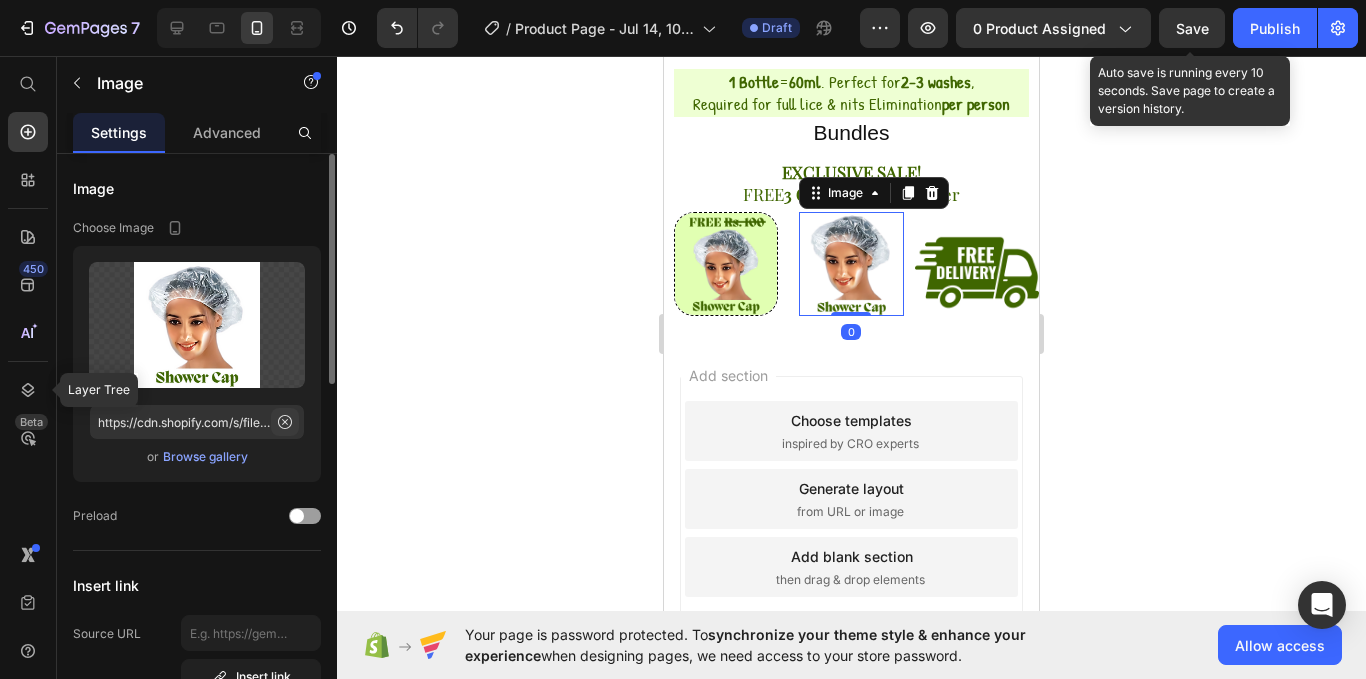 click 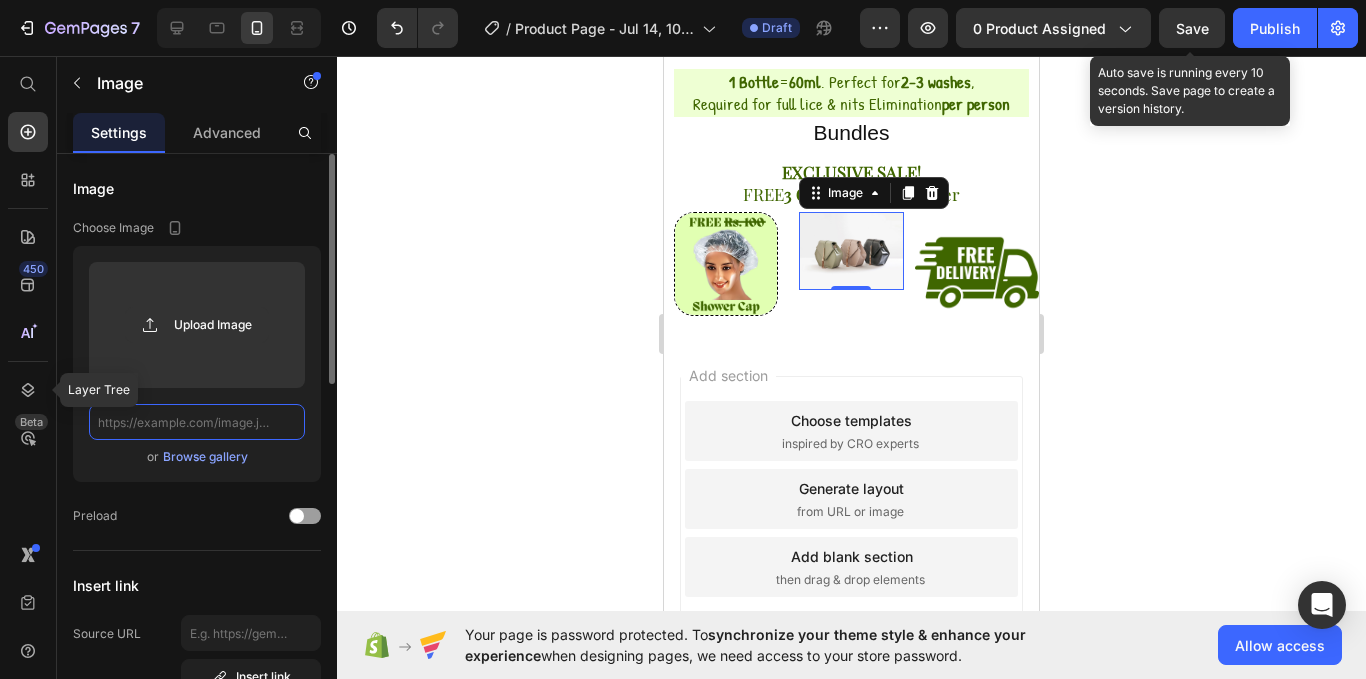 scroll, scrollTop: 0, scrollLeft: 0, axis: both 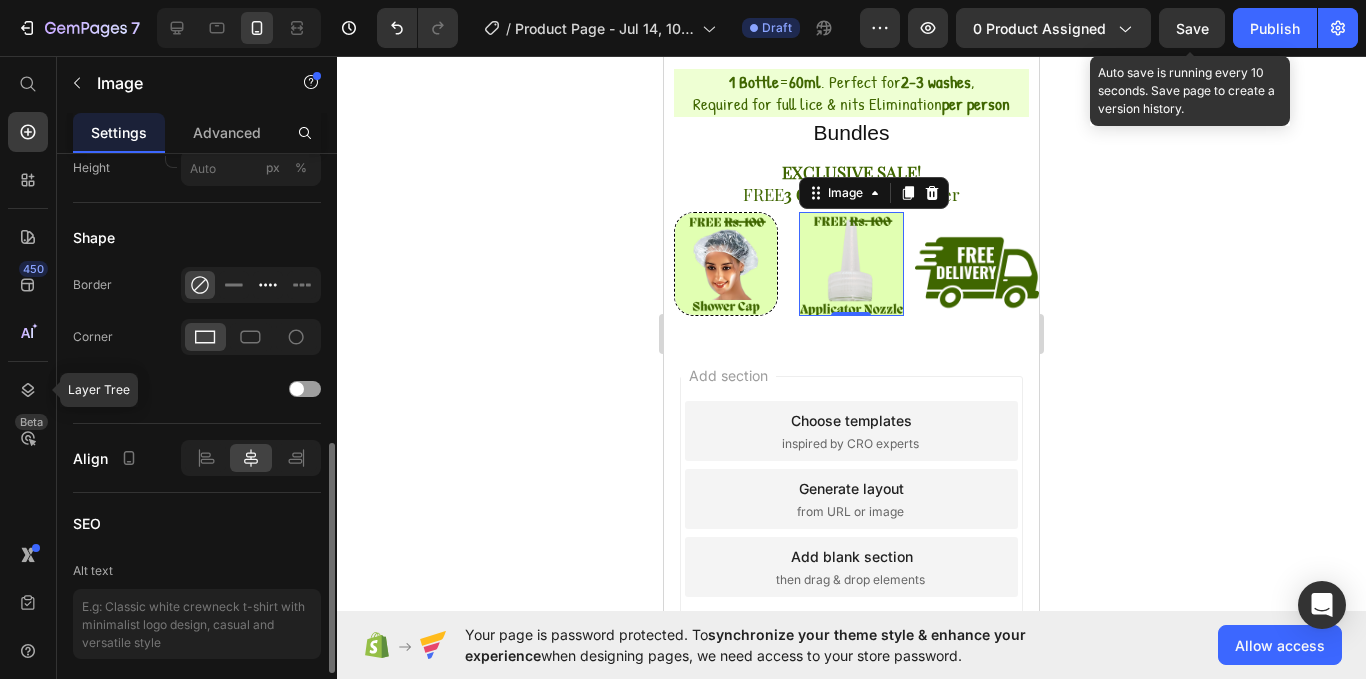type on "https://cdn.shopify.com/s/files/1/0756/1995/9038/files/Care_Botanix.png?v=1752474331" 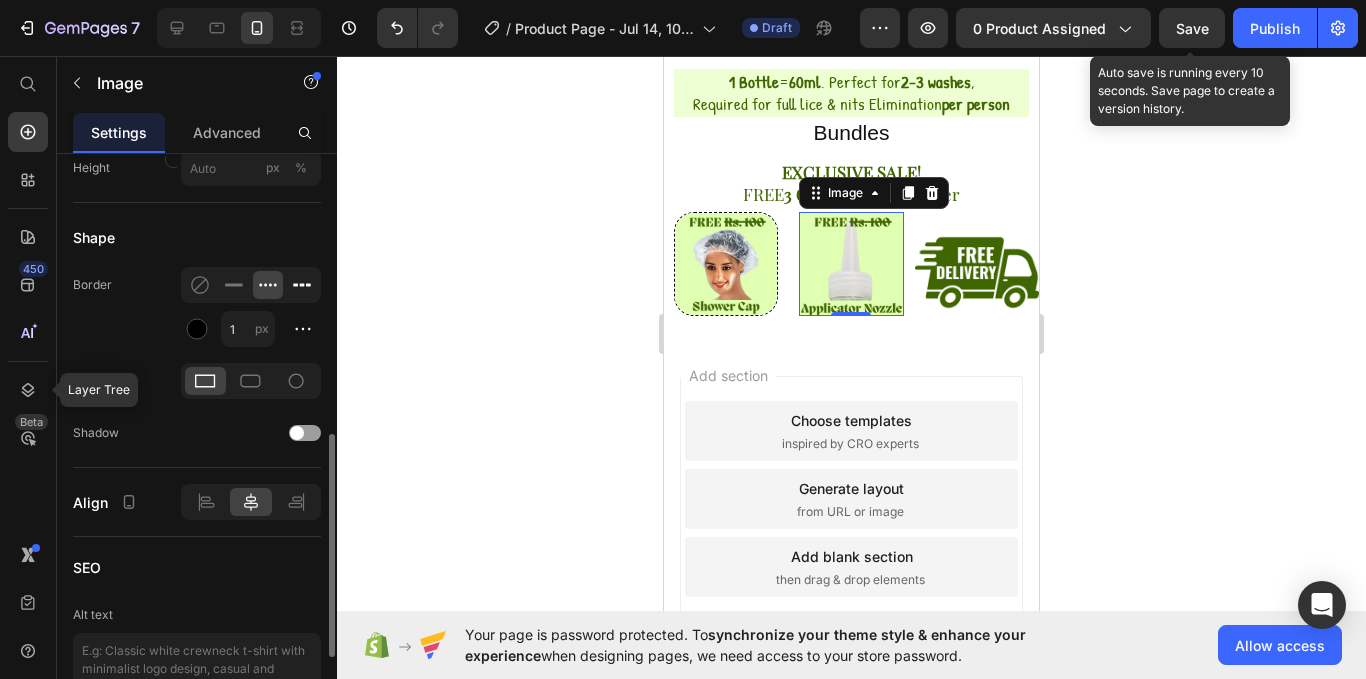 click 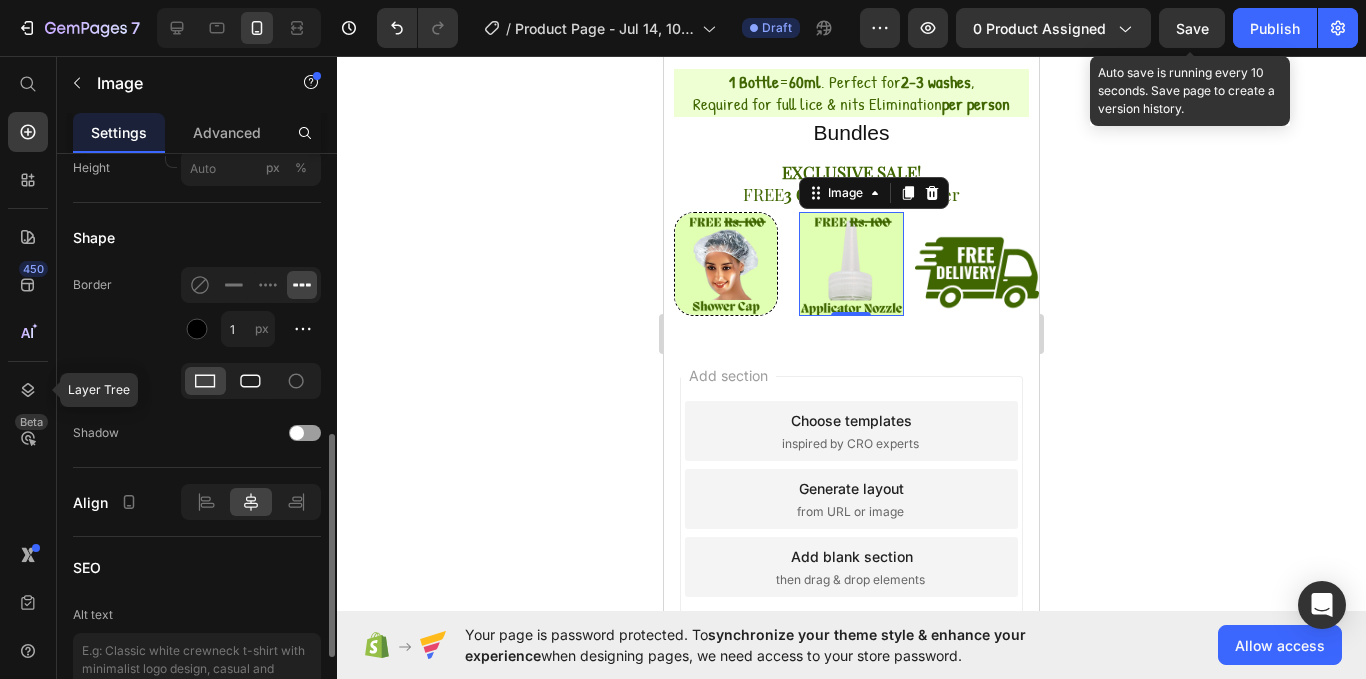 click 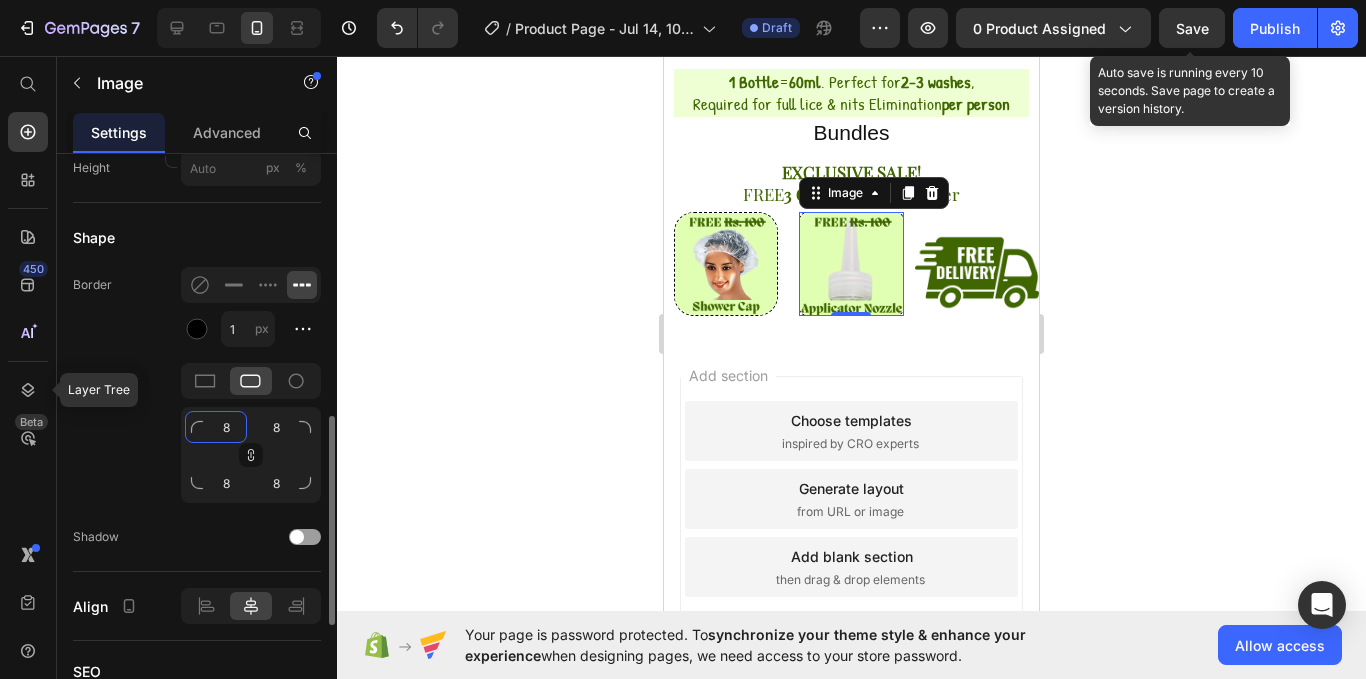 click on "8" 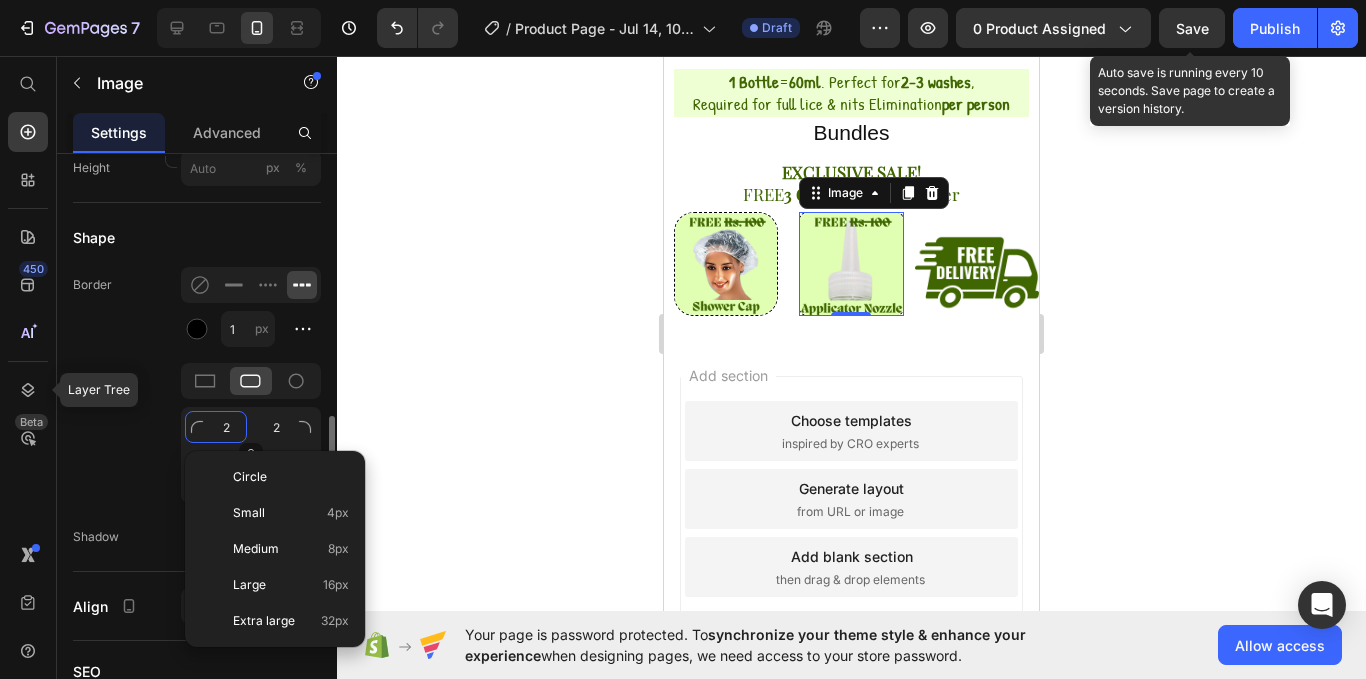 type on "20" 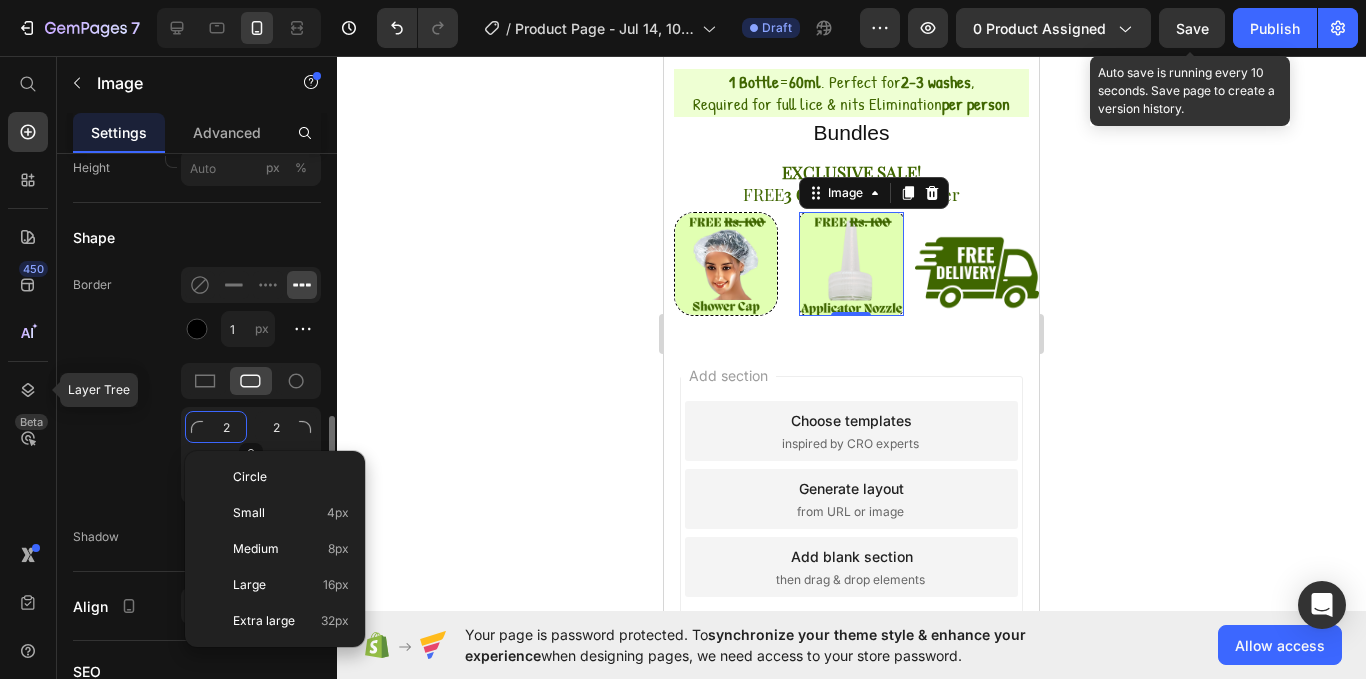type on "20" 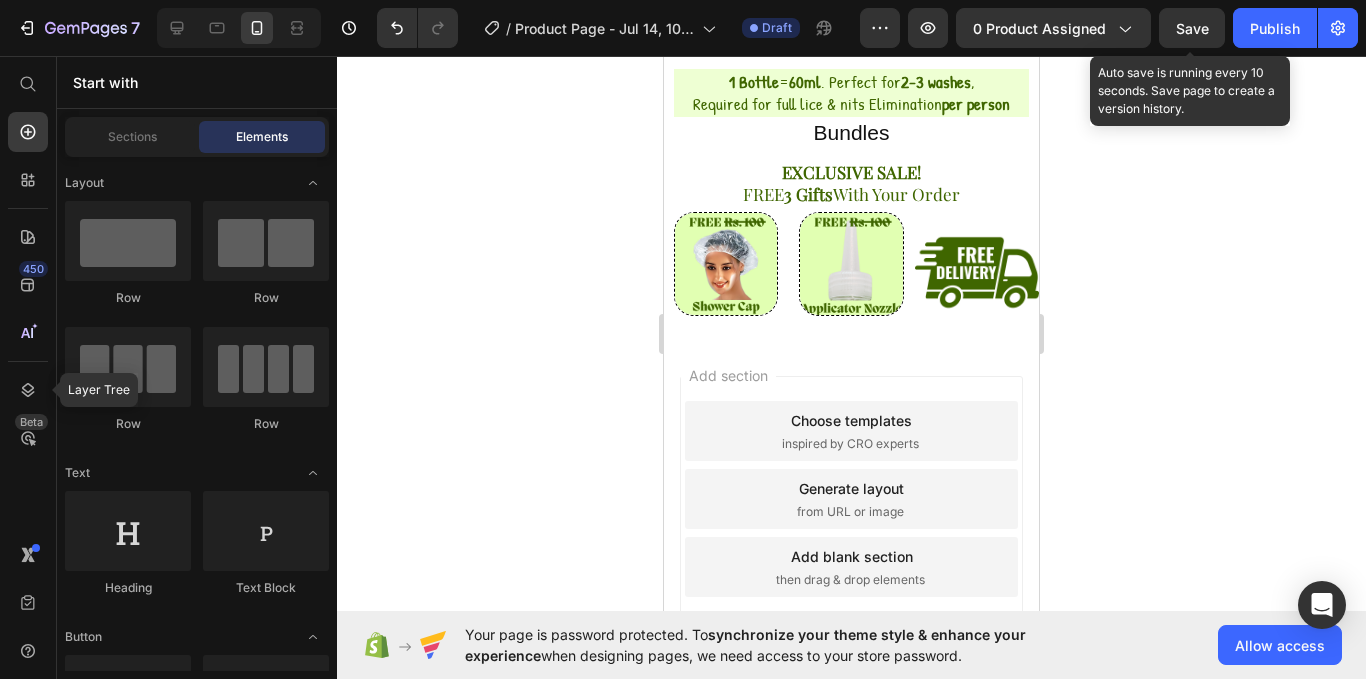 click on "Add section Choose templates inspired by CRO experts Generate layout from URL or image Add blank section then drag & drop elements" at bounding box center [851, 527] 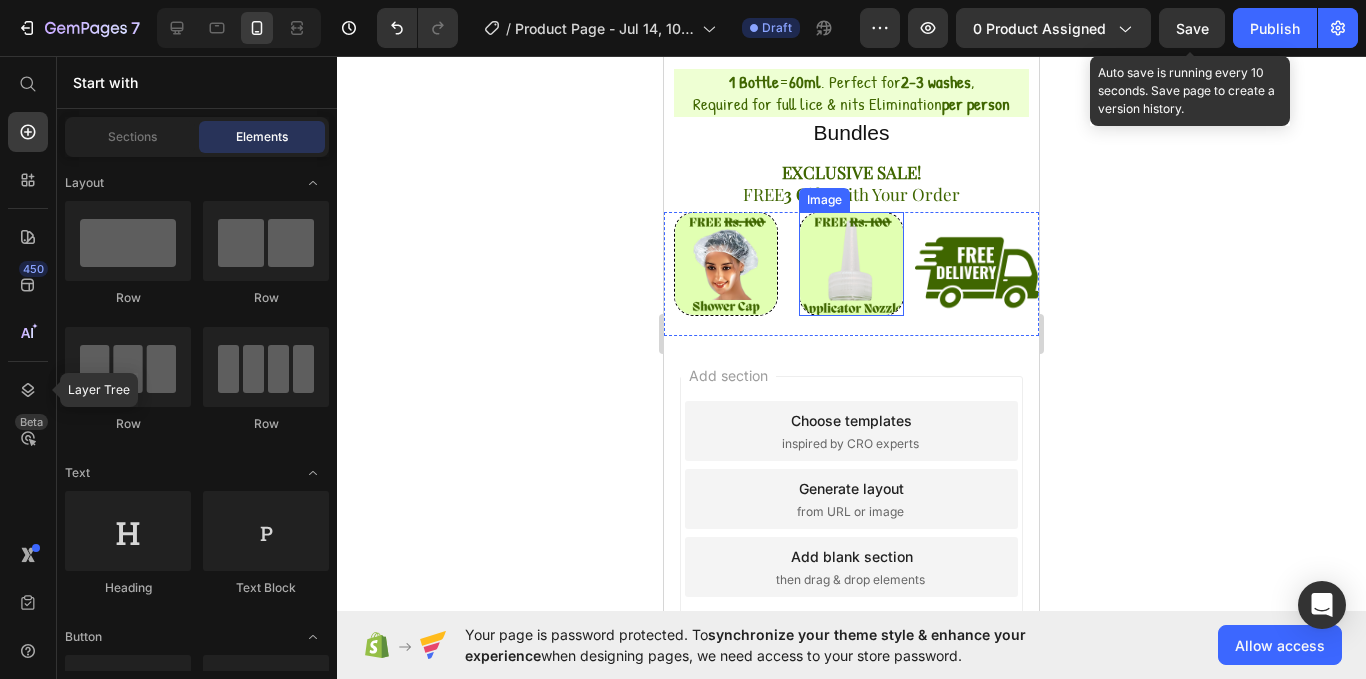 click at bounding box center (851, 264) 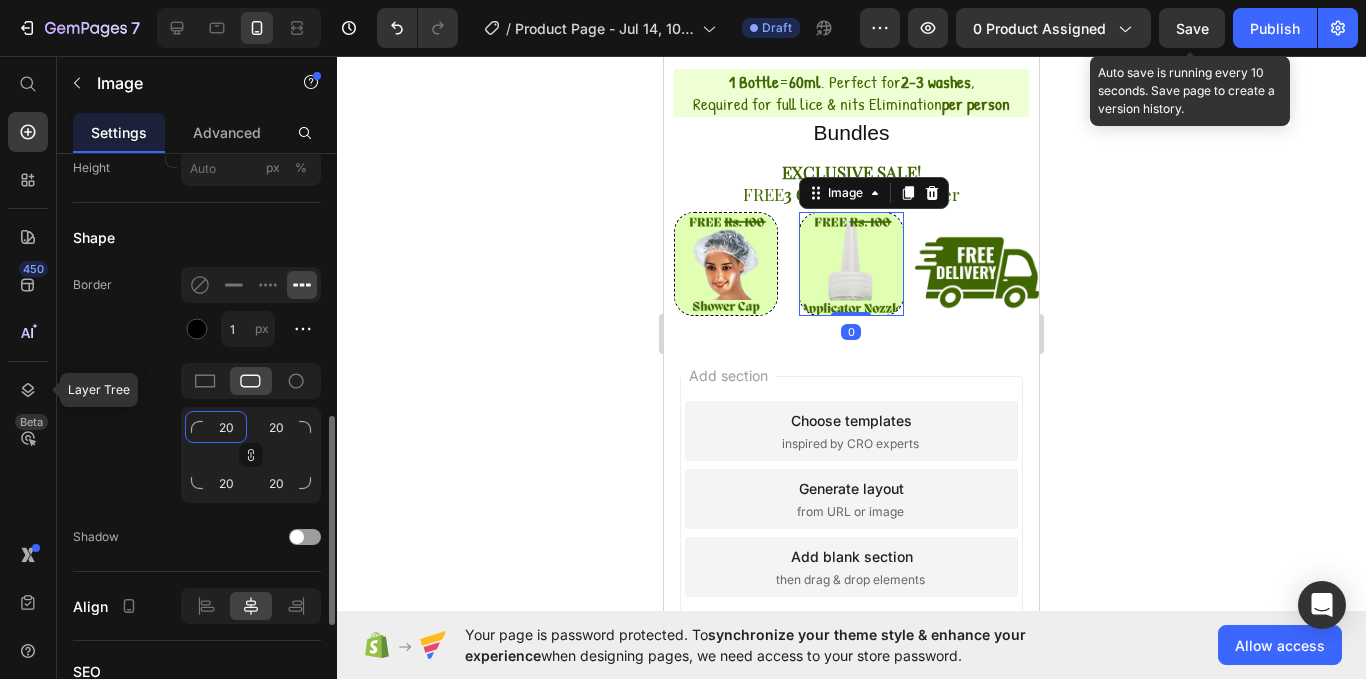 click on "20" 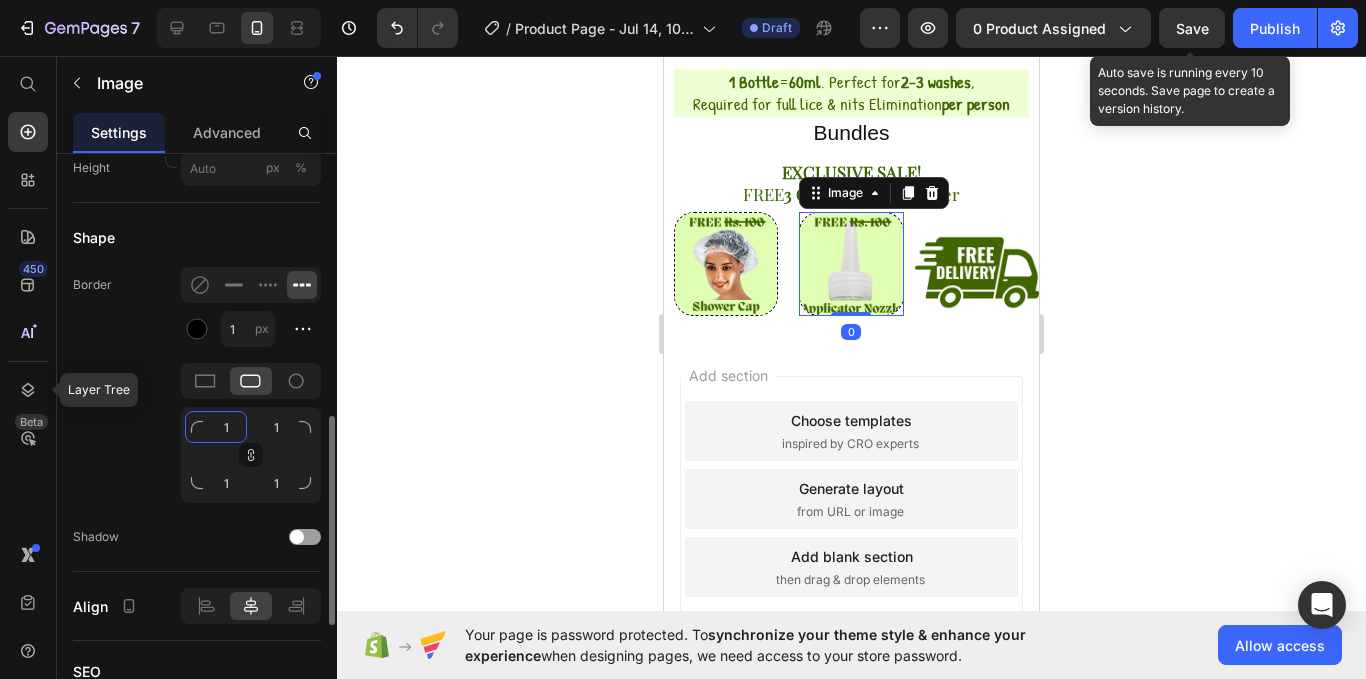 type on "10" 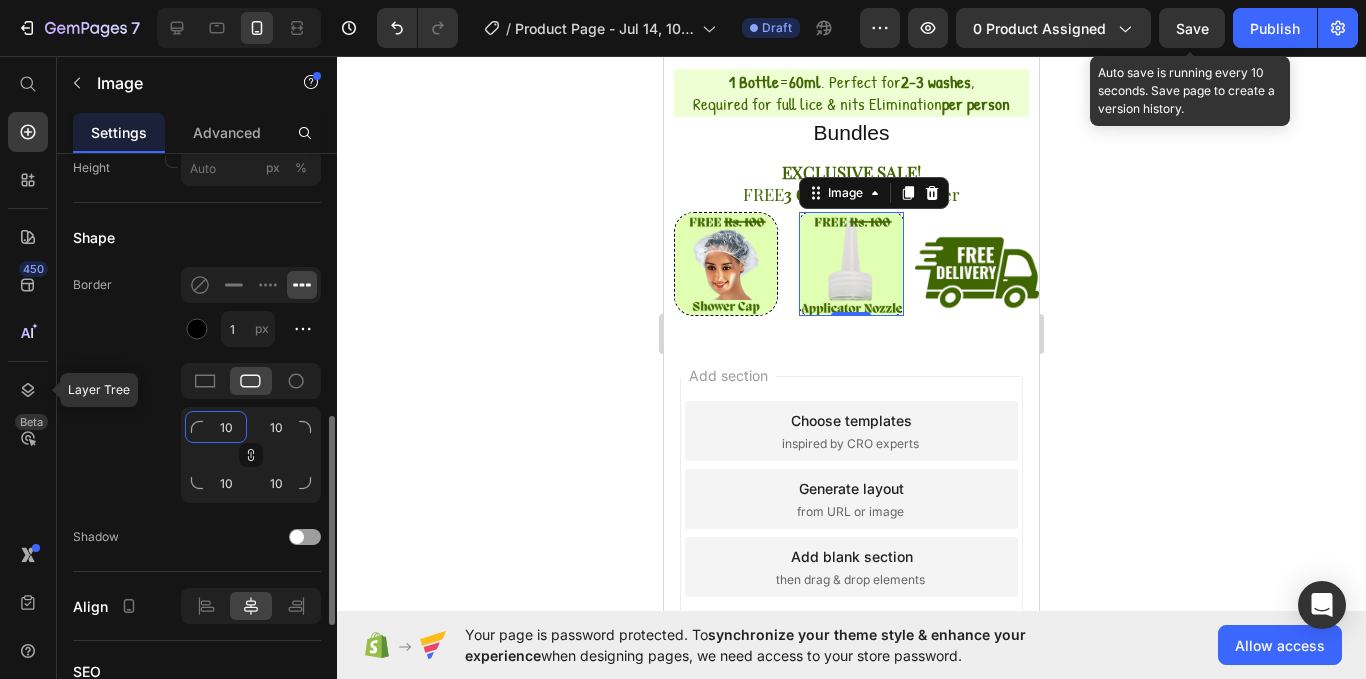 click on "10" 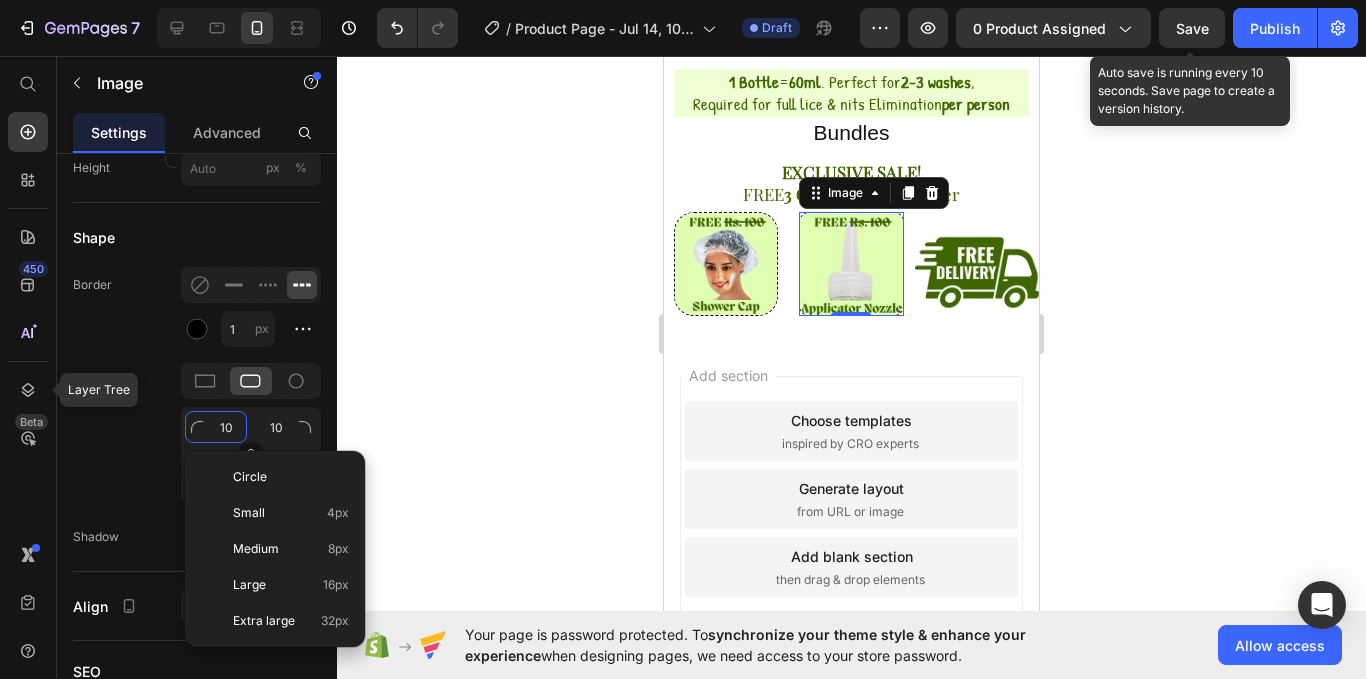 type on "10" 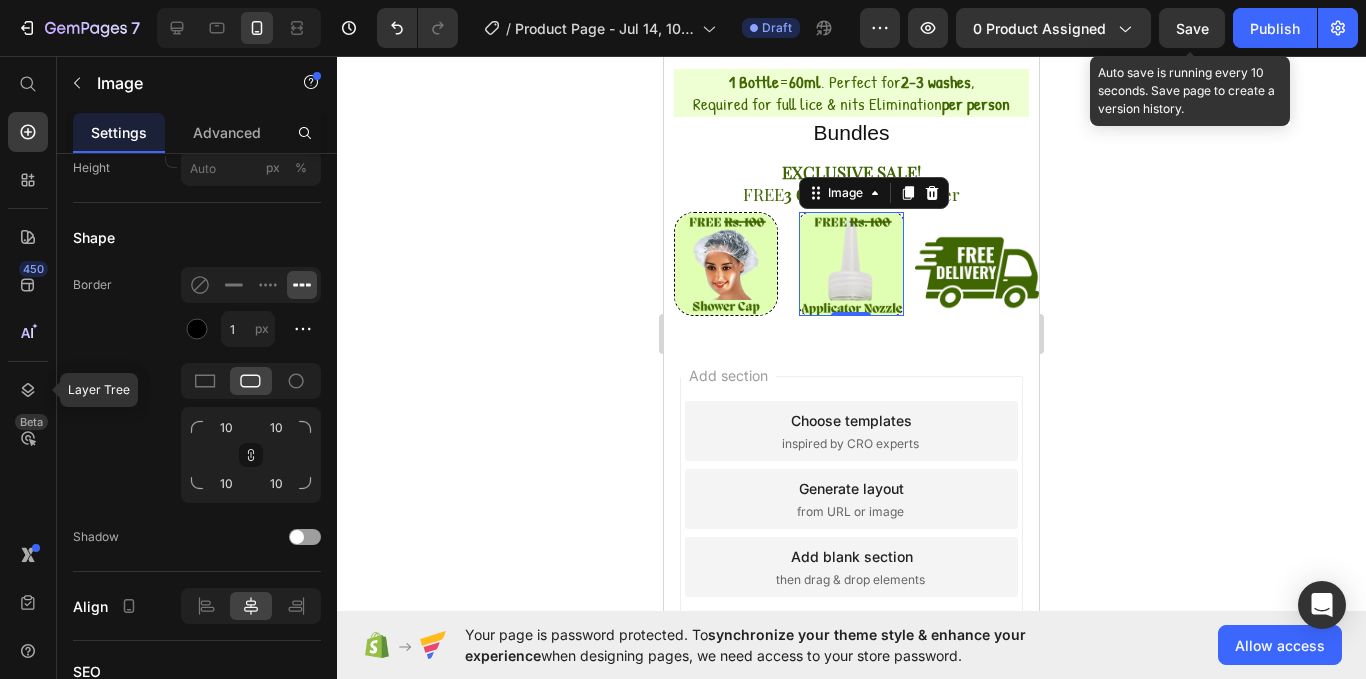 click 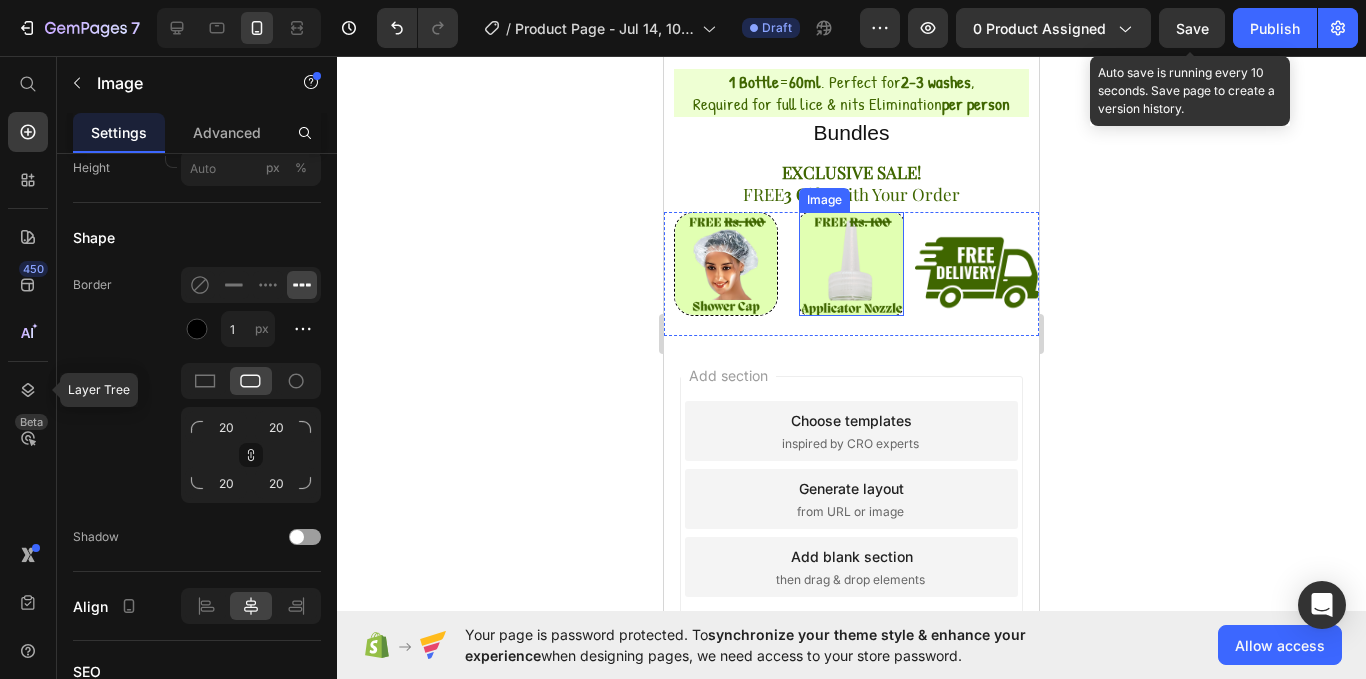 click at bounding box center (726, 264) 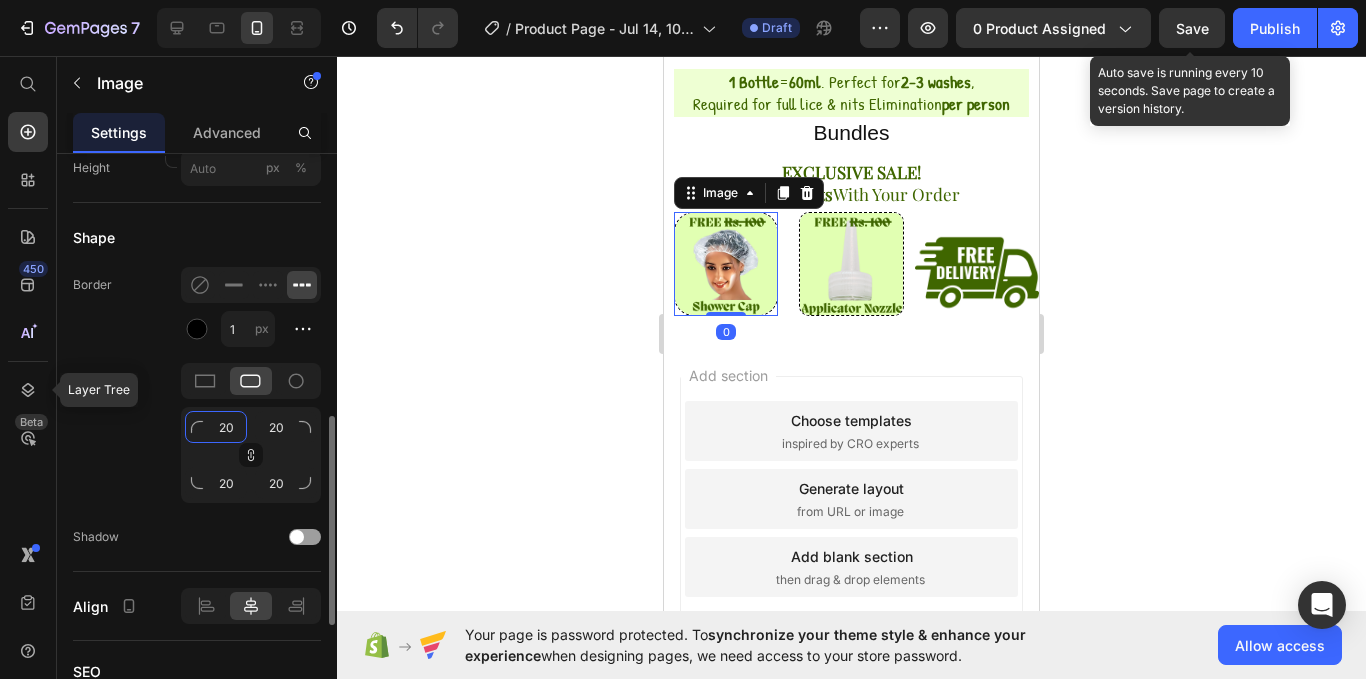 click on "20" 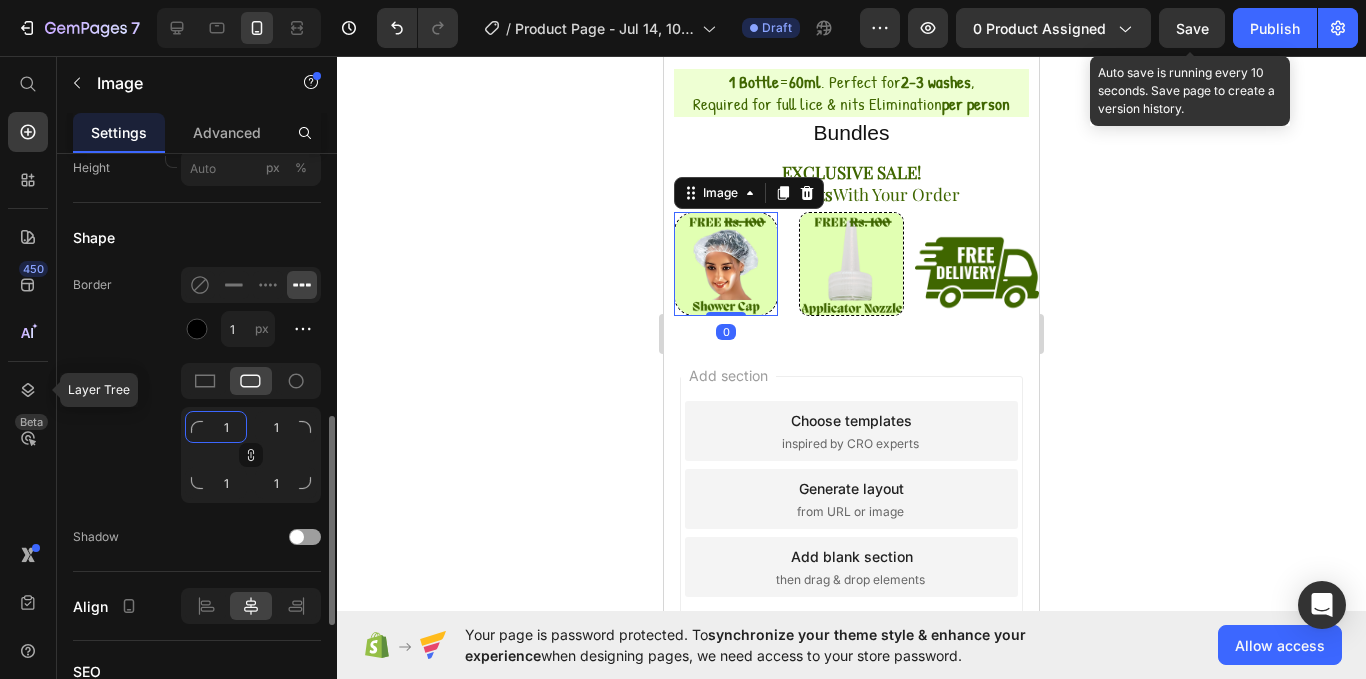 type on "10" 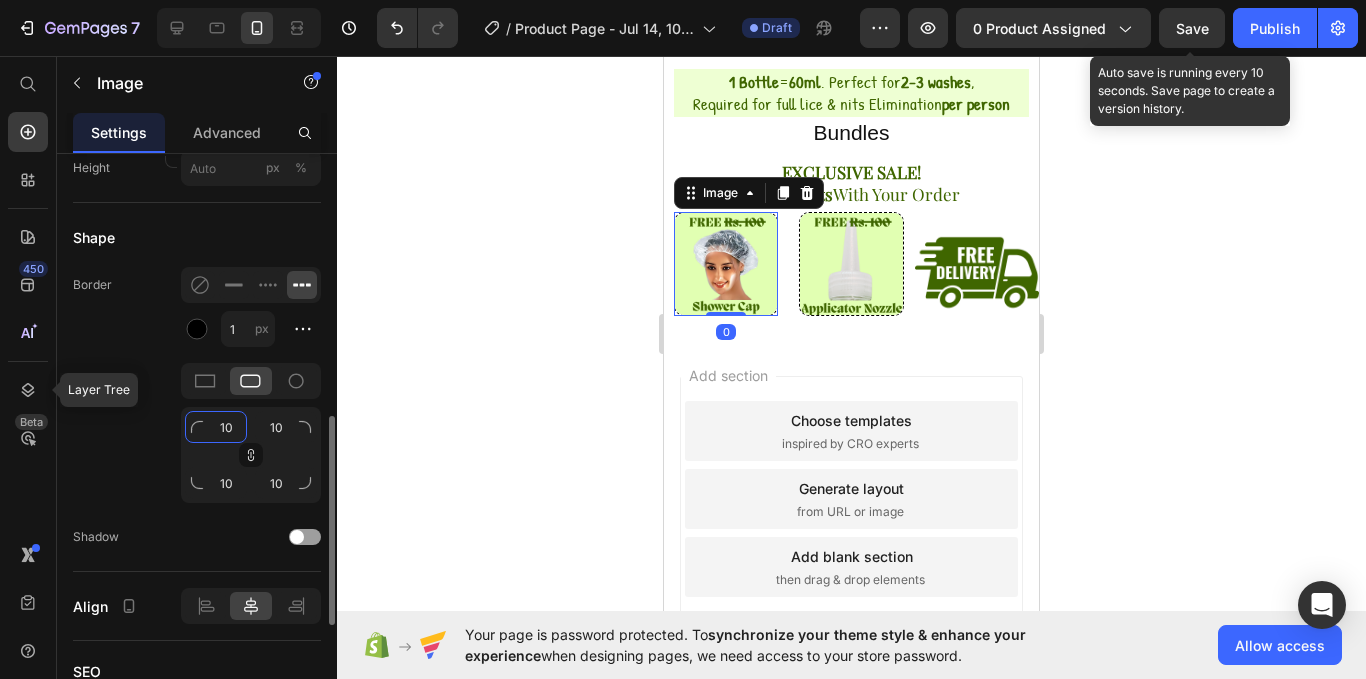 type on "10" 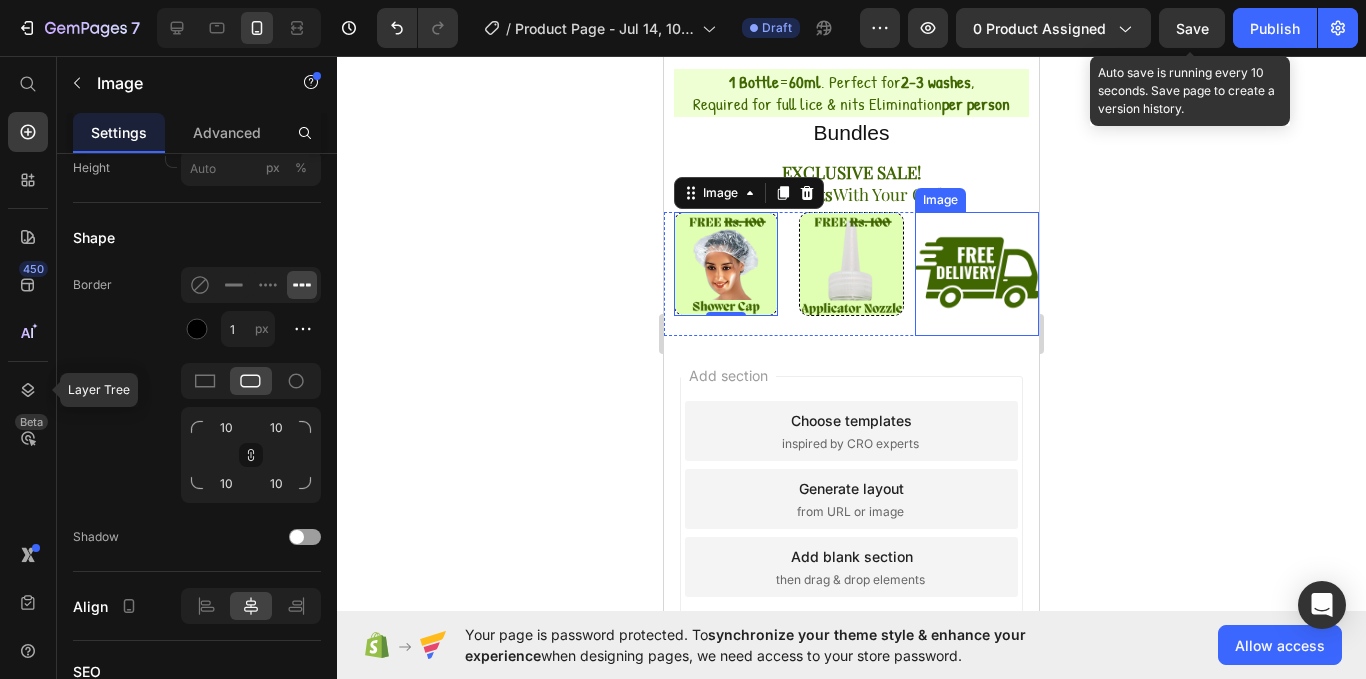 click at bounding box center [977, 274] 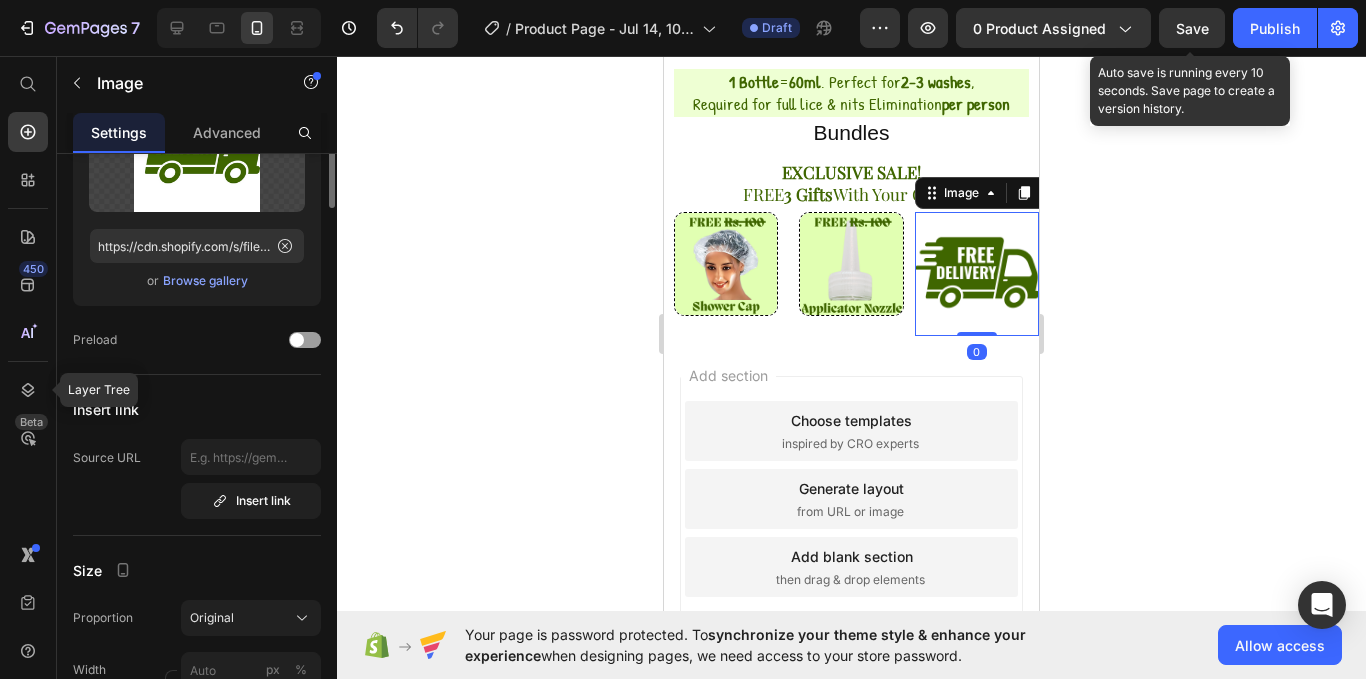 scroll, scrollTop: 0, scrollLeft: 0, axis: both 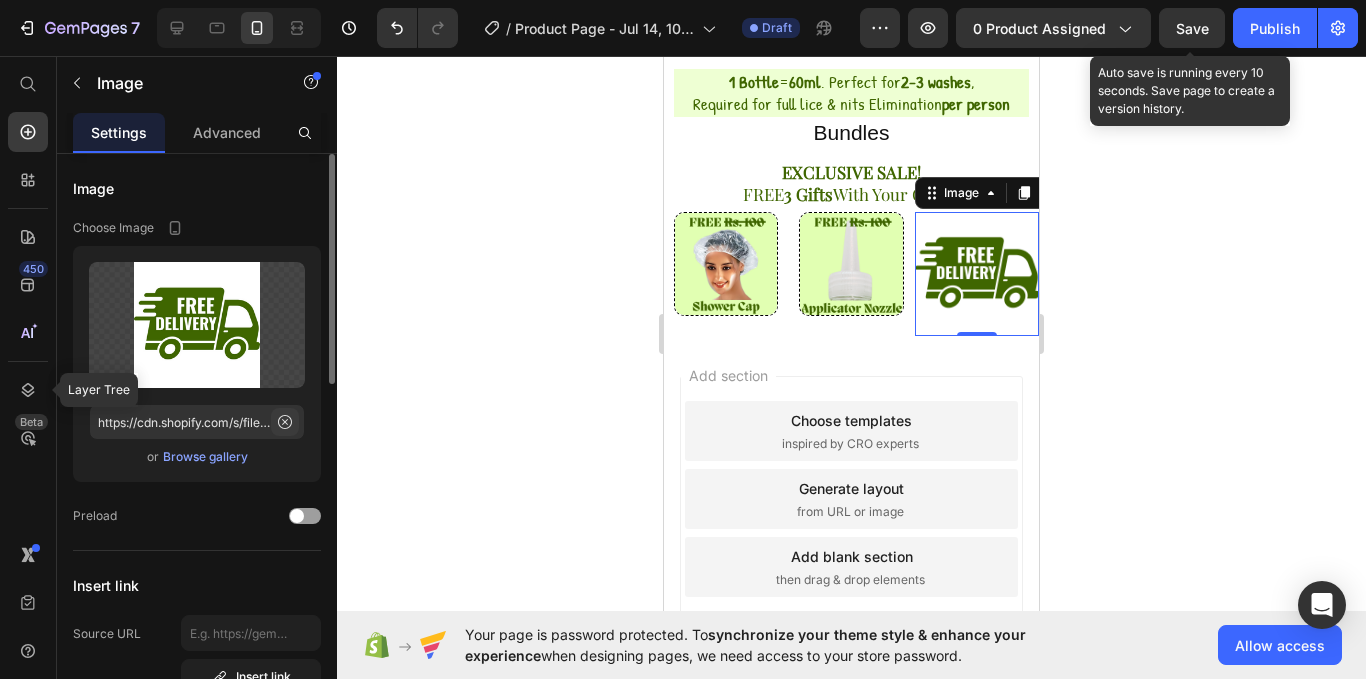 click 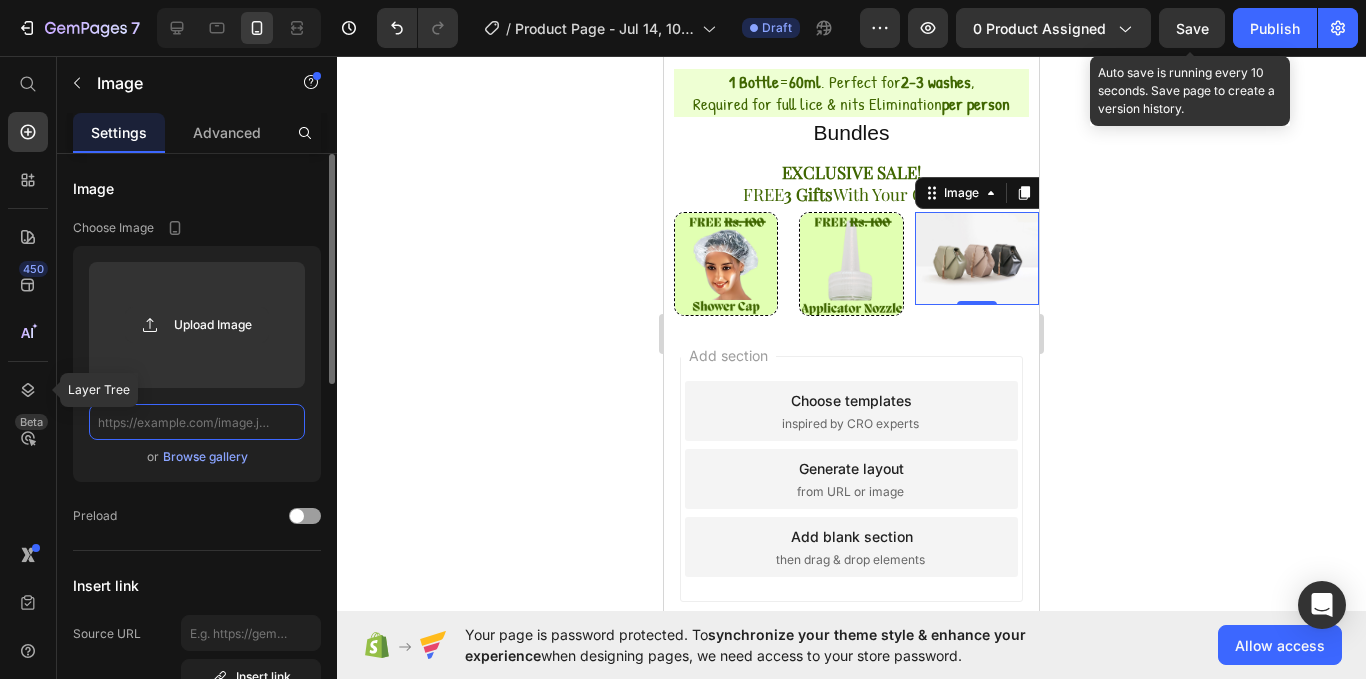 scroll, scrollTop: 0, scrollLeft: 0, axis: both 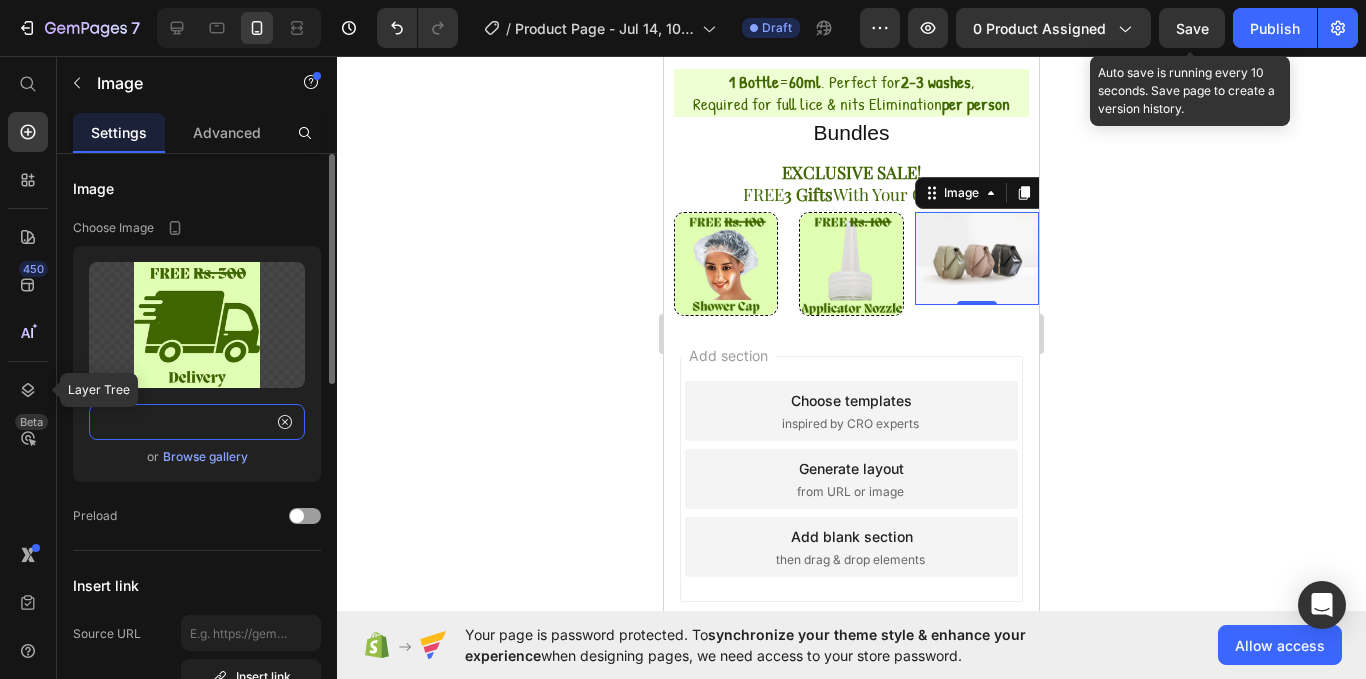 click on "https://cdn.shopify.com/s/files/1/0756/1995/9038/files/Care_Botanix_2.png?v=1752474331" 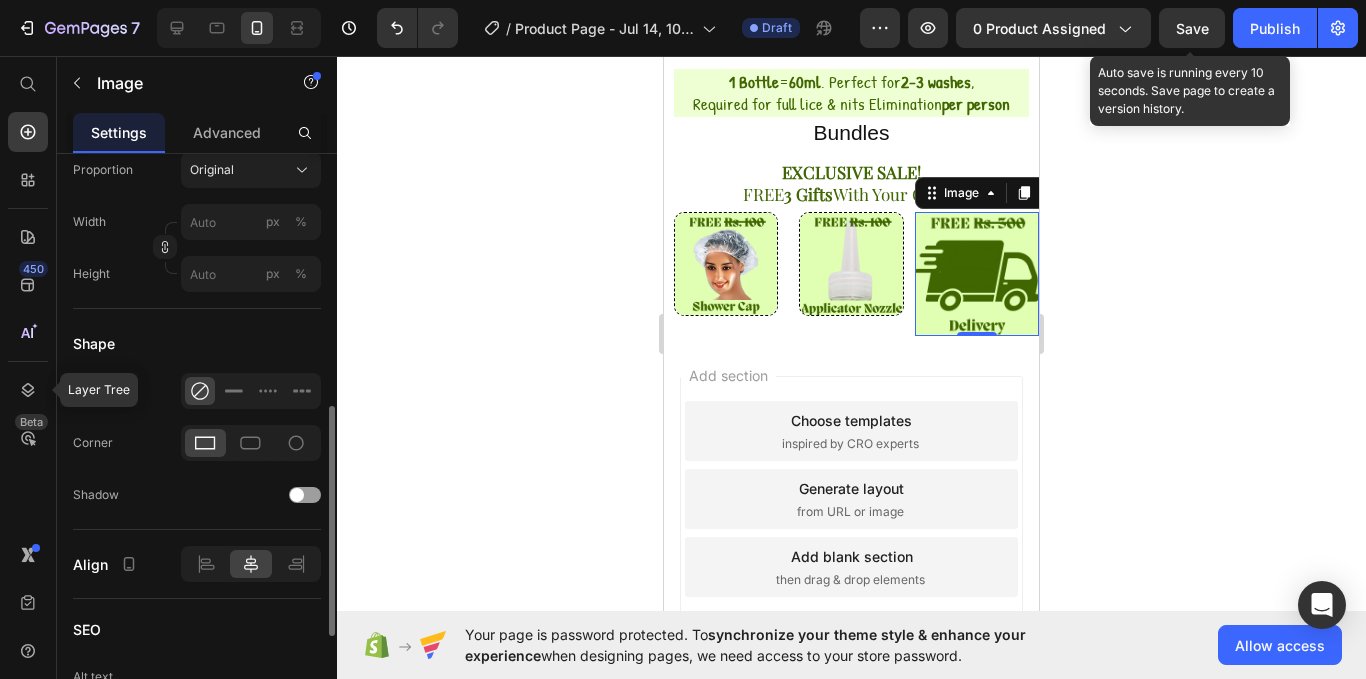 scroll, scrollTop: 628, scrollLeft: 0, axis: vertical 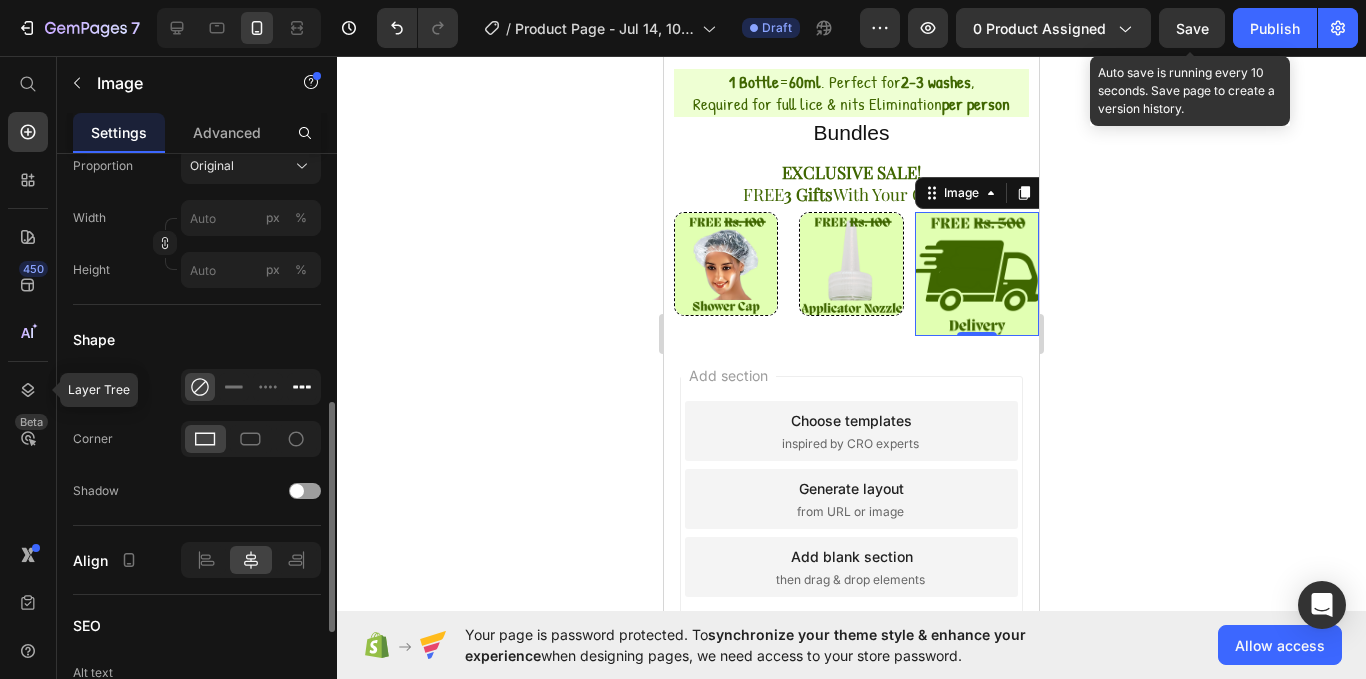 type on "https://cdn.shopify.com/s/files/1/0756/1995/9038/files/Care_Botanix_2.png?v=1752474331" 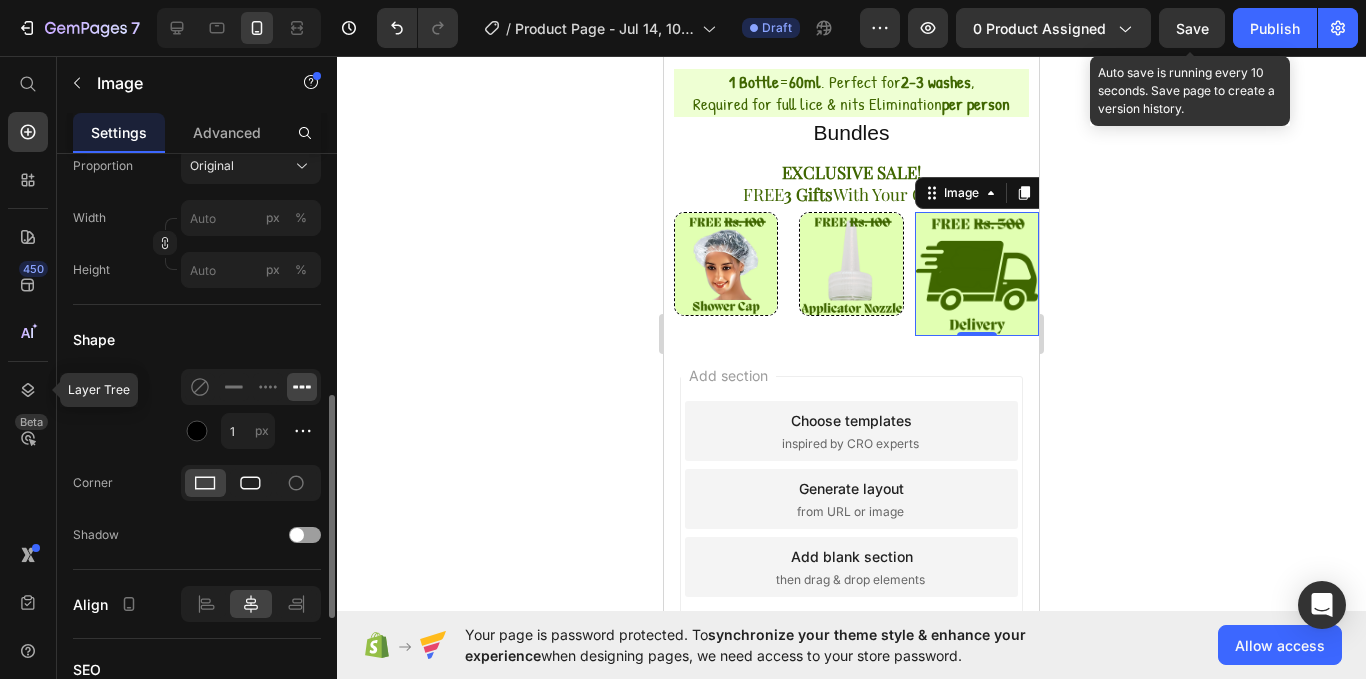 click 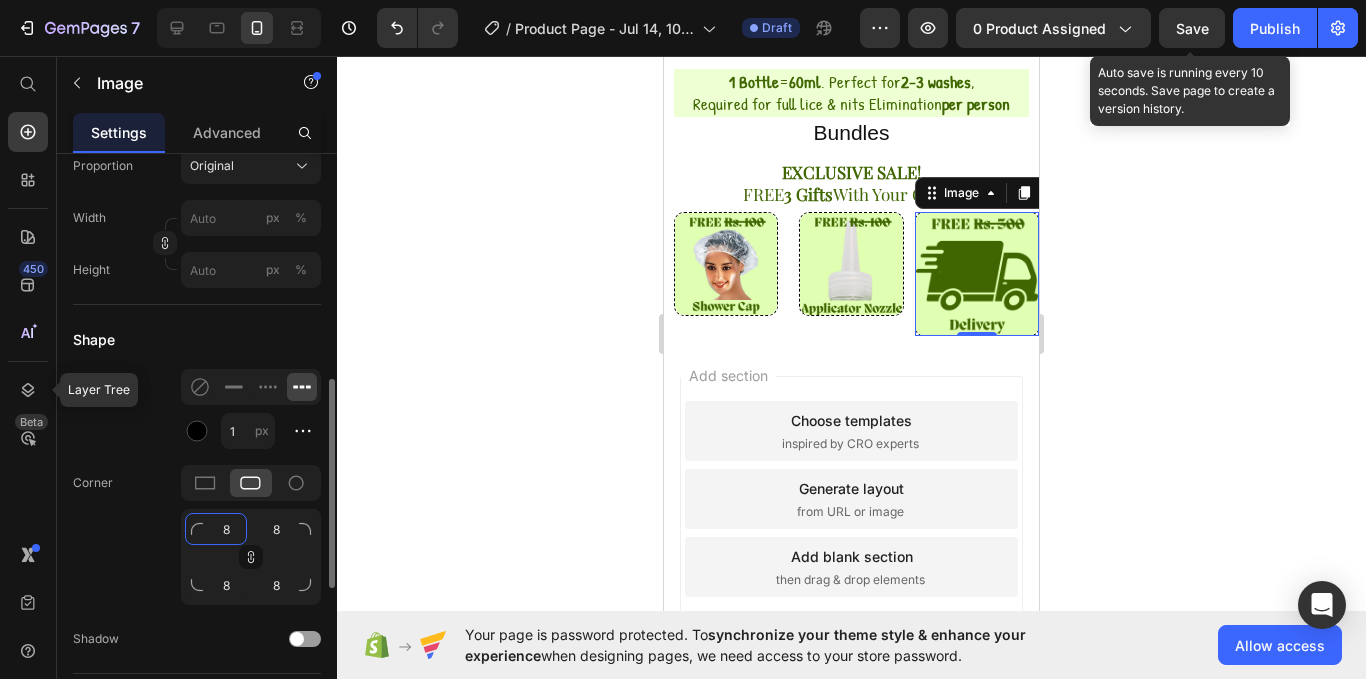 click on "8" 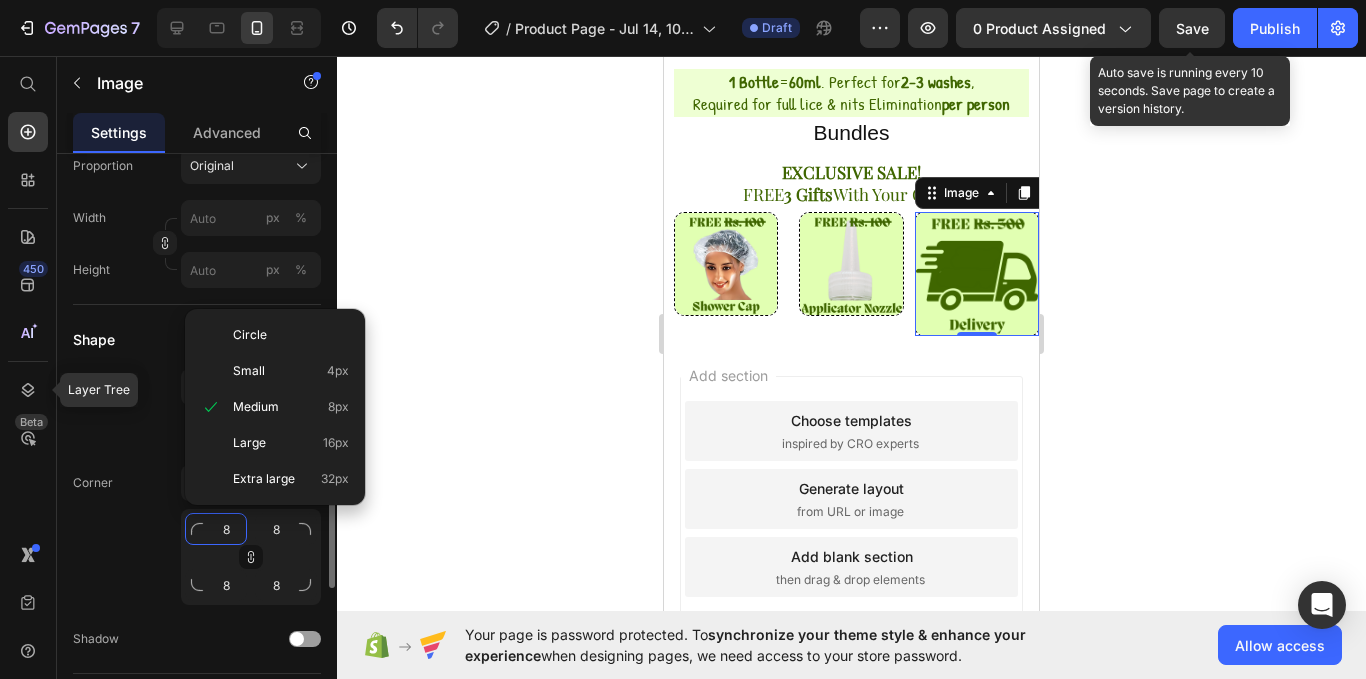 type on "5" 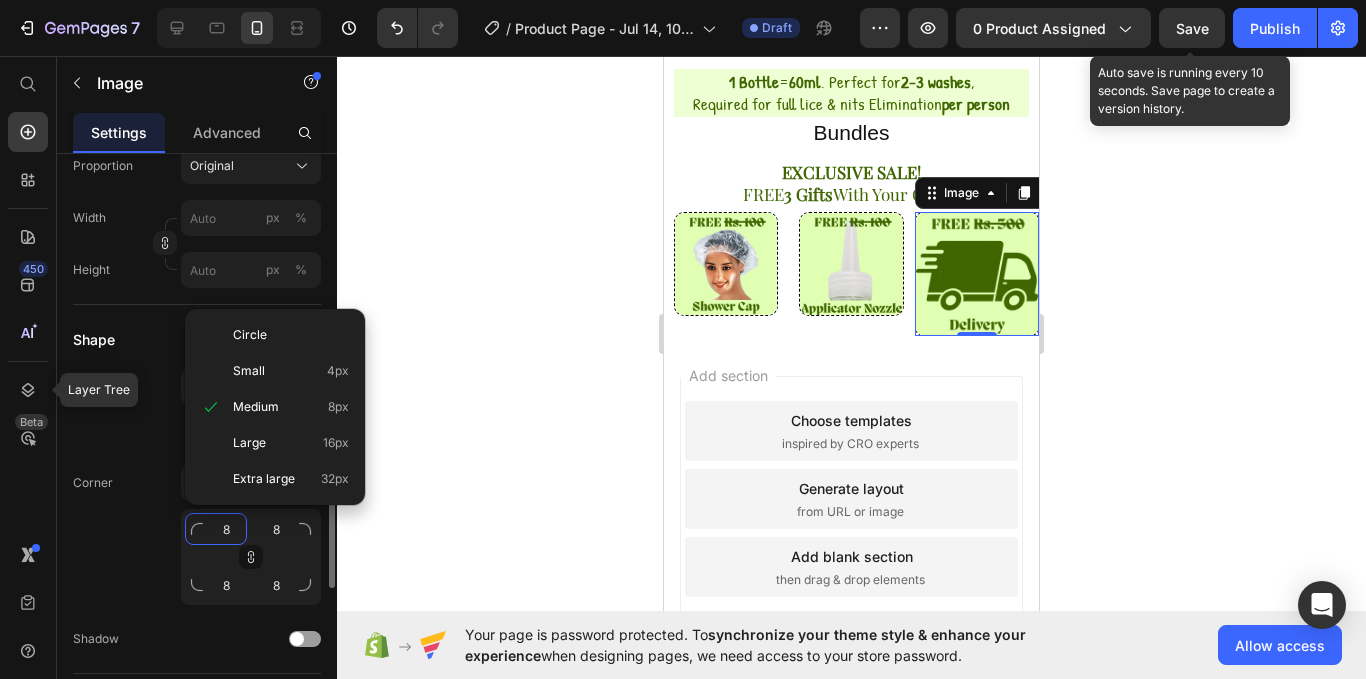 type on "5" 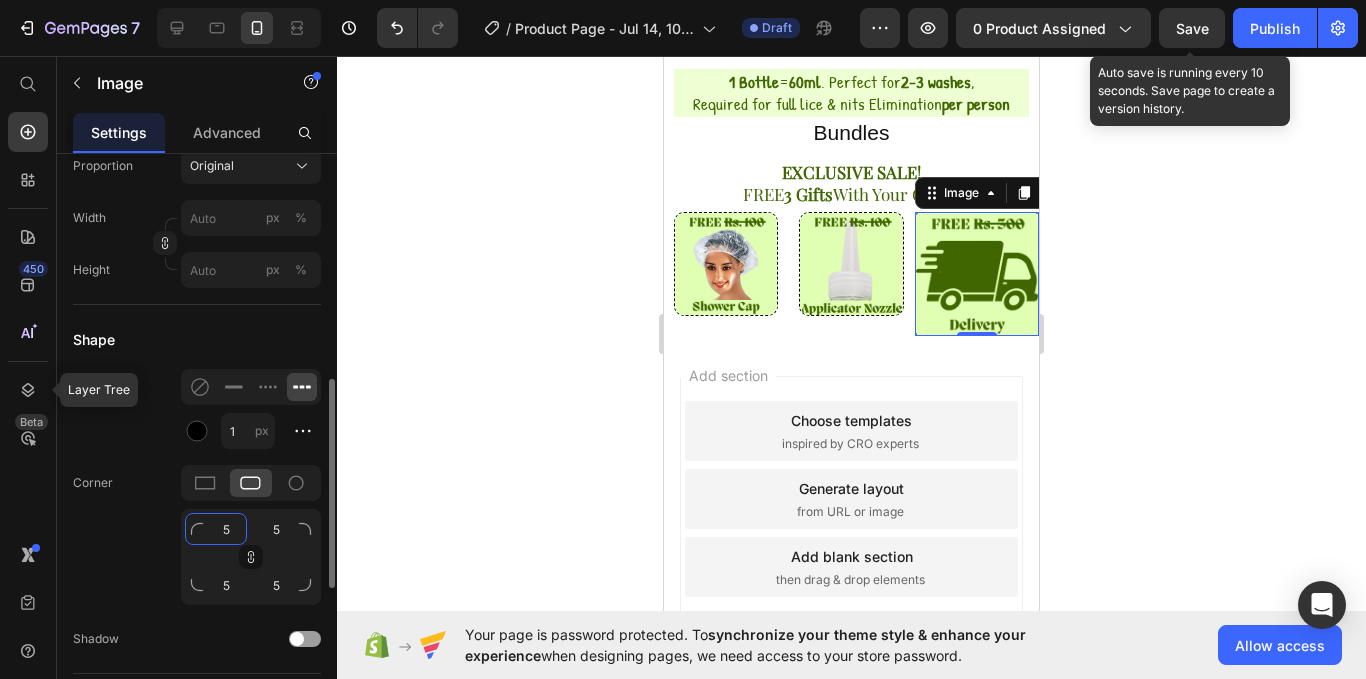 click on "5" 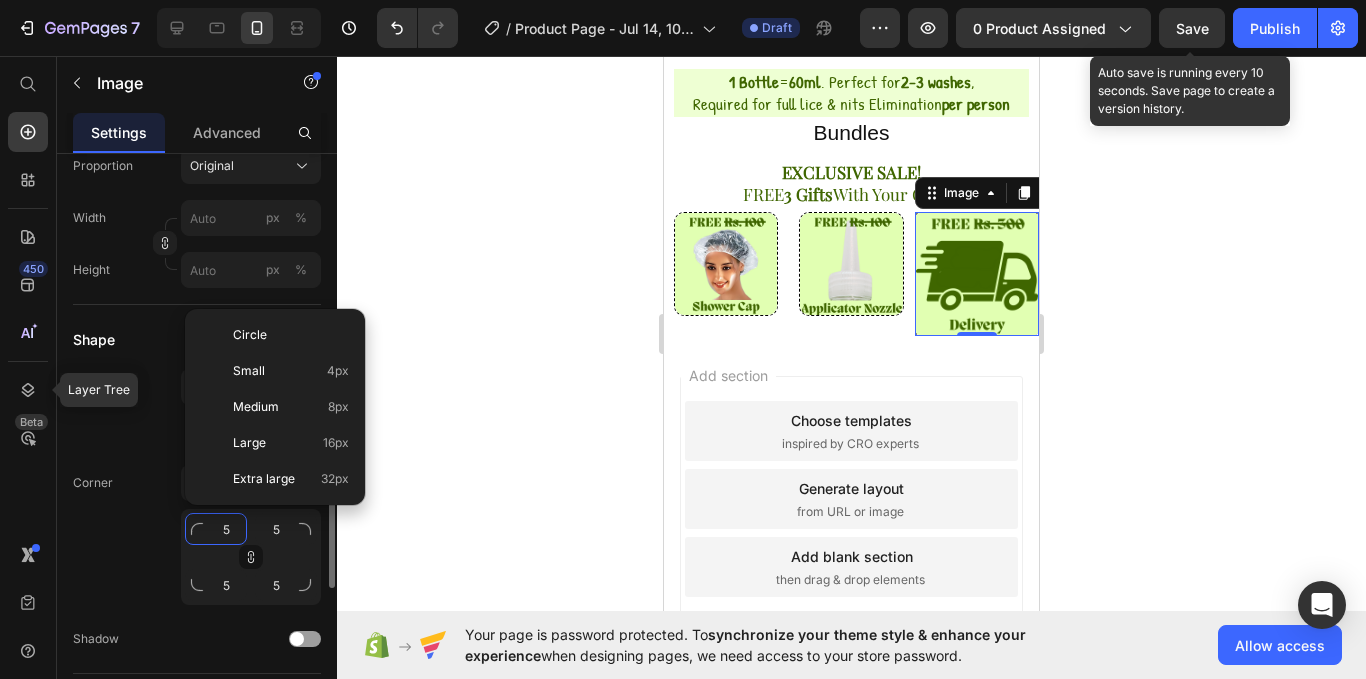 click on "5" 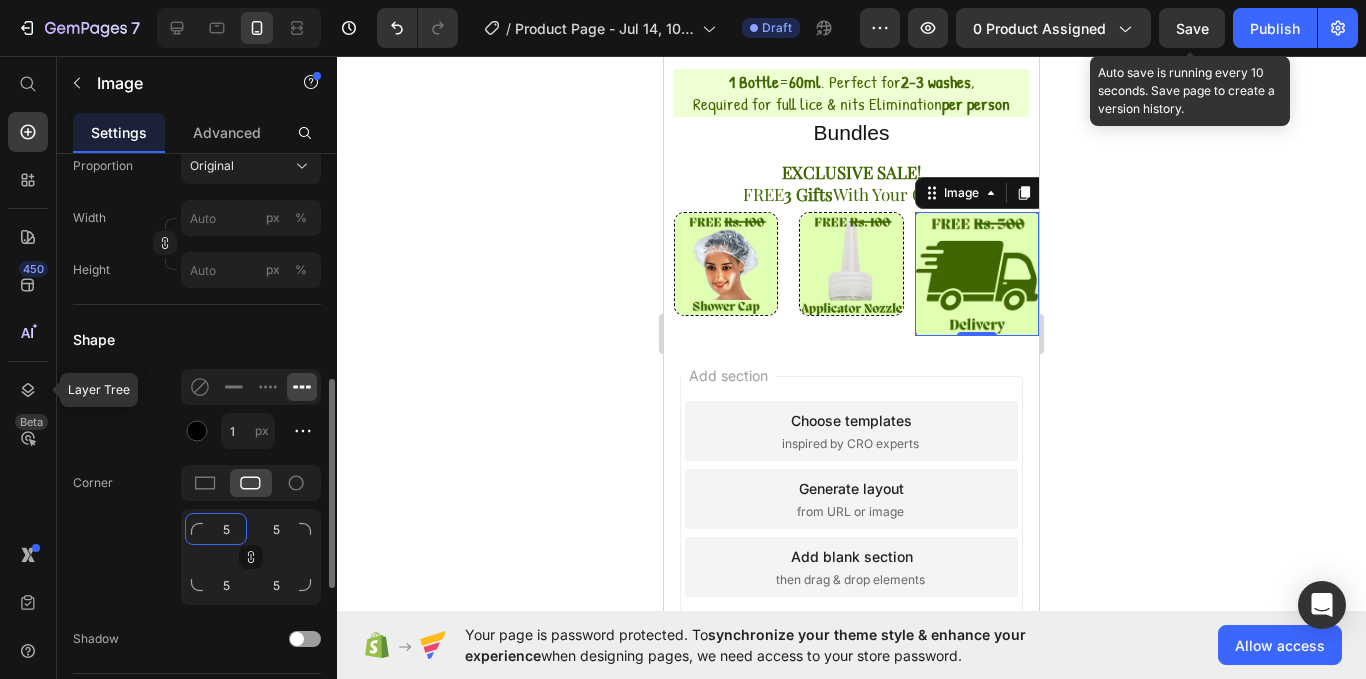 click on "5" 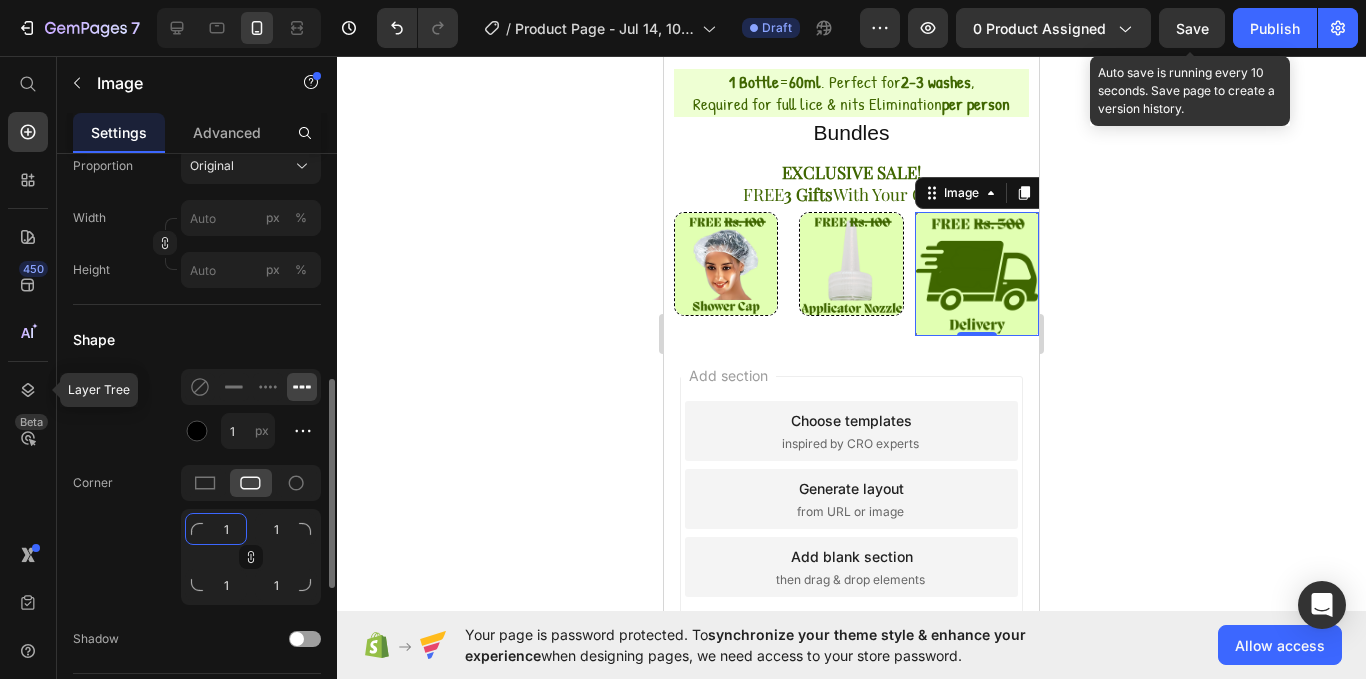 type on "10" 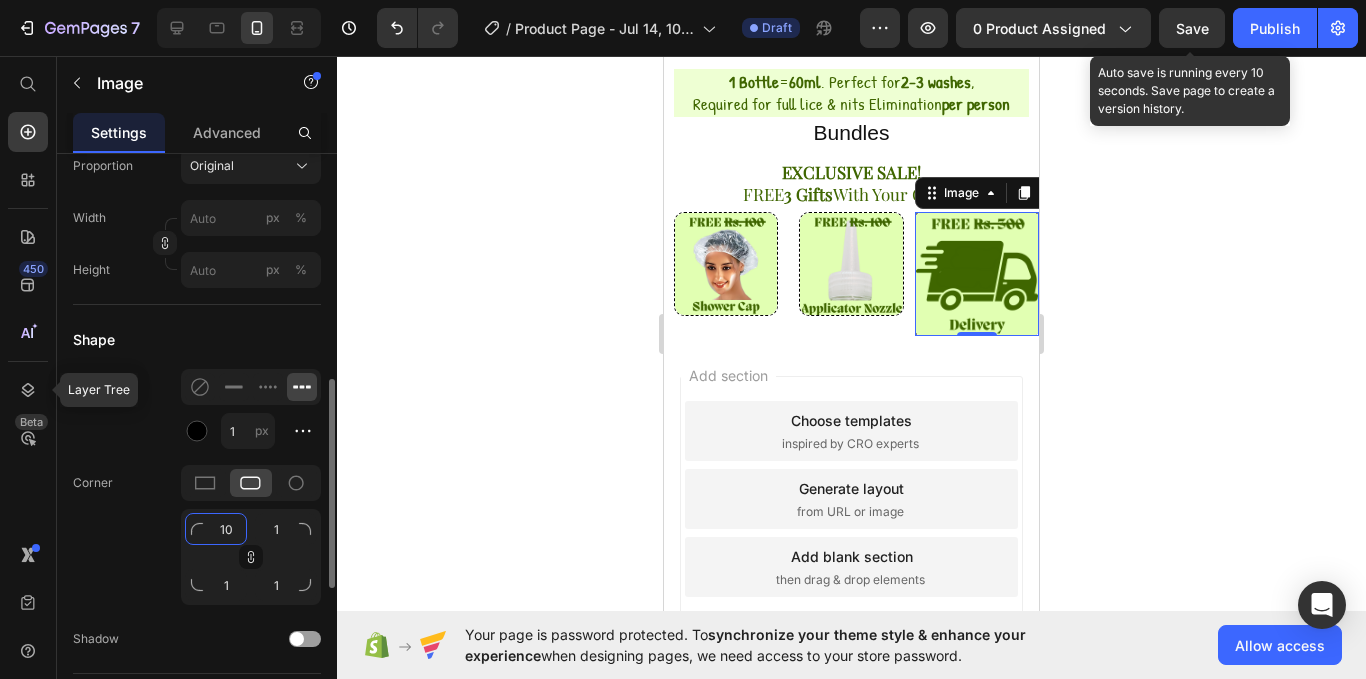 type on "10" 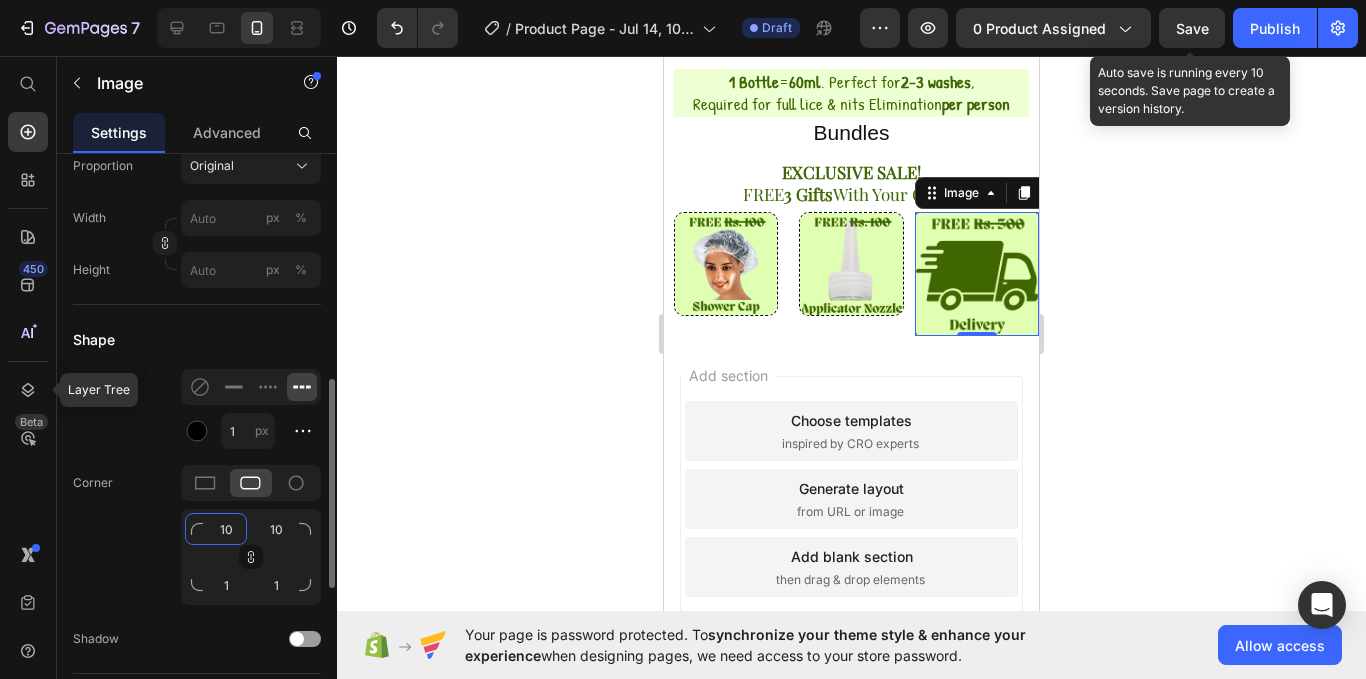 type on "10" 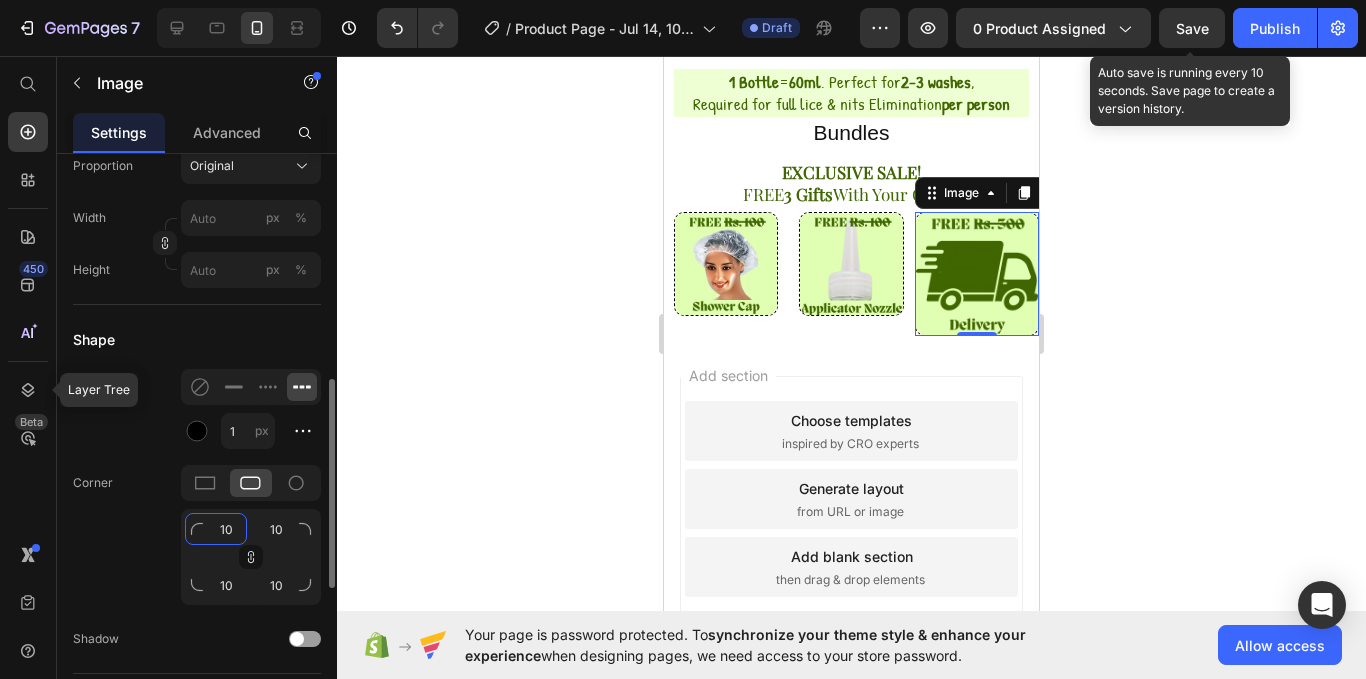 type on "10" 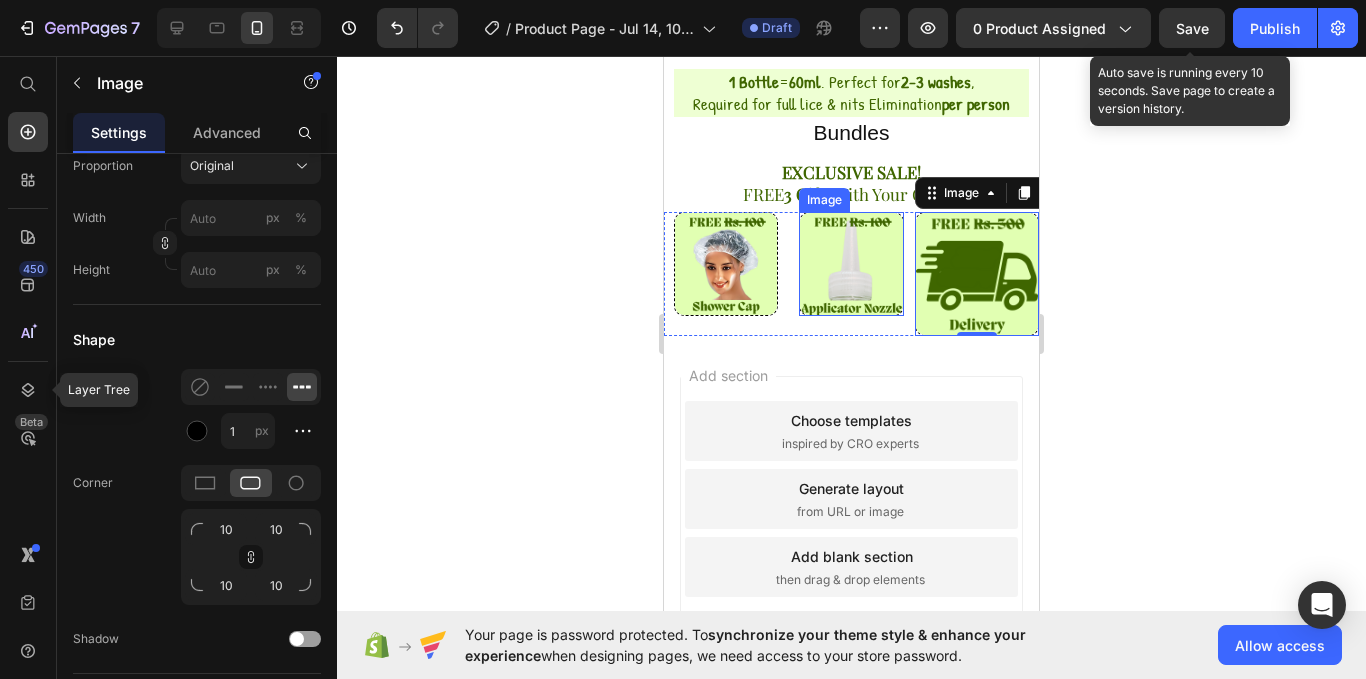 click at bounding box center [851, 264] 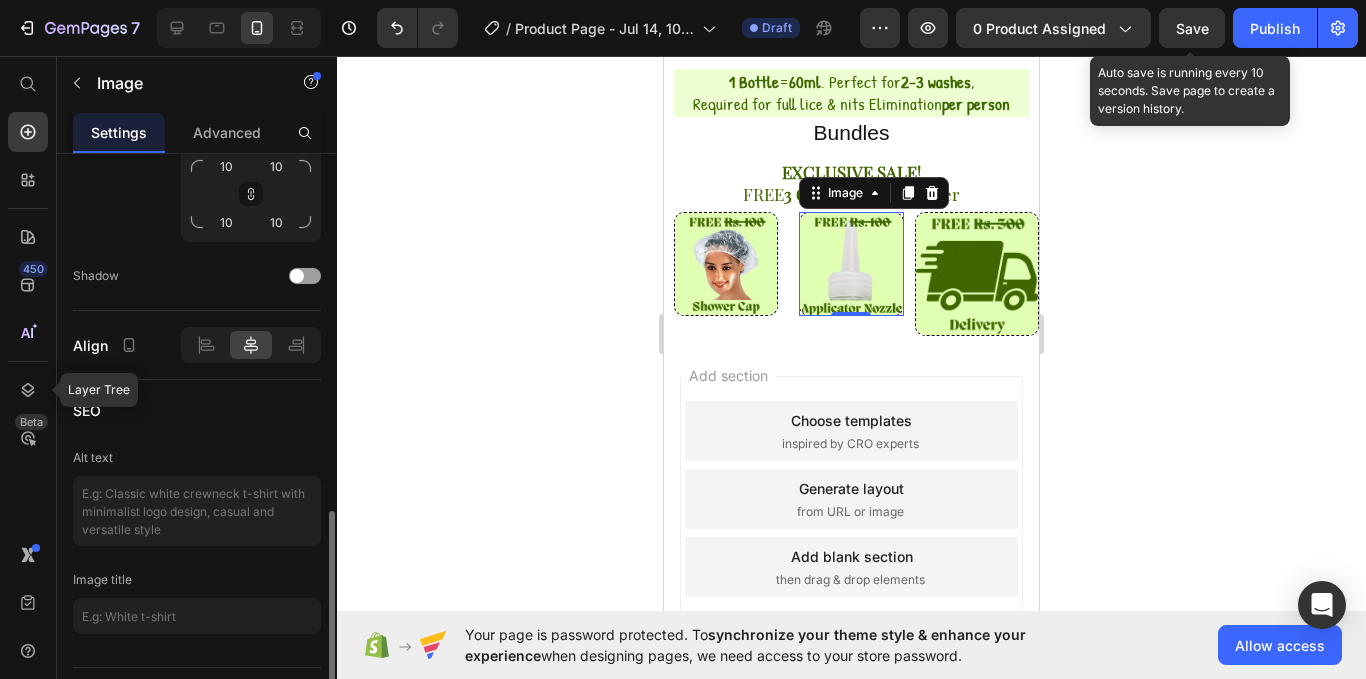 scroll, scrollTop: 992, scrollLeft: 0, axis: vertical 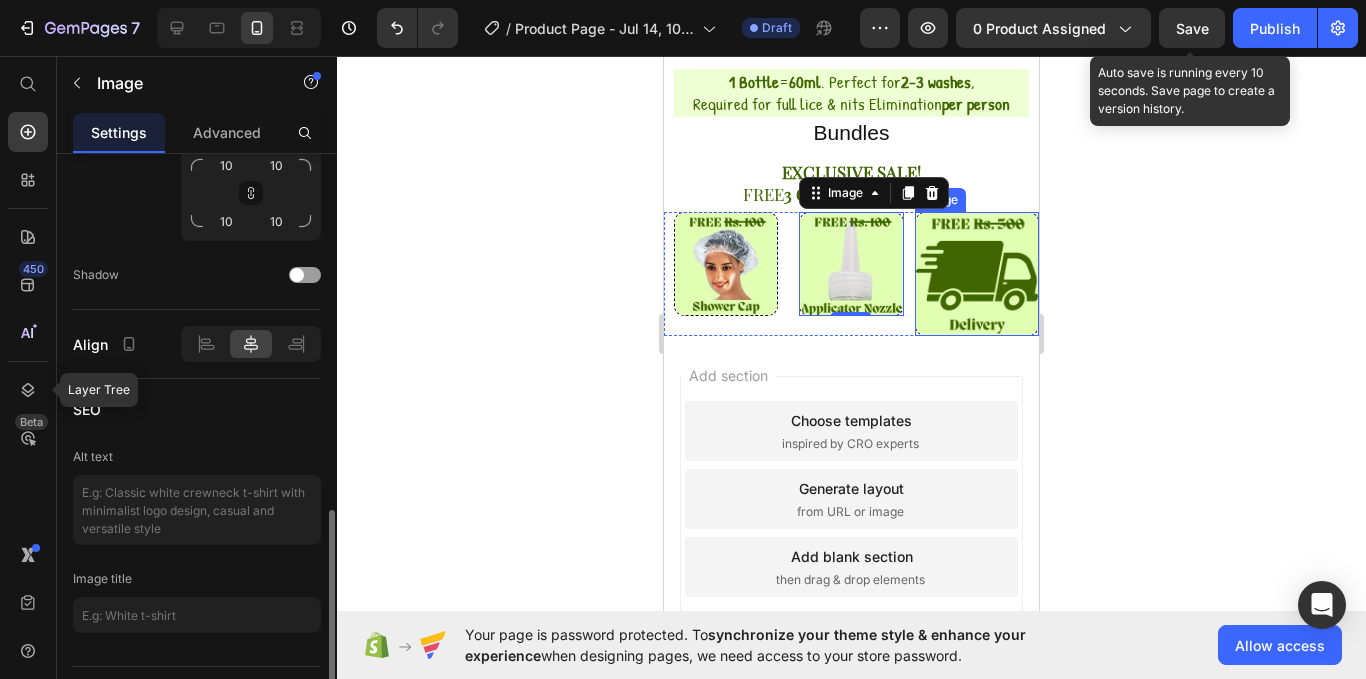 click at bounding box center [977, 274] 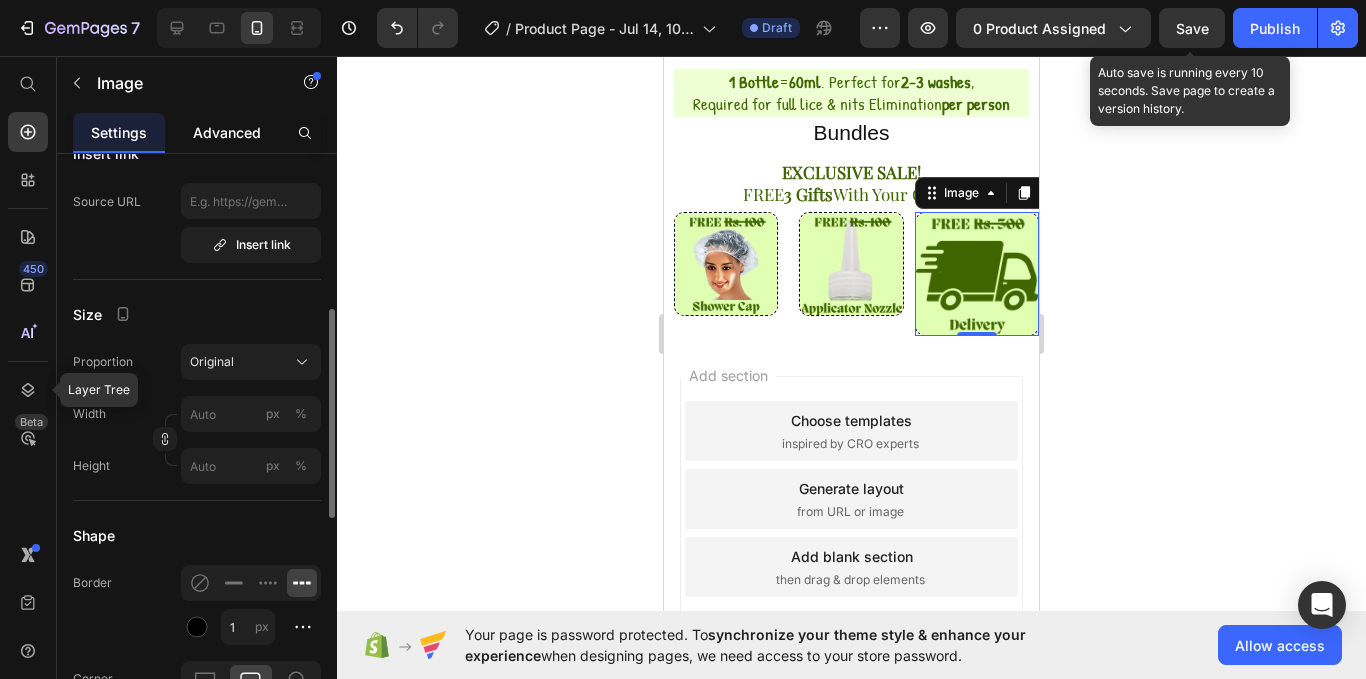 scroll, scrollTop: 431, scrollLeft: 0, axis: vertical 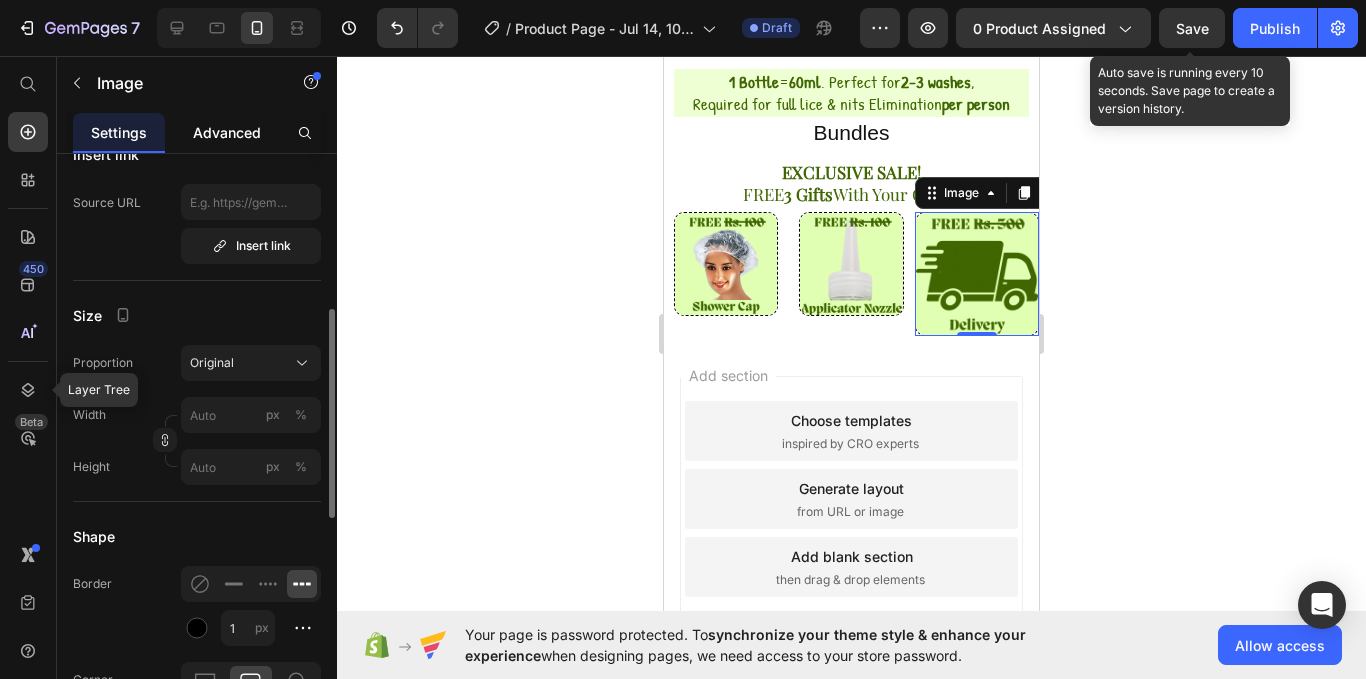 click on "Advanced" at bounding box center [227, 132] 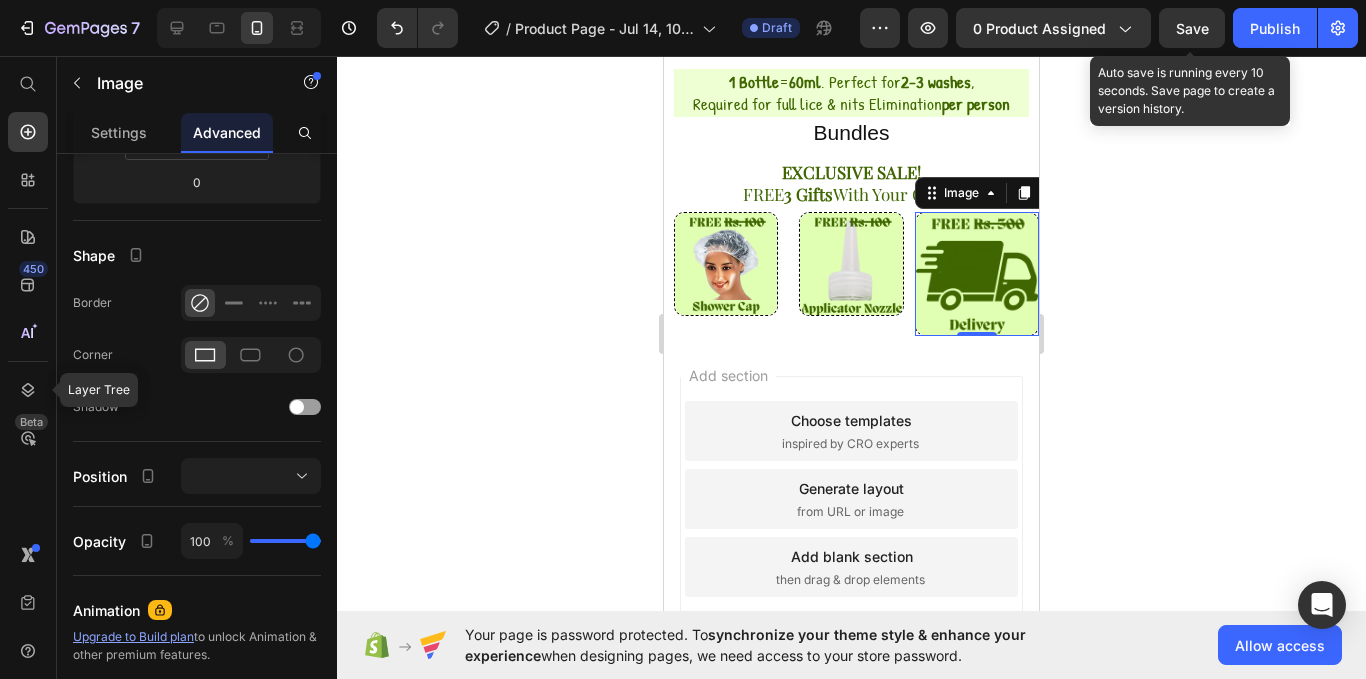 scroll, scrollTop: 0, scrollLeft: 0, axis: both 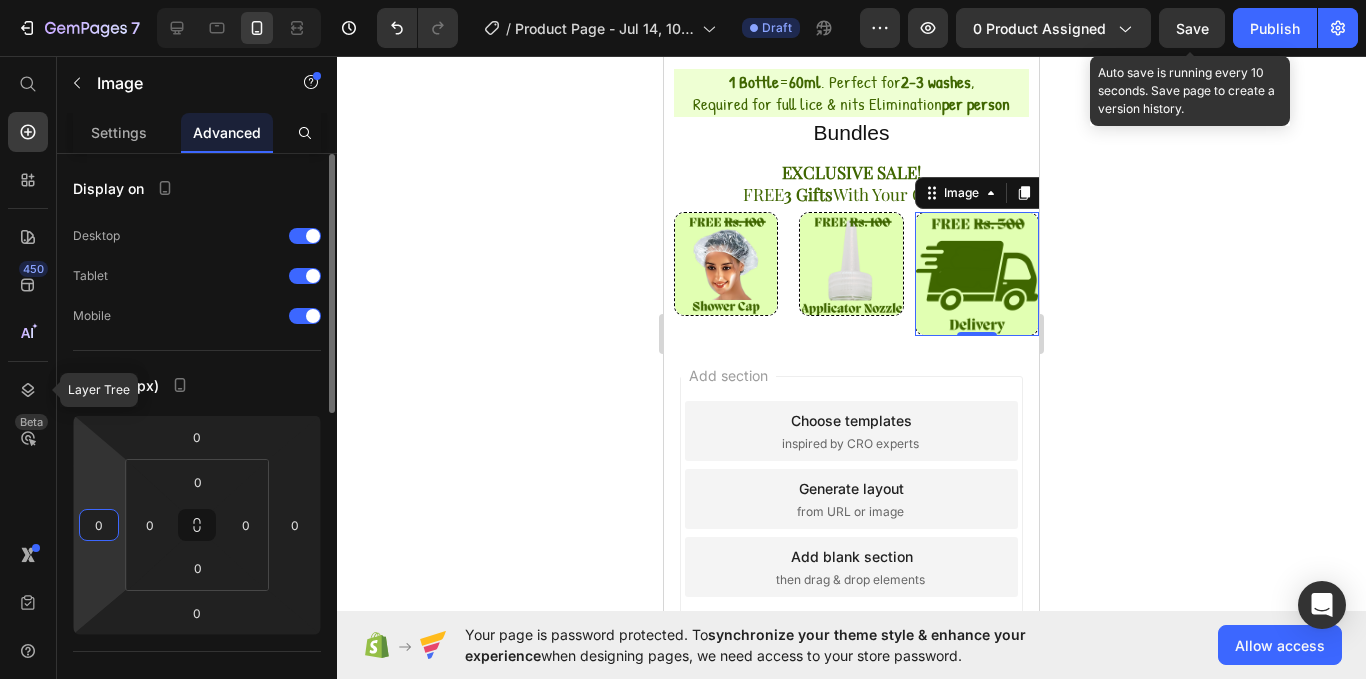 click on "0" at bounding box center (99, 525) 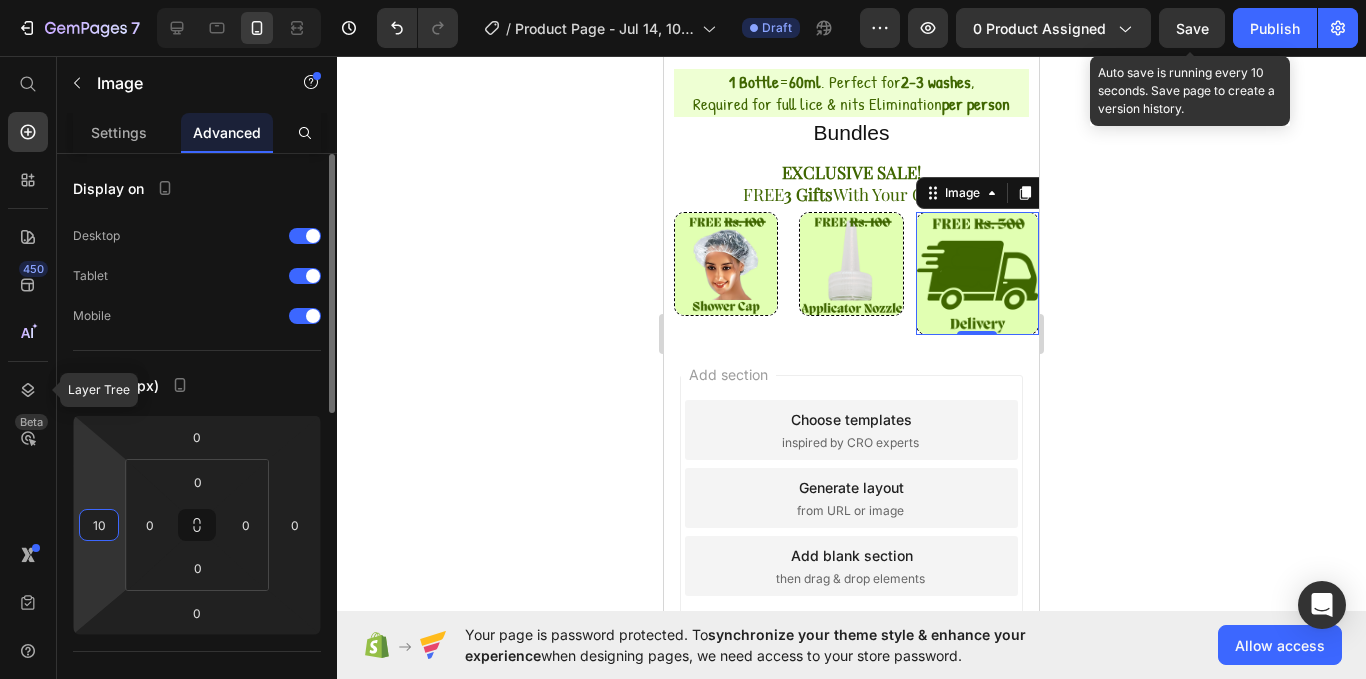 type on "10" 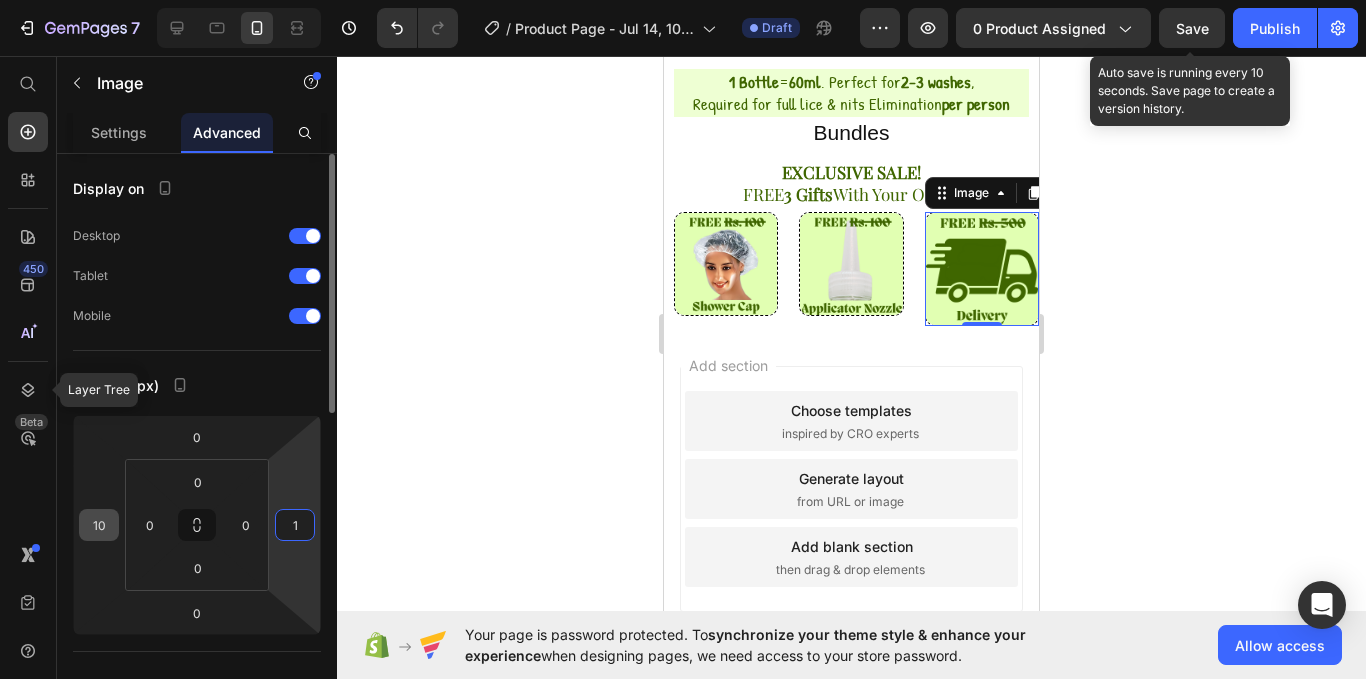 type on "10" 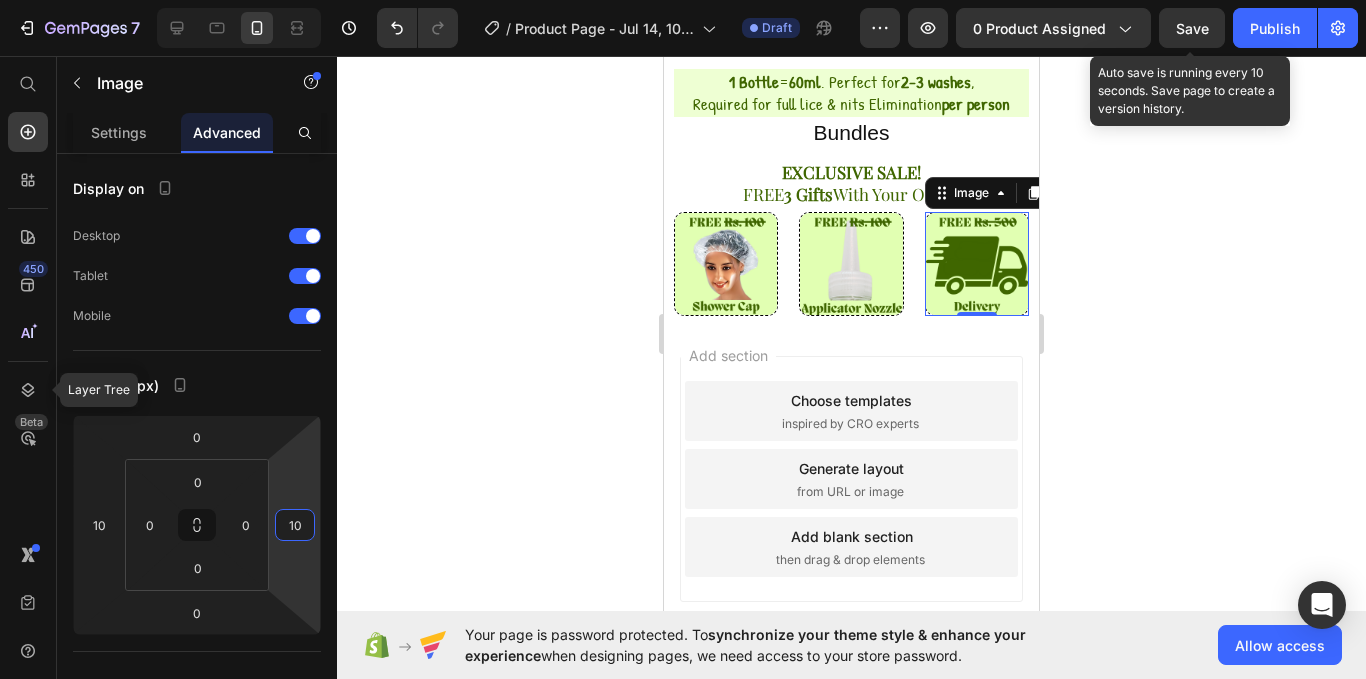 click 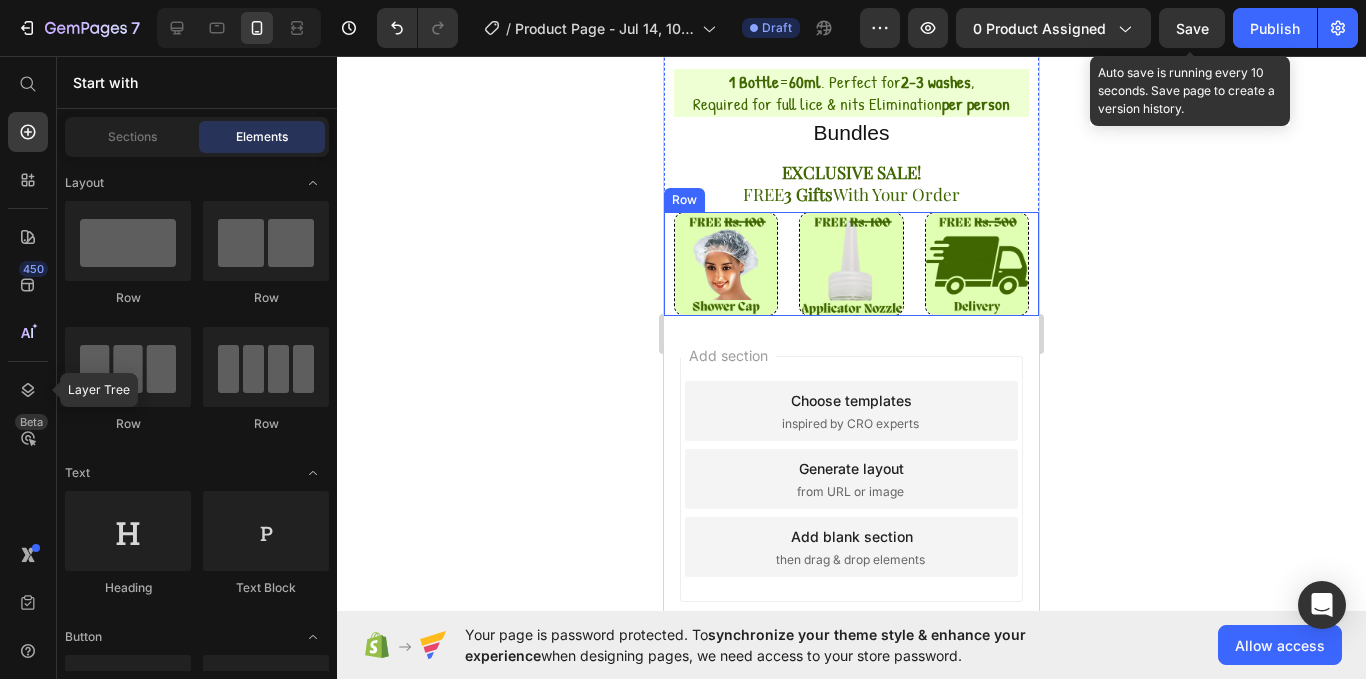 click on "Image" at bounding box center [851, 264] 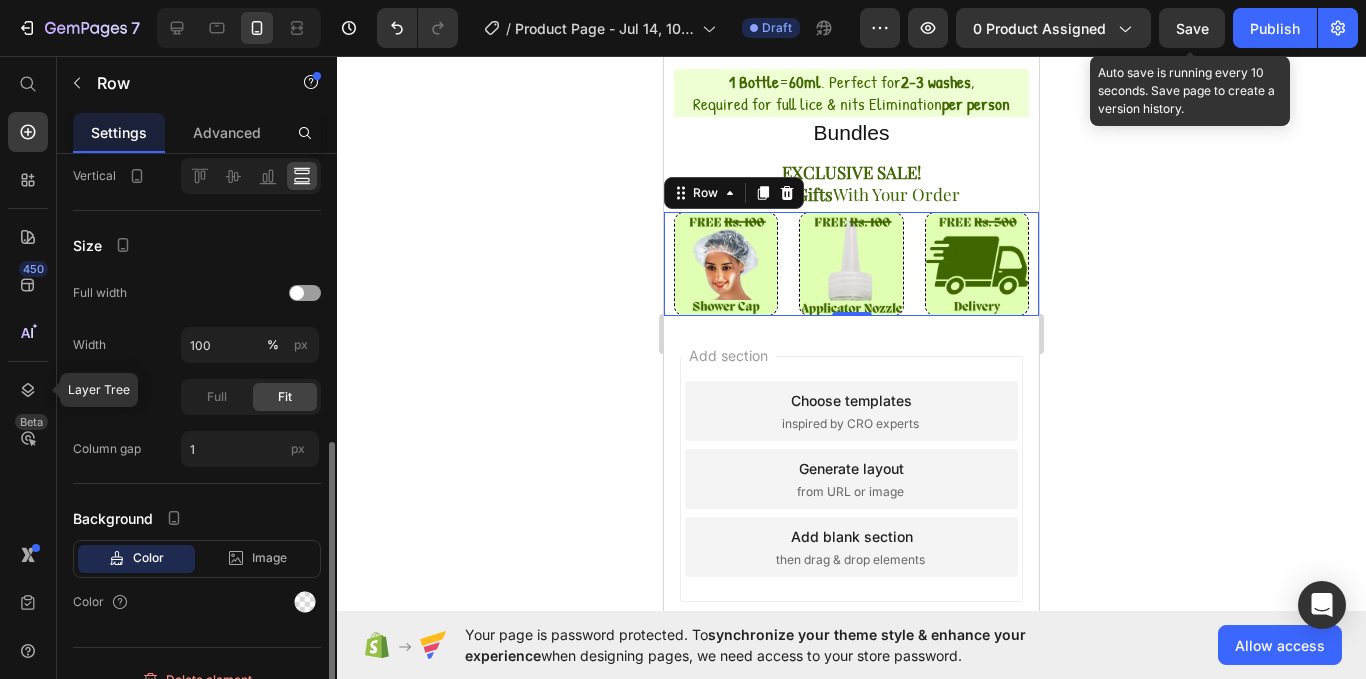 scroll, scrollTop: 524, scrollLeft: 0, axis: vertical 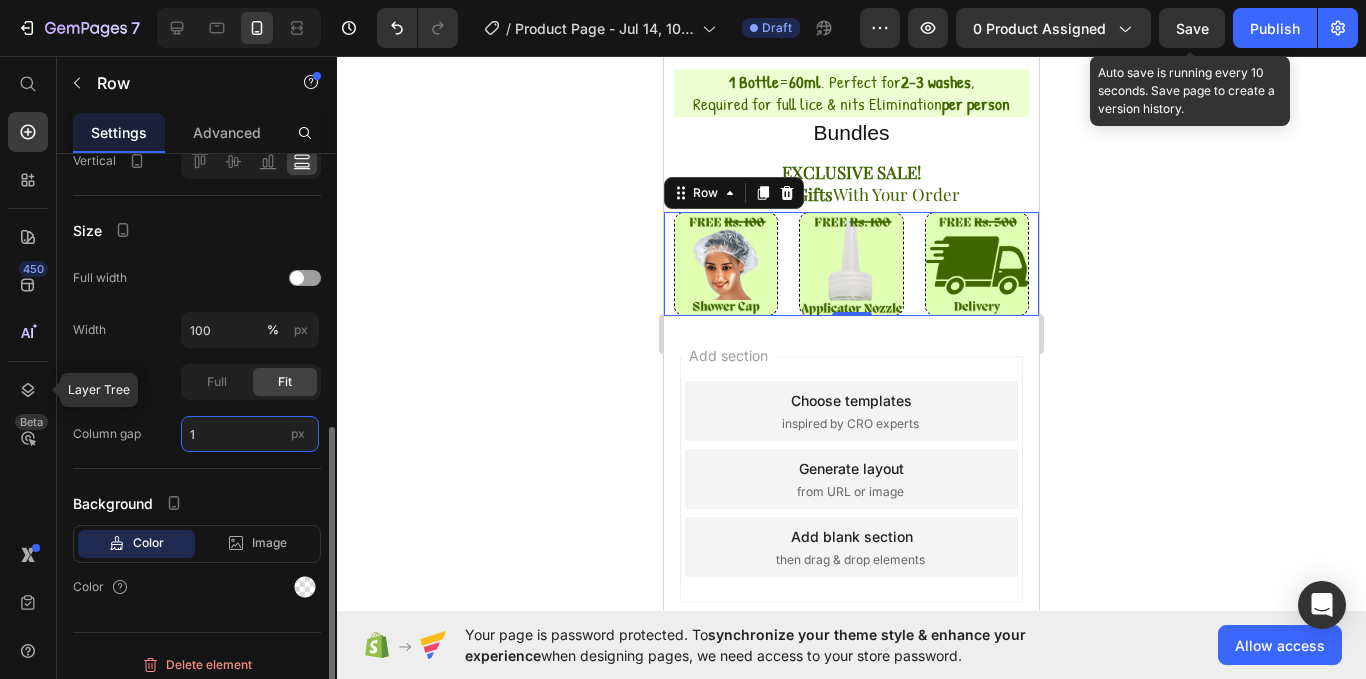 click on "1" at bounding box center [250, 434] 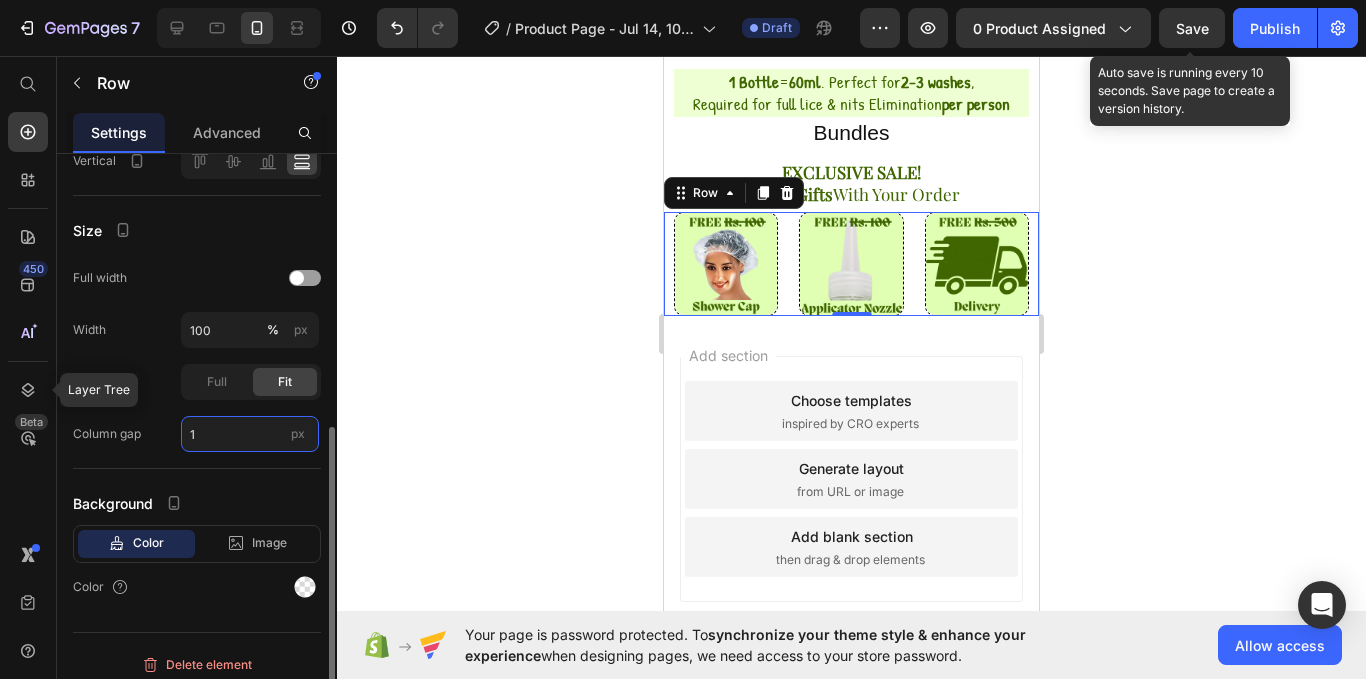 click on "1" at bounding box center [250, 434] 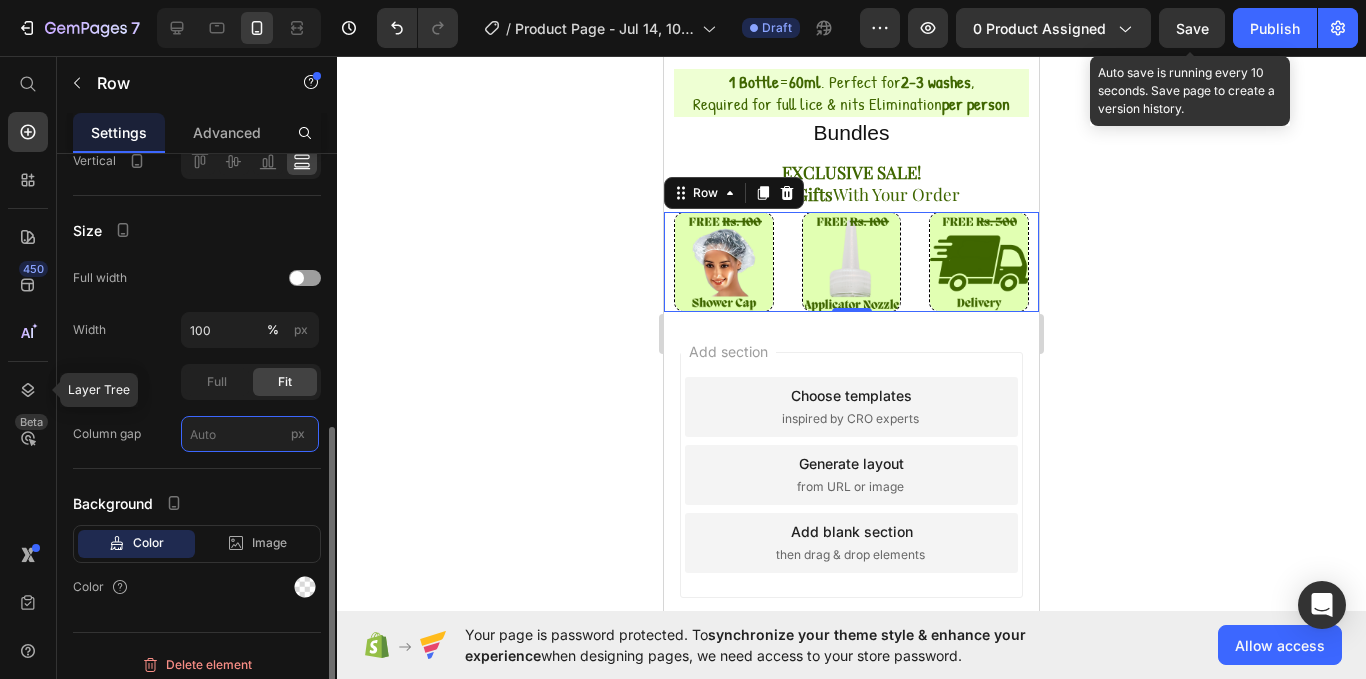 type on "0" 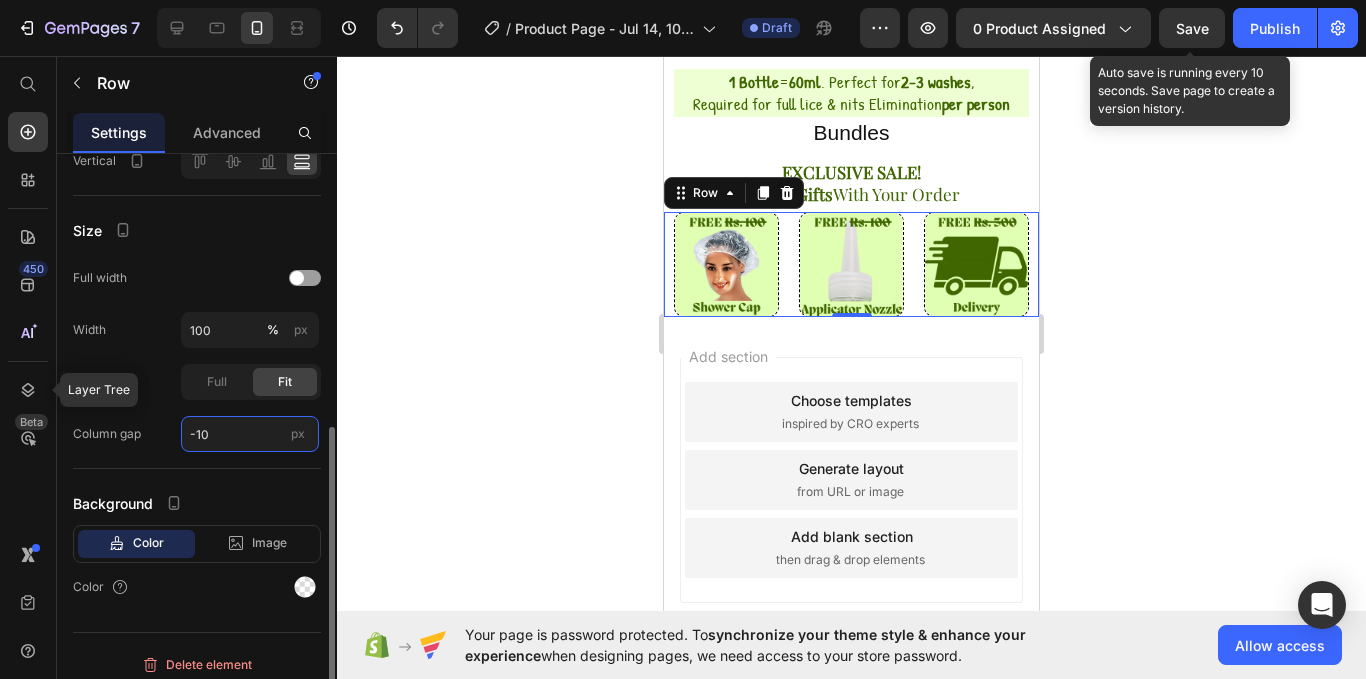 type on "0" 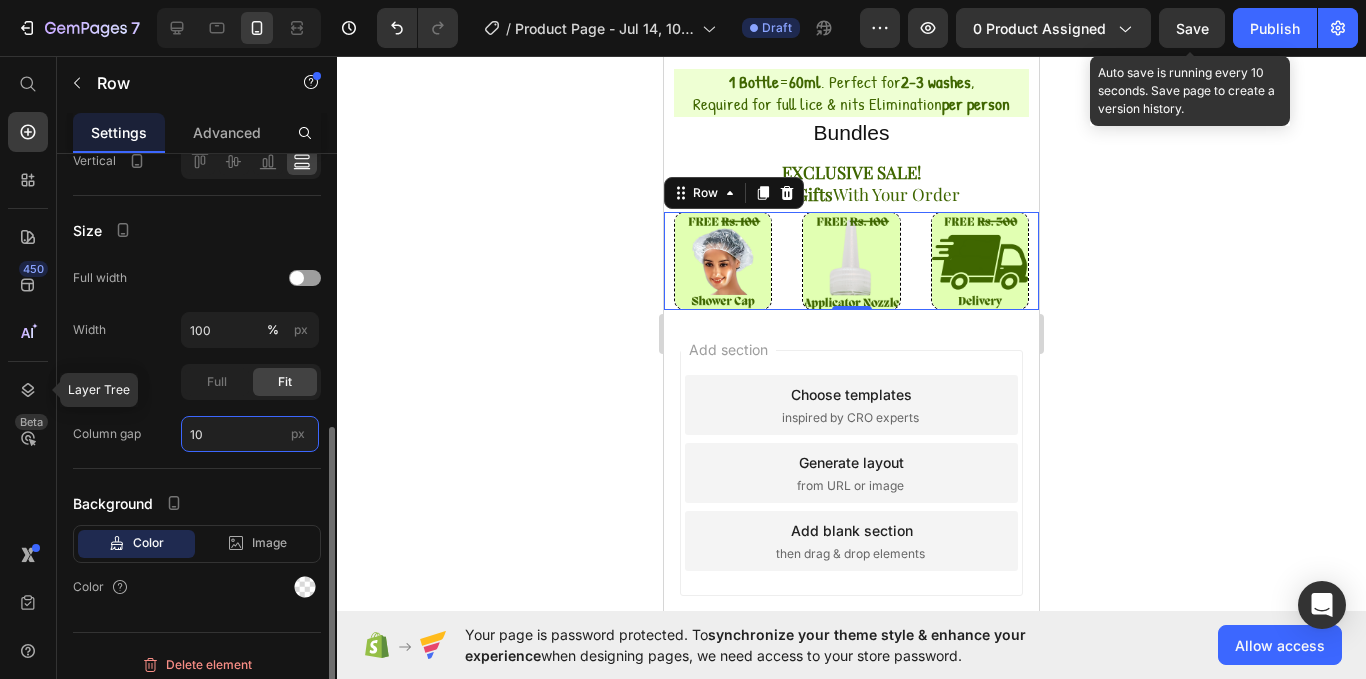 type on "1" 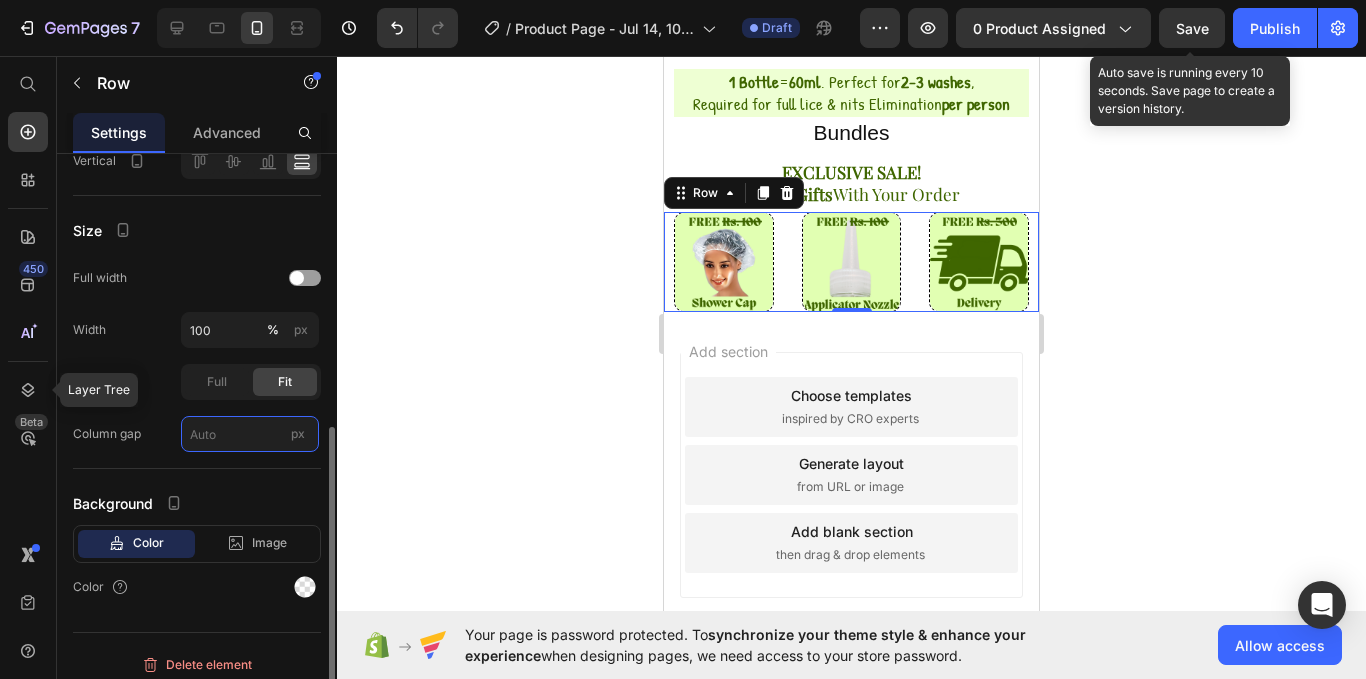 type on "1" 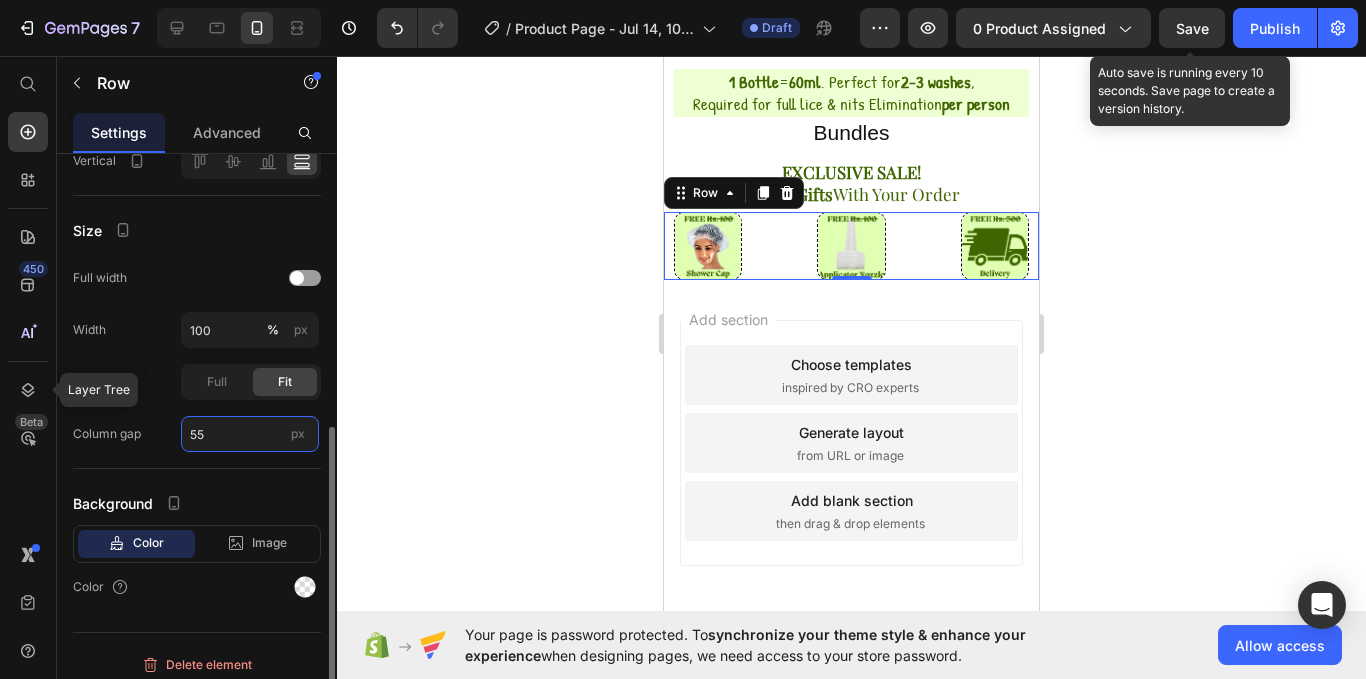 type on "5" 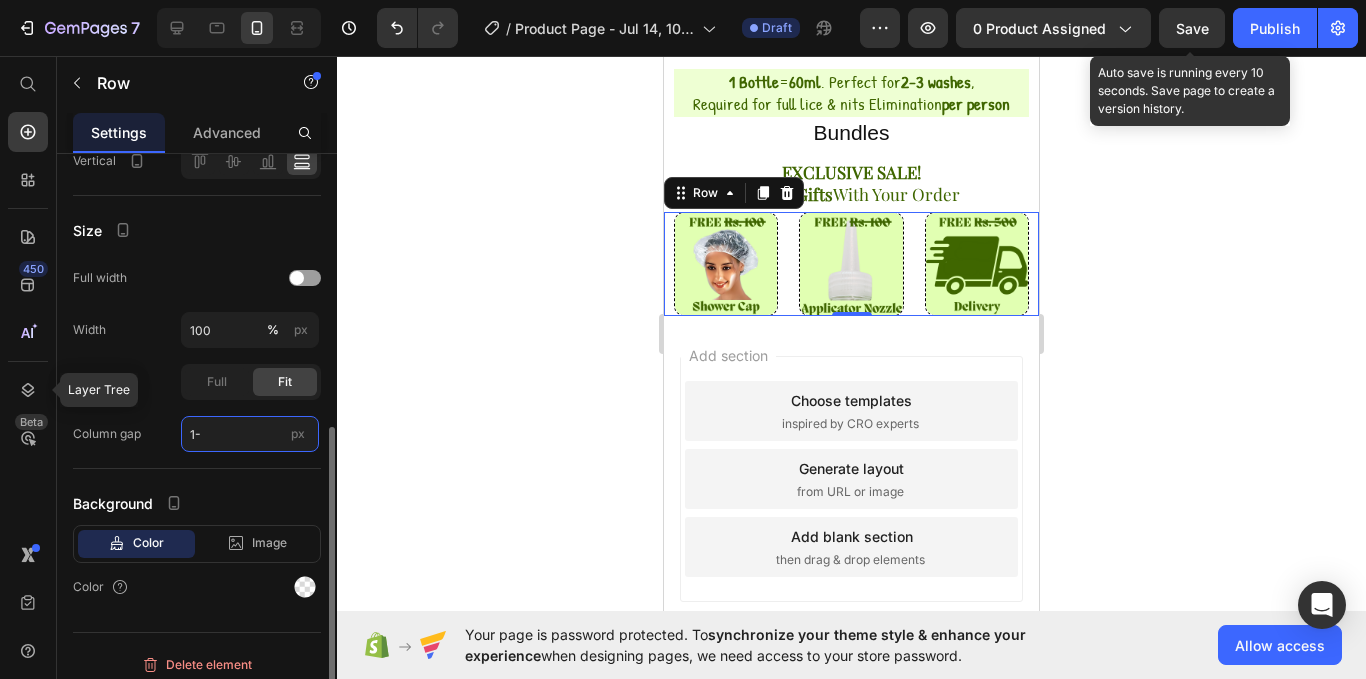 type on "1" 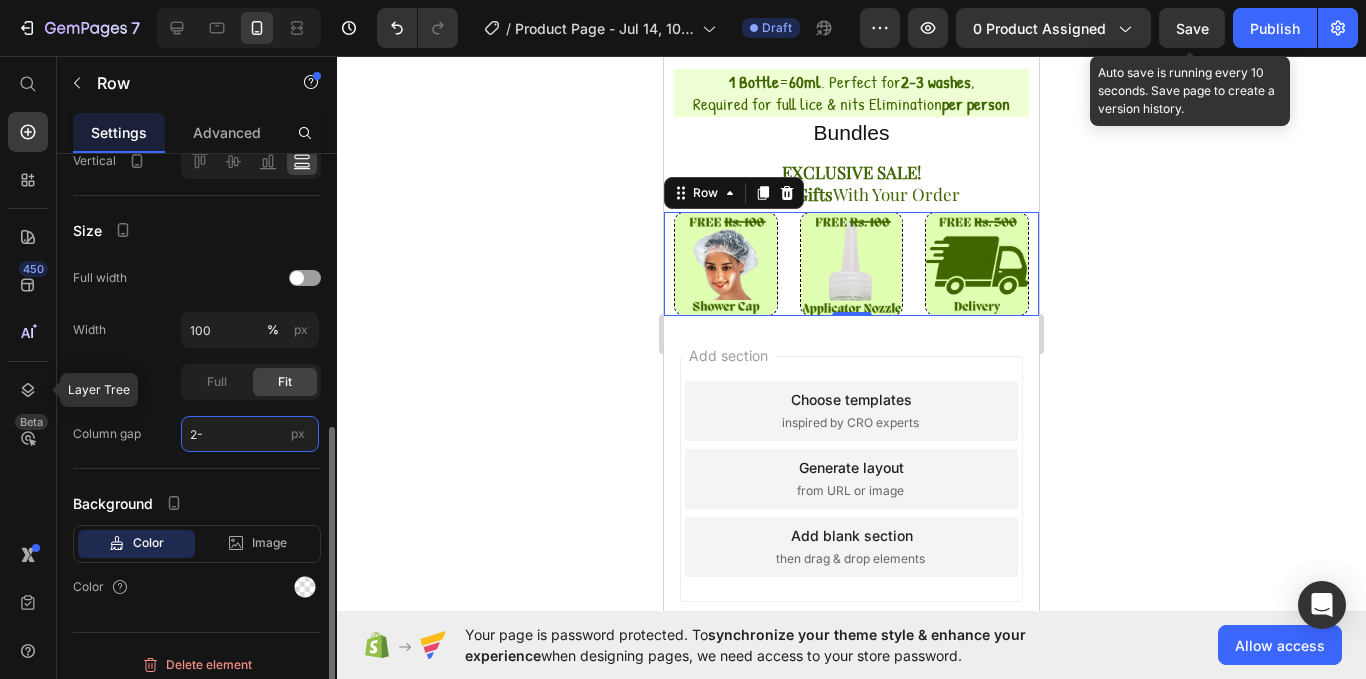 type on "2" 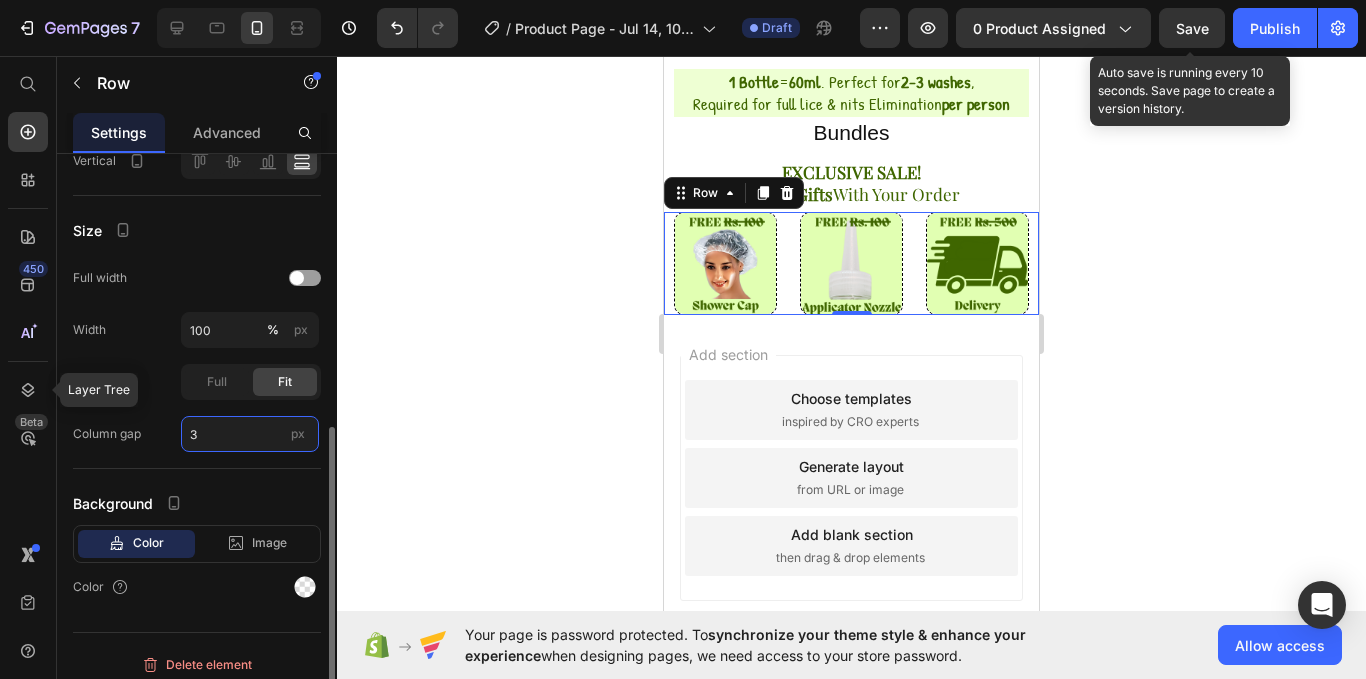 type on "3-" 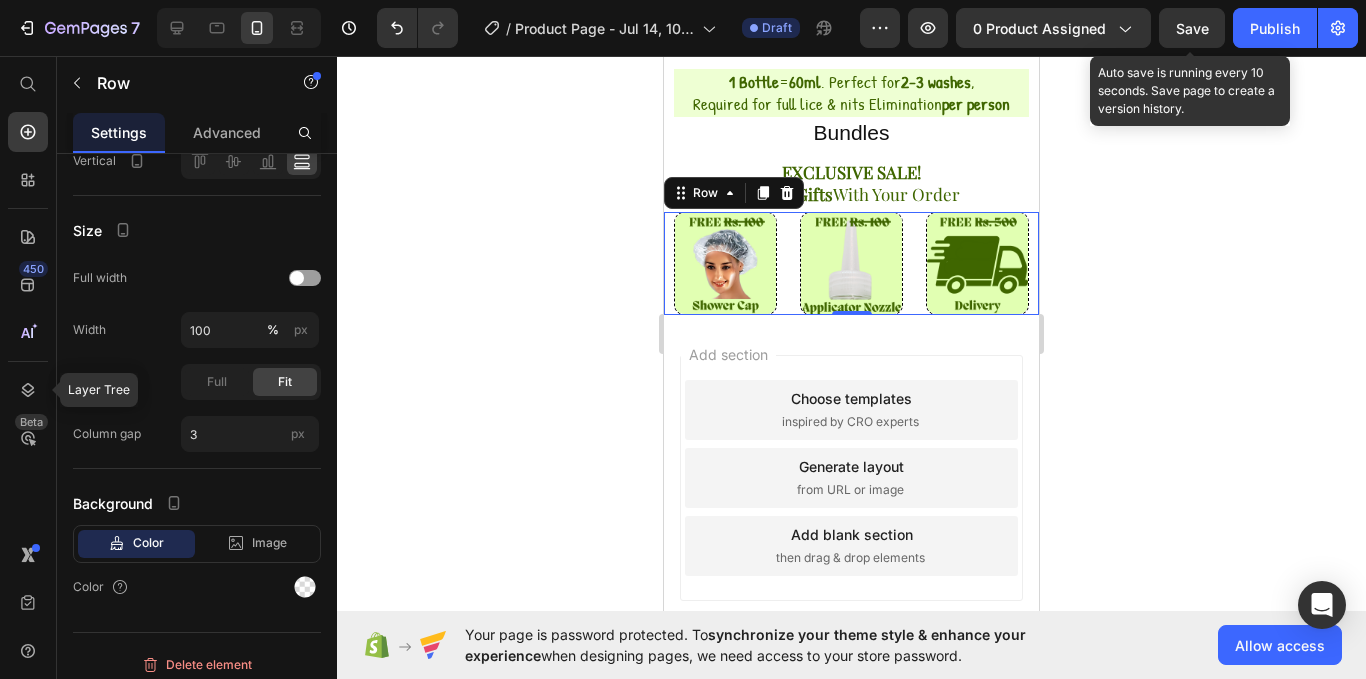 click 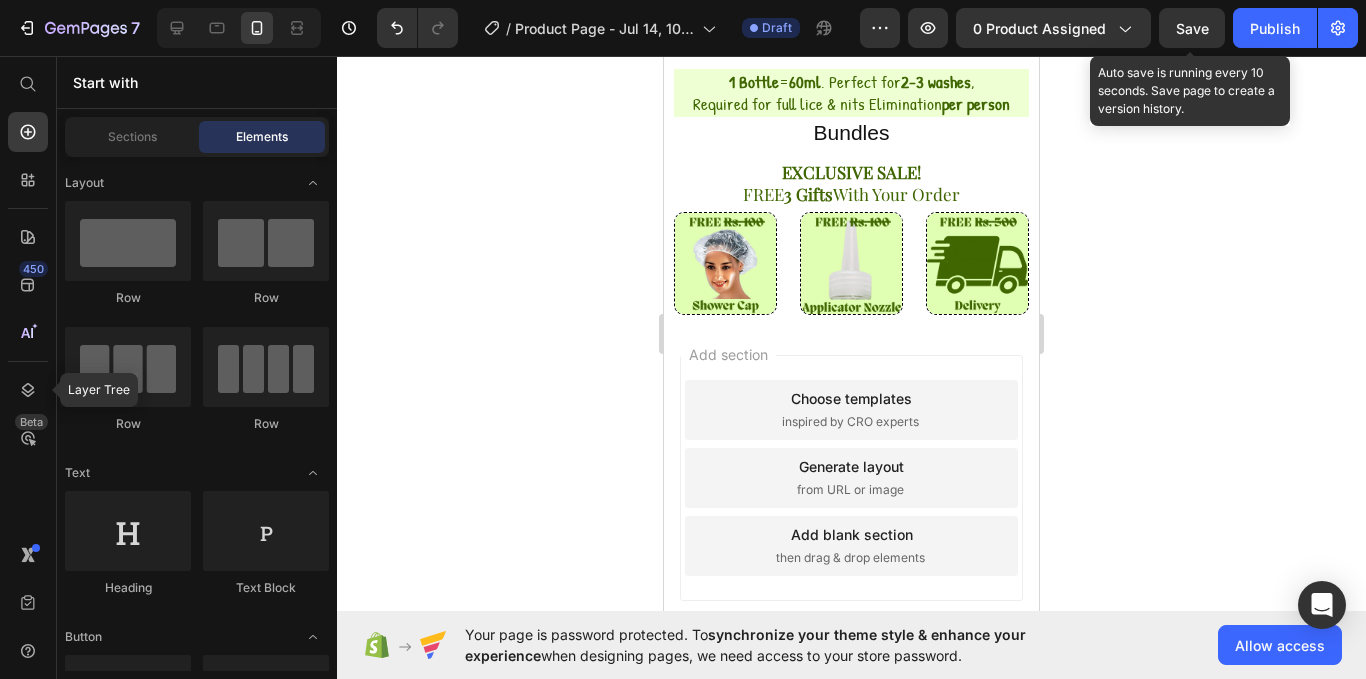 click 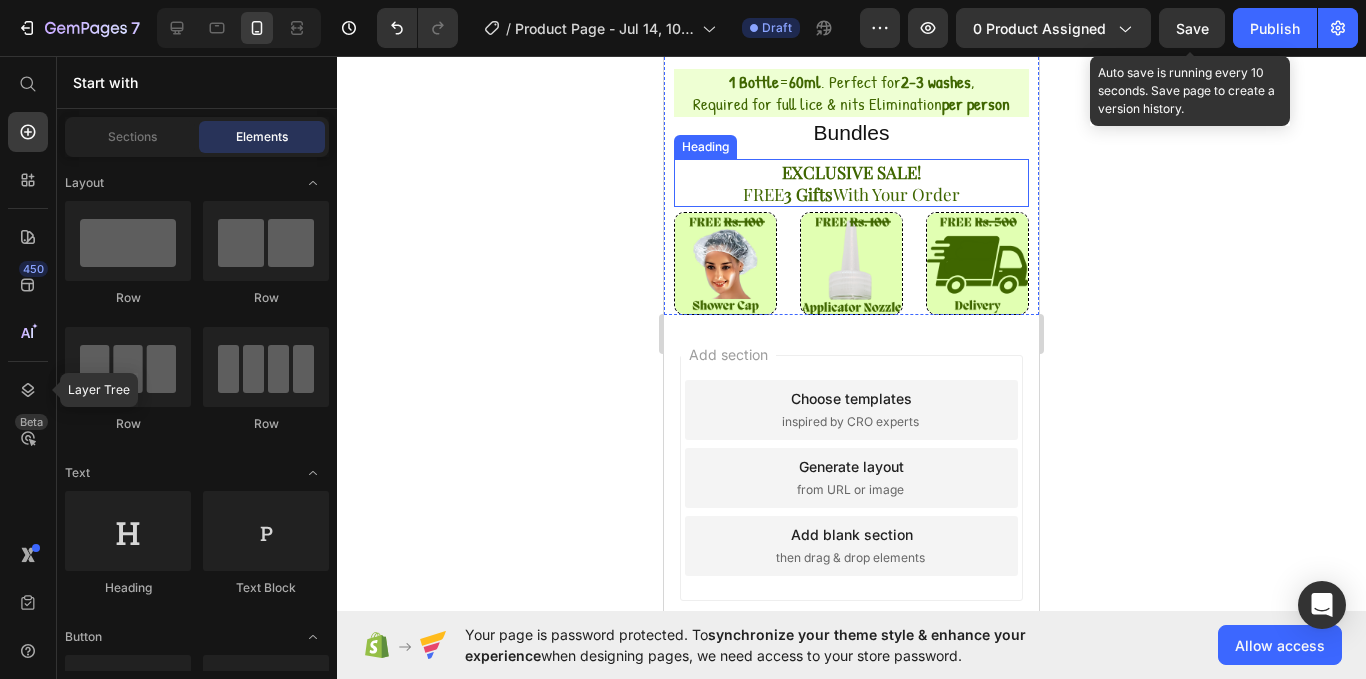 click on "EXCLUSIVE SALE!" at bounding box center (851, 172) 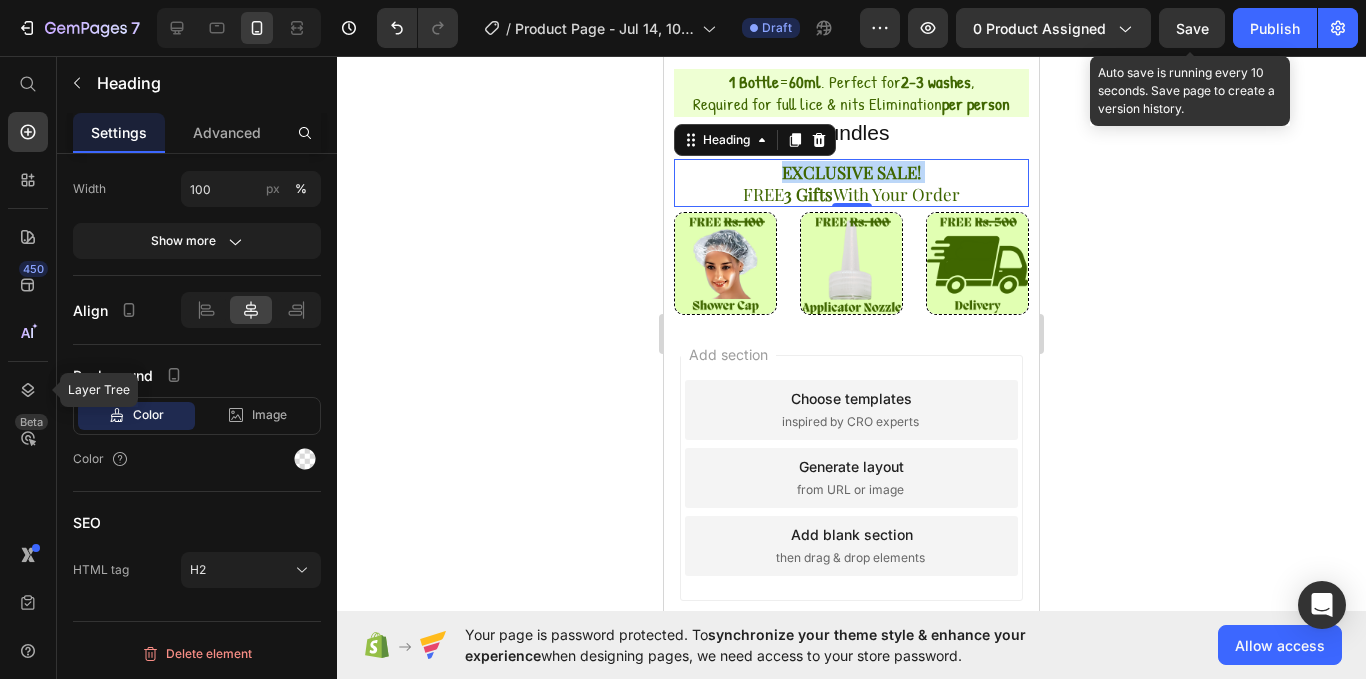 scroll, scrollTop: 0, scrollLeft: 0, axis: both 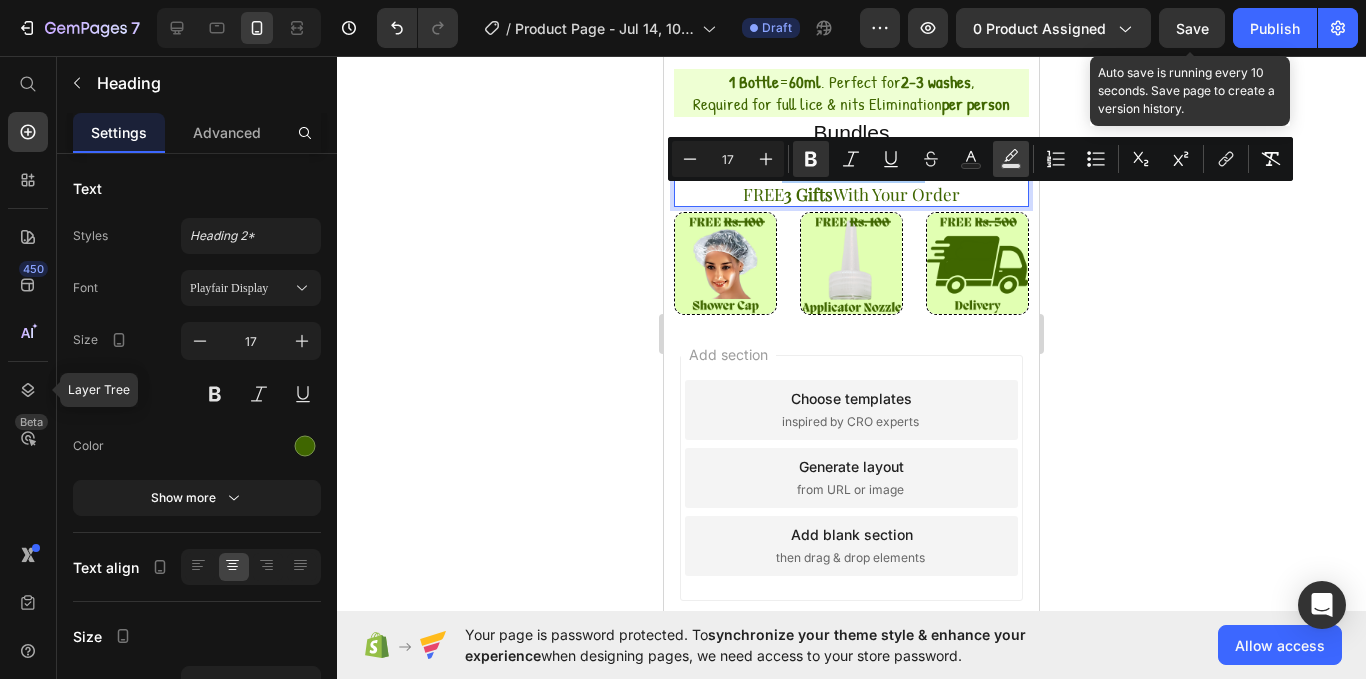 click on "Text Background Color" at bounding box center (1011, 159) 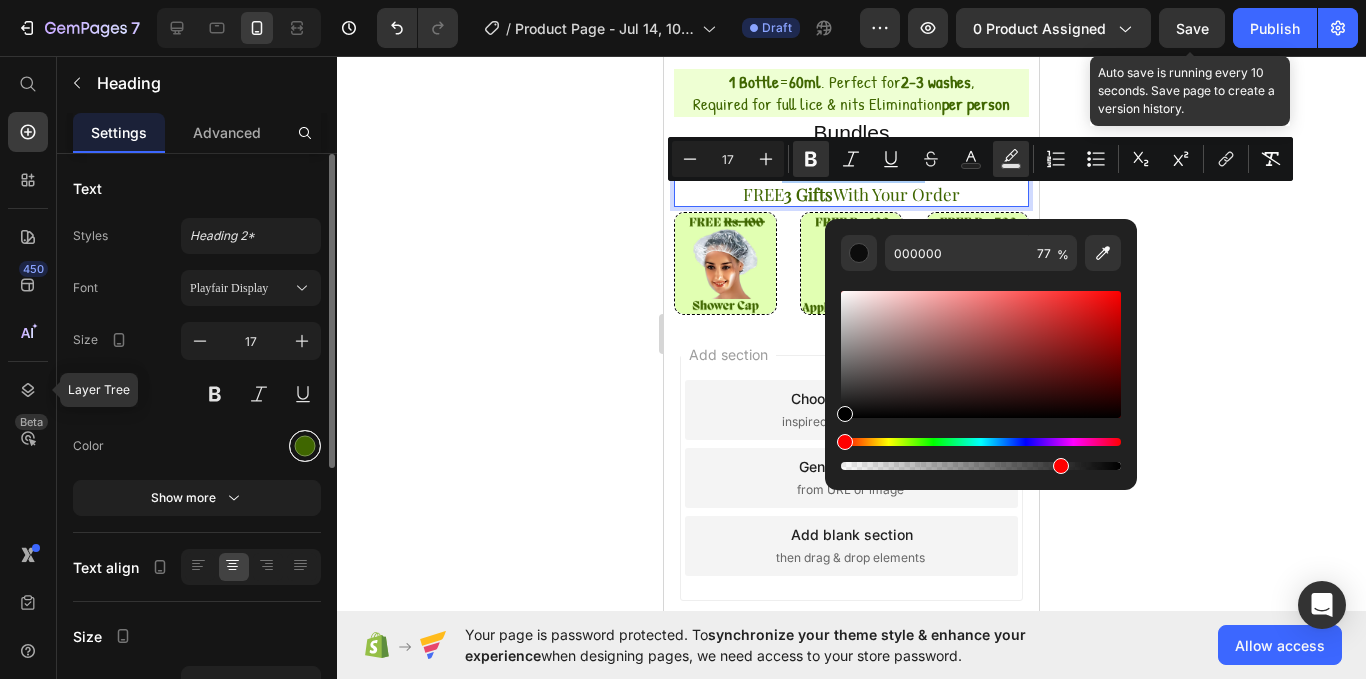 click at bounding box center (305, 446) 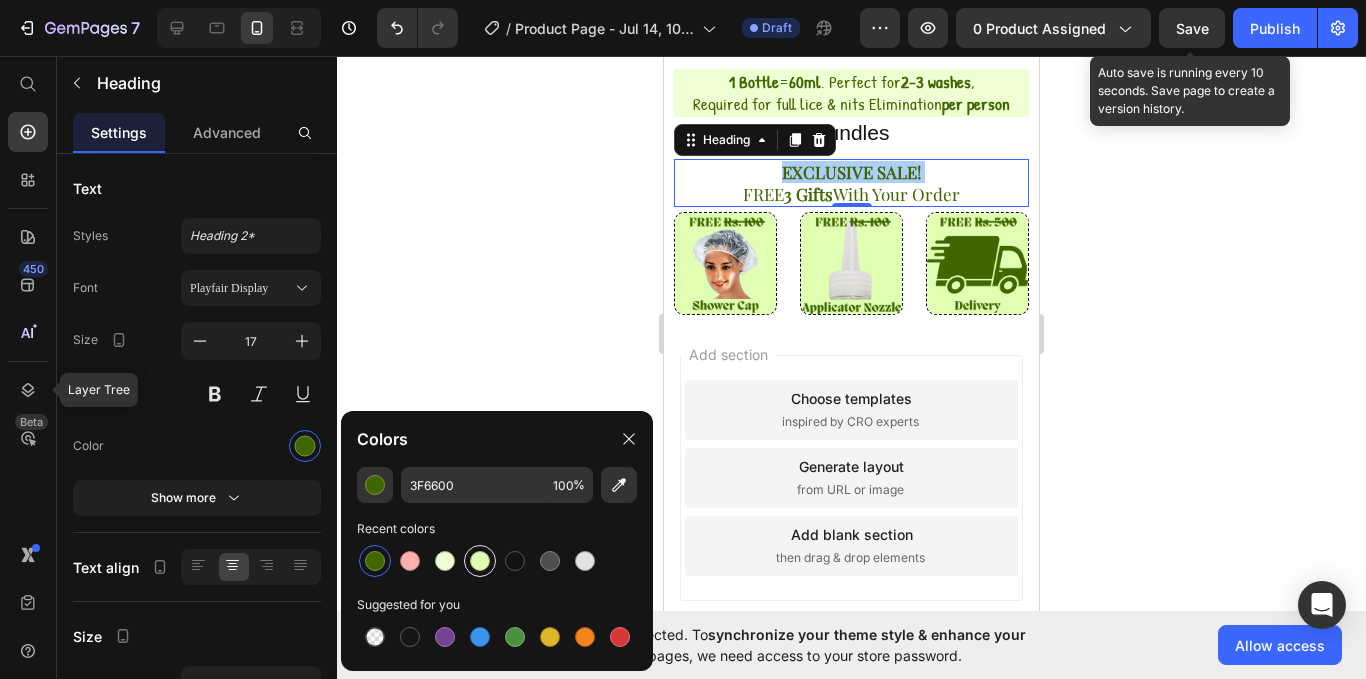 click at bounding box center (480, 561) 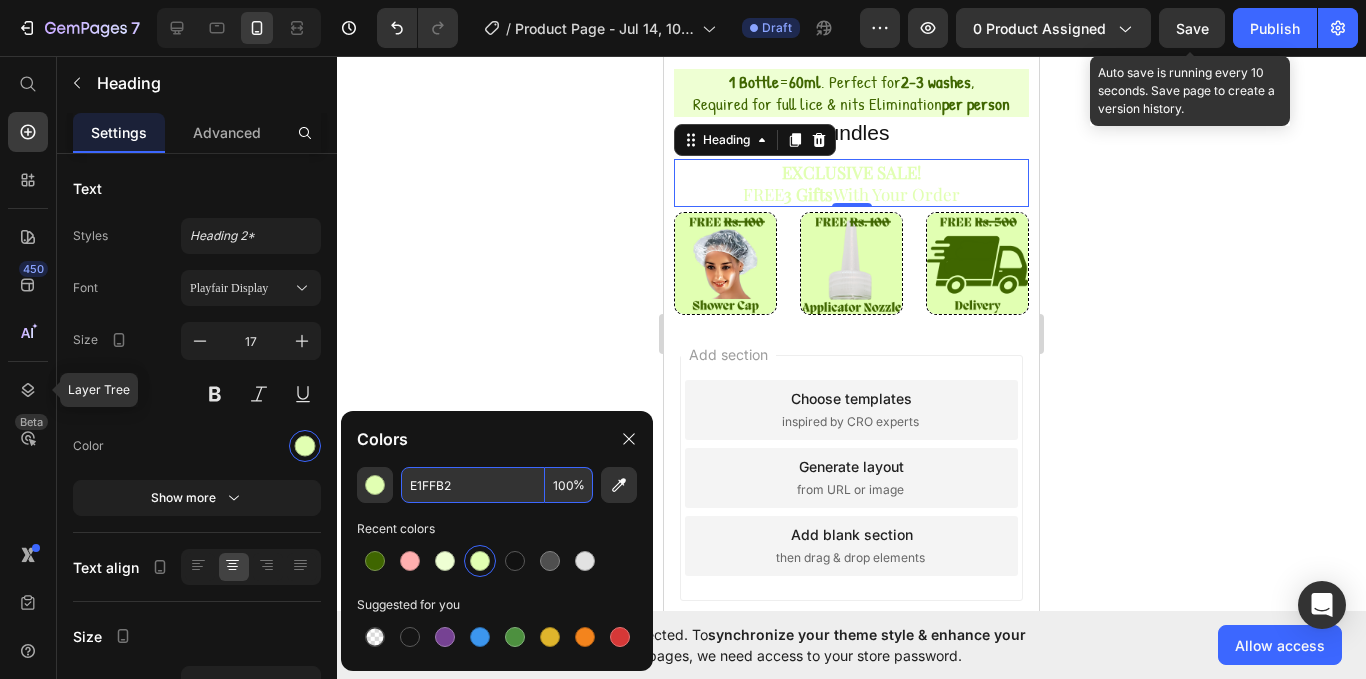 click on "E1FFB2" at bounding box center (473, 485) 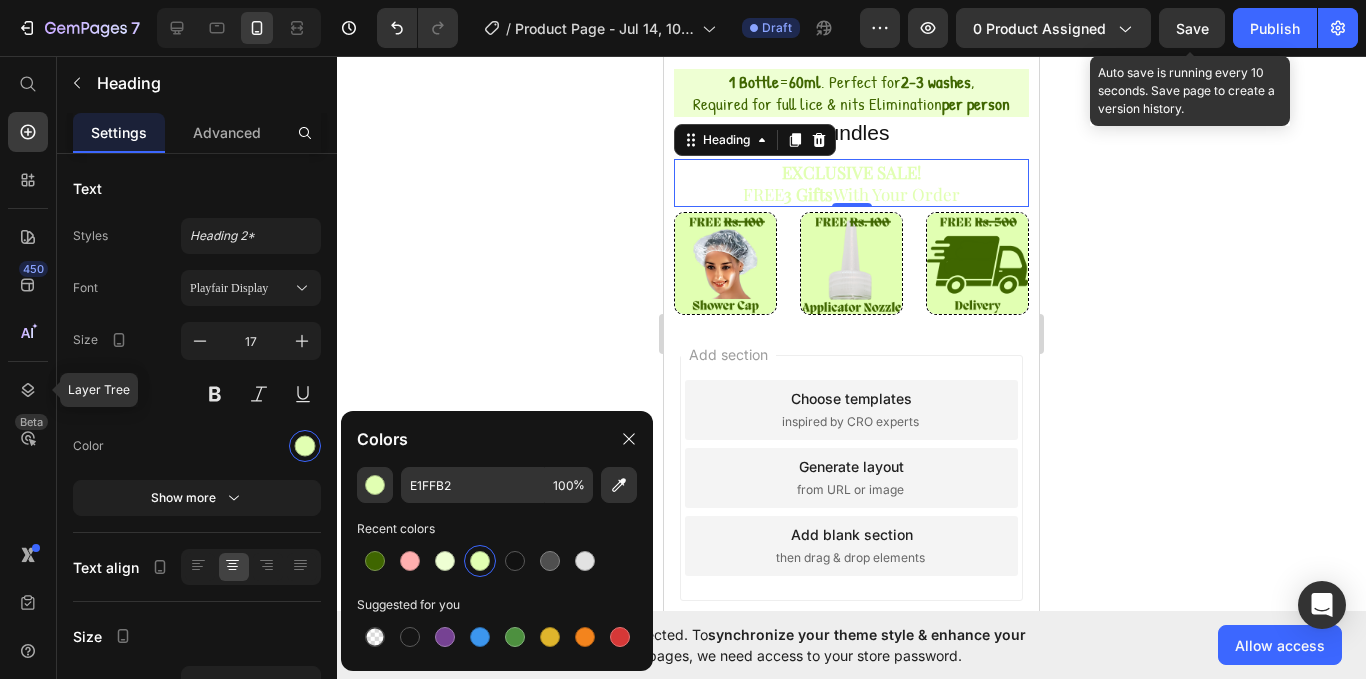 click on "EXCLUSIVE SALE!" at bounding box center [851, 172] 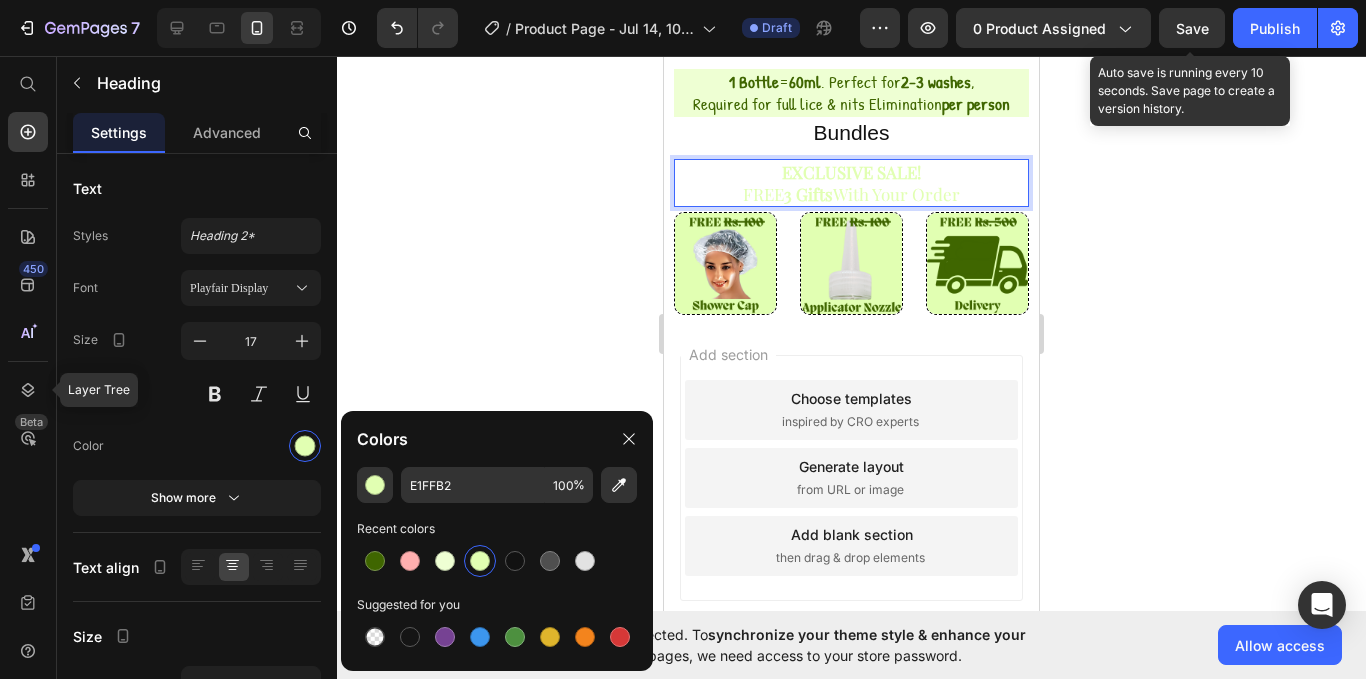 click 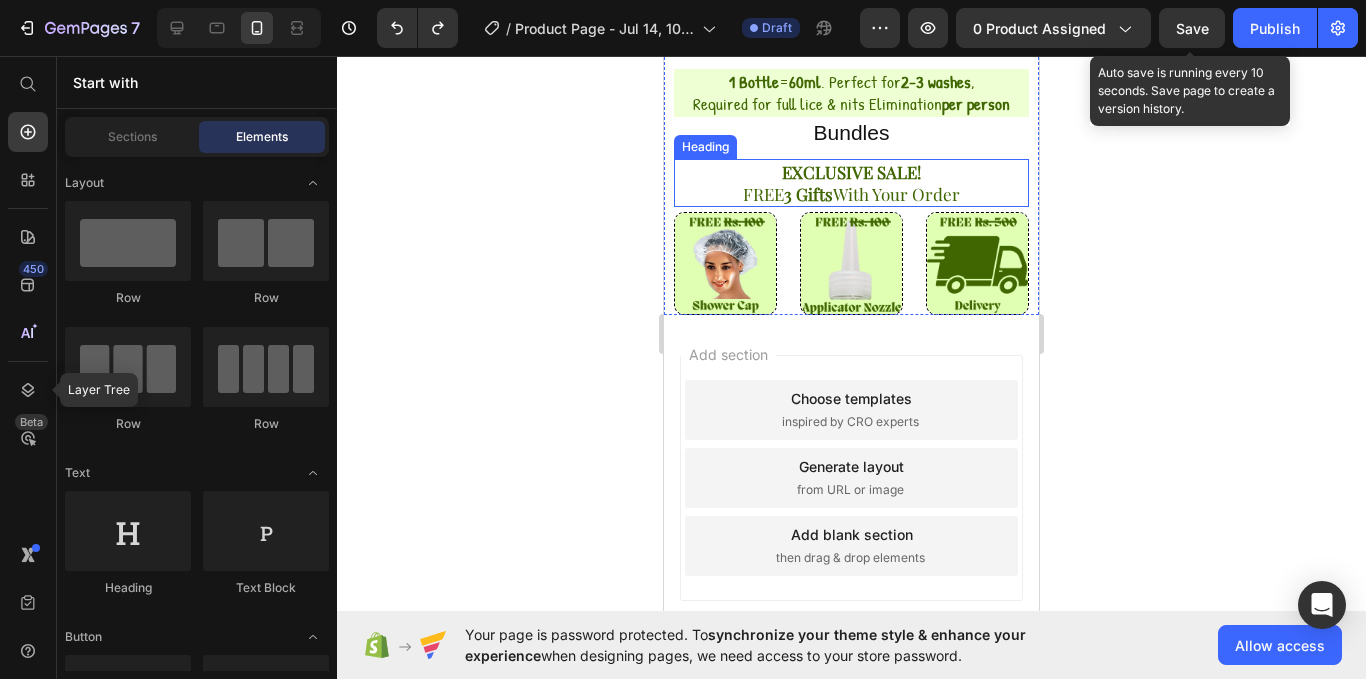 click on "EXCLUSIVE SALE!" at bounding box center [851, 172] 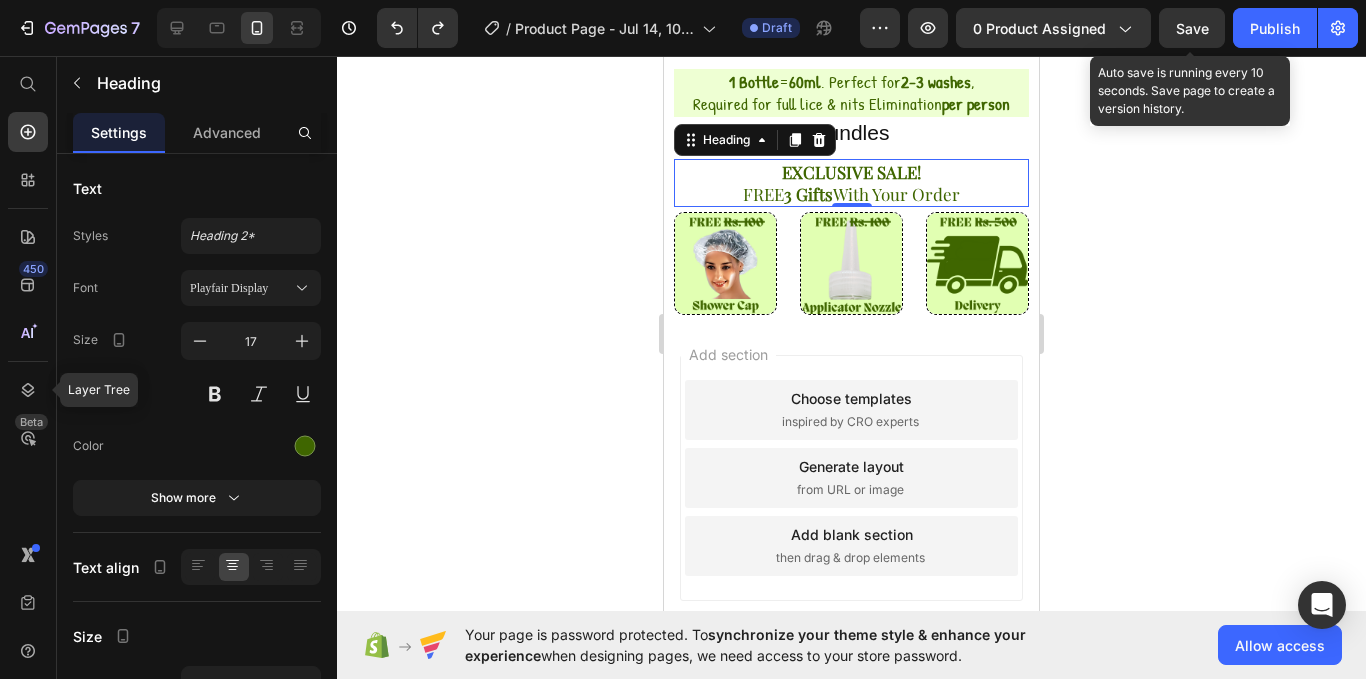 click on "EXCLUSIVE SALE!" at bounding box center (851, 172) 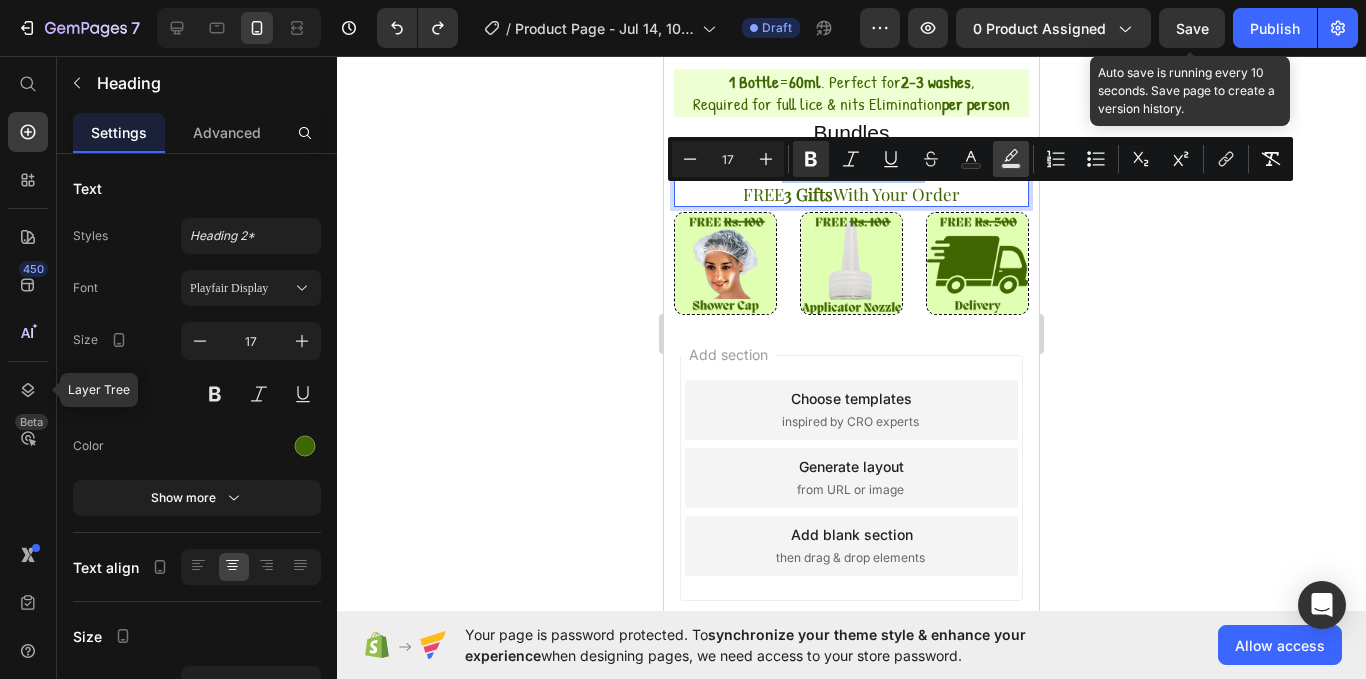 click 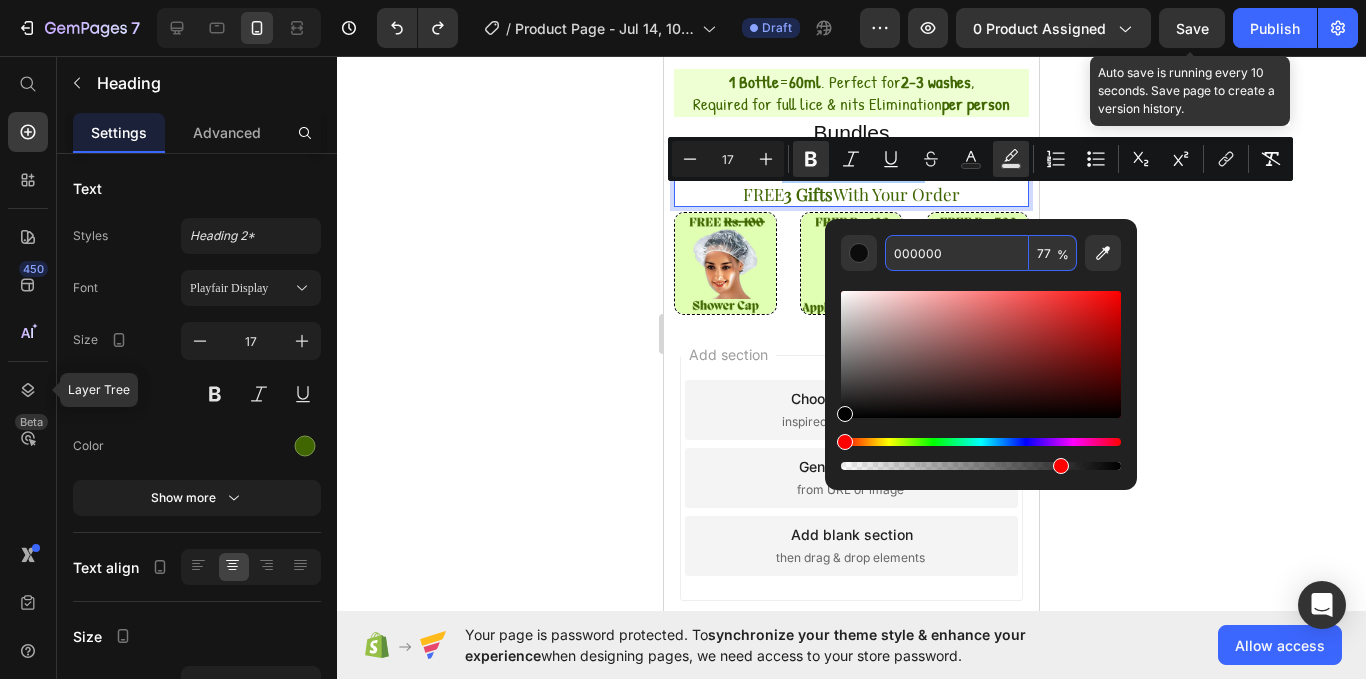 click on "000000" at bounding box center [957, 253] 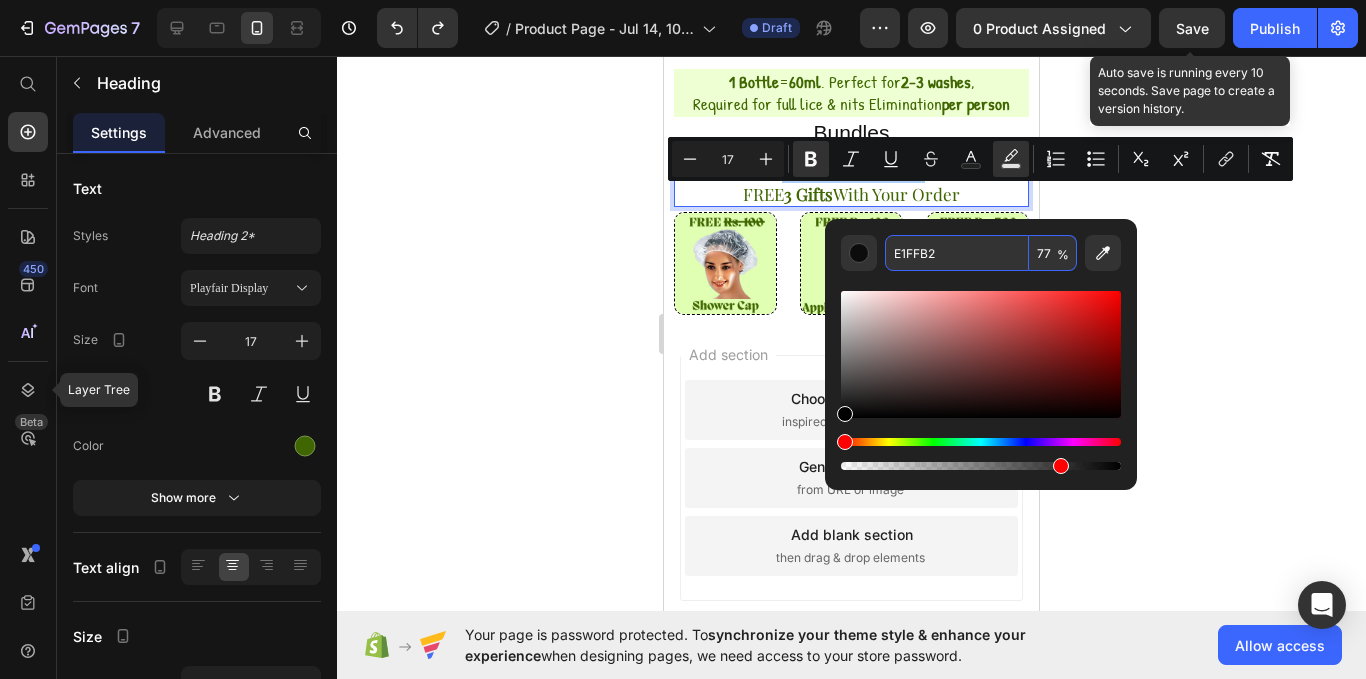 type on "E1FFB2" 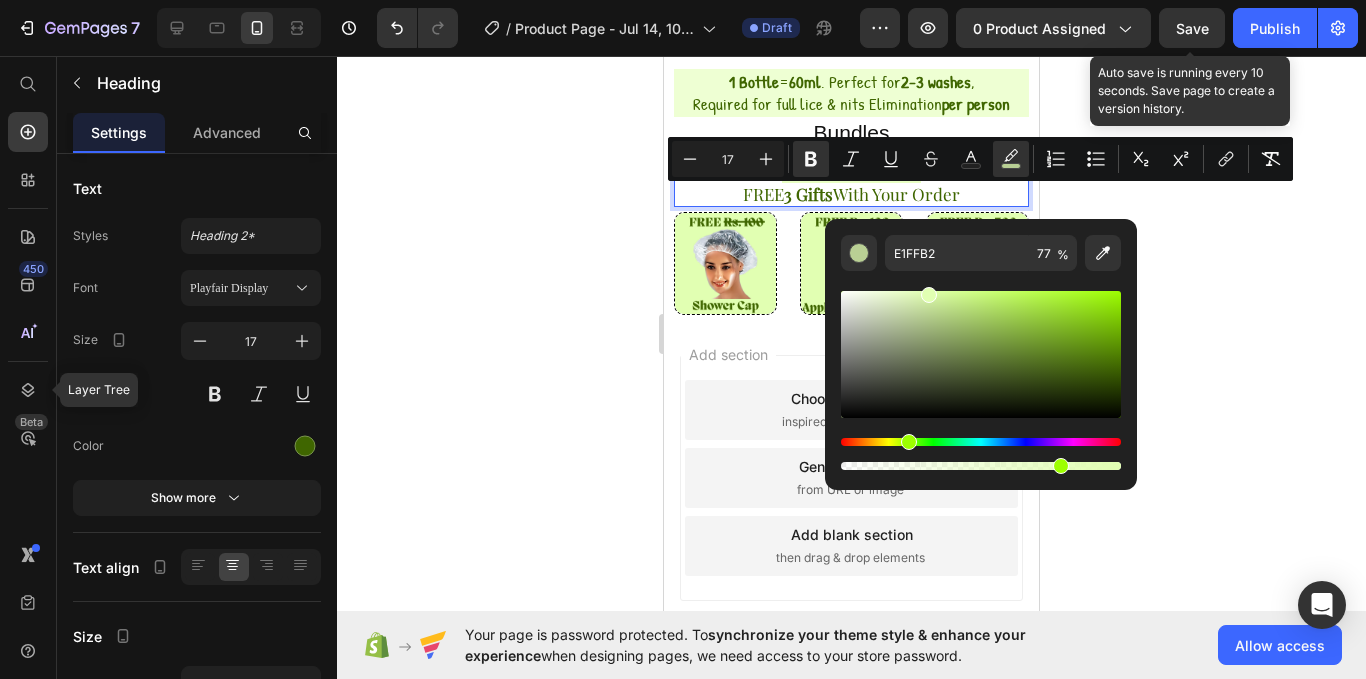 click 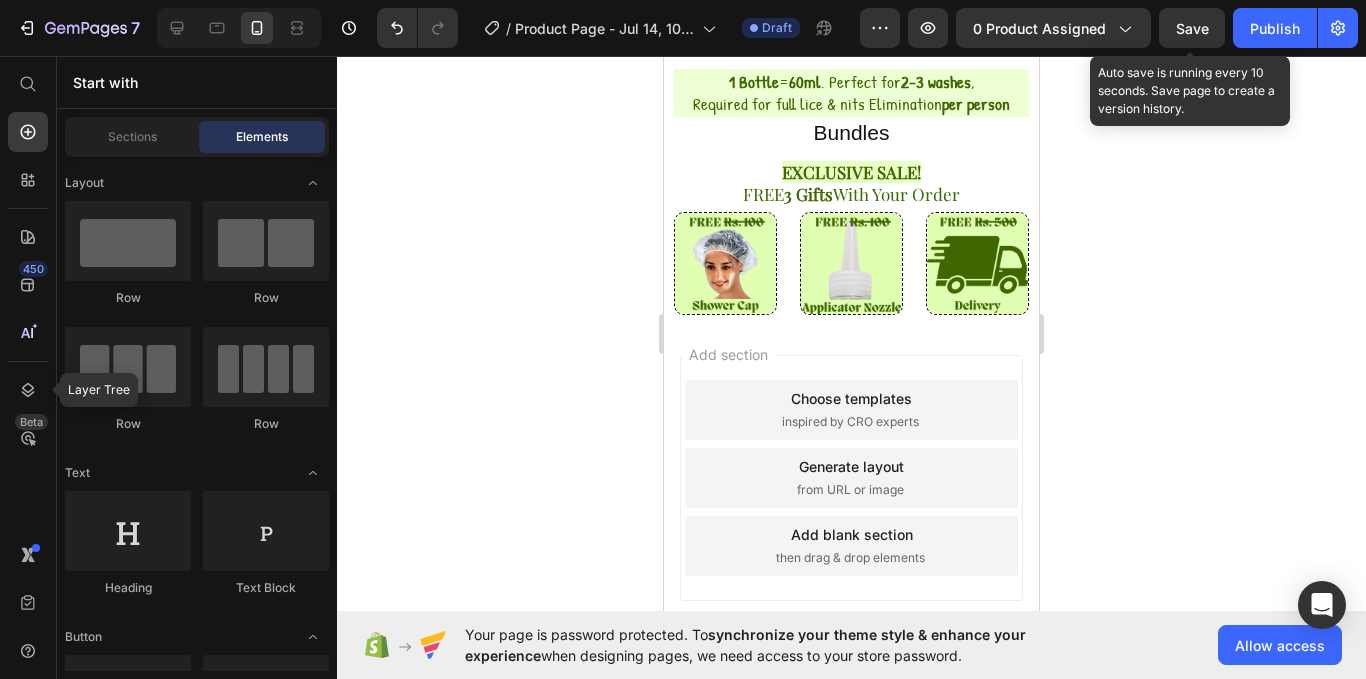 click 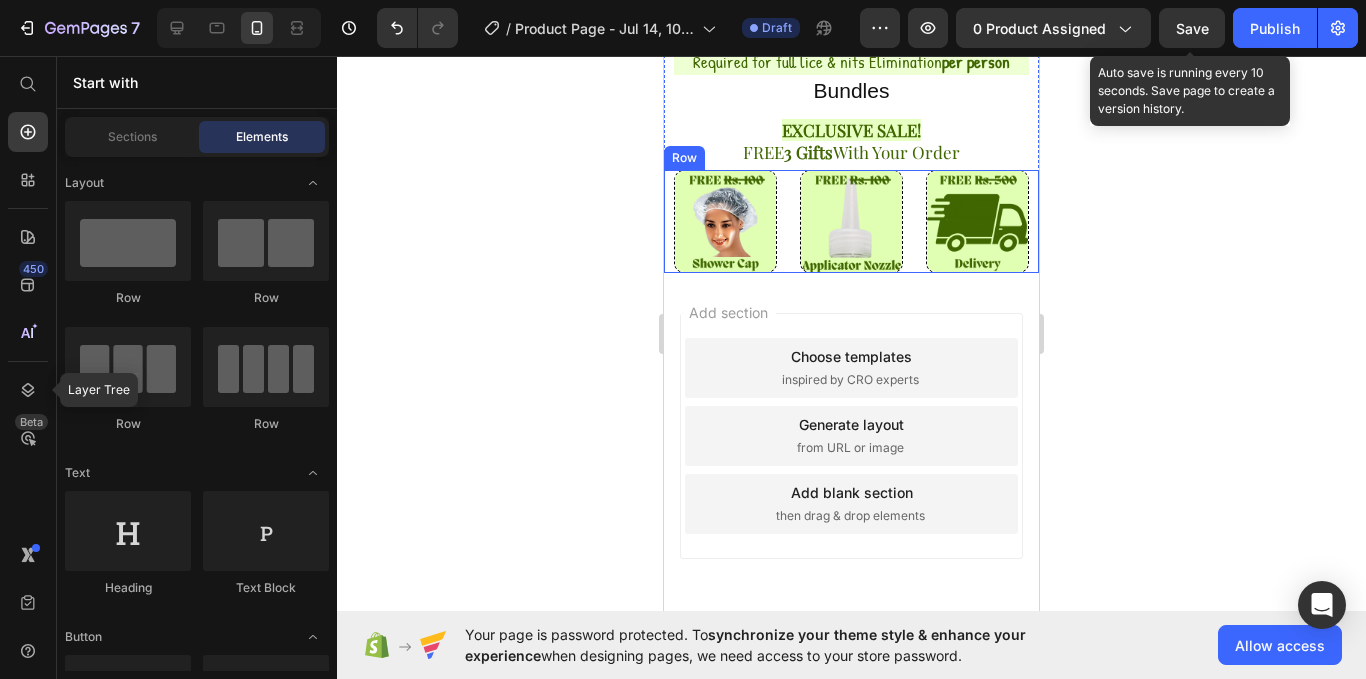 scroll, scrollTop: 852, scrollLeft: 0, axis: vertical 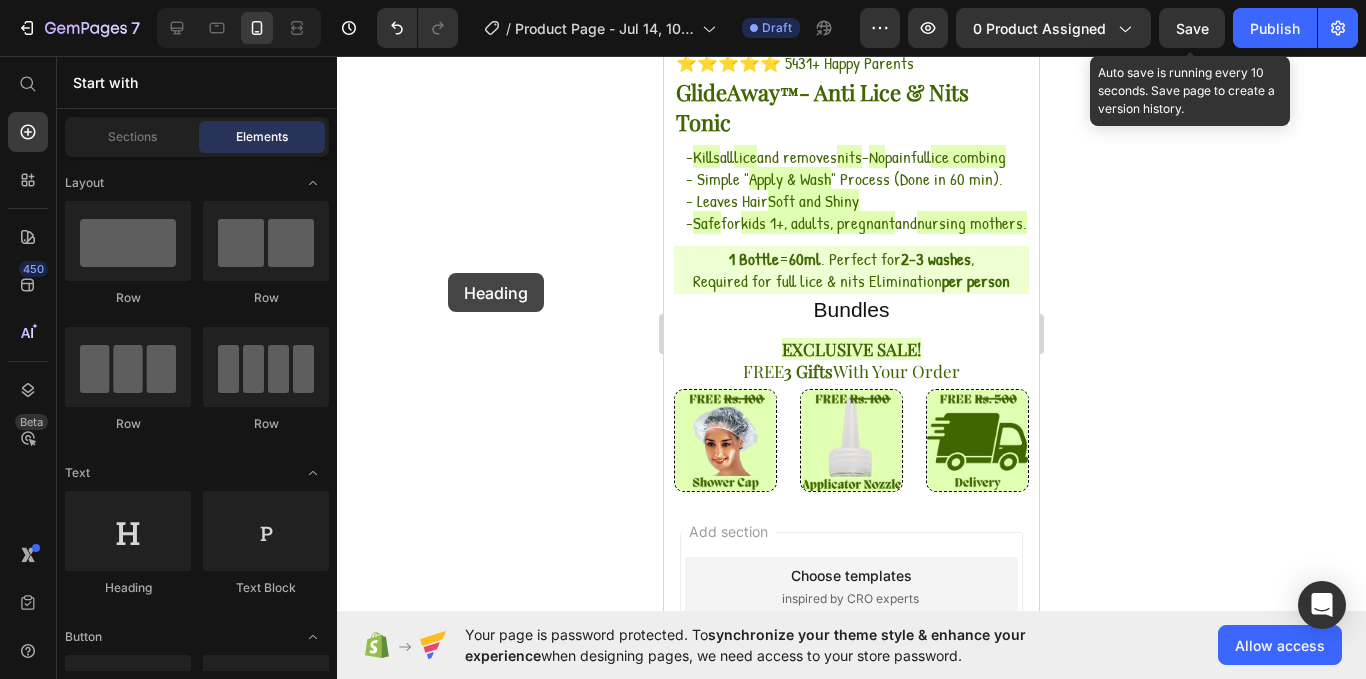 drag, startPoint x: 132, startPoint y: 522, endPoint x: 444, endPoint y: 274, distance: 398.5574 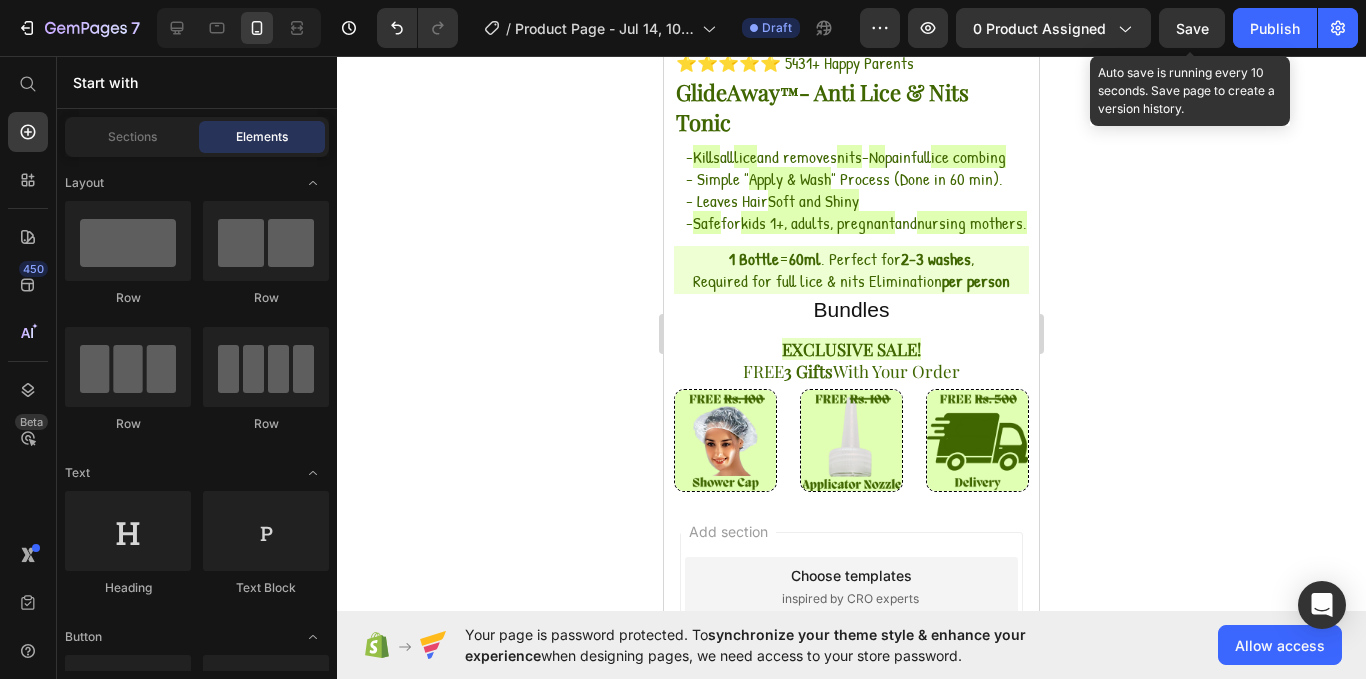 click 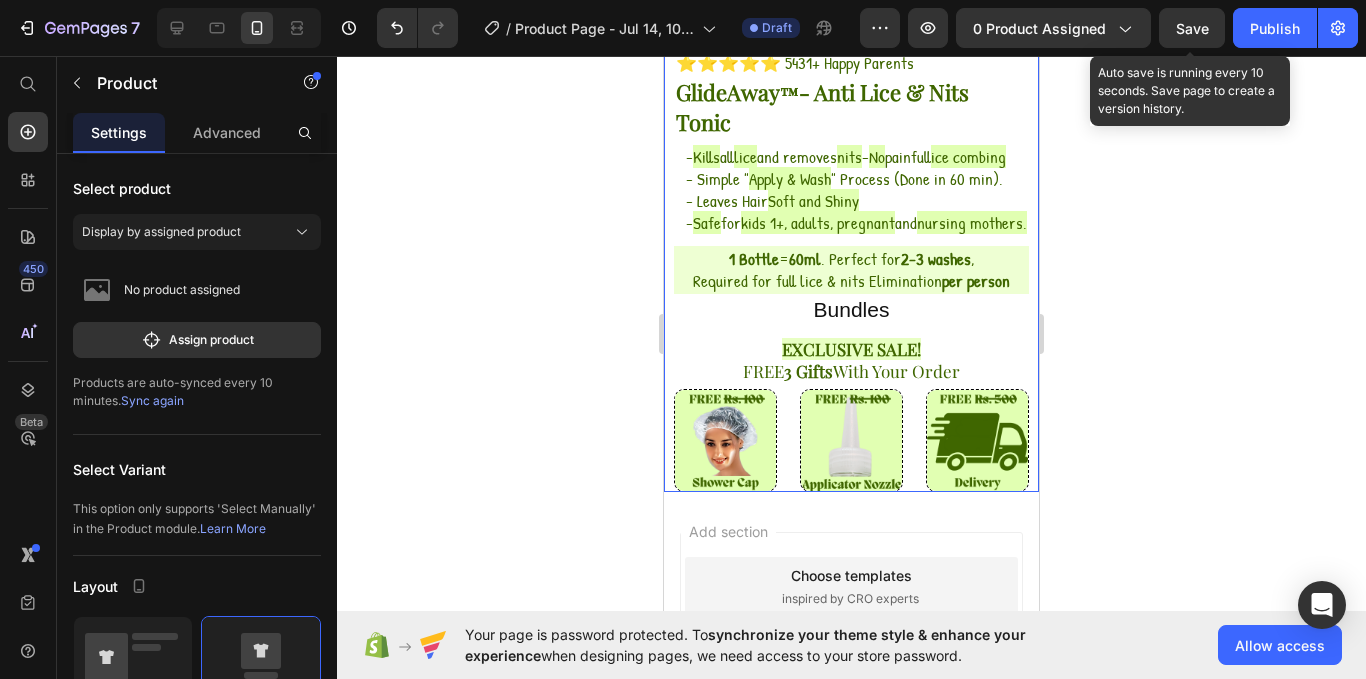 click on "⭐⭐⭐⭐⭐ 5431+ Happy Parents Heading GlideAway ™ - Anti Lice & Nits Tonic Heading - Kills all lice and removes nits - No painful lice combing - Simple " Apply & Wash " Process (Done in 60 min). - Leaves Hair Soft and Shiny - Safe for kids 1+, adults, pregnant and nursing mothers. Text Block ⁠⁠⁠⁠⁠⁠⁠ 1 Bottle = 60ml . Perfect for 2-3 washes , Required for full lice & nits Elimination per person Heading Bundles Heading ⁠⁠⁠⁠⁠⁠⁠ EXCLUSIVE SALE! FREE 3 Gifts With Your Order Heading Image Image Image Row" at bounding box center [851, 266] 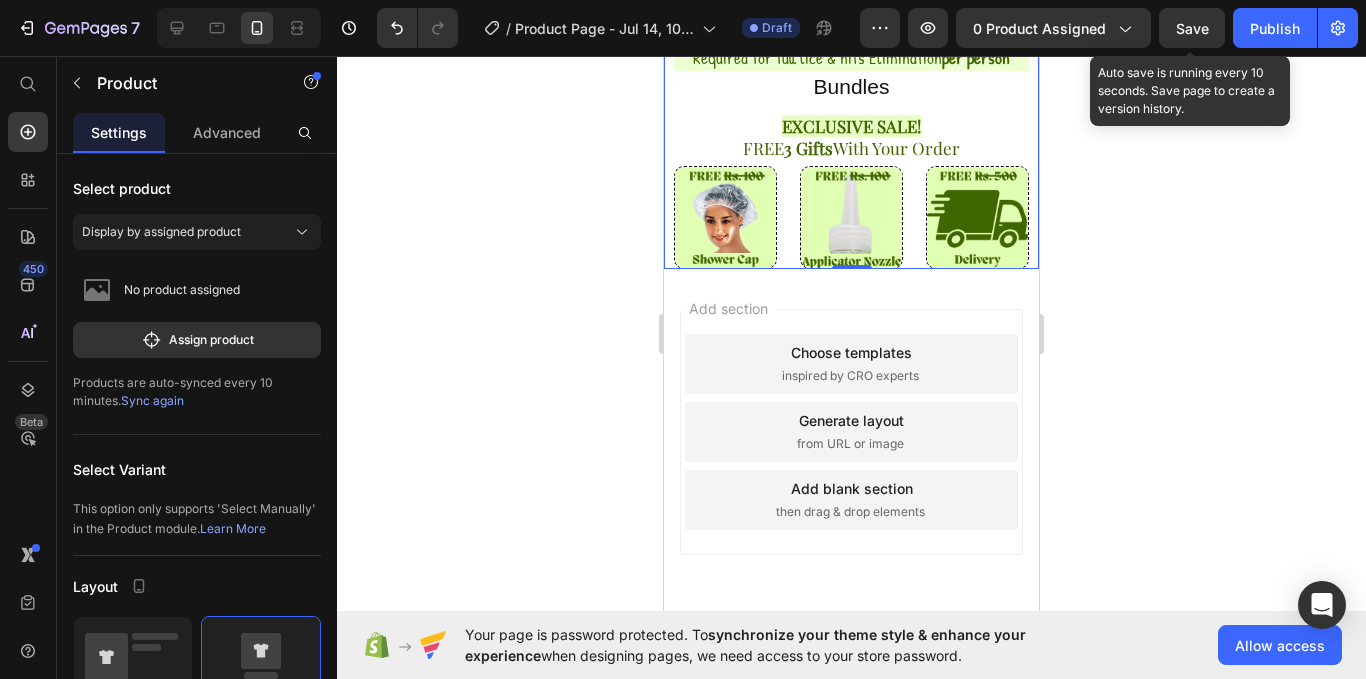 scroll, scrollTop: 855, scrollLeft: 0, axis: vertical 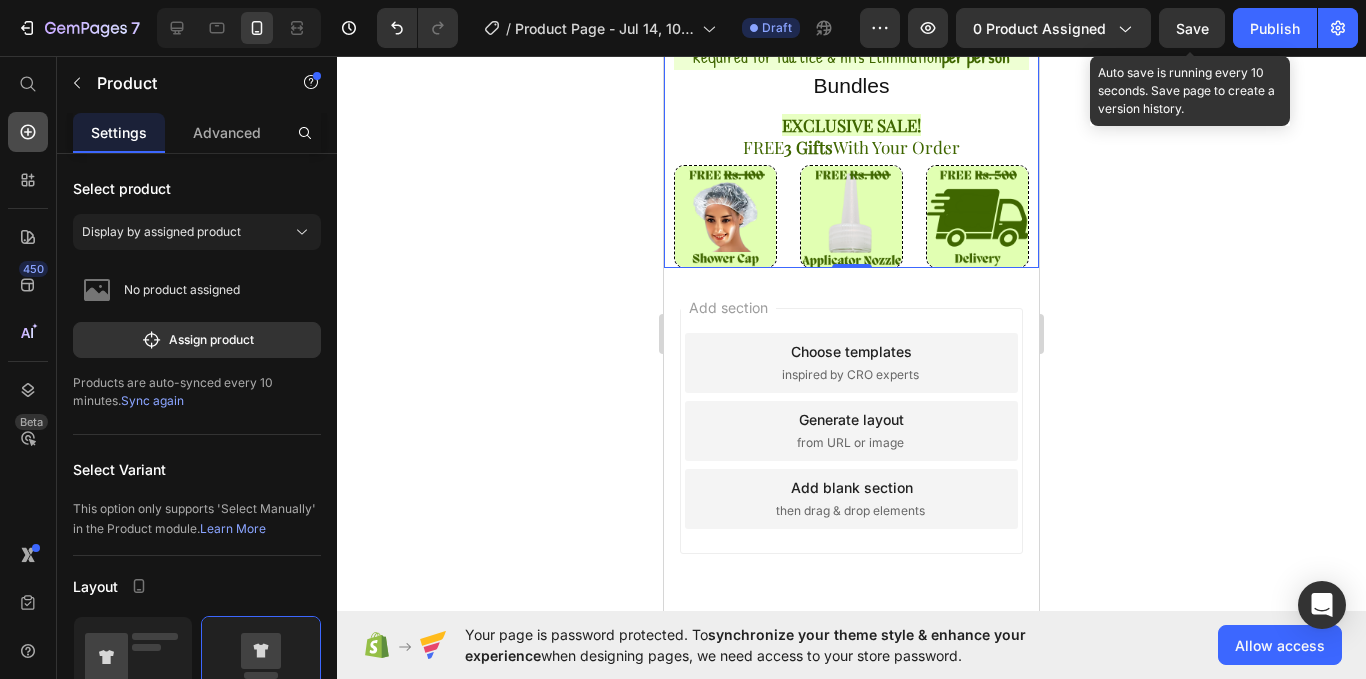 click 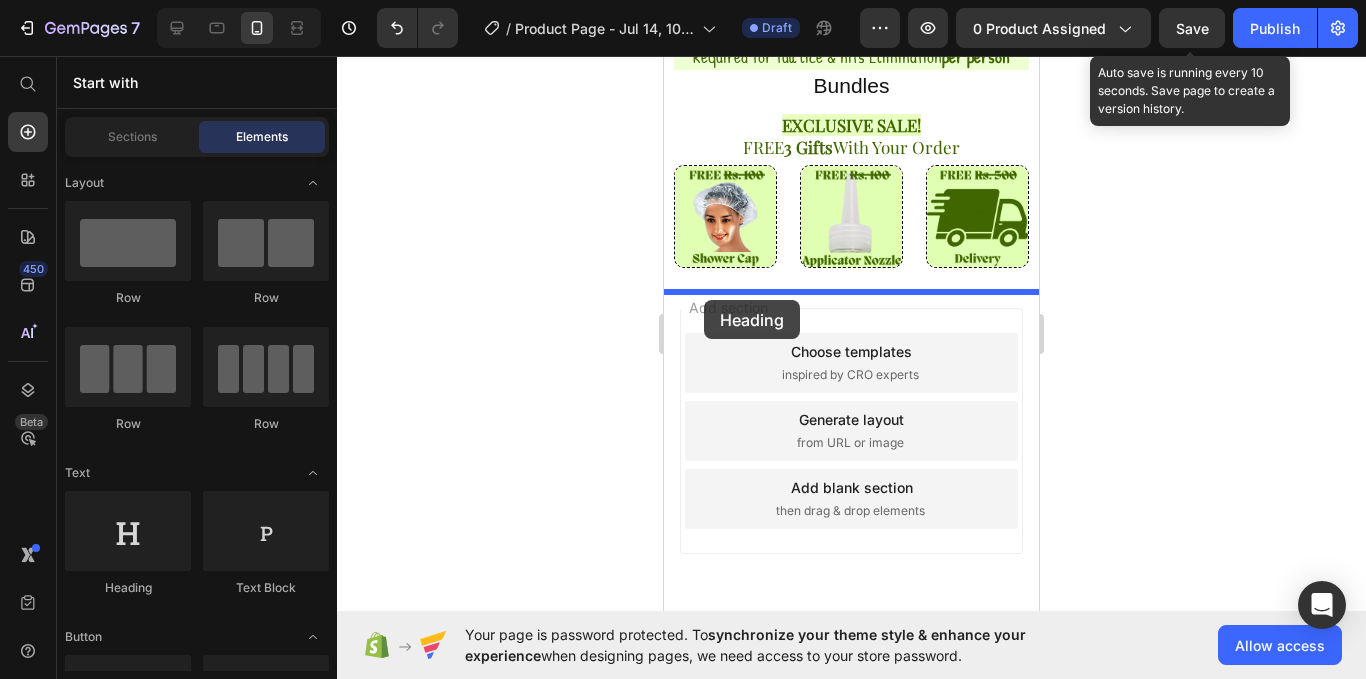 drag, startPoint x: 783, startPoint y: 592, endPoint x: 704, endPoint y: 300, distance: 302.49792 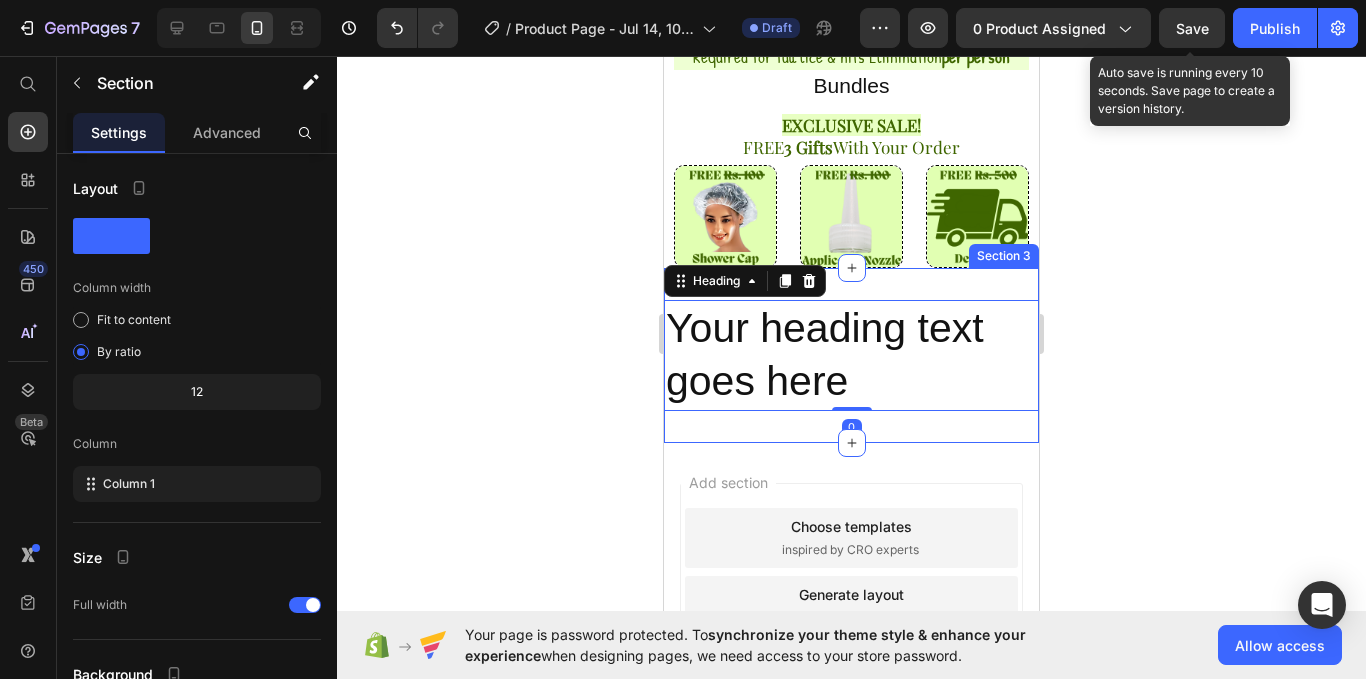 click on "Your heading text goes here Heading   0 Section 3" at bounding box center [851, 355] 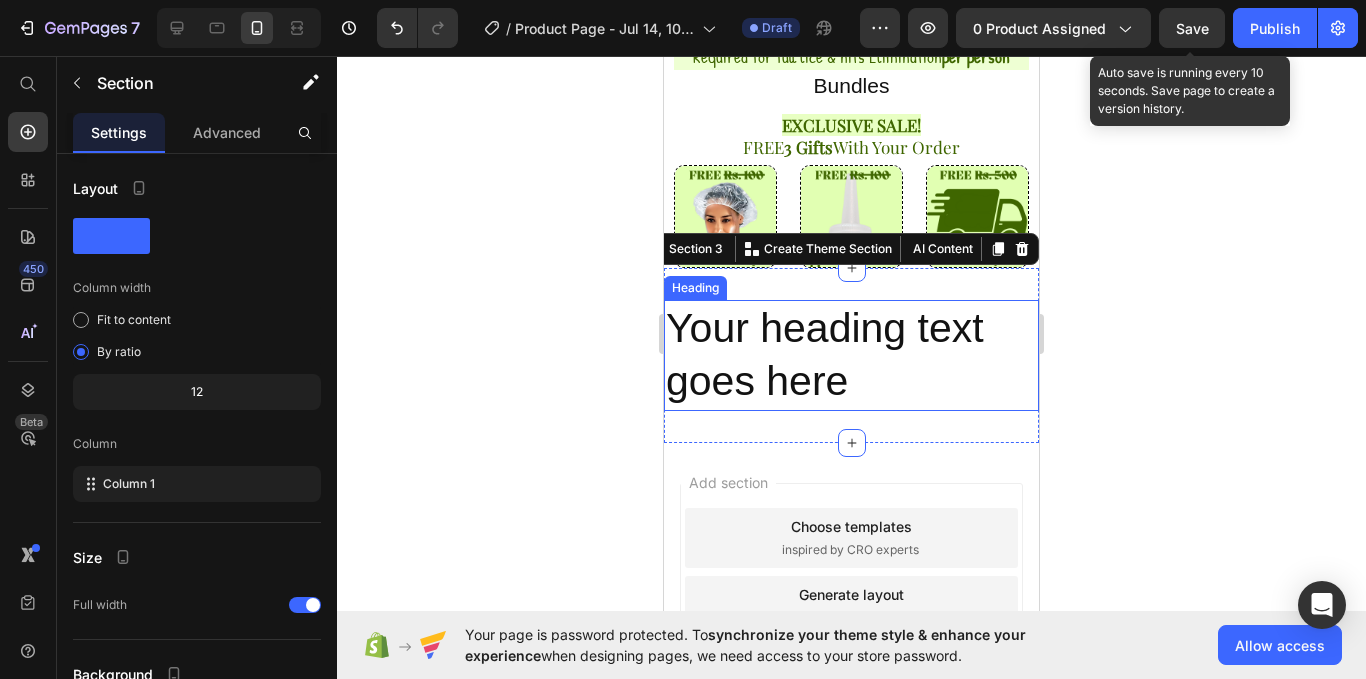 click on "Your heading text goes here" at bounding box center [851, 355] 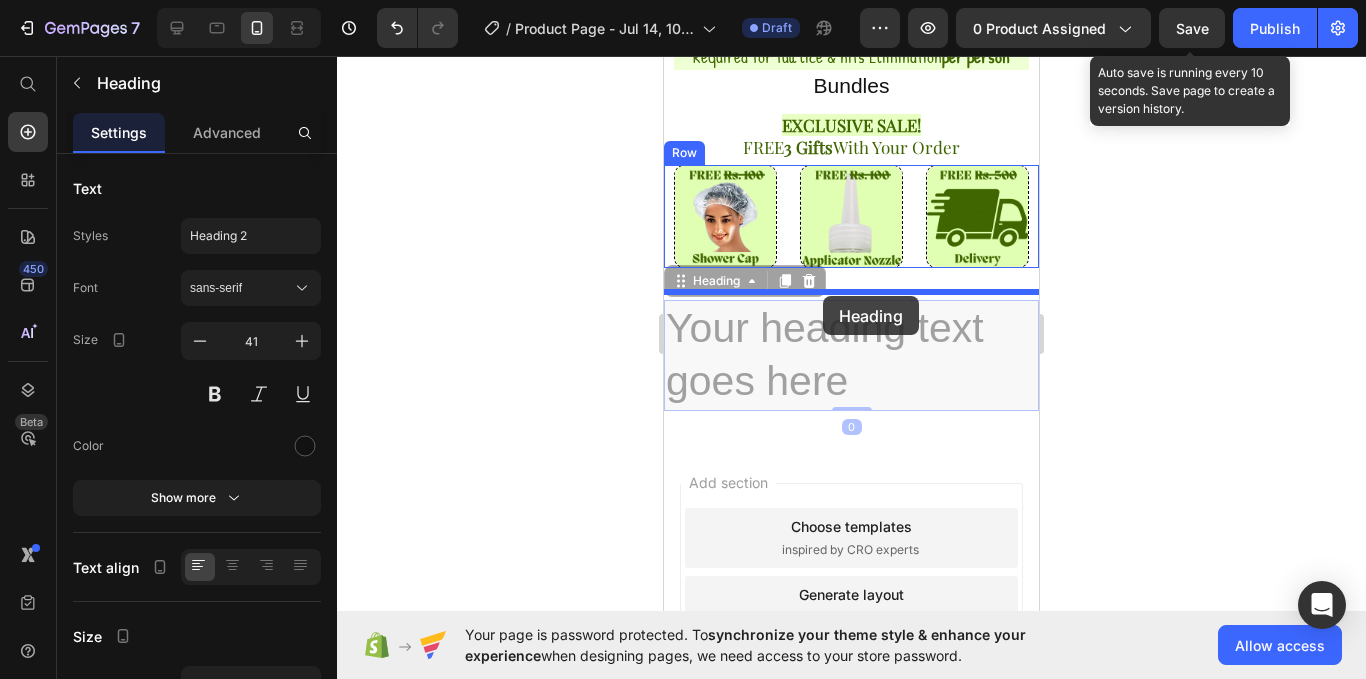 drag, startPoint x: 713, startPoint y: 305, endPoint x: 824, endPoint y: 296, distance: 111.364265 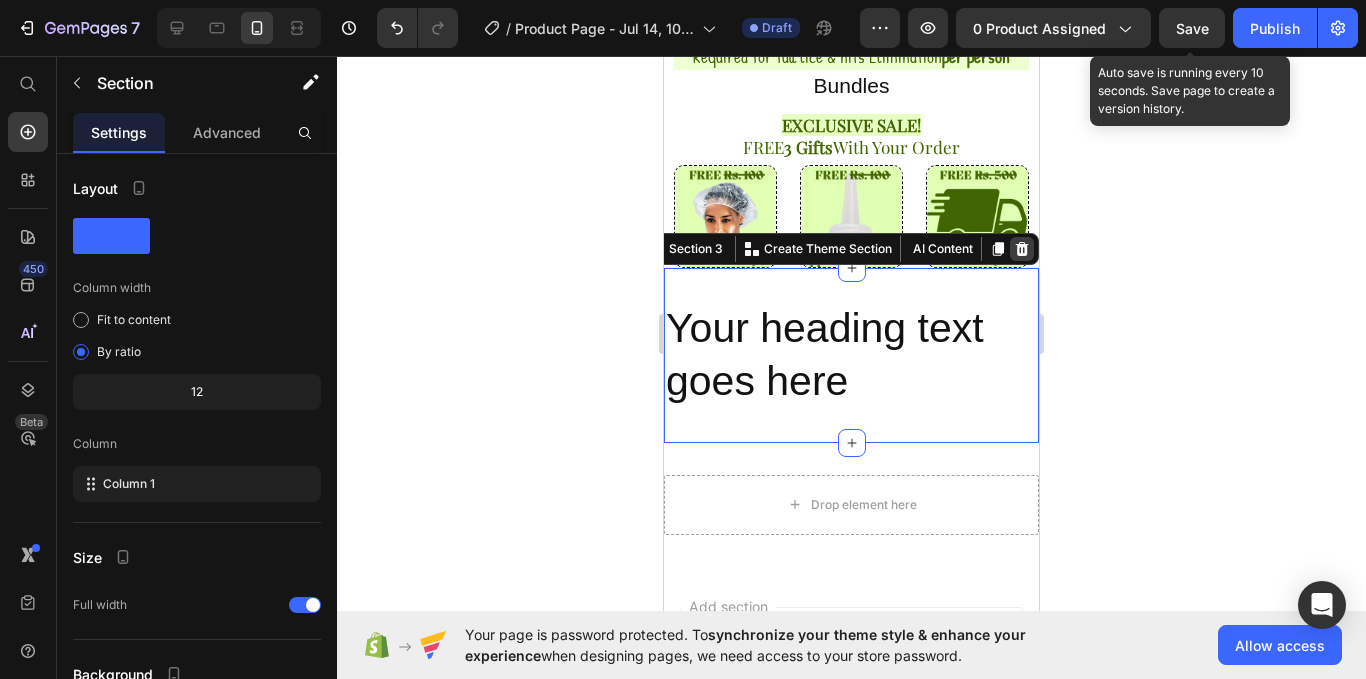 click 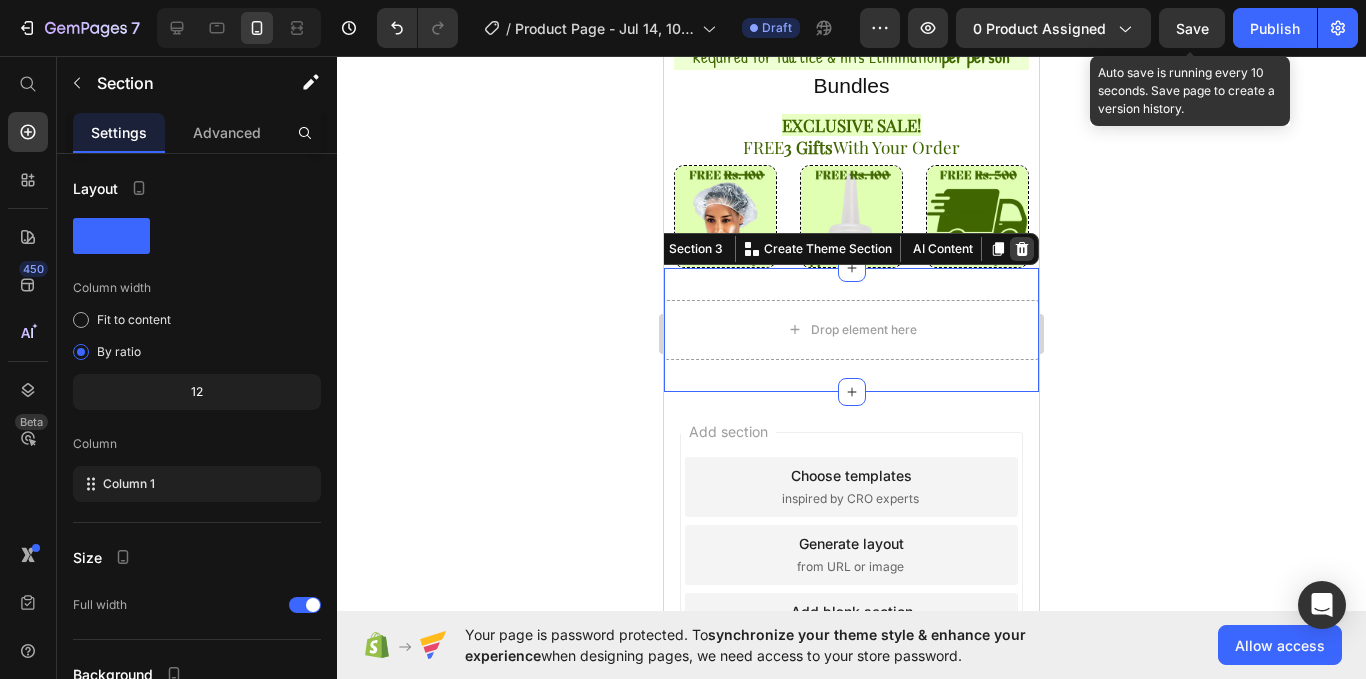 click 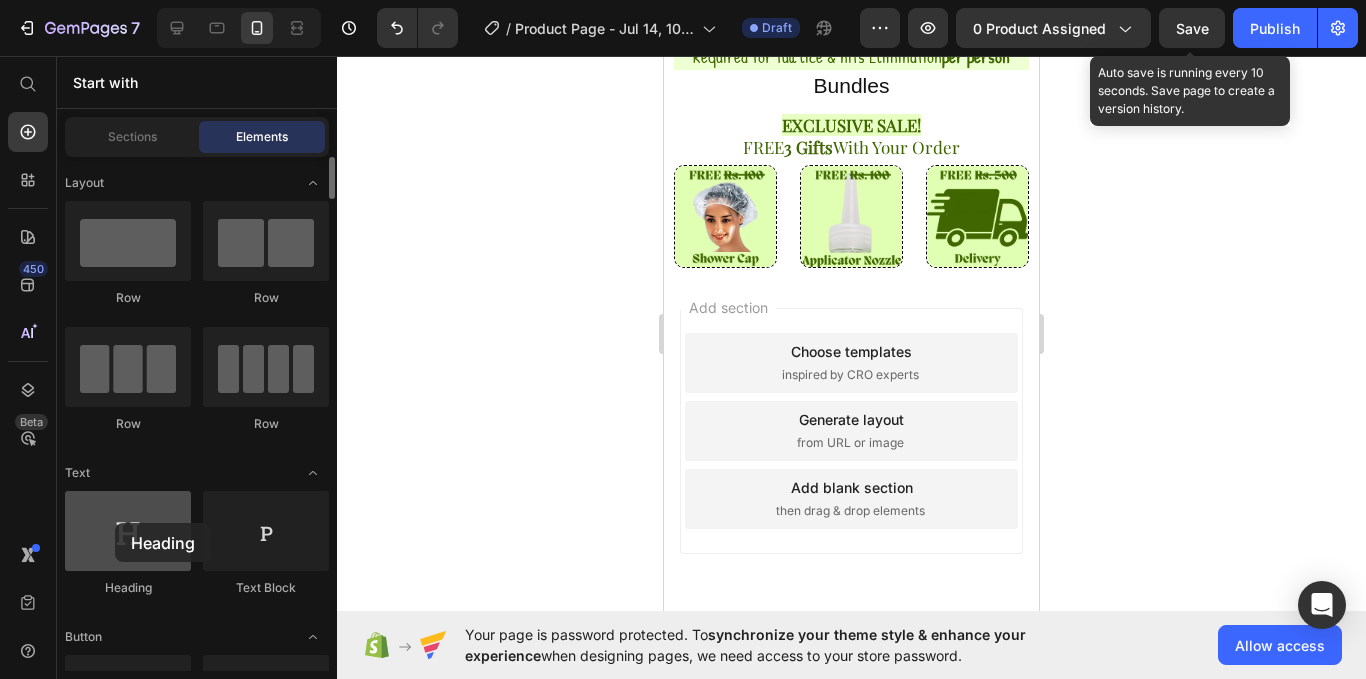 click at bounding box center (128, 531) 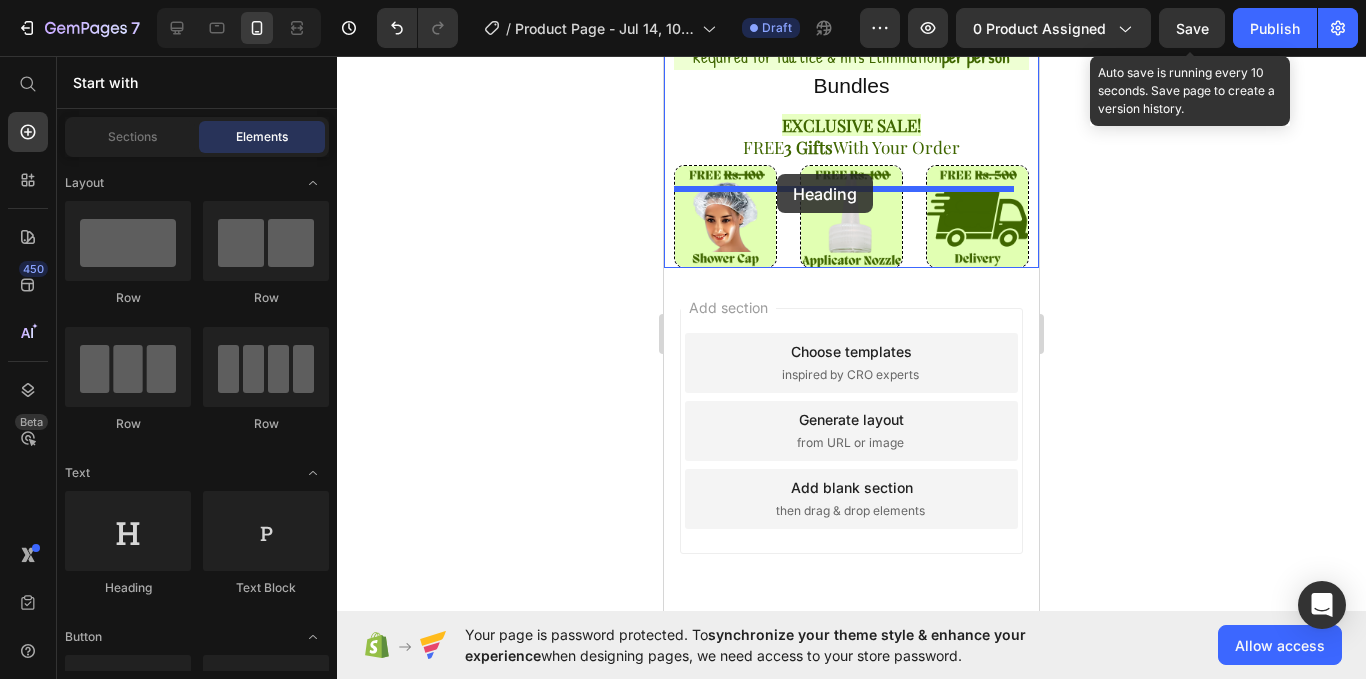 drag, startPoint x: 779, startPoint y: 579, endPoint x: 779, endPoint y: 174, distance: 405 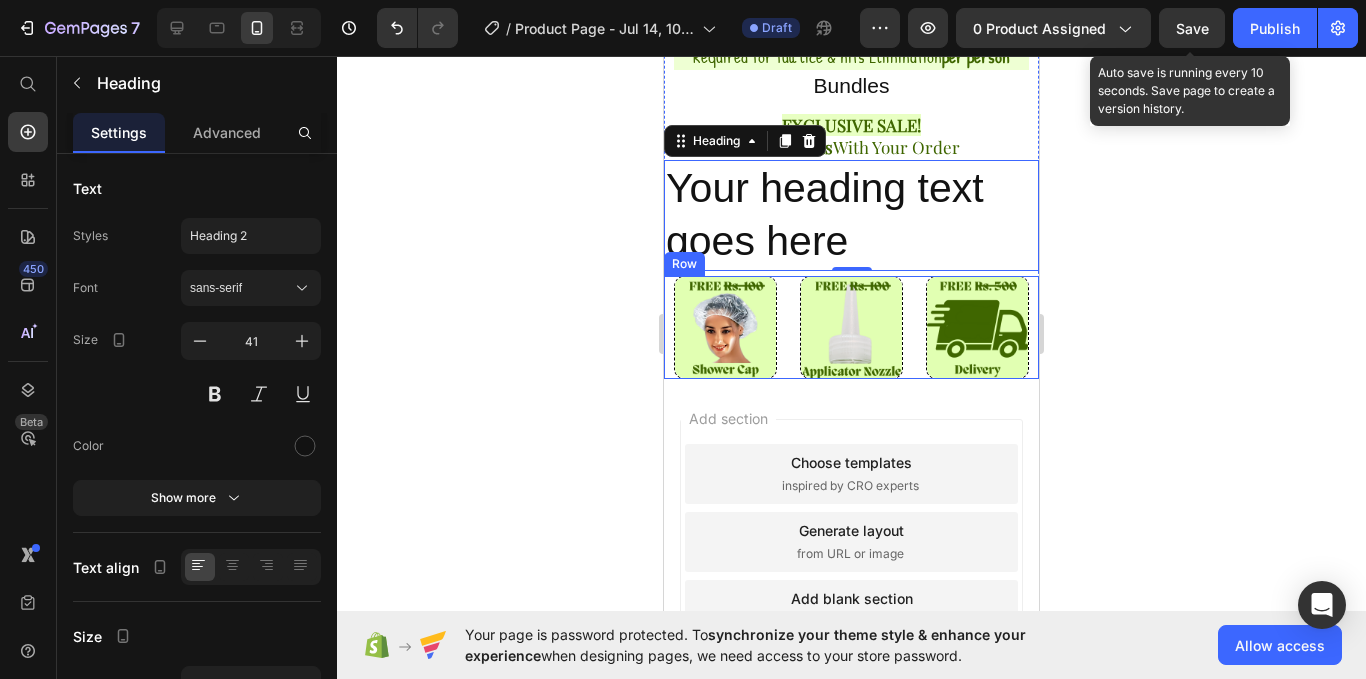 click on "Image" at bounding box center (725, 327) 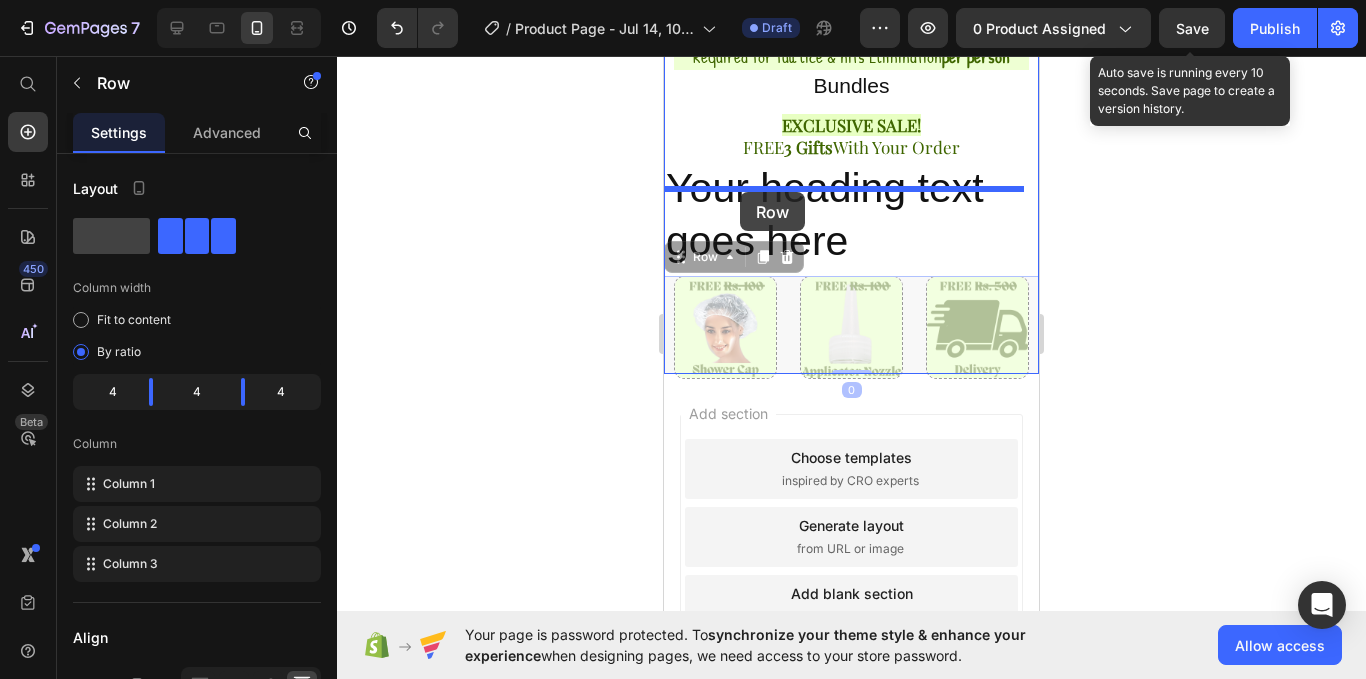 drag, startPoint x: 701, startPoint y: 285, endPoint x: 740, endPoint y: 192, distance: 100.84642 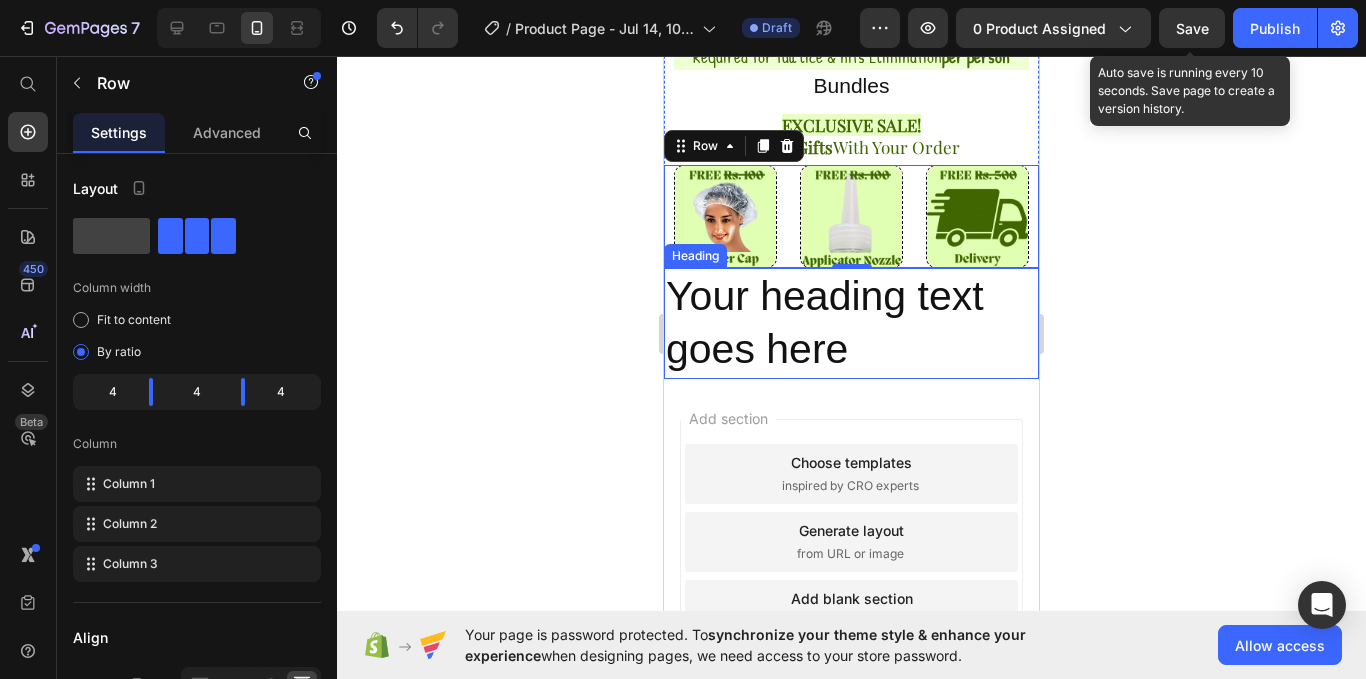 click on "Your heading text goes here" at bounding box center (851, 323) 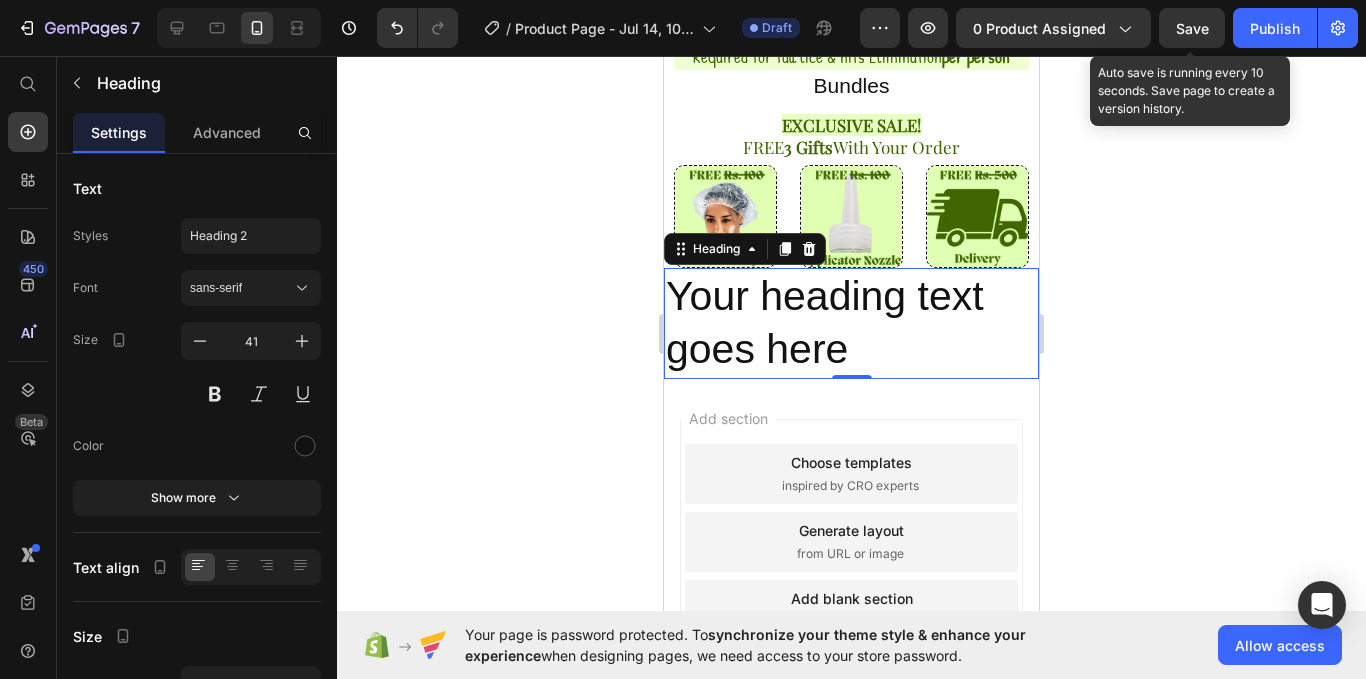 click on "Your heading text goes here" at bounding box center [851, 323] 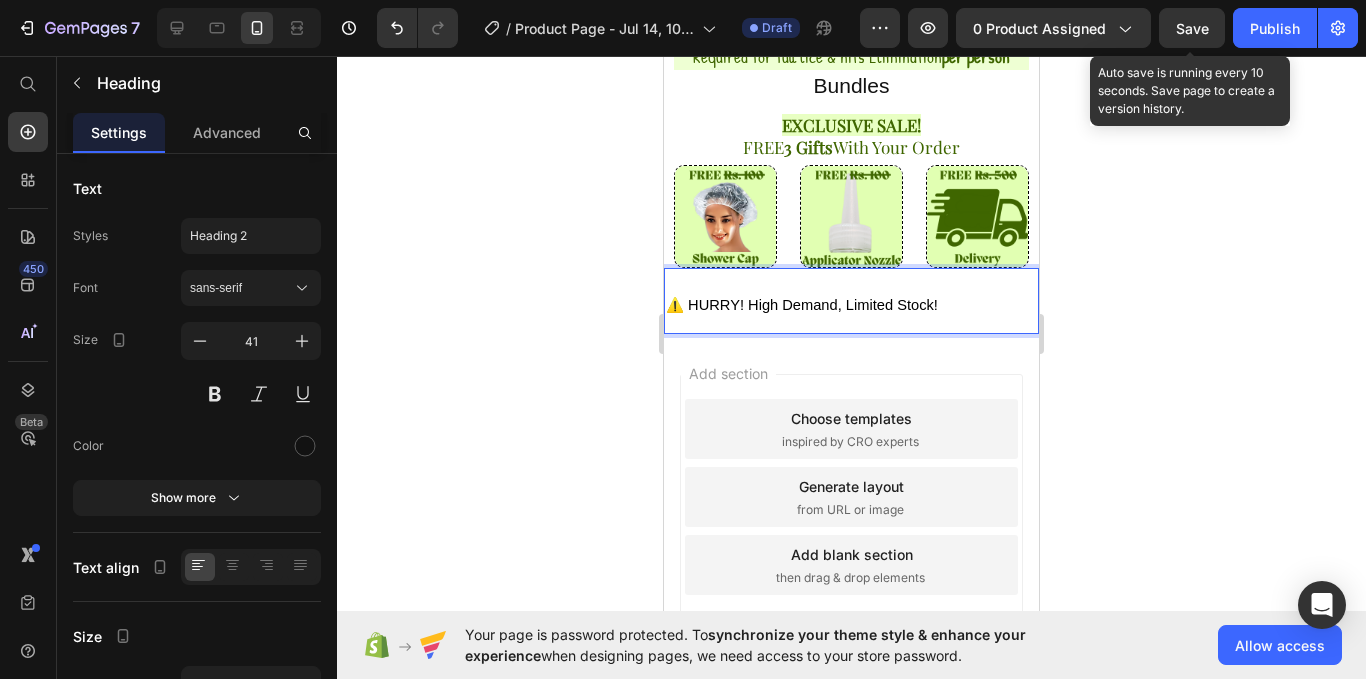 click on "⚠️ HURRY! High Demand, Limited Stock!" at bounding box center (802, 305) 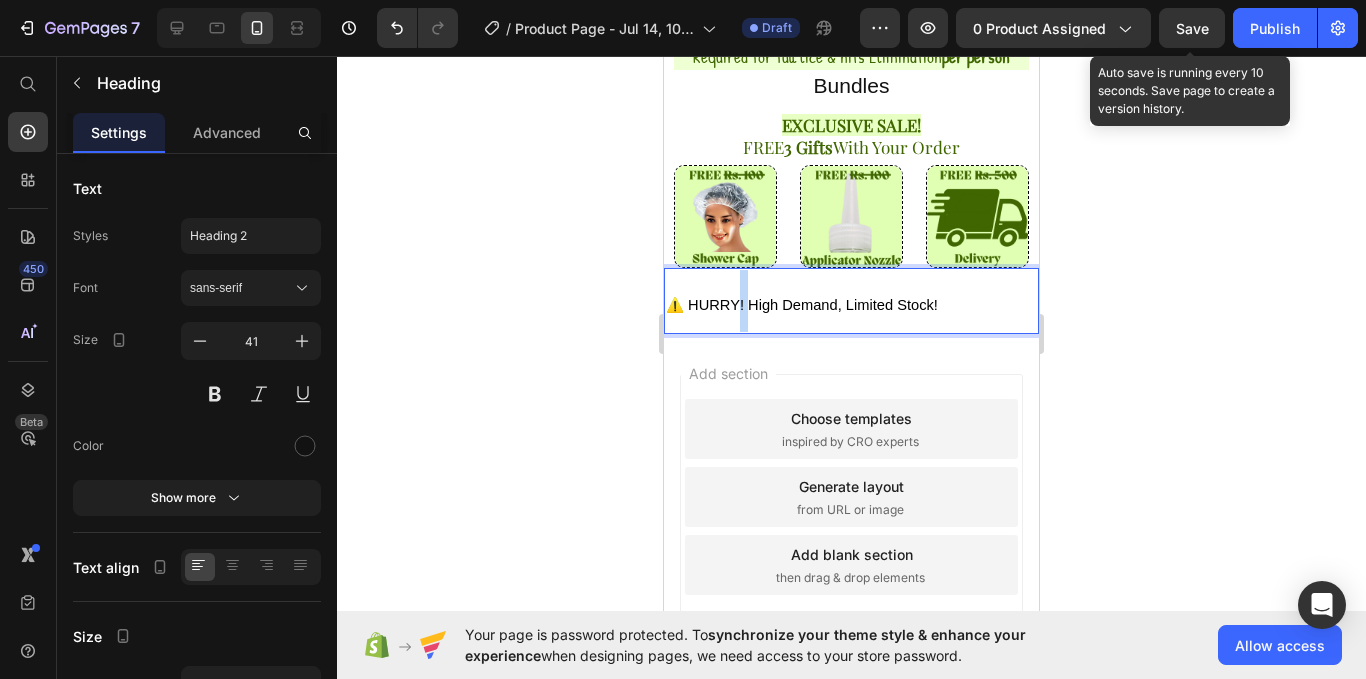 click on "⚠️ HURRY! High Demand, Limited Stock!" at bounding box center [802, 305] 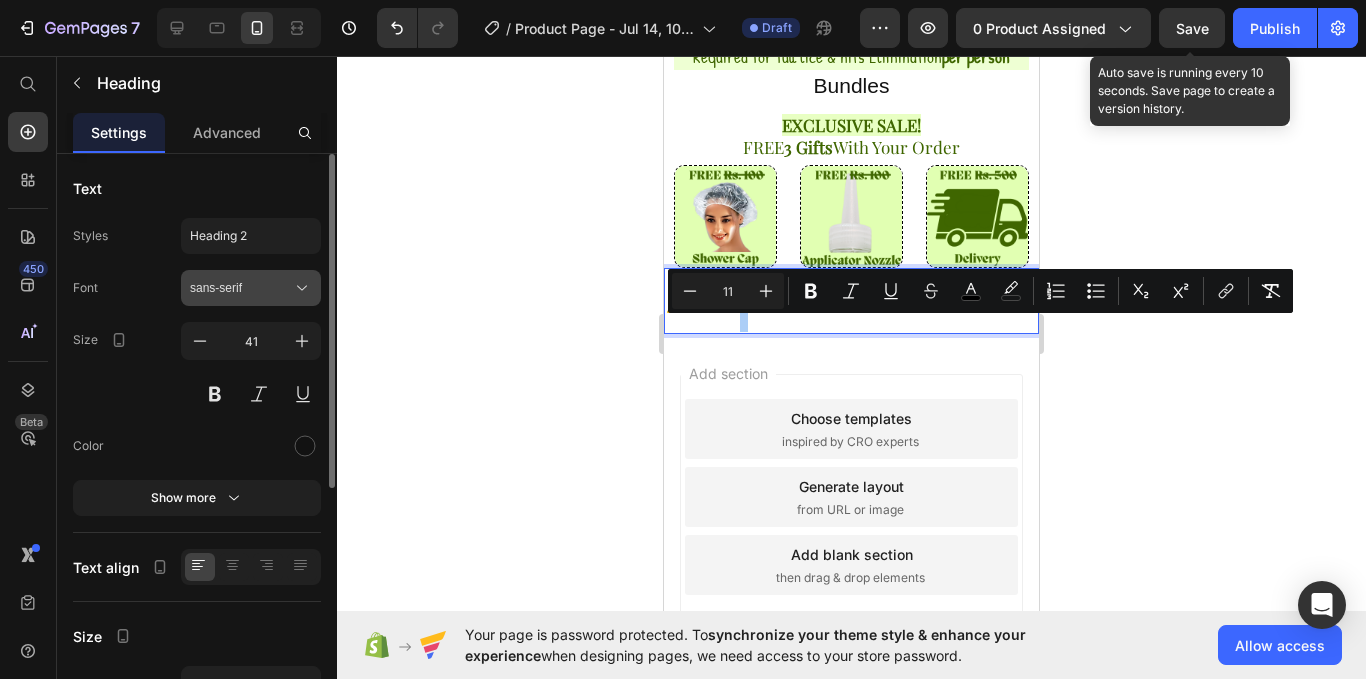 click 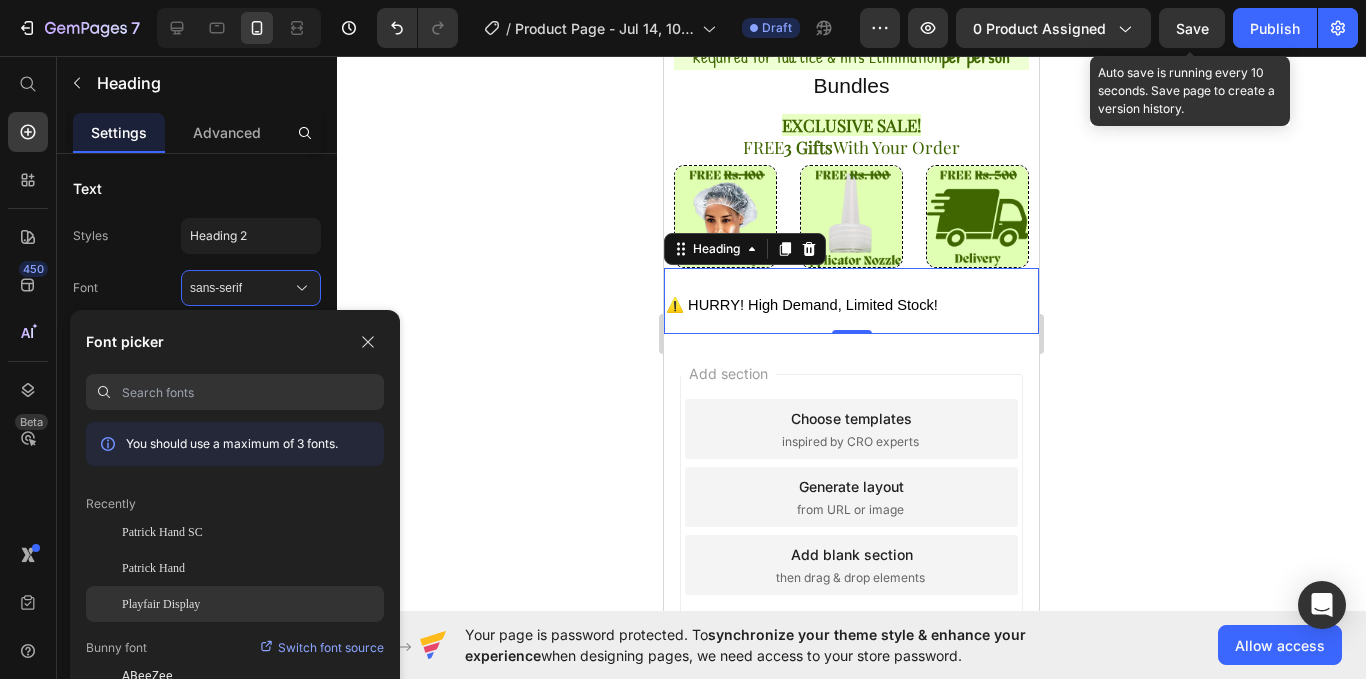 click on "Playfair Display" at bounding box center (161, 604) 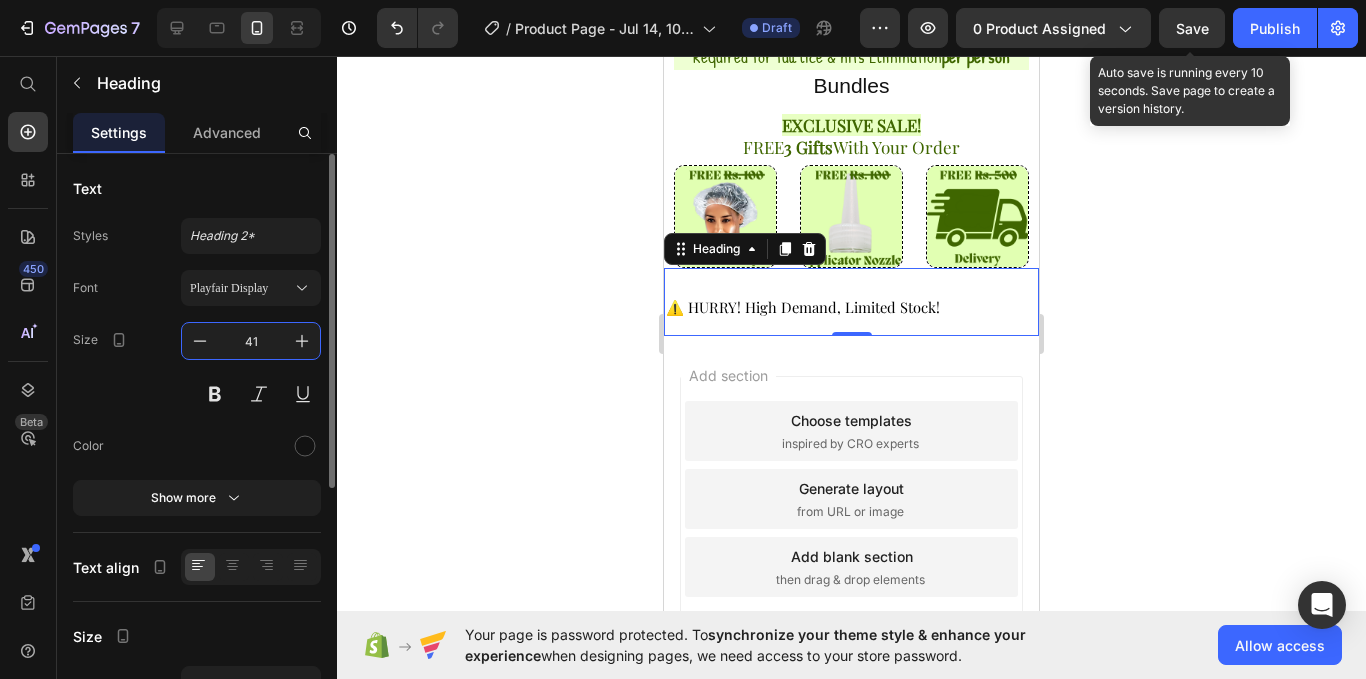 click on "41" at bounding box center (251, 341) 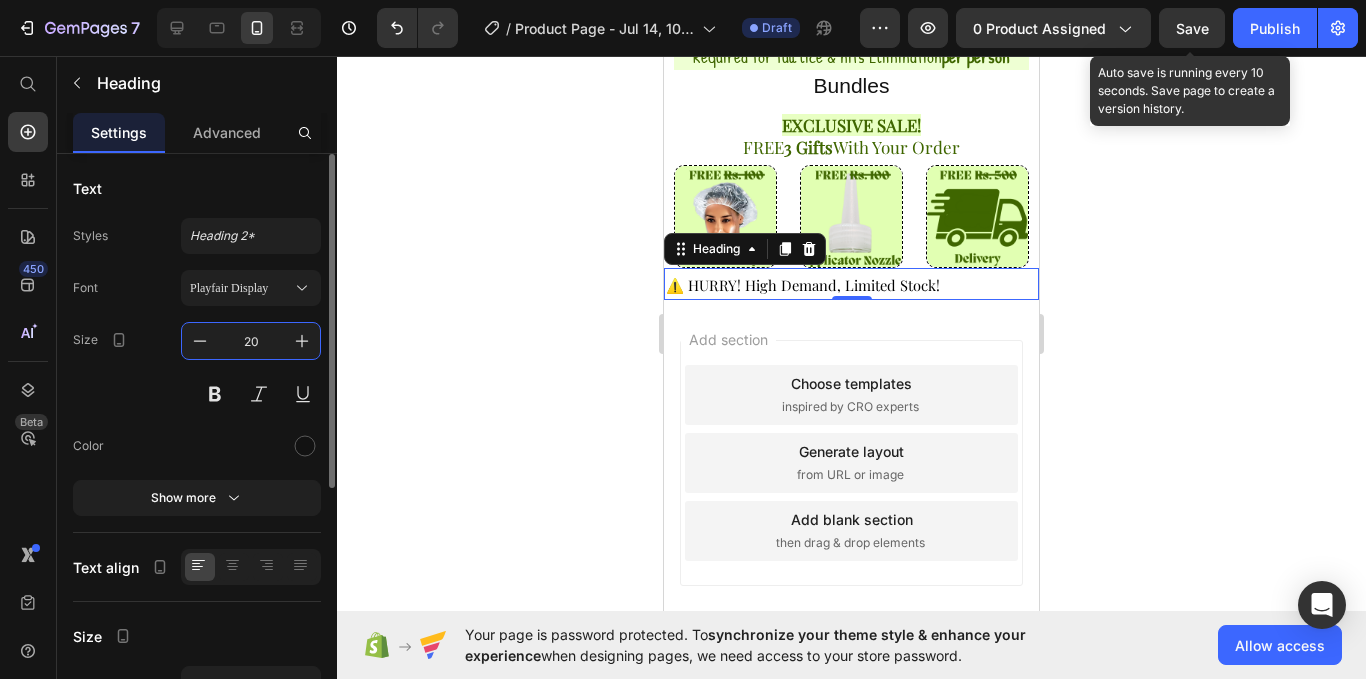 click on "20" at bounding box center [251, 341] 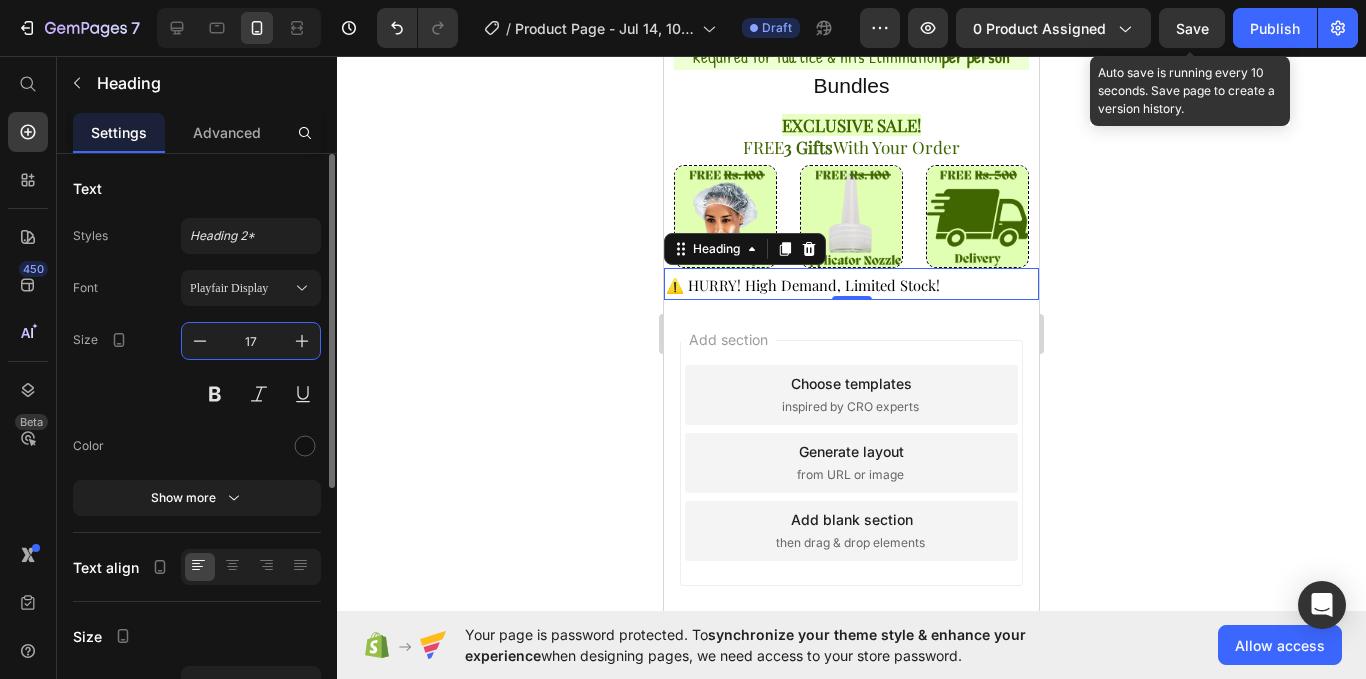 type on "17" 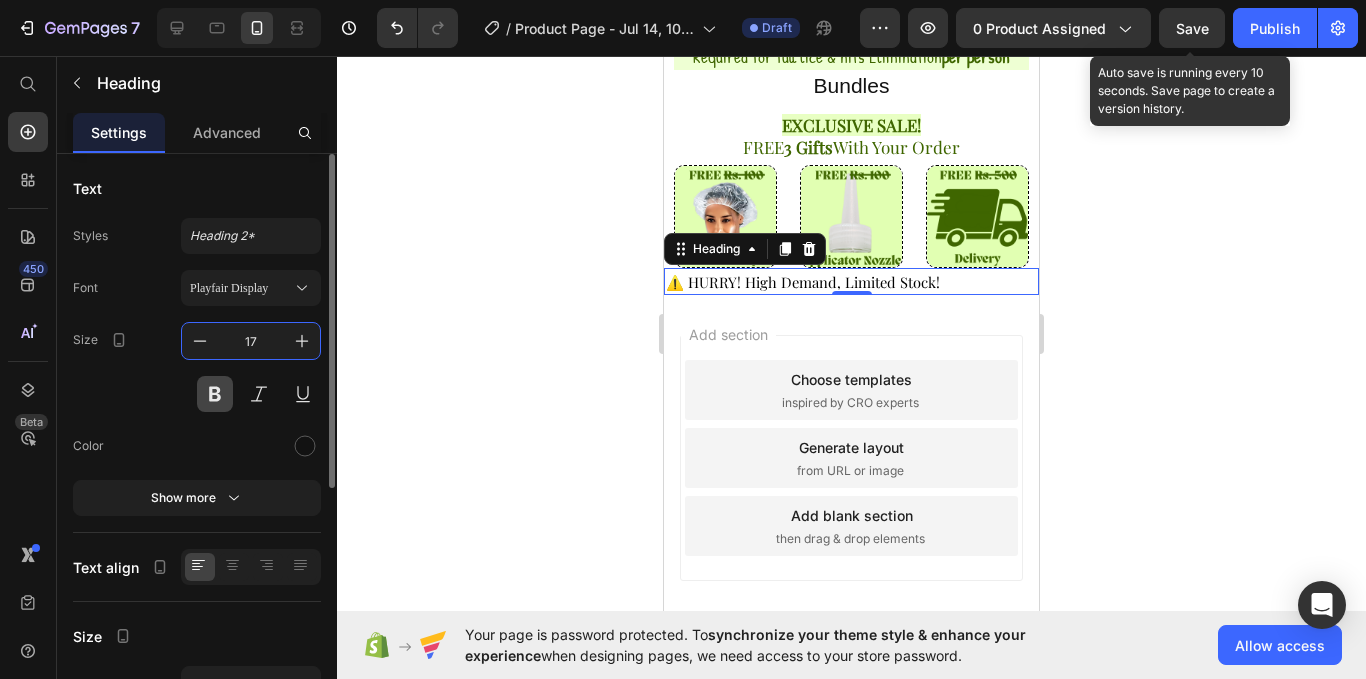 click at bounding box center [215, 394] 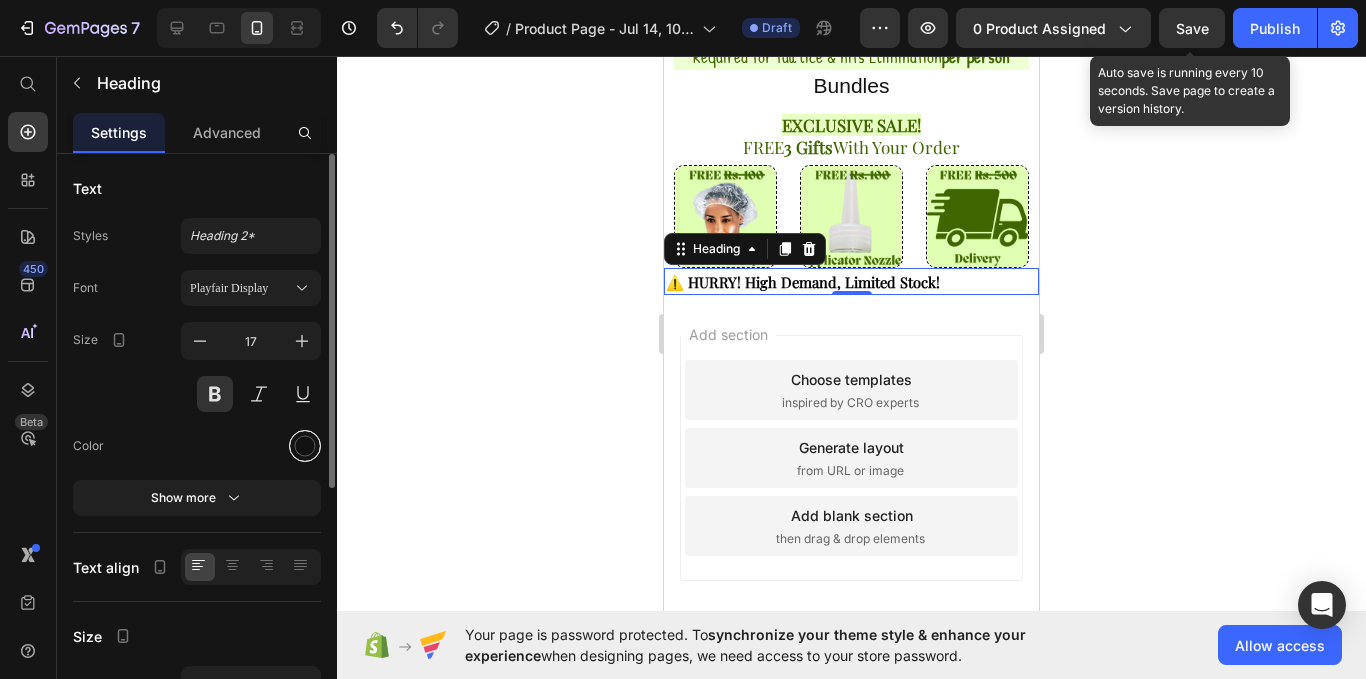 click at bounding box center [305, 446] 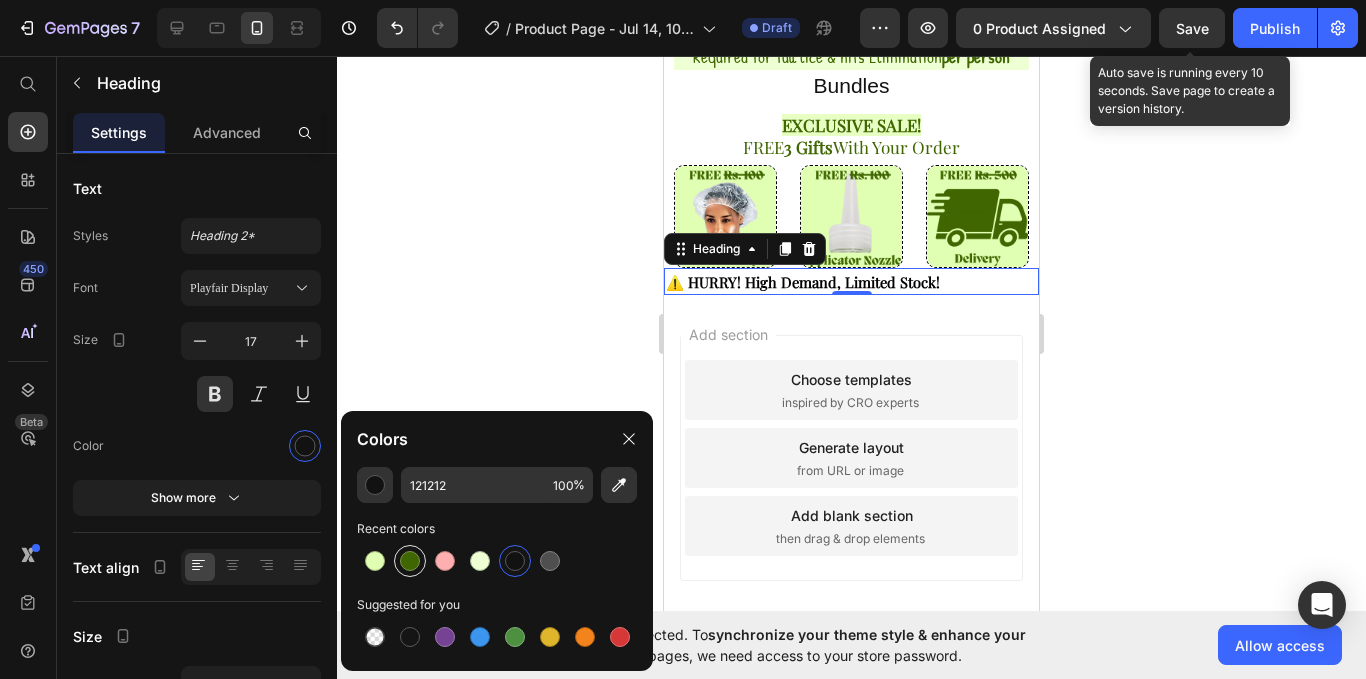click at bounding box center (410, 561) 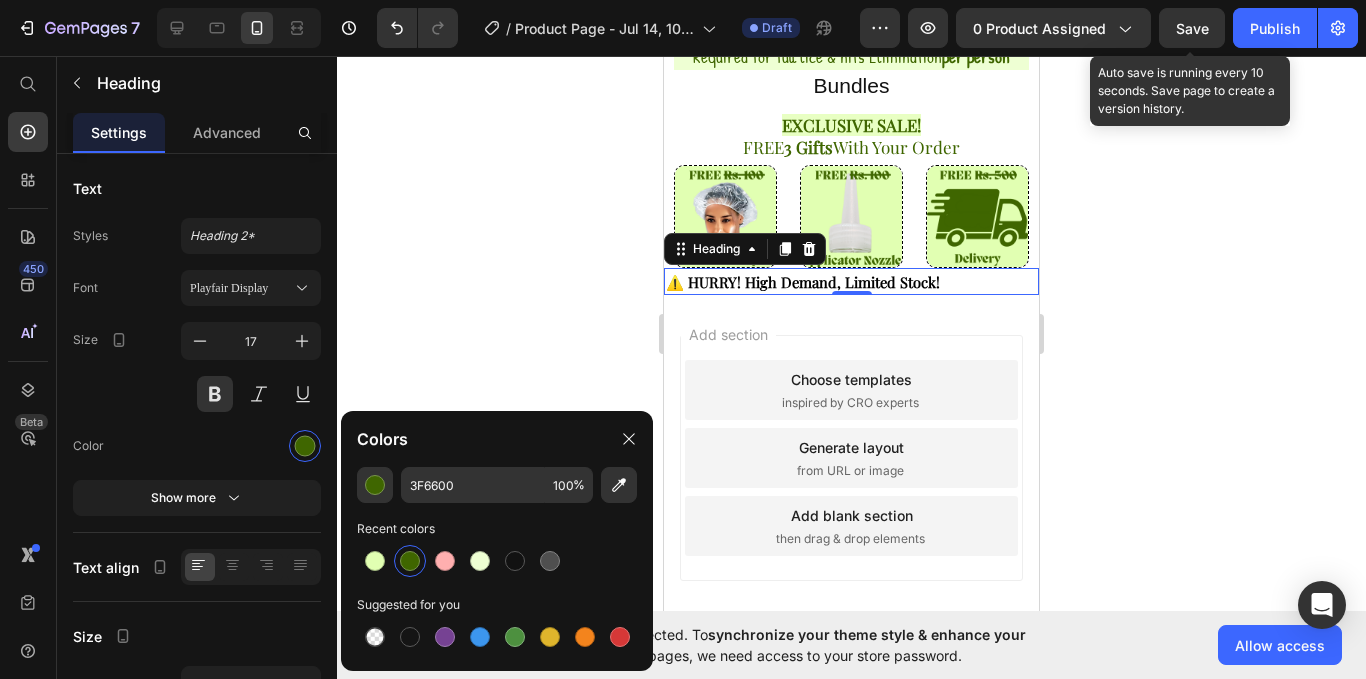 click at bounding box center [410, 561] 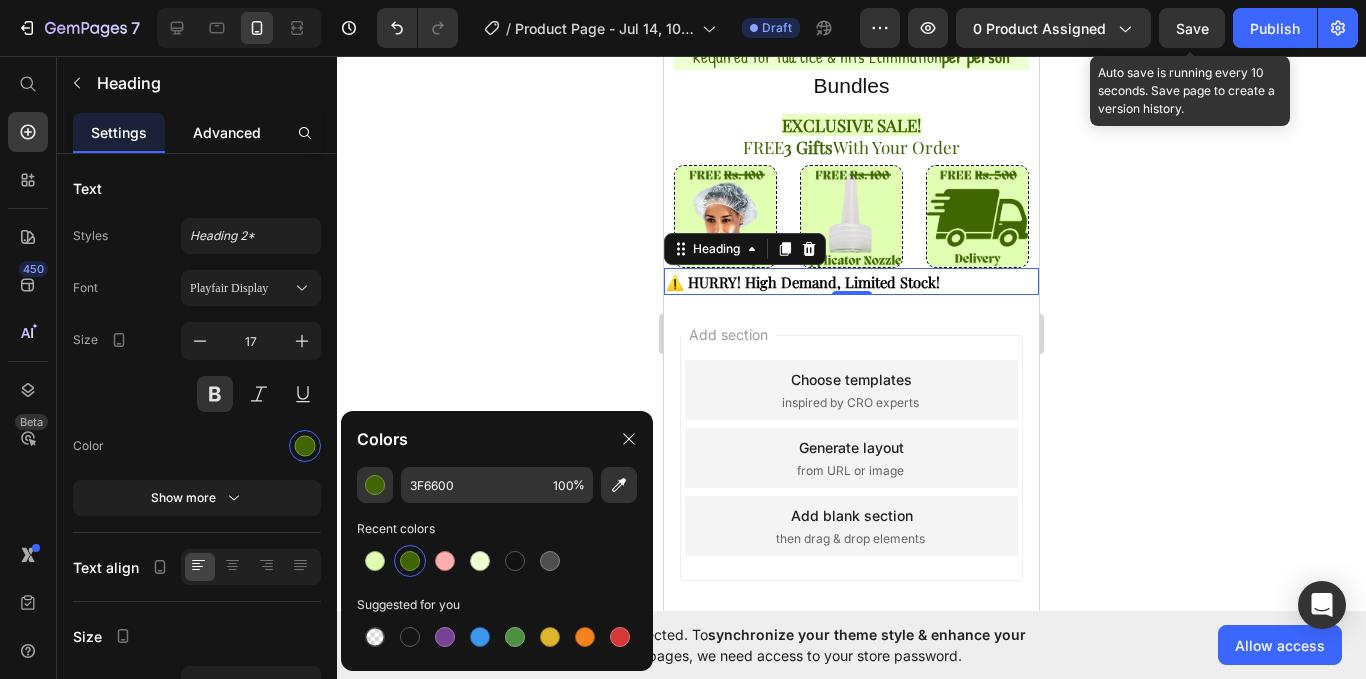click on "Advanced" at bounding box center (227, 132) 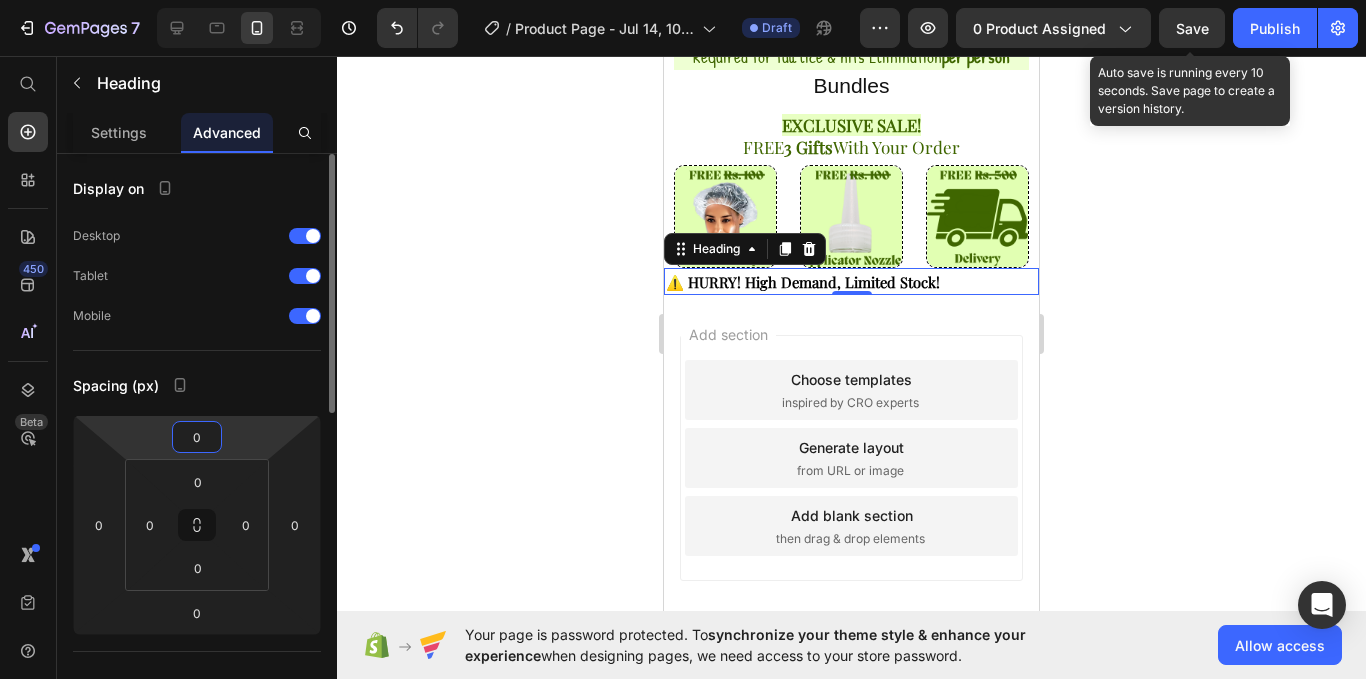 click on "0" at bounding box center (197, 437) 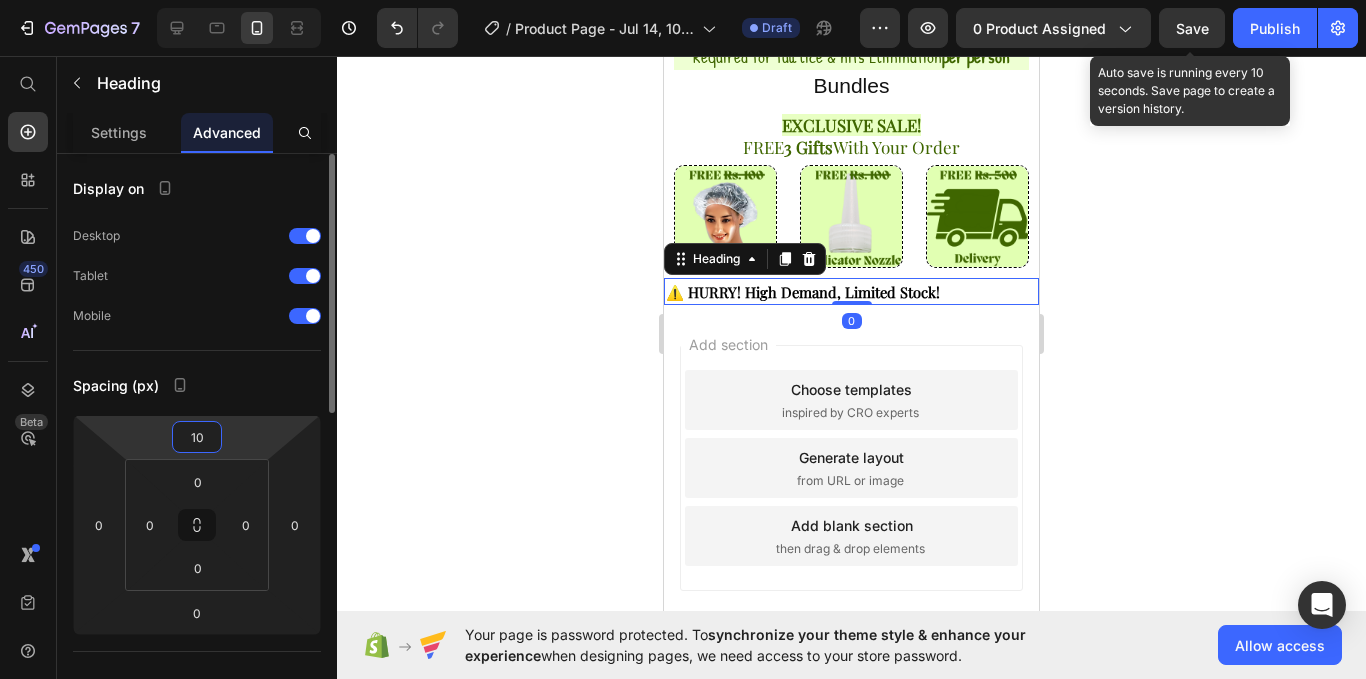 type on "10" 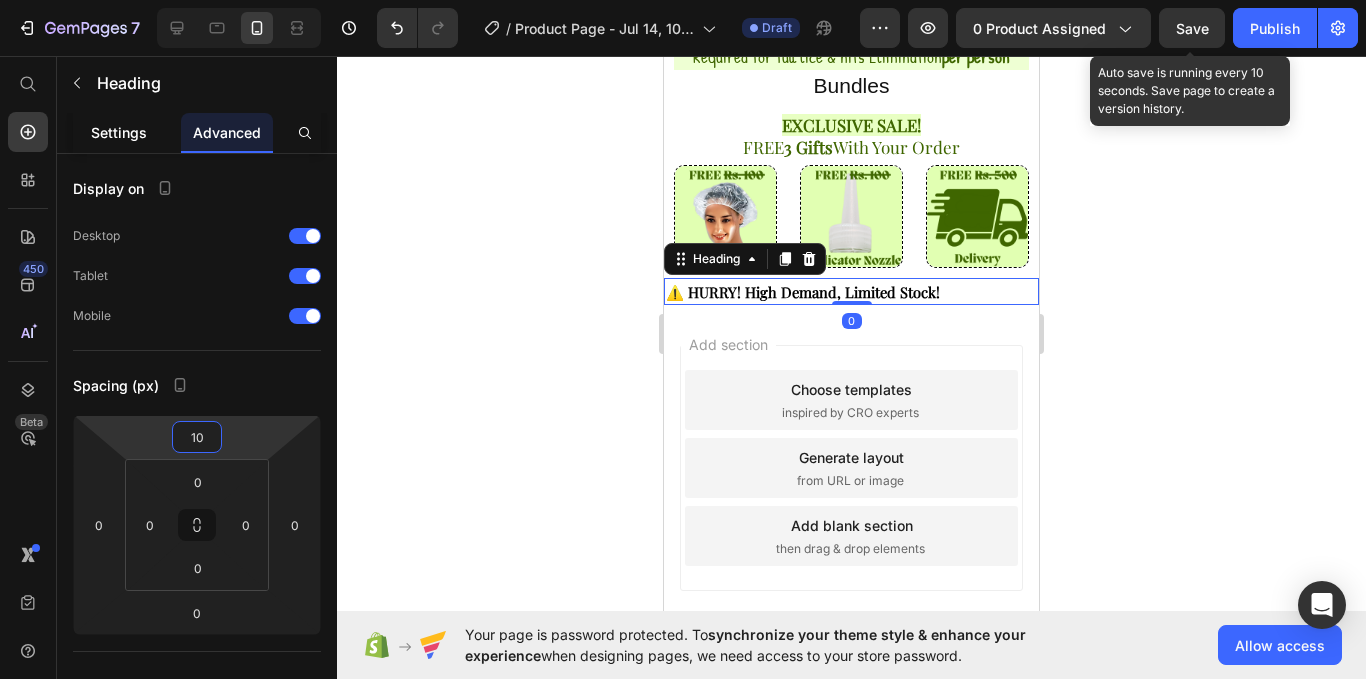 click on "Settings" 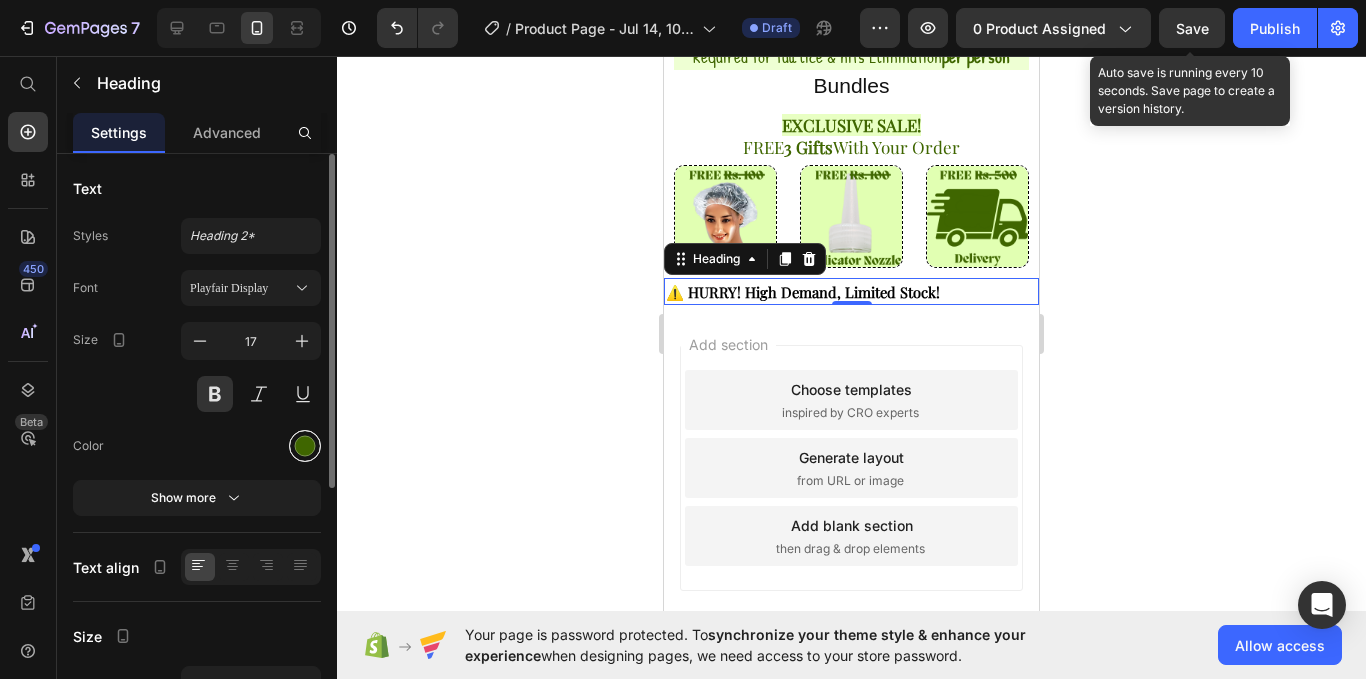 click at bounding box center [305, 446] 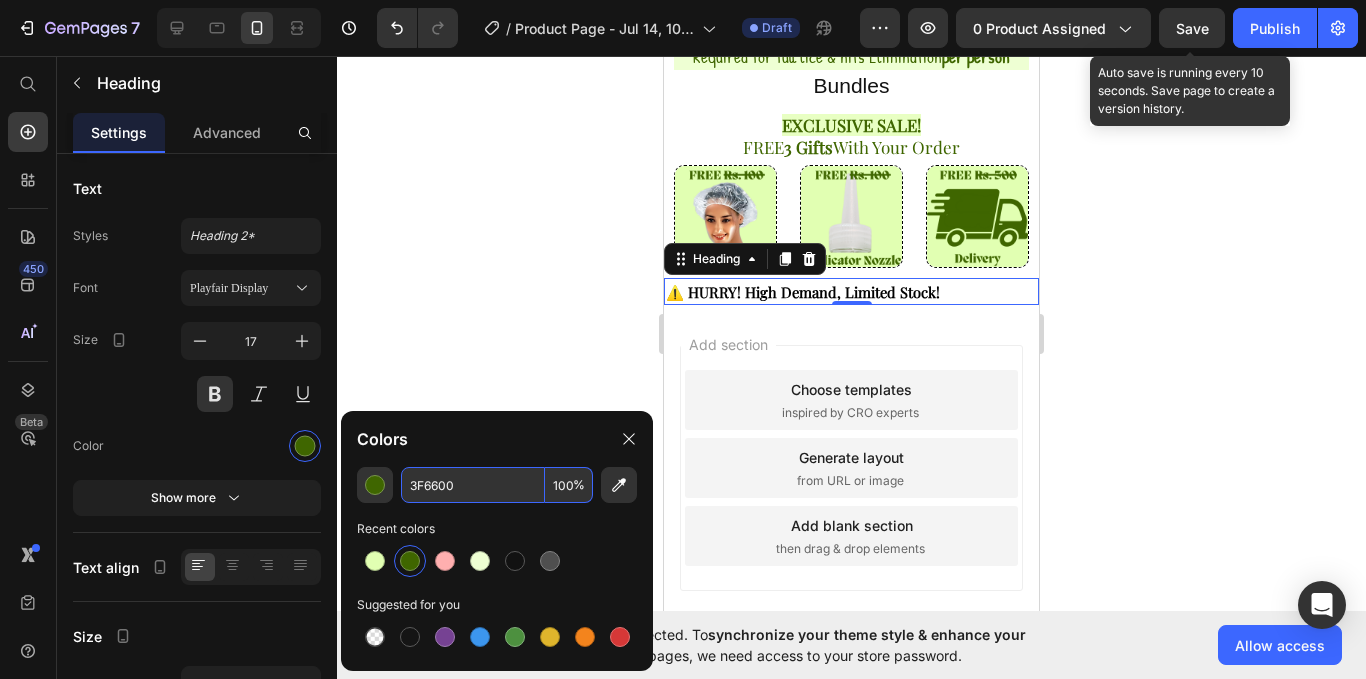click on "3F6600" at bounding box center [473, 485] 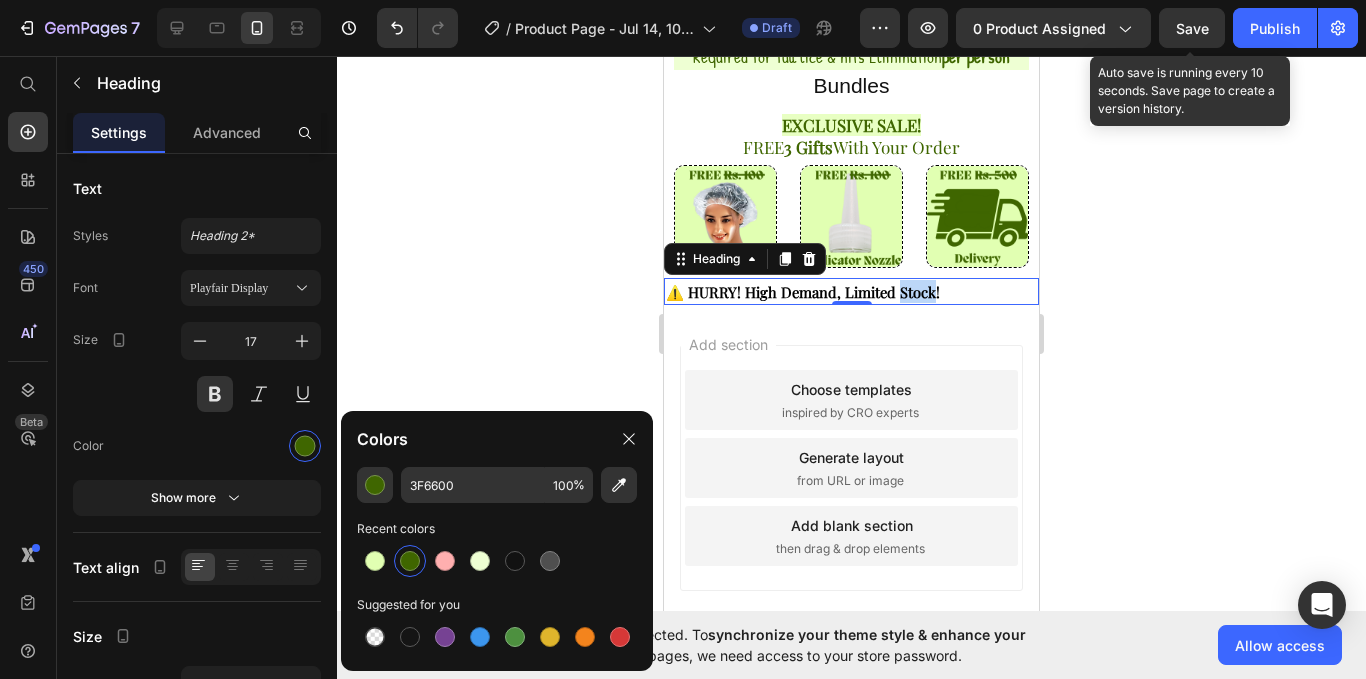 click on "⚠️ HURRY! High Demand, Limited Stock!" at bounding box center (803, 292) 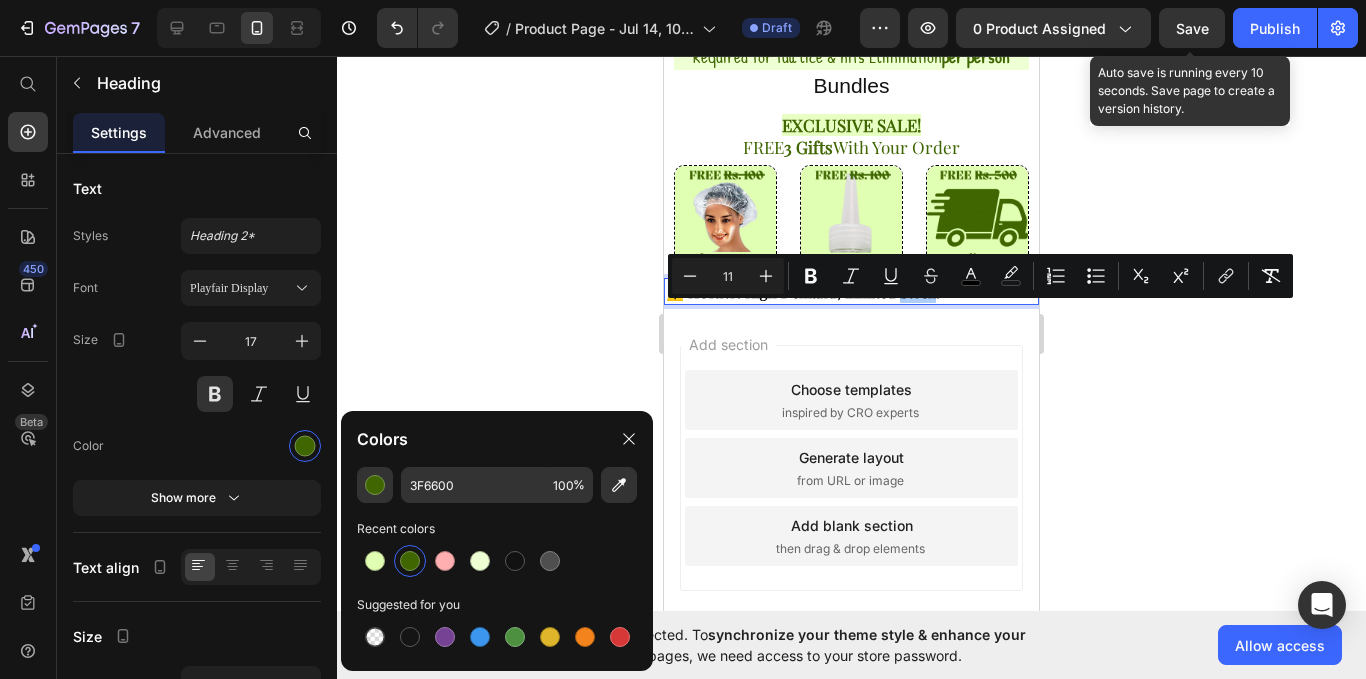 click on "11" at bounding box center (728, 276) 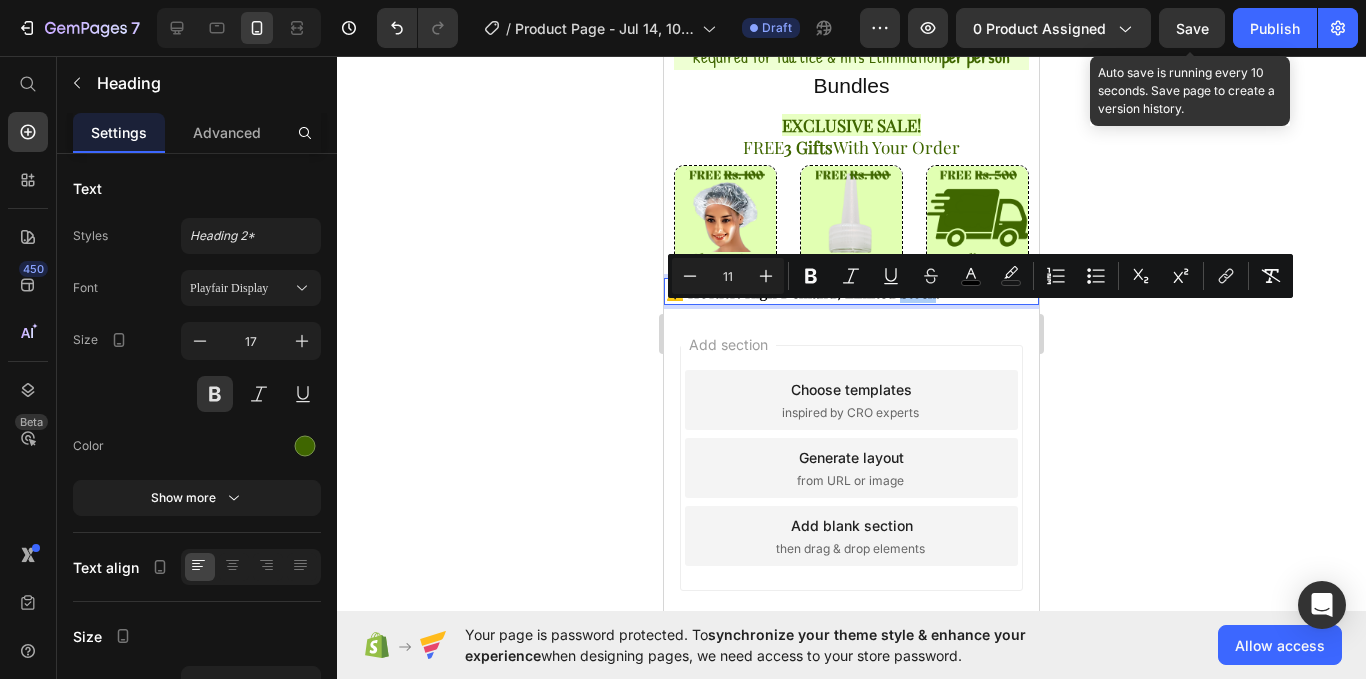 click on "11" at bounding box center [728, 276] 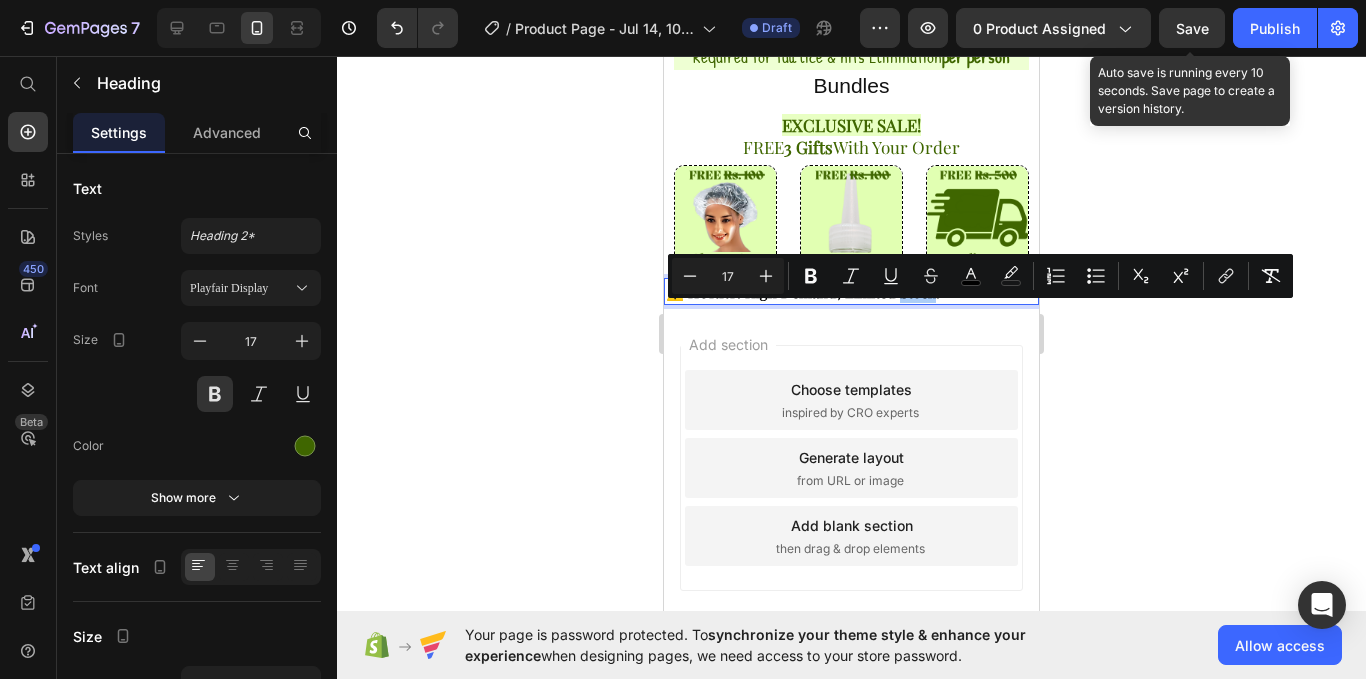 type on "17" 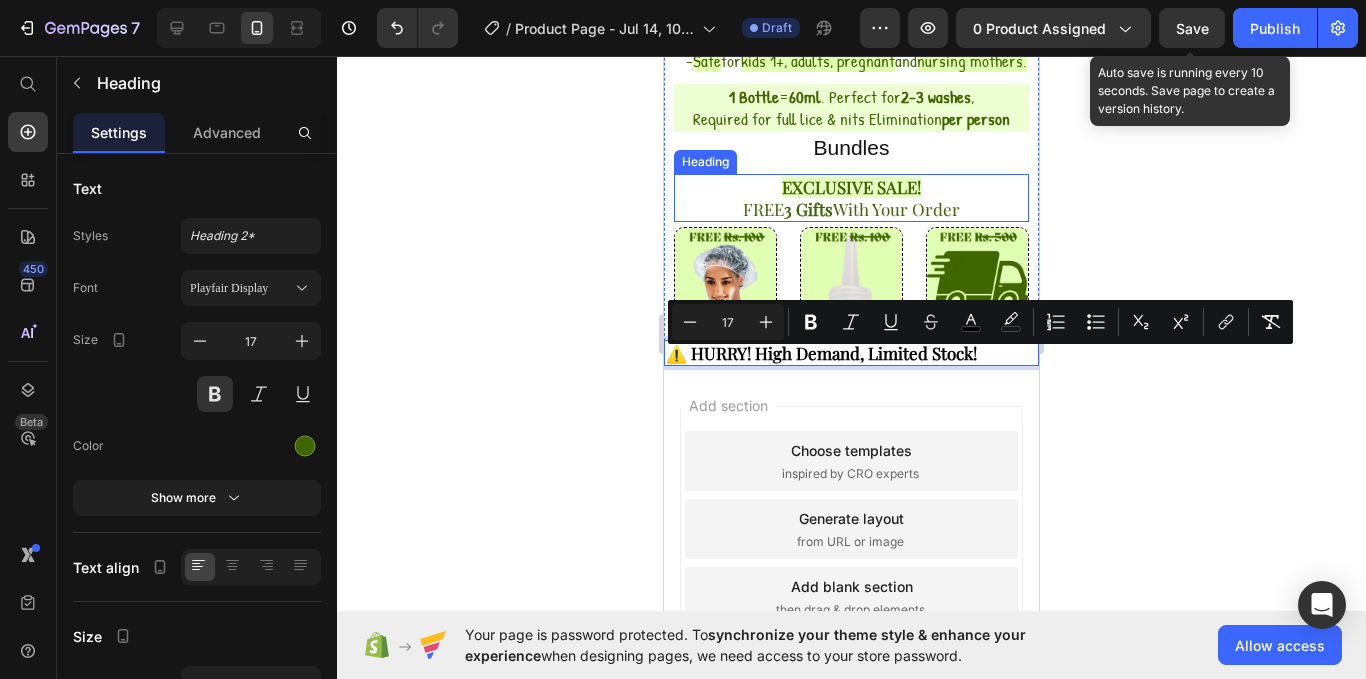 scroll, scrollTop: 807, scrollLeft: 0, axis: vertical 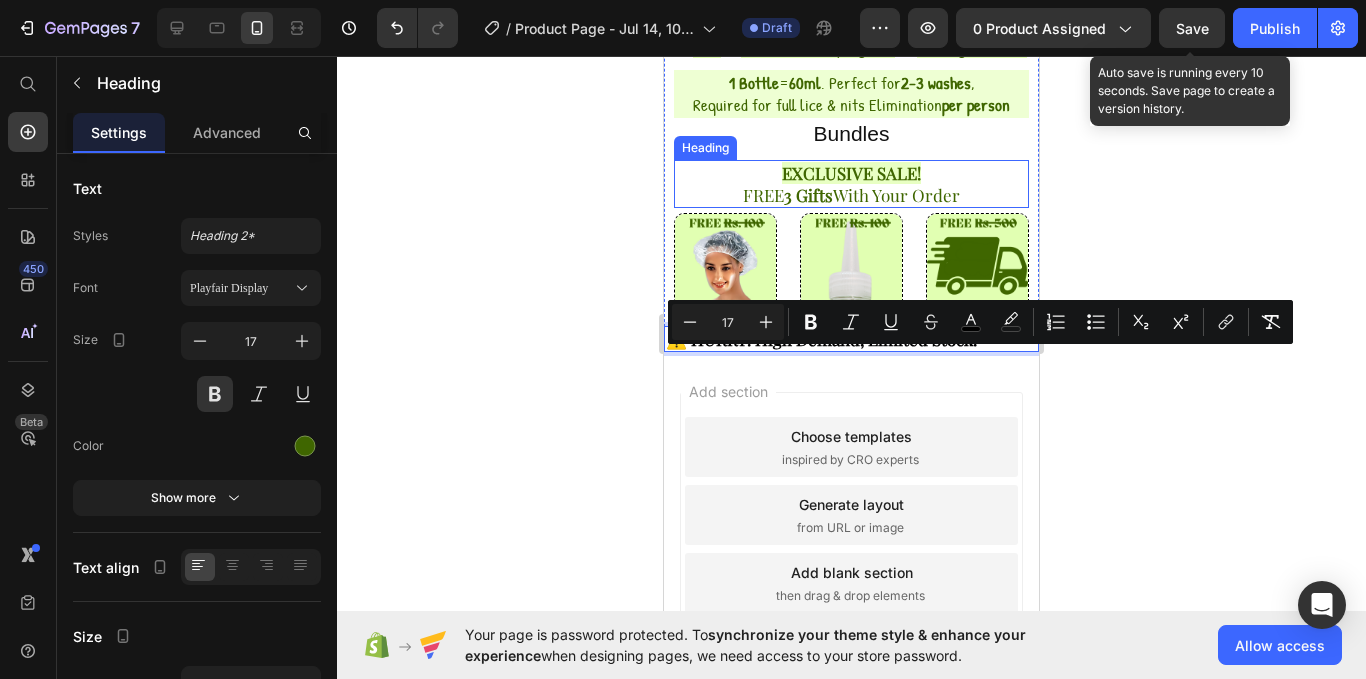 click on "EXCLUSIVE SALE!" at bounding box center [851, 173] 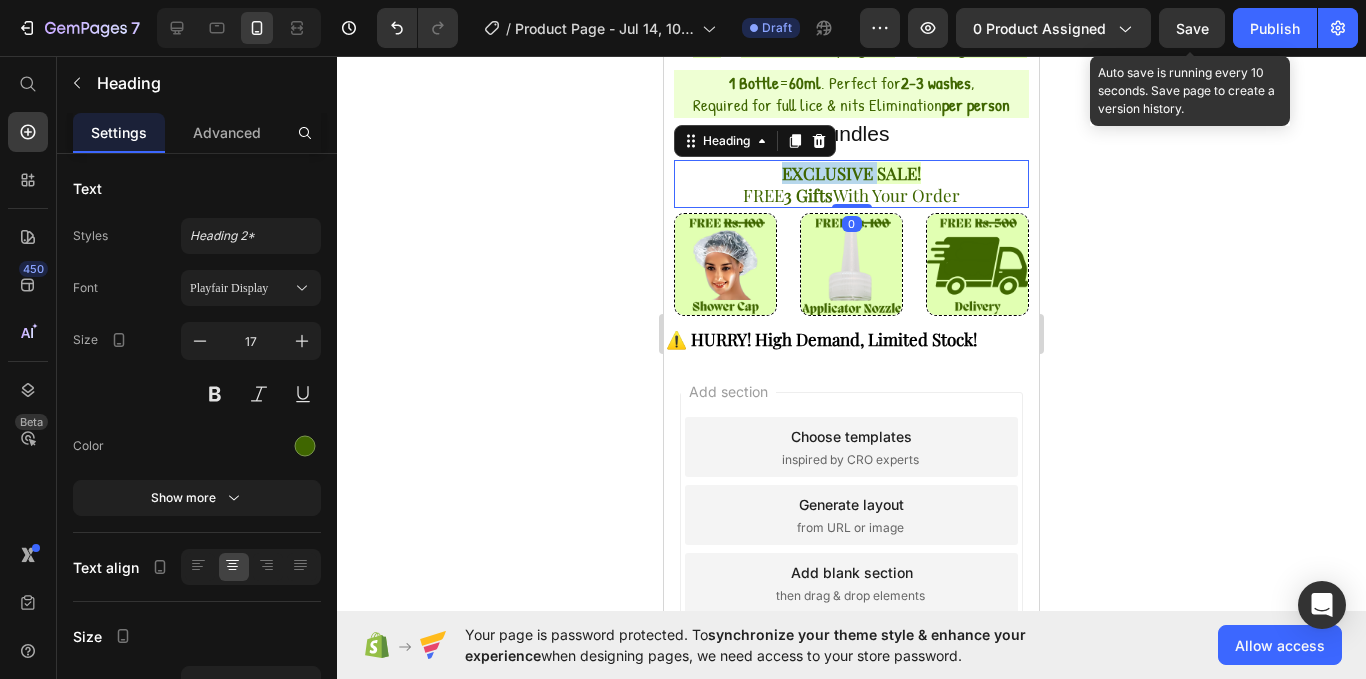 click on "EXCLUSIVE SALE!" at bounding box center [851, 173] 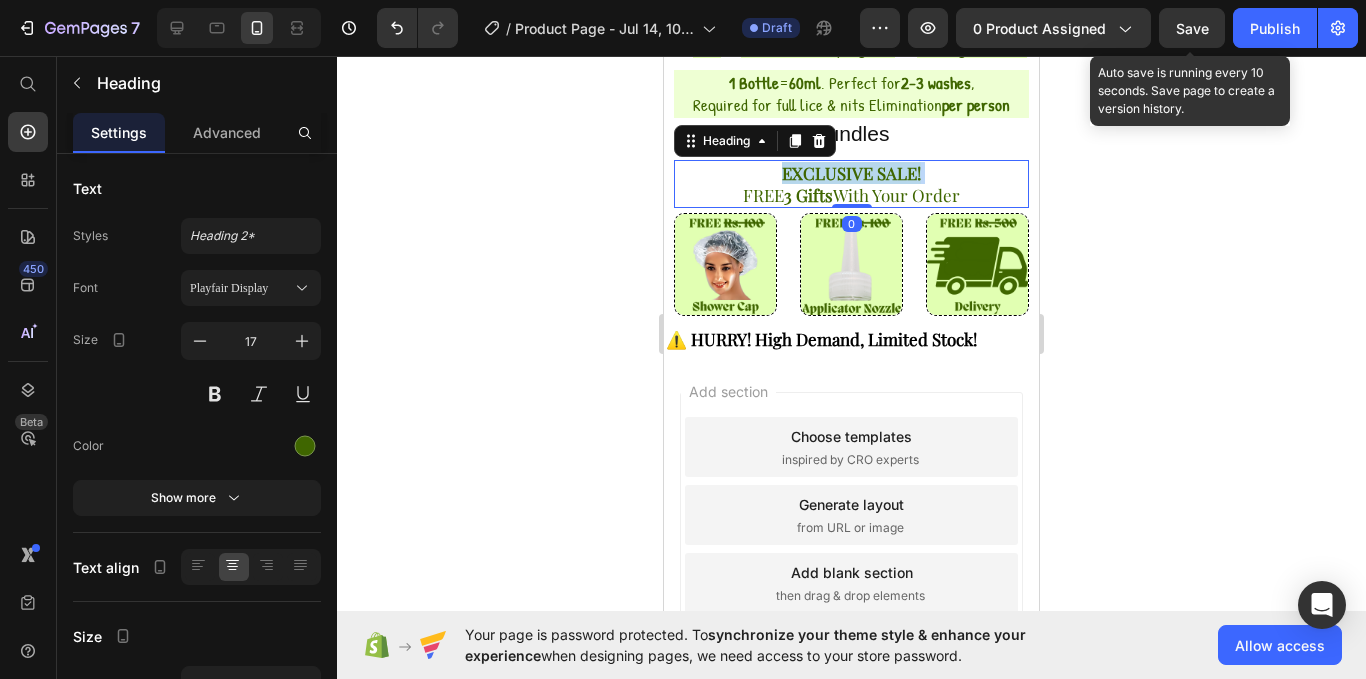 click on "EXCLUSIVE SALE!" at bounding box center [851, 173] 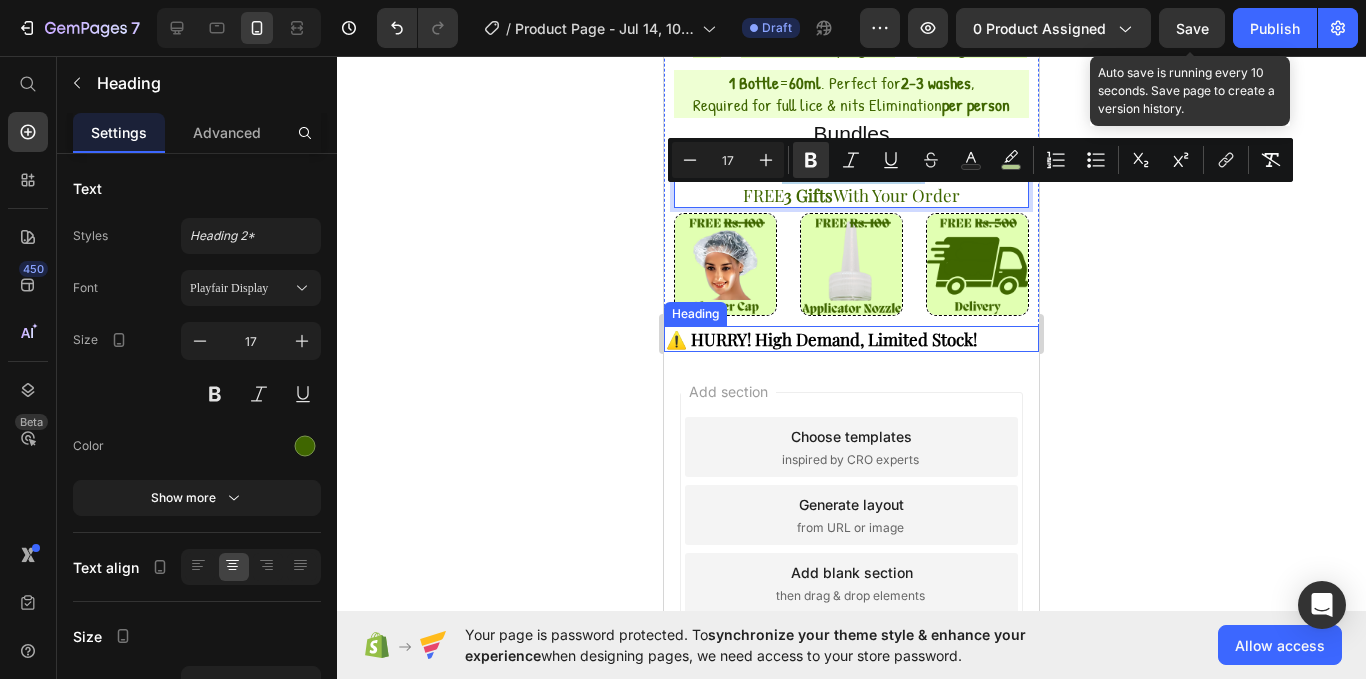 click on "⚠️ HURRY! High Demand, Limited Stock!" at bounding box center [821, 339] 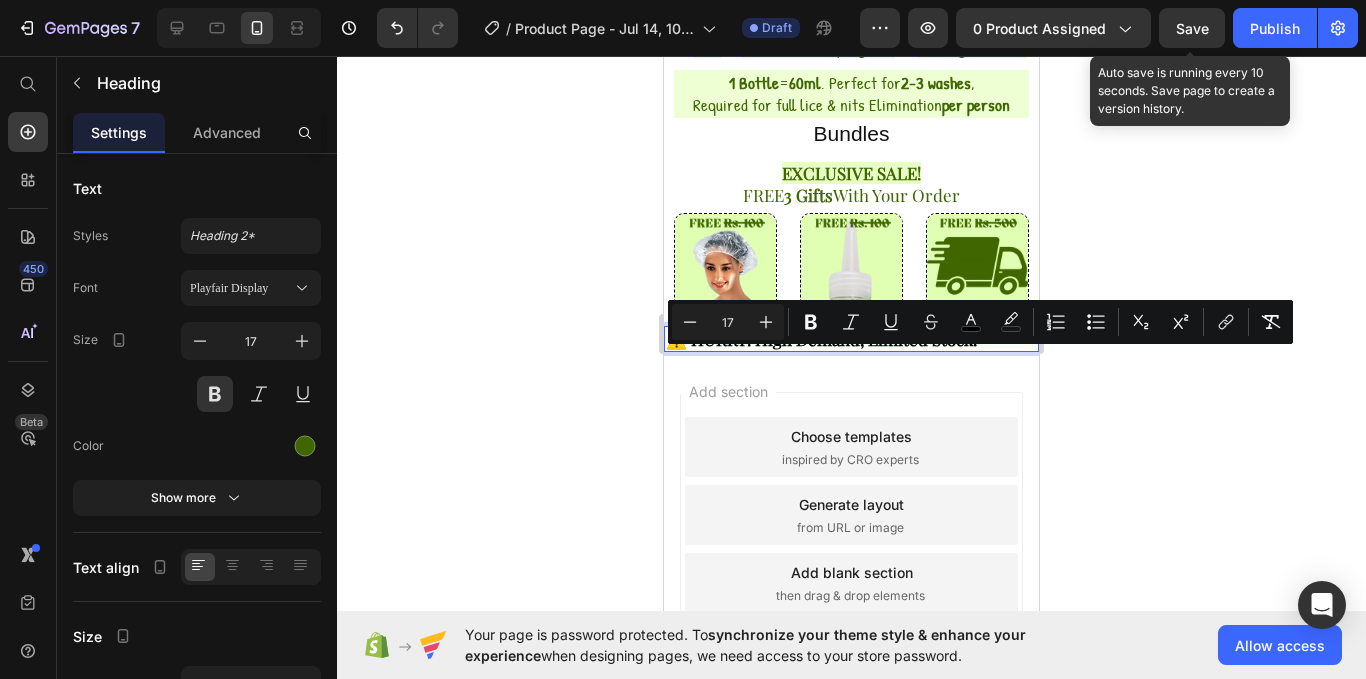 click on "17" at bounding box center [728, 322] 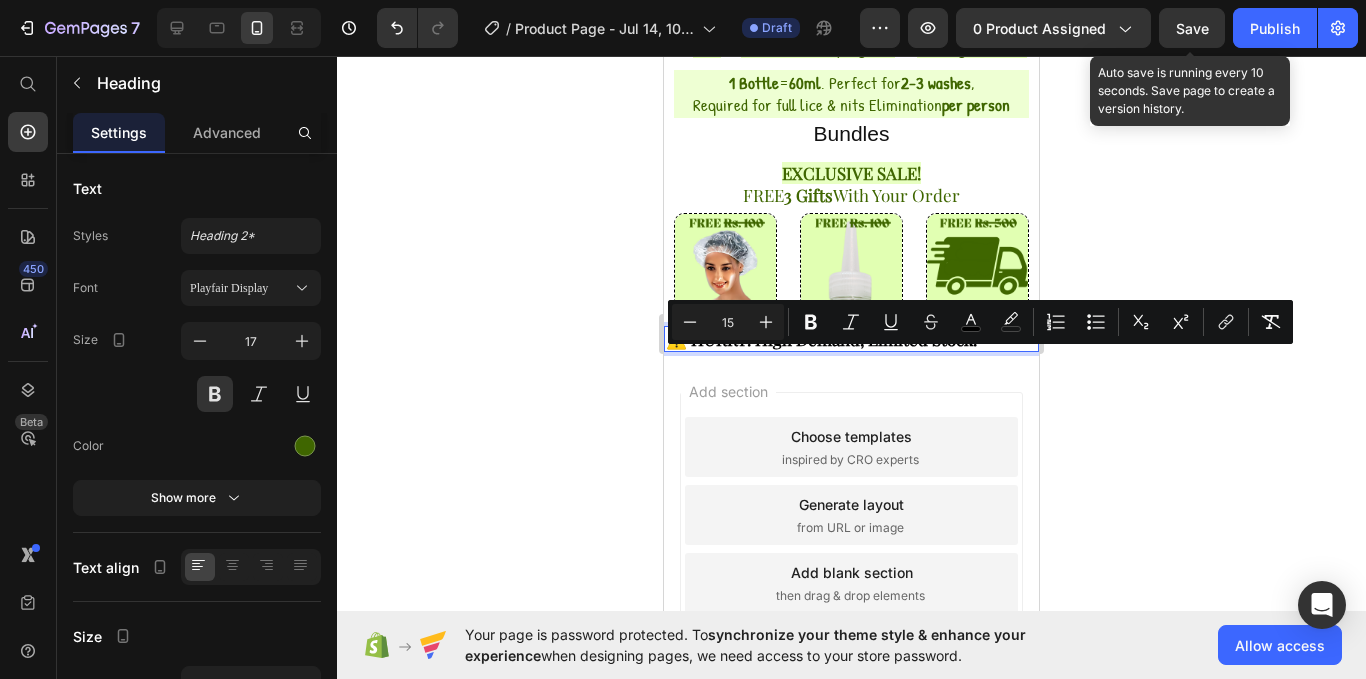 type on "15" 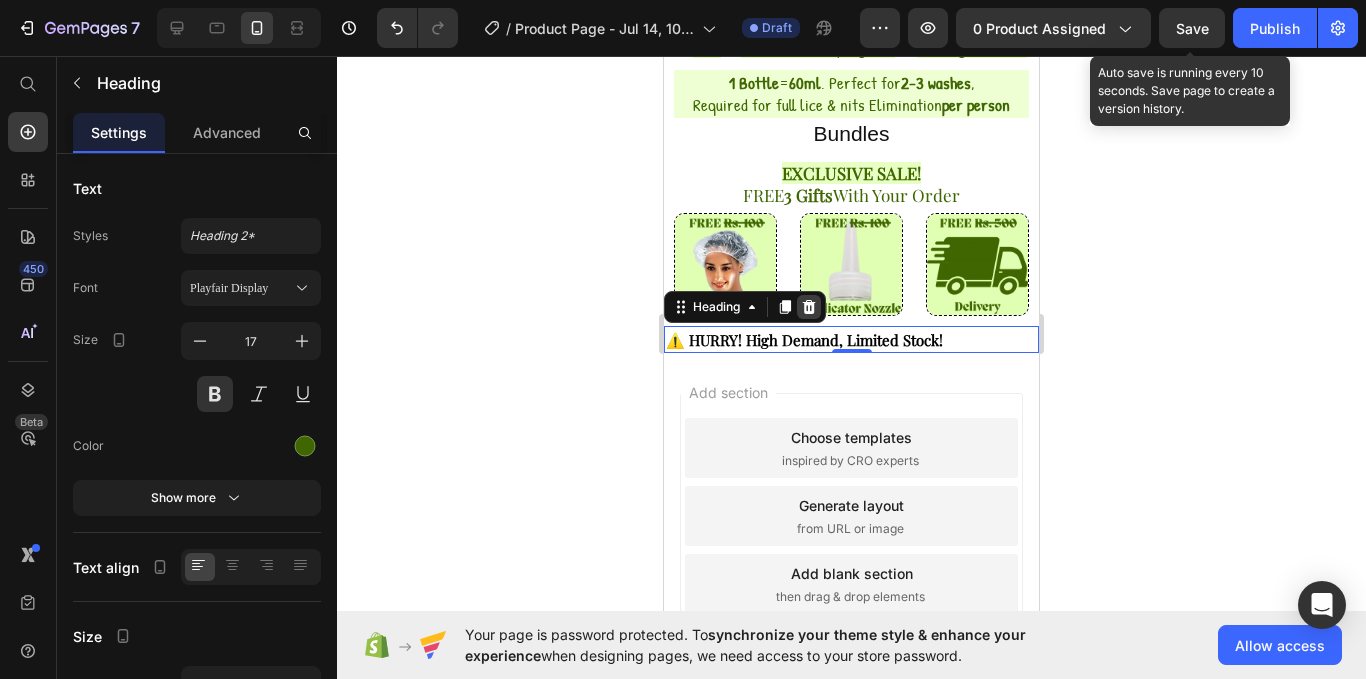 click 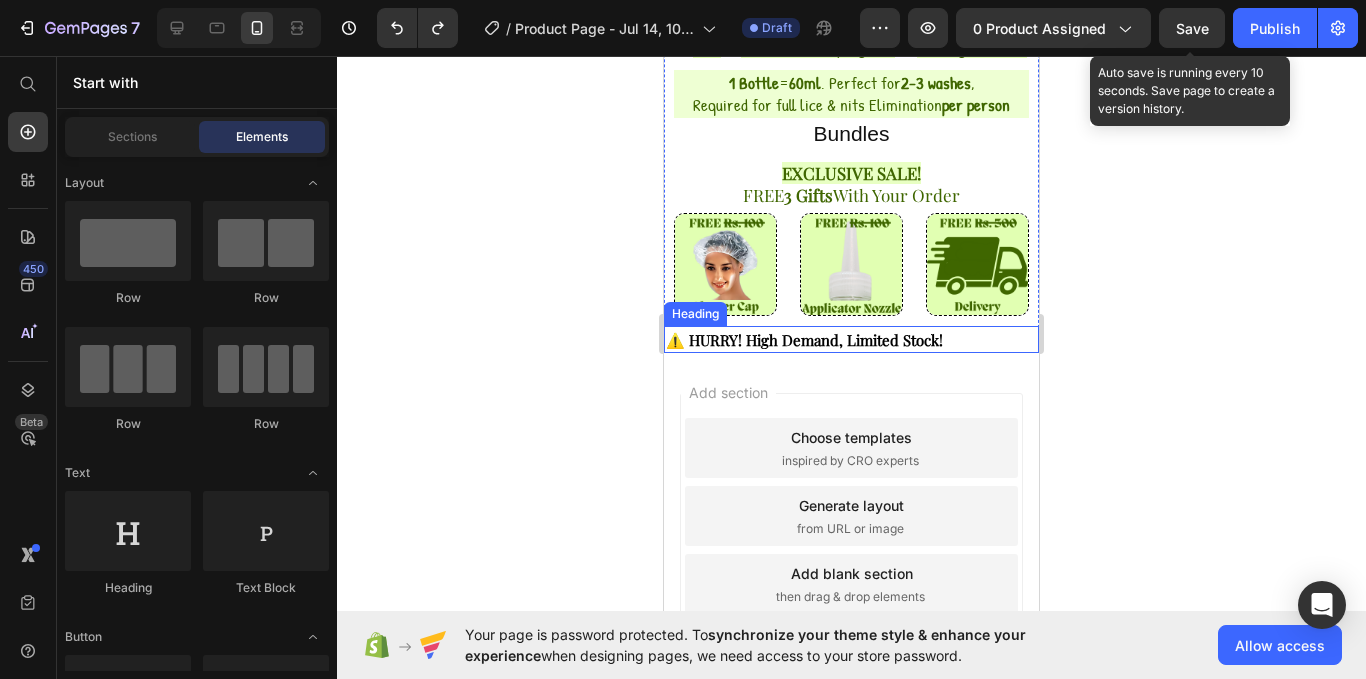 click on "⚠️ HURRY! High Demand, Limited Stock!" at bounding box center (851, 339) 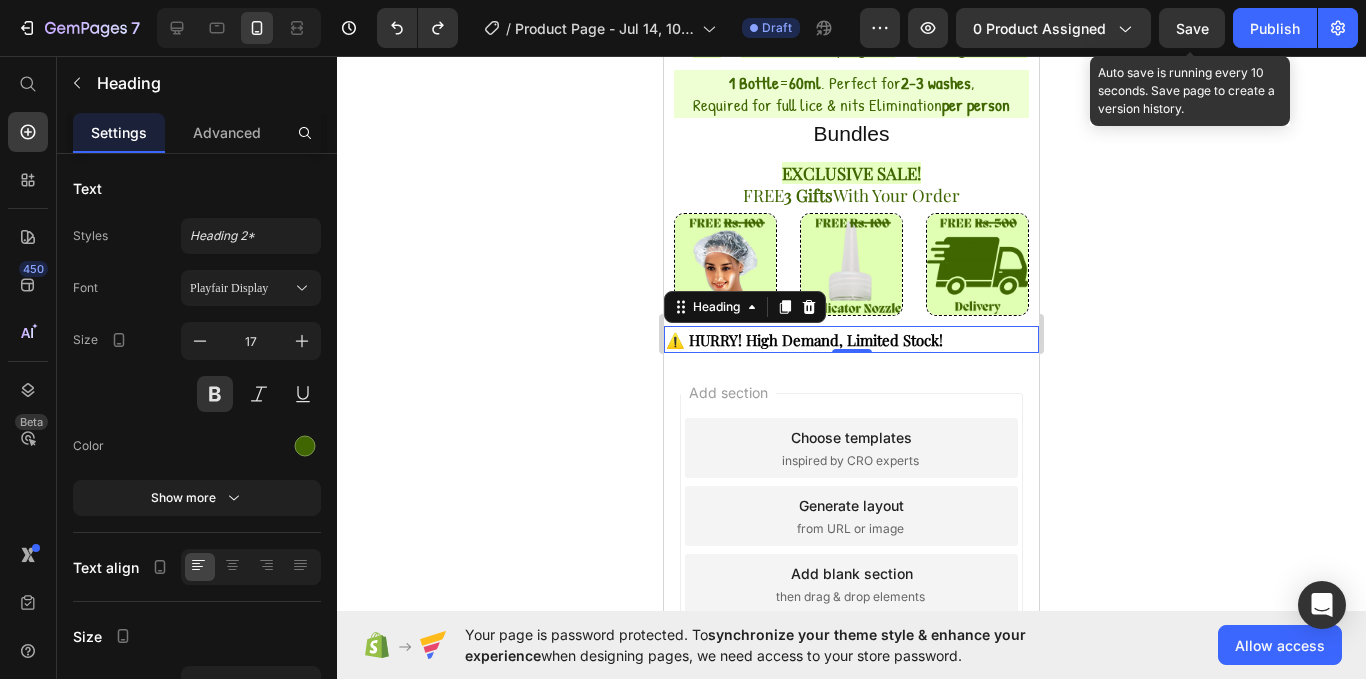 click on "⚠️ HURRY! High Demand, Limited Stock!" at bounding box center (851, 339) 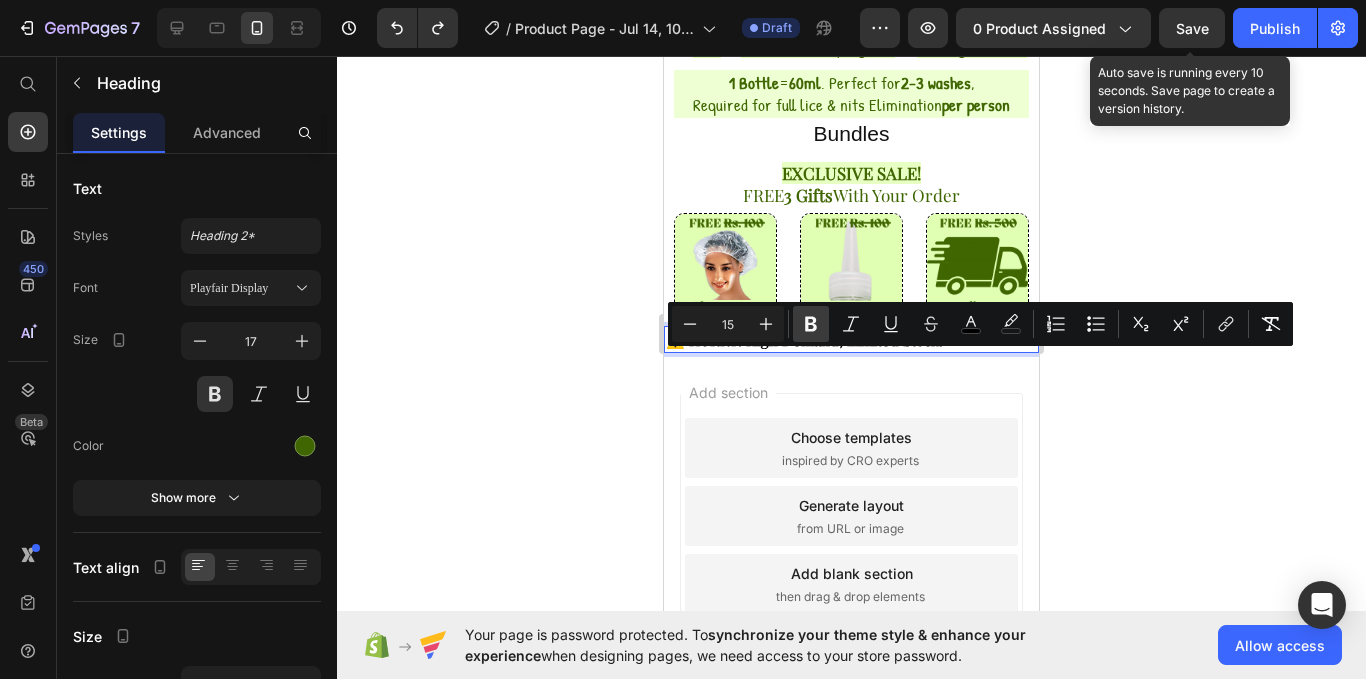 click 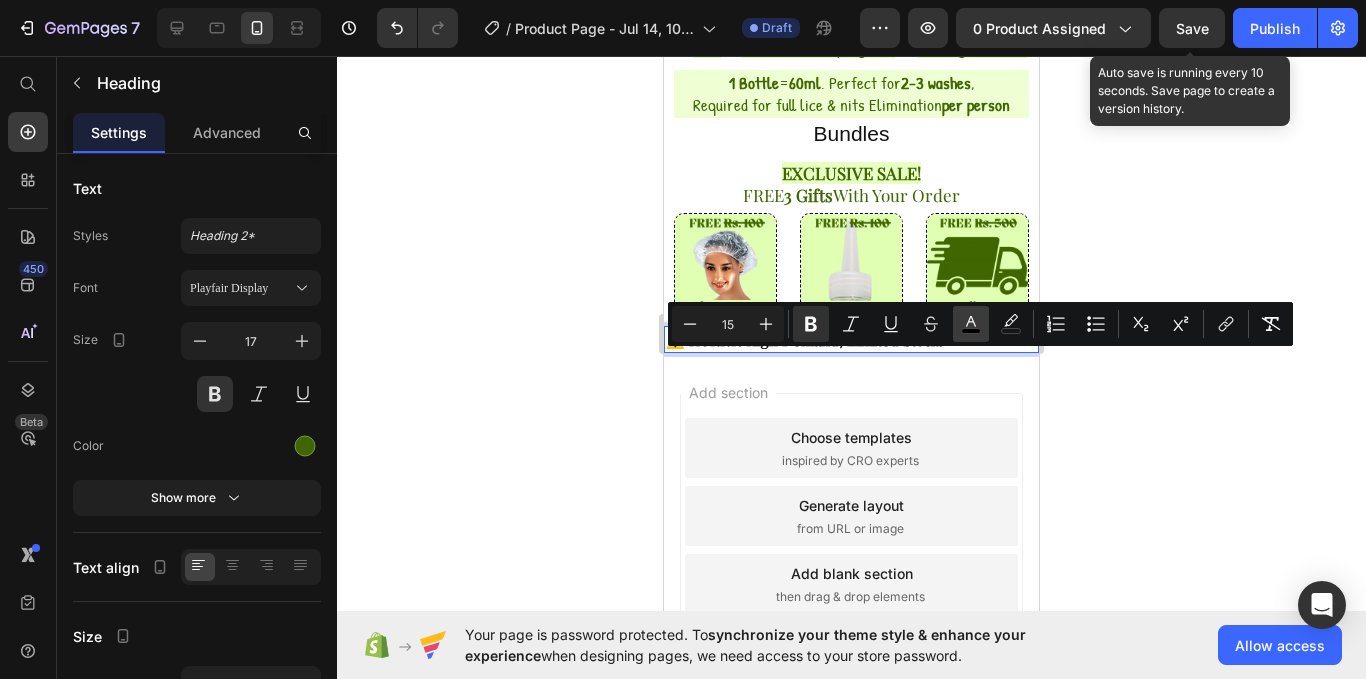 click 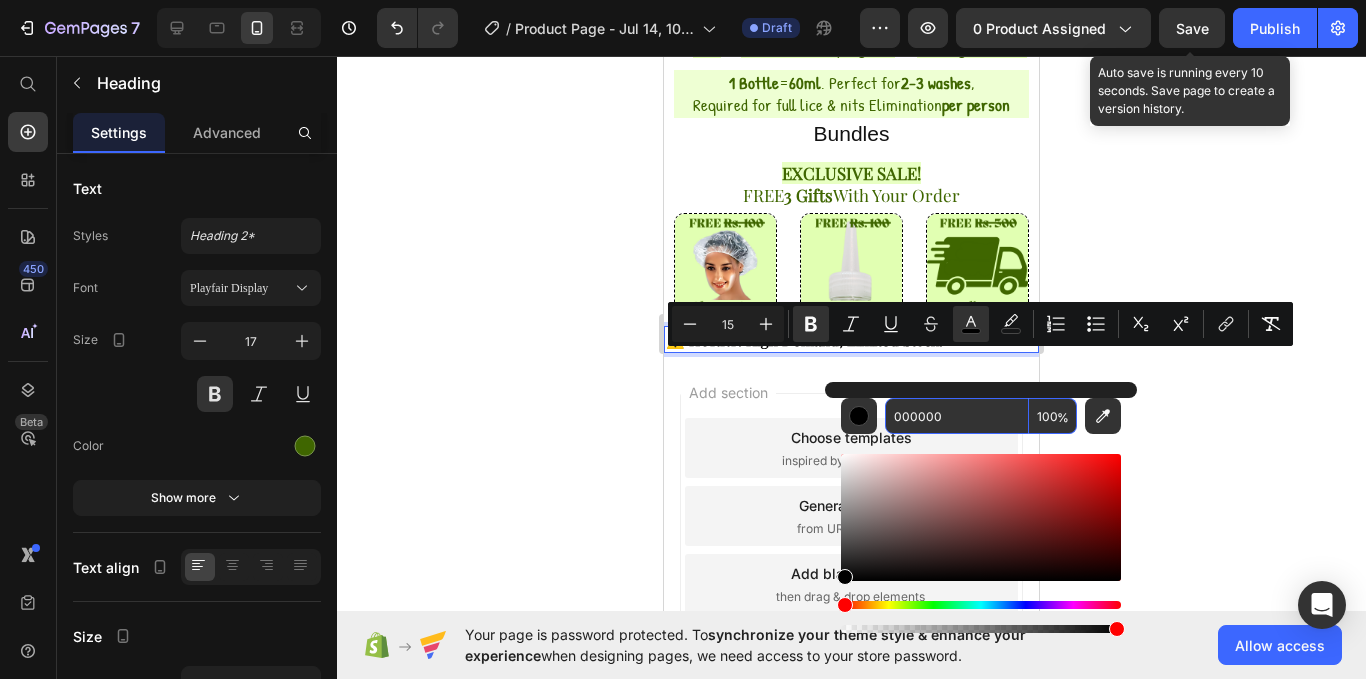 click on "000000" at bounding box center (957, 416) 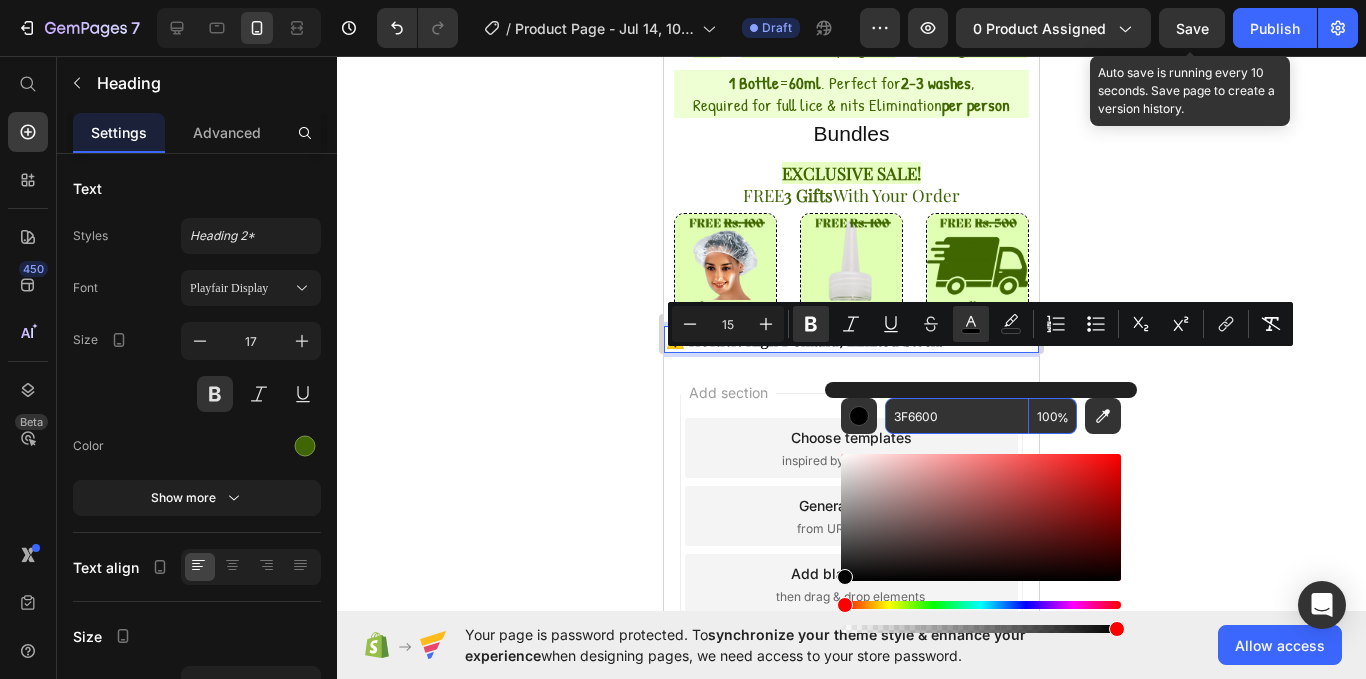 type on "3F6600" 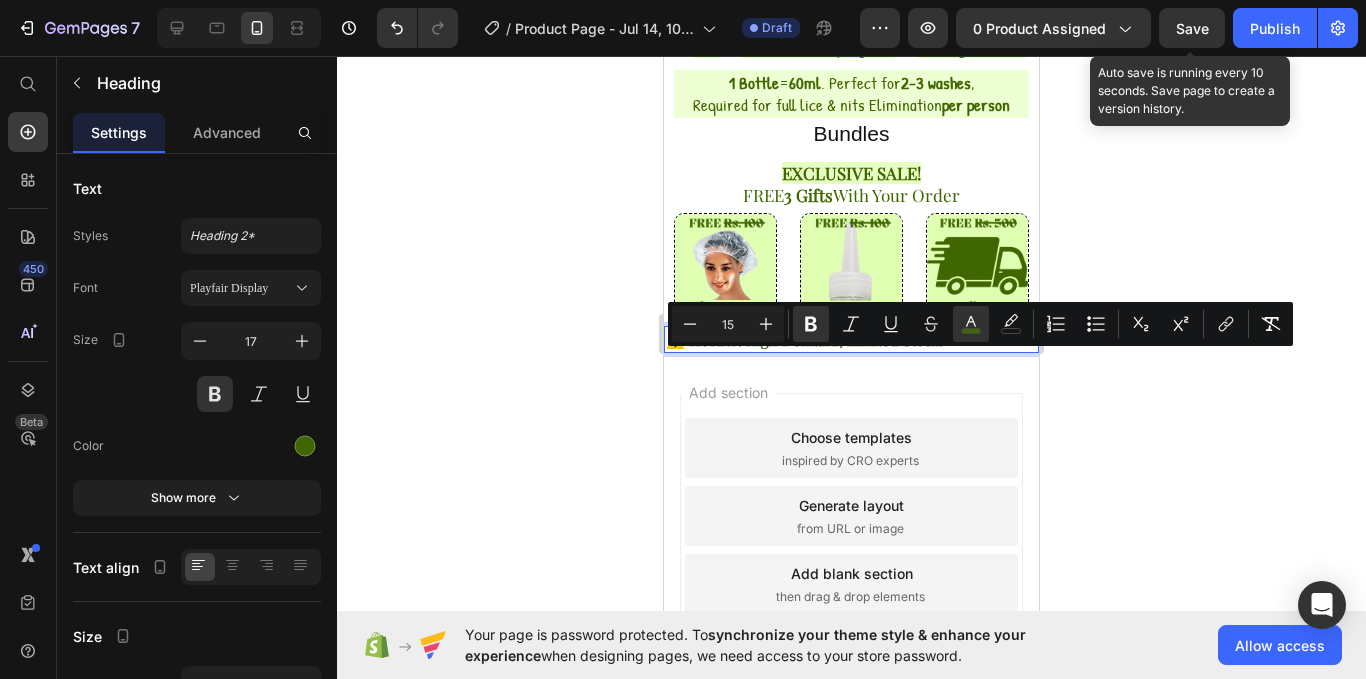 click on "⚠️ HURRY! High Demand, Limited Stock!" at bounding box center [851, 339] 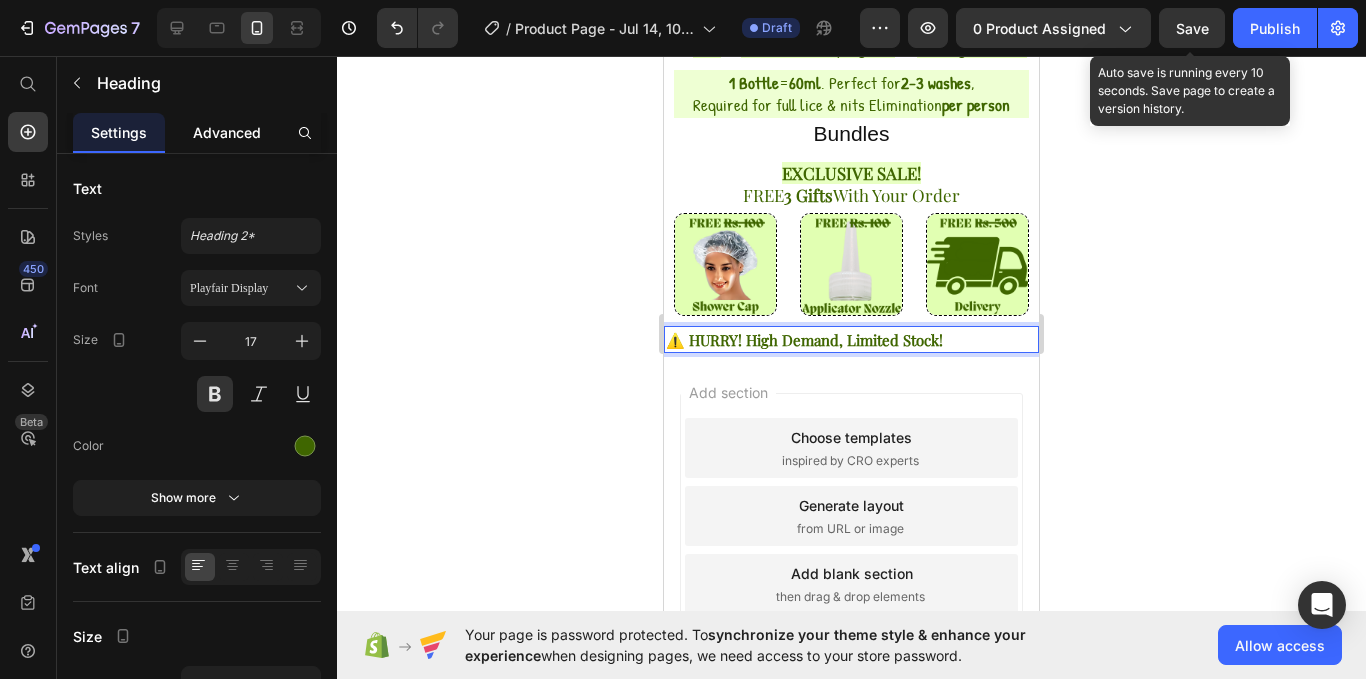 click on "Advanced" at bounding box center [227, 132] 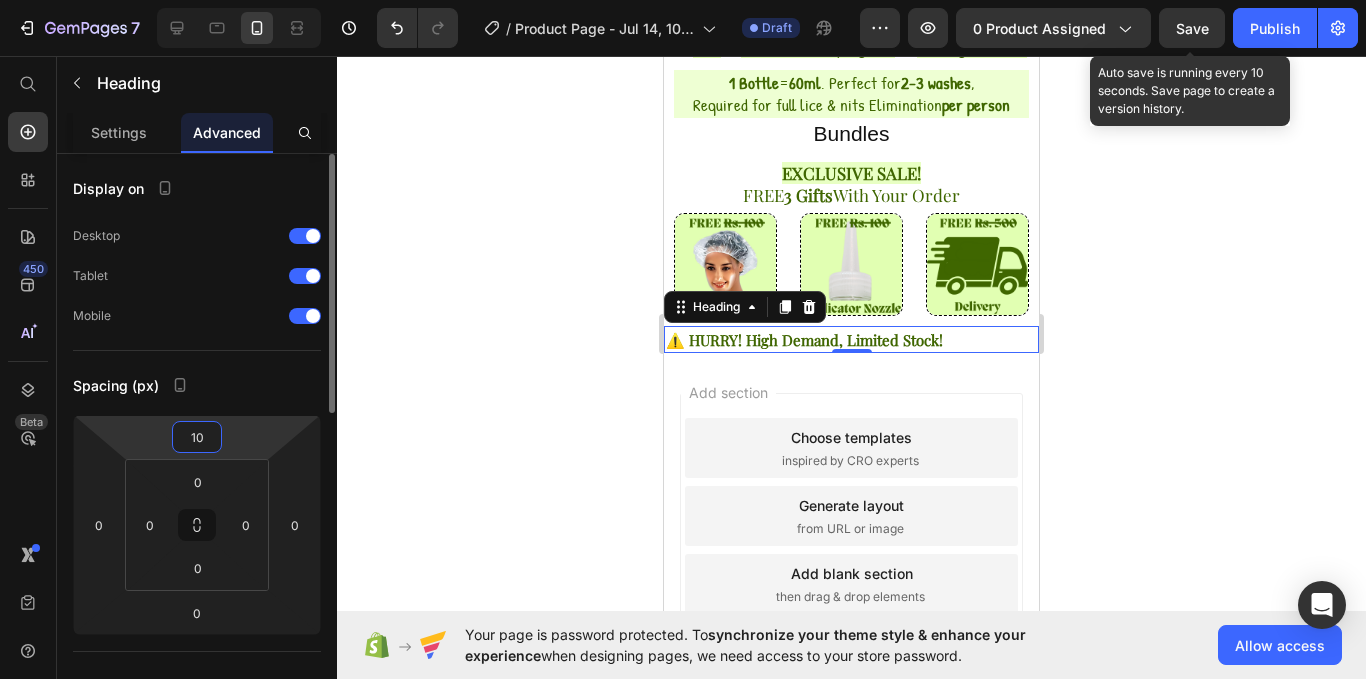 click on "10" at bounding box center (197, 437) 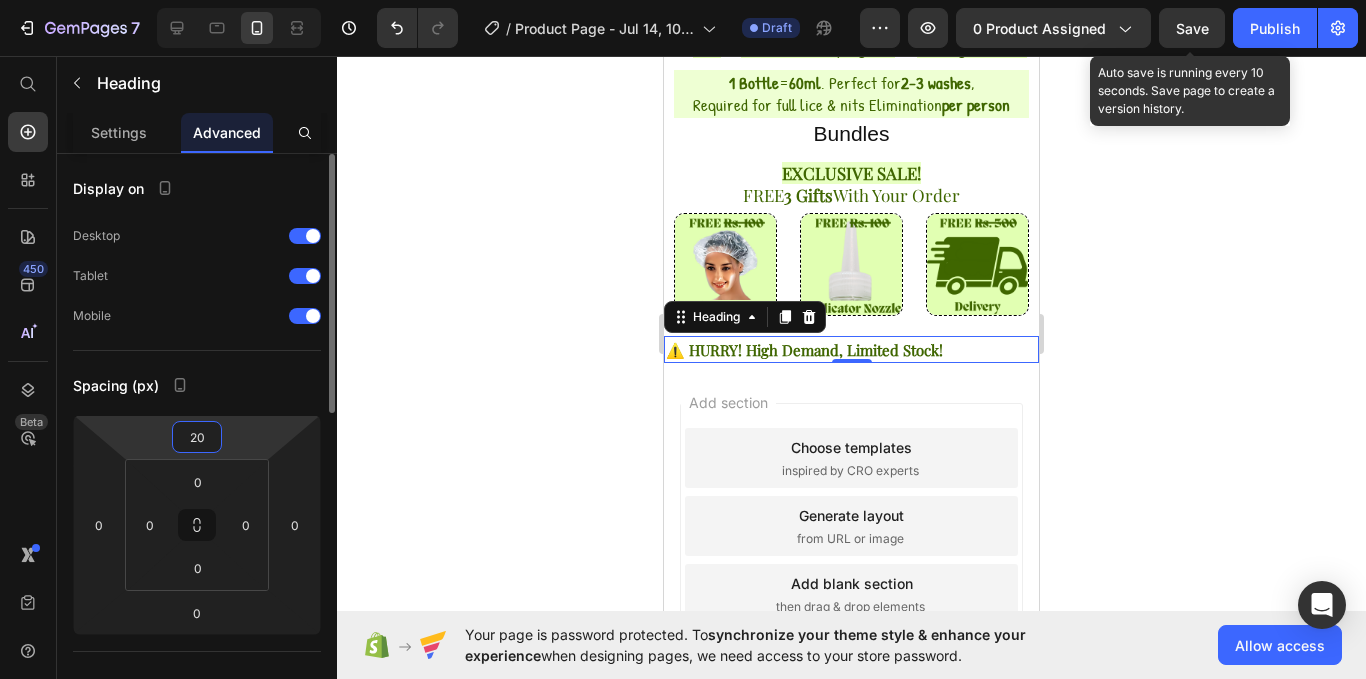 type on "20" 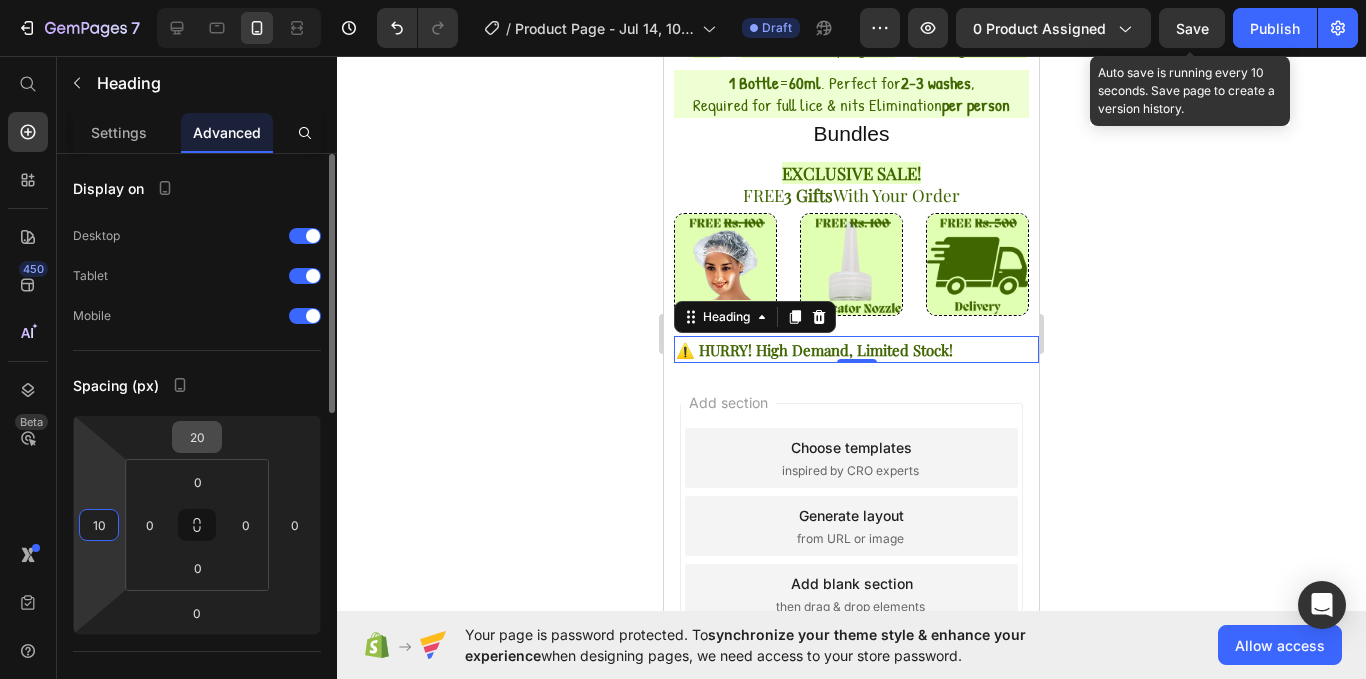 type on "10" 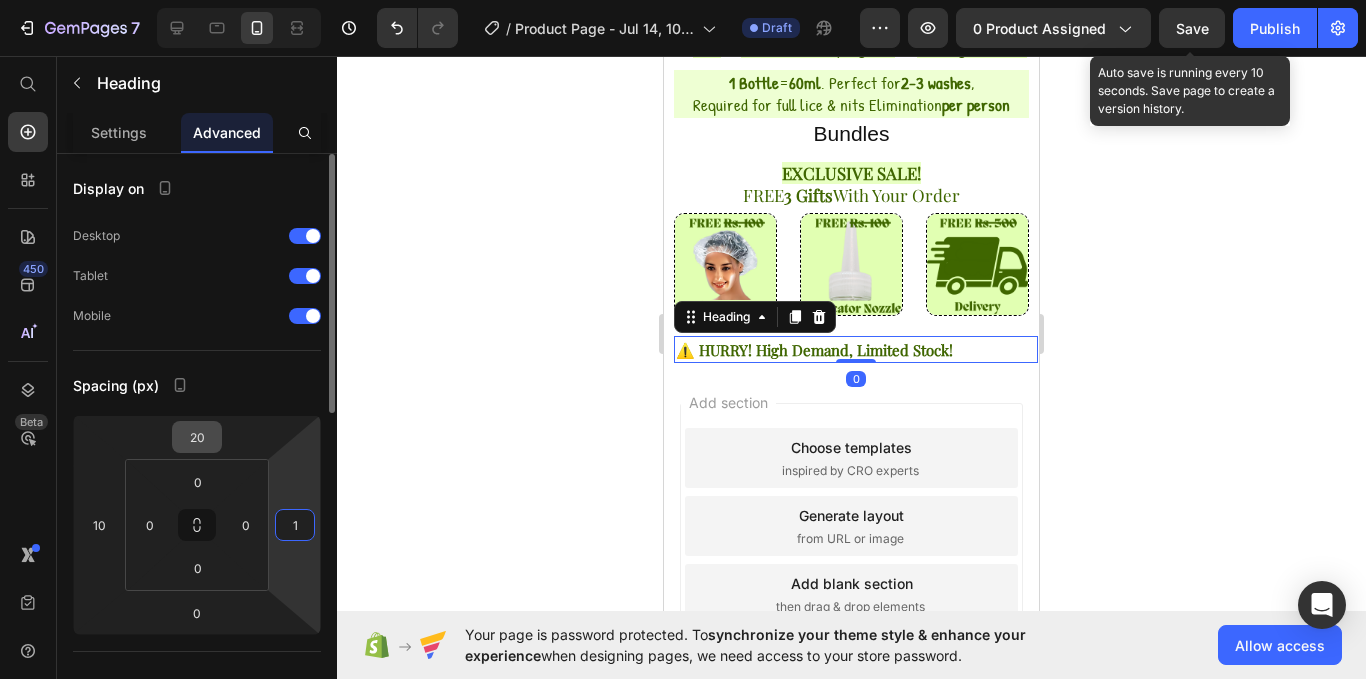 type on "10" 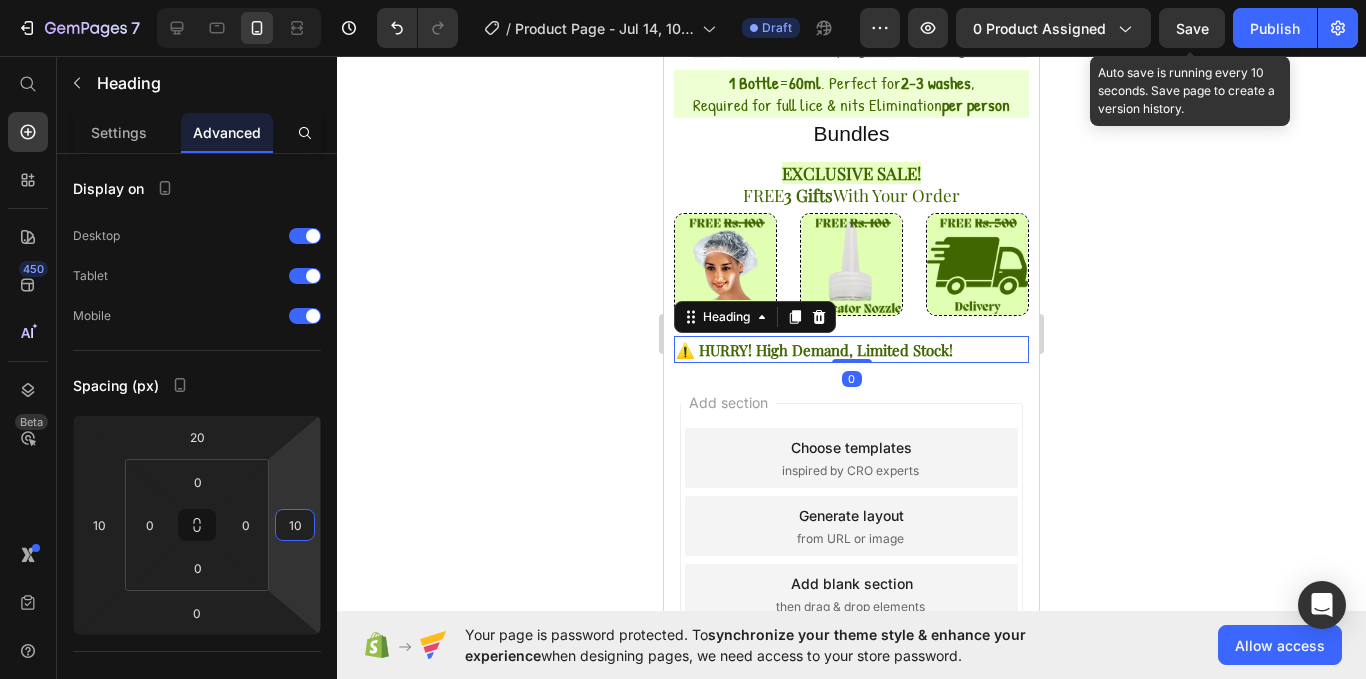 click 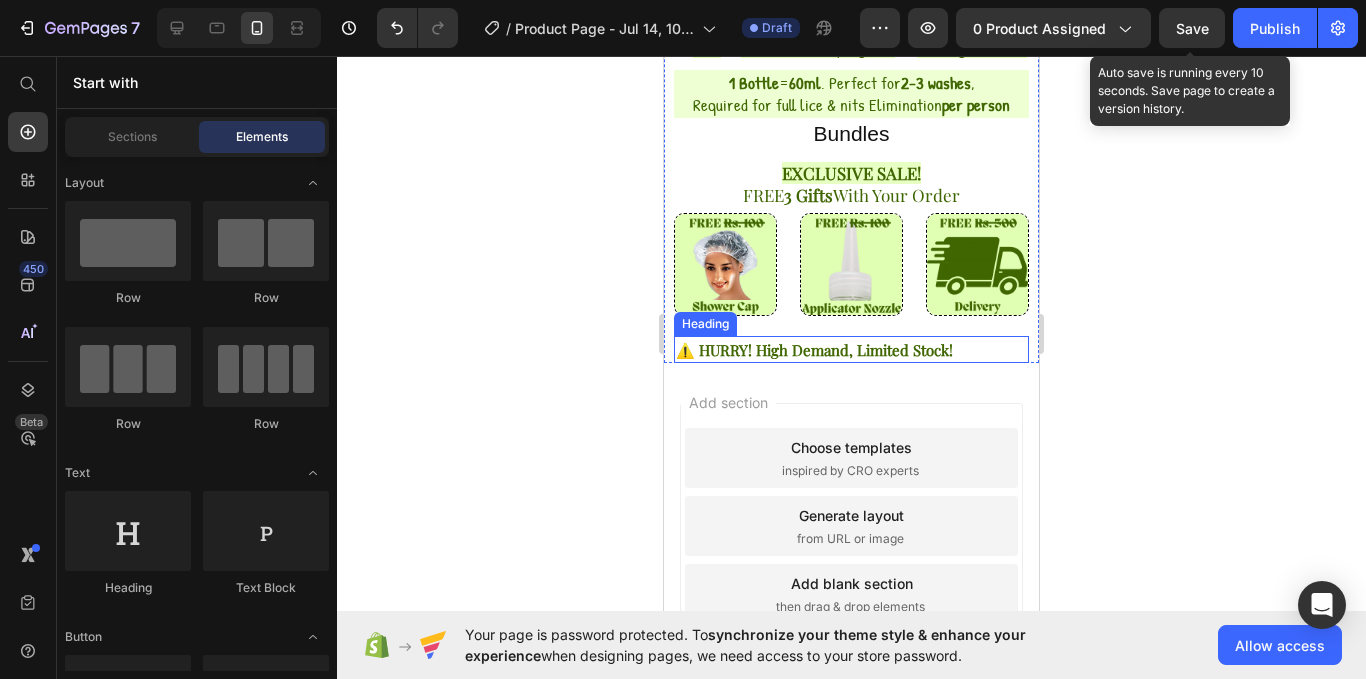 click on "⚠️ HURRY! High Demand, Limited Stock!" at bounding box center [814, 350] 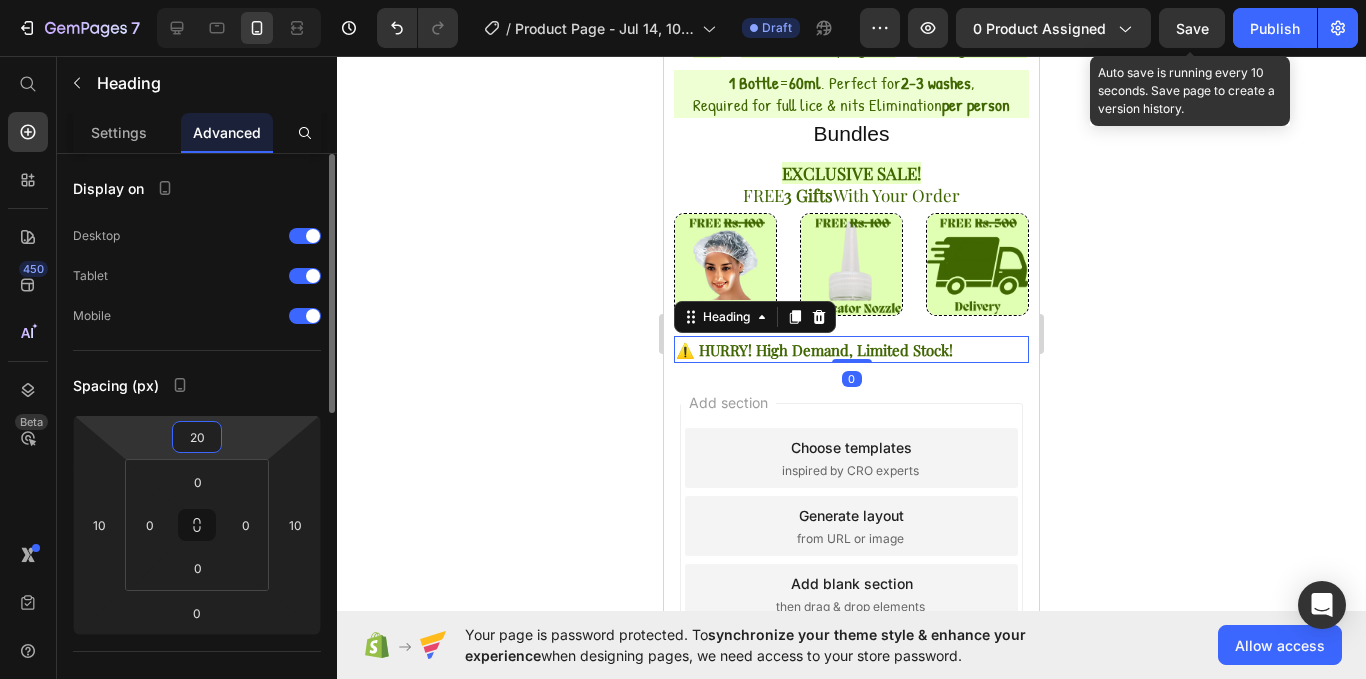 click on "20" at bounding box center (197, 437) 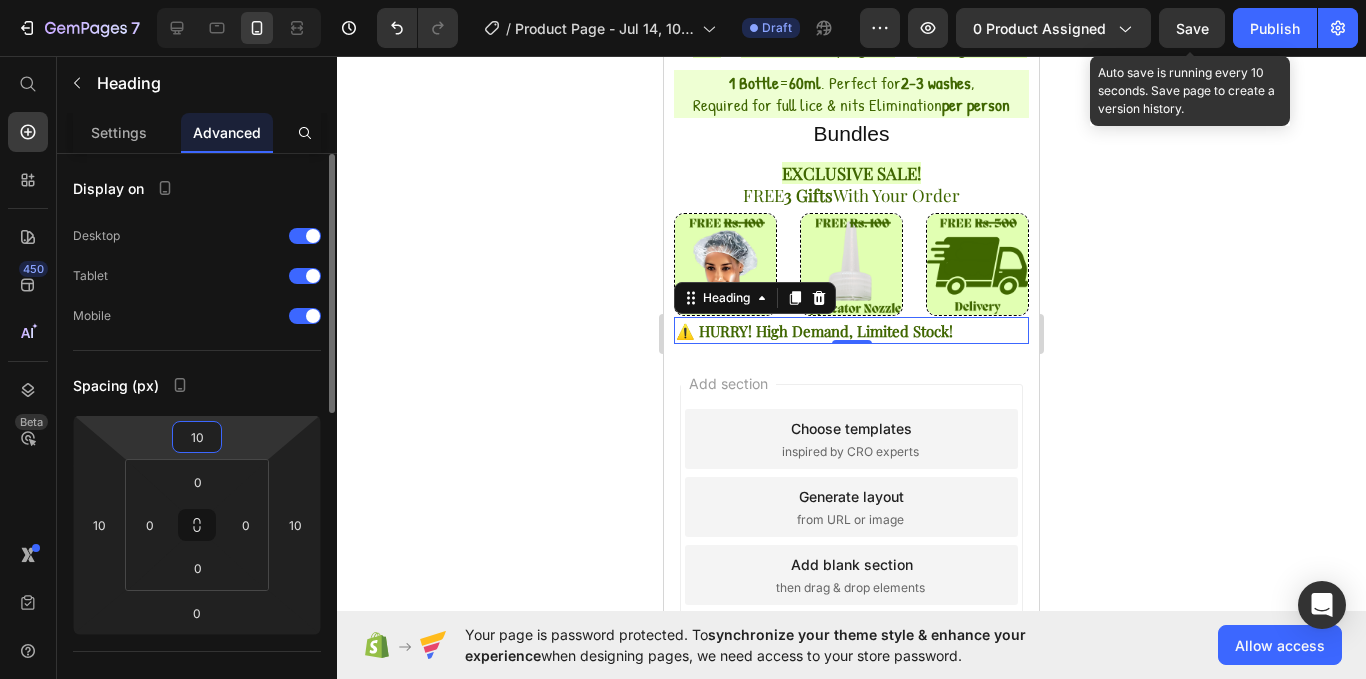 type on "10" 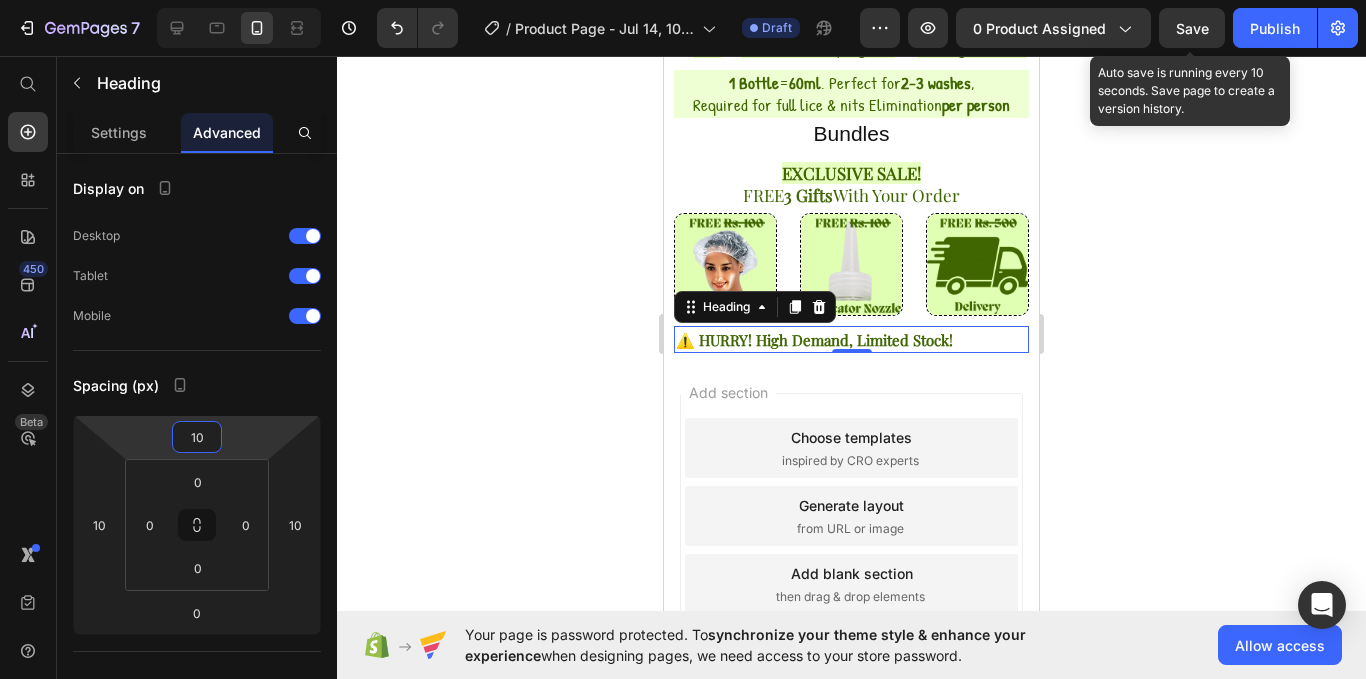 click 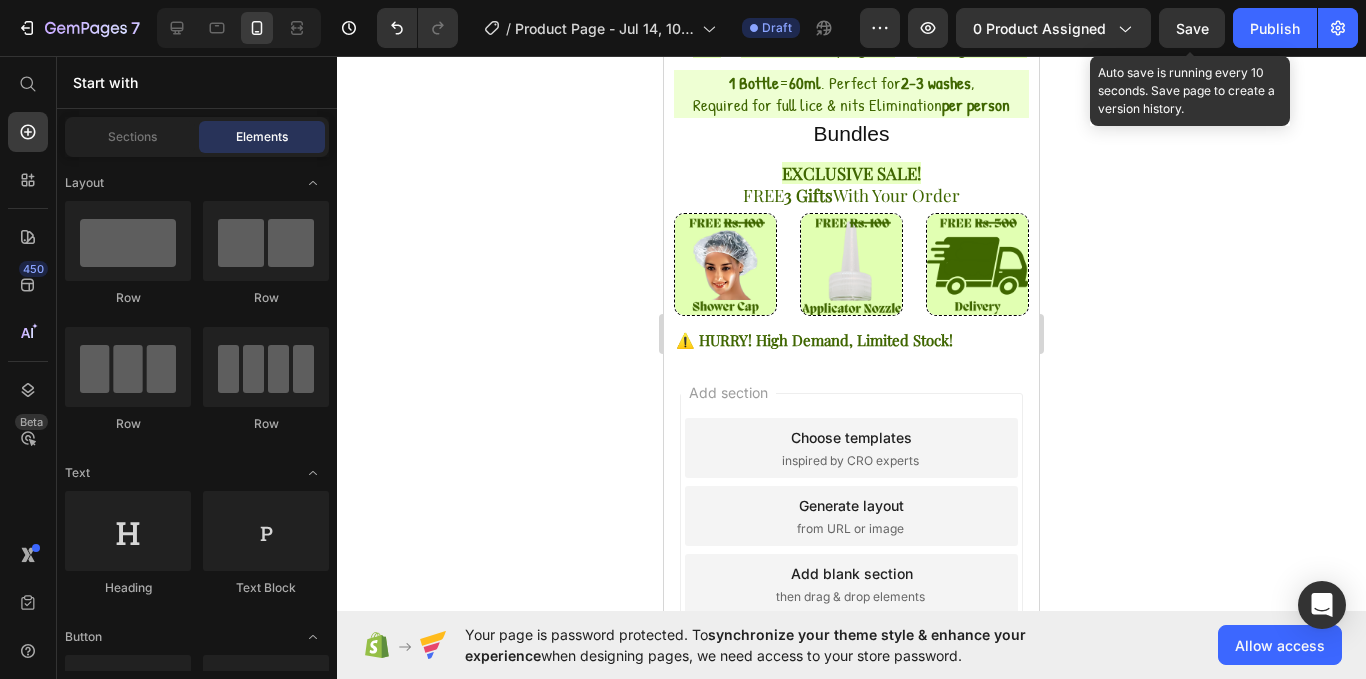 click 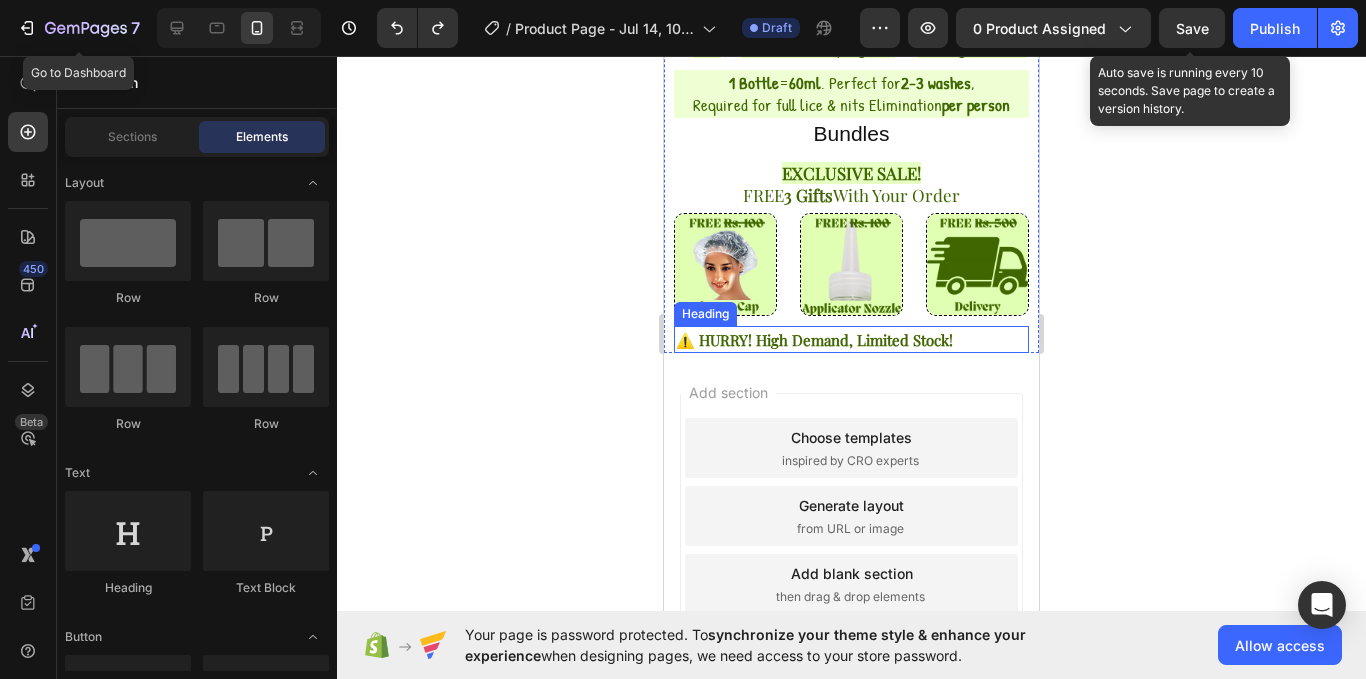 click on "⚠️ HURRY! High Demand, Limited Stock!" at bounding box center (814, 340) 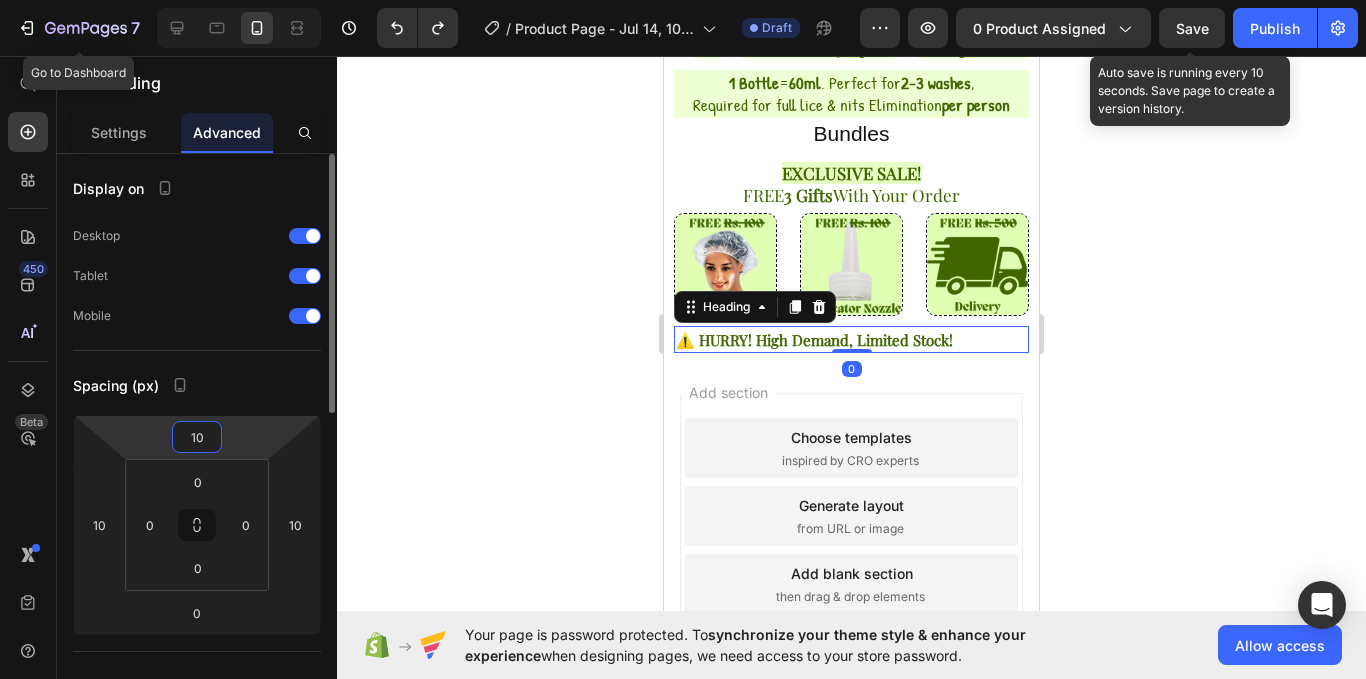 click on "10" at bounding box center [197, 437] 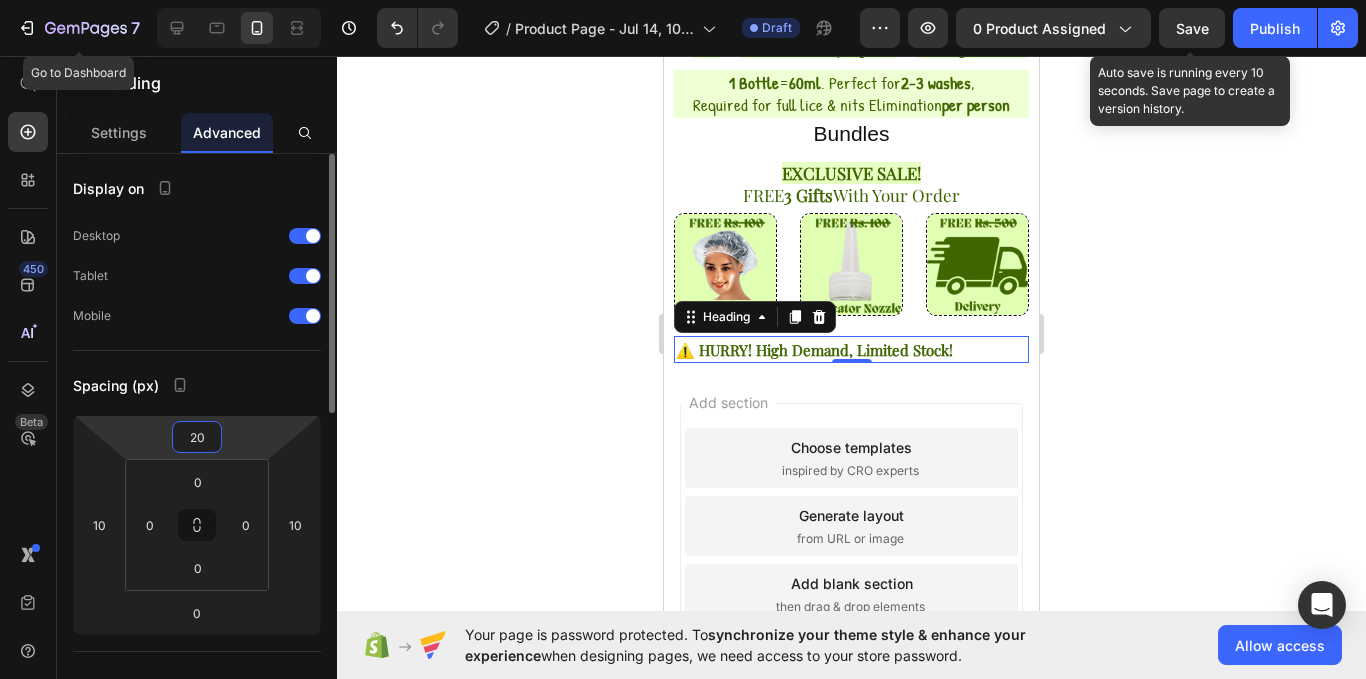 type on "20" 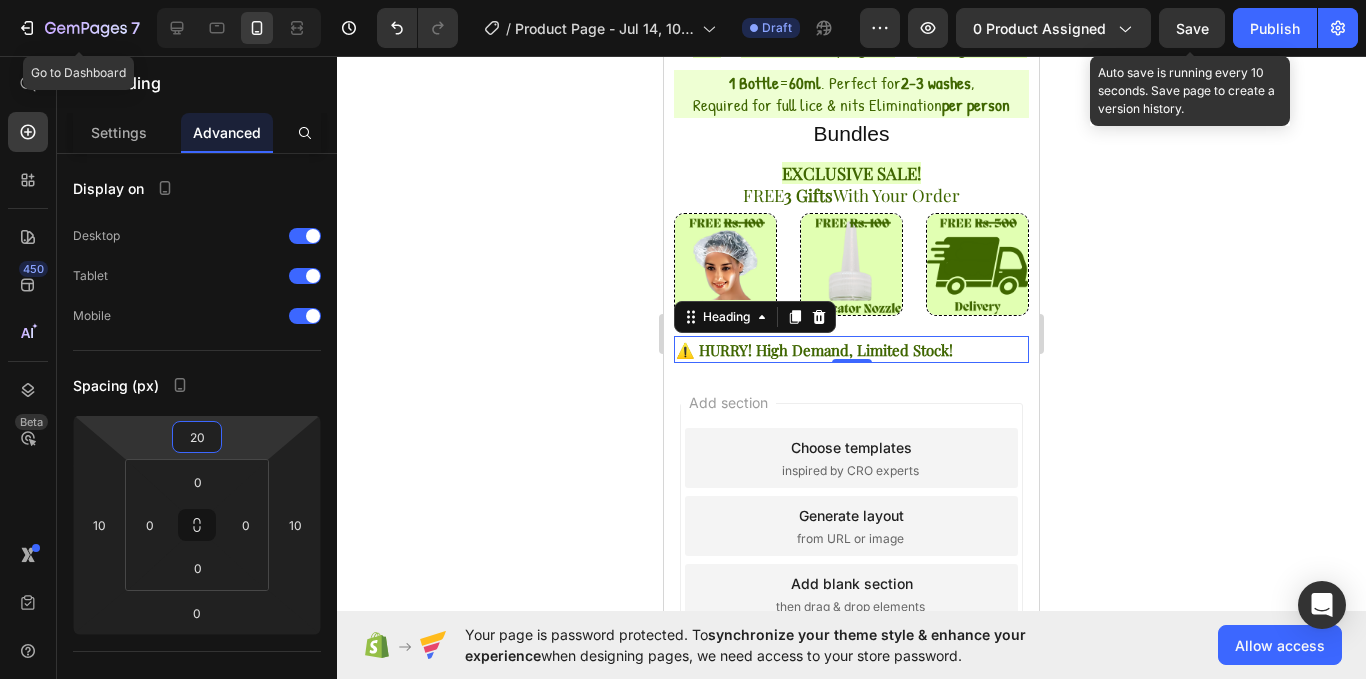 click 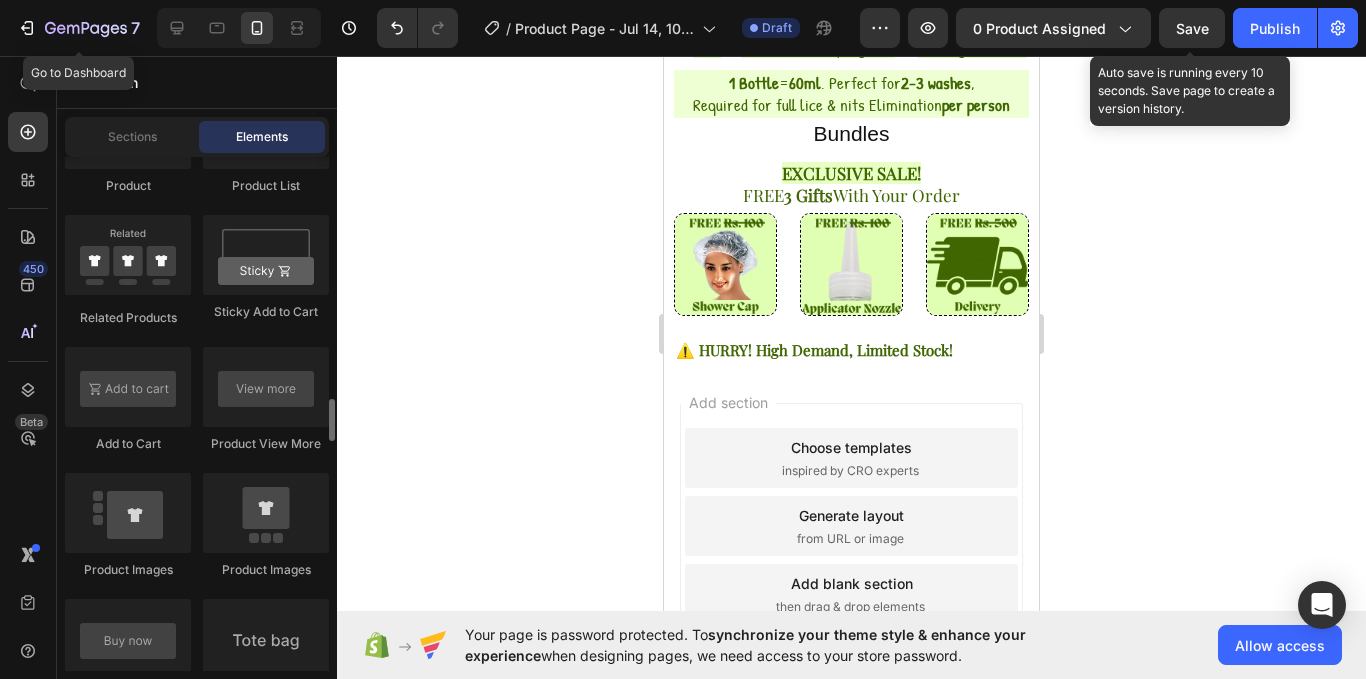 scroll, scrollTop: 2916, scrollLeft: 0, axis: vertical 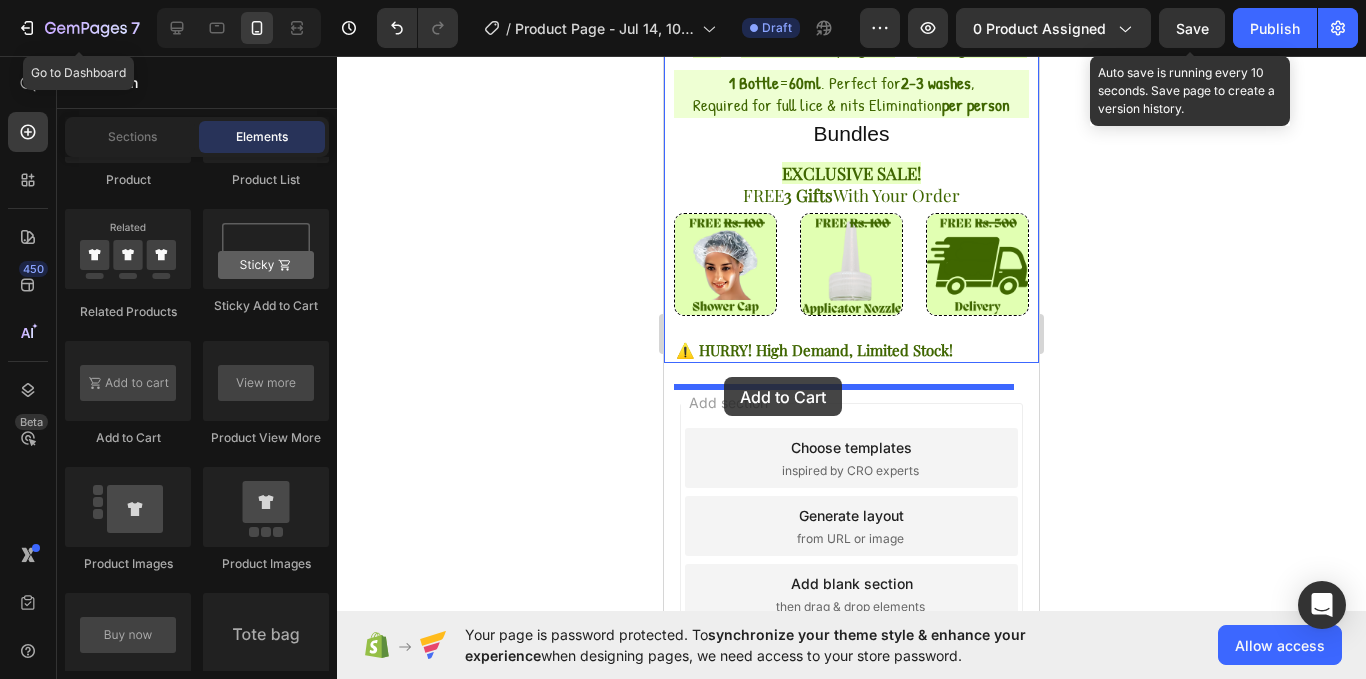 drag, startPoint x: 780, startPoint y: 432, endPoint x: 724, endPoint y: 377, distance: 78.492035 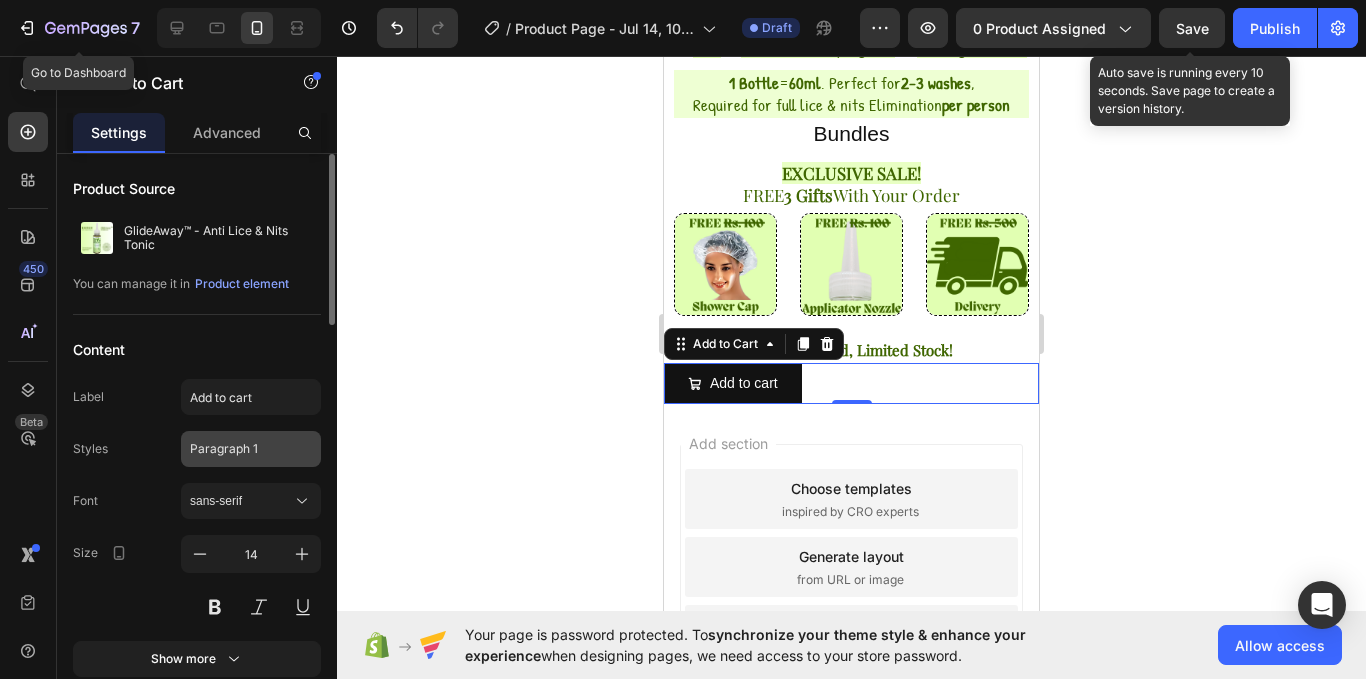 click on "Paragraph 1" 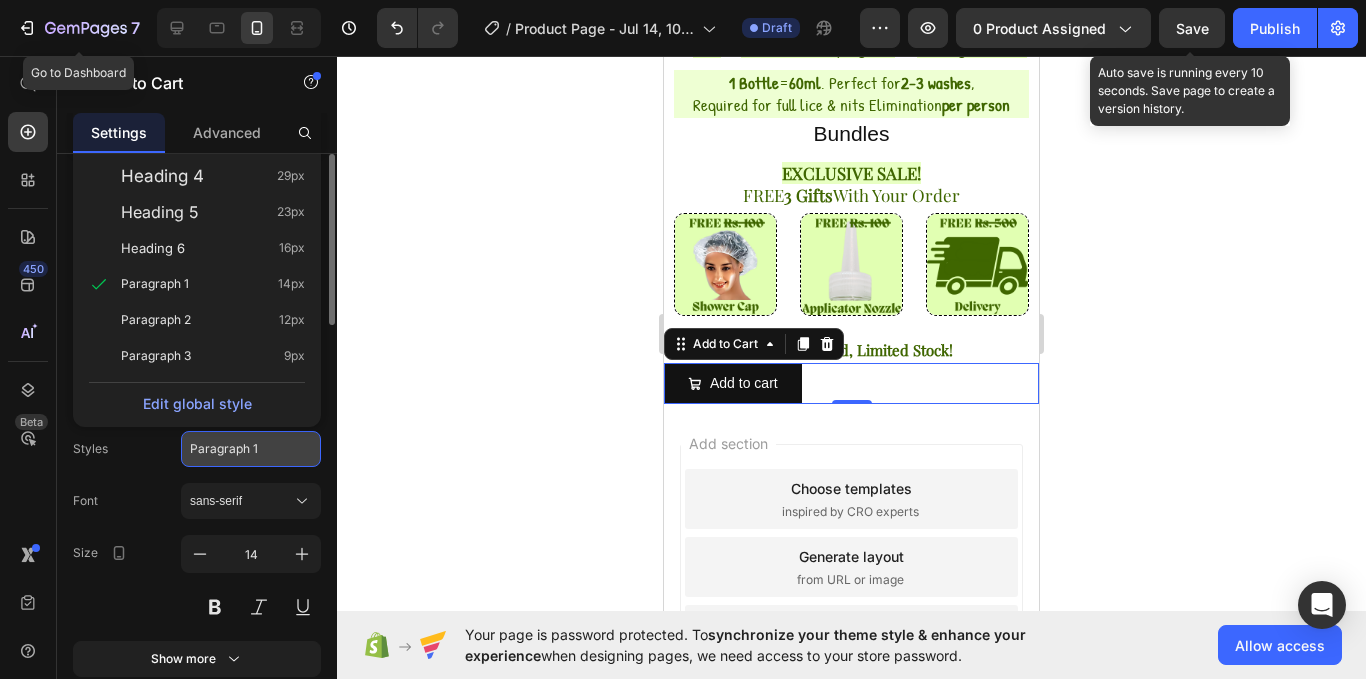 click on "Paragraph 1" 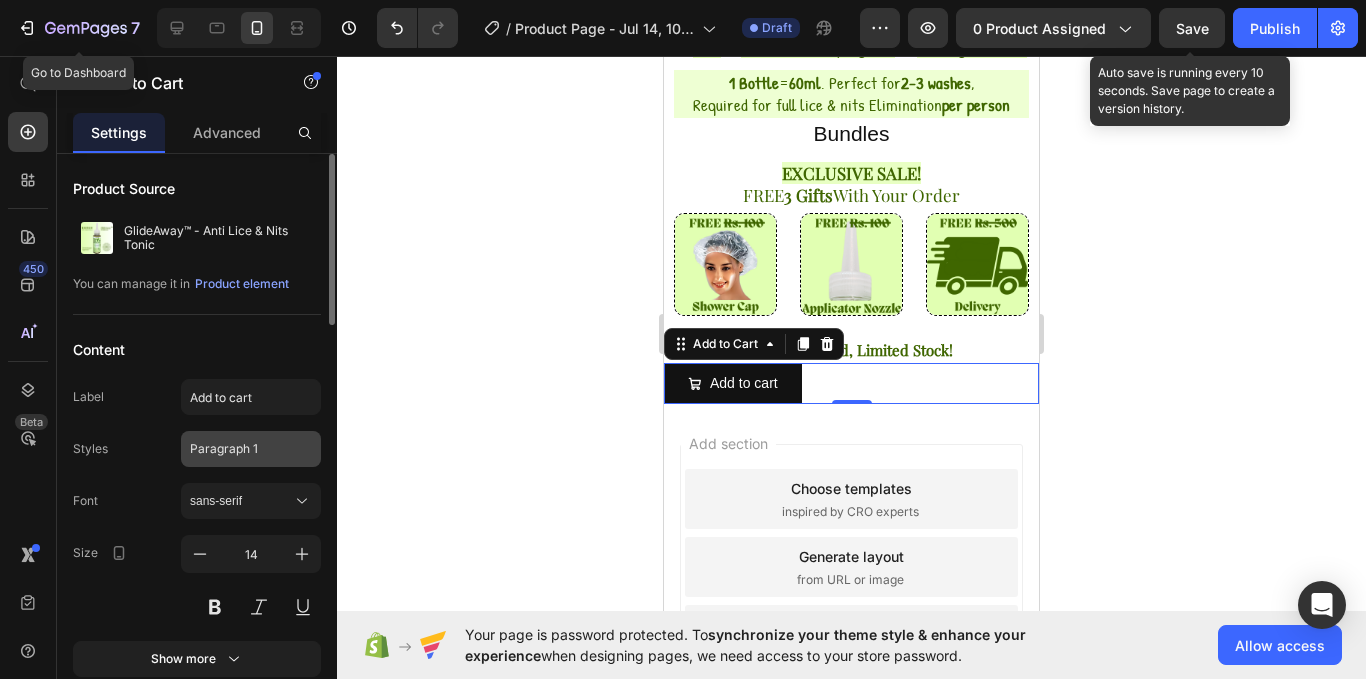 click on "Paragraph 1" 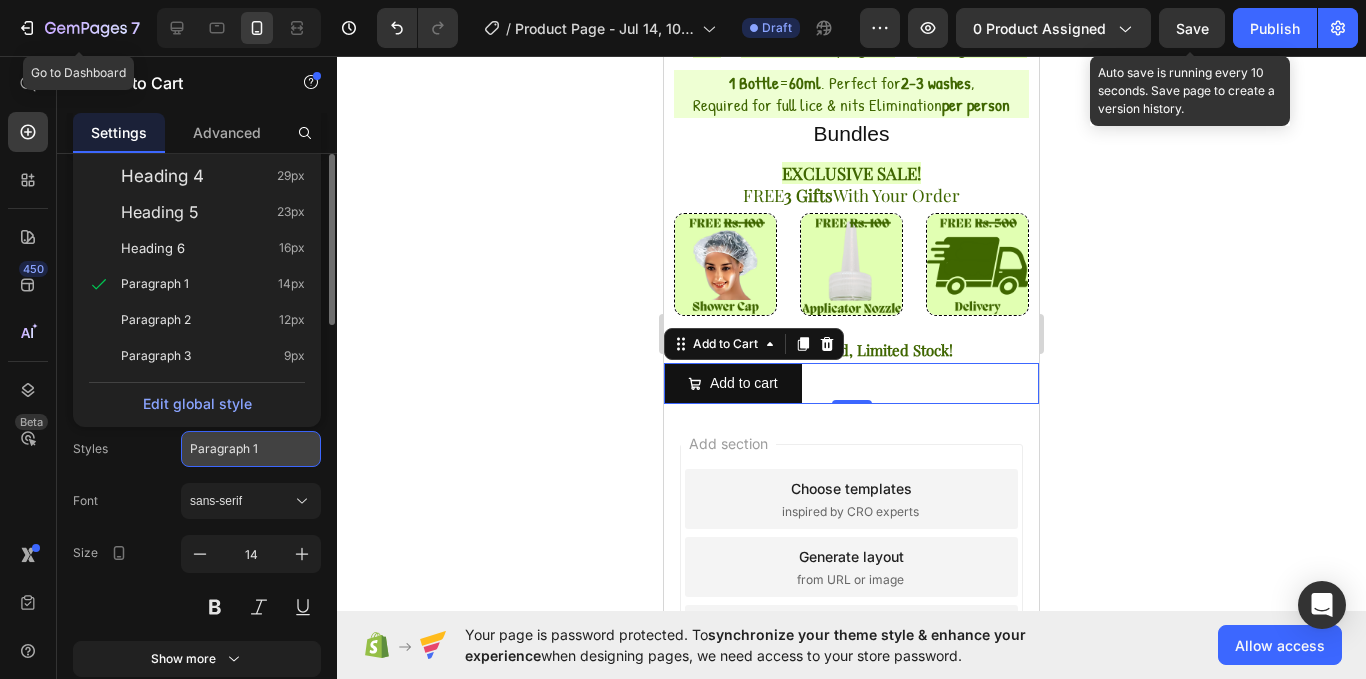click on "Paragraph 1" 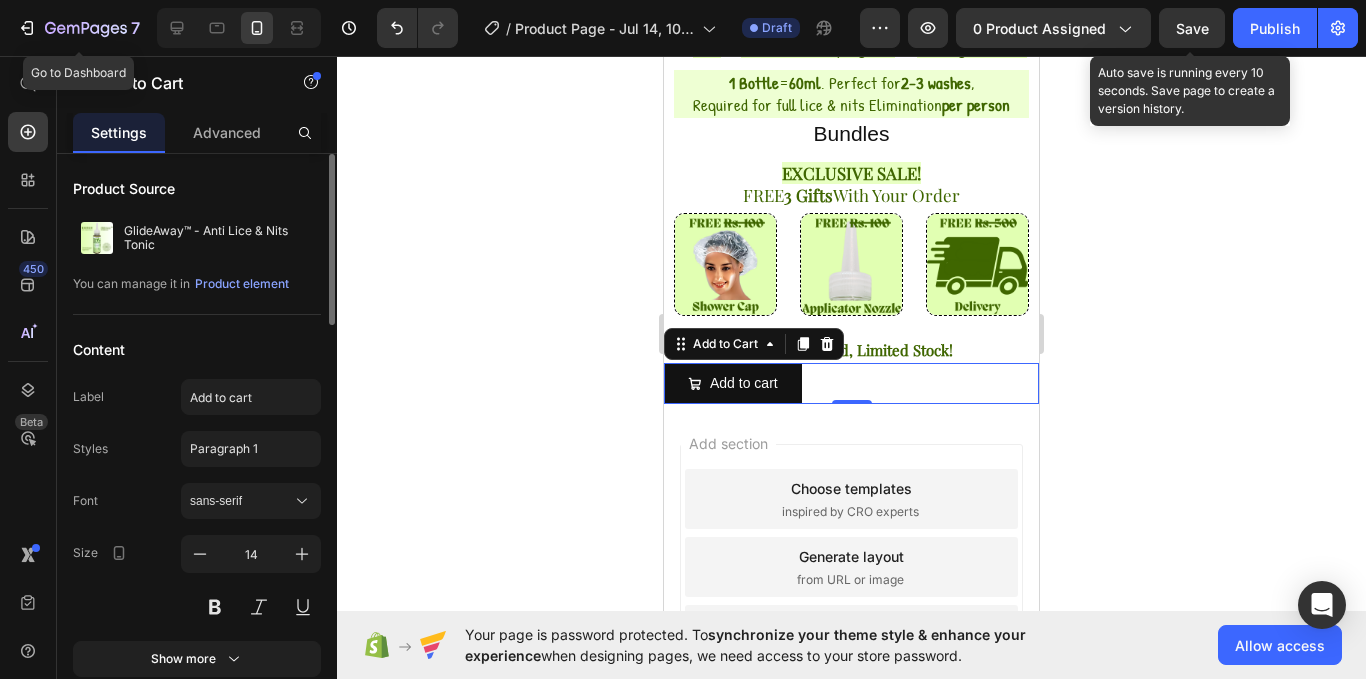 click on "Font sans-serif Size 14 Show more" at bounding box center (197, 580) 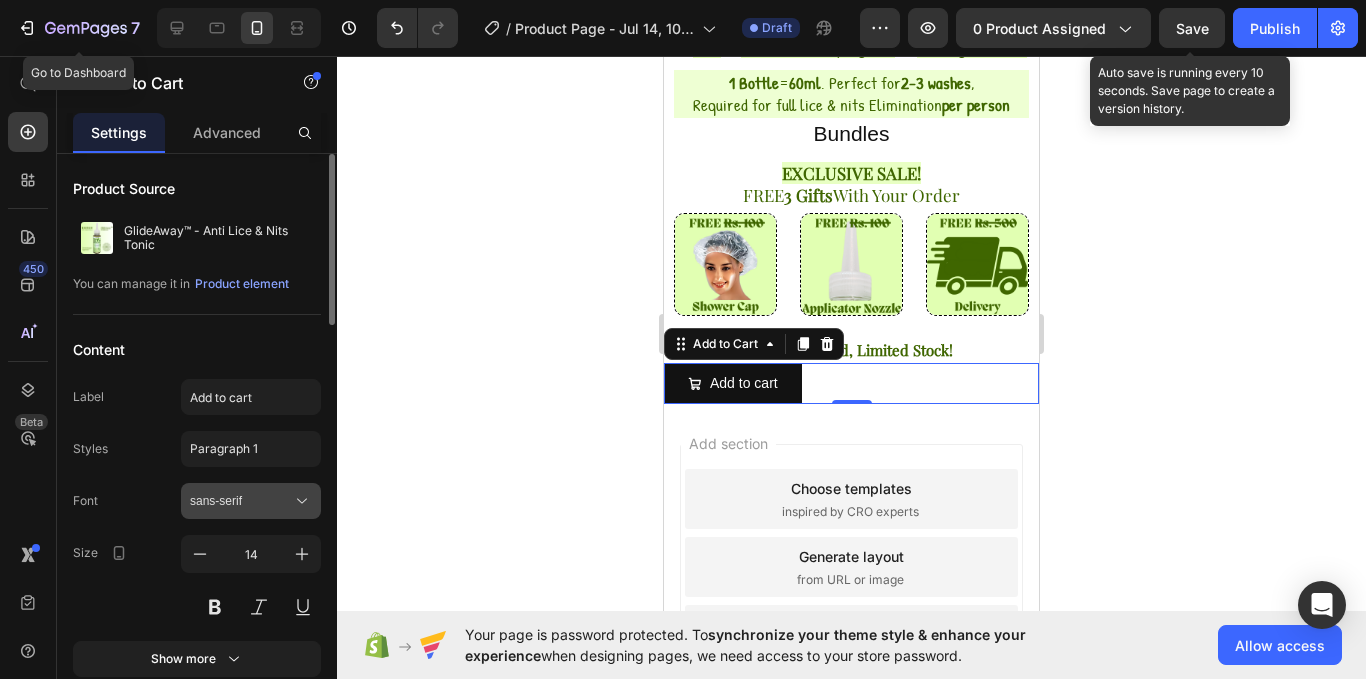 click on "sans-serif" at bounding box center (241, 501) 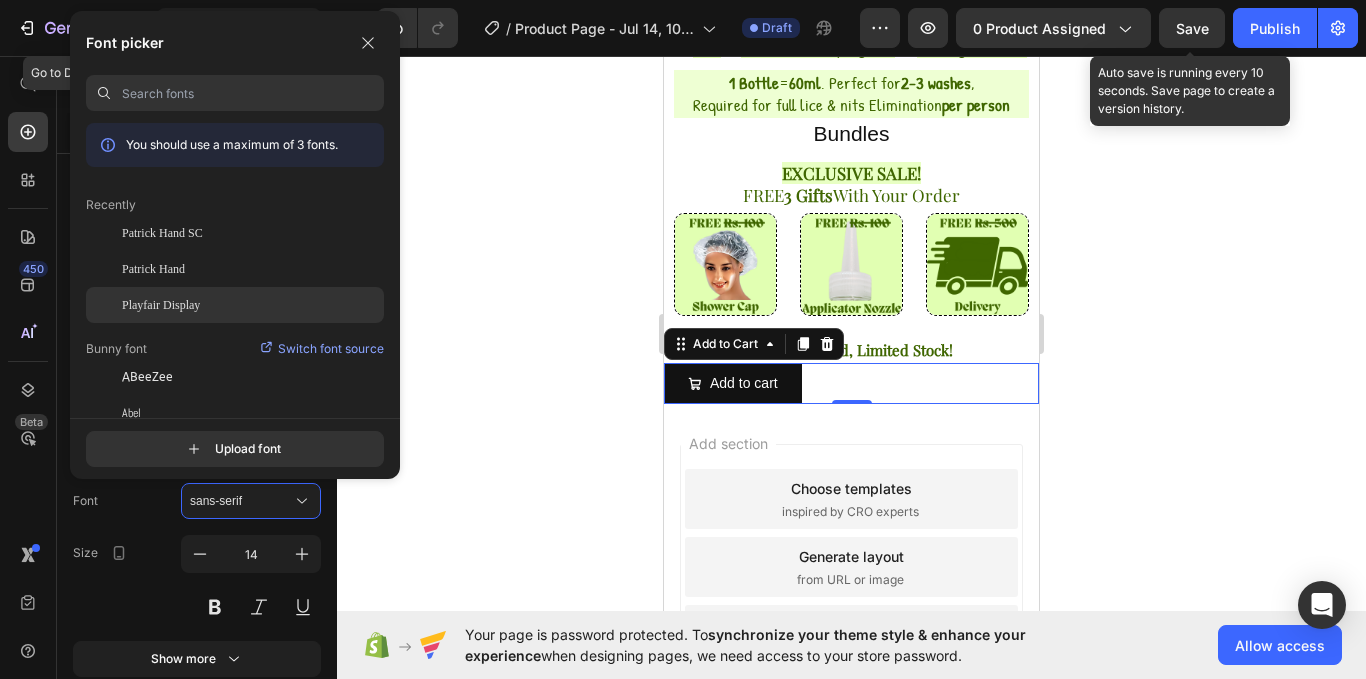 click on "Playfair Display" 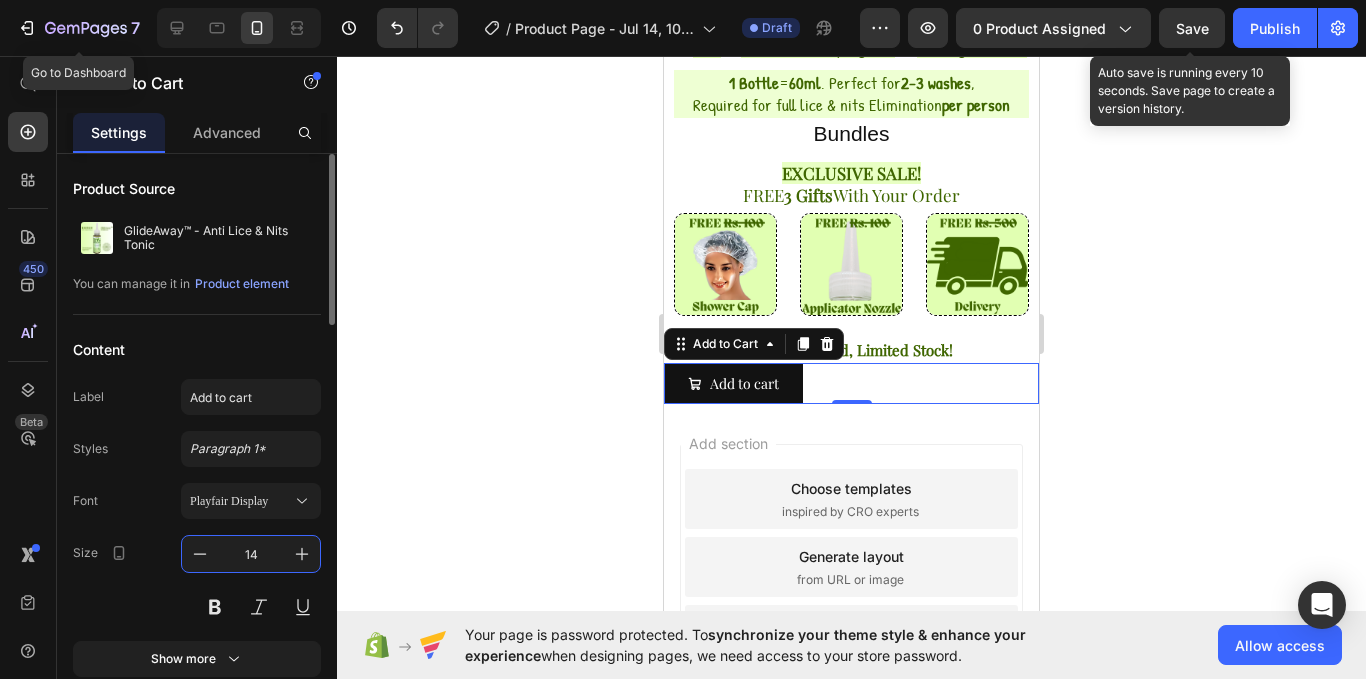 click on "14" at bounding box center [251, 554] 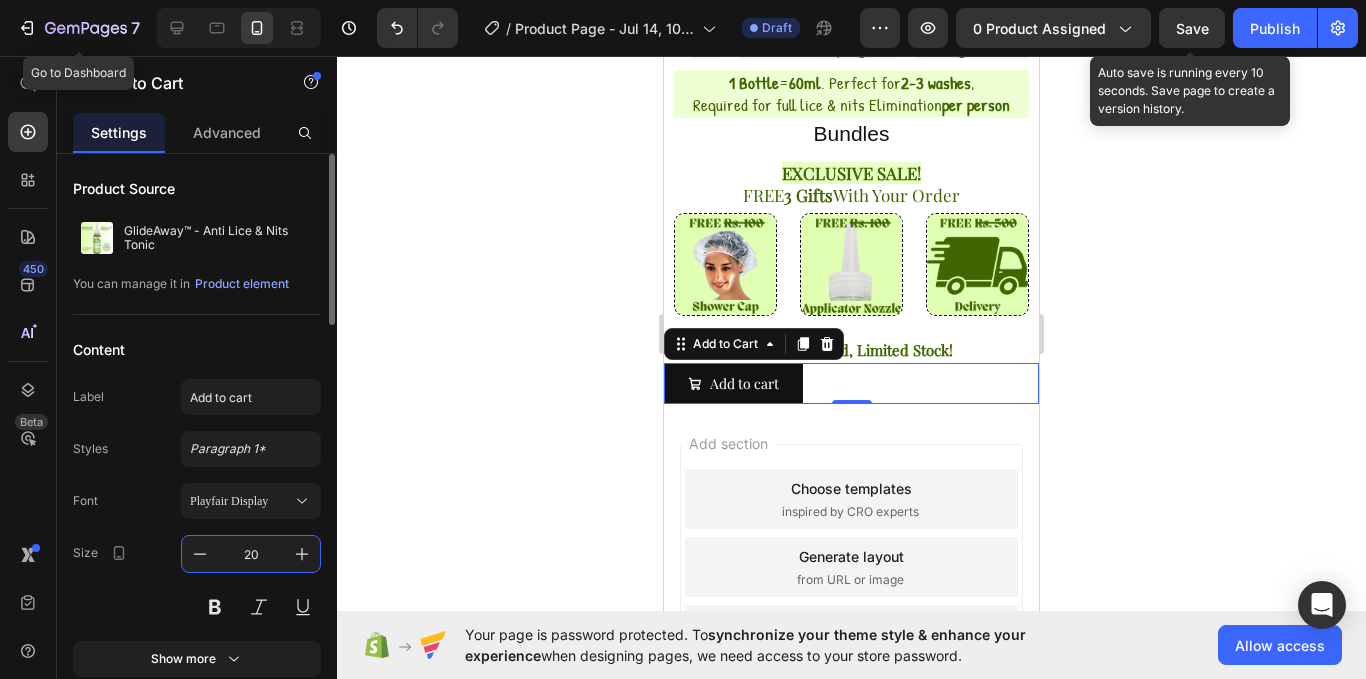 type on "20" 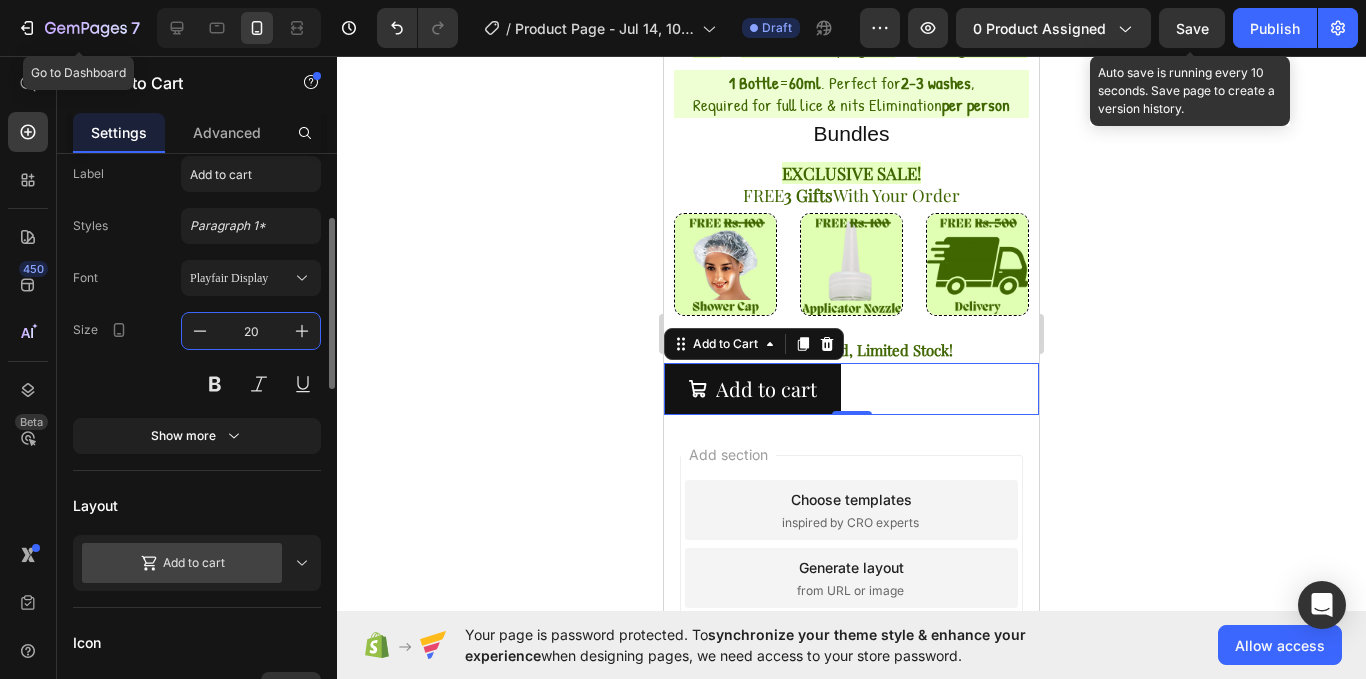 scroll, scrollTop: 224, scrollLeft: 0, axis: vertical 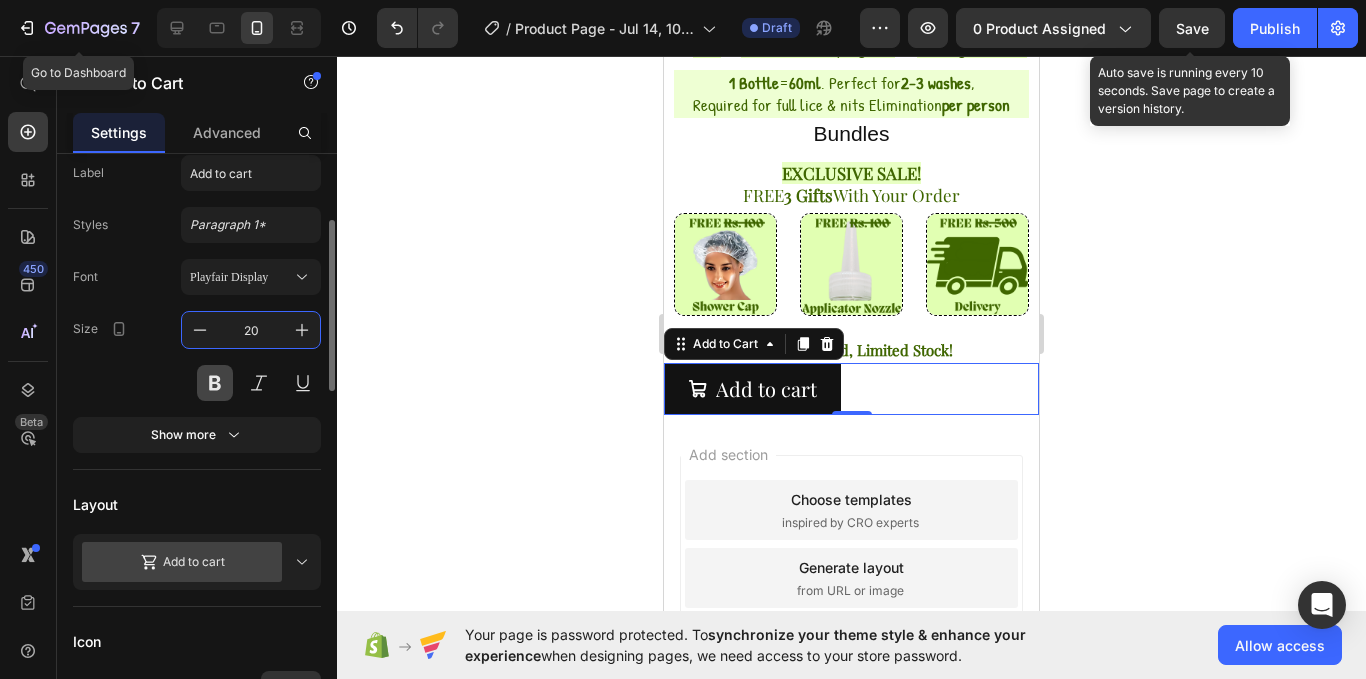 click at bounding box center (215, 383) 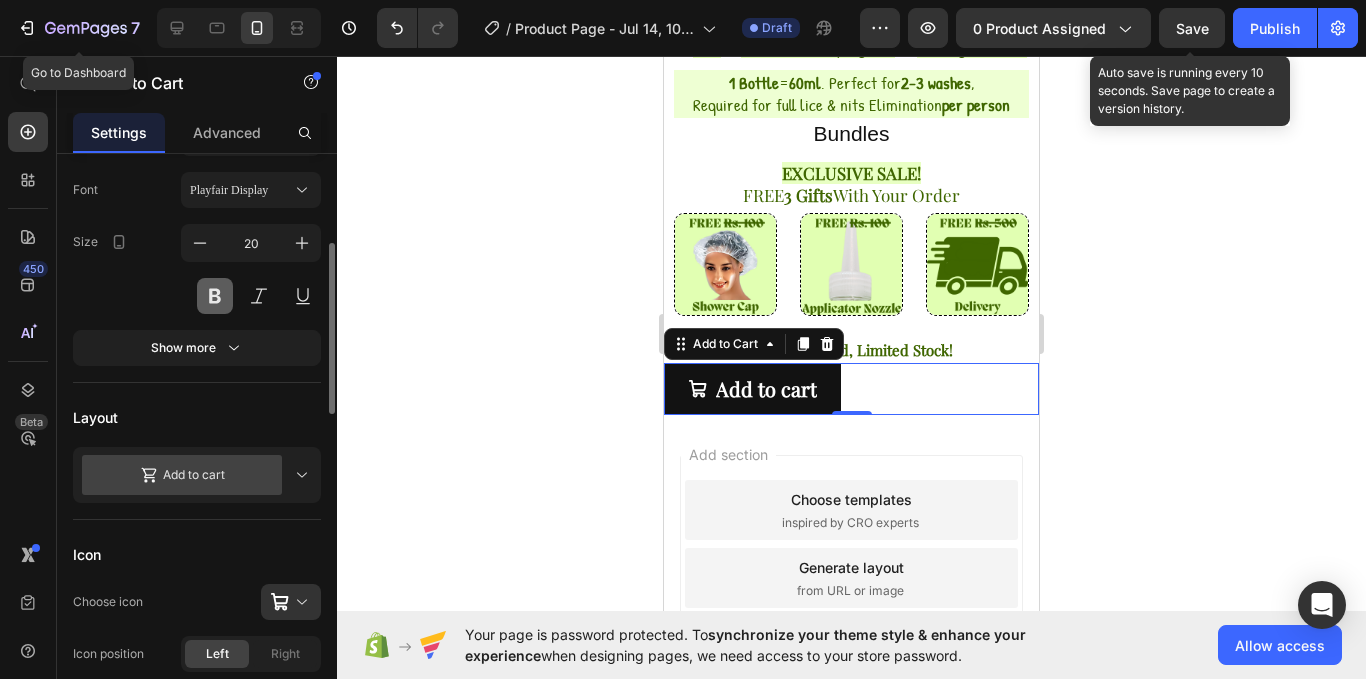 scroll, scrollTop: 312, scrollLeft: 0, axis: vertical 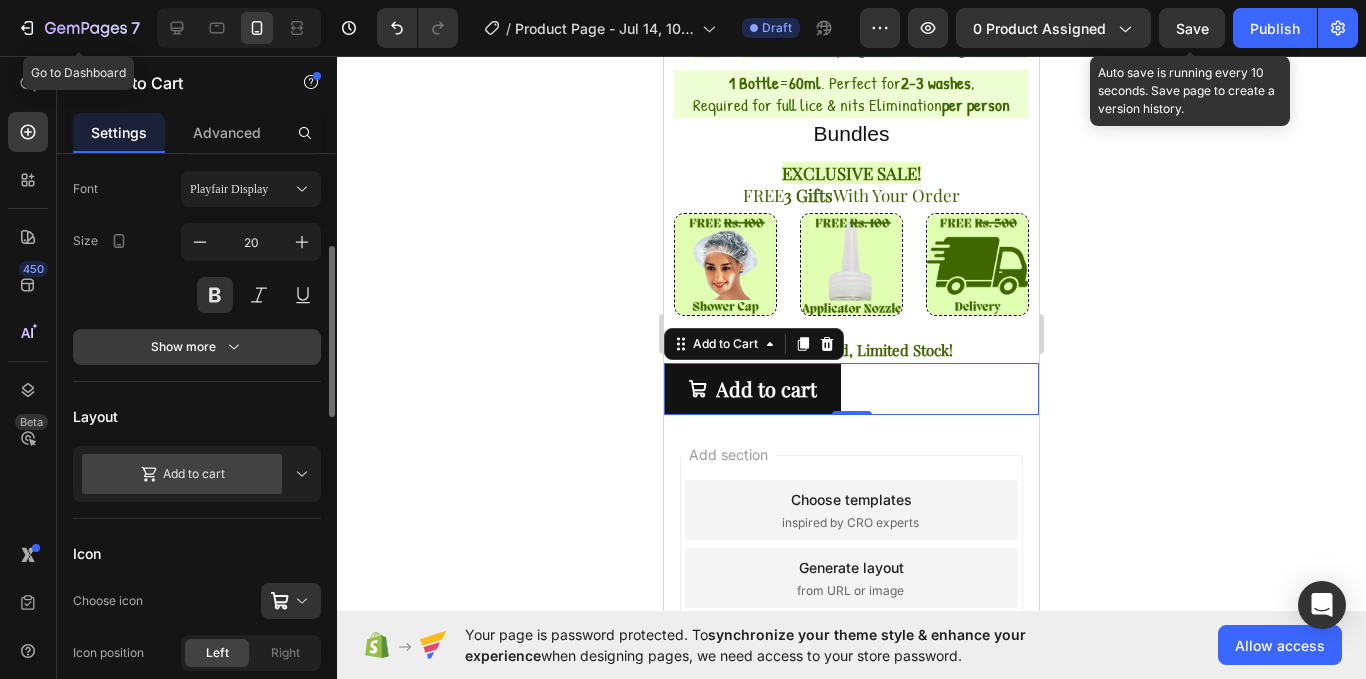click on "Show more" at bounding box center [197, 347] 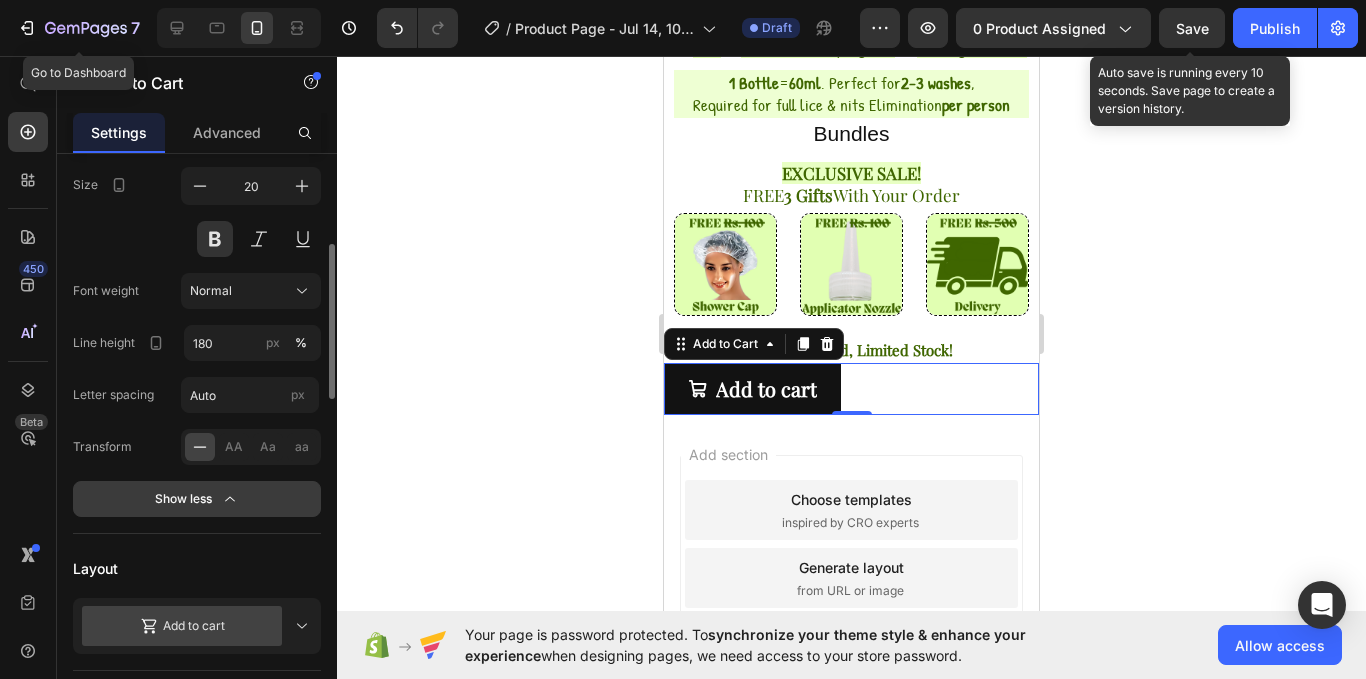 scroll, scrollTop: 371, scrollLeft: 0, axis: vertical 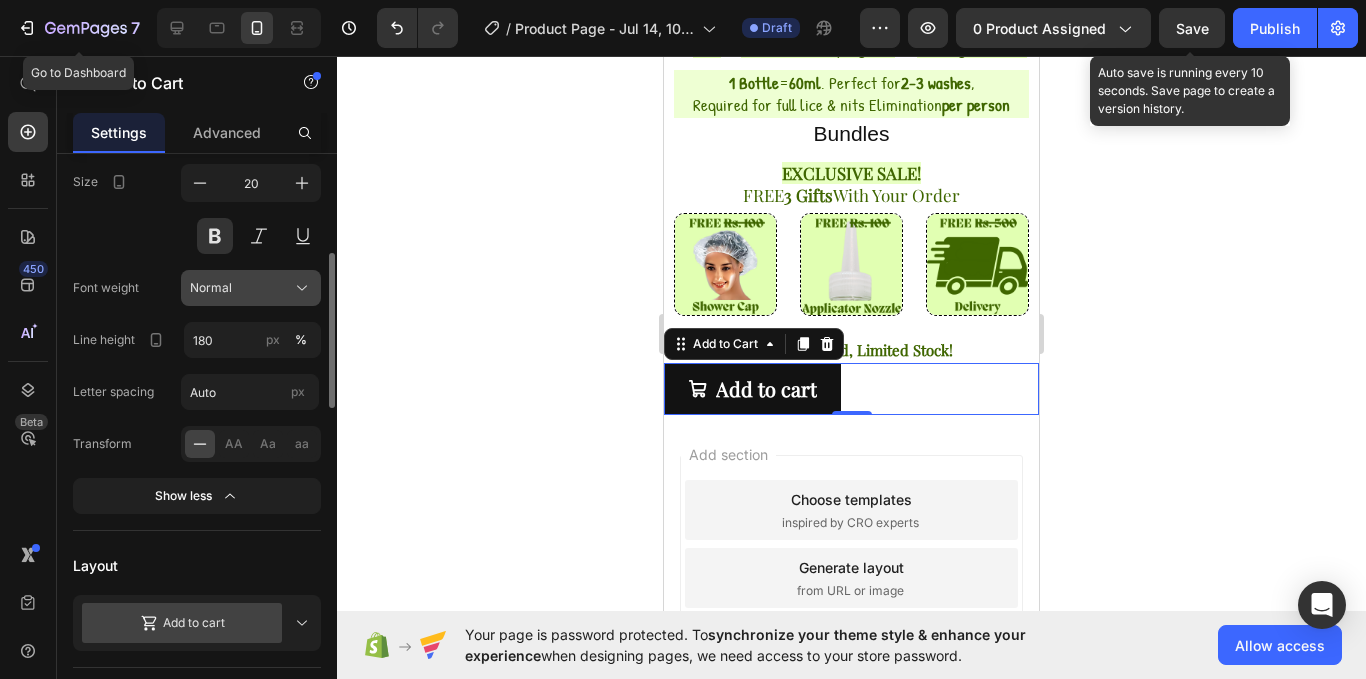 click on "Normal" 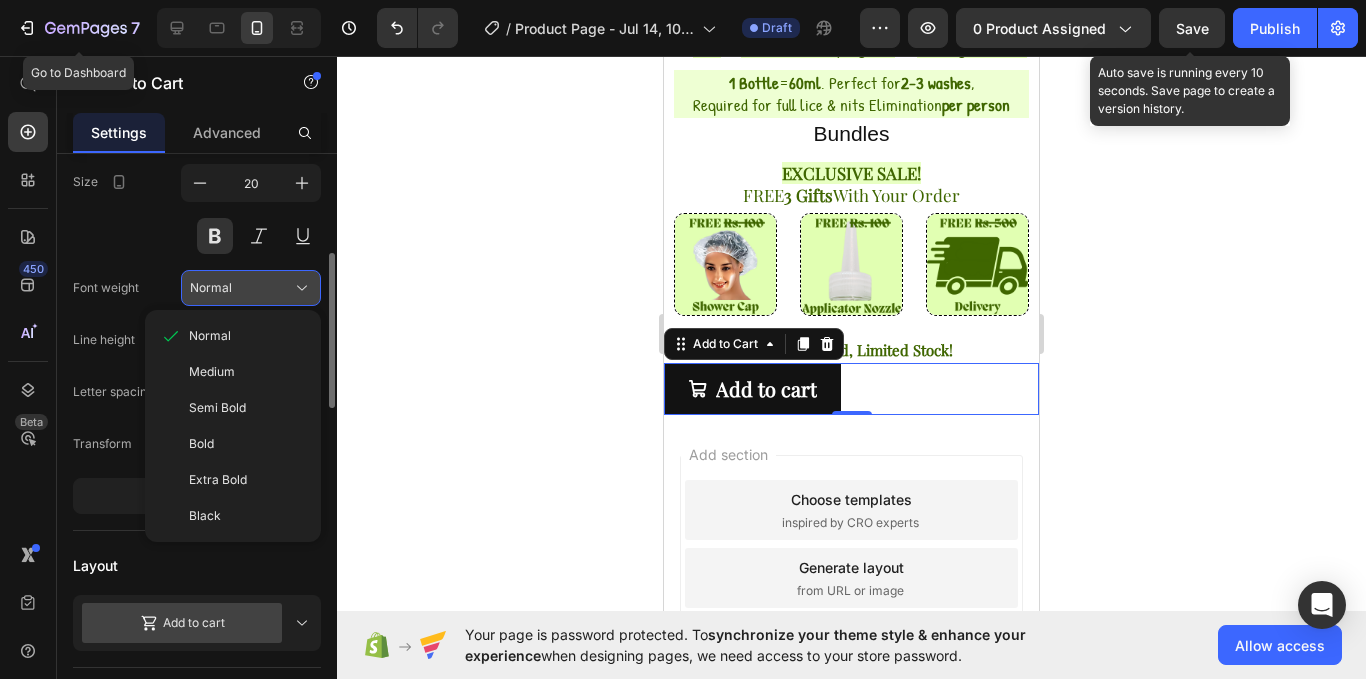 click on "Normal" 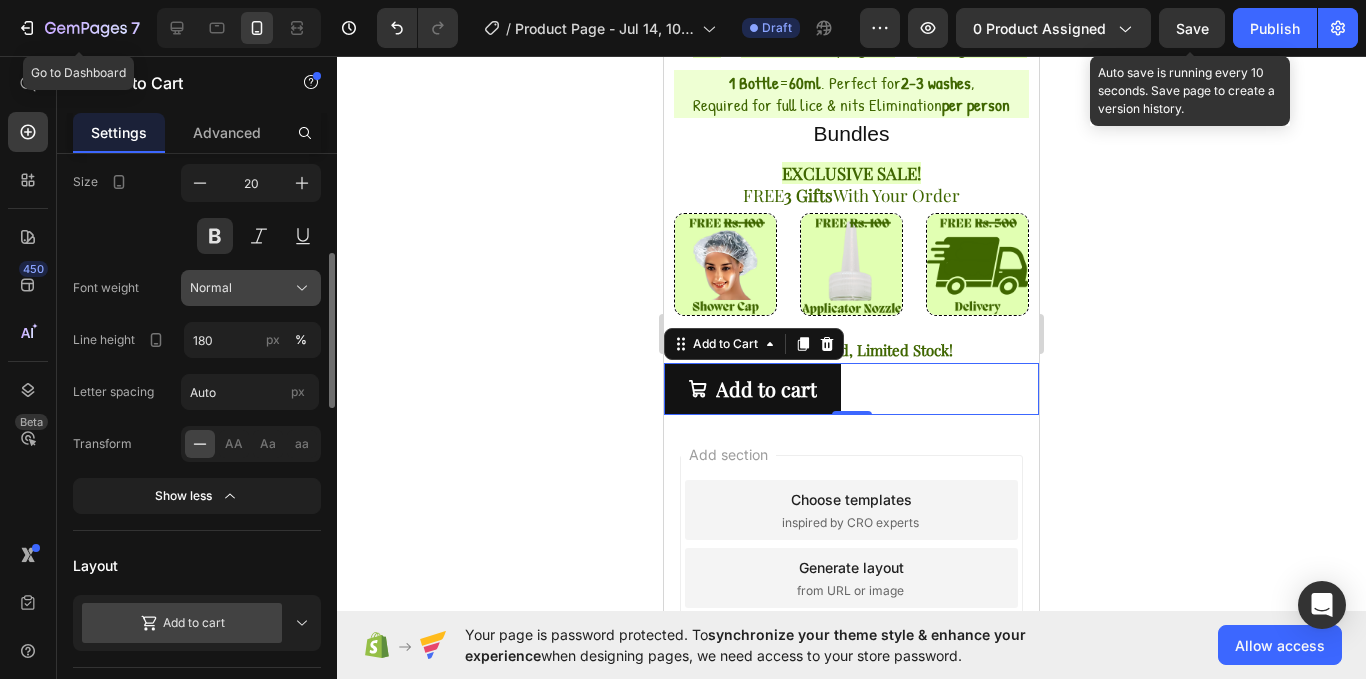 click on "Normal" 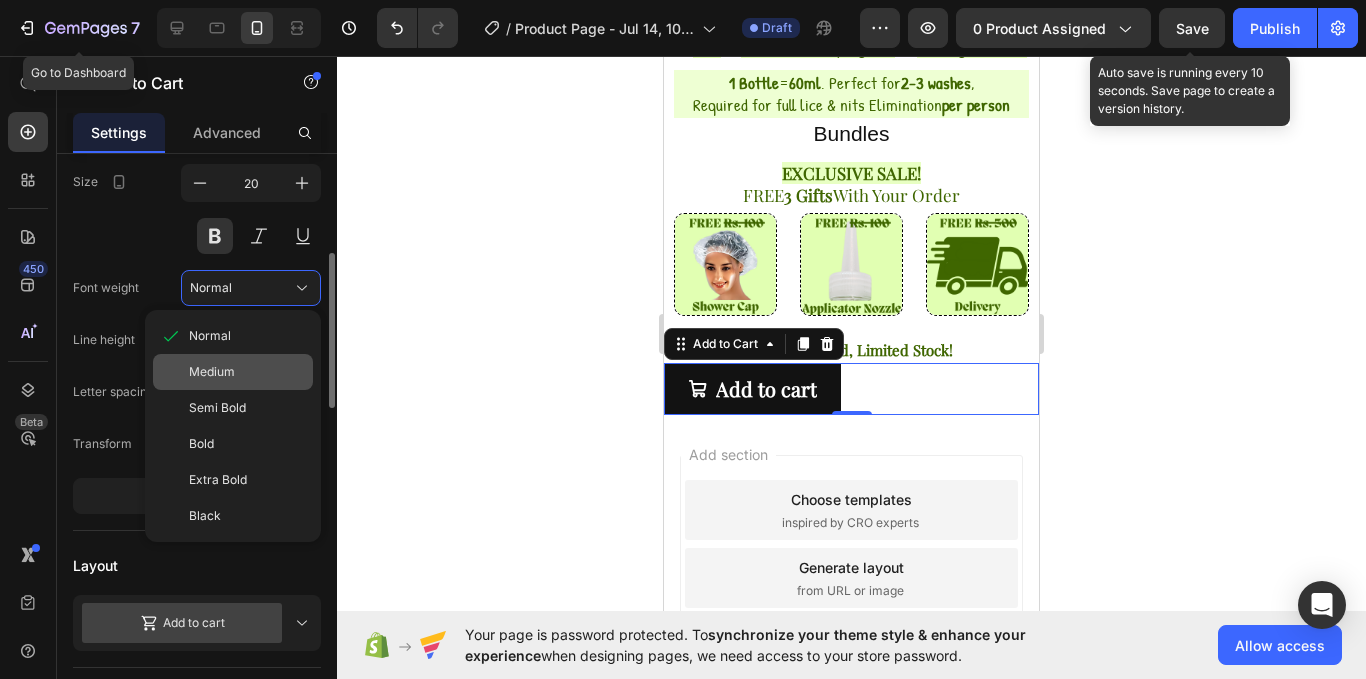 click on "Medium" at bounding box center (247, 372) 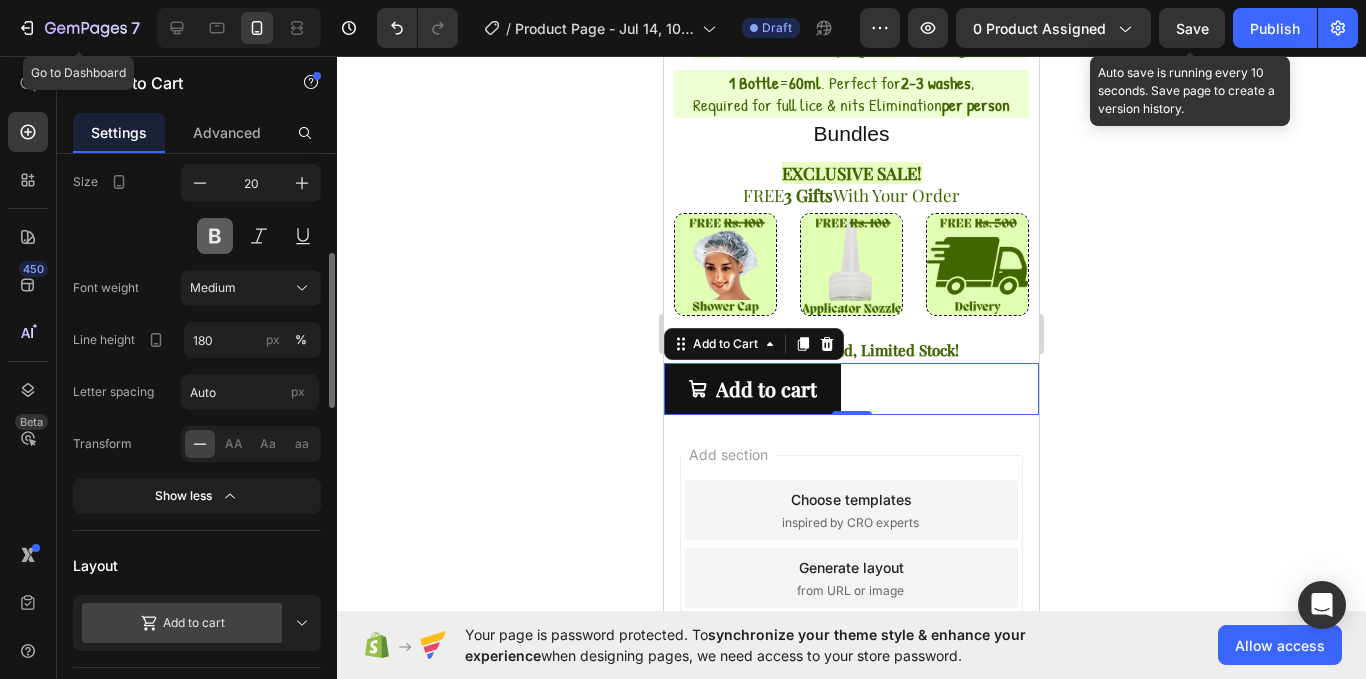 click at bounding box center [215, 236] 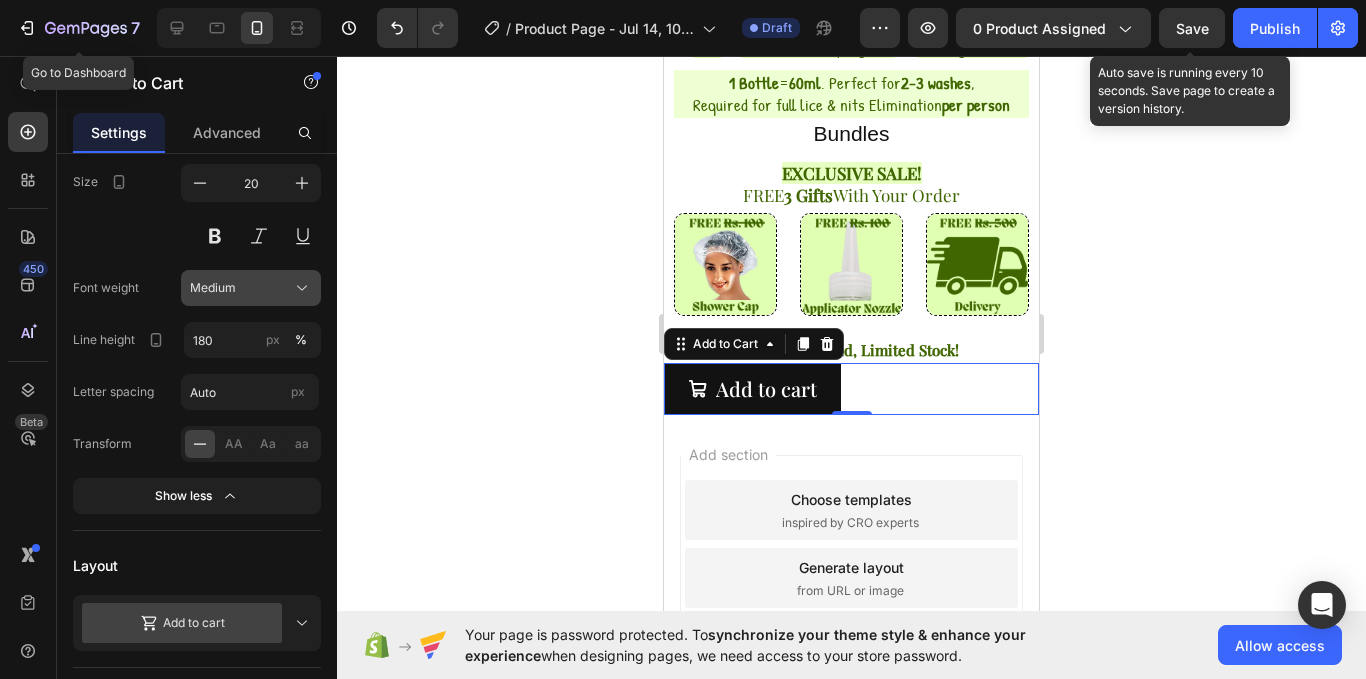 click on "Medium" 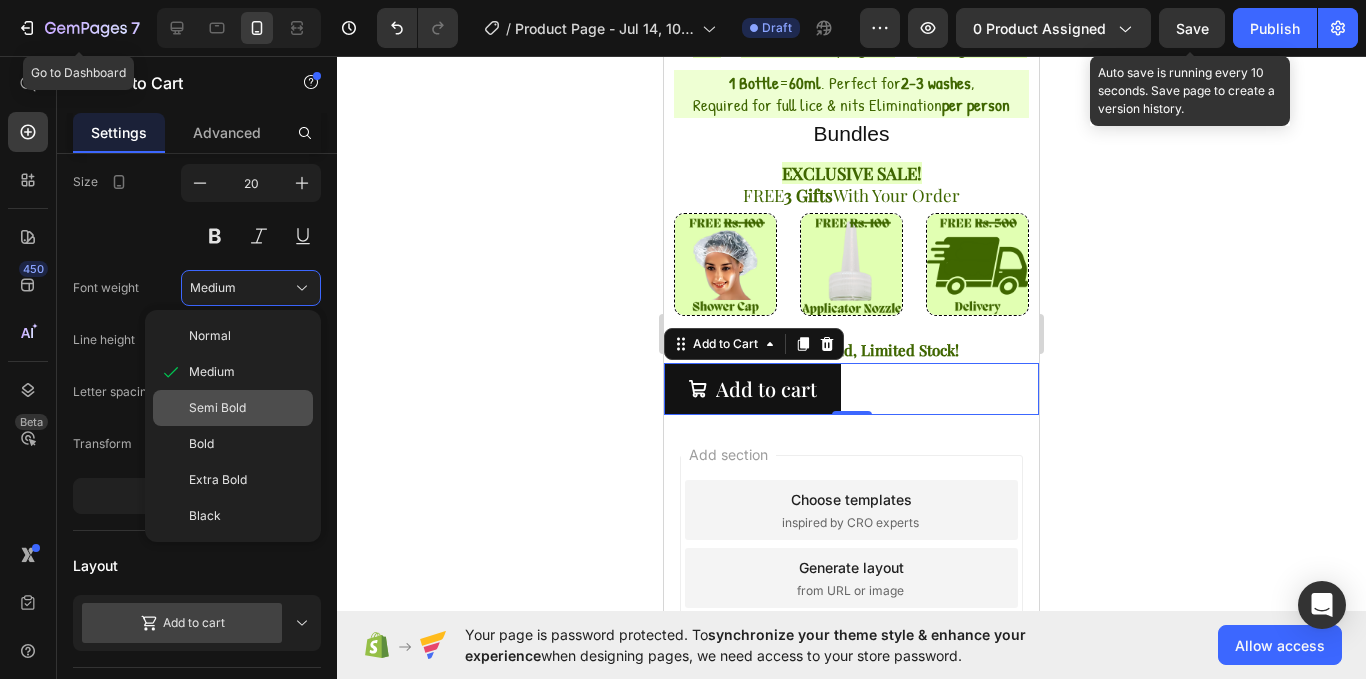 click on "Semi Bold" at bounding box center [217, 408] 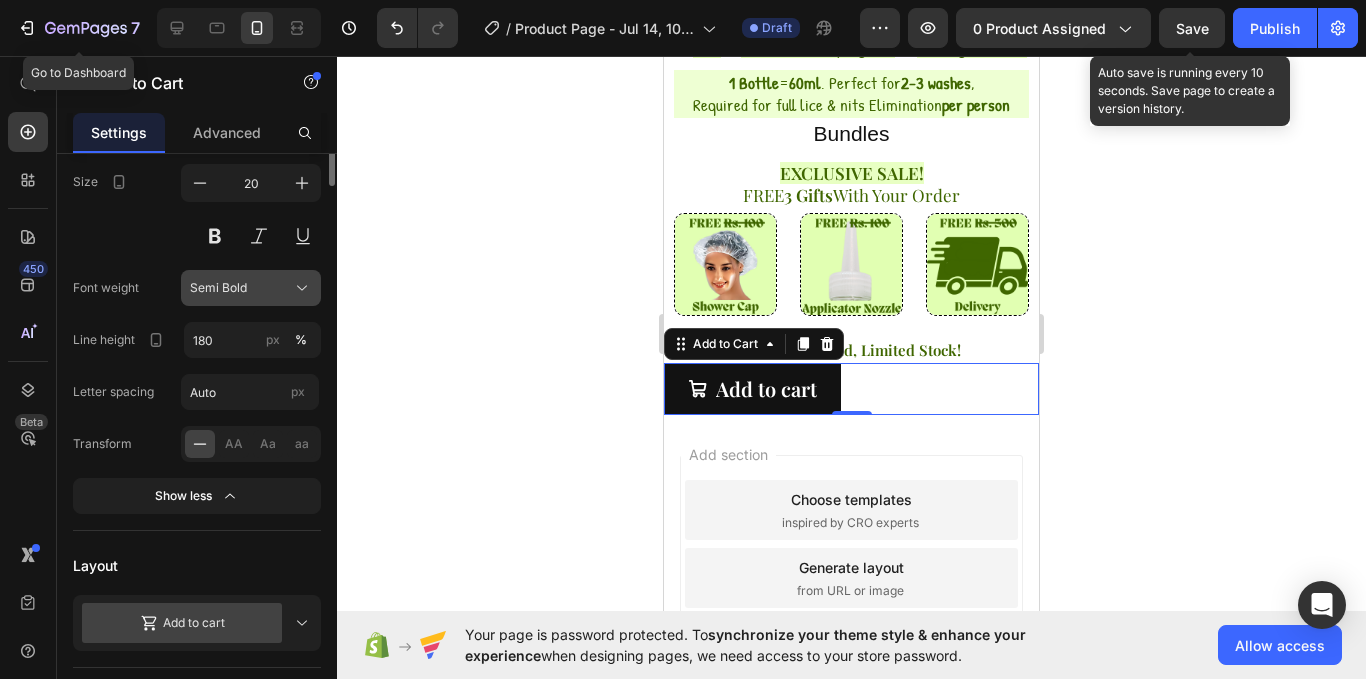 scroll, scrollTop: 196, scrollLeft: 0, axis: vertical 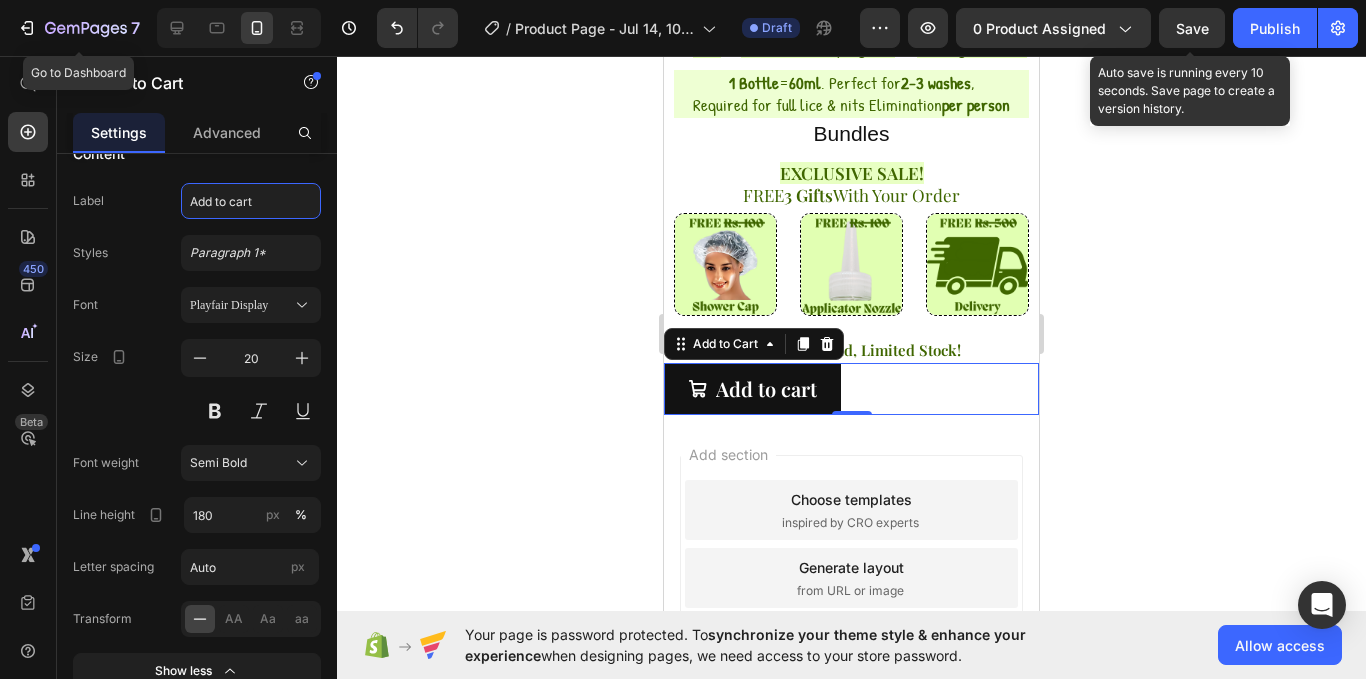 click on "Add to cart" 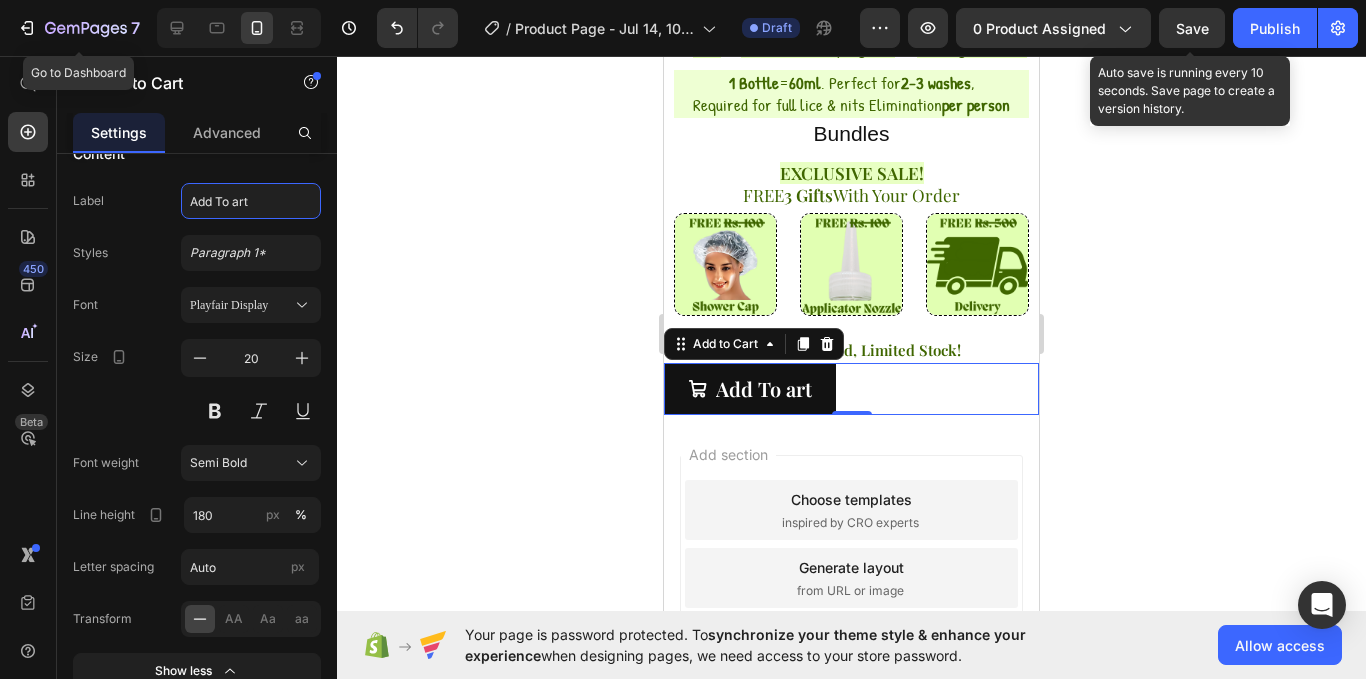 type on "Add To Cart" 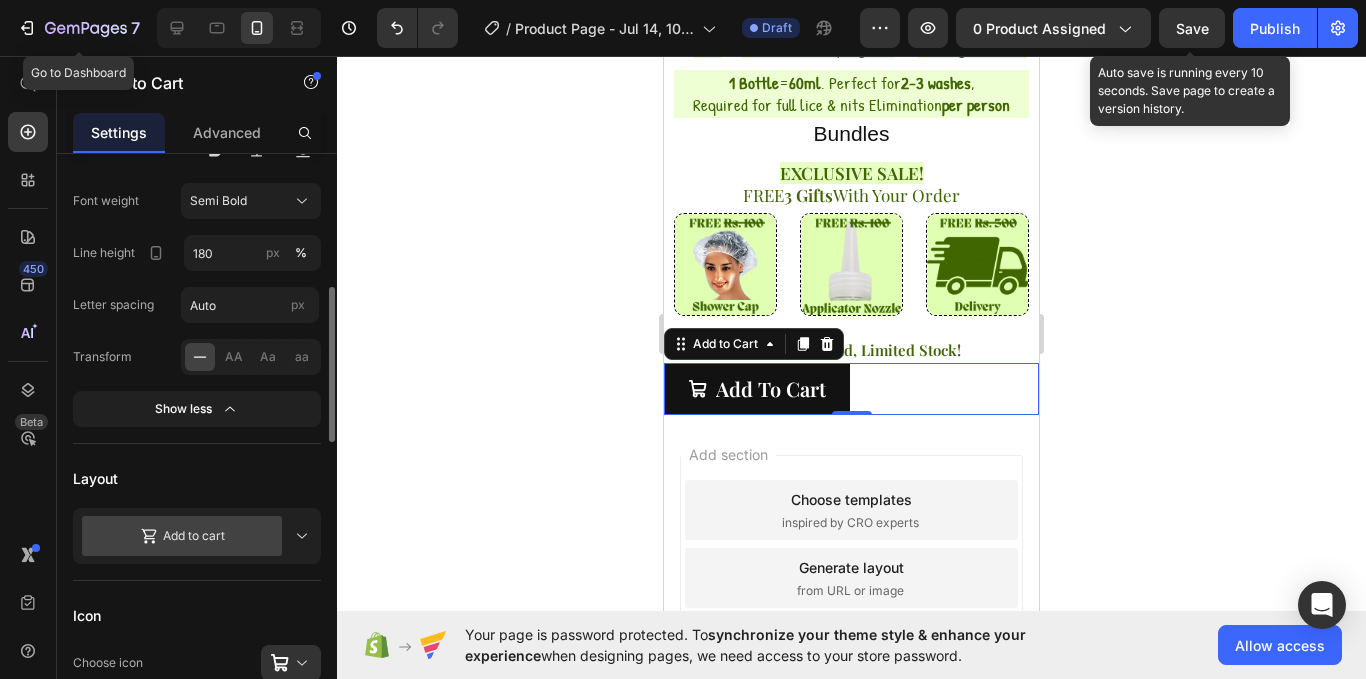 scroll, scrollTop: 471, scrollLeft: 0, axis: vertical 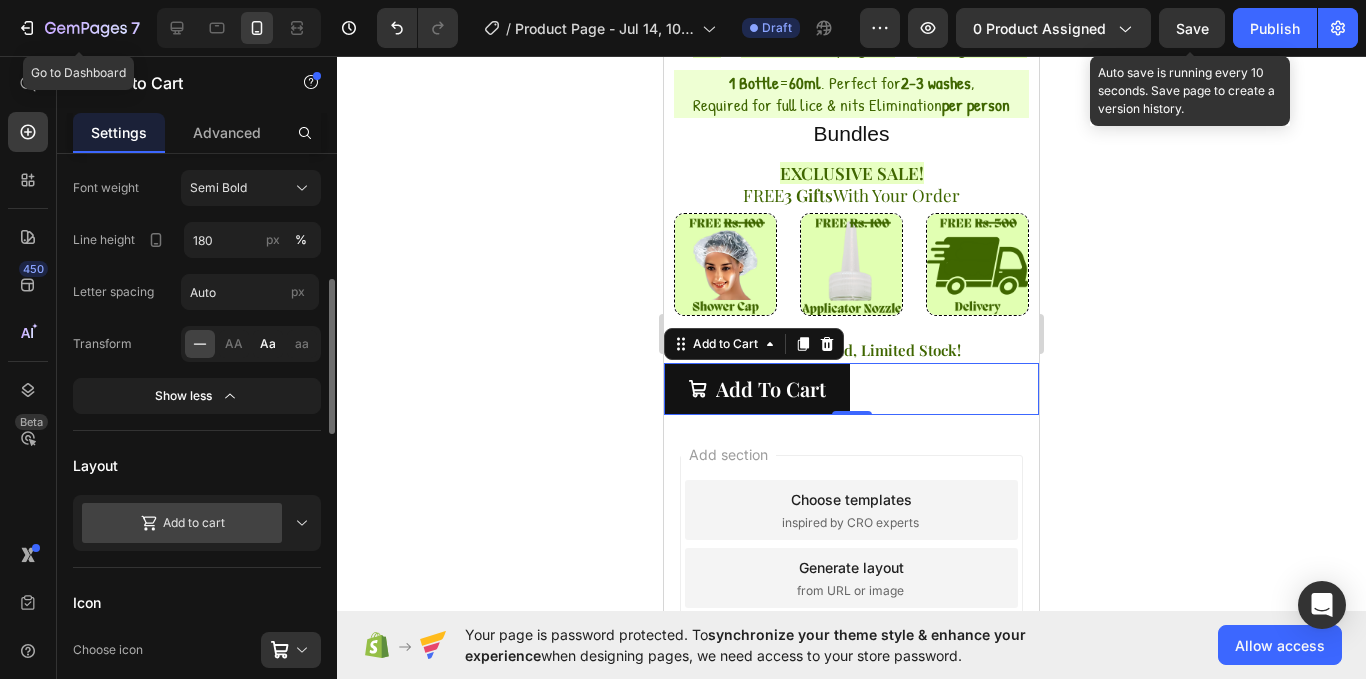 click on "Aa" 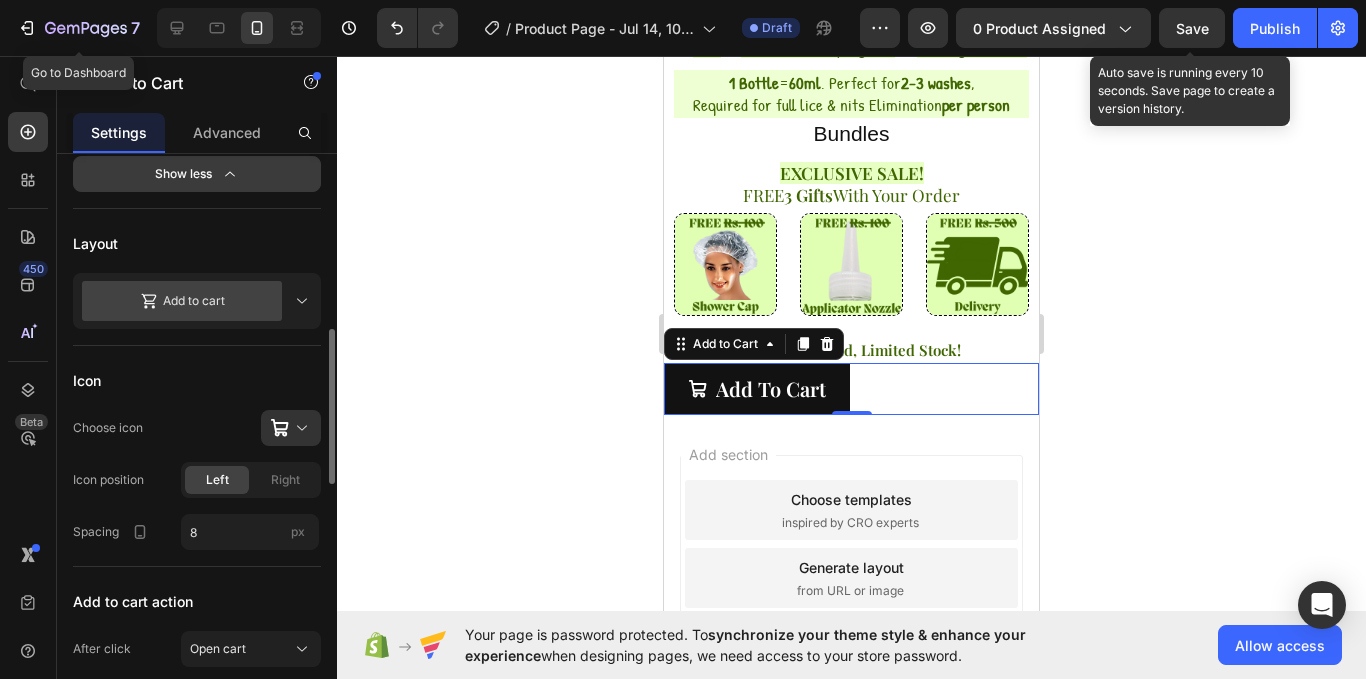scroll, scrollTop: 697, scrollLeft: 0, axis: vertical 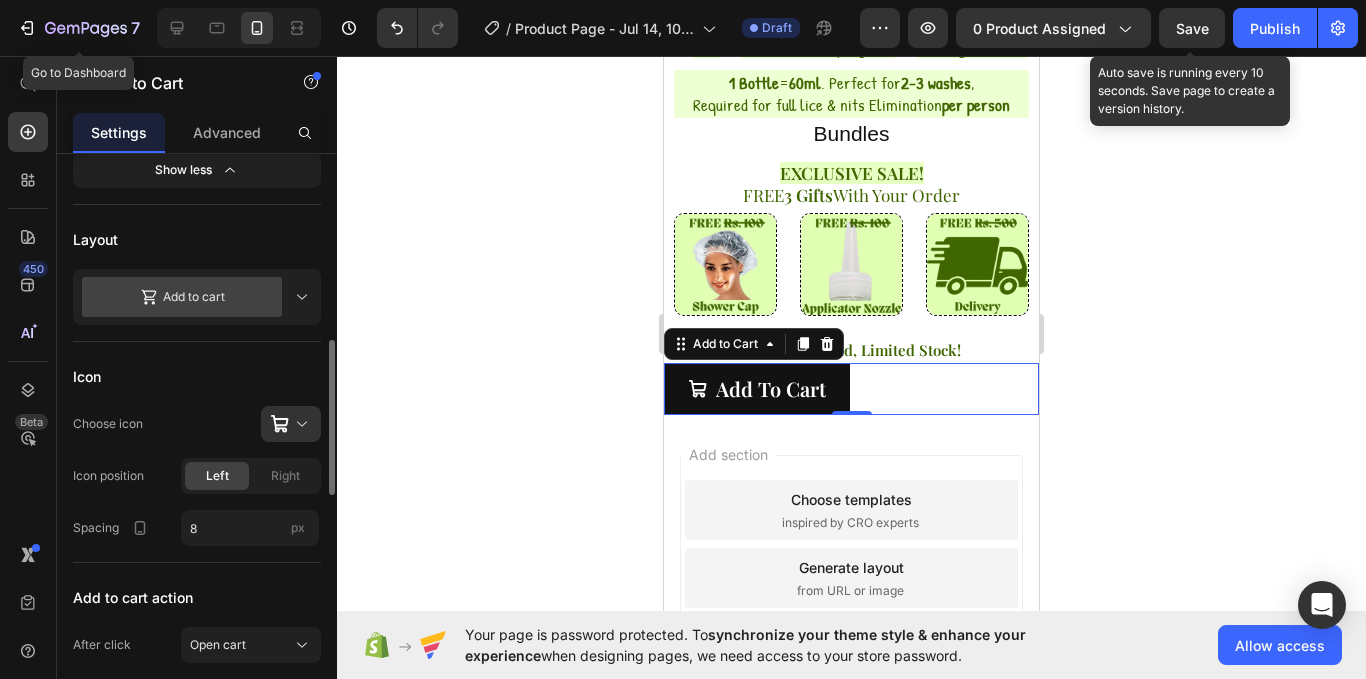 click on "Add to cart" at bounding box center (197, 297) 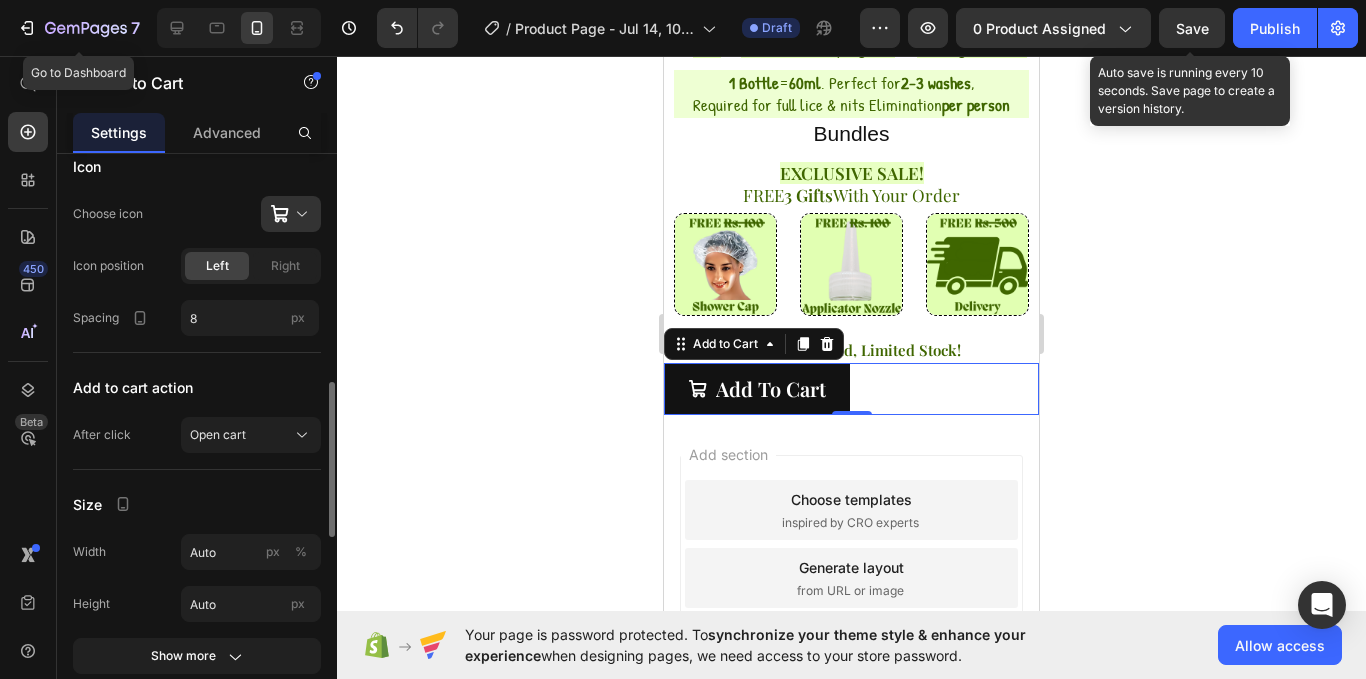 scroll, scrollTop: 910, scrollLeft: 0, axis: vertical 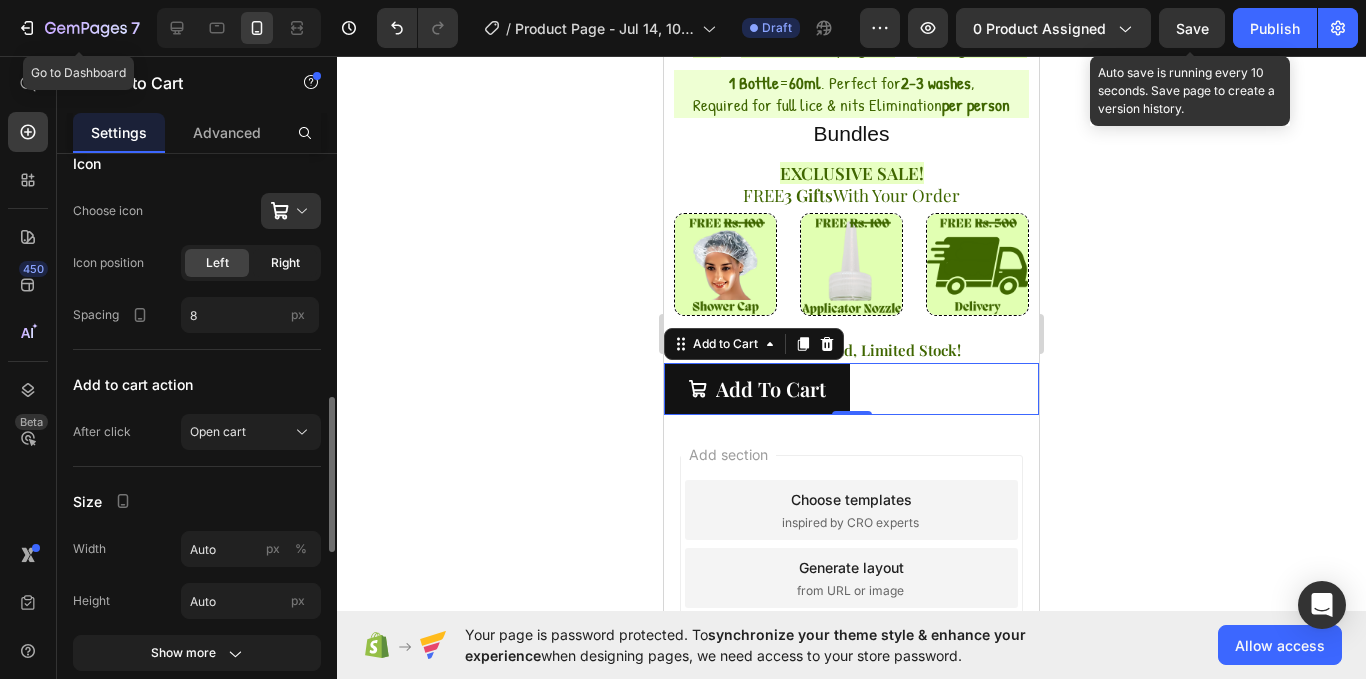 click on "Right" 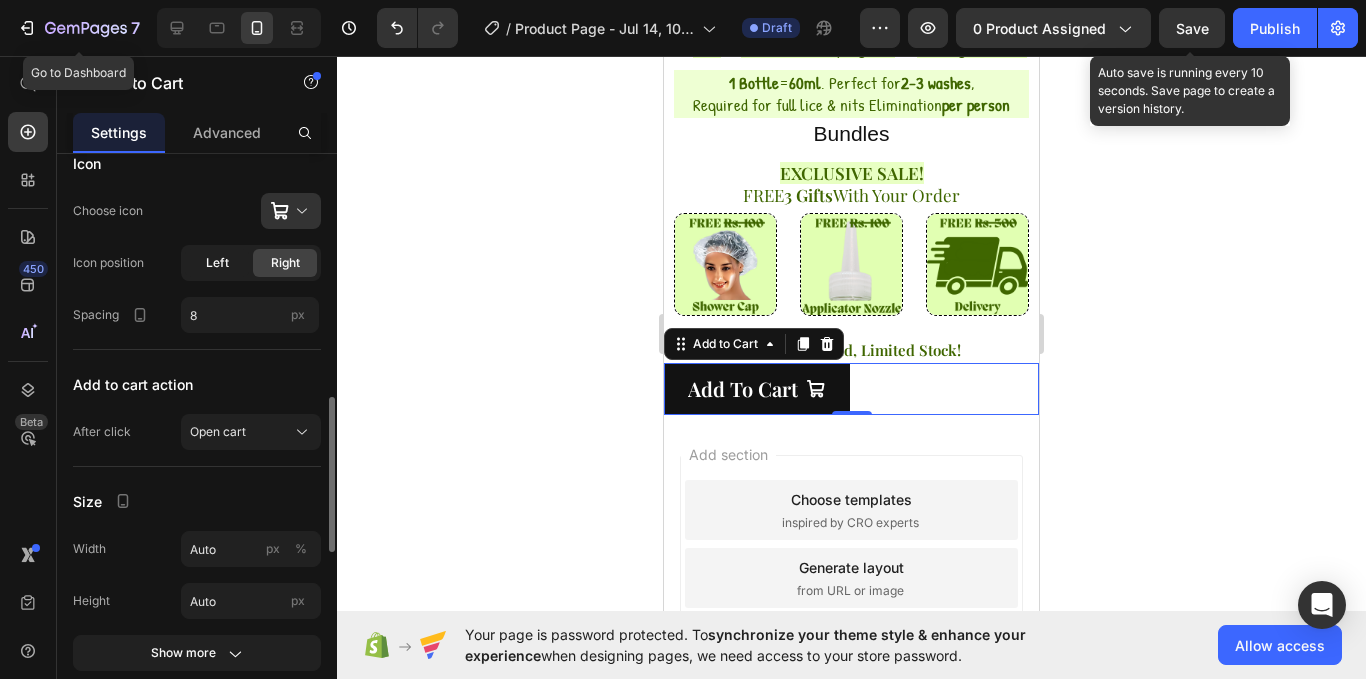 click on "Left" 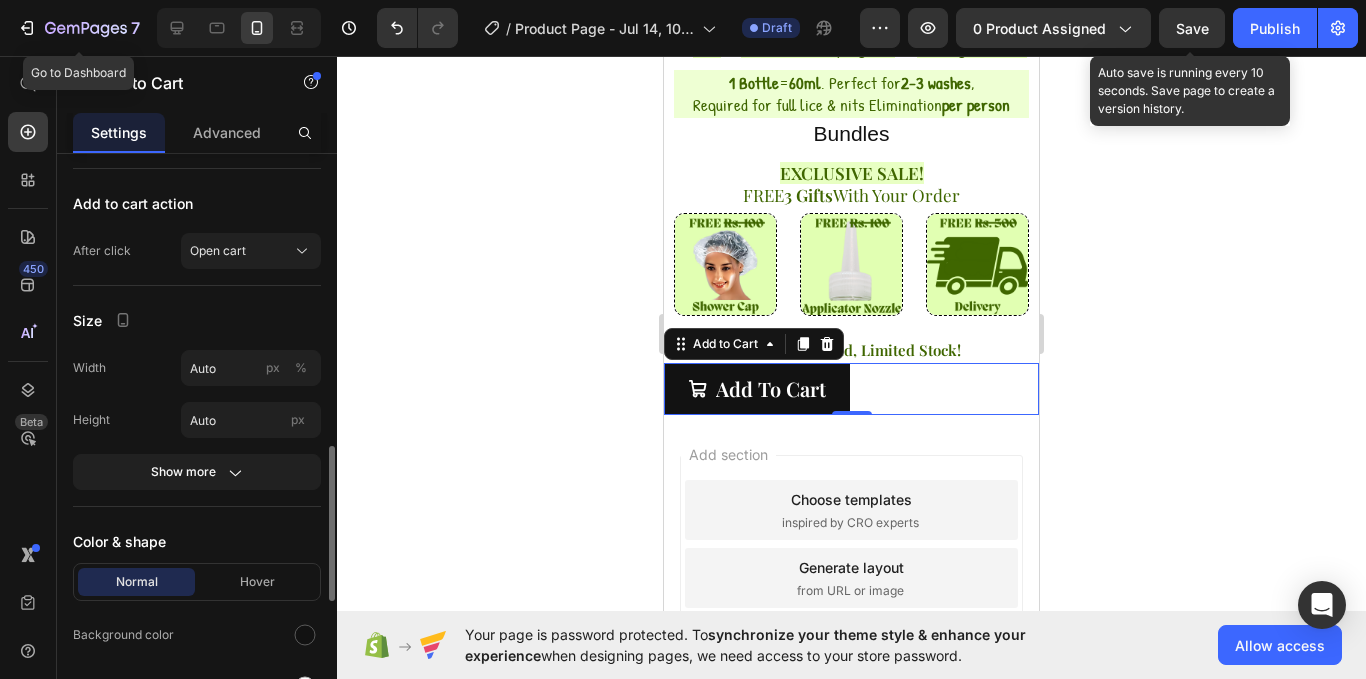 scroll, scrollTop: 1092, scrollLeft: 0, axis: vertical 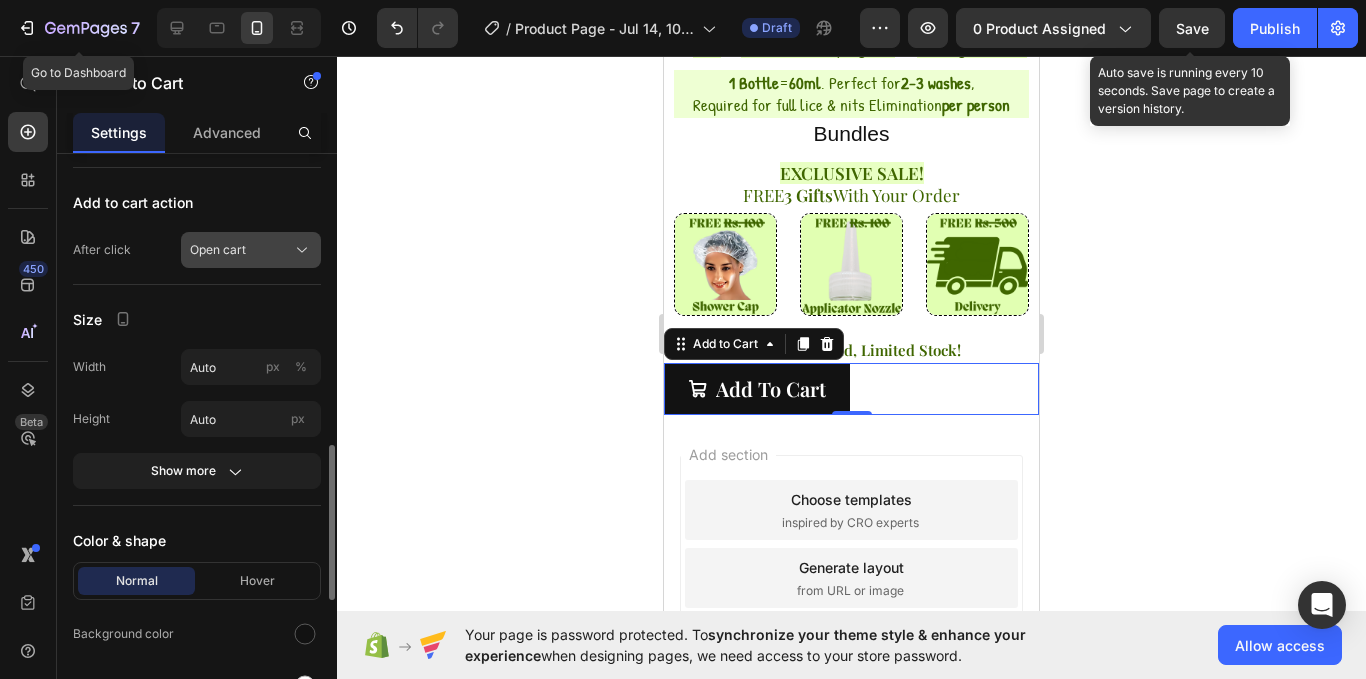 click on "Open cart" at bounding box center (218, 250) 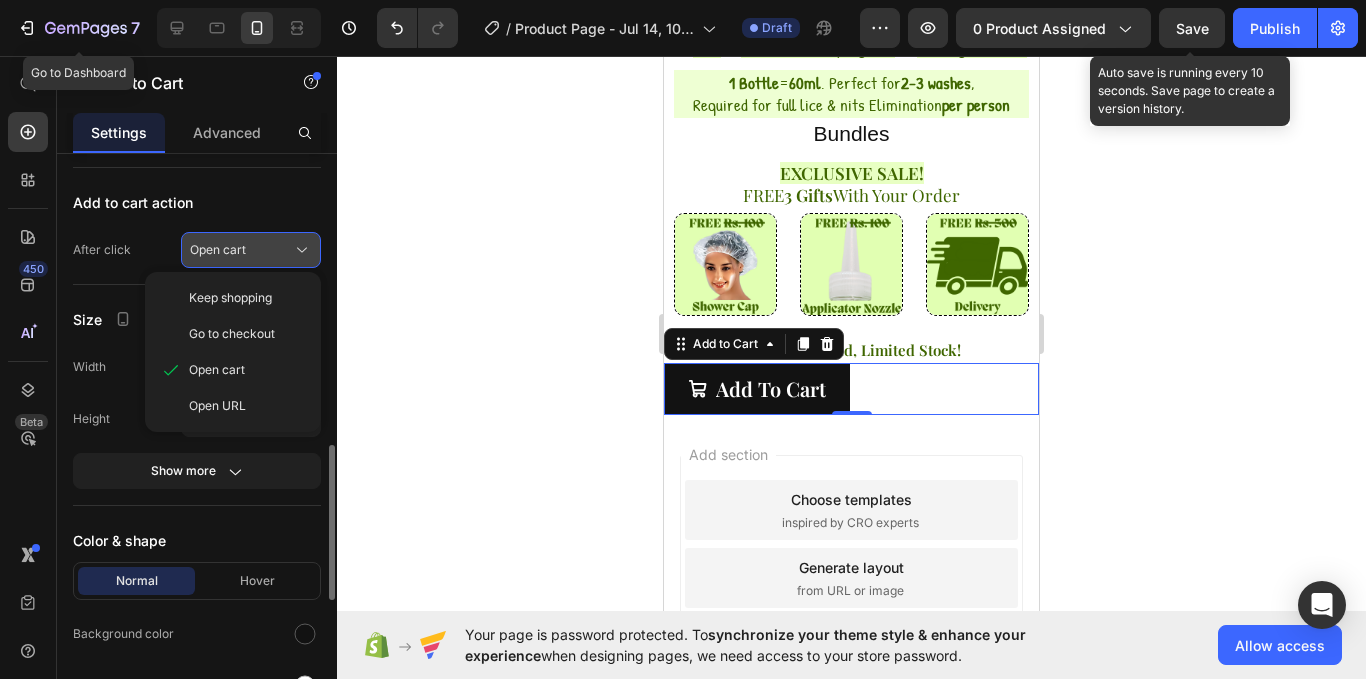click on "Open cart" at bounding box center [218, 250] 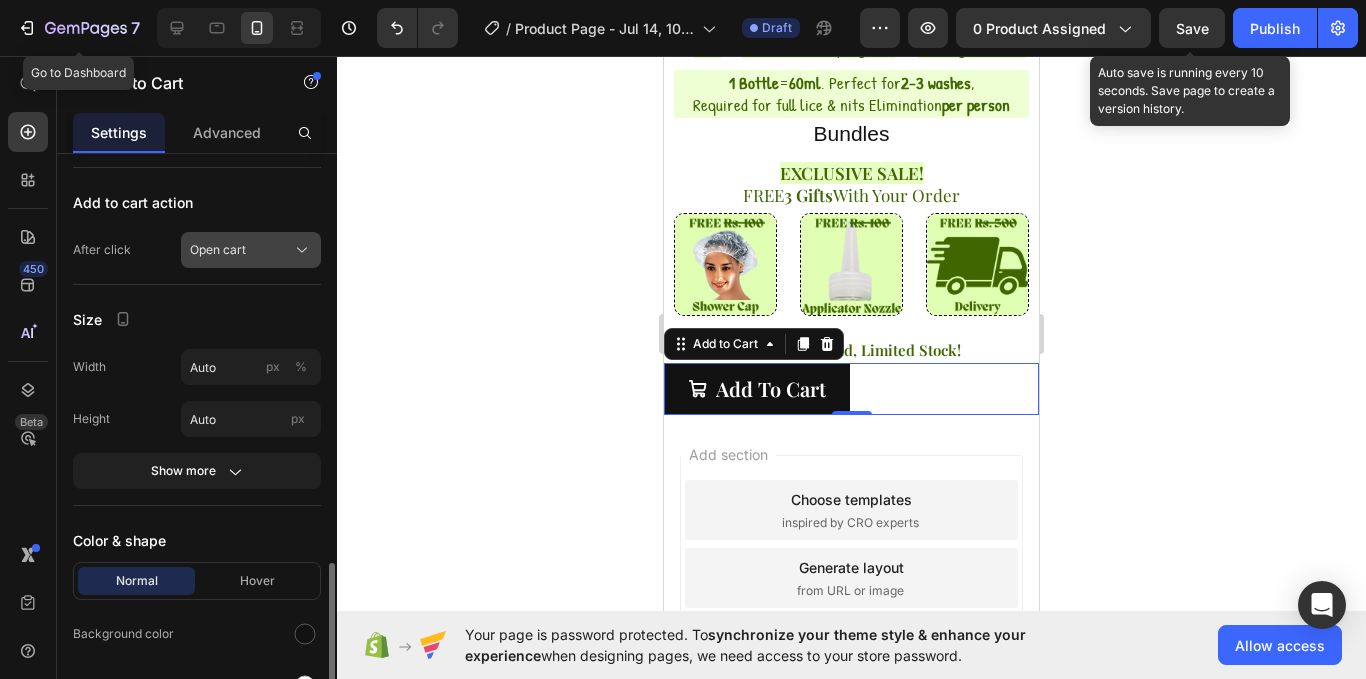 scroll, scrollTop: 1206, scrollLeft: 0, axis: vertical 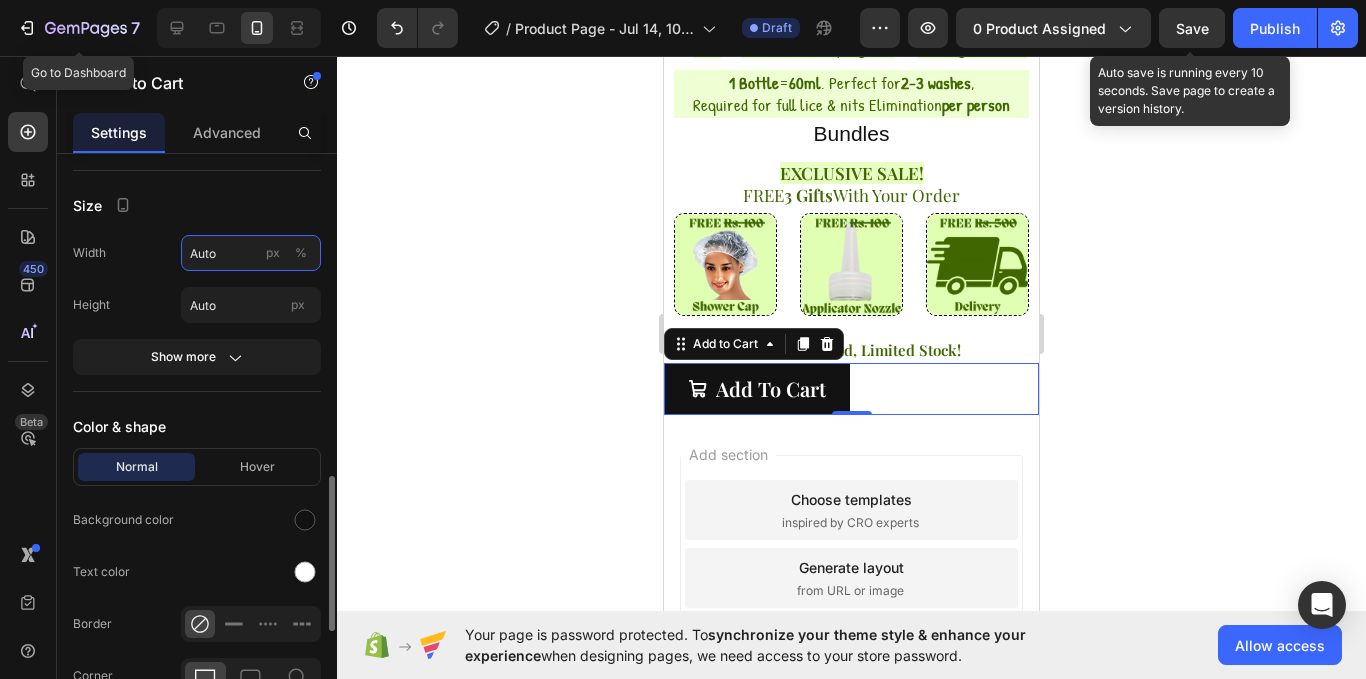 click on "Auto" at bounding box center [251, 253] 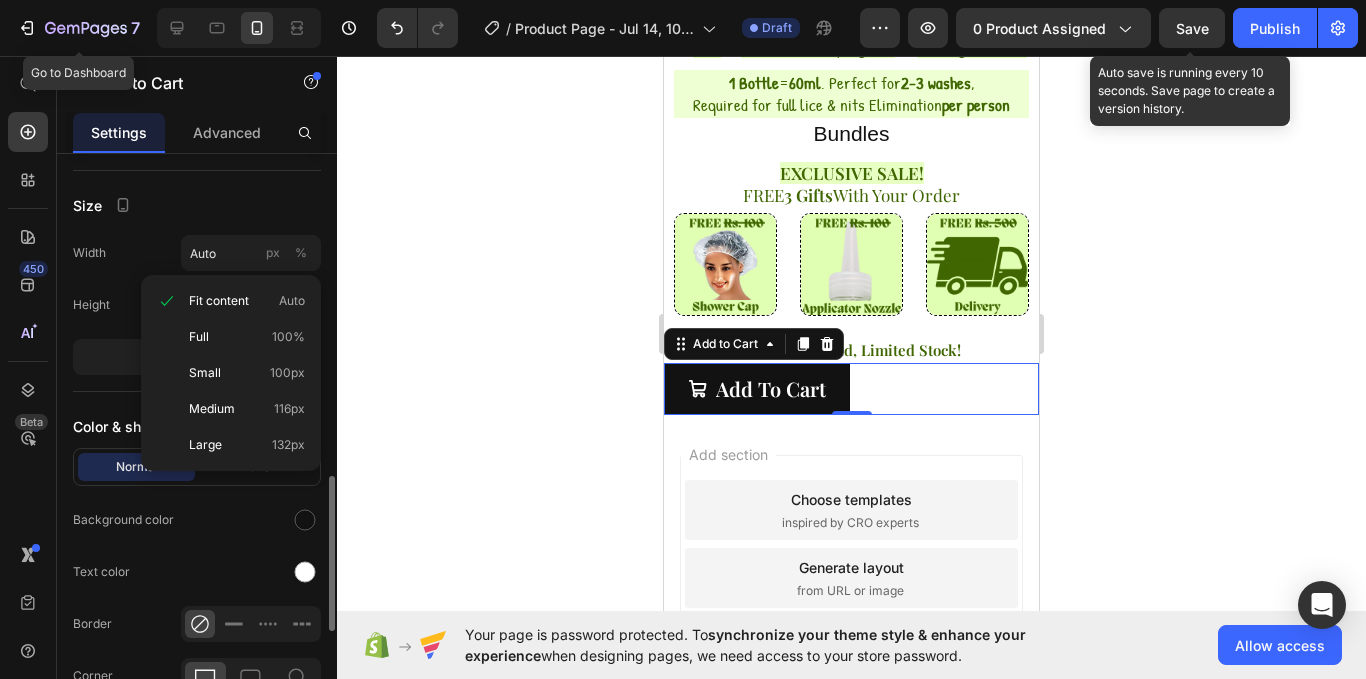 click on "Width Auto px %" at bounding box center [197, 253] 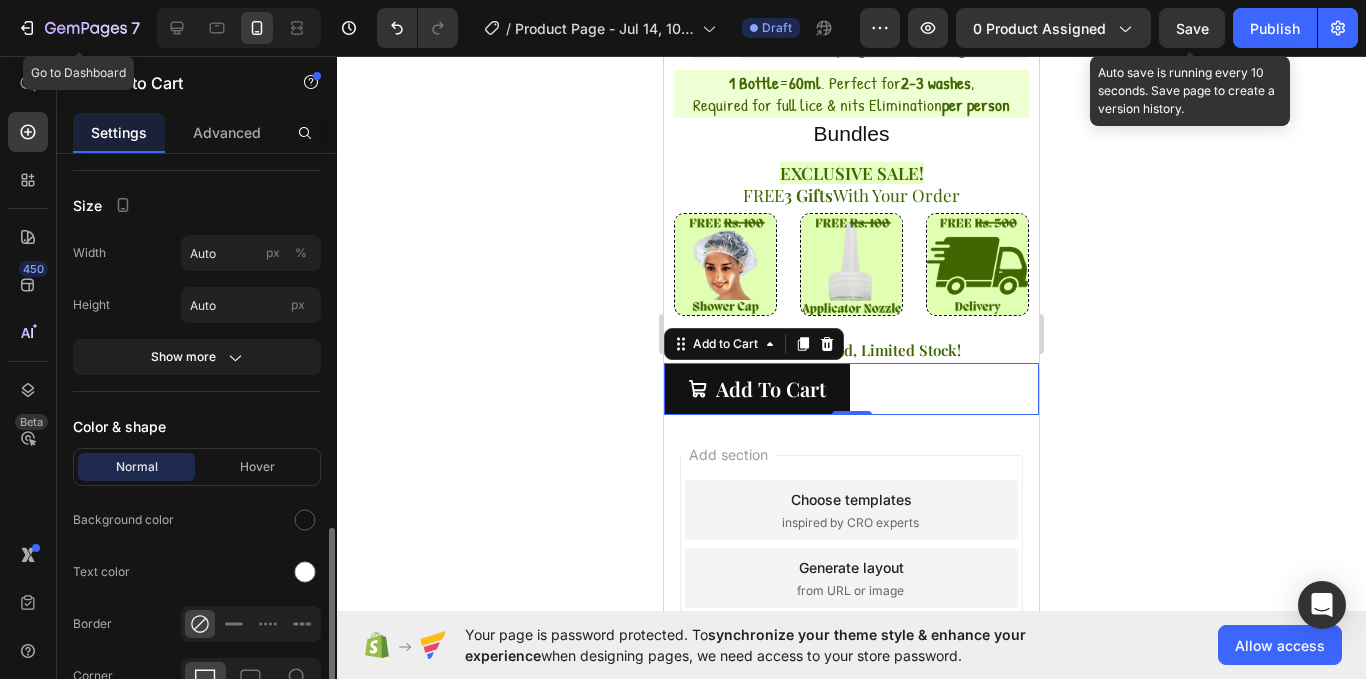 scroll, scrollTop: 1253, scrollLeft: 0, axis: vertical 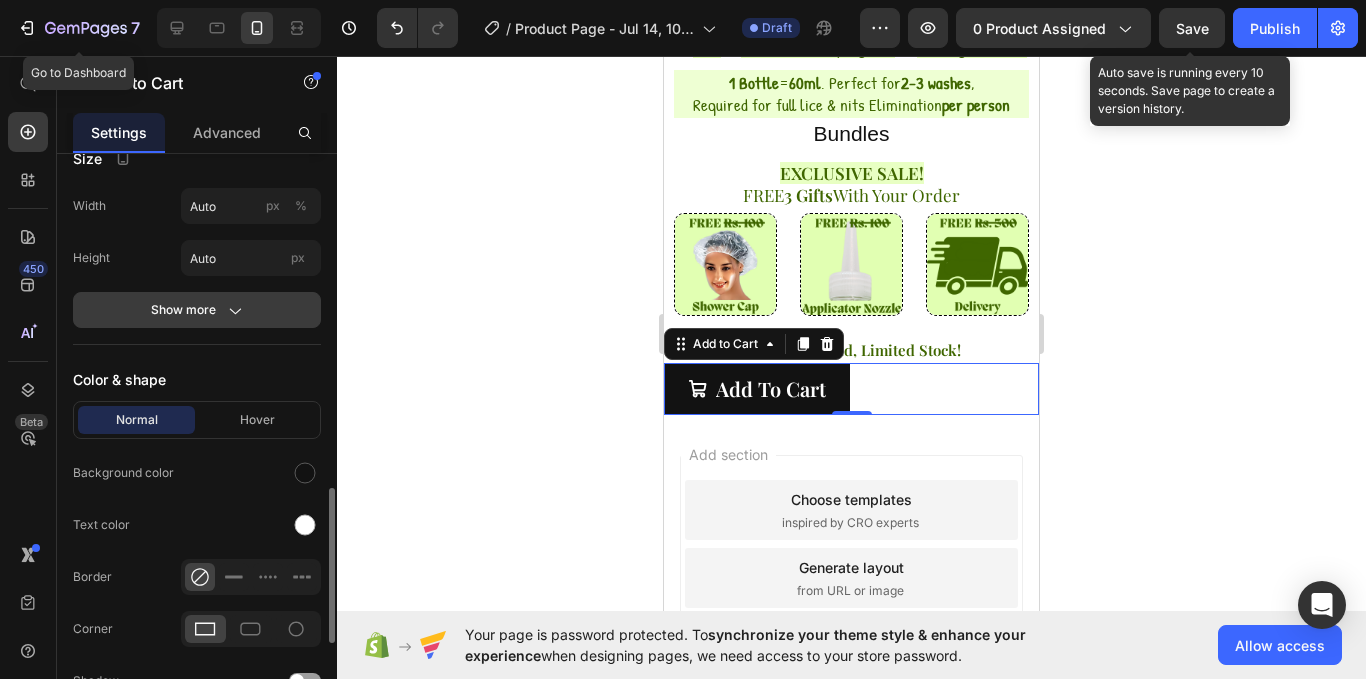 click on "Show more" at bounding box center [197, 310] 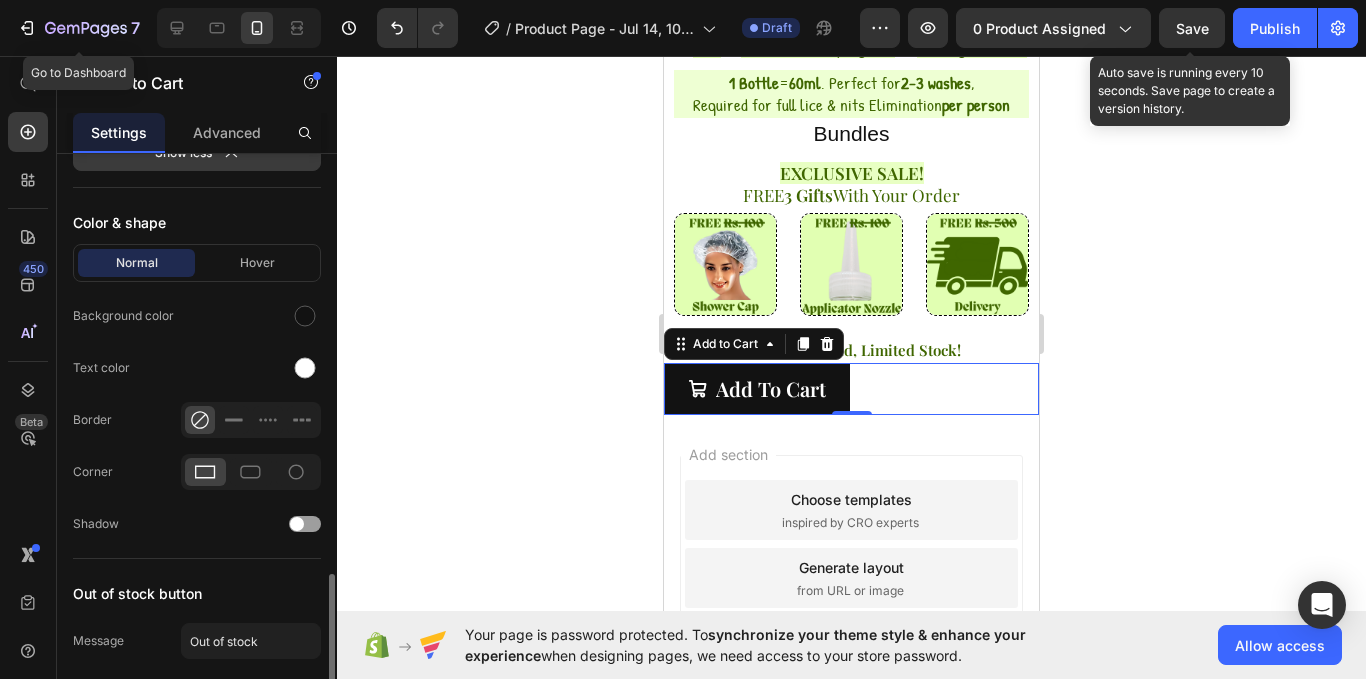 scroll, scrollTop: 1642, scrollLeft: 0, axis: vertical 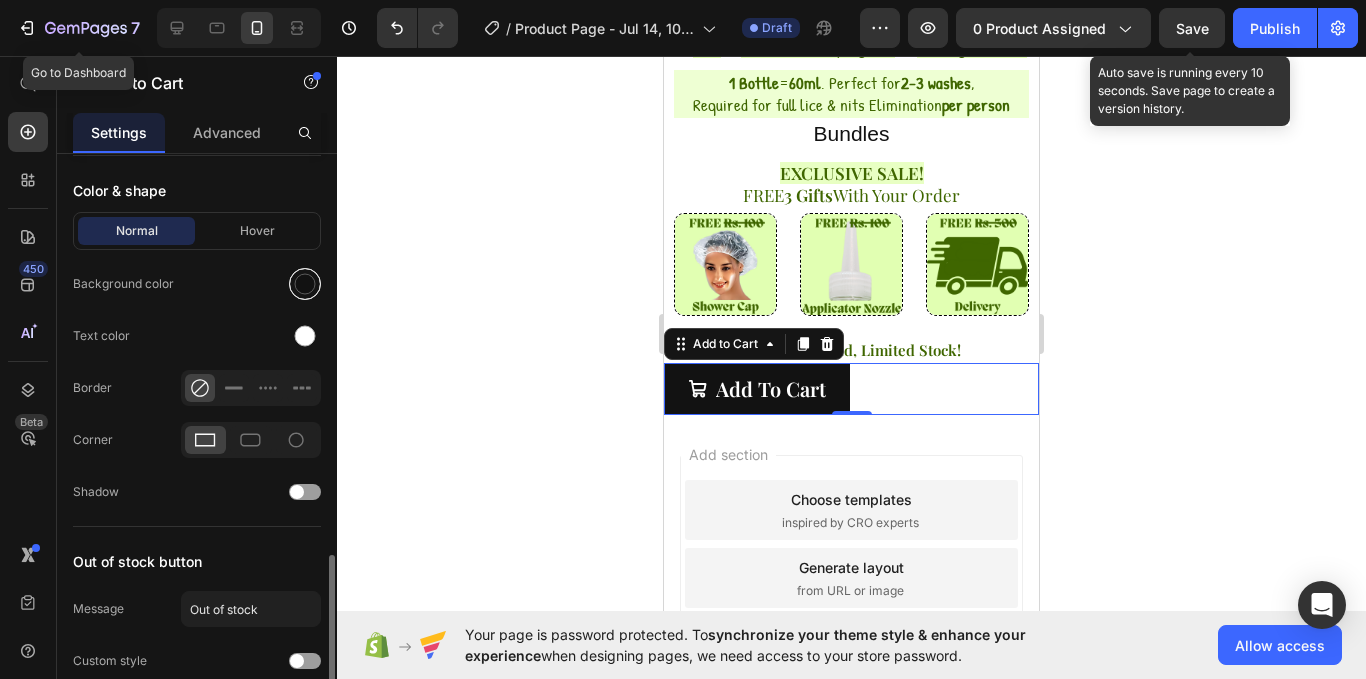 click at bounding box center [305, 284] 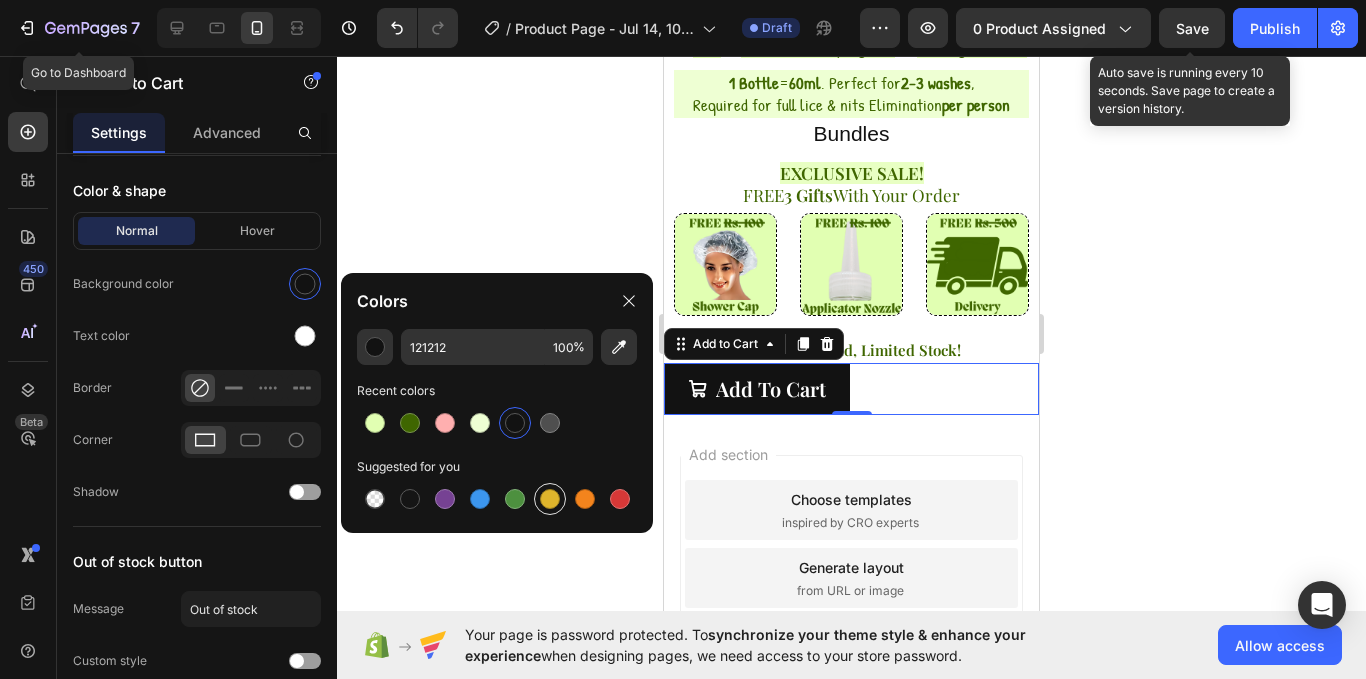 click at bounding box center (550, 499) 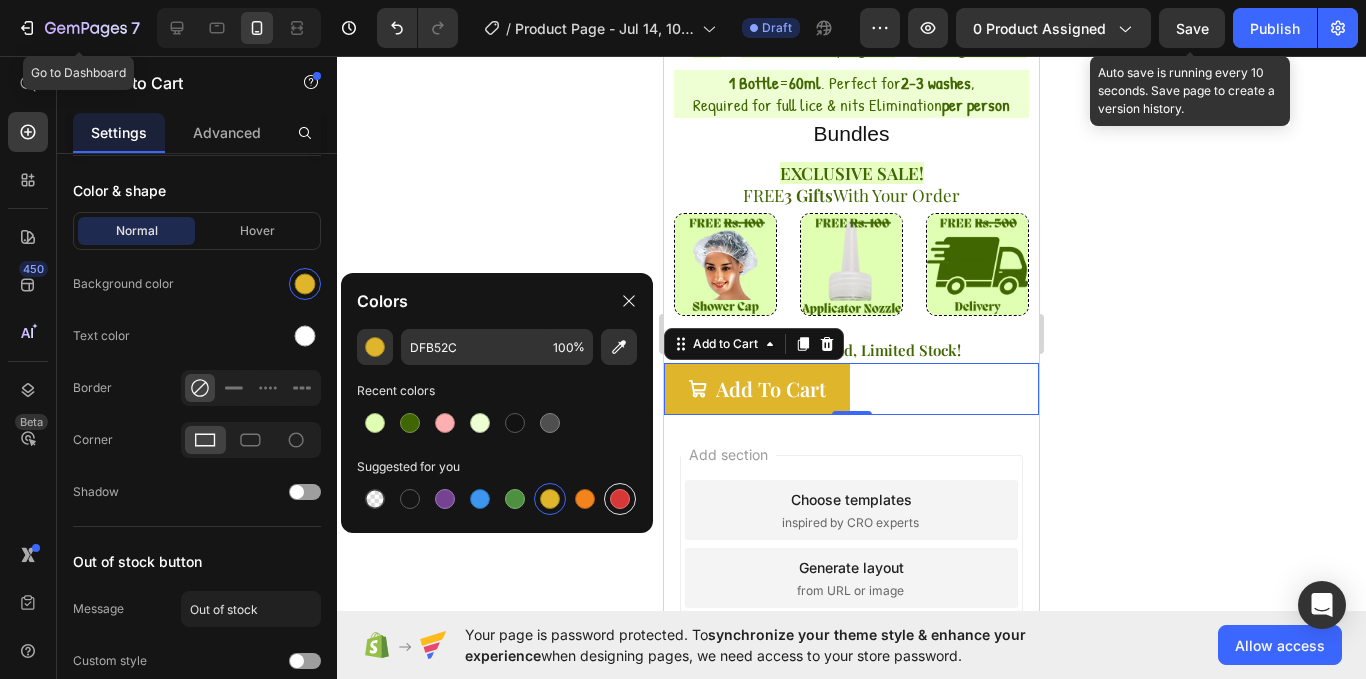 click at bounding box center (620, 499) 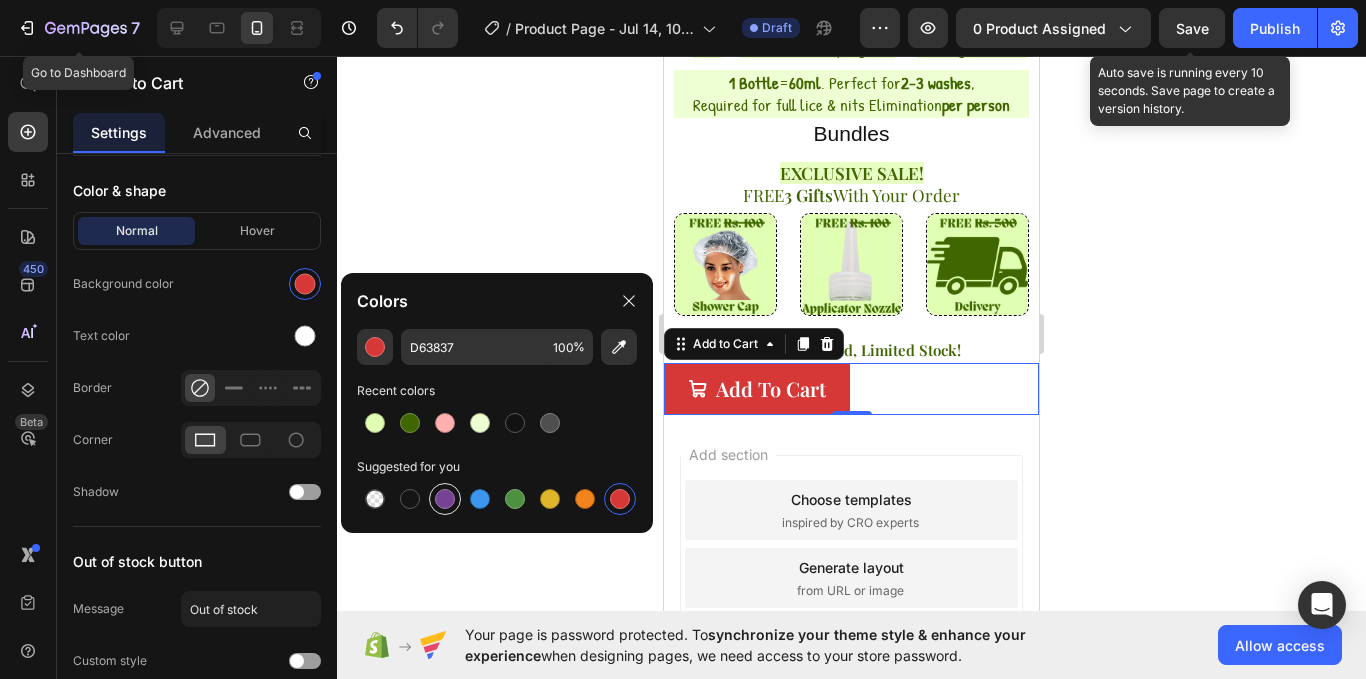 click at bounding box center (445, 499) 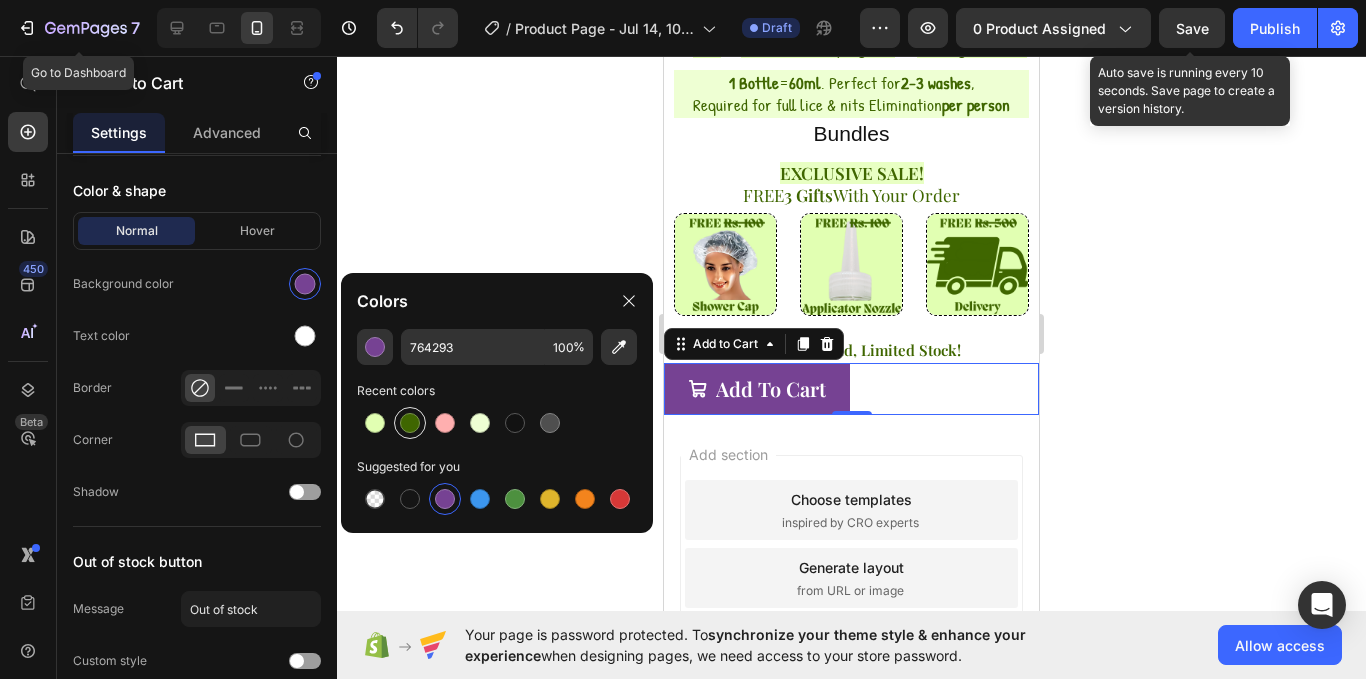 click at bounding box center [410, 423] 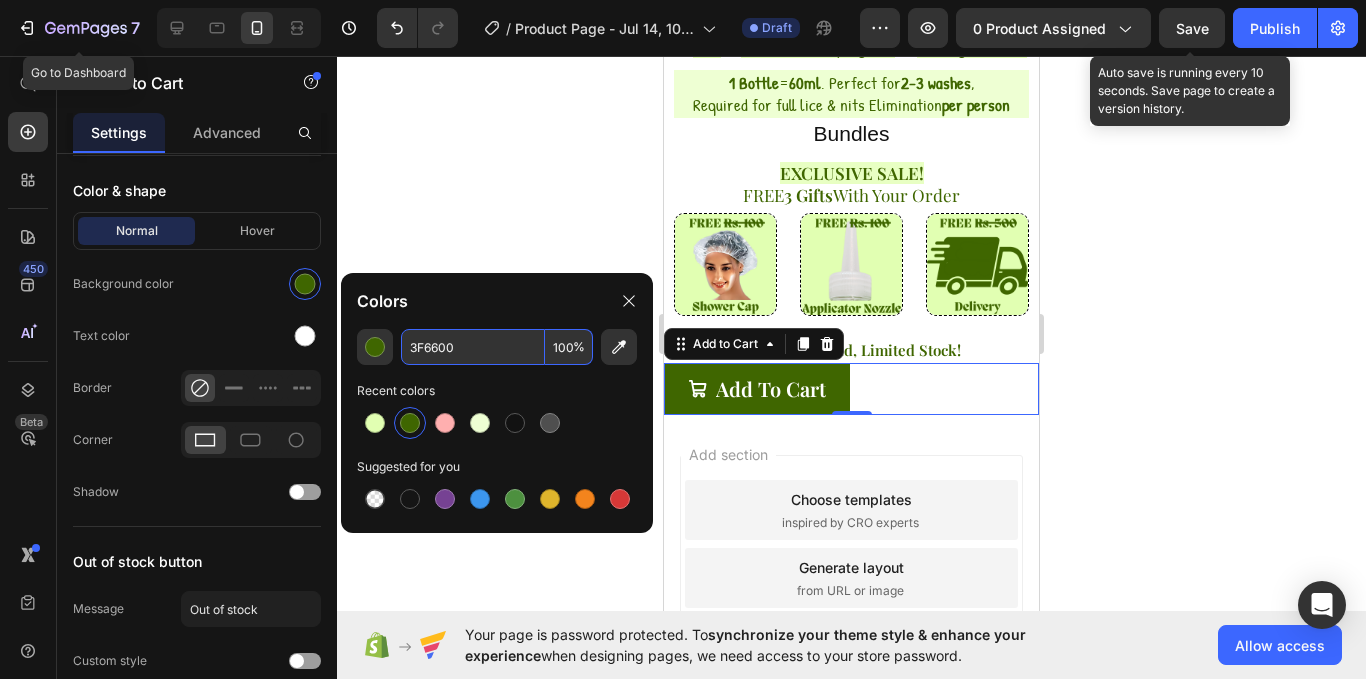 click on "3F6600" at bounding box center [473, 347] 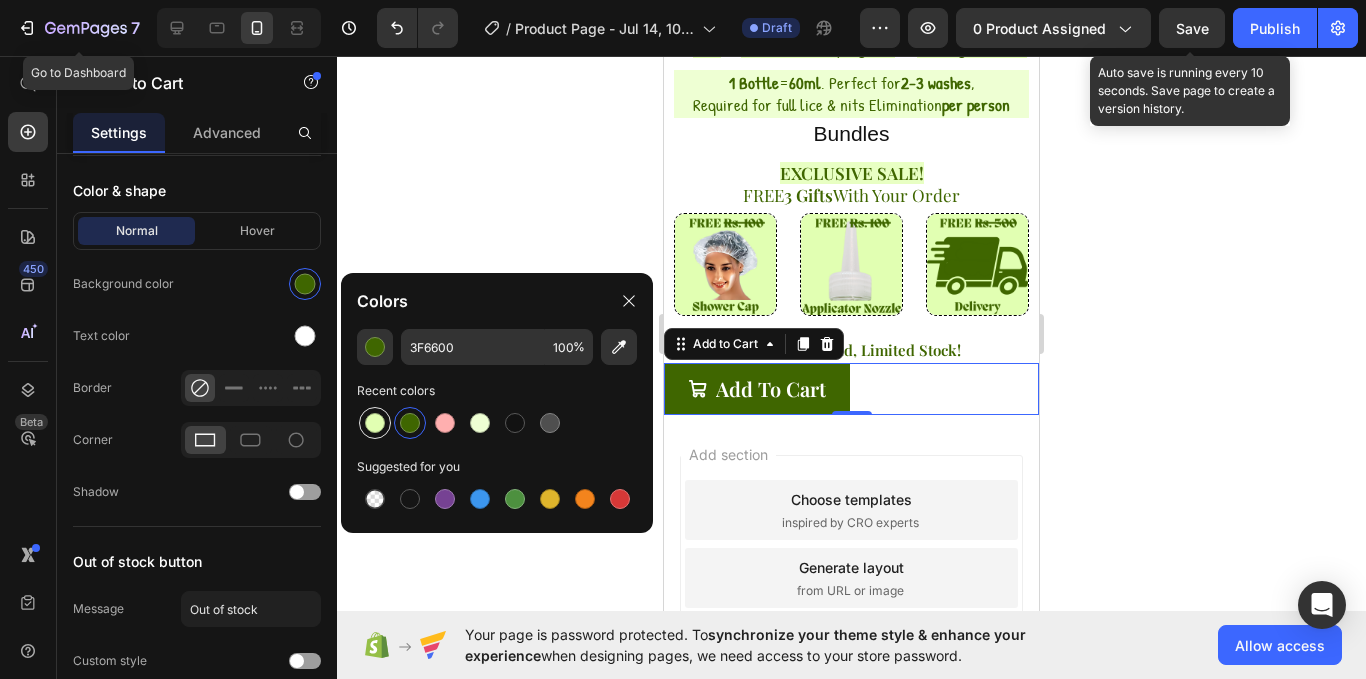 click at bounding box center [375, 423] 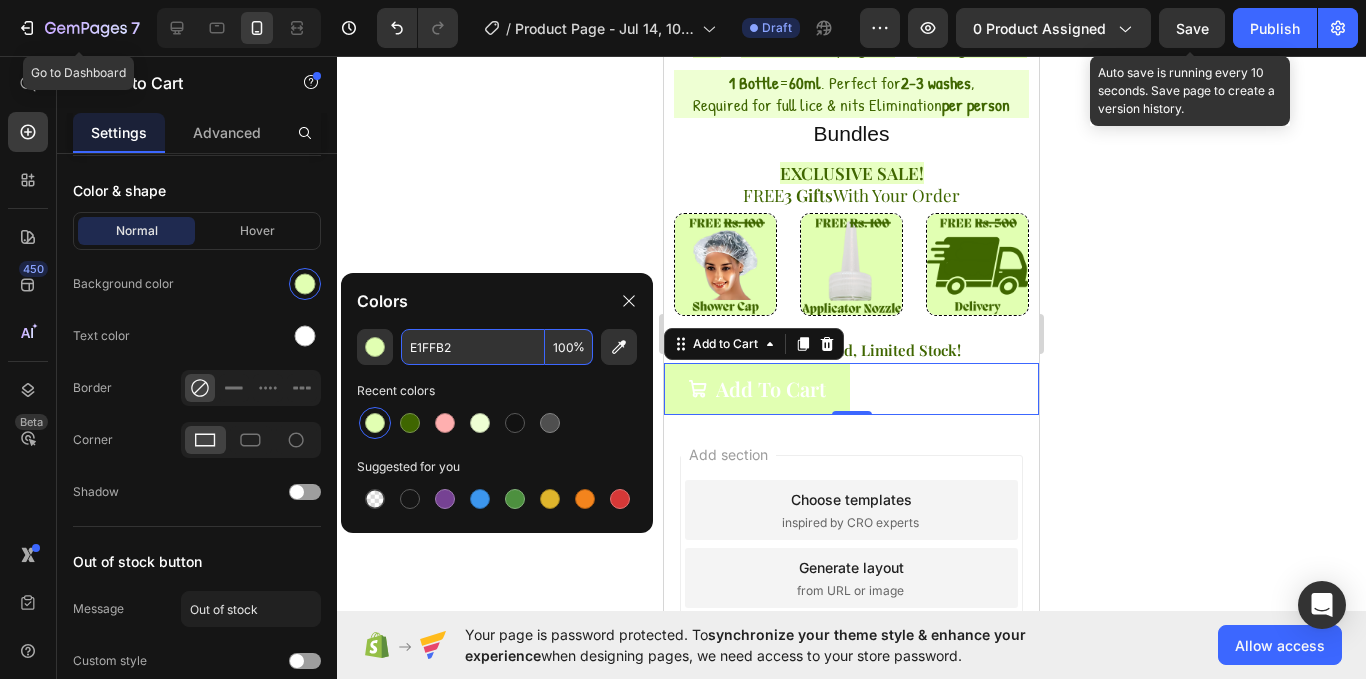 click on "E1FFB2" at bounding box center (473, 347) 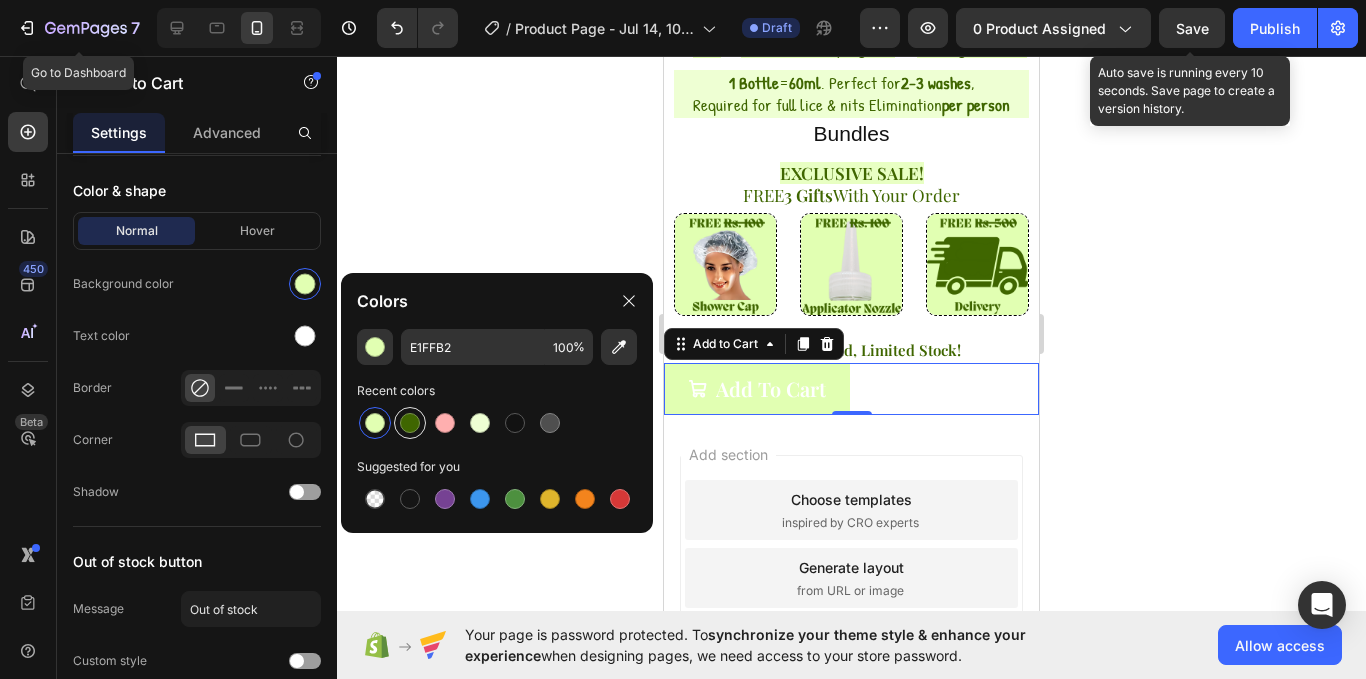 click at bounding box center [410, 423] 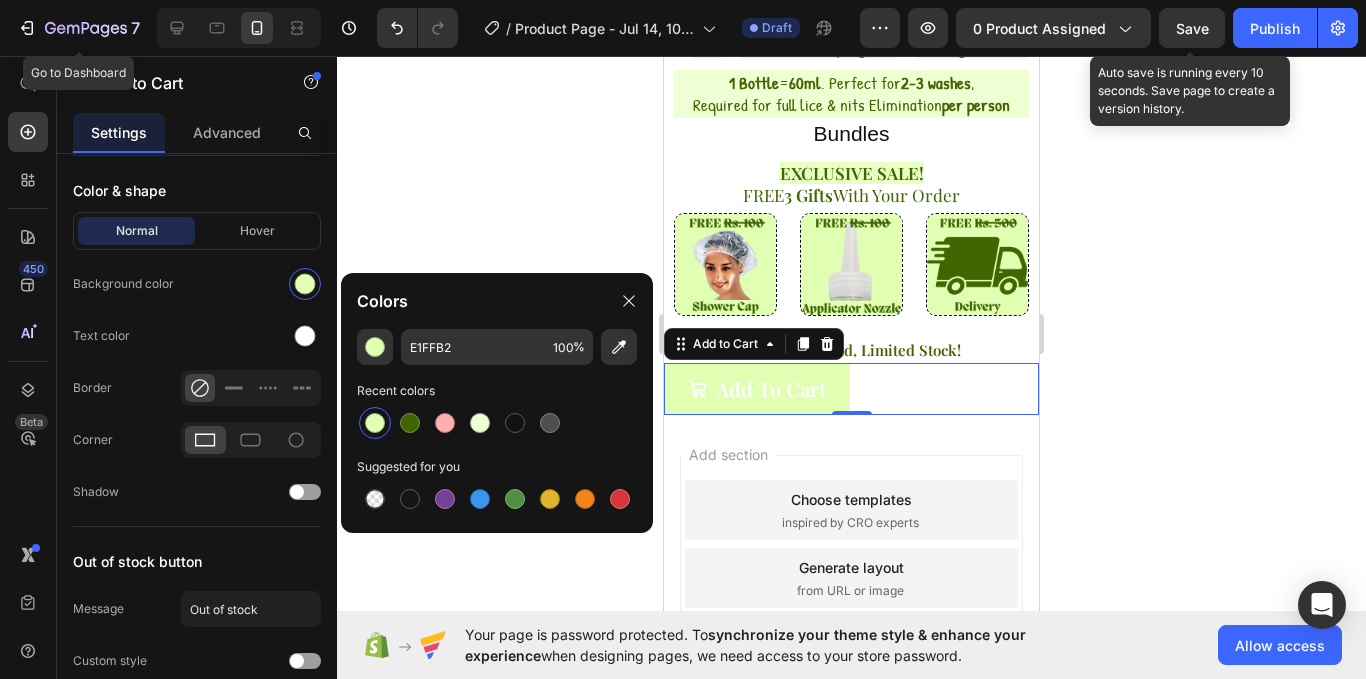 type on "3F6600" 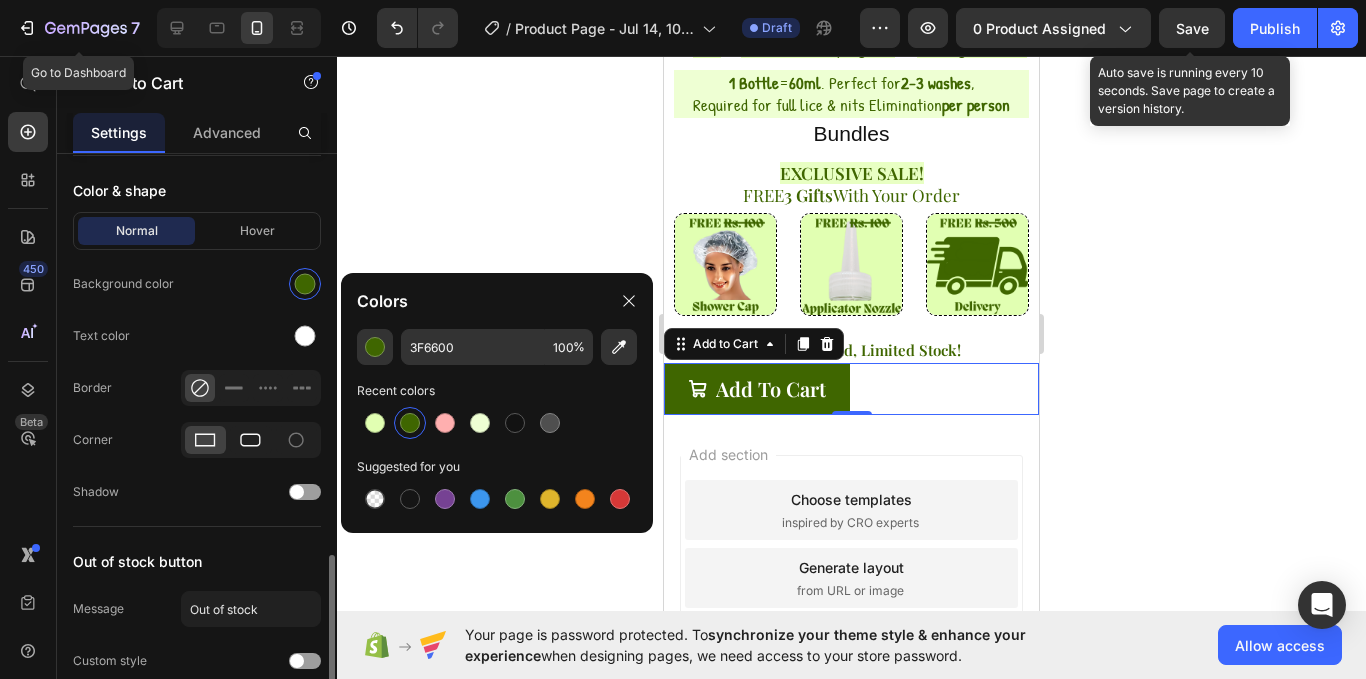 click 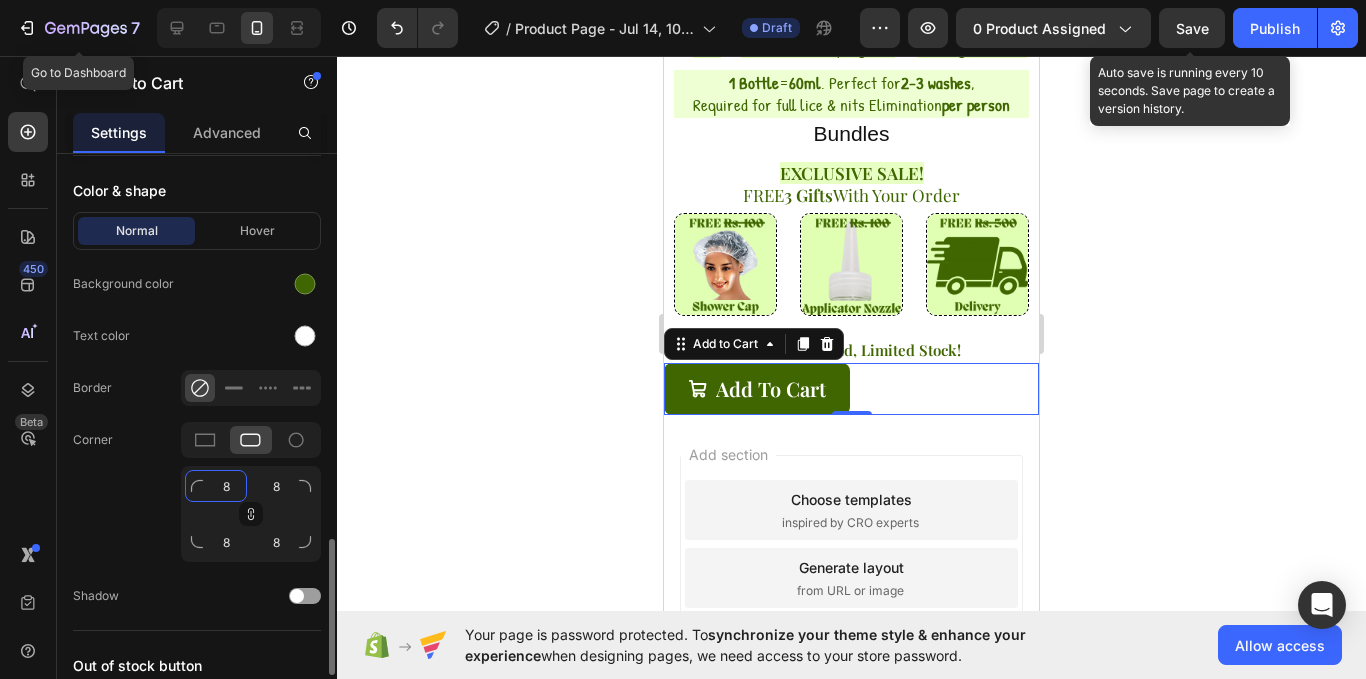 click on "8" 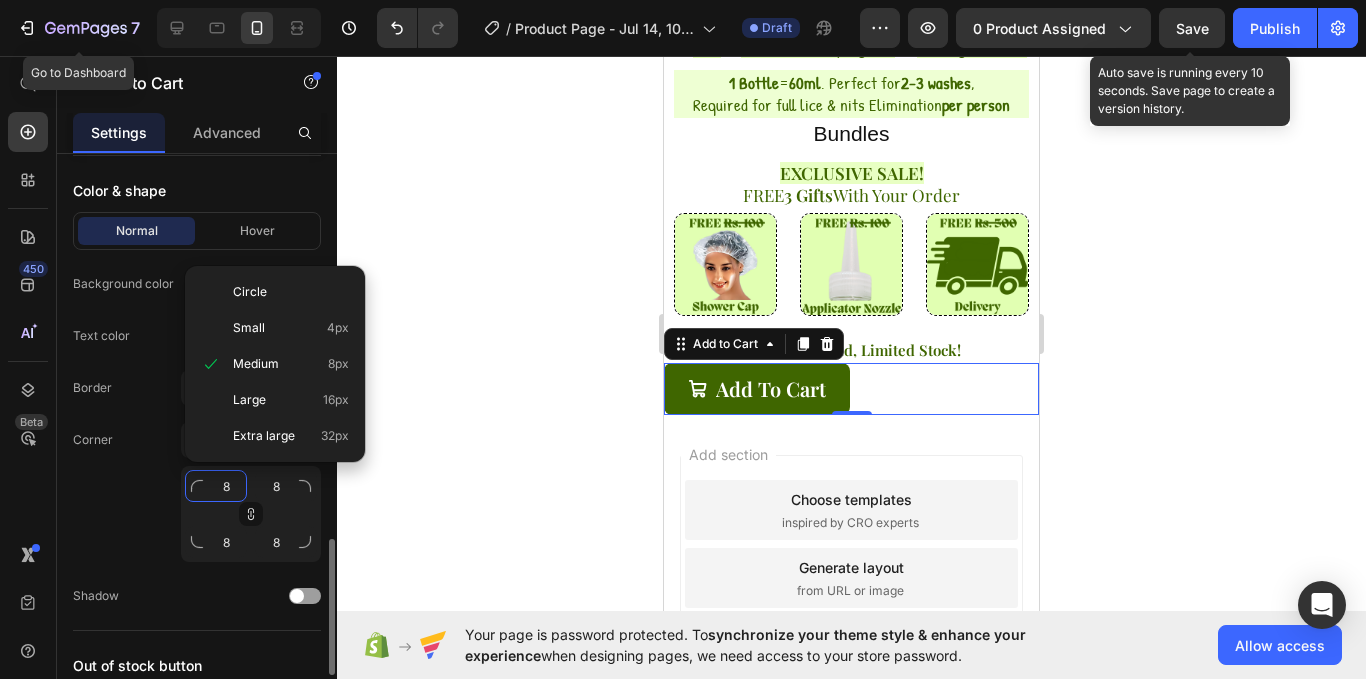 type on "2" 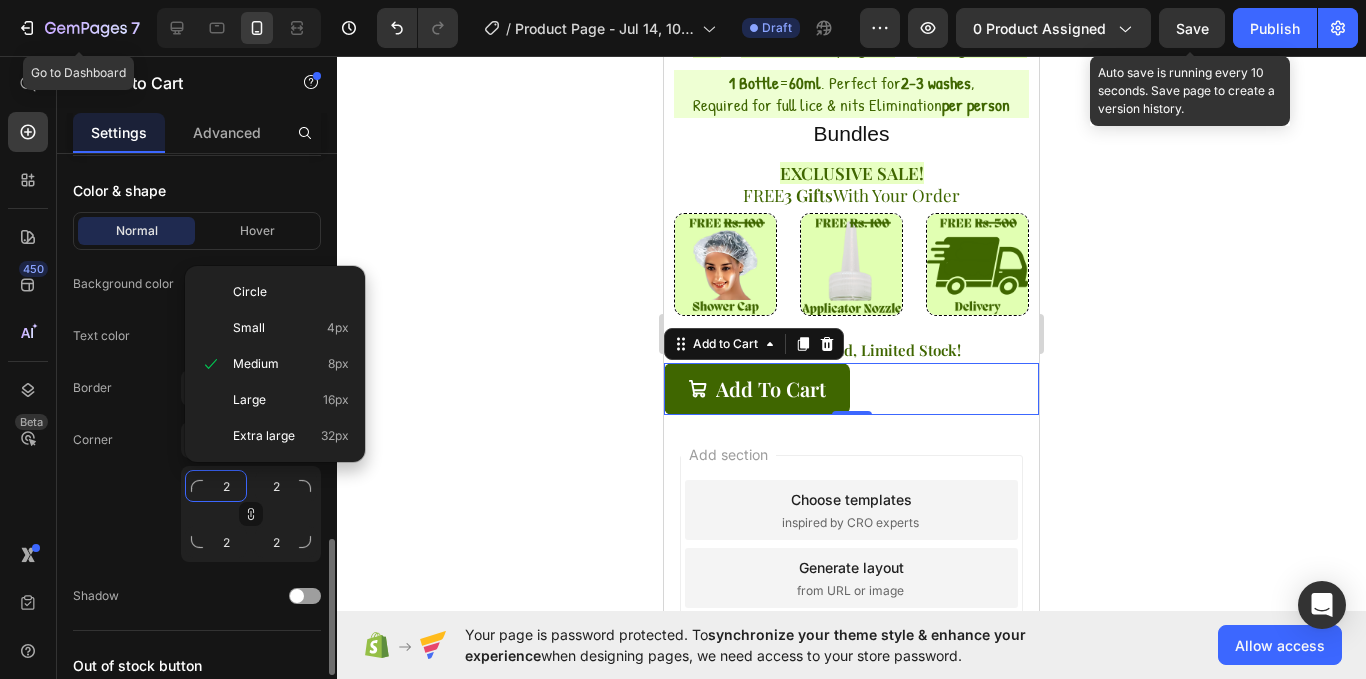 type on "20" 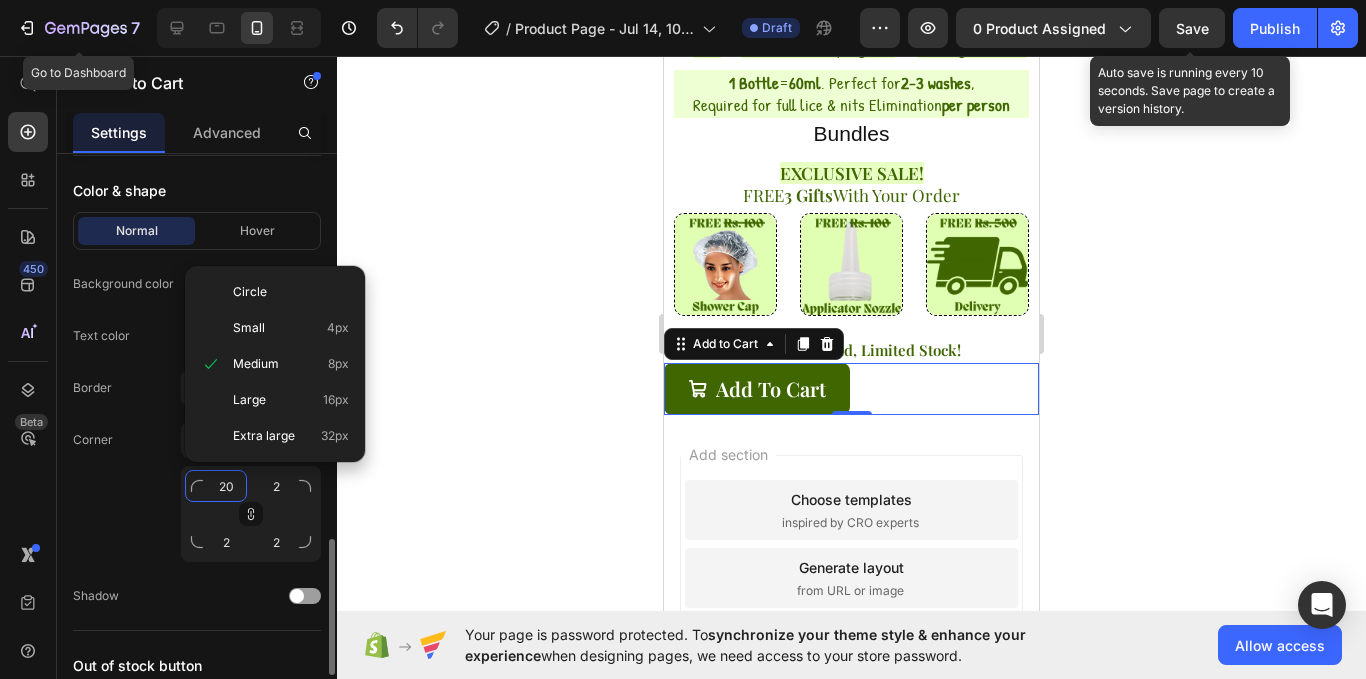 type on "20" 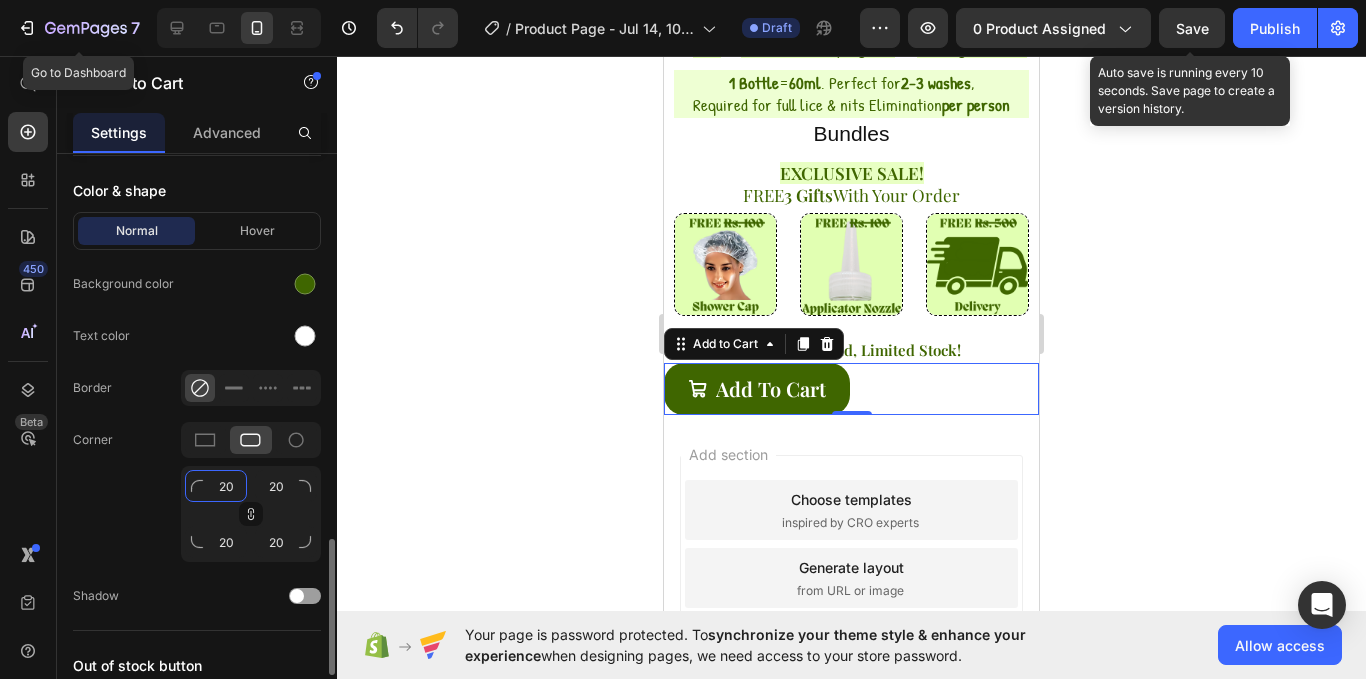 click on "20" 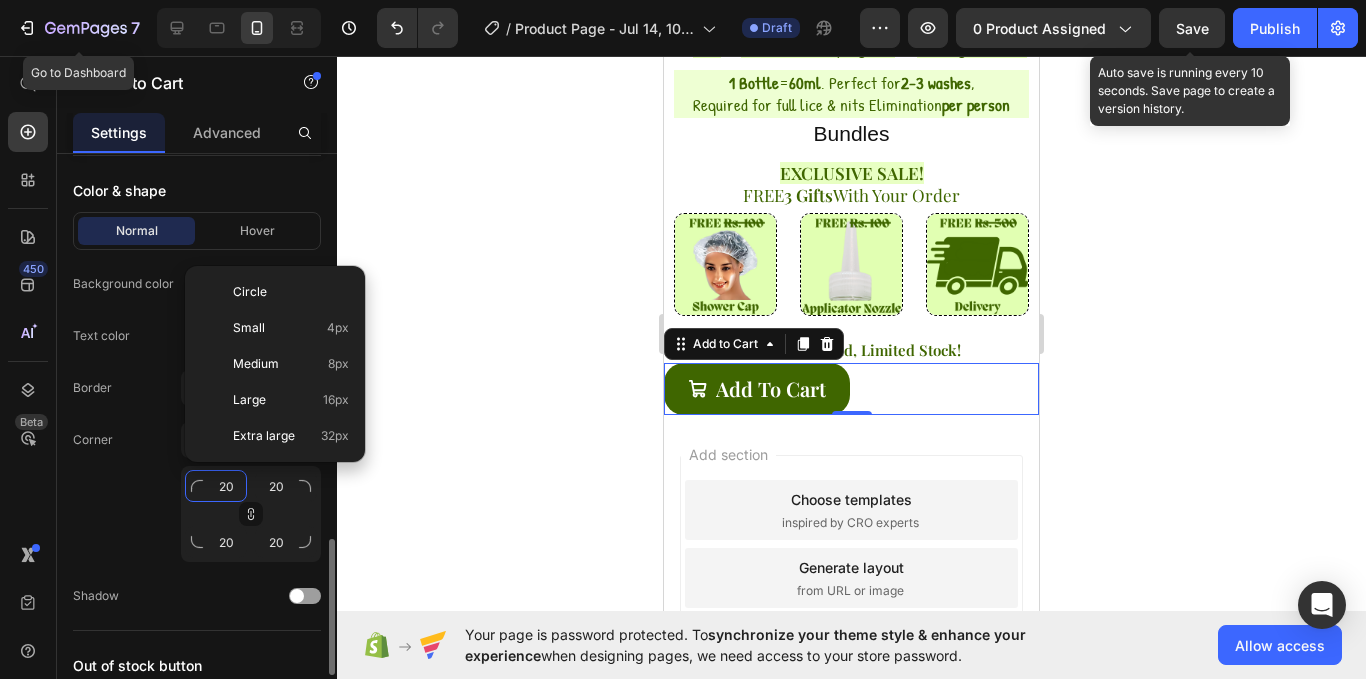 type on "4" 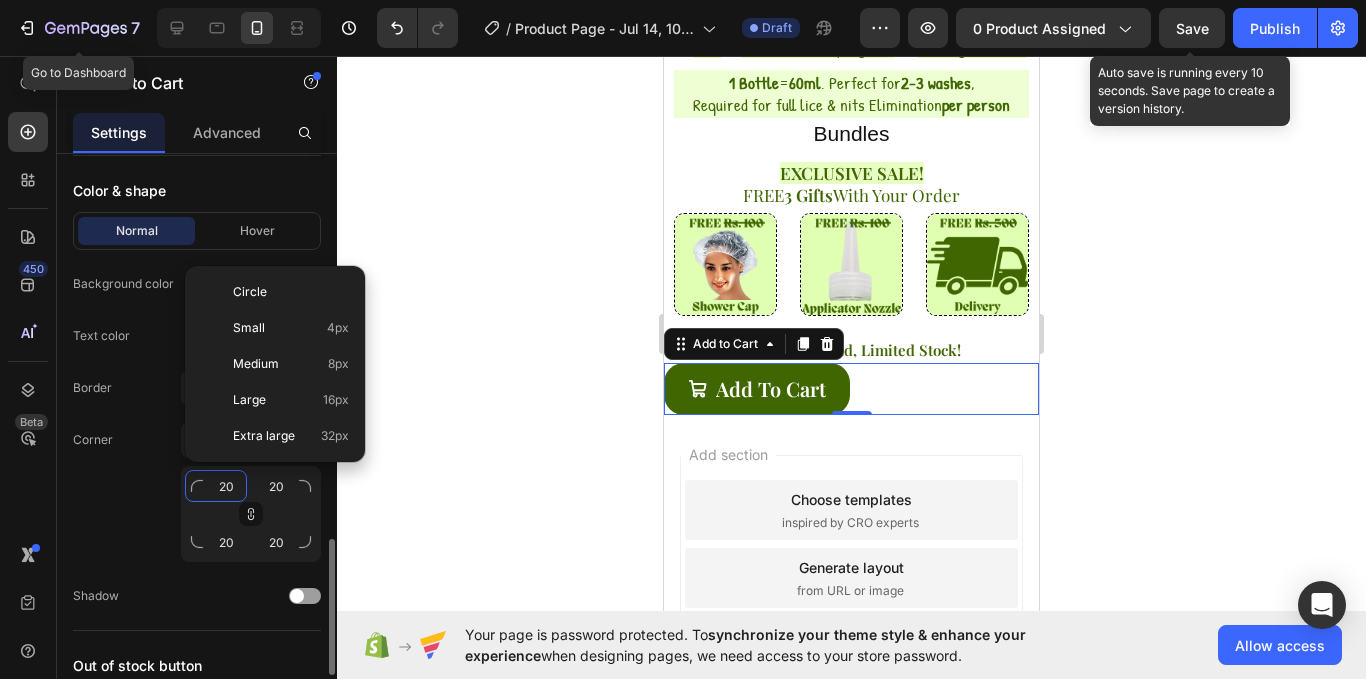 type on "4" 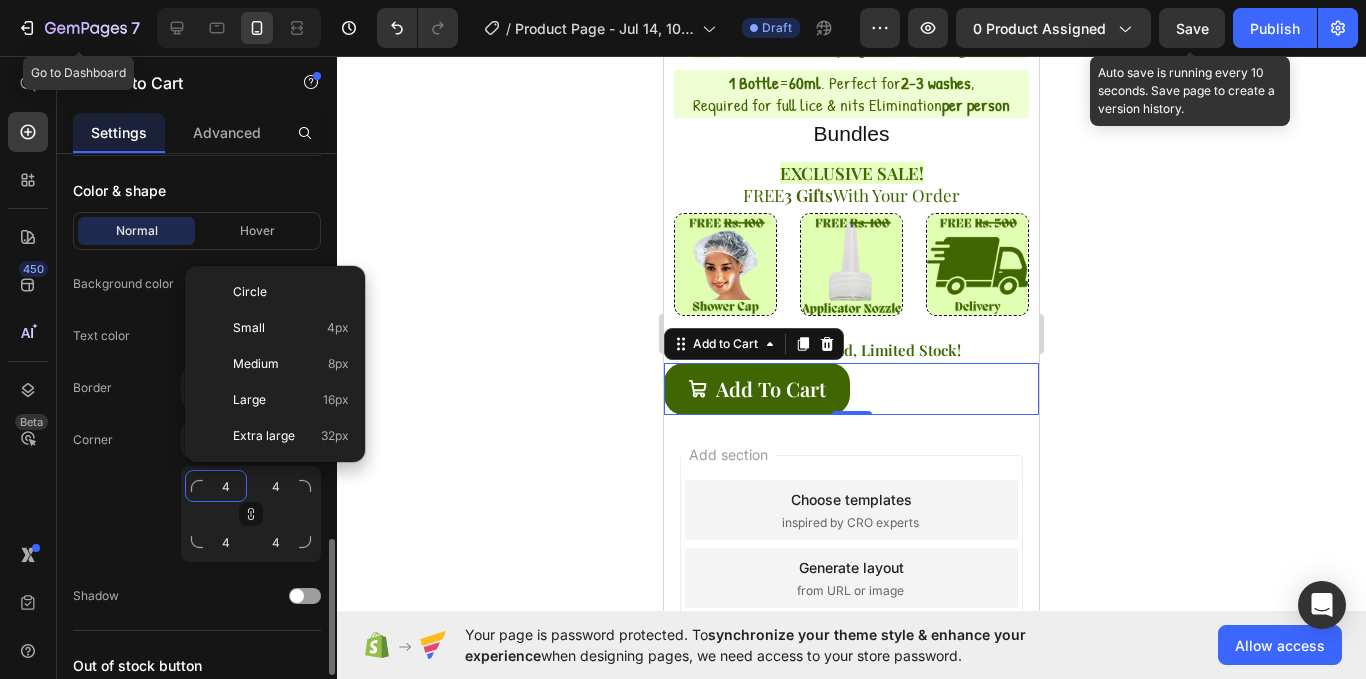 type on "40" 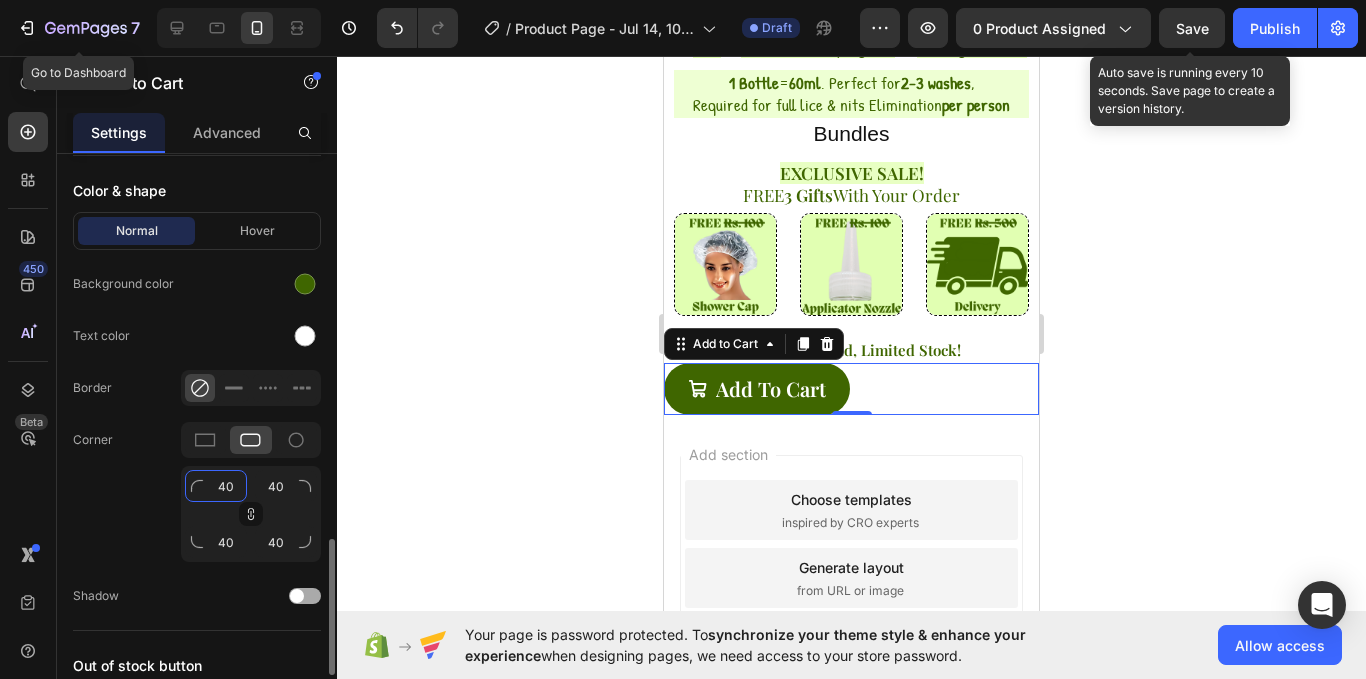 type on "40" 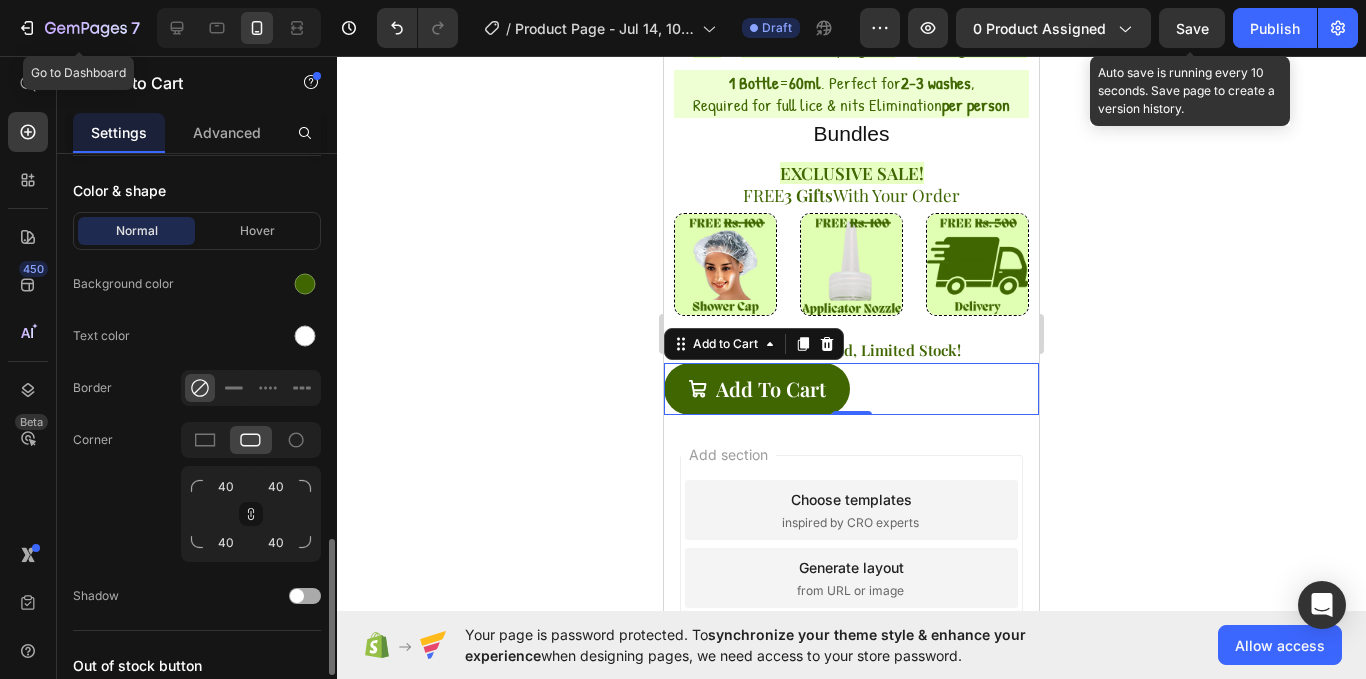 click at bounding box center (305, 596) 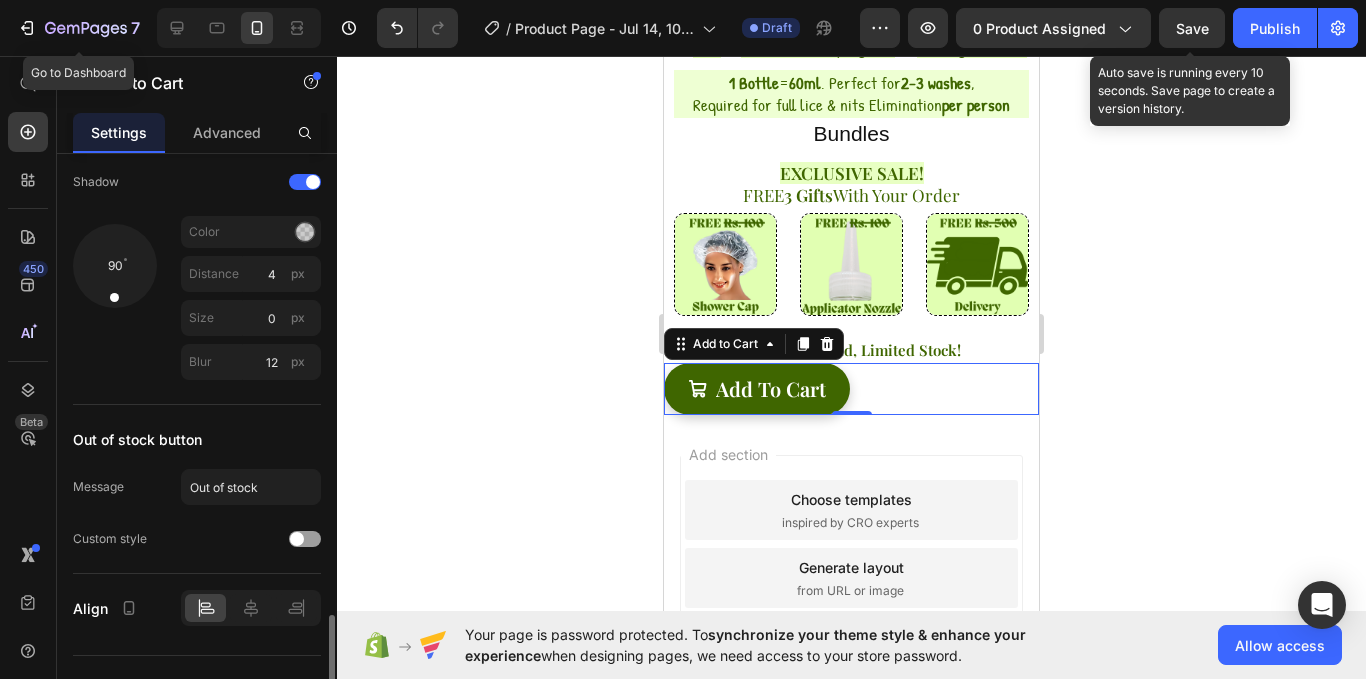 scroll, scrollTop: 2090, scrollLeft: 0, axis: vertical 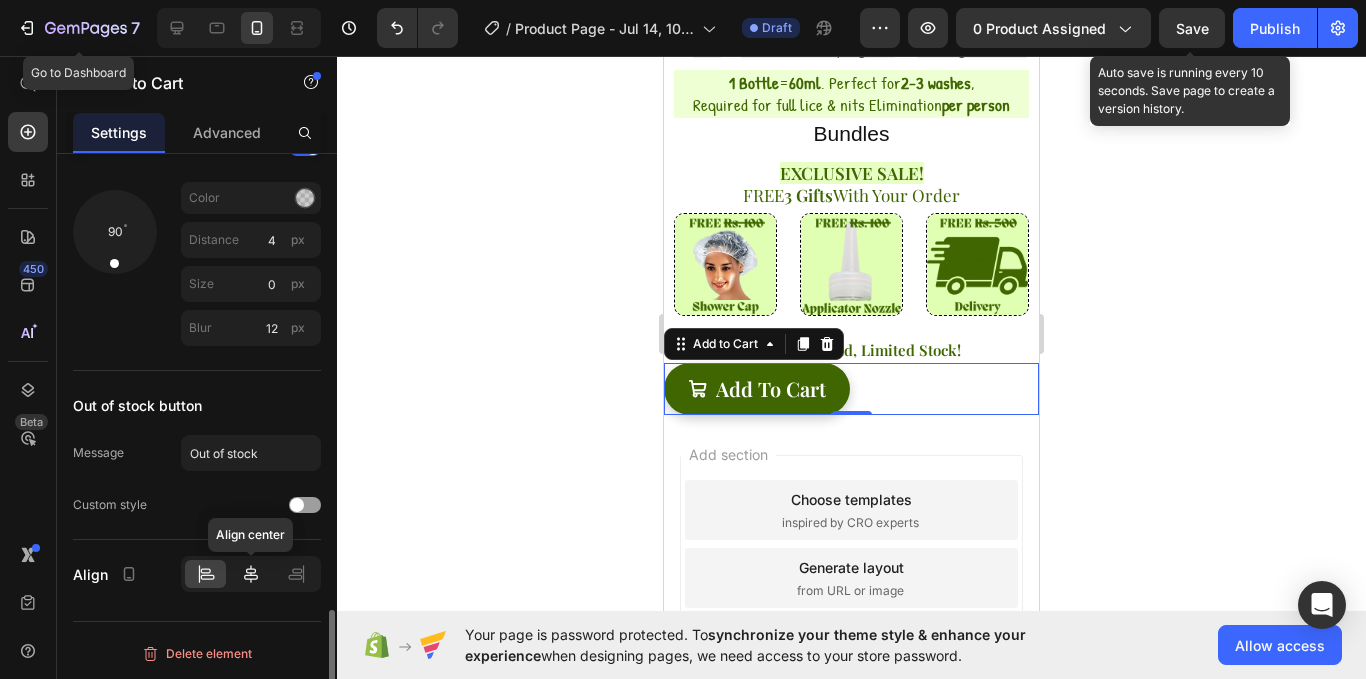 click 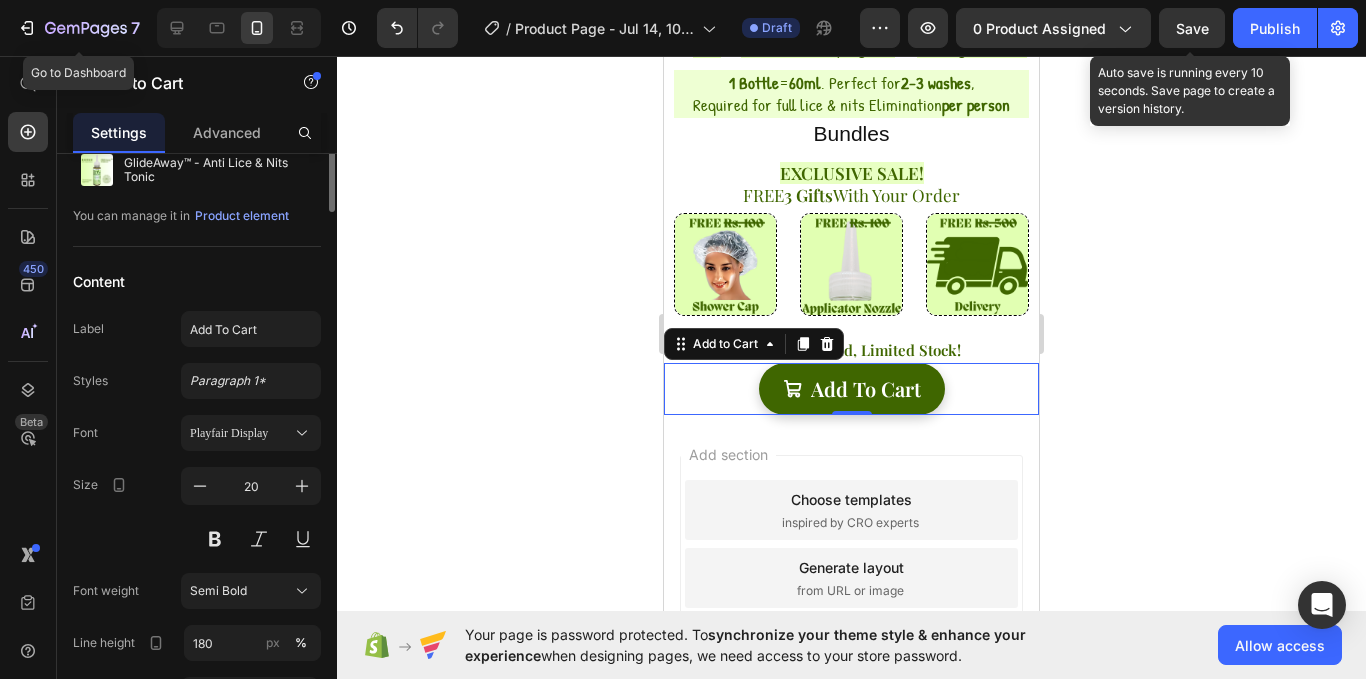 scroll, scrollTop: 0, scrollLeft: 0, axis: both 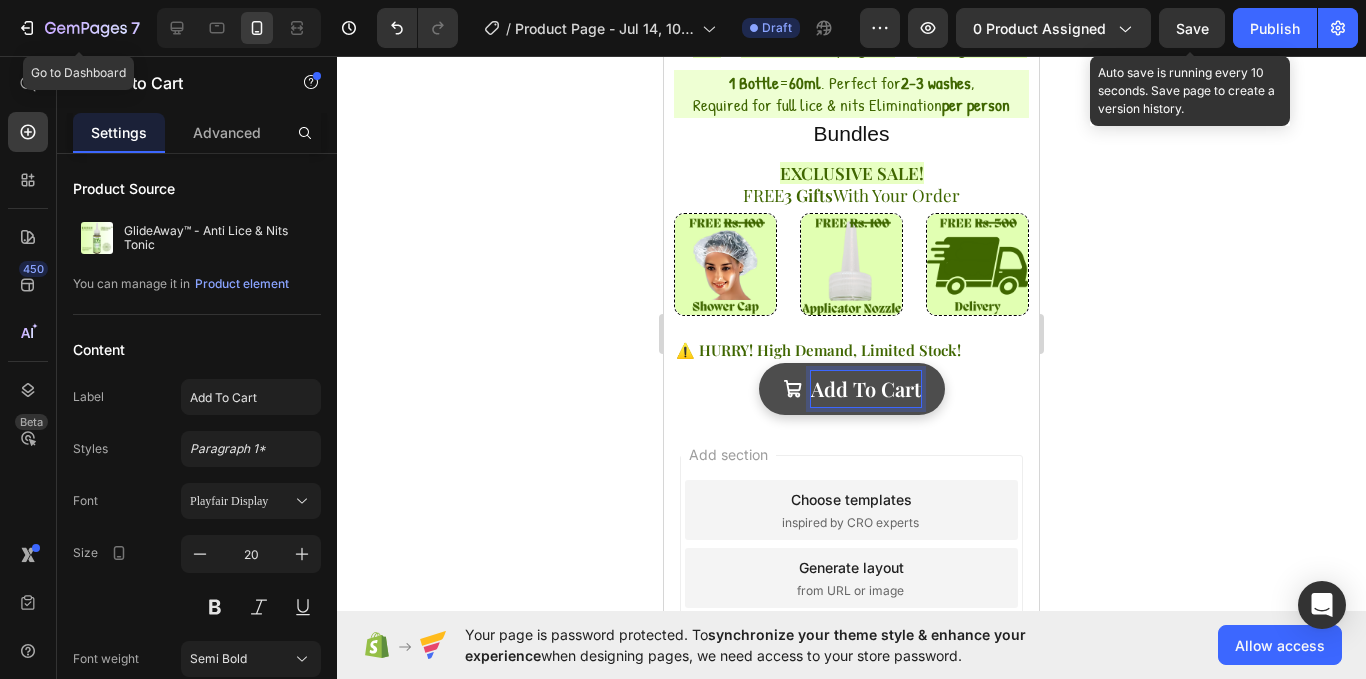 click on "add to cart" at bounding box center (866, 389) 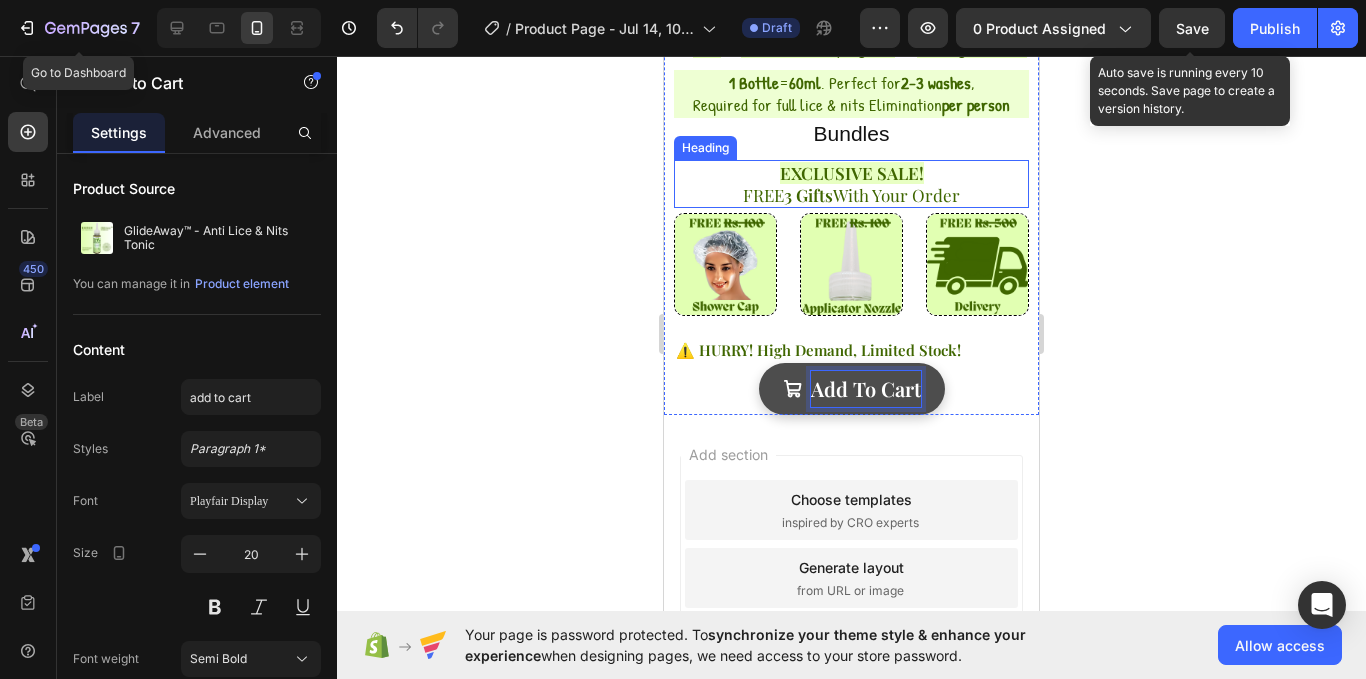 click on "⁠⁠⁠⁠⁠⁠⁠ EXCLUSIVE SALE!  FREE  3 Gifts  With Your Order" at bounding box center (851, 184) 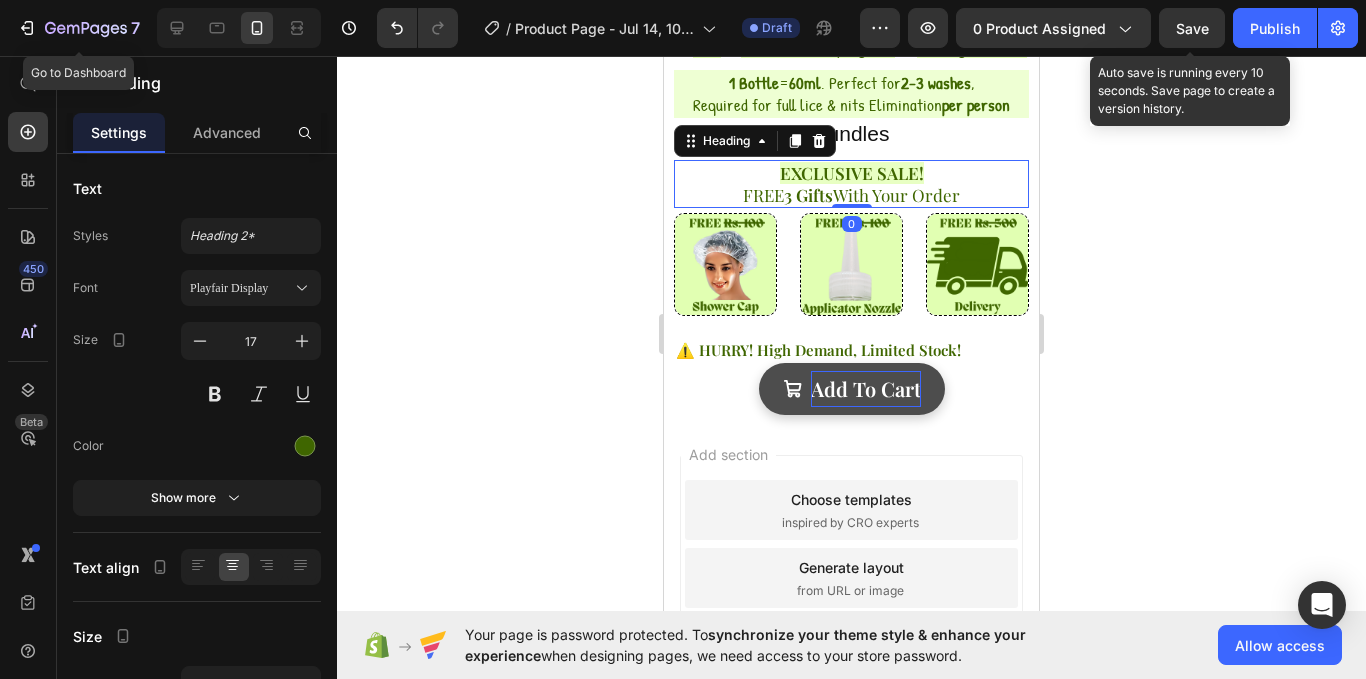 click on "EXCLUSIVE SALE!  FREE  3 Gifts  With Your Order" at bounding box center (851, 184) 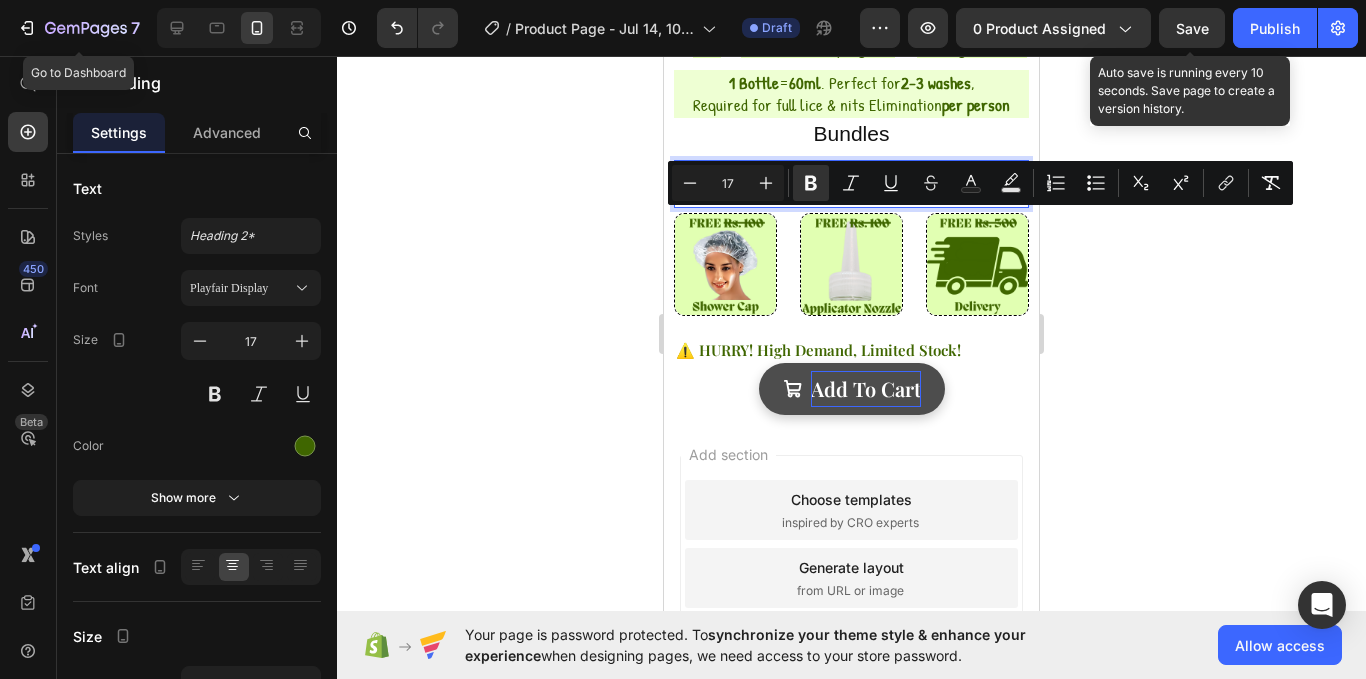 click on "EXCLUSIVE SALE!  FREE 3 Gifts With Your Order" at bounding box center (851, 184) 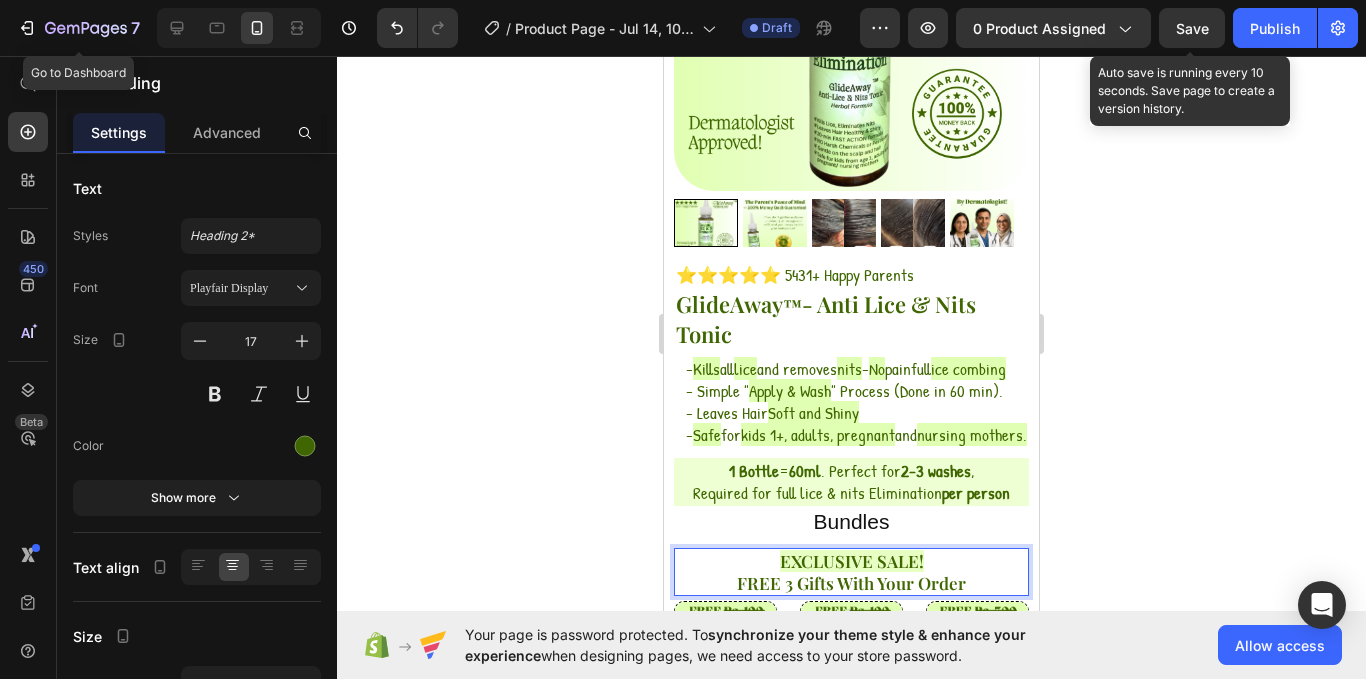 scroll, scrollTop: 0, scrollLeft: 0, axis: both 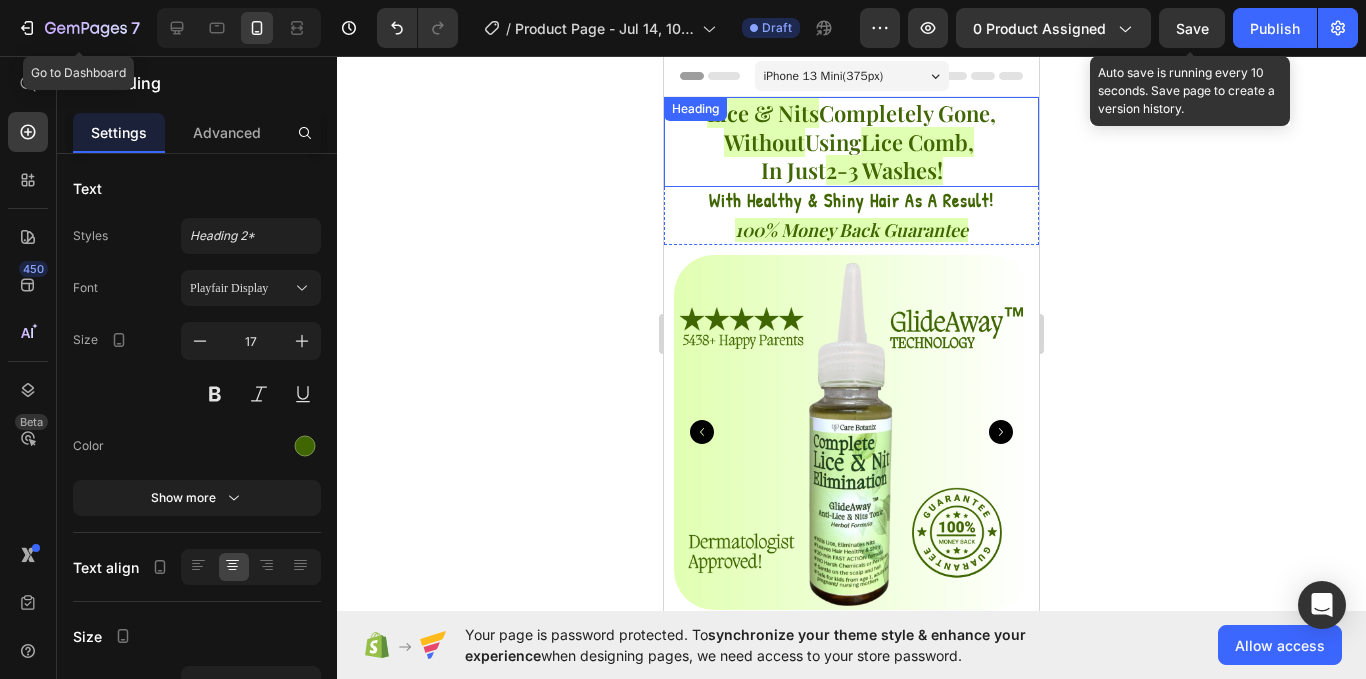 click on "Lice & Nits  Completely Gone, Without  Using  Lice Comb,   In Just  2-3 Washes!" at bounding box center (851, 142) 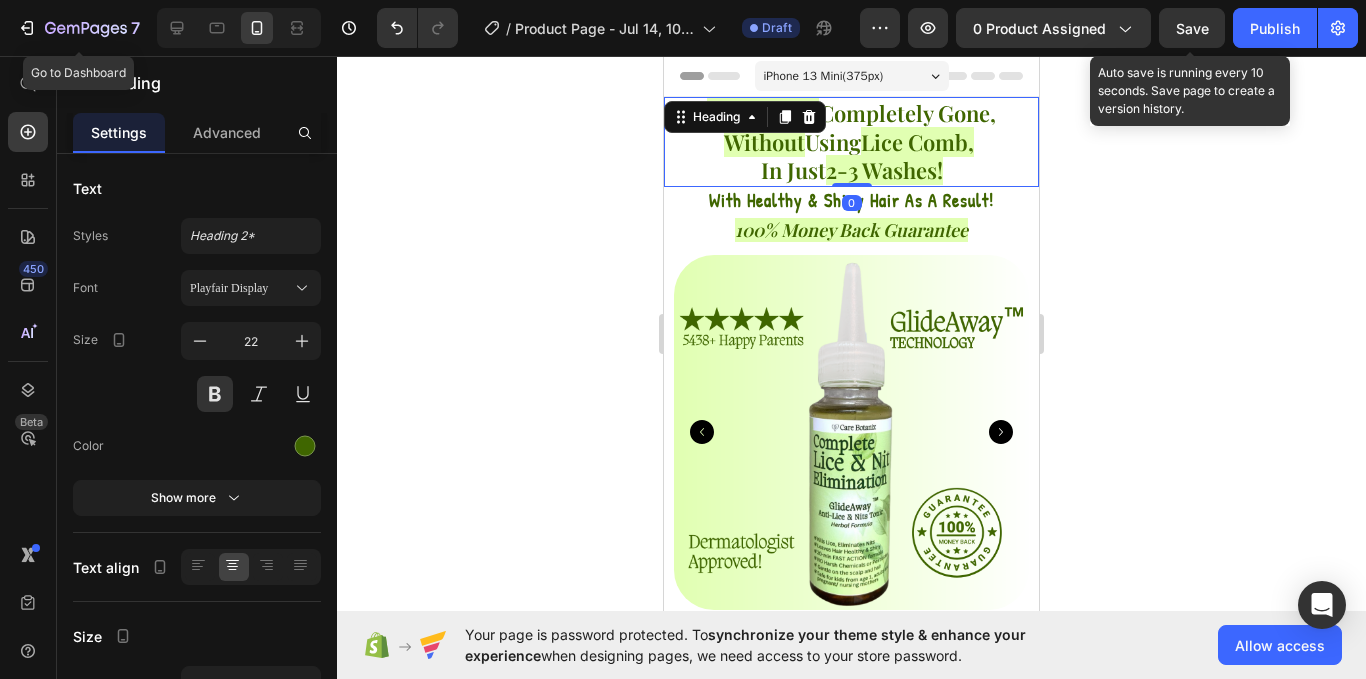click on "Lice & Nits  Completely Gone, Without  Using  Lice Comb,   In Just  2-3 Washes!" at bounding box center (851, 142) 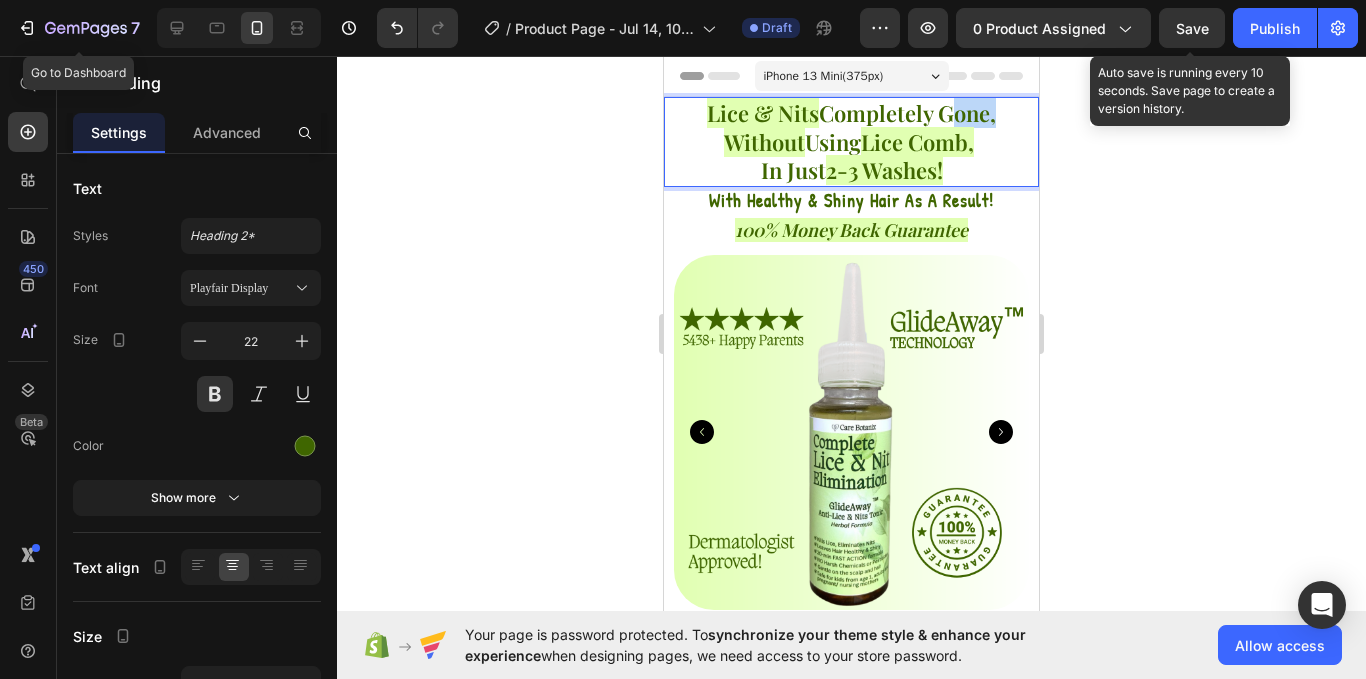 click on "Lice & Nits  Completely Gone, Without  Using  Lice Comb,   In Just  2-3 Washes!" at bounding box center [851, 142] 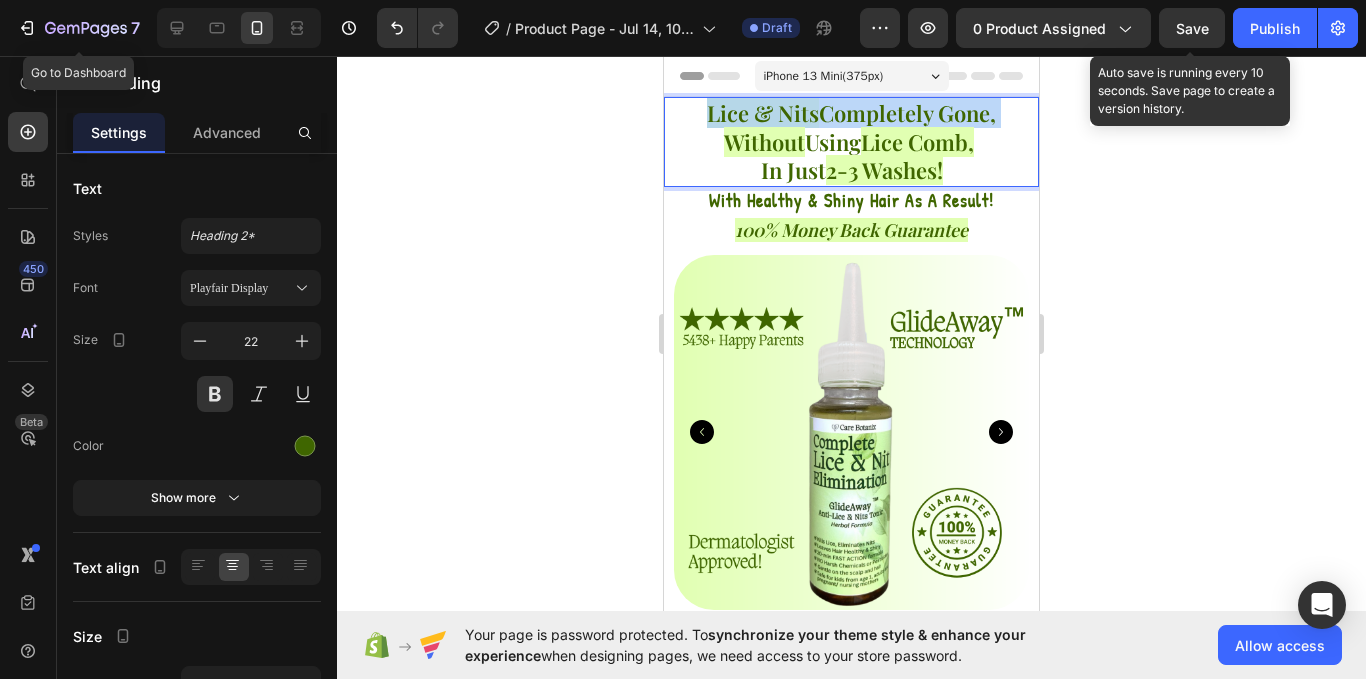 click on "Lice & Nits  Completely Gone, Without  Using  Lice Comb,   In Just  2-3 Washes!" at bounding box center [851, 142] 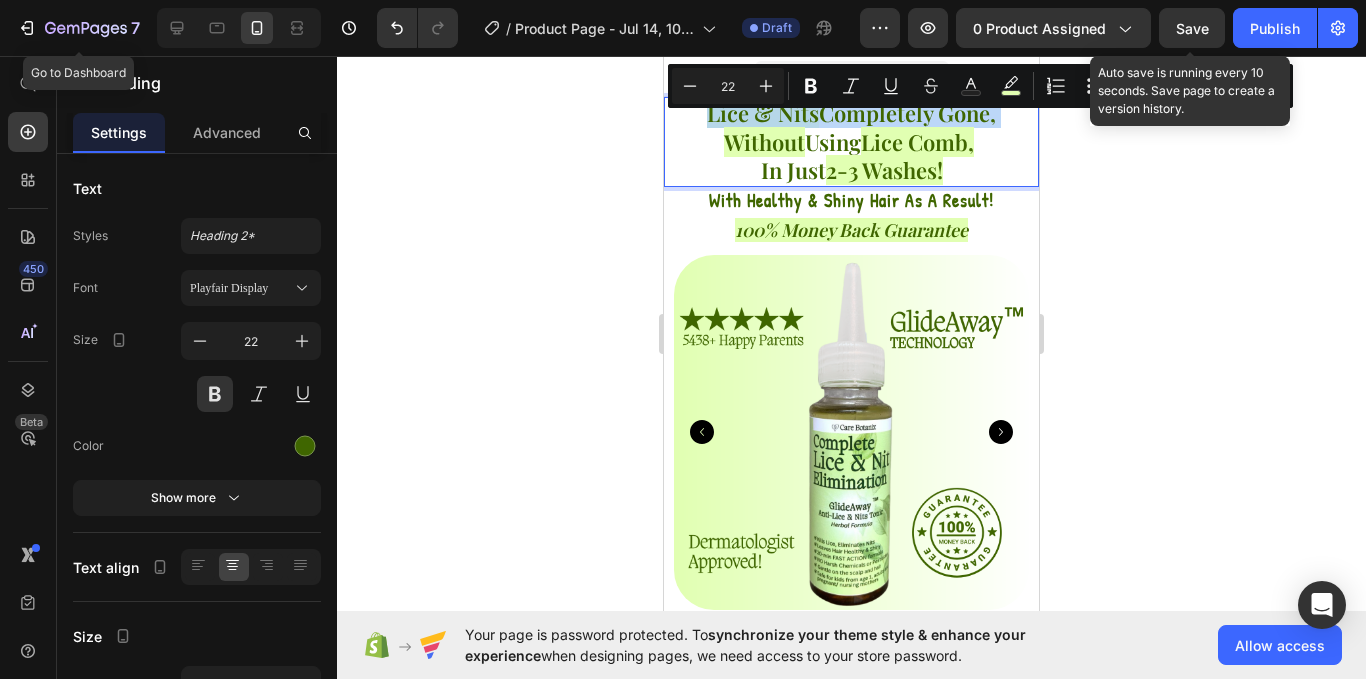 click on "Lice & Nits  Completely Gone, Without  Using  Lice Comb,   In Just  2-3 Washes!" at bounding box center [851, 142] 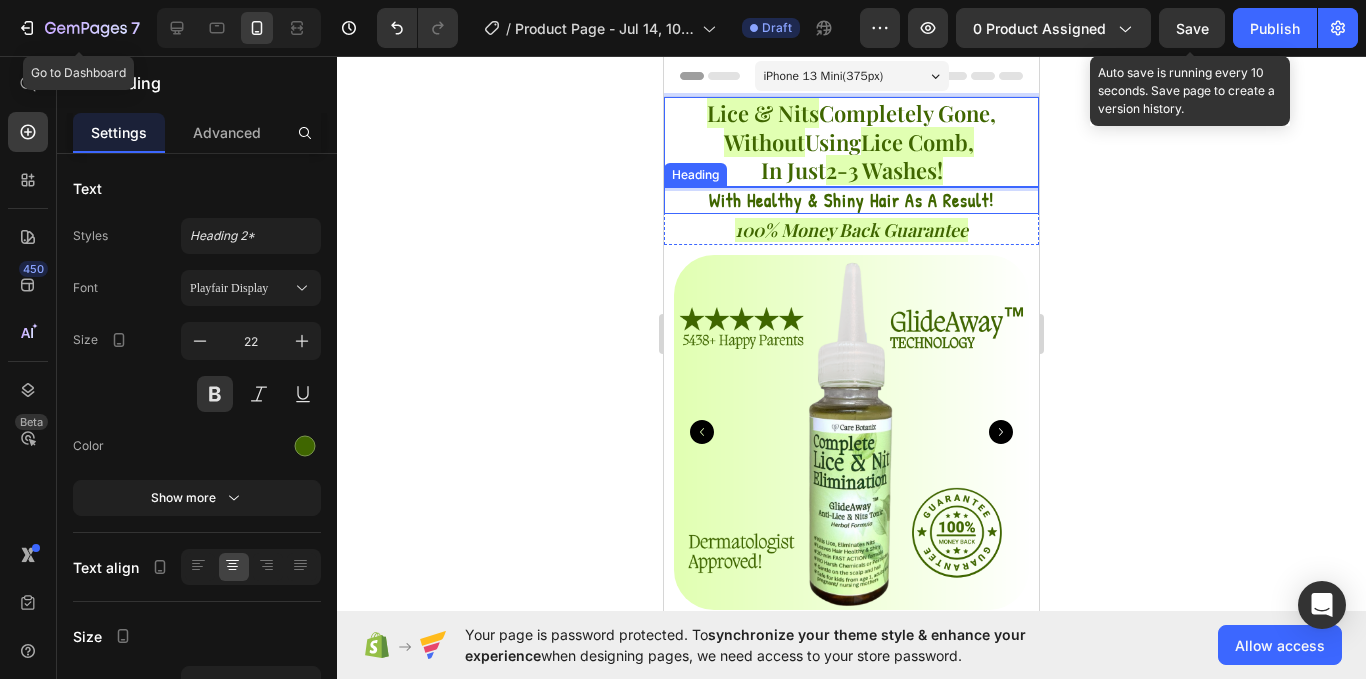 click on "With Healthy & Shiny Hair As A Result!" at bounding box center [851, 200] 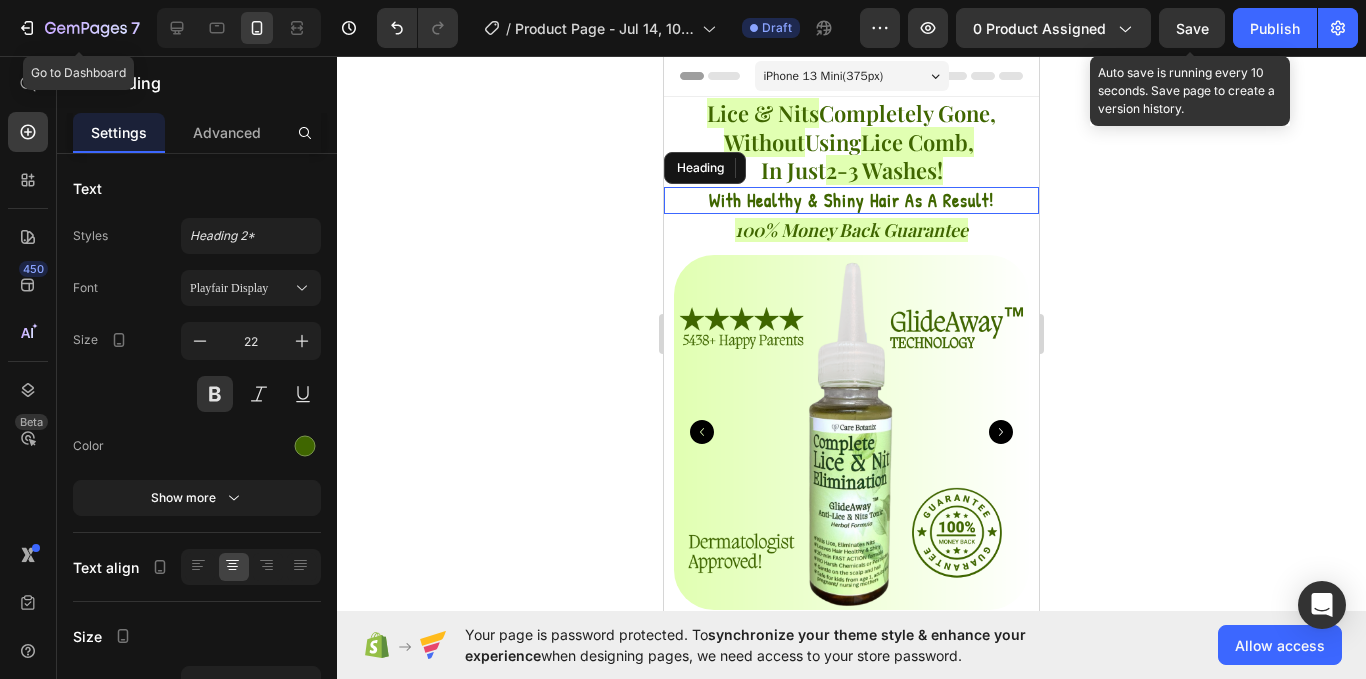 click on "With Healthy & Shiny Hair As A Result!" at bounding box center (851, 200) 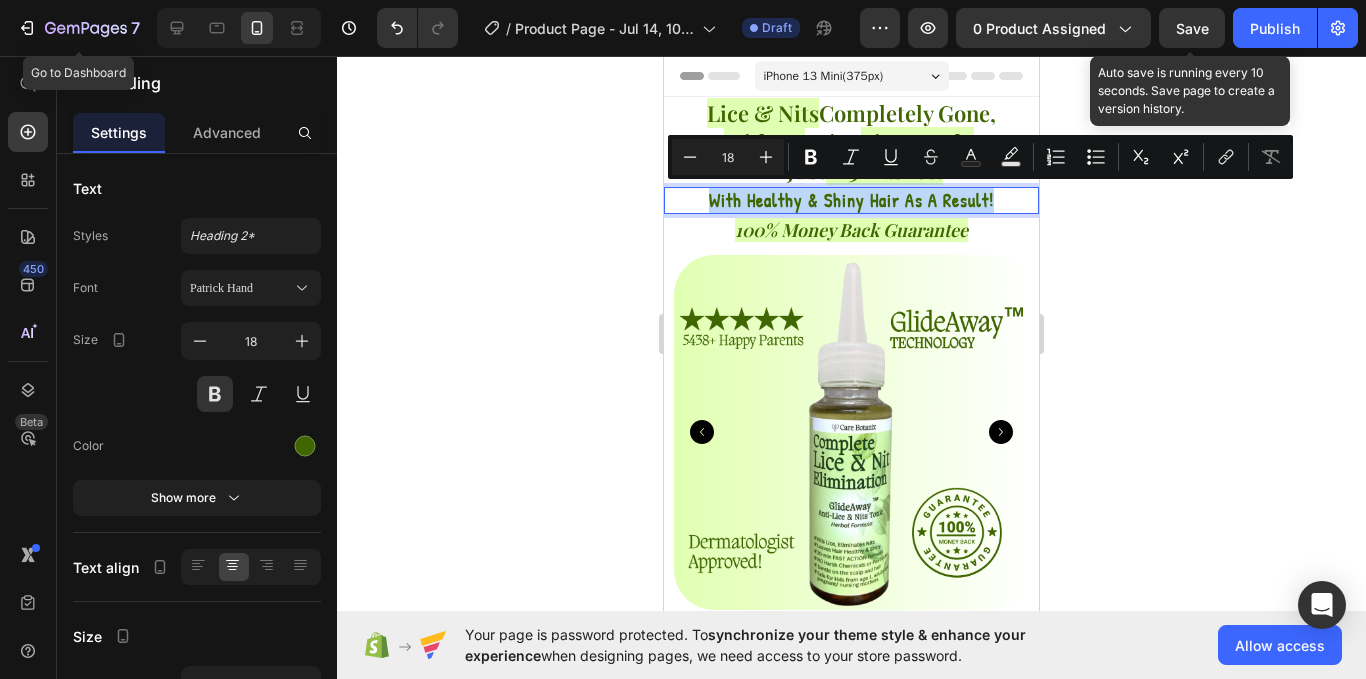 click on "With Healthy & Shiny Hair As A Result!" at bounding box center (851, 200) 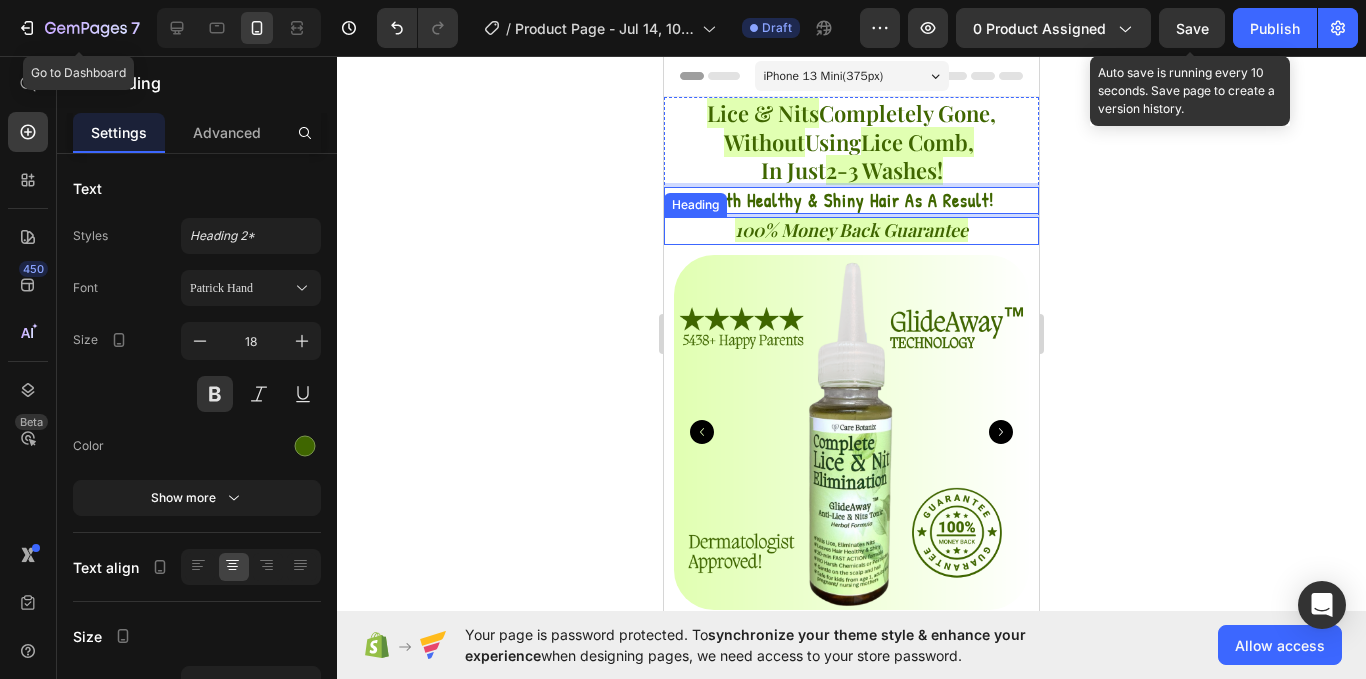 click on "100% Money Back Guarantee" at bounding box center (851, 230) 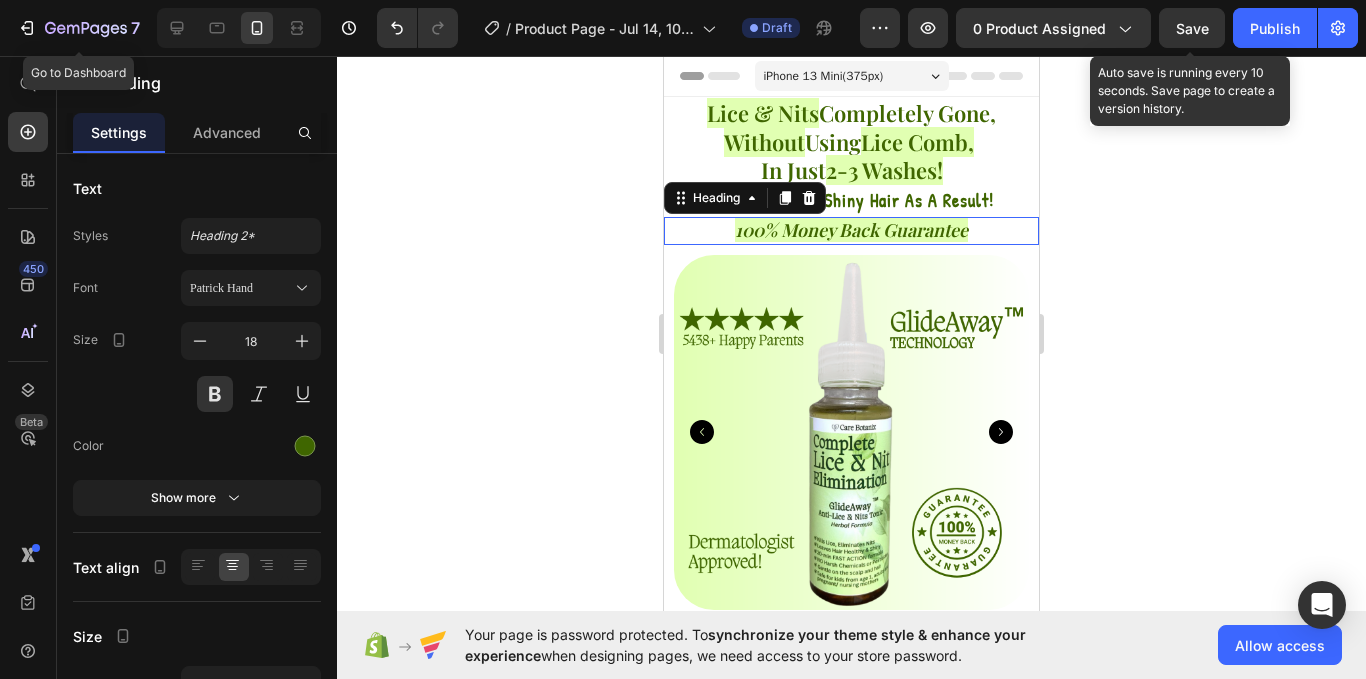 click on "100% Money Back Guarantee" at bounding box center (851, 230) 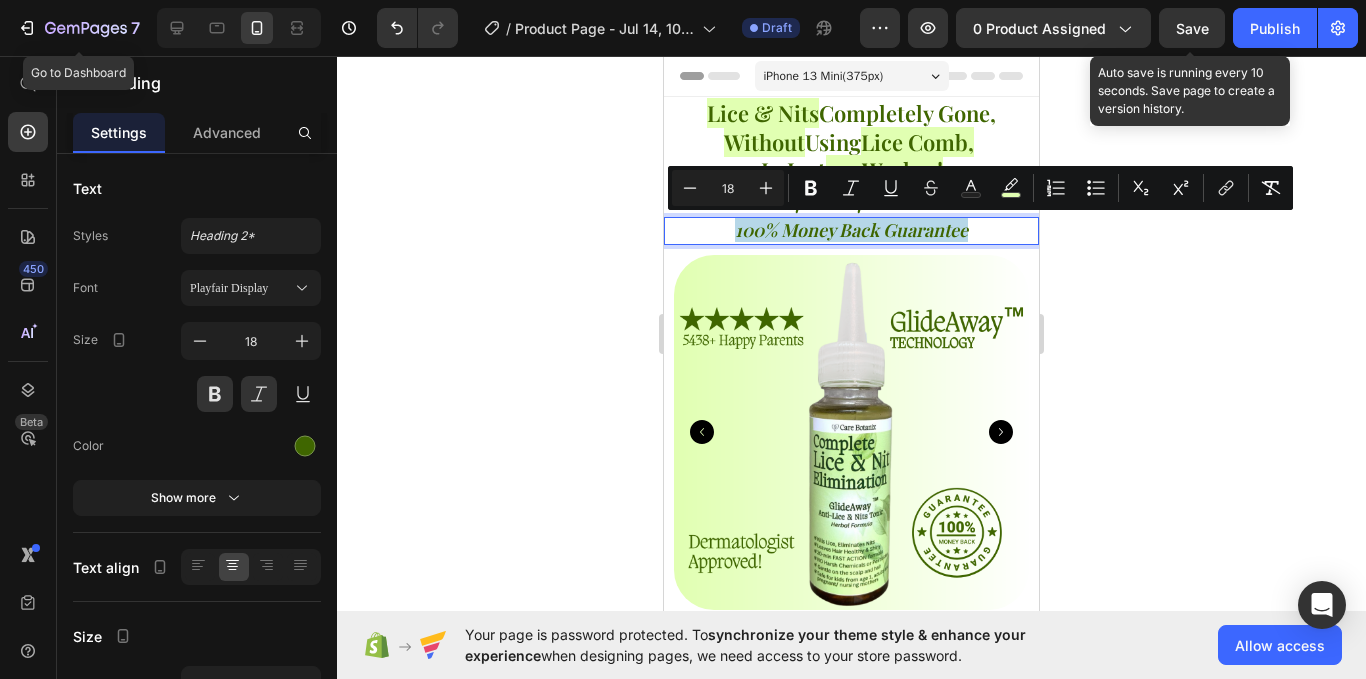 click on "100% Money Back Guarantee" at bounding box center [851, 230] 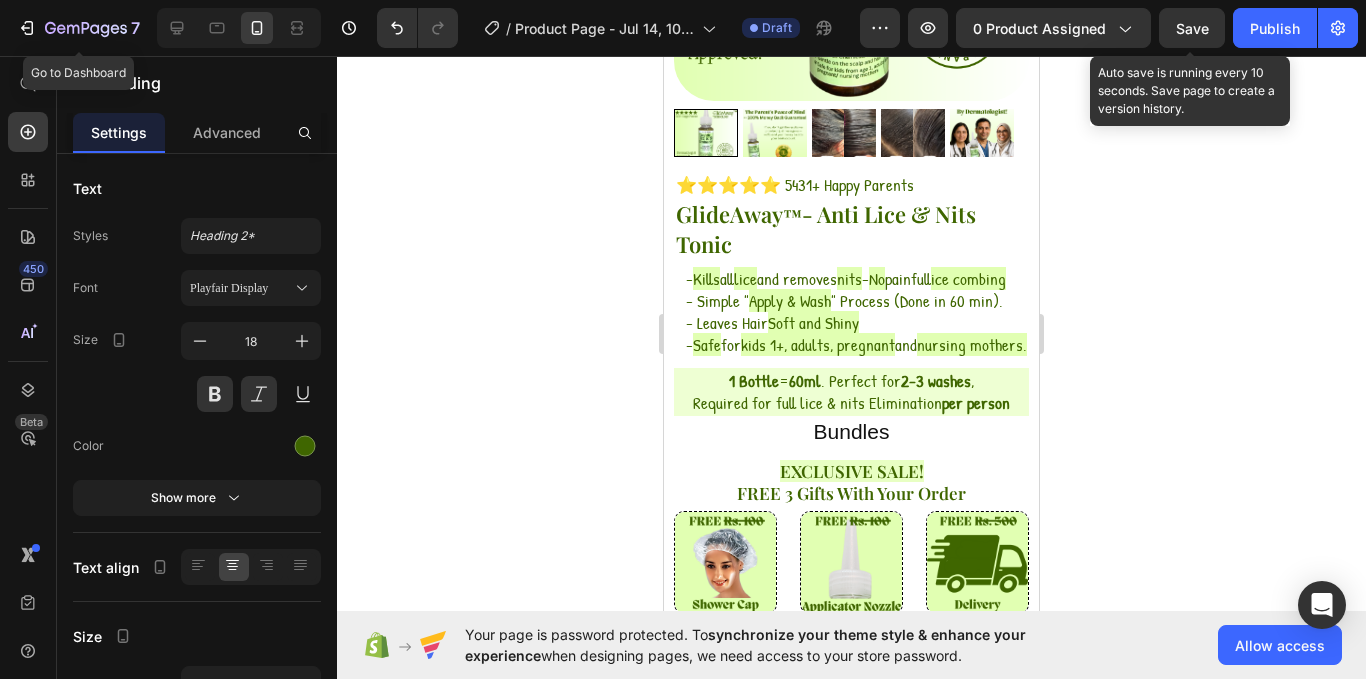 scroll, scrollTop: 510, scrollLeft: 0, axis: vertical 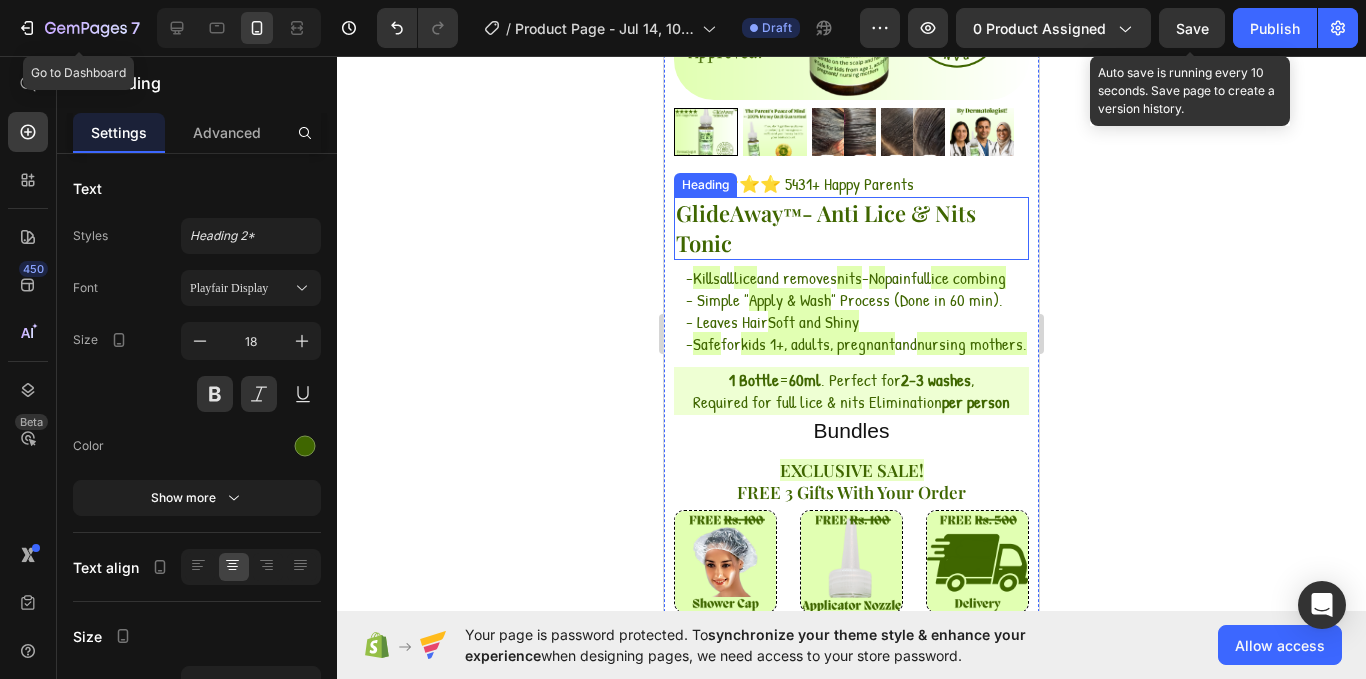 click on "GlideAway  ™  - Anti Lice & Nits Tonic" at bounding box center (851, 228) 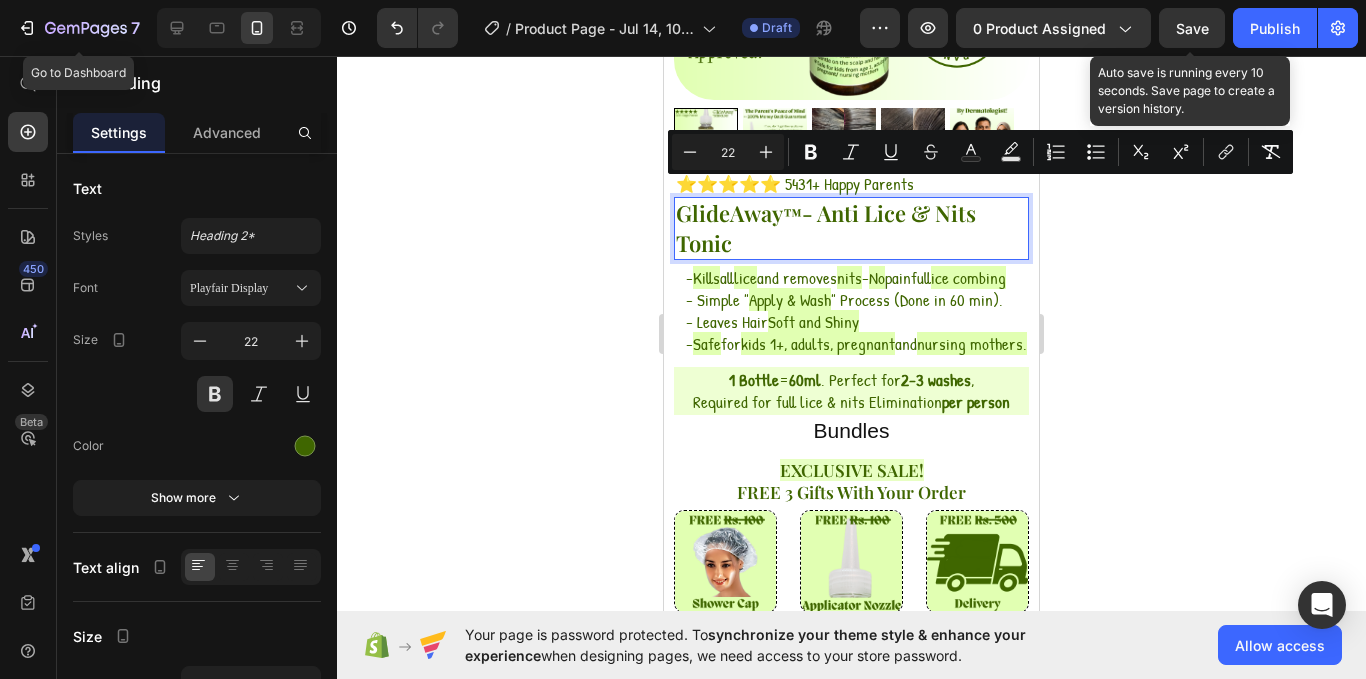 click on "Minus 22 Plus Bold Italic Underline       Strikethrough
Text Color
Text Background Color Numbered List Bulleted List Subscript Superscript       link Remove Format" at bounding box center (980, 152) 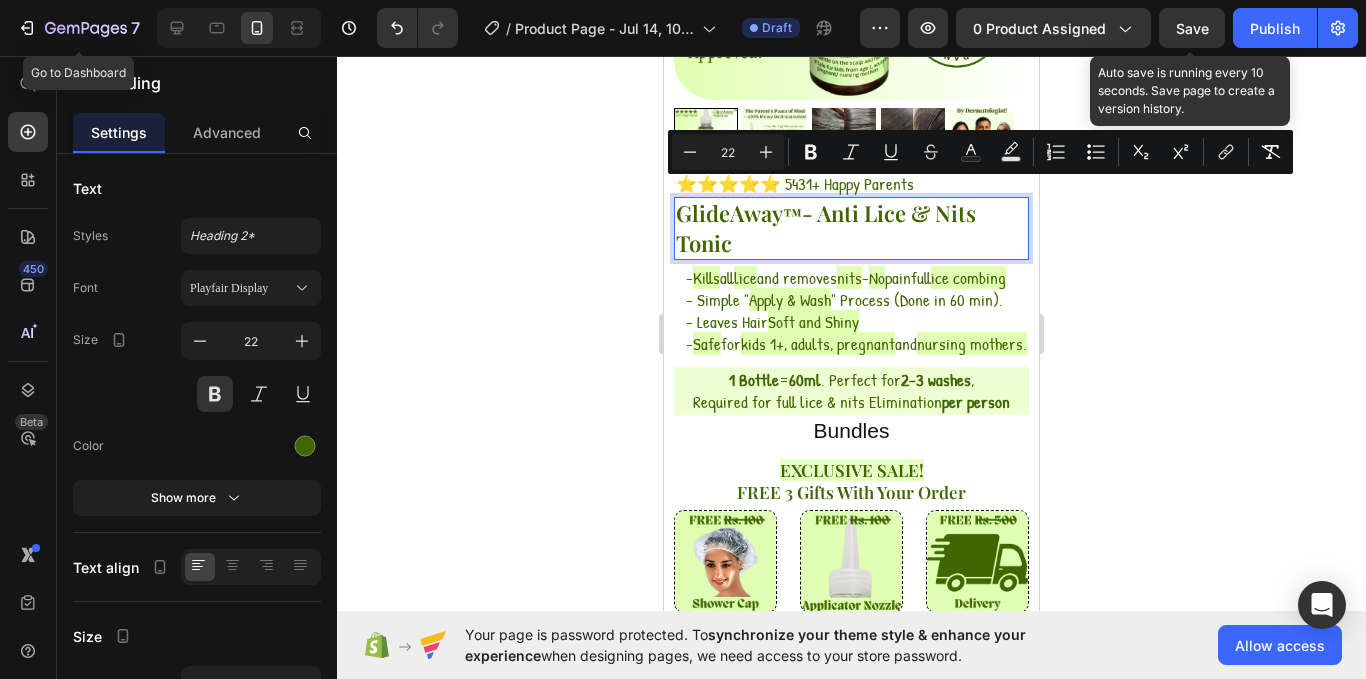 click 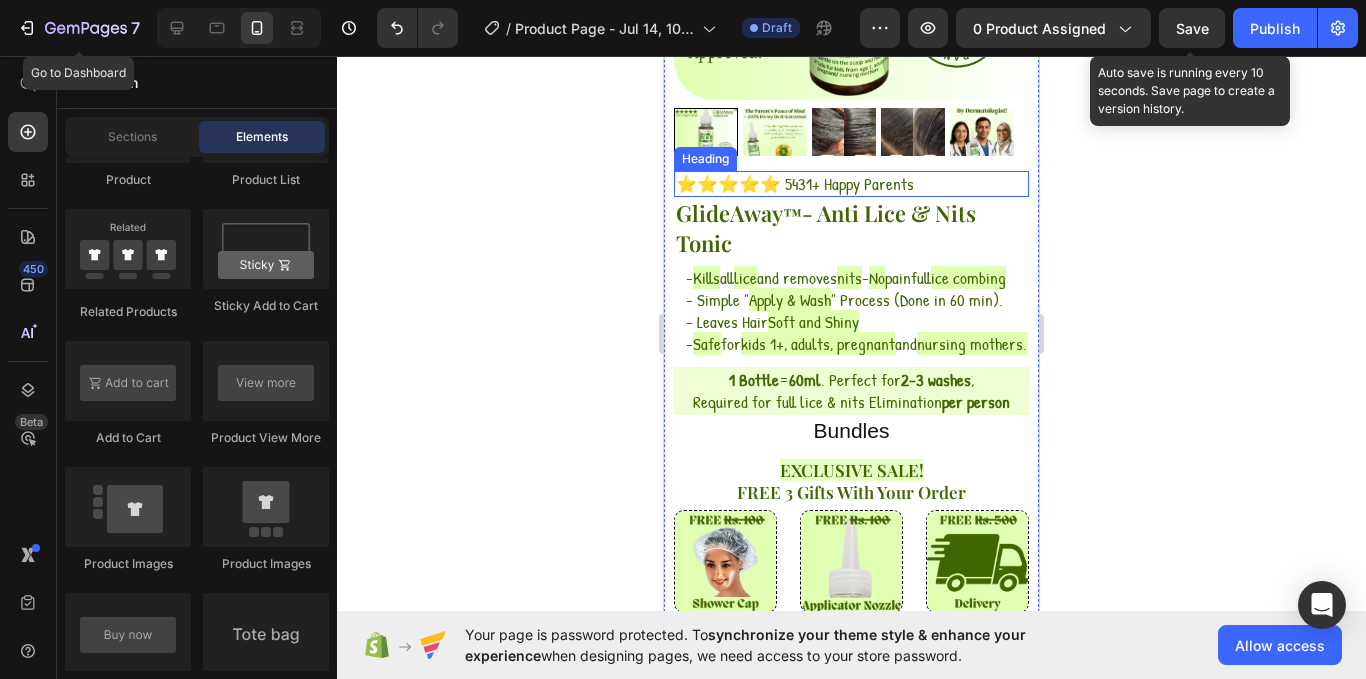 click on "⭐⭐⭐⭐⭐ 5431+ Happy Parents" at bounding box center [851, 184] 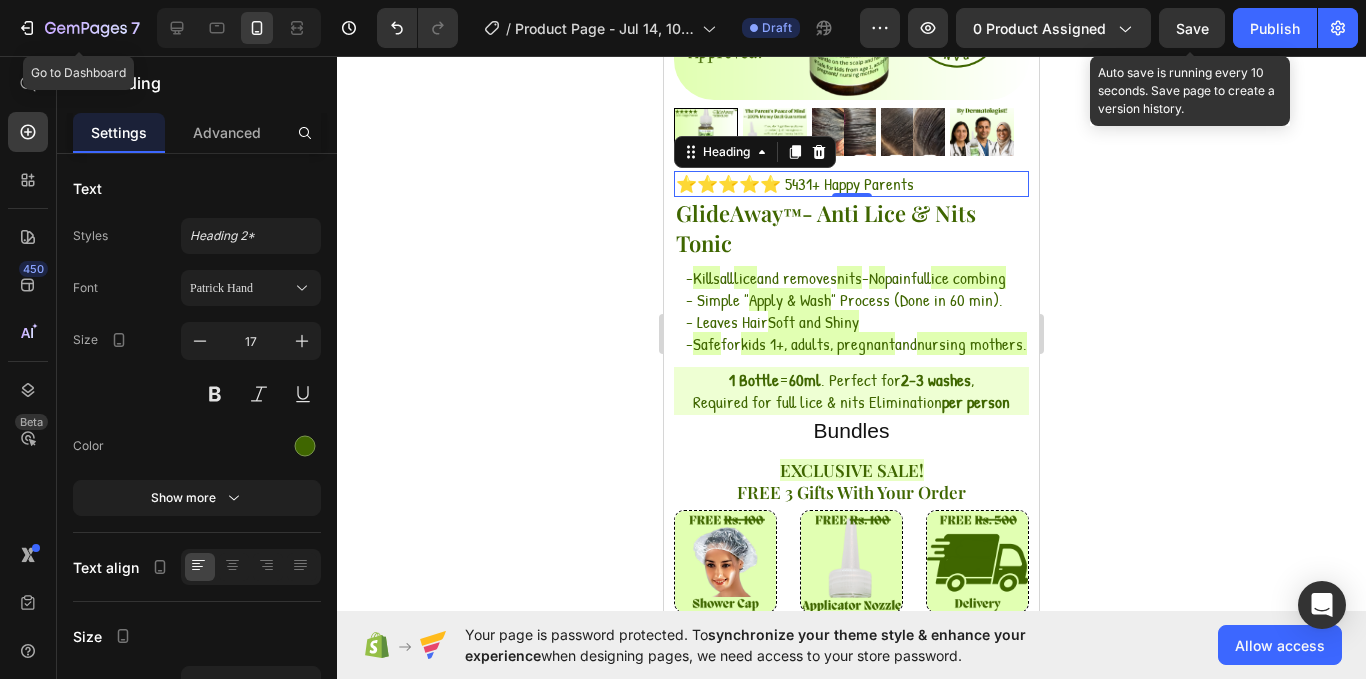 click on "⭐⭐⭐⭐⭐ 5431+ Happy Parents" at bounding box center [851, 184] 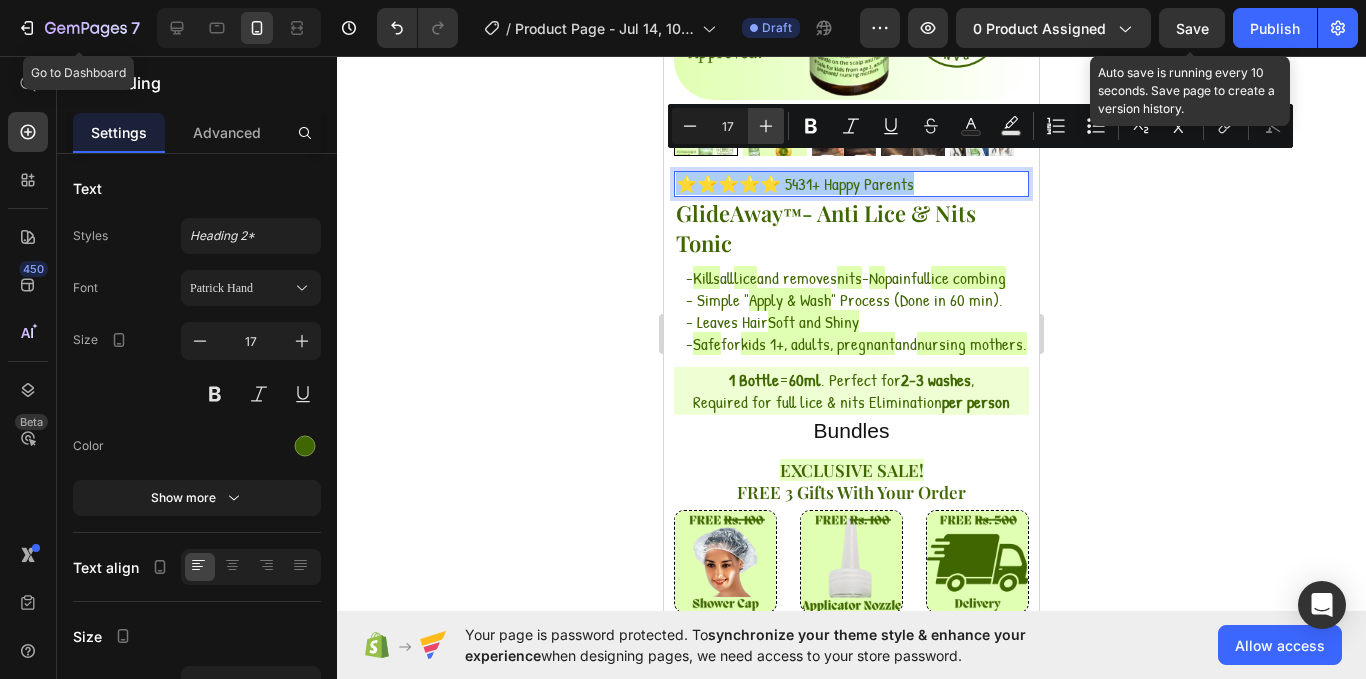 click on "Plus" at bounding box center [766, 126] 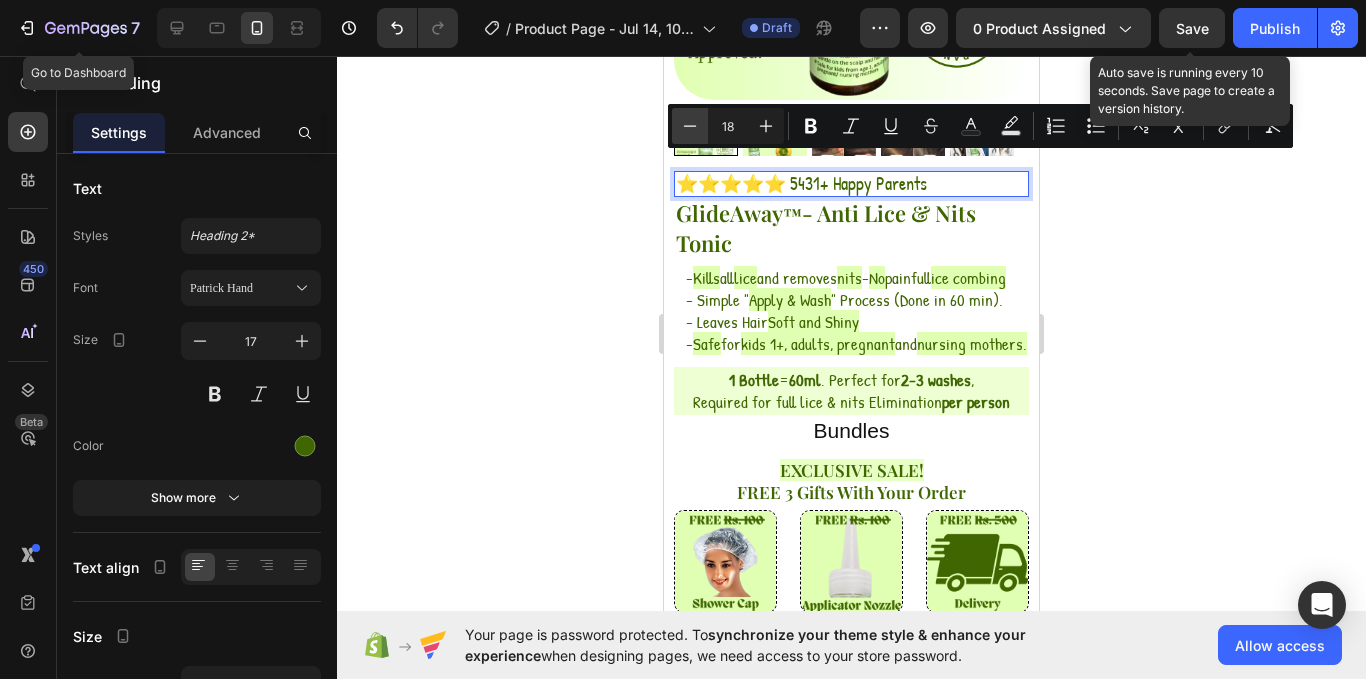 click on "Minus" at bounding box center [690, 126] 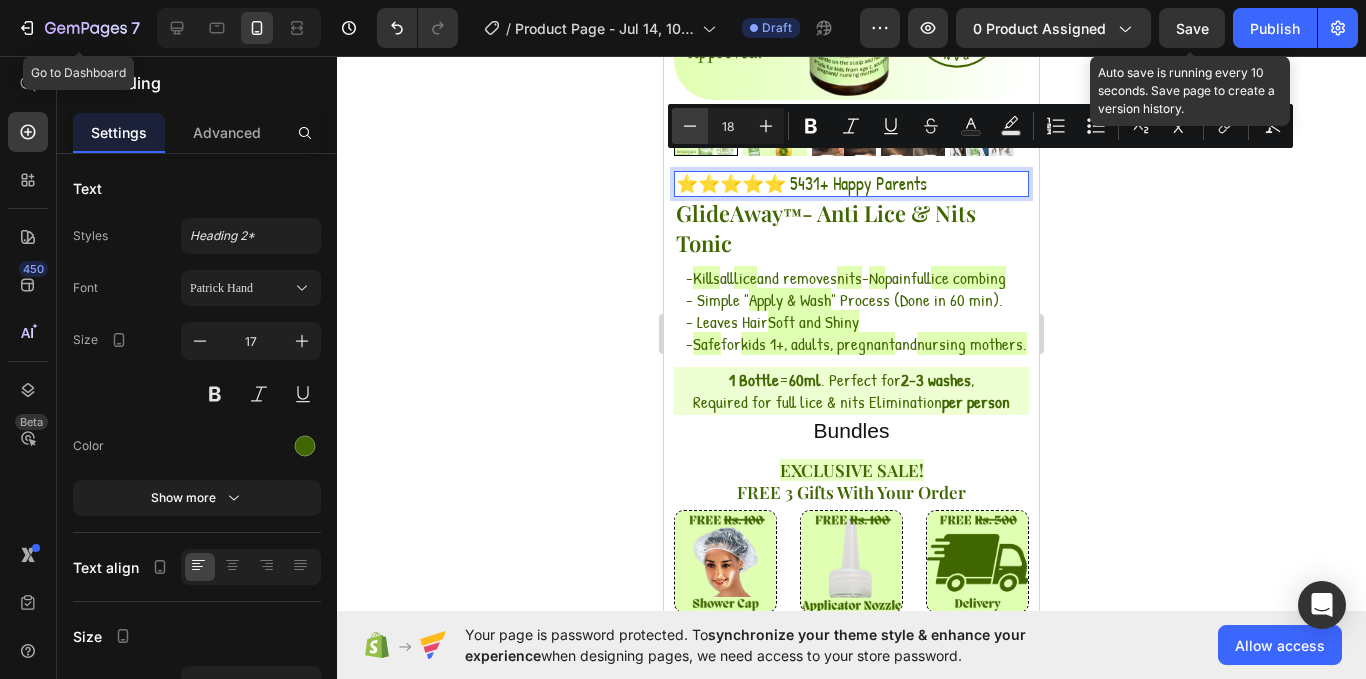 type on "17" 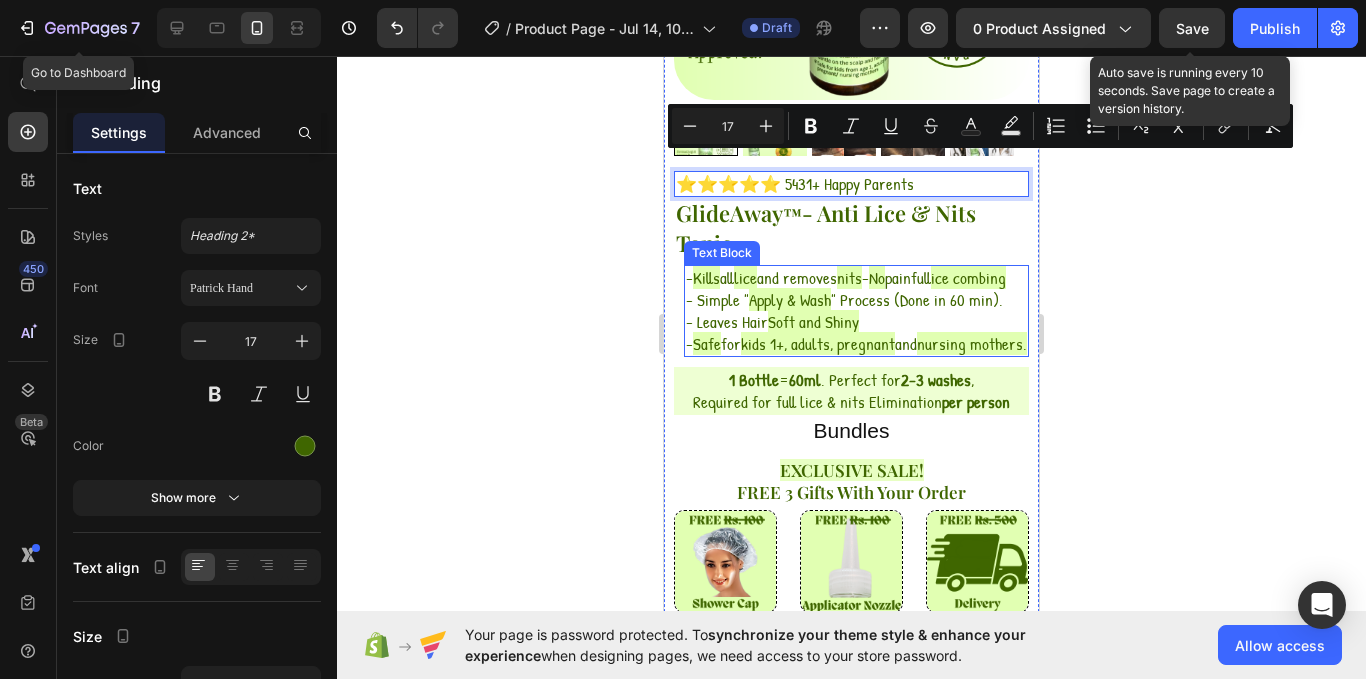 click on "lice combing" at bounding box center [968, 277] 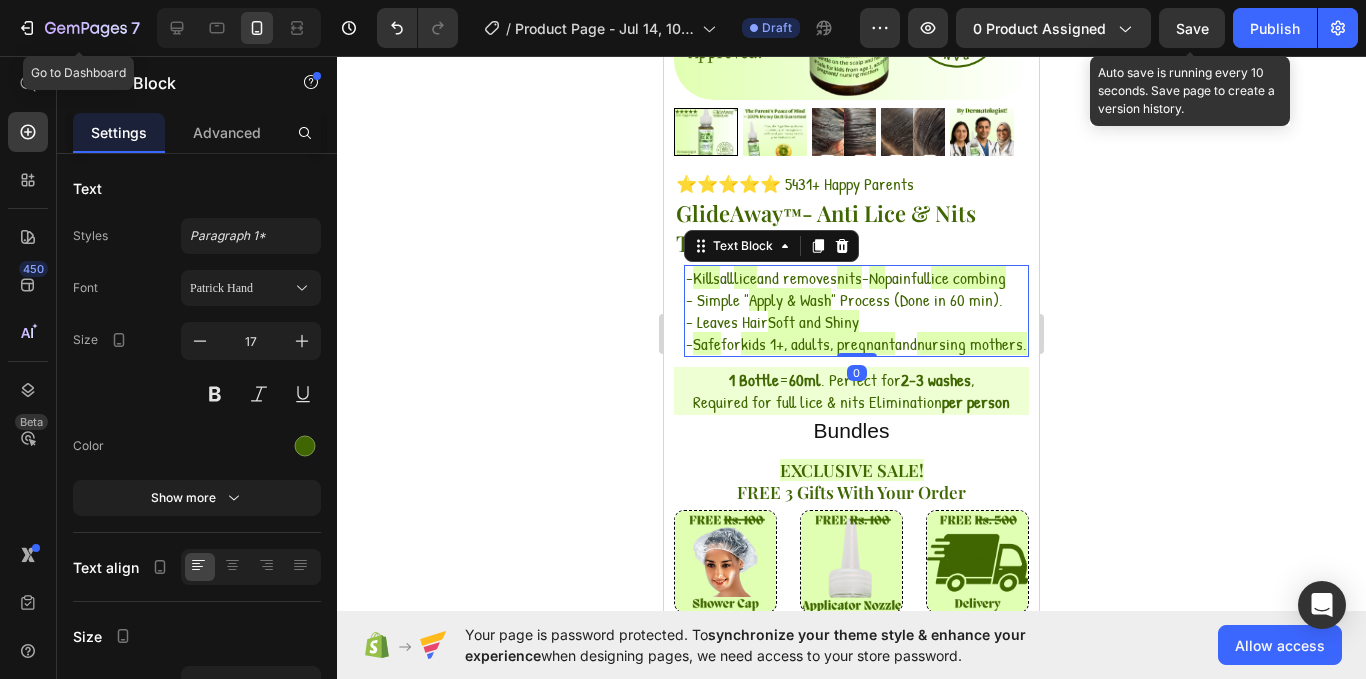 click on "- Kills all lice and removes nits - No painful lice combing" at bounding box center [856, 278] 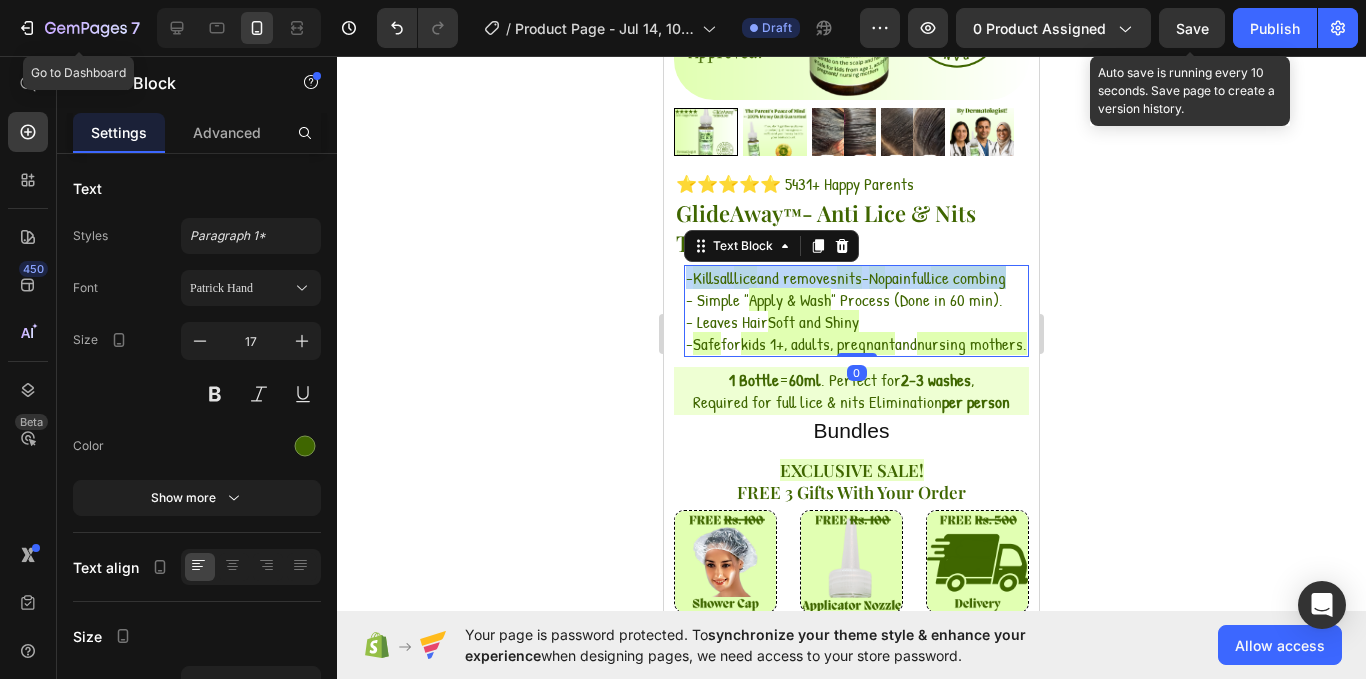 click on "- Kills all lice and removes nits - No painful lice combing" at bounding box center [856, 278] 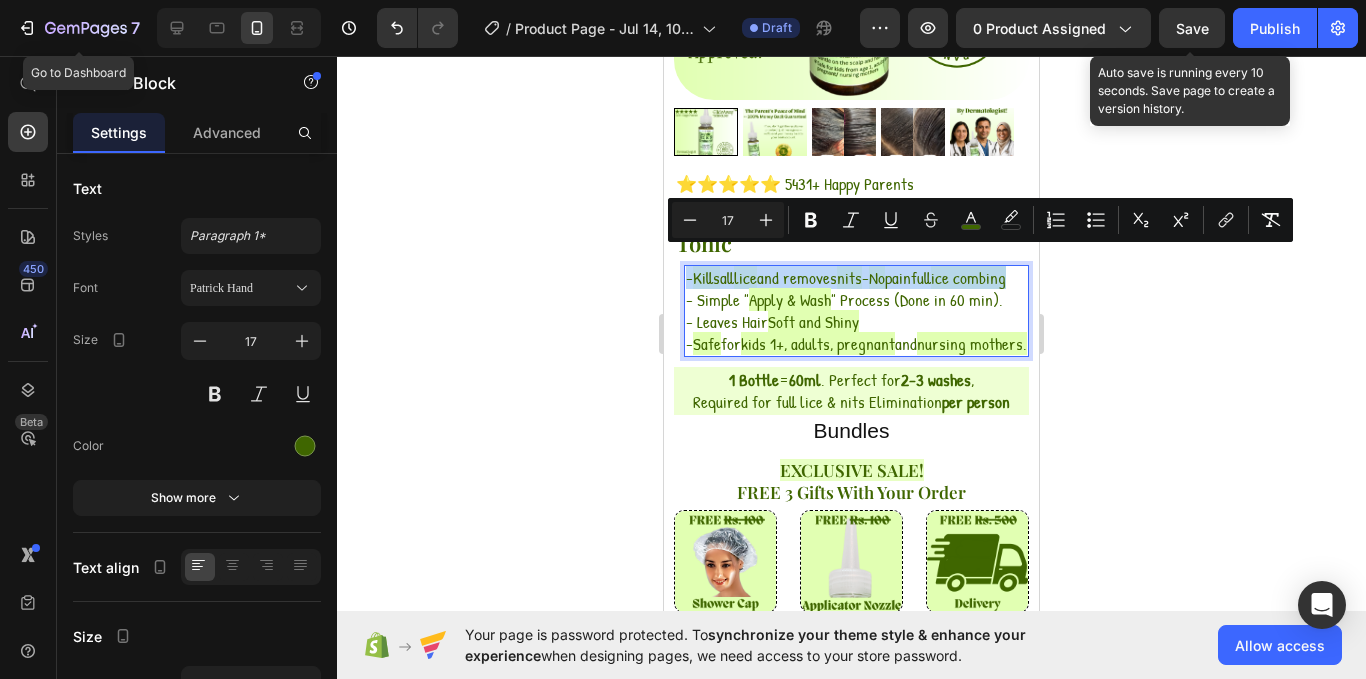 click on "- Kills all lice and removes nits - No painful lice combing" at bounding box center [856, 278] 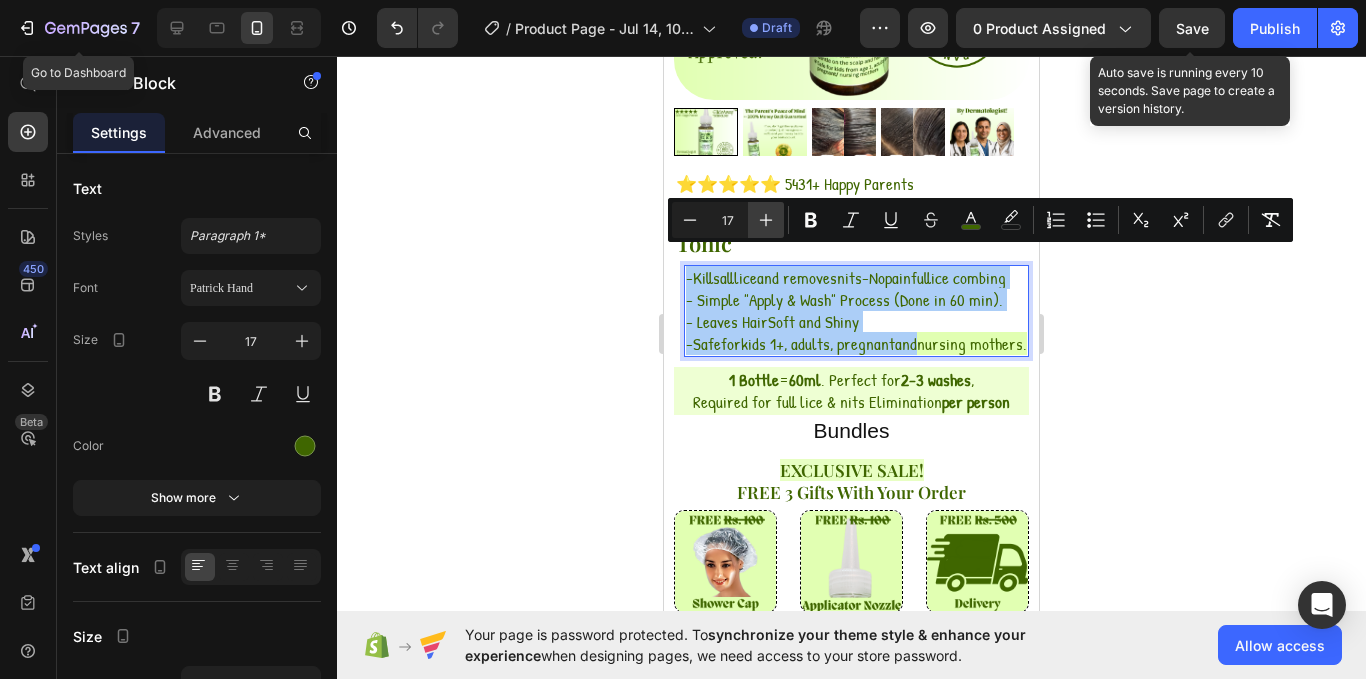 click on "Plus" at bounding box center [766, 220] 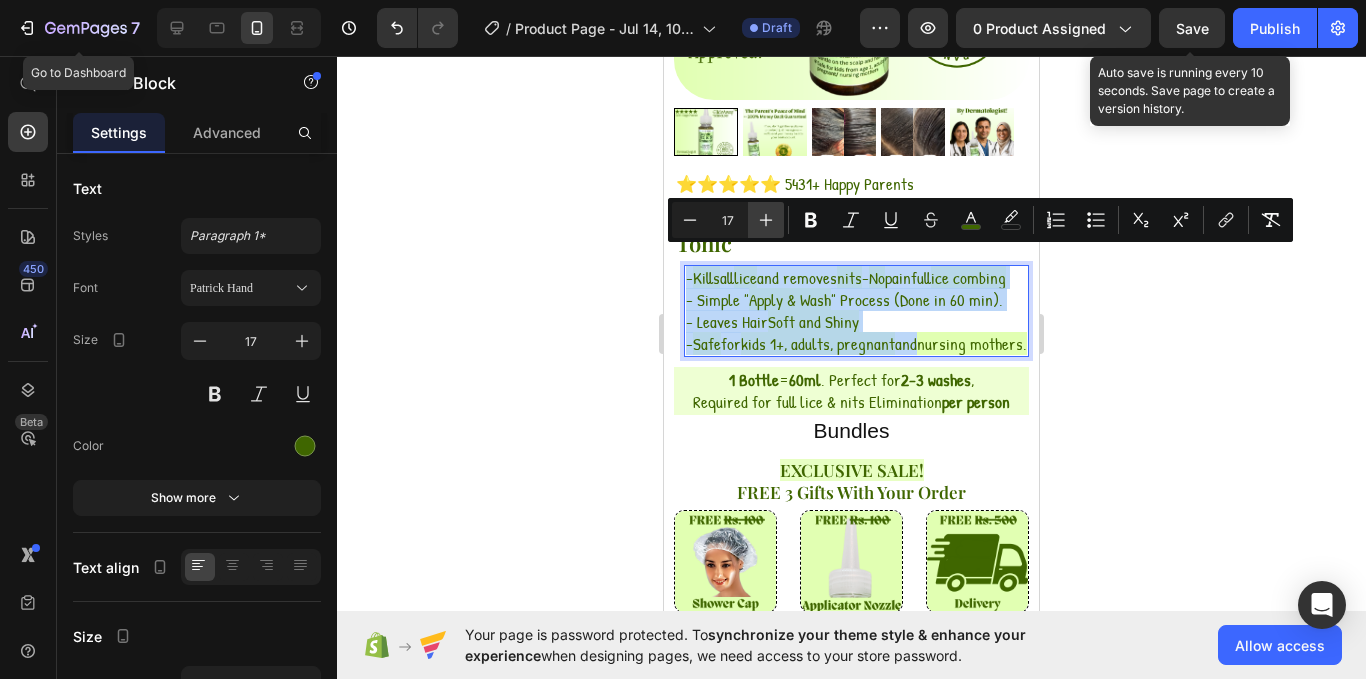 type on "18" 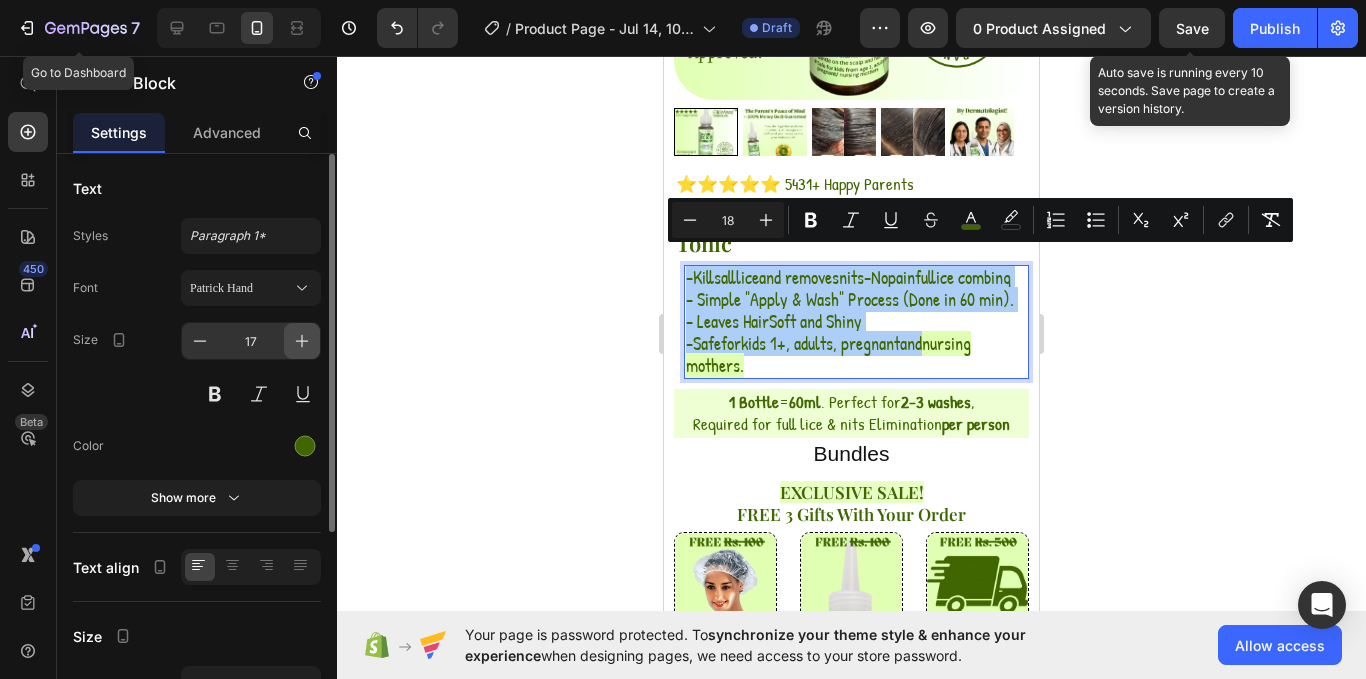 click 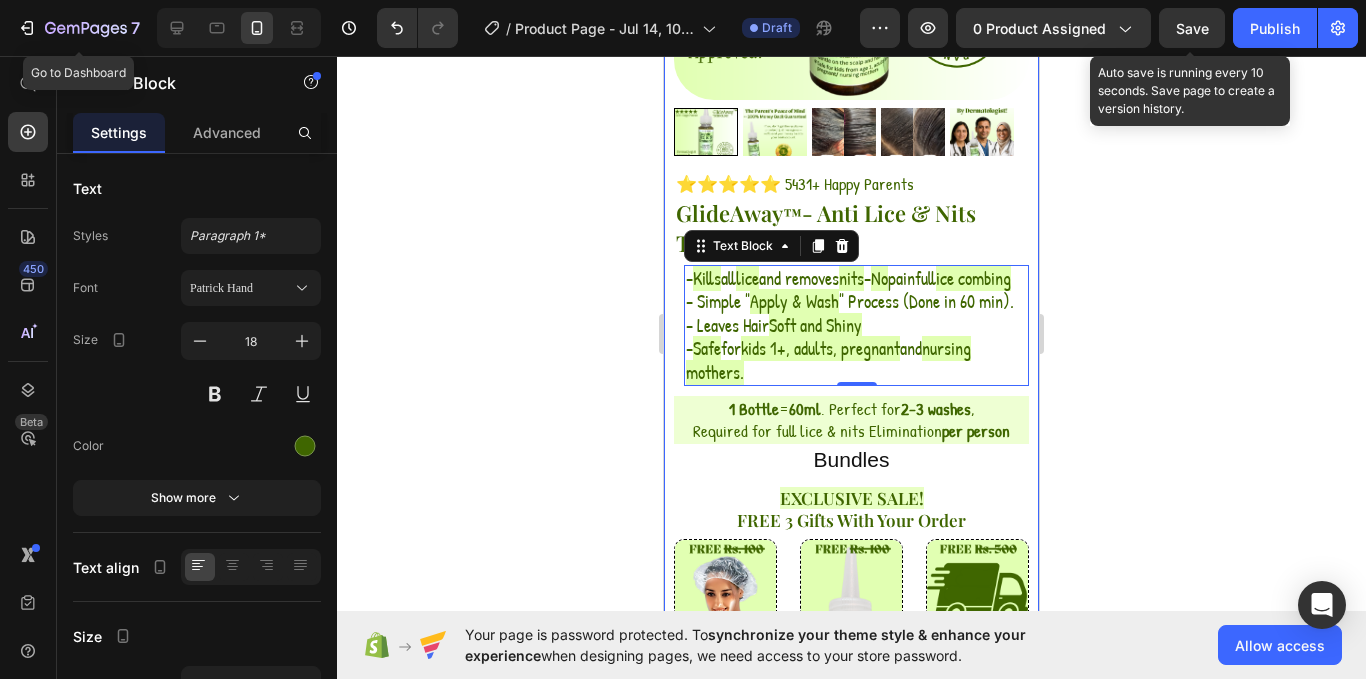 click on "⭐⭐⭐⭐⭐ 5431+ Happy Parents Heading GlideAway ™ - Anti Lice & Nits Tonic Heading - Kills all lice and removes nits - No painful lice combing - Simple " Apply & Wash " Process (Done in 60 min). - Leaves Hair Soft and Shiny - Safe for kids 1+, adults, pregnant and nursing mothers. Text Block ⁠⁠⁠⁠⁠⁠⁠ 1 Bottle = 60ml . Perfect for 2-3 washes , Required for full lice & nits Elimination per person Heading Bundles Heading ⁠⁠⁠⁠⁠⁠⁠ EXCLUSIVE SALE! FREE 3 Gifts With Your Order Heading Image Image Image Row ⁠⁠⁠⁠⁠⁠⁠ ⚠️ HURRY! High Demand, Limited Stock! Heading
add to cart Add to Cart" at bounding box center (851, 451) 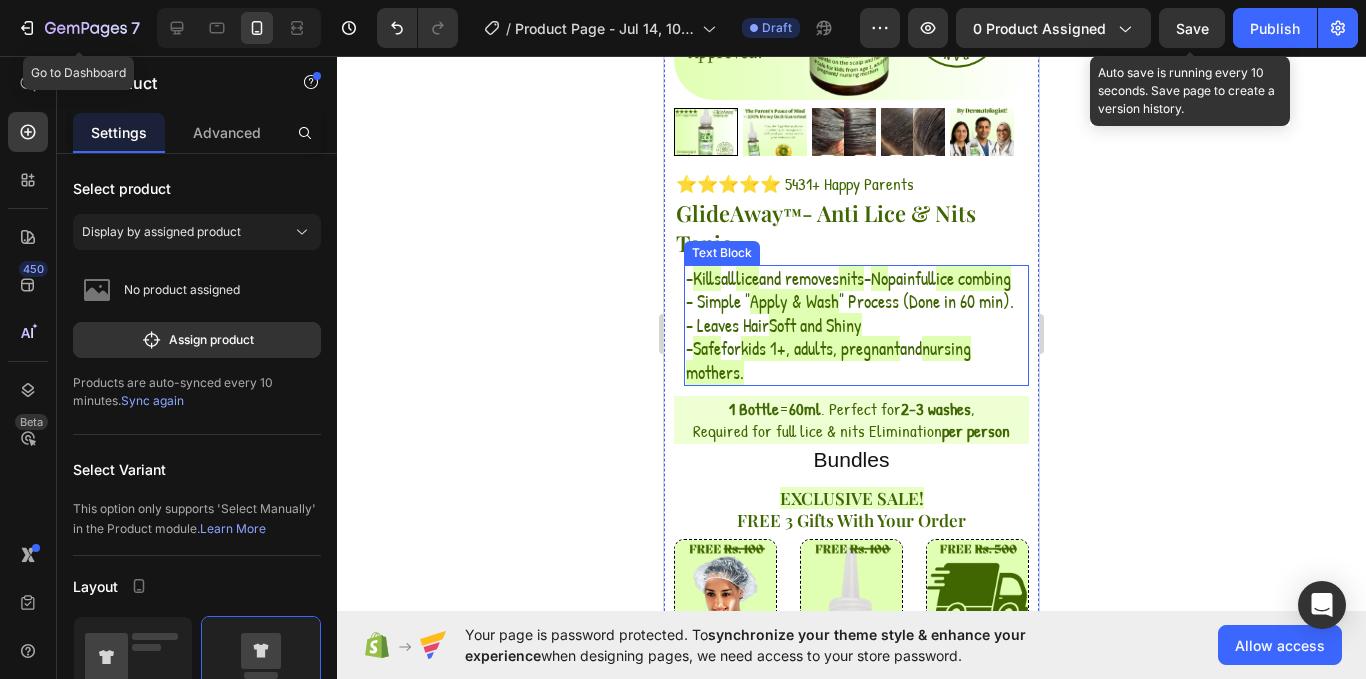 scroll, scrollTop: 664, scrollLeft: 0, axis: vertical 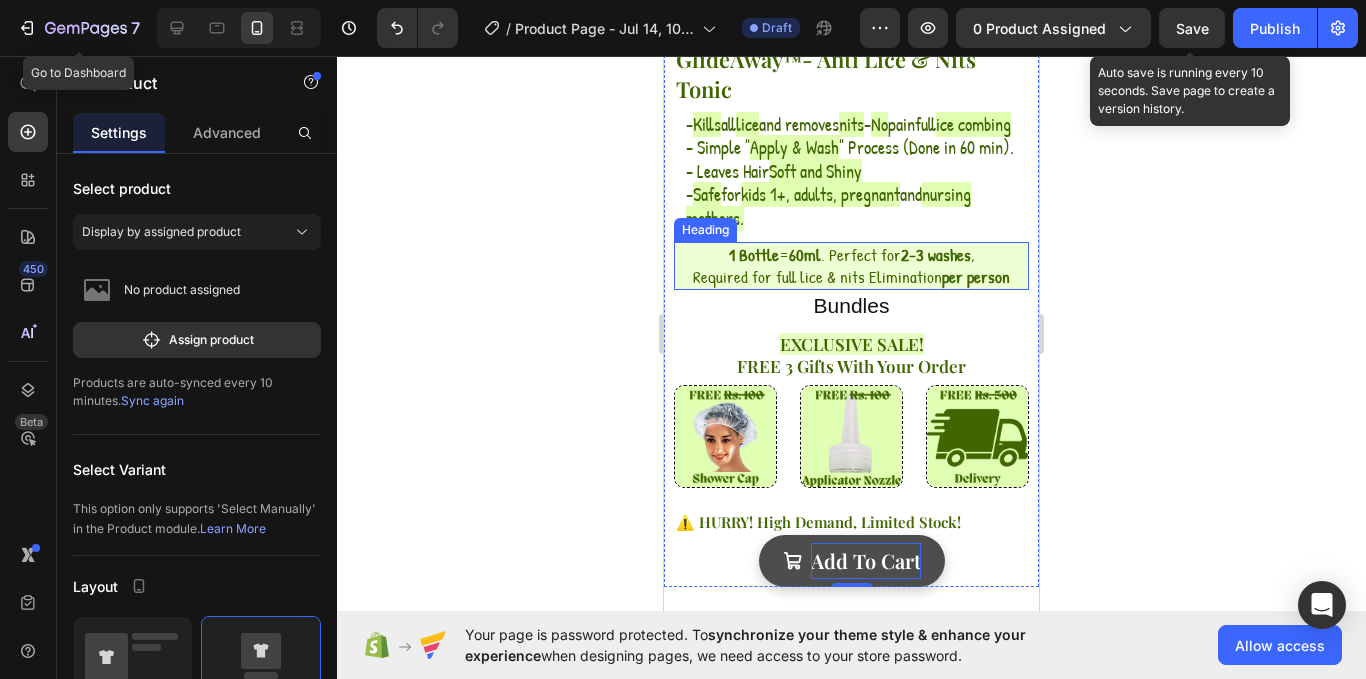 click on "Required for full lice & nits Elimination  per person" at bounding box center [851, 276] 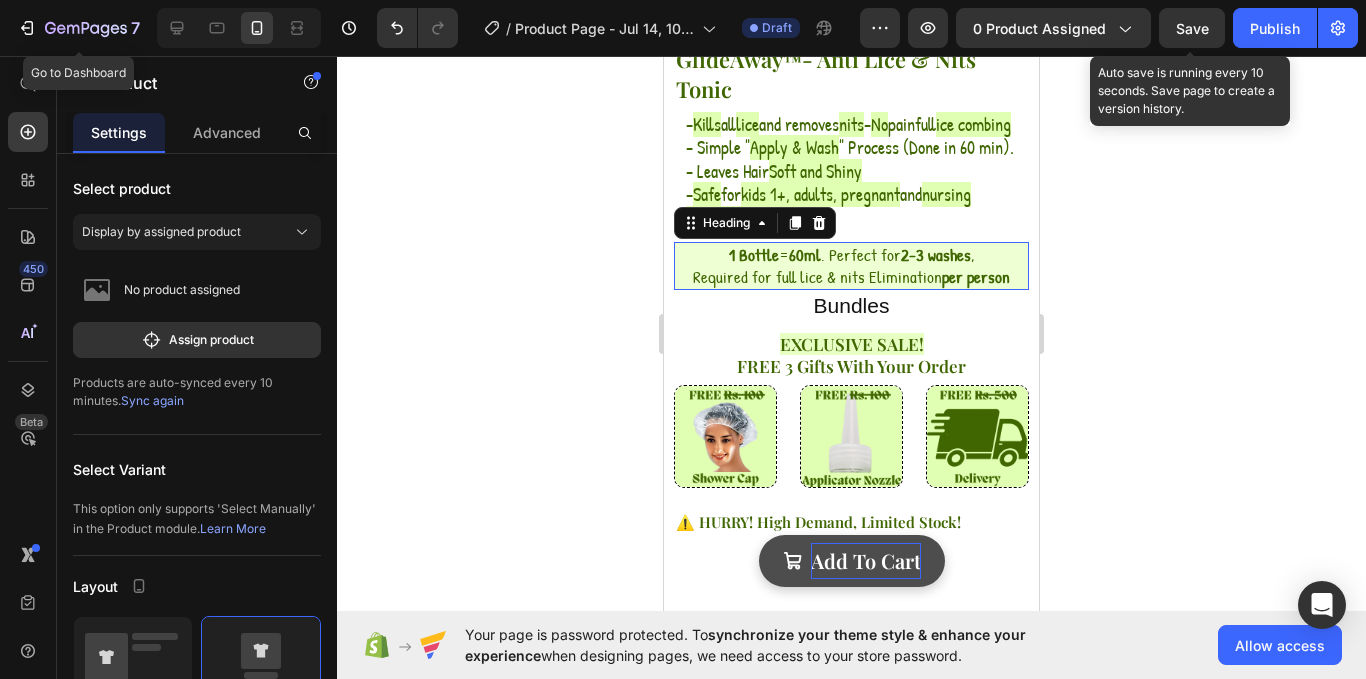 click on "Required for full lice & nits Elimination  per person" at bounding box center [851, 276] 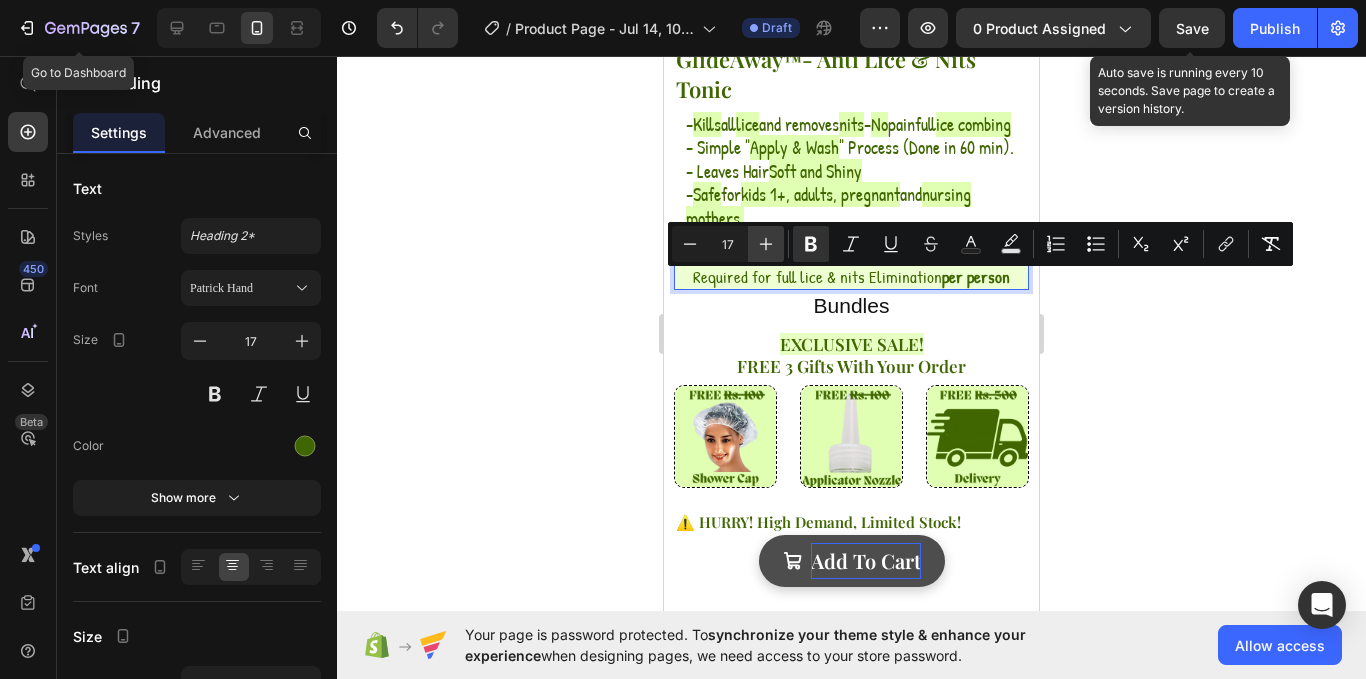 click 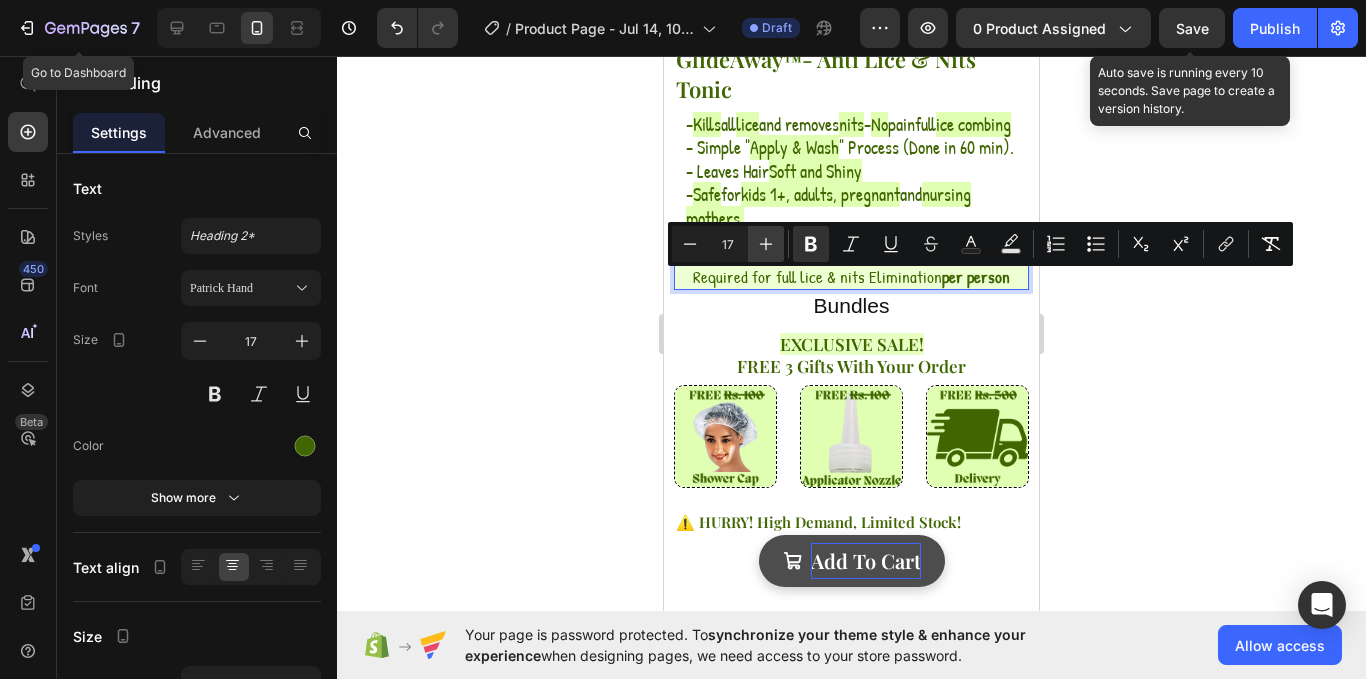 type on "18" 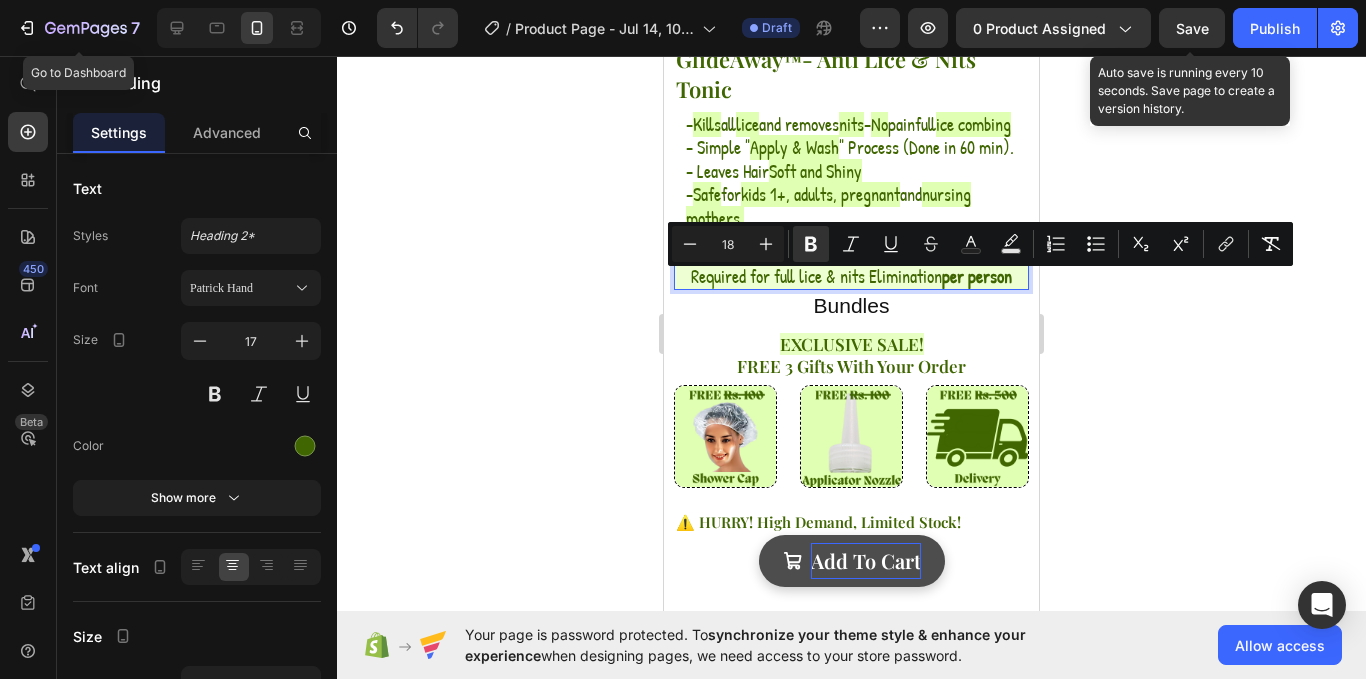 click on "1 Bottle" at bounding box center (752, 254) 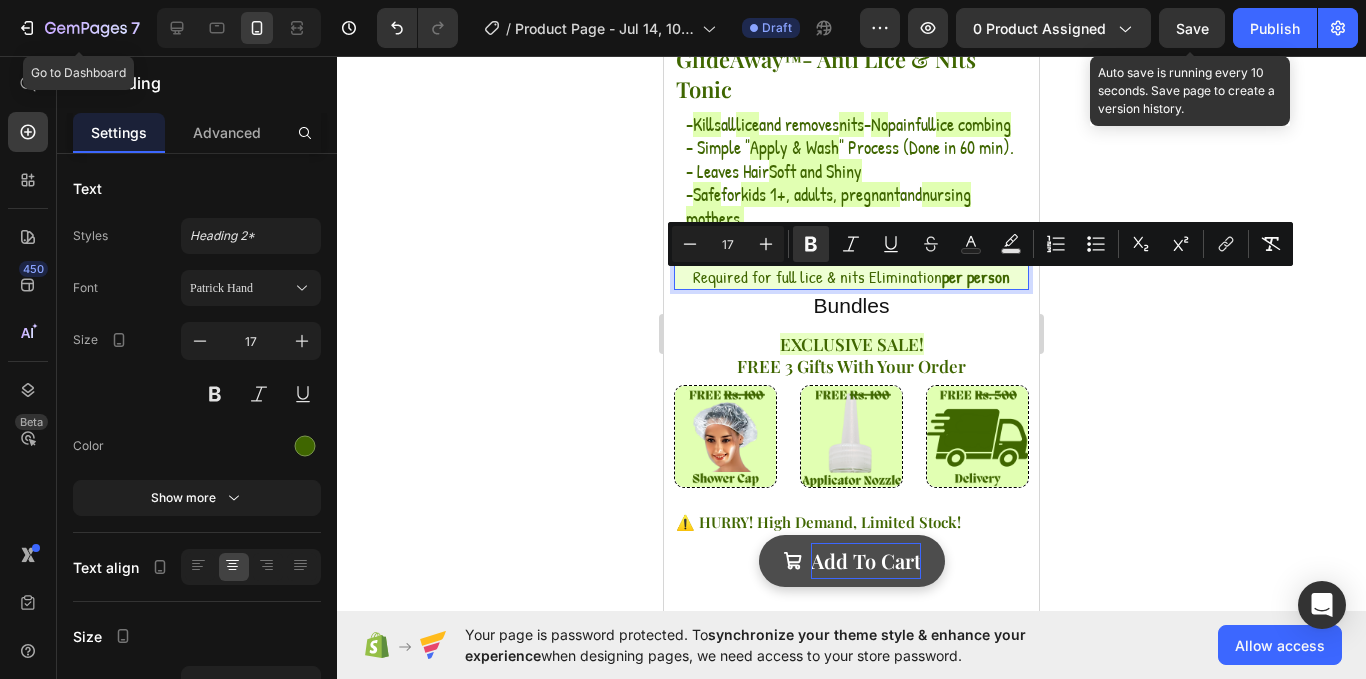 click 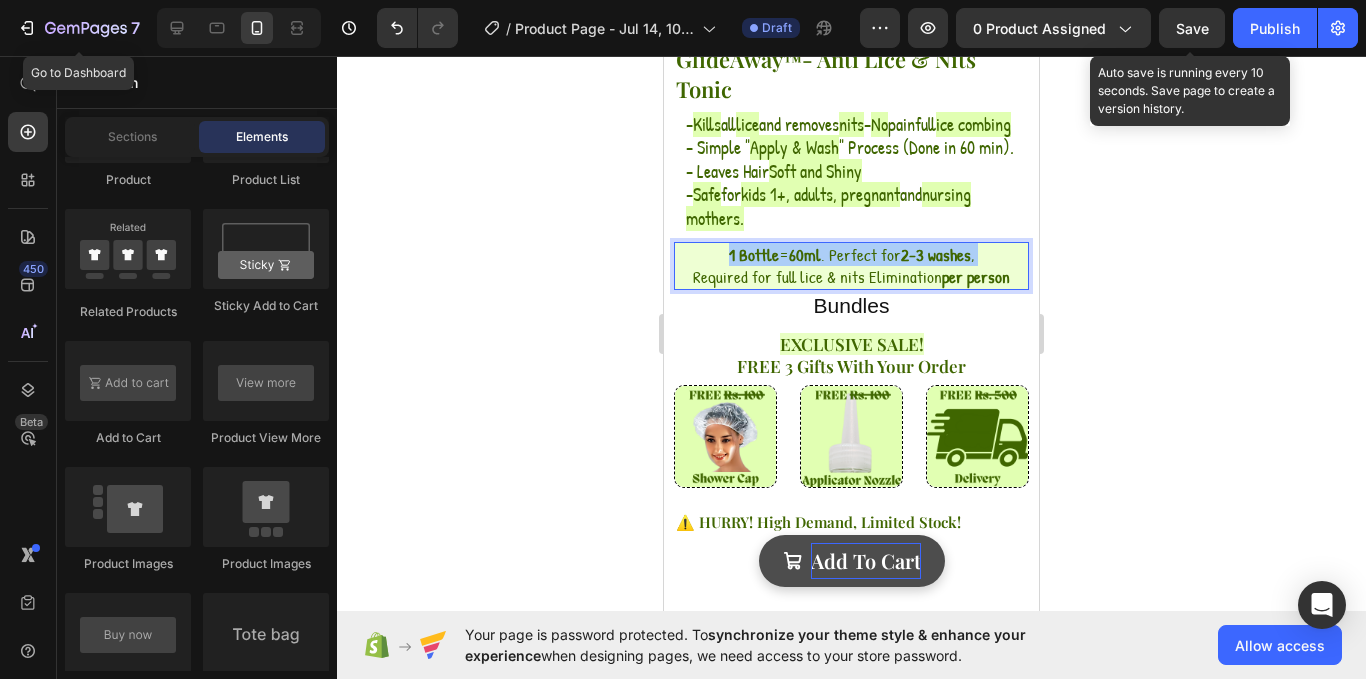click 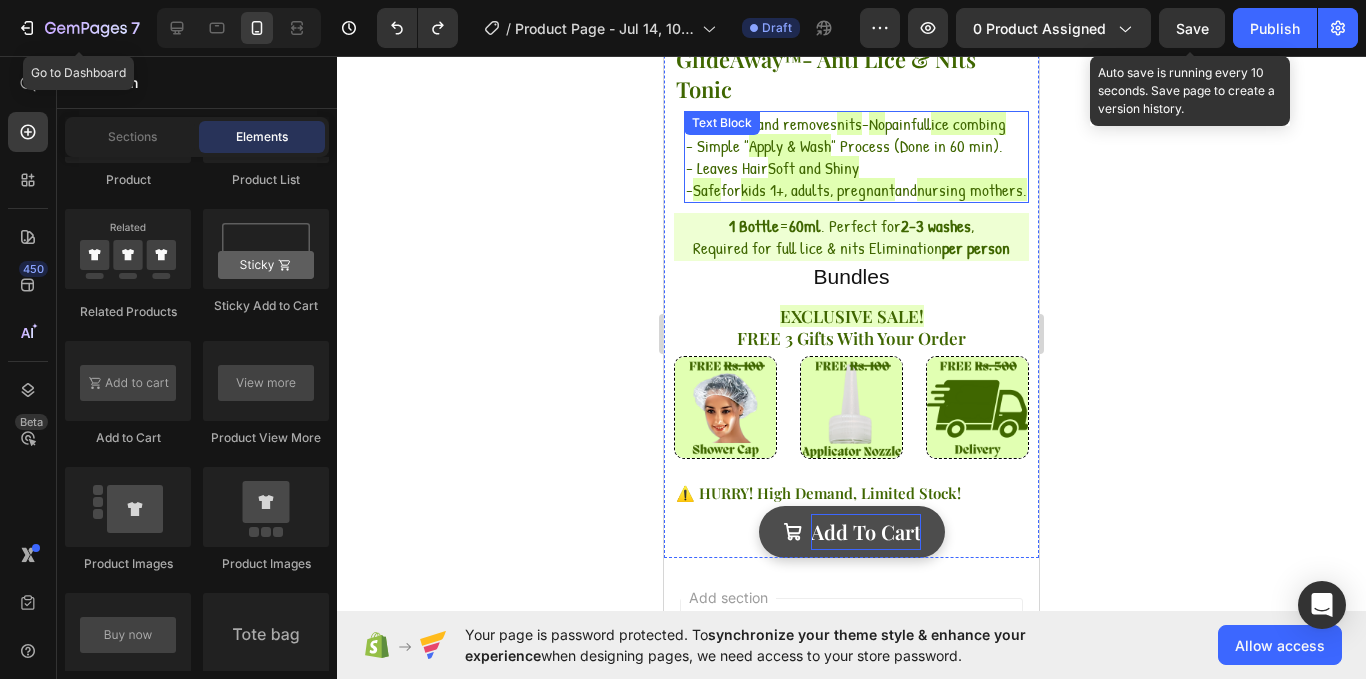 click on "Soft and Shiny" at bounding box center (813, 167) 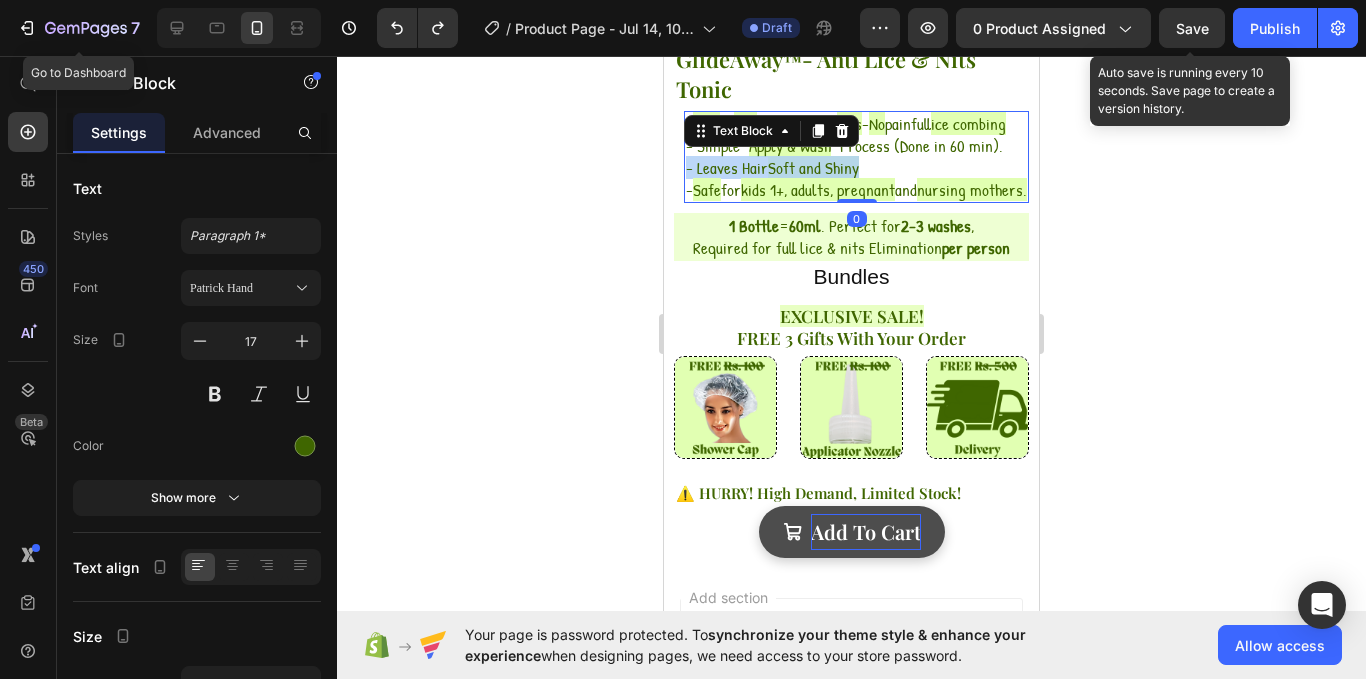 click on "Soft and Shiny" at bounding box center [813, 167] 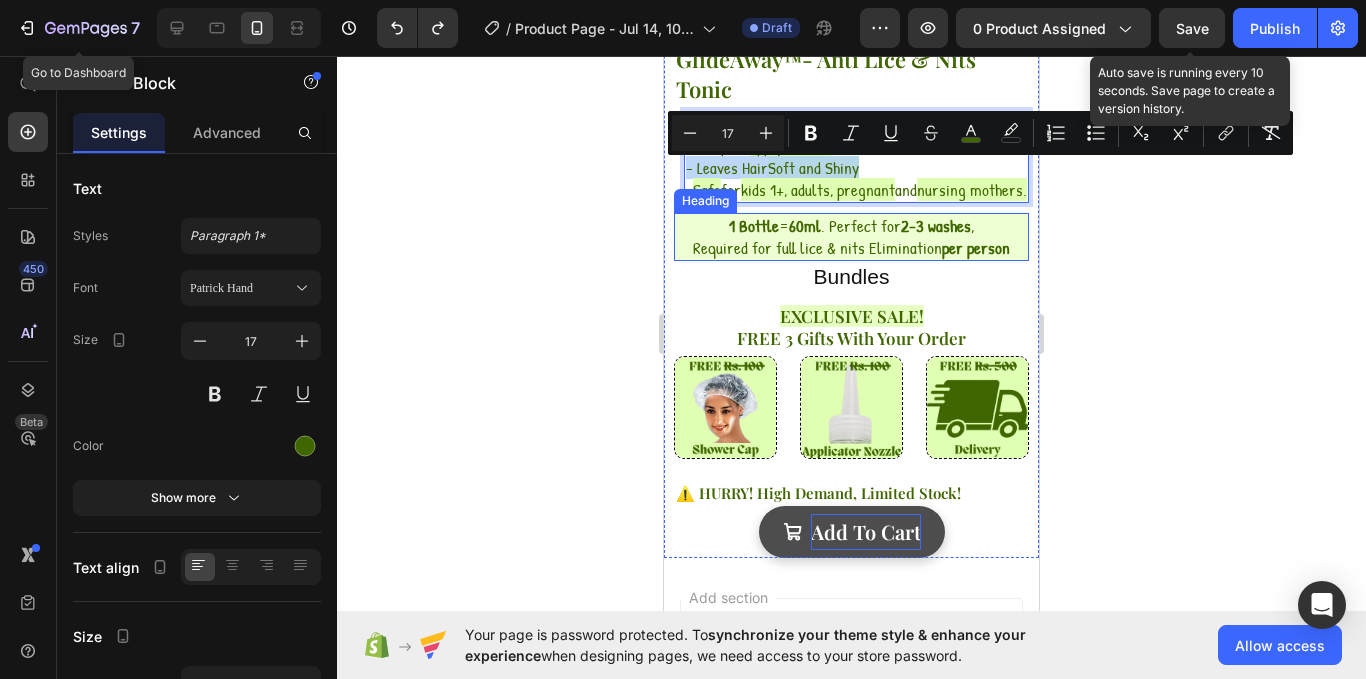 click on "1 Bottle  =  60ml . Perfect for  2-3 washes ," at bounding box center [851, 225] 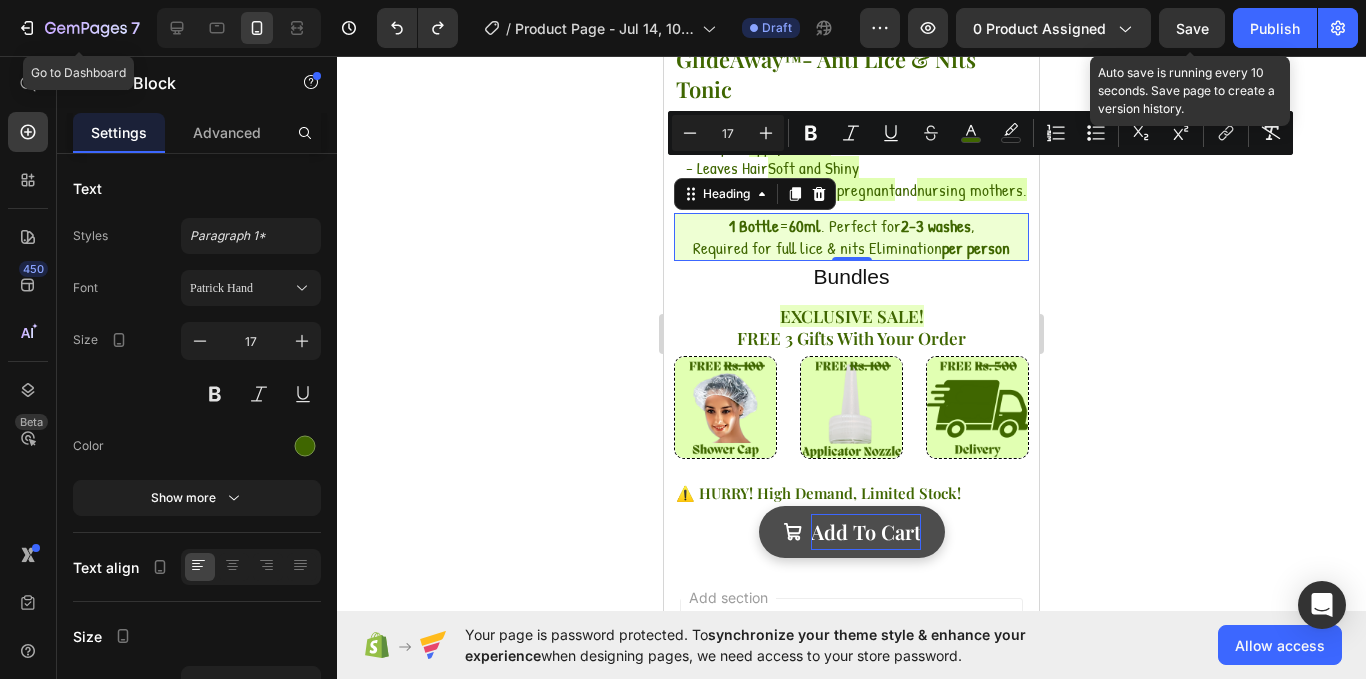 click on "1 Bottle  =  60ml . Perfect for  2-3 washes ," at bounding box center (851, 225) 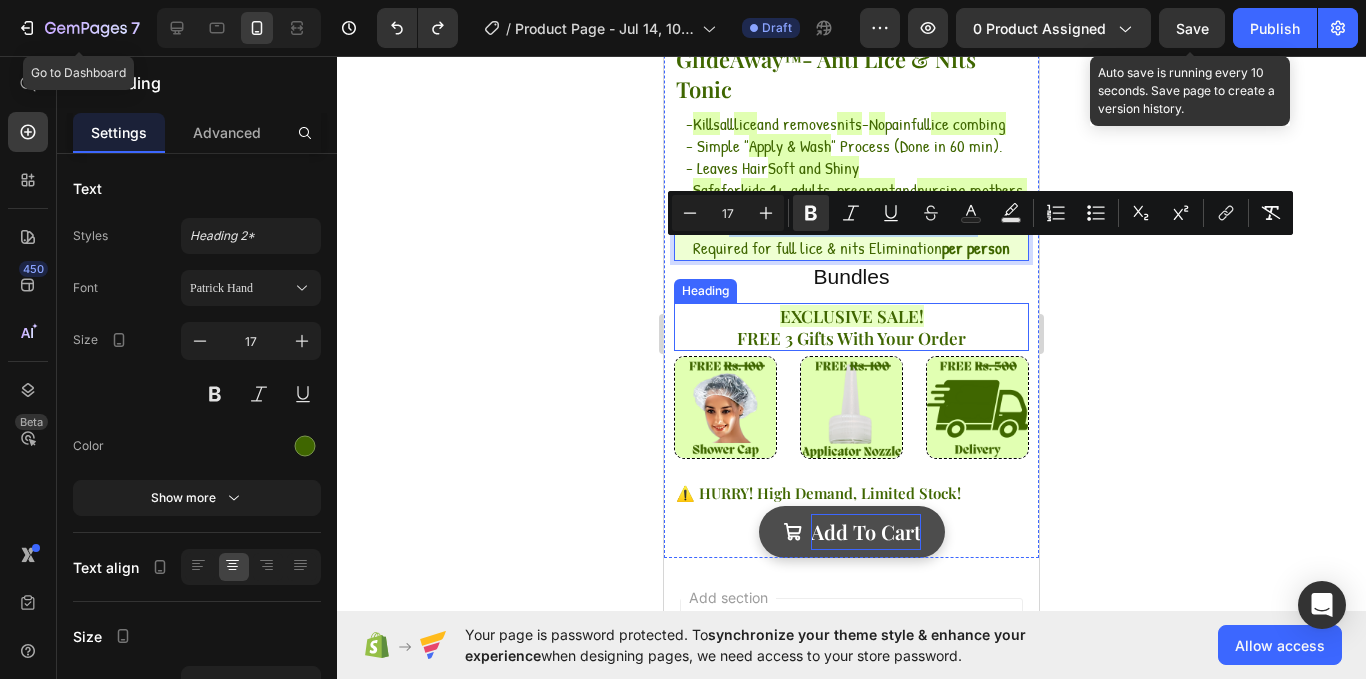 click on "EXCLUSIVE SALE!" at bounding box center (852, 316) 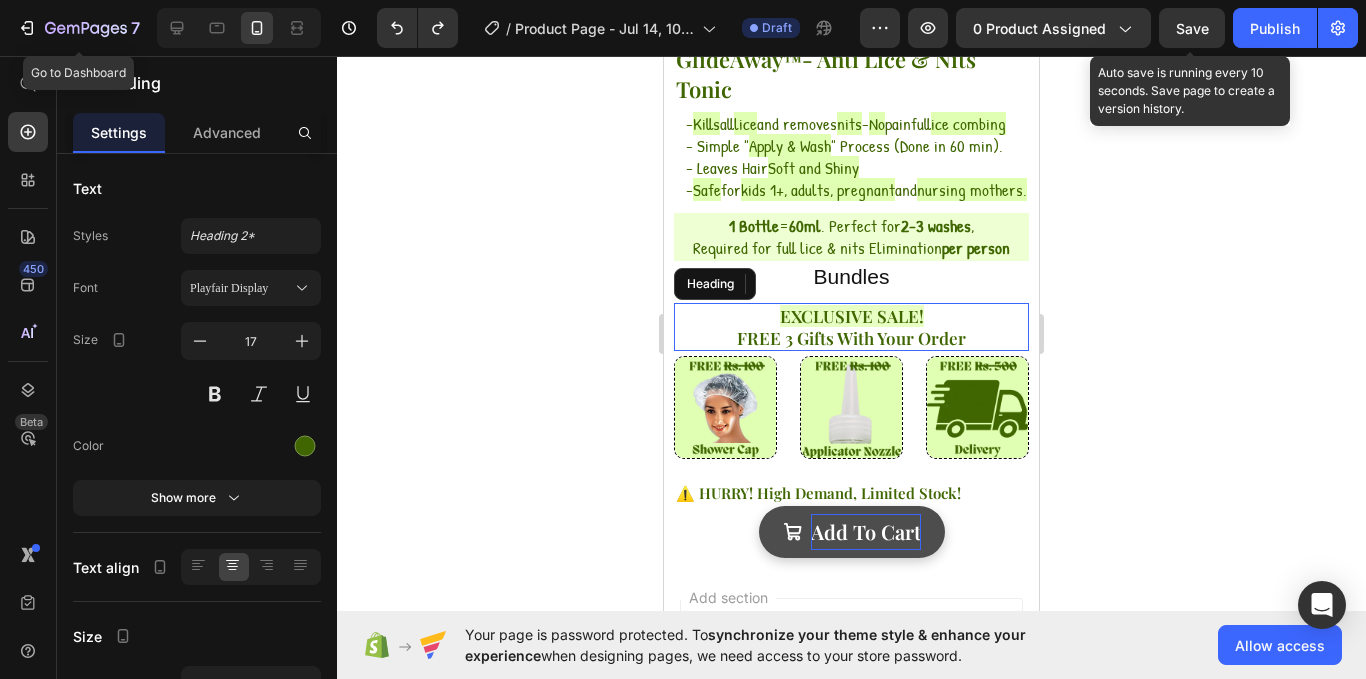 click on "EXCLUSIVE SALE!" at bounding box center (852, 316) 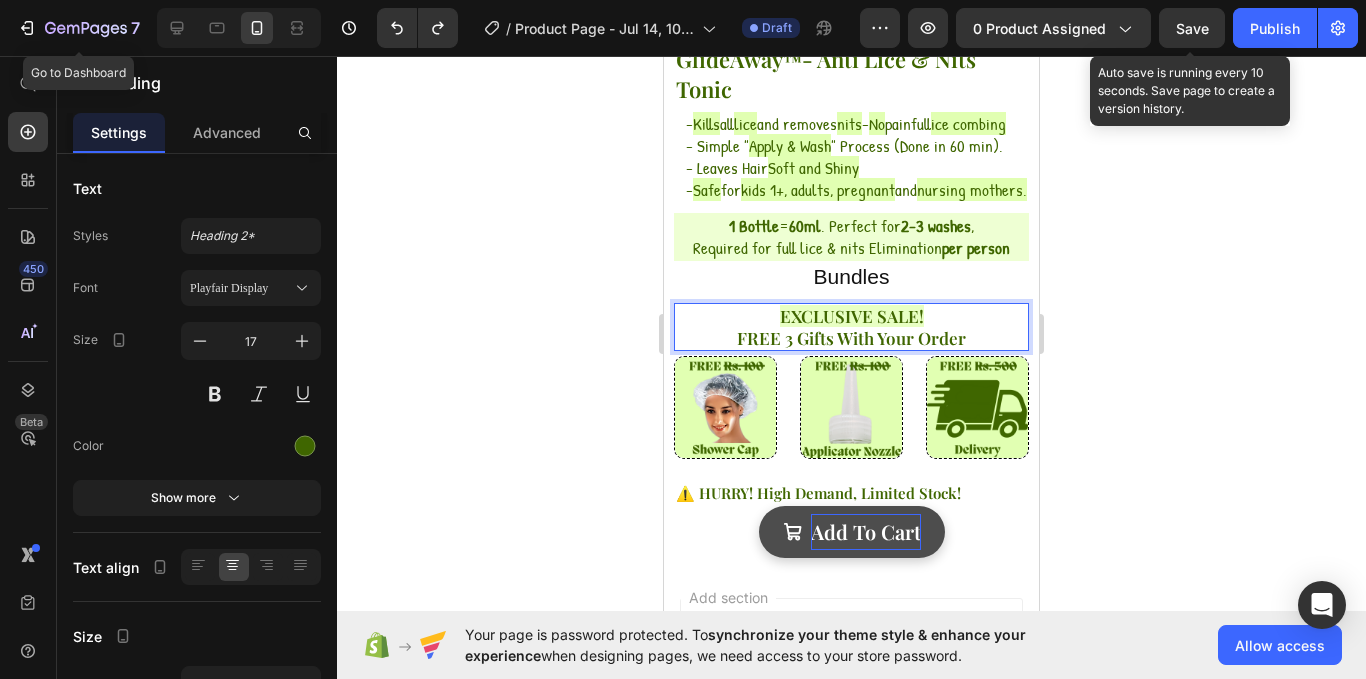 click on "FREE 3 Gifts With Your Order" at bounding box center [851, 338] 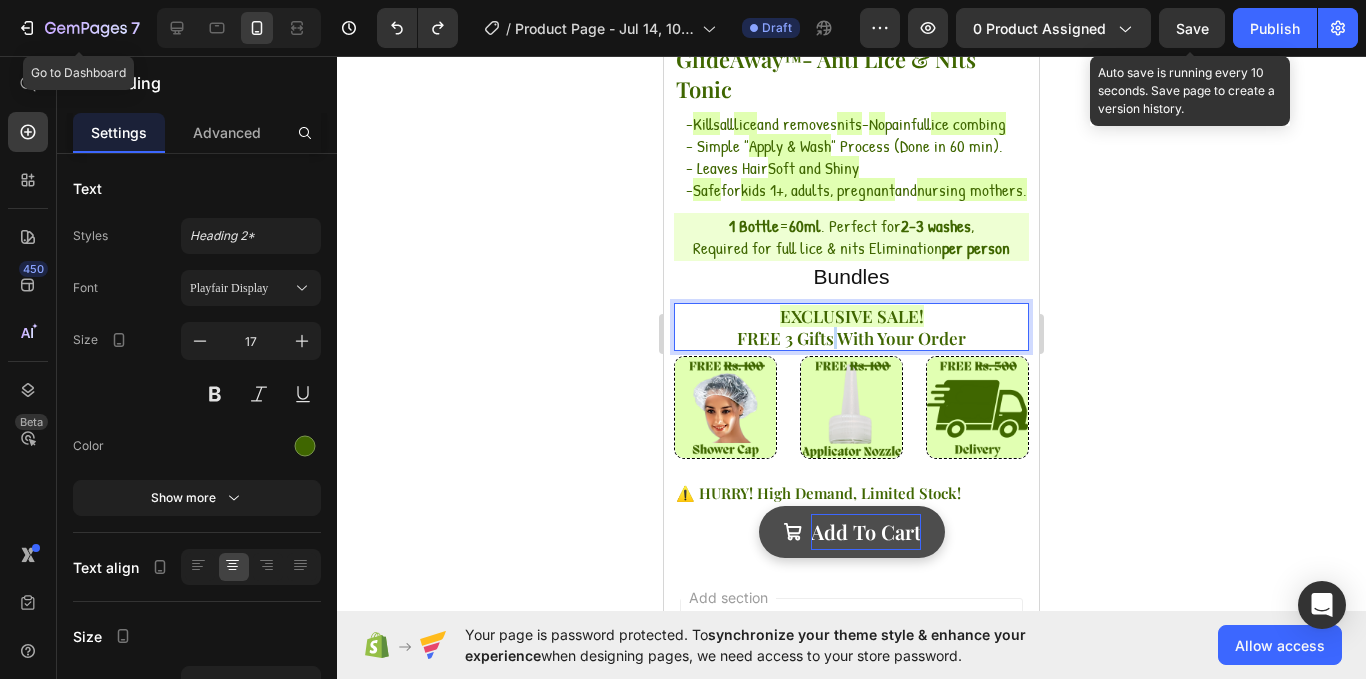 click on "FREE 3 Gifts With Your Order" at bounding box center (851, 338) 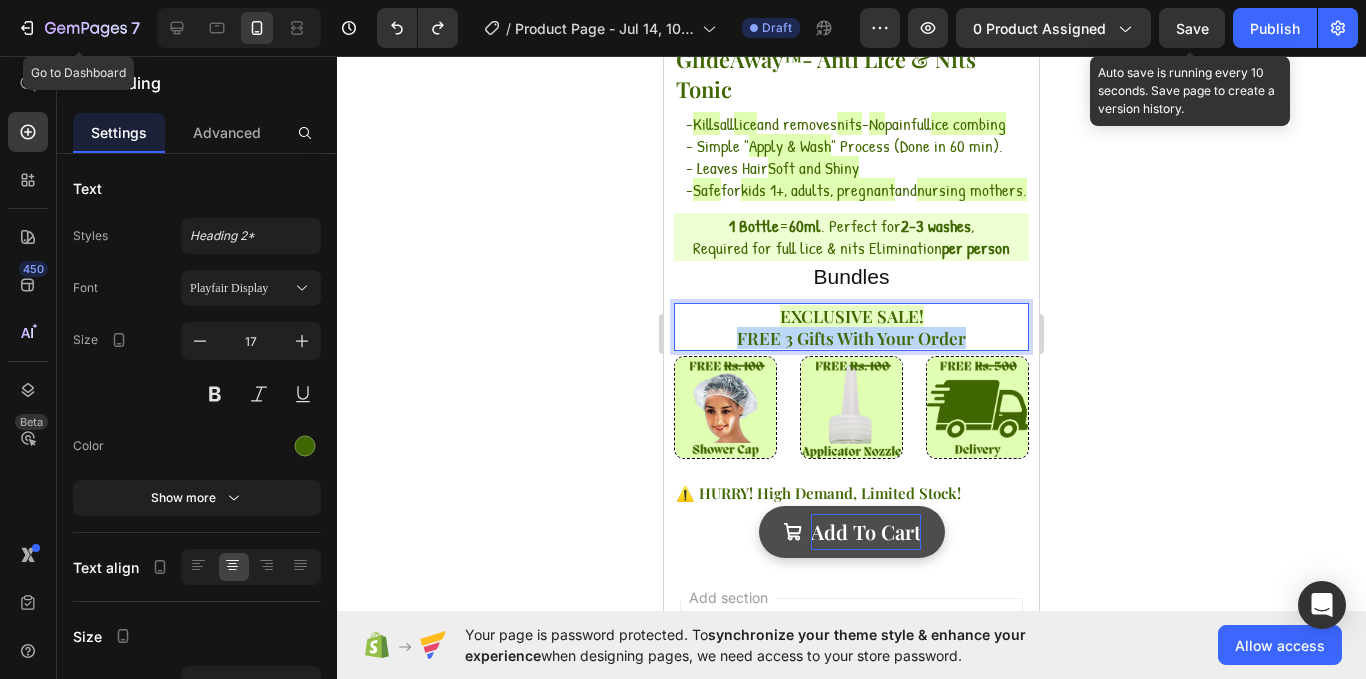 click on "FREE 3 Gifts With Your Order" at bounding box center (851, 338) 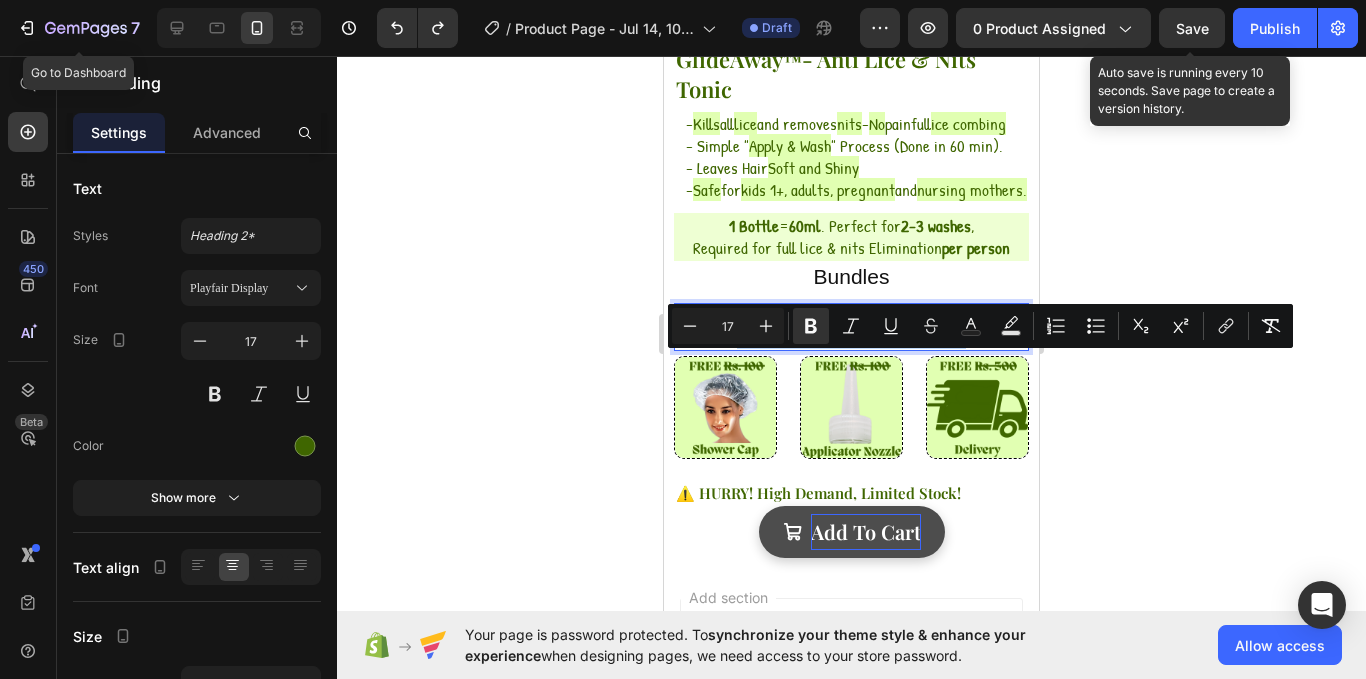 click on "FREE 3 Gifts With Your Order" at bounding box center [851, 338] 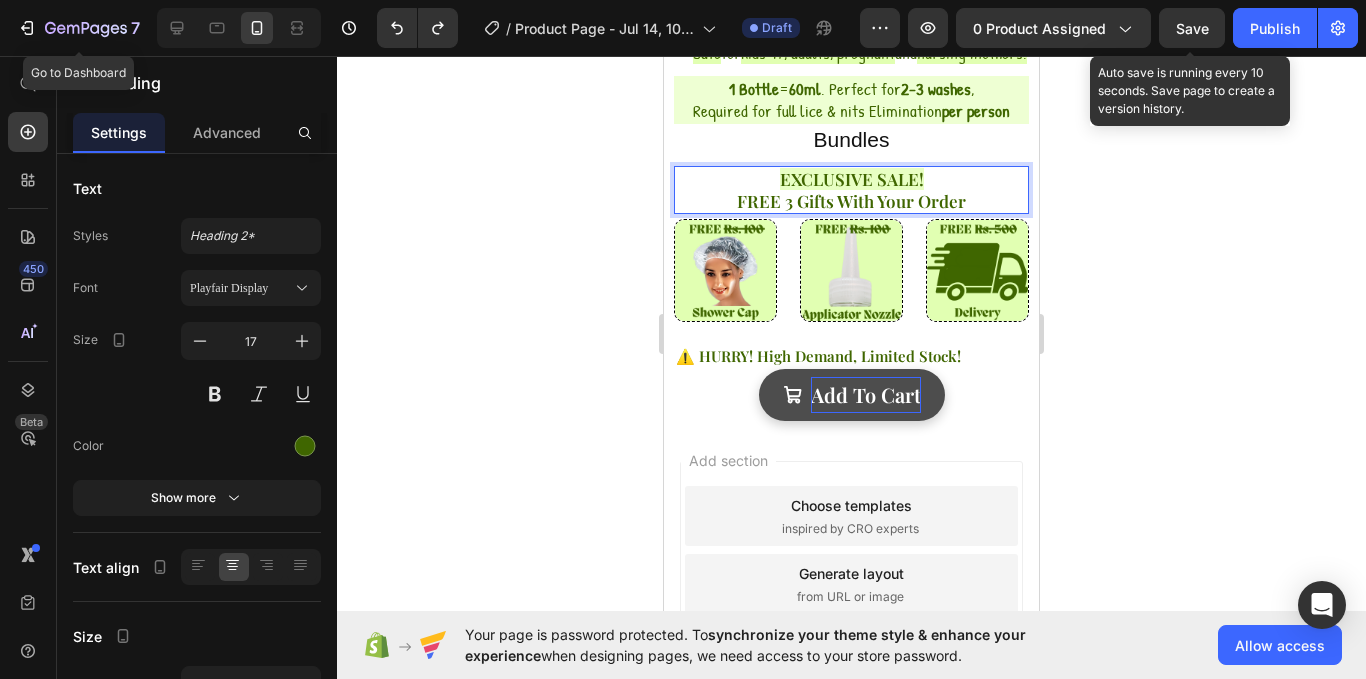 scroll, scrollTop: 802, scrollLeft: 0, axis: vertical 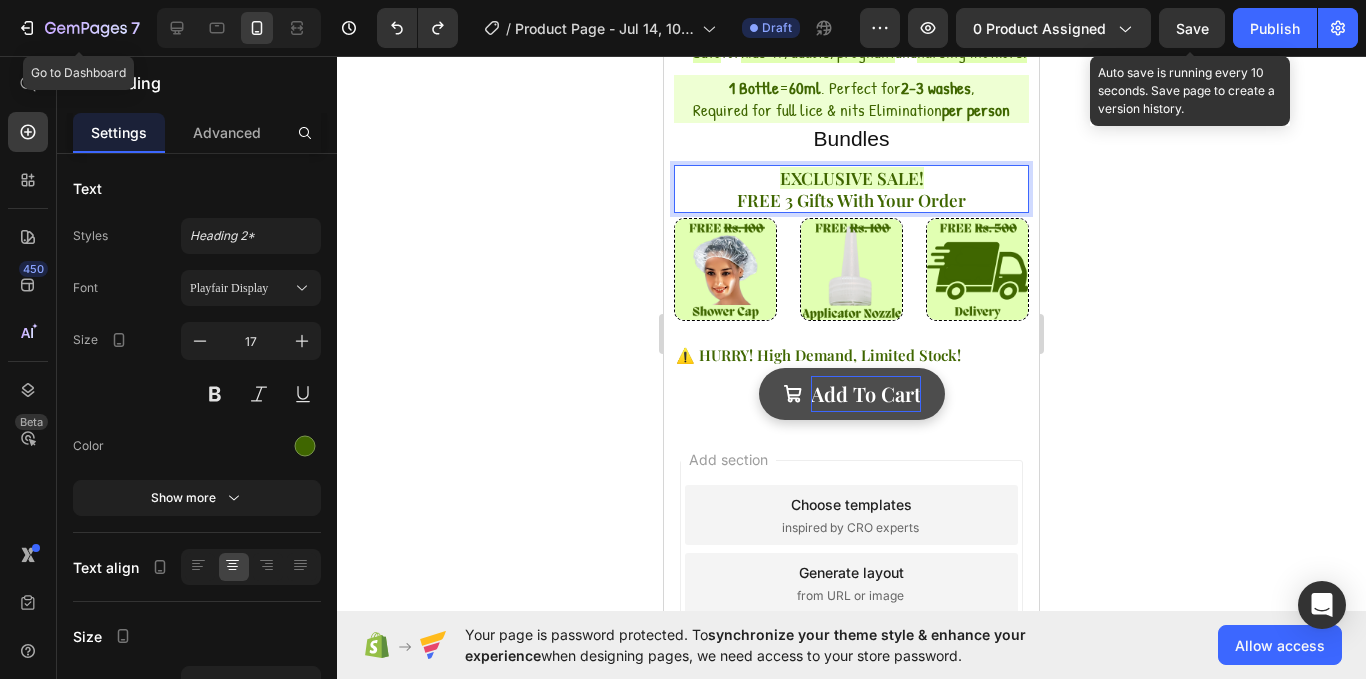 click on "⚠️ HURRY! High Demand, Limited Stock!" at bounding box center (818, 355) 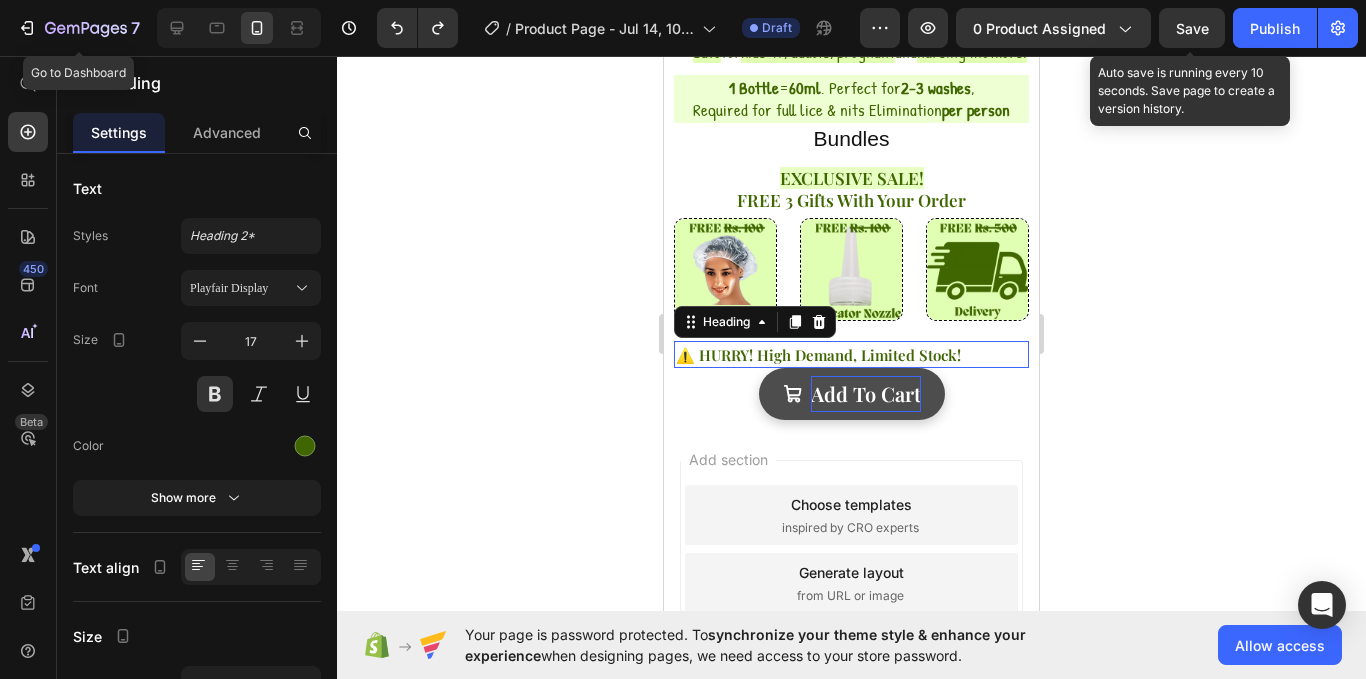 click on "⚠️ HURRY! High Demand, Limited Stock!" at bounding box center [818, 355] 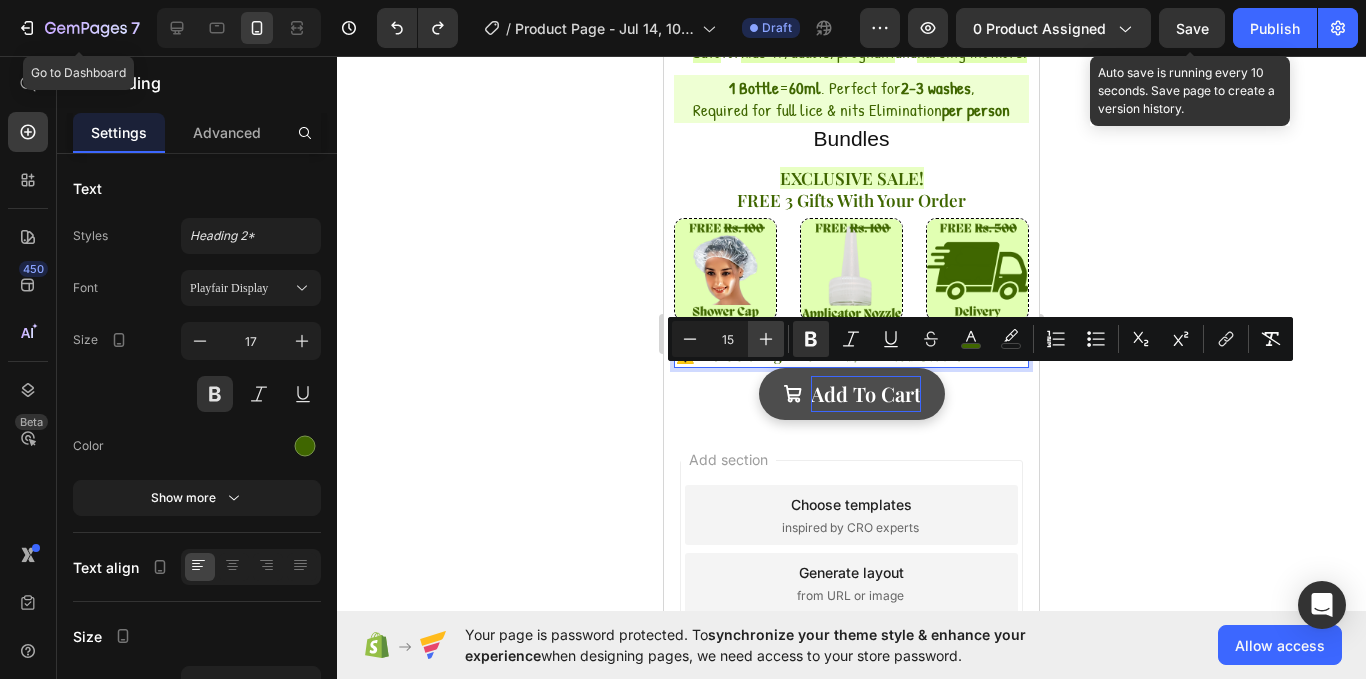 click 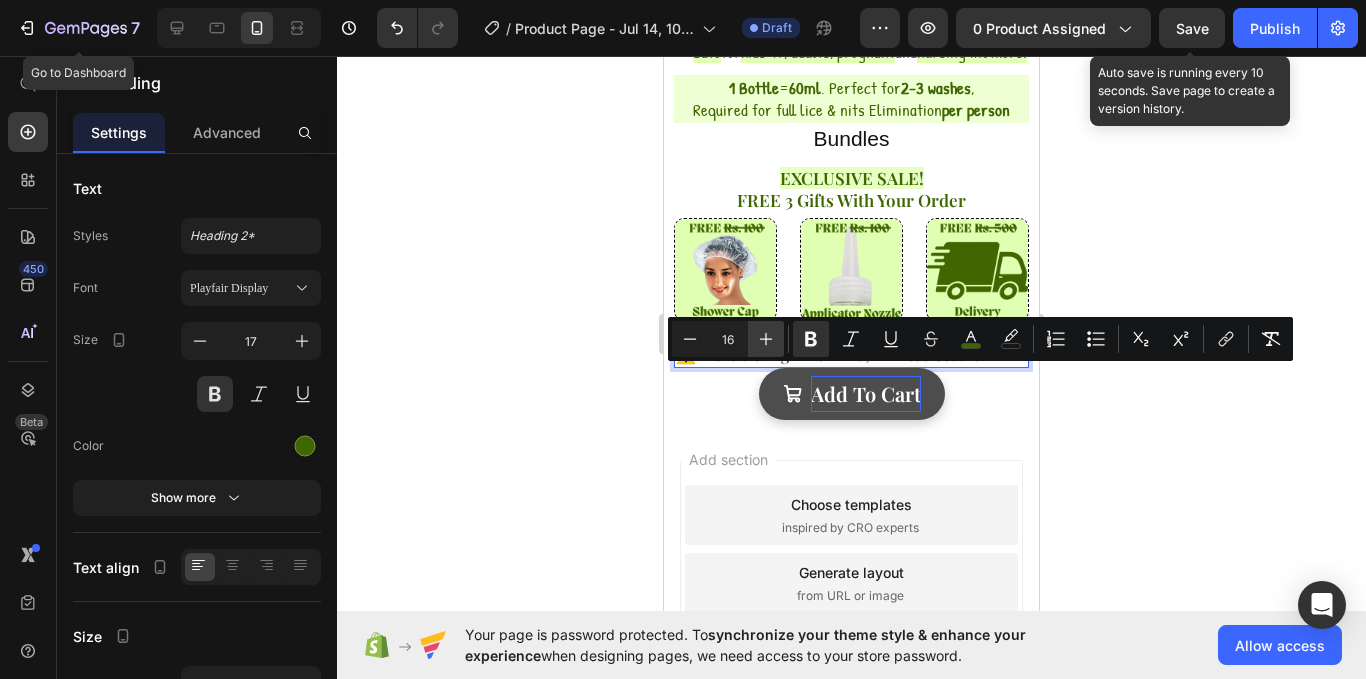 click 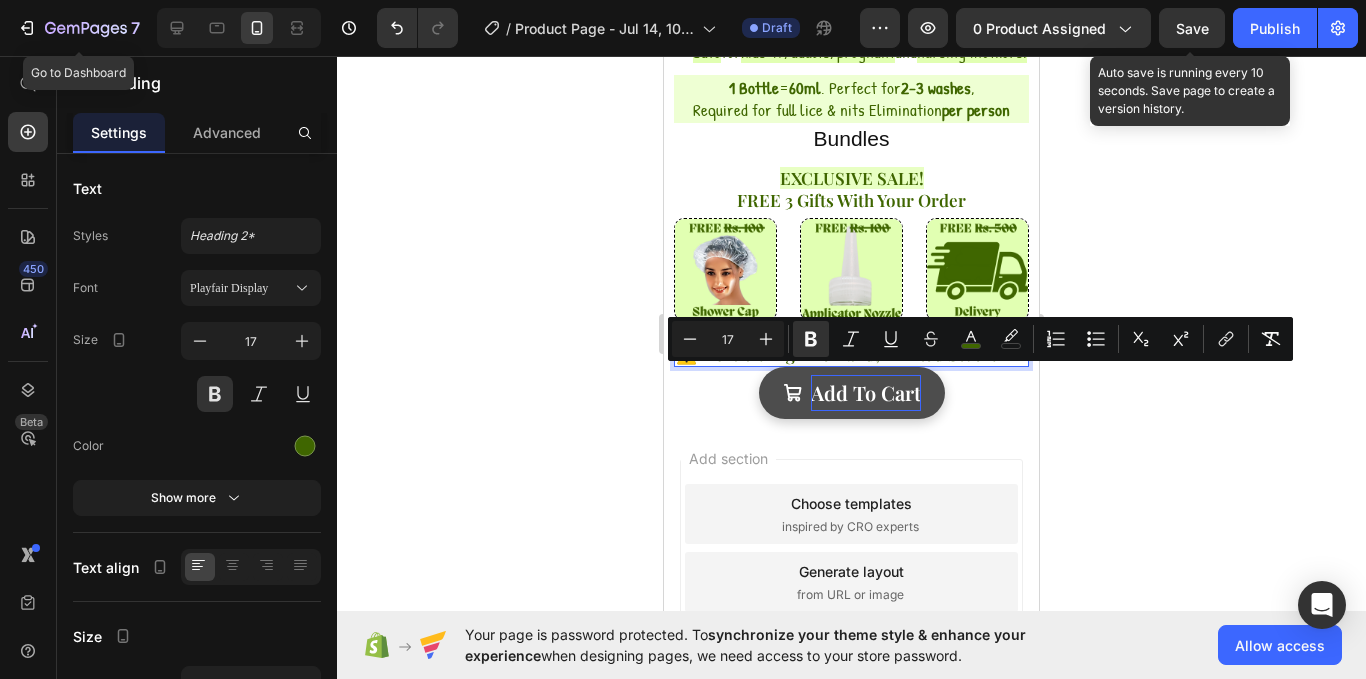 click 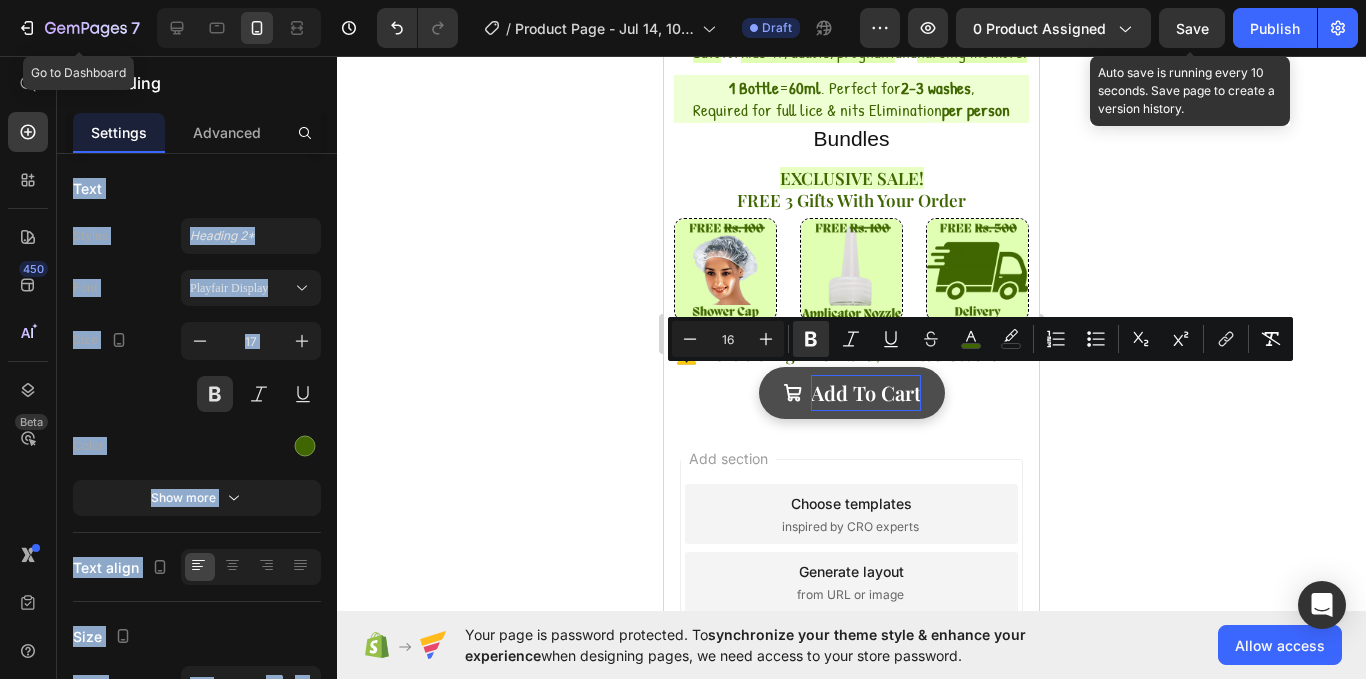 click 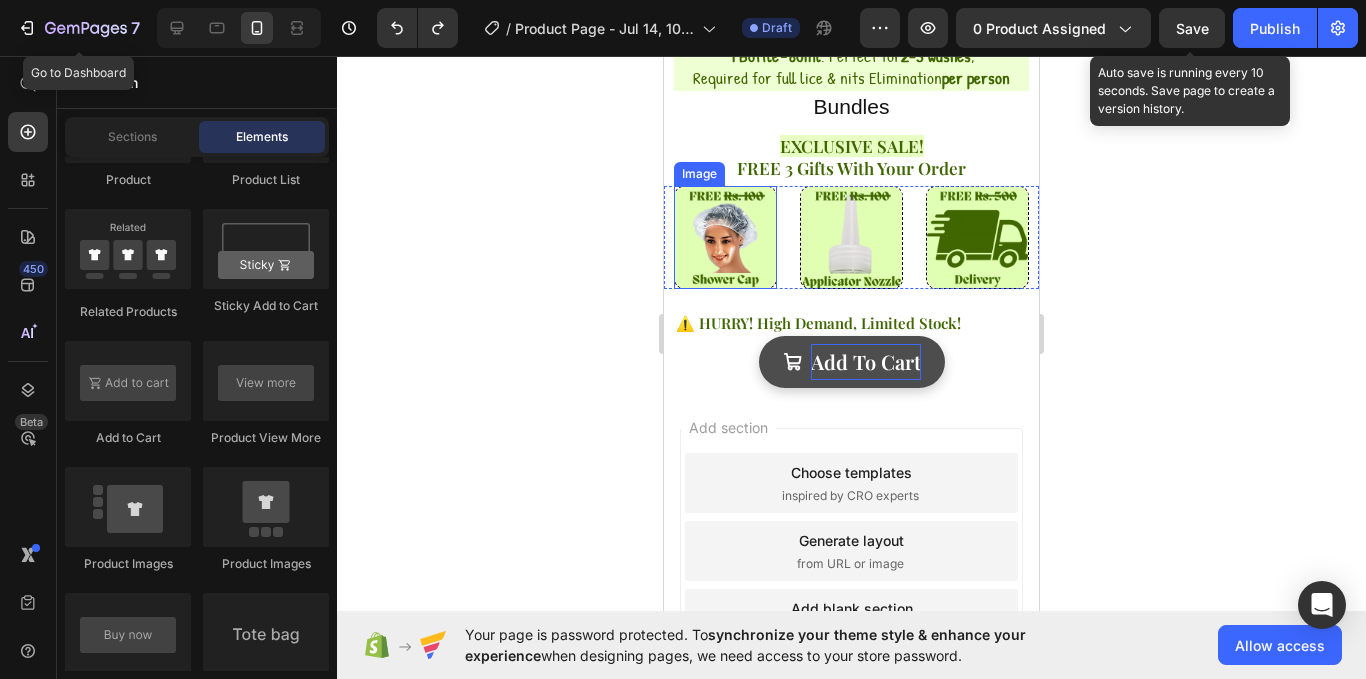 scroll, scrollTop: 835, scrollLeft: 0, axis: vertical 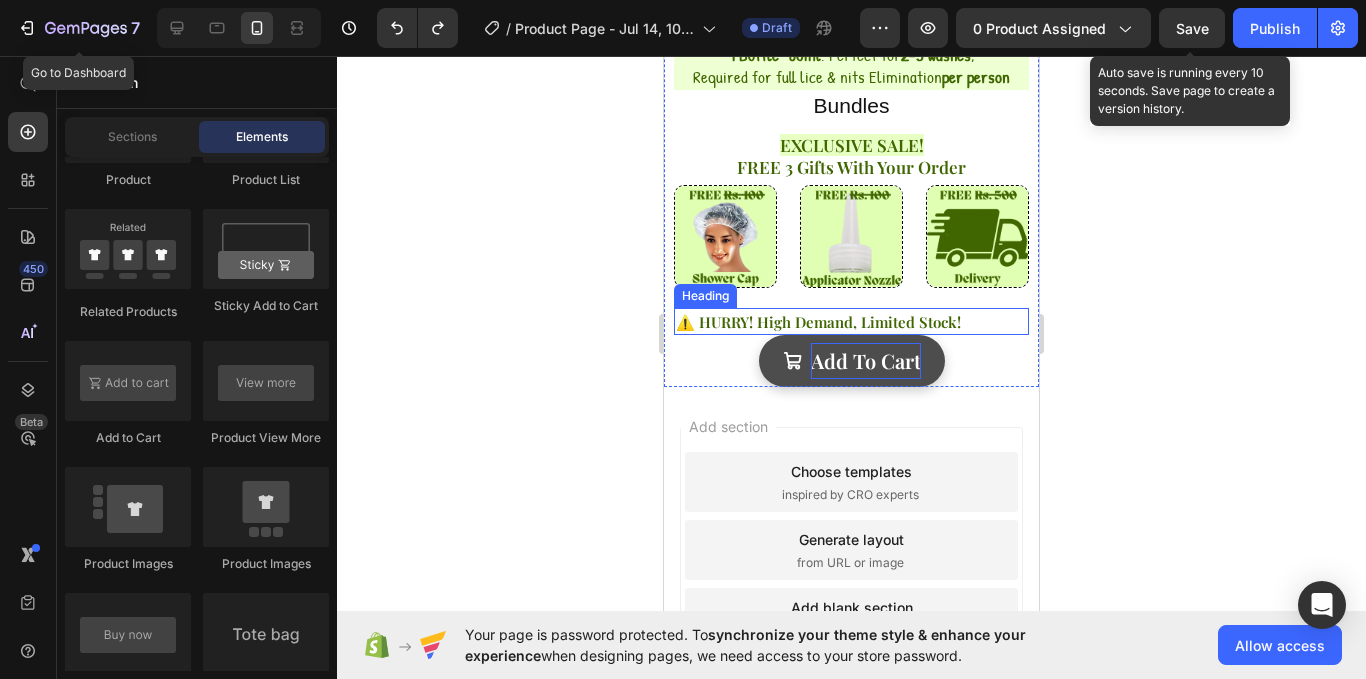 click on "⚠️ HURRY! High Demand, Limited Stock!" at bounding box center [818, 322] 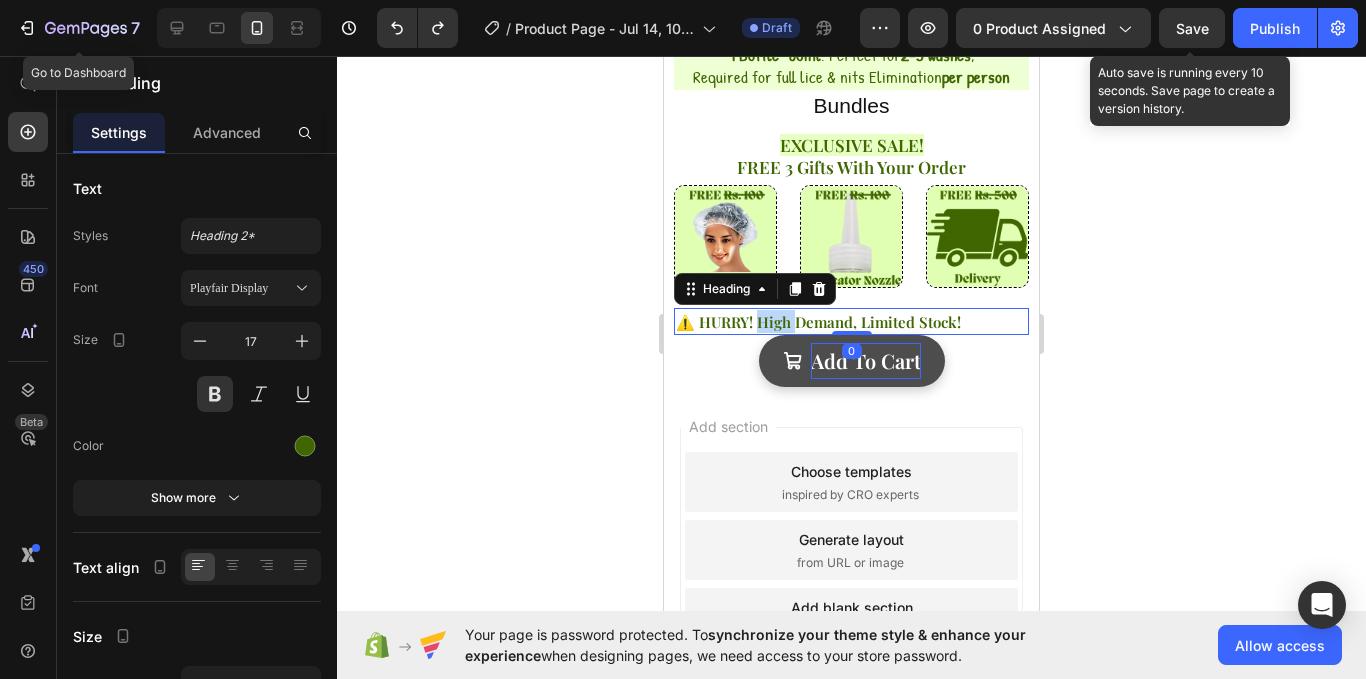 click on "⚠️ HURRY! High Demand, Limited Stock!" at bounding box center [818, 322] 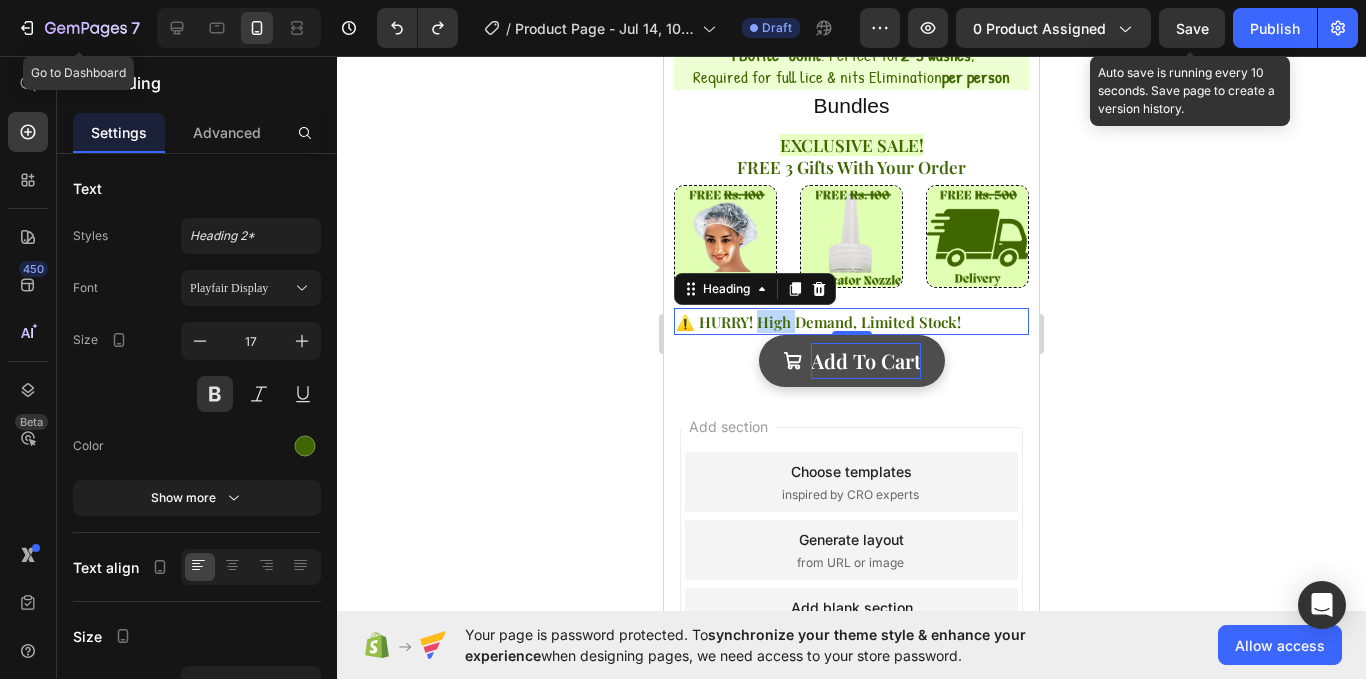 click on "⚠️ HURRY! High Demand, Limited Stock!" at bounding box center [818, 322] 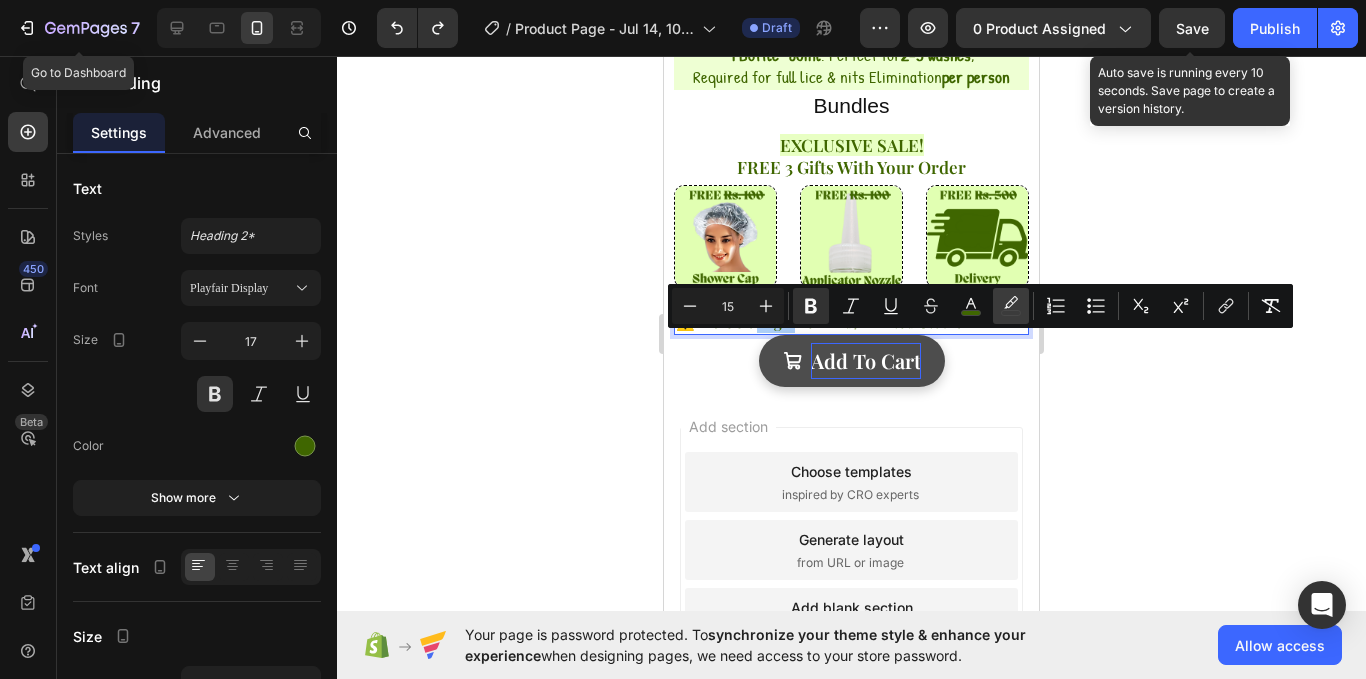 click on "color" at bounding box center (1011, 306) 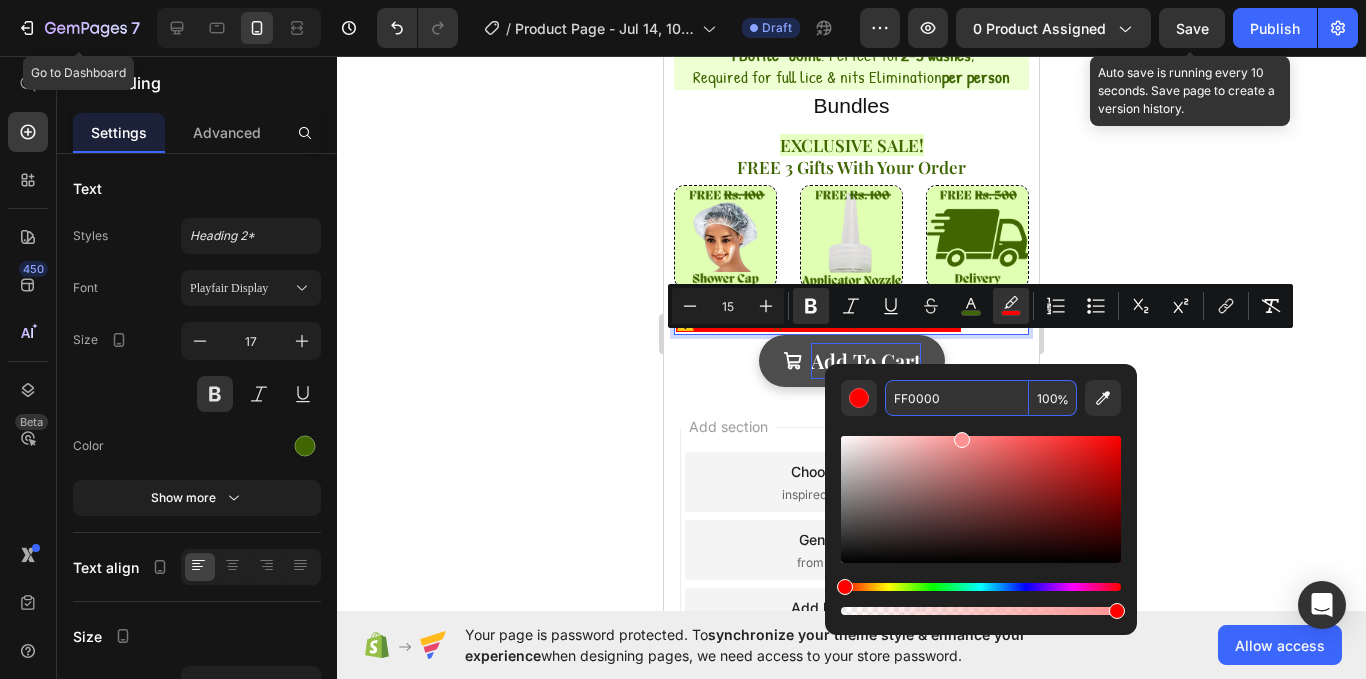 drag, startPoint x: 1026, startPoint y: 452, endPoint x: 956, endPoint y: 408, distance: 82.68011 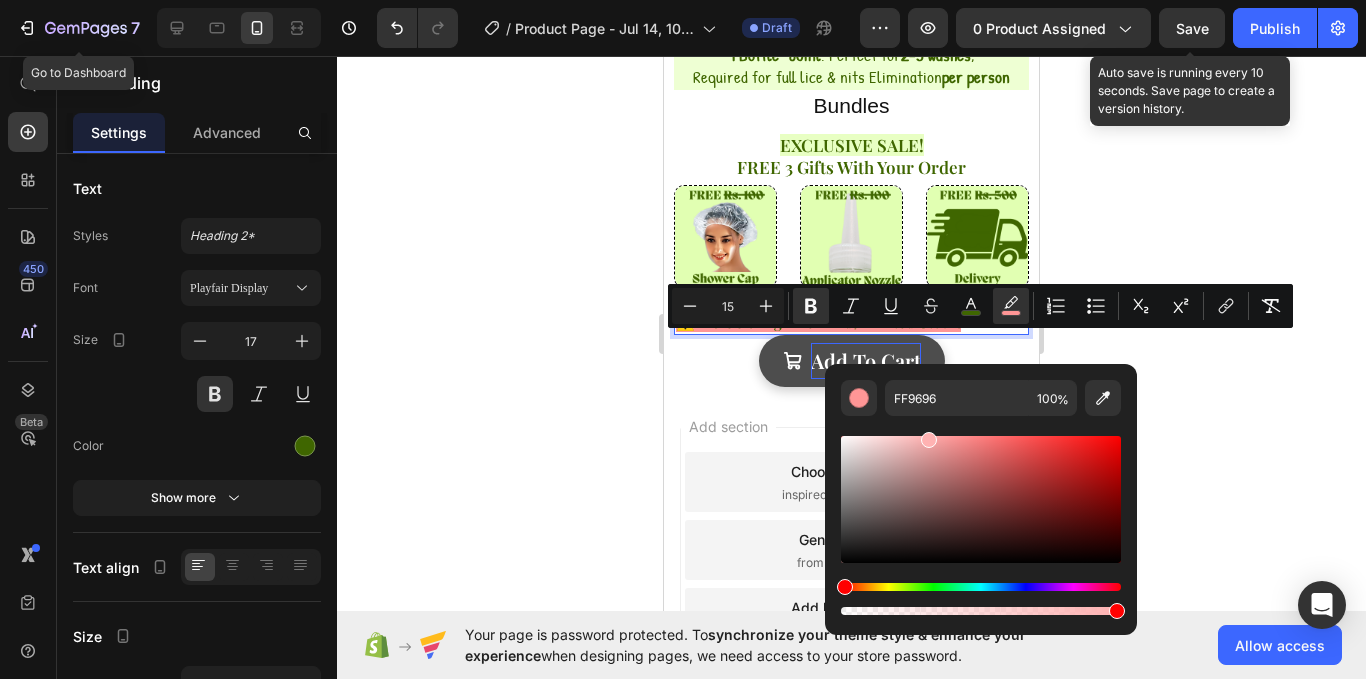 drag, startPoint x: 954, startPoint y: 442, endPoint x: 927, endPoint y: 427, distance: 30.88689 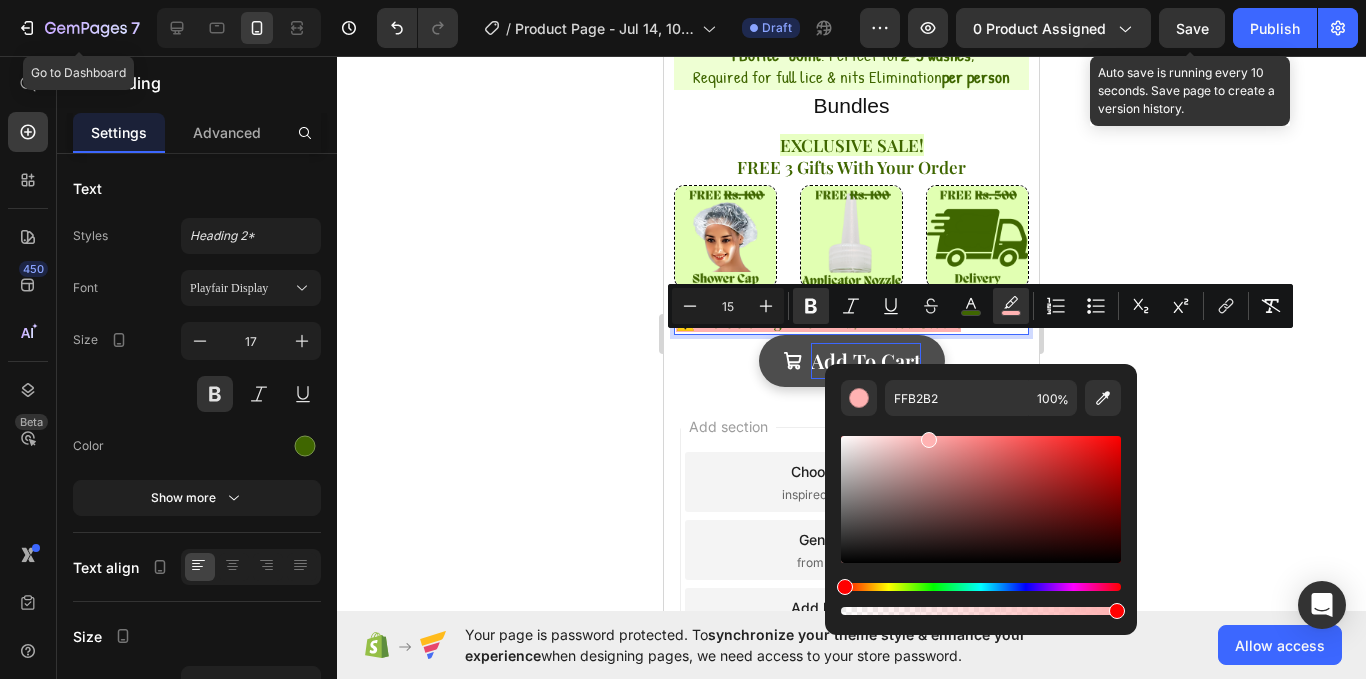 click on "⚠️ HURRY! High Demand, Limited Stock!" at bounding box center [851, 321] 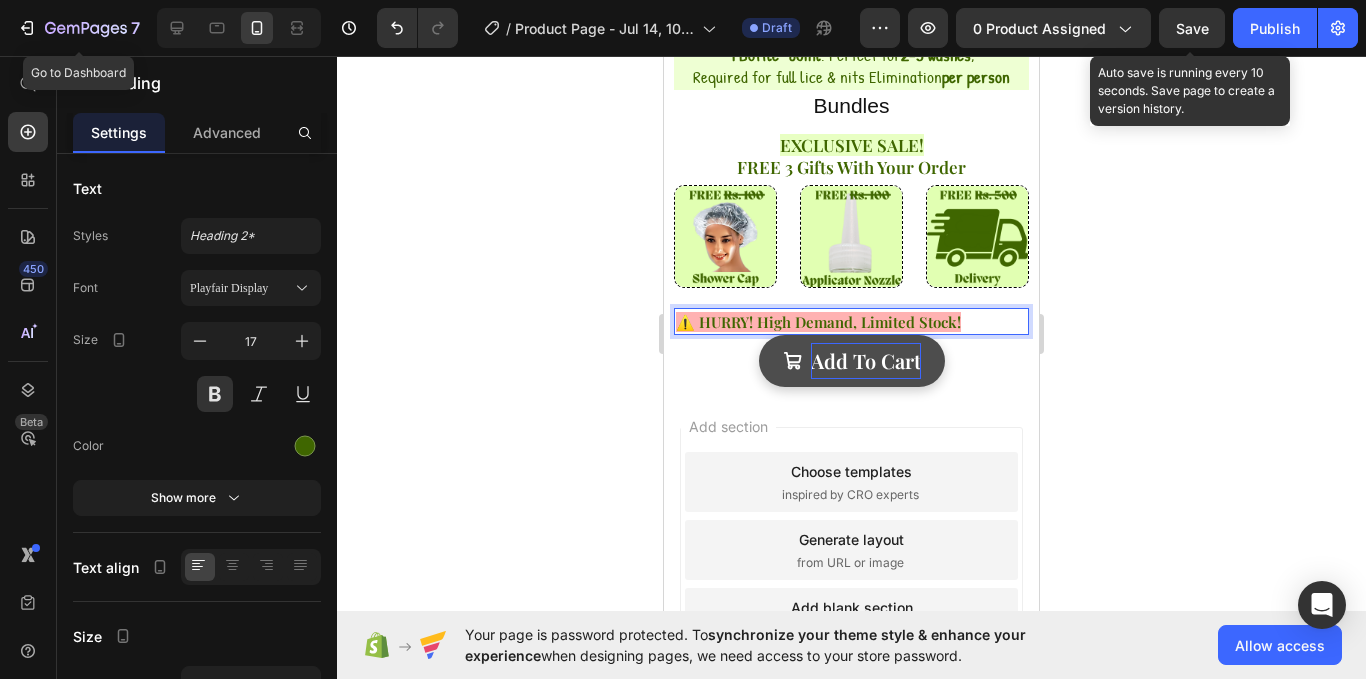 click on "⚠️ HURRY! High Demand, Limited Stock!" at bounding box center (851, 321) 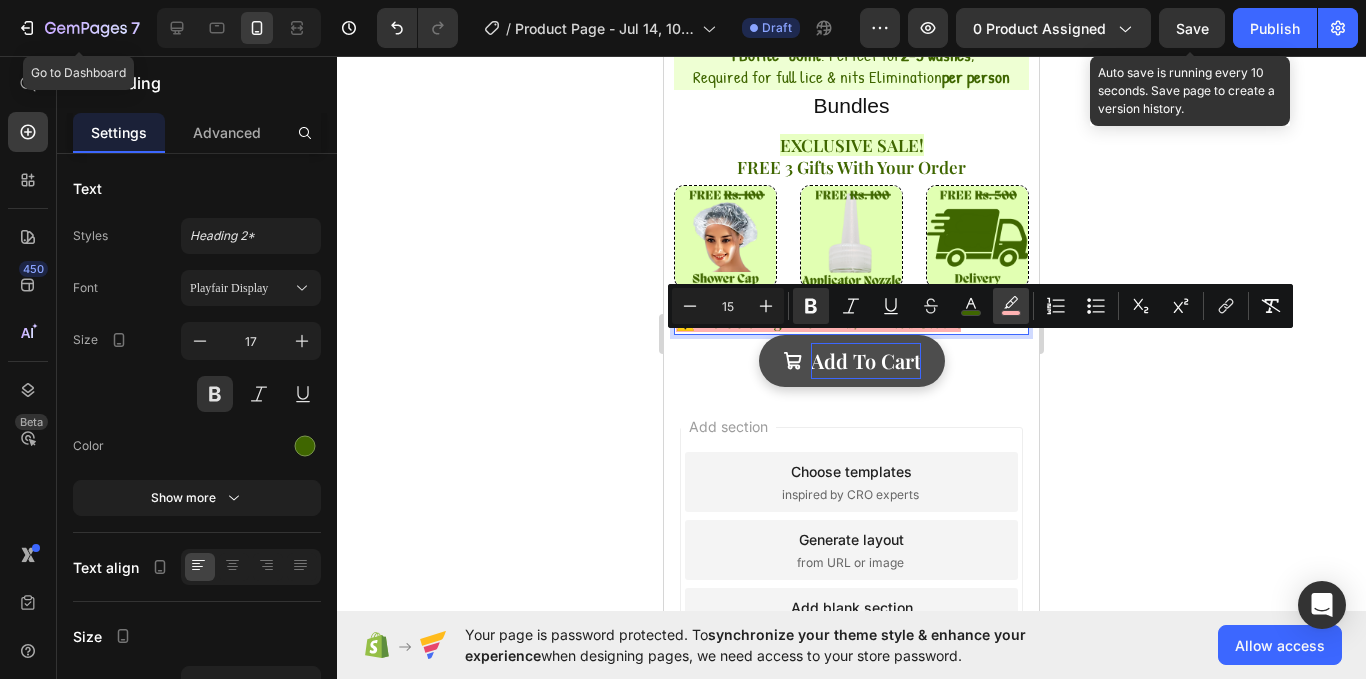 click 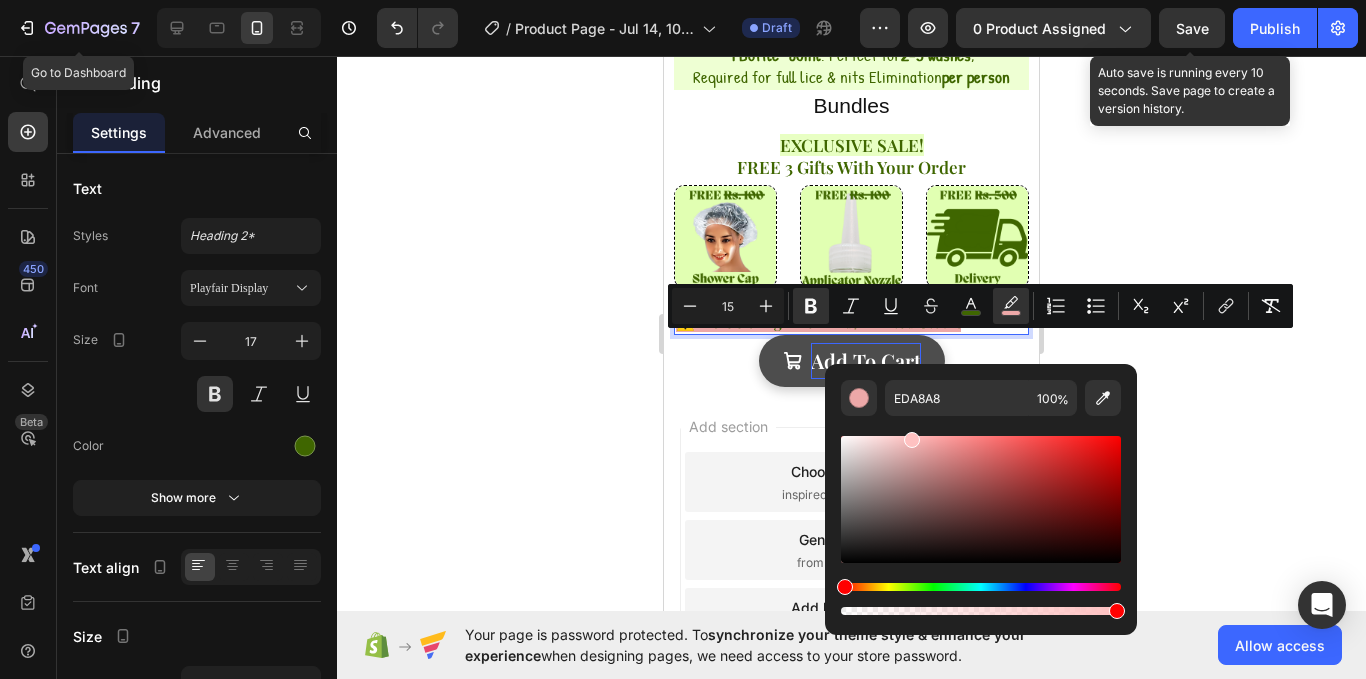 drag, startPoint x: 923, startPoint y: 444, endPoint x: 909, endPoint y: 431, distance: 19.104973 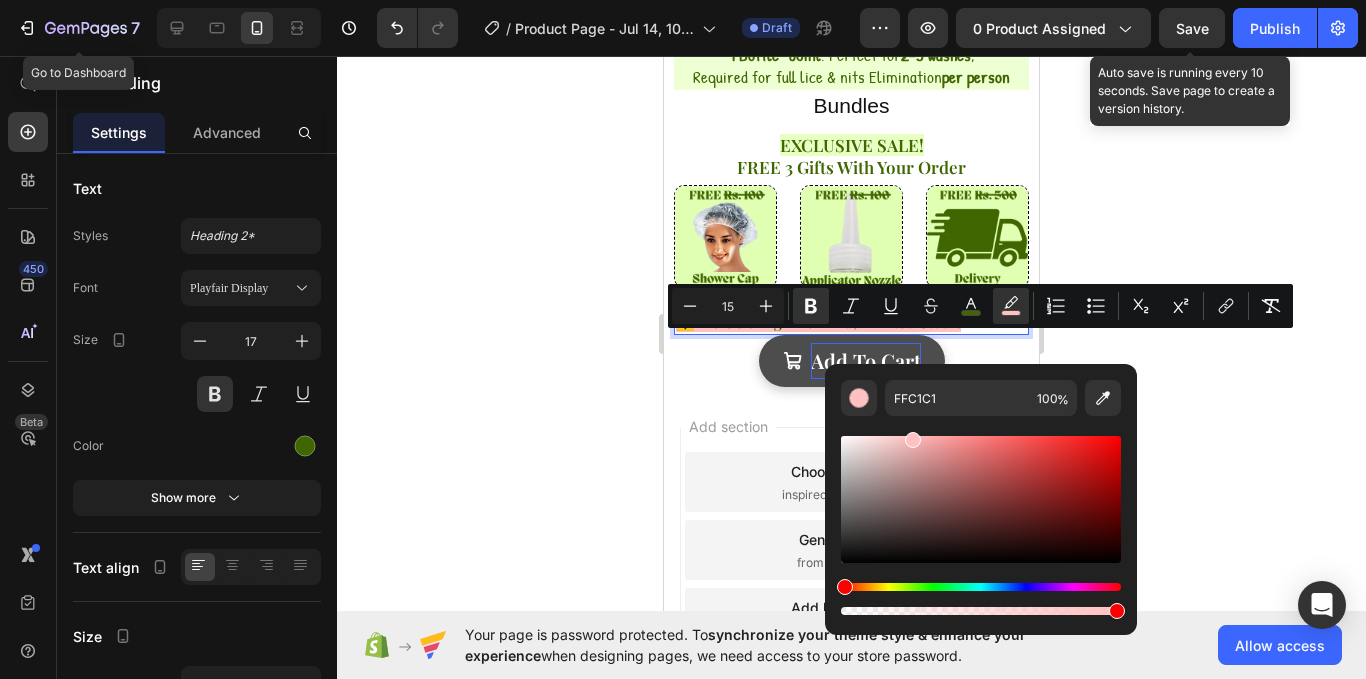 click on "⚠️ HURRY! High Demand, Limited Stock!" at bounding box center [851, 321] 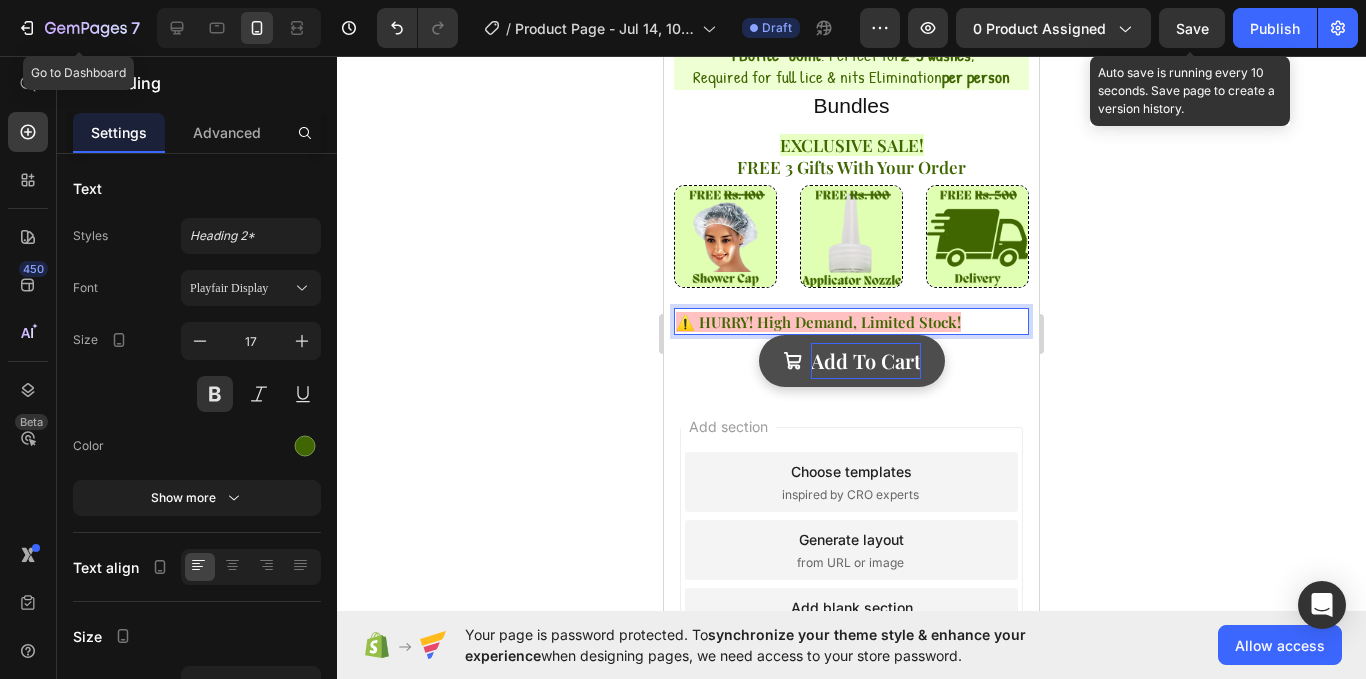 click on "add to cart" at bounding box center (866, 361) 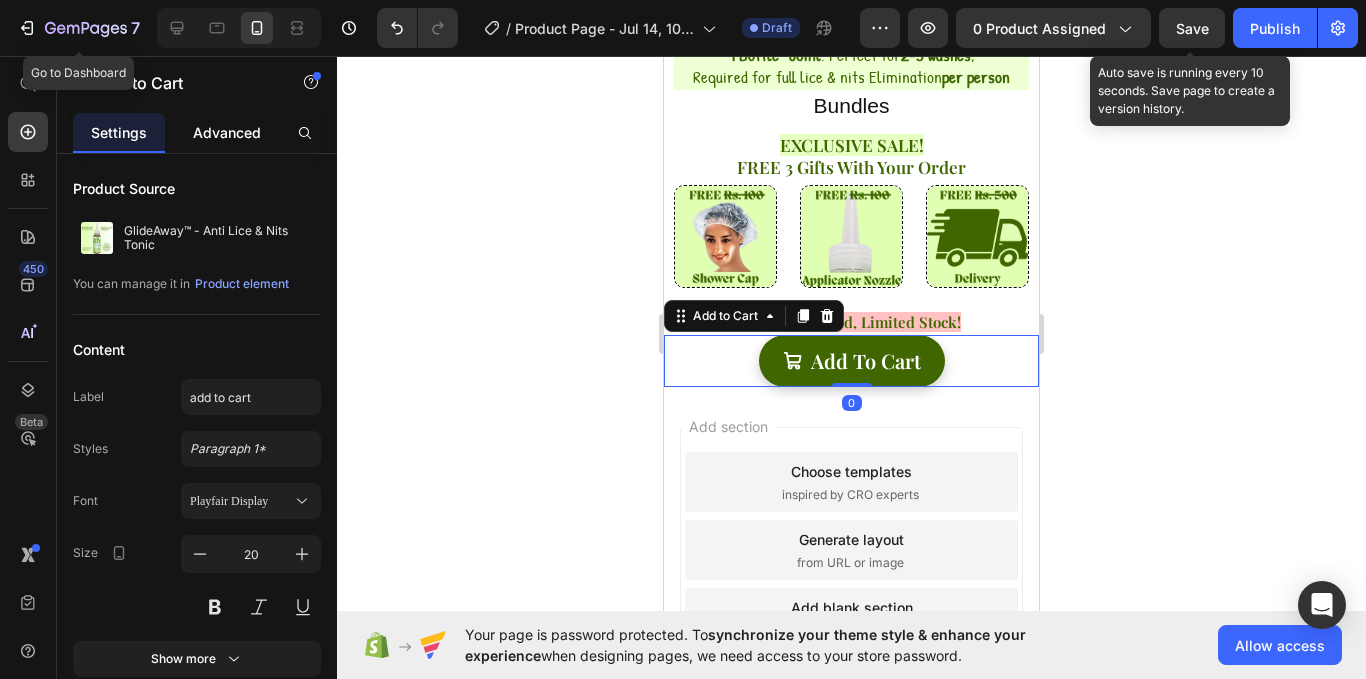 click on "Advanced" 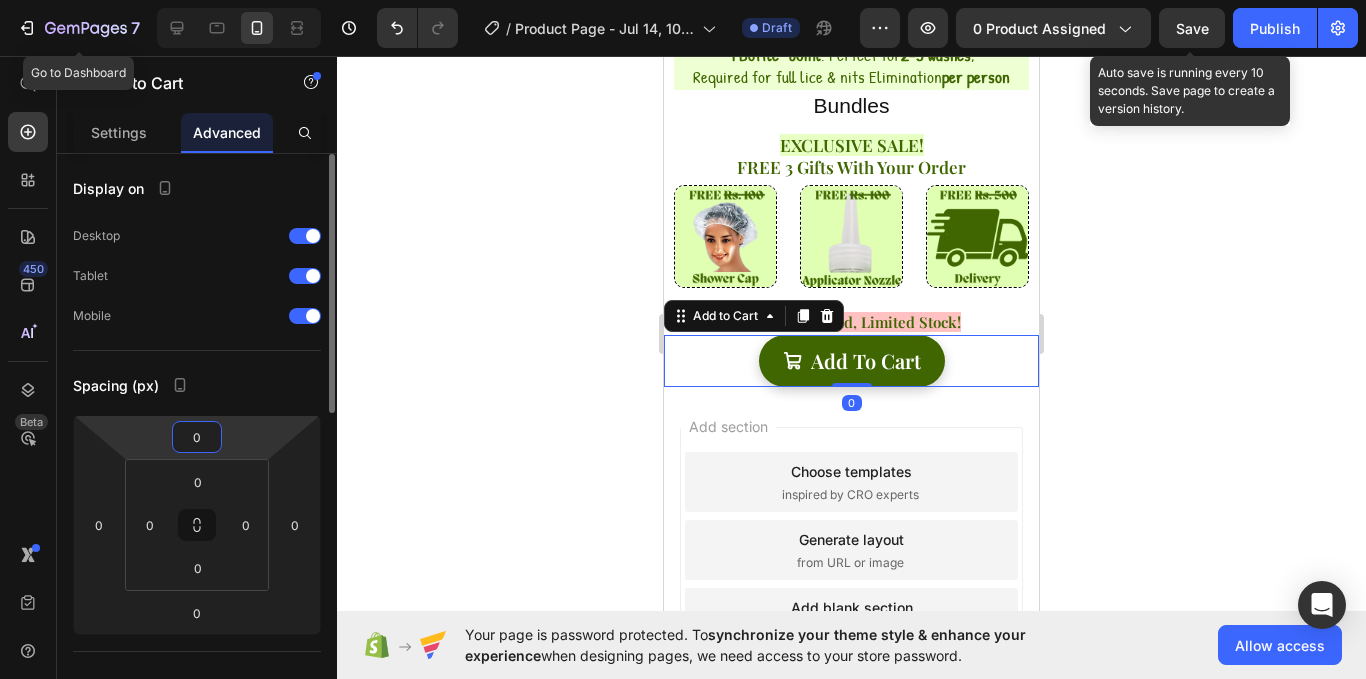 click on "0" at bounding box center (197, 437) 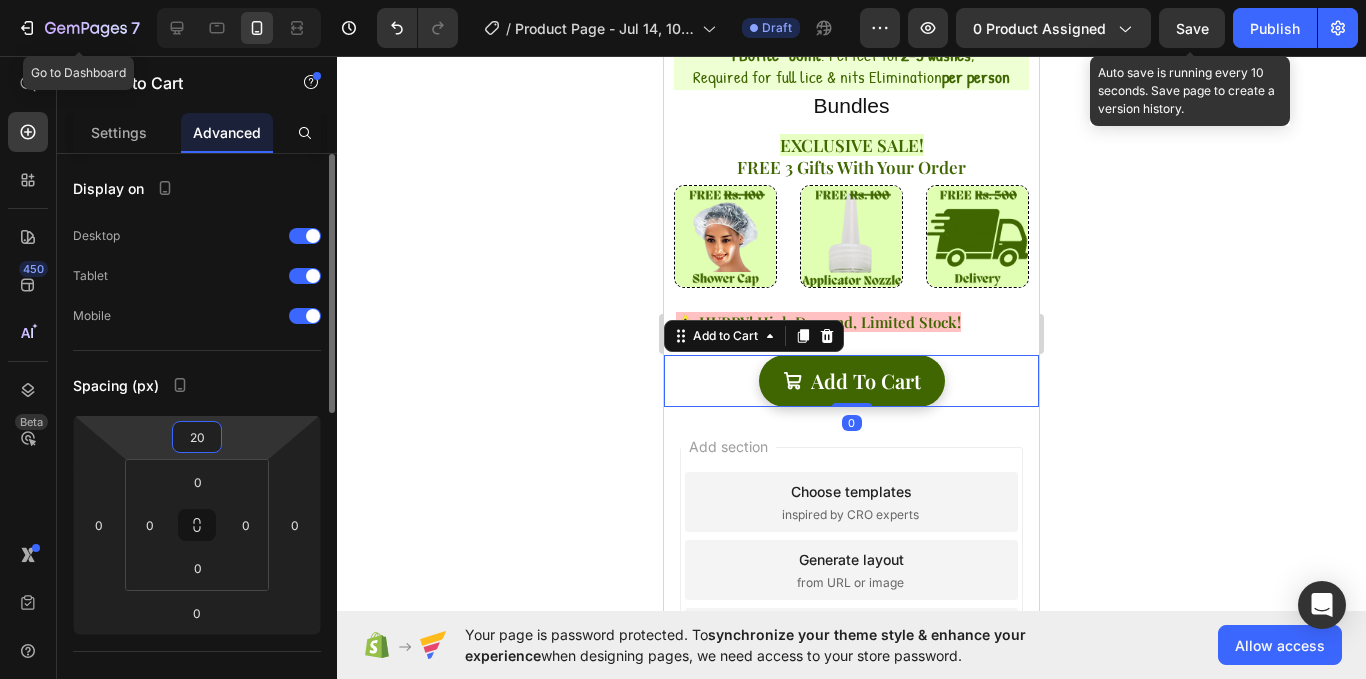 type on "2" 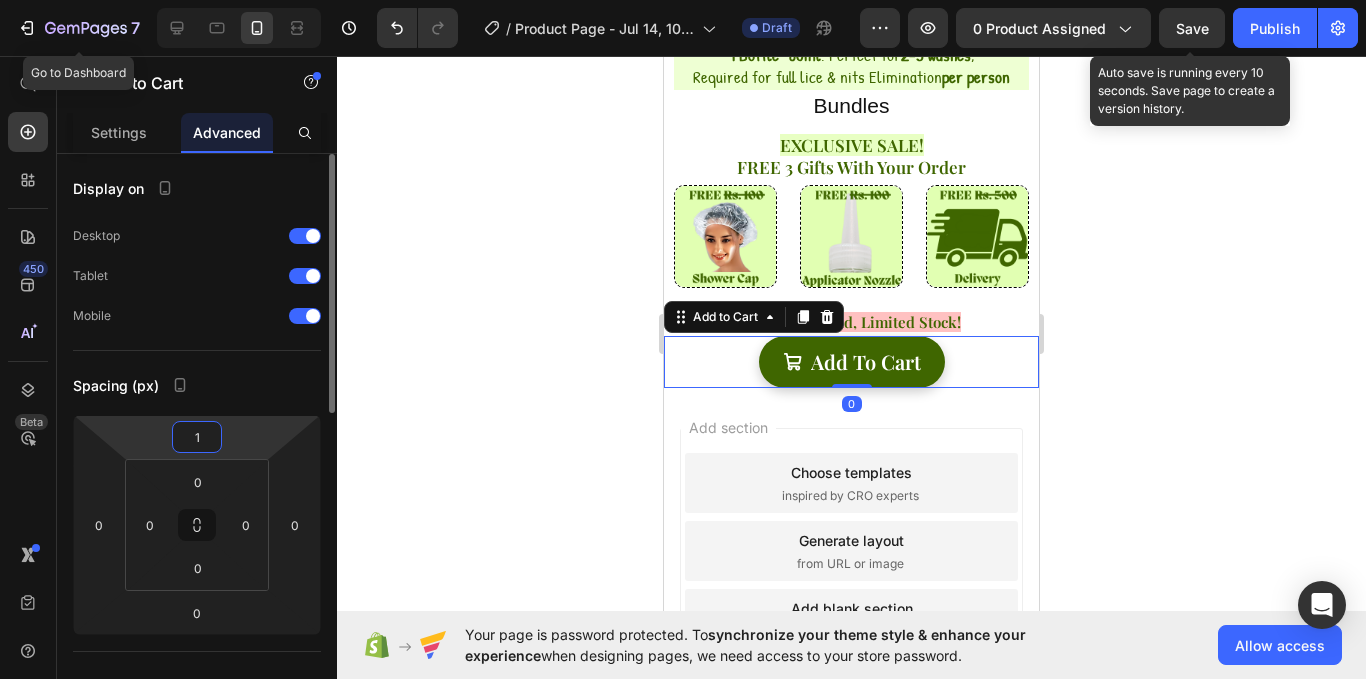 type on "10" 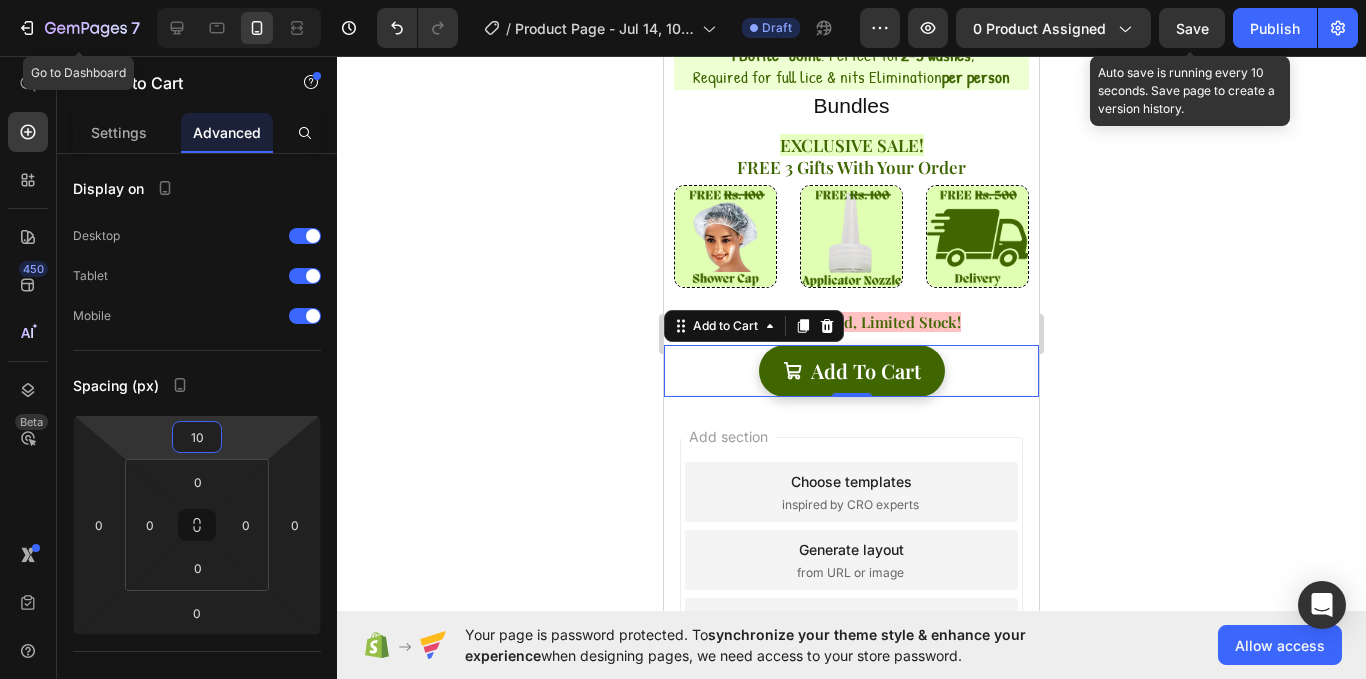 click 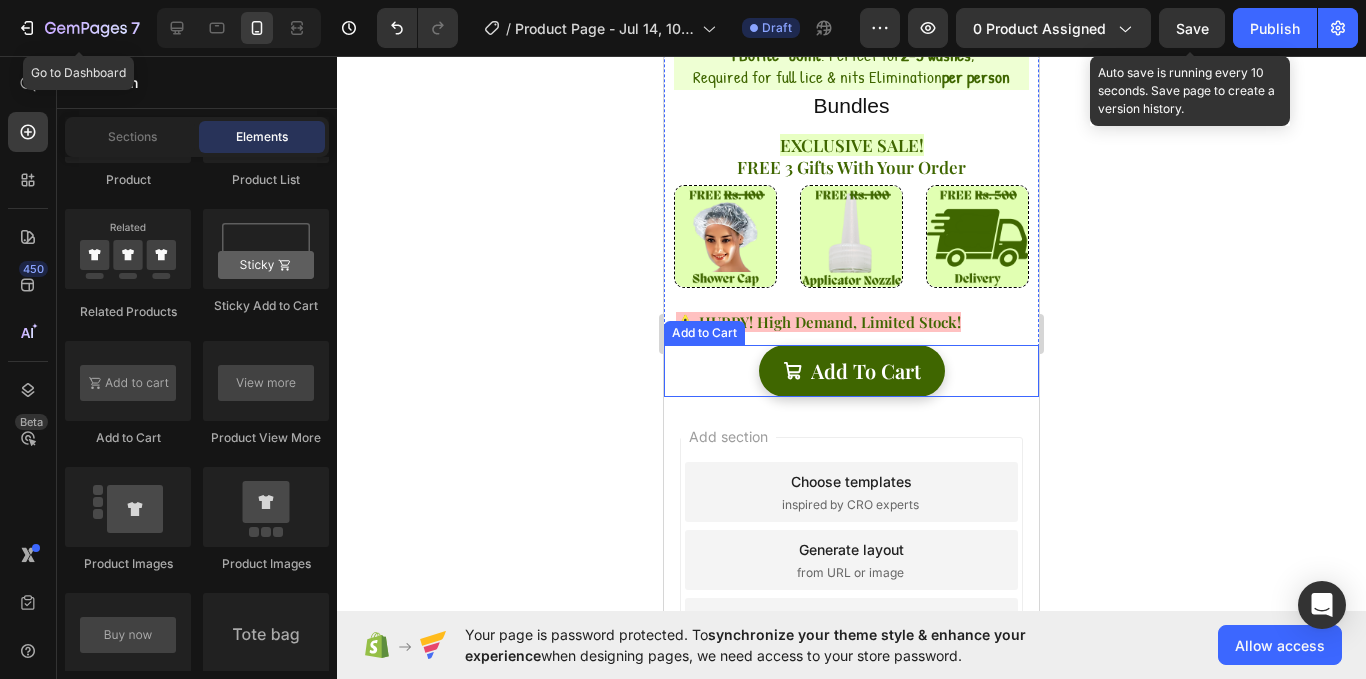 drag, startPoint x: 781, startPoint y: 389, endPoint x: 695, endPoint y: 398, distance: 86.46965 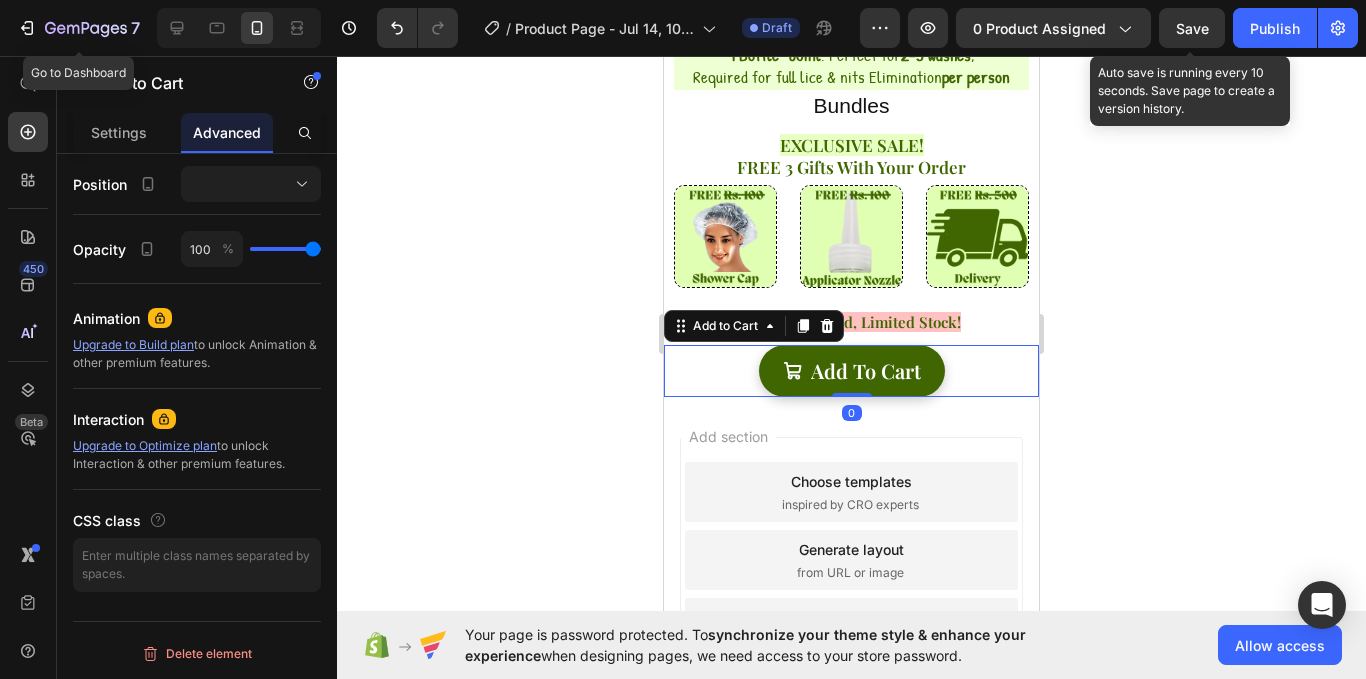 scroll, scrollTop: 0, scrollLeft: 0, axis: both 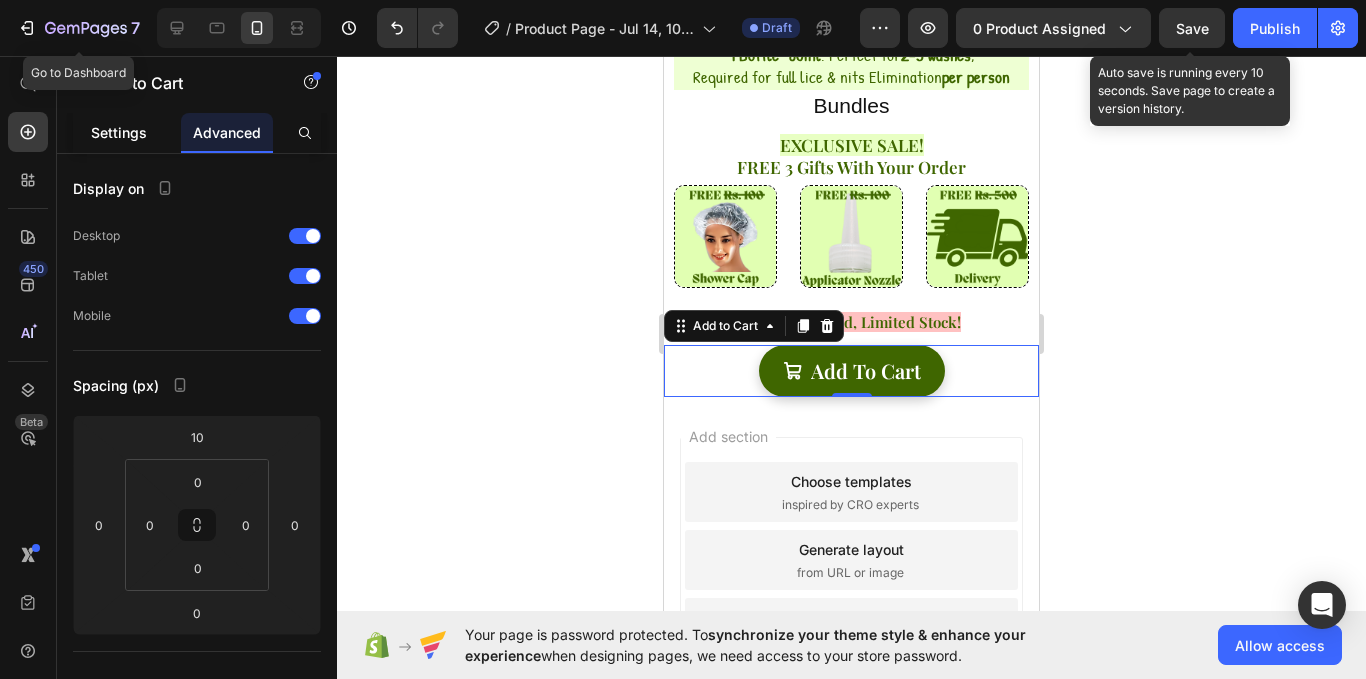 click on "Settings" at bounding box center [119, 132] 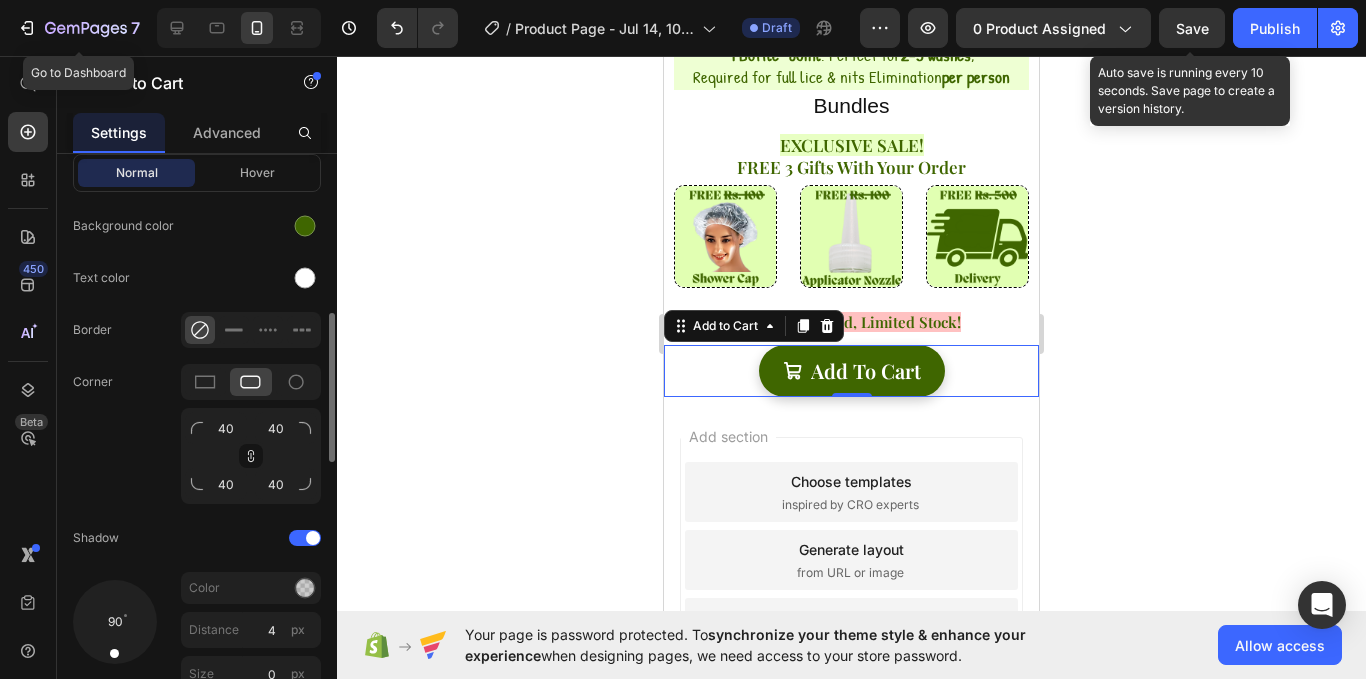 scroll, scrollTop: 1151, scrollLeft: 0, axis: vertical 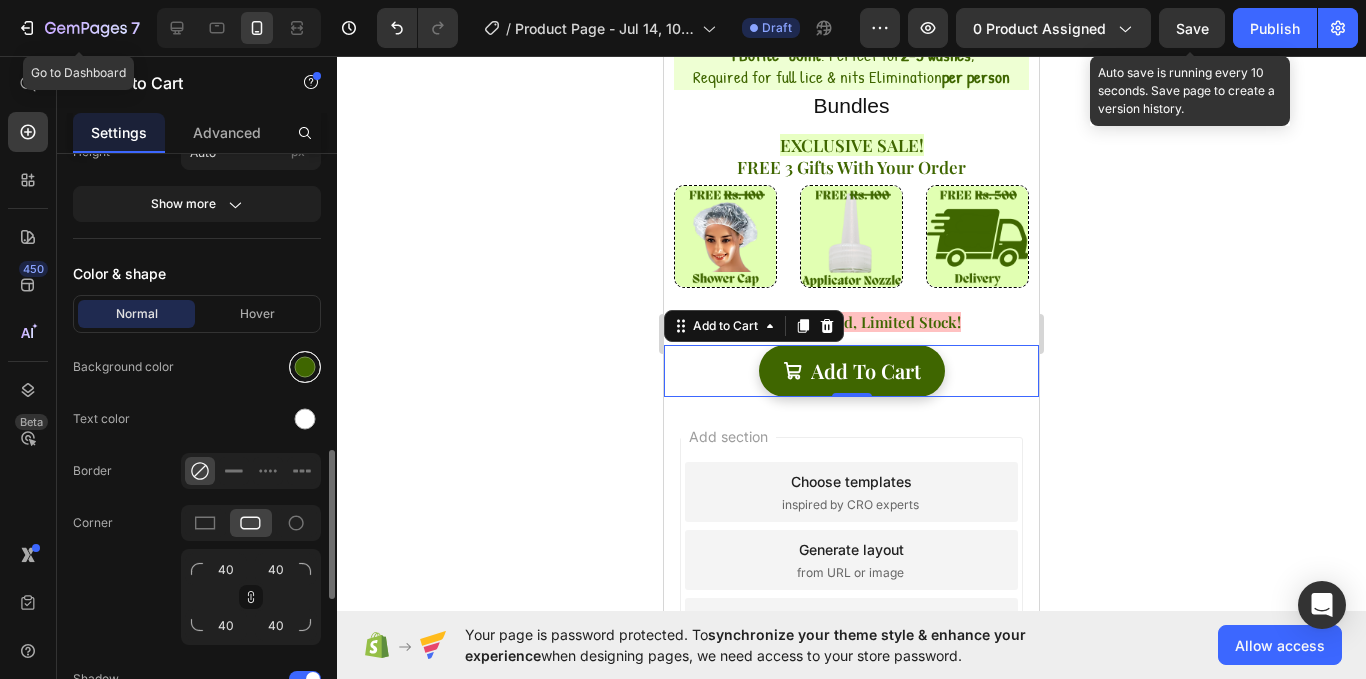 click at bounding box center (305, 367) 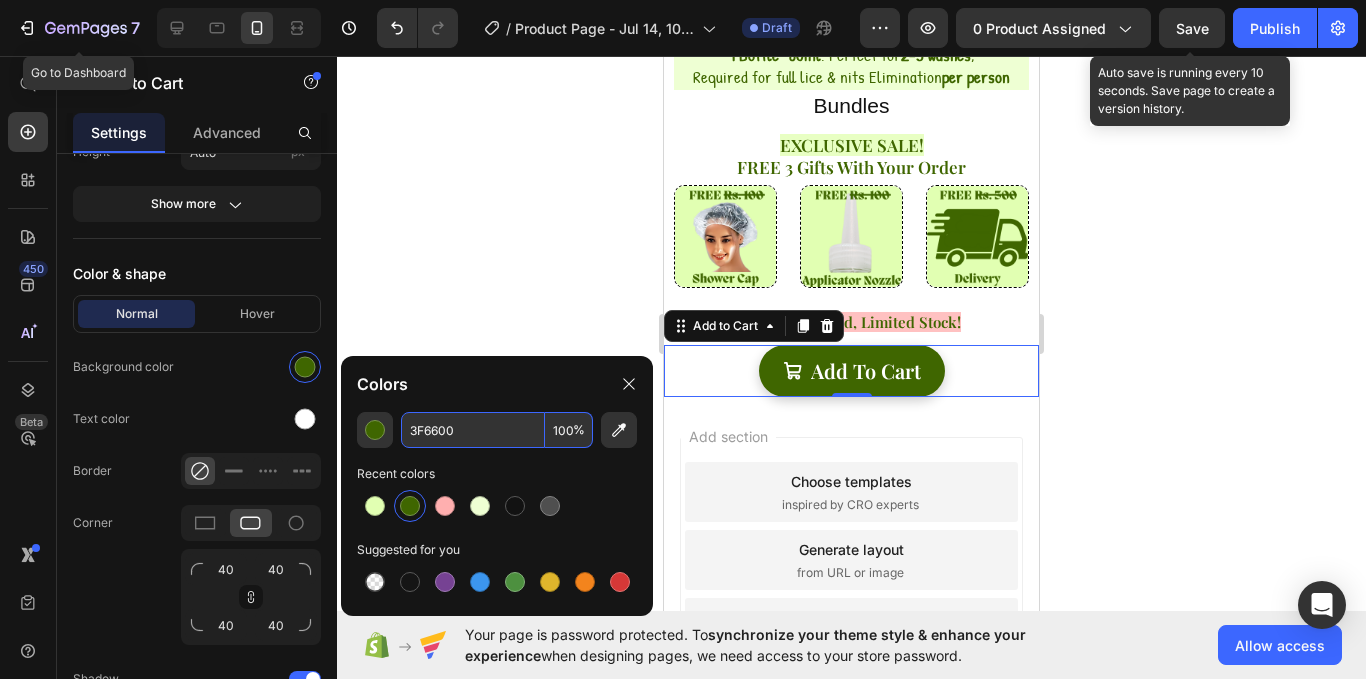 click on "3F6600" at bounding box center (473, 430) 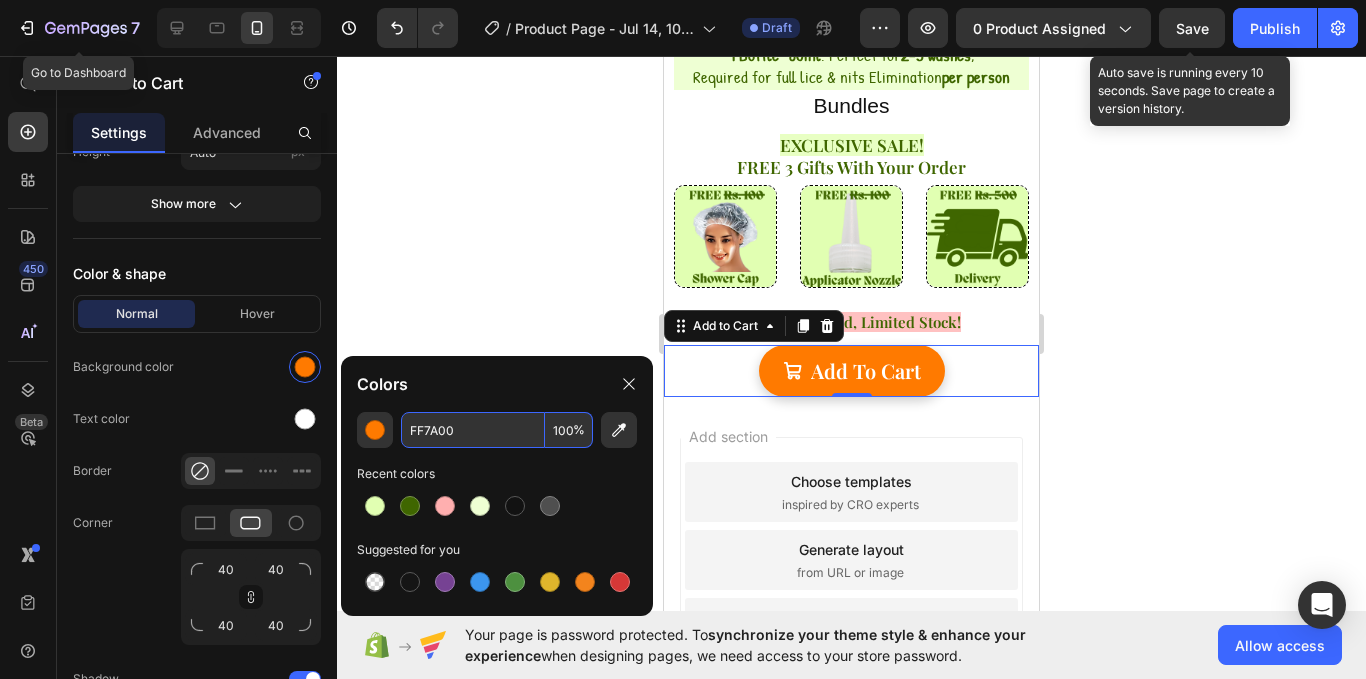 click on "FF7A00" at bounding box center [473, 430] 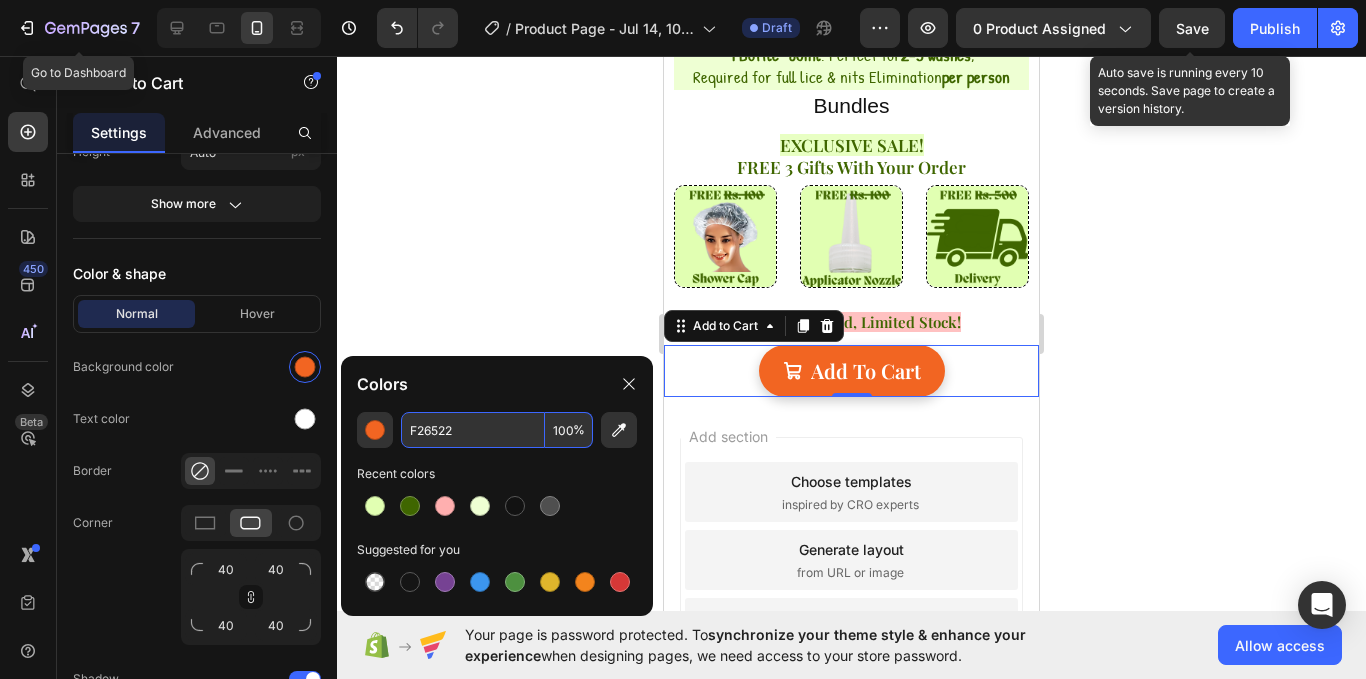 type on "FF7A00" 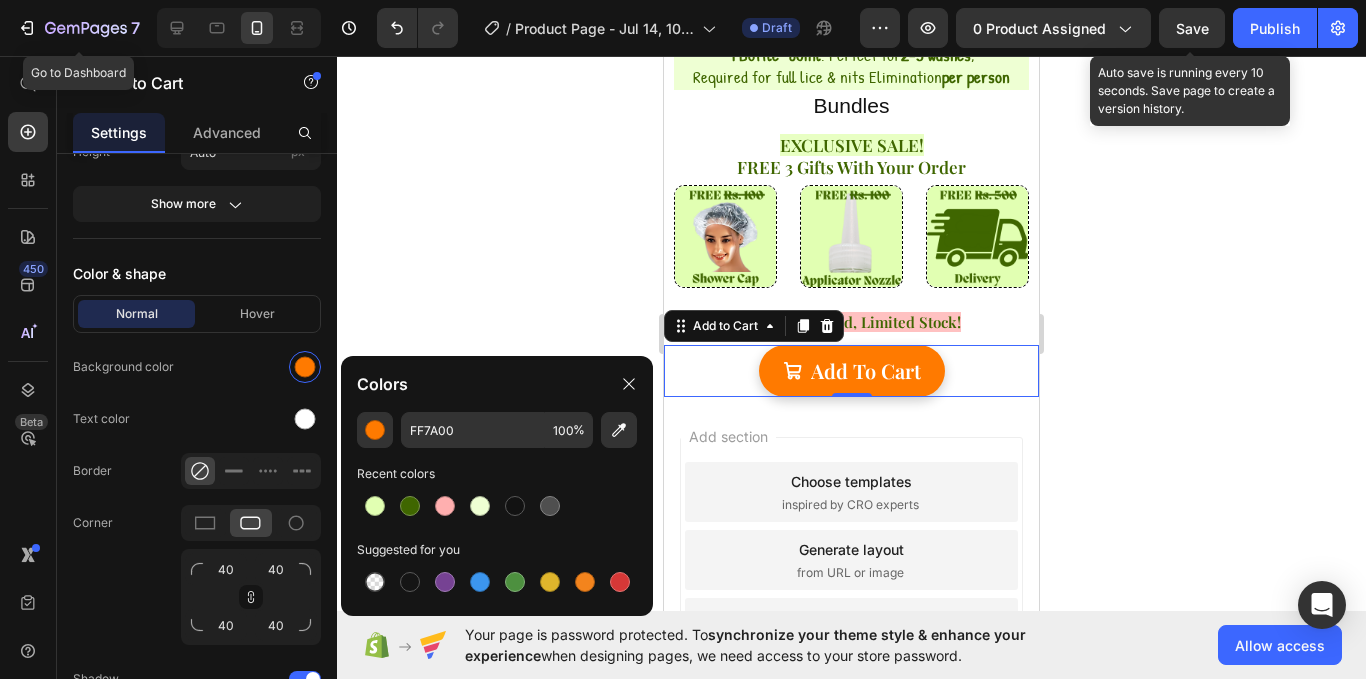 click 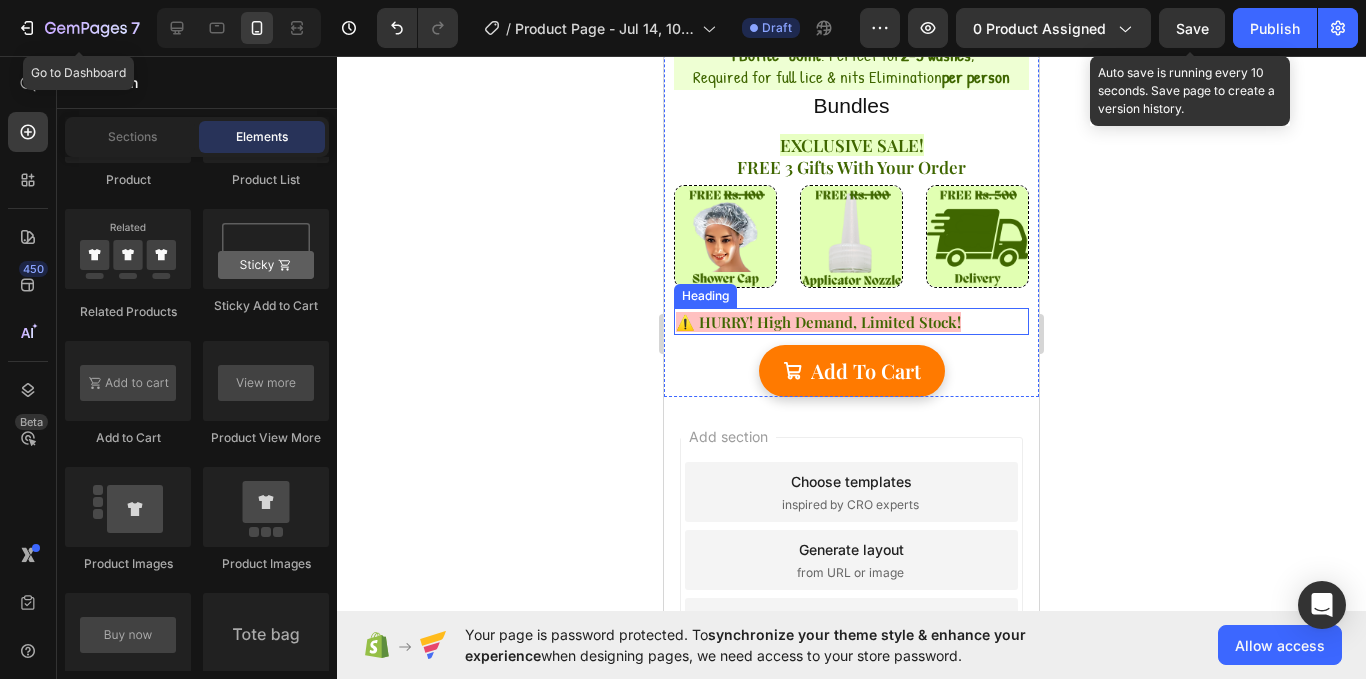 click on "⚠️ HURRY! High Demand, Limited Stock!" at bounding box center (818, 322) 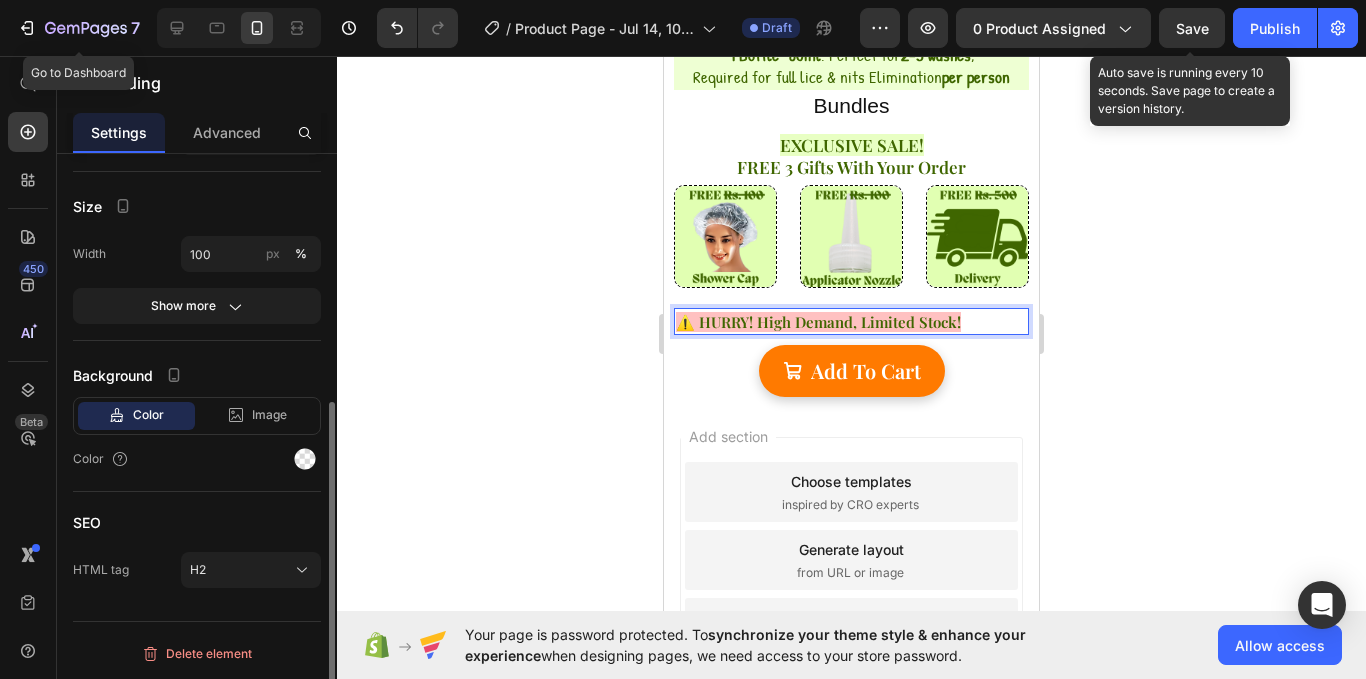 scroll, scrollTop: 0, scrollLeft: 0, axis: both 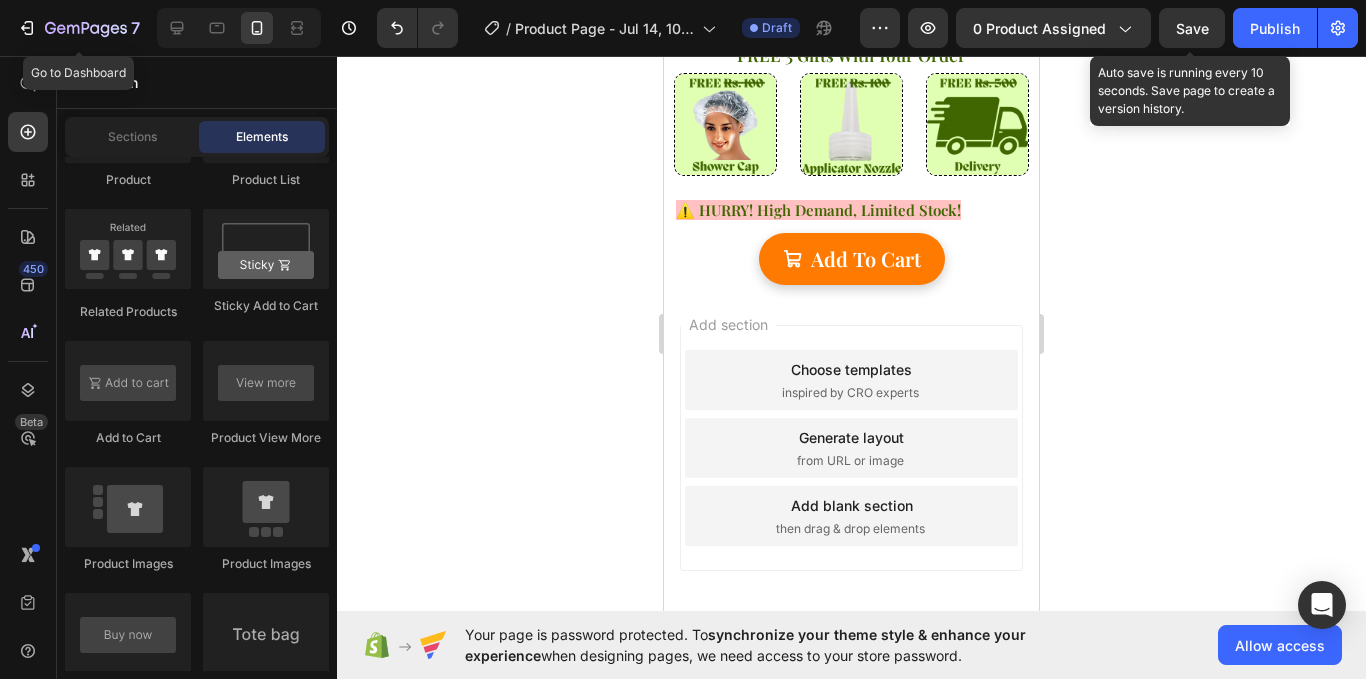 drag, startPoint x: 1035, startPoint y: 193, endPoint x: 1708, endPoint y: 440, distance: 716.8947 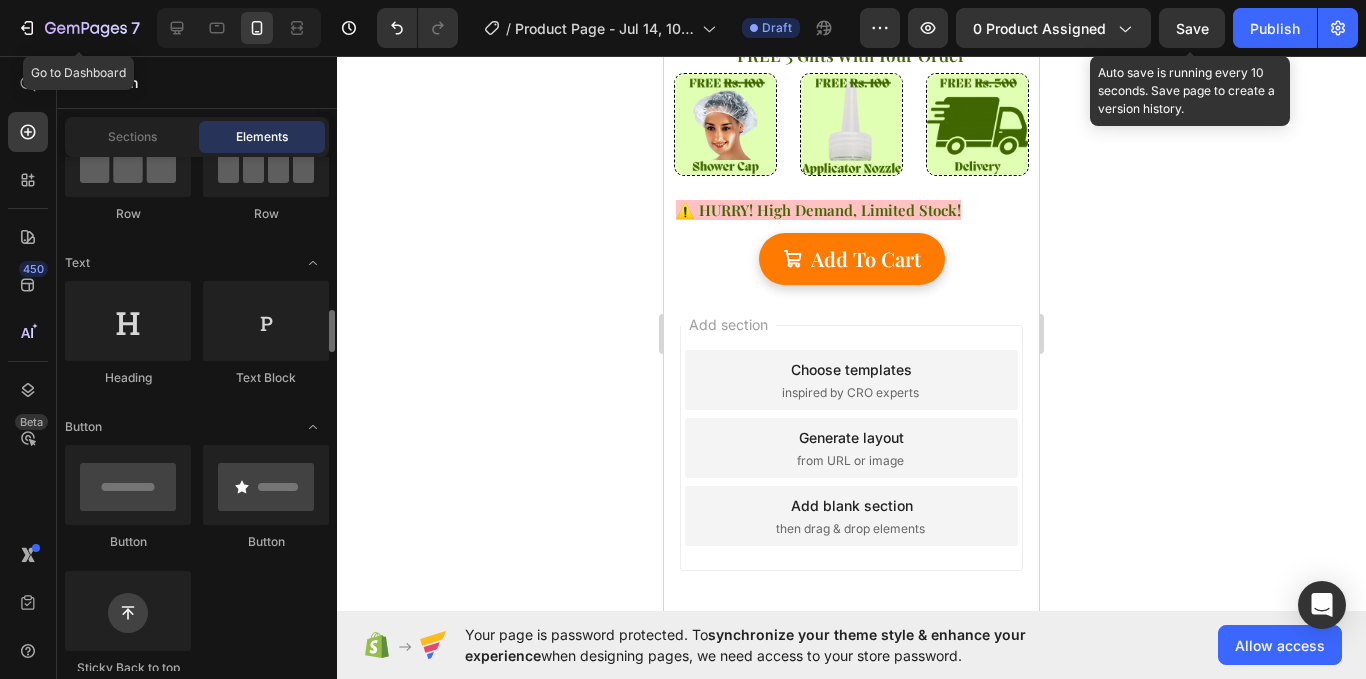scroll, scrollTop: 0, scrollLeft: 0, axis: both 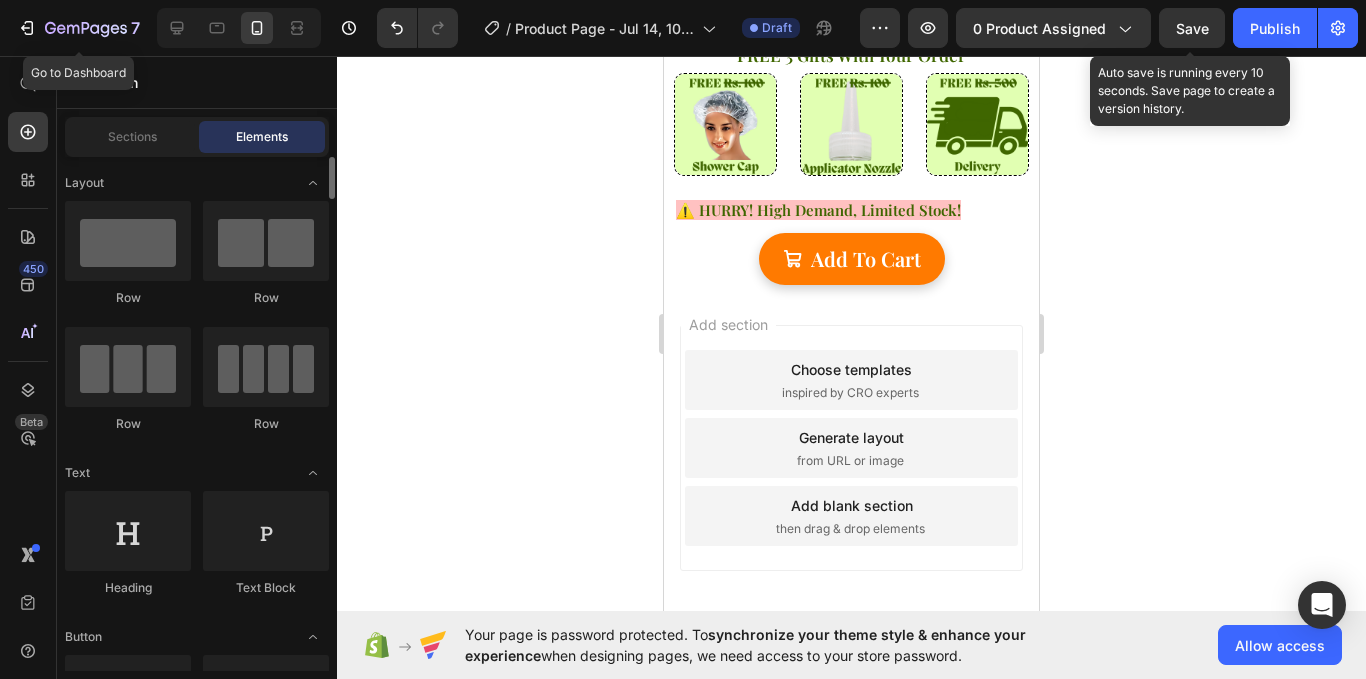 click 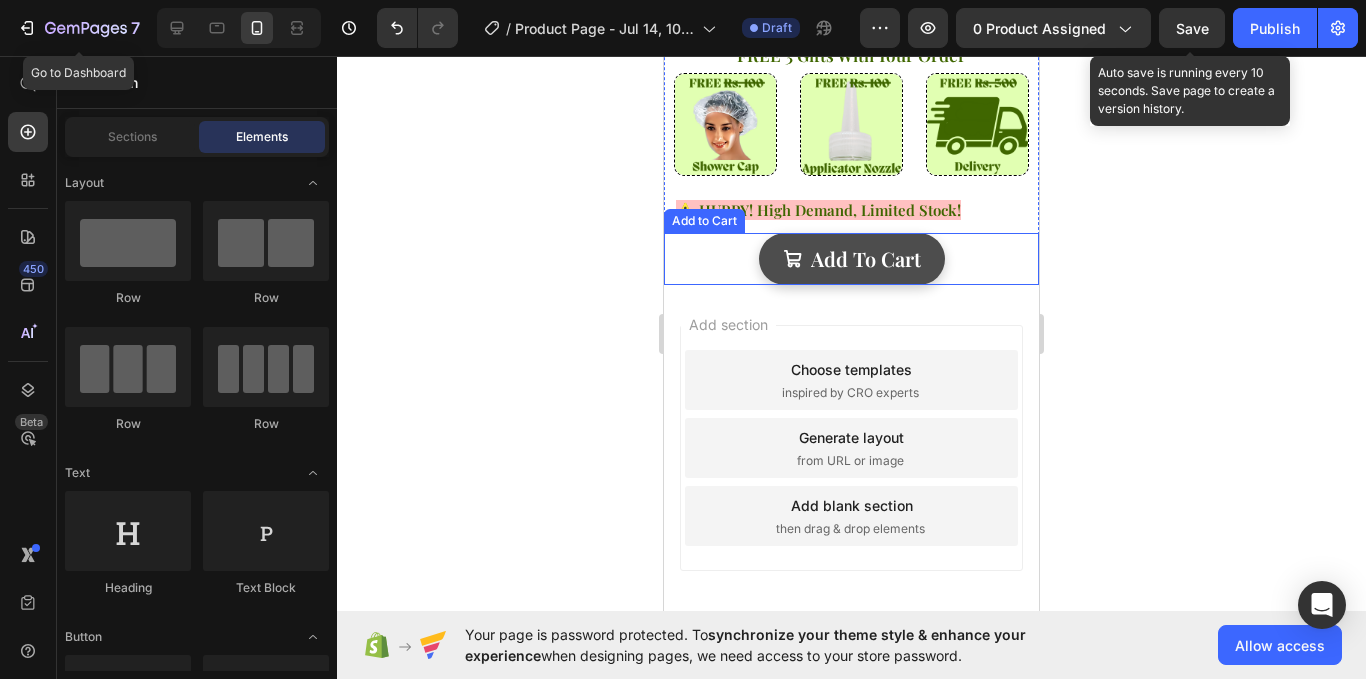 click on "add to cart" at bounding box center [852, 259] 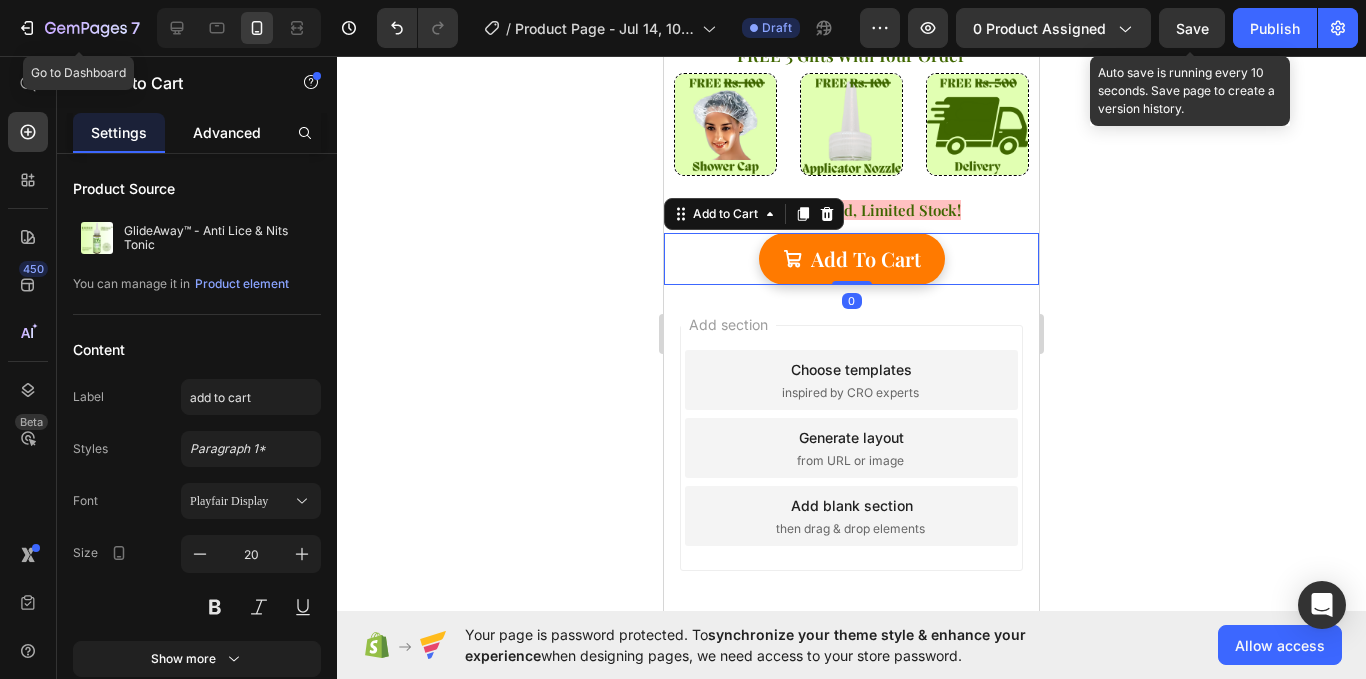 click on "Advanced" at bounding box center [227, 132] 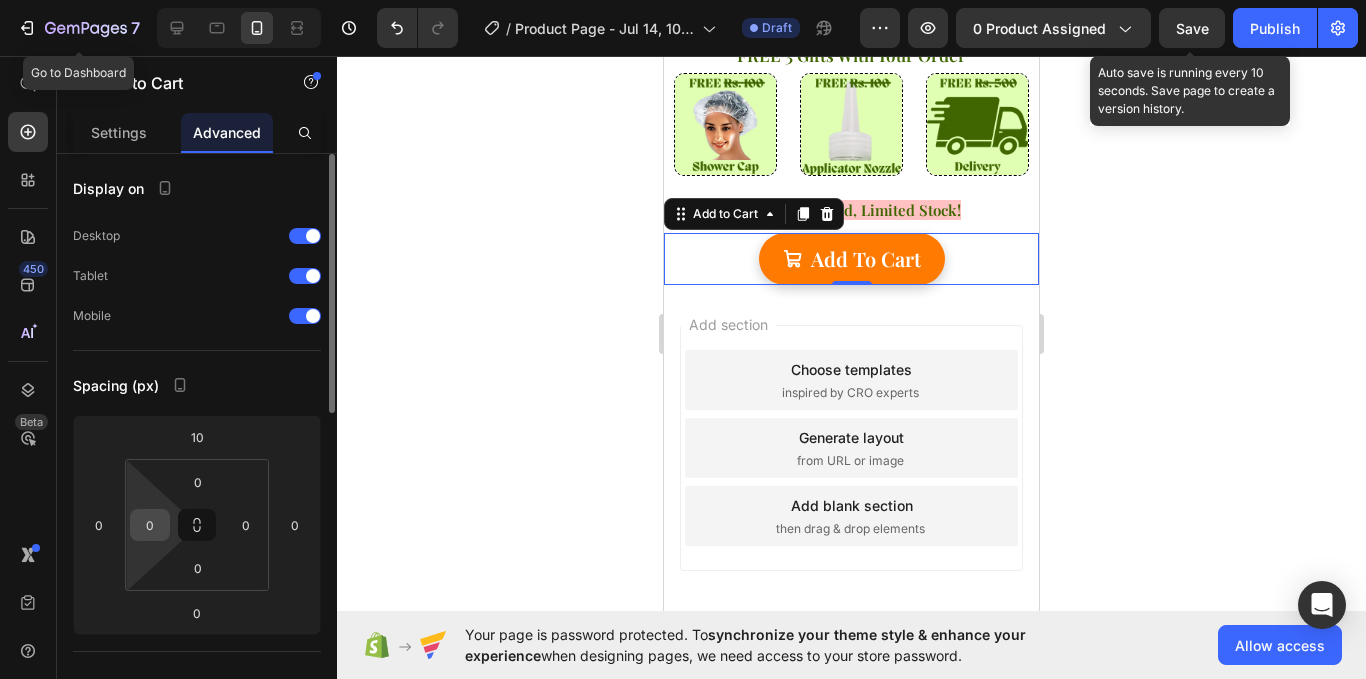 click on "0" at bounding box center [150, 525] 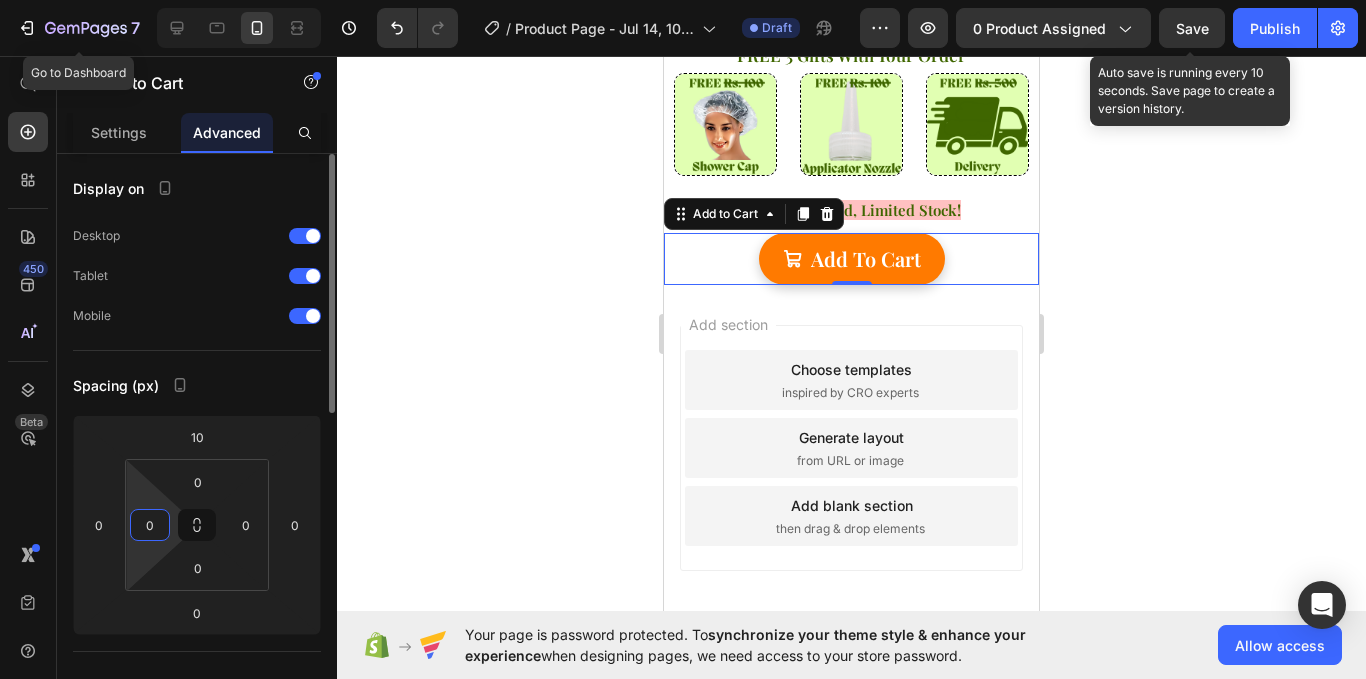click on "0" at bounding box center (150, 525) 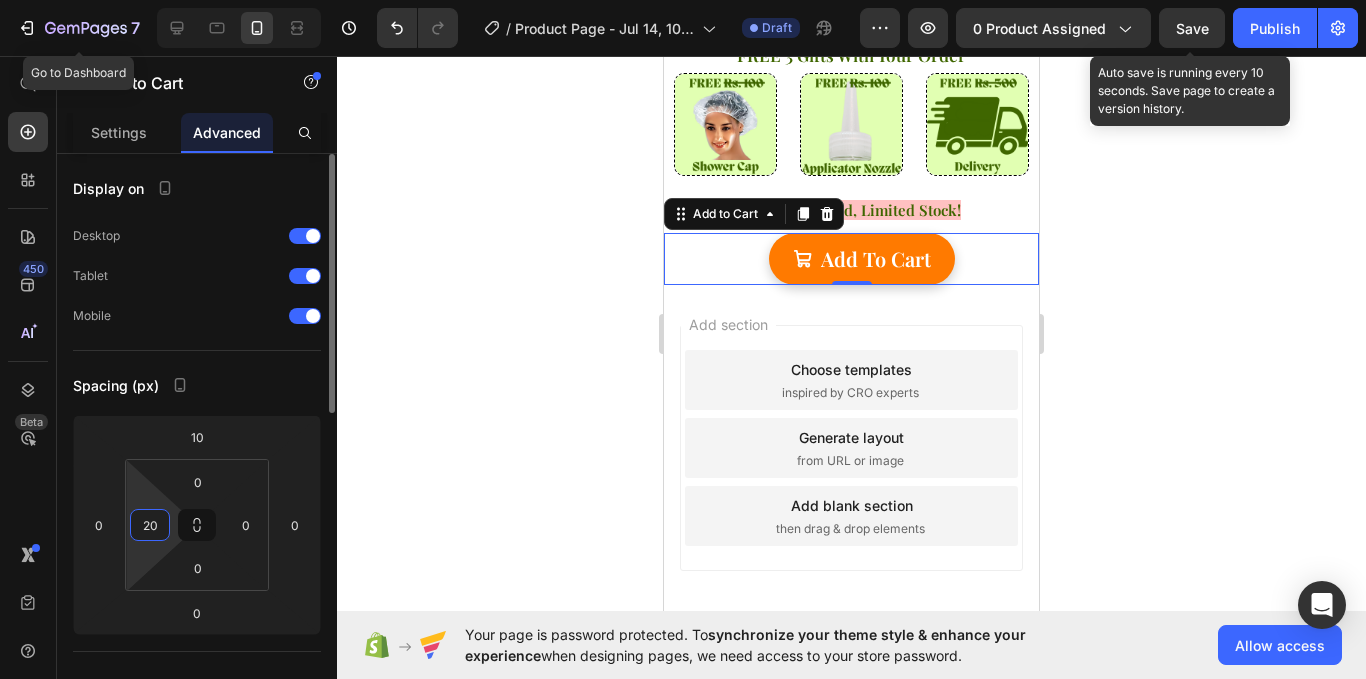 type on "0" 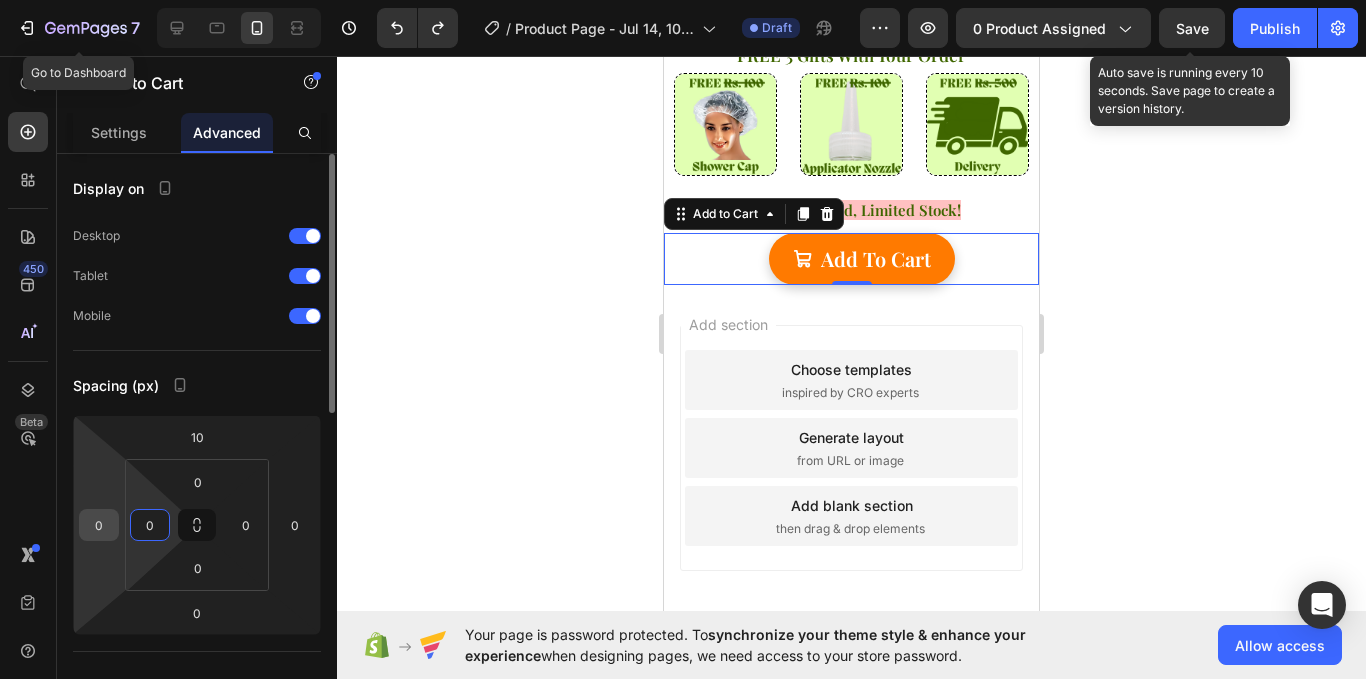 click on "0" at bounding box center [99, 525] 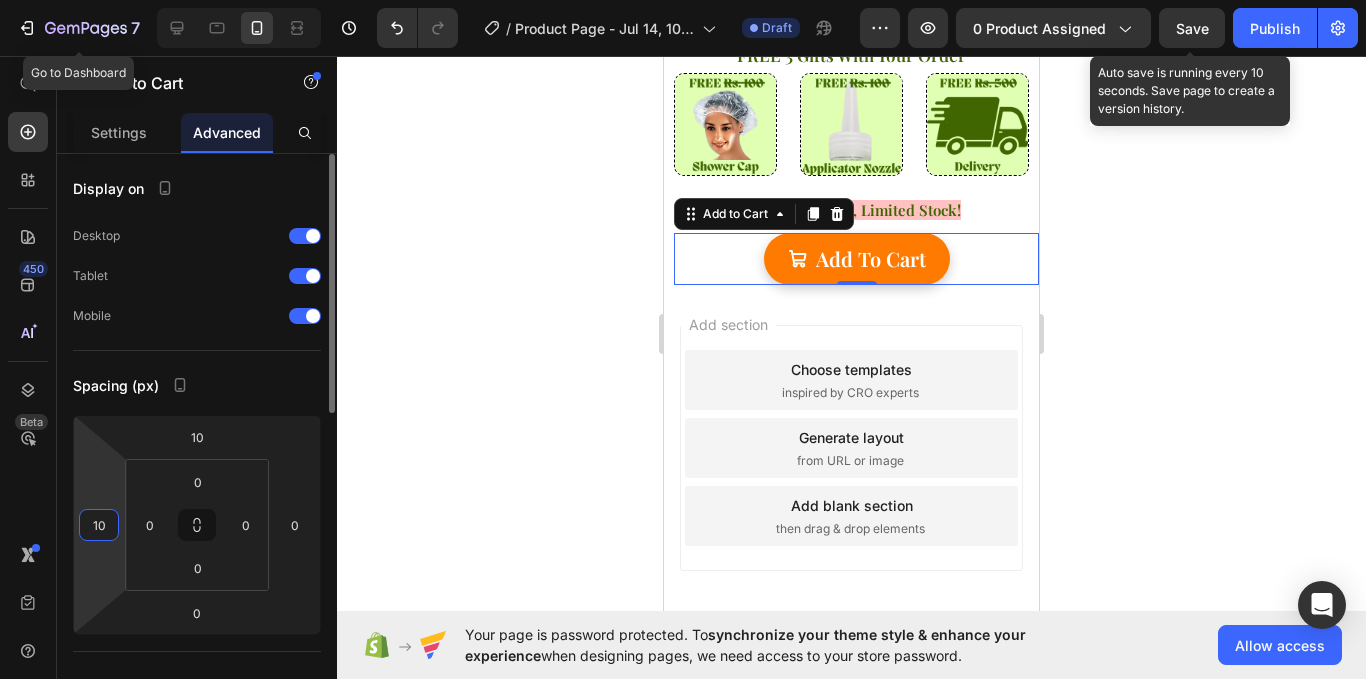 type on "1" 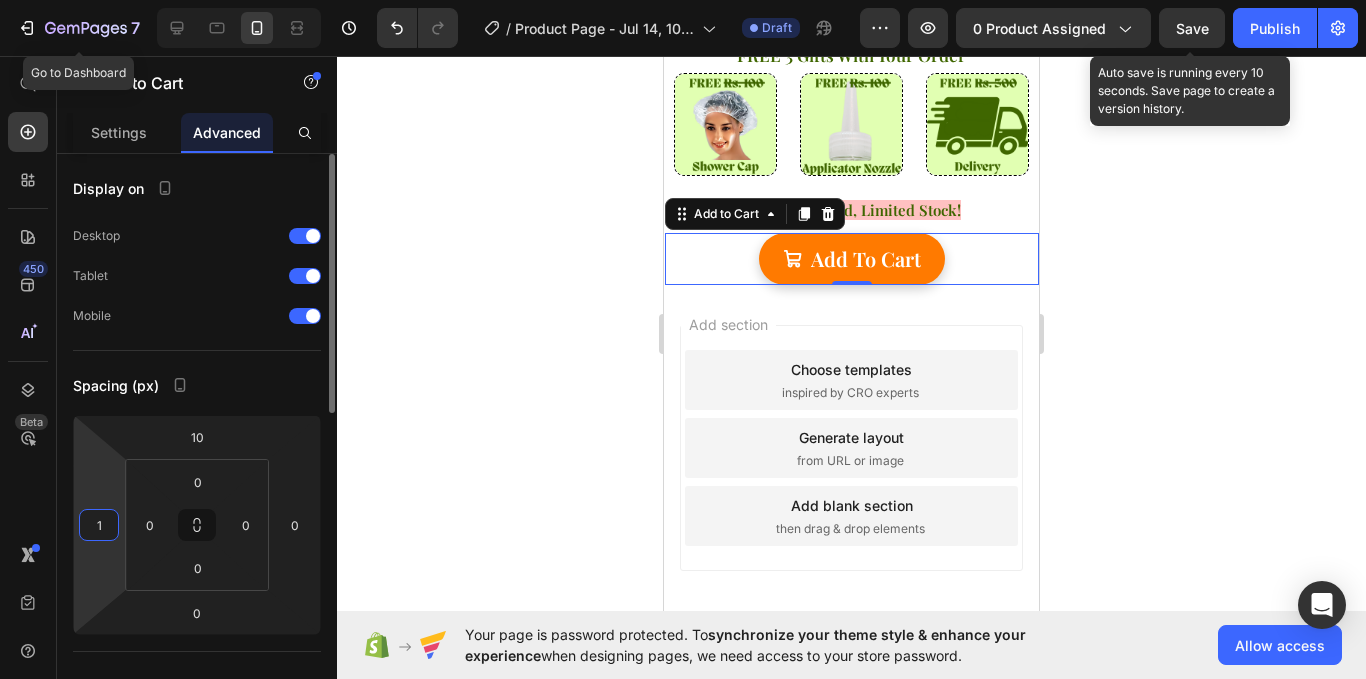 type 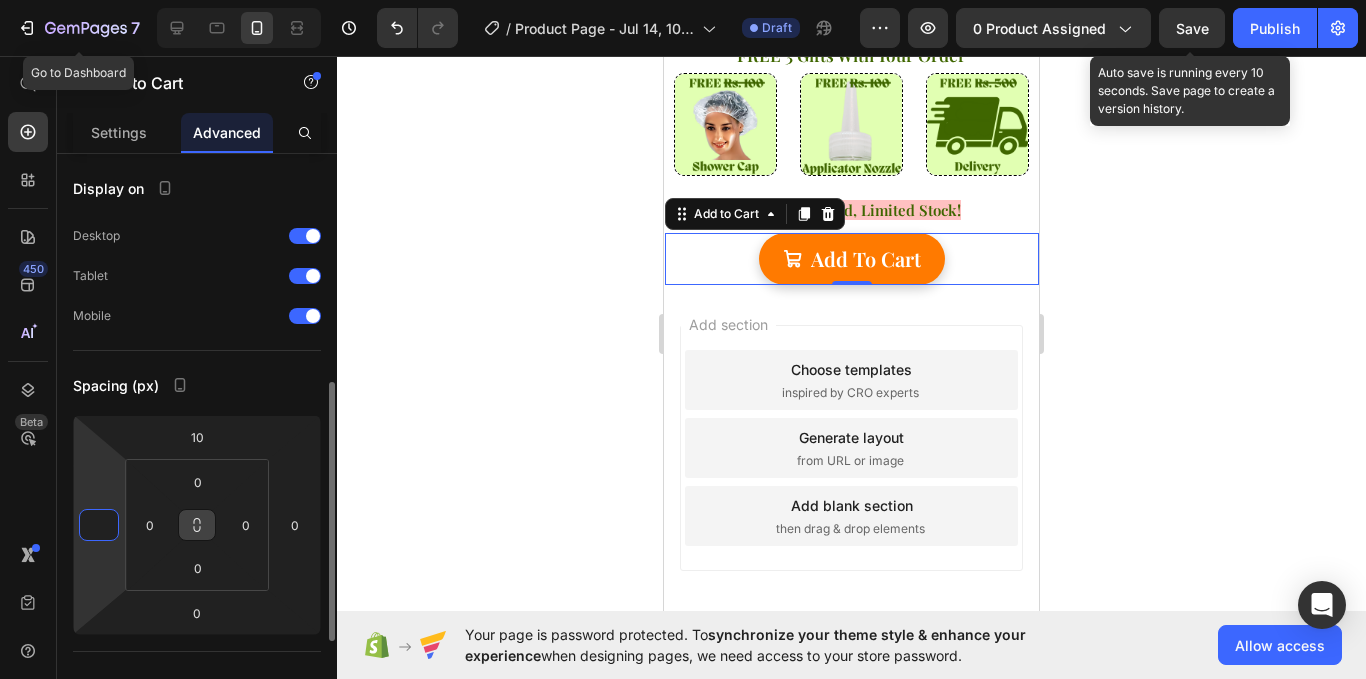 scroll, scrollTop: 165, scrollLeft: 0, axis: vertical 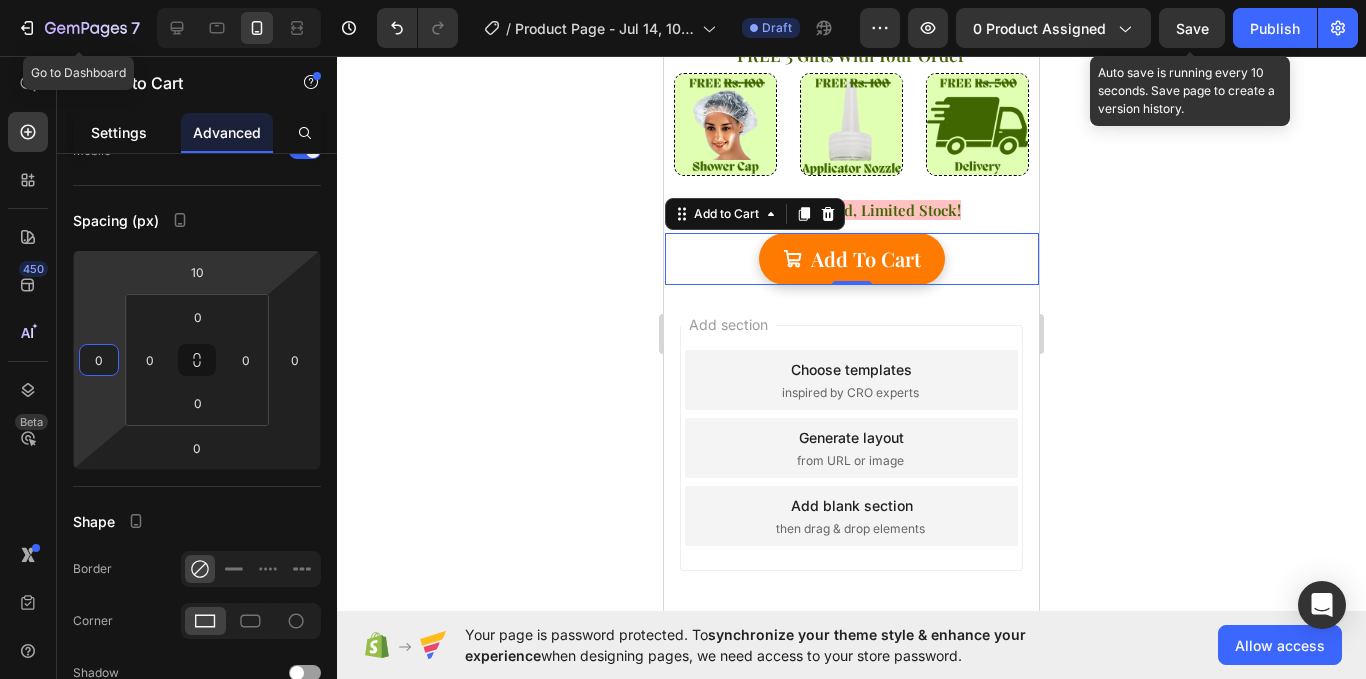 click on "Settings" at bounding box center [119, 132] 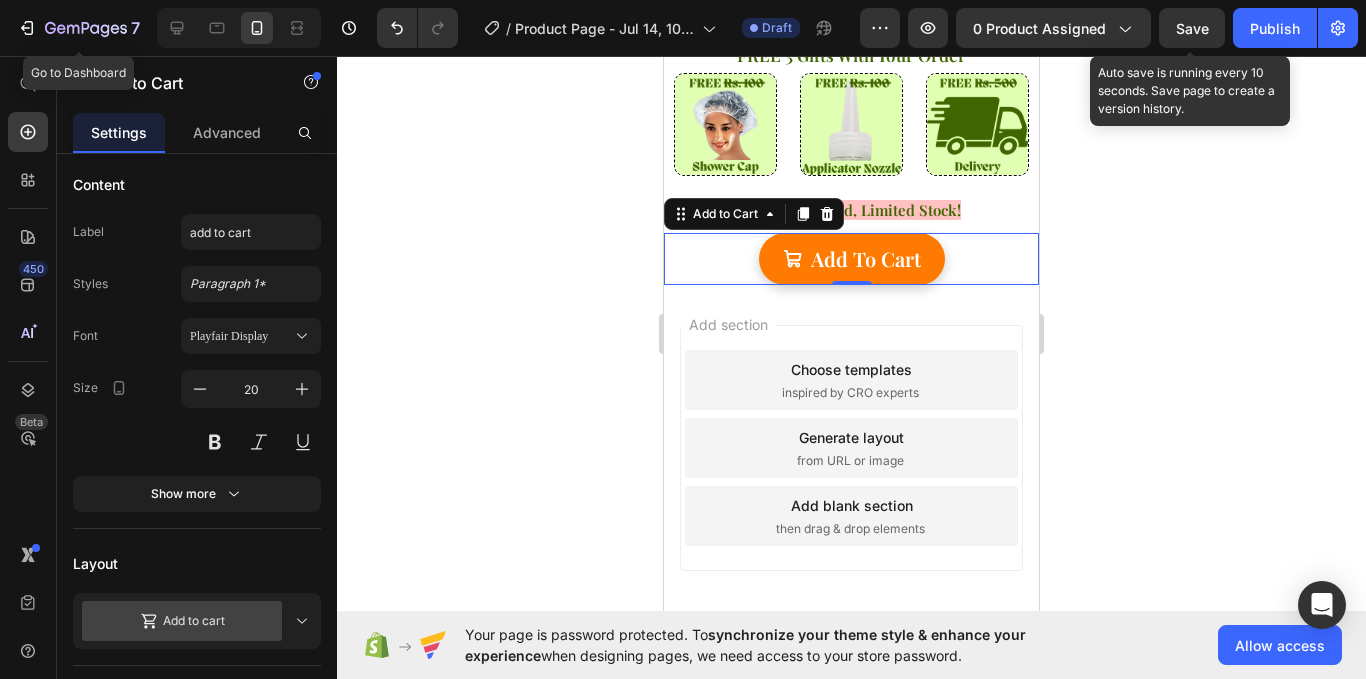 scroll, scrollTop: 0, scrollLeft: 0, axis: both 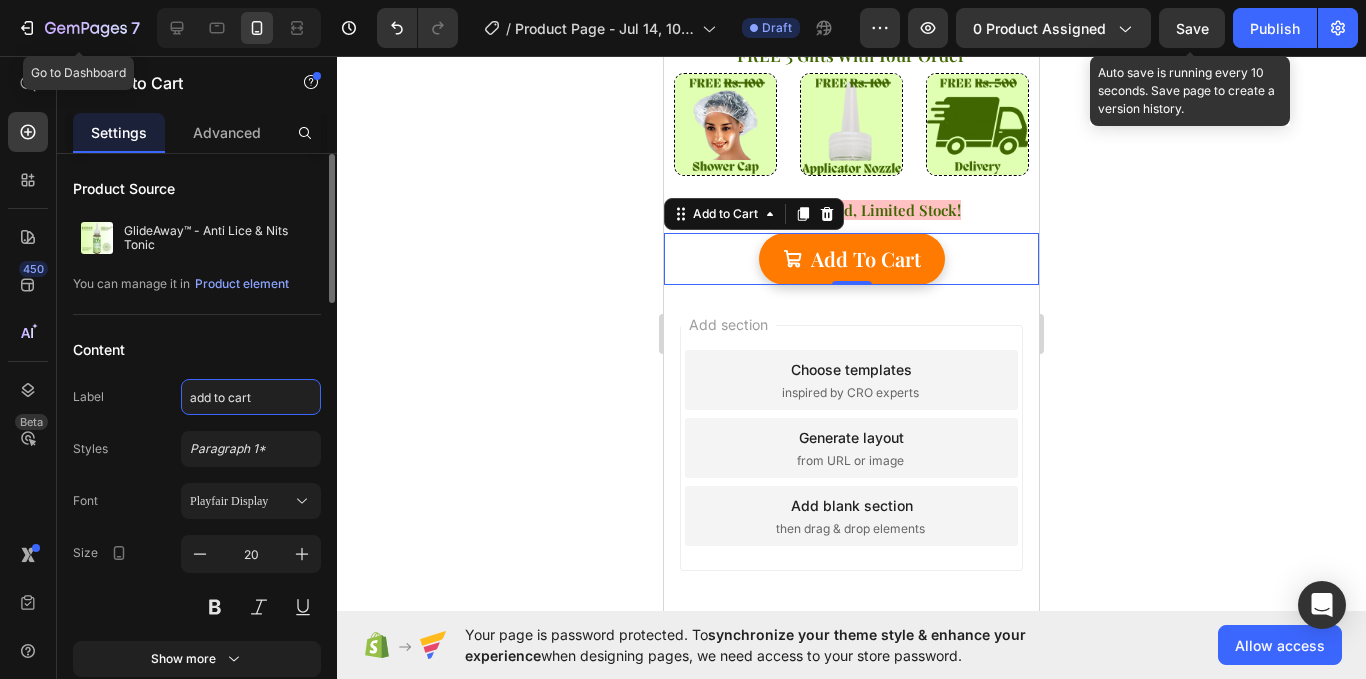 click on "add to cart" 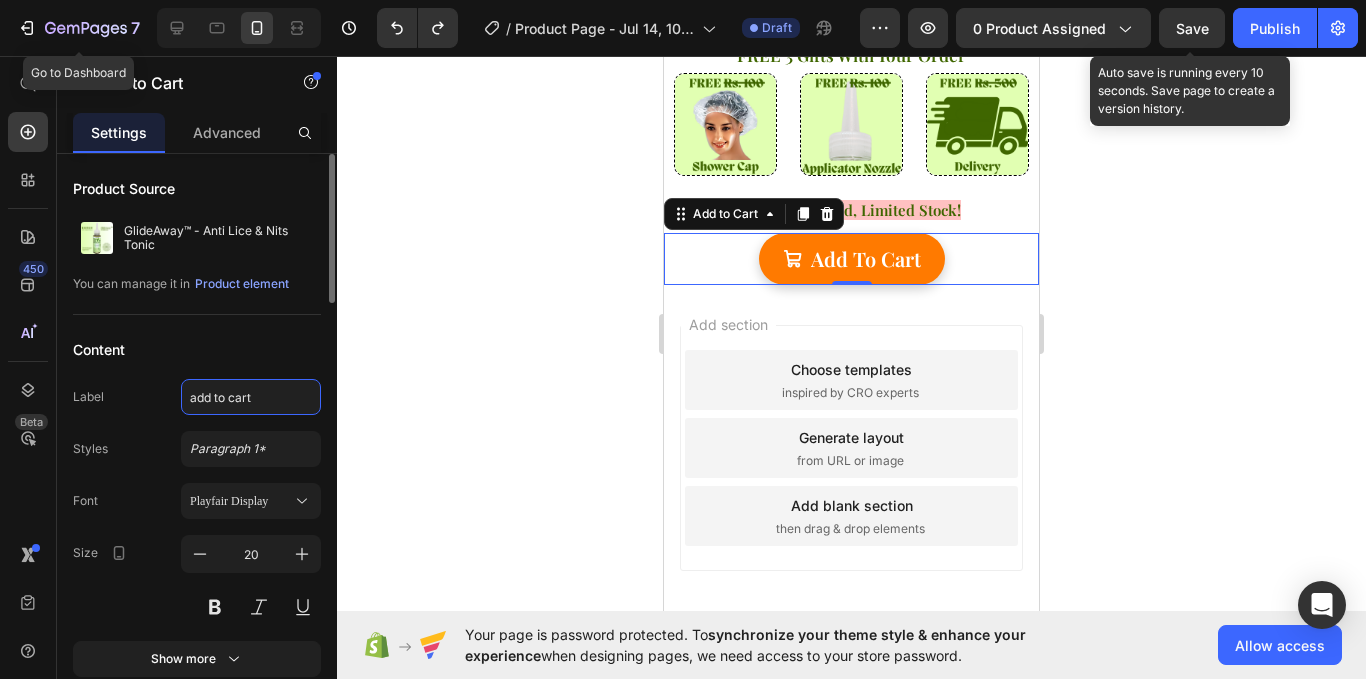 click on "add to cart" 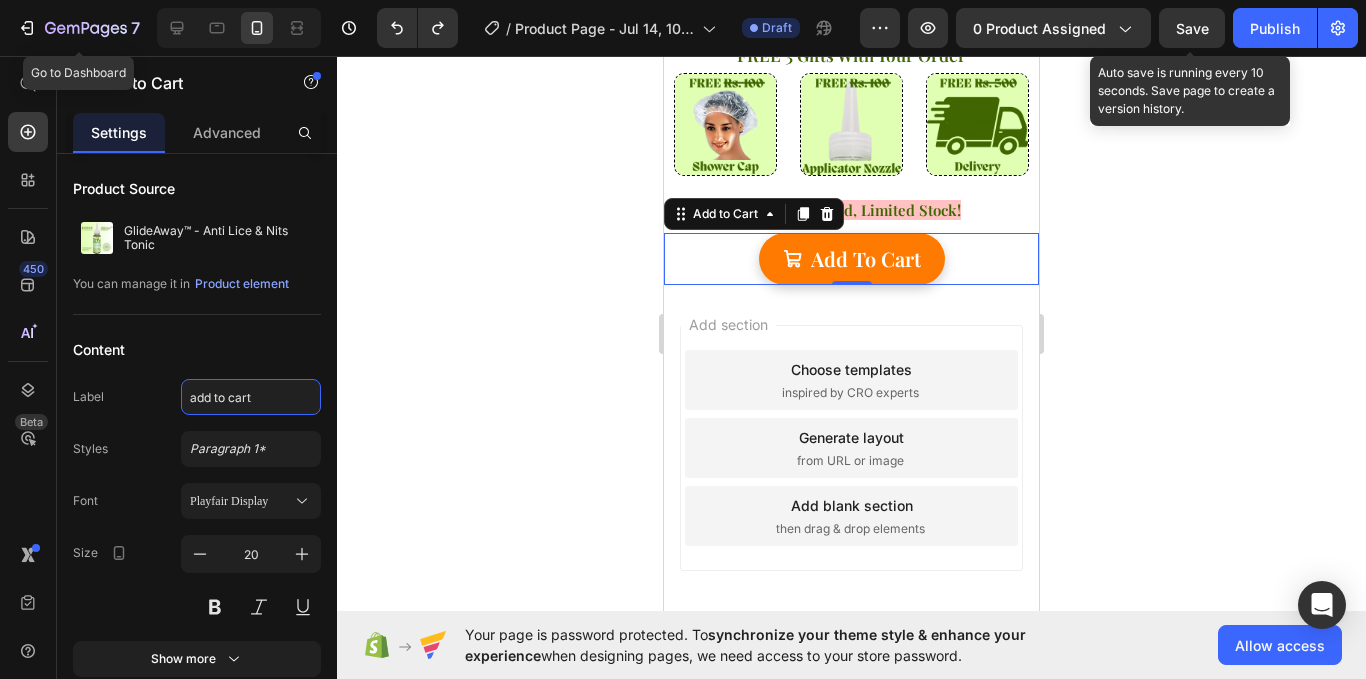 drag, startPoint x: 251, startPoint y: 406, endPoint x: 353, endPoint y: 402, distance: 102.0784 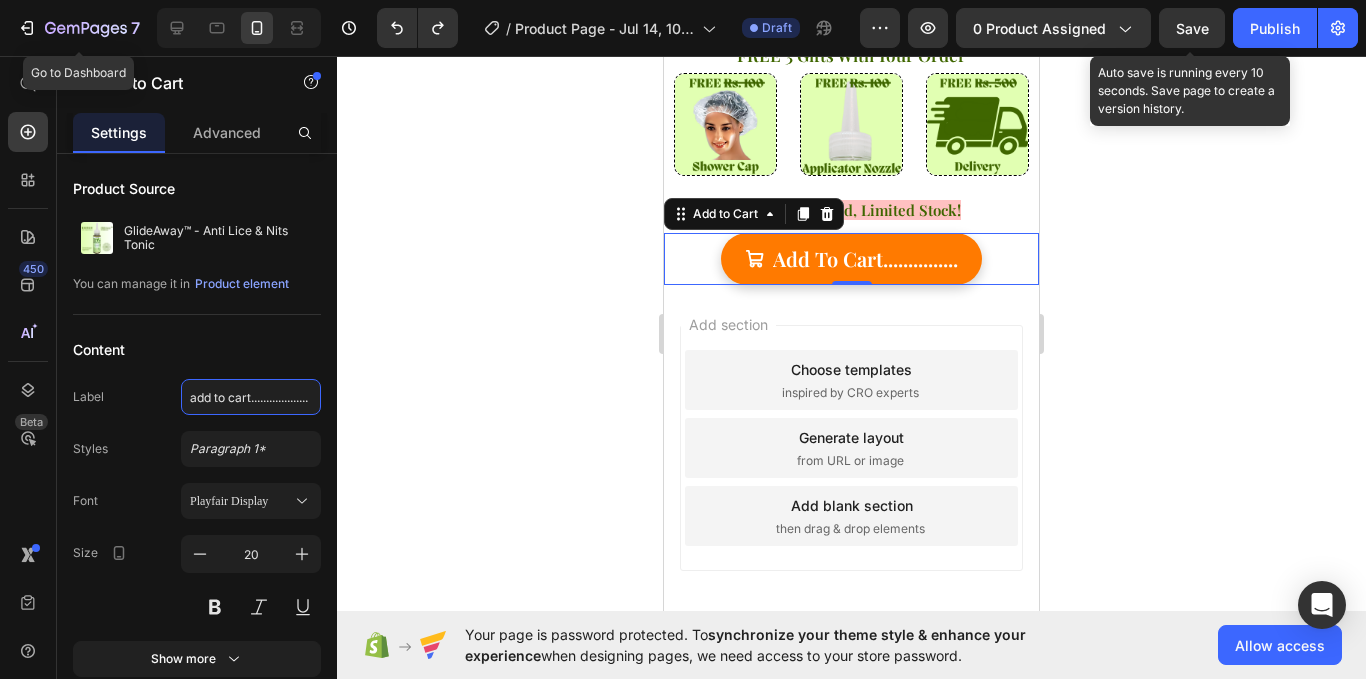 scroll, scrollTop: 0, scrollLeft: 5, axis: horizontal 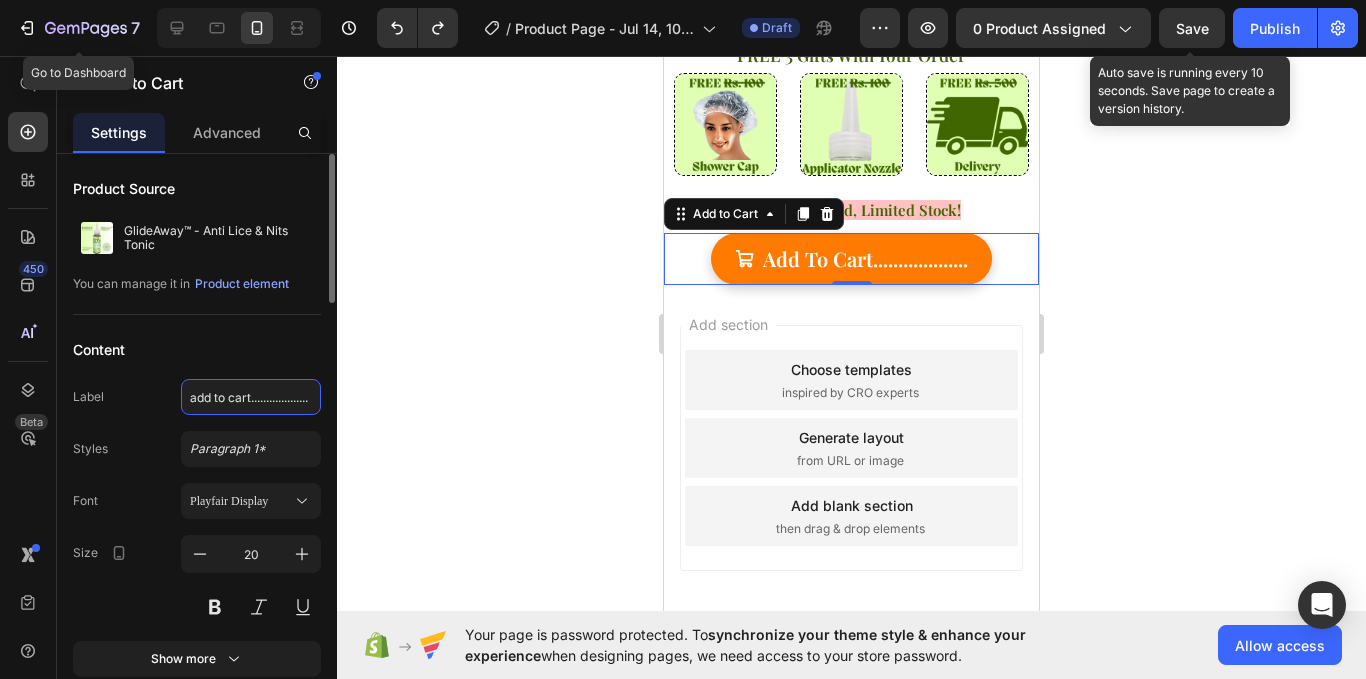 click on "add to cart..................." 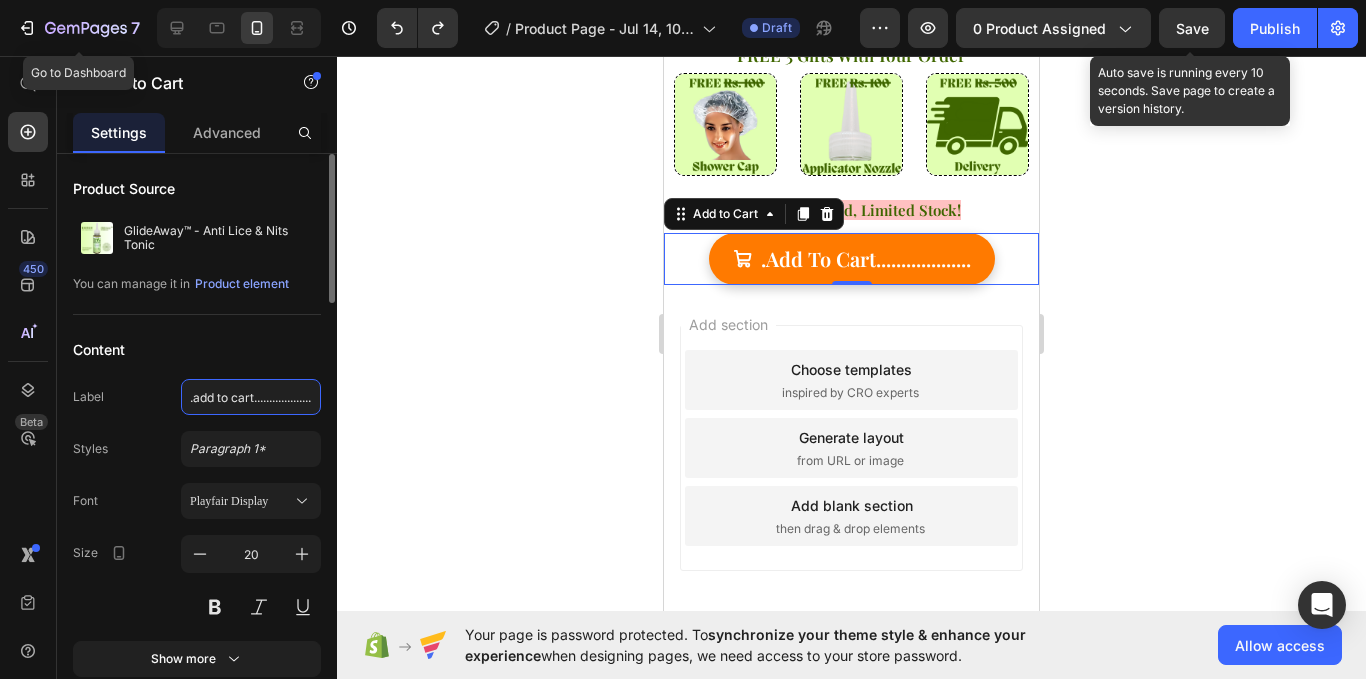 type on "add to cart..................." 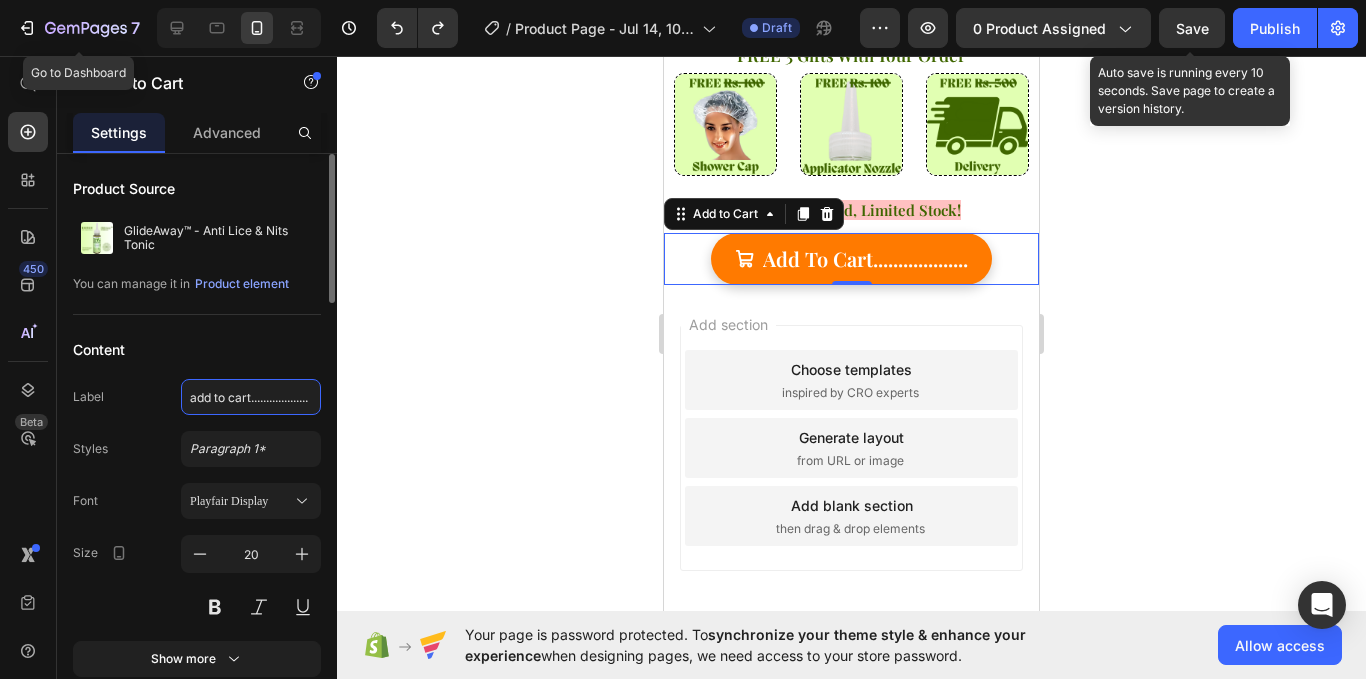 click on "add to cart..................." 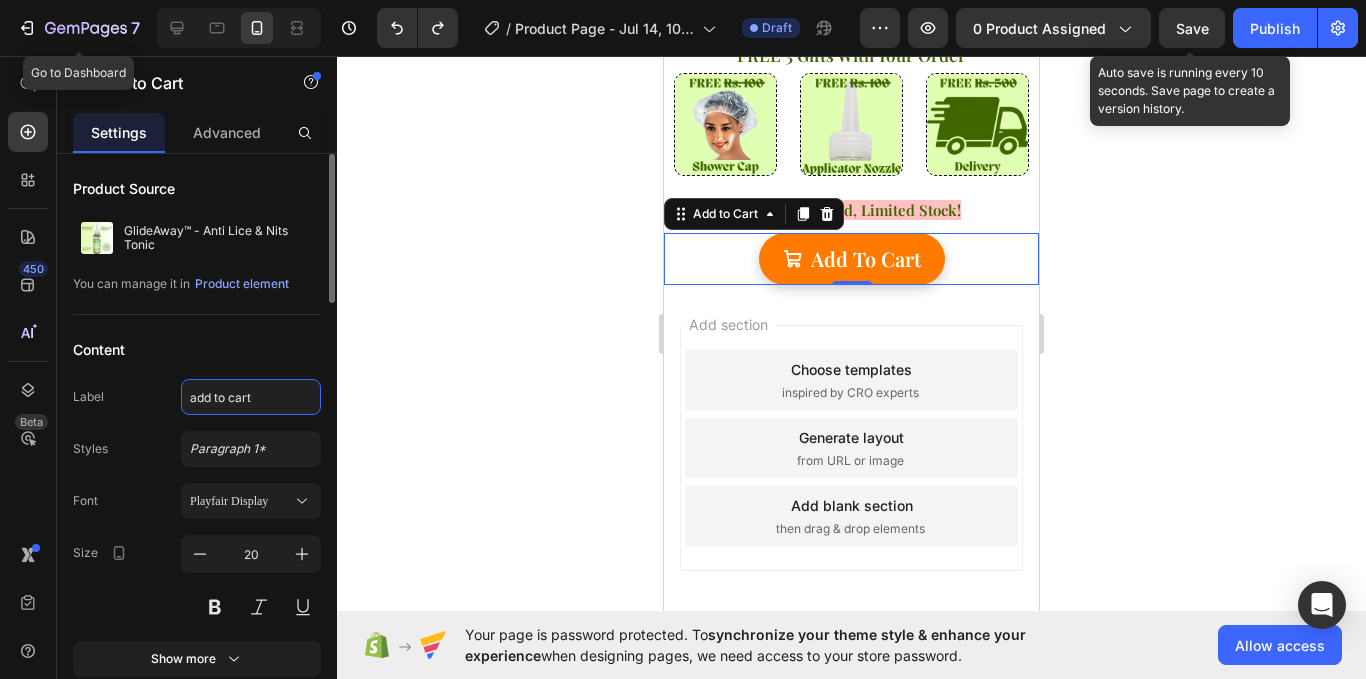 click on "add to cart" 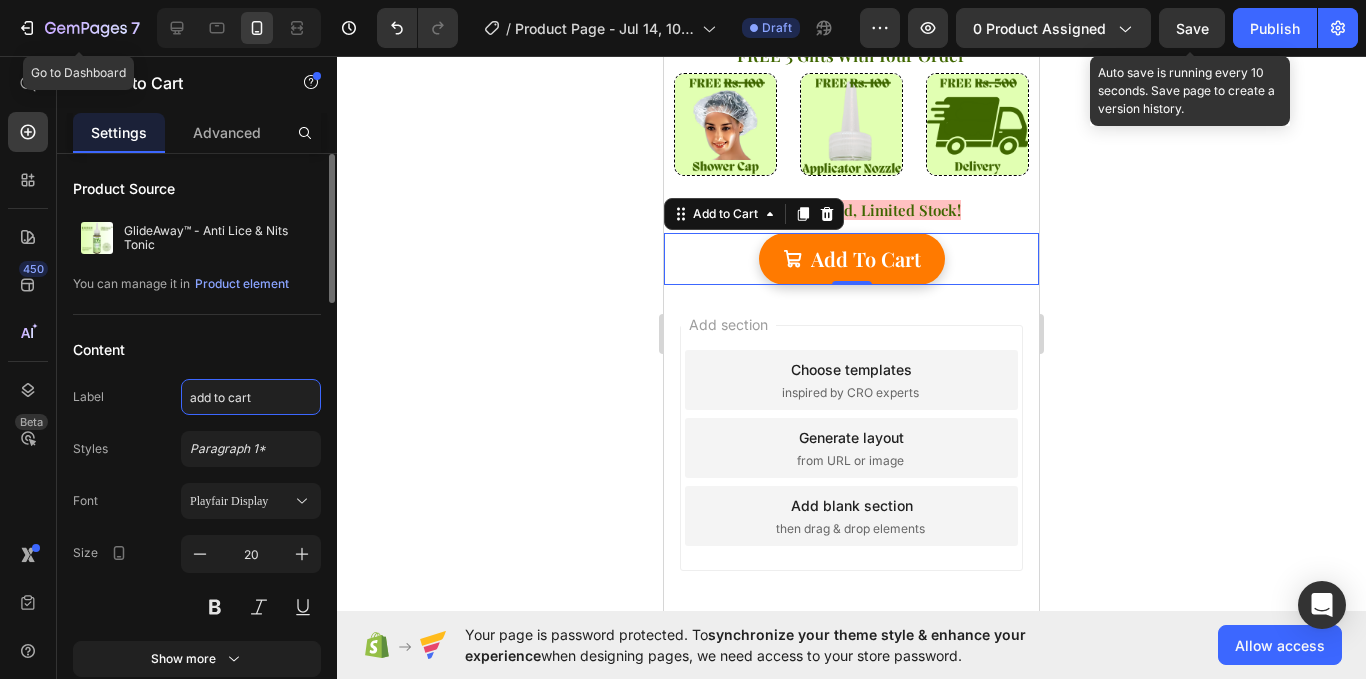 click on "add to cart‎‎‎‎‎‎‎" 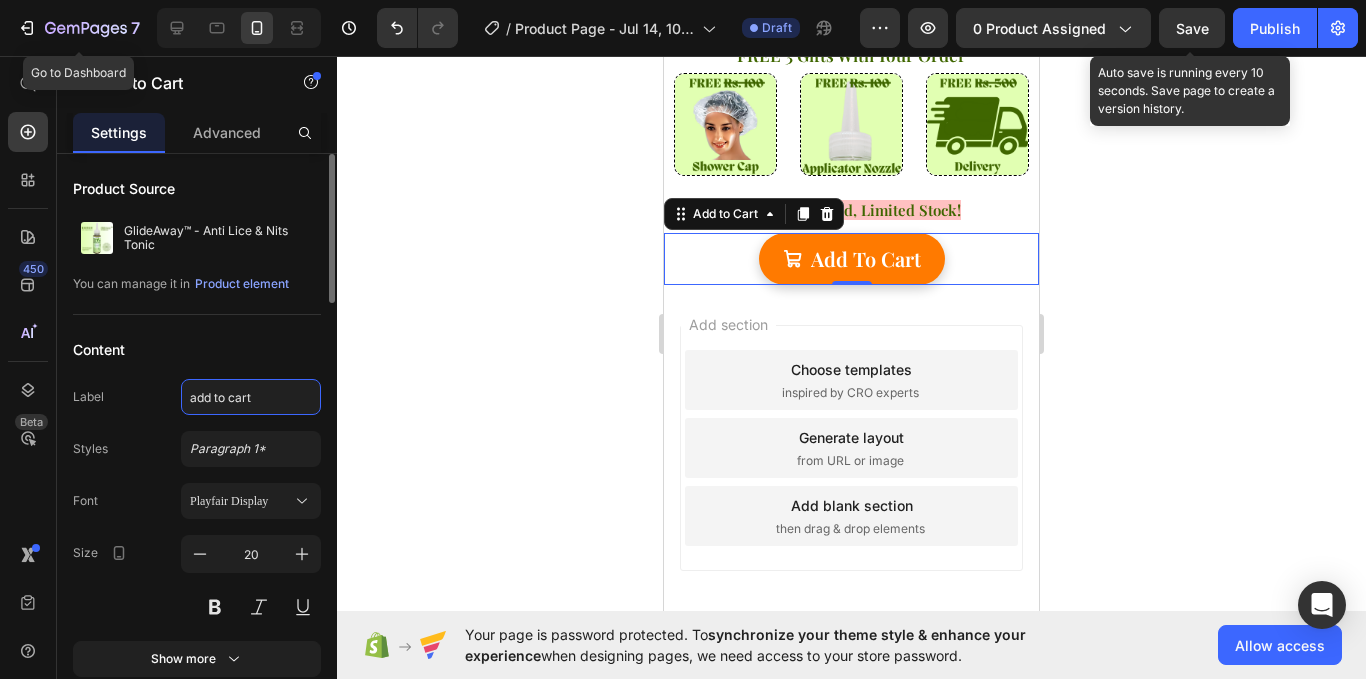 click on "add to ‎‎‎‎cart‎‎‎‎‎‎‎" 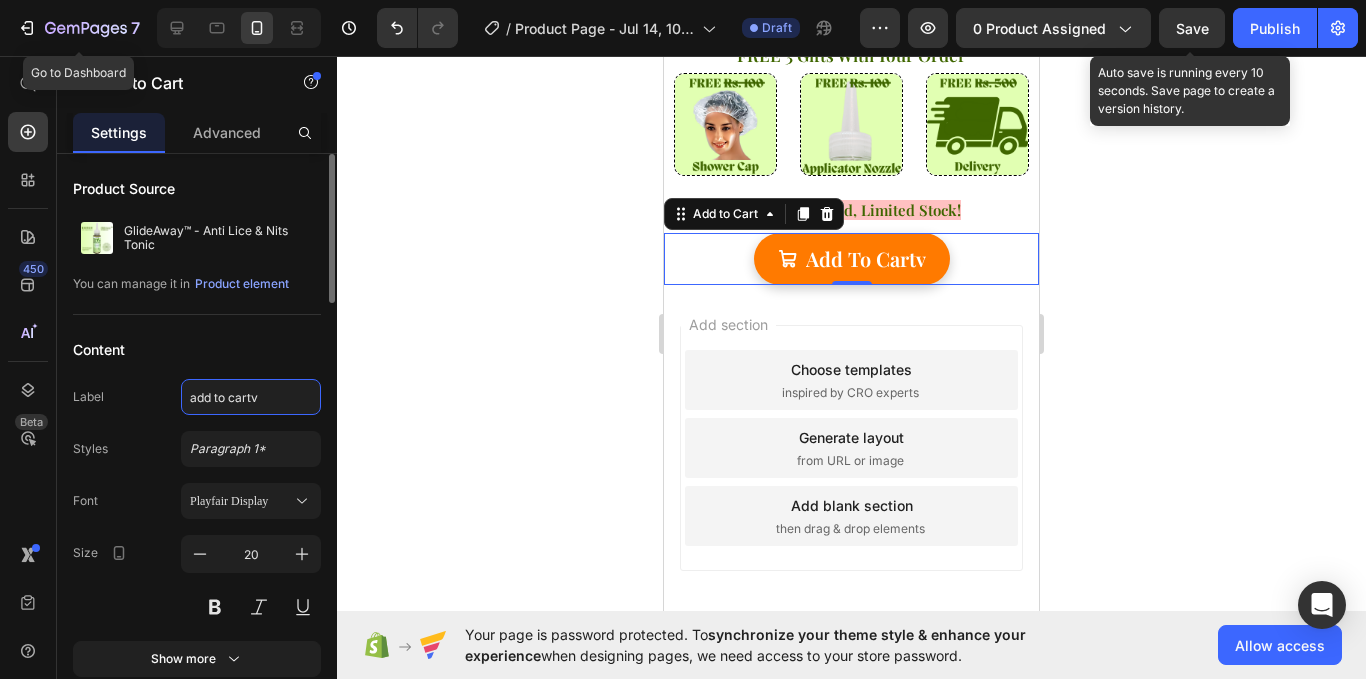 paste on "‎‎‎‎cart‎‎‎‎‎‎‎" 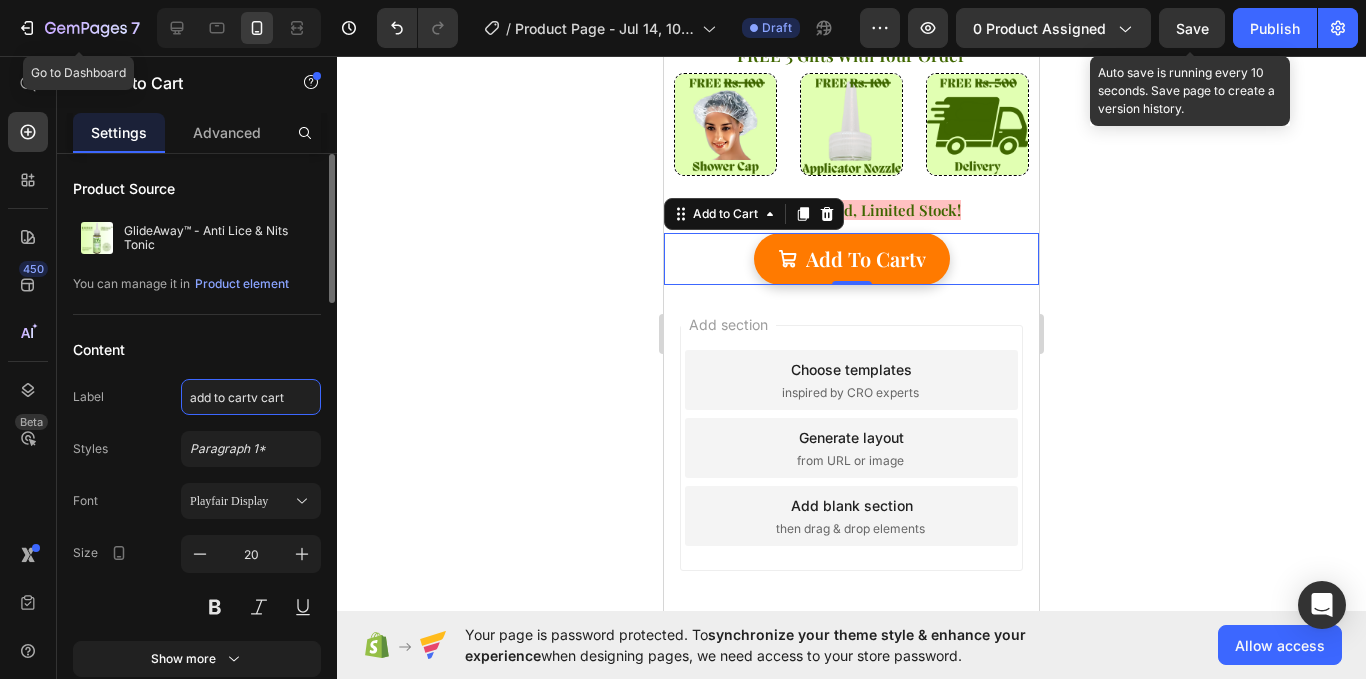 paste on "‎‎‎‎cart‎‎‎‎‎‎‎" 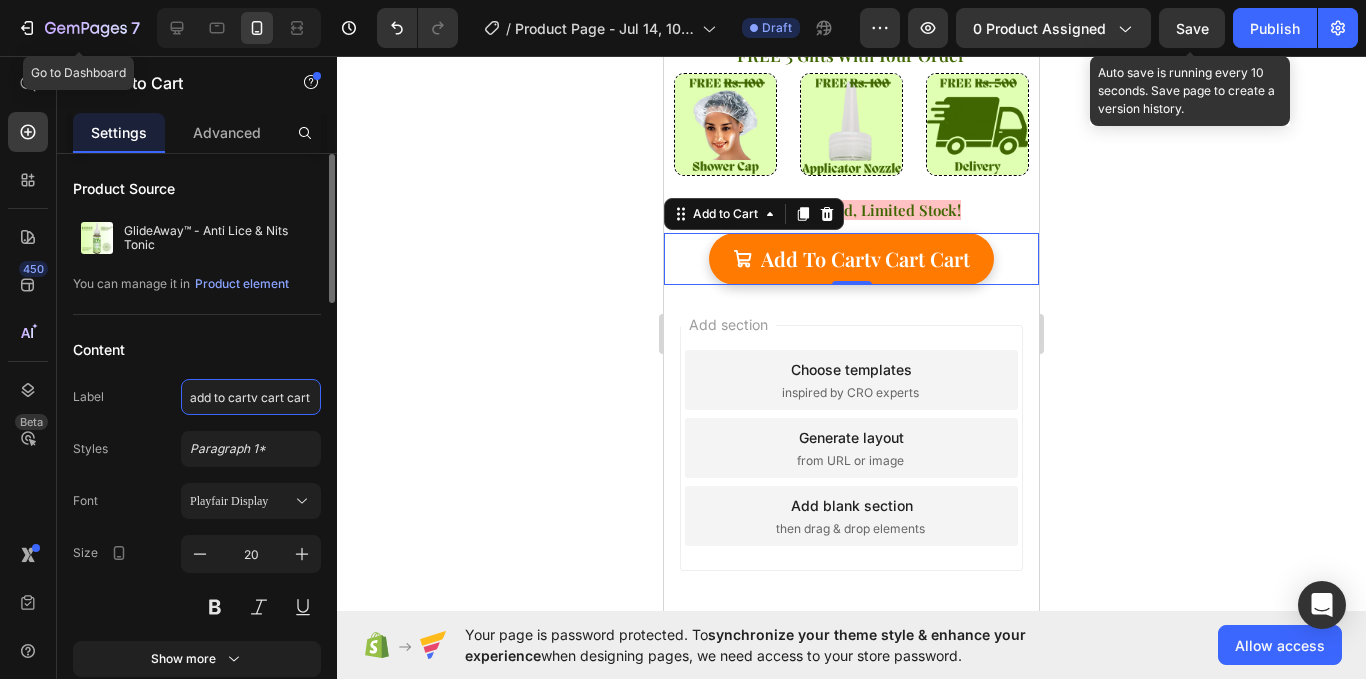 paste on "‎‎‎‎cart‎‎‎‎‎‎‎" 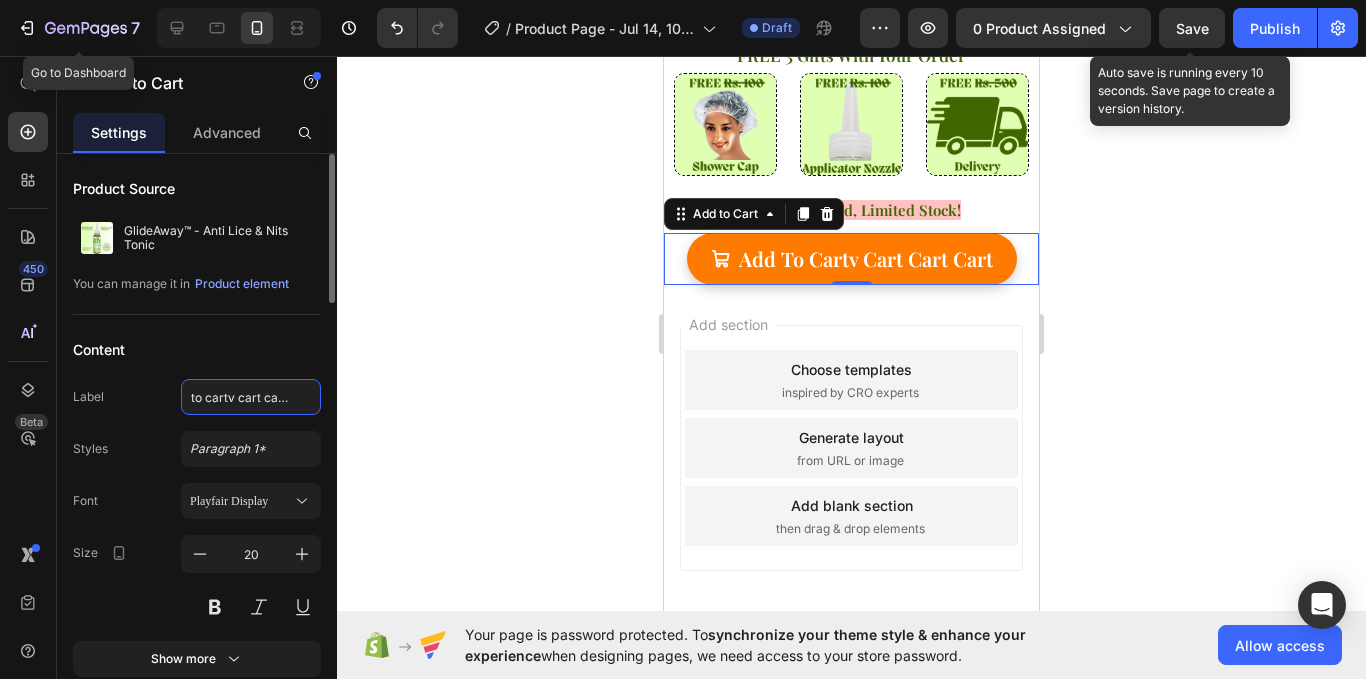 paste on "‎‎‎‎cart‎‎‎‎‎‎‎" 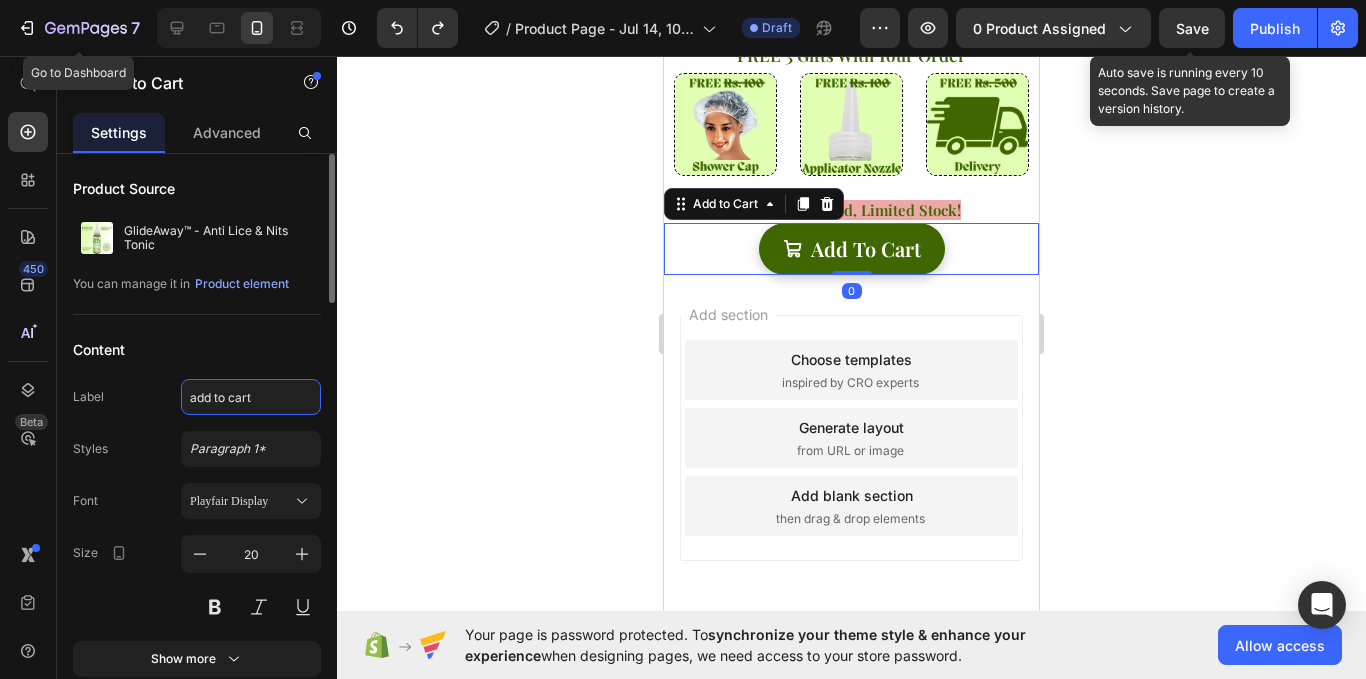 click on "add to cart" 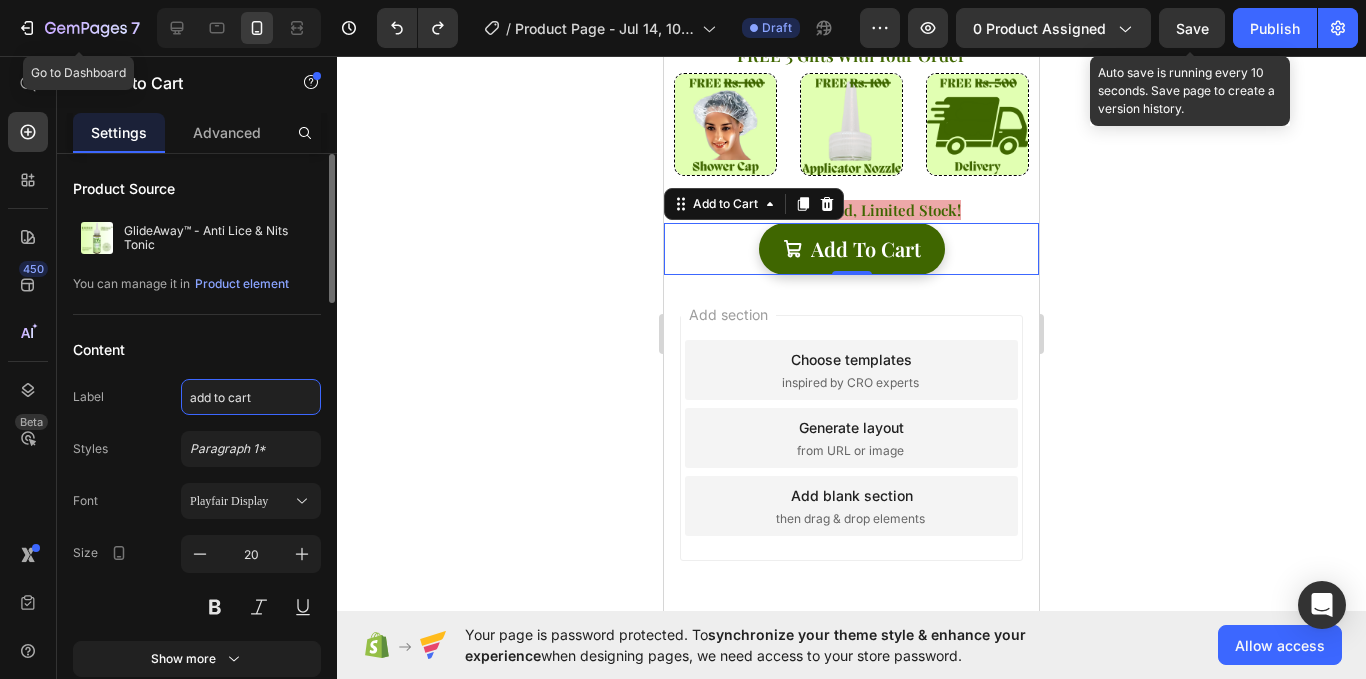 click on "add to cart" 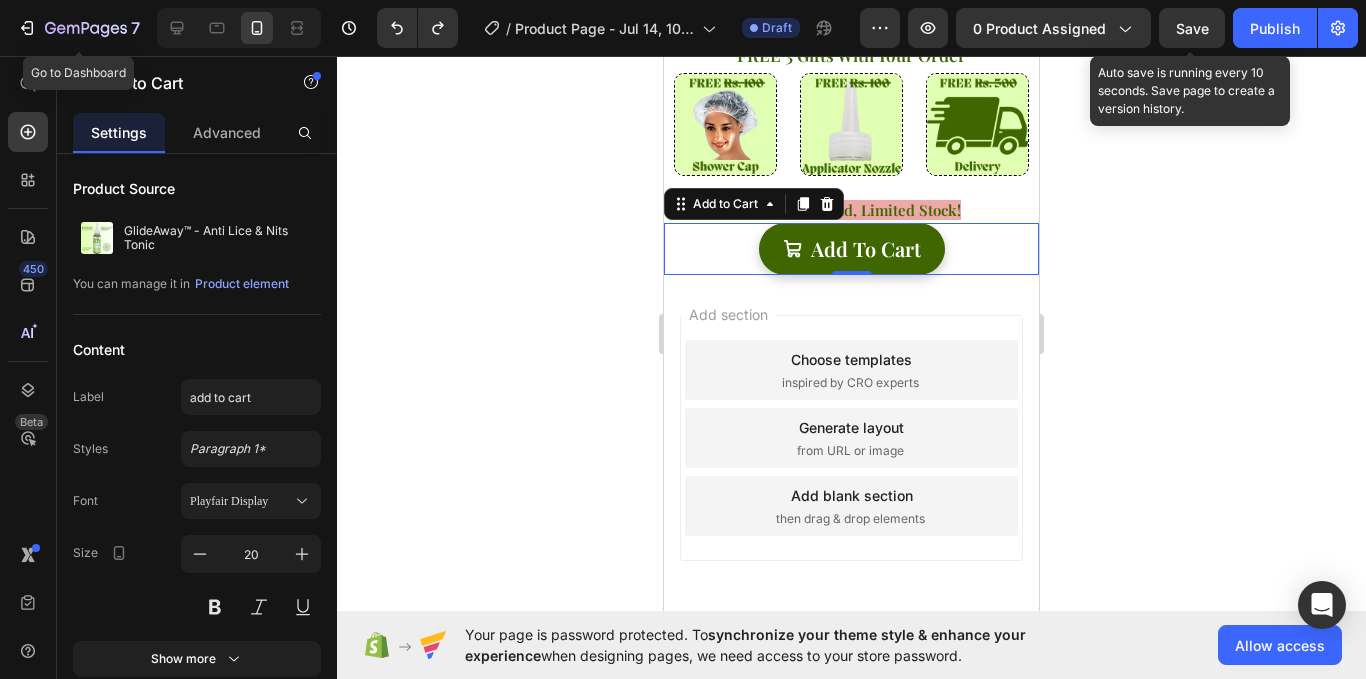 click 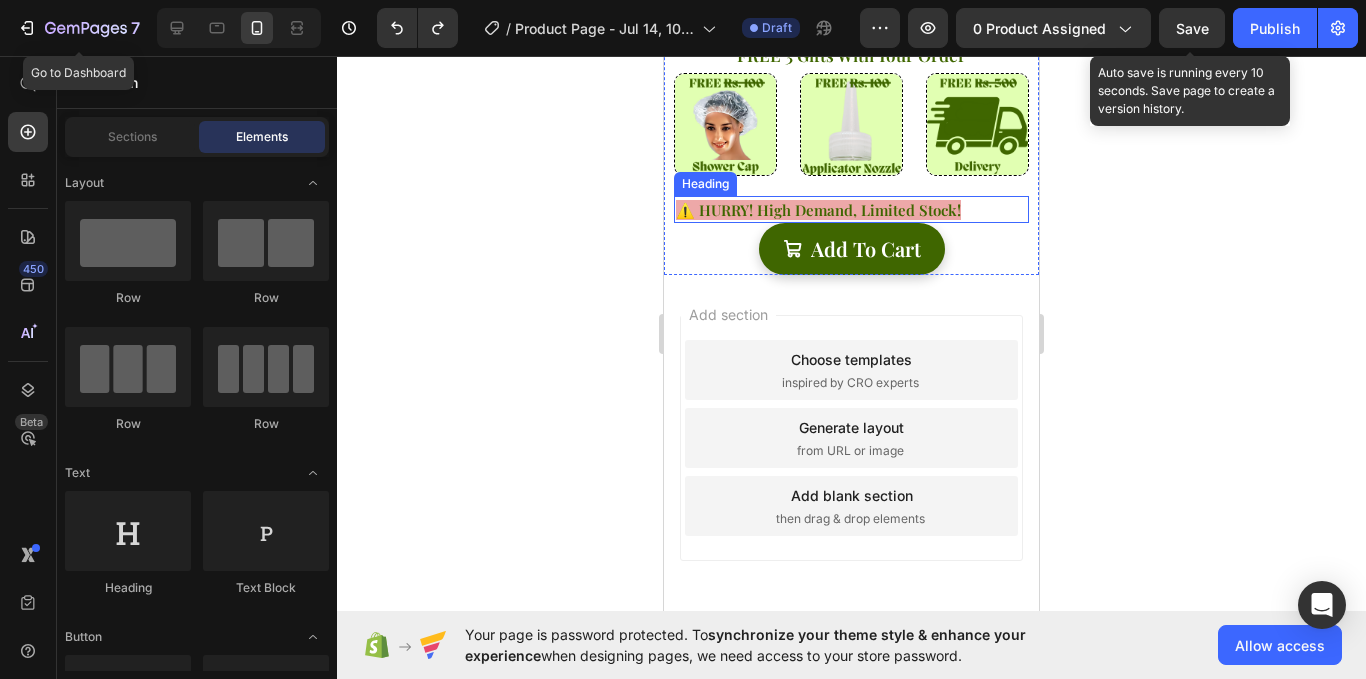 click on "⚠️ HURRY! High Demand, Limited Stock!" at bounding box center [818, 210] 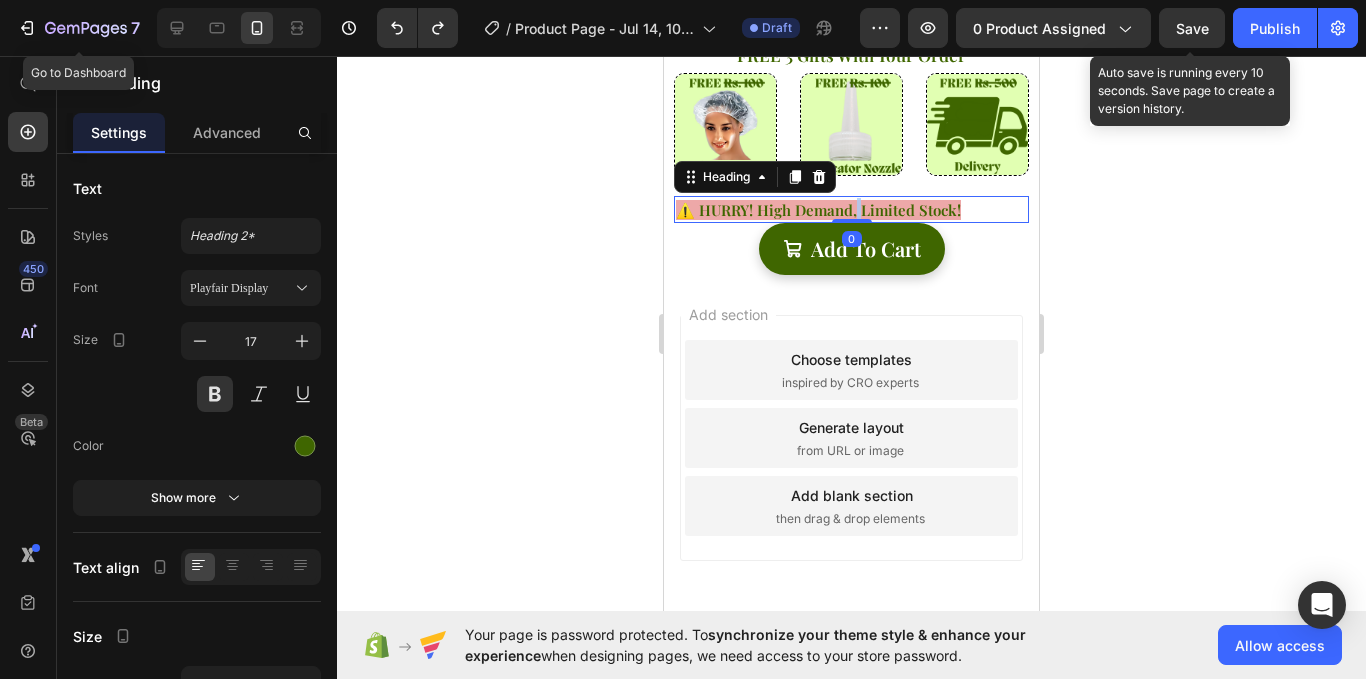 click on "⚠️ HURRY! High Demand, Limited Stock!" at bounding box center [818, 210] 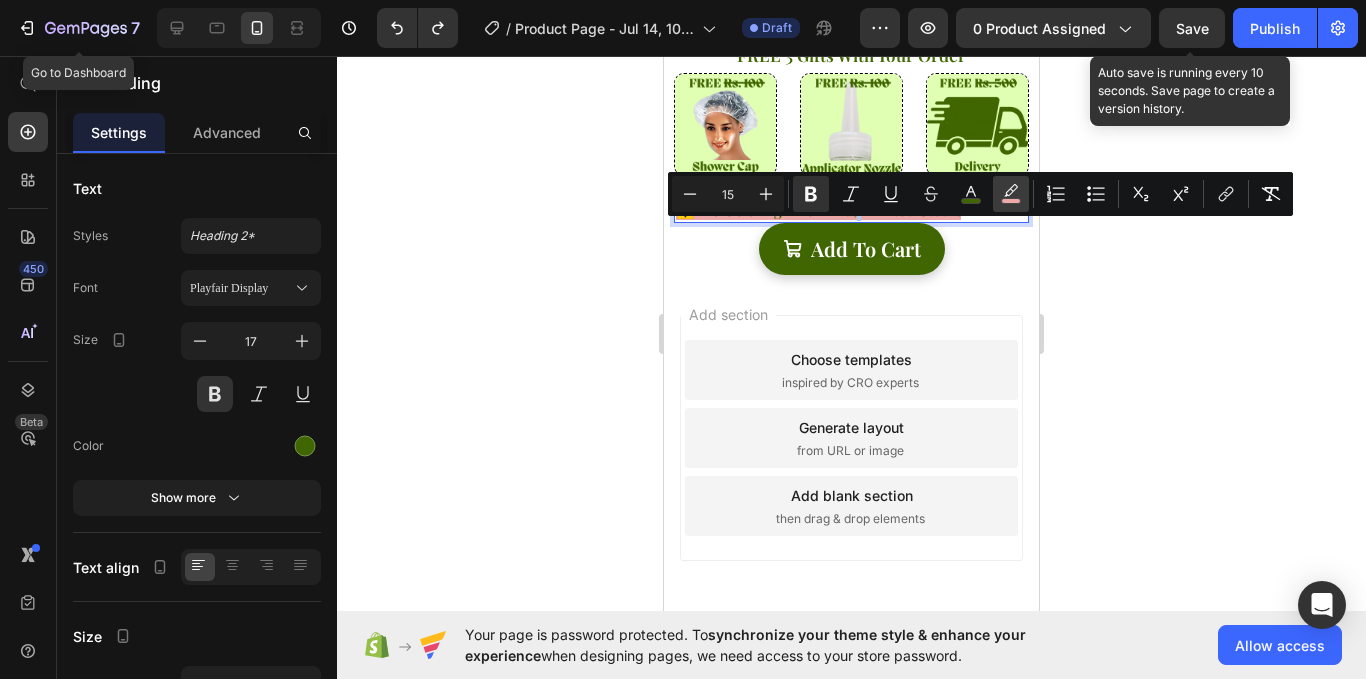 click 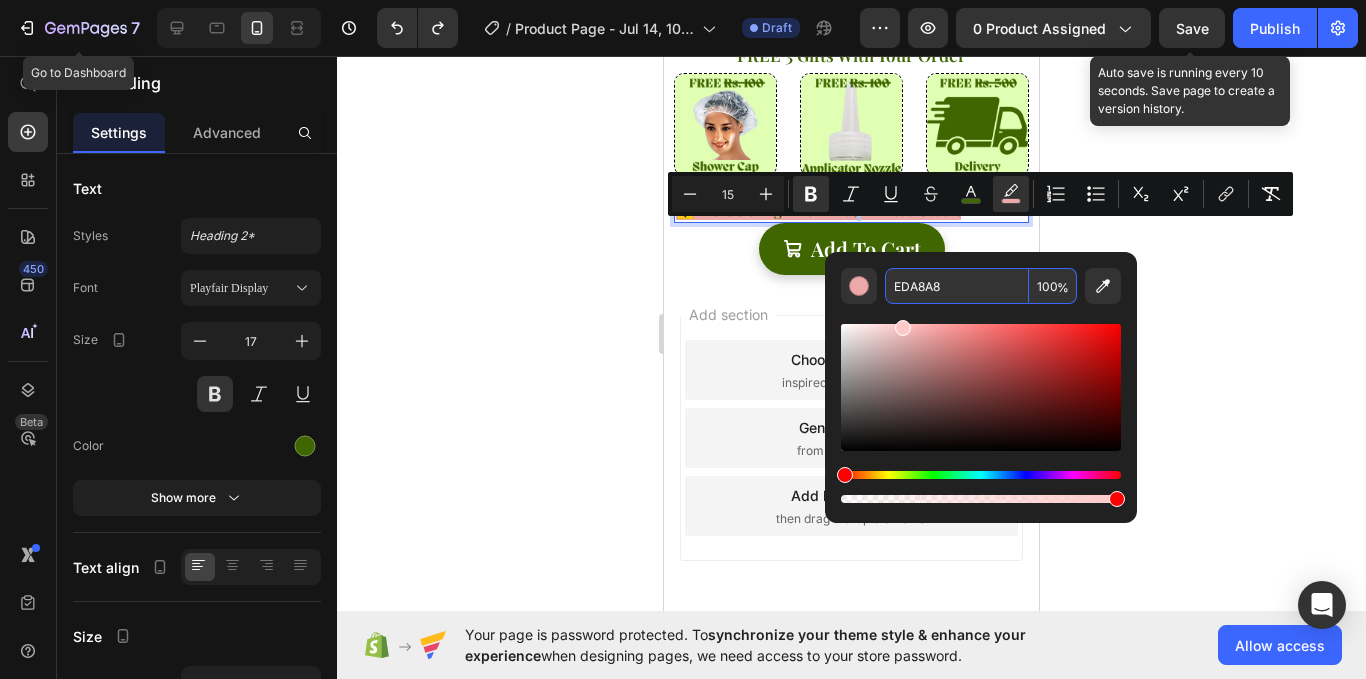 drag, startPoint x: 928, startPoint y: 336, endPoint x: 901, endPoint y: 297, distance: 47.434166 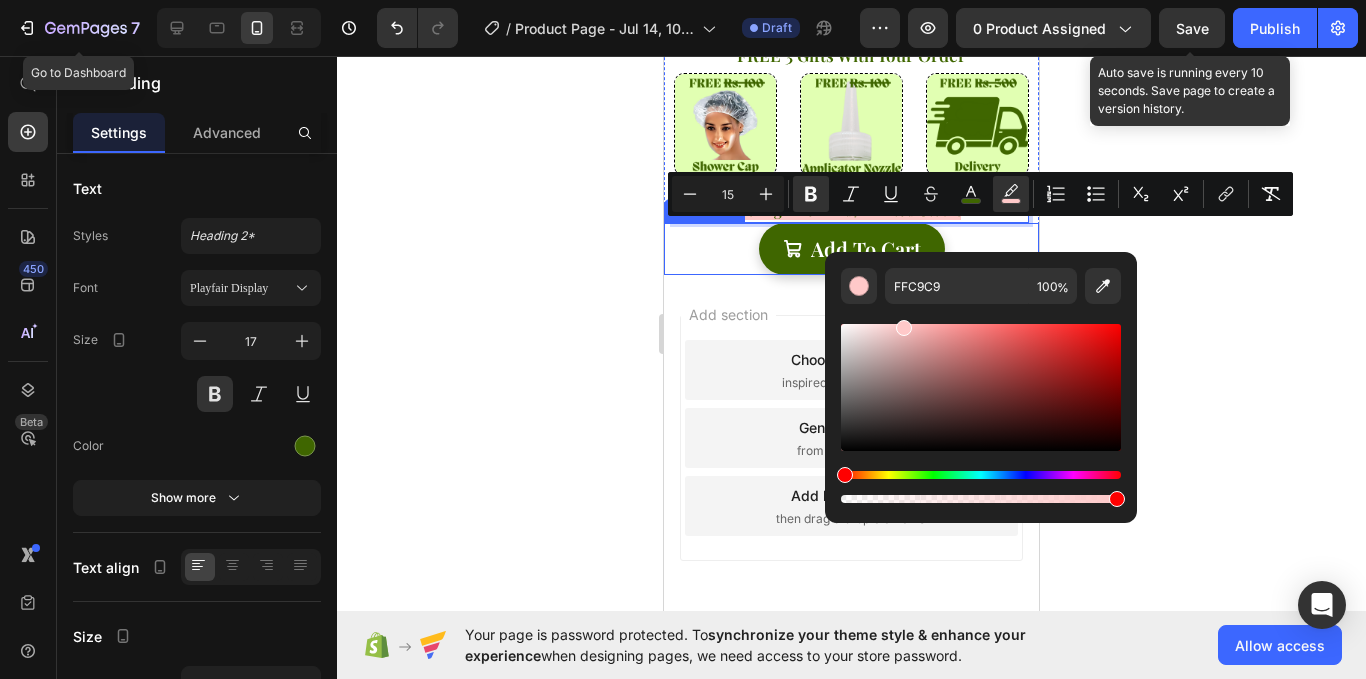click on "add to cart Add to Cart" at bounding box center (851, 249) 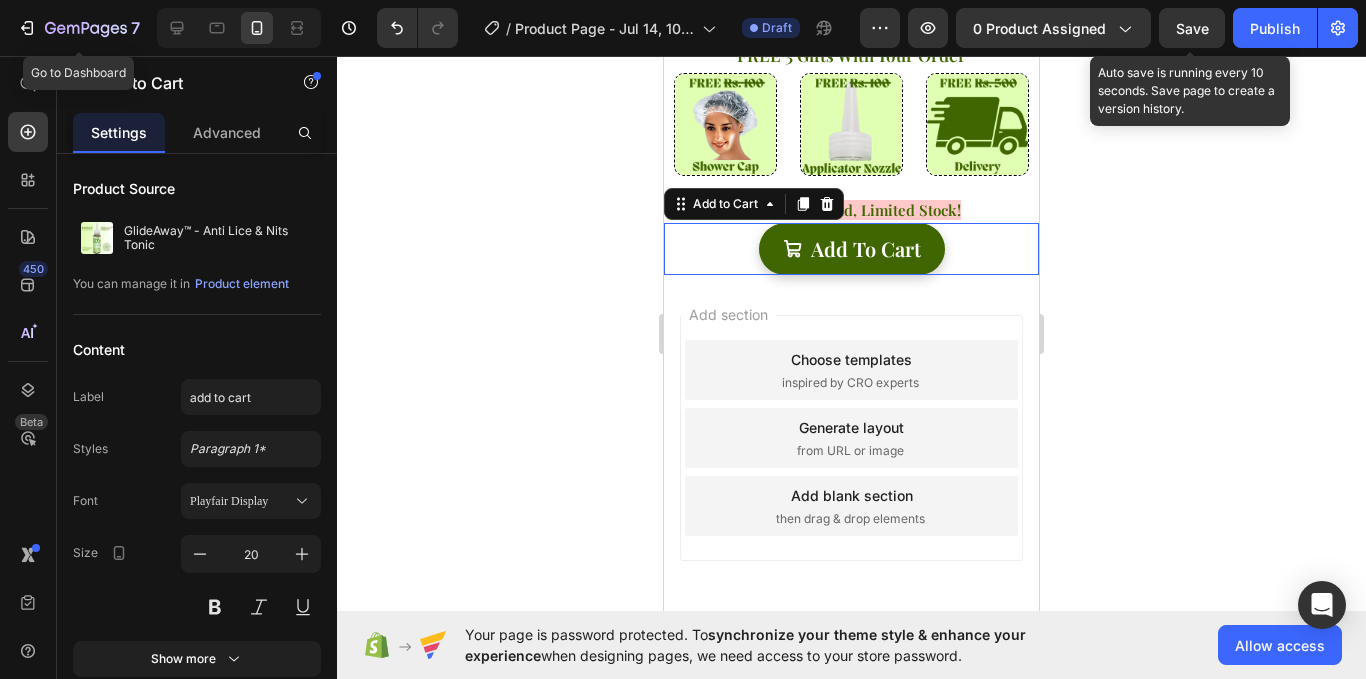 click 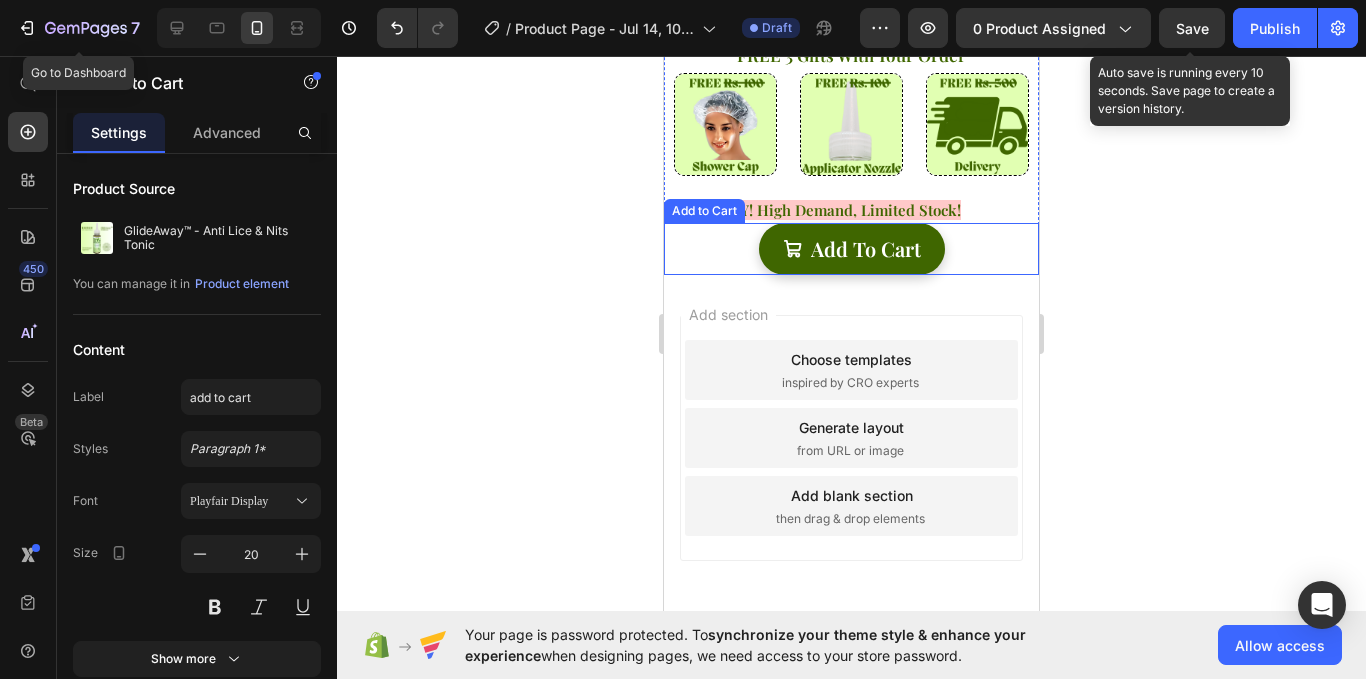 click on "add to cart Add to Cart" at bounding box center [851, 249] 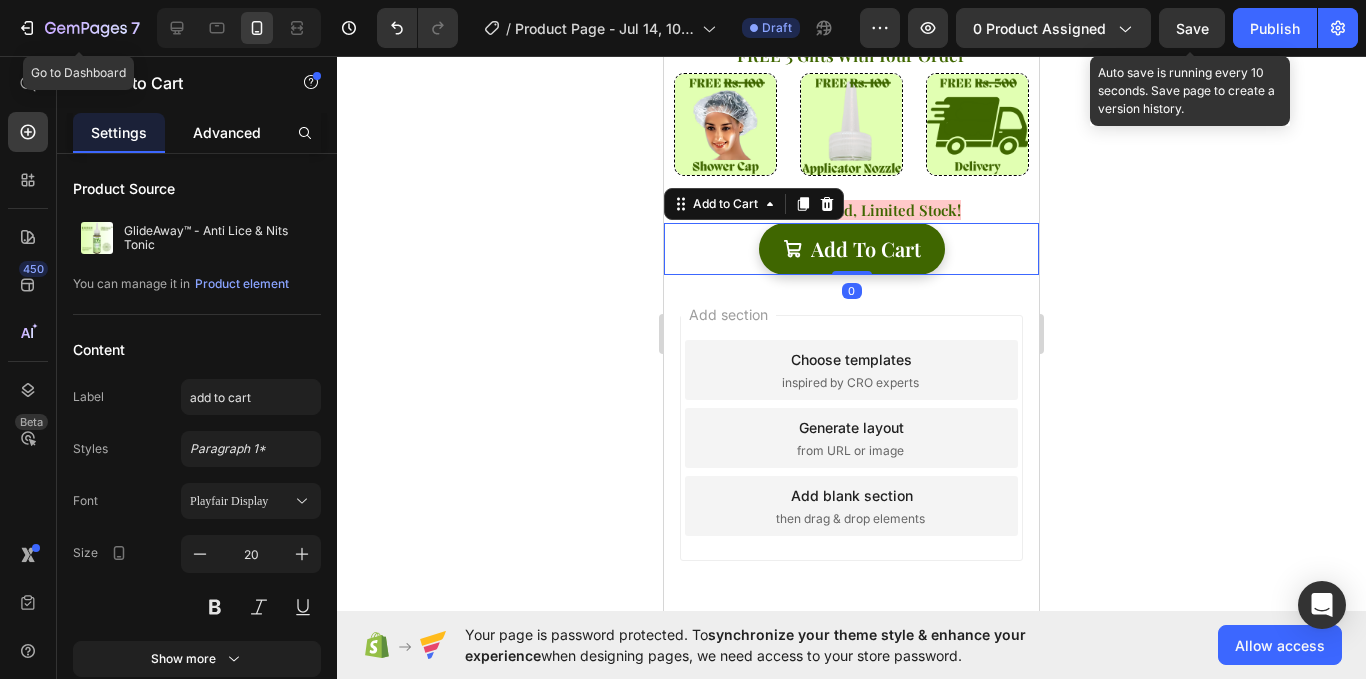 click on "Advanced" at bounding box center [227, 132] 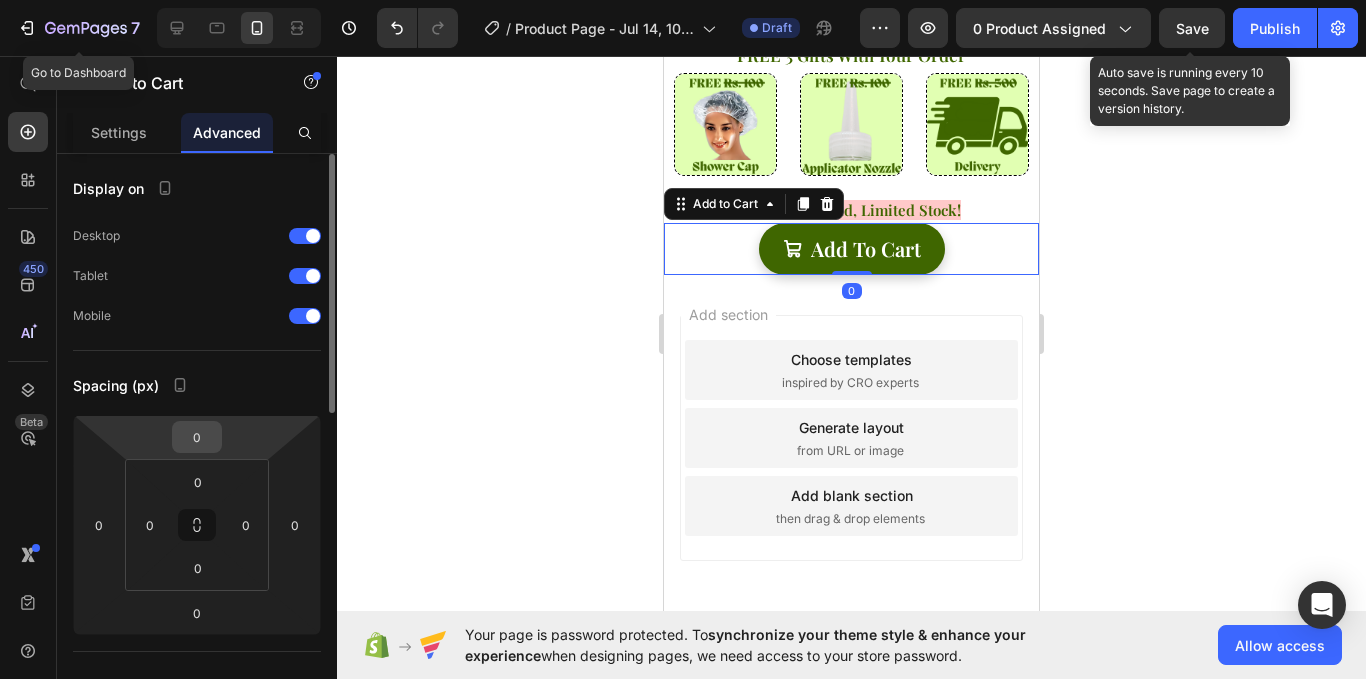 click on "0" at bounding box center [197, 437] 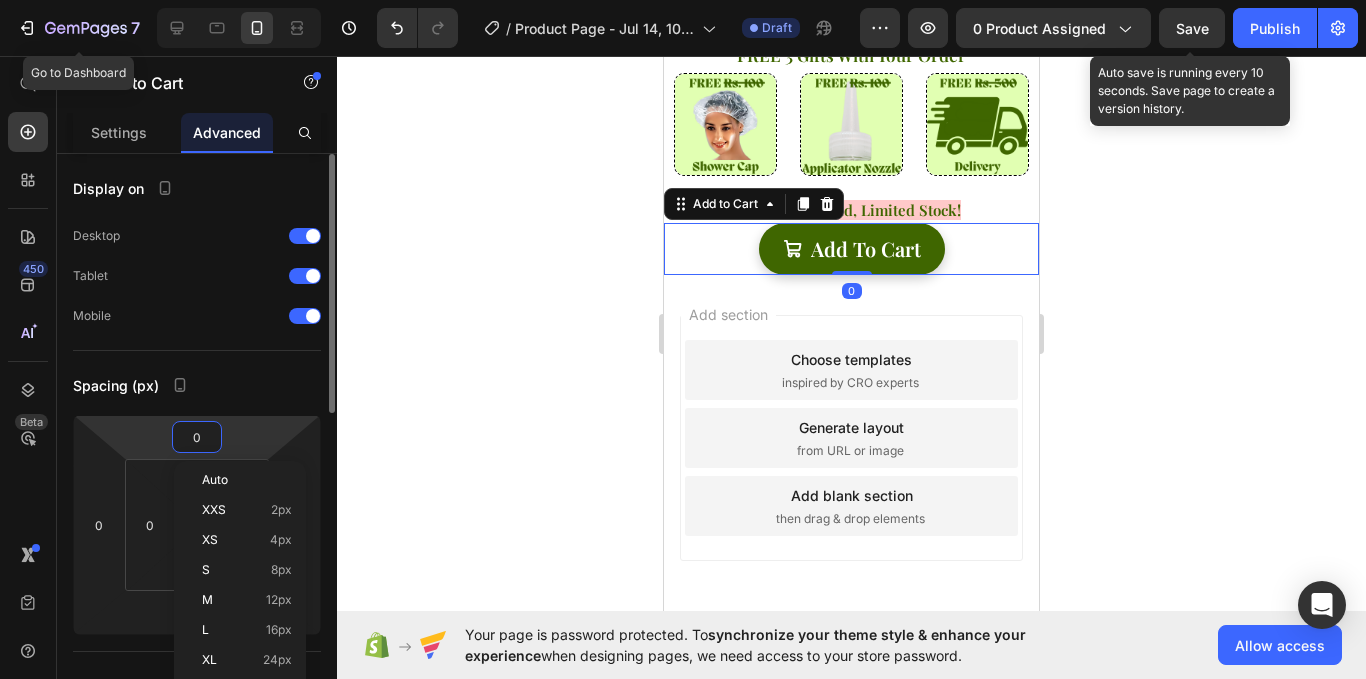 click on "0" at bounding box center (197, 437) 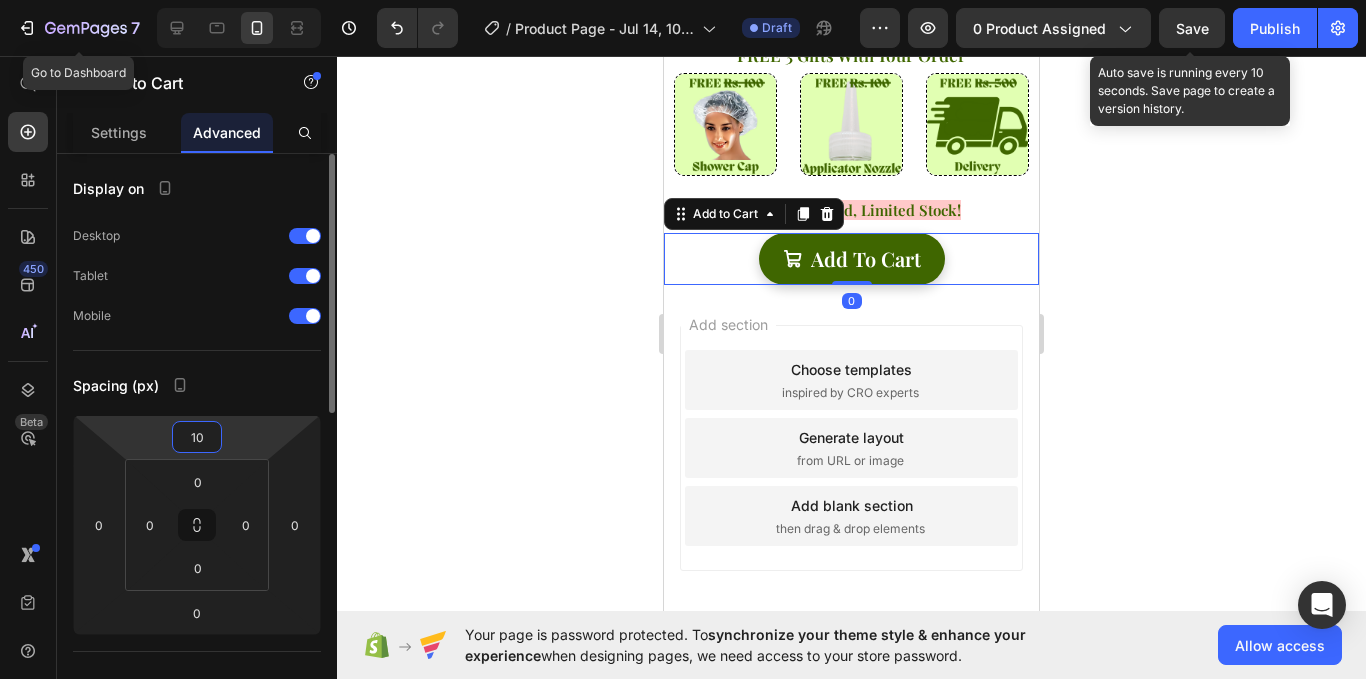 type on "10" 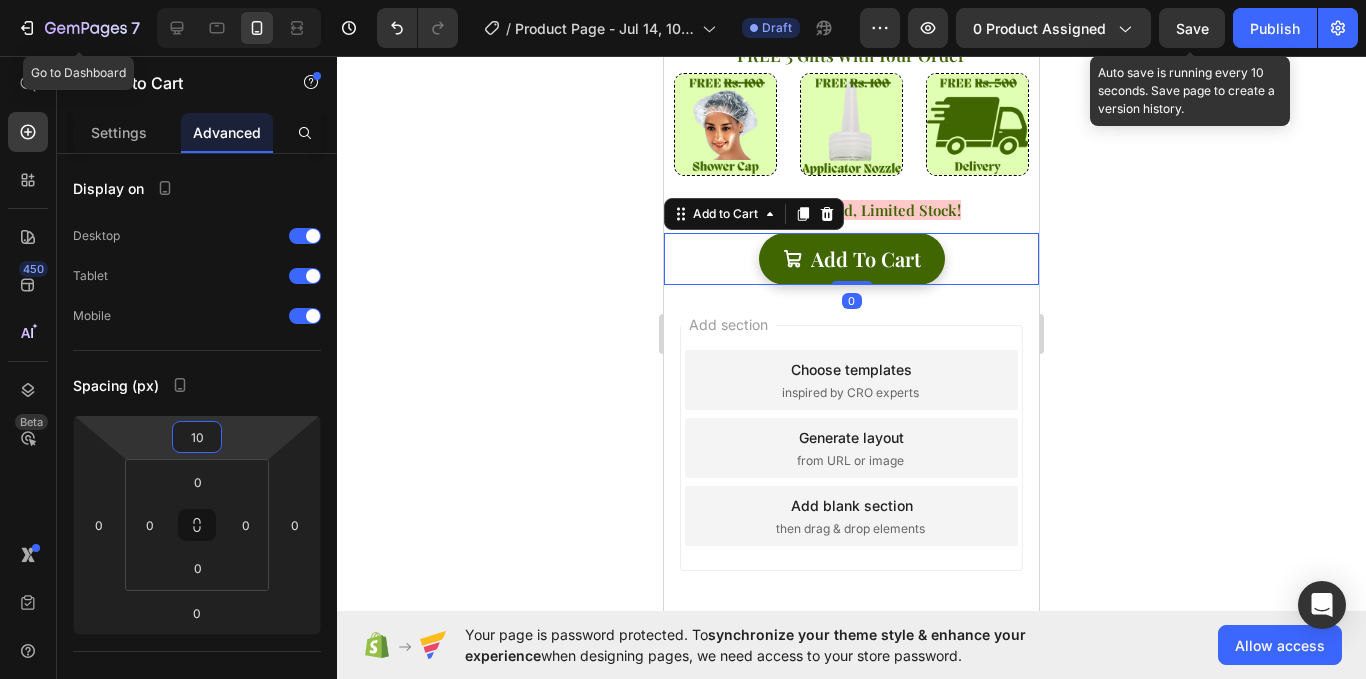 click 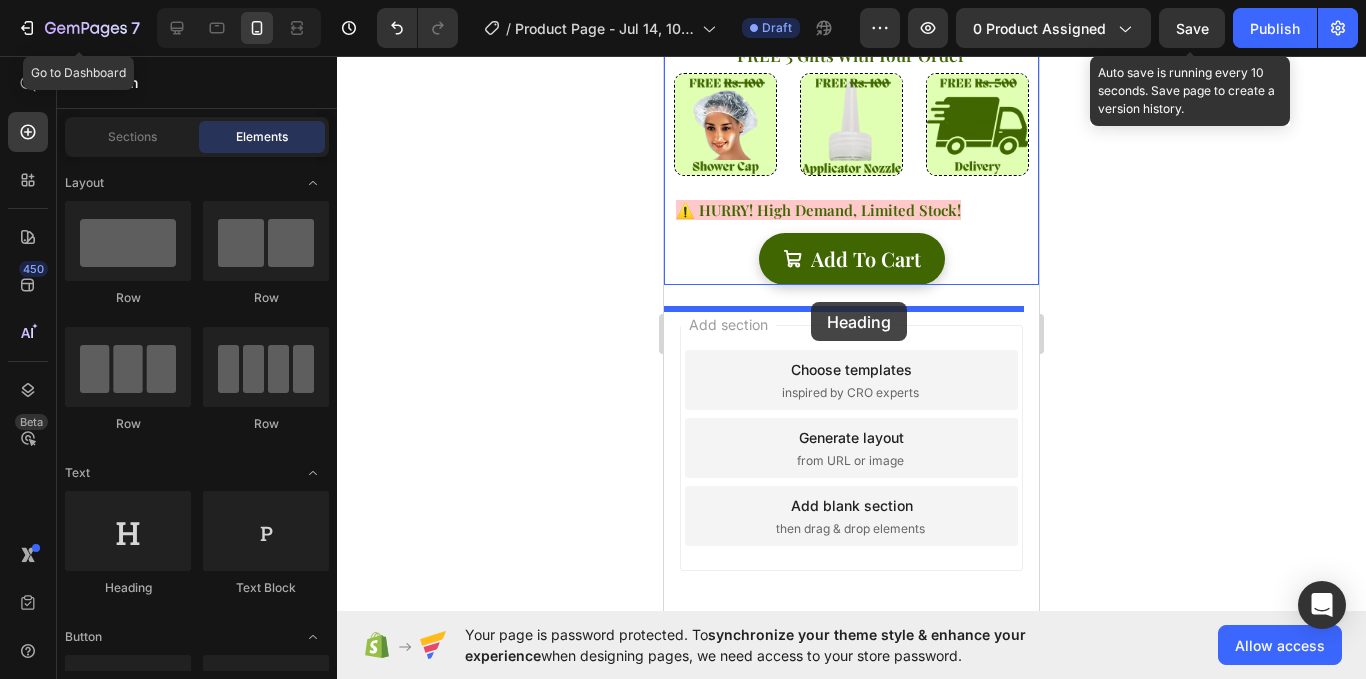 drag, startPoint x: 777, startPoint y: 606, endPoint x: 811, endPoint y: 302, distance: 305.89542 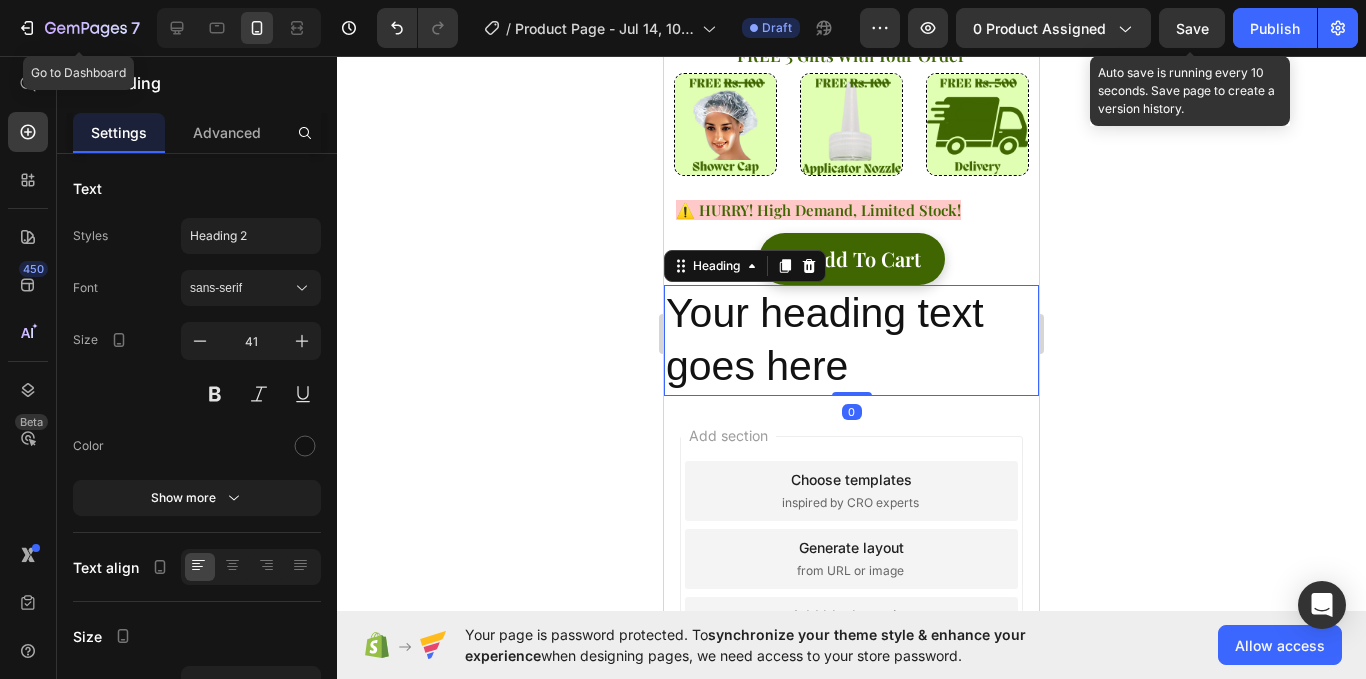 click on "Your heading text goes here" at bounding box center (851, 340) 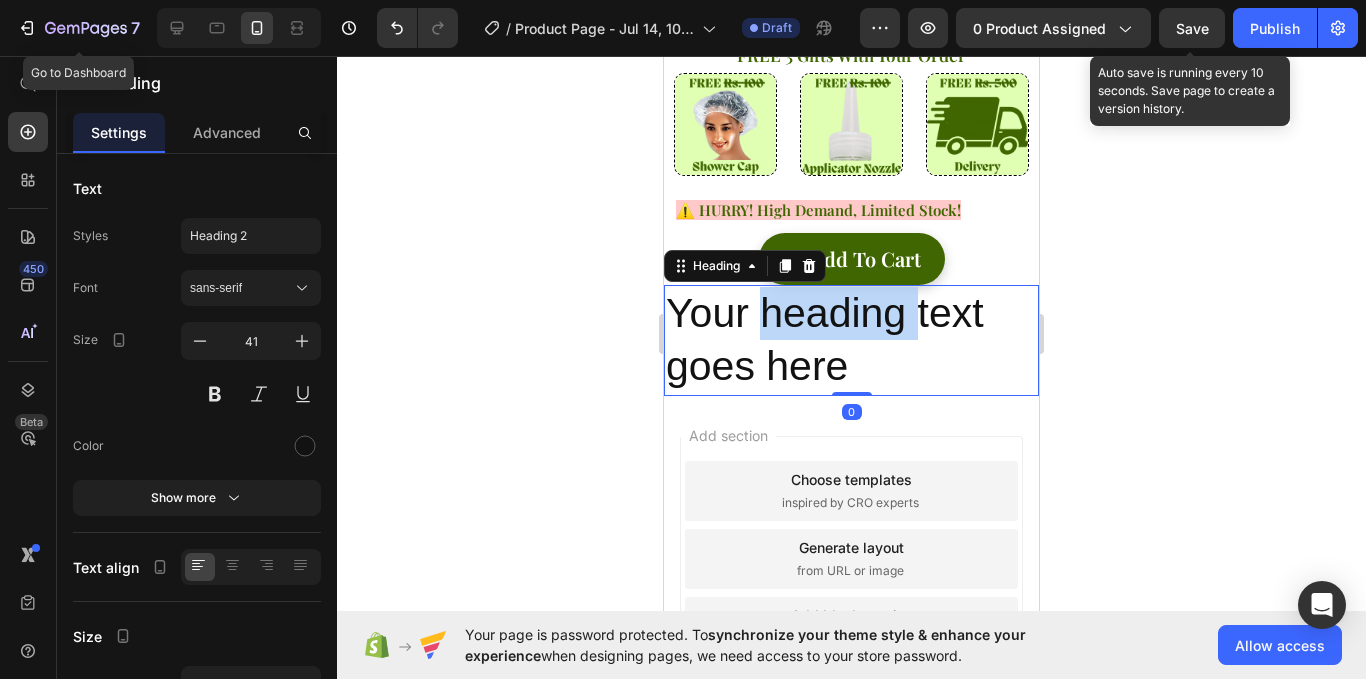 click on "Your heading text goes here" at bounding box center (851, 340) 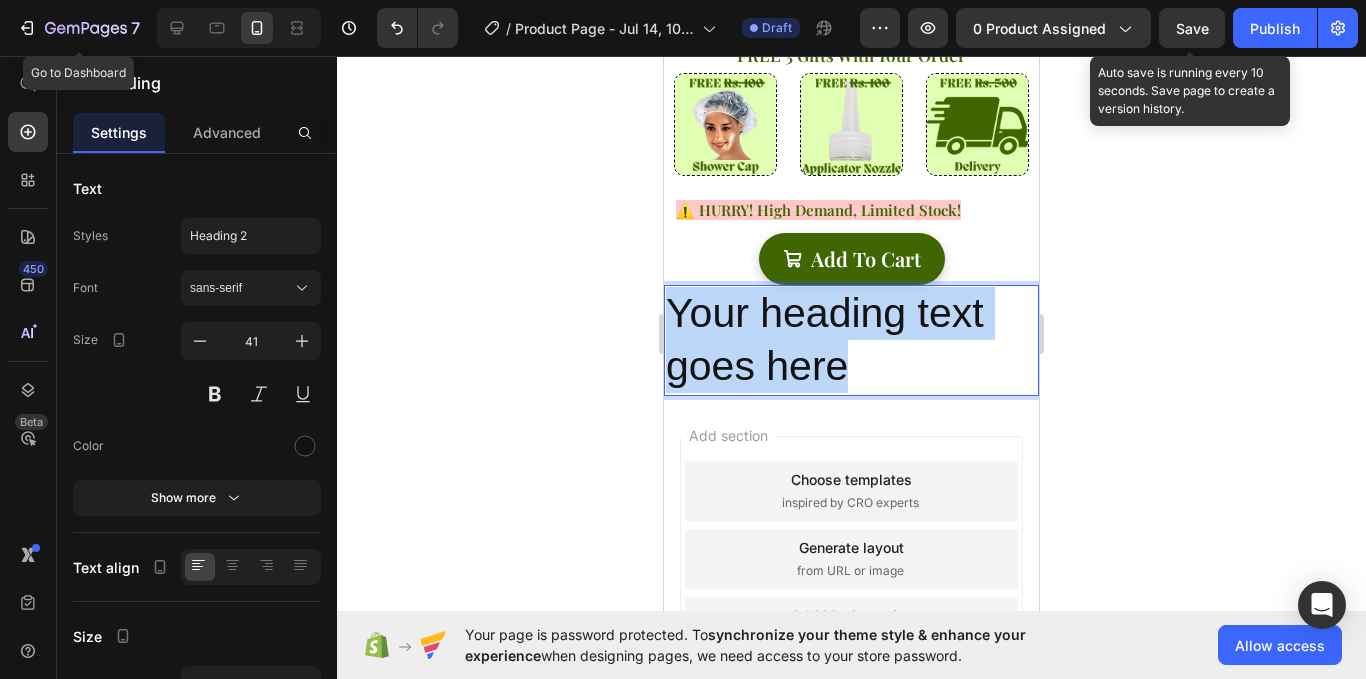 click on "Your heading text goes here" at bounding box center [851, 340] 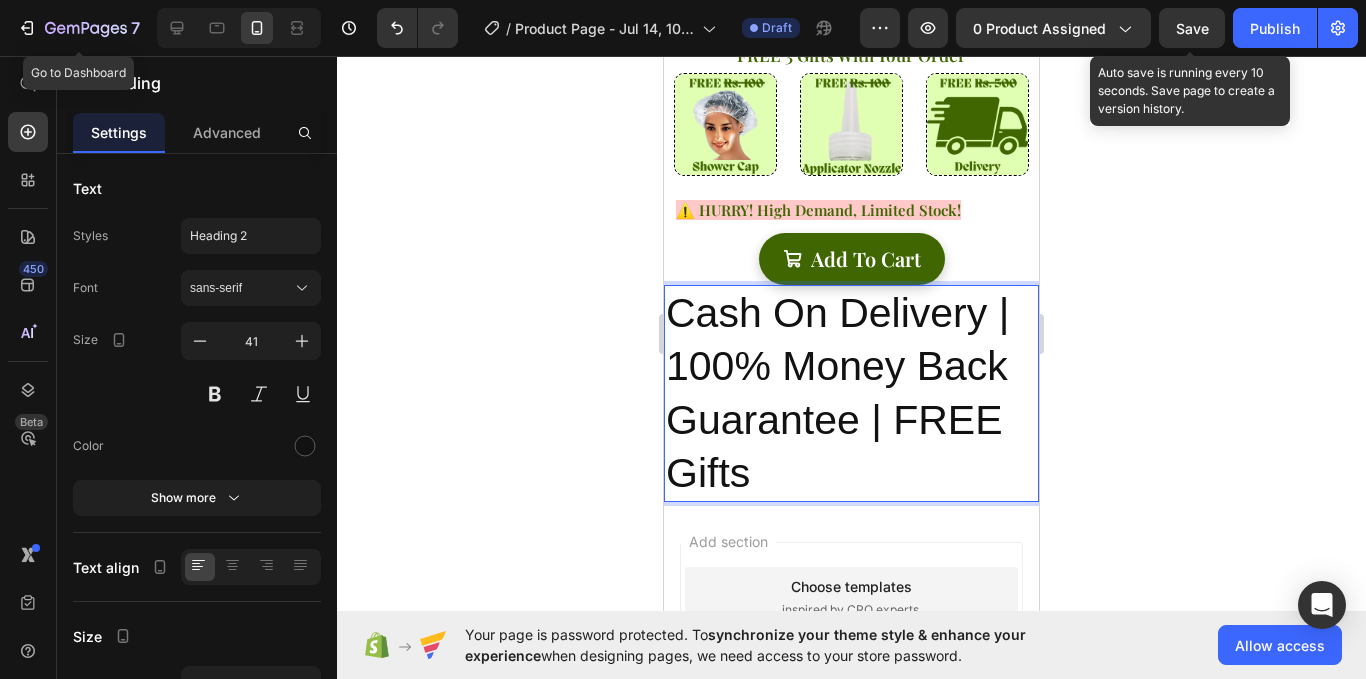 click on "Cash On Delivery | 100% Money Back Guarantee | FREE Gifts" at bounding box center (851, 393) 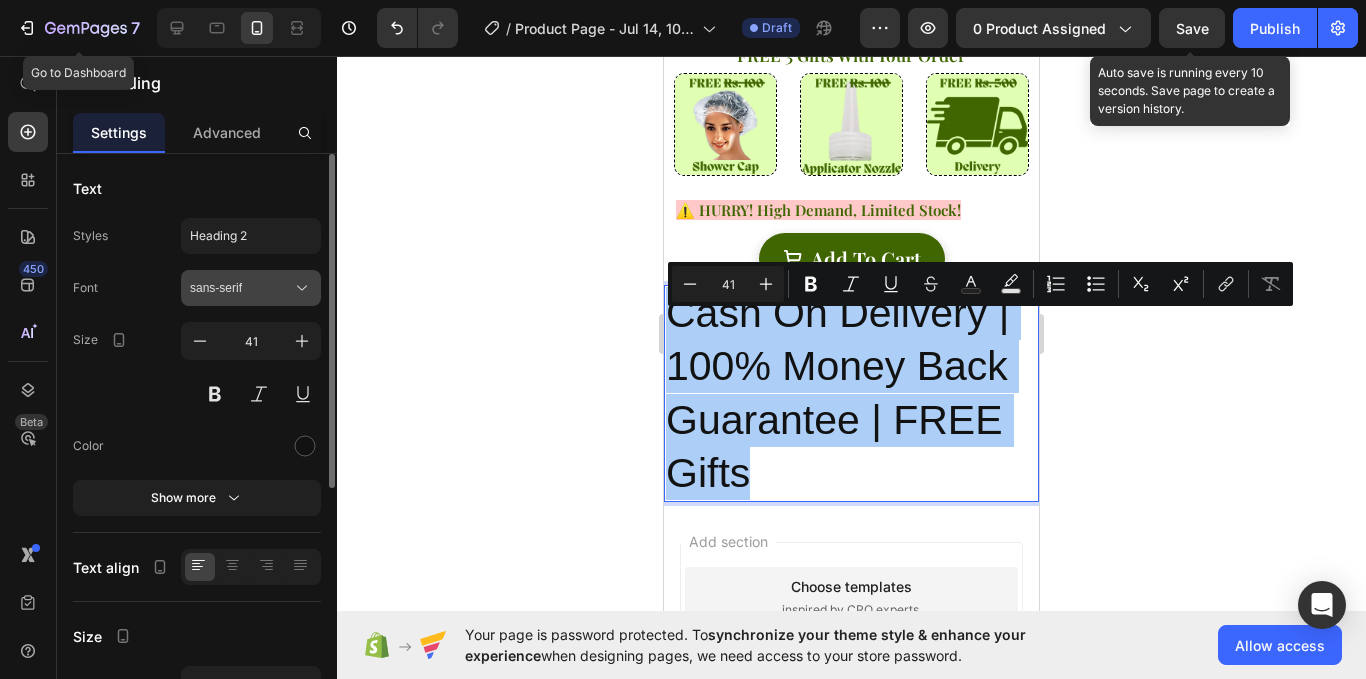 click on "sans-serif" at bounding box center (241, 288) 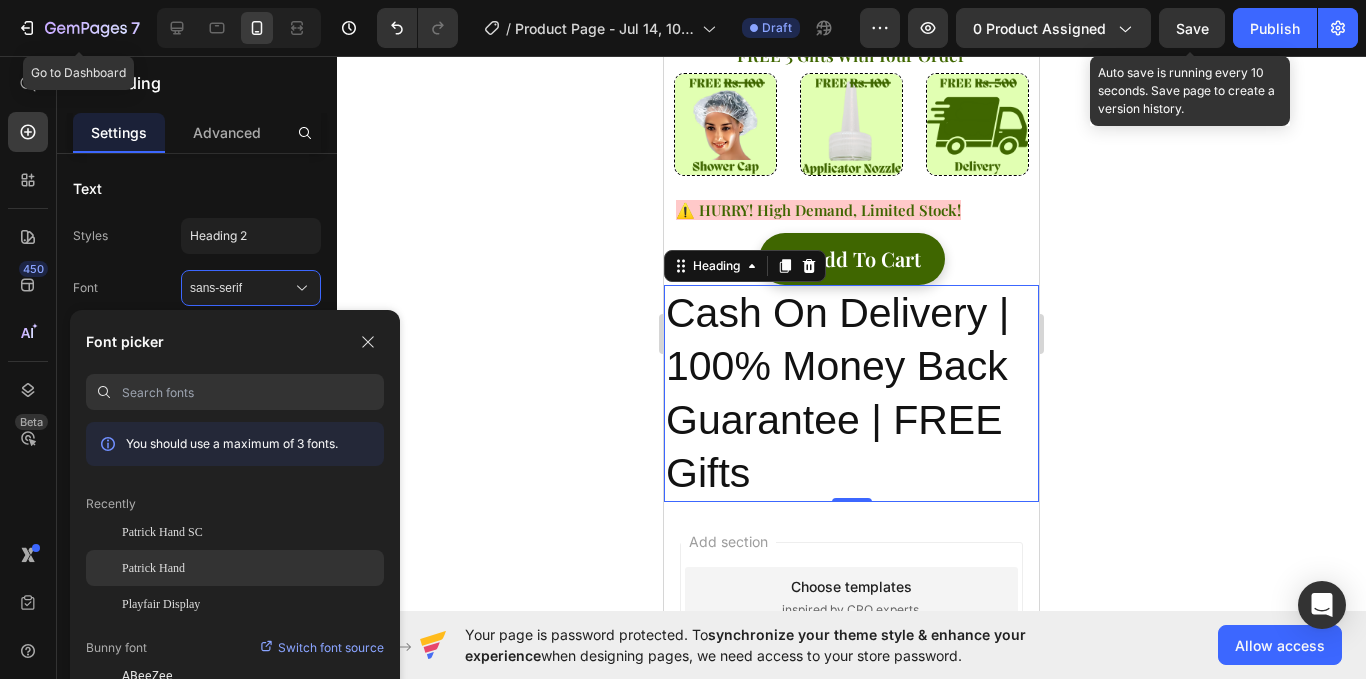 click on "Patrick Hand" 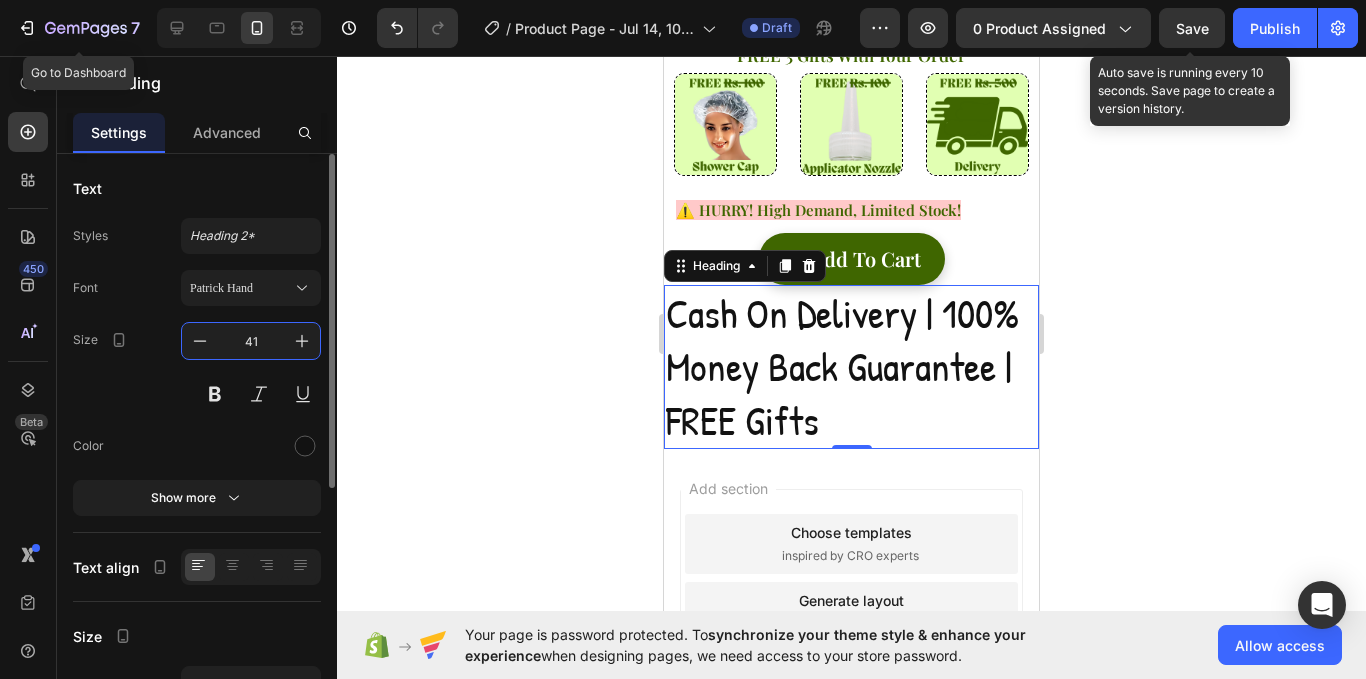 click on "41" at bounding box center [251, 341] 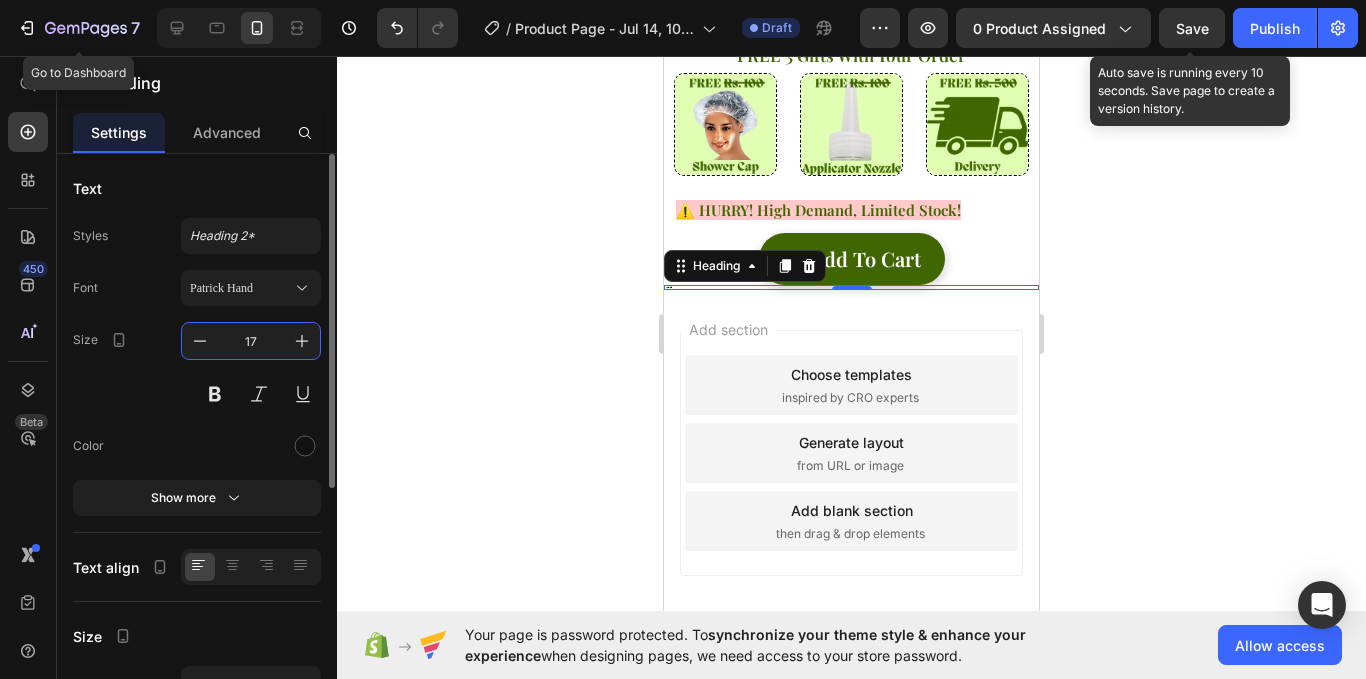 type on "17" 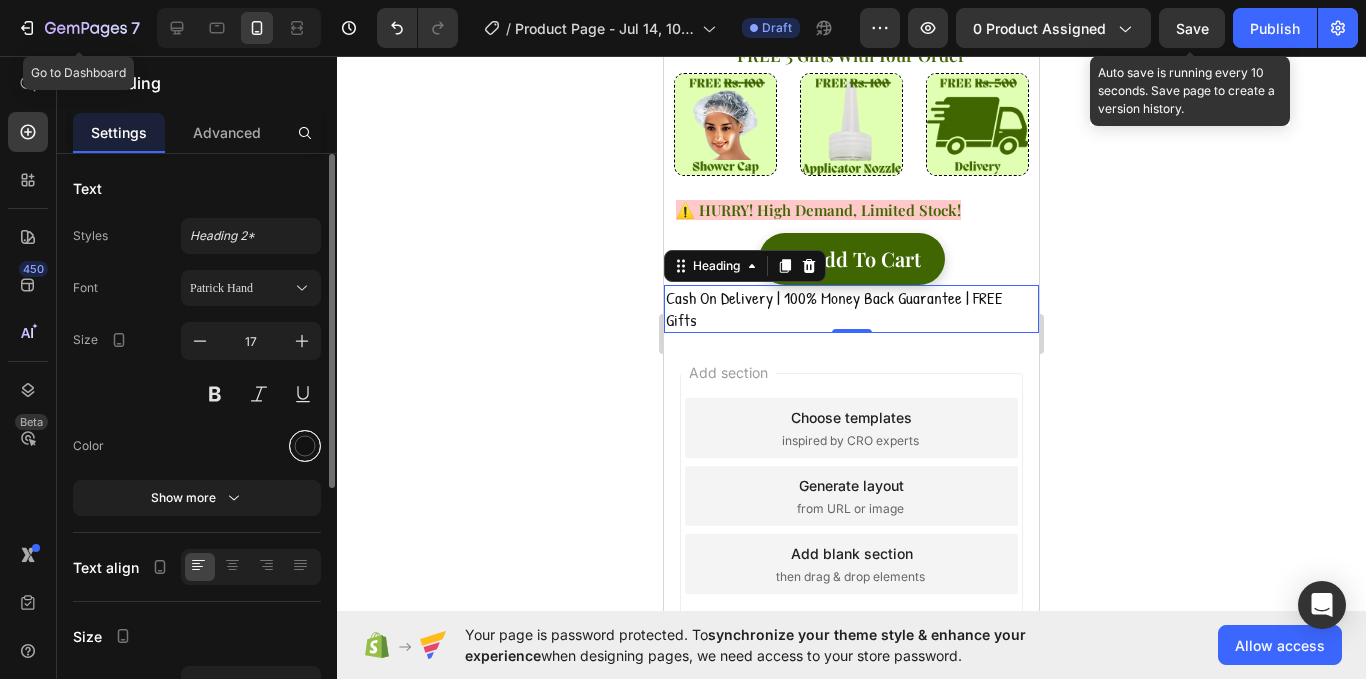 click at bounding box center [305, 446] 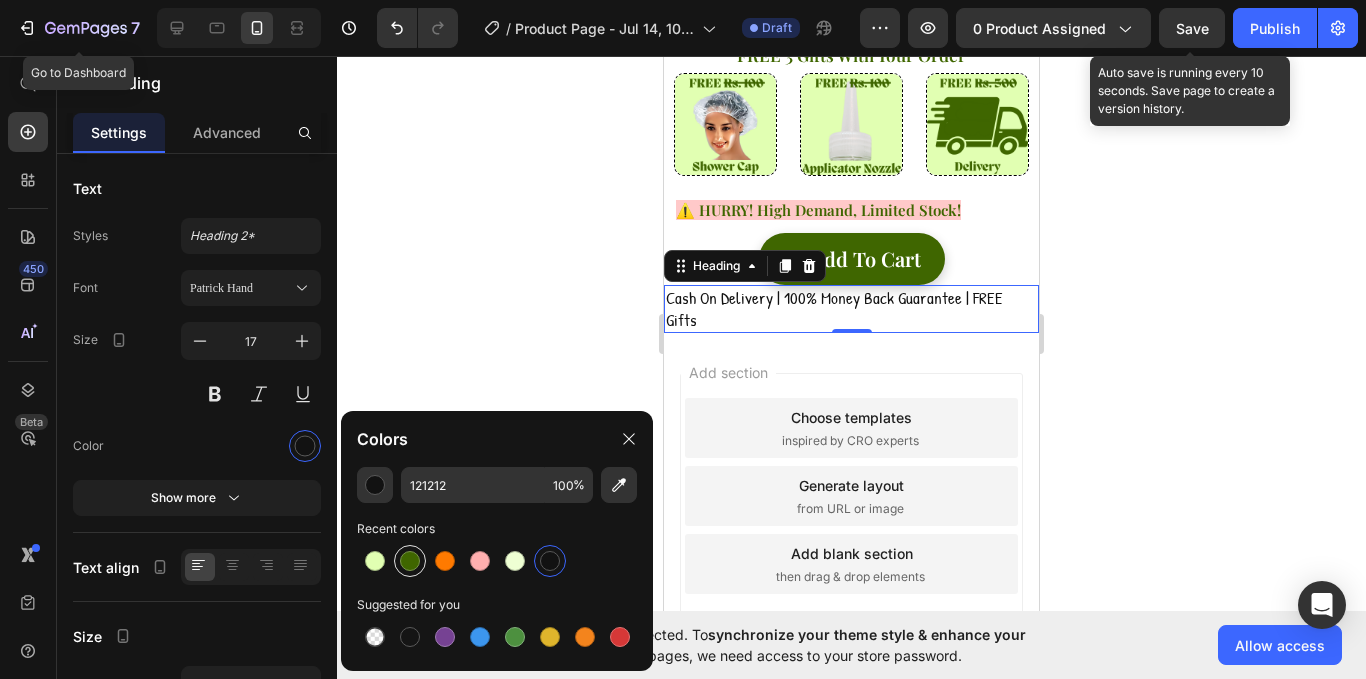 click at bounding box center [410, 561] 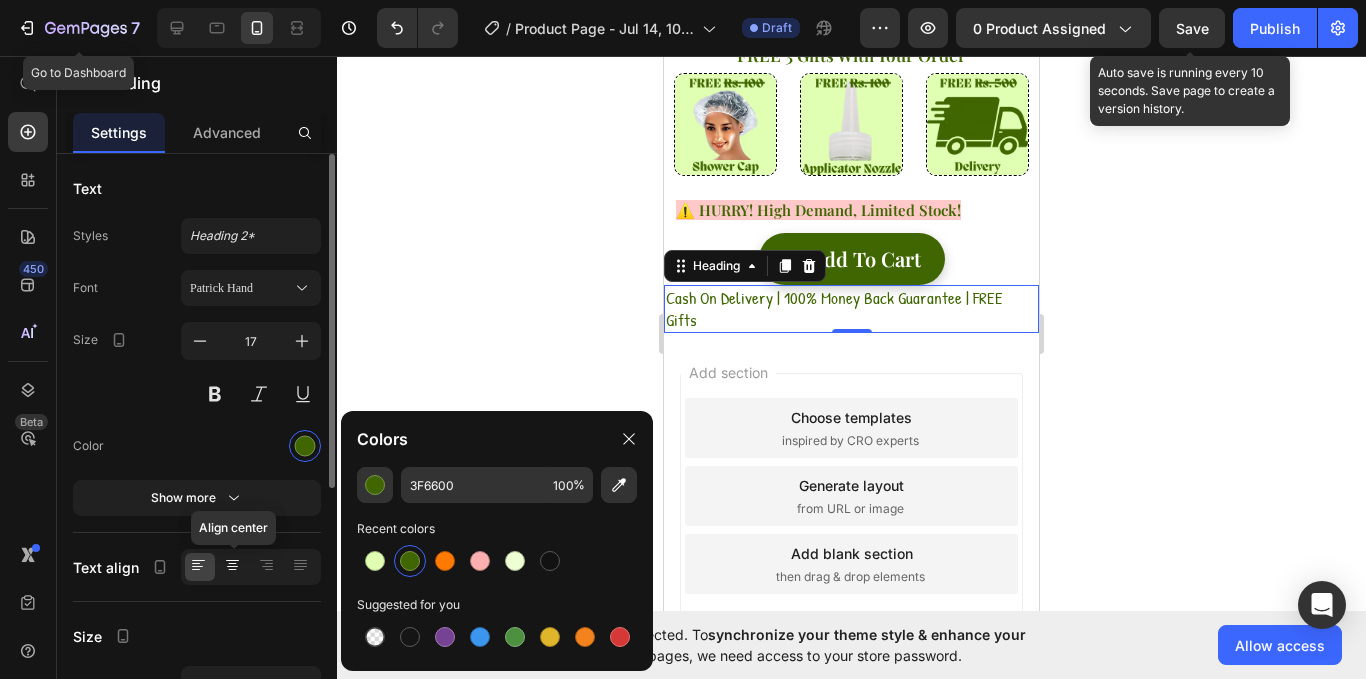 click 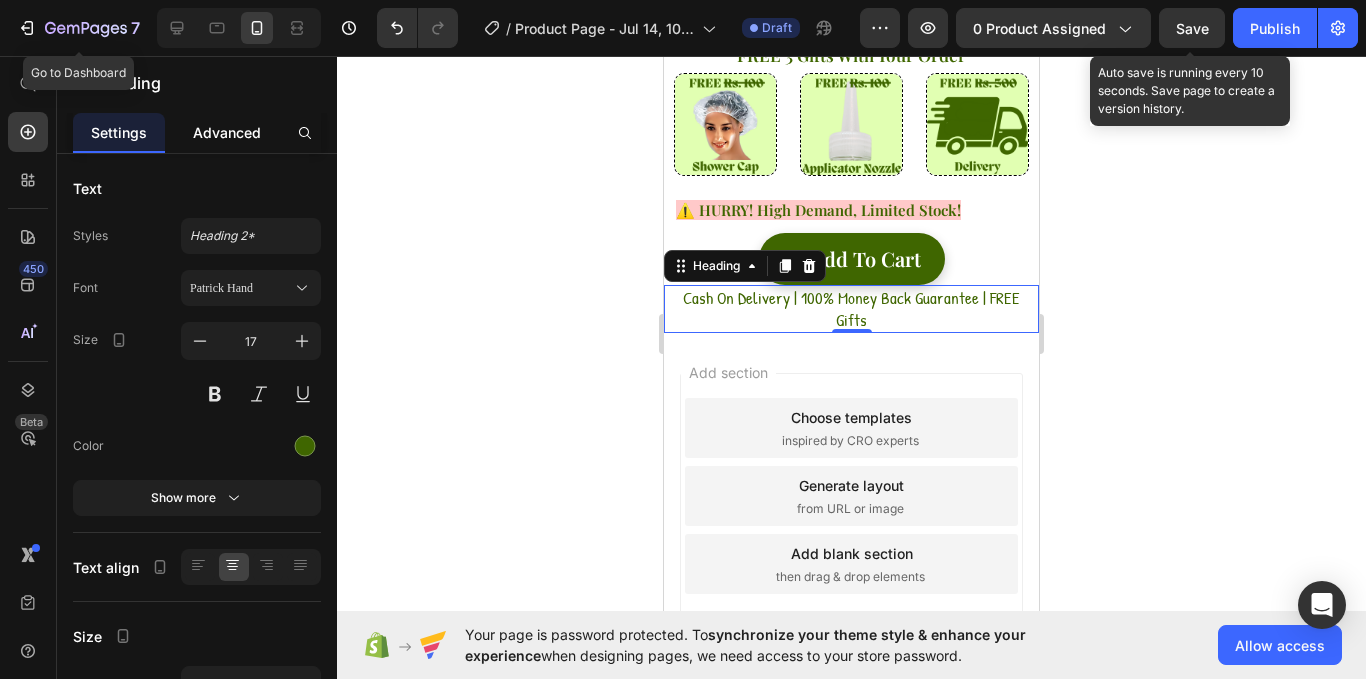 click on "Advanced" at bounding box center [227, 132] 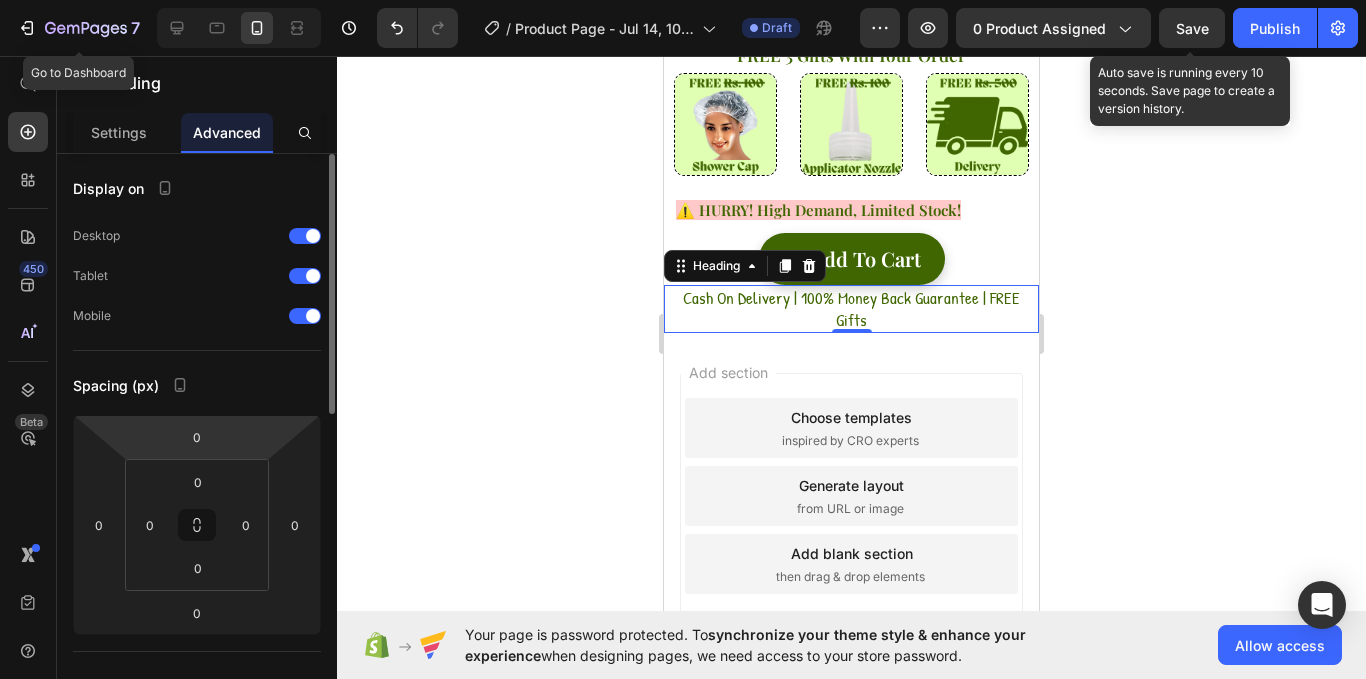 click on "7 Go to Dashboard / Product Page - Jul 14, 10:15:00 Draft Preview 0 product assigned Save Auto save is running every 10 seconds. Save page to create a version history. Publish 450 Beta Start with Sections Elements Hero Section Product Detail Brands Trusted Badges Guarantee Product Breakdown How to use Testimonials Compare Bundle FAQs Social Proof Brand Story Product List Collection Blog List Contact Sticky Add to Cart Custom Footer Browse Library 450 Layout
Row
Row
Row
Row Text
Heading
Text Block Button
Button
Button
Media" at bounding box center [683, 0] 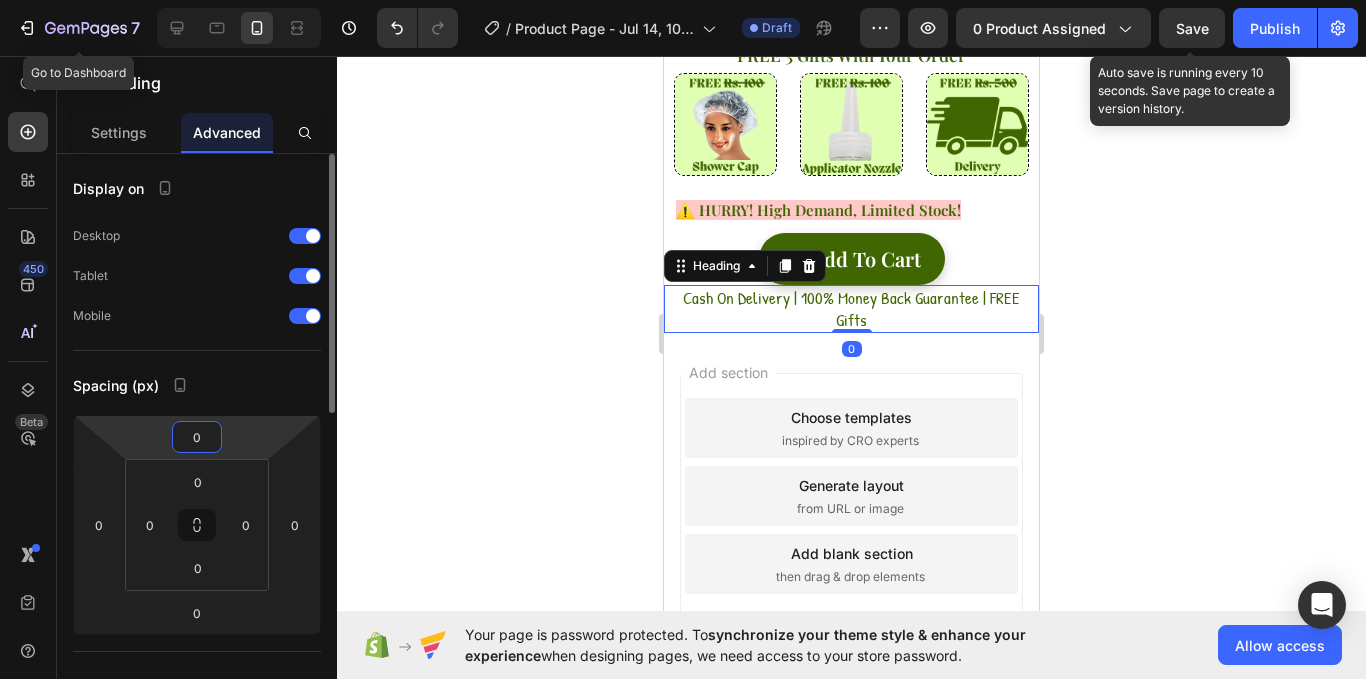 click on "0" at bounding box center [197, 437] 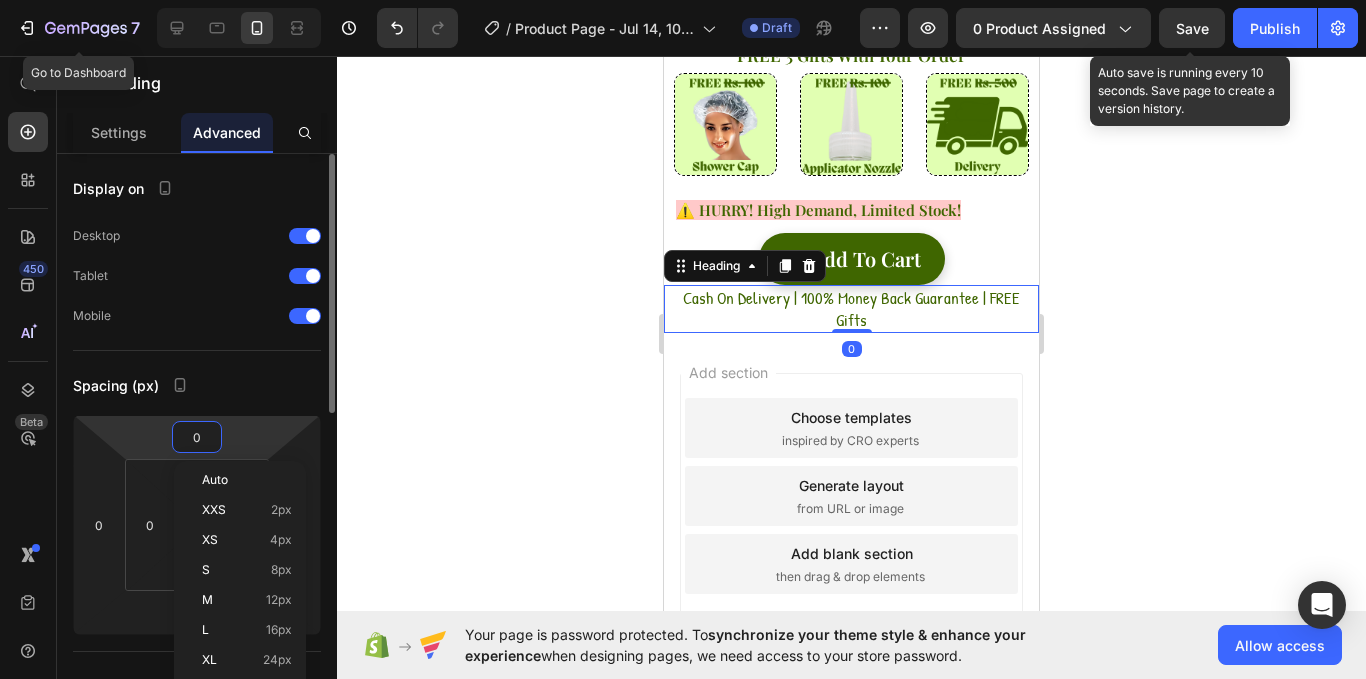 click on "0" at bounding box center [197, 437] 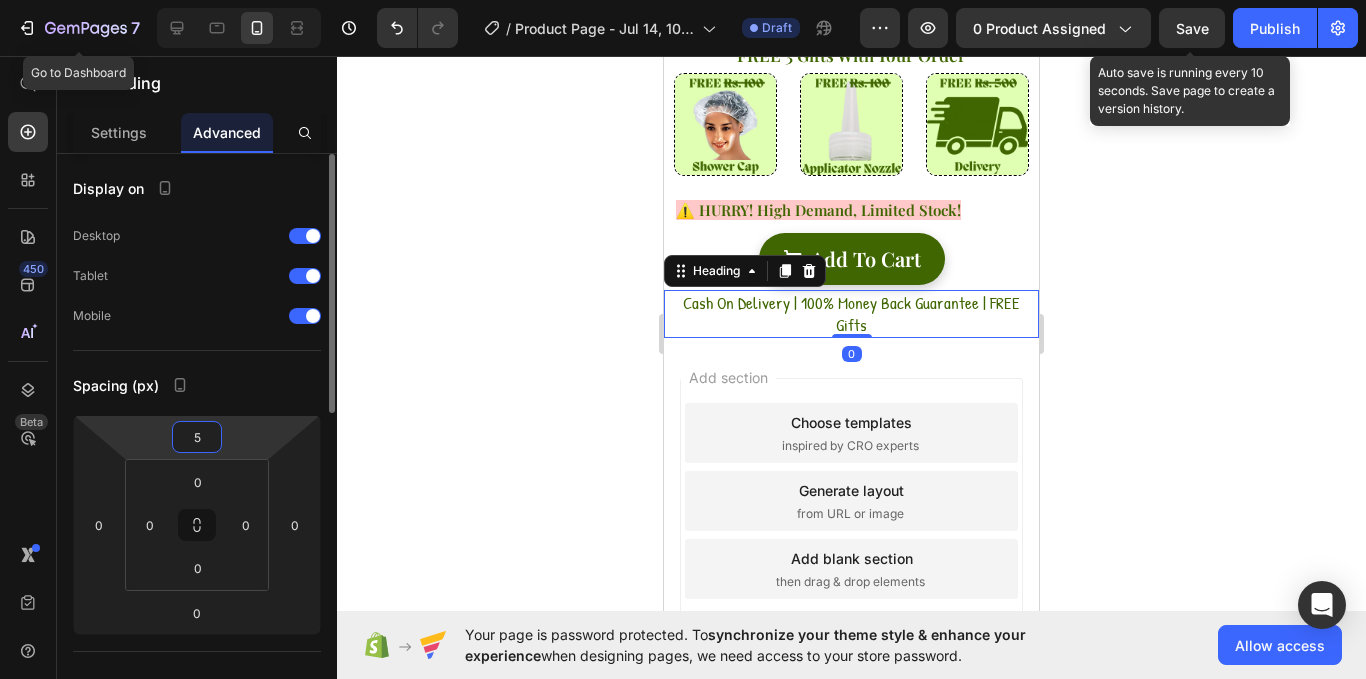 type on "5" 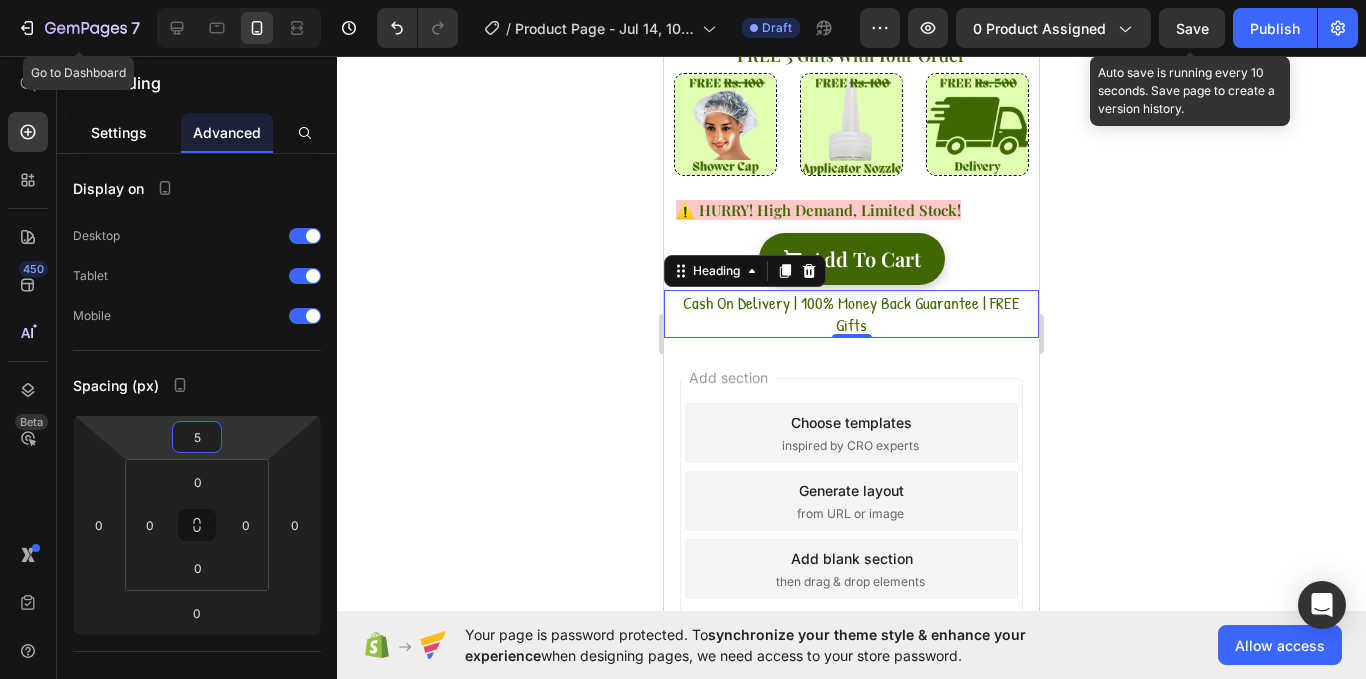 click on "Settings" at bounding box center [119, 132] 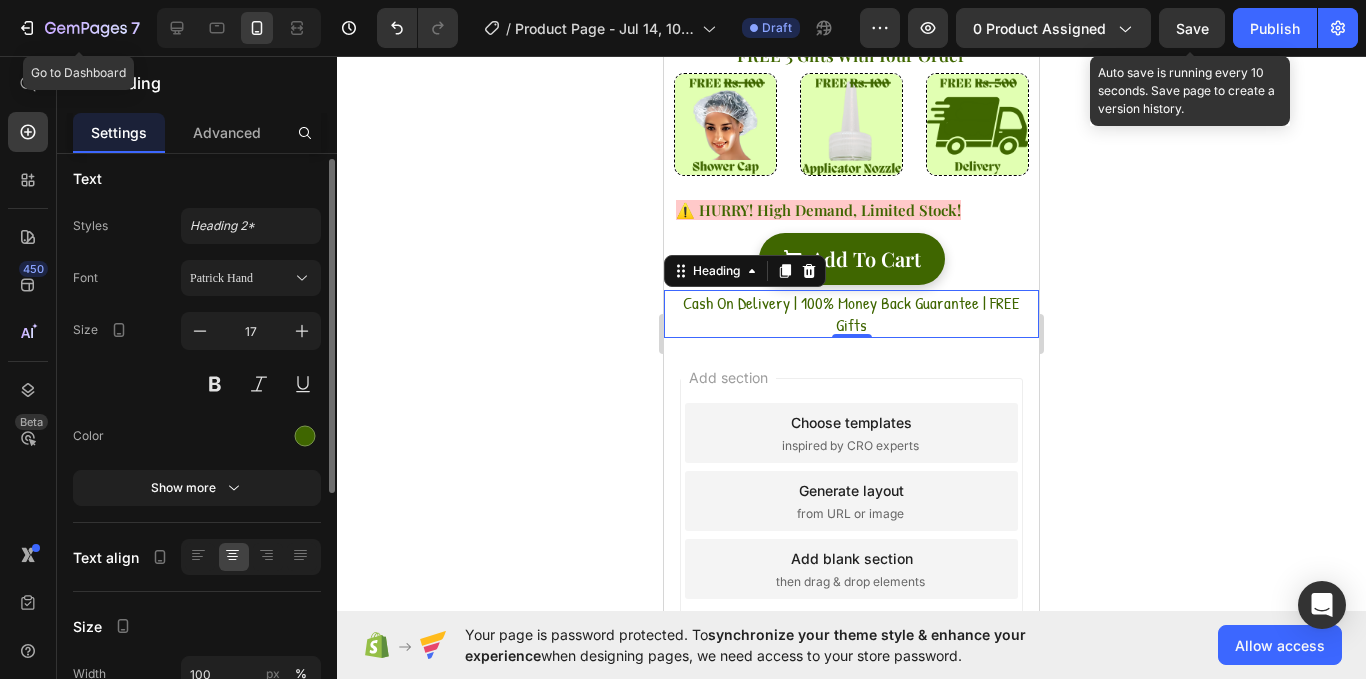 scroll, scrollTop: 0, scrollLeft: 0, axis: both 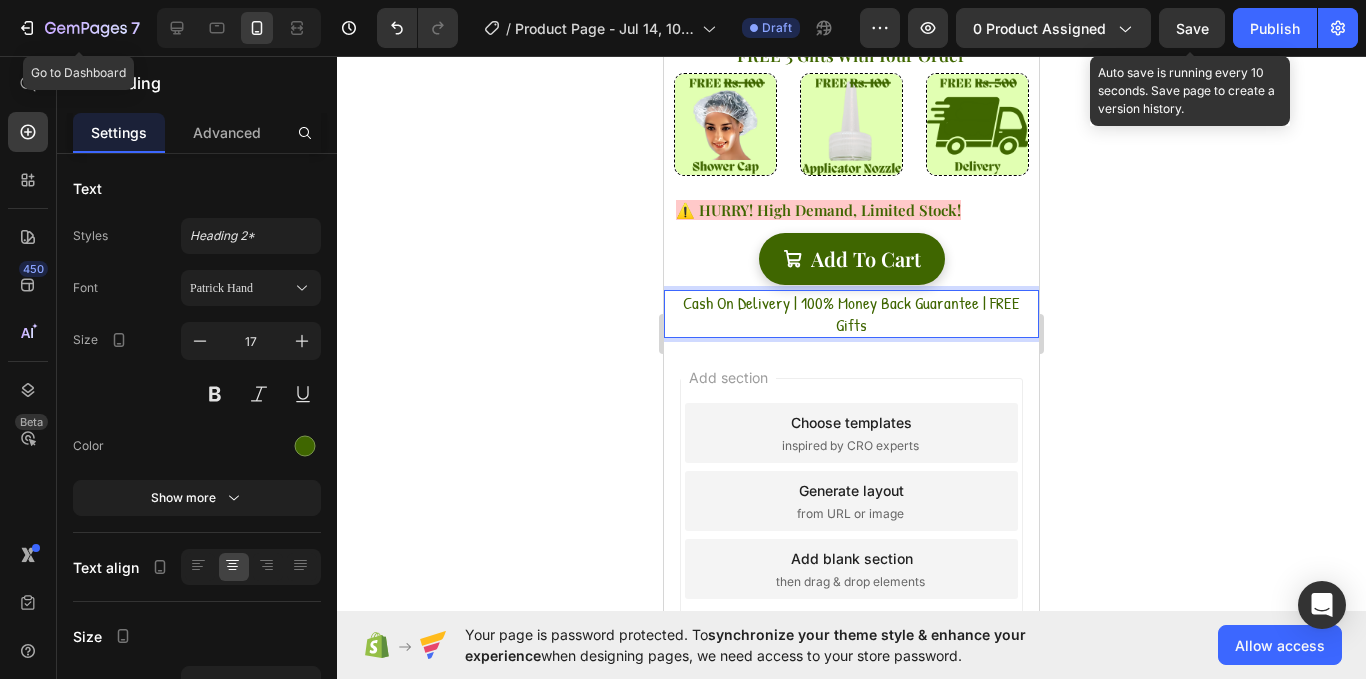 click on "Cash On Delivery | 100% Money Back Guarantee | FREE Gifts" at bounding box center (851, 314) 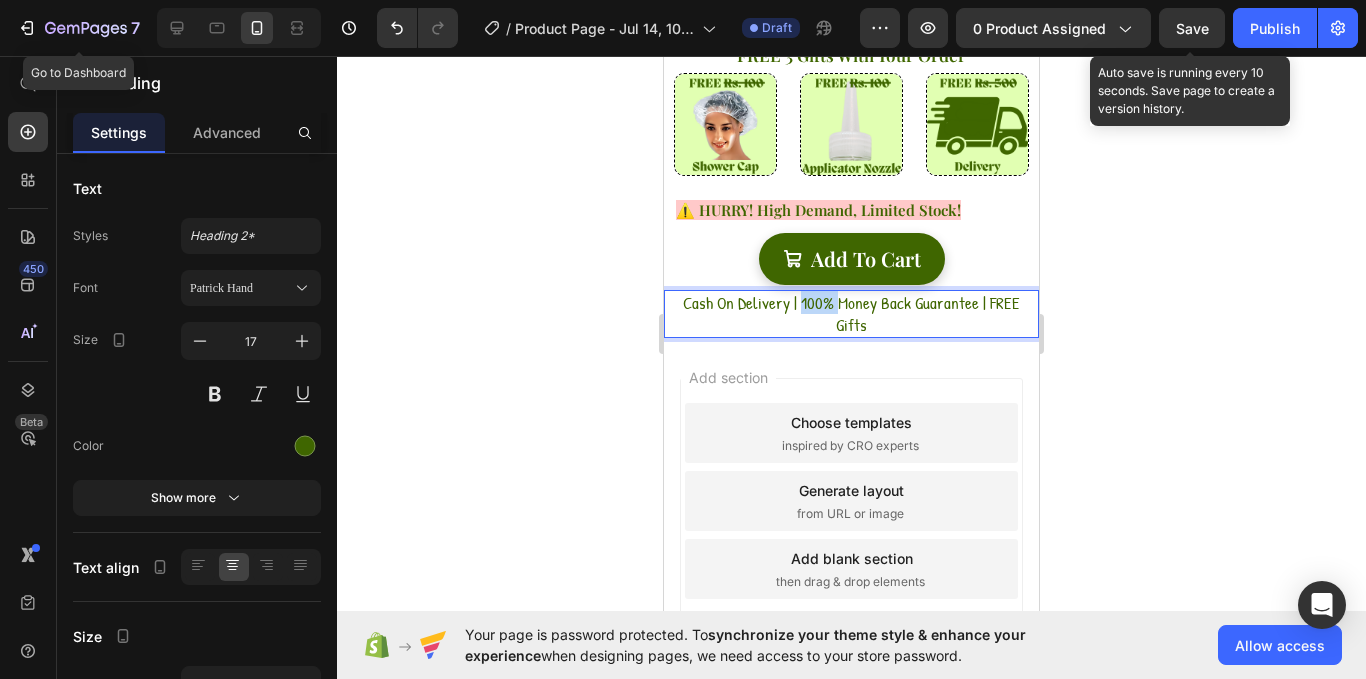 drag, startPoint x: 835, startPoint y: 327, endPoint x: 798, endPoint y: 331, distance: 37.215588 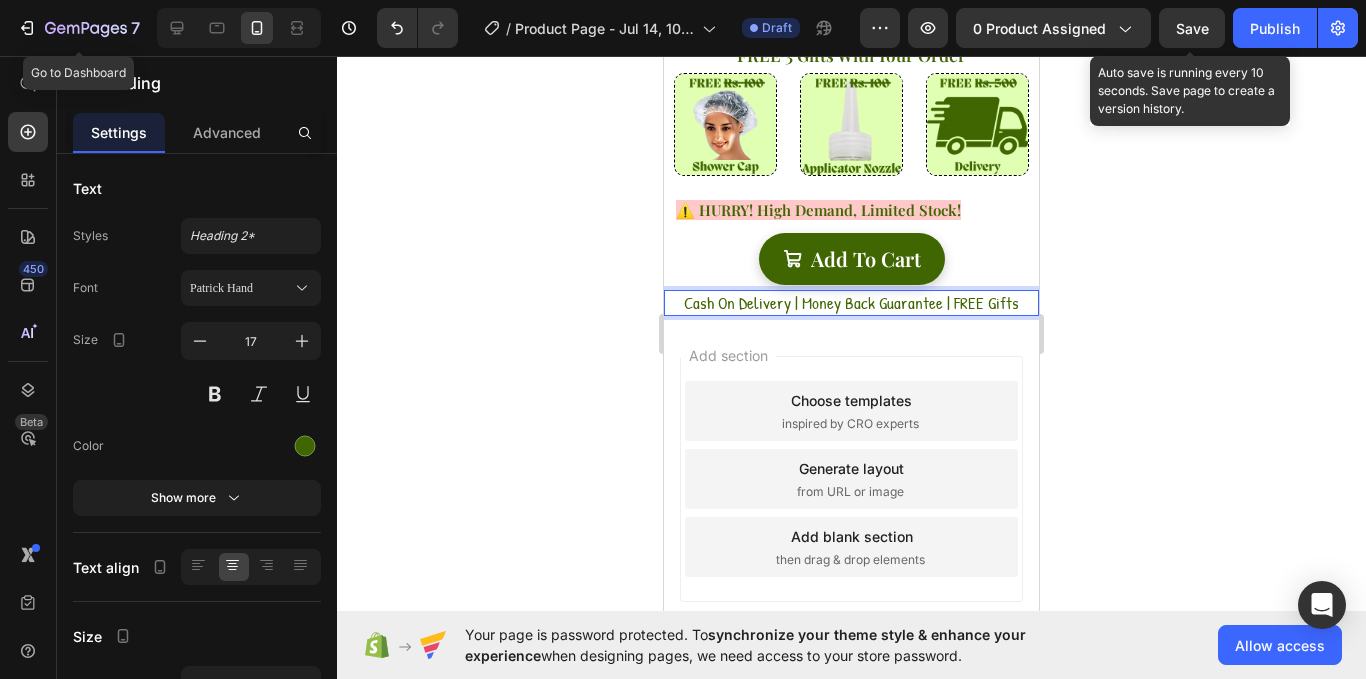 click on "Cash On Delivery | Money Back Guarantee | FREE Gifts" at bounding box center (851, 303) 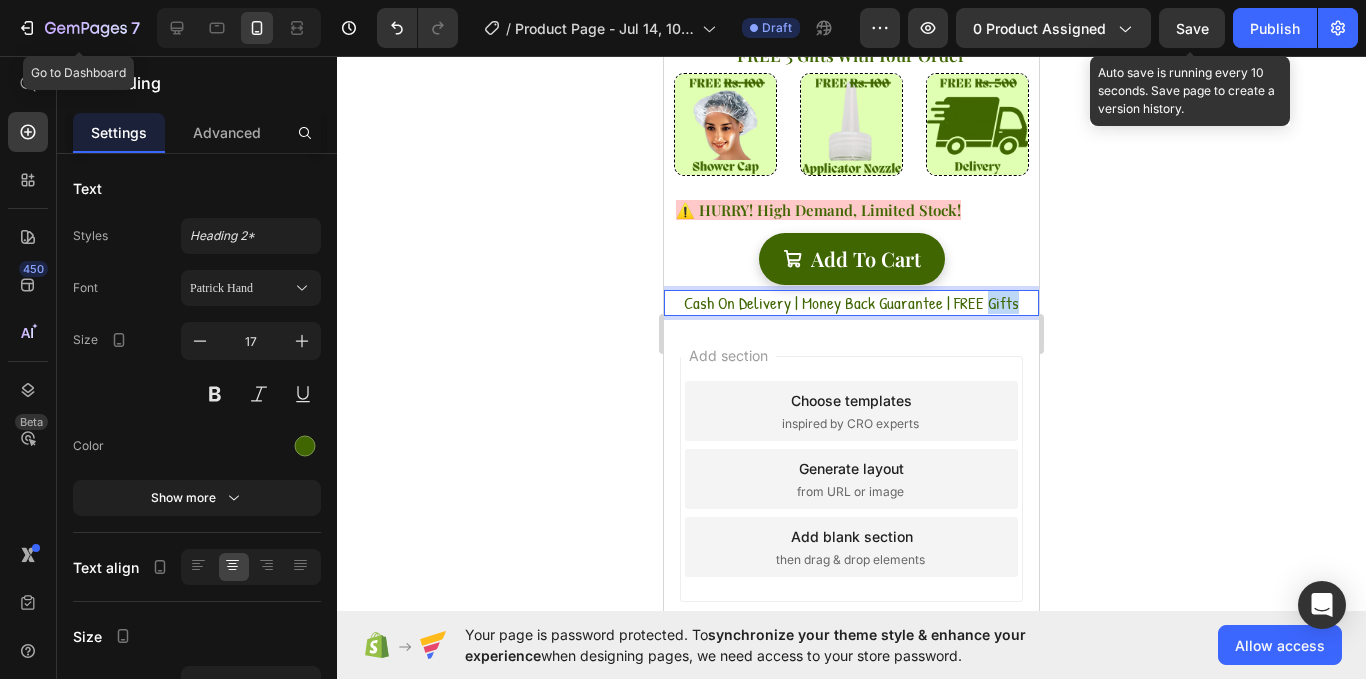 click on "Cash On Delivery | Money Back Guarantee | FREE Gifts" at bounding box center (851, 303) 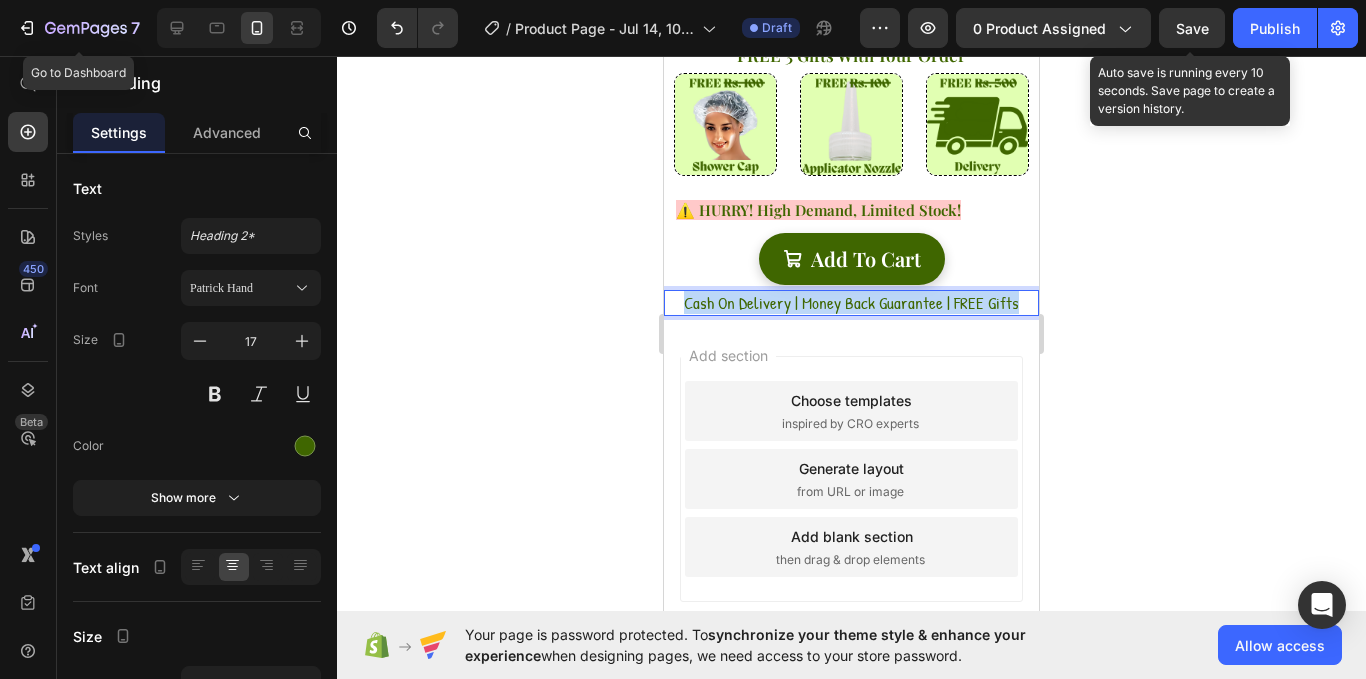click on "Cash On Delivery | Money Back Guarantee | FREE Gifts" at bounding box center (851, 303) 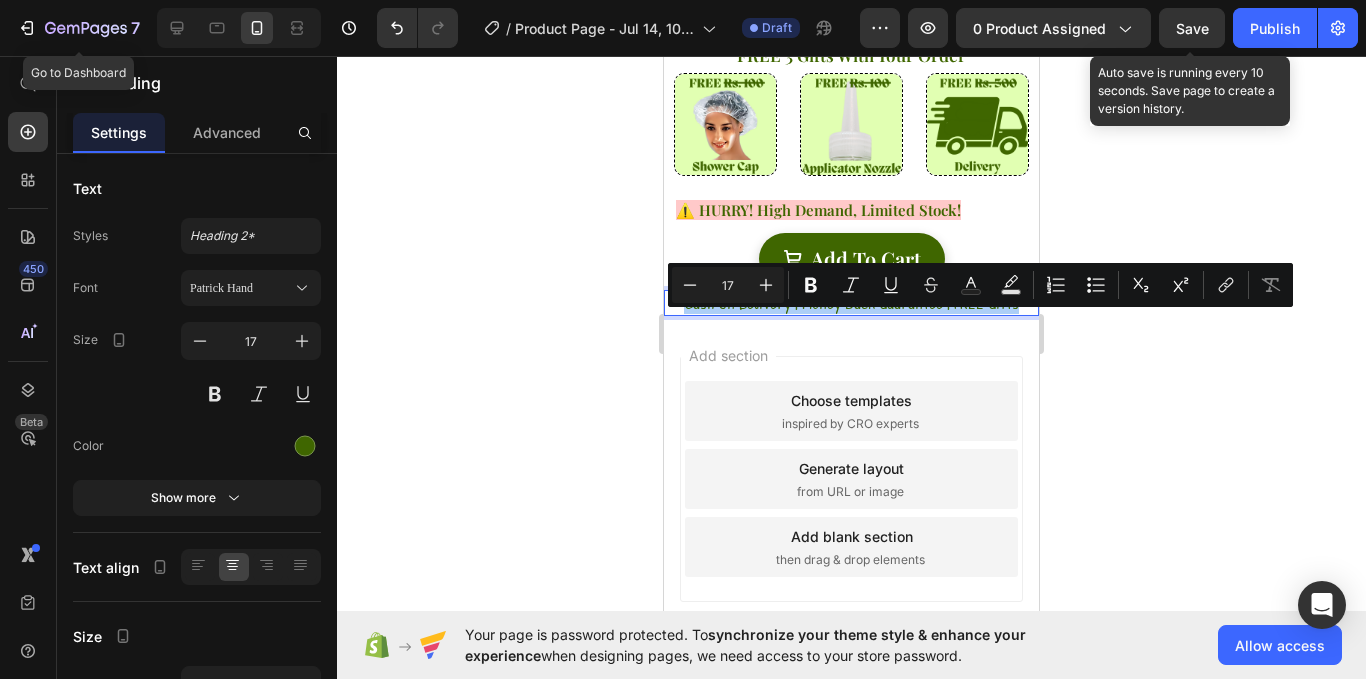 click 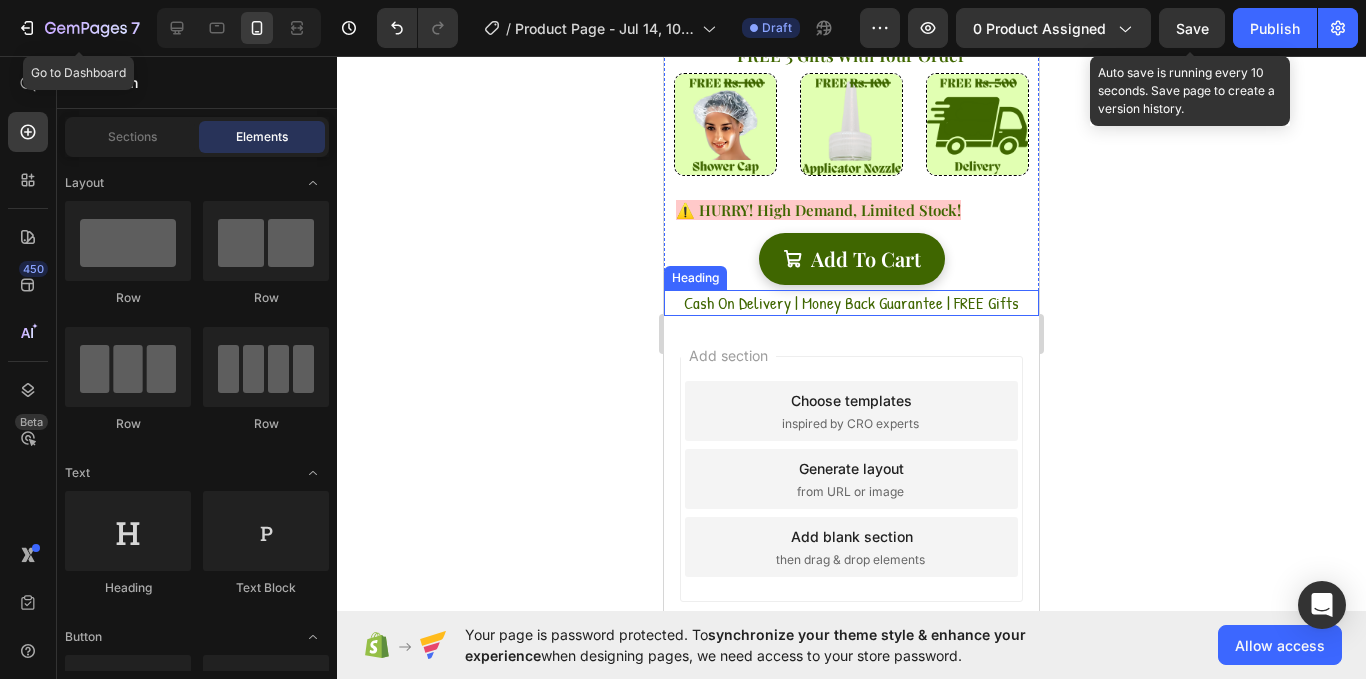 click on "Cash On Delivery | Money Back Guarantee | FREE Gifts" at bounding box center [851, 303] 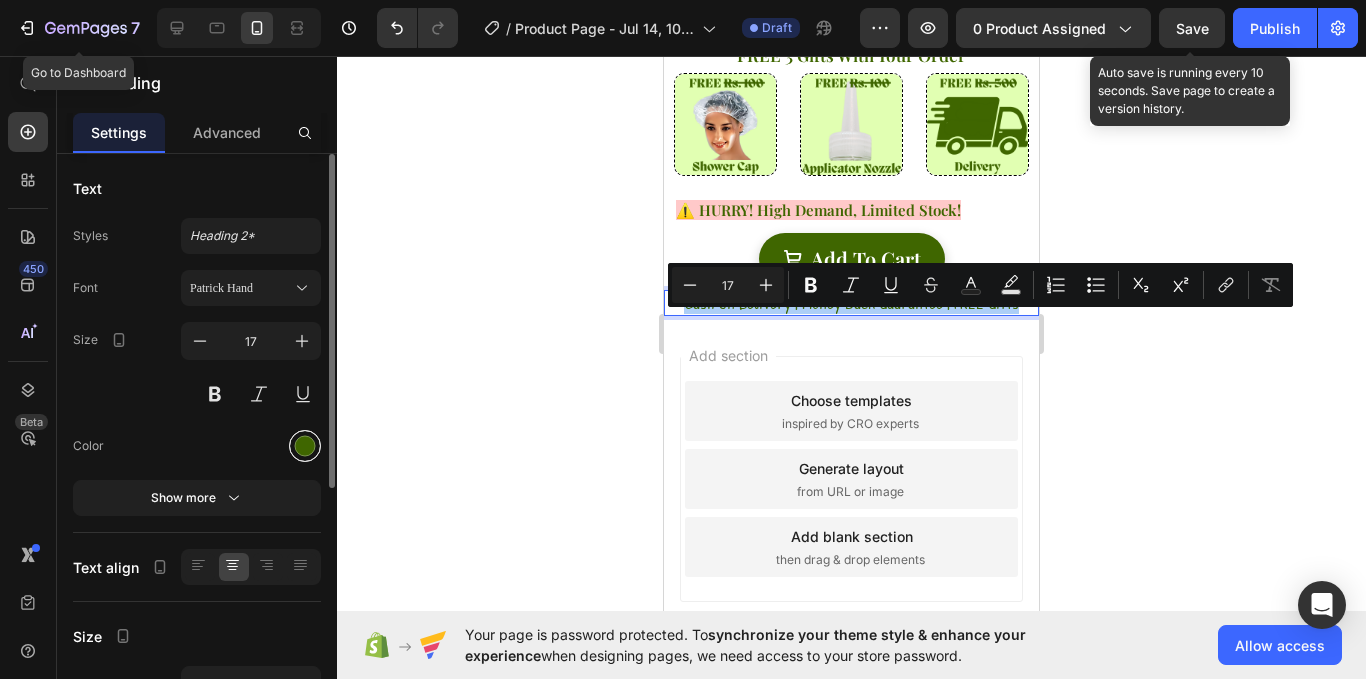 click at bounding box center [305, 446] 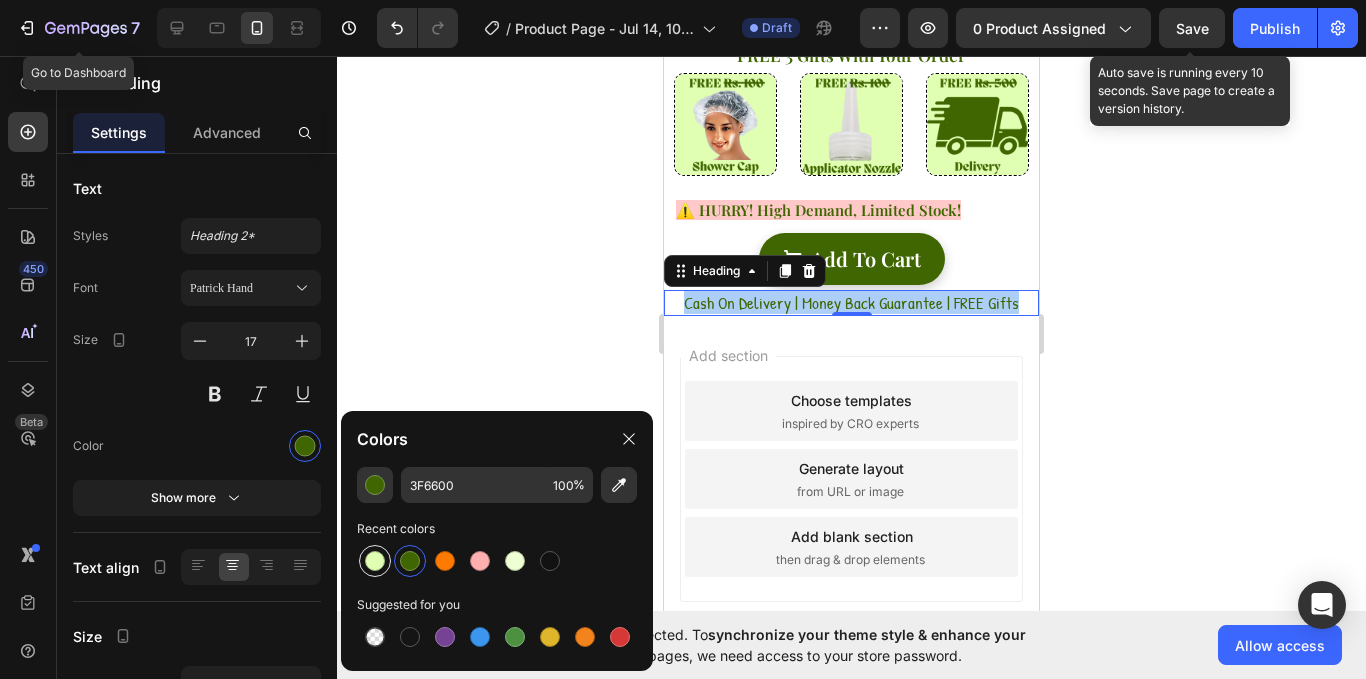 click at bounding box center (375, 561) 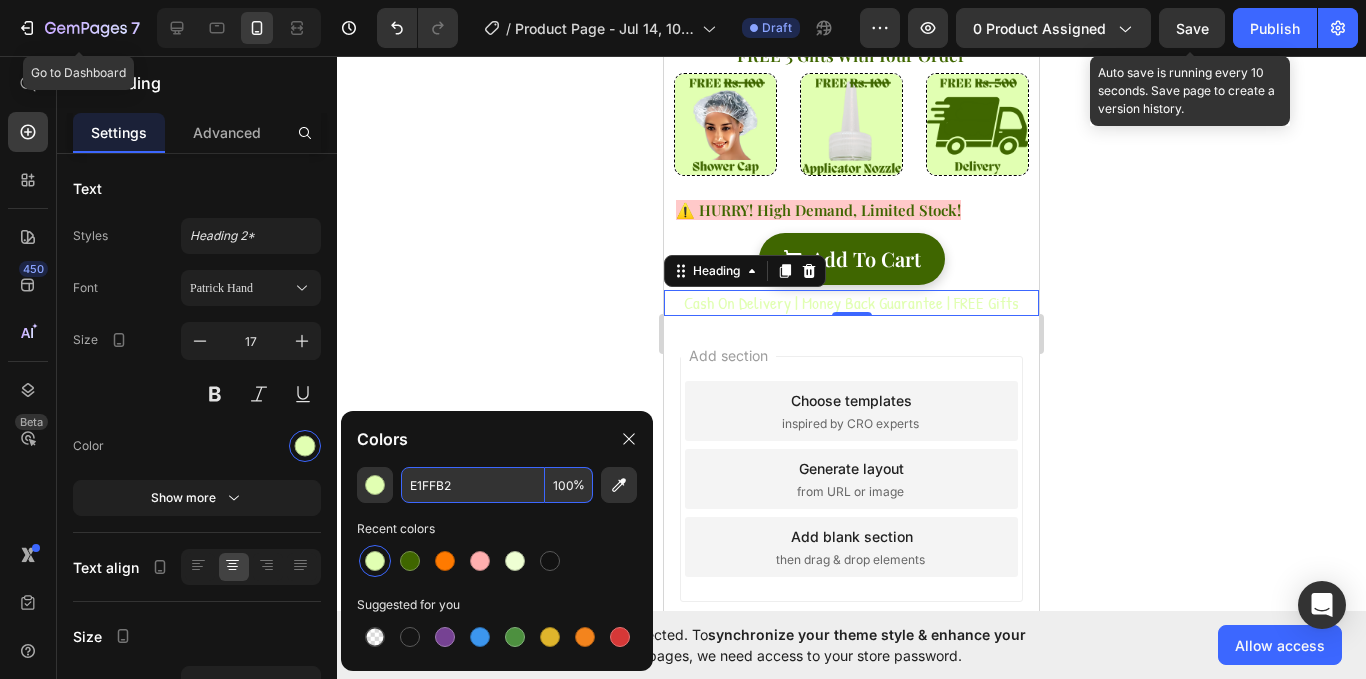 click on "E1FFB2" at bounding box center [473, 485] 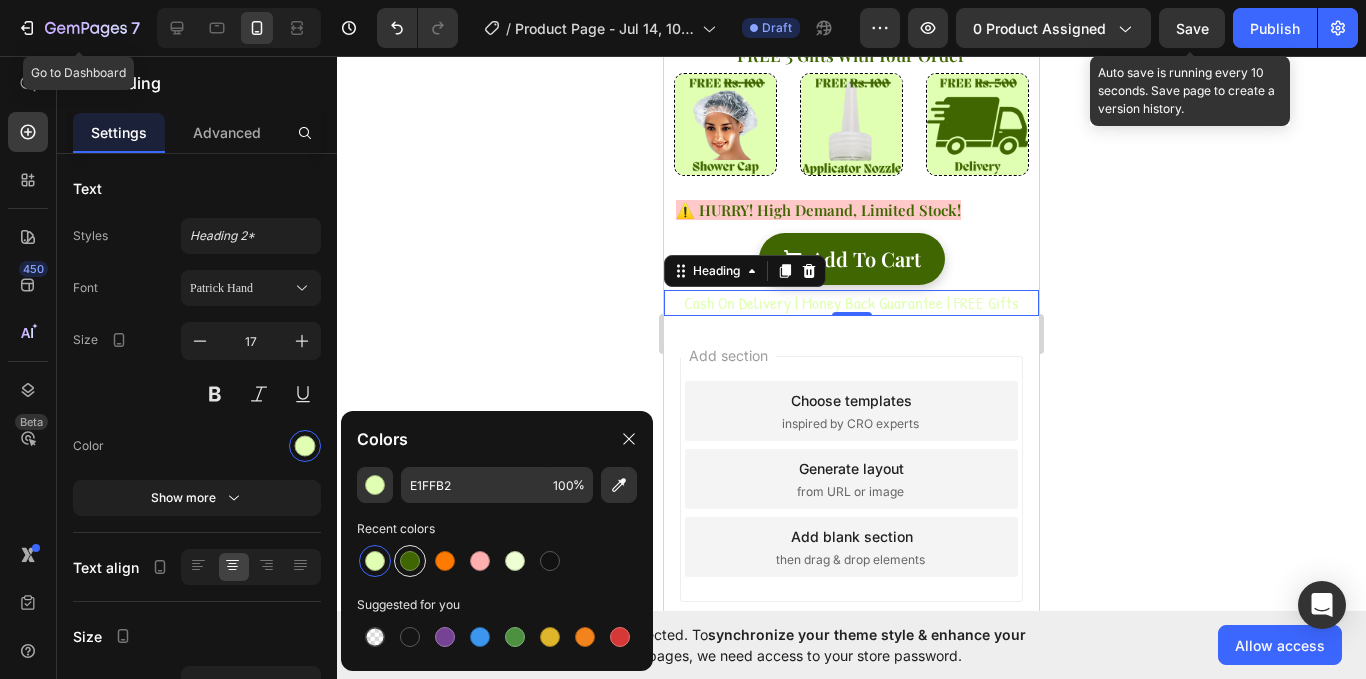 click at bounding box center [410, 561] 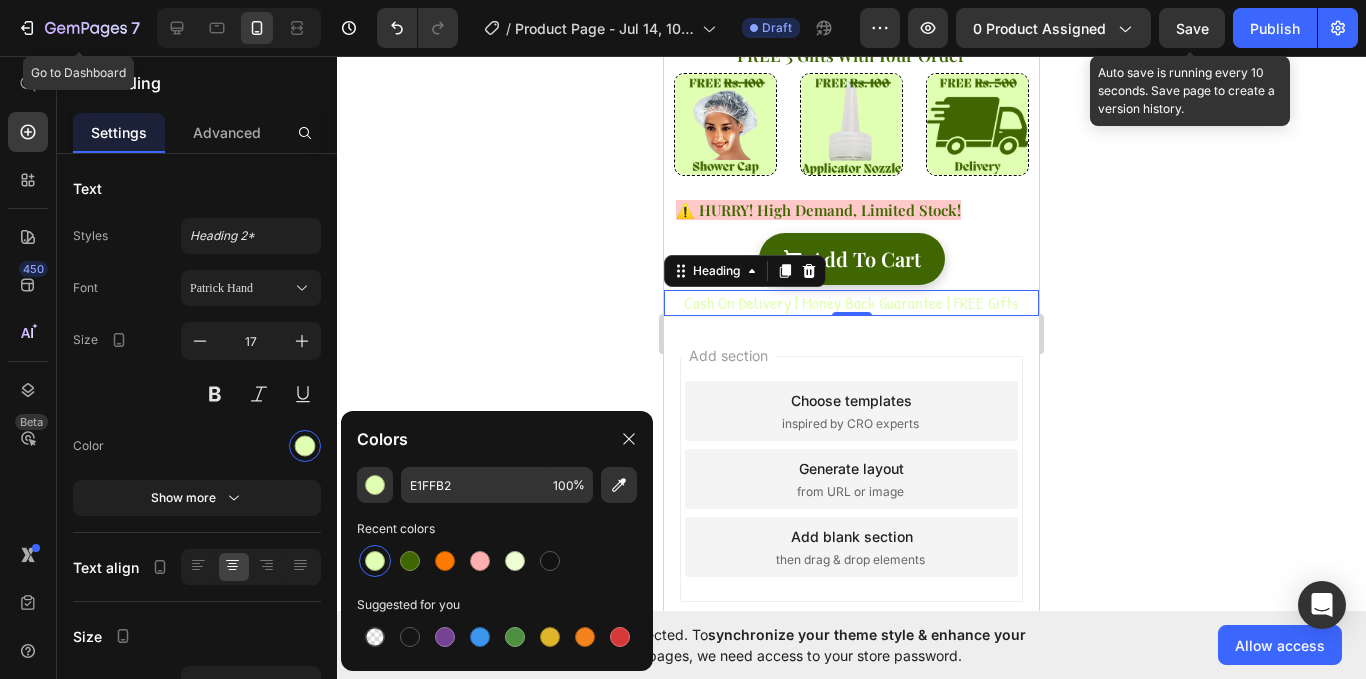 type on "3F6600" 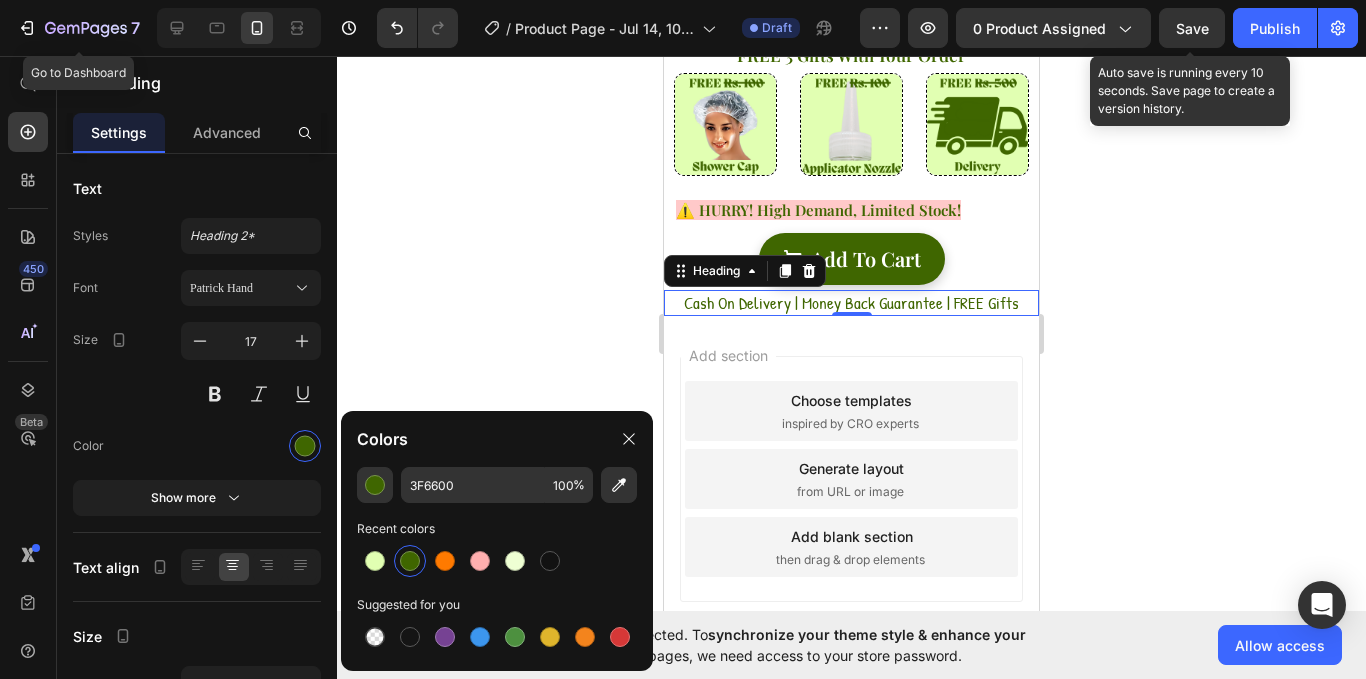 click on "Cash On Delivery | Money Back Guarantee | FREE Gifts" at bounding box center (851, 303) 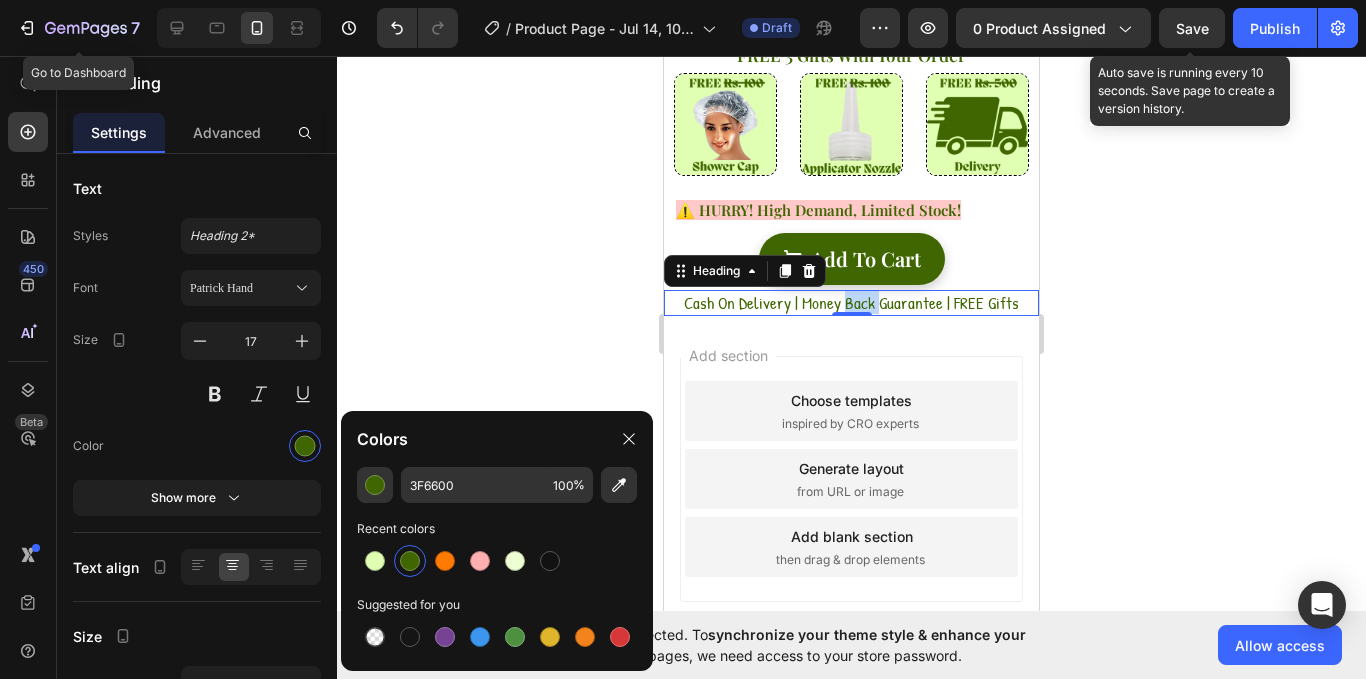click on "Cash On Delivery | Money Back Guarantee | FREE Gifts" at bounding box center [851, 303] 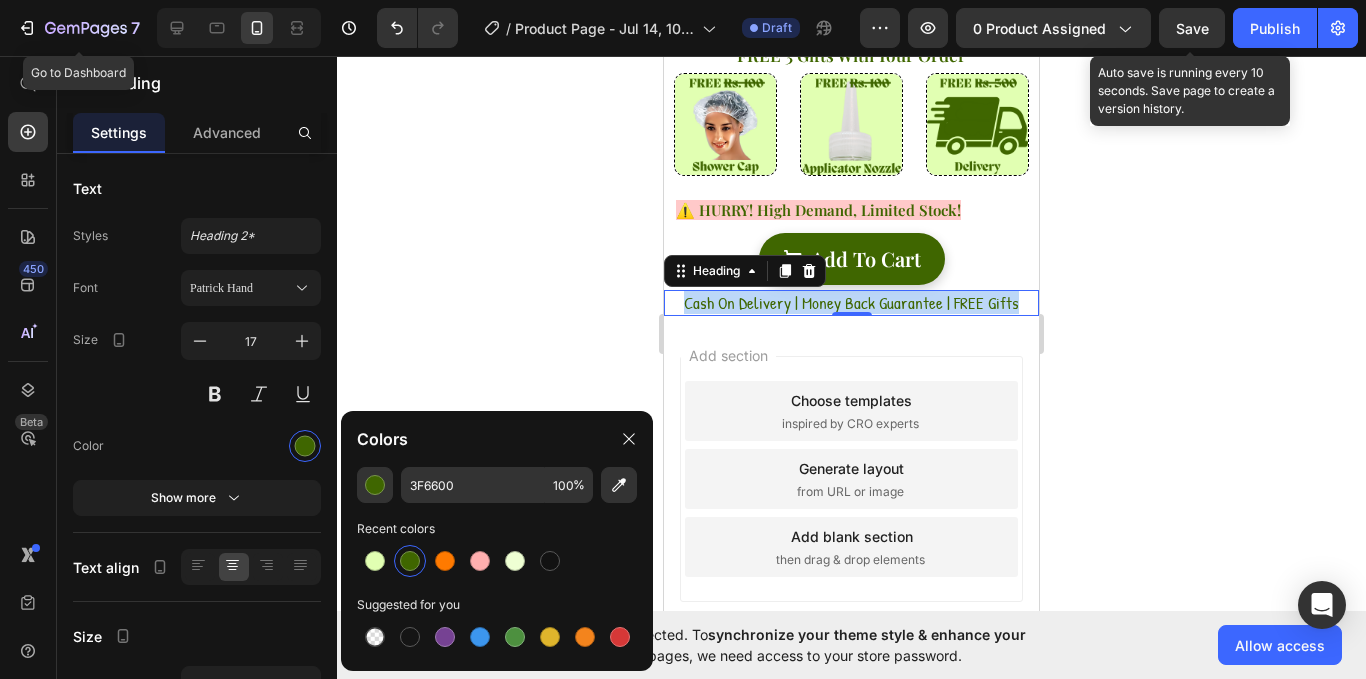 click on "Cash On Delivery | Money Back Guarantee | FREE Gifts" at bounding box center (851, 303) 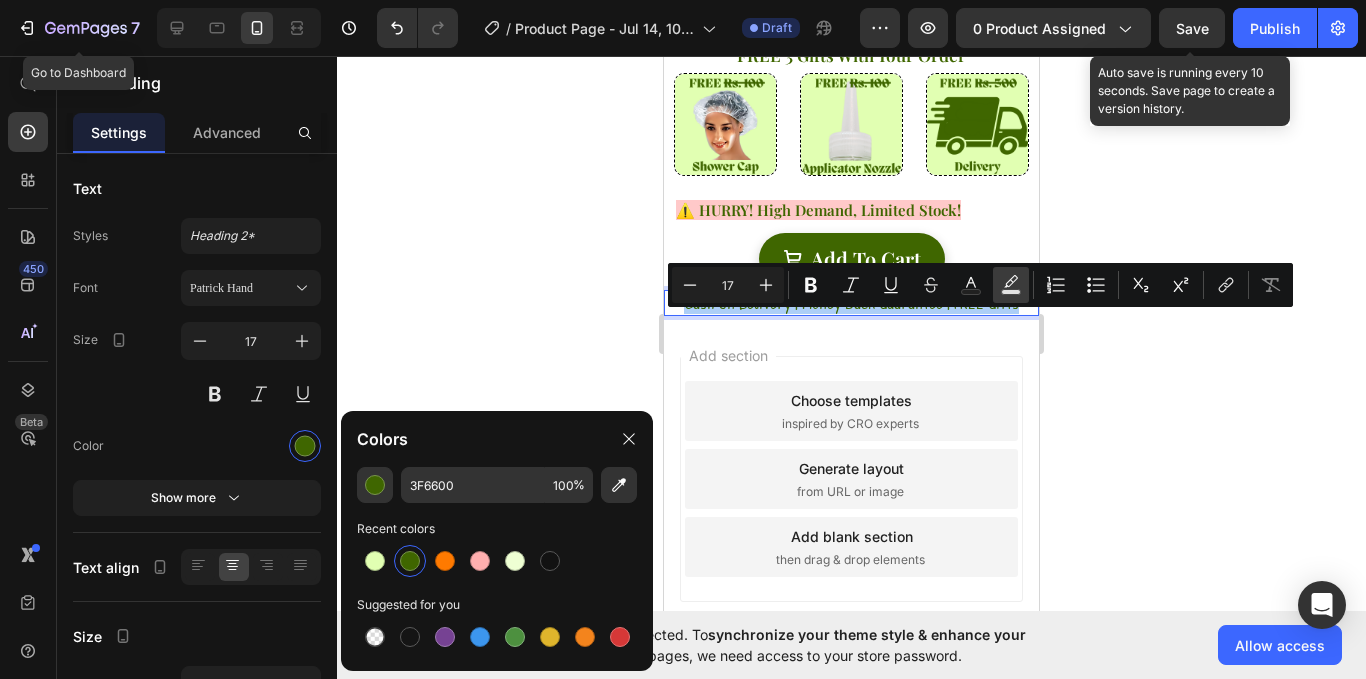 click 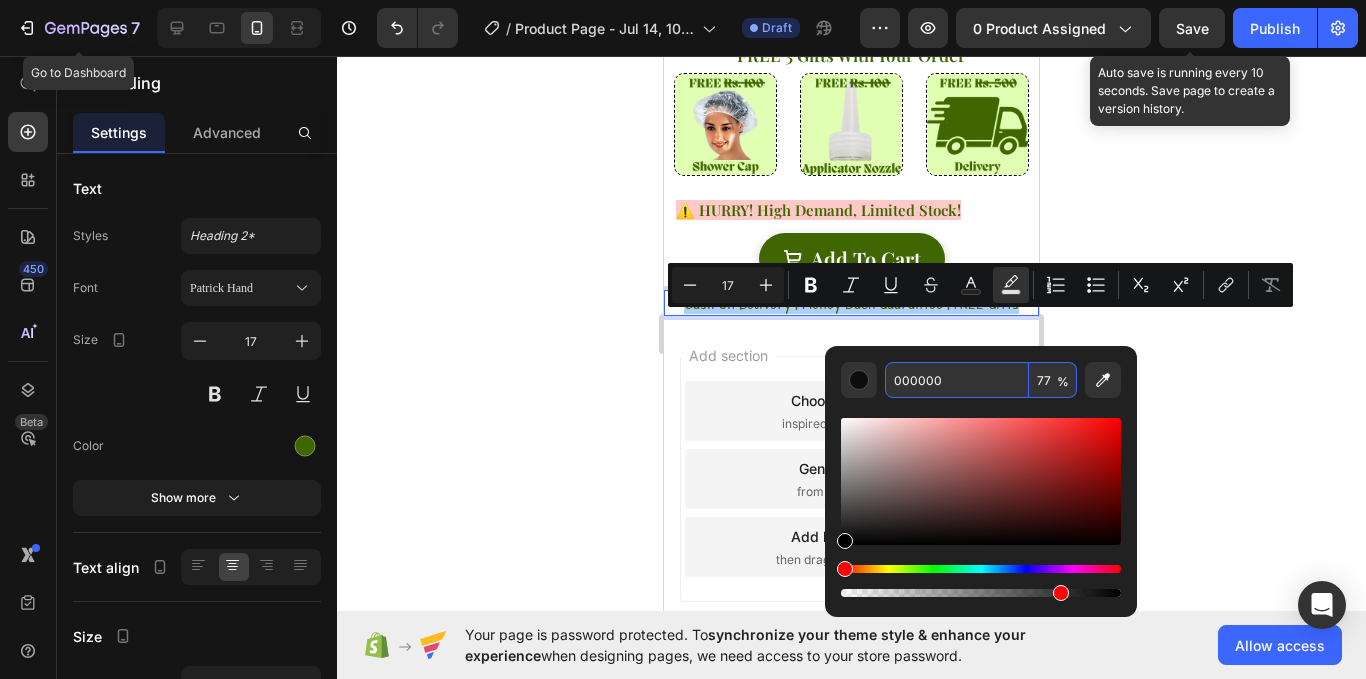 click on "000000" at bounding box center (957, 380) 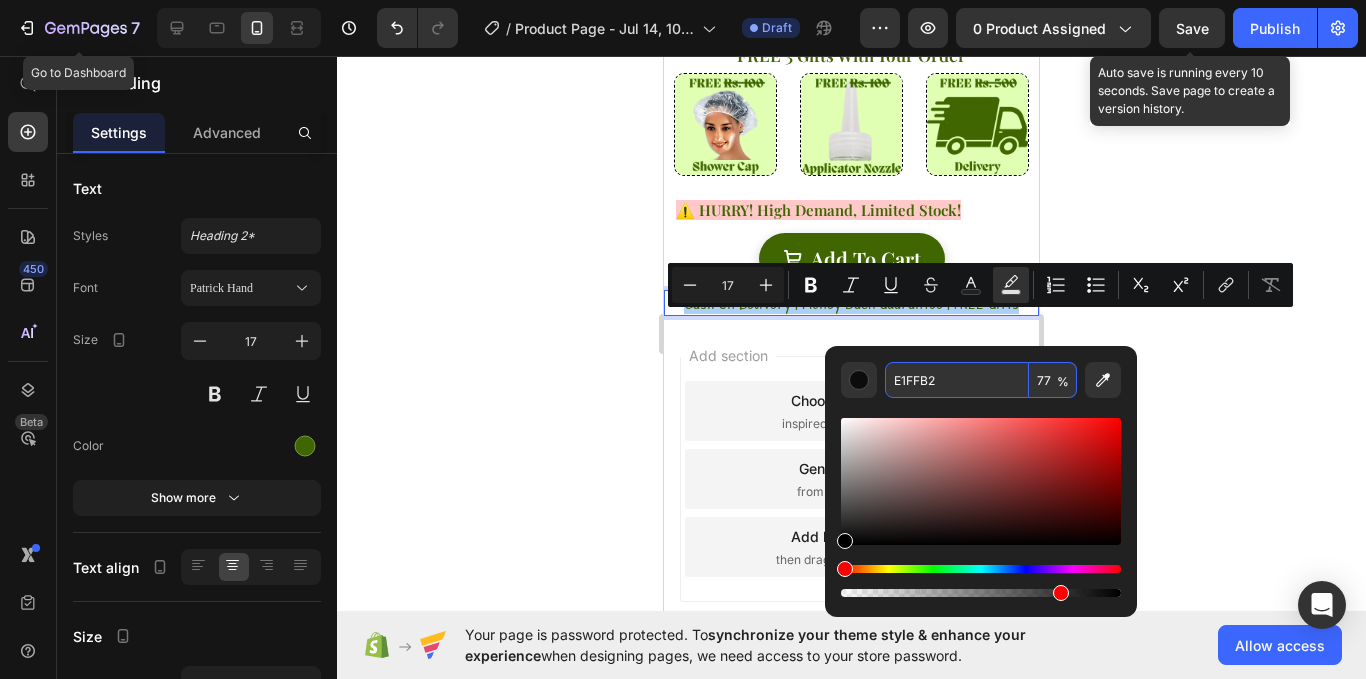 type on "E1FFB2" 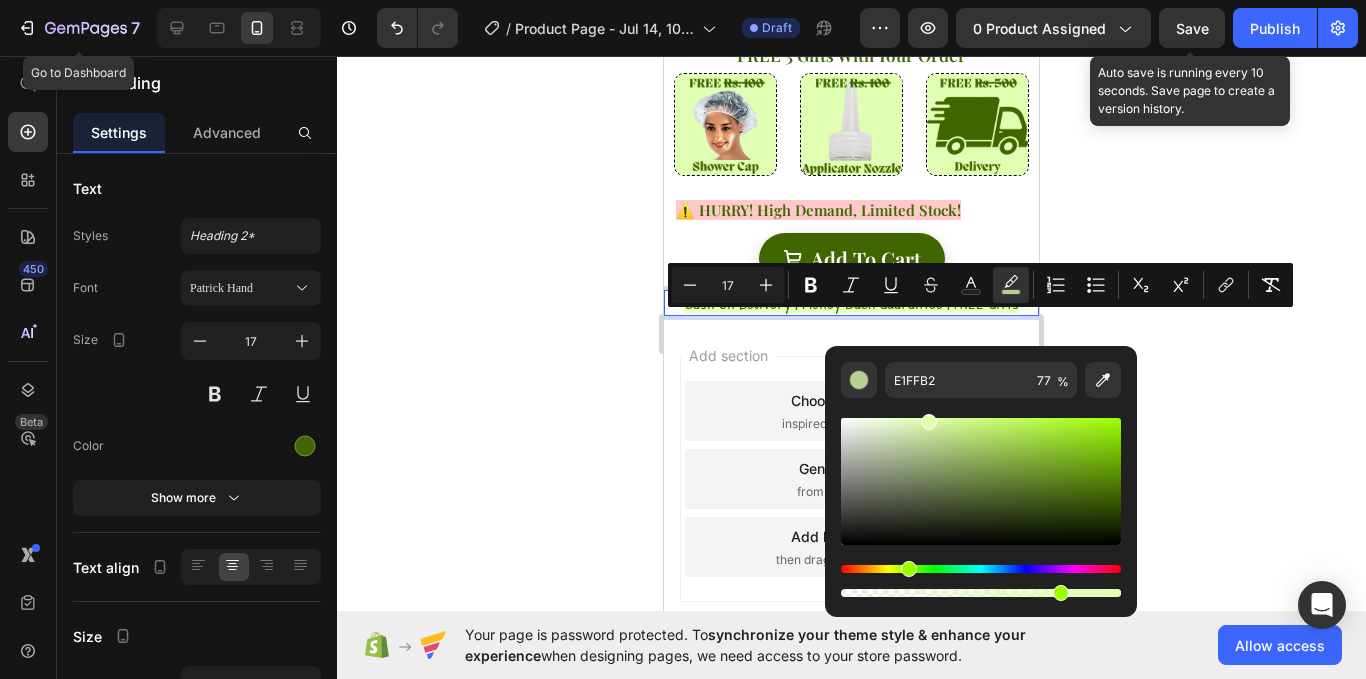 click 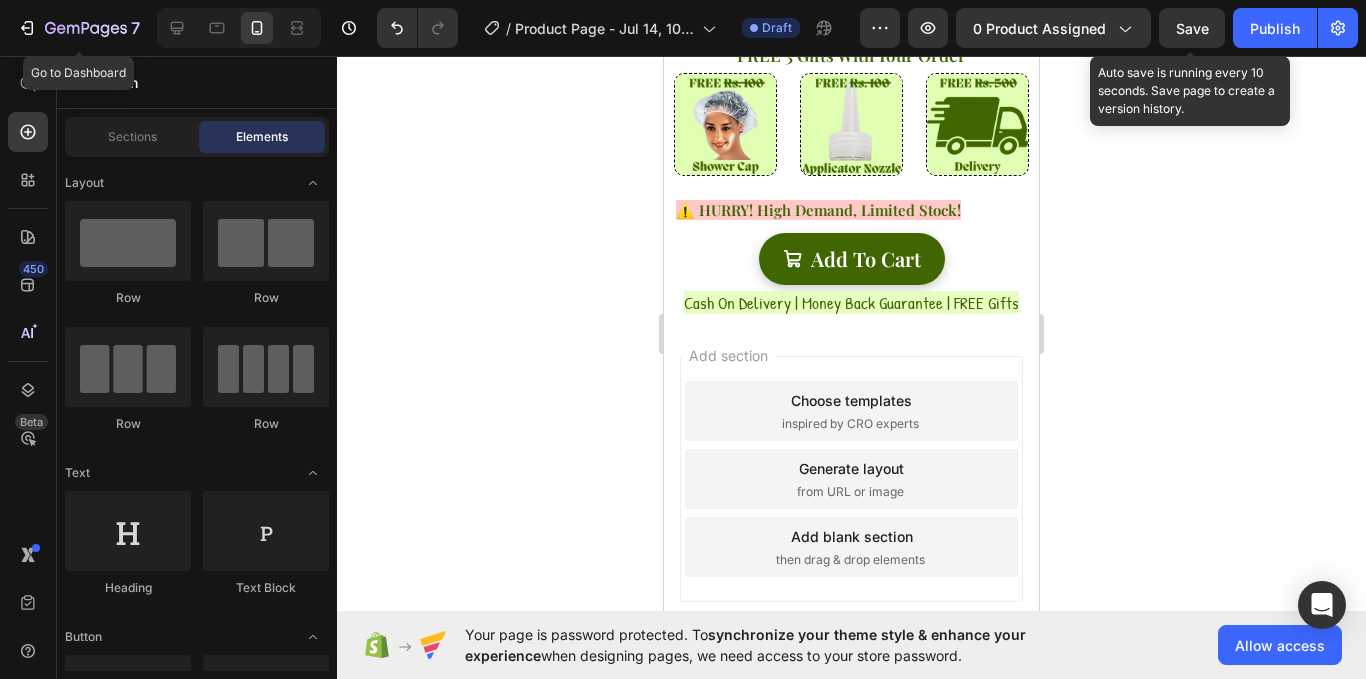 click 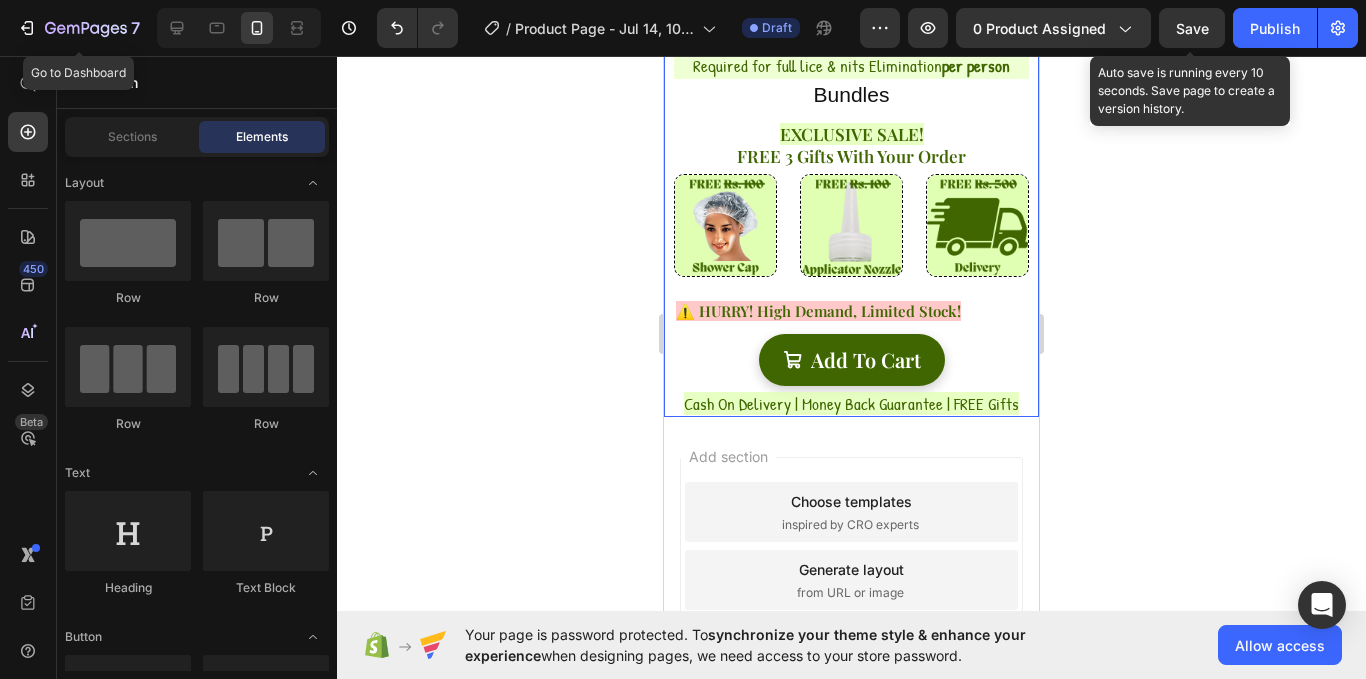 scroll, scrollTop: 827, scrollLeft: 0, axis: vertical 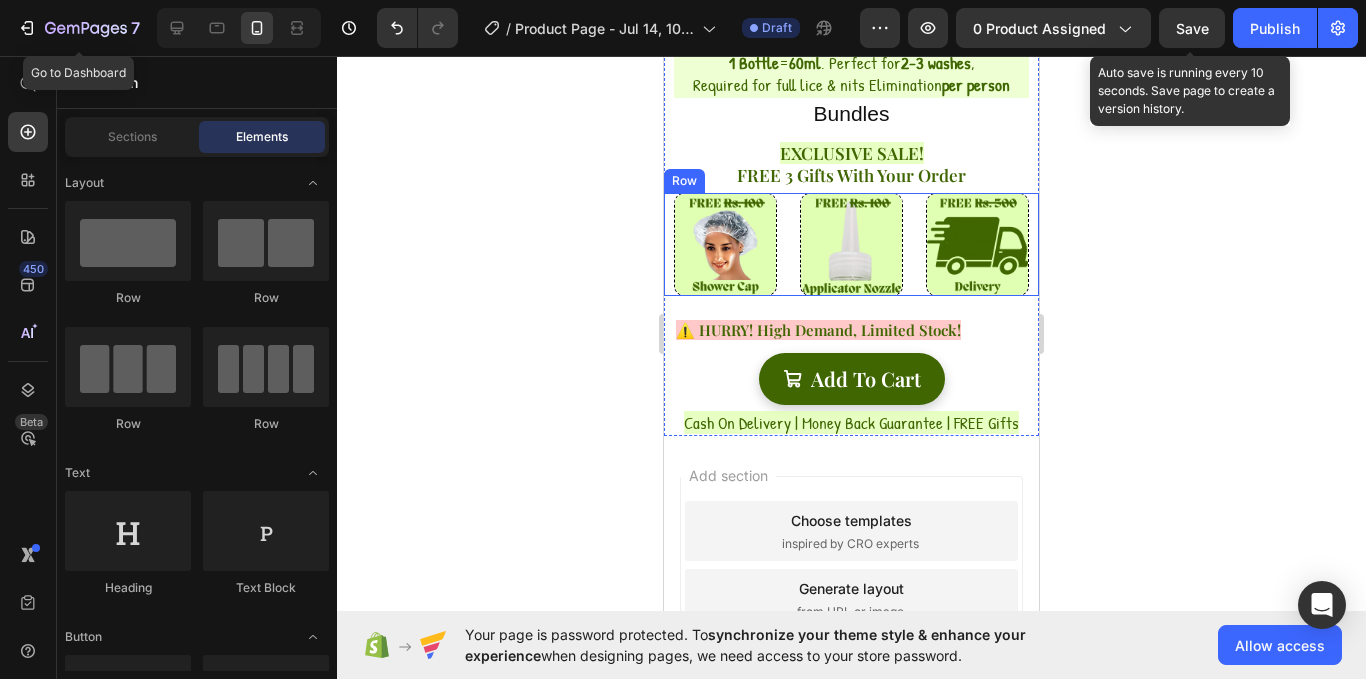 click on "Image Image Image Row" at bounding box center (851, 244) 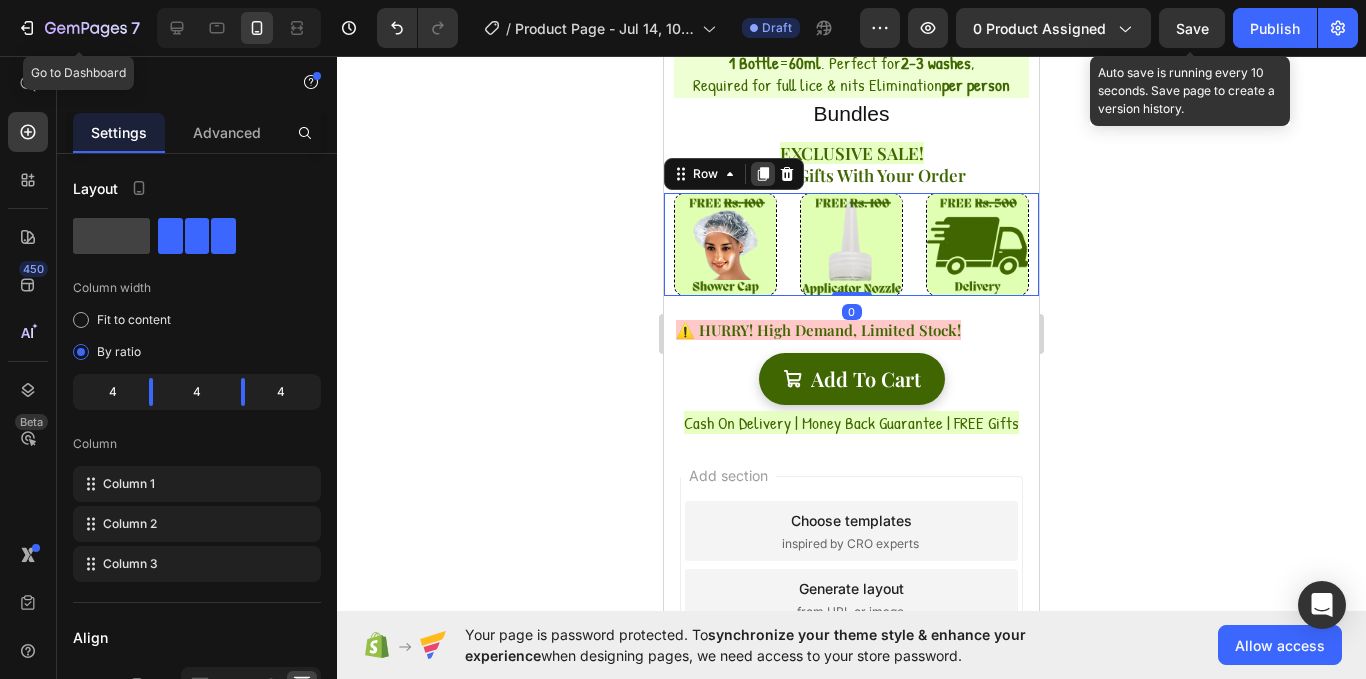 click 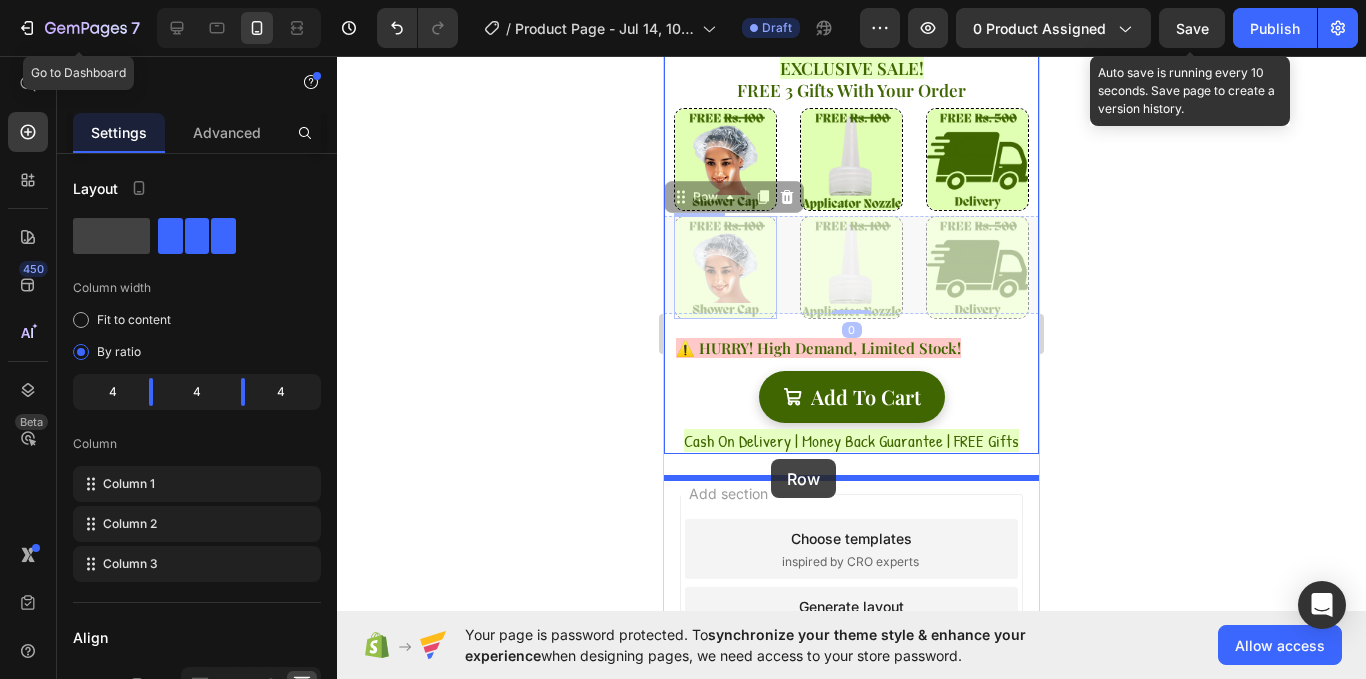 scroll, scrollTop: 937, scrollLeft: 0, axis: vertical 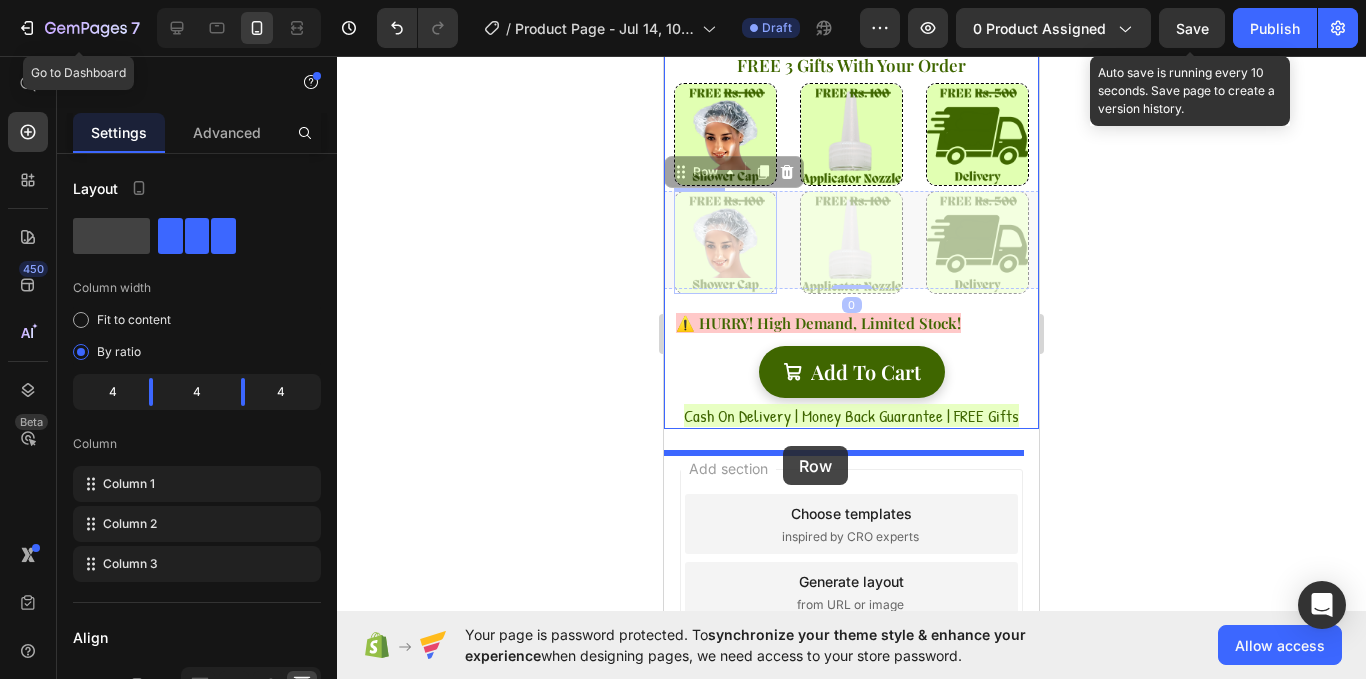 drag, startPoint x: 708, startPoint y: 310, endPoint x: 783, endPoint y: 446, distance: 155.30937 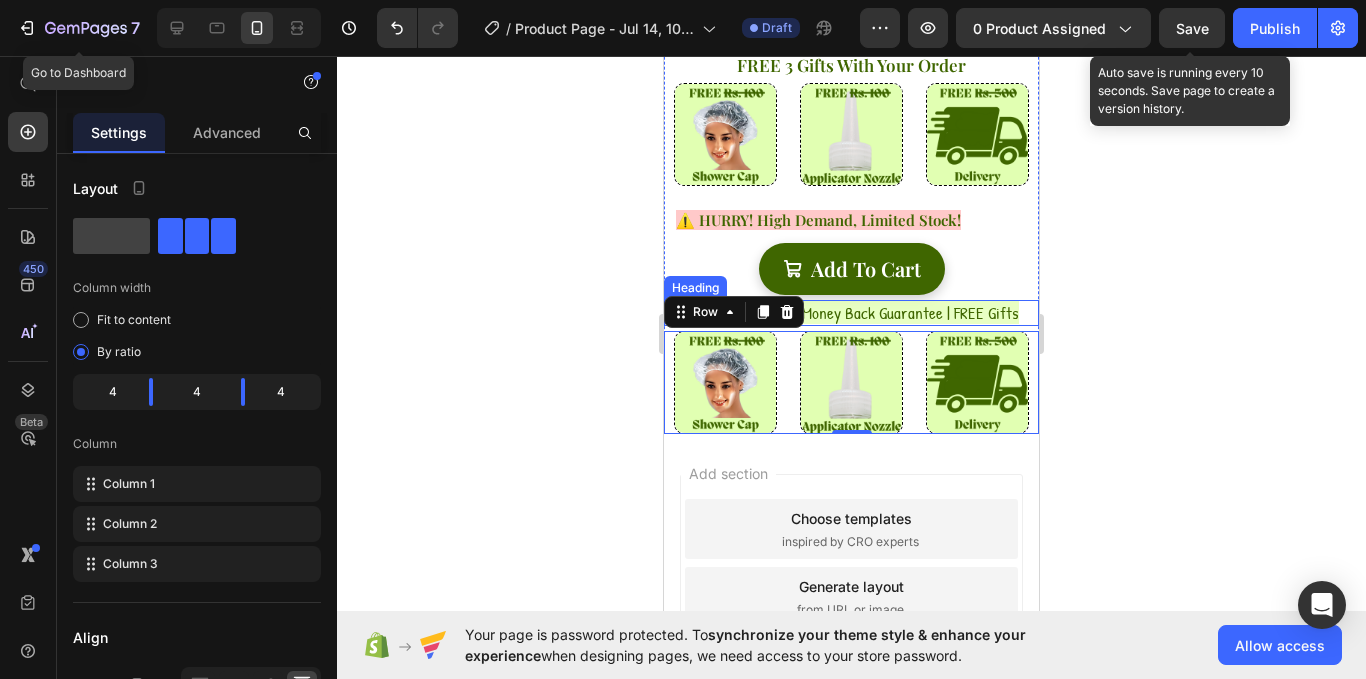 click on "Cash On Delivery | Money Back Guarantee | FREE Gifts" at bounding box center (851, 312) 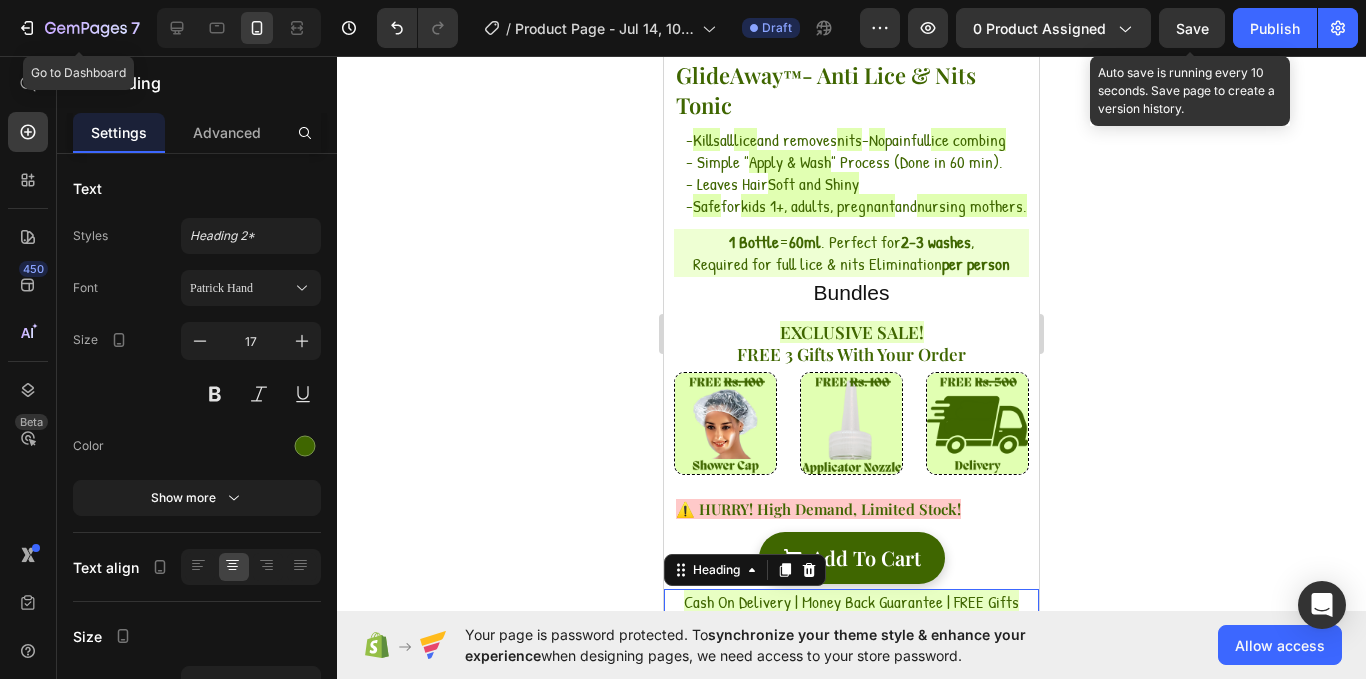 scroll, scrollTop: 632, scrollLeft: 0, axis: vertical 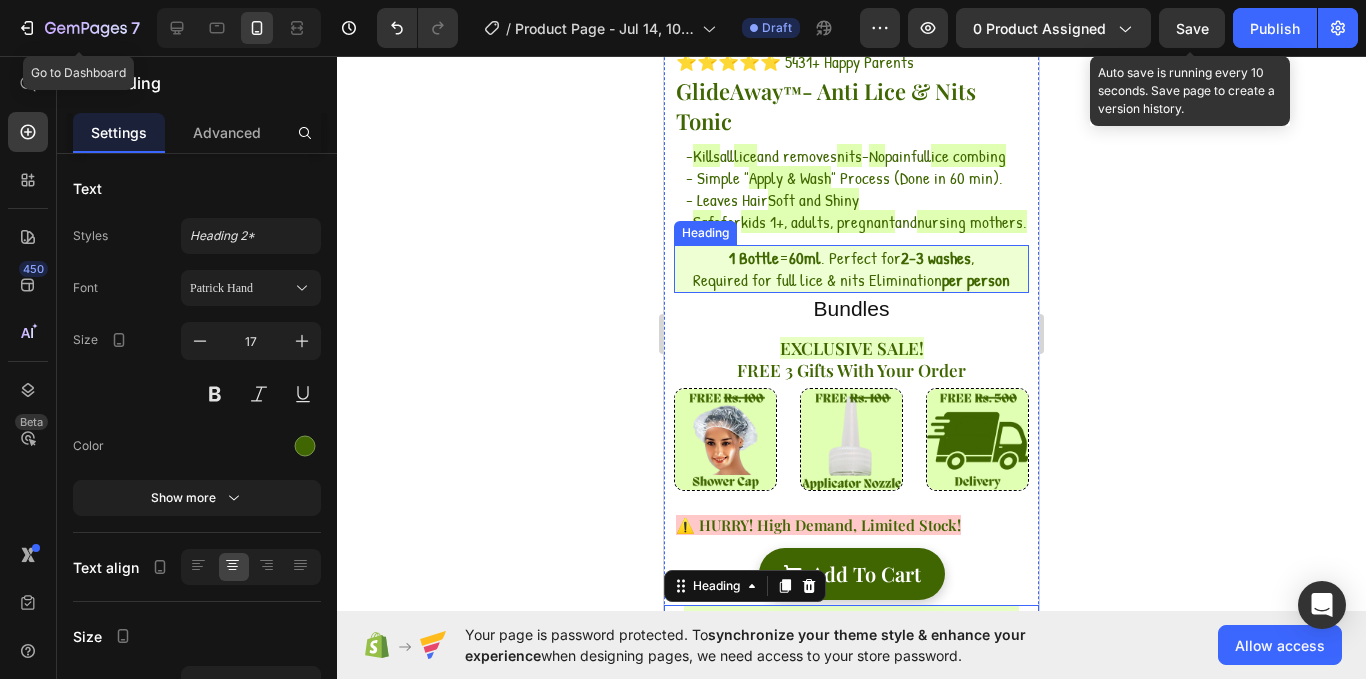 click on "Required for full lice & nits Elimination  per person" at bounding box center (851, 279) 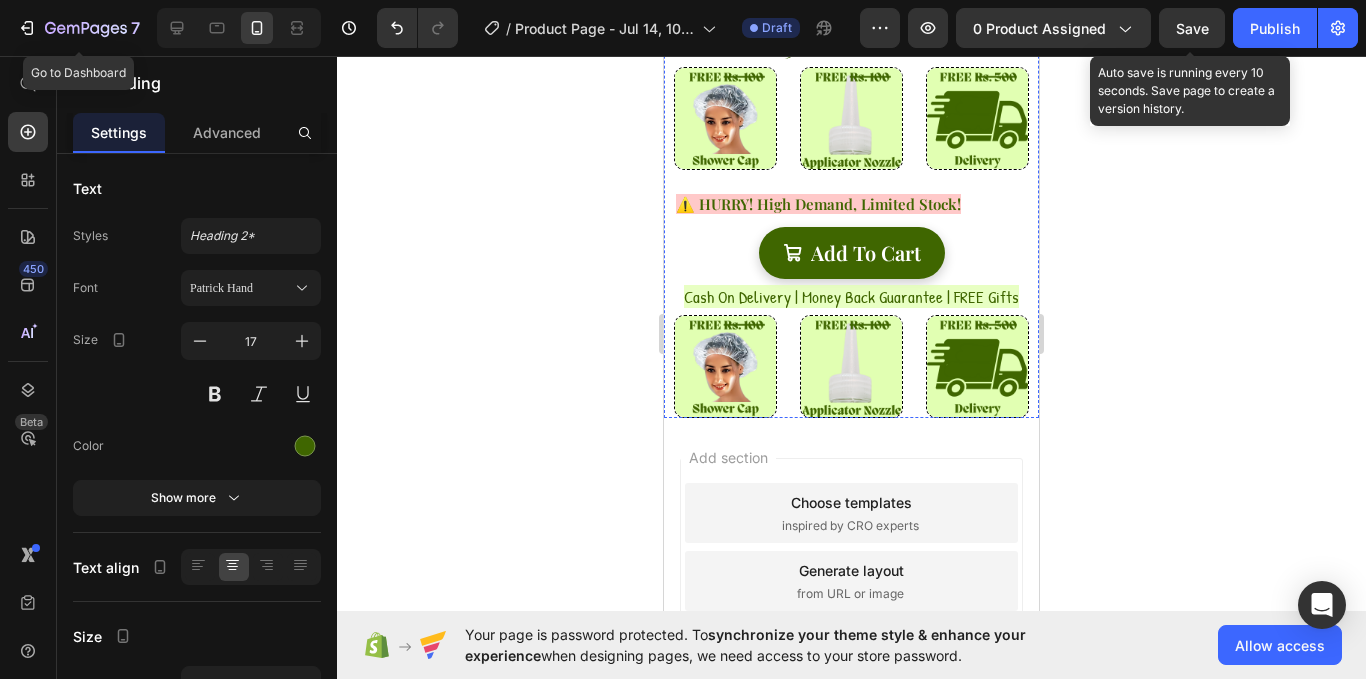 scroll, scrollTop: 990, scrollLeft: 0, axis: vertical 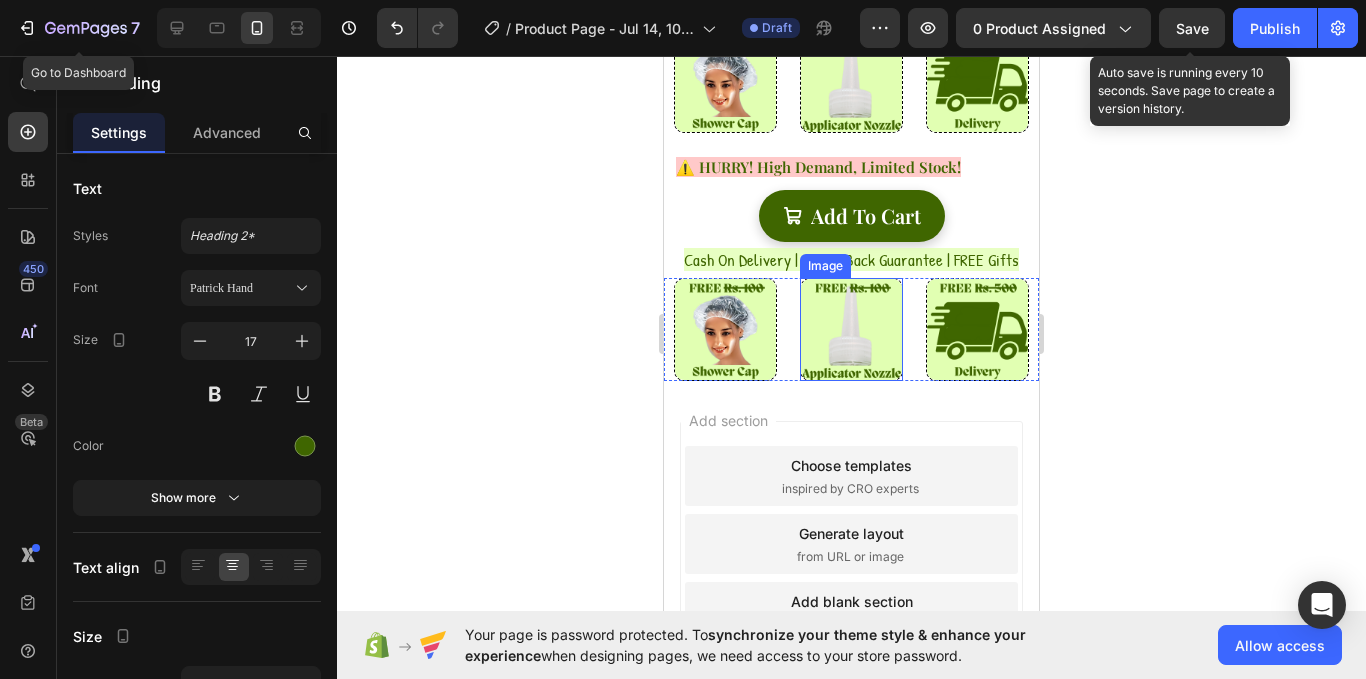 click at bounding box center [851, 329] 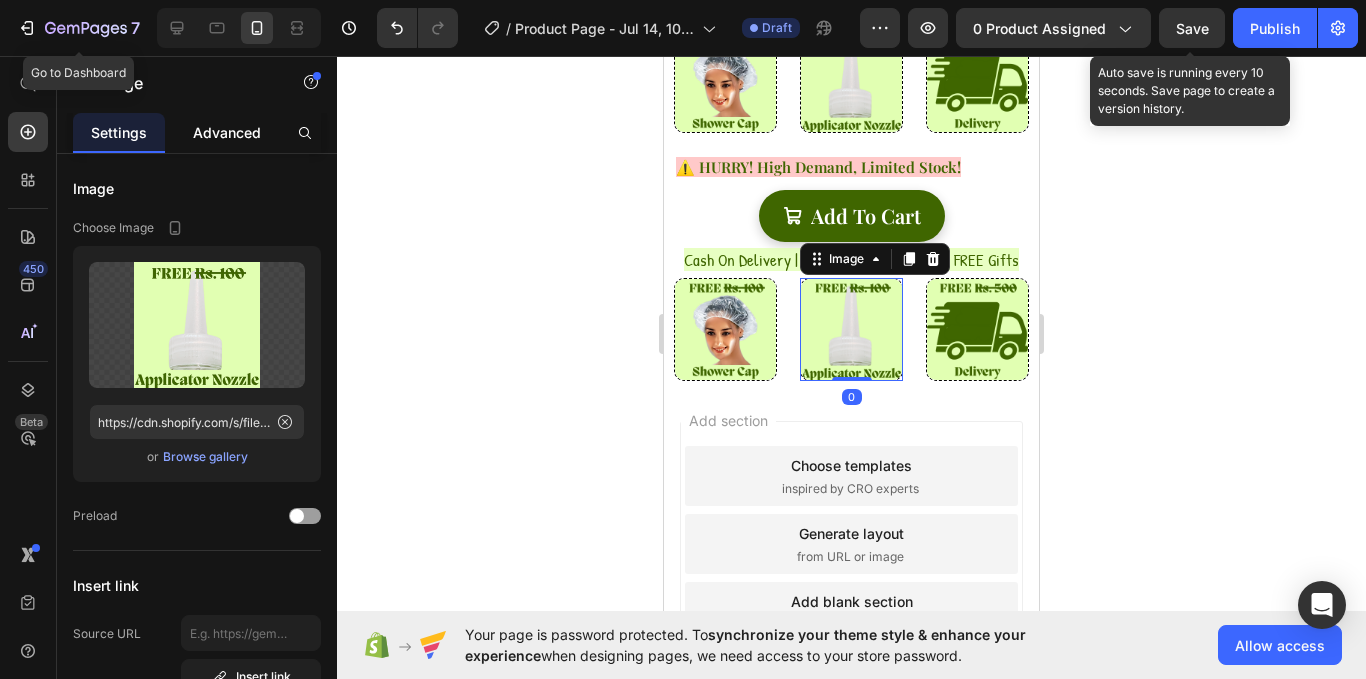 click on "Advanced" at bounding box center [227, 132] 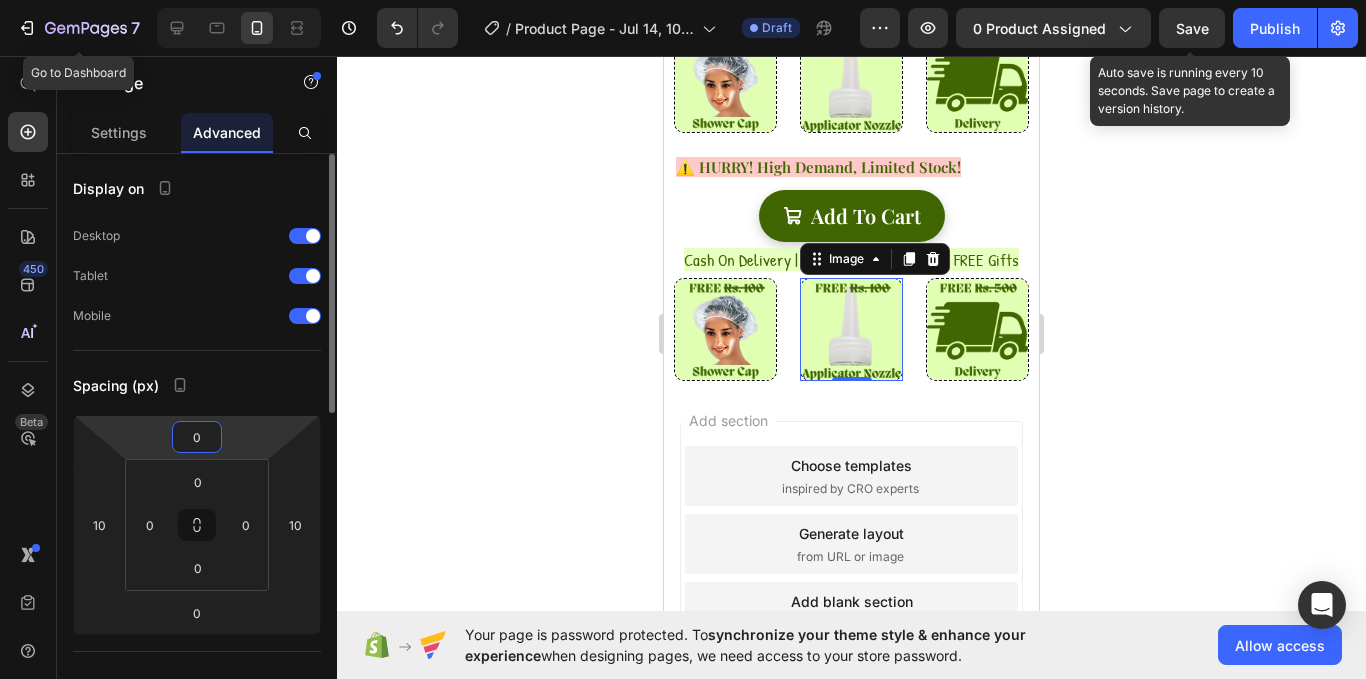 click on "0" at bounding box center [197, 437] 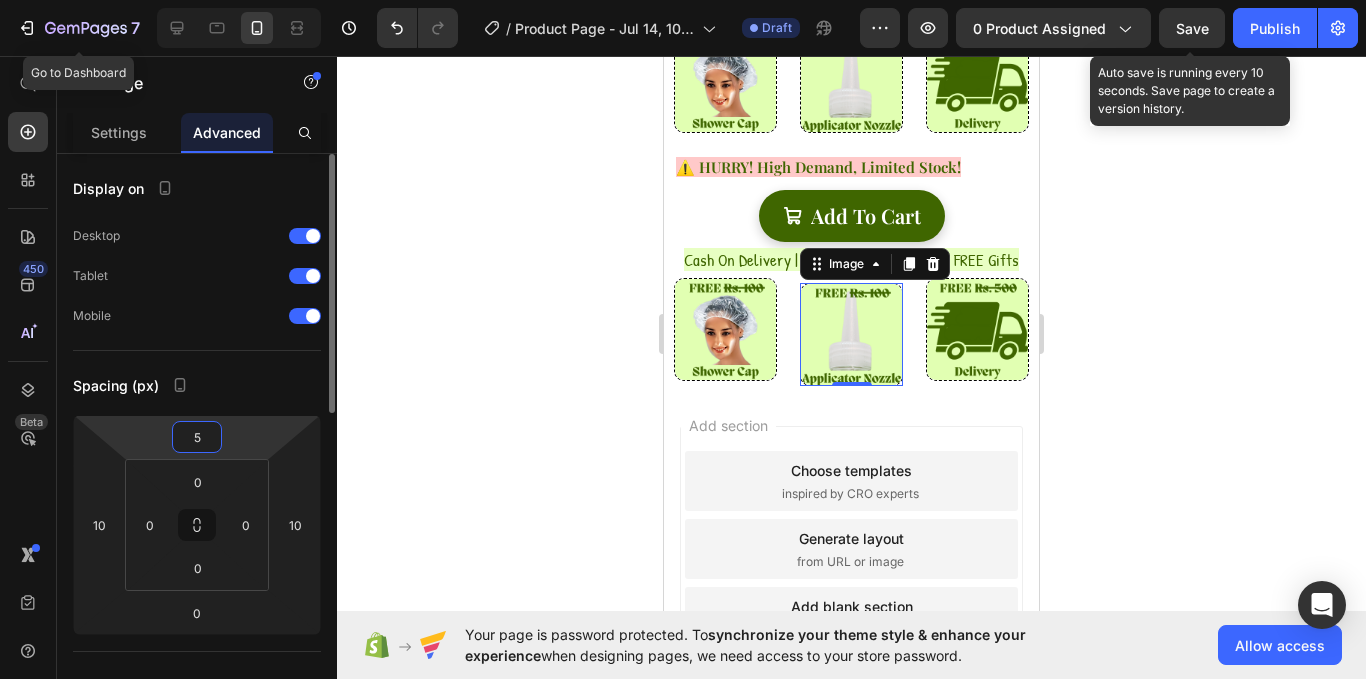 type on "0" 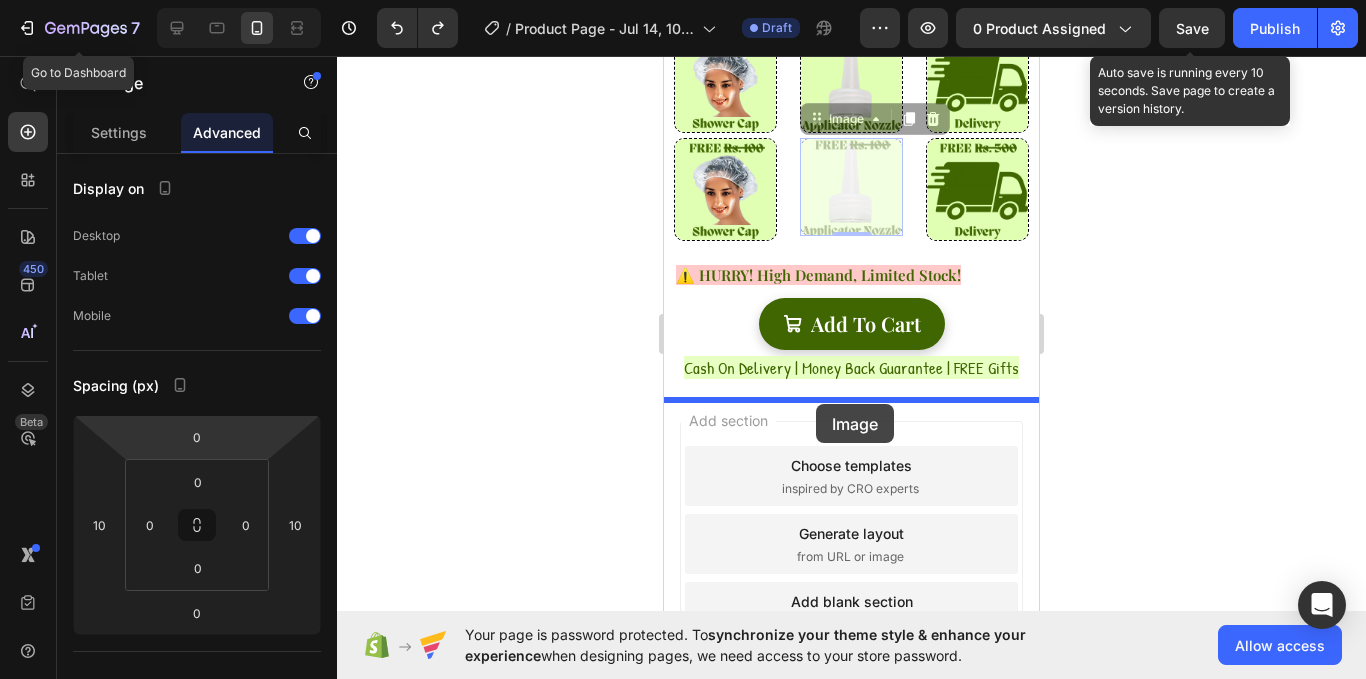 drag, startPoint x: 834, startPoint y: 139, endPoint x: 816, endPoint y: 404, distance: 265.61063 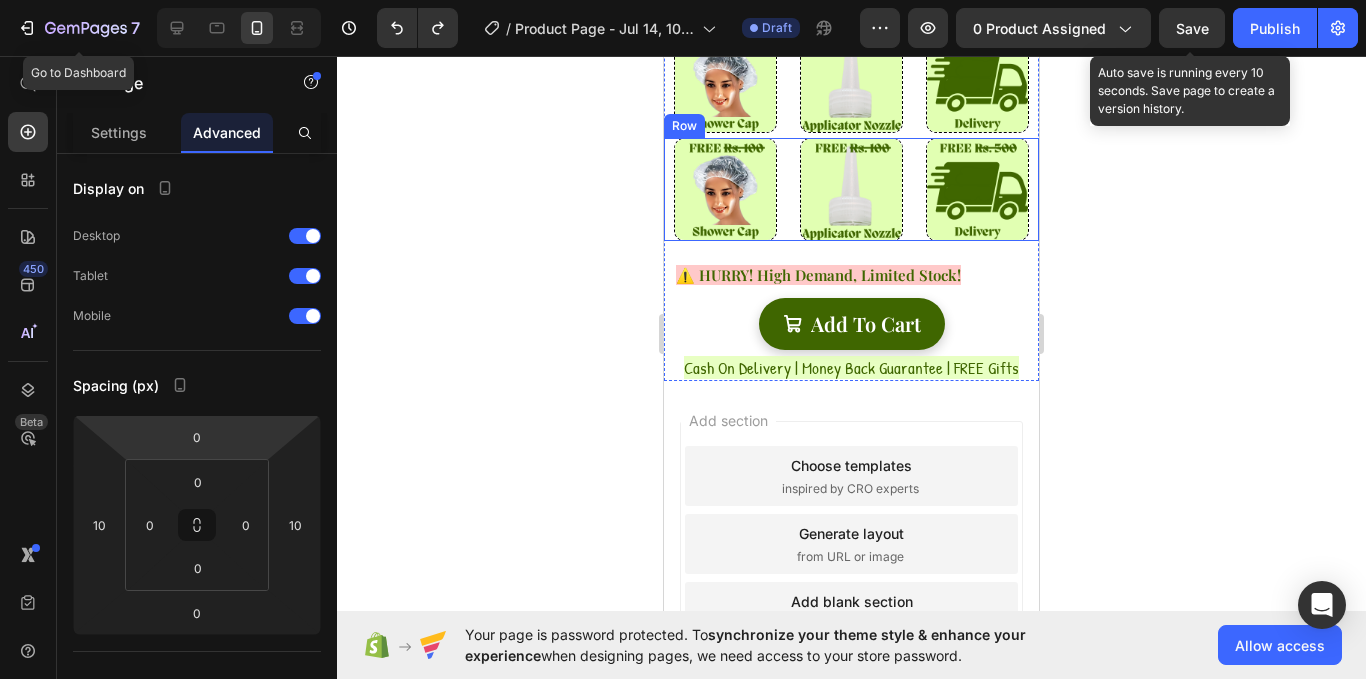 click on "Image Image Image Row" at bounding box center [851, 189] 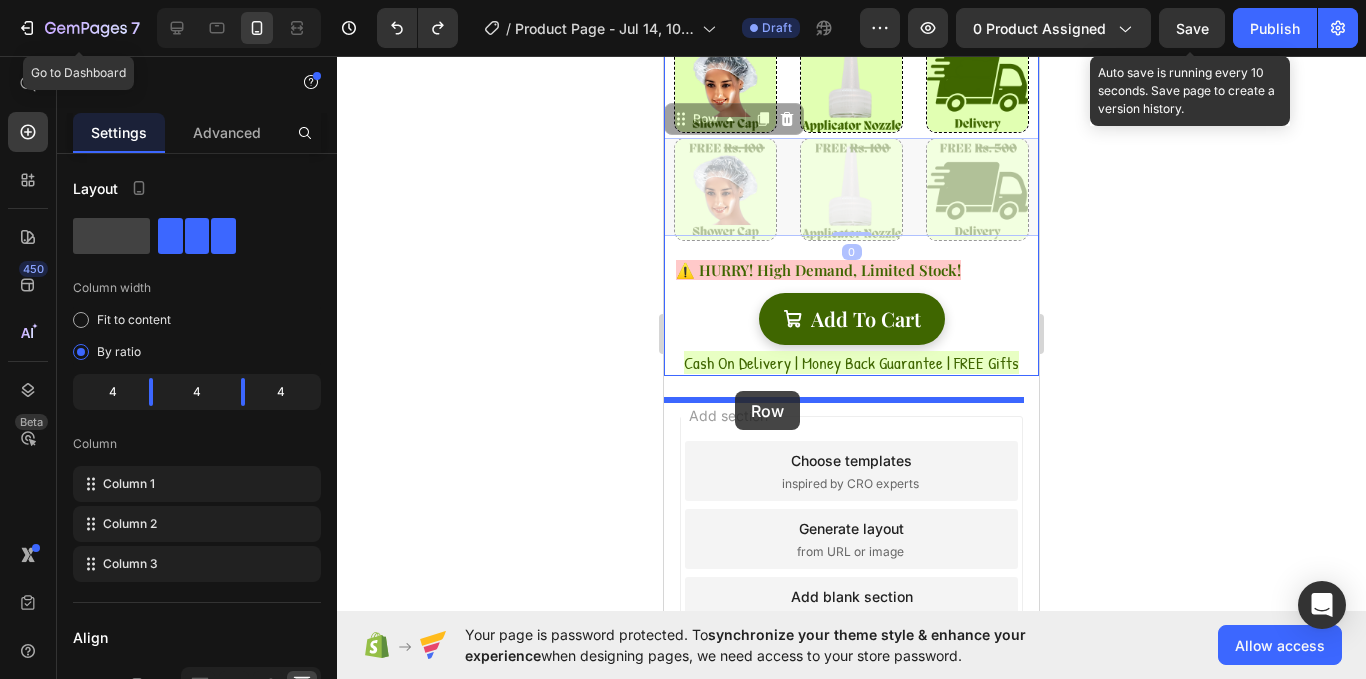 drag, startPoint x: 705, startPoint y: 130, endPoint x: 735, endPoint y: 391, distance: 262.71848 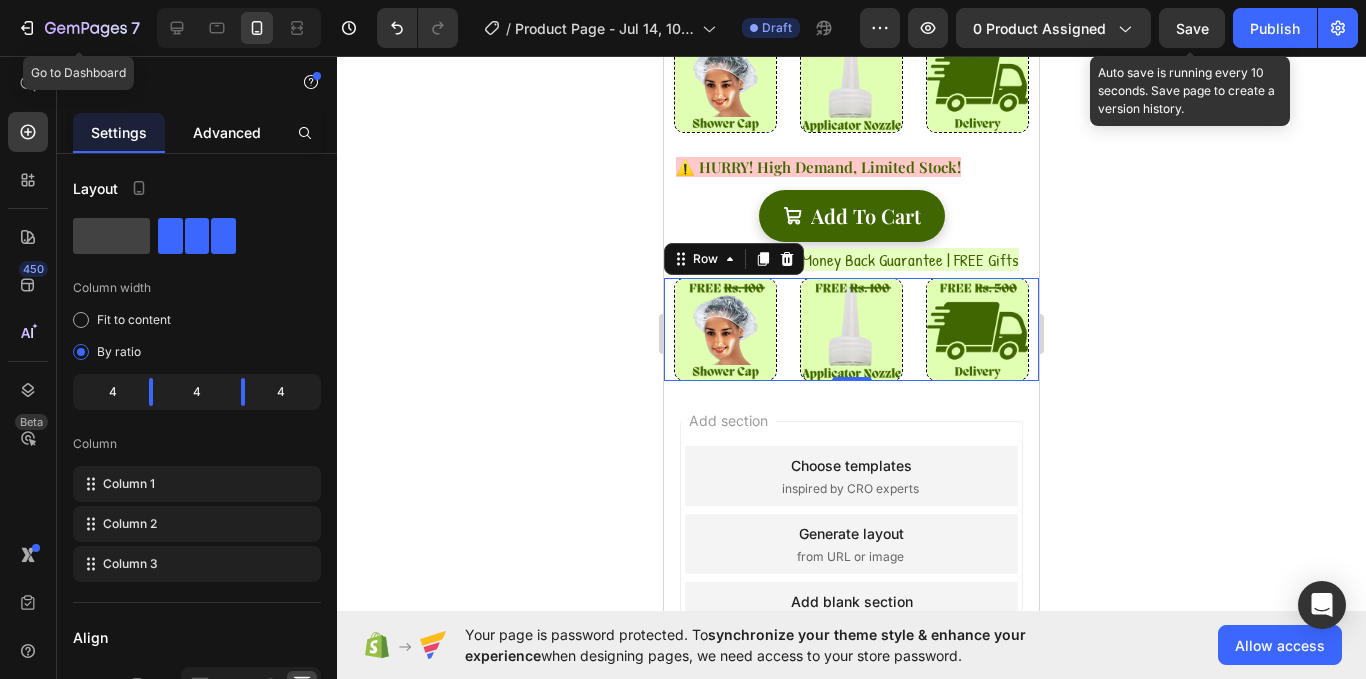 click on "Advanced" 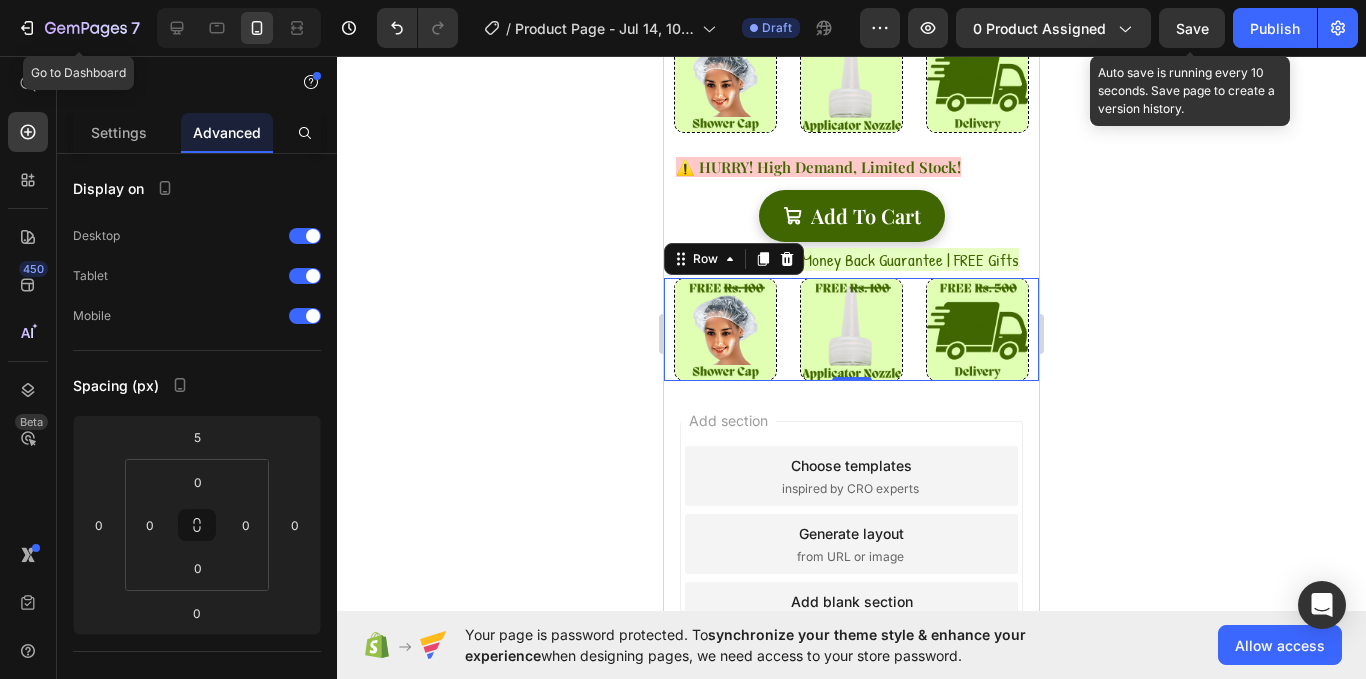 click at bounding box center [725, 329] 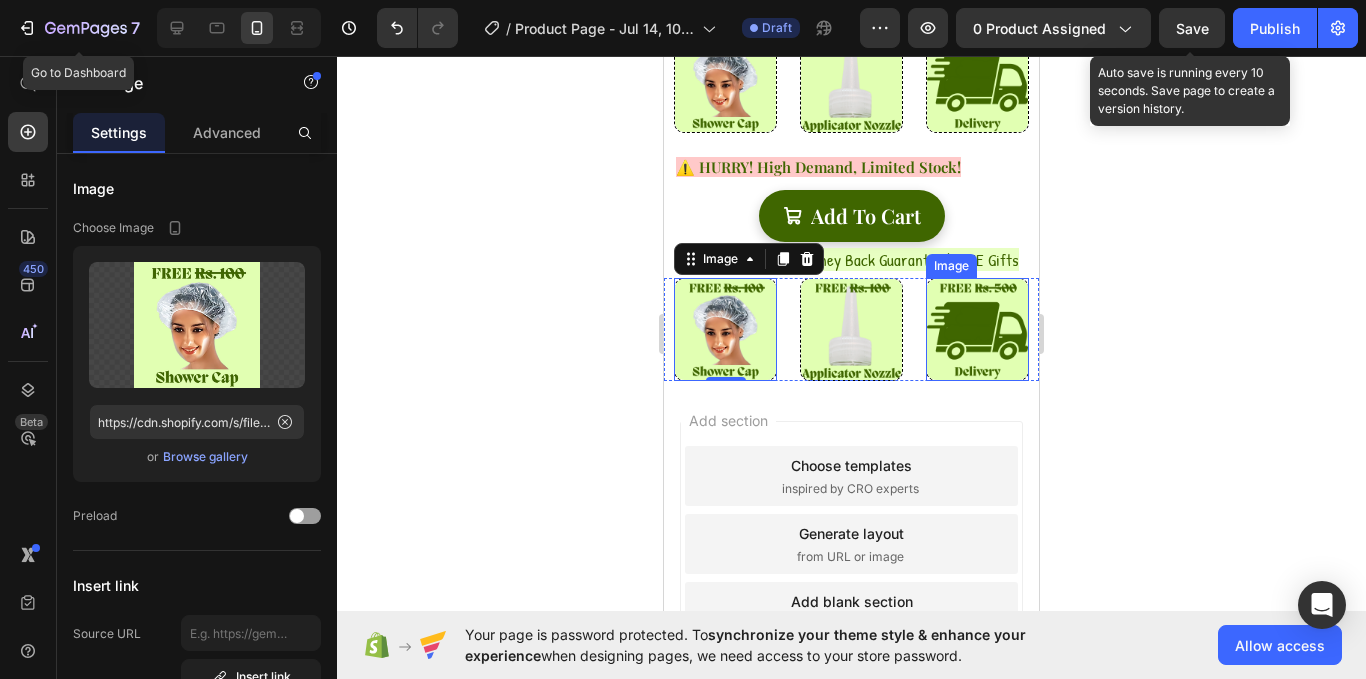 drag, startPoint x: 939, startPoint y: 290, endPoint x: 921, endPoint y: 287, distance: 18.248287 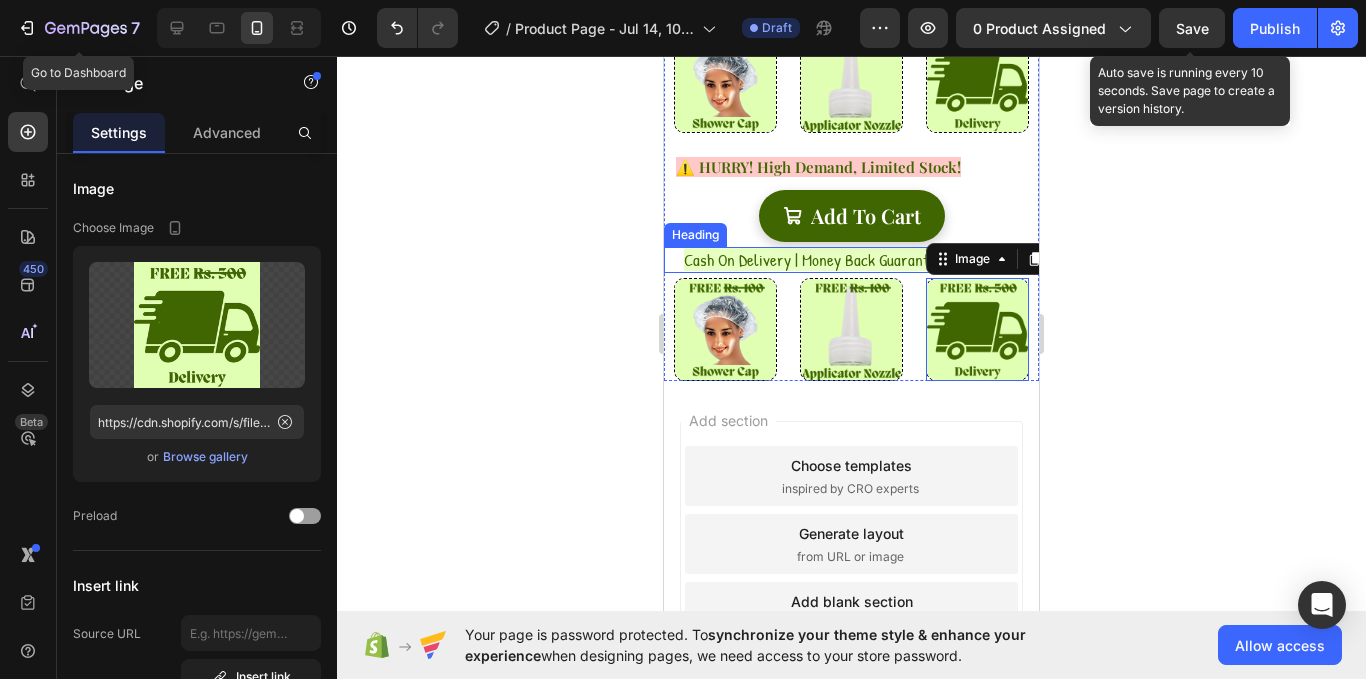 click on "Cash On Delivery | Money Back Guarantee | FREE Gifts" at bounding box center [851, 259] 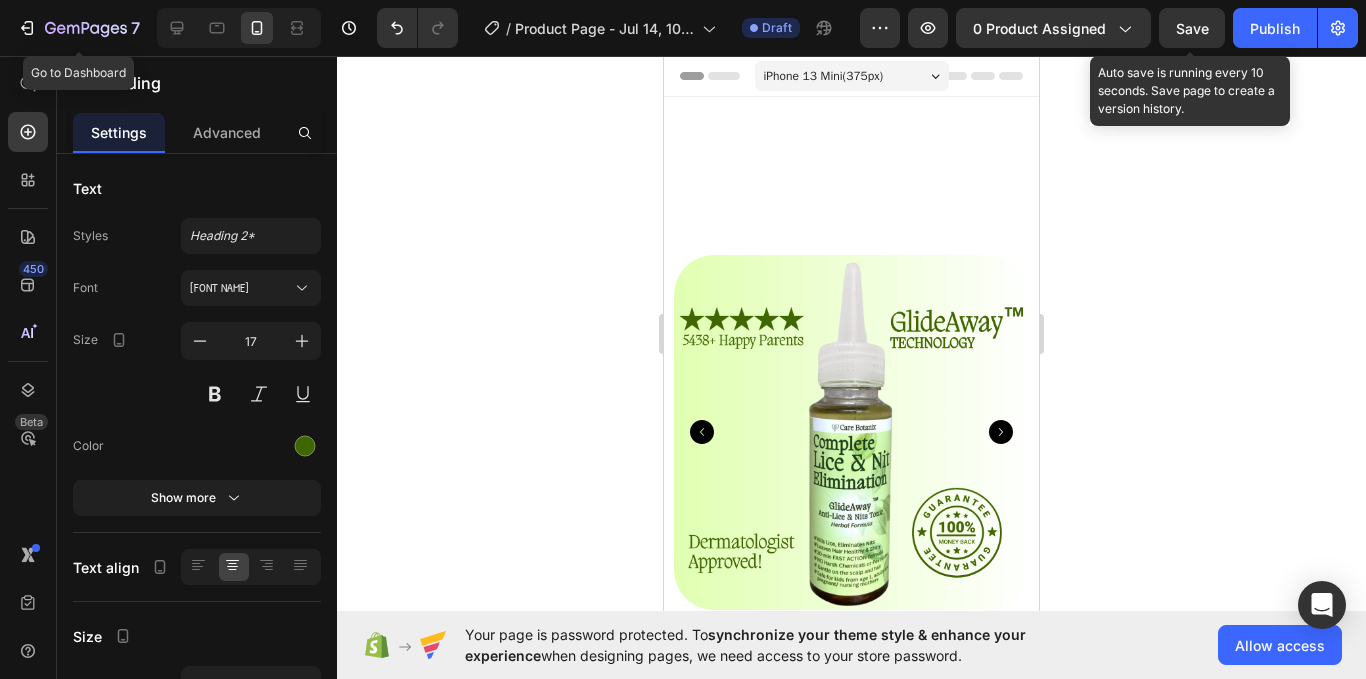 scroll, scrollTop: 990, scrollLeft: 0, axis: vertical 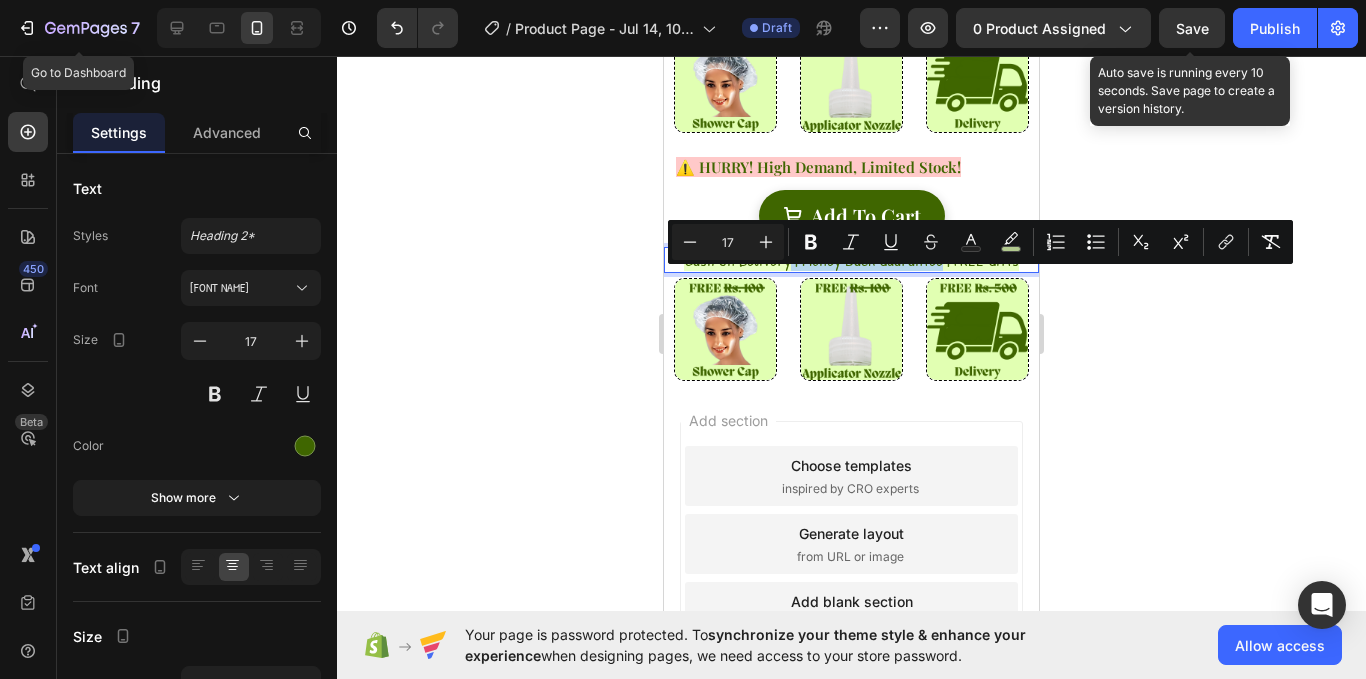 click on "Cash On Delivery | Money Back Guarantee | FREE Gifts" at bounding box center [851, 259] 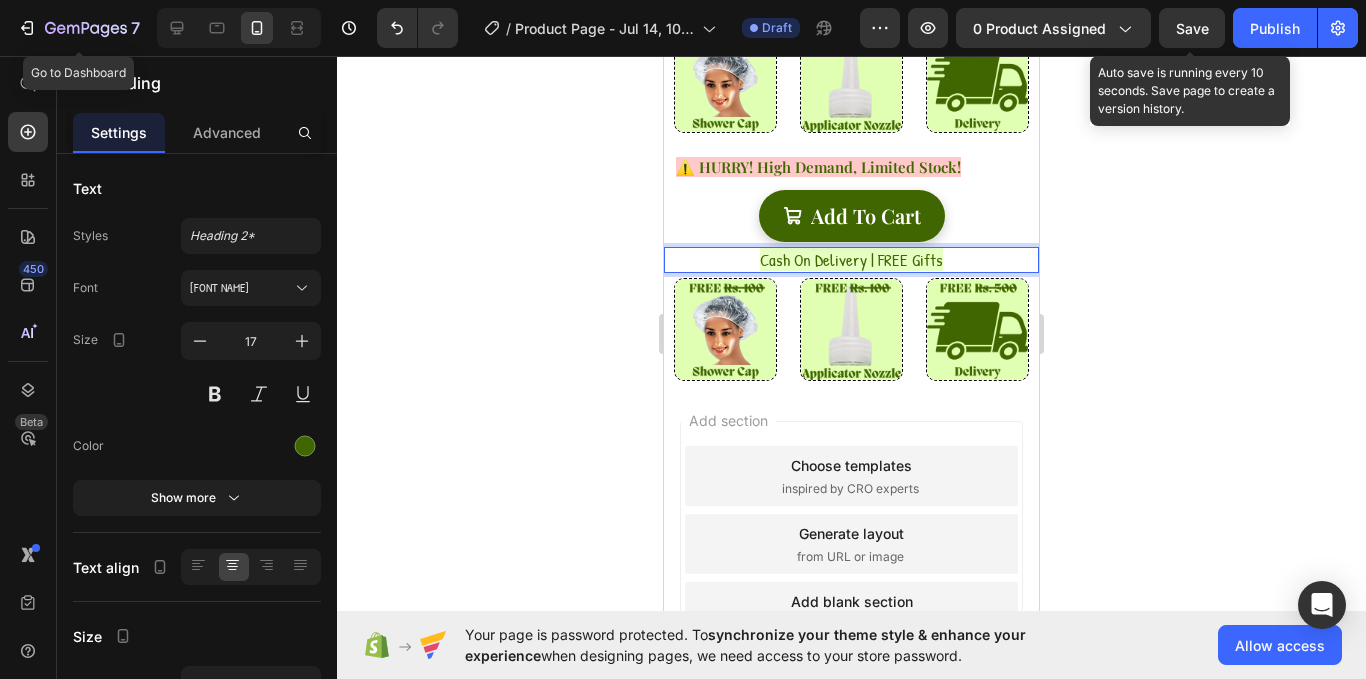 click on "Cash On Delivery | FREE Gifts" at bounding box center [851, 259] 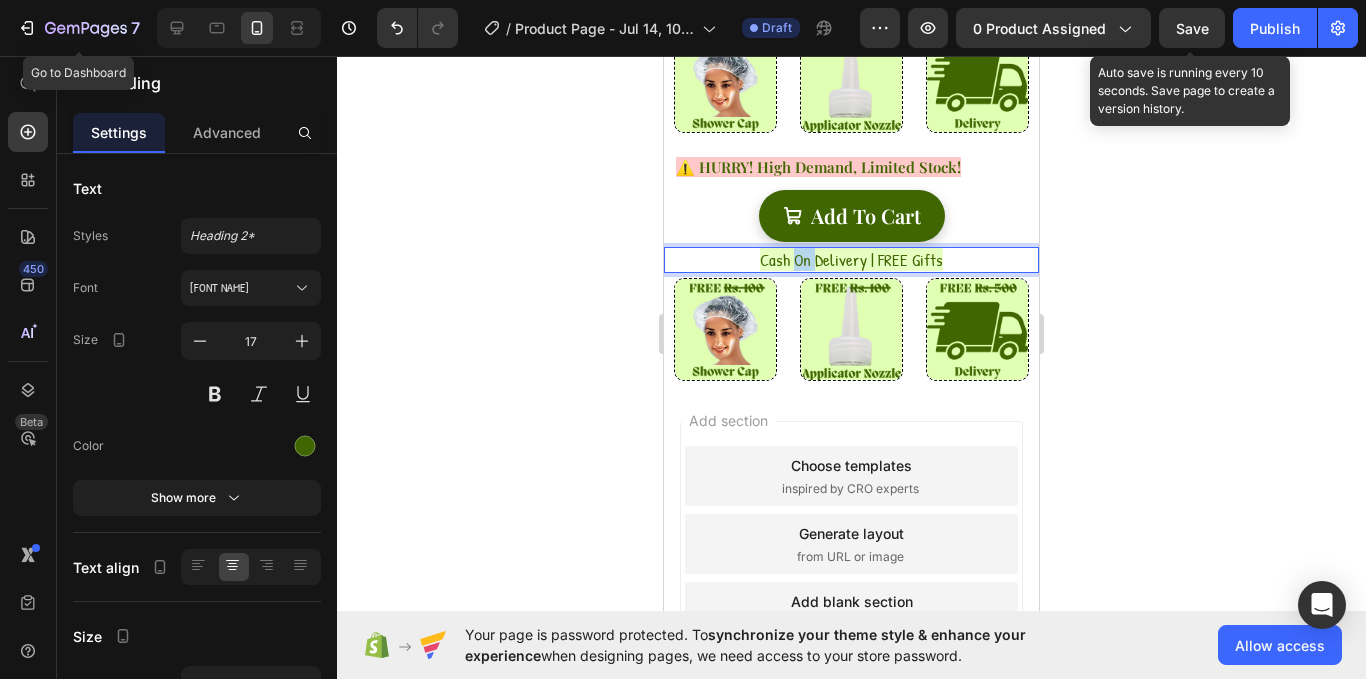 click on "Cash On Delivery | FREE Gifts" at bounding box center [851, 259] 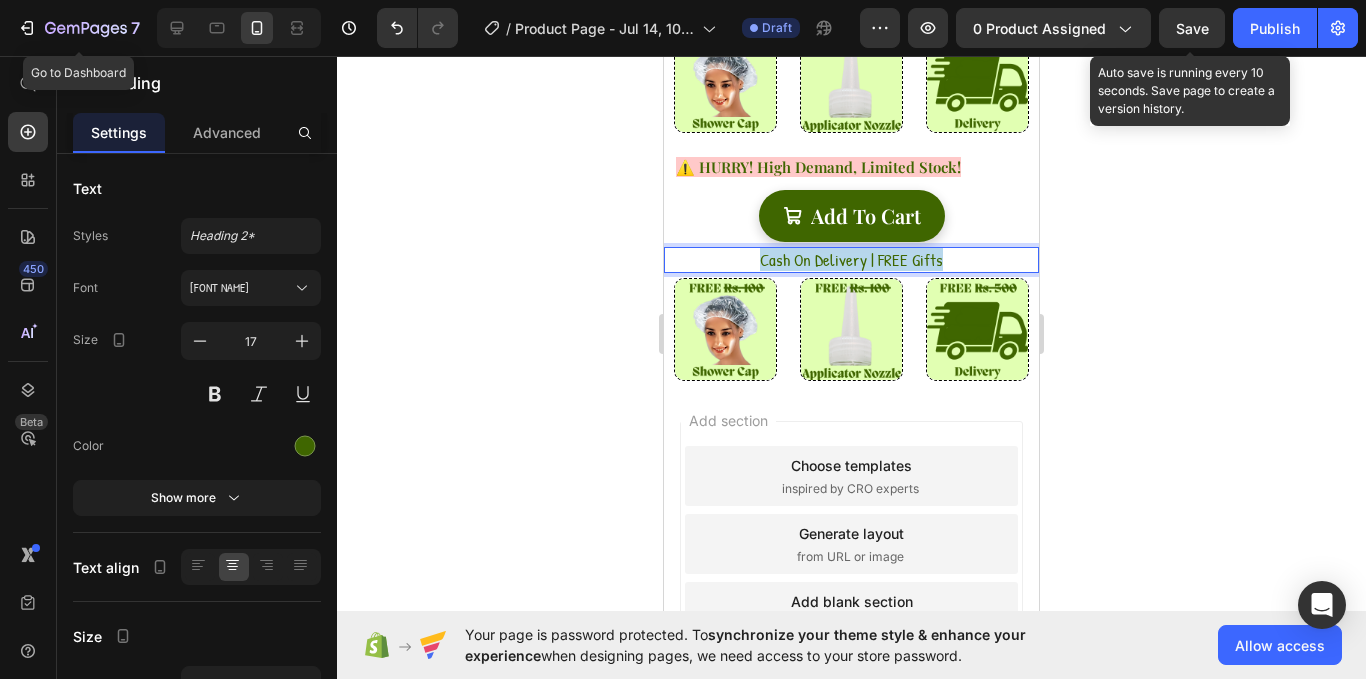 click on "Cash On Delivery | FREE Gifts" at bounding box center (851, 259) 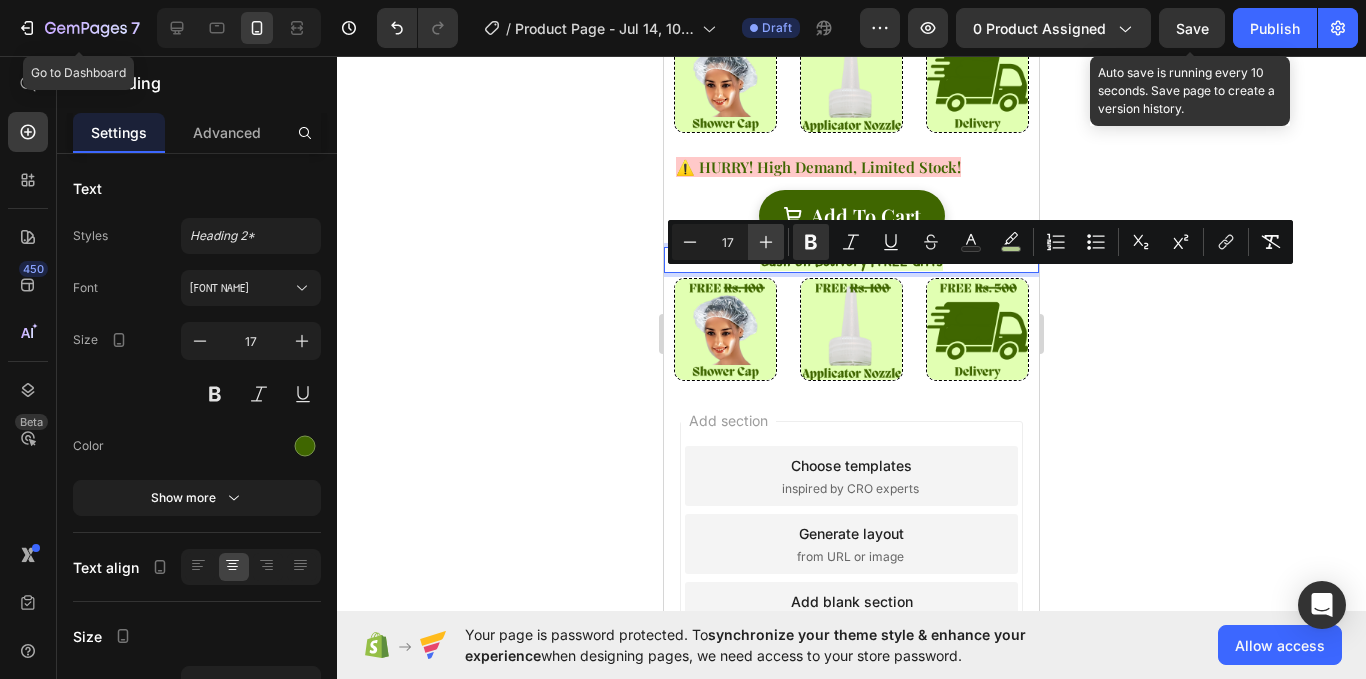 click on "Plus" at bounding box center [766, 242] 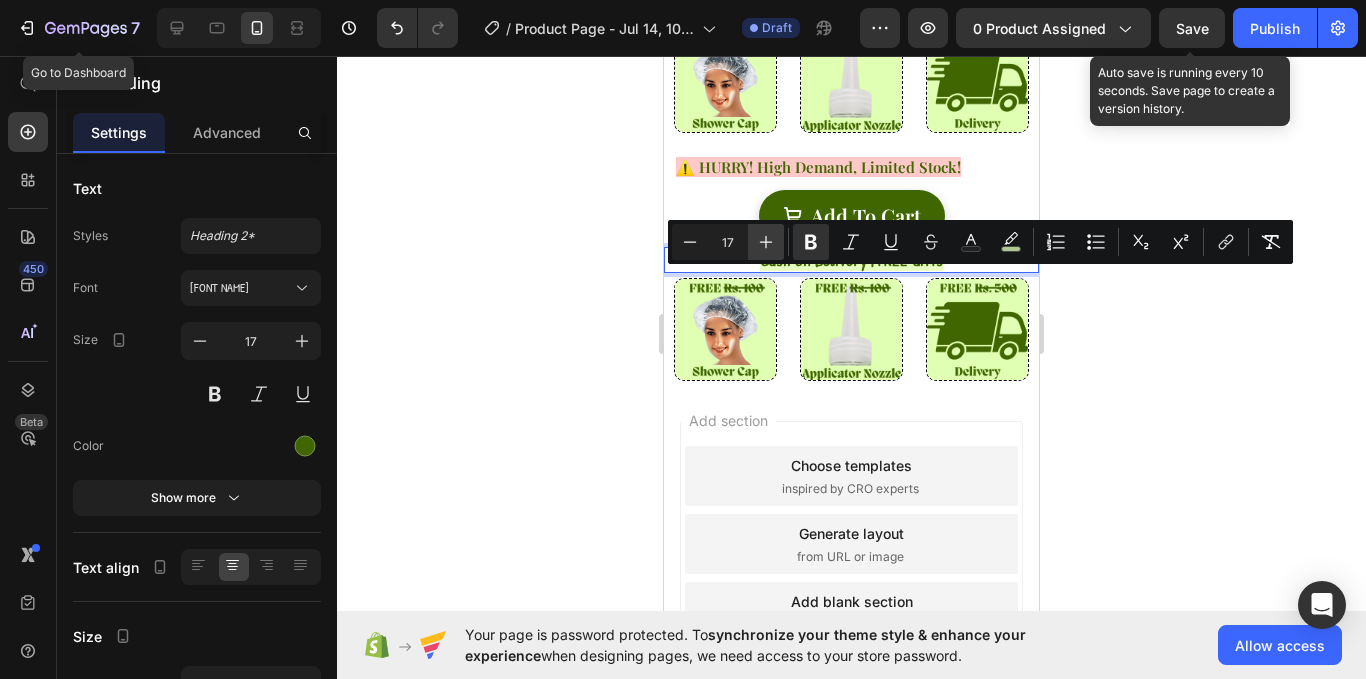 type on "18" 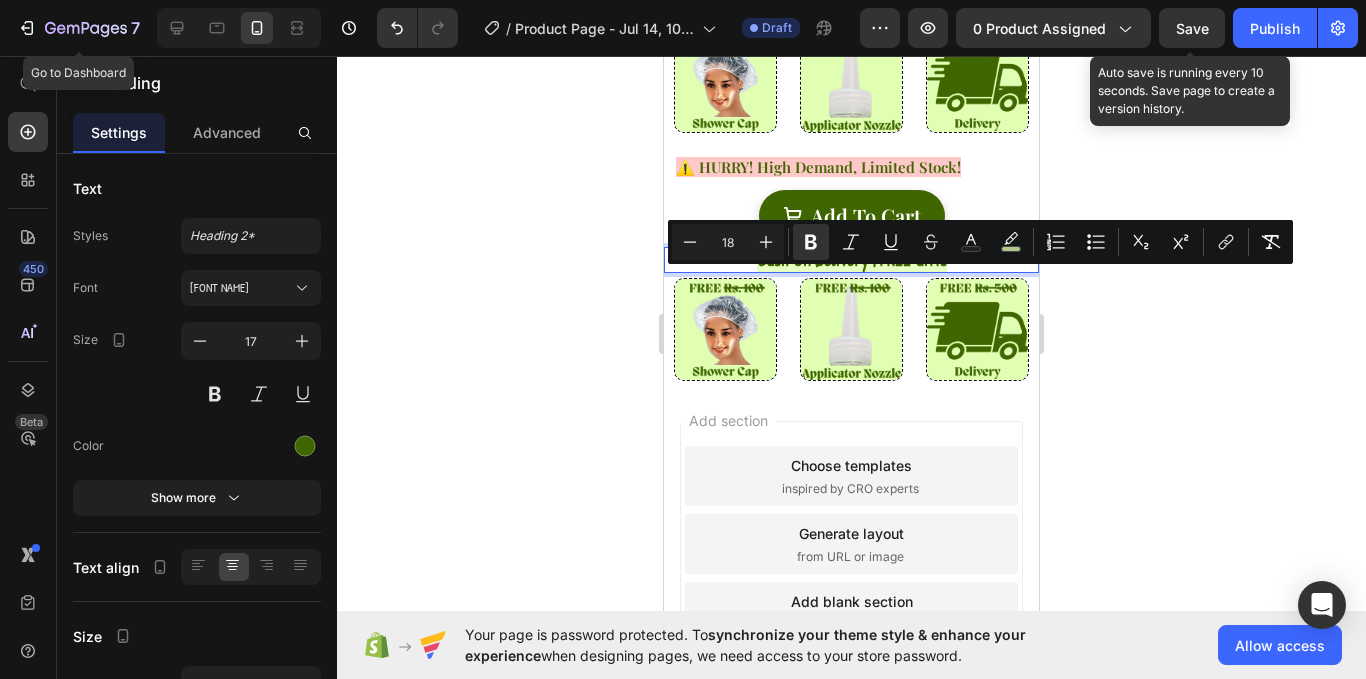 click 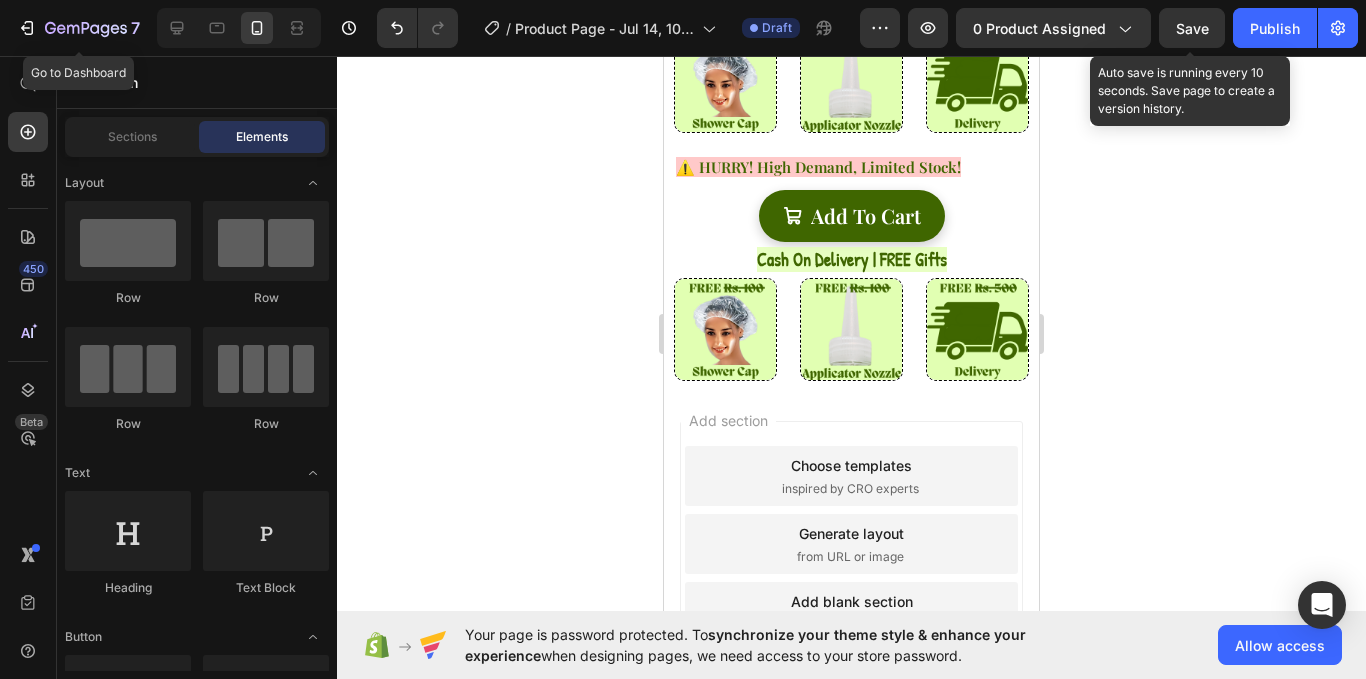 click 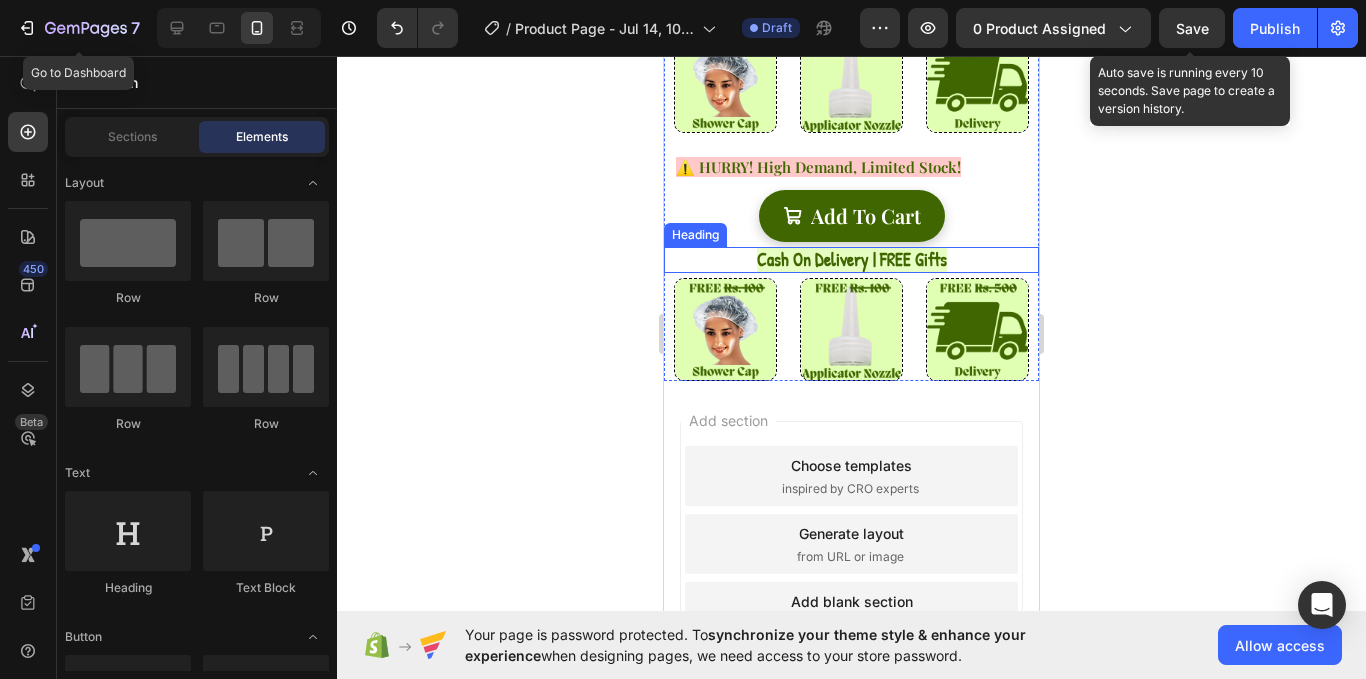 click on "Cash On Delivery | FREE Gifts" at bounding box center [852, 259] 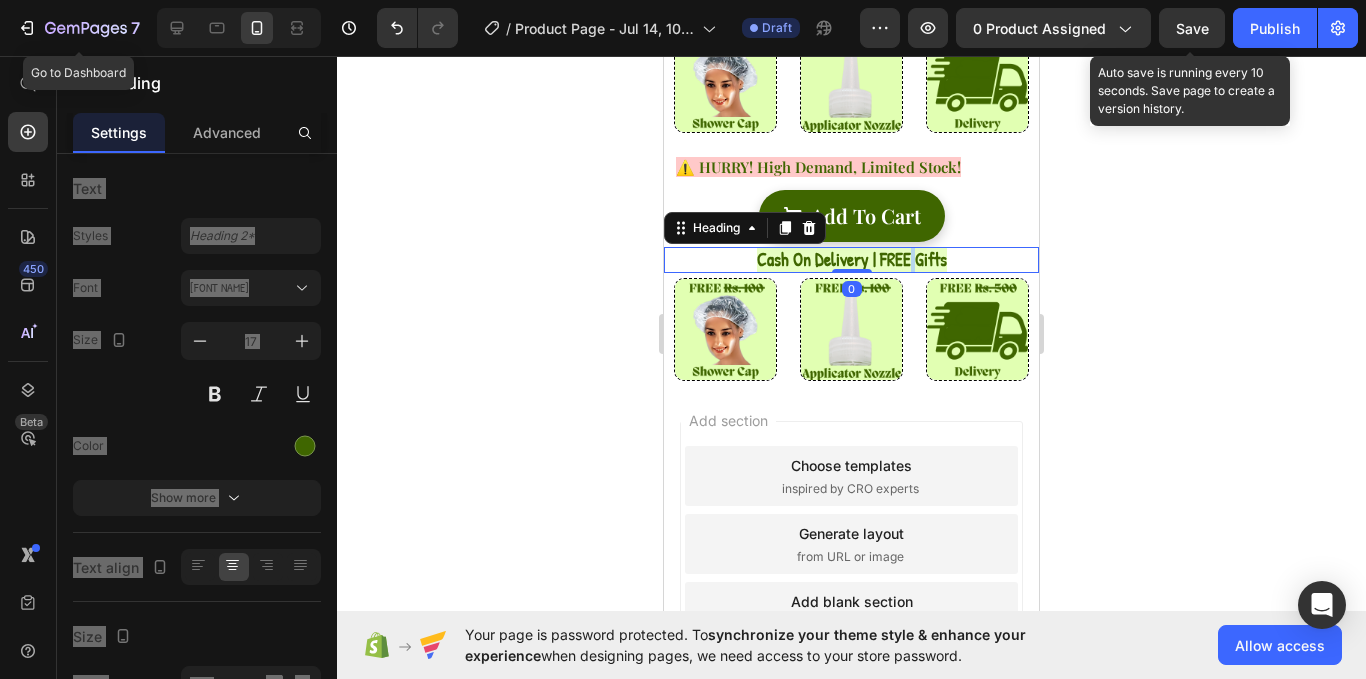 click on "Cash On Delivery | FREE Gifts" at bounding box center [852, 259] 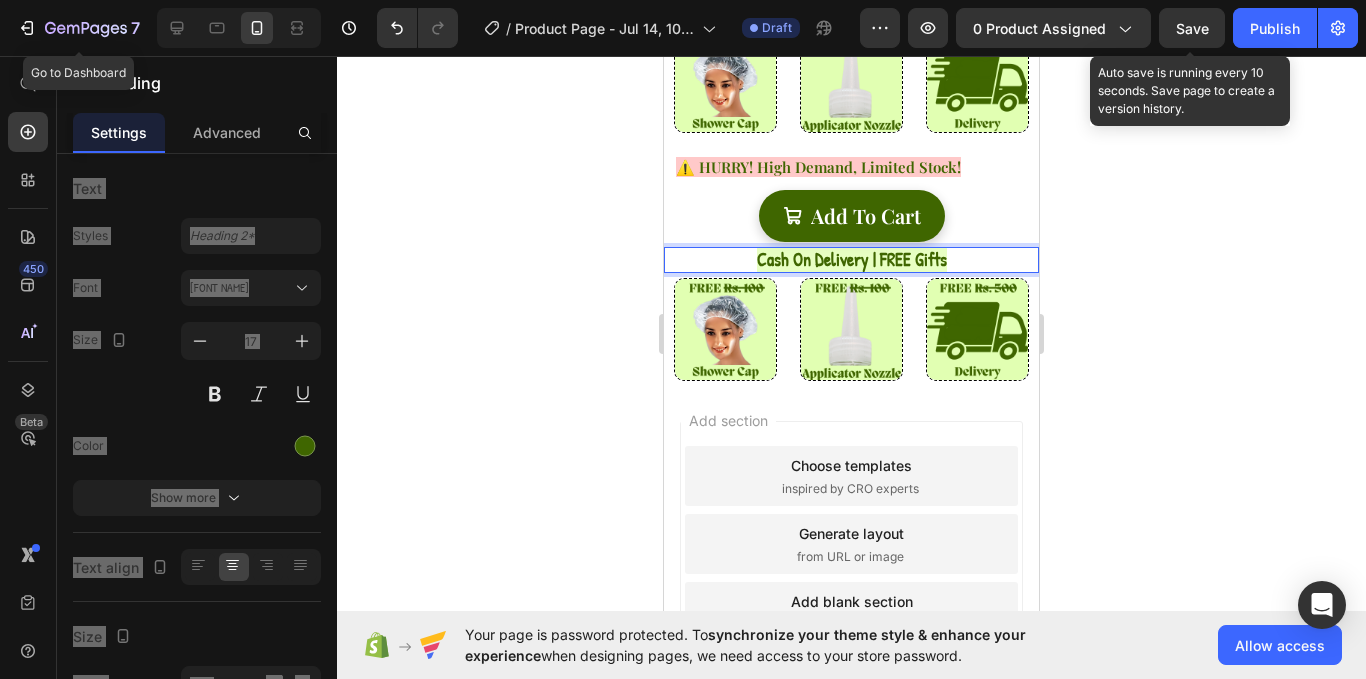 click on "Cash On Delivery | FREE Gifts" at bounding box center (851, 260) 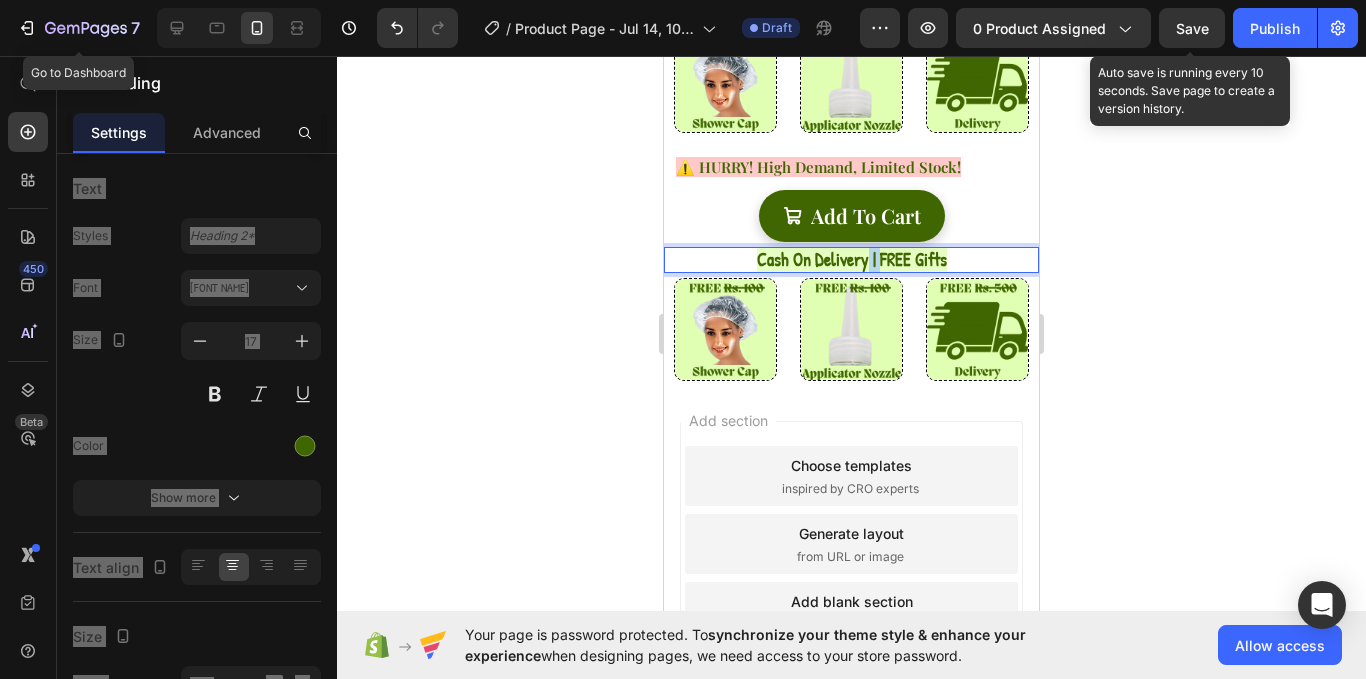drag, startPoint x: 871, startPoint y: 274, endPoint x: 861, endPoint y: 276, distance: 10.198039 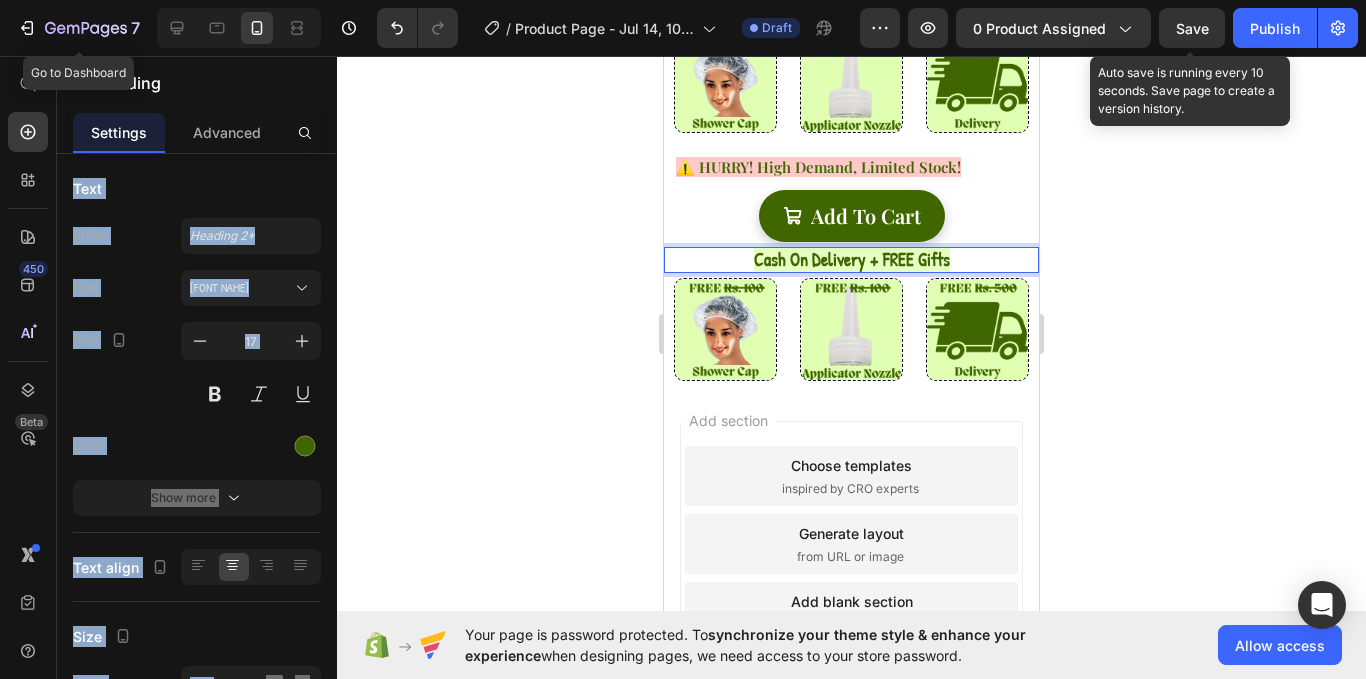 click 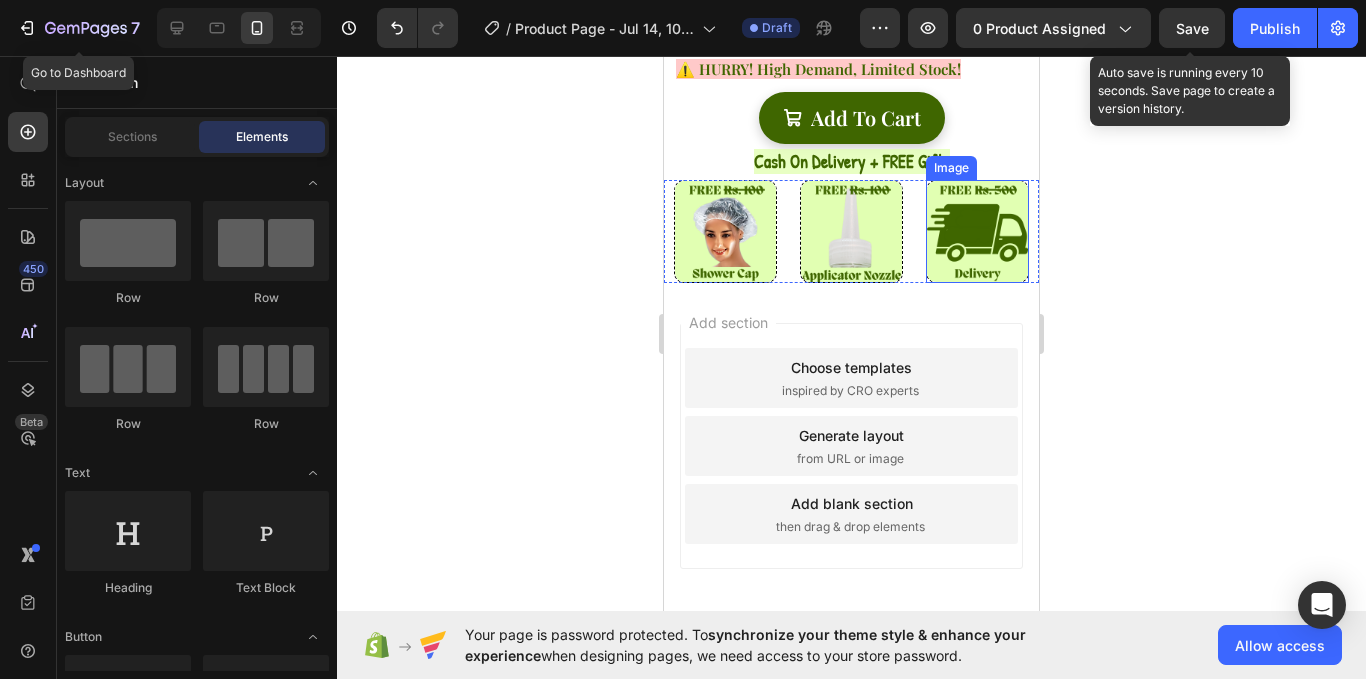 scroll, scrollTop: 1092, scrollLeft: 0, axis: vertical 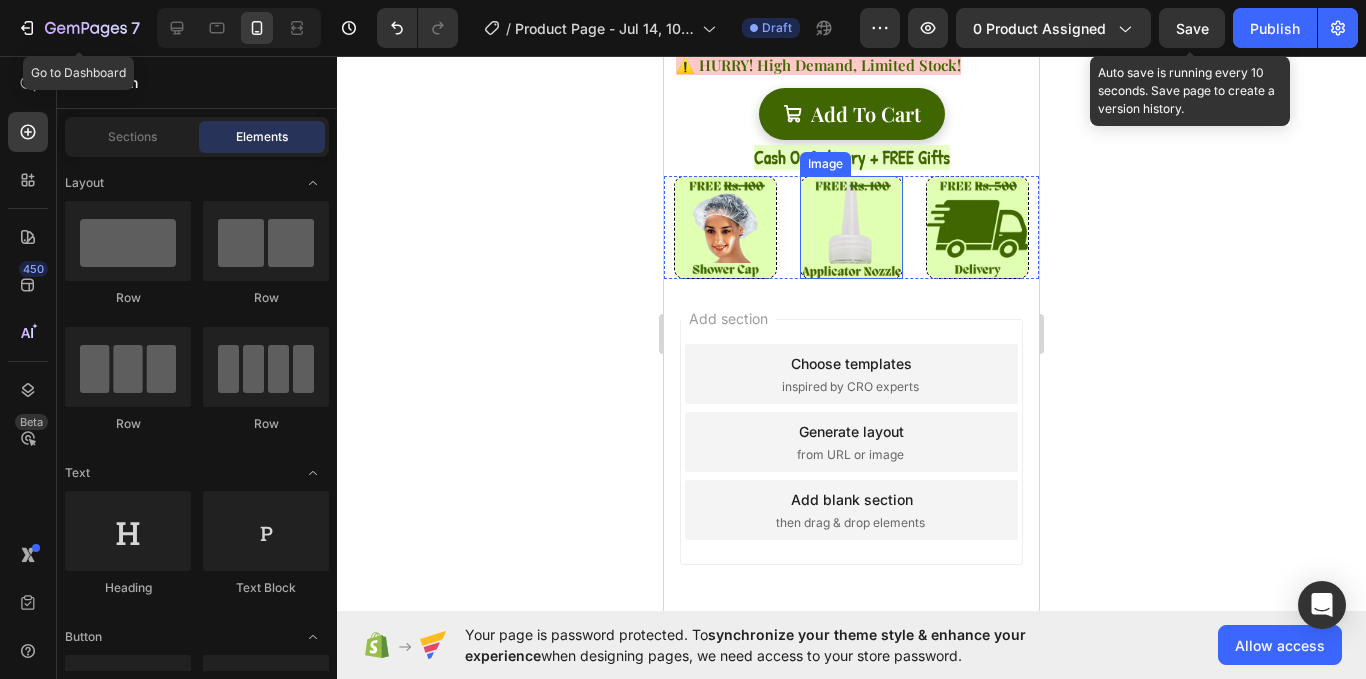 click at bounding box center (851, 227) 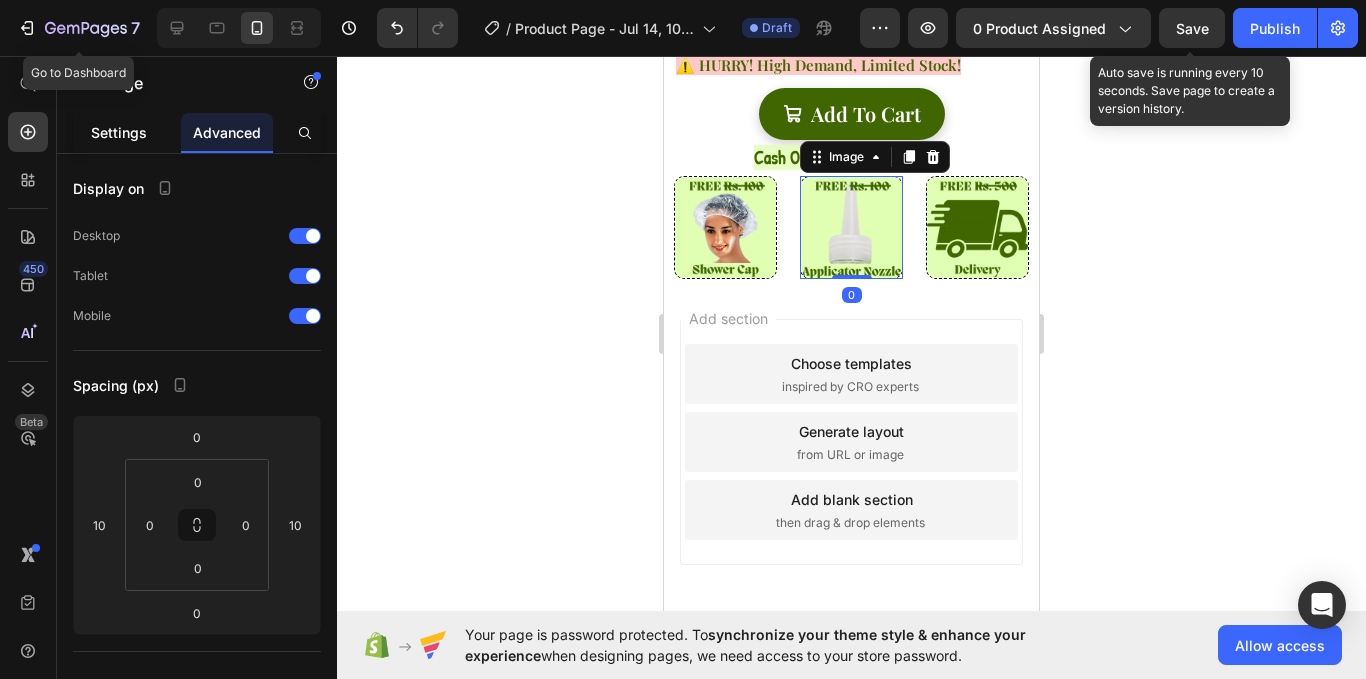 click on "Settings" at bounding box center (119, 132) 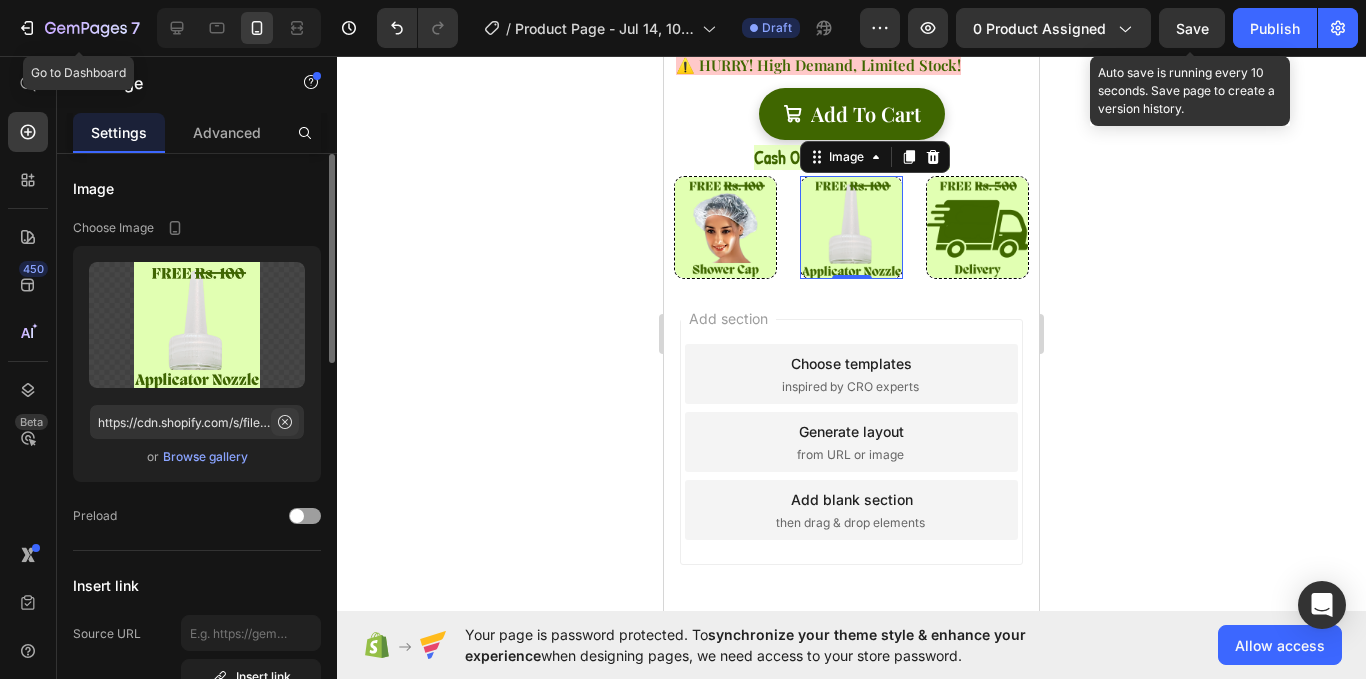 click 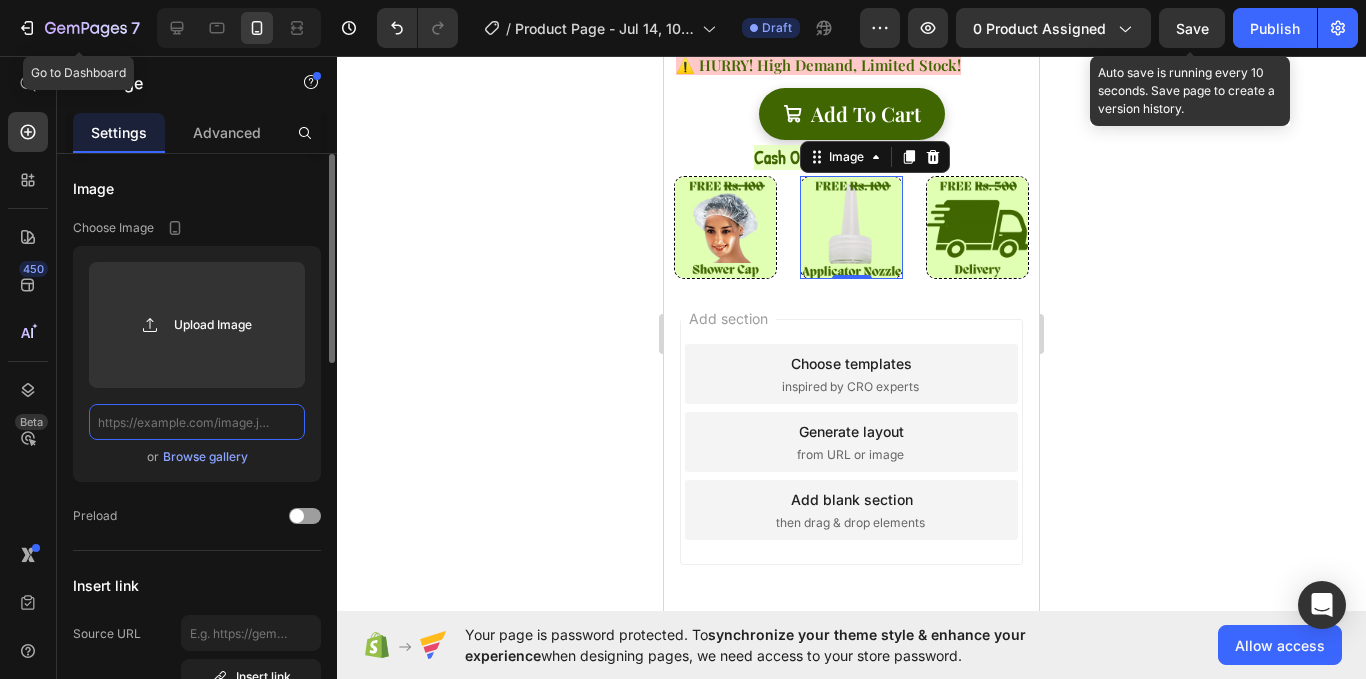 scroll, scrollTop: 0, scrollLeft: 0, axis: both 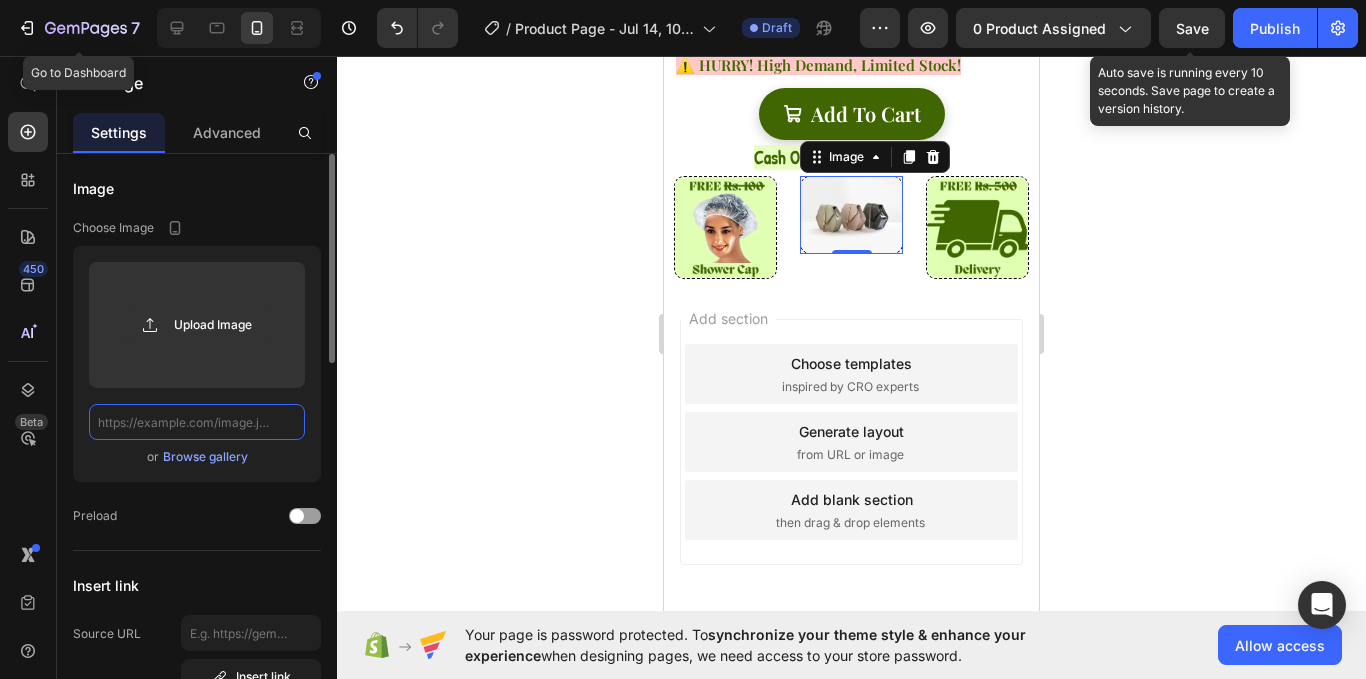 paste on "https://cdn.shopify.com/s/files/1/0756/1995/9038/files/Care_Botanix_5.png?v=1752475375" 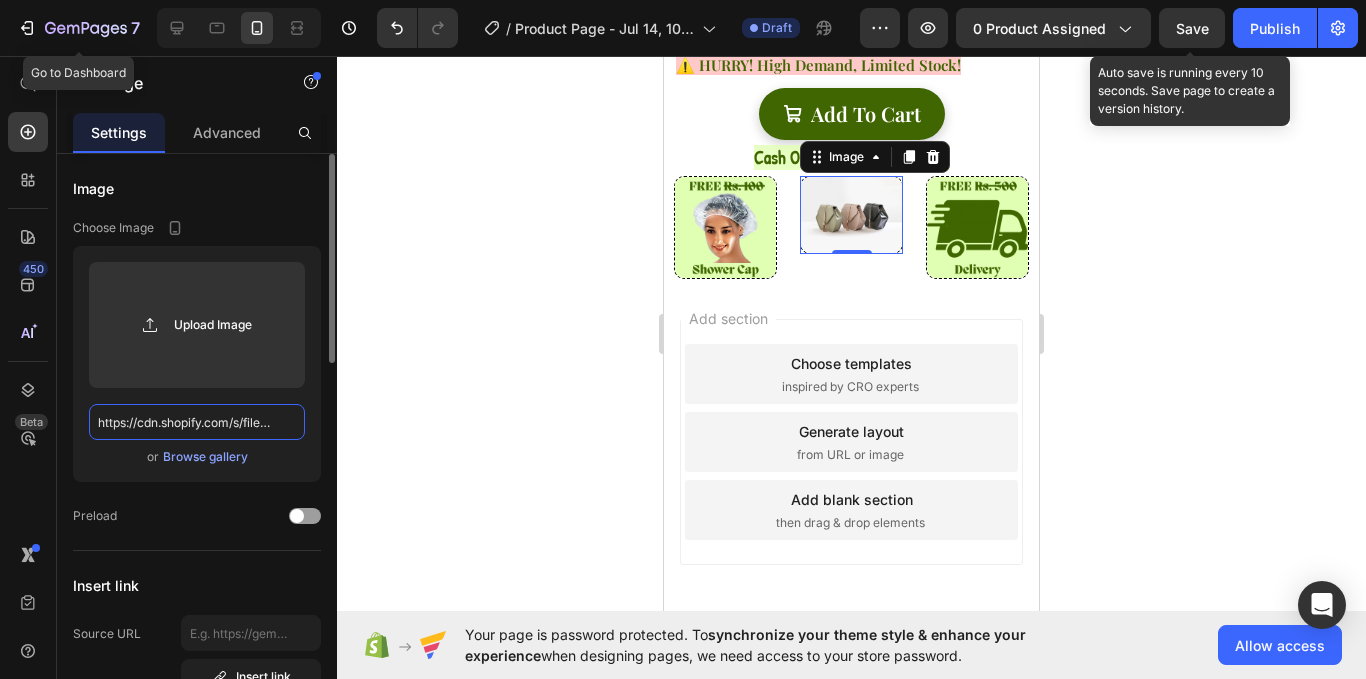 scroll, scrollTop: 0, scrollLeft: 340, axis: horizontal 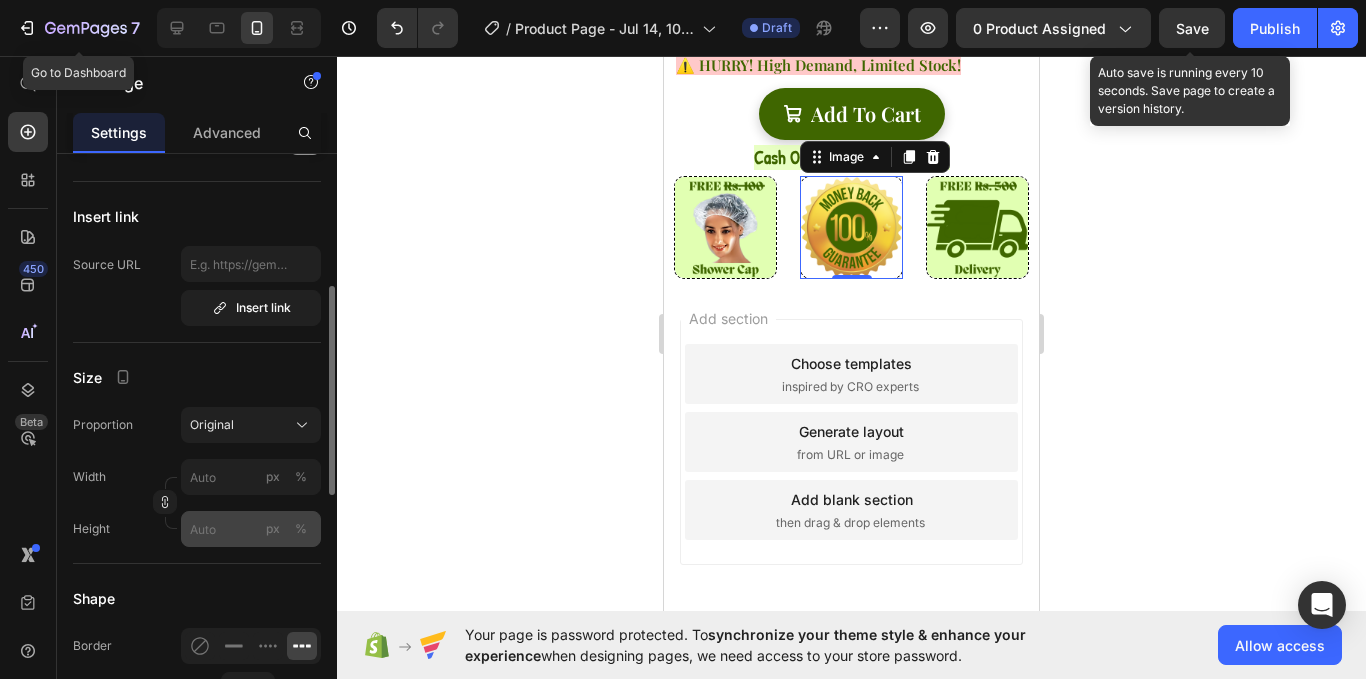 type on "https://cdn.shopify.com/s/files/1/0756/1995/9038/files/Care_Botanix_5.png?v=1752475375" 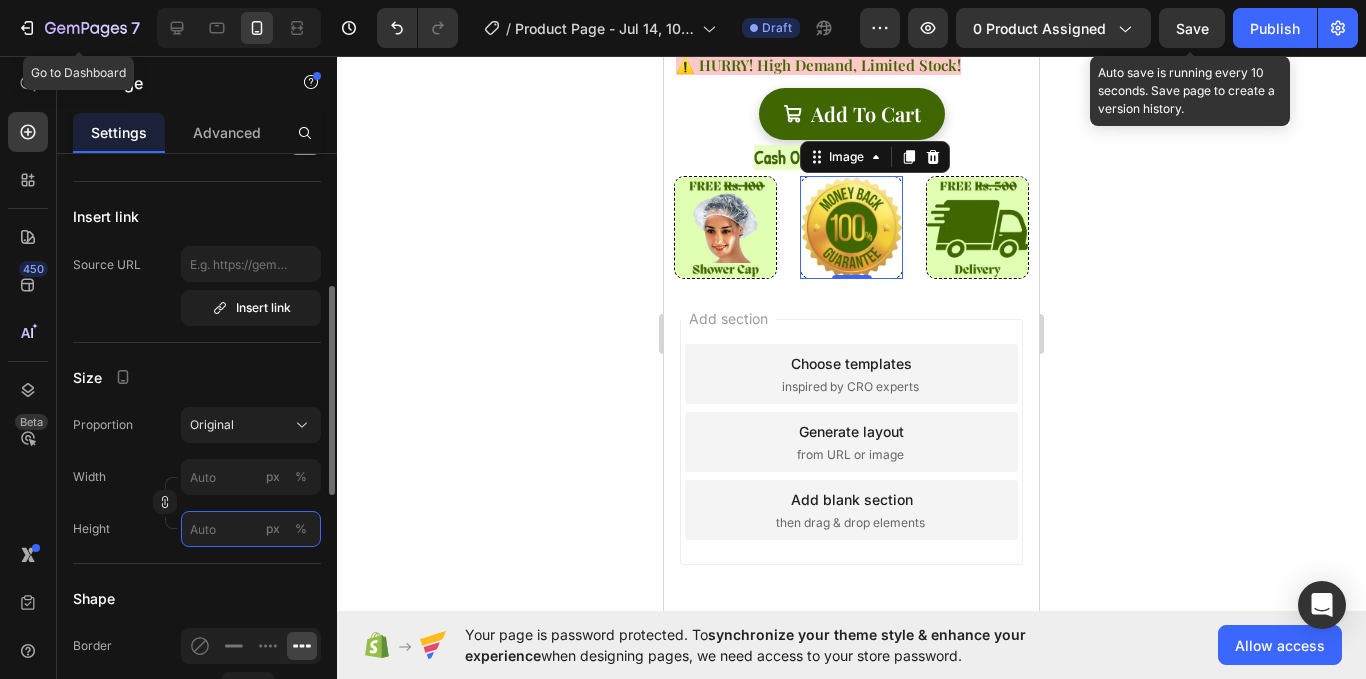 scroll, scrollTop: 0, scrollLeft: 0, axis: both 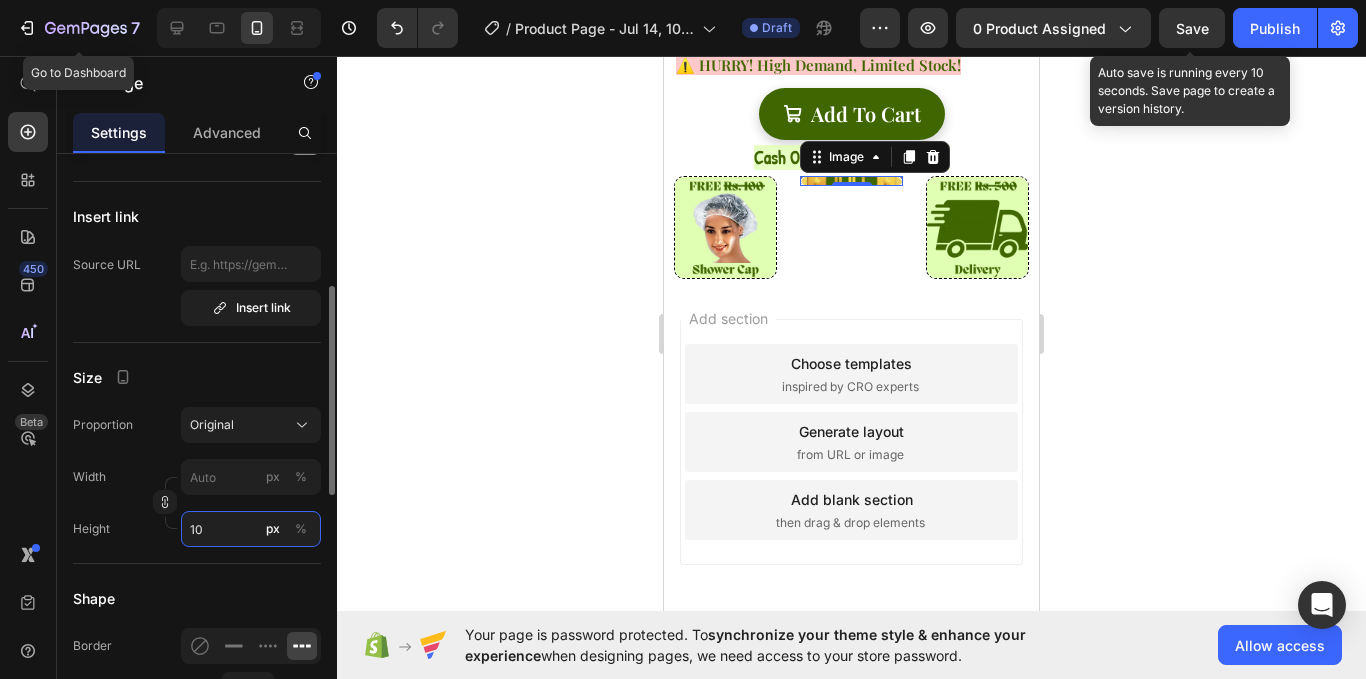 type on "1" 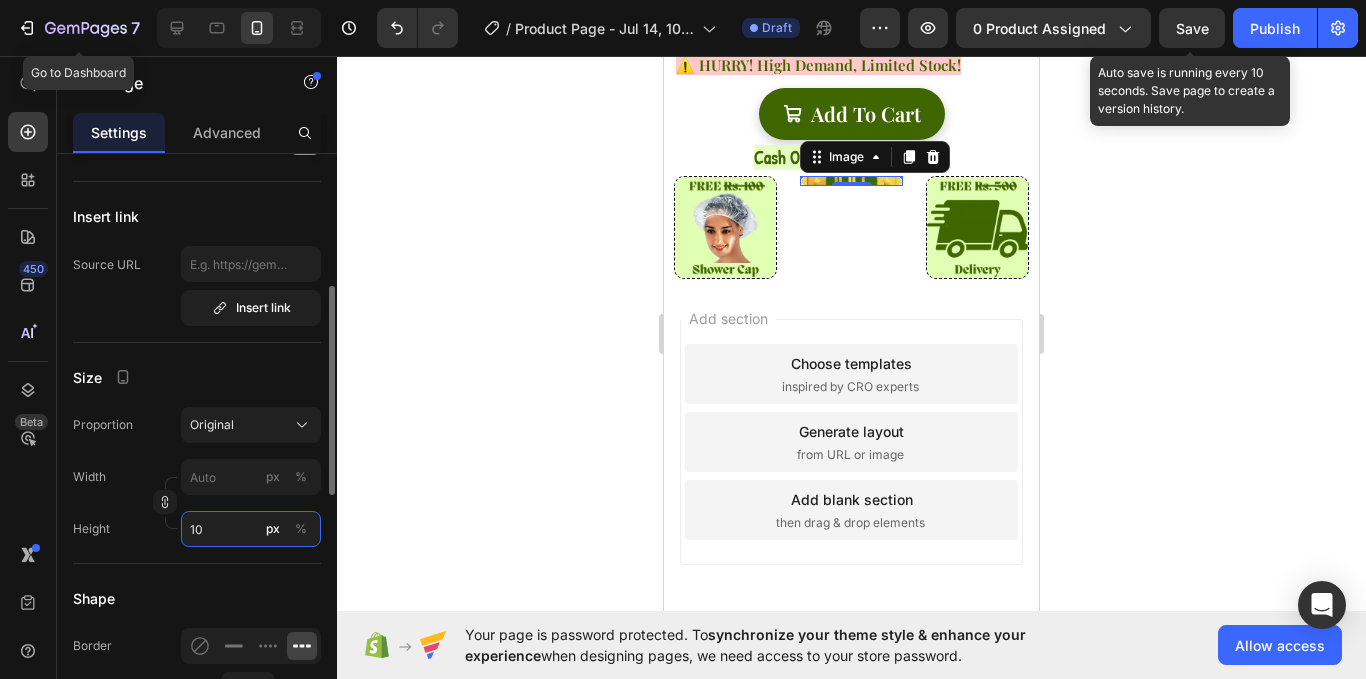 type on "1" 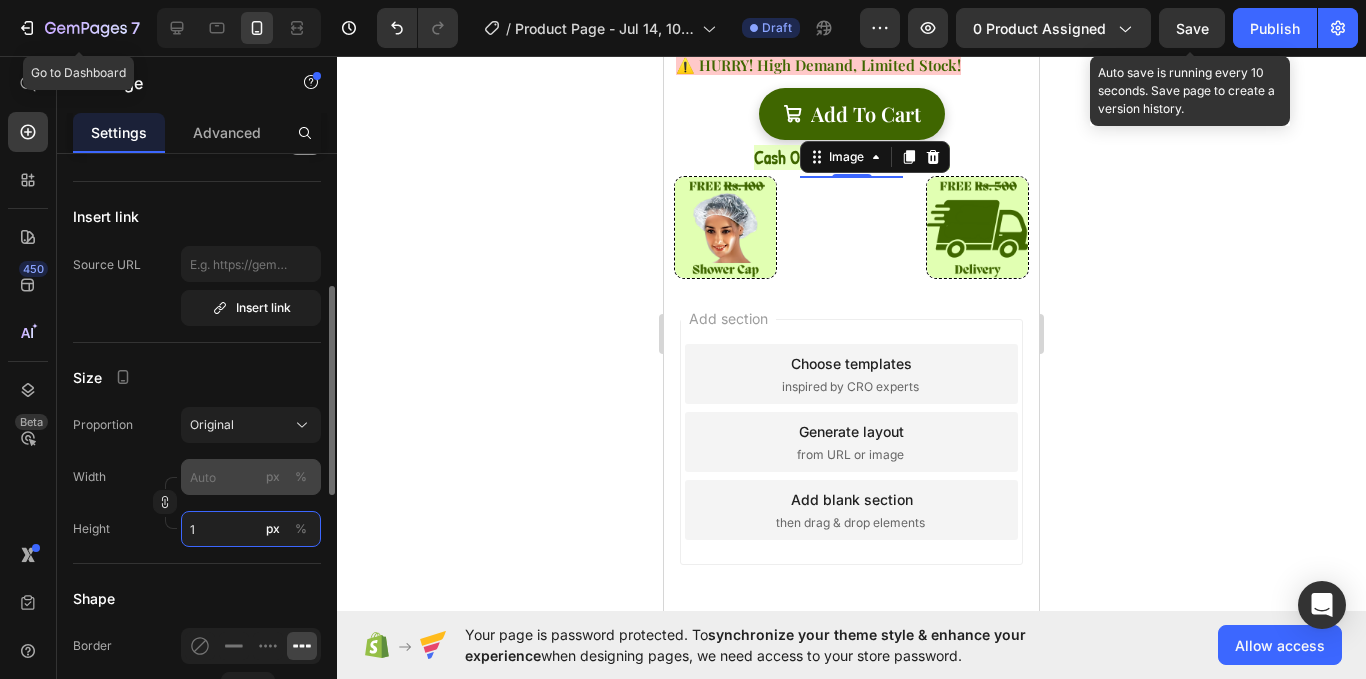 type on "1" 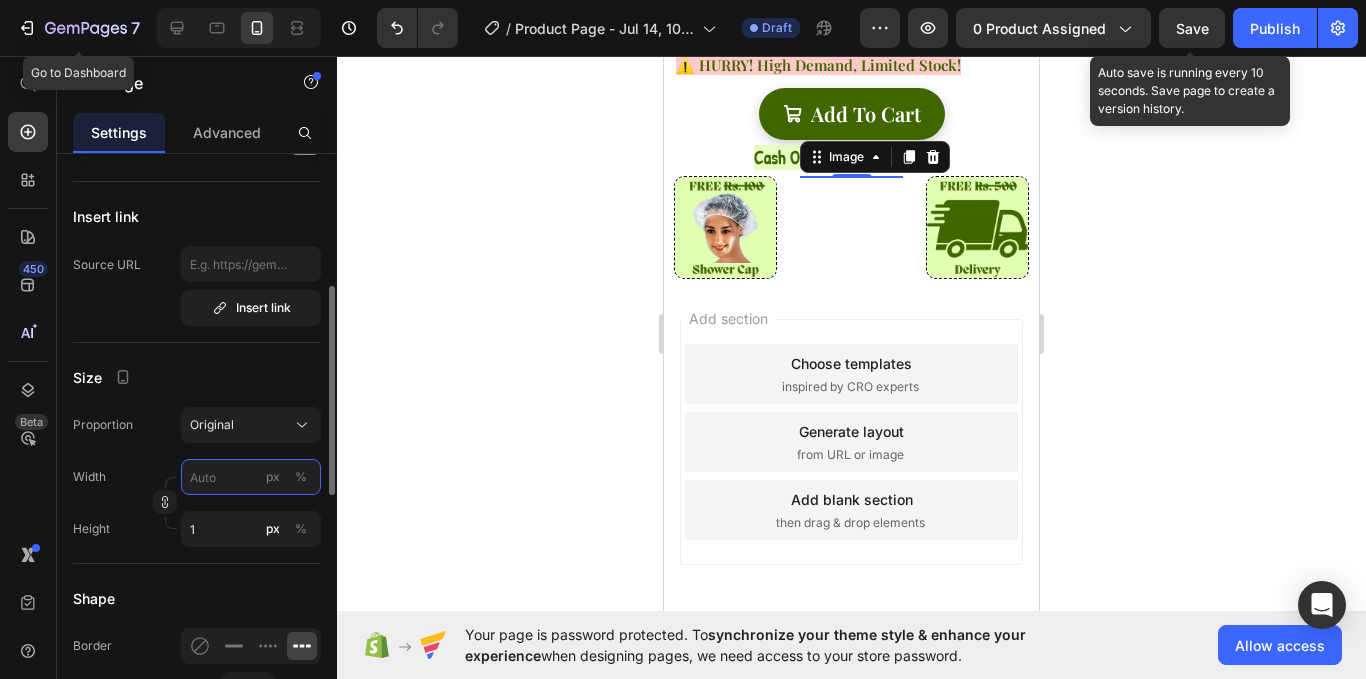 click on "px %" at bounding box center (251, 477) 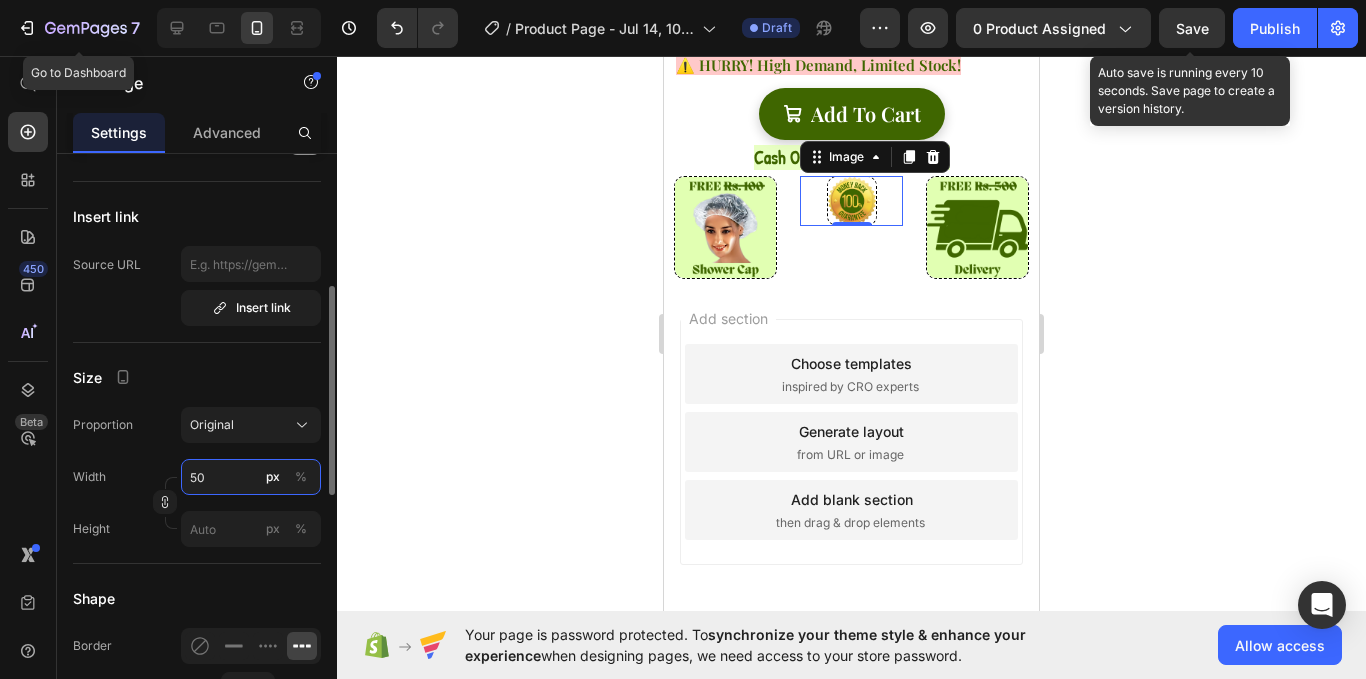 type on "50" 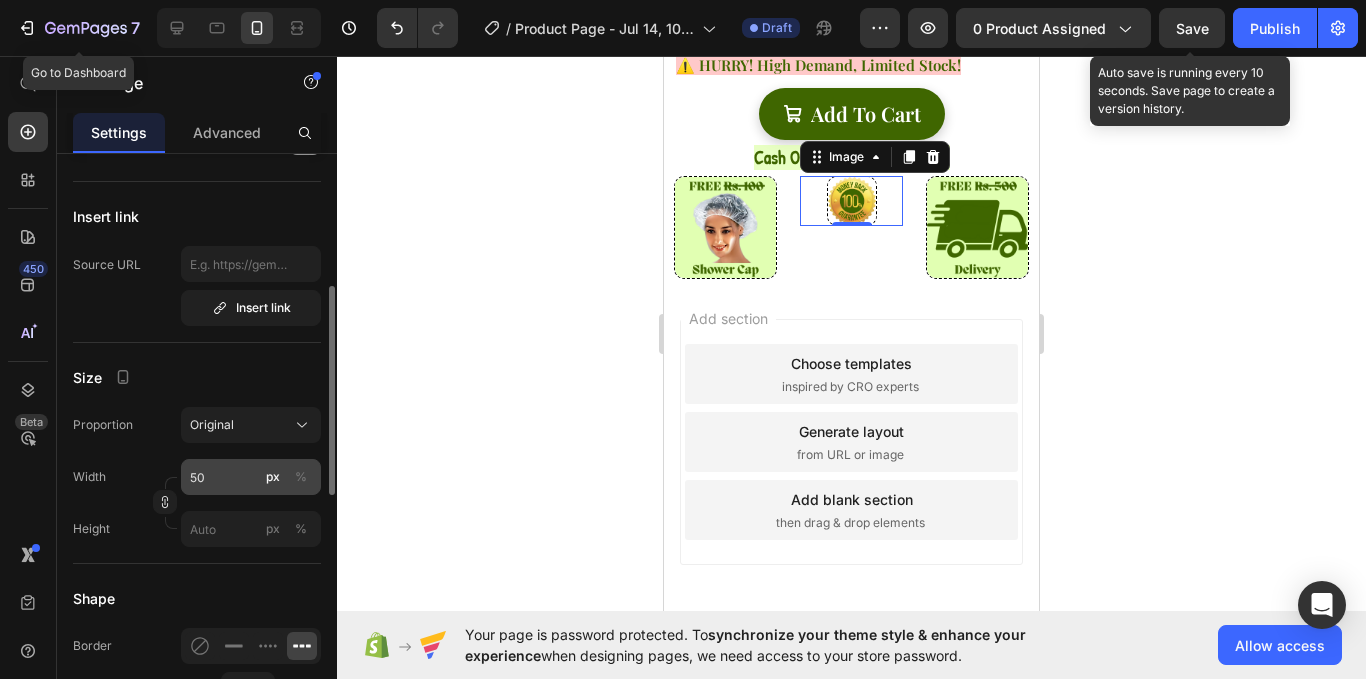 type 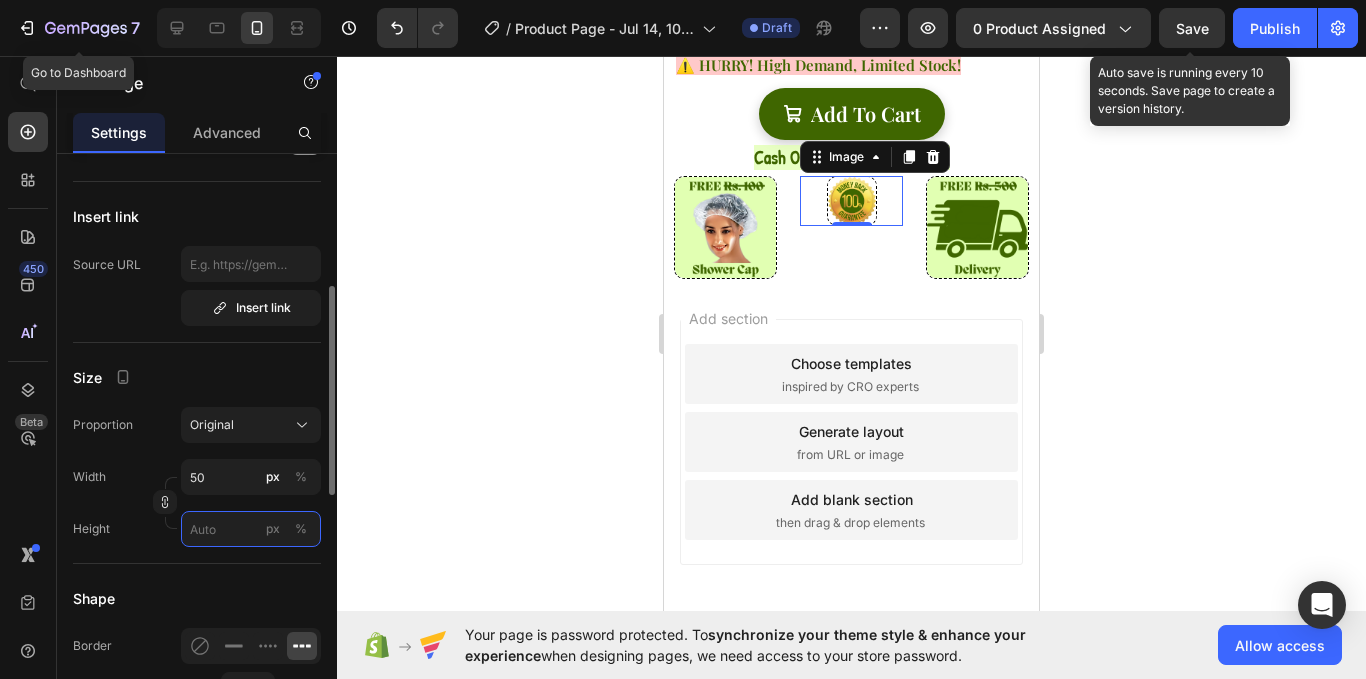 click on "px %" at bounding box center [251, 529] 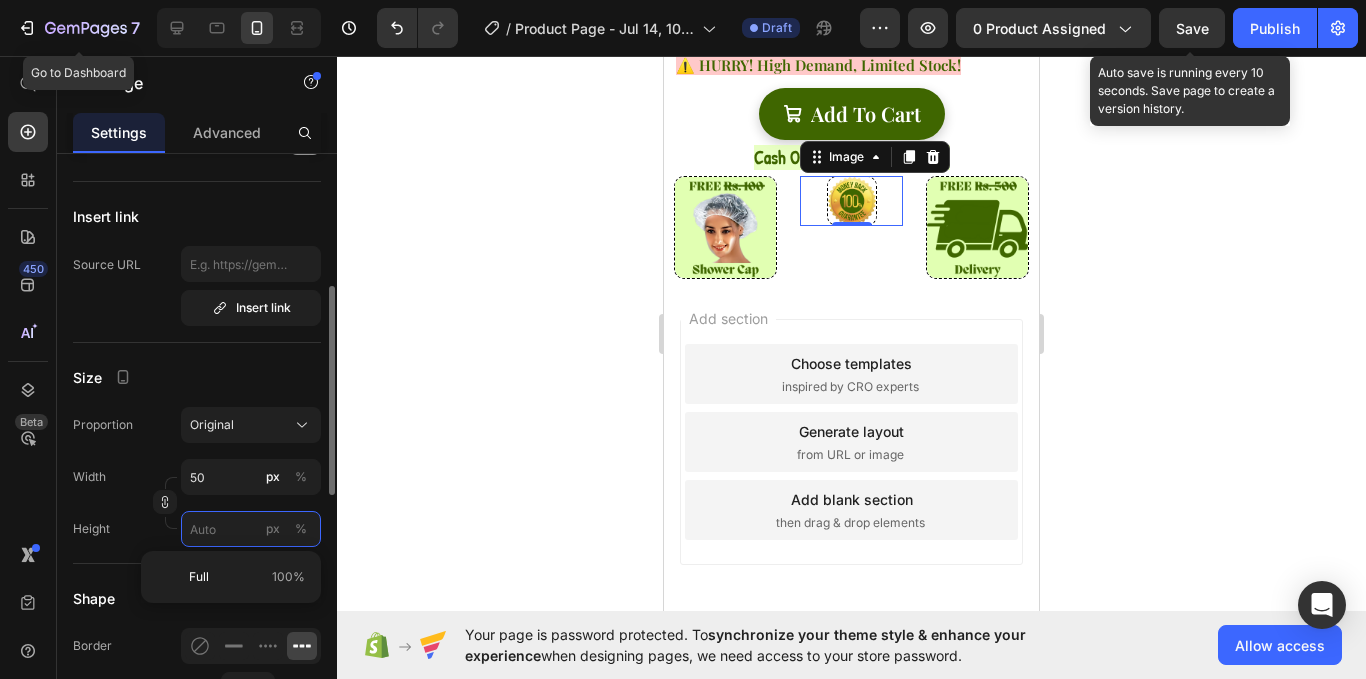 type 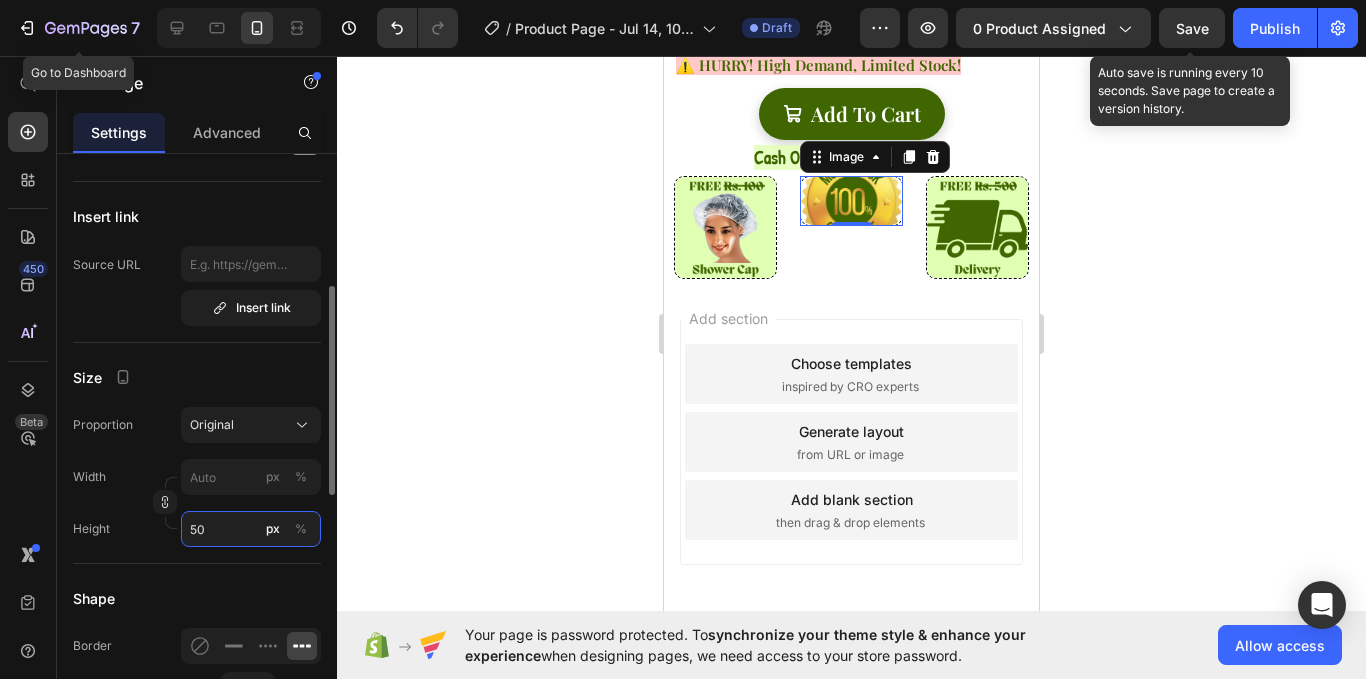 type on "5" 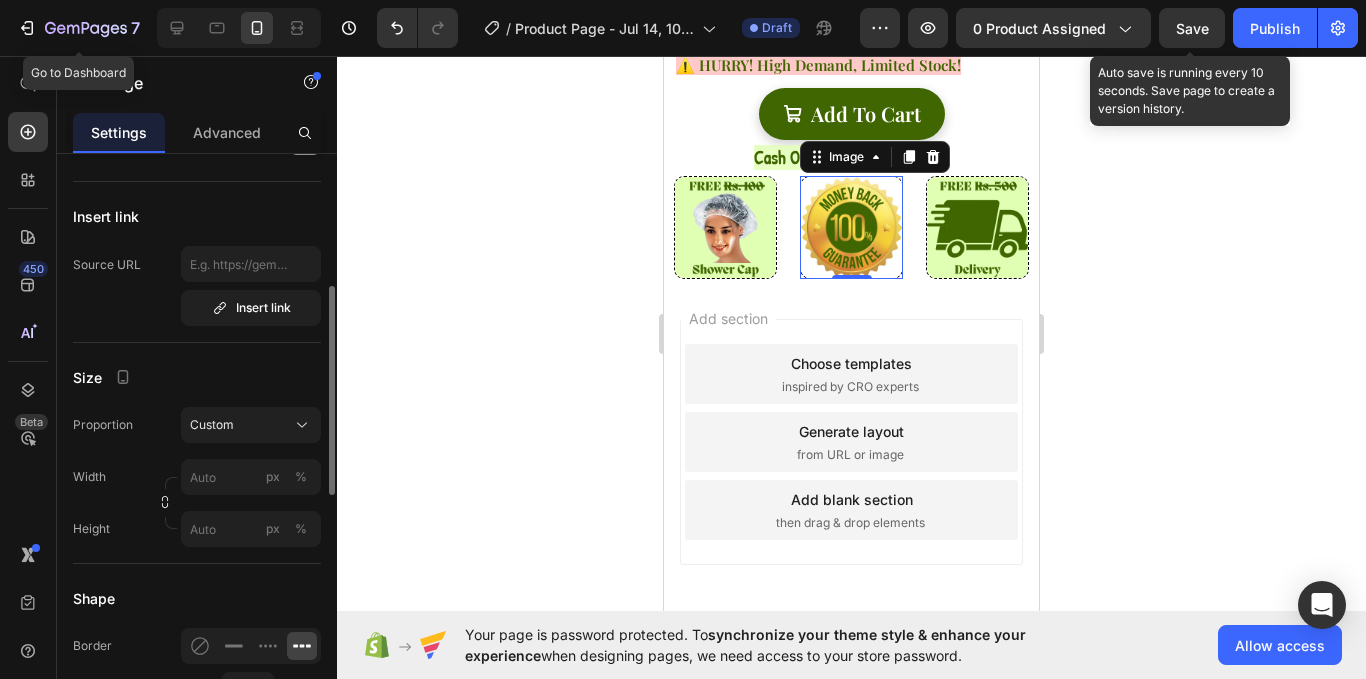 type on "5" 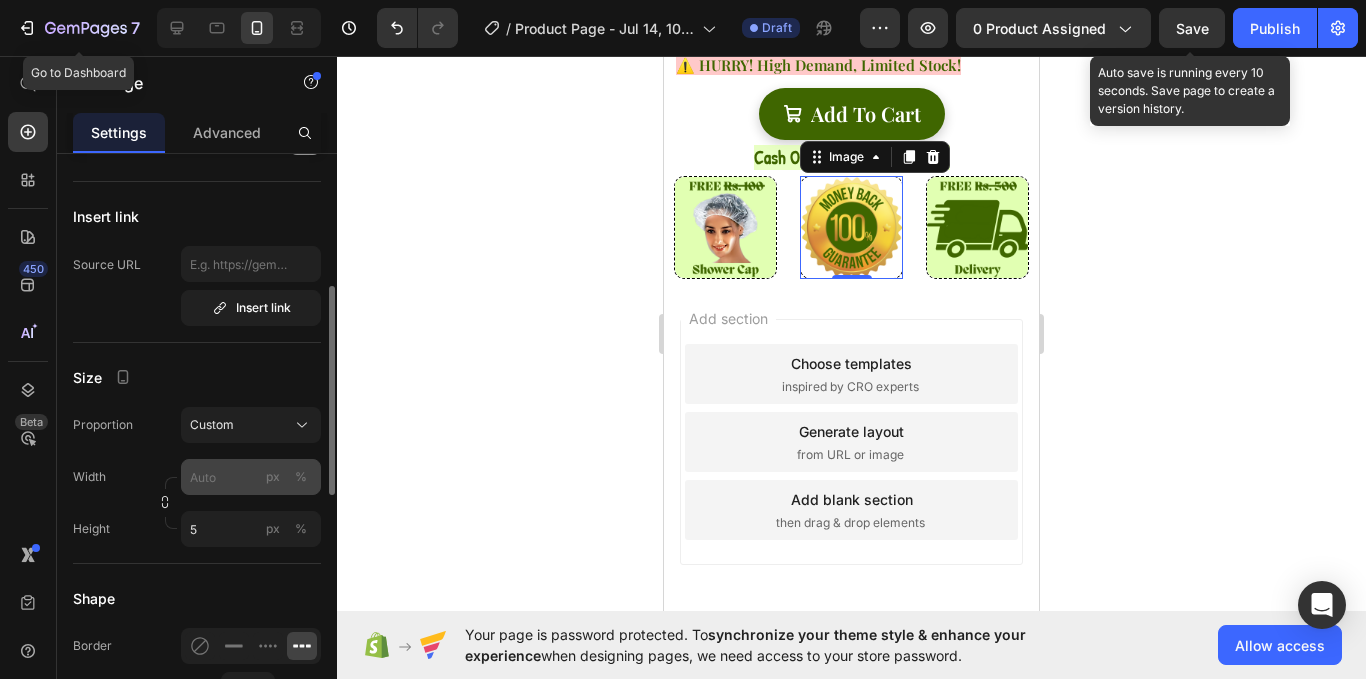drag, startPoint x: 216, startPoint y: 455, endPoint x: 217, endPoint y: 476, distance: 21.023796 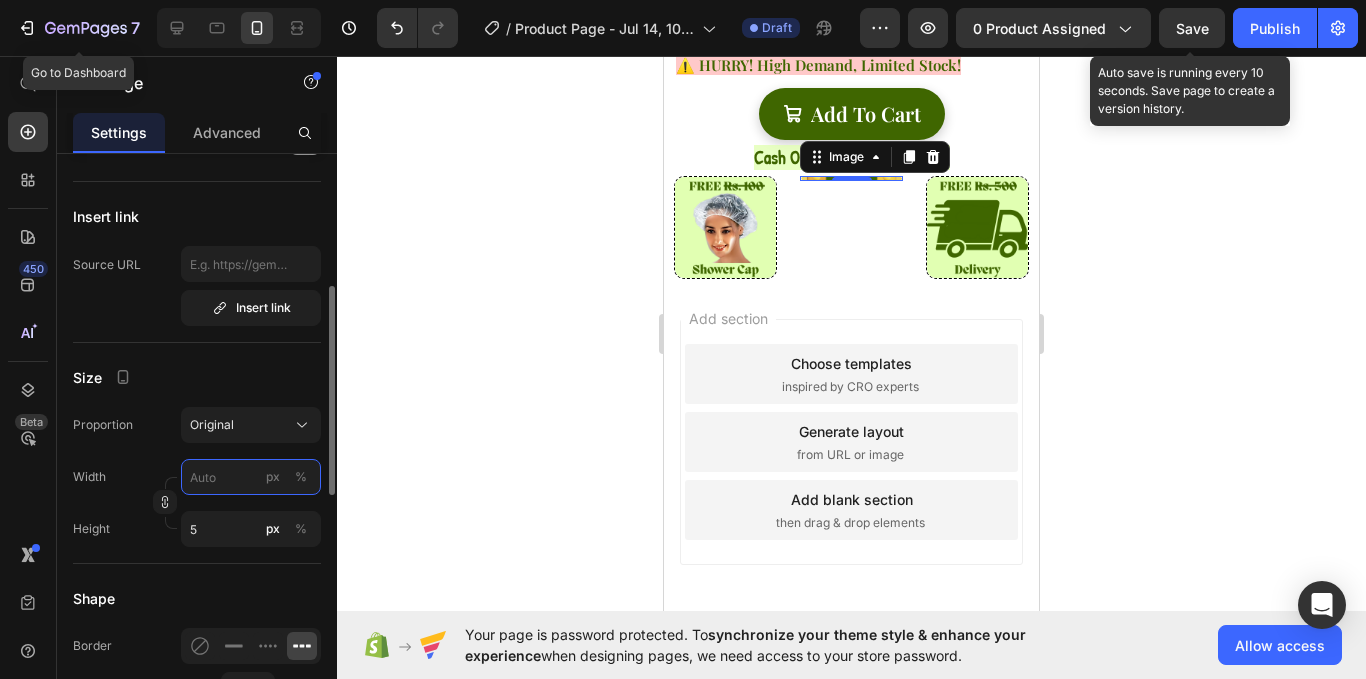 click on "px %" at bounding box center (251, 477) 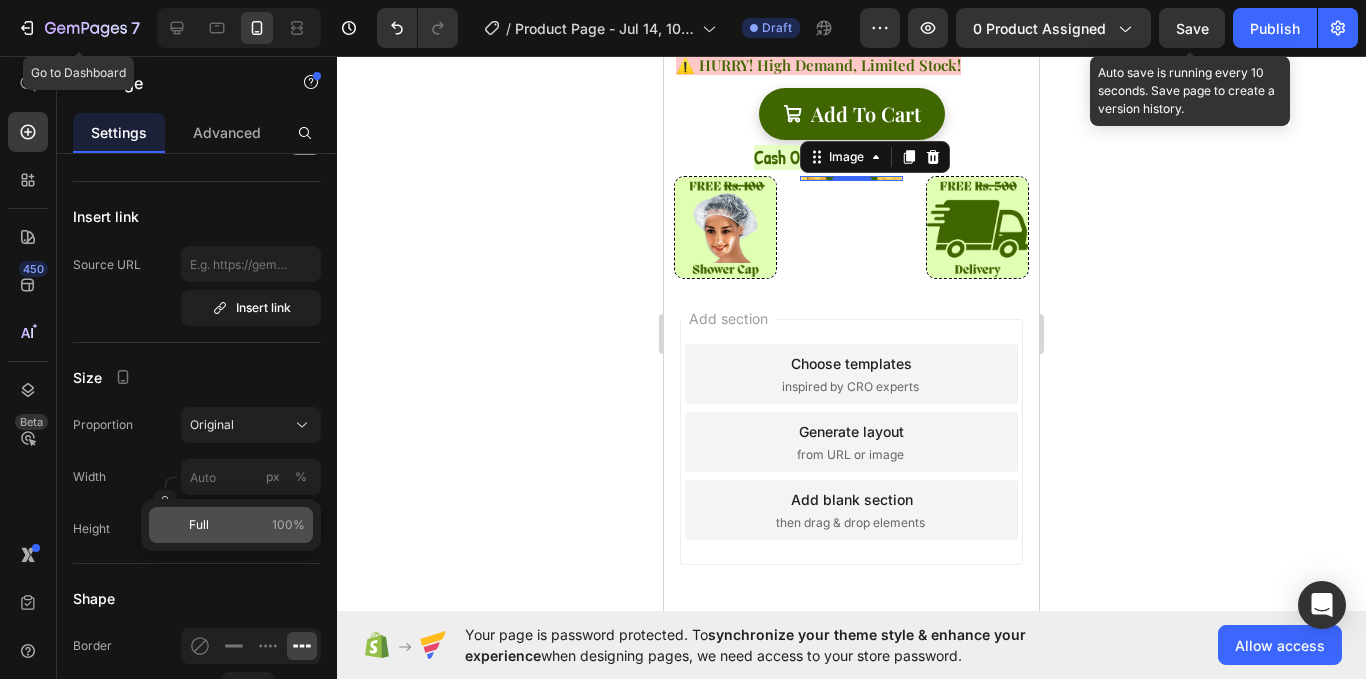 click on "Full" at bounding box center [199, 525] 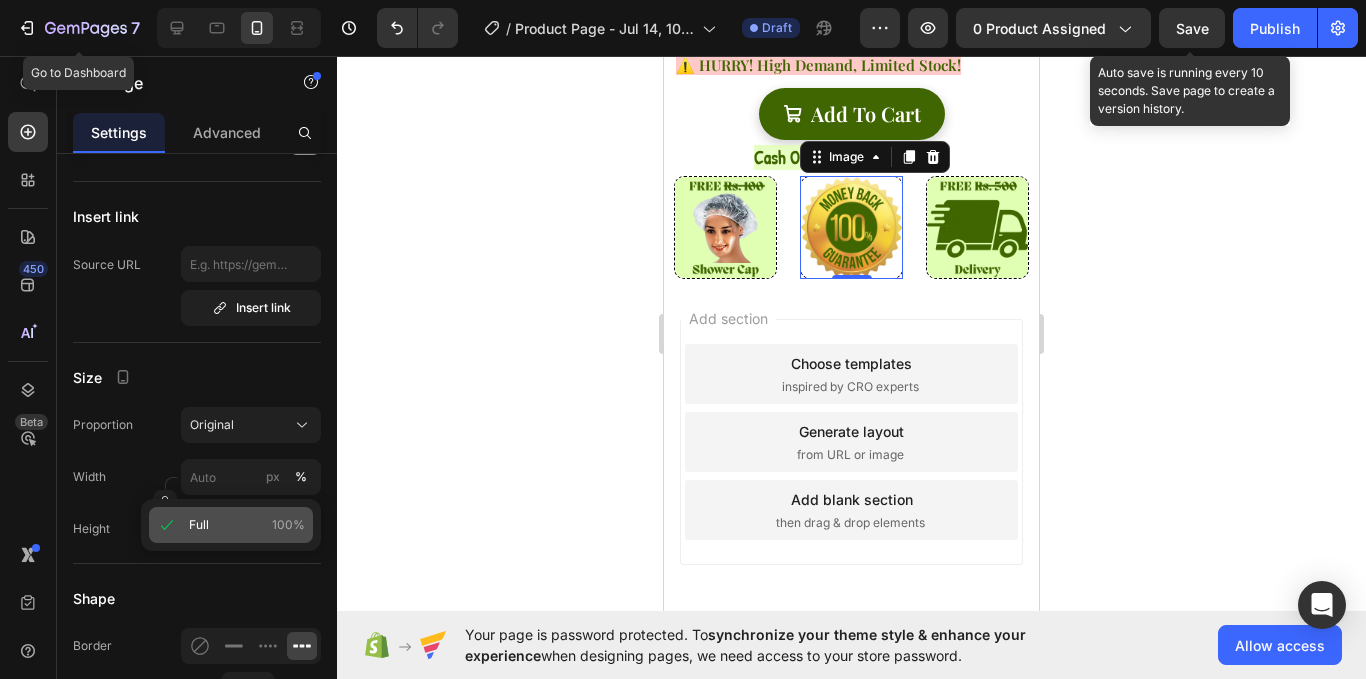 type on "100" 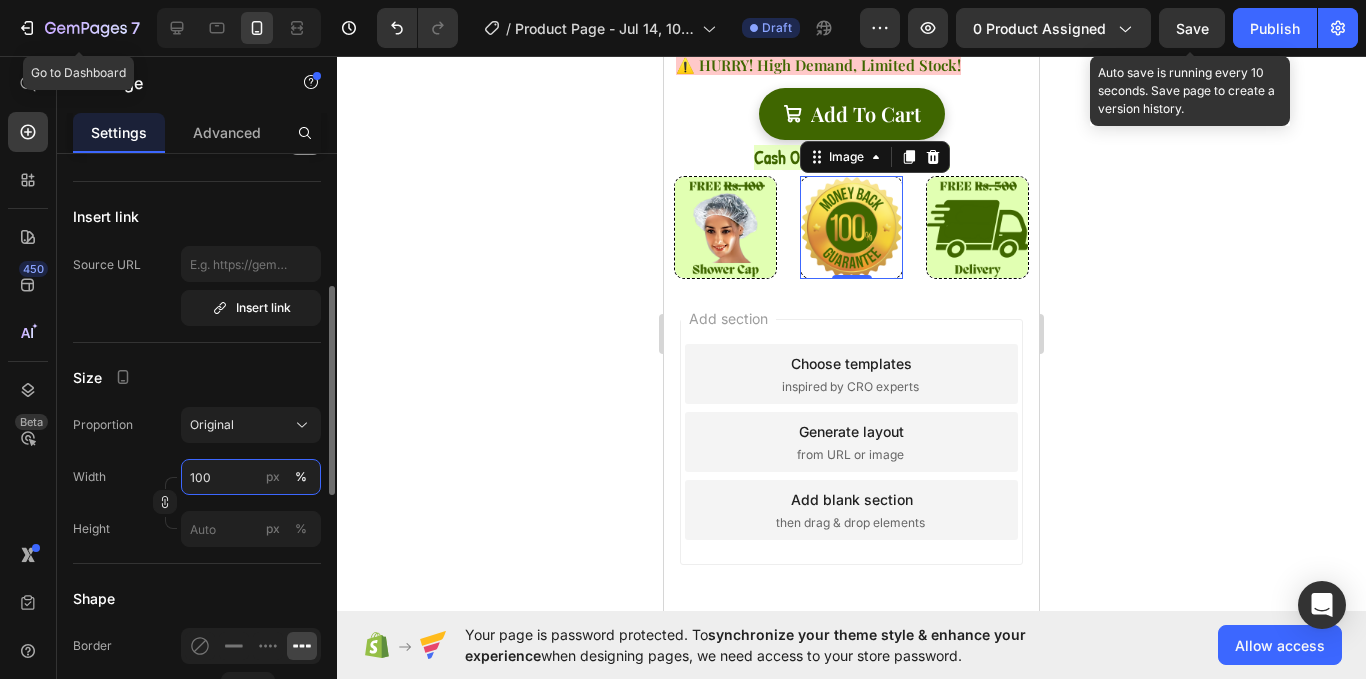 click on "100" at bounding box center [251, 477] 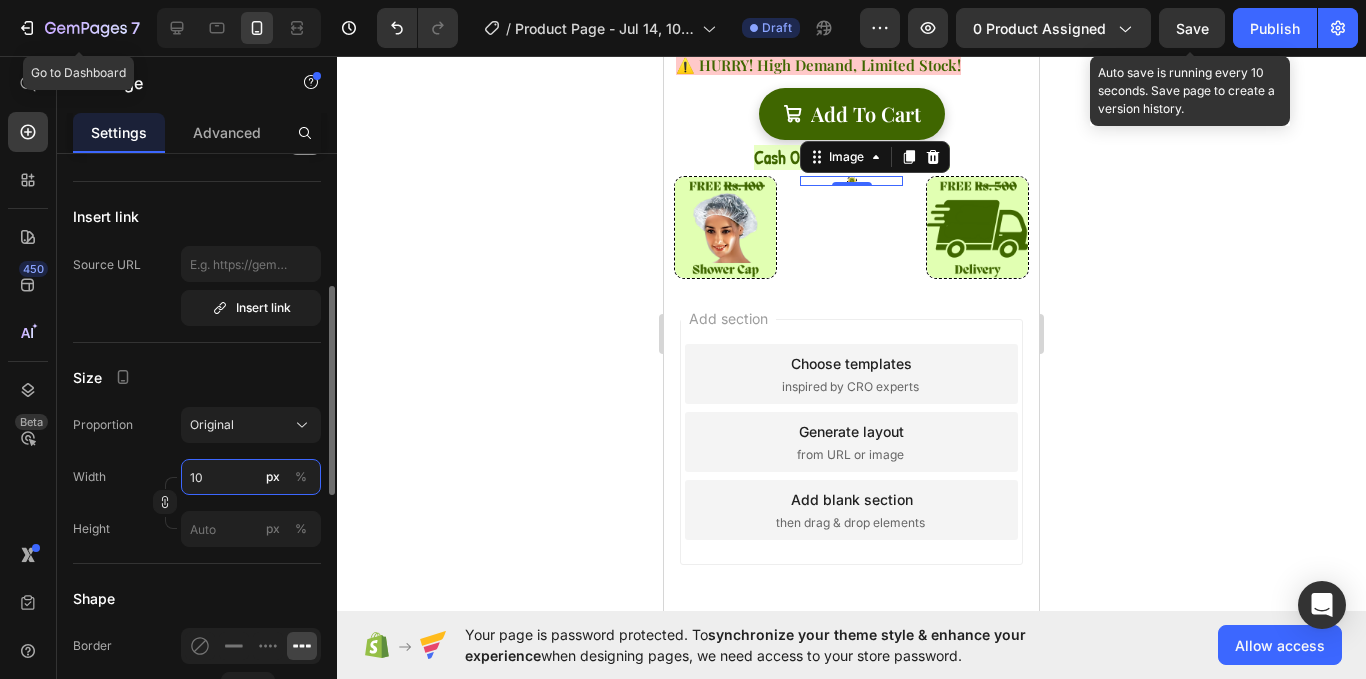 type on "1" 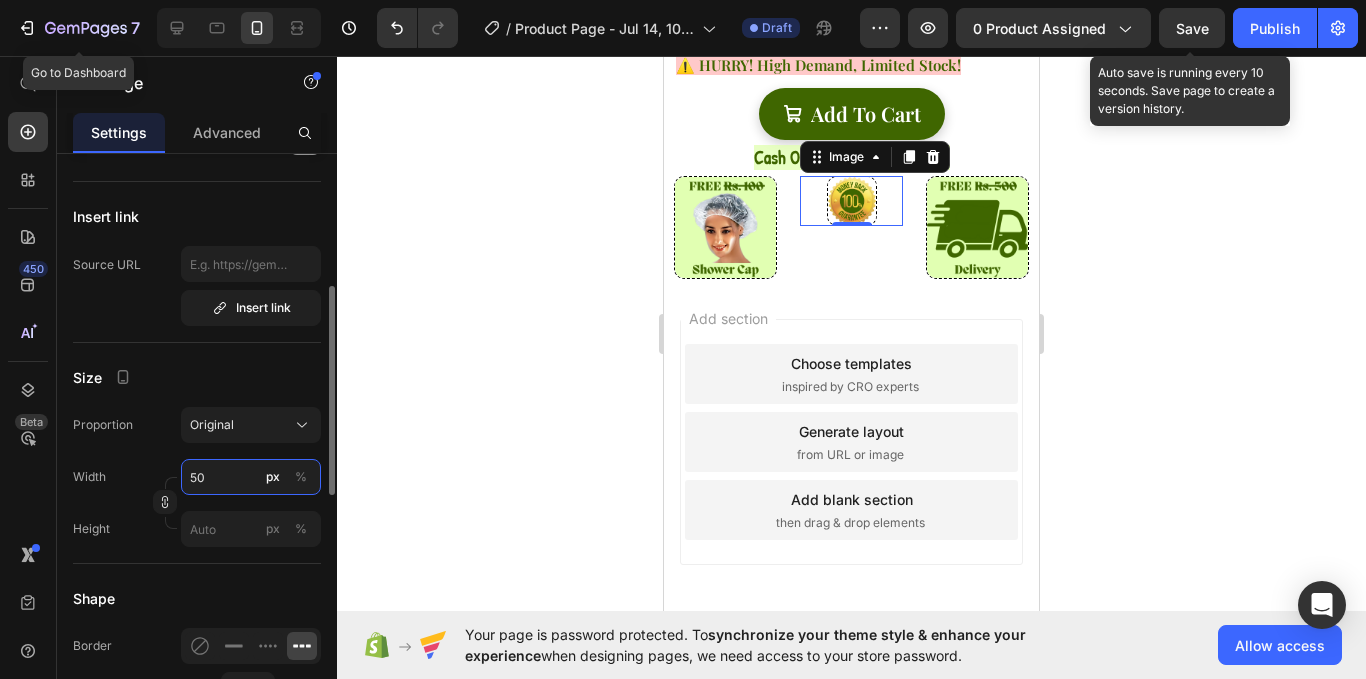 type on "5" 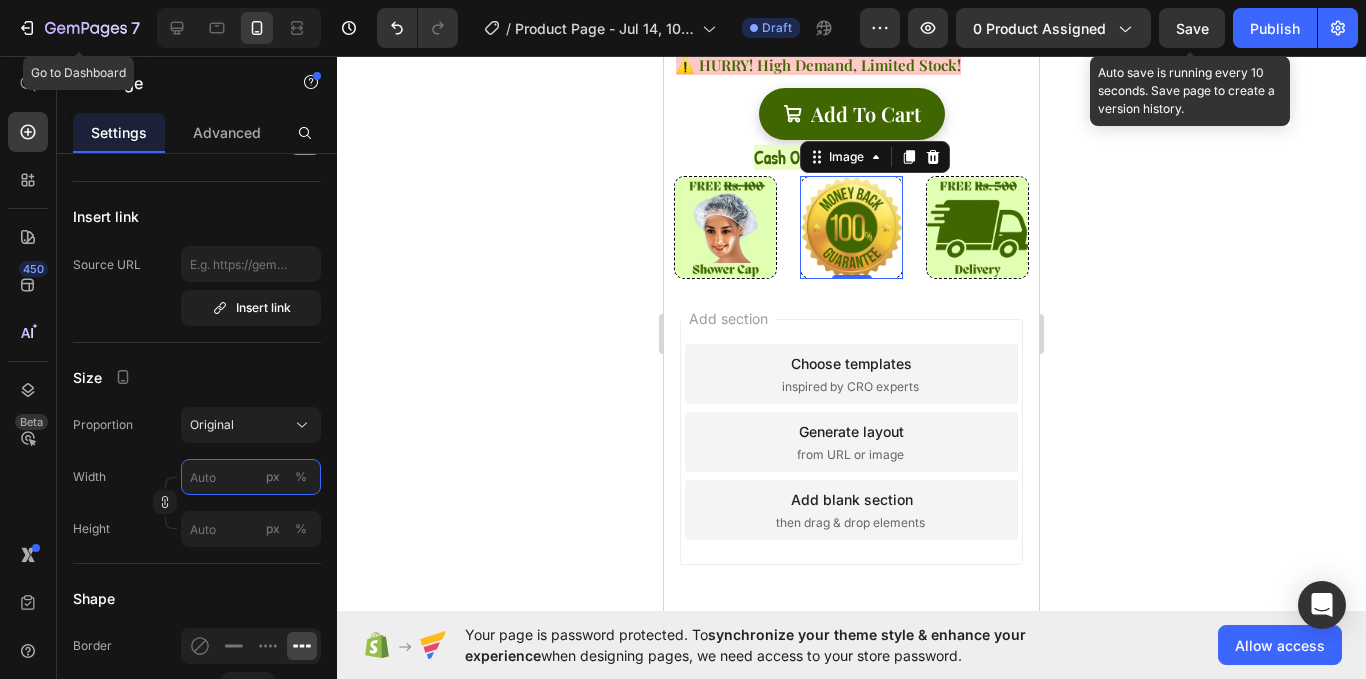 type on "5" 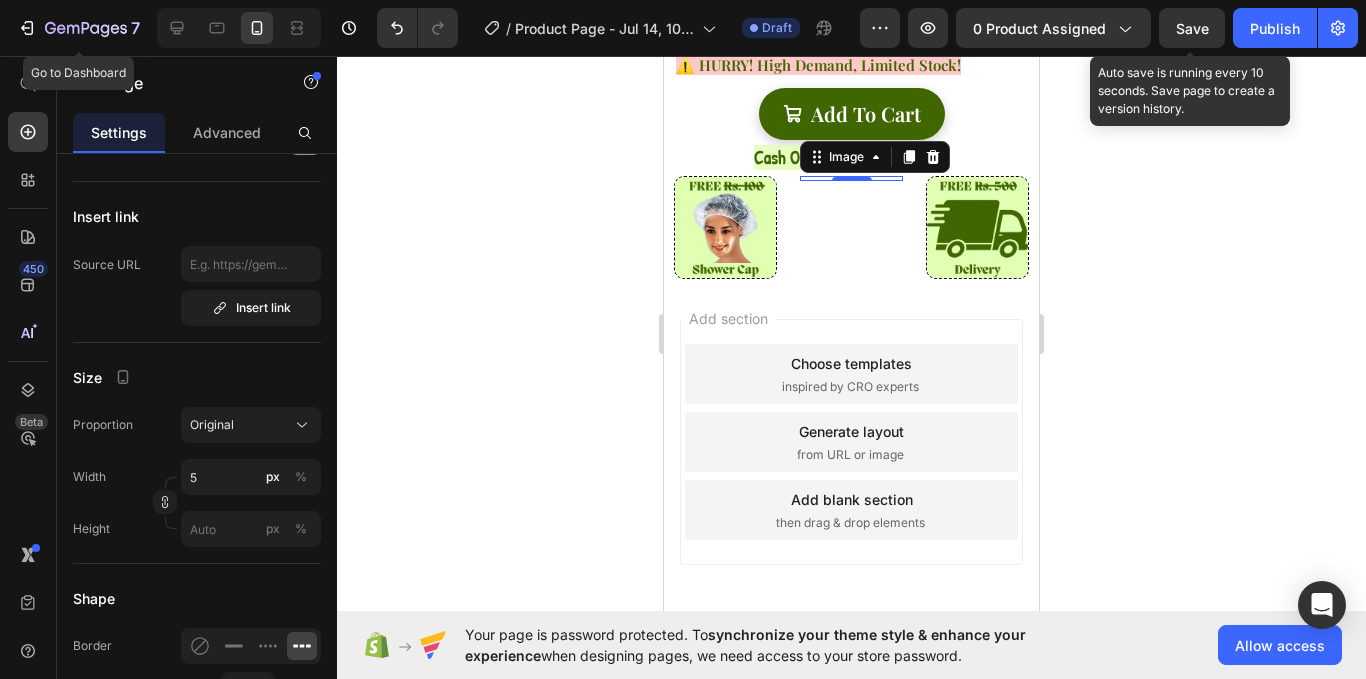 click 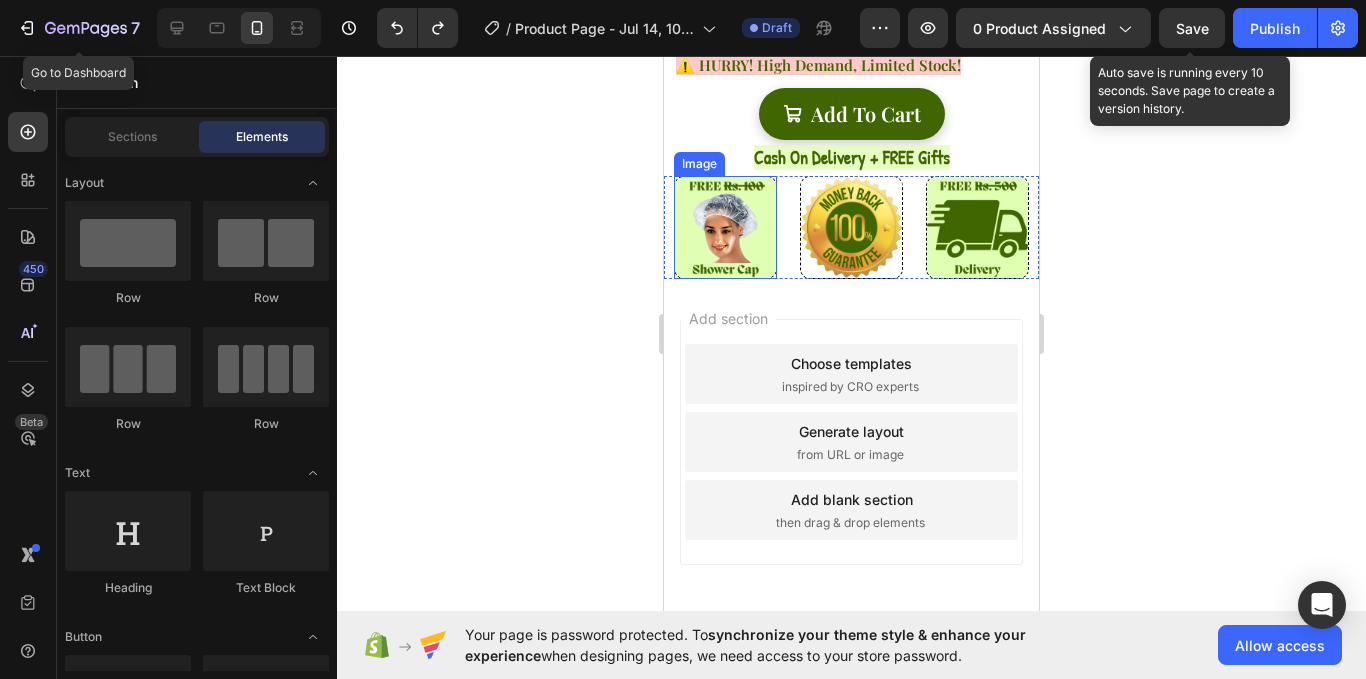 click at bounding box center [725, 227] 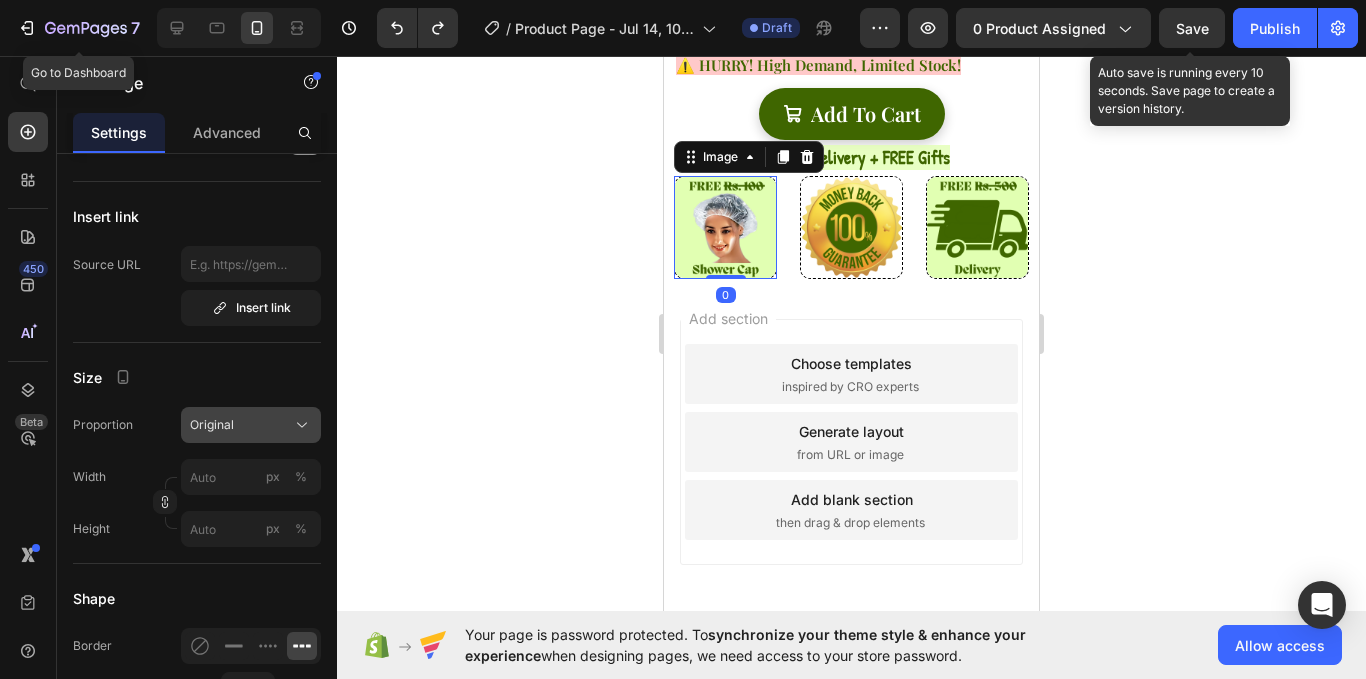 scroll, scrollTop: 0, scrollLeft: 0, axis: both 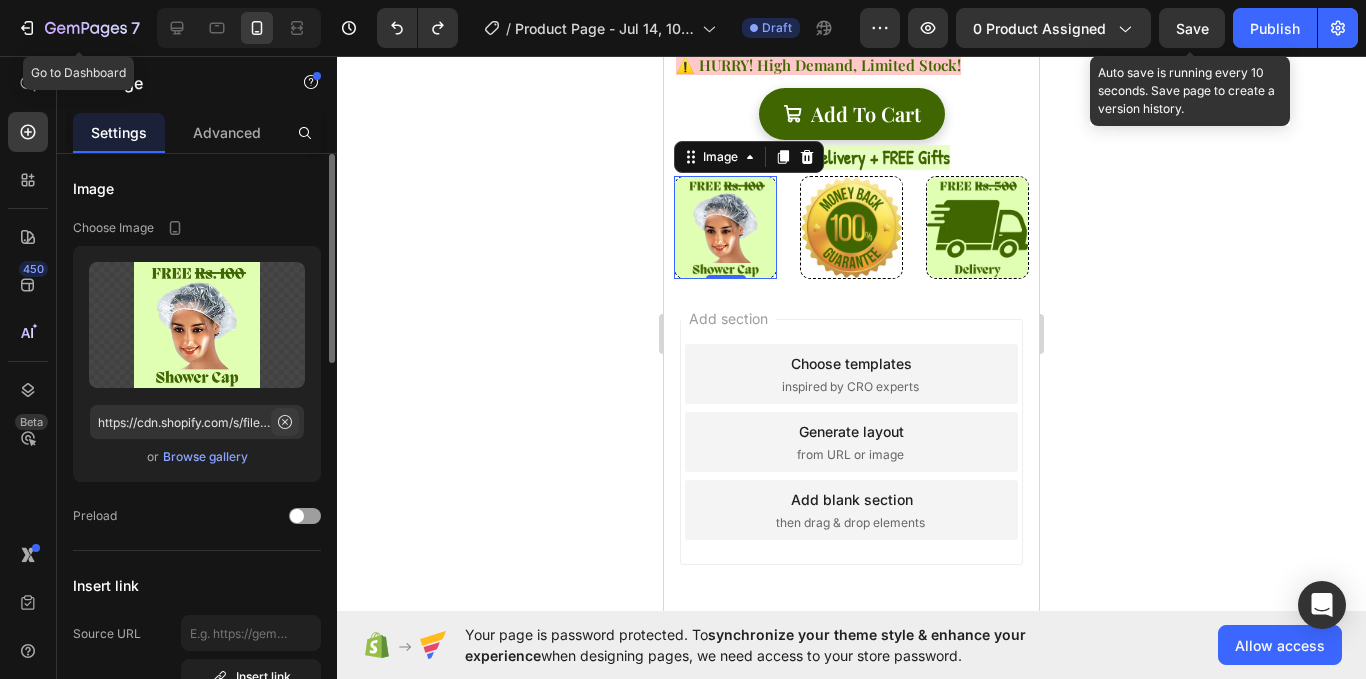 click 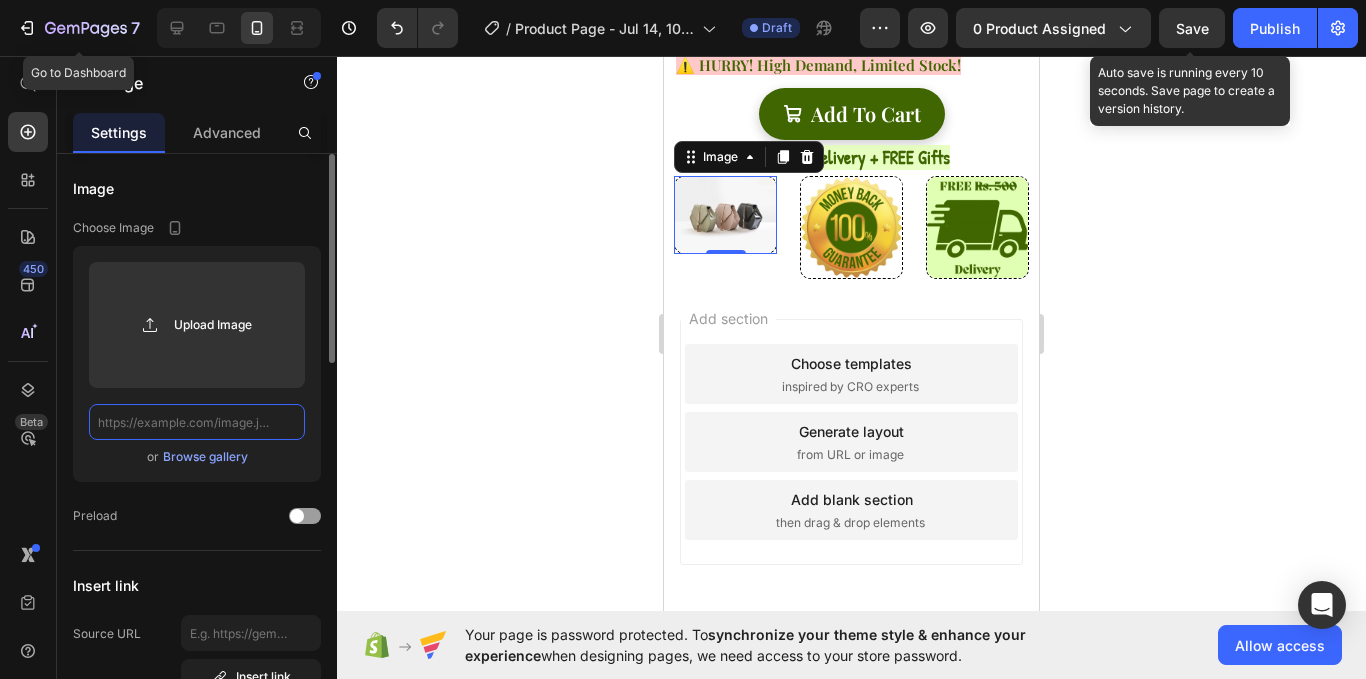 scroll, scrollTop: 0, scrollLeft: 0, axis: both 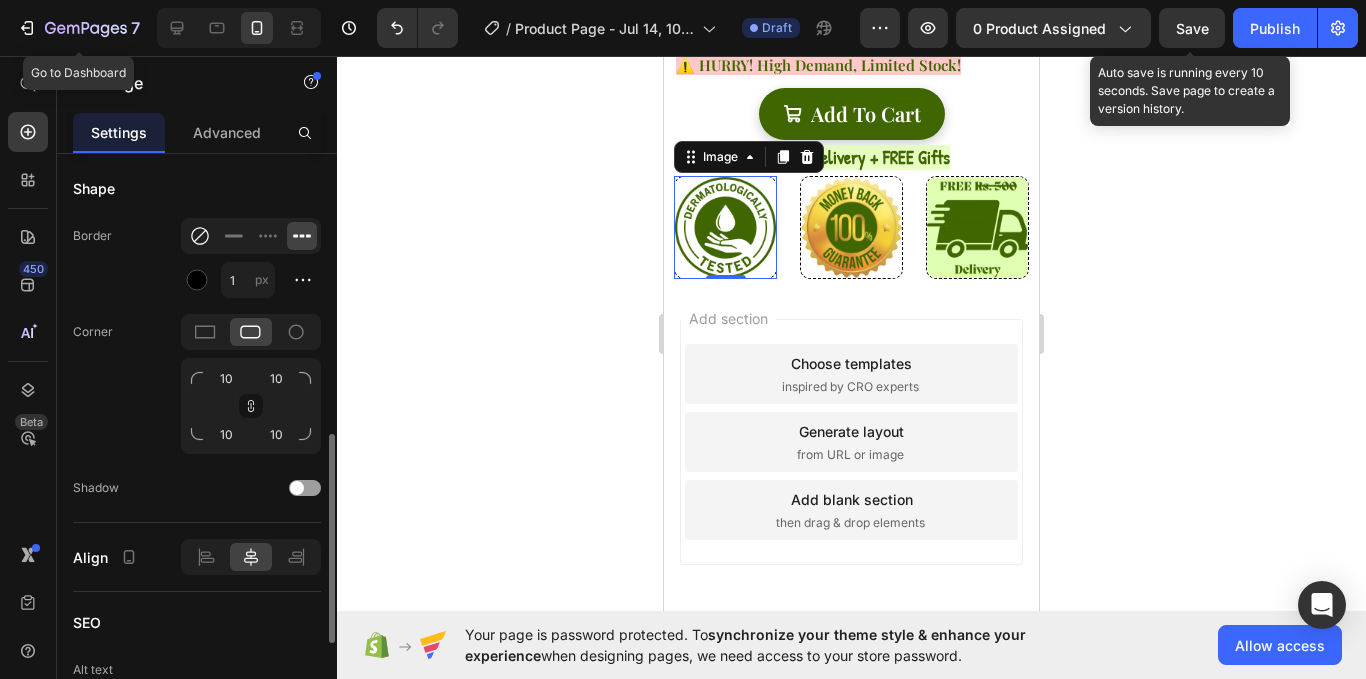 type on "https://cdn.shopify.com/s/files/1/0756/1995/9038/files/Care_Botanix_6.png?v=1752475410" 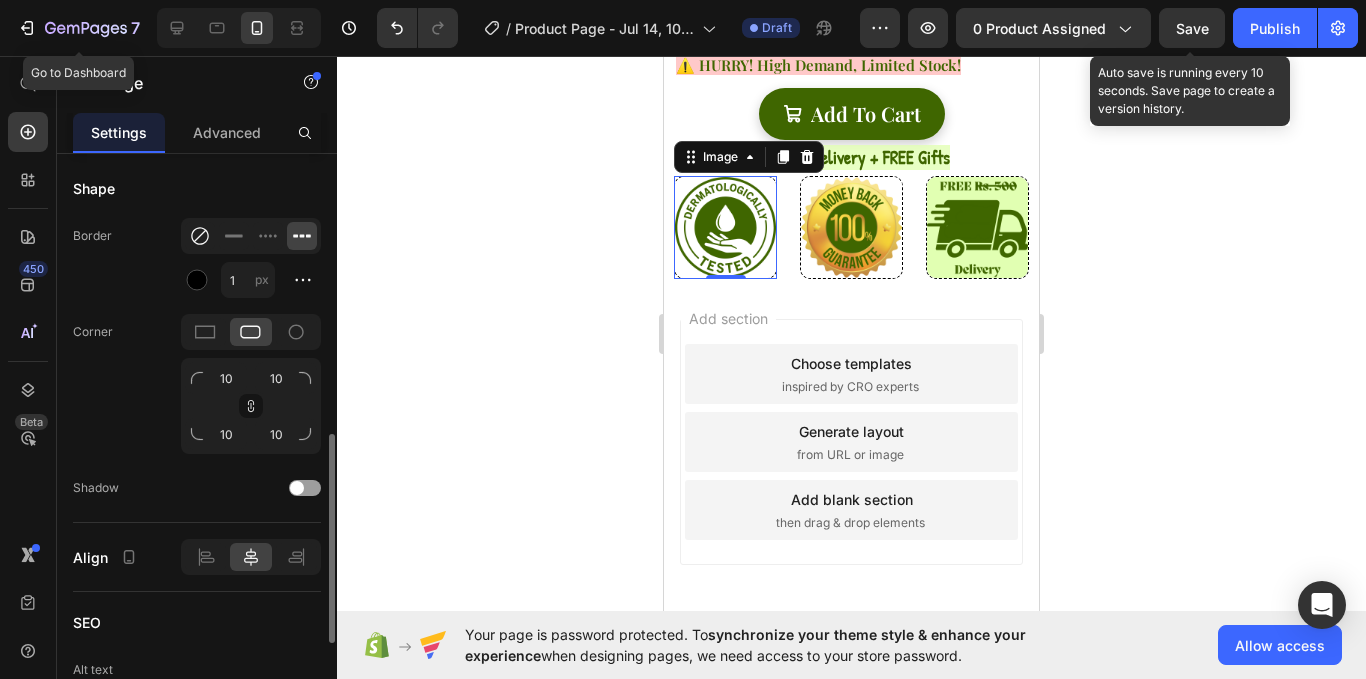 scroll, scrollTop: 0, scrollLeft: 0, axis: both 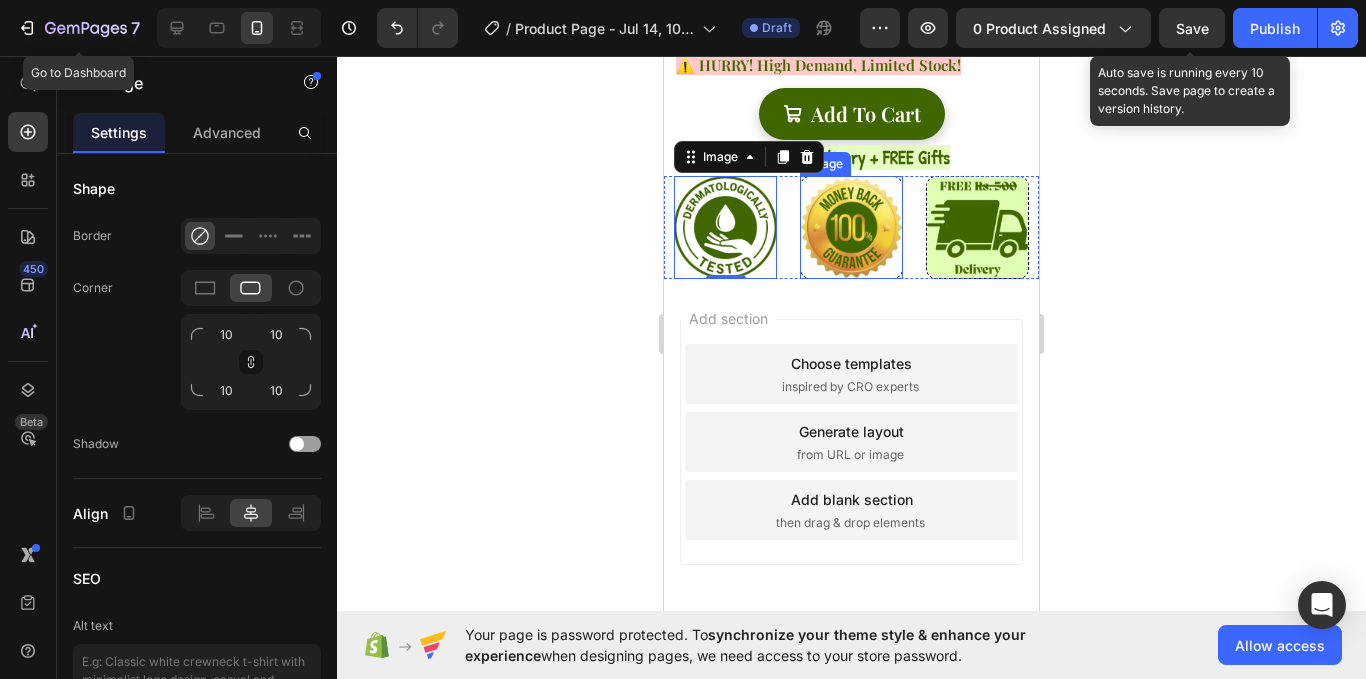 click at bounding box center (851, 227) 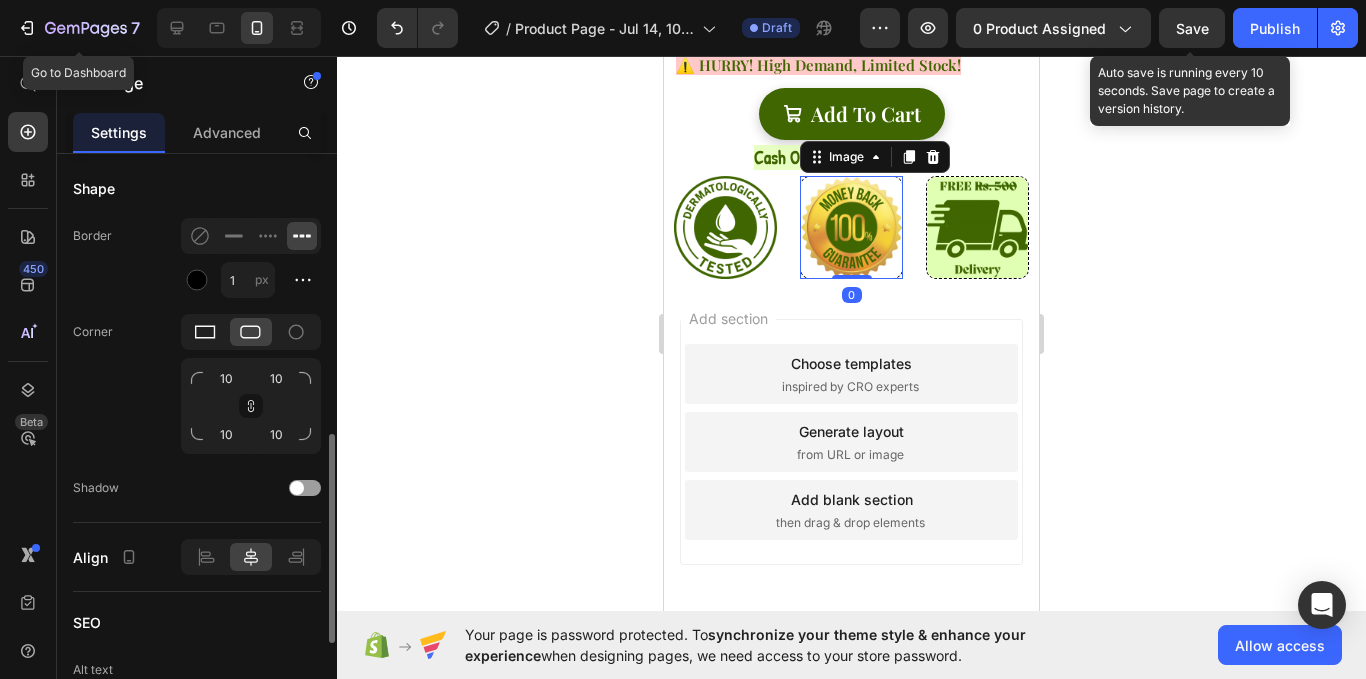 click 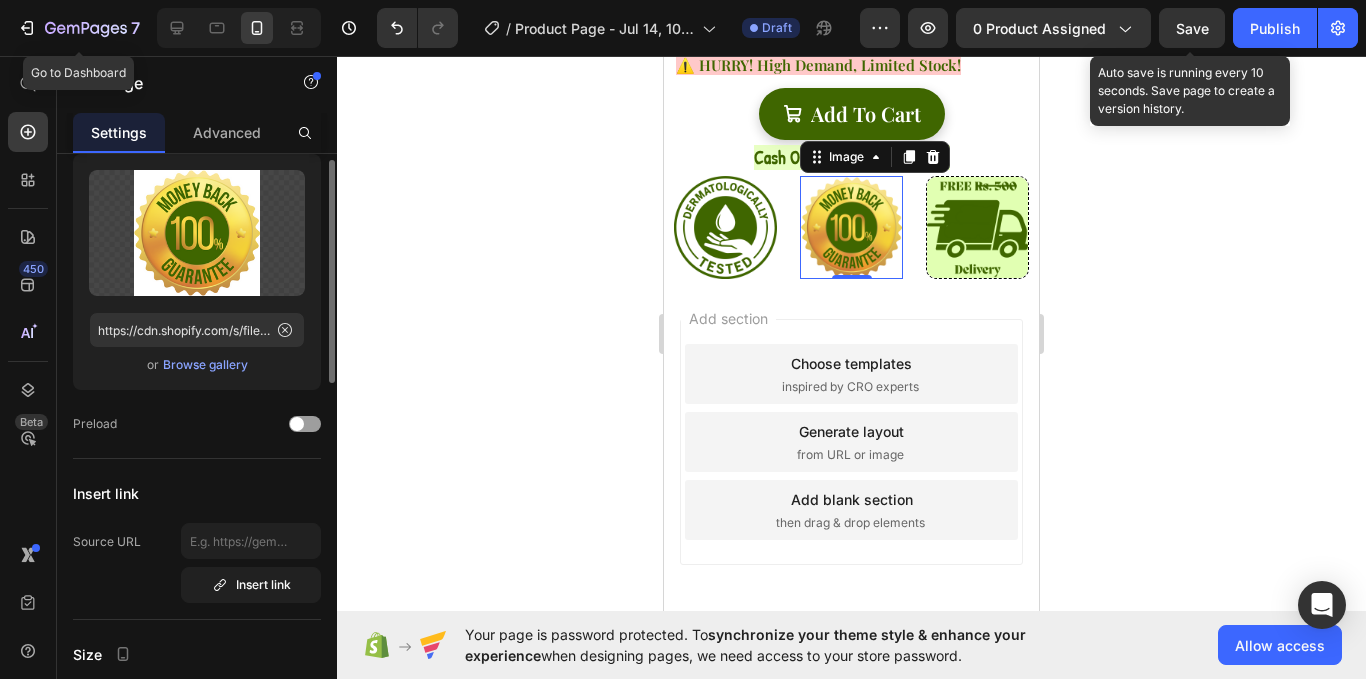 scroll, scrollTop: 0, scrollLeft: 0, axis: both 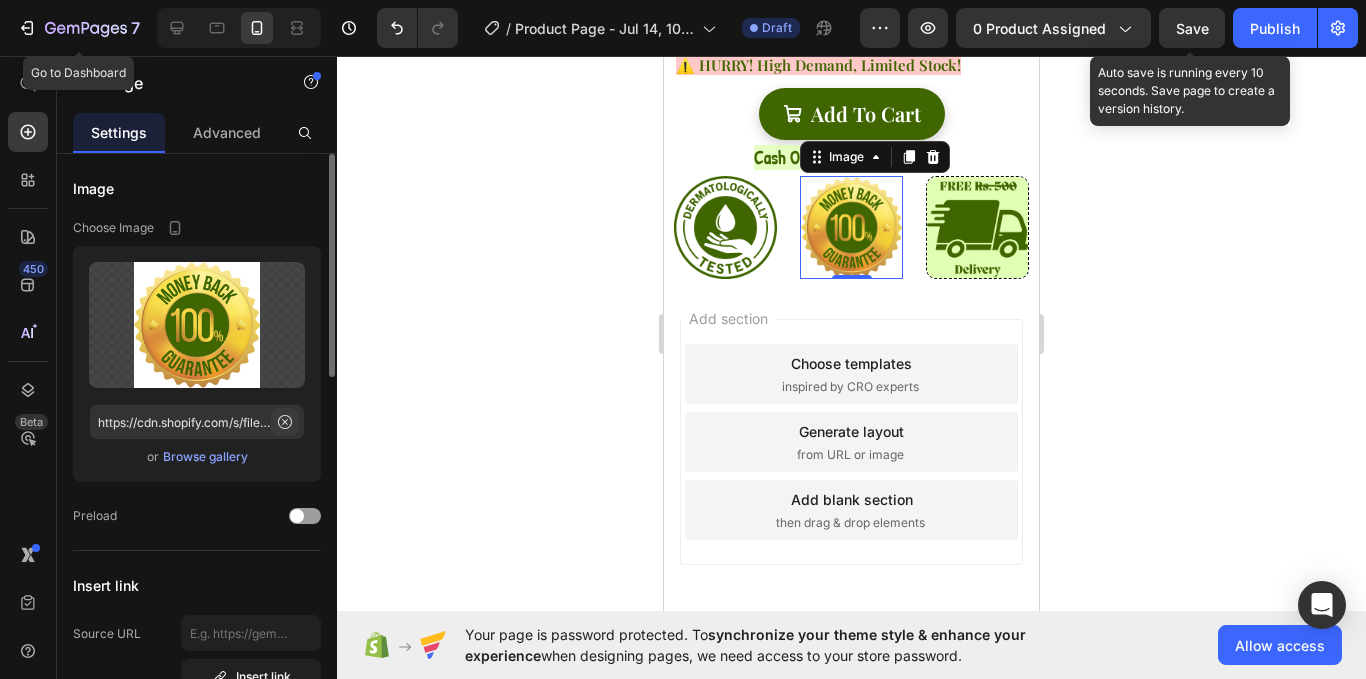 click 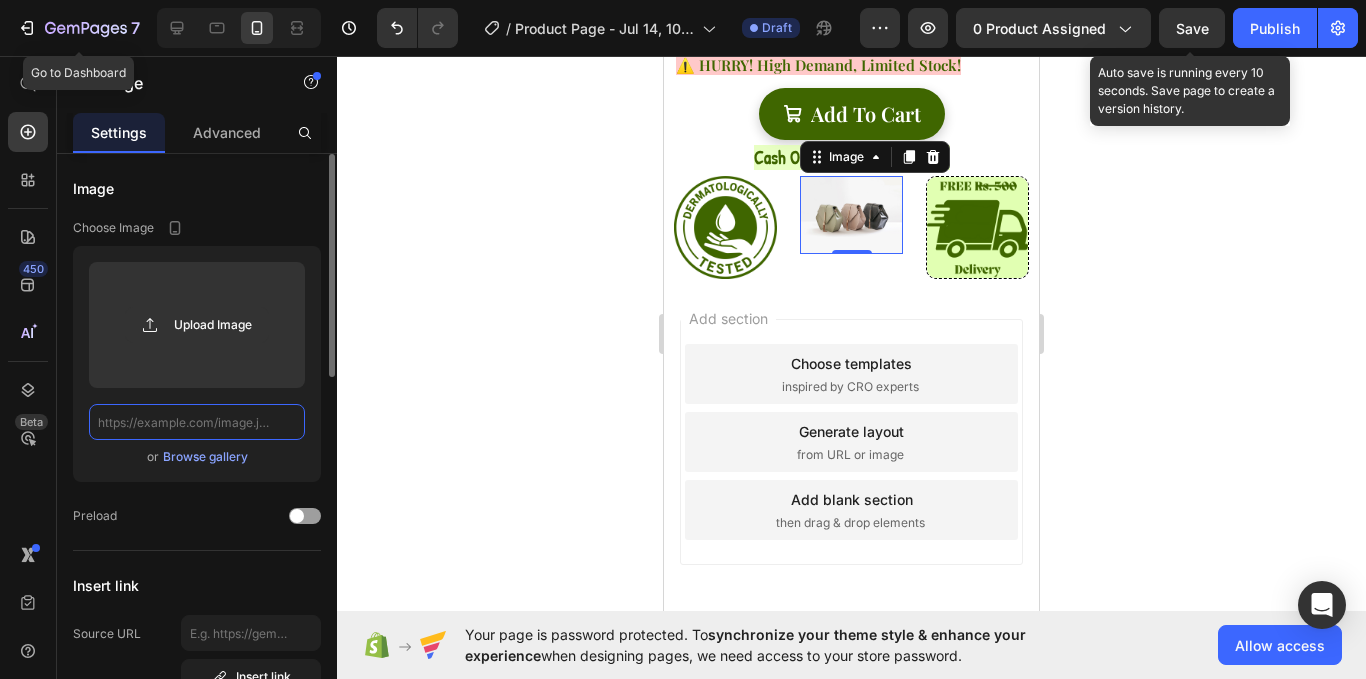 scroll, scrollTop: 0, scrollLeft: 0, axis: both 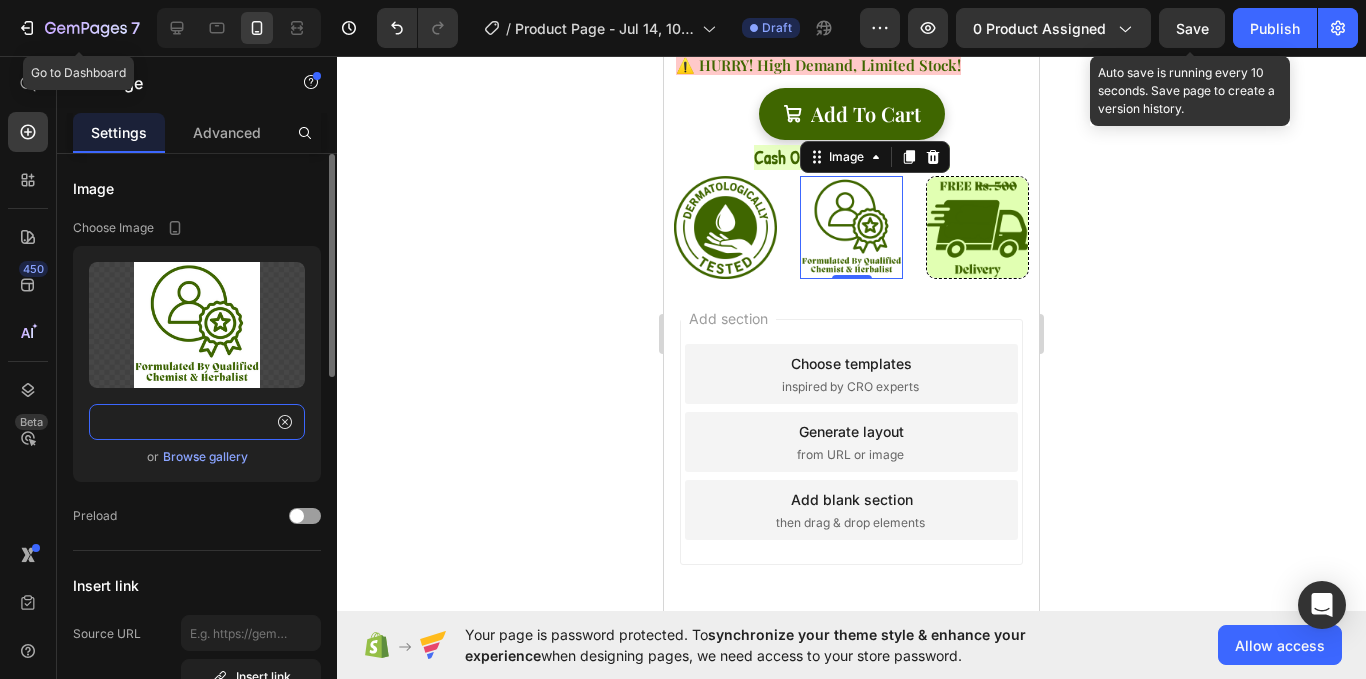 type 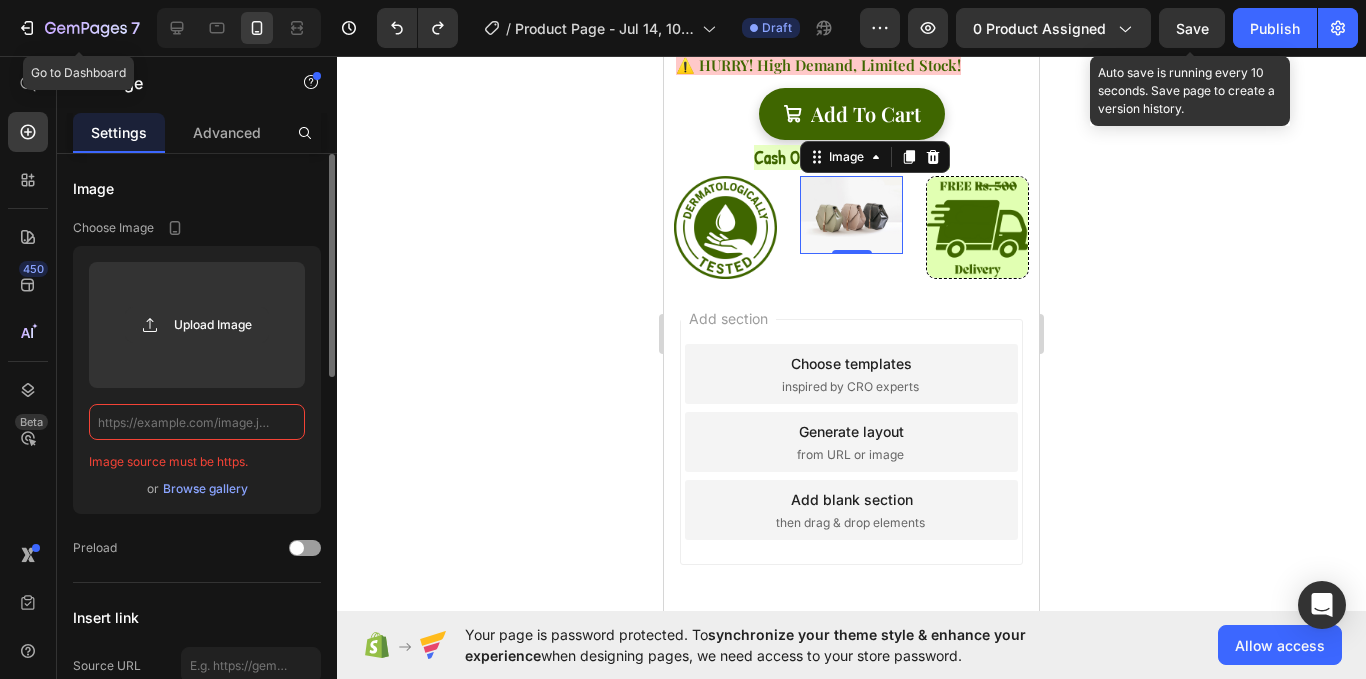 scroll, scrollTop: 0, scrollLeft: 0, axis: both 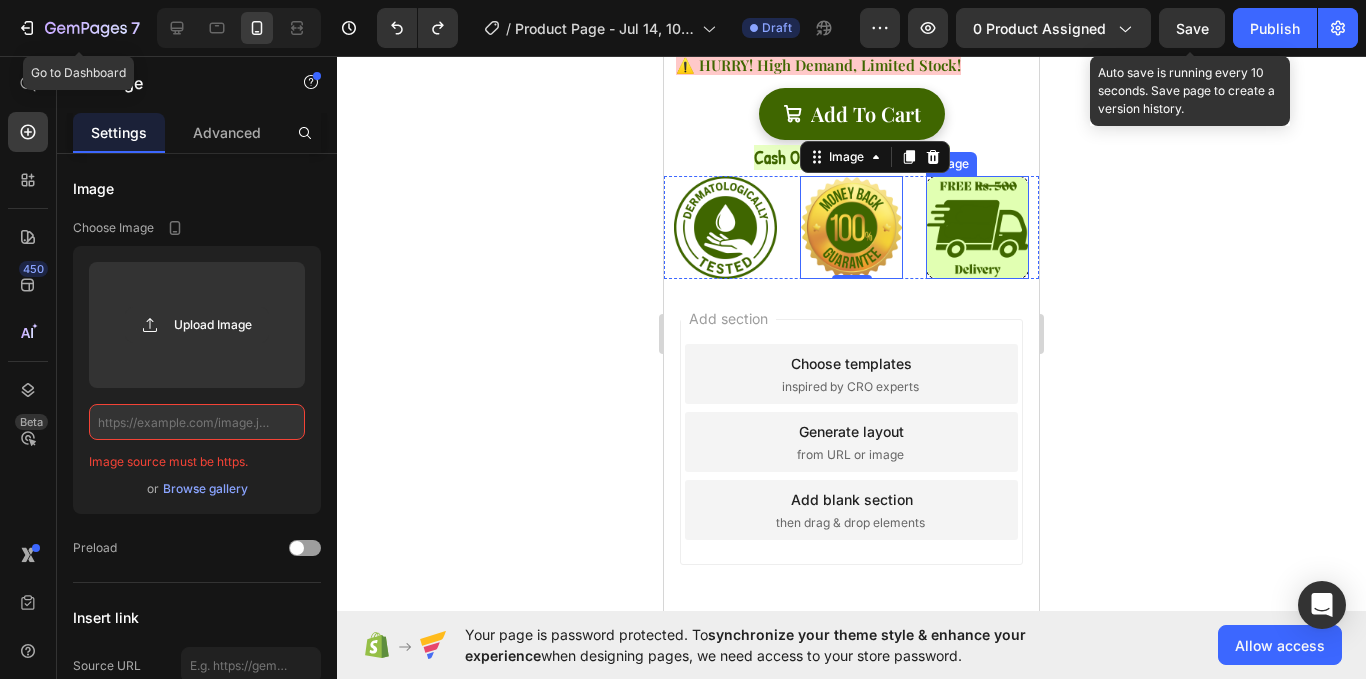 click at bounding box center [977, 227] 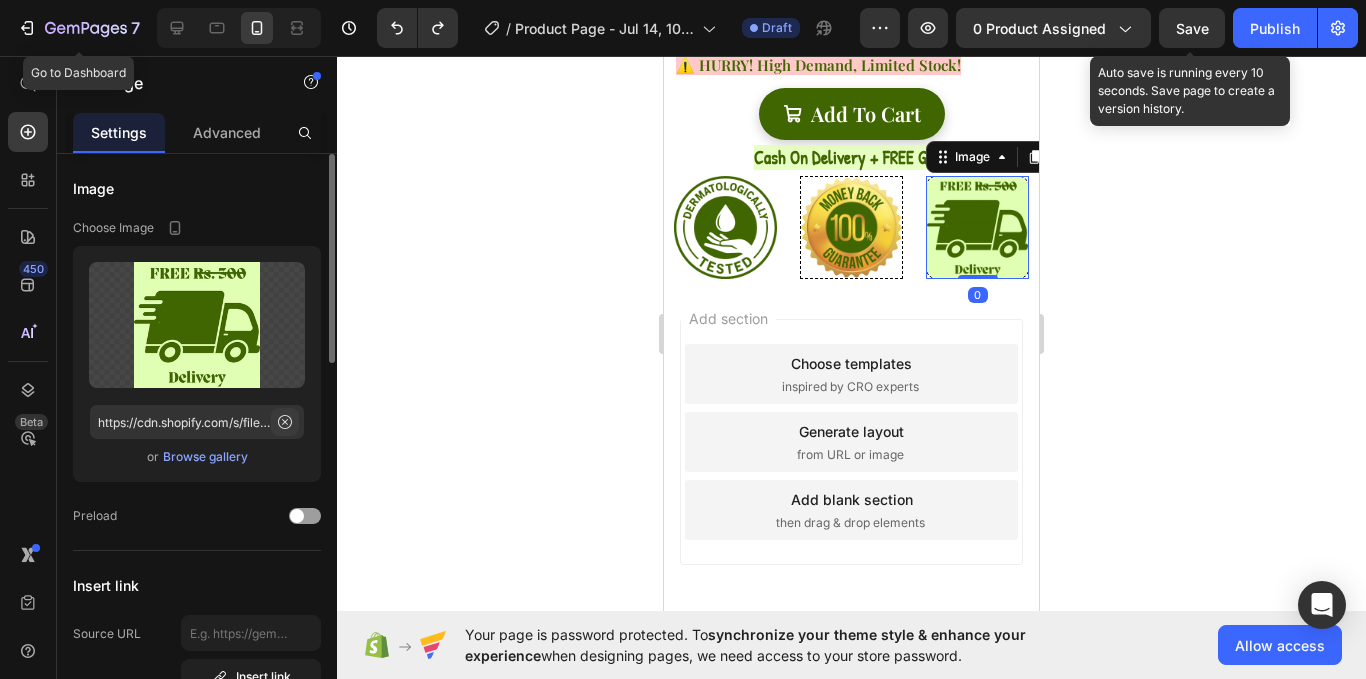 click 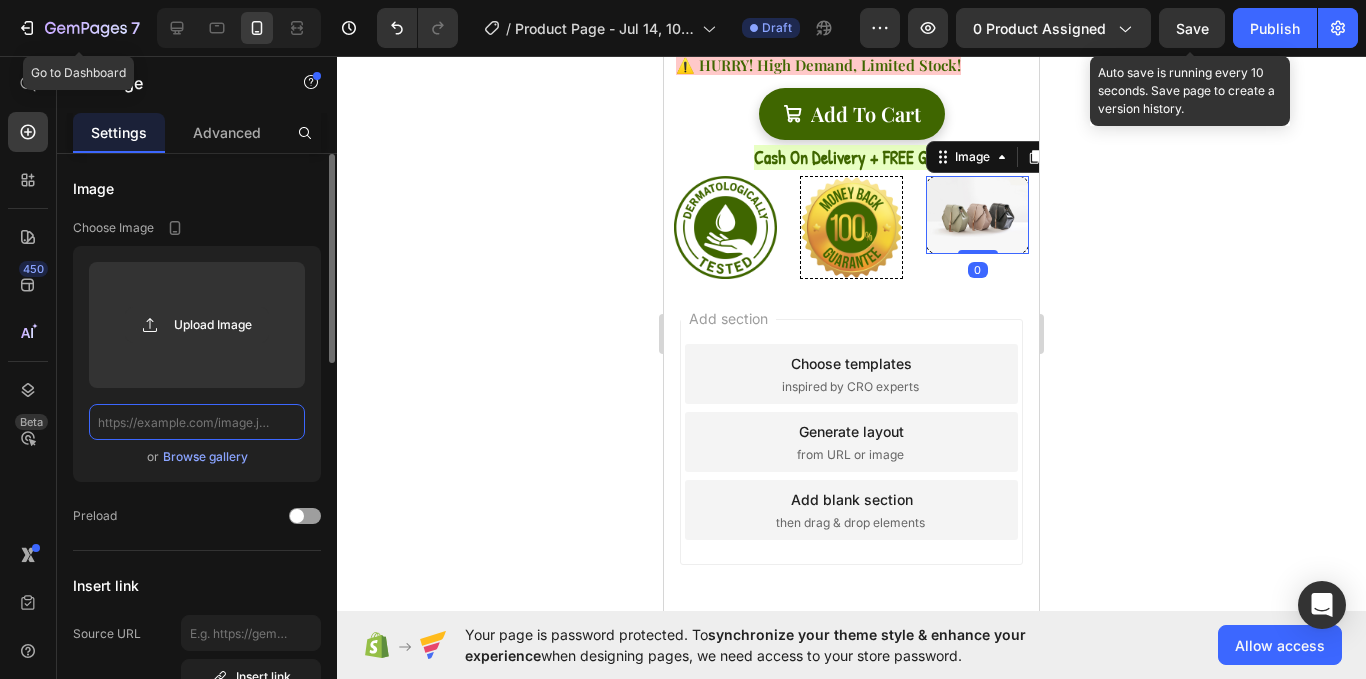 scroll, scrollTop: 0, scrollLeft: 0, axis: both 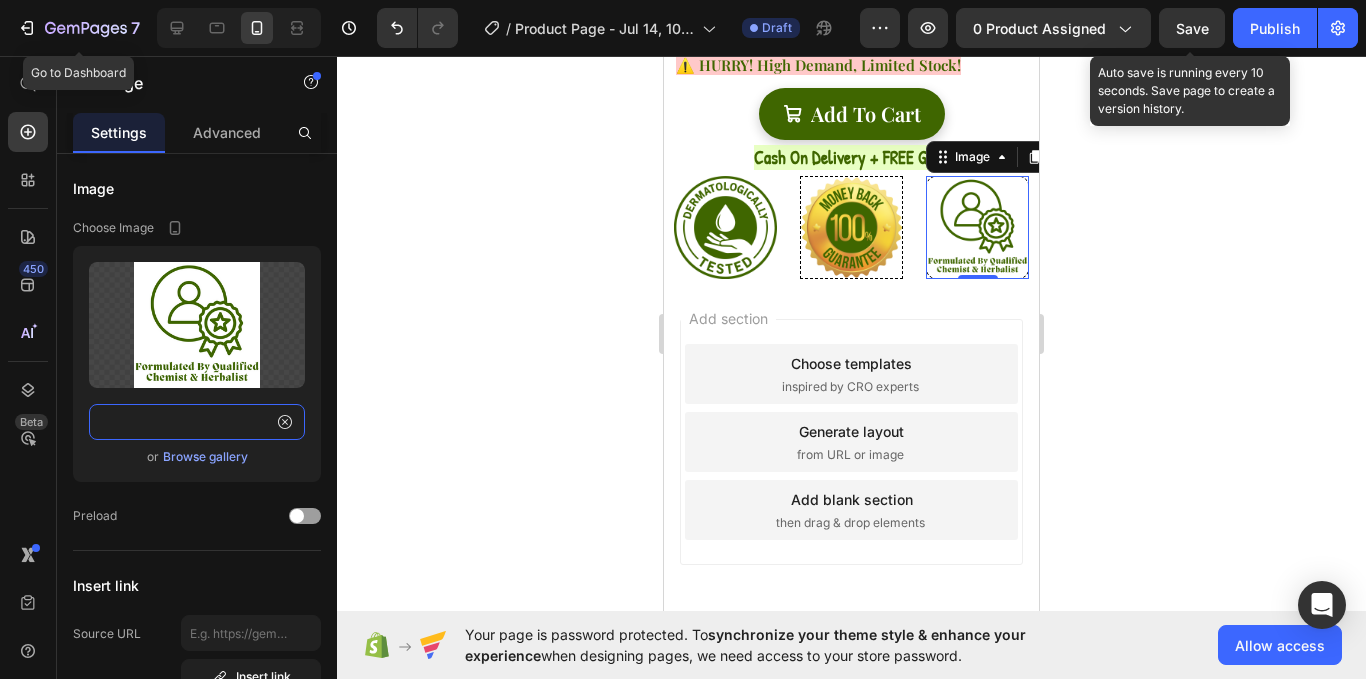 type on "https://cdn.shopify.com/s/files/1/0756/1995/9038/files/Care_Botanix_3.png?v=1752475375" 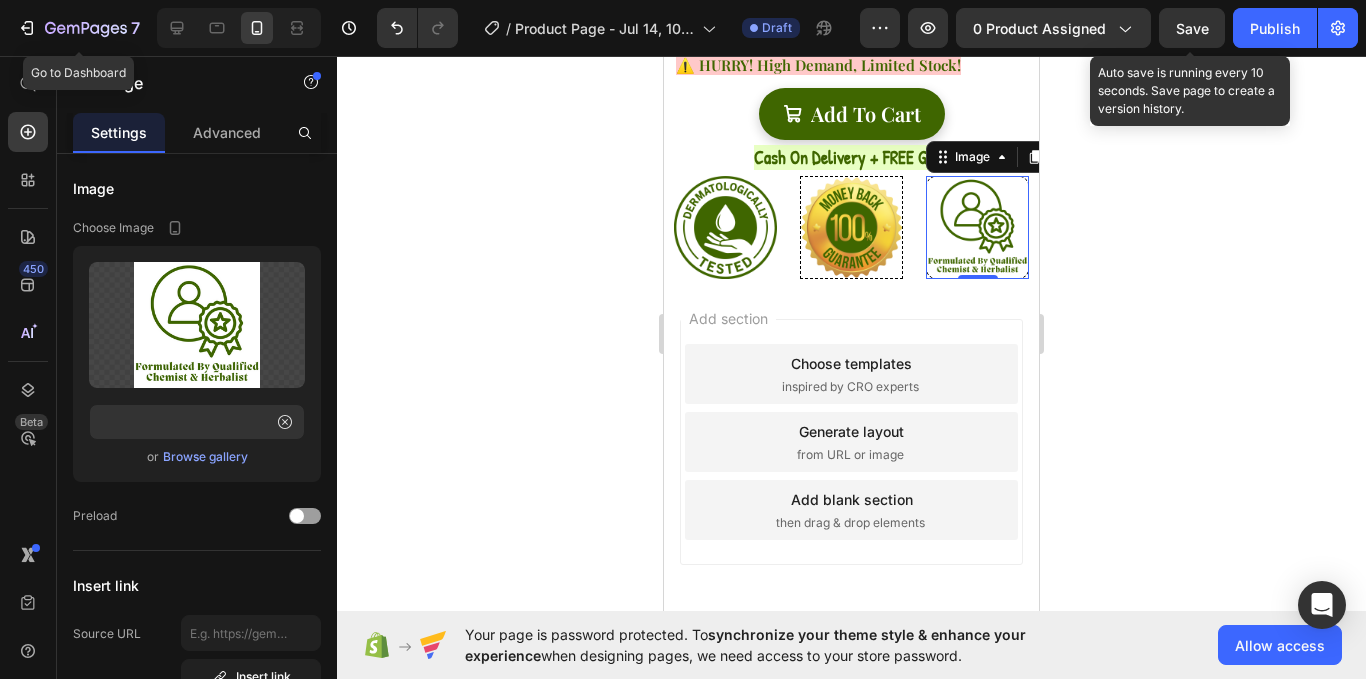 scroll, scrollTop: 0, scrollLeft: 0, axis: both 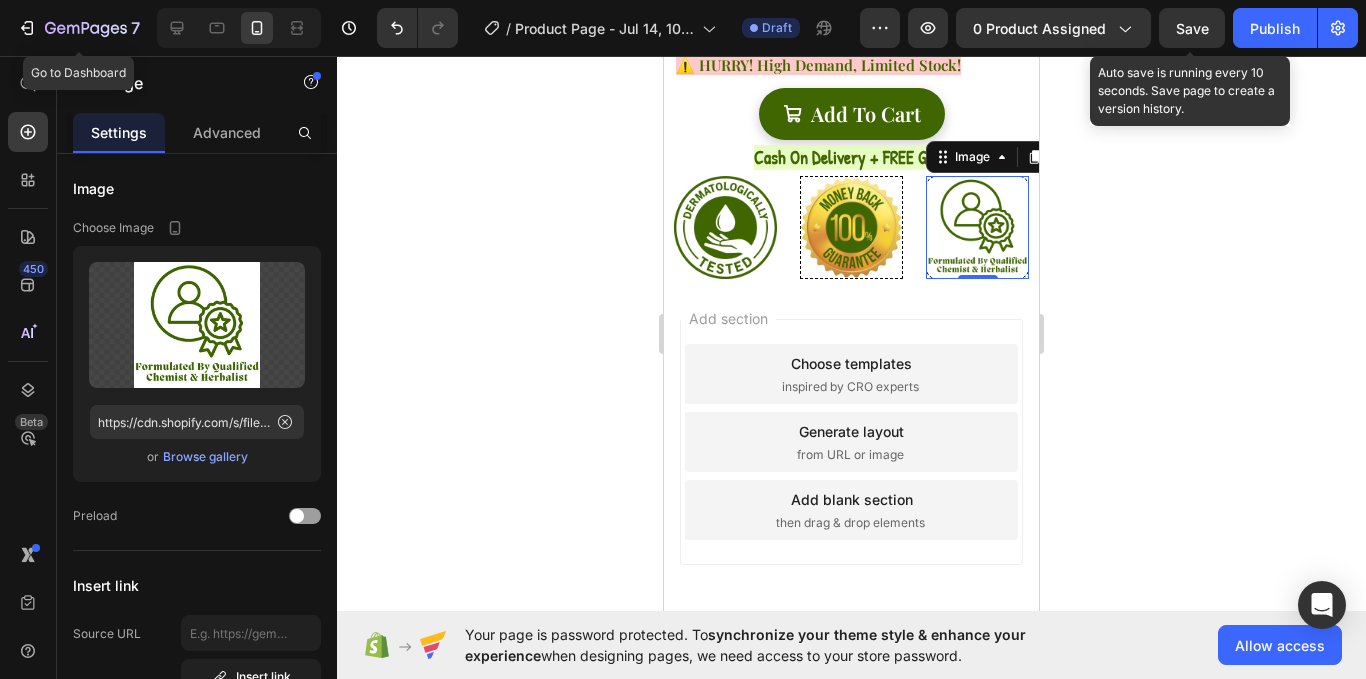 click 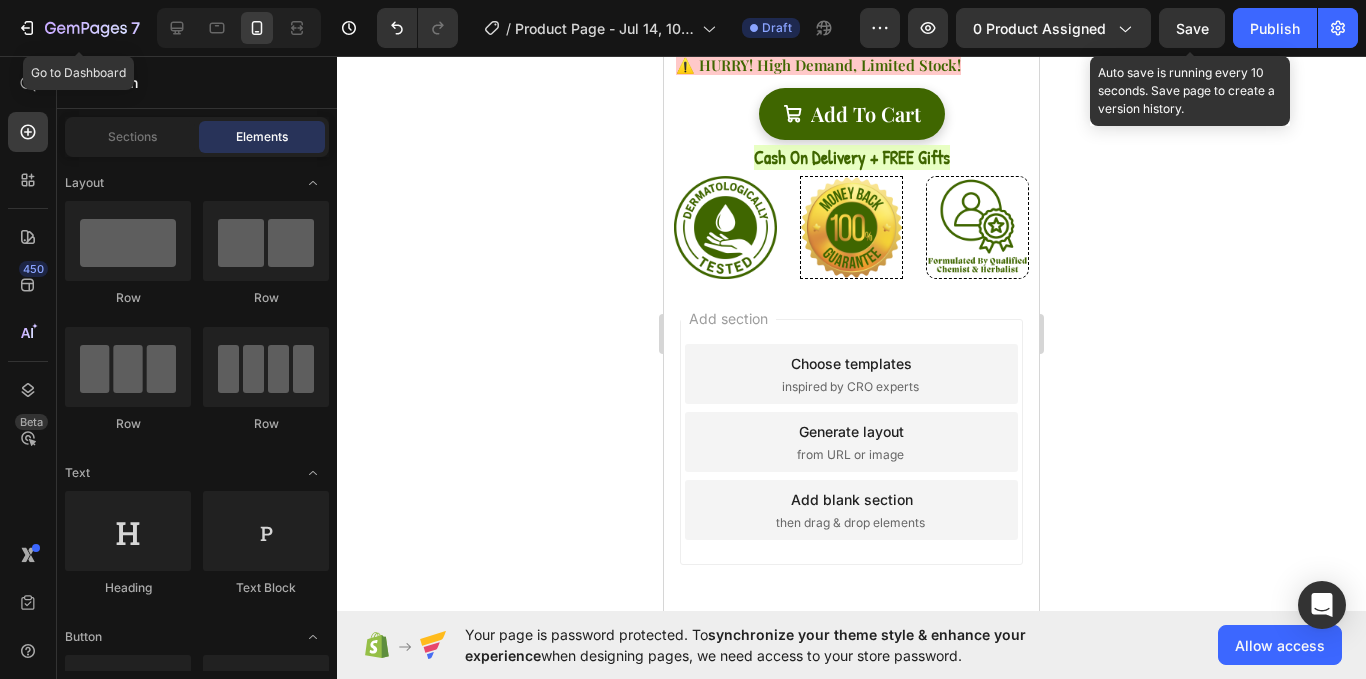 click 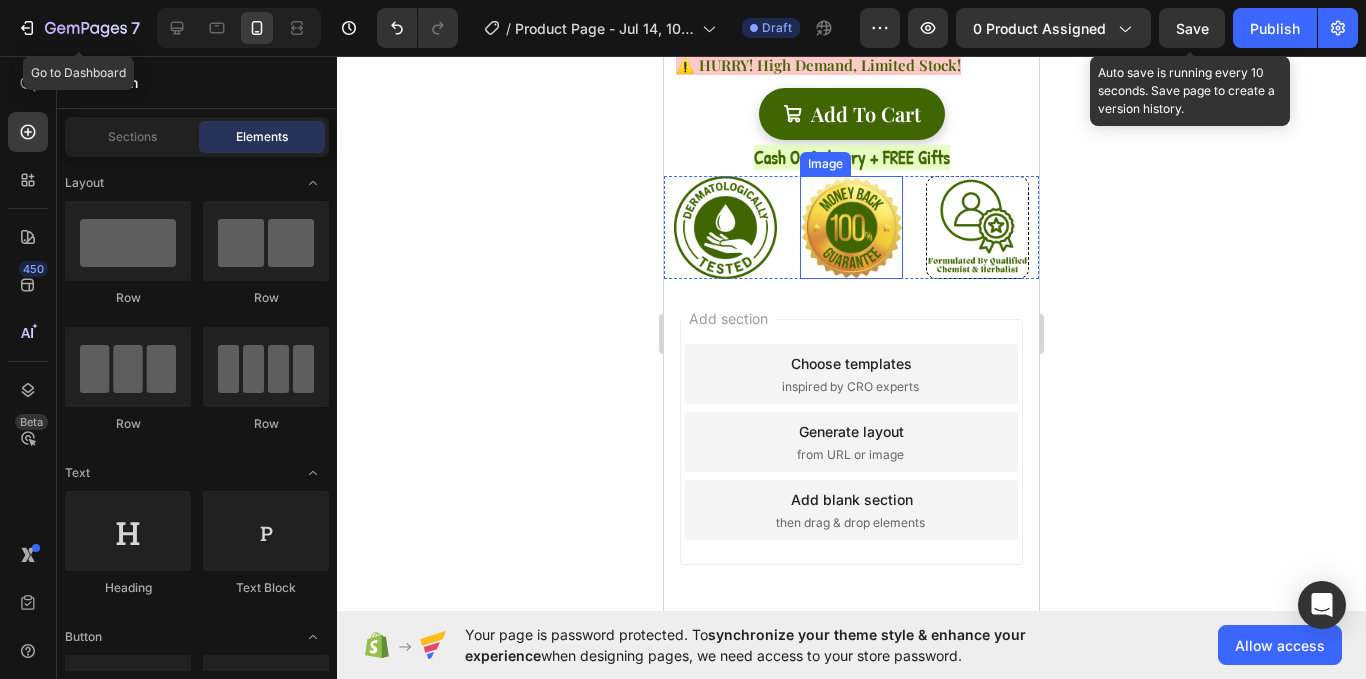 click at bounding box center (851, 227) 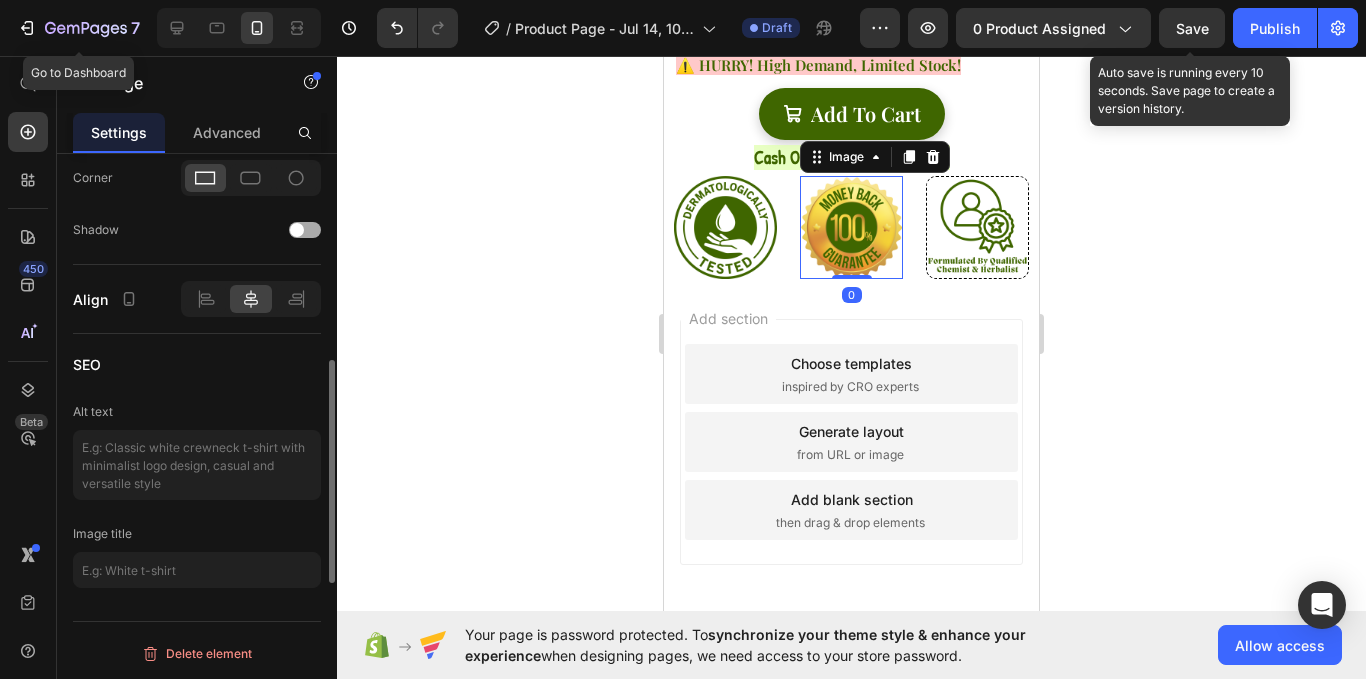 scroll, scrollTop: 817, scrollLeft: 0, axis: vertical 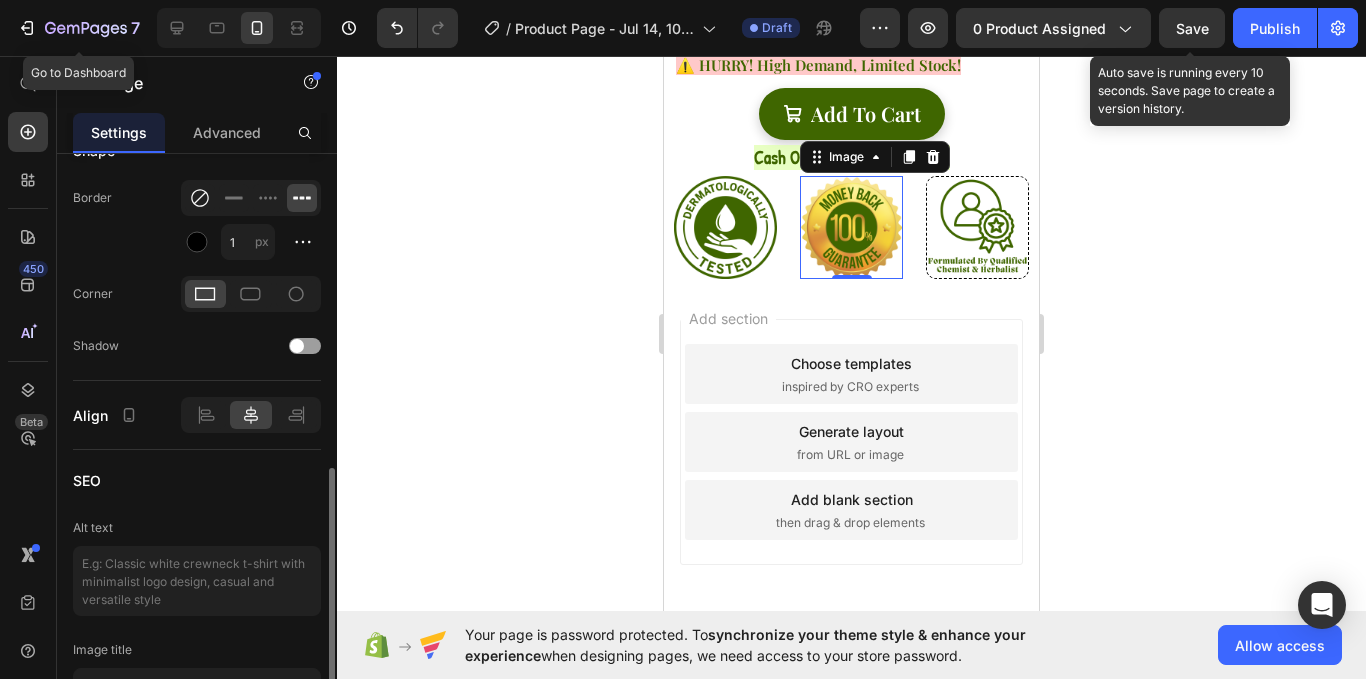 drag, startPoint x: 197, startPoint y: 180, endPoint x: 200, endPoint y: 194, distance: 14.3178215 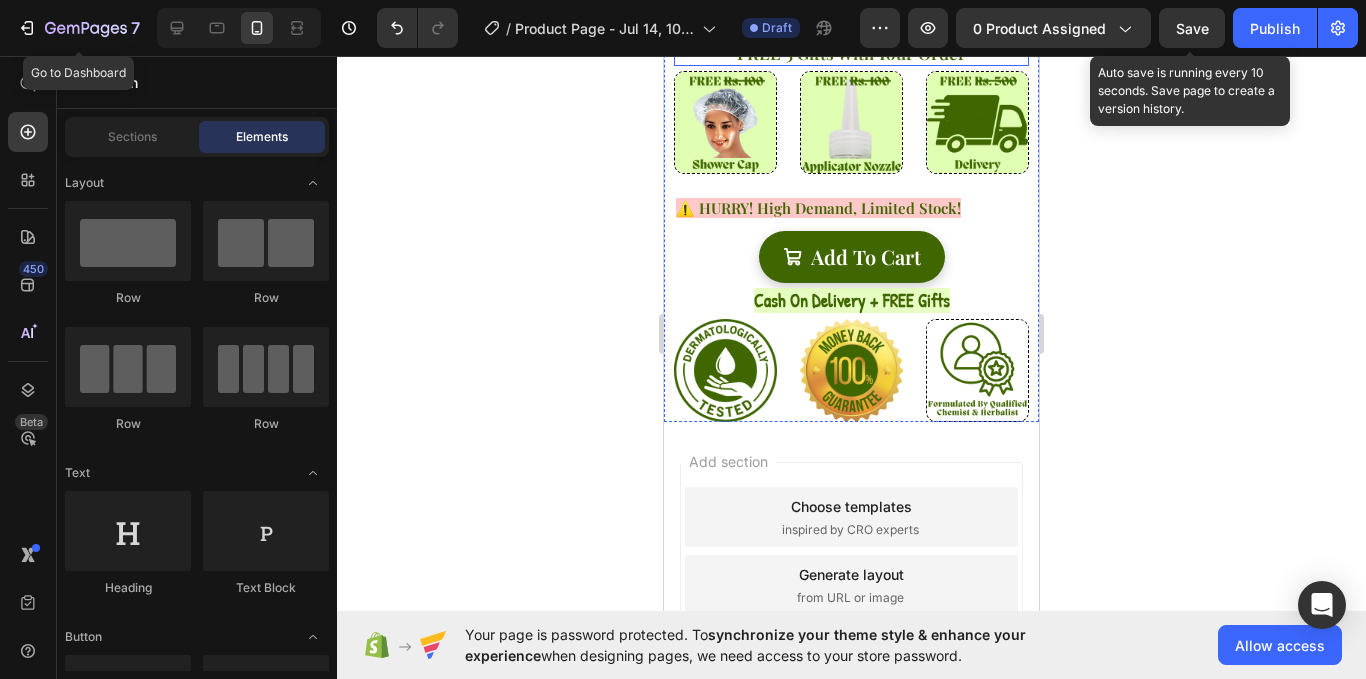 scroll, scrollTop: 960, scrollLeft: 0, axis: vertical 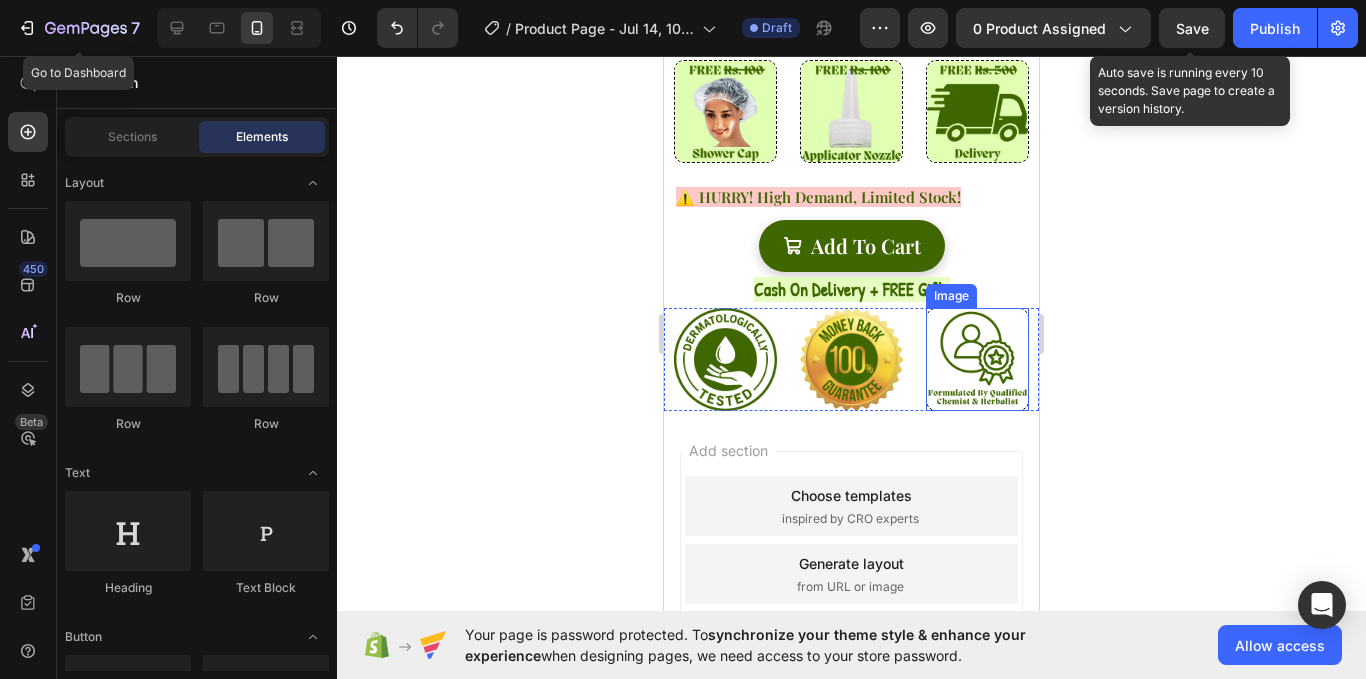 click at bounding box center [977, 359] 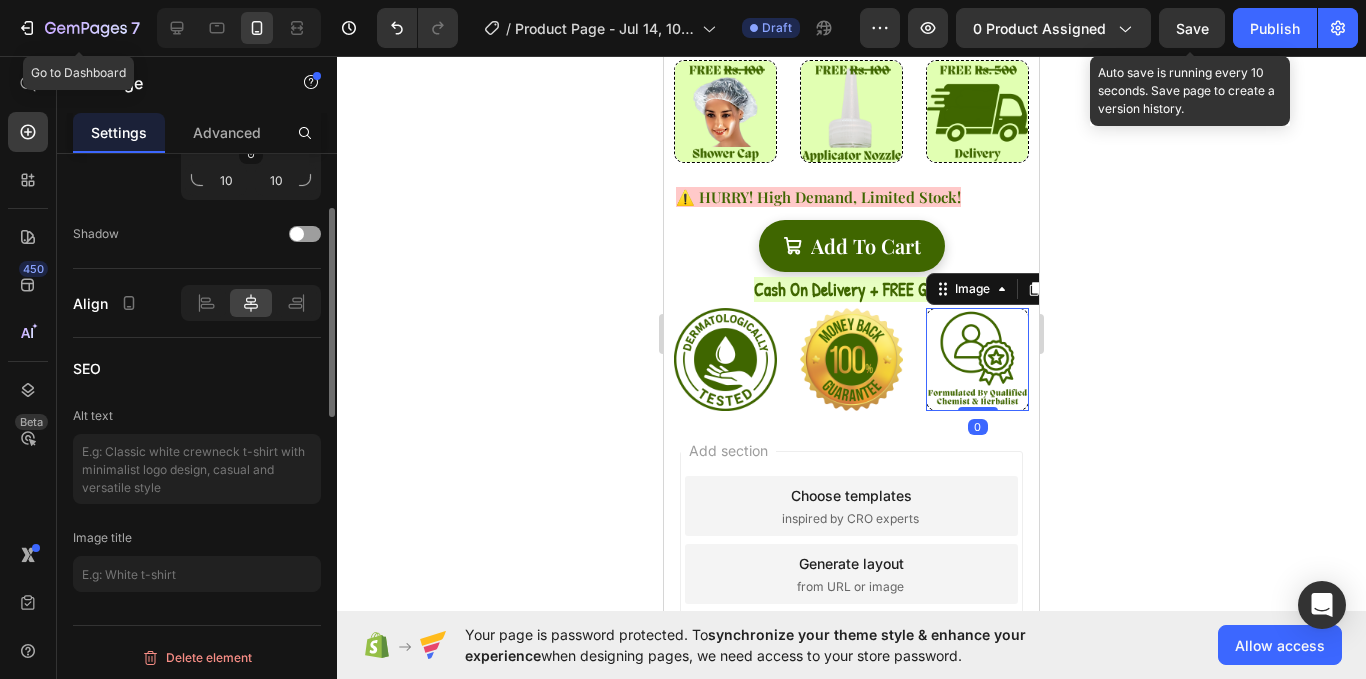 scroll, scrollTop: 799, scrollLeft: 0, axis: vertical 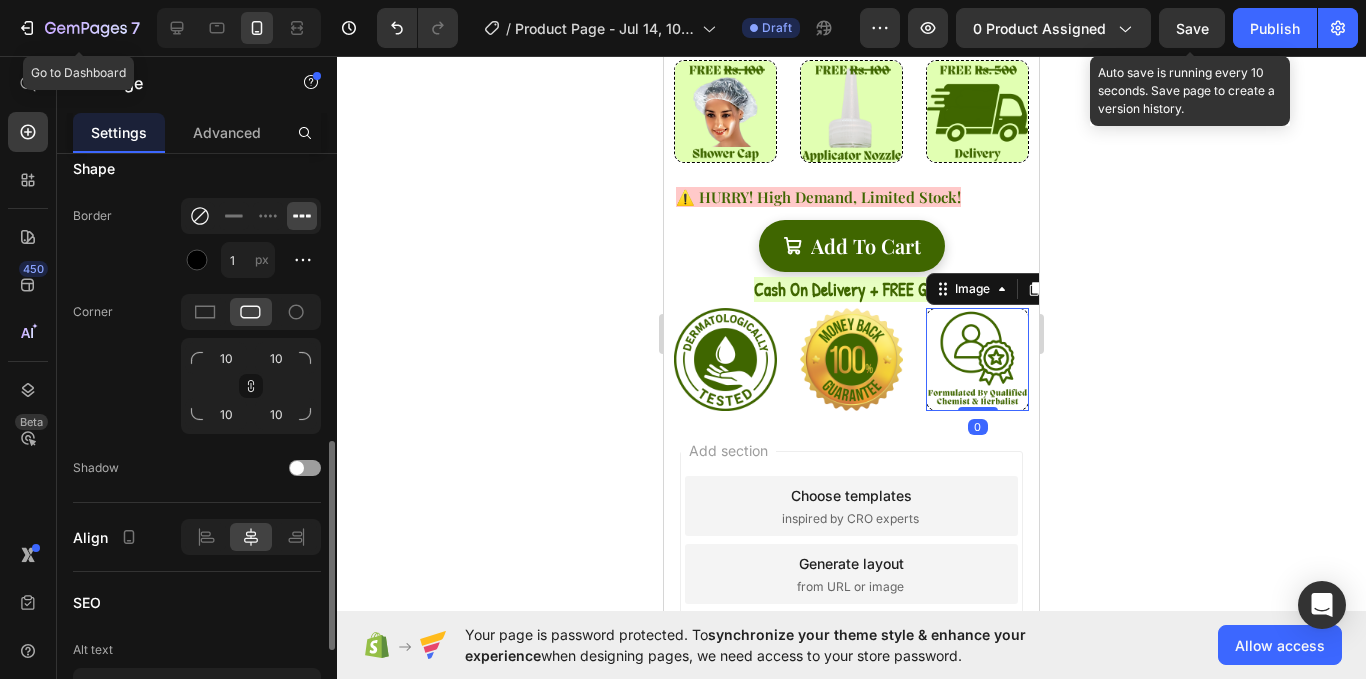 drag, startPoint x: 199, startPoint y: 231, endPoint x: 202, endPoint y: 221, distance: 10.440307 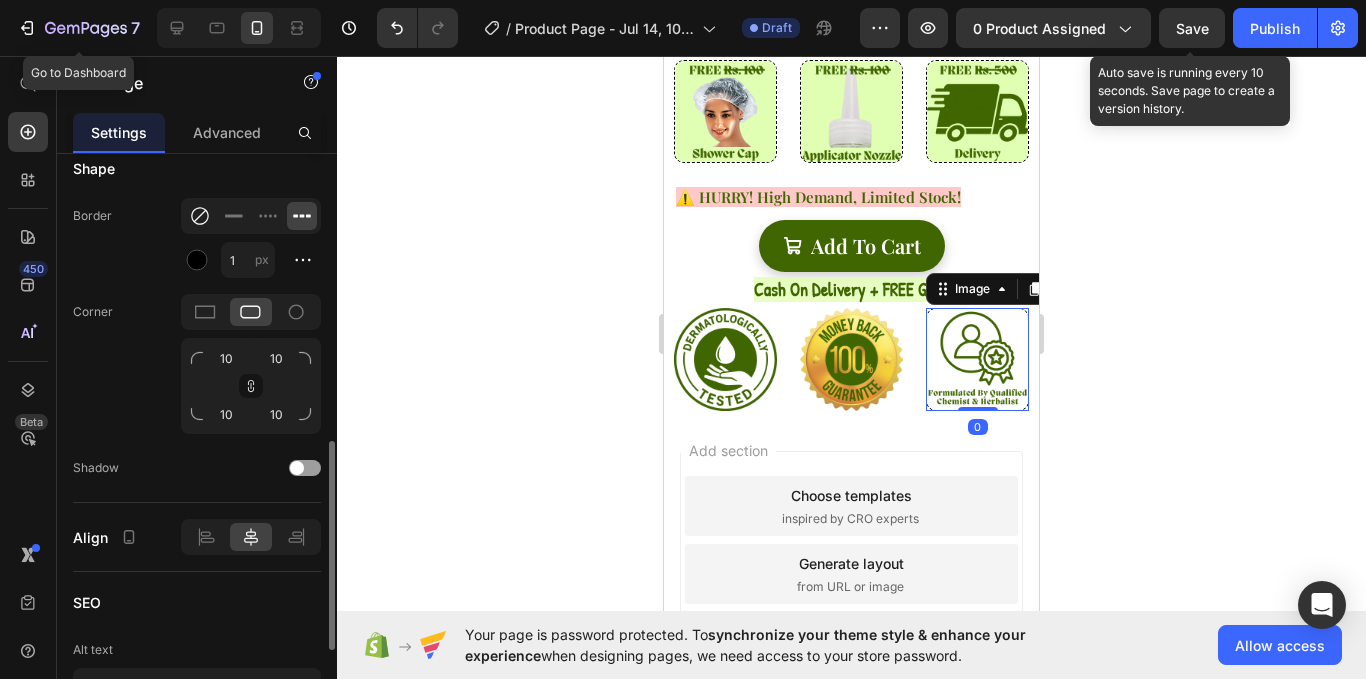 click 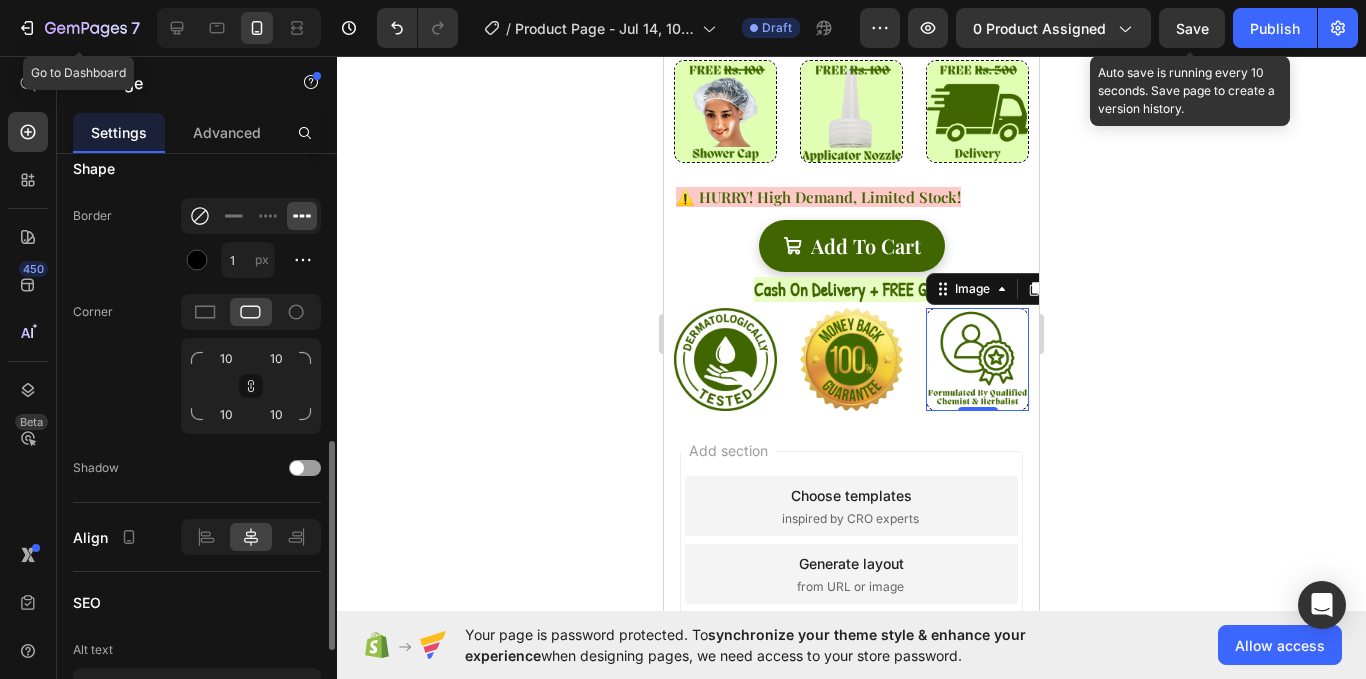 click 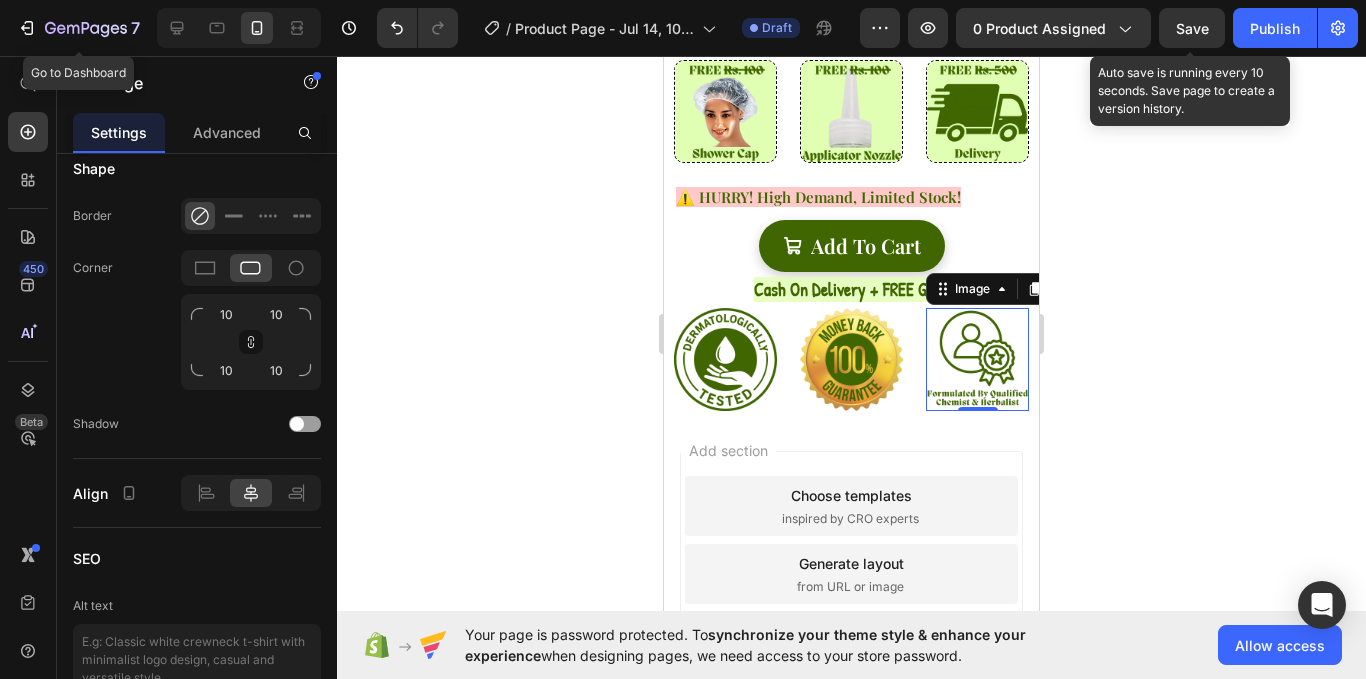 click 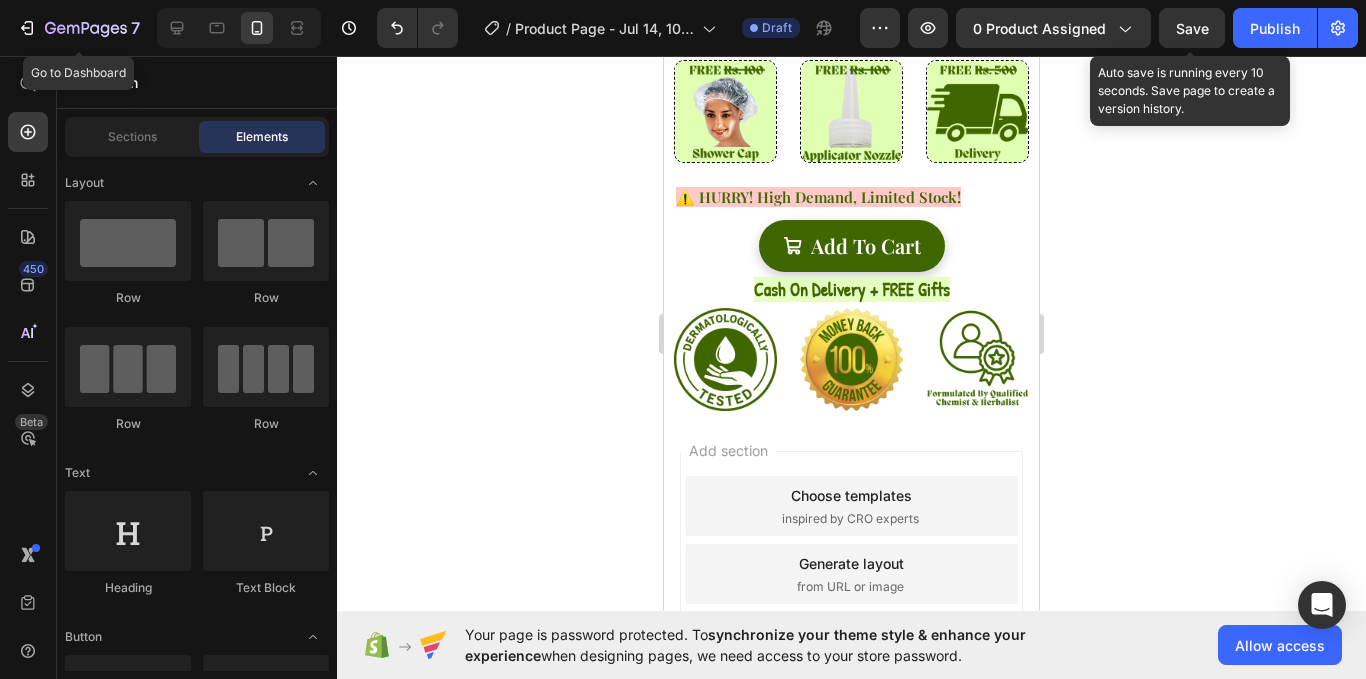 click 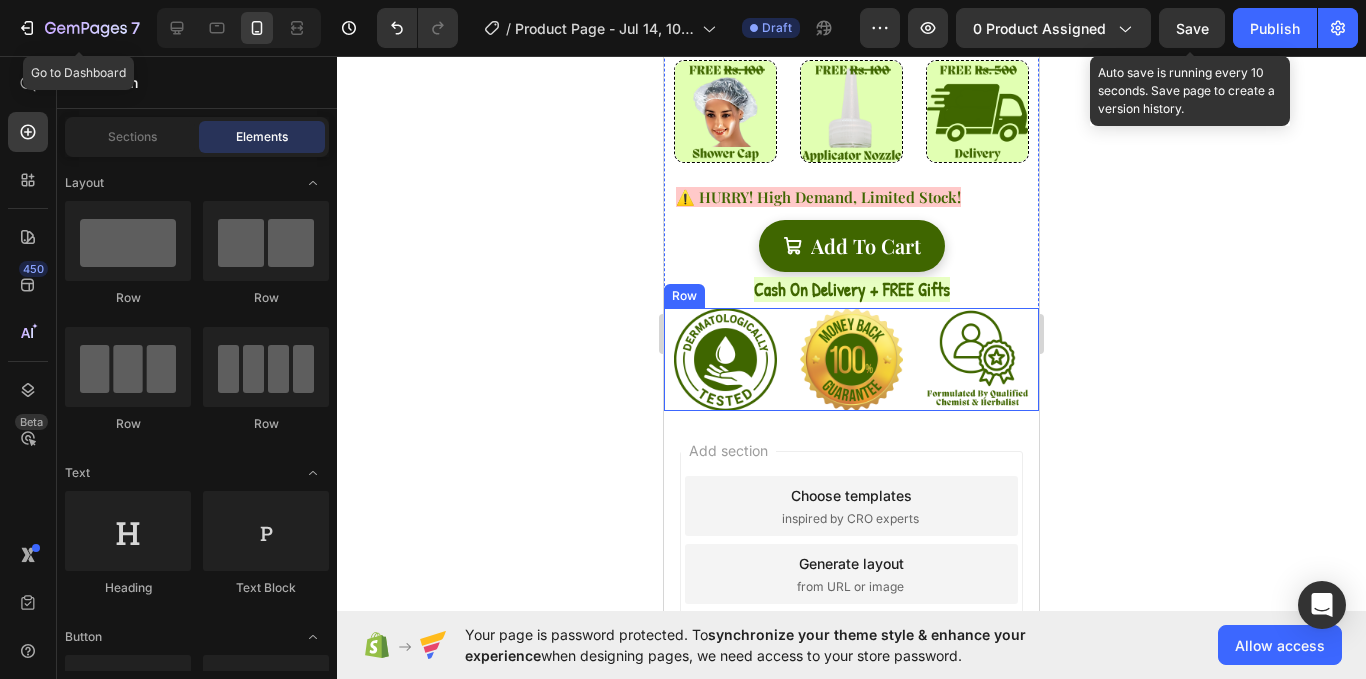 click on "Image" at bounding box center (977, 359) 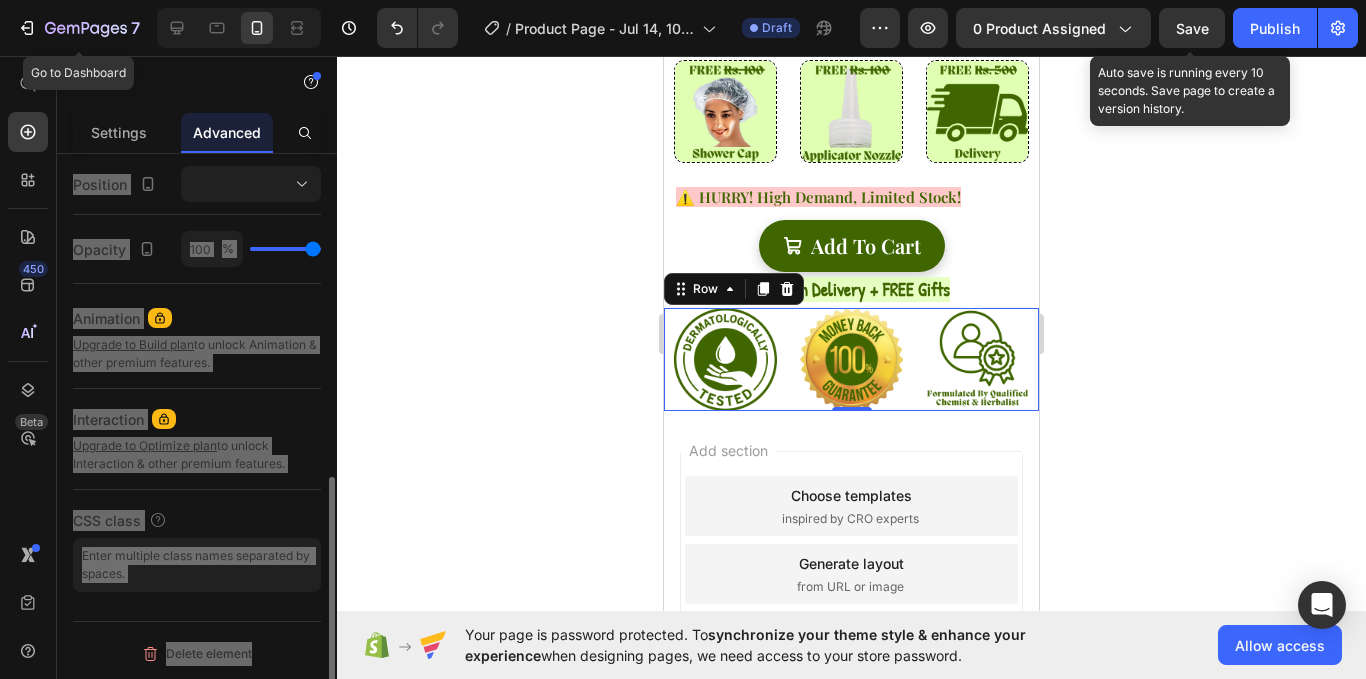 scroll, scrollTop: 0, scrollLeft: 0, axis: both 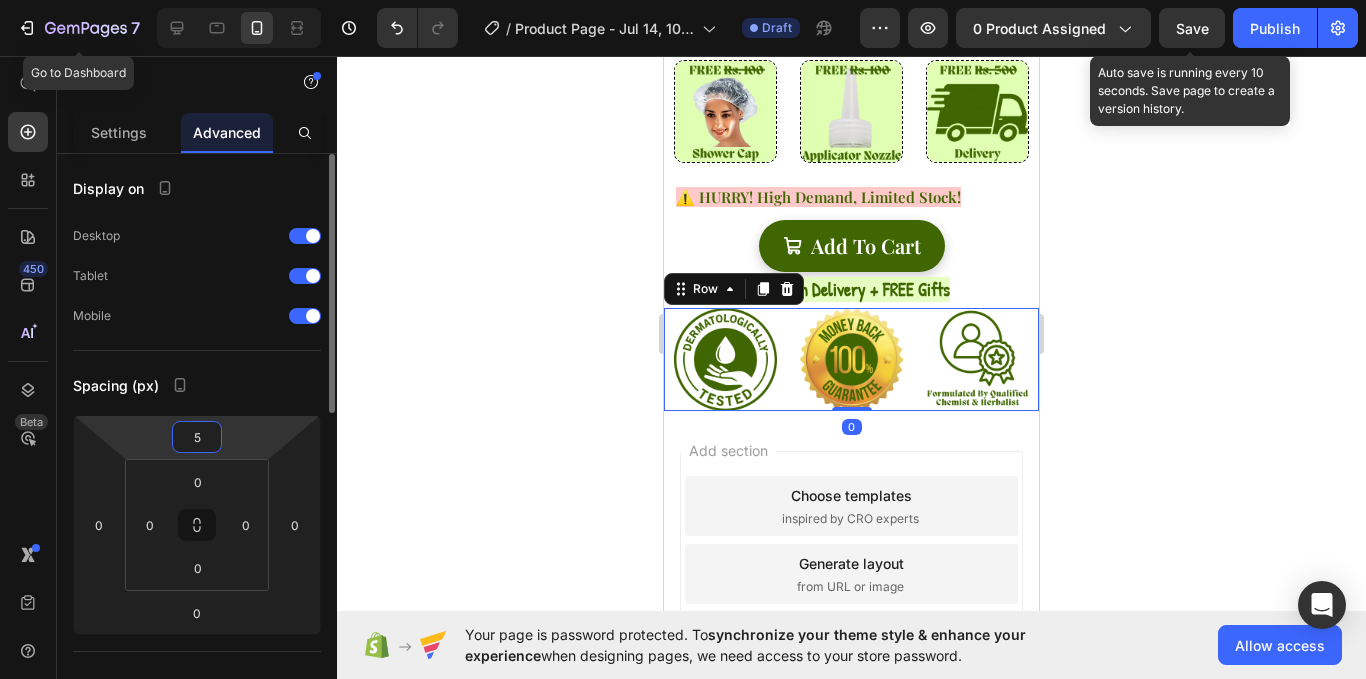 click on "5" at bounding box center [197, 437] 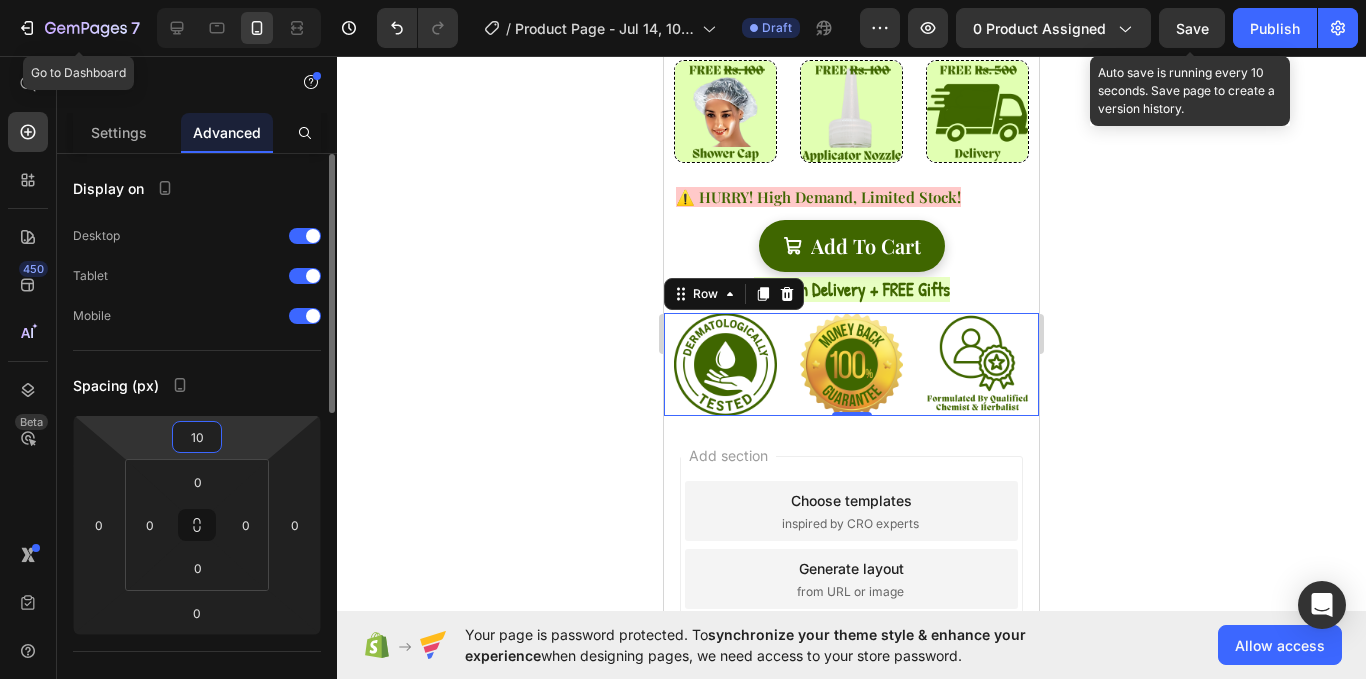 type on "10" 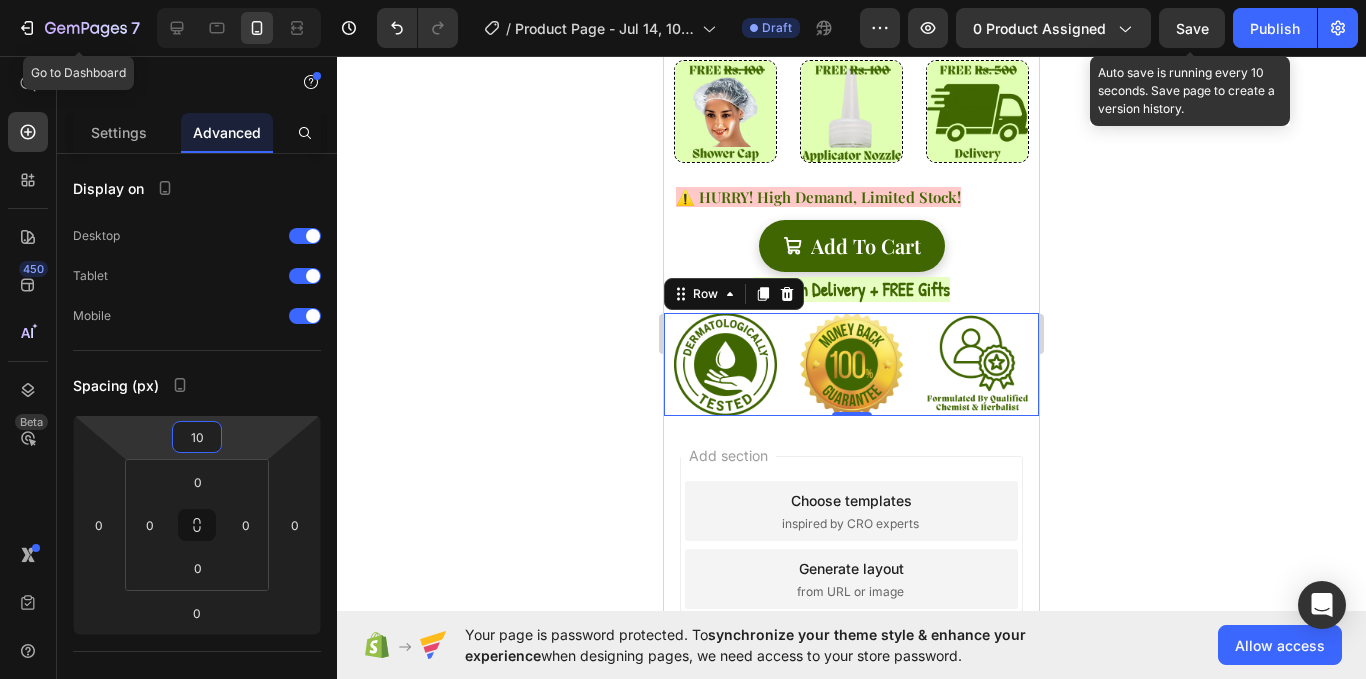 click 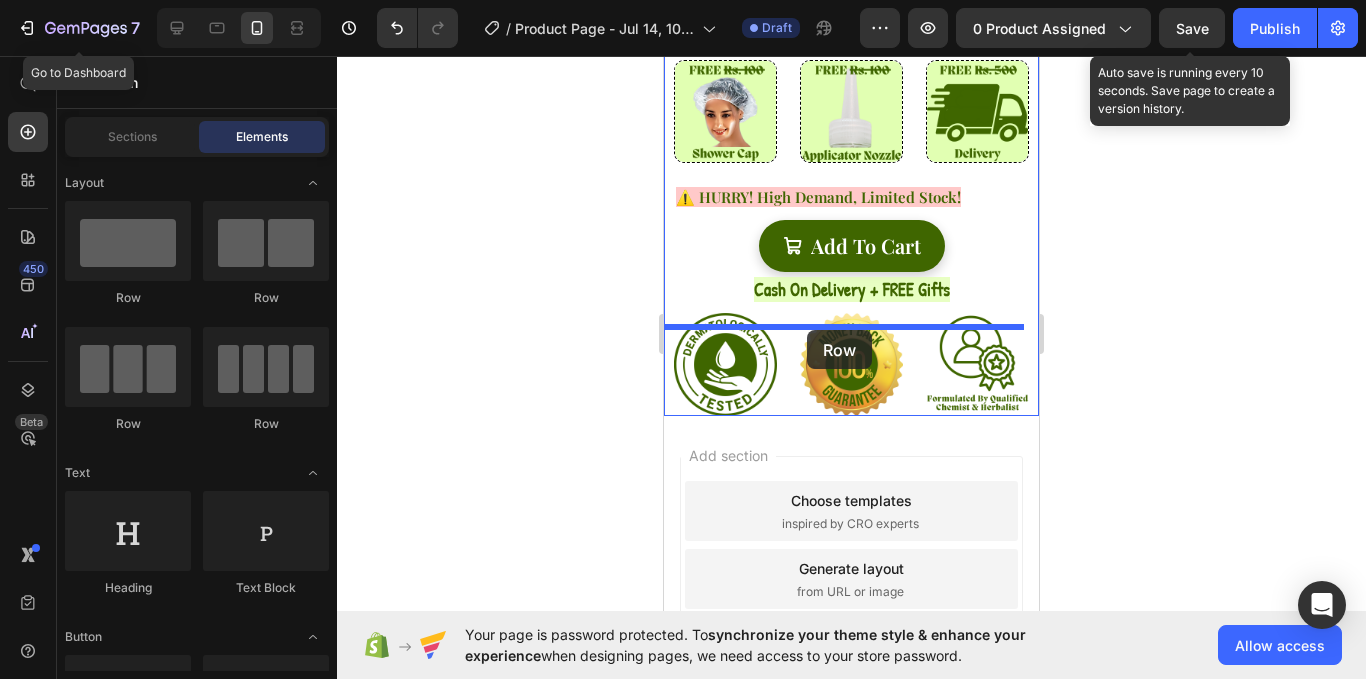 drag, startPoint x: 782, startPoint y: 360, endPoint x: 807, endPoint y: 330, distance: 39.051247 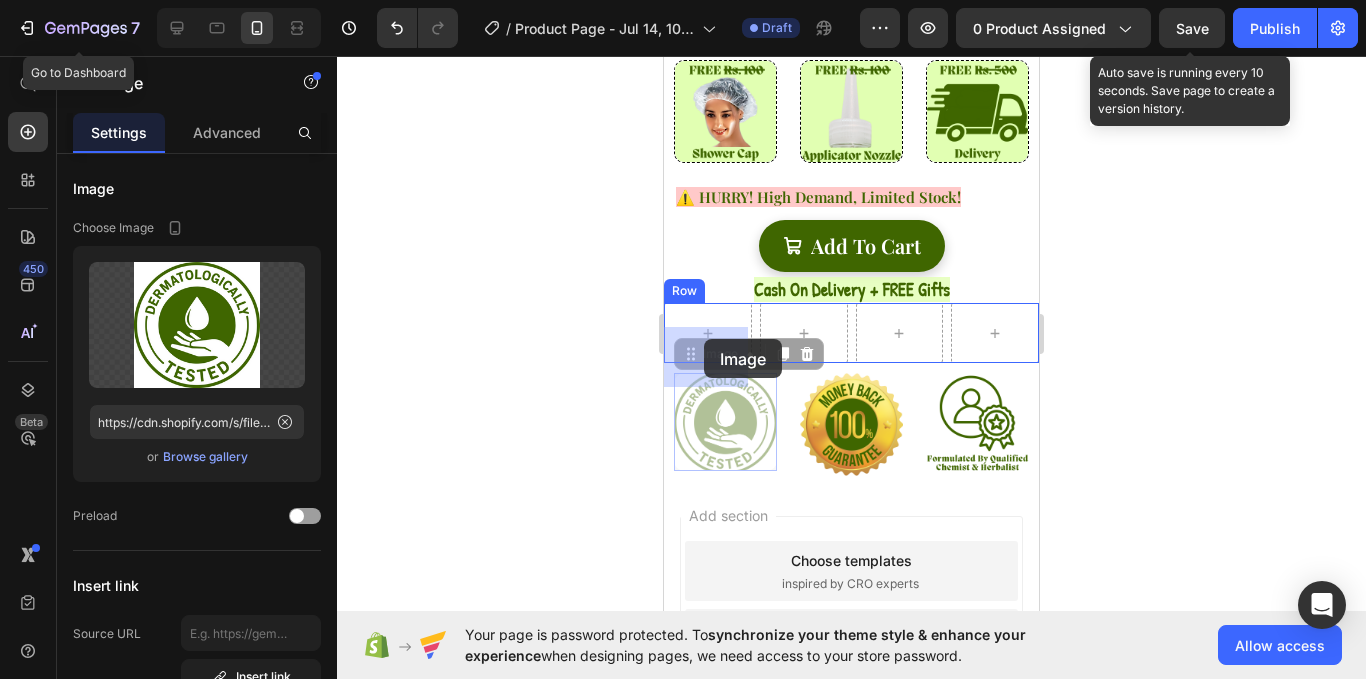 drag, startPoint x: 729, startPoint y: 471, endPoint x: 704, endPoint y: 339, distance: 134.34657 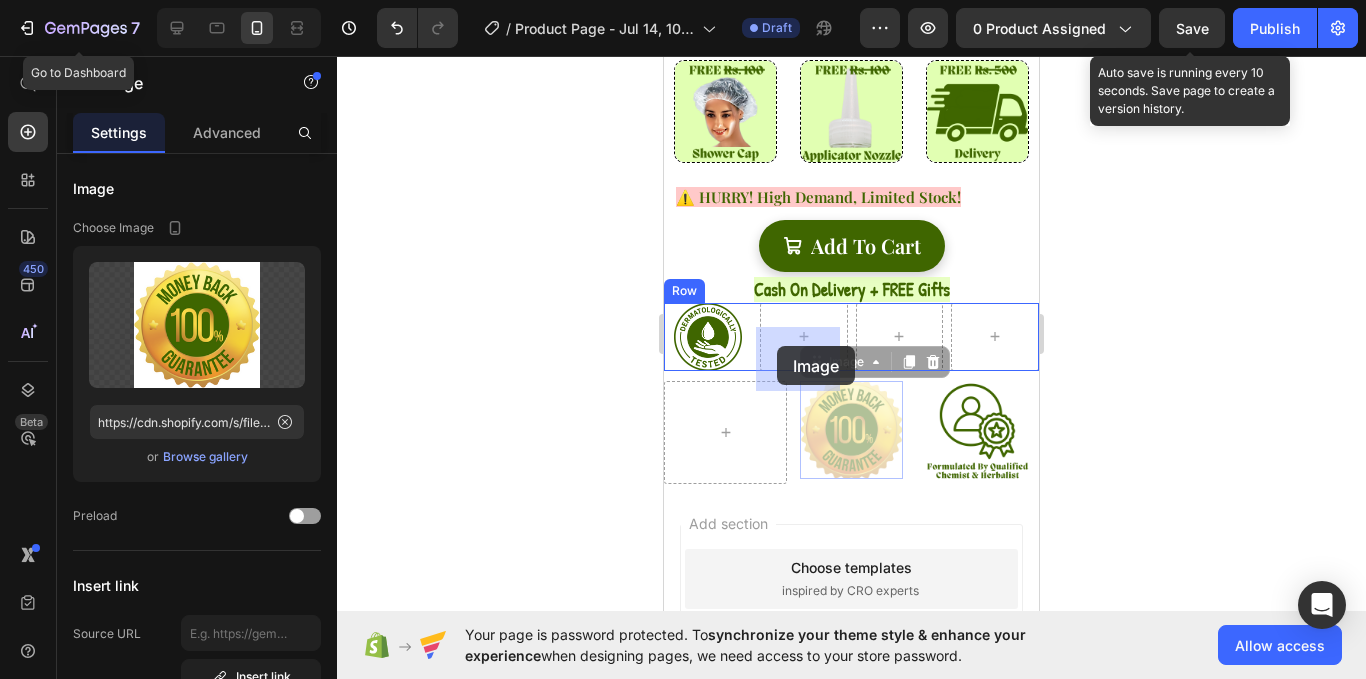 drag, startPoint x: 855, startPoint y: 455, endPoint x: 785, endPoint y: 346, distance: 129.5415 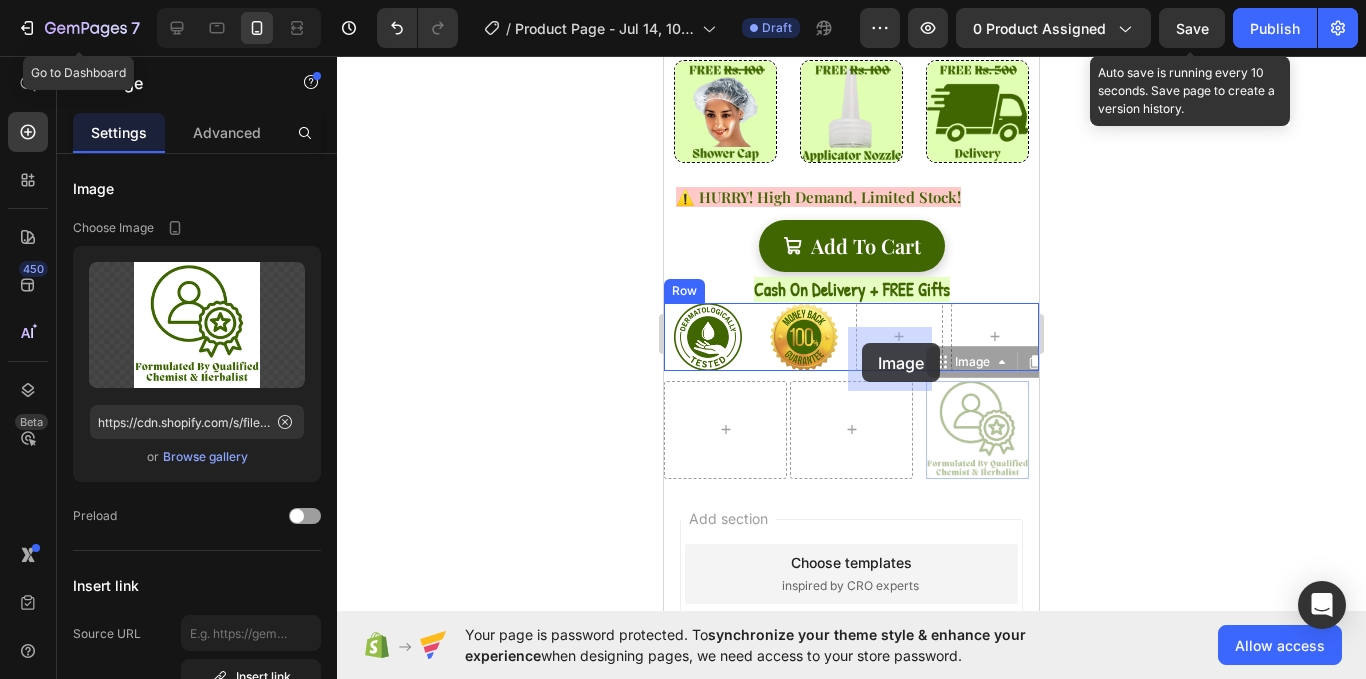 drag, startPoint x: 951, startPoint y: 431, endPoint x: 862, endPoint y: 343, distance: 125.1599 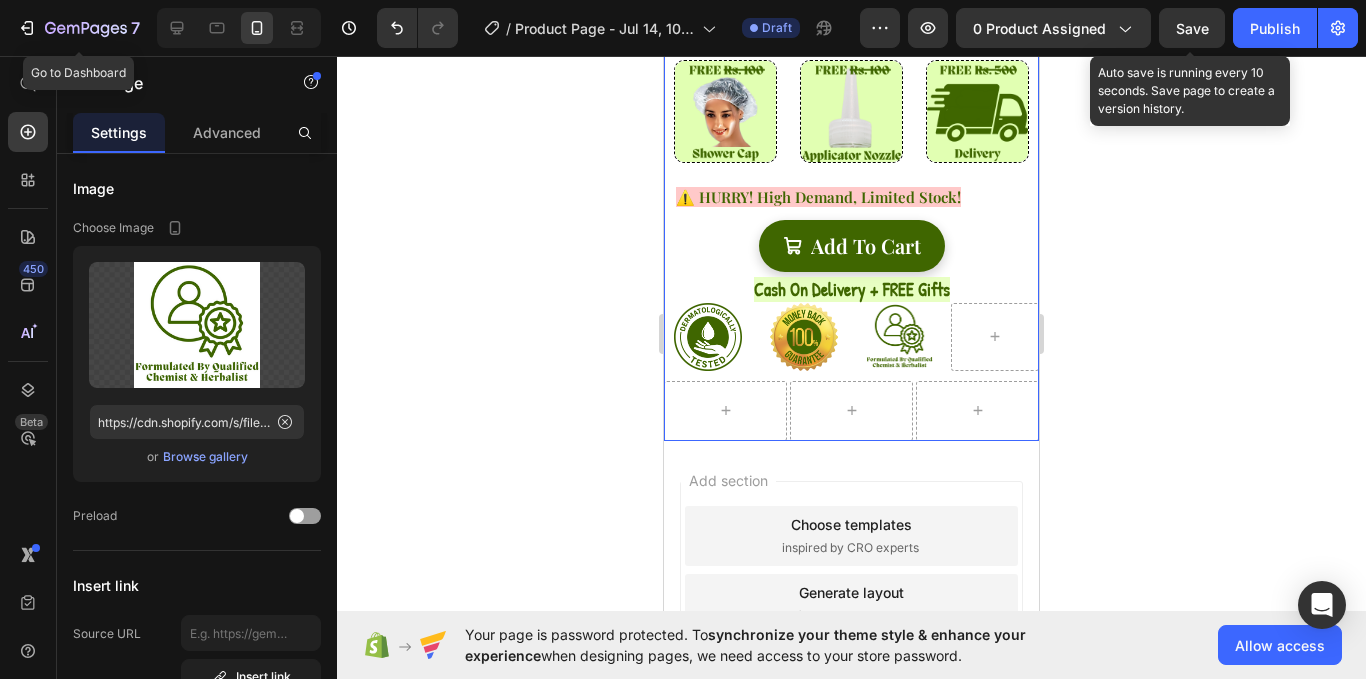 click on "⁠⁠⁠⁠⁠⁠⁠ ⭐⭐⭐⭐⭐ 5431+ Happy Parents Heading GlideAway  ™  - Anti Lice & Nits Tonic Heading -  Kills  all  lice  and removes  nits  -  No  painful  lice combing - Simple " Apply & Wash " Process (Done in 60 min). - Leaves Hair  Soft and Shiny -  Safe  for  kids 1+, adults, pregnant  and  nursing mothers. Text Block ⁠⁠⁠⁠⁠⁠⁠ 1 Bottle  =  60ml . Perfect for  2-3 washes ,  Required for full lice & nits Elimination  per person Heading Bundles Heading ⁠⁠⁠⁠⁠⁠⁠ EXCLUSIVE SALE!  FREE 3 Gifts With Your Order Heading Image Image Image Row ⁠⁠⁠⁠⁠⁠⁠ ⚠️ HURRY! High Demand, Limited Stock!   Heading
add to cart Add to Cart ⁠⁠⁠⁠⁠⁠⁠ Cash On Delivery + FREE Gifts Heading Image Image Image   0
Row
Row" at bounding box center (851, 76) 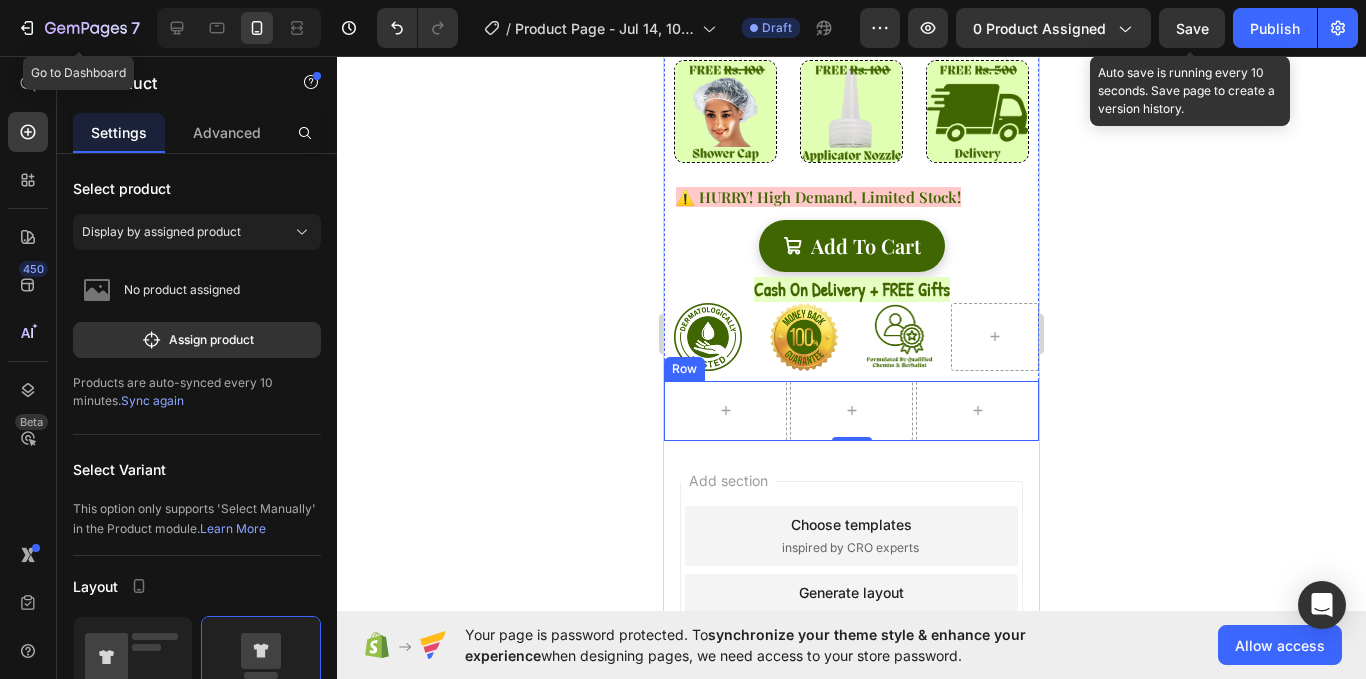 click on "Row" at bounding box center (684, 369) 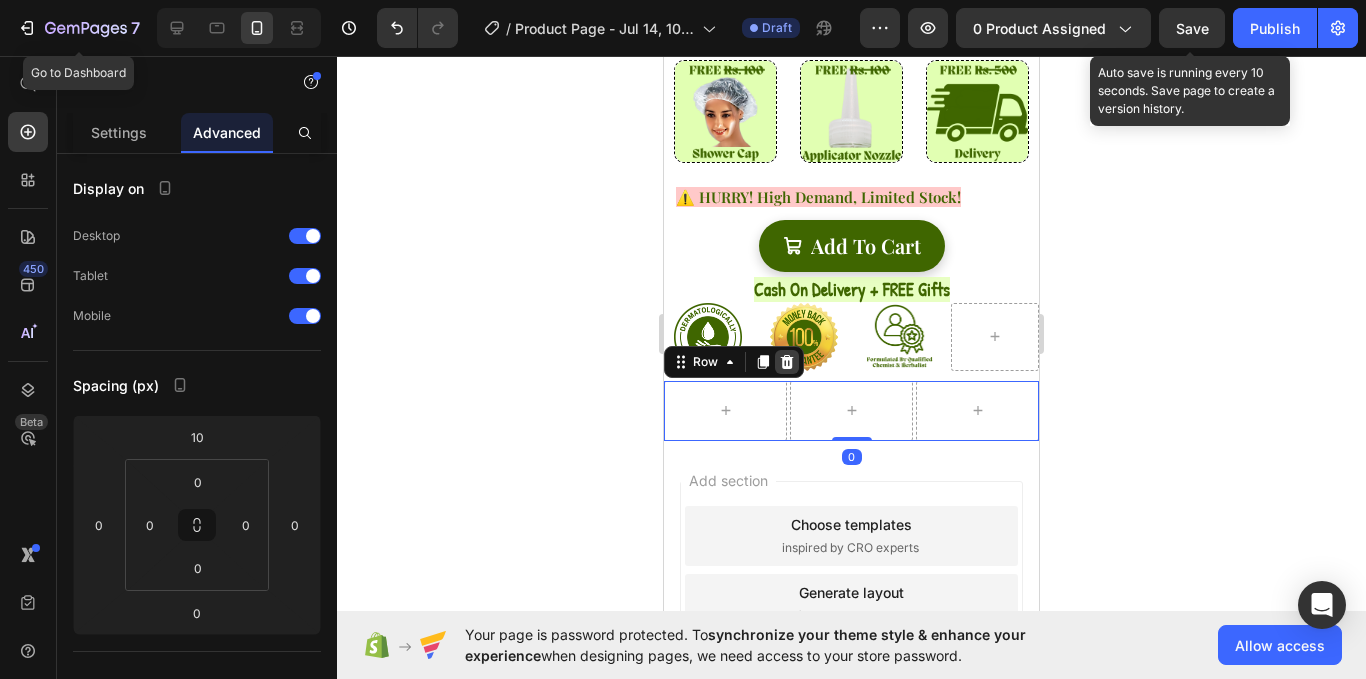 click 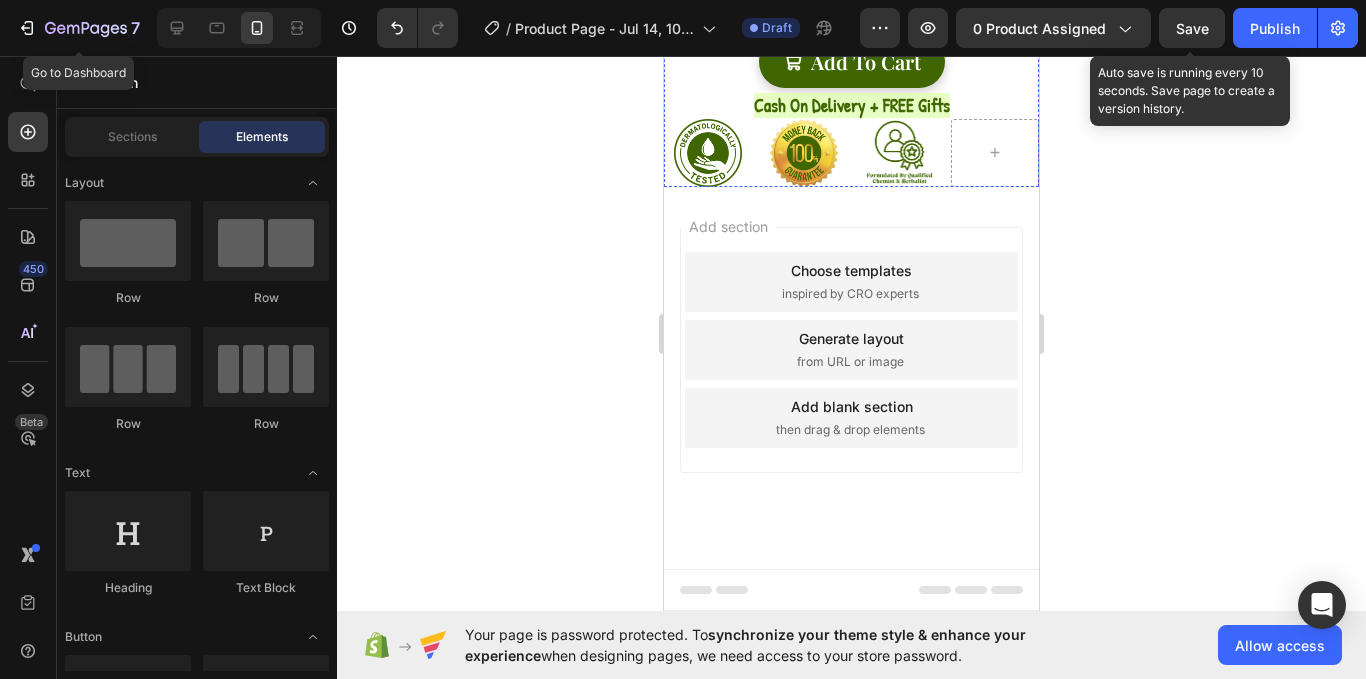 scroll, scrollTop: 1108, scrollLeft: 0, axis: vertical 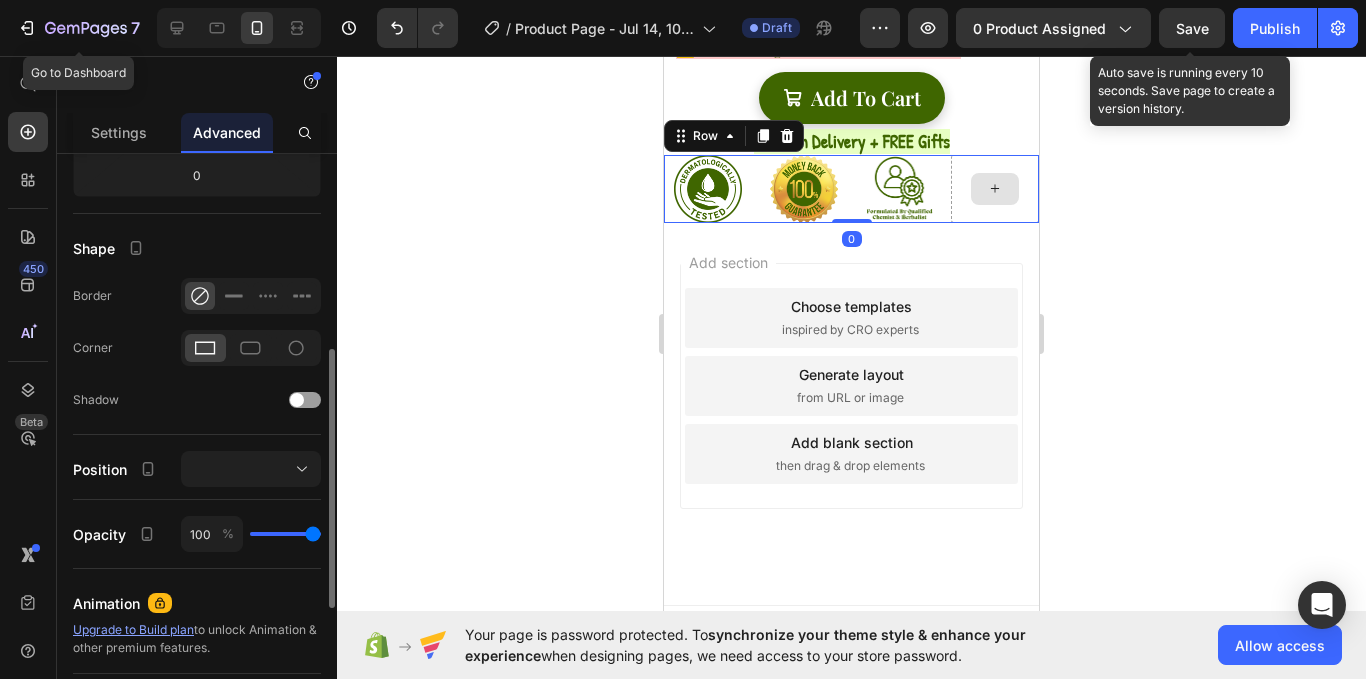 click at bounding box center (995, 189) 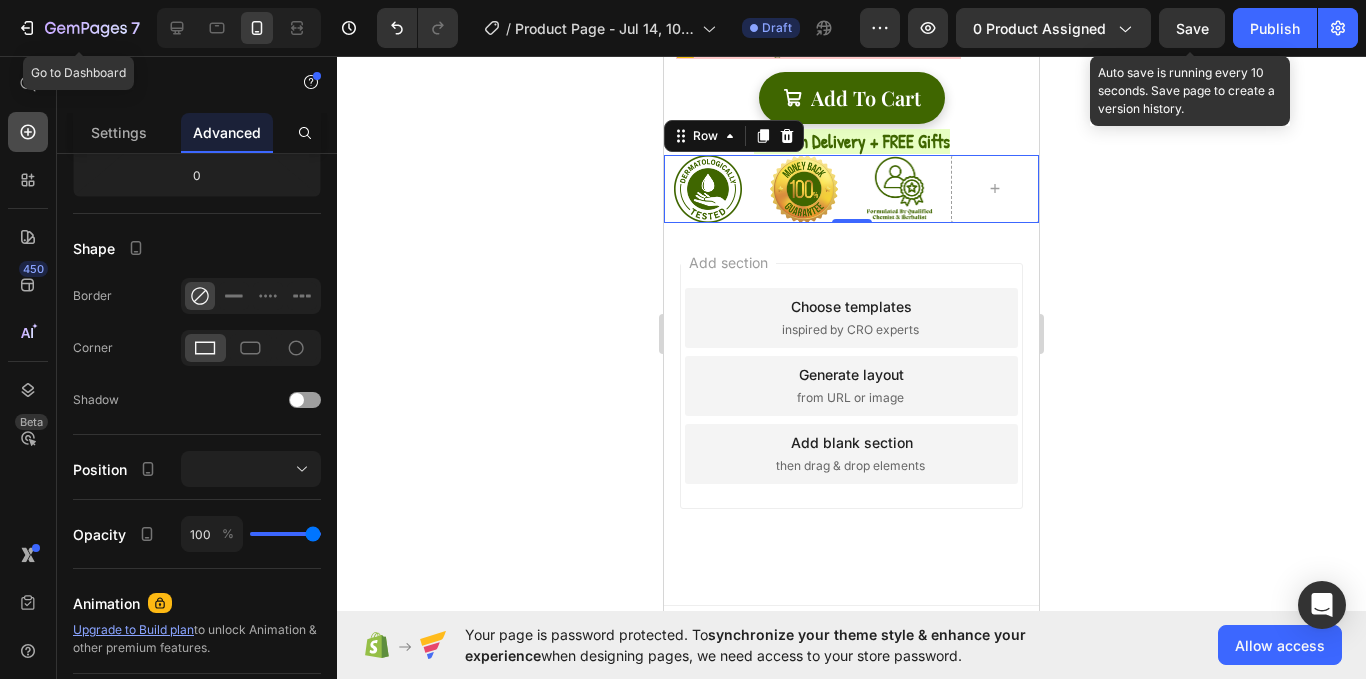click 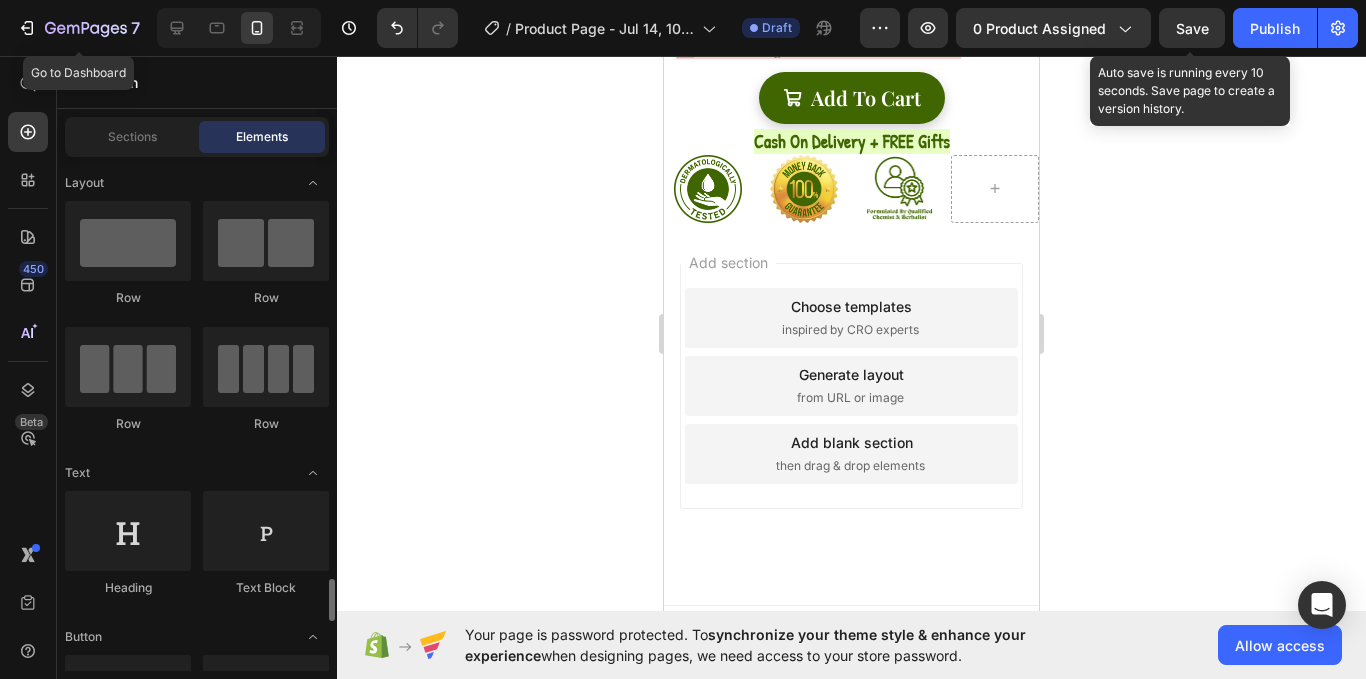 scroll, scrollTop: 394, scrollLeft: 0, axis: vertical 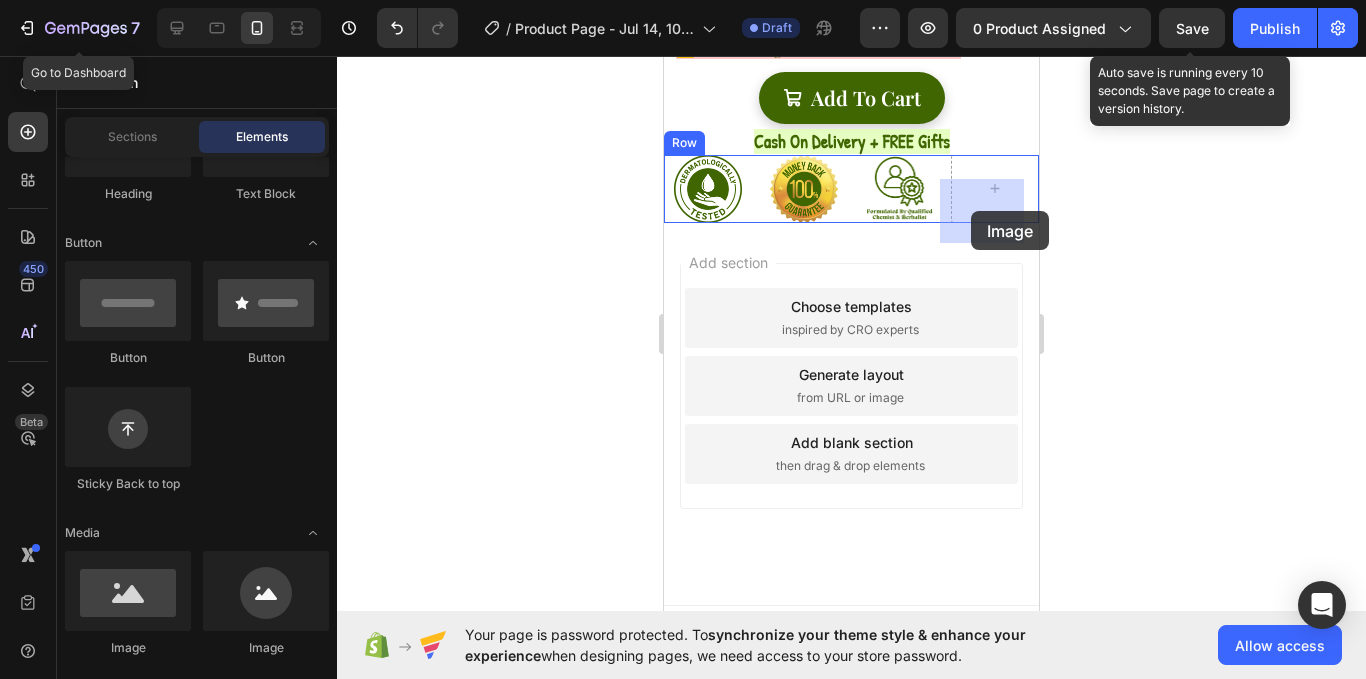 drag, startPoint x: 982, startPoint y: 271, endPoint x: 971, endPoint y: 211, distance: 61 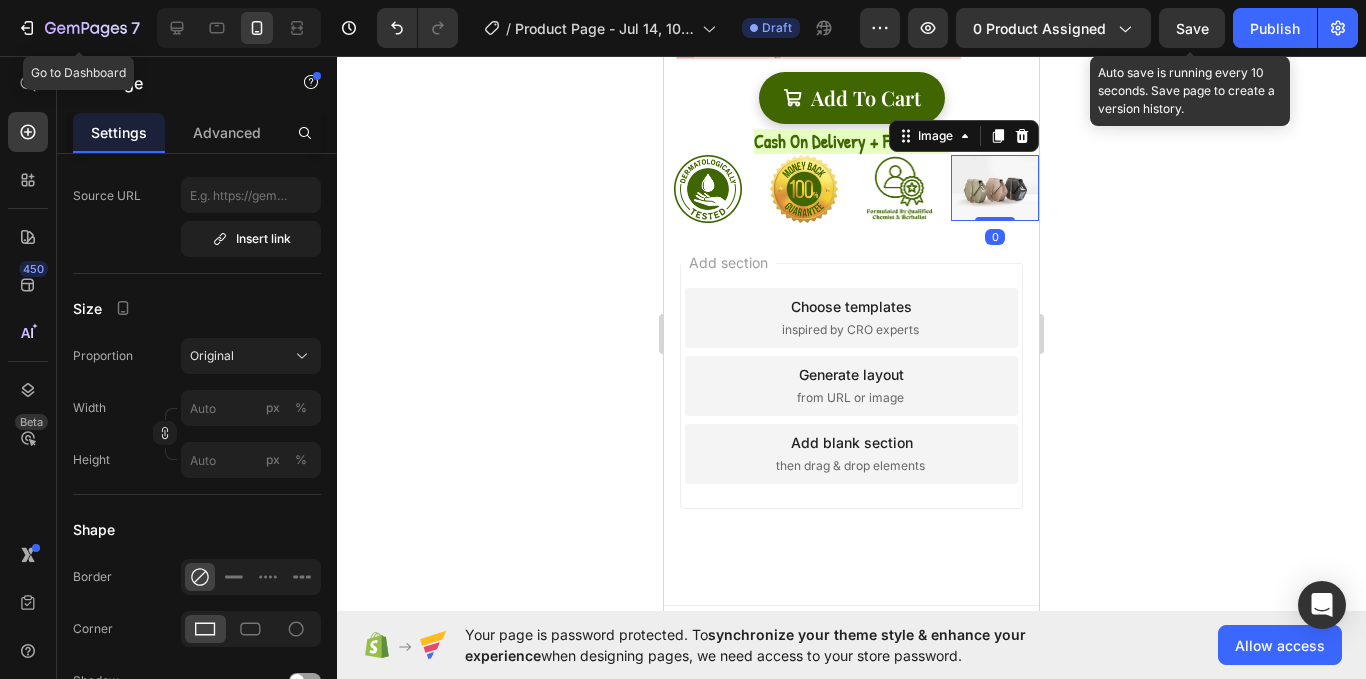scroll, scrollTop: 0, scrollLeft: 0, axis: both 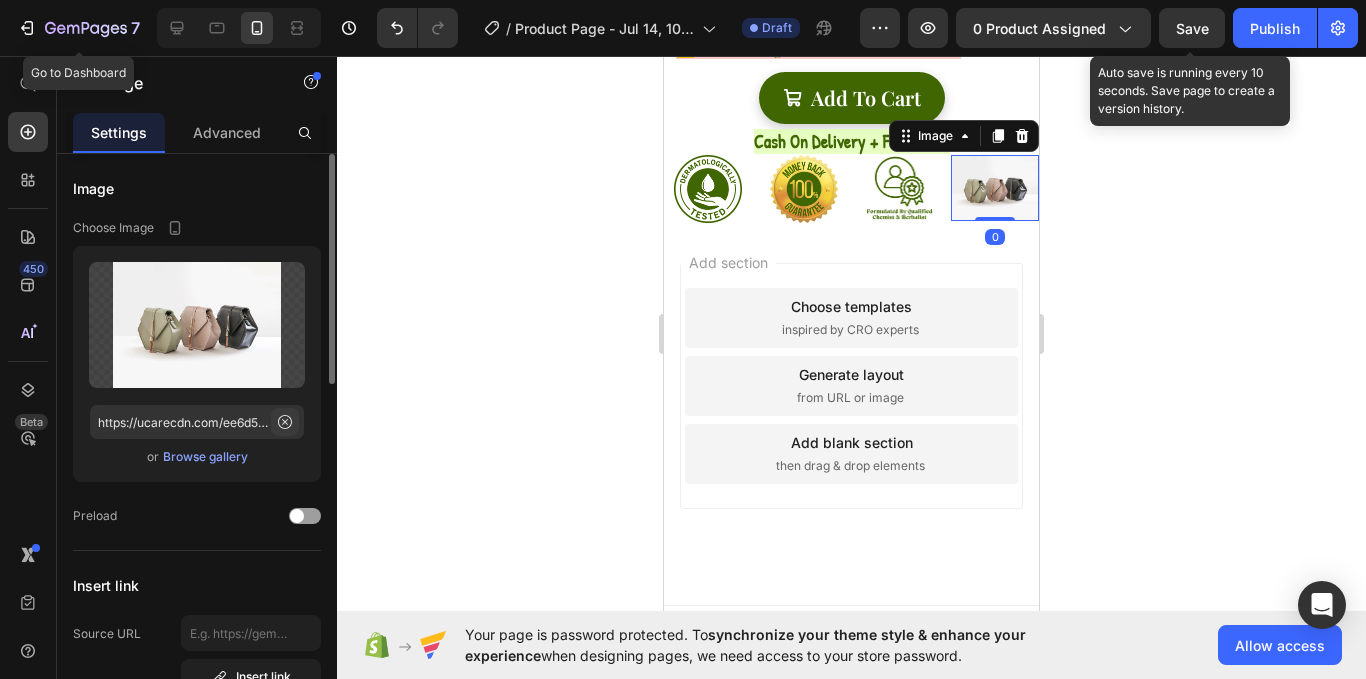 click 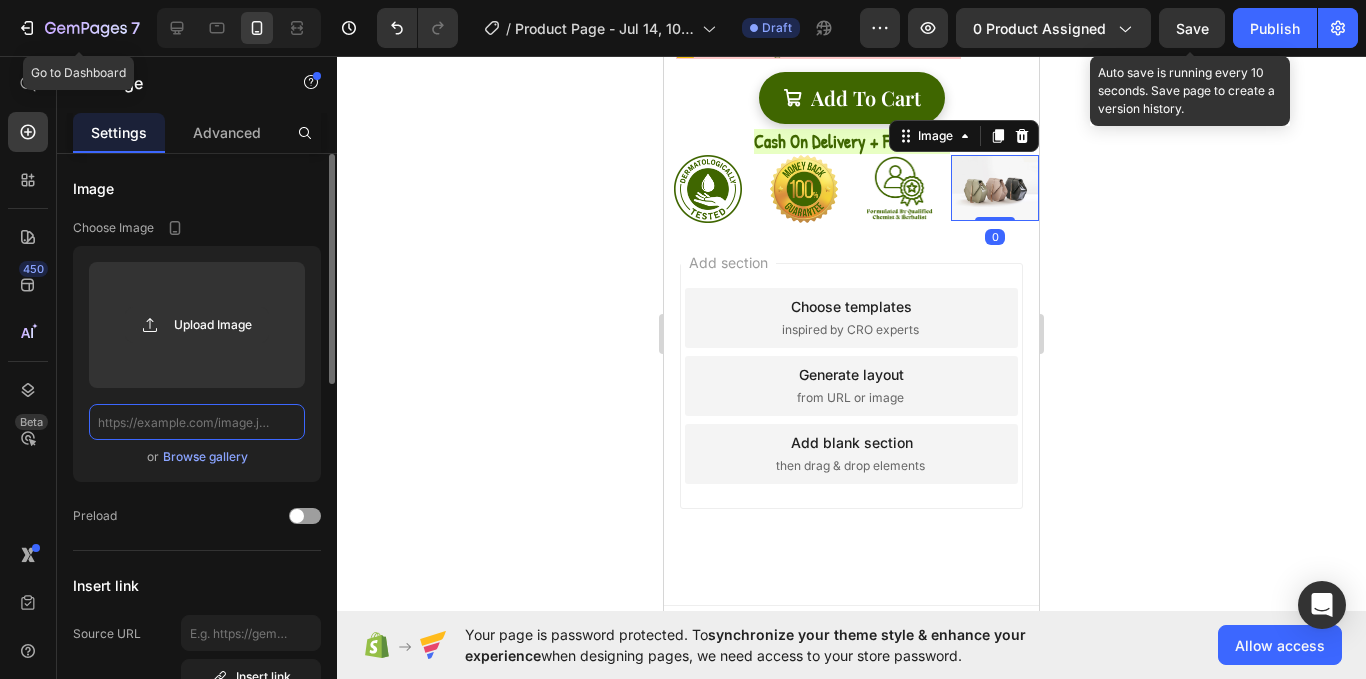 scroll, scrollTop: 0, scrollLeft: 0, axis: both 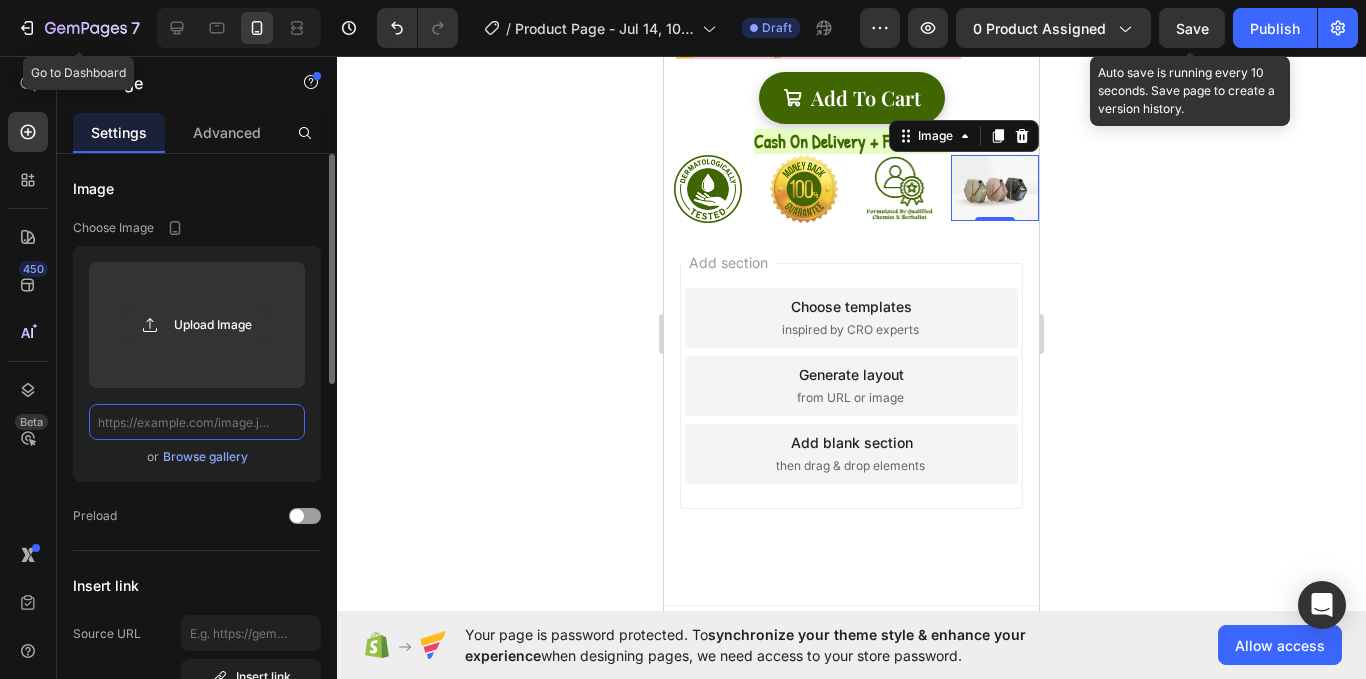 click 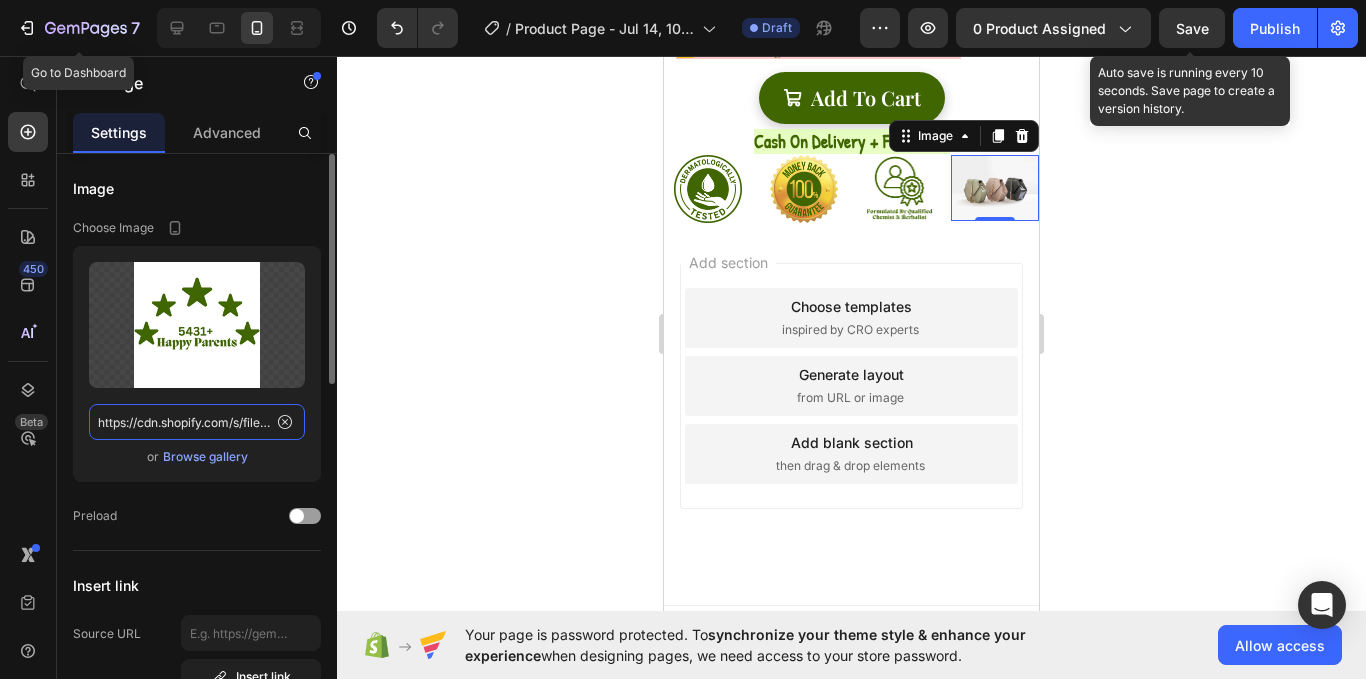 scroll, scrollTop: 0, scrollLeft: 340, axis: horizontal 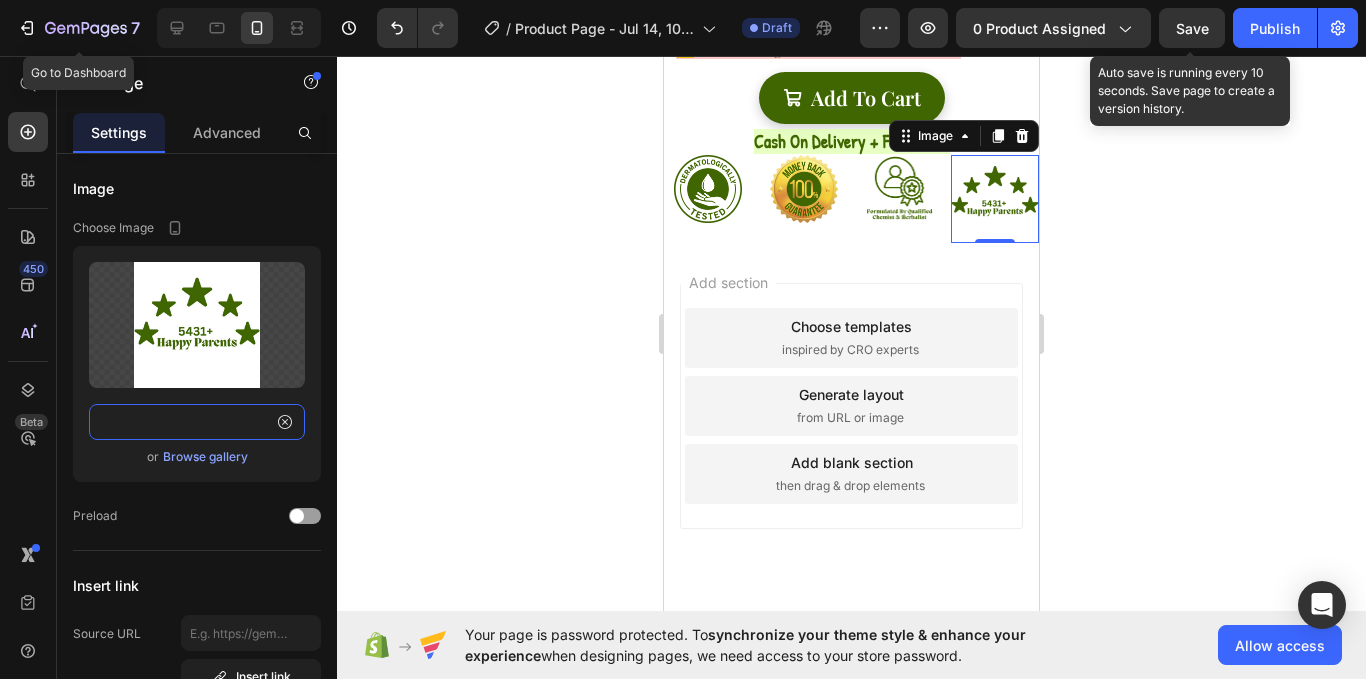 type on "https://cdn.shopify.com/s/files/1/0756/1995/9038/files/Care_Botanix_7.png?v=1752475646" 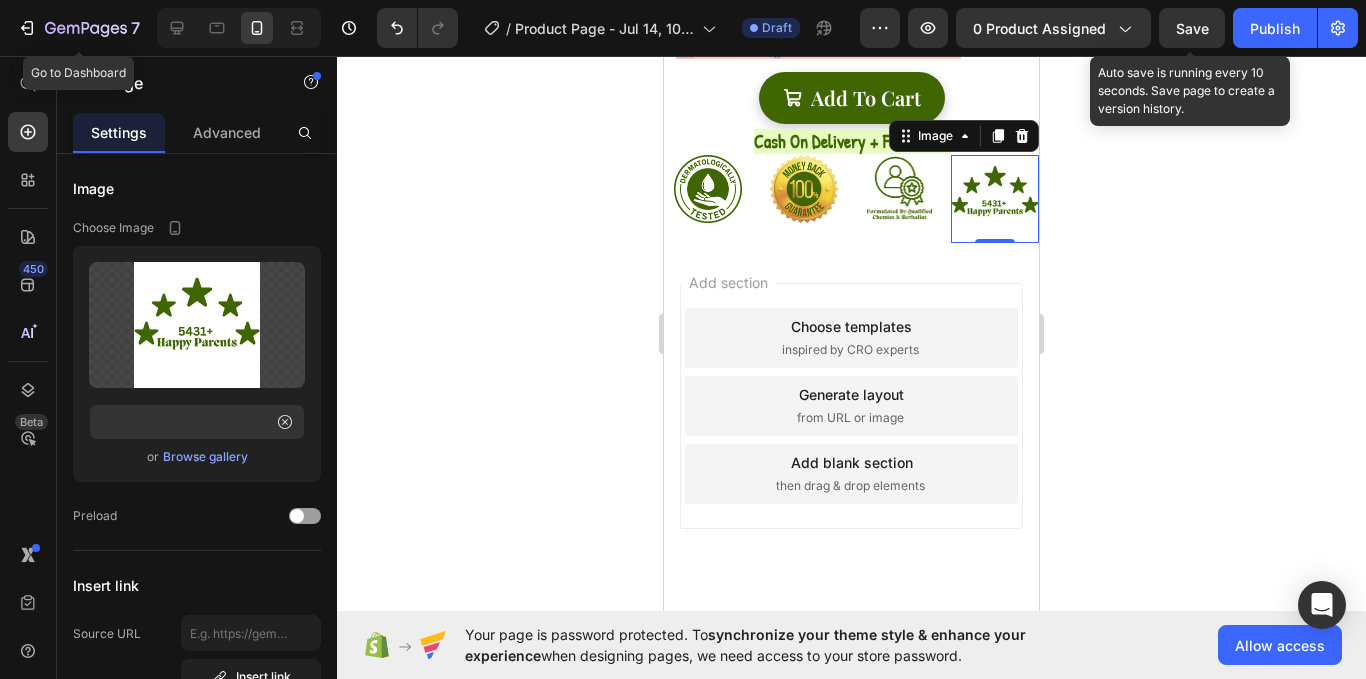 scroll, scrollTop: 0, scrollLeft: 0, axis: both 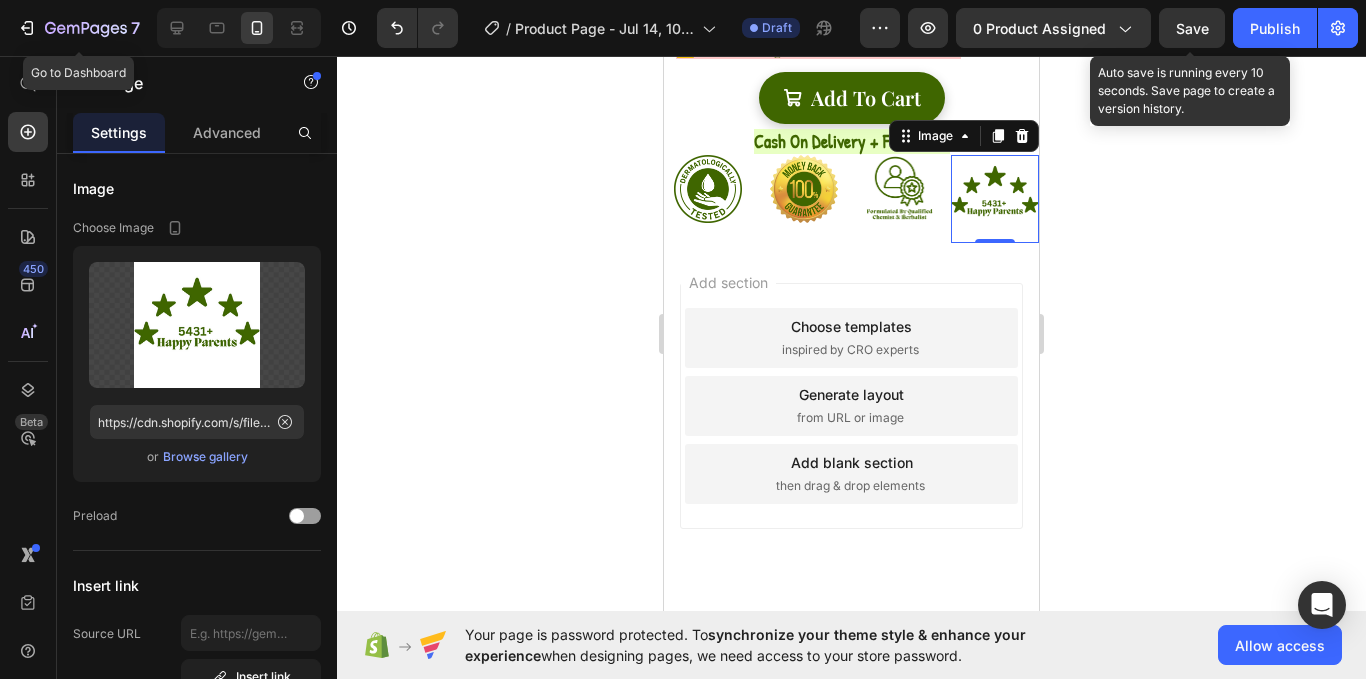 click 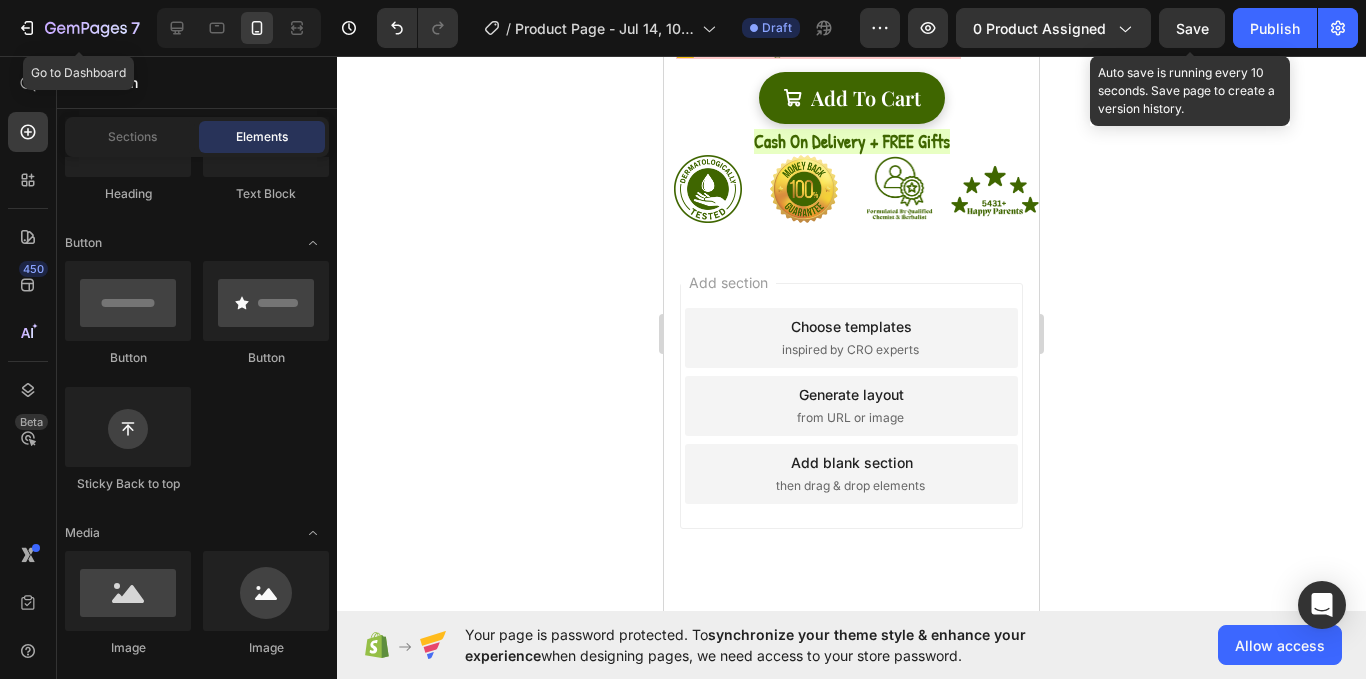 click 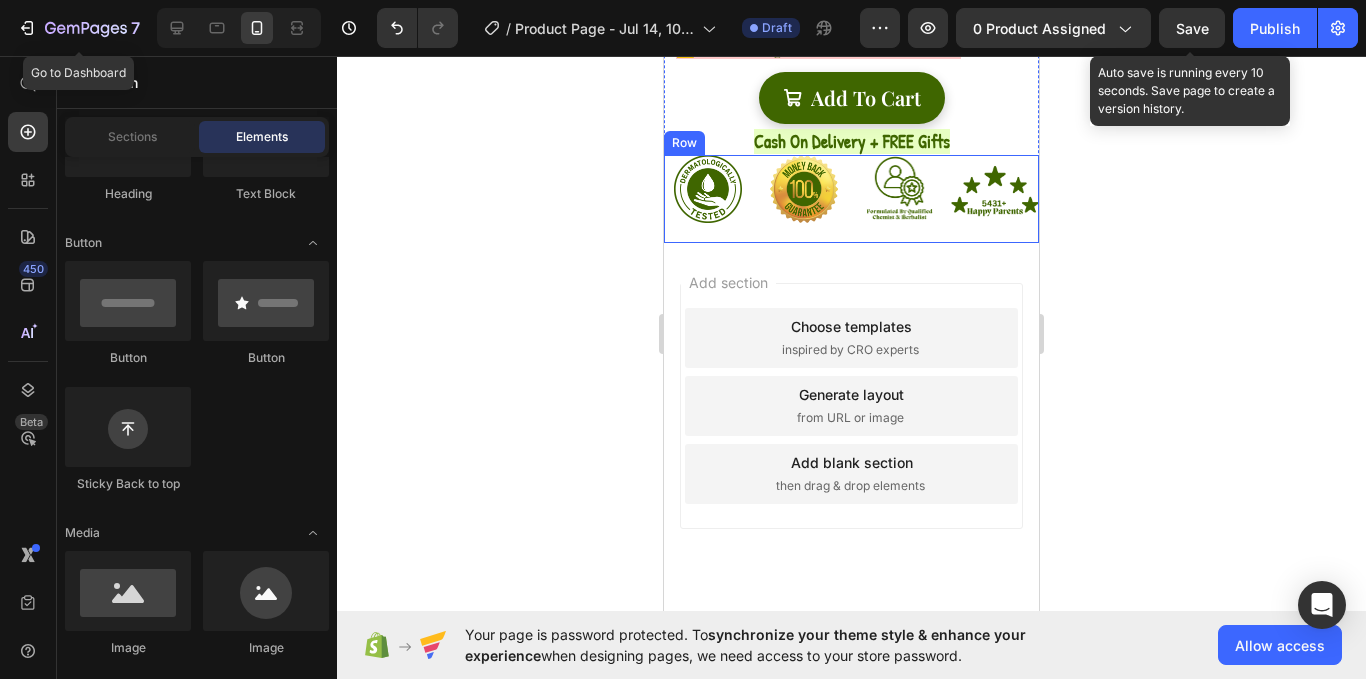 click on "Image" at bounding box center (900, 199) 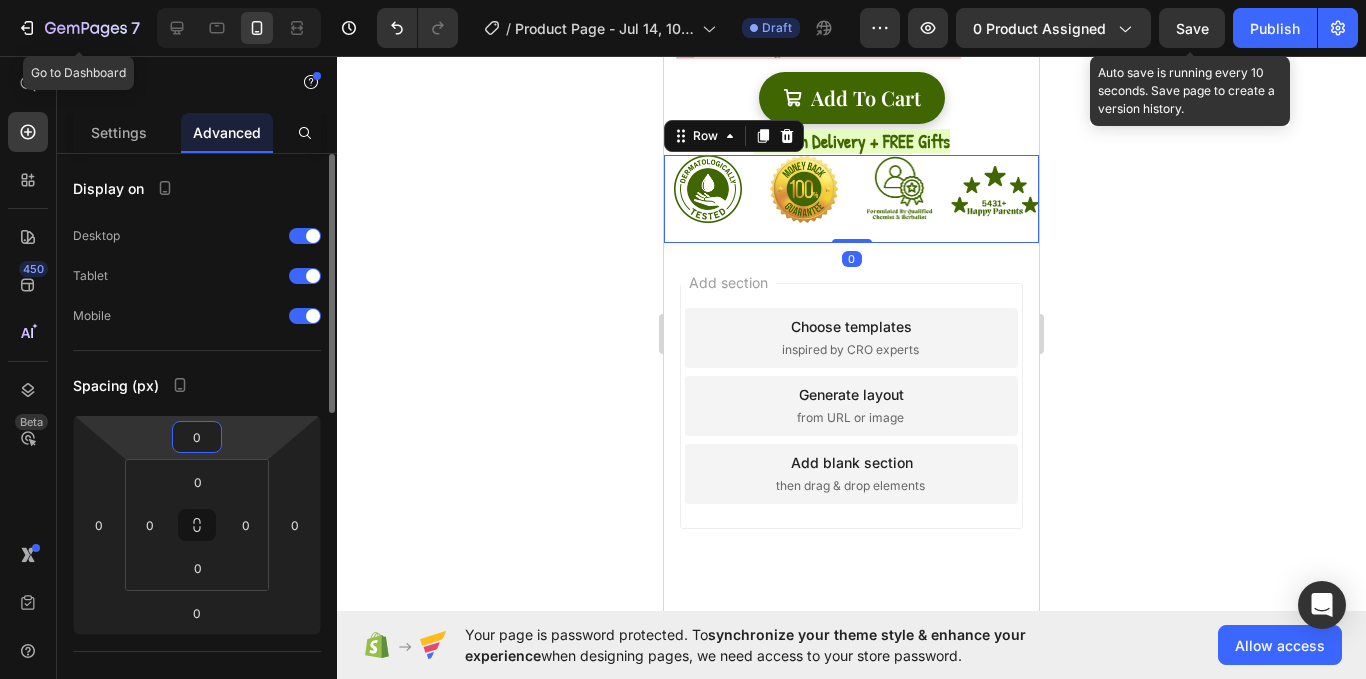 click on "0" at bounding box center (197, 437) 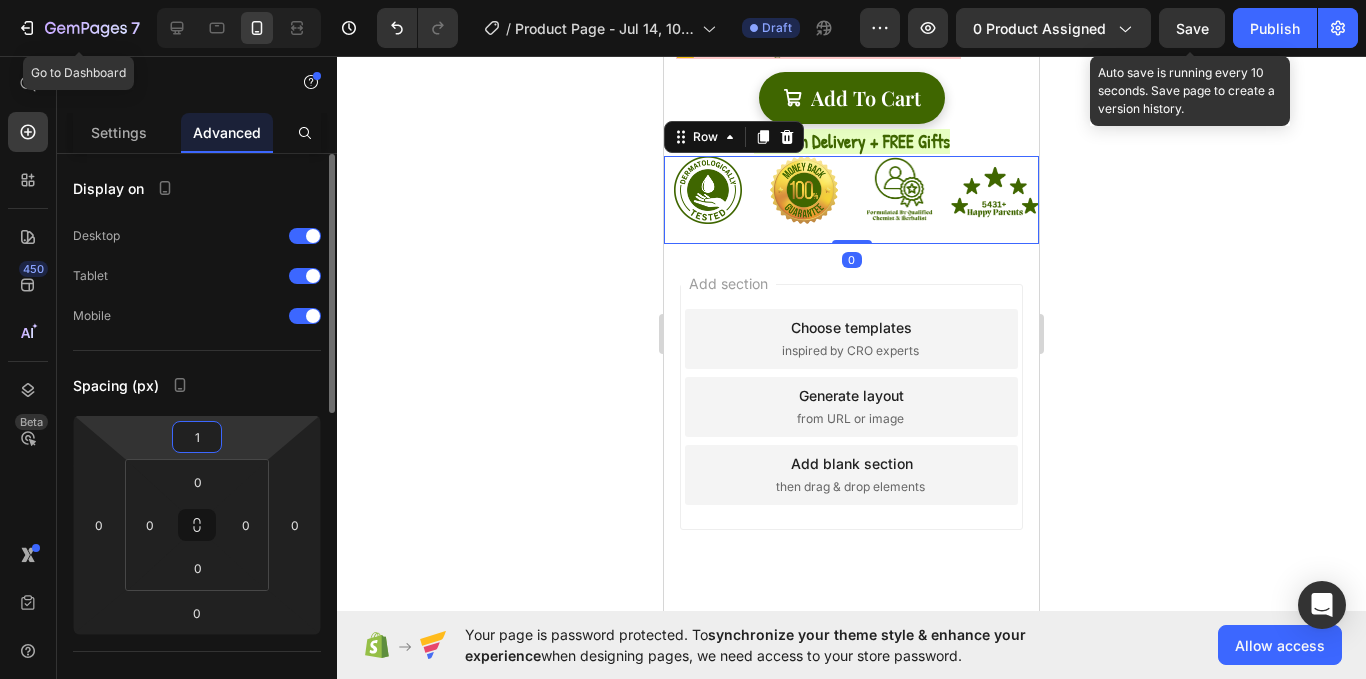 type on "10" 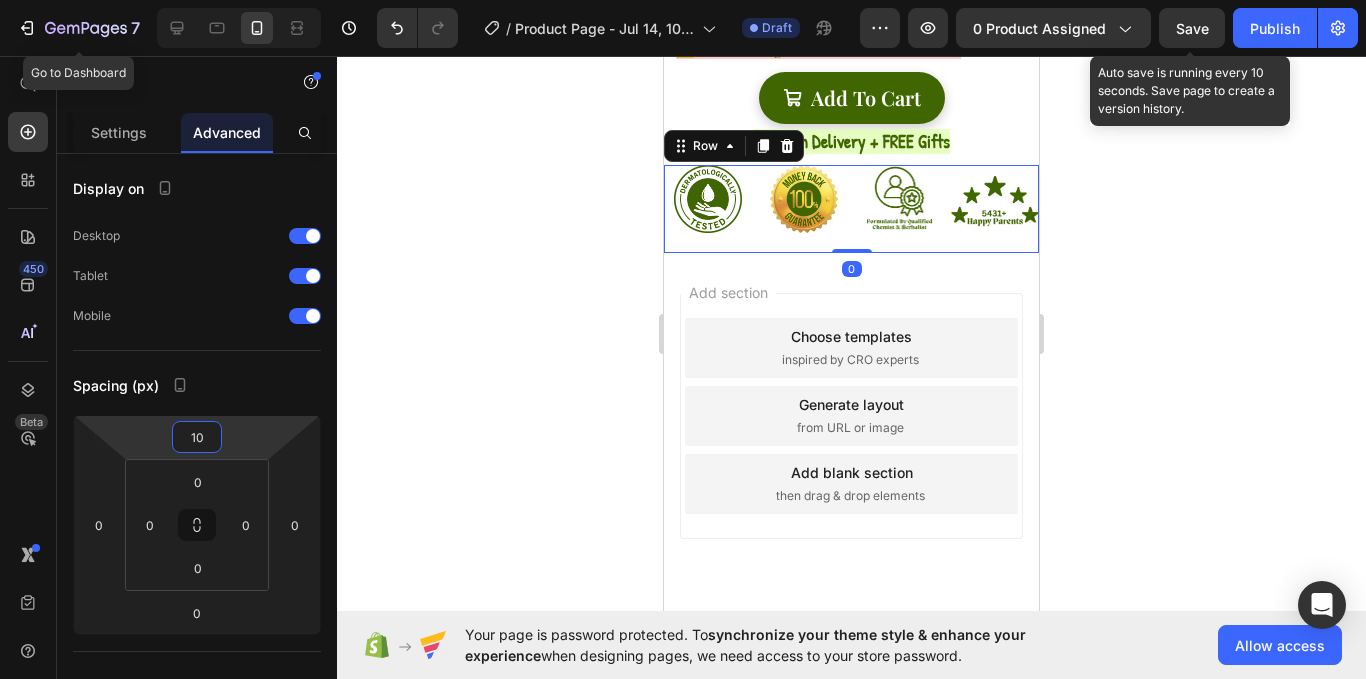 click 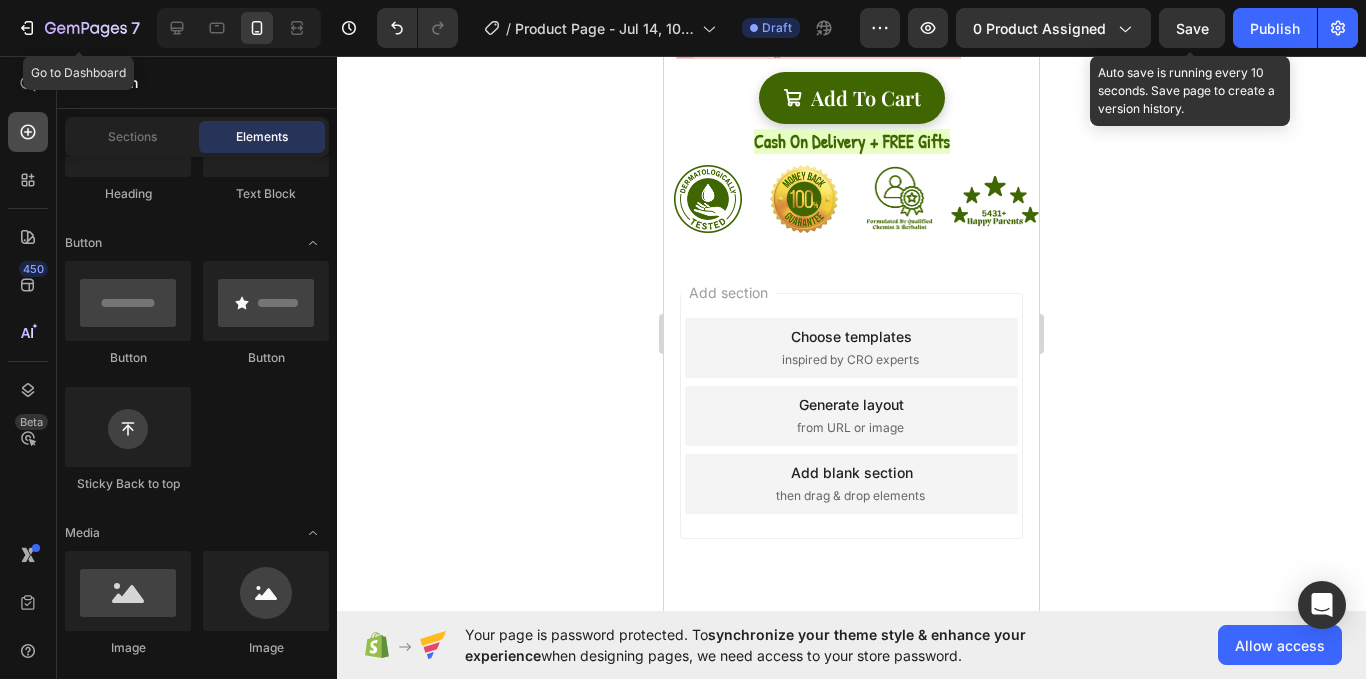 click 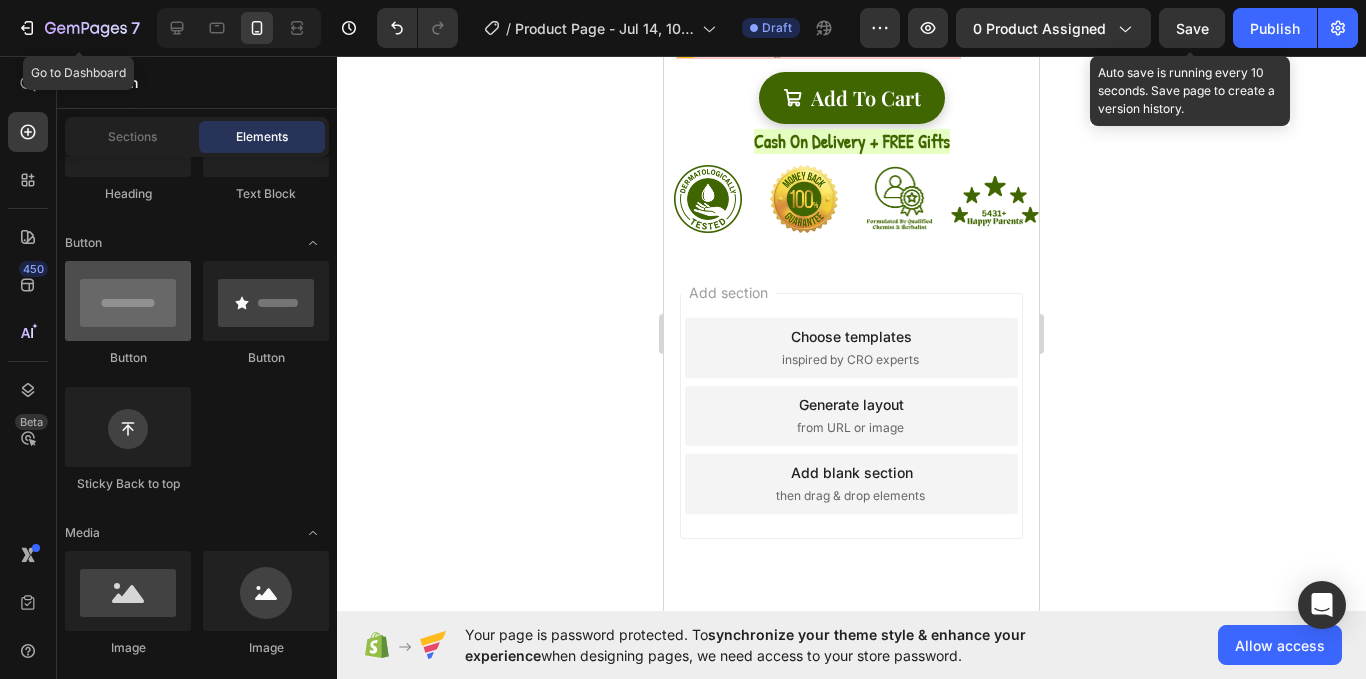 scroll, scrollTop: 0, scrollLeft: 0, axis: both 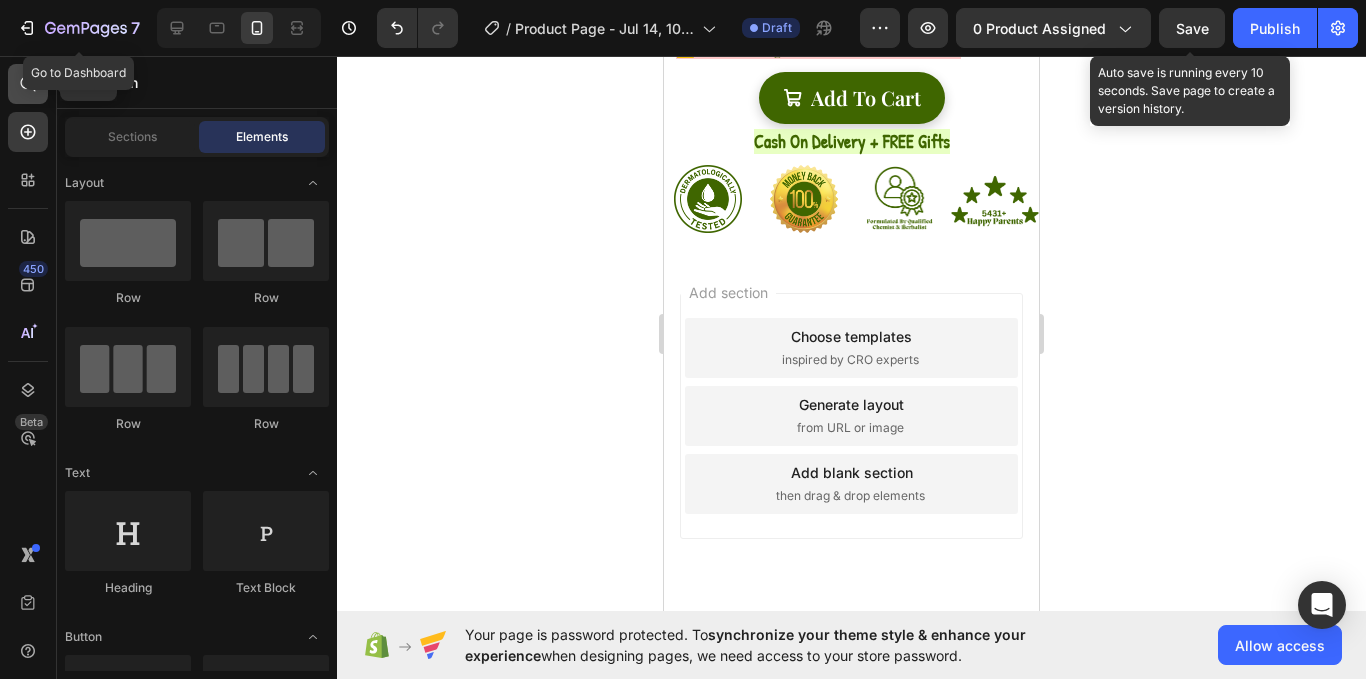 click 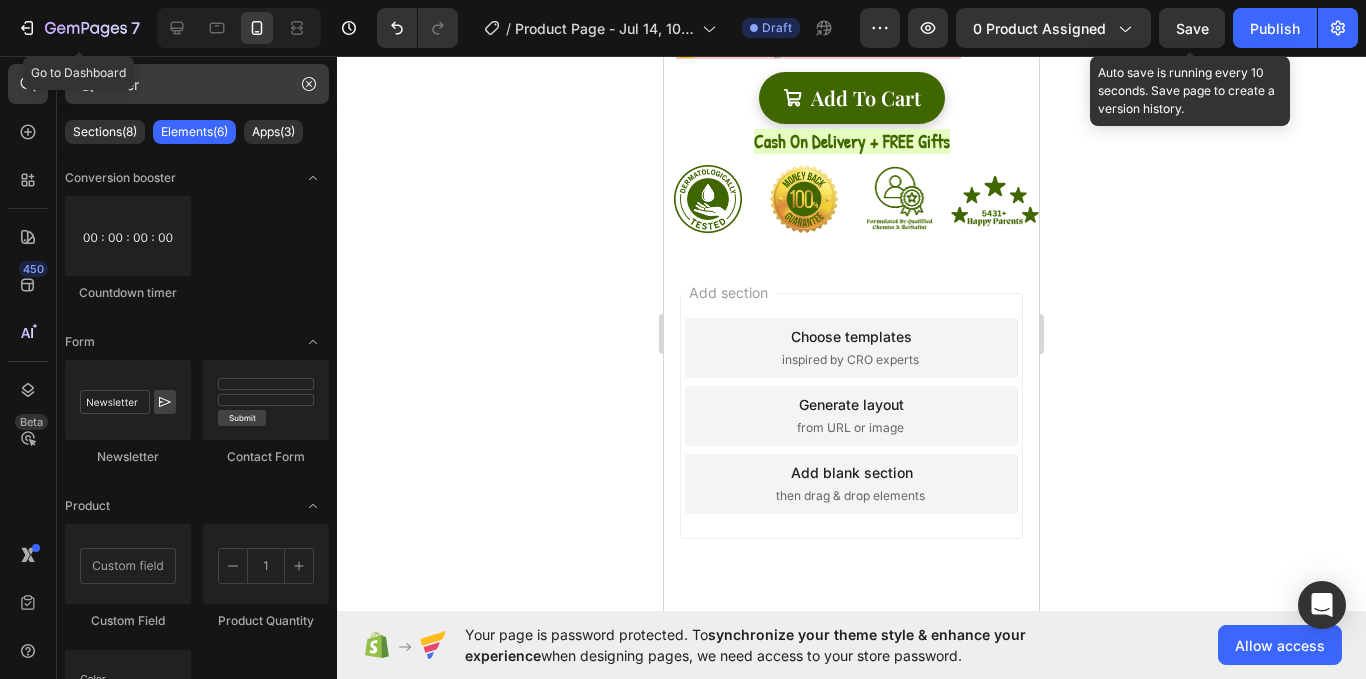 click on "timer" at bounding box center [197, 84] 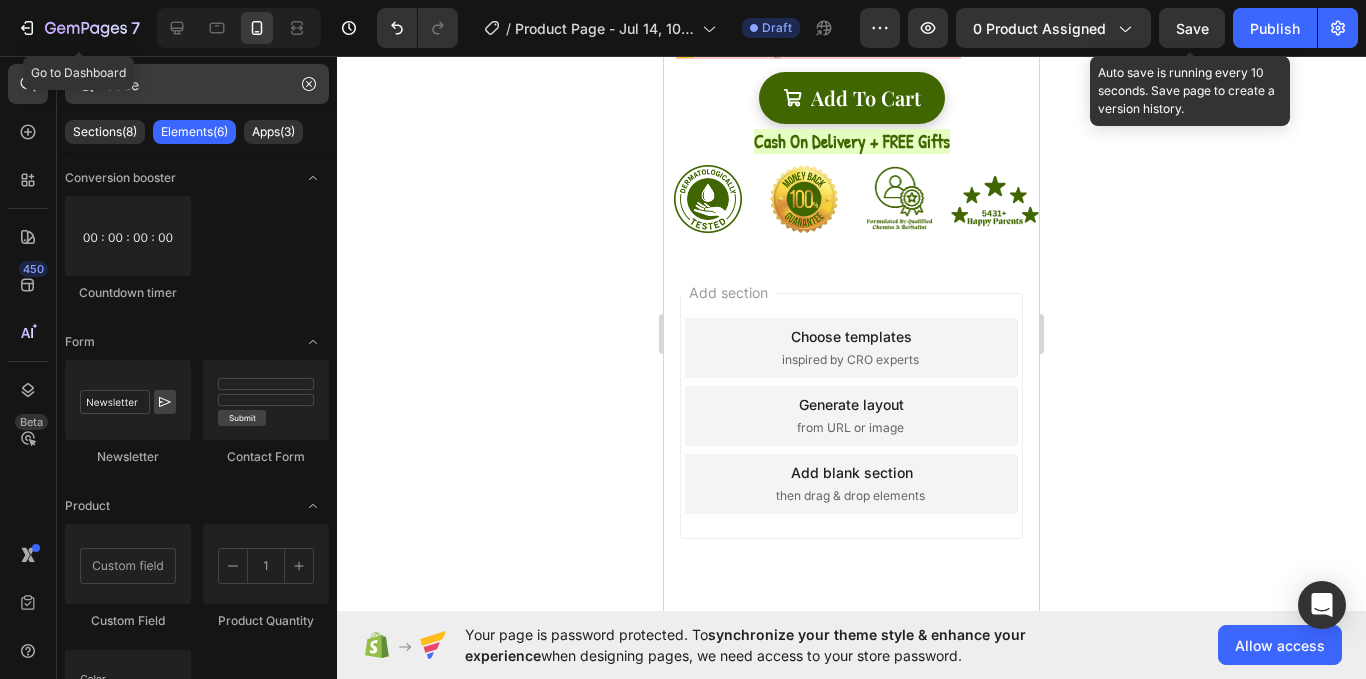 type on "code" 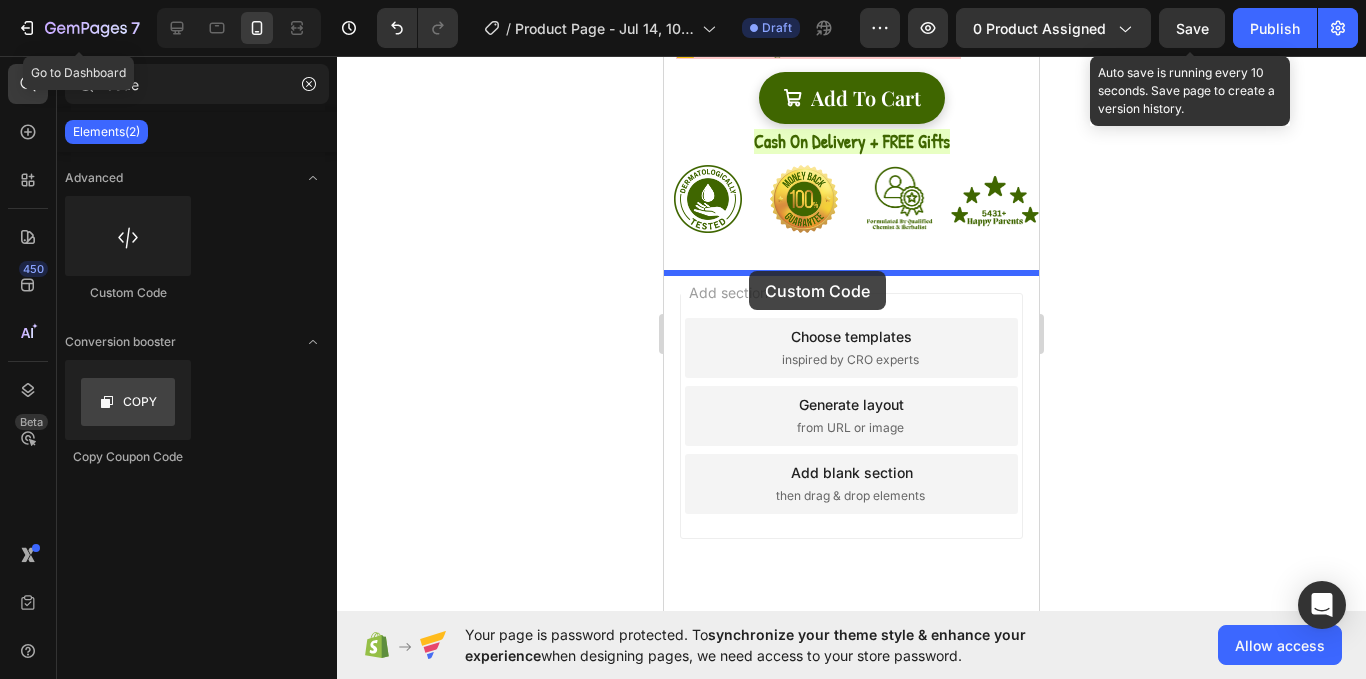 drag, startPoint x: 779, startPoint y: 305, endPoint x: 748, endPoint y: 268, distance: 48.270073 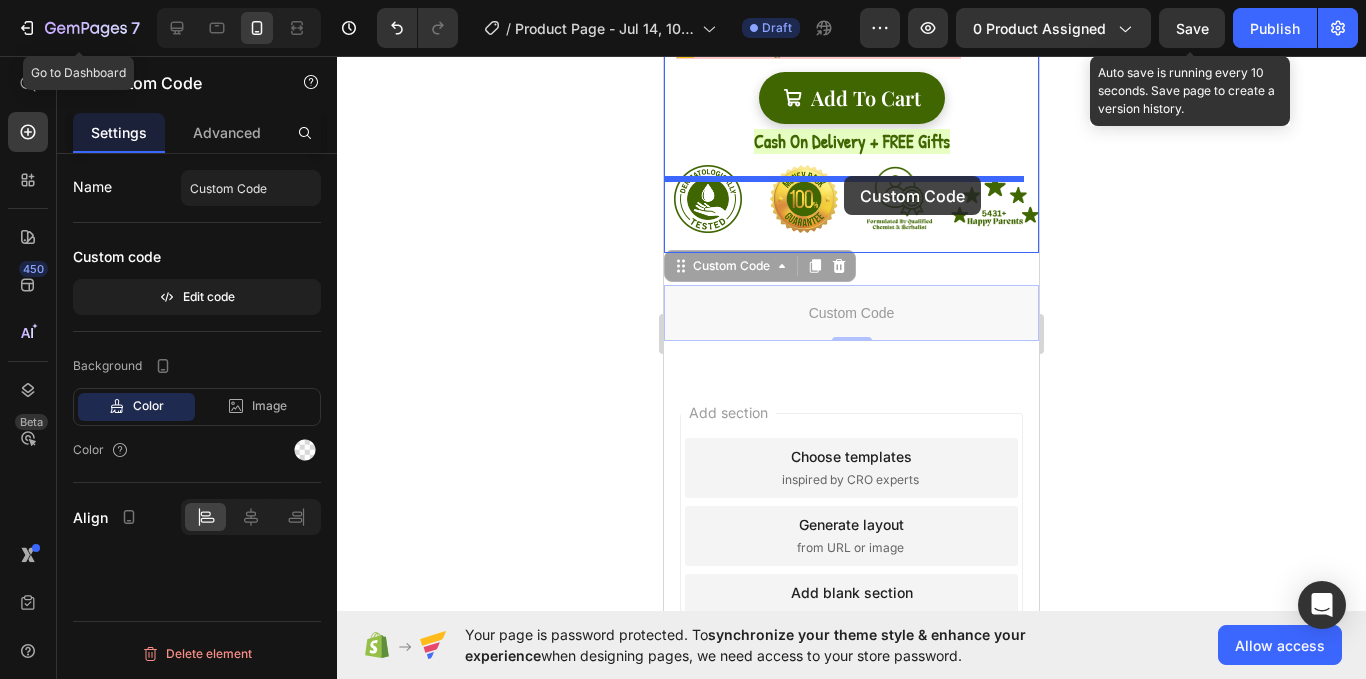 drag, startPoint x: 744, startPoint y: 290, endPoint x: 835, endPoint y: 179, distance: 143.53397 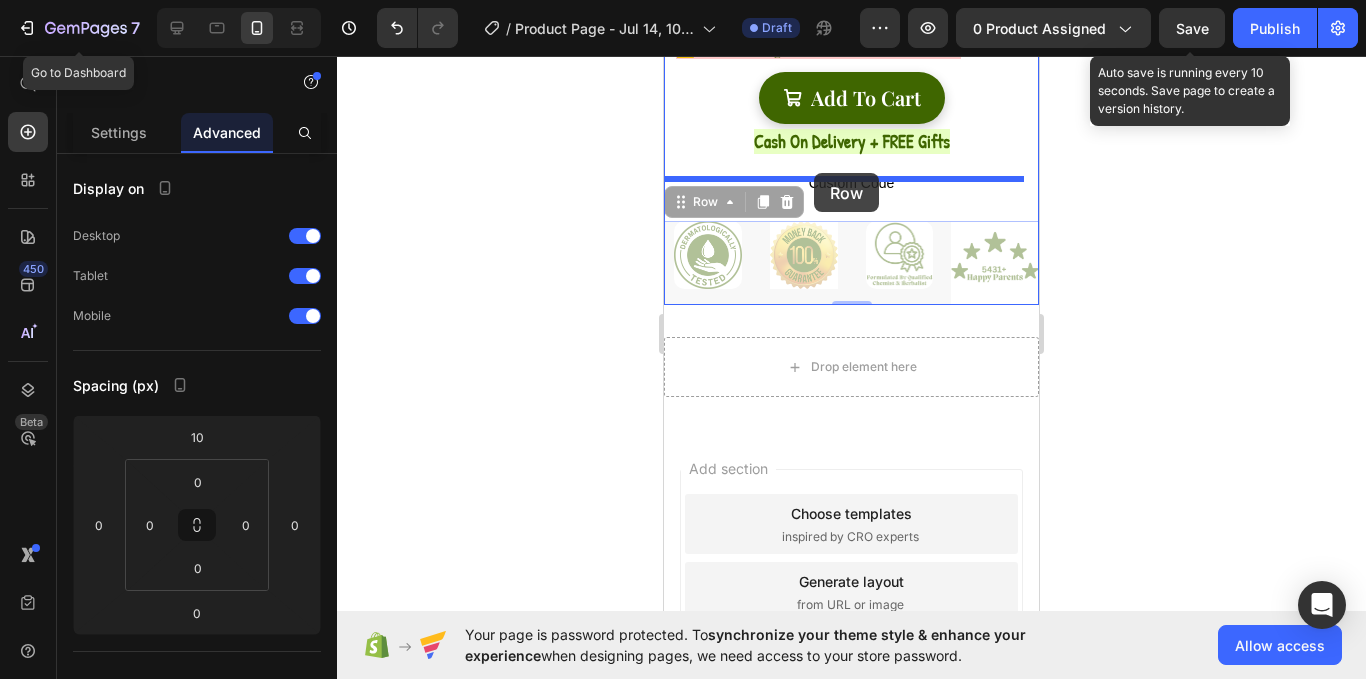 drag, startPoint x: 680, startPoint y: 227, endPoint x: 814, endPoint y: 173, distance: 144.47145 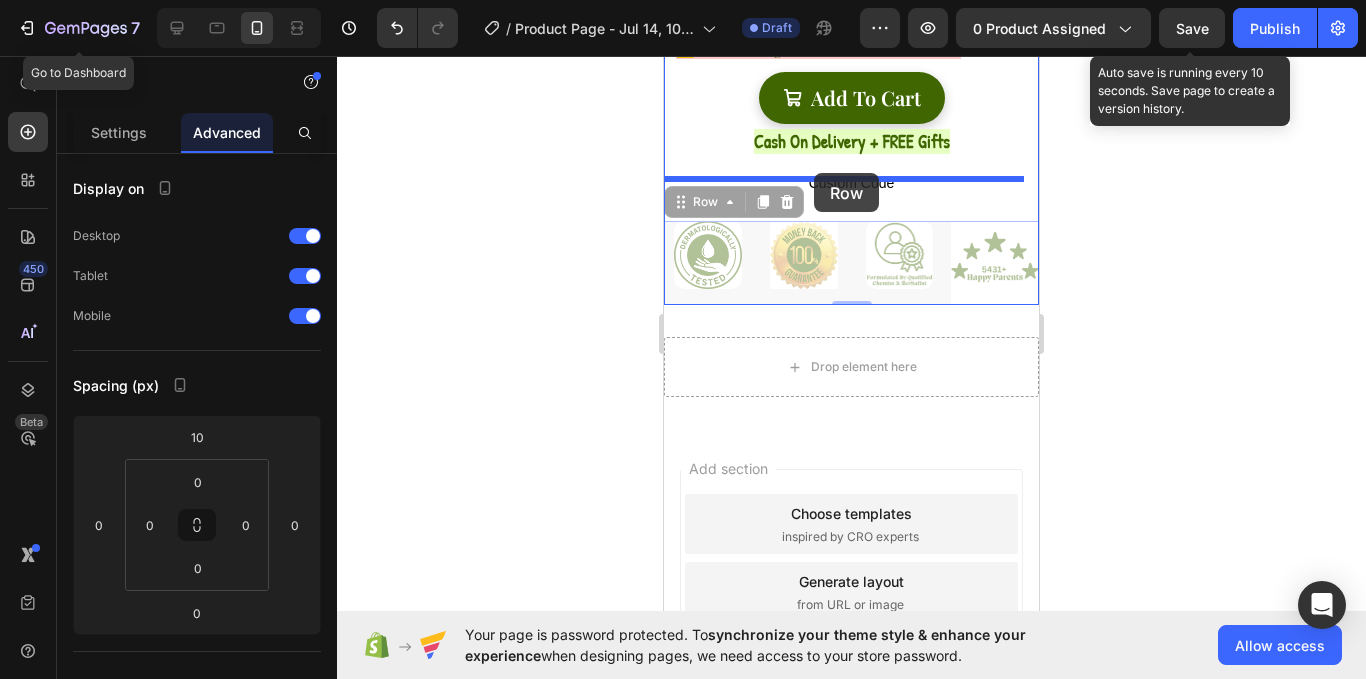 click on "iPhone 13 Mini  ( 375 px) iPhone 13 Mini iPhone 13 Pro iPhone 11 Pro Max iPhone 15 Pro Max Pixel 7 Galaxy S8+ Galaxy S20 Ultra iPad Mini iPad Air iPad Pro Header
Product Images ⁠⁠⁠⁠⁠⁠⁠ ⭐⭐⭐⭐⭐ 5431+ Happy Parents Heading GlideAway  ™  - Anti Lice & Nits Tonic Heading -  Kills  all  lice  and removes  nits  -  No  painful  lice combing - Simple " Apply & Wash " Process (Done in 60 min). - Leaves Hair  Soft and Shiny -  Safe  for  kids 1+, adults, pregnant  and  nursing mothers. Text Block ⁠⁠⁠⁠⁠⁠⁠ 1 Bottle  =  60ml . Perfect for  2-3 washes ,  Required for full lice & nits Elimination  per person Heading Bundles Heading ⁠⁠⁠⁠⁠⁠⁠ EXCLUSIVE SALE!  FREE 3 Gifts With Your Order Heading Image Image Image Row ⁠⁠⁠⁠⁠⁠⁠ ⚠️ HURRY! High Demand, Limited Stock!   Heading
add to cart Add to Cart ⁠⁠⁠⁠⁠⁠⁠ Cash On Delivery + FREE Gifts Heading
Custom Code
Custom Code Image Image Image Image" at bounding box center (851, -100) 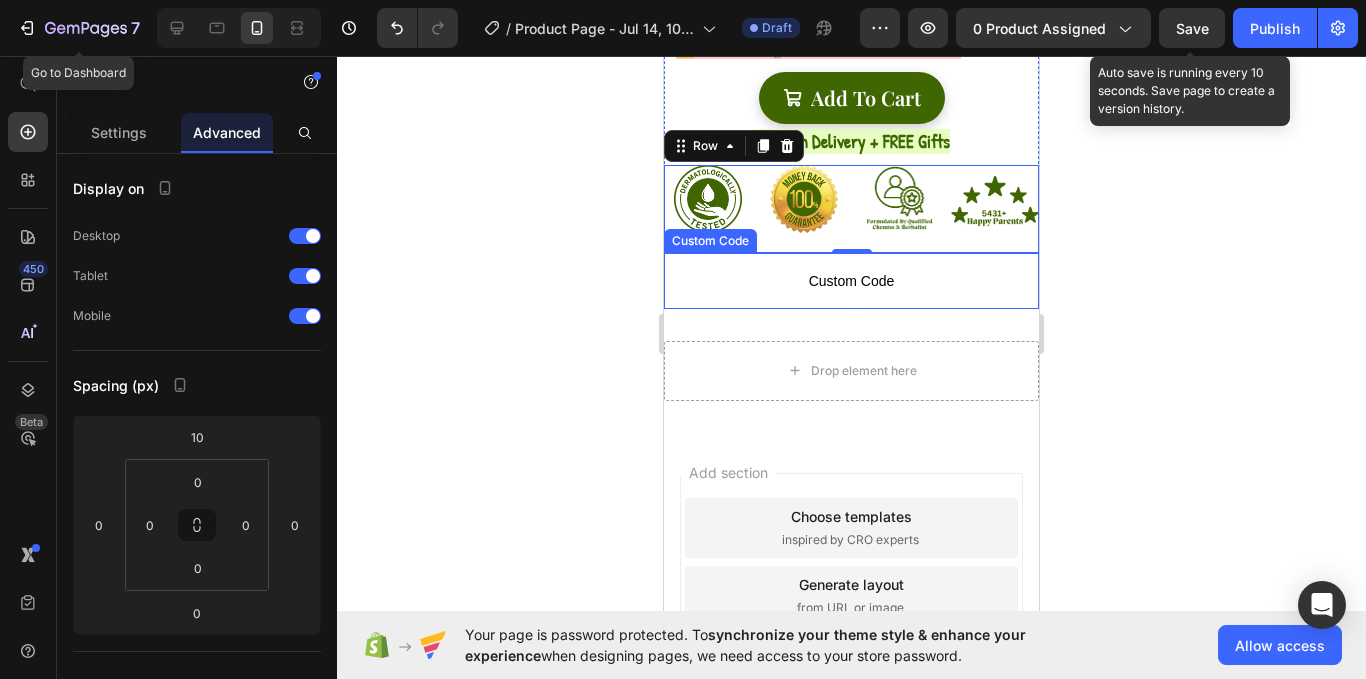 click on "Custom Code" at bounding box center [851, 281] 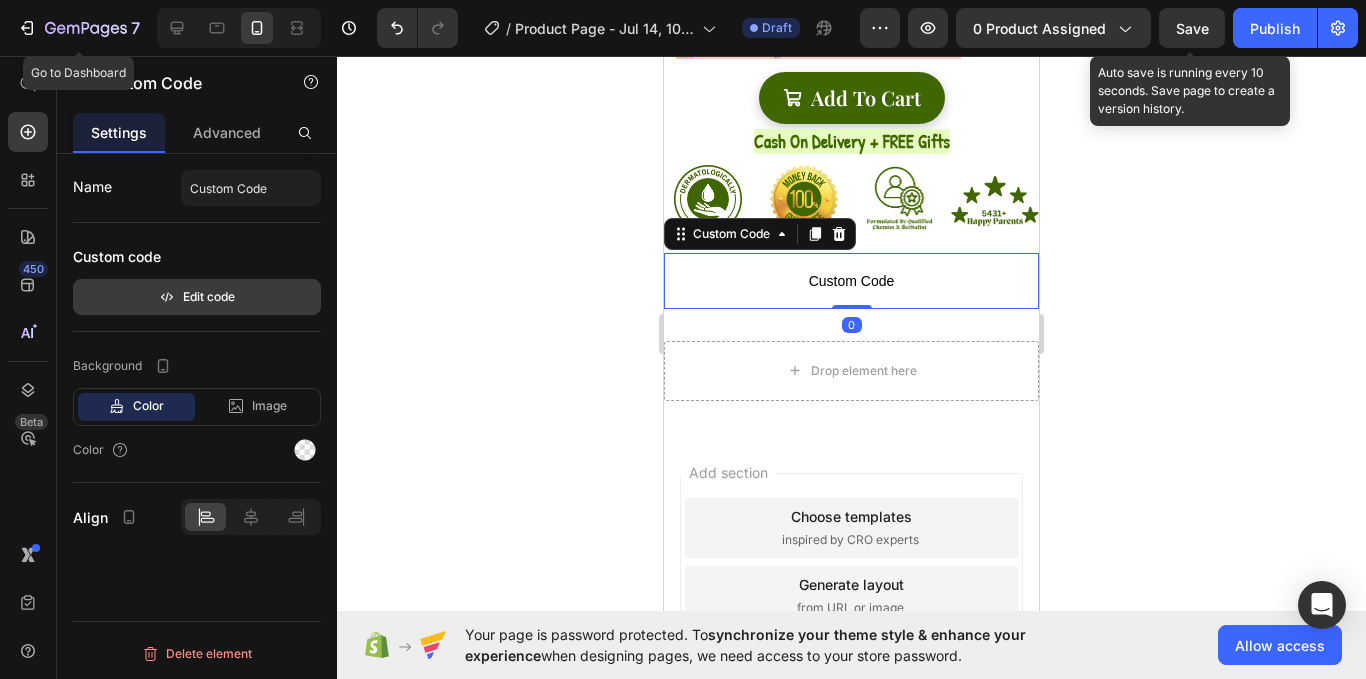 click on "Edit code" at bounding box center [197, 297] 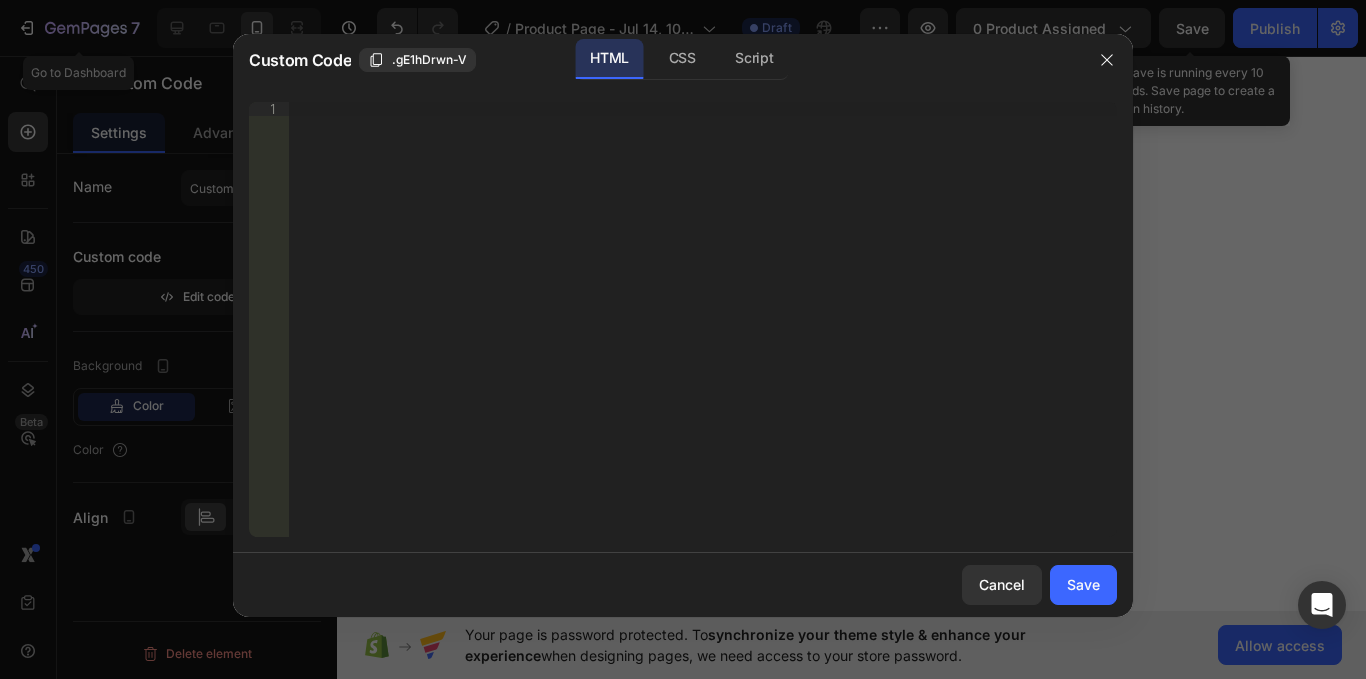 type 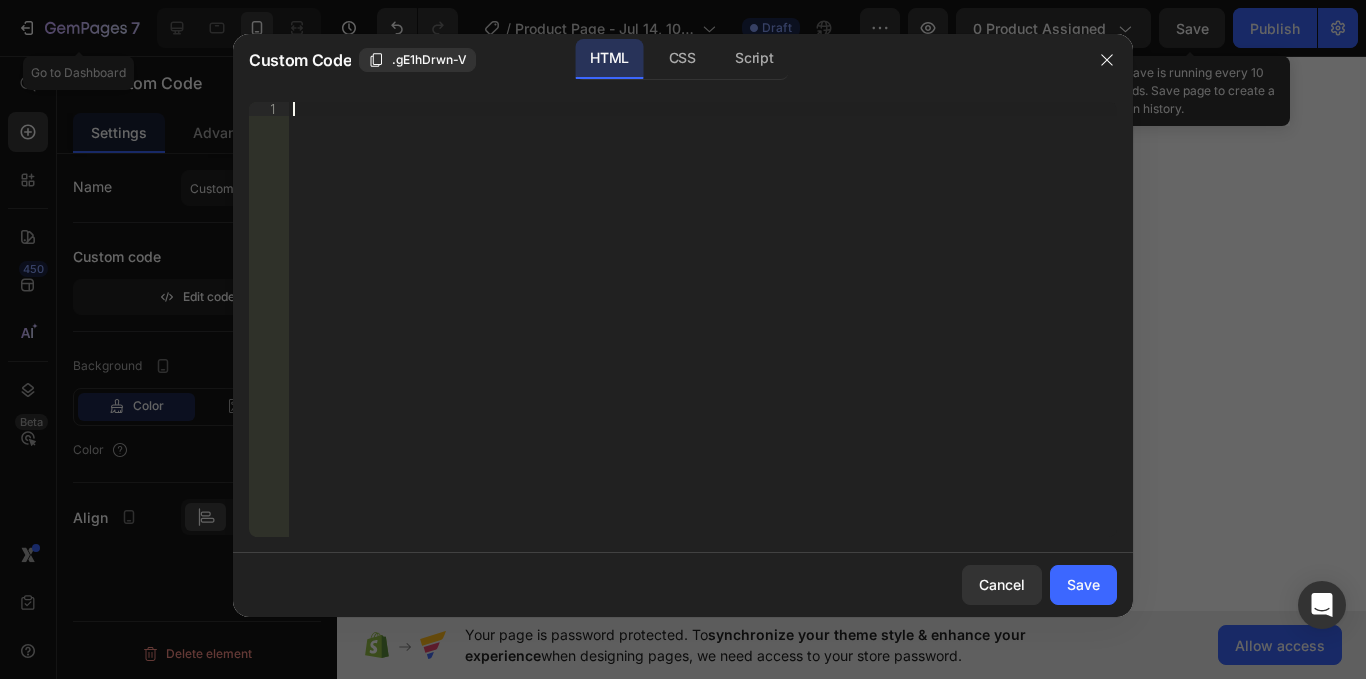 click on "Insert the 3rd-party installation code, HTML code, or Liquid code to display custom content." at bounding box center (703, 333) 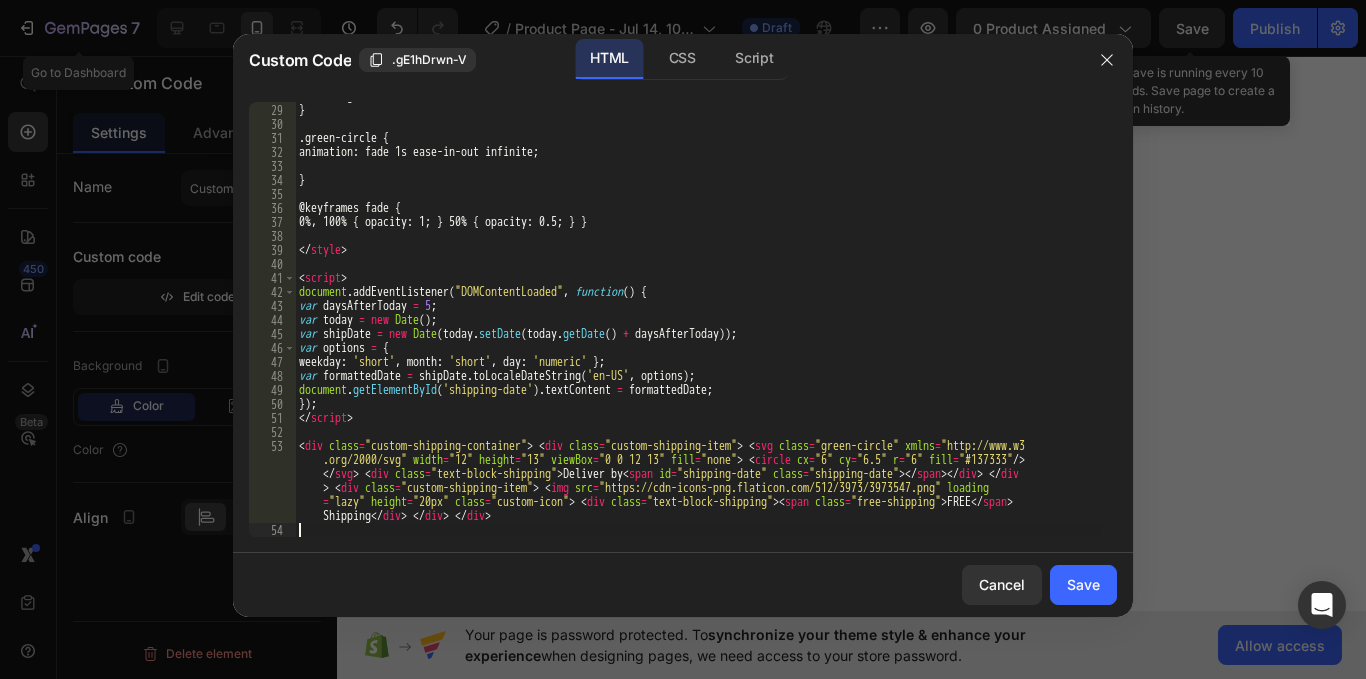 scroll, scrollTop: 391, scrollLeft: 0, axis: vertical 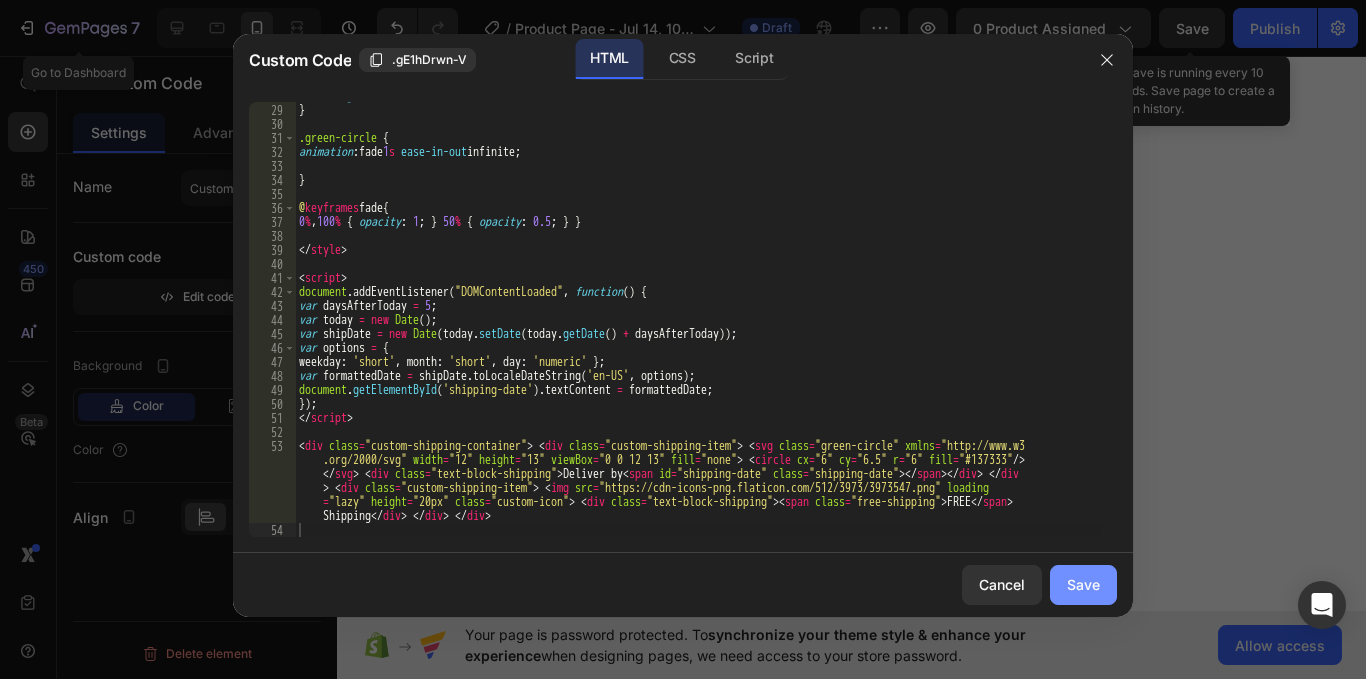 click on "Save" 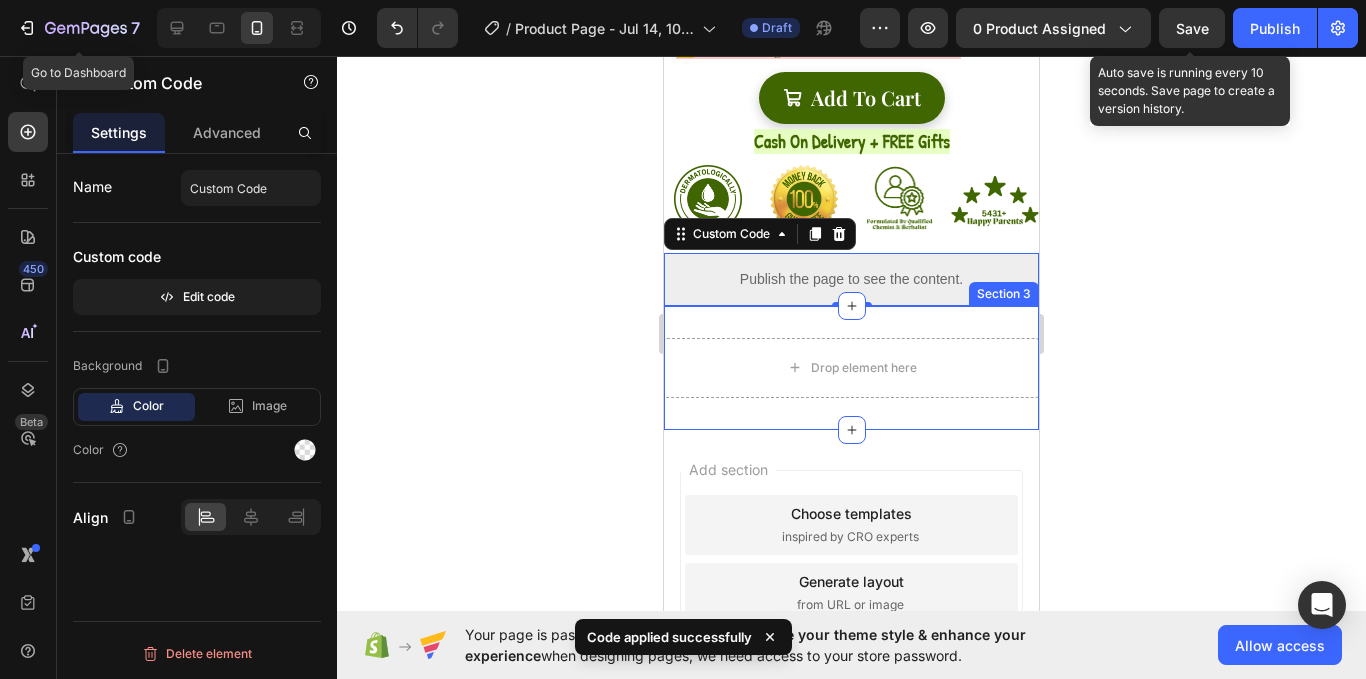click on "Drop element here Section 3" at bounding box center [851, 368] 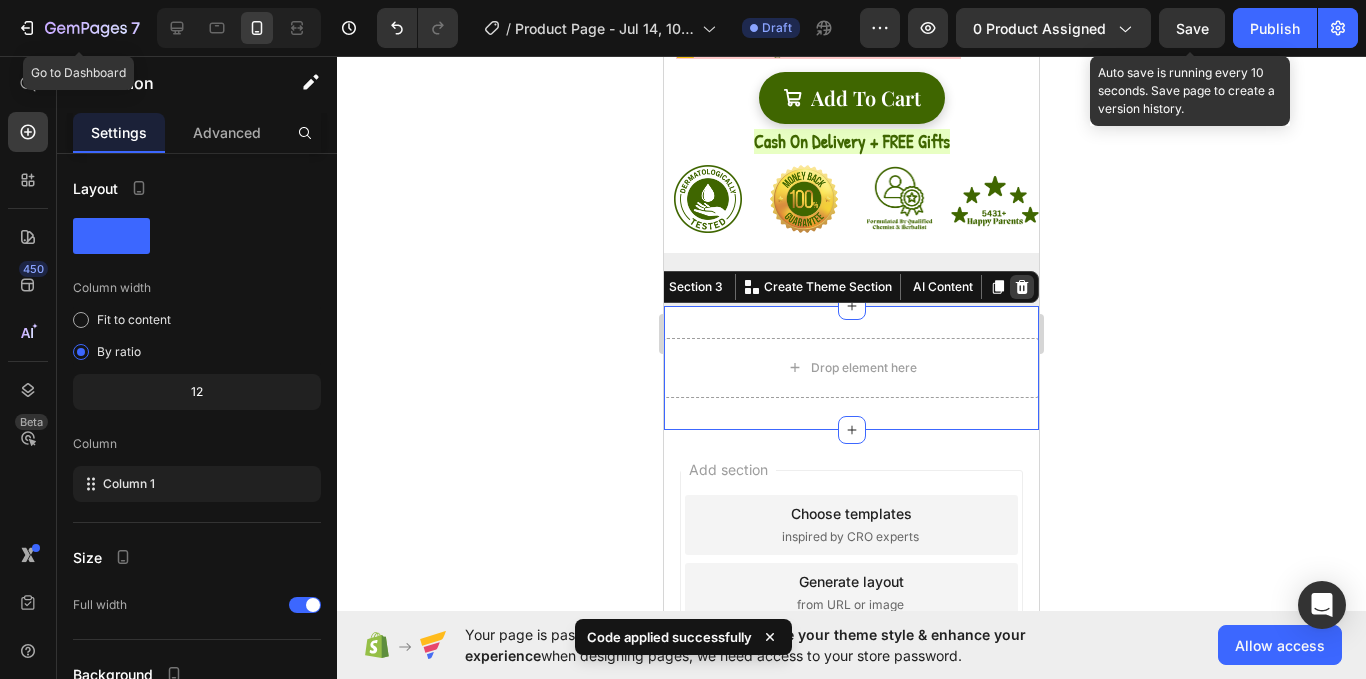 click 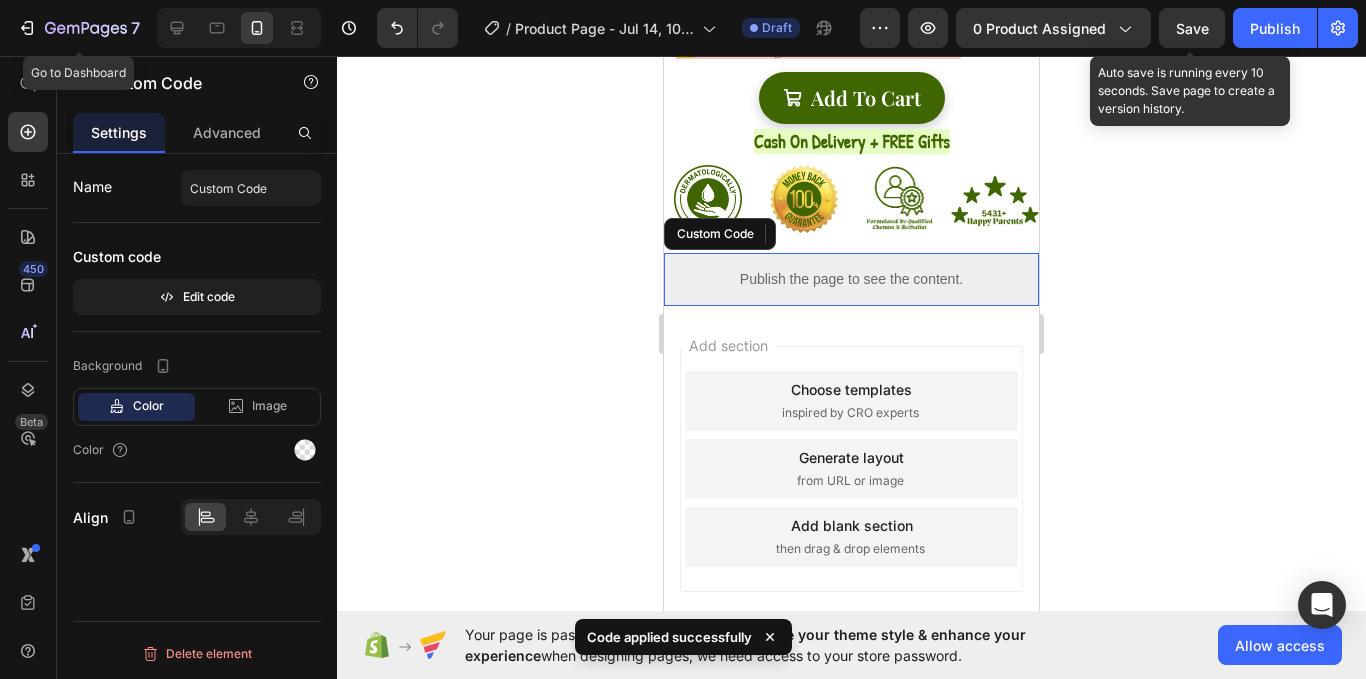 click on "Publish the page to see the content." at bounding box center [851, 279] 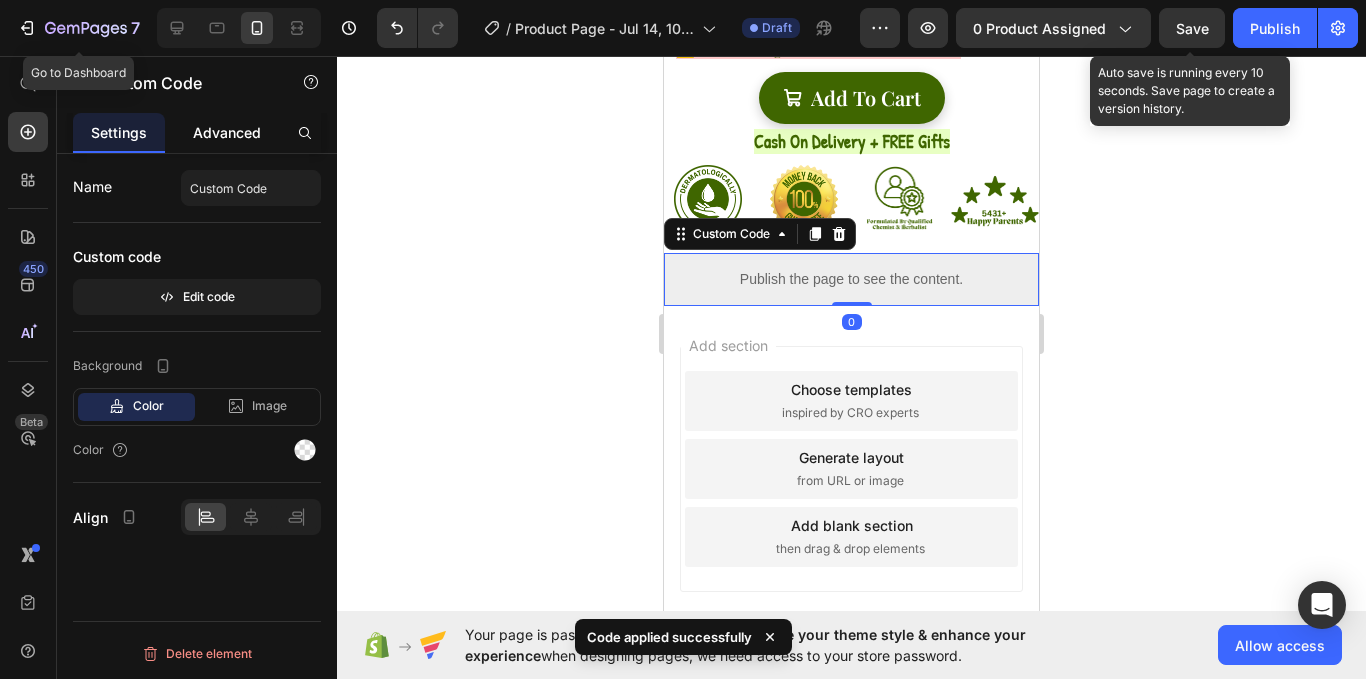 click on "Advanced" 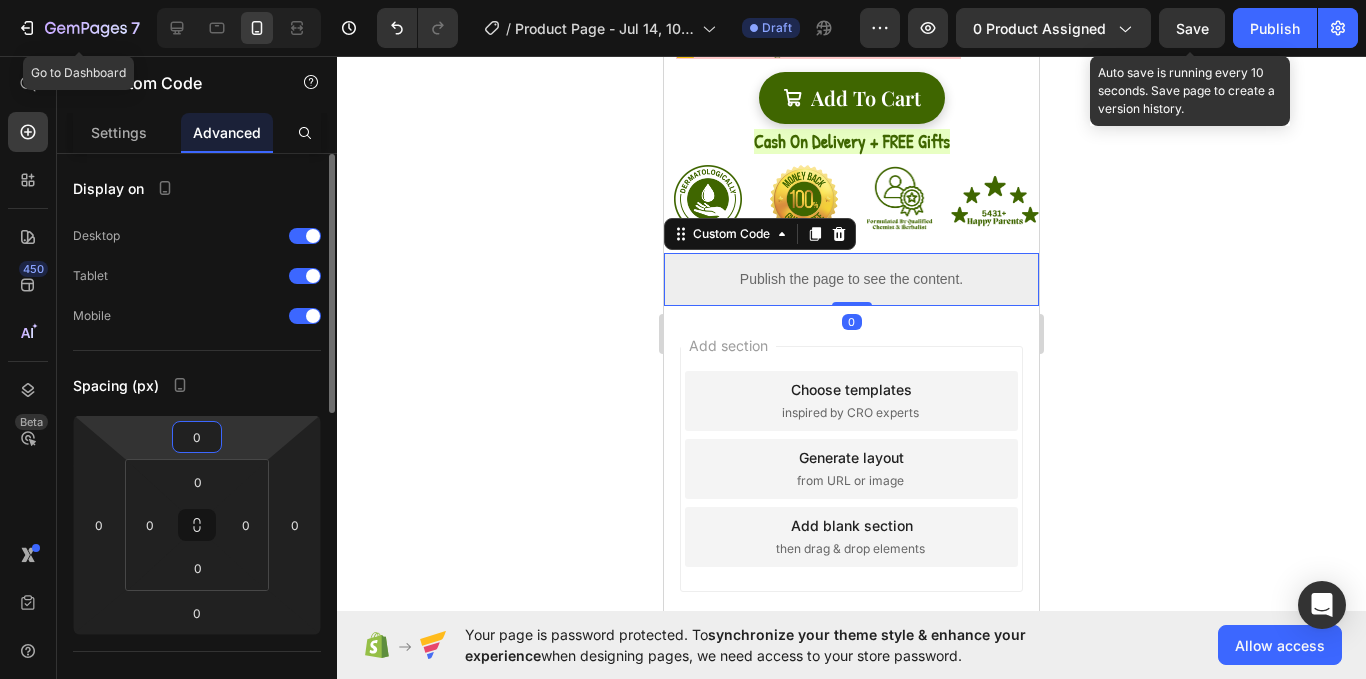 click on "0" at bounding box center [197, 437] 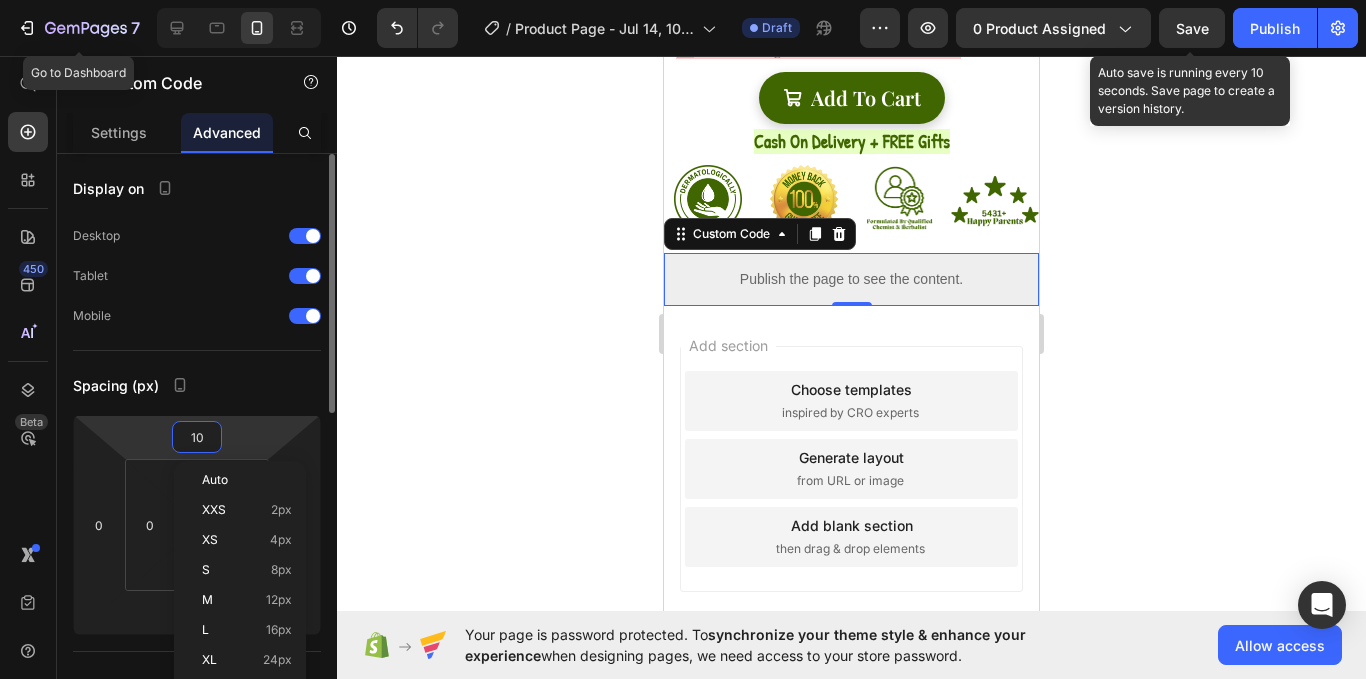 type on "10" 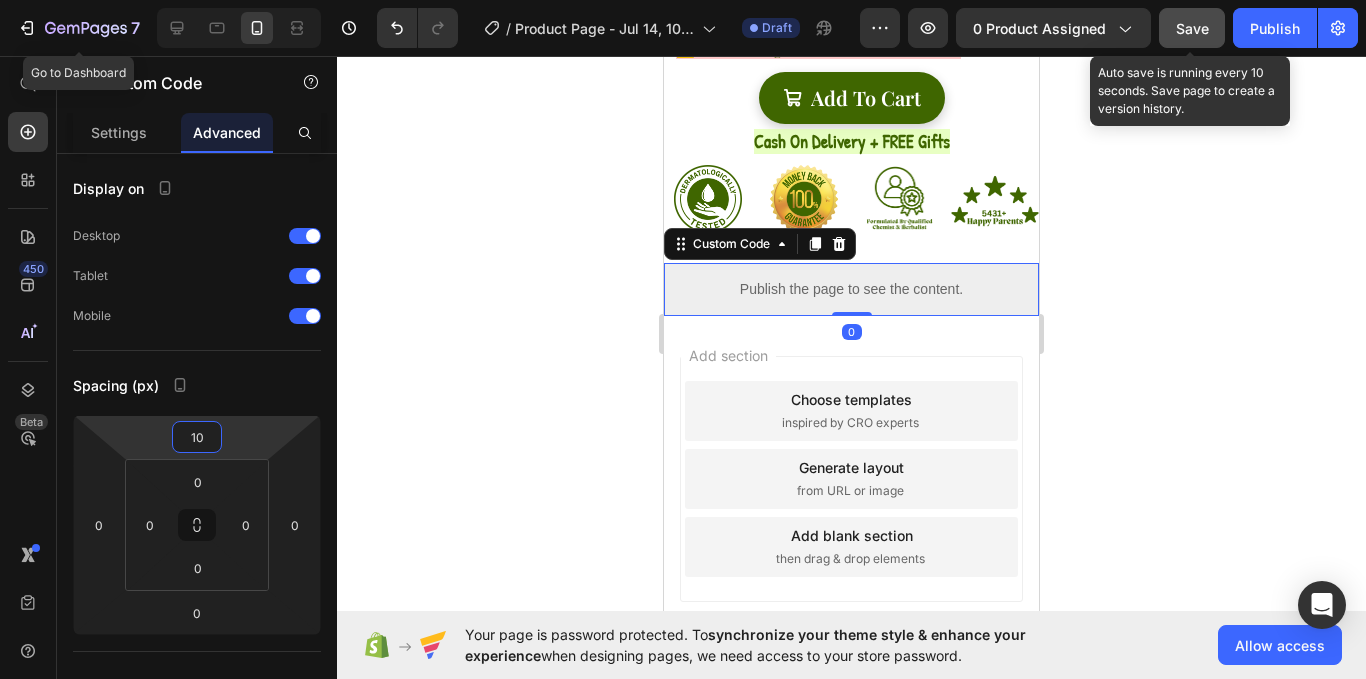 click on "Save" at bounding box center [1192, 28] 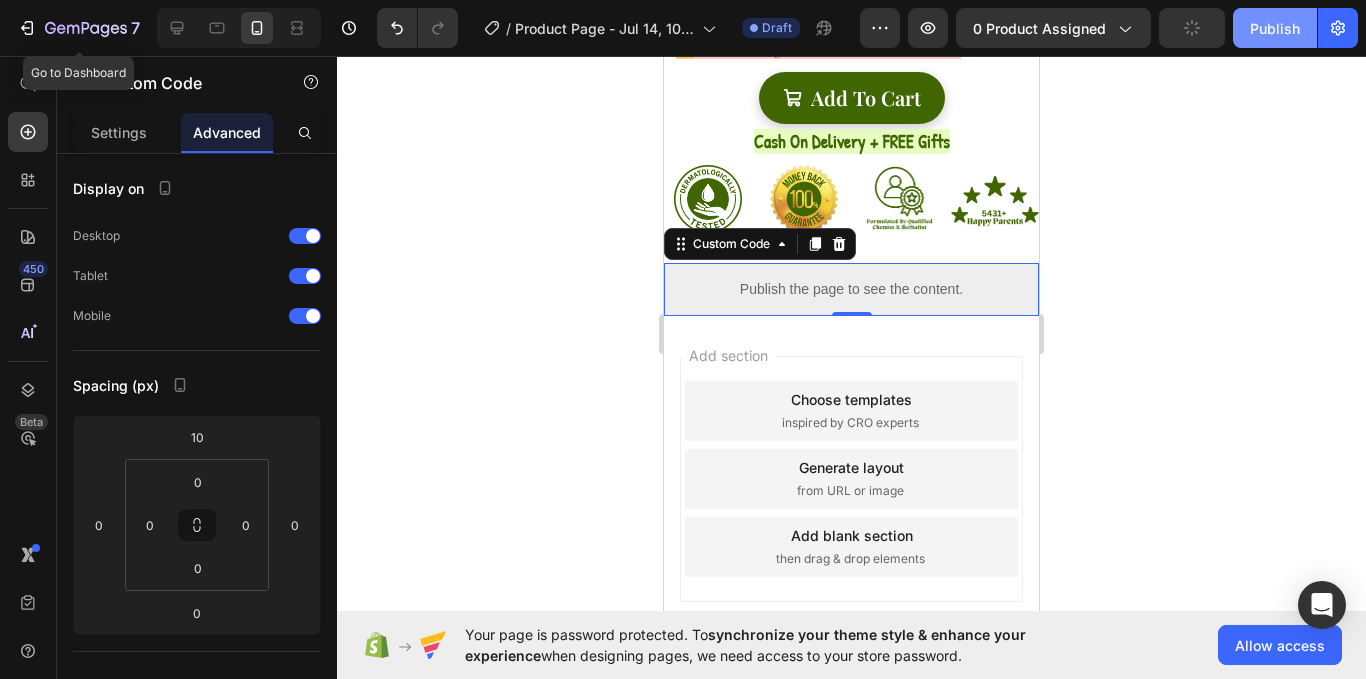click on "Publish" at bounding box center (1275, 28) 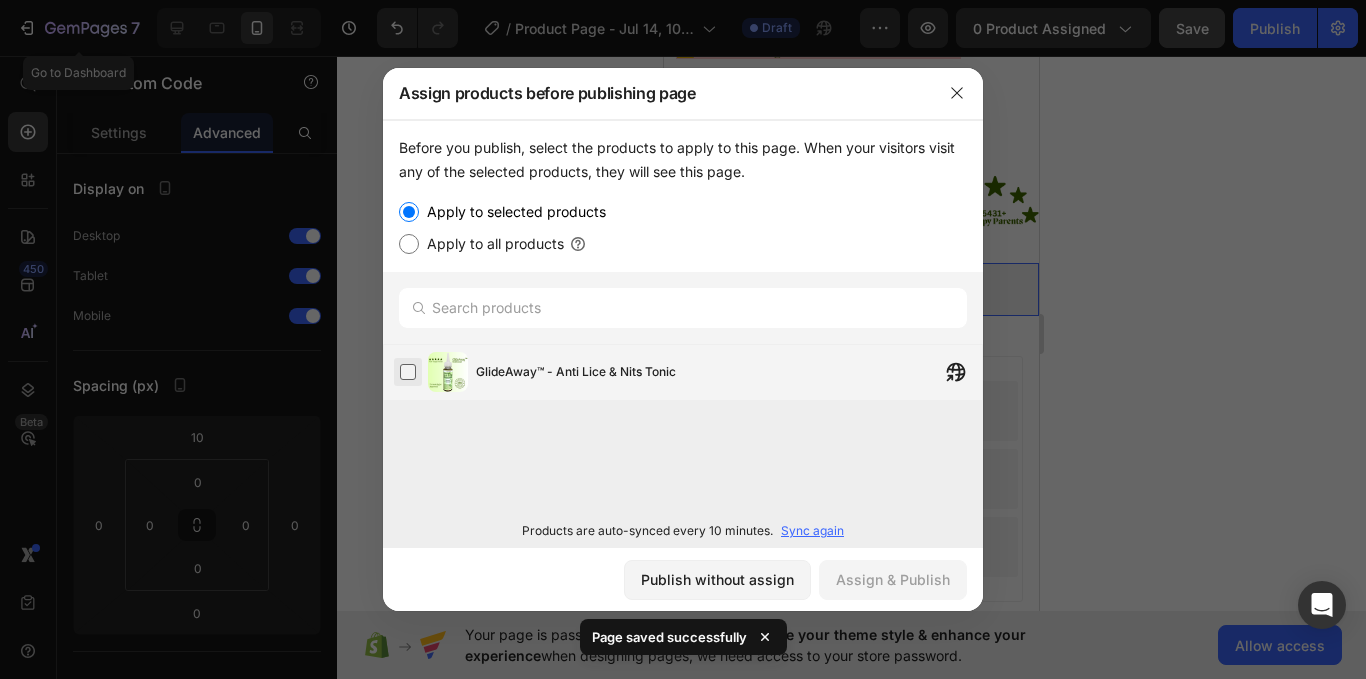 click at bounding box center [408, 372] 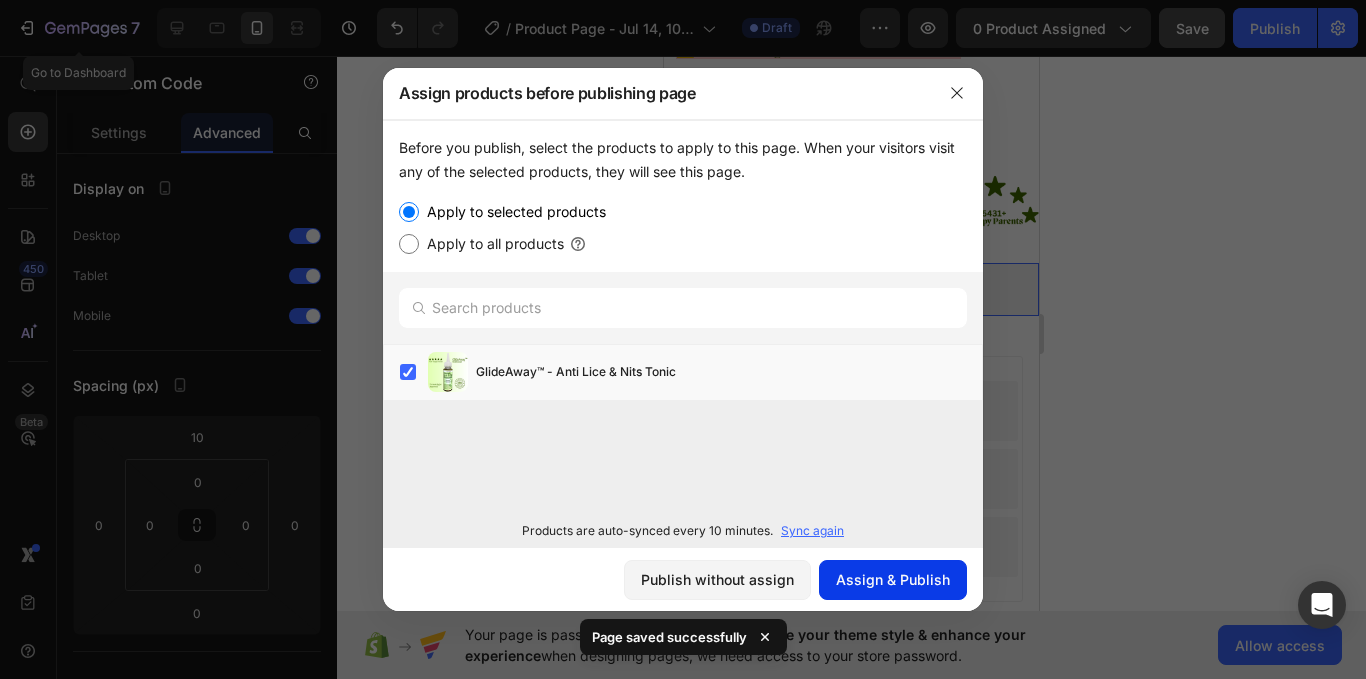 click on "Assign & Publish" at bounding box center [893, 579] 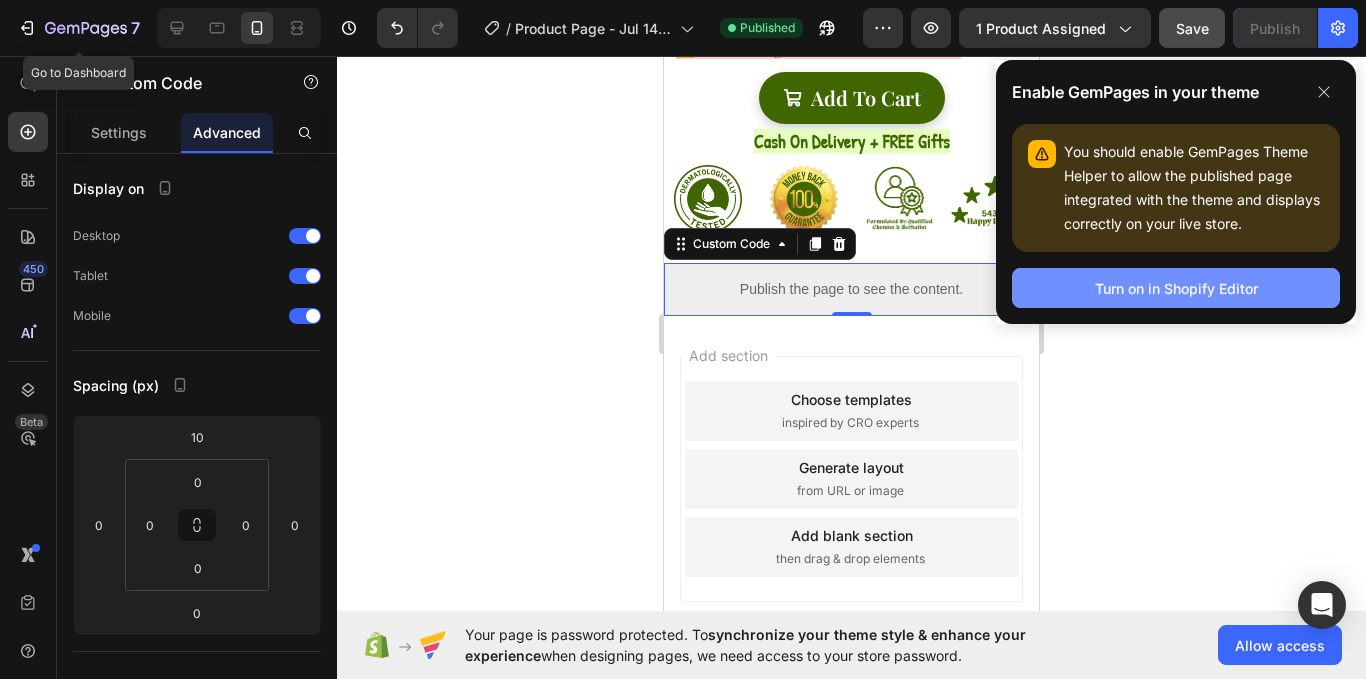 click on "Turn on in Shopify Editor" at bounding box center [1176, 288] 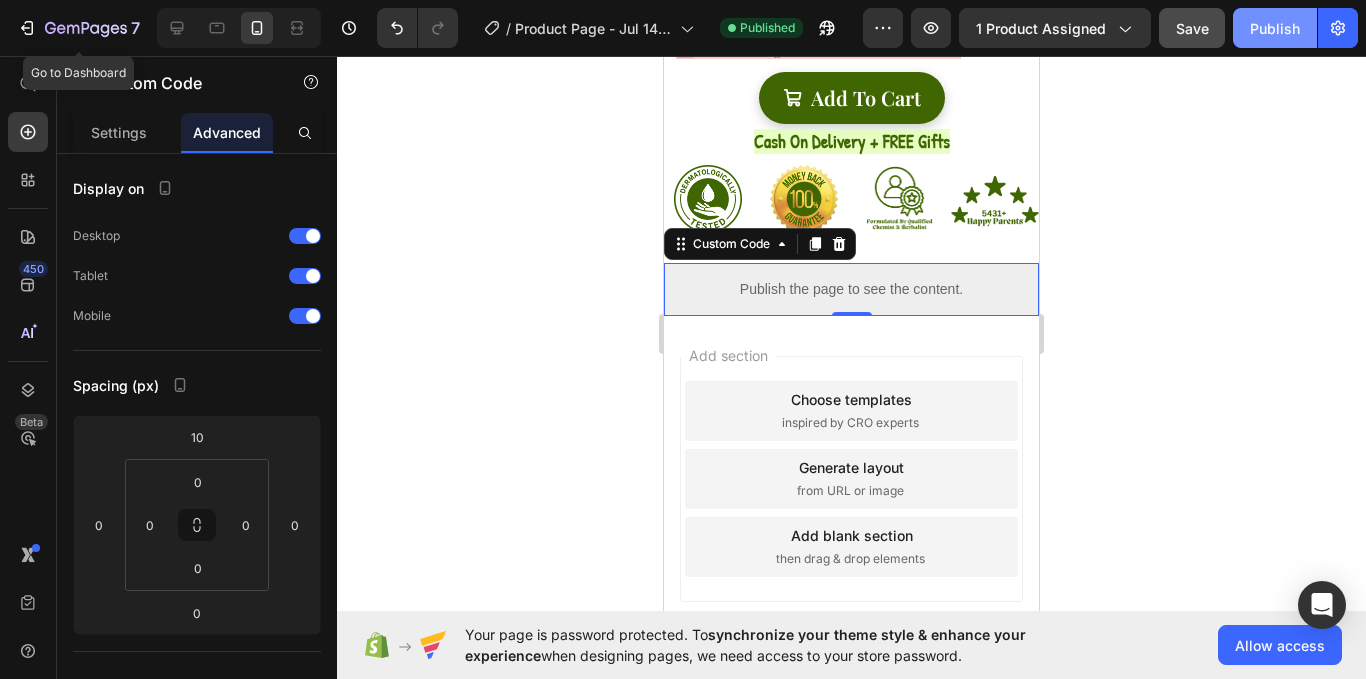 click on "Publish" at bounding box center [1275, 28] 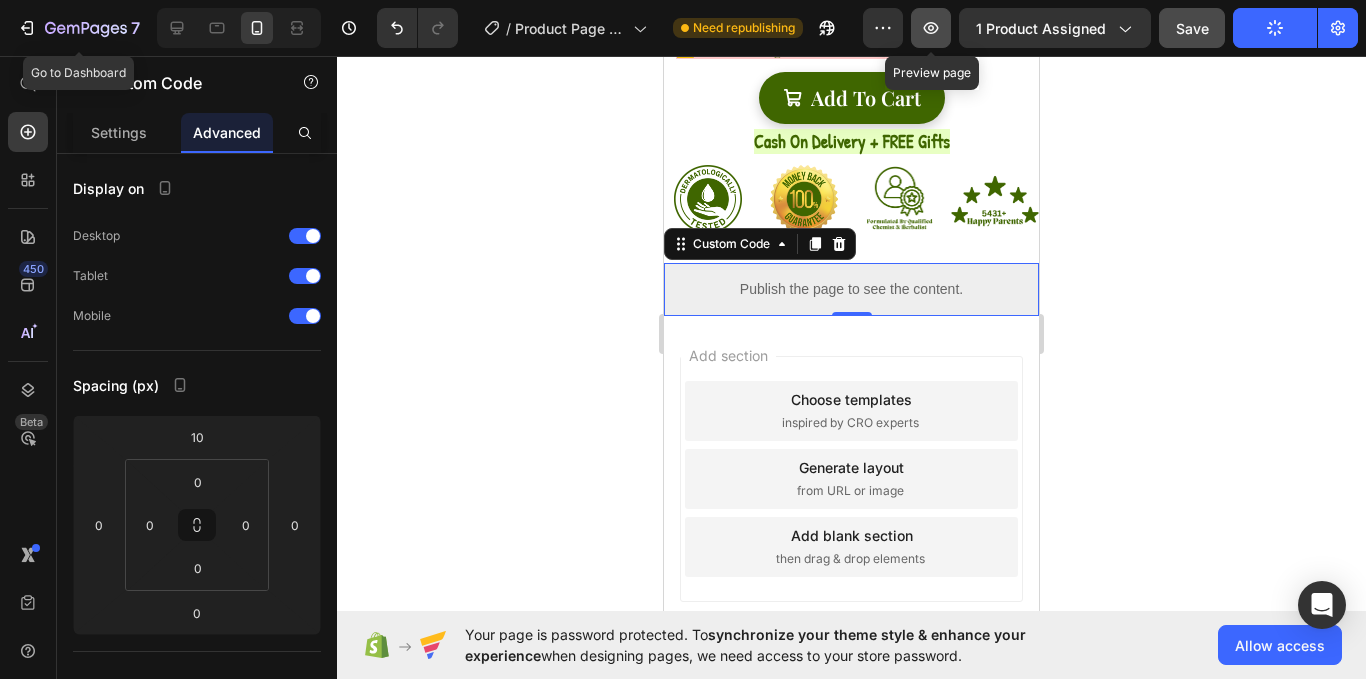 click 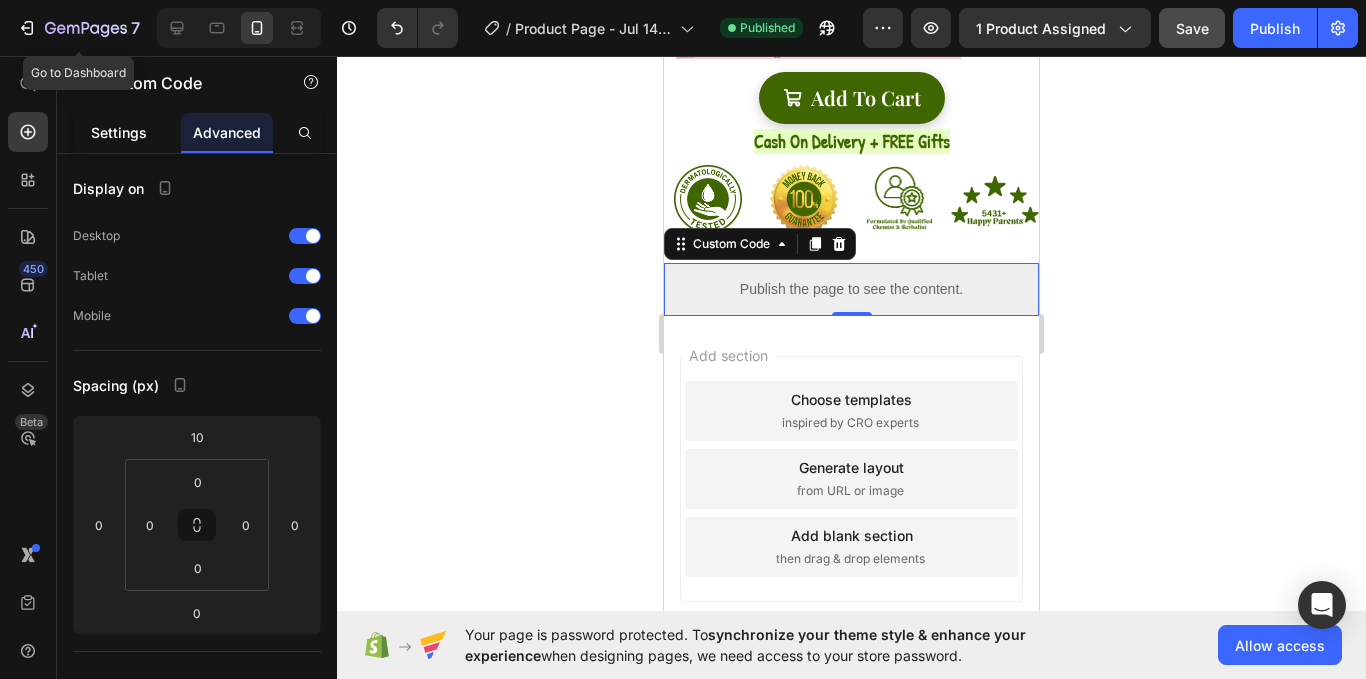 click on "Settings" 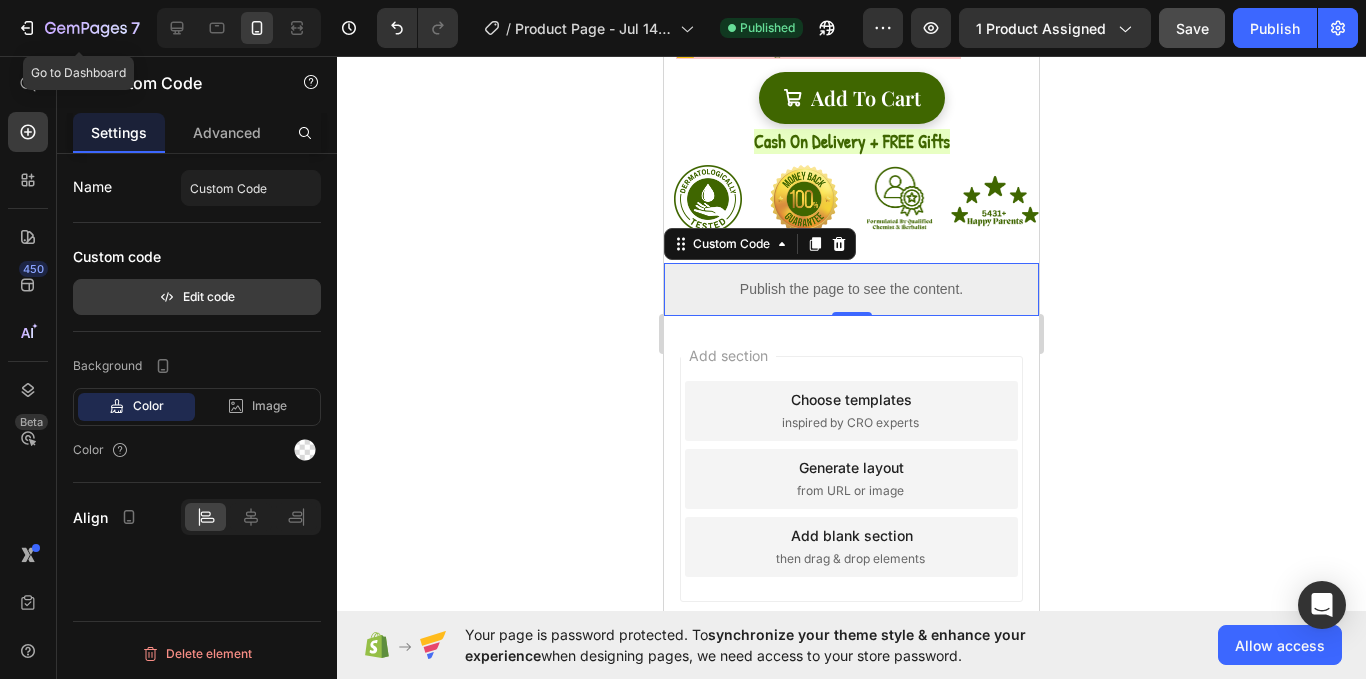 click on "Edit code" at bounding box center (197, 297) 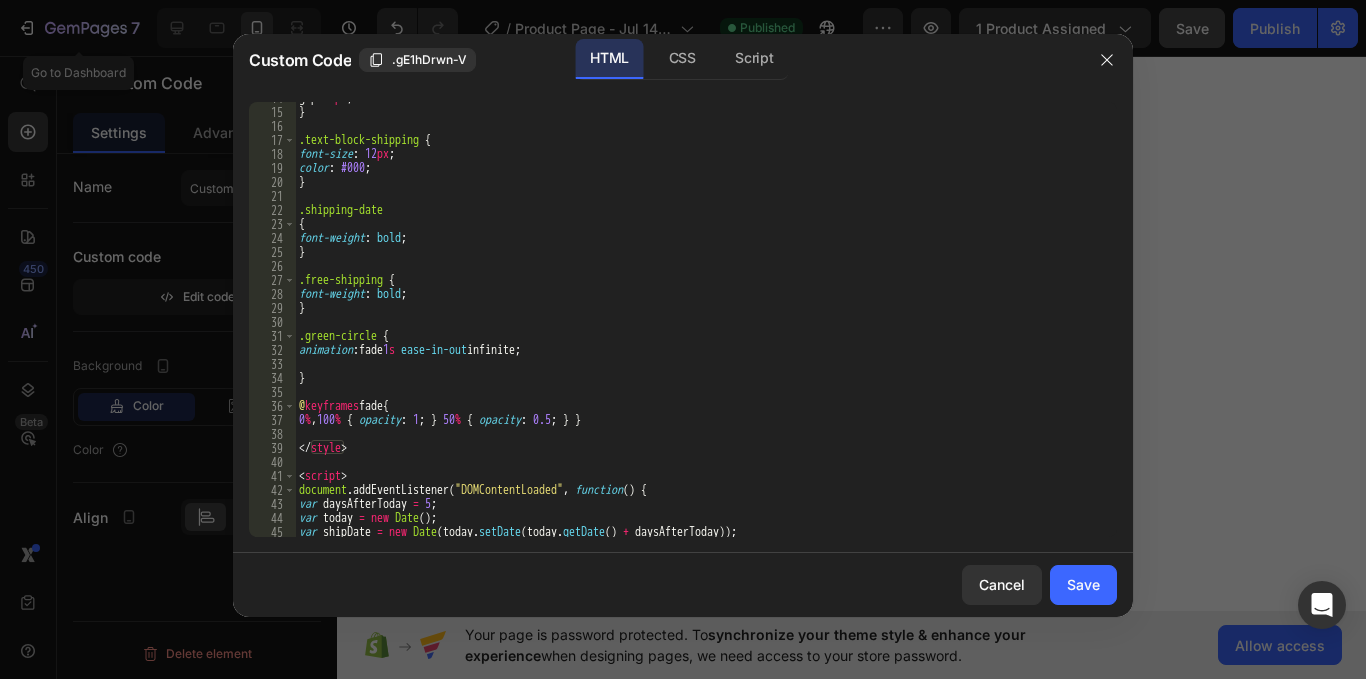 scroll, scrollTop: 196, scrollLeft: 0, axis: vertical 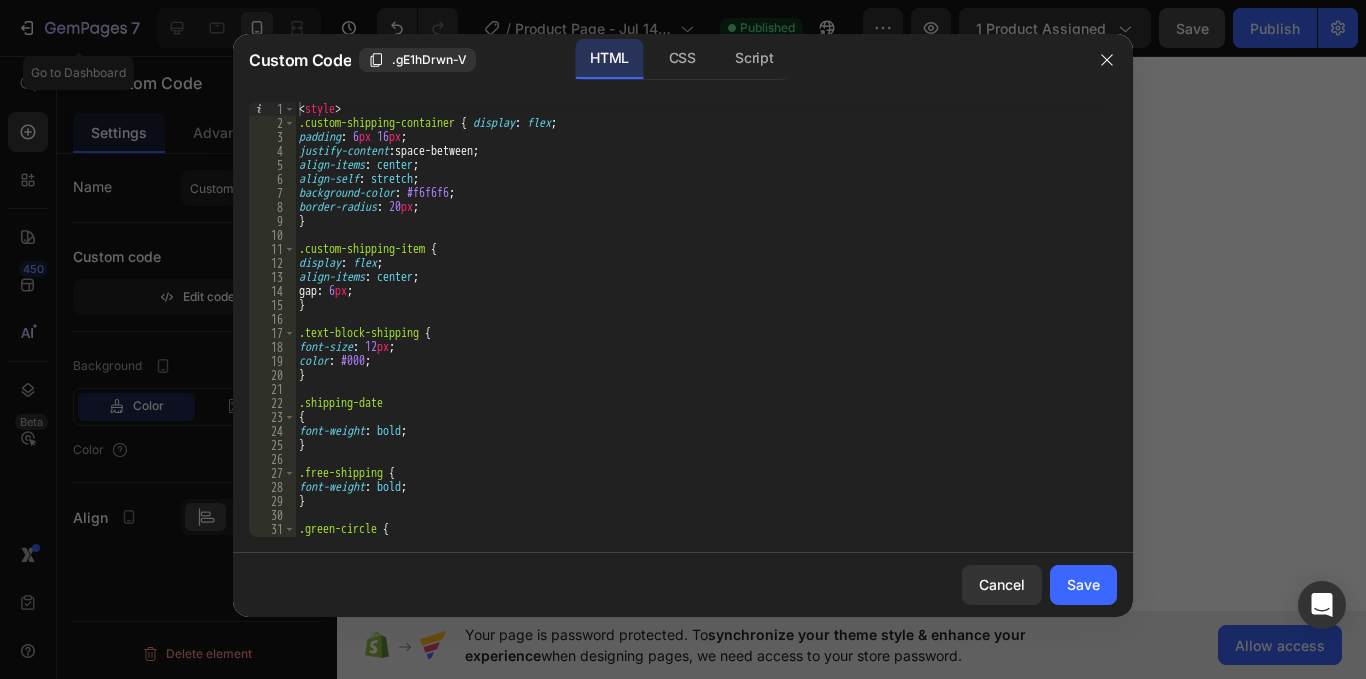 click on "< style > .custom-shipping-container   {   display :   flex ; padding :   6 px   16 px ; justify-content :  space-between ; align-items :   center ; align-self :   stretch ; background-color :   #f6f6f6 ; border-radius :   20 px ; } .custom-shipping-item   { display :   flex ; align-items :   center ; gap :   6 px ; } .text-block-shipping   { font-size :   12 px ; color :   #000 ; } .shipping-date { font-weight :   bold ; } .free-shipping   { font-weight :   bold ; } .green-circle   { animation :  fade  1 s   ease-in-out  infinite ;" at bounding box center (698, 333) 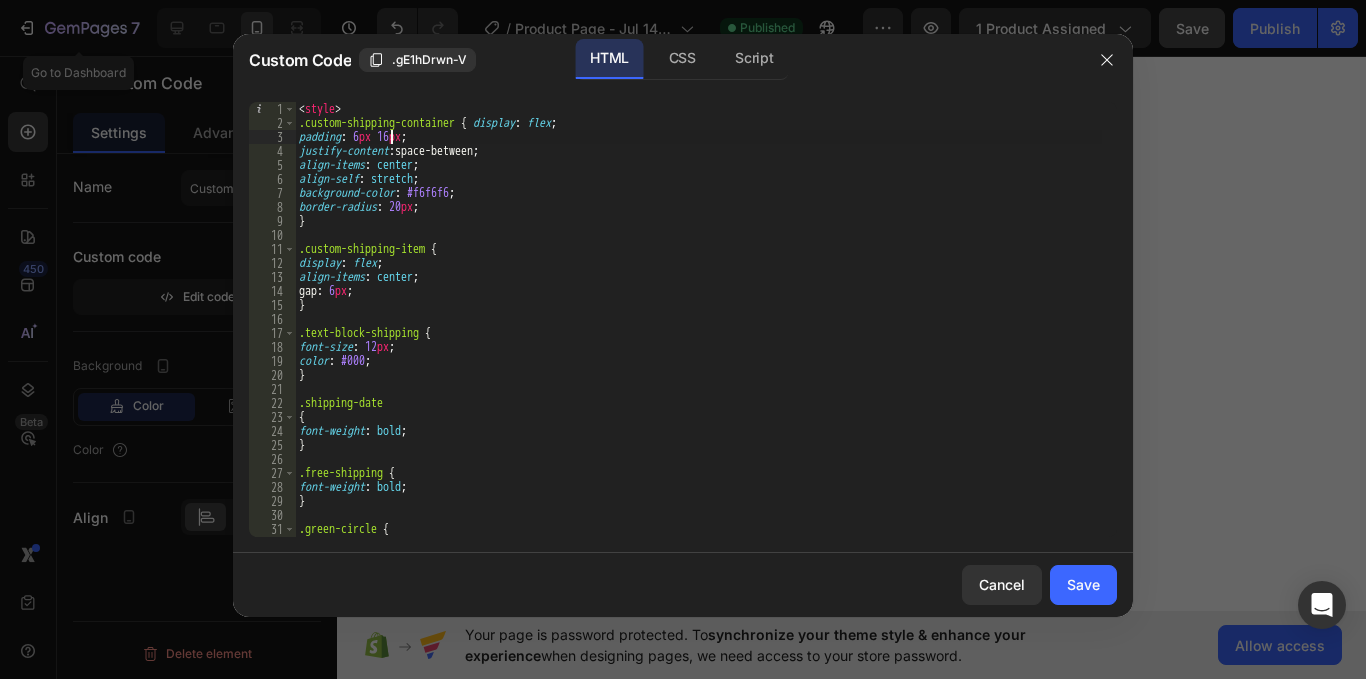 type on "padding: 6px 6px;" 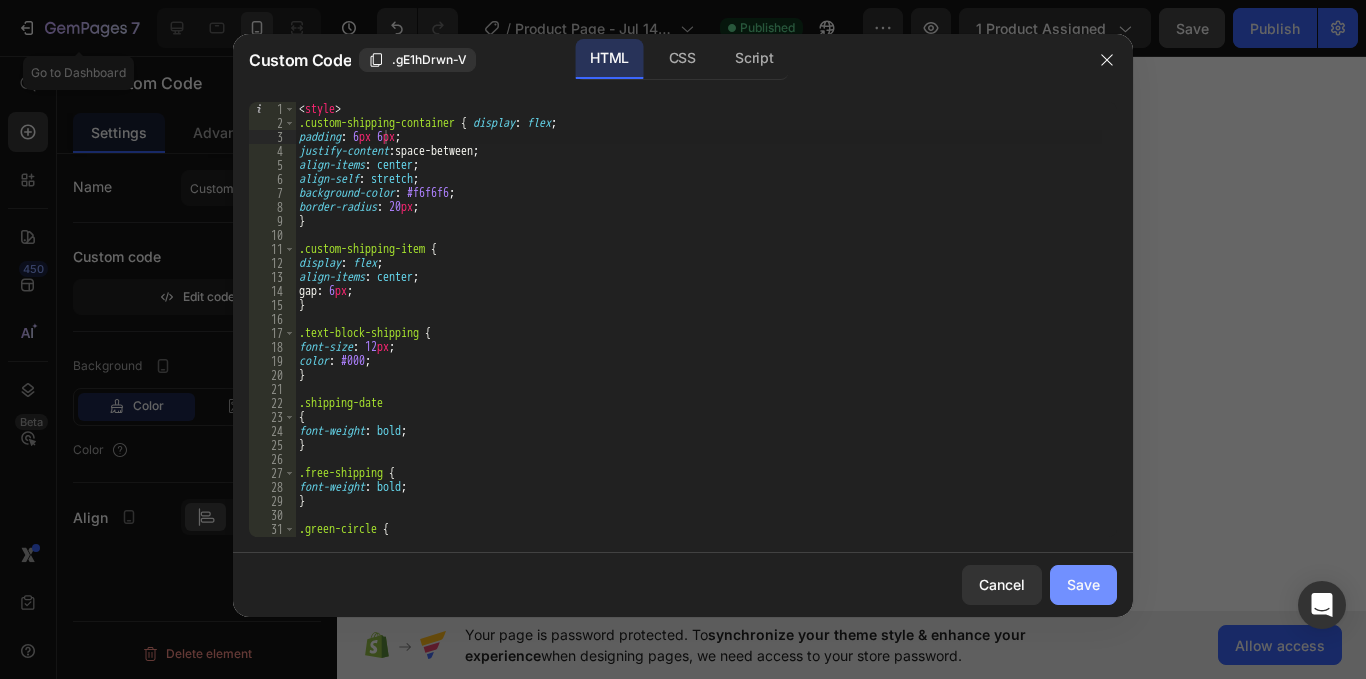 click on "Save" 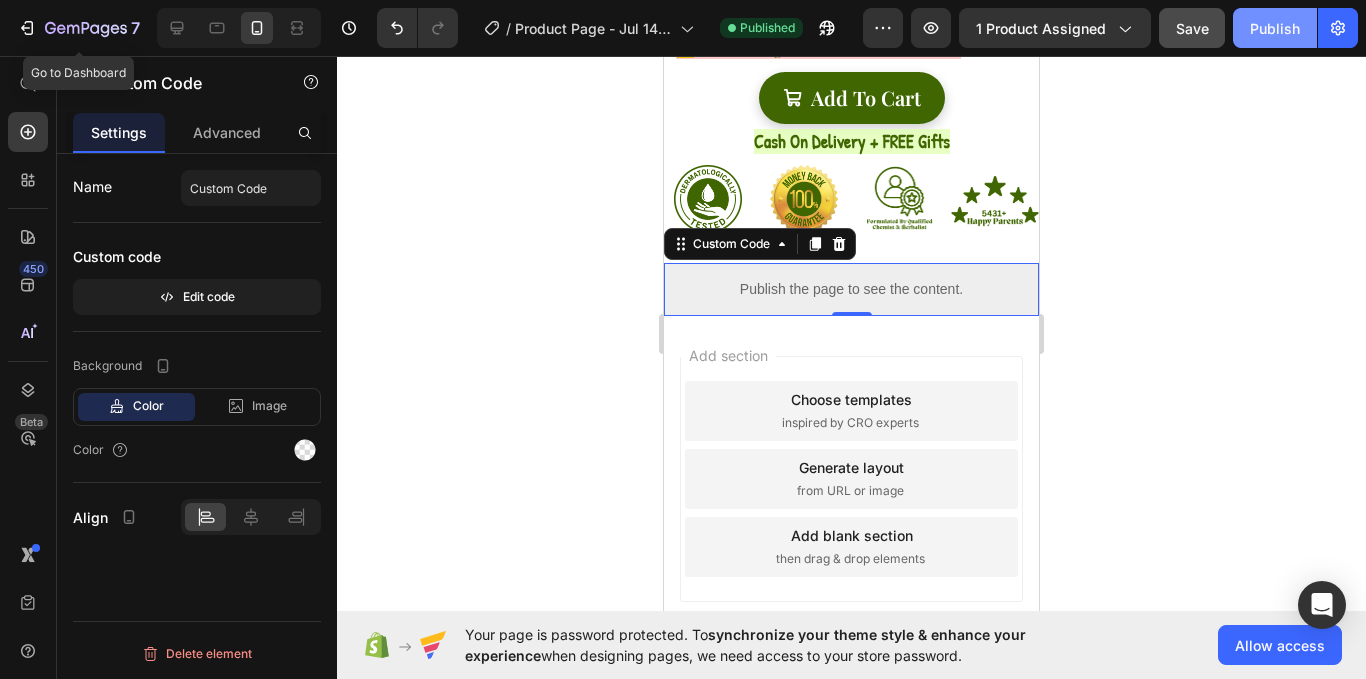 click on "Publish" 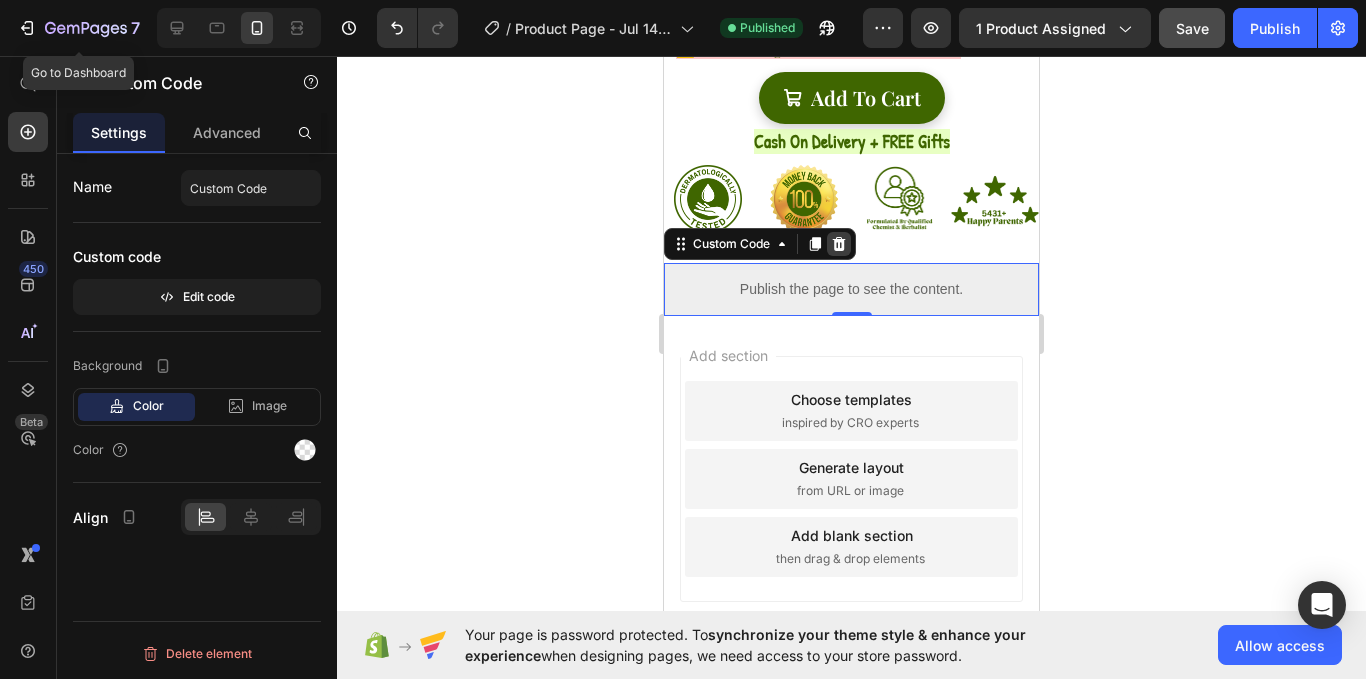click at bounding box center [839, 244] 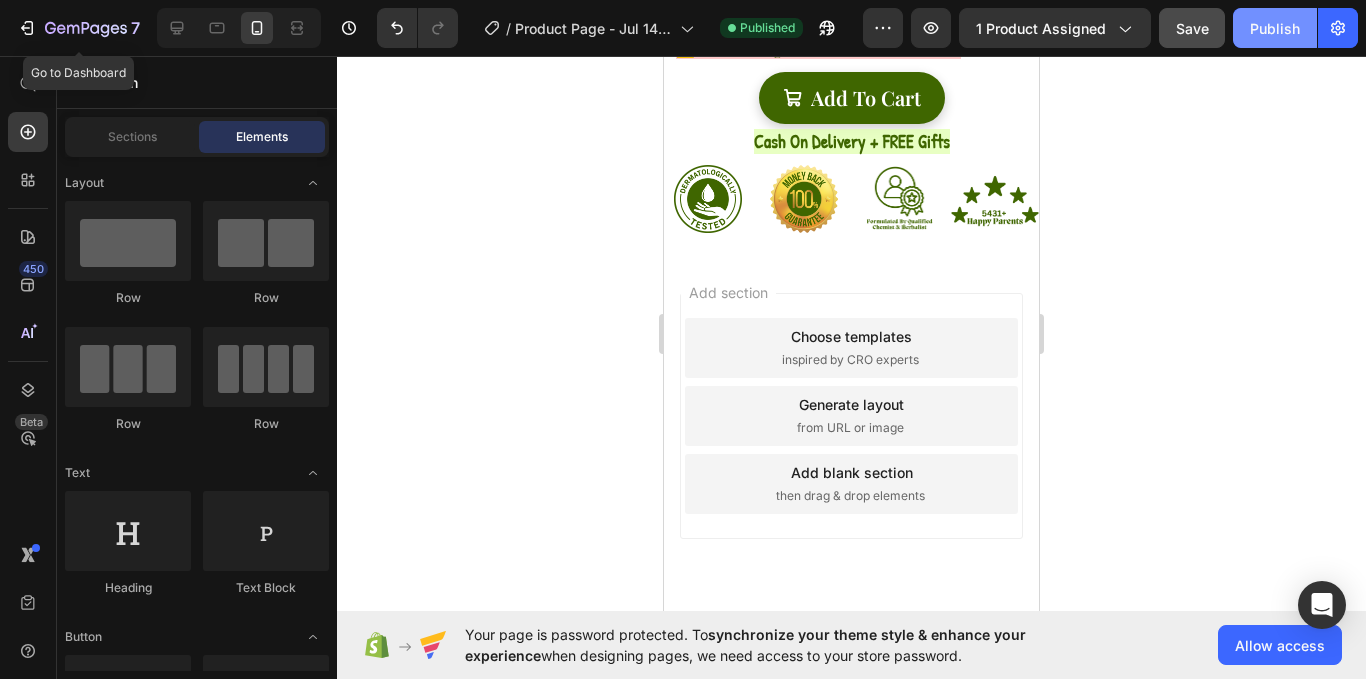 click on "Publish" at bounding box center (1275, 28) 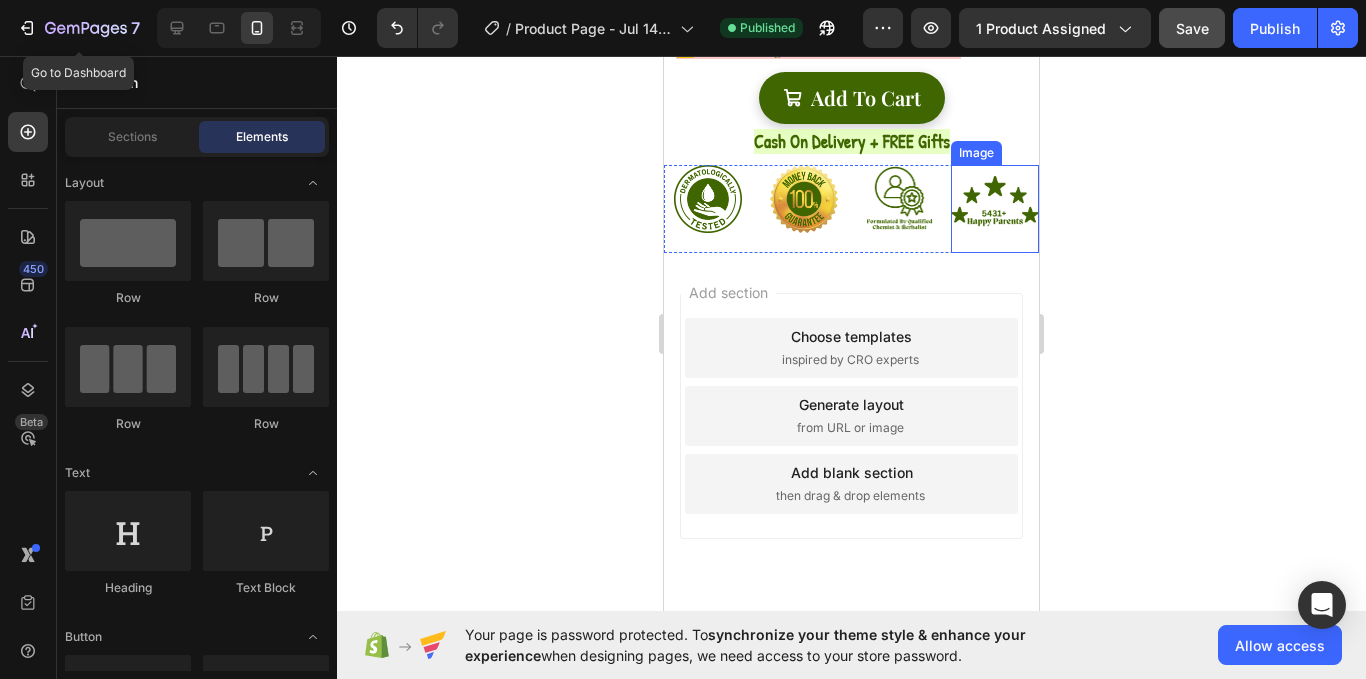 click at bounding box center [995, 209] 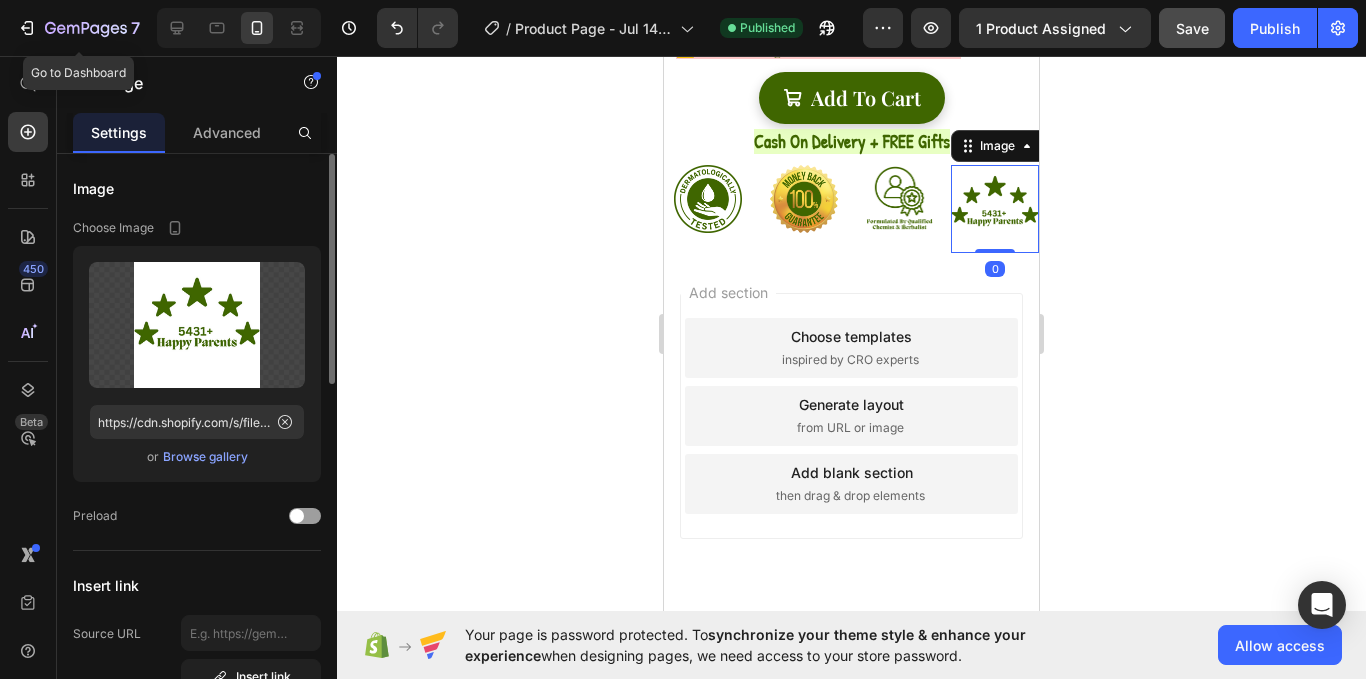 click on "Image Choose Image Upload Image https://cdn.shopify.com/s/files/1/0756/1995/9038/files/Care_Botanix_7.png?v=1752475646  or   Browse gallery  Preload Insert link Source URL  Insert link  Size Proportion Original Width px % Height px % Shape Border Corner Shadow Align SEO Alt text Image title  Delete element" at bounding box center [197, 889] 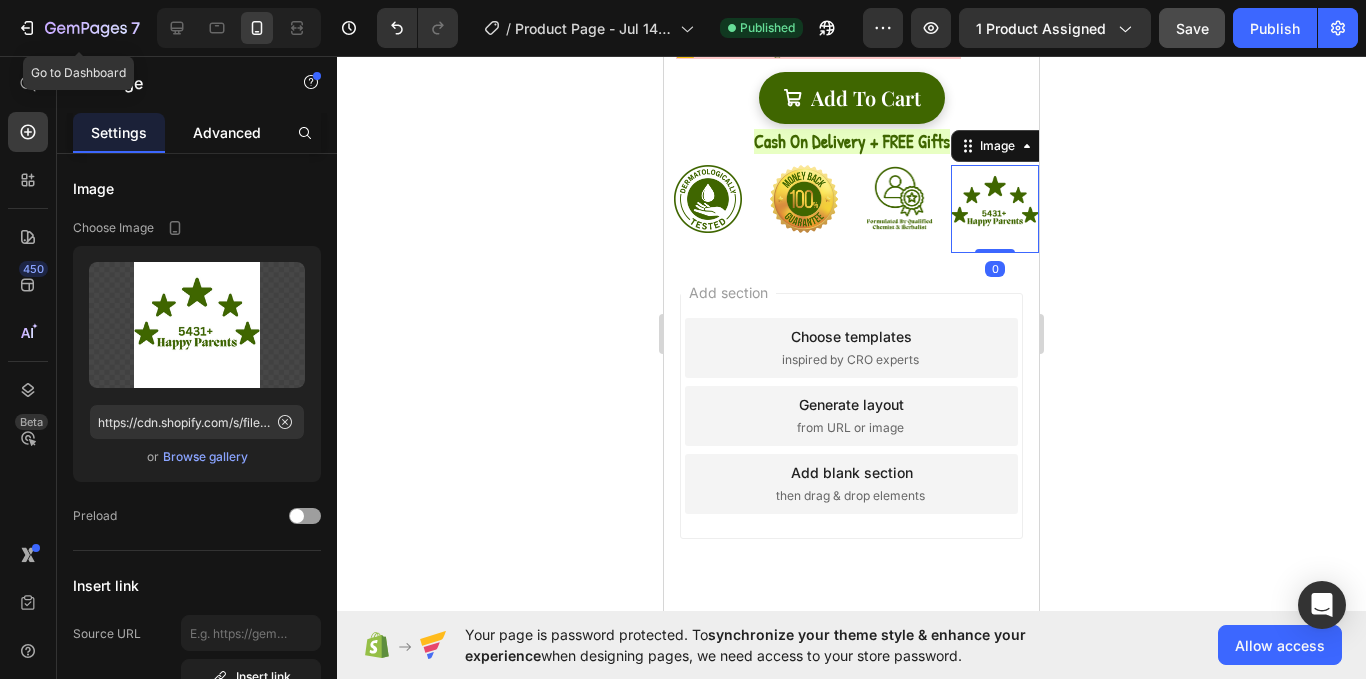 click on "Advanced" 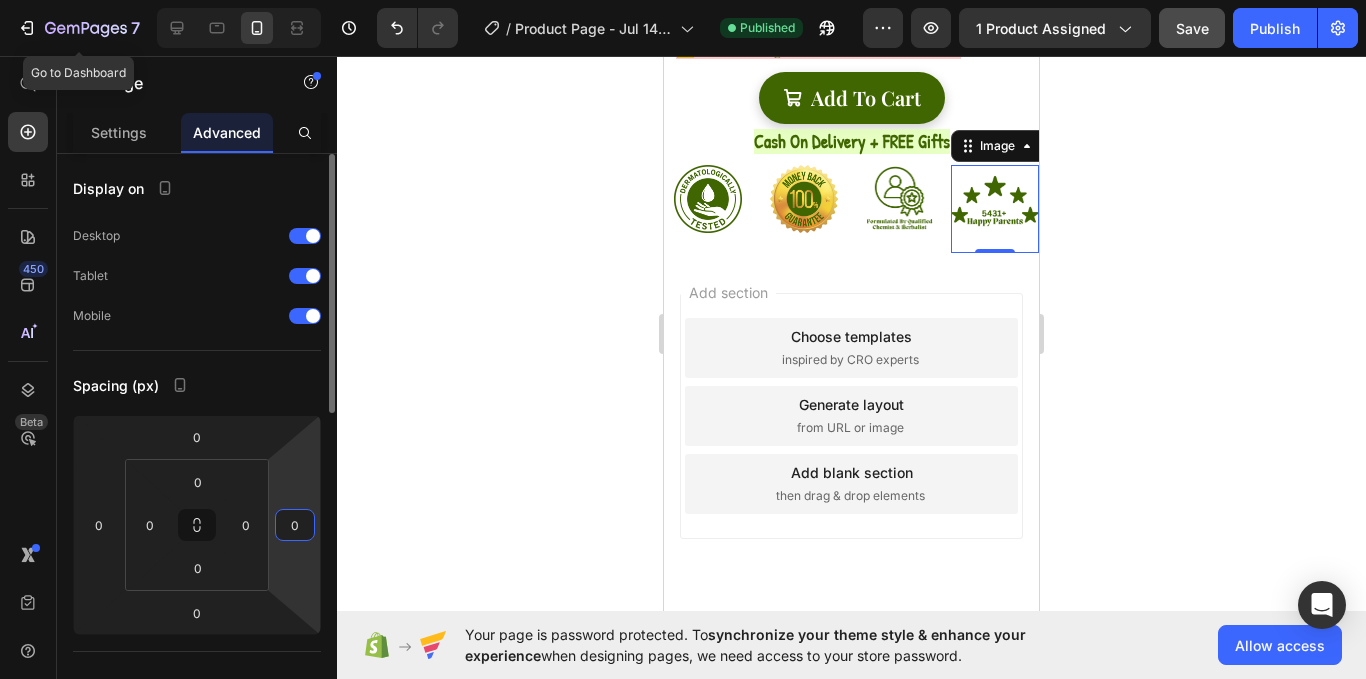 click on "0" at bounding box center [295, 525] 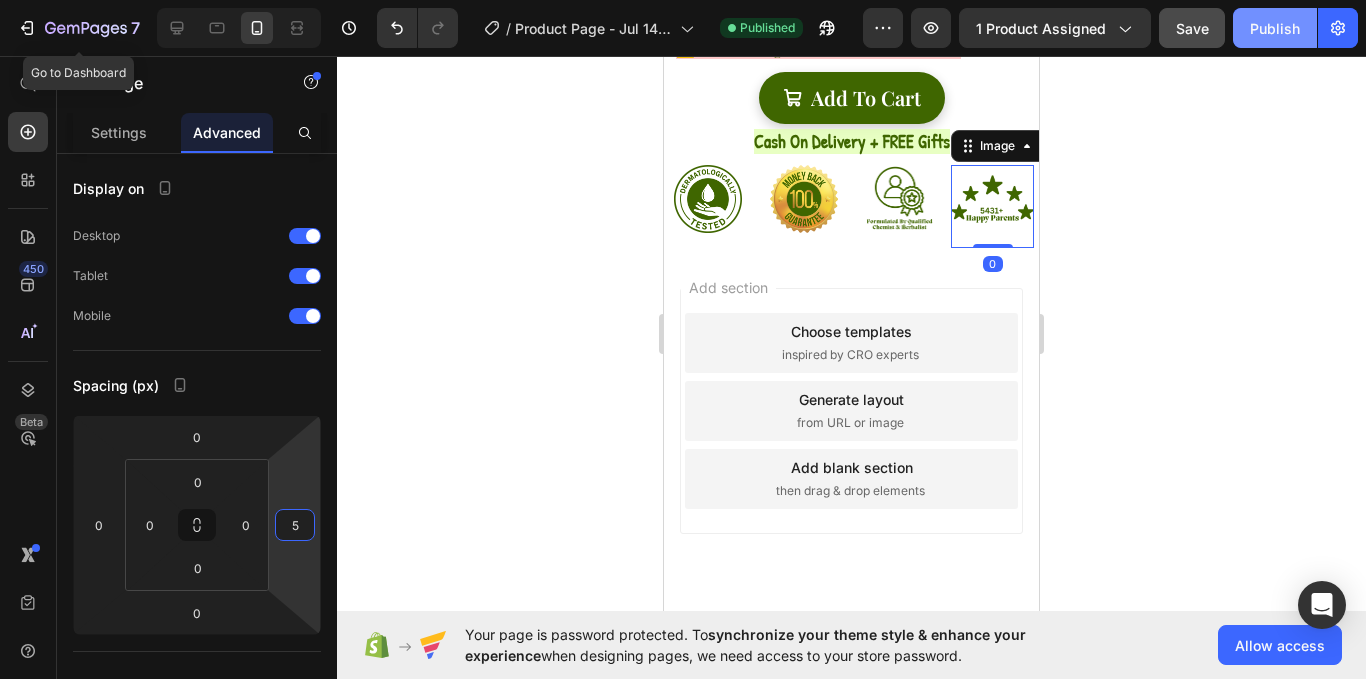 type on "5" 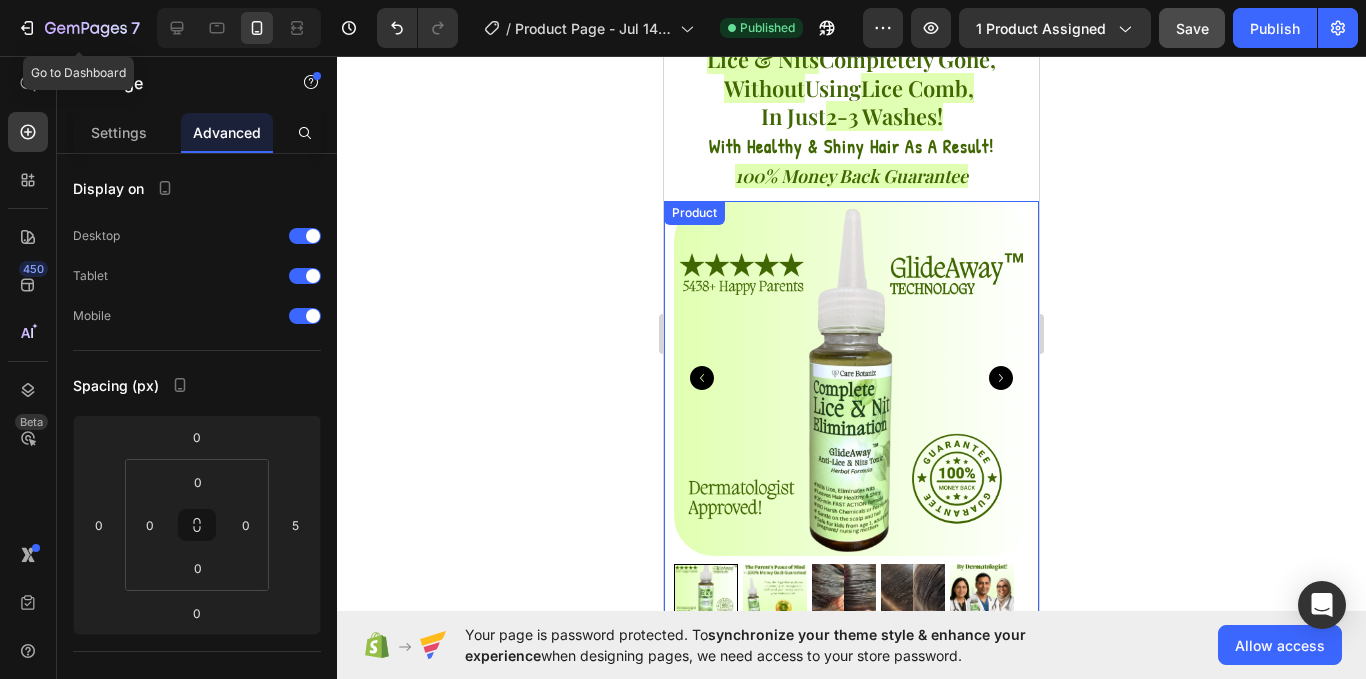 scroll, scrollTop: 288, scrollLeft: 0, axis: vertical 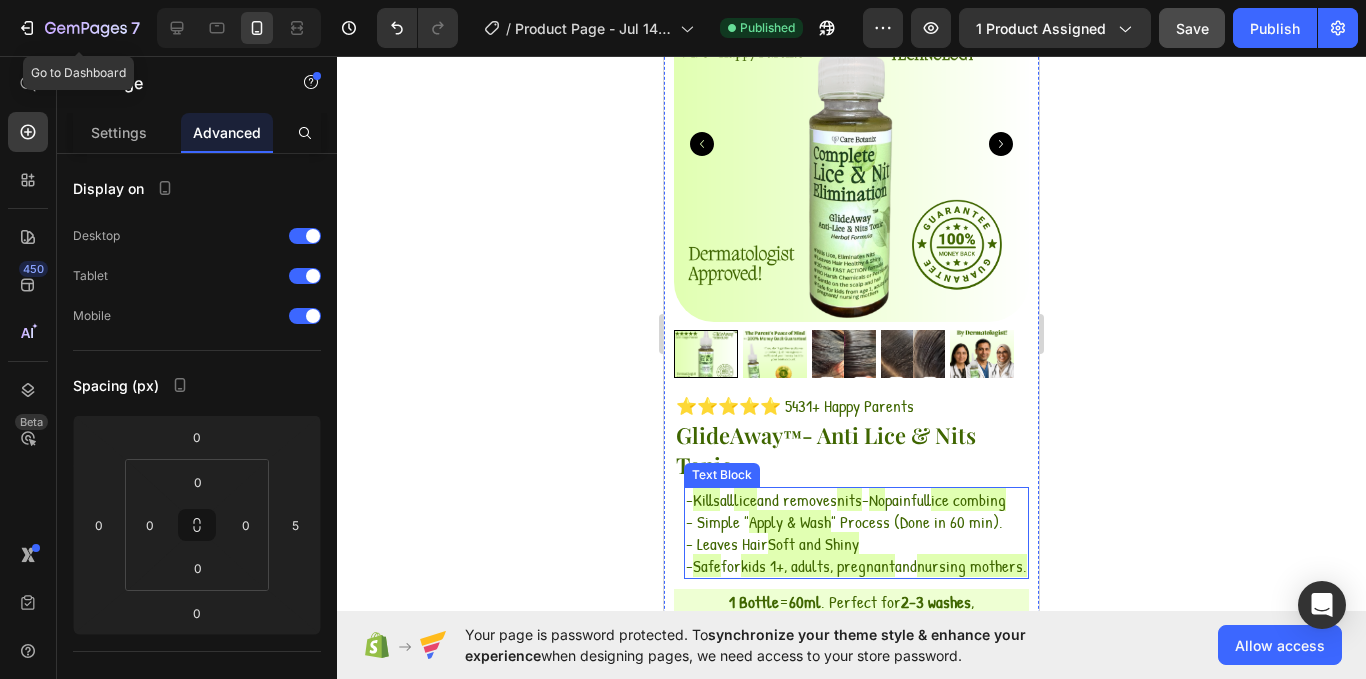 click on "Kills" at bounding box center [706, 499] 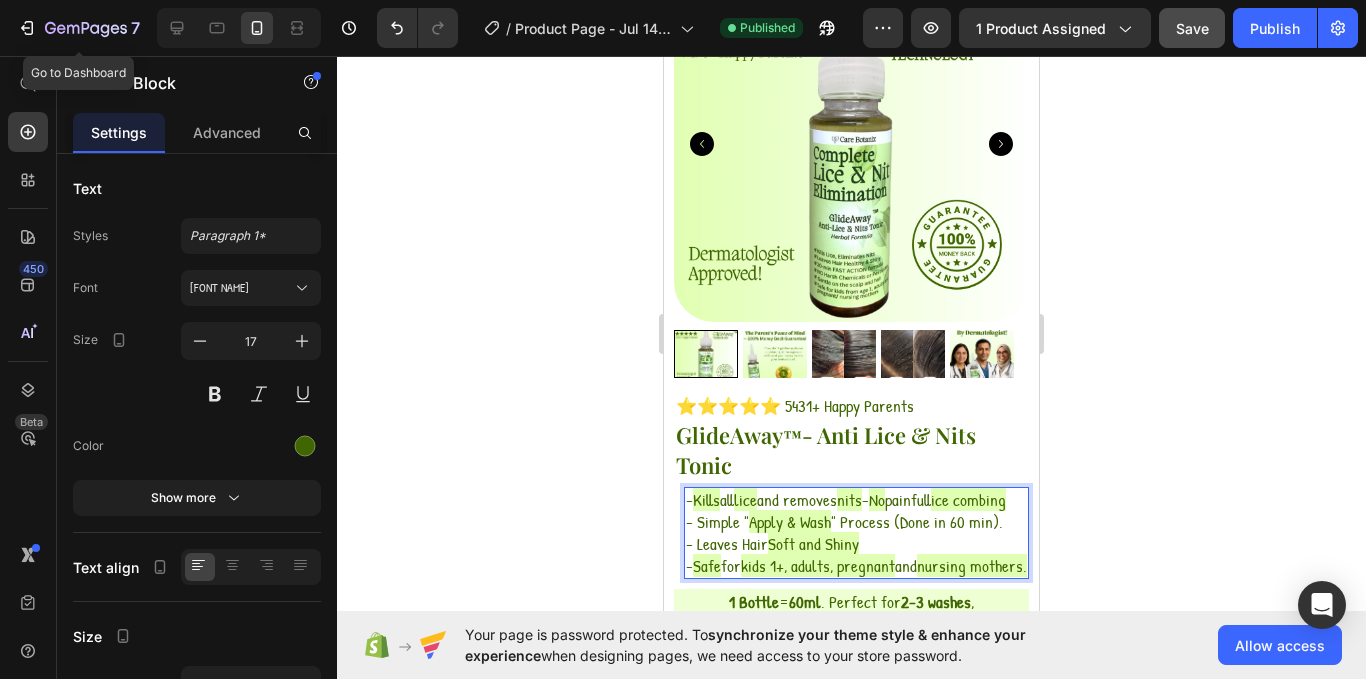 click on "Kills" at bounding box center [706, 499] 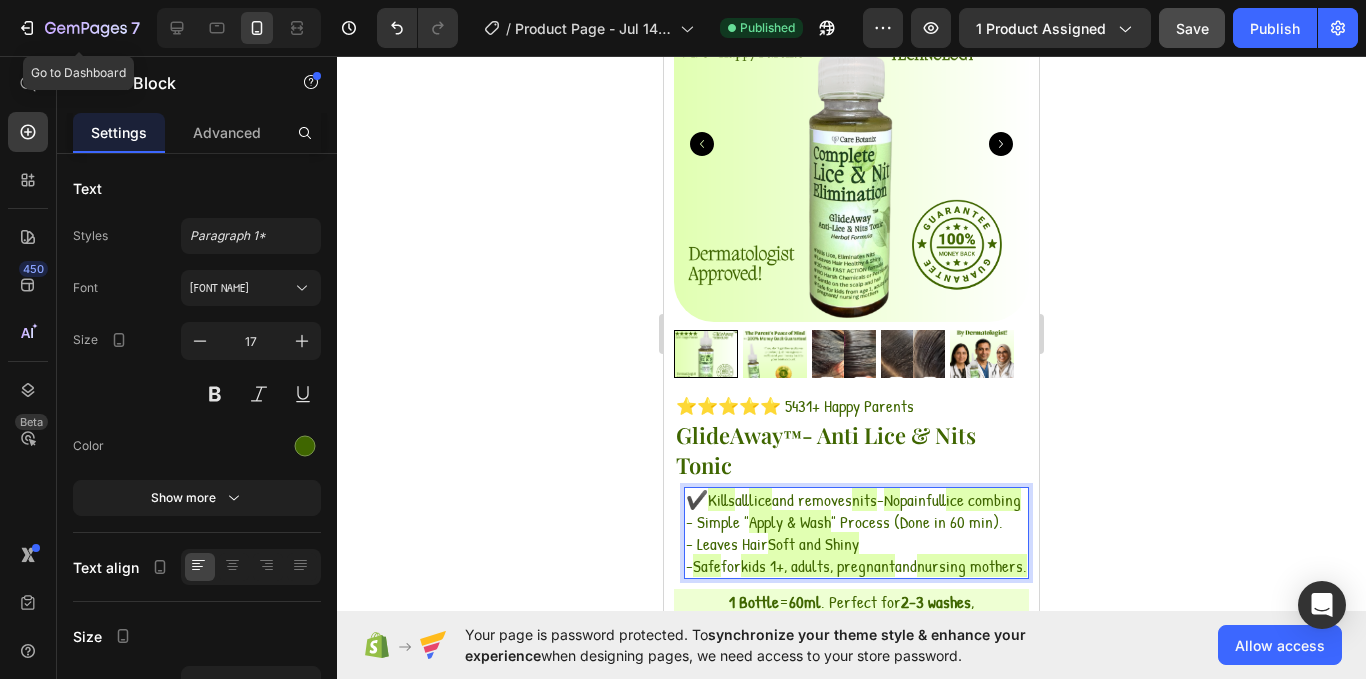 click on "- Simple "" at bounding box center [717, 521] 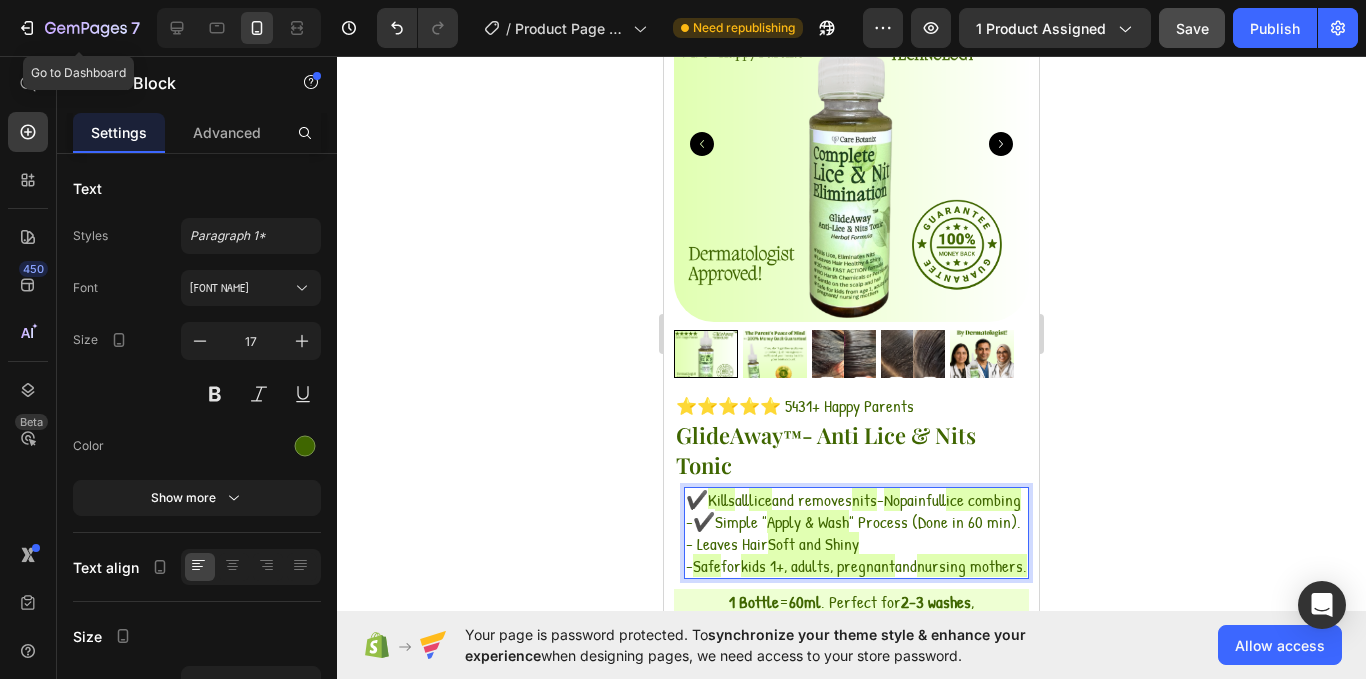 click on "Kills" at bounding box center [721, 499] 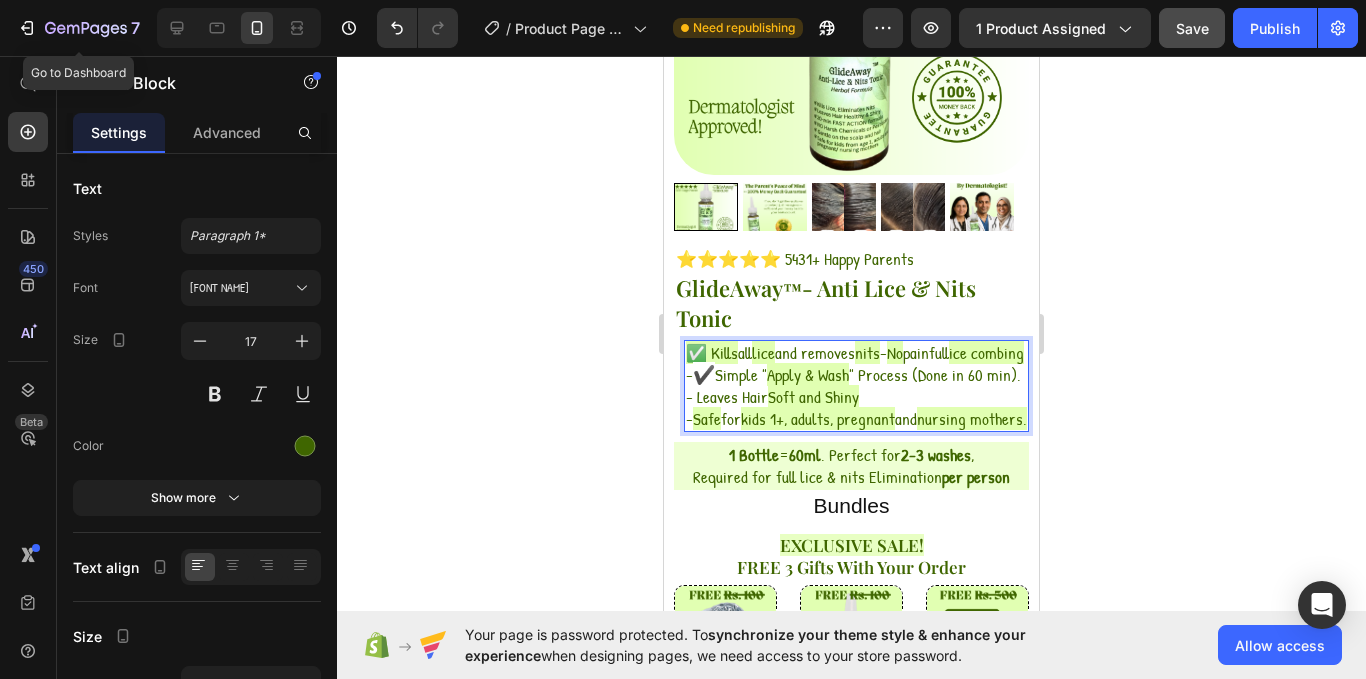 scroll, scrollTop: 439, scrollLeft: 0, axis: vertical 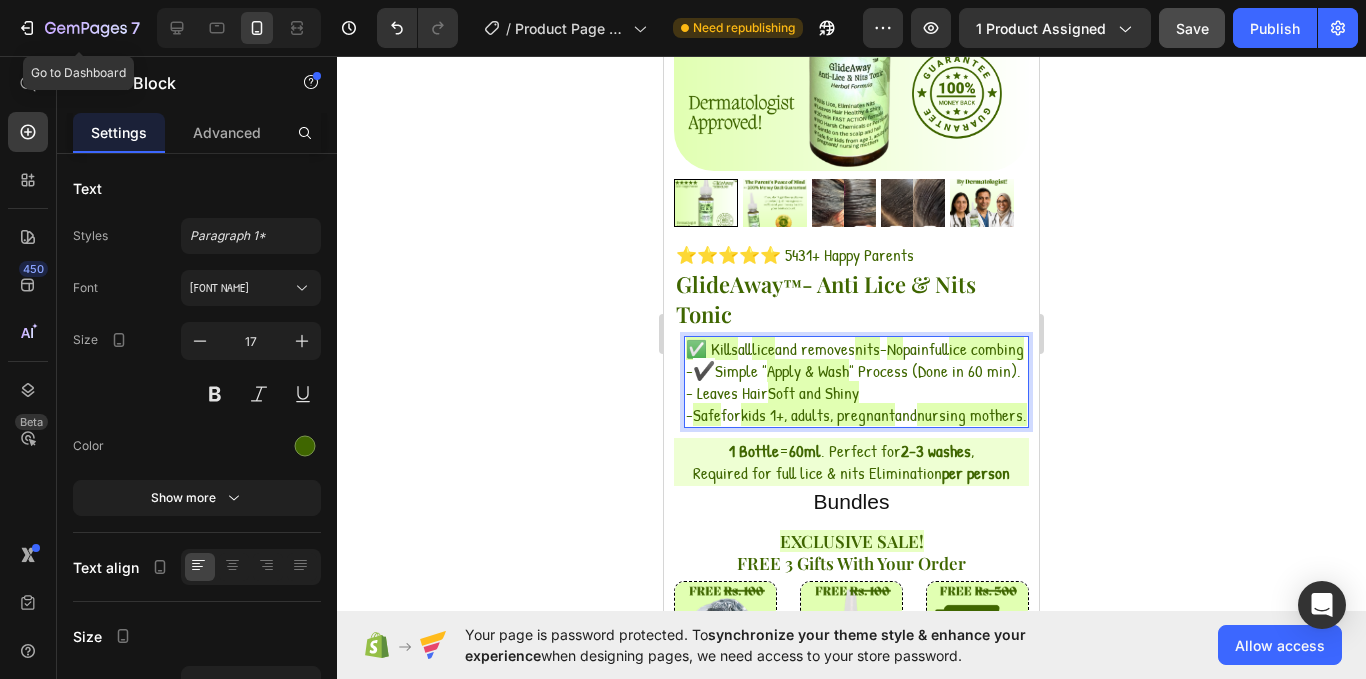 click on "- ✔️ Simple " Apply & Wash " Process (Done in 60 min)." at bounding box center [856, 371] 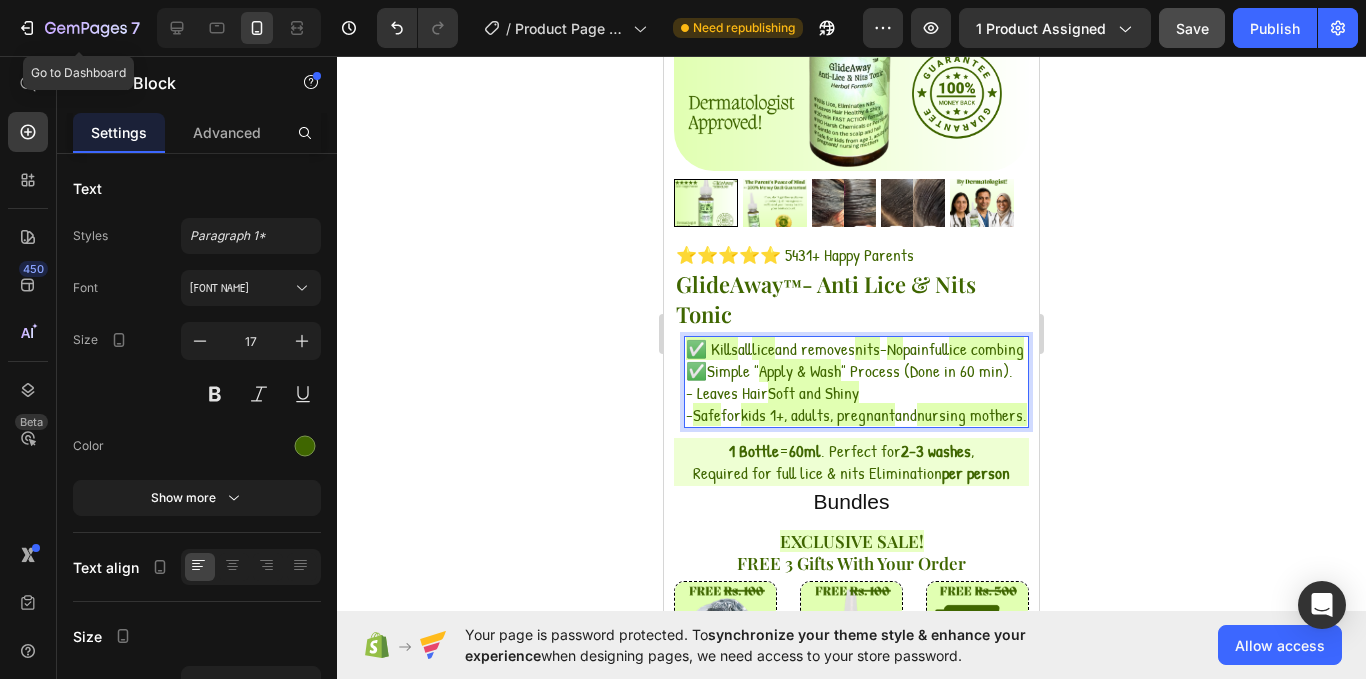 click on "- Leaves Hair" at bounding box center [727, 392] 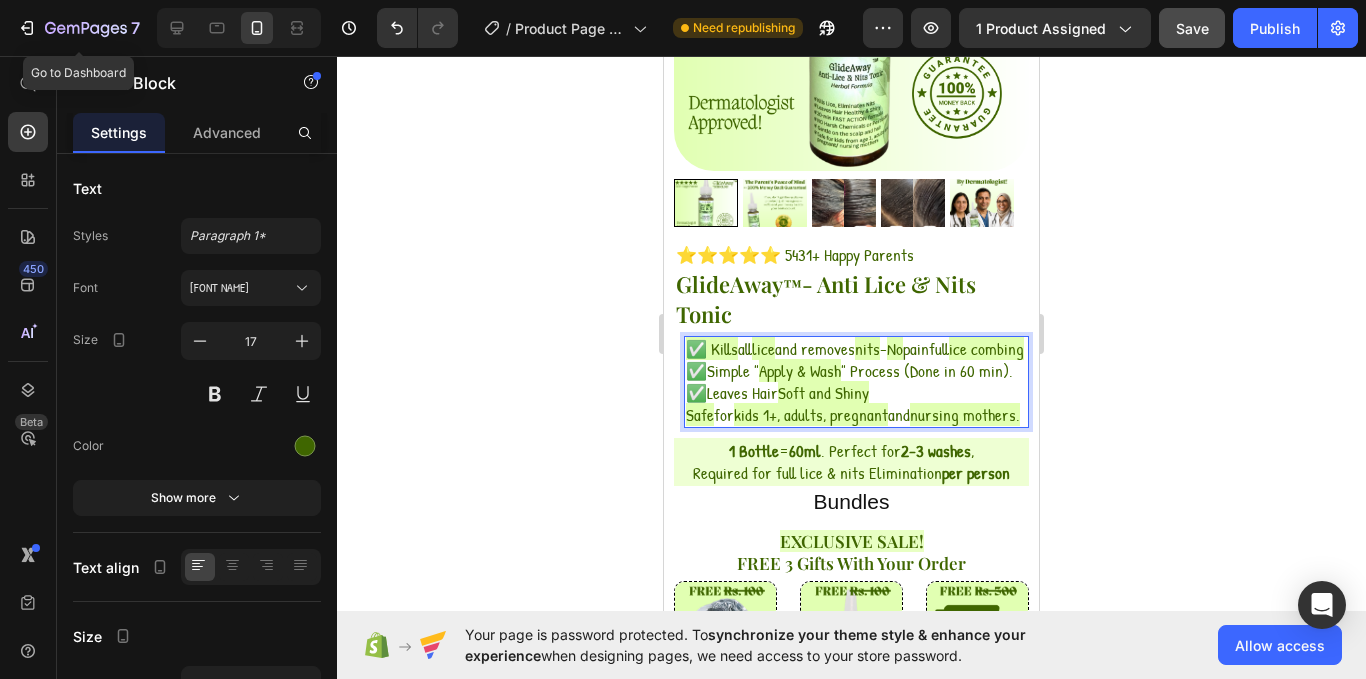 click on "" Process (Done in 60 min)." at bounding box center (927, 370) 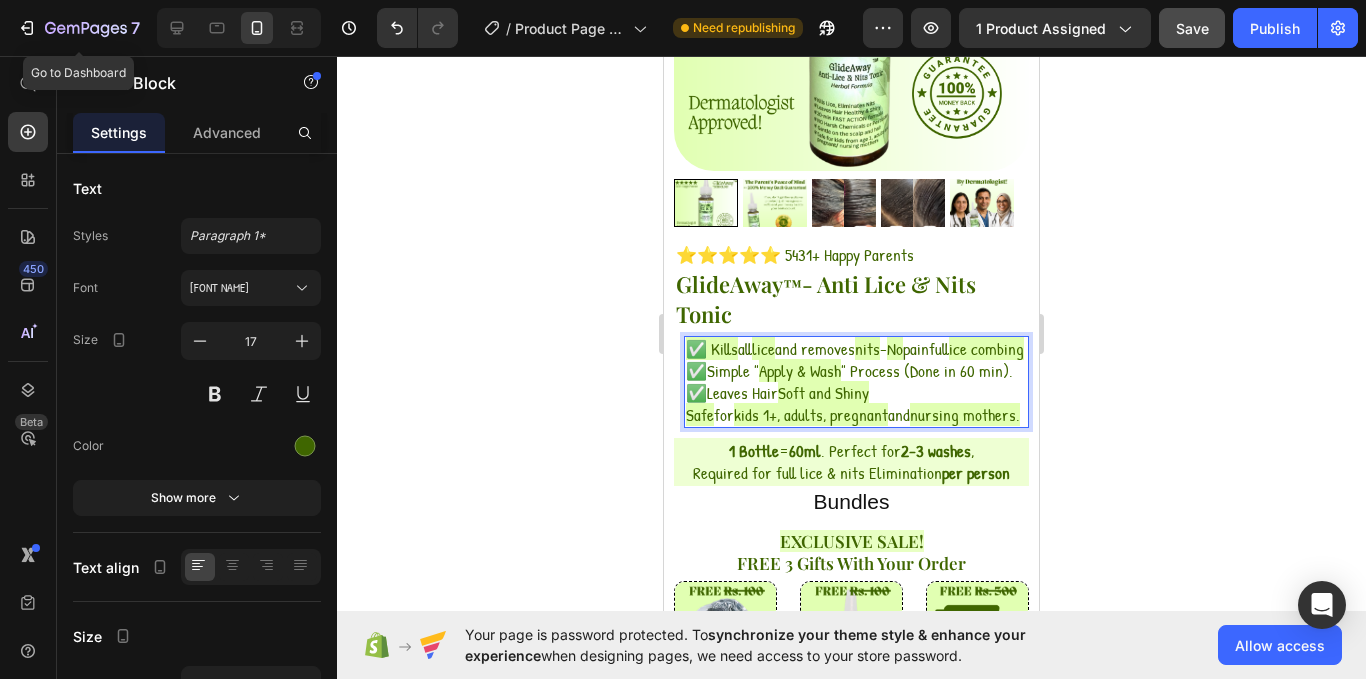 click on "Safe" at bounding box center [700, 414] 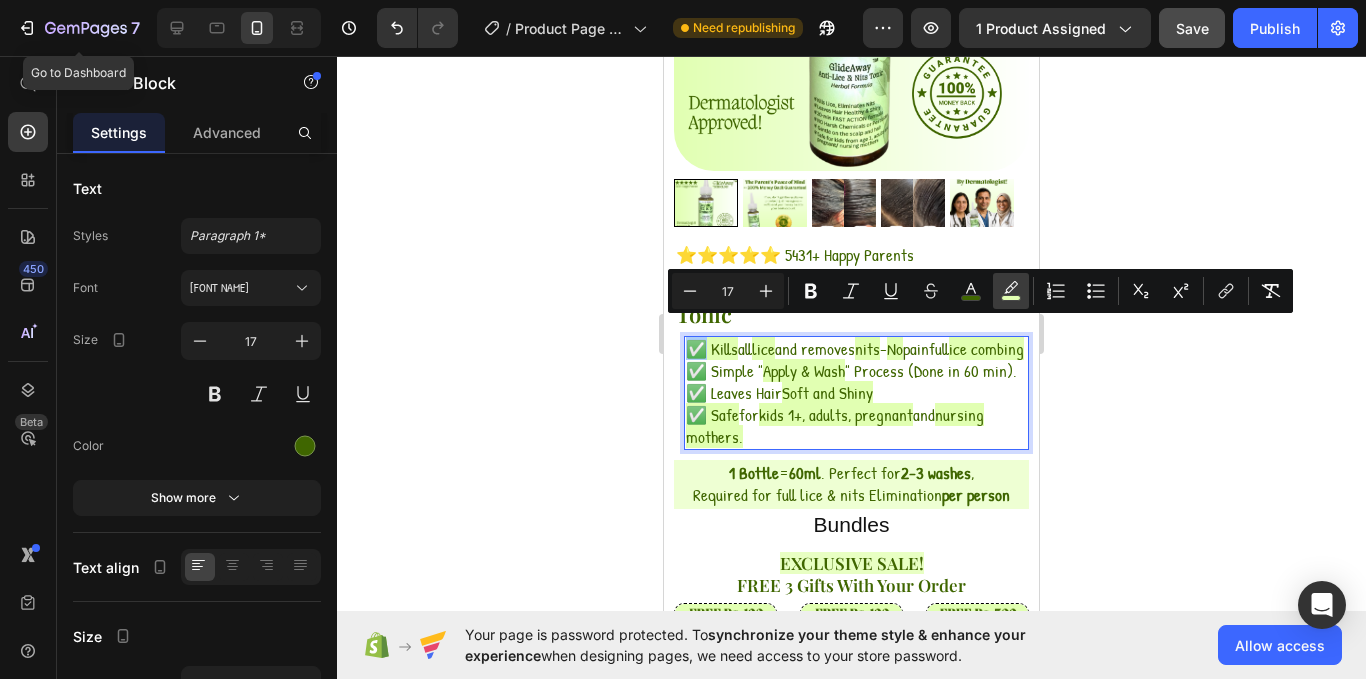click 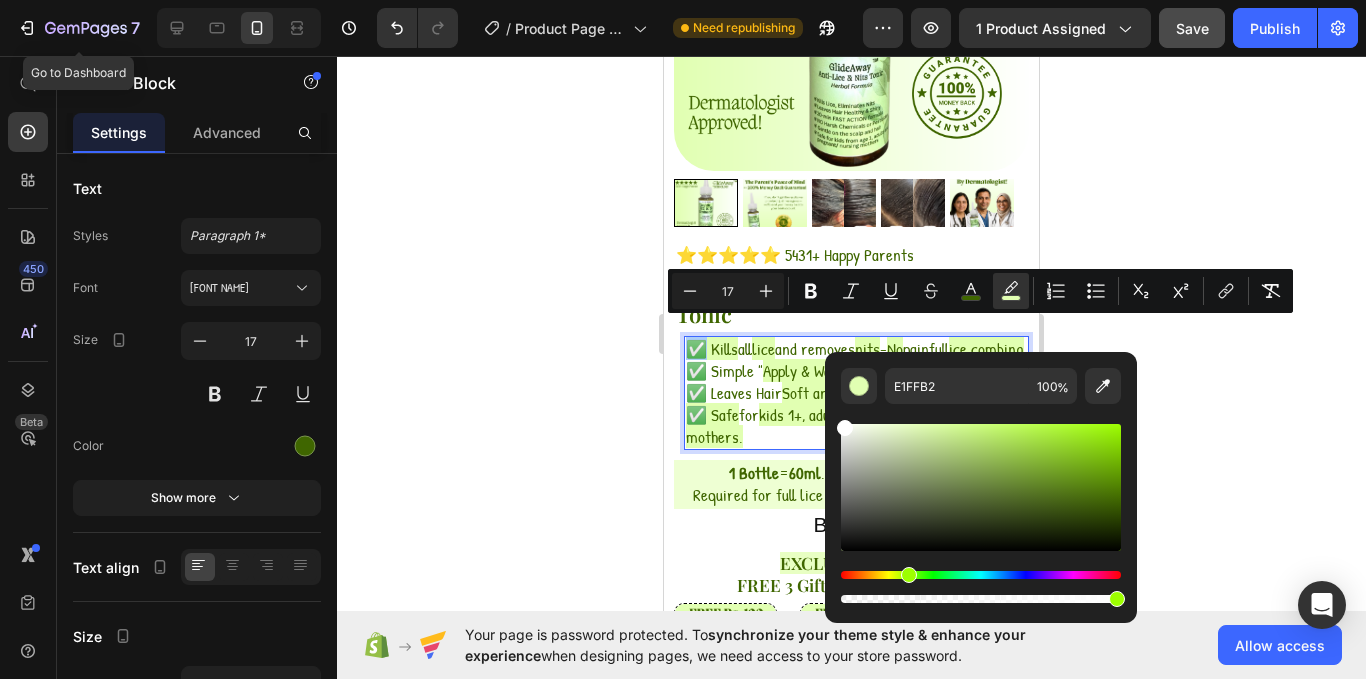drag, startPoint x: 1596, startPoint y: 485, endPoint x: 815, endPoint y: 405, distance: 785.0866 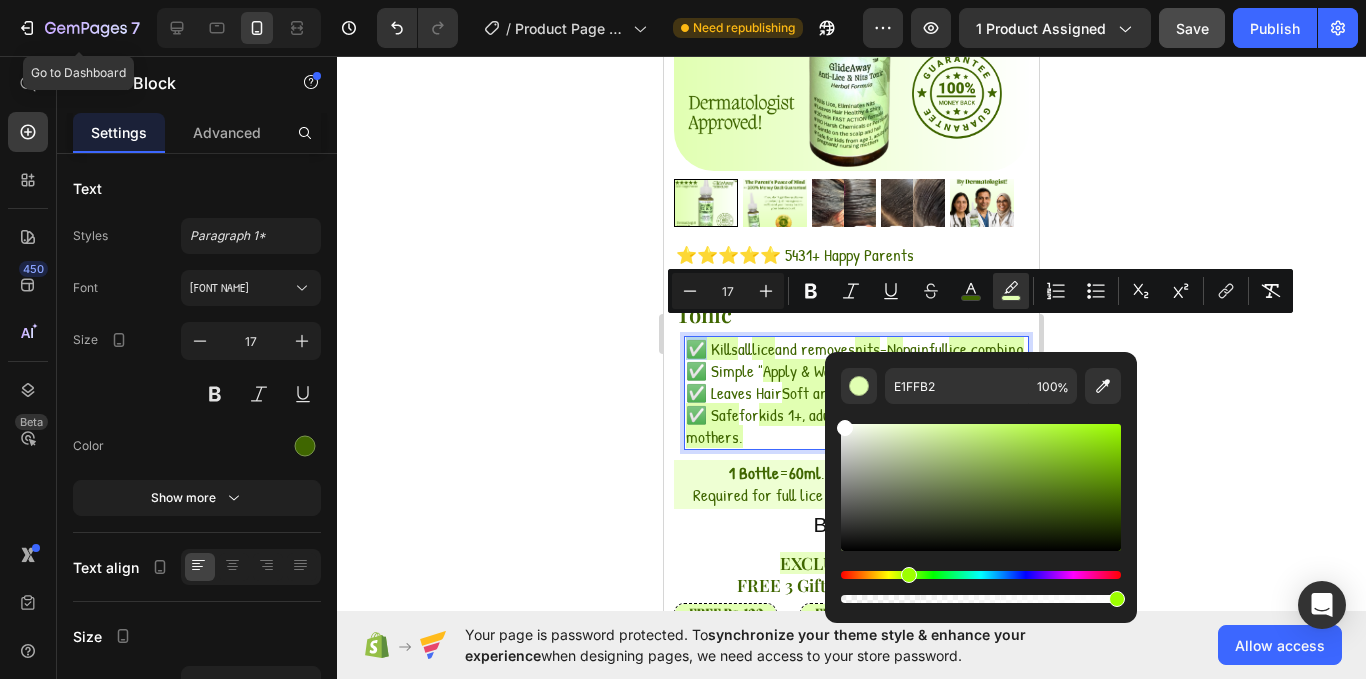 type on "FFFFFF" 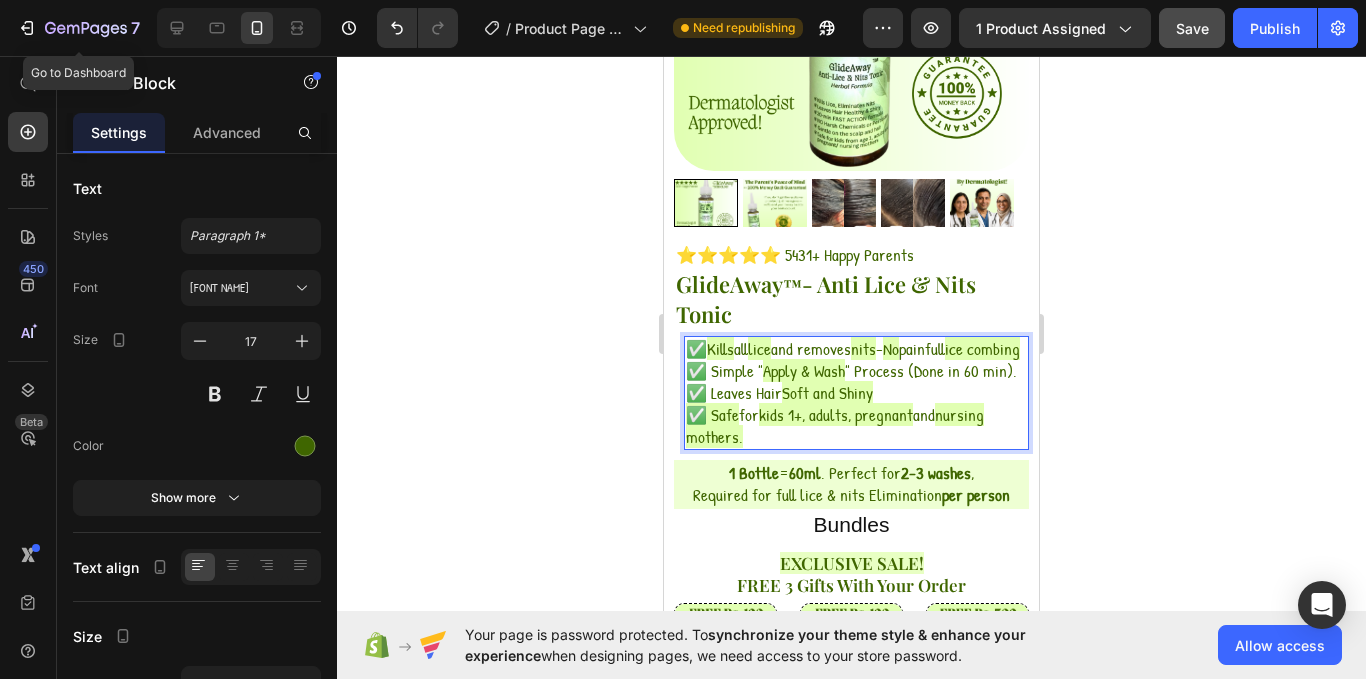 click on "✅ Simple "" at bounding box center (724, 370) 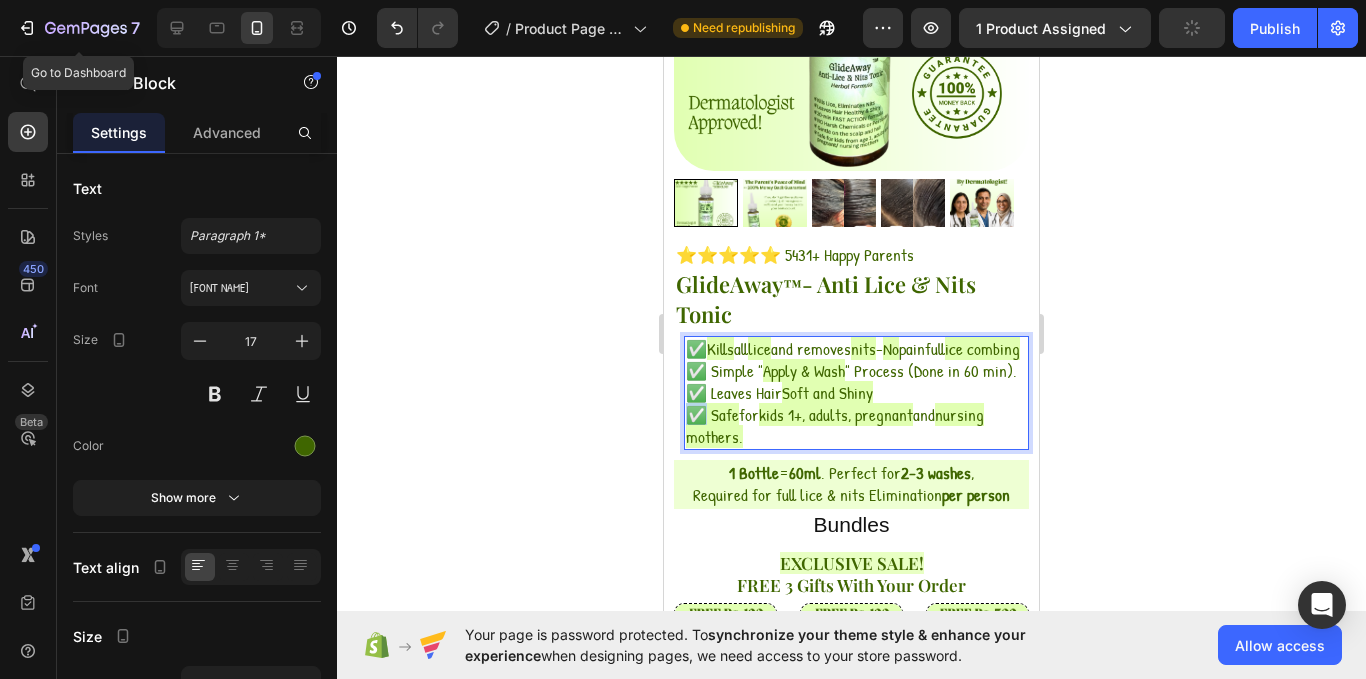 drag, startPoint x: 709, startPoint y: 446, endPoint x: 689, endPoint y: 446, distance: 20 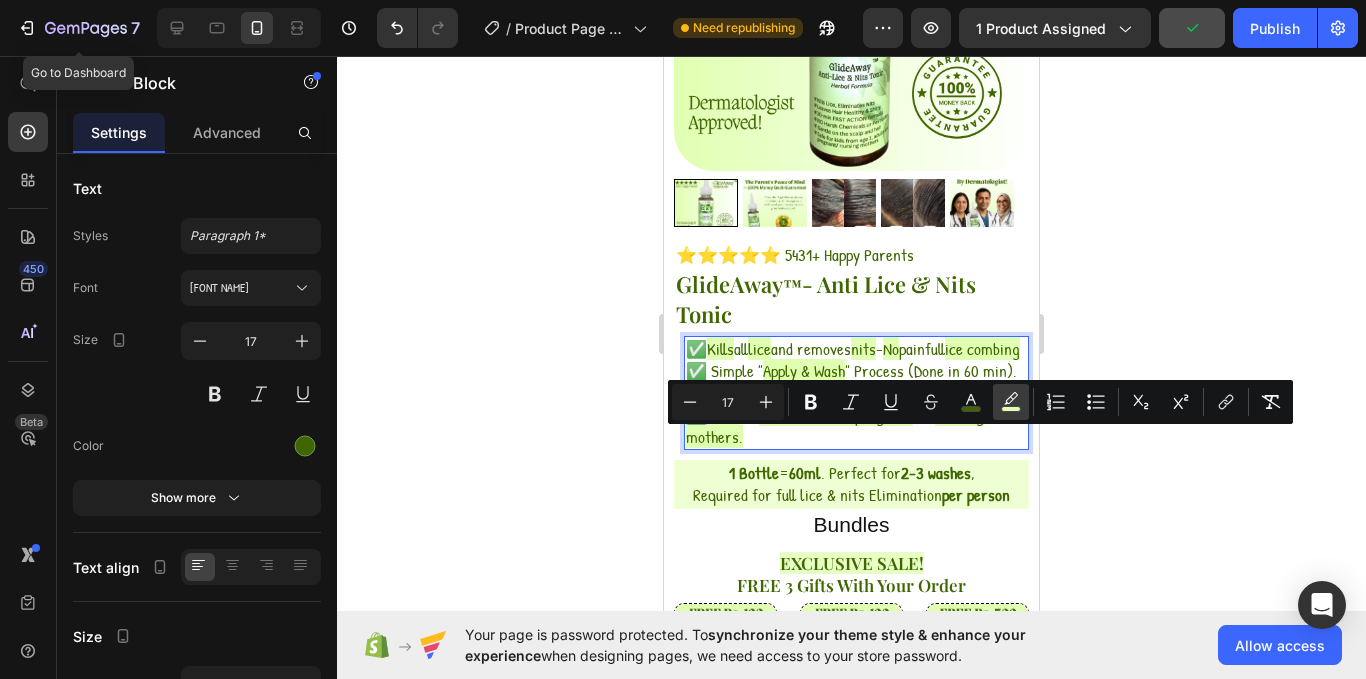 click 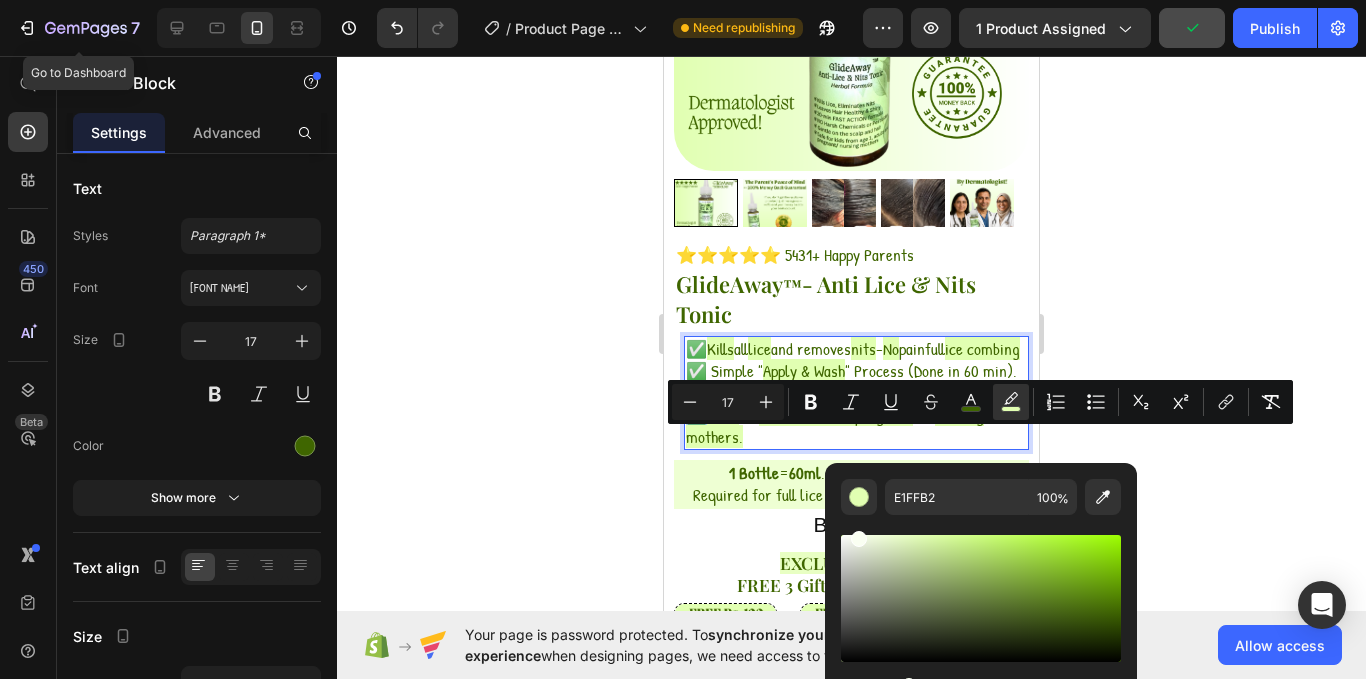 drag, startPoint x: 928, startPoint y: 546, endPoint x: 836, endPoint y: 532, distance: 93.05912 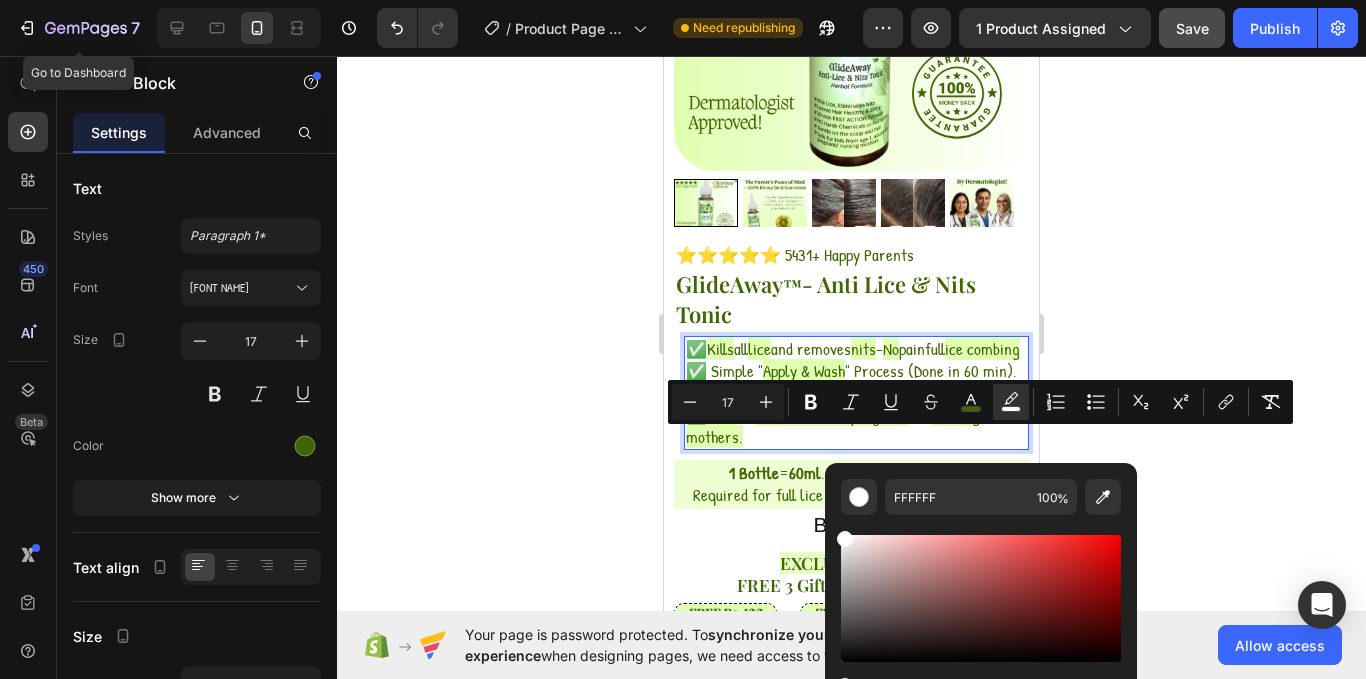 click on "Kills" at bounding box center (720, 348) 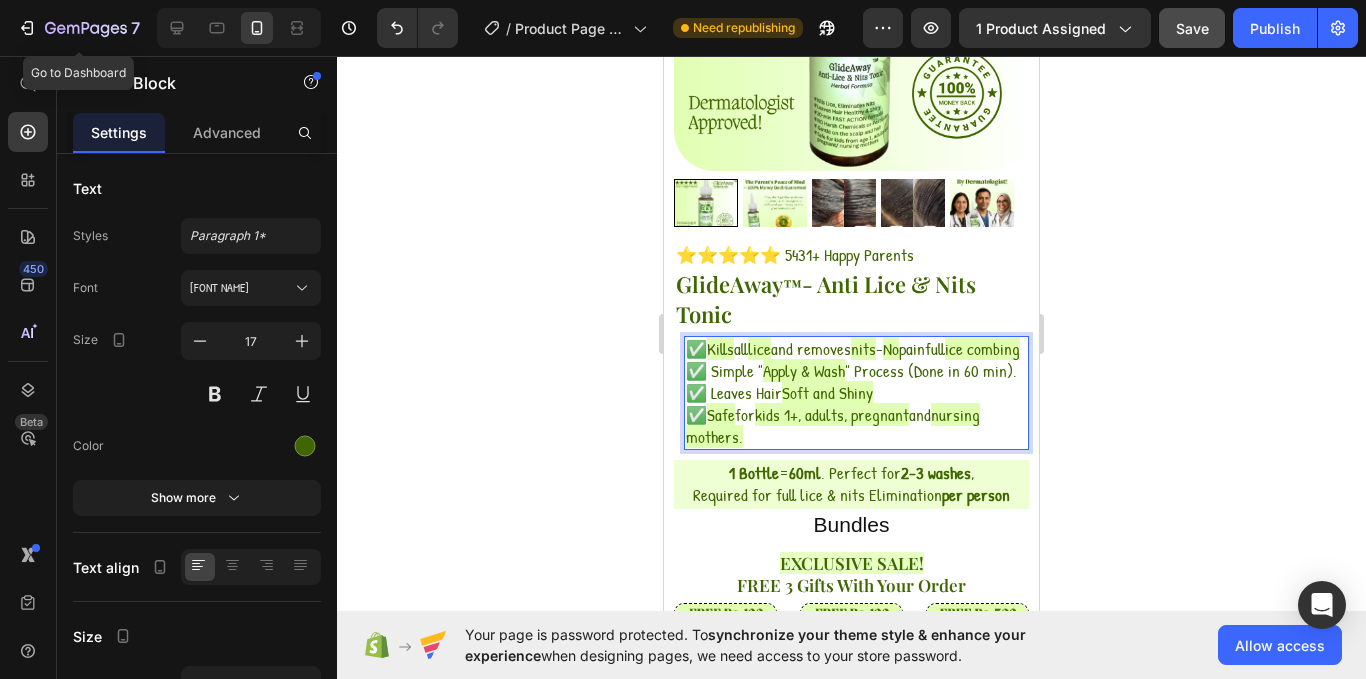 drag, startPoint x: 714, startPoint y: 336, endPoint x: 738, endPoint y: 337, distance: 24.020824 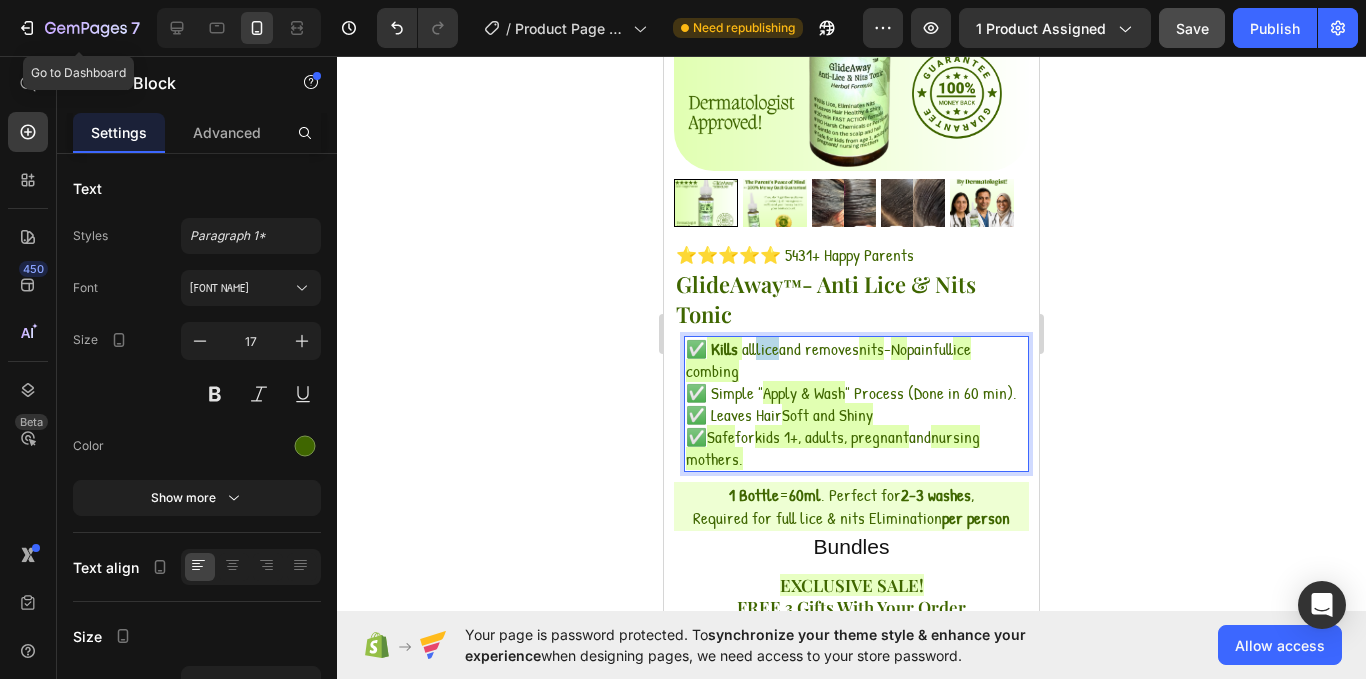 drag, startPoint x: 761, startPoint y: 341, endPoint x: 783, endPoint y: 339, distance: 22.090721 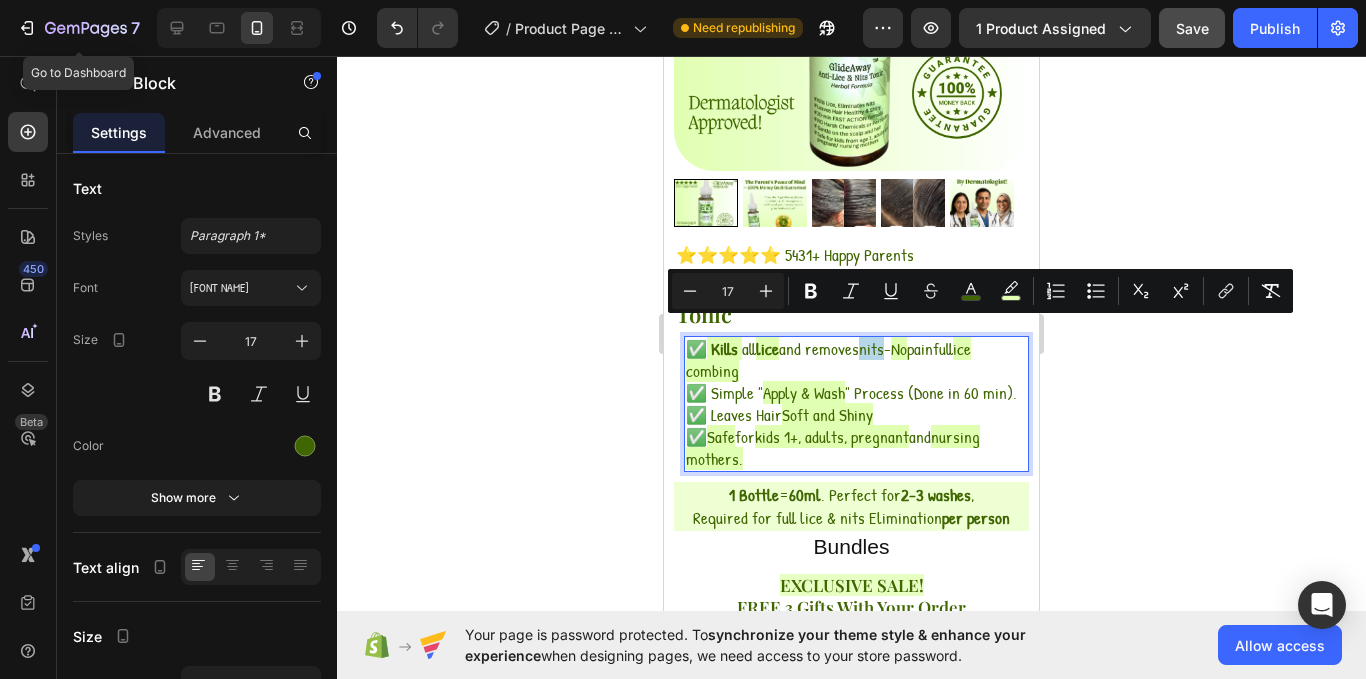 drag, startPoint x: 869, startPoint y: 333, endPoint x: 892, endPoint y: 333, distance: 23 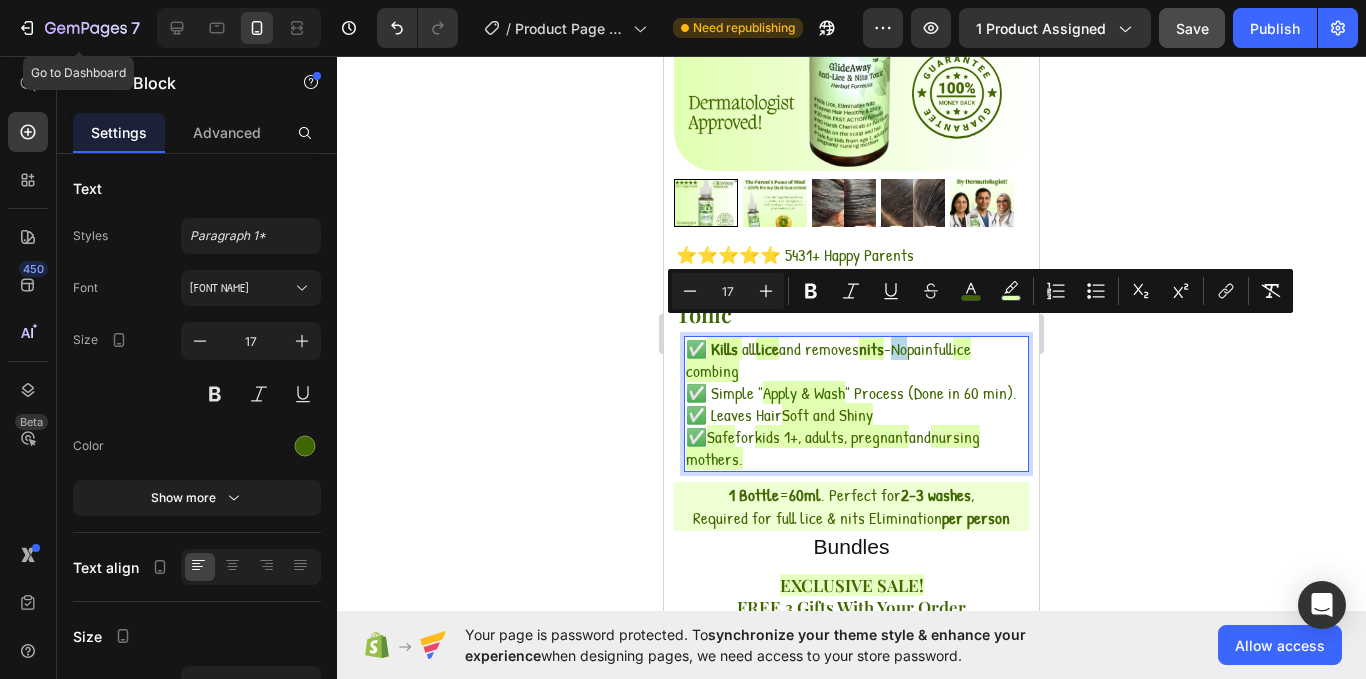drag, startPoint x: 909, startPoint y: 333, endPoint x: 922, endPoint y: 333, distance: 13 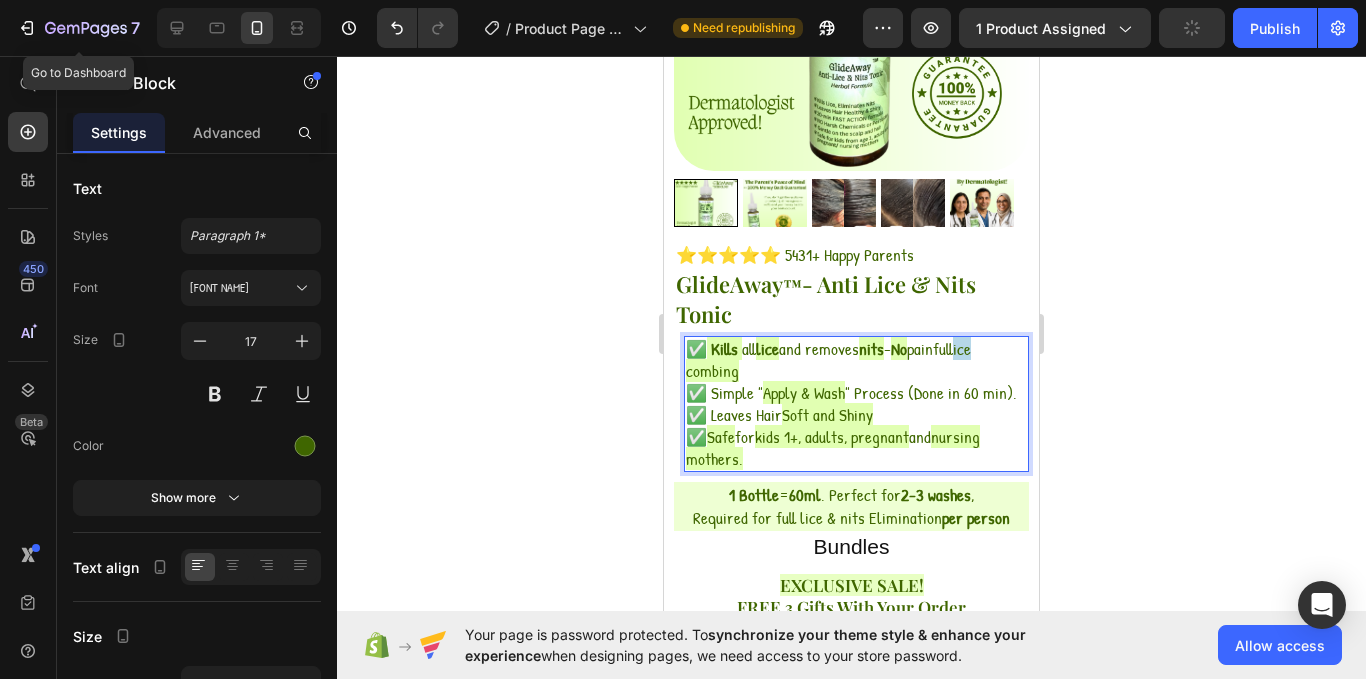 drag, startPoint x: 973, startPoint y: 332, endPoint x: 996, endPoint y: 334, distance: 23.086792 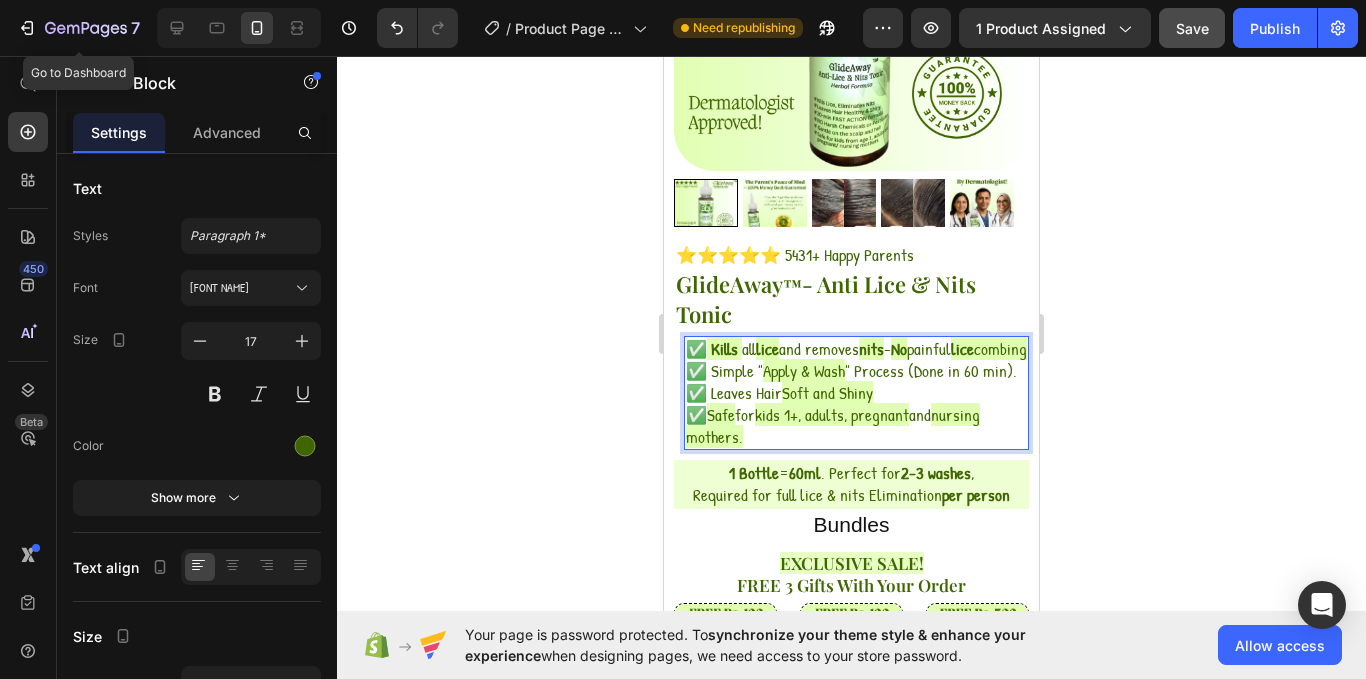 drag, startPoint x: 742, startPoint y: 361, endPoint x: 688, endPoint y: 365, distance: 54.147945 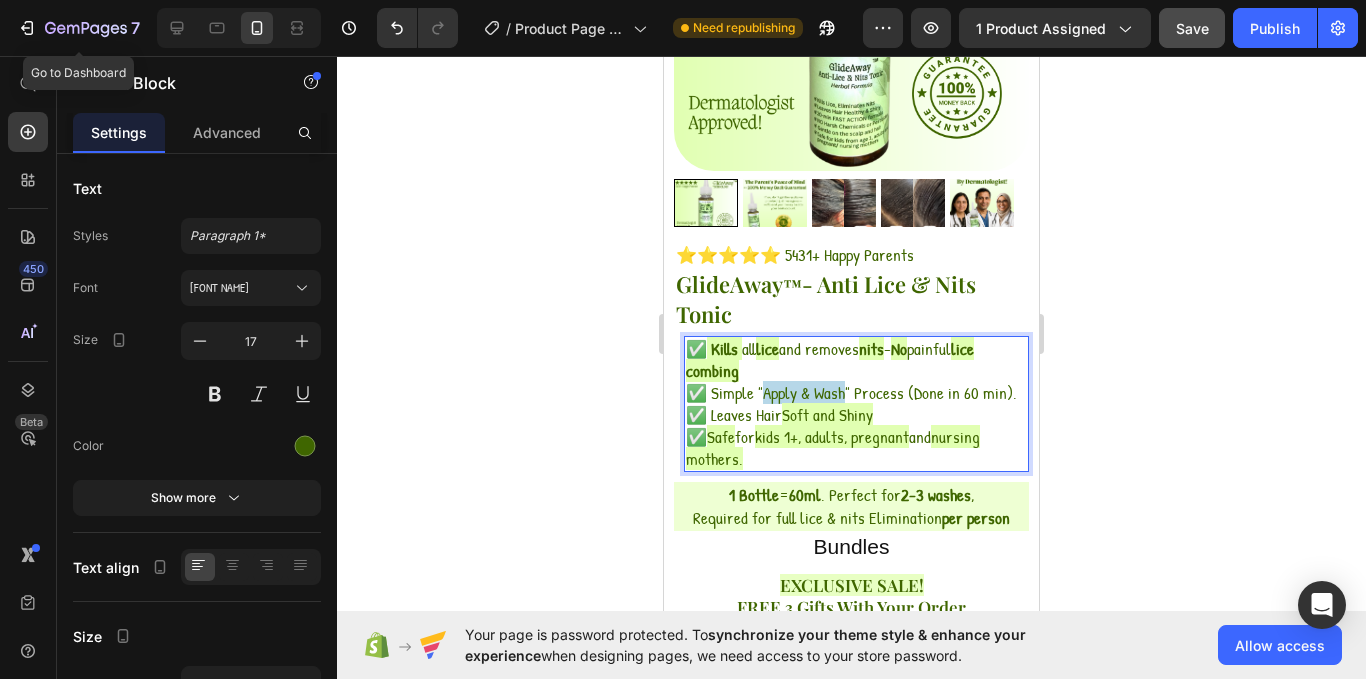 drag, startPoint x: 762, startPoint y: 382, endPoint x: 845, endPoint y: 382, distance: 83 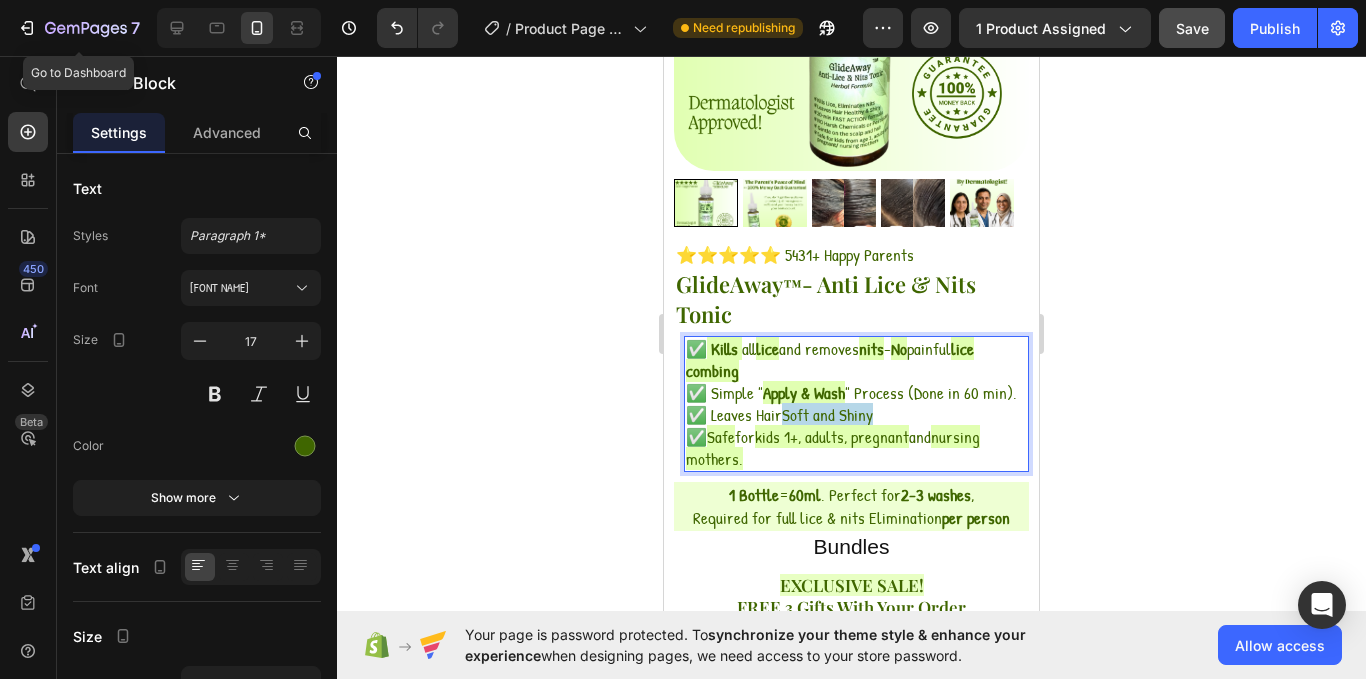 drag, startPoint x: 789, startPoint y: 427, endPoint x: 878, endPoint y: 426, distance: 89.005615 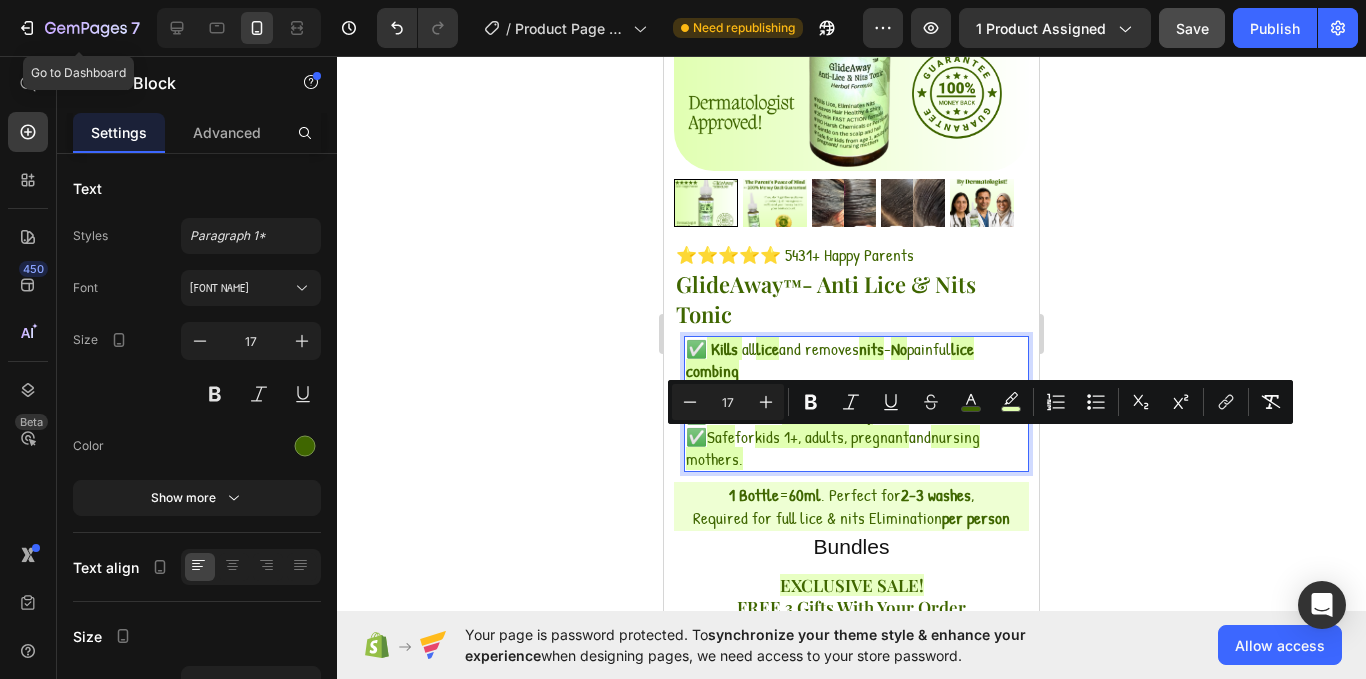 drag, startPoint x: 713, startPoint y: 446, endPoint x: 740, endPoint y: 449, distance: 27.166155 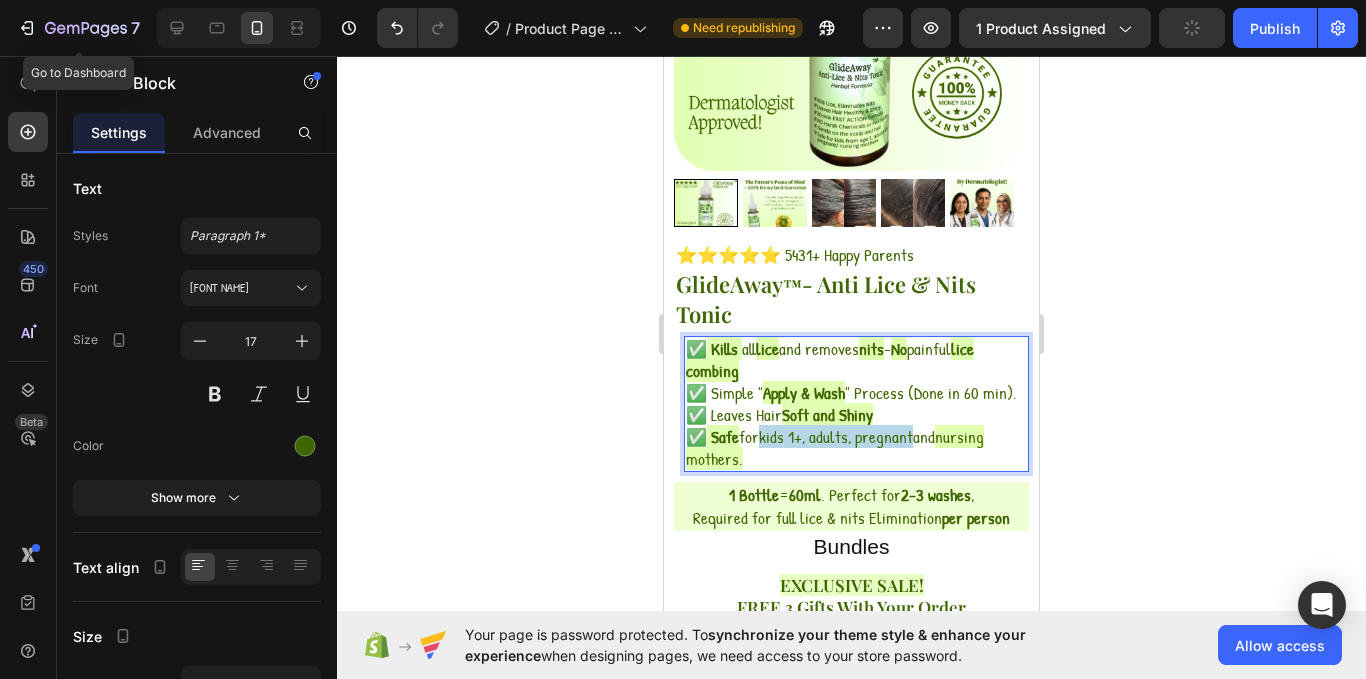 drag, startPoint x: 770, startPoint y: 453, endPoint x: 918, endPoint y: 444, distance: 148.27339 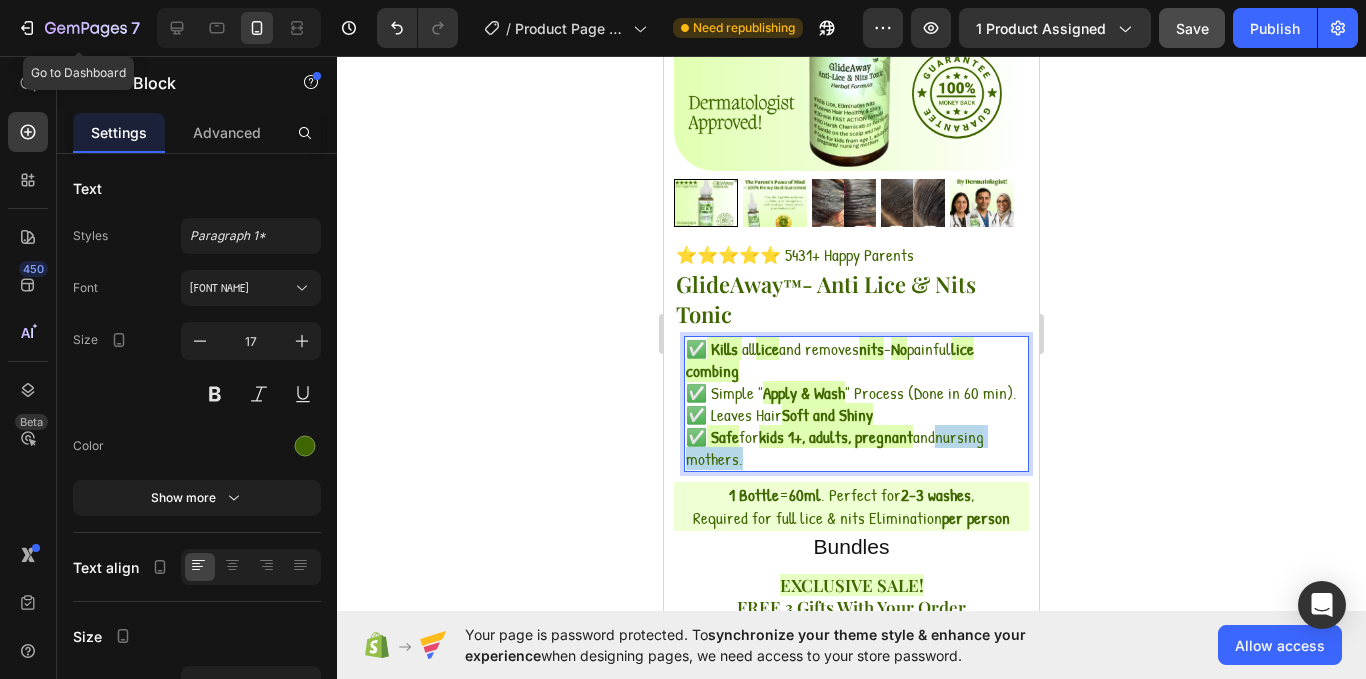 drag, startPoint x: 947, startPoint y: 444, endPoint x: 998, endPoint y: 461, distance: 53.75872 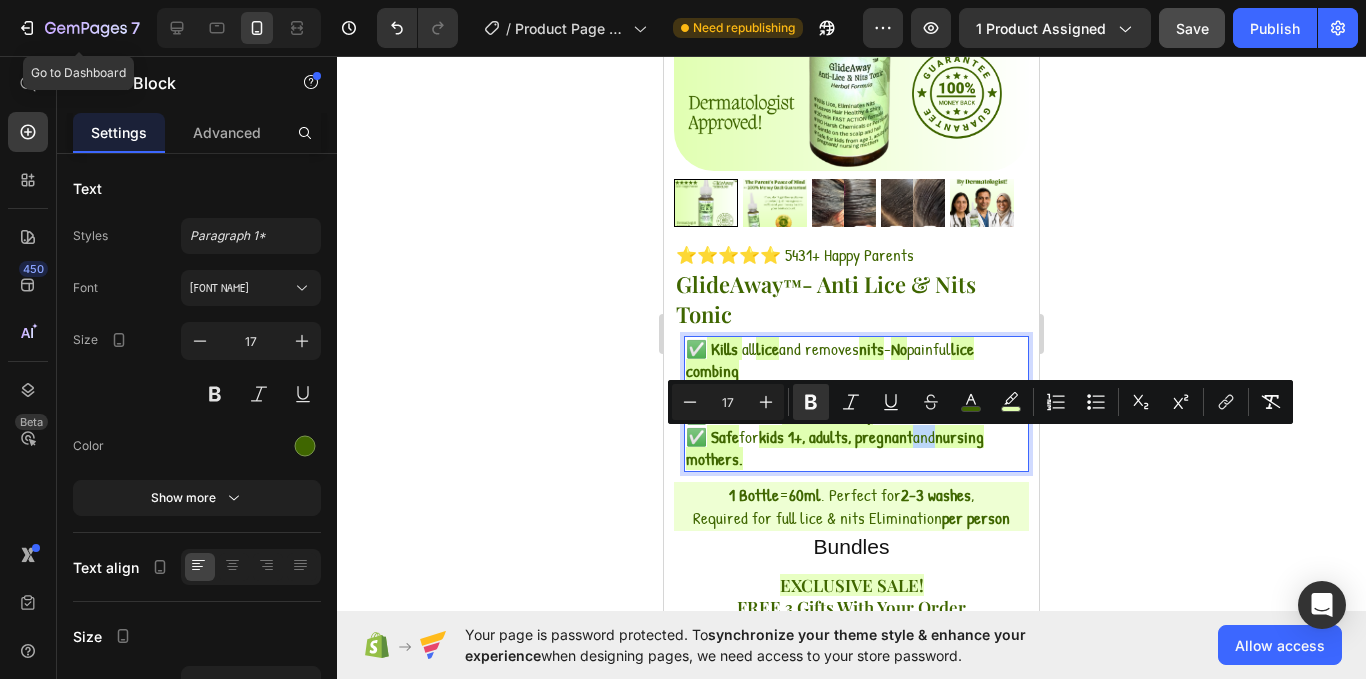 click on "✅   Safe  for  kids 1+, adults, pregnant  and  nursing mothers." at bounding box center (856, 448) 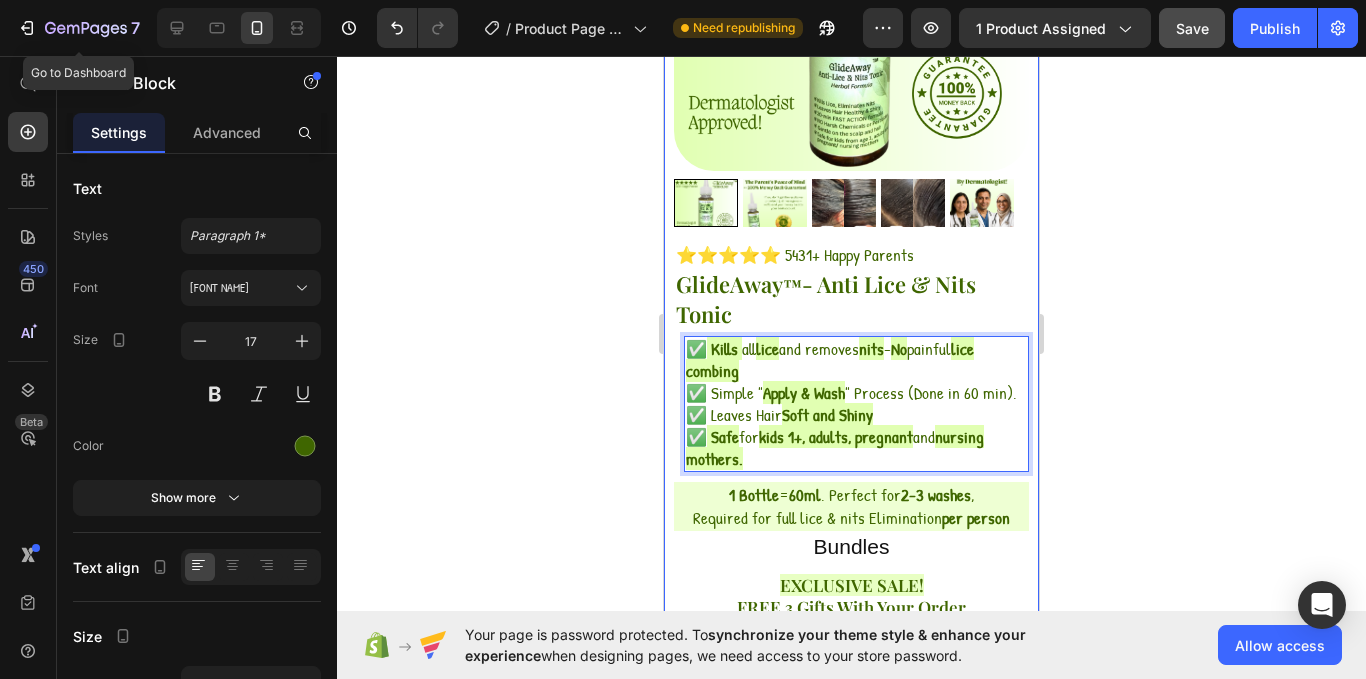 click 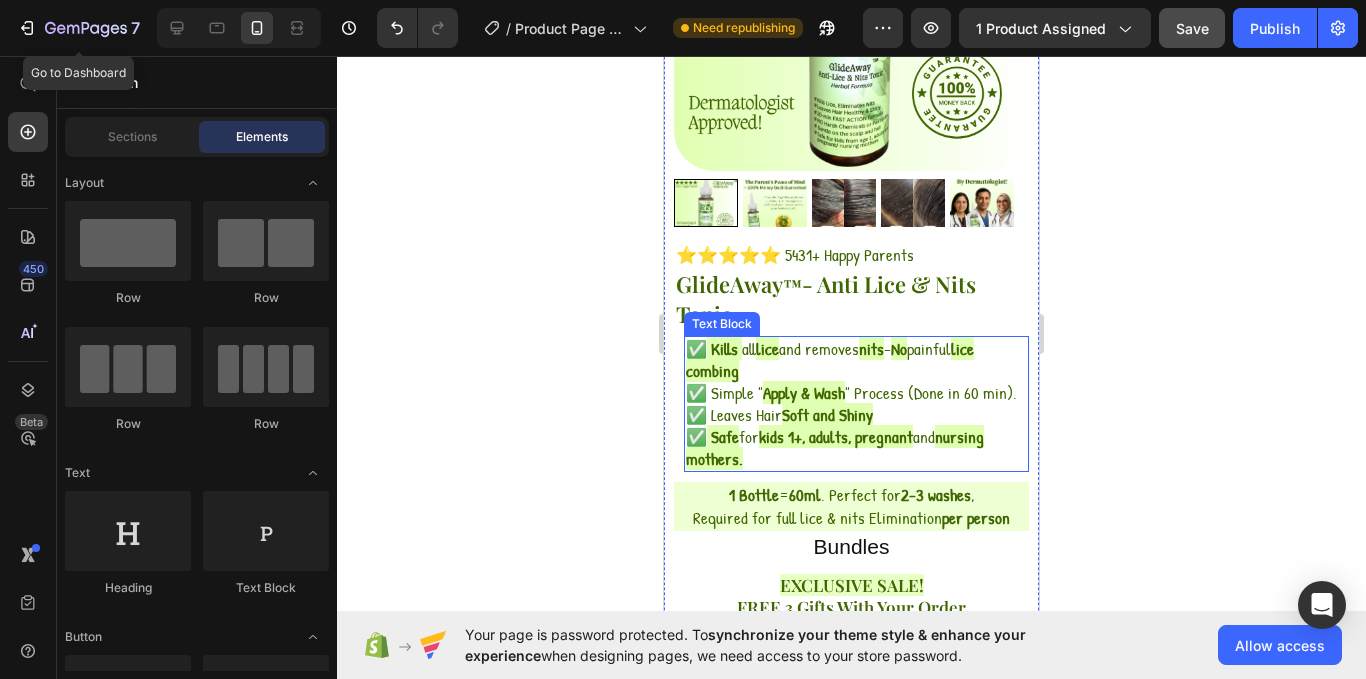 scroll, scrollTop: 0, scrollLeft: 0, axis: both 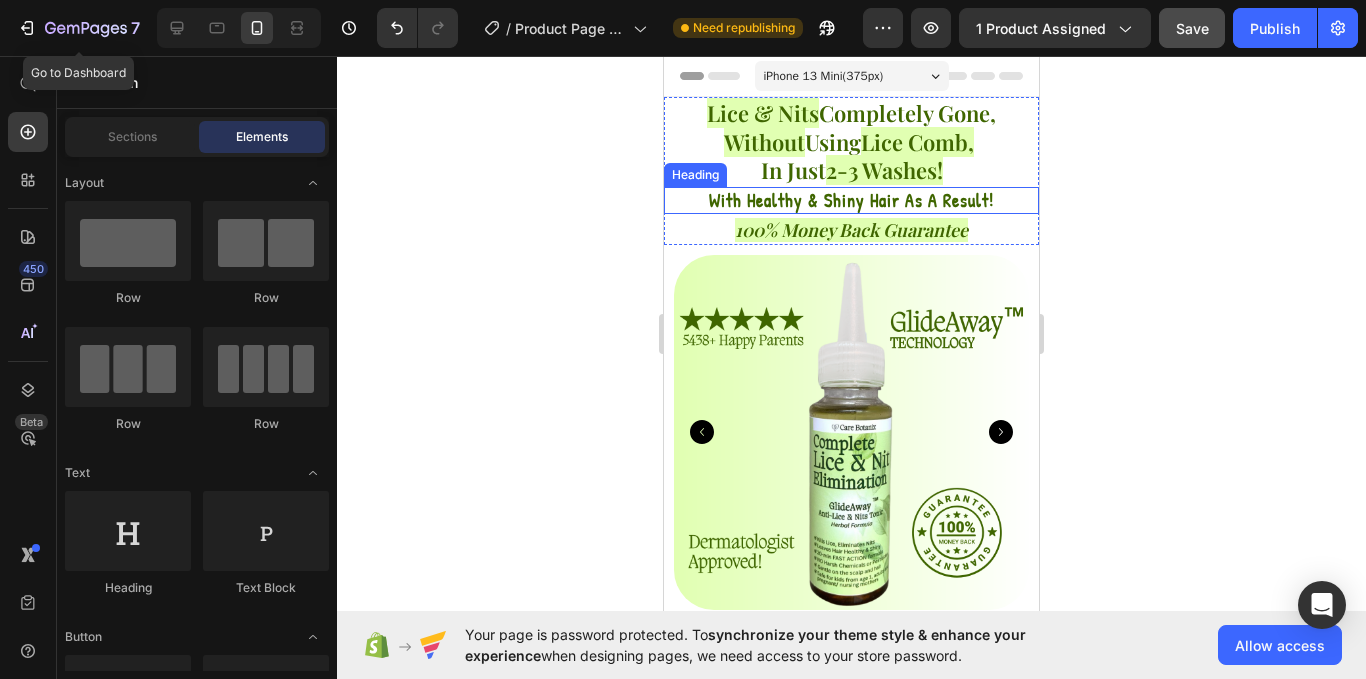 click on "With Healthy & Shiny Hair As A Result!" at bounding box center [851, 200] 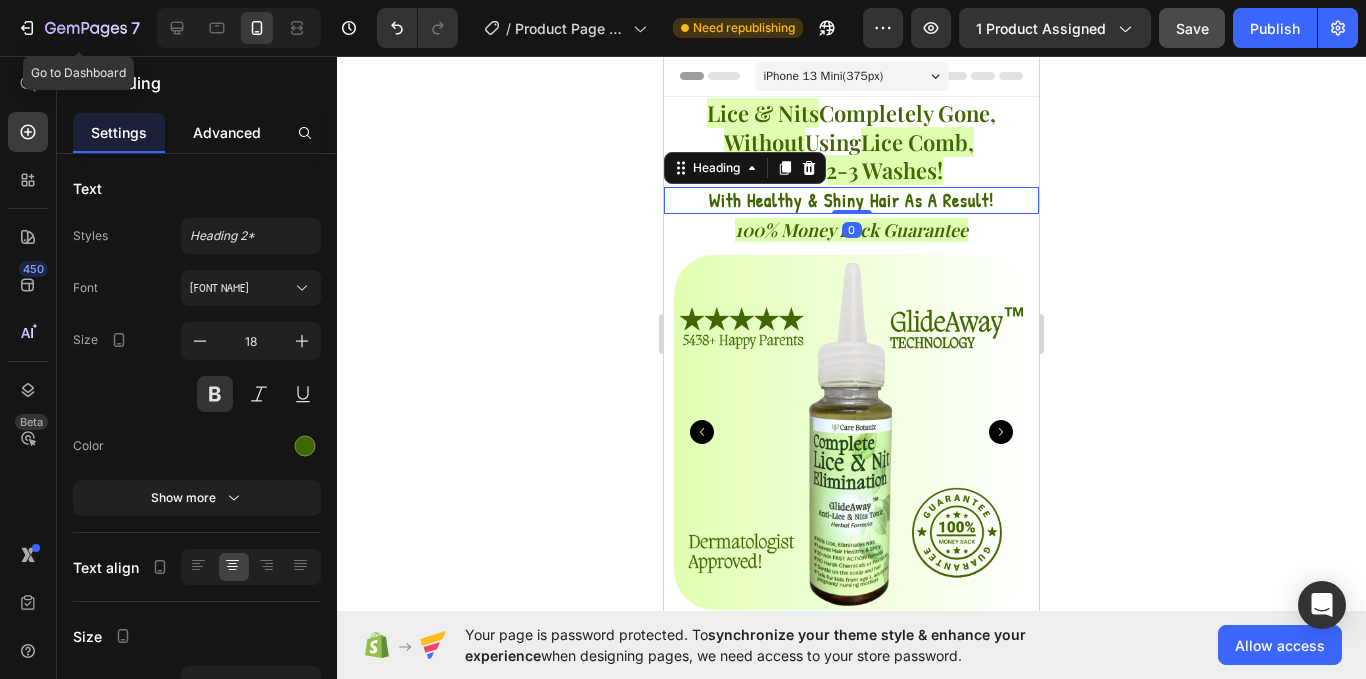 click on "Advanced" at bounding box center (227, 132) 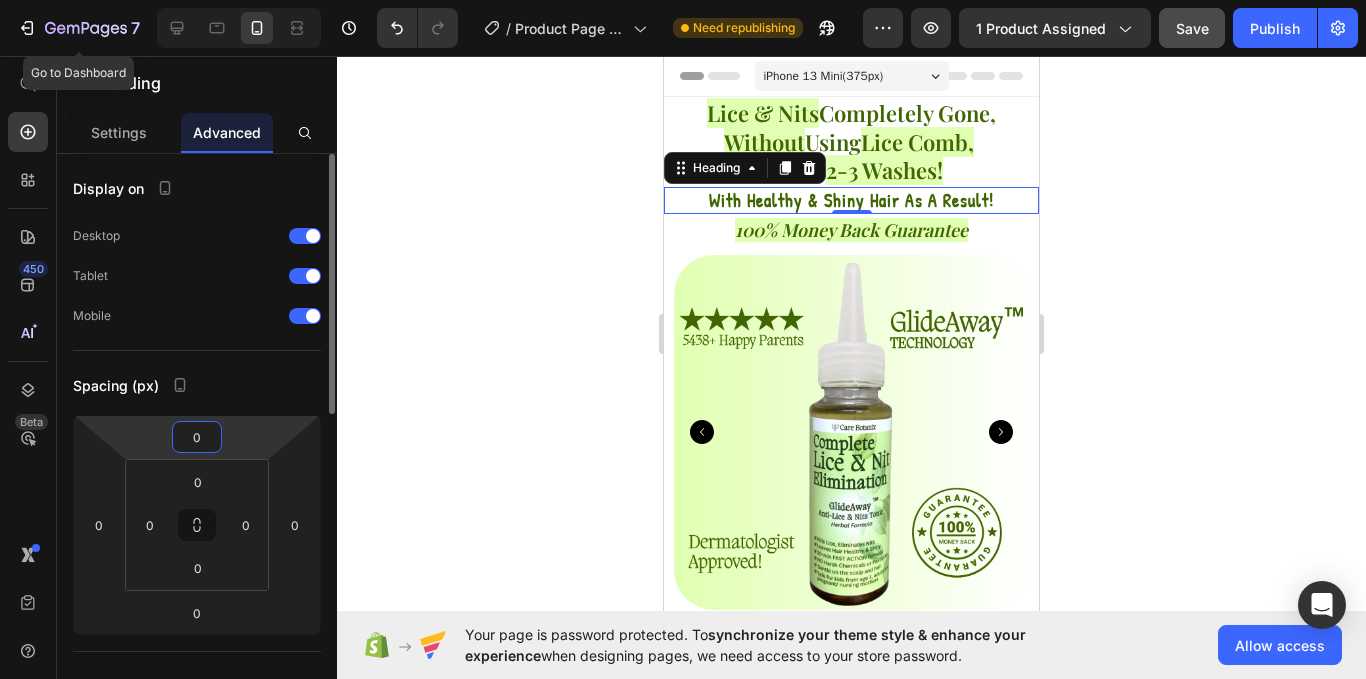 click on "0" at bounding box center (197, 437) 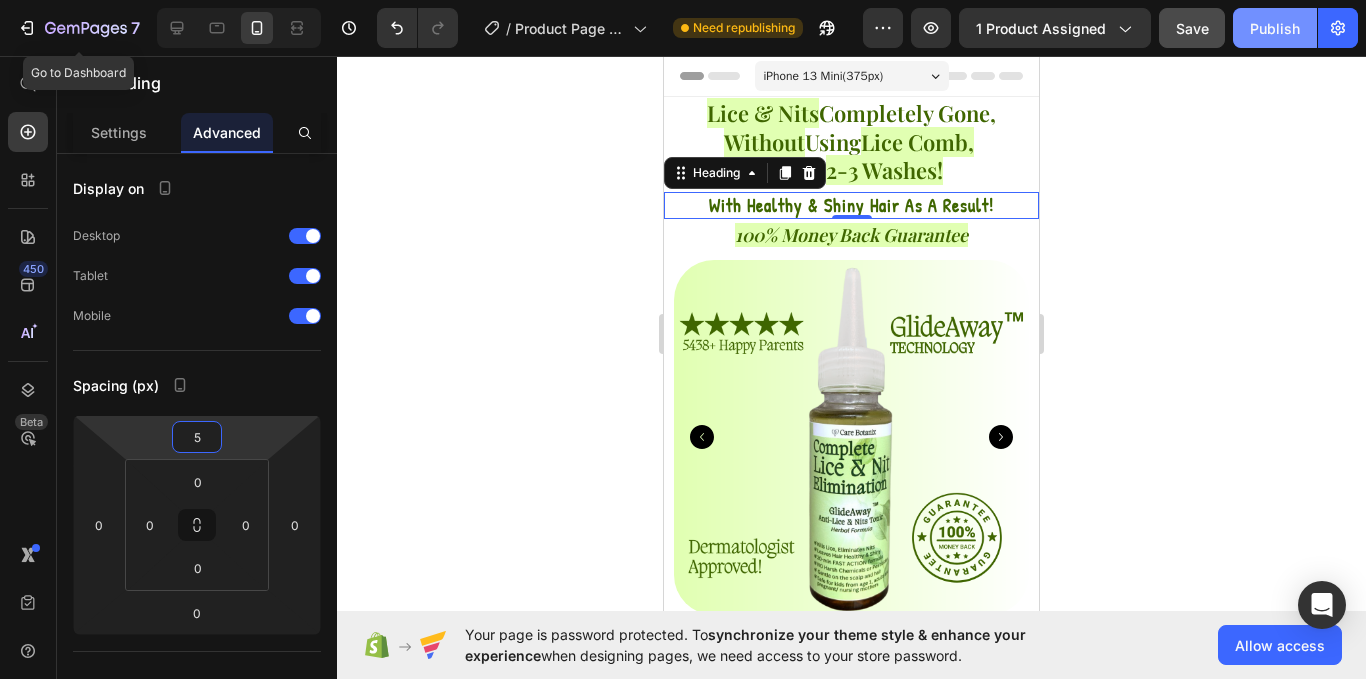 type on "5" 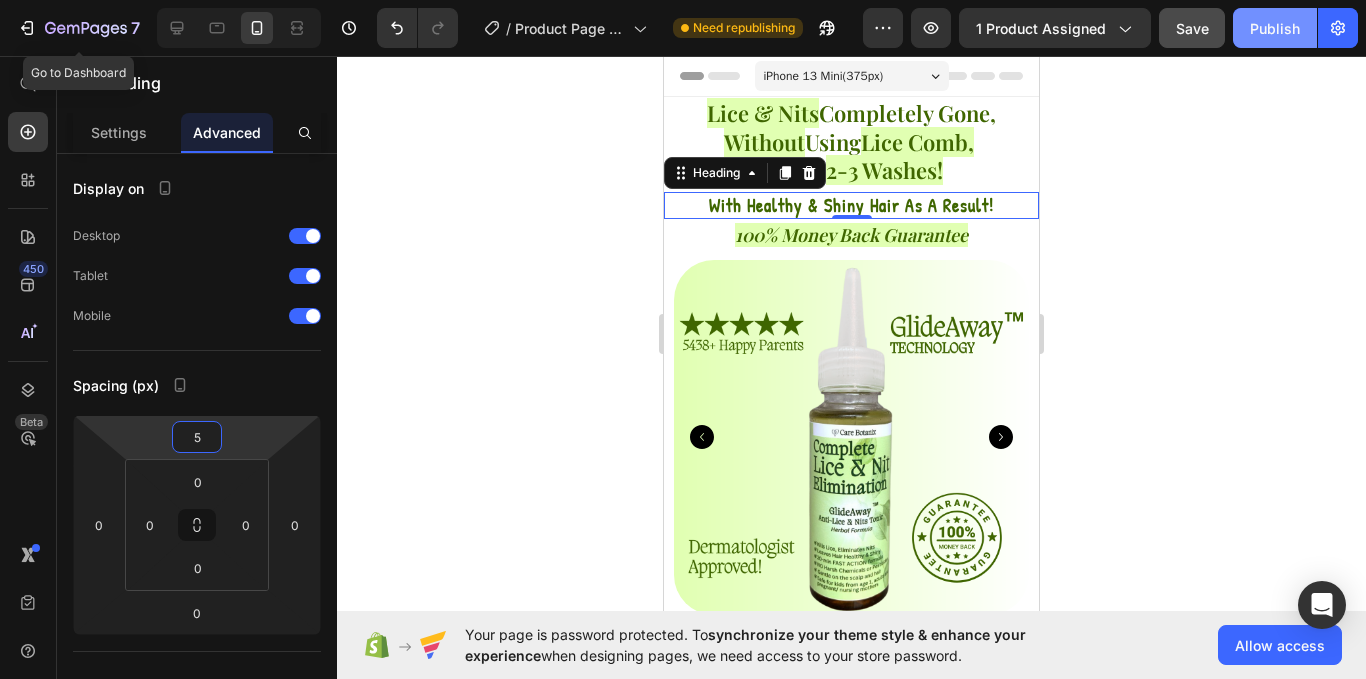 click on "Publish" at bounding box center (1275, 28) 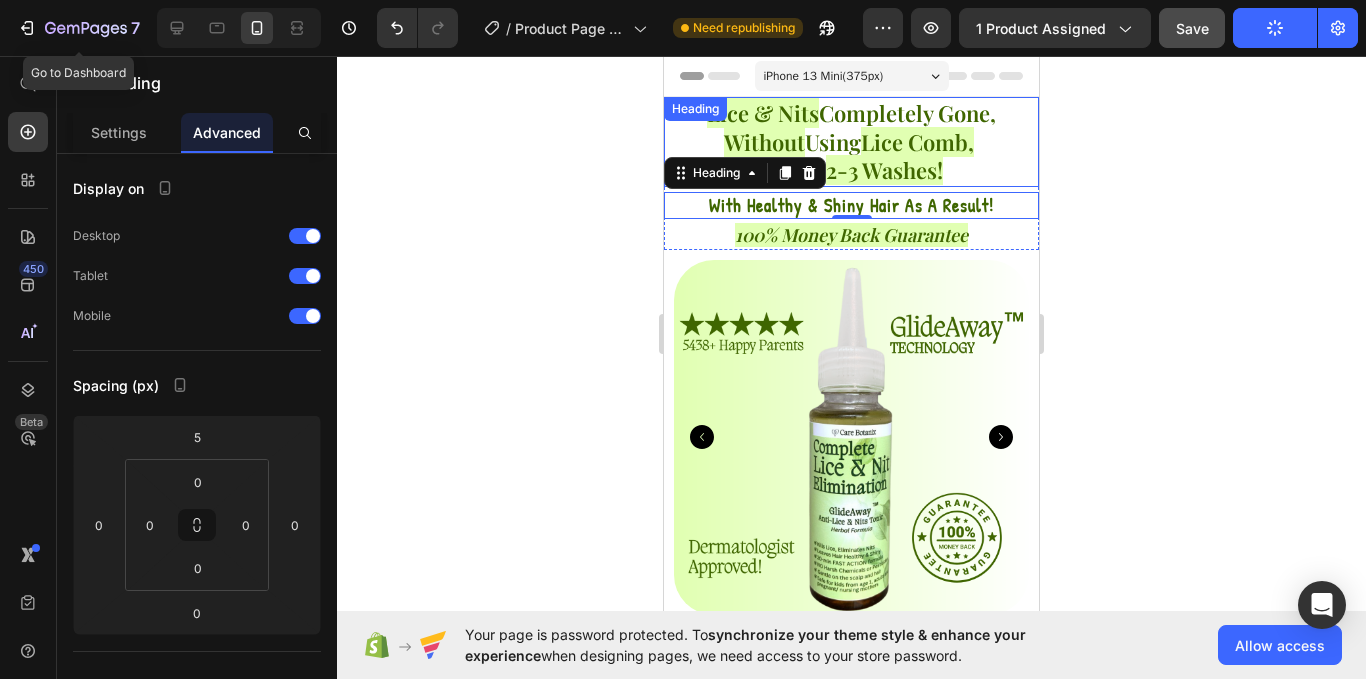 scroll, scrollTop: 395, scrollLeft: 0, axis: vertical 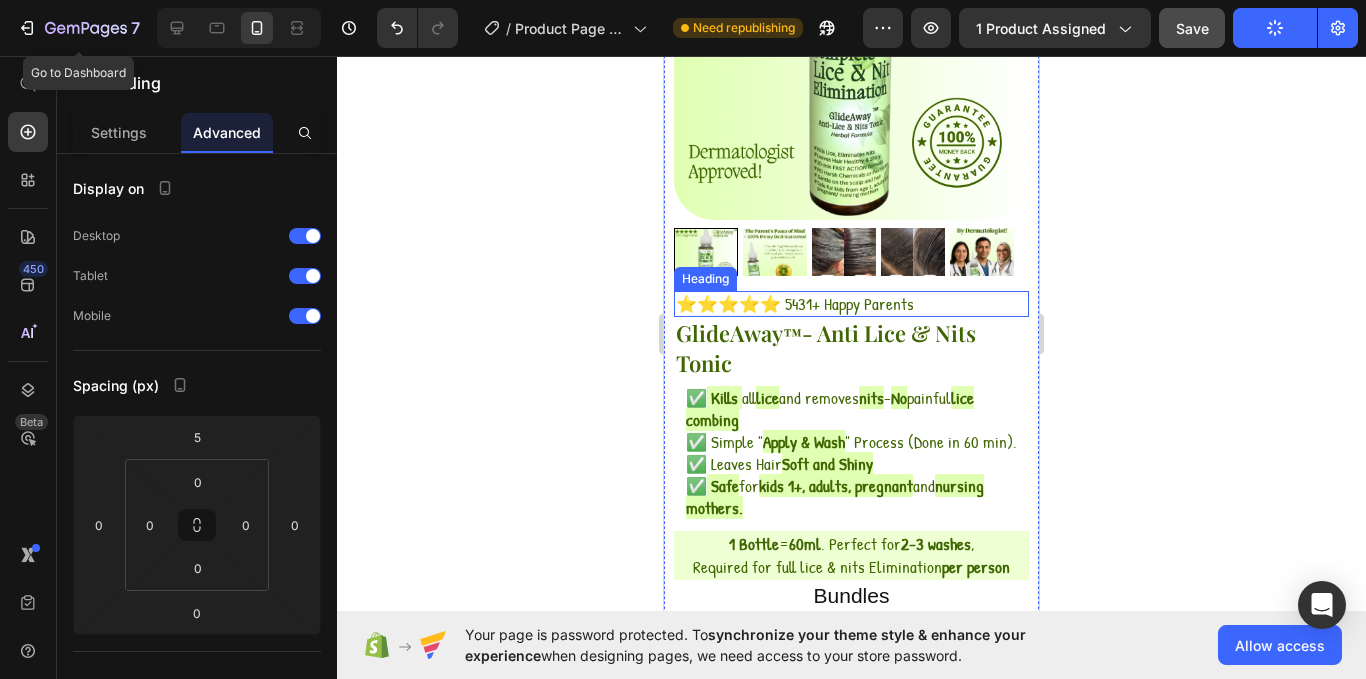 click on "⭐⭐⭐⭐⭐ 5431+ Happy Parents" at bounding box center [795, 303] 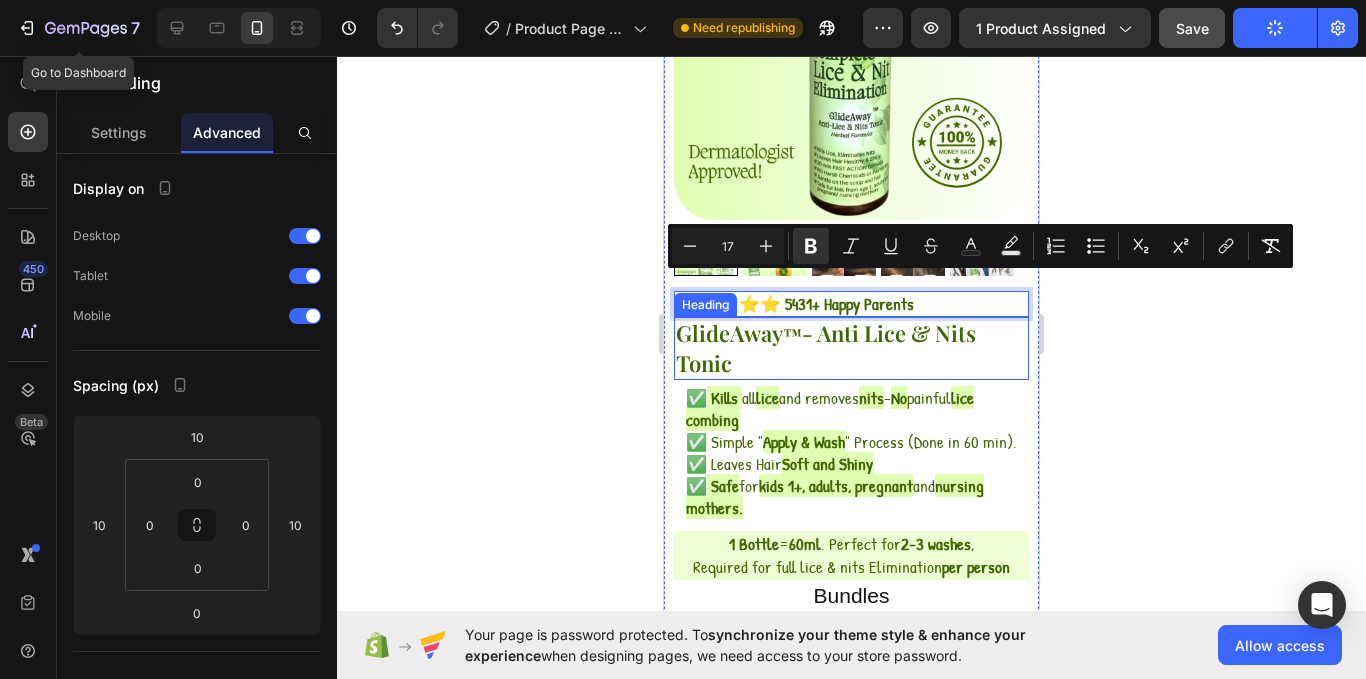 click on "GlideAway  ™  - Anti Lice & Nits Tonic" at bounding box center (851, 348) 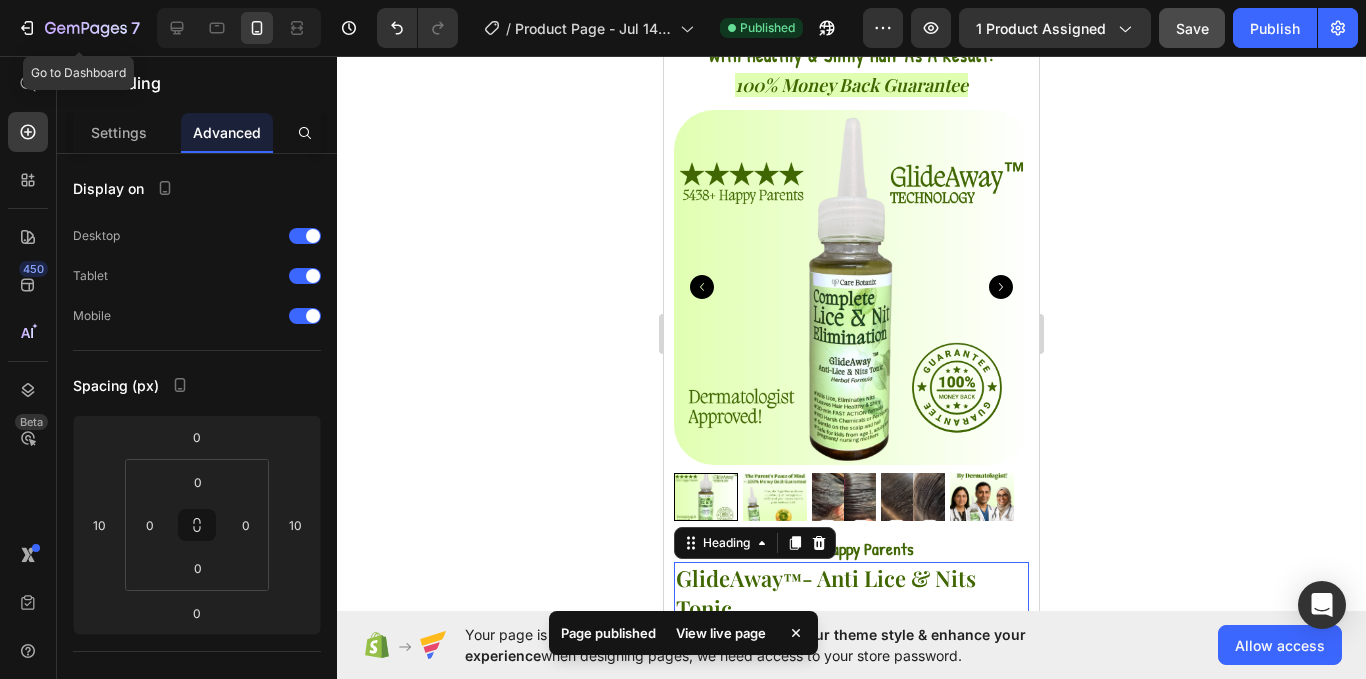 scroll, scrollTop: 0, scrollLeft: 0, axis: both 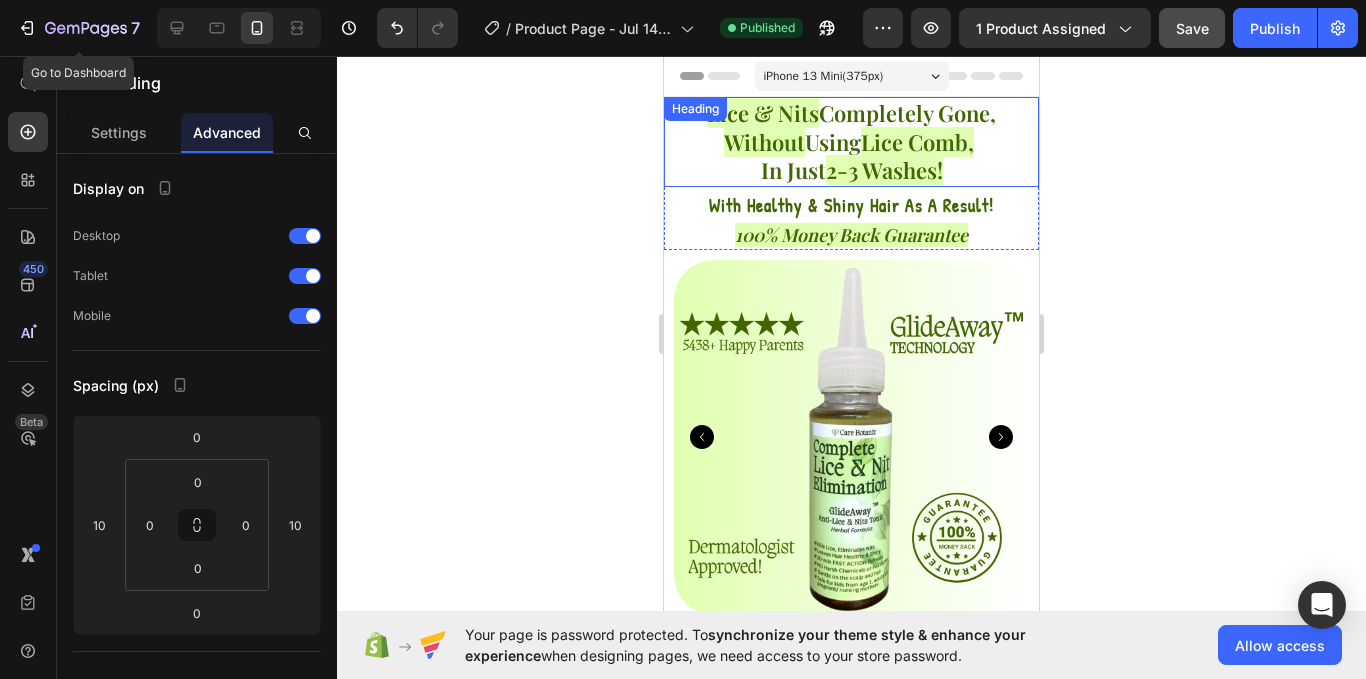 click on "Lice & Nits  Completely Gone, Without  Using  Lice Comb,   In Just  2-3 Washes!" at bounding box center (851, 142) 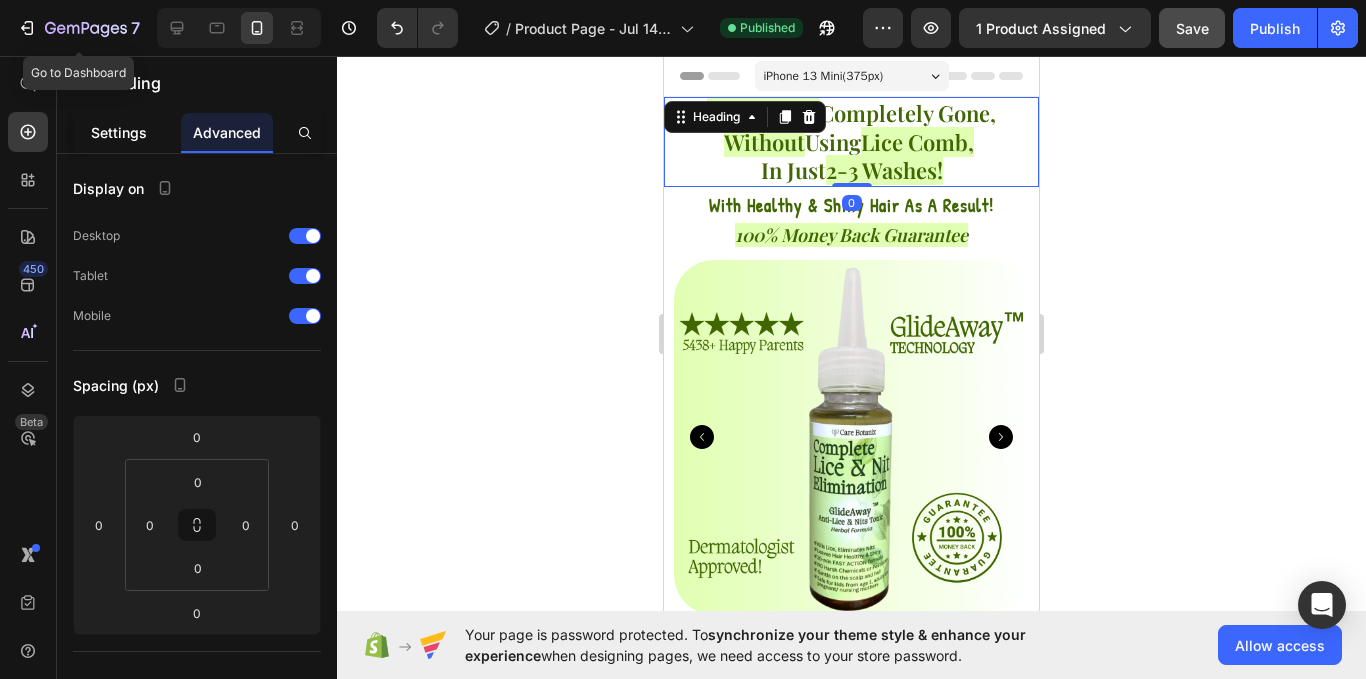 click on "Settings" at bounding box center (119, 132) 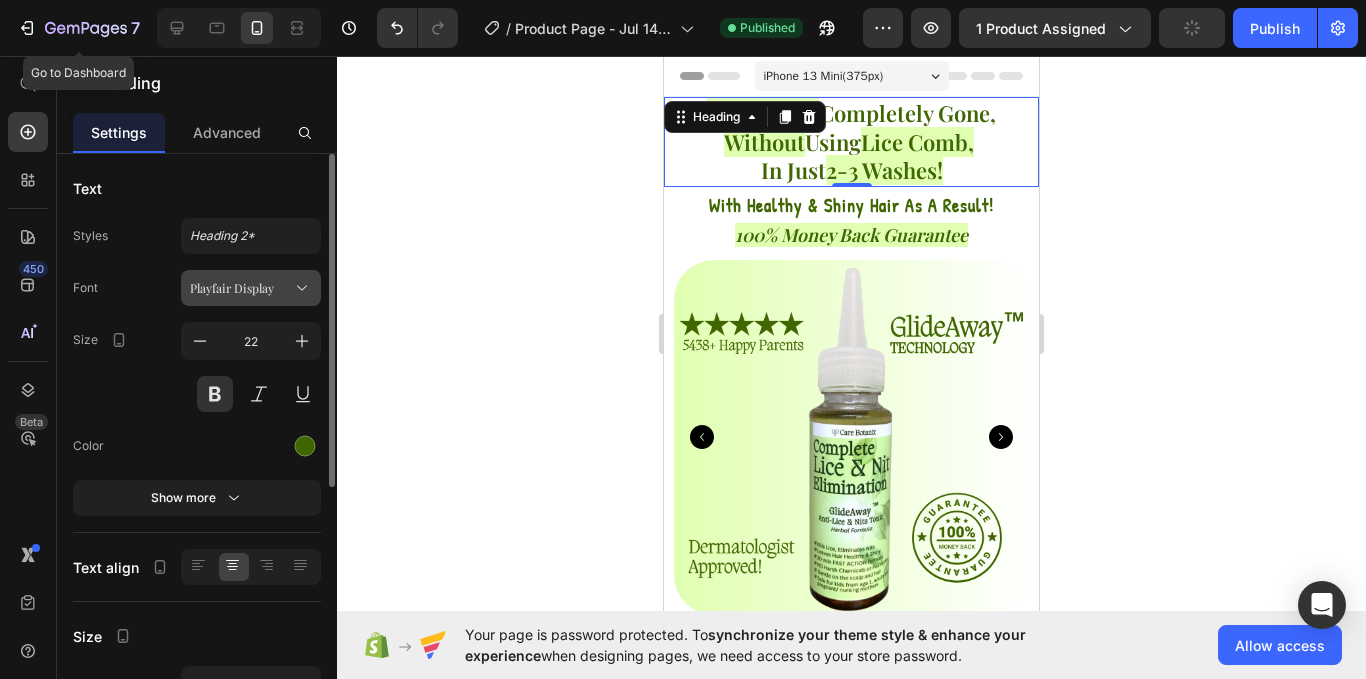 click on "Playfair Display" at bounding box center (241, 288) 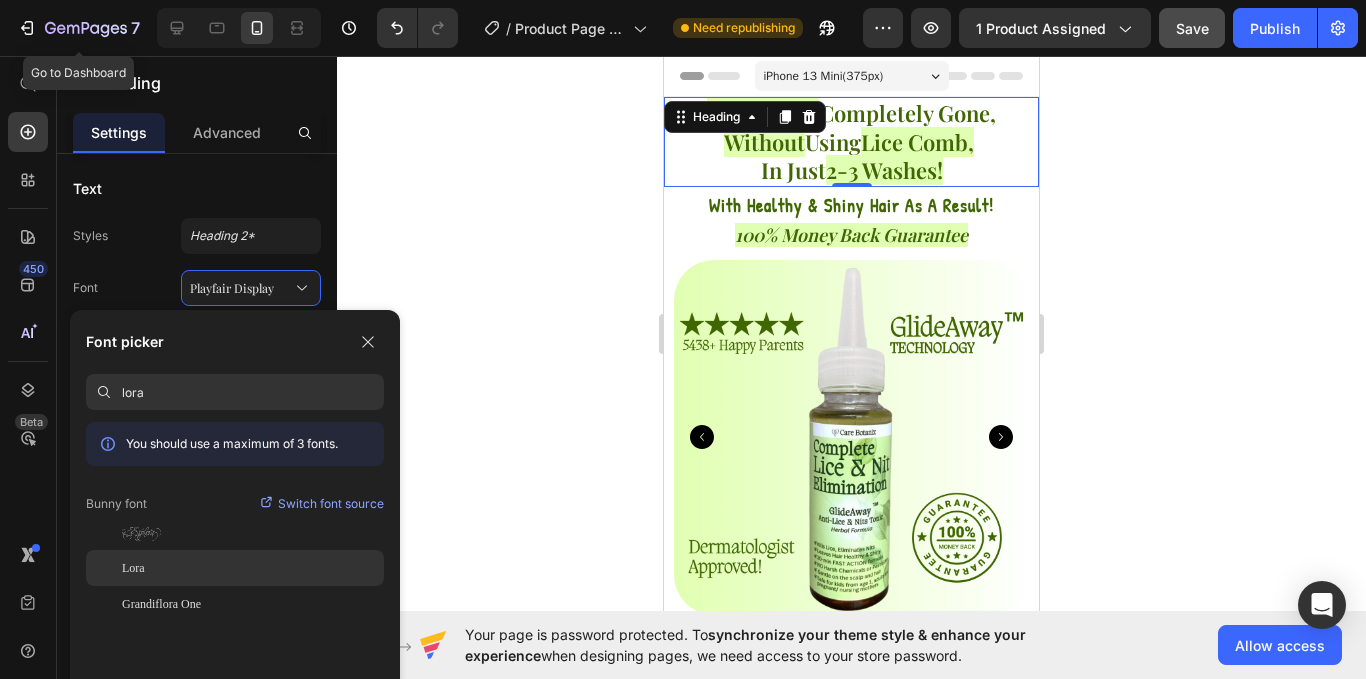 type on "lora" 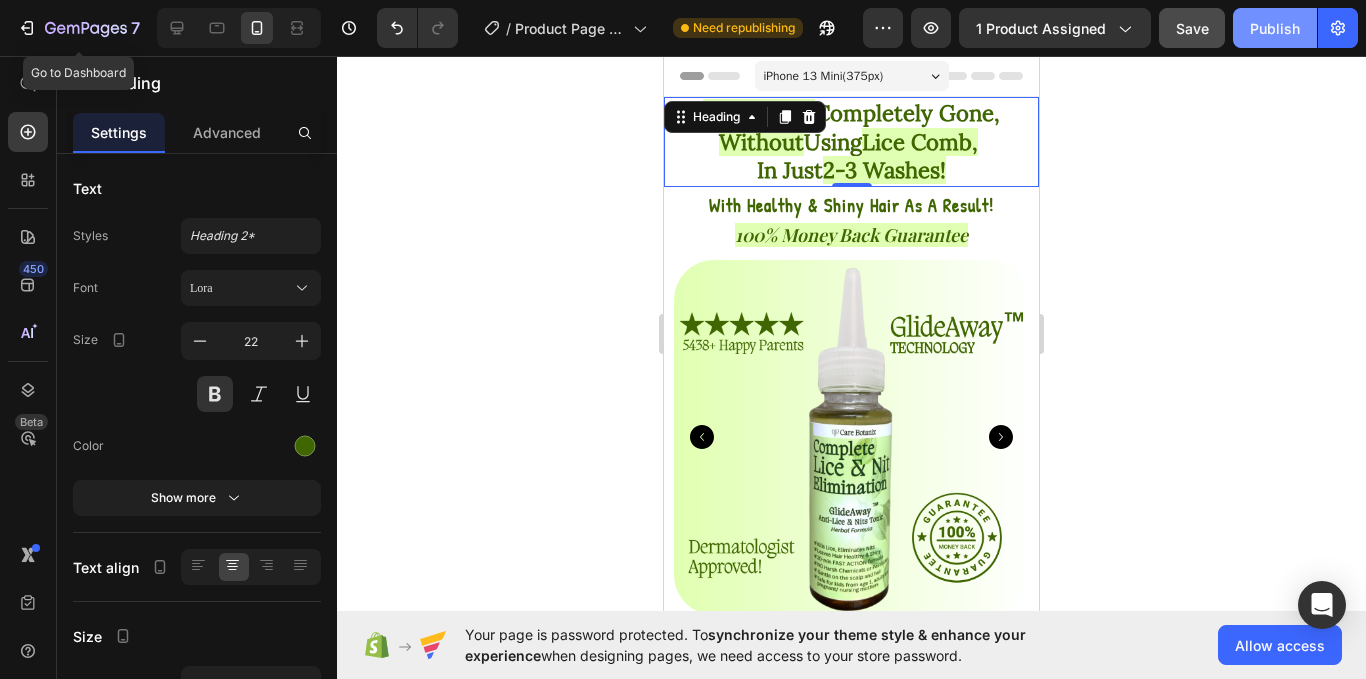 click on "Publish" at bounding box center [1275, 28] 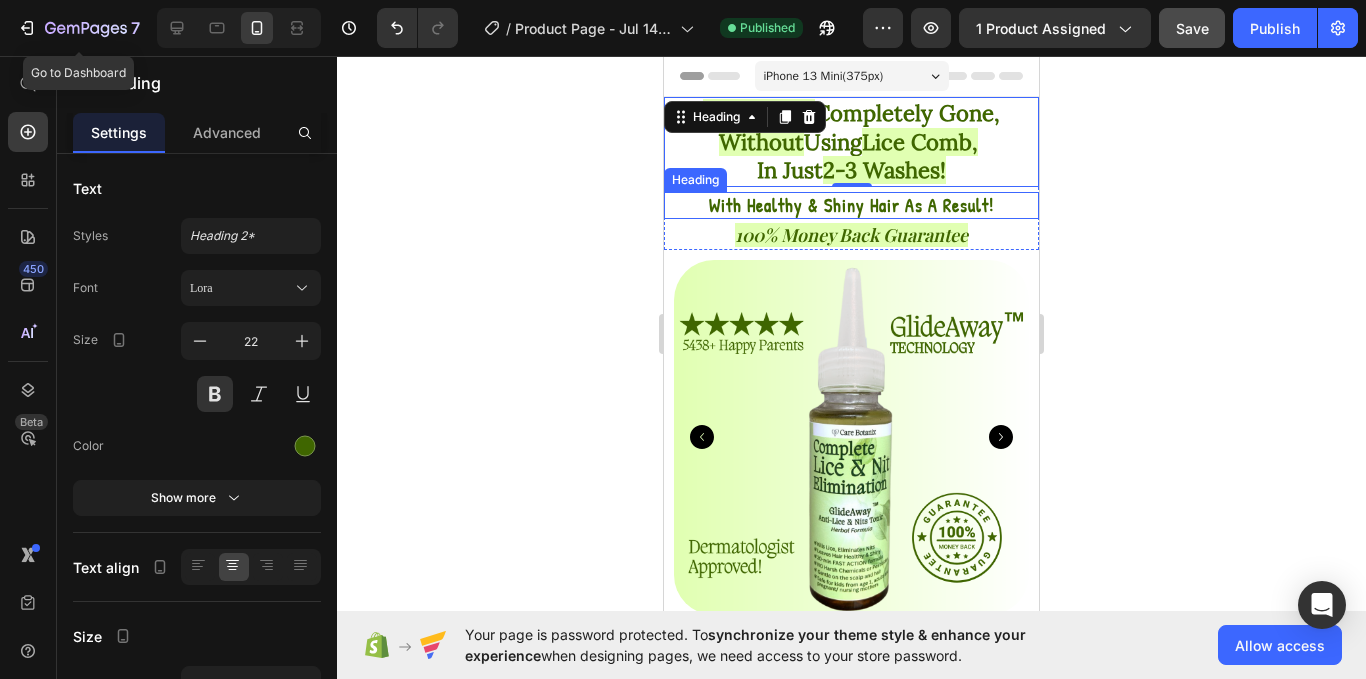 click on "100% Money Back Guarantee" at bounding box center (851, 235) 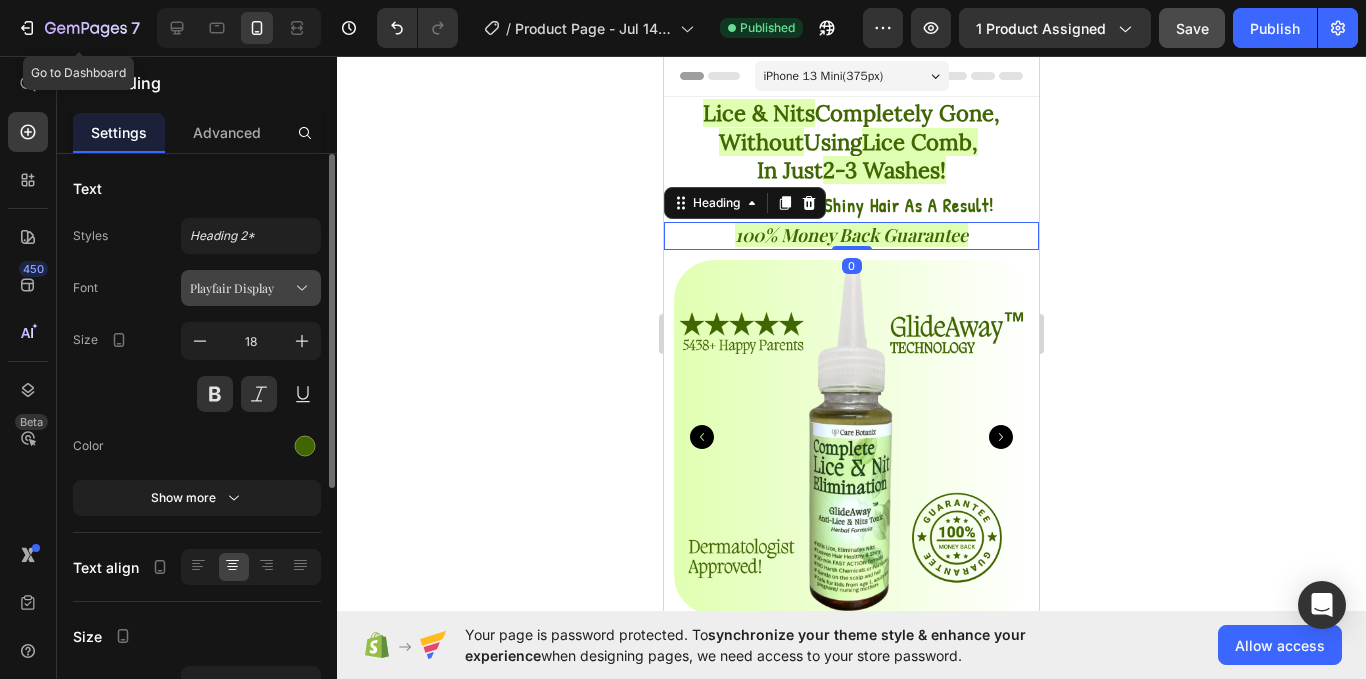 click on "Playfair Display" at bounding box center (251, 288) 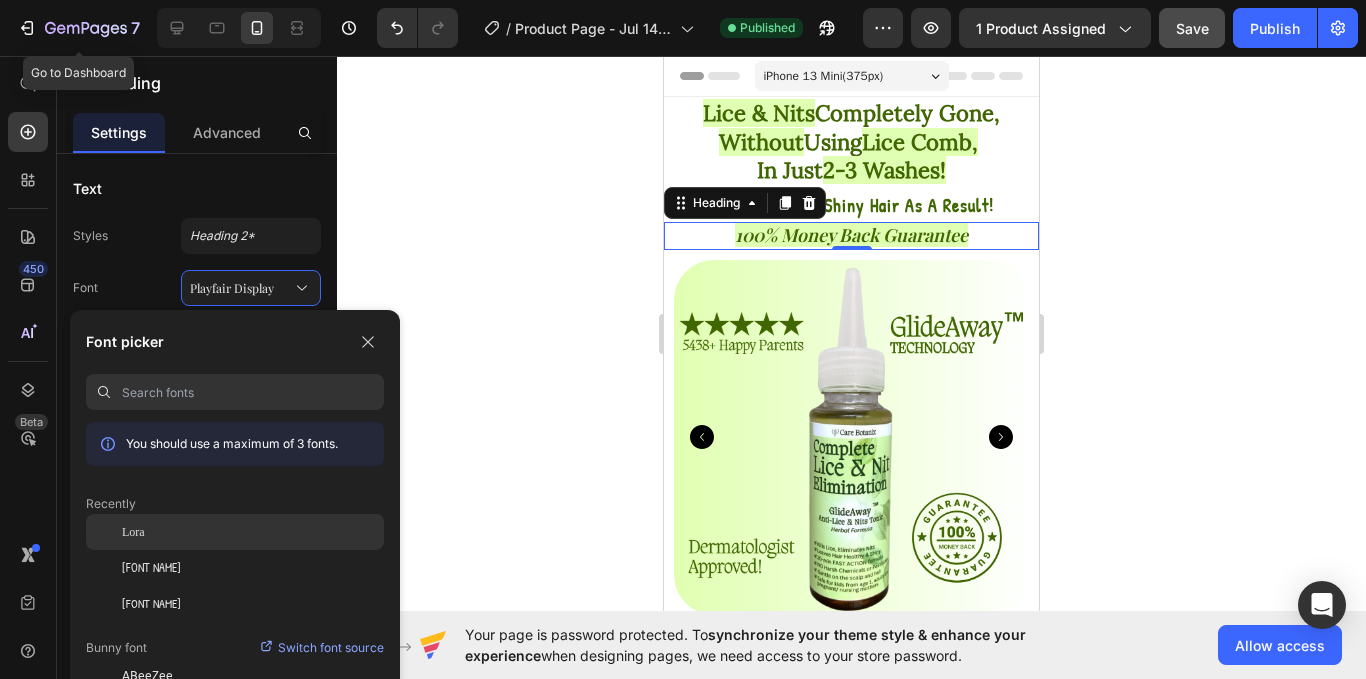 click on "Lora" 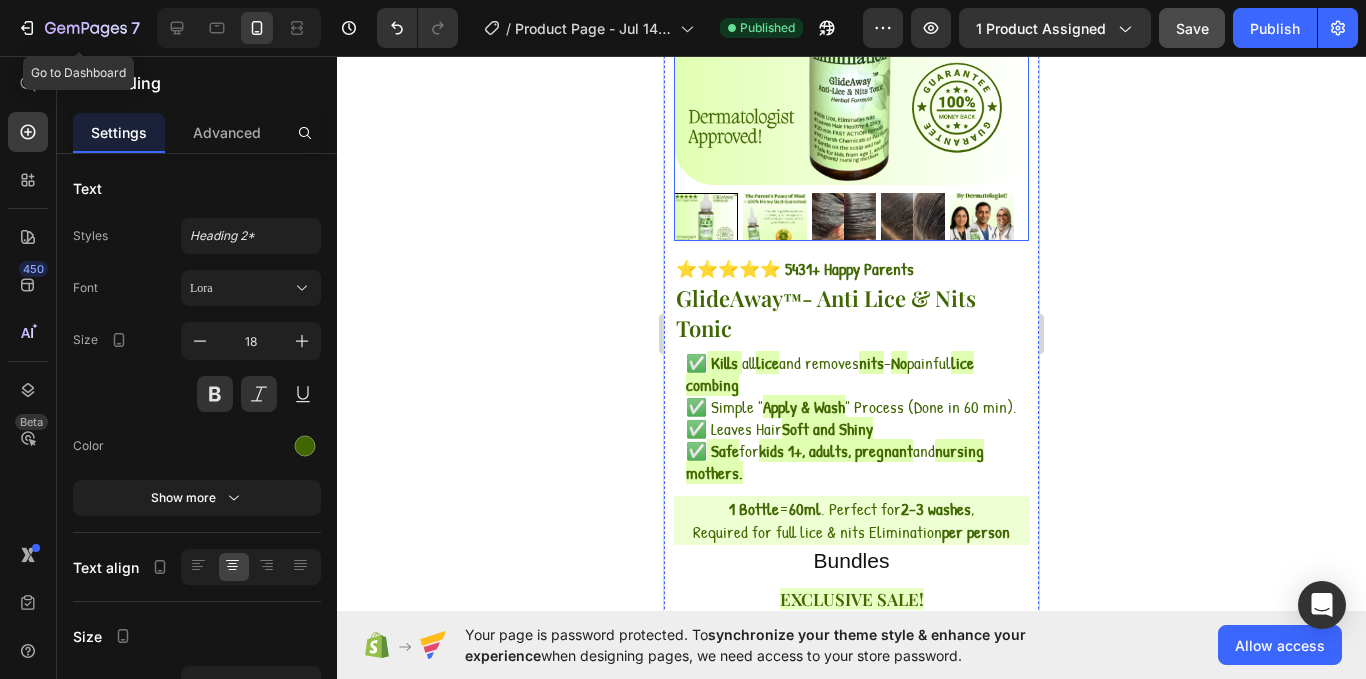 scroll, scrollTop: 432, scrollLeft: 0, axis: vertical 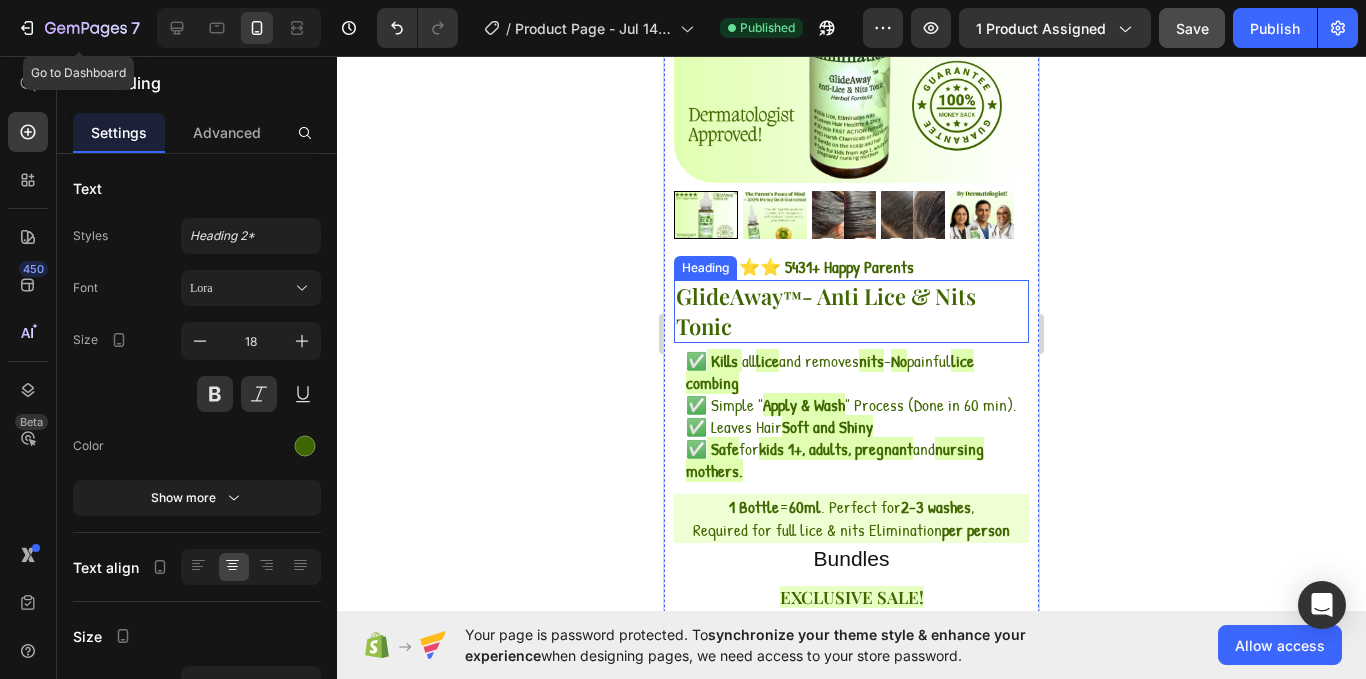 click on "GlideAway  ™  - Anti Lice & Nits Tonic" at bounding box center [851, 311] 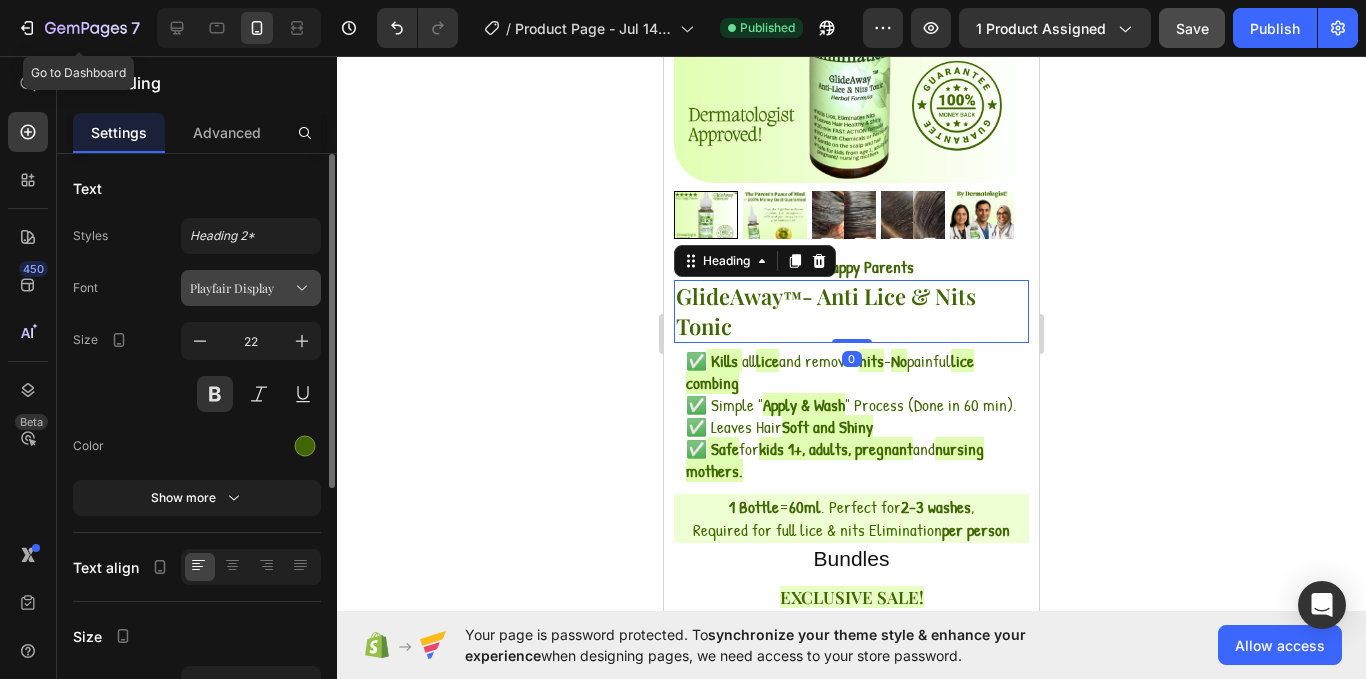click on "Playfair Display" at bounding box center (241, 288) 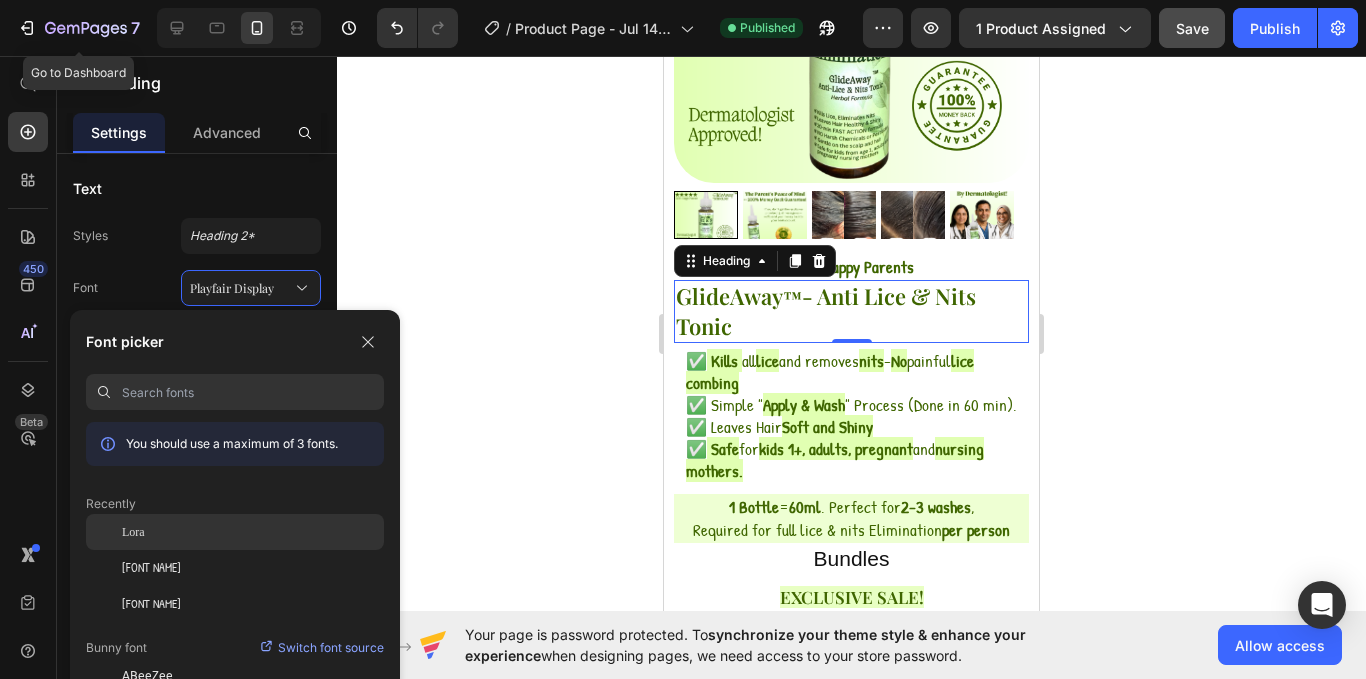 click on "Lora" at bounding box center (133, 532) 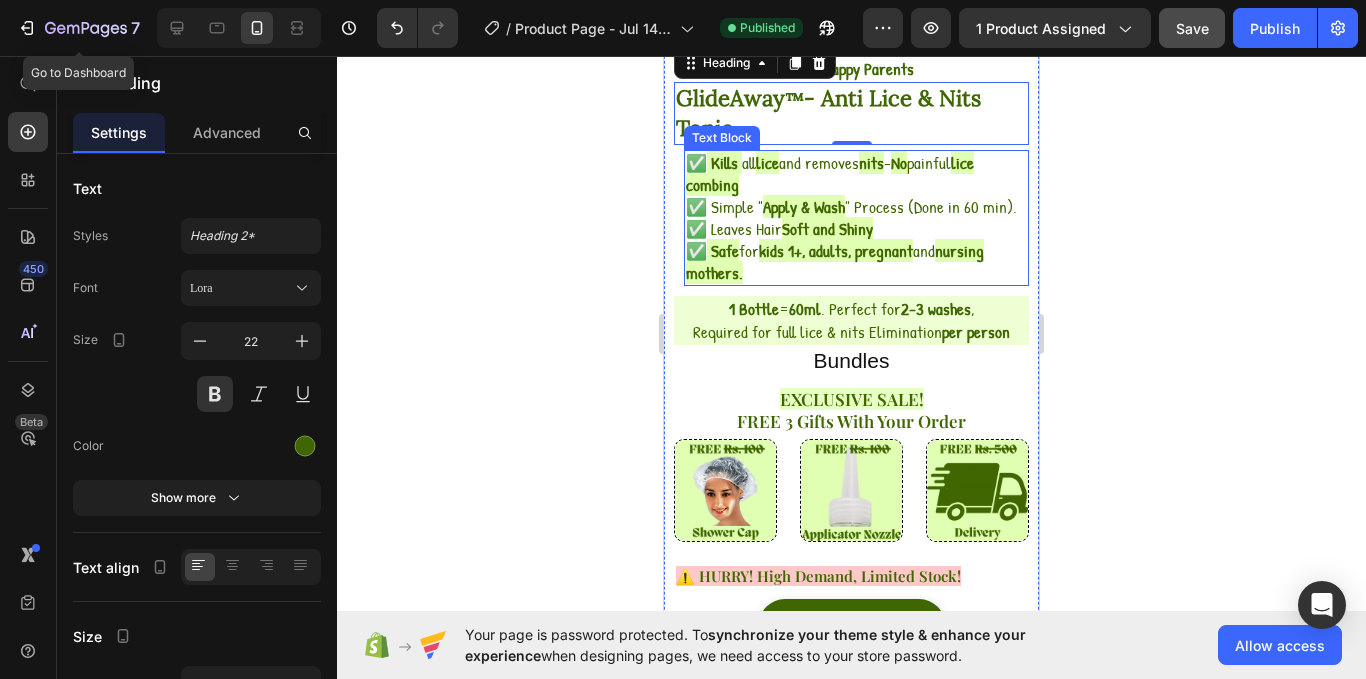 scroll, scrollTop: 765, scrollLeft: 0, axis: vertical 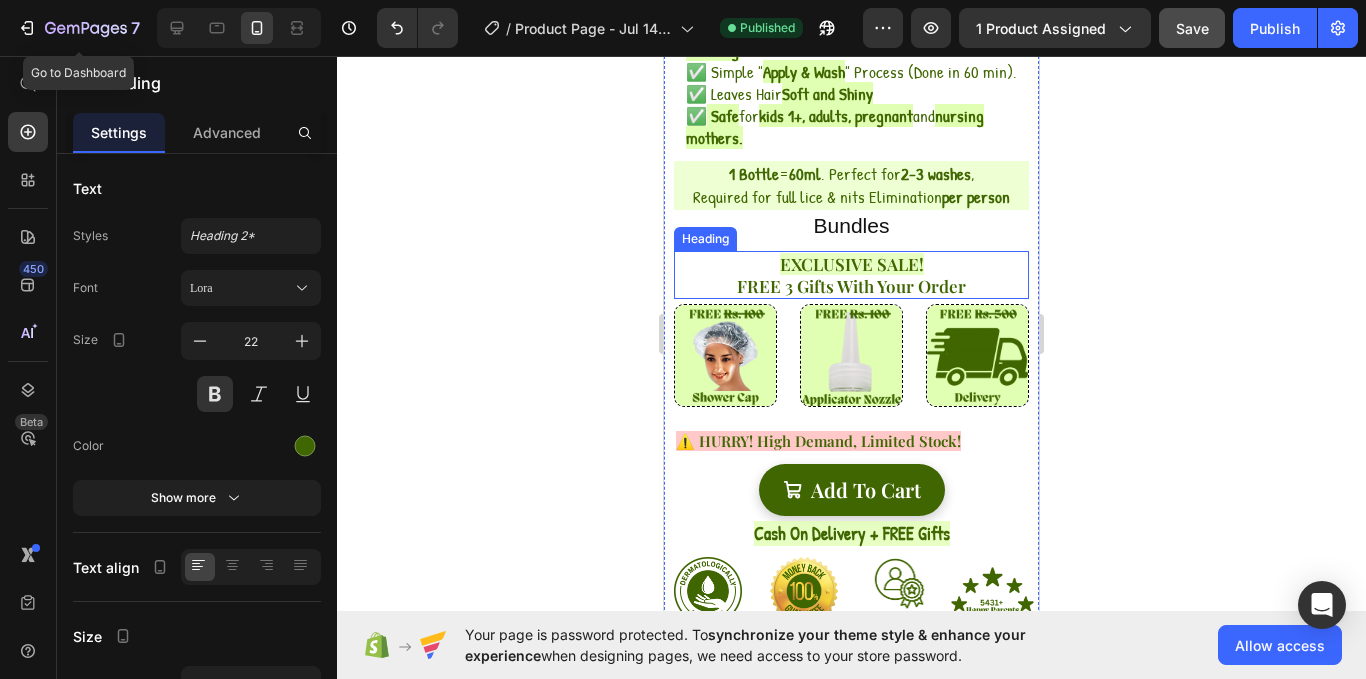 click on "EXCLUSIVE SALE!" at bounding box center (852, 264) 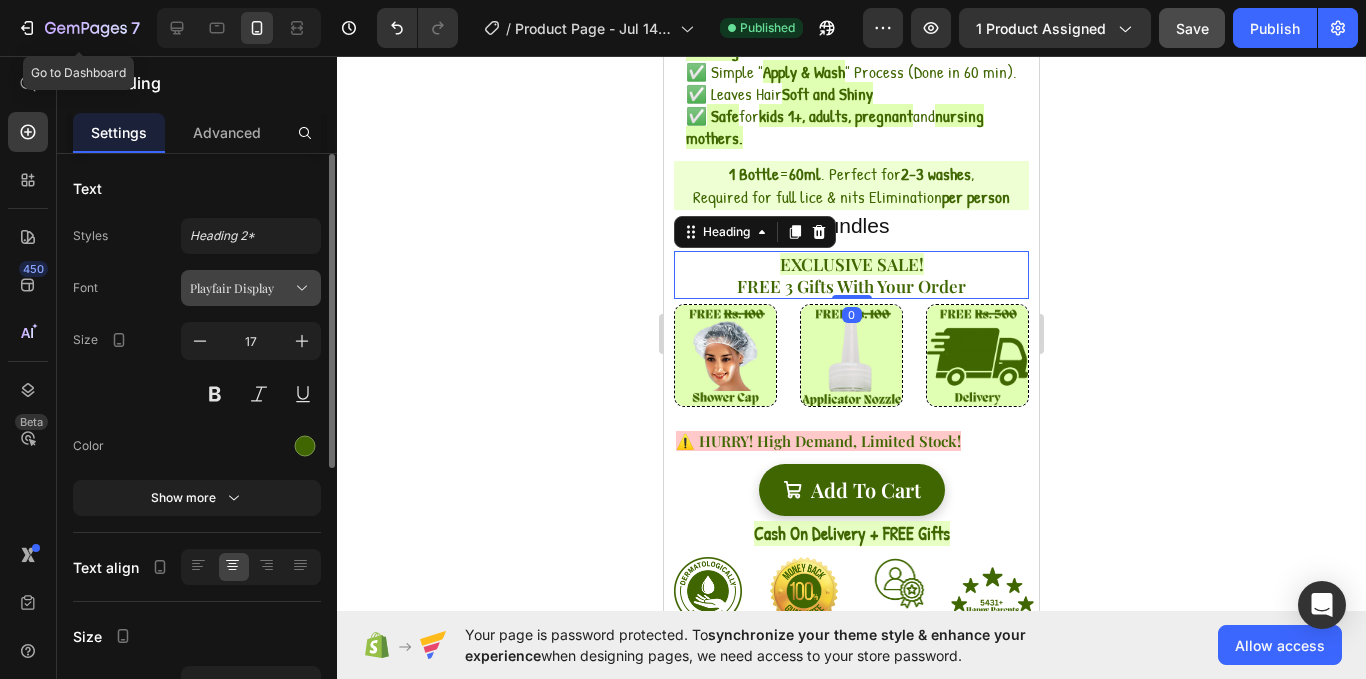 click on "Playfair Display" at bounding box center (251, 288) 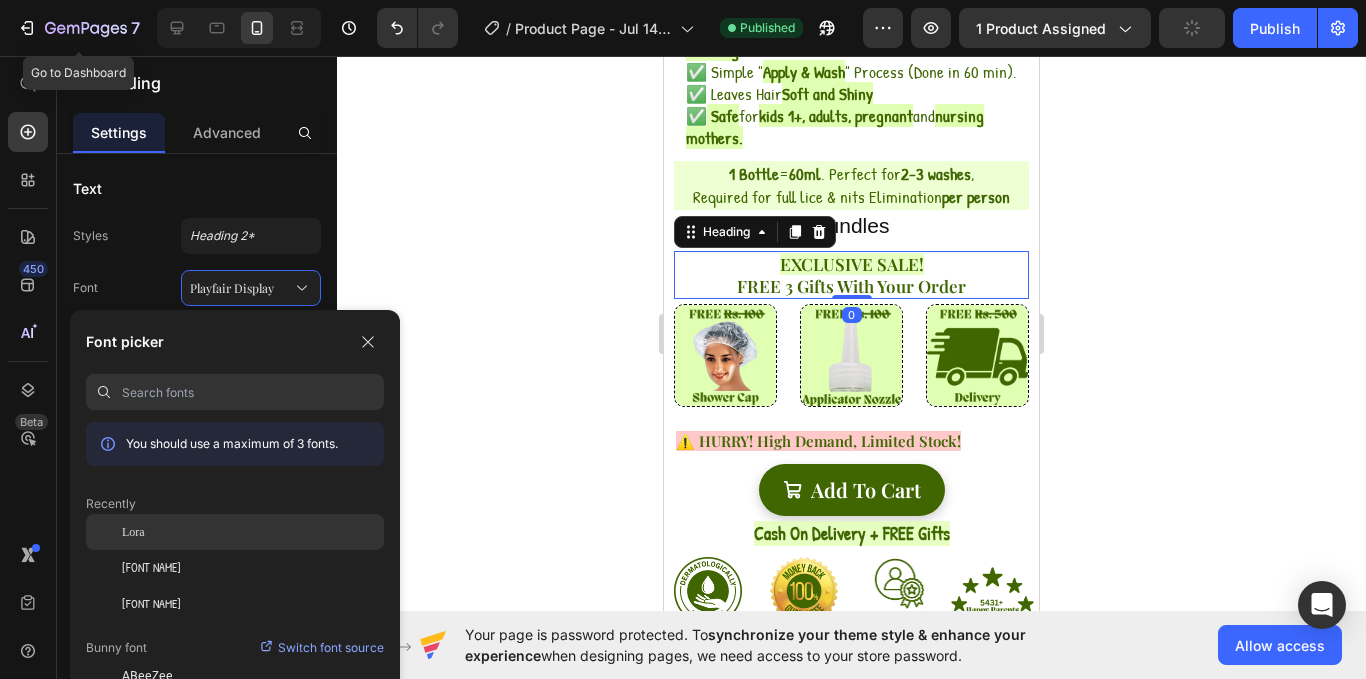 click on "Lora" at bounding box center (133, 532) 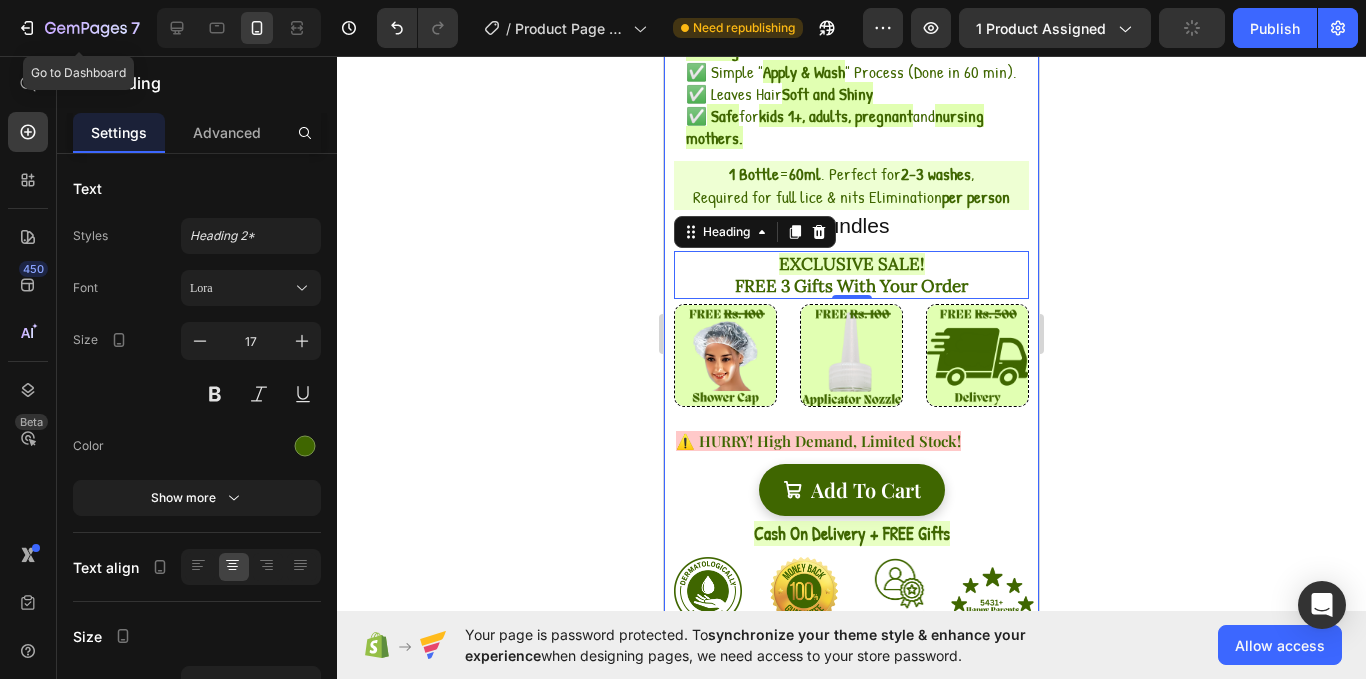 scroll, scrollTop: 1011, scrollLeft: 0, axis: vertical 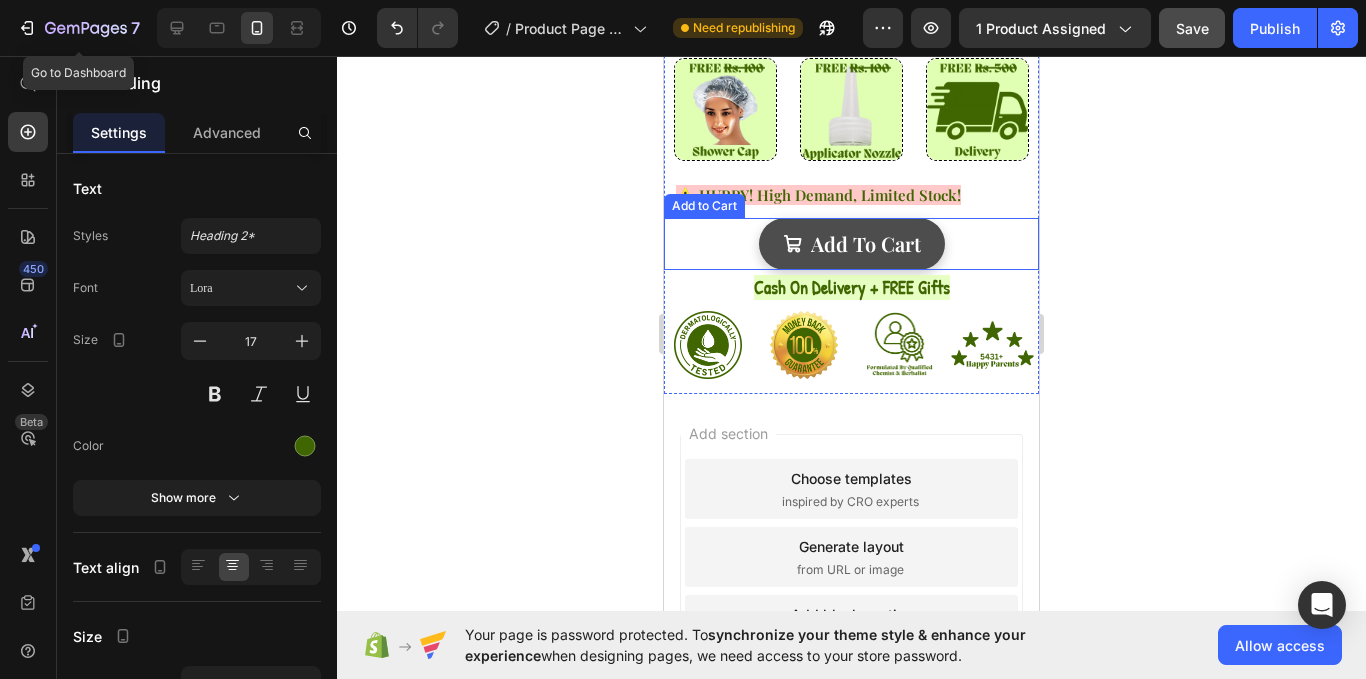 click on "add to cart" at bounding box center [852, 244] 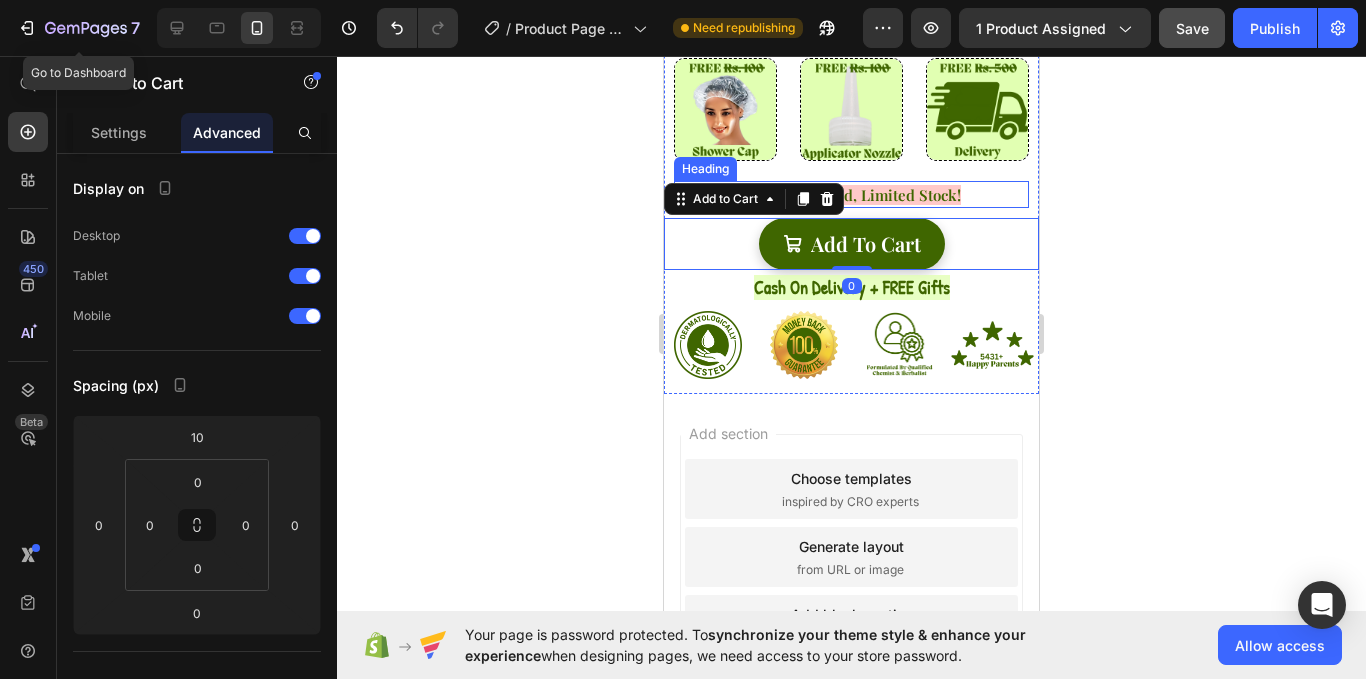 click on "⁠⁠⁠⁠⁠⁠⁠ ⚠️ HURRY! High Demand, Limited Stock!" at bounding box center (851, 194) 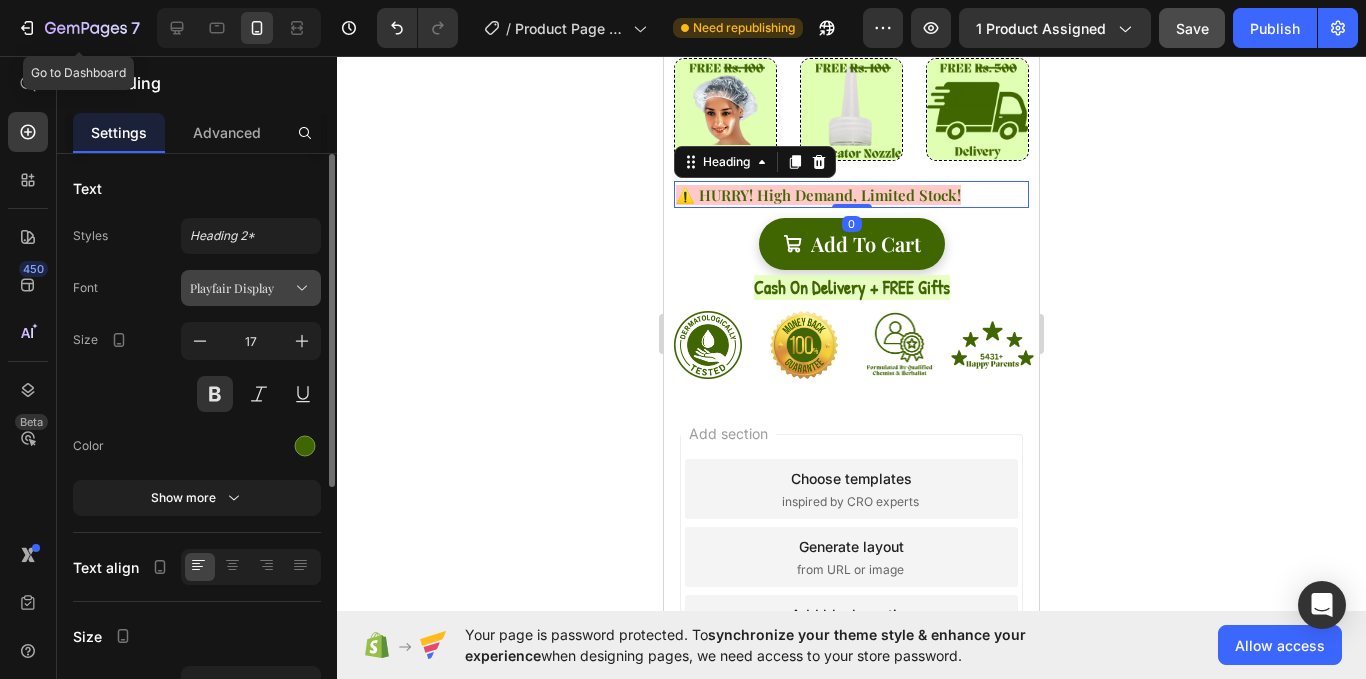 click on "Playfair Display" at bounding box center (241, 288) 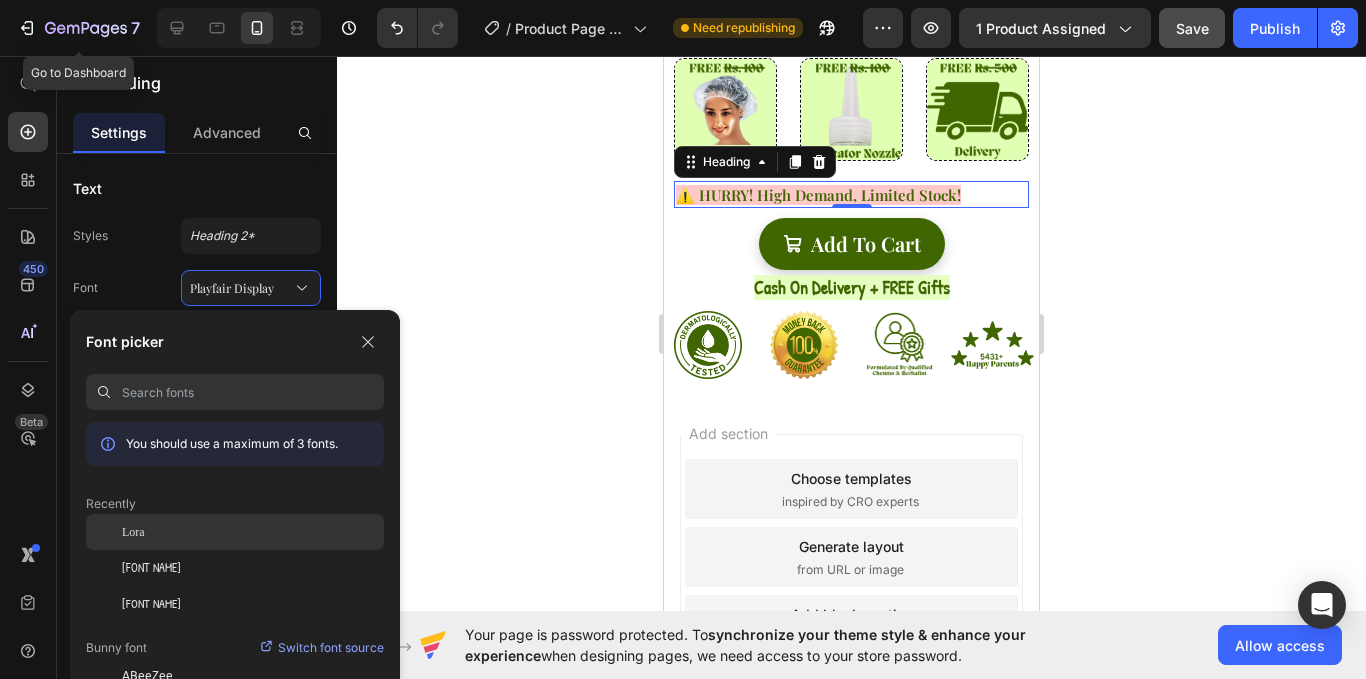 click on "Lora" 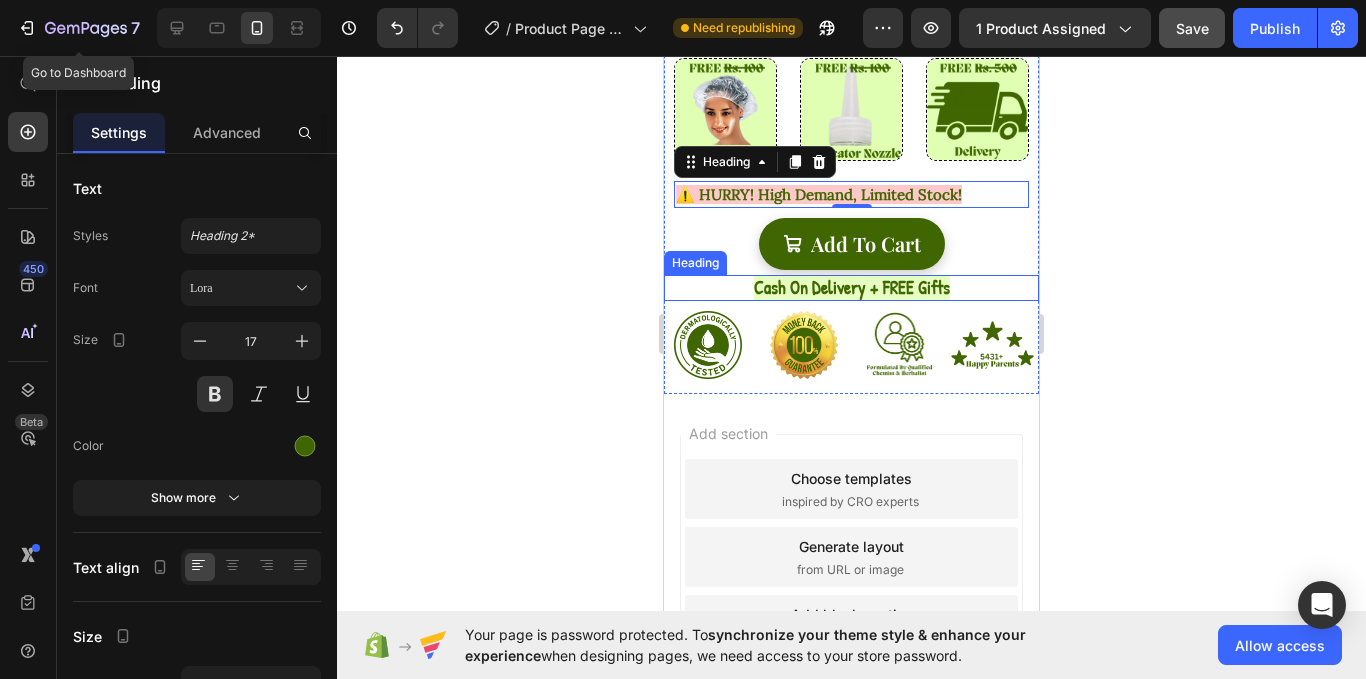 click on "Cash On Delivery + FREE Gifts" at bounding box center (852, 287) 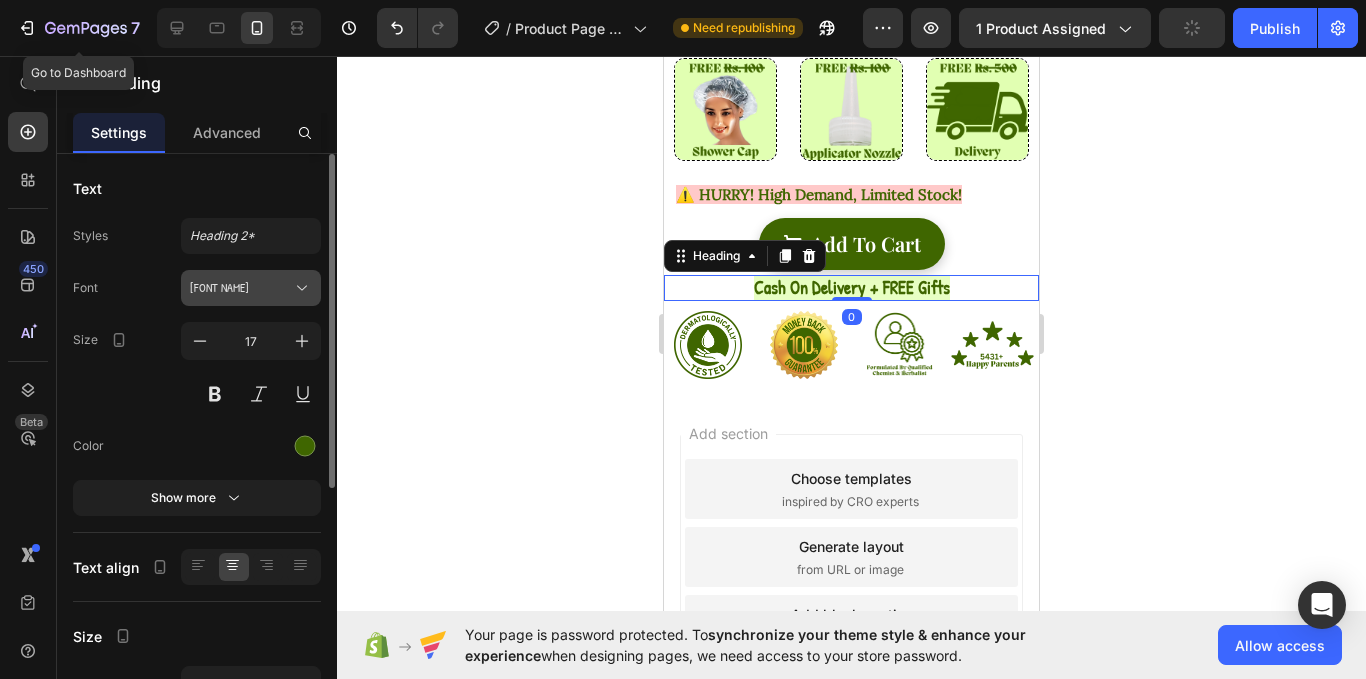 click 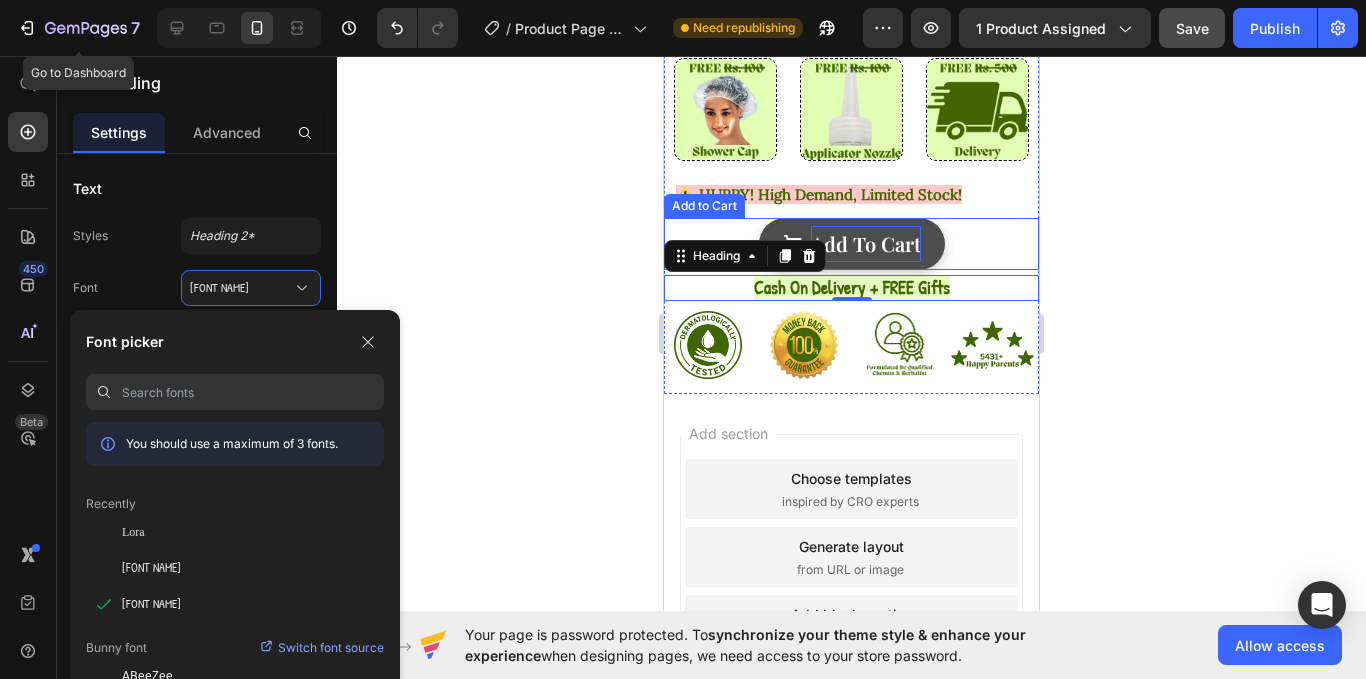 click on "add to cart" at bounding box center (866, 244) 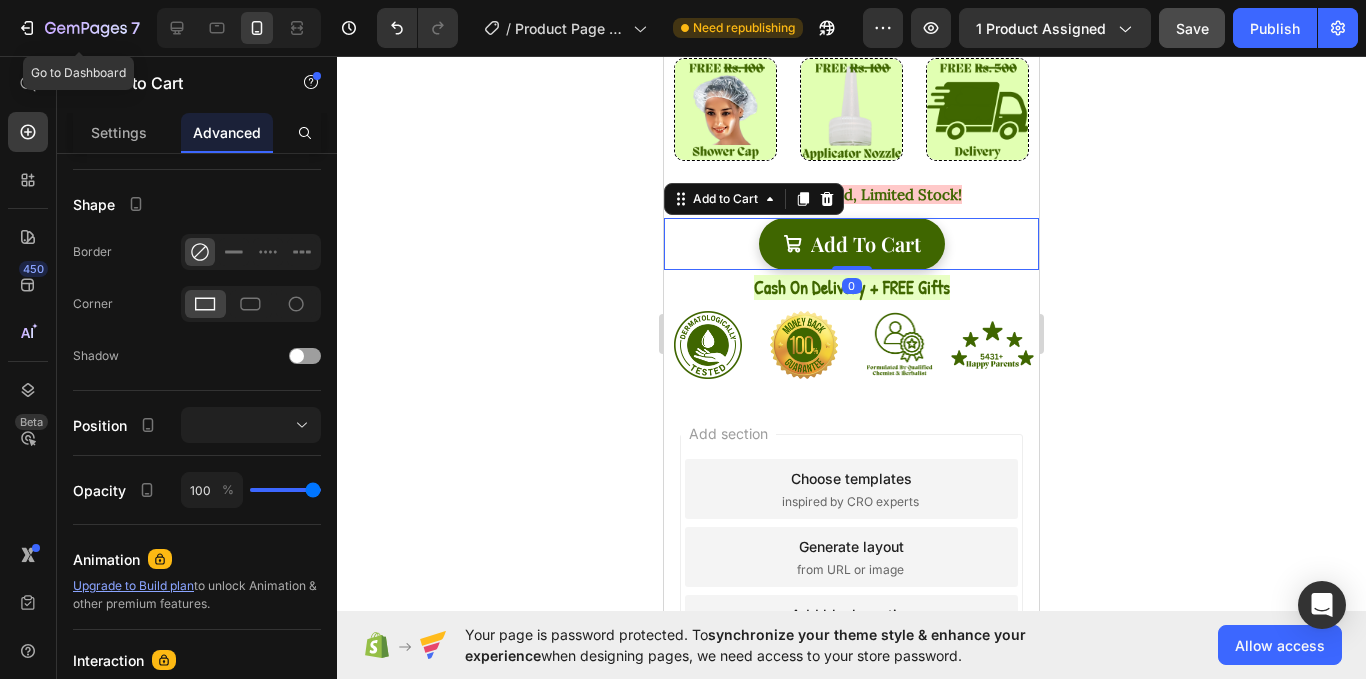 scroll, scrollTop: 0, scrollLeft: 0, axis: both 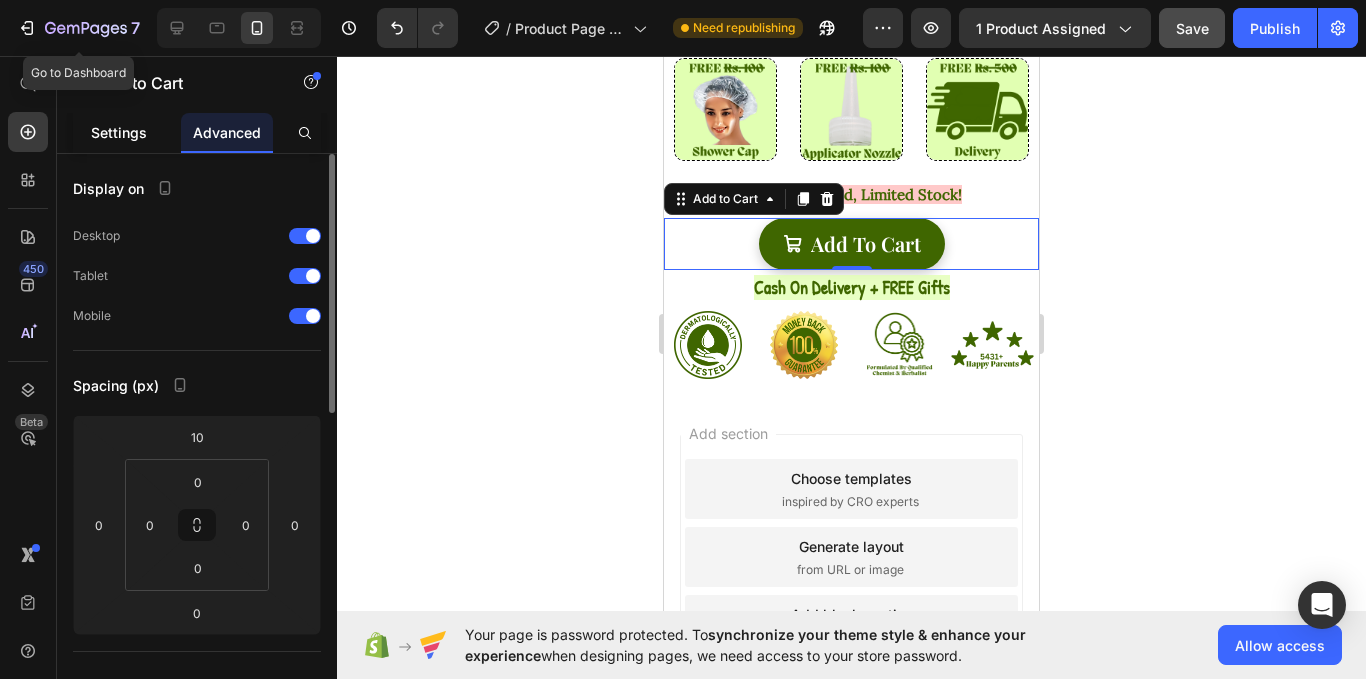 click on "Settings" at bounding box center [119, 132] 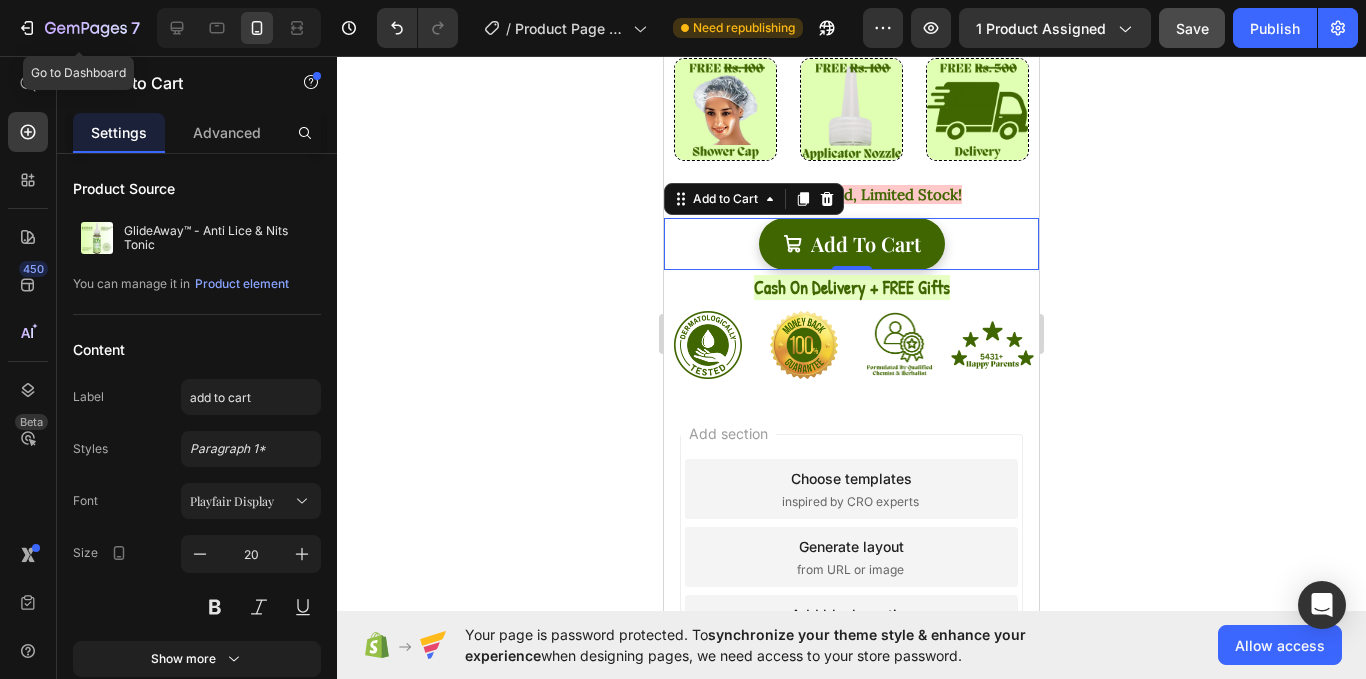 scroll, scrollTop: 0, scrollLeft: 0, axis: both 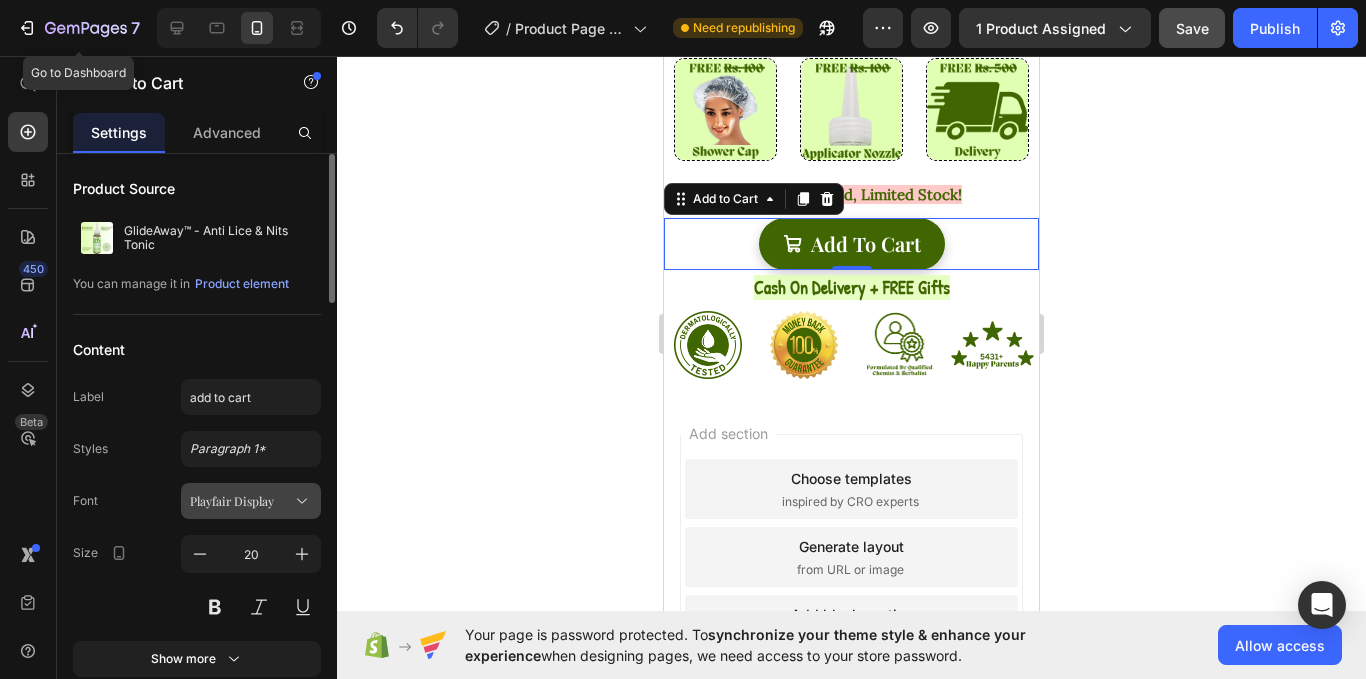 click on "Playfair Display" at bounding box center [241, 501] 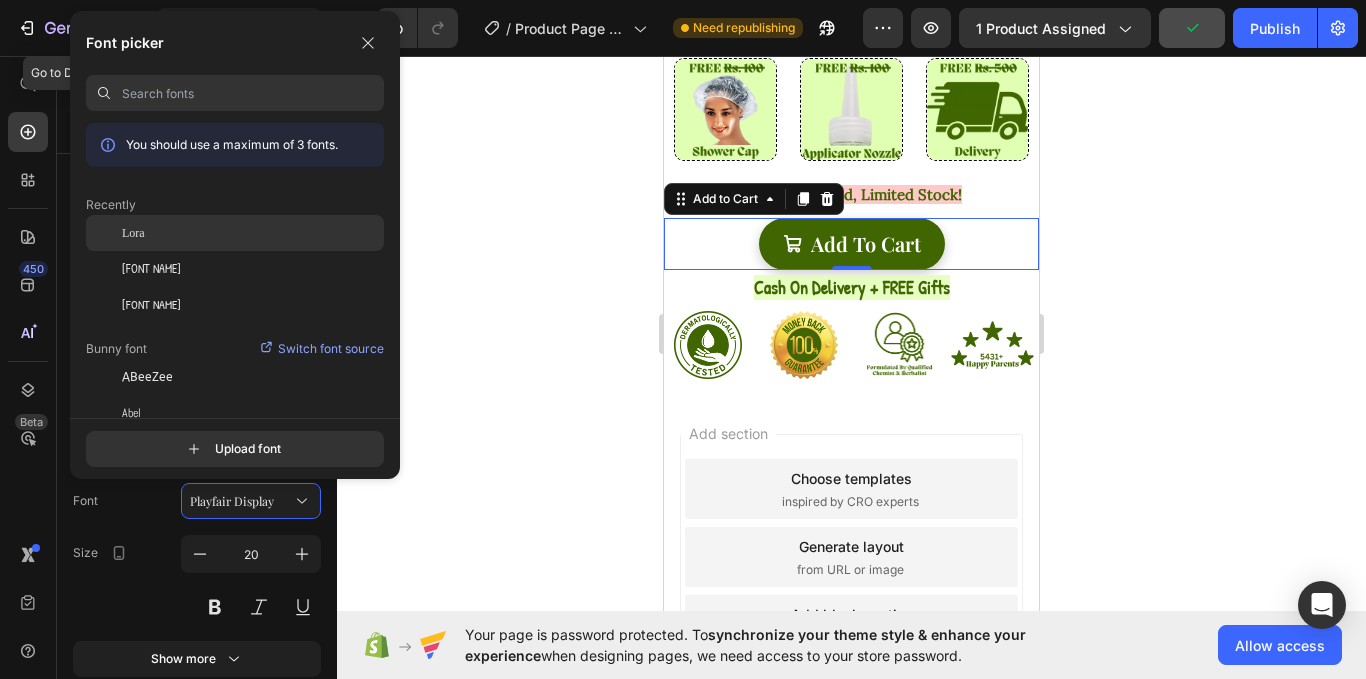 click on "Lora" 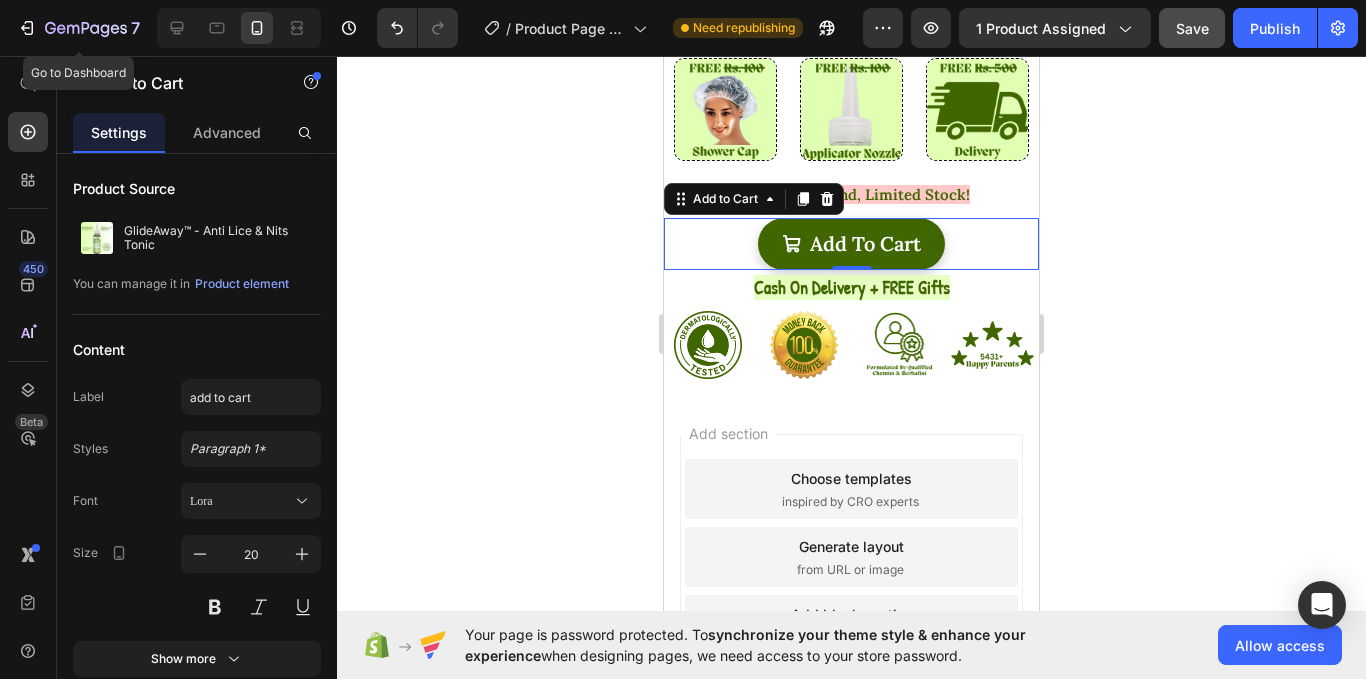 click 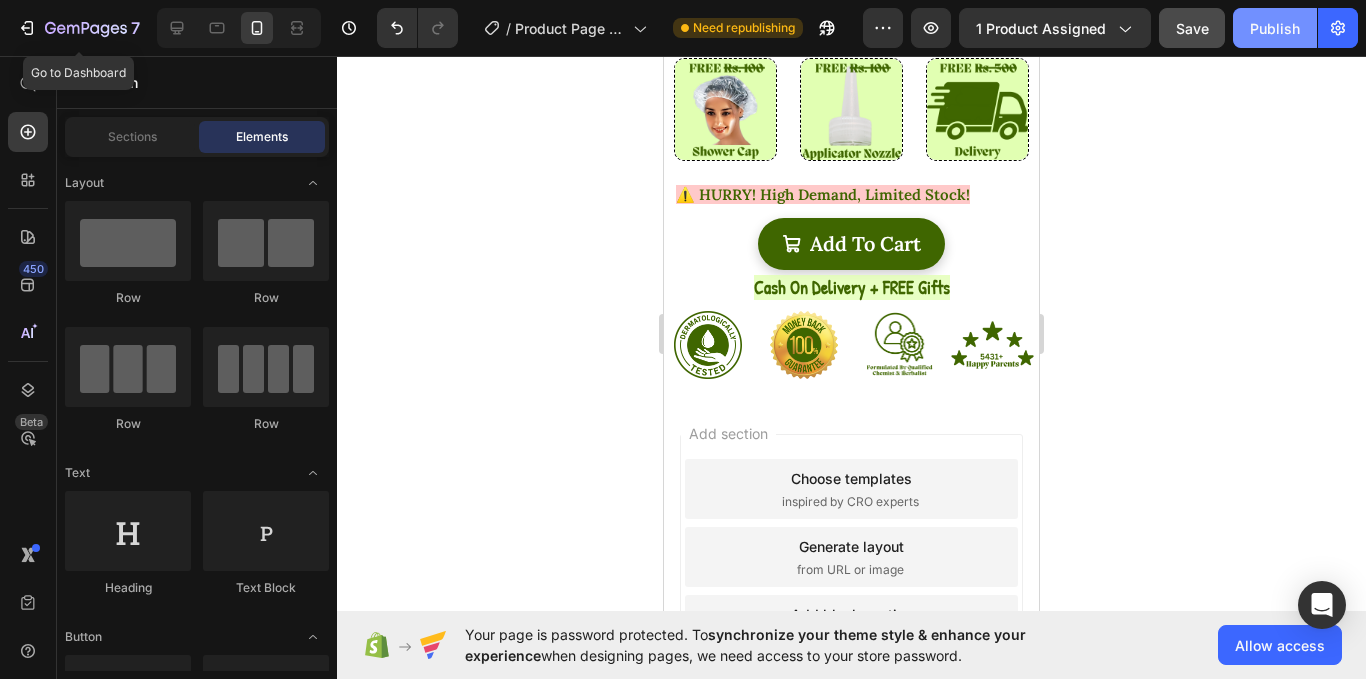 click on "Publish" 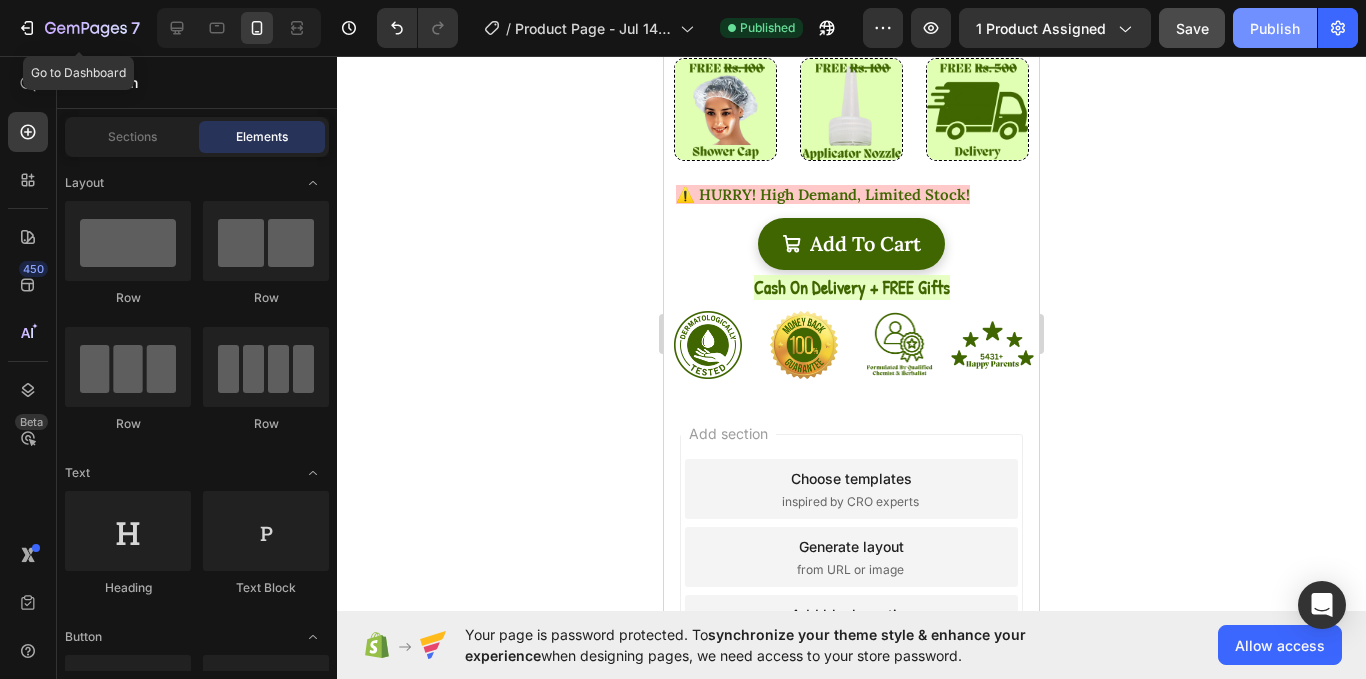 type 